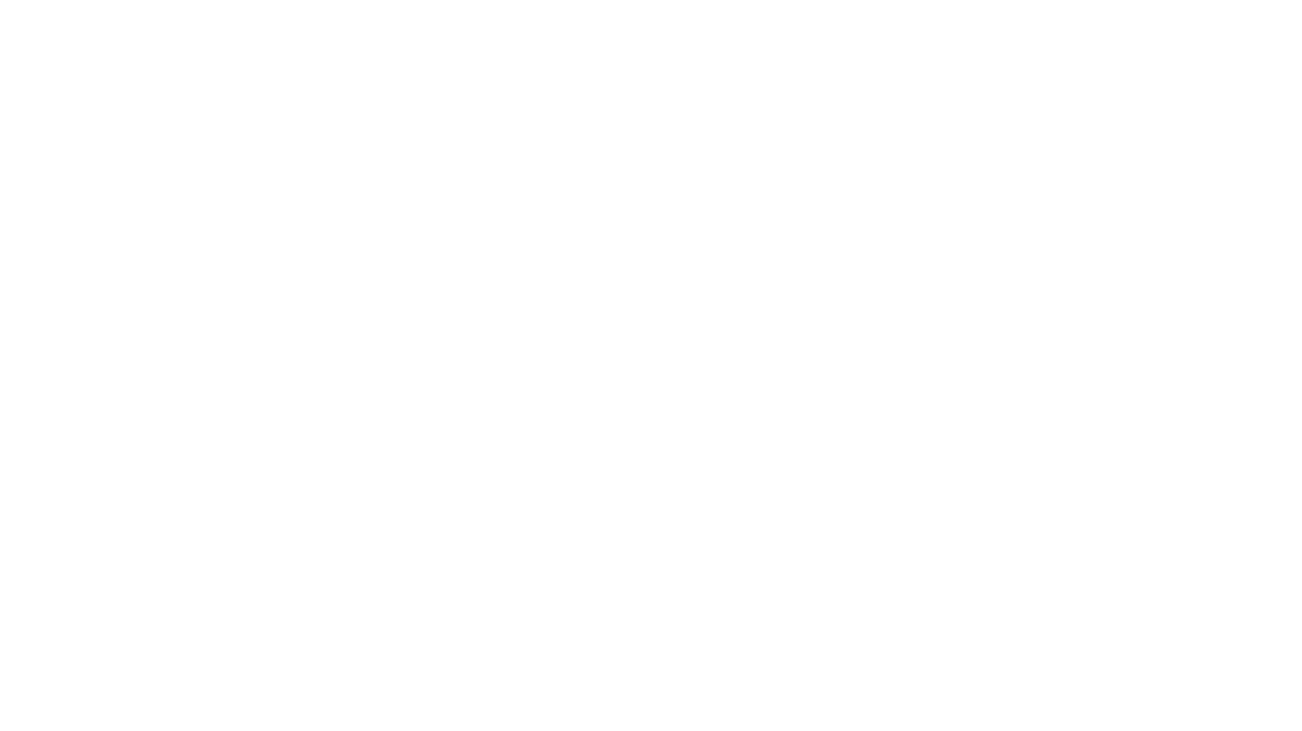 scroll, scrollTop: 0, scrollLeft: 0, axis: both 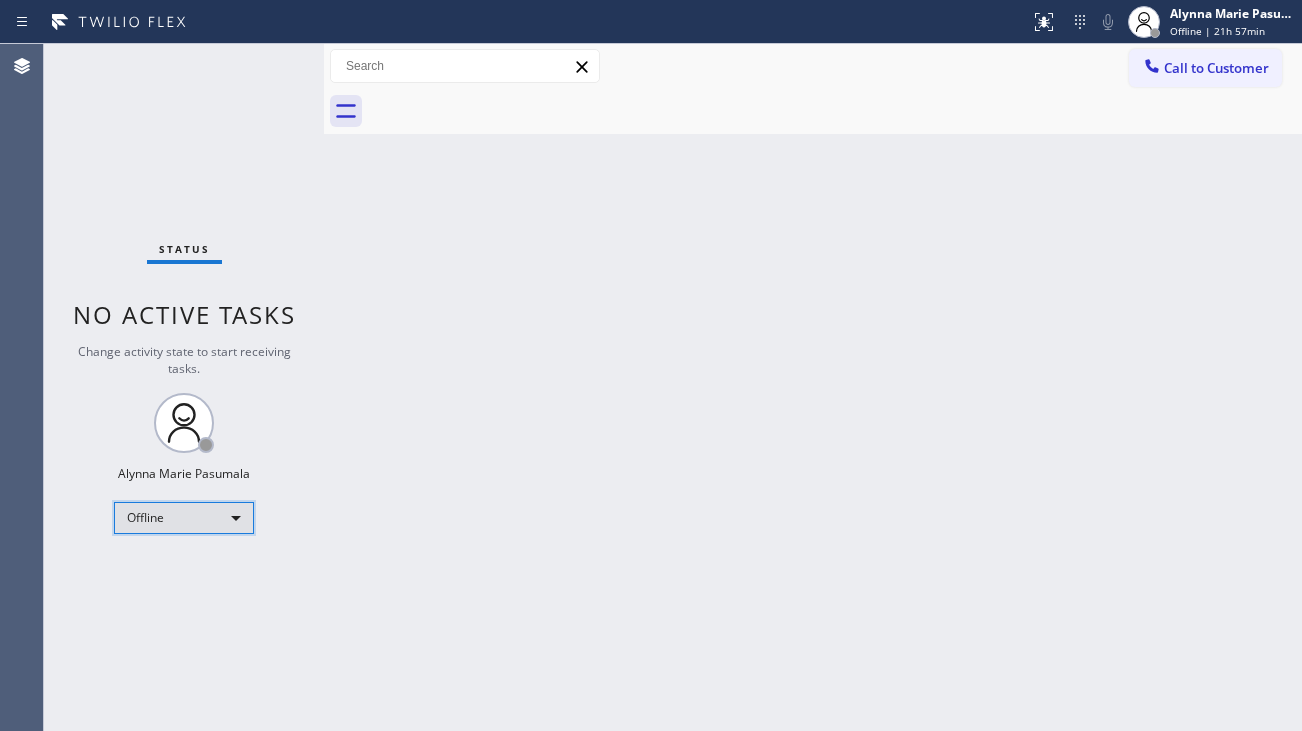 click on "Offline" at bounding box center [184, 518] 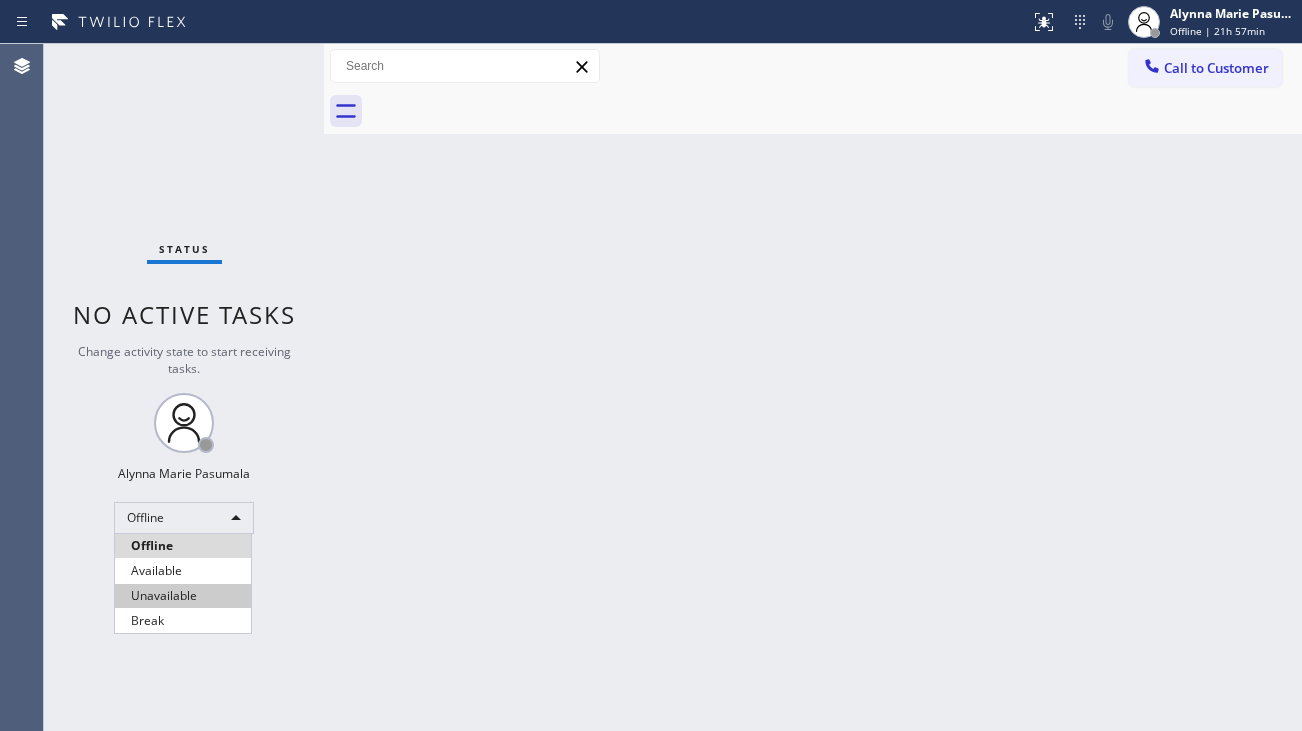 click on "Unavailable" at bounding box center [183, 596] 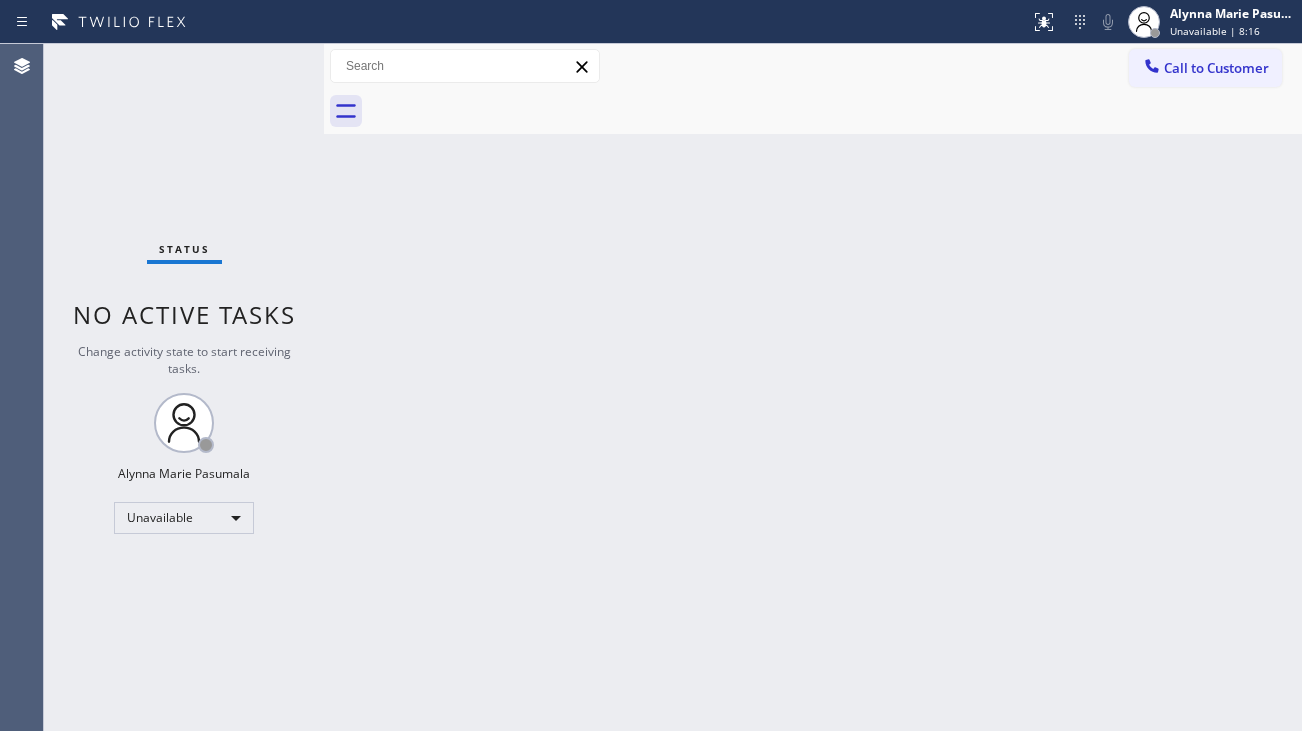 click on "Back to Dashboard Change Sender ID Customers Technicians Select a contact Outbound call Technician Search Technician Your caller id phone number Your caller id phone number Call Technician info Name   Phone none Address none Change Sender ID HVAC +18559994417 5 Star Appliance +18557314952 Appliance Repair +18554611149 Plumbing +18889090120 Air Duct Cleaning +18006865038  Electricians +18005688664 Cancel Change Check personal SMS Reset Change No tabs Call to Customer Outbound call Location Search location Your caller id phone number Customer number Call Outbound call Technician Search Technician Your caller id phone number Your caller id phone number Call" at bounding box center (813, 387) 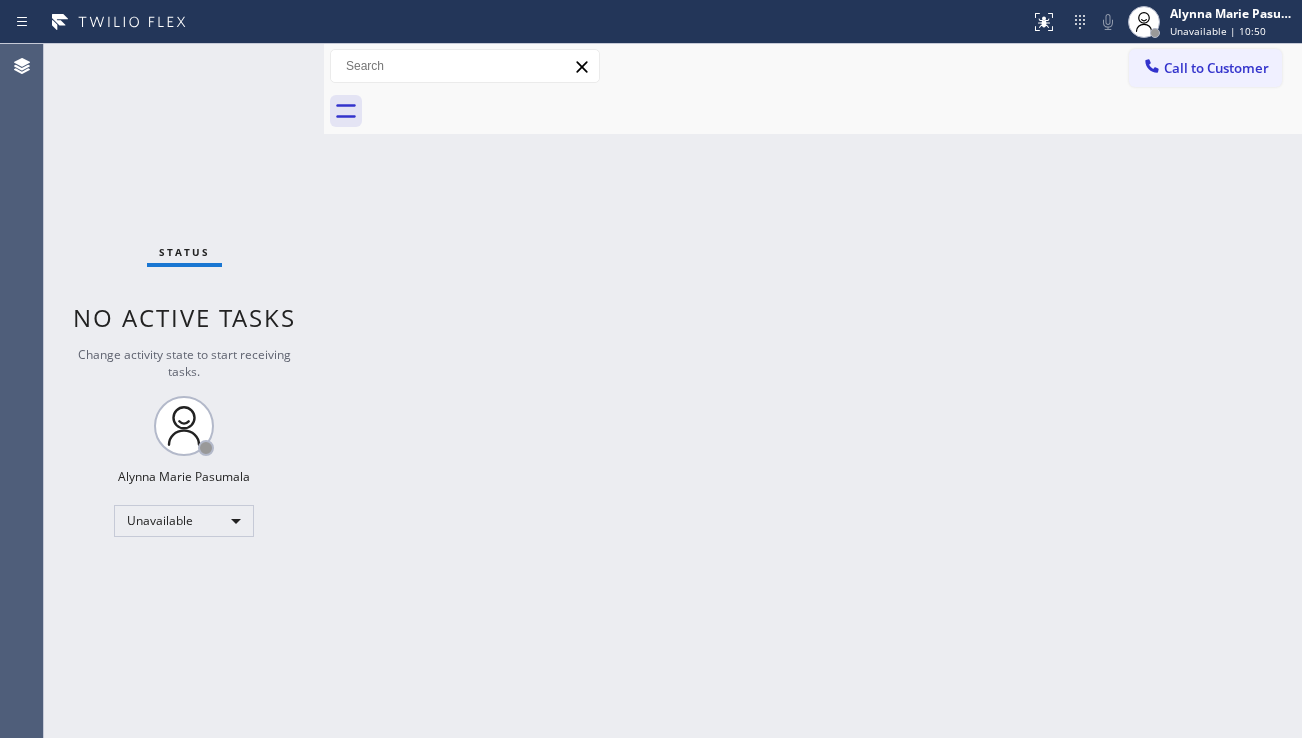 click on "Back to Dashboard Change Sender ID Customers Technicians Select a contact Outbound call Technician Search Technician Your caller id phone number Your caller id phone number Call Technician info Name   Phone none Address none Change Sender ID HVAC +18559994417 5 Star Appliance +18557314952 Appliance Repair +18554611149 Plumbing +18889090120 Air Duct Cleaning +18006865038  Electricians +18005688664 Cancel Change Check personal SMS Reset Change No tabs Call to Customer Outbound call Location Search location Your caller id phone number Customer number Call Outbound call Technician Search Technician Your caller id phone number Your caller id phone number Call" at bounding box center (813, 391) 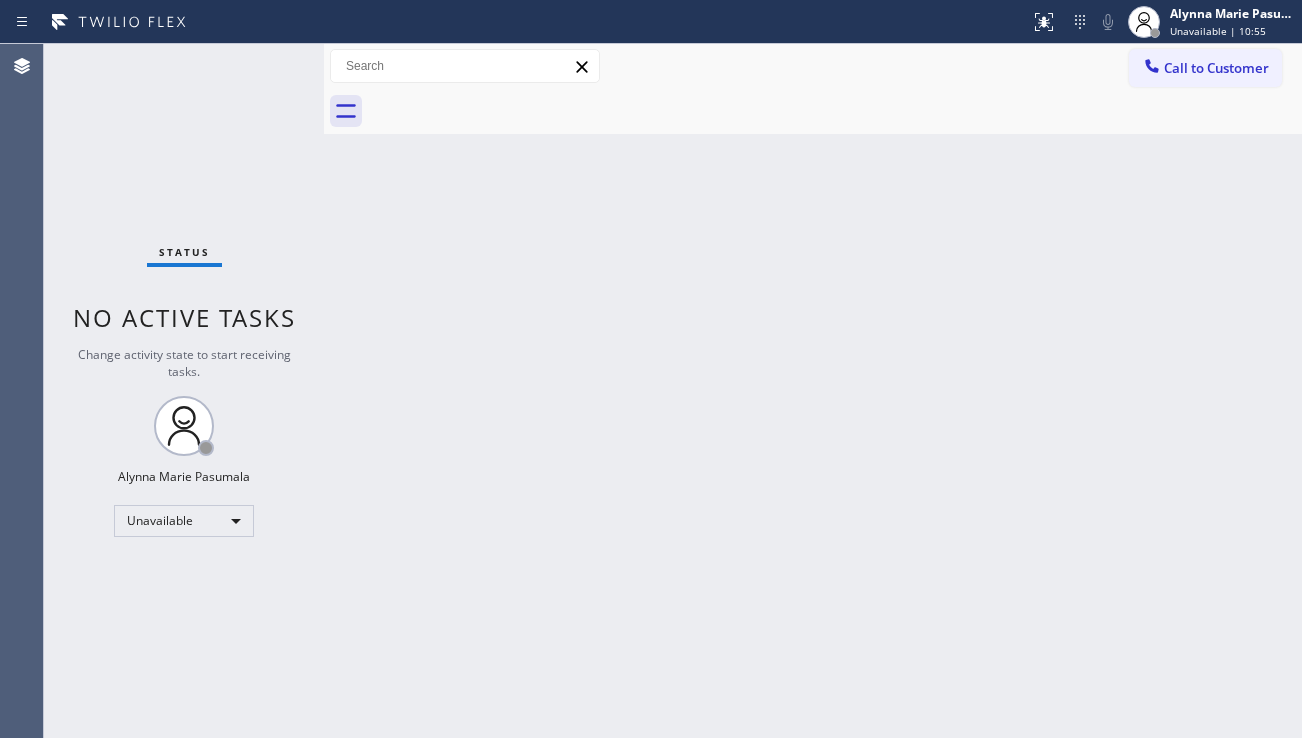 click on "Back to Dashboard Change Sender ID Customers Technicians Select a contact Outbound call Technician Search Technician Your caller id phone number Your caller id phone number Call Technician info Name   Phone none Address none Change Sender ID HVAC +18559994417 5 Star Appliance +18557314952 Appliance Repair +18554611149 Plumbing +18889090120 Air Duct Cleaning +18006865038  Electricians +18005688664 Cancel Change Check personal SMS Reset Change No tabs Call to Customer Outbound call Location Search location Your caller id phone number Customer number Call Outbound call Technician Search Technician Your caller id phone number Your caller id phone number Call" at bounding box center [813, 391] 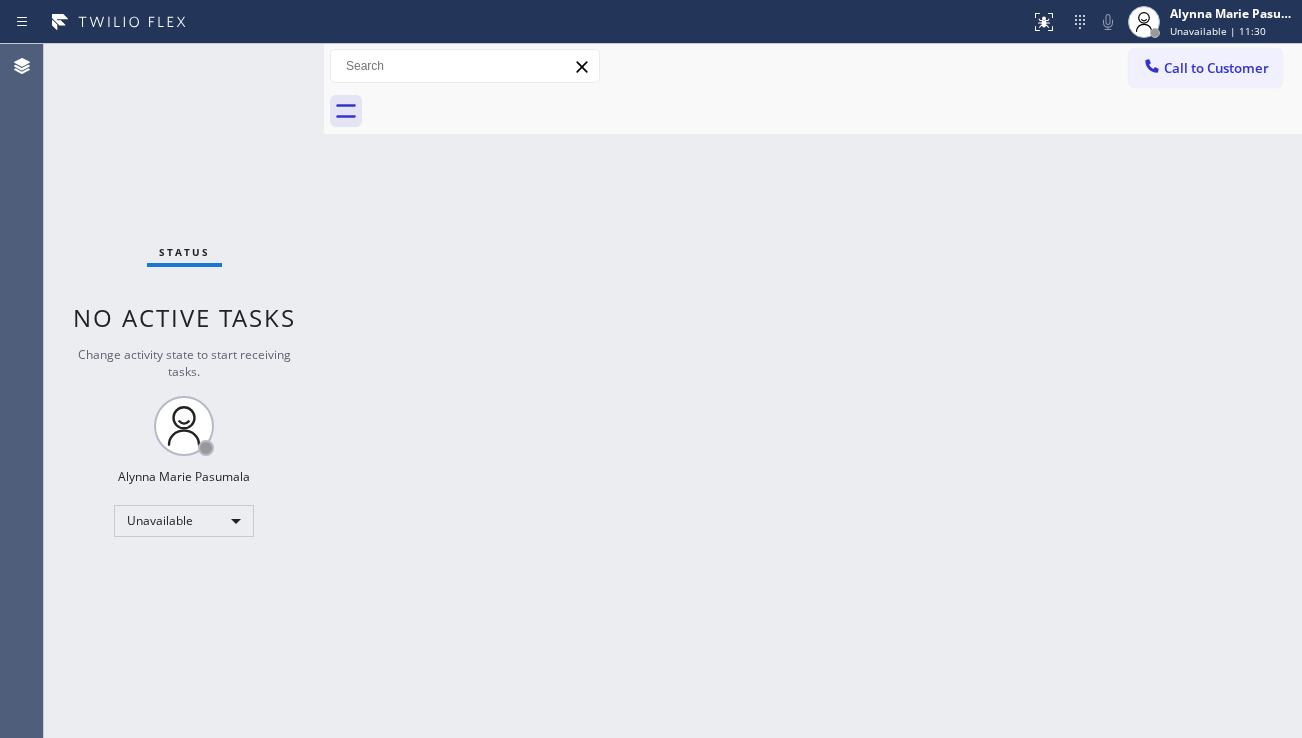 click on "Back to Dashboard Change Sender ID Customers Technicians Select a contact Outbound call Technician Search Technician Your caller id phone number Your caller id phone number Call Technician info Name   Phone none Address none Change Sender ID HVAC +18559994417 5 Star Appliance +18557314952 Appliance Repair +18554611149 Plumbing +18889090120 Air Duct Cleaning +18006865038  Electricians +18005688664 Cancel Change Check personal SMS Reset Change No tabs Call to Customer Outbound call Location Search location Your caller id phone number Customer number Call Outbound call Technician Search Technician Your caller id phone number Your caller id phone number Call" at bounding box center [813, 391] 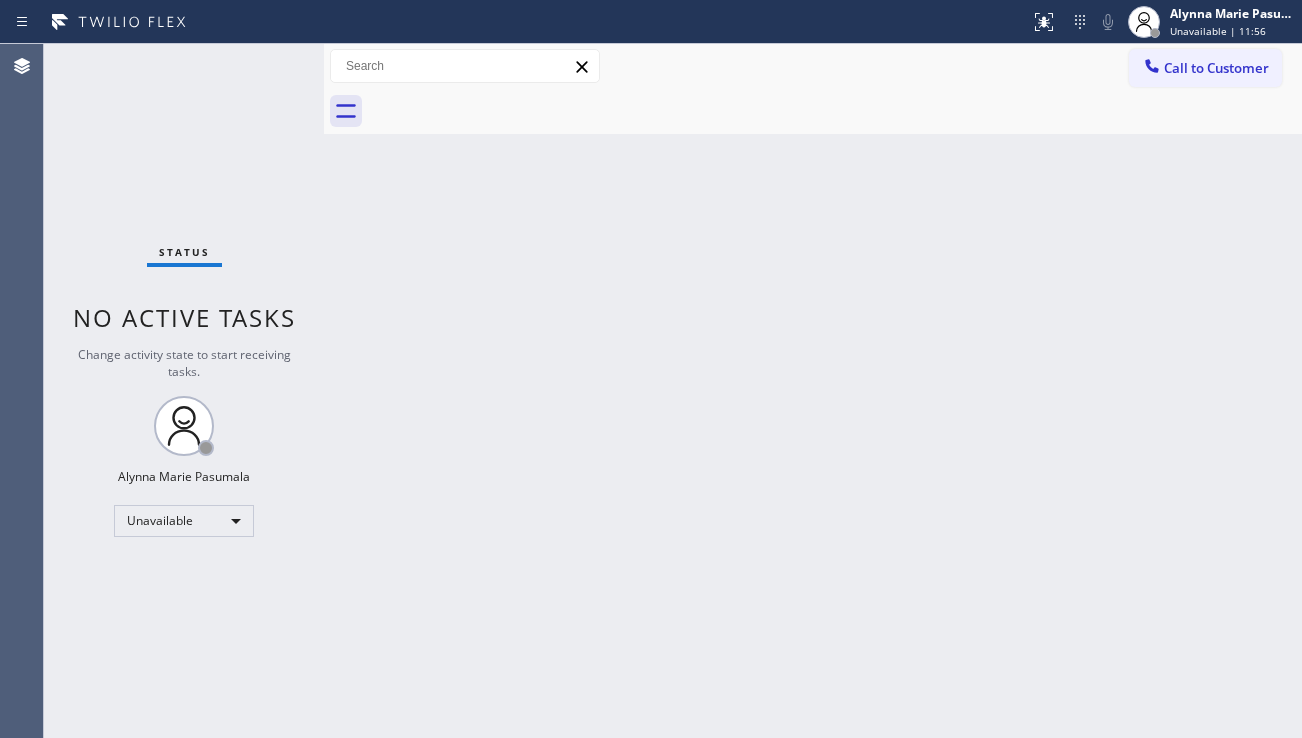 click on "Status   No active tasks     Change activity state to start receiving tasks.   Alynna Marie Pasumala Unavailable" at bounding box center (184, 391) 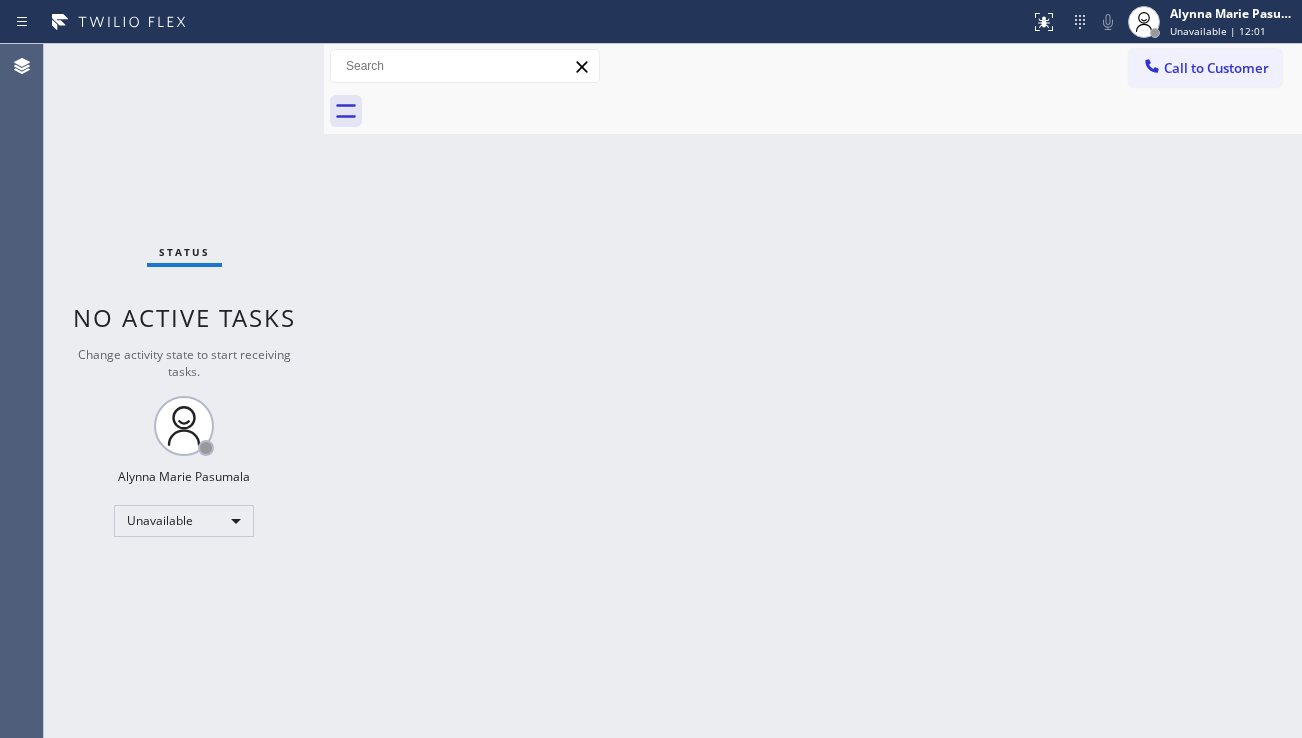 click on "Back to Dashboard Change Sender ID Customers Technicians Select a contact Outbound call Technician Search Technician Your caller id phone number Your caller id phone number Call Technician info Name   Phone none Address none Change Sender ID HVAC +18559994417 5 Star Appliance +18557314952 Appliance Repair +18554611149 Plumbing +18889090120 Air Duct Cleaning +18006865038  Electricians +18005688664 Cancel Change Check personal SMS Reset Change No tabs Call to Customer Outbound call Location Search location Your caller id phone number Customer number Call Outbound call Technician Search Technician Your caller id phone number Your caller id phone number Call" at bounding box center [813, 391] 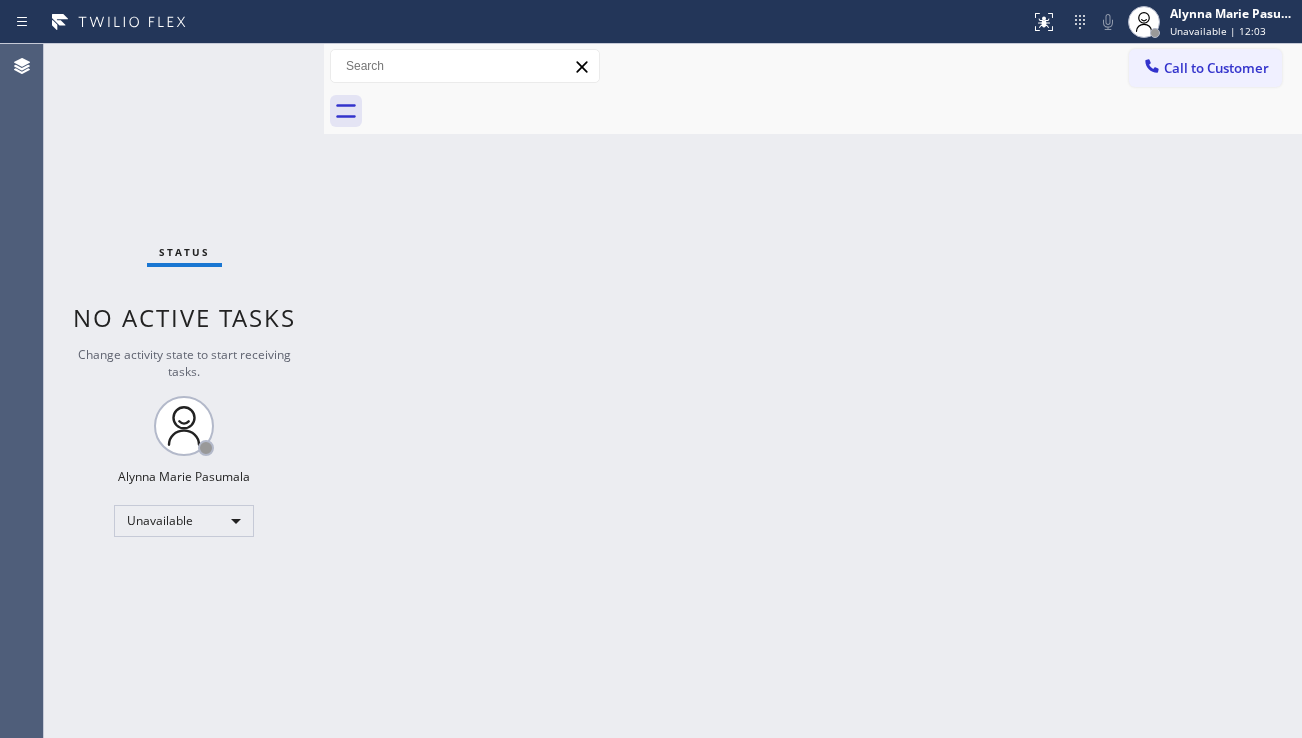 click on "Back to Dashboard Change Sender ID Customers Technicians Select a contact Outbound call Technician Search Technician Your caller id phone number Your caller id phone number Call Technician info Name   Phone none Address none Change Sender ID HVAC +18559994417 5 Star Appliance +18557314952 Appliance Repair +18554611149 Plumbing +18889090120 Air Duct Cleaning +18006865038  Electricians +18005688664 Cancel Change Check personal SMS Reset Change No tabs Call to Customer Outbound call Location Search location Your caller id phone number Customer number Call Outbound call Technician Search Technician Your caller id phone number Your caller id phone number Call" at bounding box center (813, 391) 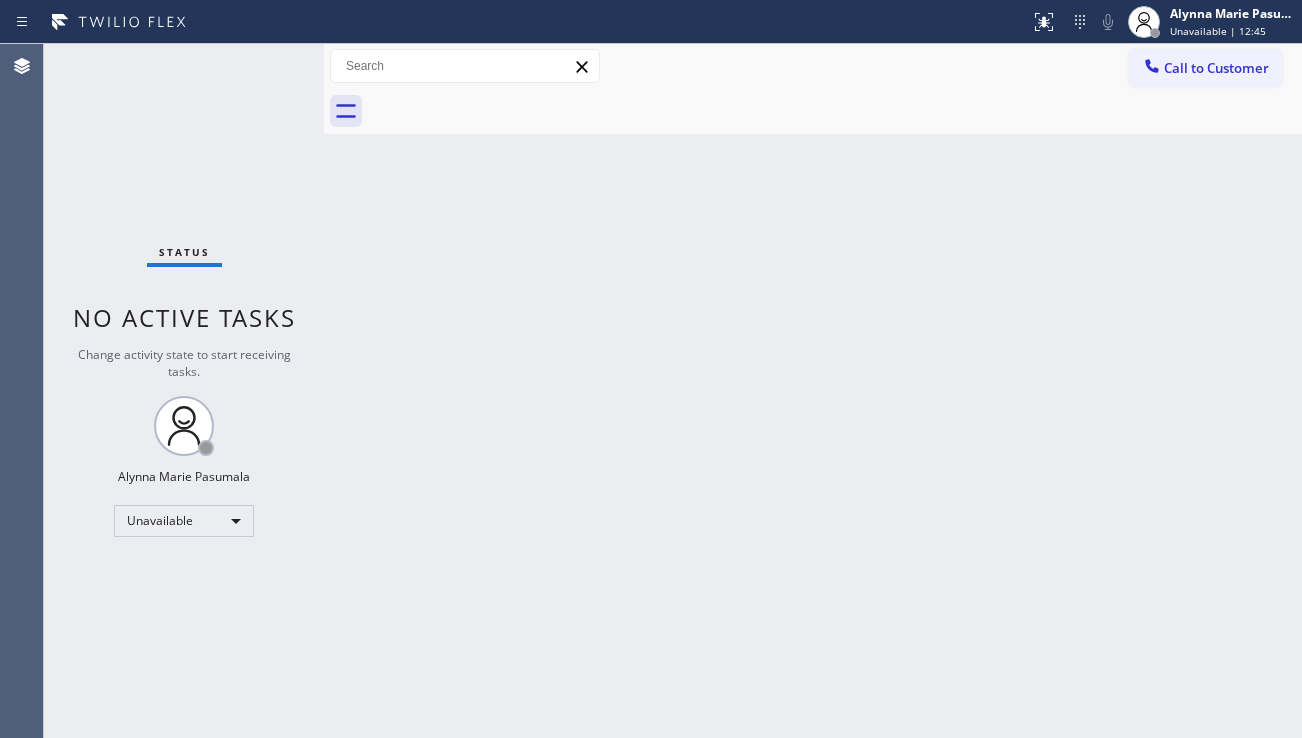click on "Back to Dashboard Change Sender ID Customers Technicians Select a contact Outbound call Technician Search Technician Your caller id phone number Your caller id phone number Call Technician info Name   Phone none Address none Change Sender ID HVAC +18559994417 5 Star Appliance +18557314952 Appliance Repair +18554611149 Plumbing +18889090120 Air Duct Cleaning +18006865038  Electricians +18005688664 Cancel Change Check personal SMS Reset Change No tabs Call to Customer Outbound call Location Search location Your caller id phone number Customer number Call Outbound call Technician Search Technician Your caller id phone number Your caller id phone number Call" at bounding box center [813, 391] 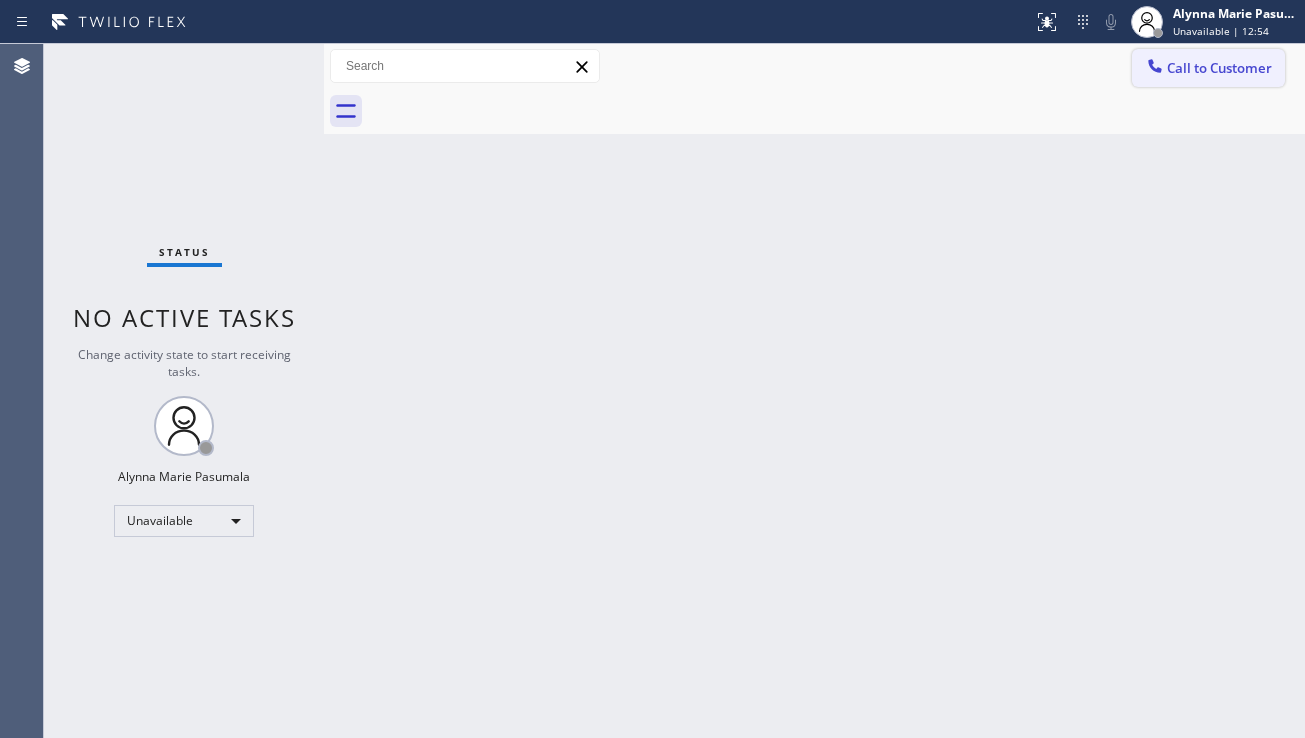 click on "Call to Customer" at bounding box center [1219, 68] 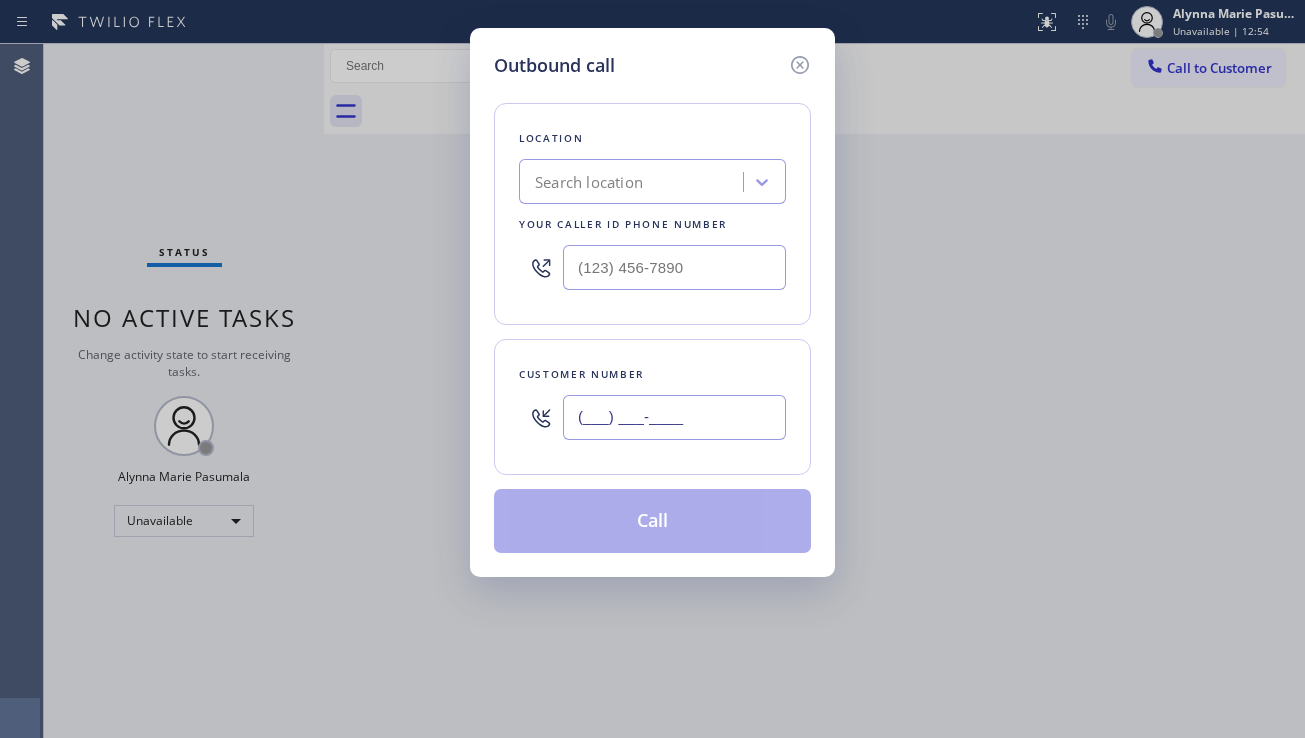 click on "(___) ___-____" at bounding box center [674, 417] 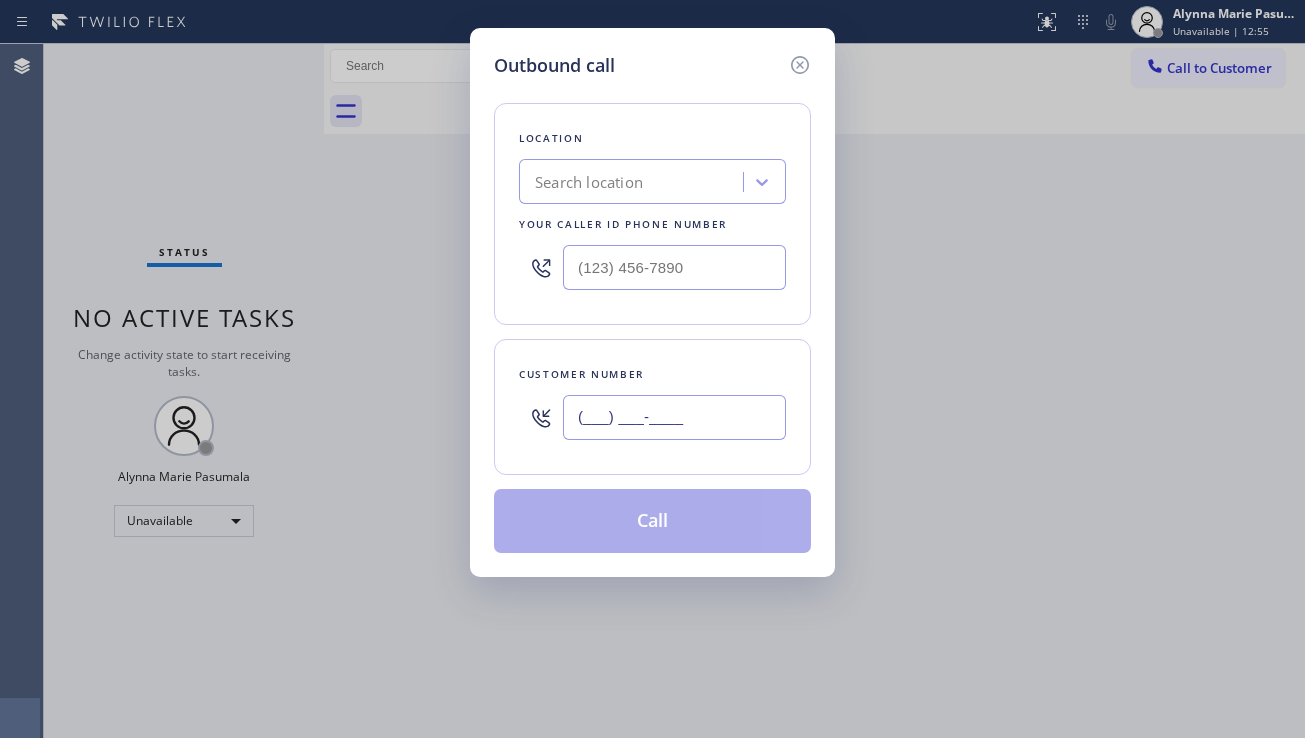 paste on "[PHONE]" 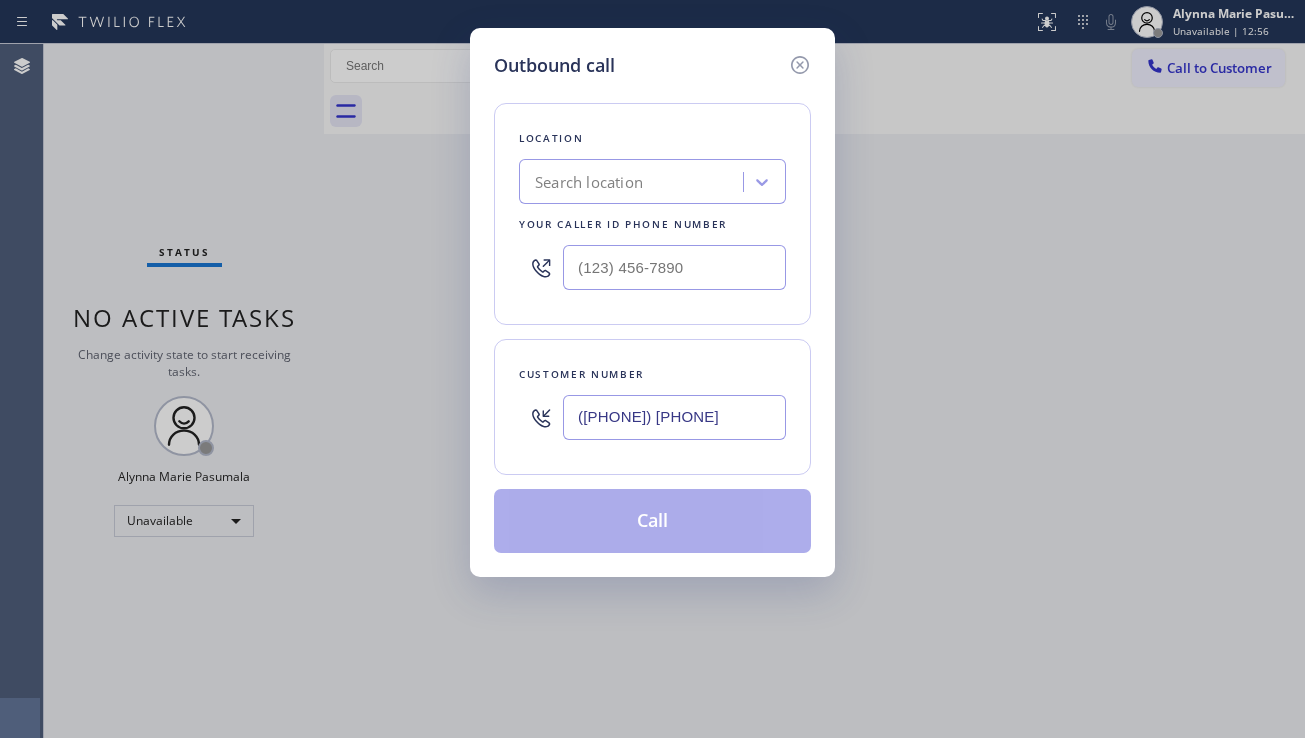 type on "([PHONE]) [PHONE]" 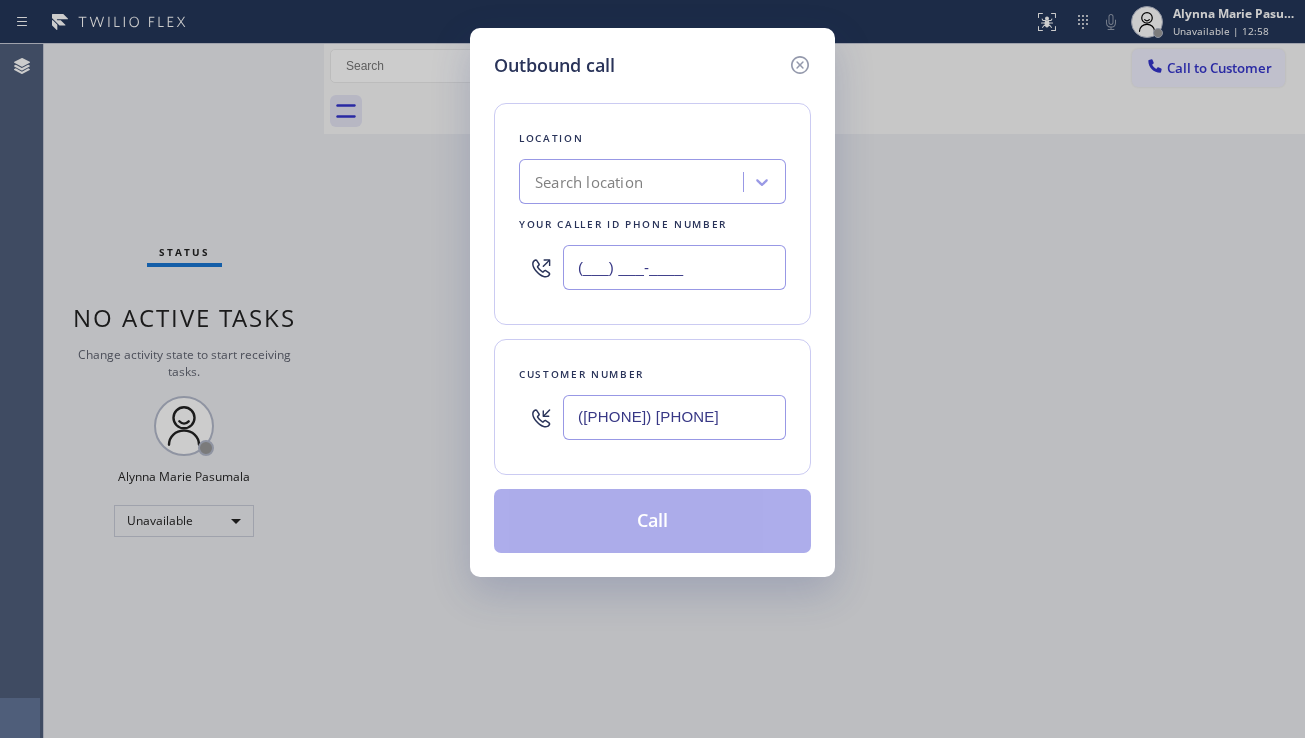 click on "(___) ___-____" at bounding box center [674, 267] 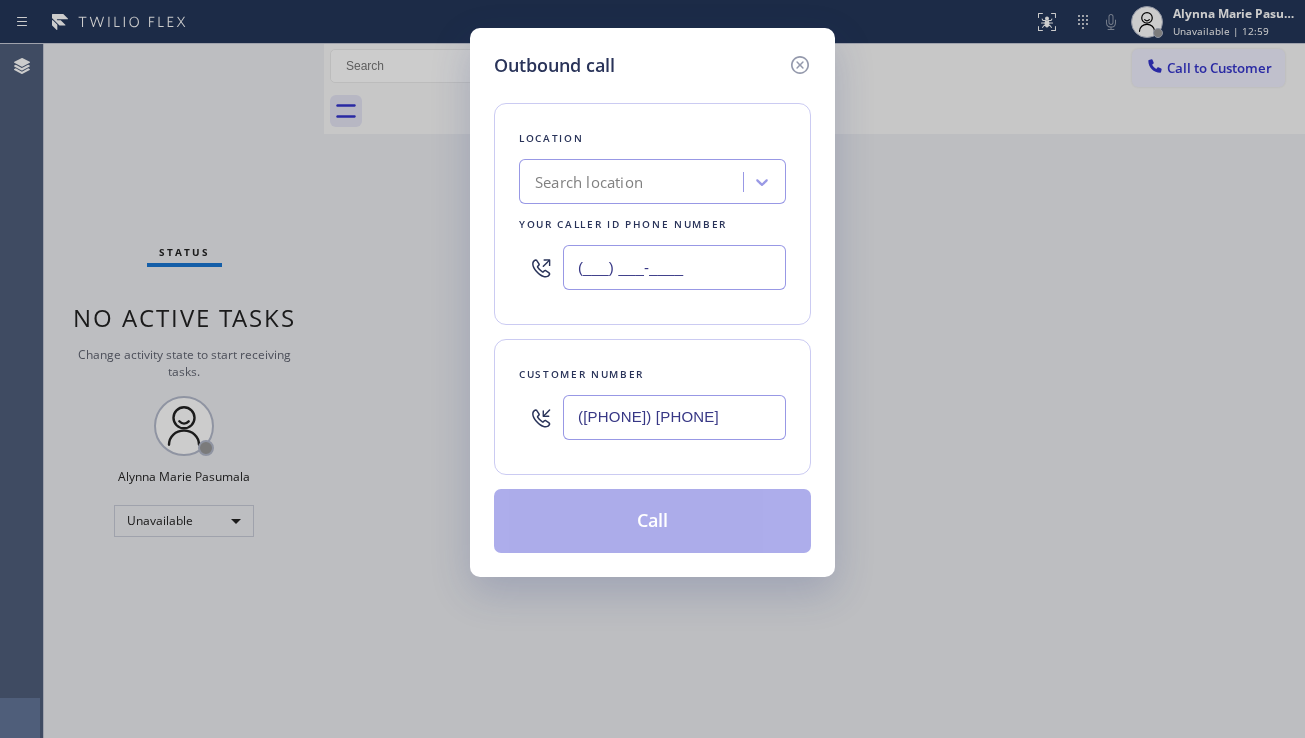 paste on "([AREA]) [PHONE]" 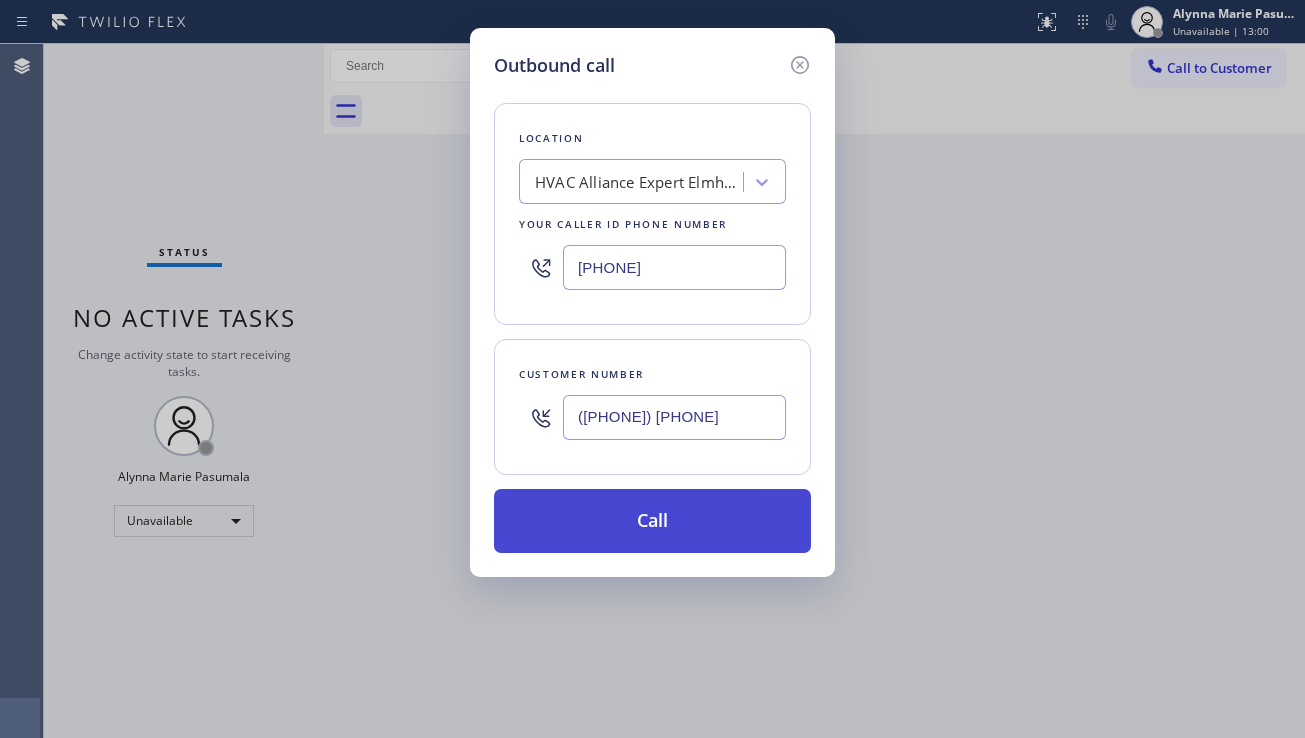 type on "[PHONE]" 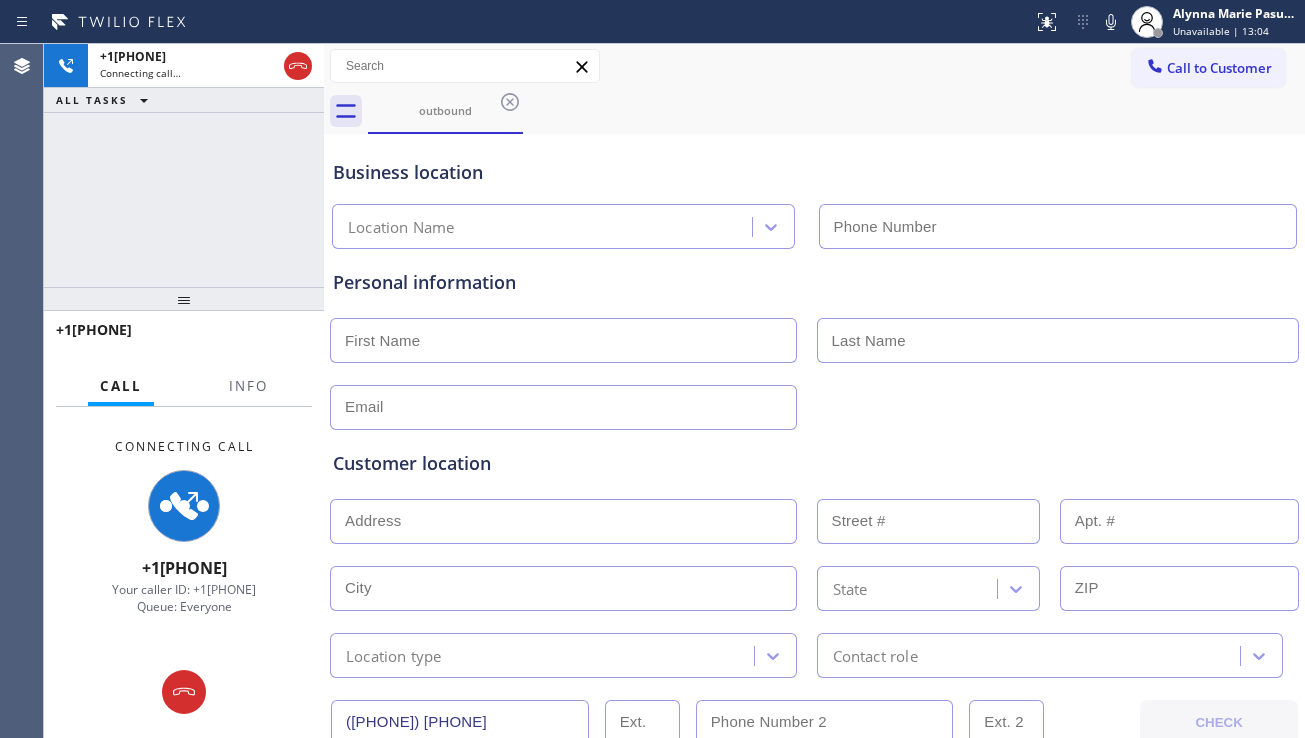 type on "[PHONE]" 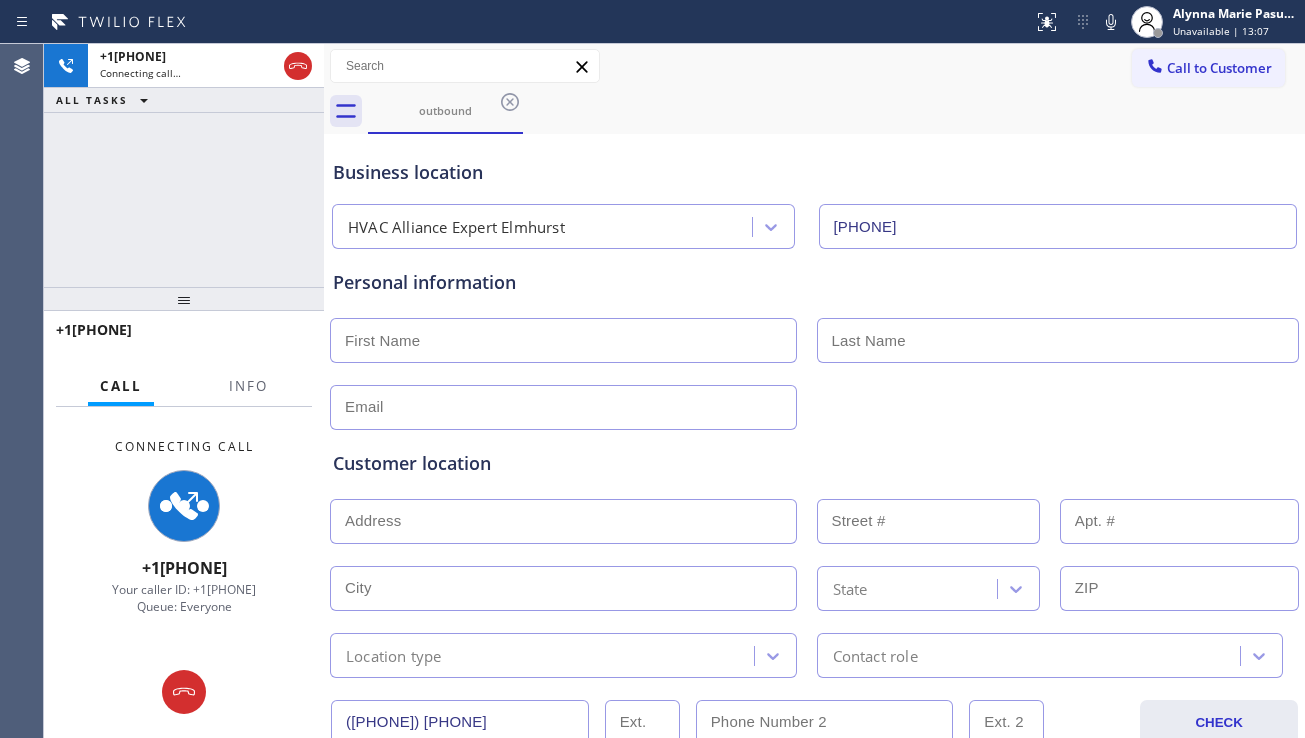 click at bounding box center [928, 521] 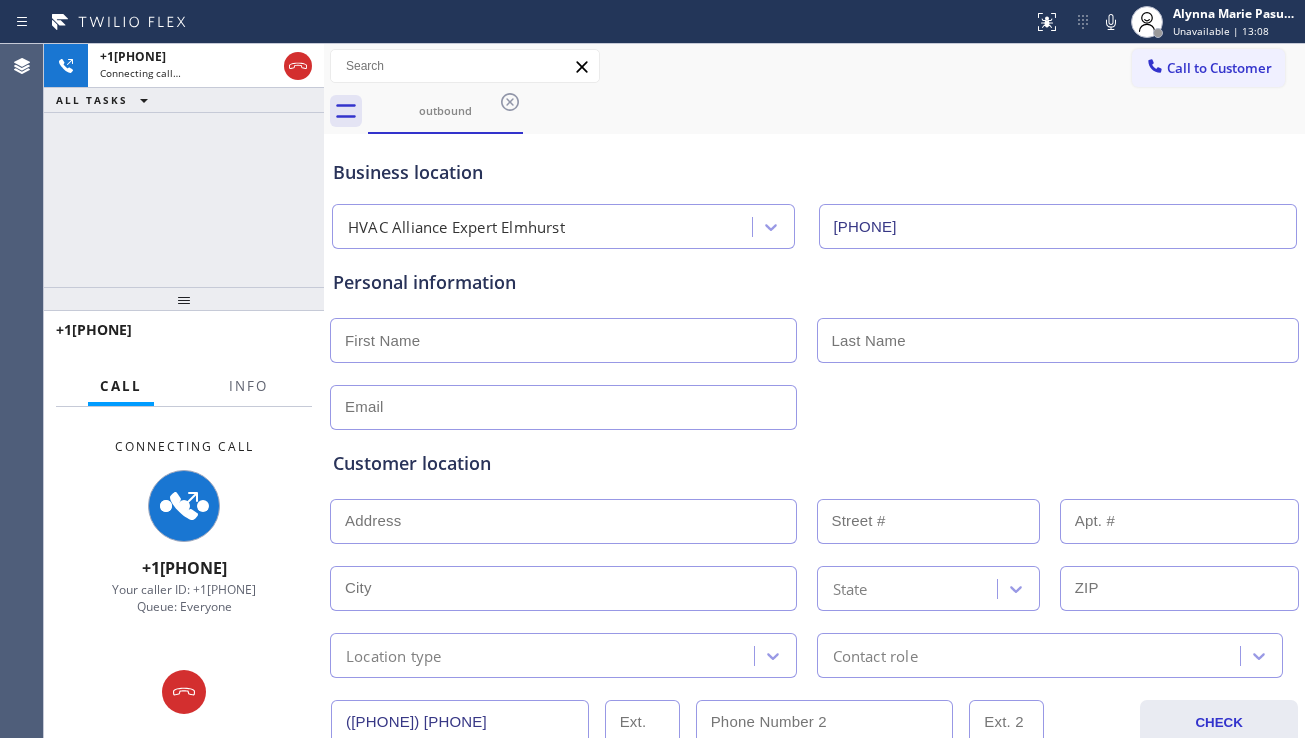 click on "Customer location >> ADD NEW ADDRESS << + NEW ADDRESS State Location type Contact role" at bounding box center [814, 554] 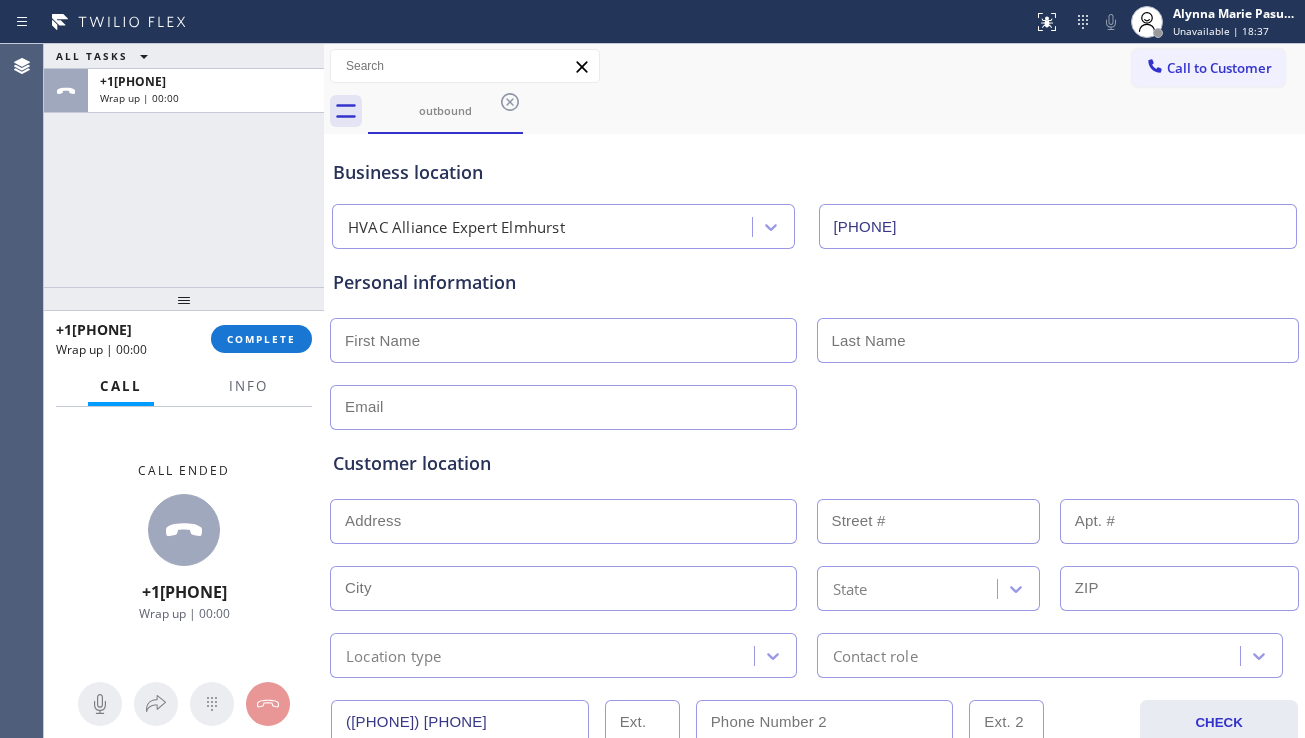 click on "Customer location >> ADD NEW ADDRESS << + NEW ADDRESS State Location type Contact role" at bounding box center (814, 564) 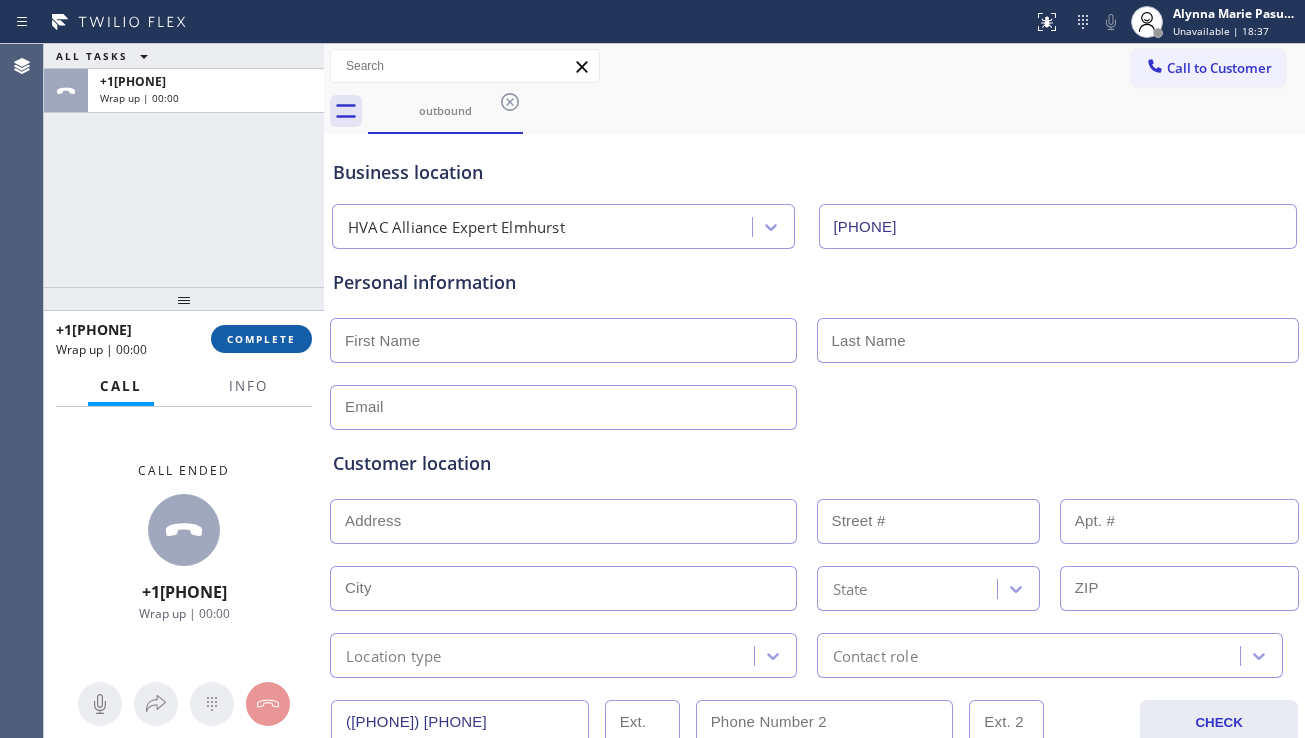 click on "COMPLETE" at bounding box center [261, 339] 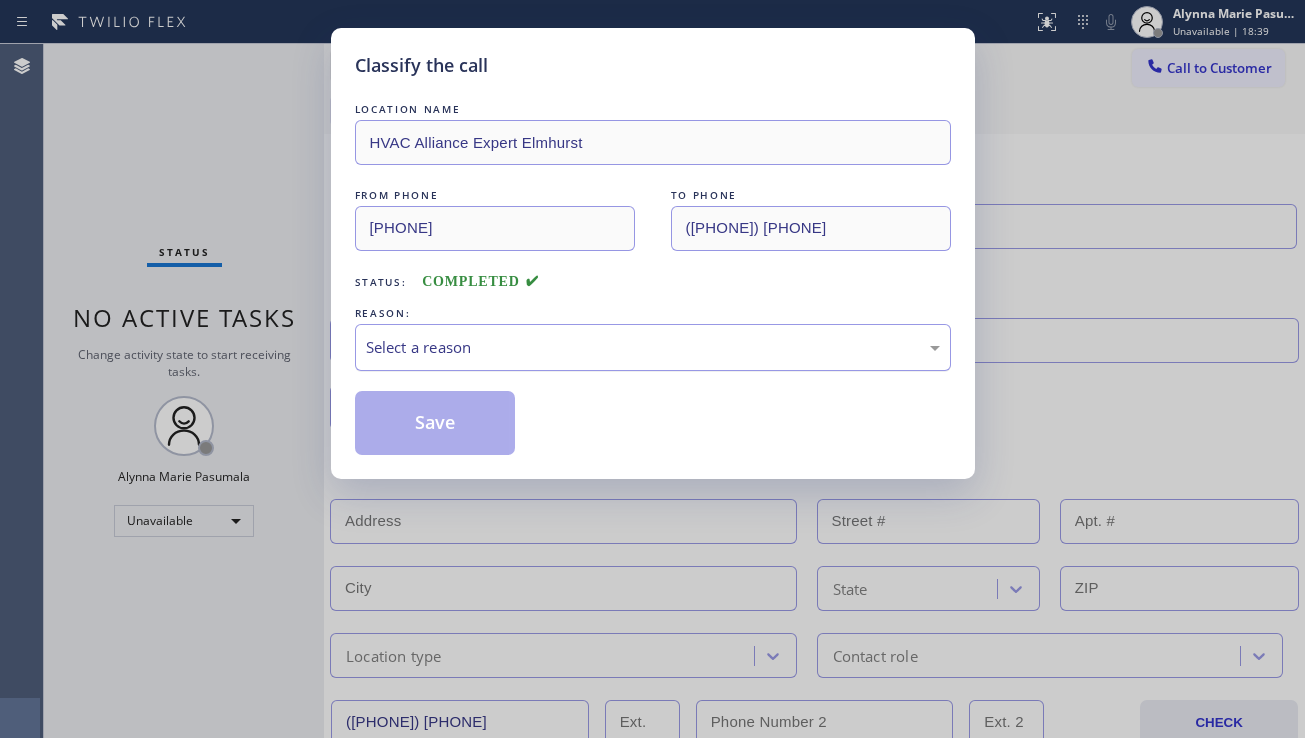 click on "Select a reason" at bounding box center (653, 347) 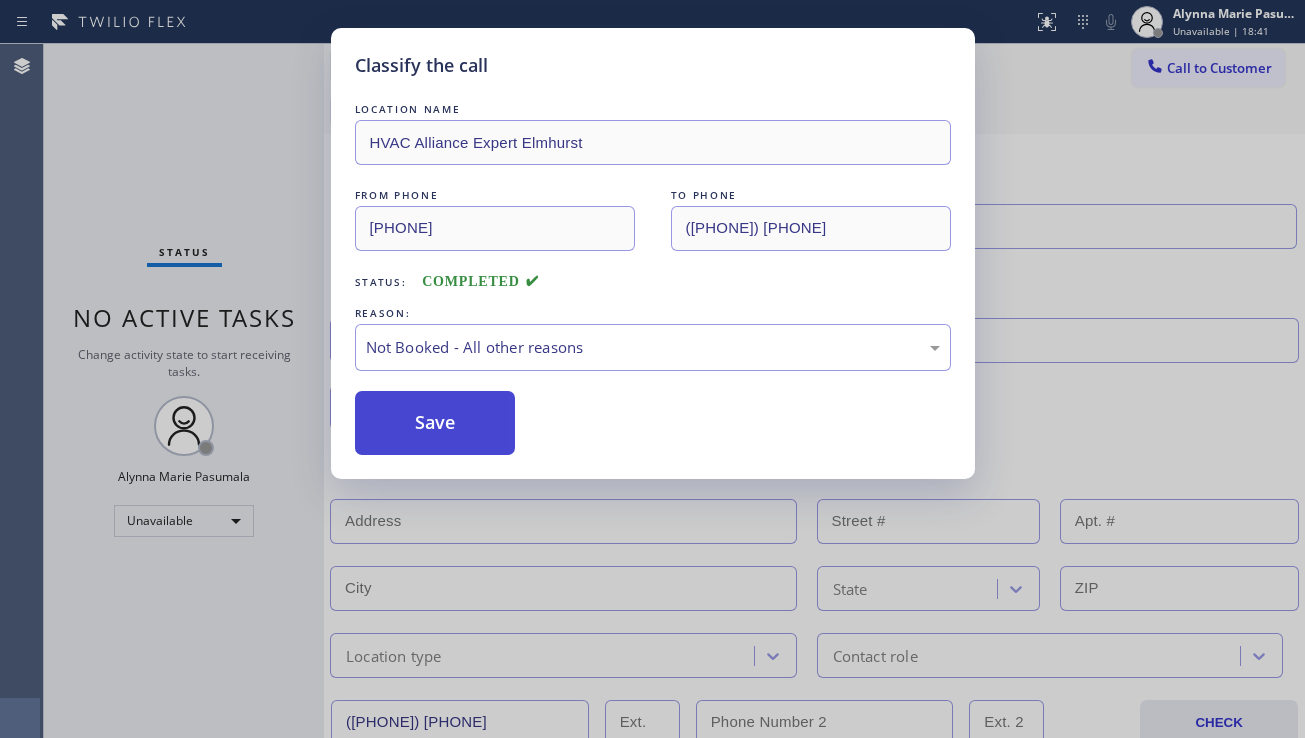 click on "Save" at bounding box center (435, 423) 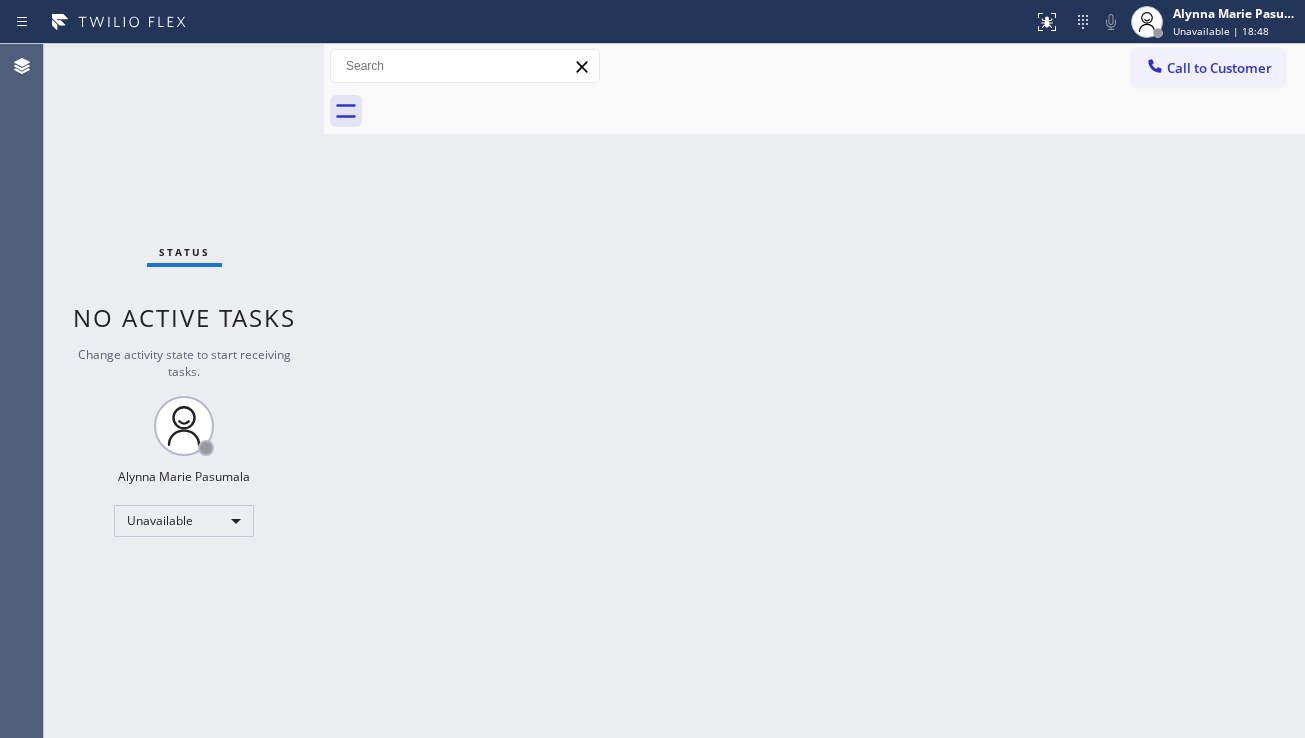 click on "Call to Customer" at bounding box center [1208, 68] 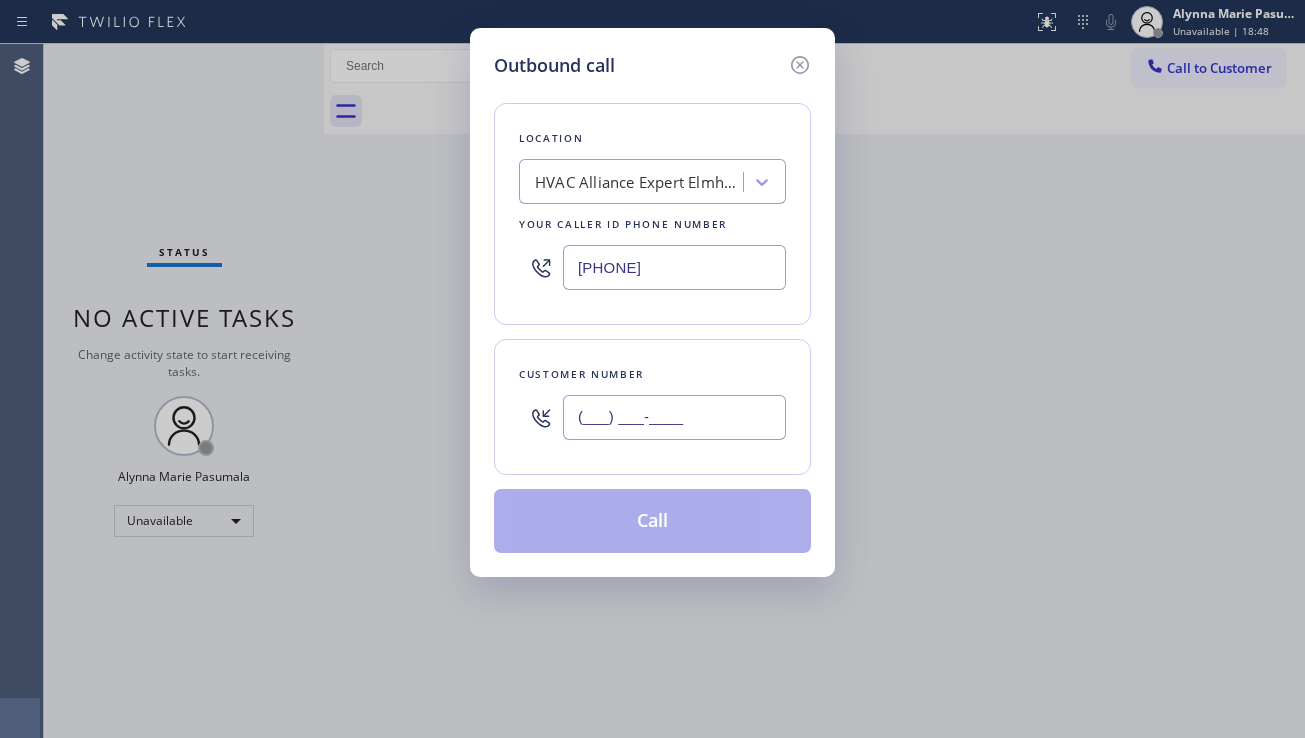 click on "(___) ___-____" at bounding box center (674, 417) 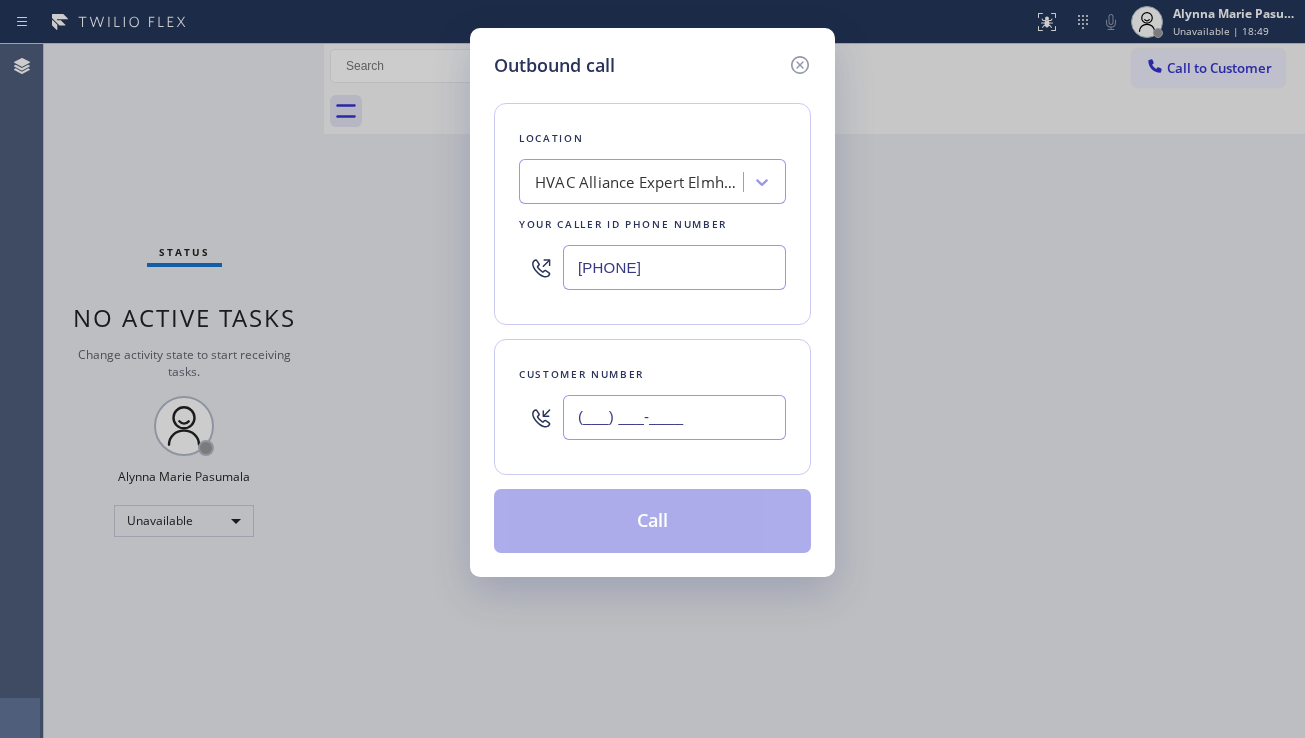 paste on "([AREA]) [PHONE]" 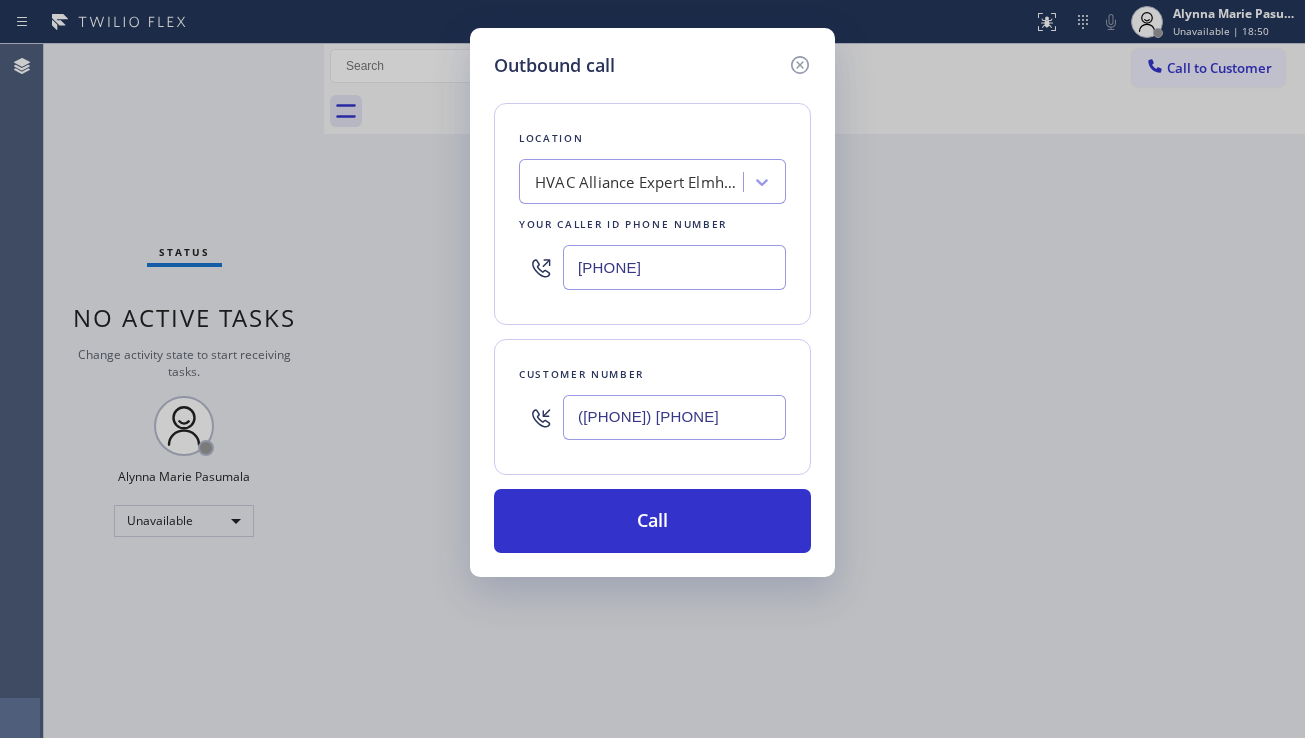 type on "([PHONE]) [PHONE]" 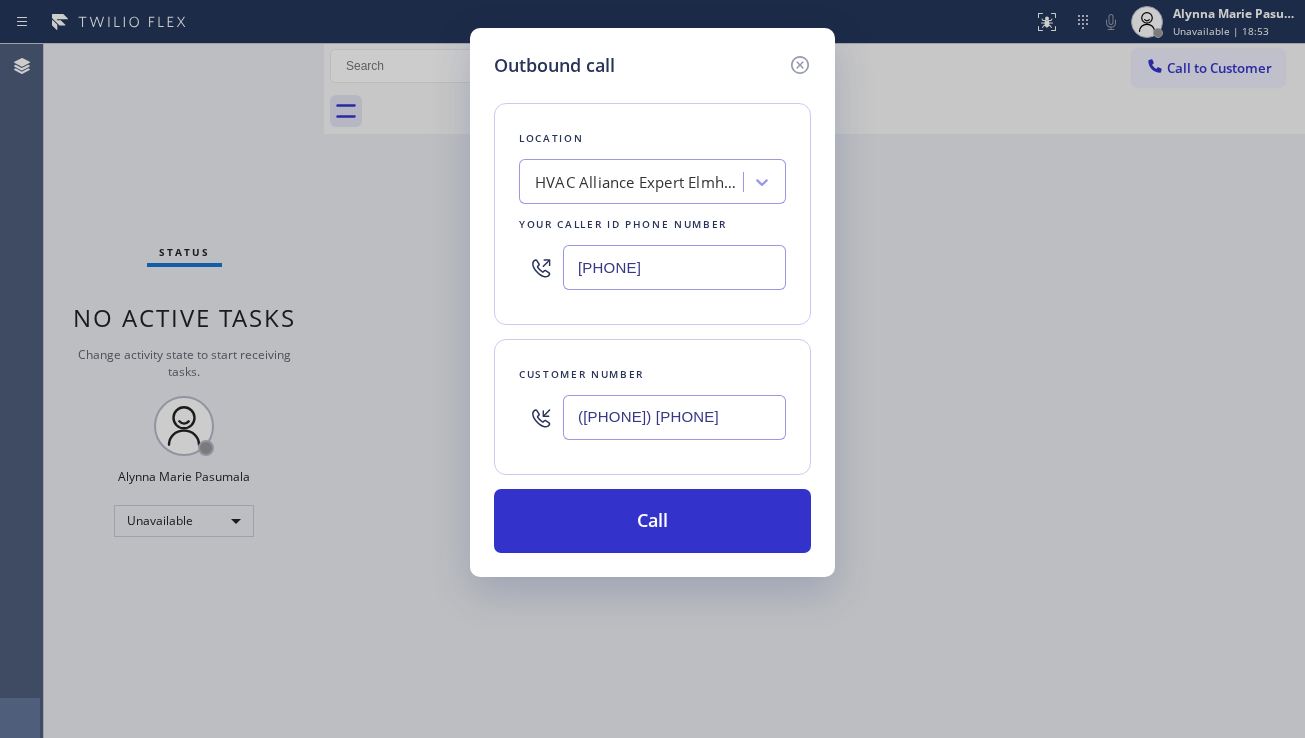 drag, startPoint x: 700, startPoint y: 264, endPoint x: 522, endPoint y: 275, distance: 178.33957 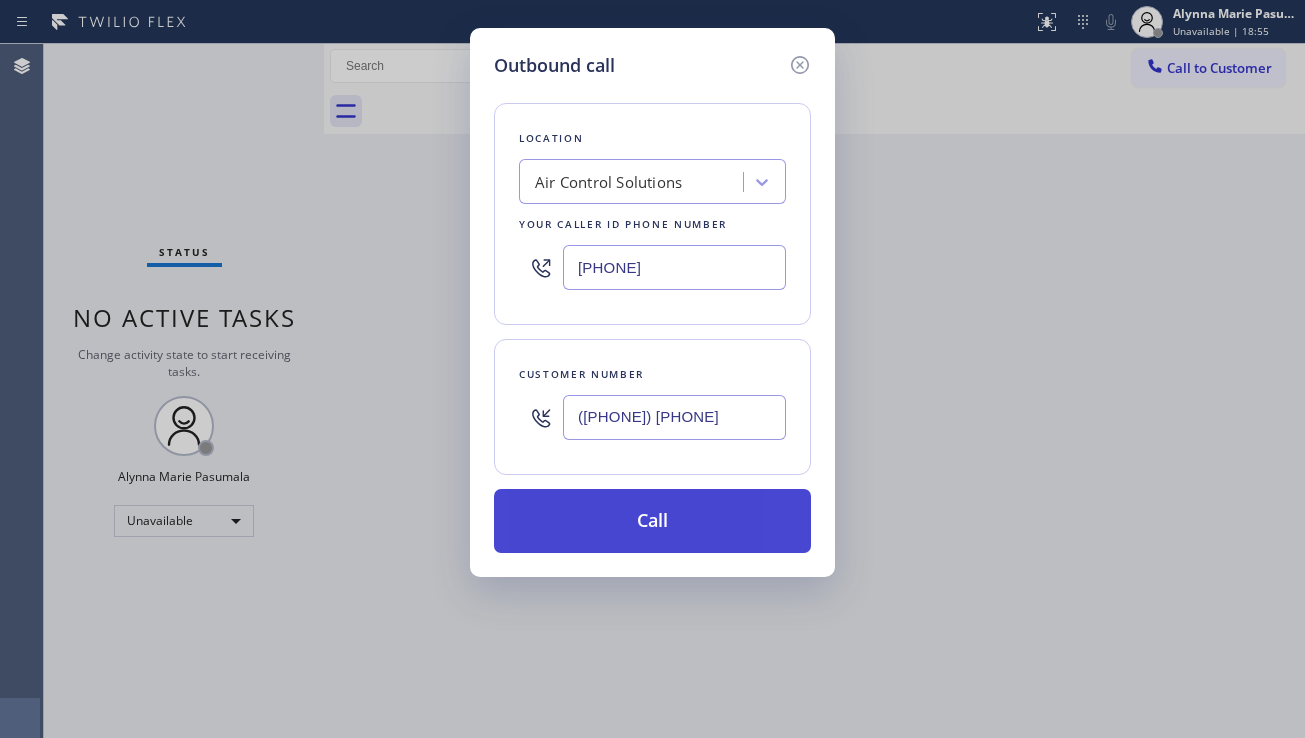 type on "[PHONE]" 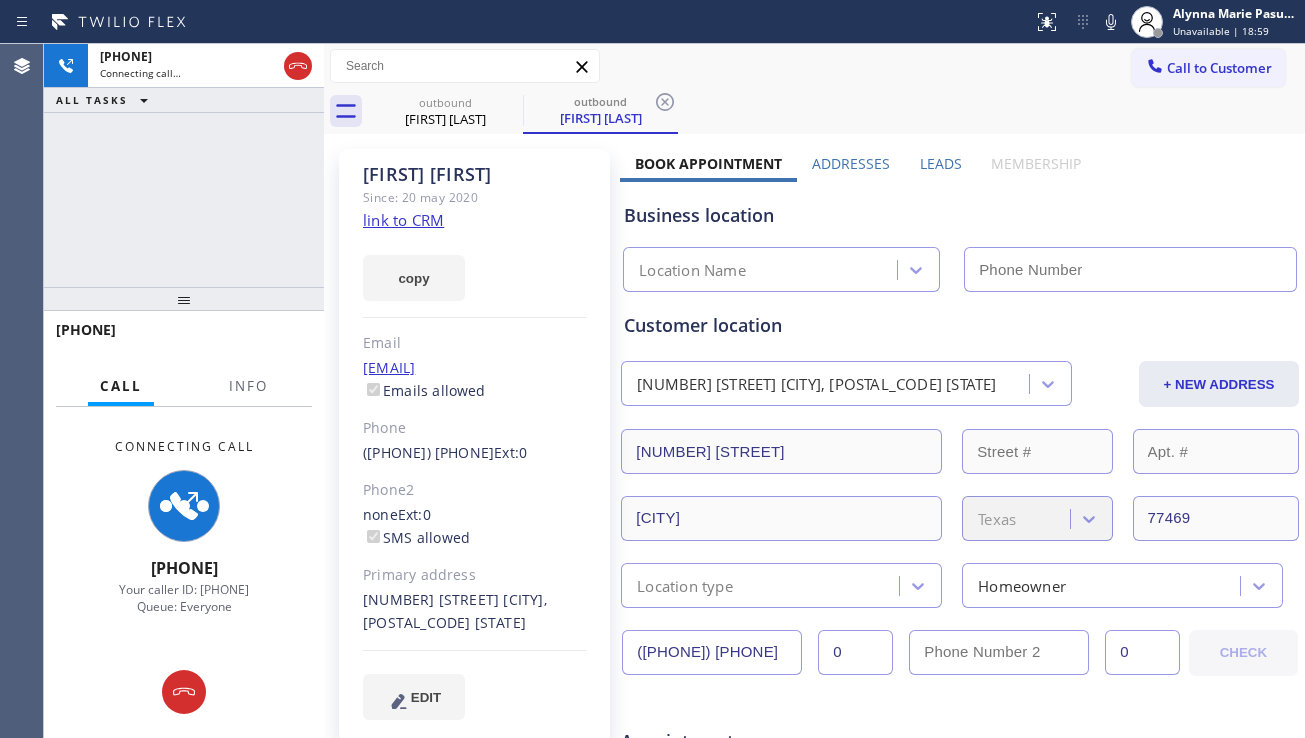 type on "[PHONE]" 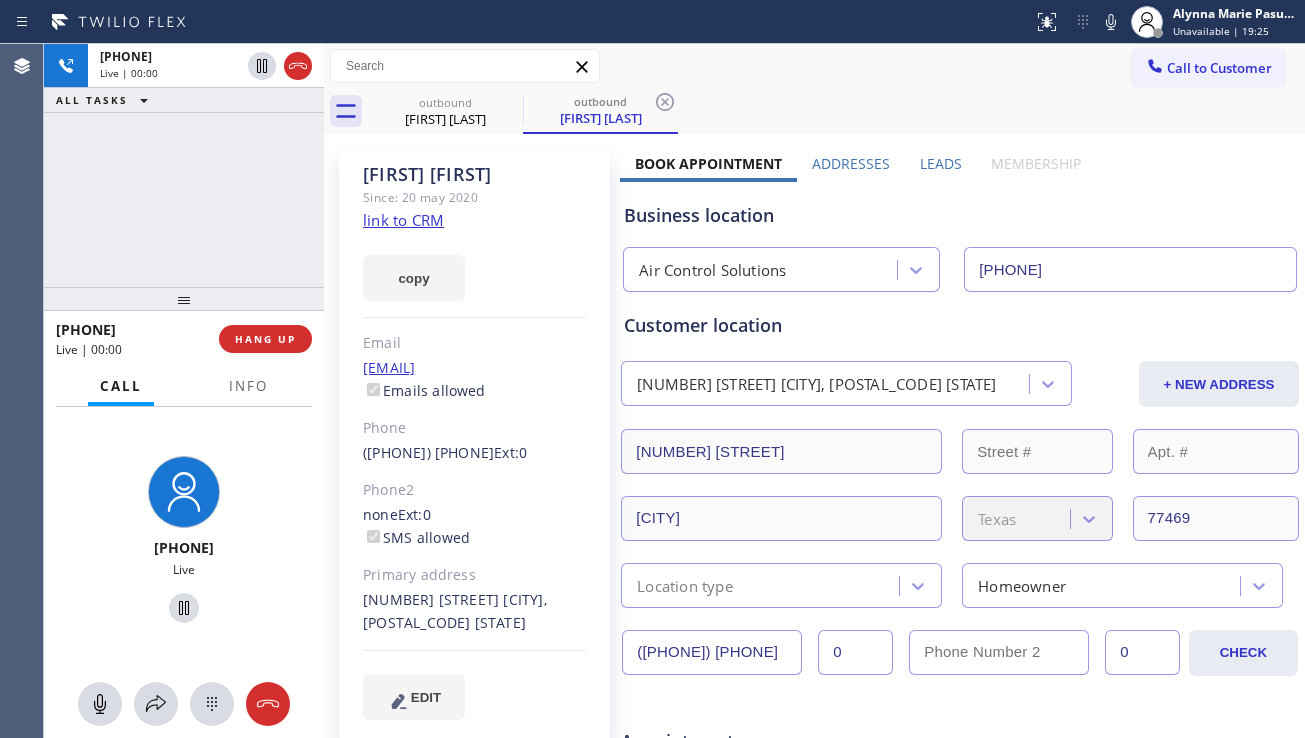 click on "Business location Air Control Solutions ([AREA]) [PHONE]" at bounding box center (960, 237) 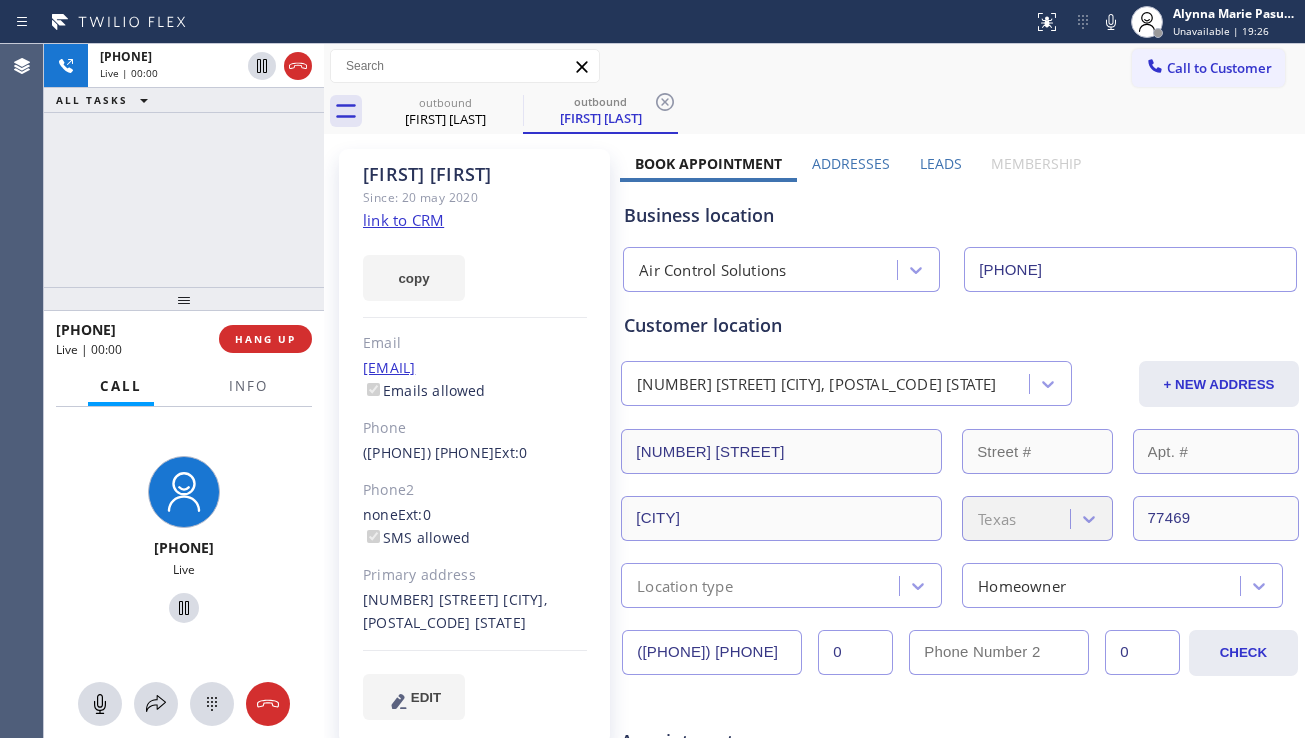 click on "Leads" at bounding box center (941, 163) 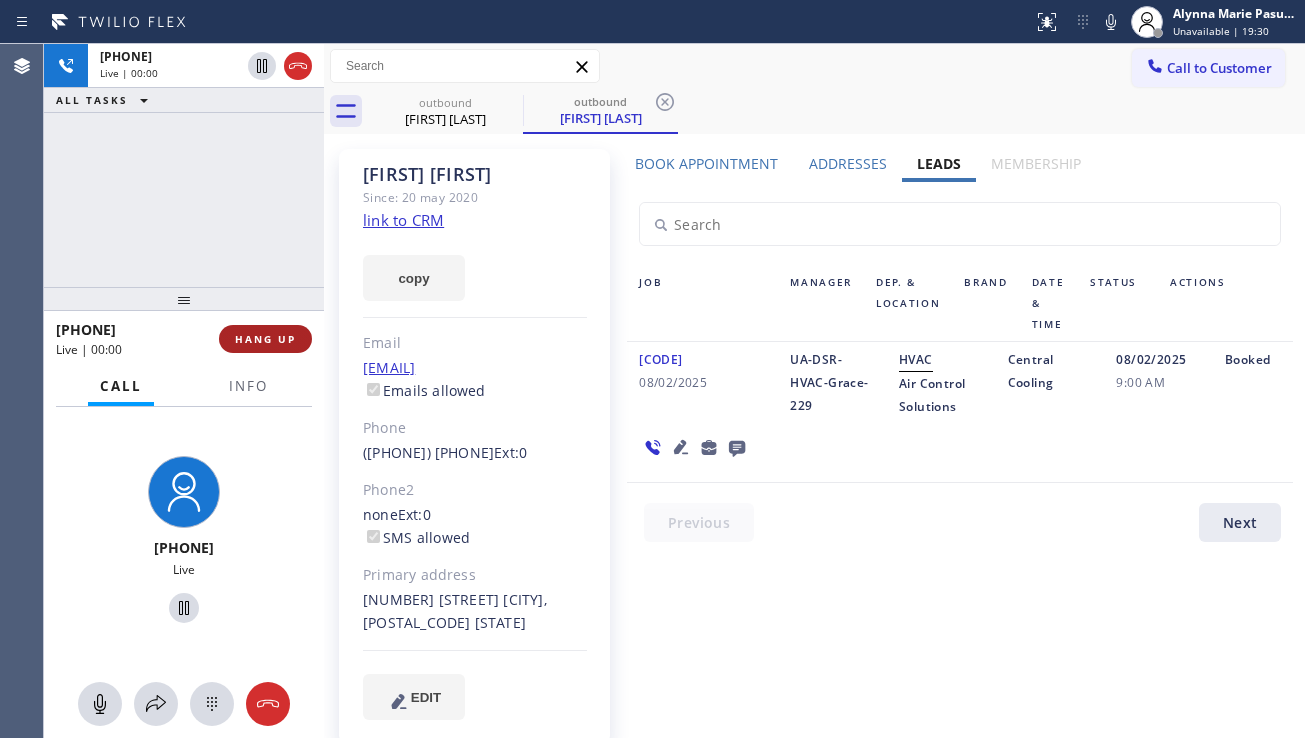 click on "HANG UP" at bounding box center (265, 339) 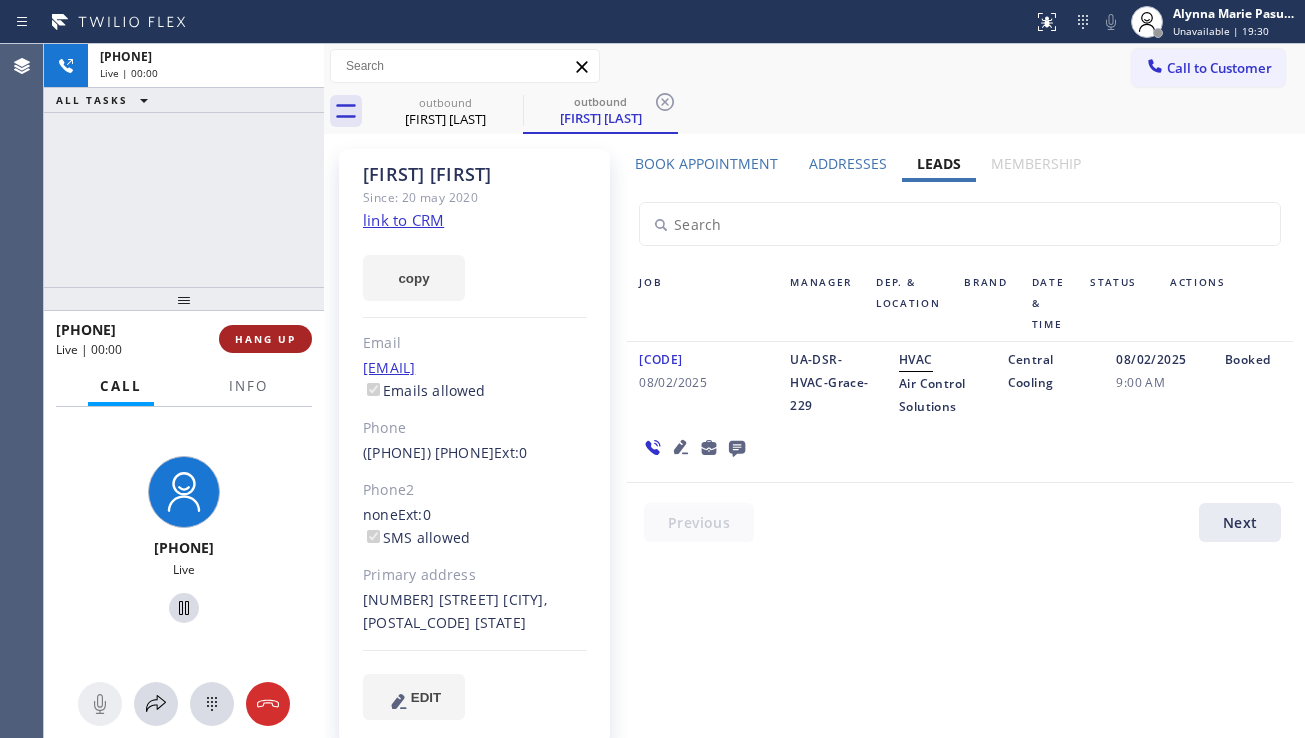 click on "HANG UP" at bounding box center [265, 339] 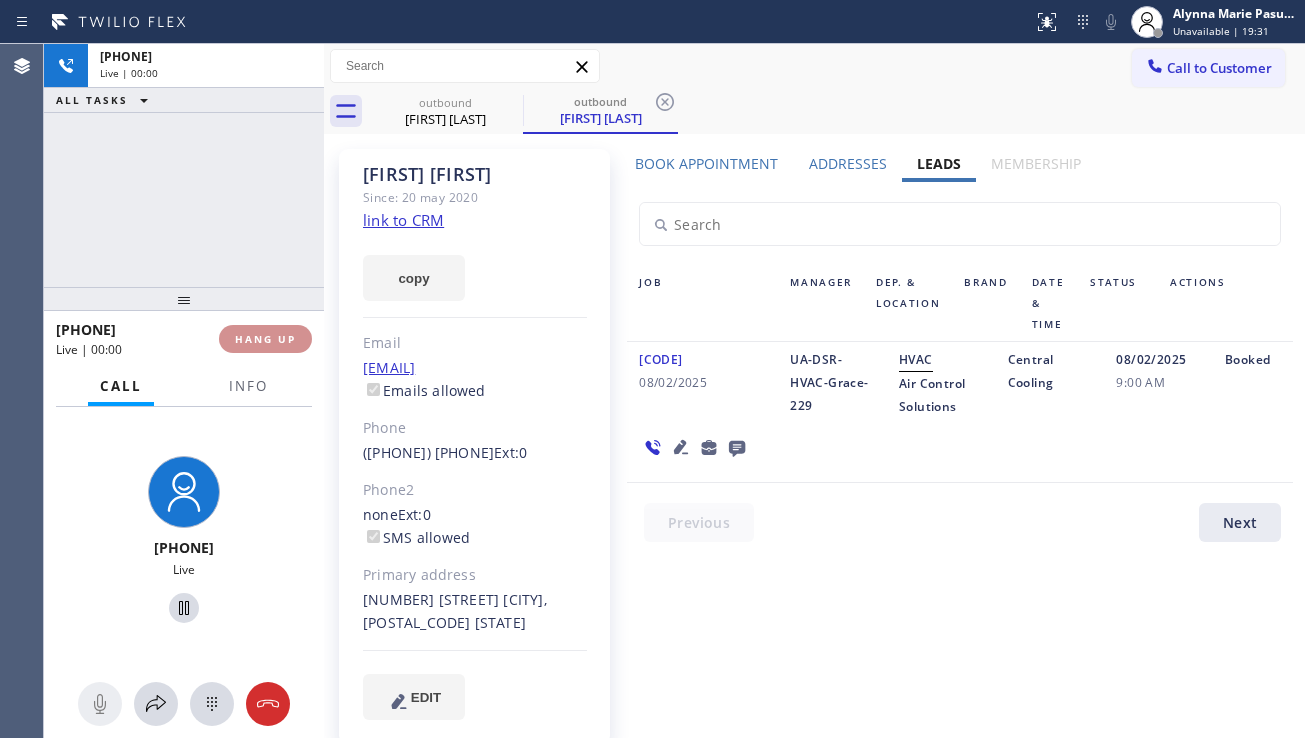 click on "HANG UP" at bounding box center [265, 339] 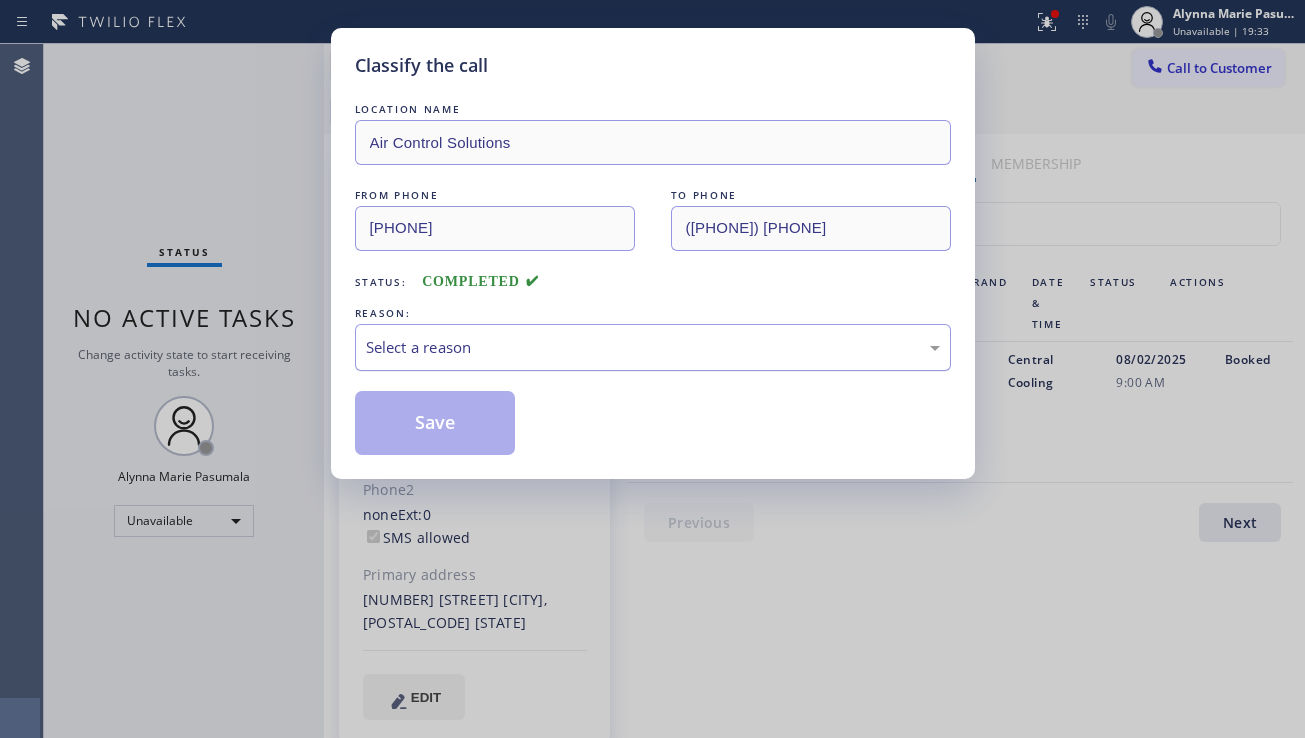 click on "Select a reason" at bounding box center [653, 347] 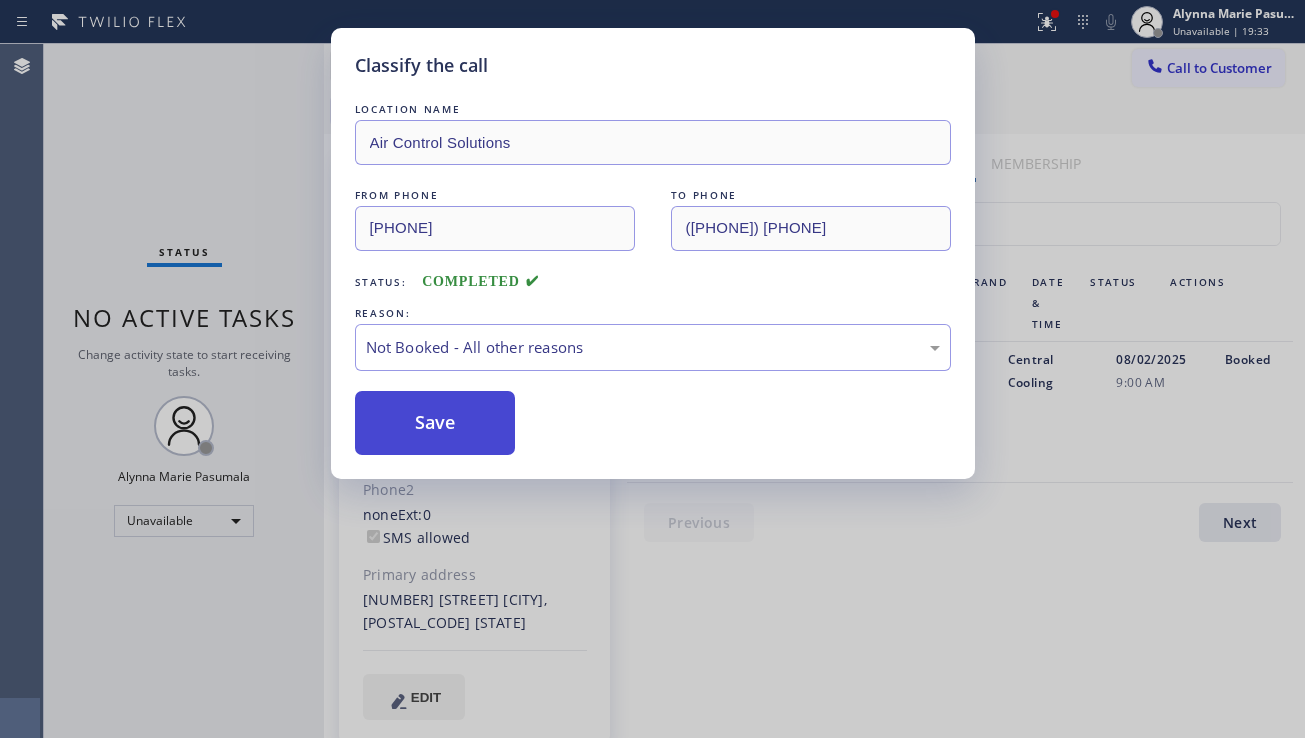 click on "Save" at bounding box center [435, 423] 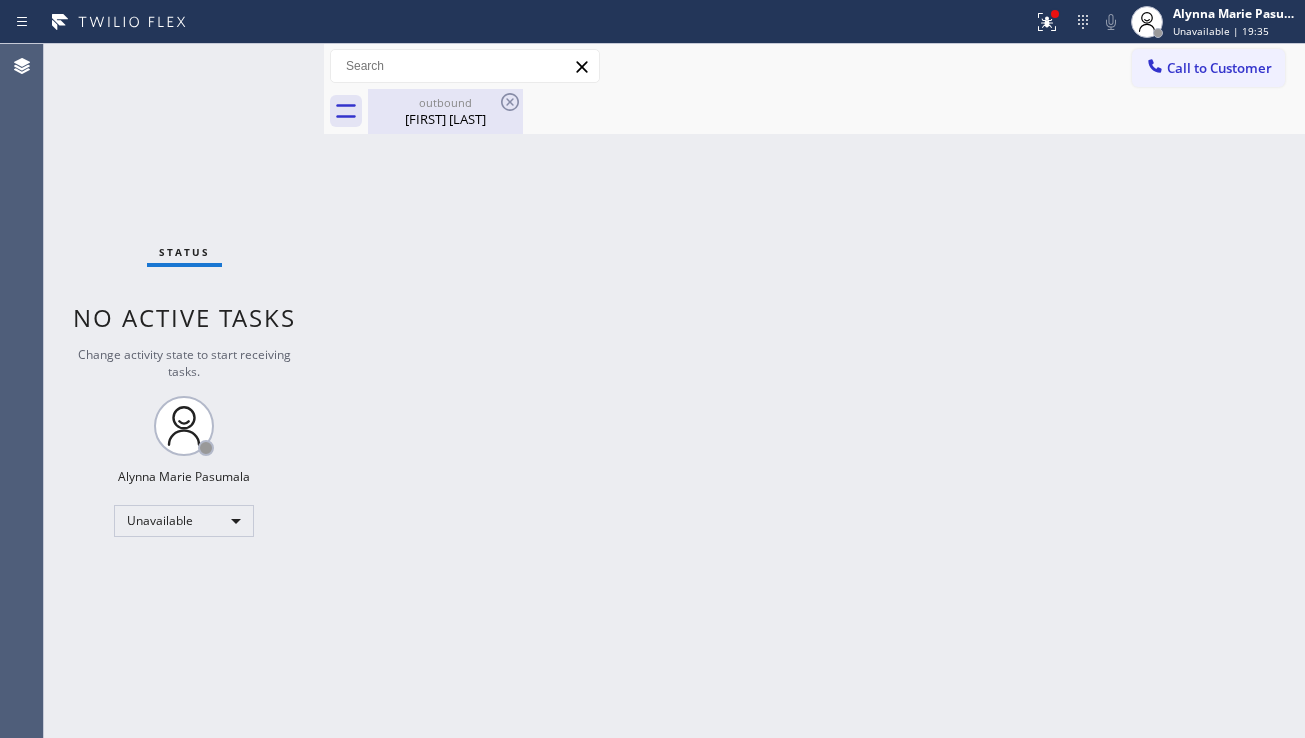 click on "[FIRST] [LAST]" at bounding box center [445, 119] 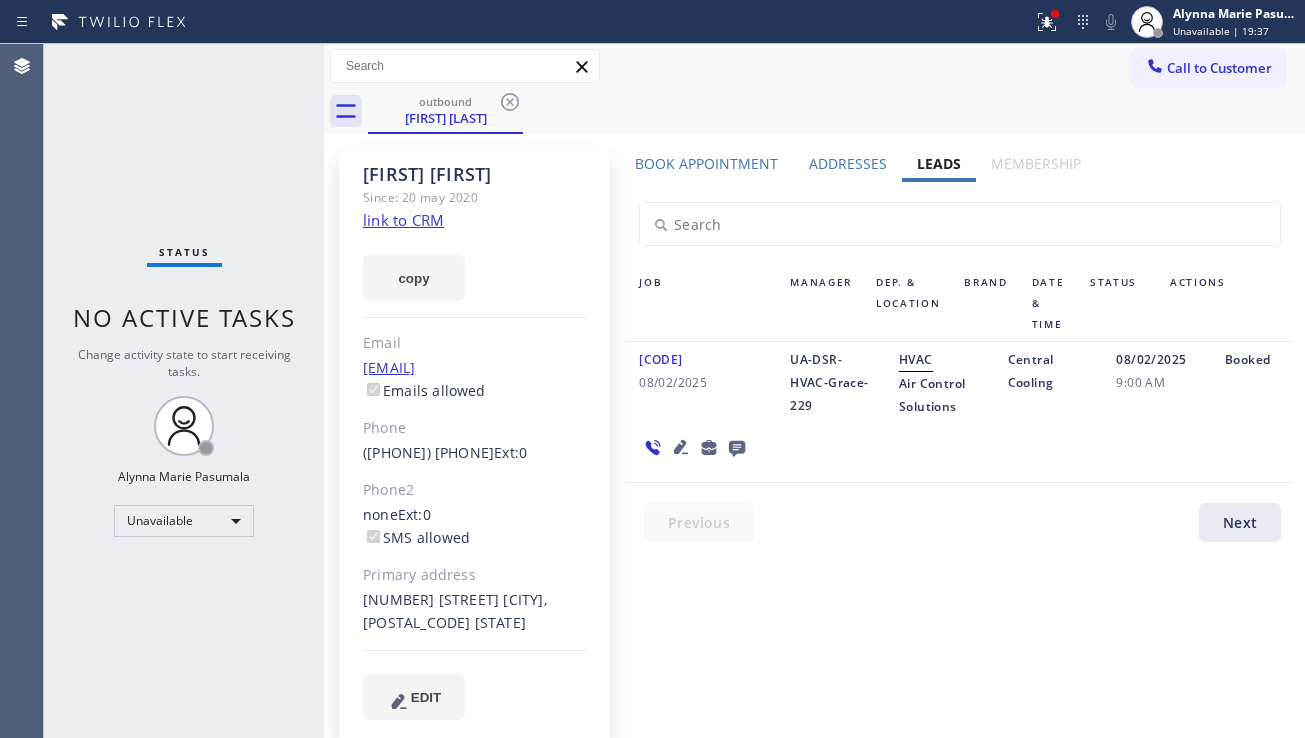 click 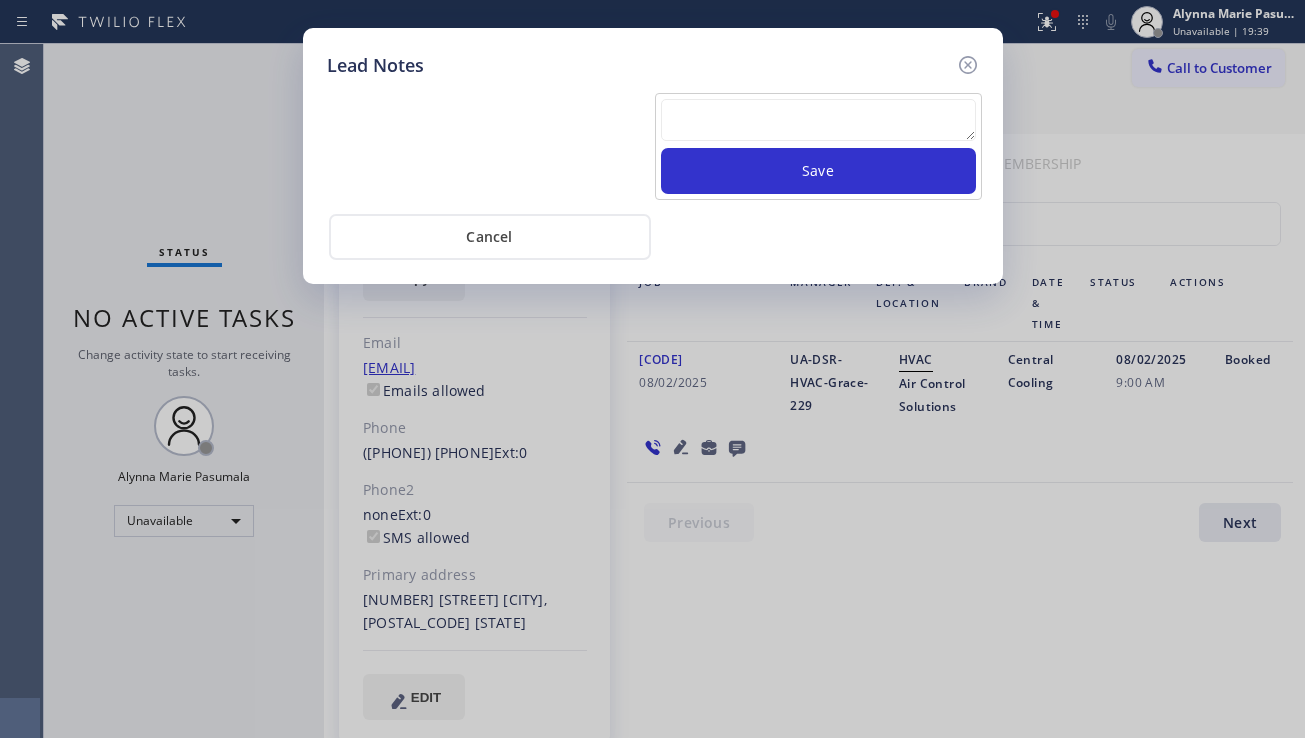 click at bounding box center [818, 120] 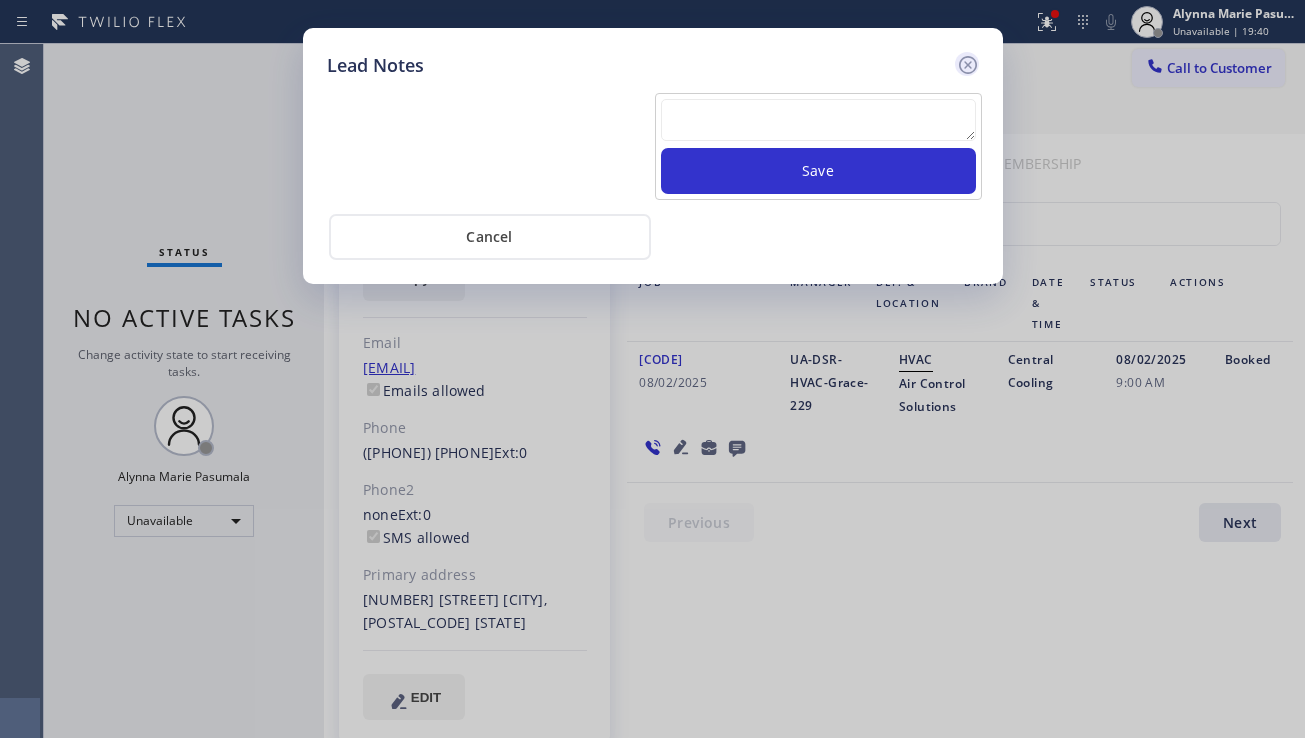 click 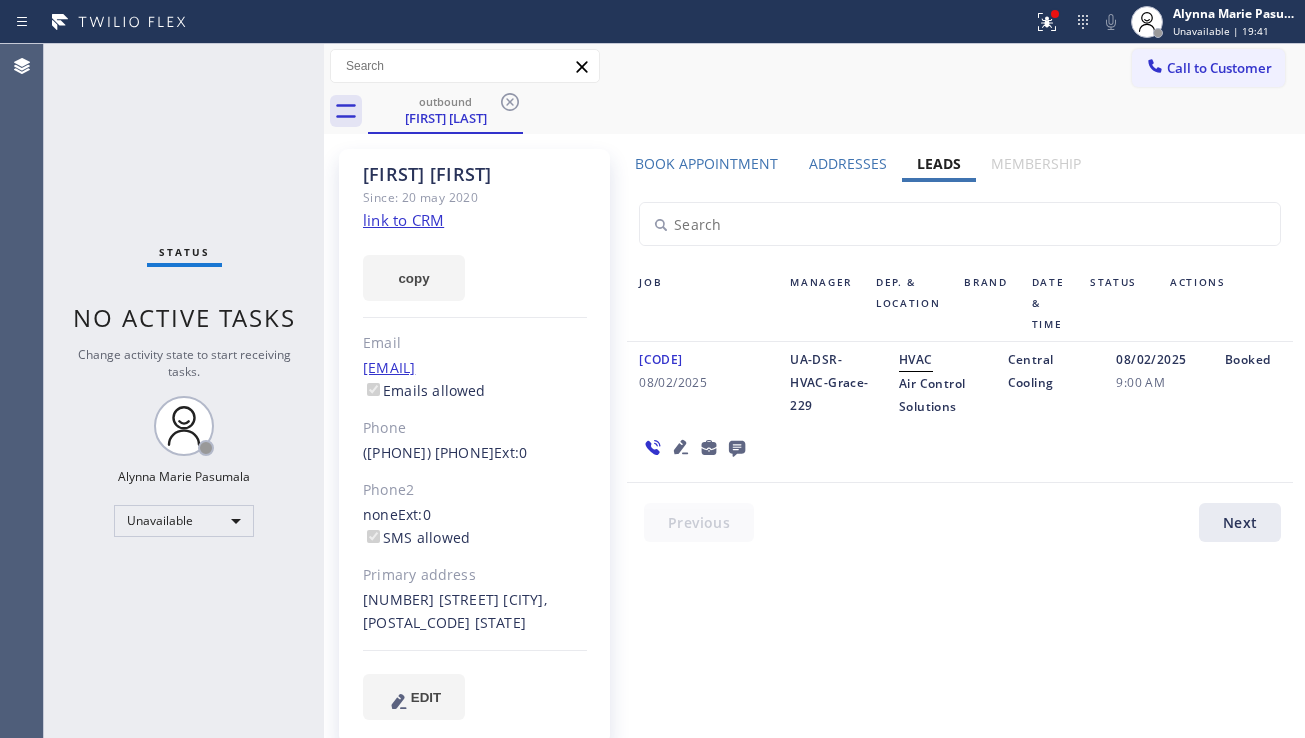 click 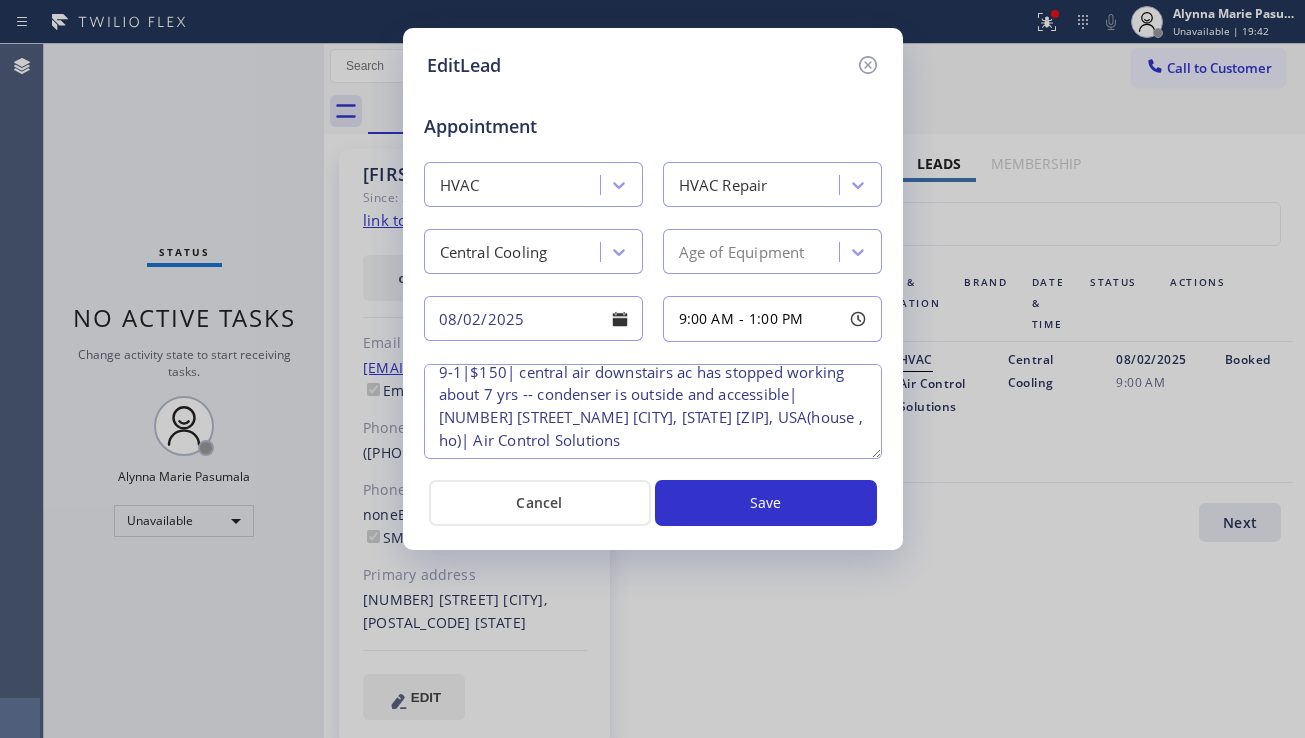 scroll, scrollTop: 19, scrollLeft: 0, axis: vertical 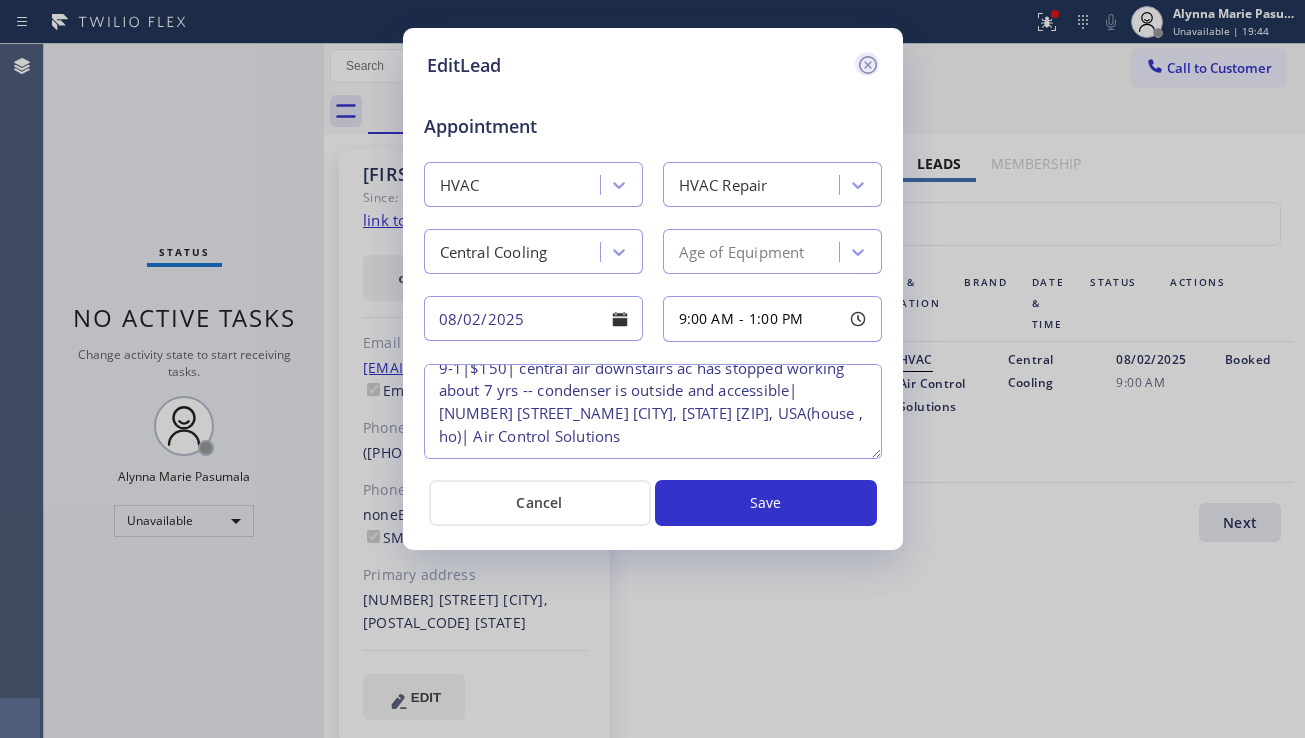 click 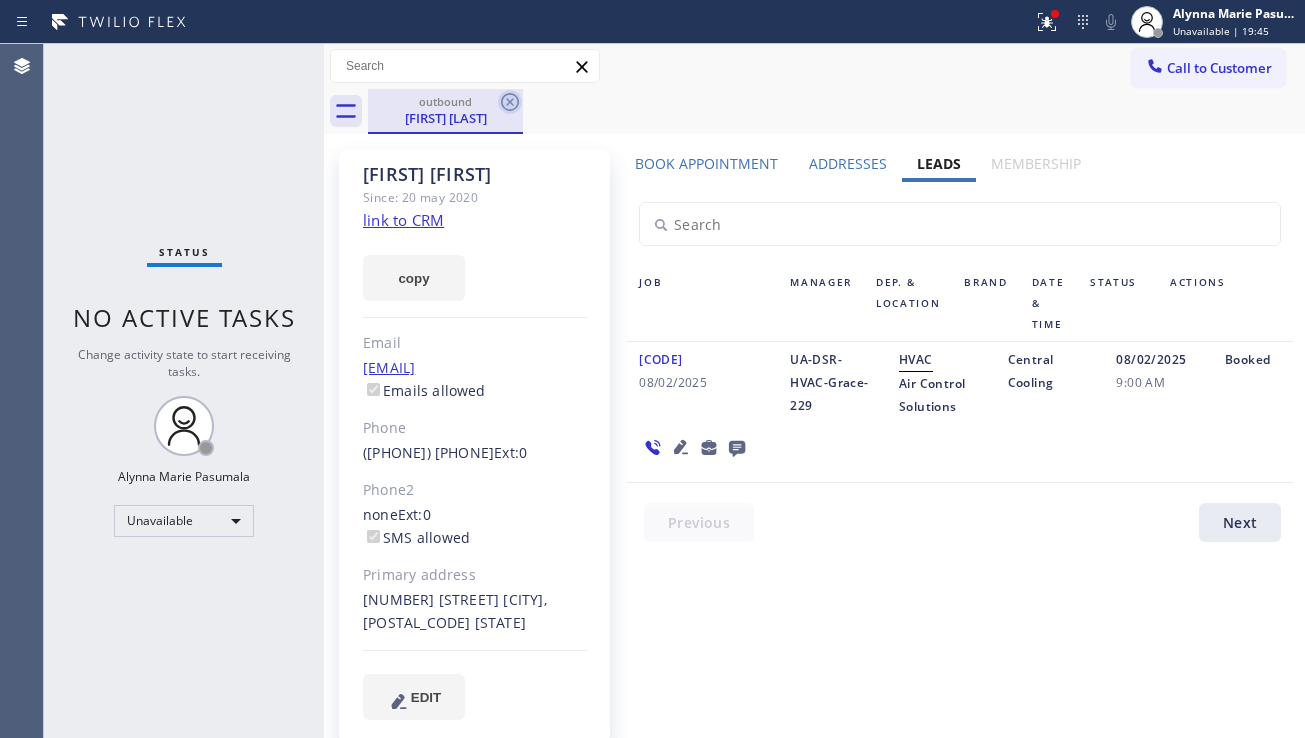 click 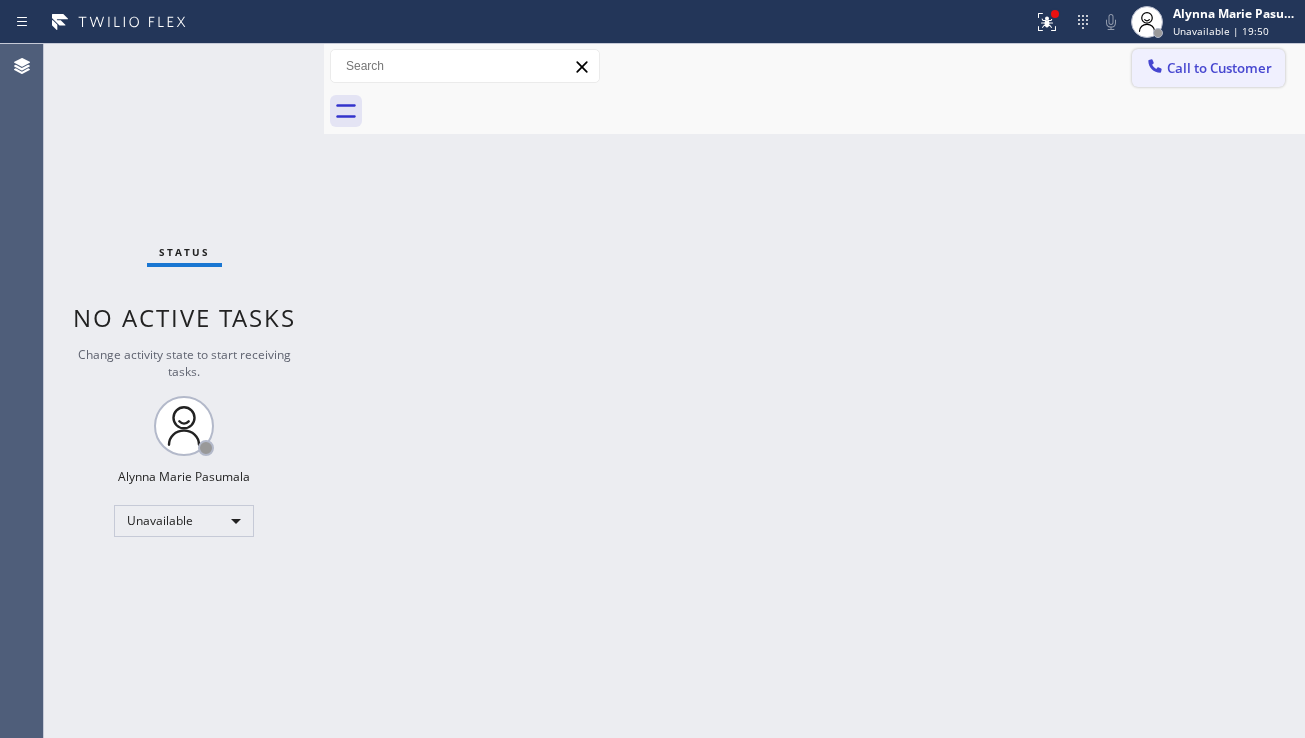click on "Call to Customer" at bounding box center (1219, 68) 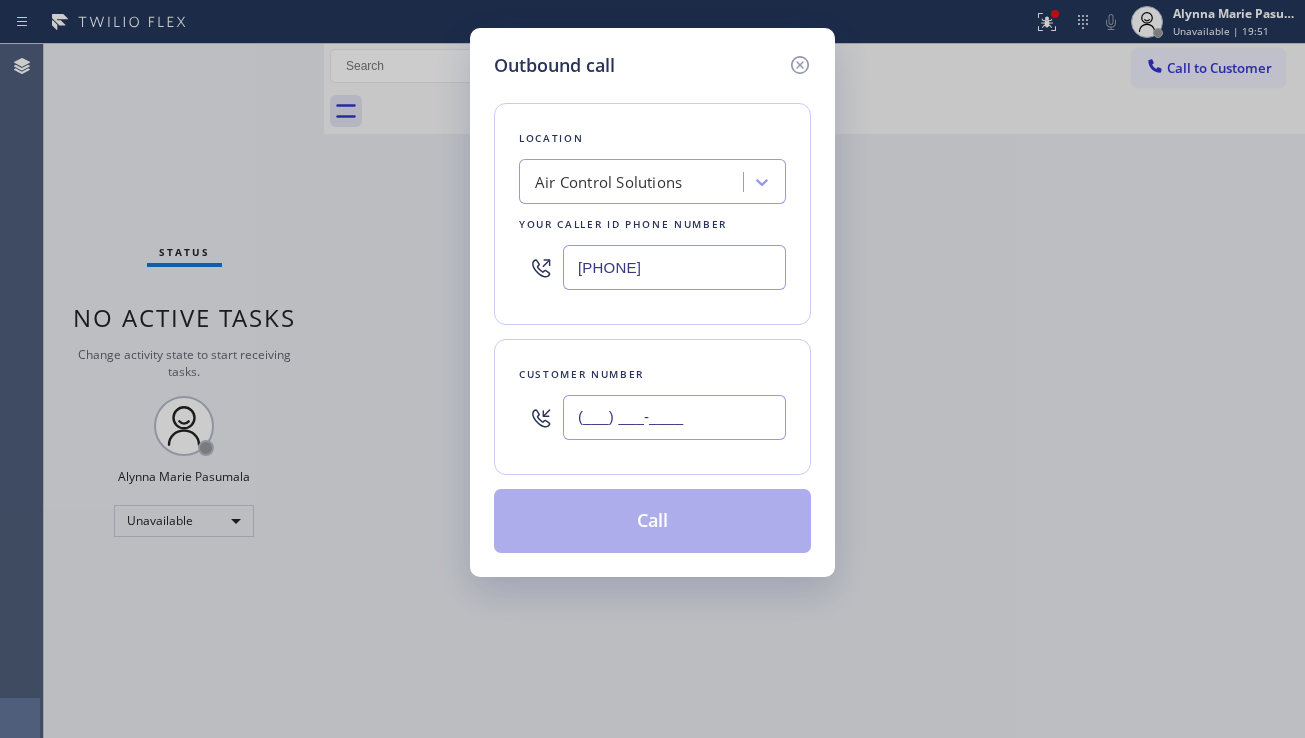 click on "(___) ___-____" at bounding box center [674, 417] 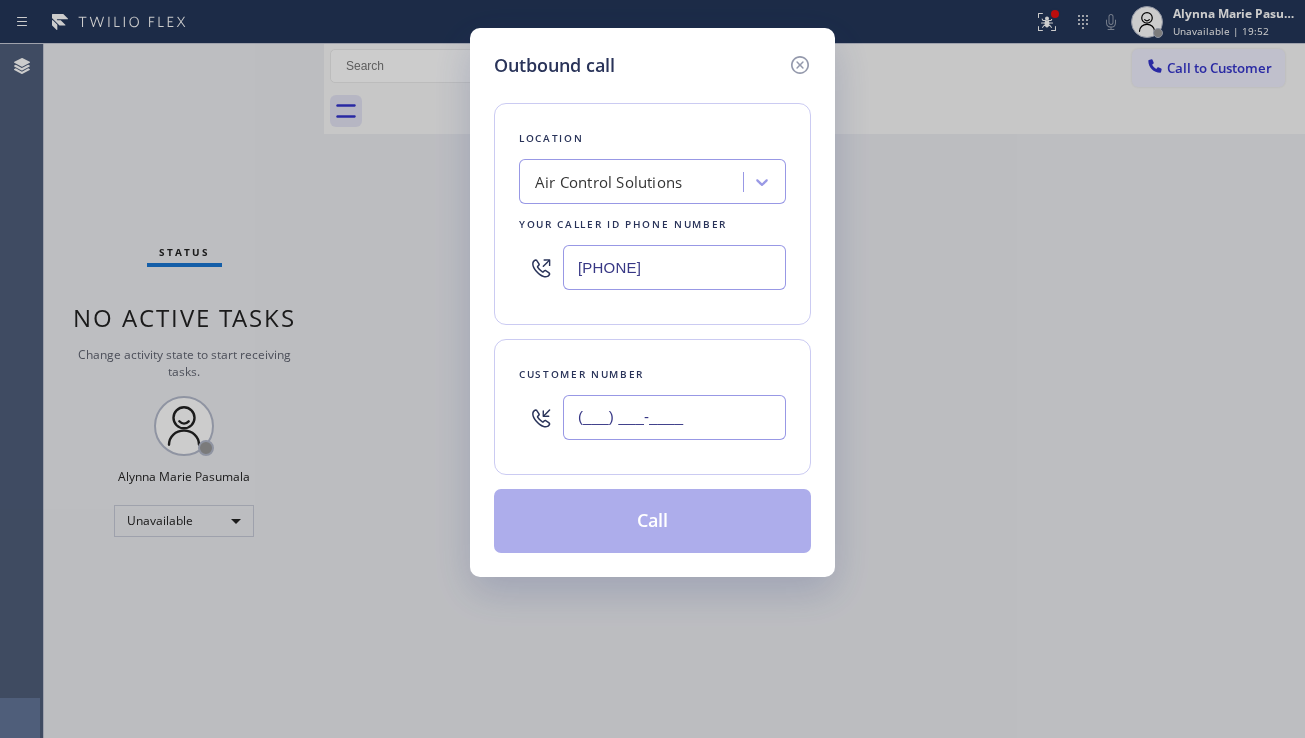 paste on "[PHONE]" 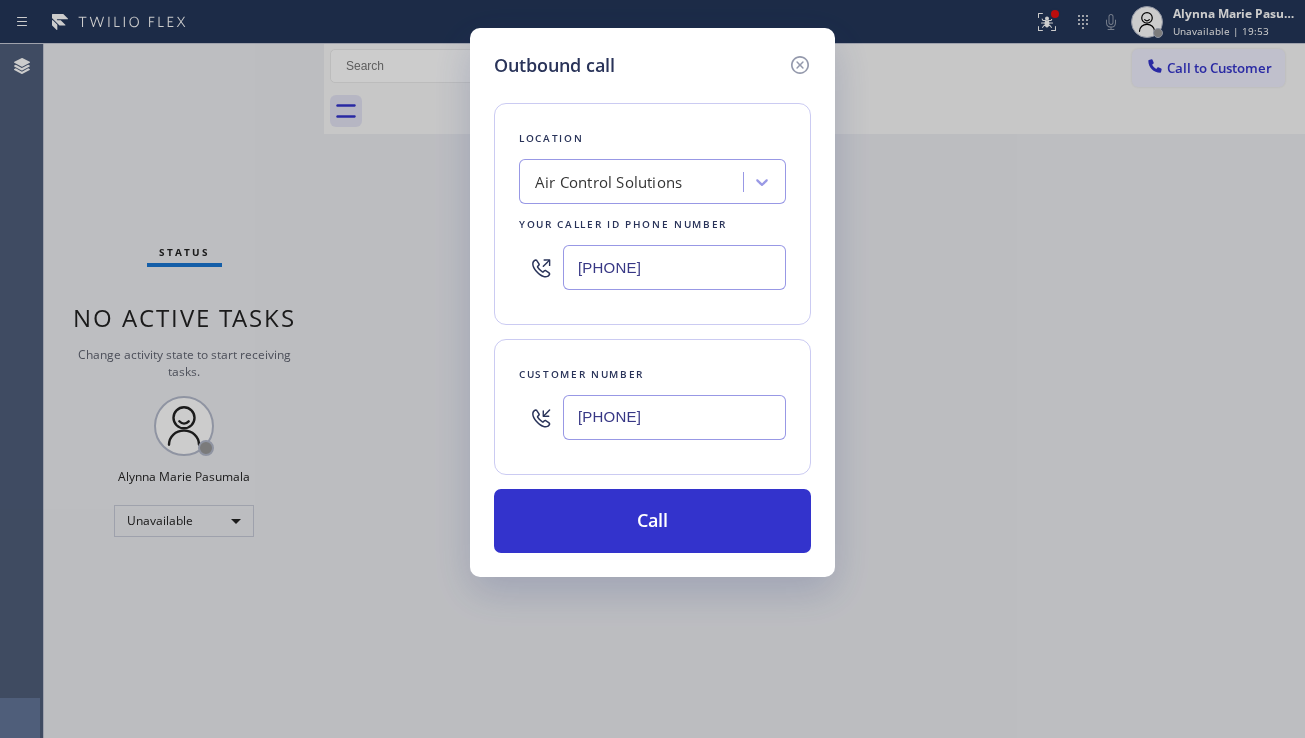 type on "[PHONE]" 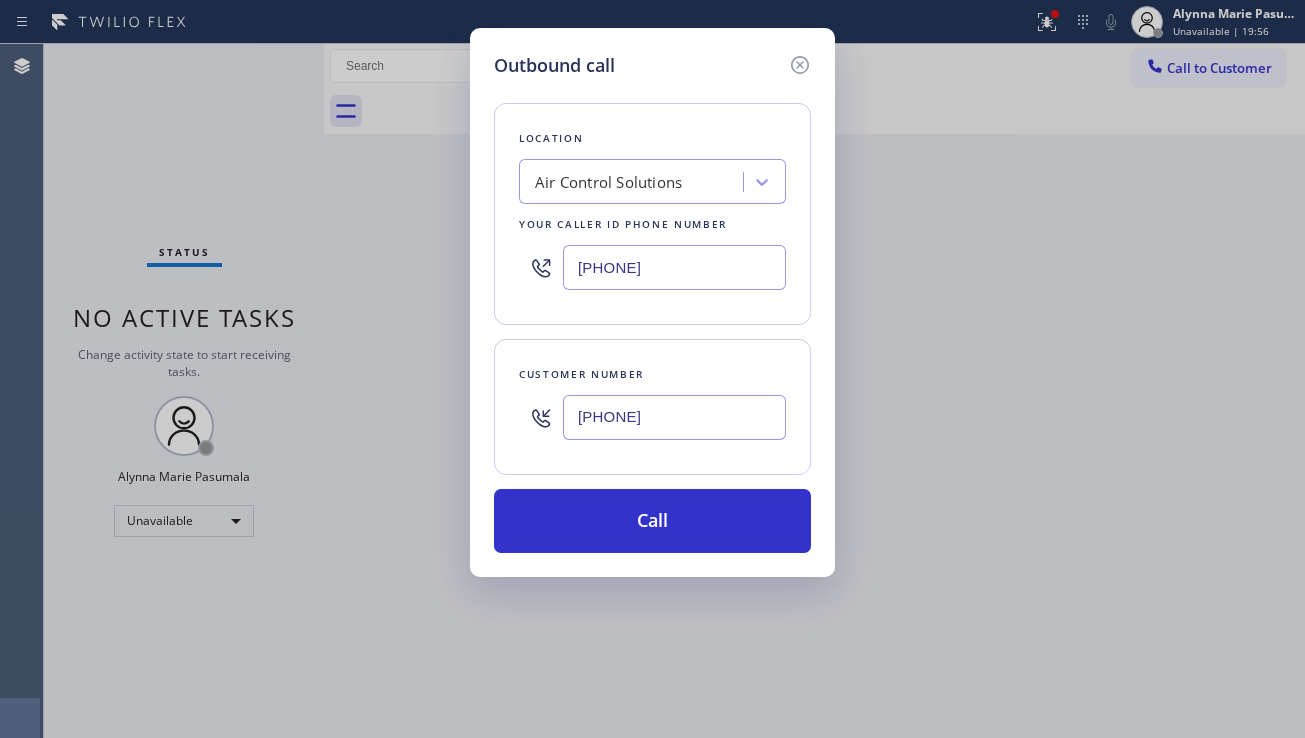 click on "[PHONE]" at bounding box center (674, 267) 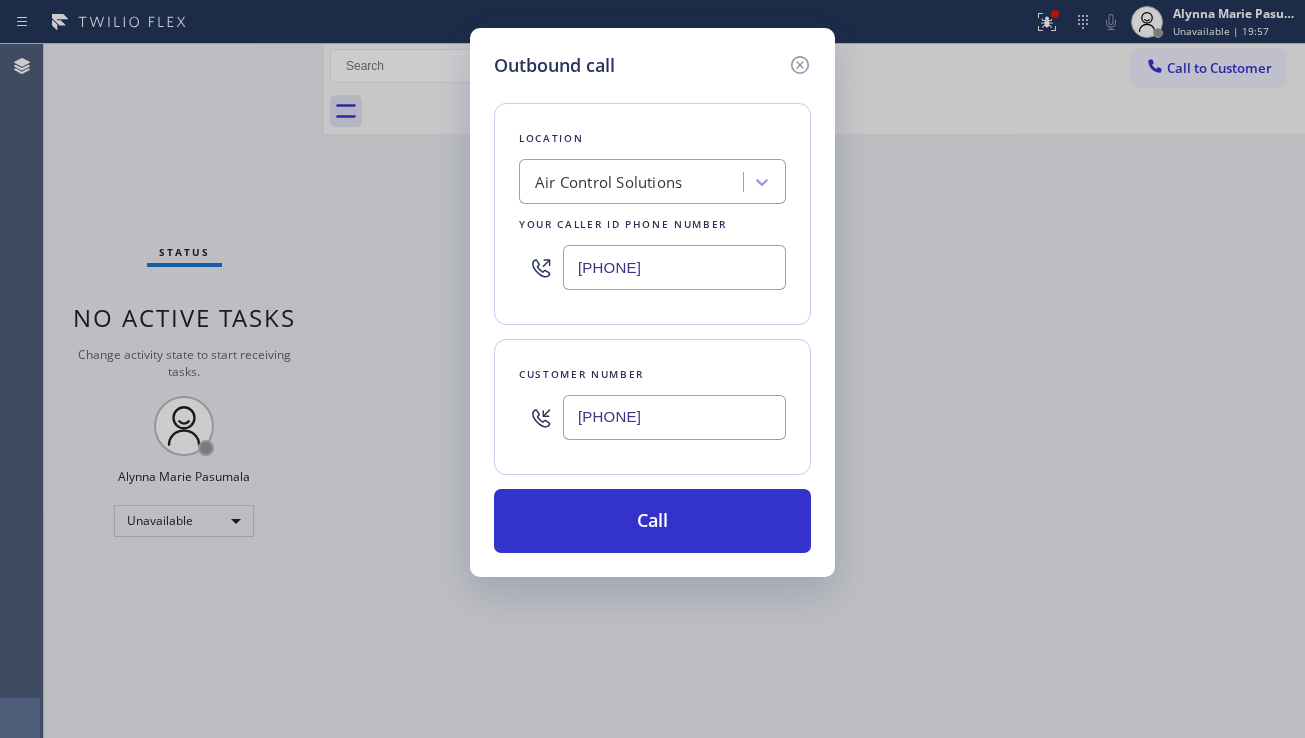 drag, startPoint x: 679, startPoint y: 262, endPoint x: 519, endPoint y: 267, distance: 160.07811 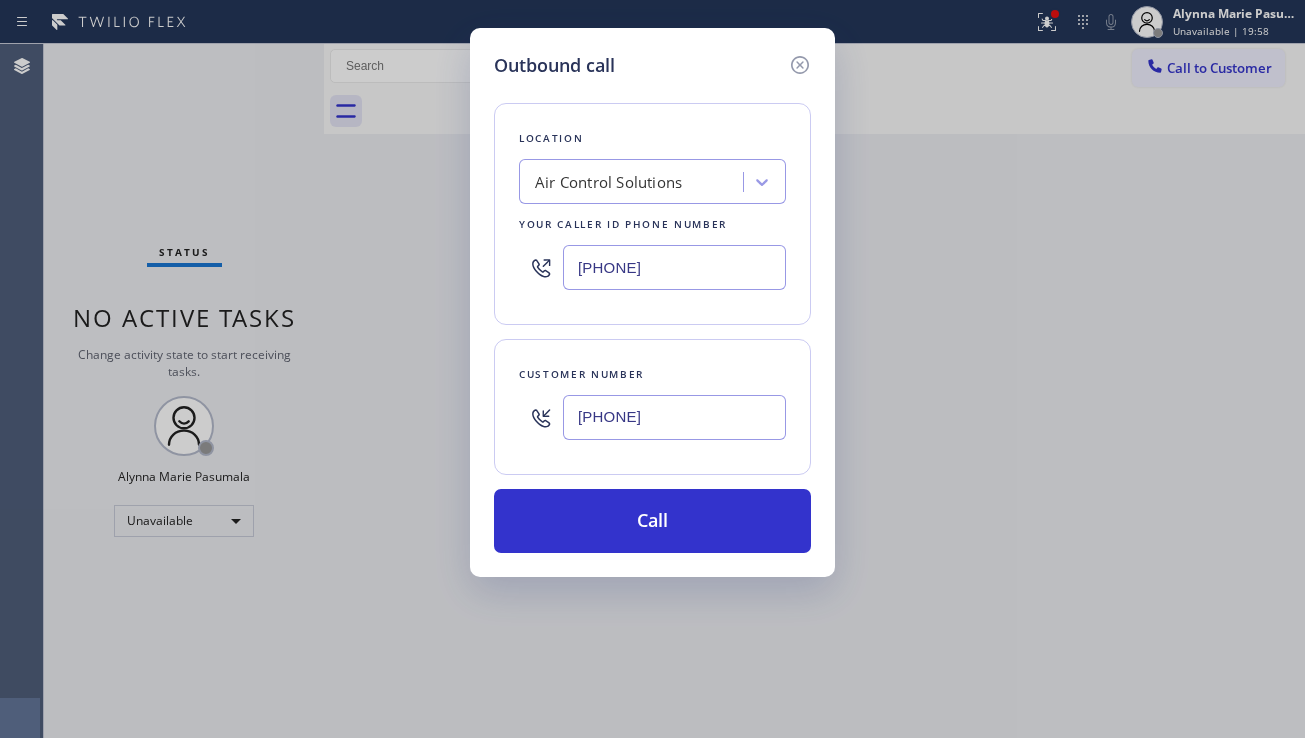 paste on "[PHONE]" 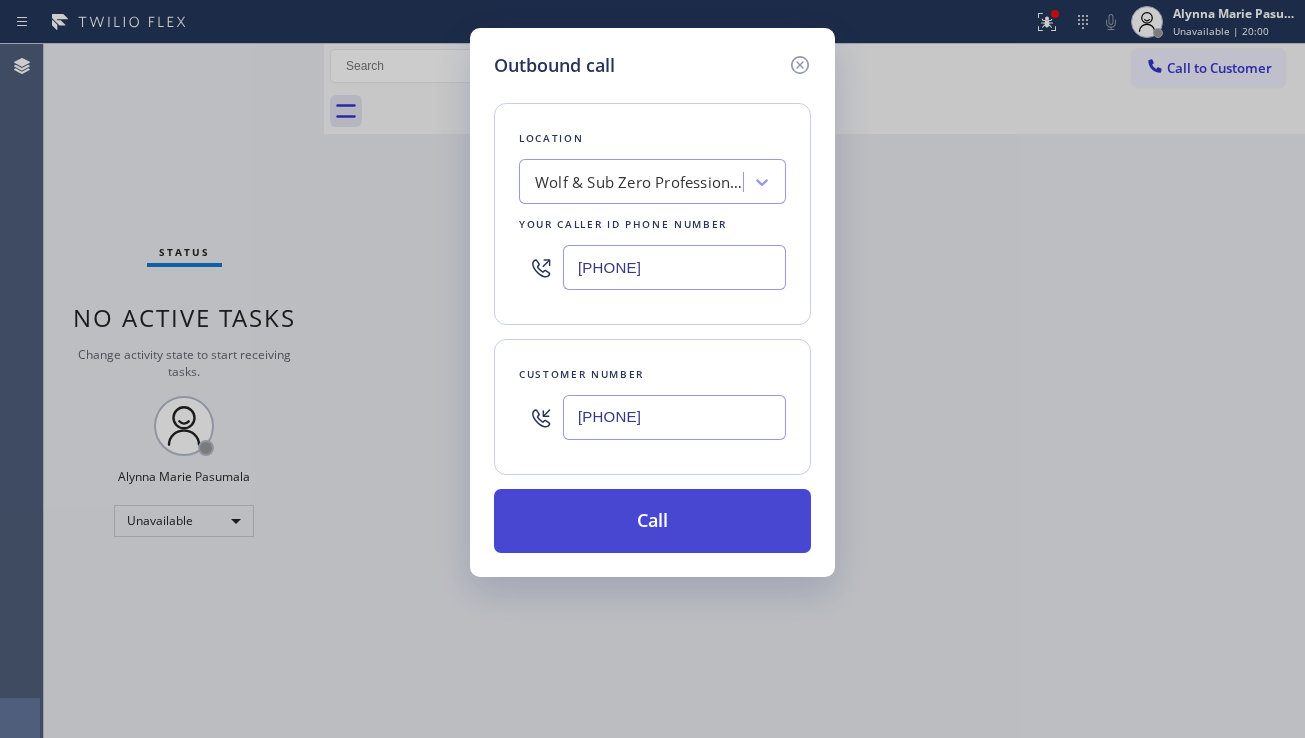 type on "[PHONE]" 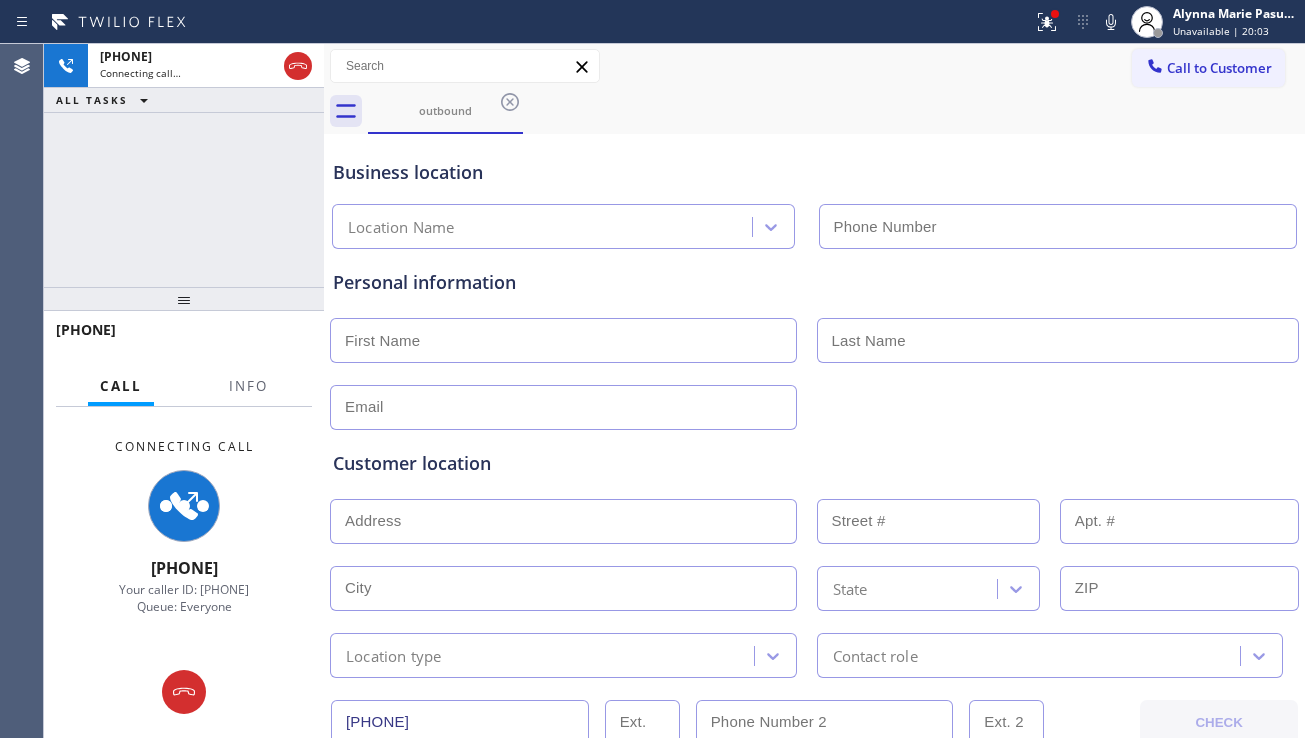 type on "[PHONE]" 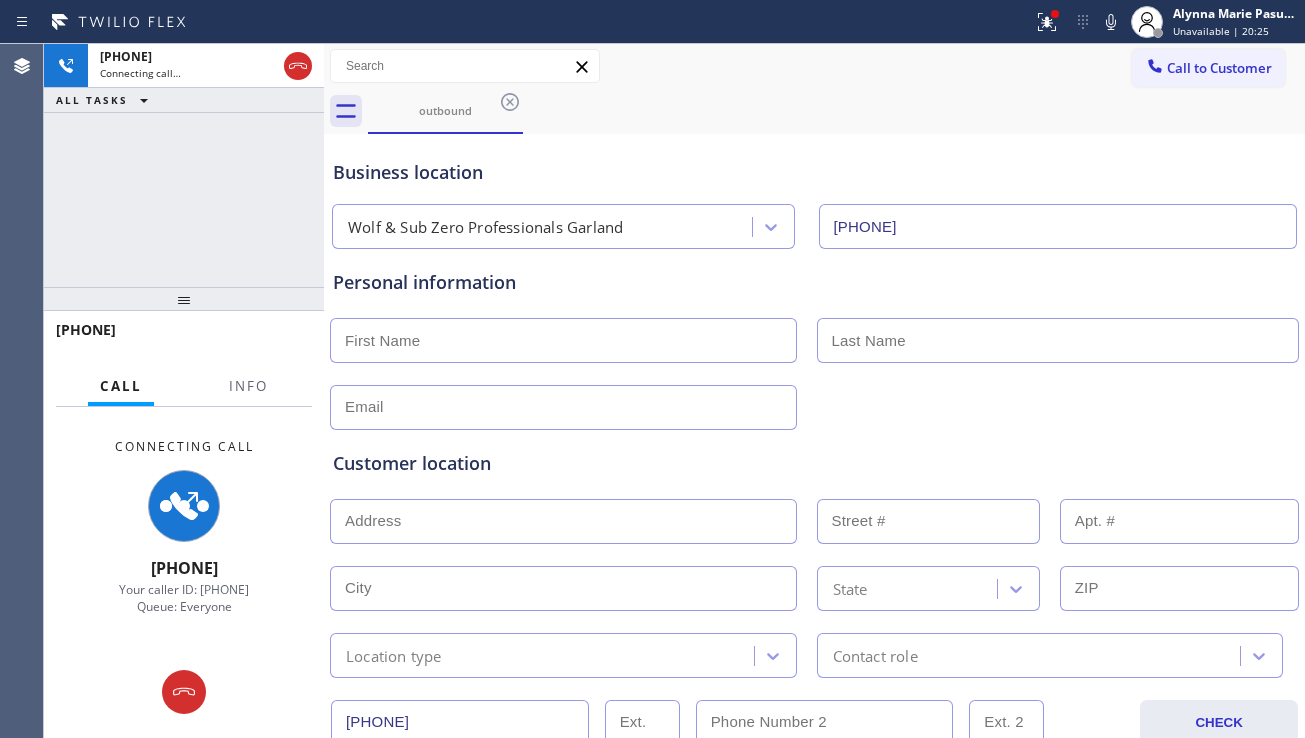 click on "Customer location" at bounding box center [814, 463] 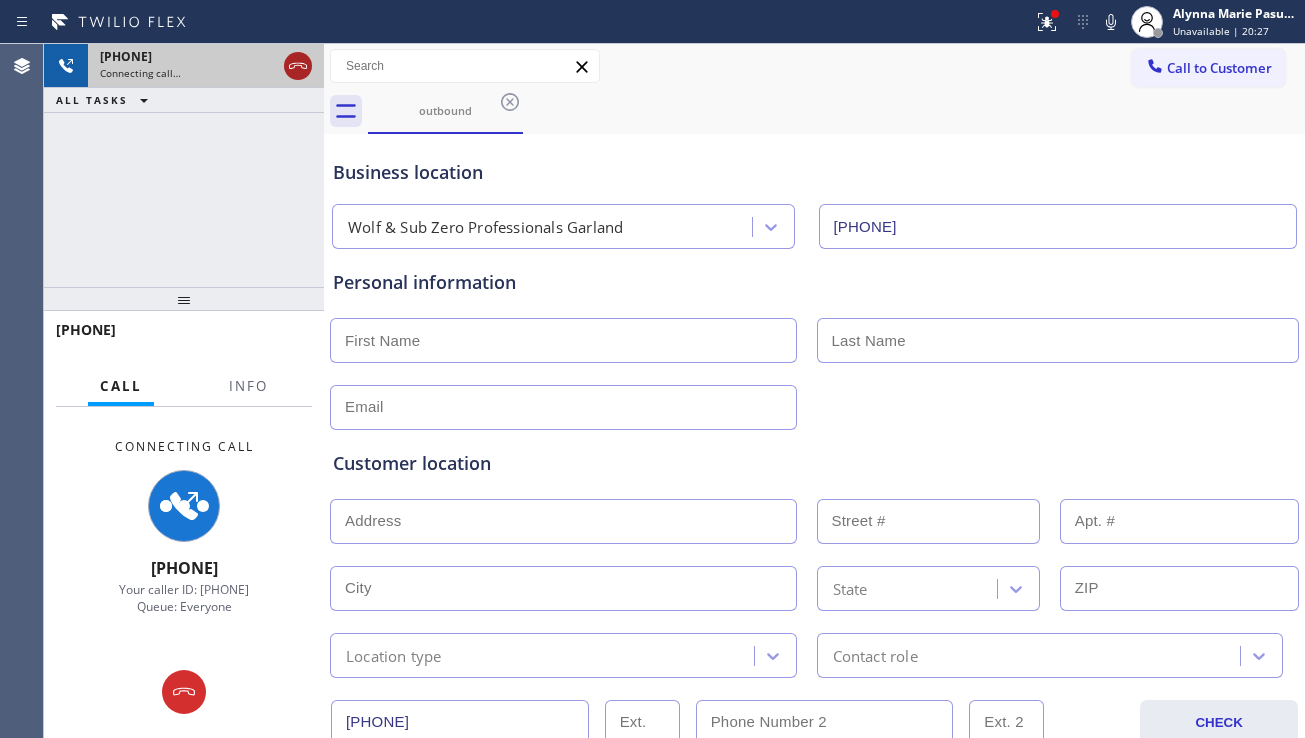 click 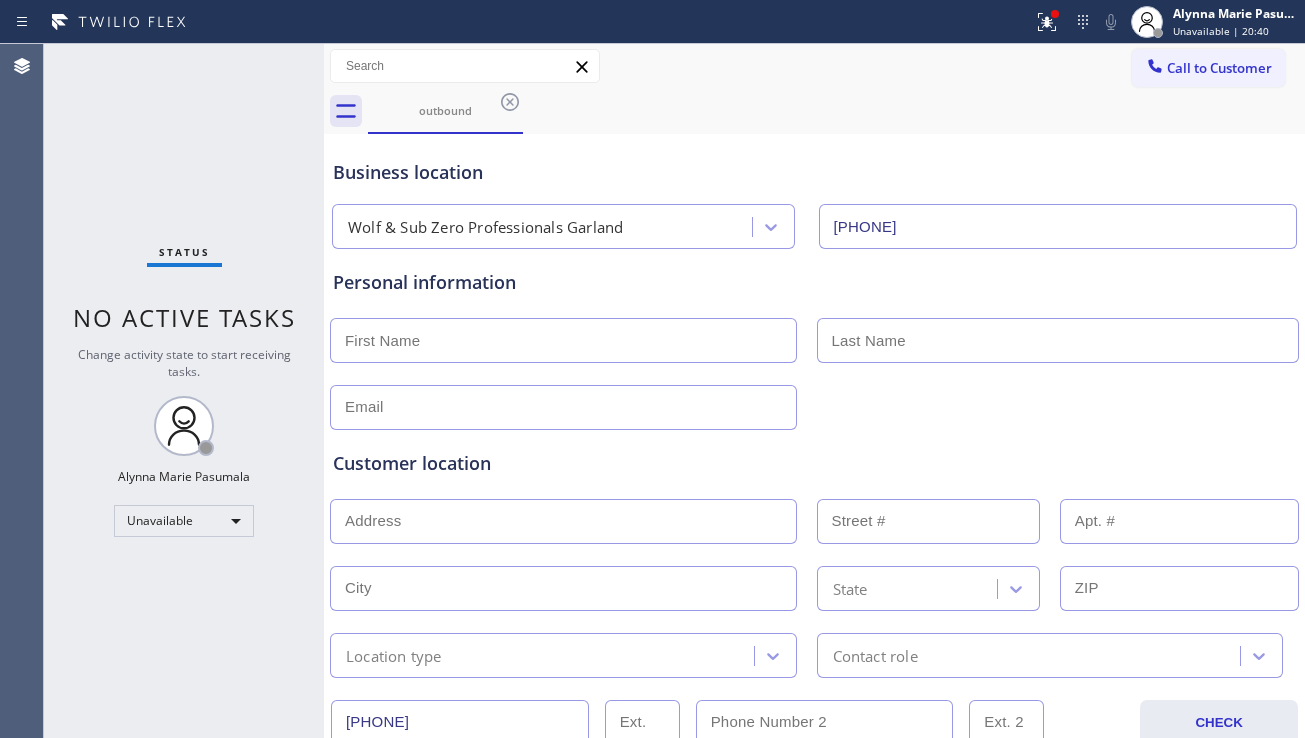 drag, startPoint x: 1195, startPoint y: 71, endPoint x: 1110, endPoint y: 126, distance: 101.24229 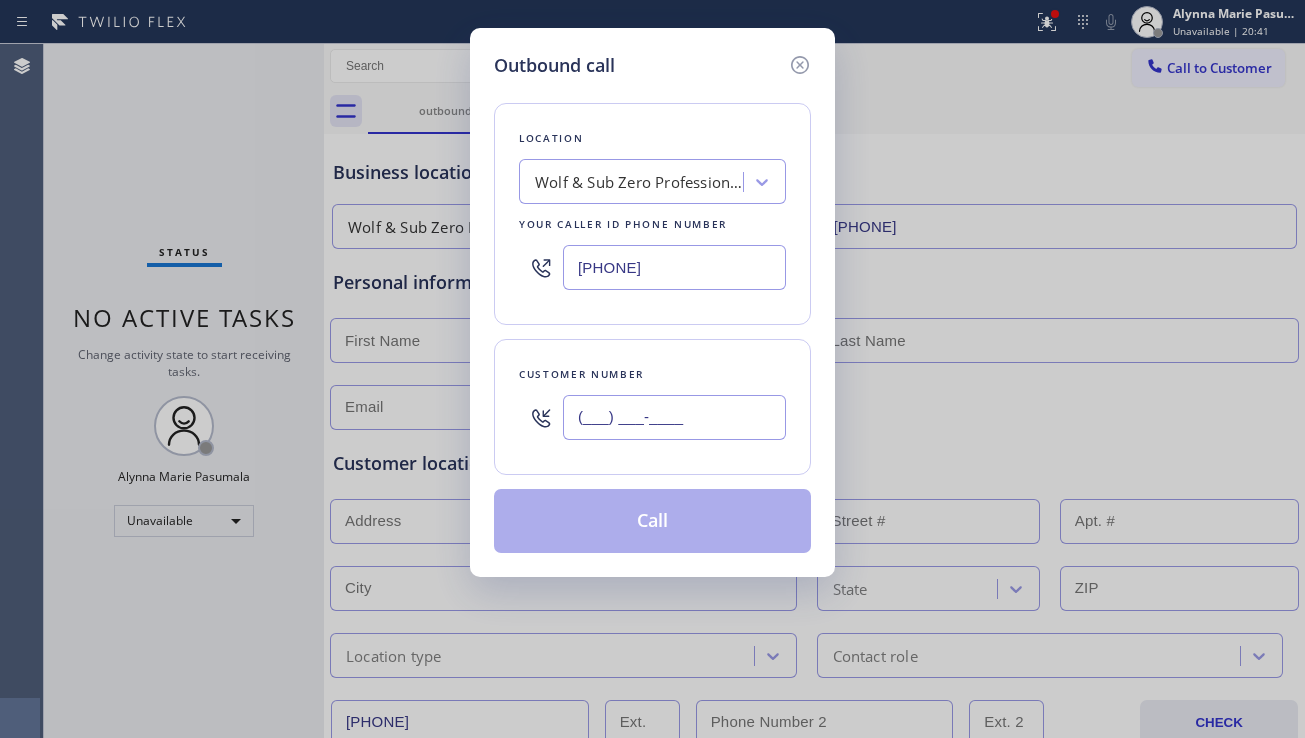 click on "(___) ___-____" at bounding box center [674, 417] 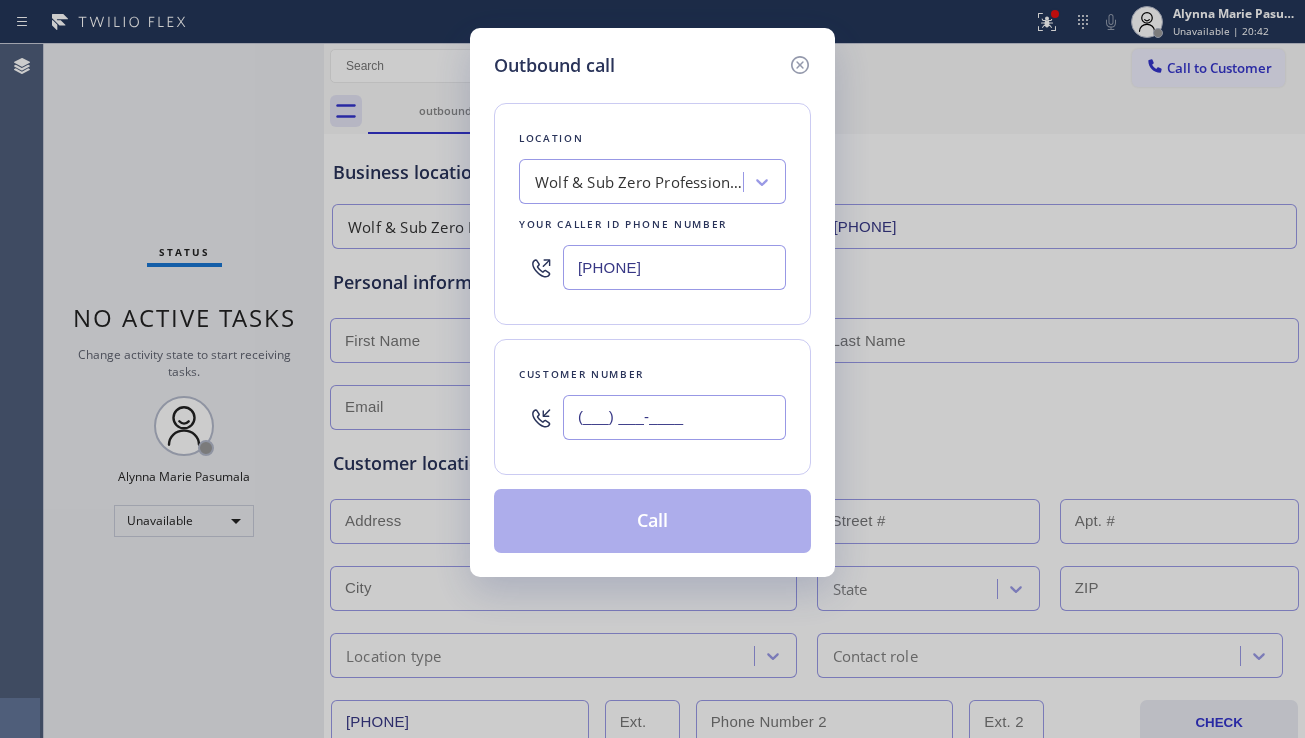 paste on "[PHONE]" 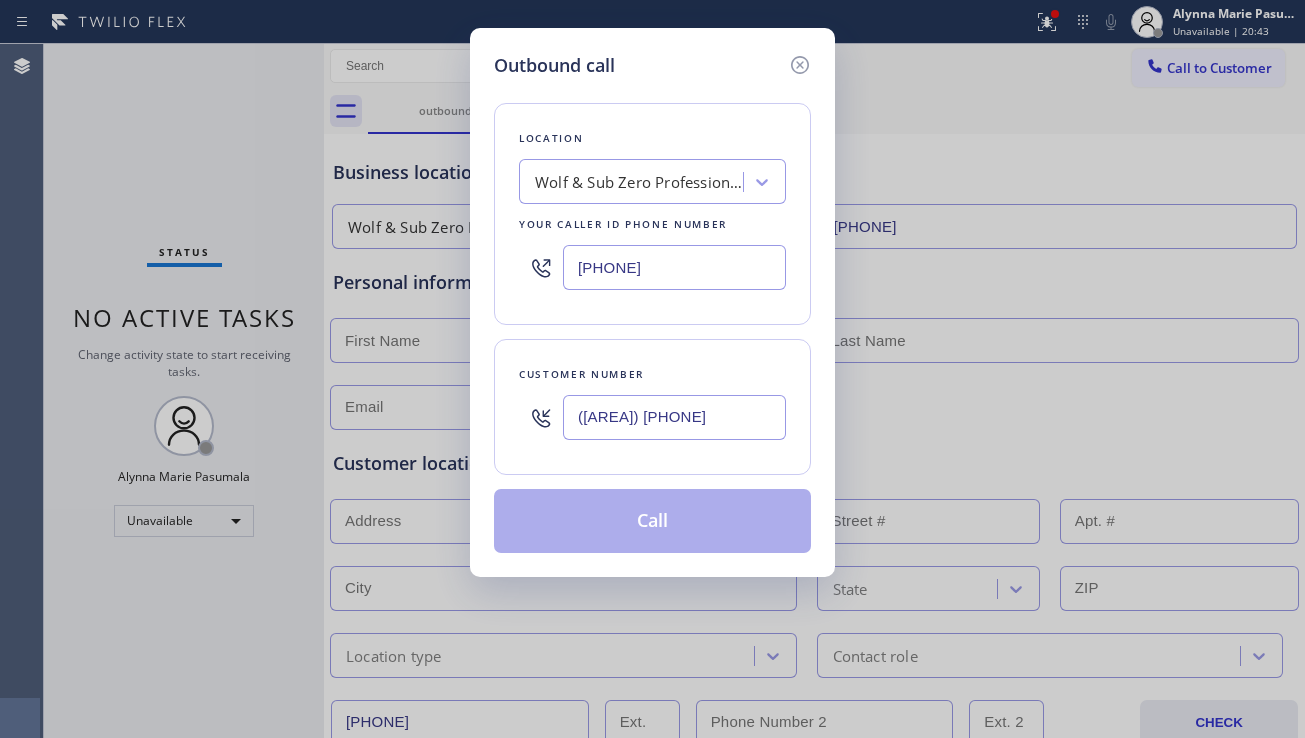 type on "([AREA]) [PHONE]" 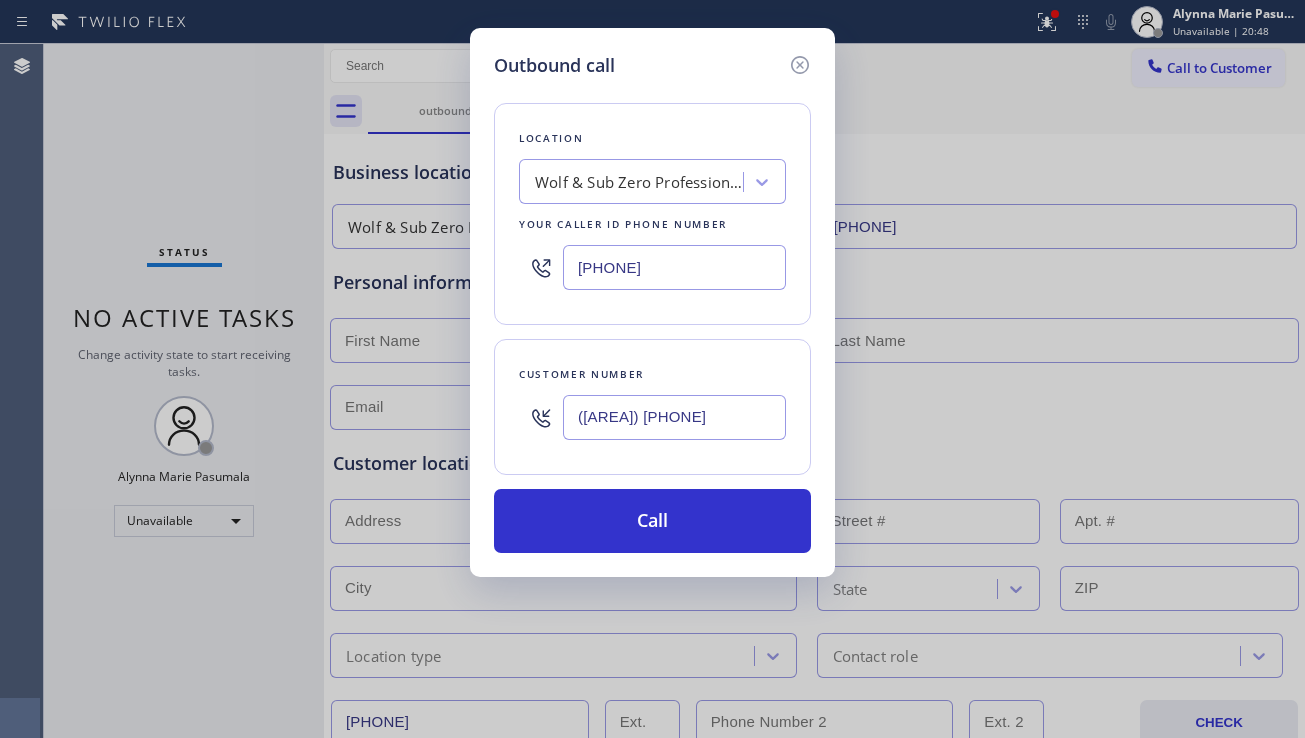 drag, startPoint x: 1222, startPoint y: 424, endPoint x: 958, endPoint y: 336, distance: 278.28043 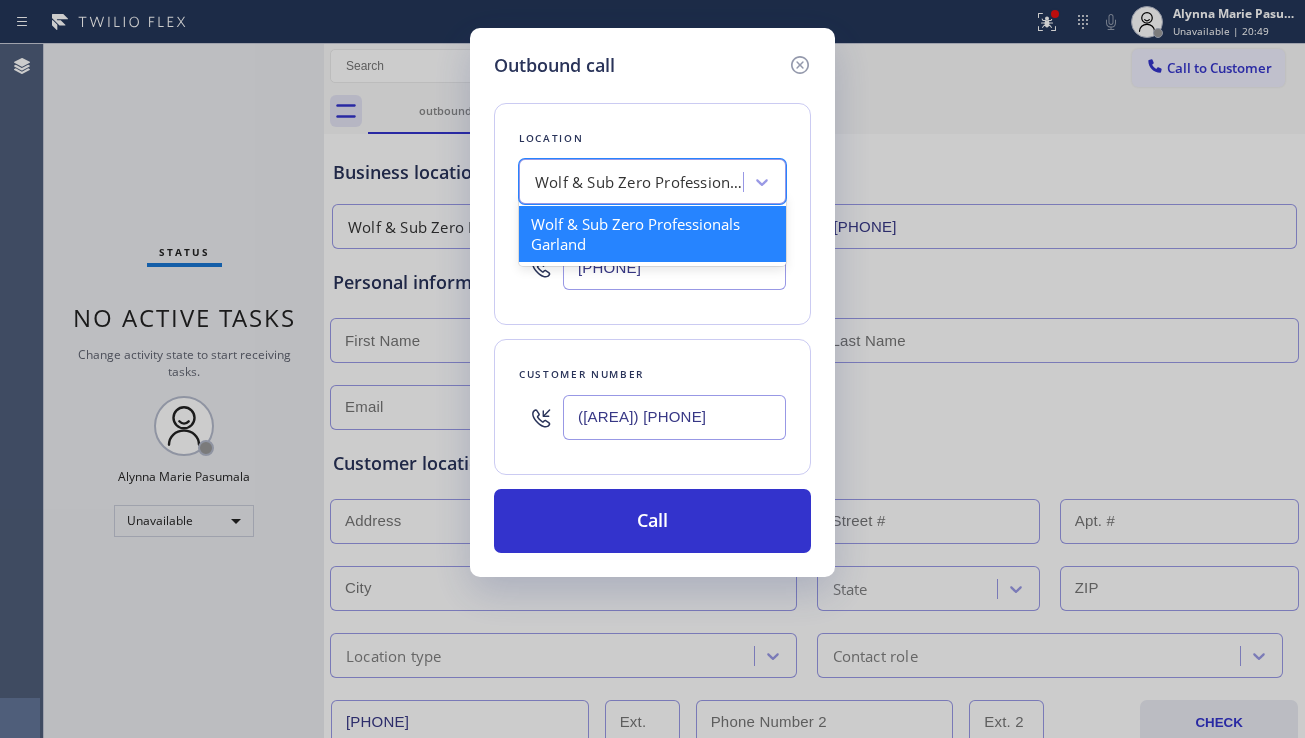click on "Wolf & Sub Zero Professionals Garland" at bounding box center [640, 182] 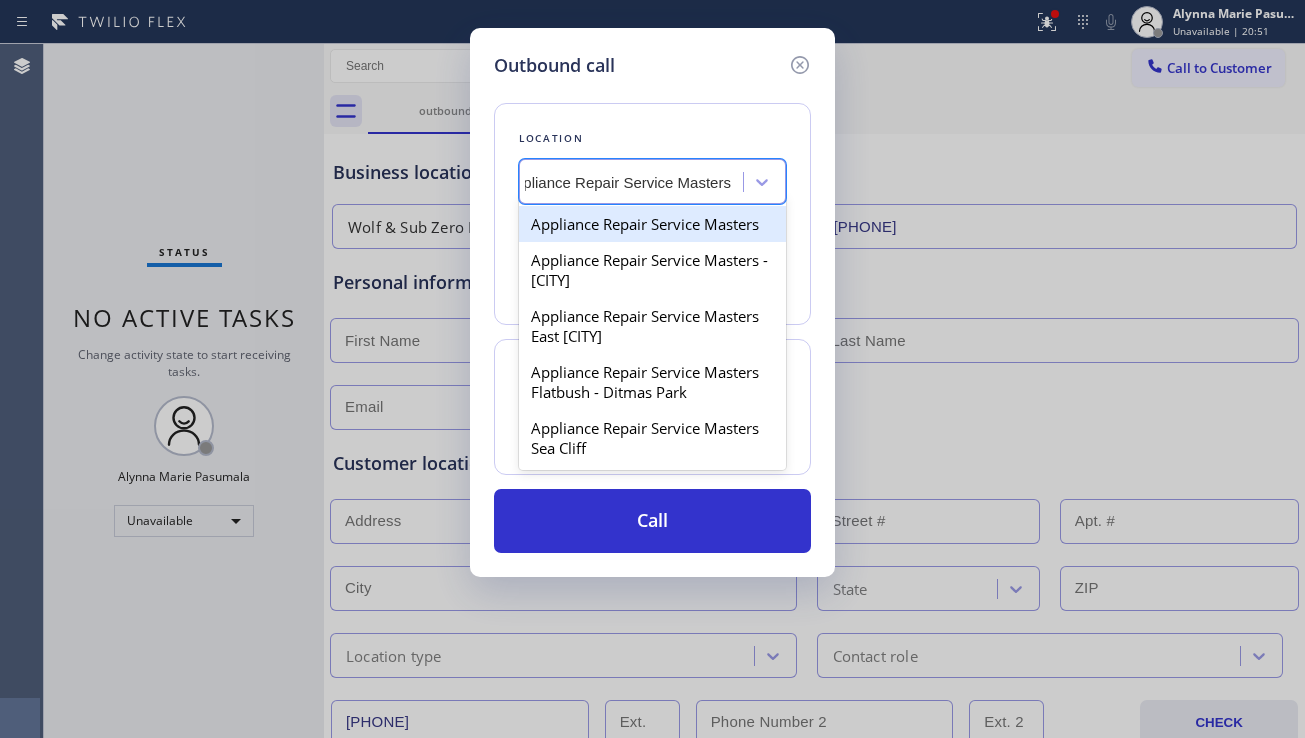 click on "Appliance Repair Service Masters" at bounding box center (652, 224) 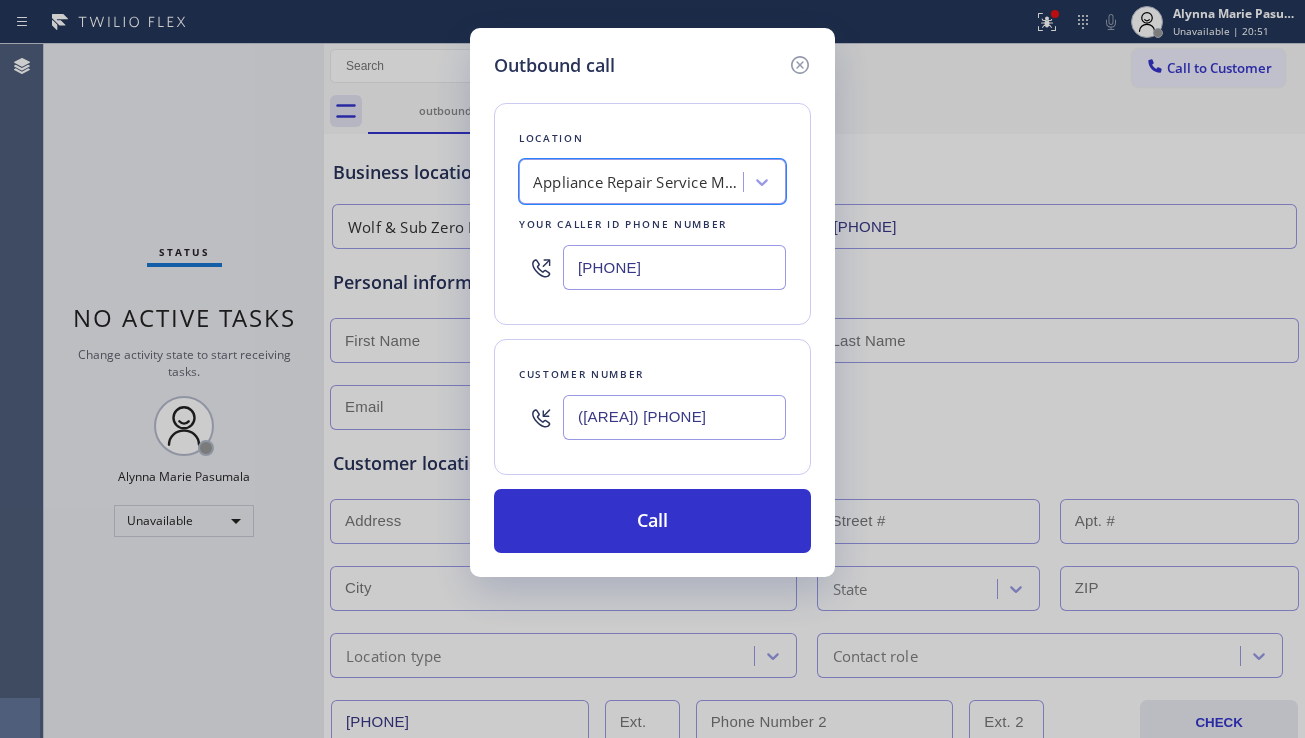 scroll, scrollTop: 0, scrollLeft: 2, axis: horizontal 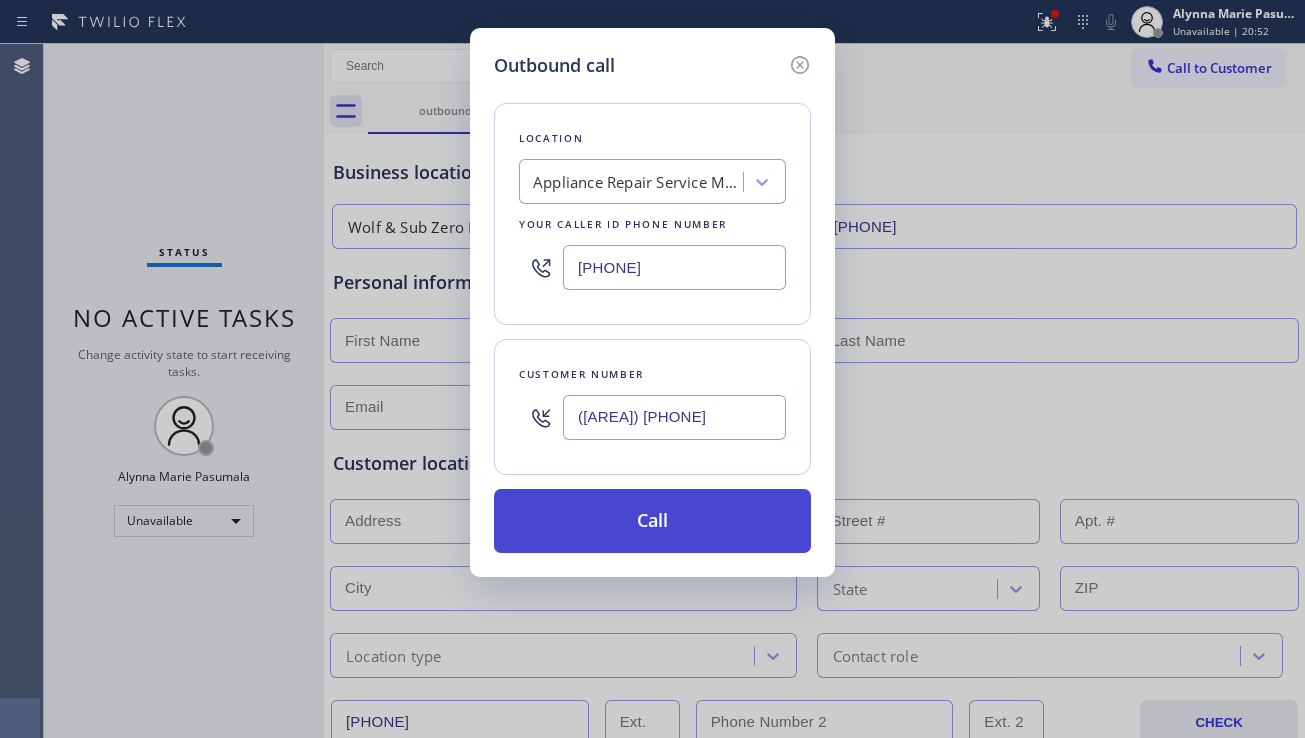 click on "Call" at bounding box center (652, 521) 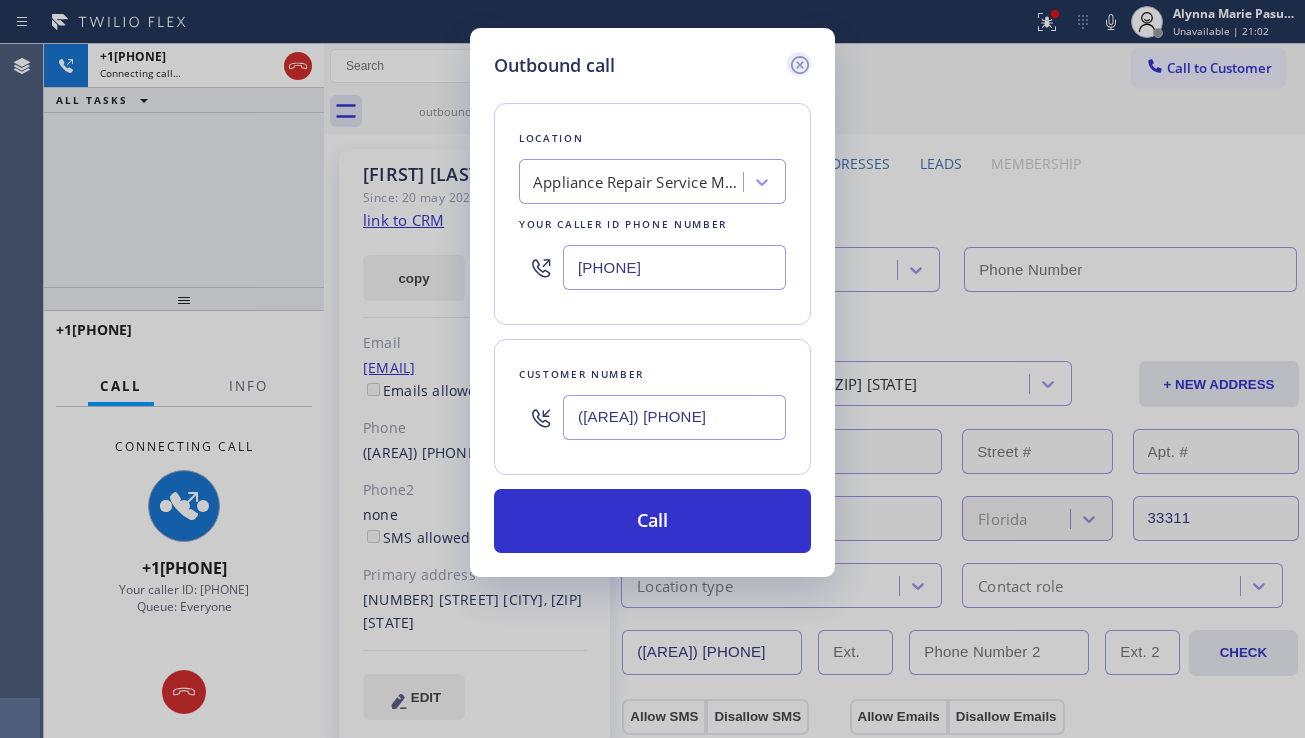 type on "[PHONE]" 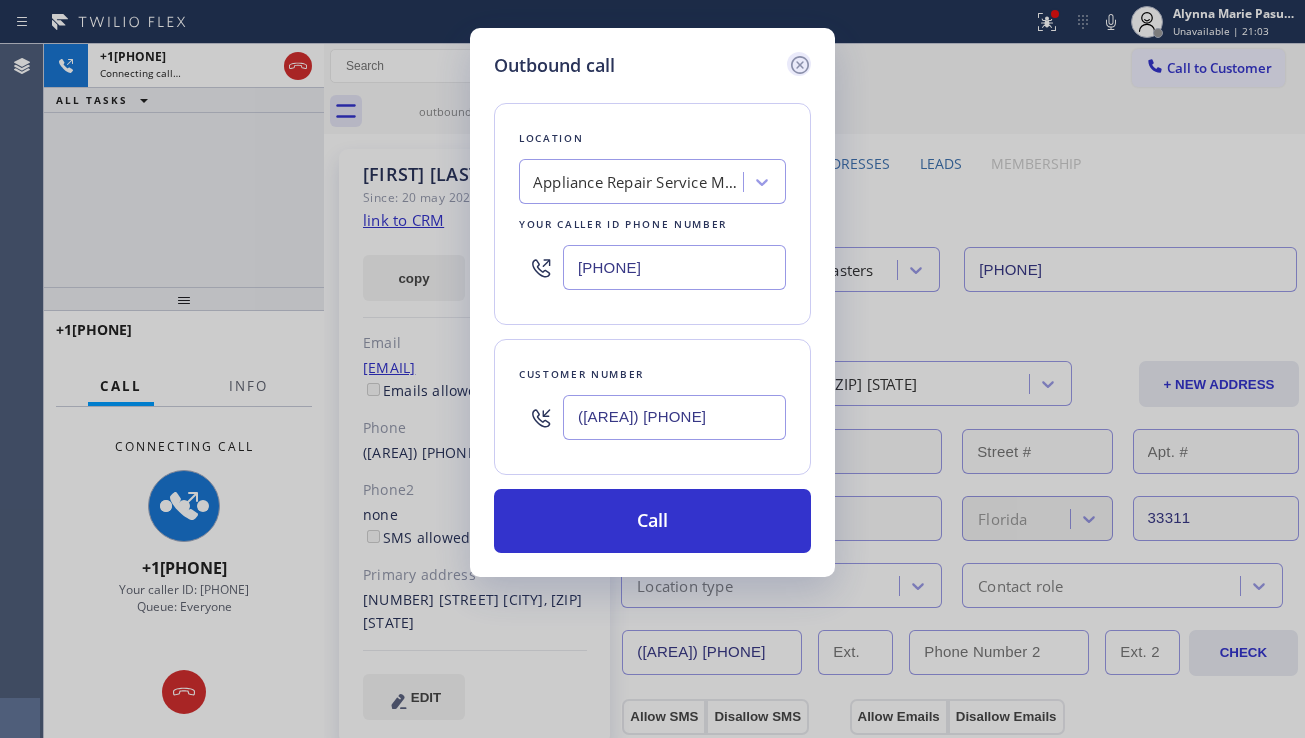 click 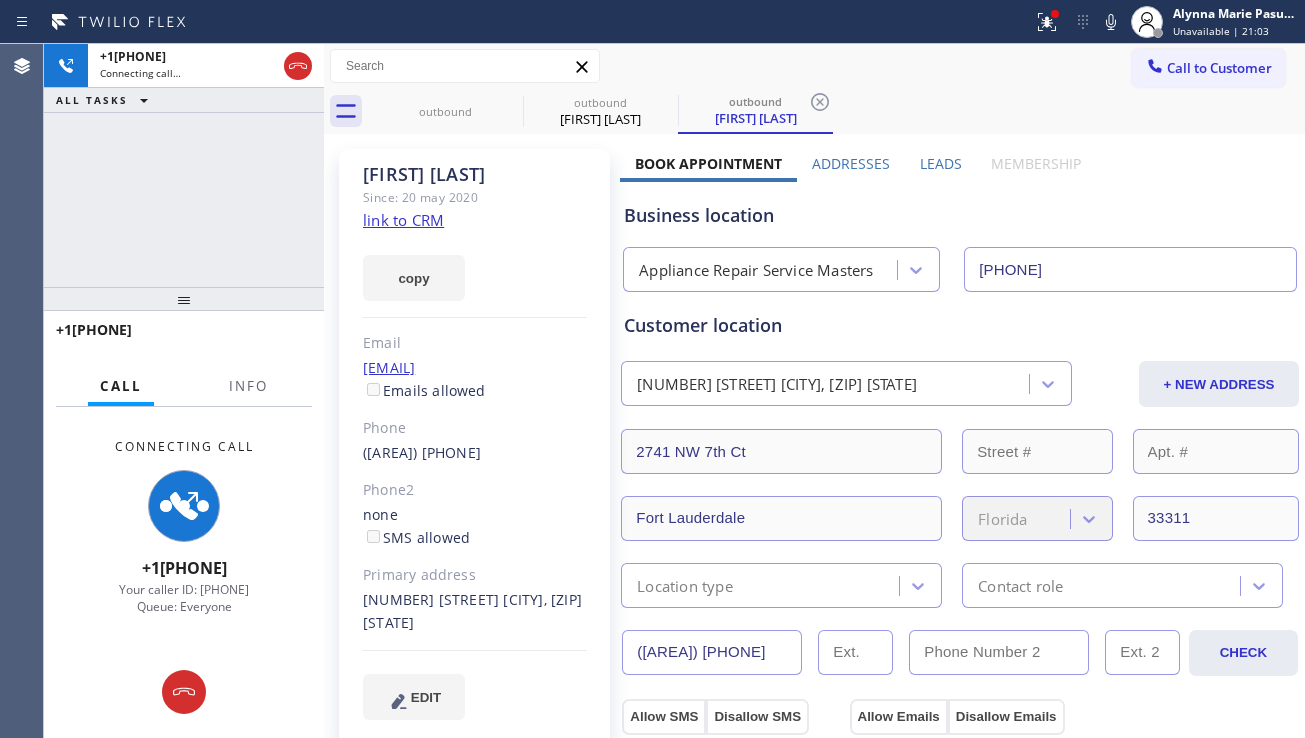 click on "Leads" at bounding box center [941, 163] 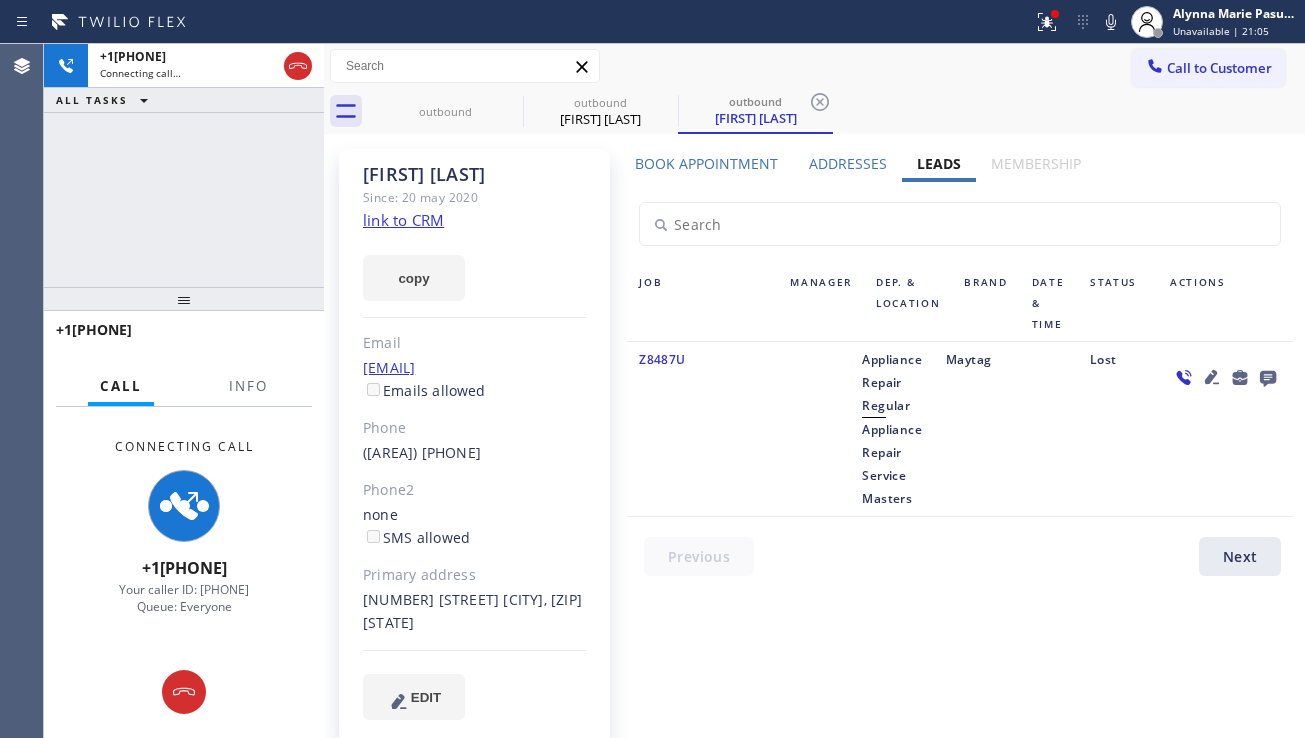 click 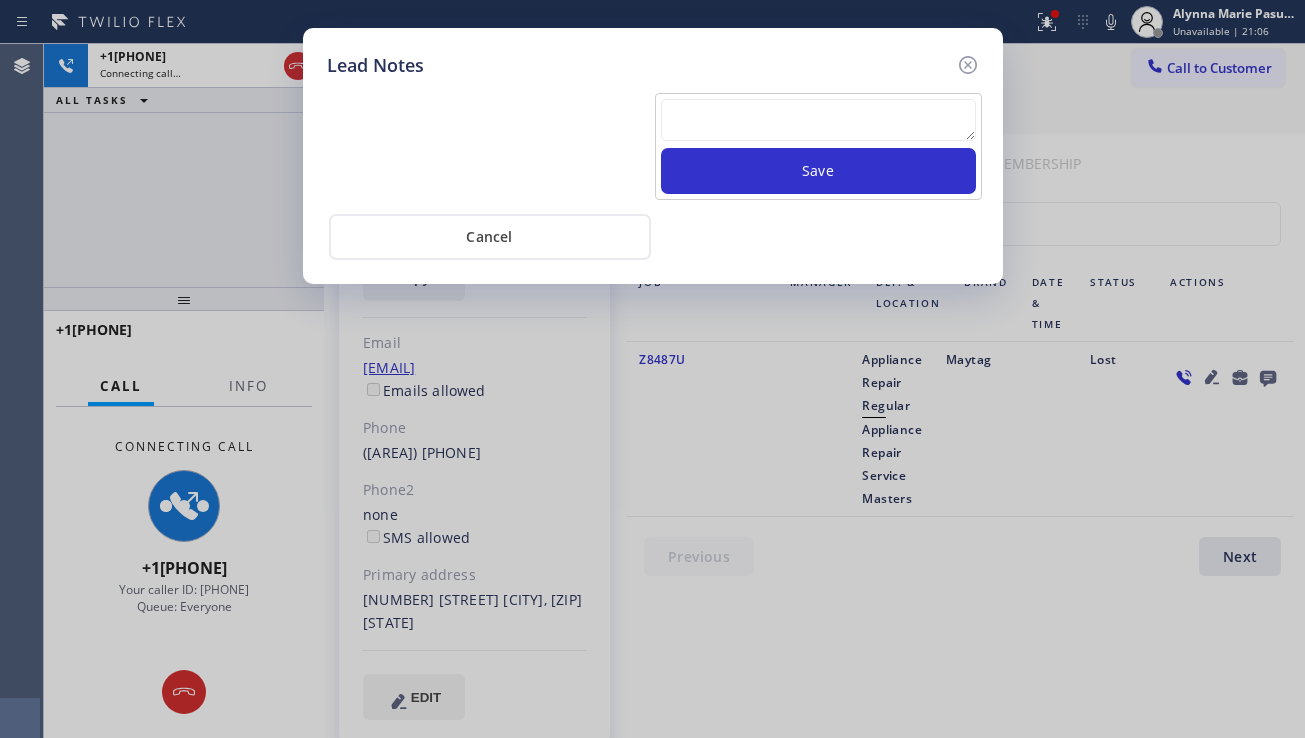 click at bounding box center (818, 120) 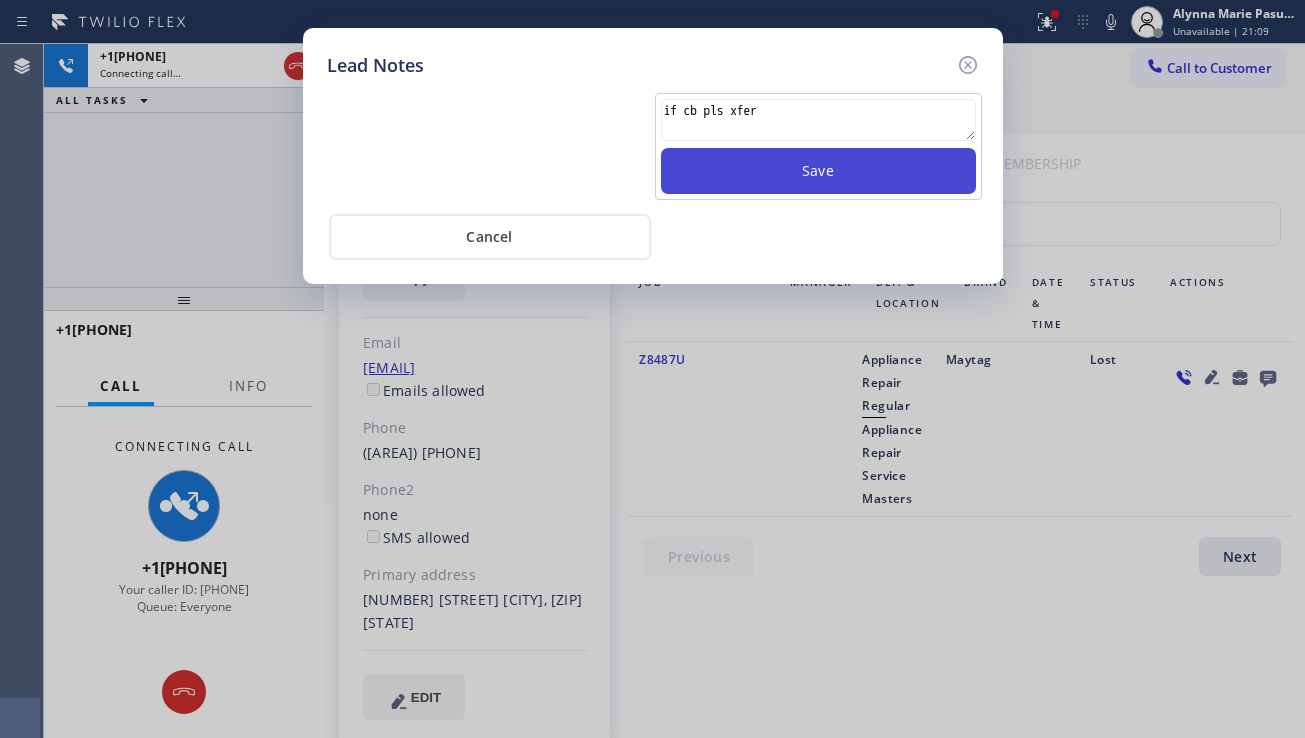 type on "if cb pls xfer" 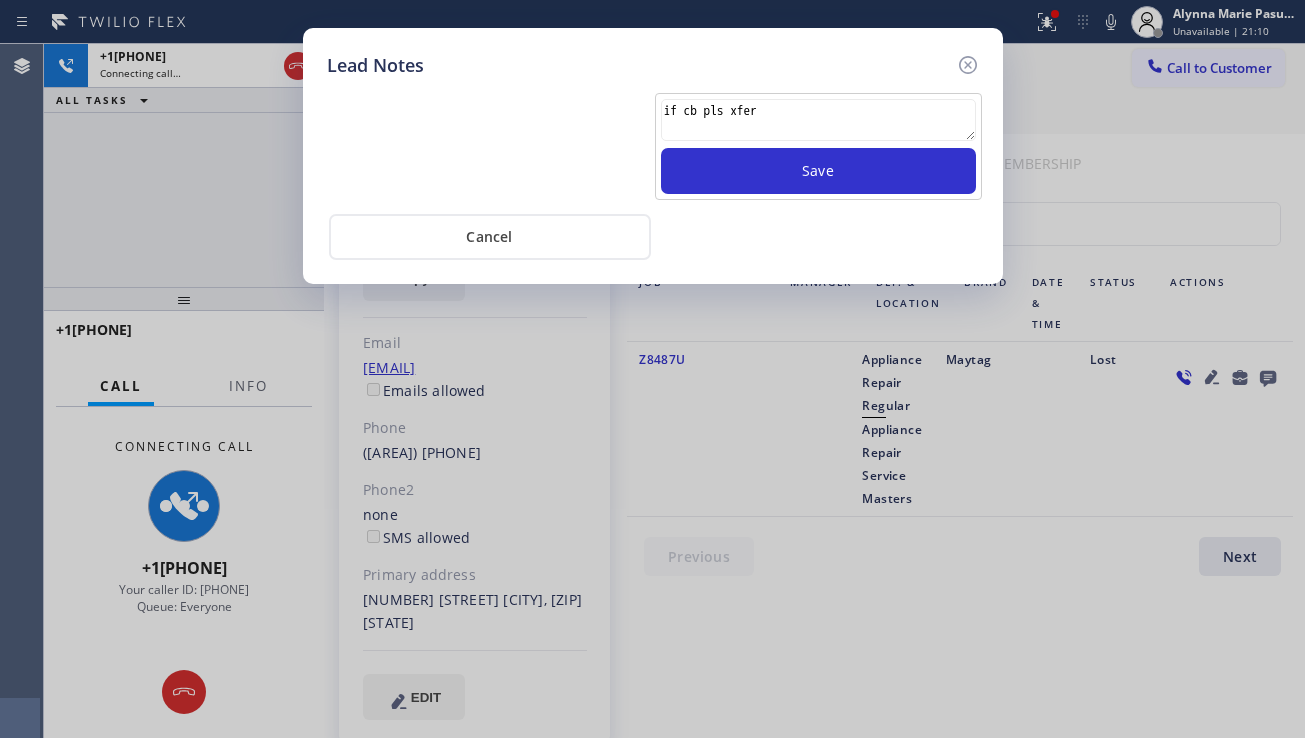 type 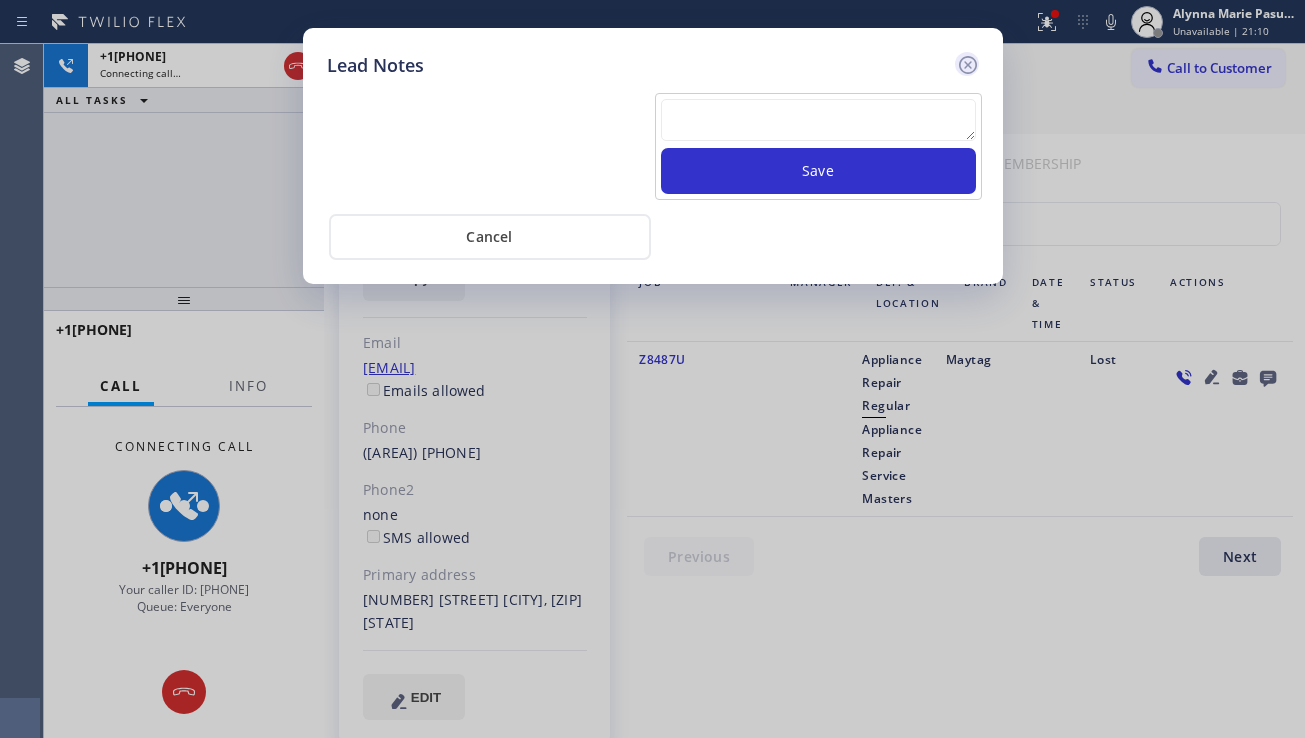 click 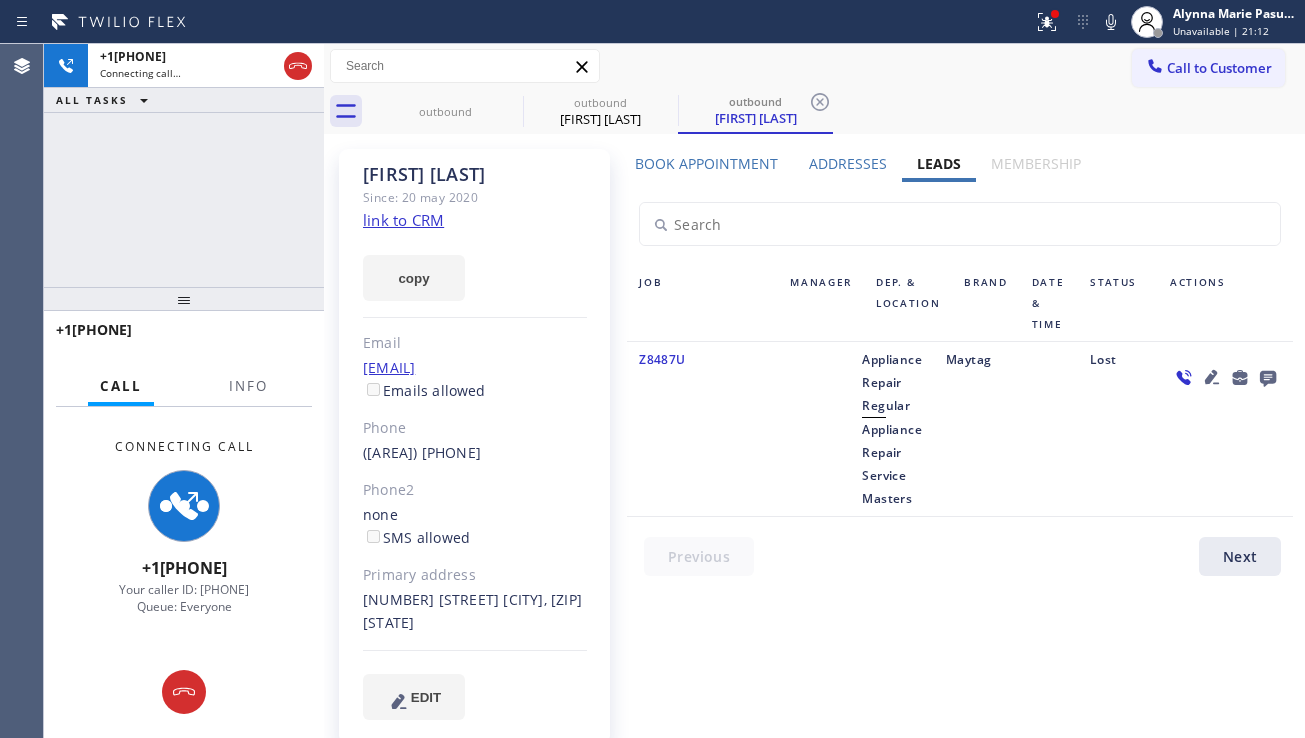 click 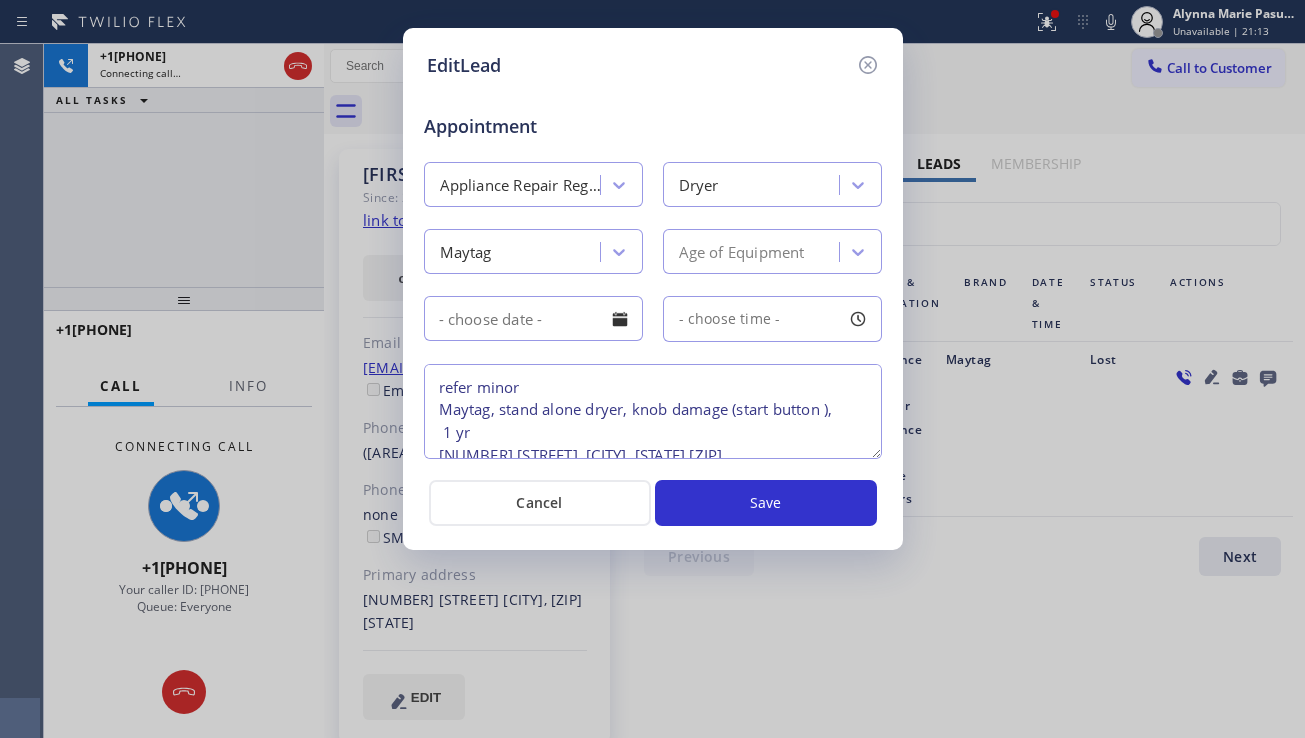 scroll, scrollTop: 19, scrollLeft: 0, axis: vertical 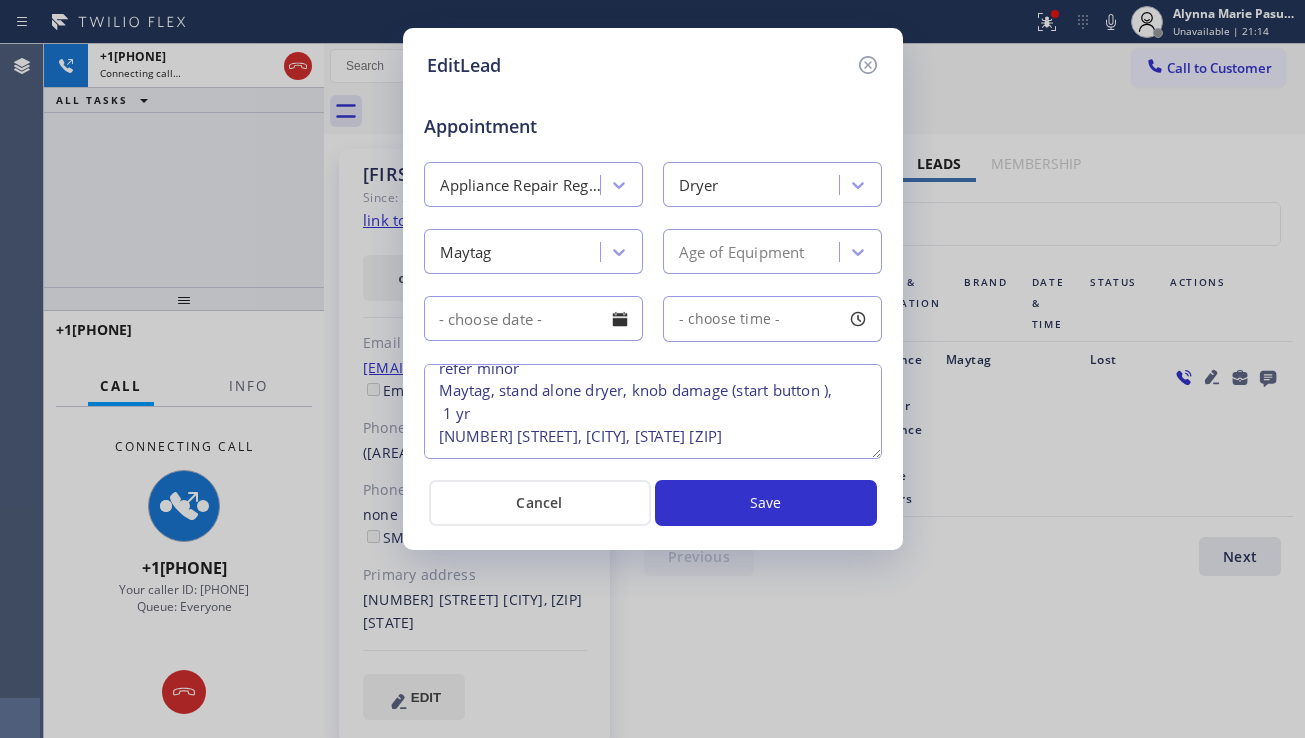 click on "refer minor
Maytag, stand alone dryer, knob damage (start button ),
1 yr
[NUMBER] [STREET], [CITY], [STATE] [ZIP]" at bounding box center [653, 411] 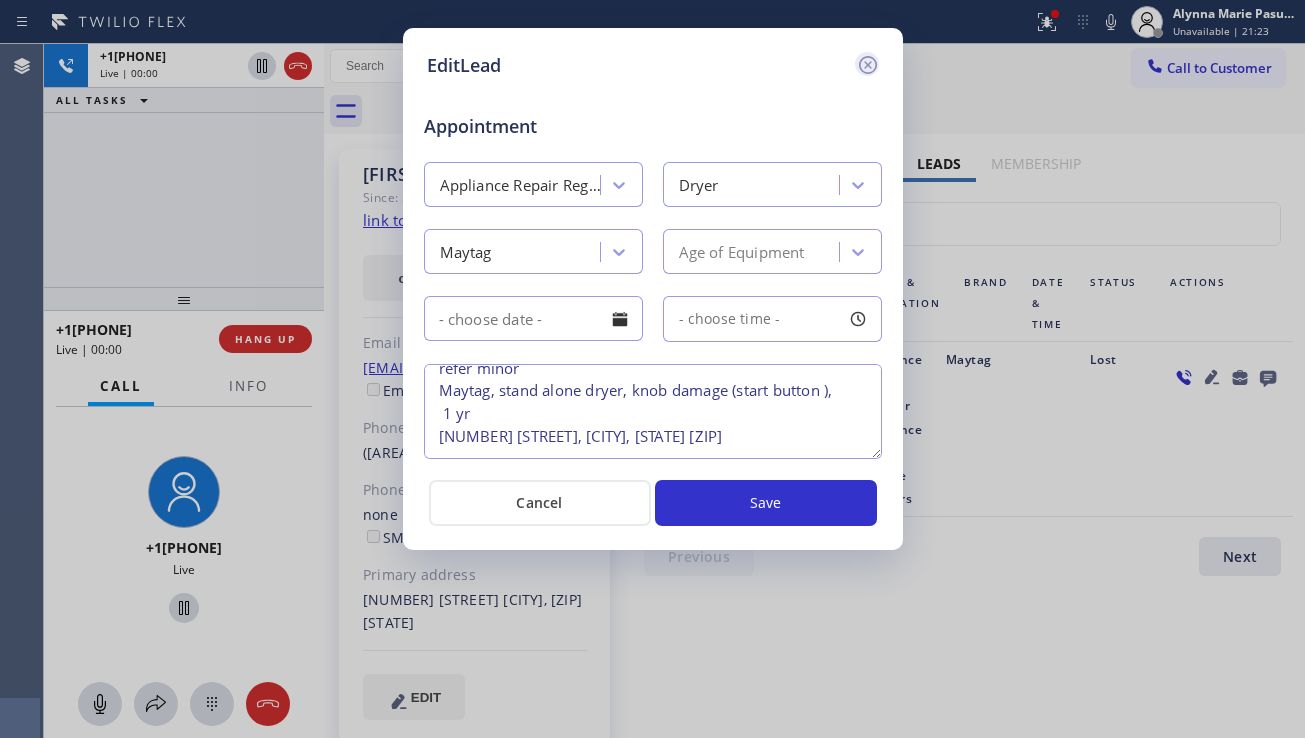 click 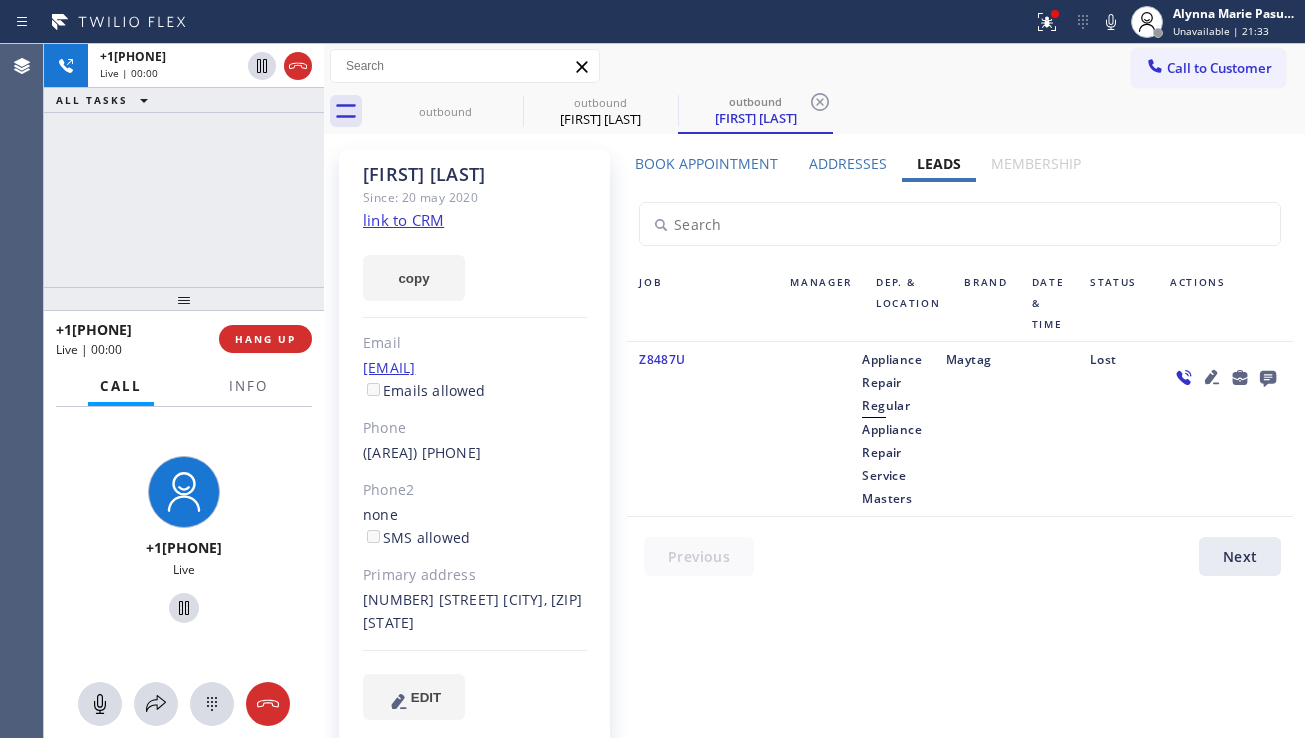 click on "Lost" at bounding box center [1118, 429] 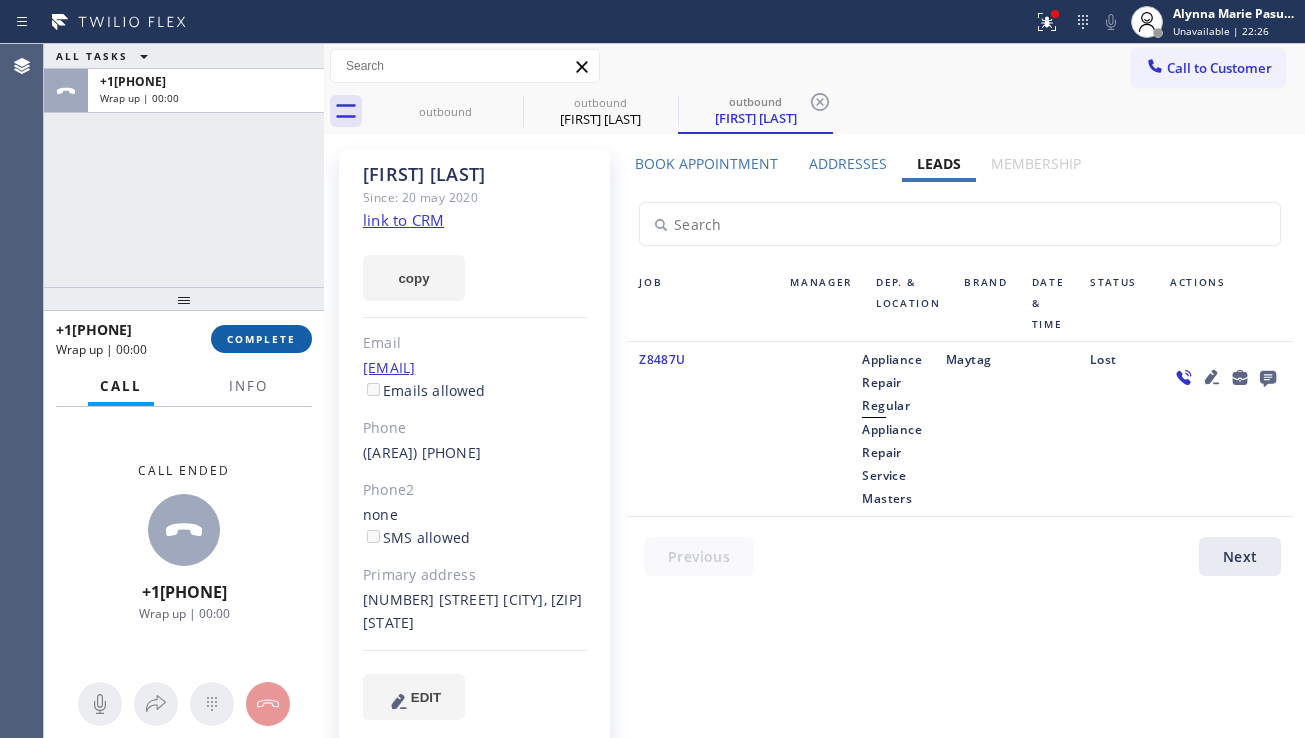 click on "COMPLETE" at bounding box center (261, 339) 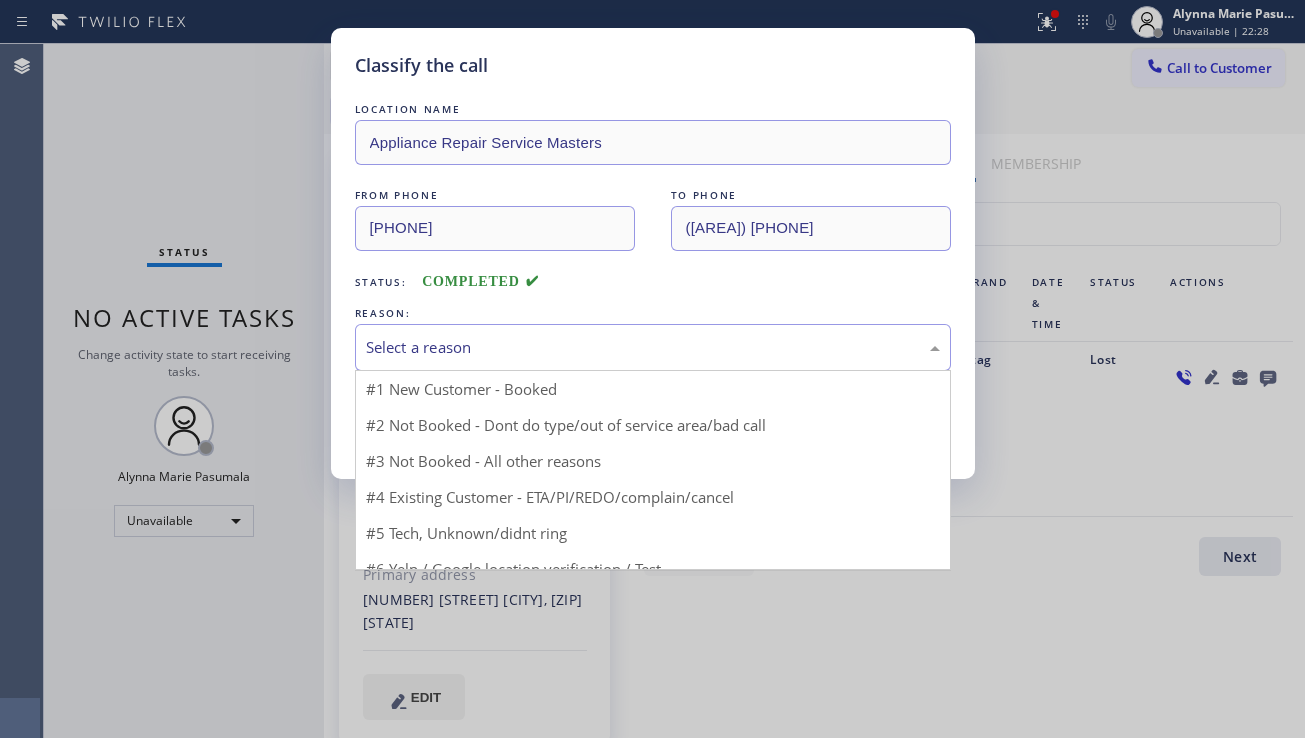 click on "Select a reason" at bounding box center [653, 347] 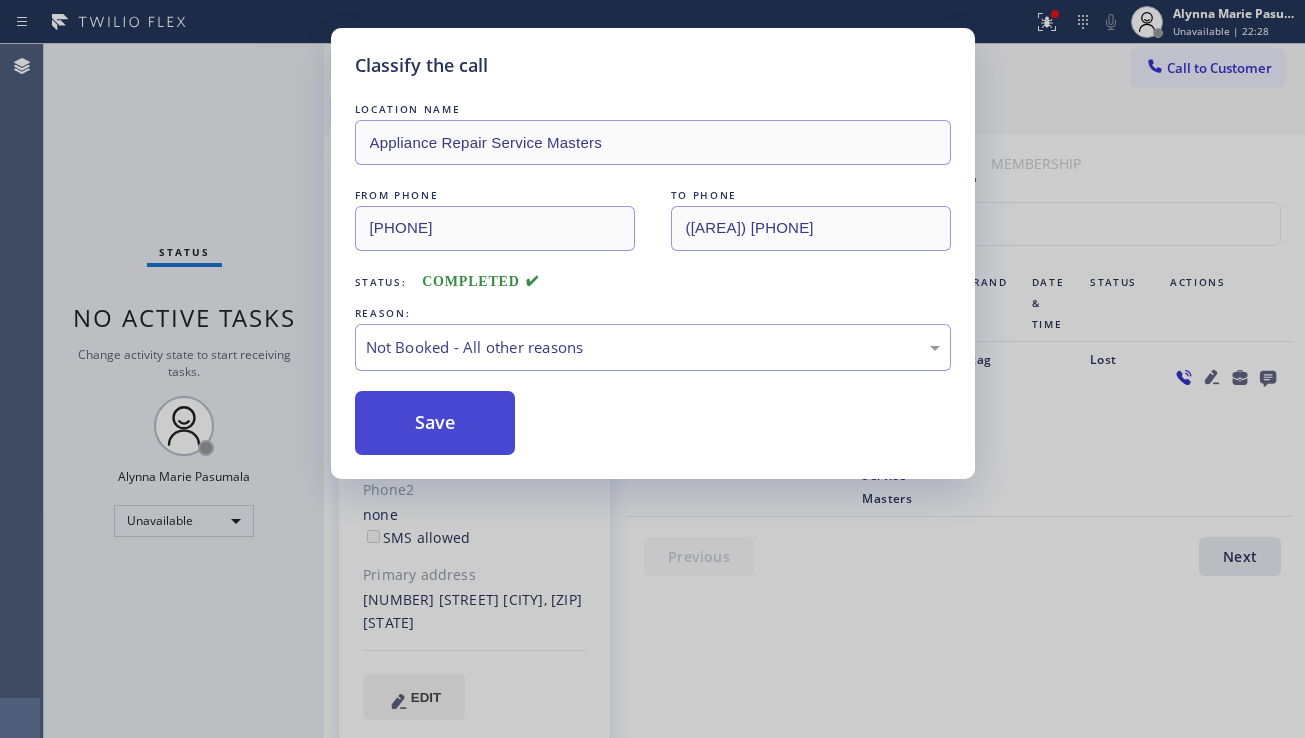 click on "Save" at bounding box center [435, 423] 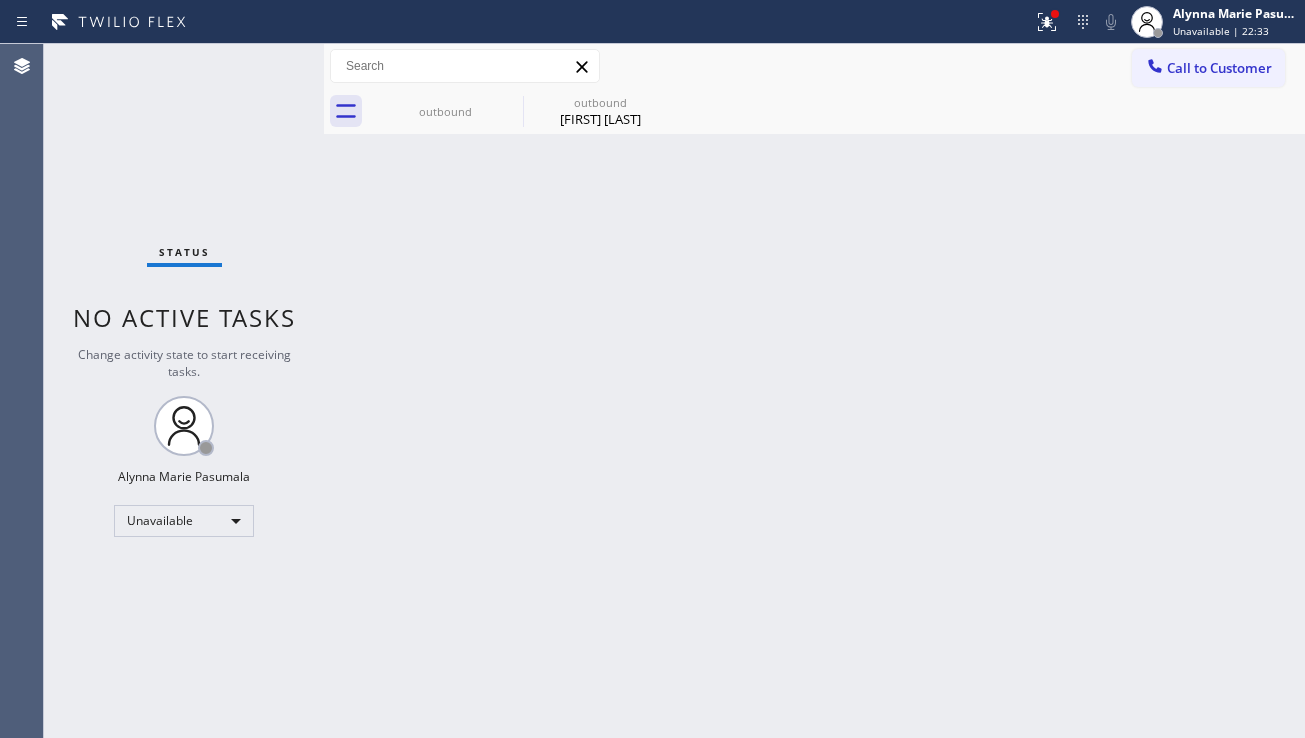 click on "Back to Dashboard Change Sender ID Customers Technicians Select a contact Outbound call Location Search location Your caller id phone number Customer number Call Customer info Name Phone none Address none Change Sender ID HVAC [PHONE] 5 Star Appliance [PHONE] Appliance Repair [PHONE] Plumbing [PHONE] Air Duct Cleaning [PHONE] Electricians [PHONE] Cancel Change Check personal SMS Reset Change outbound outbound [FIRST] [LAST] Call to Customer Outbound call Location Appliance Repair Service Masters Your caller id phone number [PHONE] Customer number Call Outbound call Technician Search Technician Your caller id phone number Your caller id phone number Call outbound outbound [FIRST] [LAST] Business location Wolf & Sub Zero Professionals Garland [PHONE] Personal information Customer location >> ADD NEW ADDRESS << + NEW ADDRESS State Location type Contact role [PHONE] CHECK Allow SMS Disallow SMS Allow Emails Disallow Emails Appointment - choose type of job -" at bounding box center (814, 391) 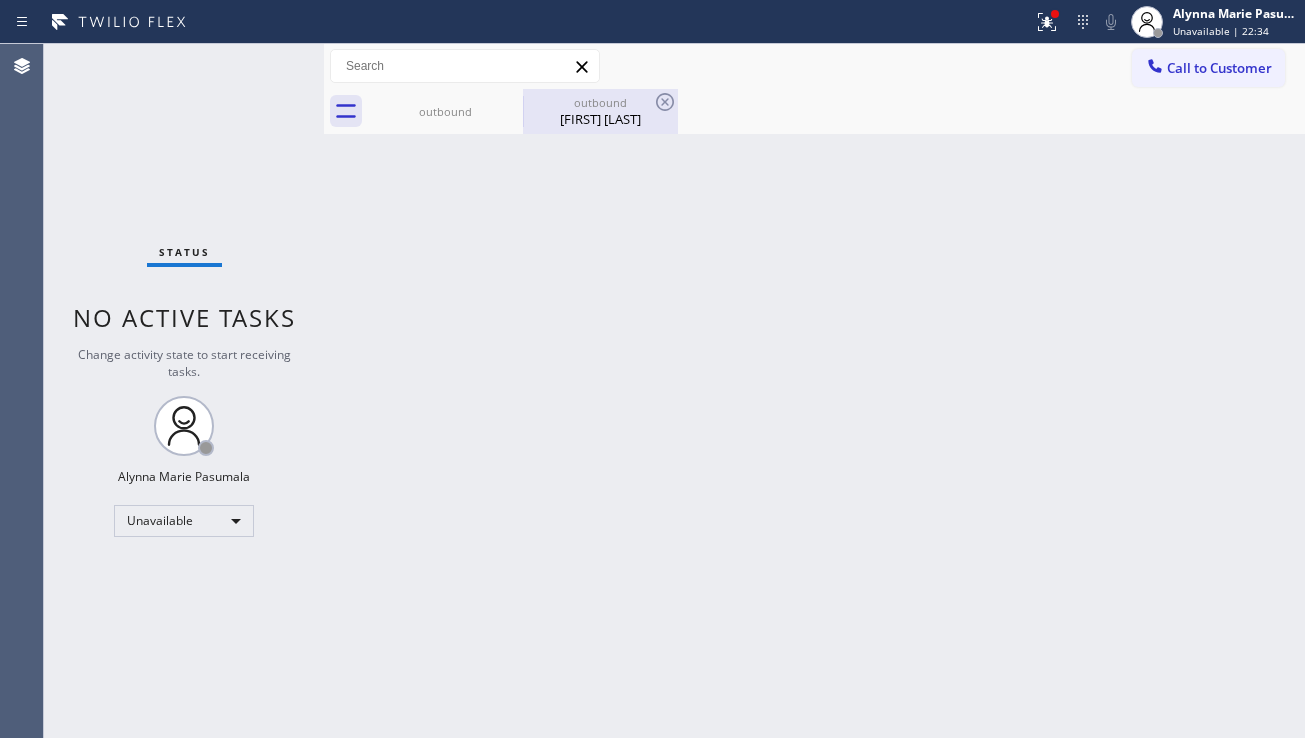 click on "[FIRST] [LAST]" at bounding box center (600, 119) 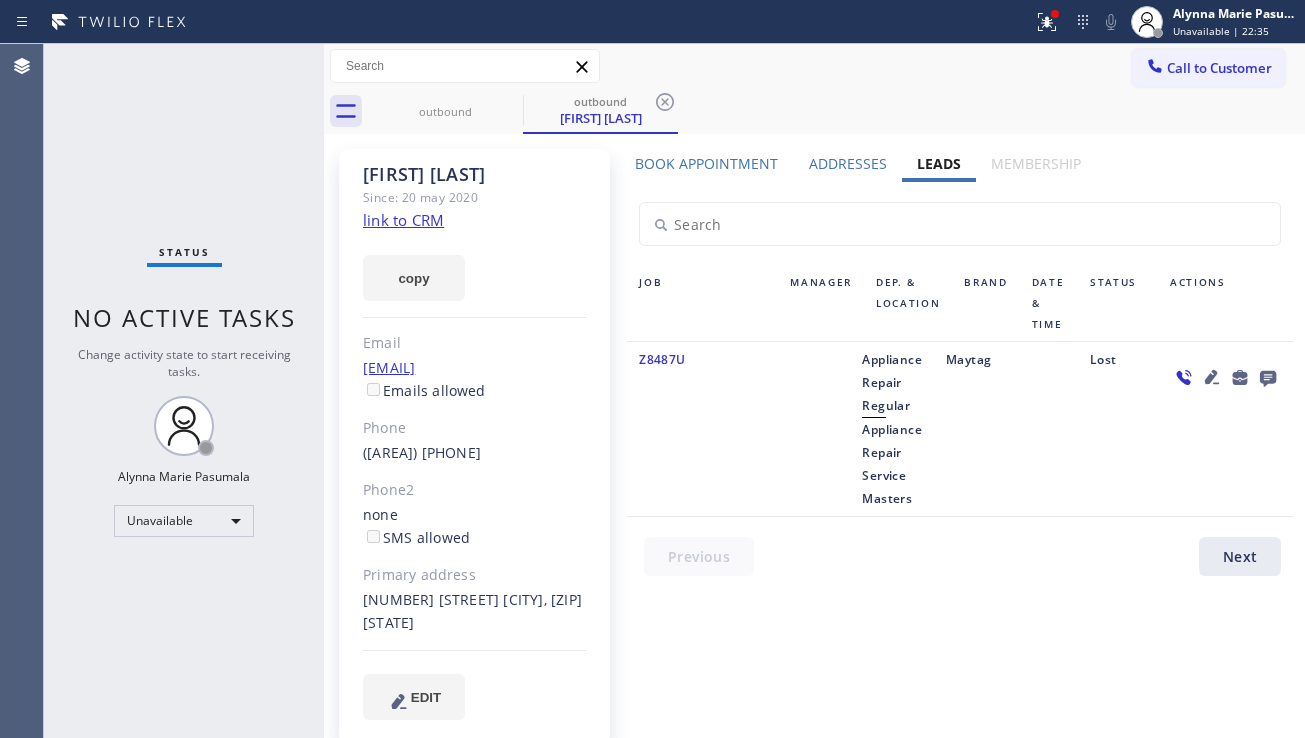click on "Book Appointment" at bounding box center [706, 163] 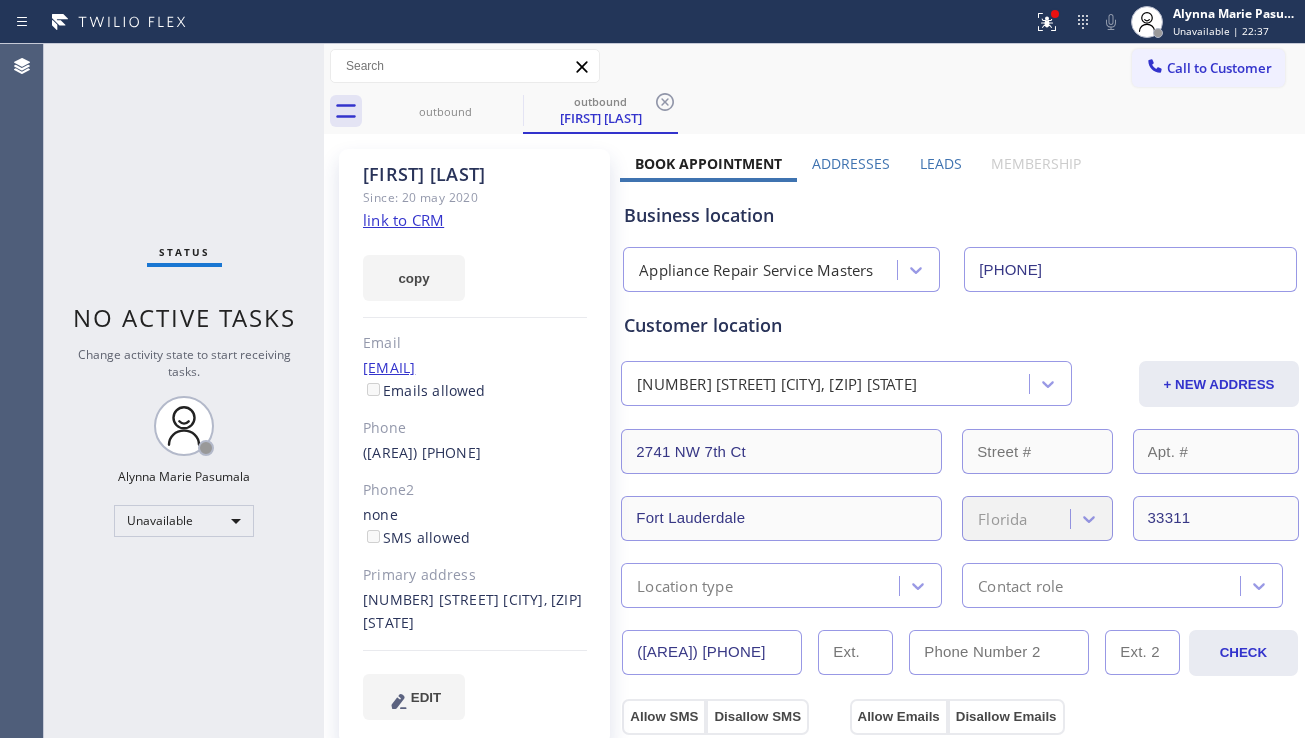 drag, startPoint x: 728, startPoint y: 657, endPoint x: 613, endPoint y: 666, distance: 115.35164 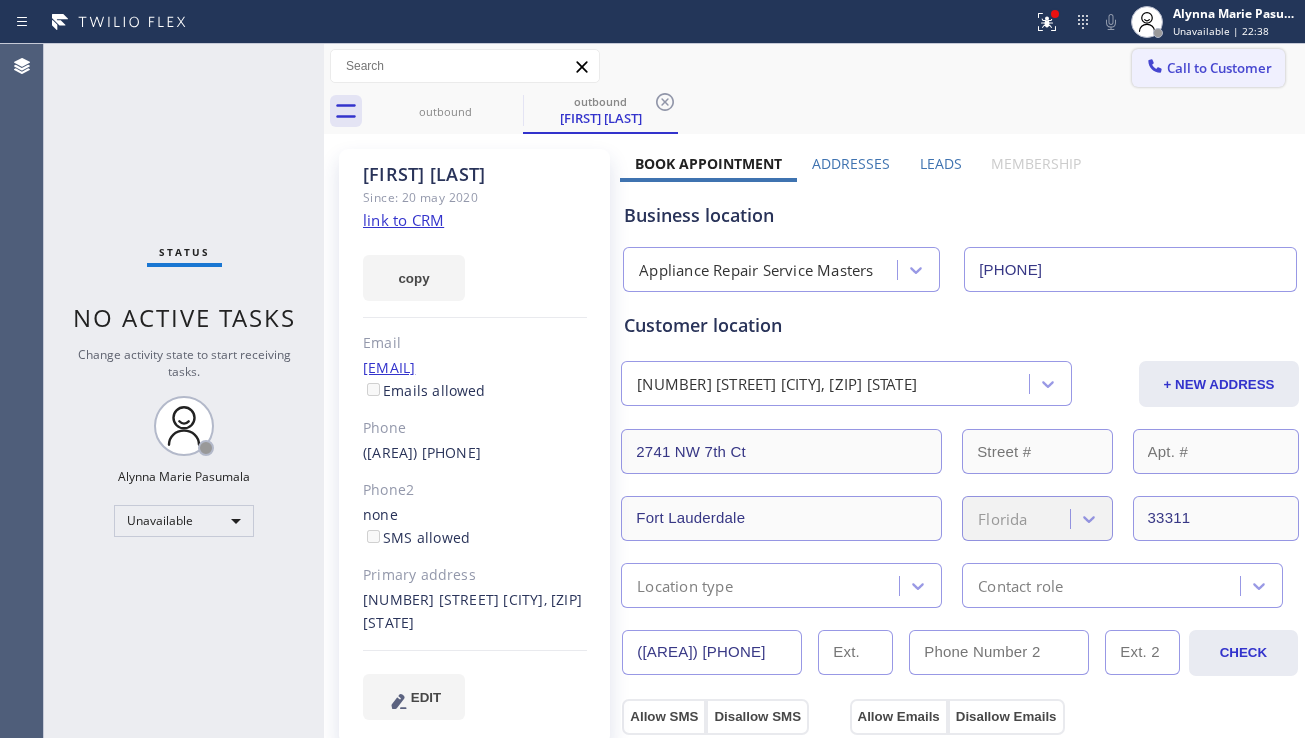 click on "Call to Customer" at bounding box center (1208, 68) 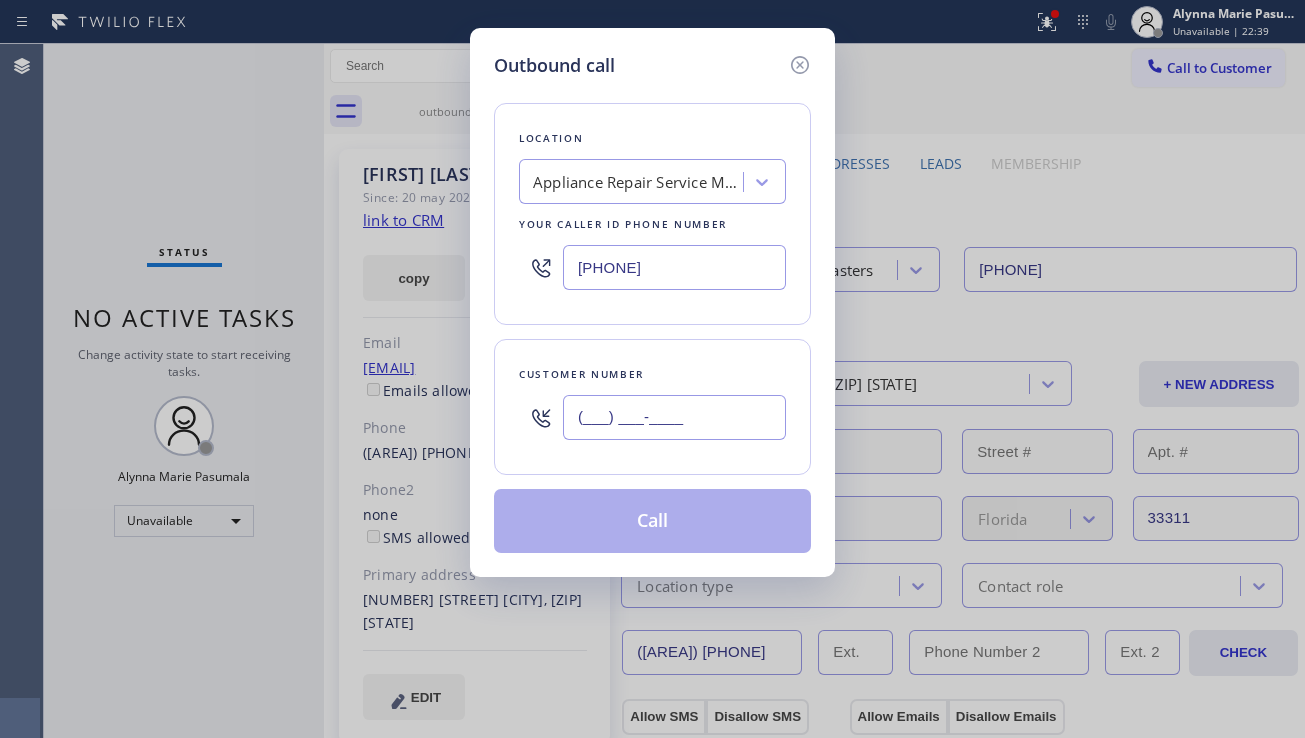 click on "(___) ___-____" at bounding box center [674, 417] 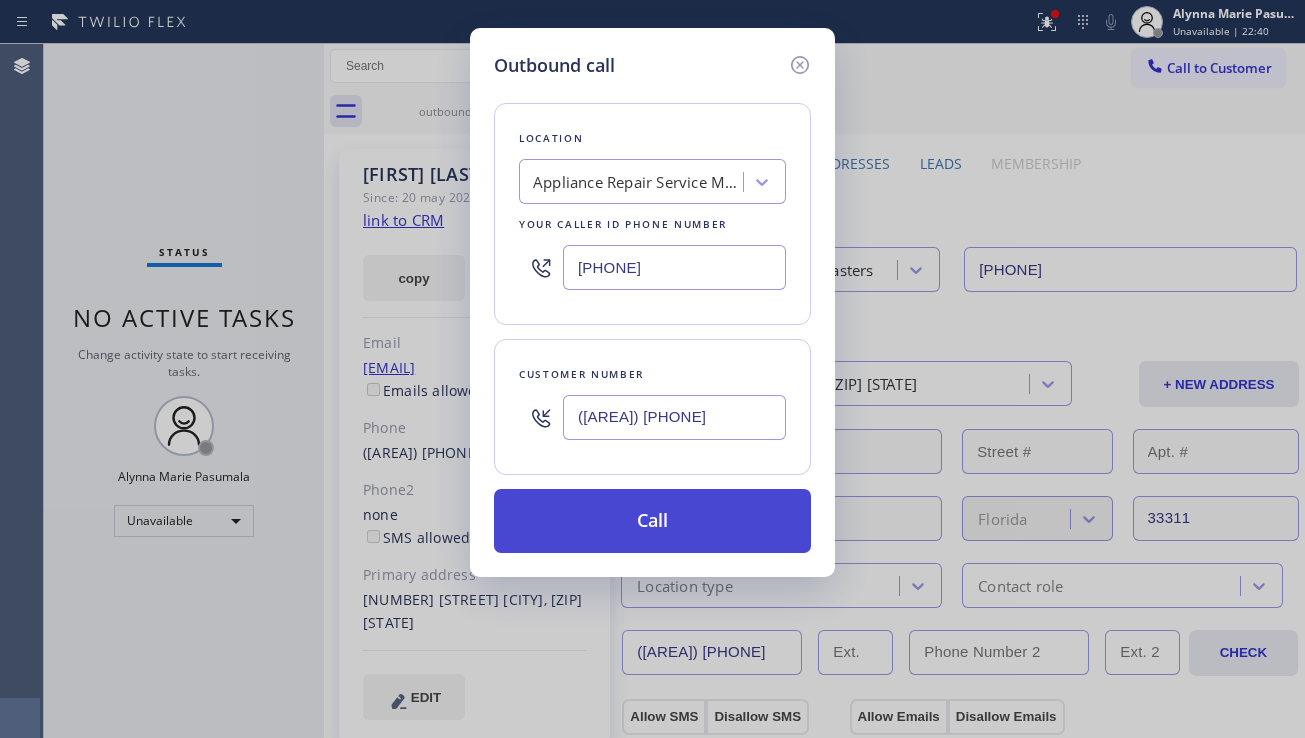 type on "([AREA]) [PHONE]" 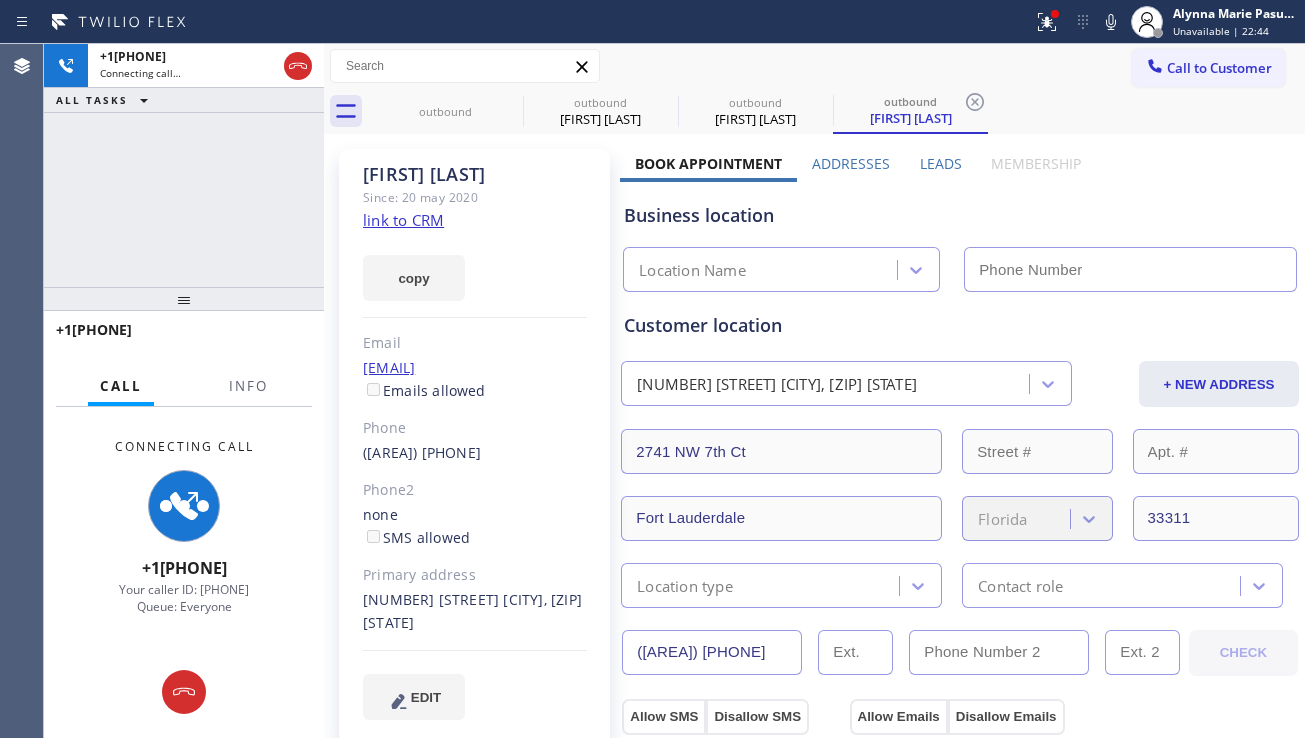 type on "[PHONE]" 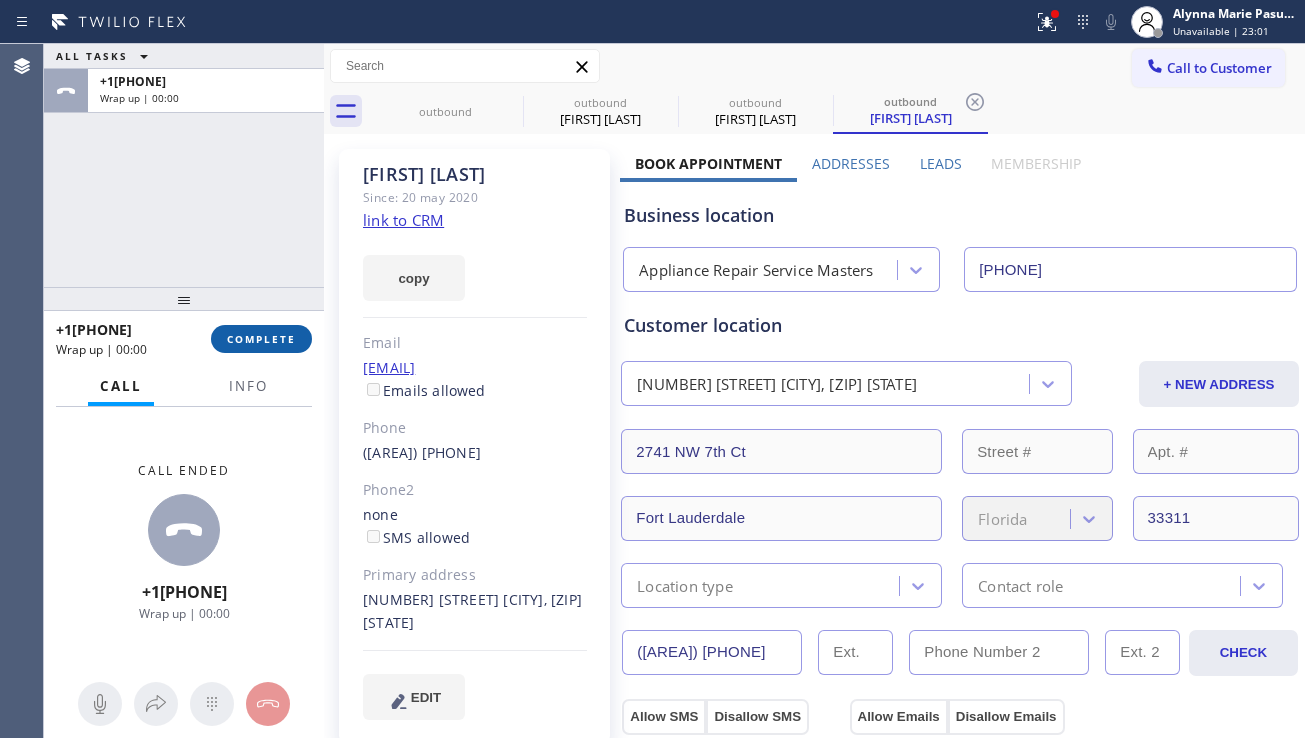 click on "COMPLETE" at bounding box center (261, 339) 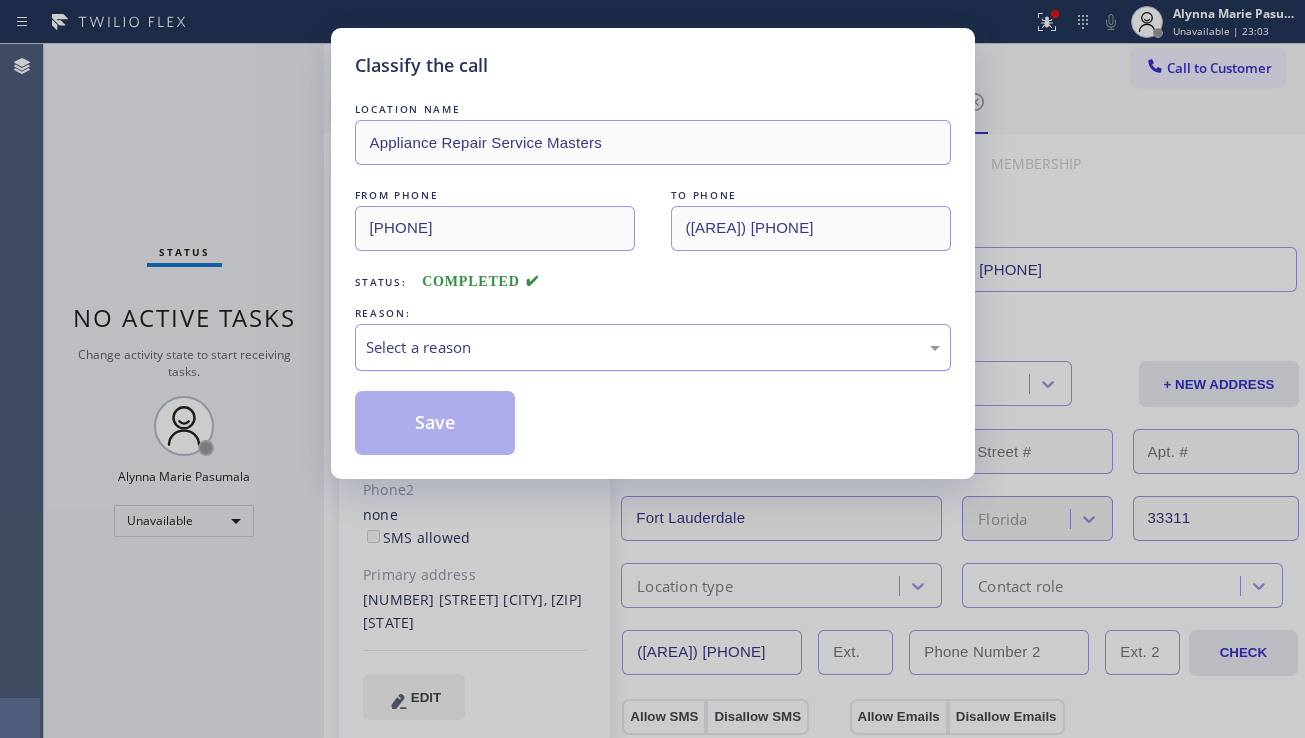 click on "Select a reason" at bounding box center [653, 347] 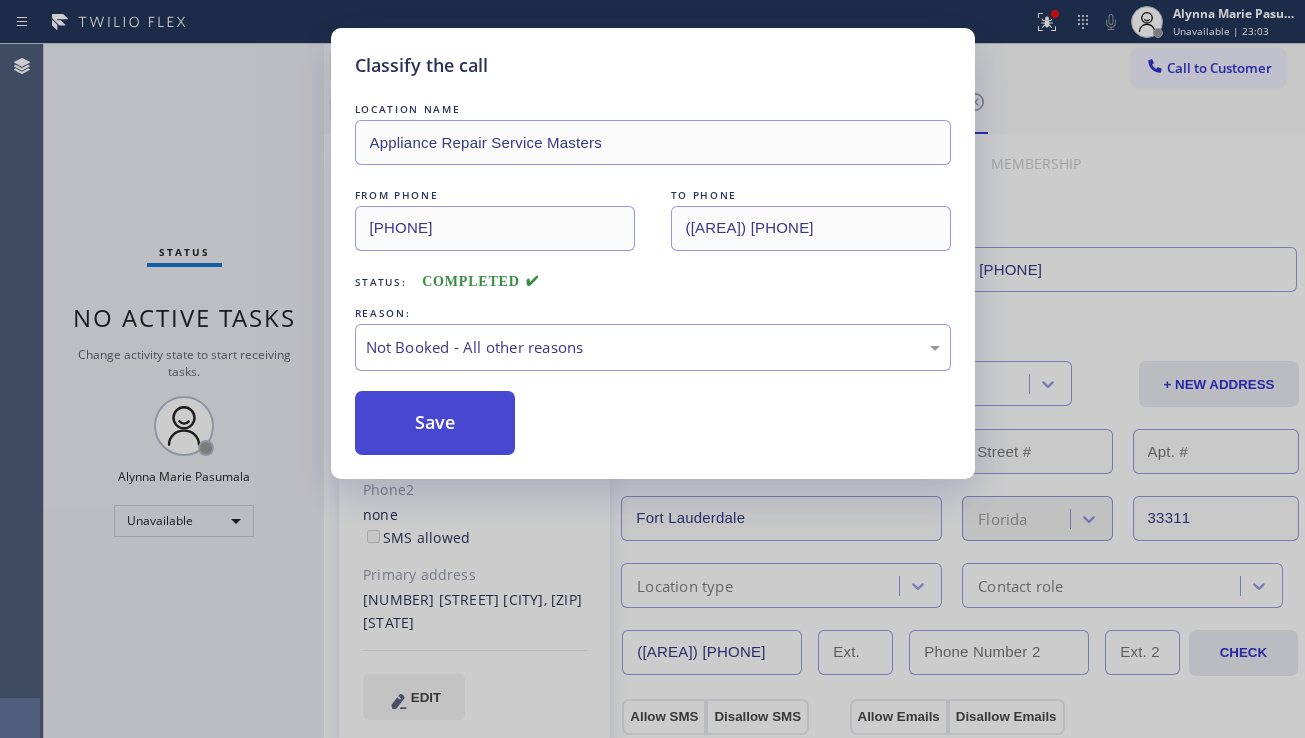 click on "Save" at bounding box center (435, 423) 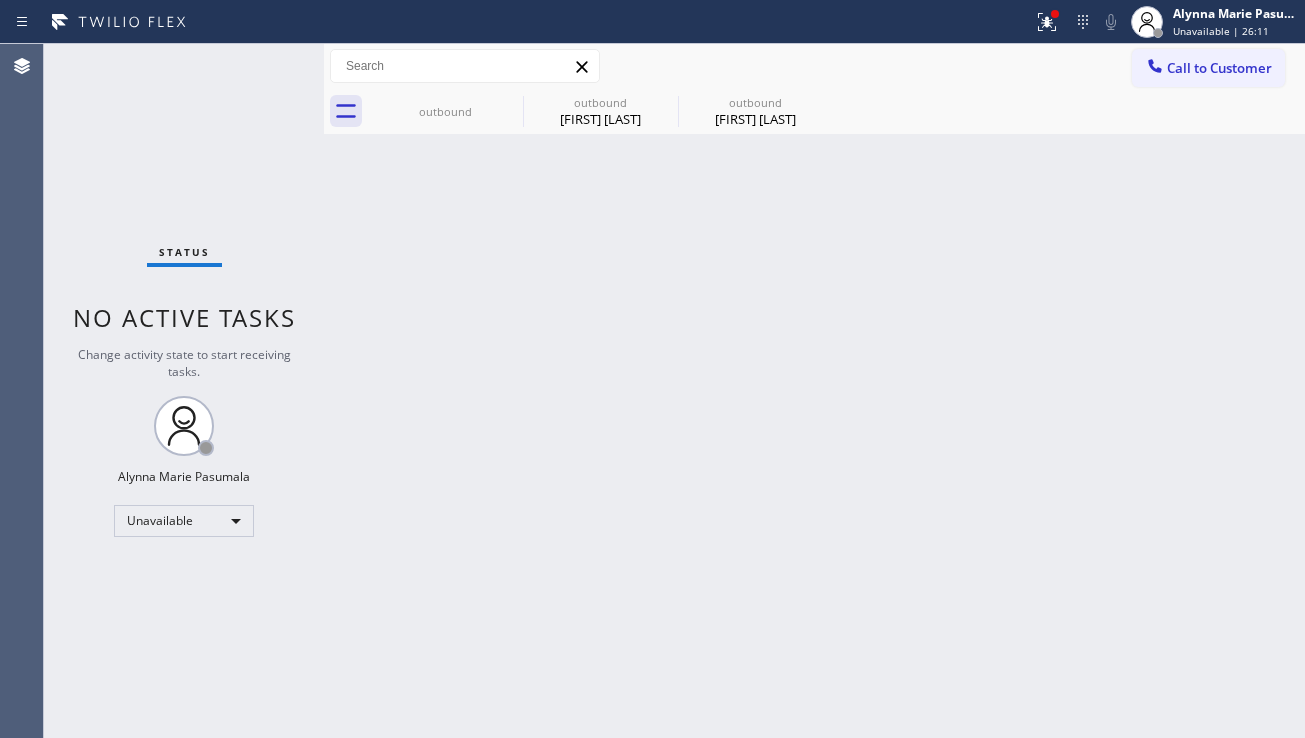 click on "Back to Dashboard Change Sender ID Customers Technicians Select a contact Outbound call Location Search location Your caller id phone number Customer number Call Customer info Name   Phone none Address none Change Sender ID HVAC +1[PHONE] 5 Star Appliance +1[PHONE] Appliance Repair +1[PHONE] Plumbing +1[PHONE] Air Duct Cleaning +1[PHONE]  Electricians +1[PHONE]  Cancel Change Check personal SMS Reset Change outbound outbound Niresha Jackson outbound Niresha Jackson Call to Customer Outbound call Location Appliance Repair Service Masters Your caller id phone number ([PHONE]) [PHONE] Customer number Call Outbound call Technician Search Technician Your caller id phone number Your caller id phone number Call outbound outbound Niresha Jackson outbound Niresha Jackson Business location Wolf & Sub Zero Professionals Garland ([PHONE]) [PHONE] Personal information Customer location >> ADD NEW ADDRESS << + NEW ADDRESS State Location type Contact role ([PHONE]) [PHONE] CHECK Allow SMS Disallow SMS Allow Emails -" at bounding box center [814, 391] 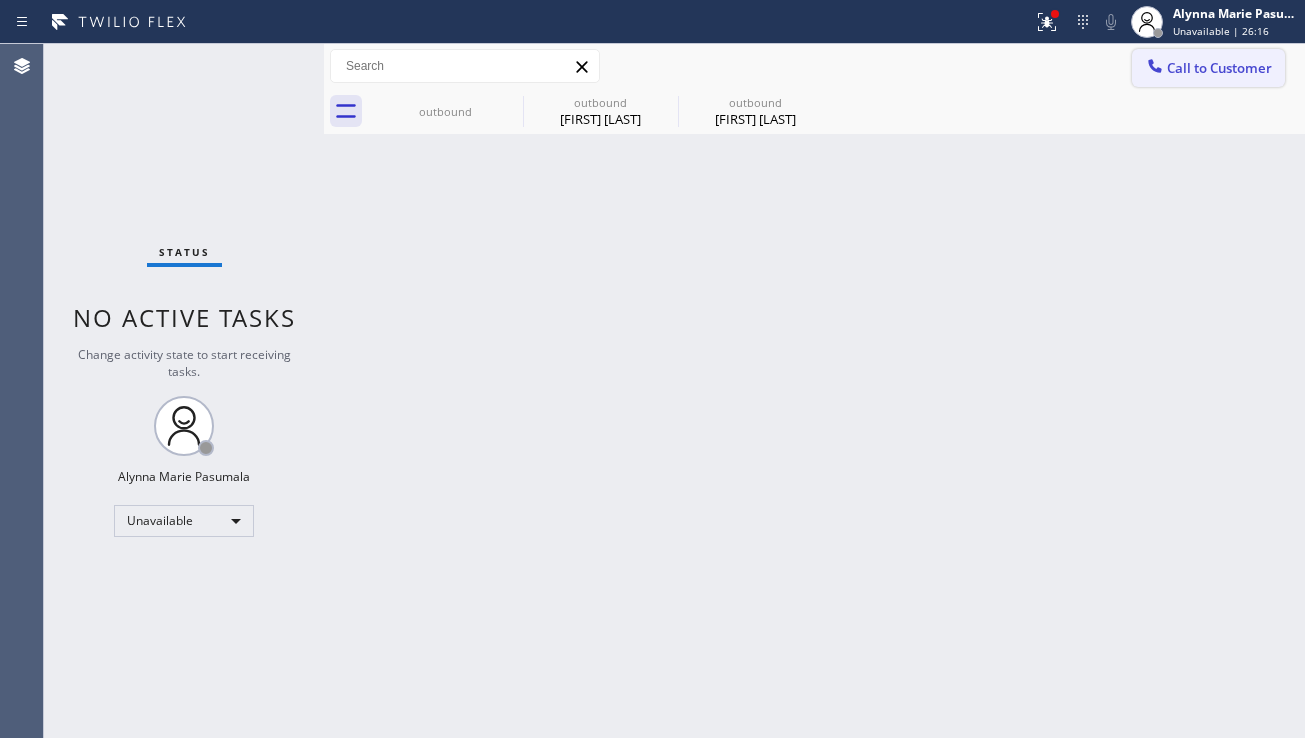 click on "Call to Customer" at bounding box center (1208, 68) 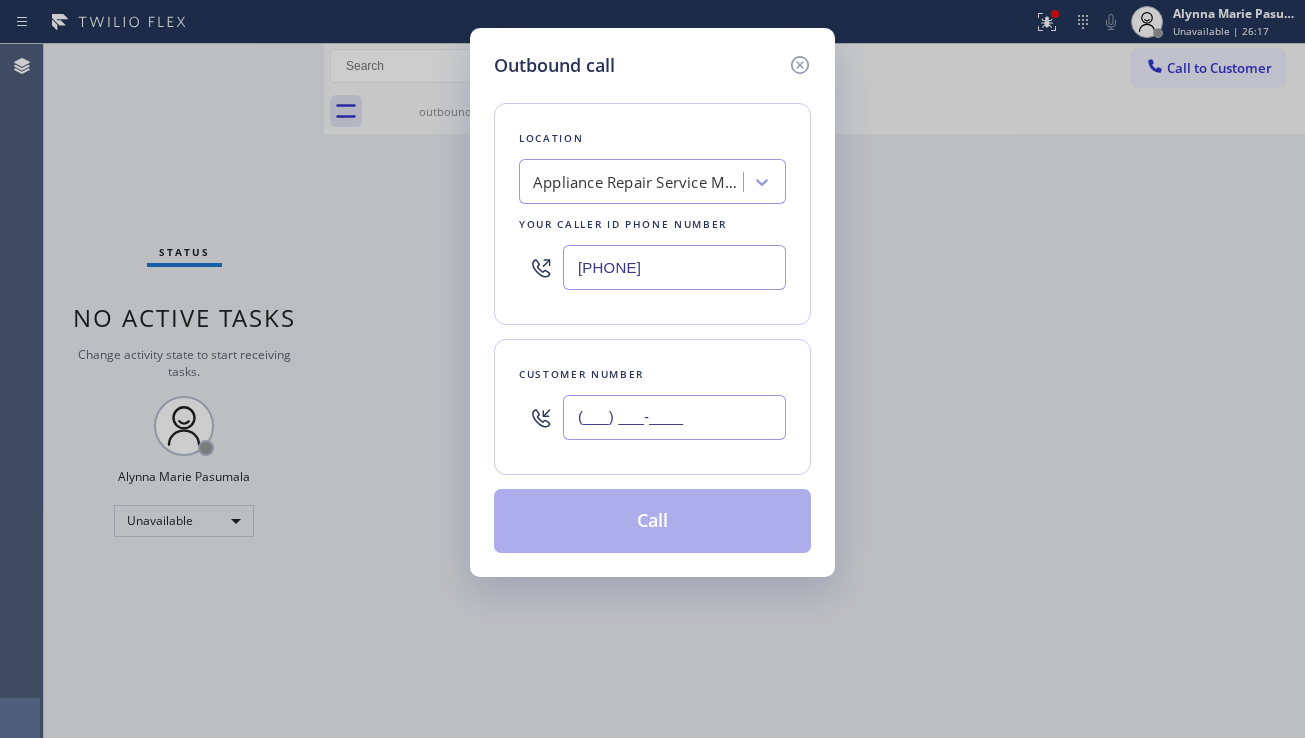 click on "(___) ___-____" at bounding box center (674, 417) 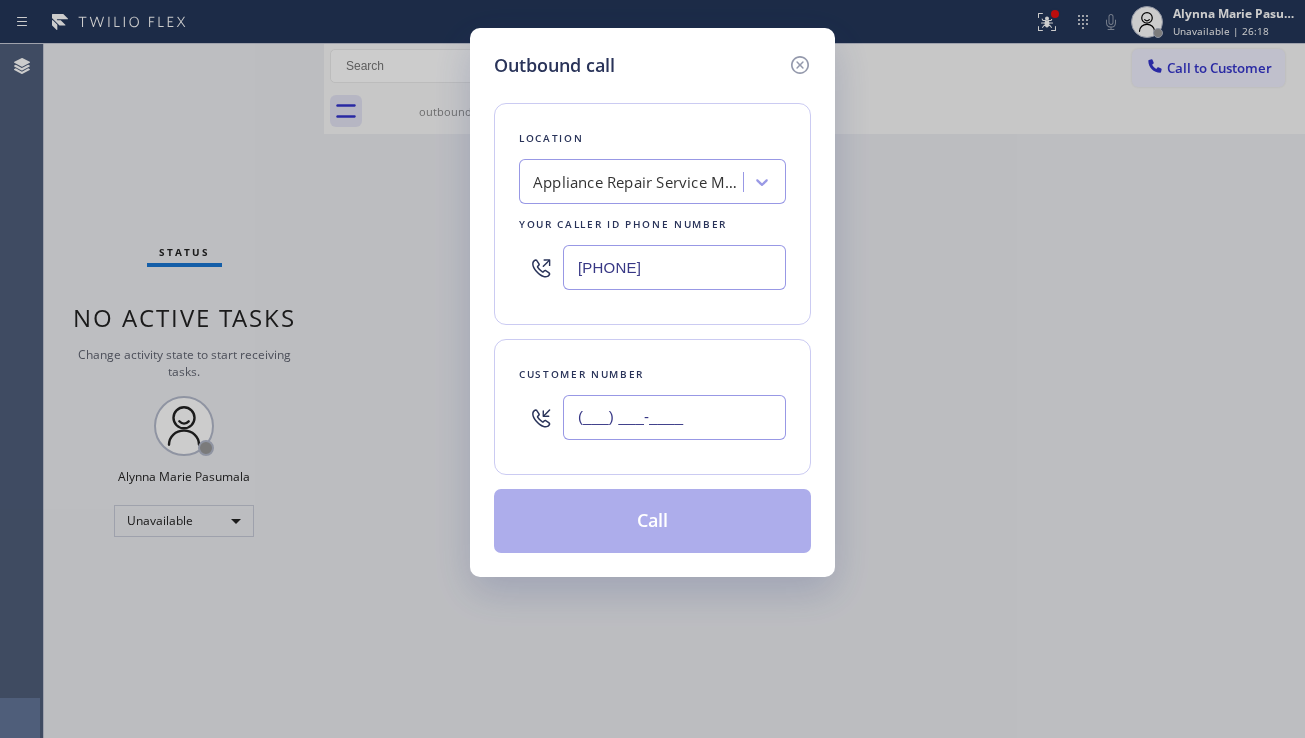 paste on "[PHONE]" 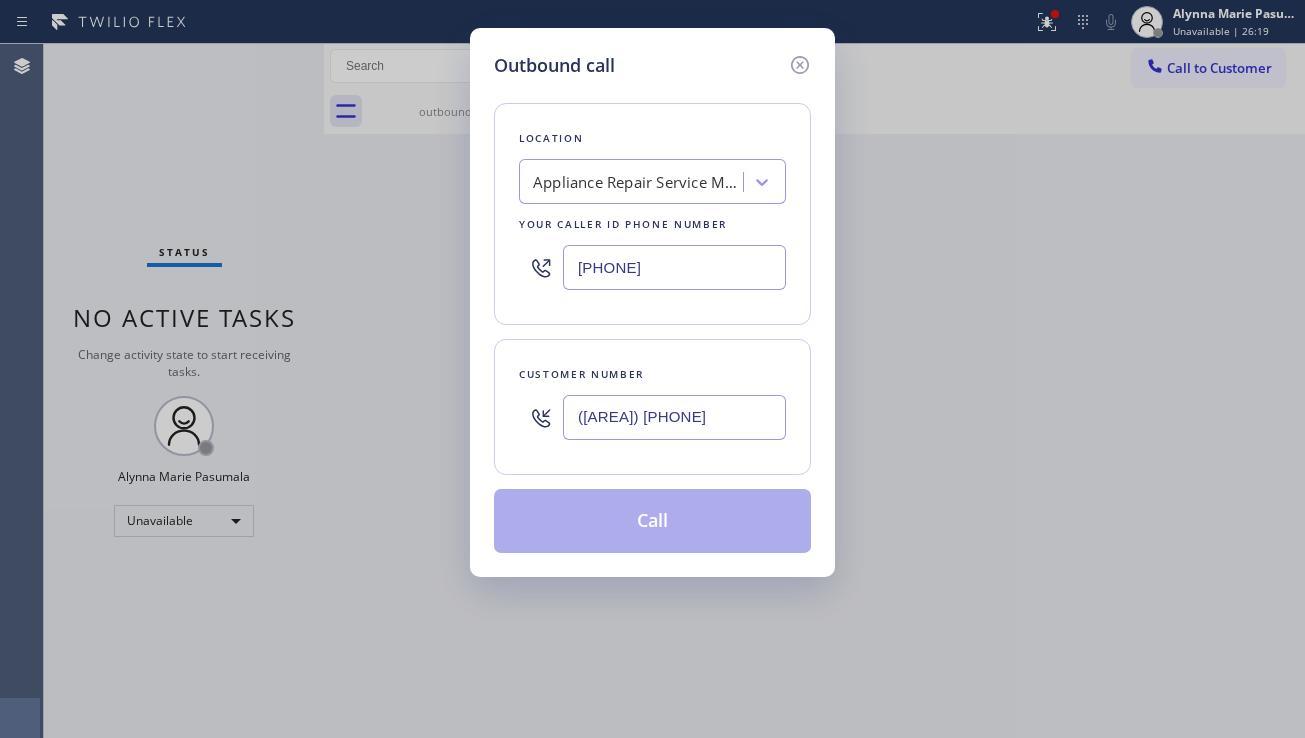type on "([AREA]) [PHONE]" 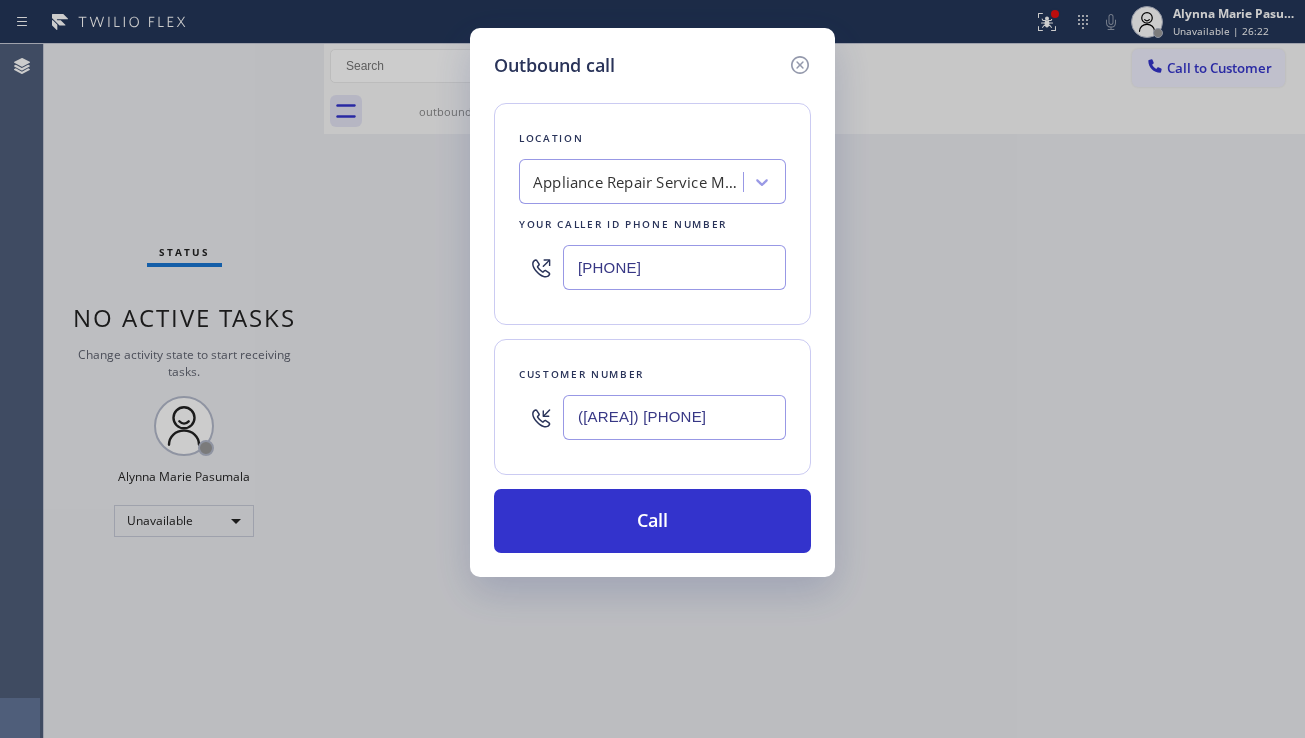 drag, startPoint x: 715, startPoint y: 270, endPoint x: 543, endPoint y: 282, distance: 172.41809 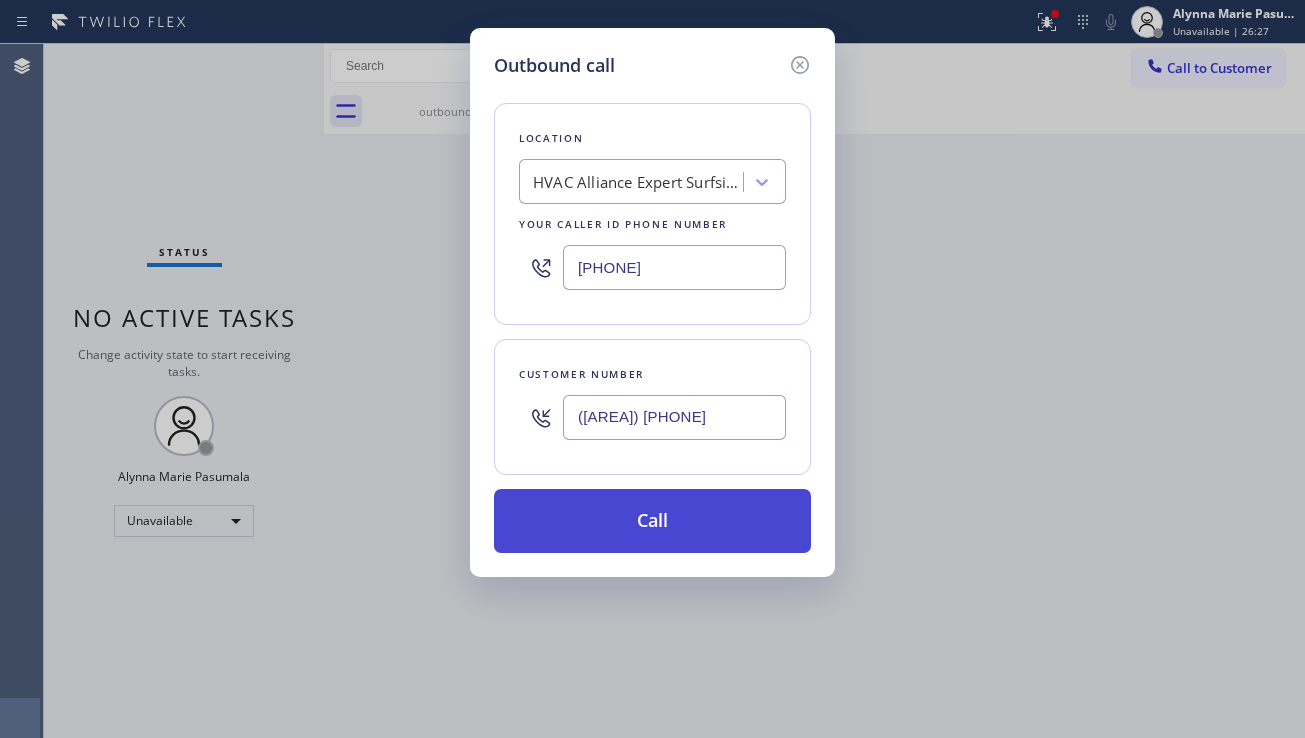 type on "[PHONE]" 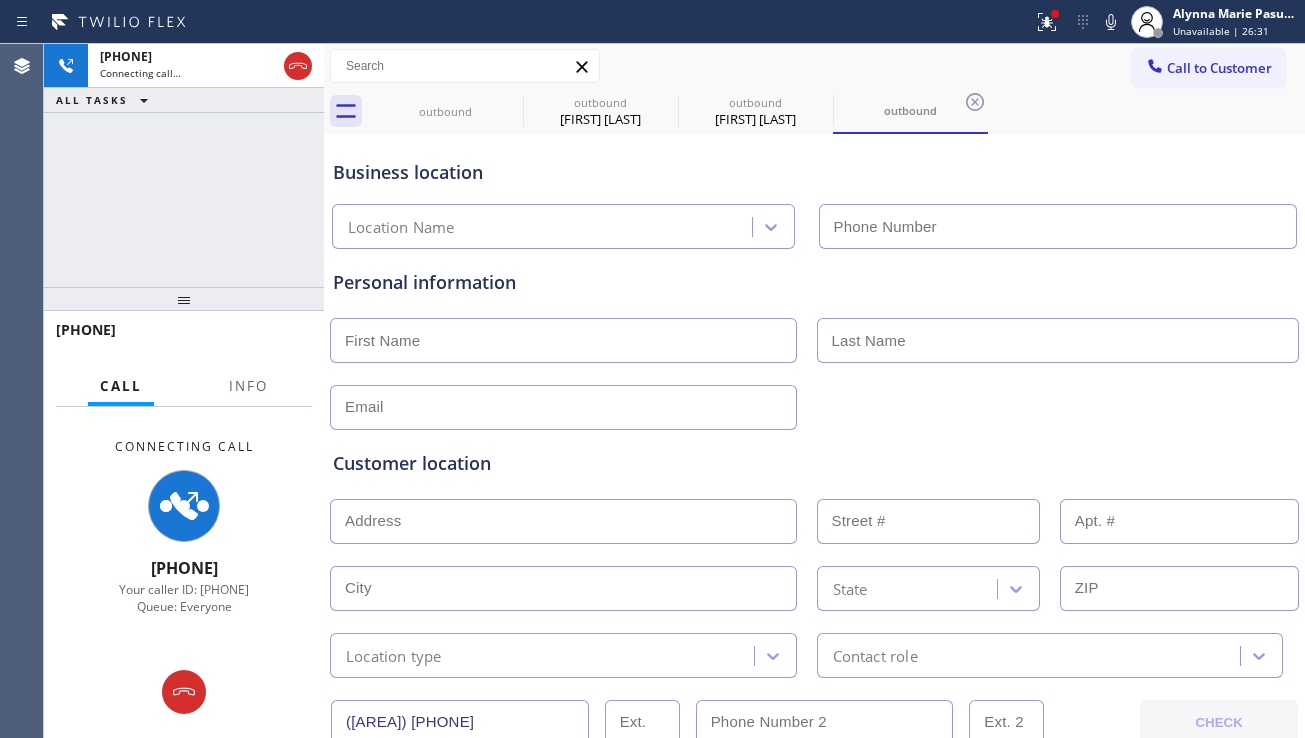 type on "[PHONE]" 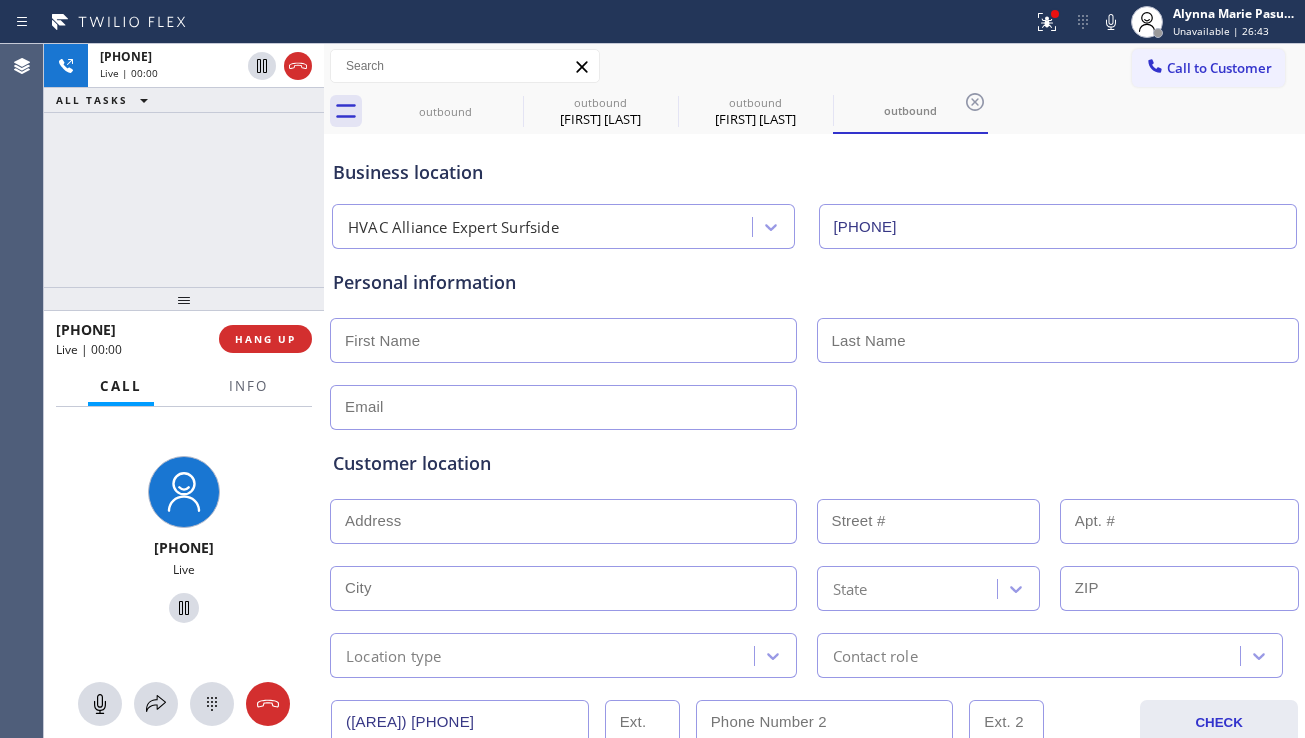 click on "Customer location >> ADD NEW ADDRESS << + NEW ADDRESS State Location type Contact role" at bounding box center [814, 550] 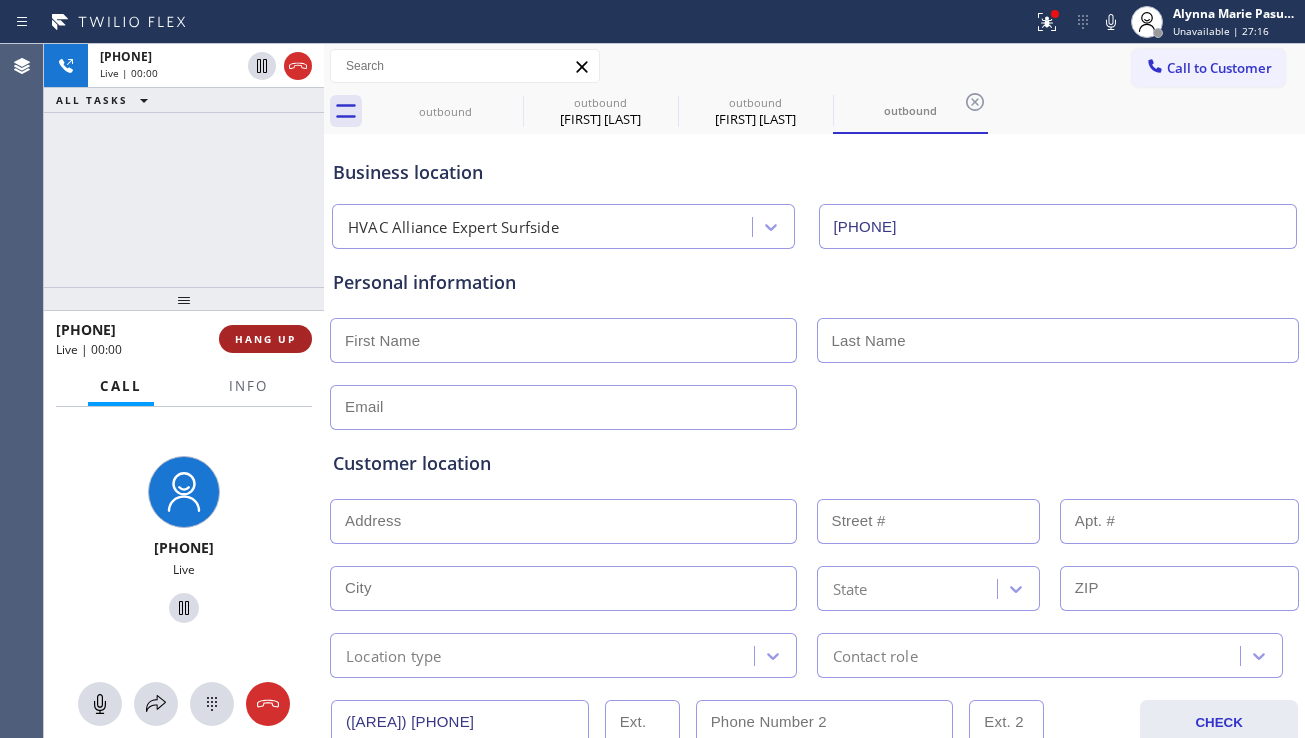 click on "HANG UP" at bounding box center [265, 339] 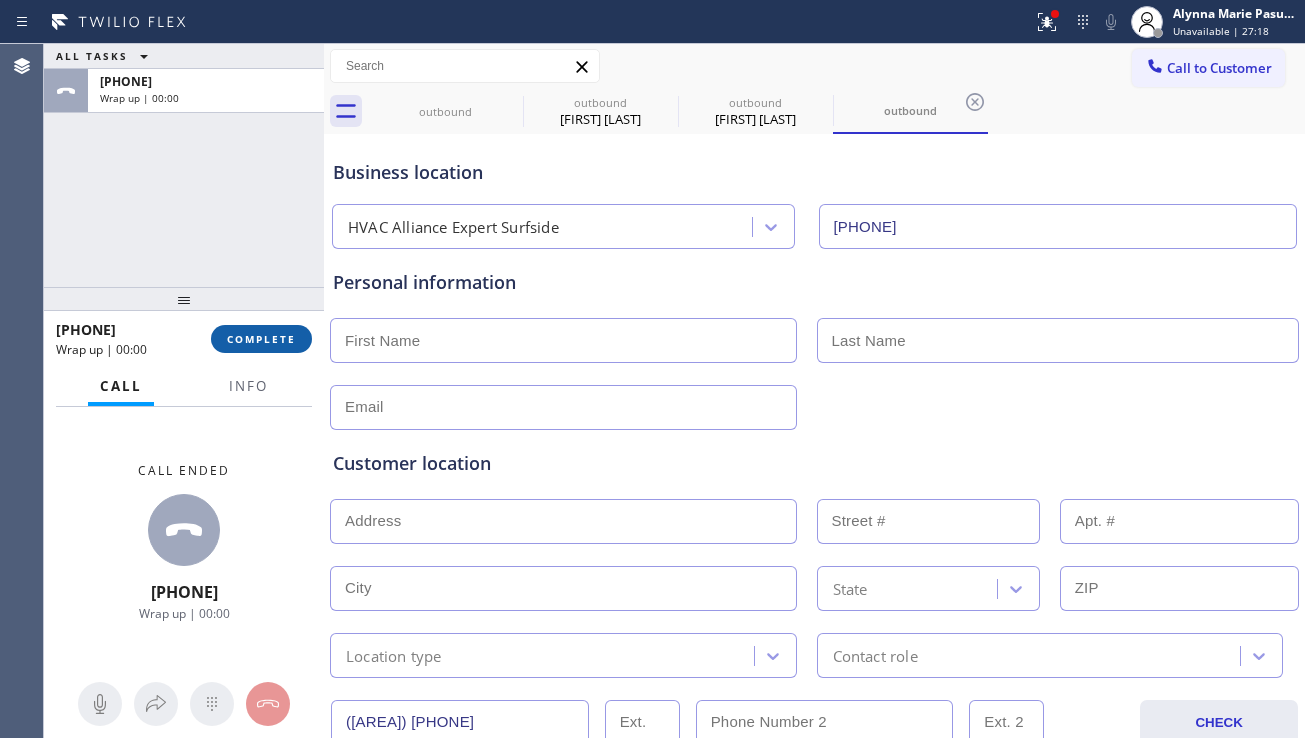 click on "COMPLETE" at bounding box center (261, 339) 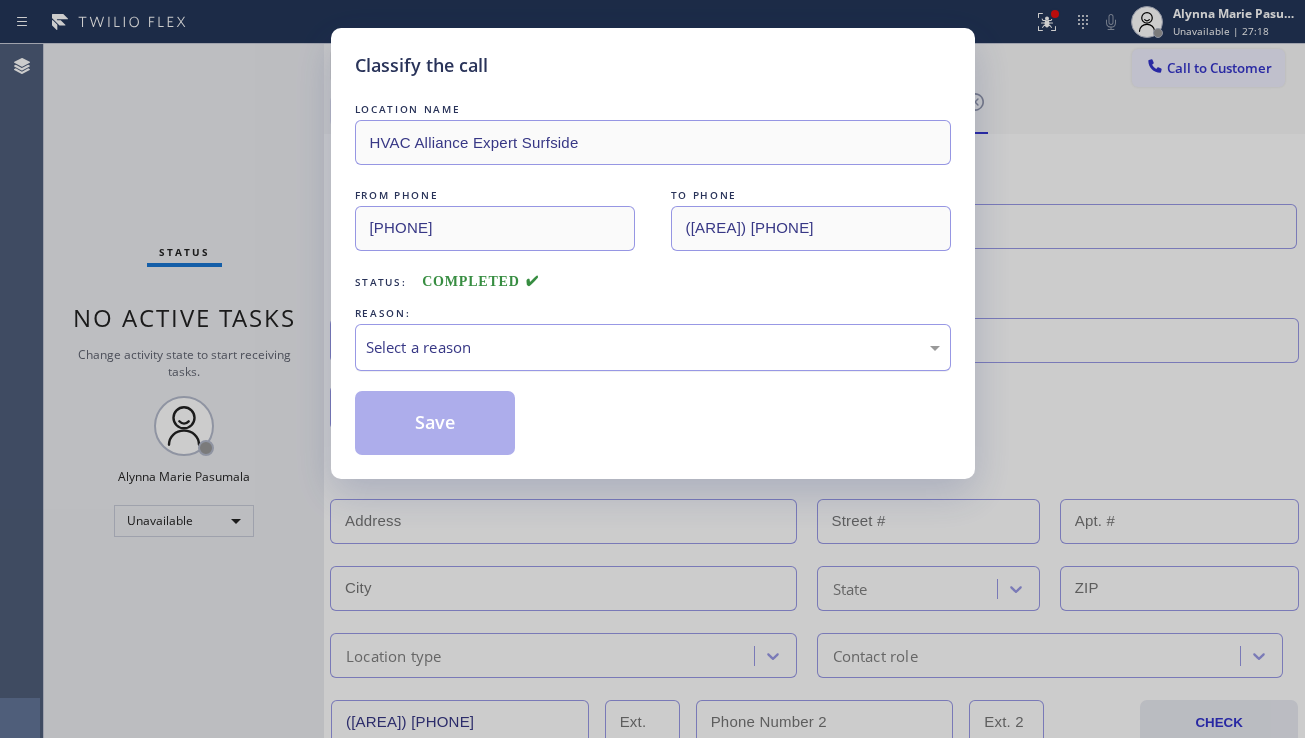 click on "Select a reason" at bounding box center (653, 347) 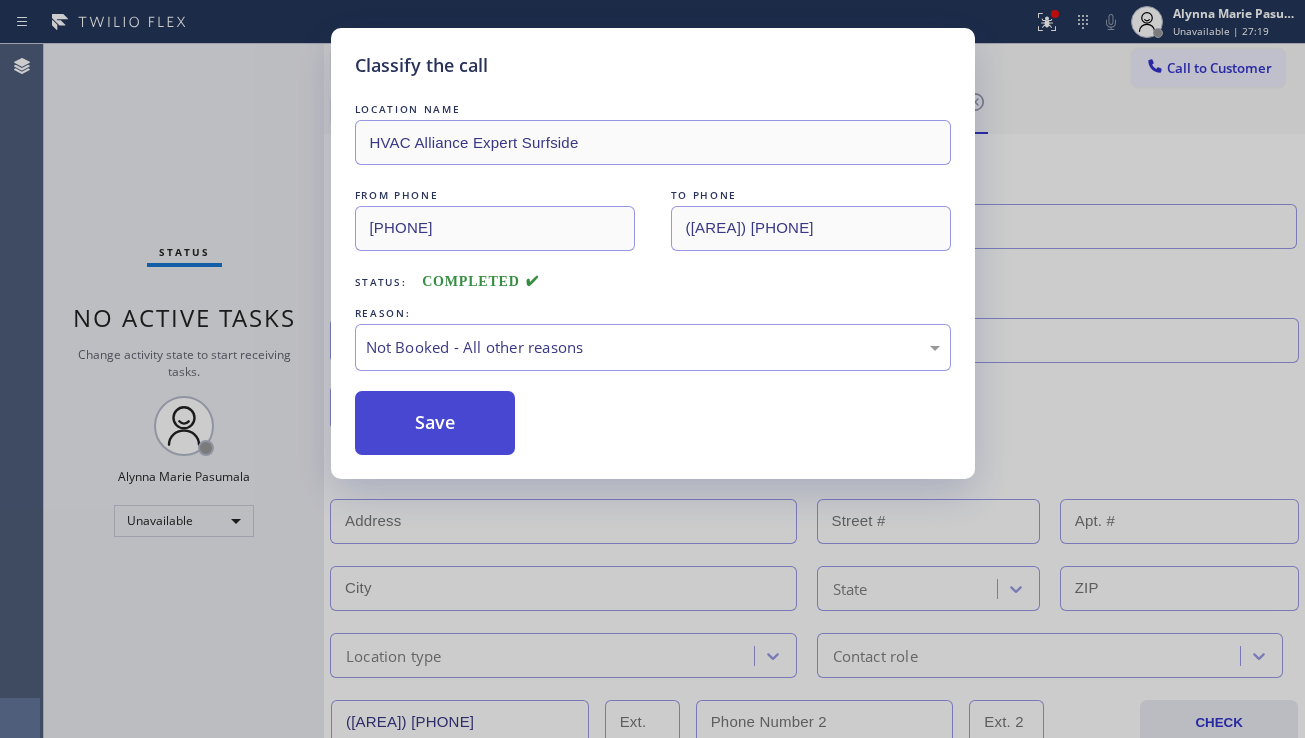 click on "Save" at bounding box center [435, 423] 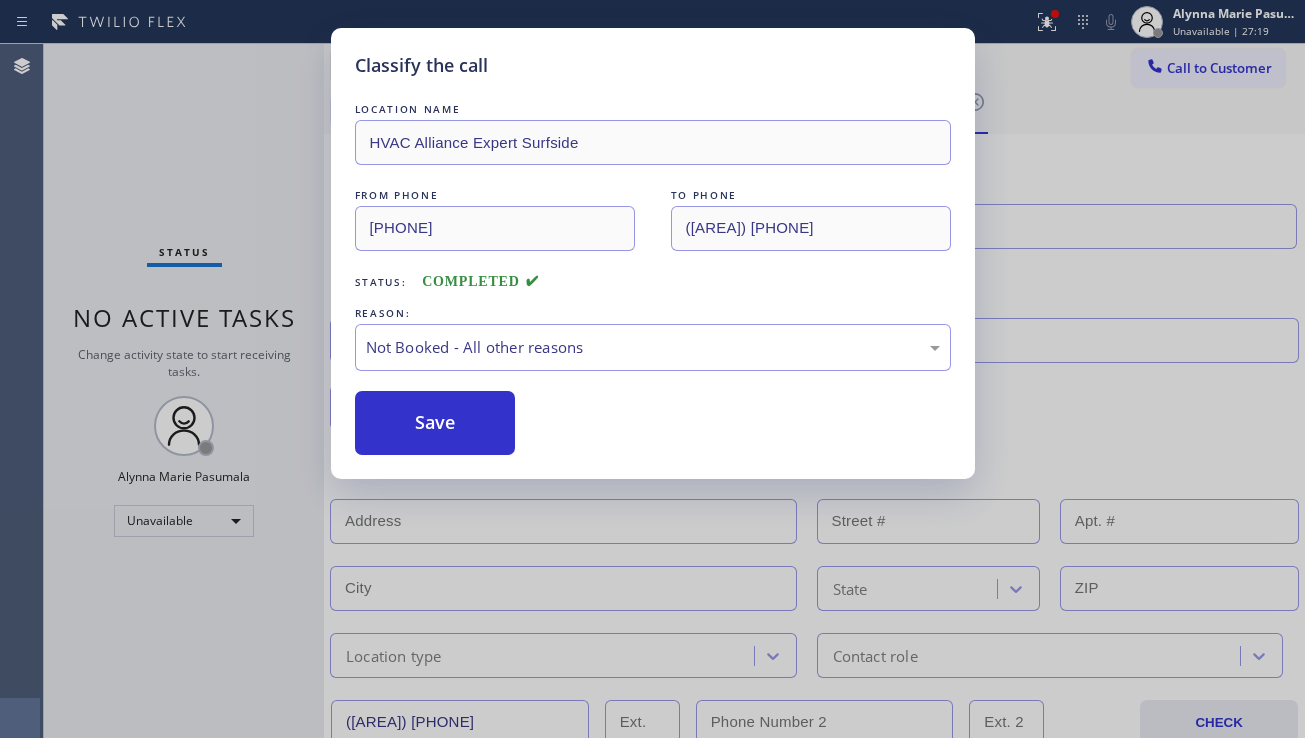 type on "[PHONE]" 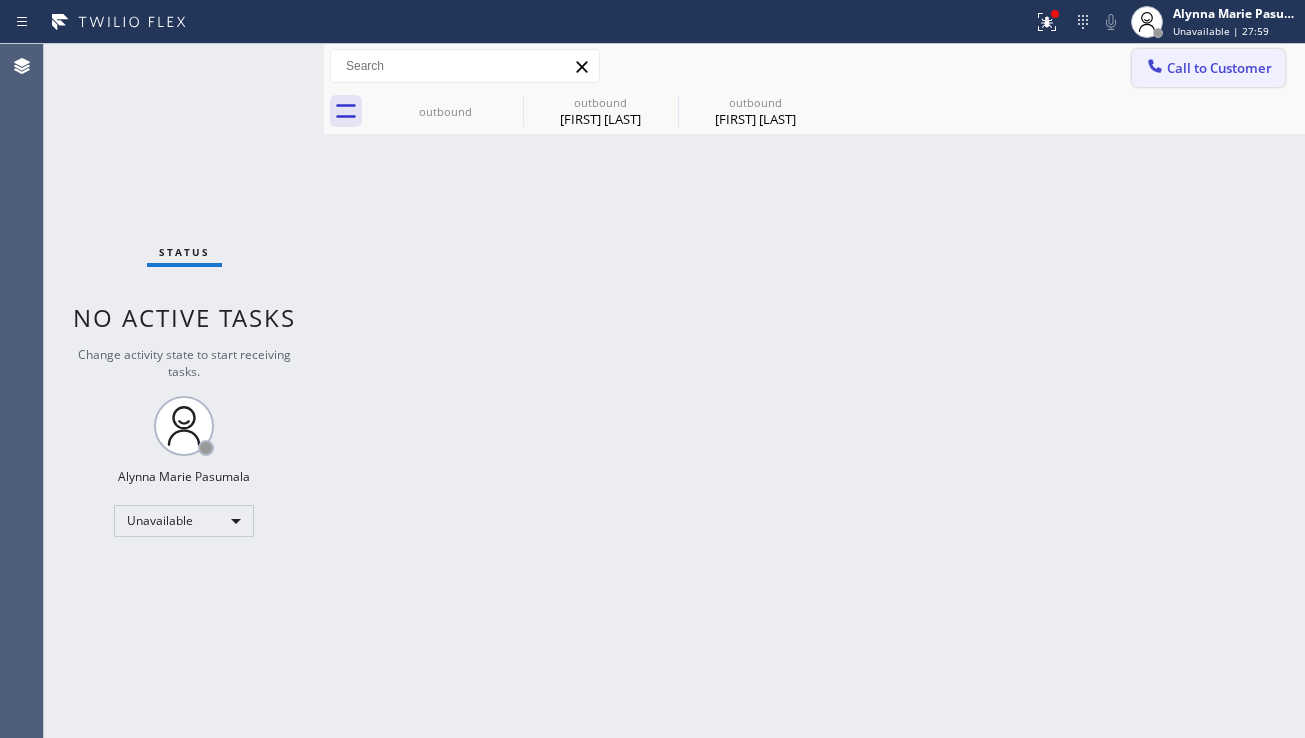 click on "Call to Customer" at bounding box center (1219, 68) 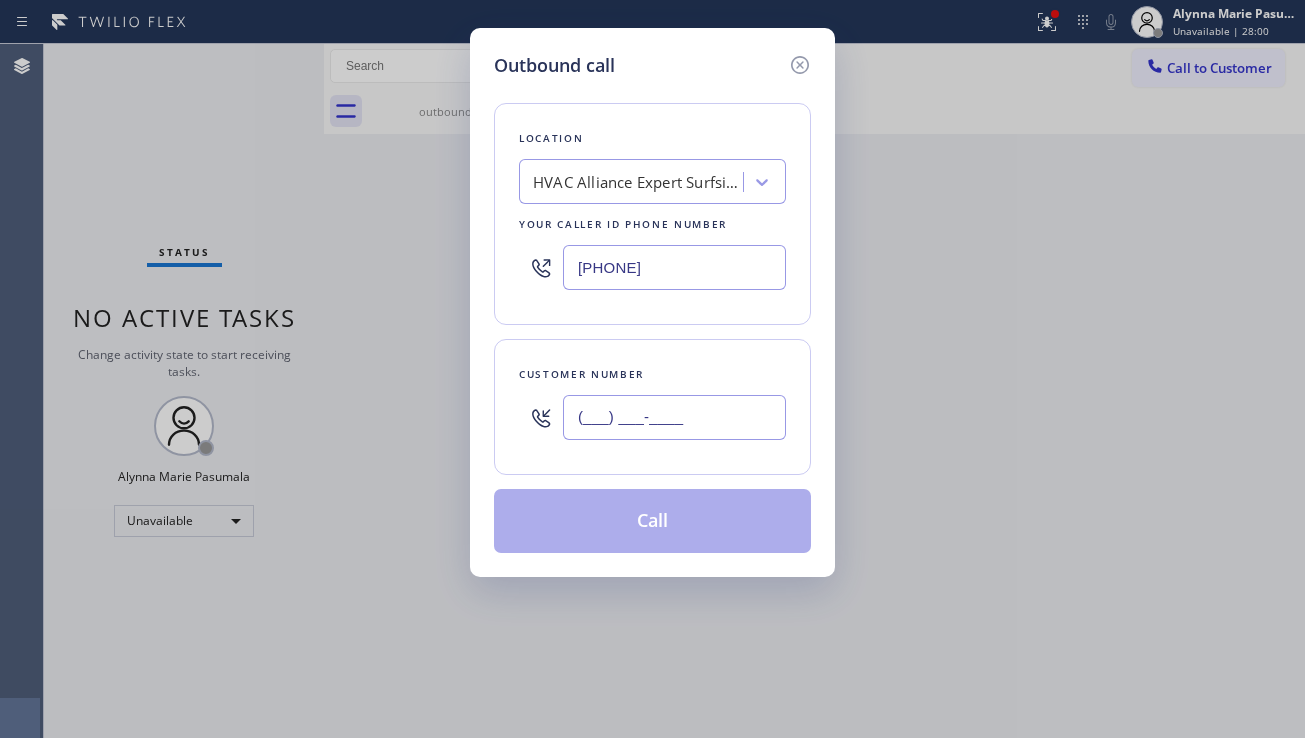 click on "(___) ___-____" at bounding box center (674, 417) 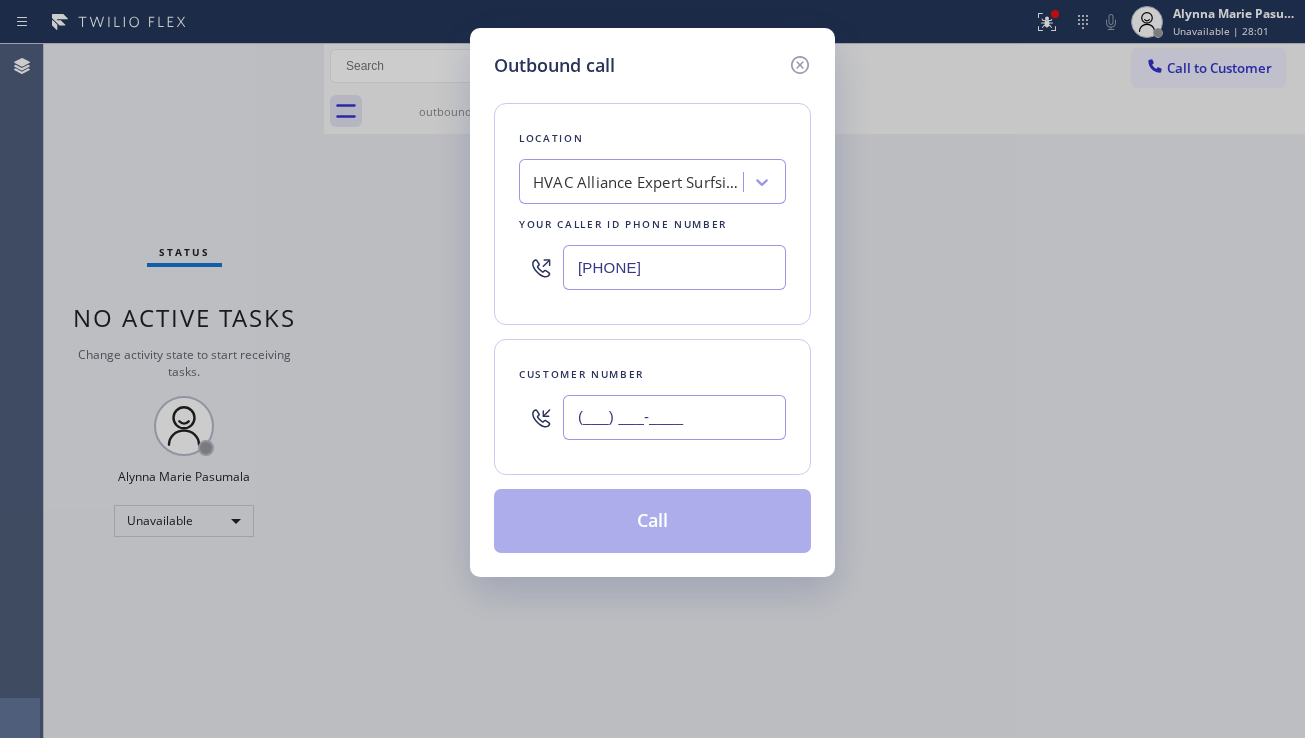 paste on "[PHONE]" 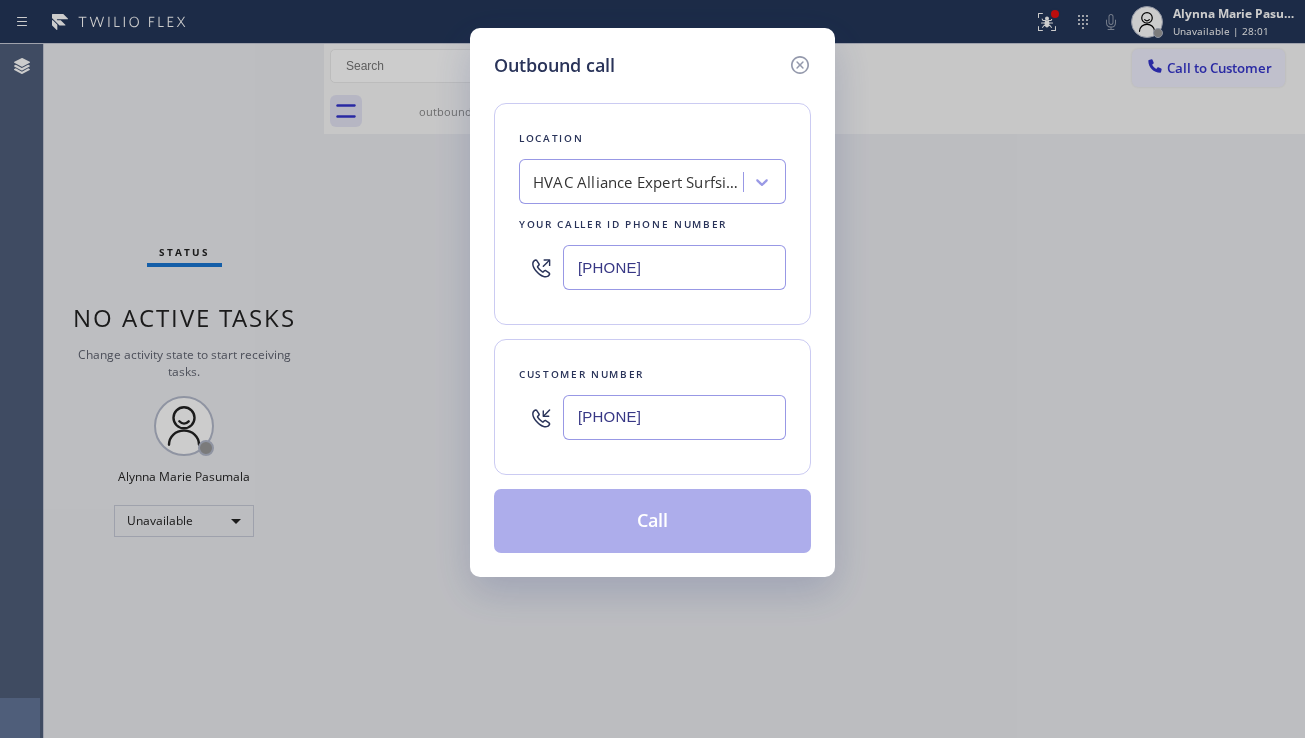 type on "[PHONE]" 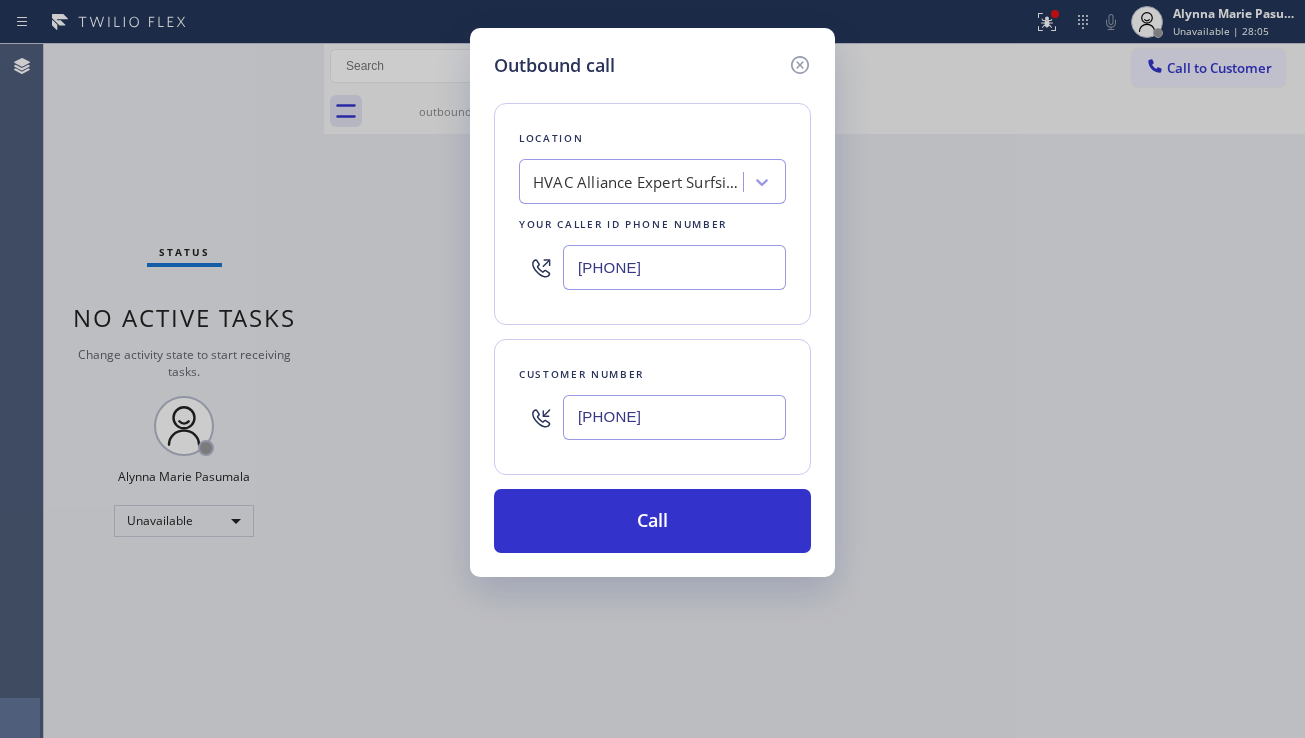 drag, startPoint x: 712, startPoint y: 260, endPoint x: 492, endPoint y: 300, distance: 223.6068 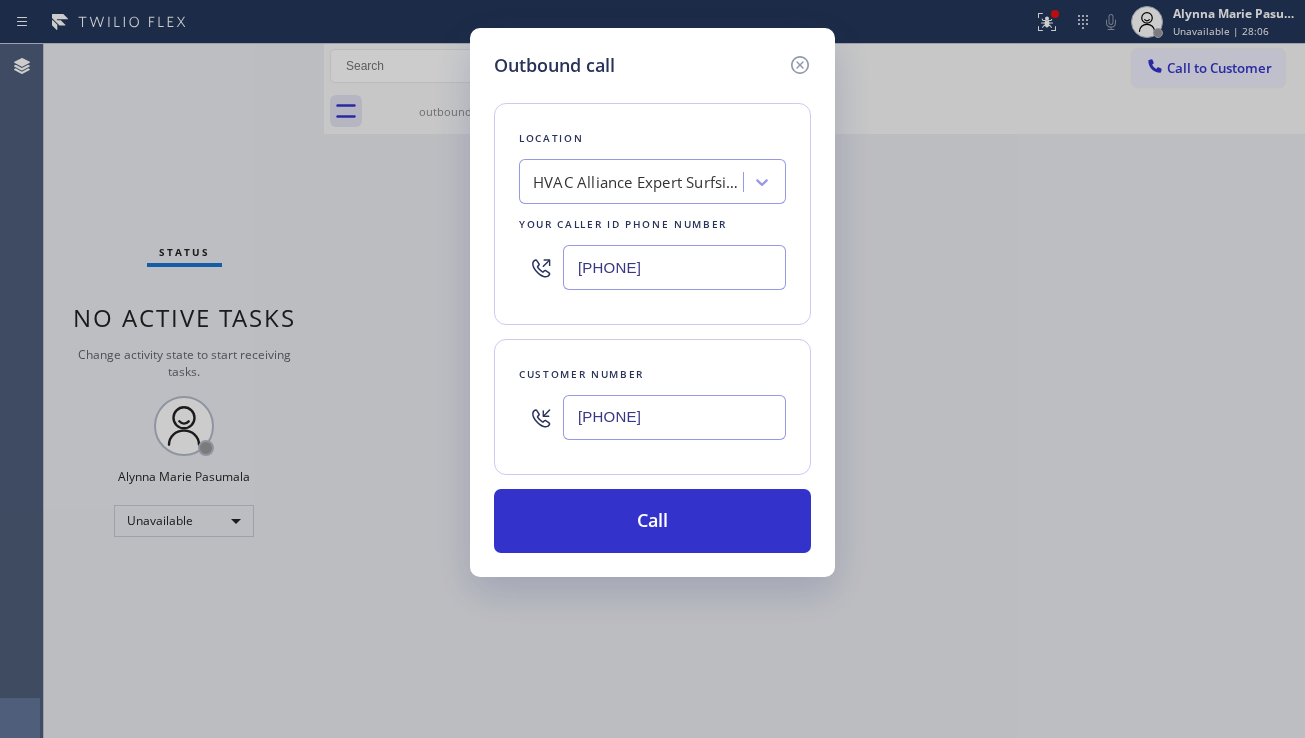 paste on "[PHONE]" 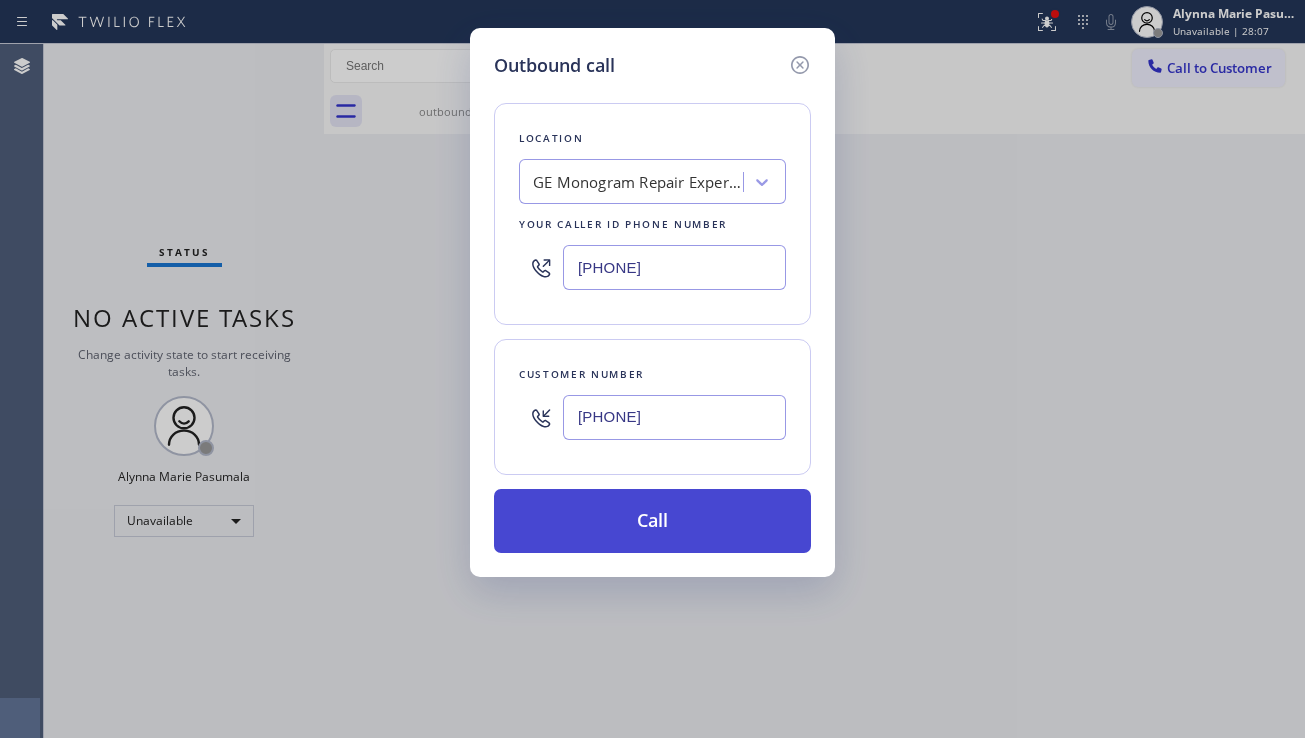 type on "[PHONE]" 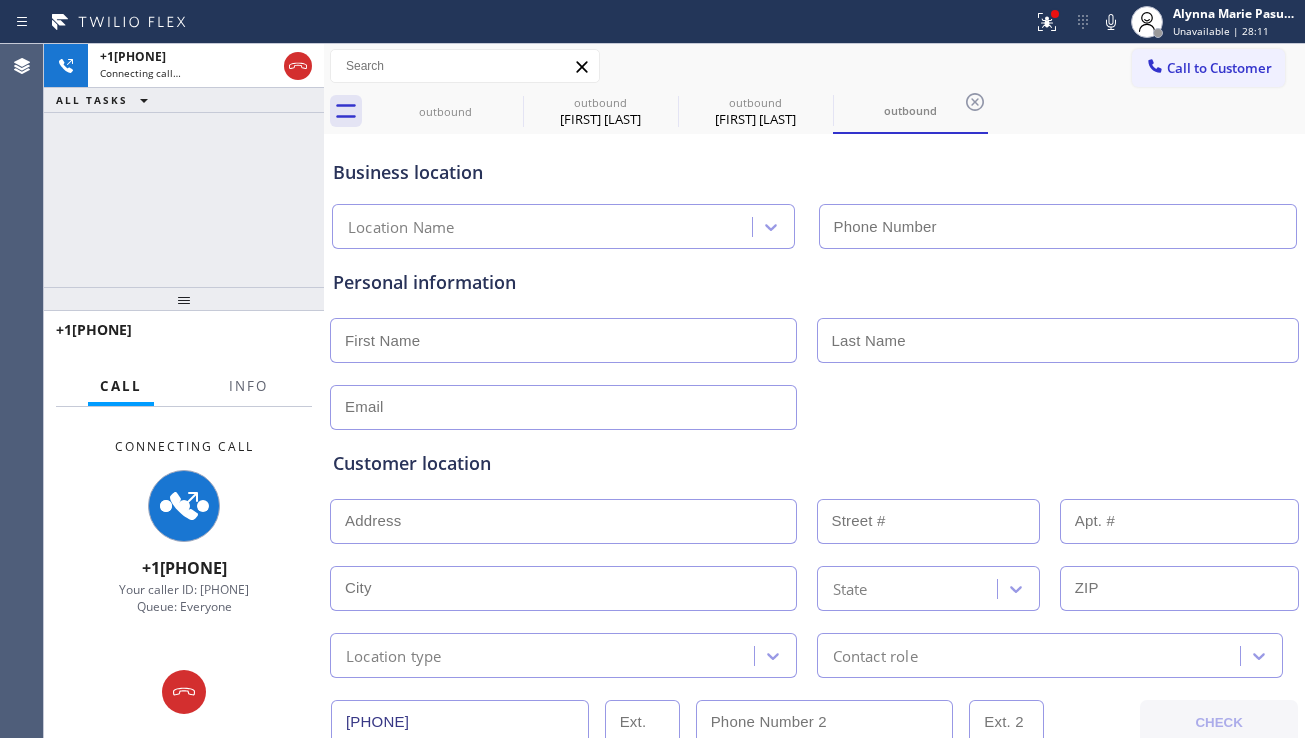 type on "[PHONE]" 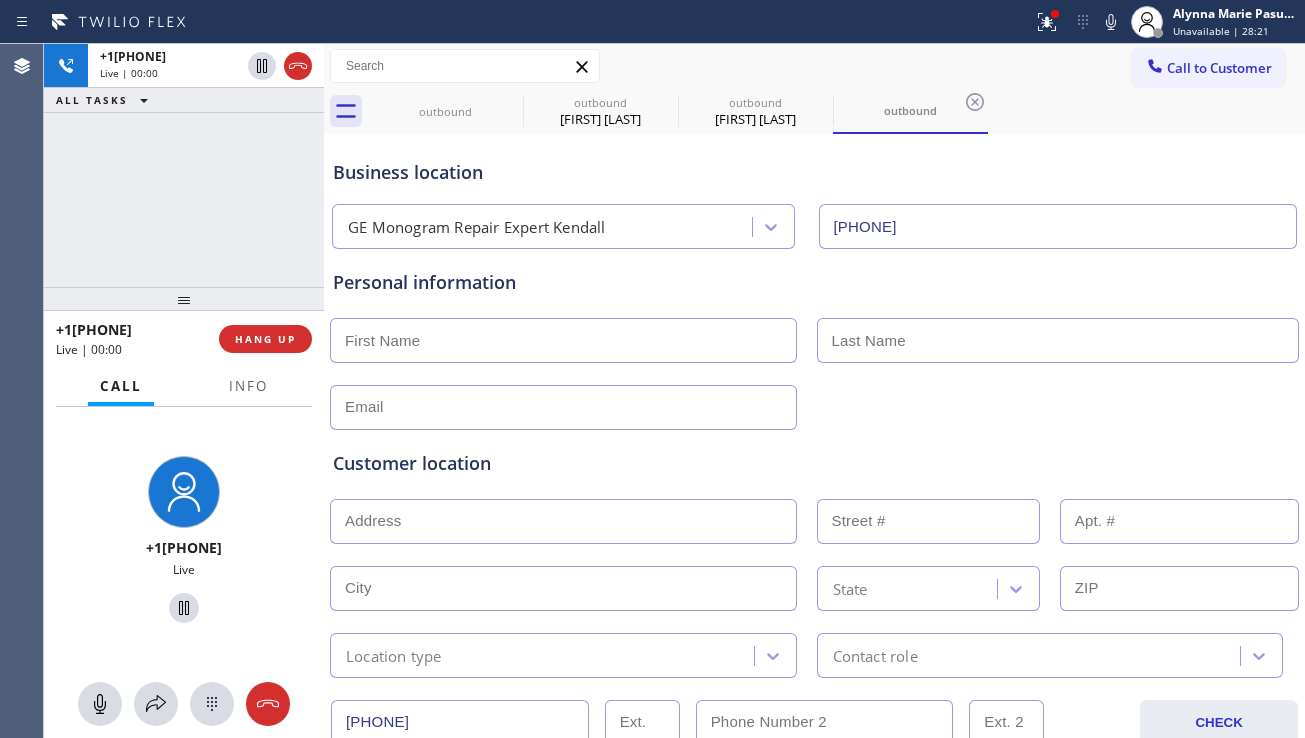 click at bounding box center [814, 405] 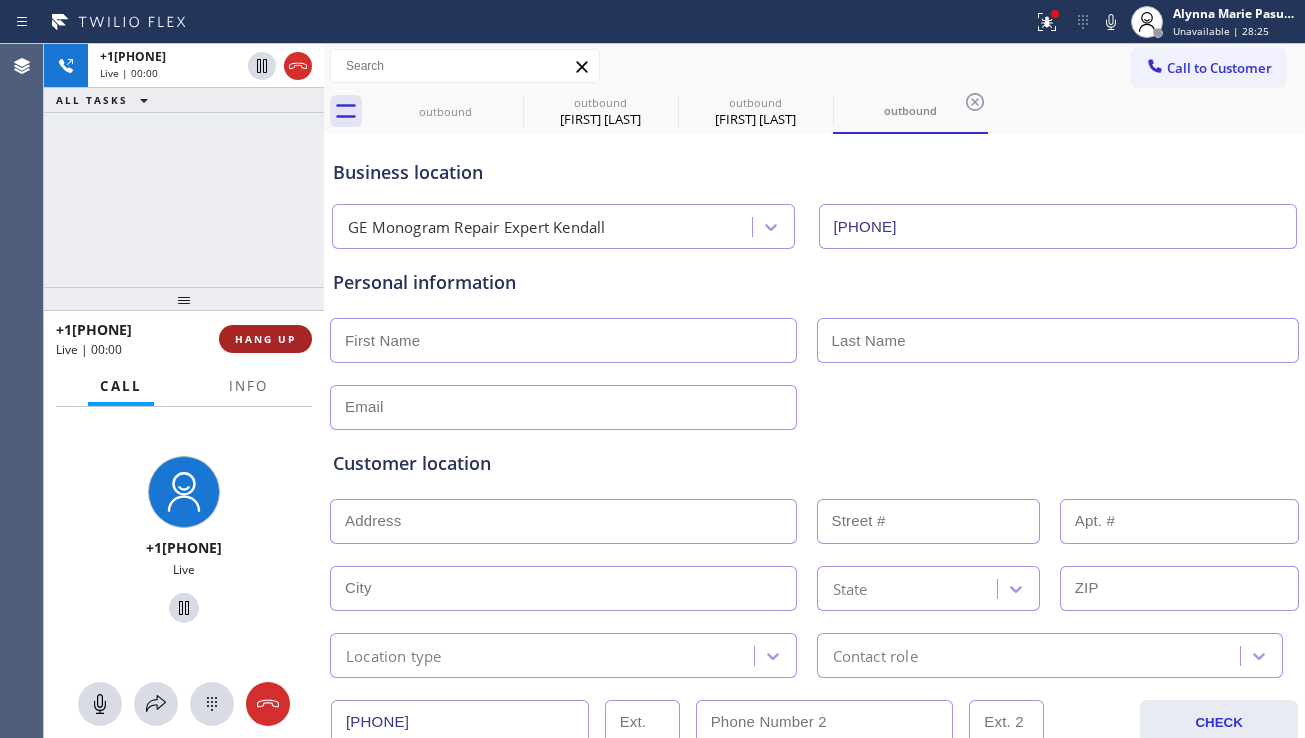 click on "HANG UP" at bounding box center (265, 339) 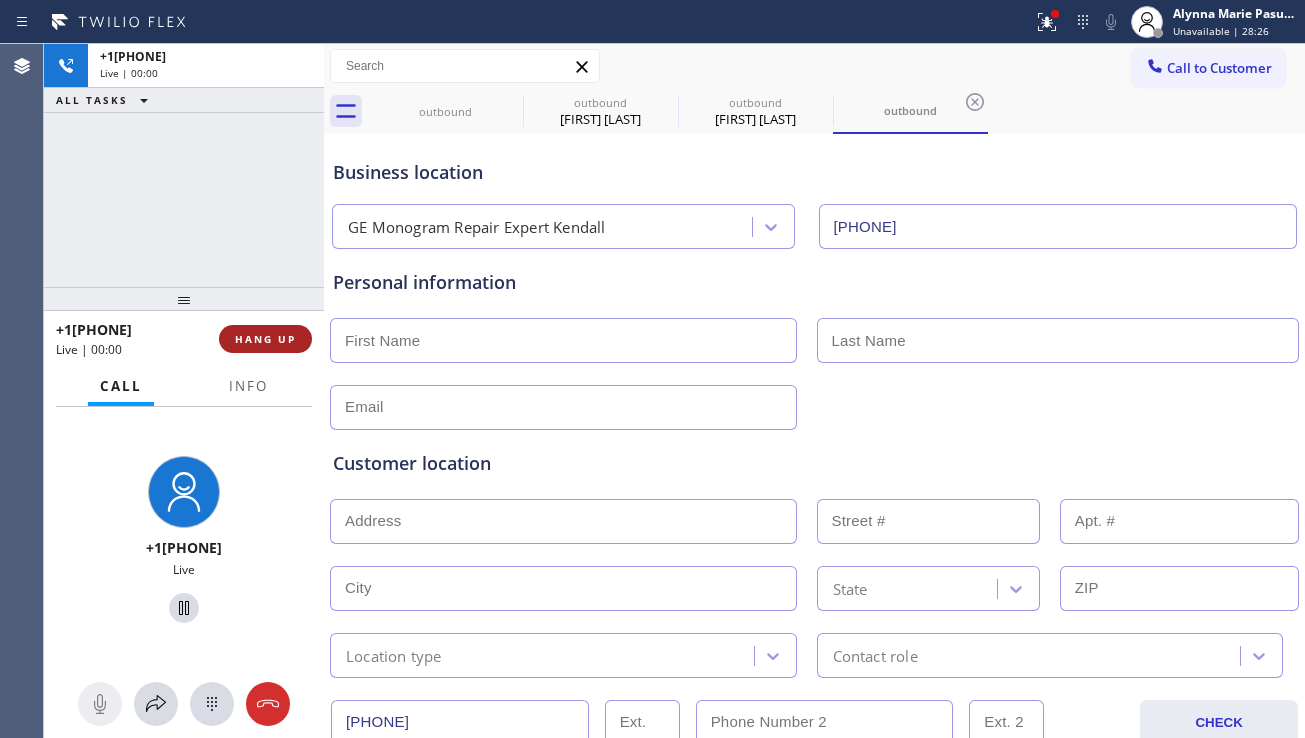 click on "HANG UP" at bounding box center [265, 339] 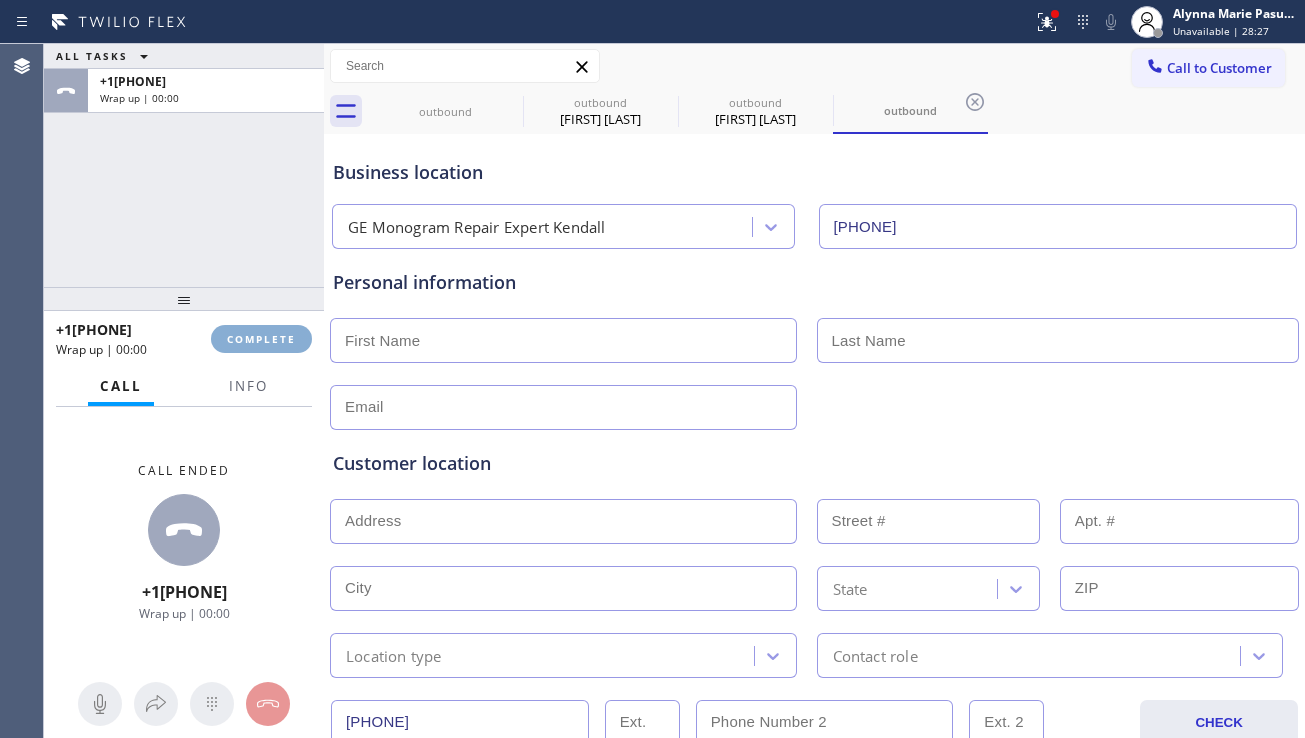 click on "COMPLETE" at bounding box center (261, 339) 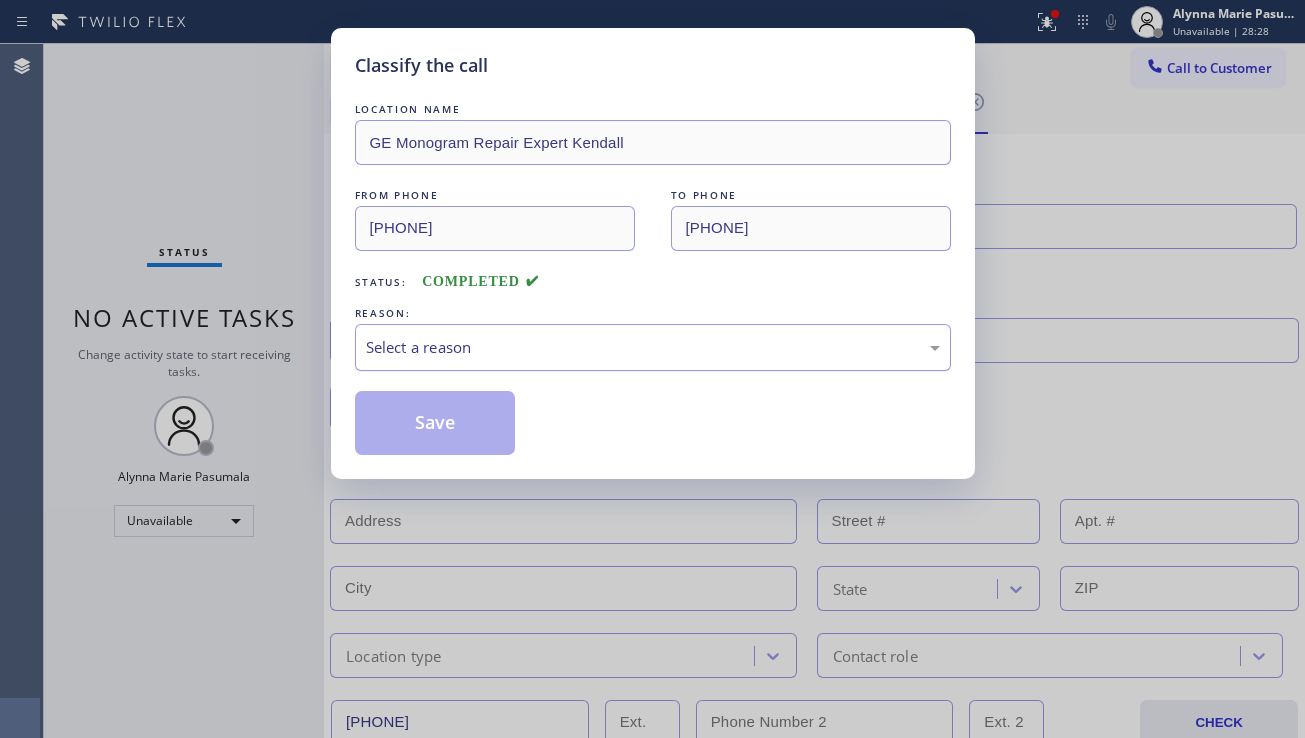 click on "Select a reason" at bounding box center [653, 347] 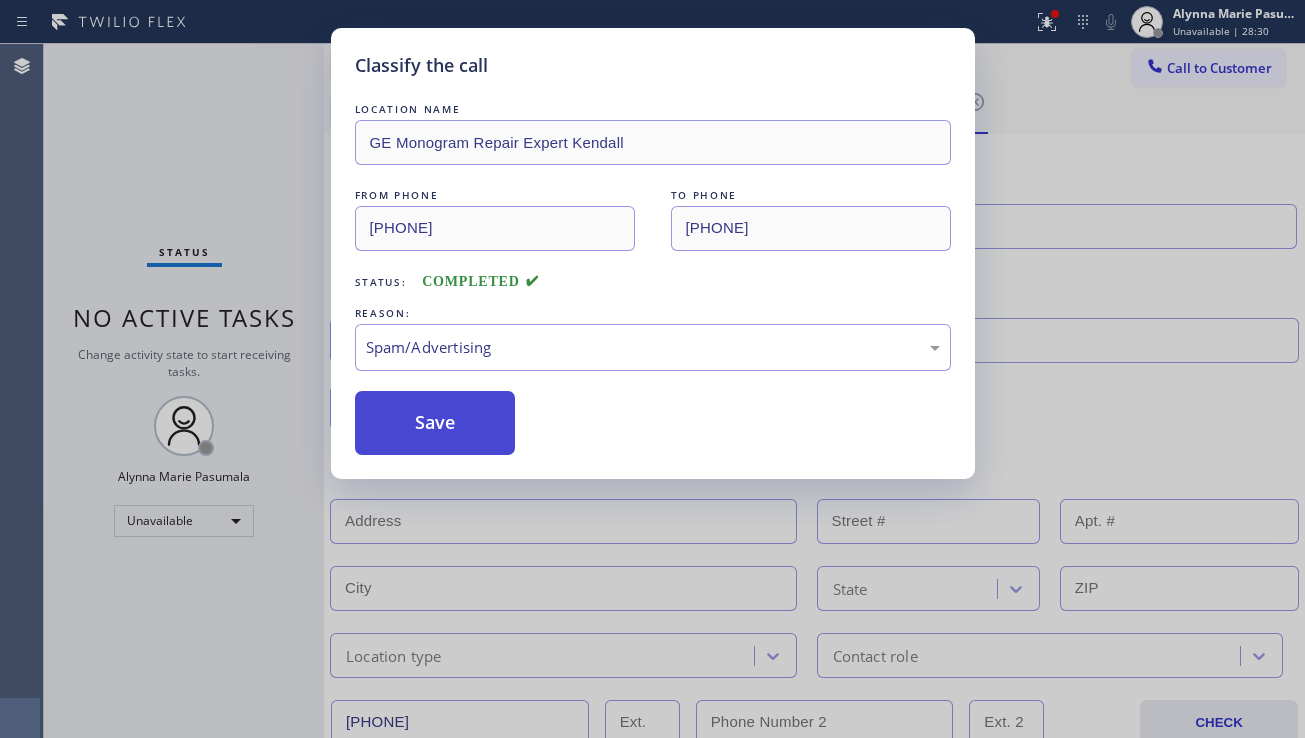 click on "Save" at bounding box center [435, 423] 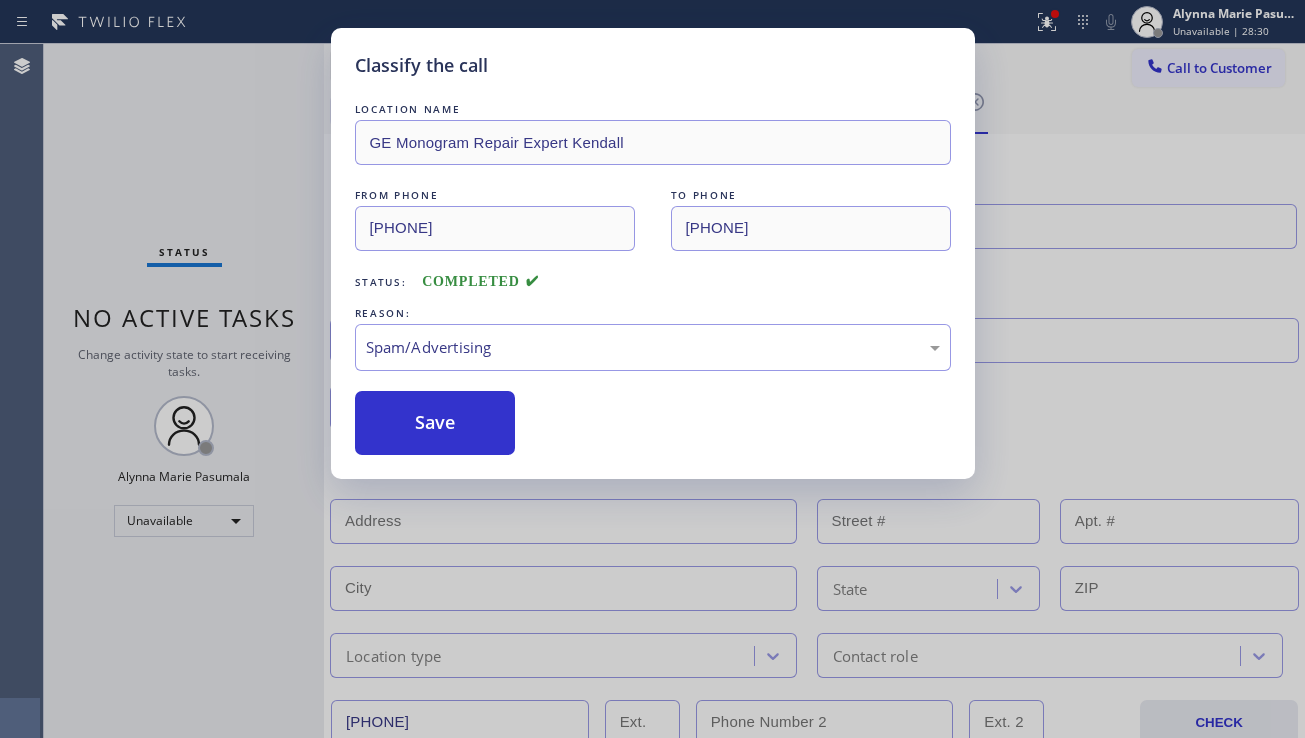 type on "[PHONE]" 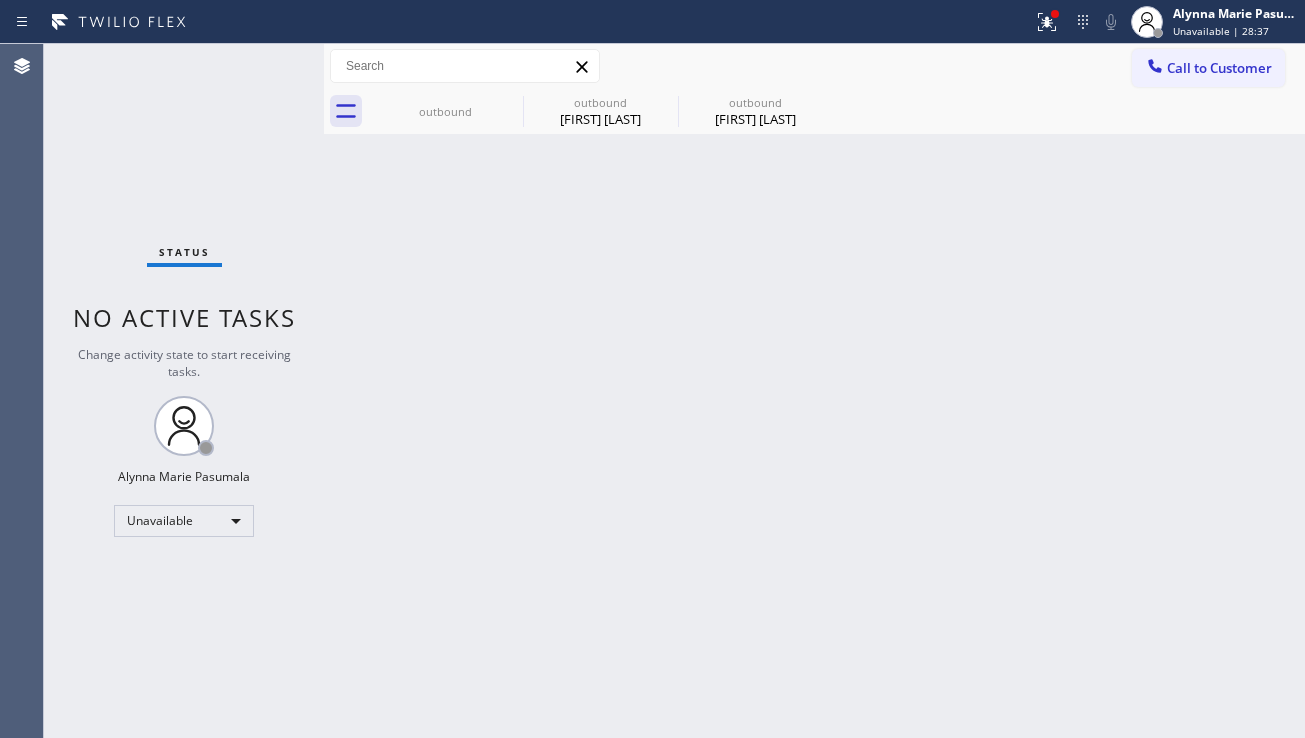 drag, startPoint x: 1185, startPoint y: 61, endPoint x: 1077, endPoint y: 140, distance: 133.80957 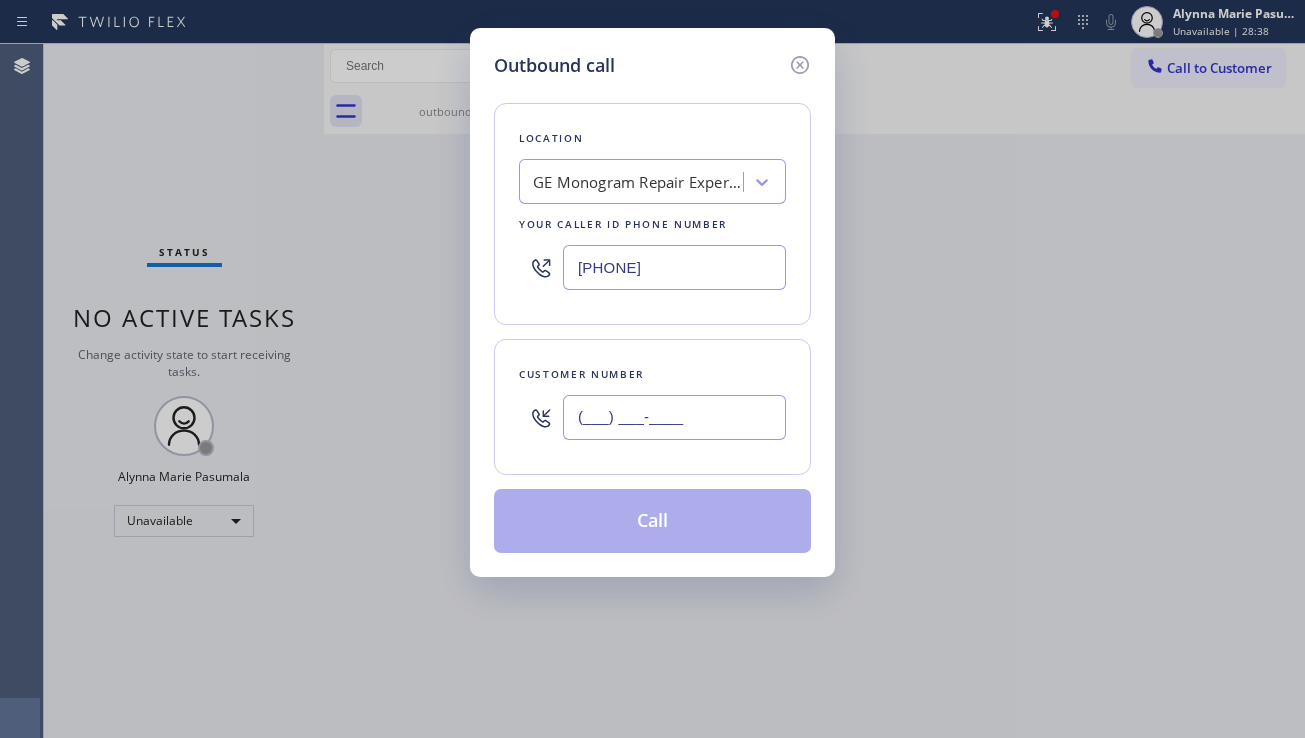 click on "(___) ___-____" at bounding box center (674, 417) 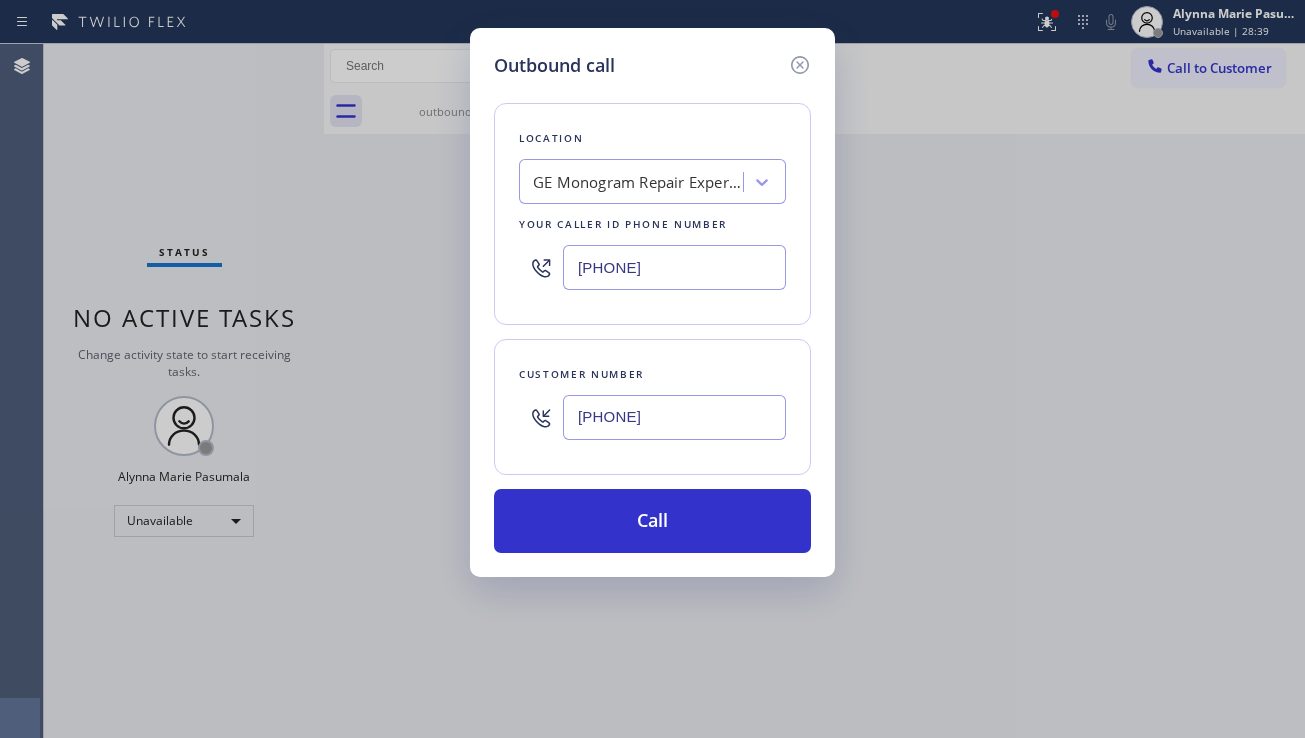 type on "[PHONE]" 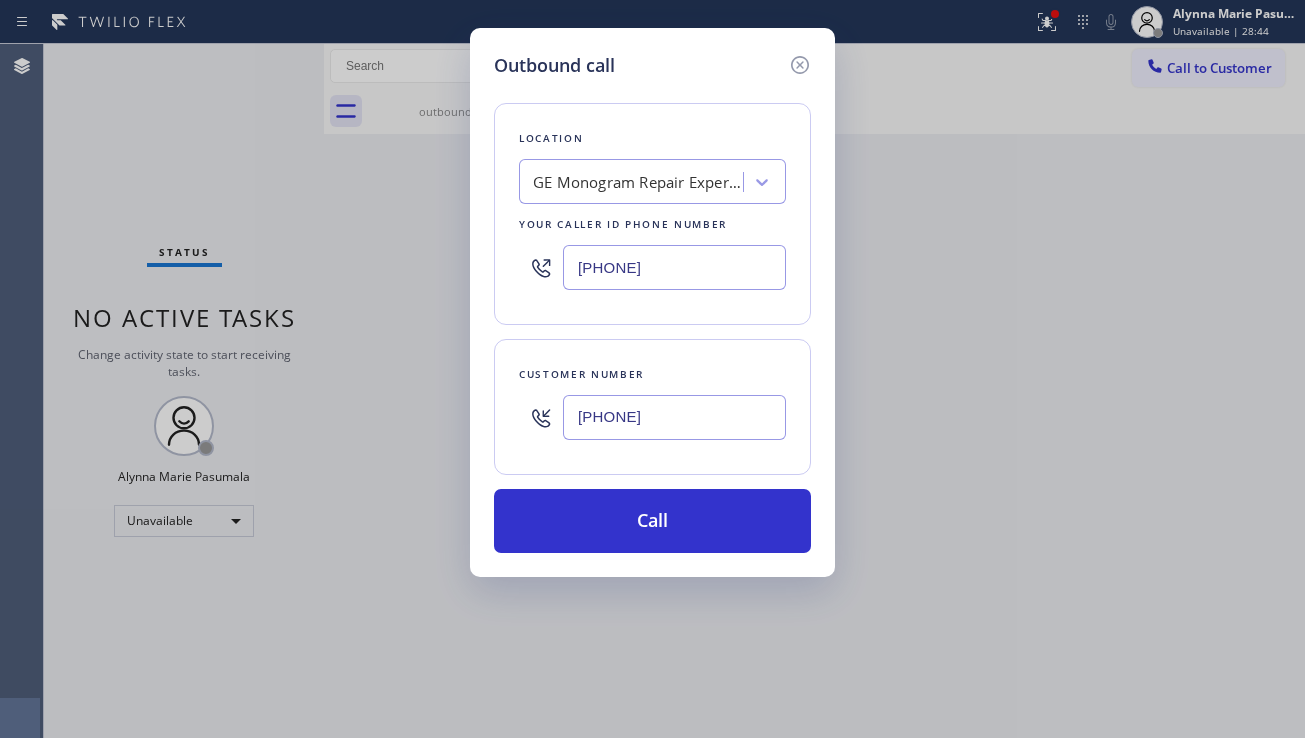 drag, startPoint x: 694, startPoint y: 269, endPoint x: 535, endPoint y: 277, distance: 159.20113 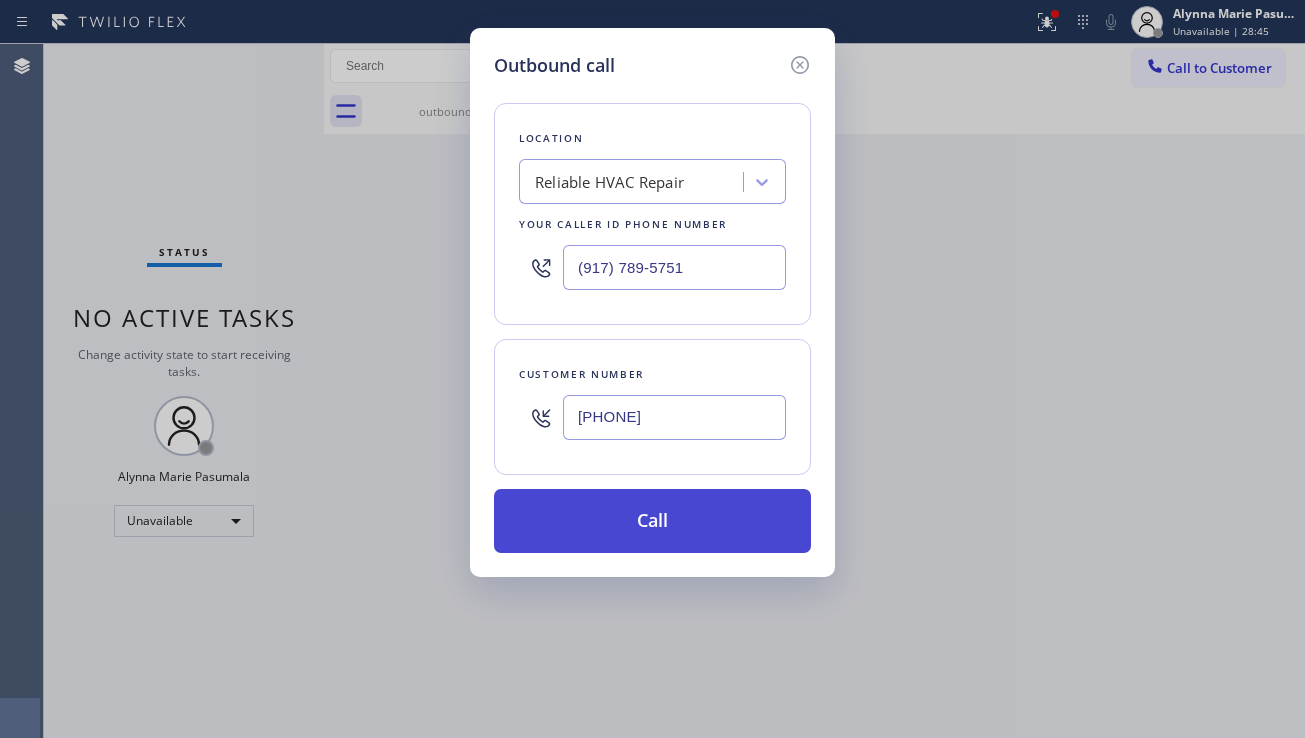 type on "(917) 789-5751" 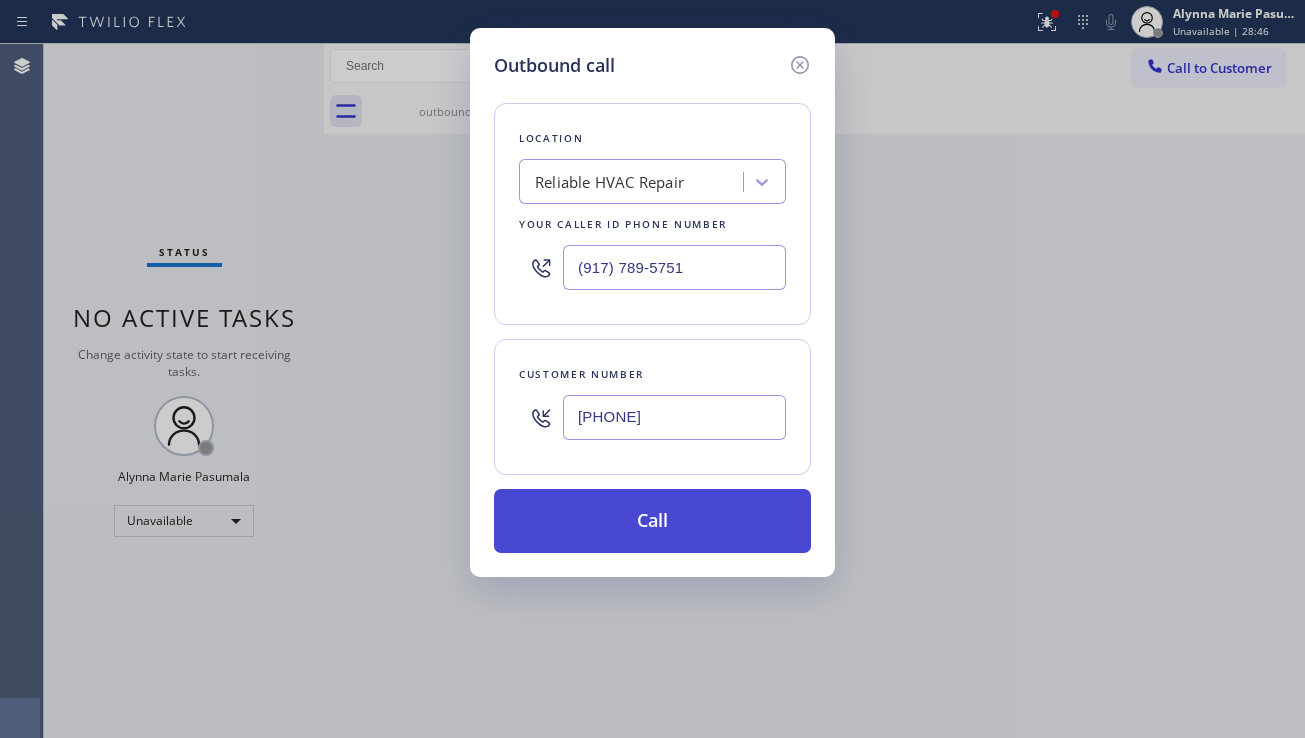 click on "Call" at bounding box center (652, 521) 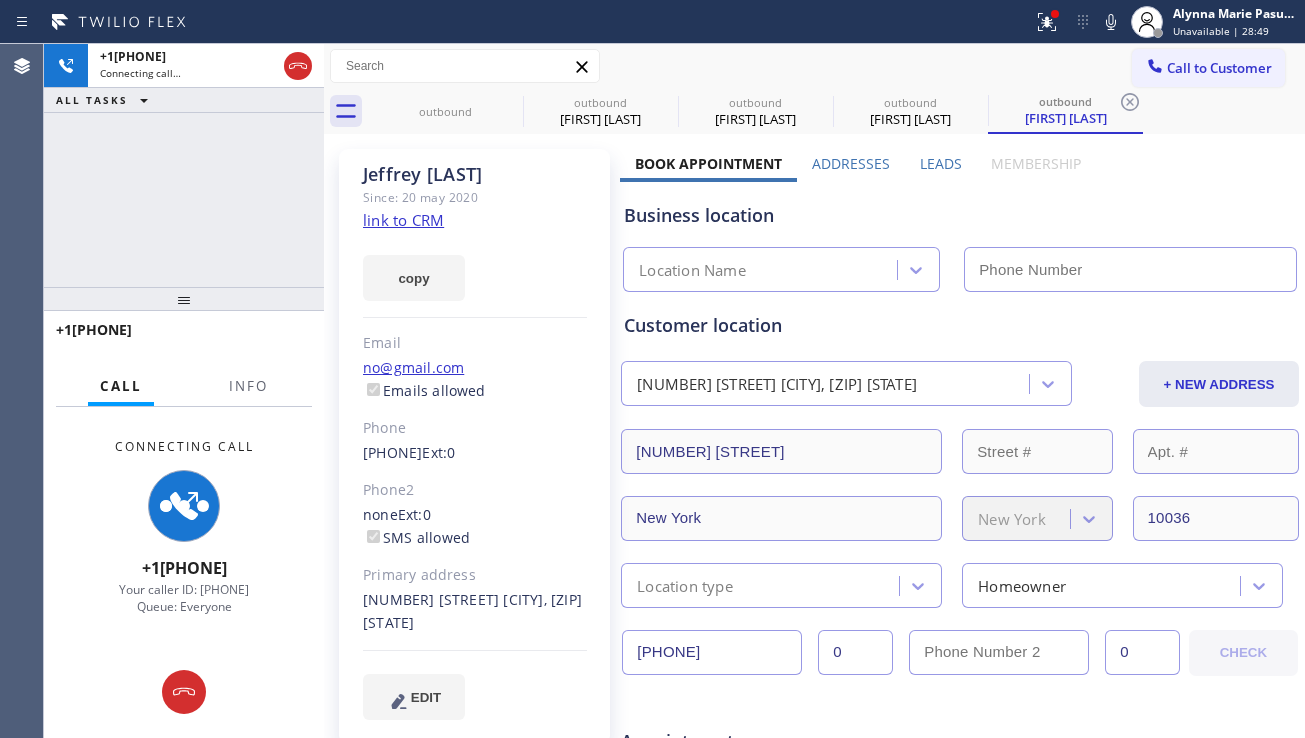 type on "(917) 789-5751" 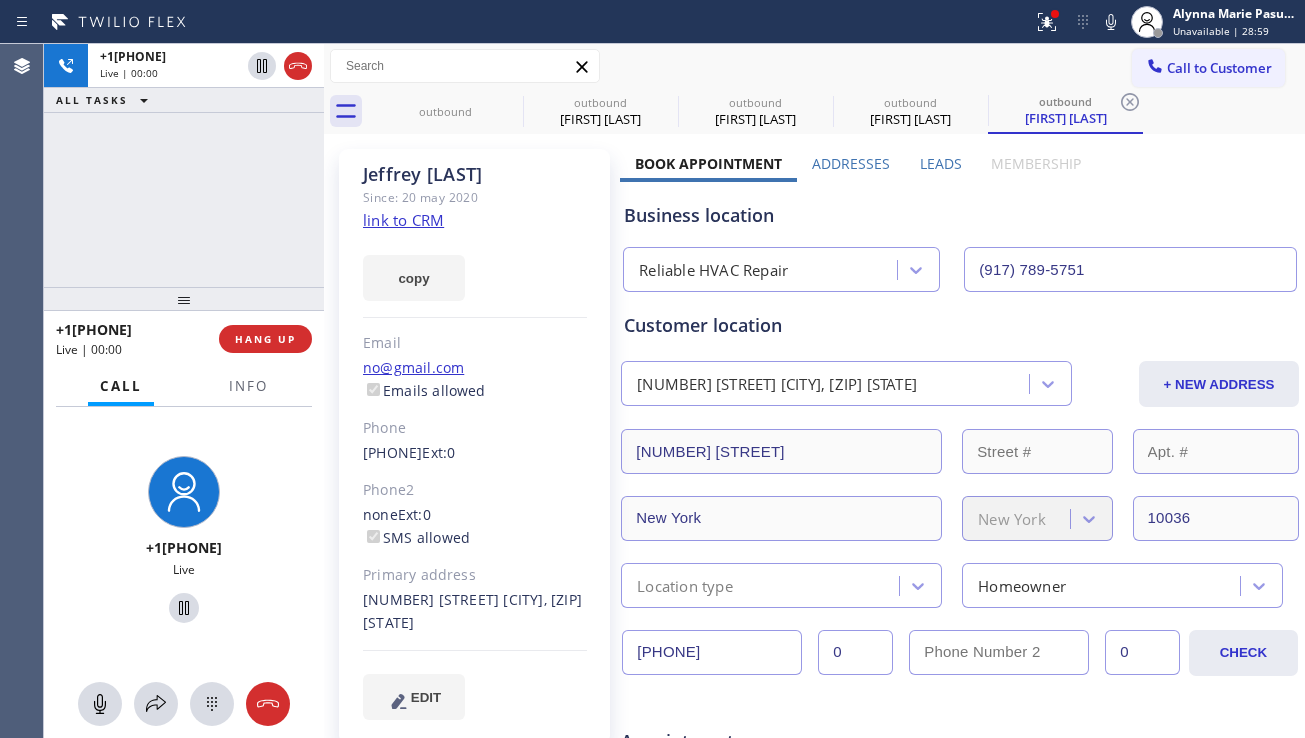 click on "Business location" at bounding box center [960, 215] 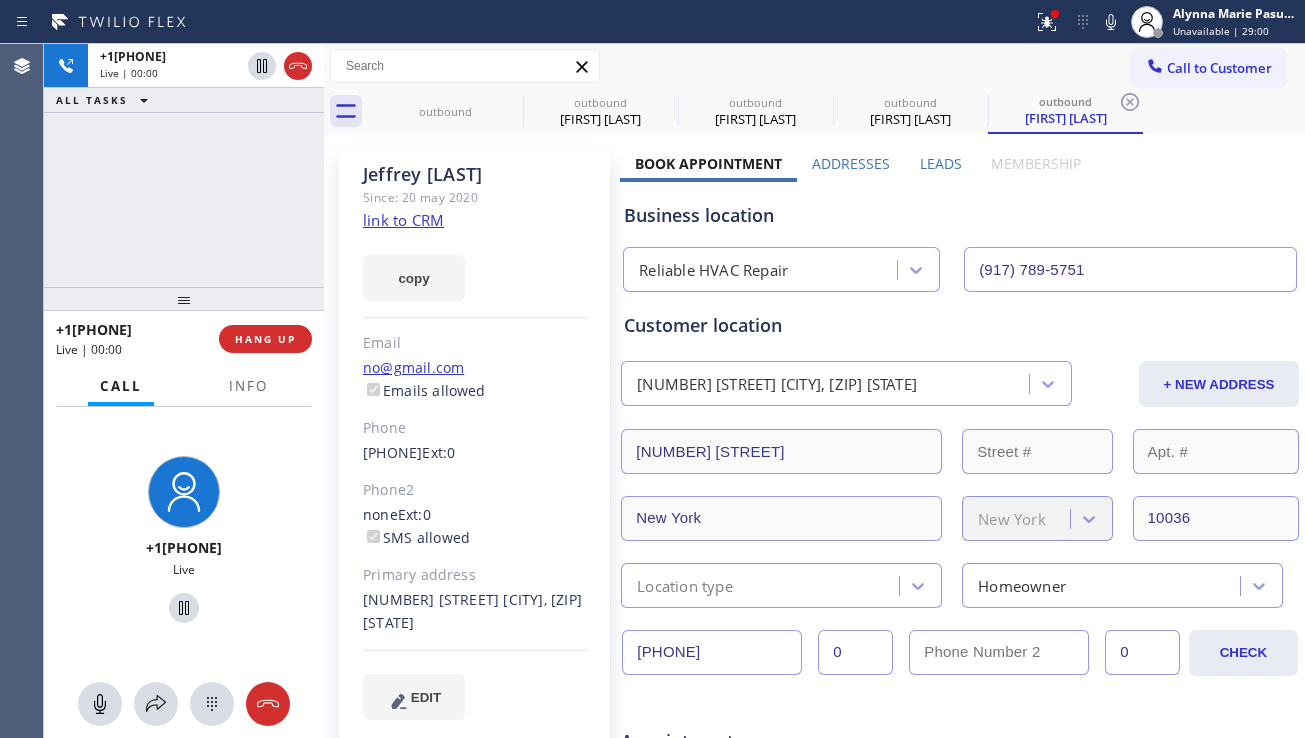 click on "Leads" at bounding box center (941, 163) 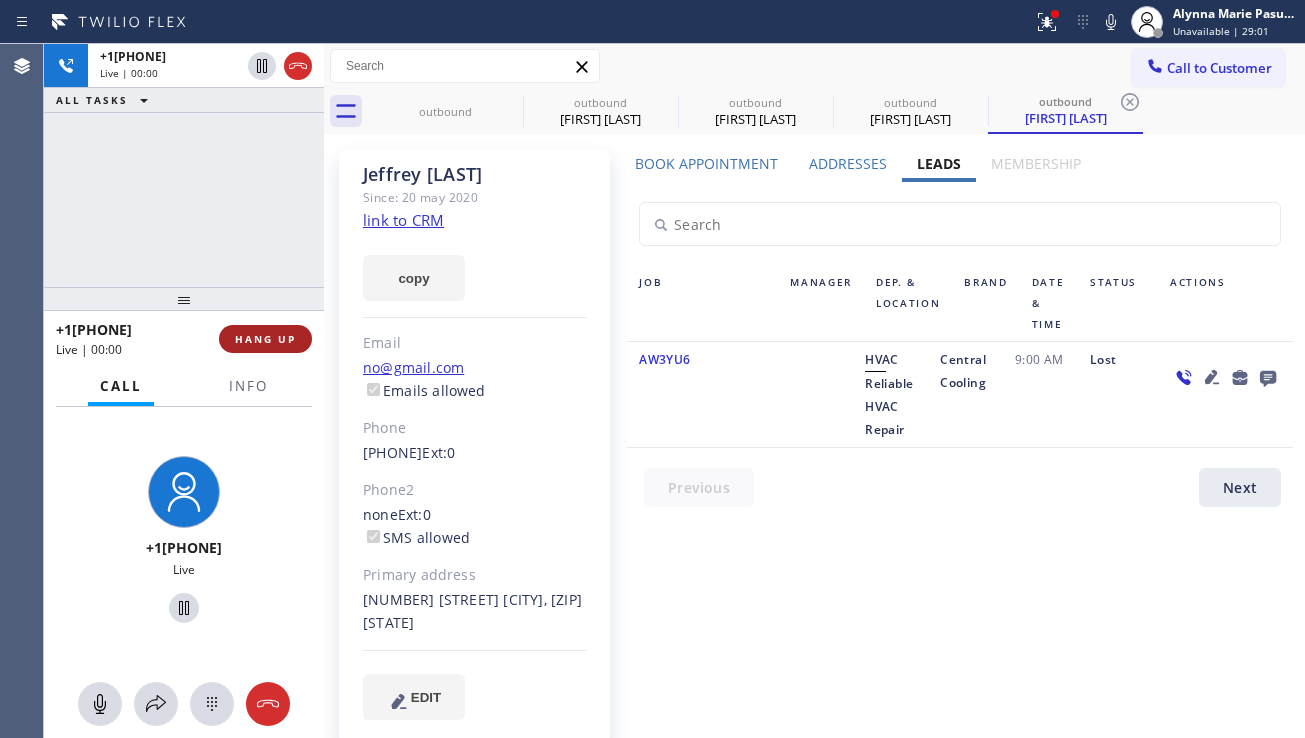 click on "HANG UP" at bounding box center [265, 339] 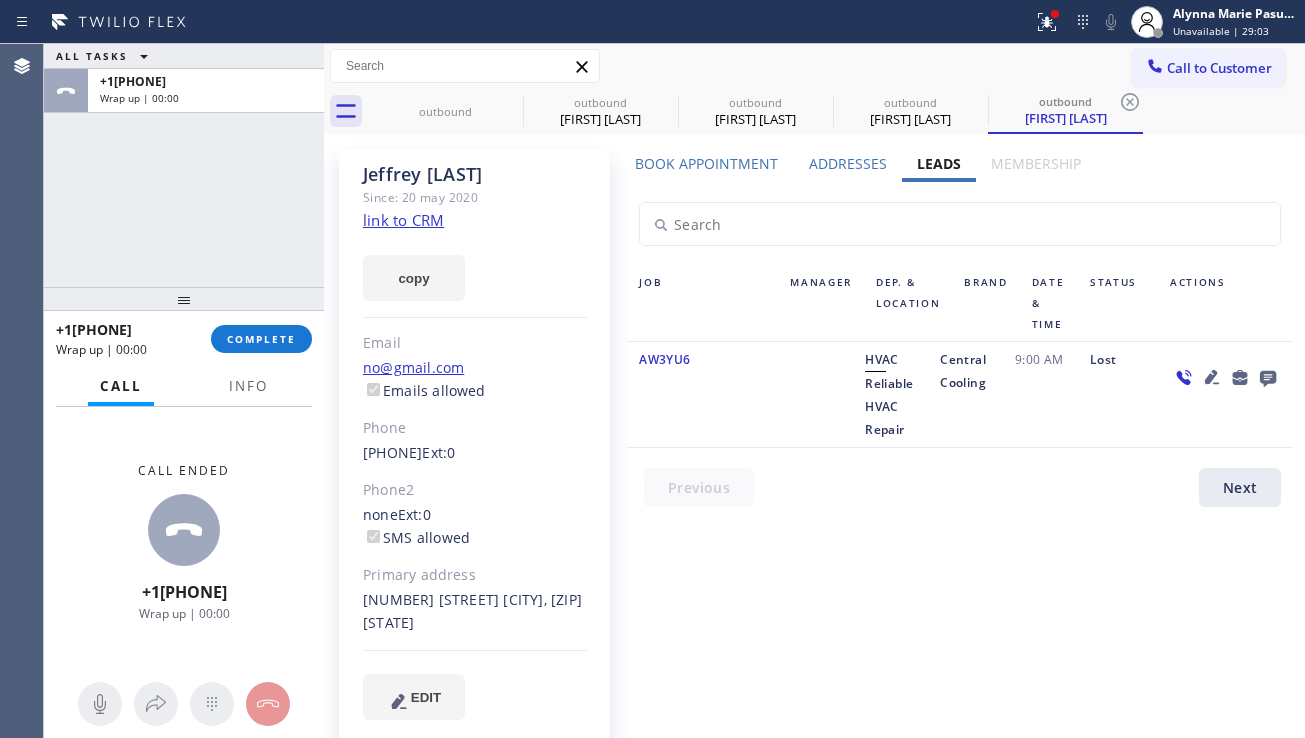 click 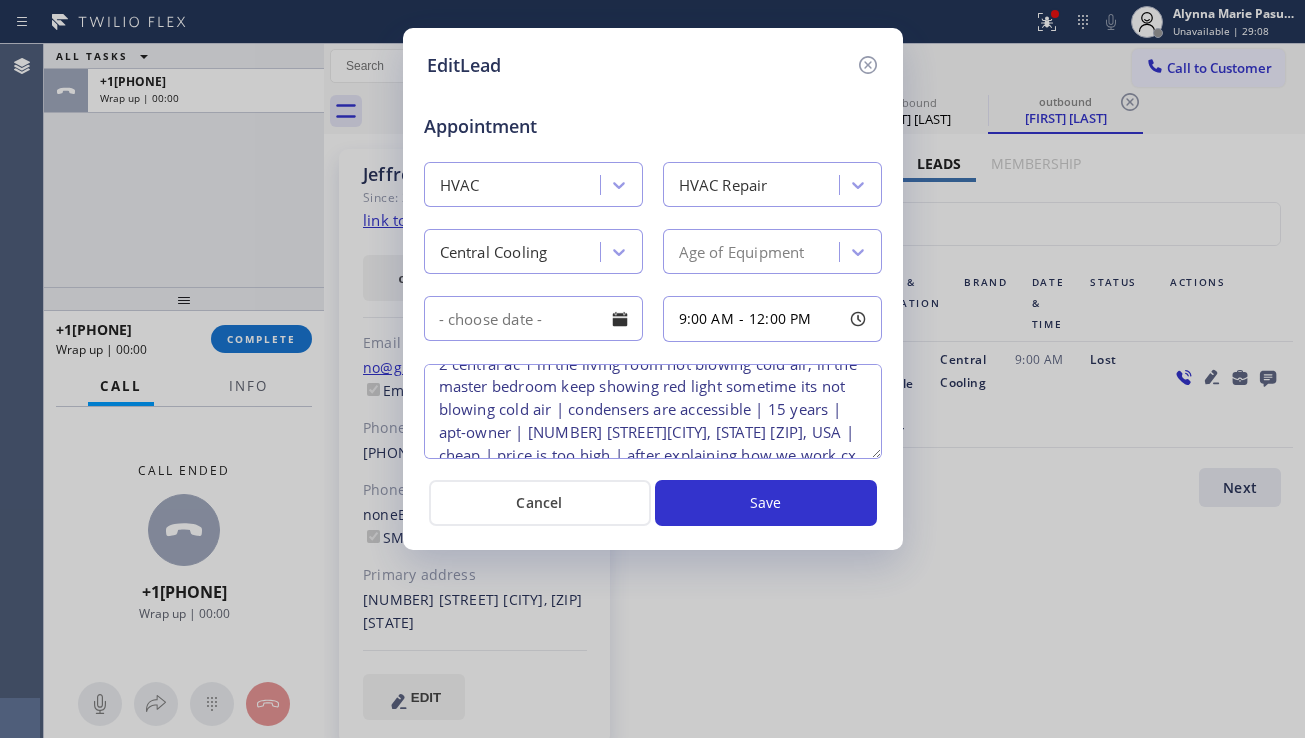 scroll, scrollTop: 0, scrollLeft: 0, axis: both 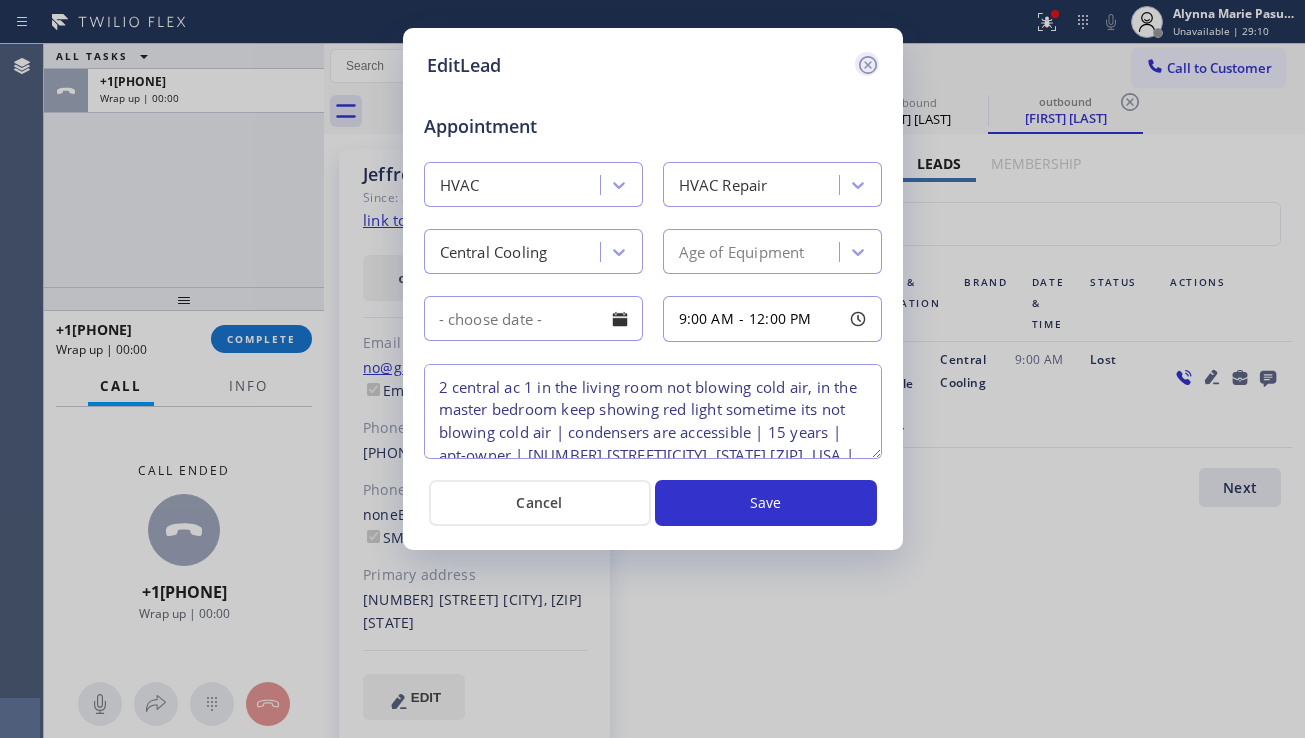 click 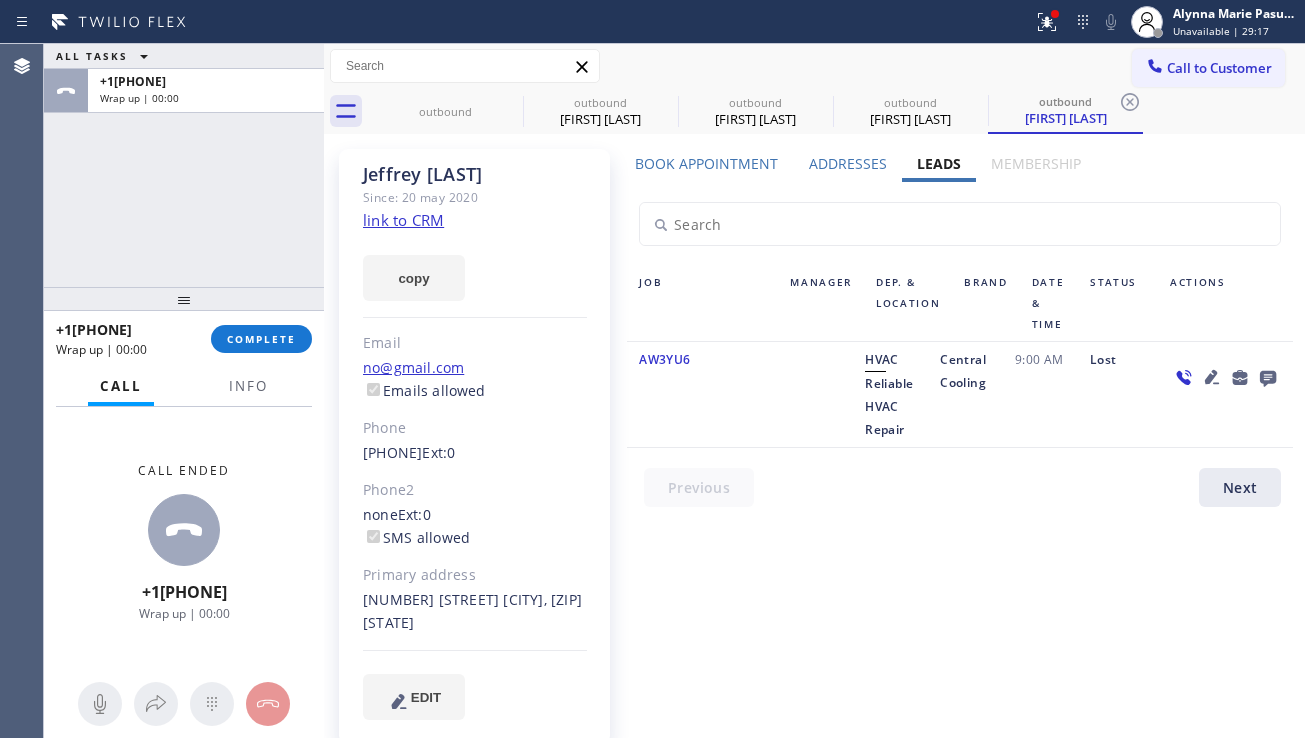 click at bounding box center (1225, 394) 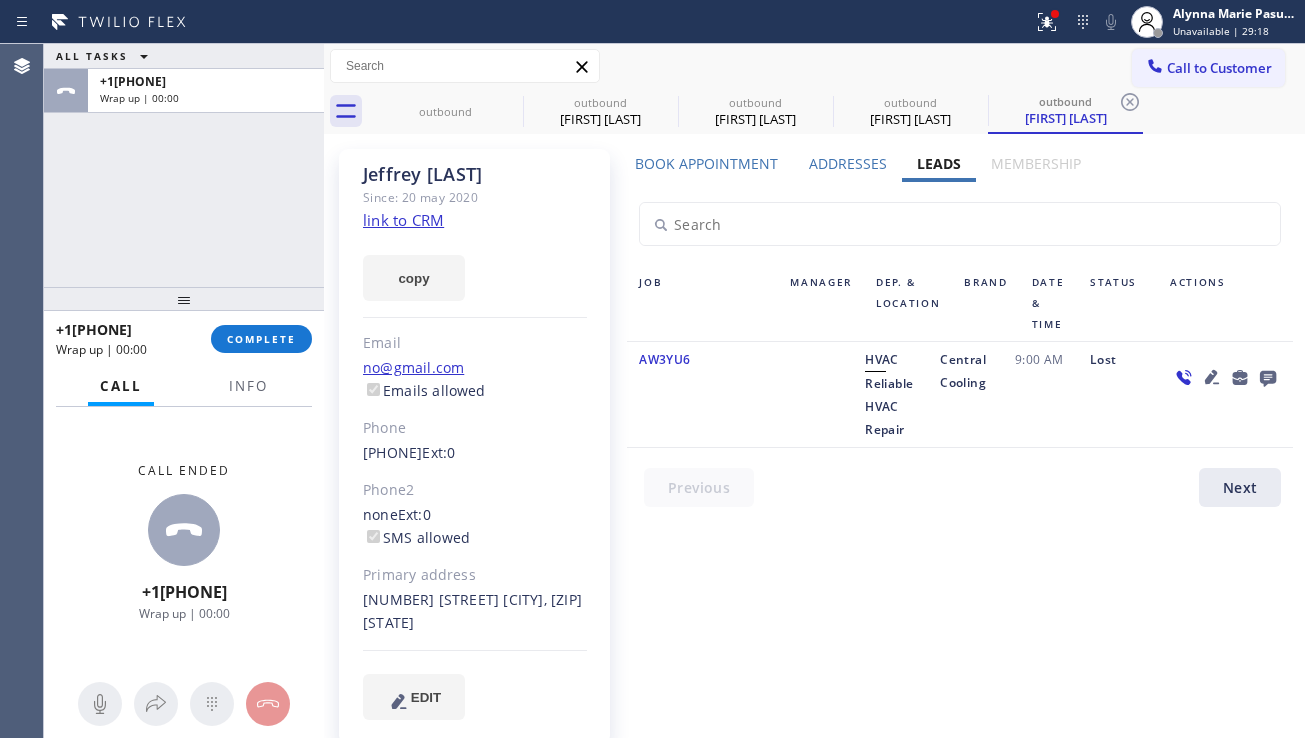 click 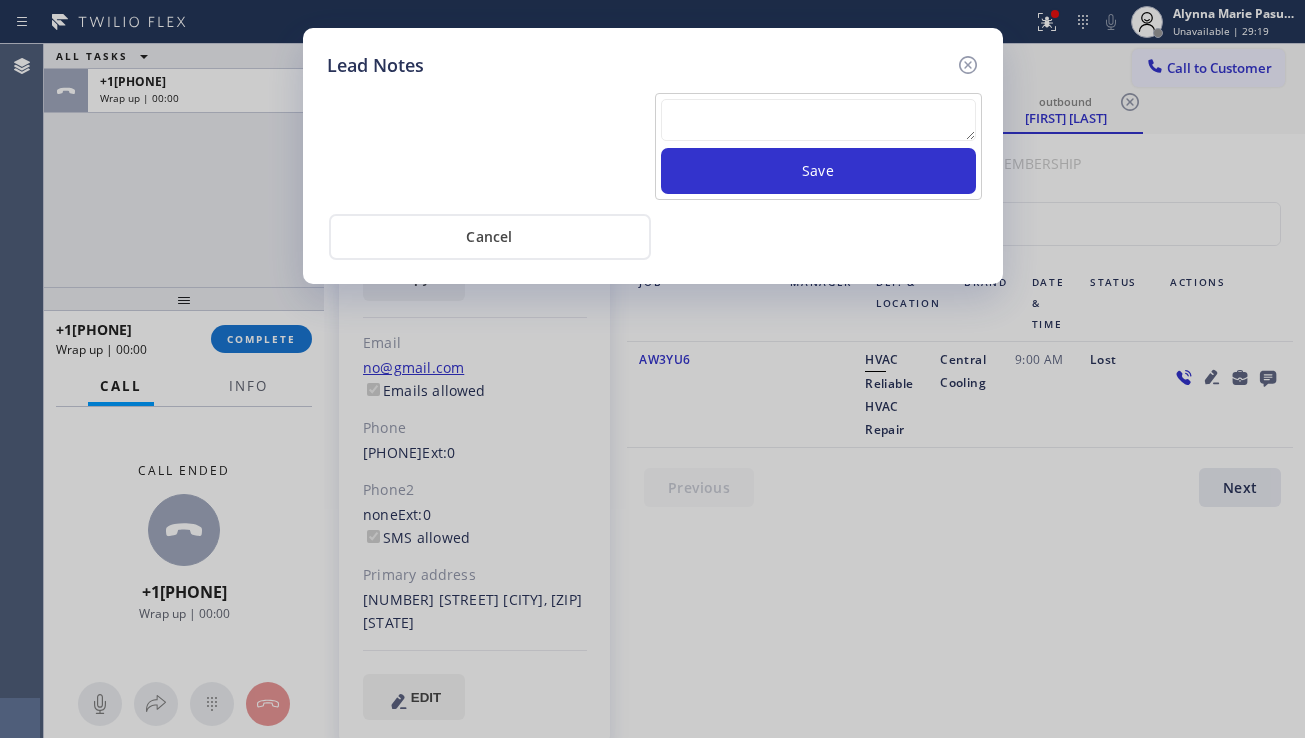 click at bounding box center (818, 120) 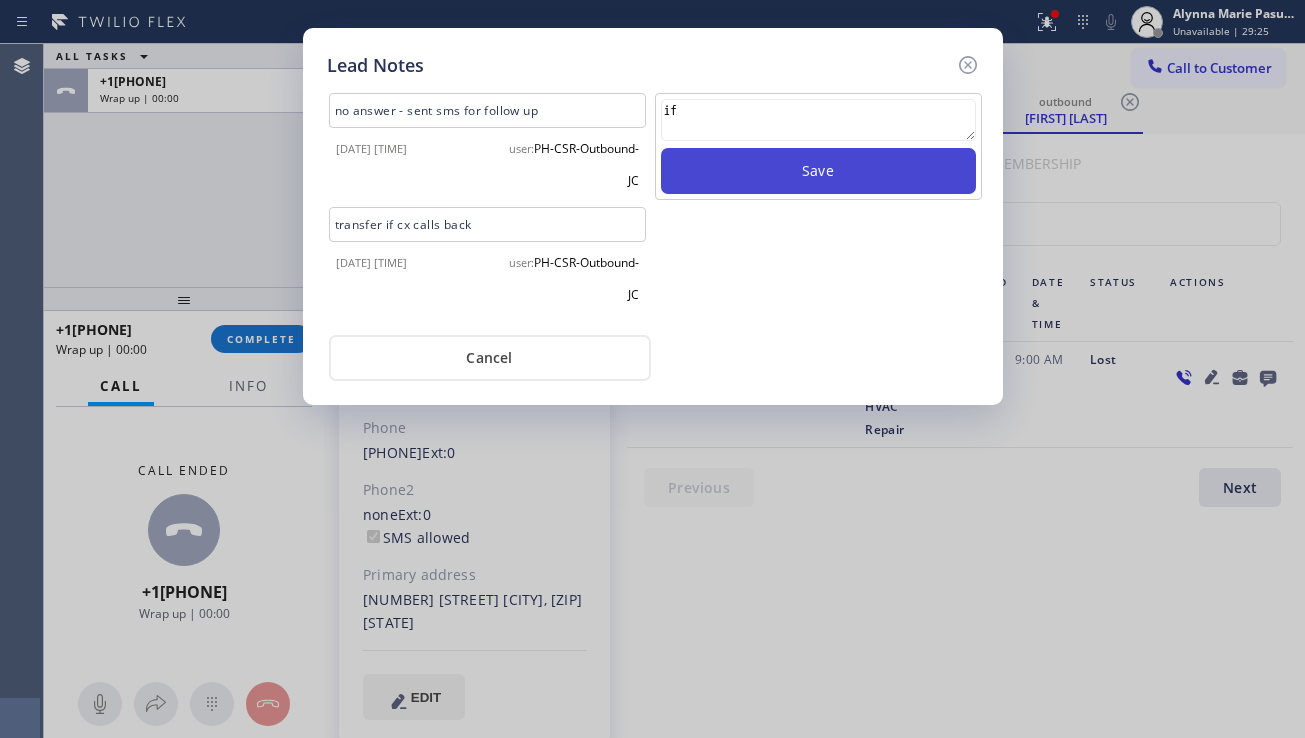 type on "i" 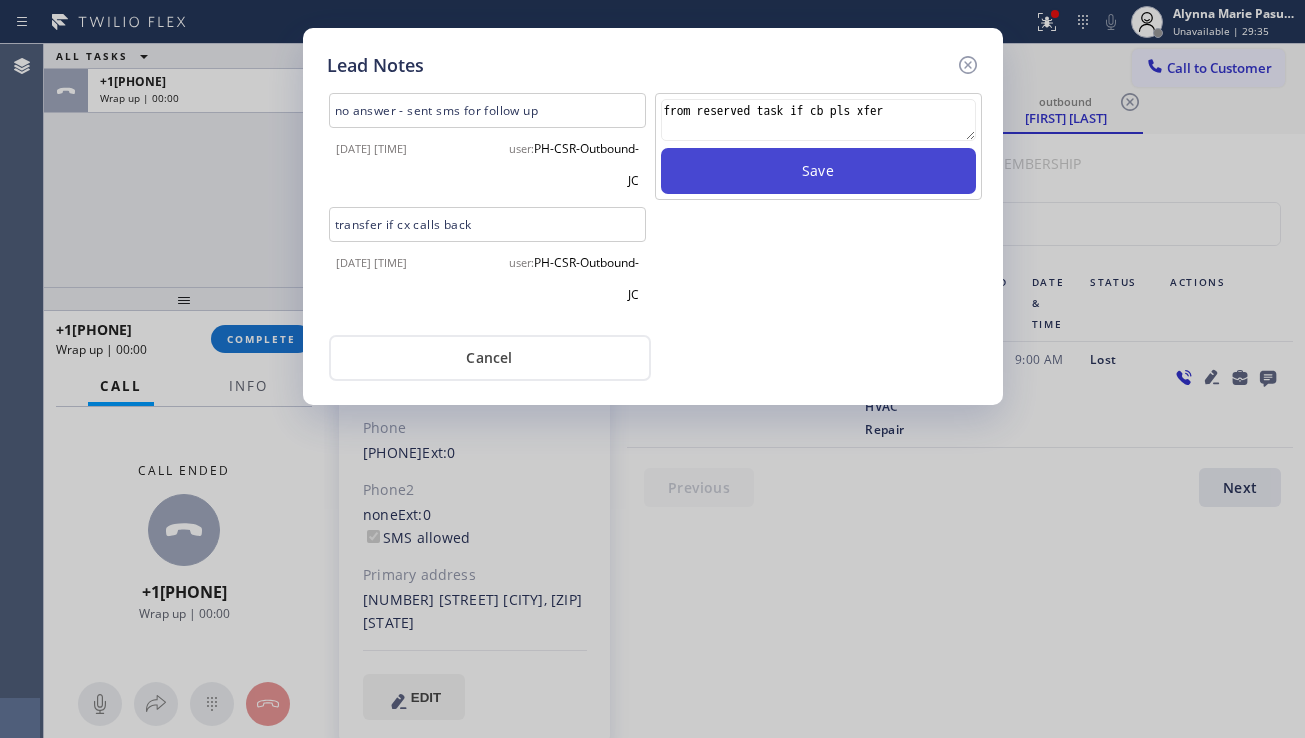 type on "from reserved task if cb pls xfer" 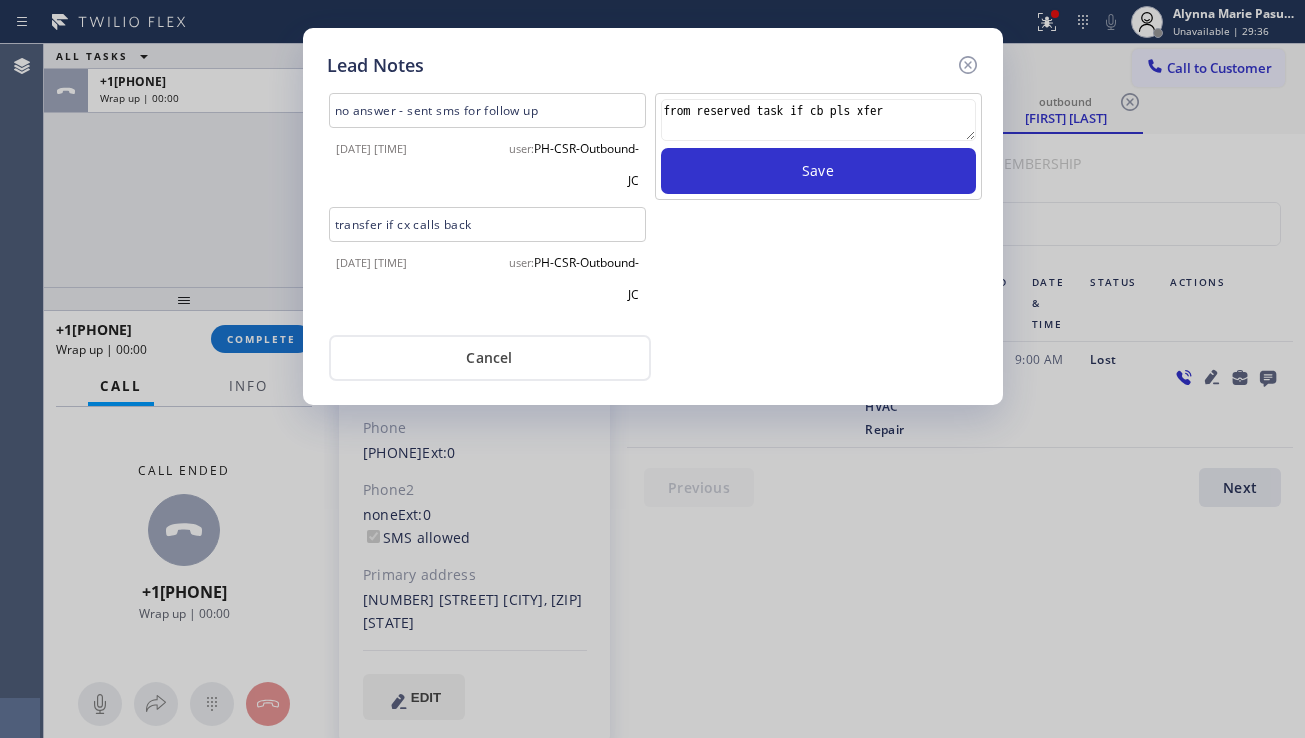type 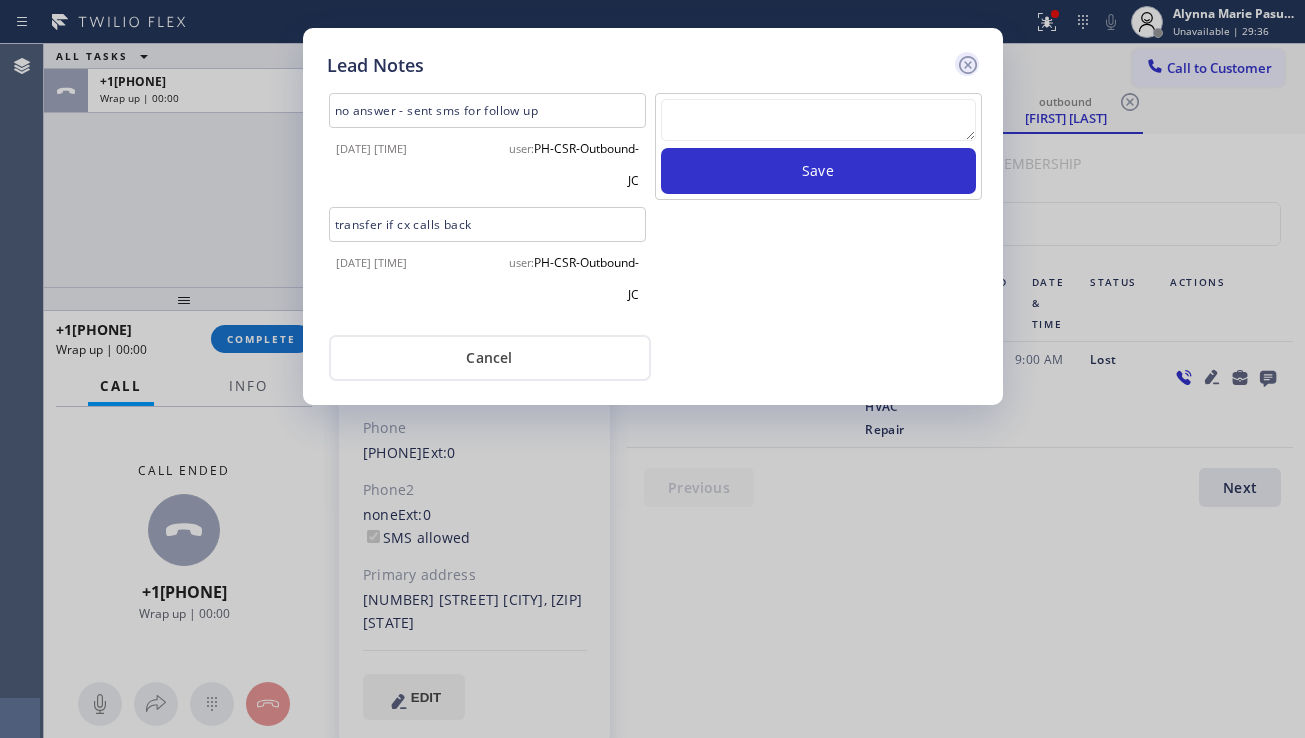 click 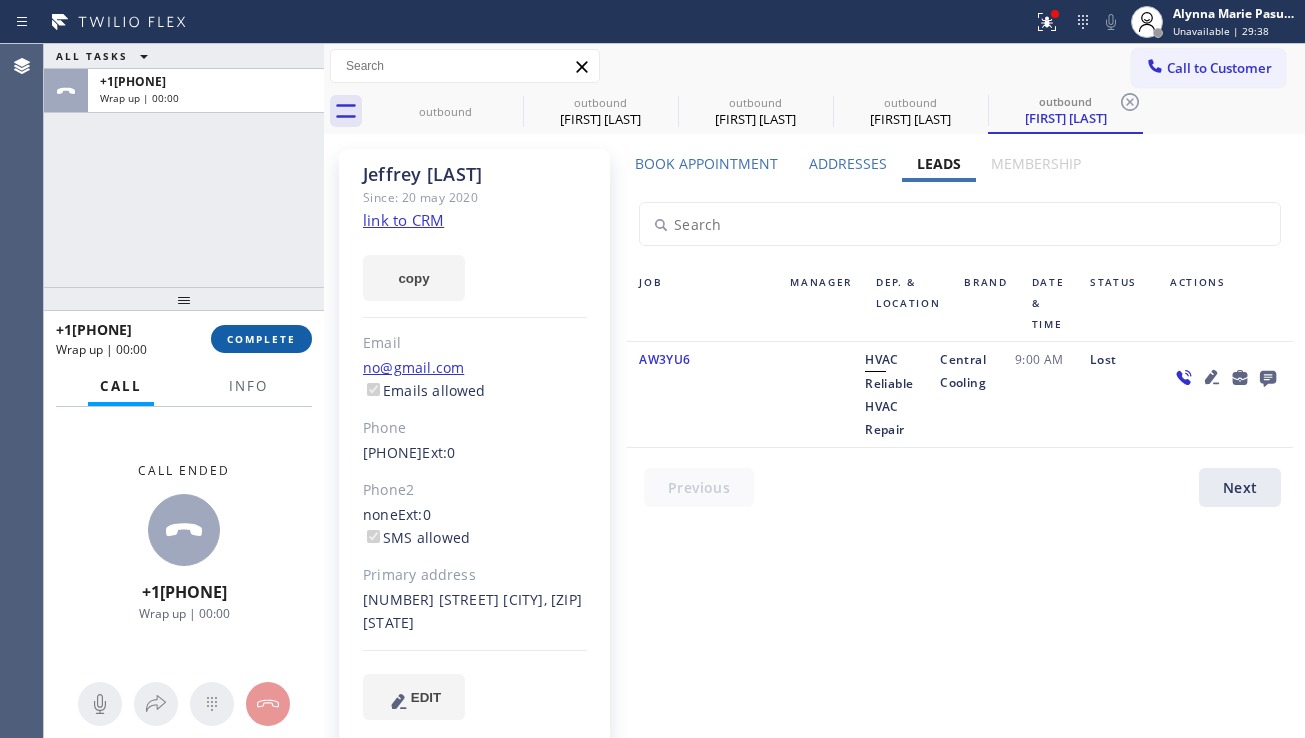click on "COMPLETE" at bounding box center (261, 339) 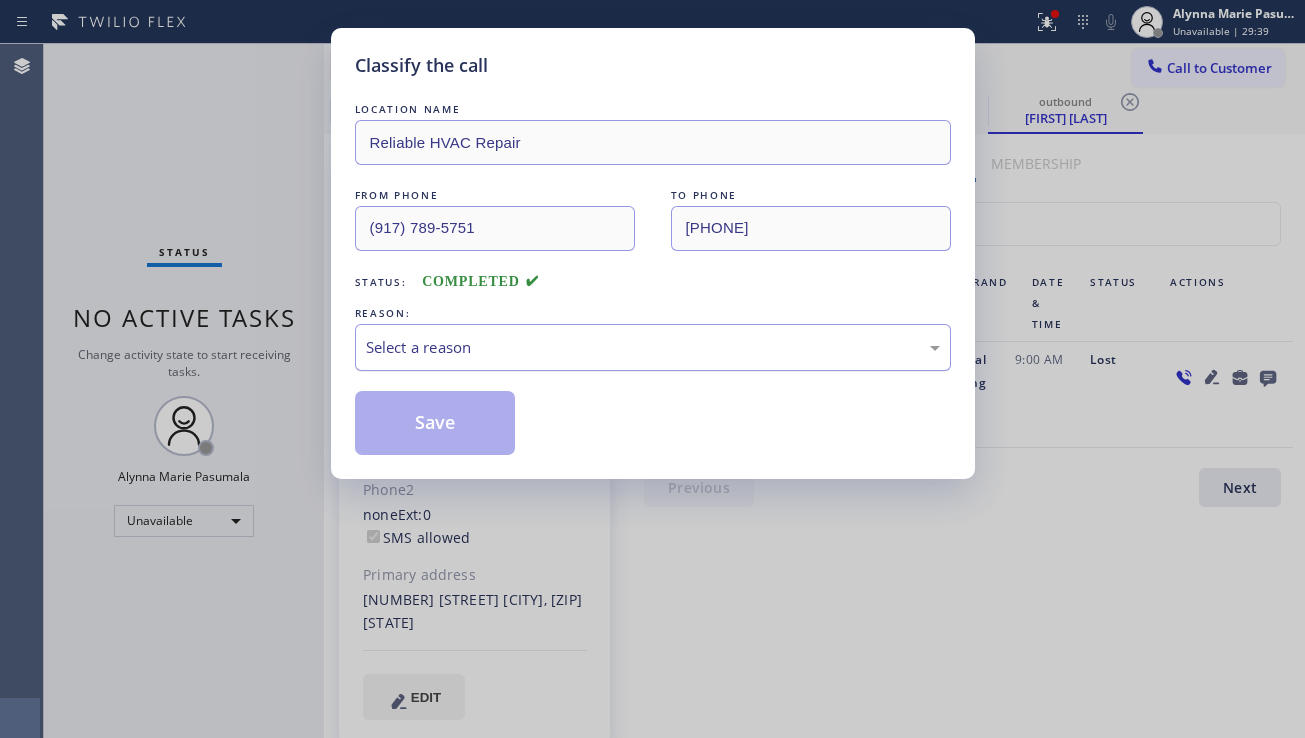 click on "Select a reason" at bounding box center [653, 347] 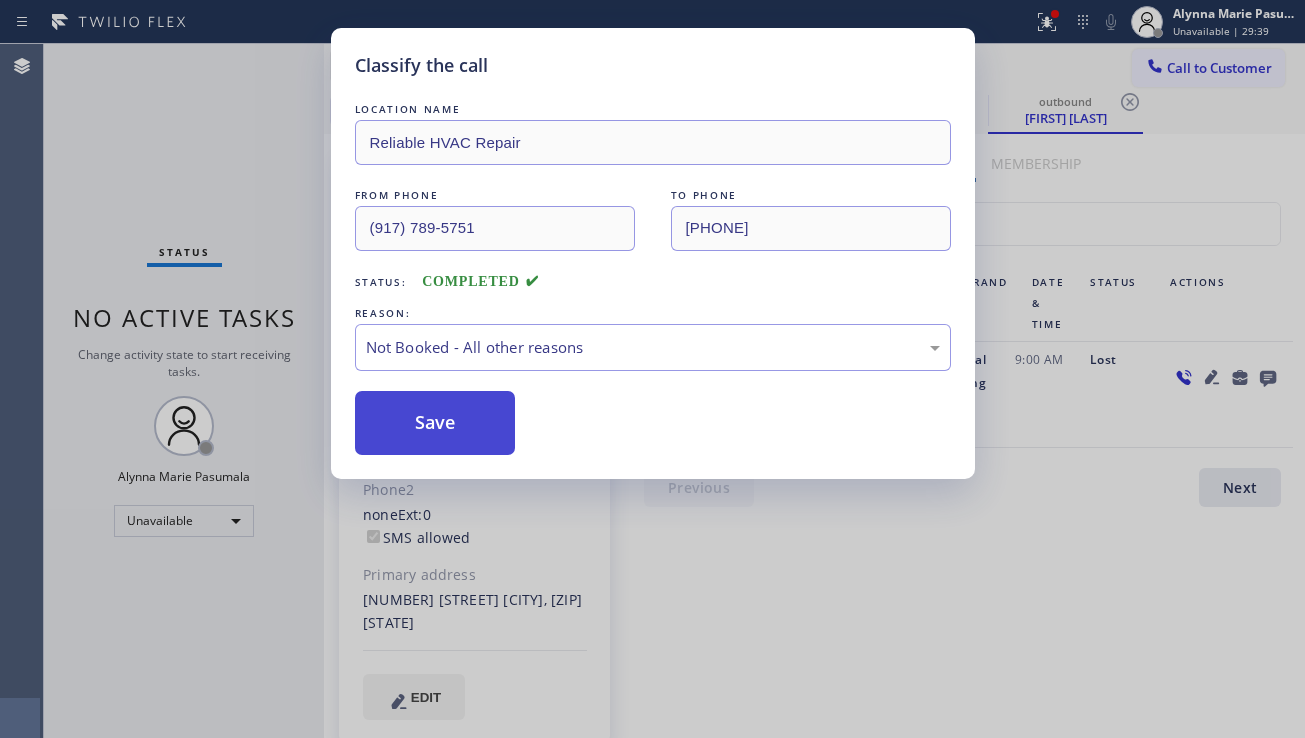 click on "Save" at bounding box center (435, 423) 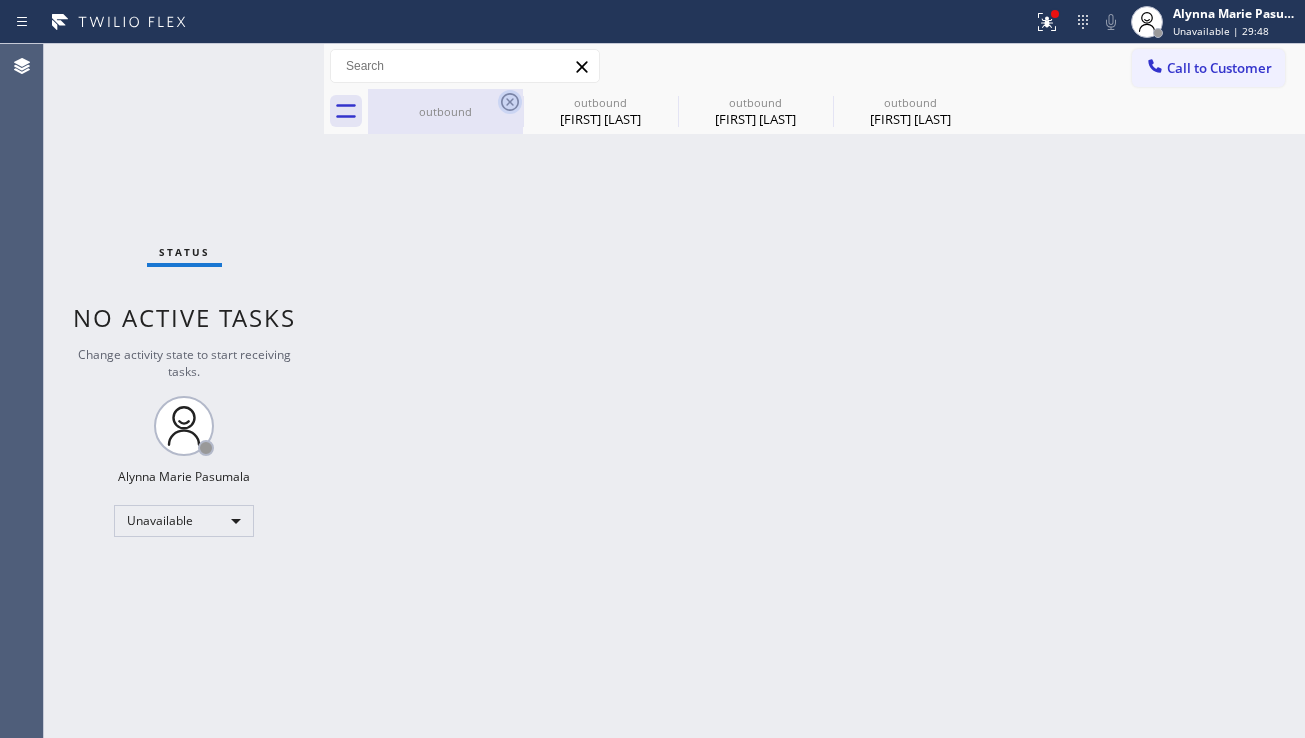 click 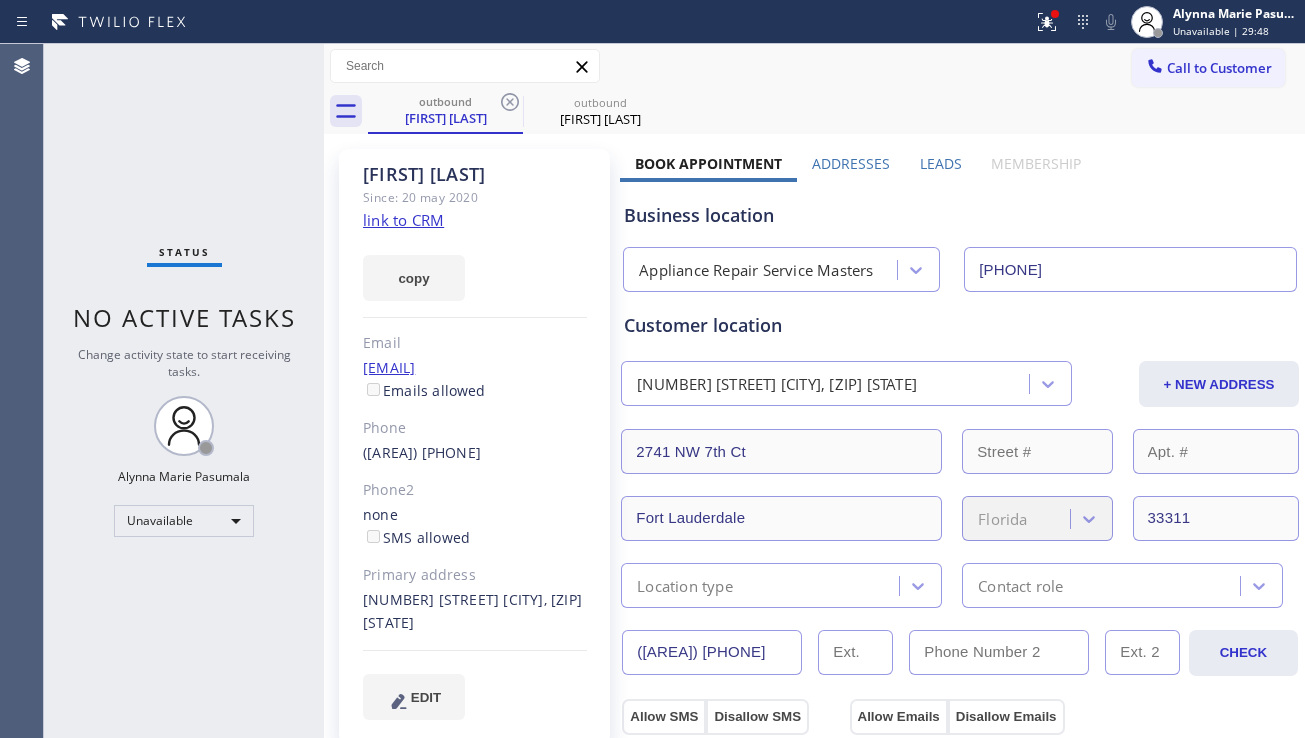 click 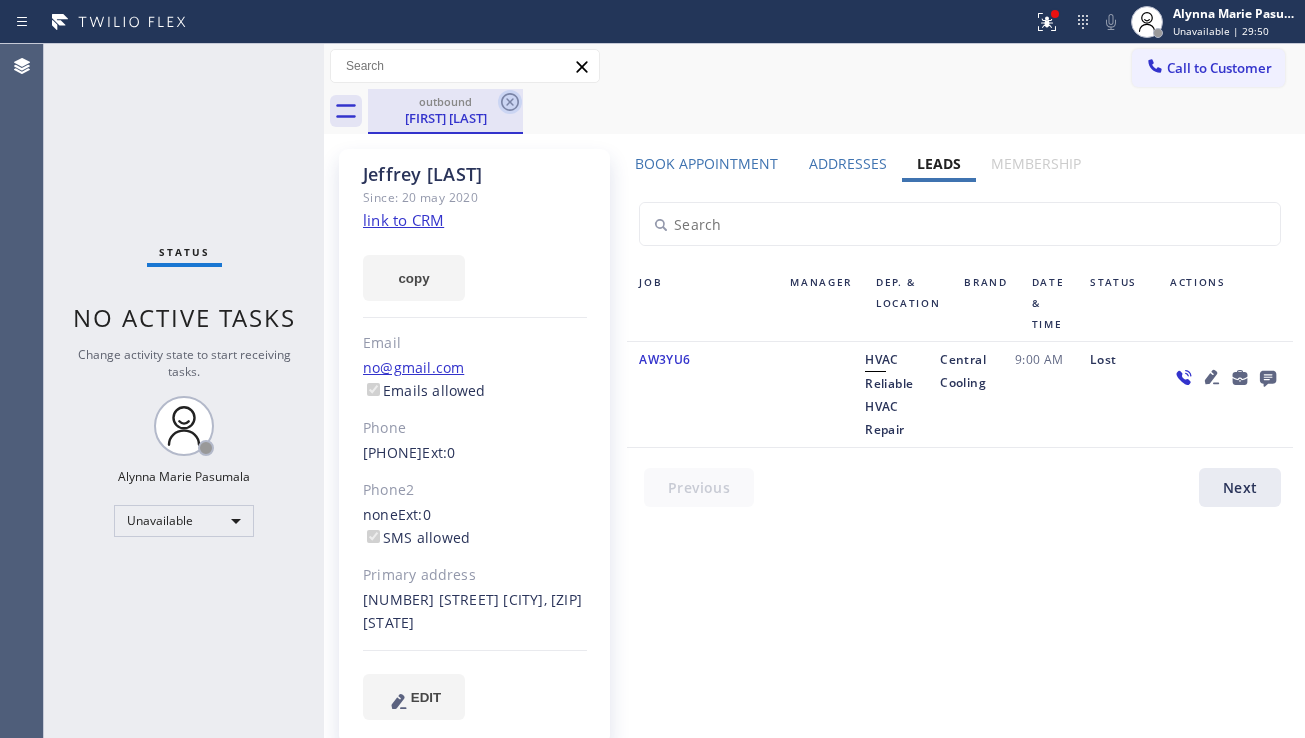 click 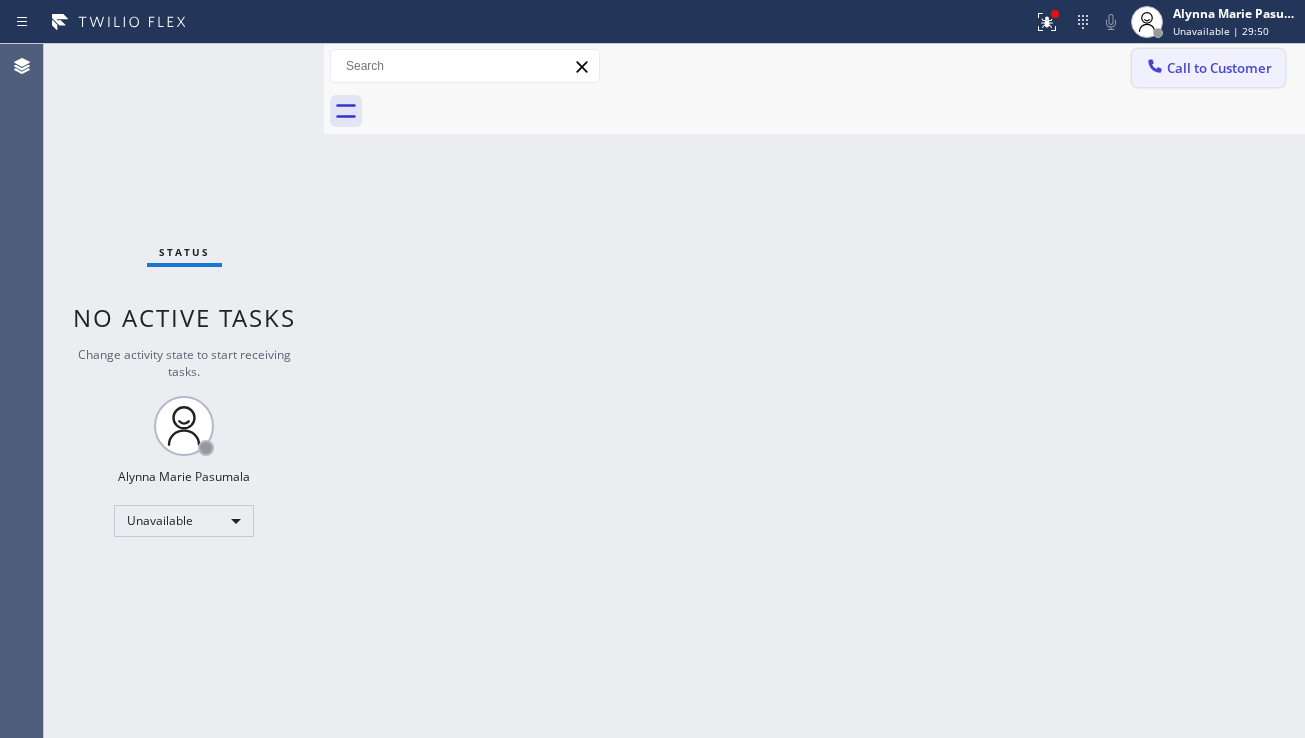 click on "Call to Customer" at bounding box center [1208, 68] 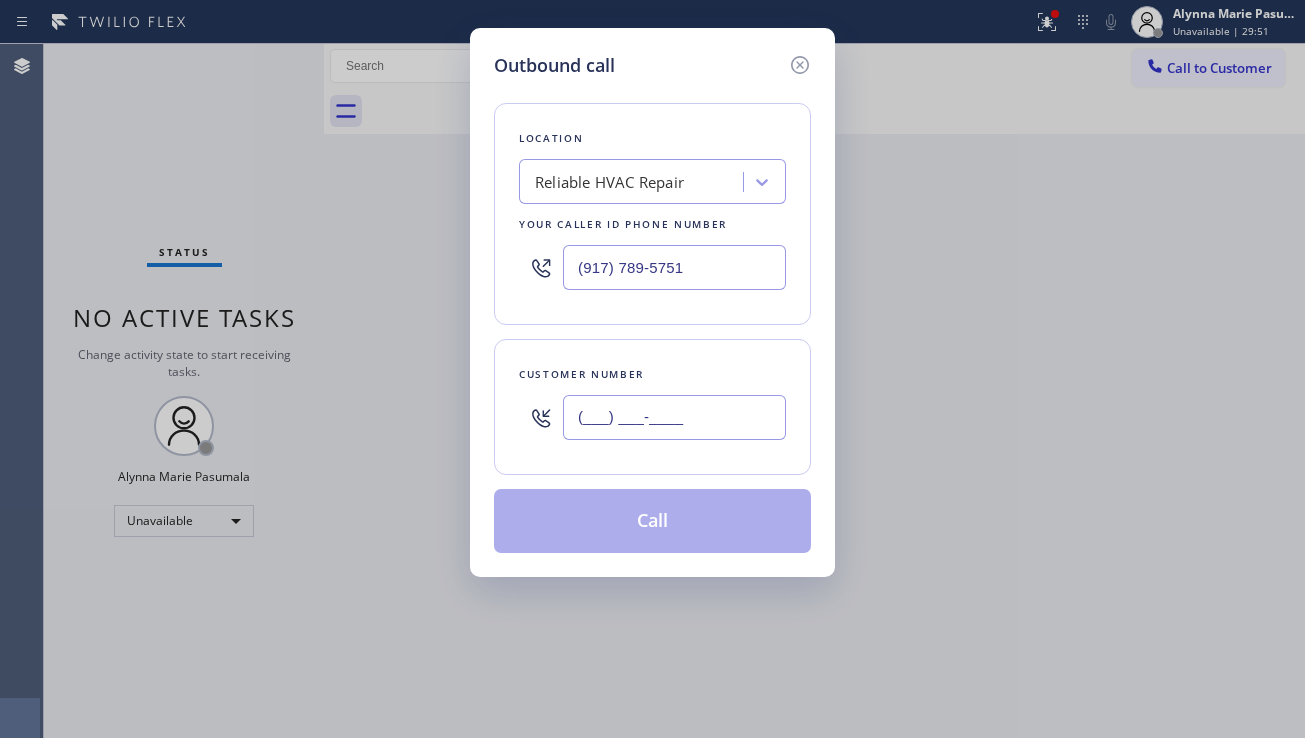 click on "(___) ___-____" at bounding box center (674, 417) 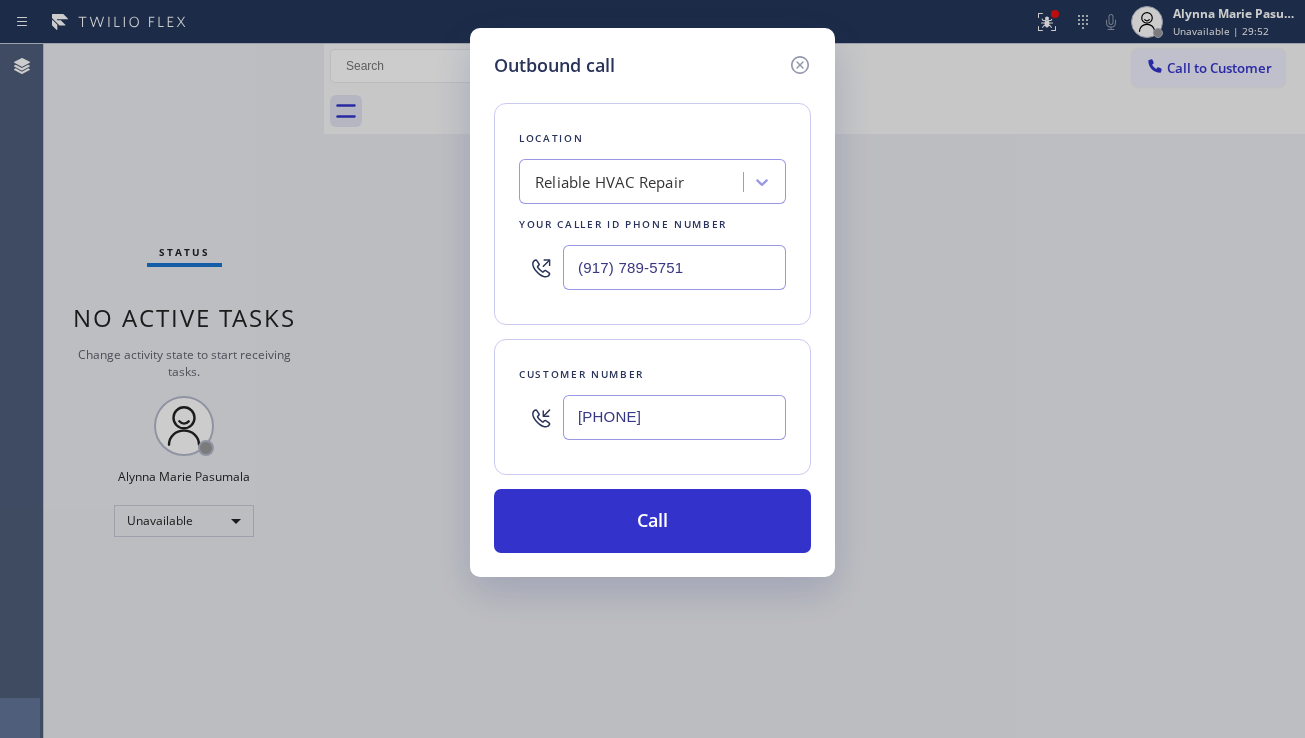 type on "[PHONE]" 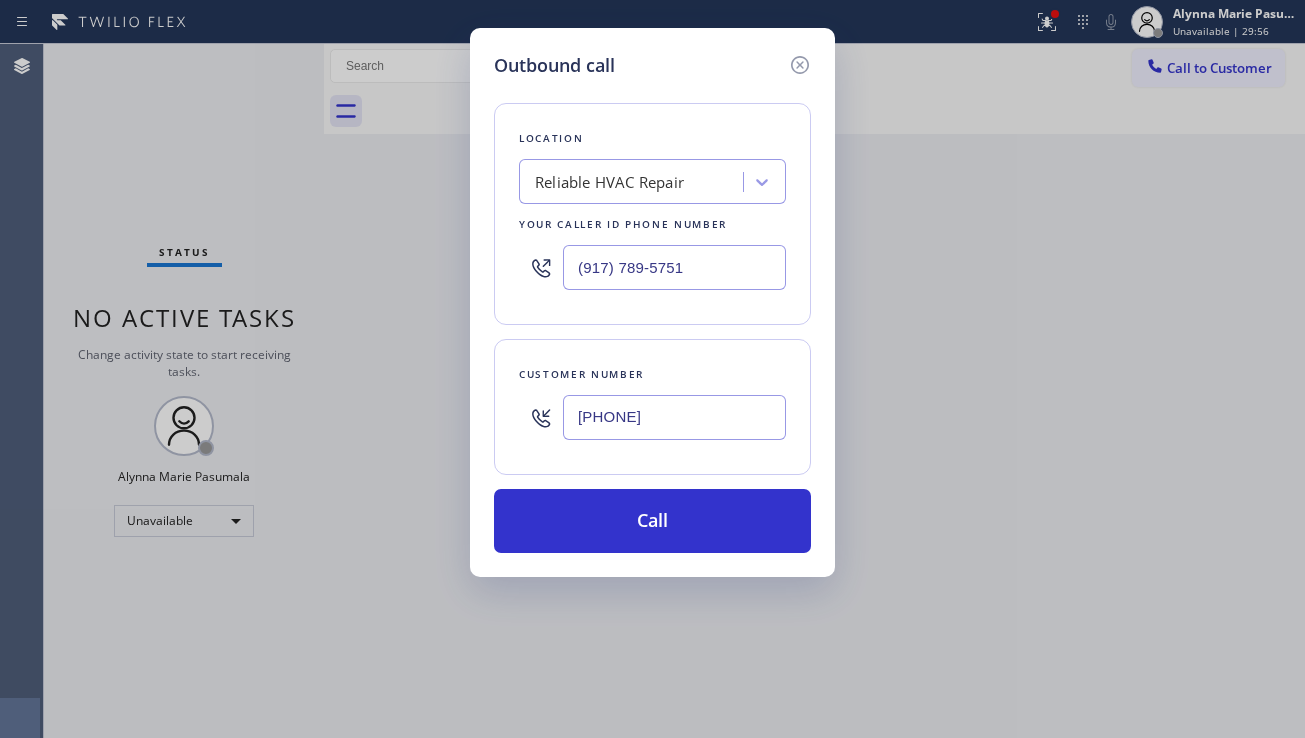 drag, startPoint x: 712, startPoint y: 265, endPoint x: 560, endPoint y: 265, distance: 152 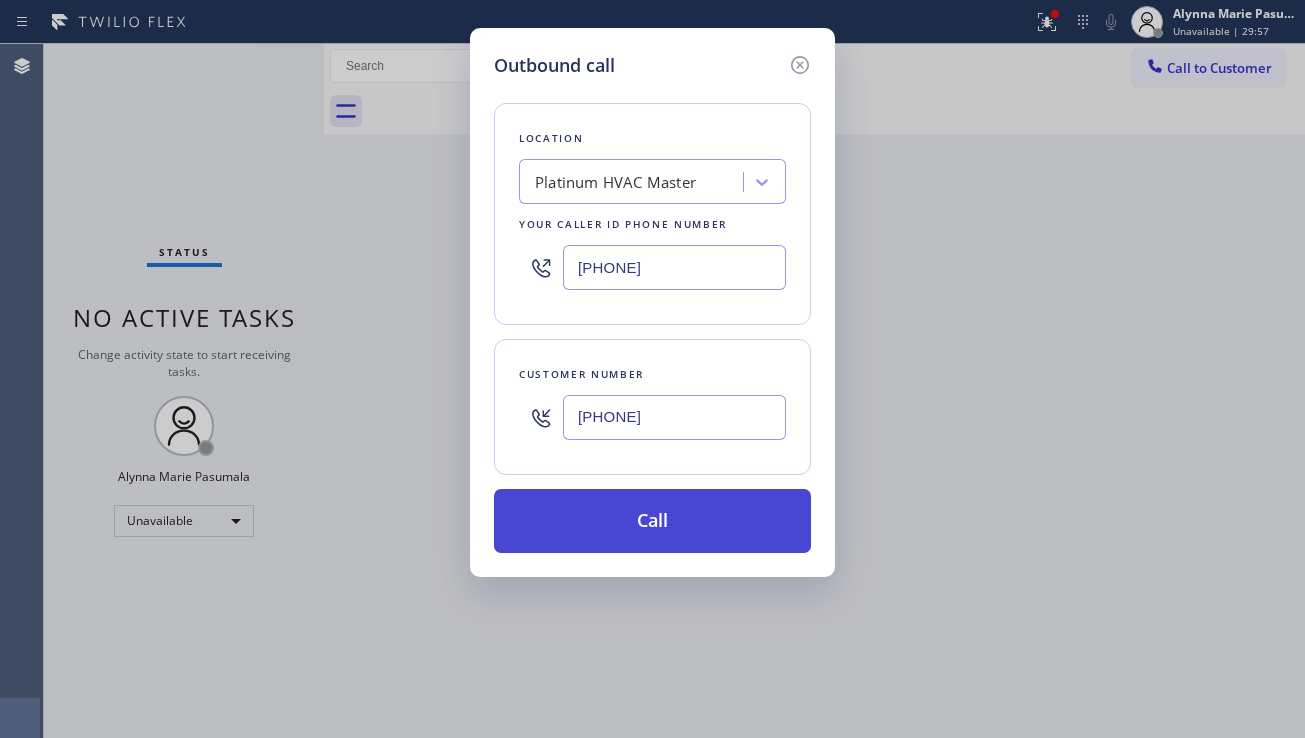 type on "[PHONE]" 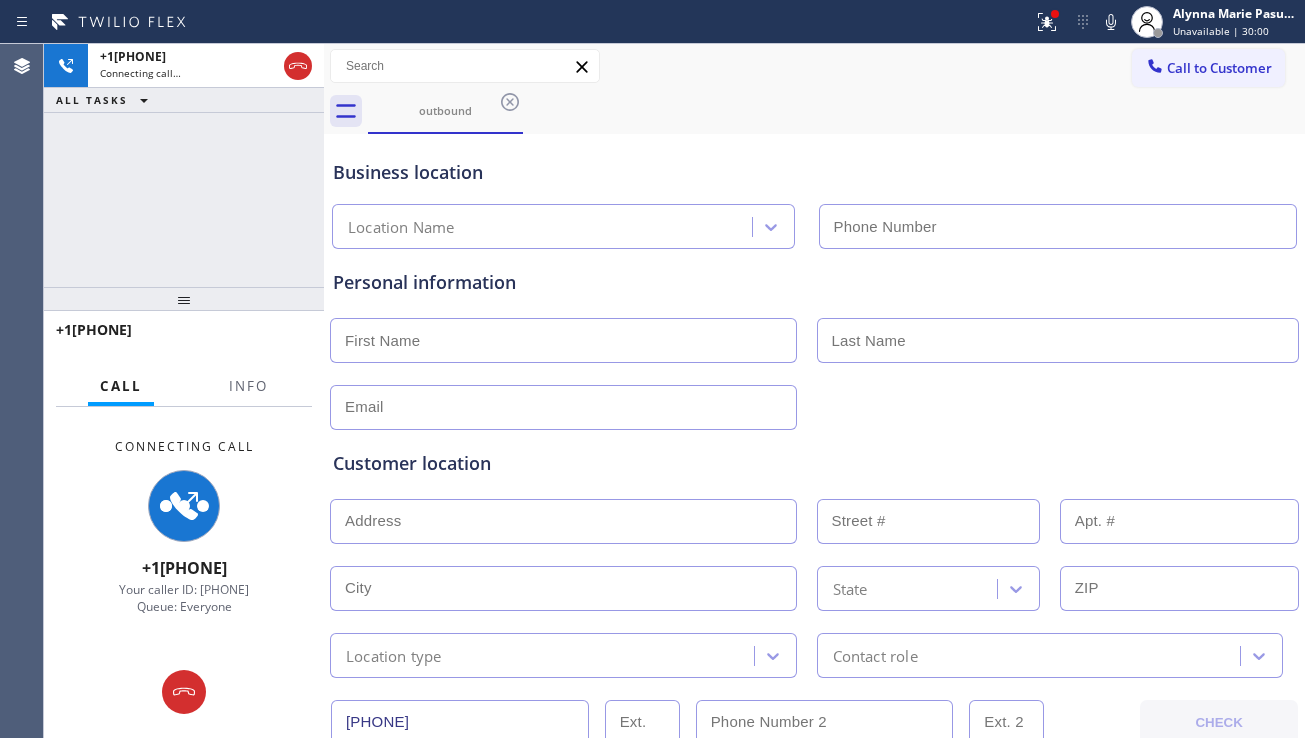 type on "[PHONE]" 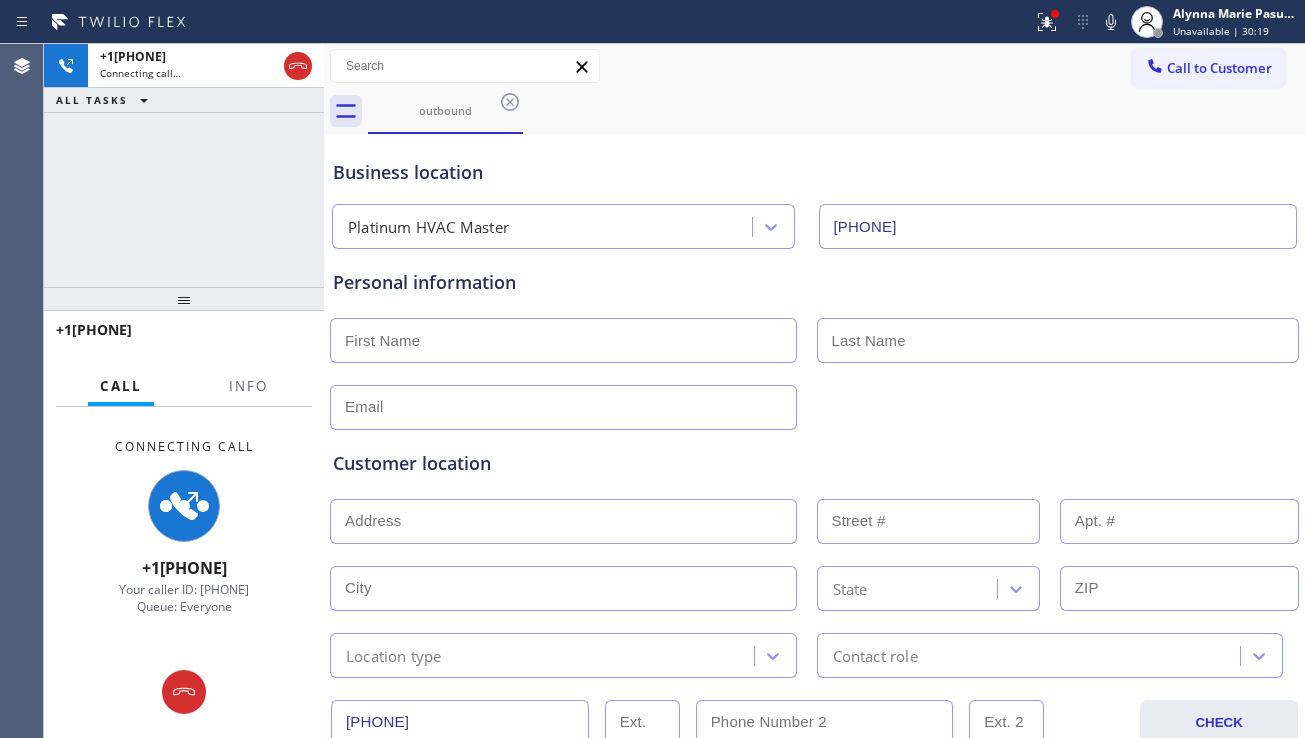 click on "Customer location >> ADD NEW ADDRESS << + NEW ADDRESS State Location type Contact role" at bounding box center (814, 550) 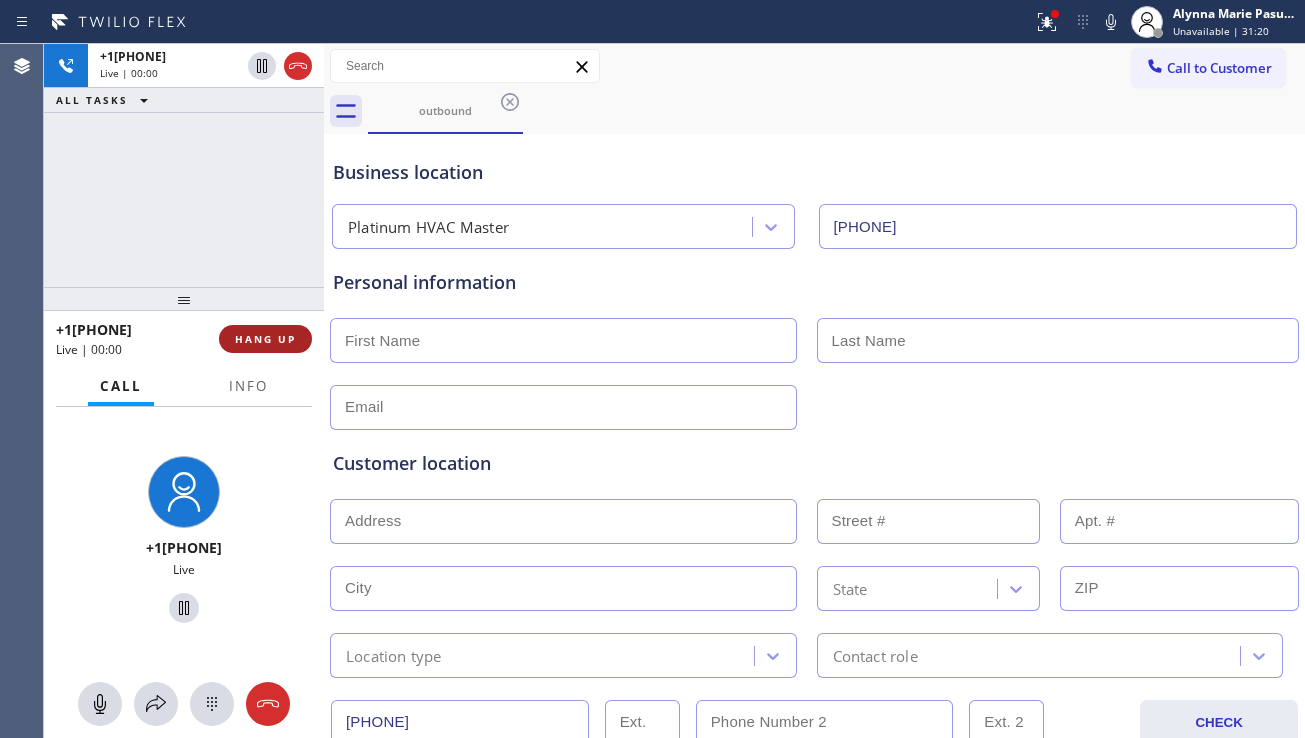 click on "HANG UP" at bounding box center (265, 339) 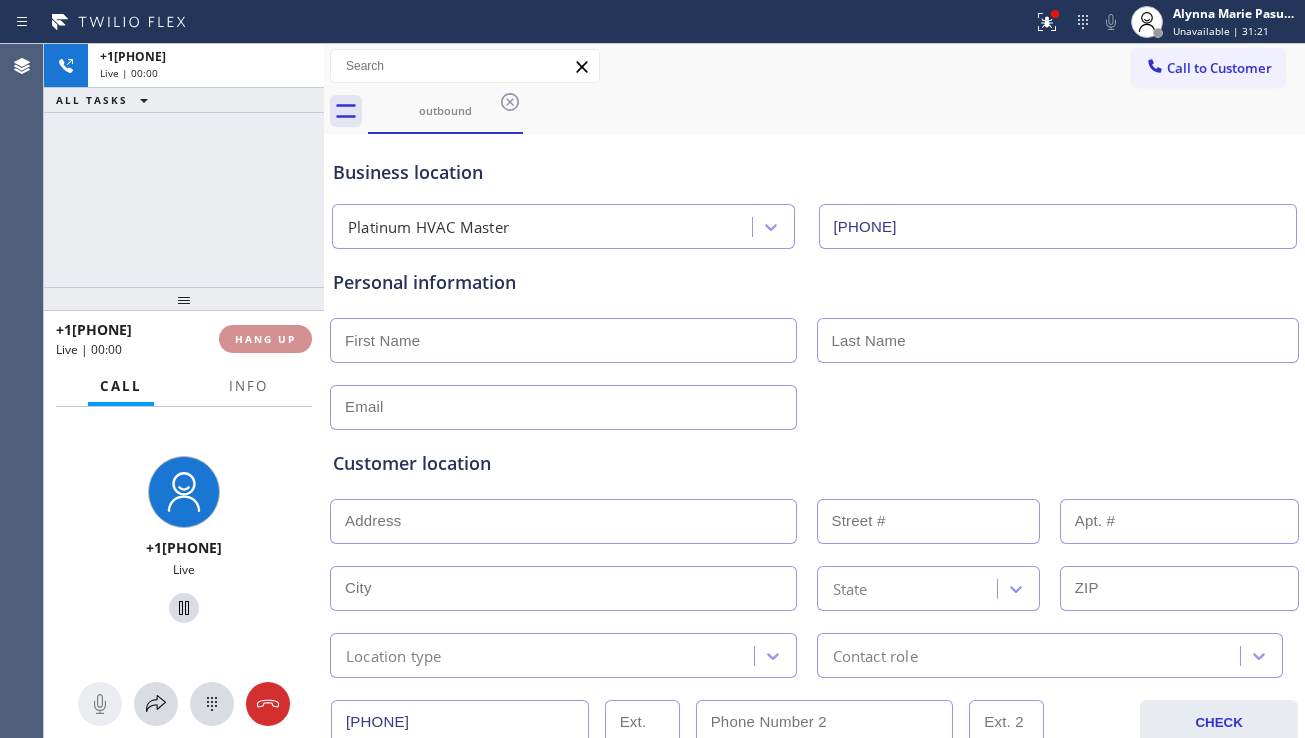 click on "HANG UP" at bounding box center (265, 339) 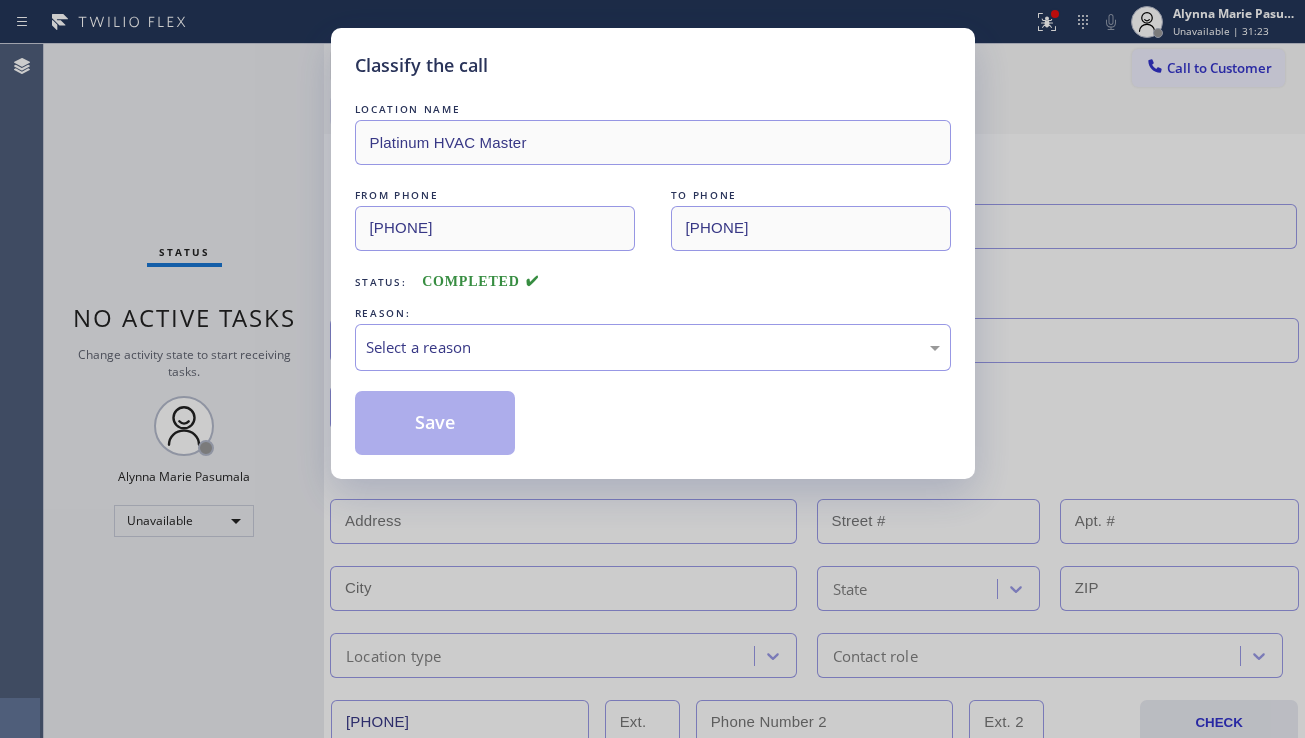 click on "Select a reason" at bounding box center (653, 347) 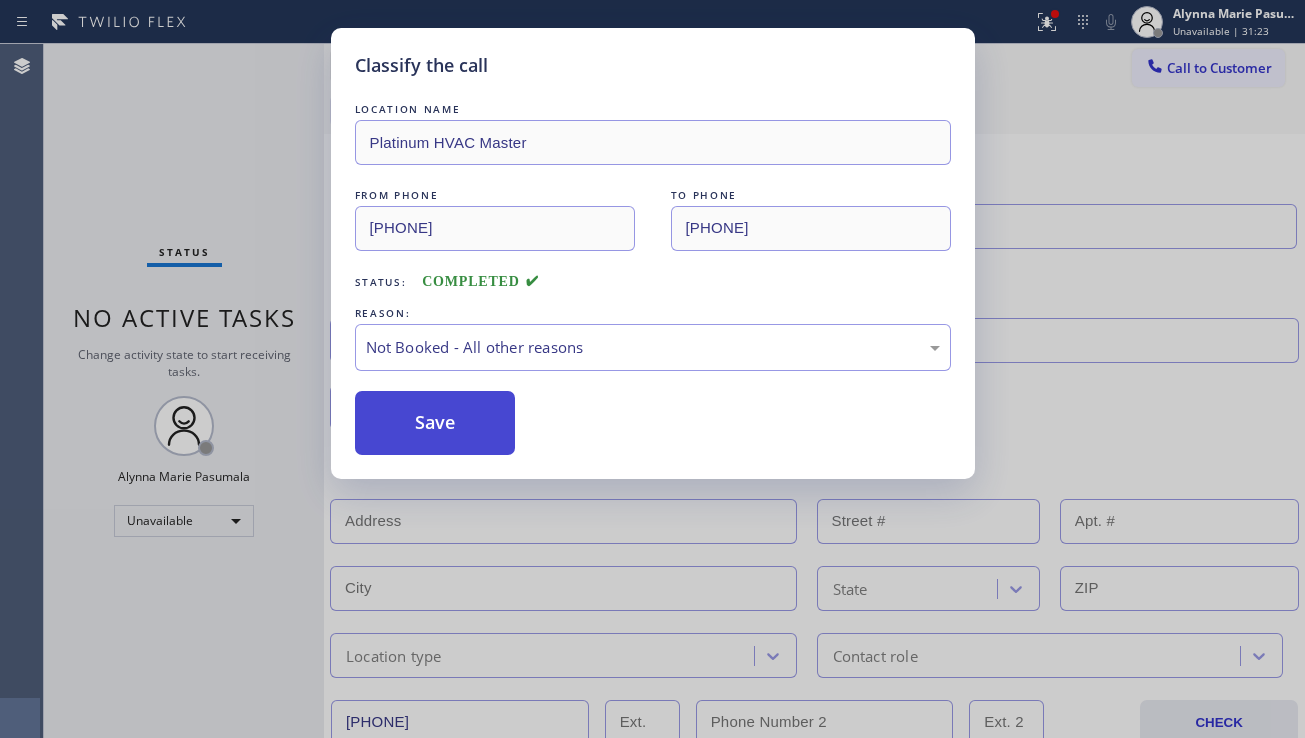 click on "Save" at bounding box center (435, 423) 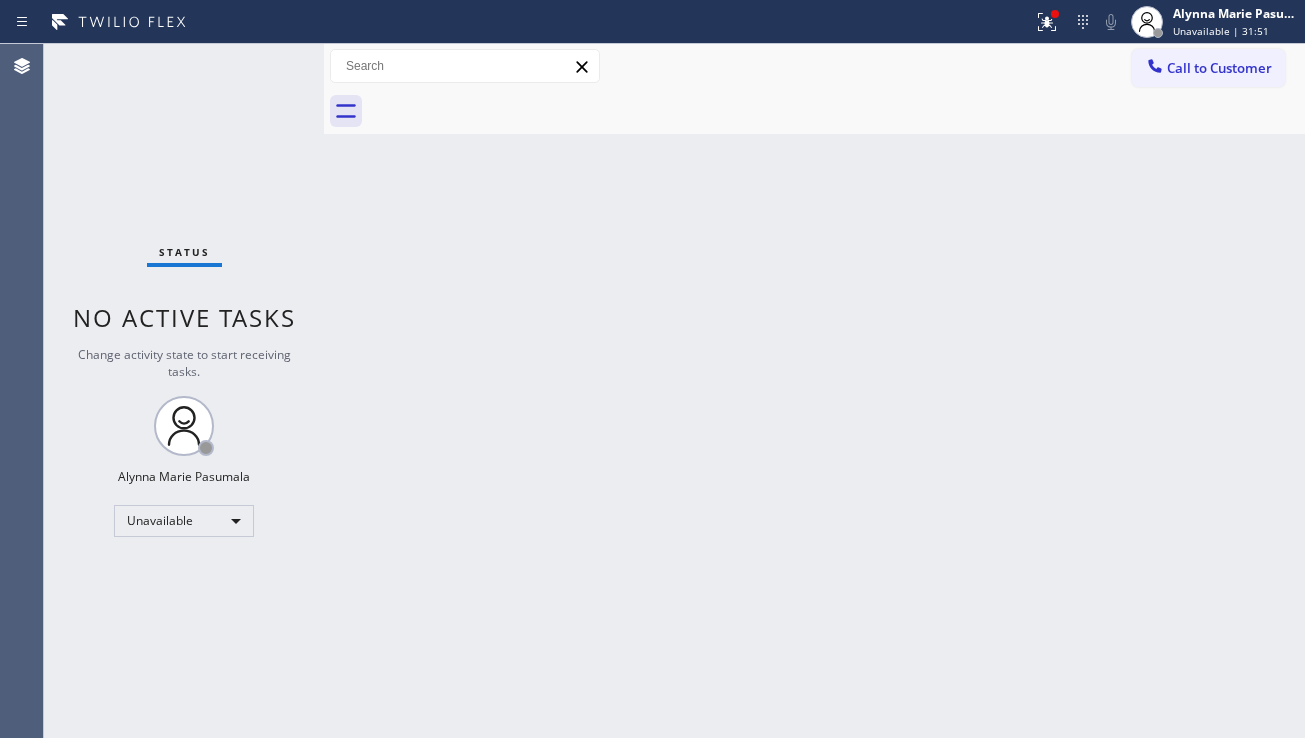 drag, startPoint x: 1240, startPoint y: 75, endPoint x: 1013, endPoint y: 215, distance: 266.7002 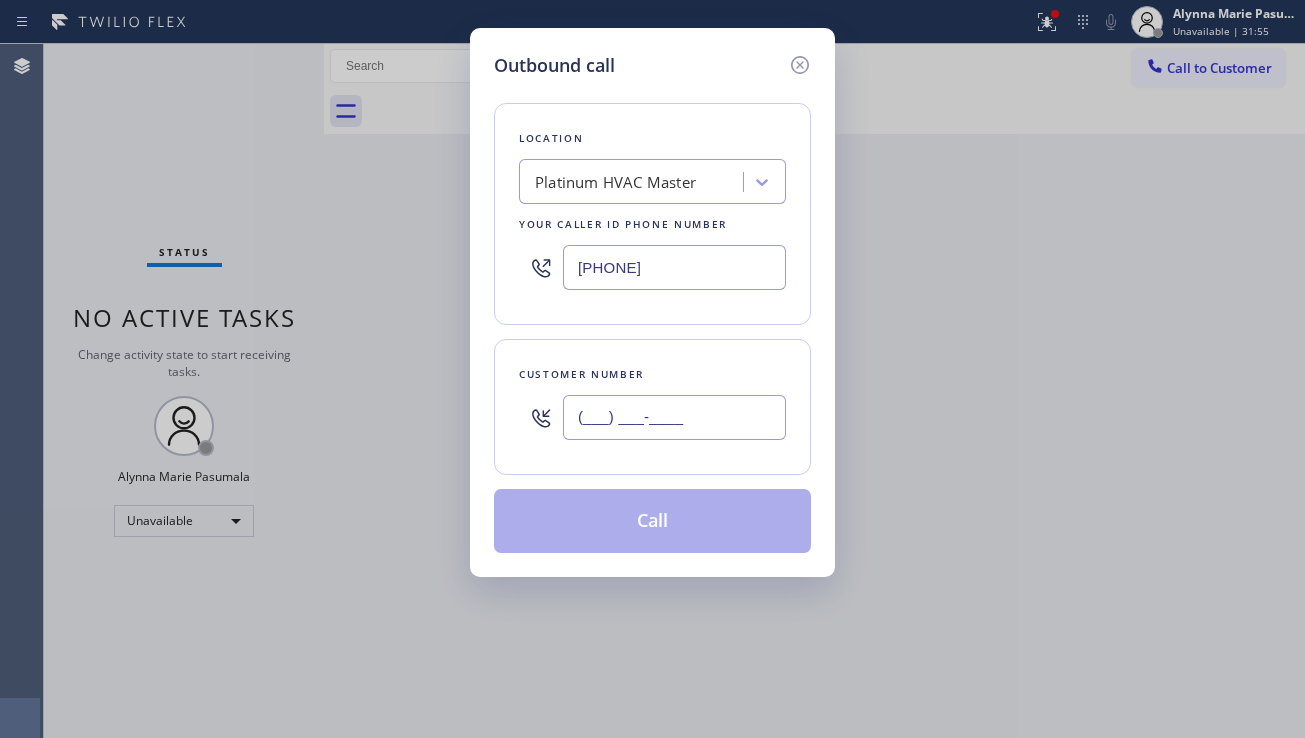 click on "(___) ___-____" at bounding box center [674, 417] 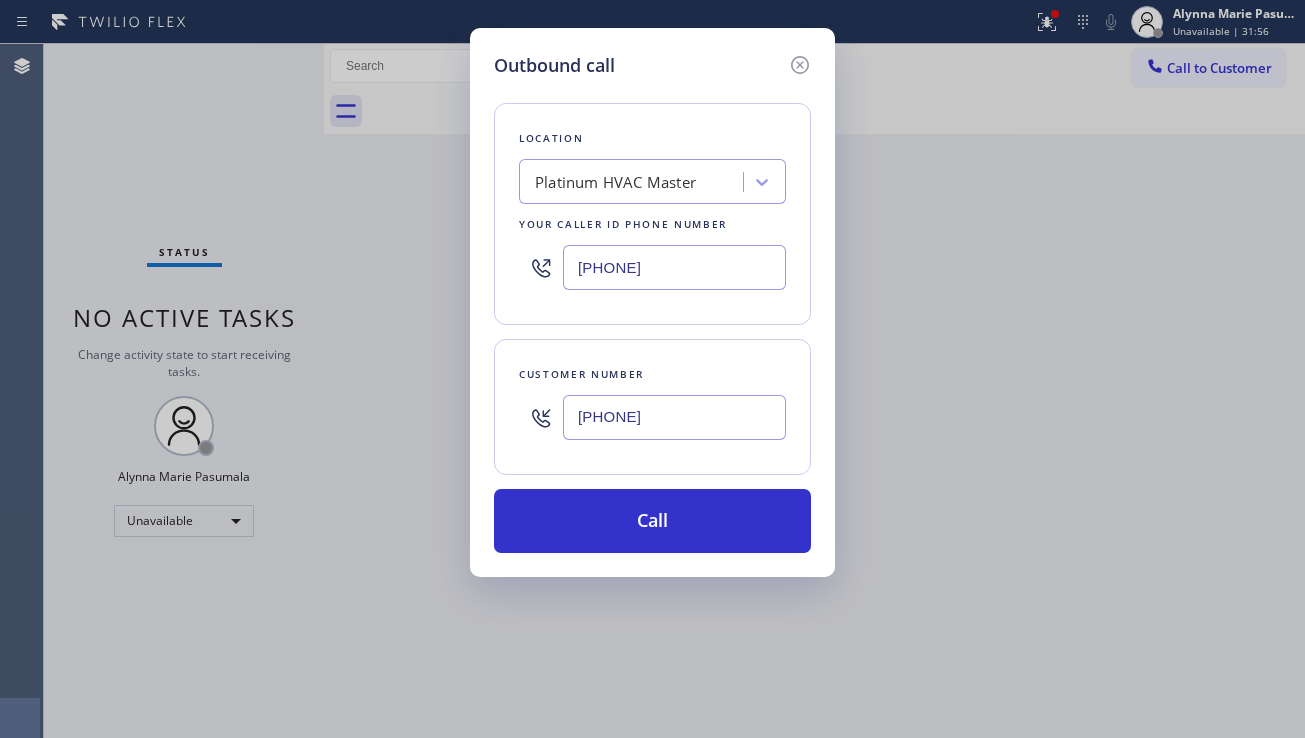 type on "[PHONE]" 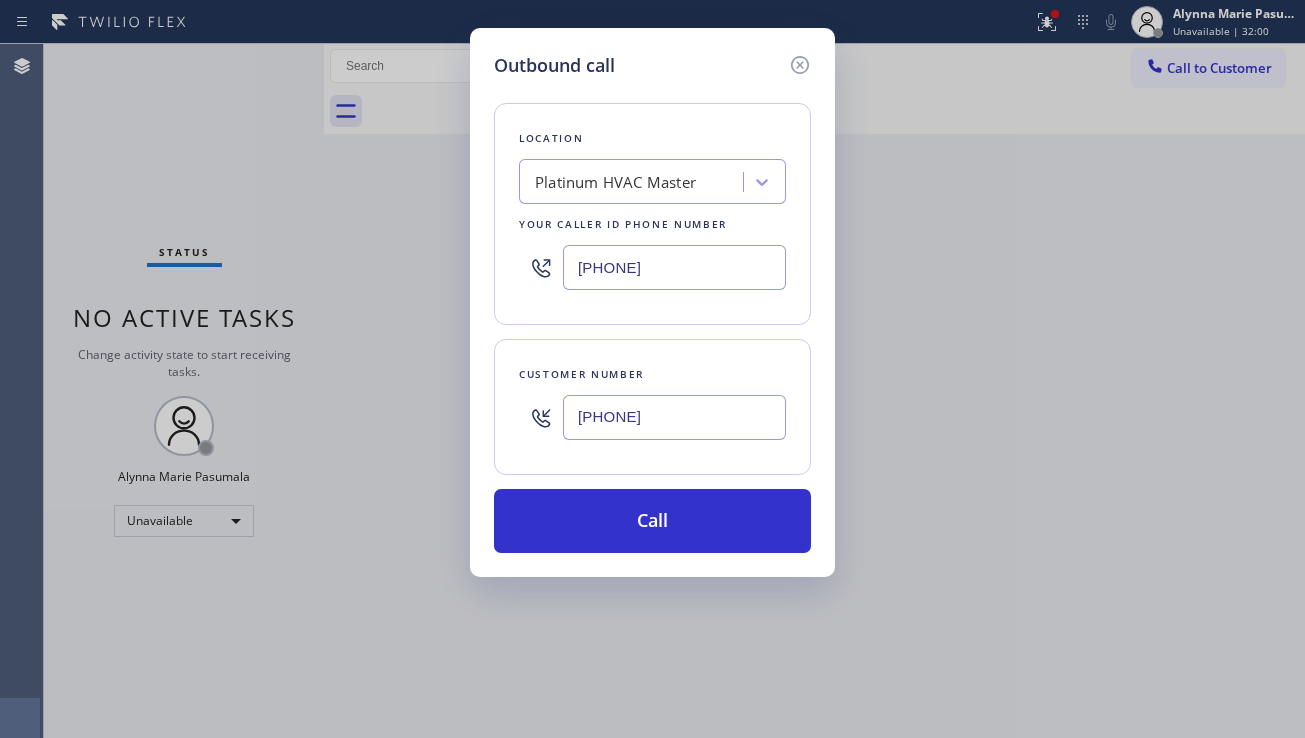 drag, startPoint x: 701, startPoint y: 265, endPoint x: 532, endPoint y: 273, distance: 169.18924 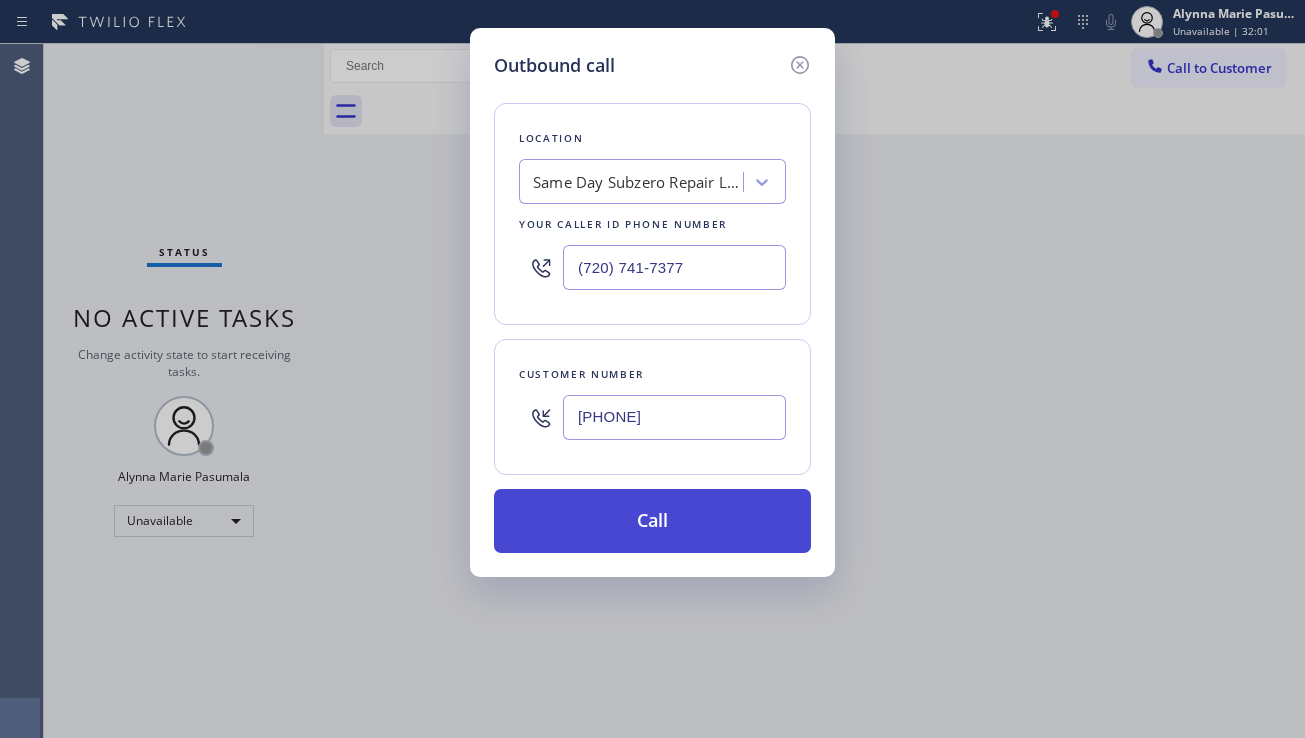 type on "(720) 741-7377" 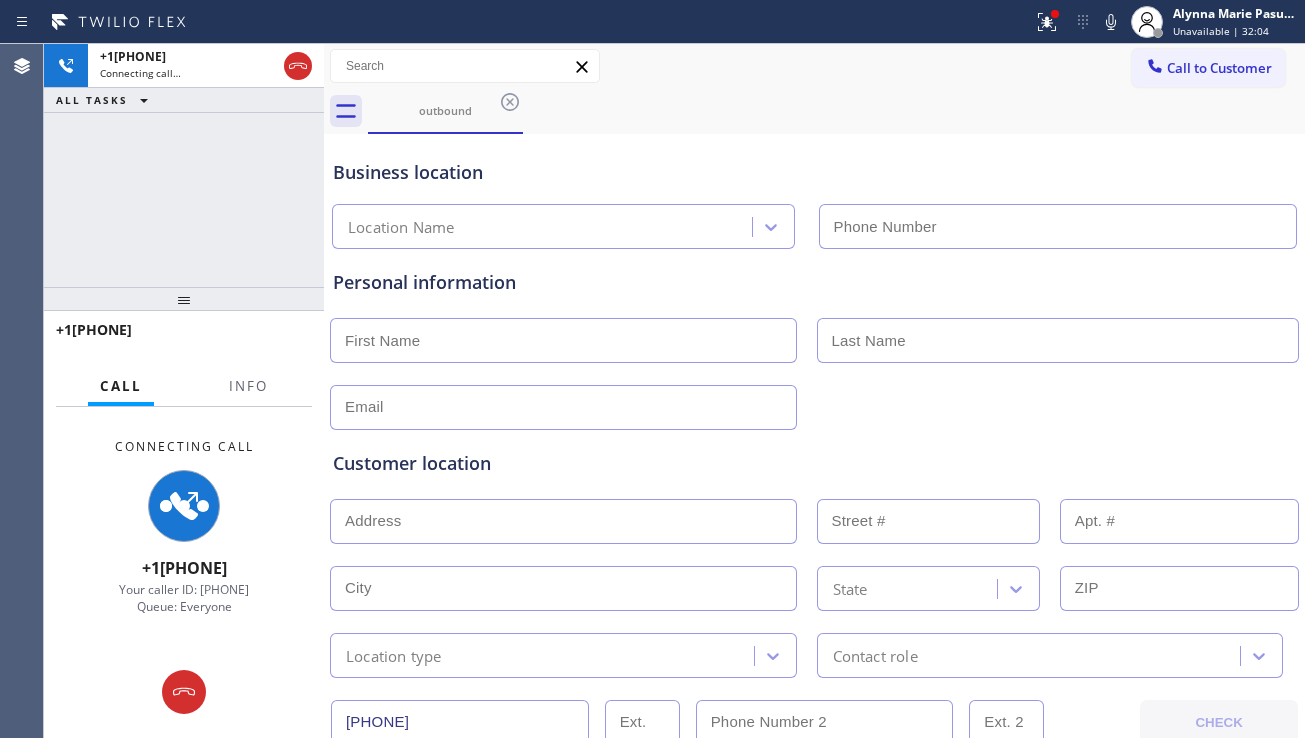 type on "(720) 741-7377" 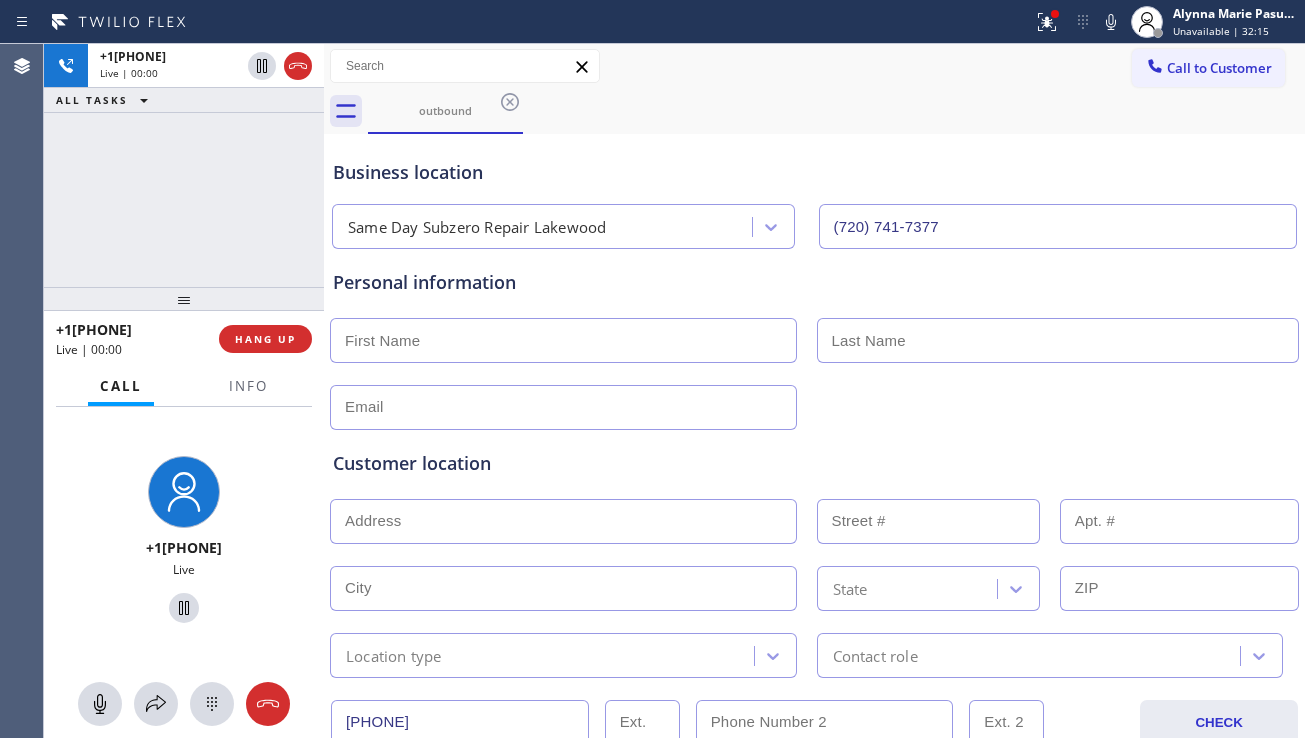 drag, startPoint x: 1157, startPoint y: 440, endPoint x: 1143, endPoint y: 444, distance: 14.56022 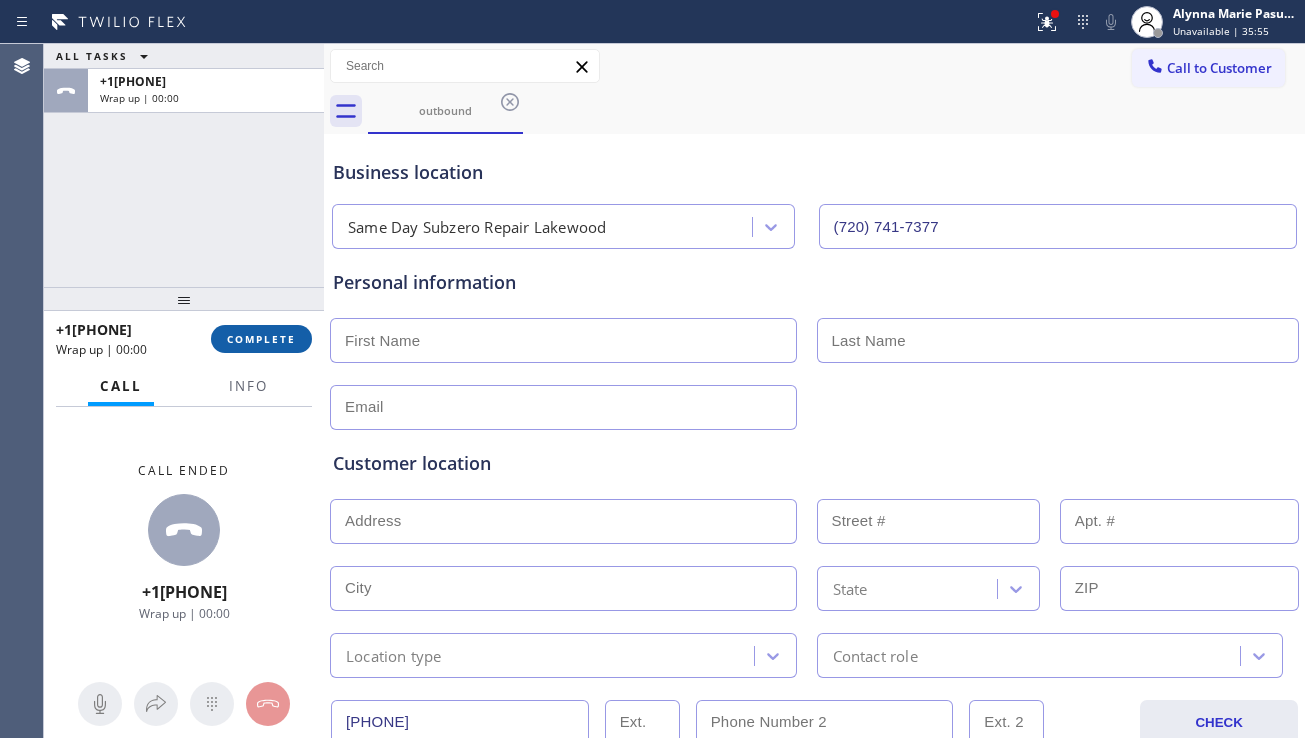 click on "COMPLETE" at bounding box center (261, 339) 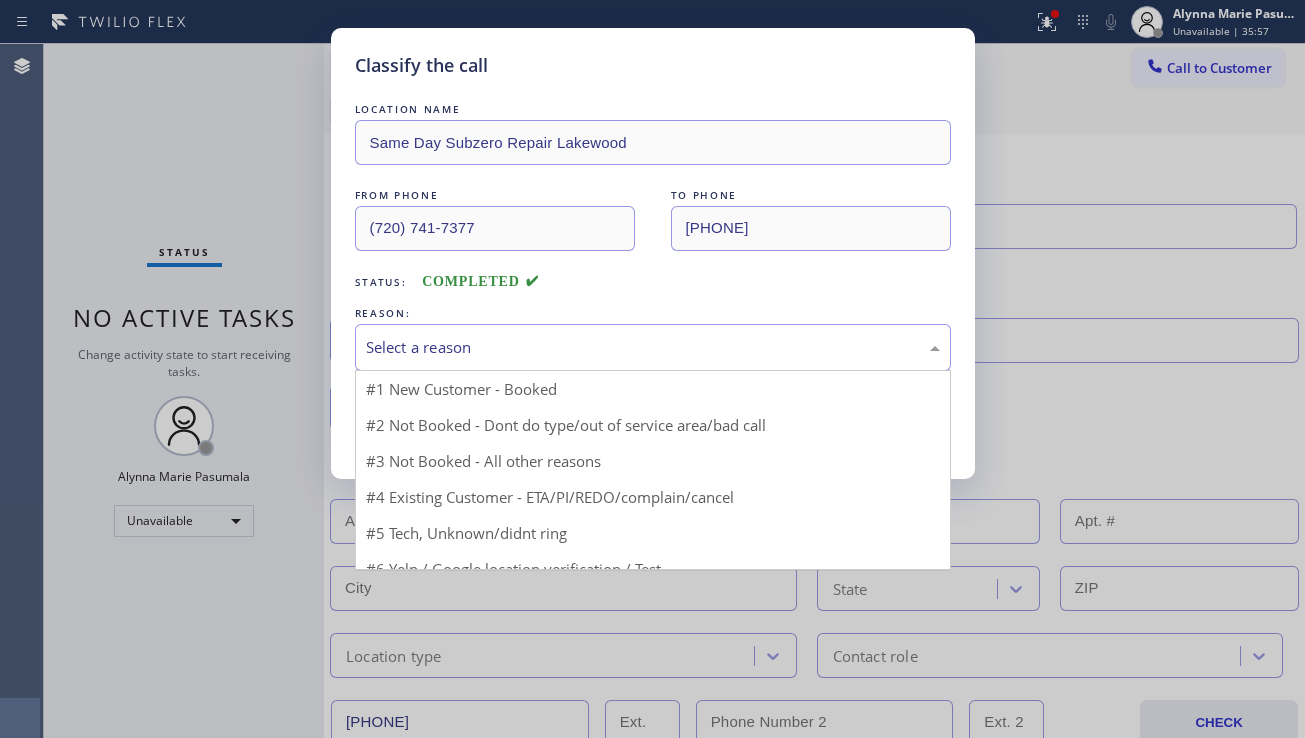 click on "Select a reason" at bounding box center (653, 347) 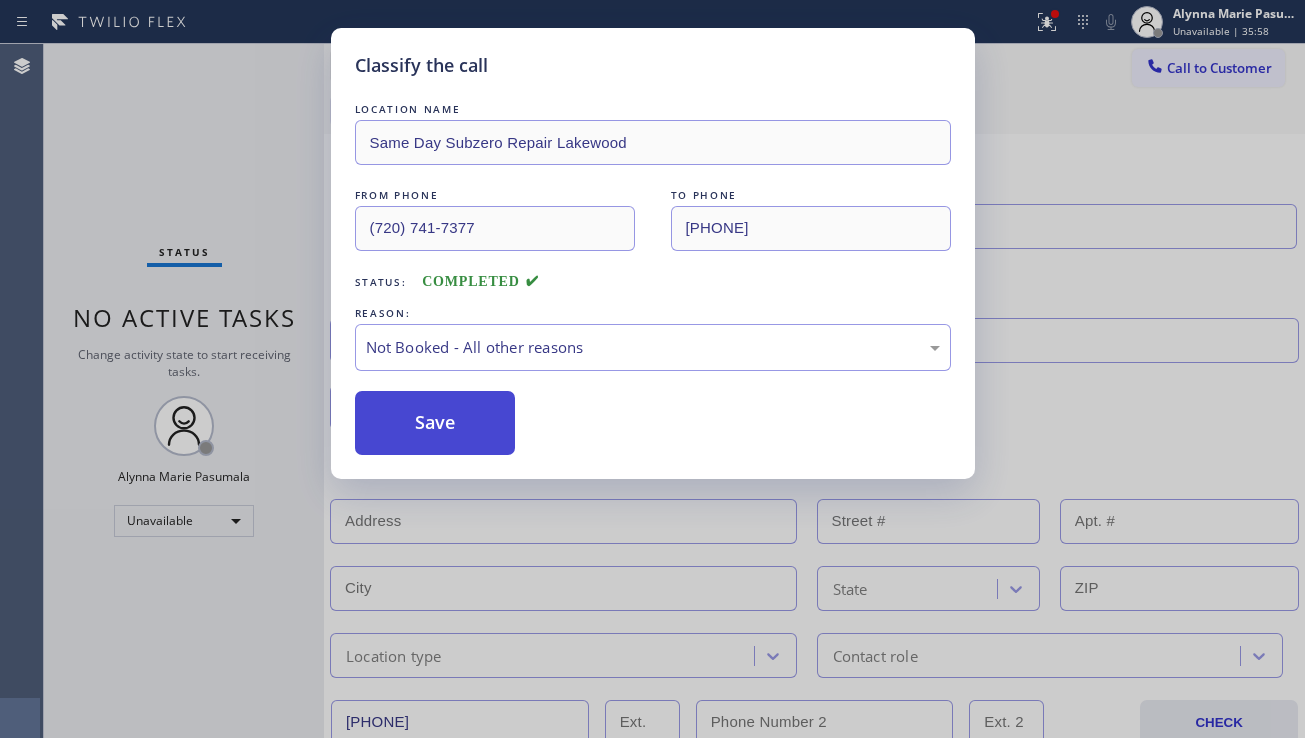 click on "Save" at bounding box center [435, 423] 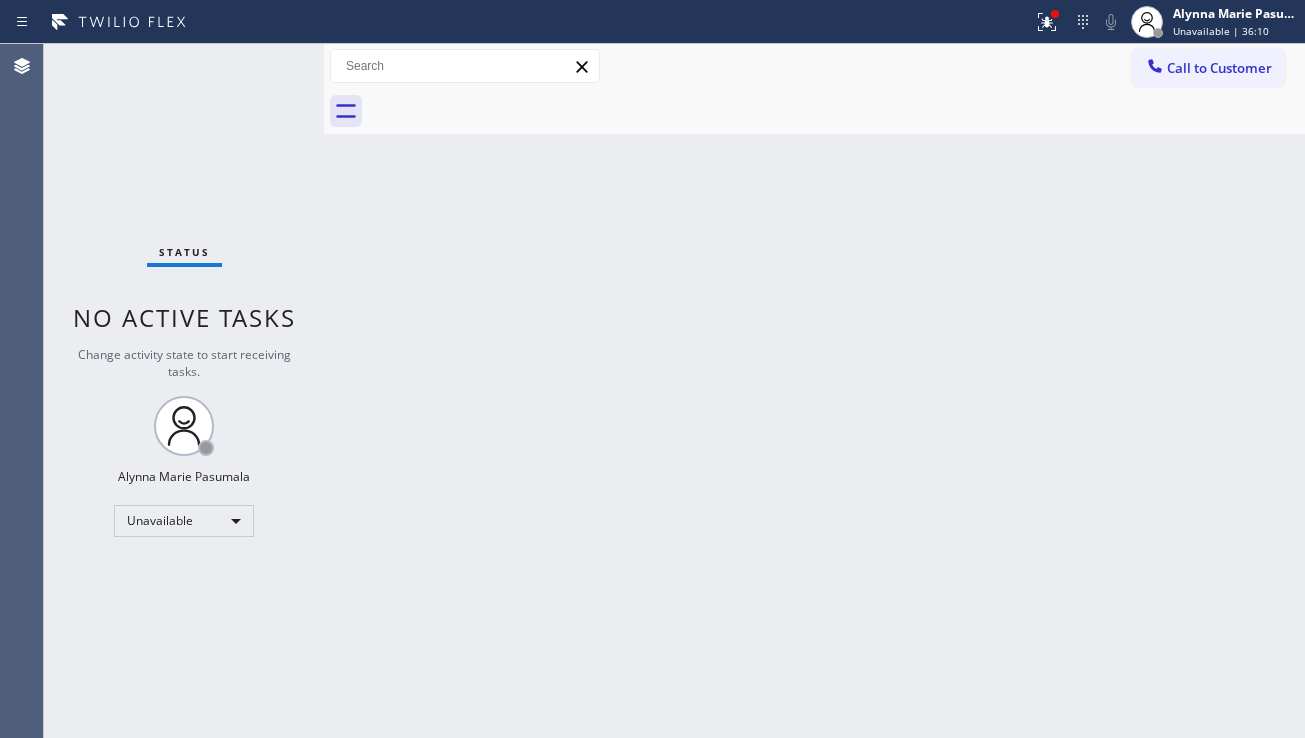 drag, startPoint x: 448, startPoint y: 339, endPoint x: 794, endPoint y: 336, distance: 346.013 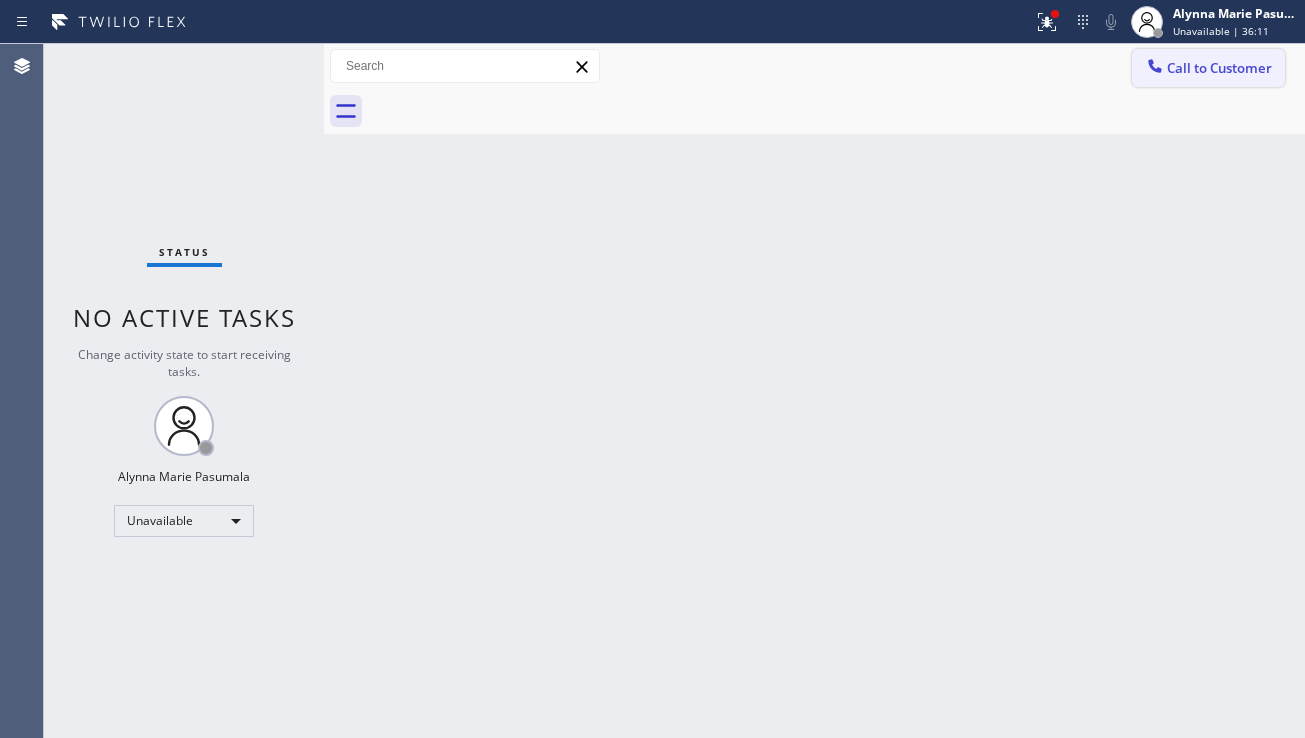click on "Call to Customer" at bounding box center [1219, 68] 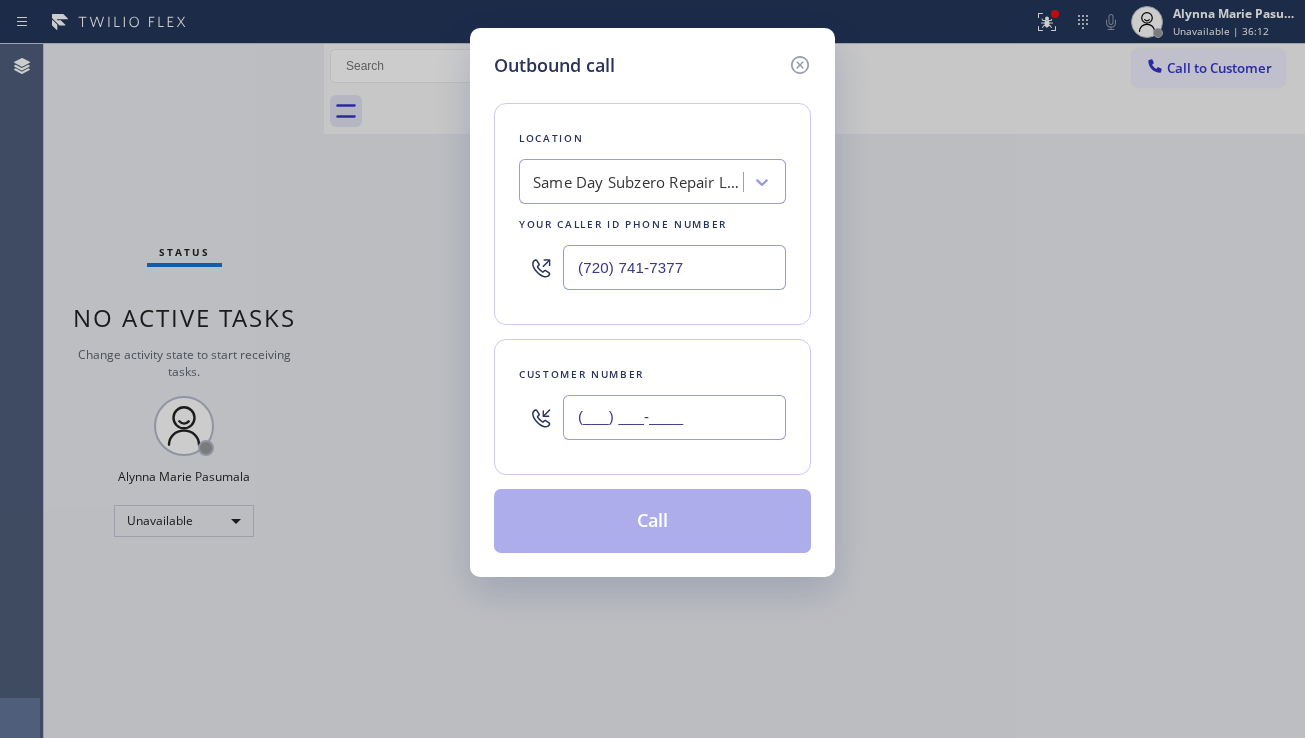click on "(___) ___-____" at bounding box center [674, 417] 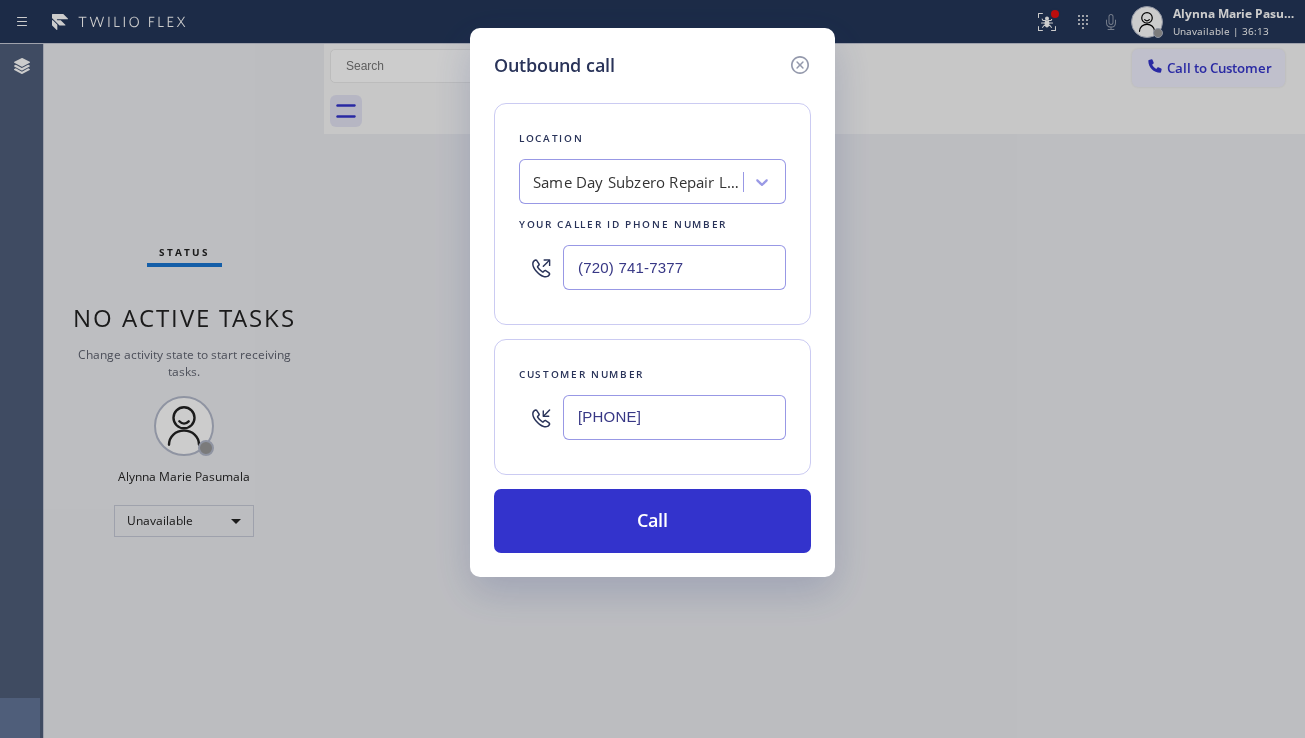 type on "[PHONE]" 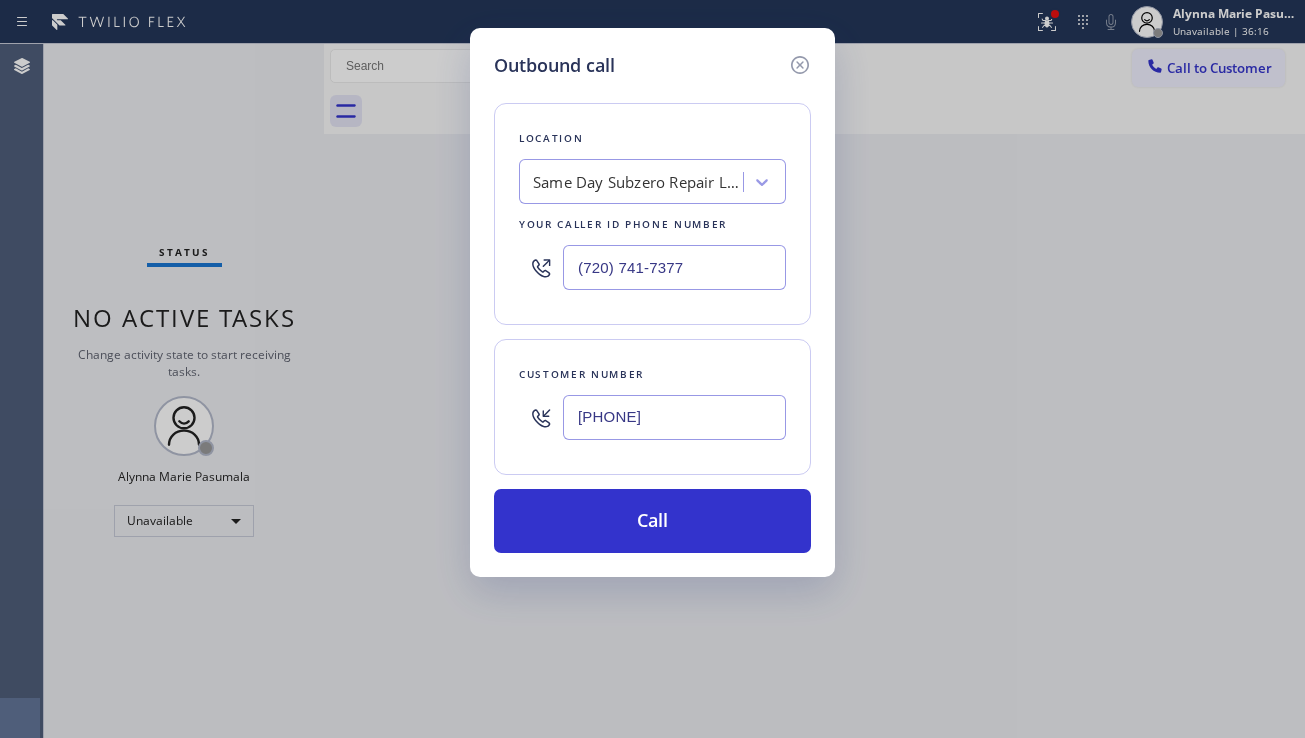 drag, startPoint x: 701, startPoint y: 279, endPoint x: 552, endPoint y: 279, distance: 149 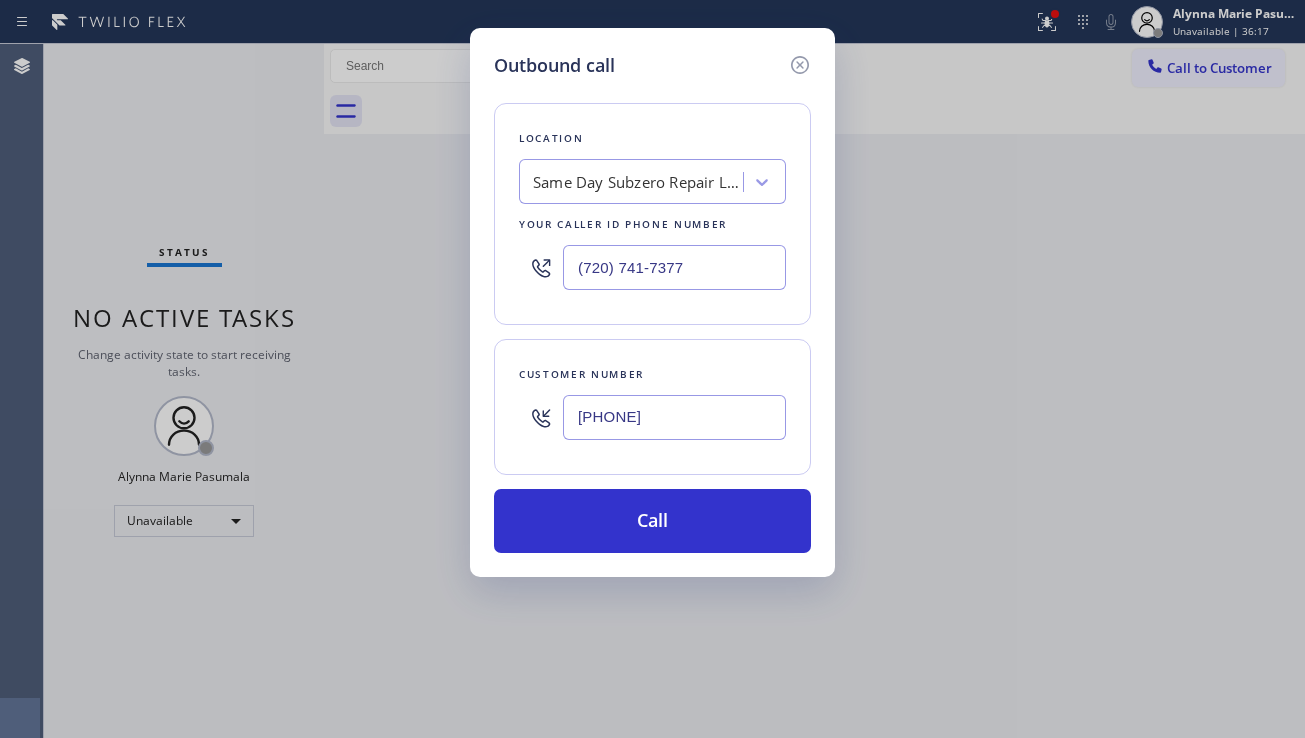 paste on "[PHONE]" 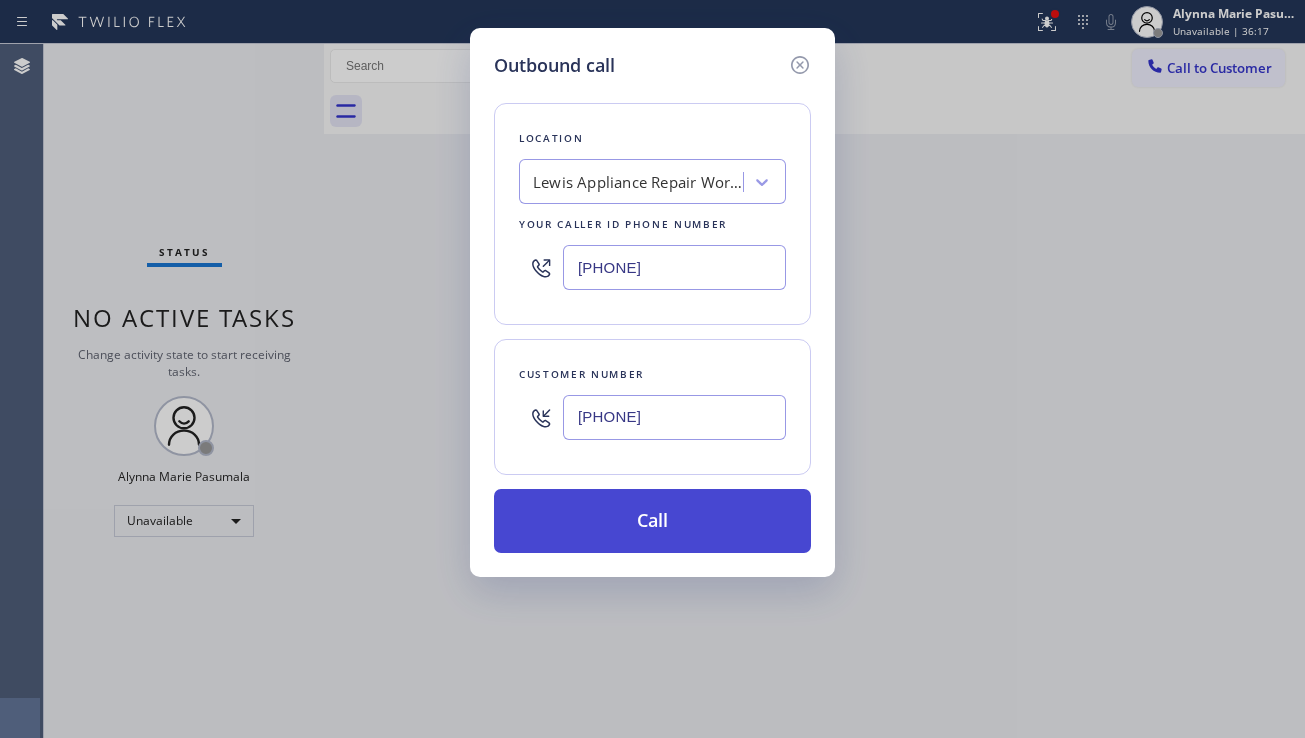 type on "[PHONE]" 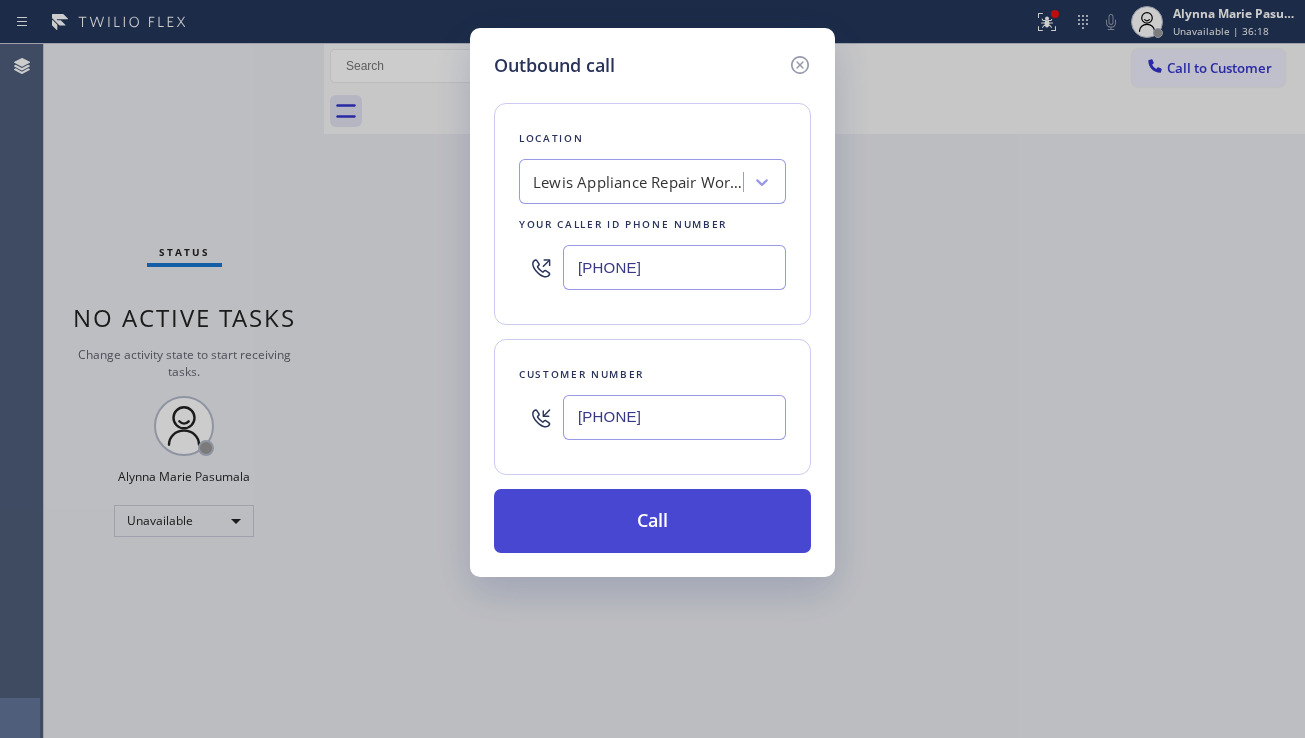 click on "Call" at bounding box center (652, 521) 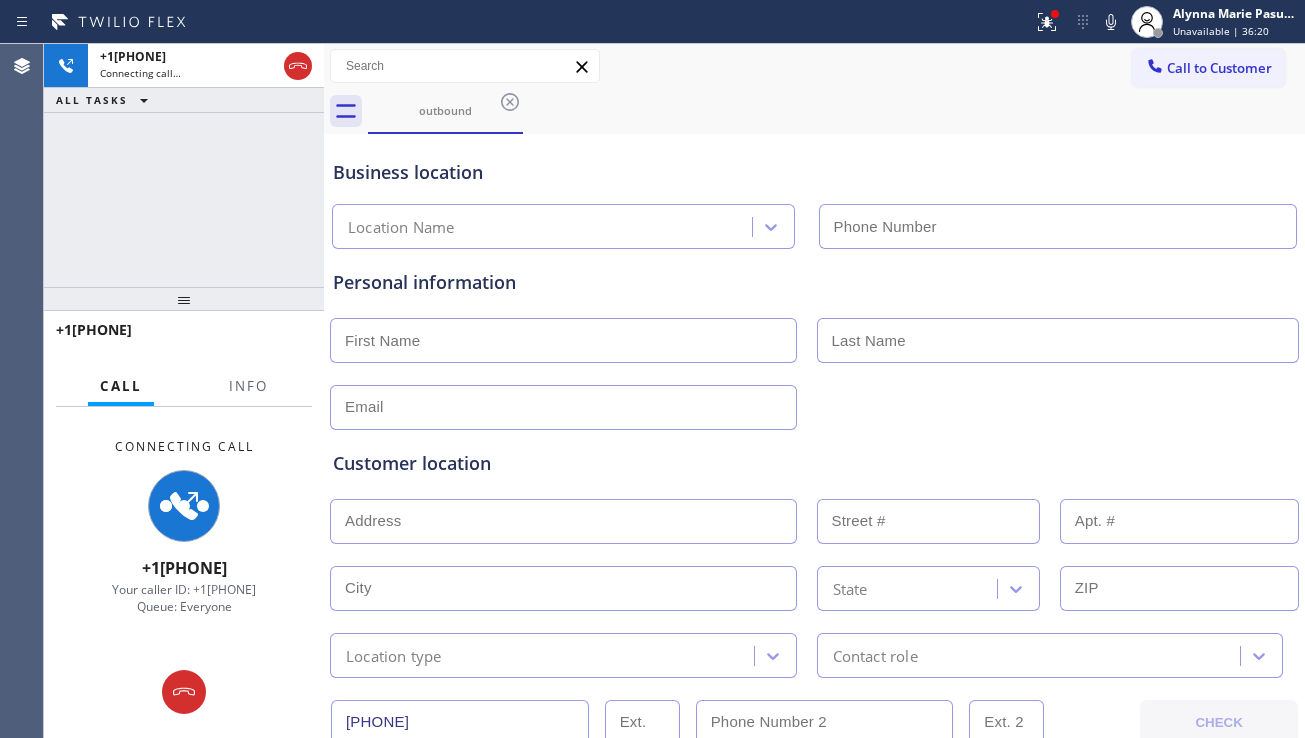 type on "[PHONE]" 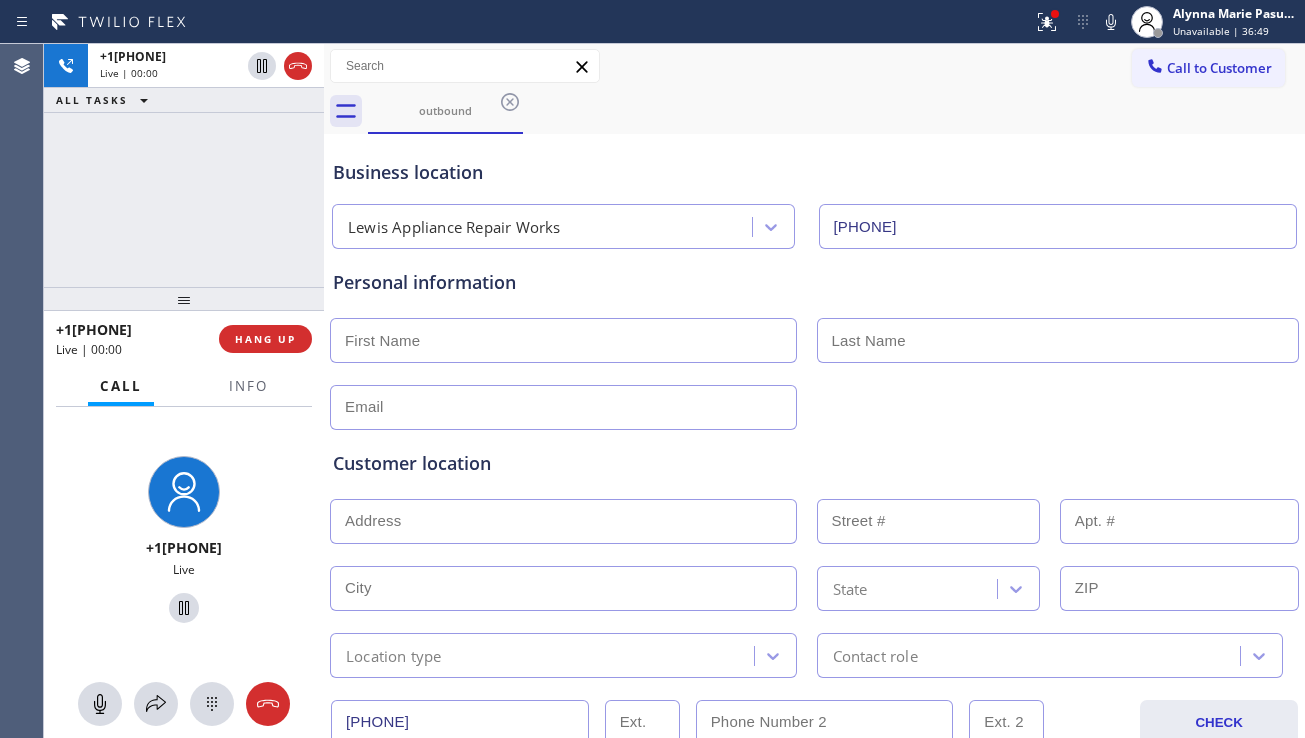 click on "Customer location >> ADD NEW ADDRESS << + NEW ADDRESS State Location type Contact role" at bounding box center (814, 550) 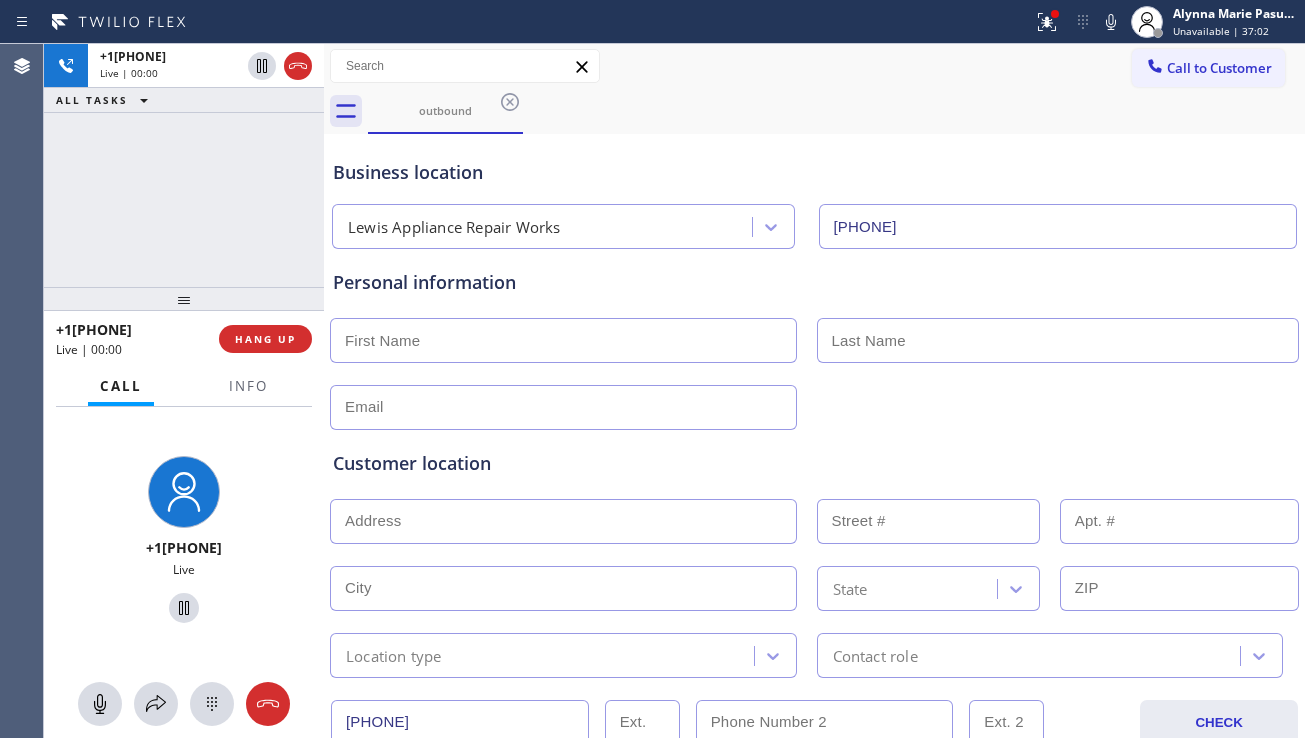 click on "Customer location" at bounding box center [814, 463] 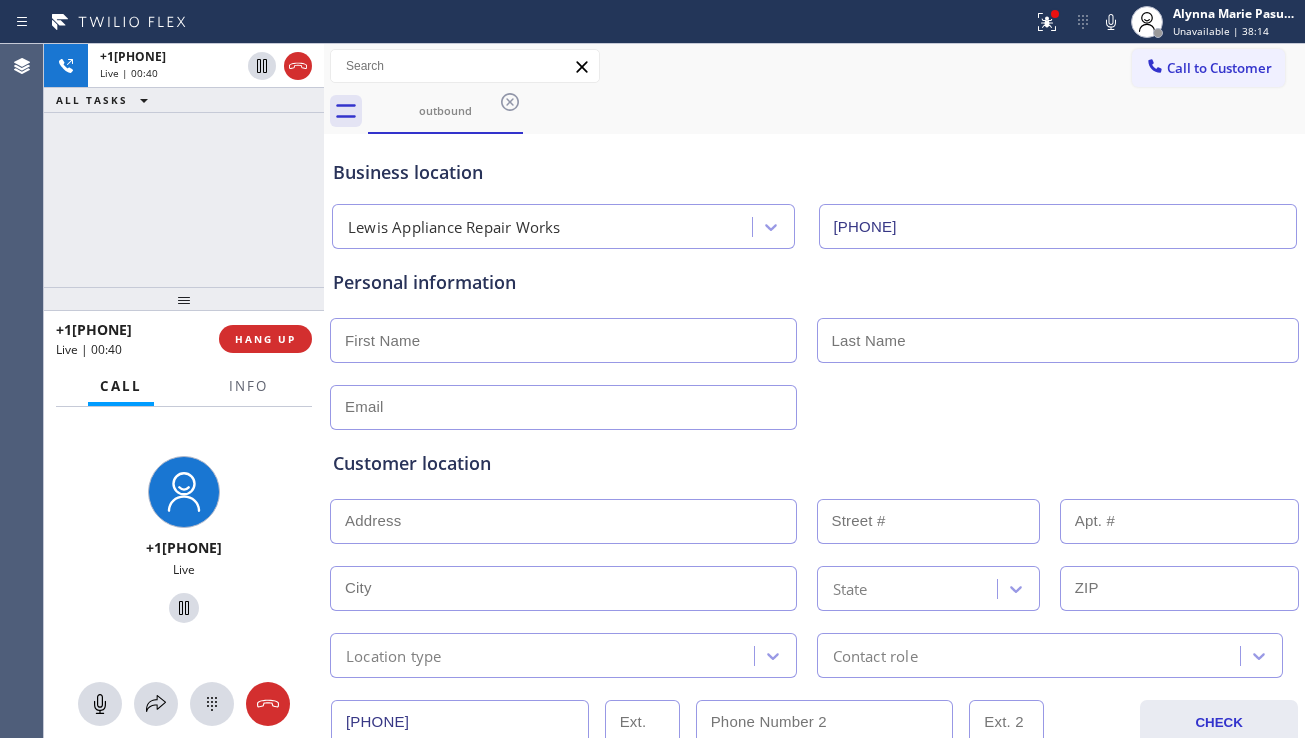 click on "Customer location" at bounding box center (814, 463) 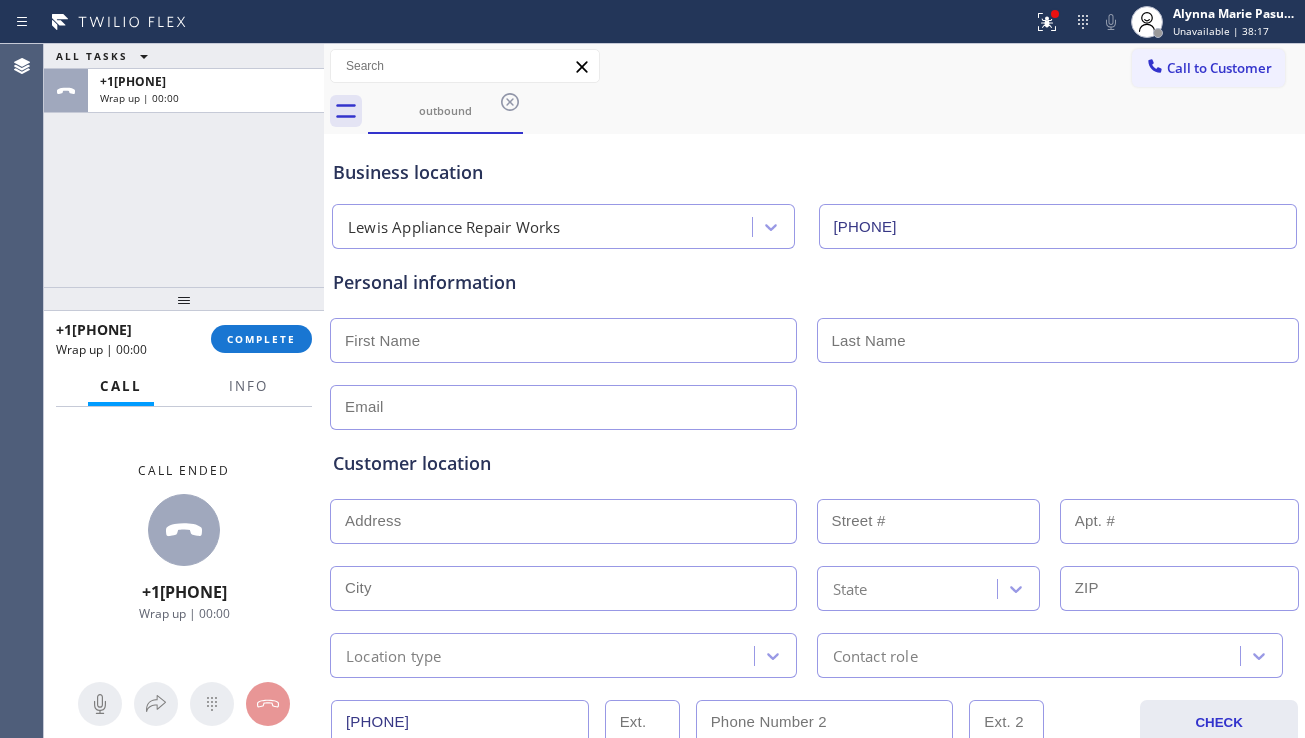 click on "Customer location" at bounding box center (814, 463) 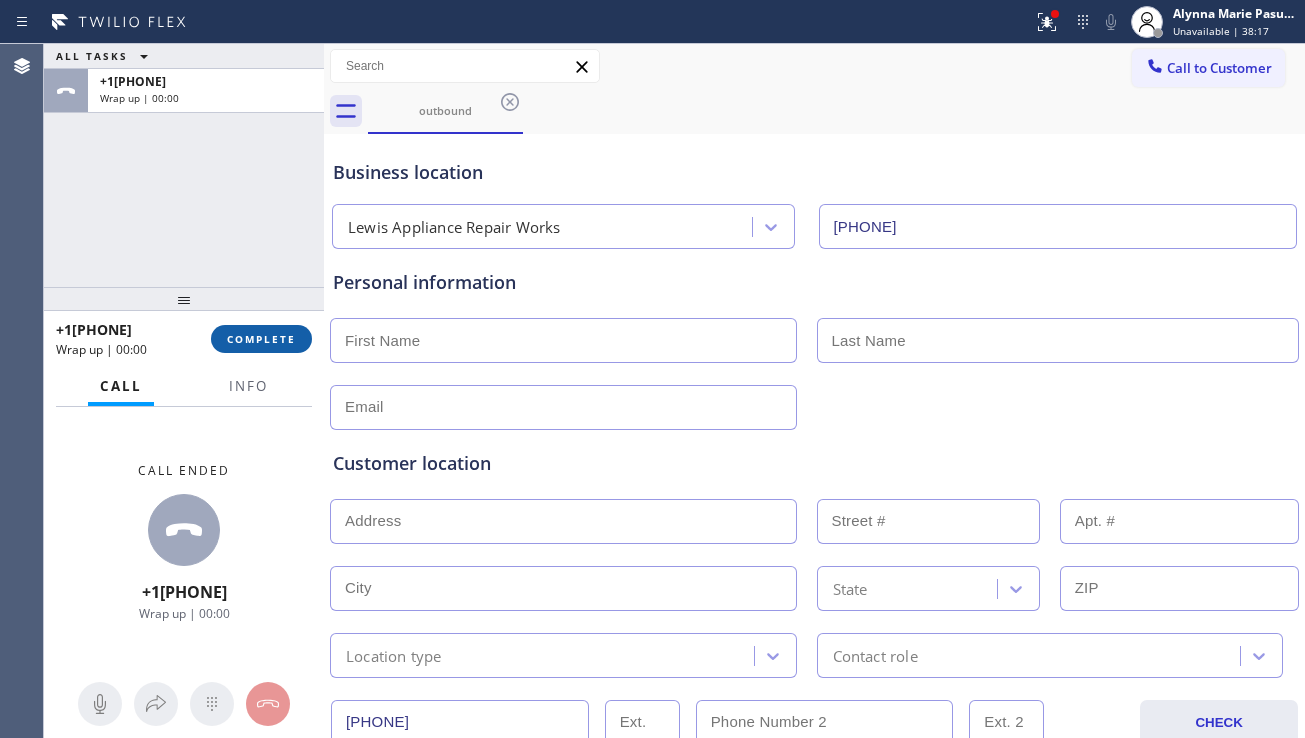 click on "COMPLETE" at bounding box center (261, 339) 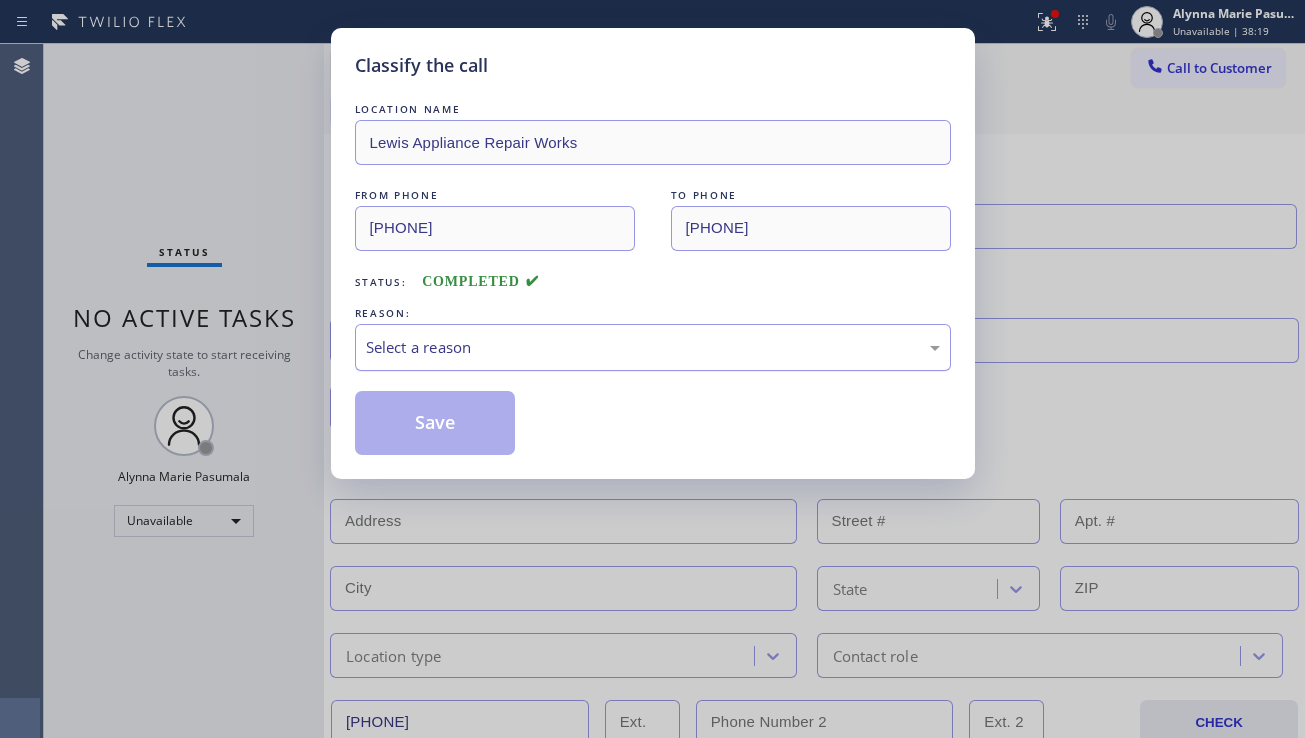 click on "Select a reason" at bounding box center (653, 347) 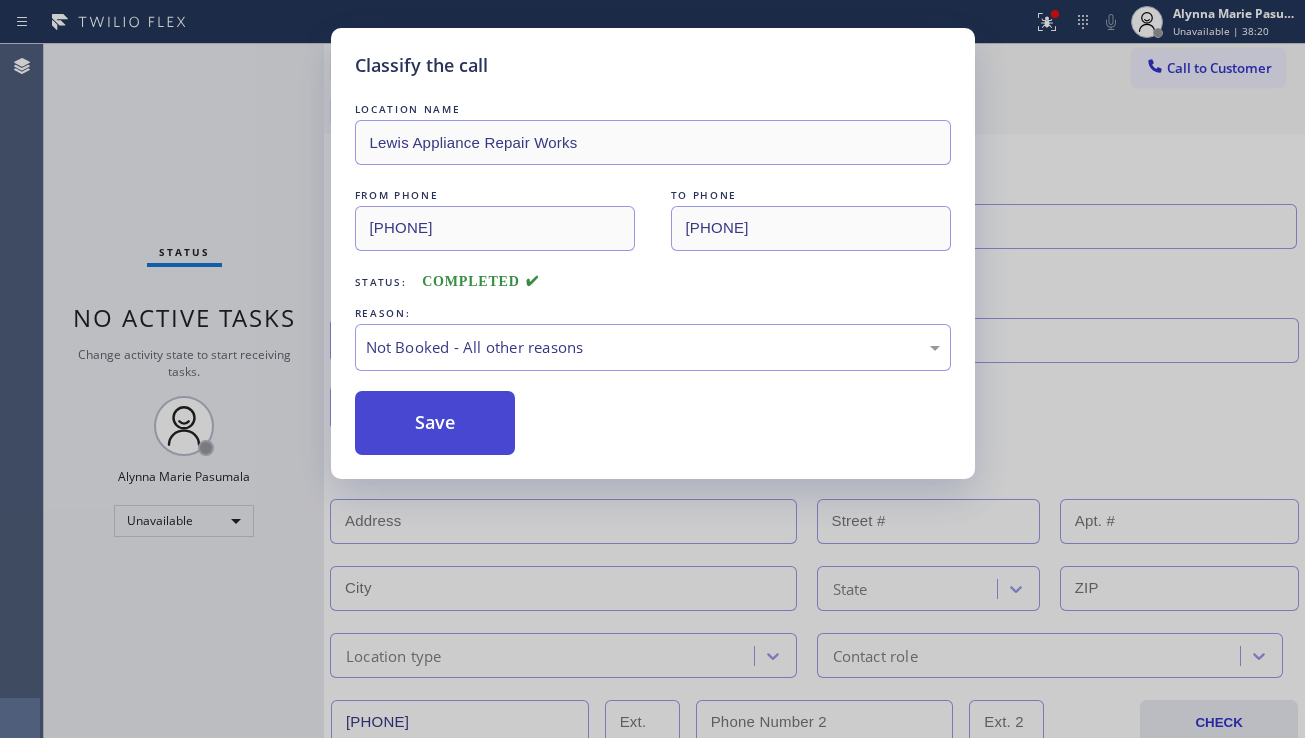 click on "Save" at bounding box center [435, 423] 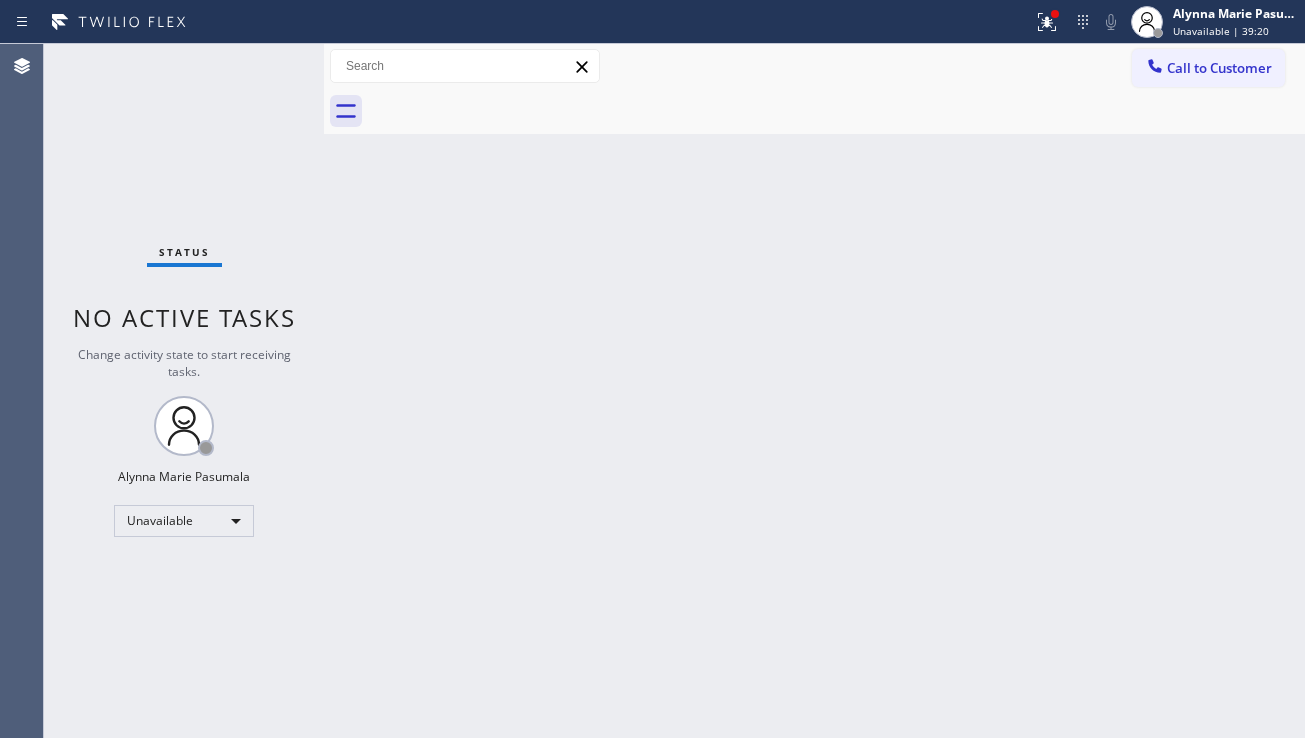 click on "Back to Dashboard Change Sender ID Customers Technicians Select a contact Outbound call Location Search location Your caller id phone number Customer number Call Customer info Name   Phone none Address none Change Sender ID HVAC +1[PHONE] 5 Star Appliance +1[PHONE] Appliance Repair +1[PHONE] Plumbing +1[PHONE] Air Duct Cleaning +1[PHONE]  Electricians +1[PHONE] Cancel Change Check personal SMS Reset Change No tabs Call to Customer Outbound call Location Lewis Appliance Repair Works Your caller id phone number [PHONE] Customer number Call Outbound call Technician Search Technician Your caller id phone number Your caller id phone number Call" at bounding box center (814, 391) 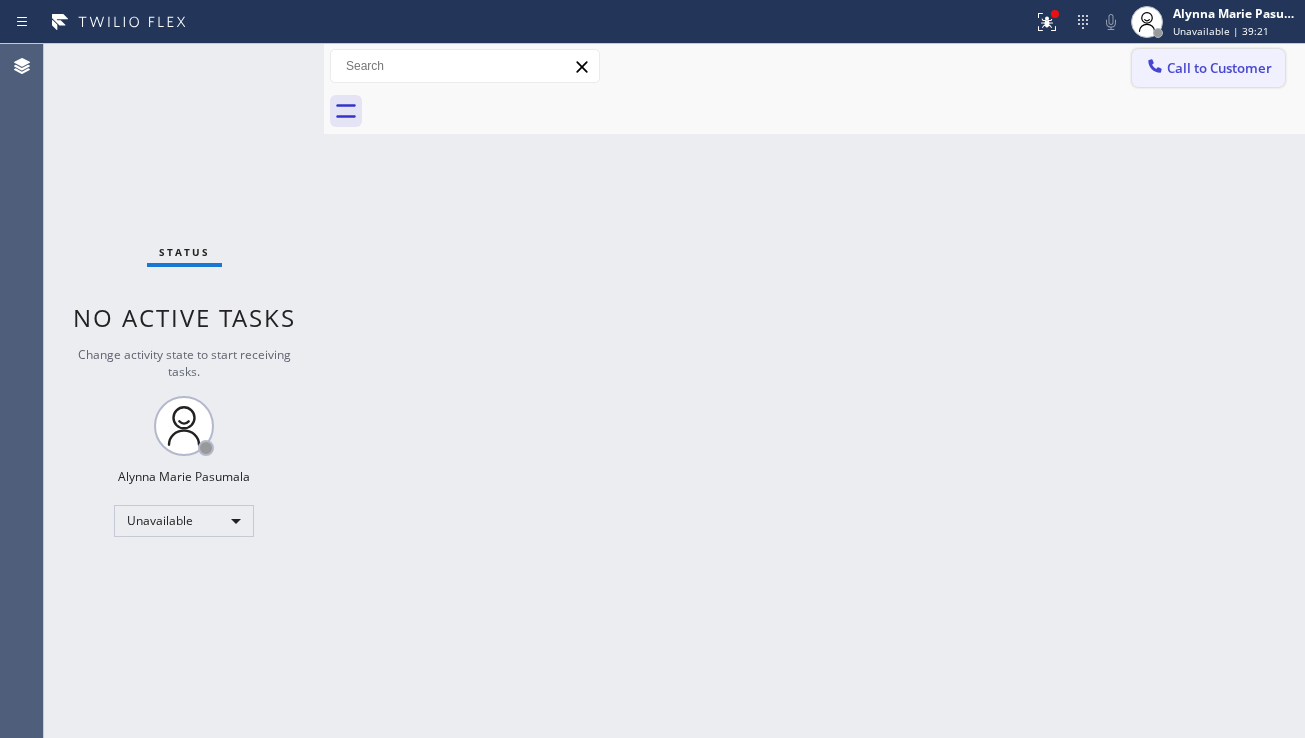 click on "Call to Customer" at bounding box center [1208, 68] 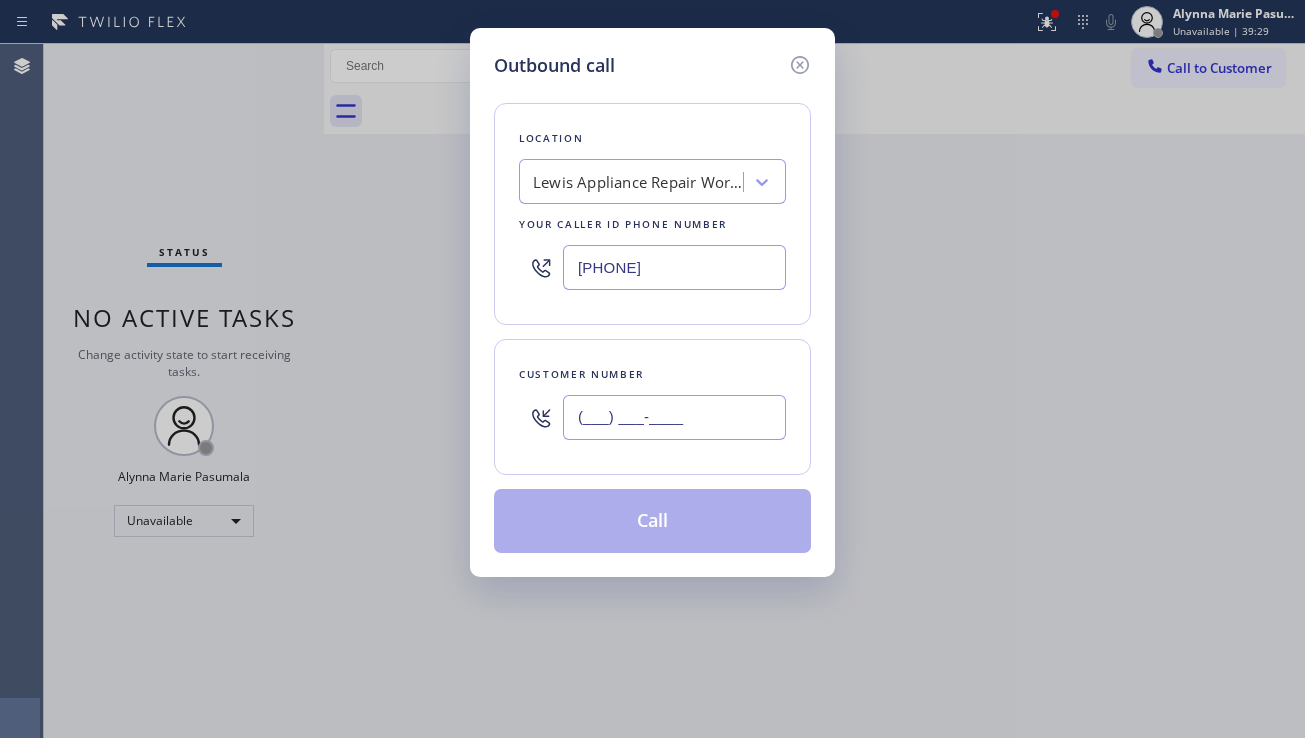 click on "(___) ___-____" at bounding box center (674, 417) 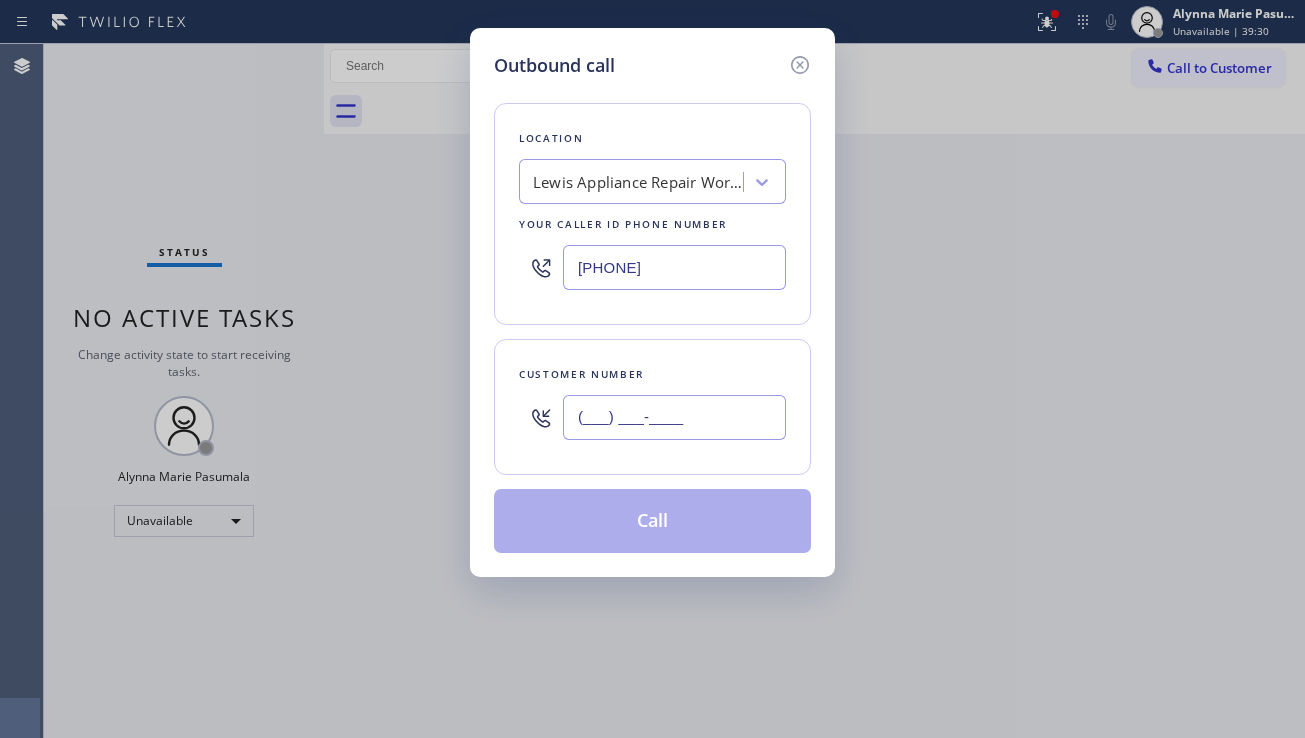 paste on "[PHONE]" 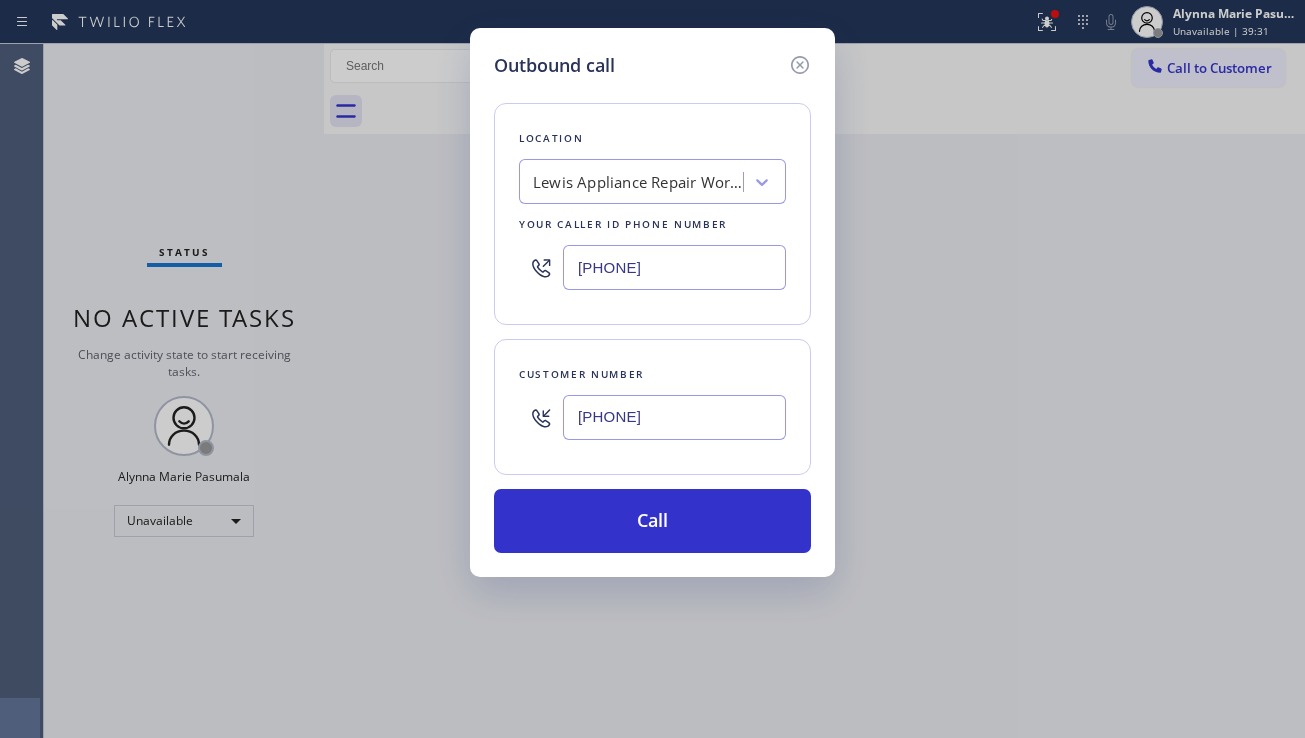 type on "[PHONE]" 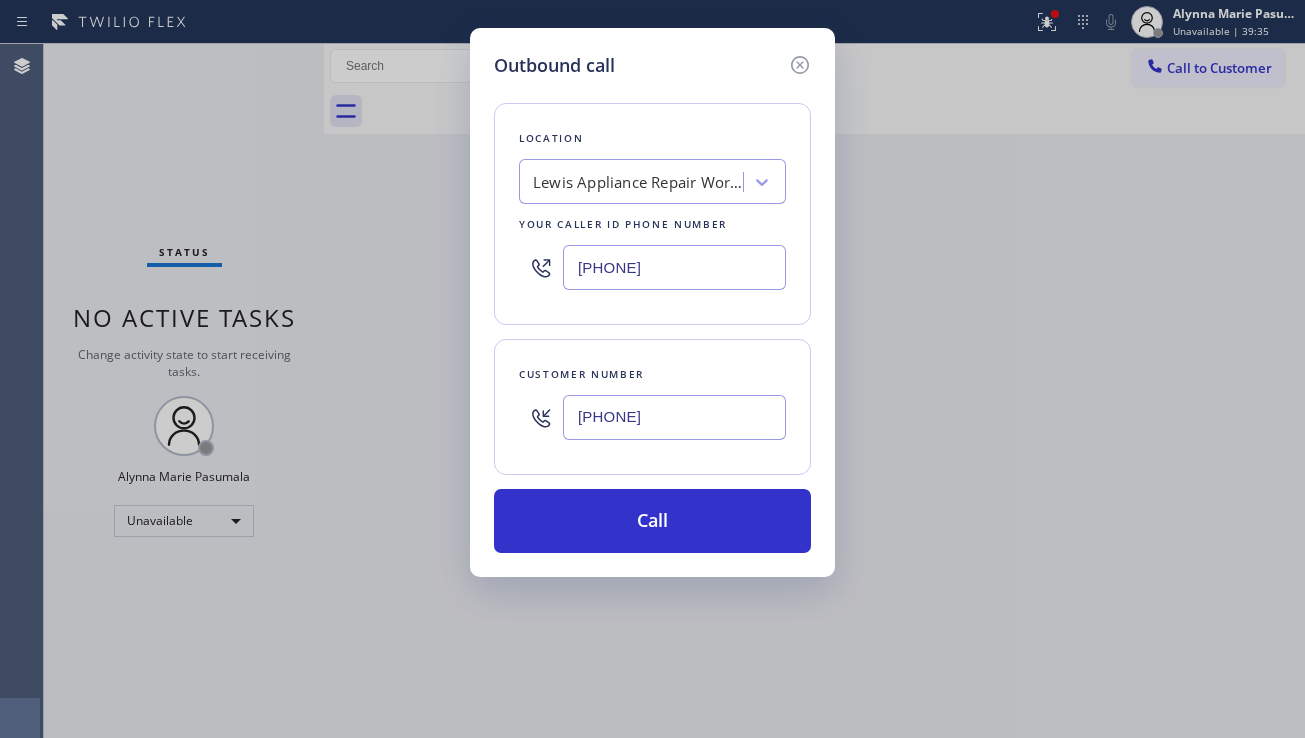 drag, startPoint x: 707, startPoint y: 271, endPoint x: 541, endPoint y: 275, distance: 166.04819 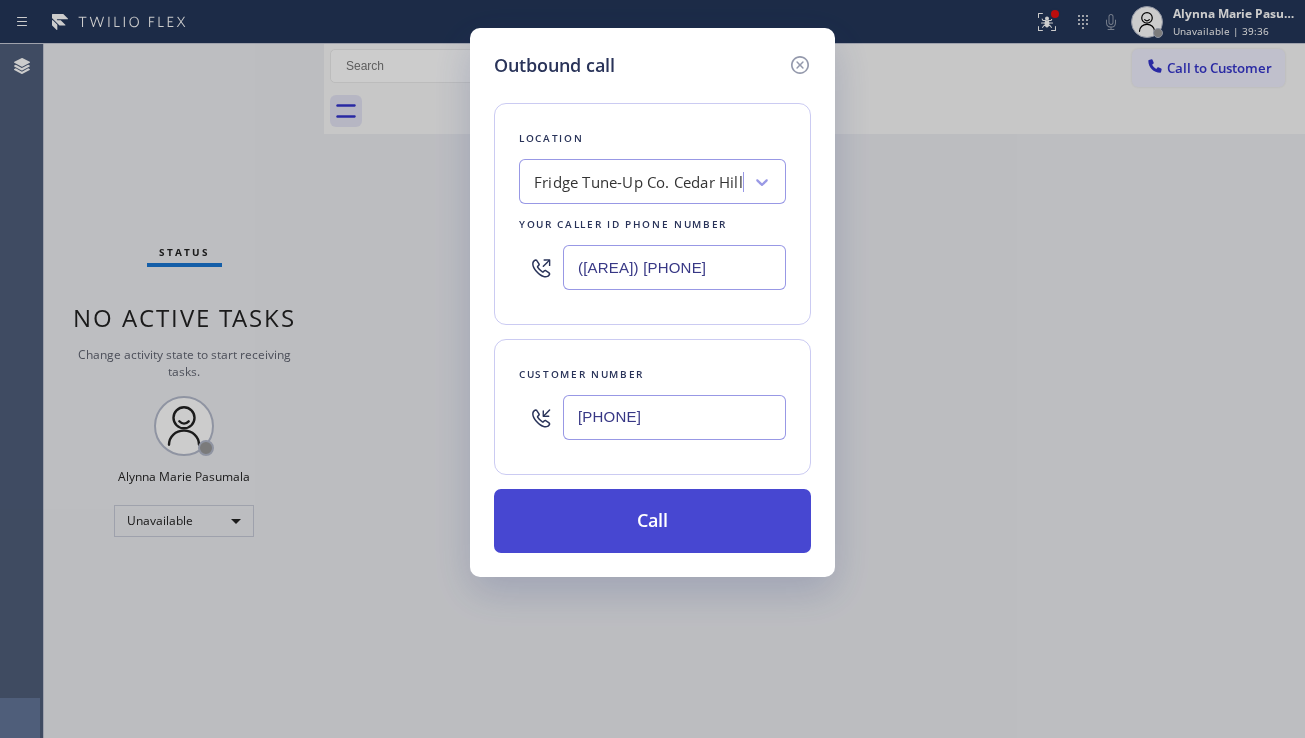 type on "([AREA]) [PHONE]" 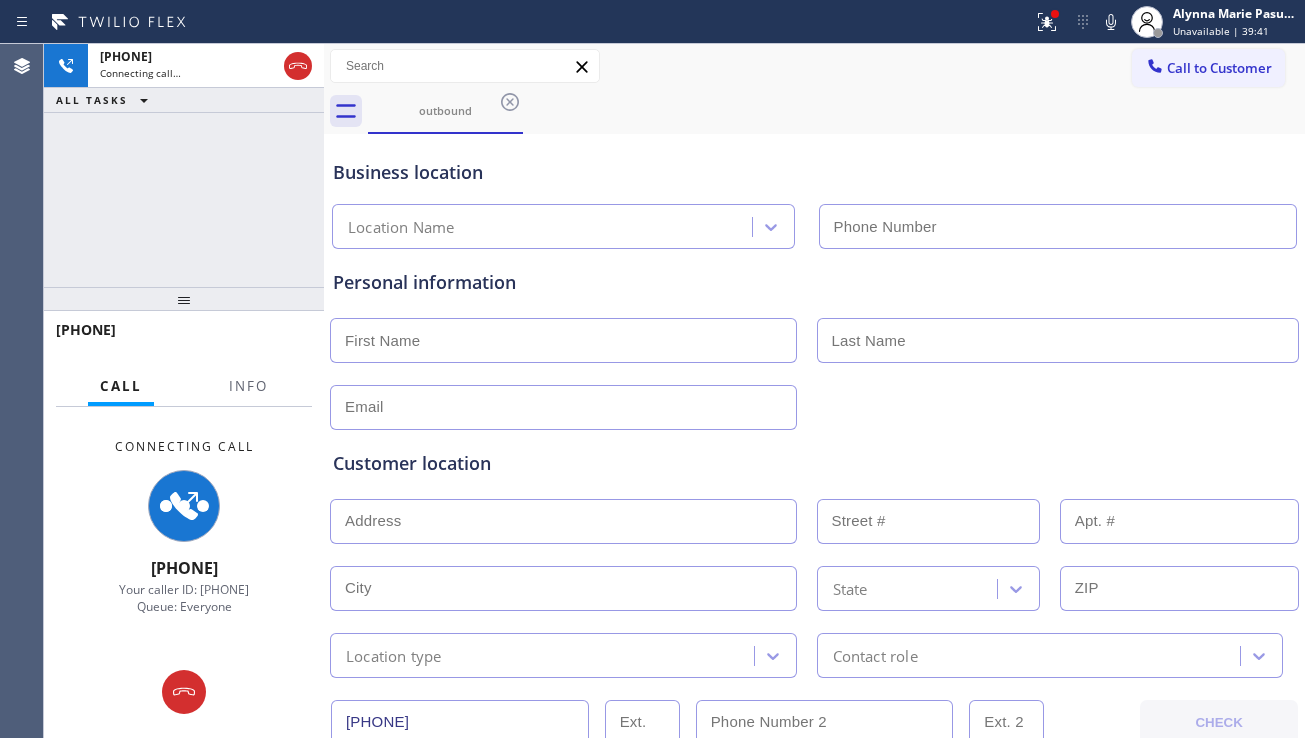 type on "([AREA]) [PHONE]" 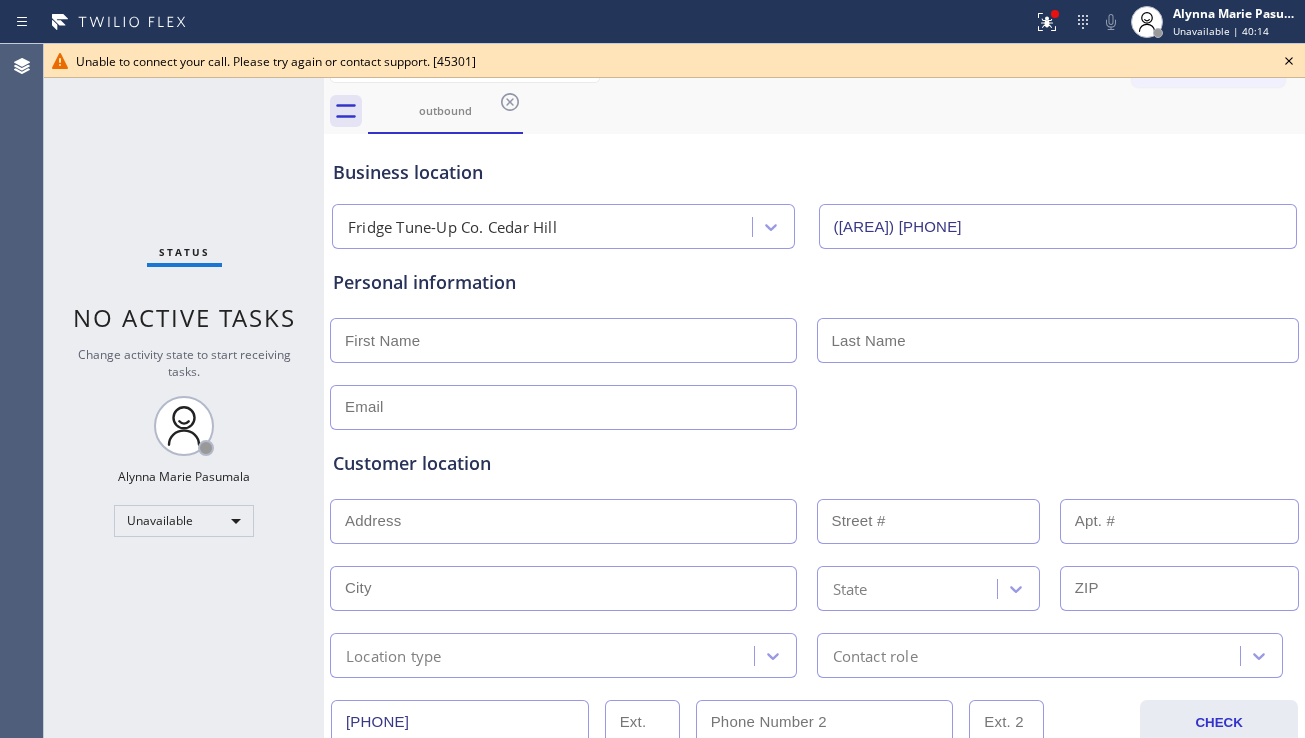 drag, startPoint x: 1285, startPoint y: 64, endPoint x: 1276, endPoint y: 79, distance: 17.492855 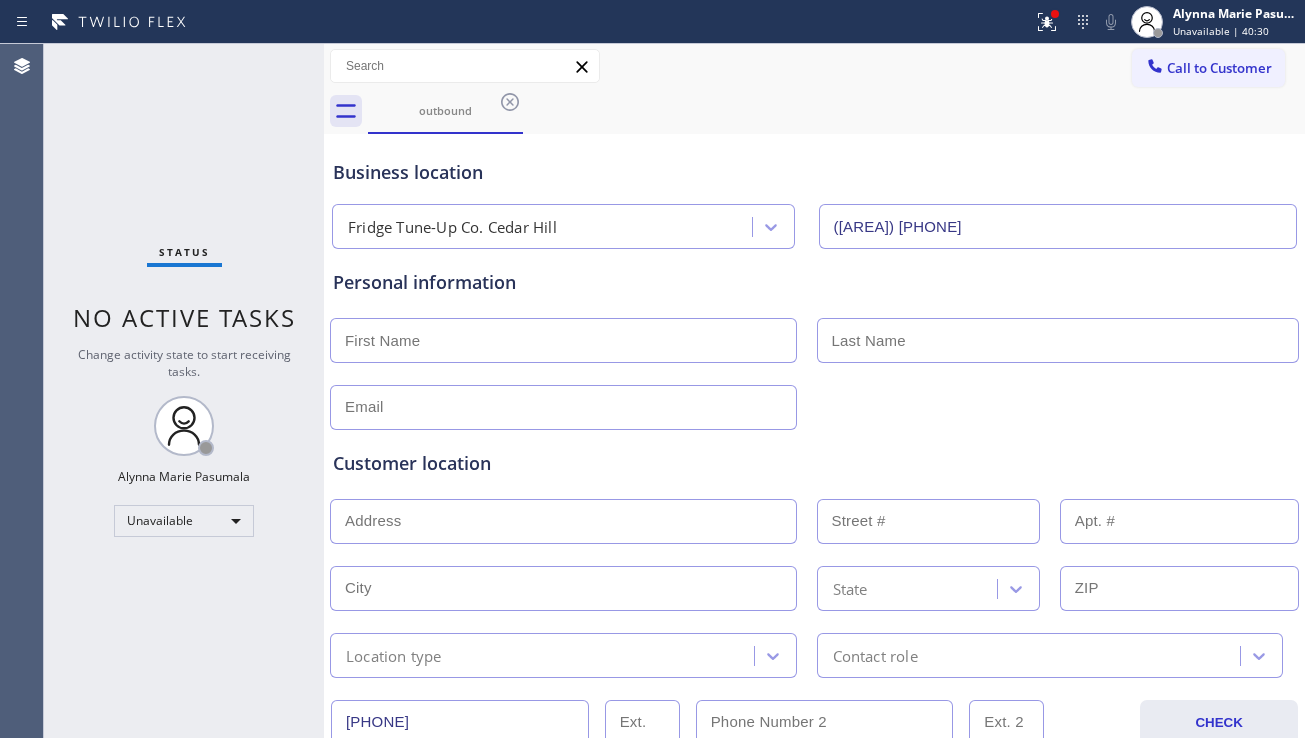 click on "Customer location >> ADD NEW ADDRESS << + NEW ADDRESS State Location type Contact role" at bounding box center [814, 564] 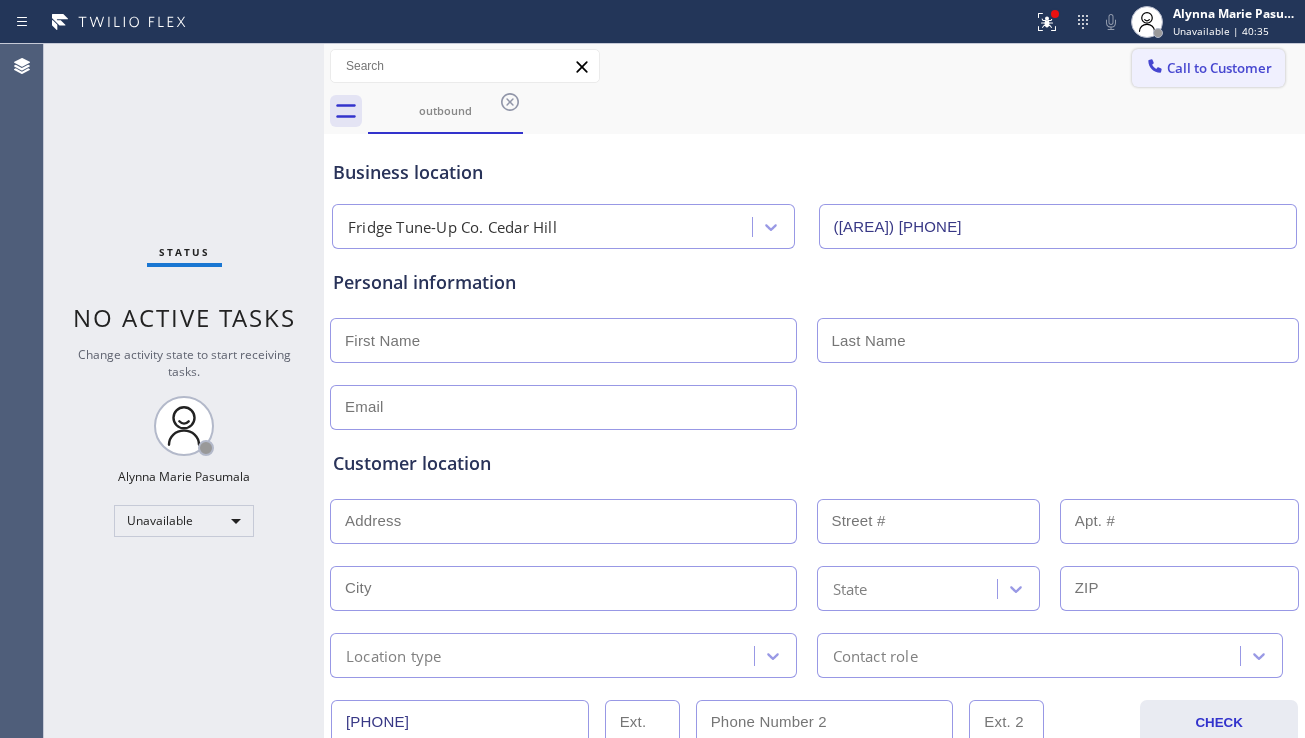 click on "Call to Customer" at bounding box center (1219, 68) 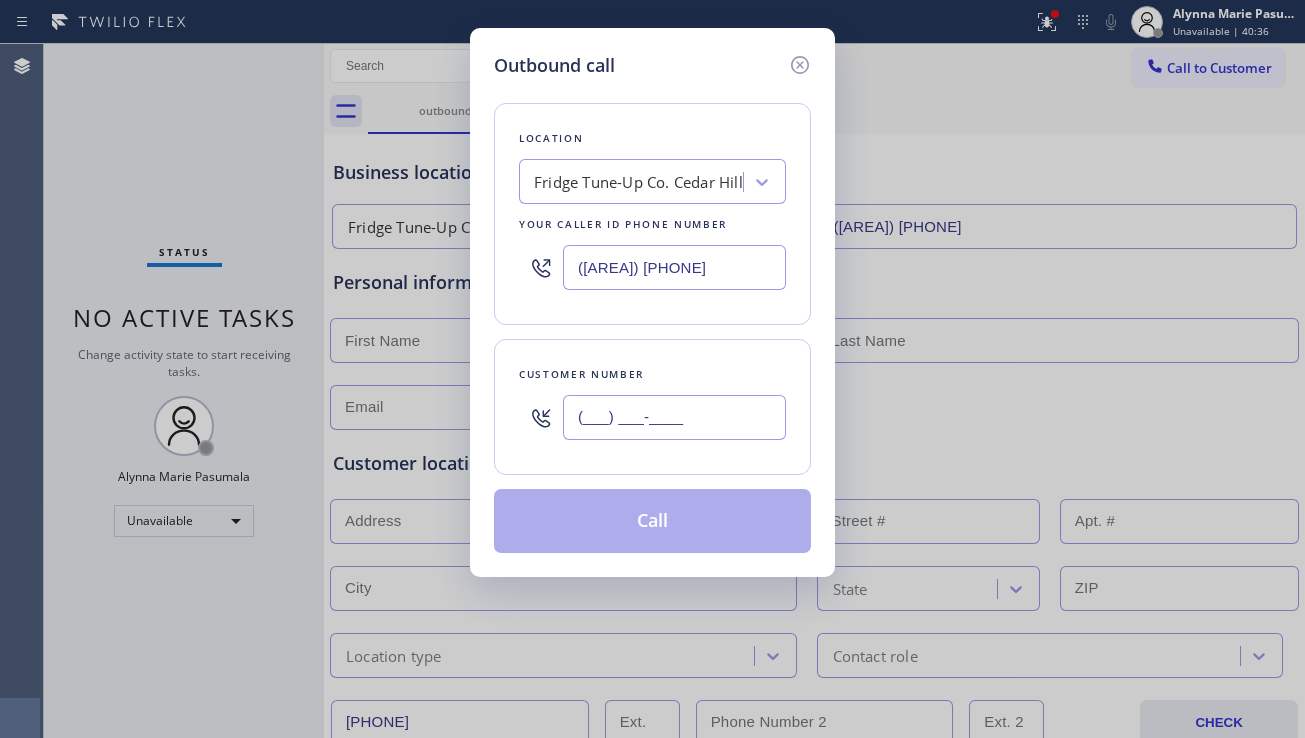click on "(___) ___-____" at bounding box center [674, 417] 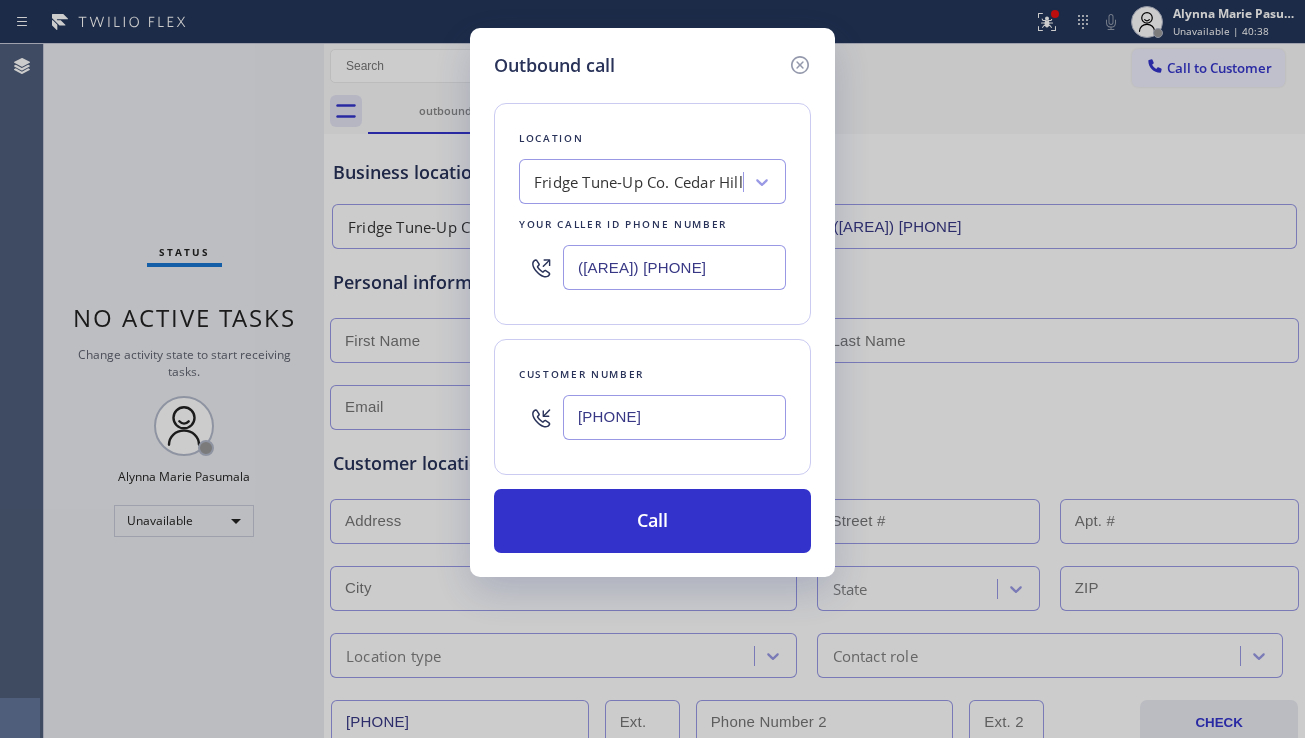 type on "[PHONE]" 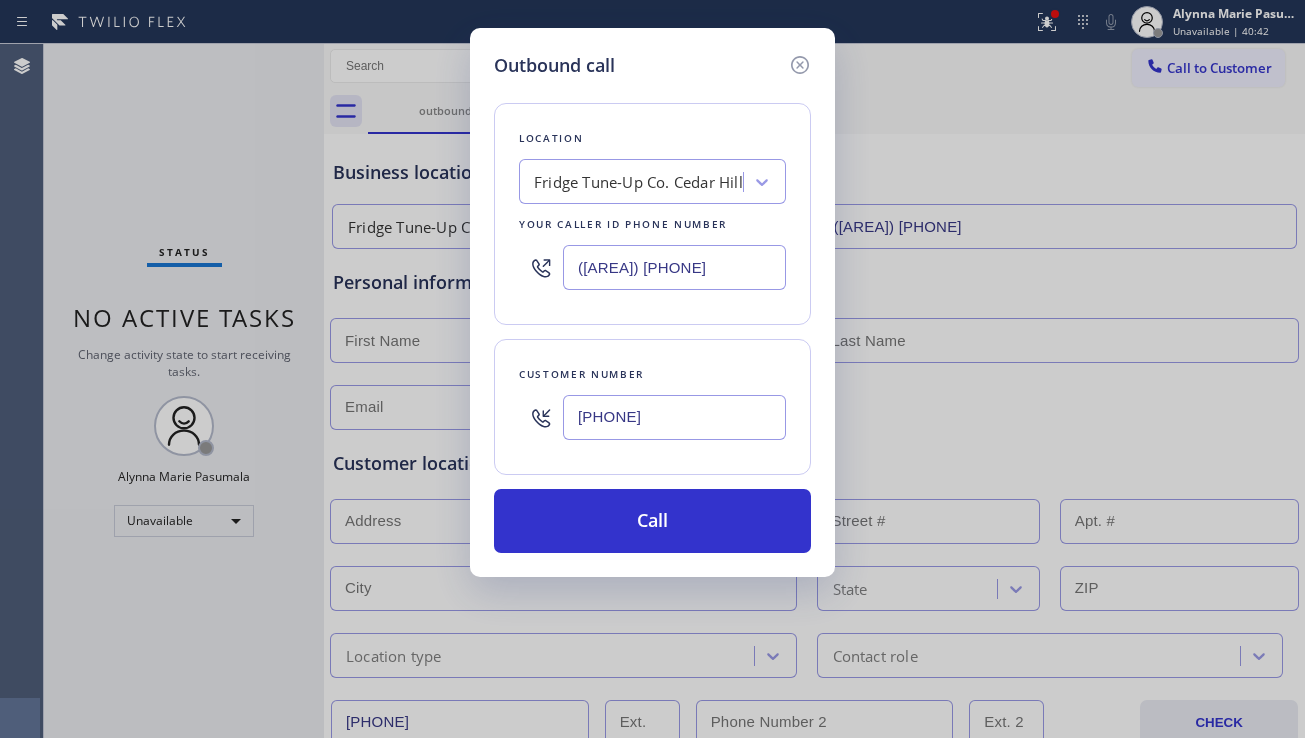 drag, startPoint x: 710, startPoint y: 275, endPoint x: 578, endPoint y: 280, distance: 132.09467 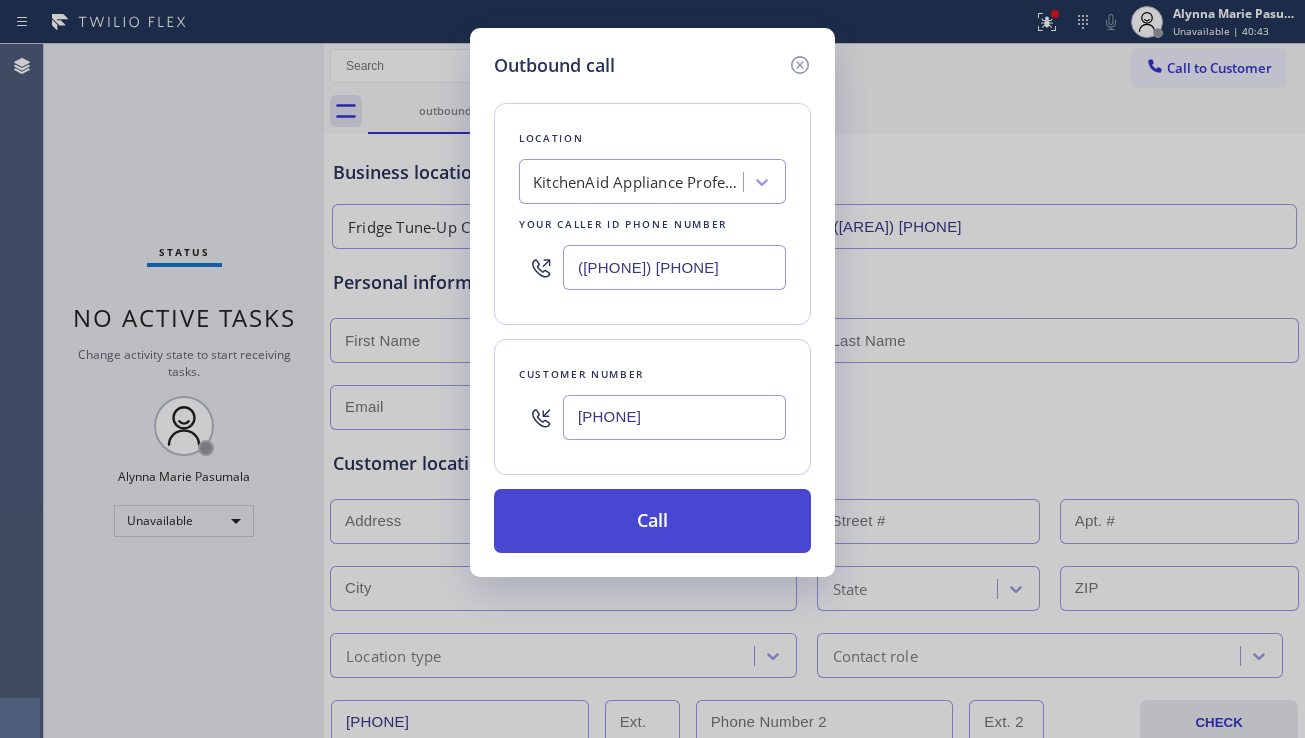 type on "([PHONE]) [PHONE]" 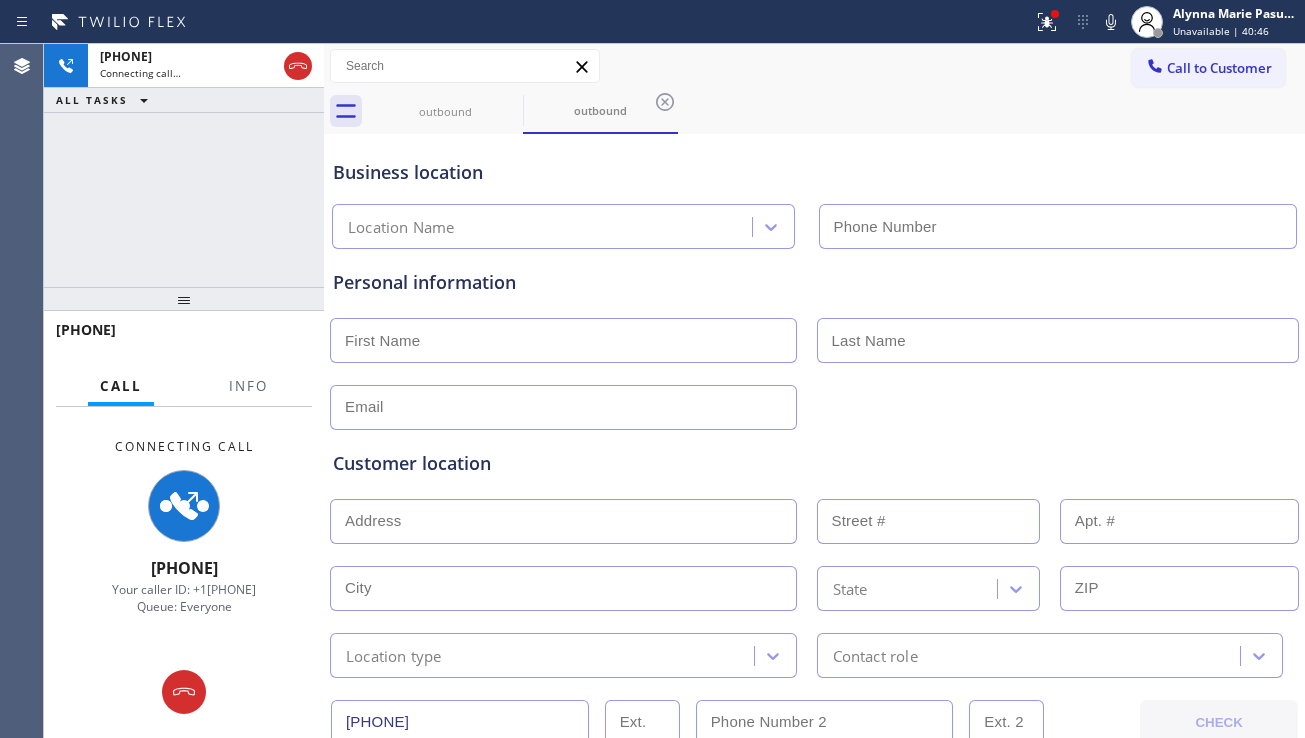 type on "([PHONE]) [PHONE]" 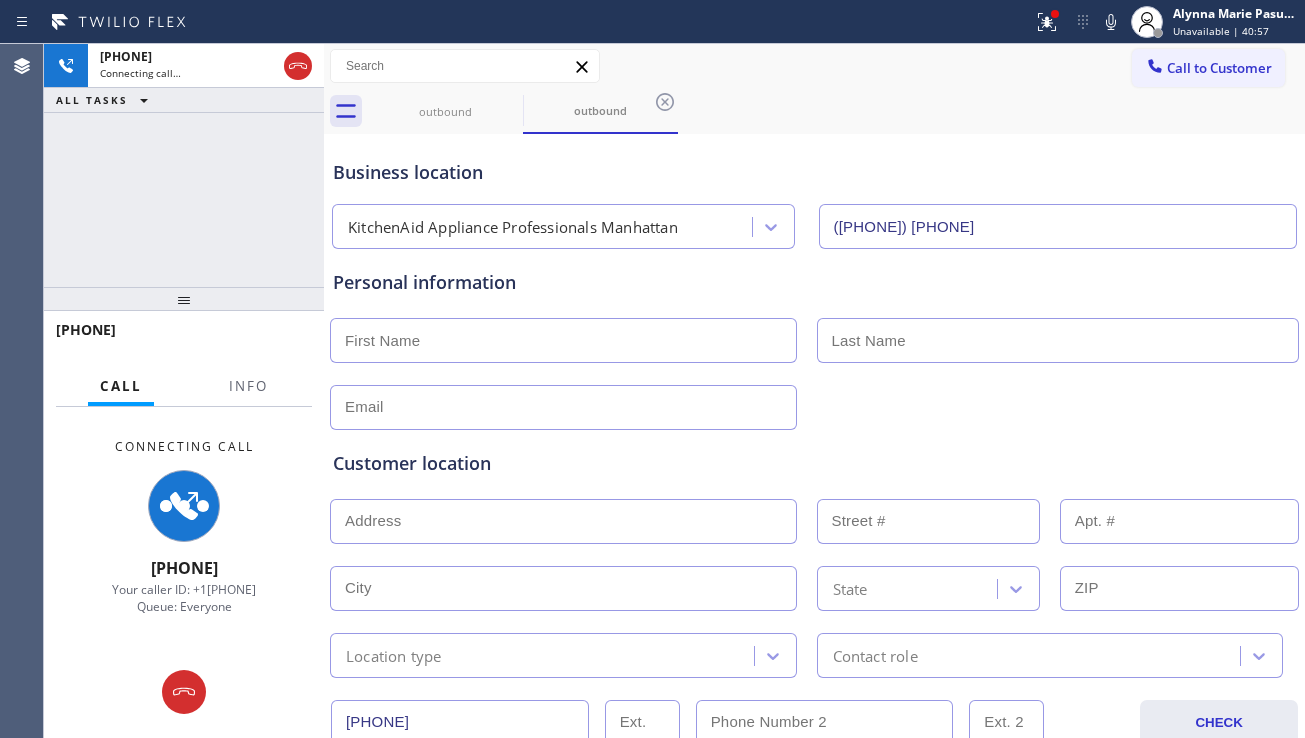 click on "Customer location >> ADD NEW ADDRESS << + NEW ADDRESS State Location type Contact role" at bounding box center (814, 554) 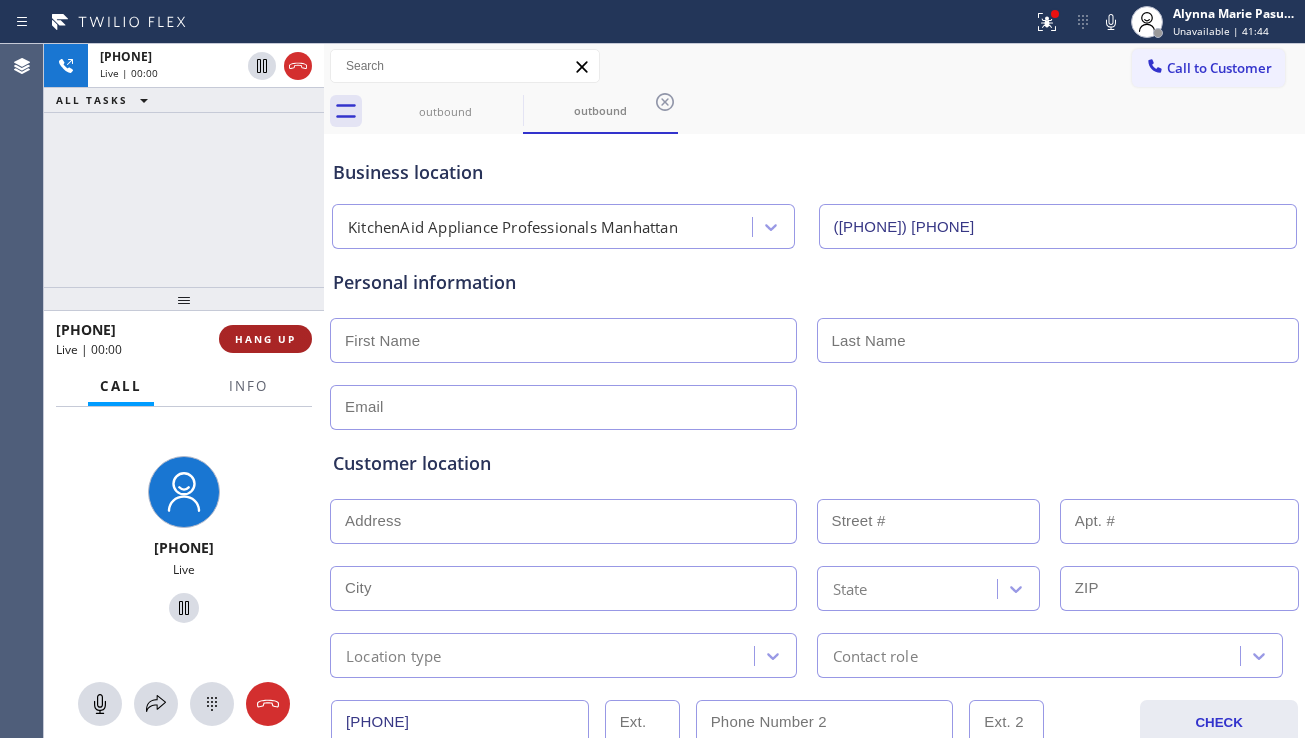 click on "HANG UP" at bounding box center [265, 339] 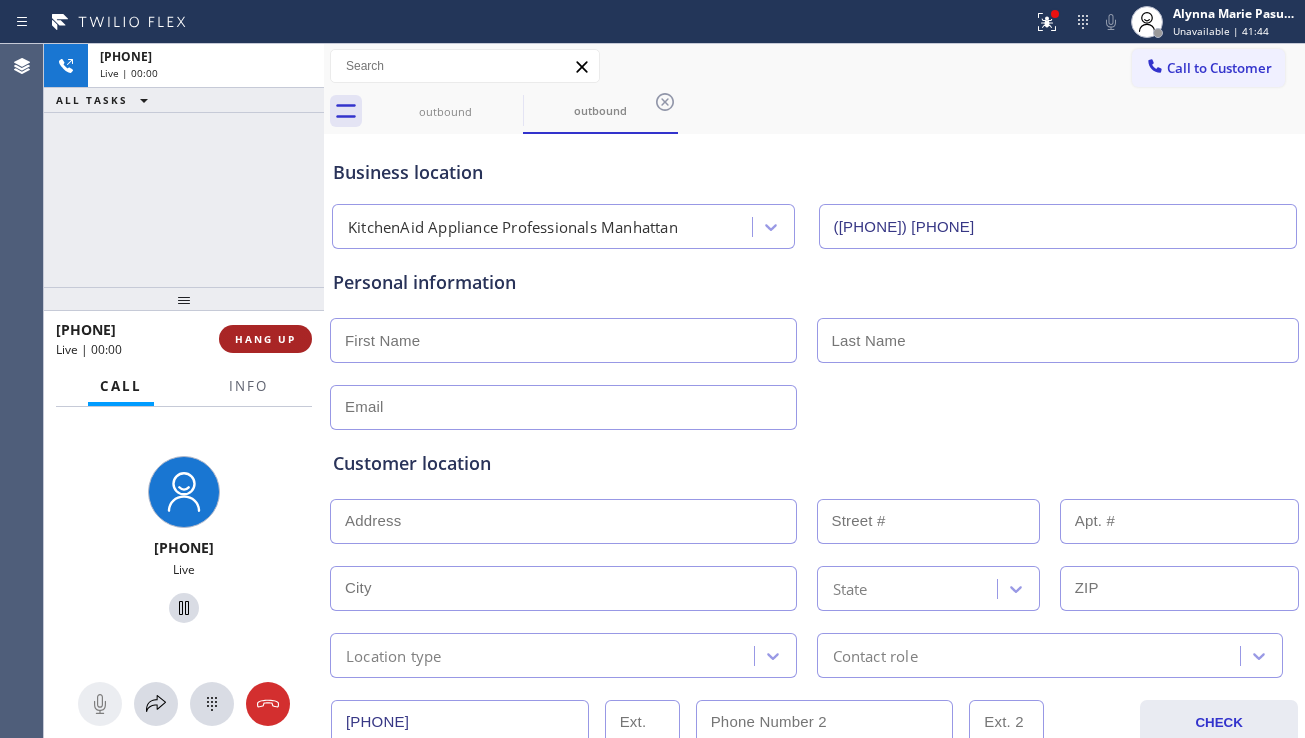 click on "HANG UP" at bounding box center [265, 339] 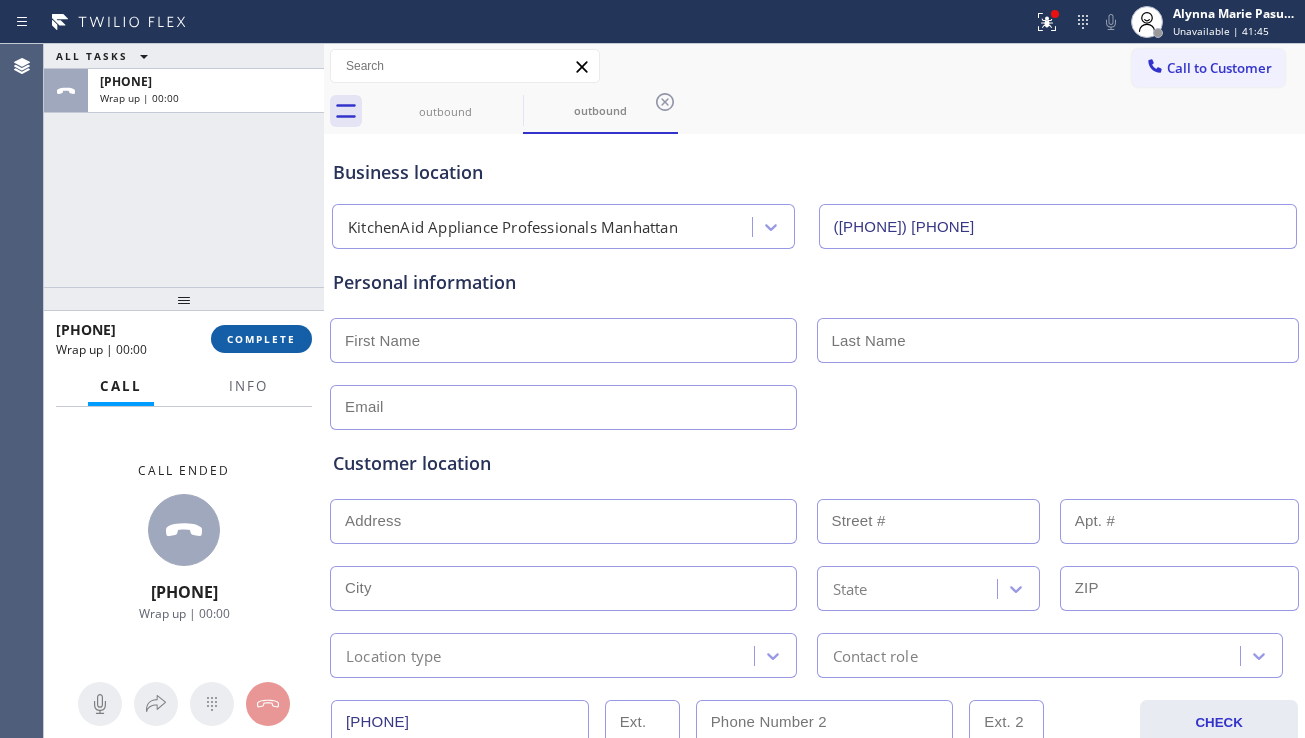 click on "COMPLETE" at bounding box center [261, 339] 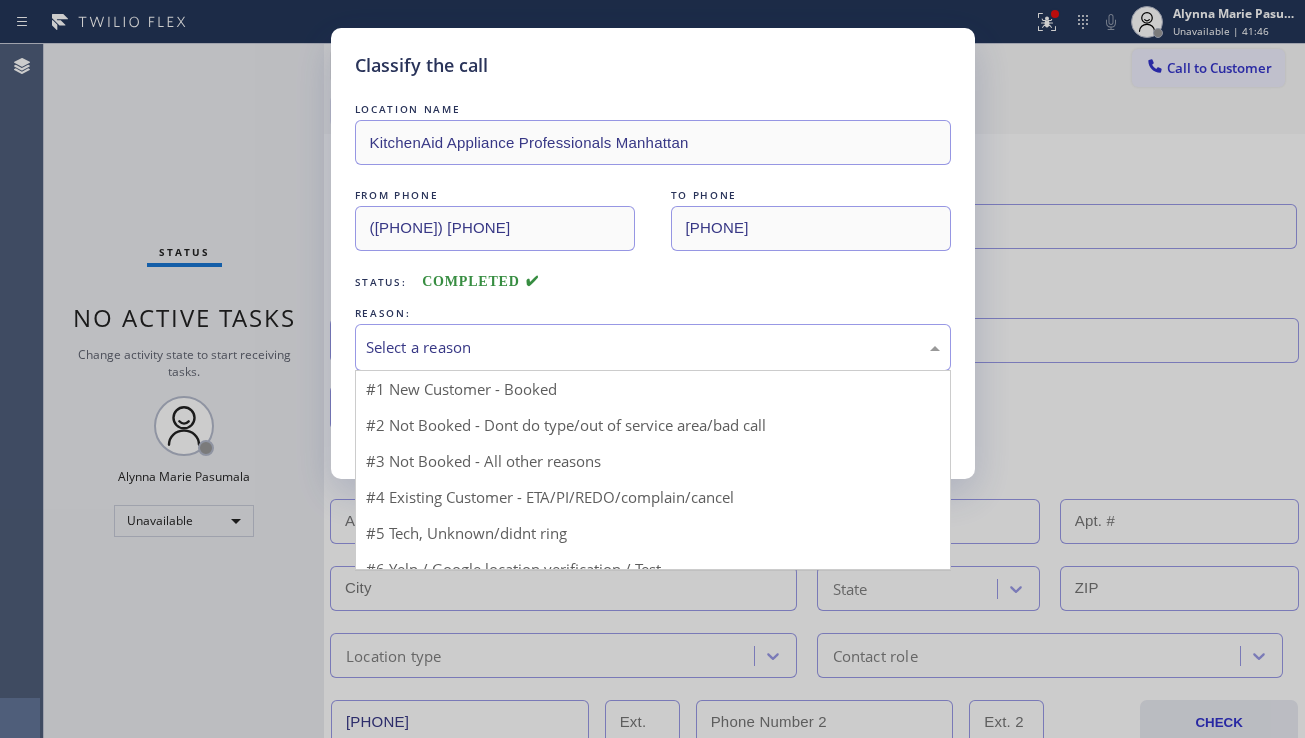 click on "Select a reason" at bounding box center [653, 347] 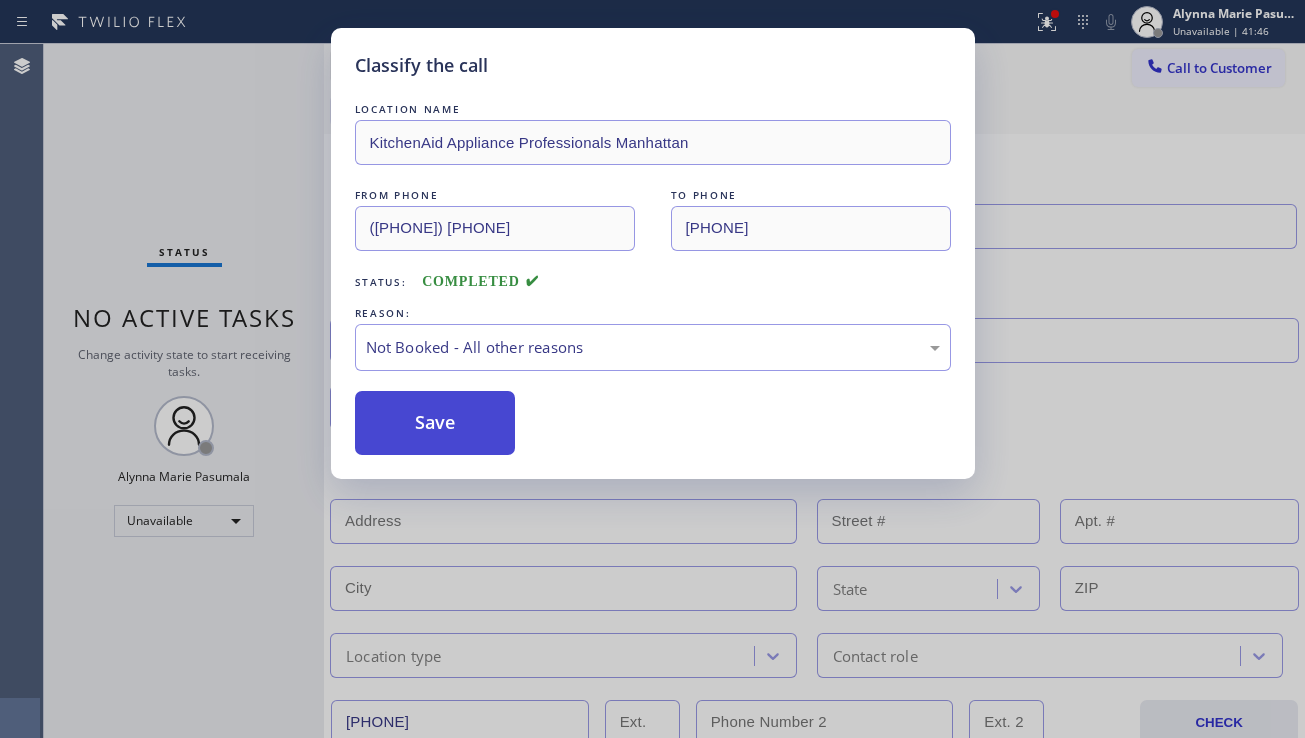 click on "Save" at bounding box center [435, 423] 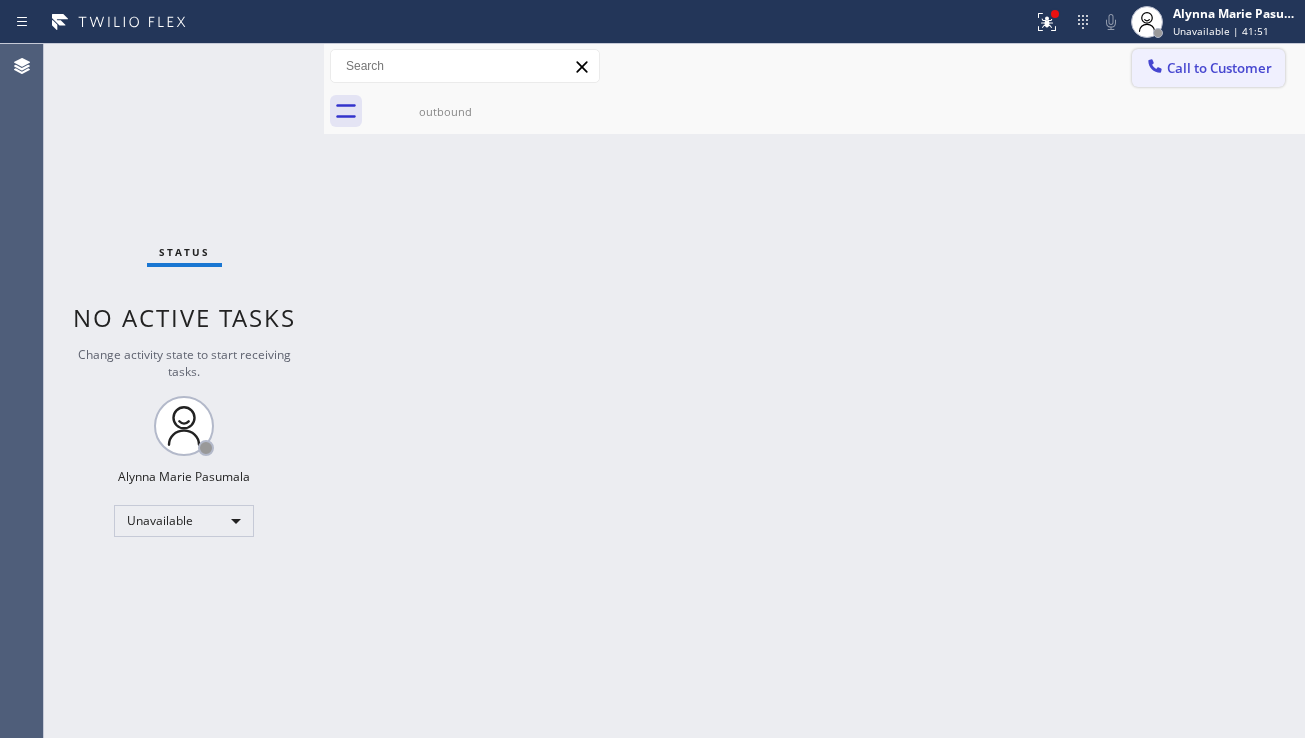 click on "Call to Customer" at bounding box center [1208, 68] 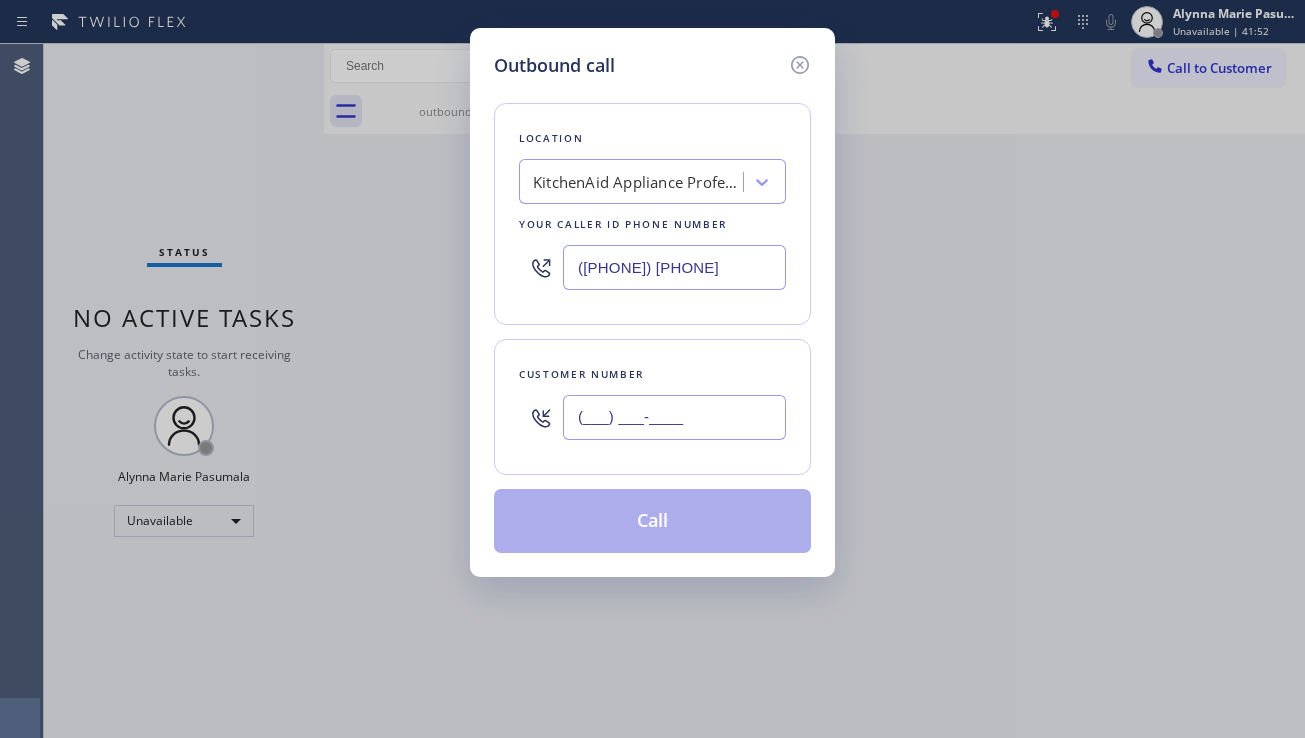 click on "(___) ___-____" at bounding box center [674, 417] 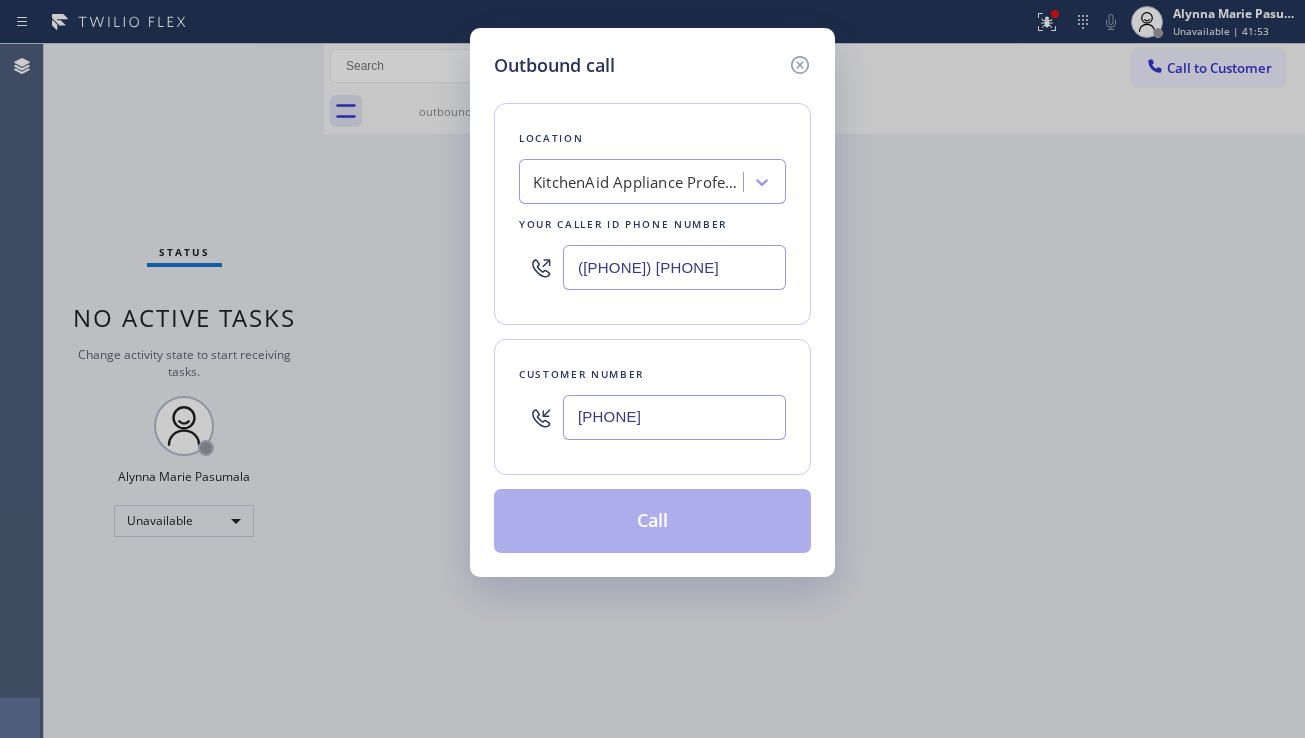 type on "[PHONE]" 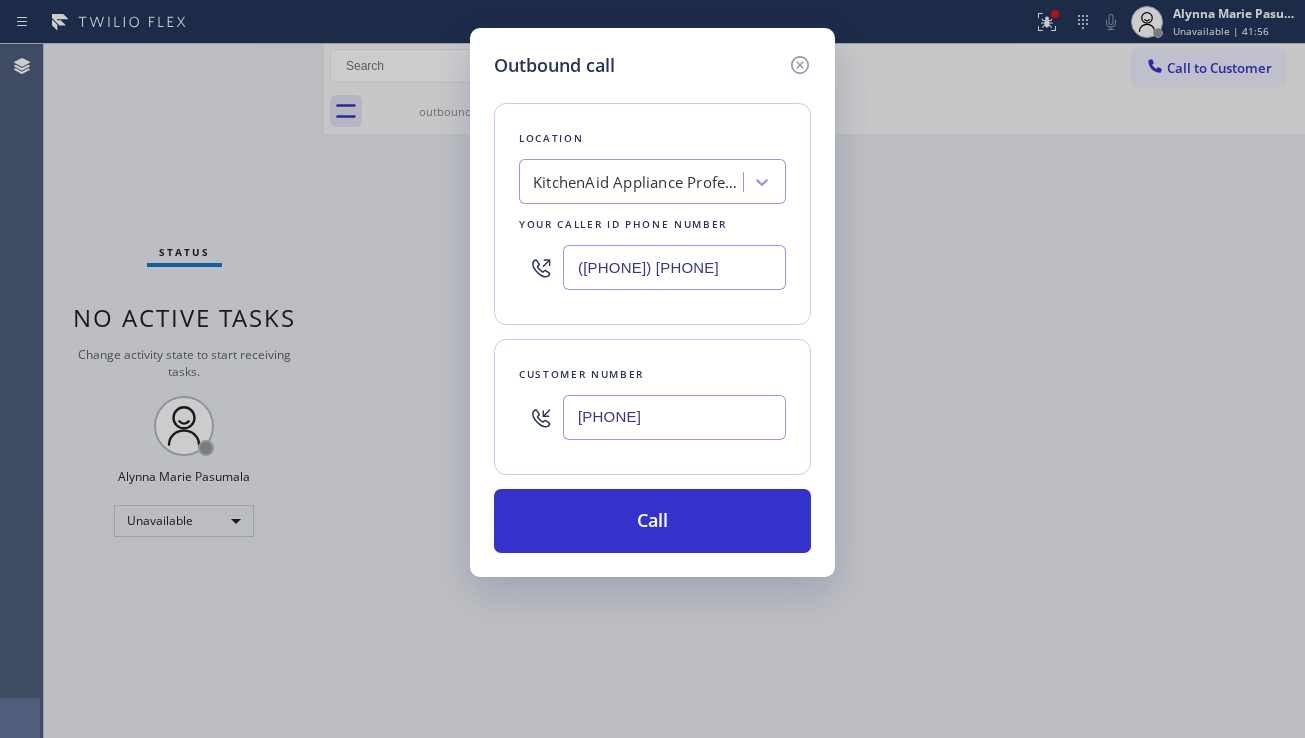 drag, startPoint x: 747, startPoint y: 247, endPoint x: 579, endPoint y: 259, distance: 168.42802 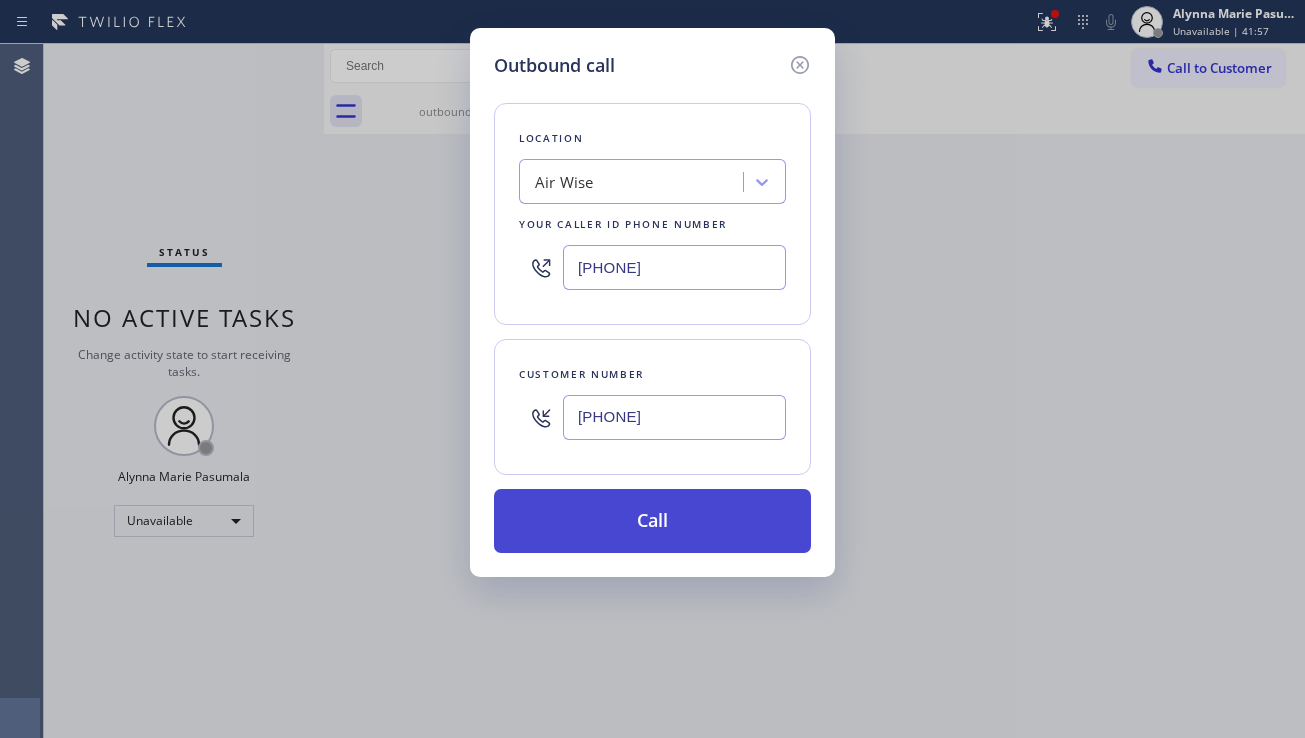 type on "[PHONE]" 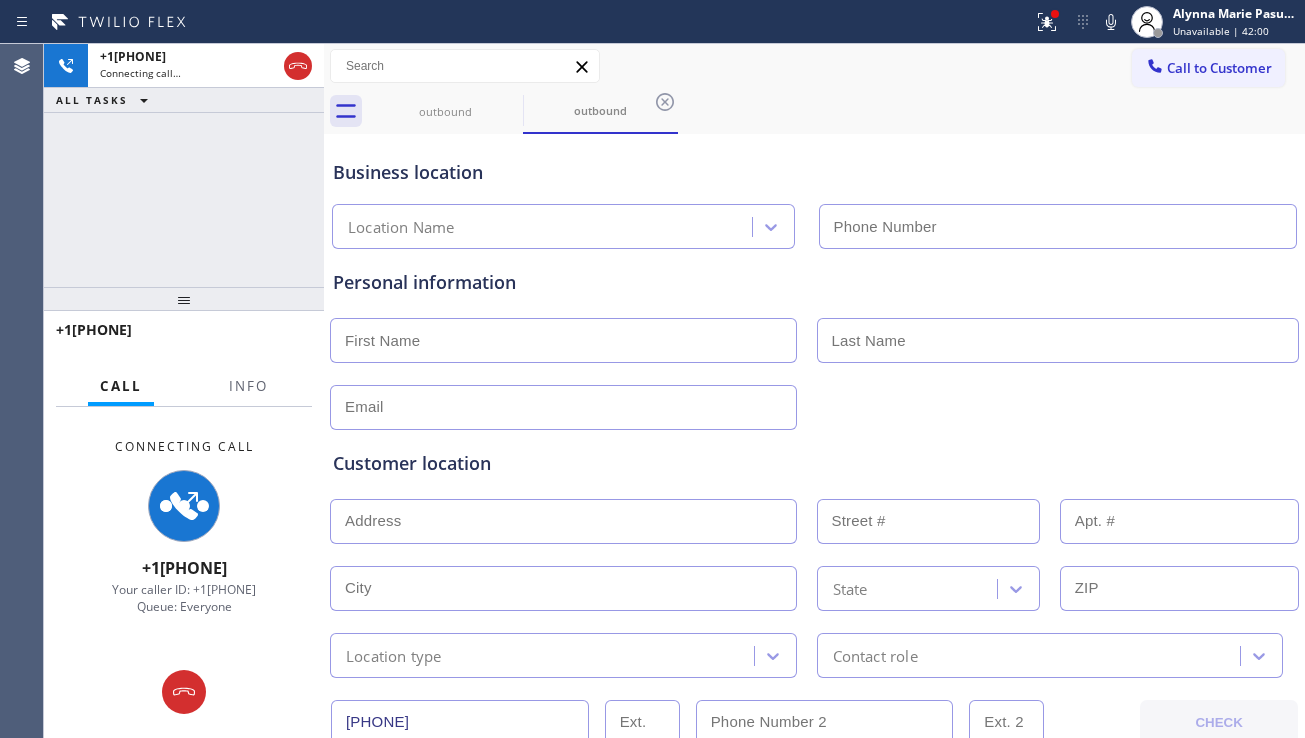type on "[PHONE]" 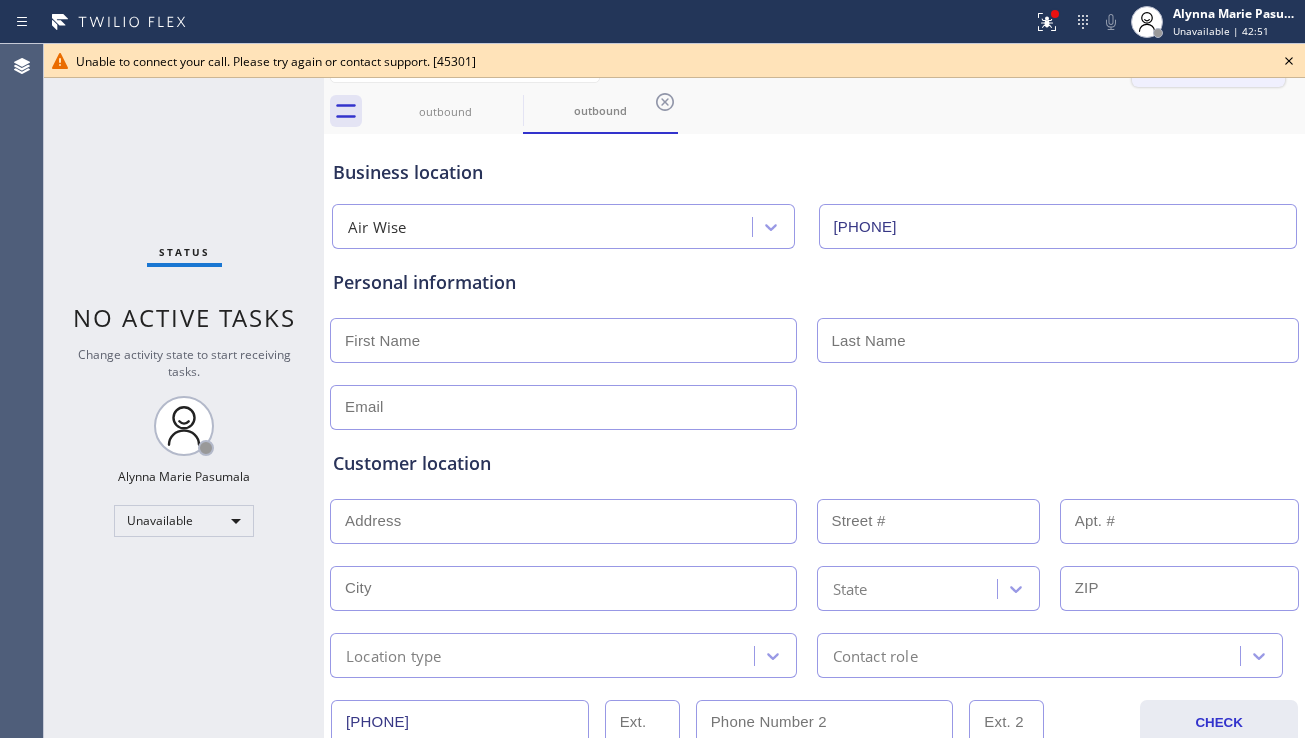 drag, startPoint x: 1288, startPoint y: 56, endPoint x: 1260, endPoint y: 71, distance: 31.764761 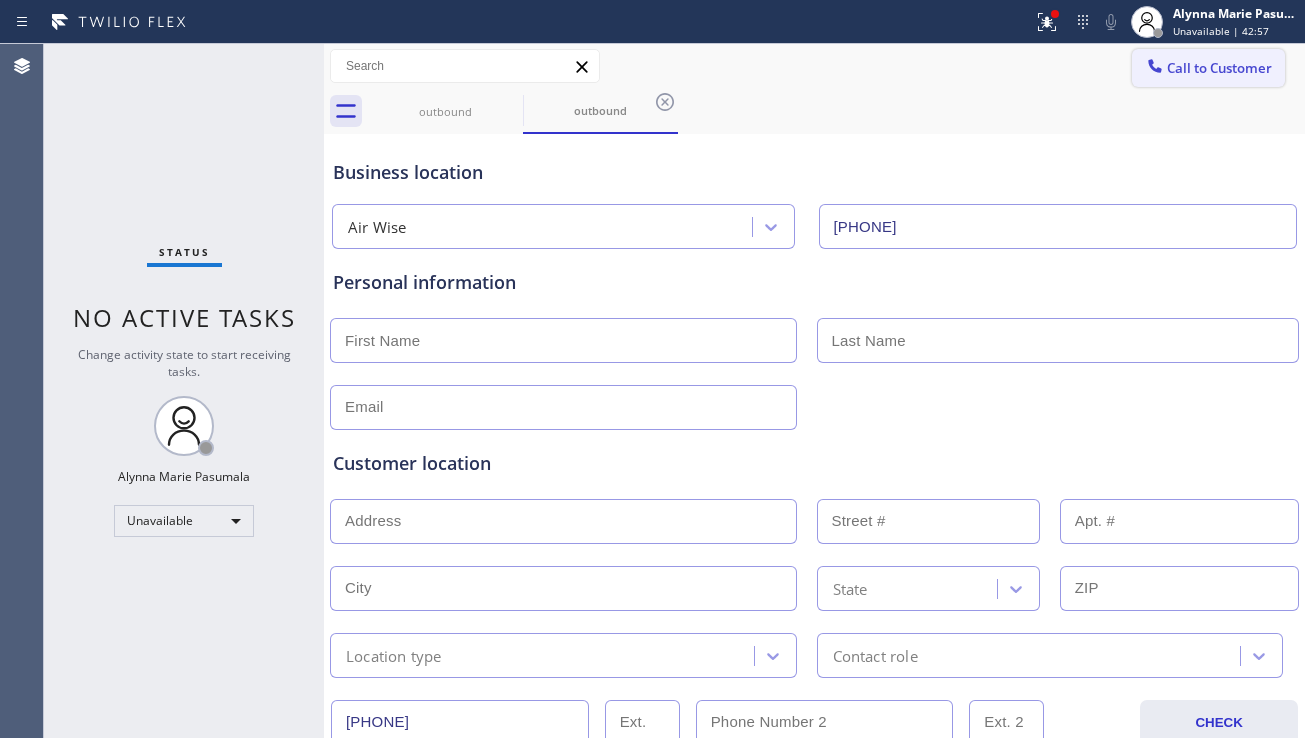 click on "Call to Customer" at bounding box center [1208, 68] 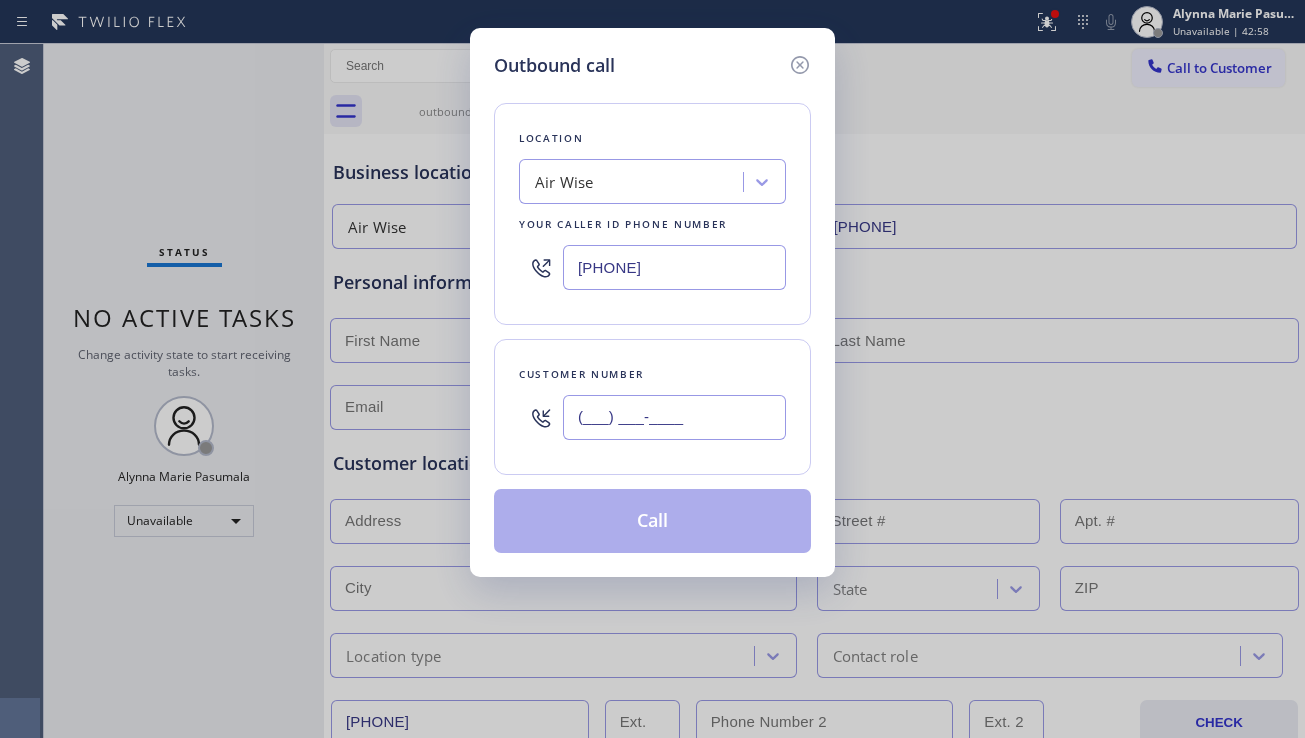click on "(___) ___-____" at bounding box center (674, 417) 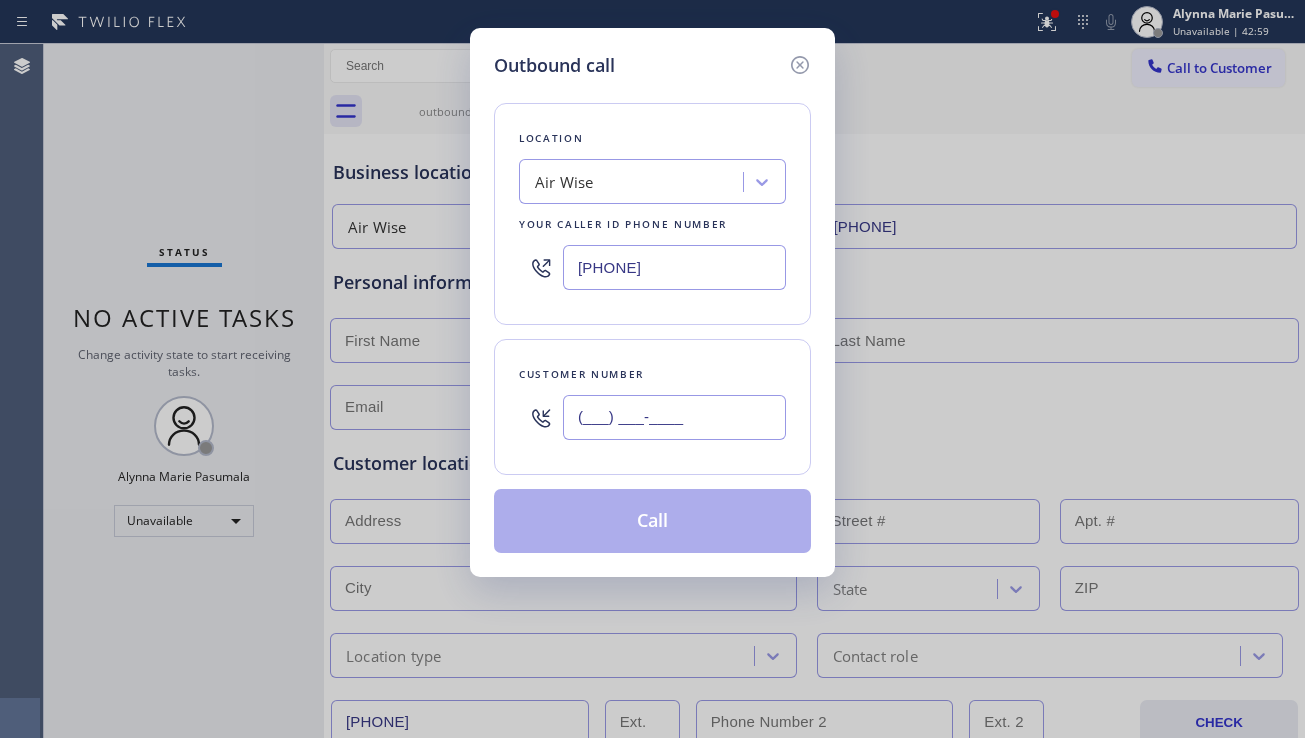paste on "[PHONE]" 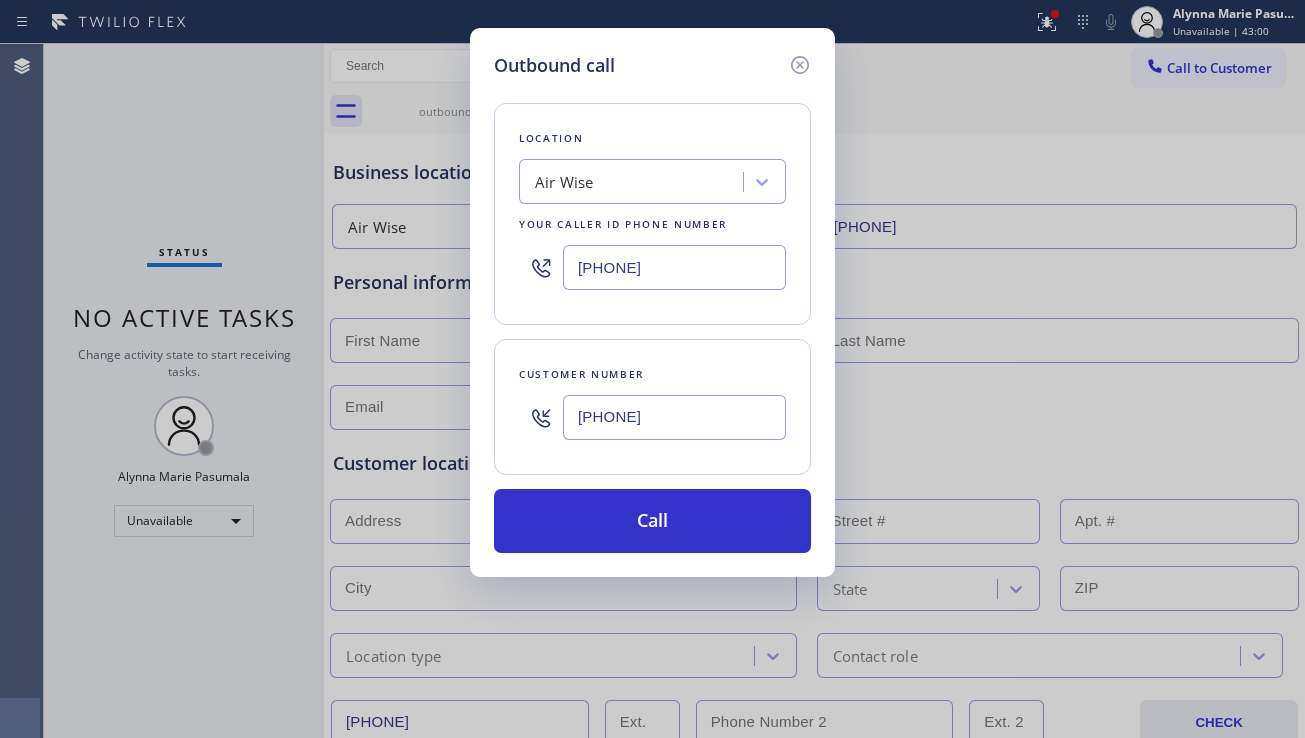 type on "[PHONE]" 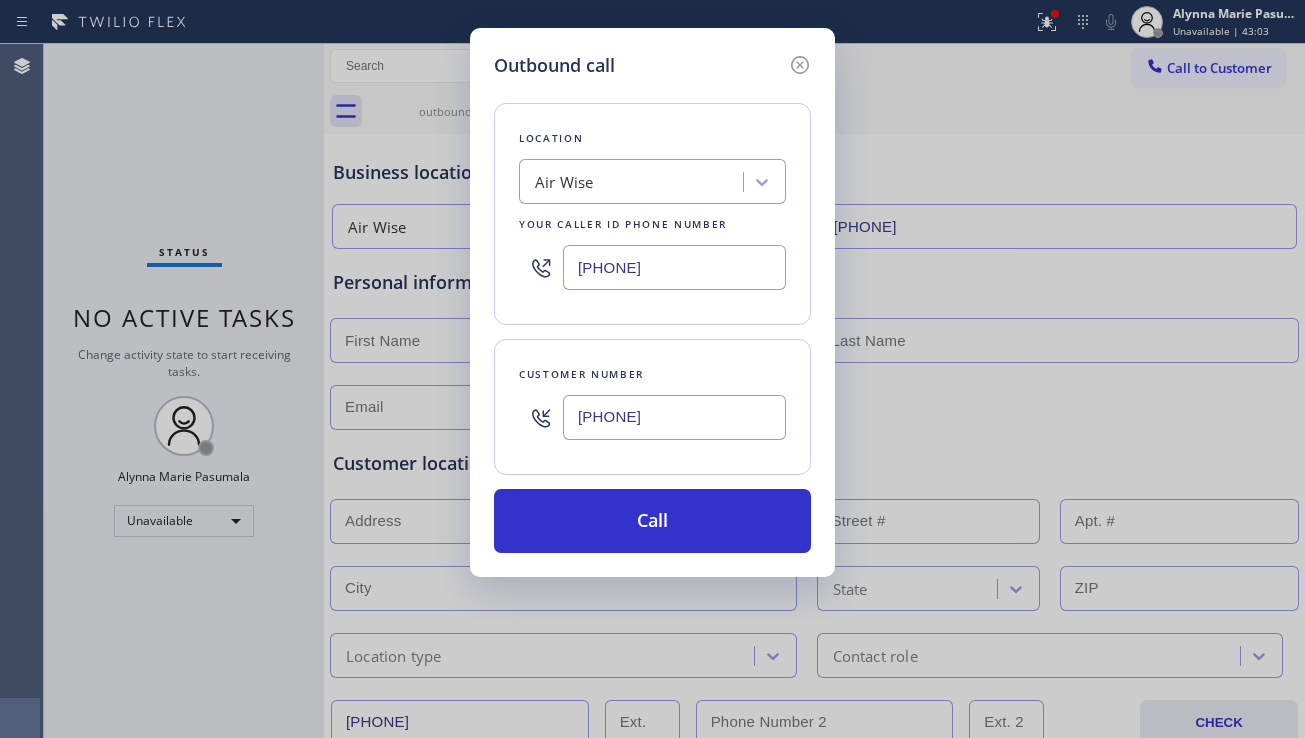 drag, startPoint x: 696, startPoint y: 263, endPoint x: 555, endPoint y: 273, distance: 141.35417 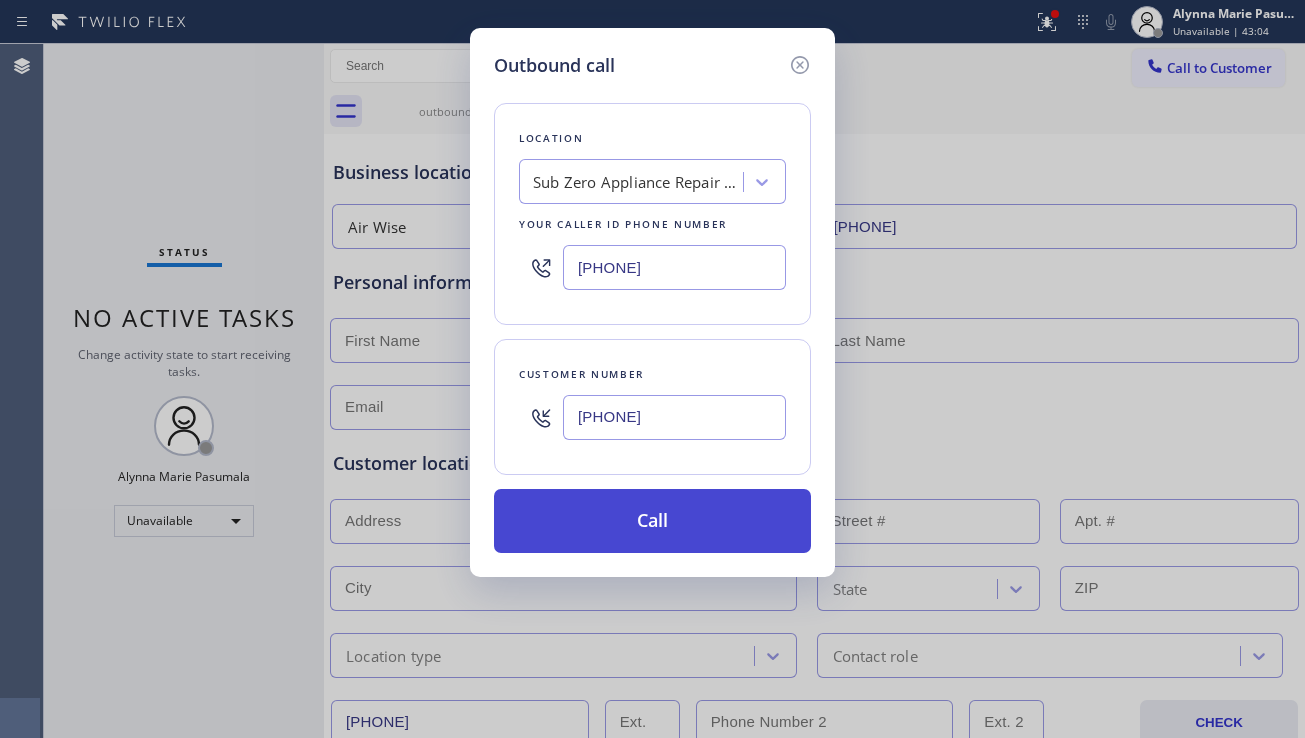 type on "[PHONE]" 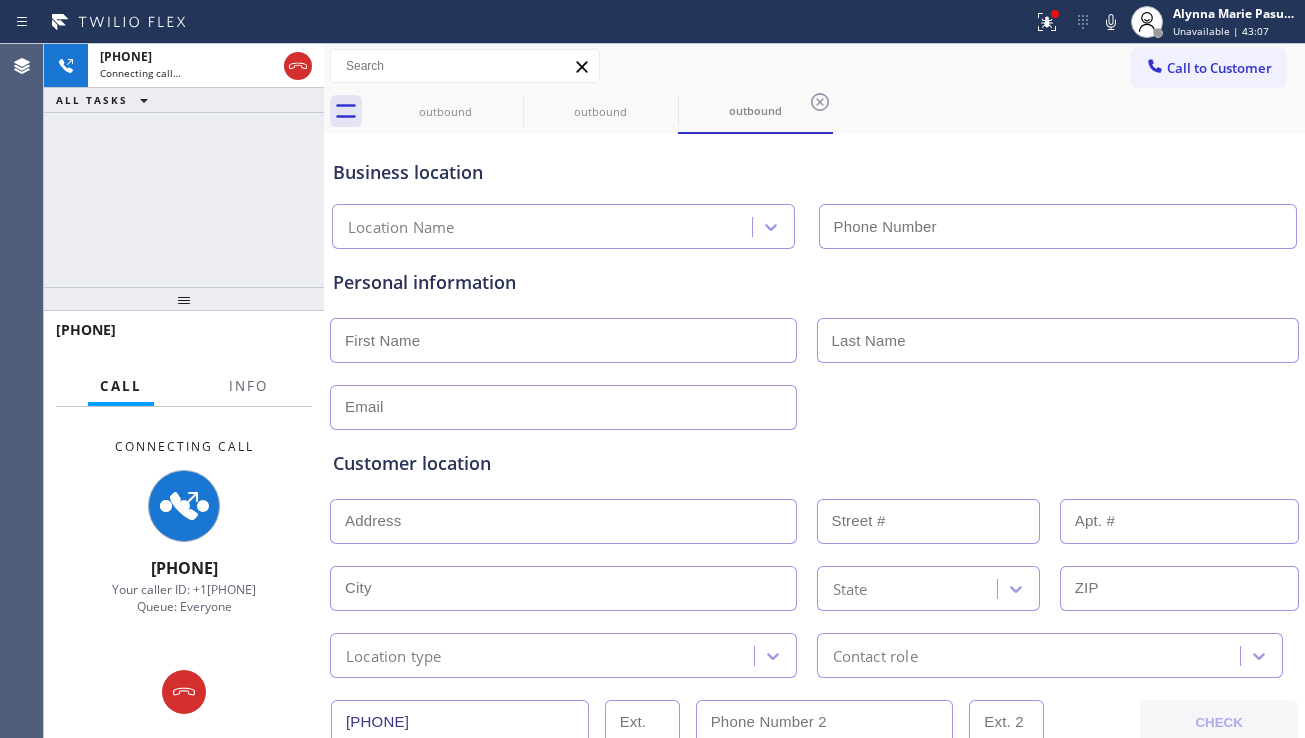 type on "[PHONE]" 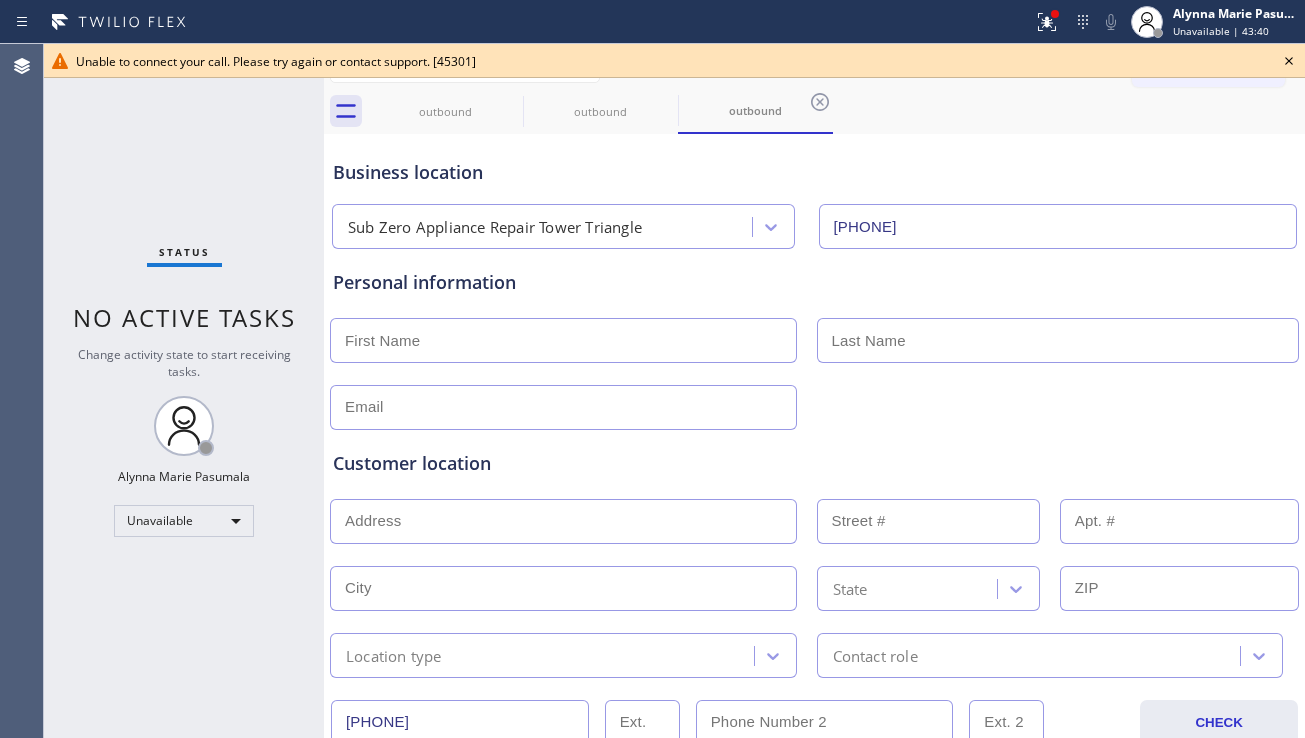 click 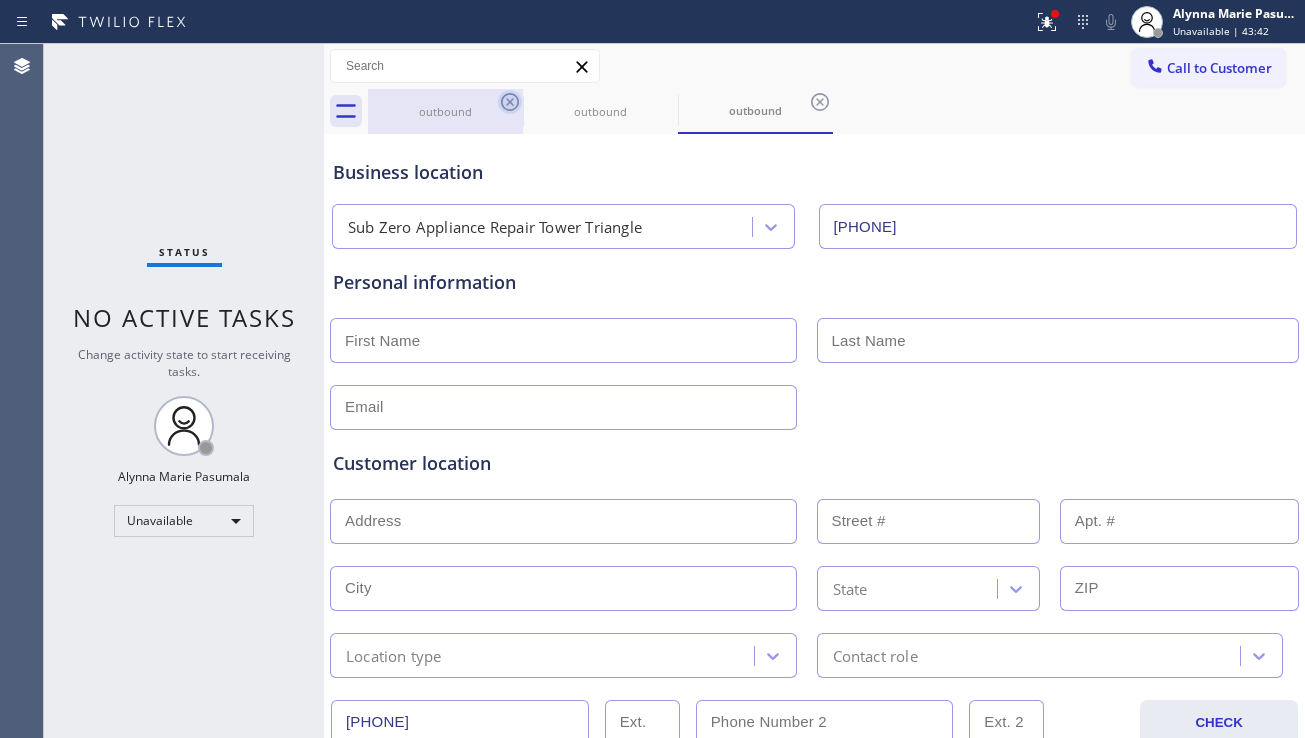 click 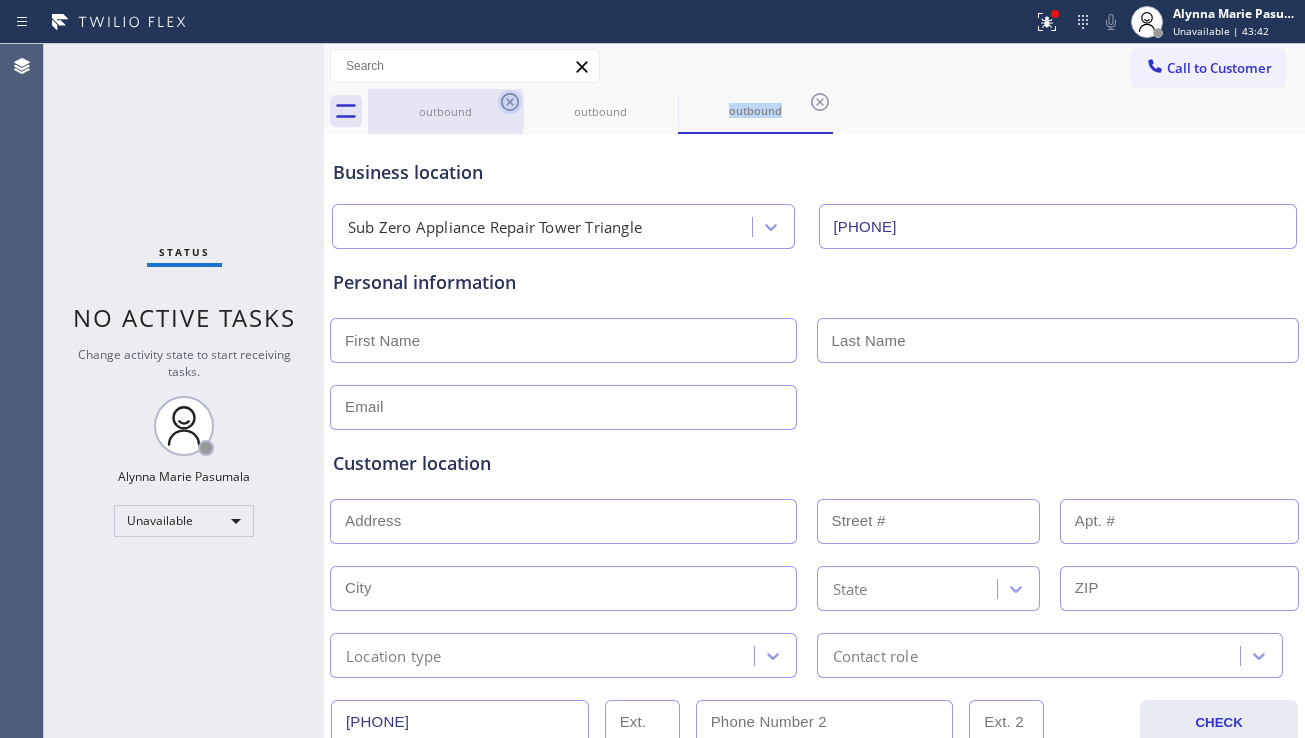 click 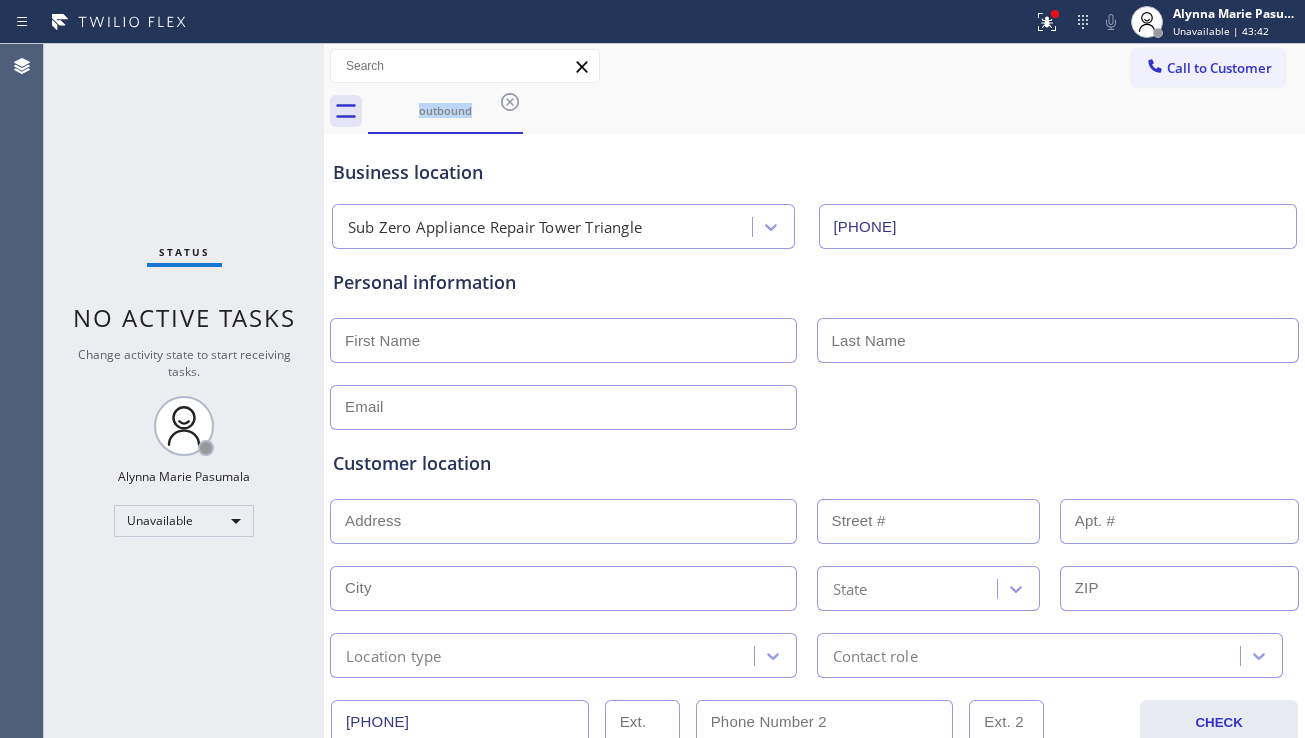click 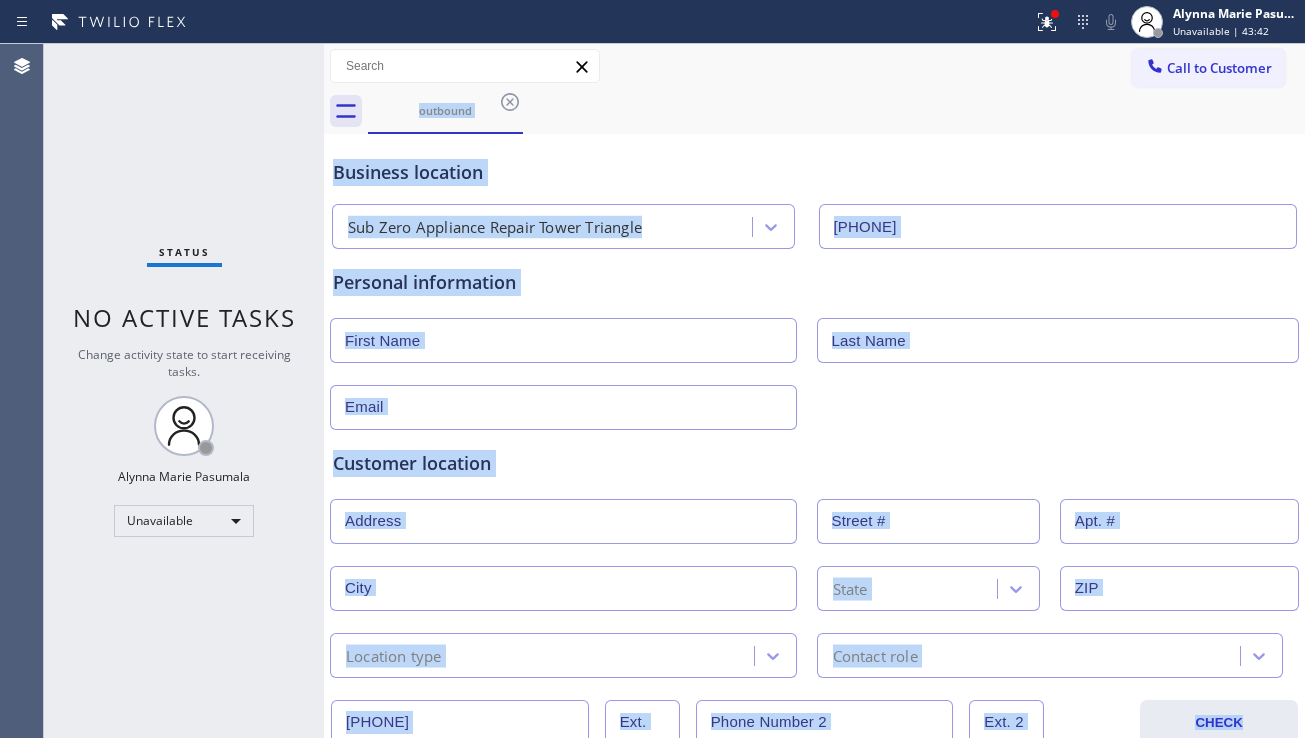 click on "outbound" at bounding box center [836, 111] 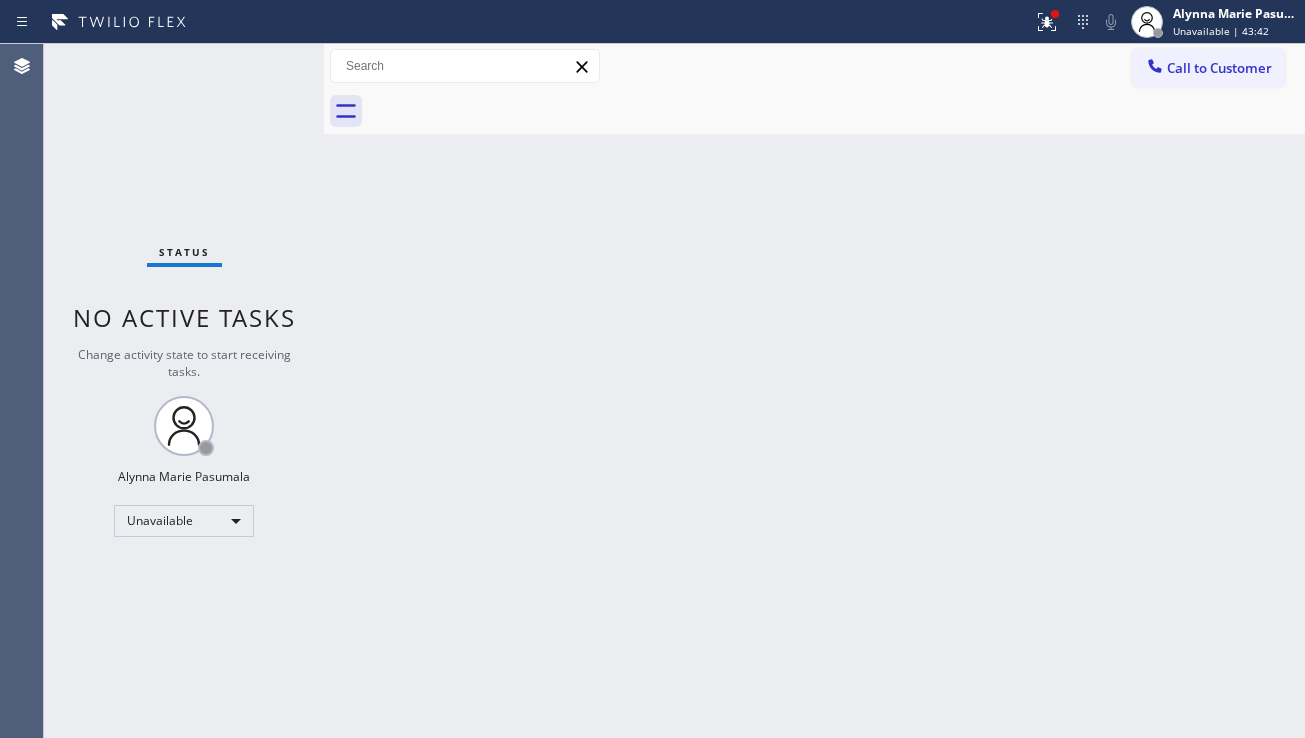 click at bounding box center (836, 111) 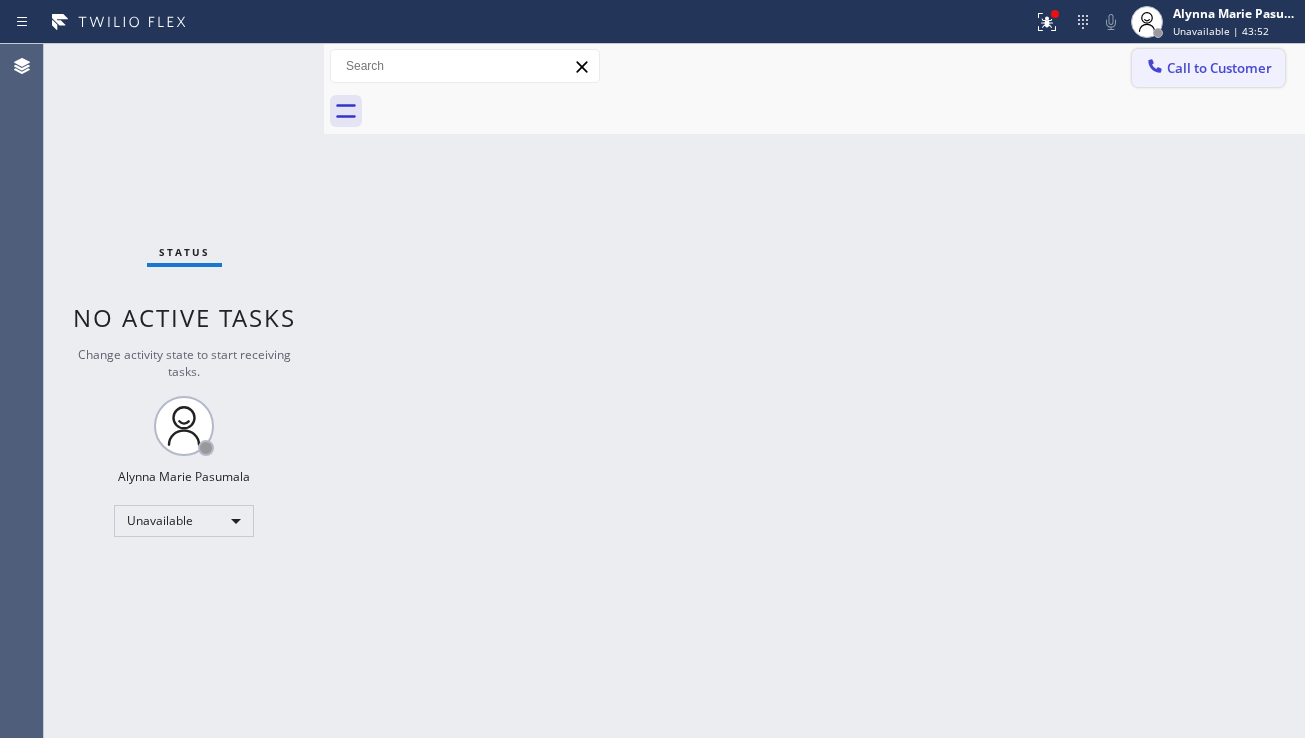 click on "Call to Customer" at bounding box center [1208, 68] 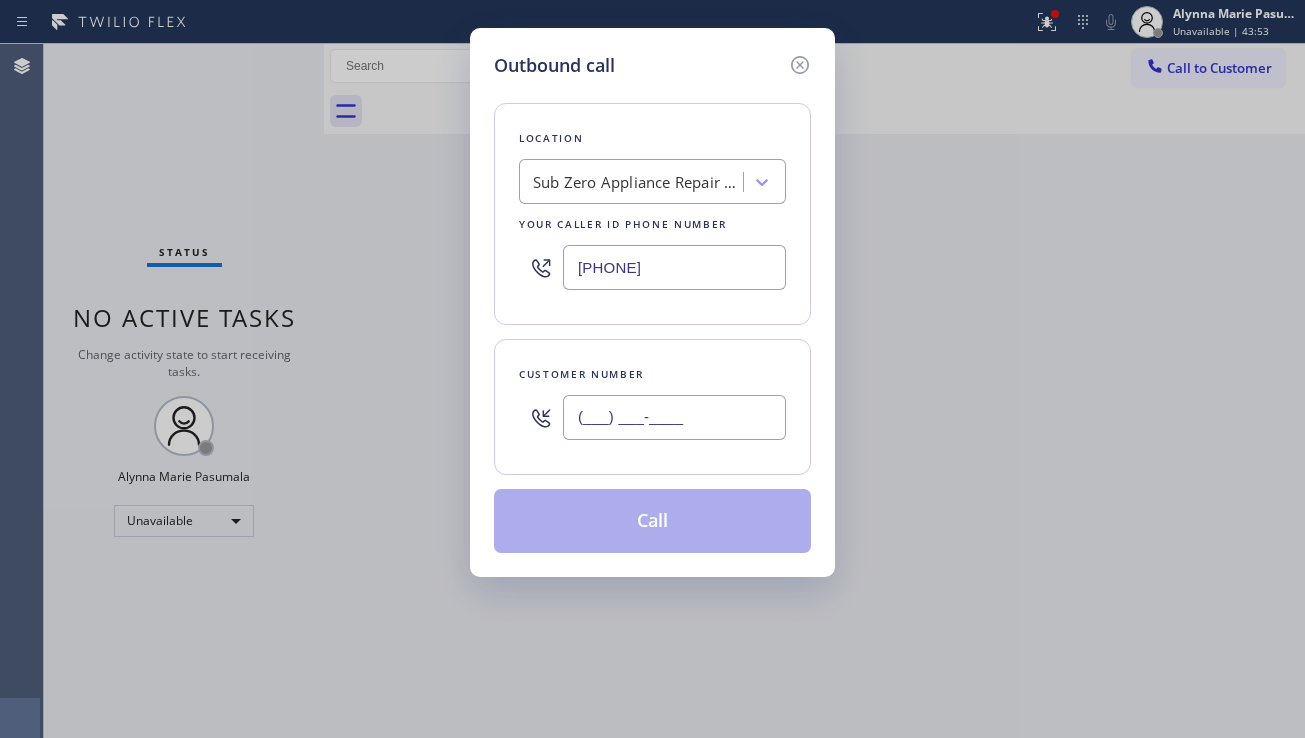 click on "(___) ___-____" at bounding box center [674, 417] 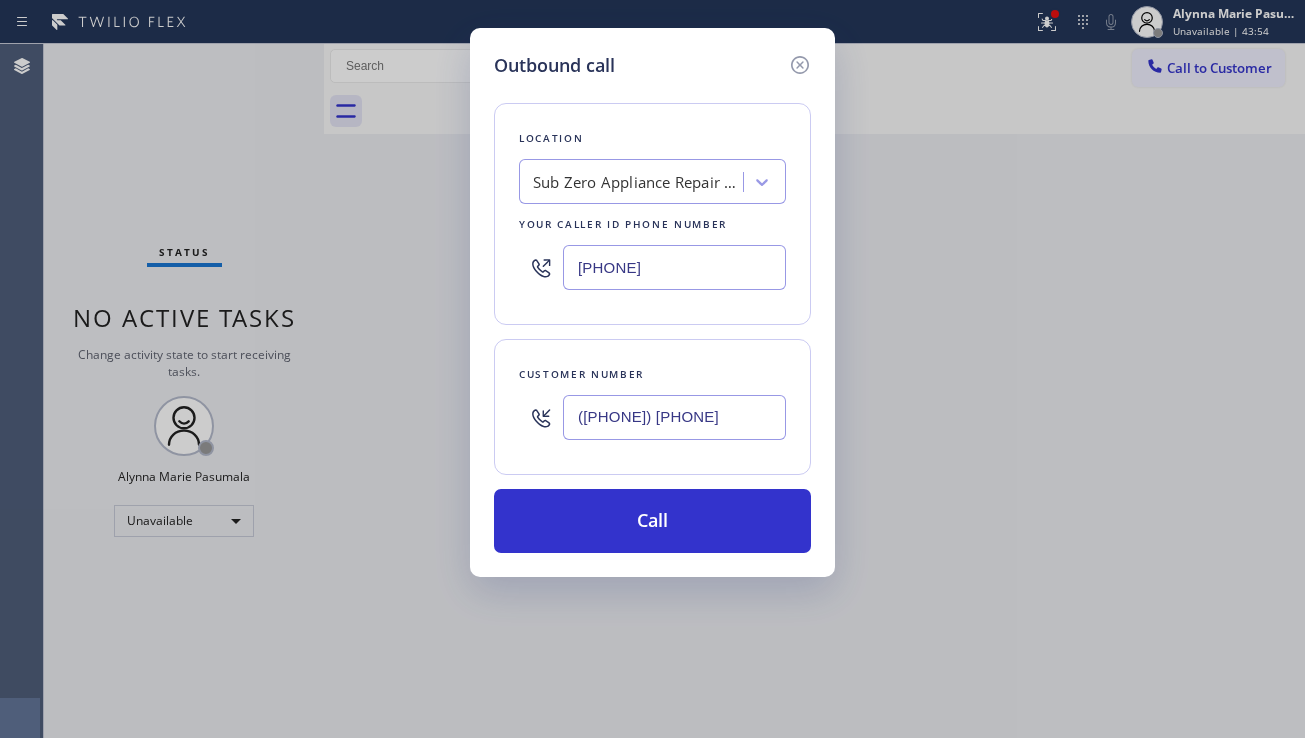 type on "([PHONE]) [PHONE]" 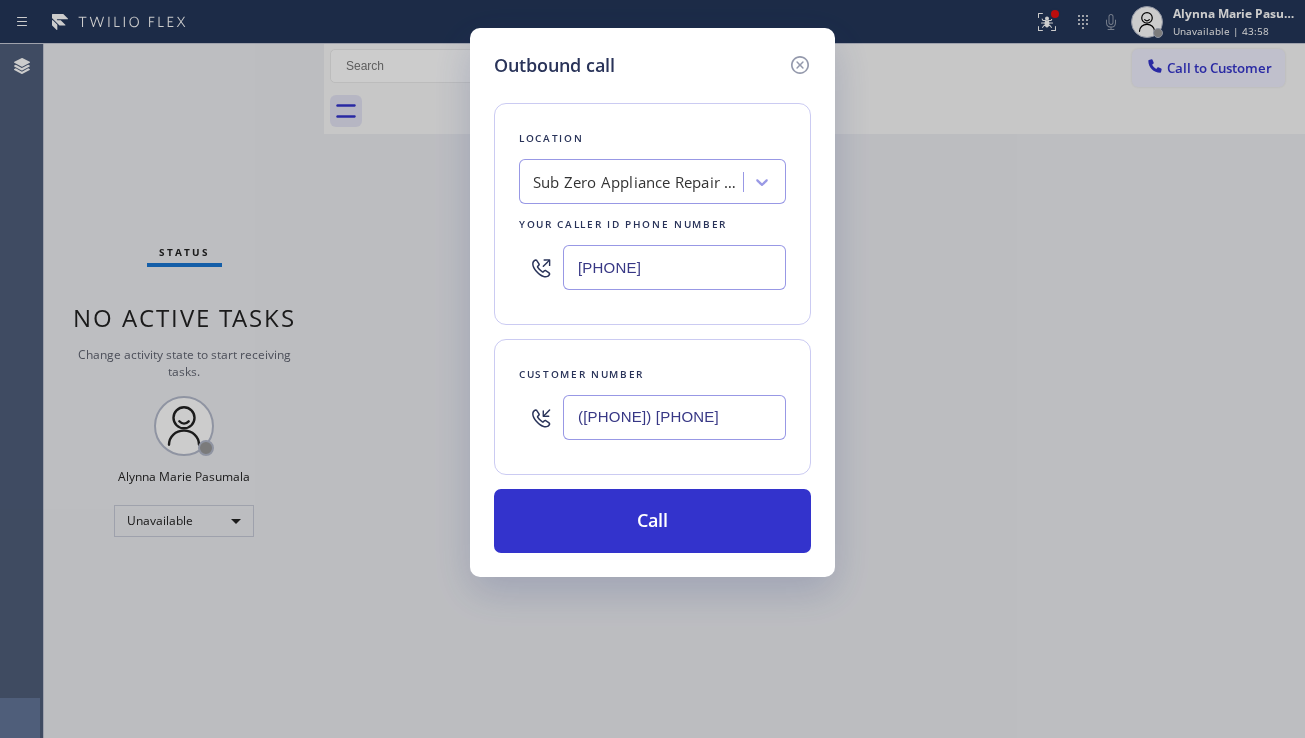 drag, startPoint x: 702, startPoint y: 267, endPoint x: 546, endPoint y: 276, distance: 156.2594 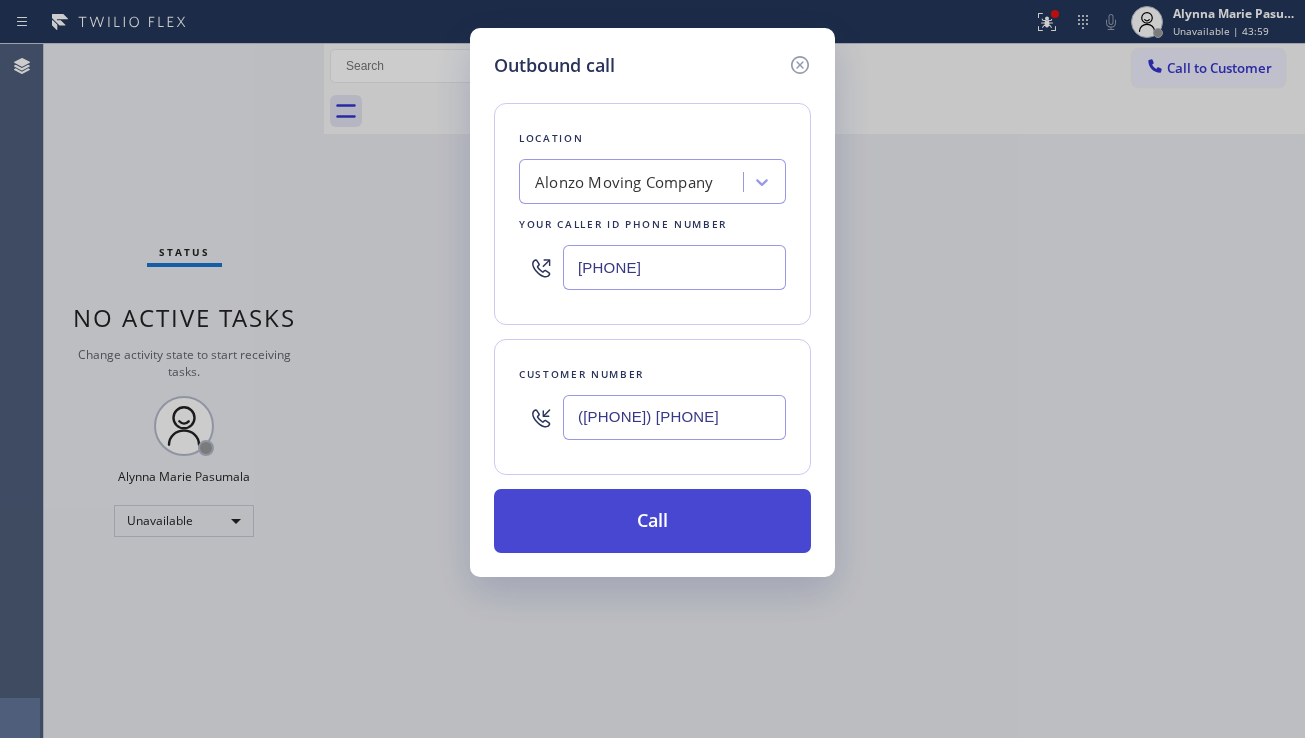 type on "[PHONE]" 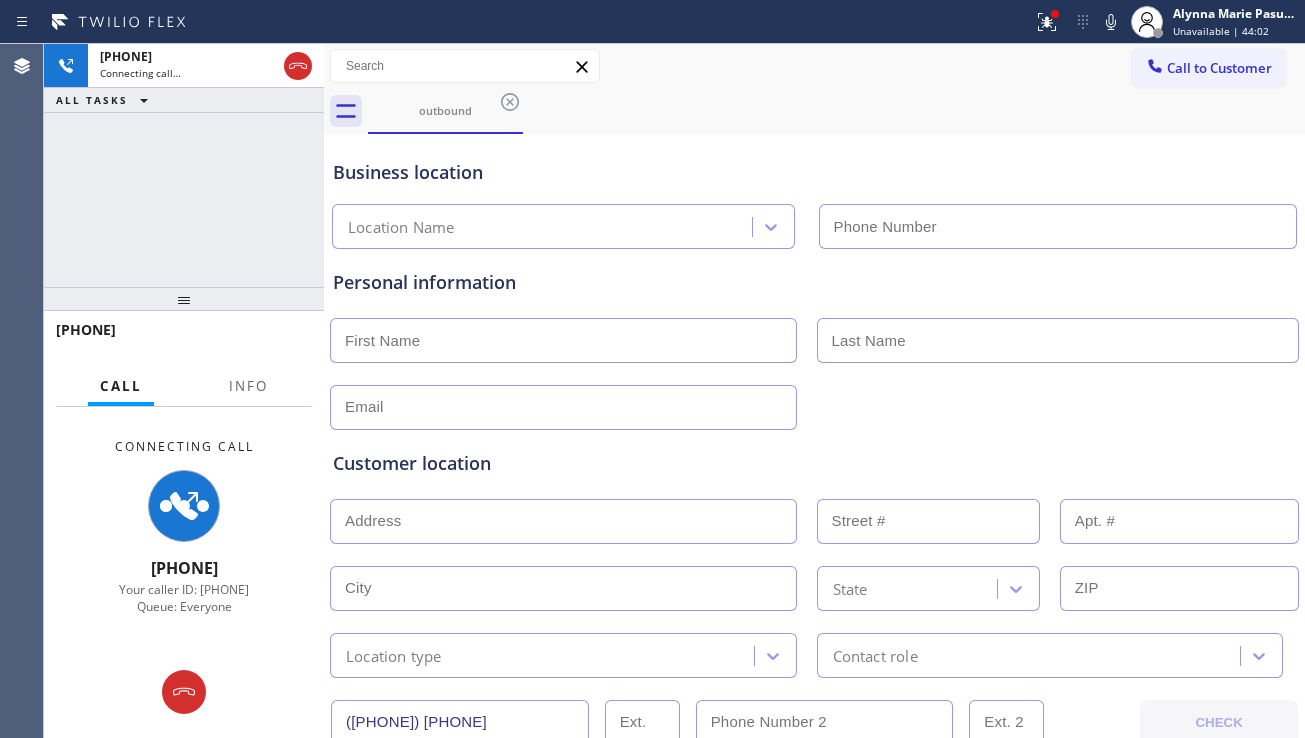 type on "[PHONE]" 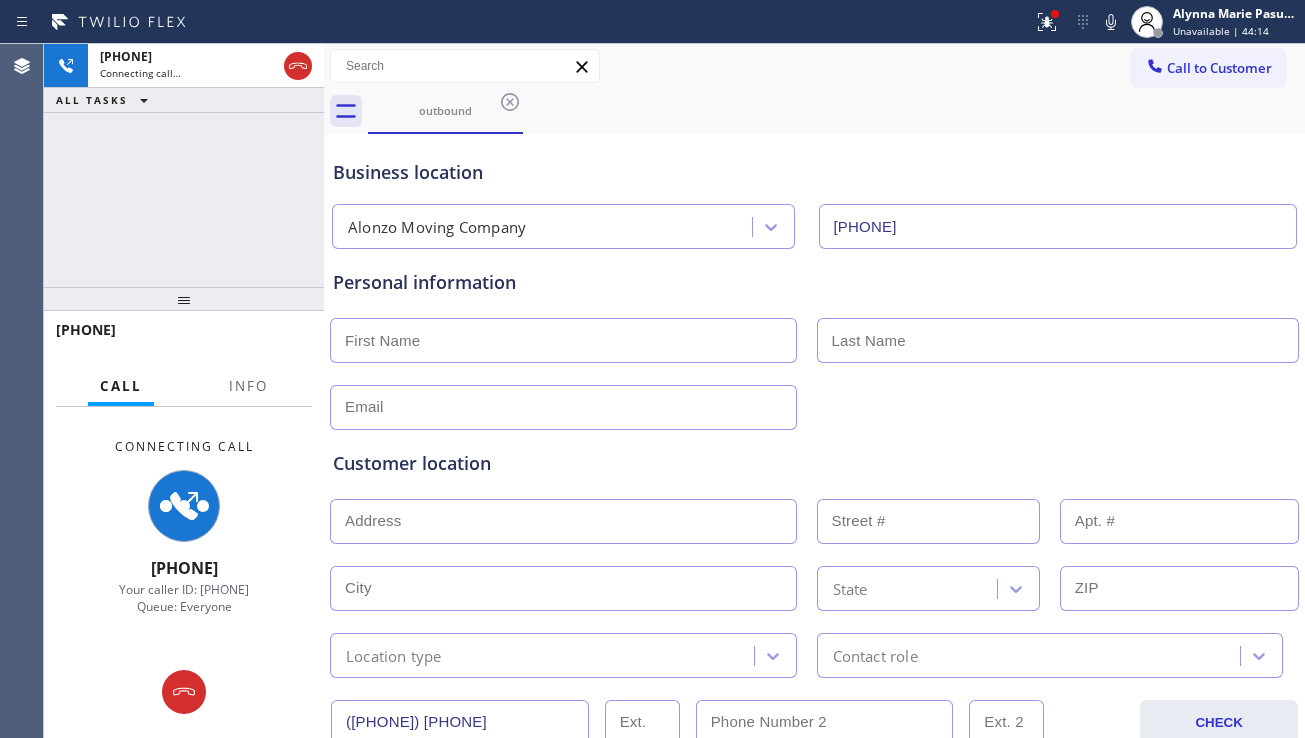 click on "Customer location" at bounding box center [814, 463] 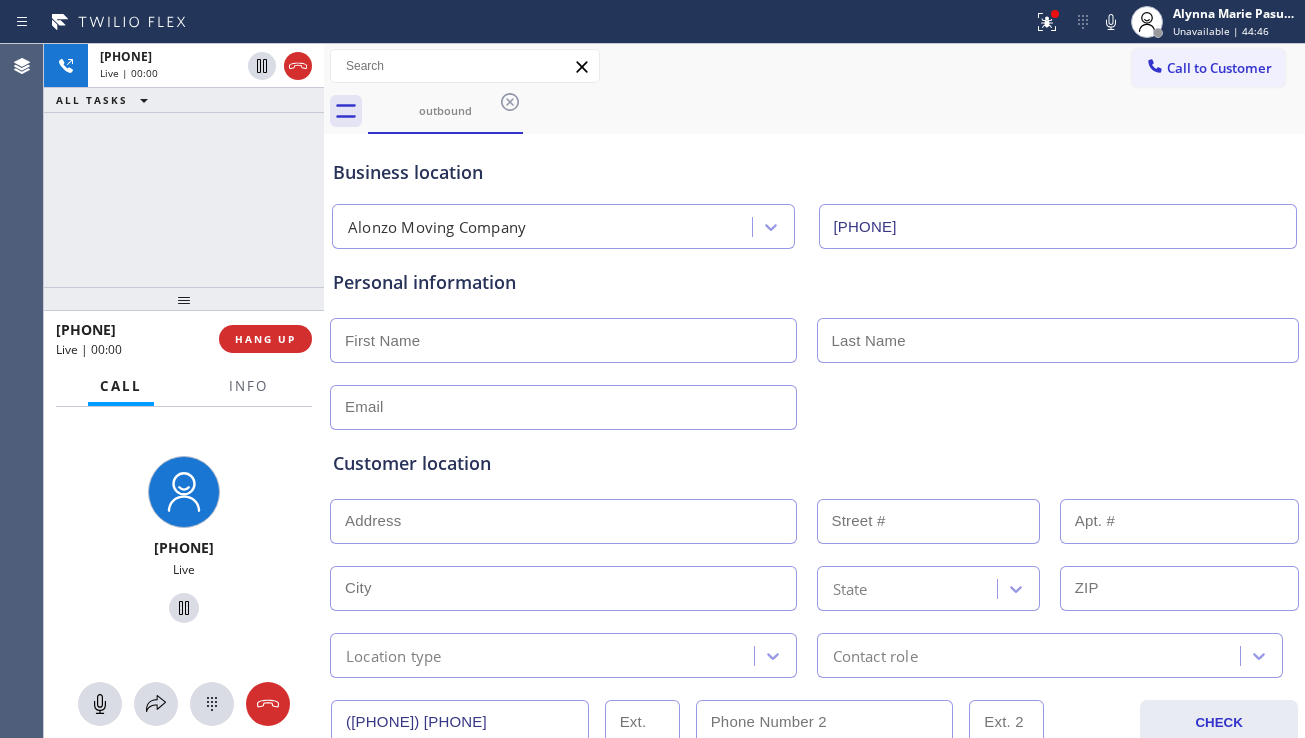 click on "Customer location" at bounding box center [814, 463] 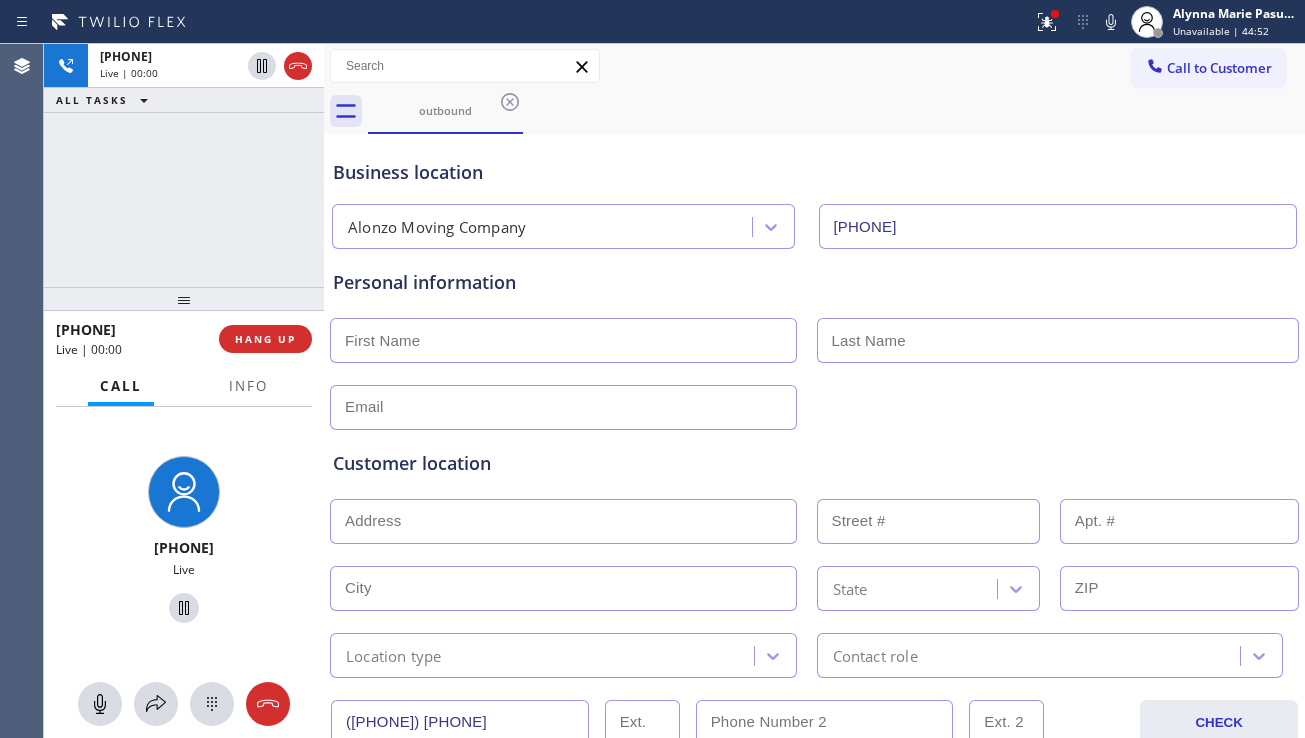 click on "Customer location" at bounding box center [814, 463] 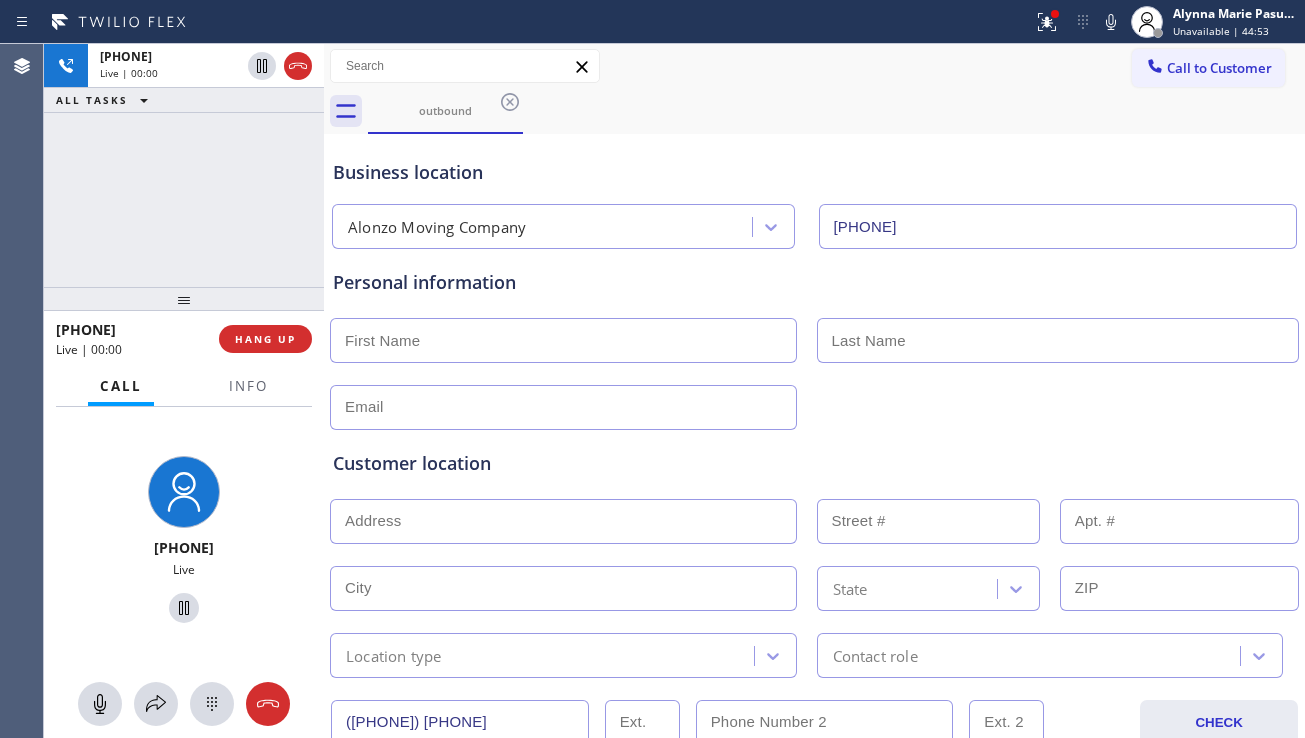click on "Customer location" at bounding box center (814, 463) 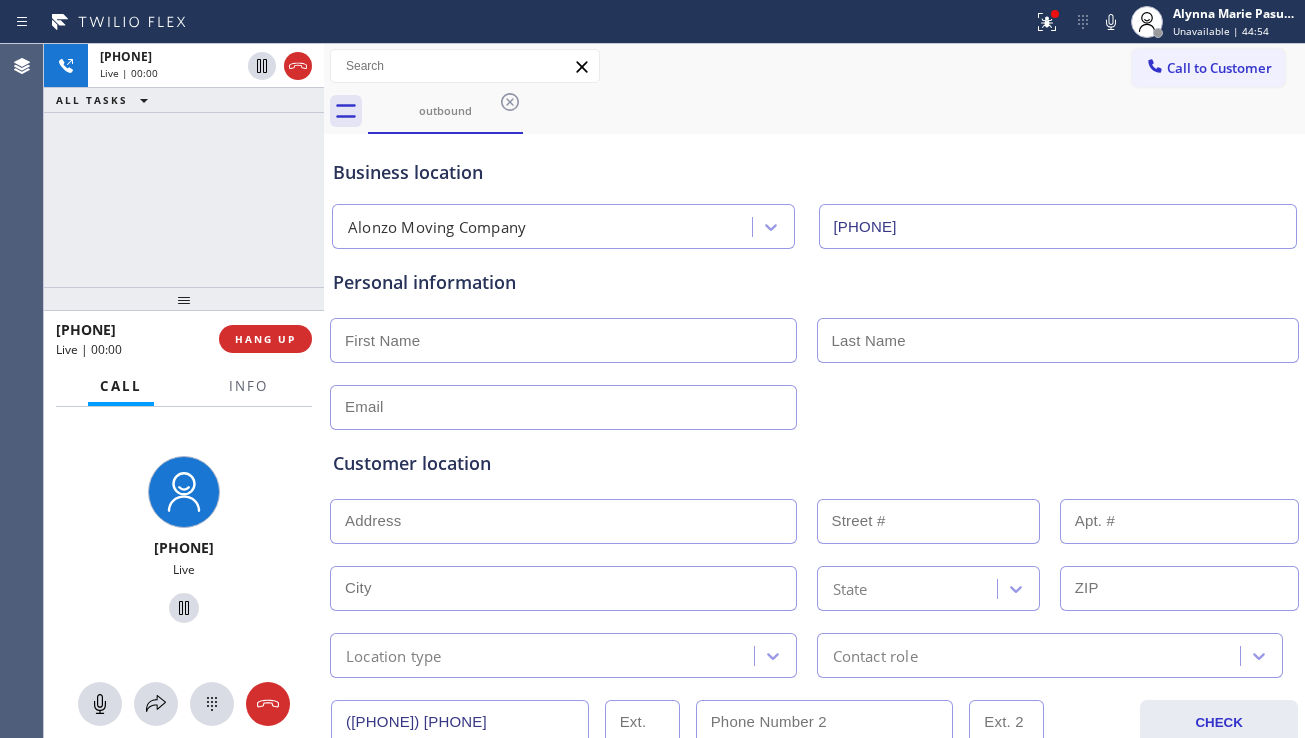 click on "Customer location" at bounding box center [814, 463] 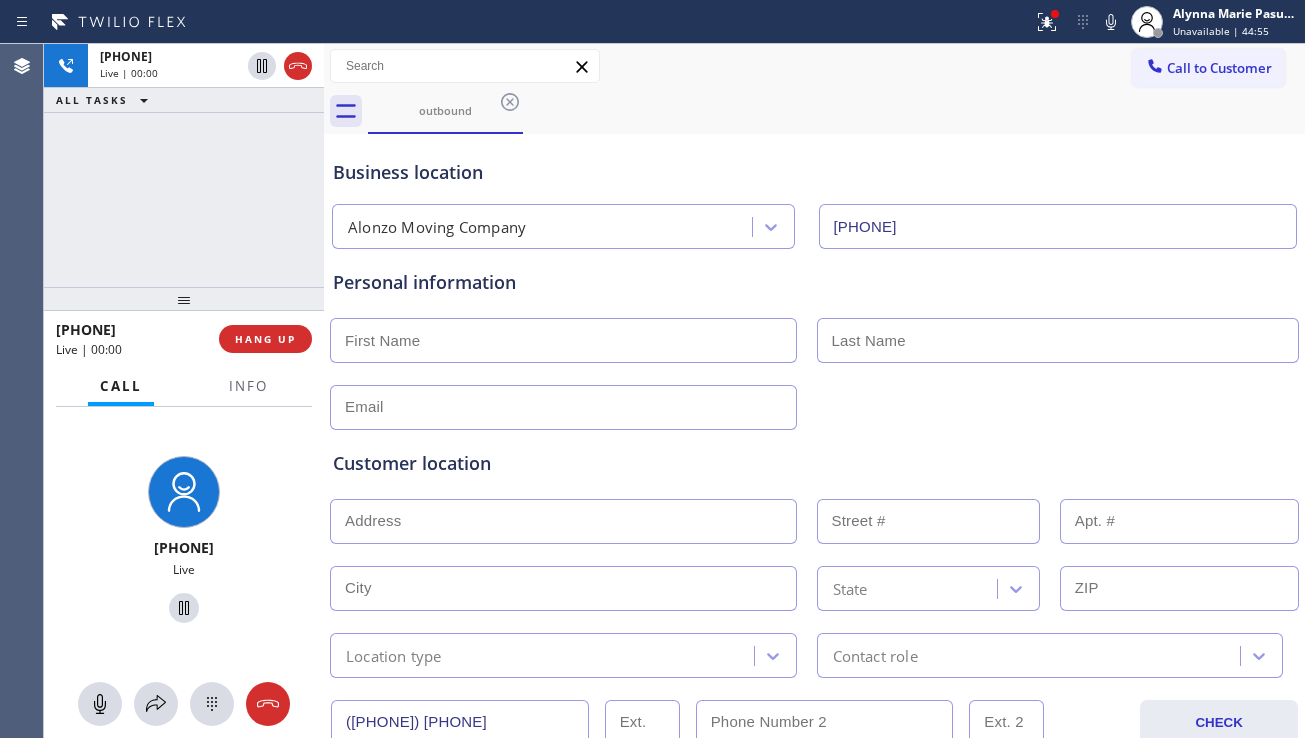 click on "Customer location" at bounding box center [814, 463] 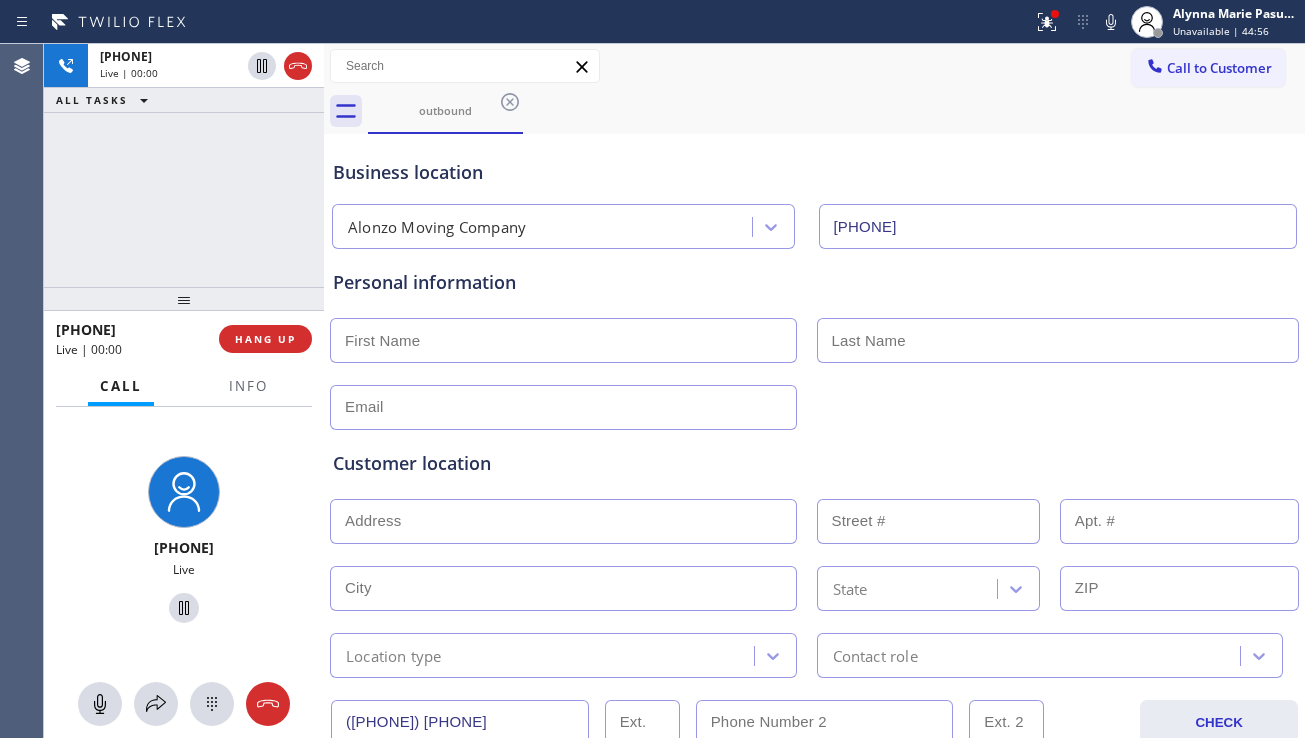 click on "Customer location" at bounding box center [814, 463] 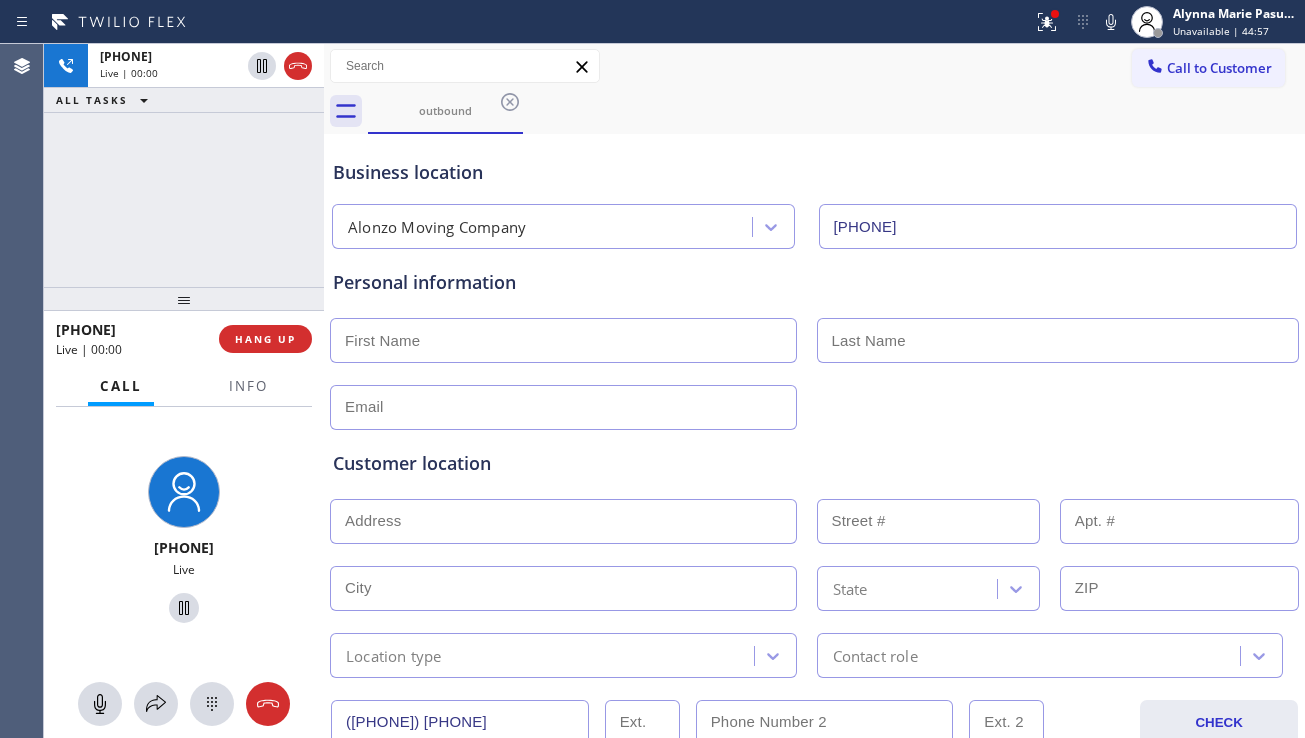 click on "Customer location" at bounding box center [814, 463] 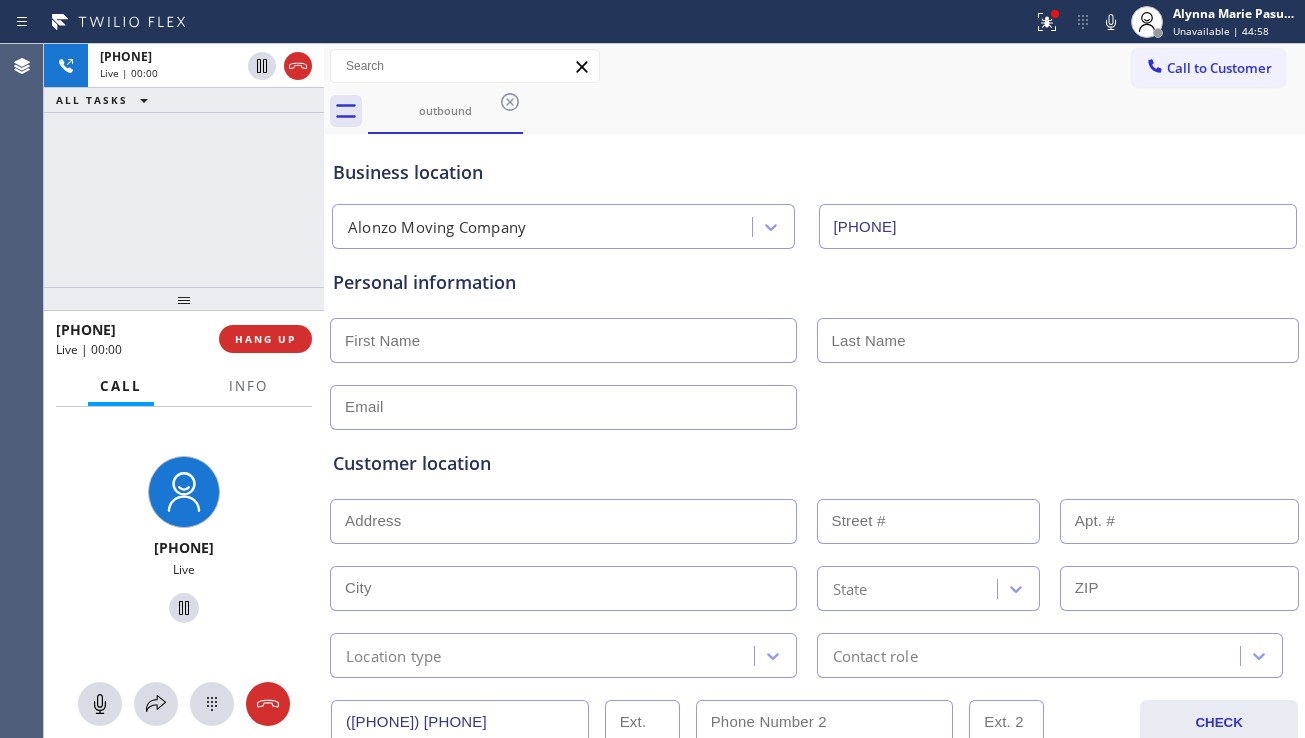 click on "Customer location" at bounding box center (814, 463) 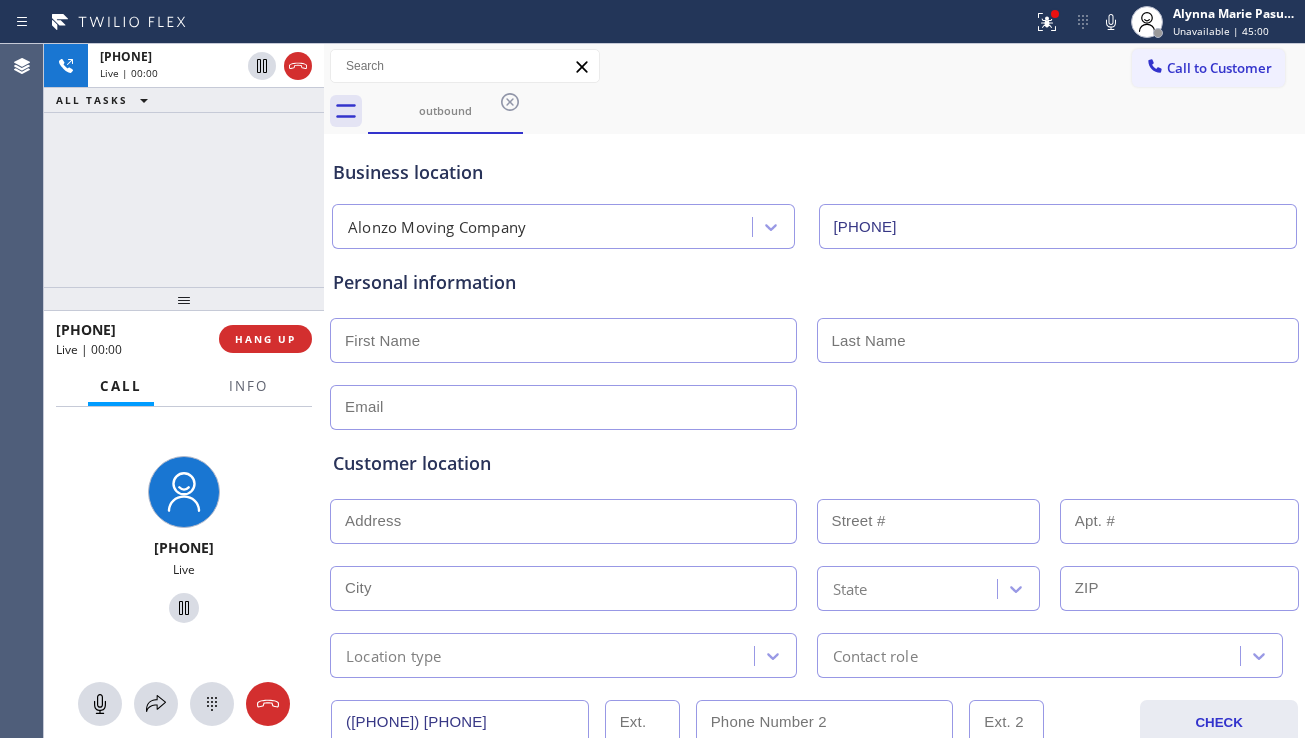 click on "Customer location" at bounding box center (814, 463) 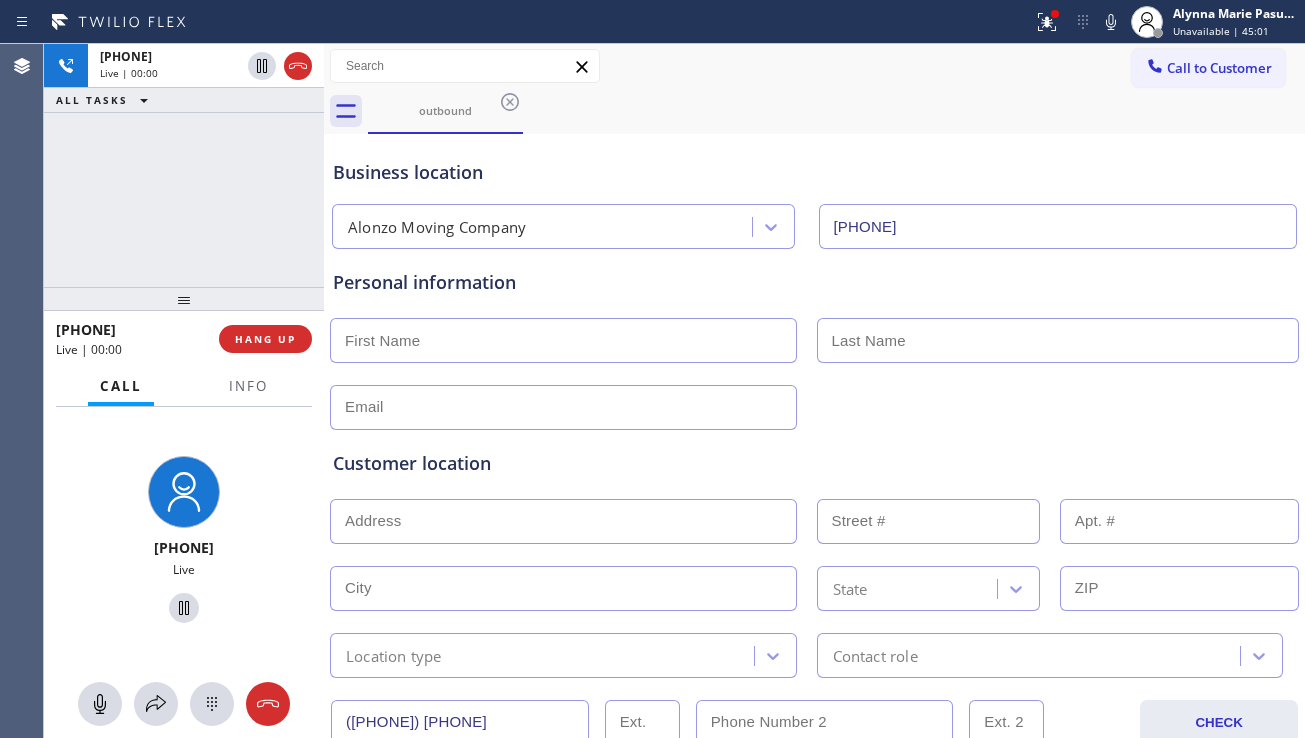 click on "Customer location" at bounding box center [814, 463] 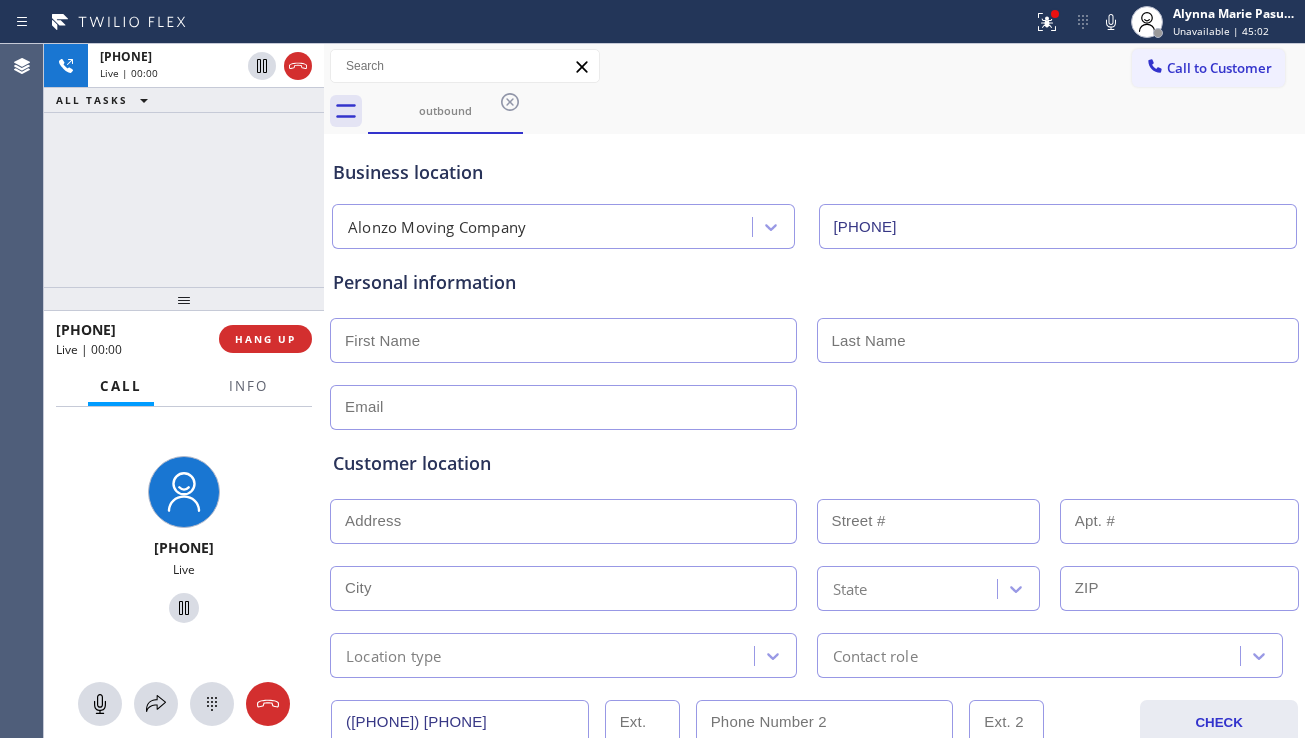 click on "Customer location" at bounding box center (814, 463) 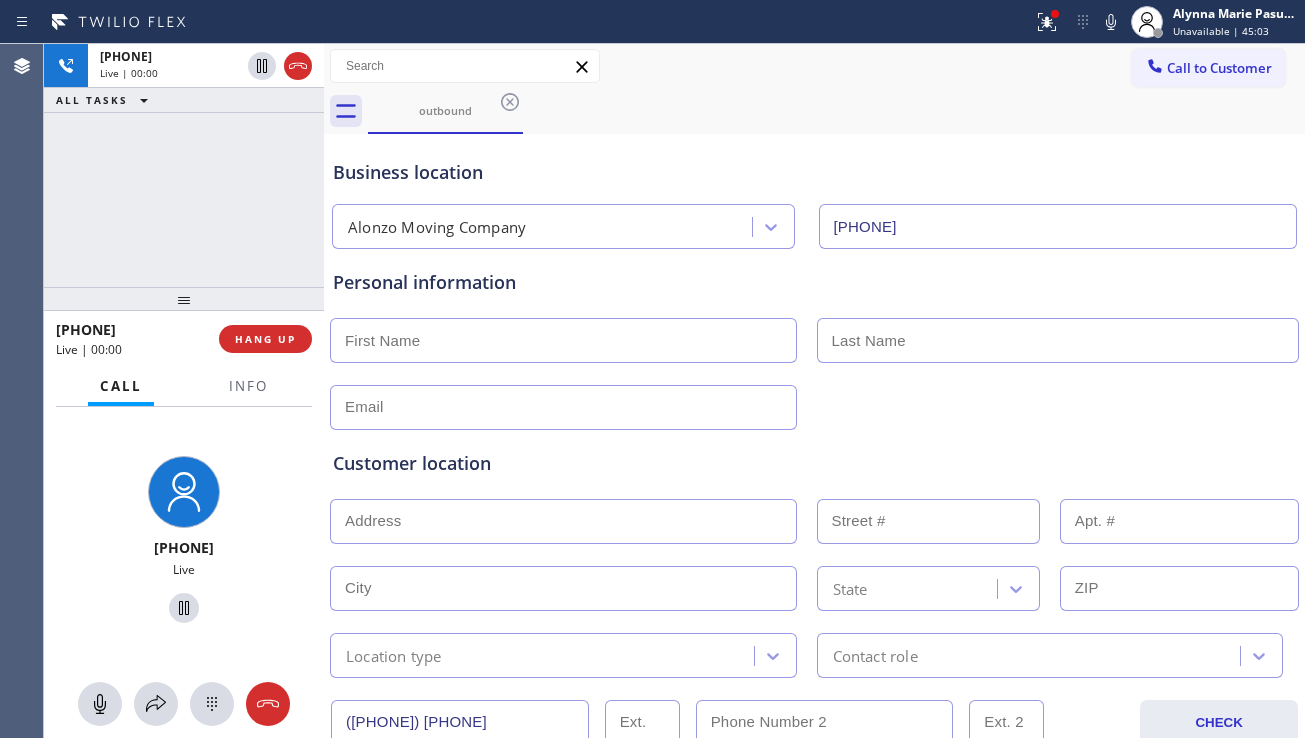 click on "Customer location" at bounding box center [814, 463] 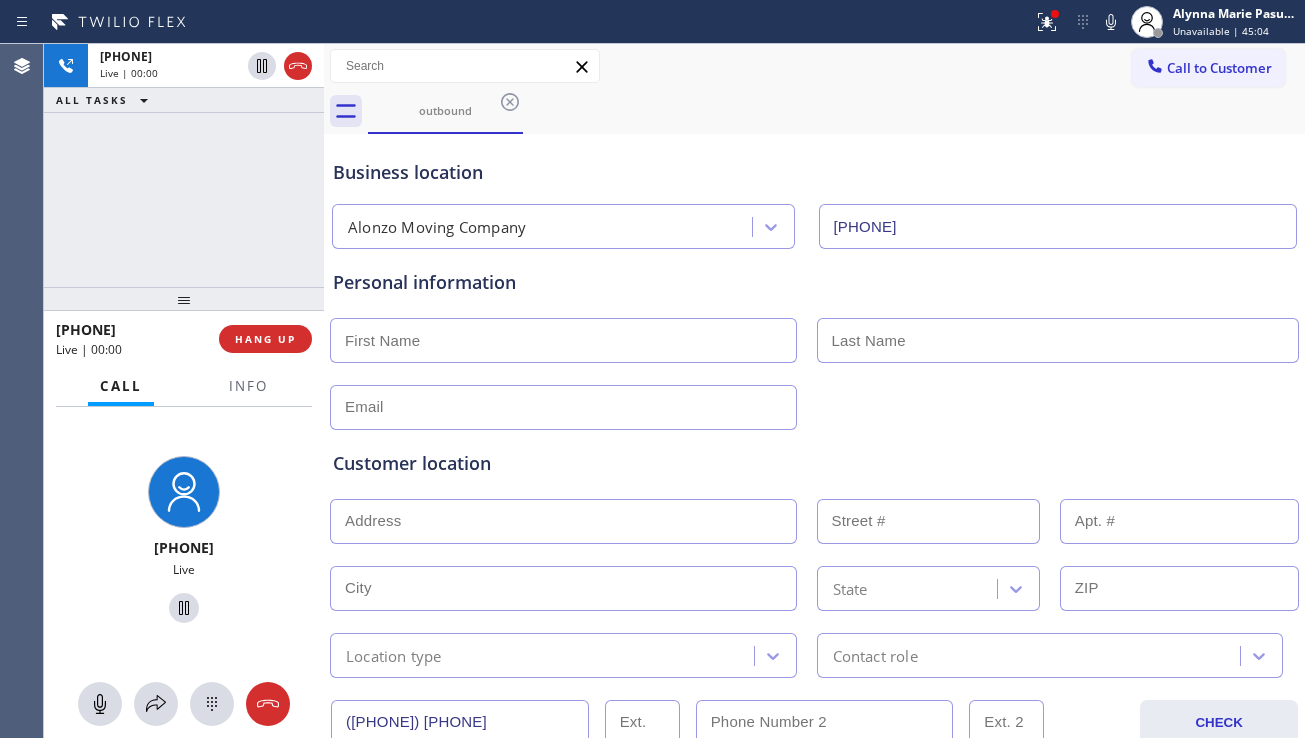 click on "Customer location" at bounding box center (814, 463) 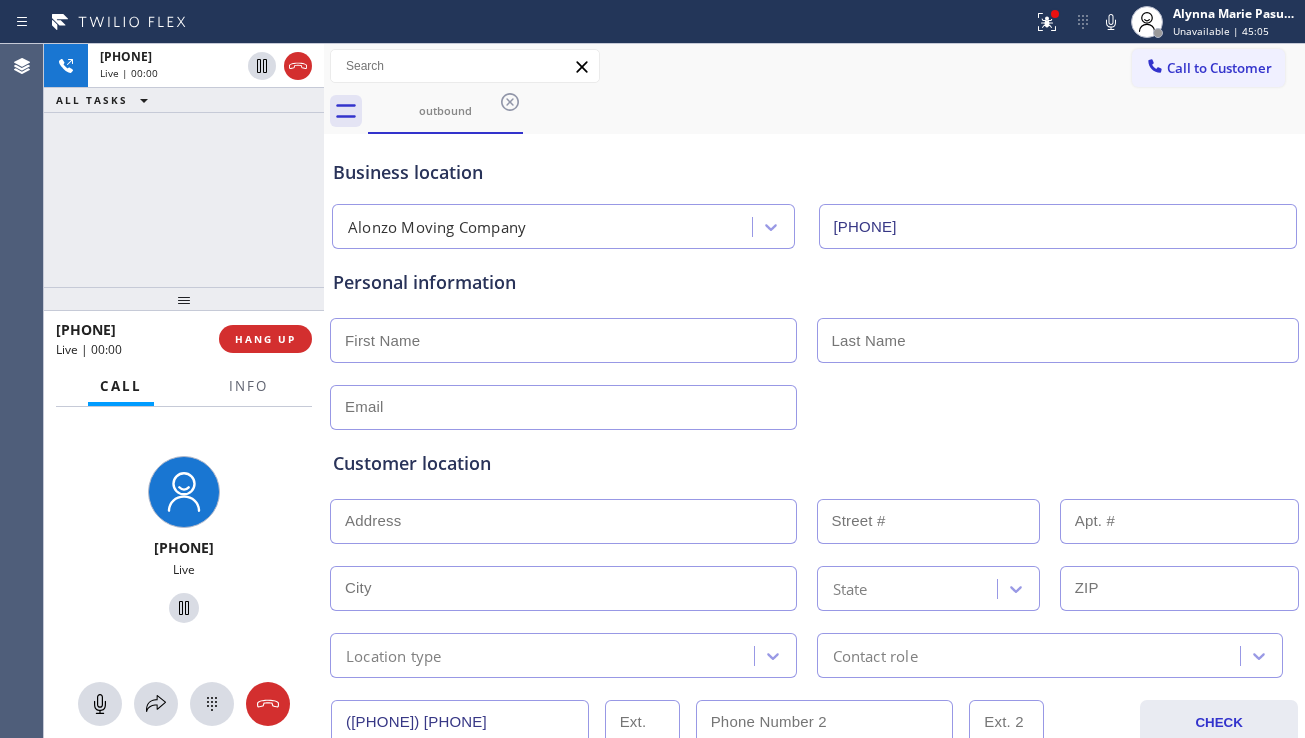 click on "Customer location" at bounding box center [814, 463] 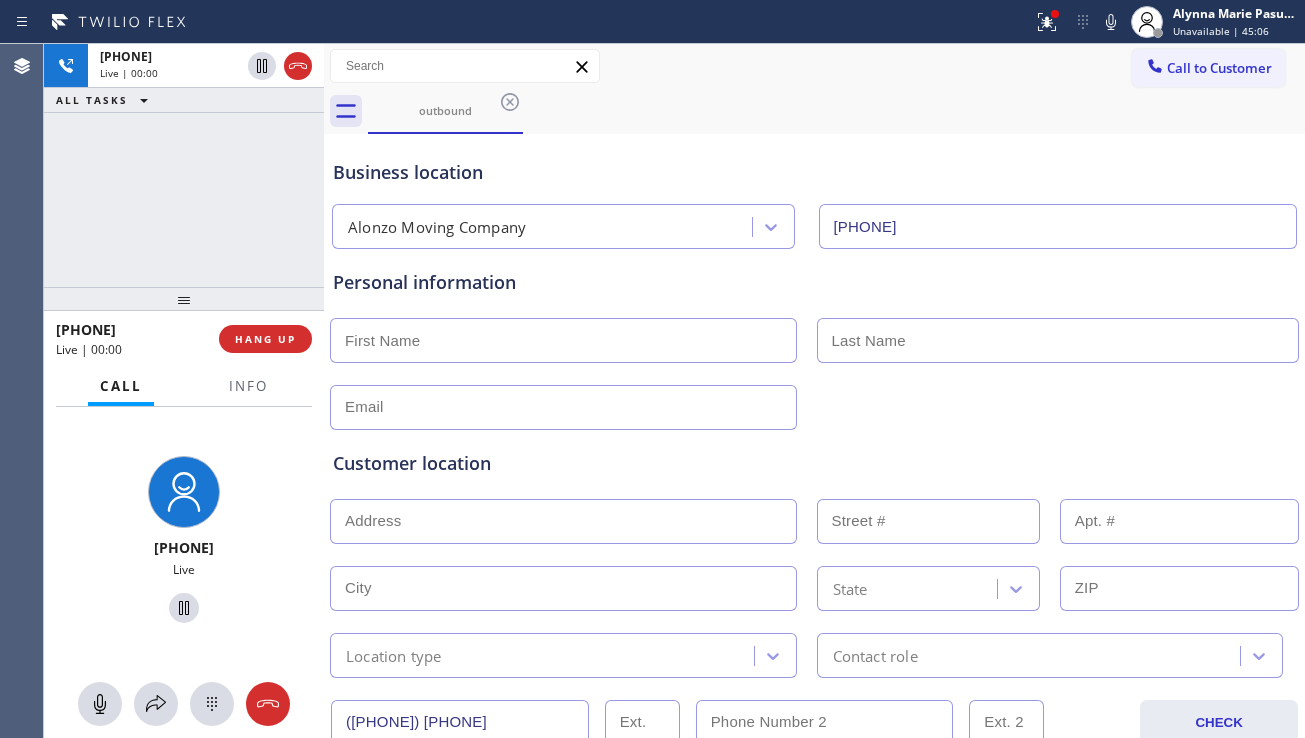 click on "Customer location" at bounding box center (814, 463) 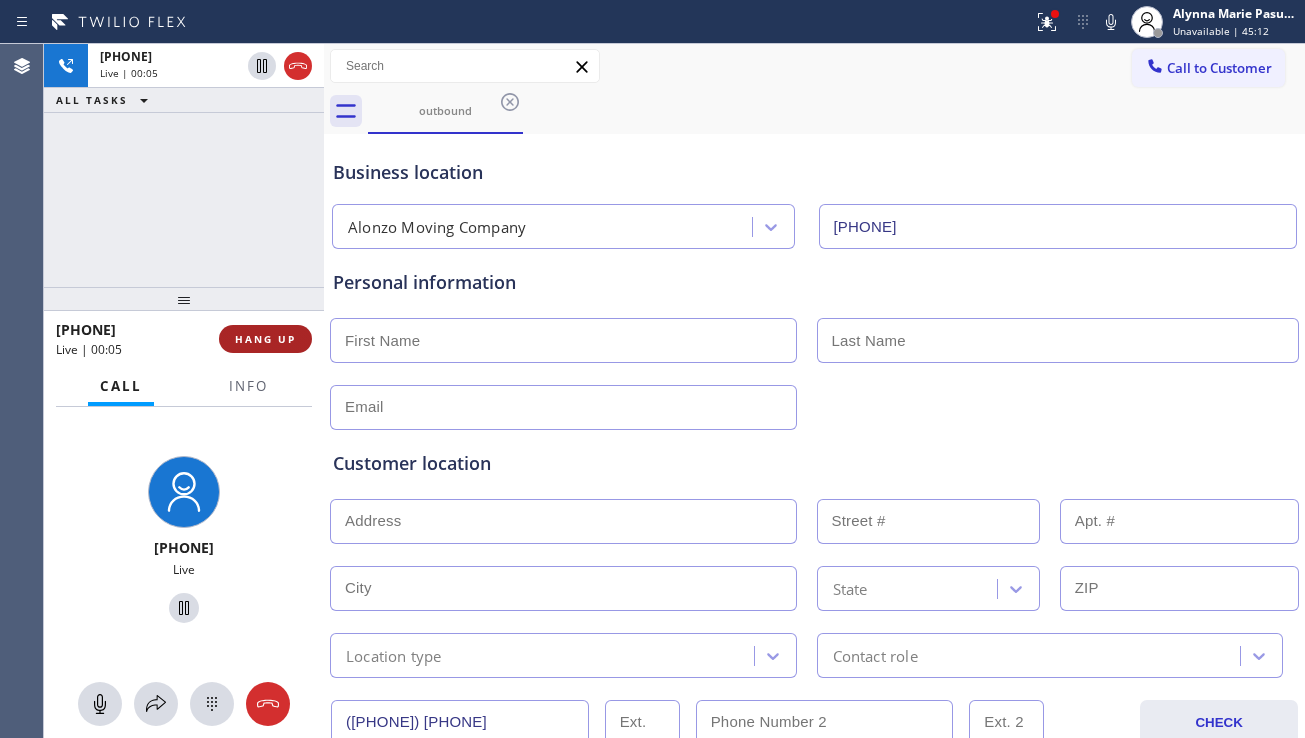 click on "HANG UP" at bounding box center [265, 339] 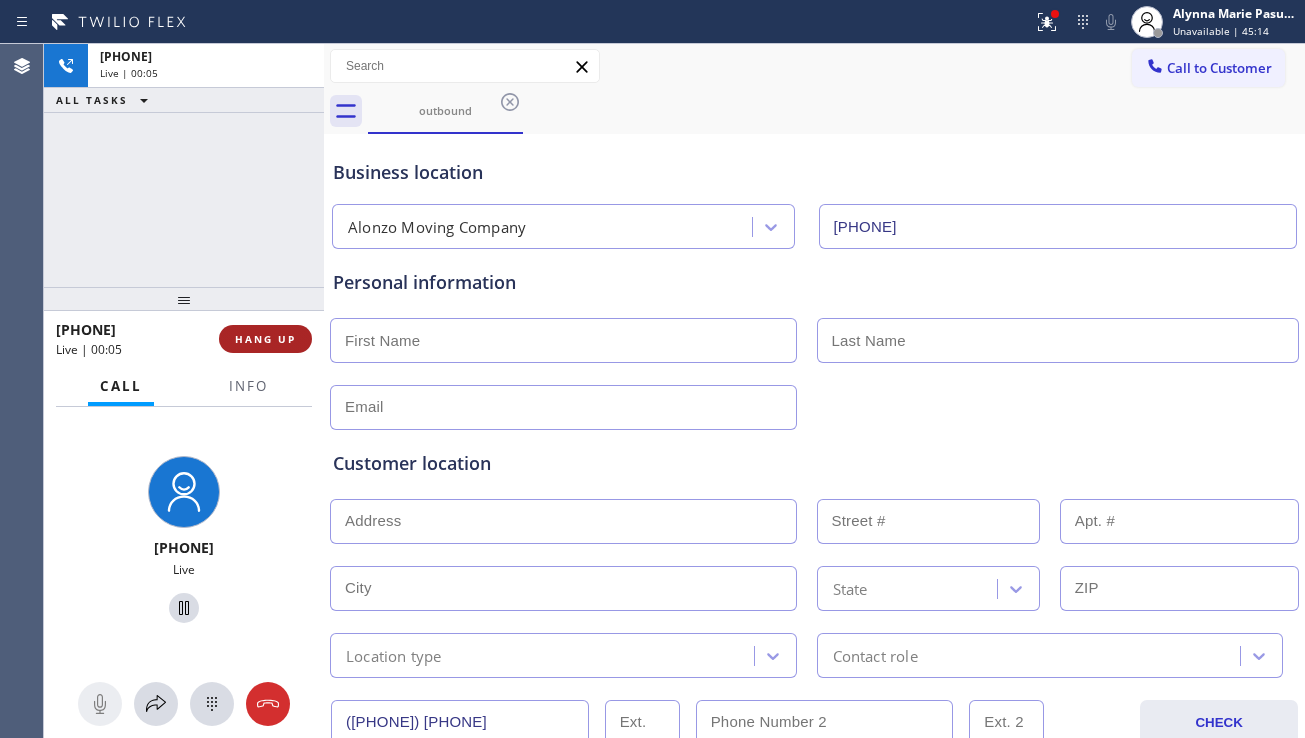 click on "HANG UP" at bounding box center [265, 339] 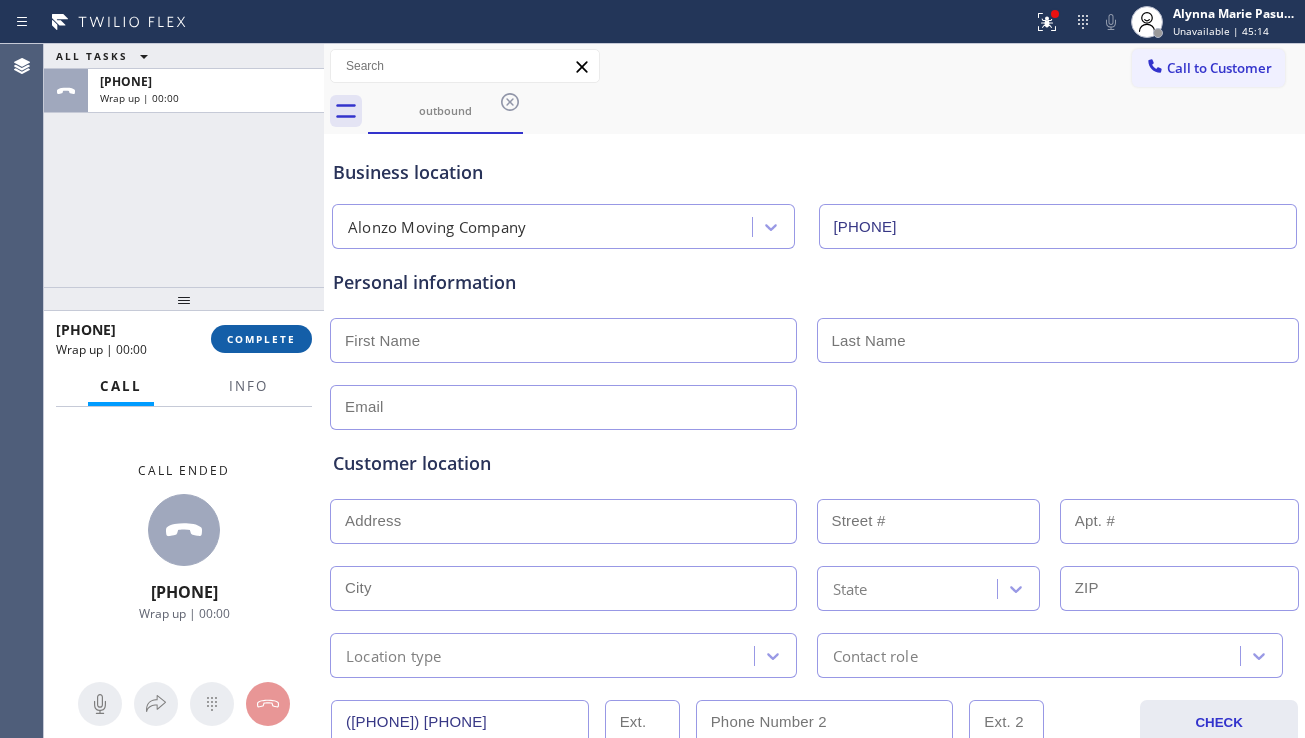 click on "COMPLETE" at bounding box center (261, 339) 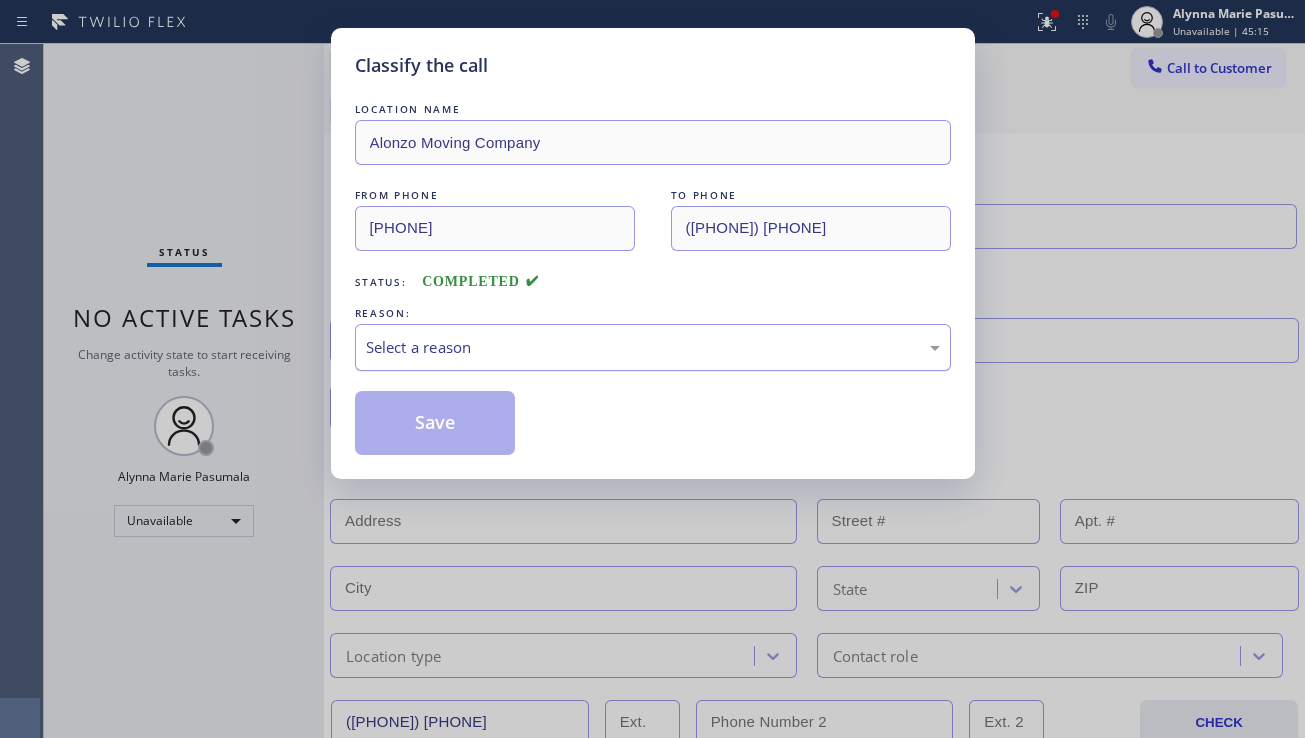 click on "Select a reason" at bounding box center [653, 347] 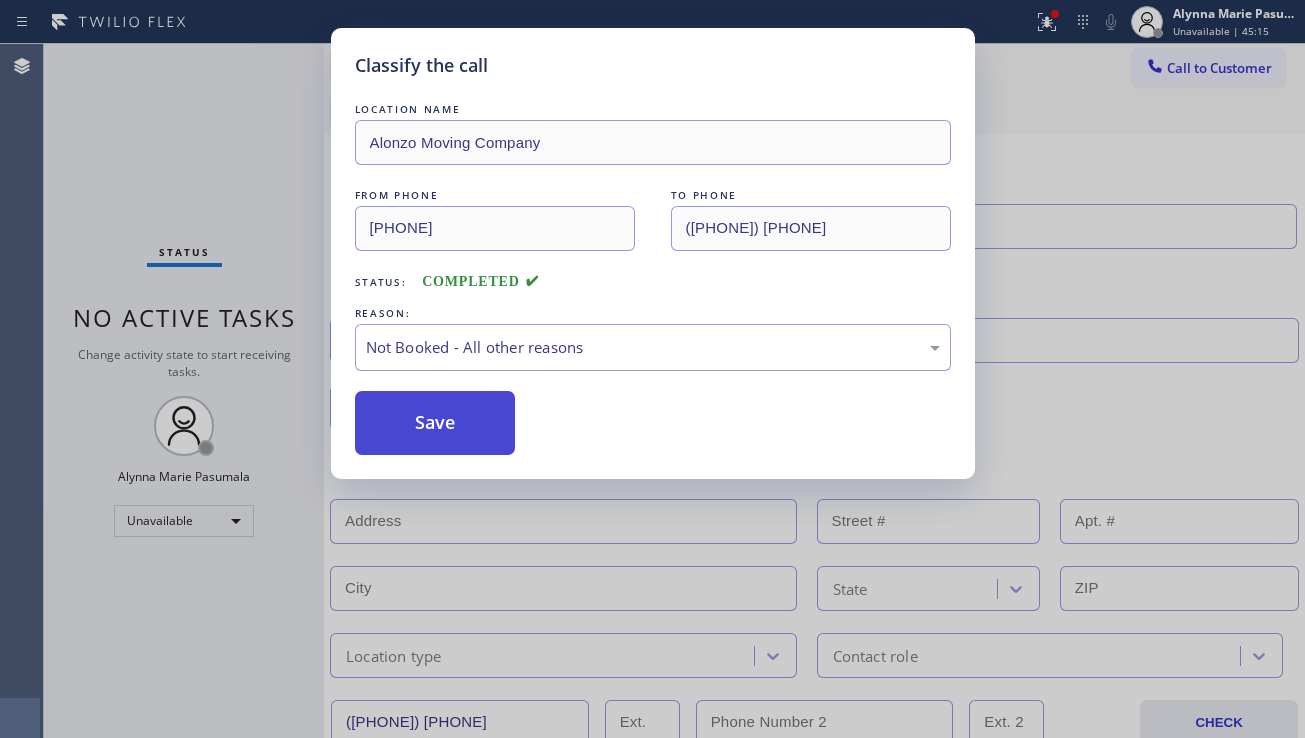 click on "Save" at bounding box center [435, 423] 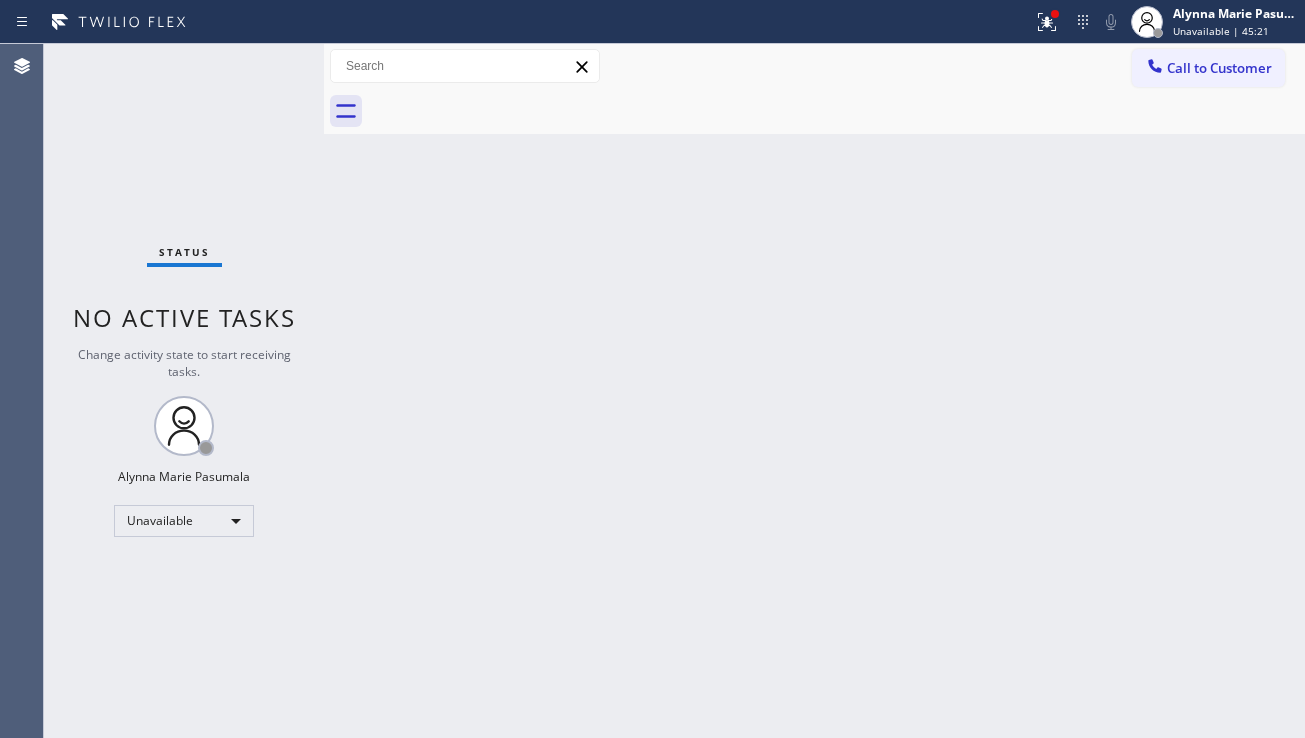 drag, startPoint x: 1219, startPoint y: 83, endPoint x: 987, endPoint y: 224, distance: 271.48663 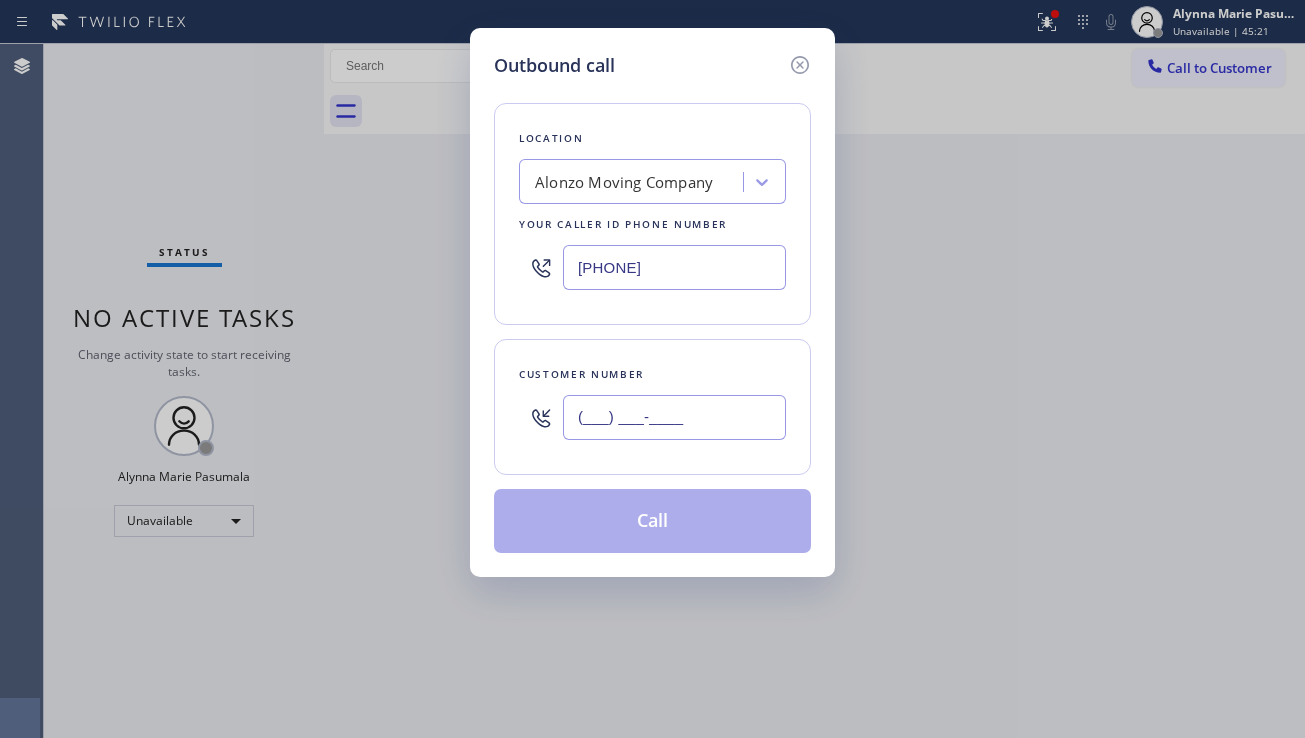 click on "(___) ___-____" at bounding box center (674, 417) 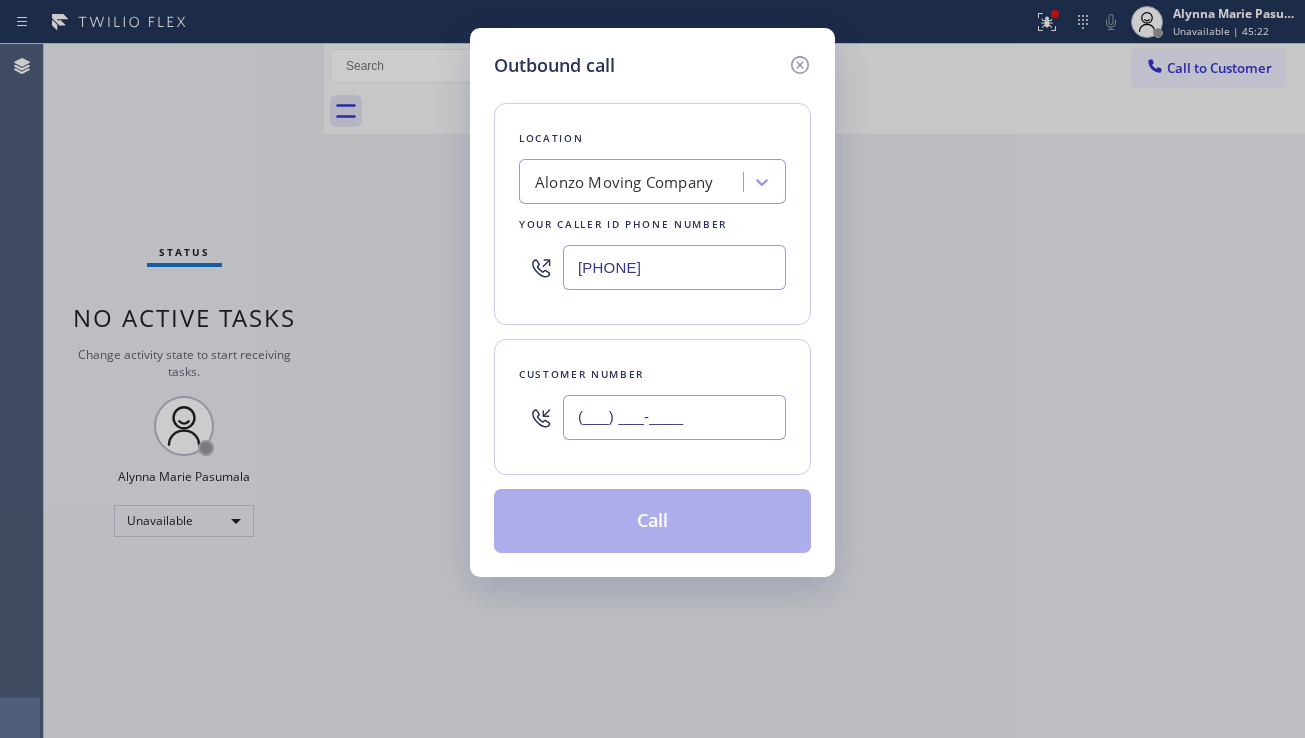 paste on "([PHONE]) [PHONE]" 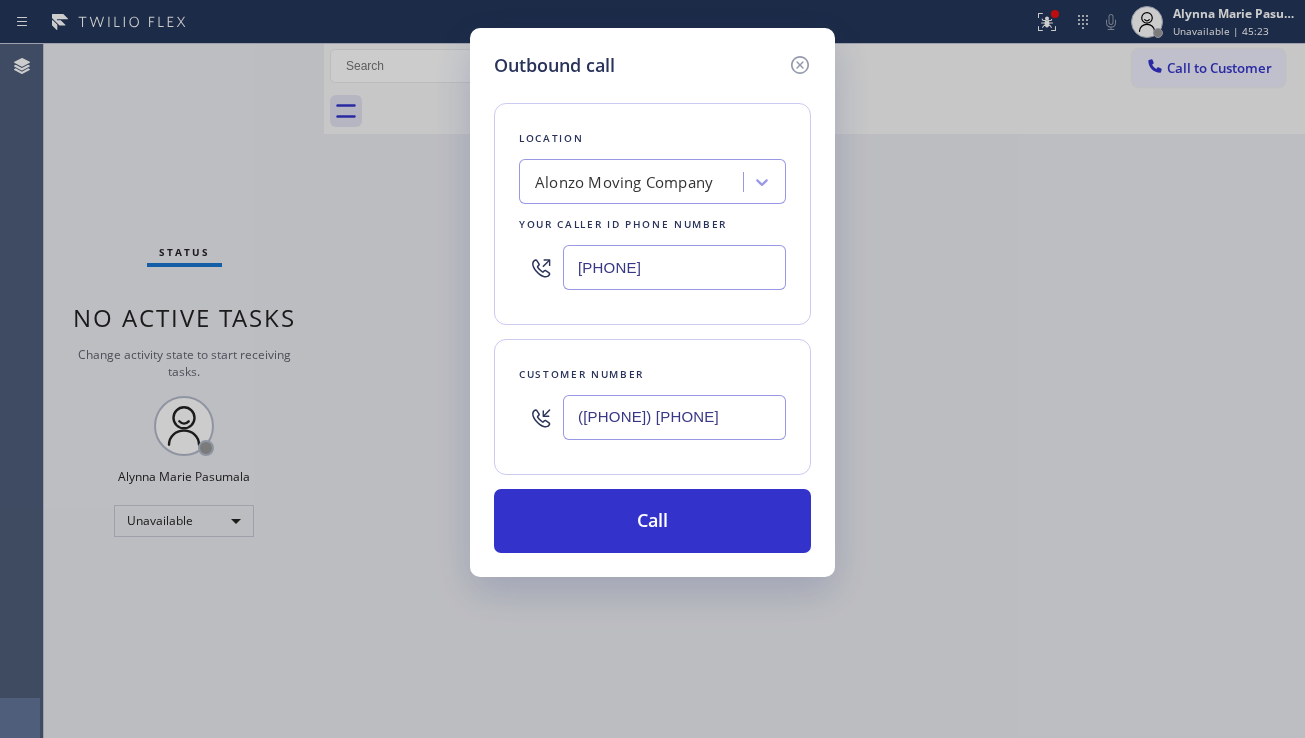 type on "([PHONE]) [PHONE]" 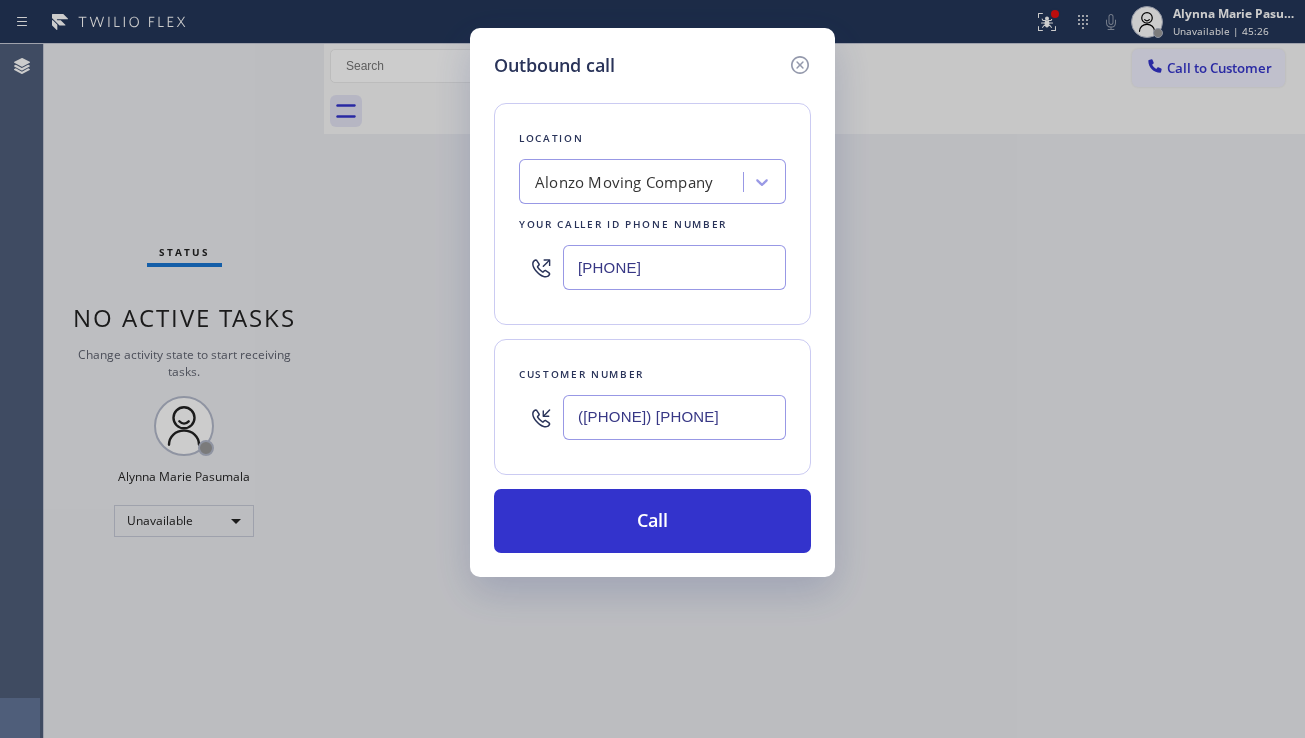 drag, startPoint x: 695, startPoint y: 276, endPoint x: 485, endPoint y: 271, distance: 210.05951 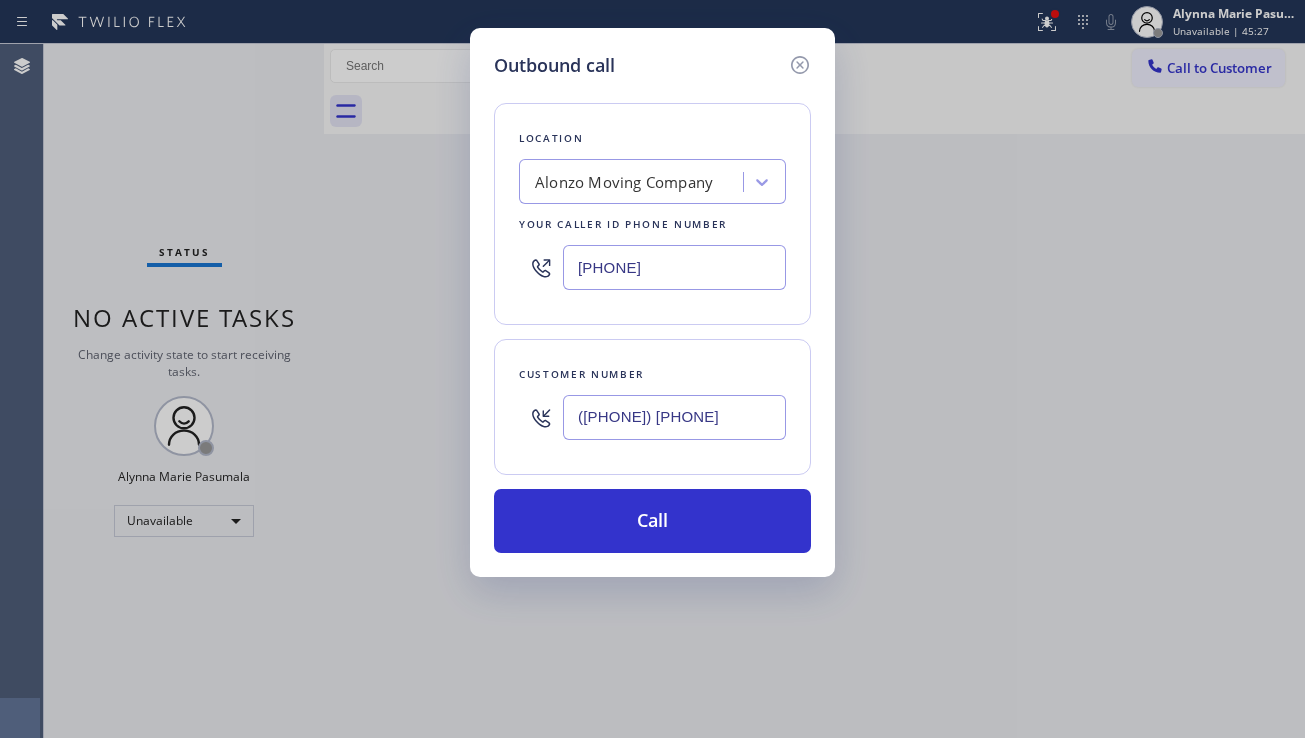 paste on "([PHONE]) [PHONE]" 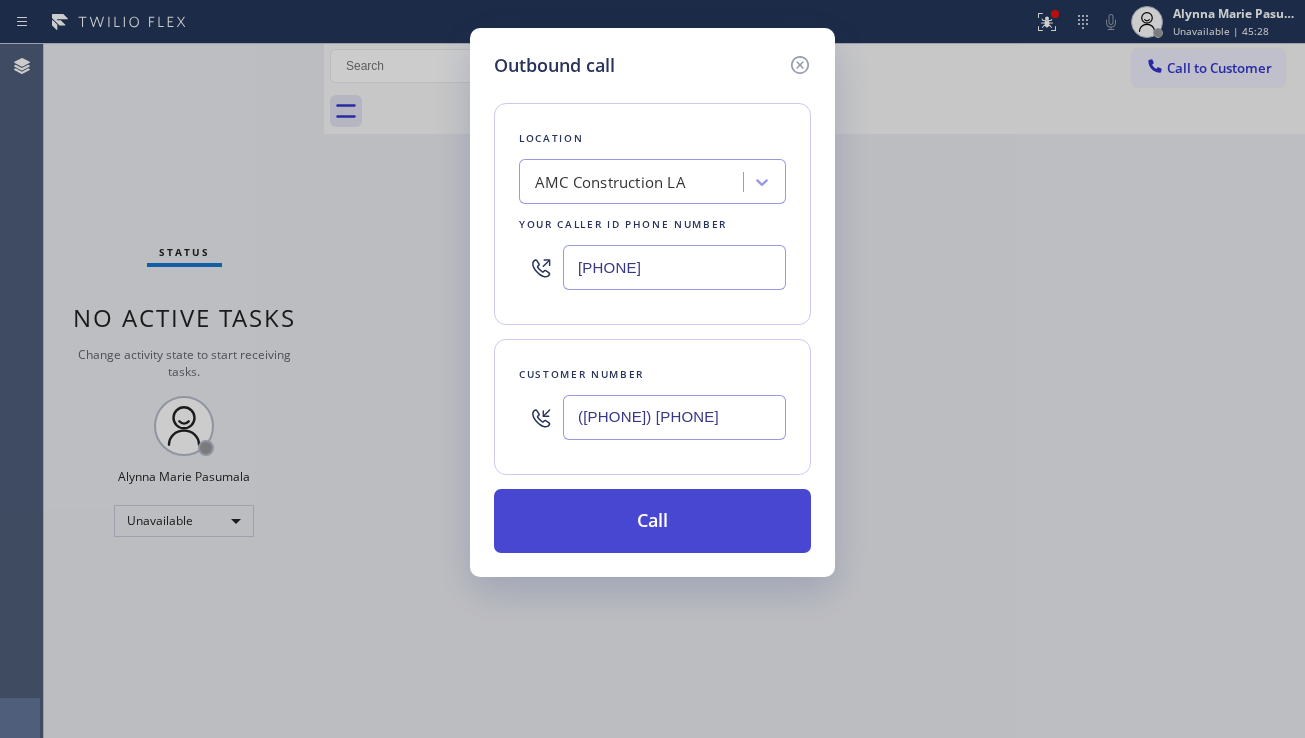 type on "[PHONE]" 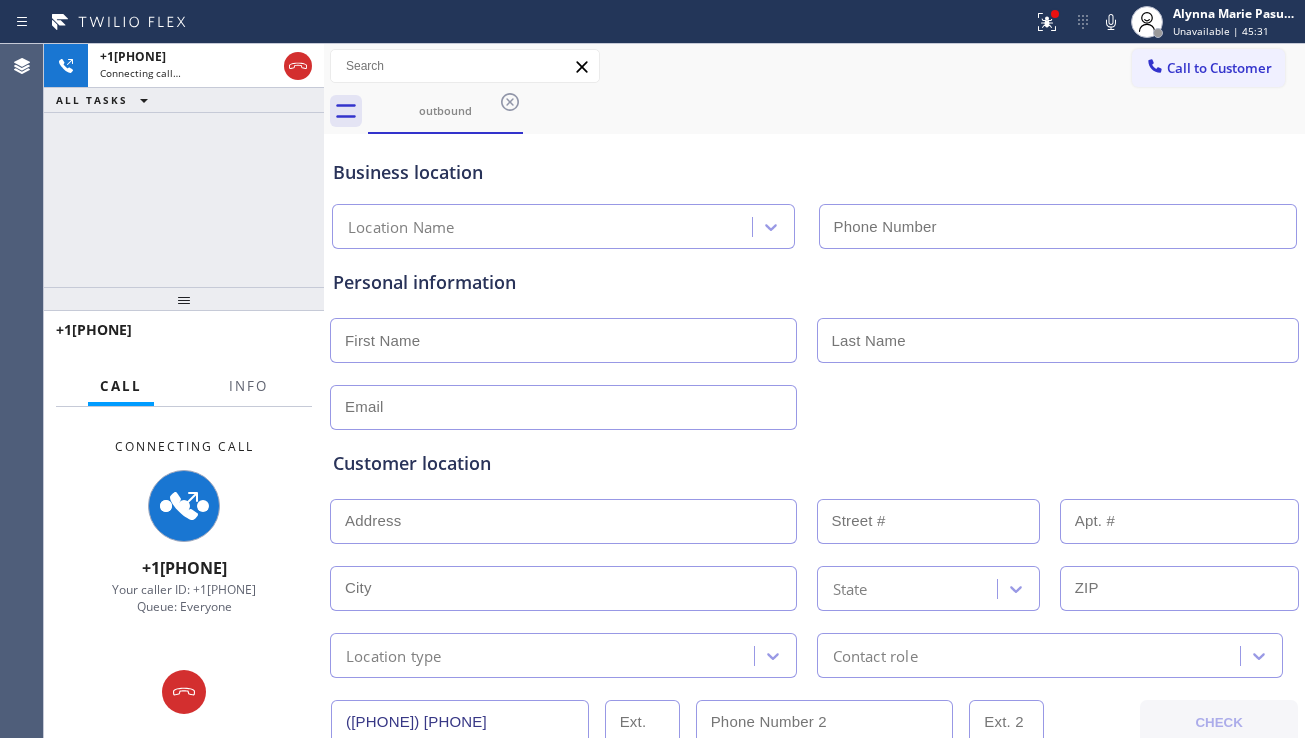type on "[PHONE]" 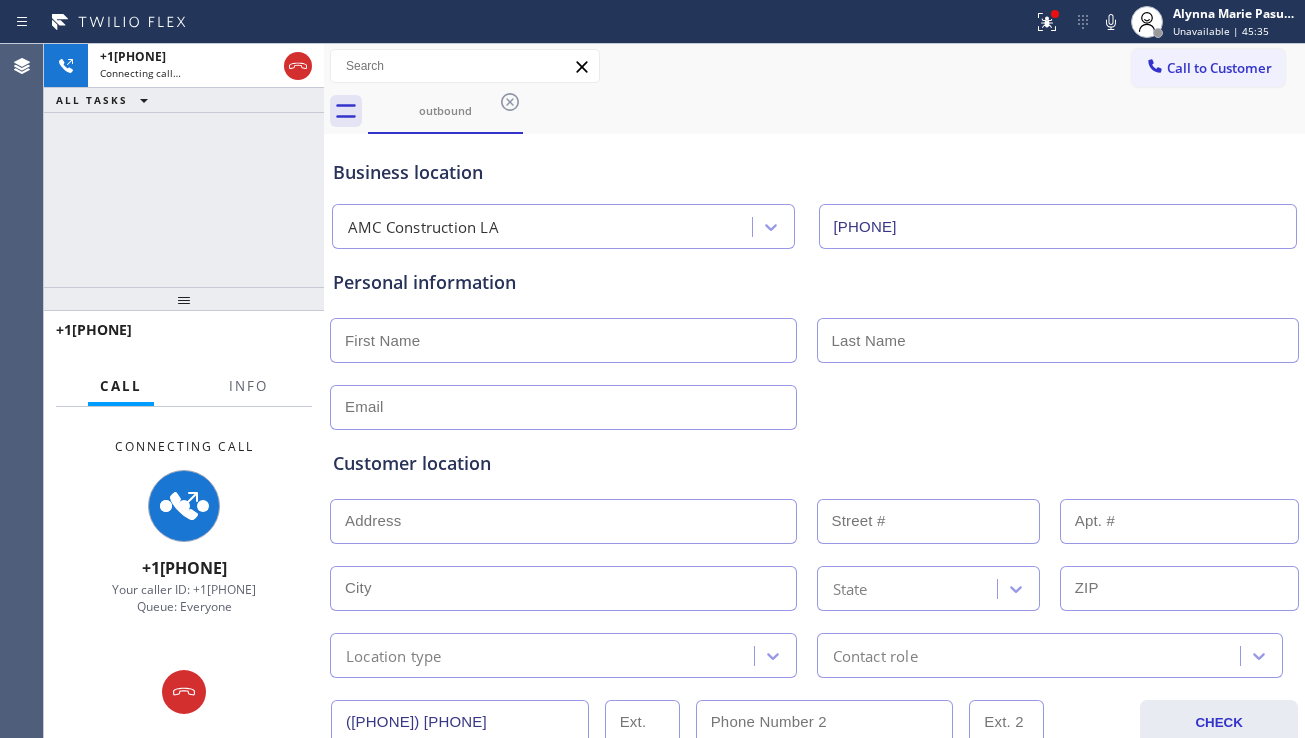 click on "Customer location" at bounding box center (814, 463) 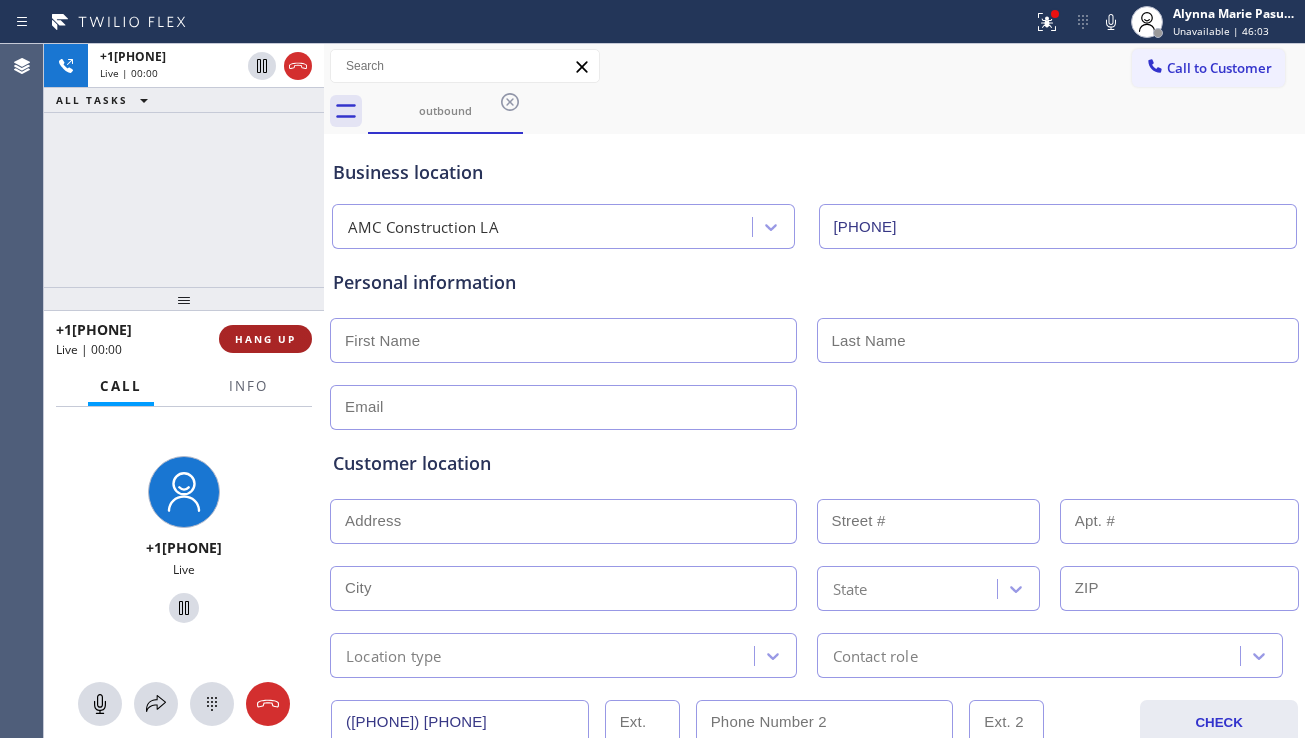 click on "HANG UP" at bounding box center [265, 339] 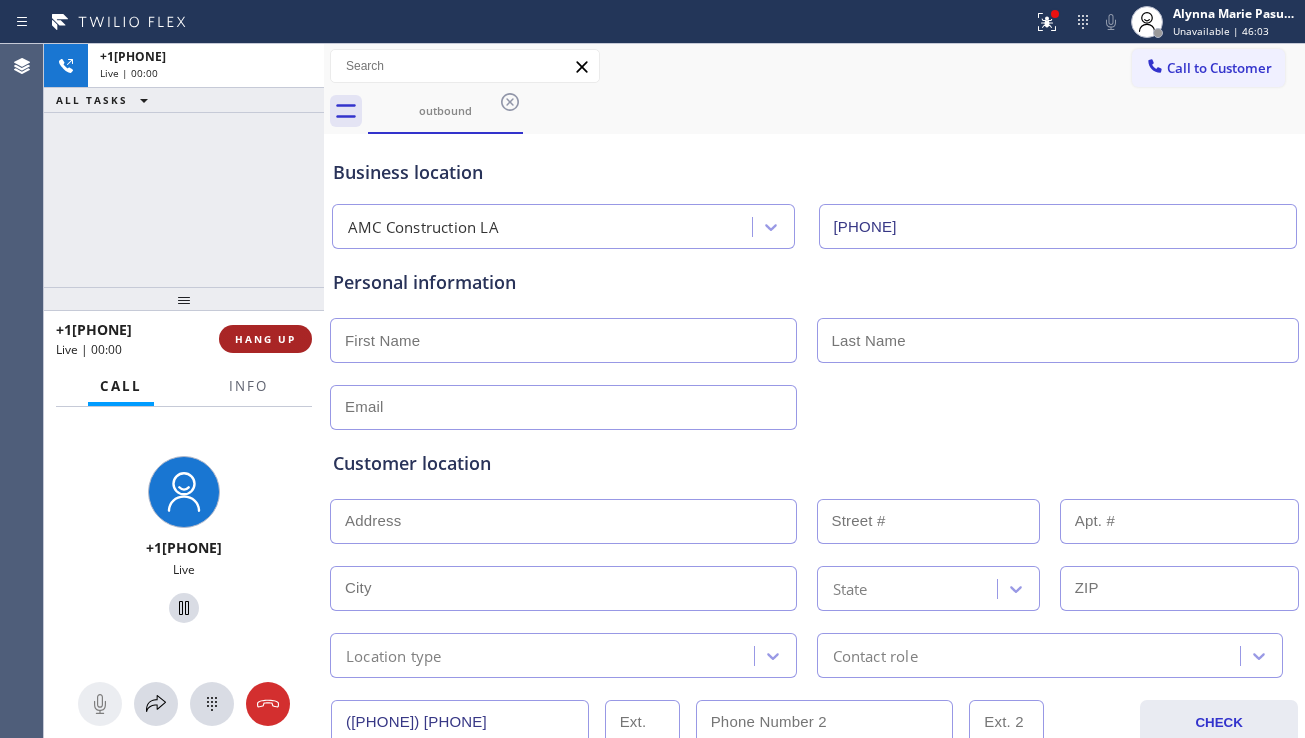 click on "HANG UP" at bounding box center (265, 339) 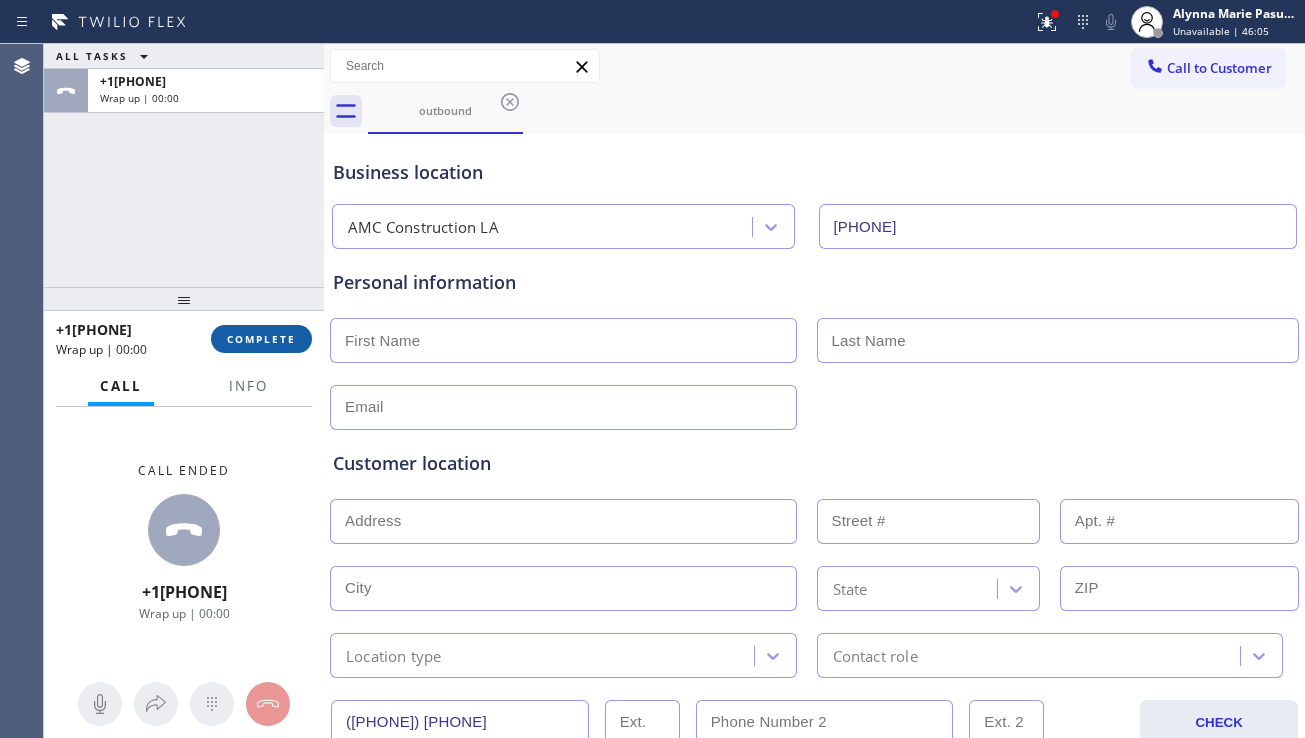 click on "COMPLETE" at bounding box center (261, 339) 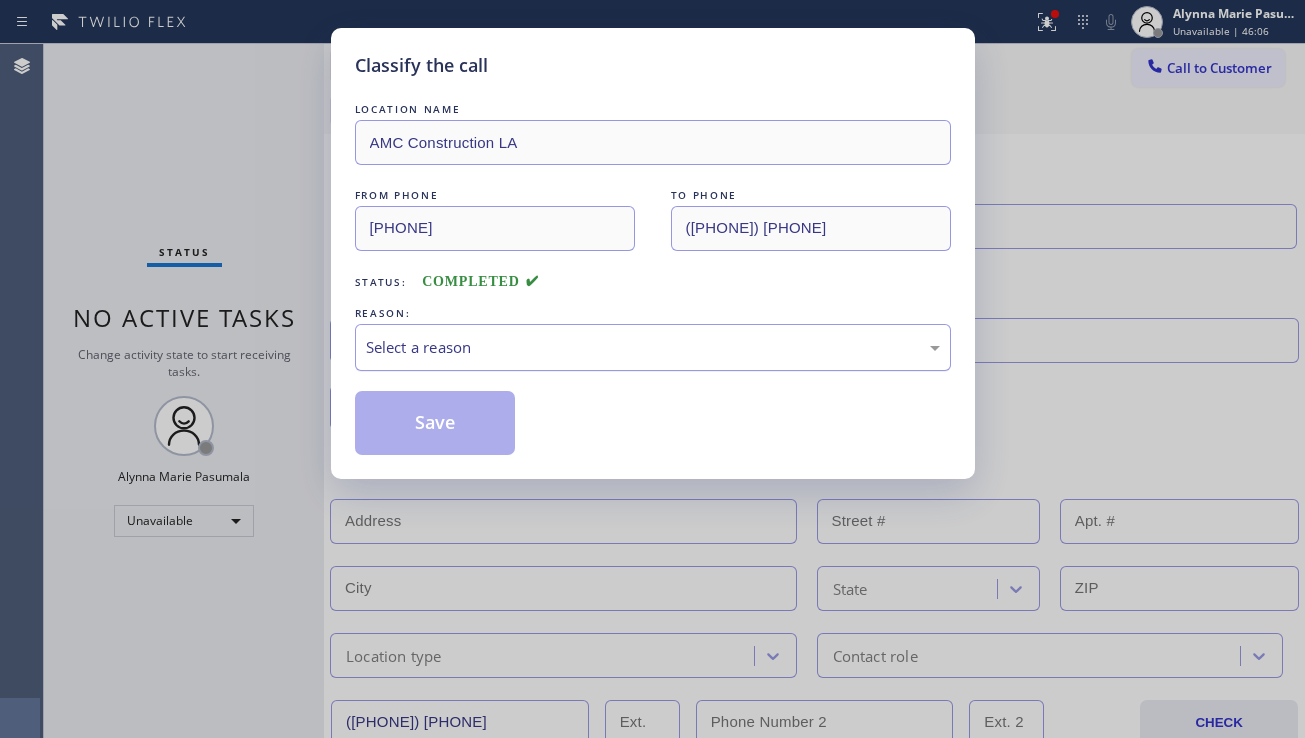 click on "Select a reason" at bounding box center [653, 347] 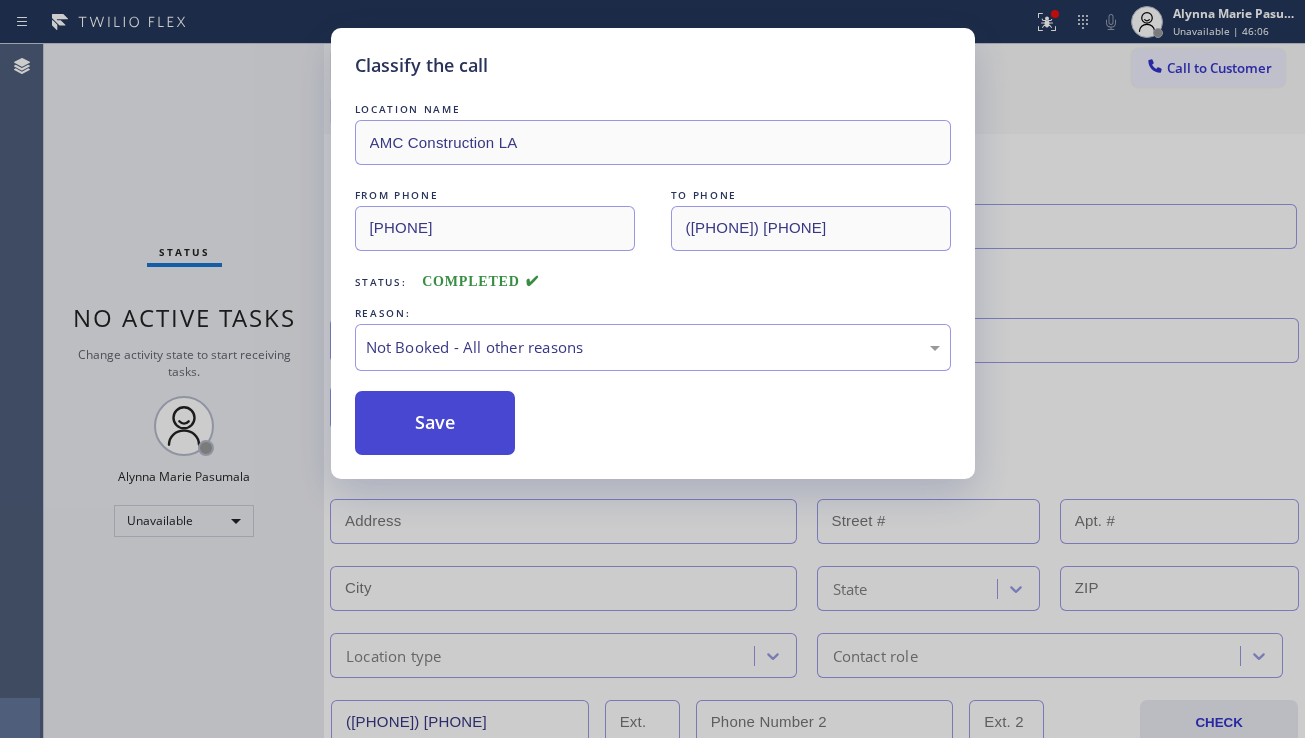 click on "Save" at bounding box center (435, 423) 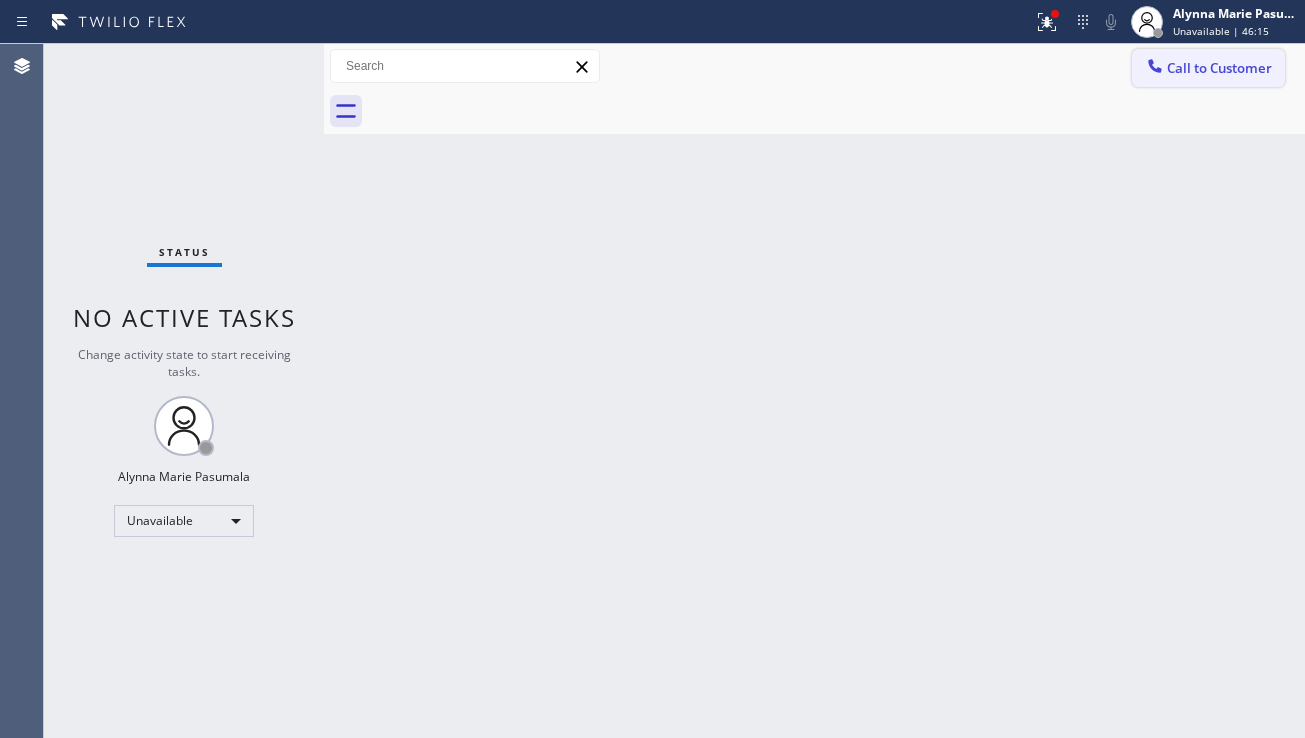 click on "Call to Customer" at bounding box center (1219, 68) 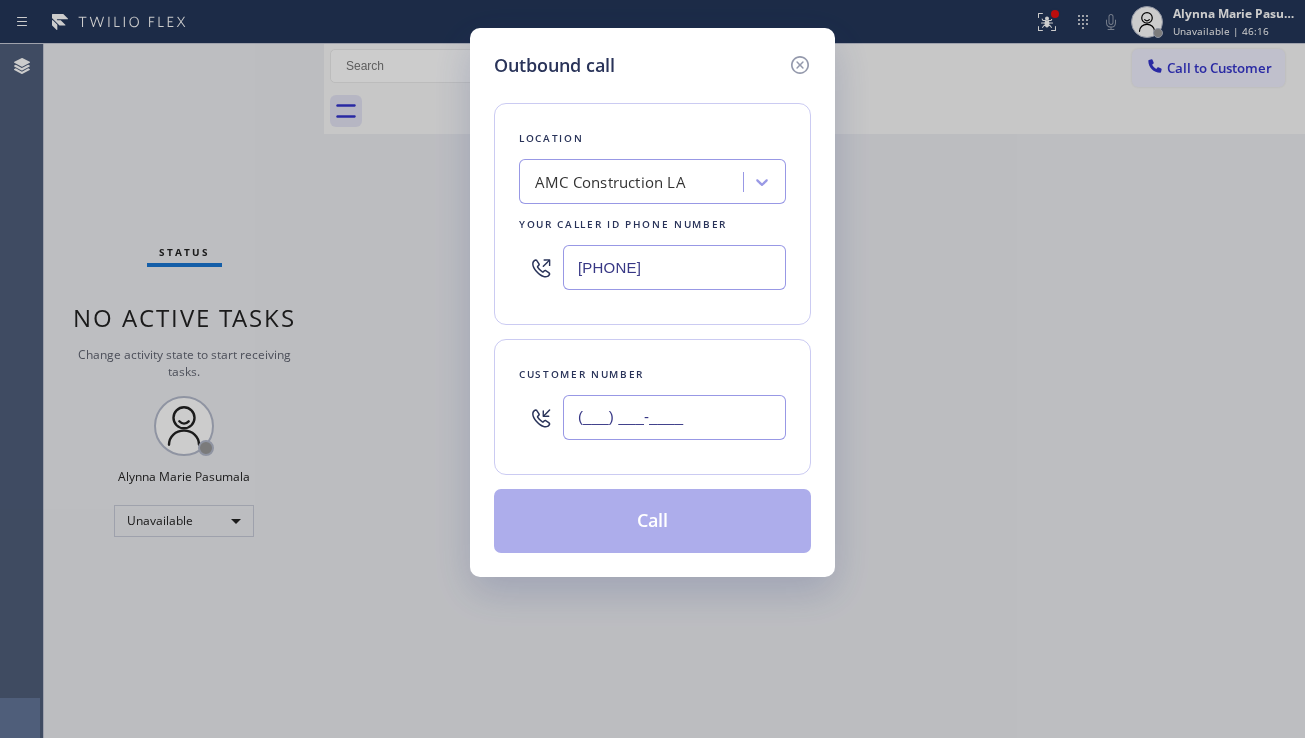 click on "(___) ___-____" at bounding box center (674, 417) 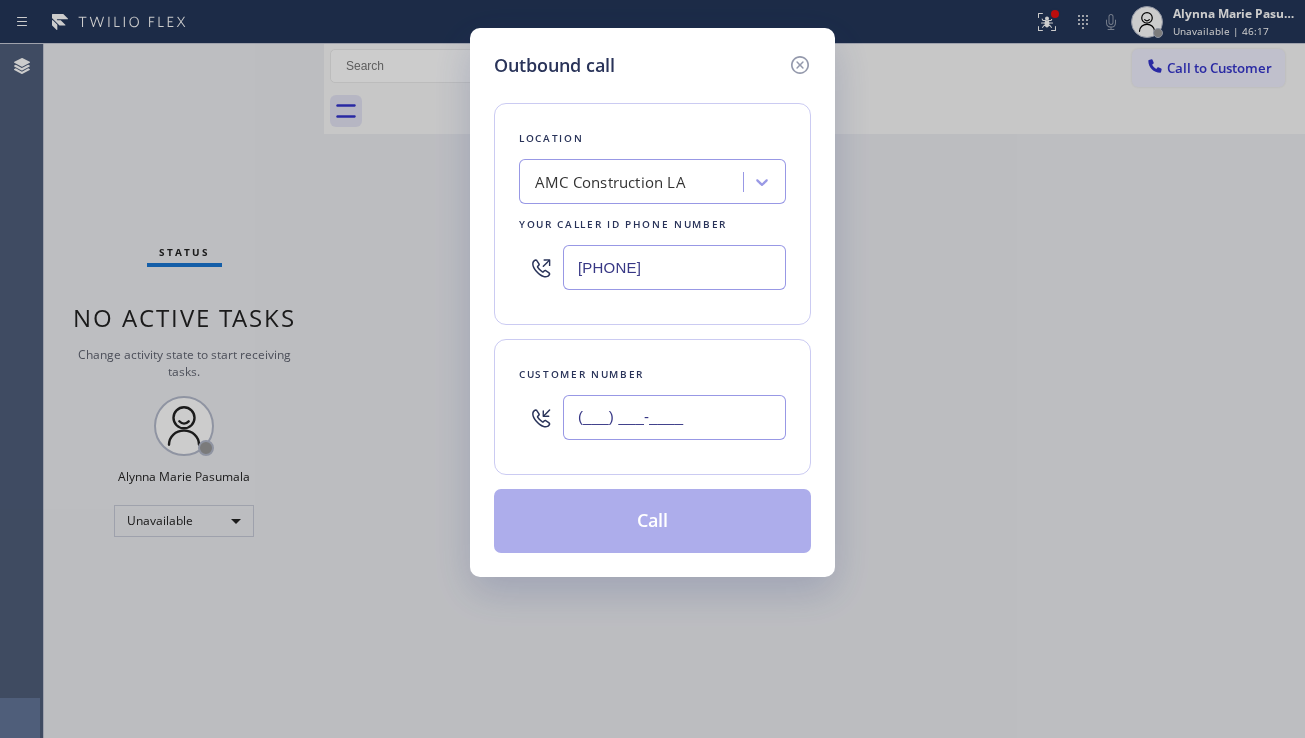 paste on "[PHONE]" 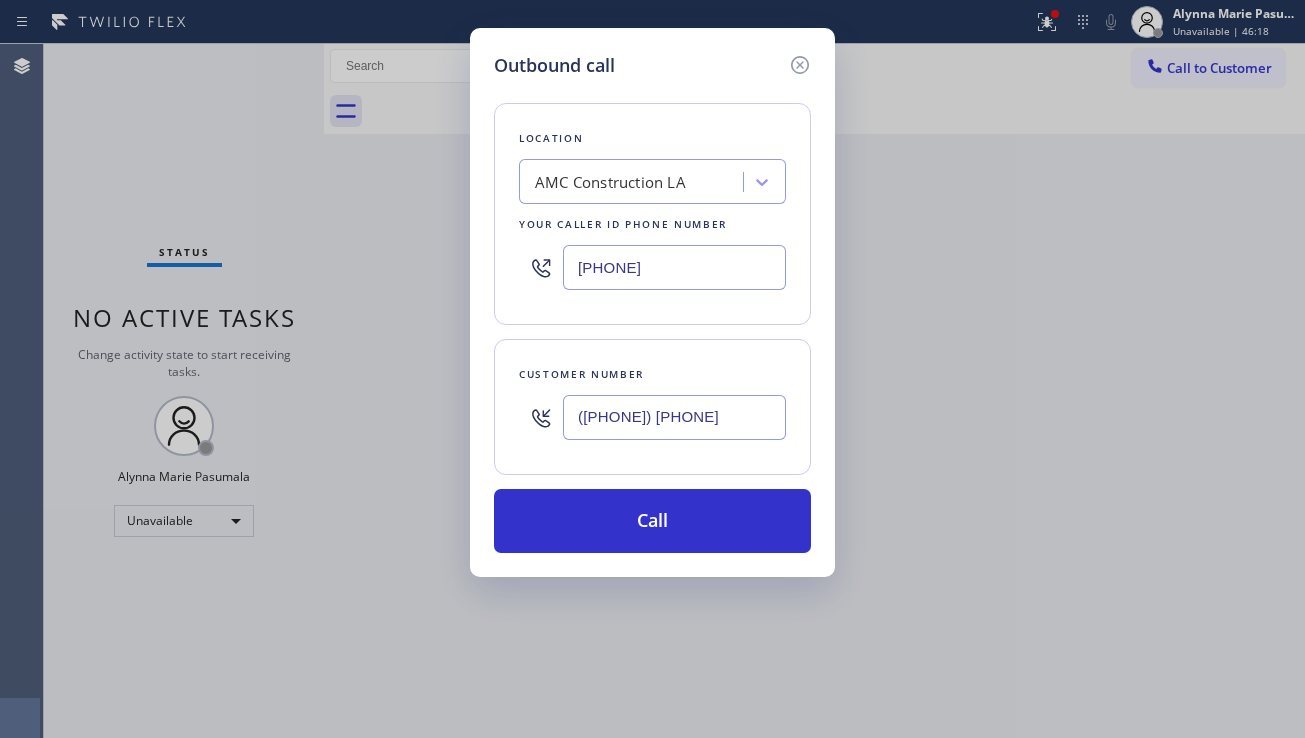 type on "([PHONE]) [PHONE]" 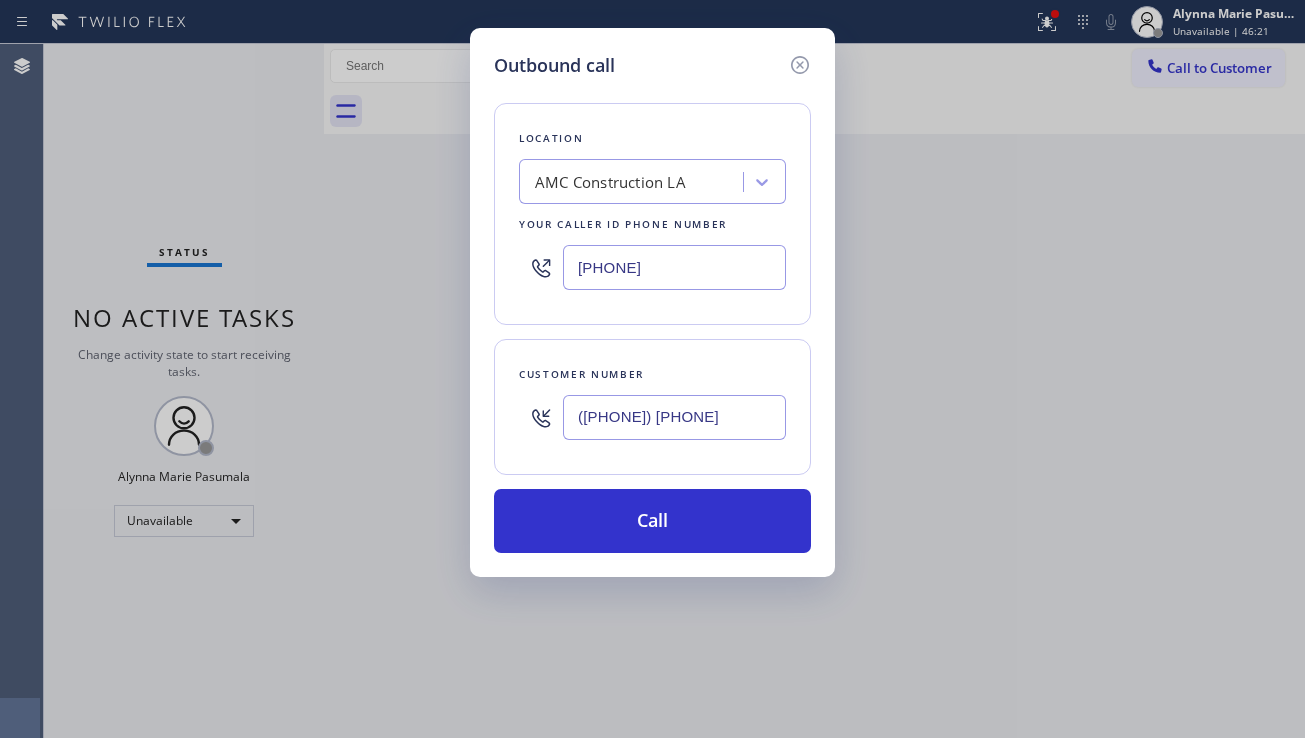 drag, startPoint x: 728, startPoint y: 263, endPoint x: 445, endPoint y: 277, distance: 283.34607 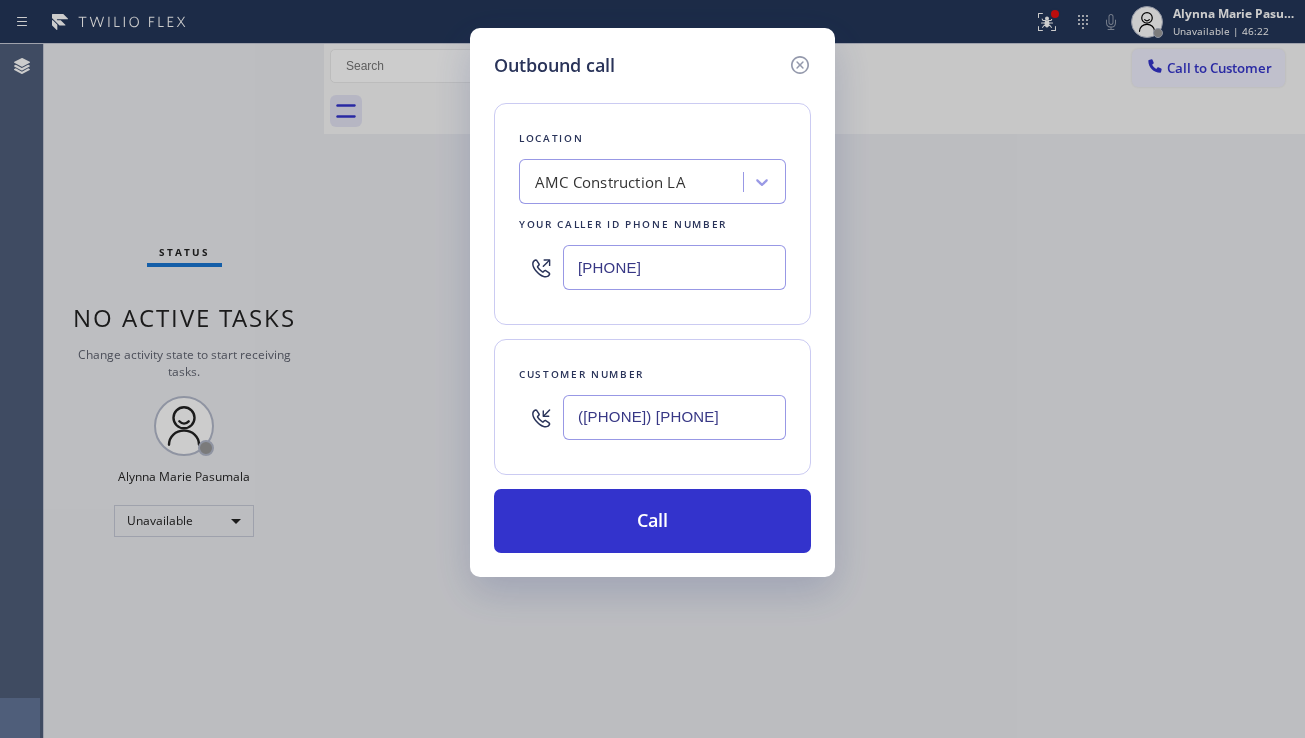paste on "[PHONE]" 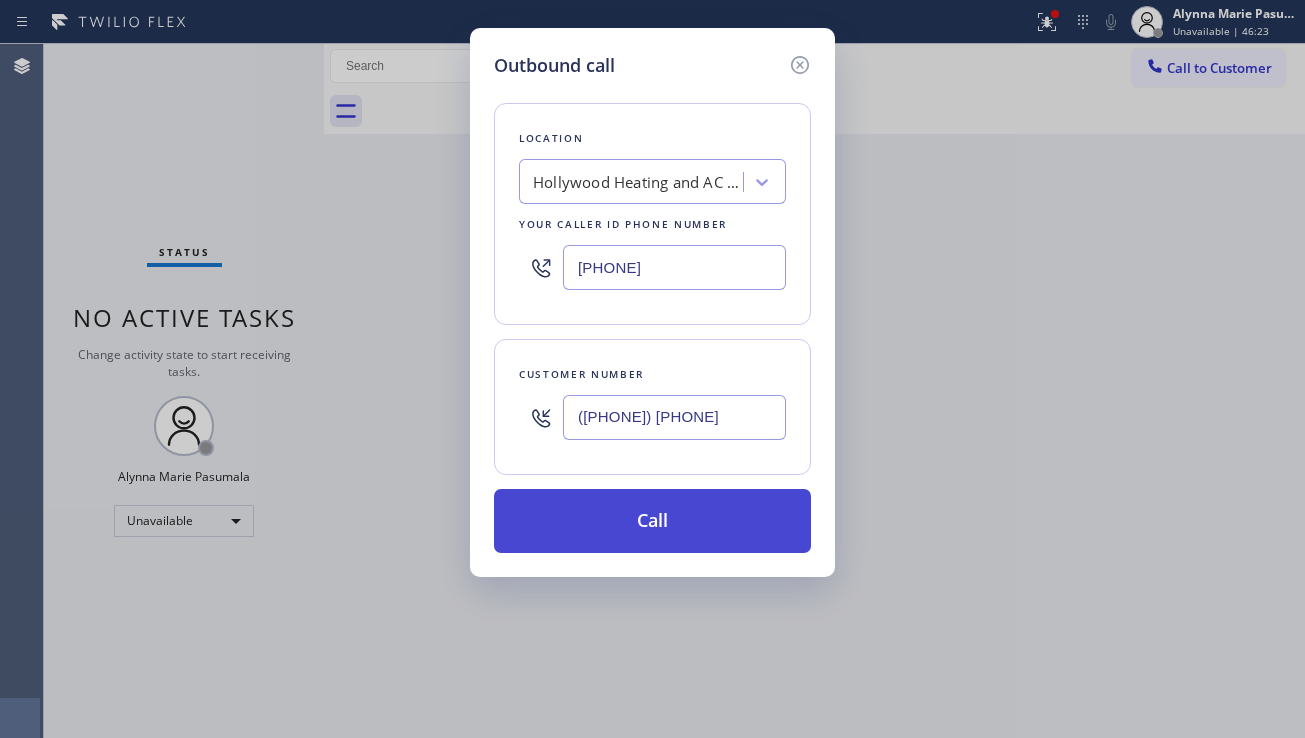 type on "[PHONE]" 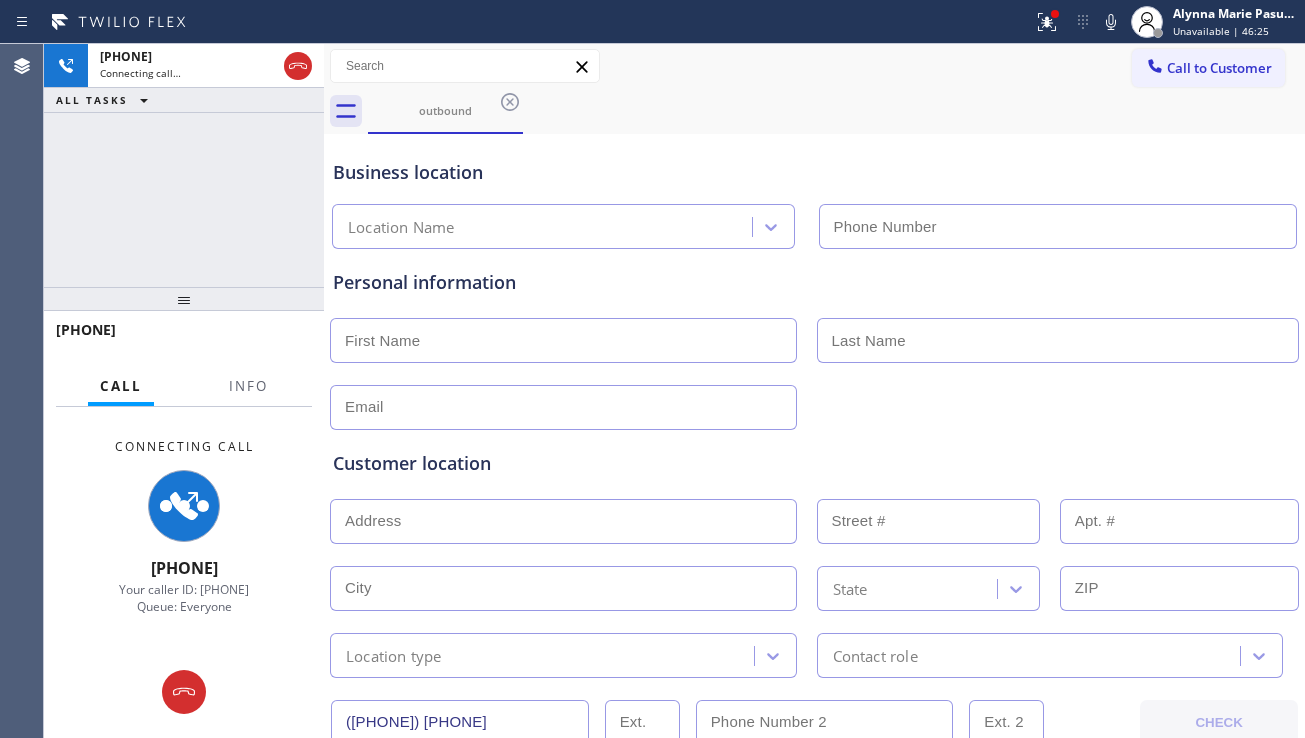 type on "[PHONE]" 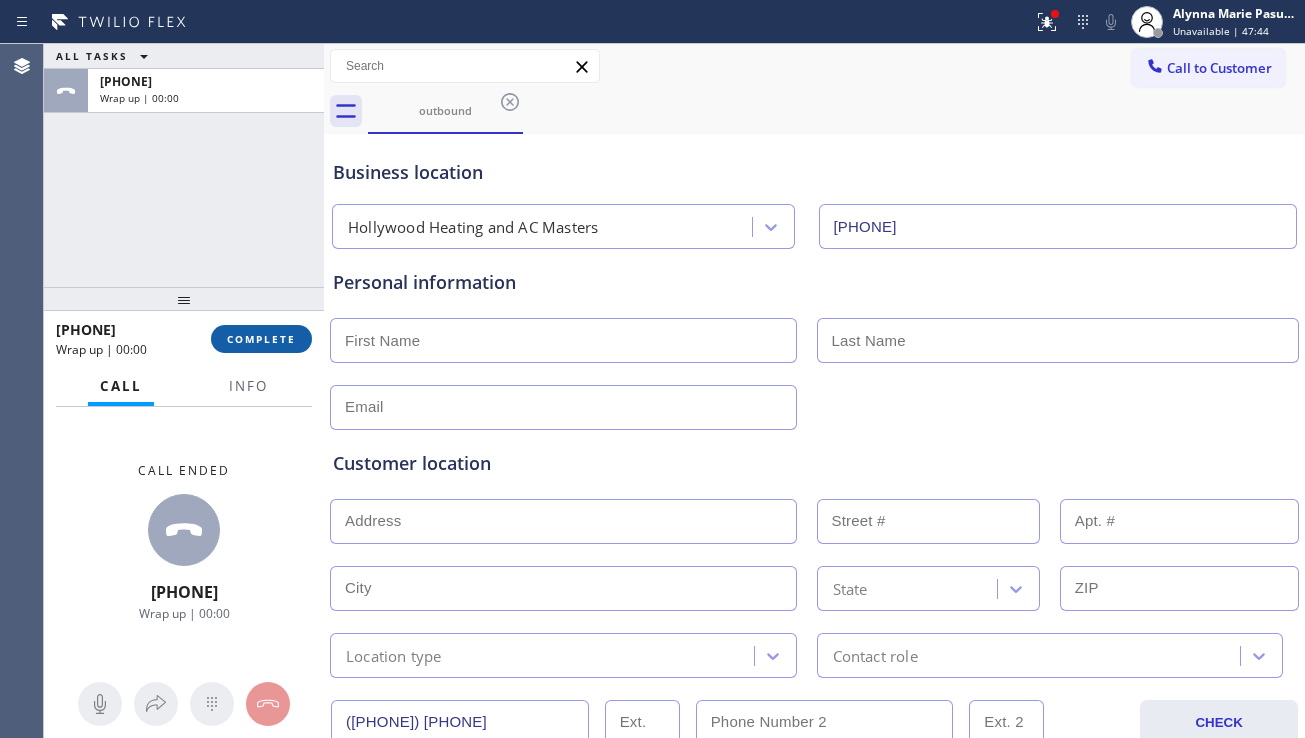 click on "COMPLETE" at bounding box center [261, 339] 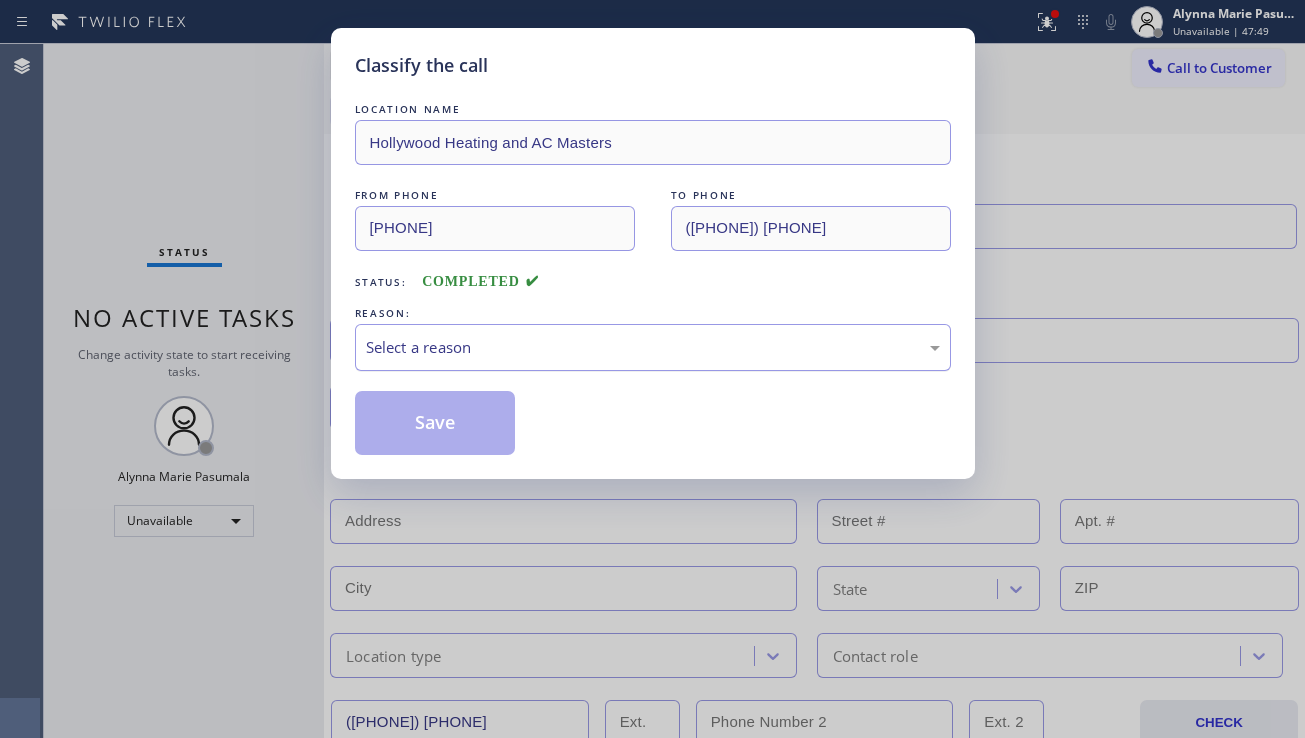 click on "Select a reason" at bounding box center (653, 347) 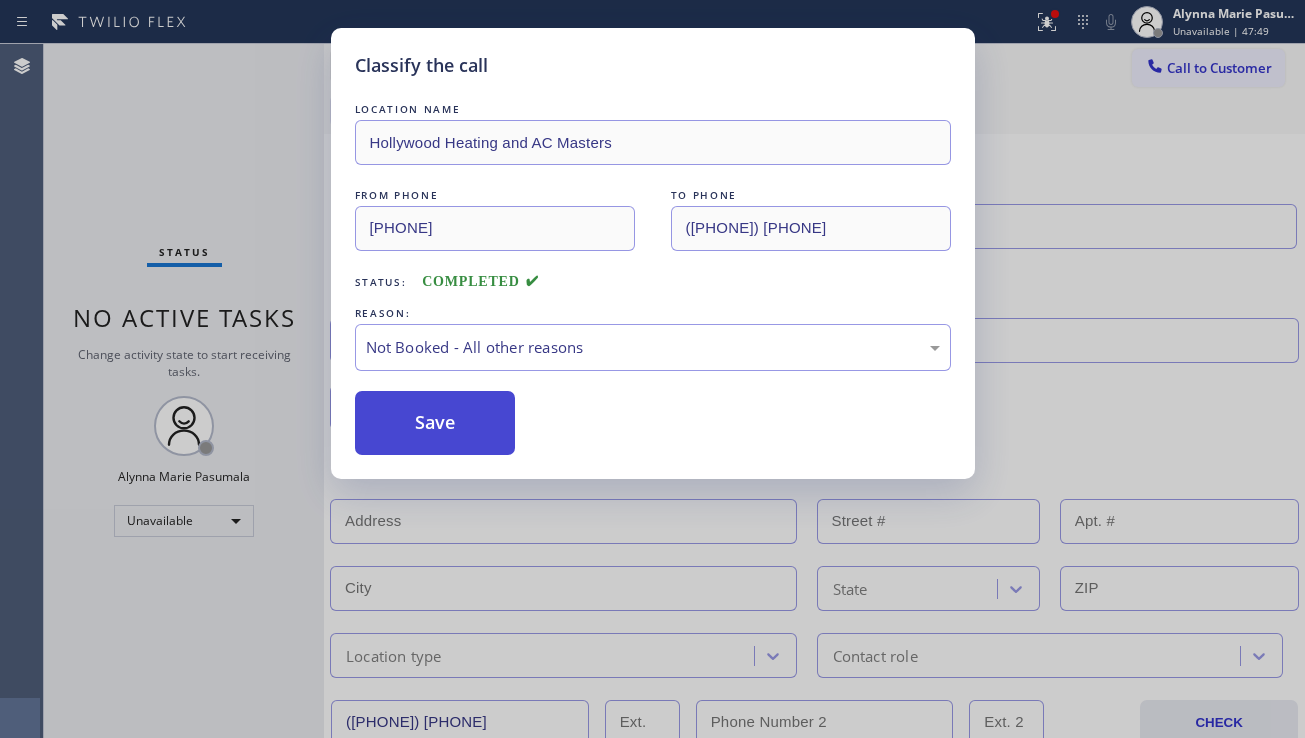 click on "Save" at bounding box center (435, 423) 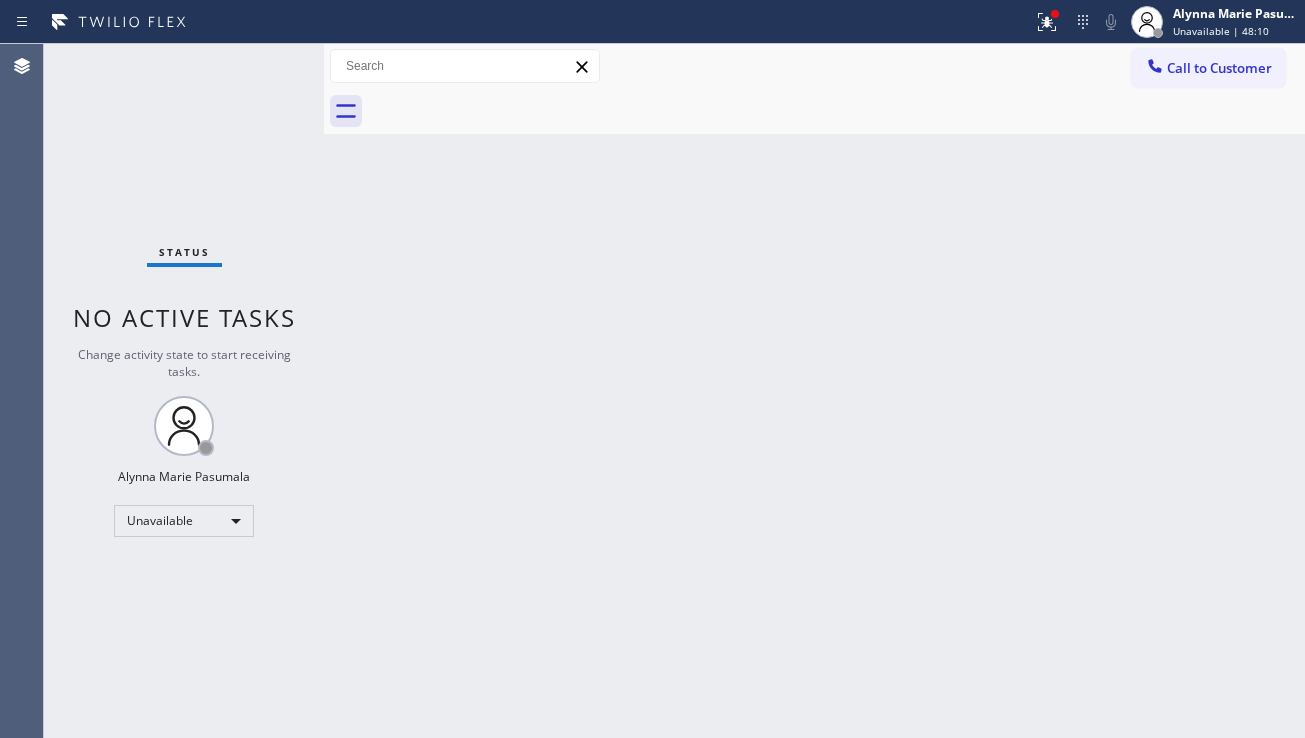 drag, startPoint x: 1188, startPoint y: 62, endPoint x: 1179, endPoint y: 70, distance: 12.0415945 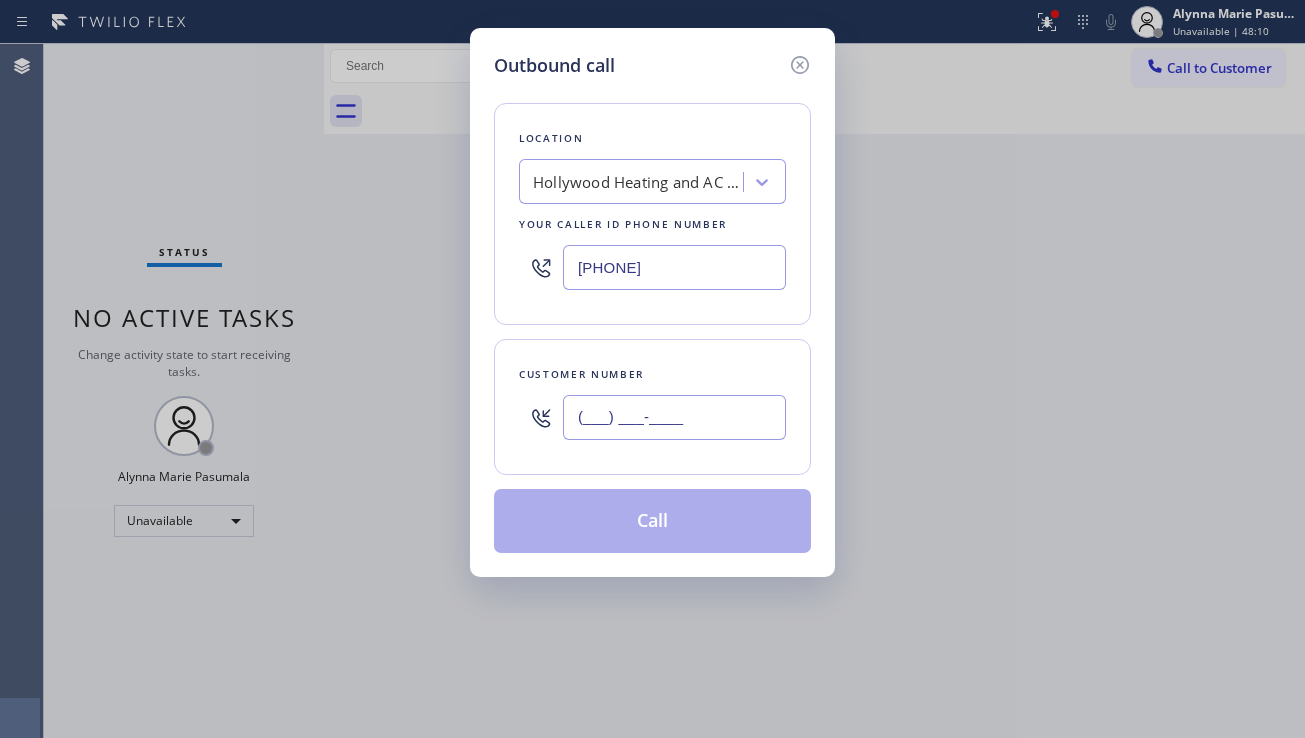 click on "(___) ___-____" at bounding box center (674, 417) 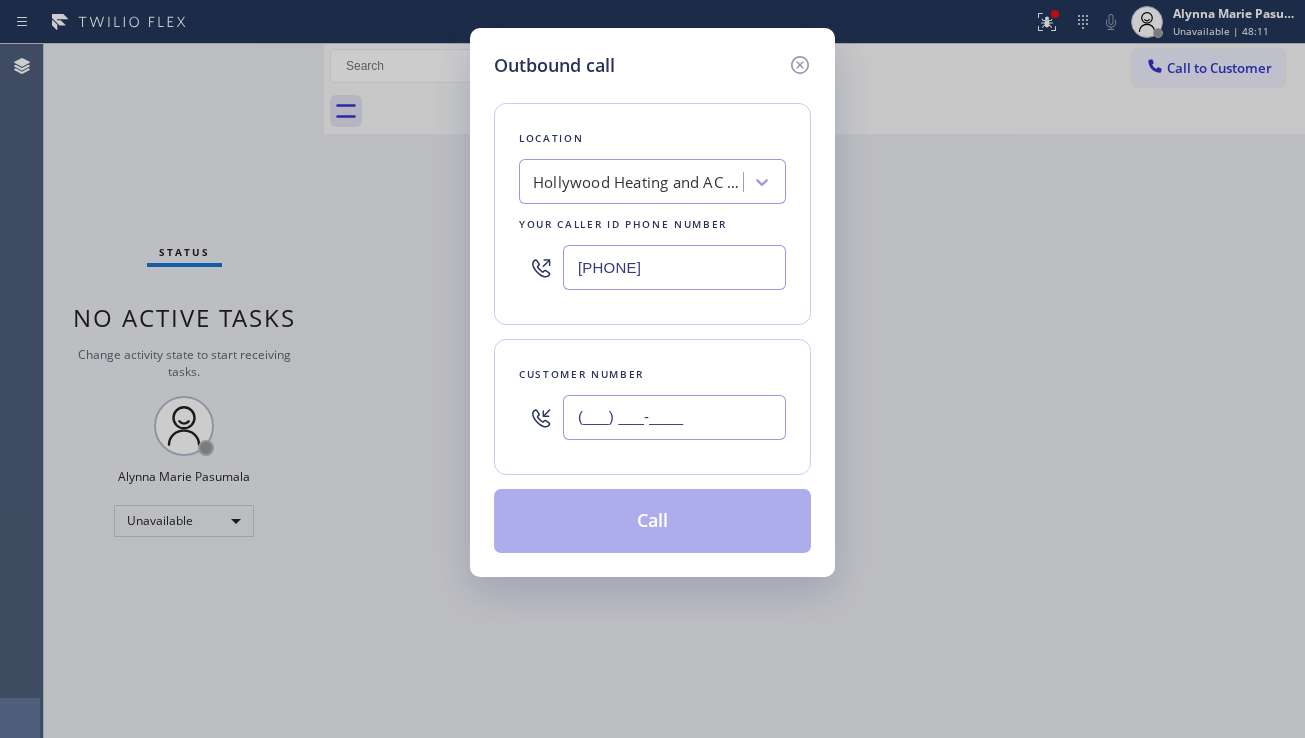 paste on "[PHONE]" 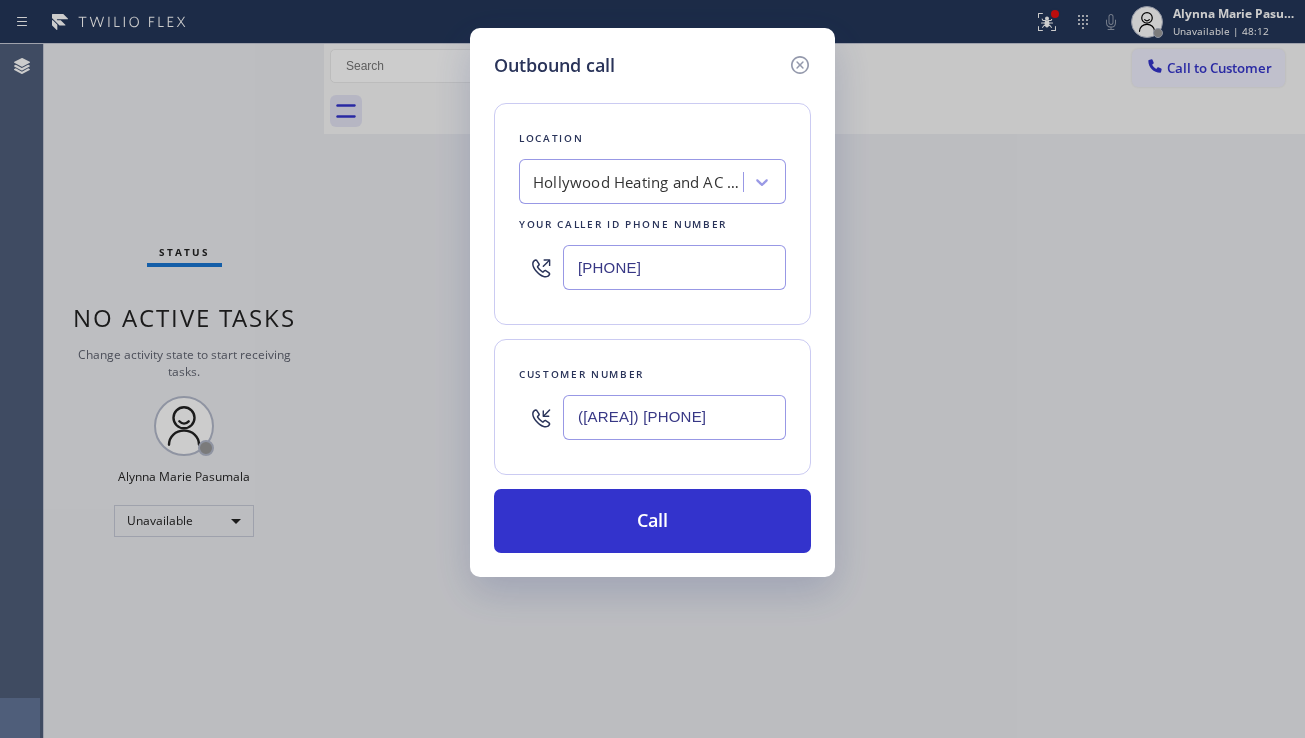type on "([AREA]) [PHONE]" 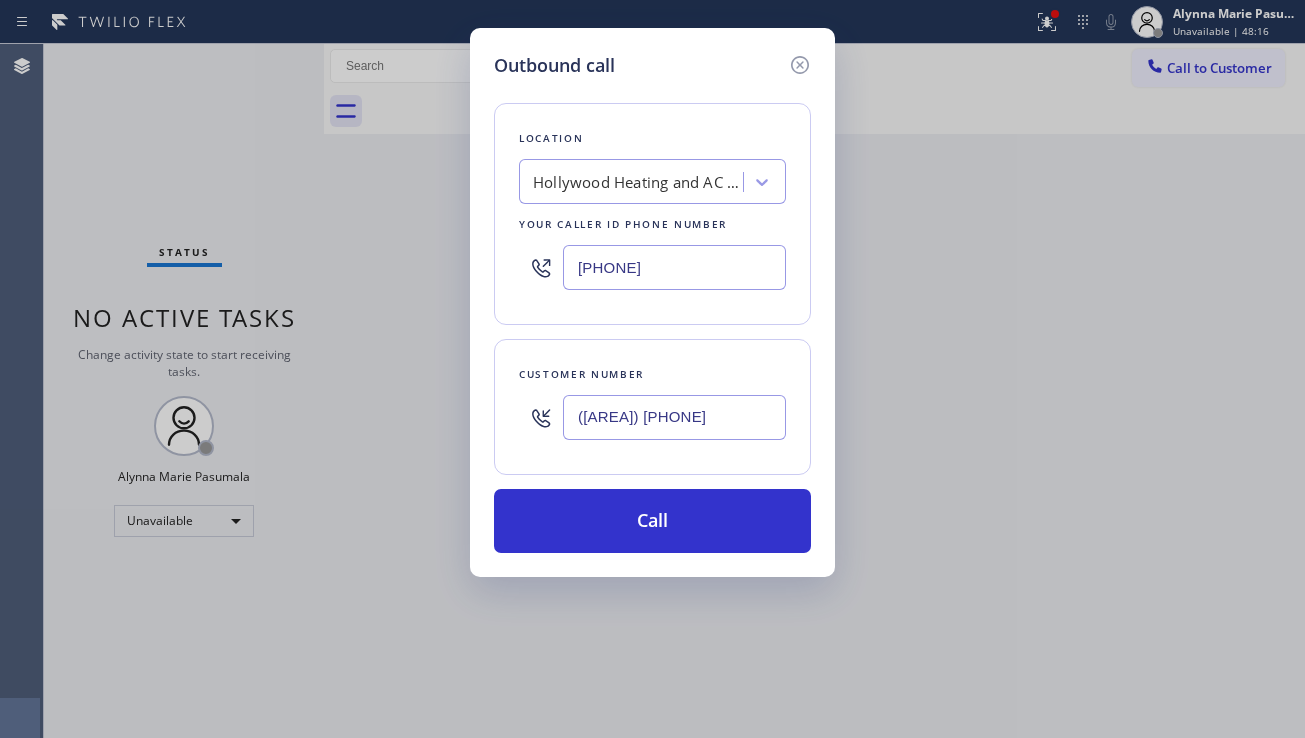 drag, startPoint x: 712, startPoint y: 274, endPoint x: 528, endPoint y: 282, distance: 184.17383 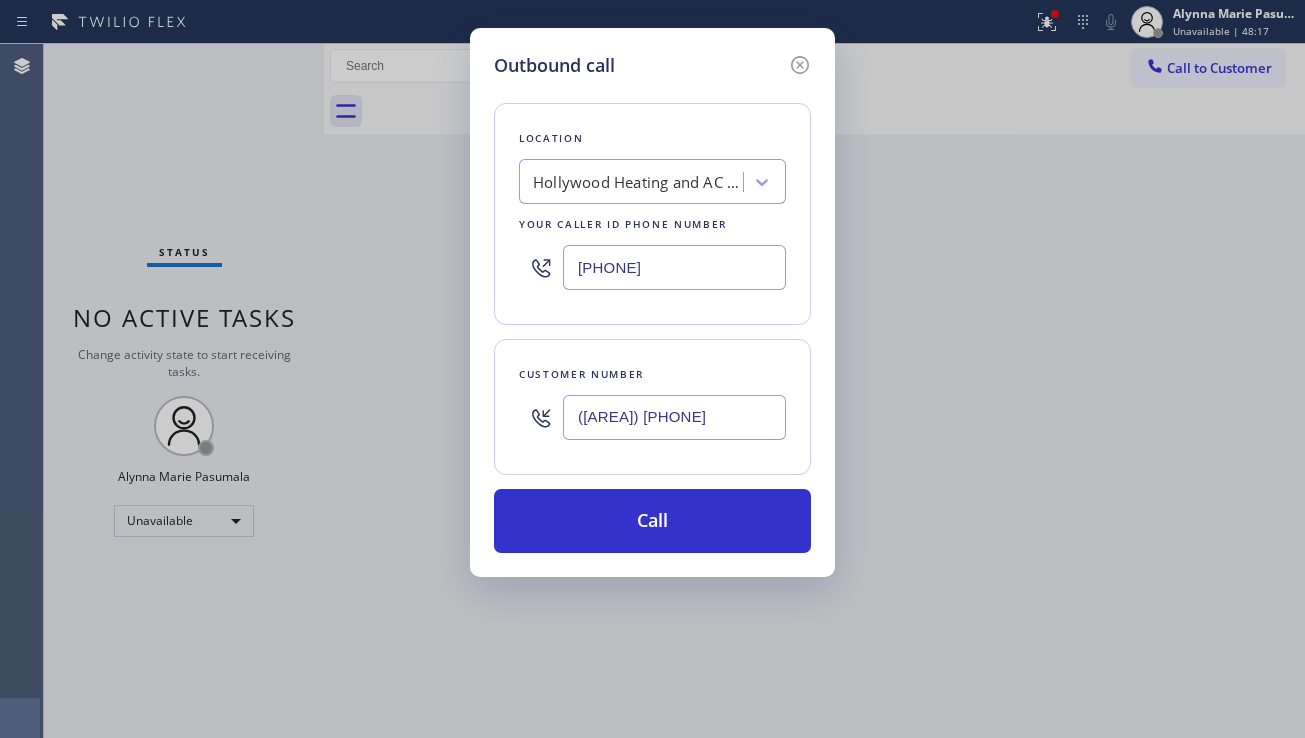 paste on "([AREA]) [PHONE]" 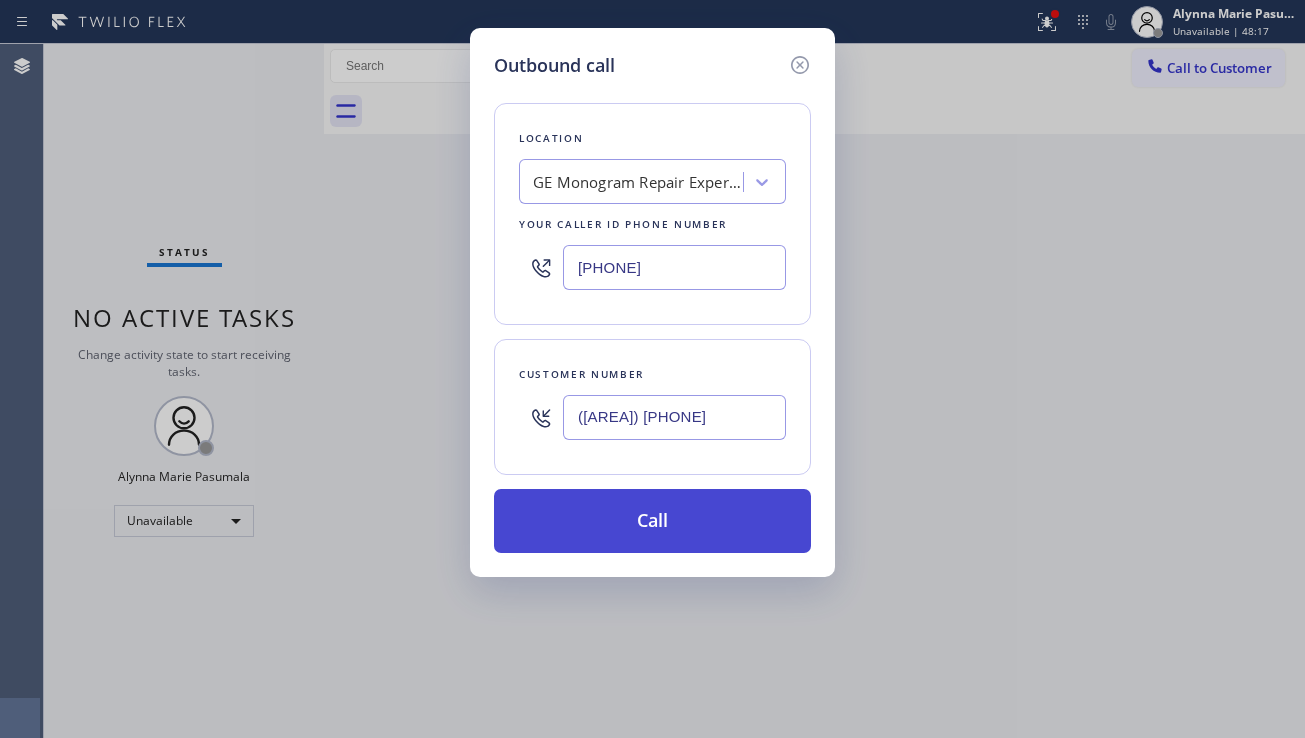 type on "[PHONE]" 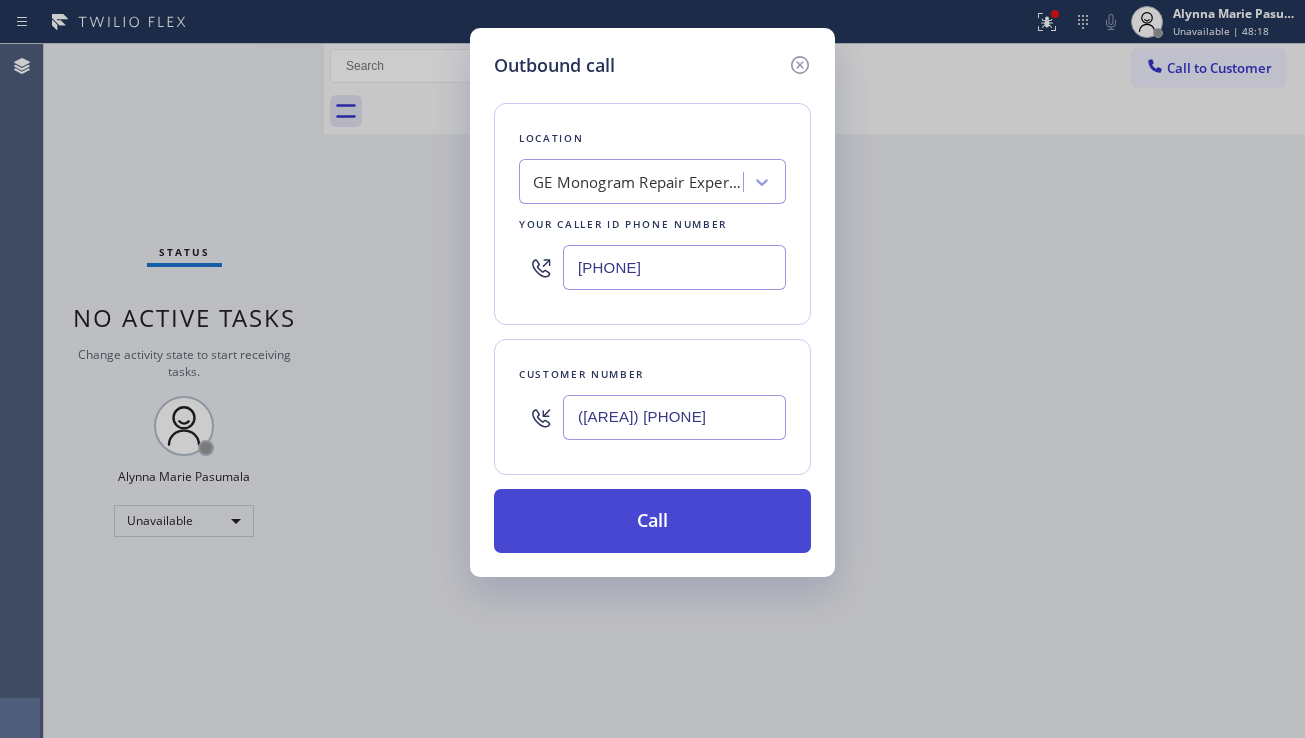 click on "Call" at bounding box center [652, 521] 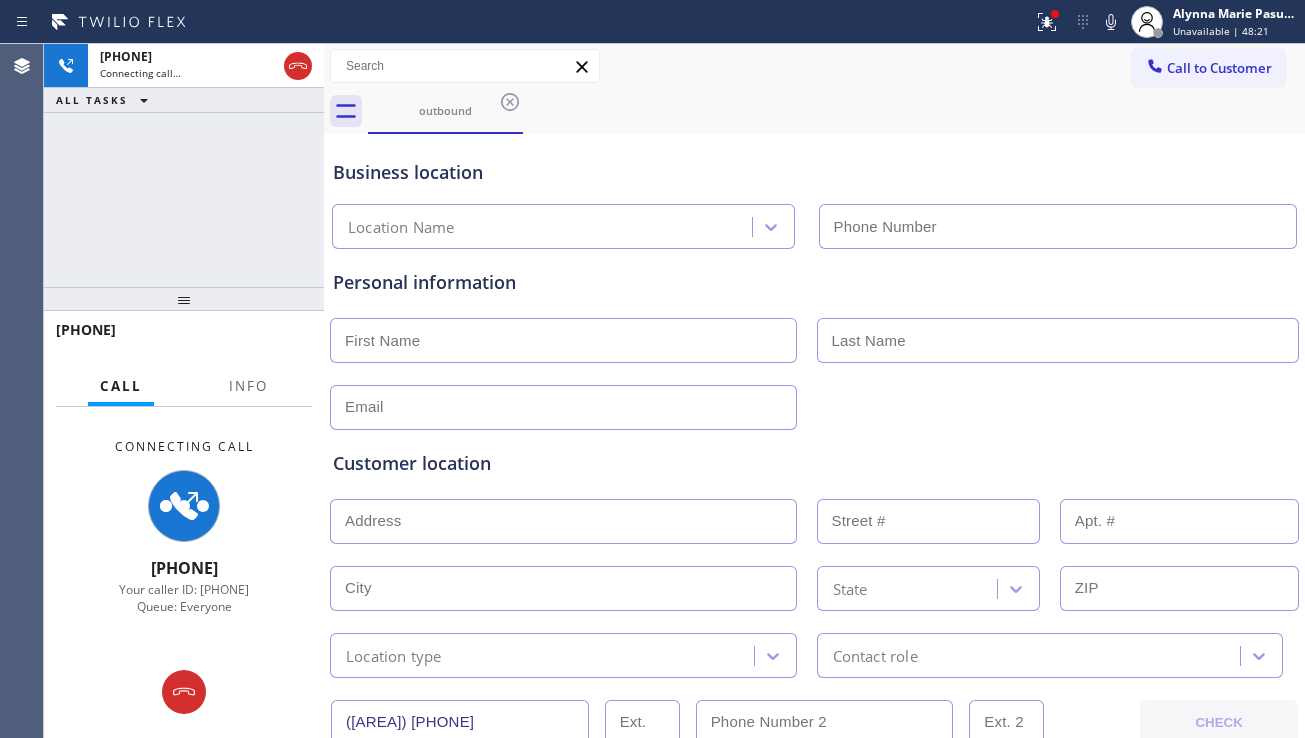 type on "[PHONE]" 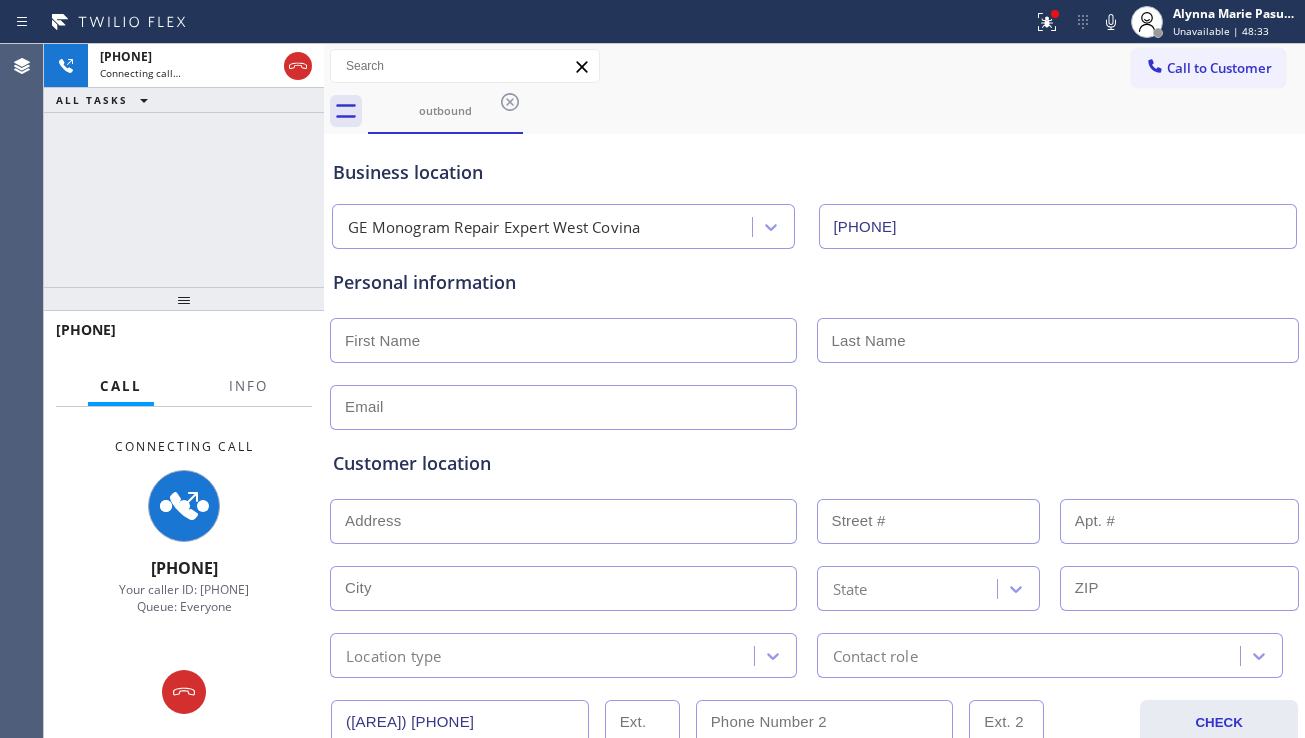 click on "Customer location" at bounding box center [814, 463] 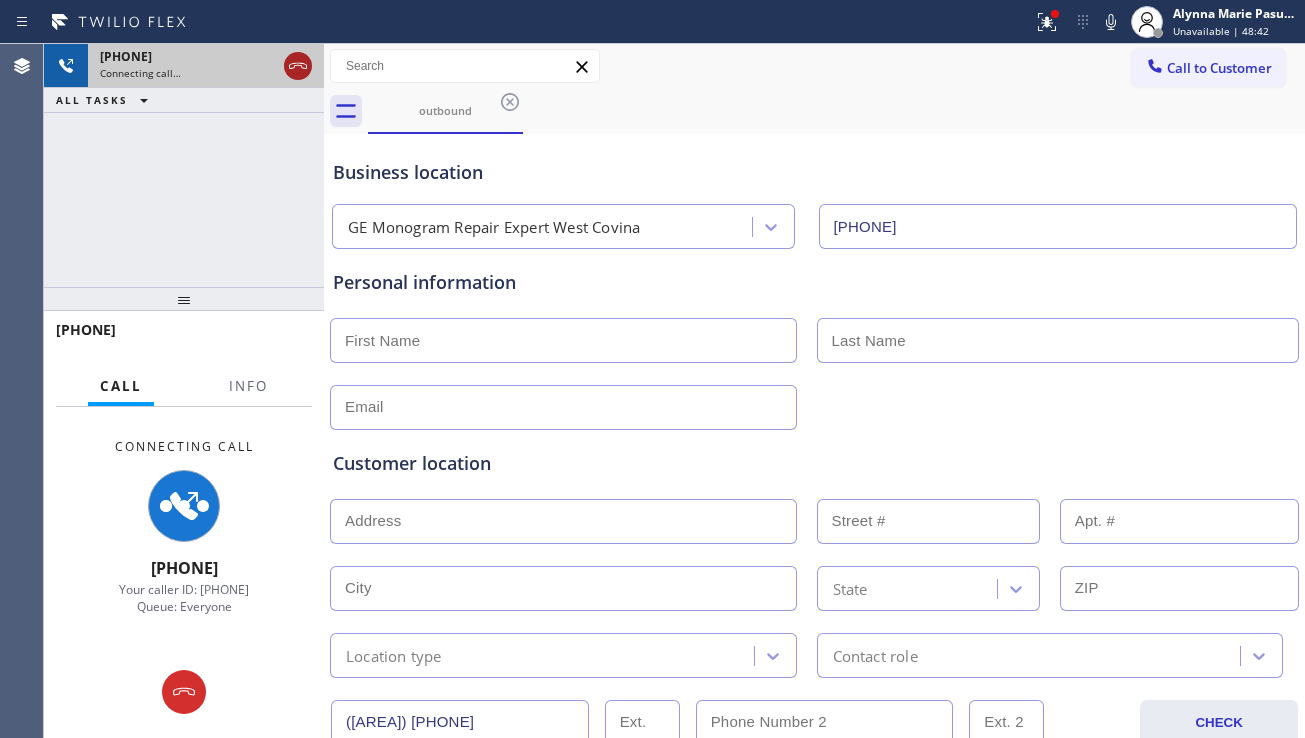 click 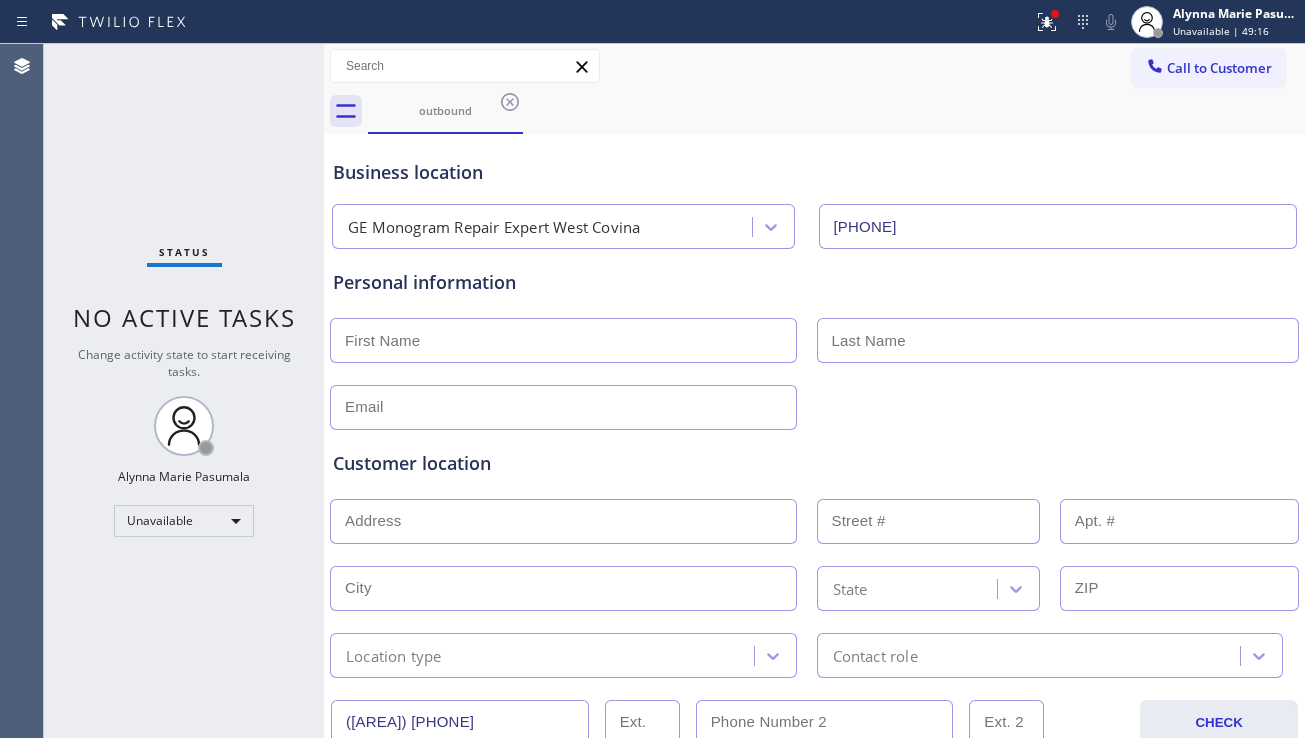 drag, startPoint x: 1176, startPoint y: 73, endPoint x: 1001, endPoint y: 156, distance: 193.68532 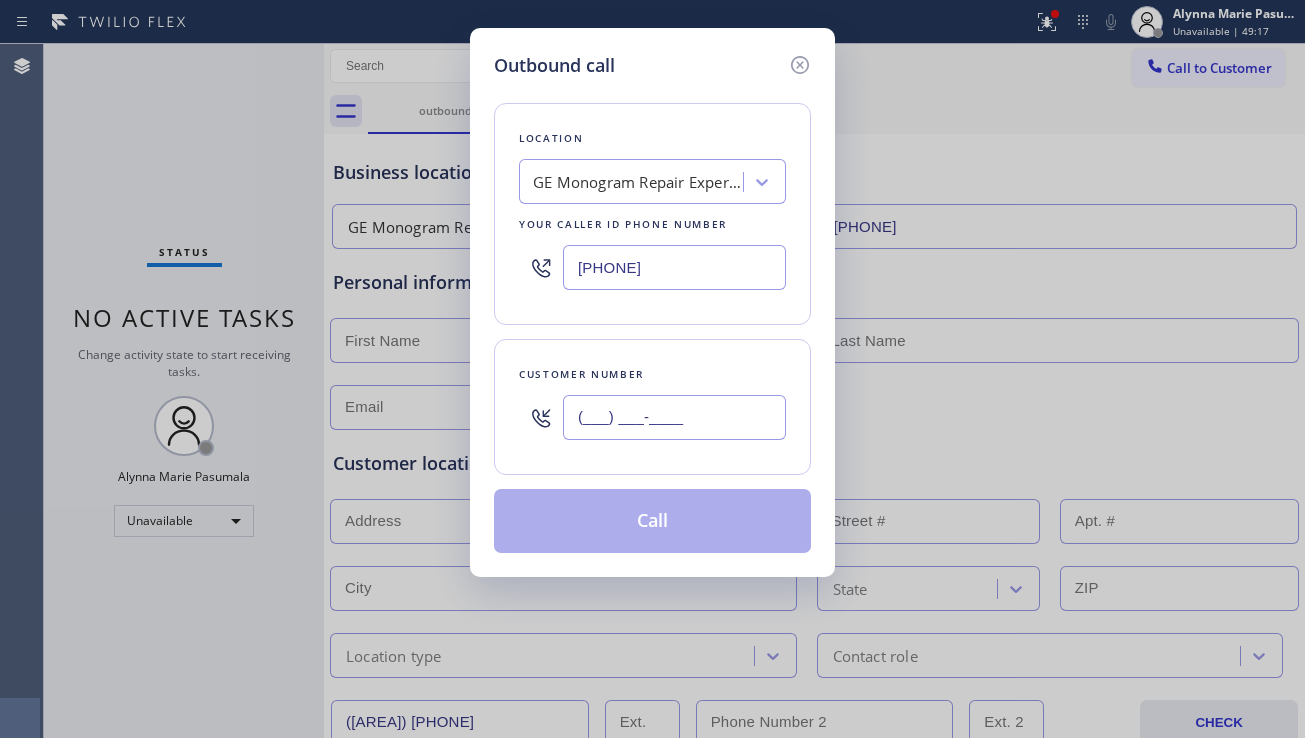 click on "(___) ___-____" at bounding box center [674, 417] 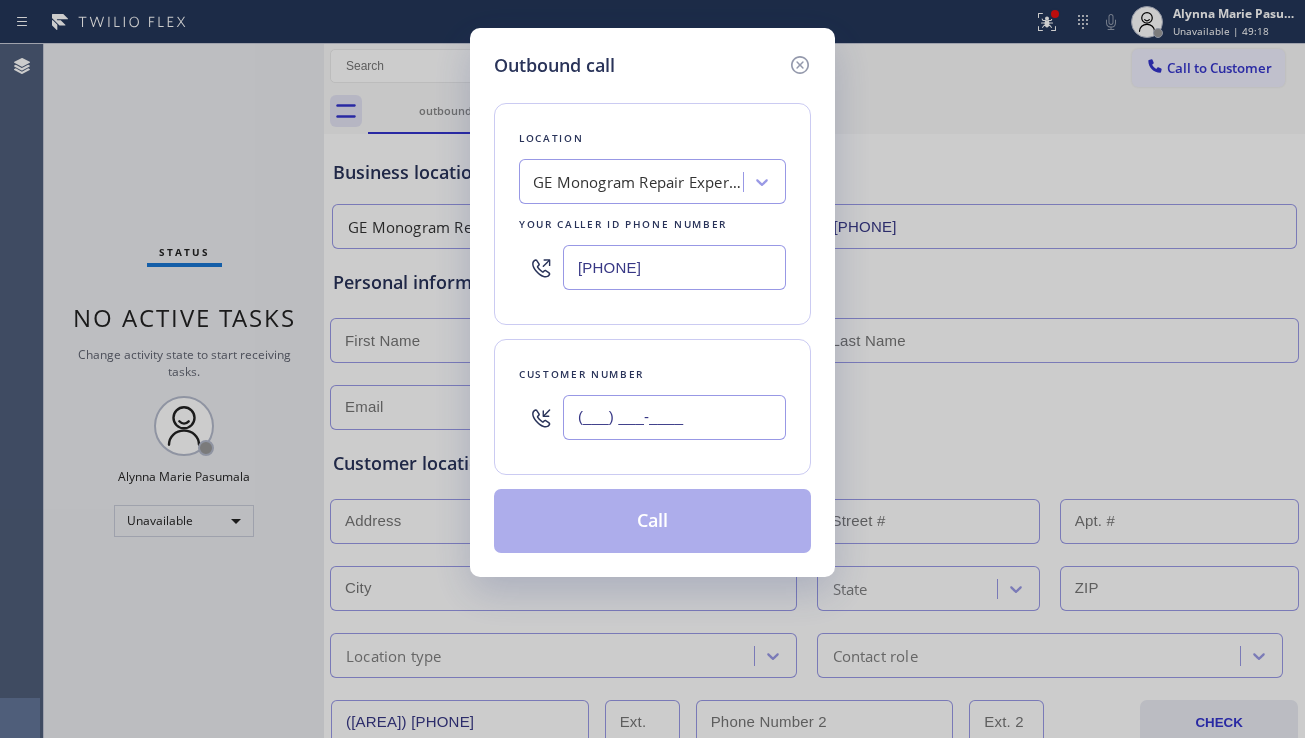 paste on "[PHONE]" 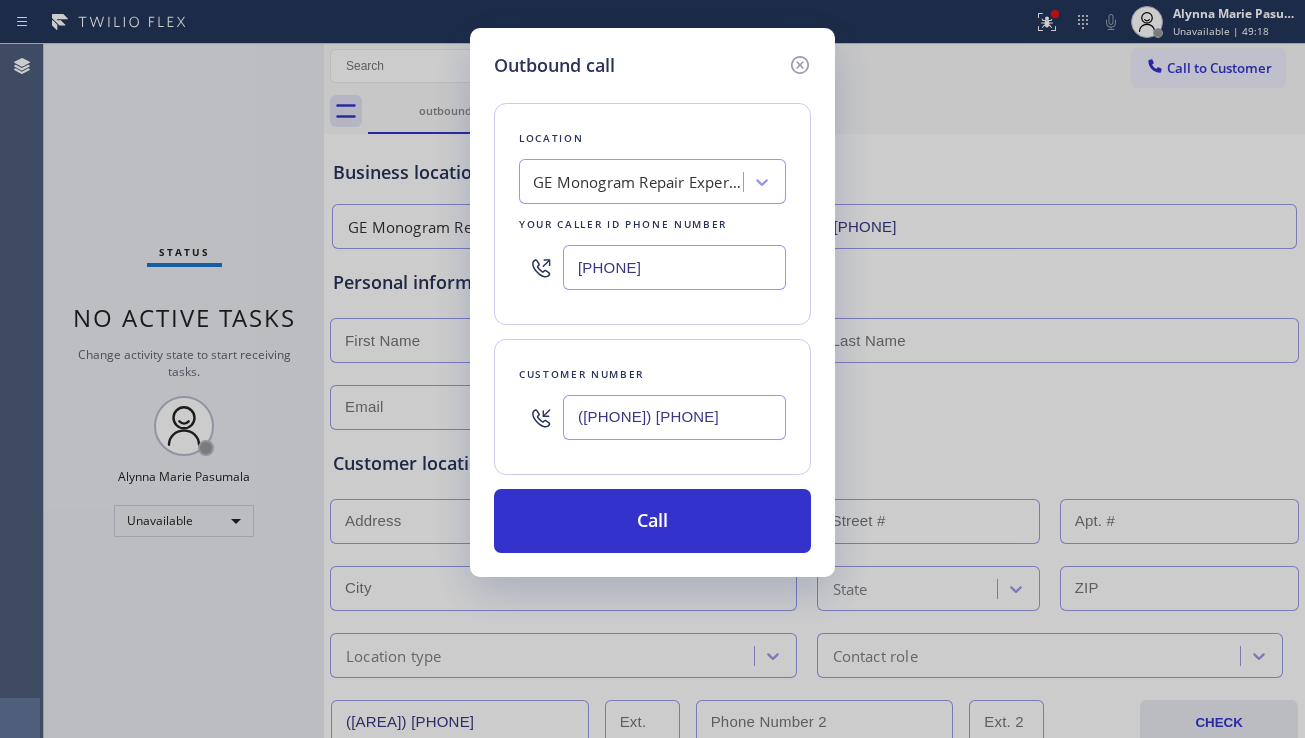 type on "([PHONE]) [PHONE]" 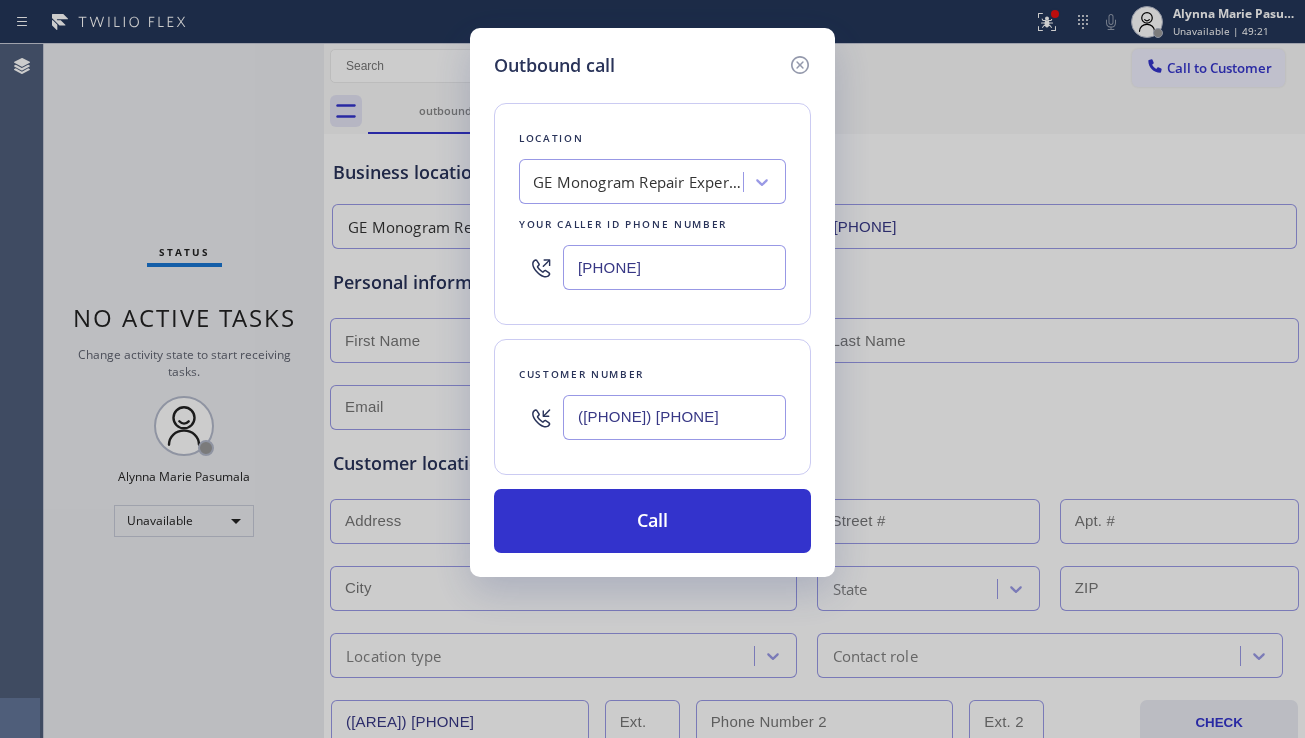 drag, startPoint x: 713, startPoint y: 275, endPoint x: 536, endPoint y: 273, distance: 177.01129 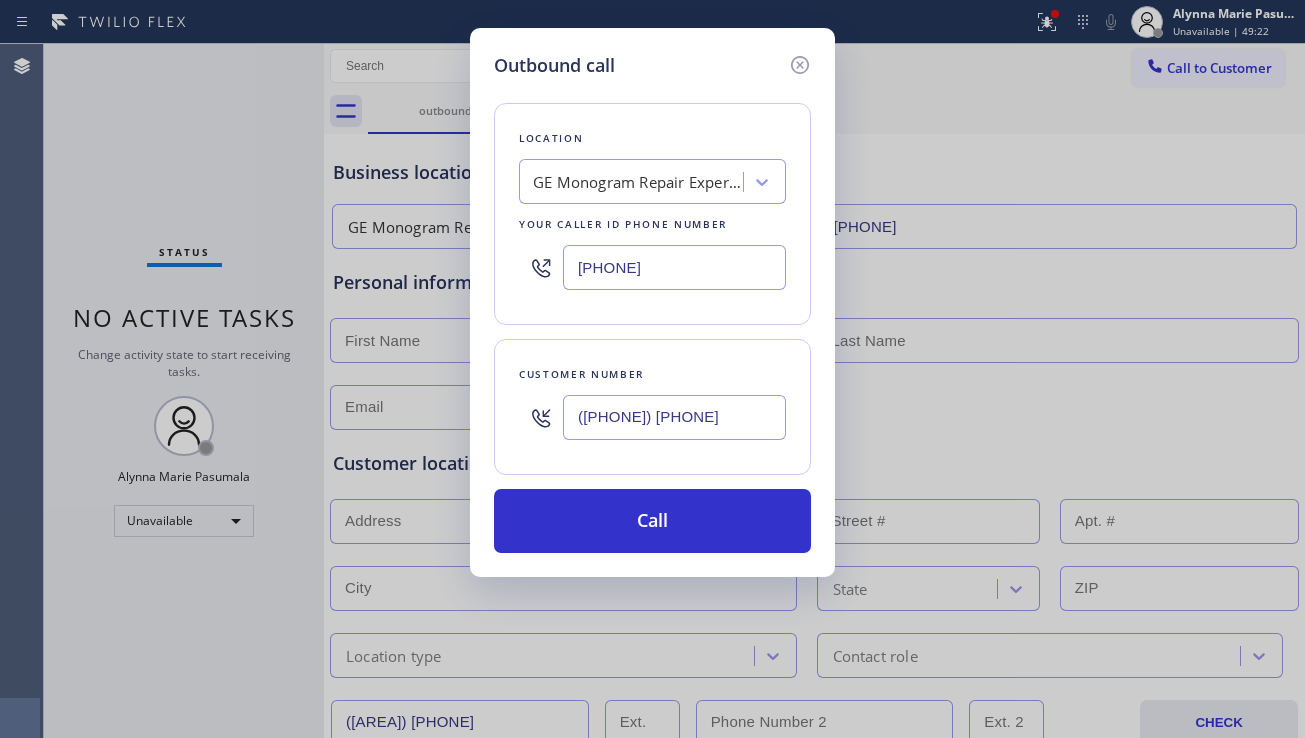 paste on "([AREA]) [PHONE]" 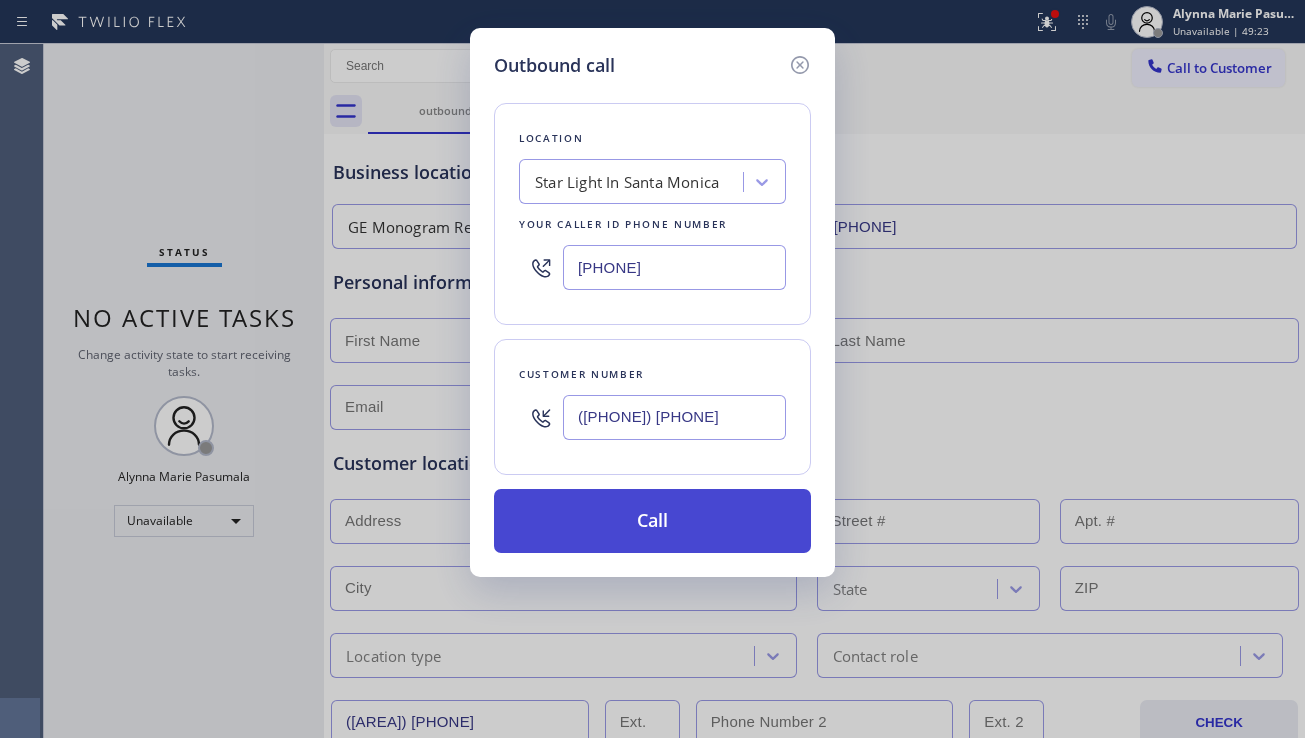 type on "[PHONE]" 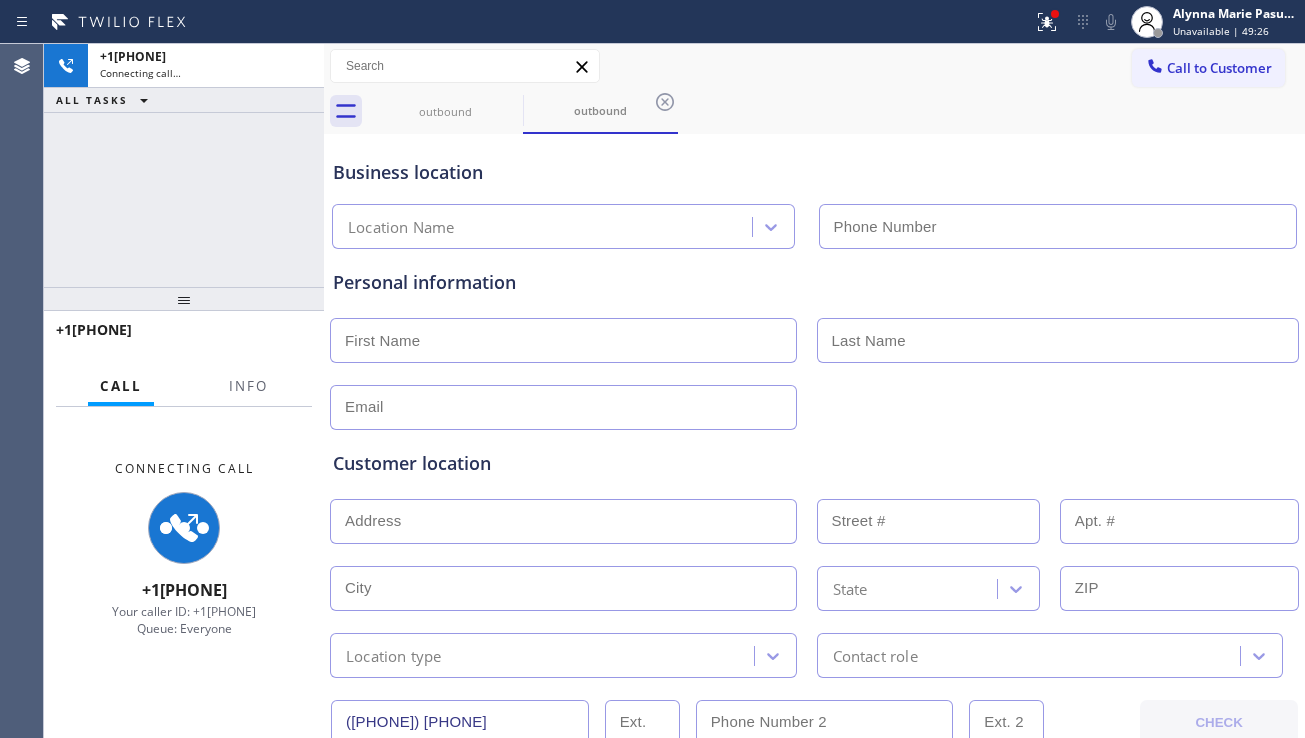type on "[PHONE]" 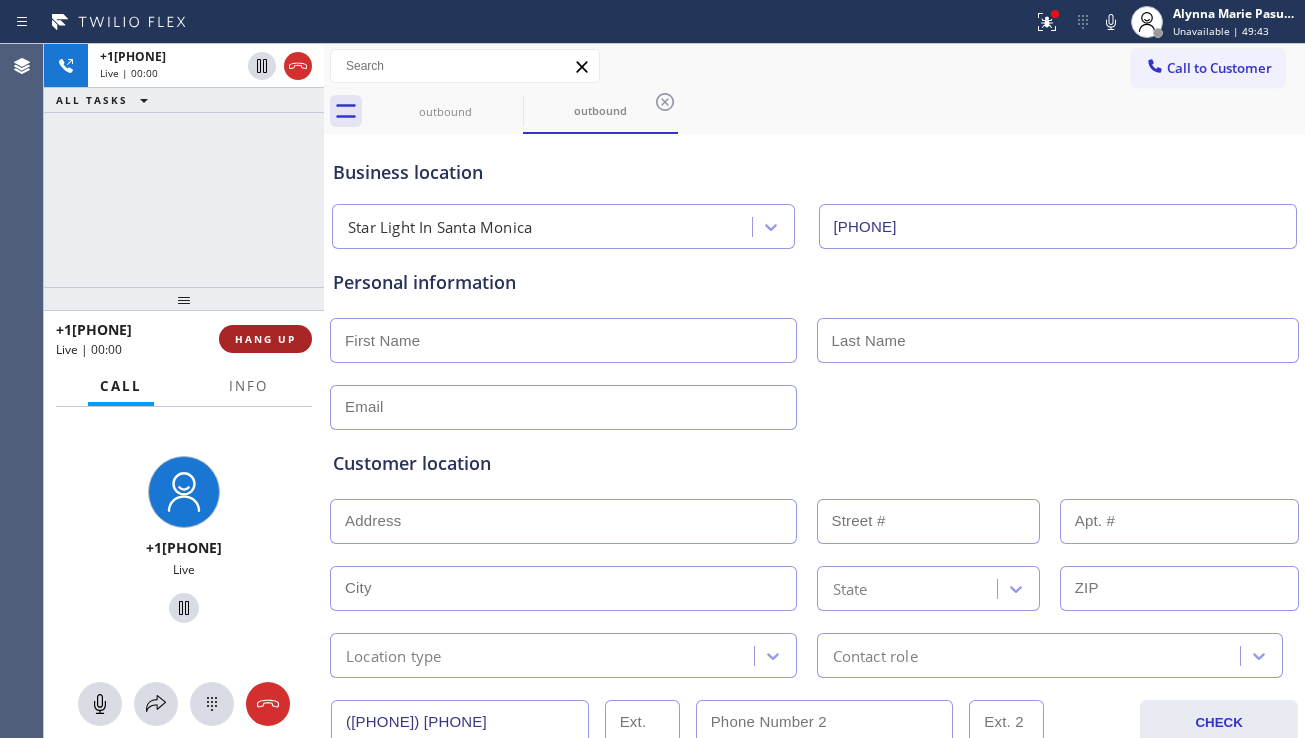 click on "HANG UP" at bounding box center (265, 339) 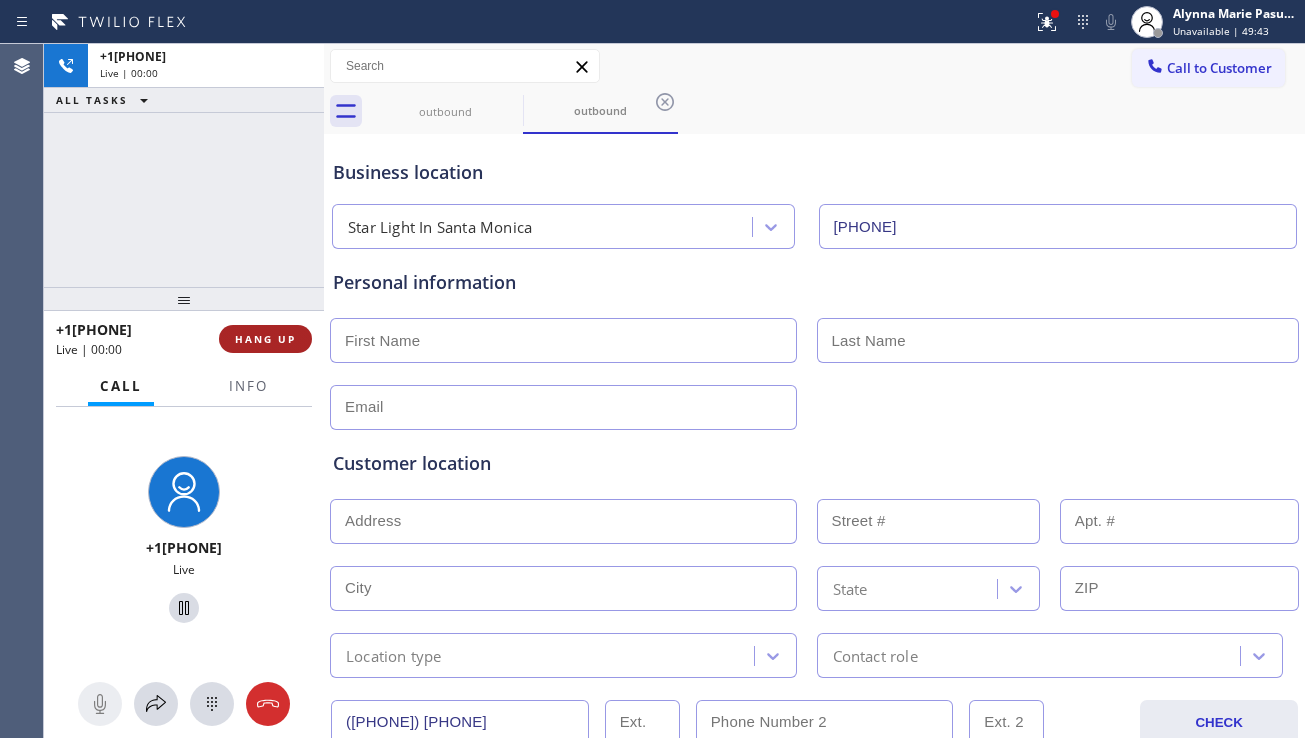 click on "HANG UP" at bounding box center (265, 339) 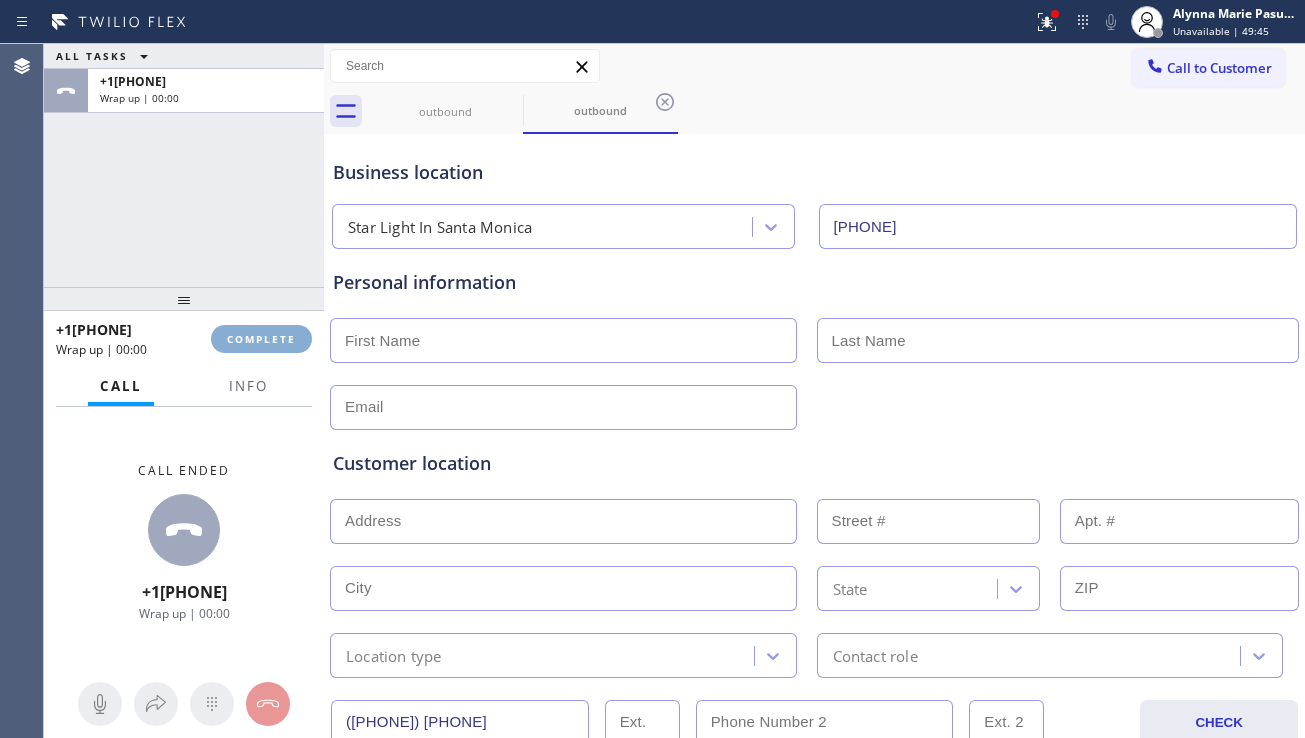 click on "COMPLETE" at bounding box center (261, 339) 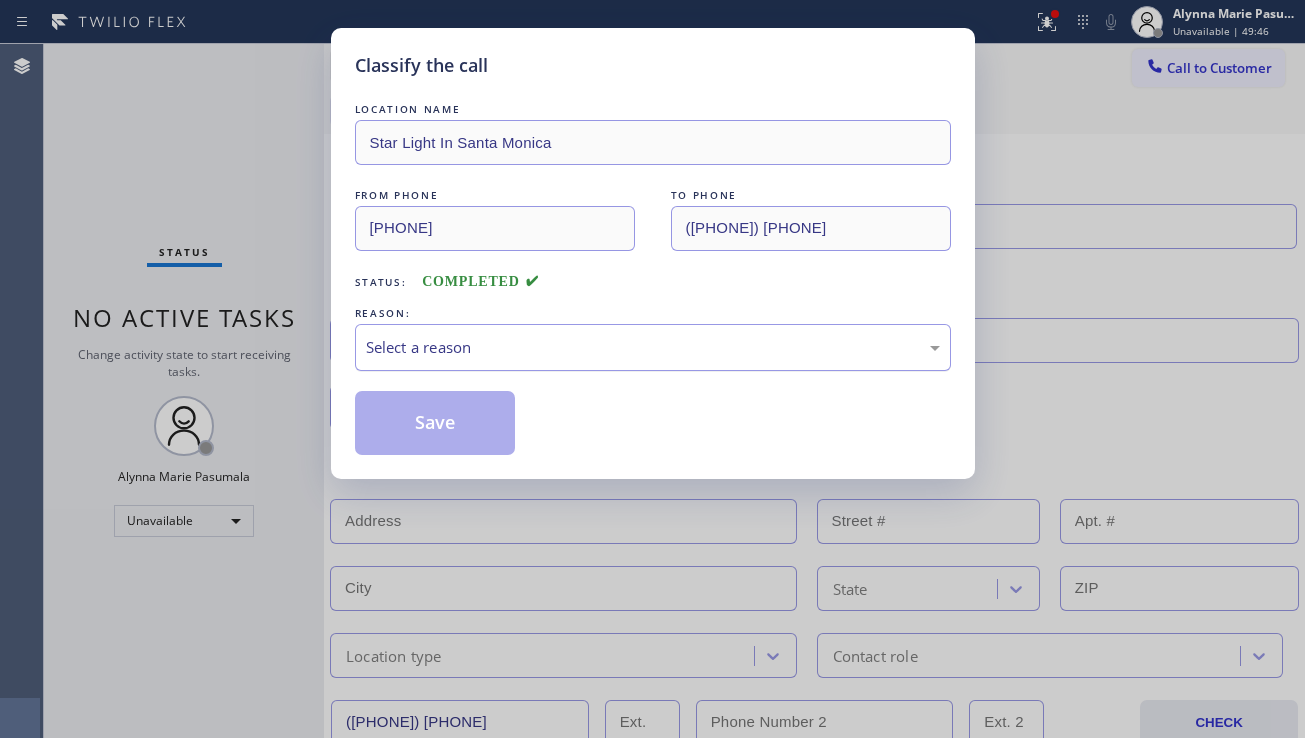 click on "Select a reason" at bounding box center [653, 347] 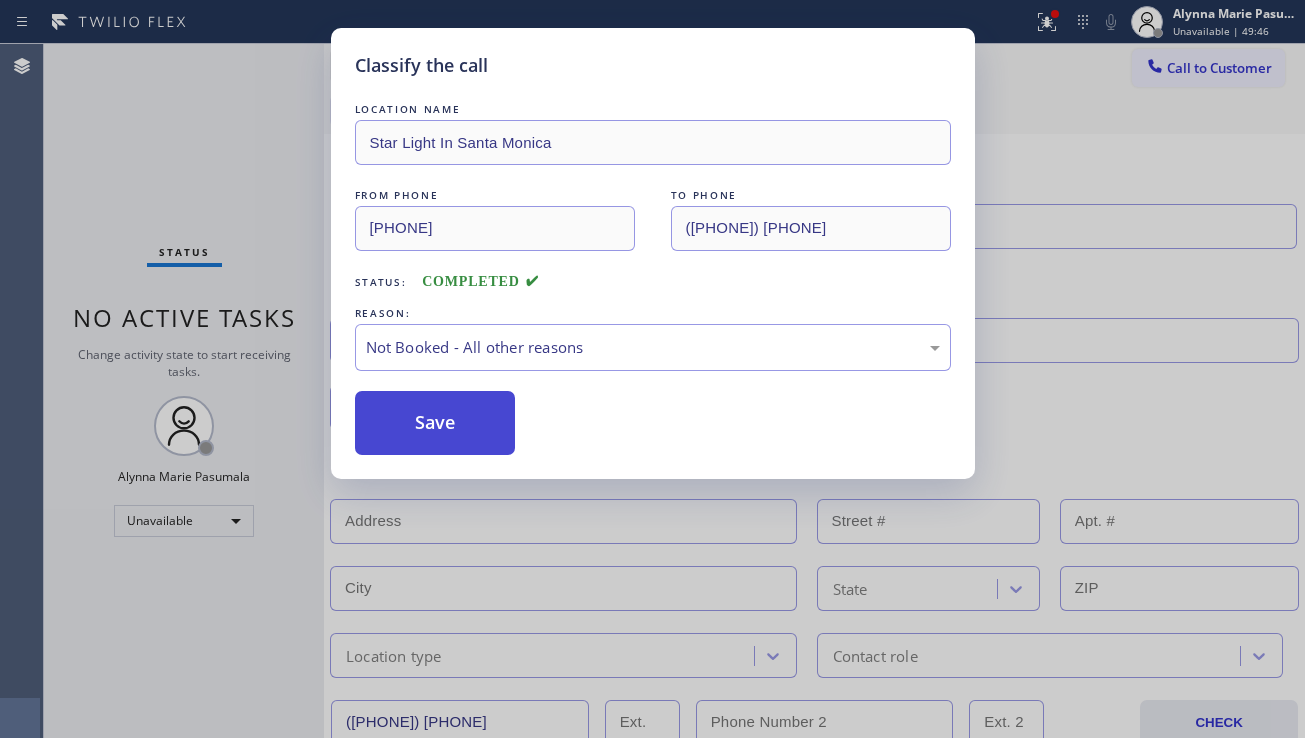 click on "Save" at bounding box center (435, 423) 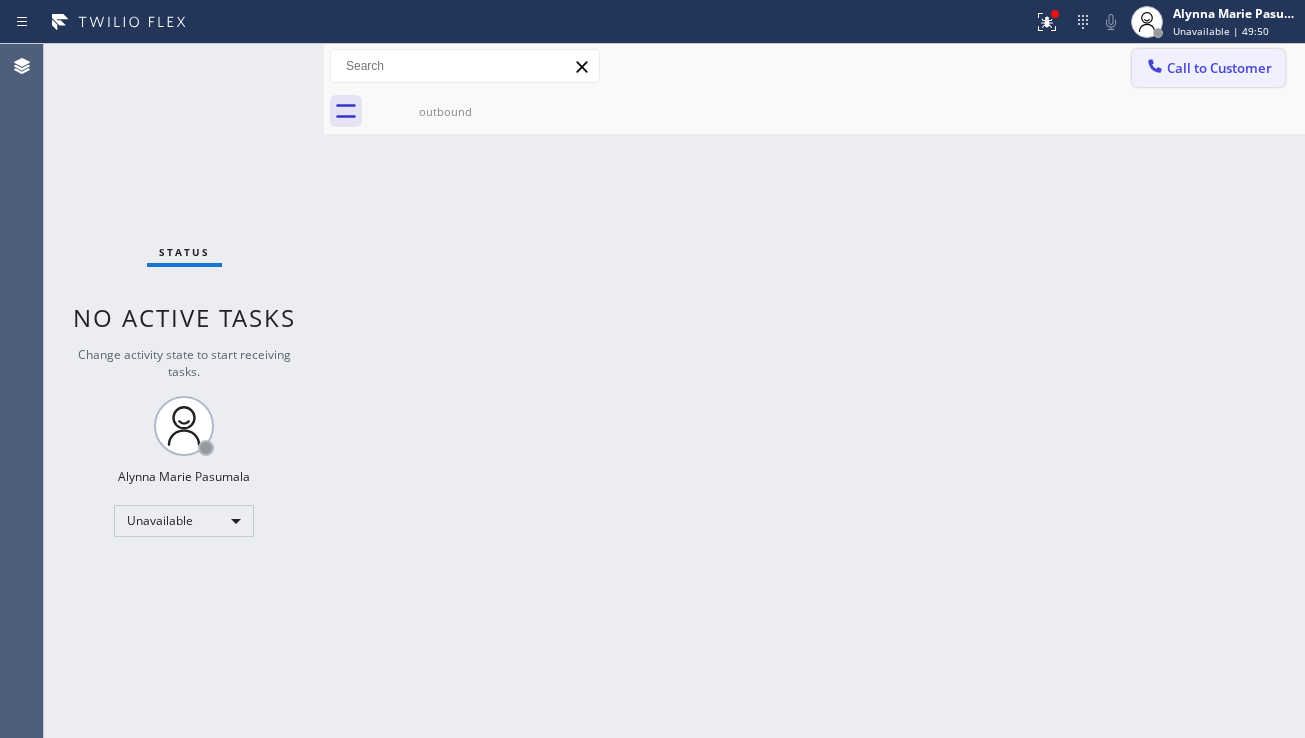 click on "Call to Customer" at bounding box center (1208, 68) 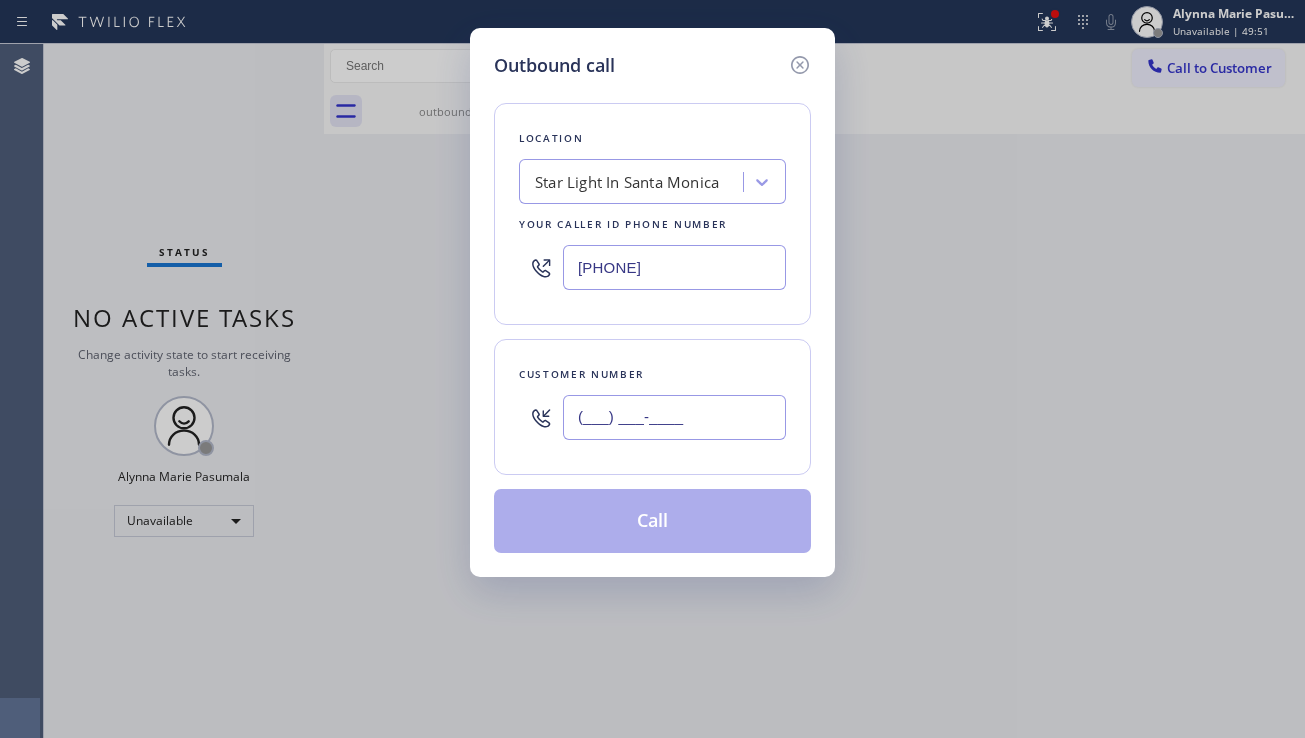 click on "(___) ___-____" at bounding box center (674, 417) 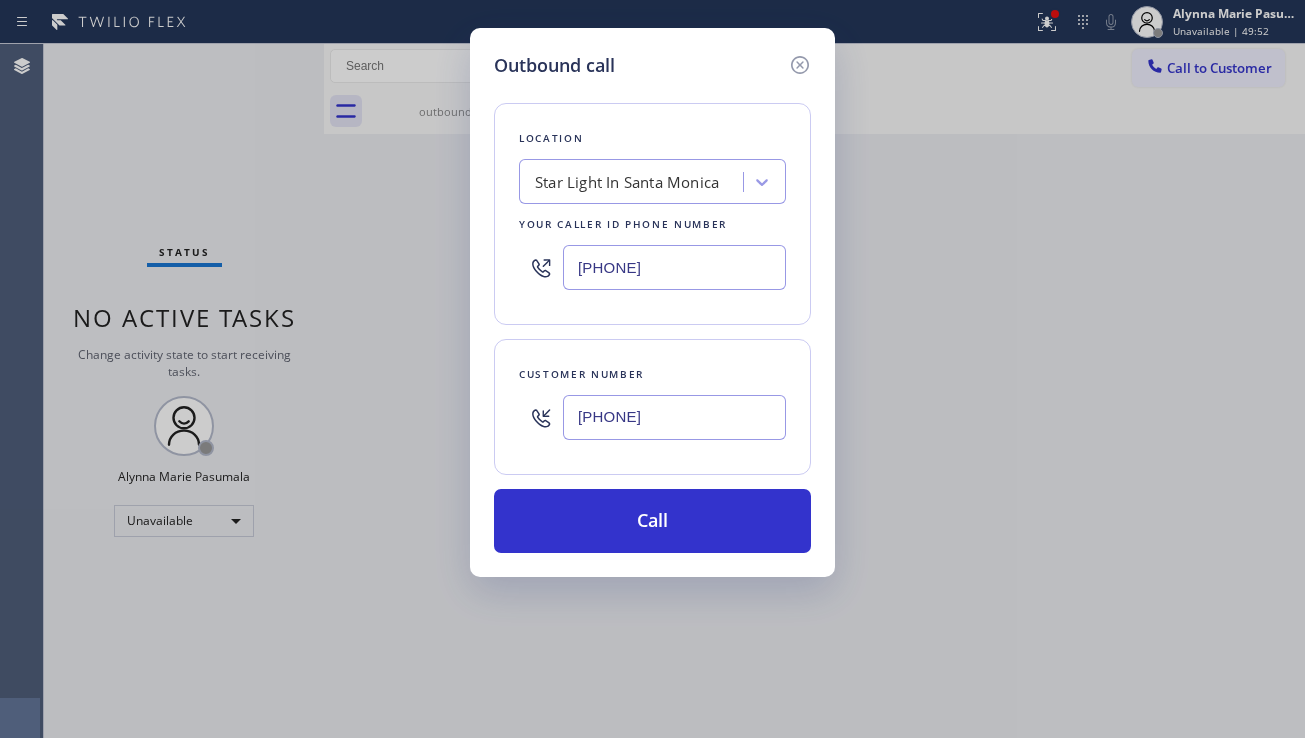 type on "[PHONE]" 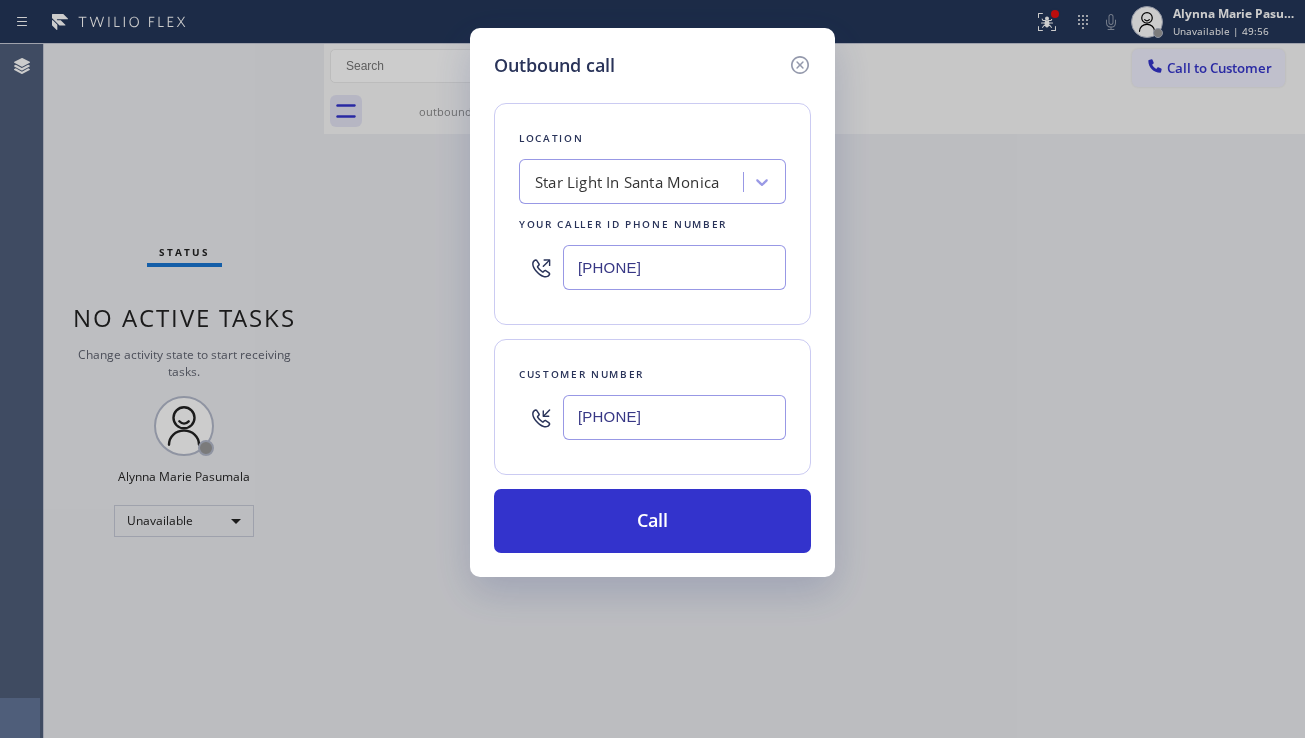 drag, startPoint x: 704, startPoint y: 286, endPoint x: 522, endPoint y: 285, distance: 182.00275 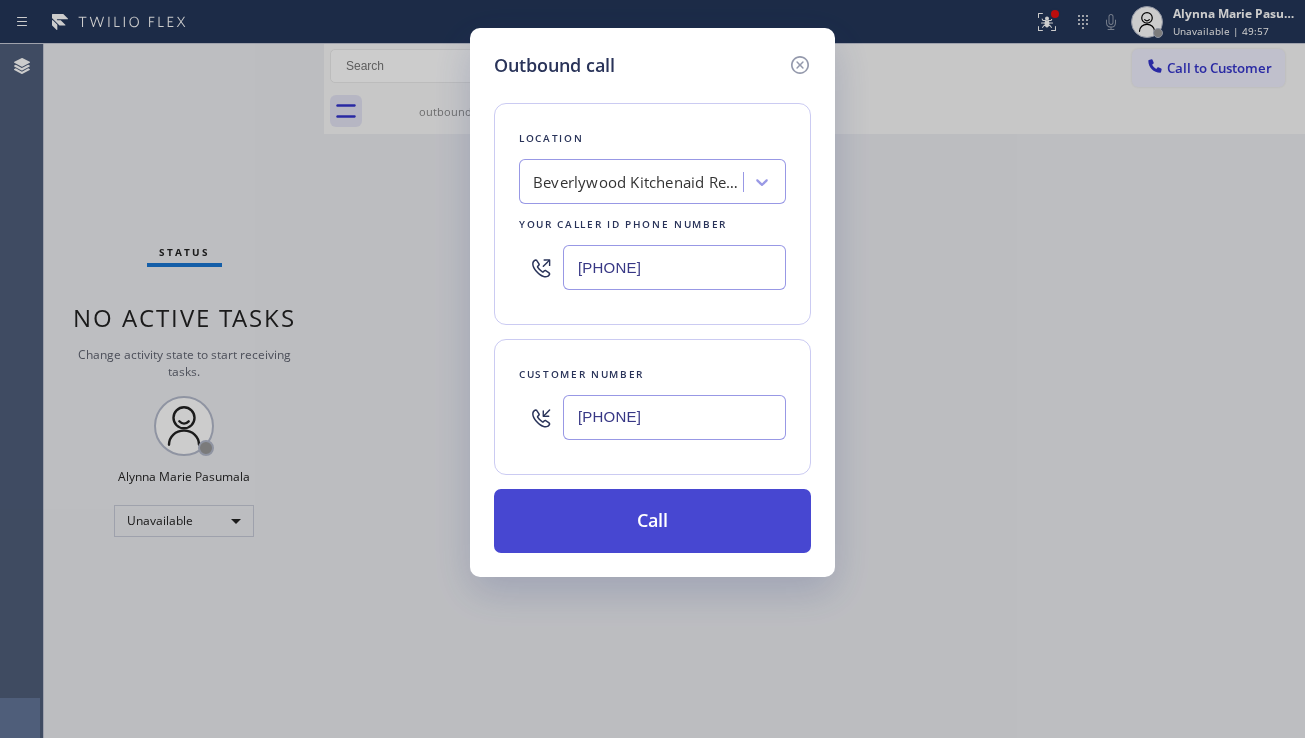 type on "[PHONE]" 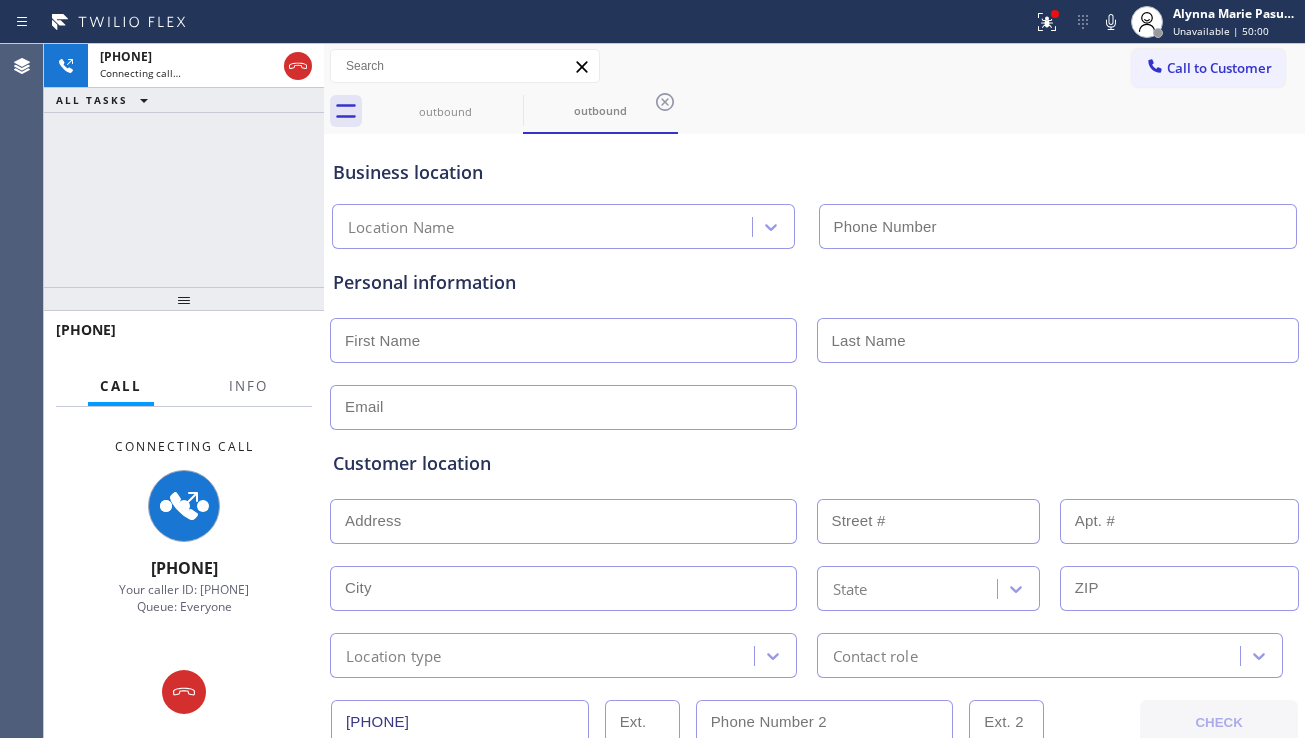 type on "[PHONE]" 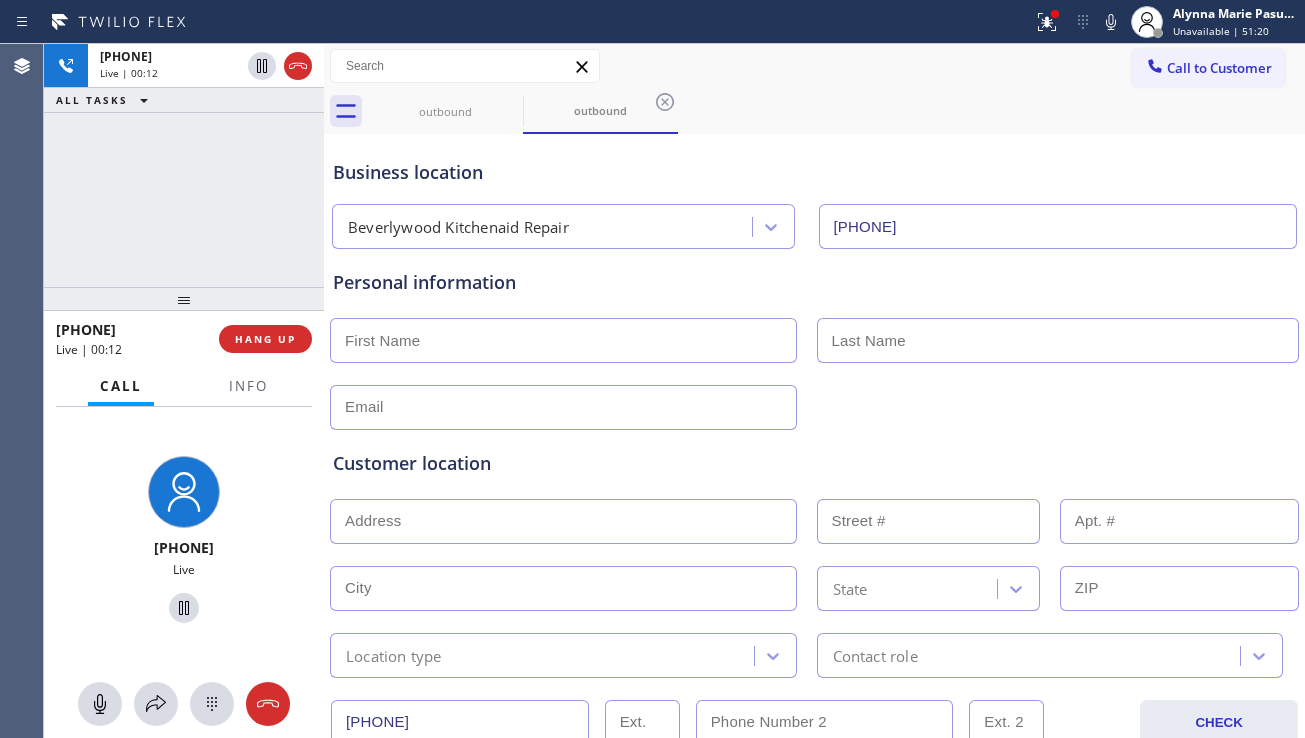 click on "Customer location >> ADD NEW ADDRESS << + NEW ADDRESS State Location type Contact role" at bounding box center (814, 554) 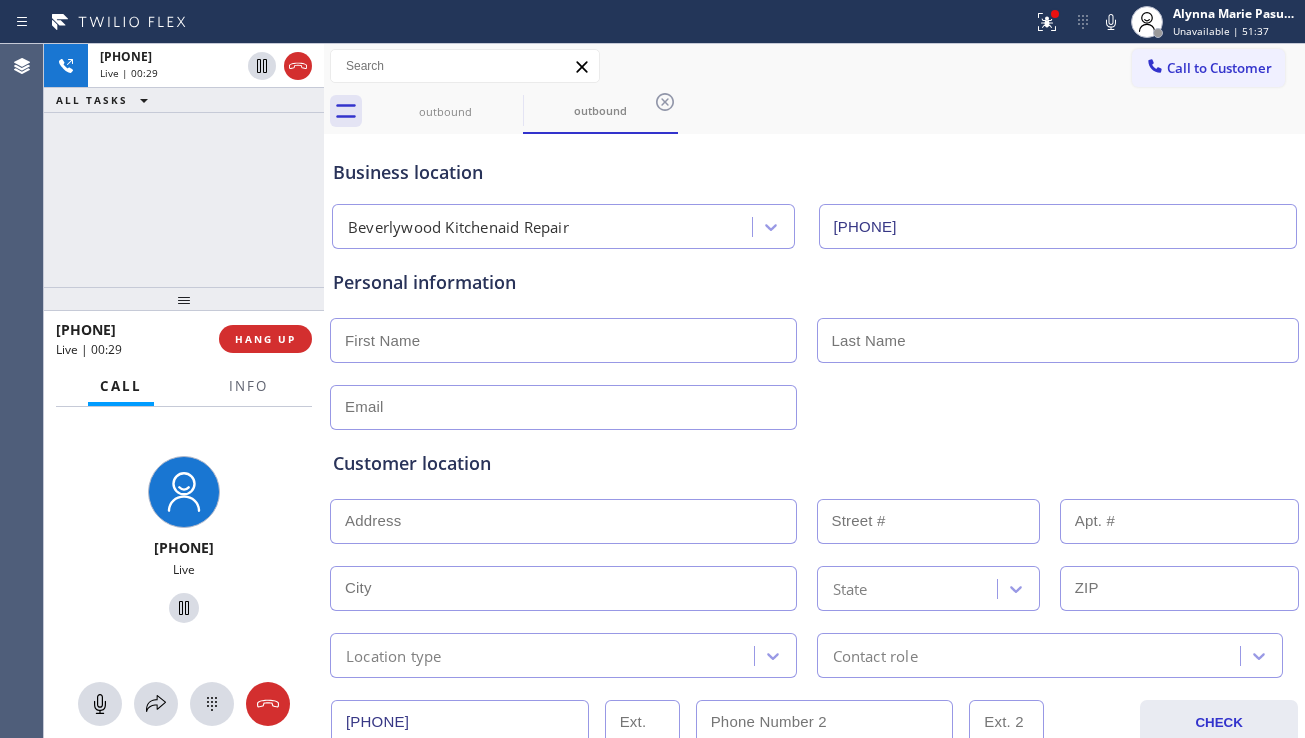click at bounding box center (563, 407) 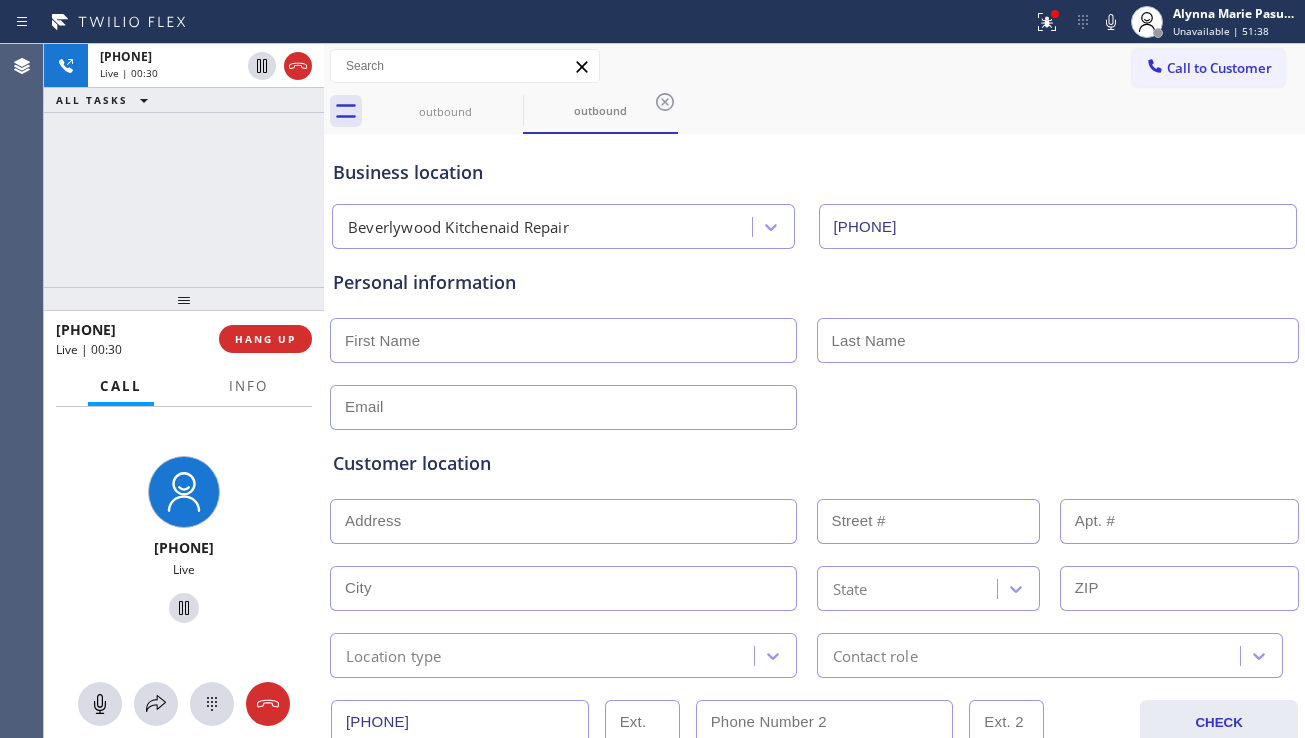 click on "Customer location >> ADD NEW ADDRESS << + NEW ADDRESS State Location type Contact role" at bounding box center (814, 554) 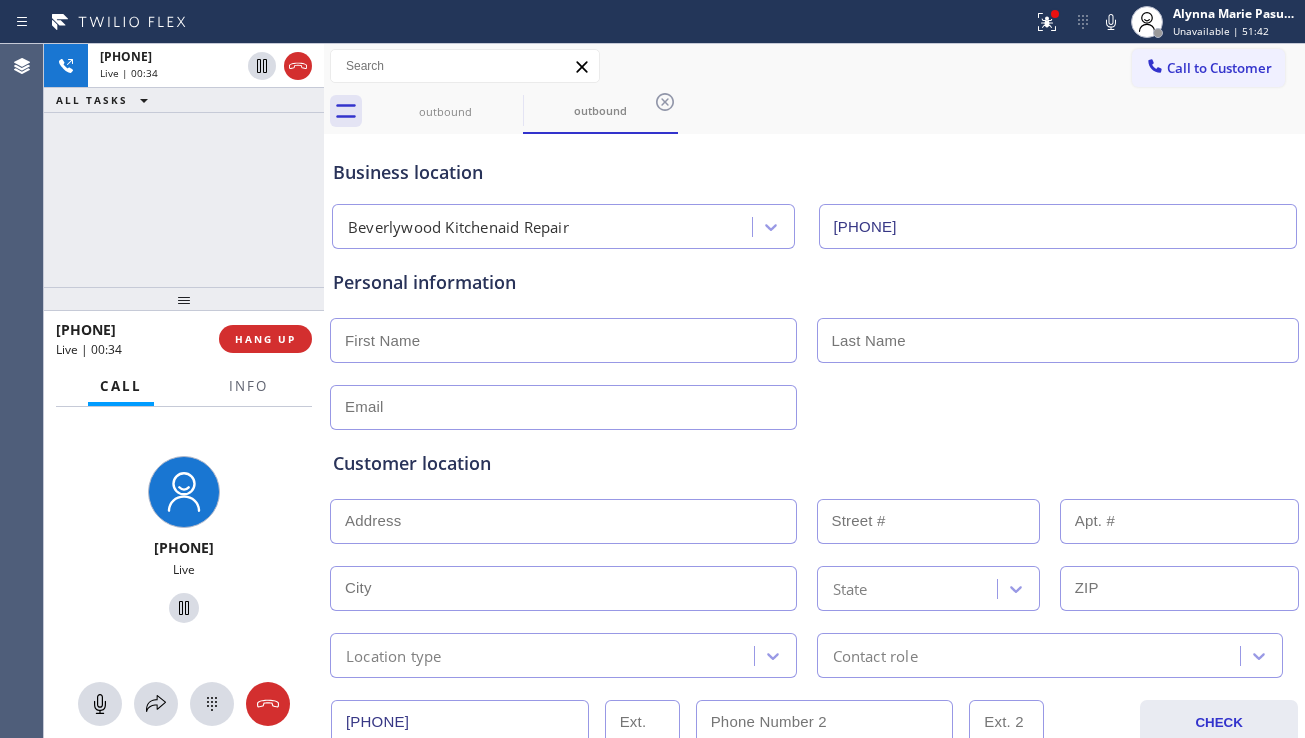 click on "Customer location" at bounding box center (814, 463) 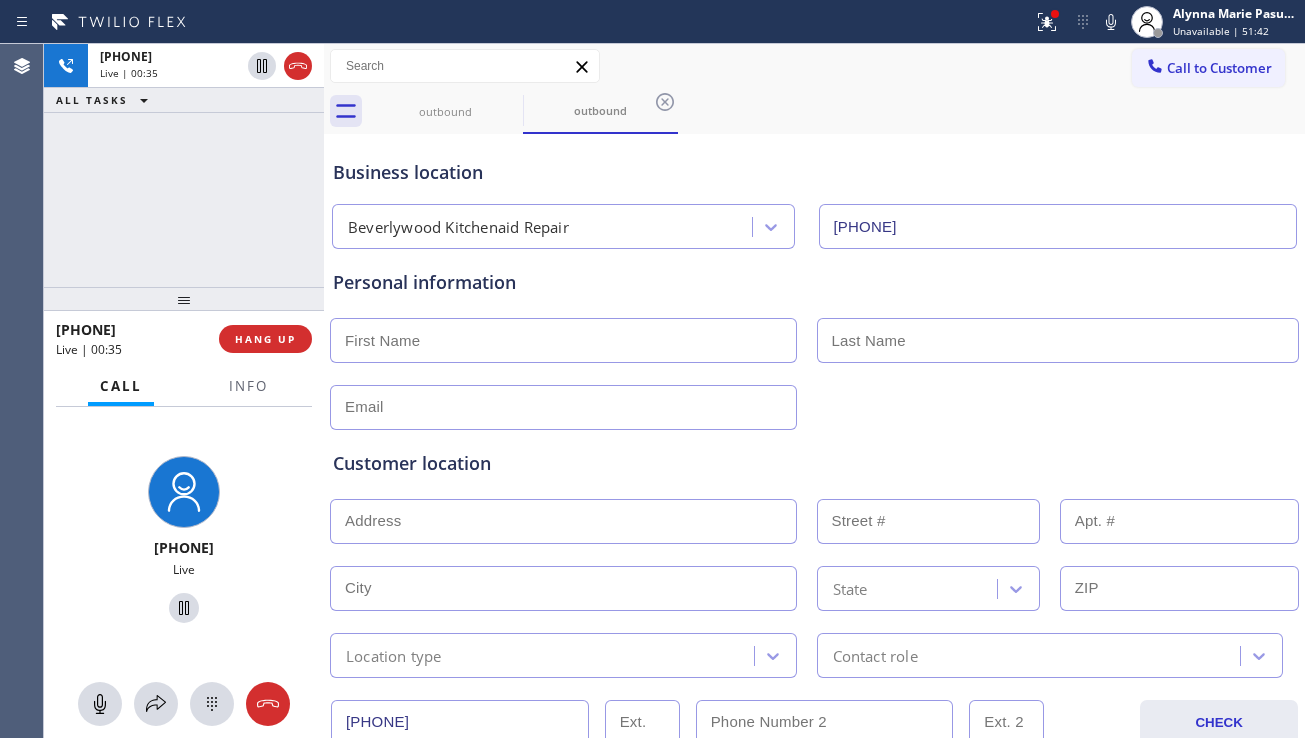 click on "Customer location" at bounding box center [814, 463] 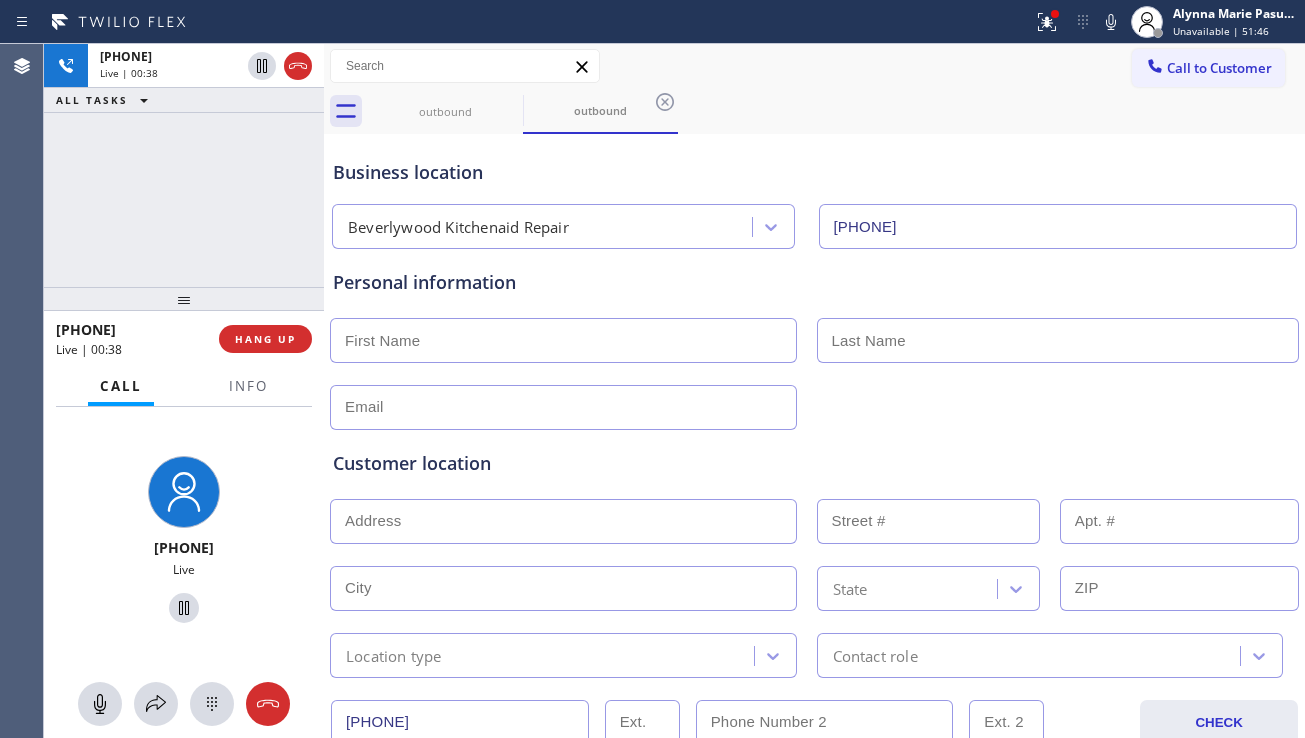 click on "Customer location" at bounding box center [814, 463] 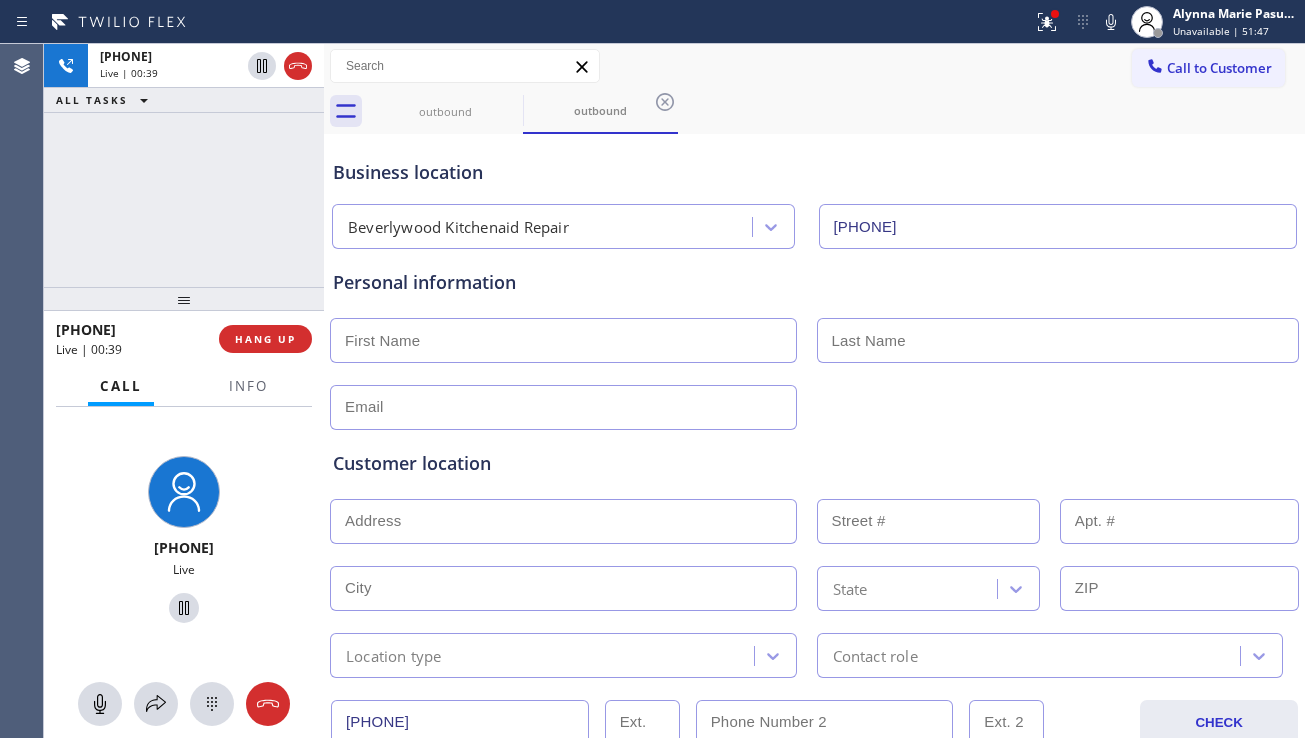 click on "Customer location" at bounding box center [814, 463] 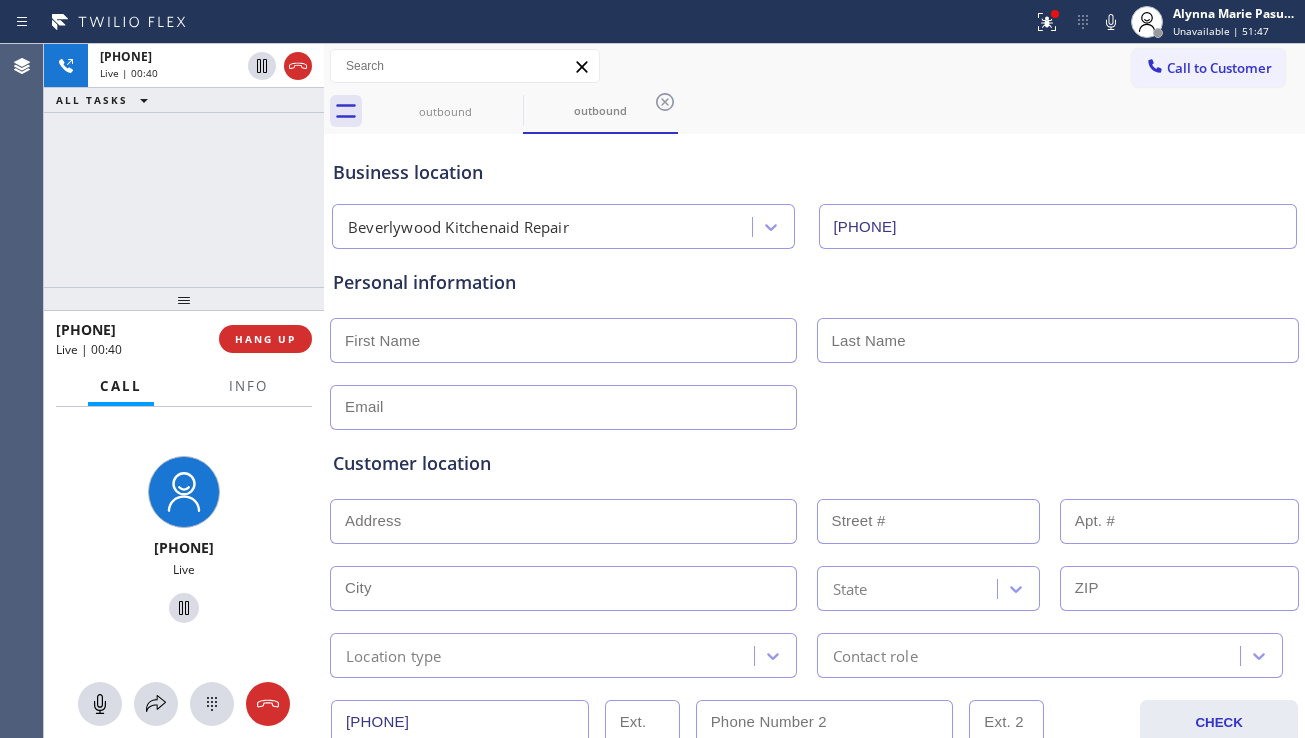 click on "Customer location" at bounding box center [814, 463] 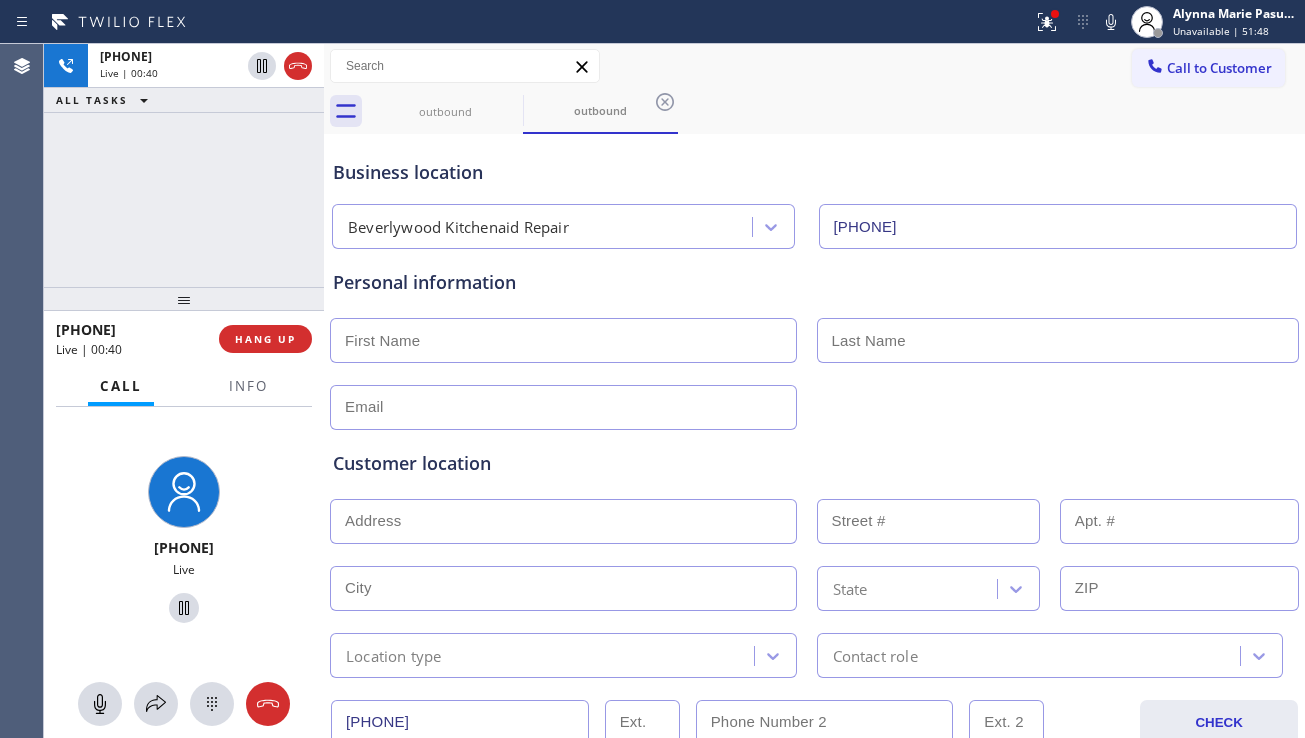 click on "Customer location" at bounding box center [814, 463] 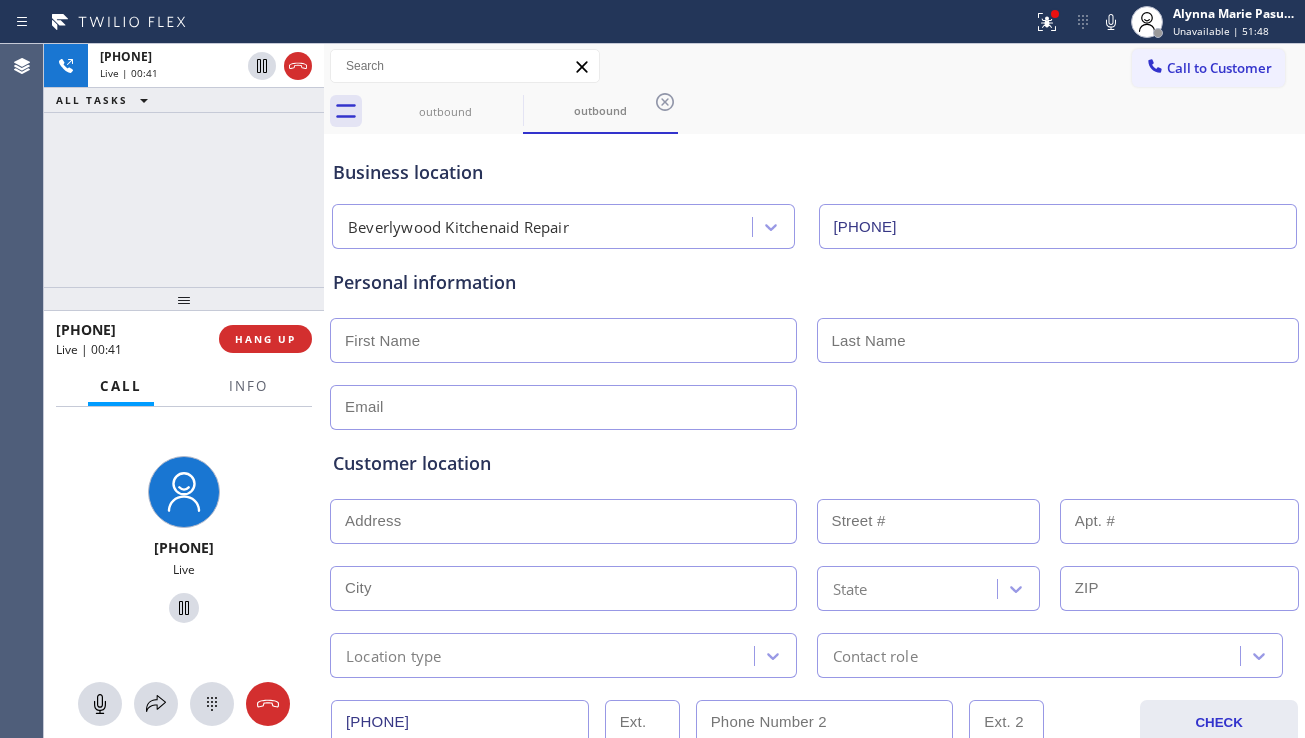 click on "Customer location" at bounding box center [814, 463] 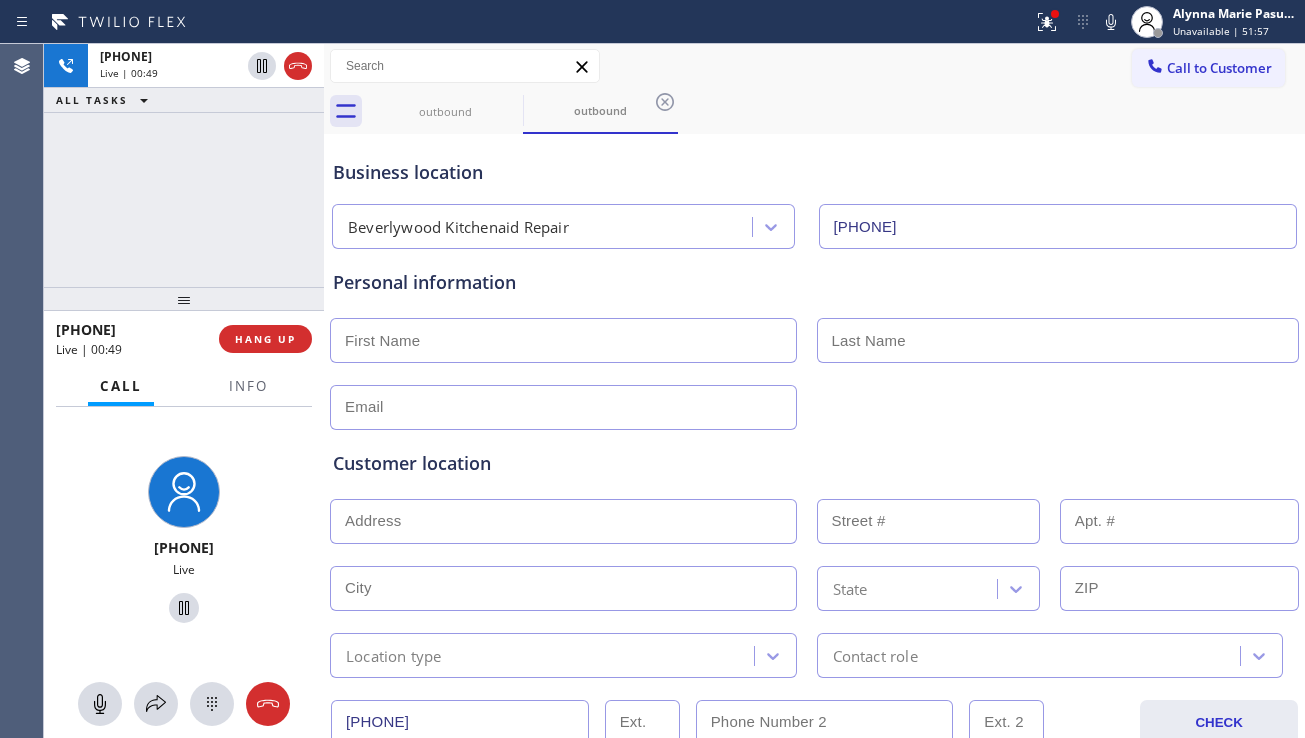 click on "Customer location" at bounding box center (814, 463) 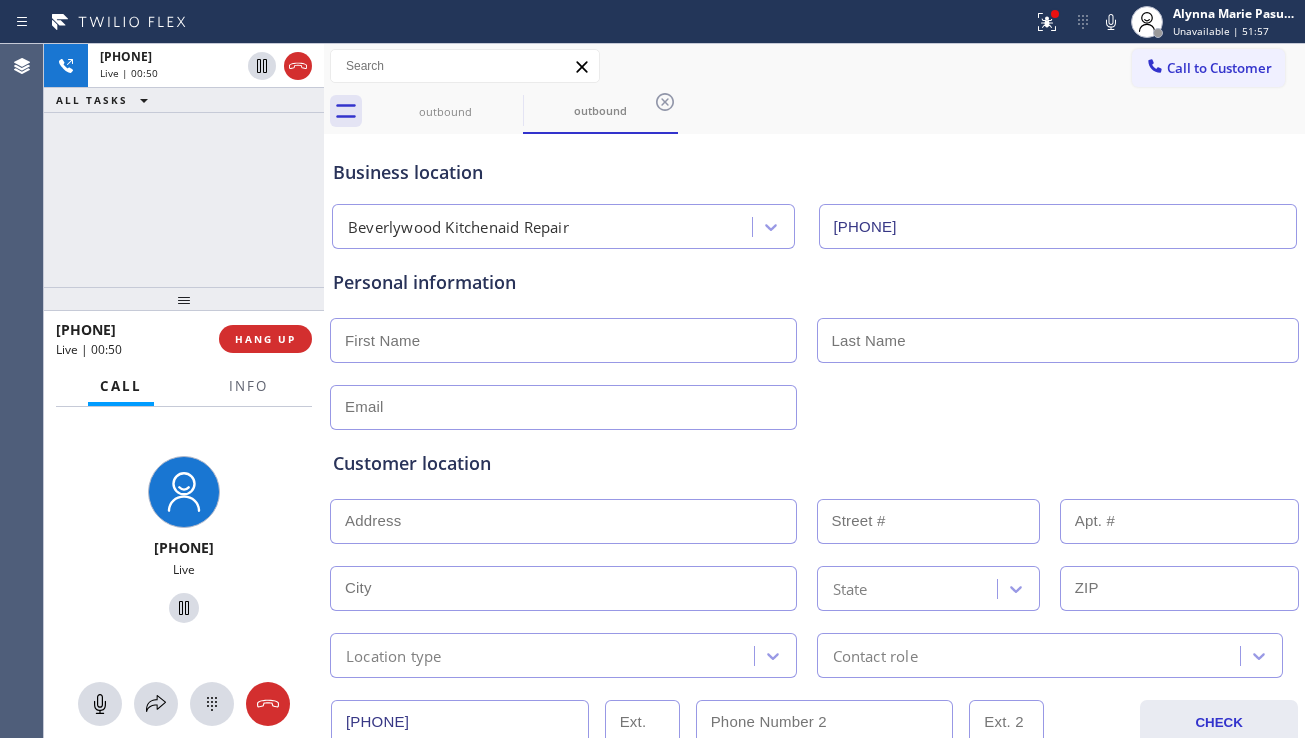 click on "Customer location" at bounding box center (814, 463) 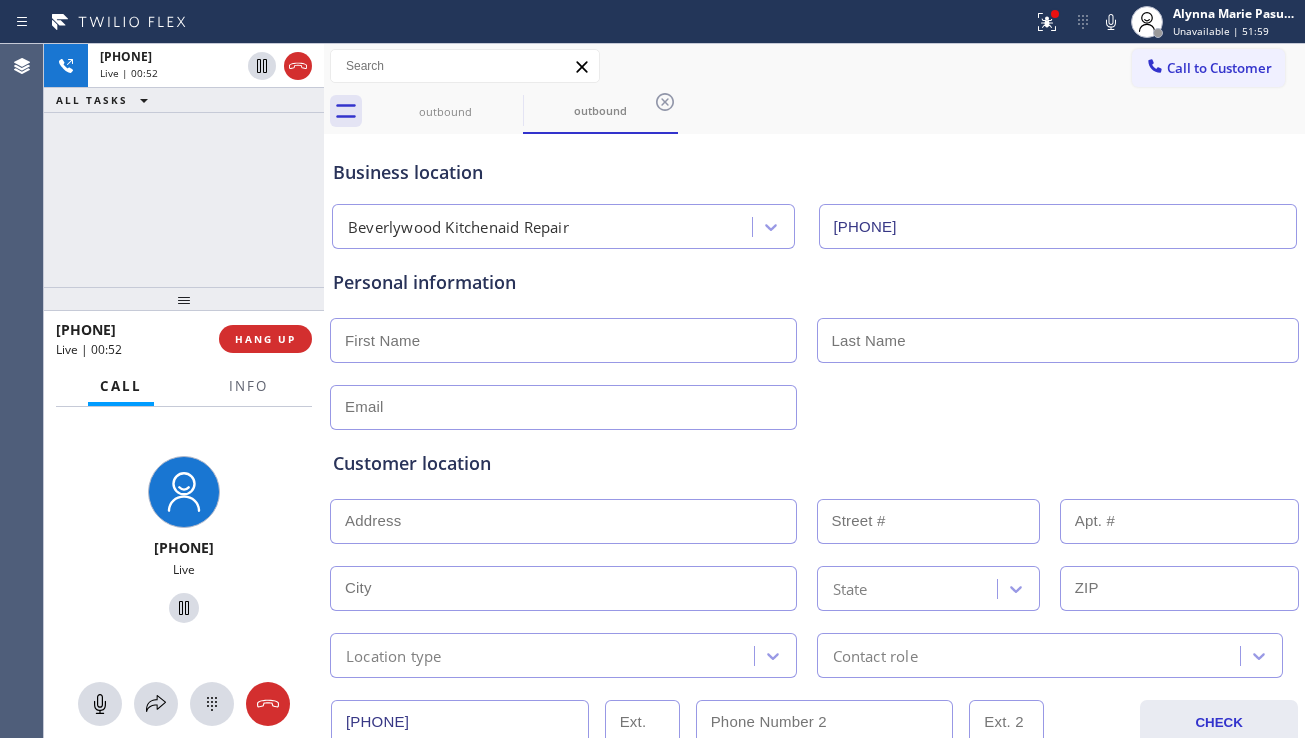 click on "Customer location" at bounding box center (814, 463) 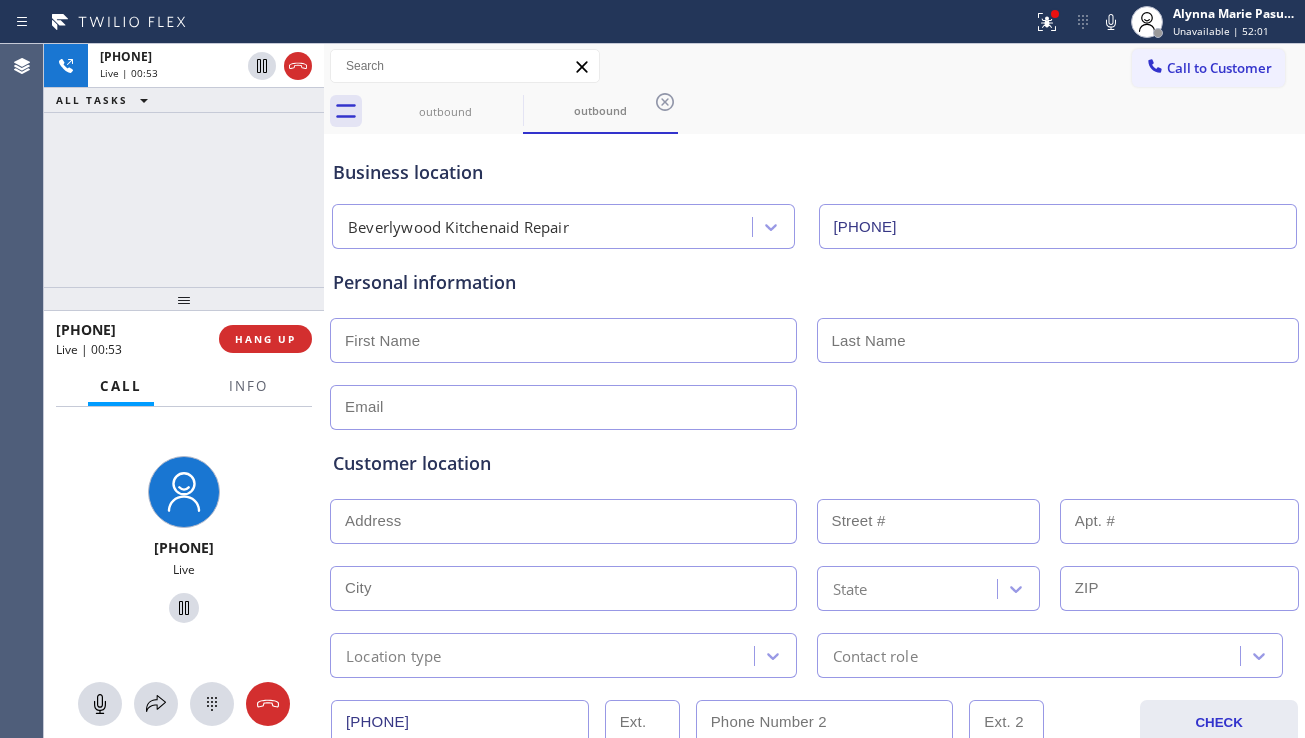 click on "Customer location" at bounding box center [814, 463] 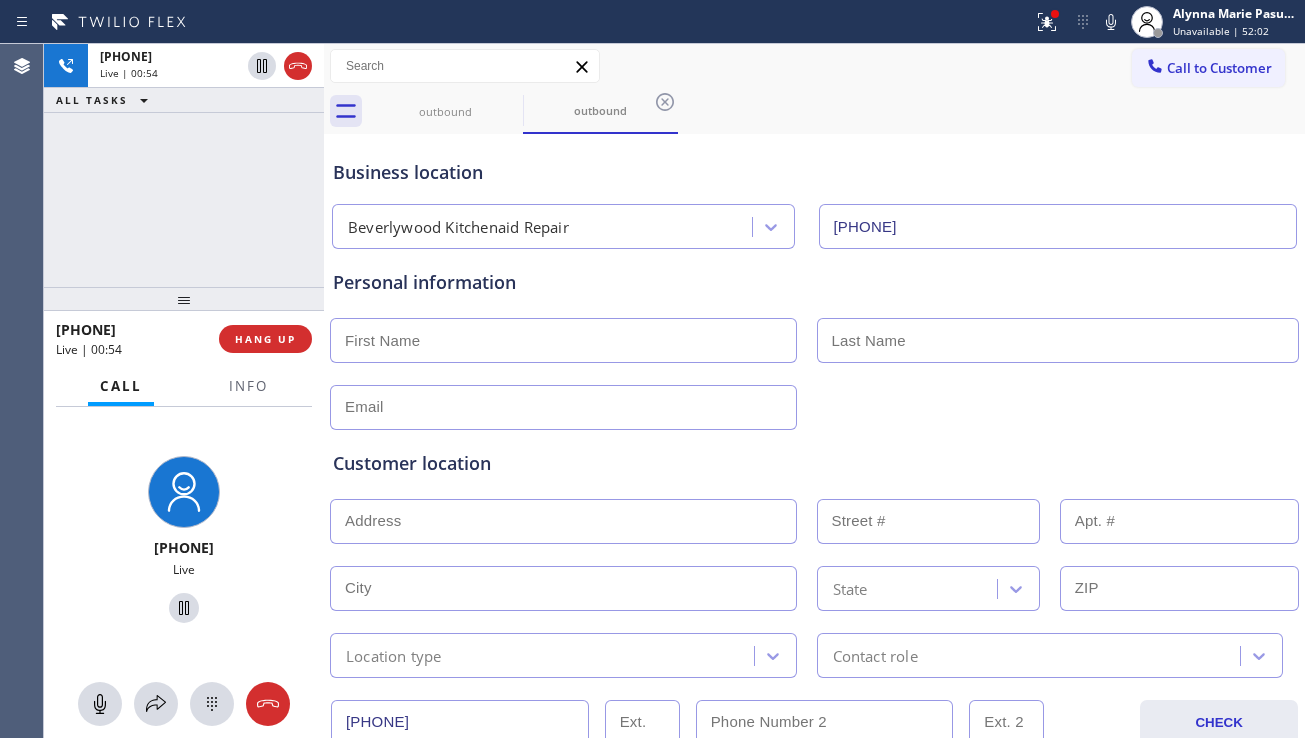 click on "Customer location" at bounding box center (814, 463) 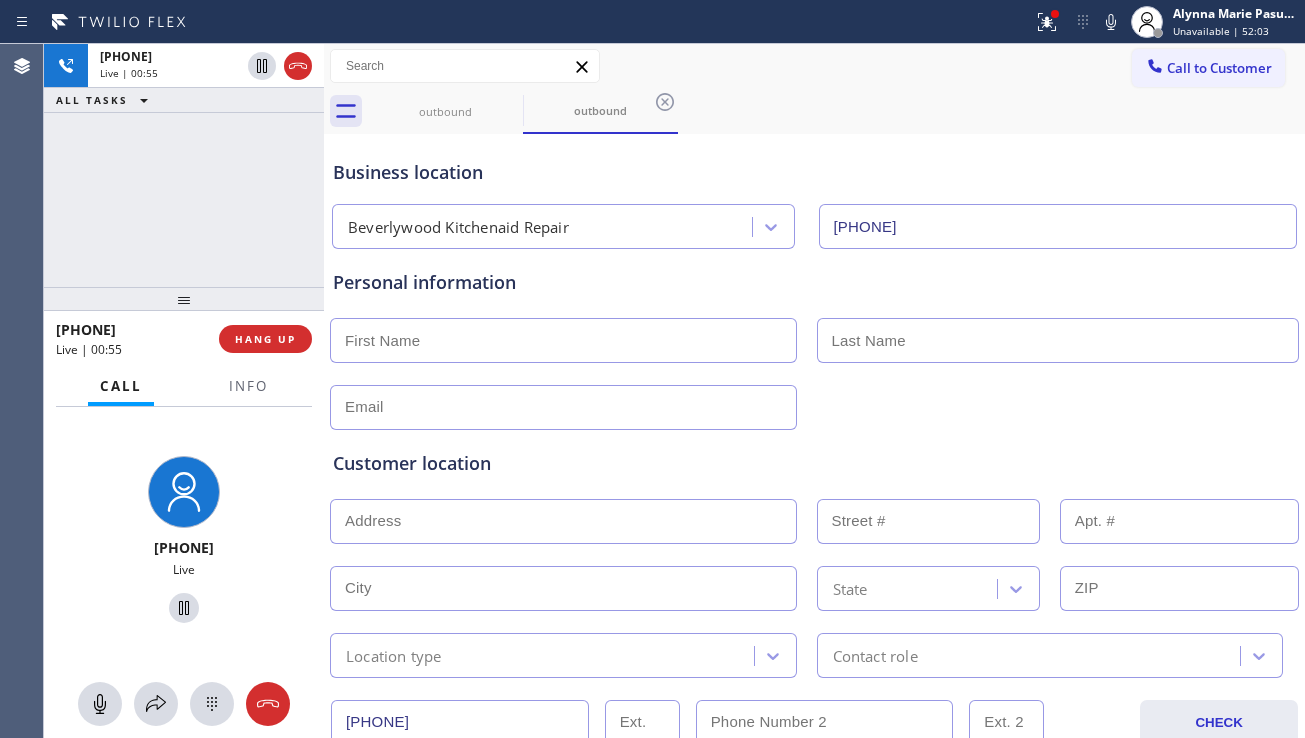 click on "Customer location" at bounding box center [814, 463] 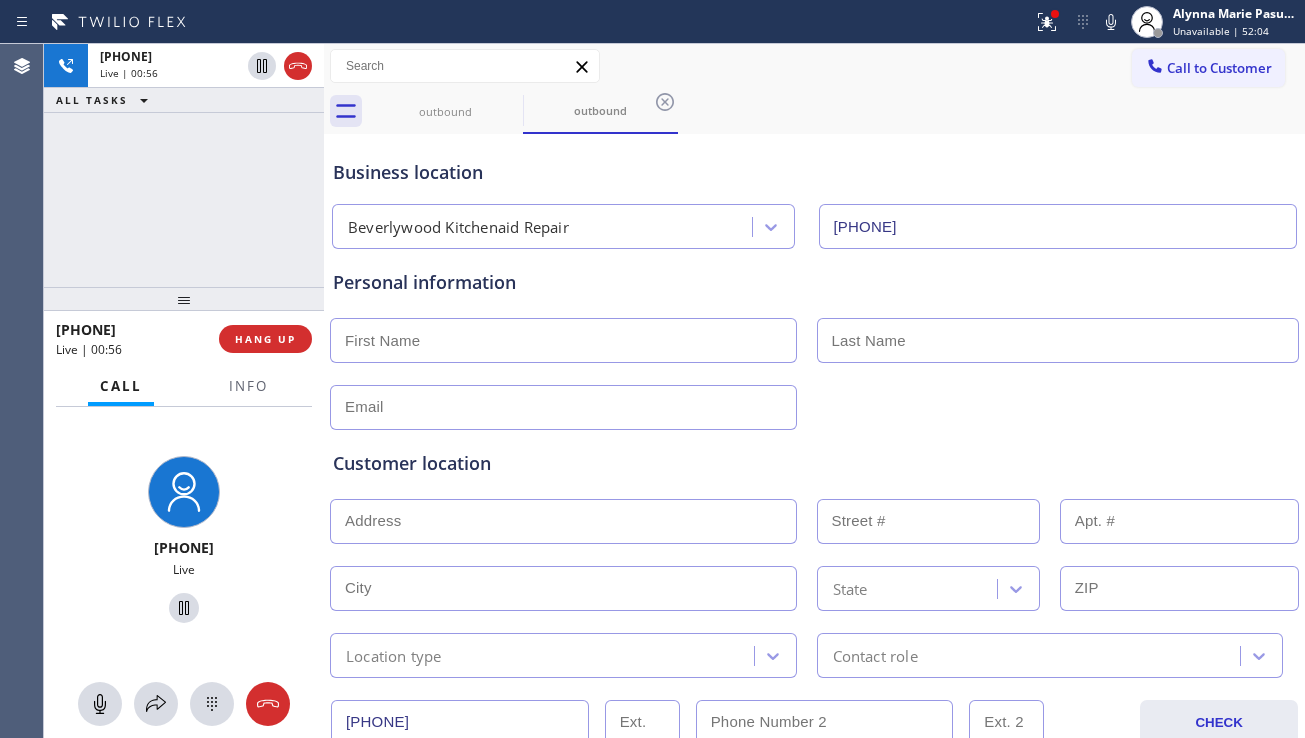 click on "Customer location" at bounding box center [814, 463] 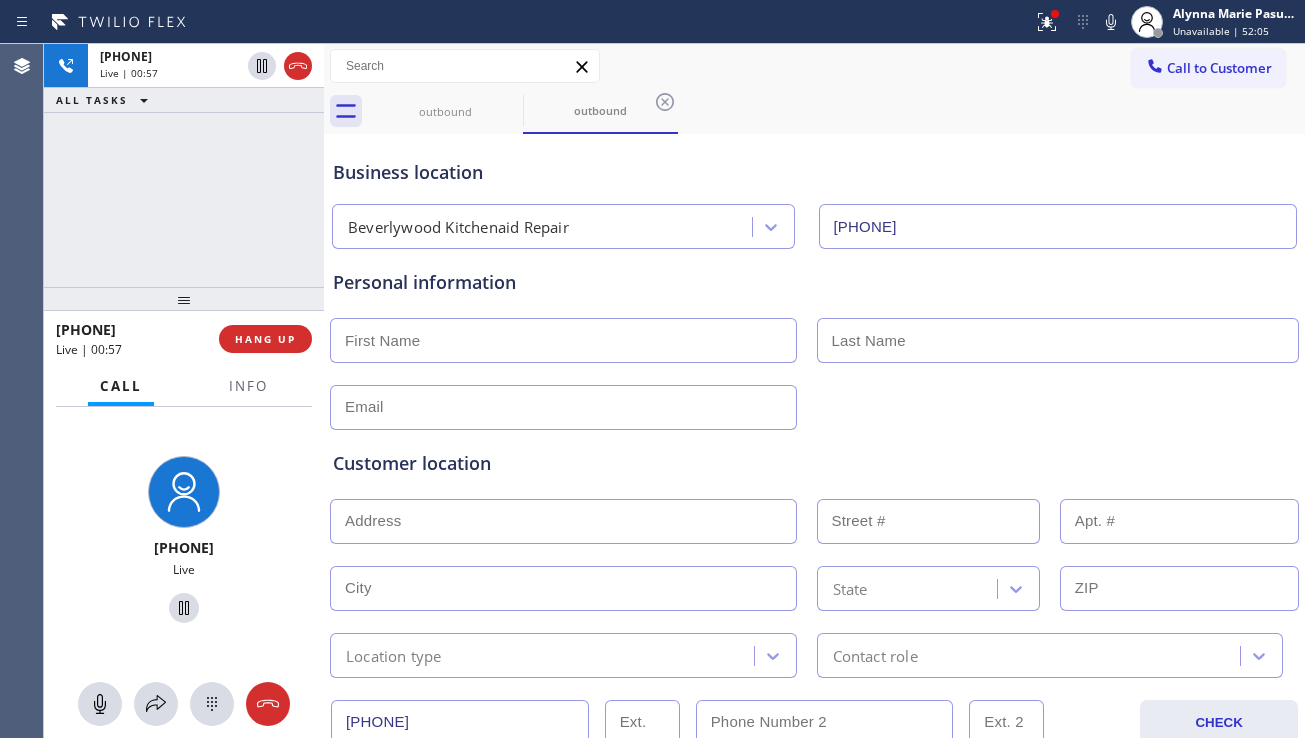 click on "Customer location" at bounding box center (814, 463) 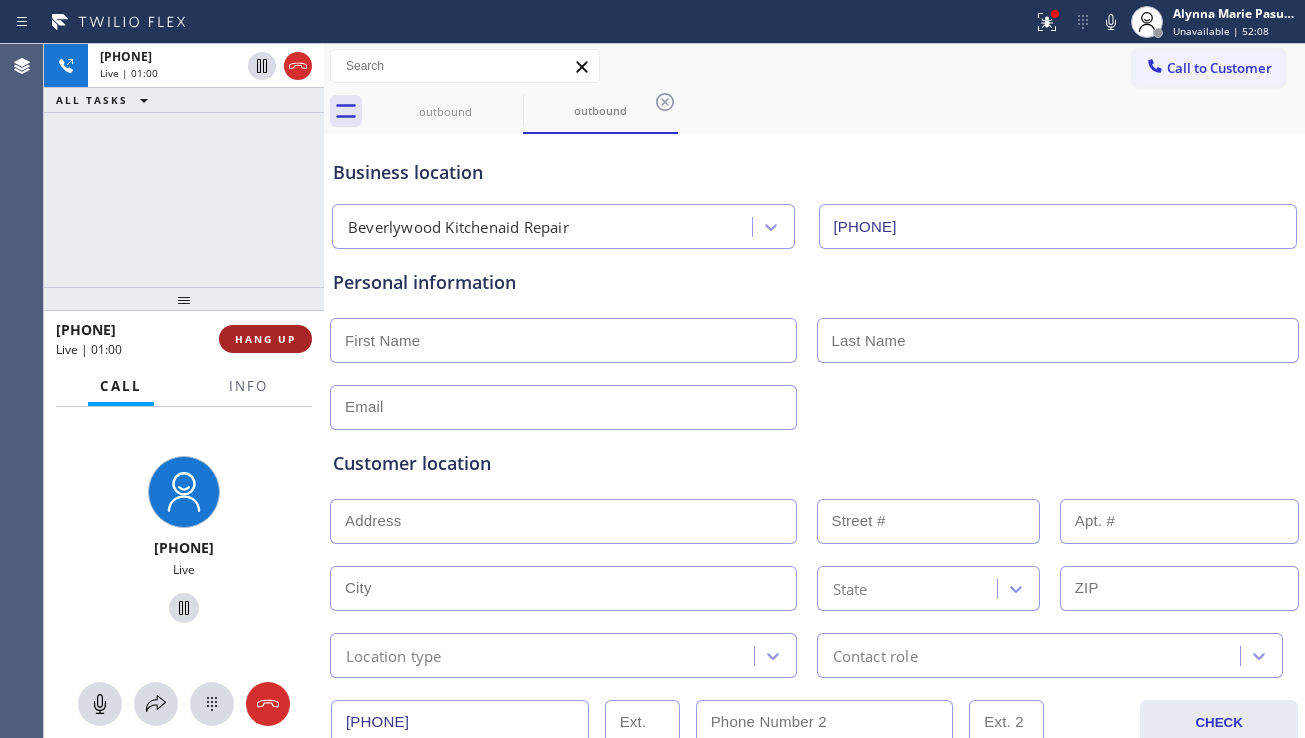 click on "HANG UP" at bounding box center [265, 339] 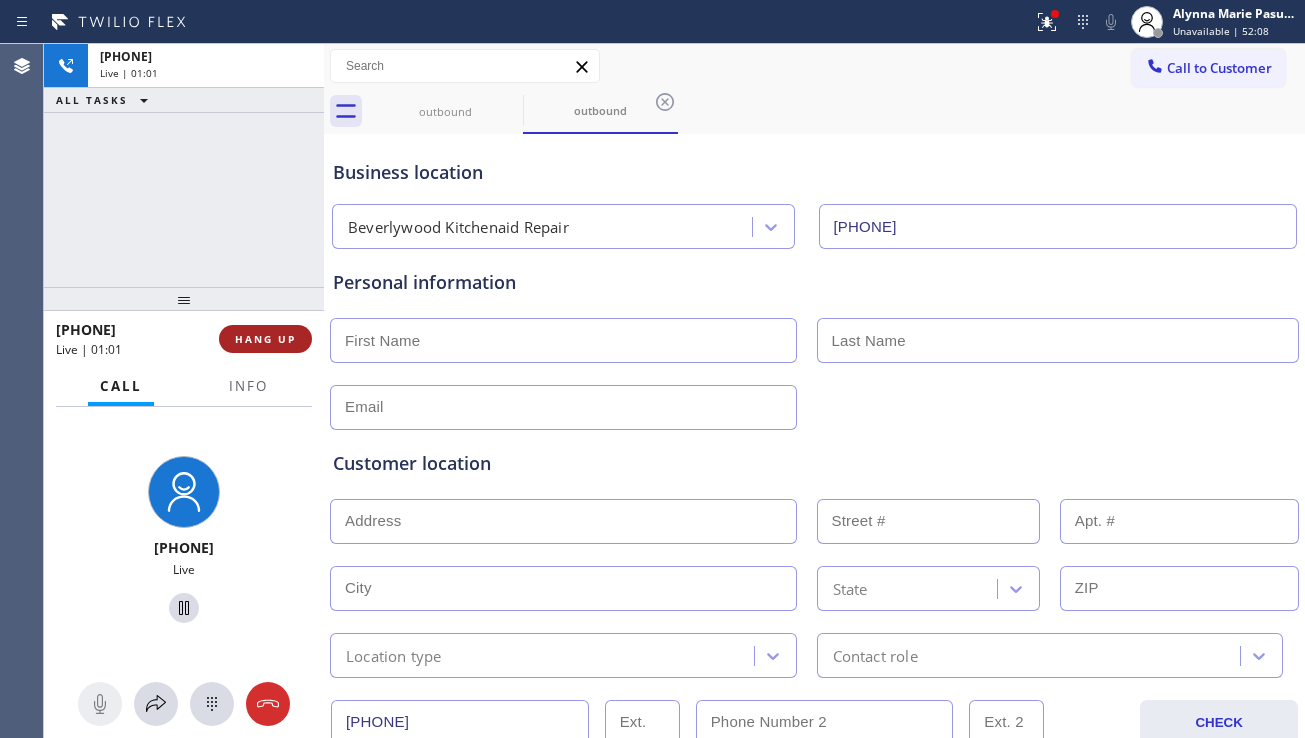 click on "HANG UP" at bounding box center [265, 339] 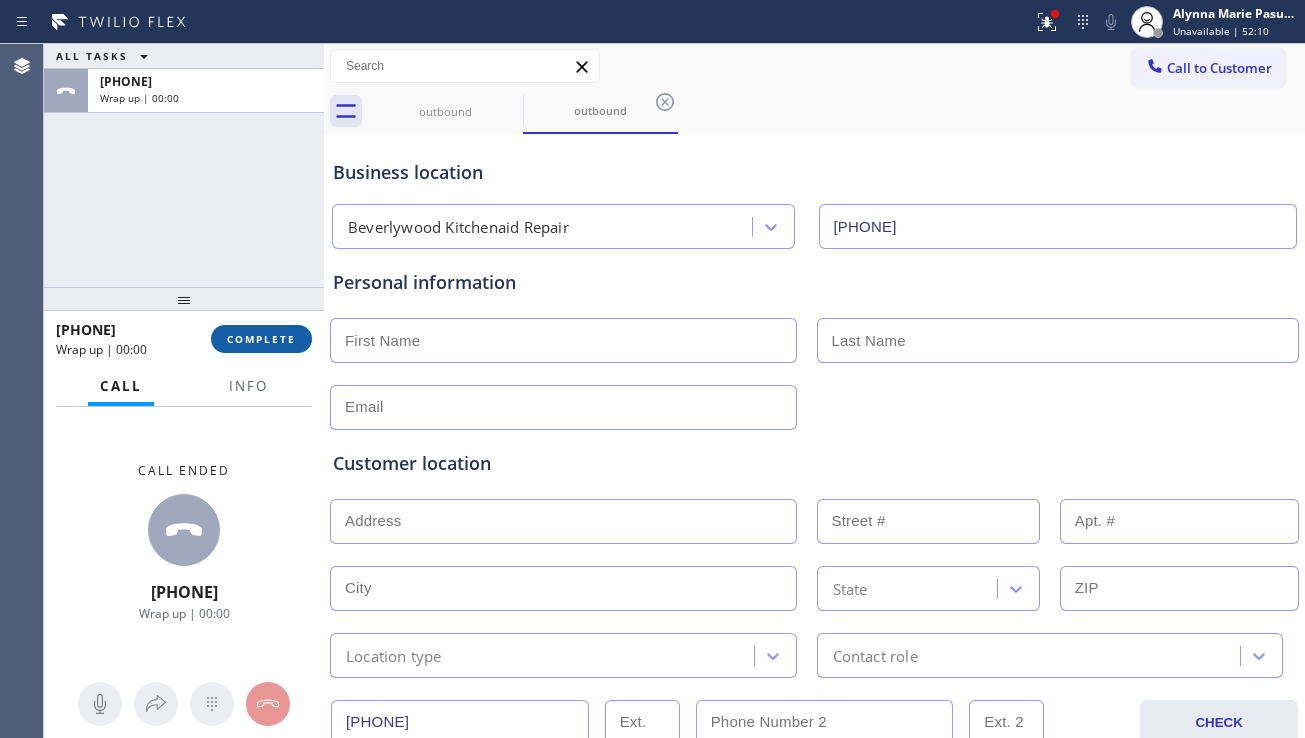 click on "COMPLETE" at bounding box center [261, 339] 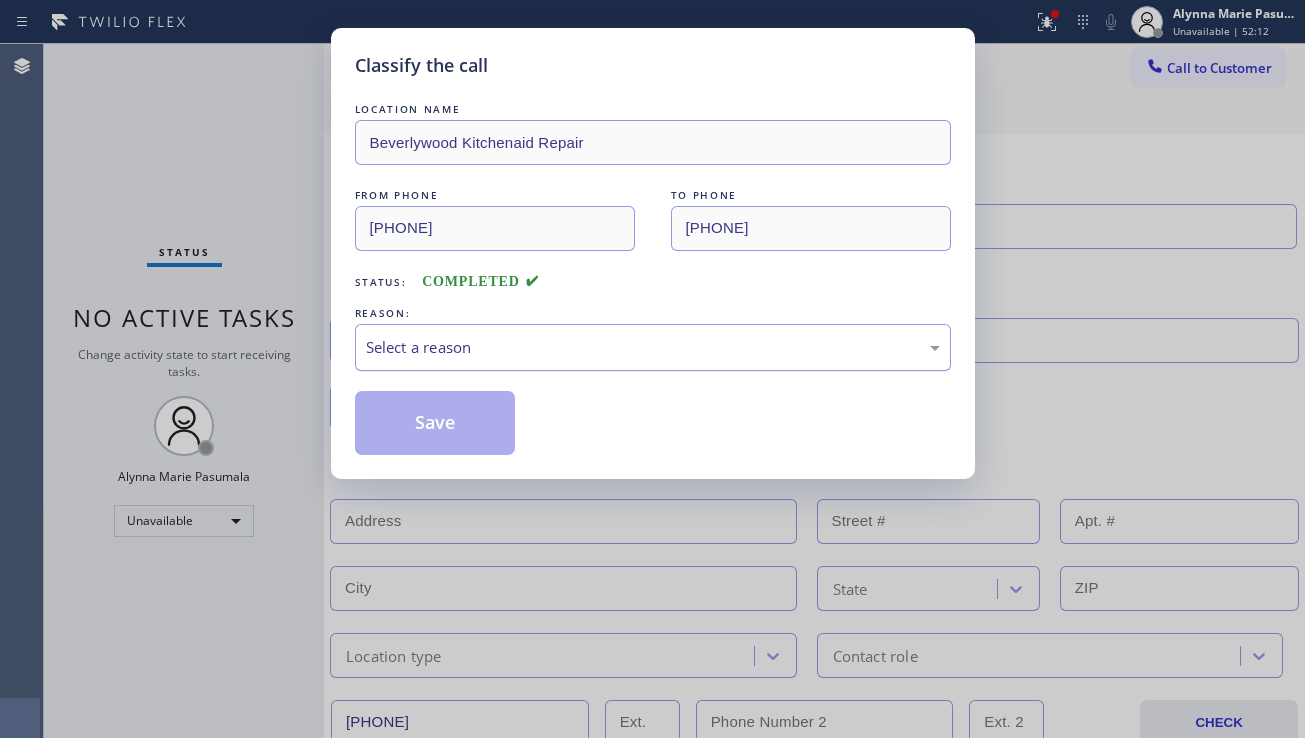 click on "Select a reason" at bounding box center (653, 347) 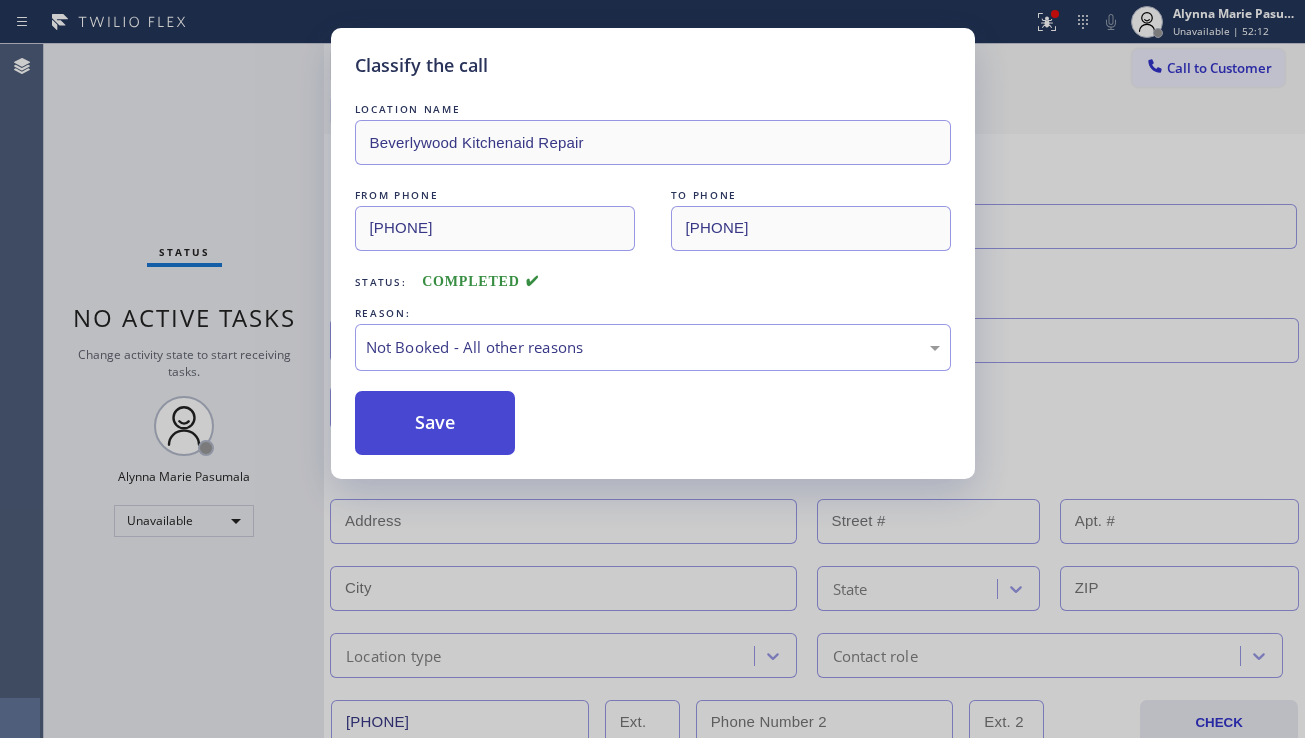 click on "Save" at bounding box center (435, 423) 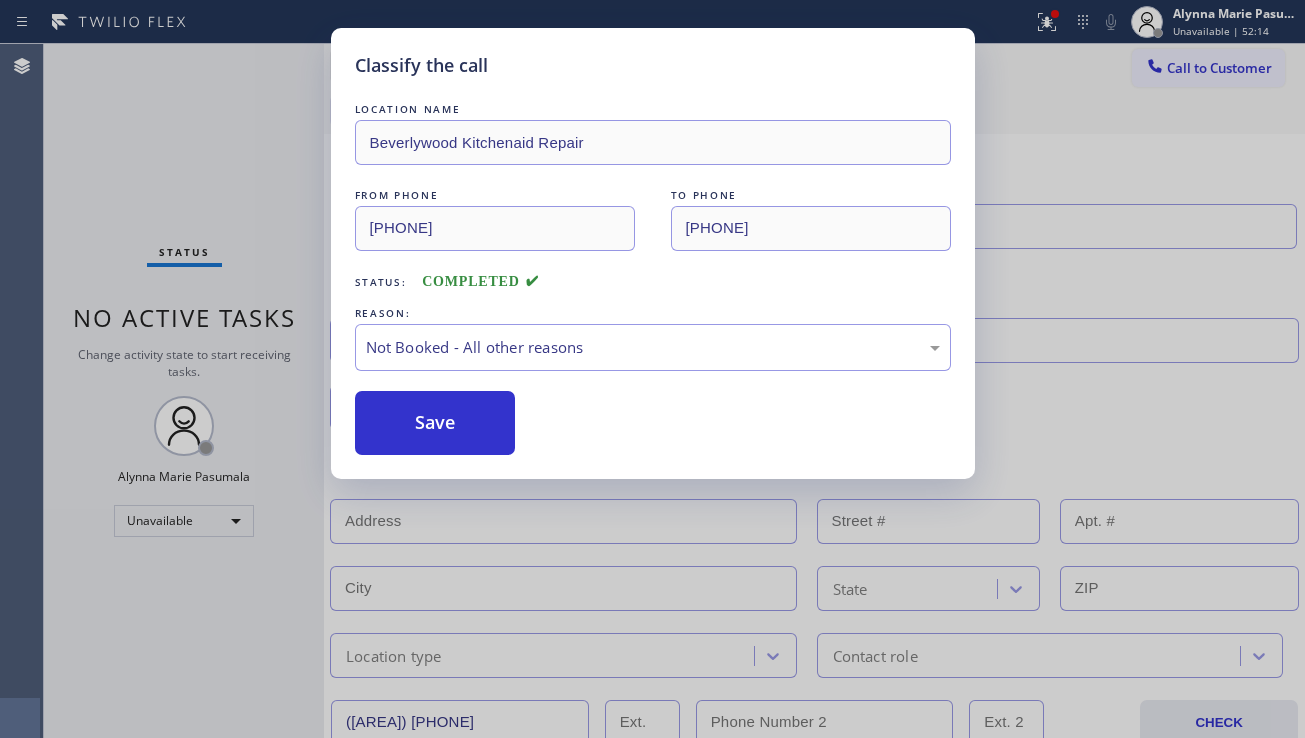 click on "Back to Dashboard Change Sender ID Customers Technicians Select a contact Outbound call Location Search location Your caller id phone number Customer number Call Customer info Name   Phone none Address none Change Sender ID HVAC +1[PHONE] 5 Star Appliance +1[PHONE] Appliance Repair +1[PHONE] Plumbing +1[PHONE] Air Duct Cleaning +1[PHONE]  Electricians +1[PHONE] Cancel Change Check personal SMS Reset Change outbound Call to Customer Outbound call Location Beverlywood Kitchenaid Repair Your caller id phone number [PHONE] Customer number Call Outbound call Technician Search Technician Your caller id phone number Your caller id phone number Call outbound Business location GE Monogram Repair Expert [CITY] [PHONE] Personal information Customer location >> ADD NEW ADDRESS << + NEW ADDRESS State Location type Contact role [PHONE] CHECK Allow SMS Disallow SMS Allow Emails Disallow Emails Appointment Appliance Repair High End - choose type of job - - choose brand - + NEW CARD" at bounding box center [814, 391] 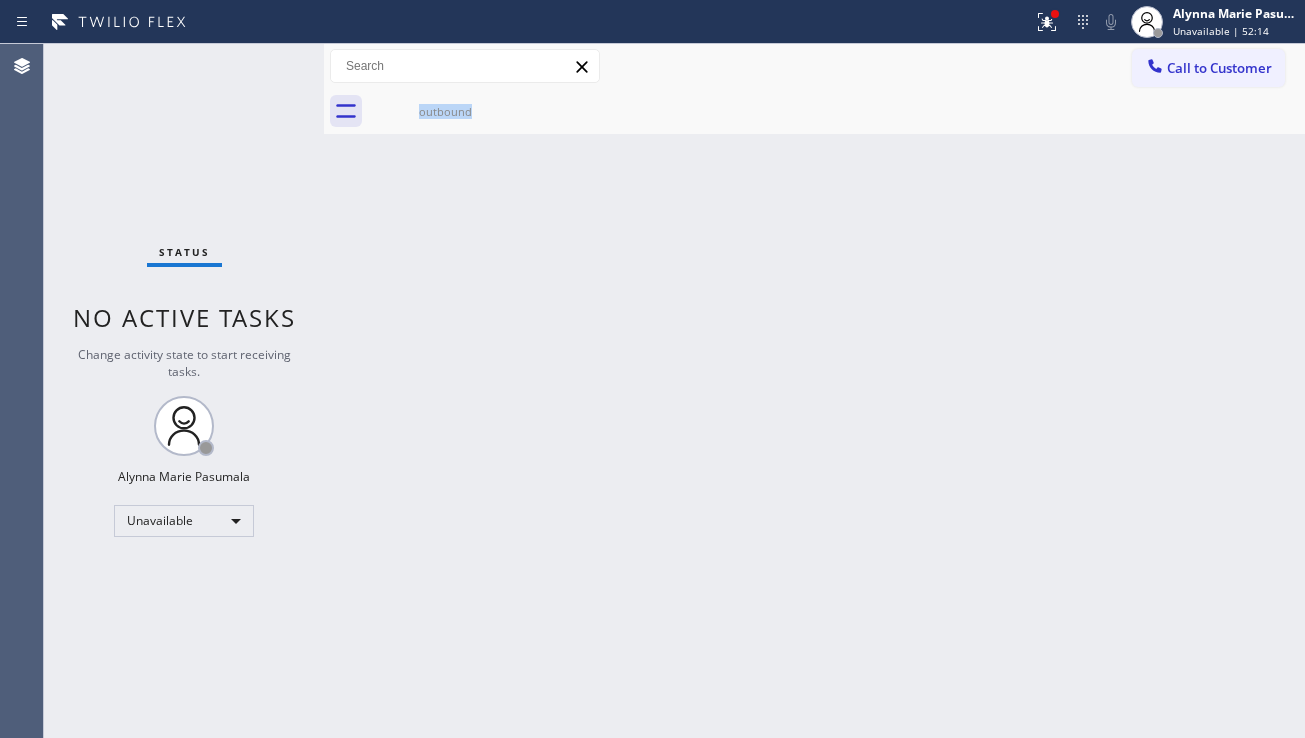 click on "Back to Dashboard Change Sender ID Customers Technicians Select a contact Outbound call Location Search location Your caller id phone number Customer number Call Customer info Name   Phone none Address none Change Sender ID HVAC +1[PHONE] 5 Star Appliance +1[PHONE] Appliance Repair +1[PHONE] Plumbing +1[PHONE] Air Duct Cleaning +1[PHONE]  Electricians +1[PHONE] Cancel Change Check personal SMS Reset Change outbound Call to Customer Outbound call Location Beverlywood Kitchenaid Repair Your caller id phone number [PHONE] Customer number Call Outbound call Technician Search Technician Your caller id phone number Your caller id phone number Call outbound Business location GE Monogram Repair Expert [CITY] [PHONE] Personal information Customer location >> ADD NEW ADDRESS << + NEW ADDRESS State Location type Contact role [PHONE] CHECK Allow SMS Disallow SMS Allow Emails Disallow Emails Appointment Appliance Repair High End - choose type of job - - choose brand - + NEW CARD" at bounding box center [814, 391] 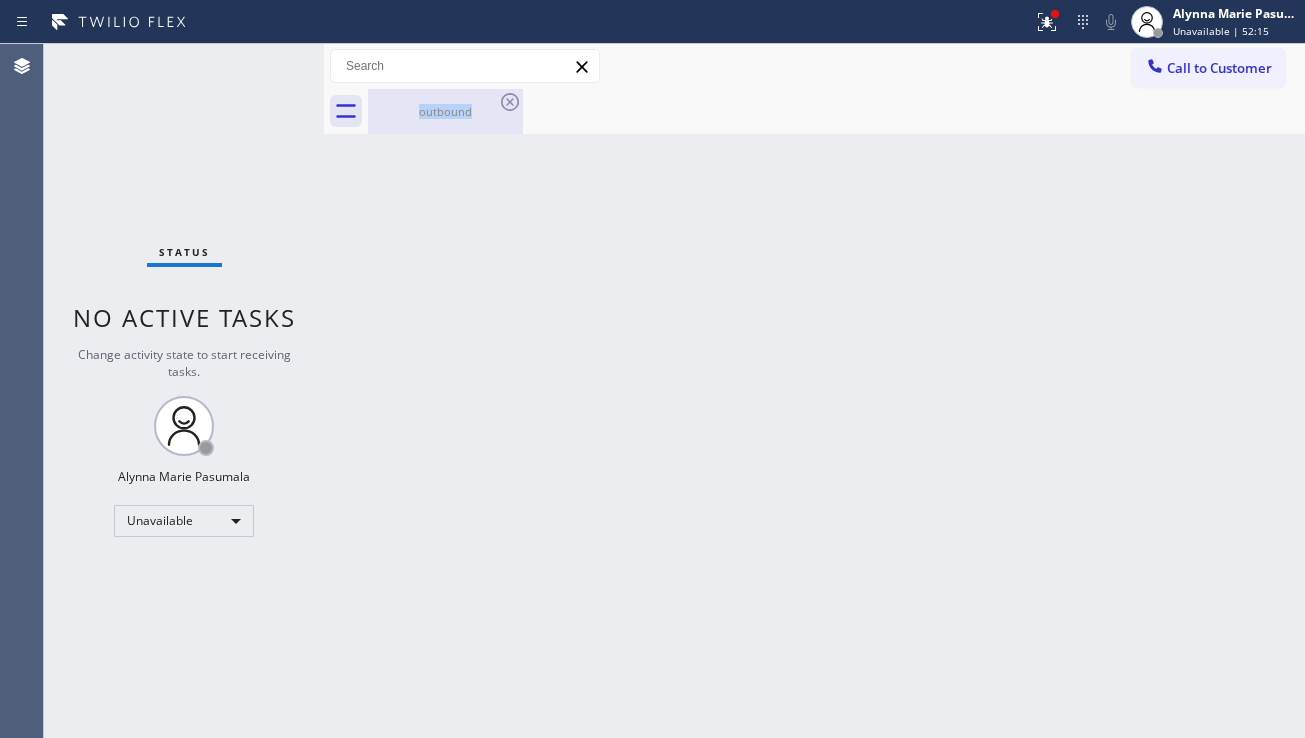 click on "outbound" at bounding box center (445, 111) 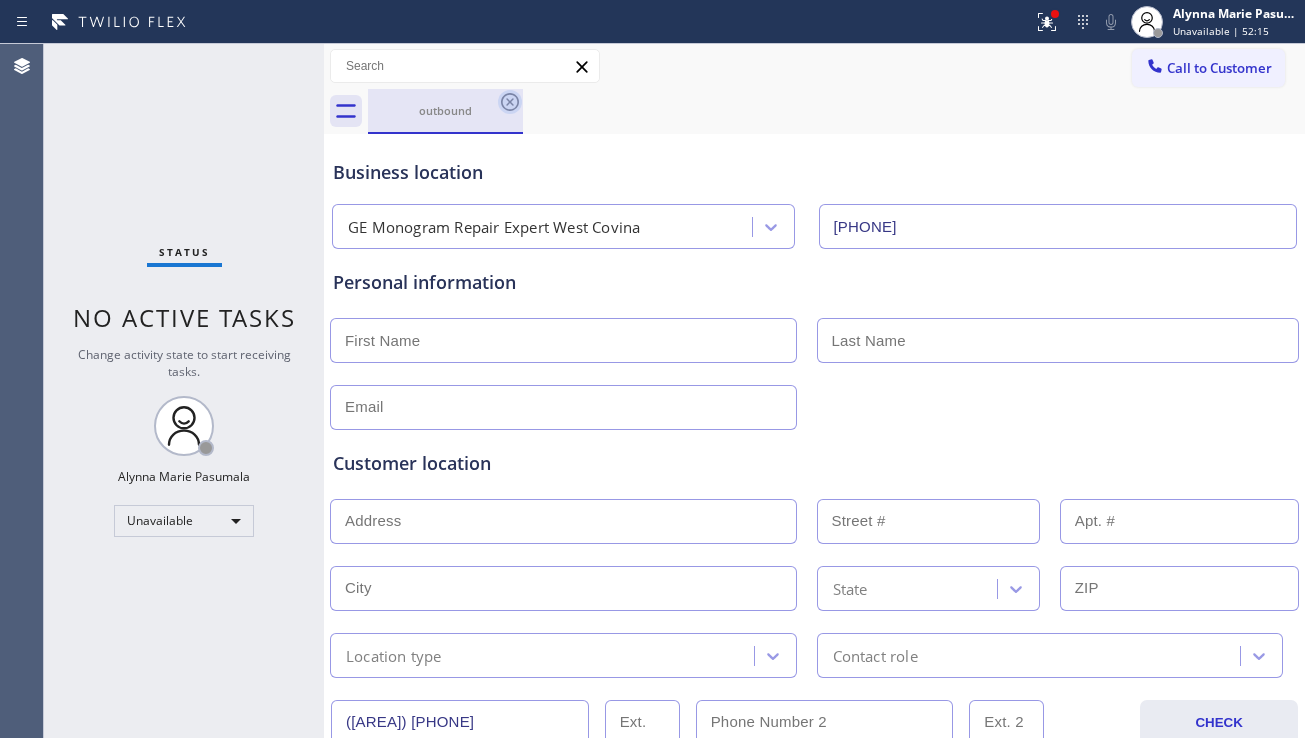 click 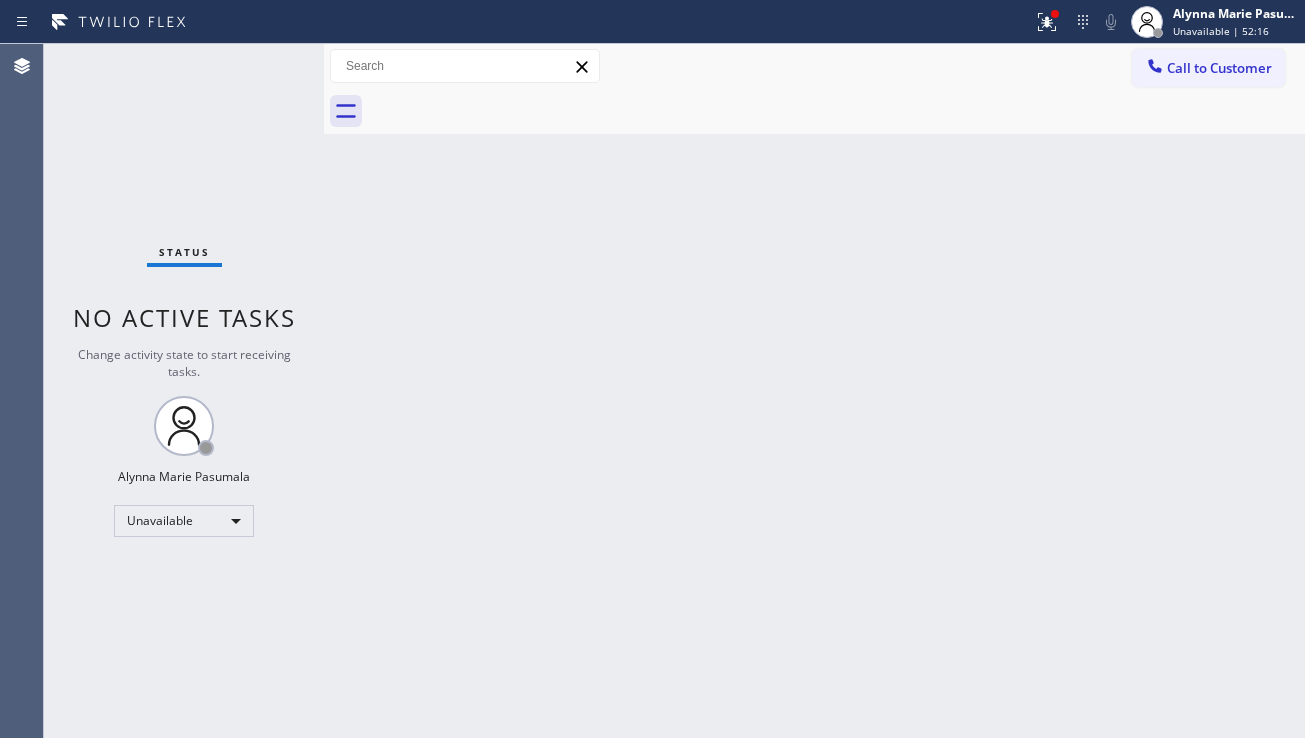 click on "Back to Dashboard Change Sender ID Customers Technicians Select a contact Outbound call Location Search location Your caller id phone number Customer number Call Customer info Name   Phone none Address none Change Sender ID HVAC +1[PHONE] 5 Star Appliance +1[PHONE] Appliance Repair +1[PHONE] Plumbing +1[PHONE] Air Duct Cleaning +1[PHONE]  Electricians +1[PHONE]  Cancel Change Check personal SMS Reset Change No tabs Call to Customer Outbound call Location Beverlywood Kitchenaid Repair Your caller id phone number ([AREA]) [PHONE] Customer number Call Outbound call Technician Search Technician Your caller id phone number Your caller id phone number Call" at bounding box center (814, 391) 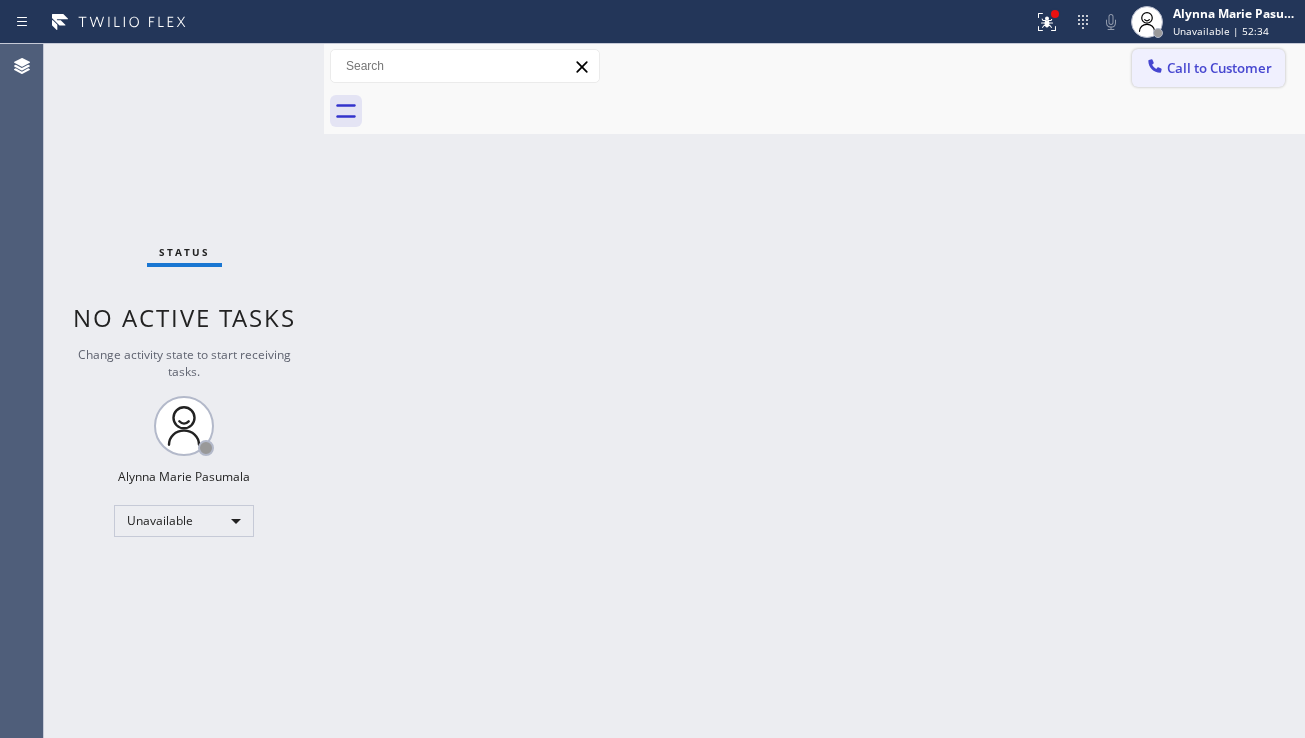 click on "Call to Customer" at bounding box center [1208, 68] 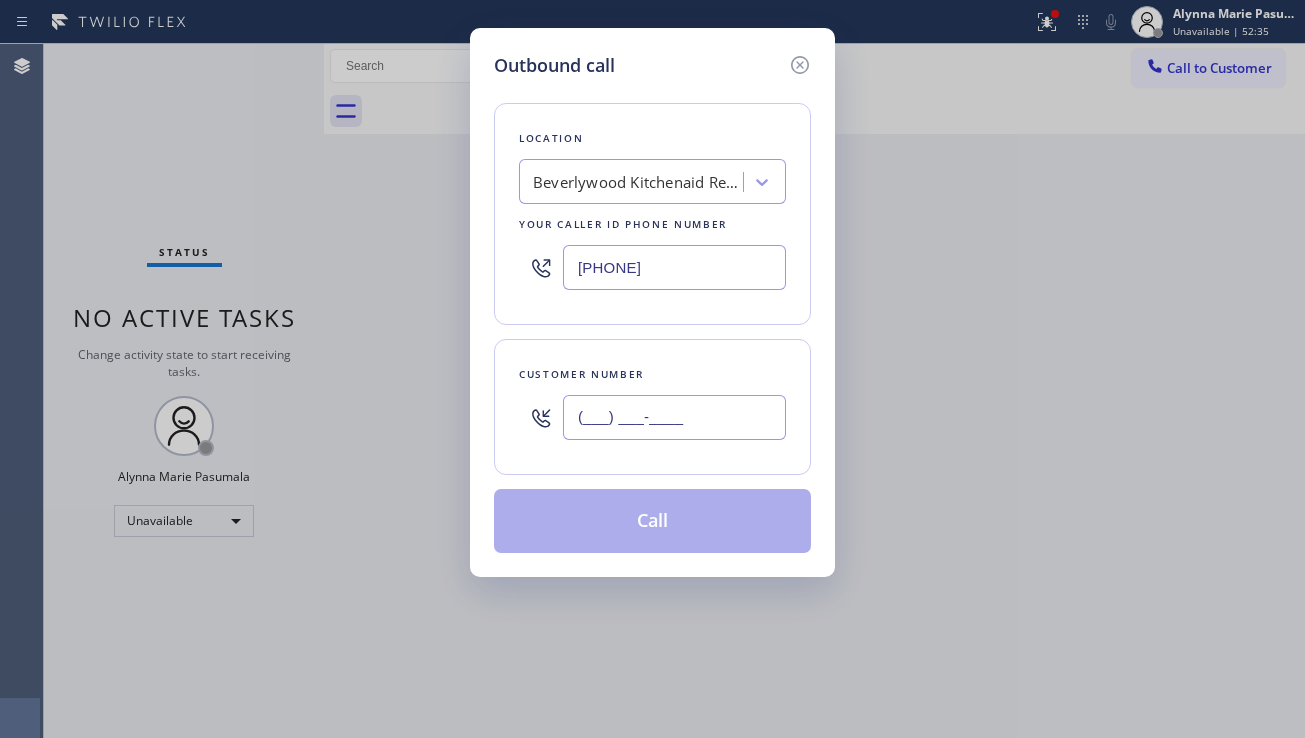 click on "(___) ___-____" at bounding box center (674, 417) 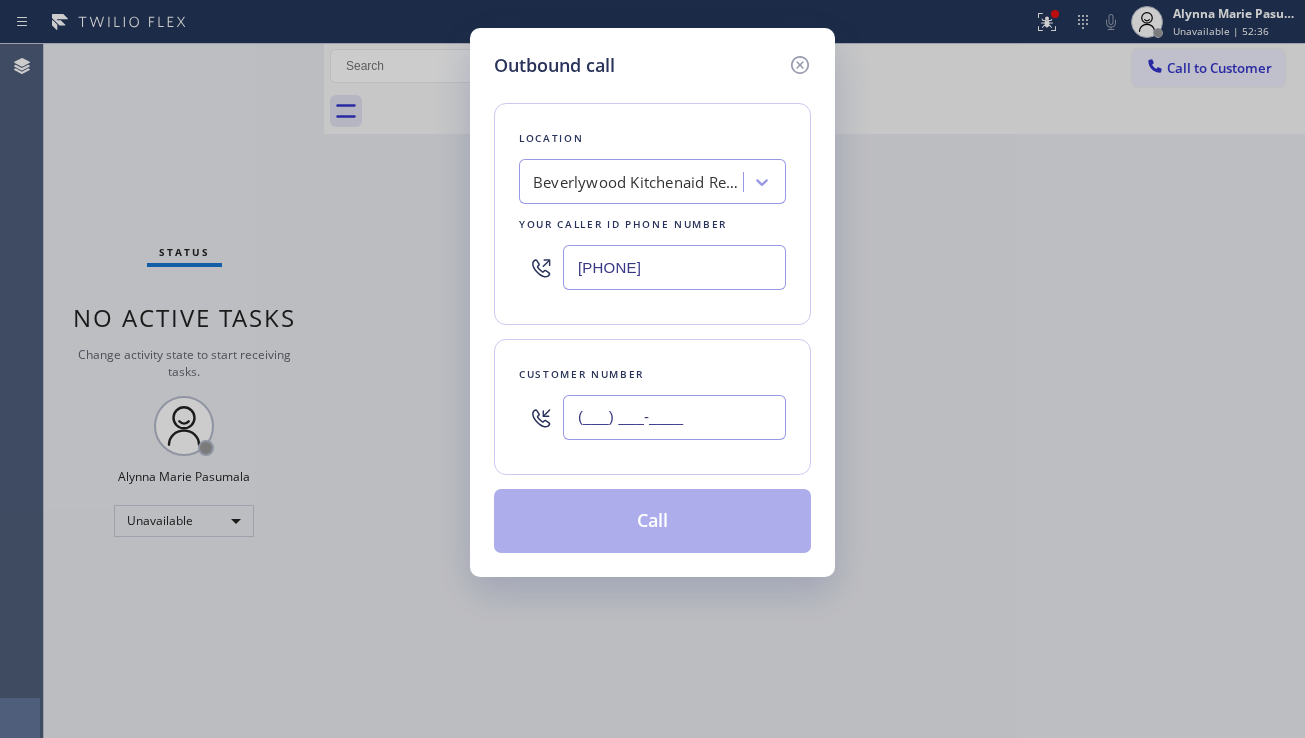 paste on "[PHONE]" 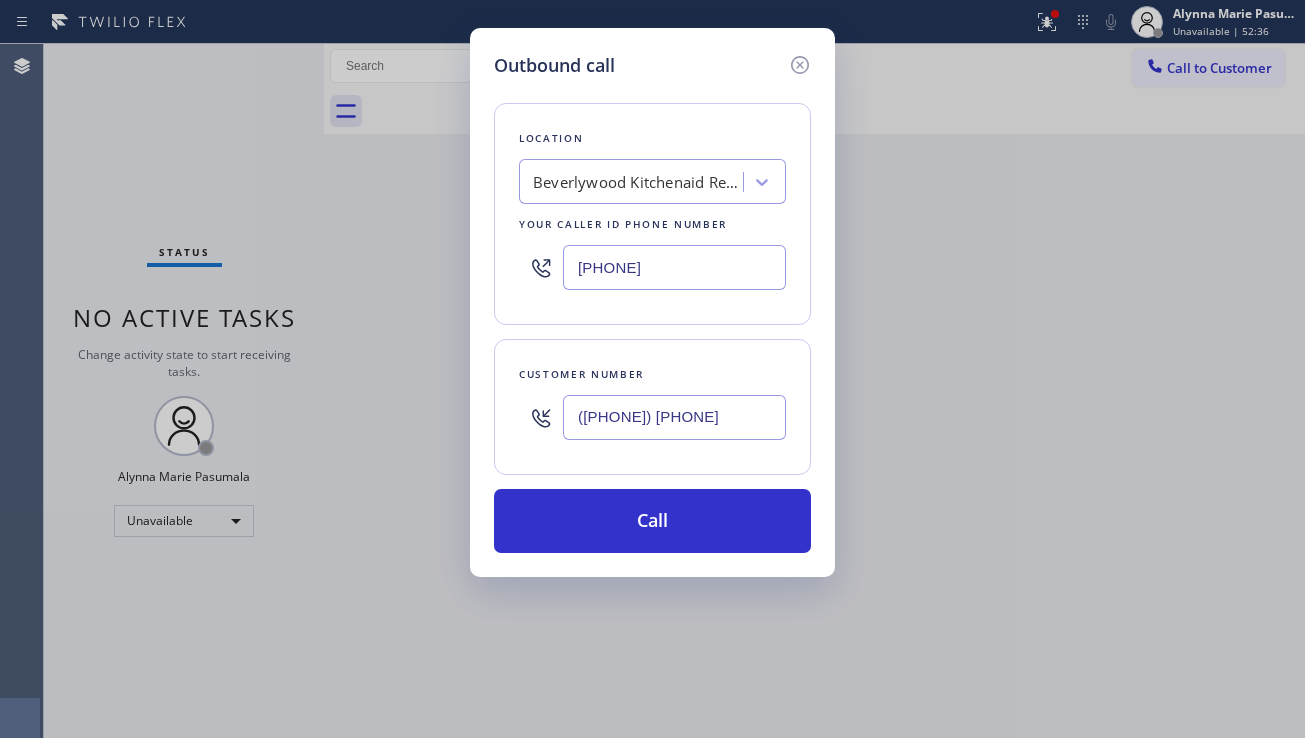 type on "([PHONE]) [PHONE]" 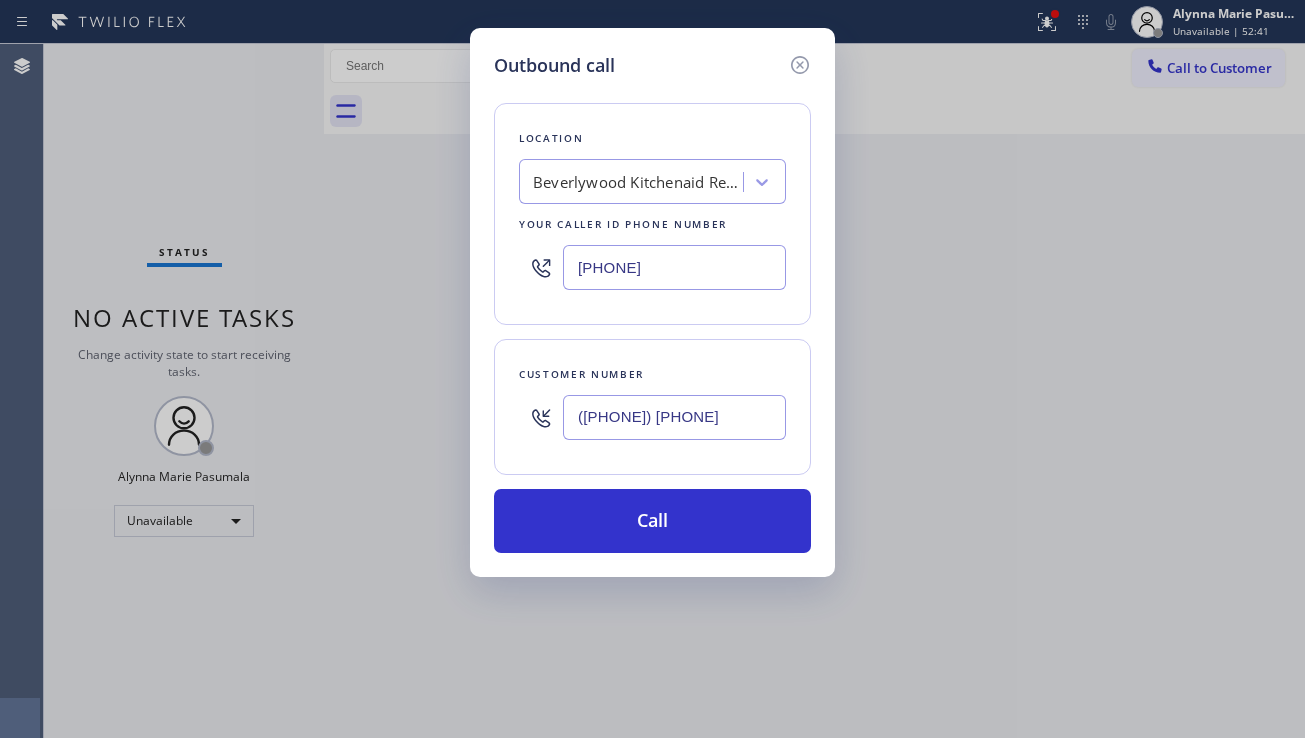 drag, startPoint x: 747, startPoint y: 263, endPoint x: 469, endPoint y: 259, distance: 278.02878 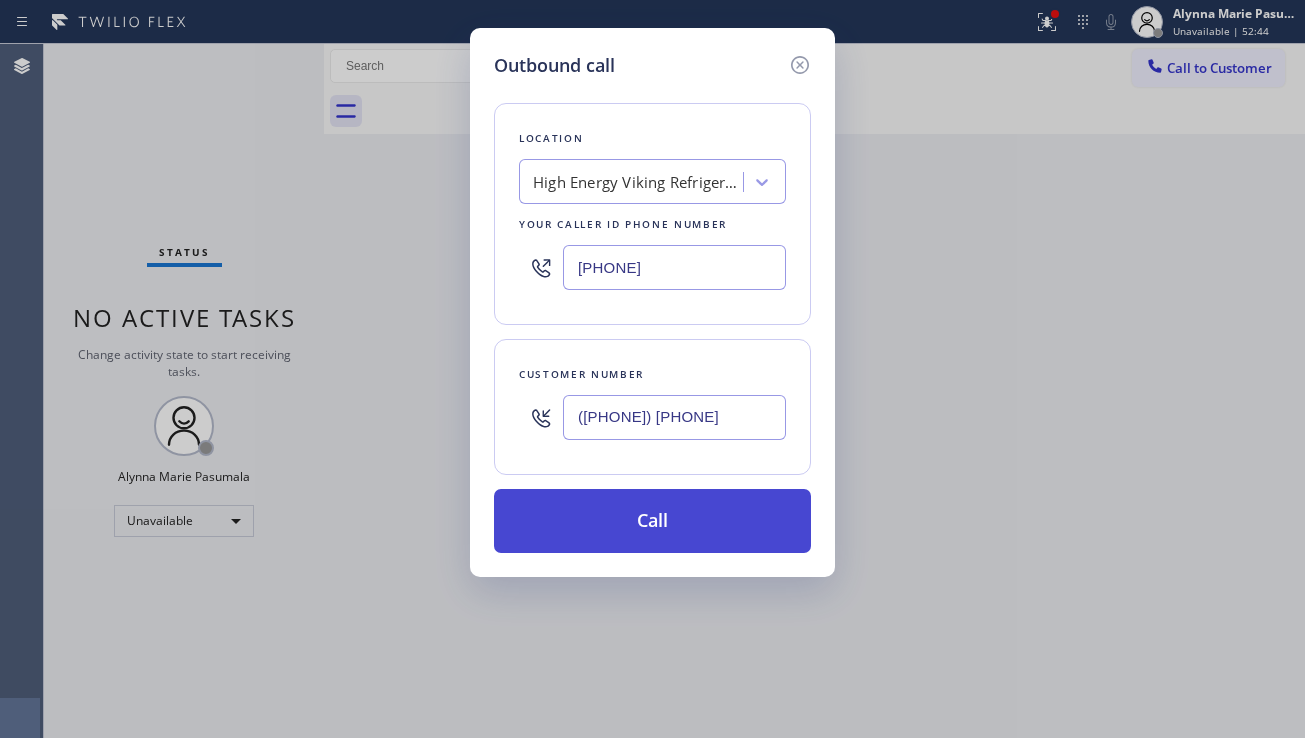 type on "[PHONE]" 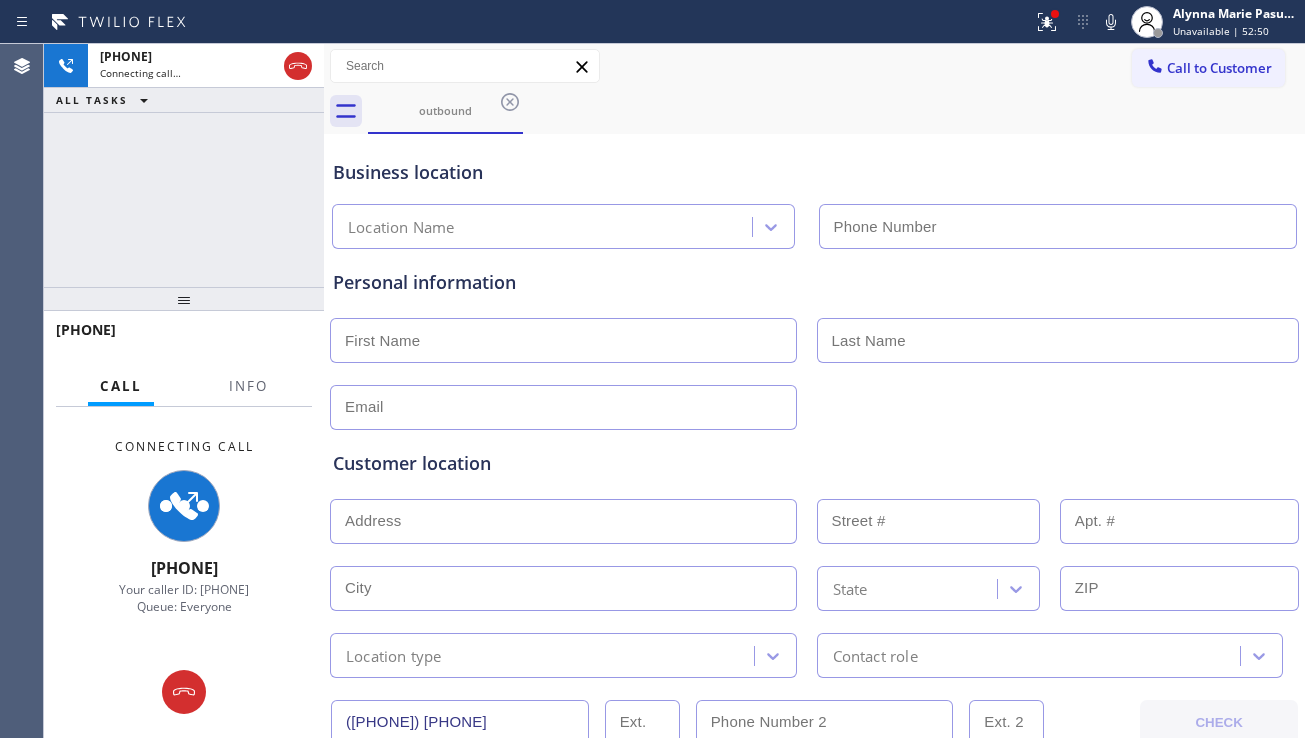 type on "[PHONE]" 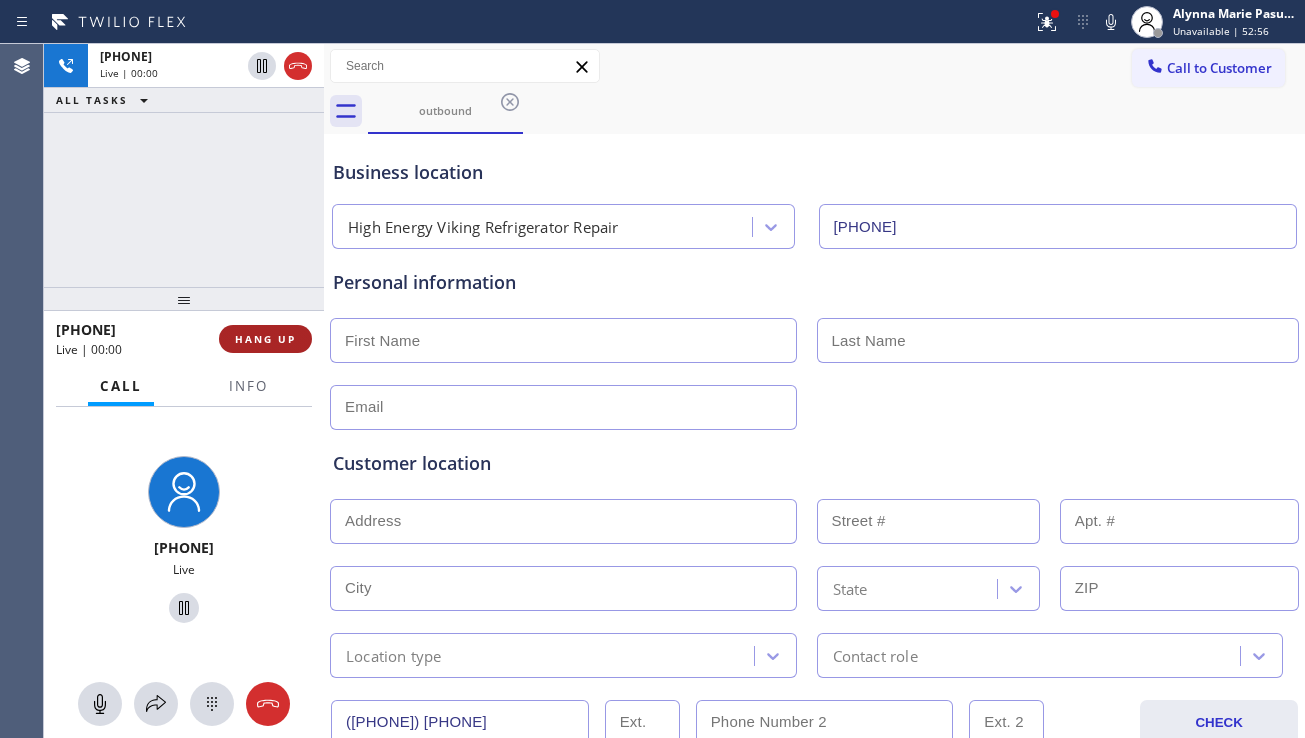 click on "HANG UP" at bounding box center (265, 339) 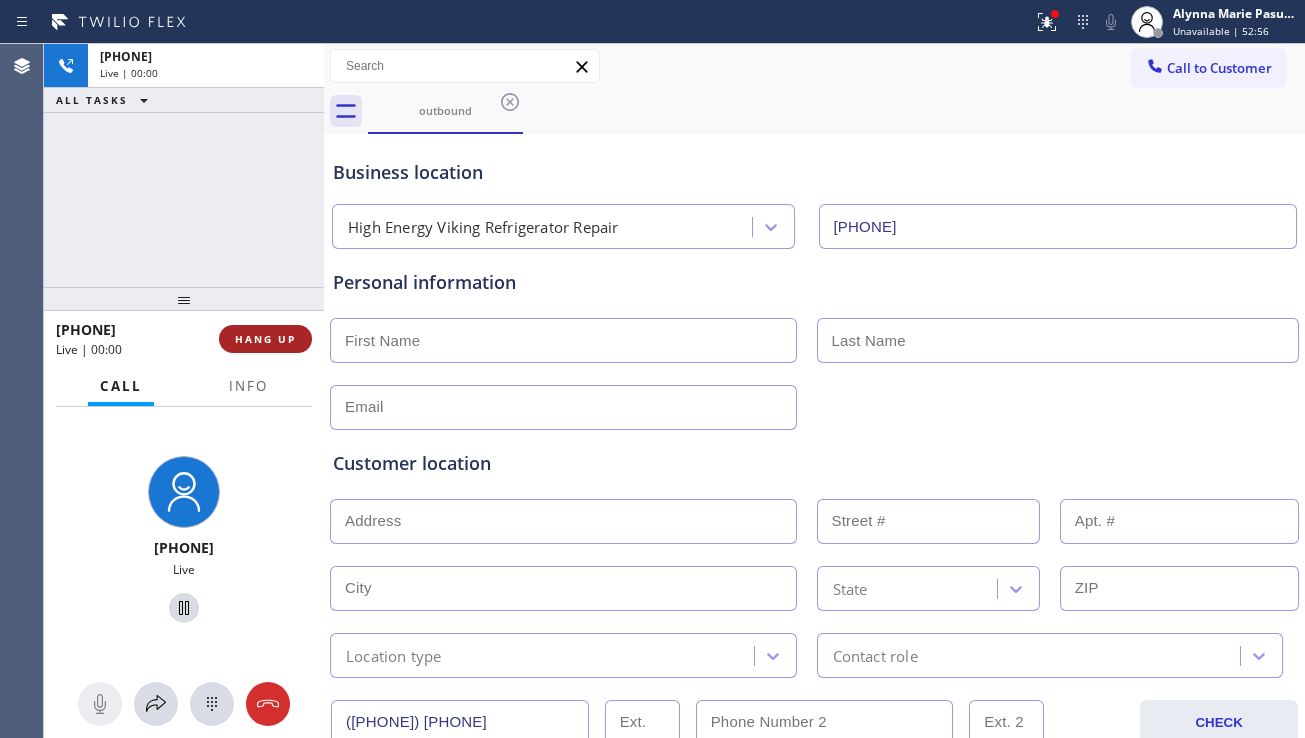 click on "HANG UP" at bounding box center [265, 339] 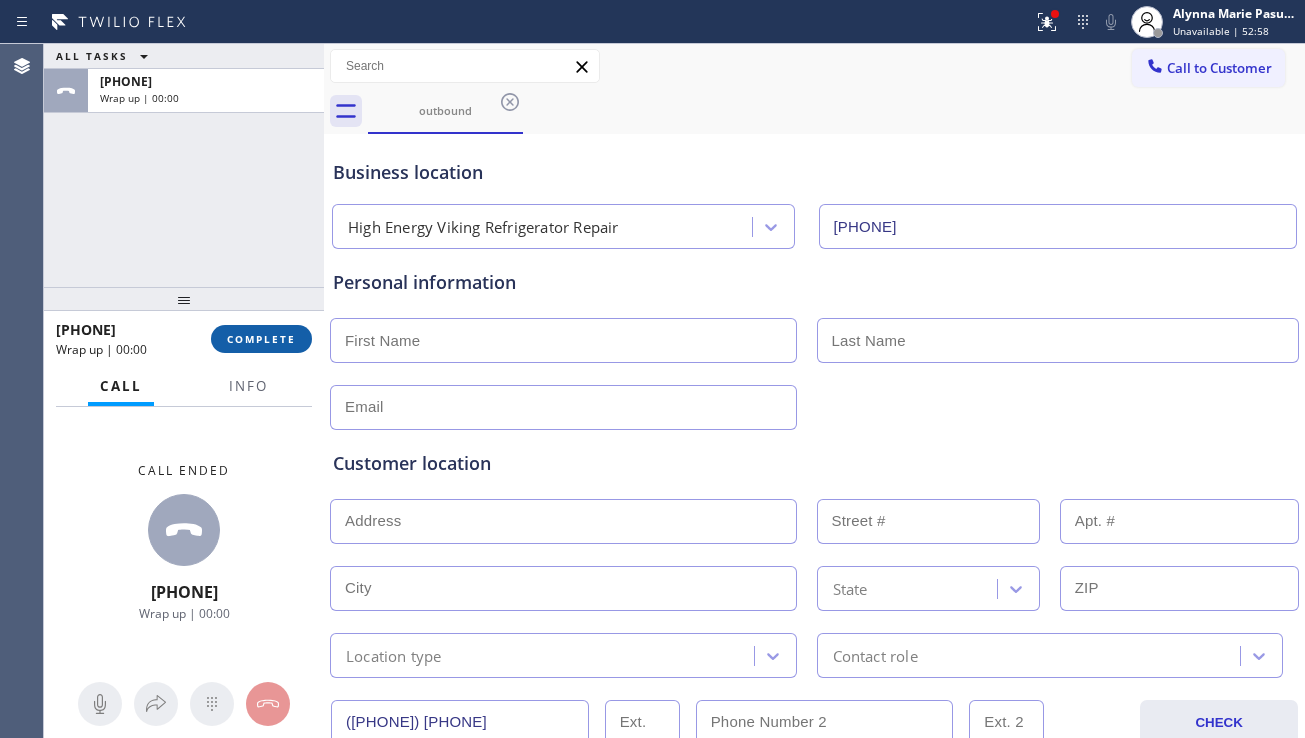 click on "COMPLETE" at bounding box center [261, 339] 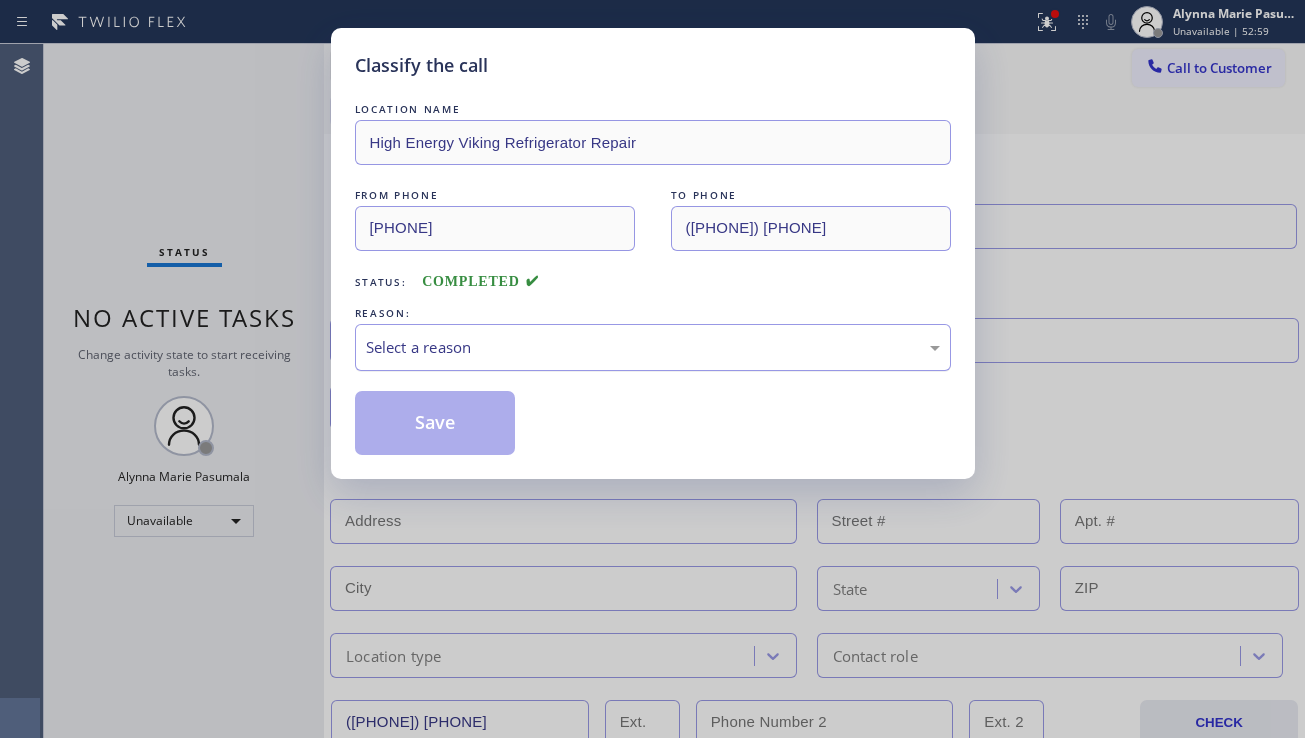 click on "Select a reason" at bounding box center [653, 347] 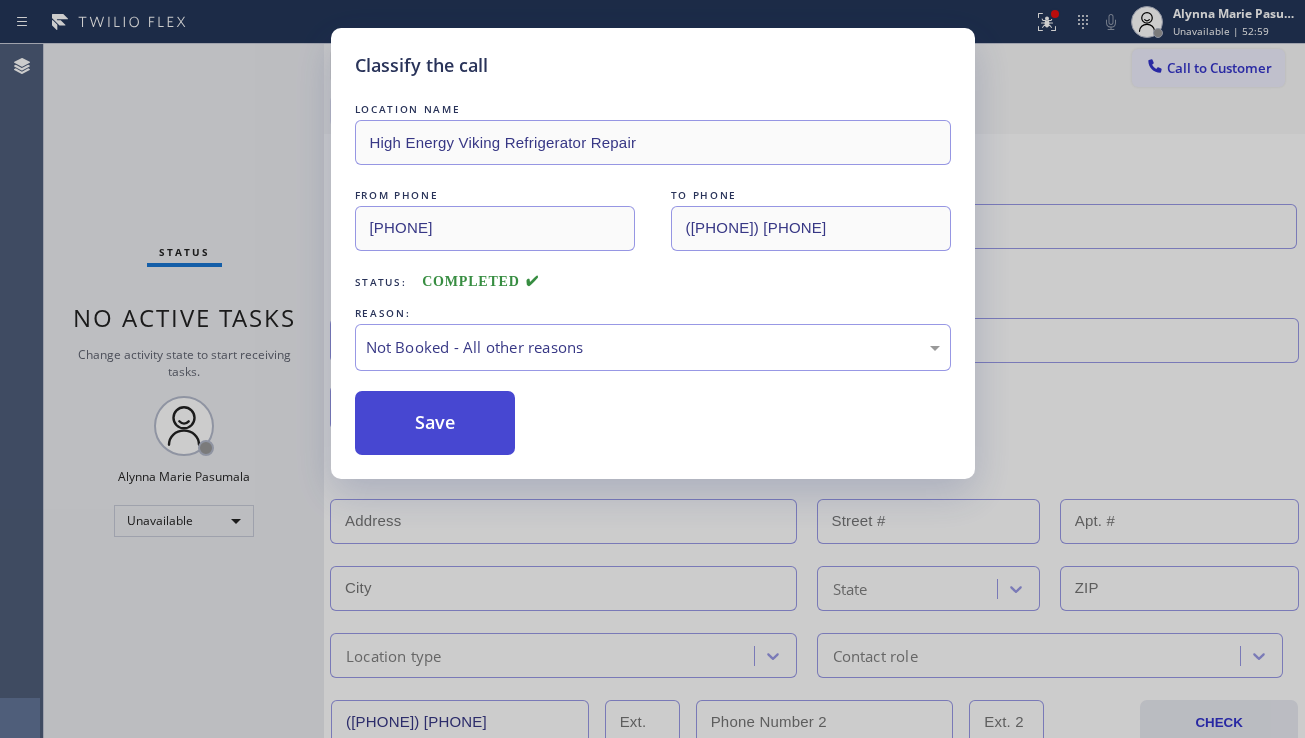 click on "Save" at bounding box center (435, 423) 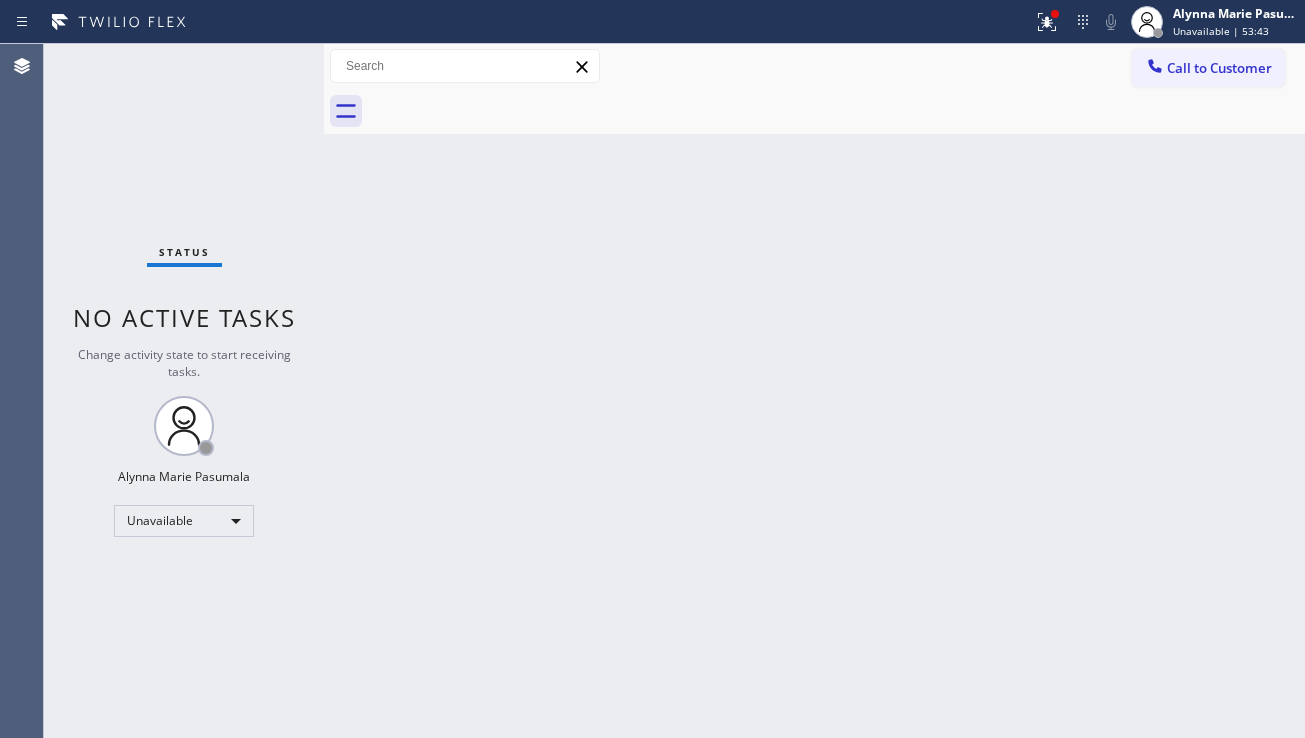 drag, startPoint x: 1161, startPoint y: 78, endPoint x: 1140, endPoint y: 85, distance: 22.135944 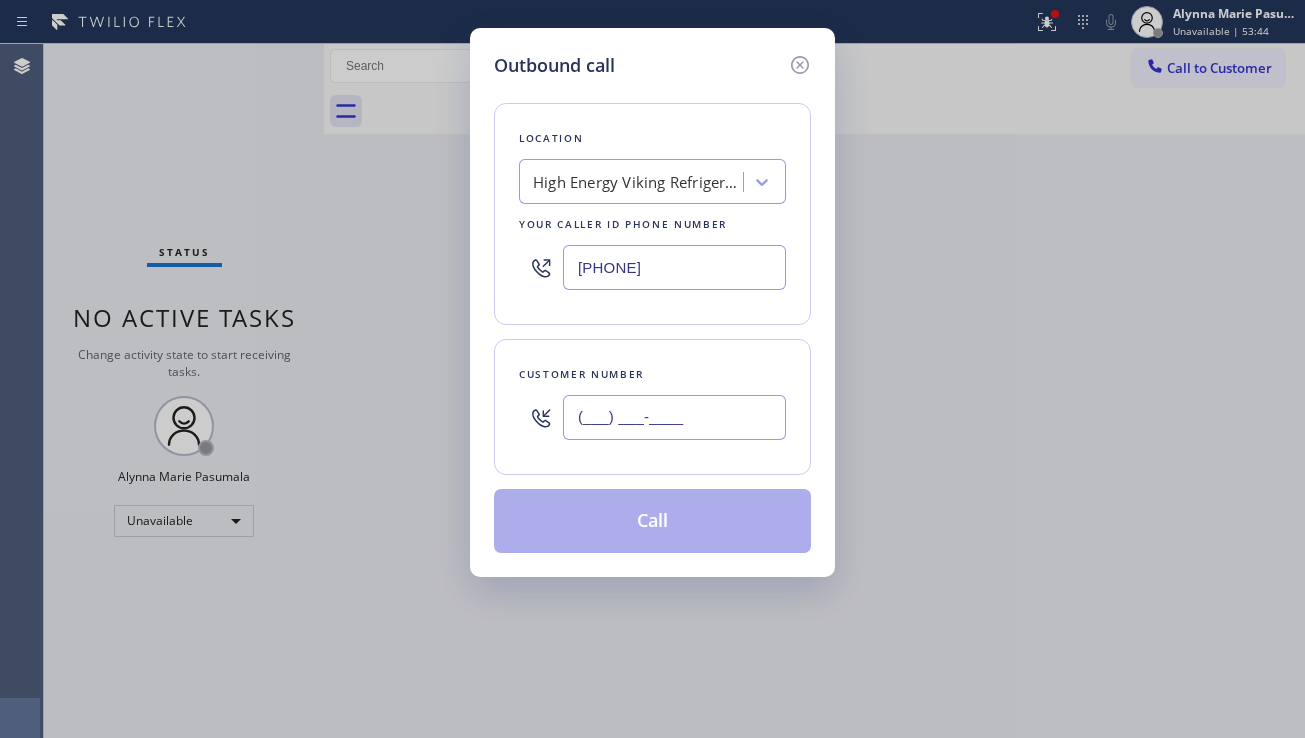 click on "(___) ___-____" at bounding box center [674, 417] 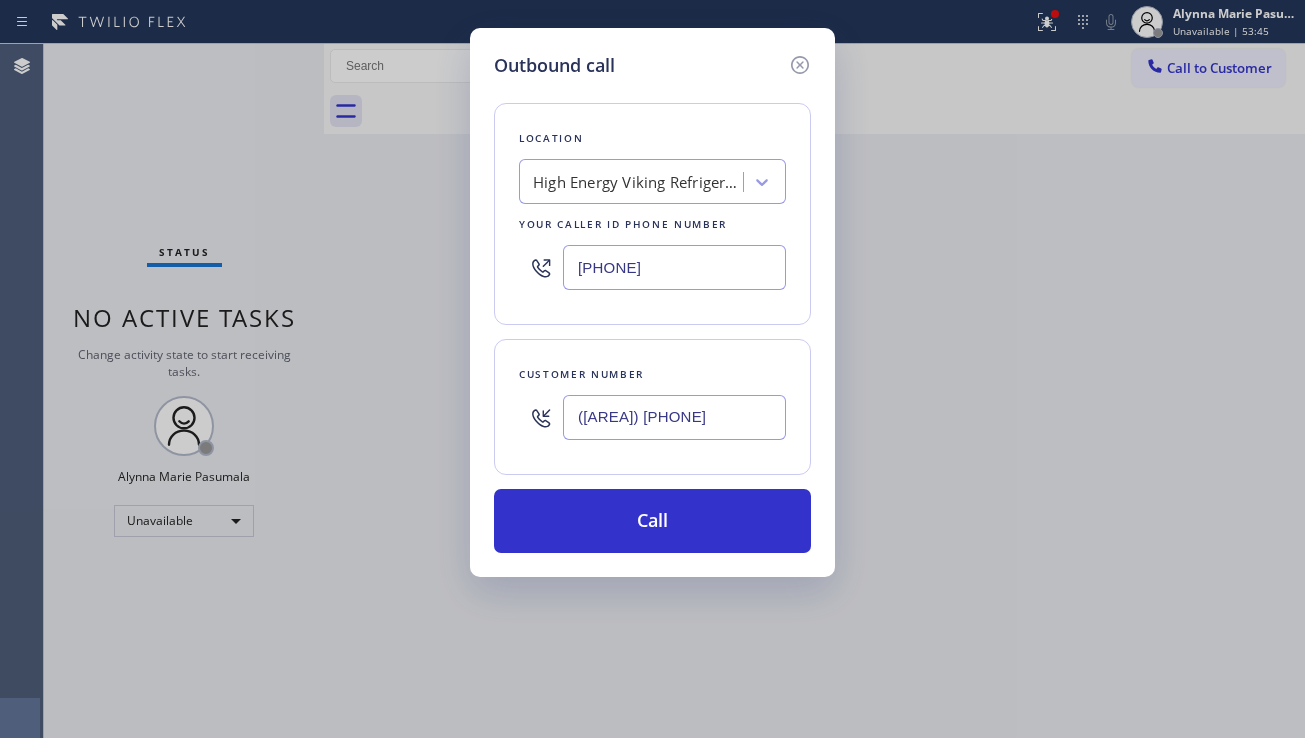 type on "([AREA]) [PHONE]" 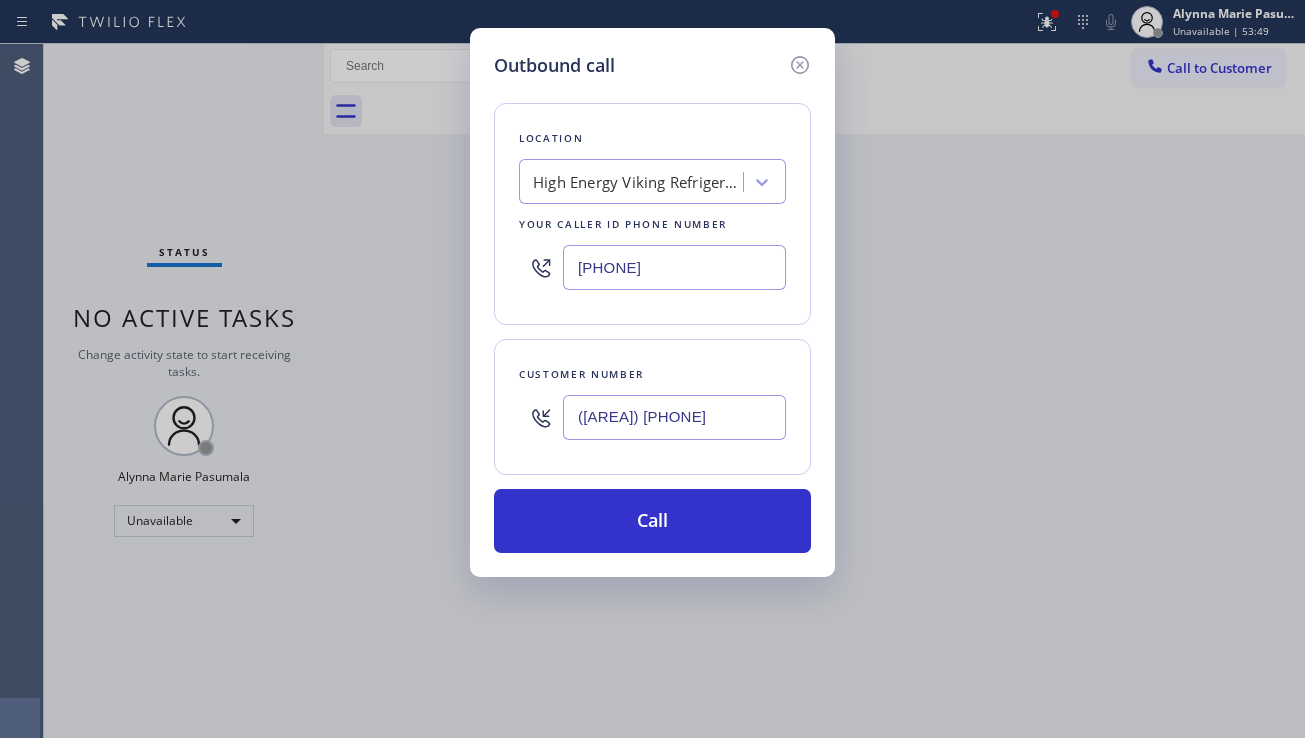 drag, startPoint x: 718, startPoint y: 271, endPoint x: 572, endPoint y: 275, distance: 146.05478 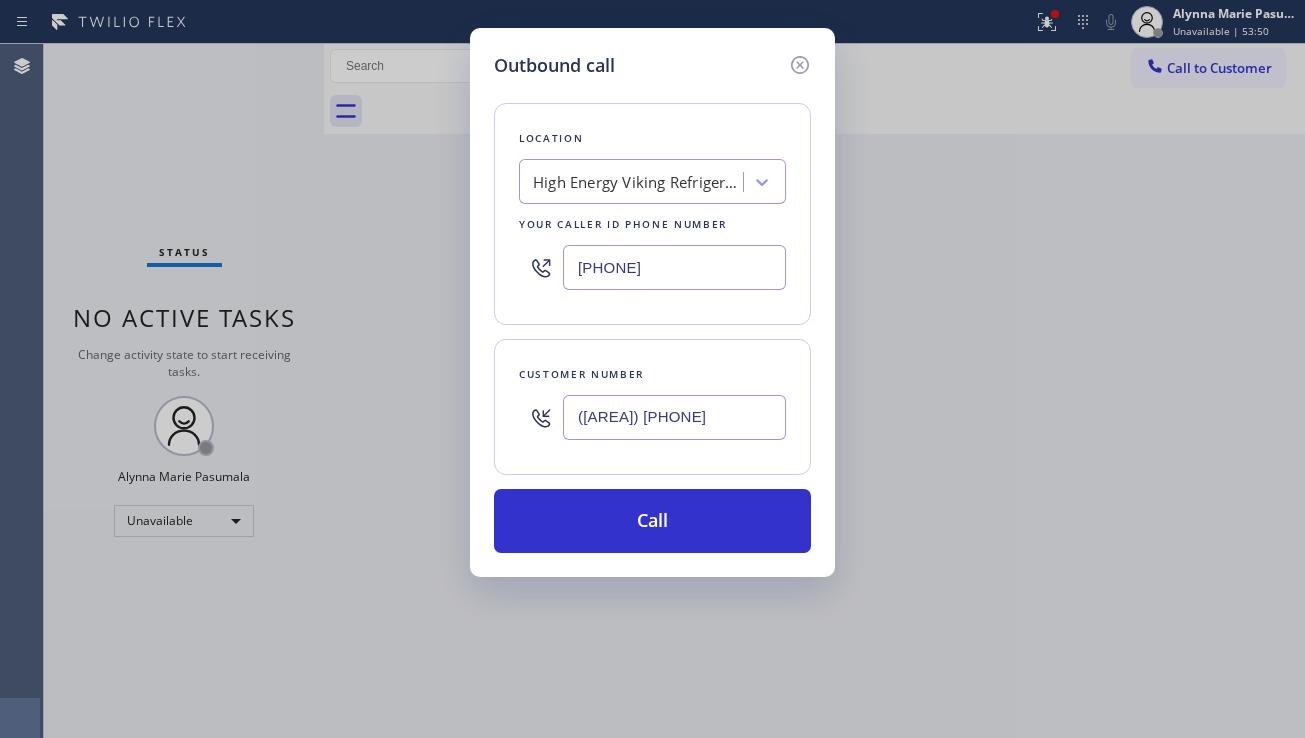 paste on "[PHONE]" 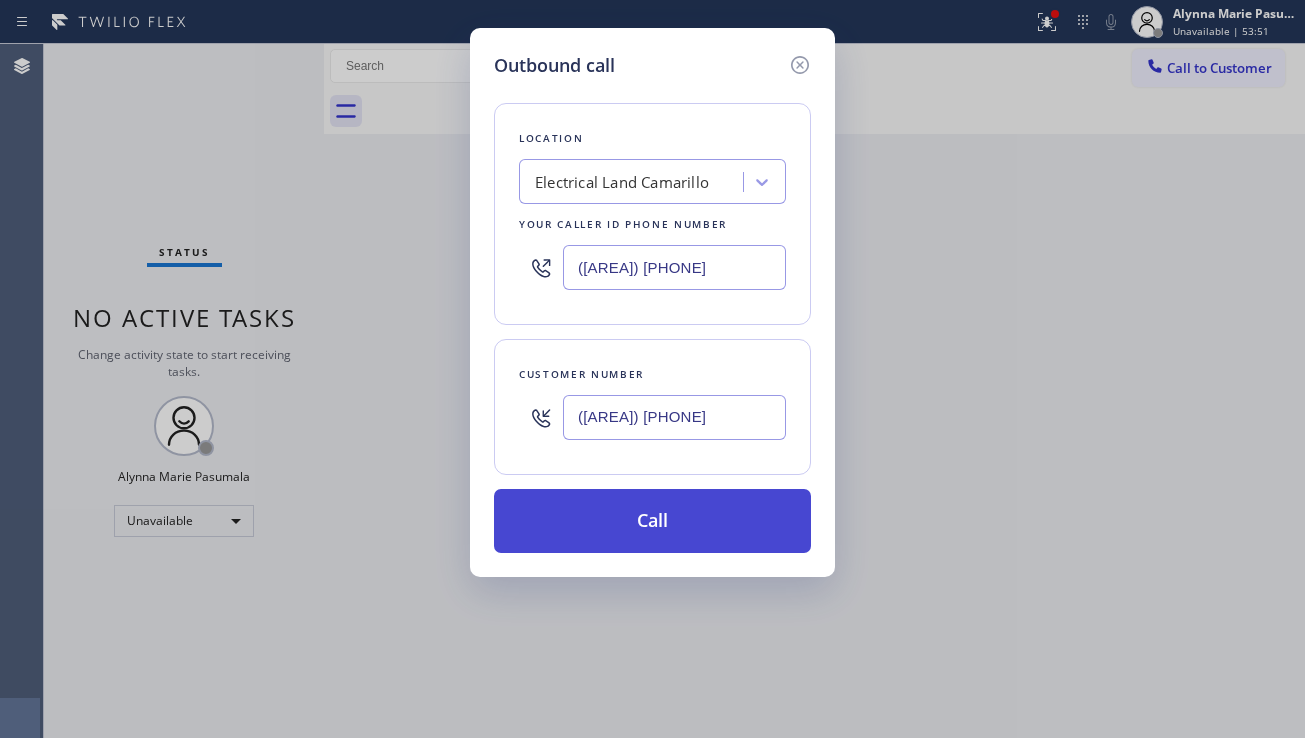 type on "([AREA]) [PHONE]" 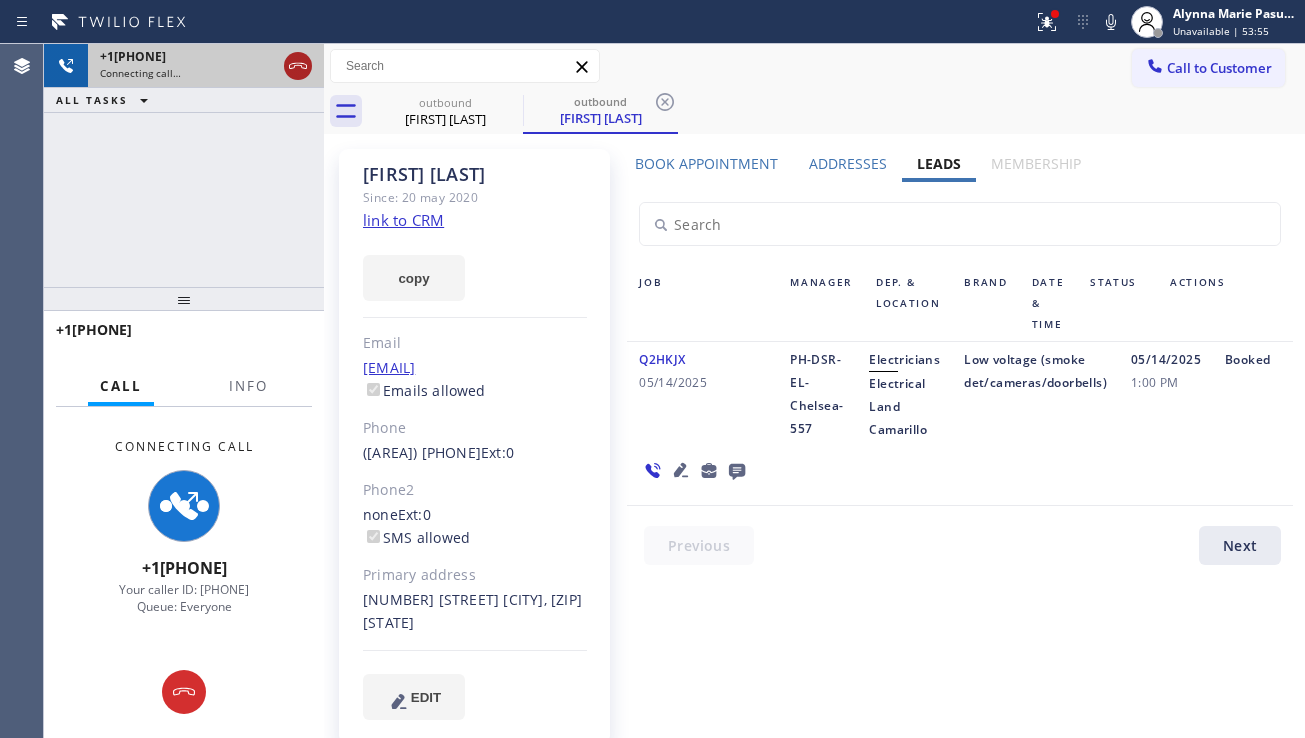 click 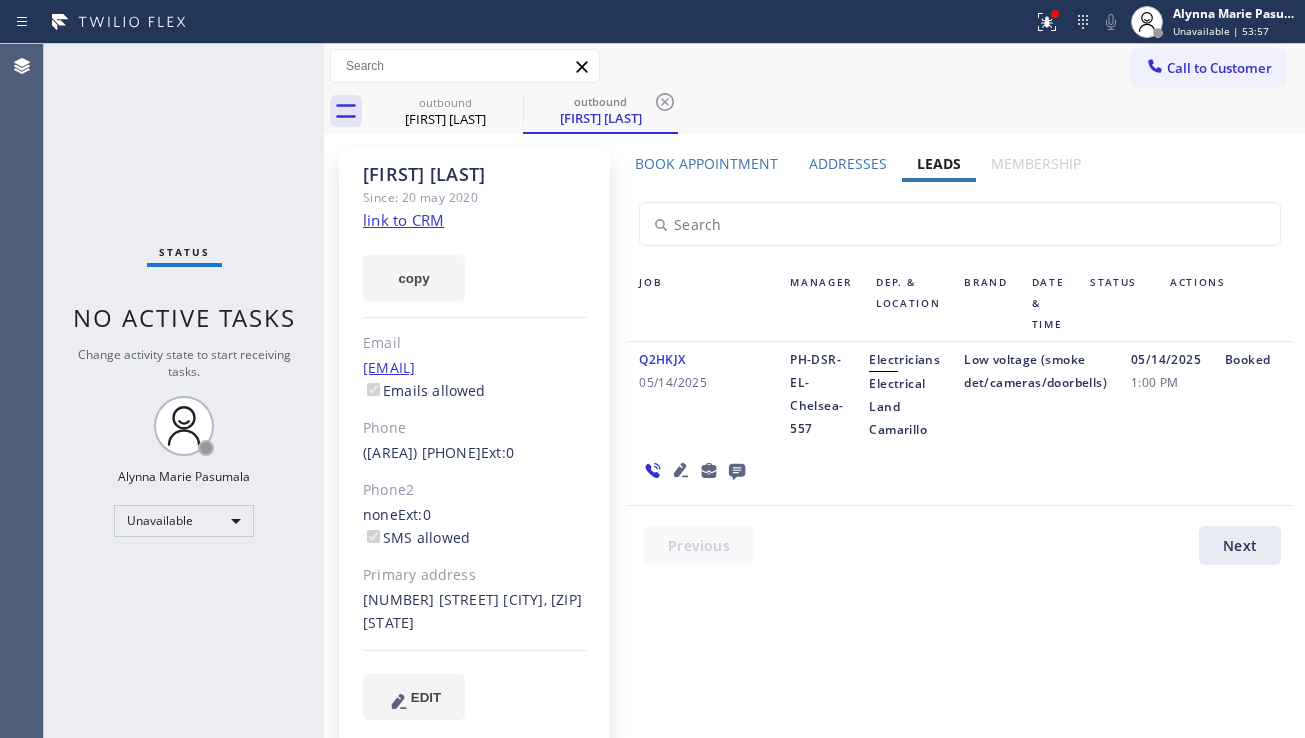 click 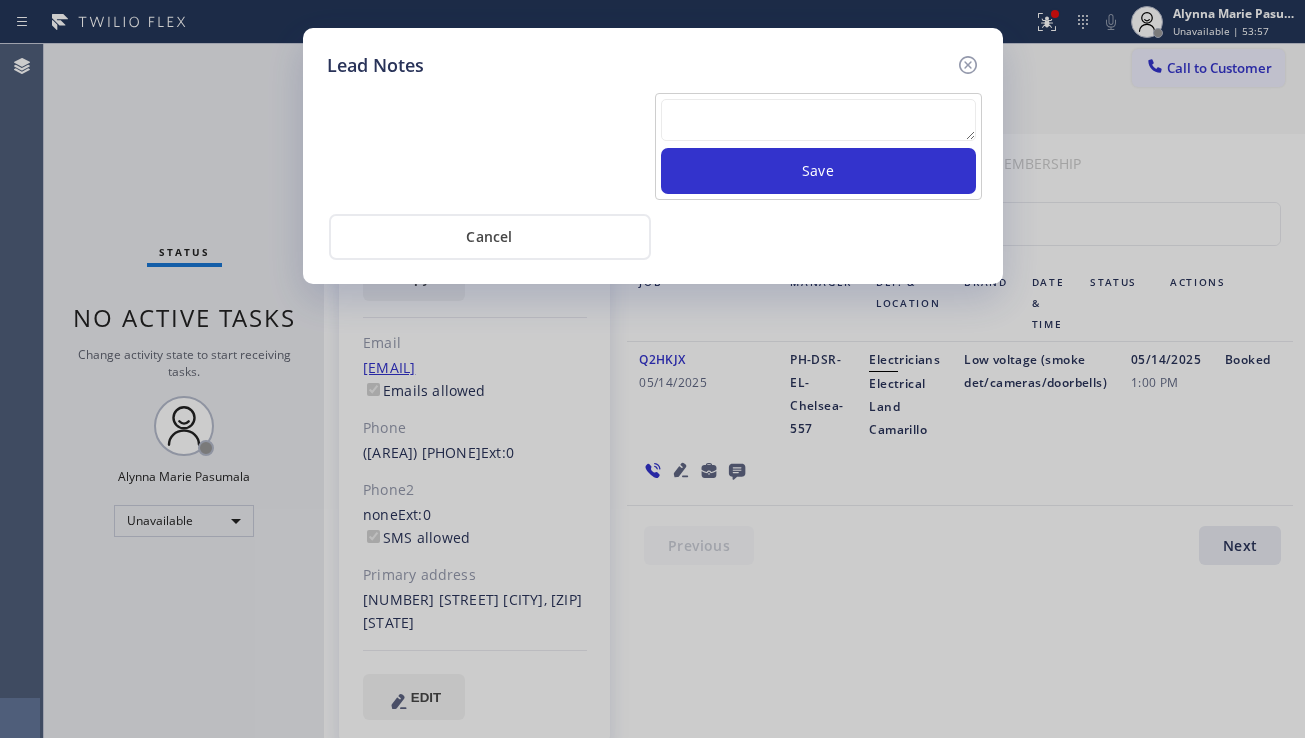 click at bounding box center [818, 120] 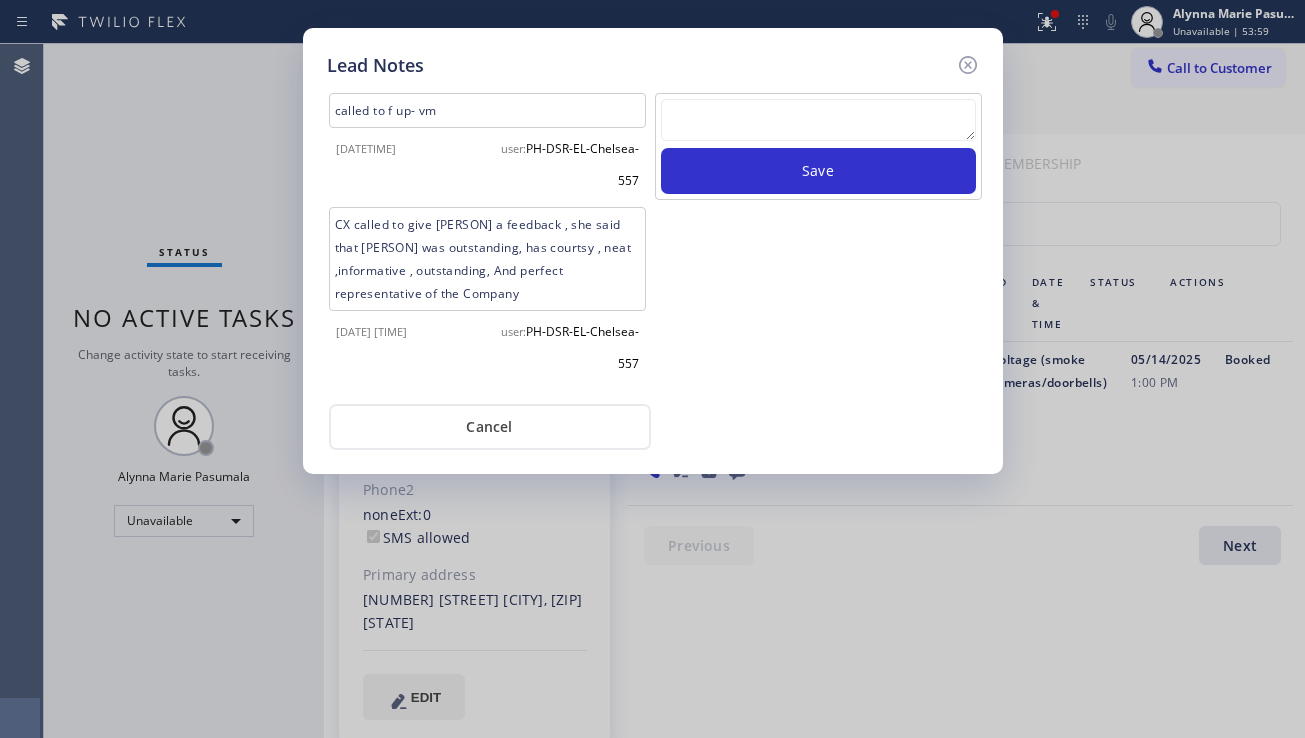 click at bounding box center [818, 120] 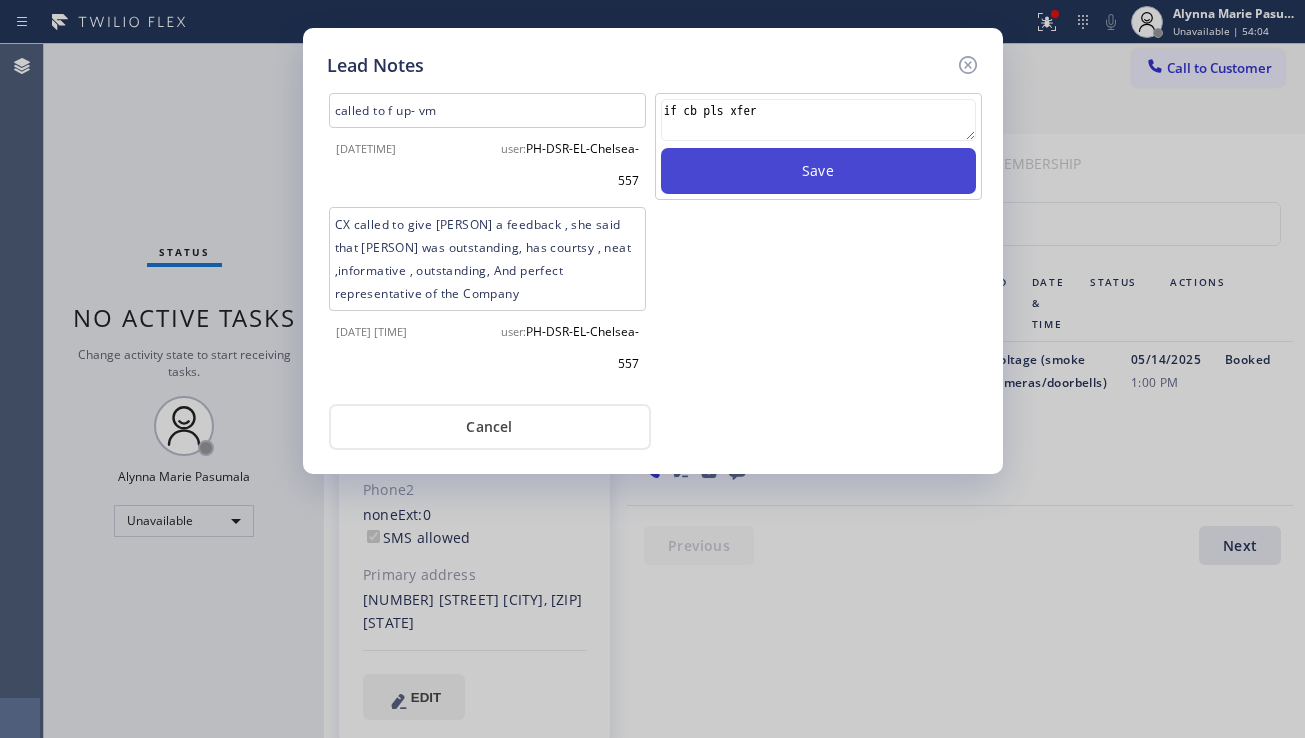 type on "if cb pls xfer" 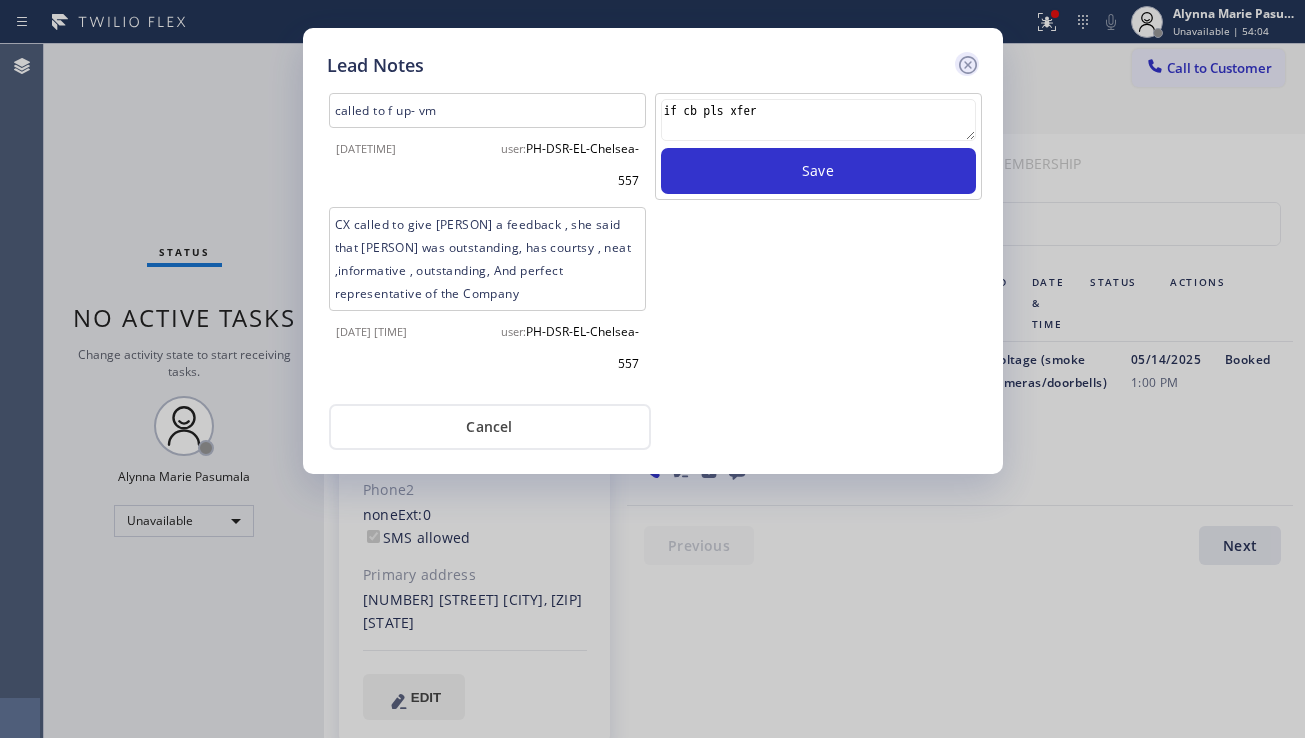 type 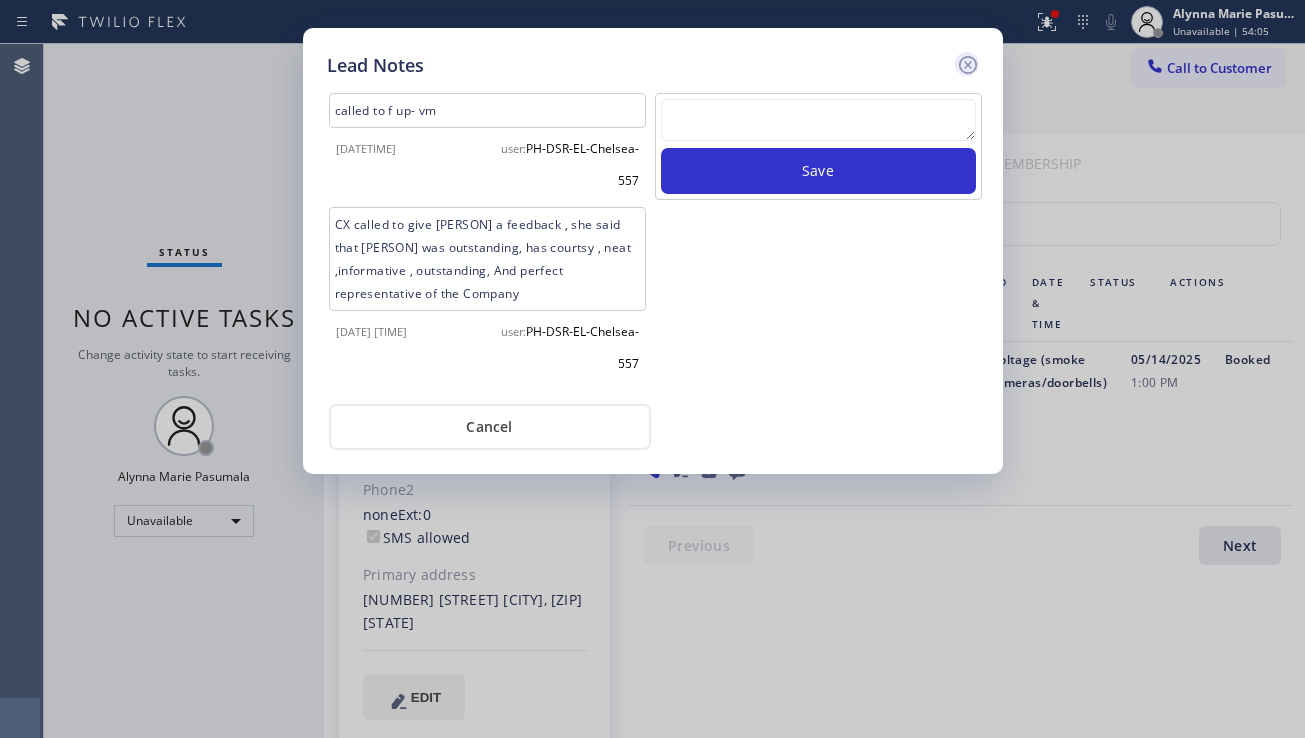 click 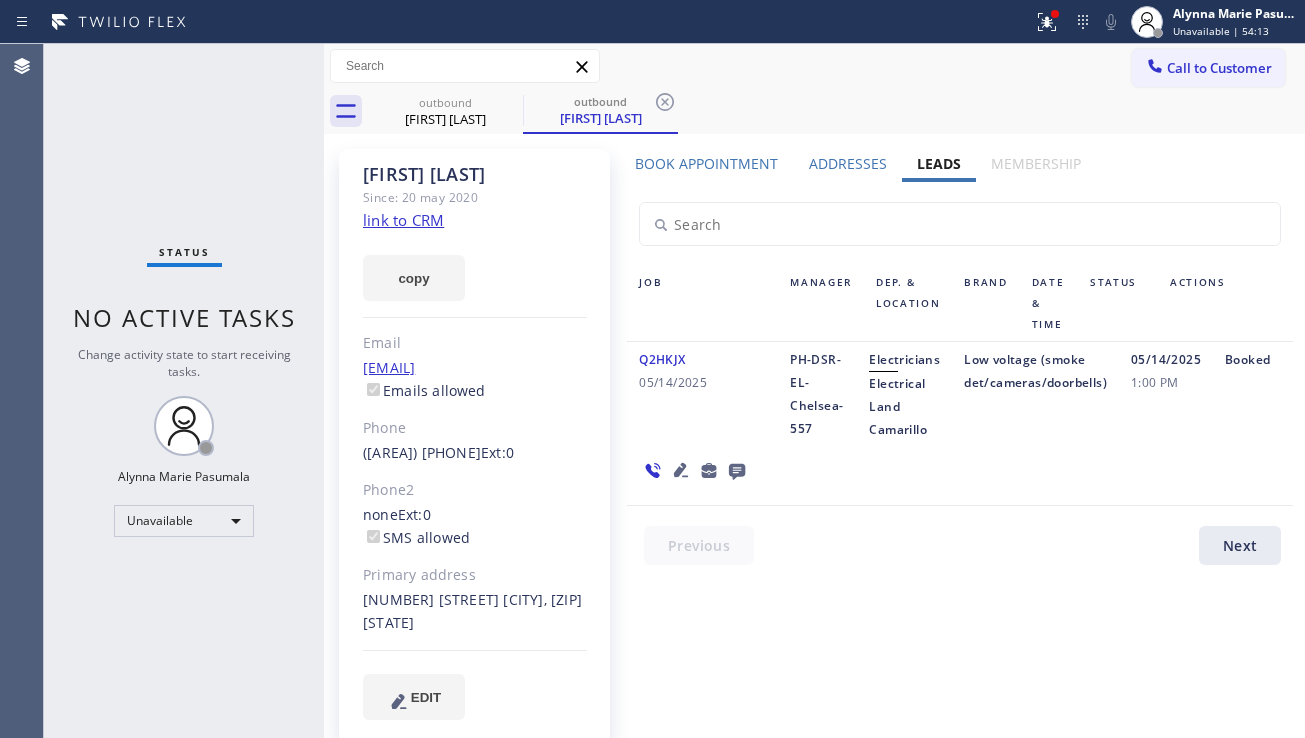 click on "Q2HKJX [DATE] PH-DSR-EL-Chelsea-557 Electricians Electrical Land Camarillo Low voltage (smoke det/cameras/doorbells) [DATE] [TIME] Booked" at bounding box center (960, 424) 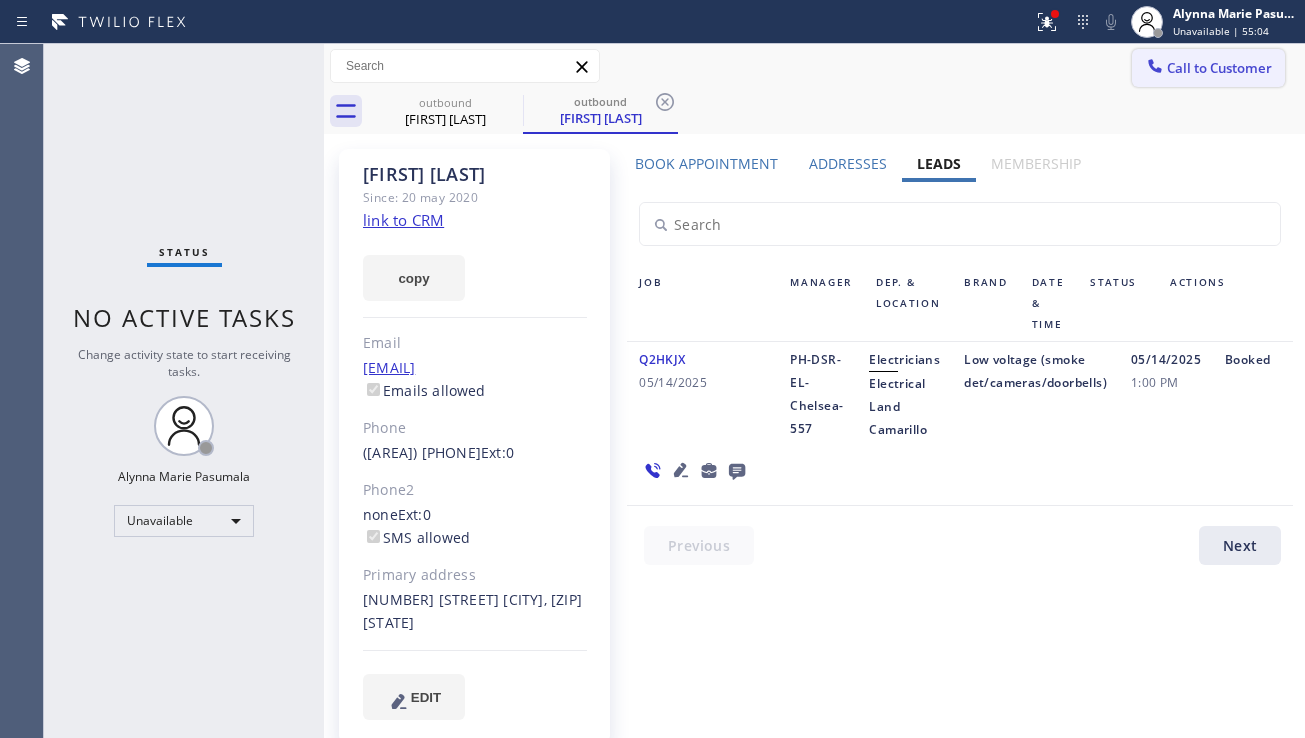 click on "Call to Customer" at bounding box center (1219, 68) 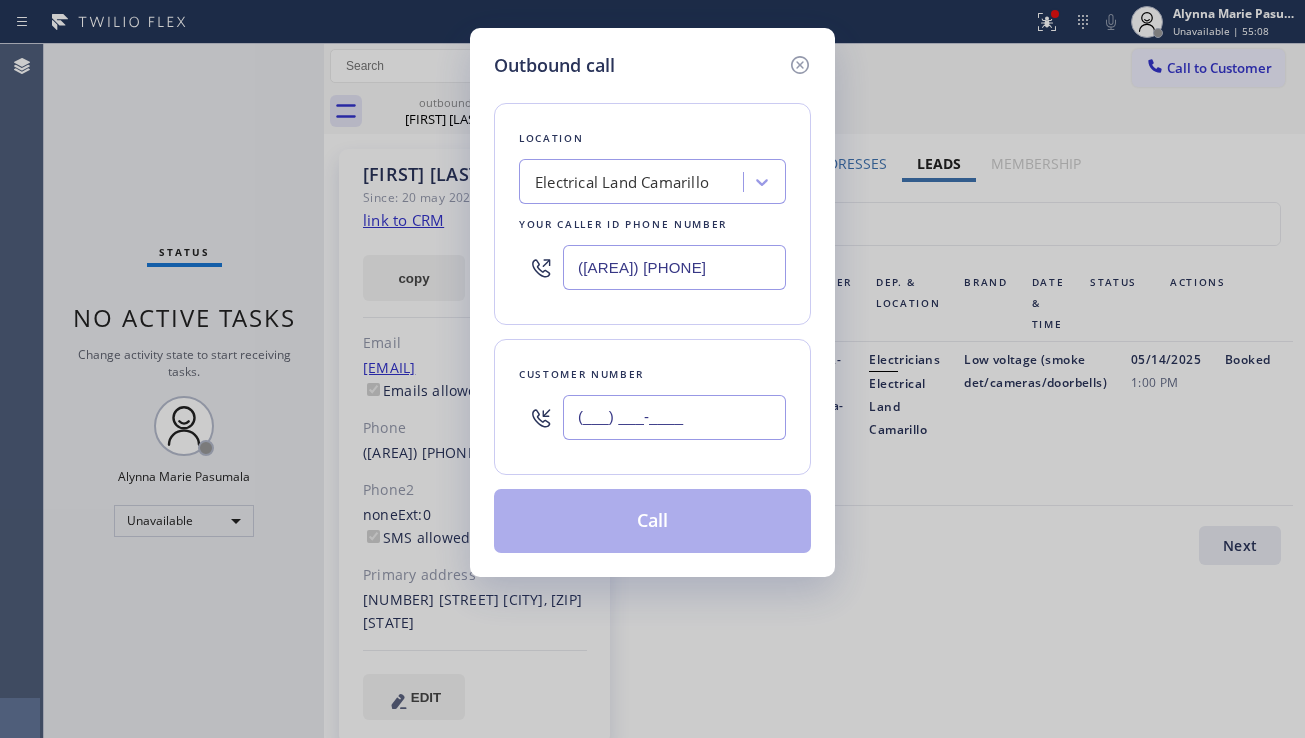 click on "(___) ___-____" at bounding box center [674, 417] 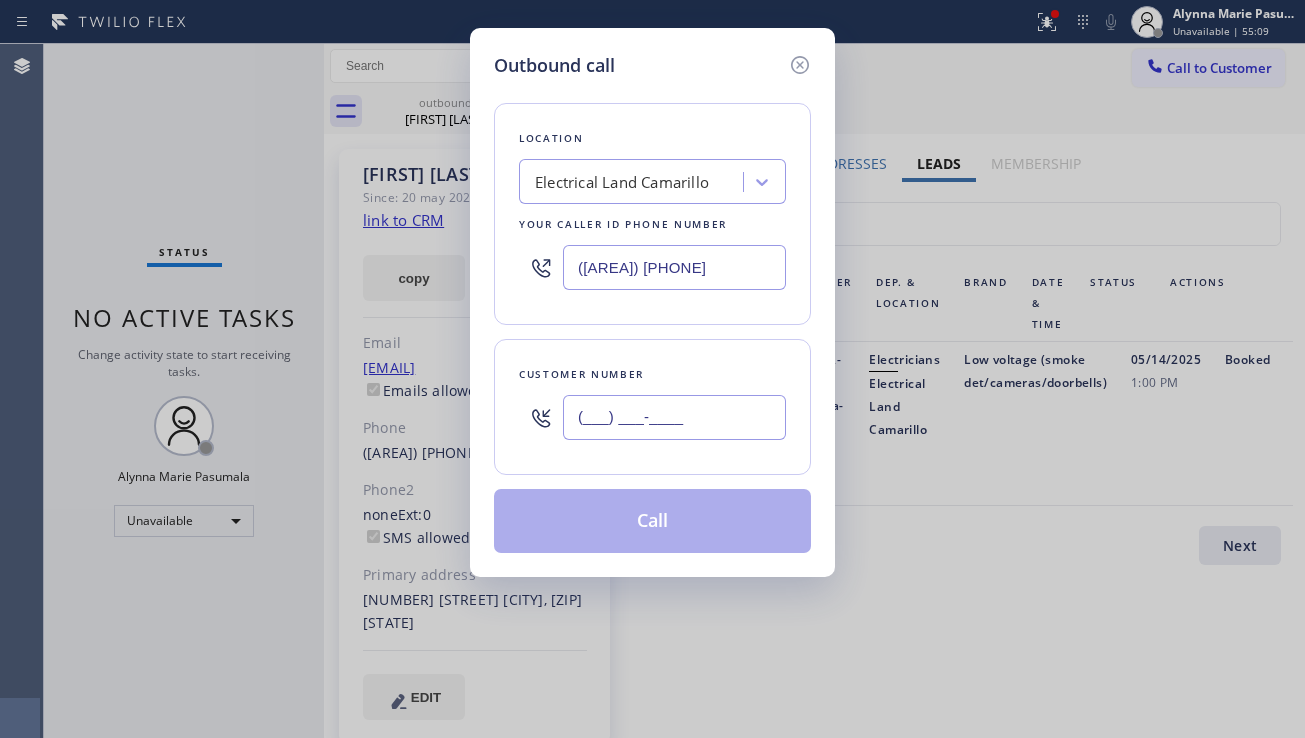 paste on "([AREA]) [PHONE]" 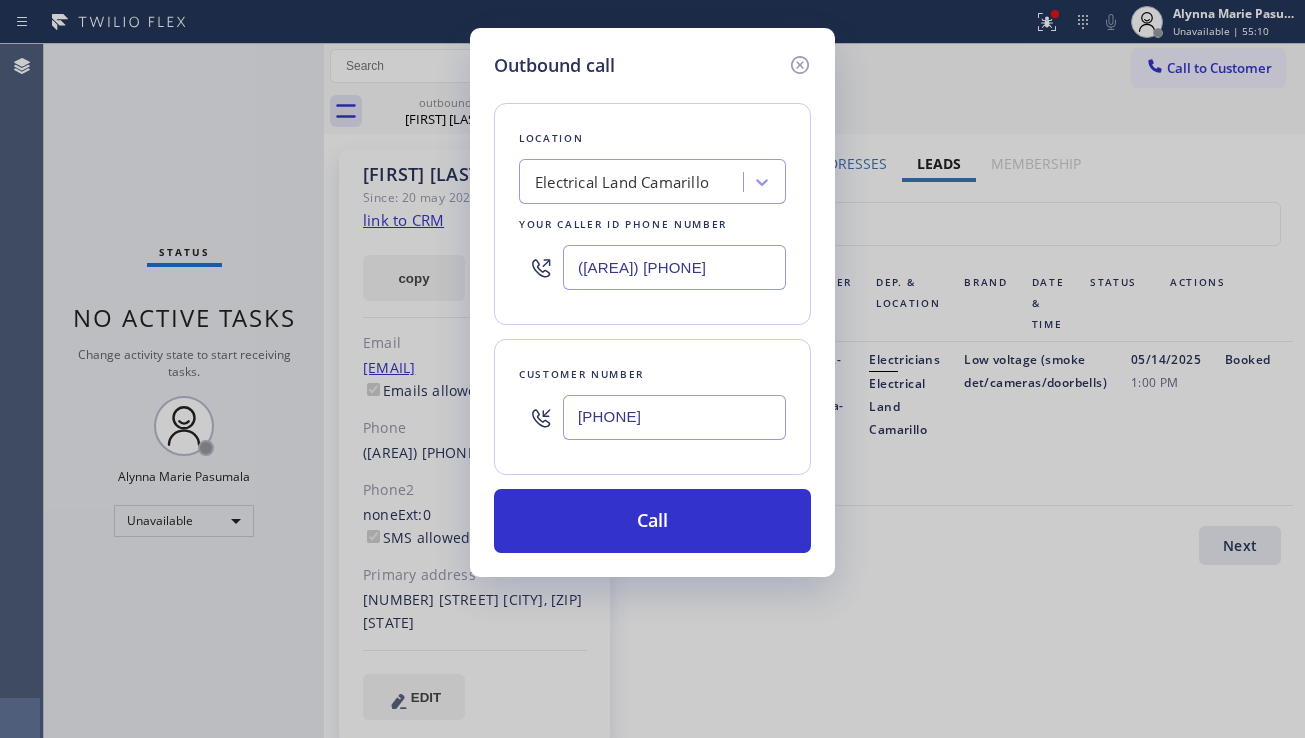 type on "[PHONE]" 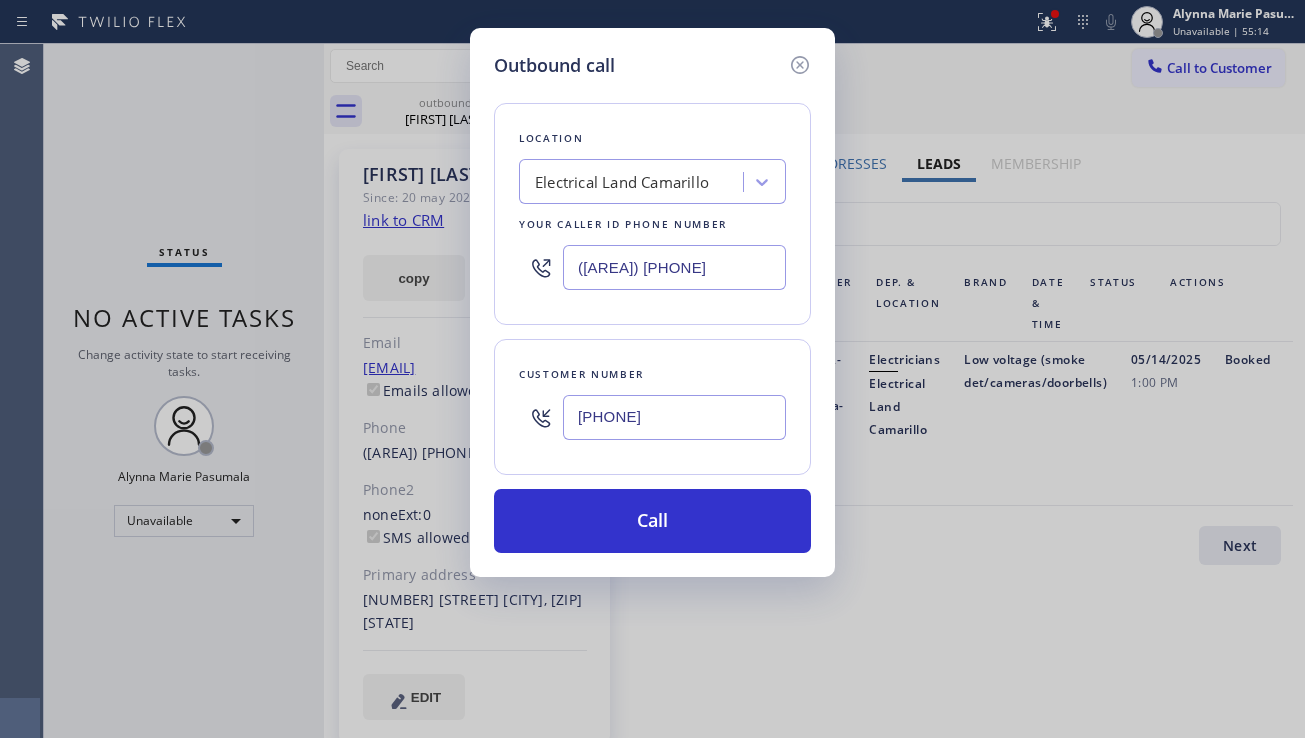 drag, startPoint x: 691, startPoint y: 265, endPoint x: 543, endPoint y: 279, distance: 148.66069 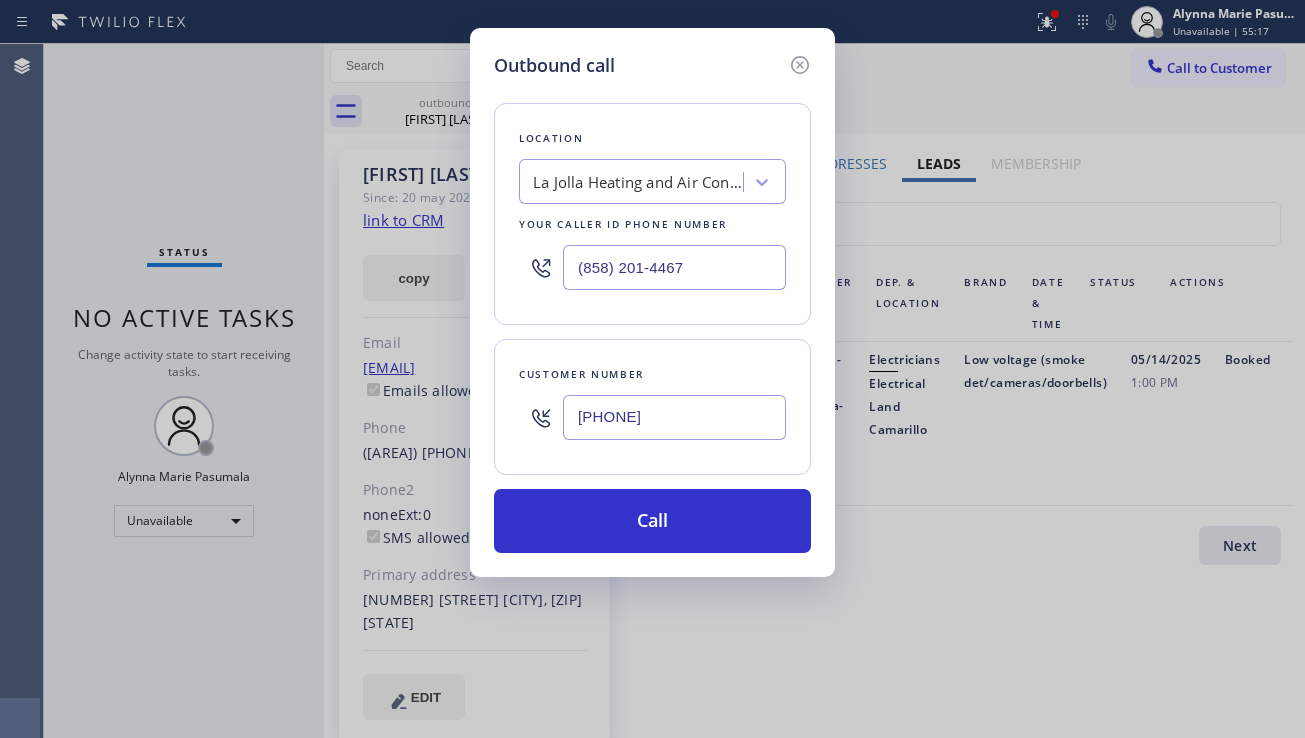 type on "(858) 201-4467" 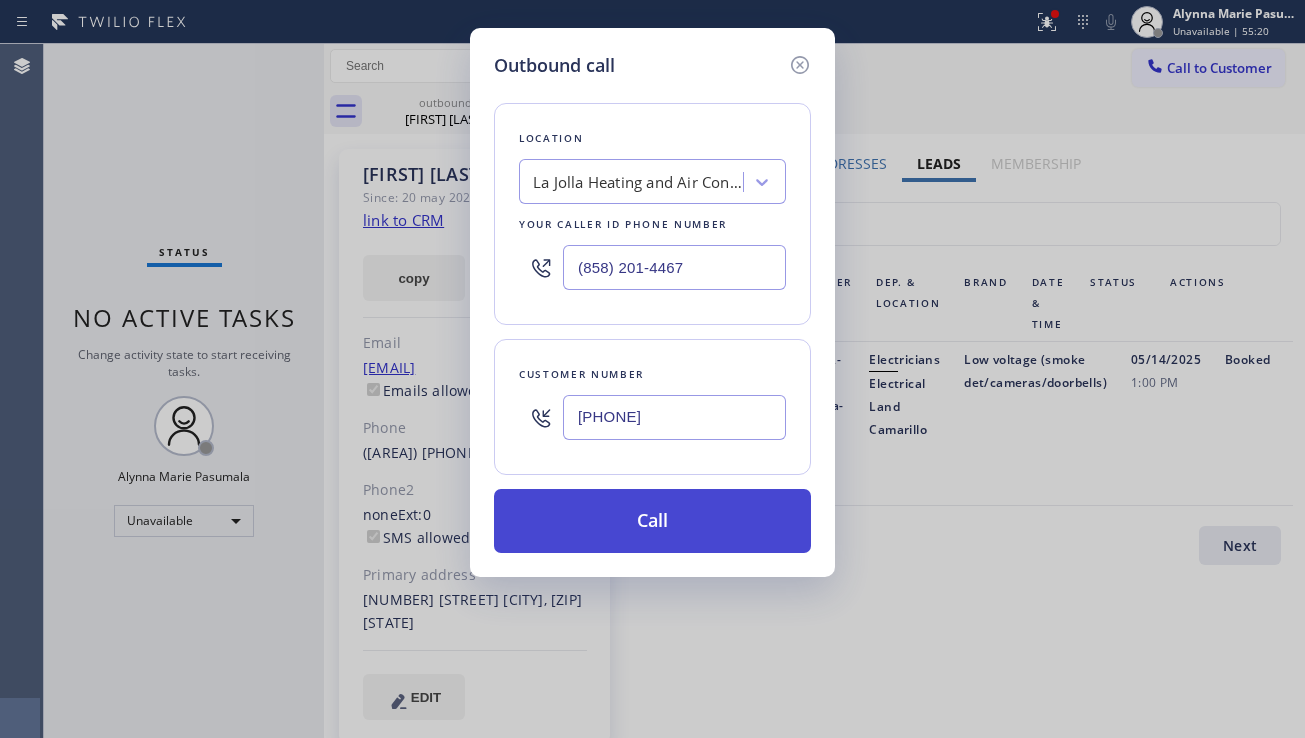 click on "Call" at bounding box center (652, 521) 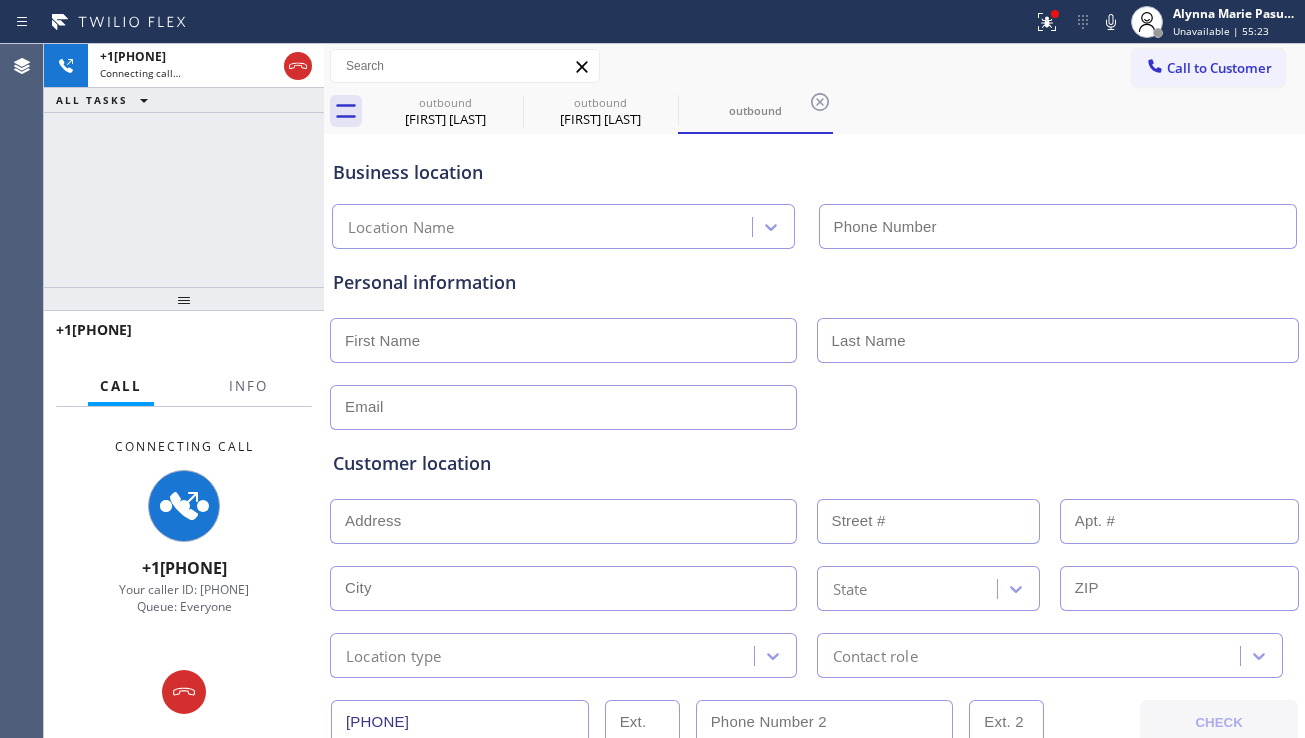 type on "(858) 201-4467" 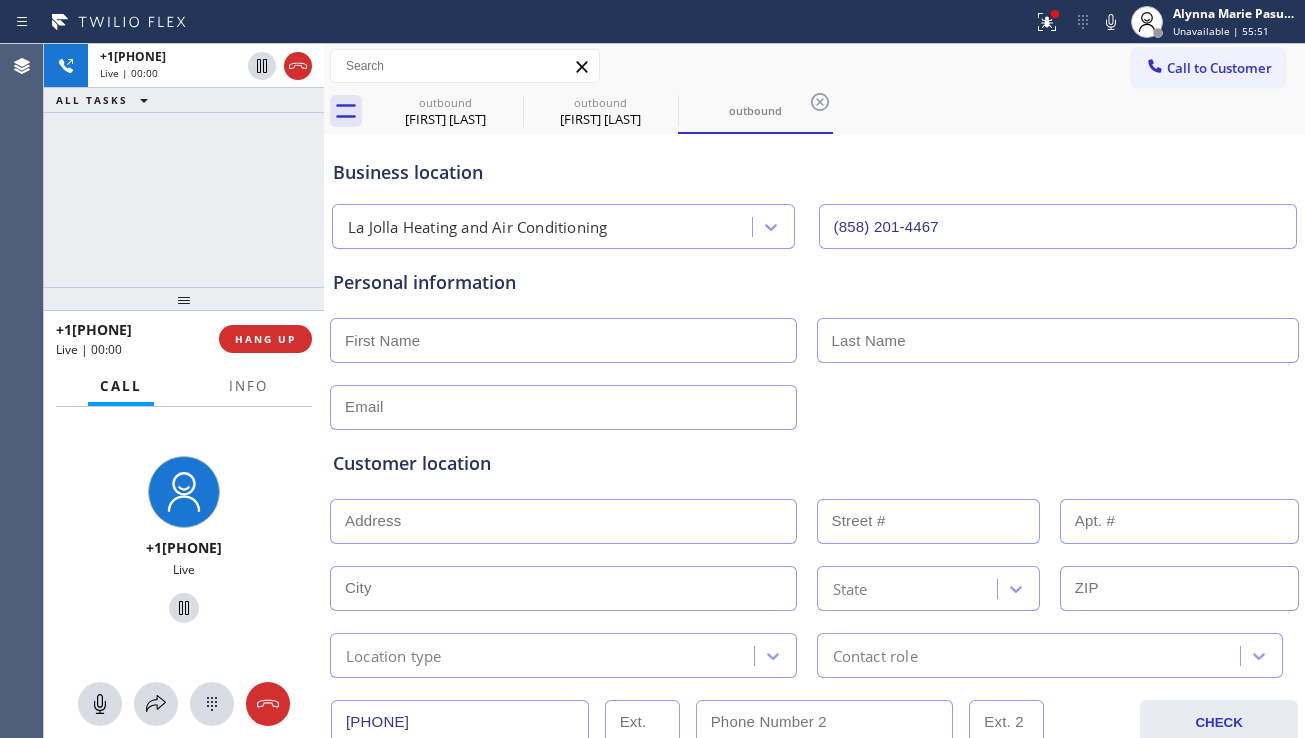click on "Customer location >> ADD NEW ADDRESS << + NEW ADDRESS State Location type Contact role" at bounding box center (814, 554) 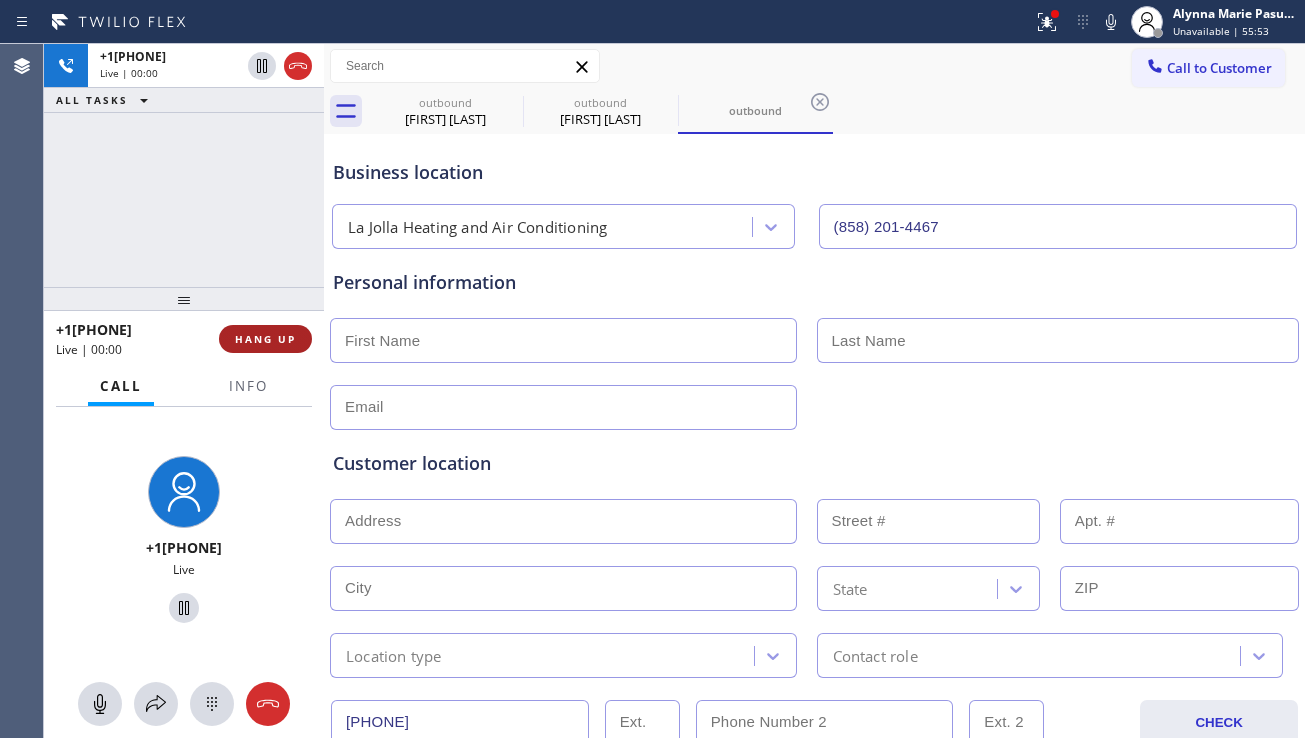 click on "HANG UP" at bounding box center (265, 339) 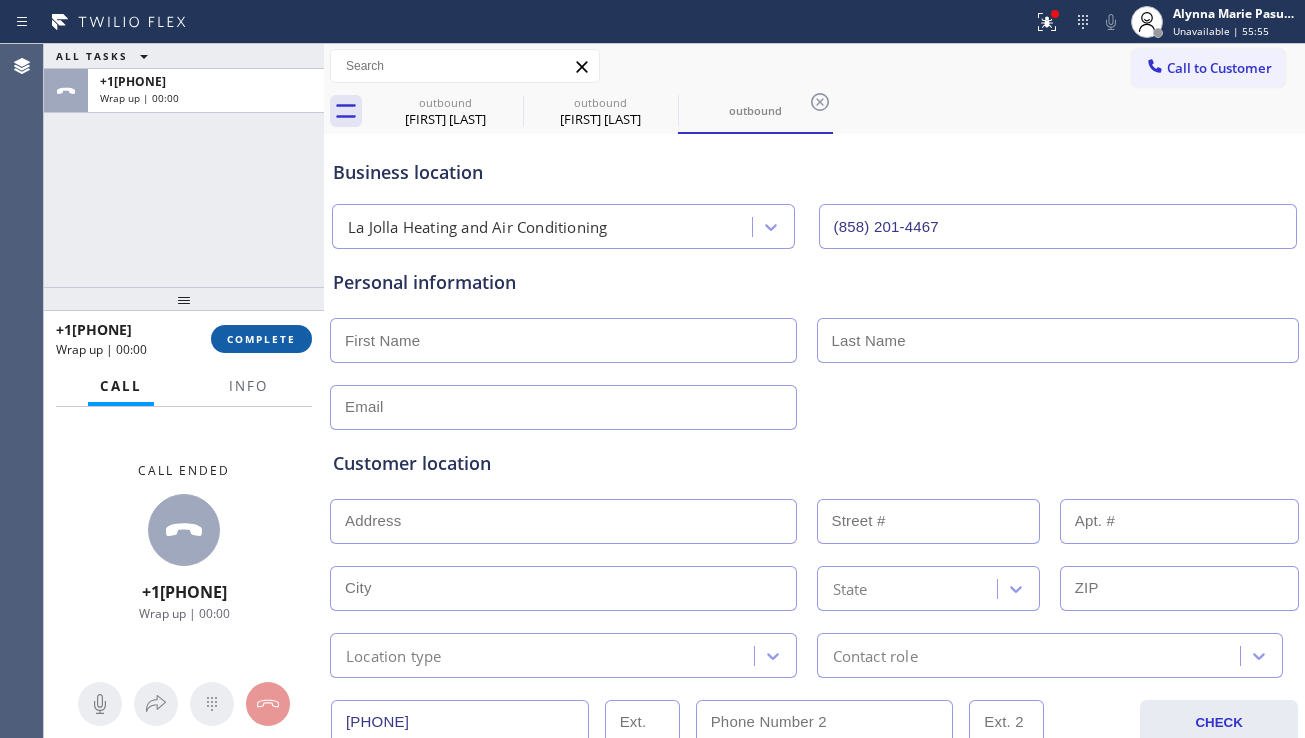 click on "COMPLETE" at bounding box center (261, 339) 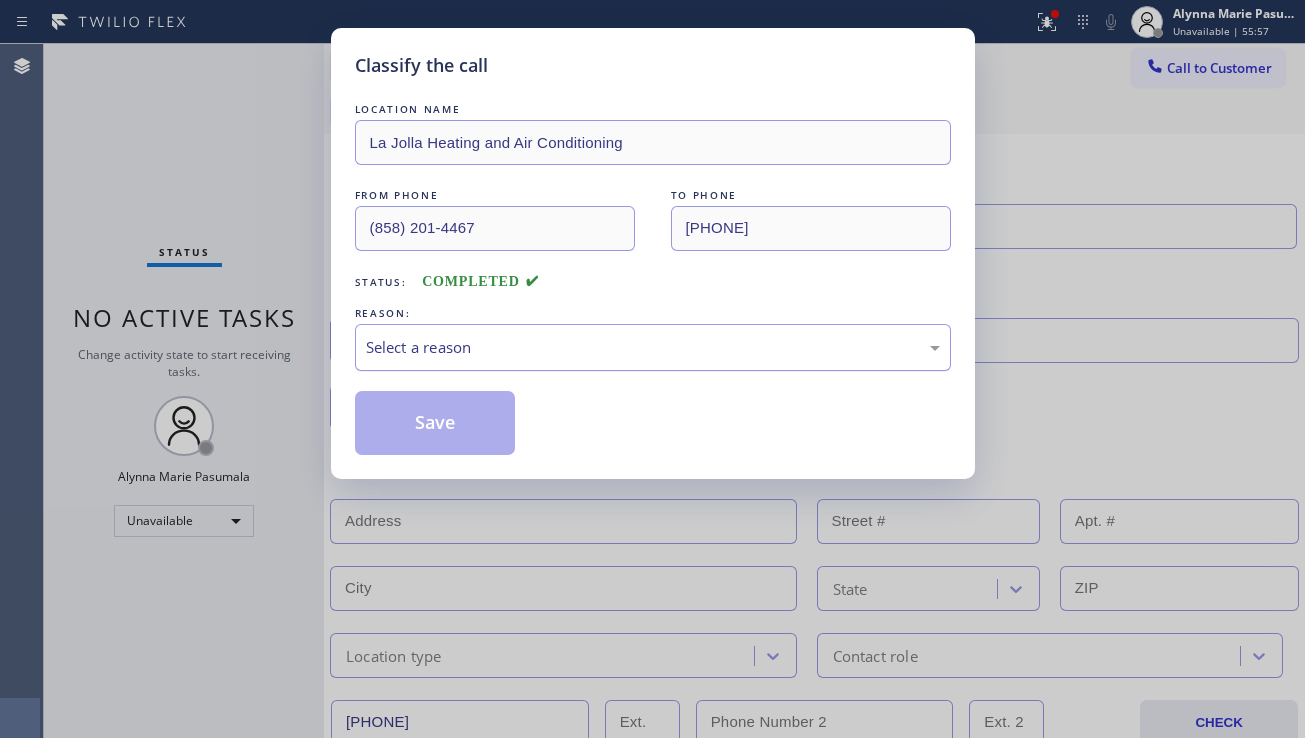 click on "Select a reason" at bounding box center (653, 347) 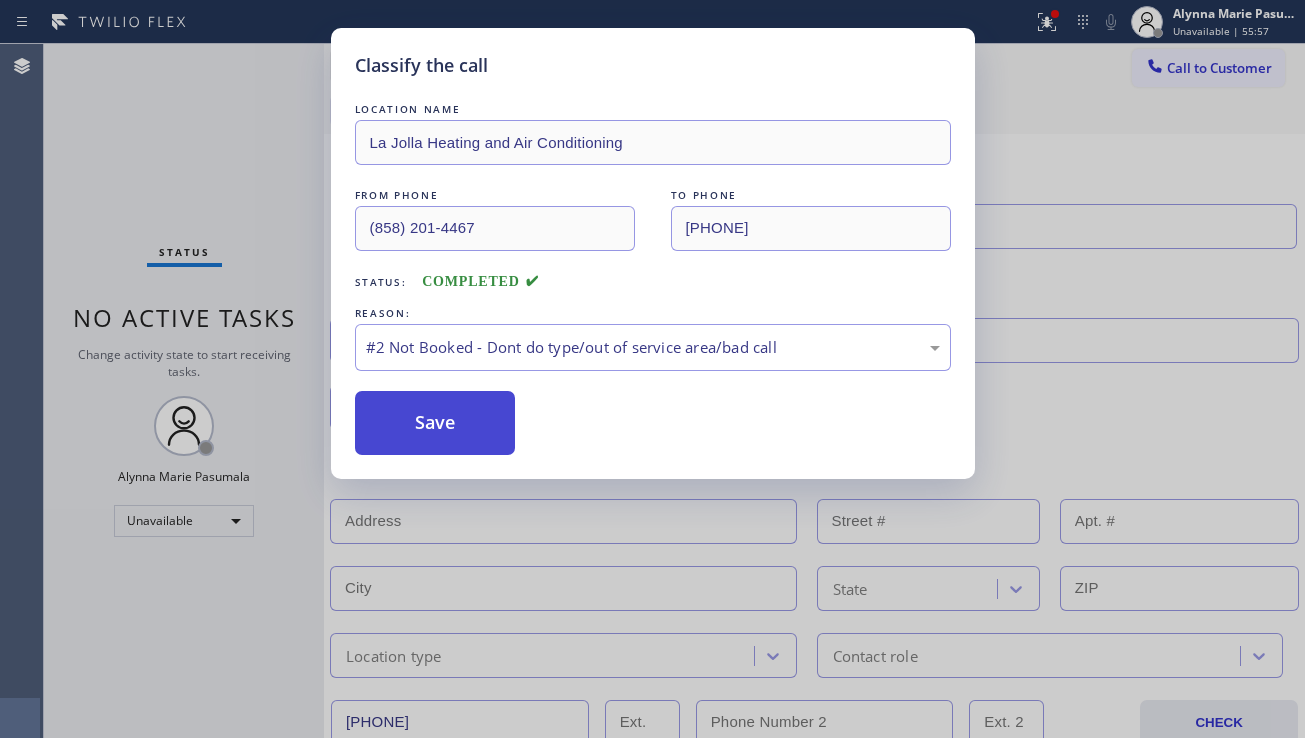 click on "Save" at bounding box center (435, 423) 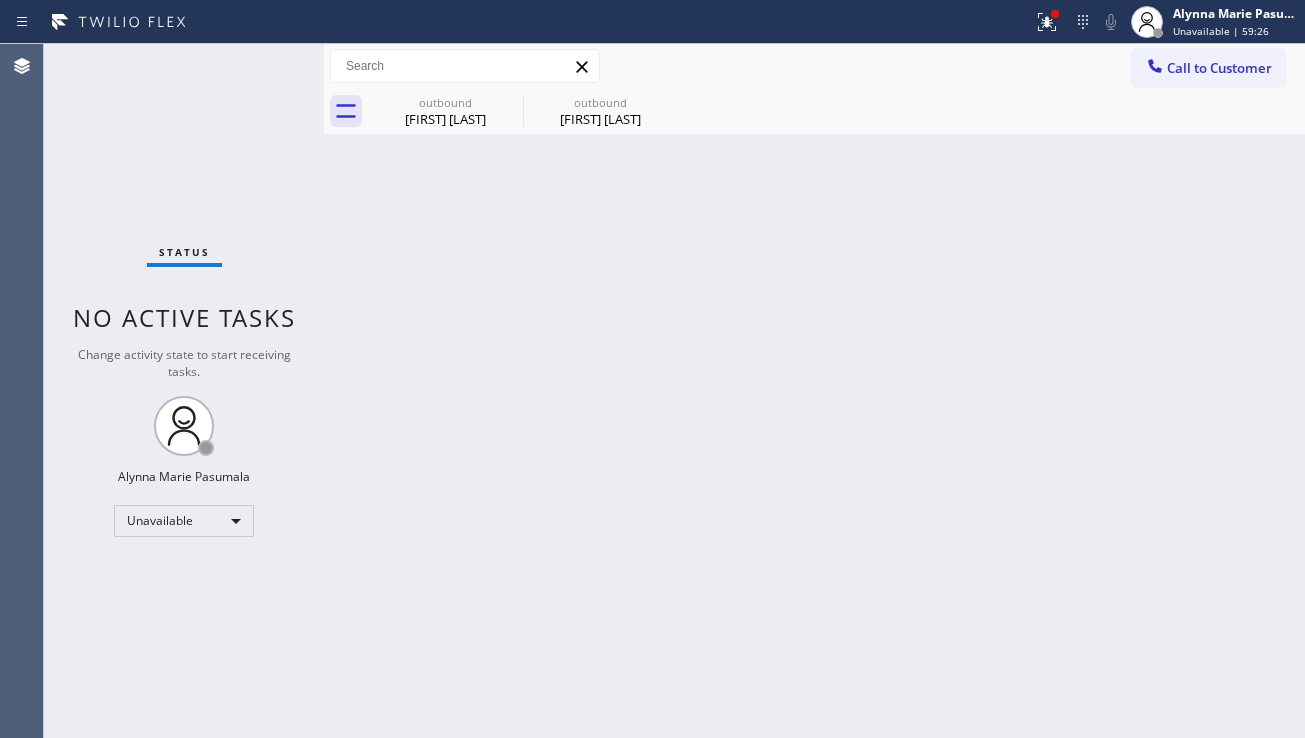 drag, startPoint x: 406, startPoint y: 492, endPoint x: 356, endPoint y: 509, distance: 52.810986 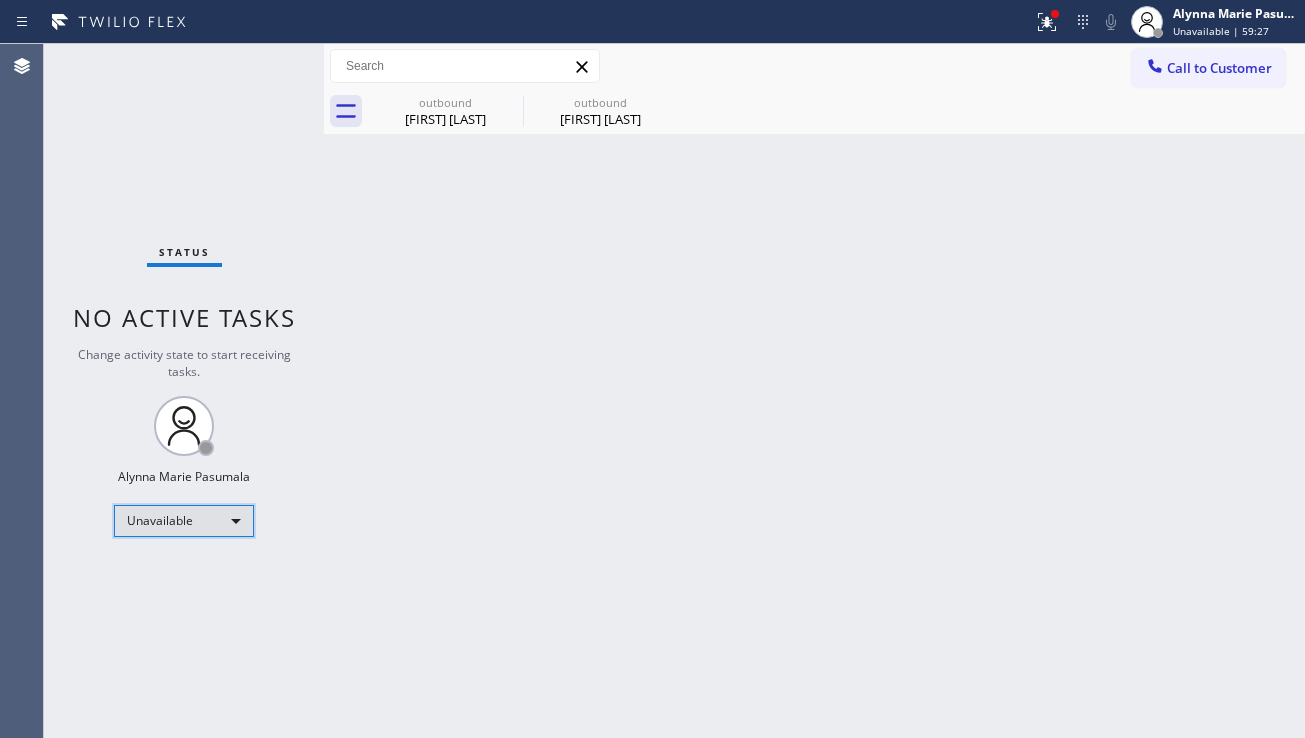 click on "Unavailable" at bounding box center [184, 521] 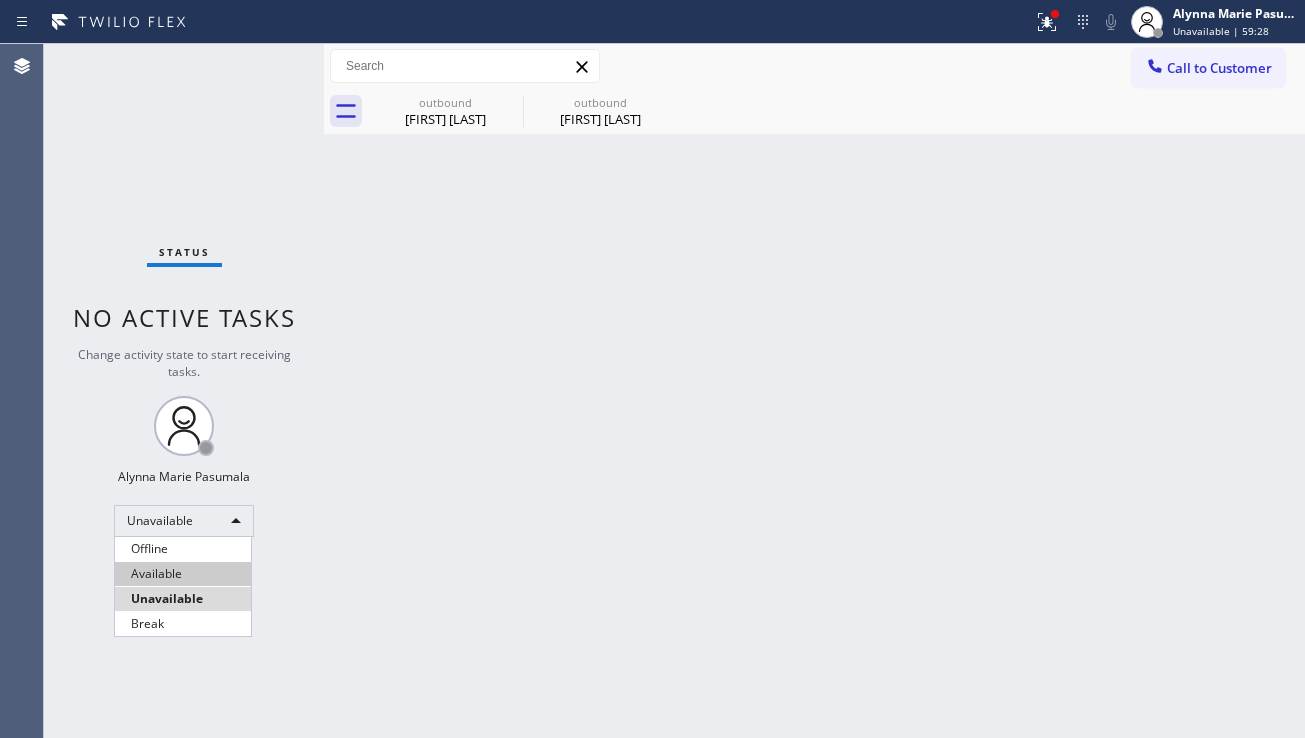 click on "Available" at bounding box center [183, 574] 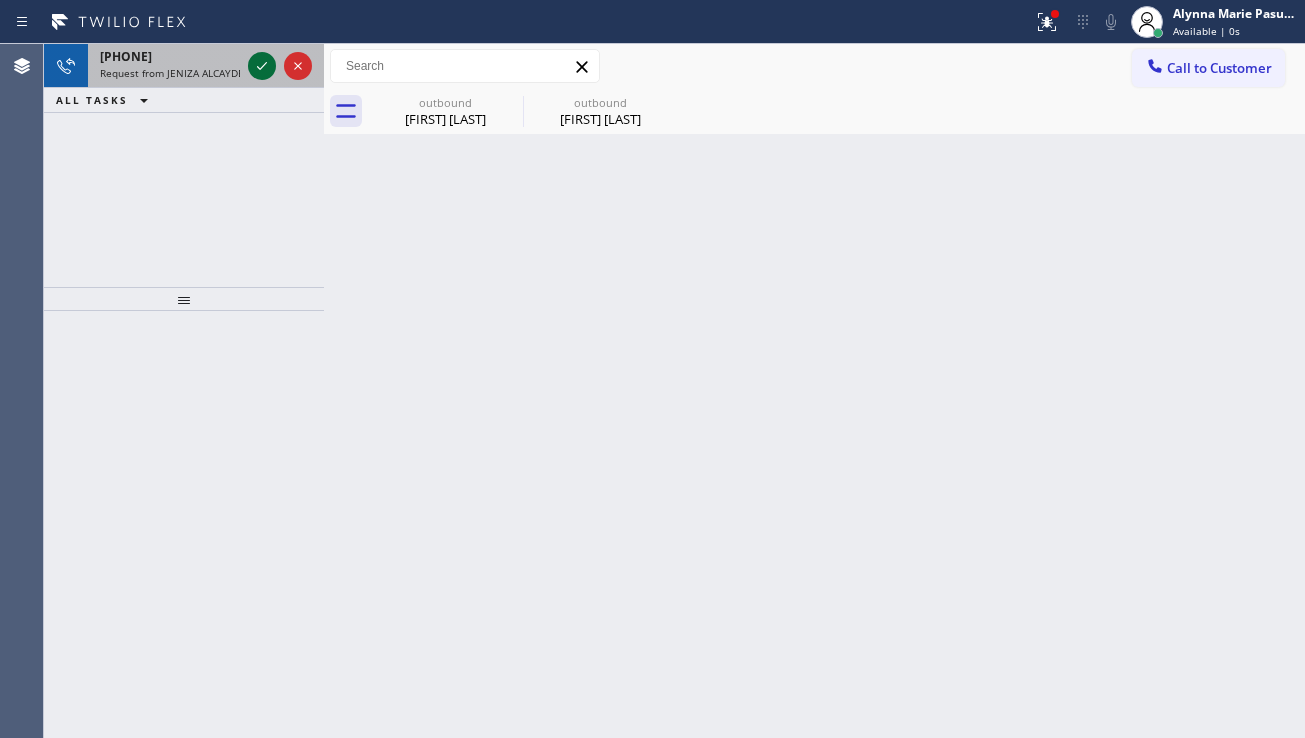 click 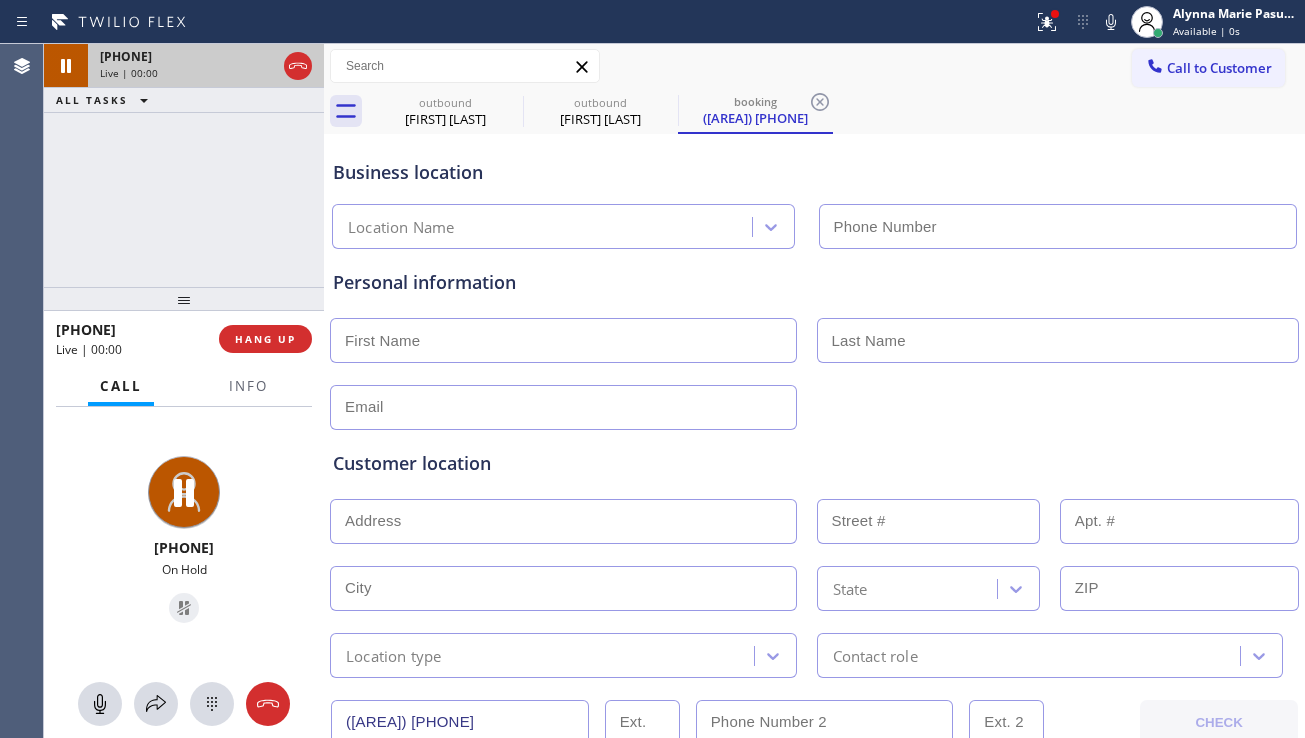 type on "[PHONE]" 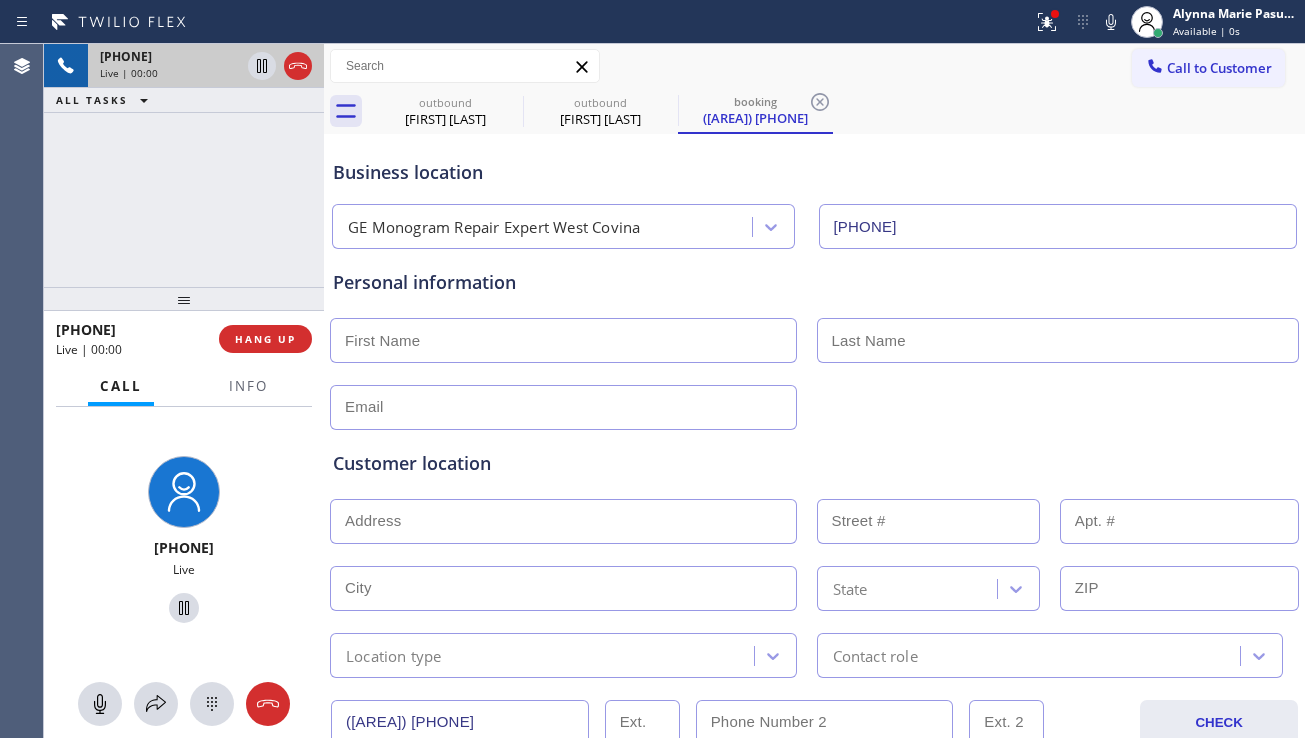 drag, startPoint x: 562, startPoint y: 449, endPoint x: 559, endPoint y: 459, distance: 10.440307 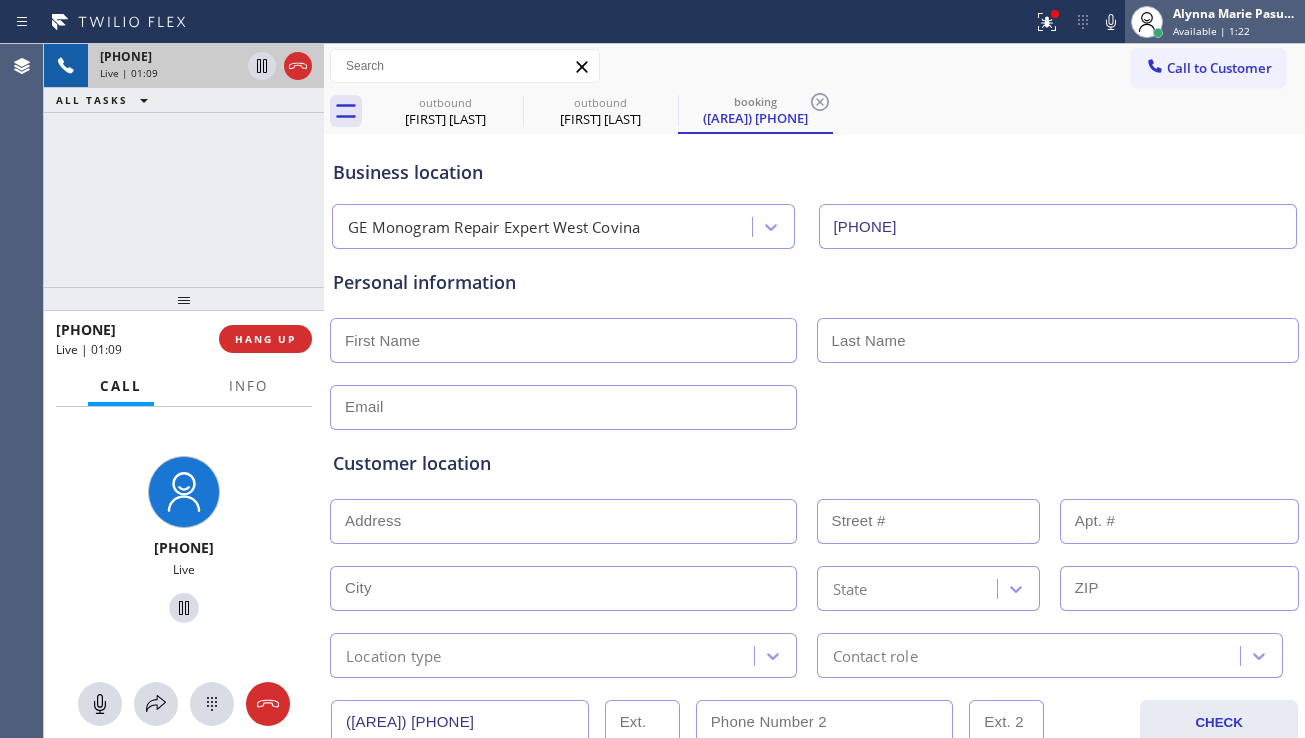 click at bounding box center (1147, 22) 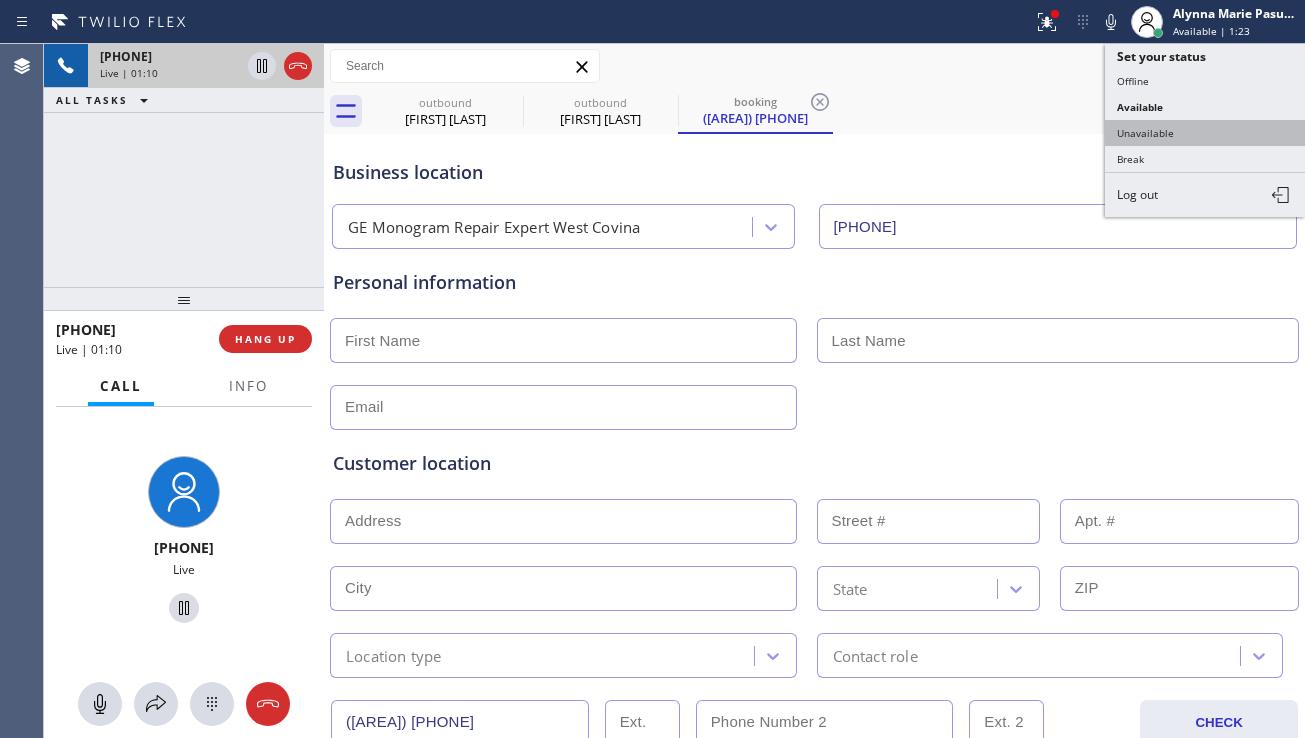click on "Unavailable" at bounding box center (1205, 133) 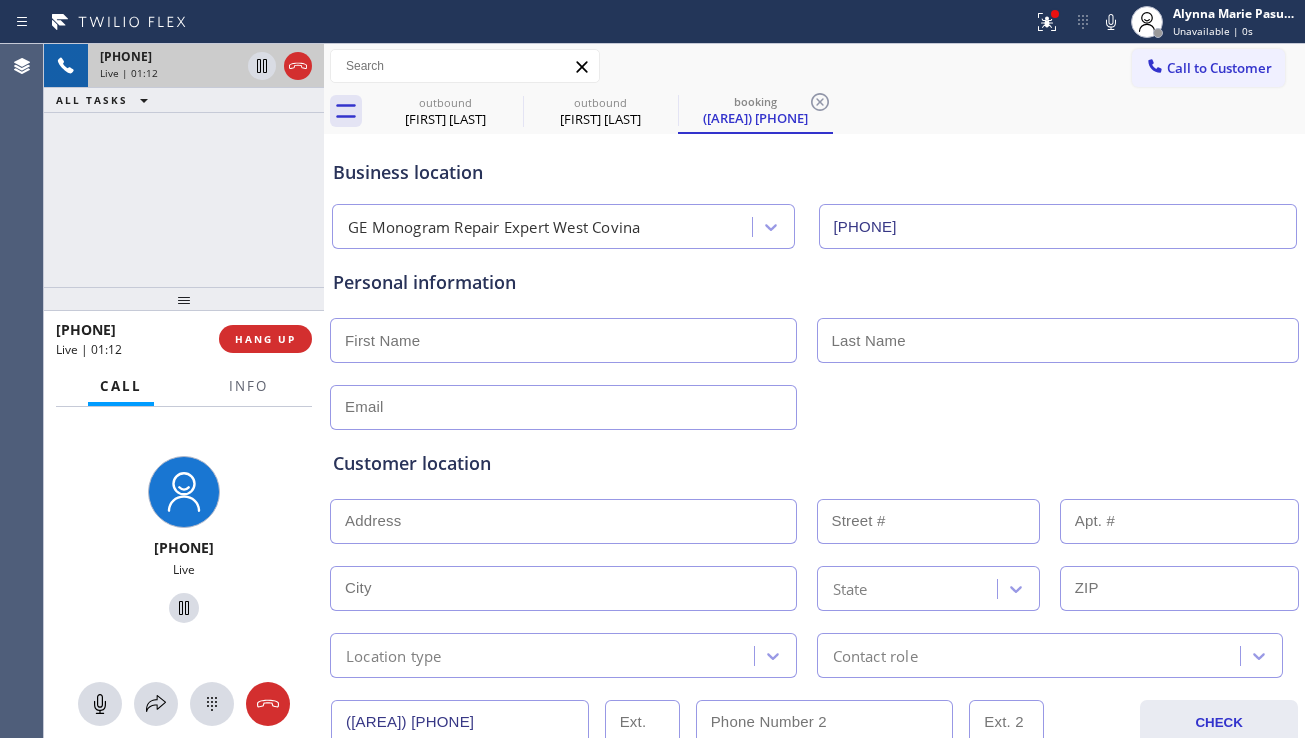 click on "Personal information" at bounding box center [814, 282] 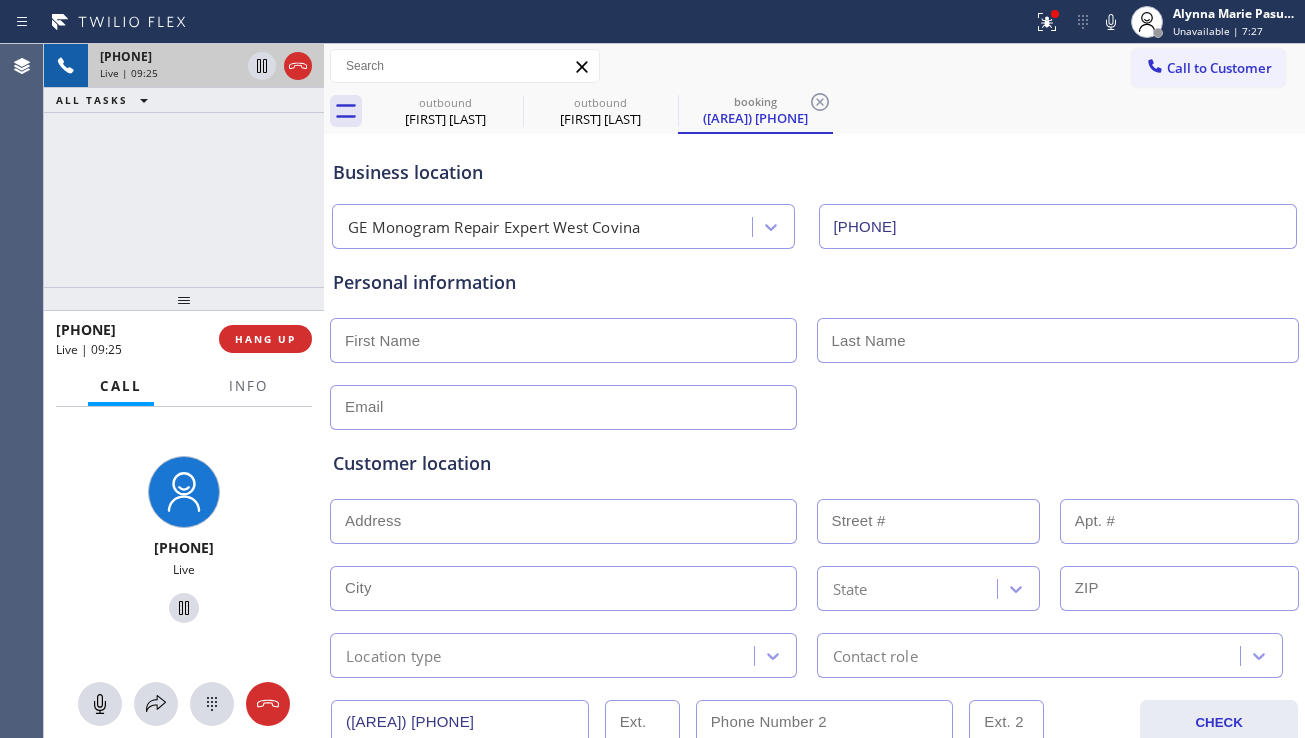 click at bounding box center [563, 340] 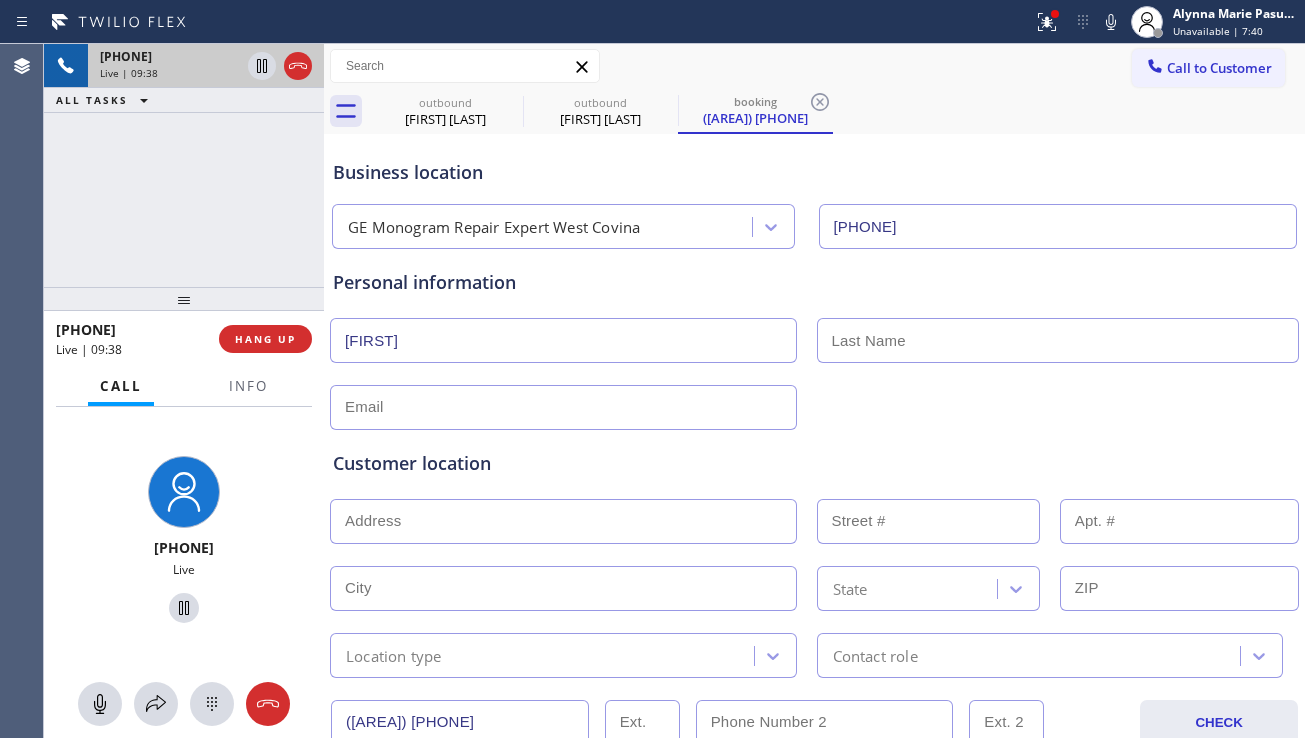 type on "[FIRST]" 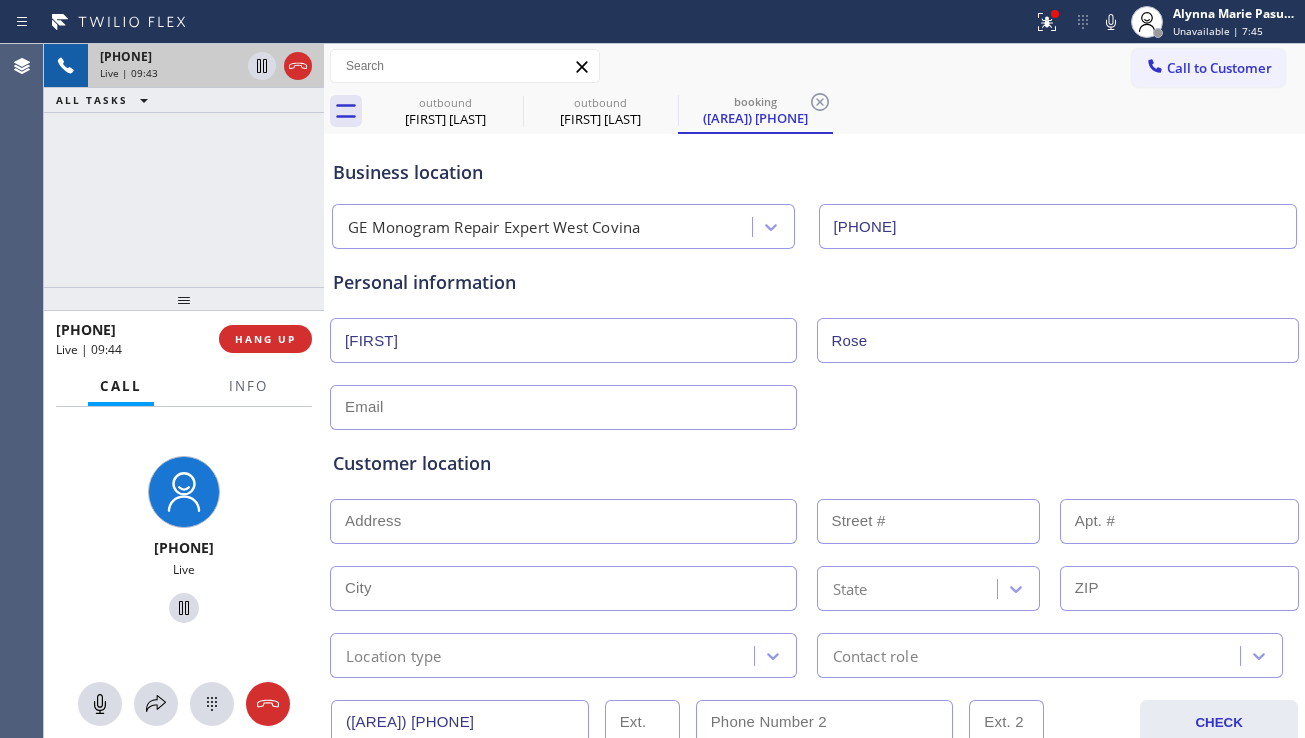 type on "Rose" 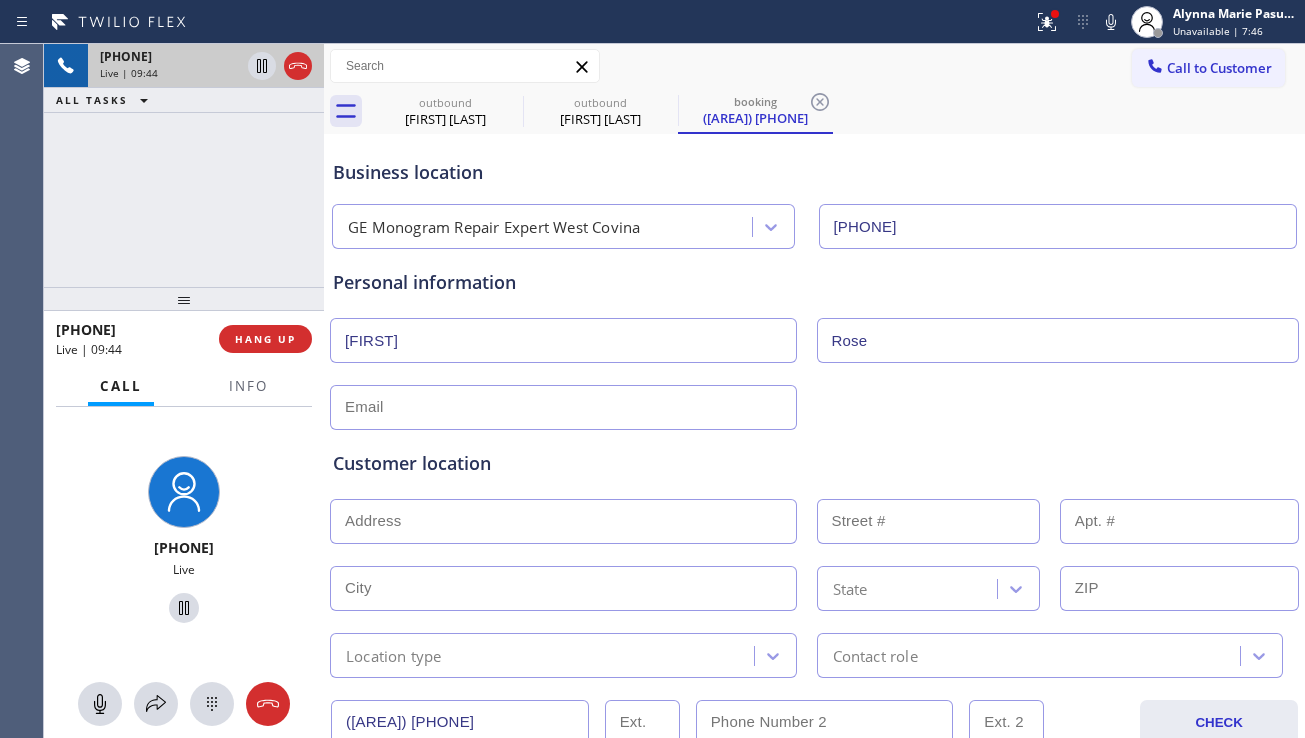 click at bounding box center [563, 407] 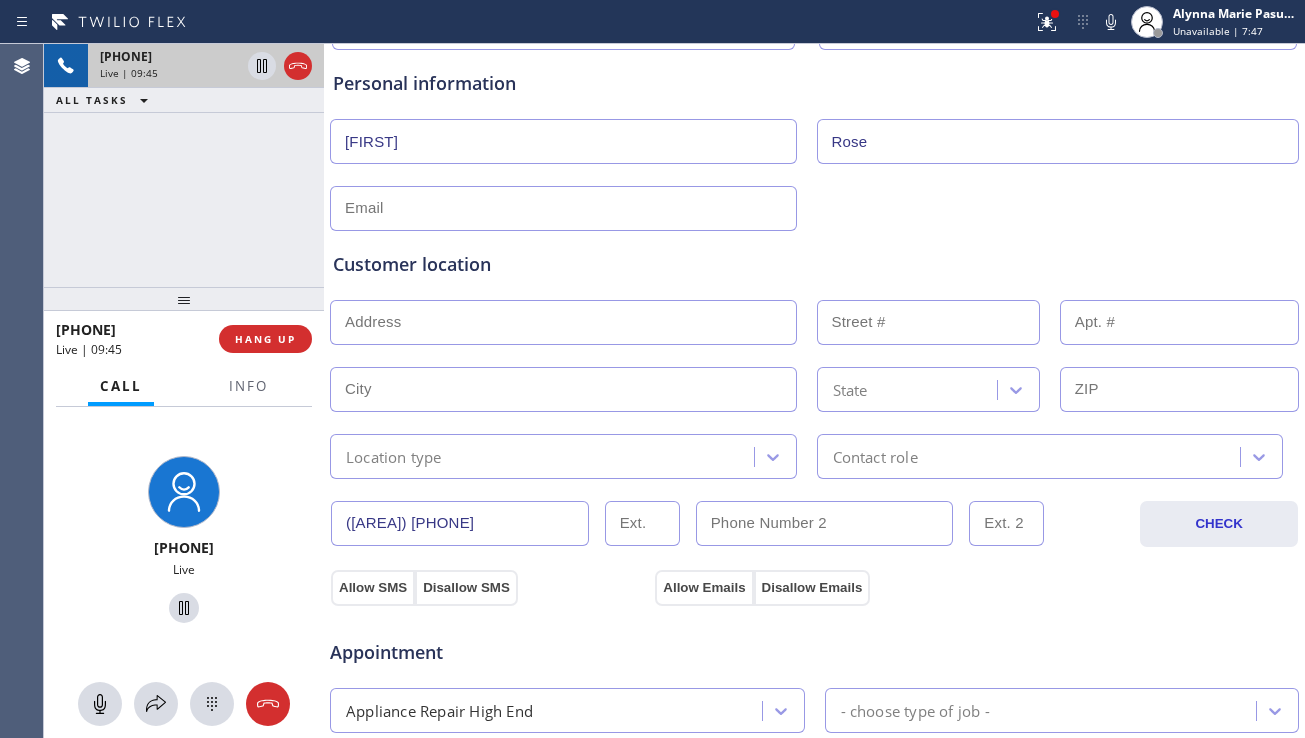 scroll, scrollTop: 200, scrollLeft: 0, axis: vertical 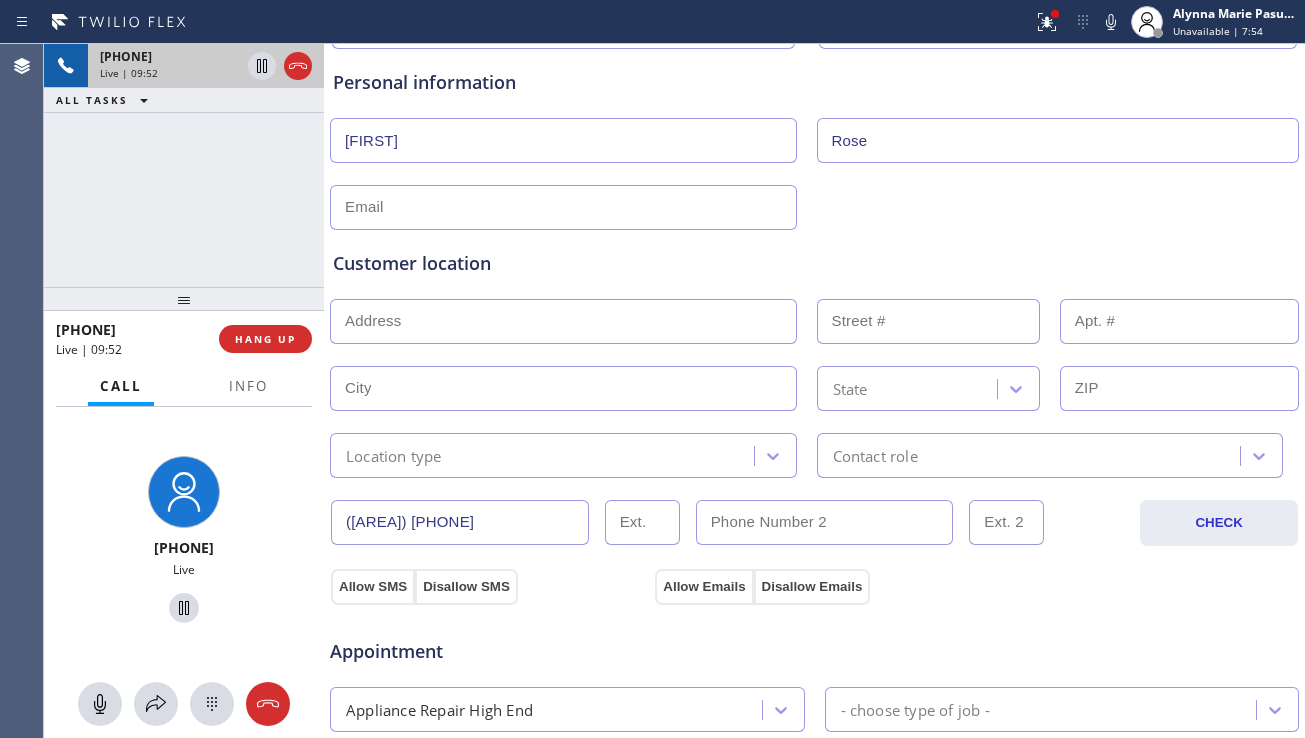 click at bounding box center [563, 321] 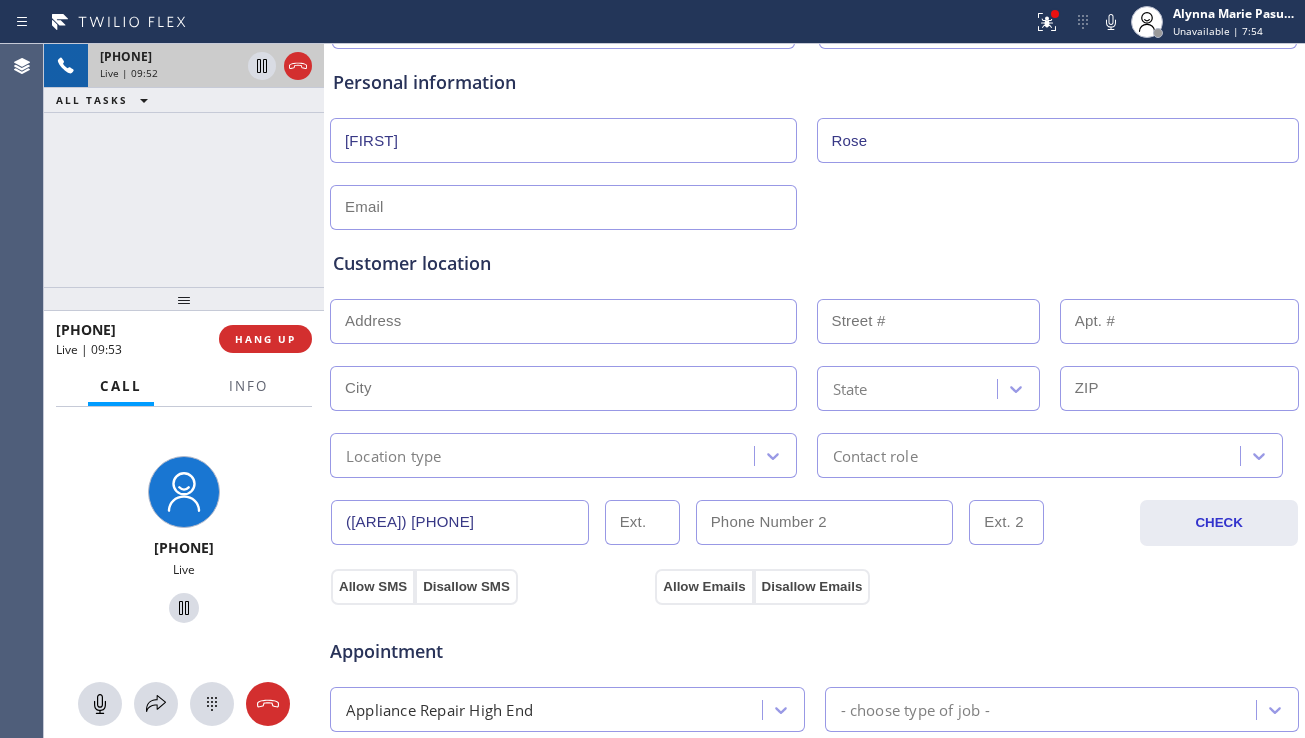 paste on "[NUMBER] [STREET], [CITY], [STATE] [ZIP]" 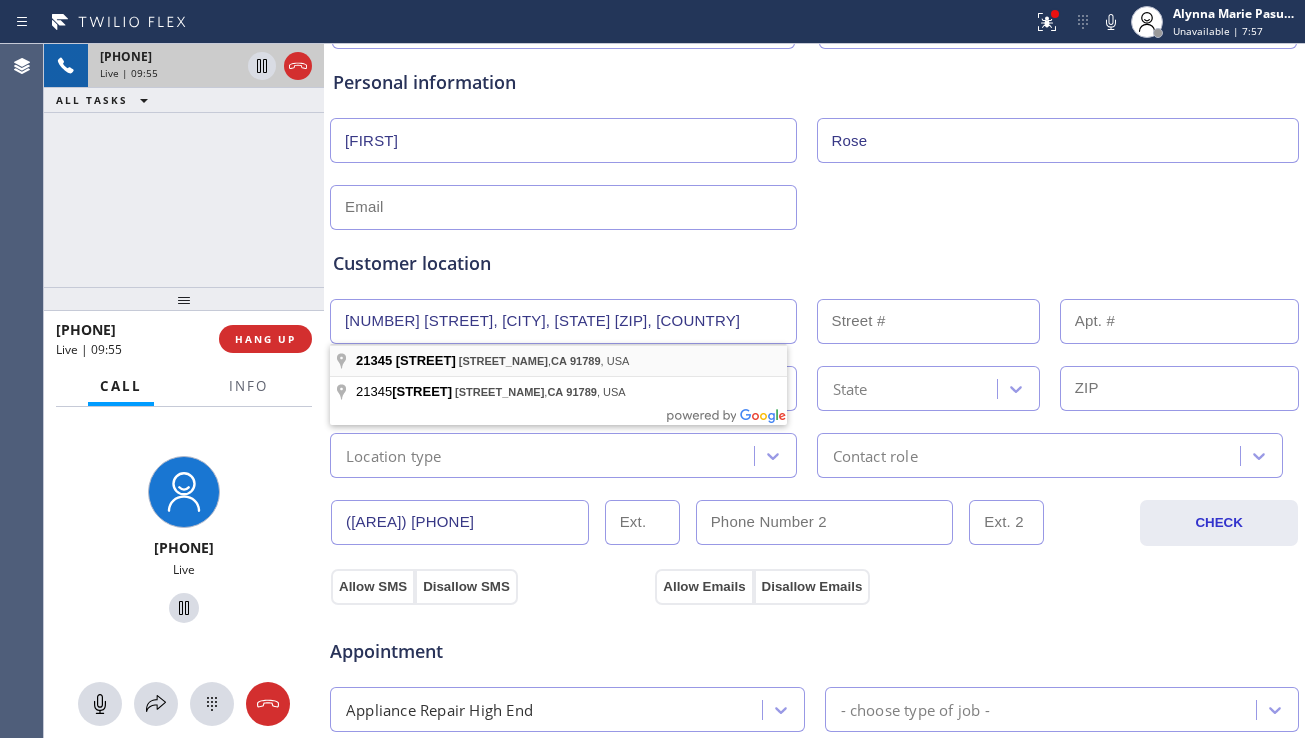 type on "[NUMBER] [STREET]" 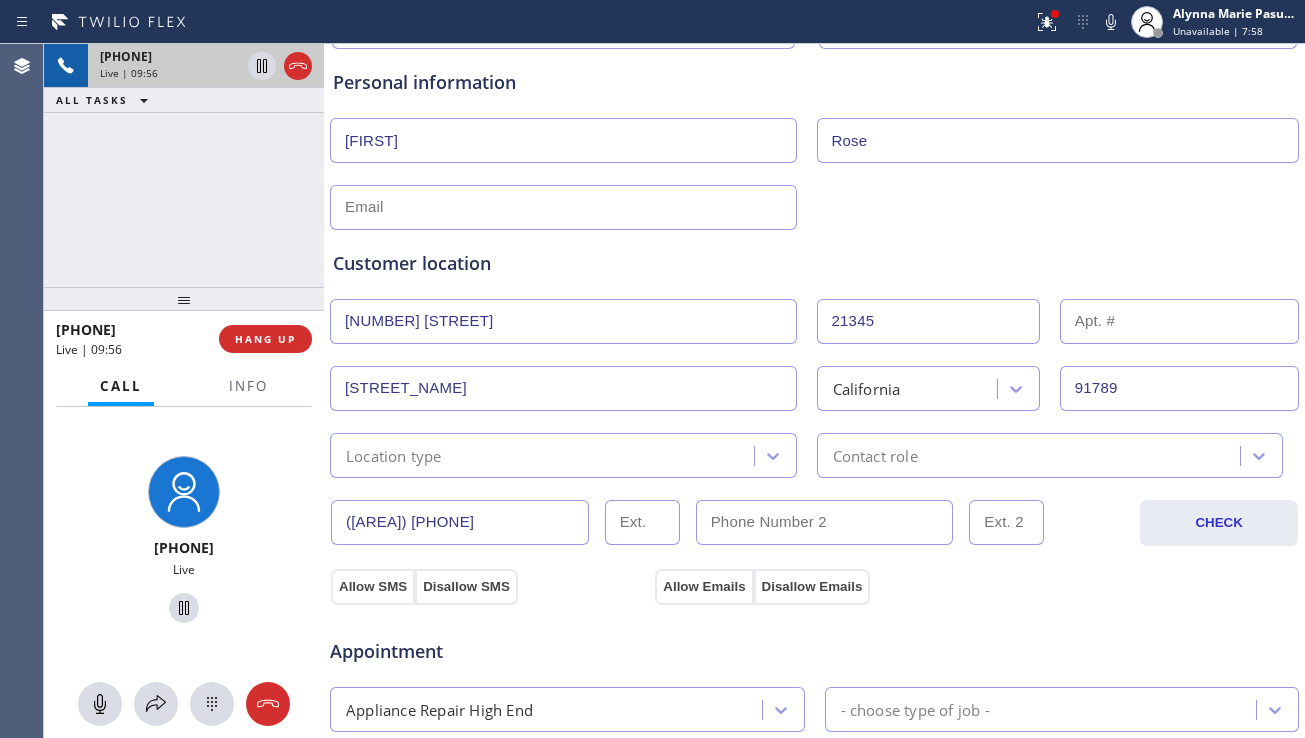 click on "Location type" at bounding box center [545, 455] 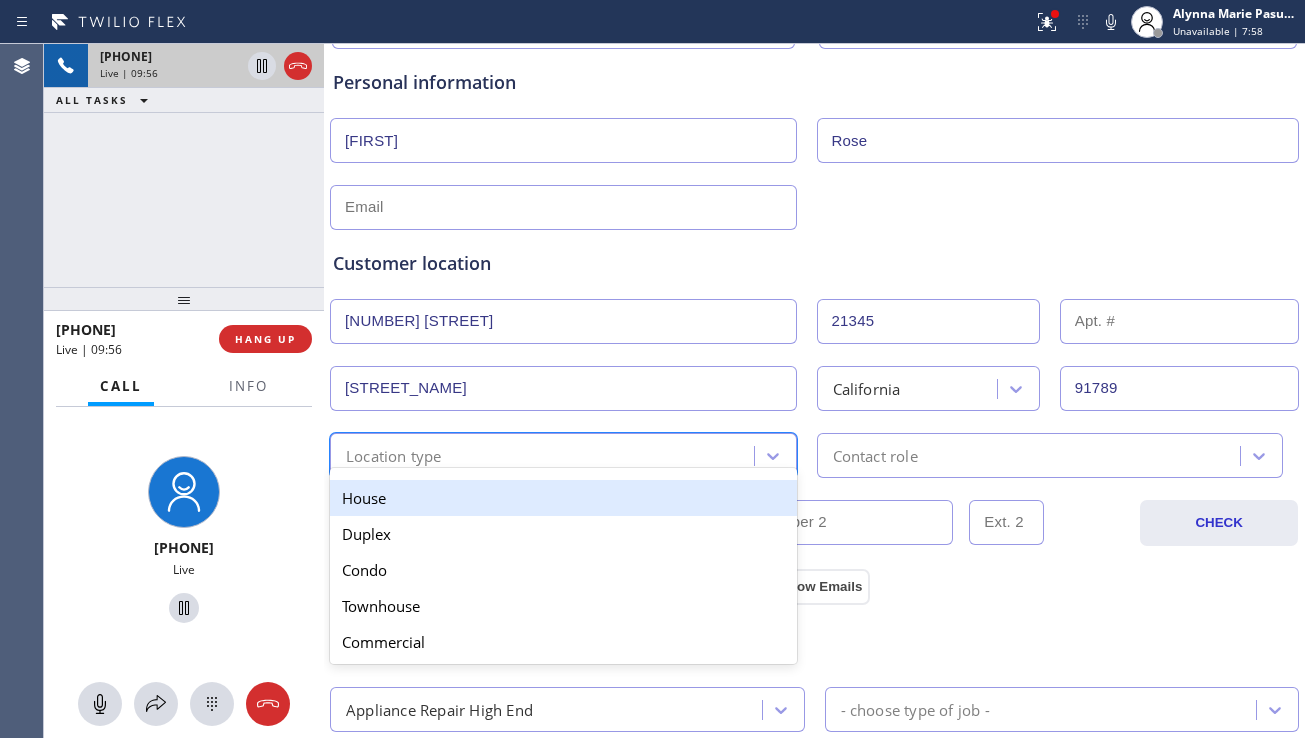 click on "House" at bounding box center [563, 498] 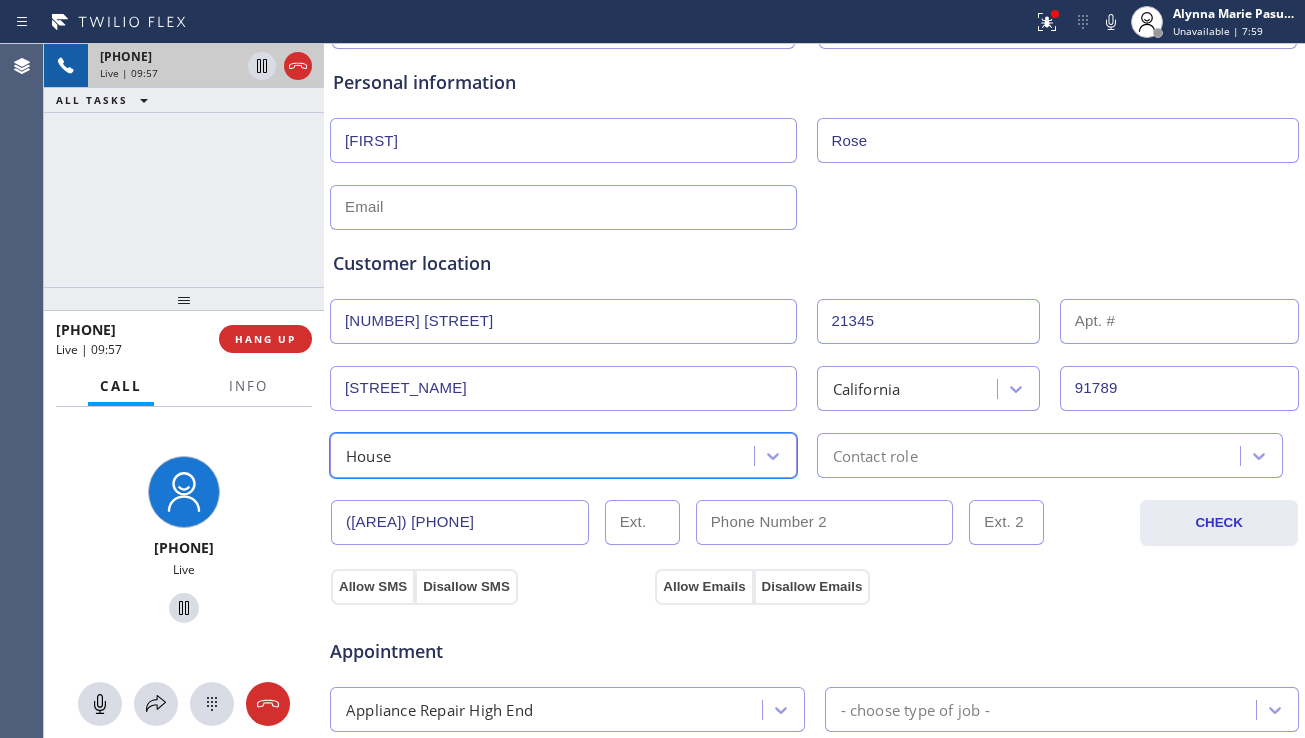 click on "Contact role" at bounding box center [875, 455] 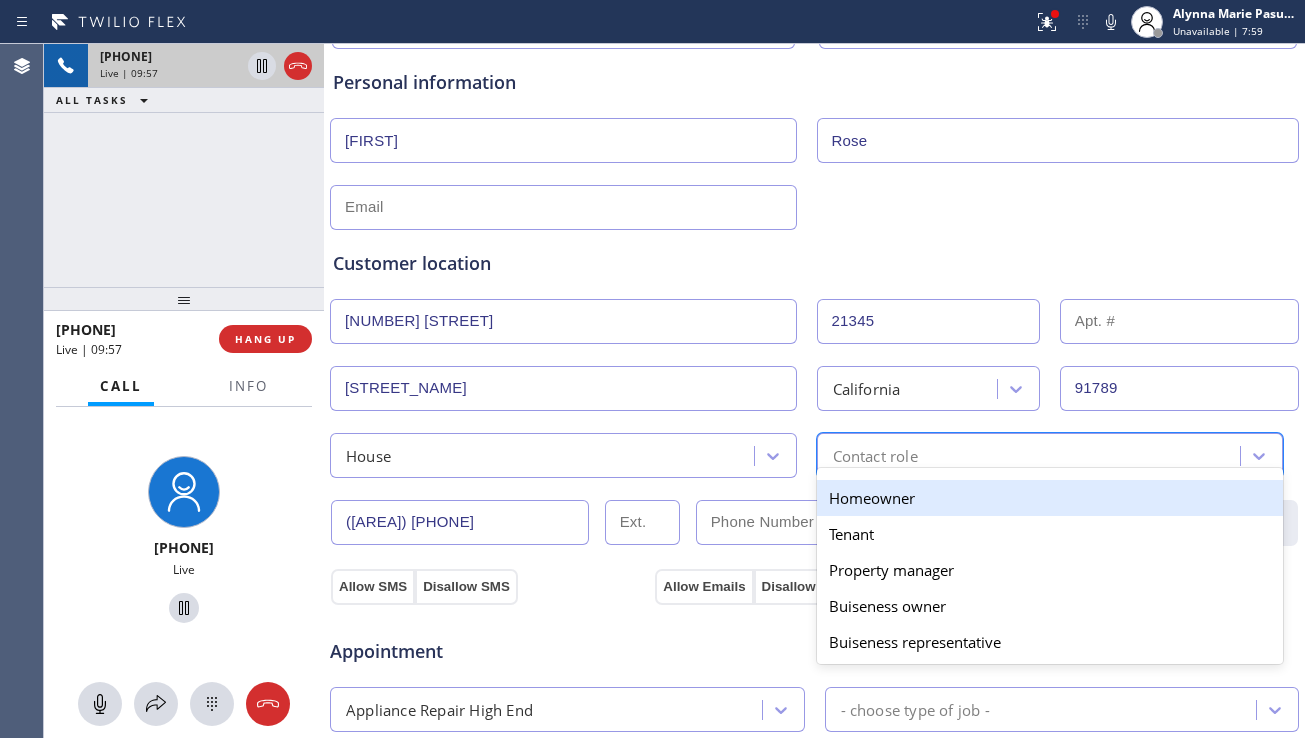 click on "Homeowner" at bounding box center [1050, 498] 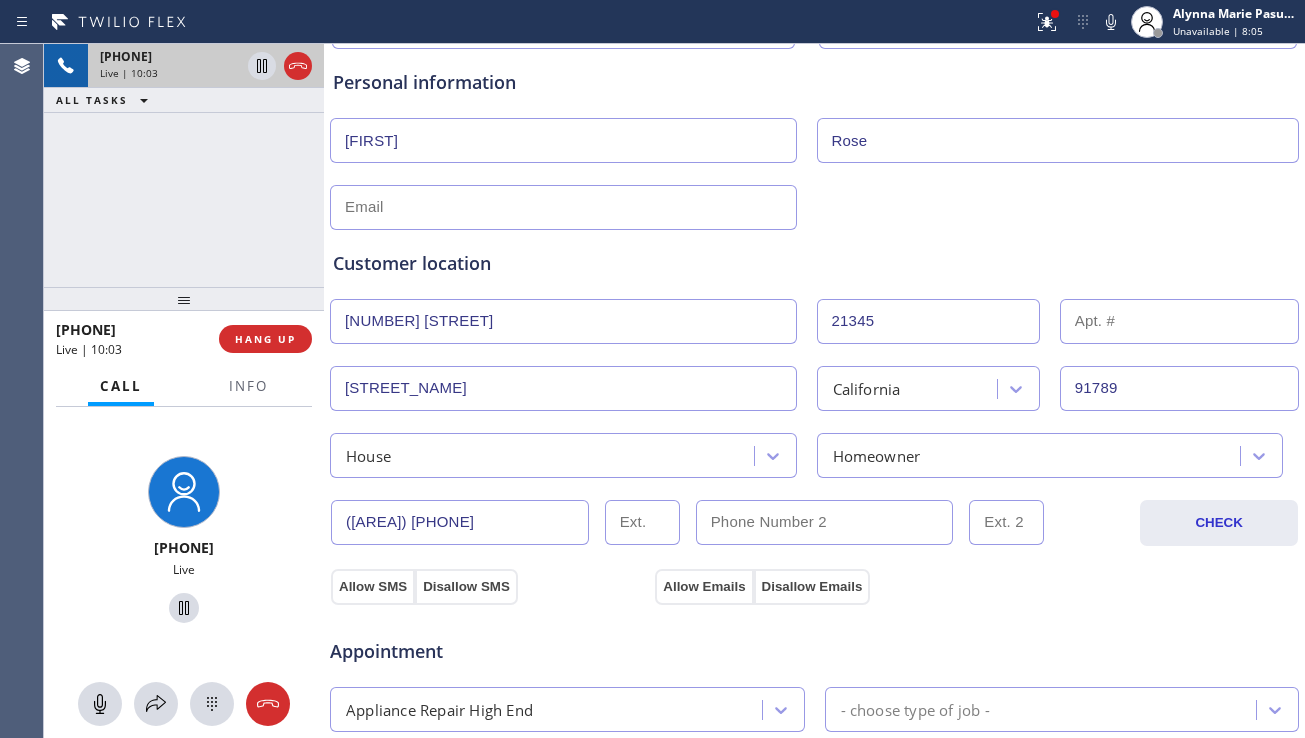 scroll, scrollTop: 500, scrollLeft: 0, axis: vertical 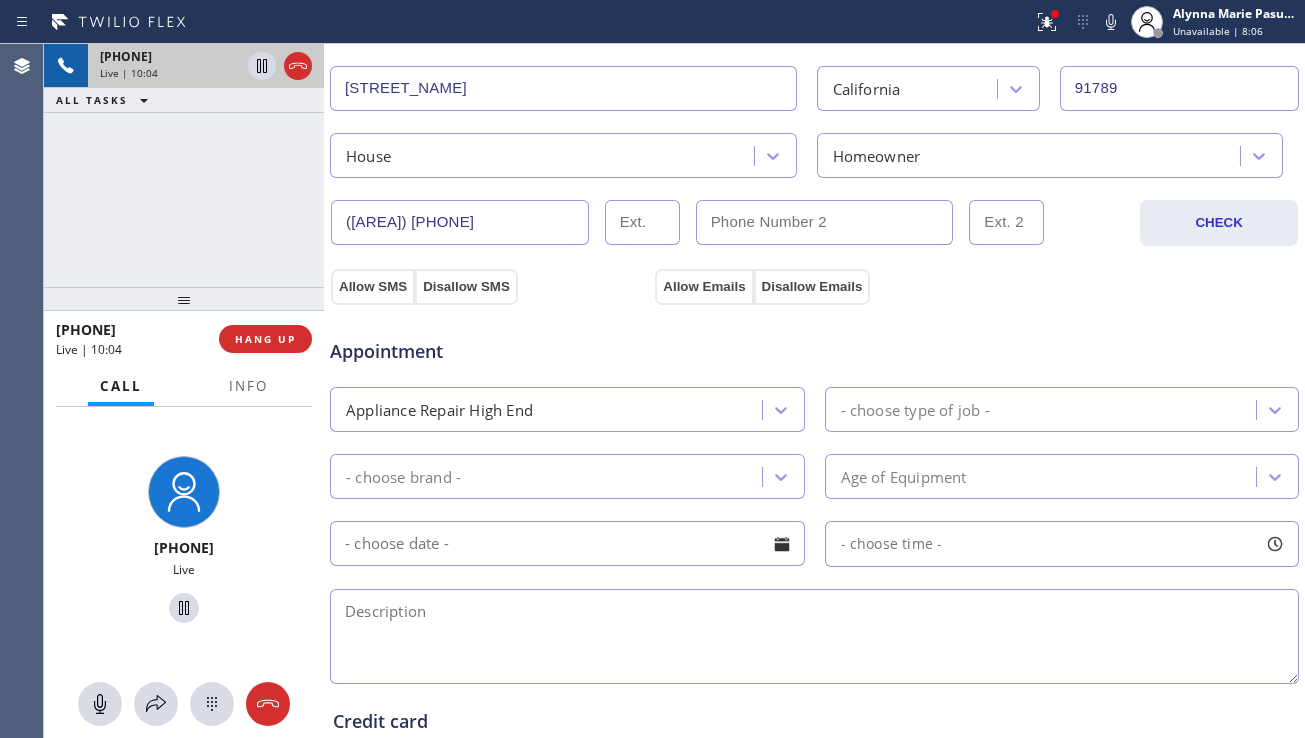 click on "Appliance Repair High End" at bounding box center [549, 409] 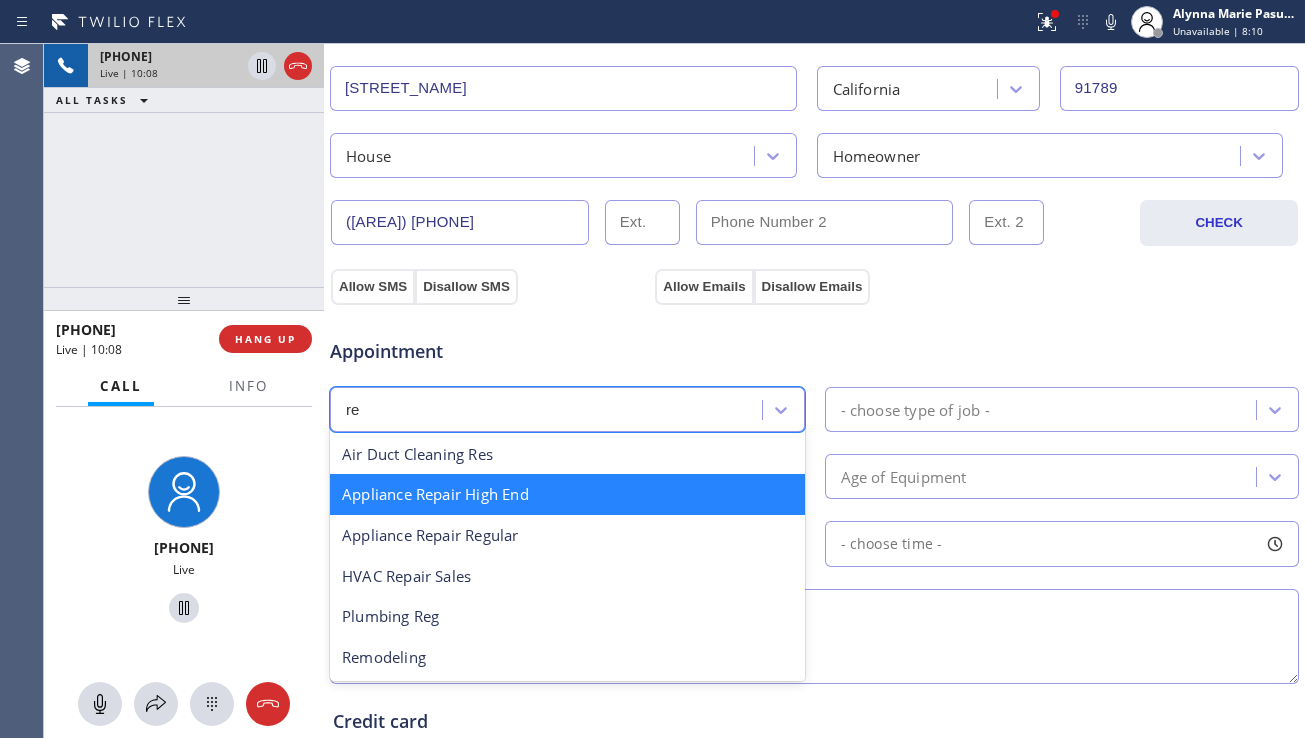 scroll, scrollTop: 0, scrollLeft: 0, axis: both 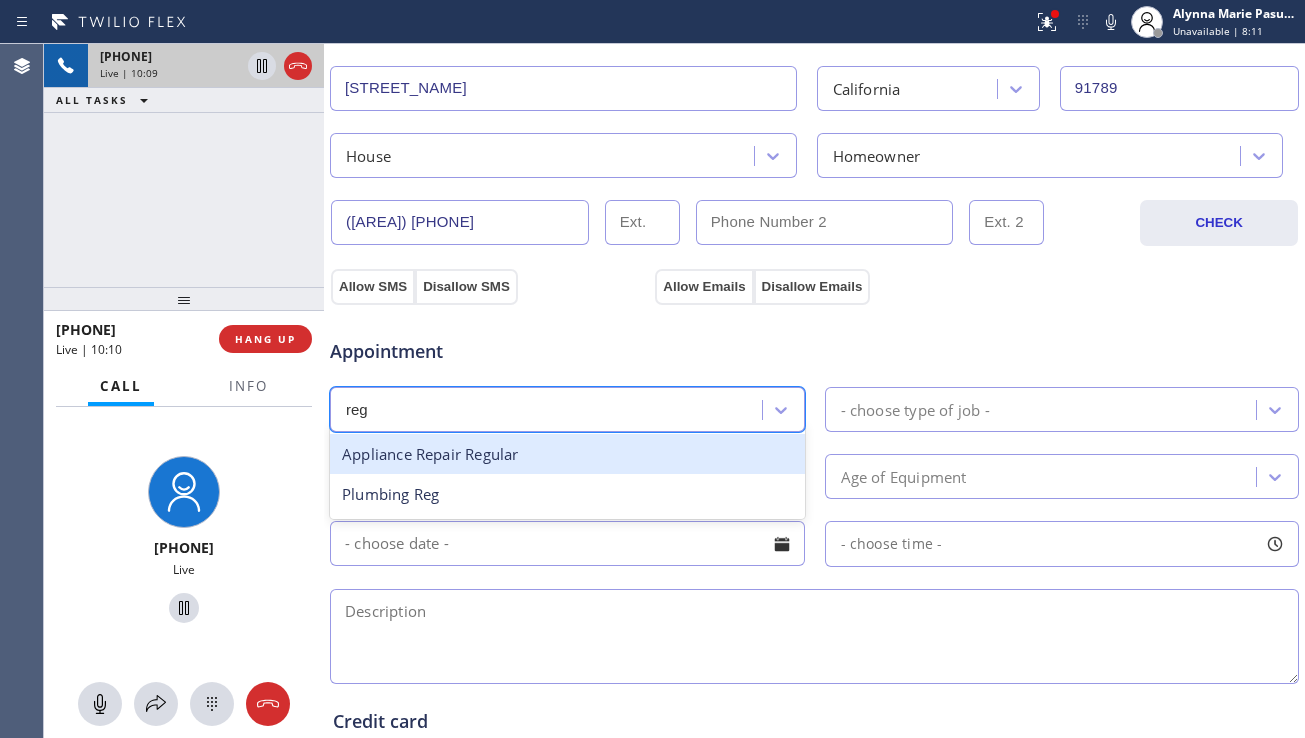 click on "Appliance Repair Regular" at bounding box center [567, 454] 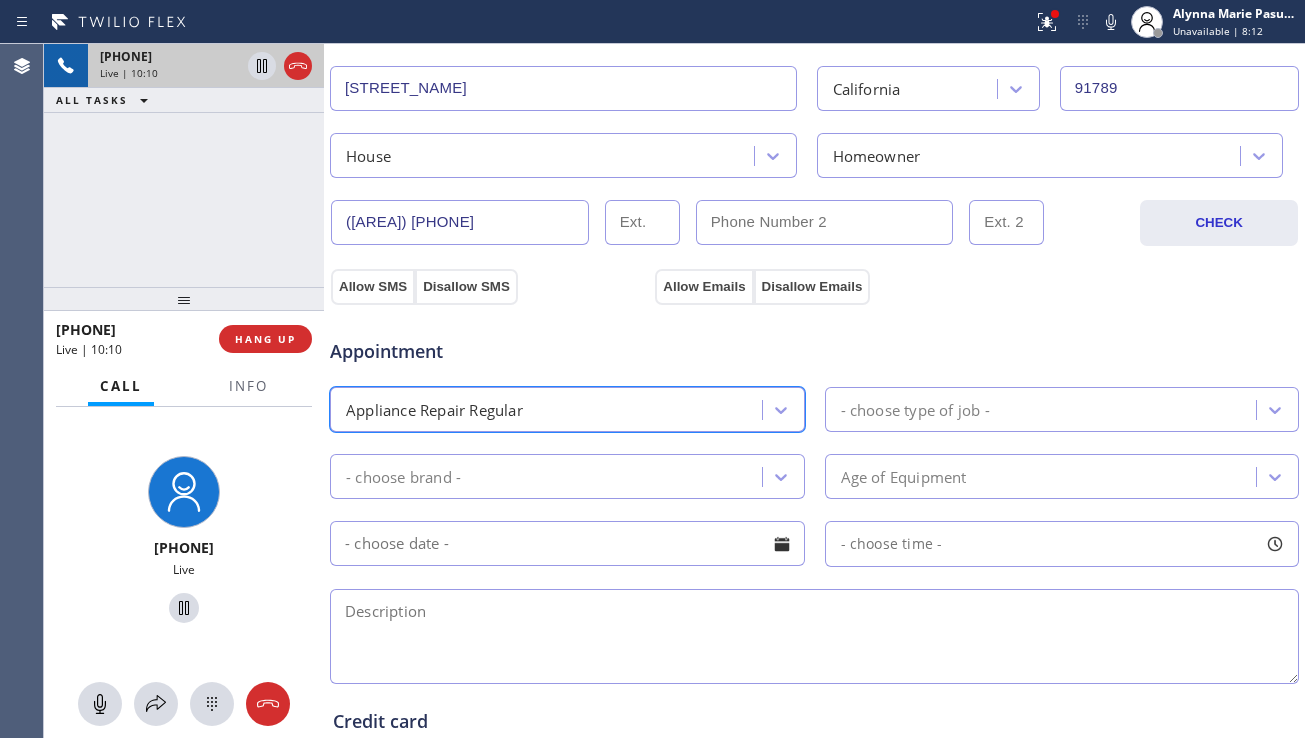 click on "- choose type of job -" at bounding box center (1044, 409) 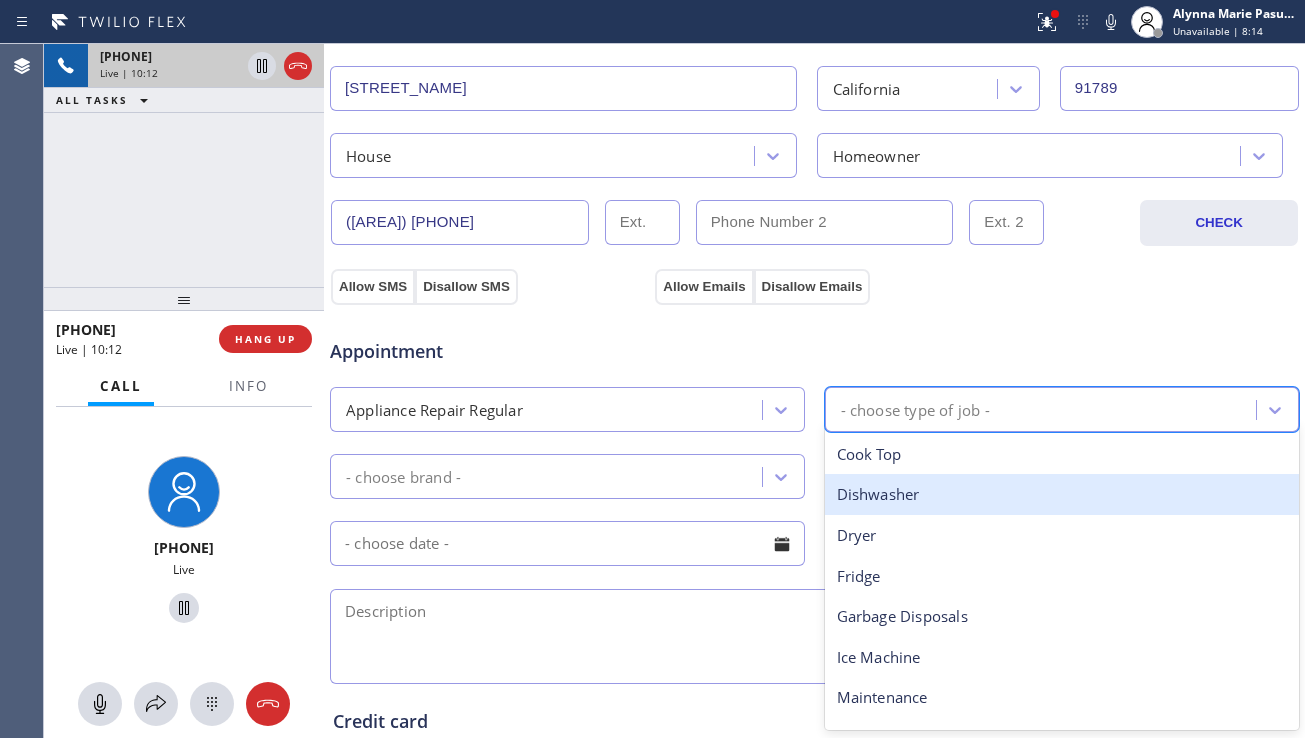 click on "Dishwasher" at bounding box center (1062, 494) 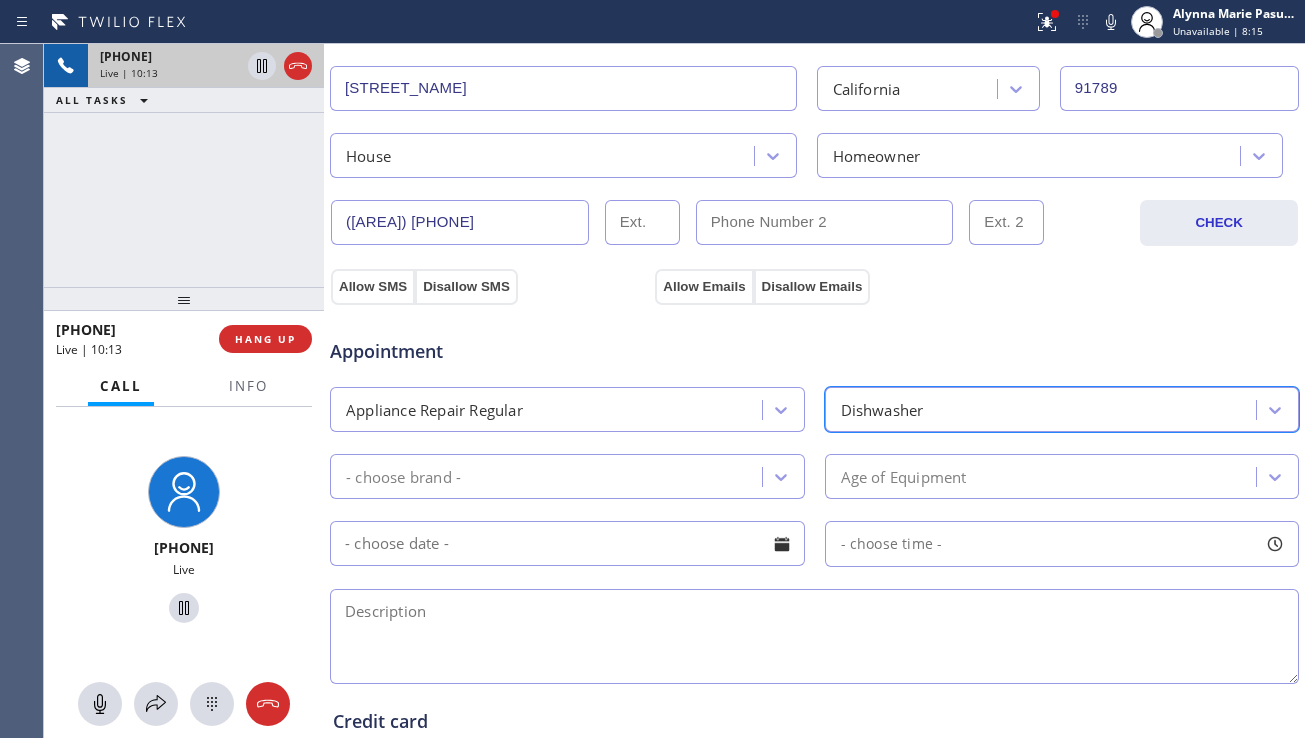 click on "- choose brand -" at bounding box center [549, 476] 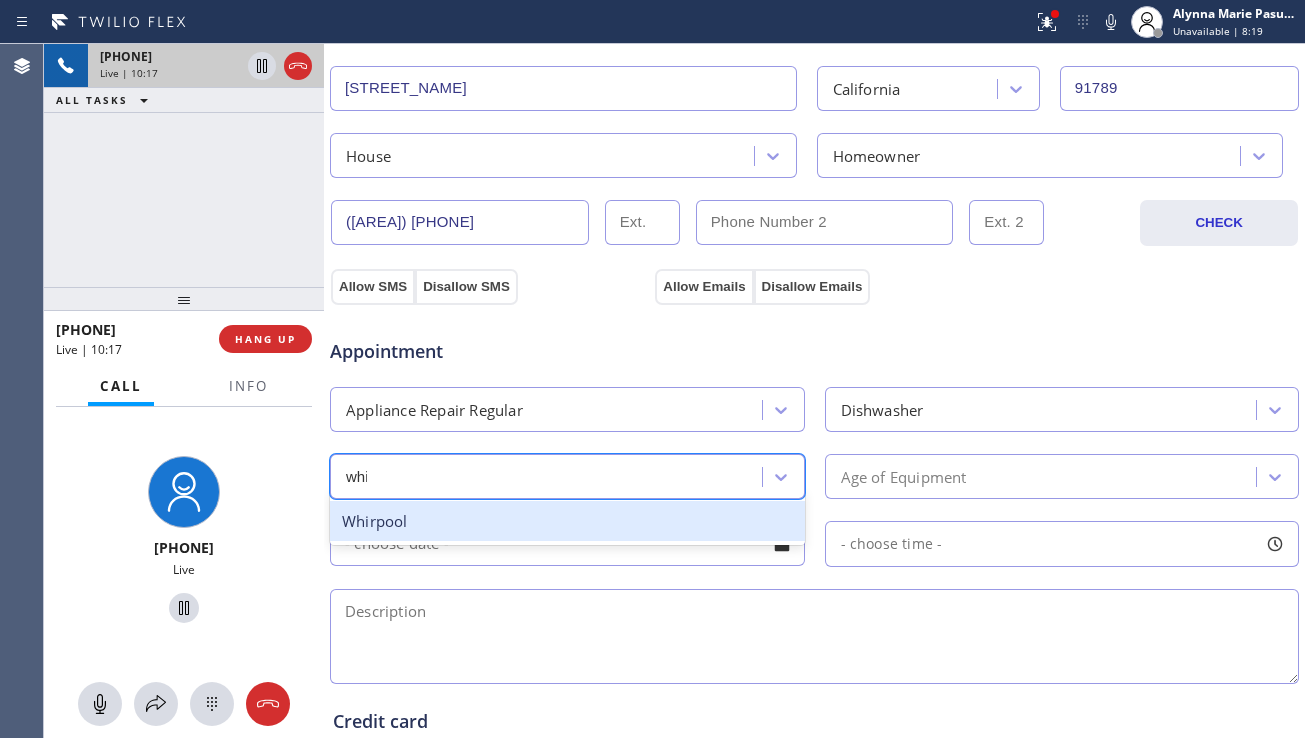 type on "whir" 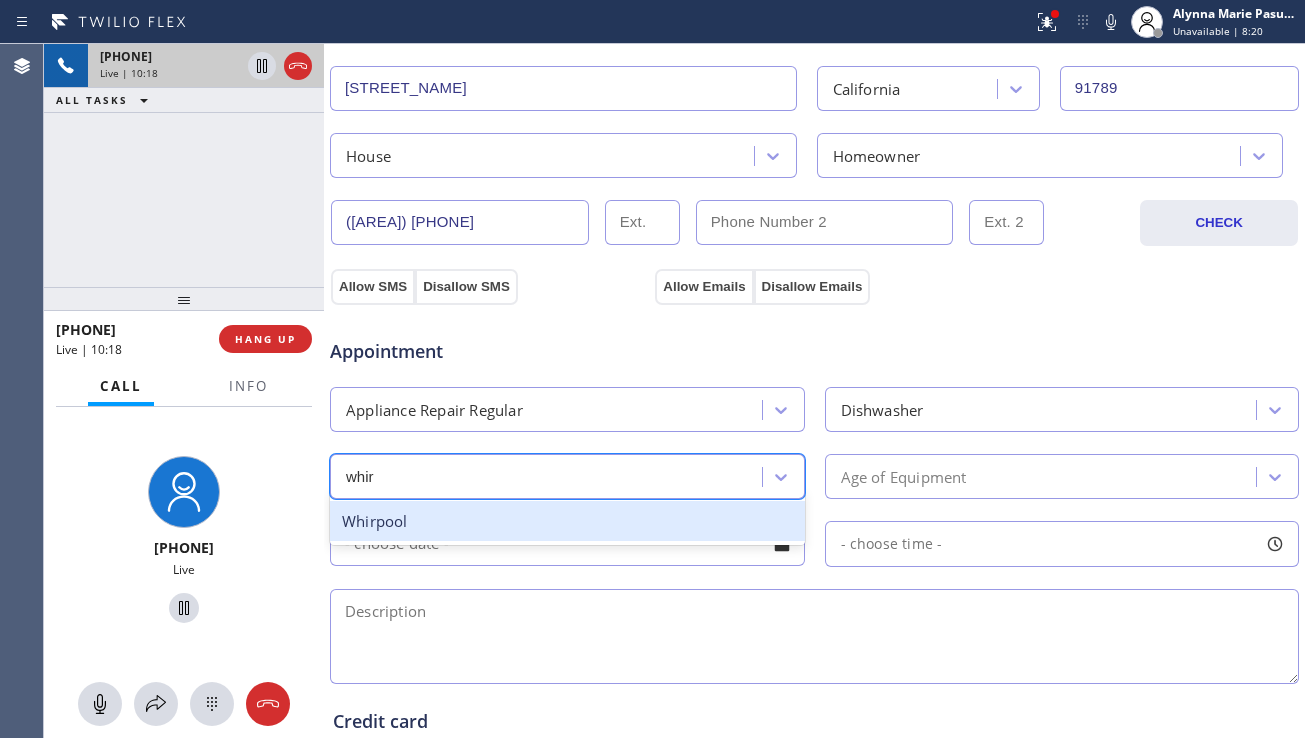 drag, startPoint x: 660, startPoint y: 520, endPoint x: 798, endPoint y: 511, distance: 138.29317 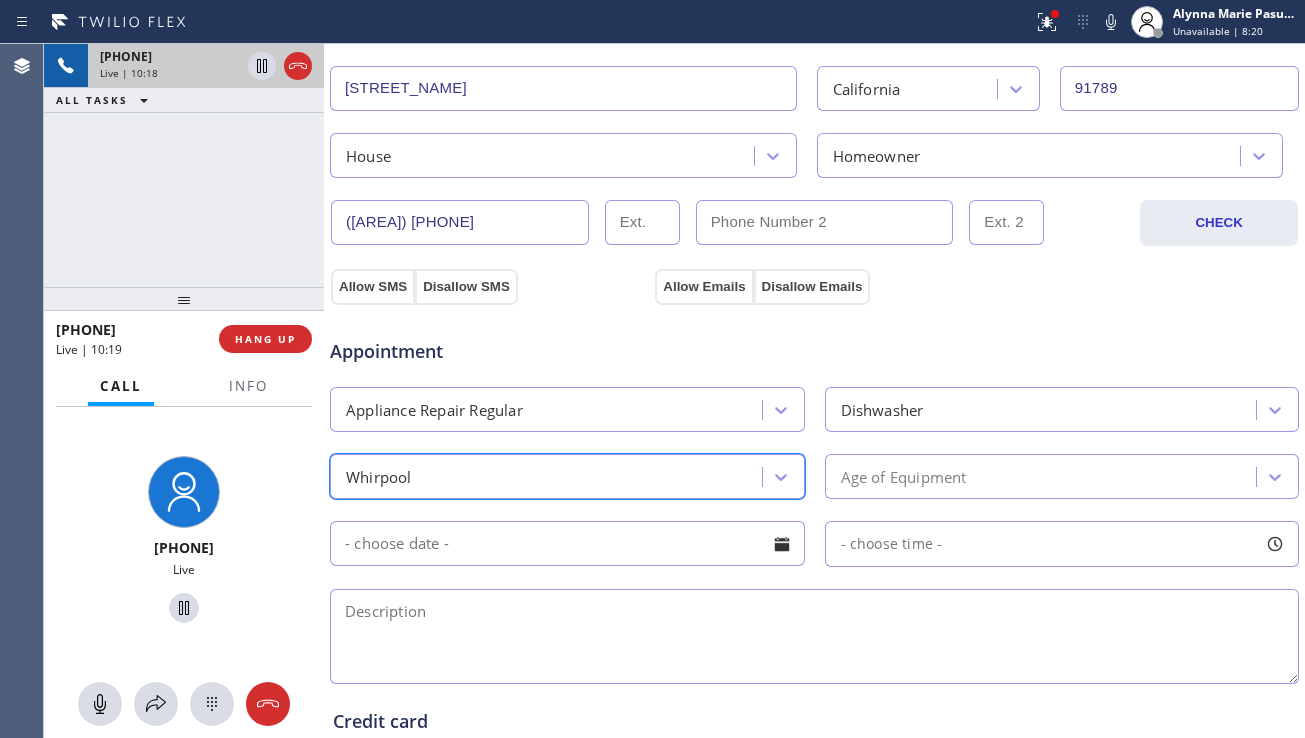 click on "Age of Equipment" at bounding box center (904, 476) 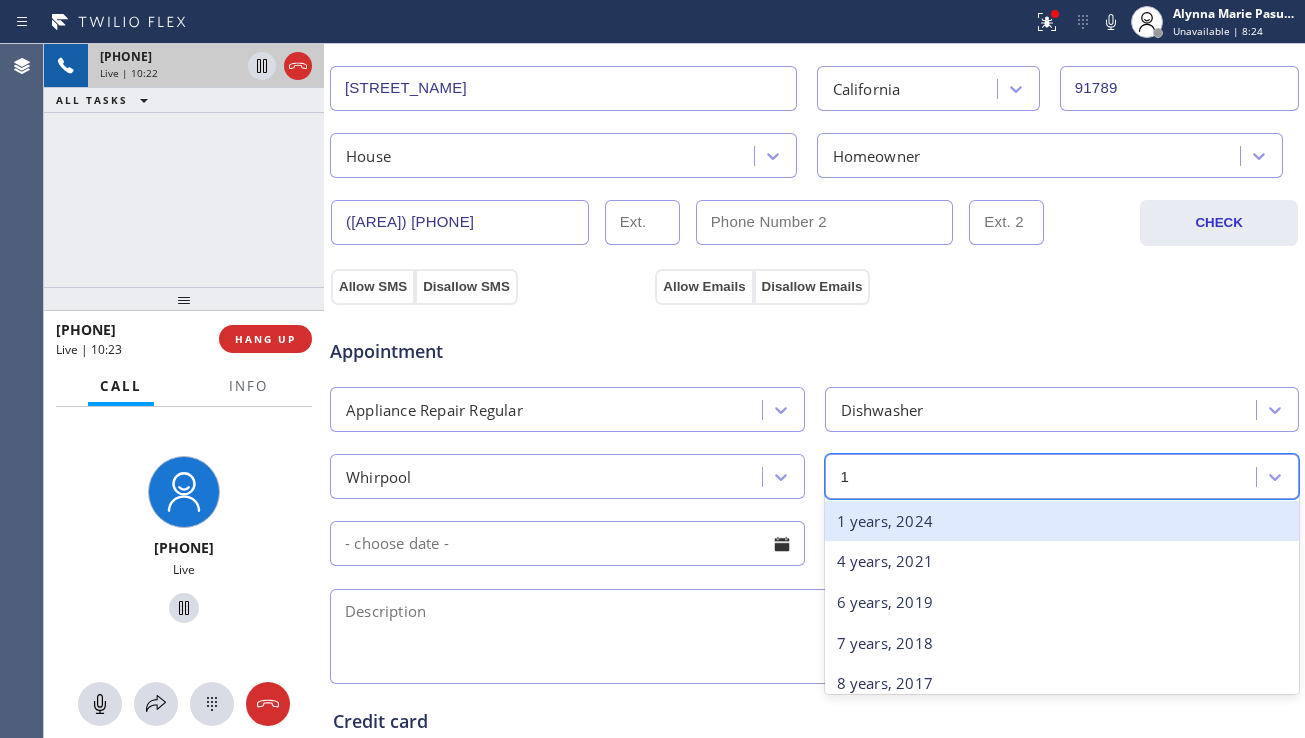 type on "10" 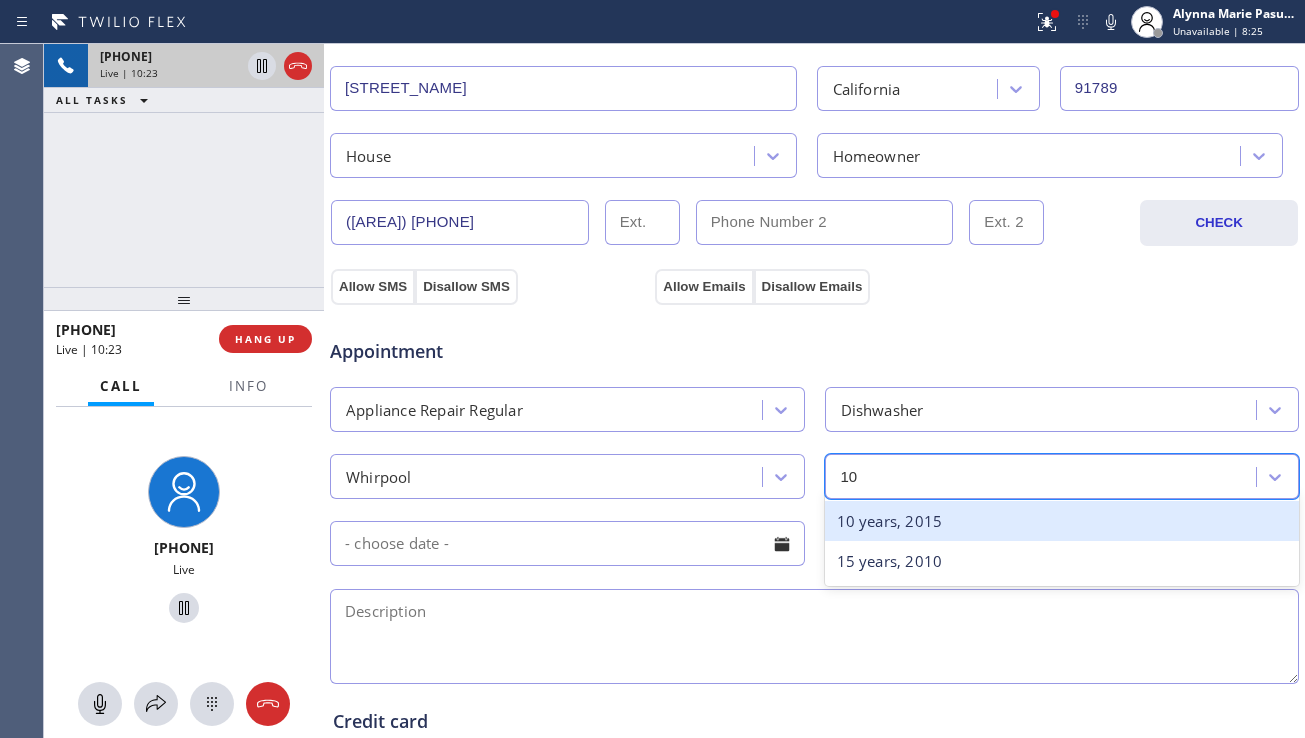 click on "10 years, 2015" at bounding box center (1062, 521) 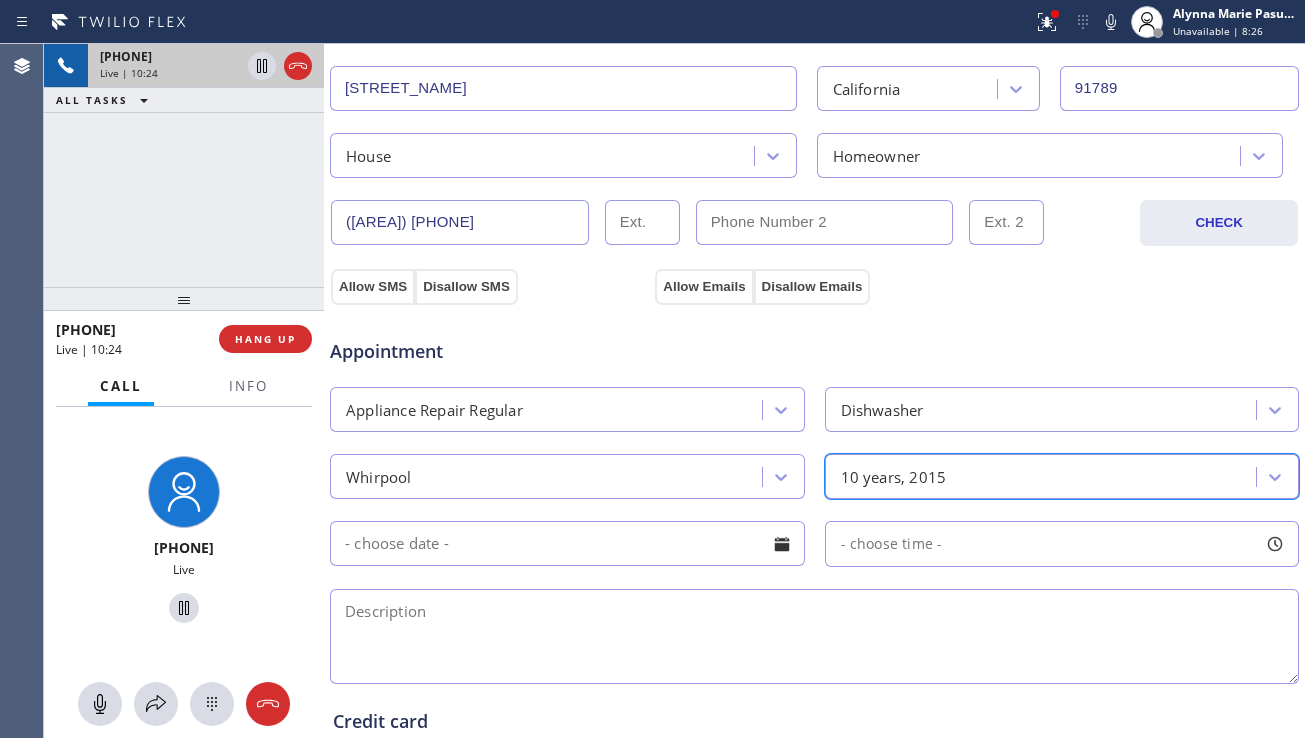 scroll, scrollTop: 700, scrollLeft: 0, axis: vertical 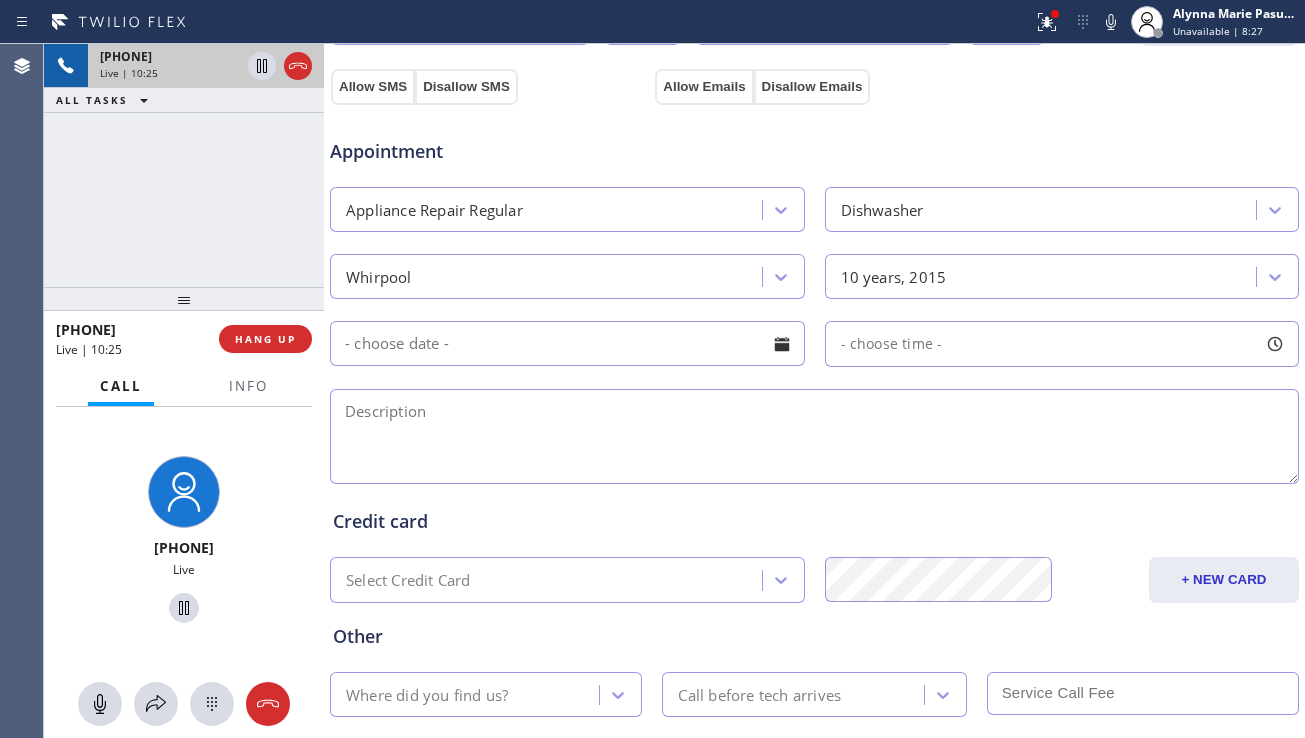 click at bounding box center [814, 436] 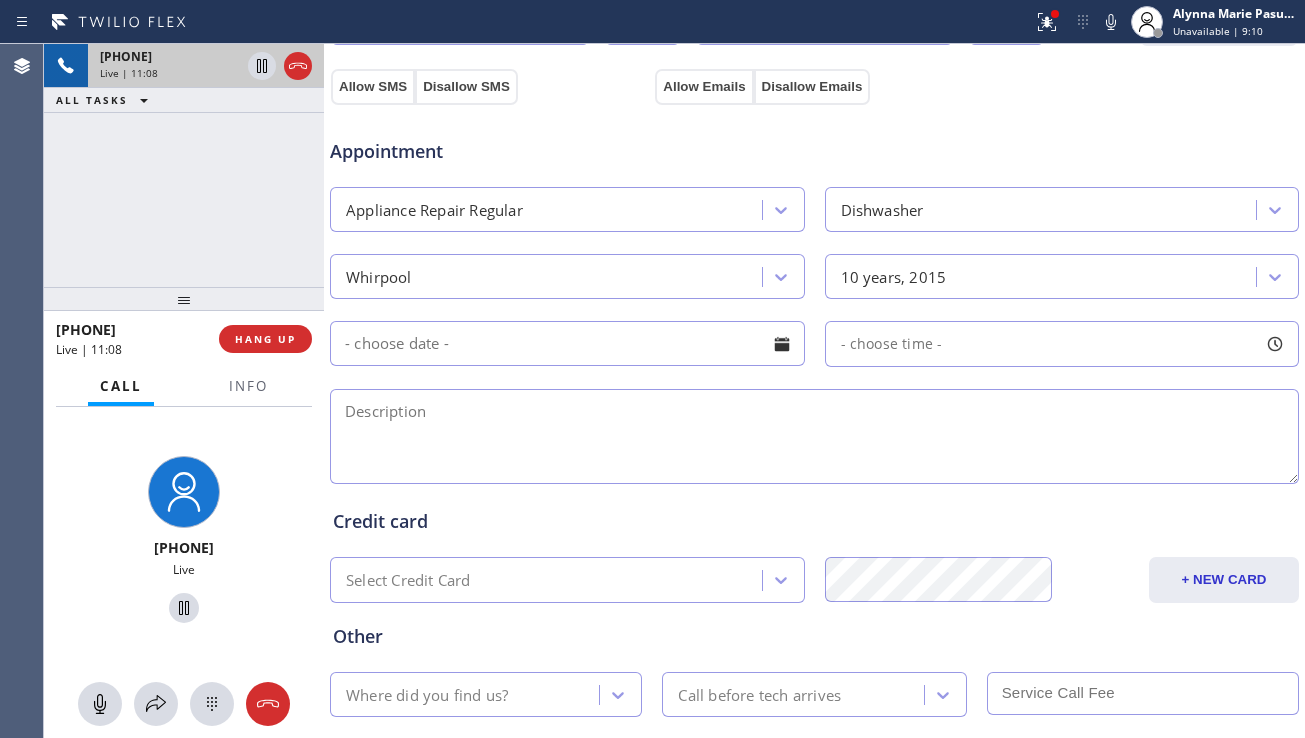 drag, startPoint x: 378, startPoint y: 409, endPoint x: 397, endPoint y: 412, distance: 19.235384 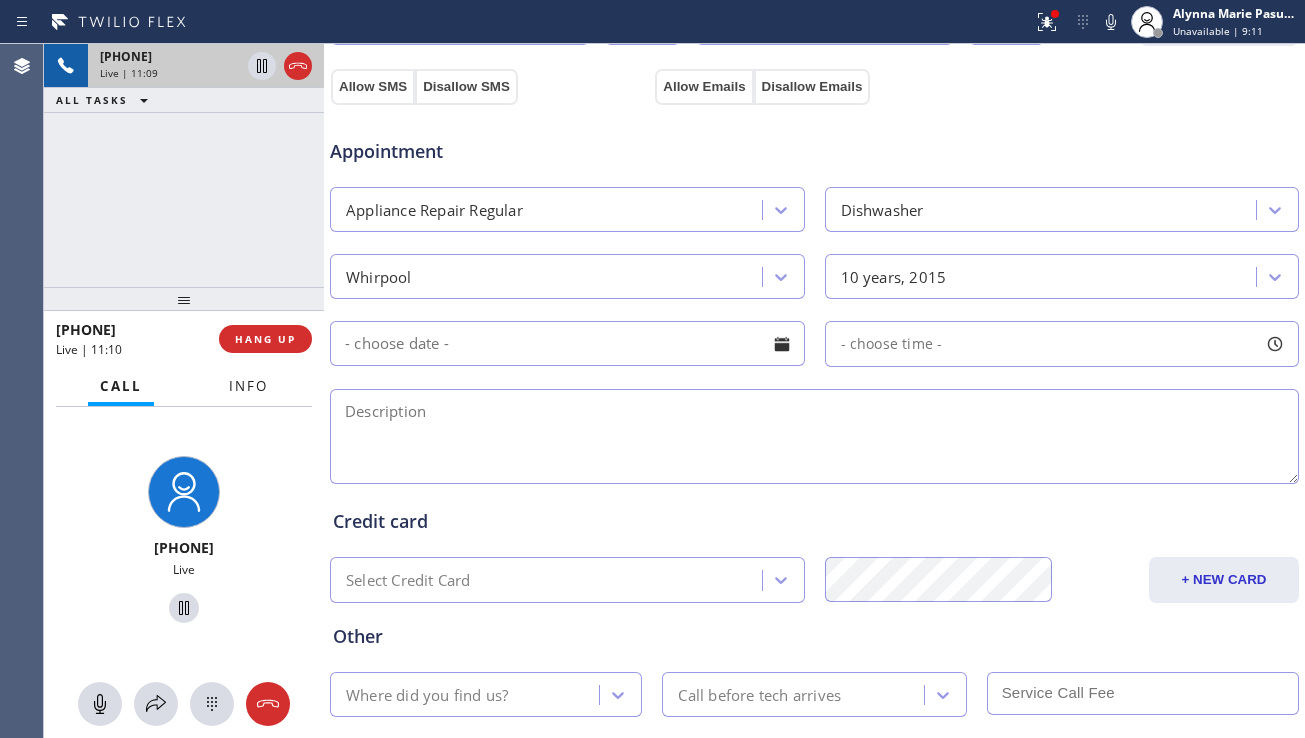 click on "Info" at bounding box center [248, 386] 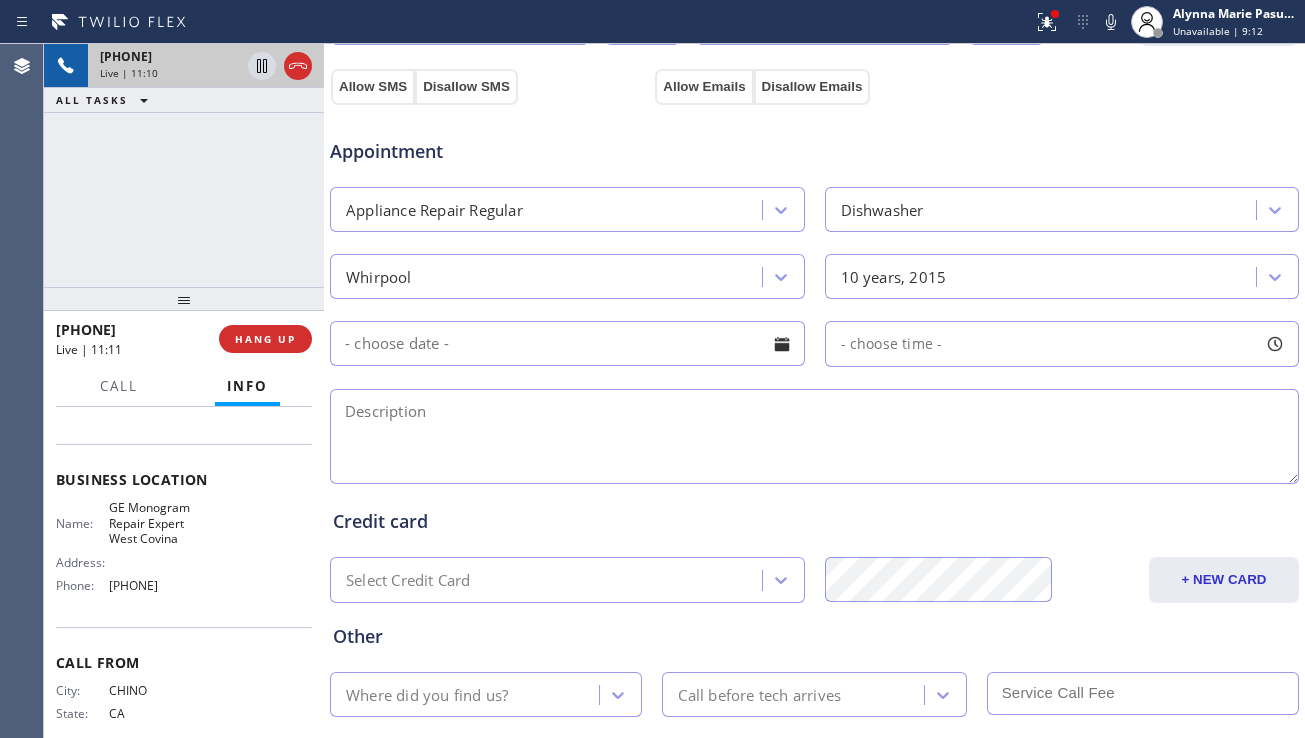 scroll, scrollTop: 266, scrollLeft: 0, axis: vertical 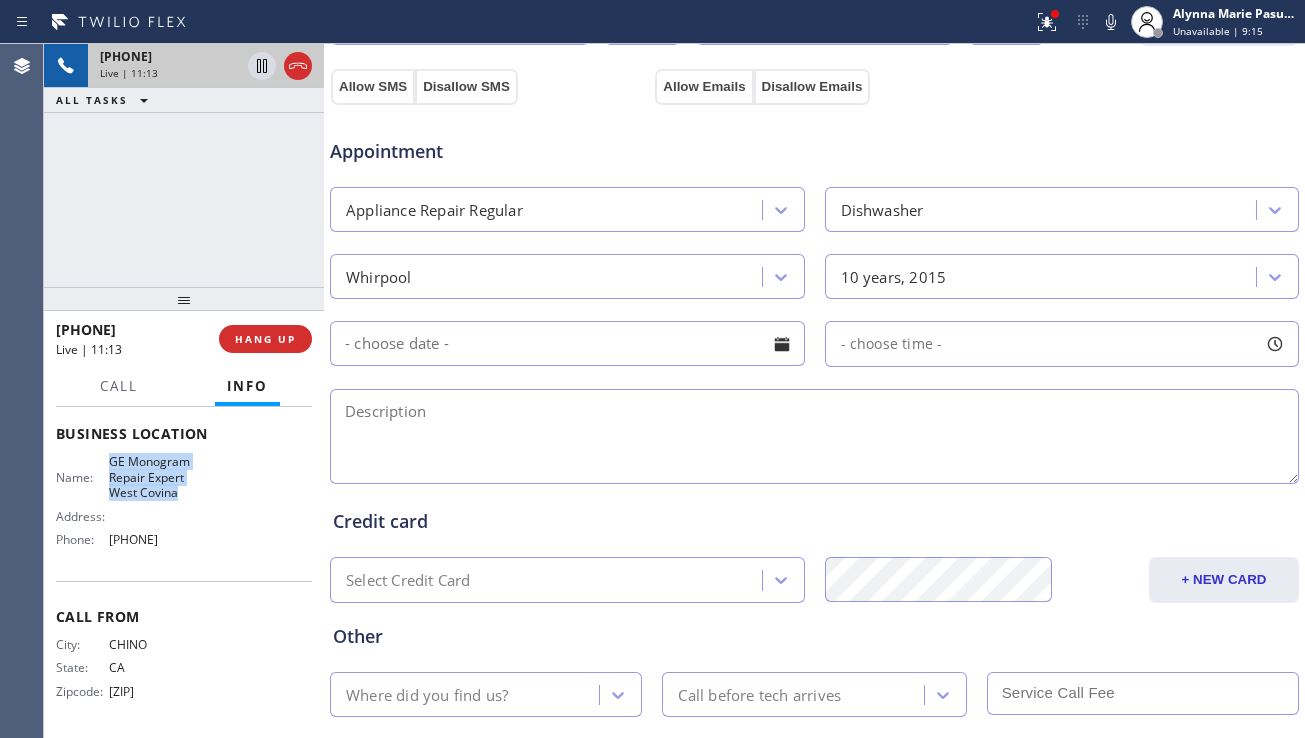 drag, startPoint x: 108, startPoint y: 465, endPoint x: 176, endPoint y: 493, distance: 73.53911 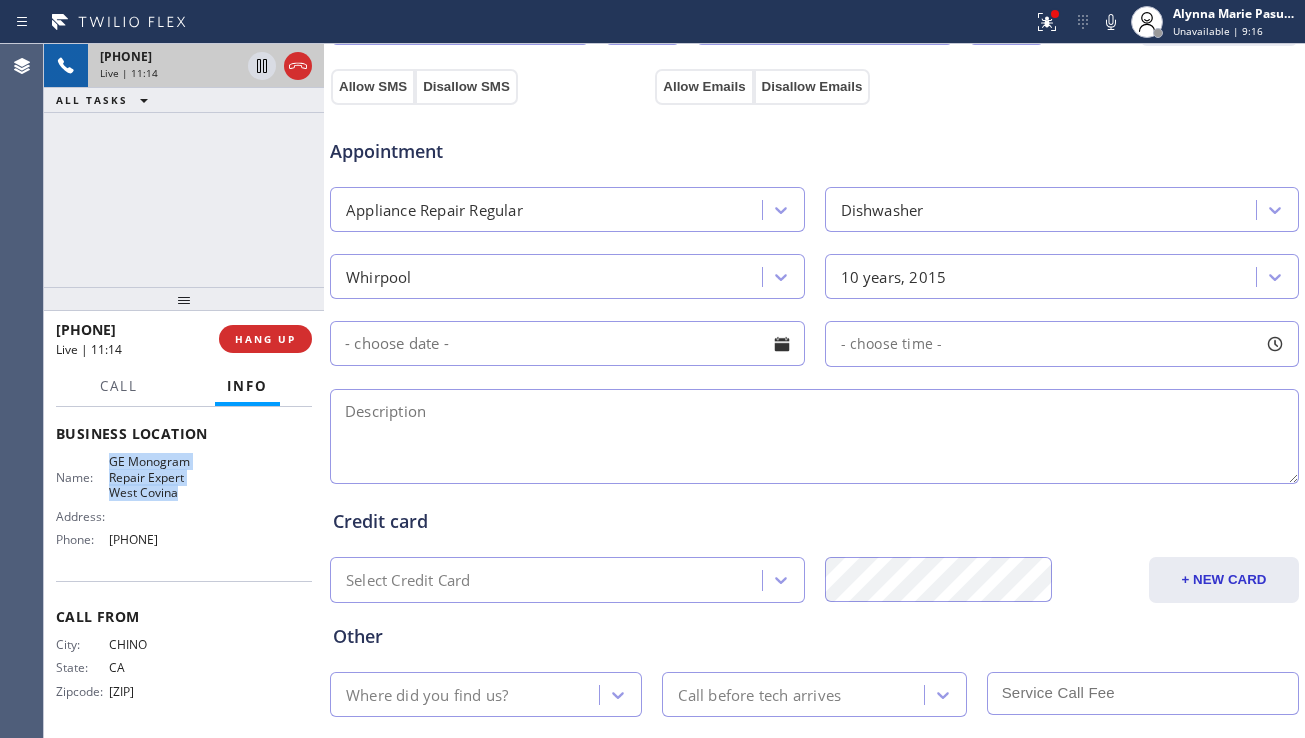 copy on "GE Monogram Repair Expert West Covina" 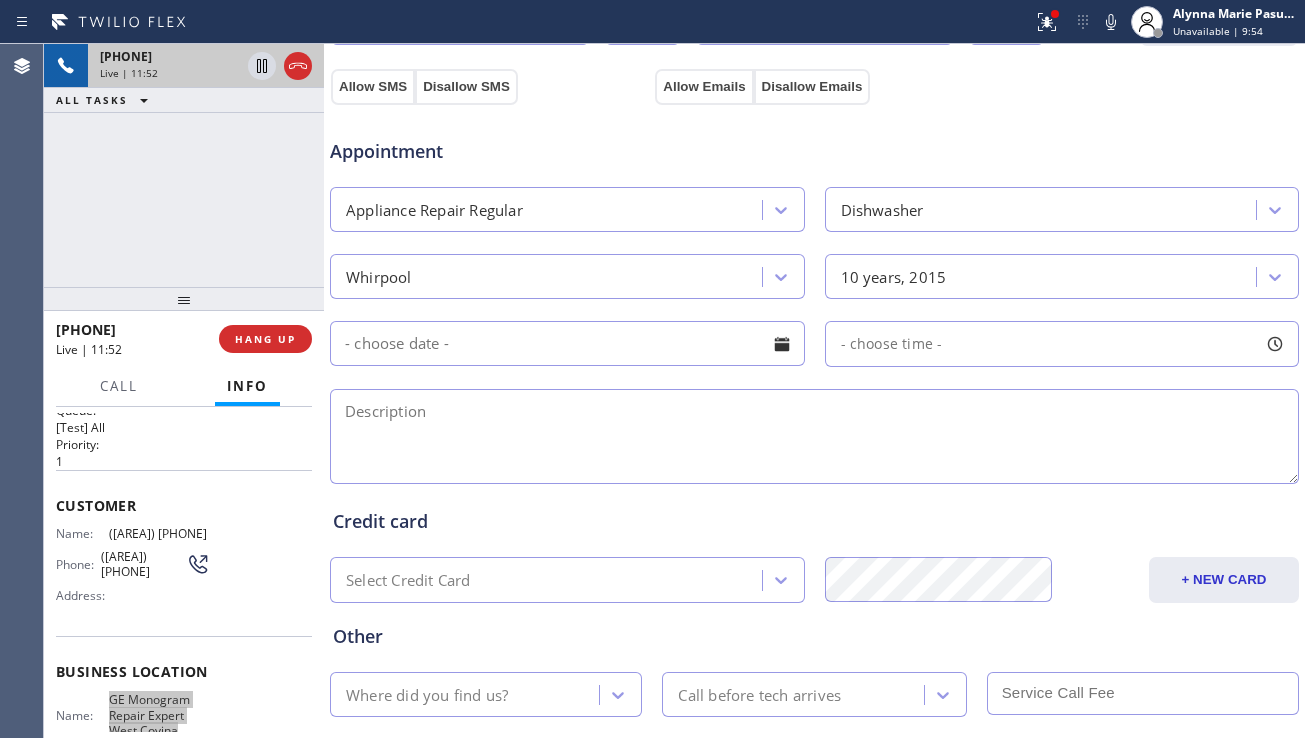 scroll, scrollTop: 0, scrollLeft: 0, axis: both 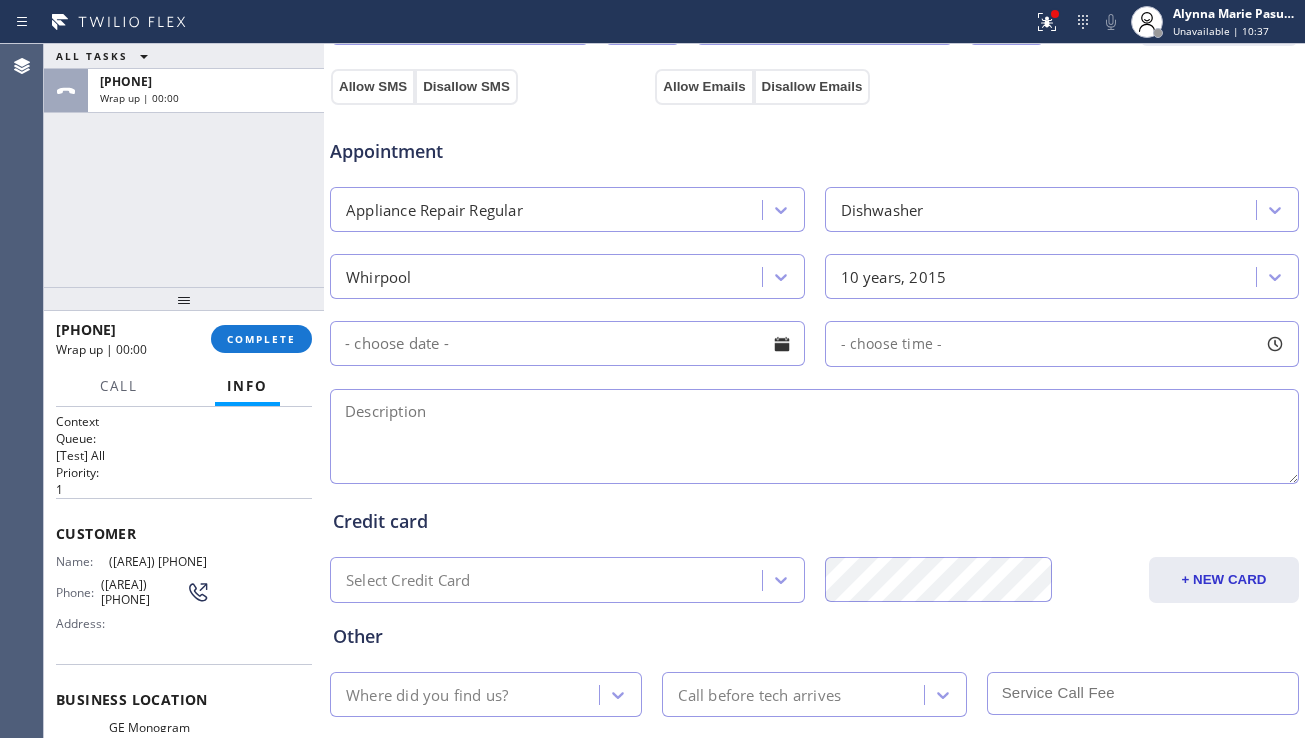 click at bounding box center [814, 436] 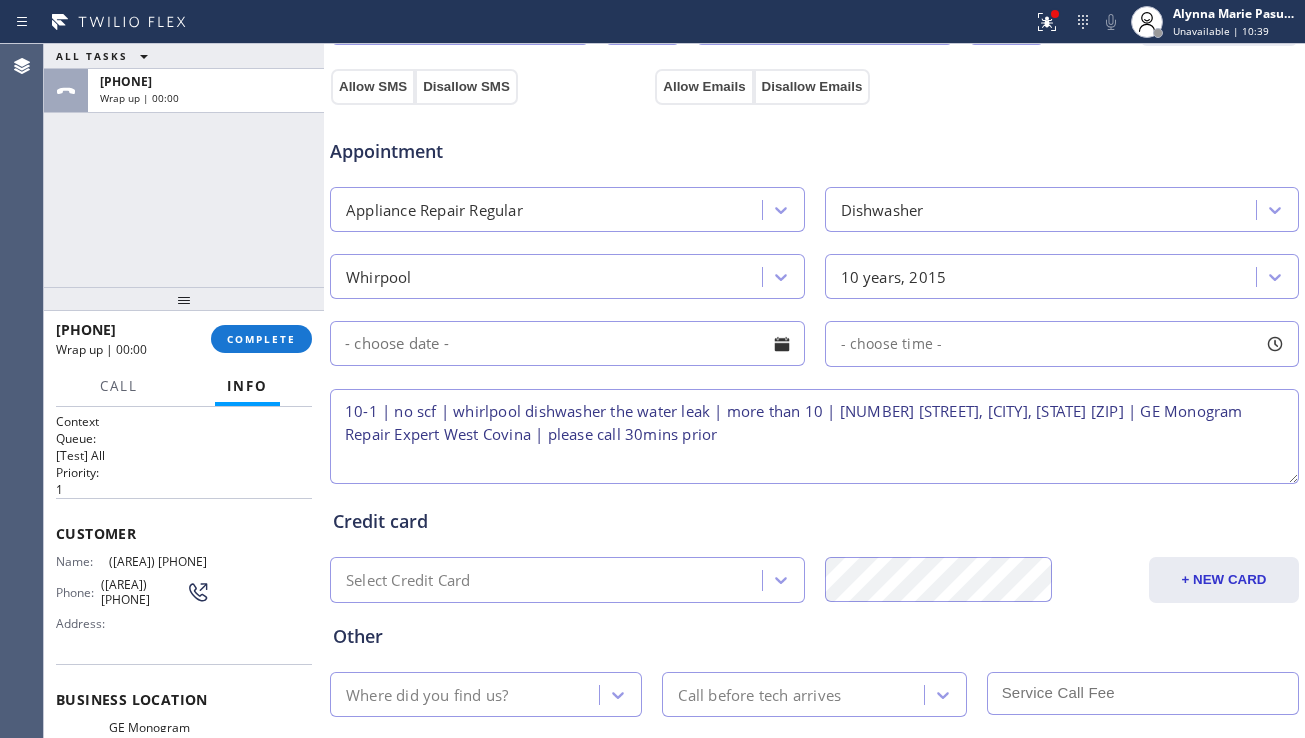 type on "10-1 | no scf | whirlpool dishwasher the water leak | more than 10 | [NUMBER] [STREET], [CITY], [STATE] [ZIP] | GE Monogram Repair Expert West Covina | please call 30mins prior" 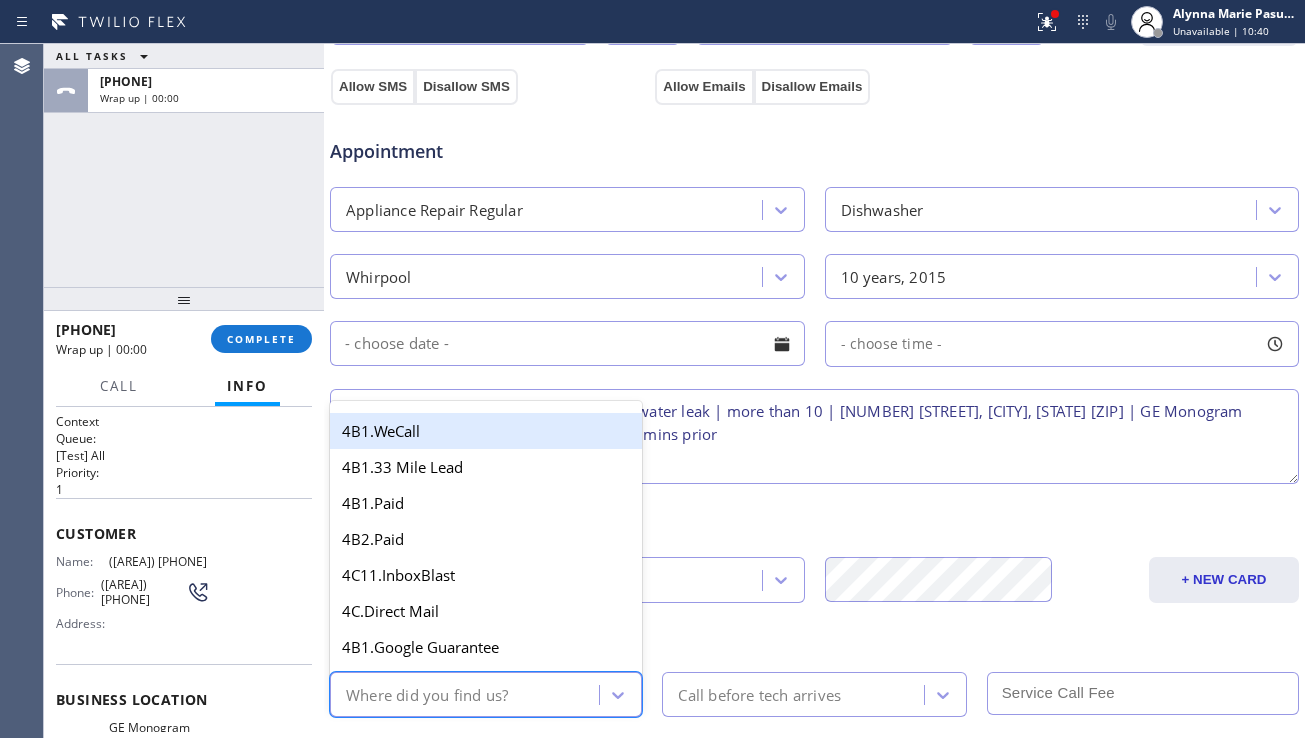type on "w" 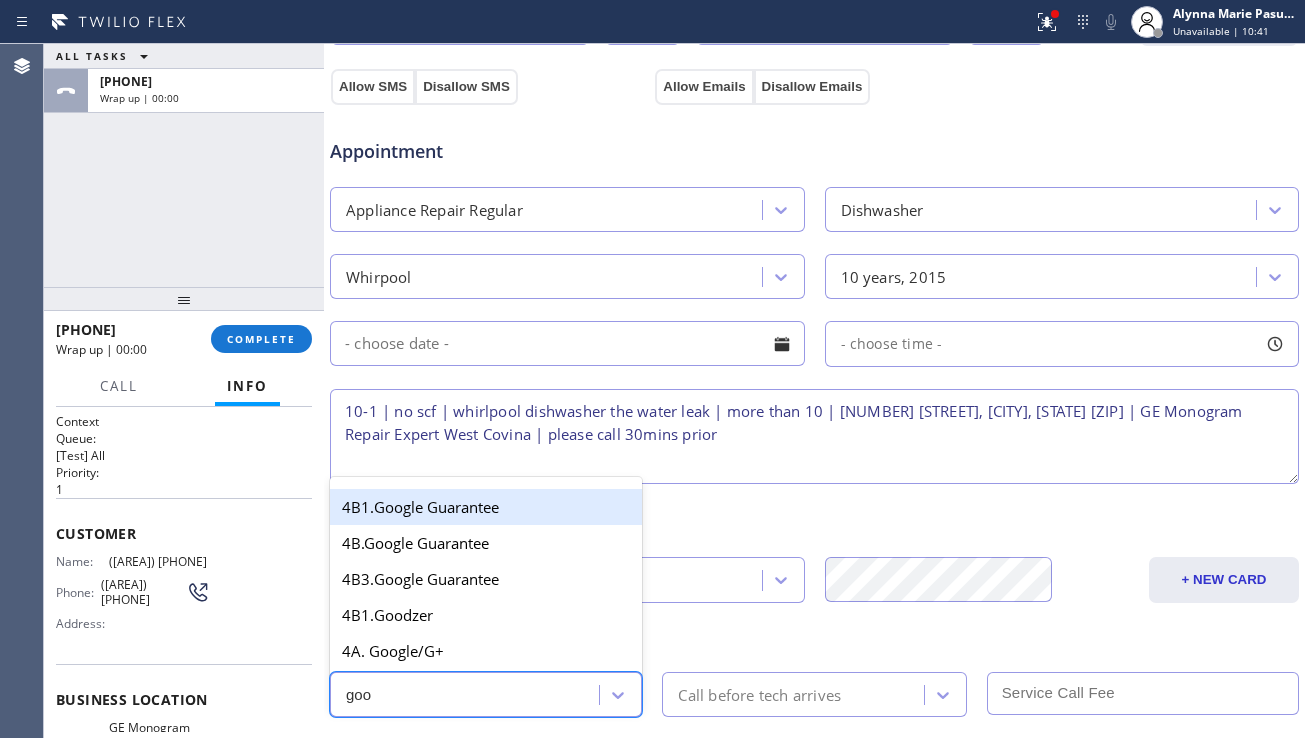 type on "goog" 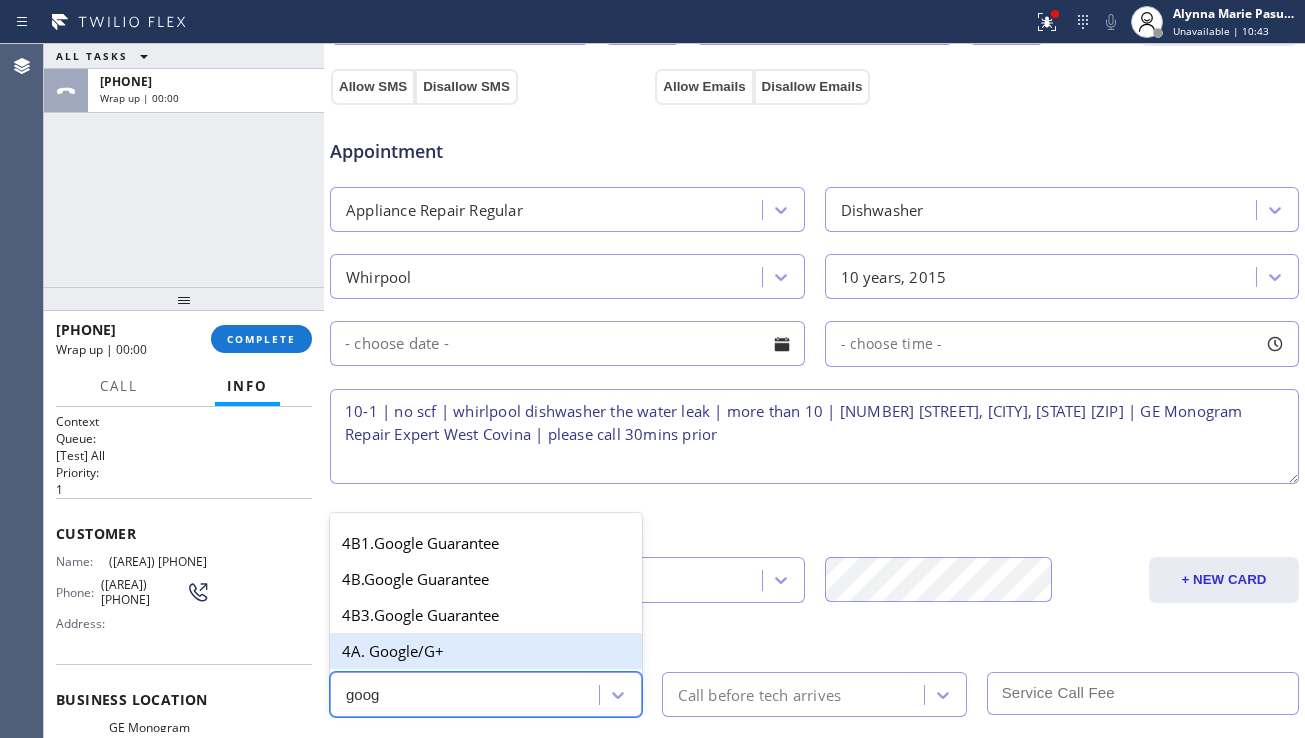 click on "4A. Google/G+" at bounding box center [486, 651] 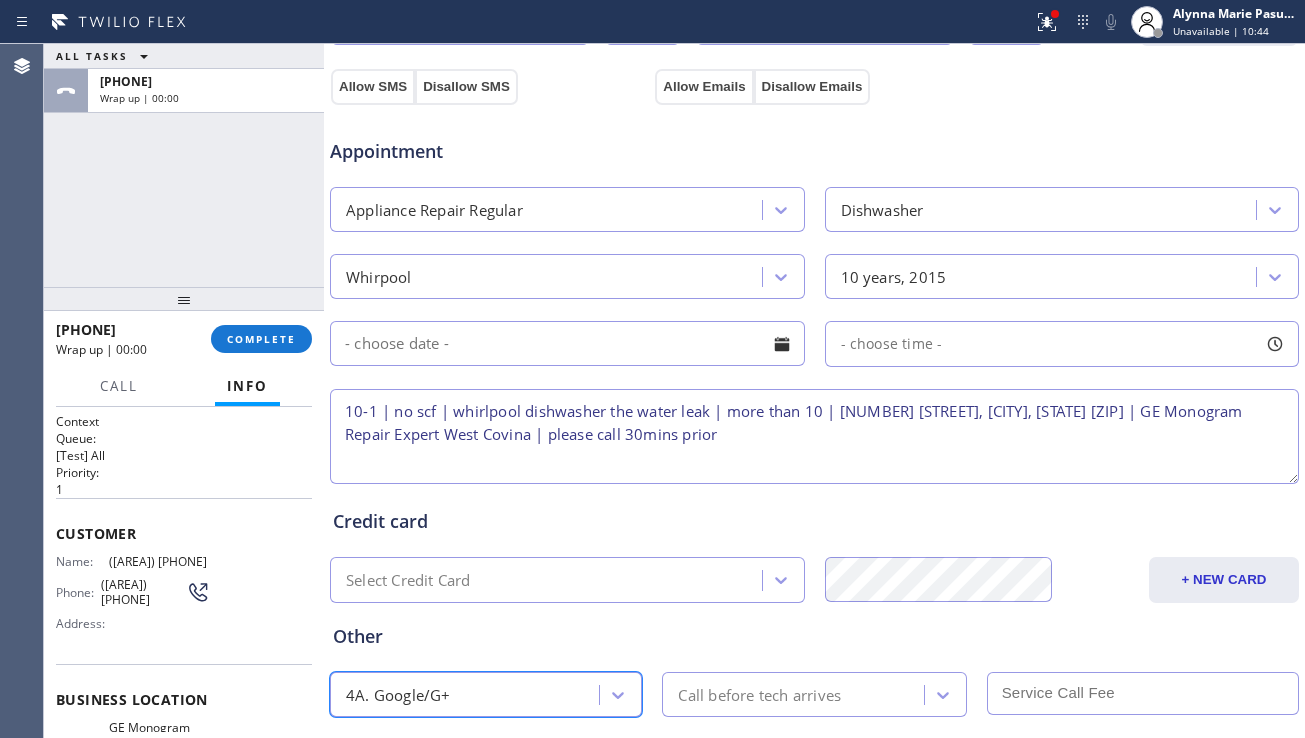 click on "Call before tech arrives" at bounding box center [759, 694] 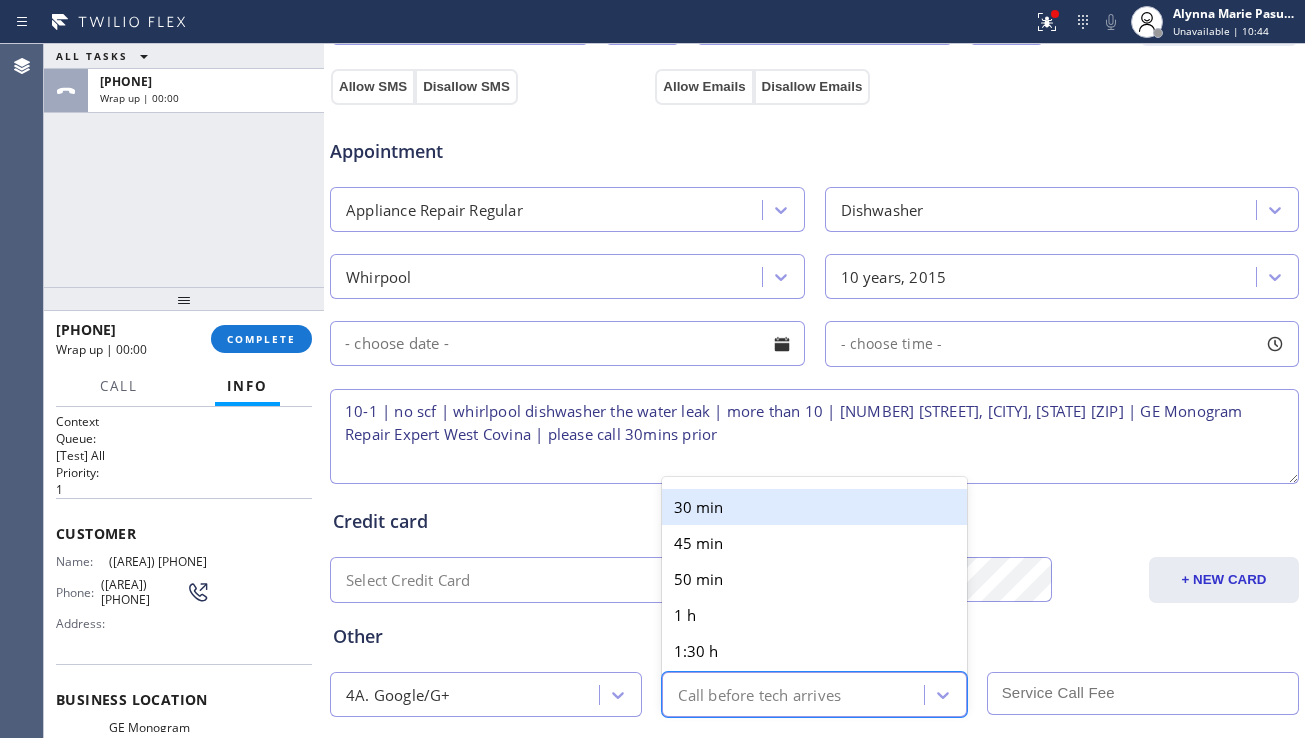 click on "30 min" at bounding box center (814, 507) 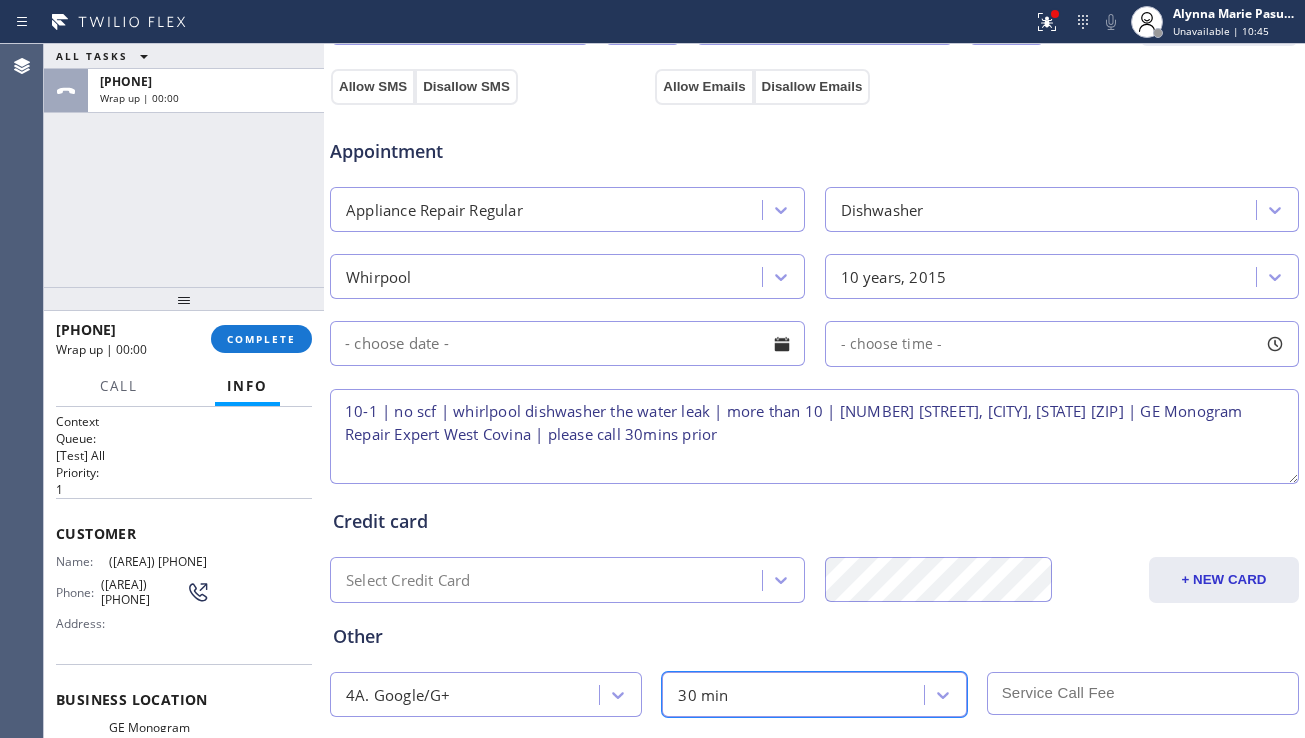 click at bounding box center (1143, 693) 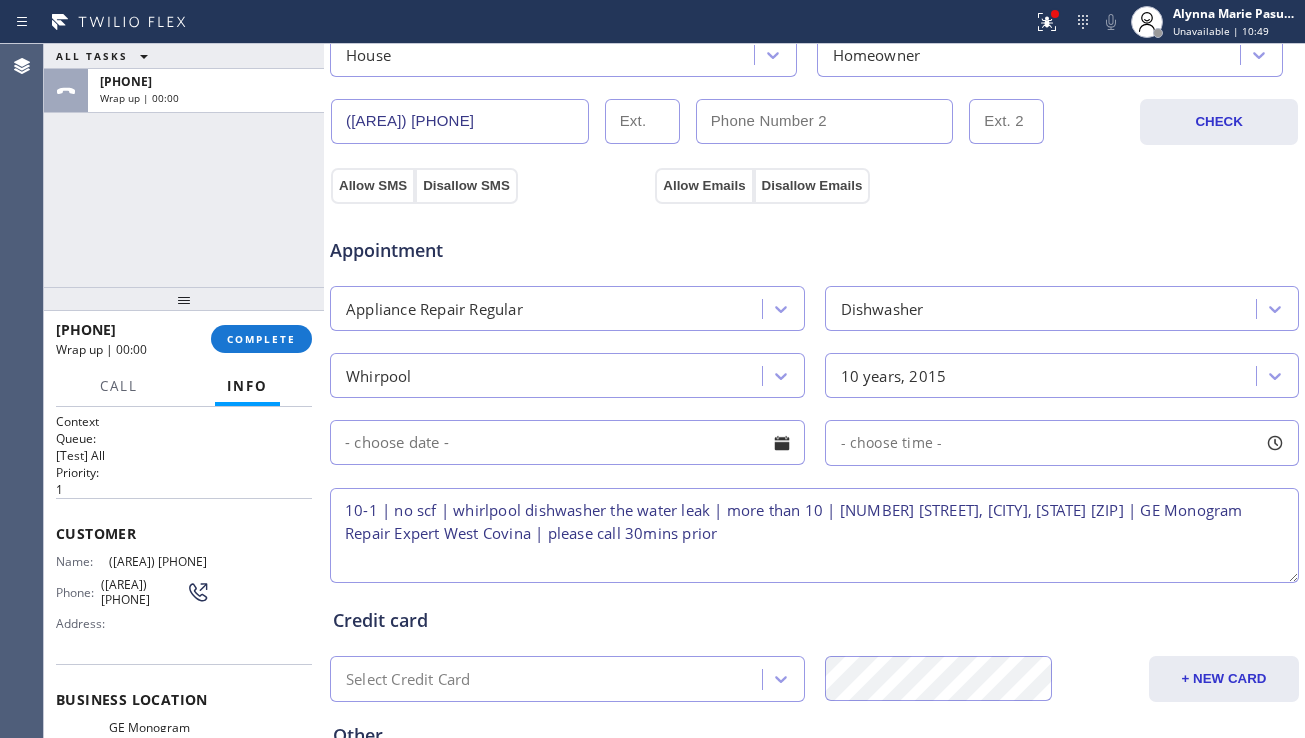 scroll, scrollTop: 600, scrollLeft: 0, axis: vertical 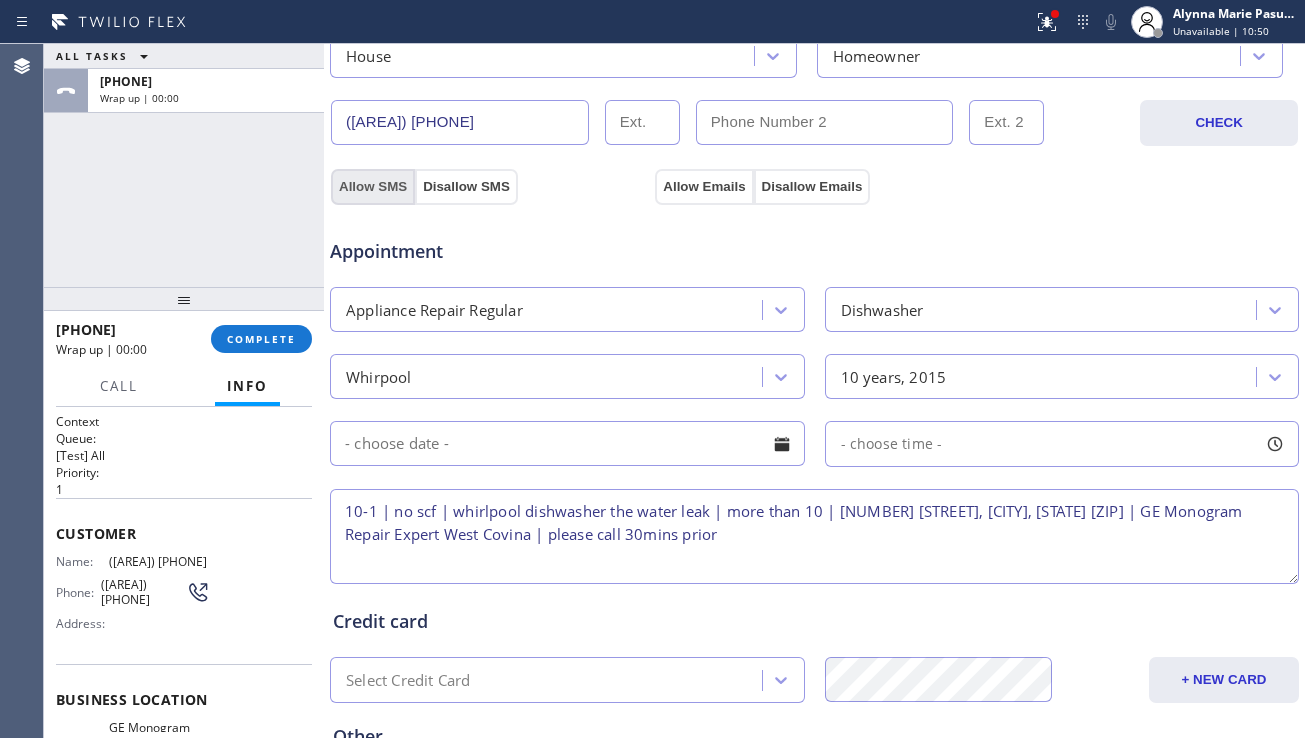 type on "0" 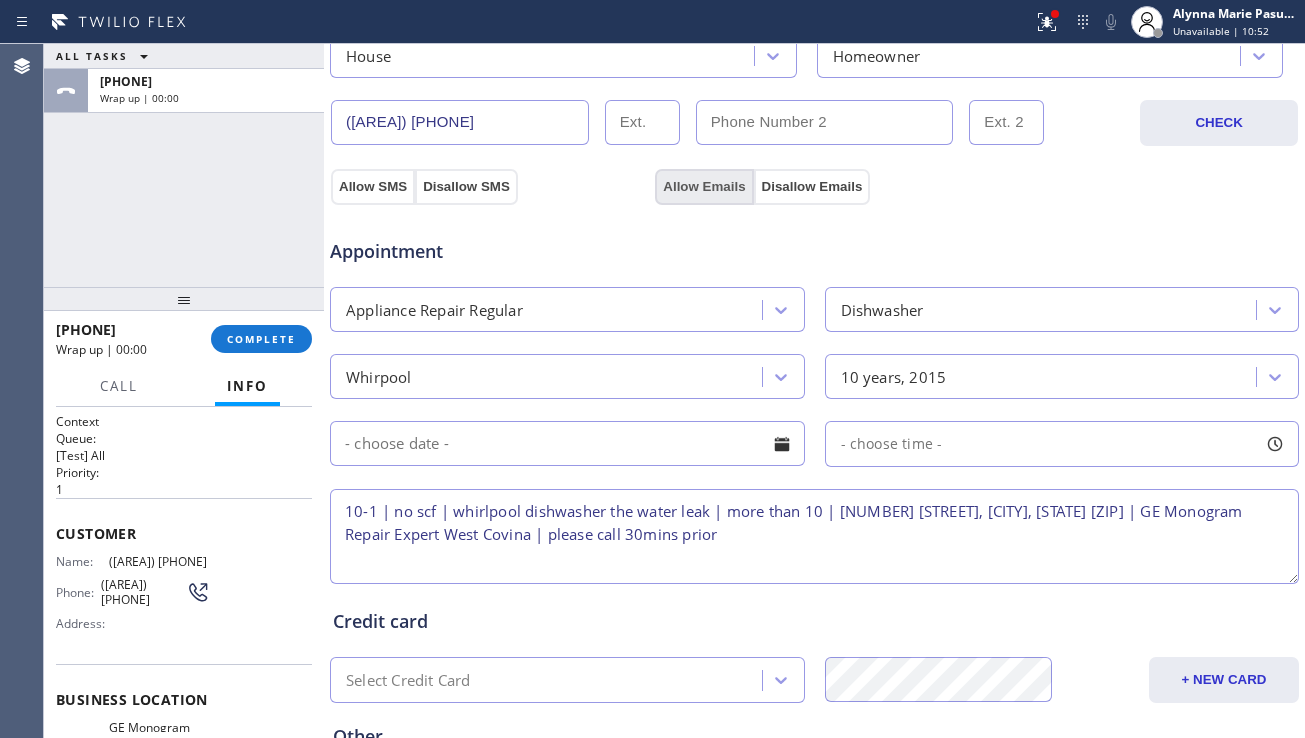 click on "Allow Emails" at bounding box center [704, 187] 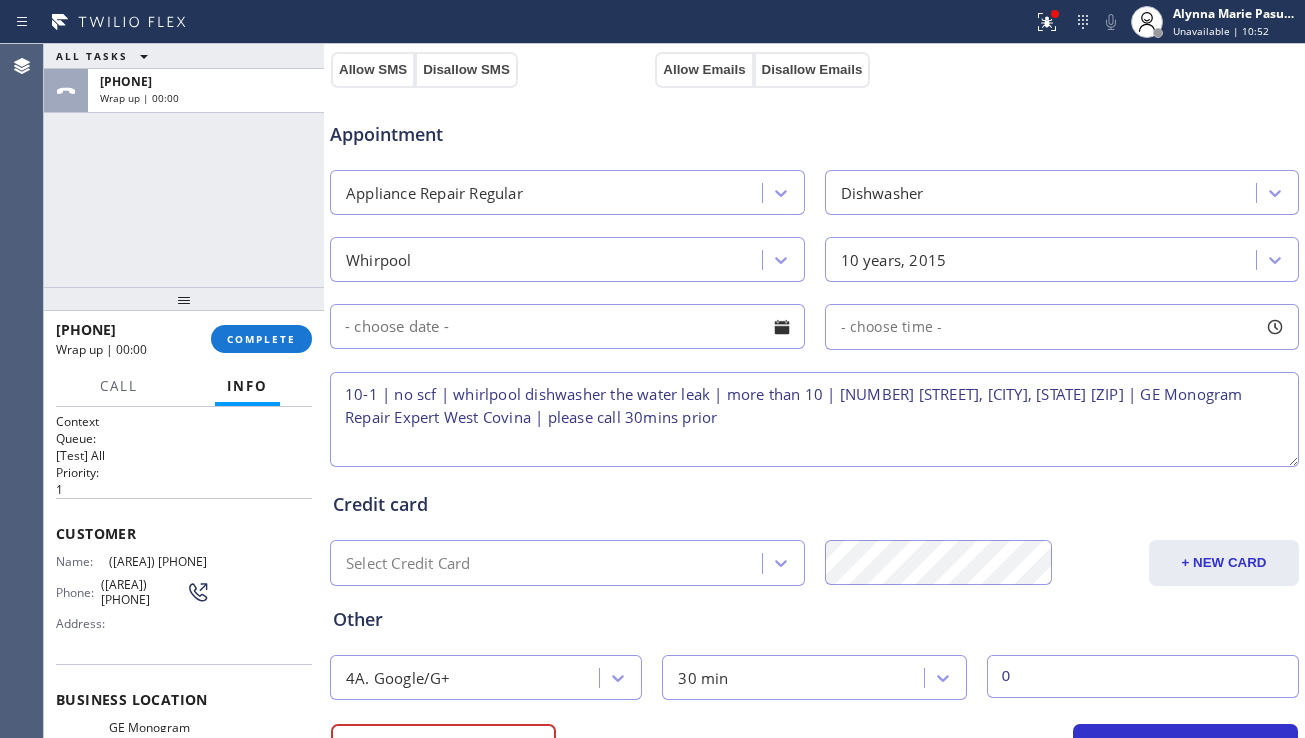 scroll, scrollTop: 812, scrollLeft: 0, axis: vertical 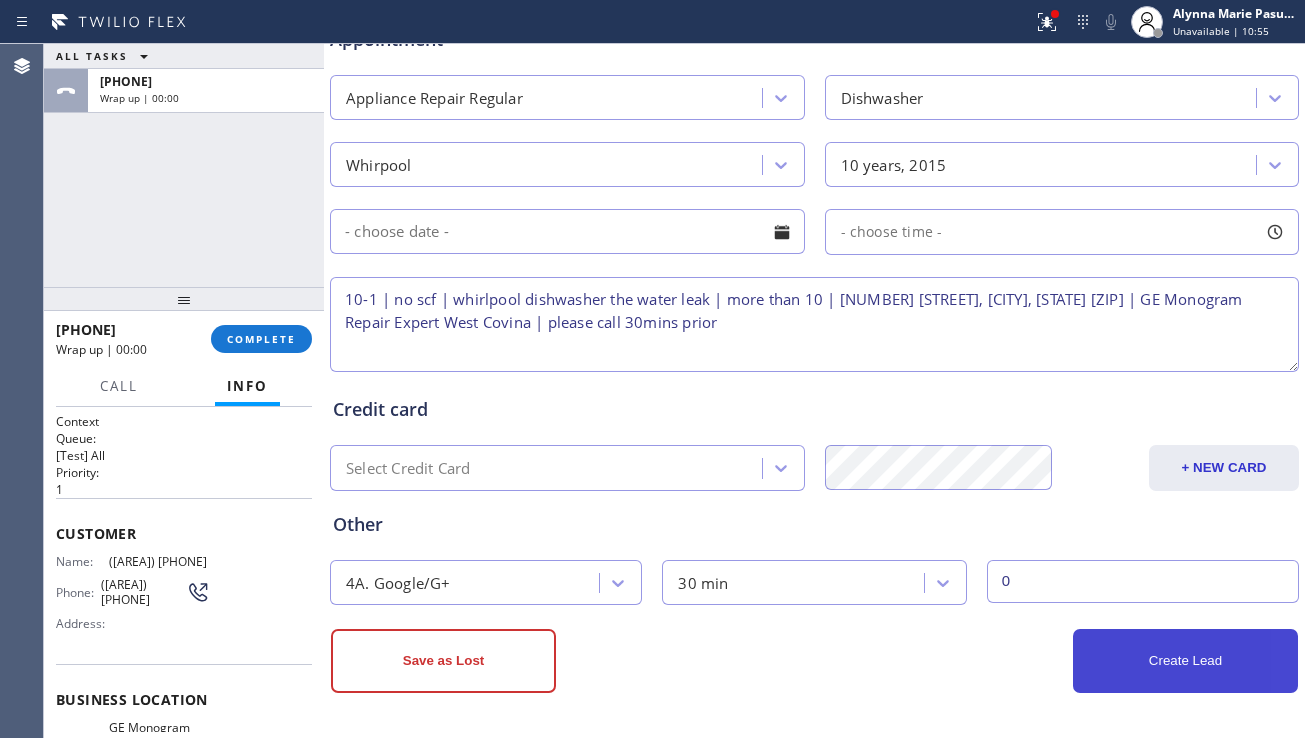 click on "Create Lead" at bounding box center (1185, 661) 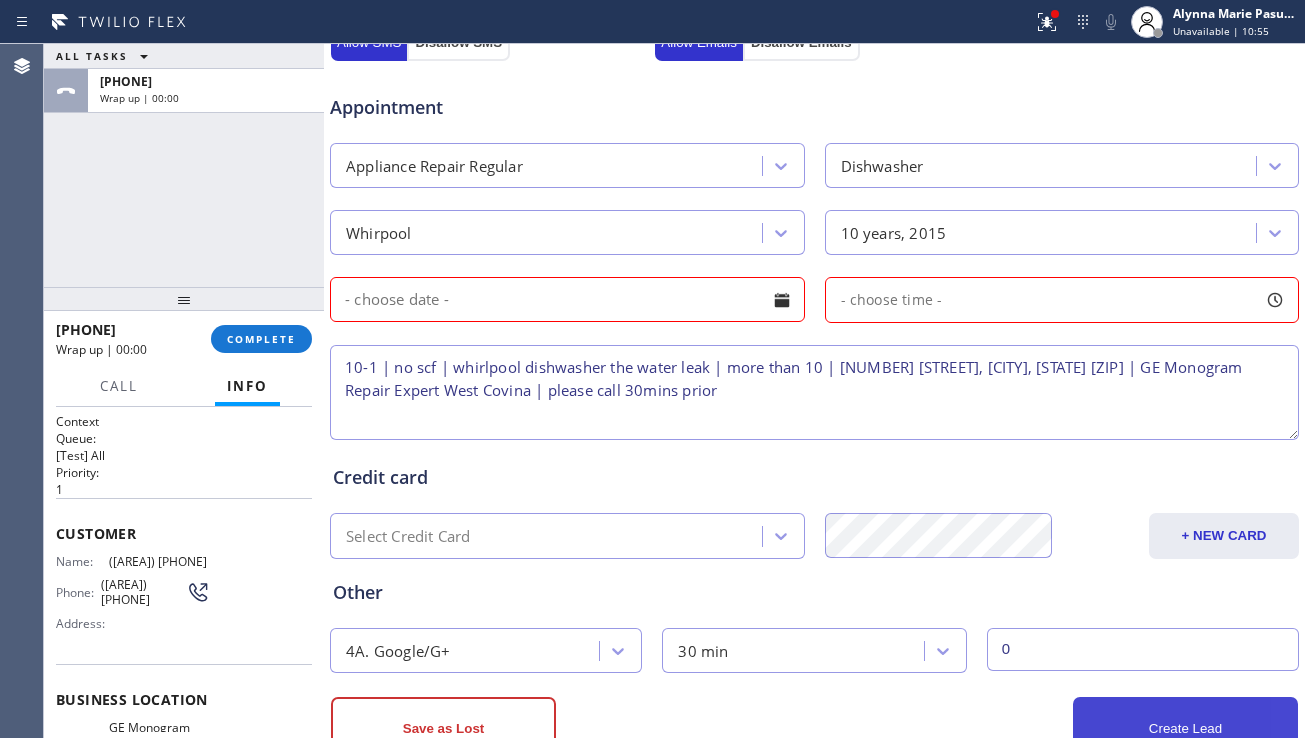 scroll, scrollTop: 880, scrollLeft: 0, axis: vertical 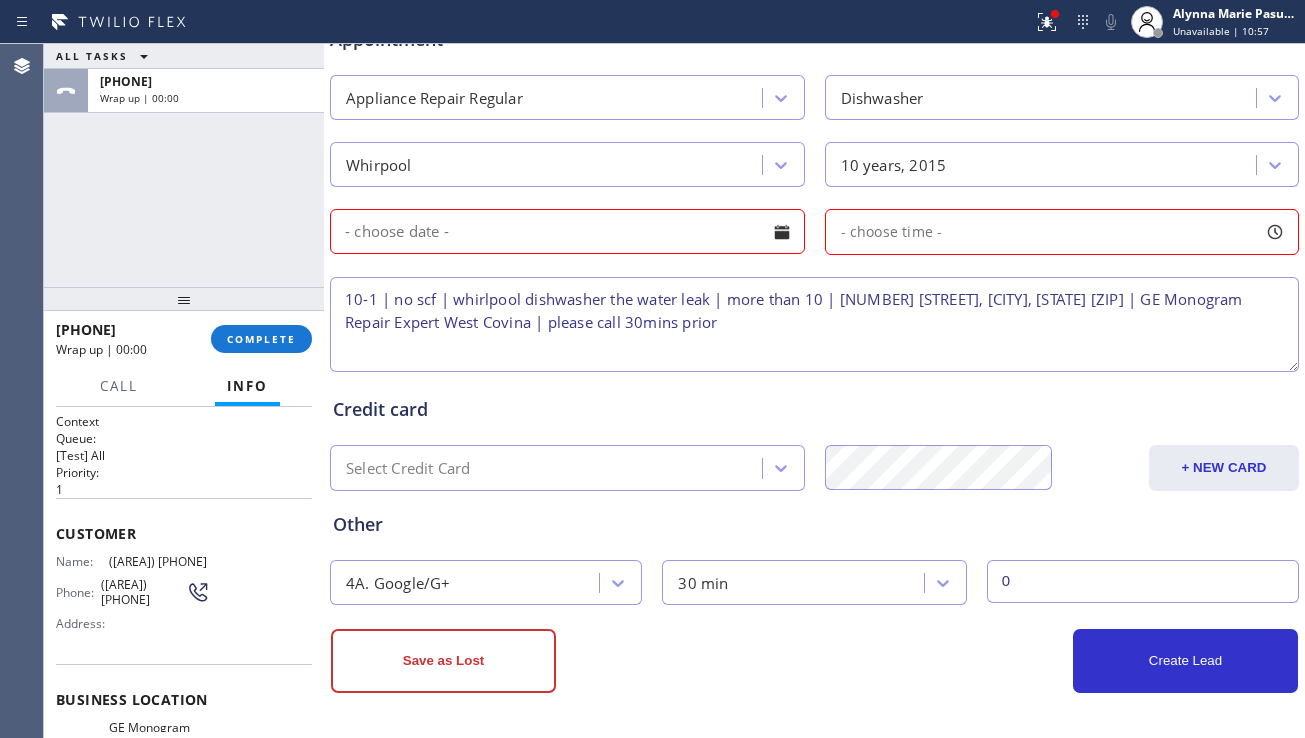click at bounding box center [782, 232] 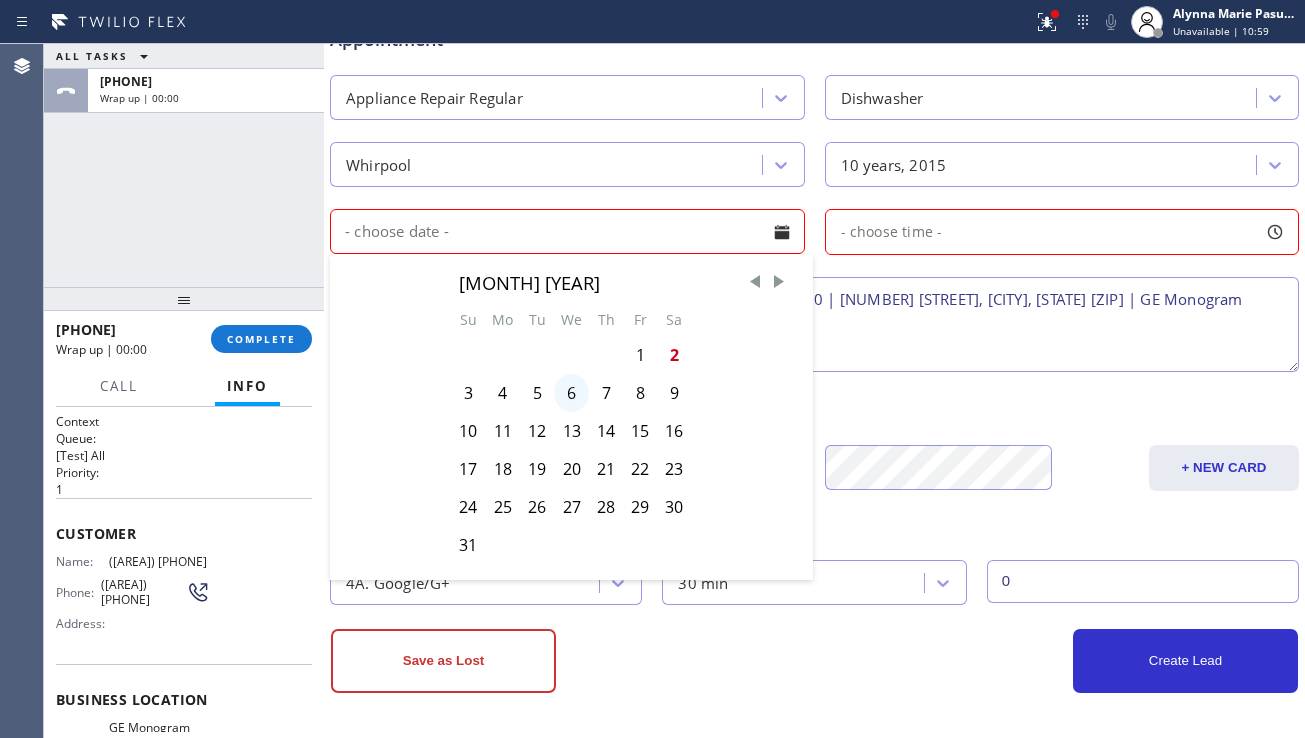 click on "6" at bounding box center [571, 393] 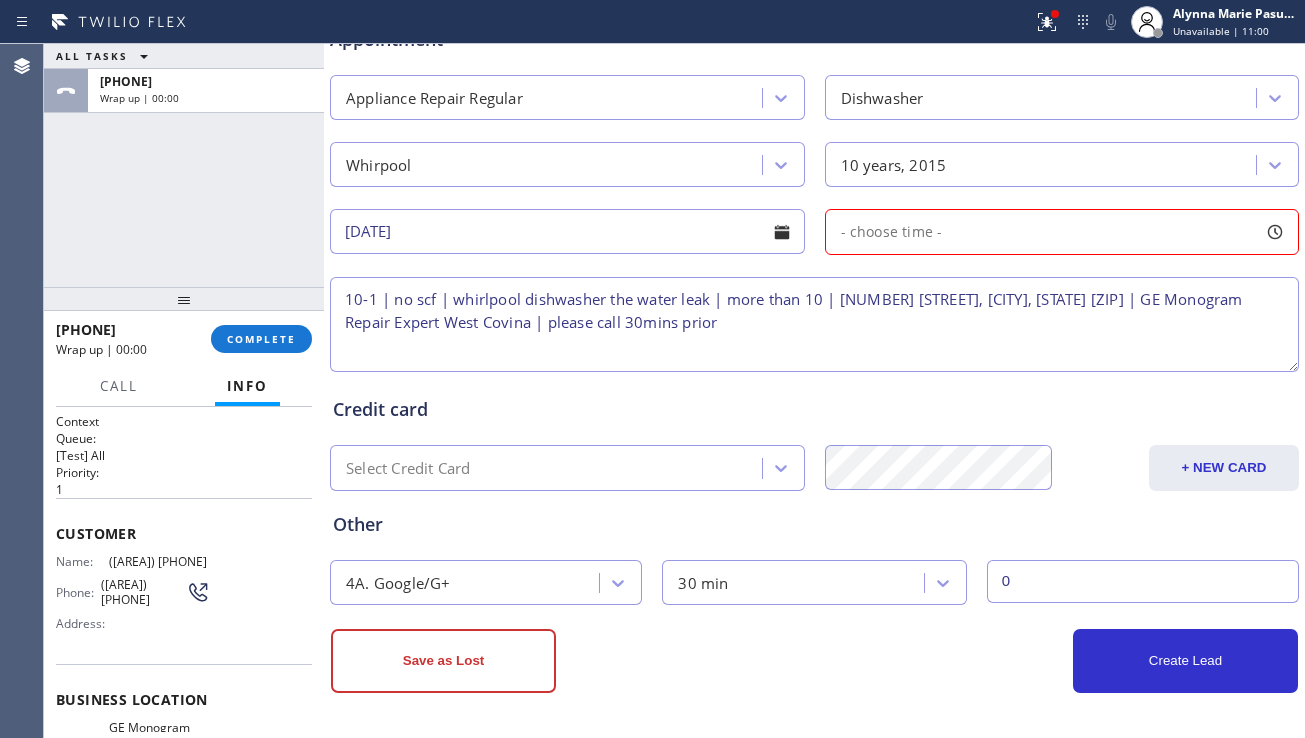 click on "- choose time -" at bounding box center [884, 232] 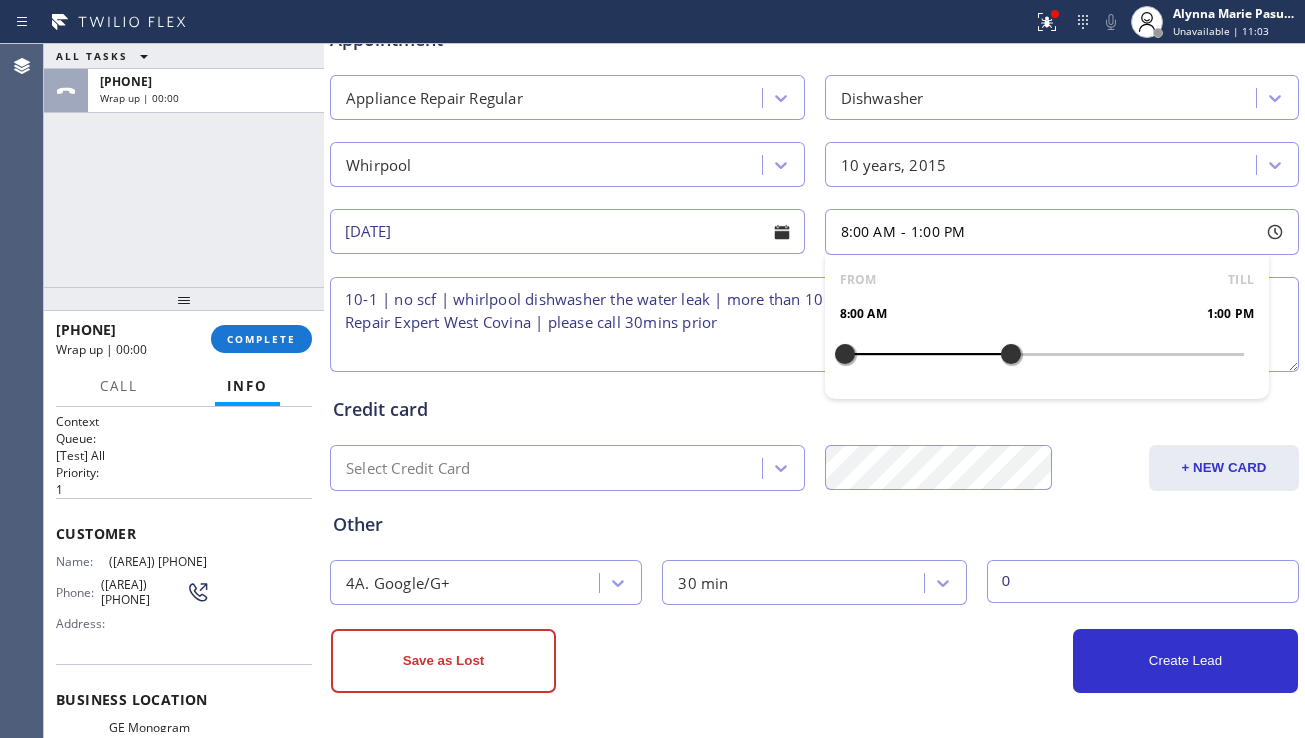 drag, startPoint x: 834, startPoint y: 352, endPoint x: 995, endPoint y: 362, distance: 161.31026 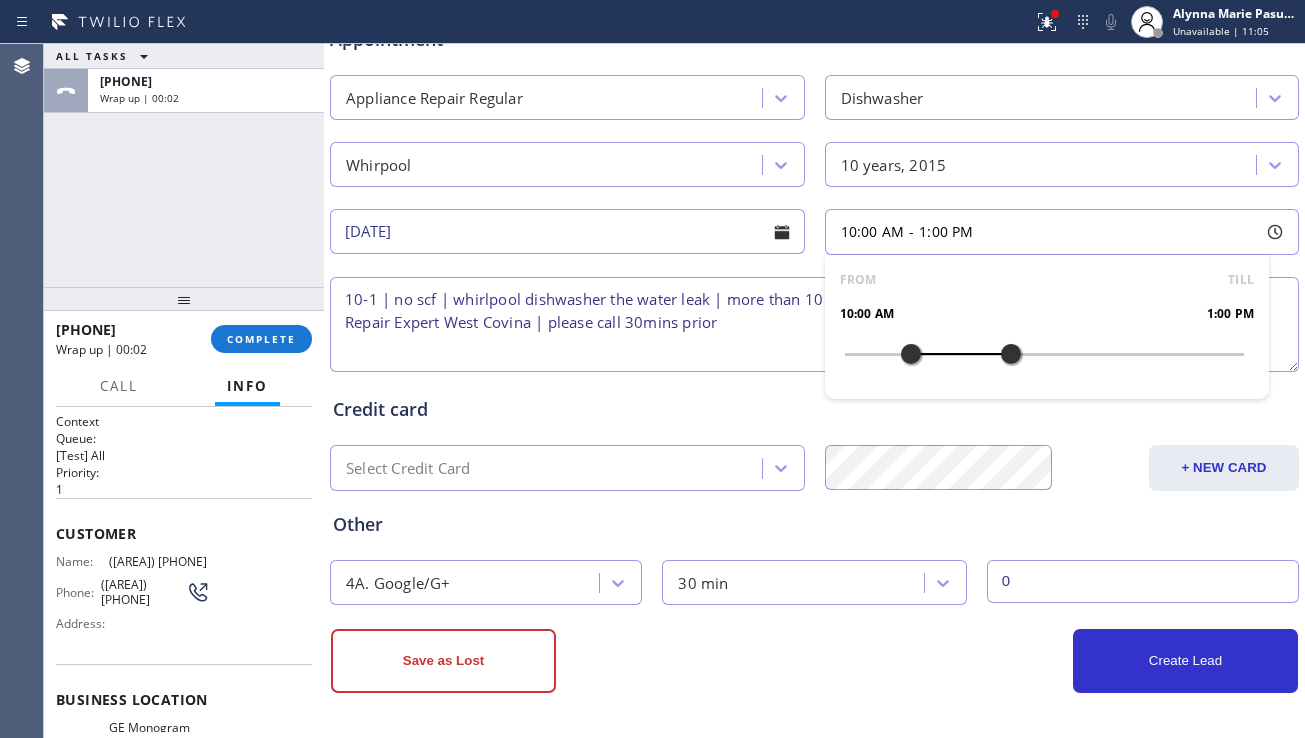 drag, startPoint x: 833, startPoint y: 357, endPoint x: 903, endPoint y: 357, distance: 70 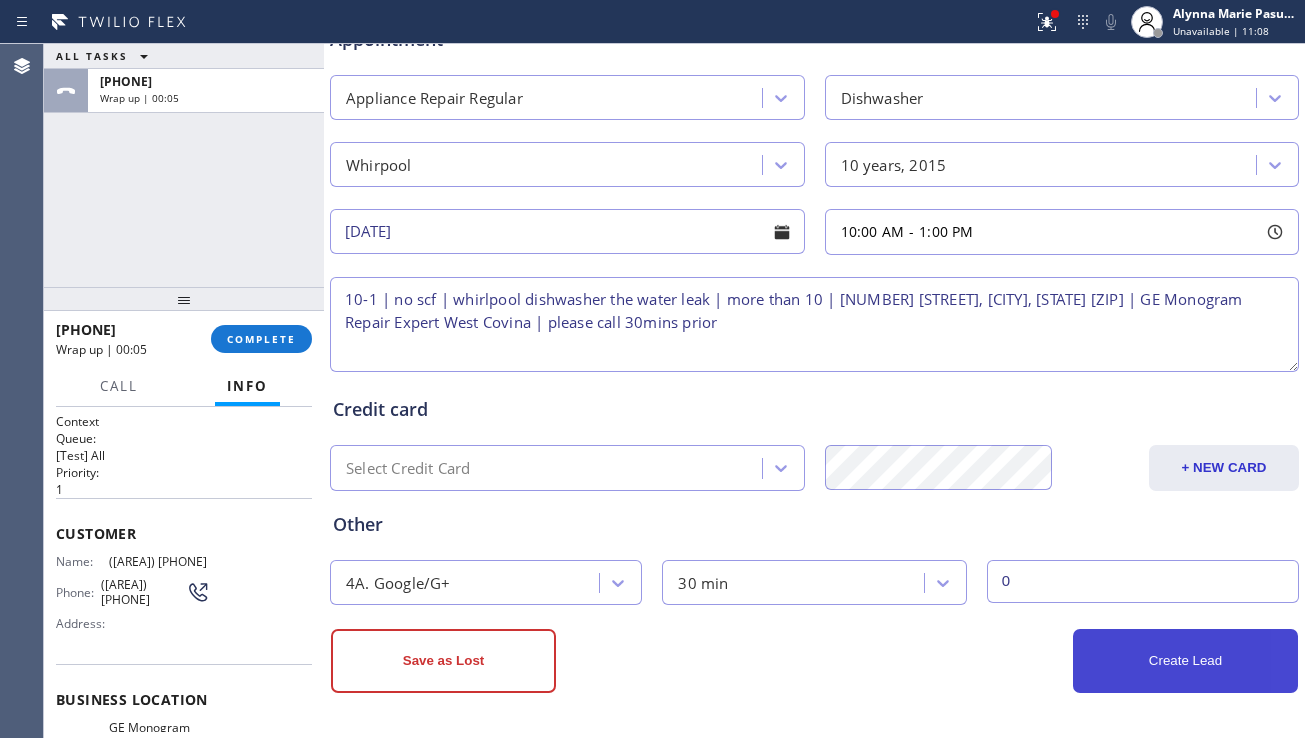 click on "Create Lead" at bounding box center (1185, 661) 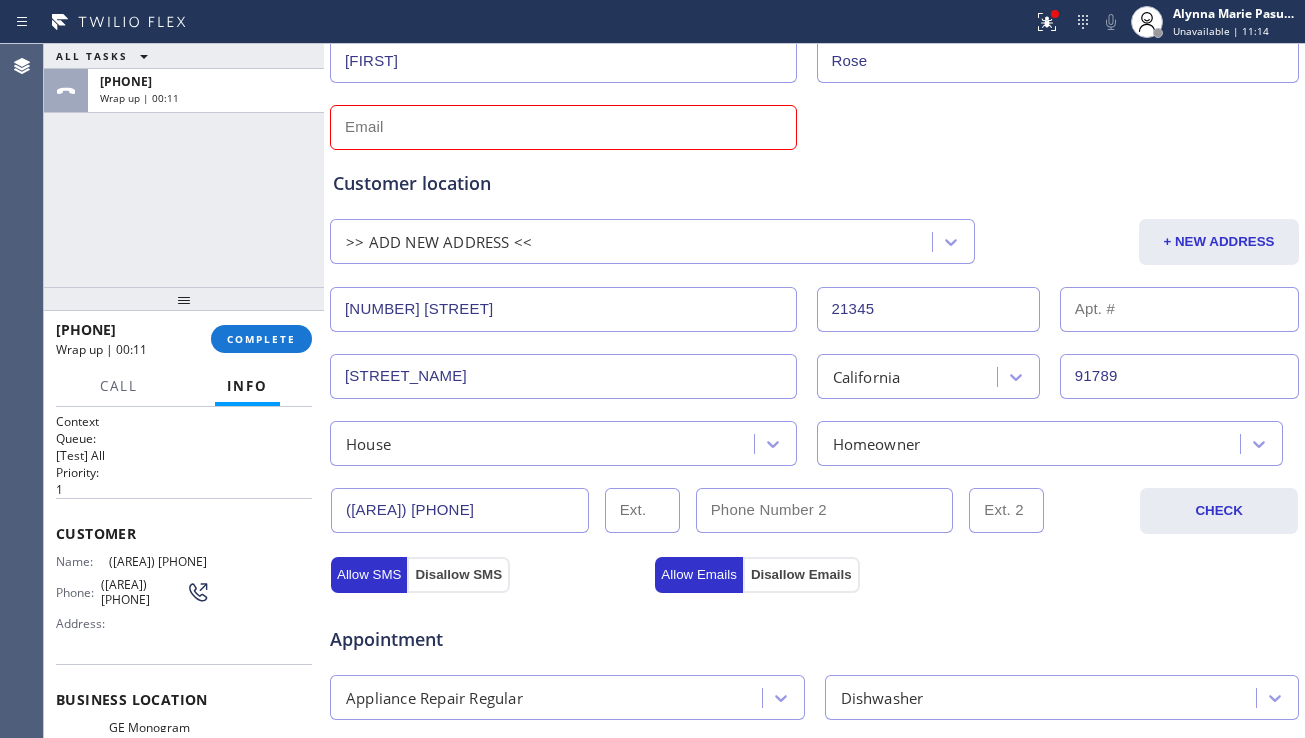 scroll, scrollTop: 0, scrollLeft: 0, axis: both 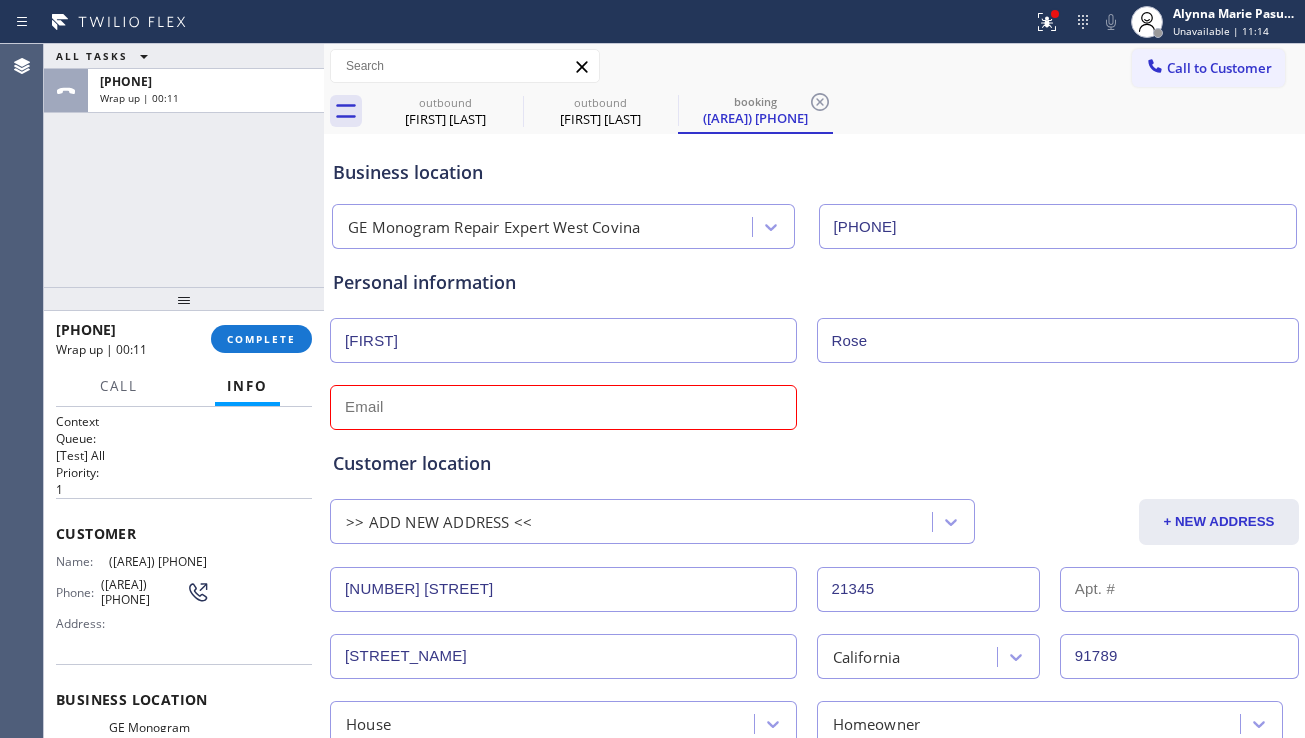 click at bounding box center (563, 407) 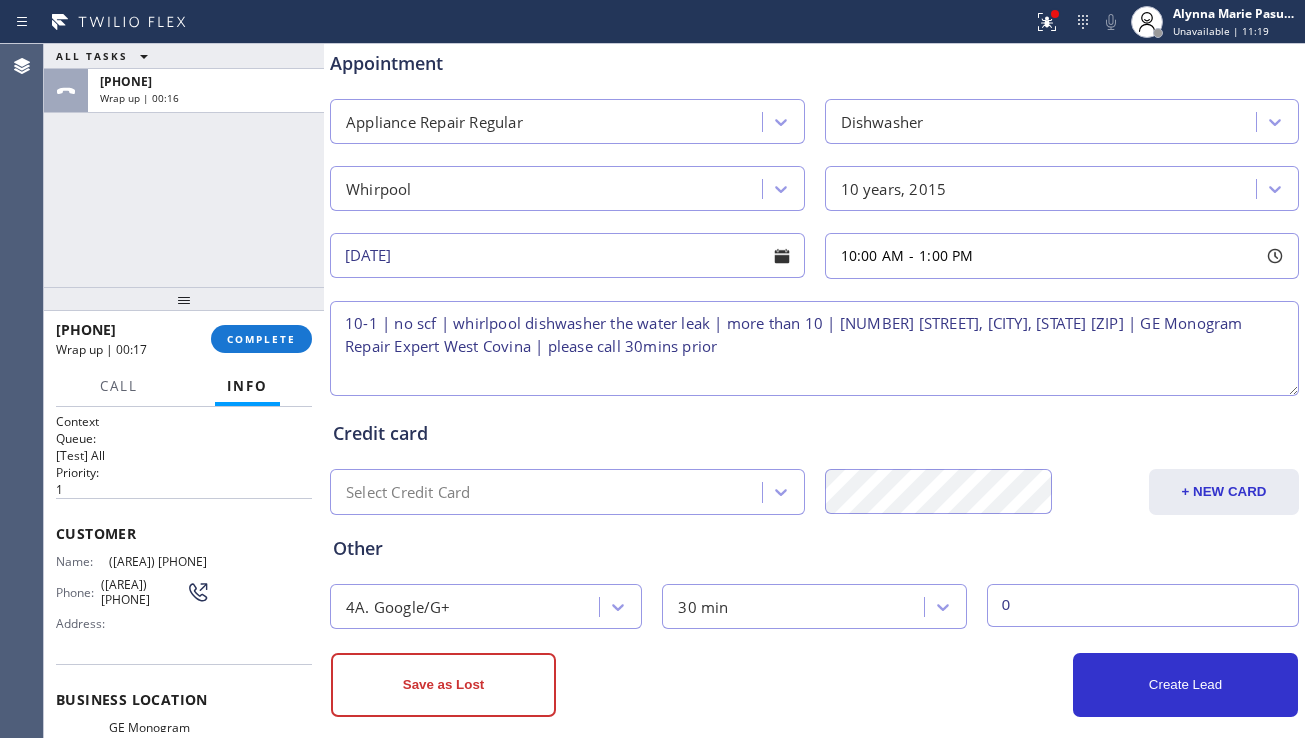 scroll, scrollTop: 880, scrollLeft: 0, axis: vertical 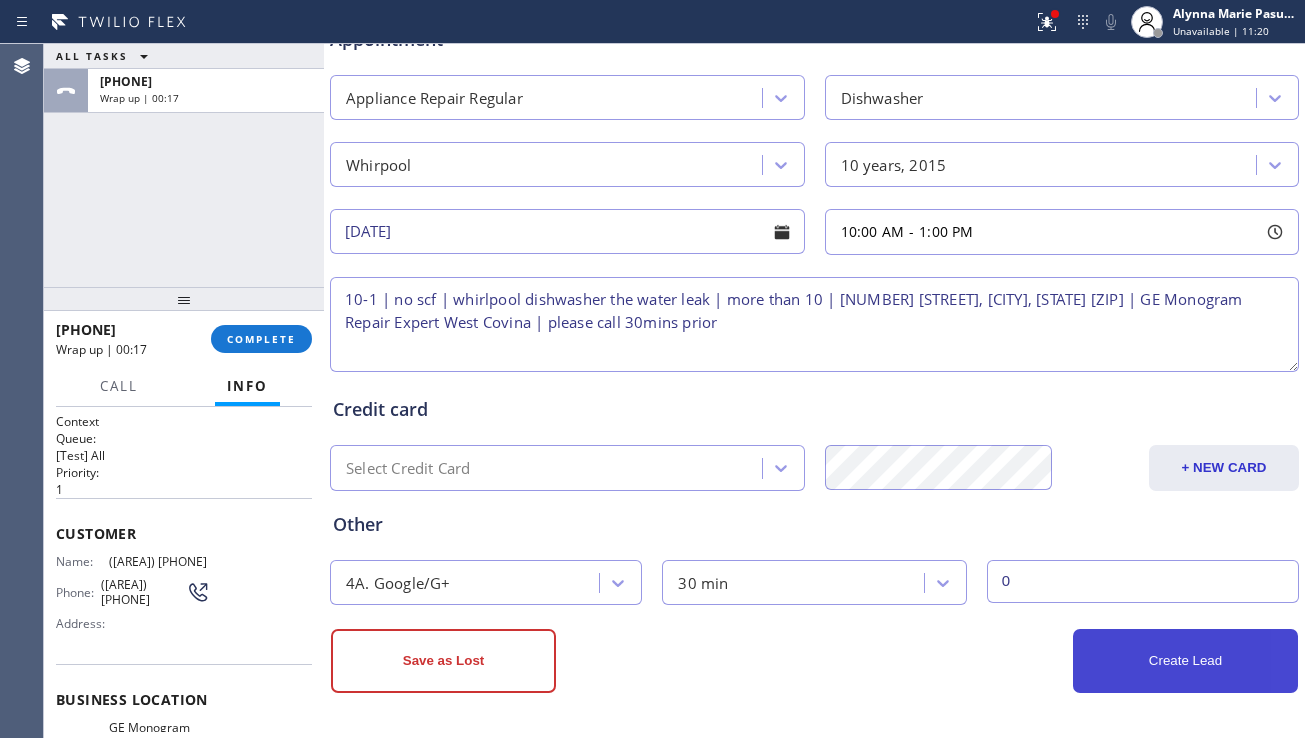 type on "no@gmail.com" 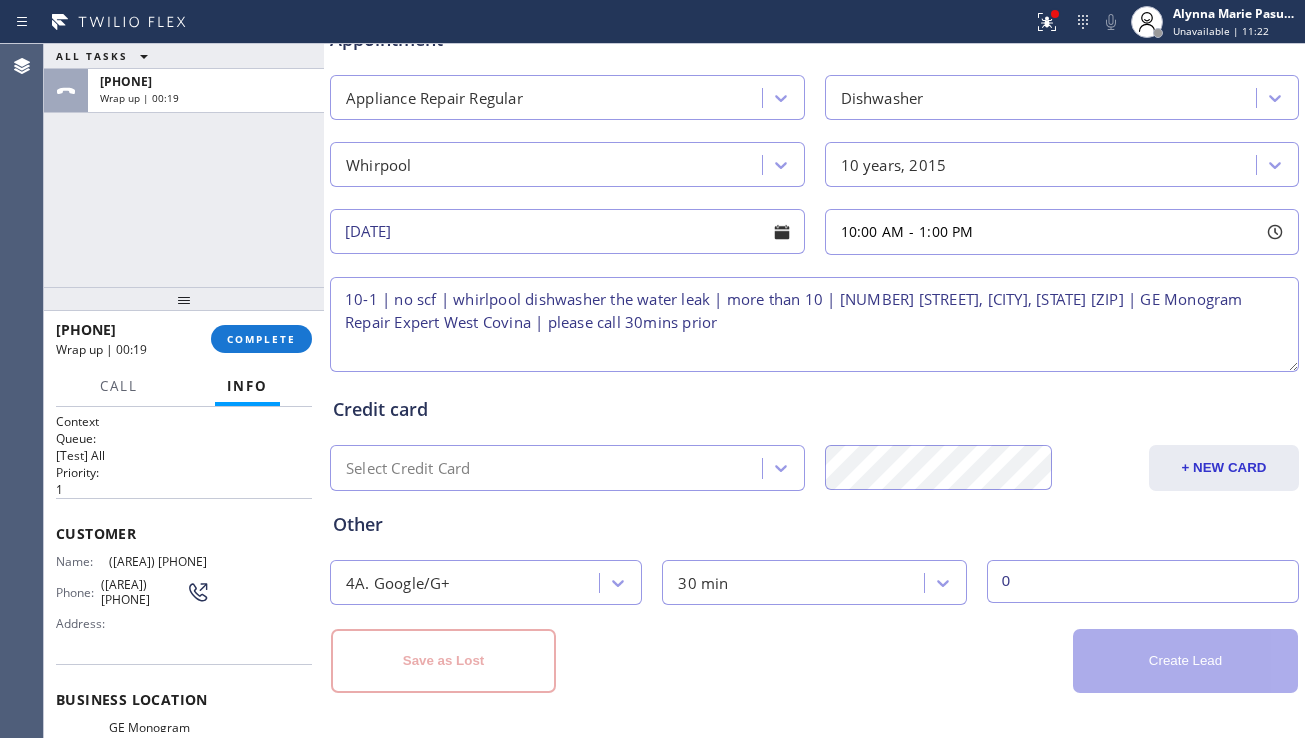 type 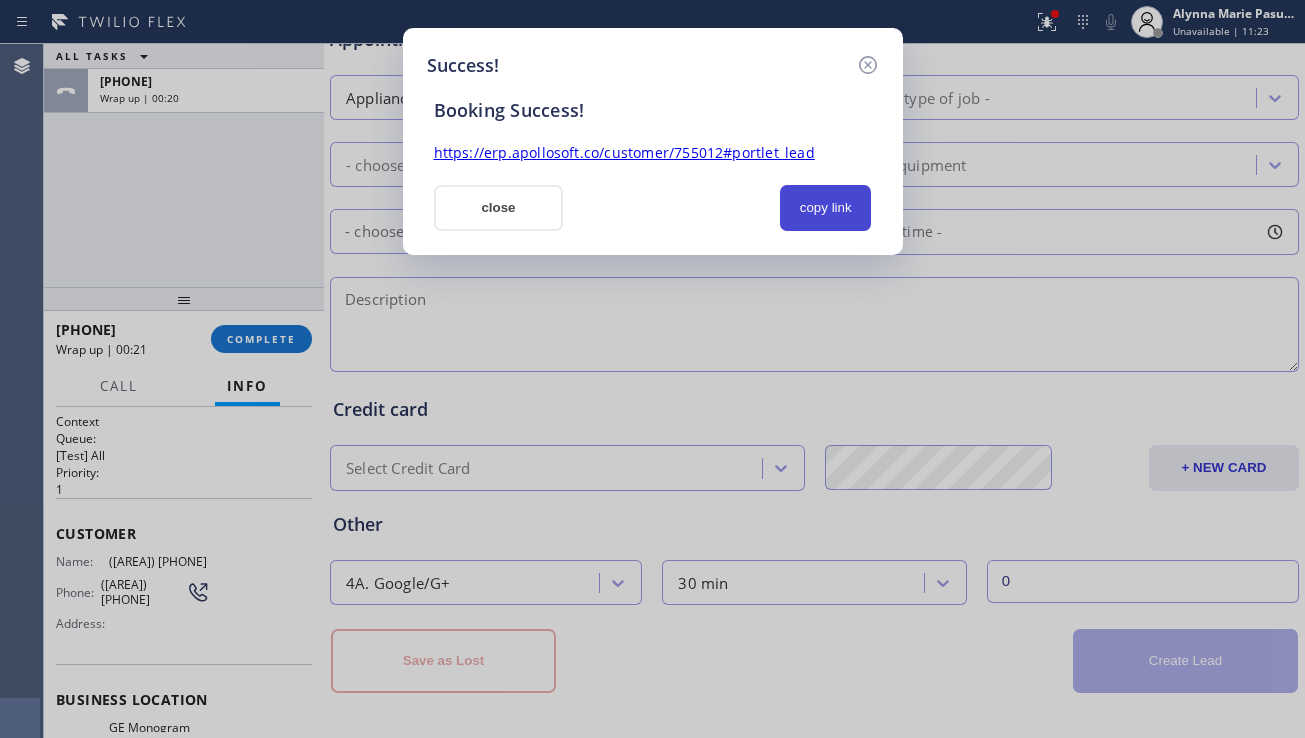 click on "copy link" at bounding box center (826, 208) 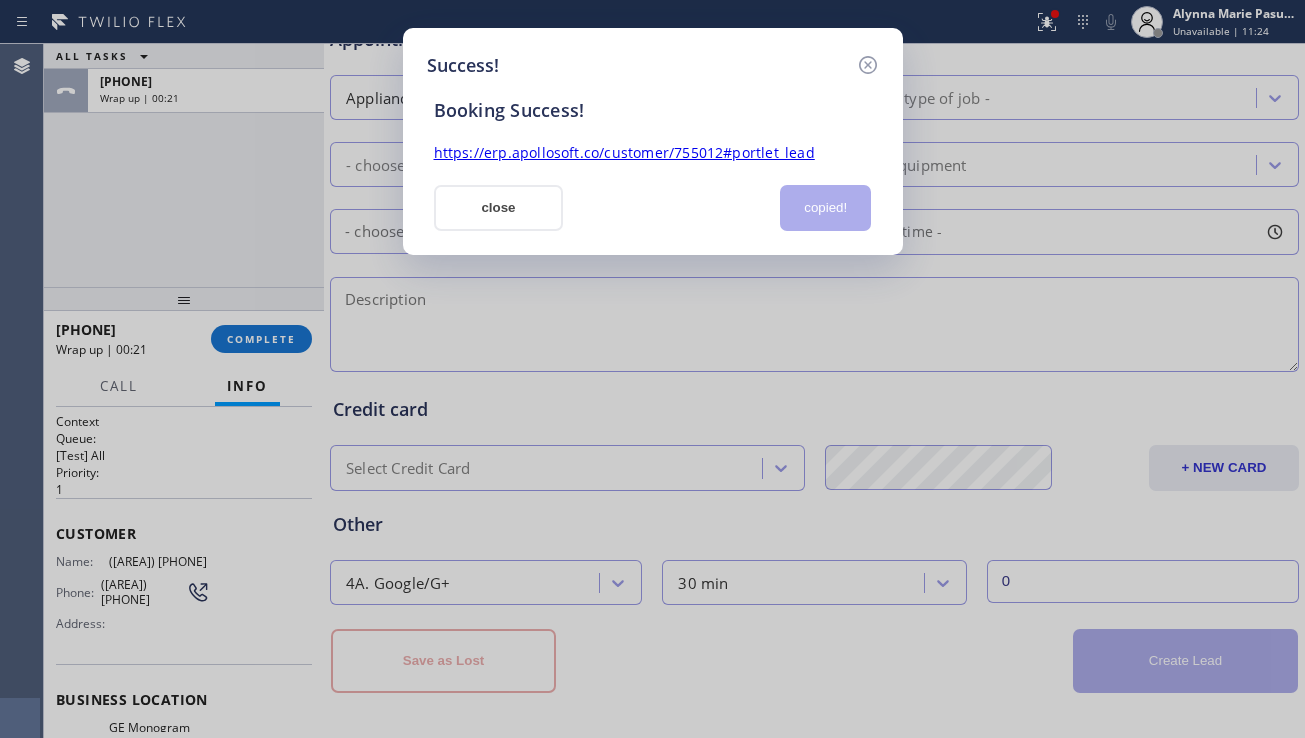 click on "https://erp.apollosoft.co/customer/755012#portlet_lead" at bounding box center [624, 152] 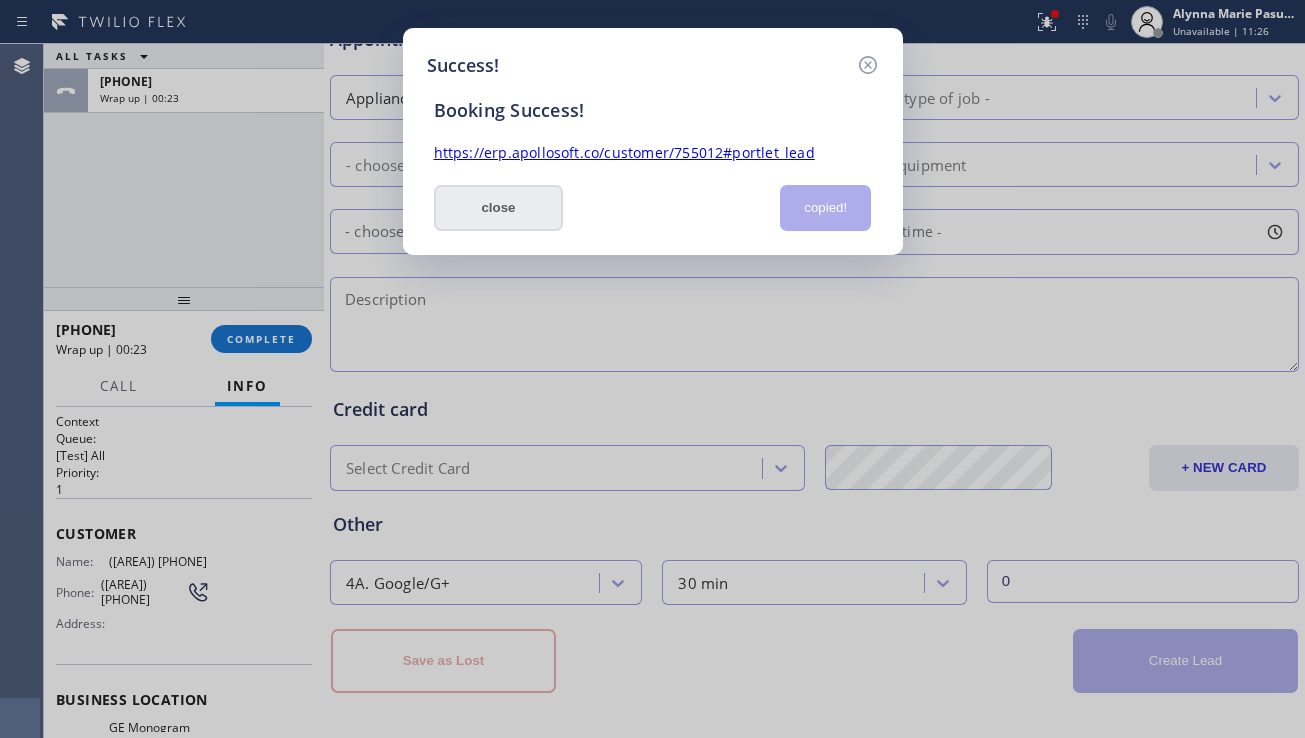 click on "close" at bounding box center (499, 208) 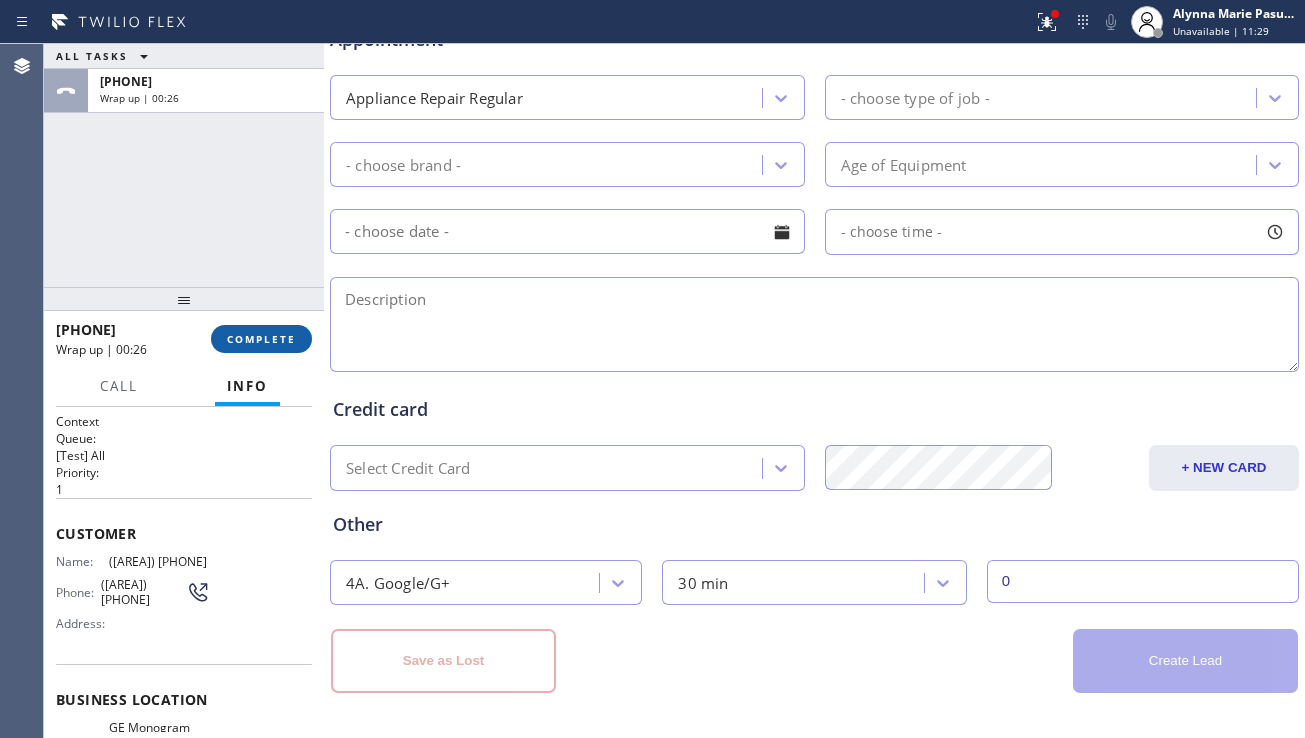 click on "COMPLETE" at bounding box center (261, 339) 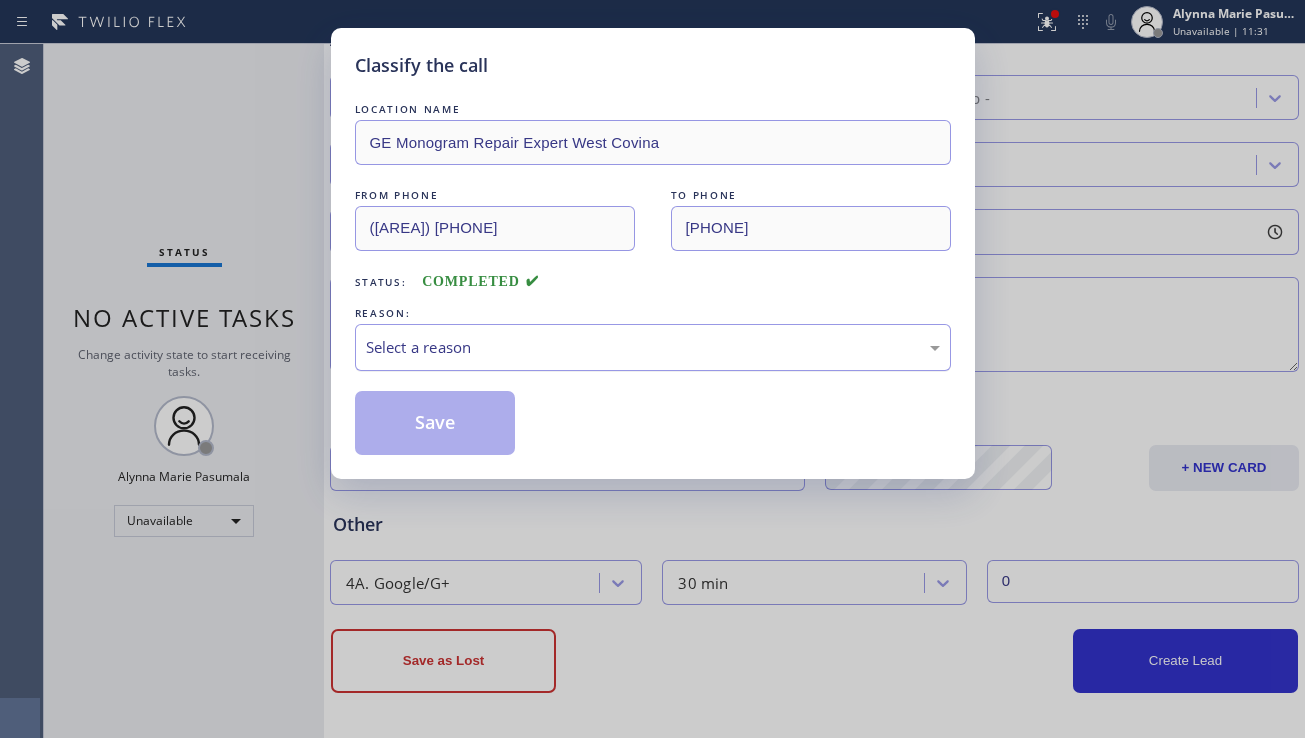 click on "Select a reason" at bounding box center (653, 347) 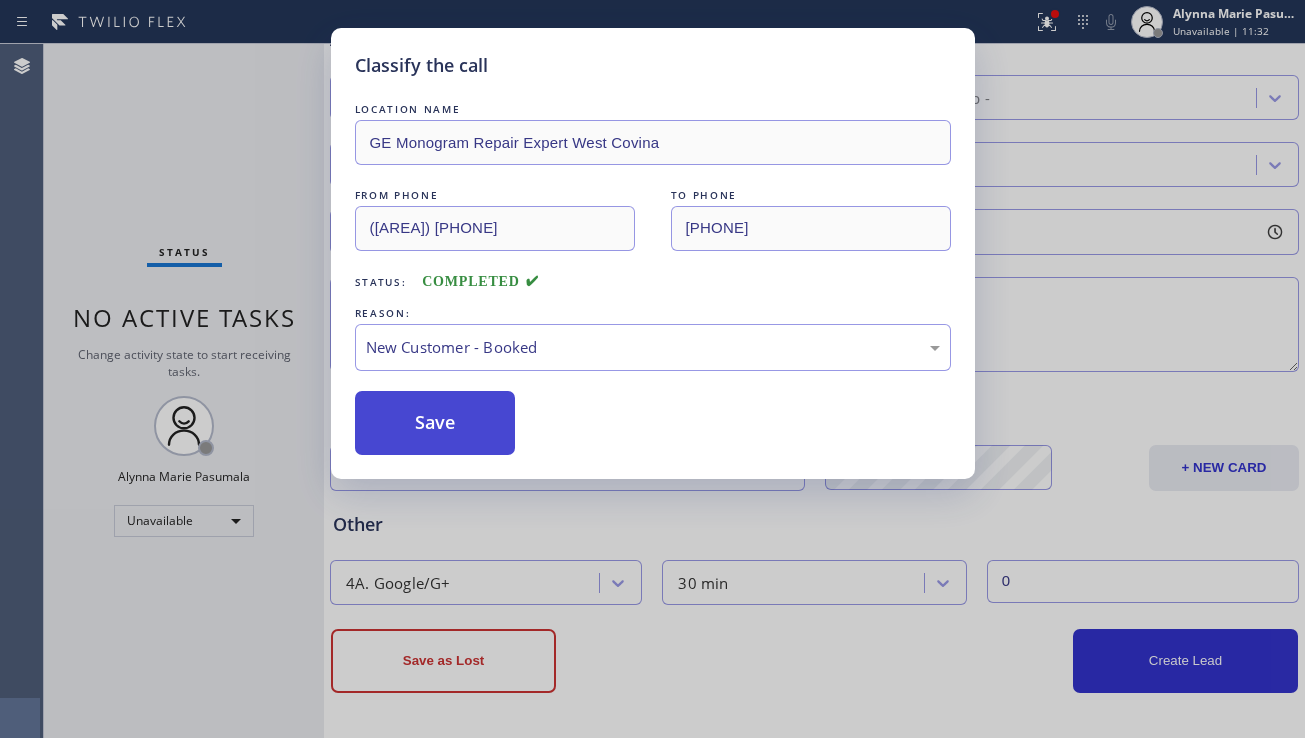 click on "Save" at bounding box center [435, 423] 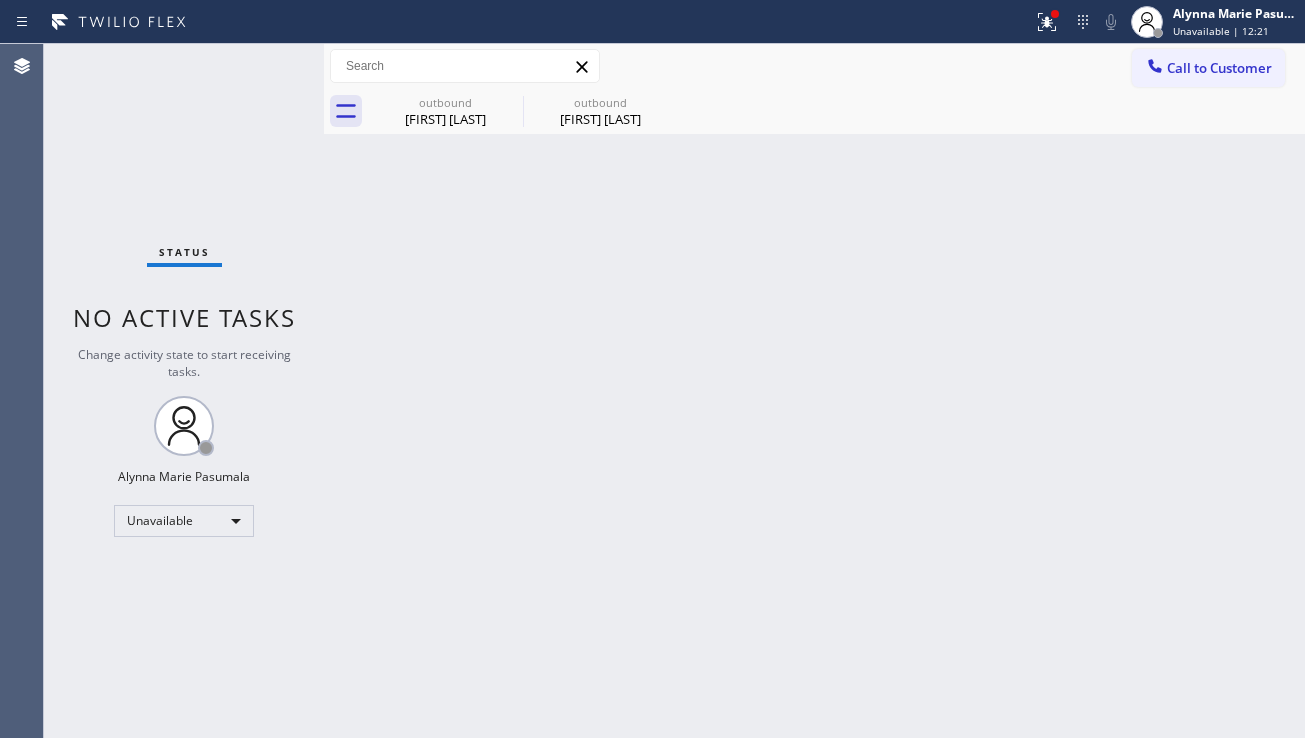 scroll, scrollTop: 0, scrollLeft: 0, axis: both 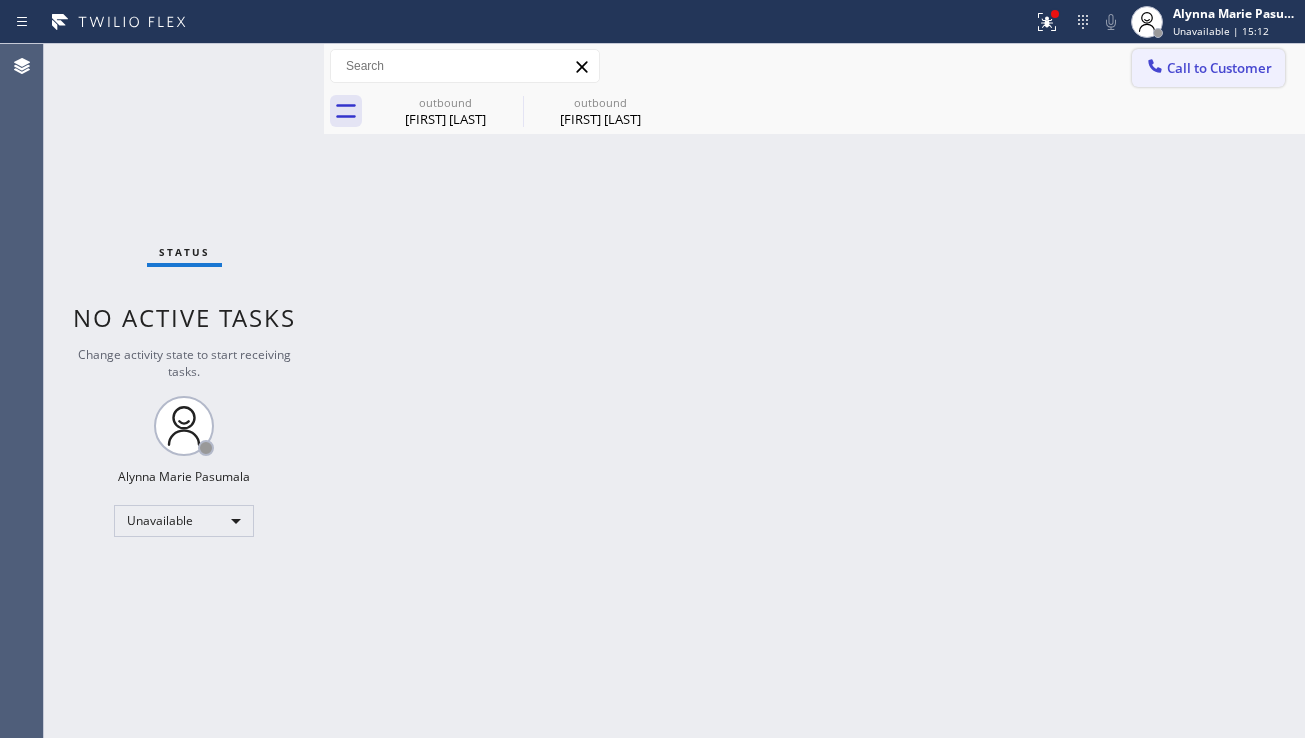 click on "Call to Customer" at bounding box center [1219, 68] 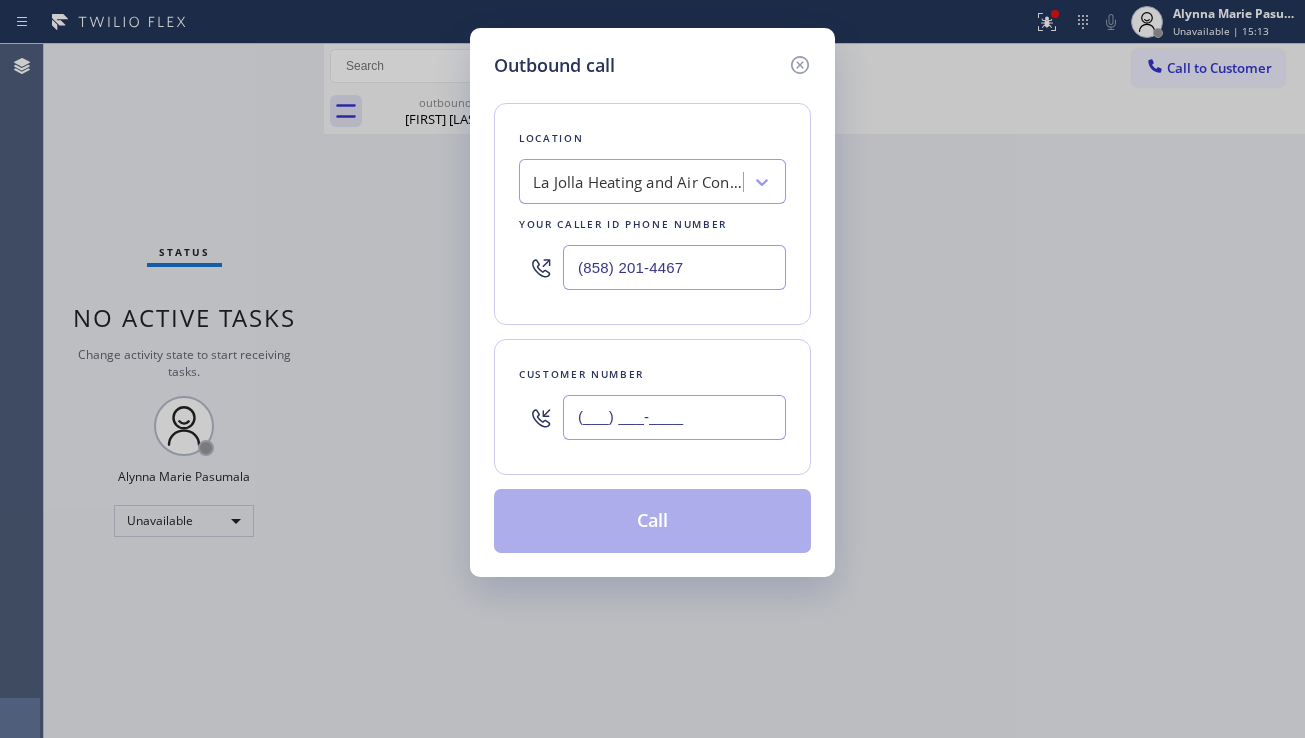 click on "(___) ___-____" at bounding box center [674, 417] 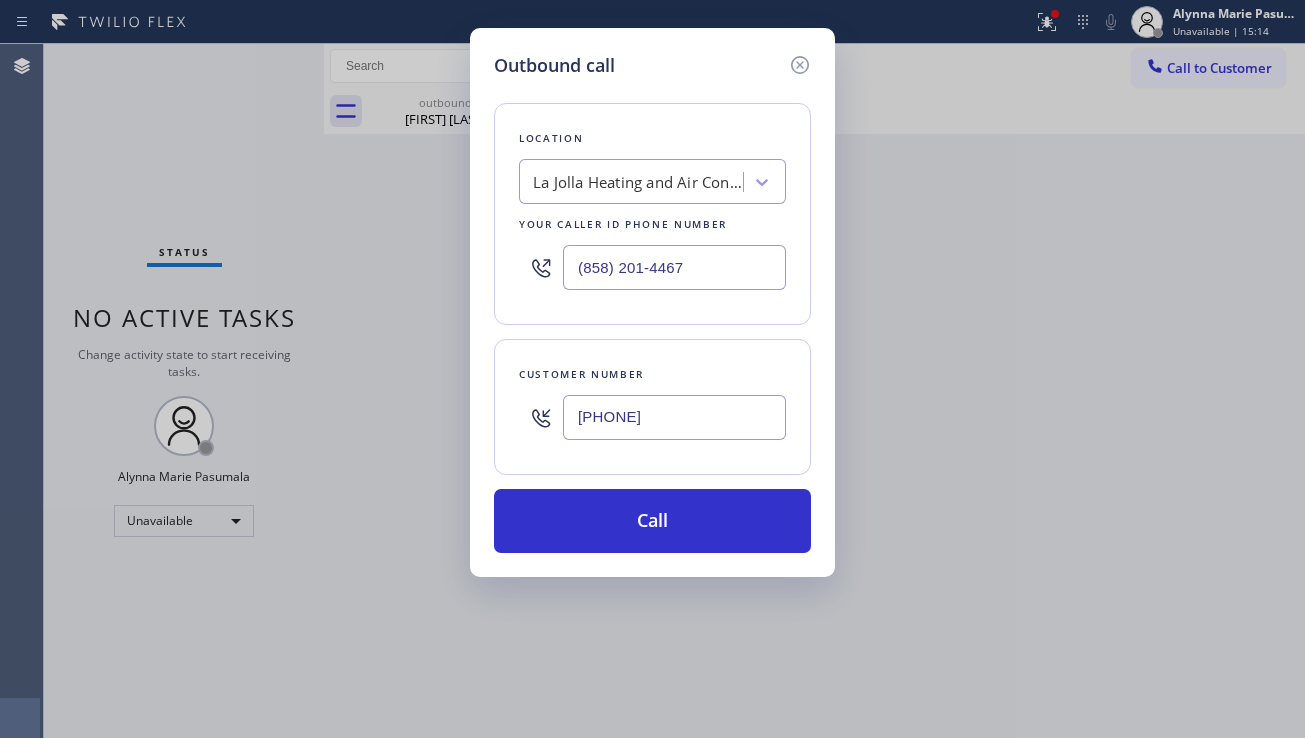 type on "[PHONE]" 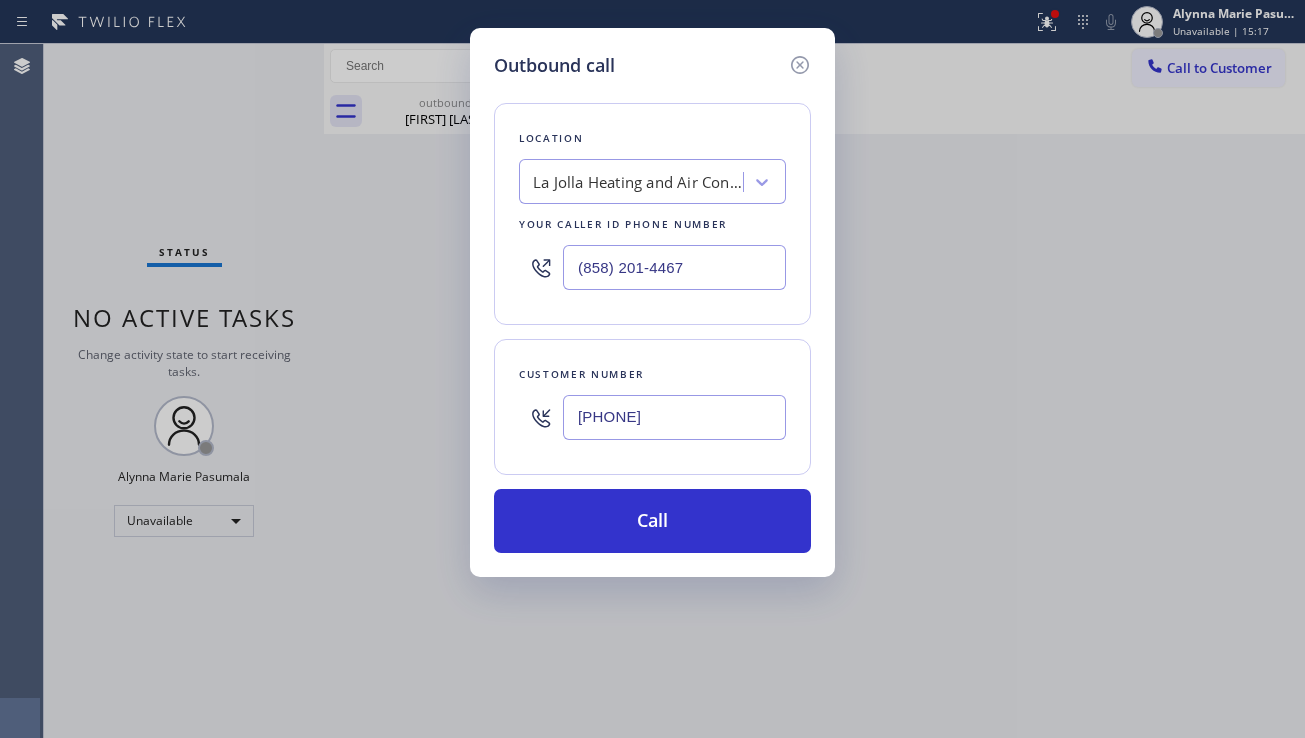 drag, startPoint x: 689, startPoint y: 272, endPoint x: 504, endPoint y: 280, distance: 185.1729 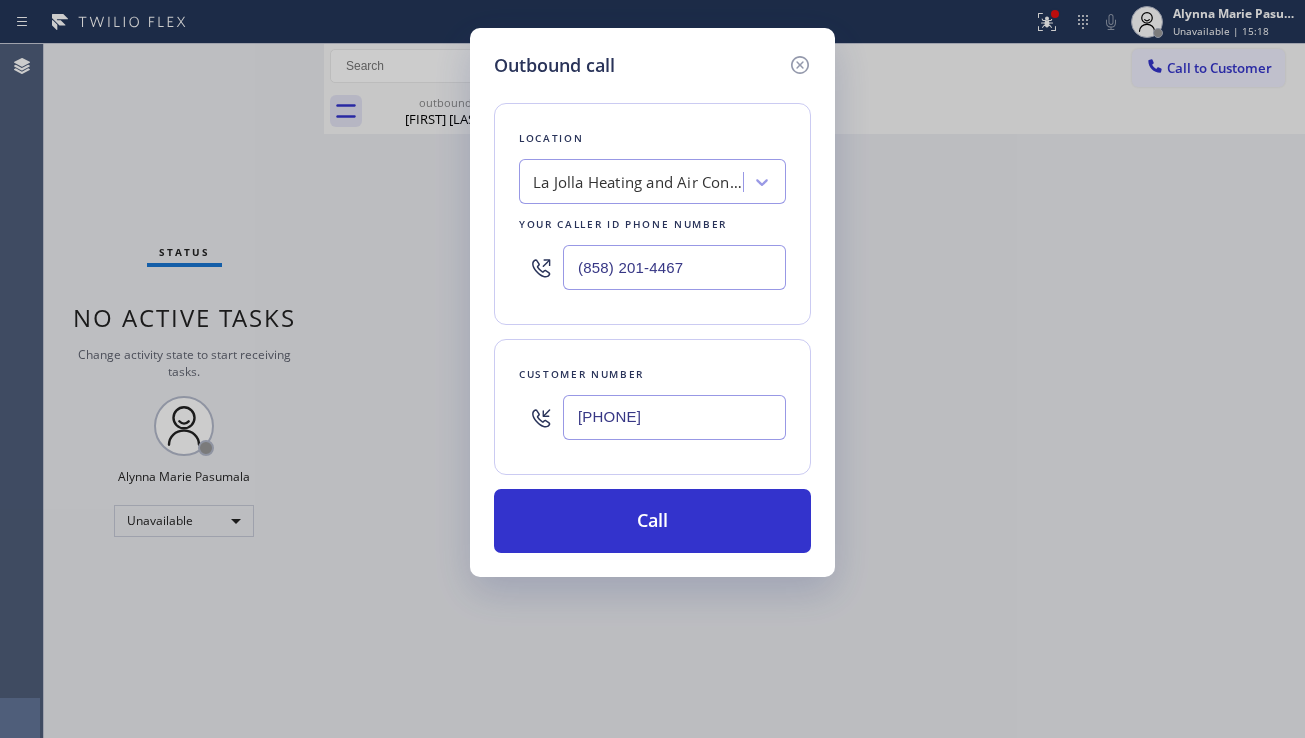 paste on ") [PHONE]" 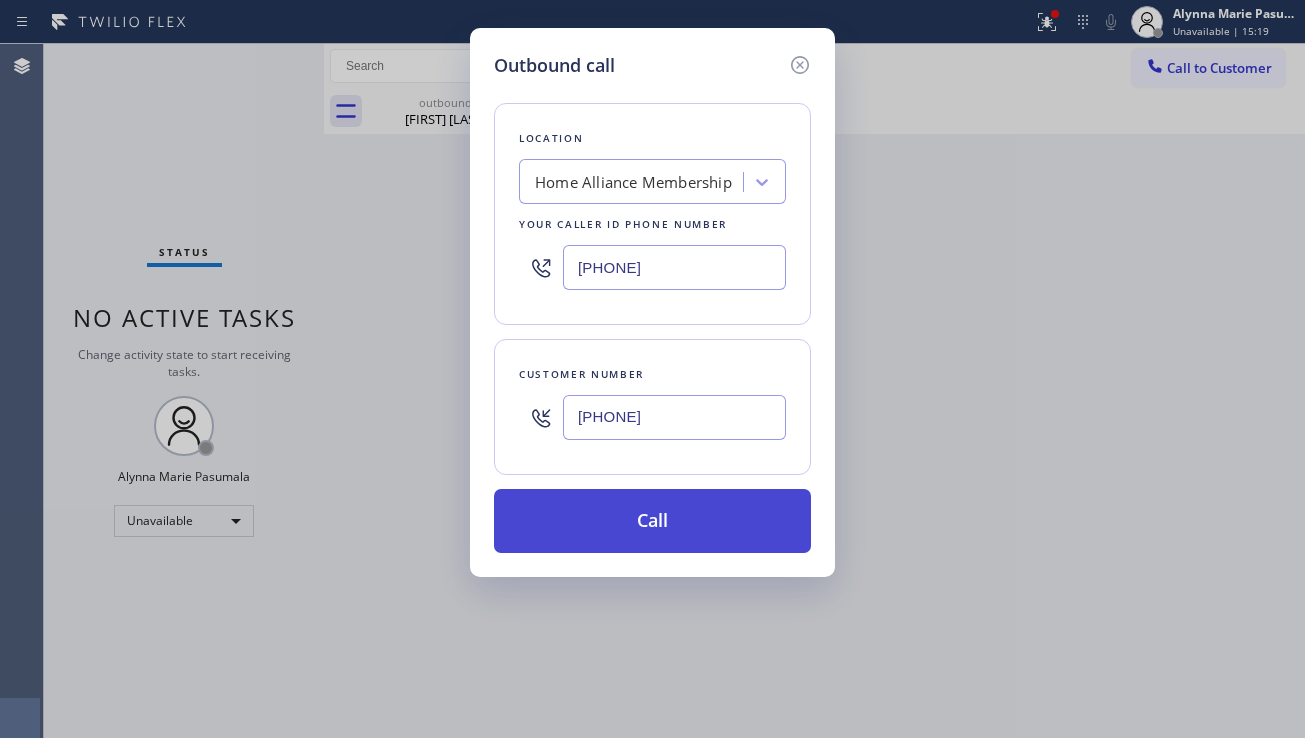 type on "[PHONE]" 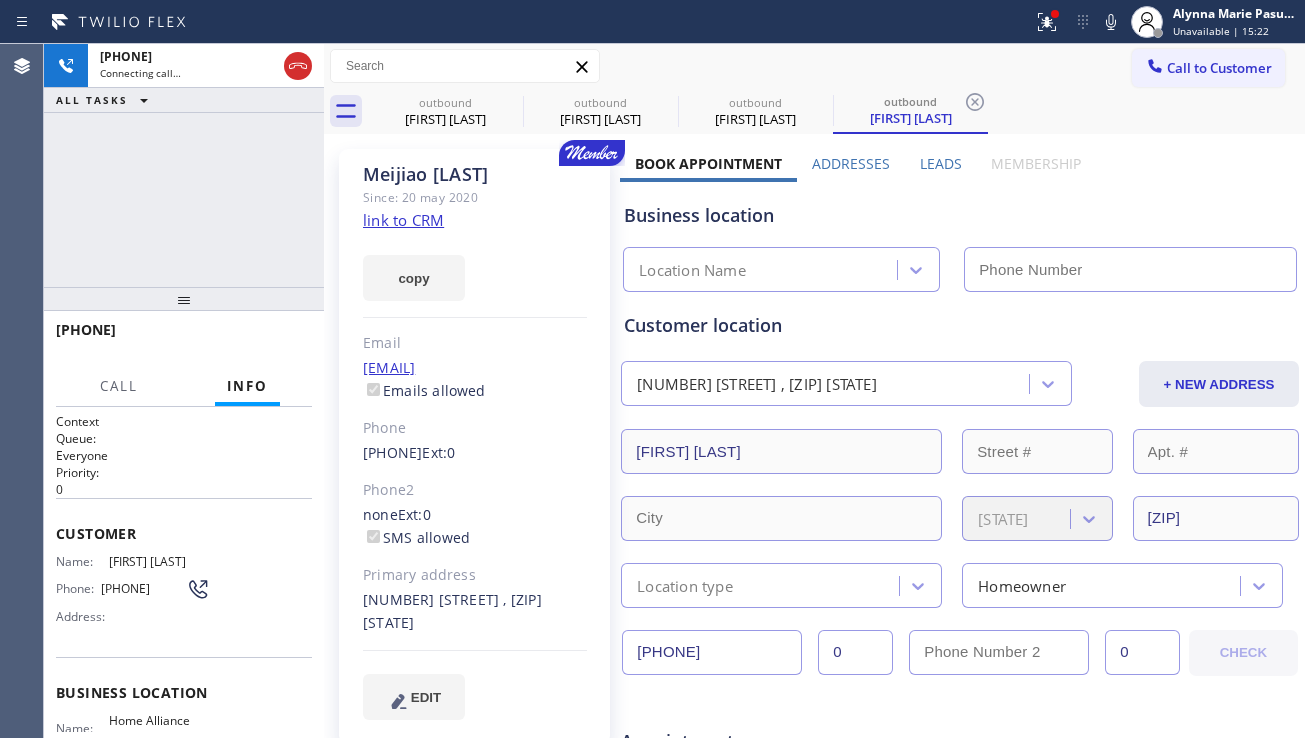 click on "Leads" at bounding box center (941, 163) 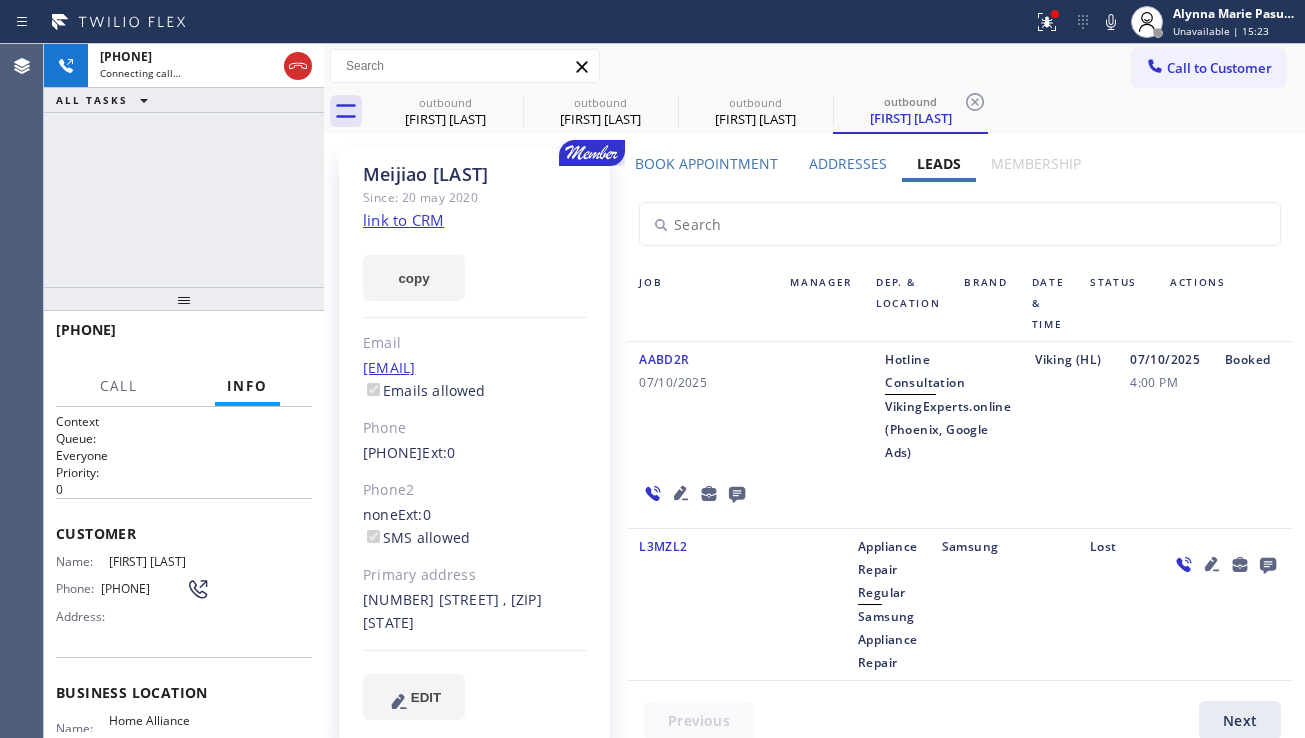 click 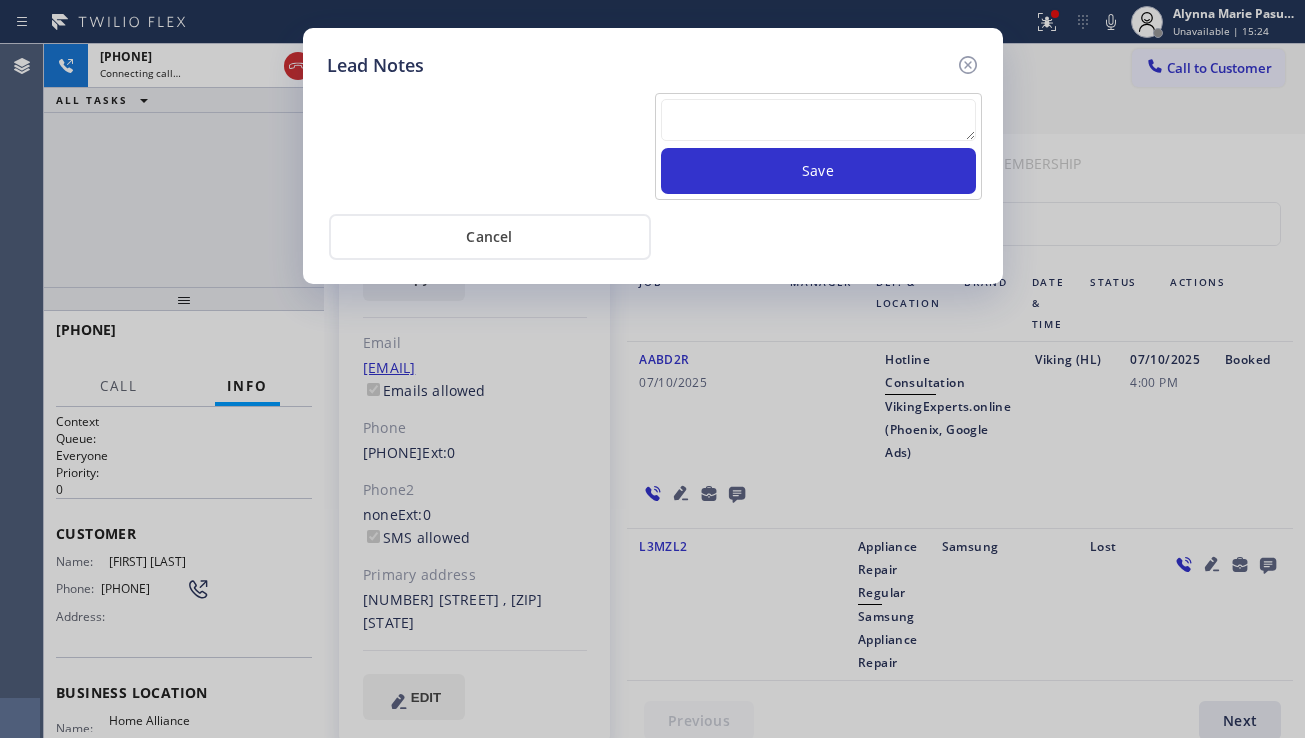 click at bounding box center (818, 120) 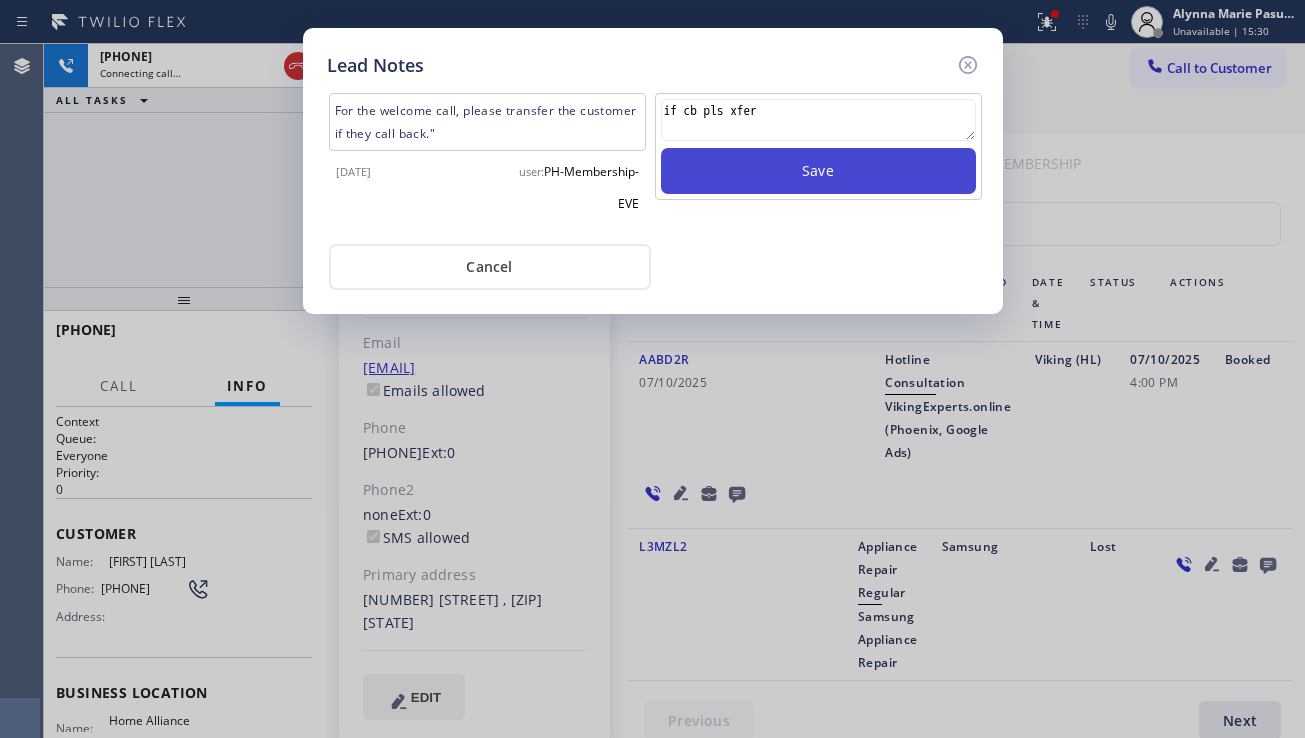 type on "if cb pls xfer" 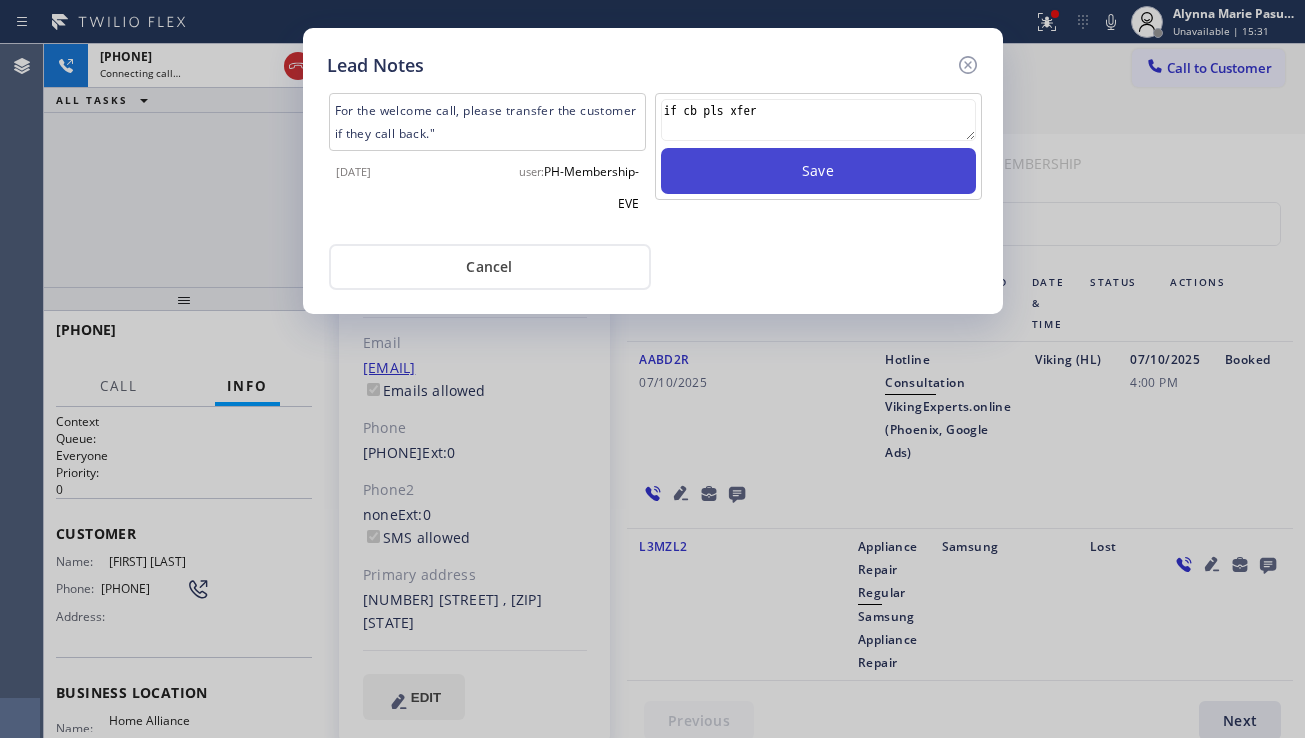 type 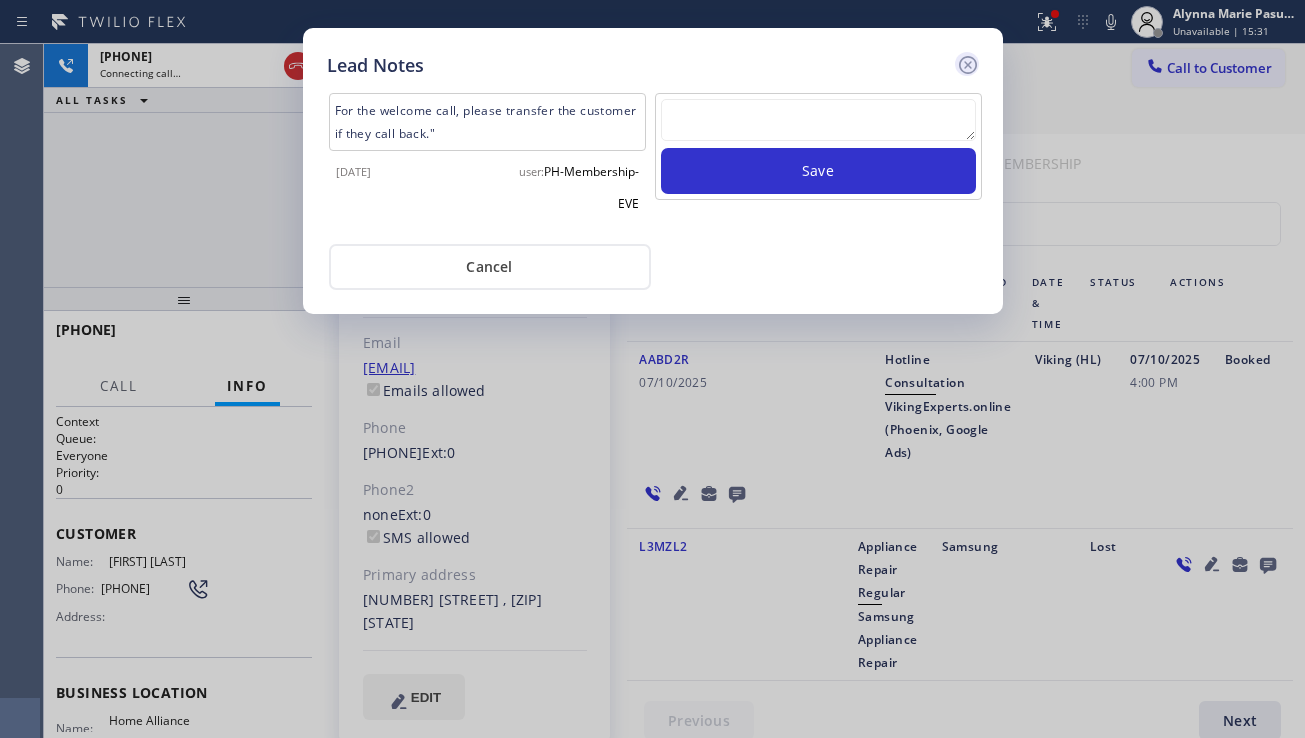 click 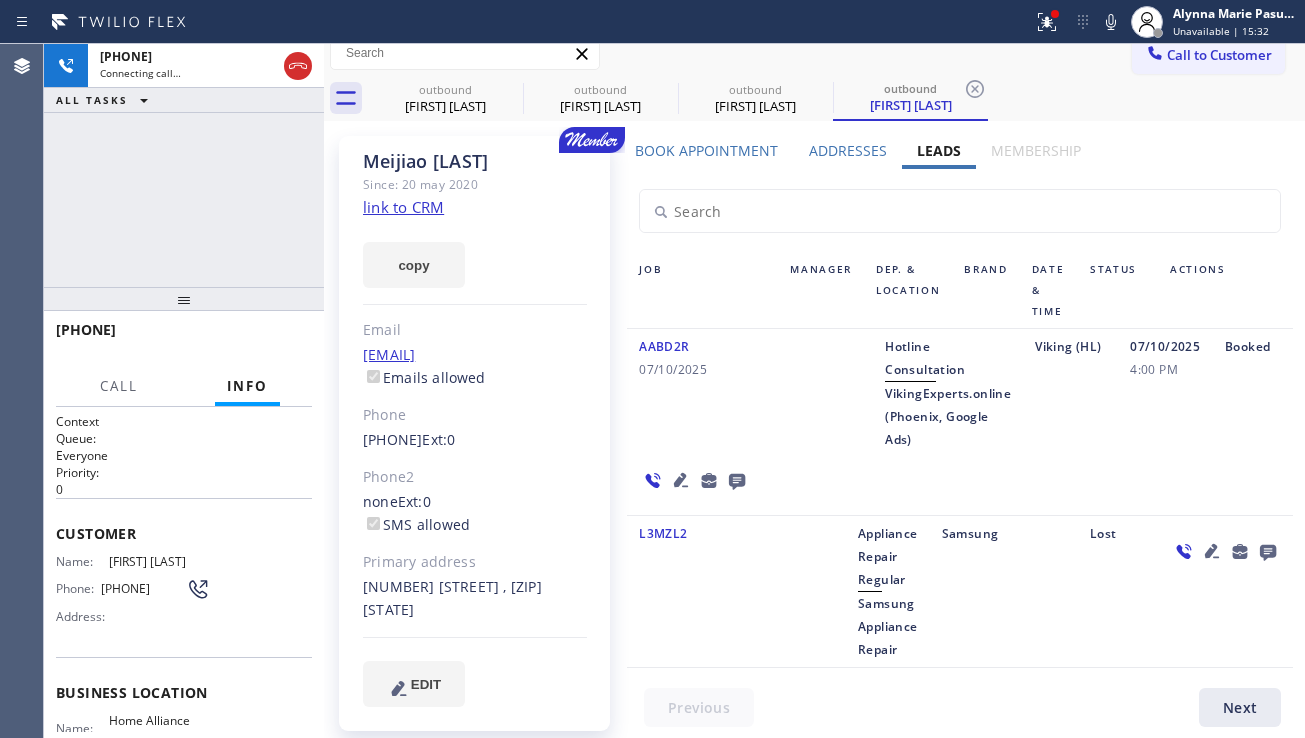 scroll, scrollTop: 17, scrollLeft: 0, axis: vertical 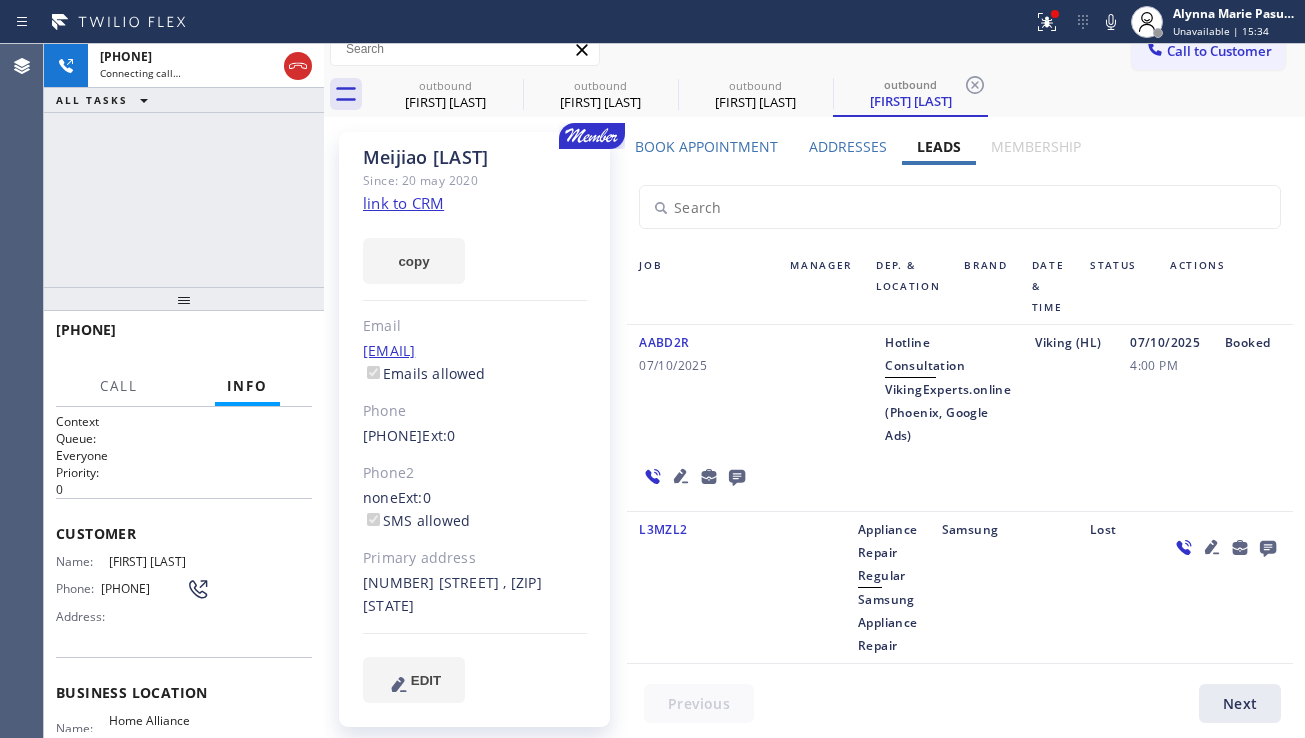 click on "[NUMBER] [STREET] , [ZIP] [STATE]" at bounding box center [475, 595] 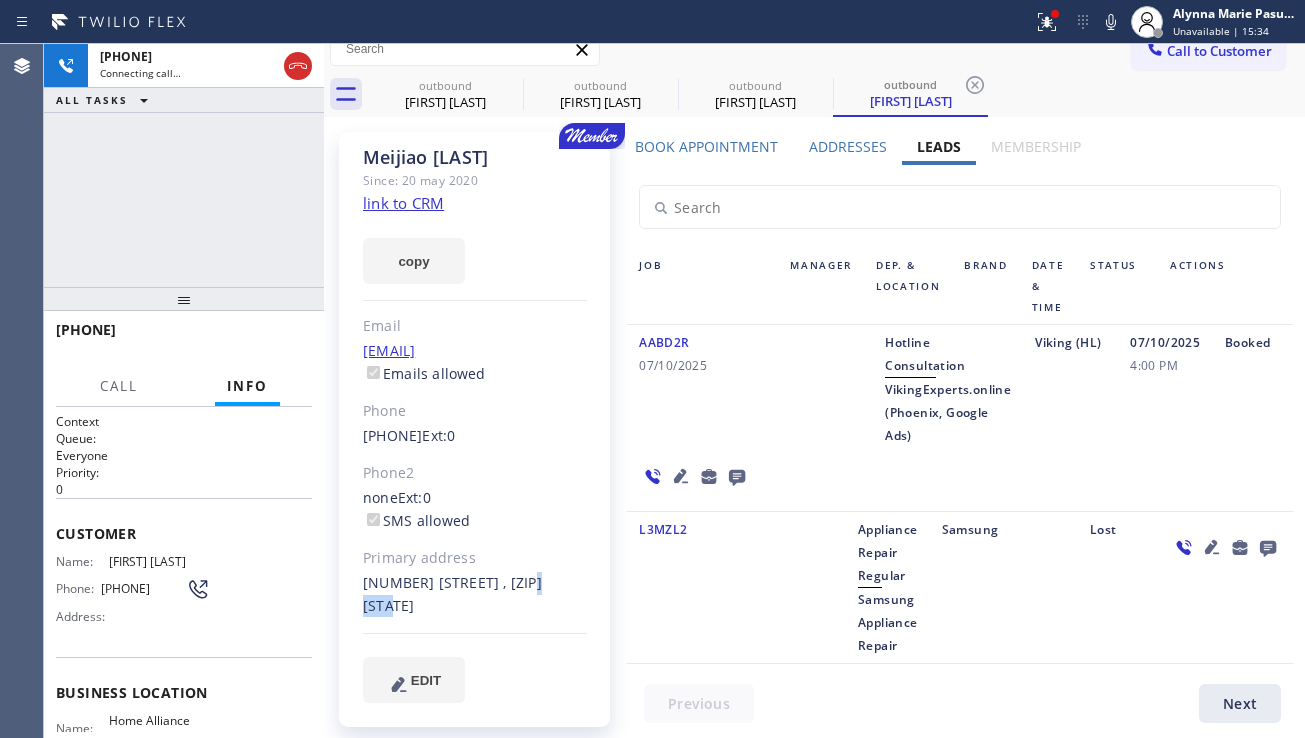 click on "[NUMBER] [STREET] , [ZIP] [STATE]" at bounding box center (475, 595) 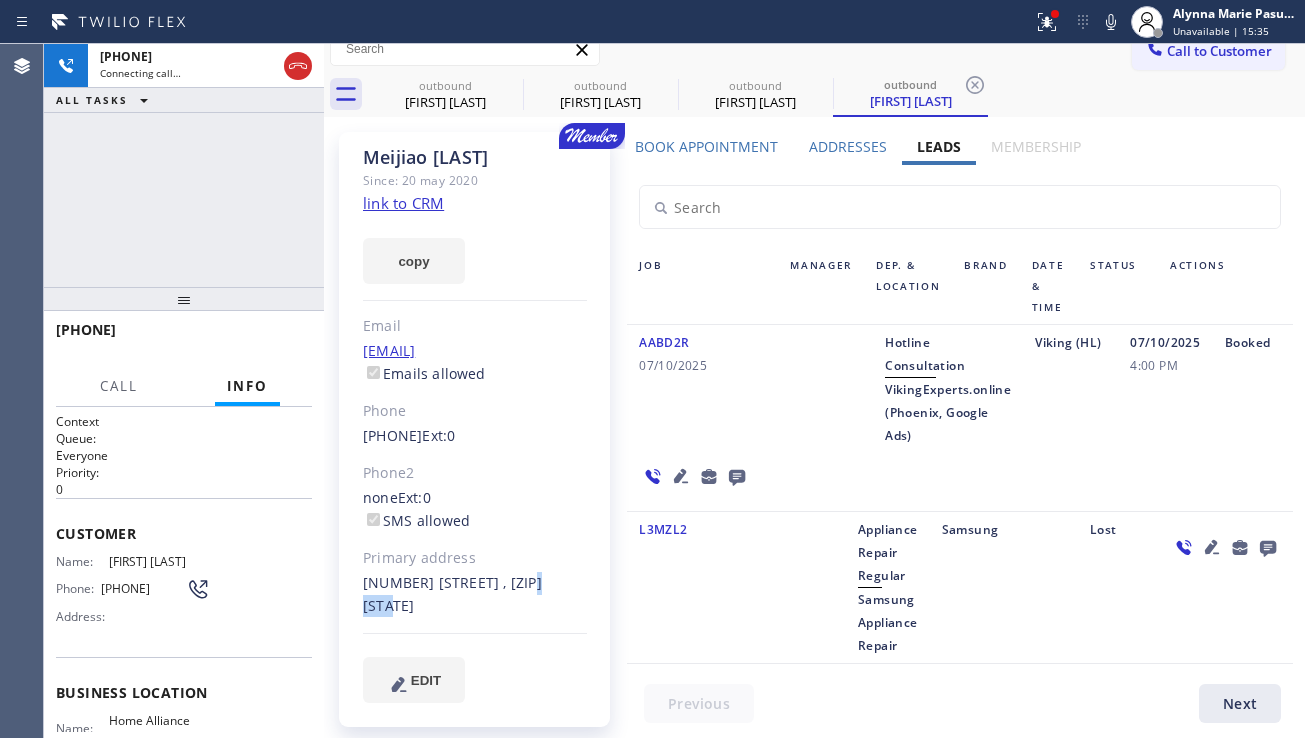 copy on "[ZIP]" 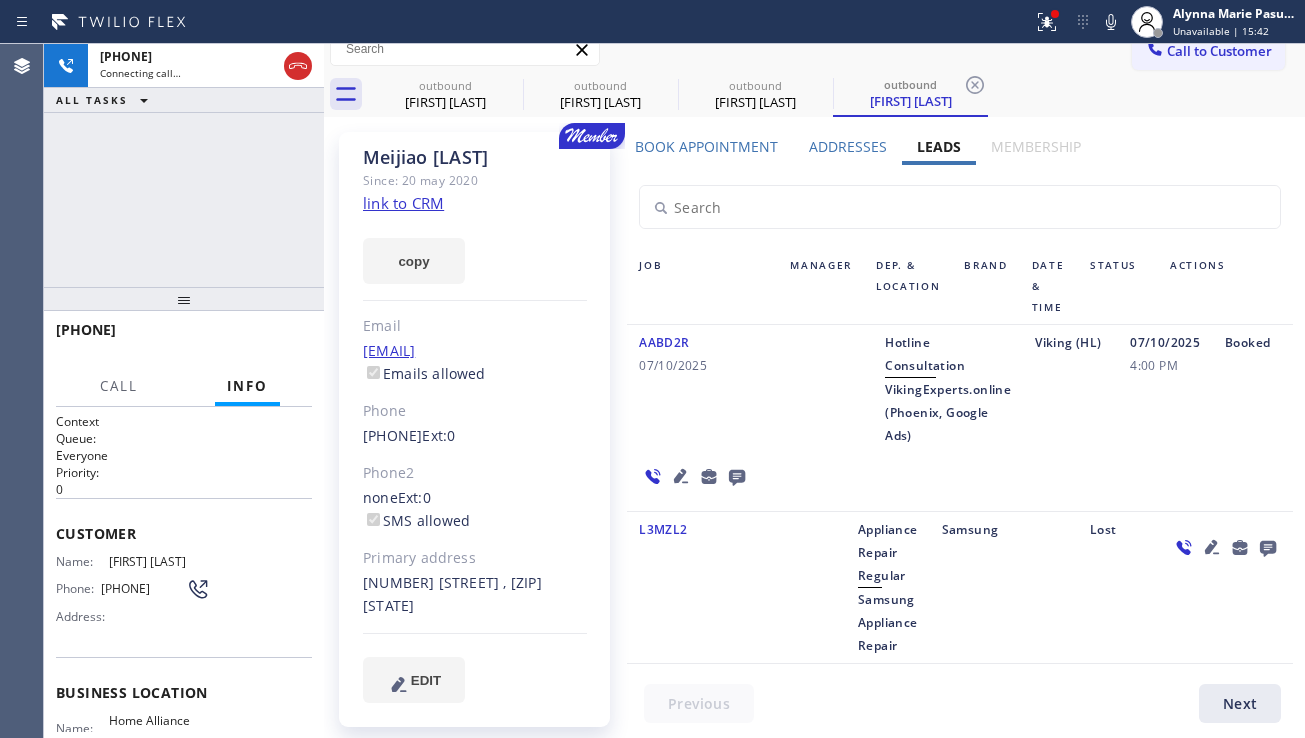 click 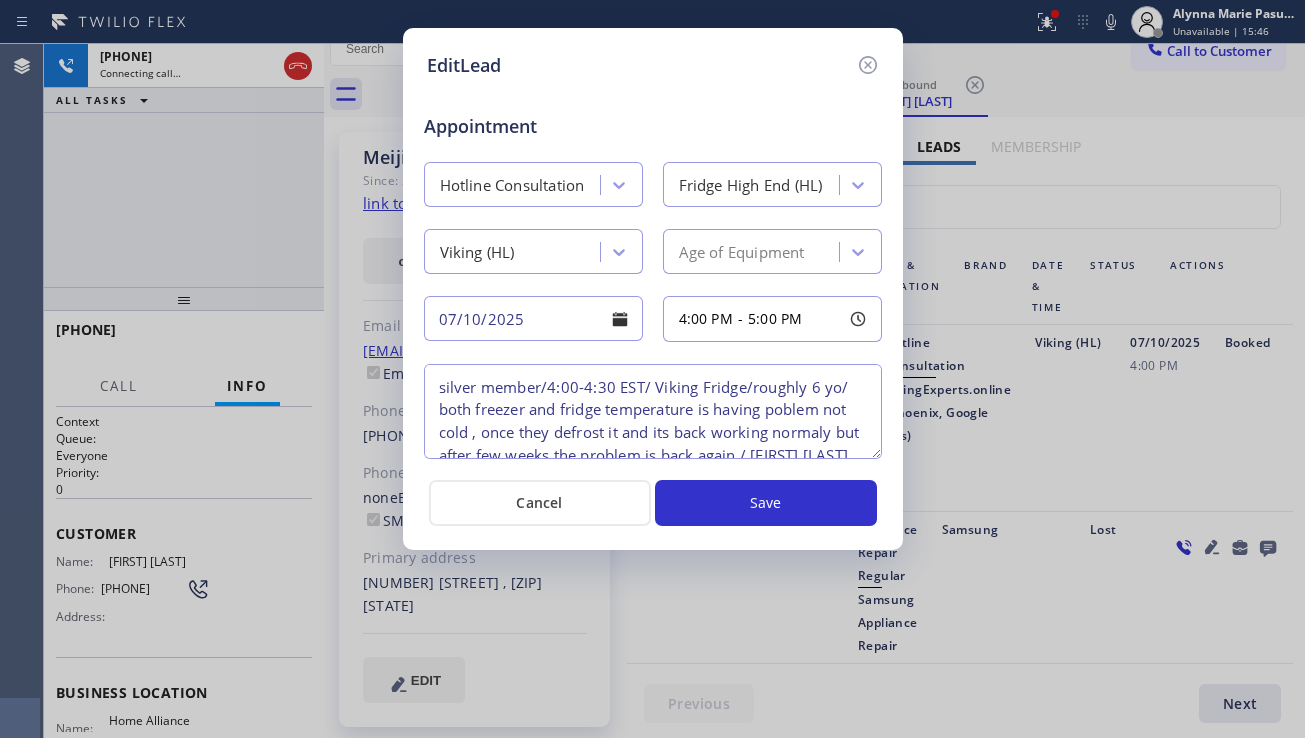scroll, scrollTop: 88, scrollLeft: 0, axis: vertical 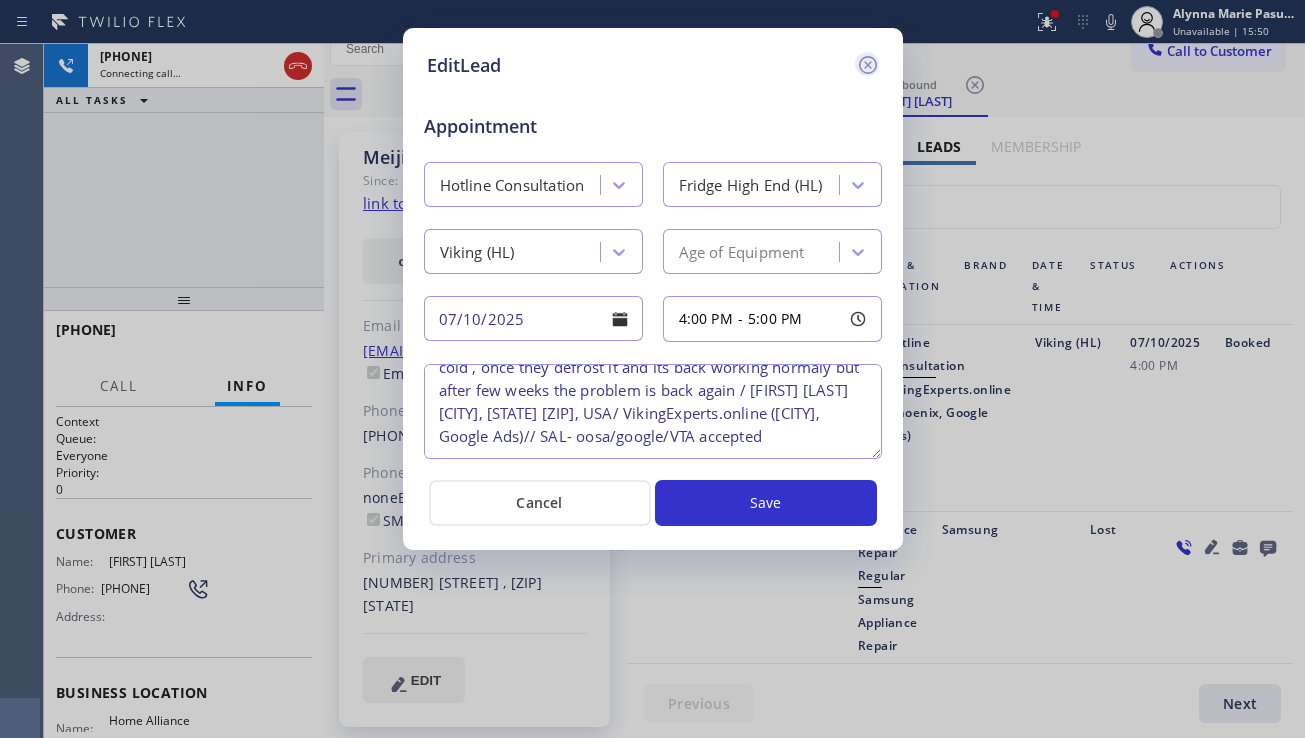 click 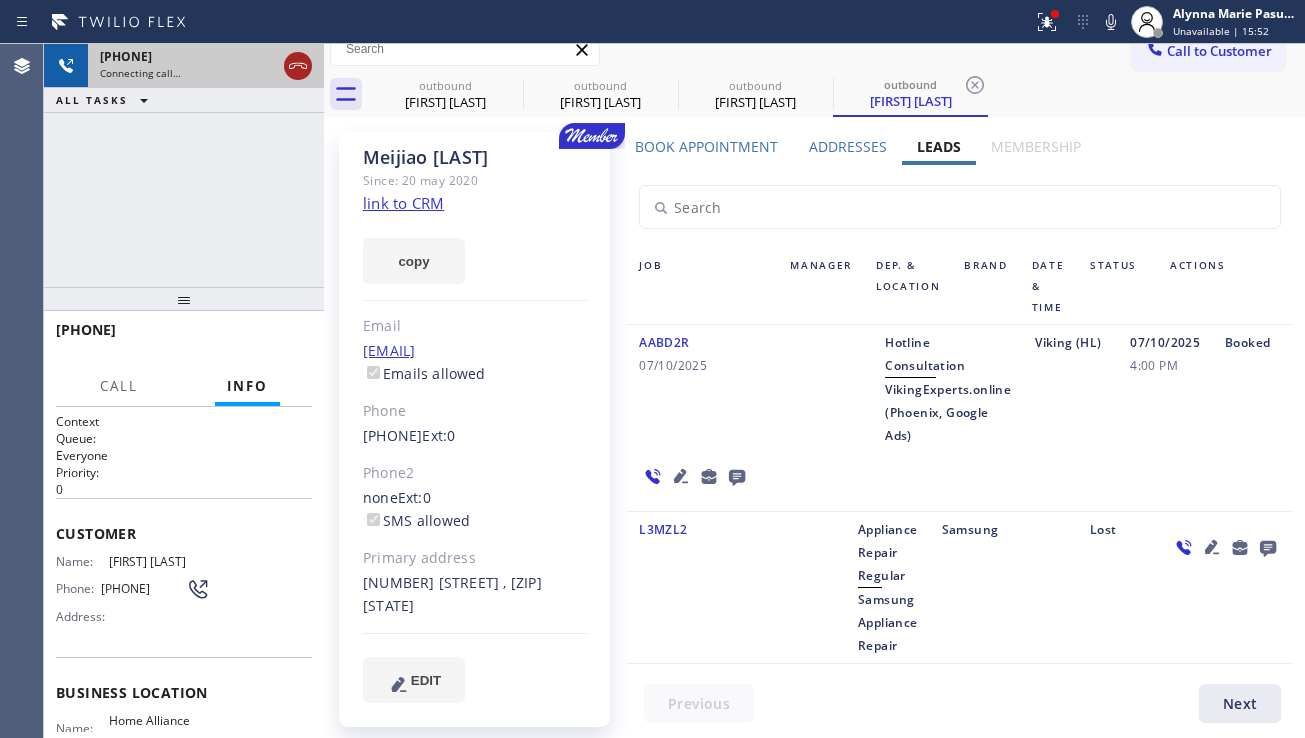 click 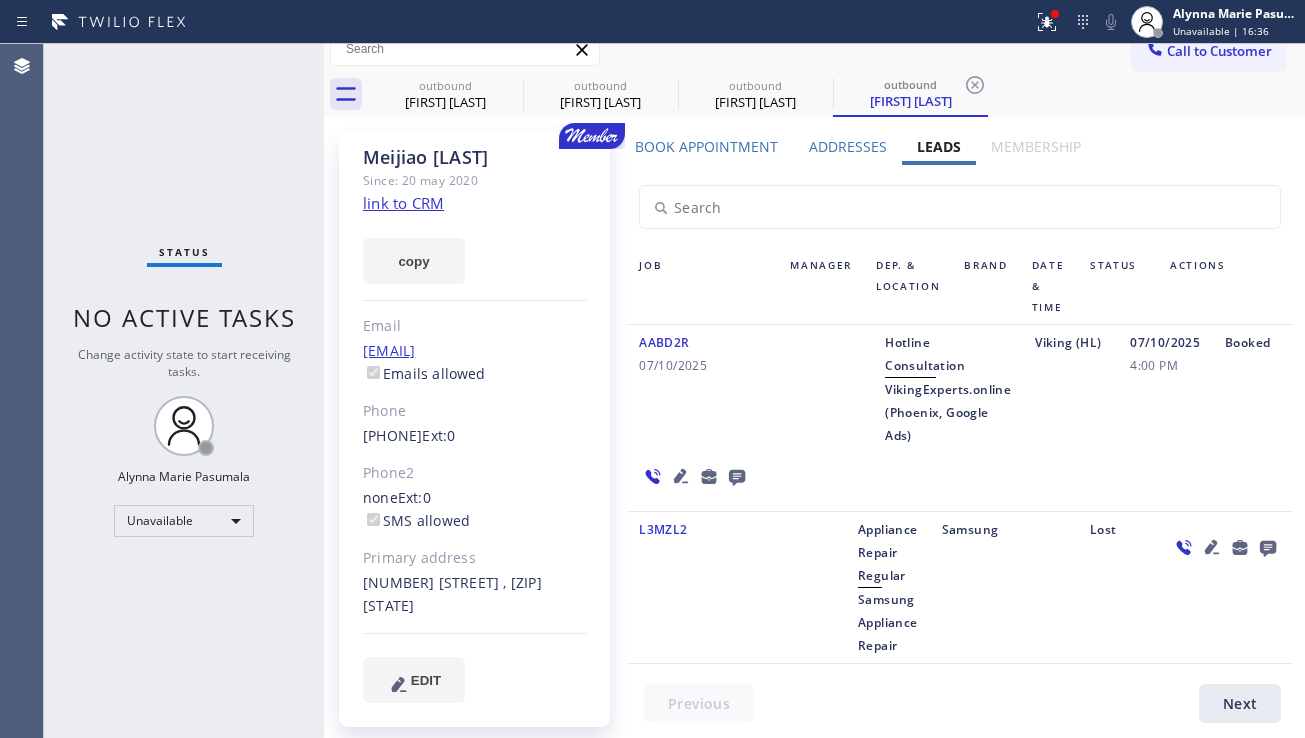 click on "[DATE] [TIME]" at bounding box center [1165, 389] 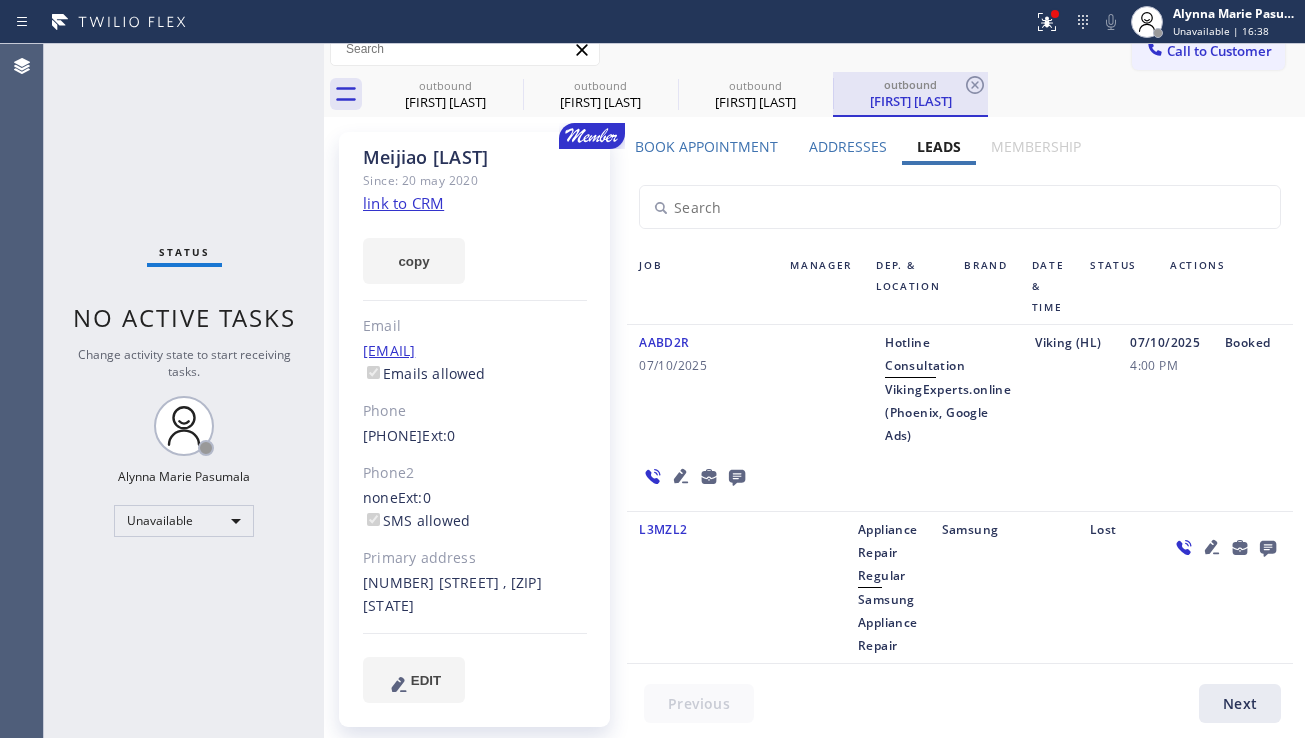 click on "outbound" at bounding box center (910, 84) 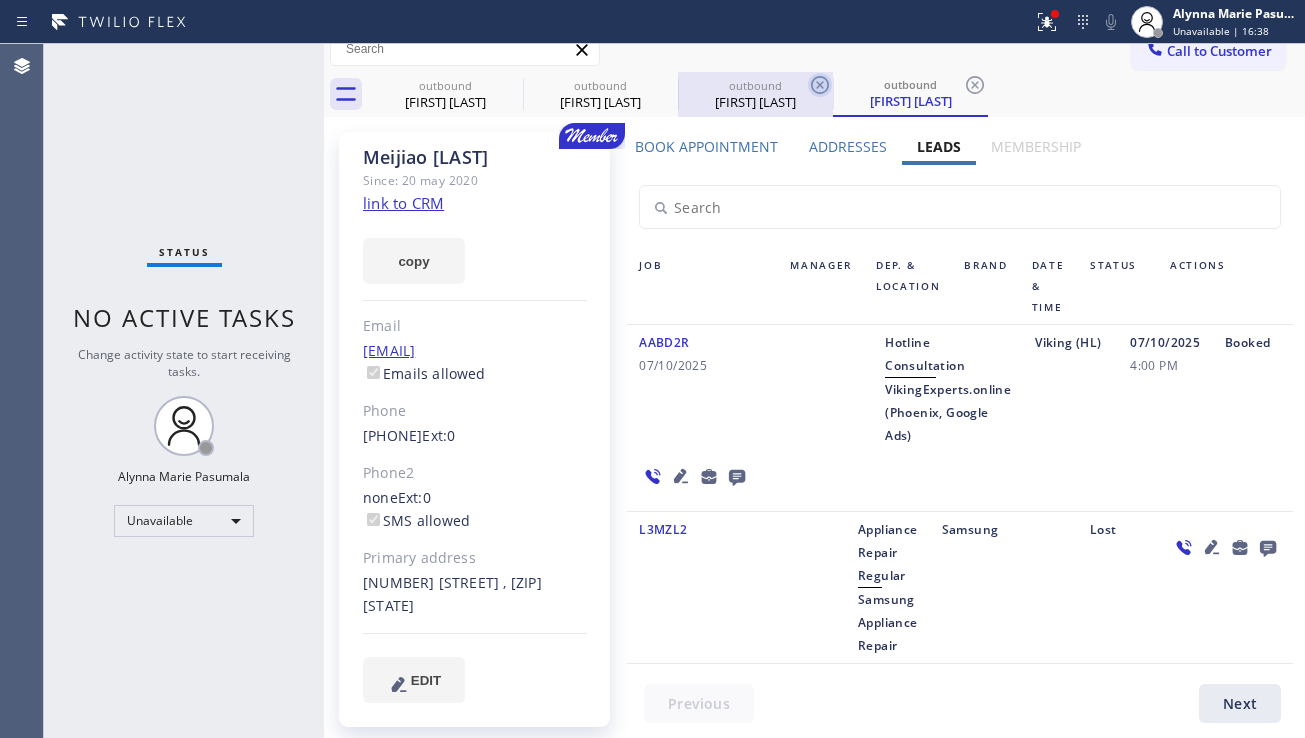 click 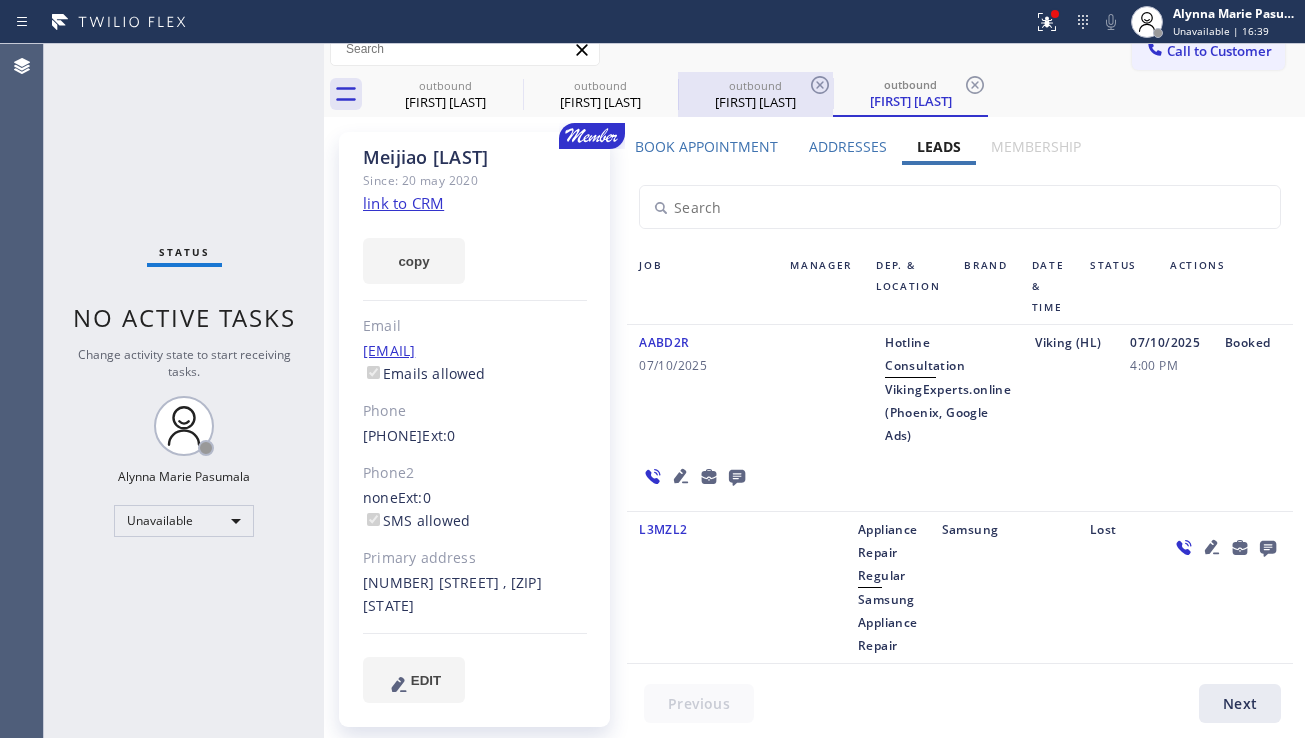 click on "outbound" at bounding box center (755, 85) 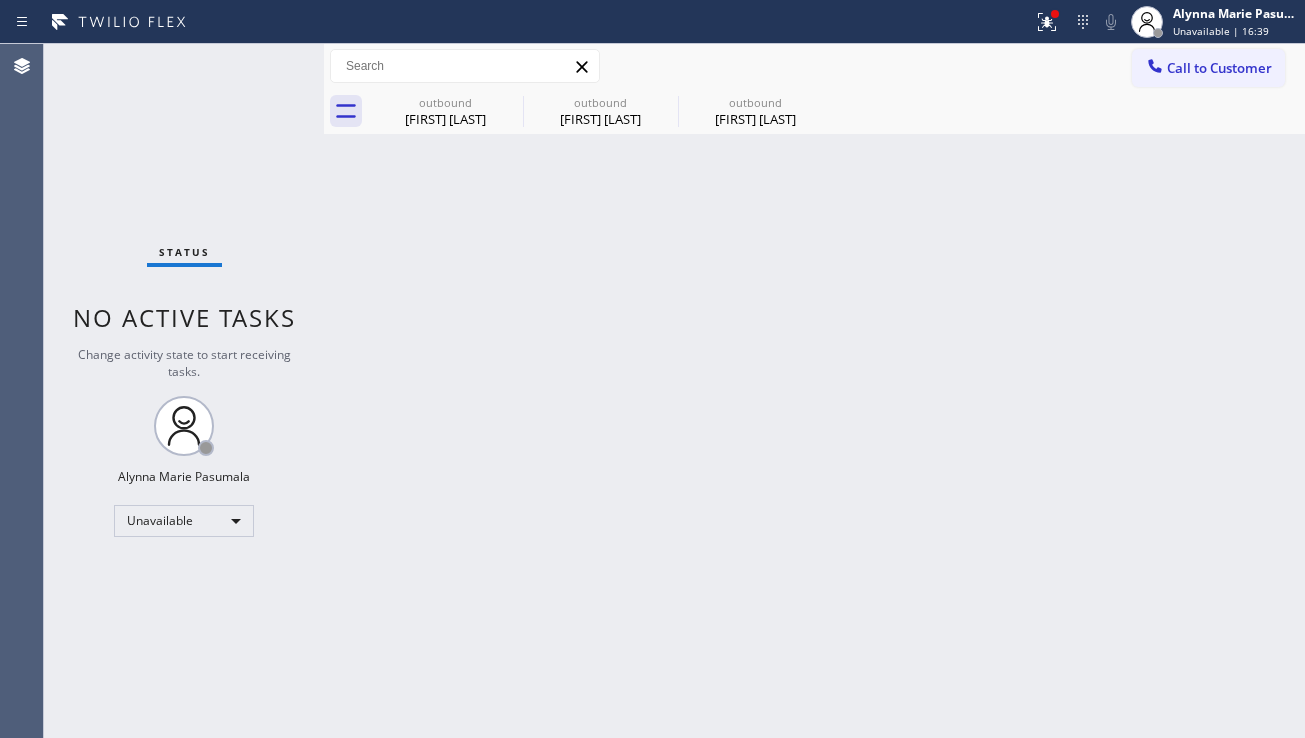 scroll, scrollTop: 0, scrollLeft: 0, axis: both 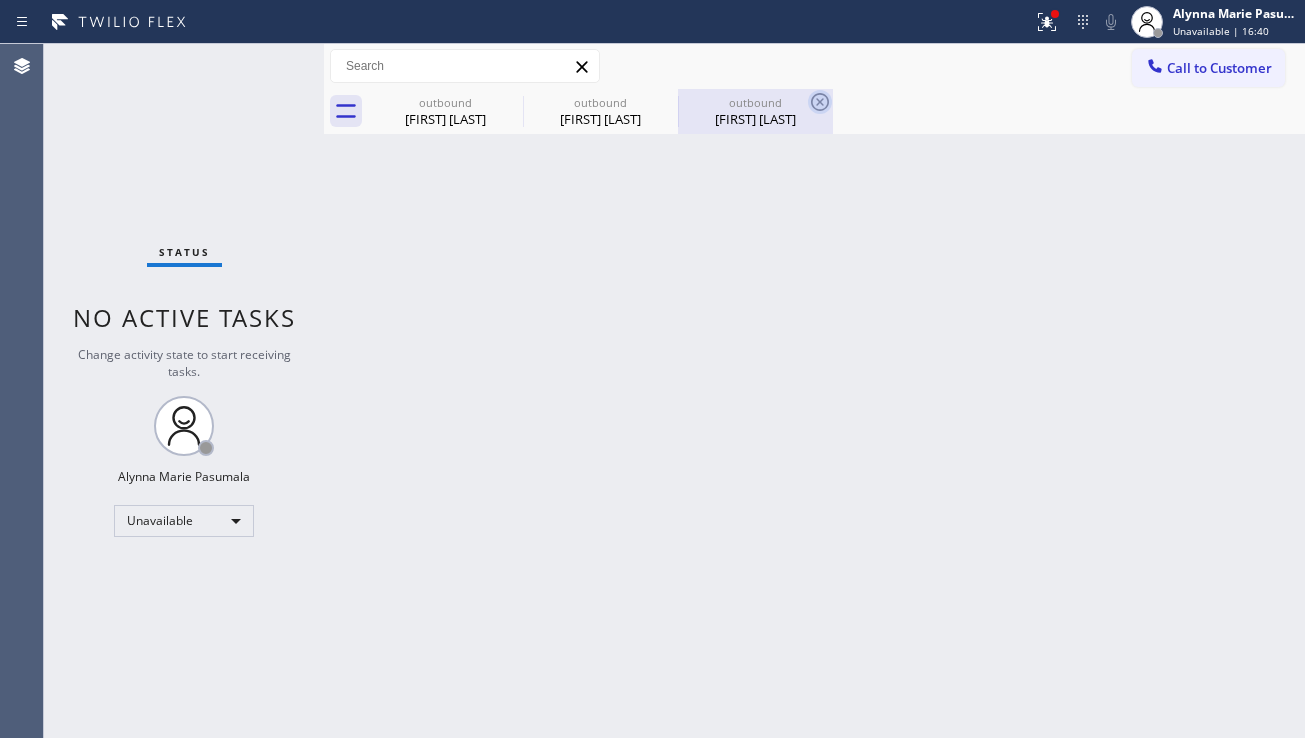 click 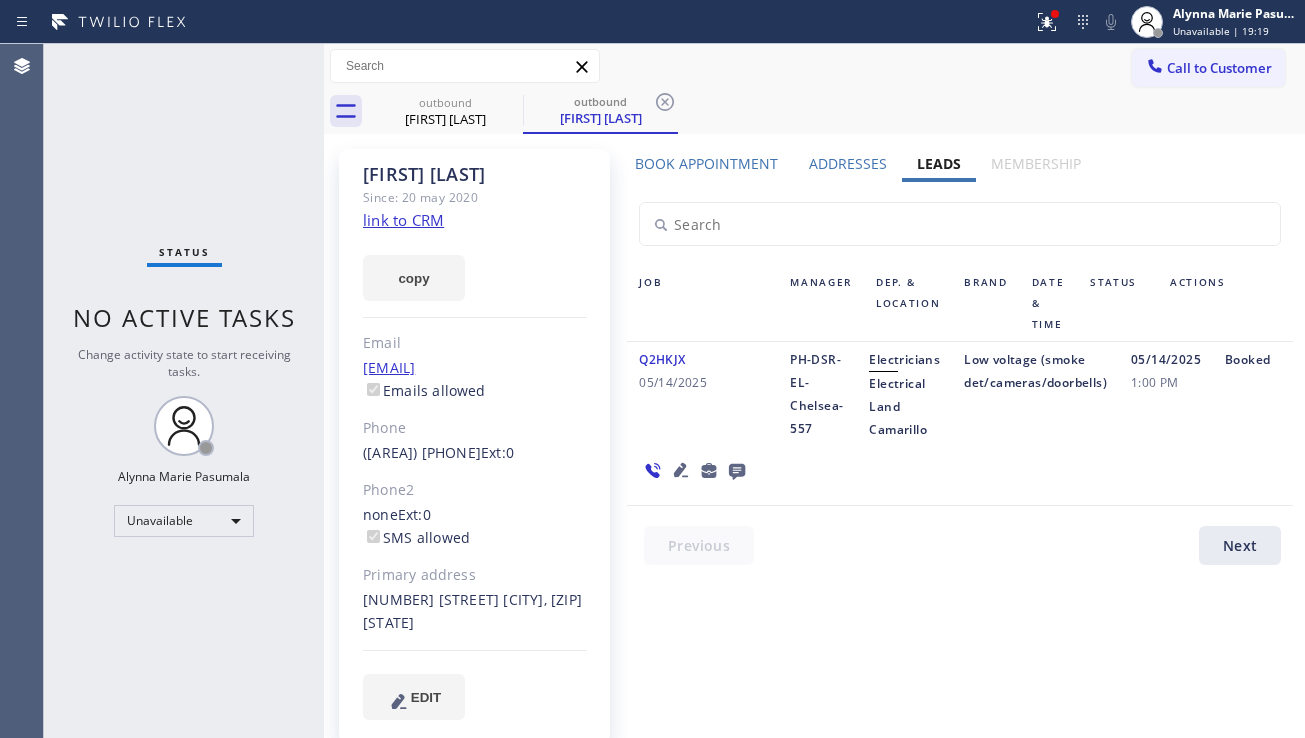 click on "Q2HKJX [DATE] PH-DSR-EL-Chelsea-557 Electricians Electrical Land Camarillo Low voltage (smoke det/cameras/doorbells) [DATE] [TIME] Booked" at bounding box center (960, 424) 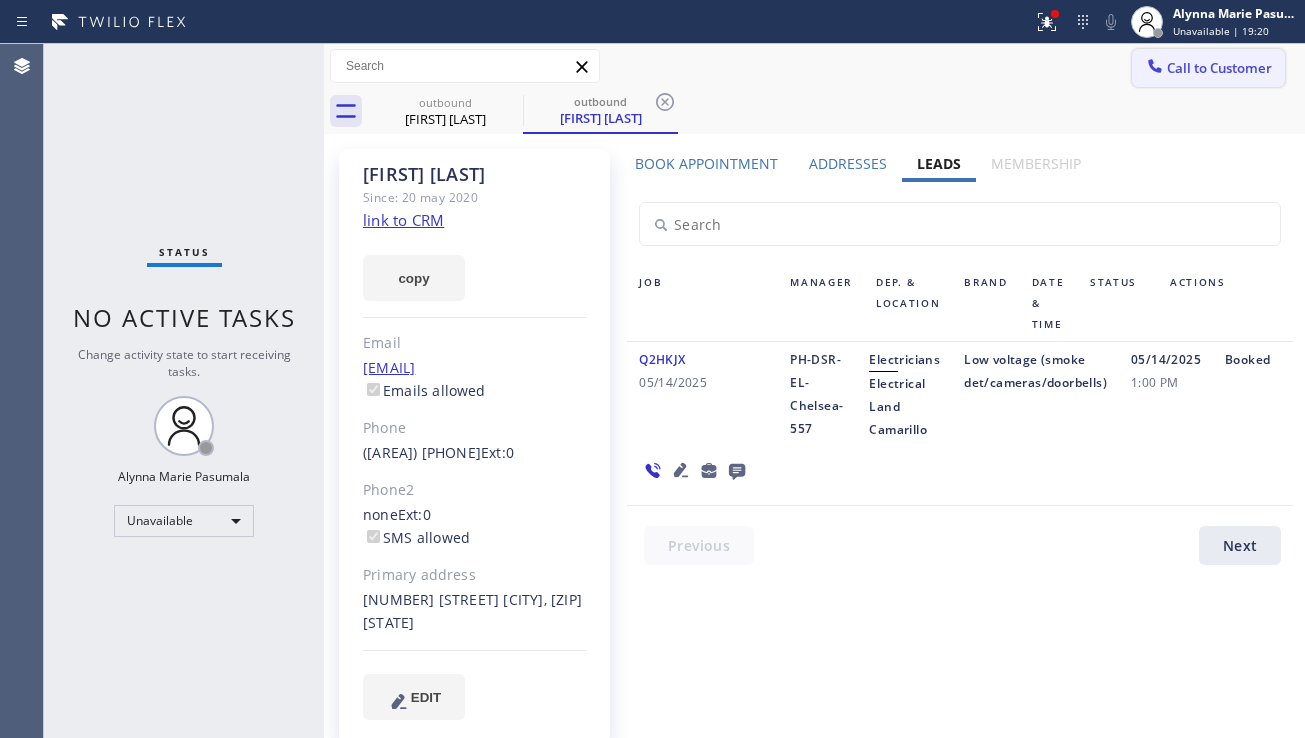 click on "Call to Customer" at bounding box center [1219, 68] 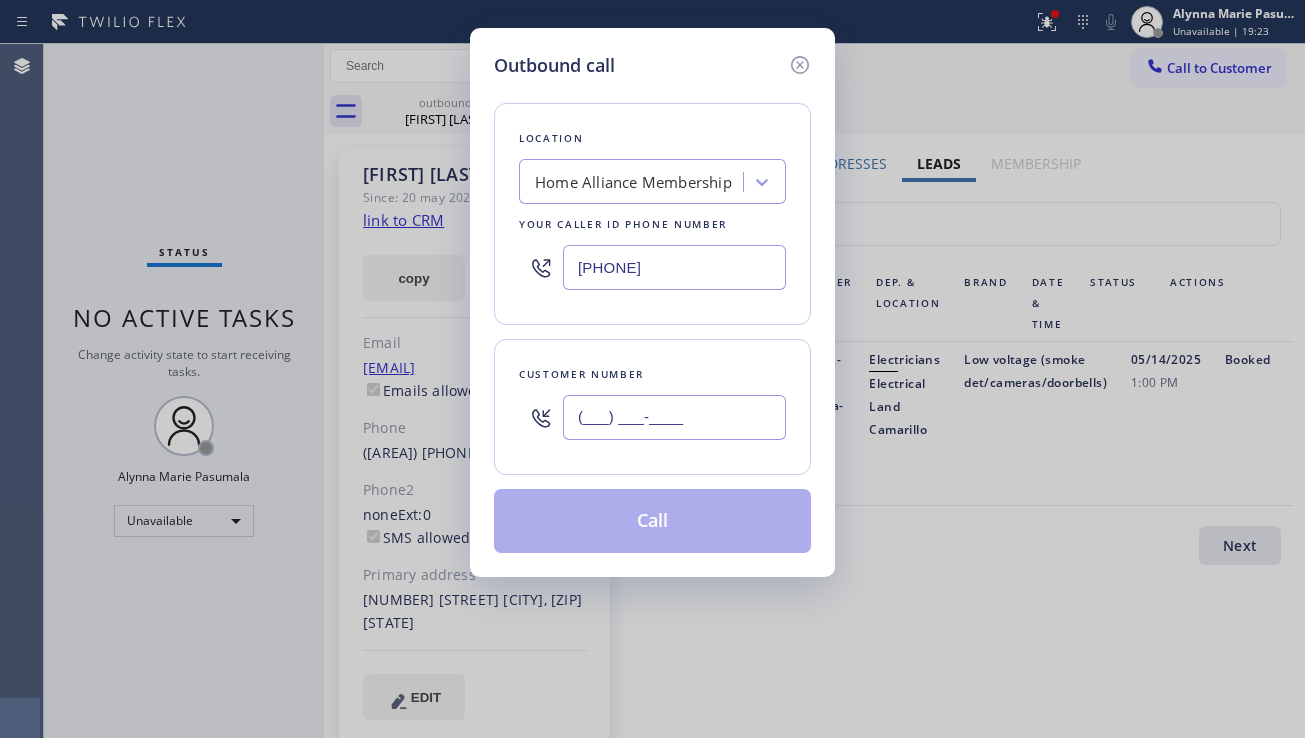 click on "(___) ___-____" at bounding box center [674, 417] 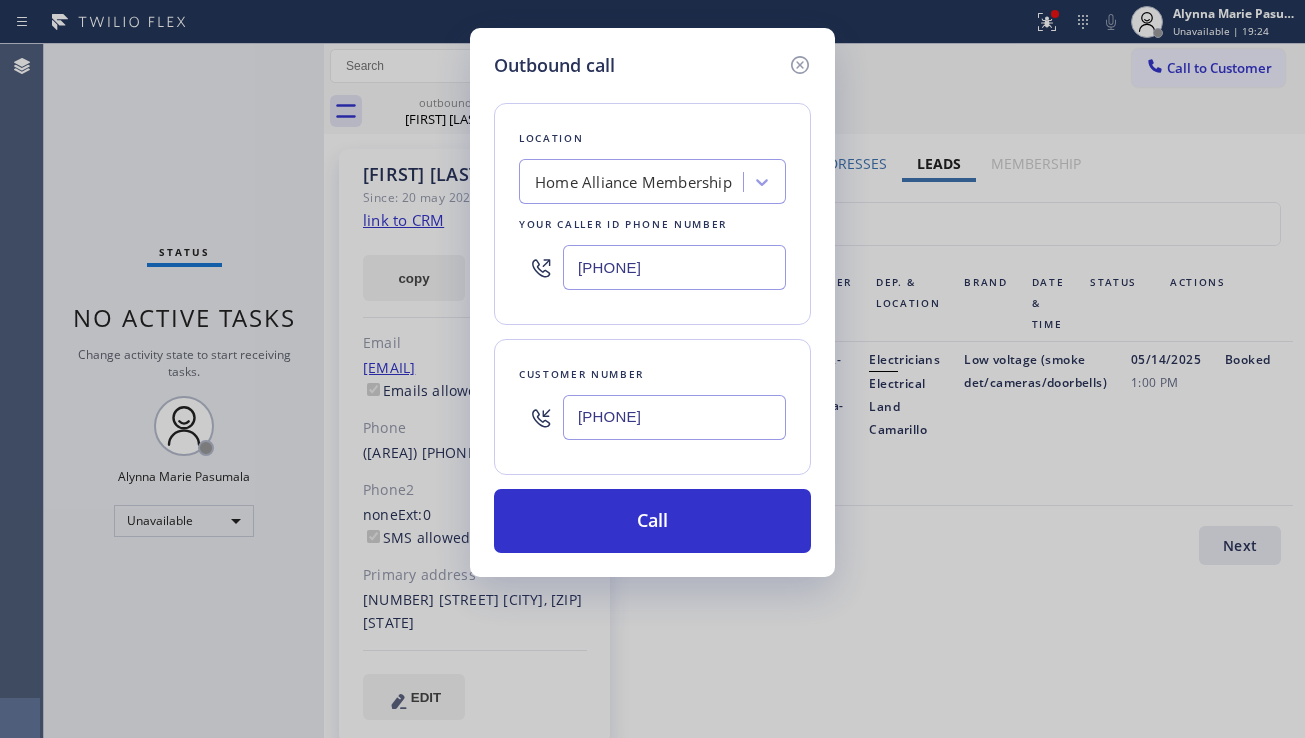 type on "[PHONE]" 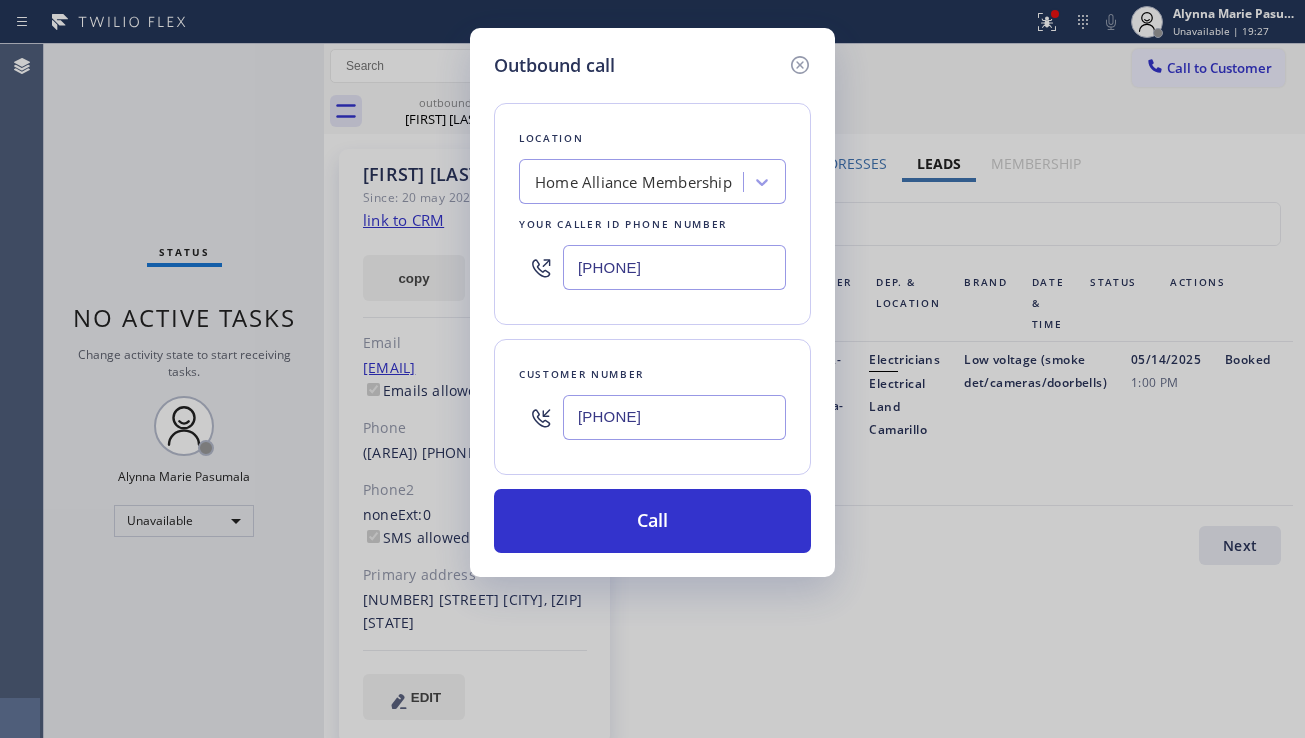 drag, startPoint x: 695, startPoint y: 277, endPoint x: 469, endPoint y: 279, distance: 226.00885 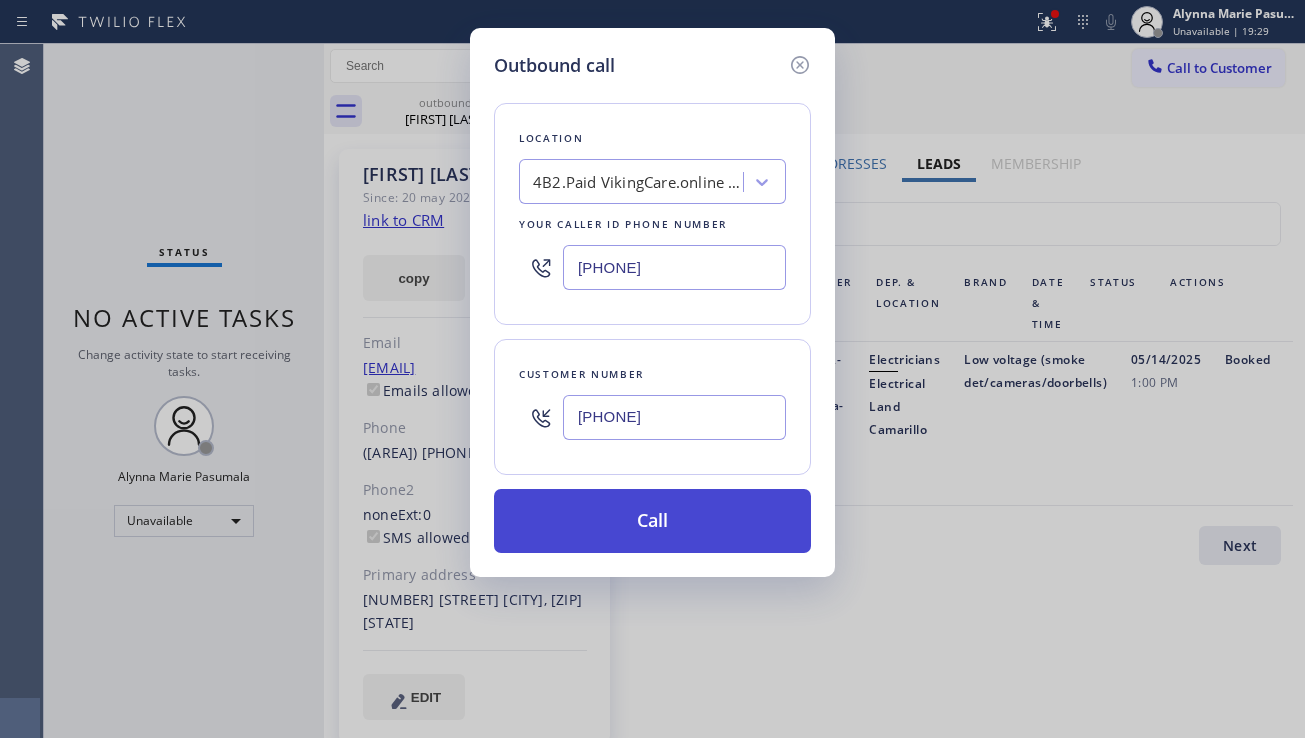 type on "[PHONE]" 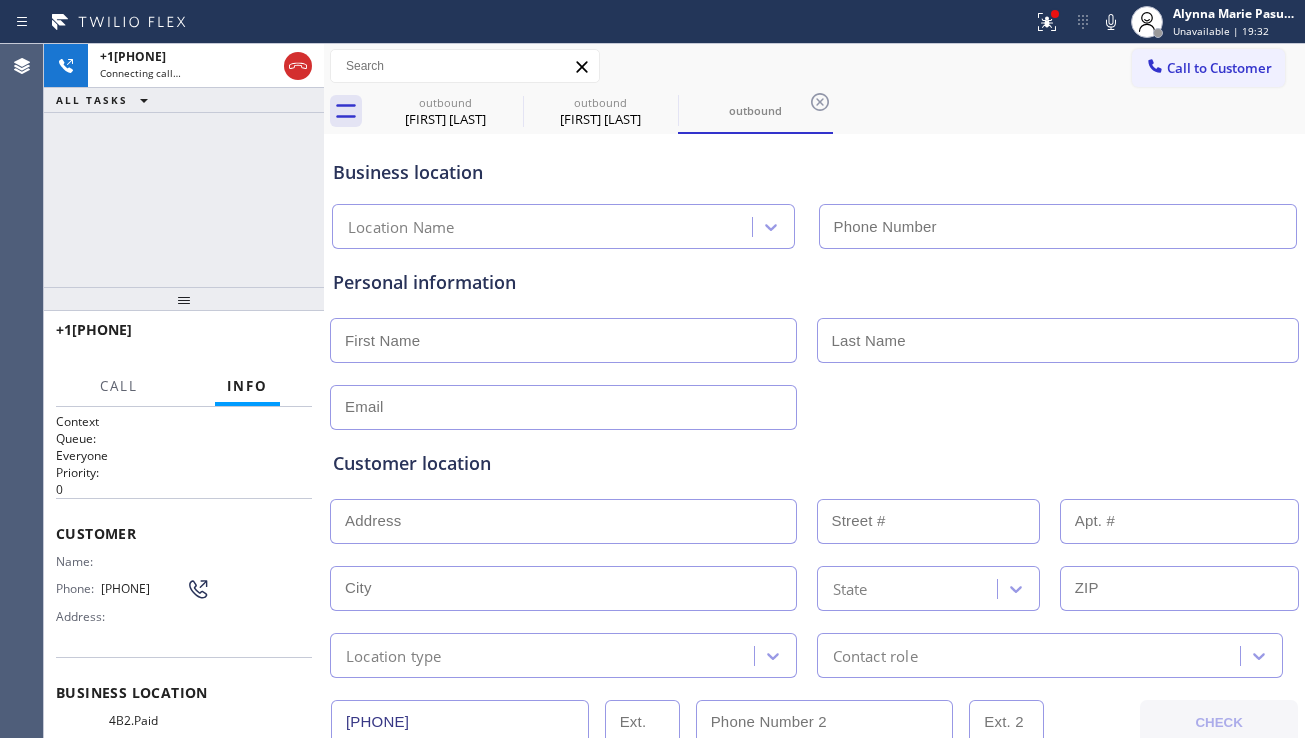 type on "[PHONE]" 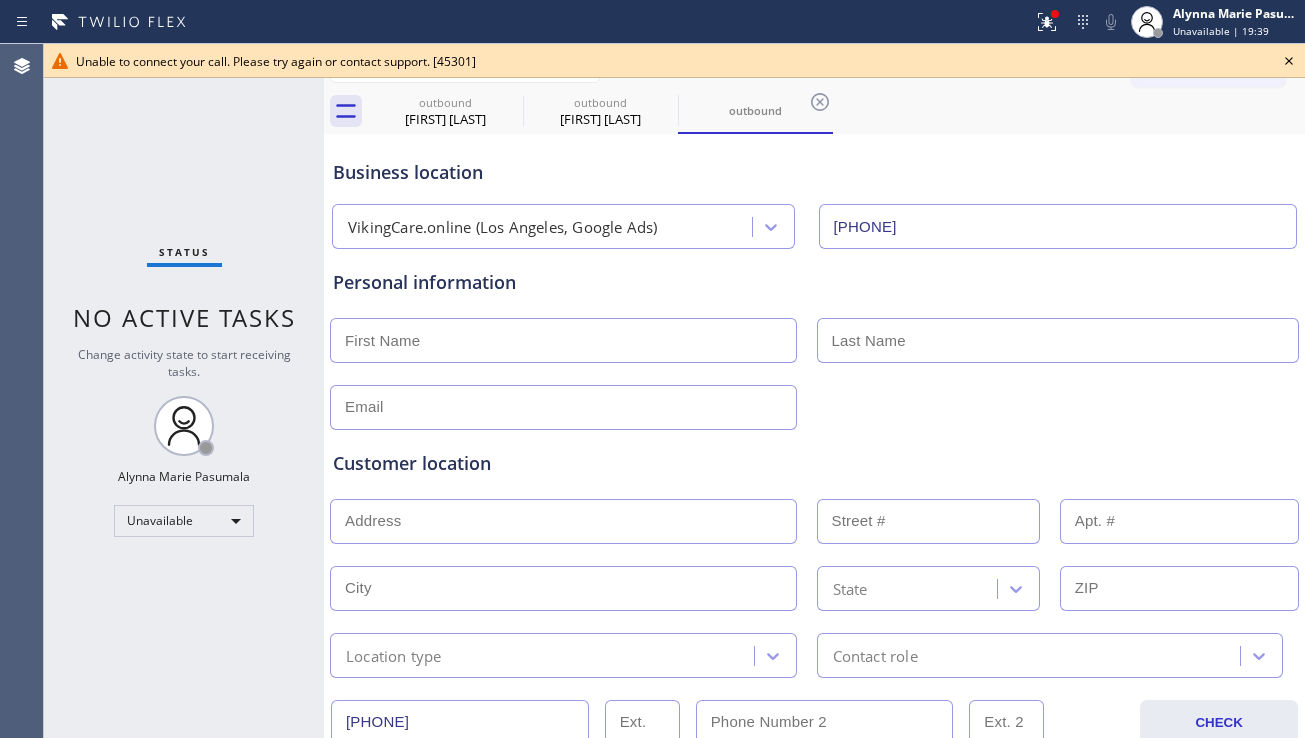 click on "Customer location" at bounding box center [814, 463] 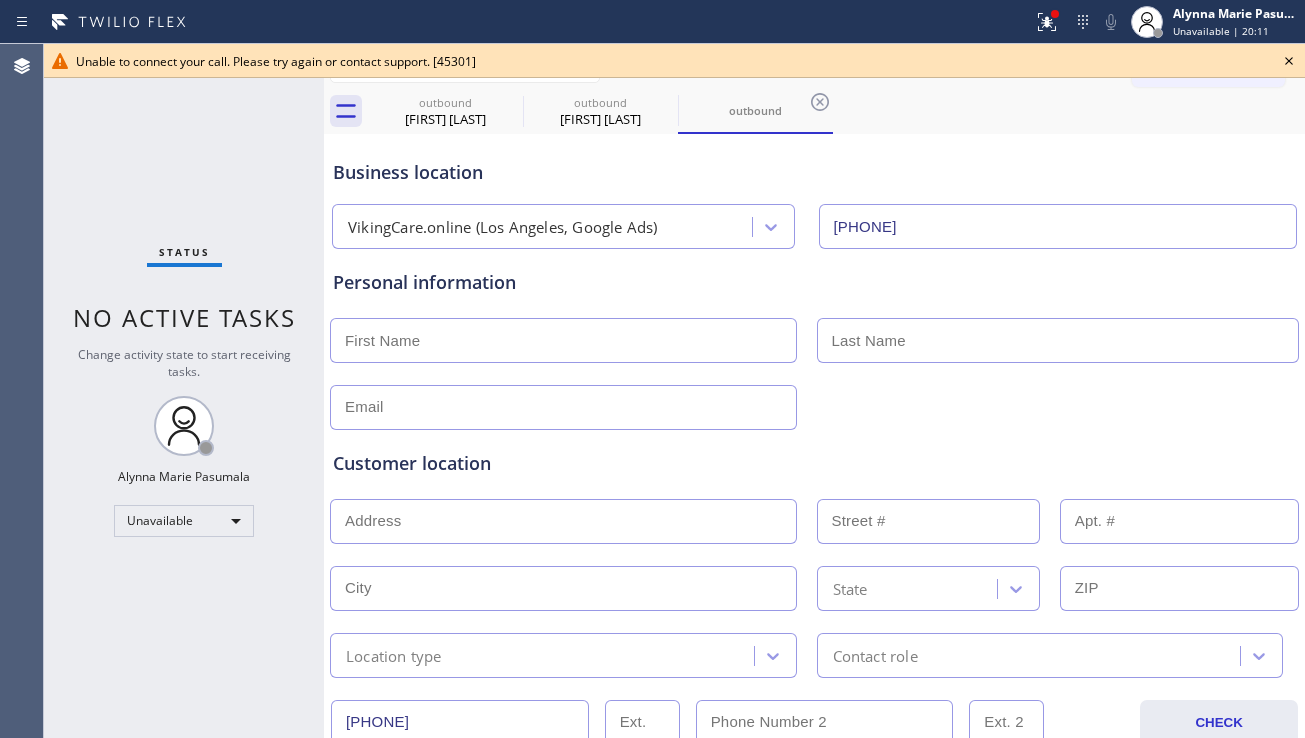 click on "Customer location" at bounding box center [814, 463] 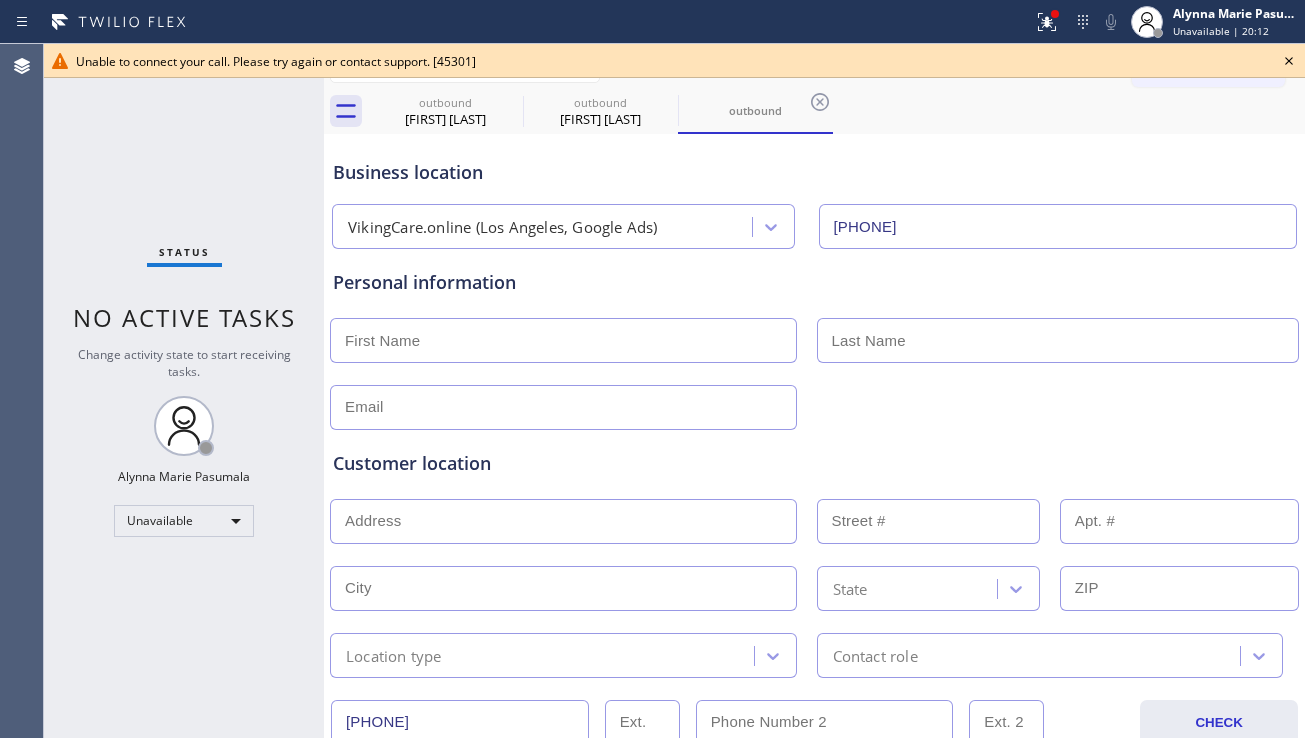 click 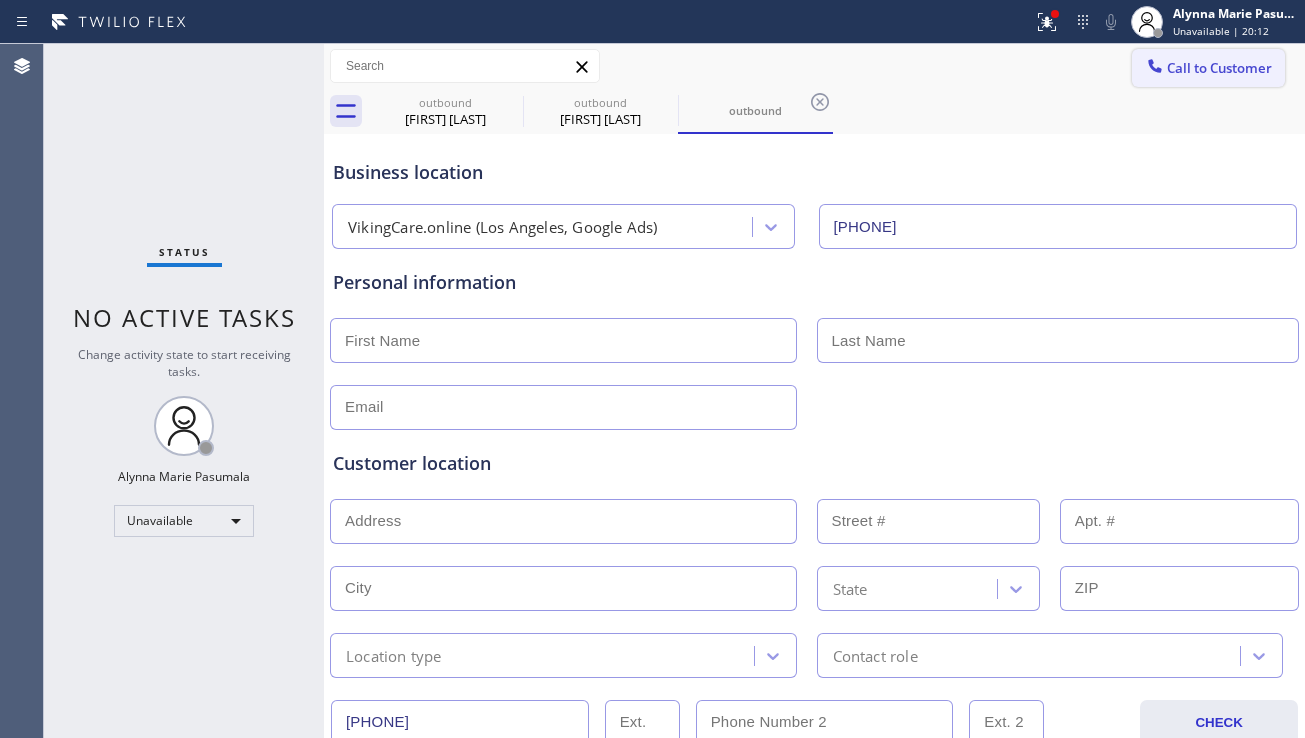 click on "Call to Customer" at bounding box center (1219, 68) 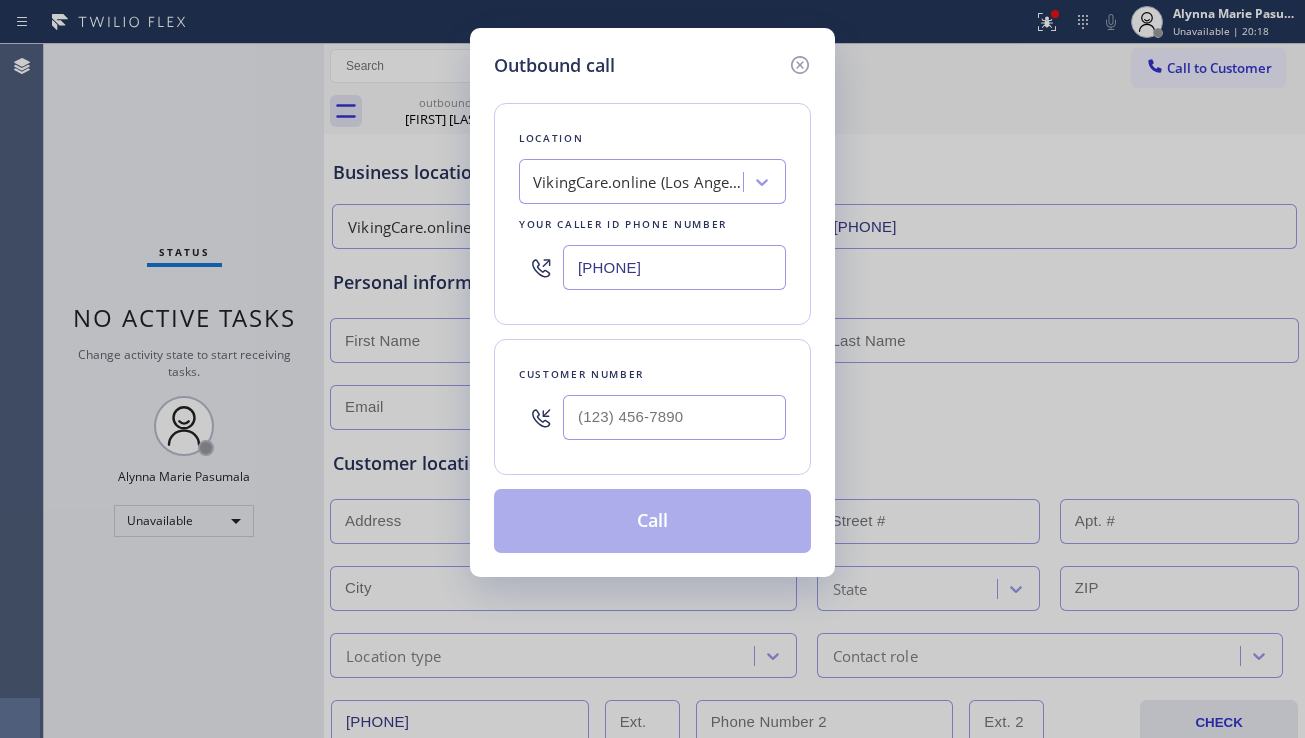 click on "Outbound call Location VikingCare.online (Los Angeles, Google Ads) Your caller id phone number [PHONE] Customer number Call" at bounding box center [652, 369] 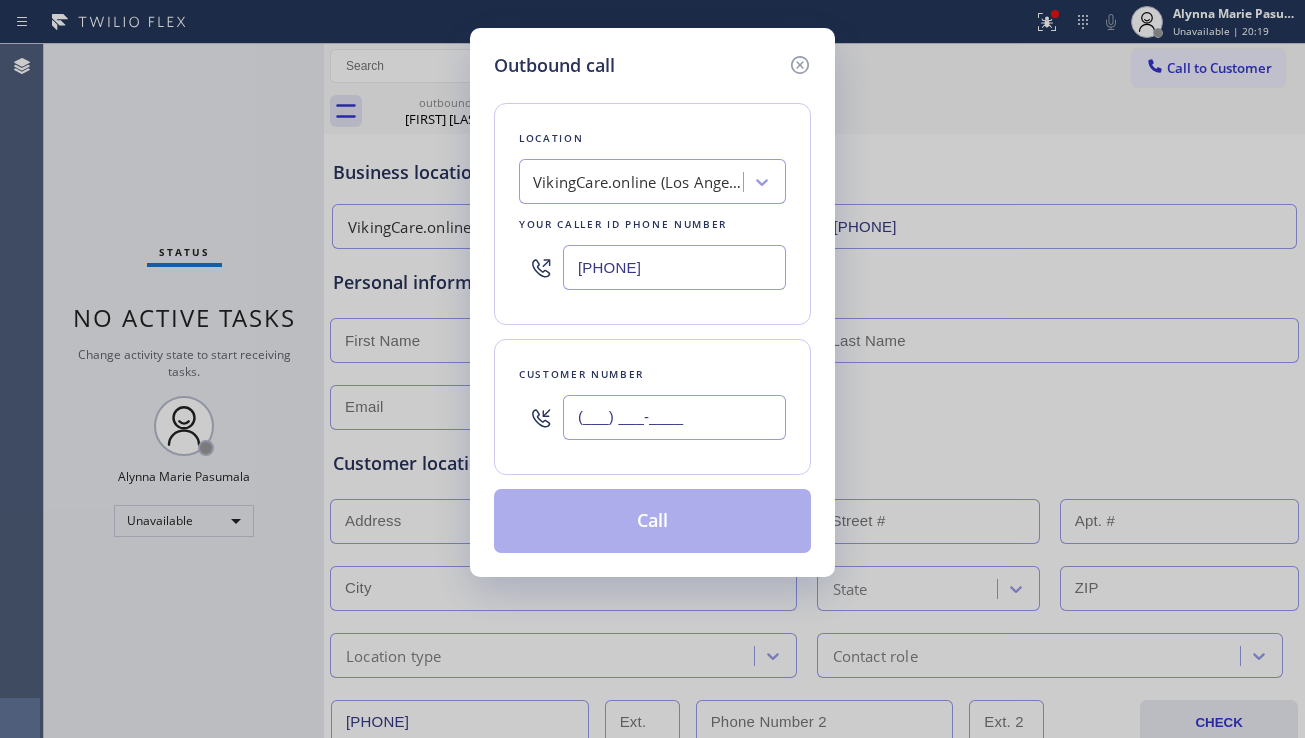 click on "(___) ___-____" at bounding box center [674, 417] 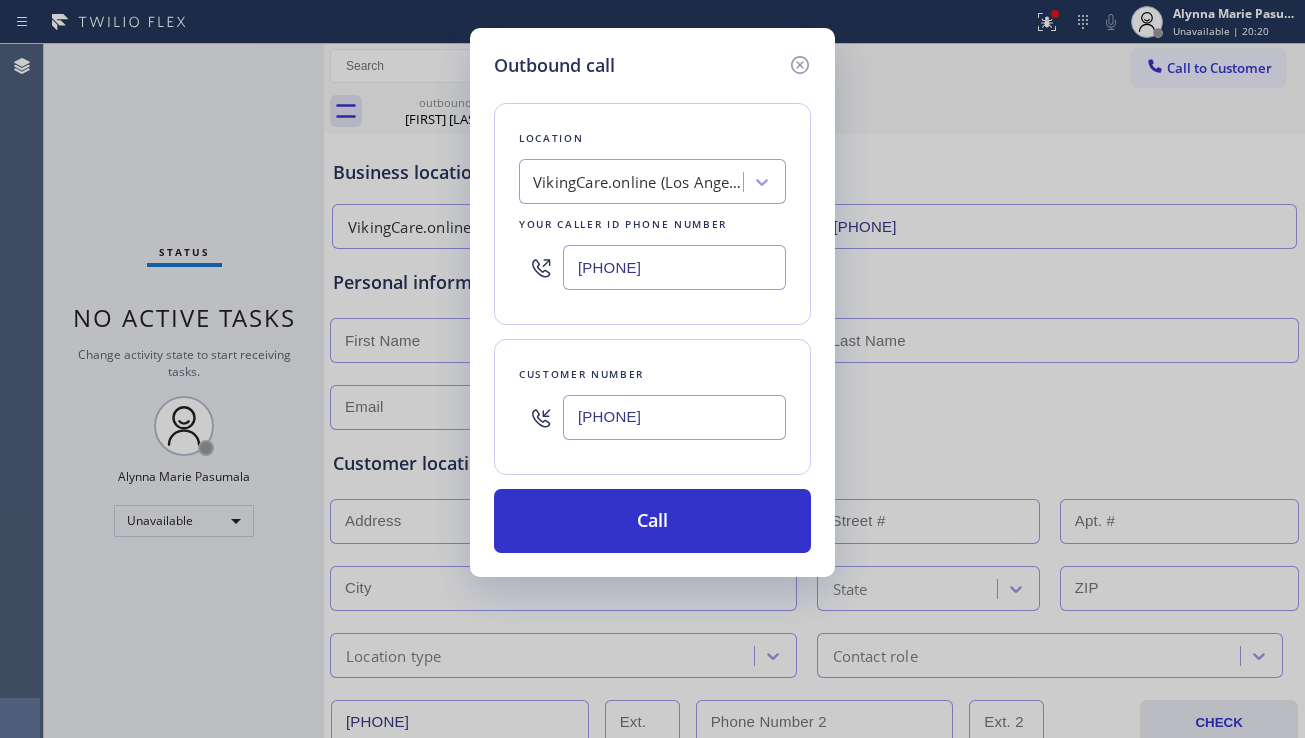 type on "[PHONE]" 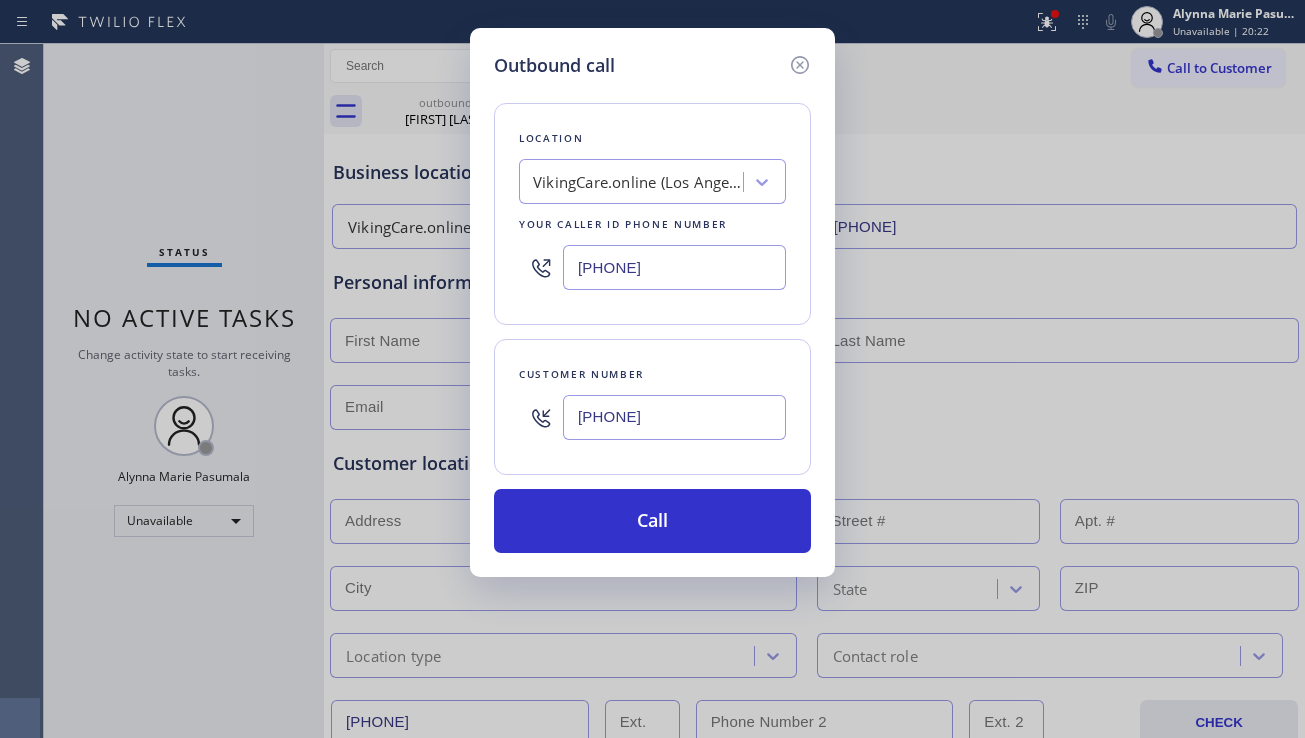 drag, startPoint x: 1202, startPoint y: 475, endPoint x: 1019, endPoint y: 432, distance: 187.98404 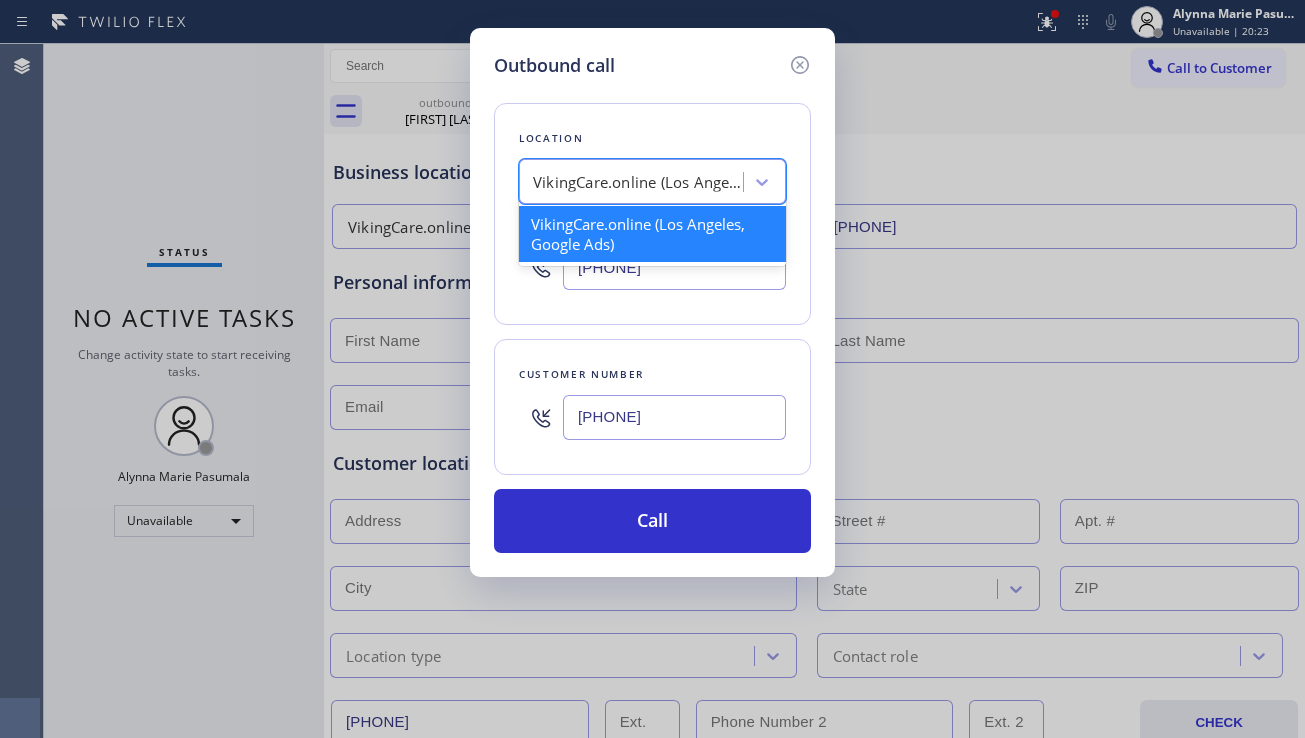 click on "VikingCare.online (Los Angeles, Google Ads)" at bounding box center (634, 182) 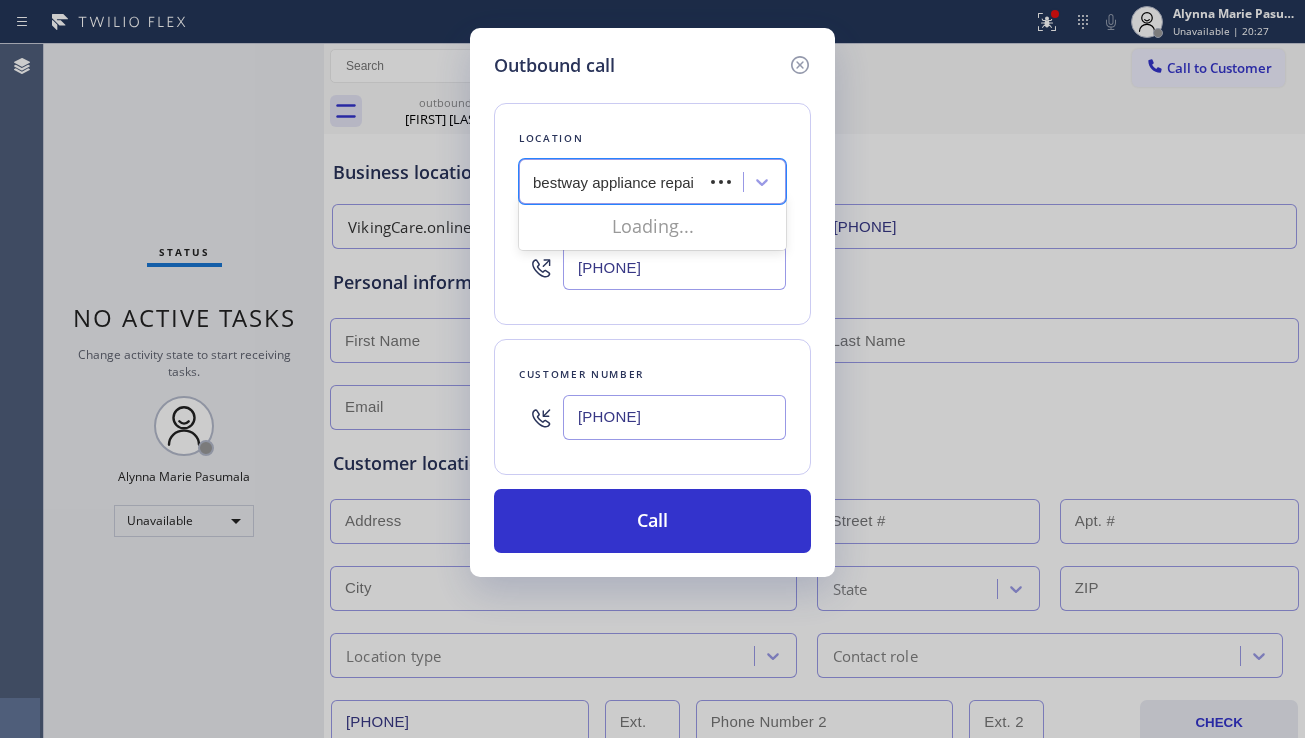 type on "bestway appliance repair" 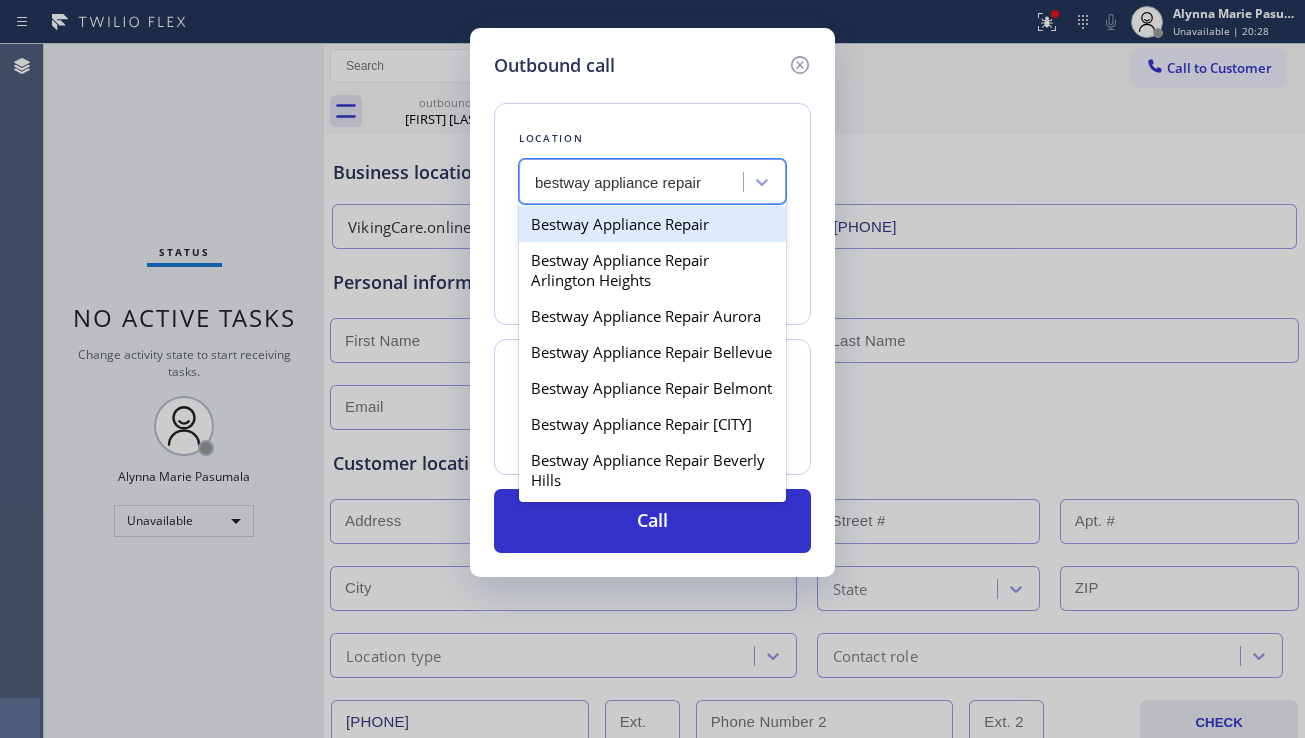 click on "Bestway Appliance Repair" at bounding box center (652, 224) 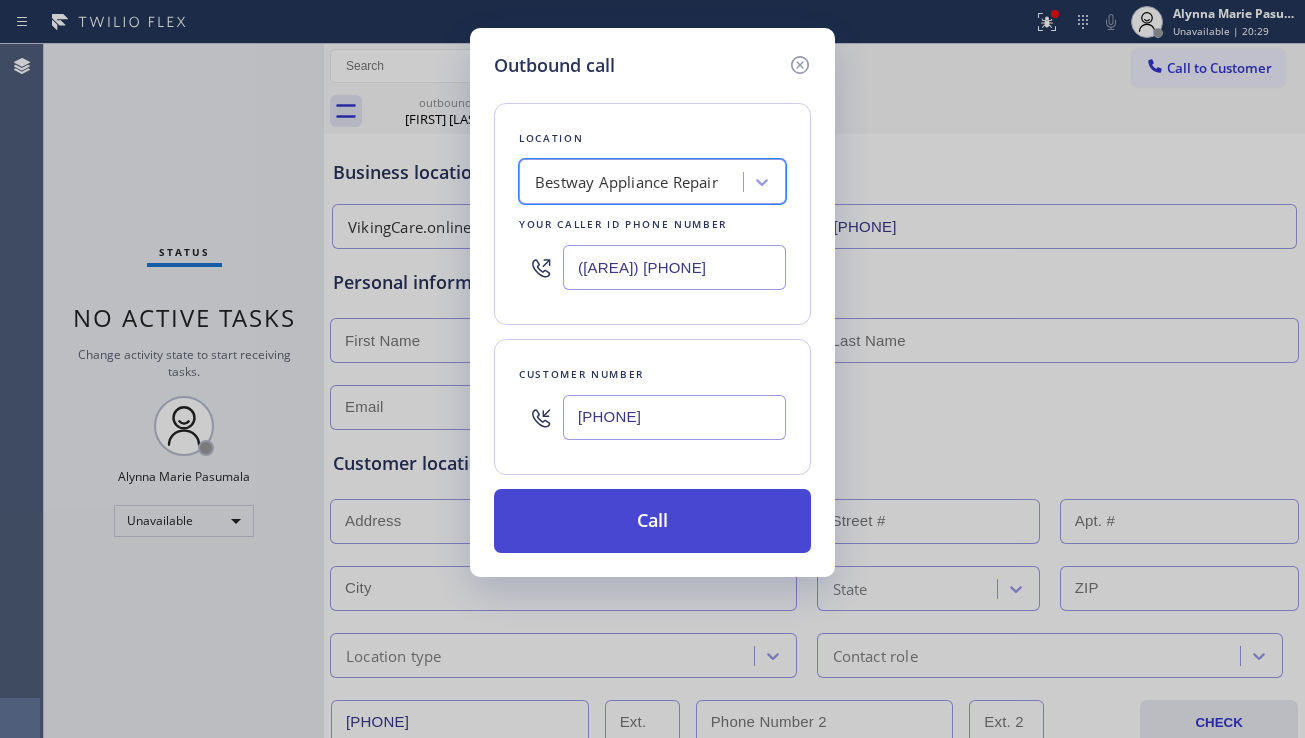 click on "Call" at bounding box center [652, 521] 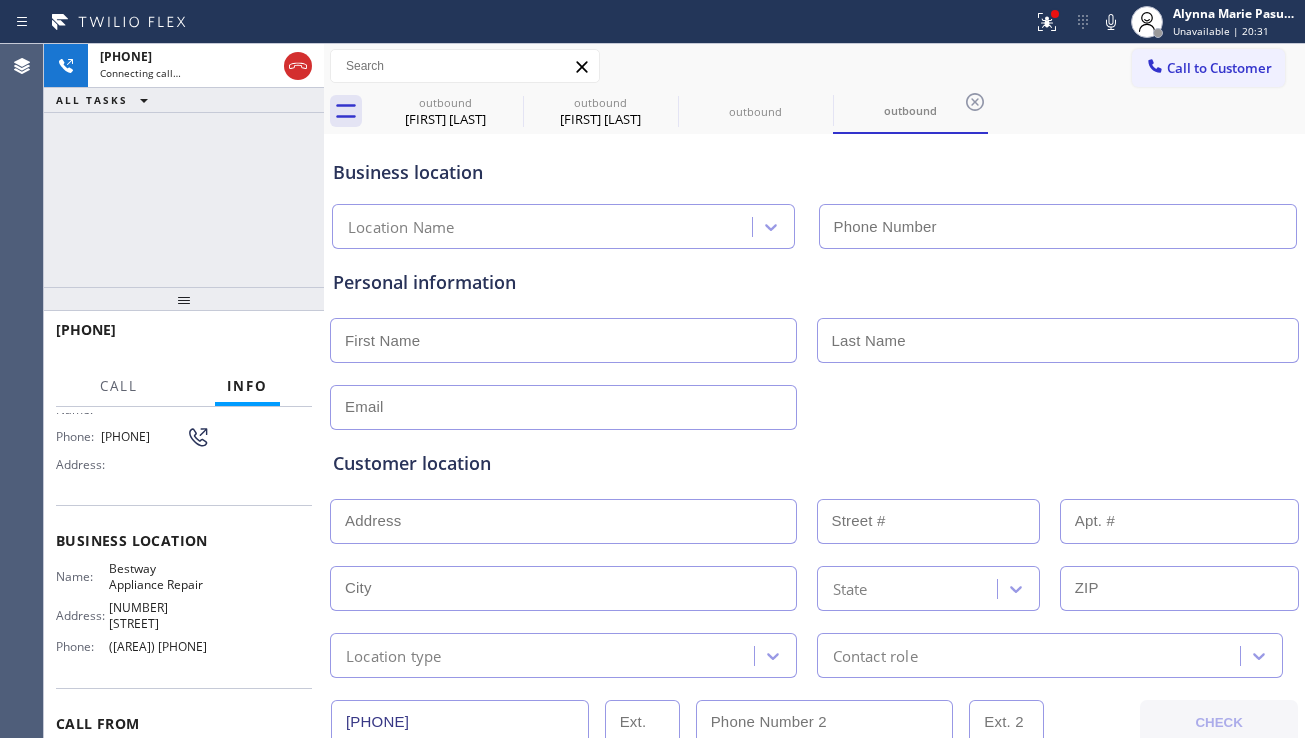 scroll, scrollTop: 200, scrollLeft: 0, axis: vertical 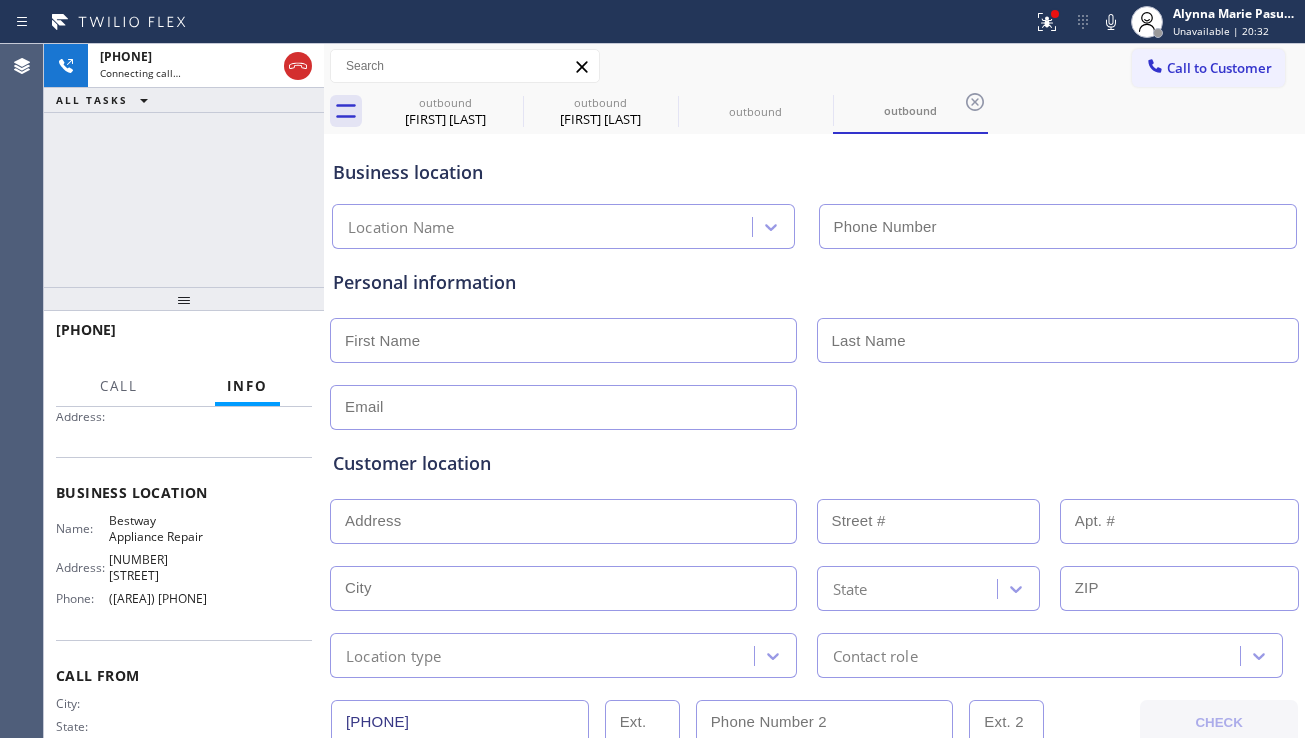 type on "([AREA]) [PHONE]" 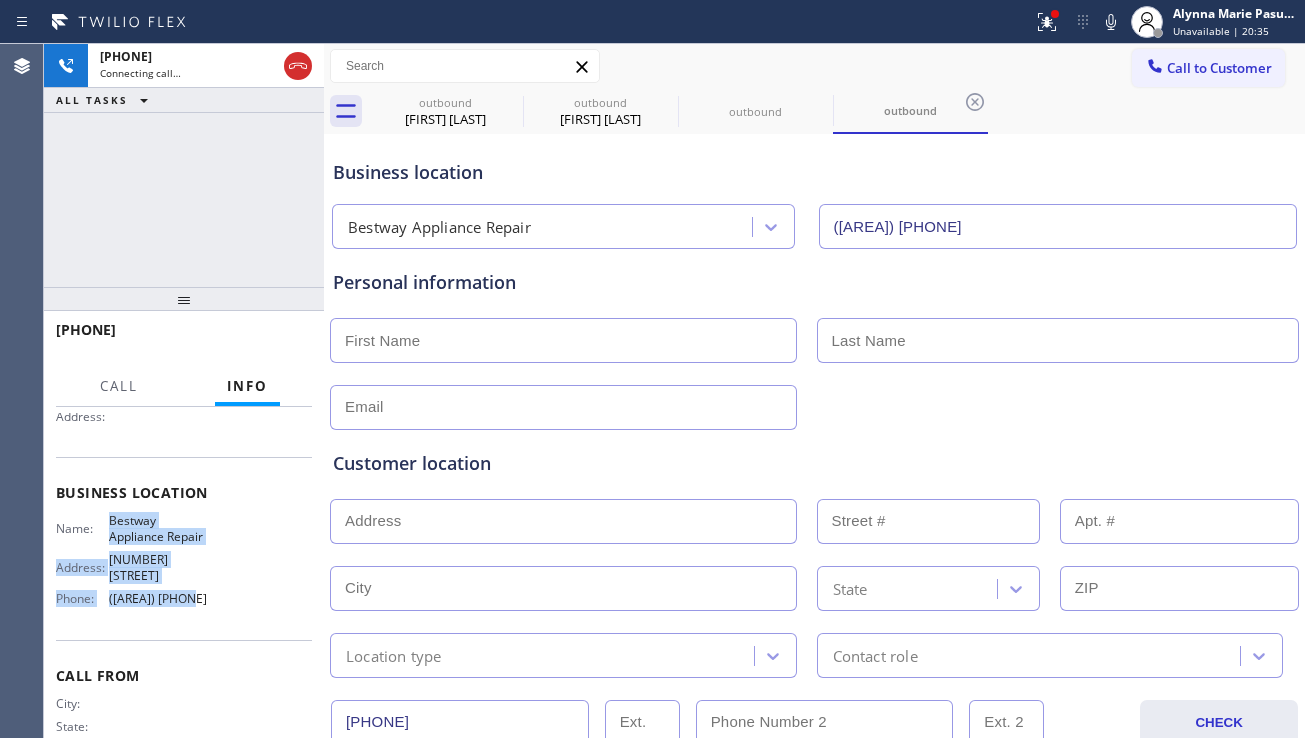 drag, startPoint x: 106, startPoint y: 532, endPoint x: 214, endPoint y: 590, distance: 122.588745 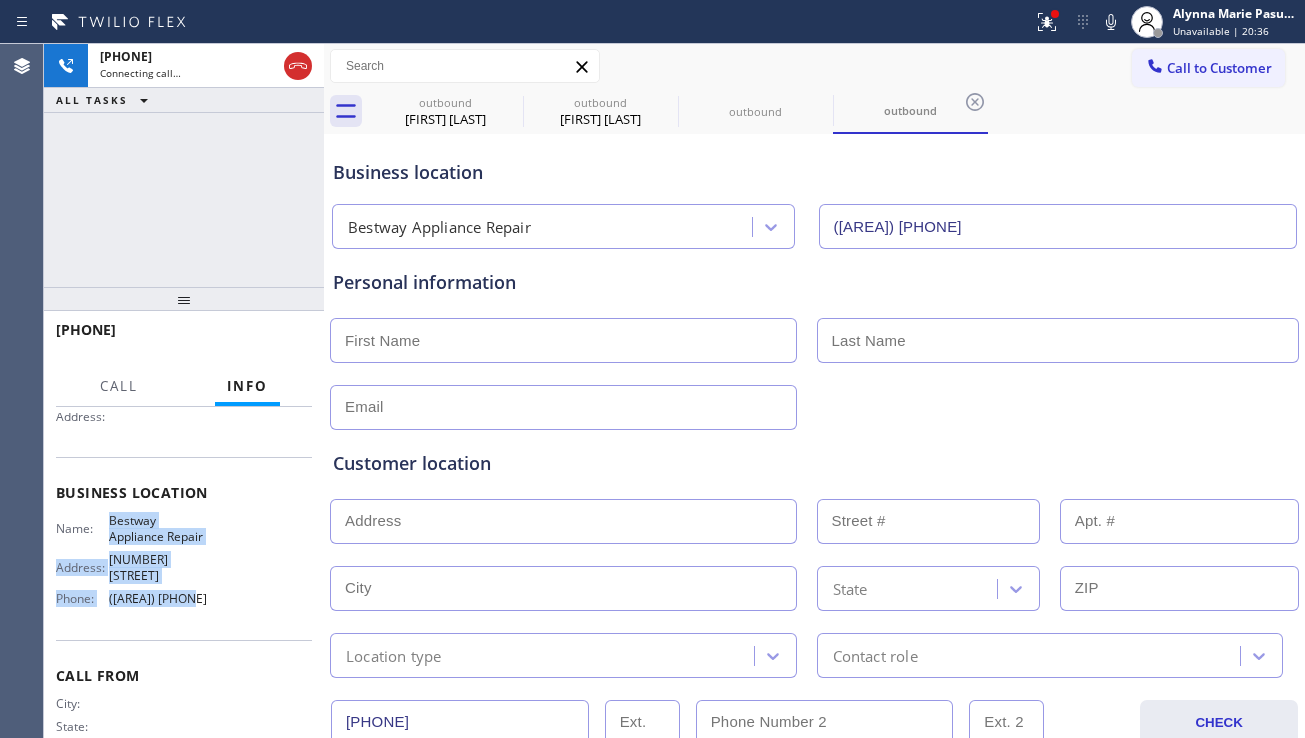 copy on "Bestway Appliance Repair Address: [NUMBER] [STREET] Phone: [PHONE]" 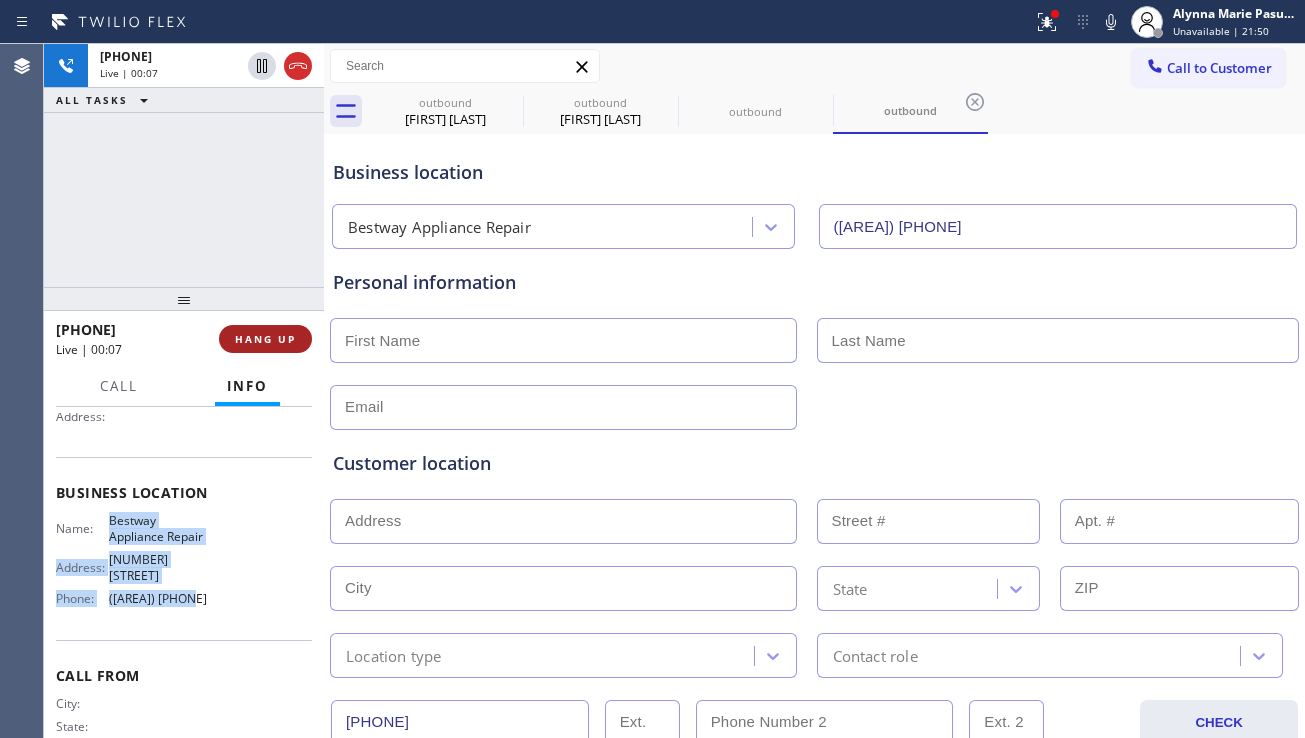 click on "HANG UP" at bounding box center [265, 339] 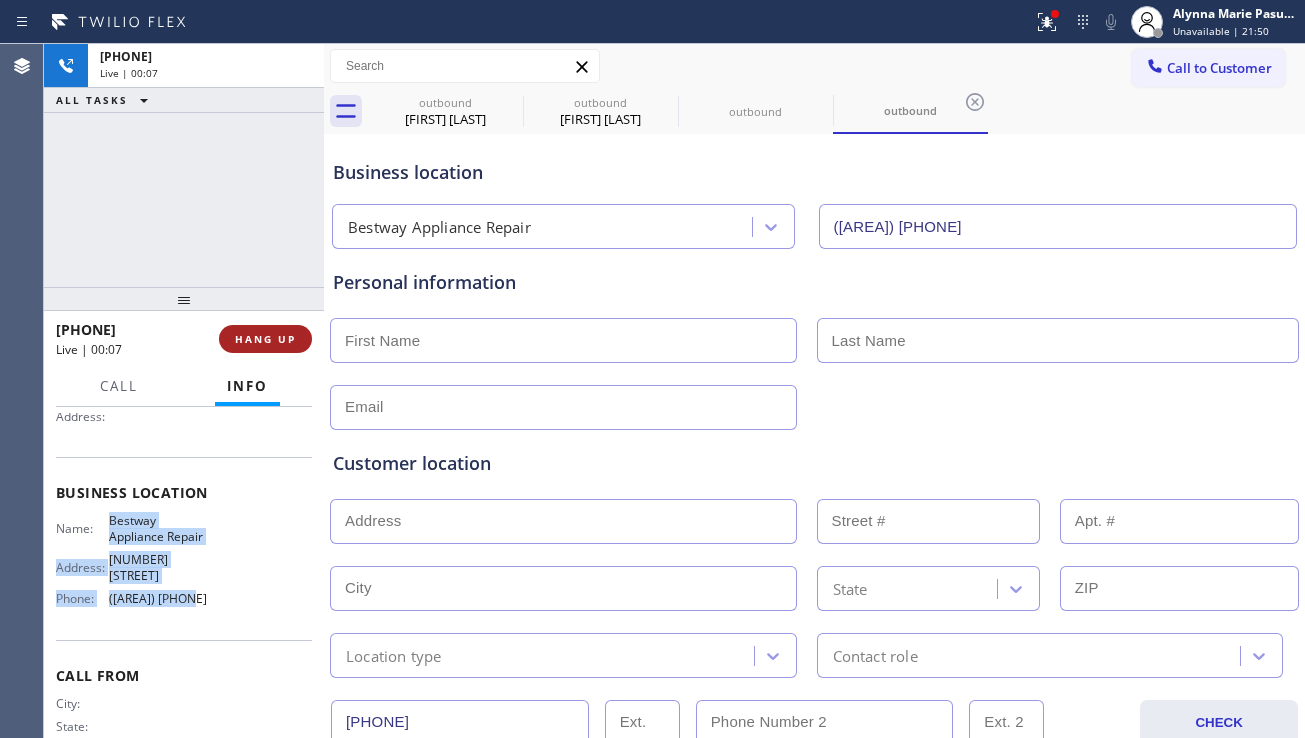 click on "HANG UP" at bounding box center [265, 339] 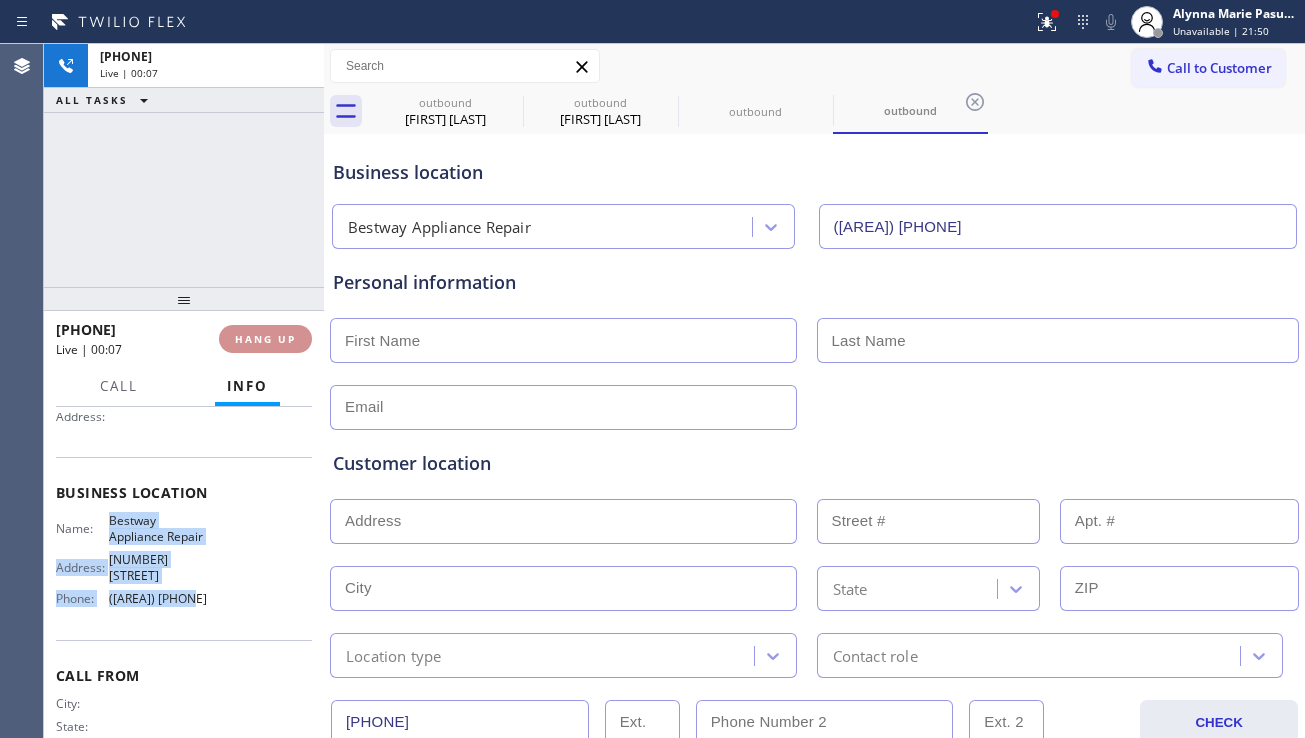 click on "HANG UP" at bounding box center (265, 339) 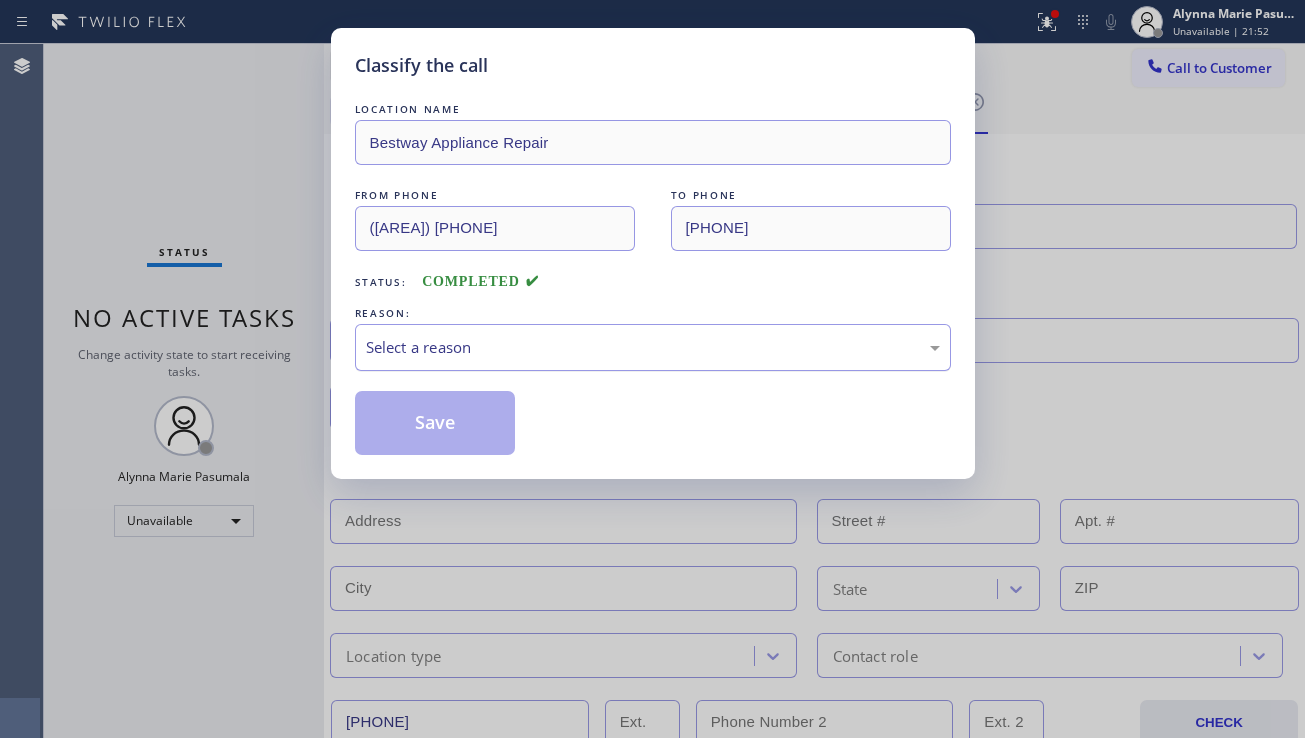 click on "Select a reason" at bounding box center [653, 347] 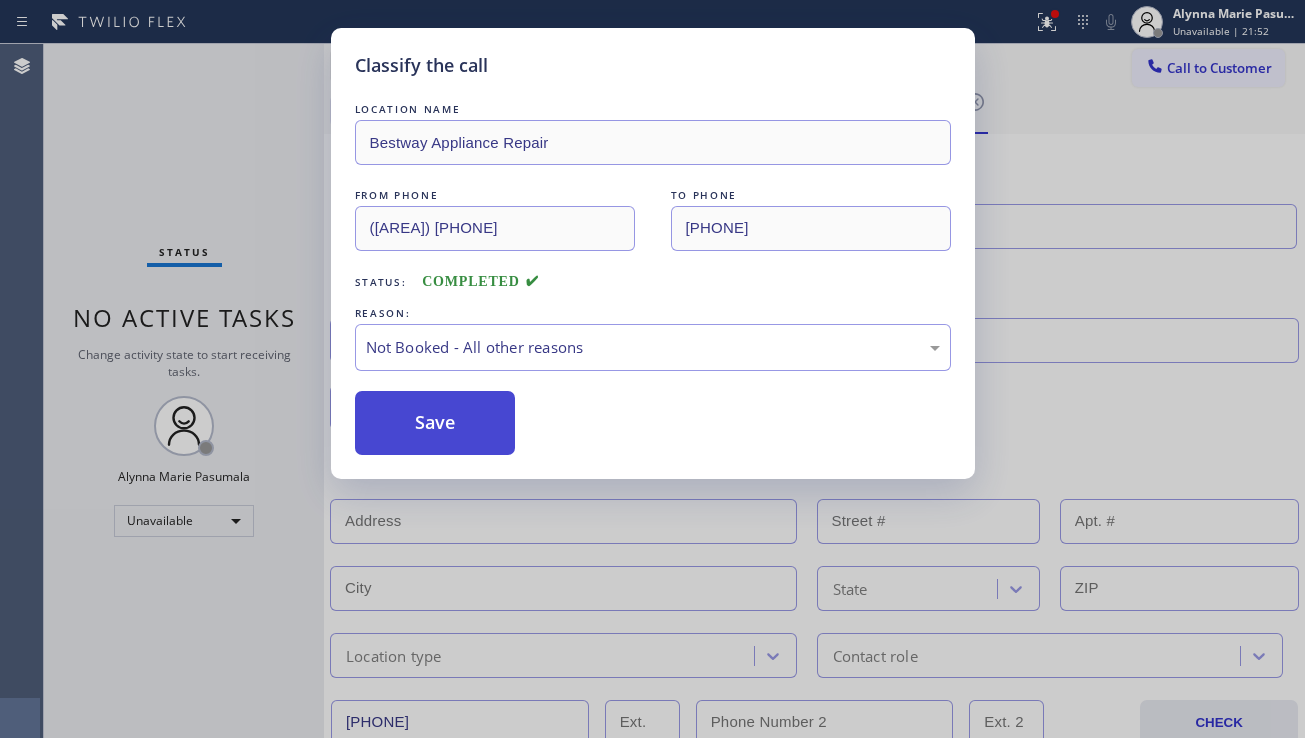 click on "Save" at bounding box center (435, 423) 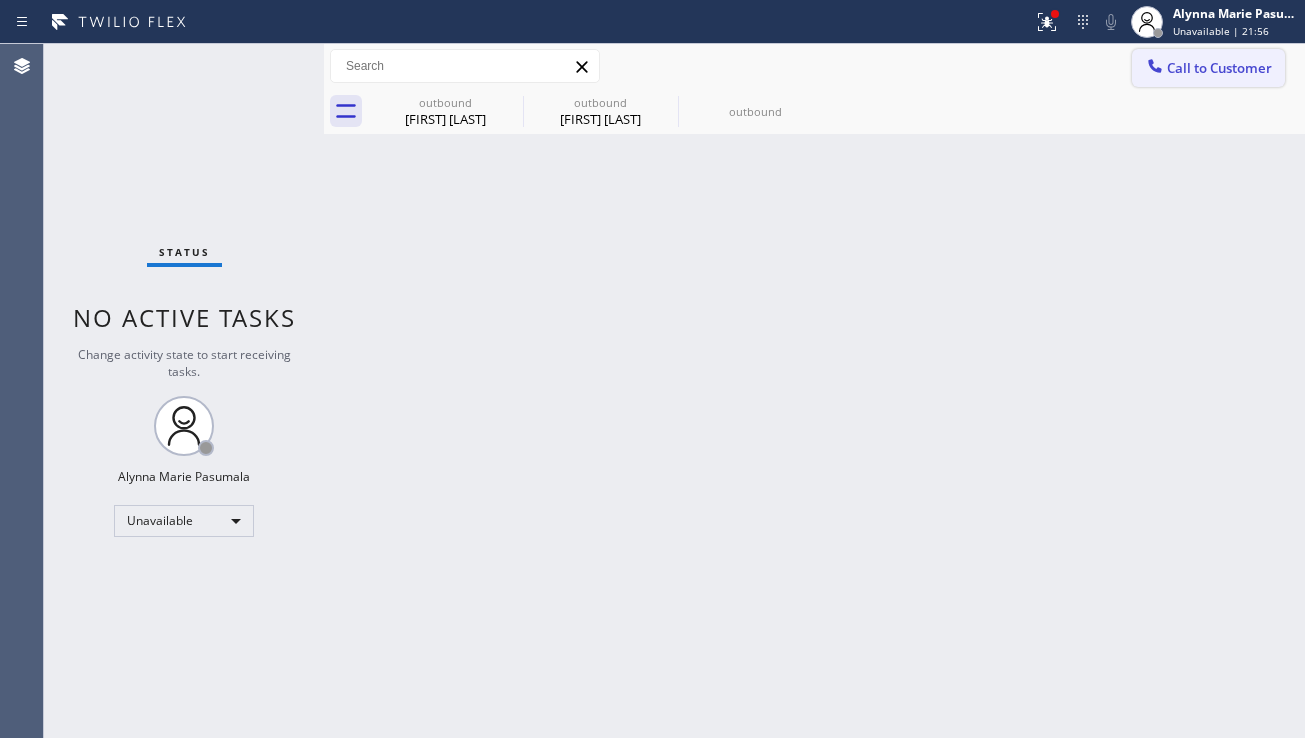 click on "Call to Customer" at bounding box center [1208, 68] 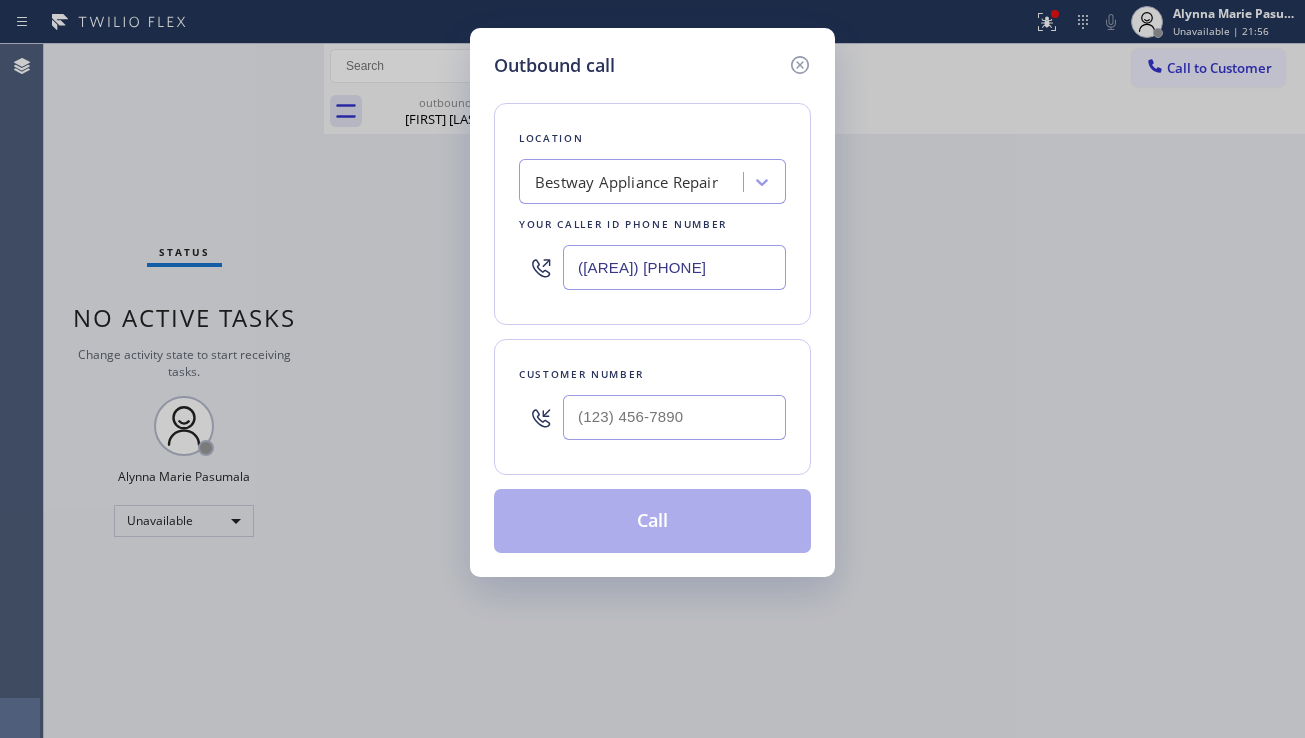 click 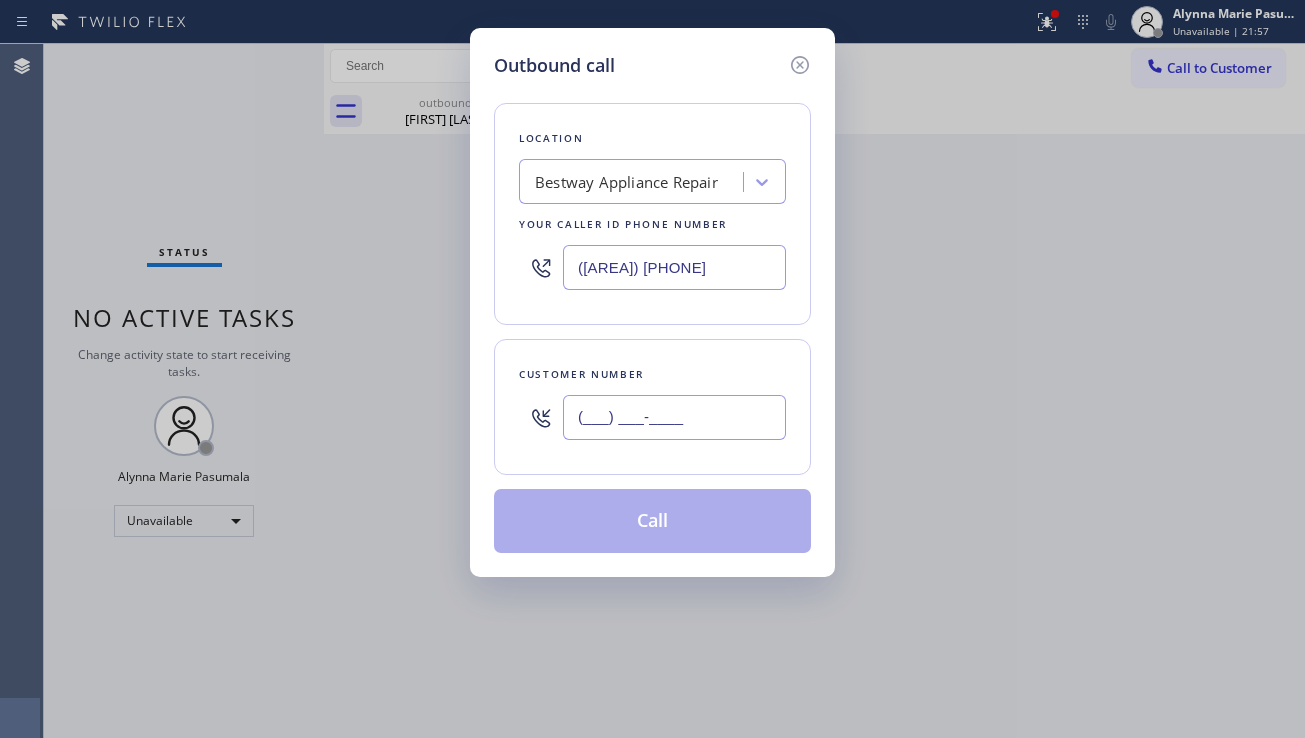click on "(___) ___-____" at bounding box center (674, 417) 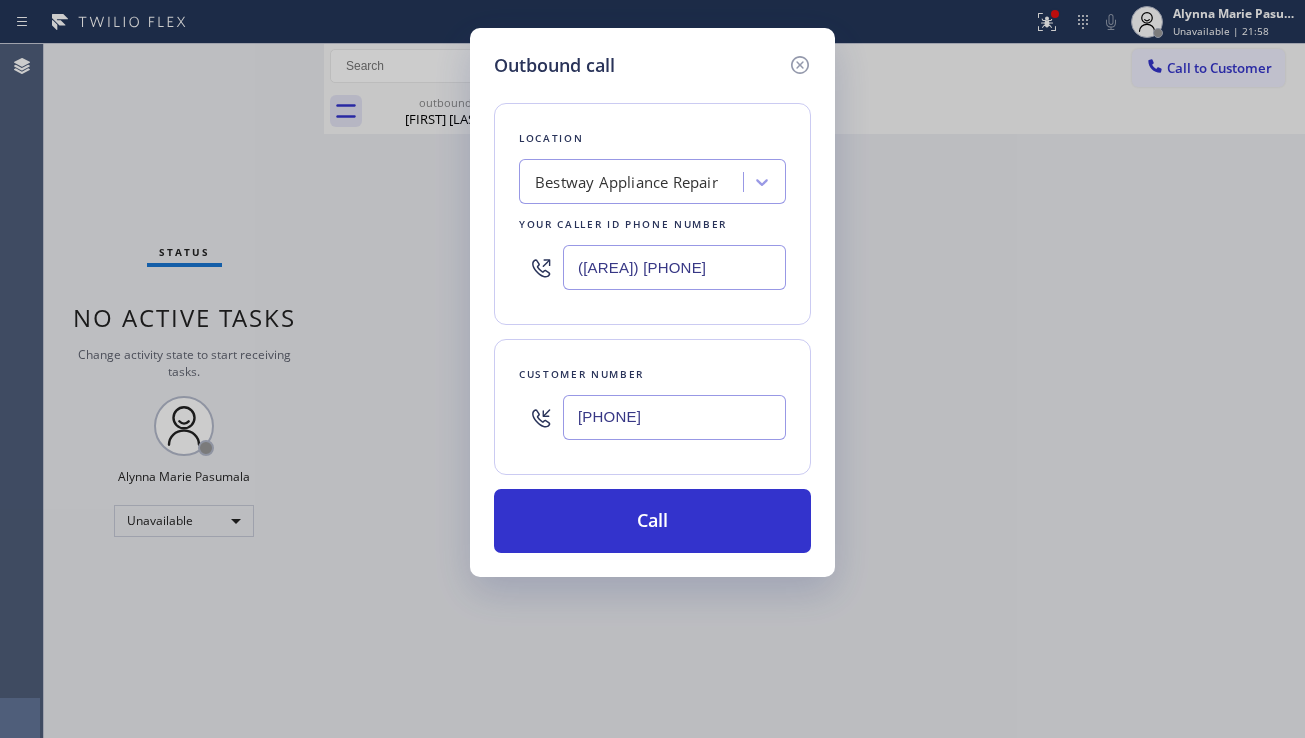 type on "[PHONE]" 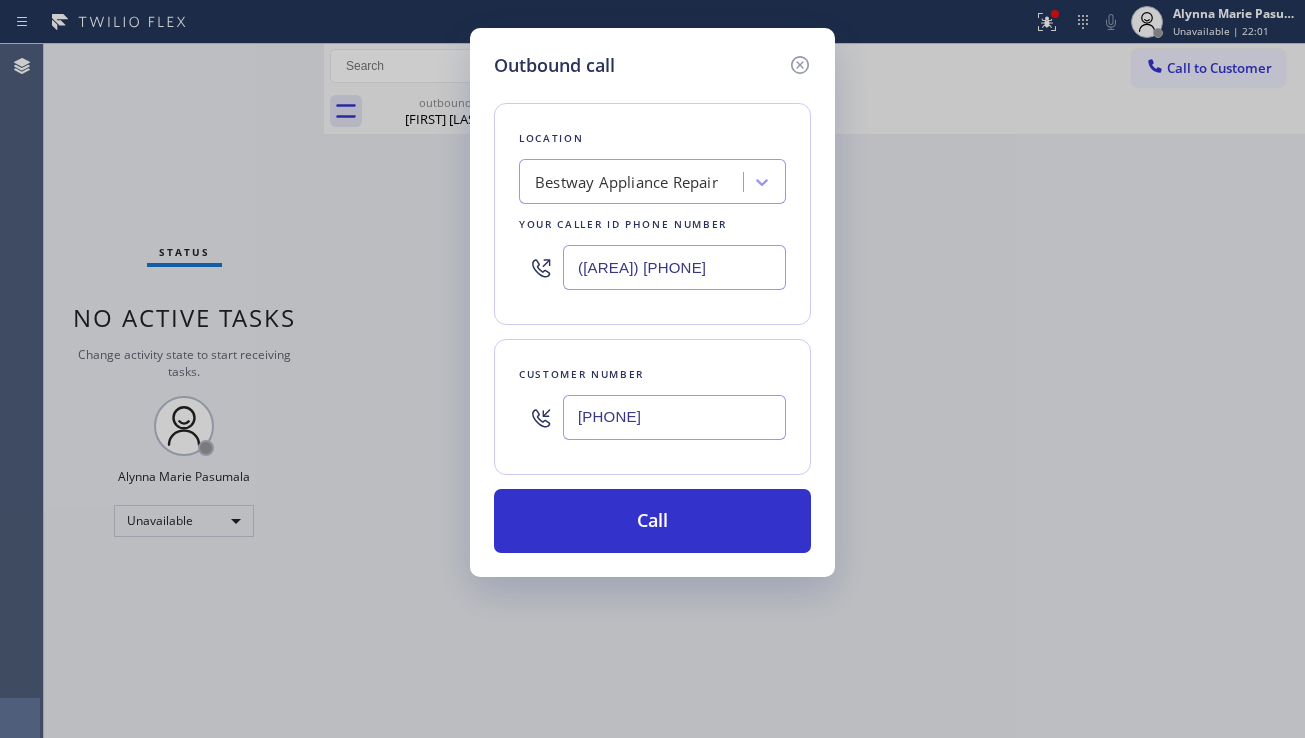 drag, startPoint x: 714, startPoint y: 270, endPoint x: 494, endPoint y: 283, distance: 220.38376 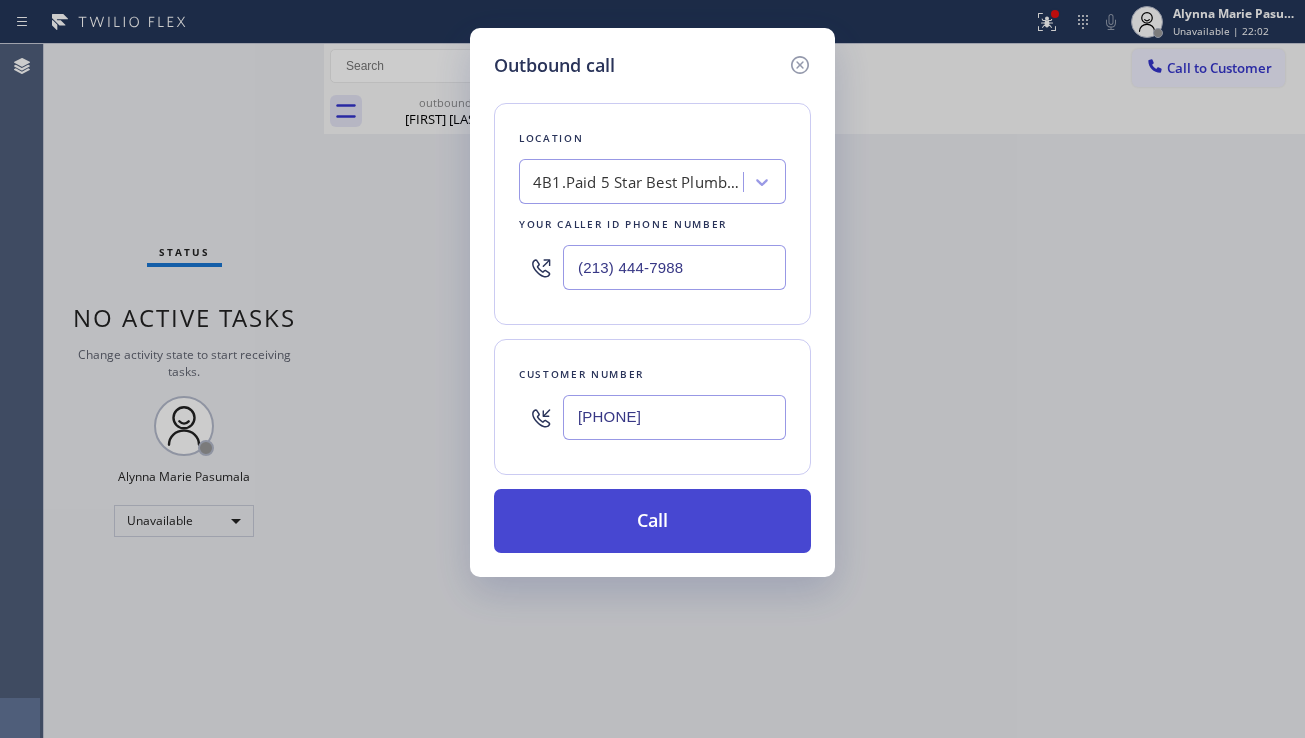 type on "(213) 444-7988" 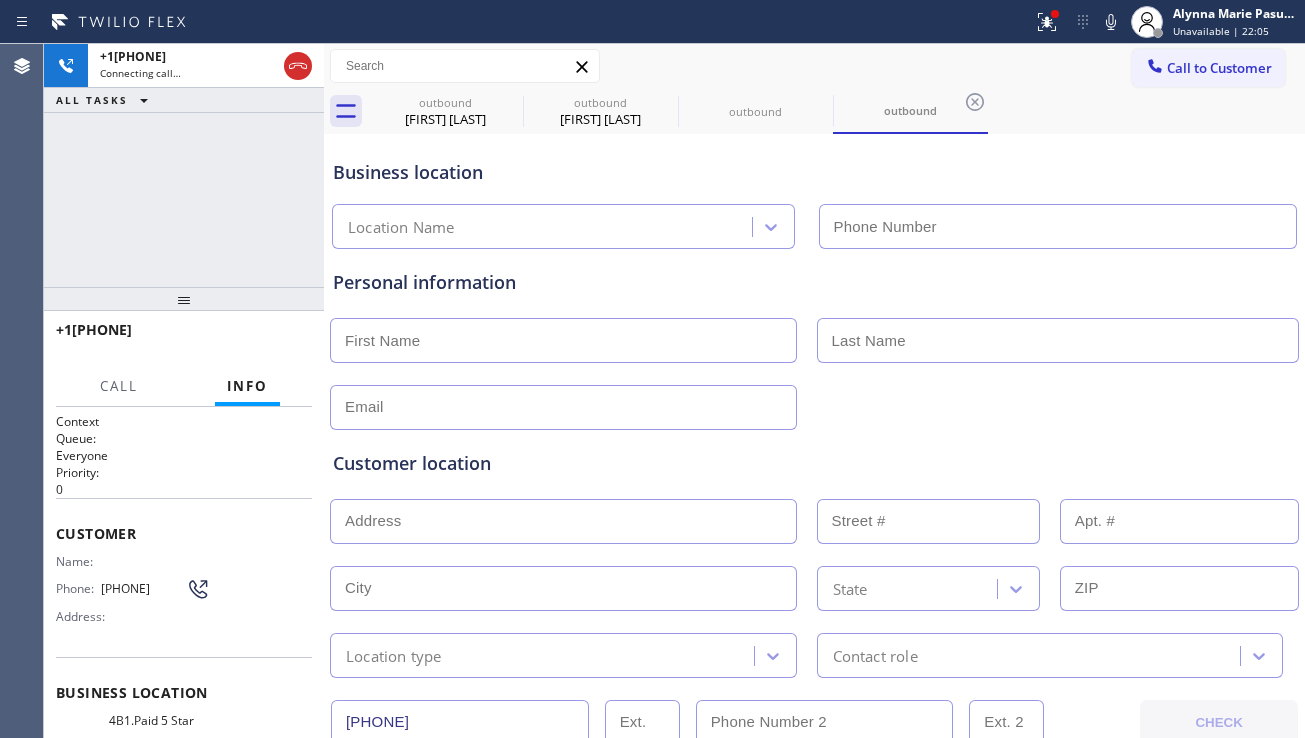 click on "Customer location >> ADD NEW ADDRESS << + NEW ADDRESS State Location type Contact role" at bounding box center [814, 554] 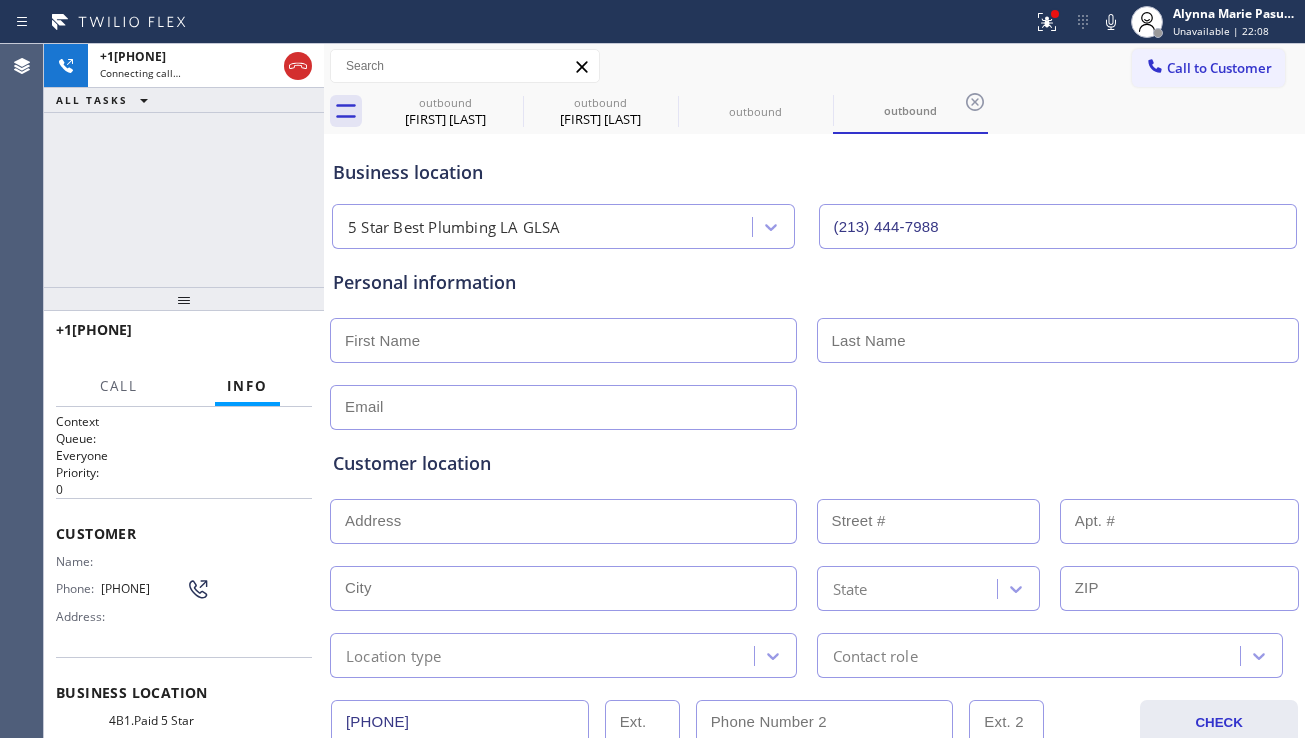 click on "Customer location" at bounding box center (814, 463) 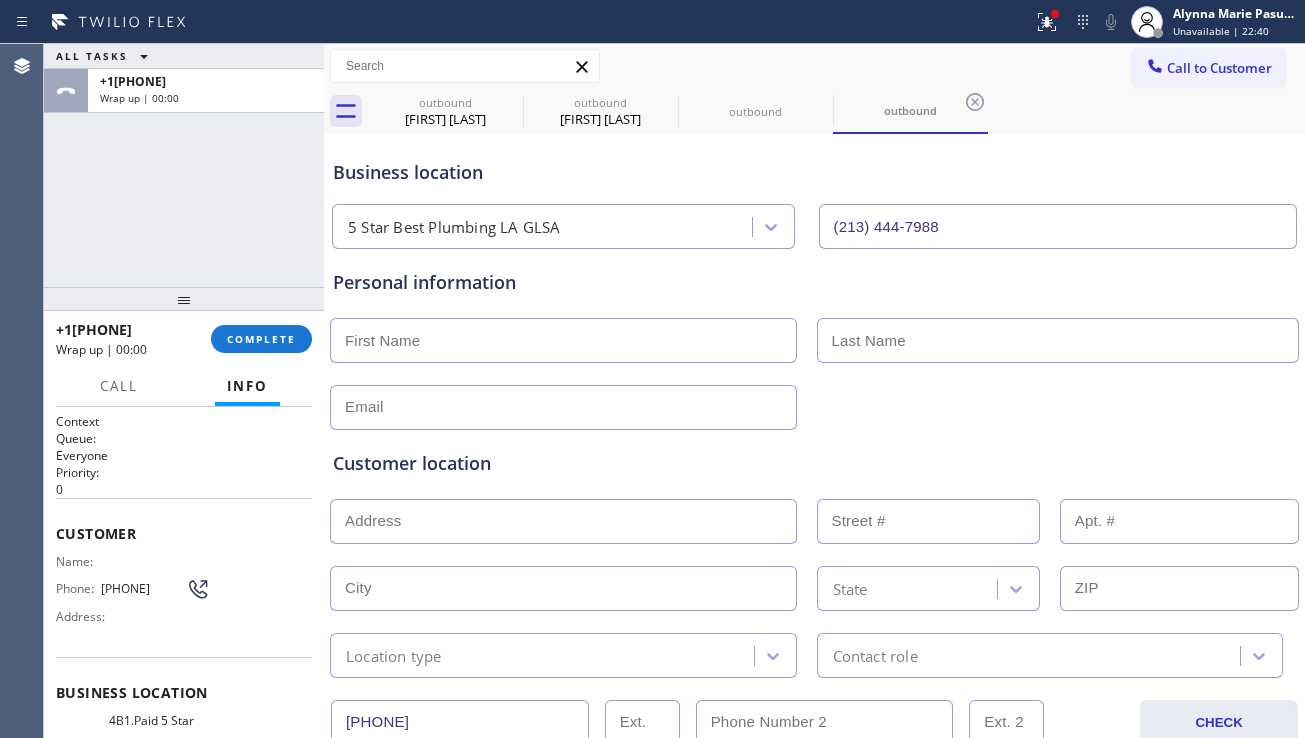 drag, startPoint x: 292, startPoint y: 350, endPoint x: 250, endPoint y: 466, distance: 123.36936 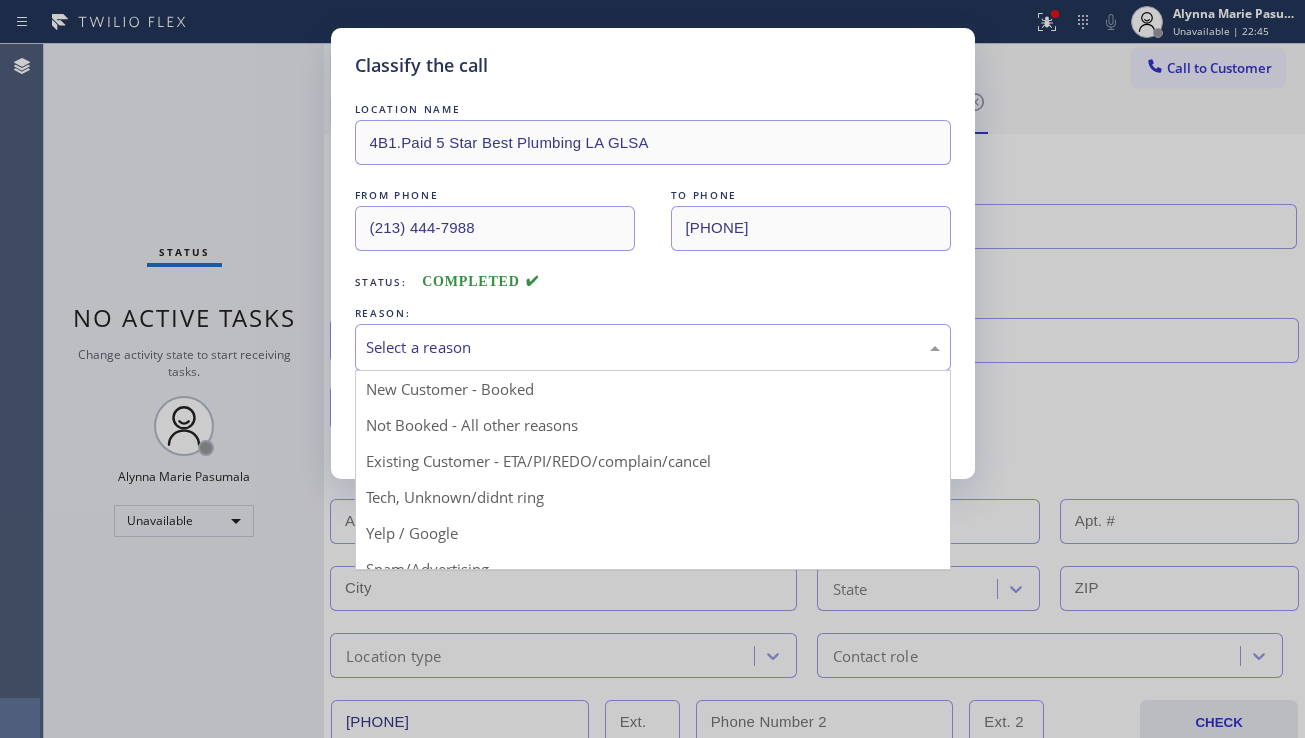 click on "Select a reason" at bounding box center (653, 347) 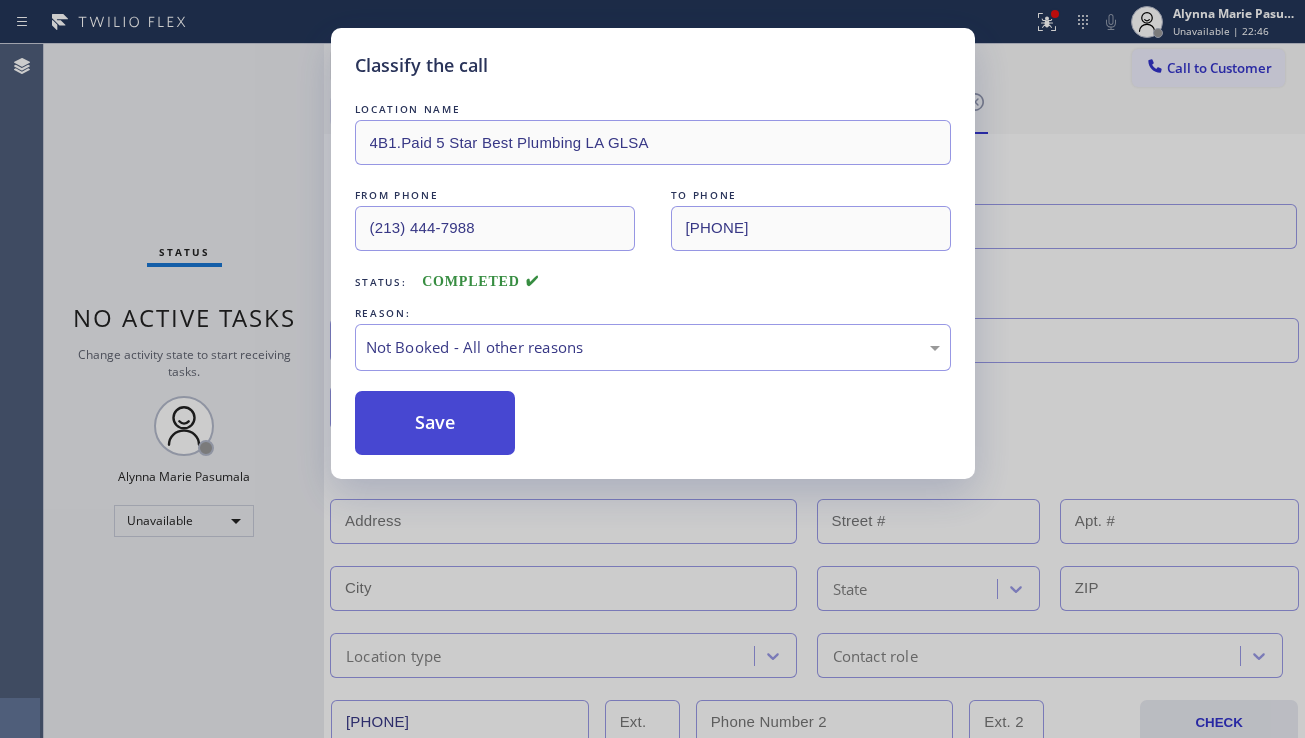 click on "Save" at bounding box center [435, 423] 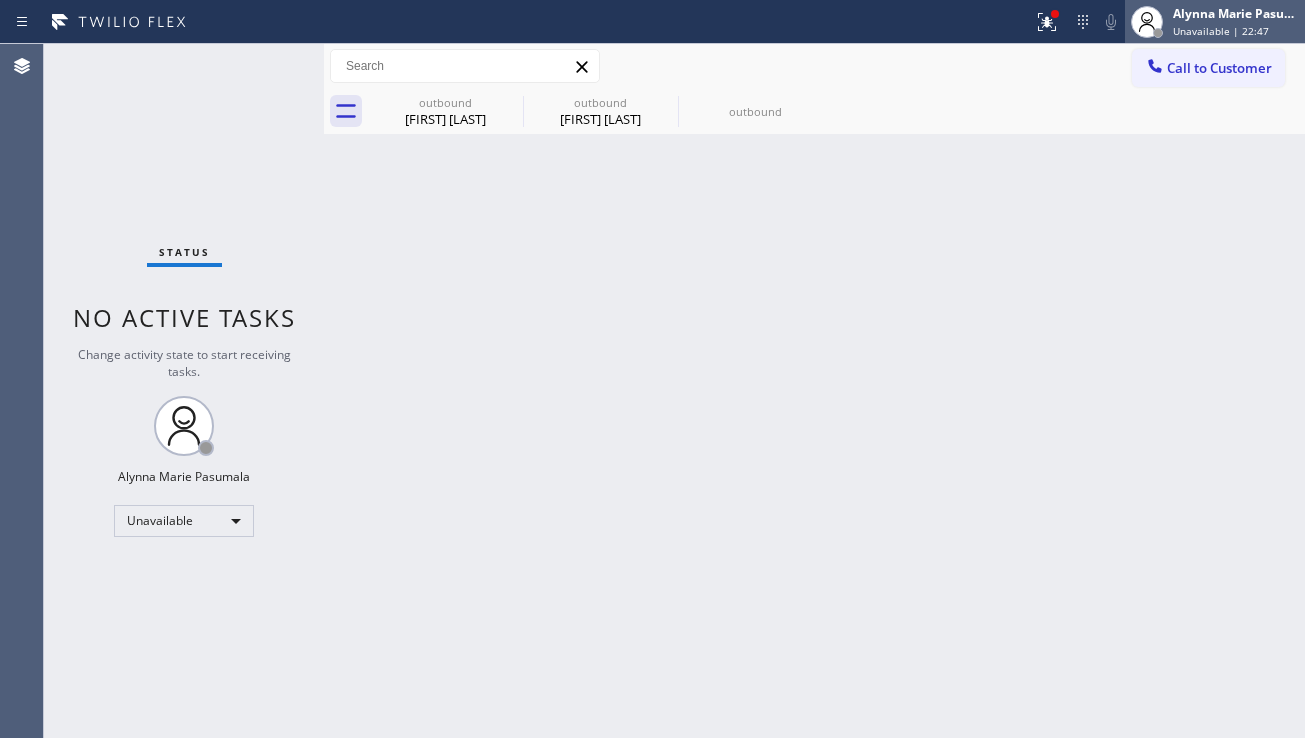 click on "Unavailable | 22:47" at bounding box center [1221, 31] 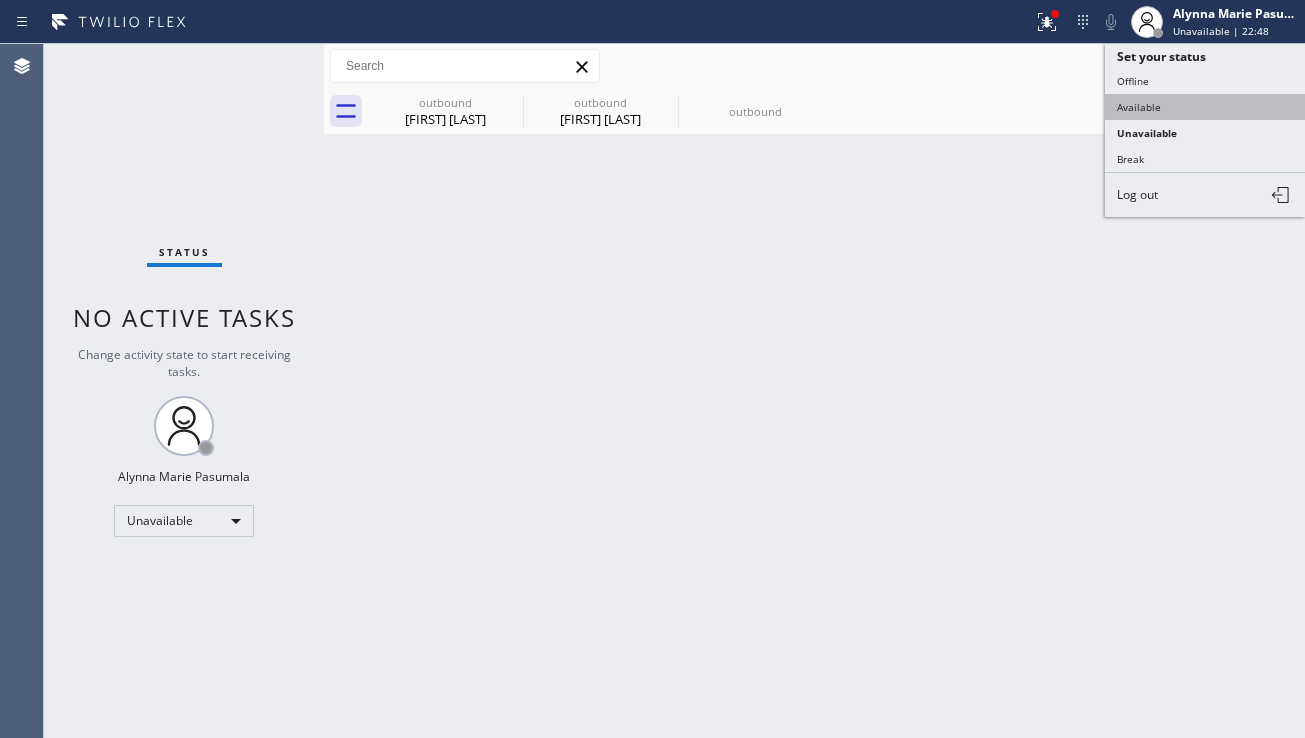 click on "Available" at bounding box center (1205, 107) 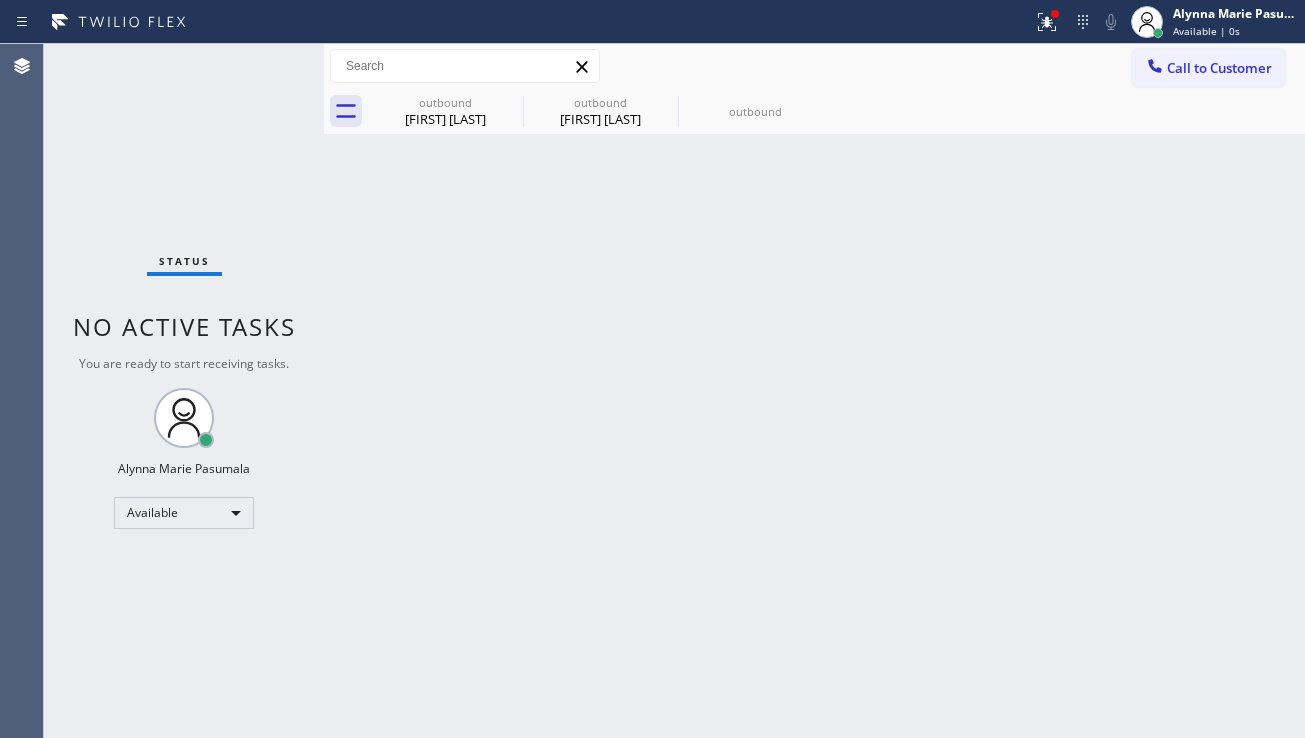 click on "Back to Dashboard Change Sender ID Customers Technicians Select a contact Outbound call Location Search location Your caller id phone number Customer number Call Customer info Name Phone none Address none Change Sender ID HVAC [PHONE] 5 Star Appliance [PHONE] Appliance Repair [PHONE] Plumbing [PHONE] Air Duct Cleaning [PHONE] Electricians [PHONE] Cancel Change Check personal SMS Reset Change outbound [FIRST] [LAST] outbound [FIRST] [LAST] outbound Call to Customer Outbound call Location 5 Star Best Plumbing [CITY] GLSA Your caller id phone number [PHONE] Customer number Call Outbound call Technician Search Technician Your caller id phone number Your caller id phone number Call outbound [FIRST] [LAST] outbound [FIRST] [LAST] outbound [FIRST] [LAST] Since: [DATE] [YEAR] link to CRM copy Email [EMAIL] Emails allowed Phone [PHONE] Ext: 0 Phone2 none Ext: 0 SMS allowed Primary address [NUMBER] [STREET_NAME] [CITY], [ZIP] [STATE] EDIT Outbound call Location Call" at bounding box center (814, 391) 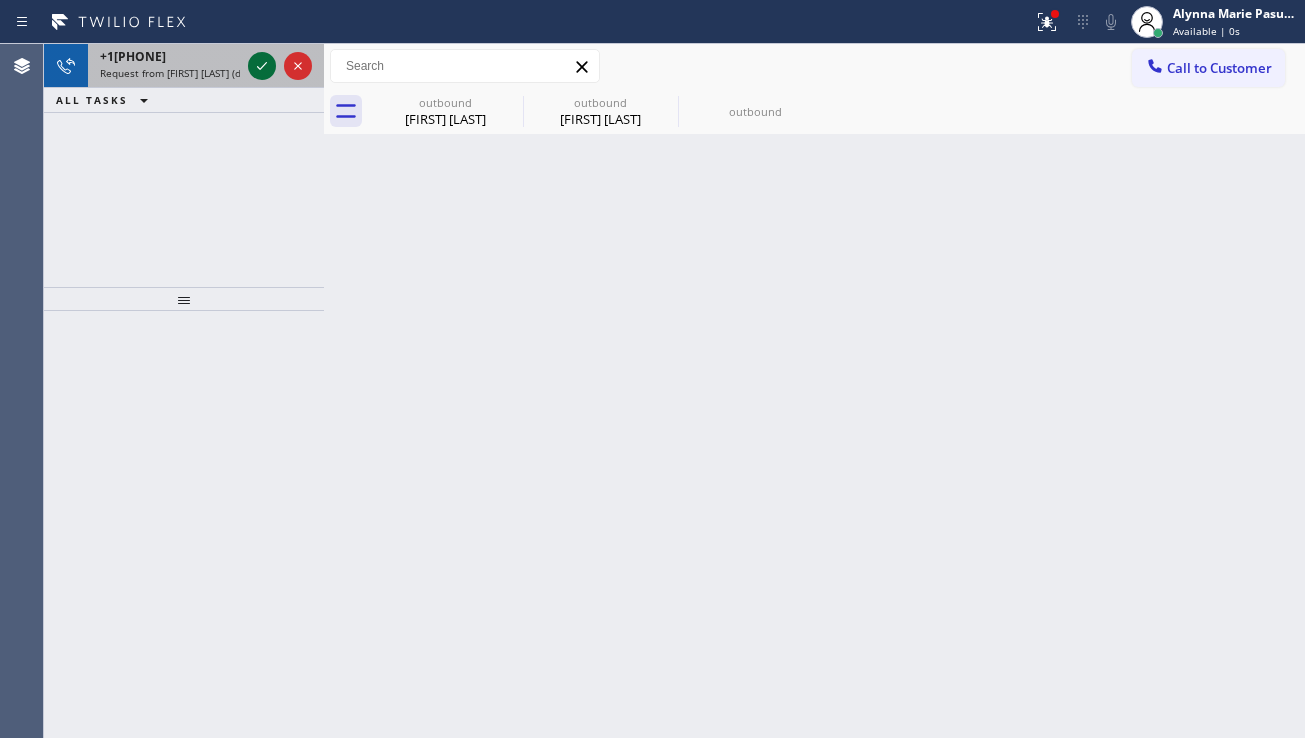 click 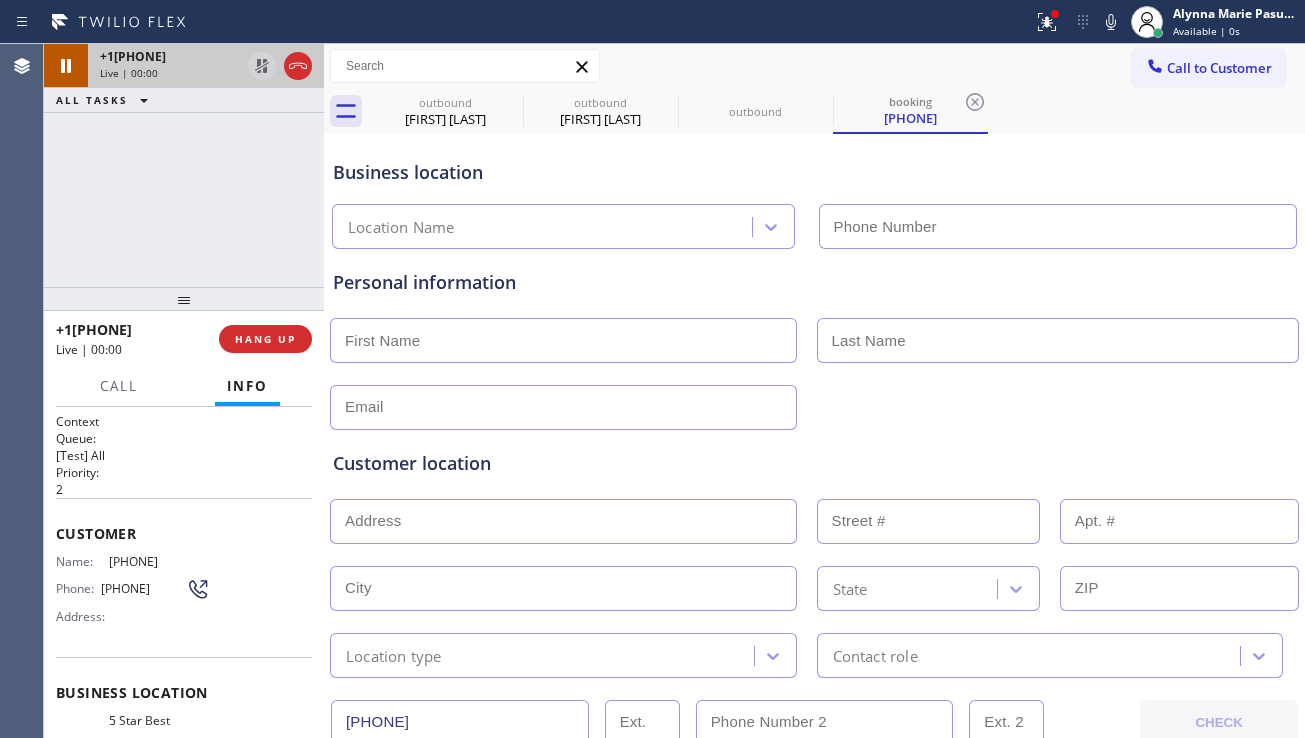 type on "(213) 444-7988" 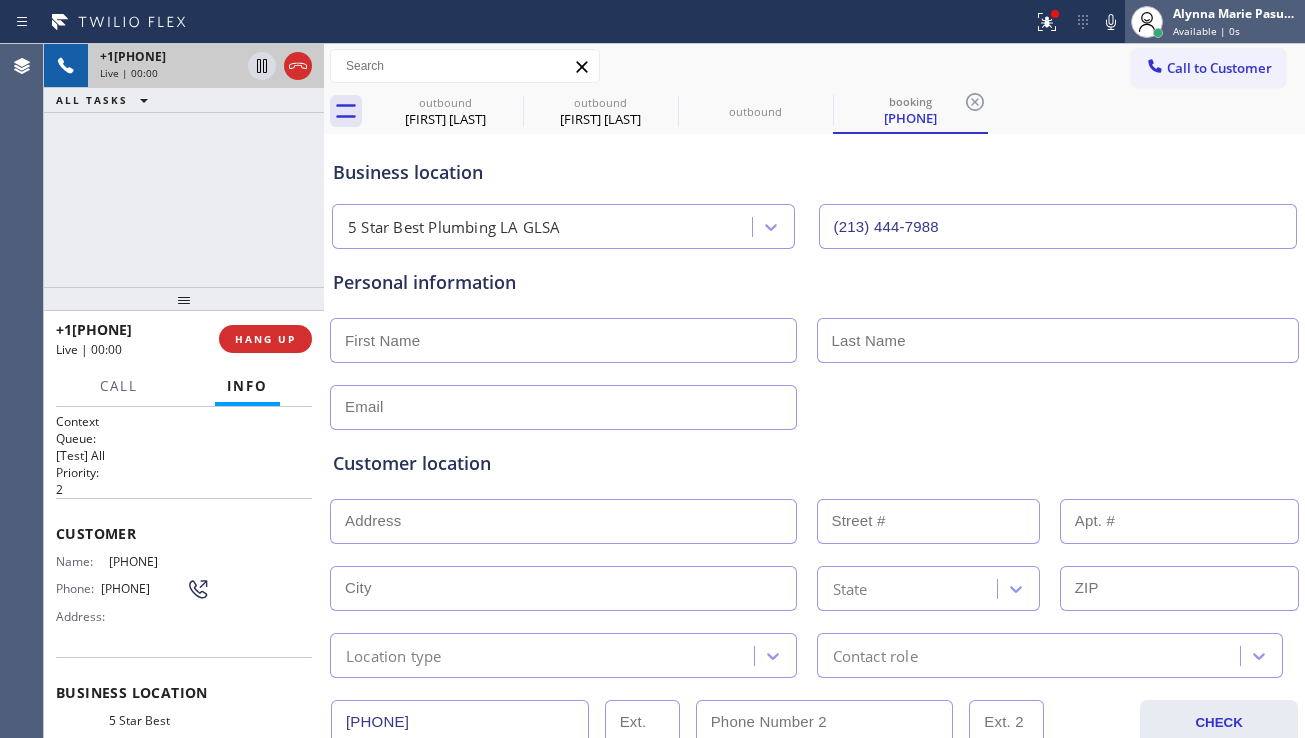 click on "Available | 0s" at bounding box center (1206, 31) 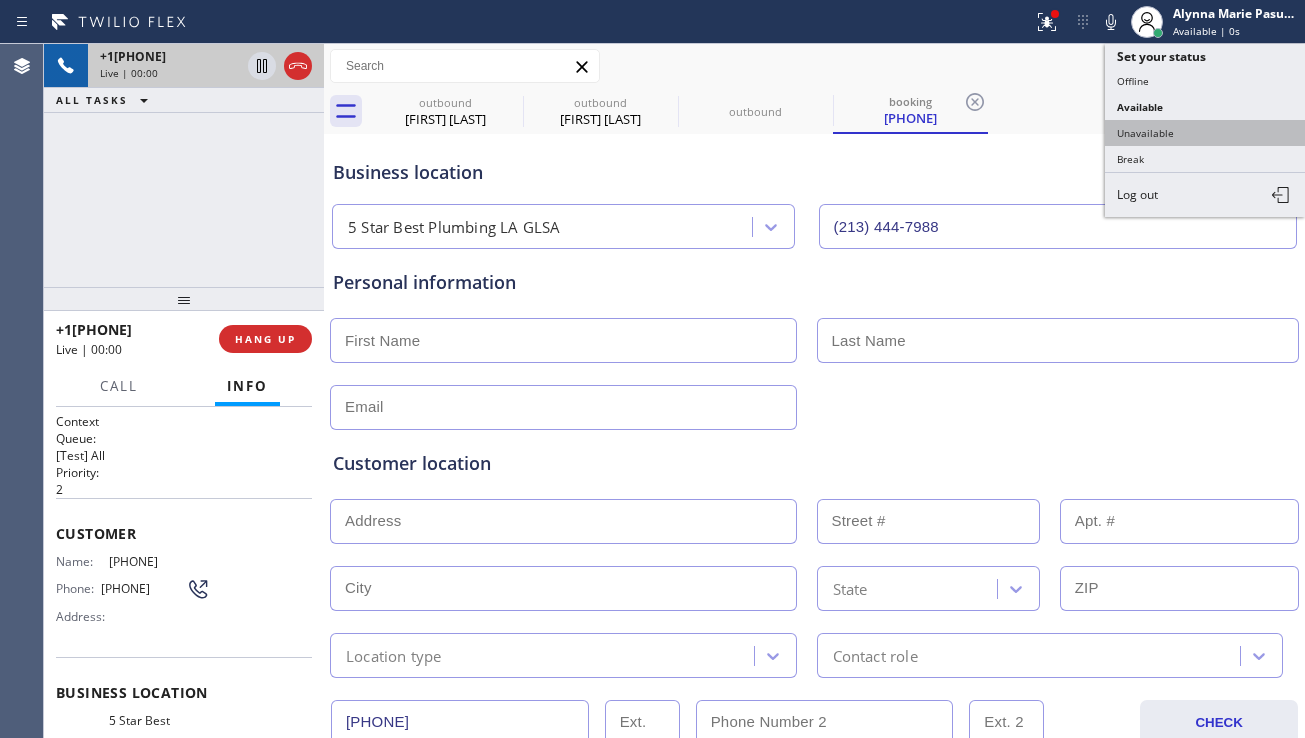 click on "Unavailable" at bounding box center [1205, 133] 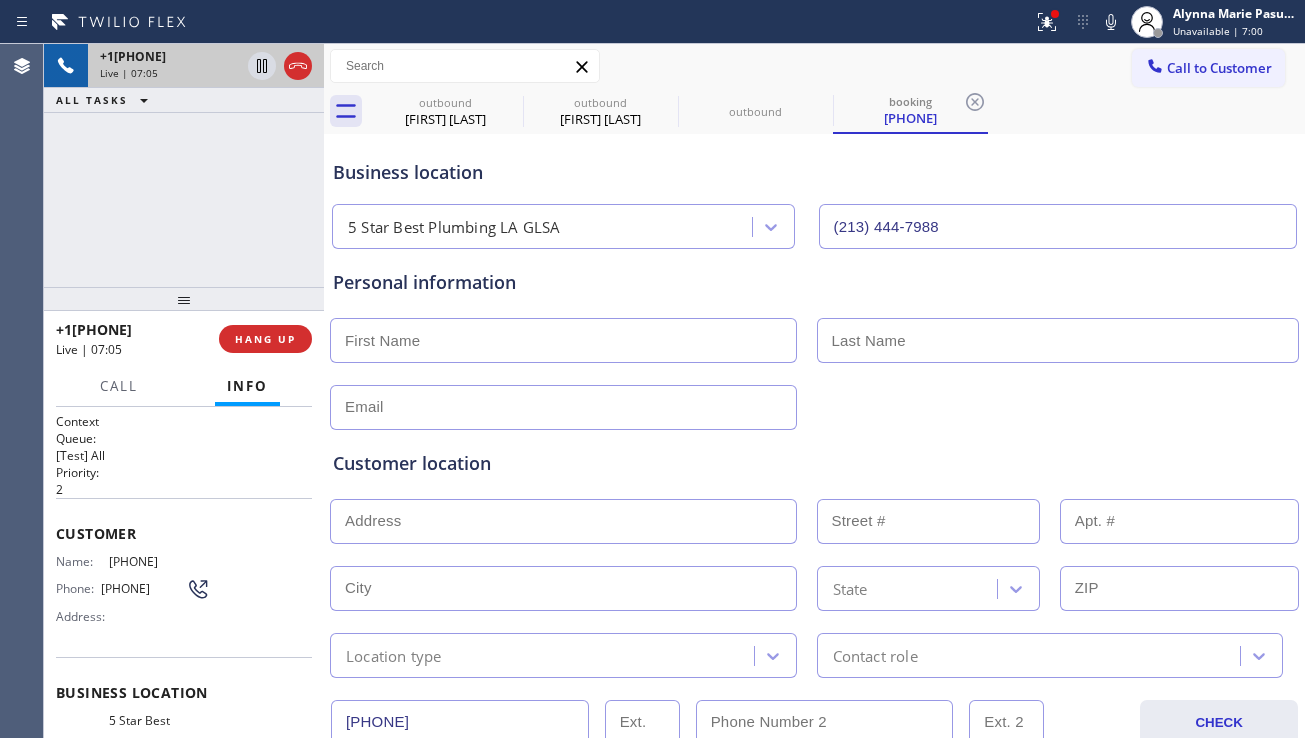 click at bounding box center (563, 340) 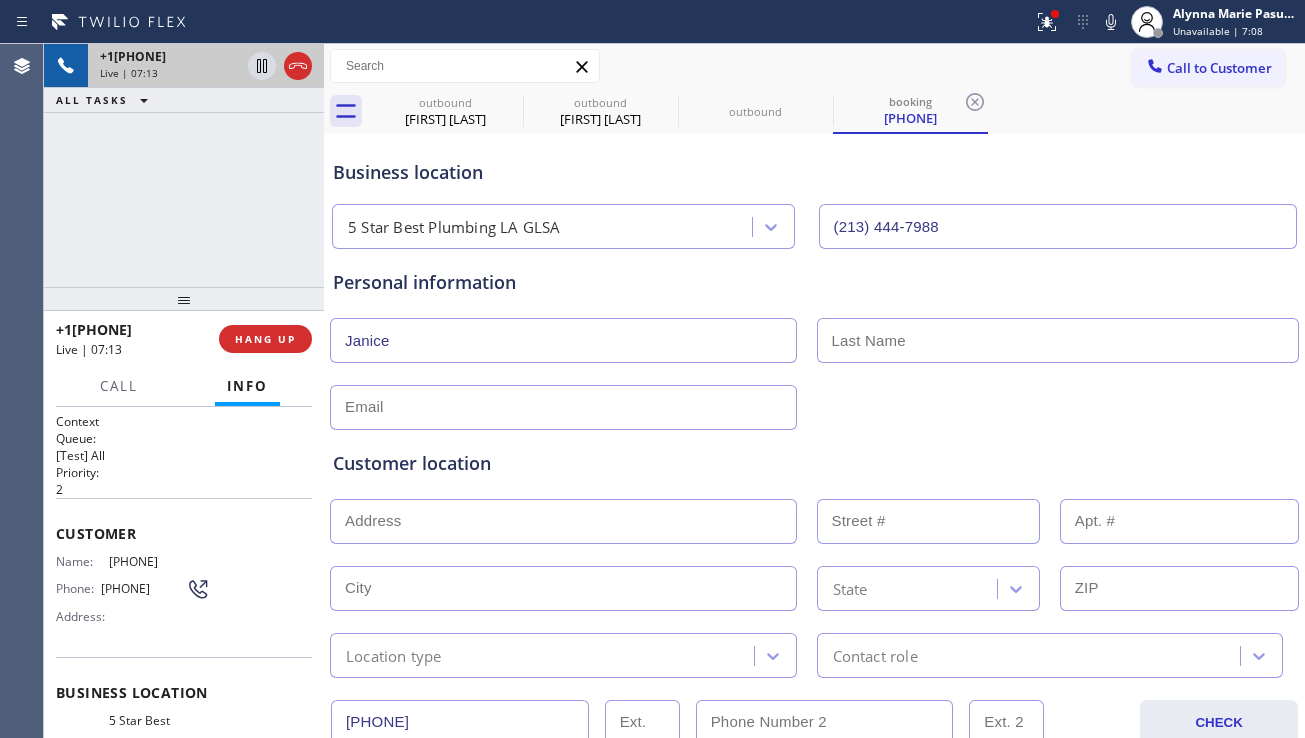 type on "Janice" 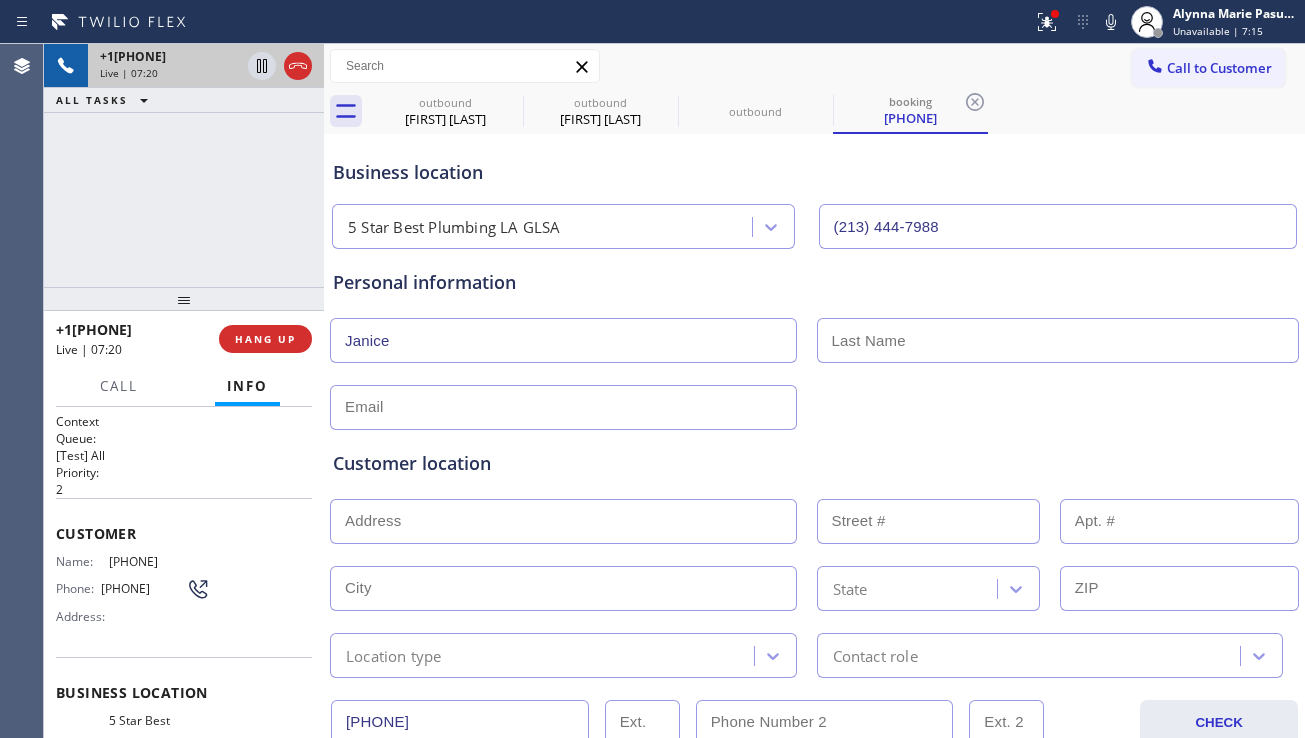 click at bounding box center [1058, 340] 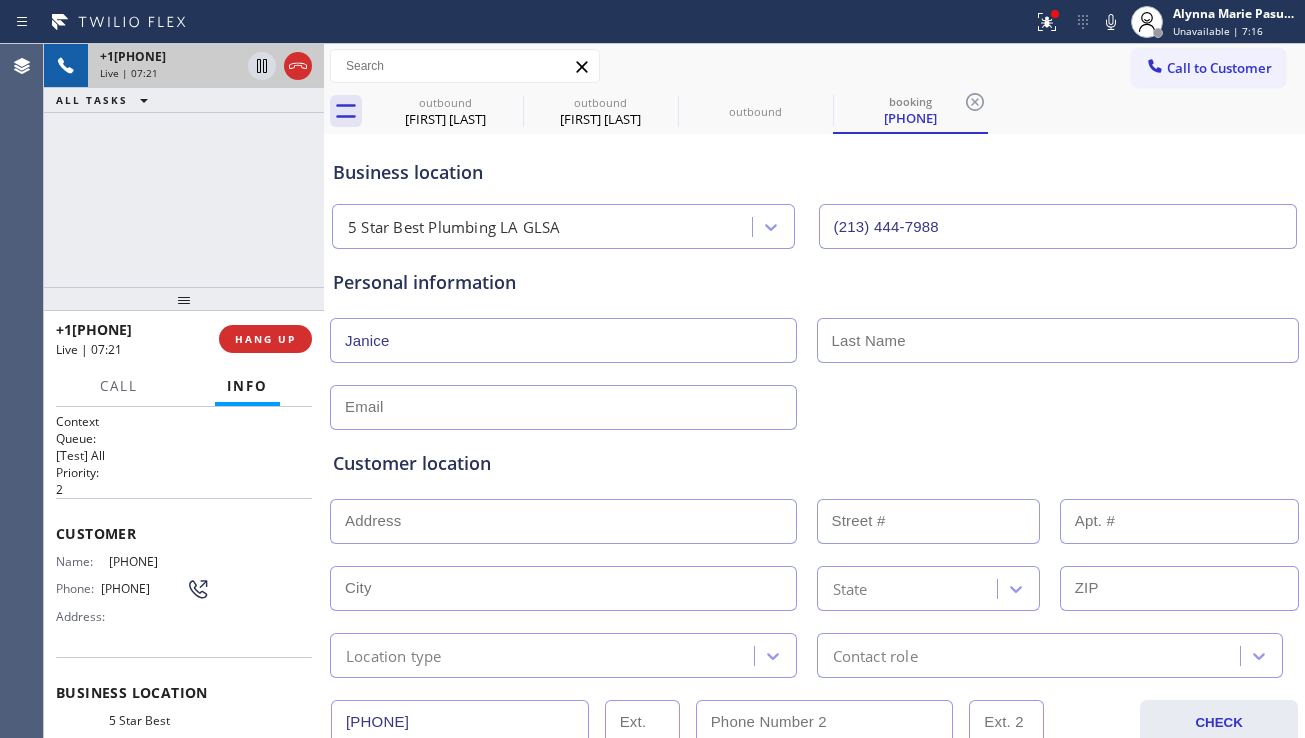 paste on "villea" 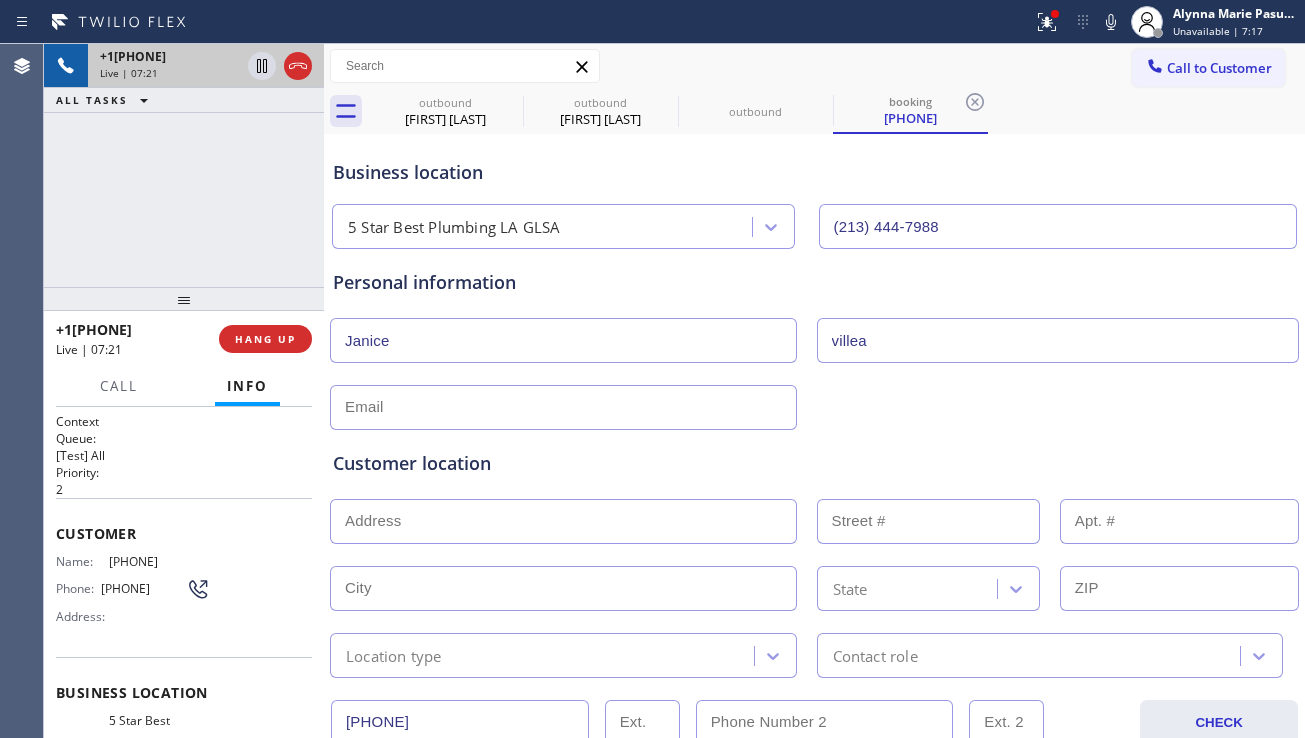 click on "villea" at bounding box center (1058, 340) 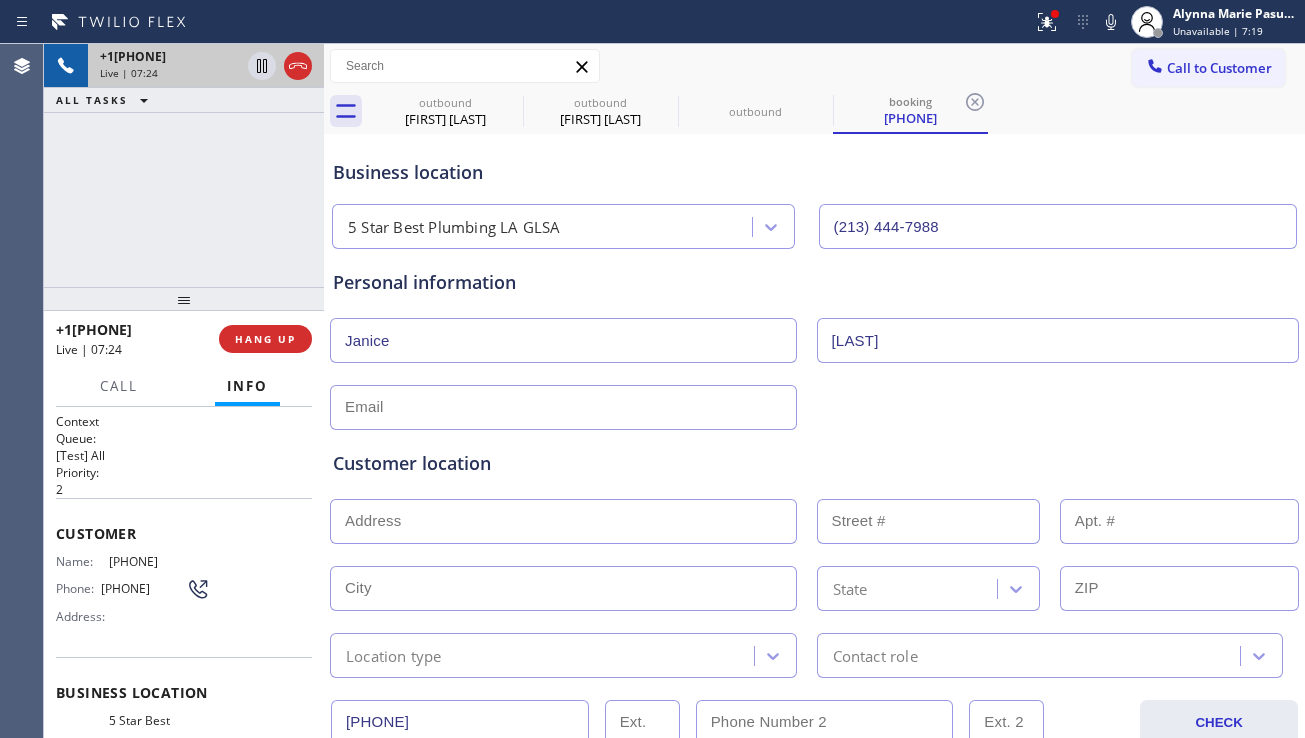 type on "[LAST]" 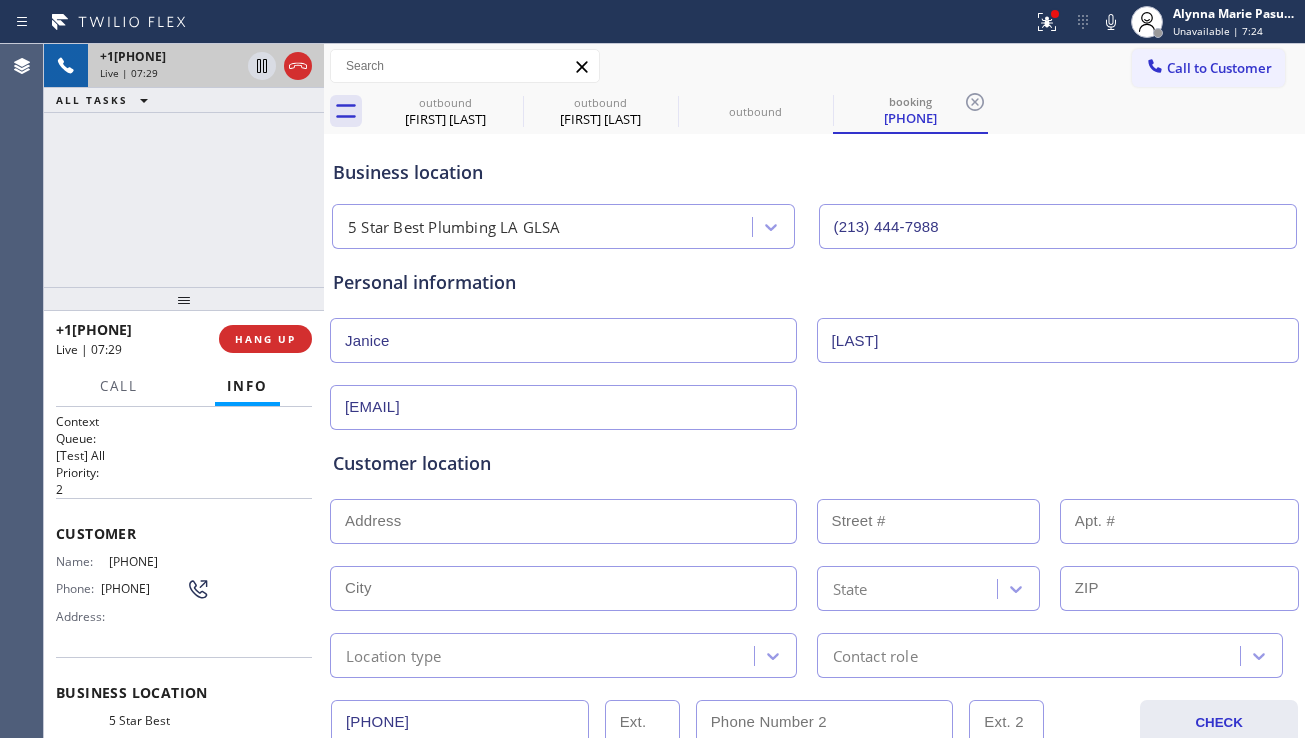click on "[EMAIL]" at bounding box center (563, 407) 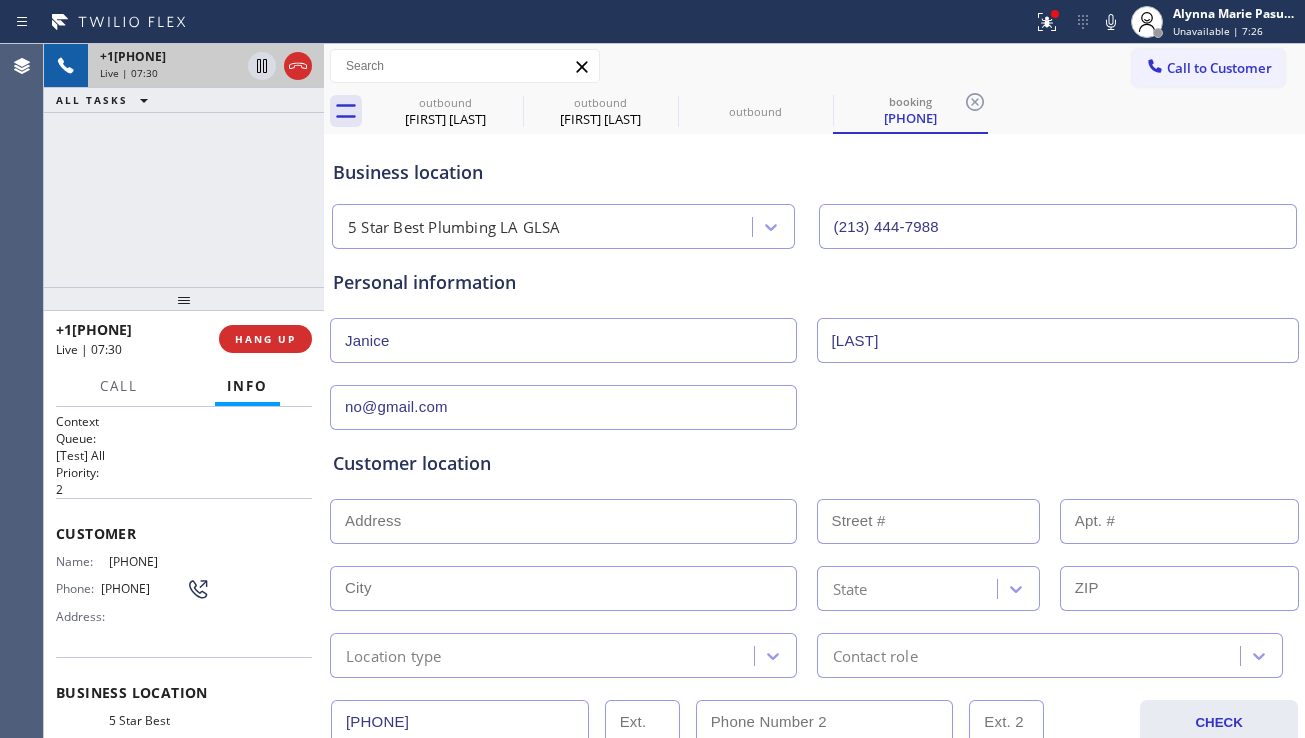 click on "no@gmail.com" at bounding box center [563, 407] 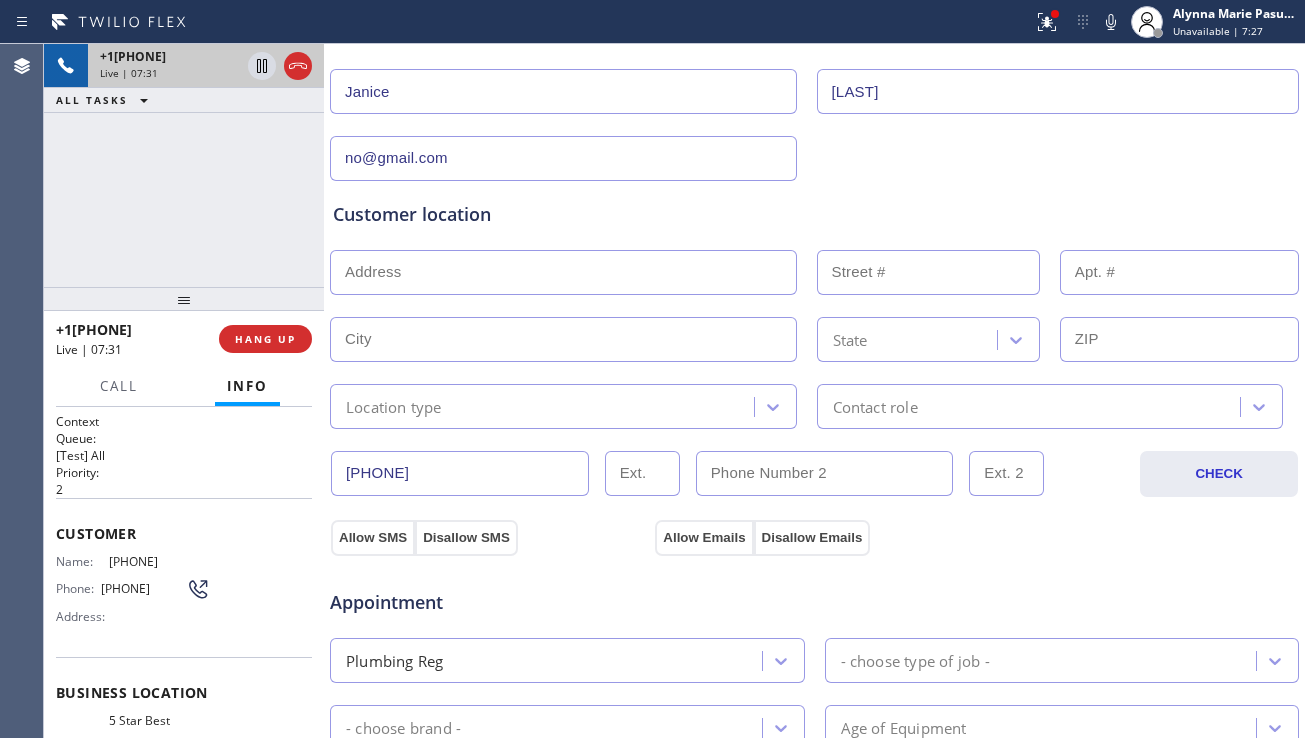 scroll, scrollTop: 300, scrollLeft: 0, axis: vertical 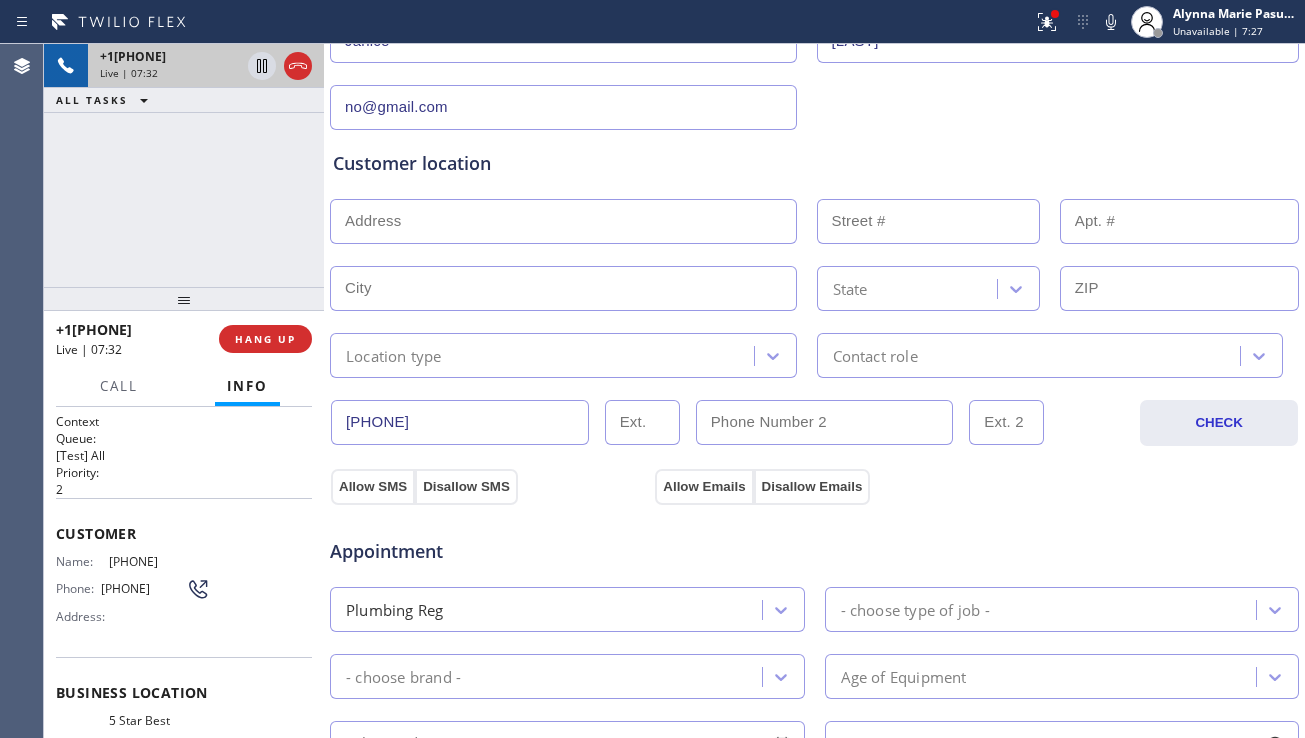 type on "no@gmail.com" 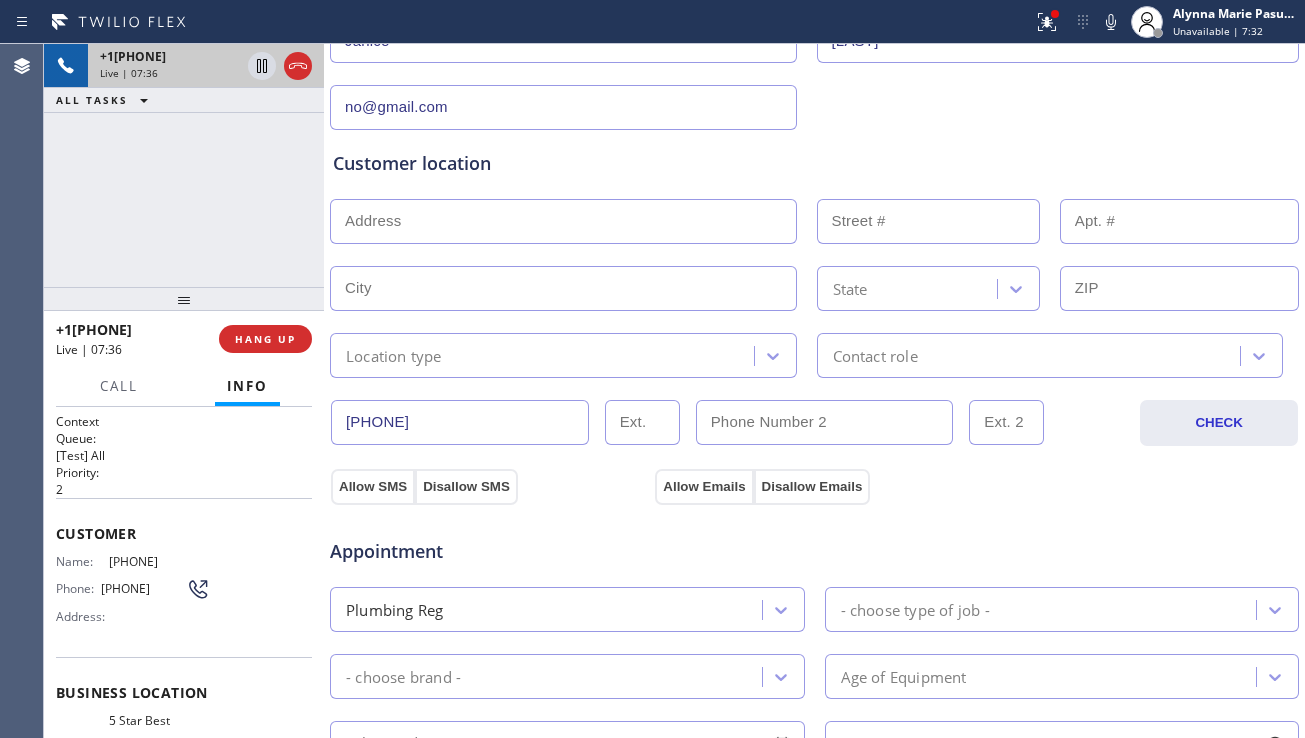 click at bounding box center [563, 221] 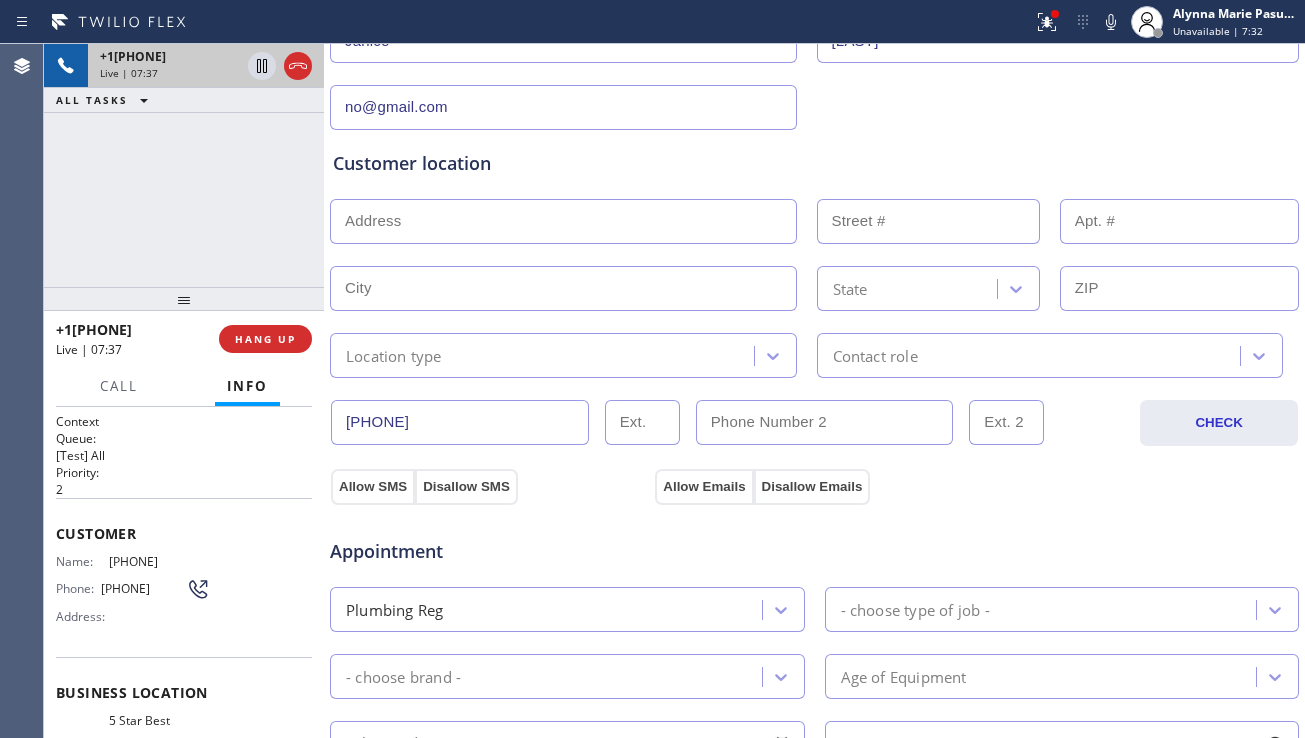 paste on "[NUMBER] [STREET][CITY], [STATE] [ZIP], USA" 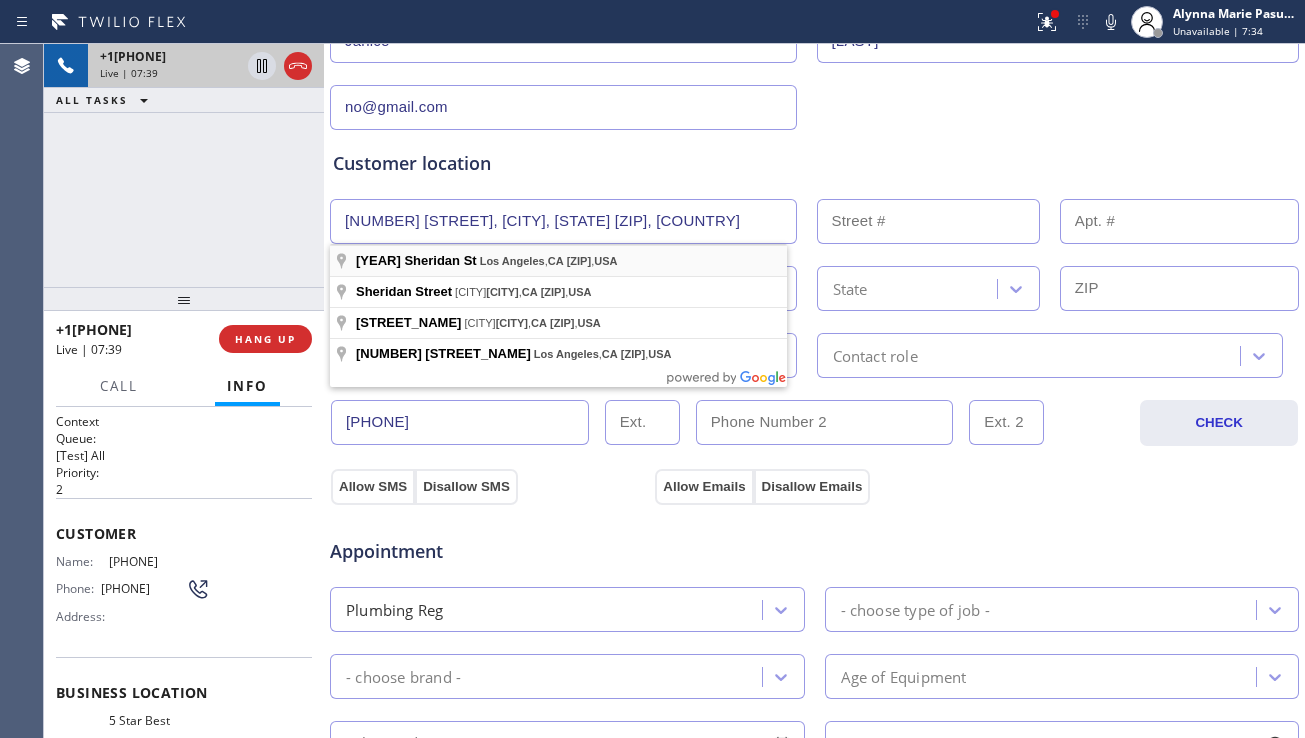 type on "[NUMBER] [STREET]" 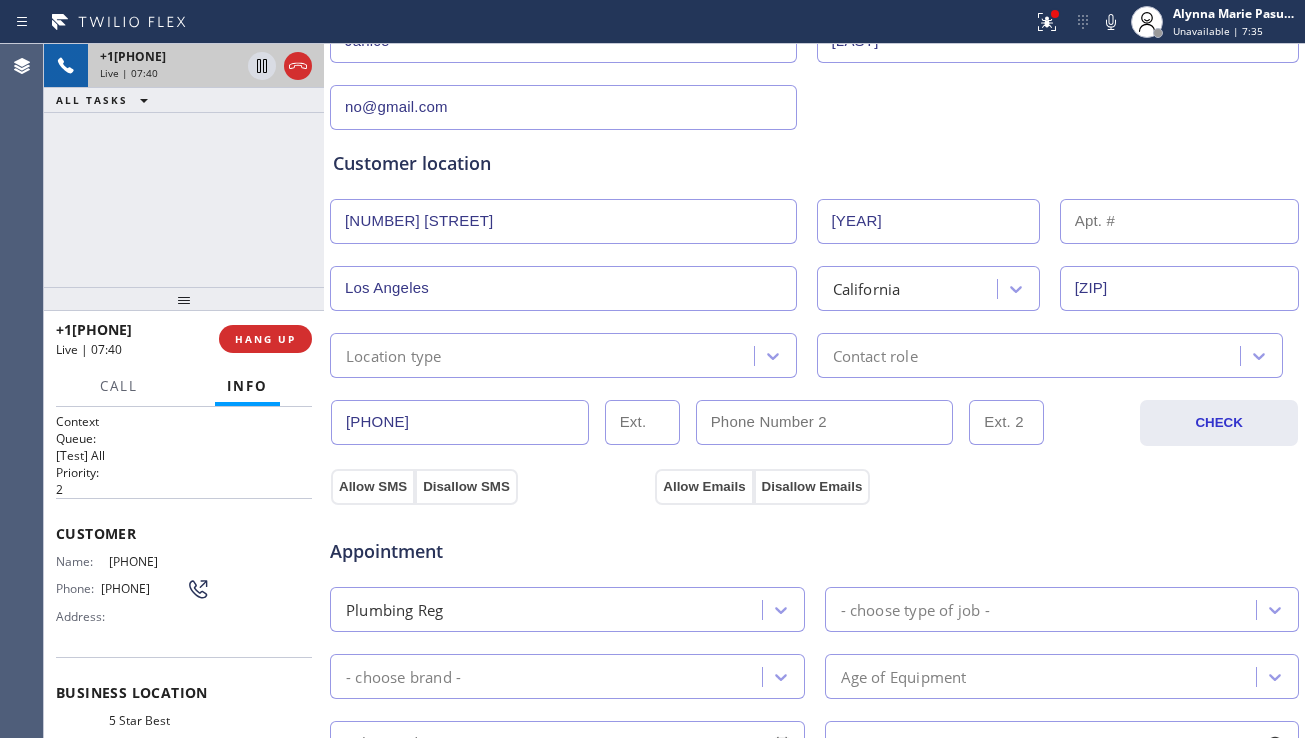 click on "Location type" at bounding box center (545, 355) 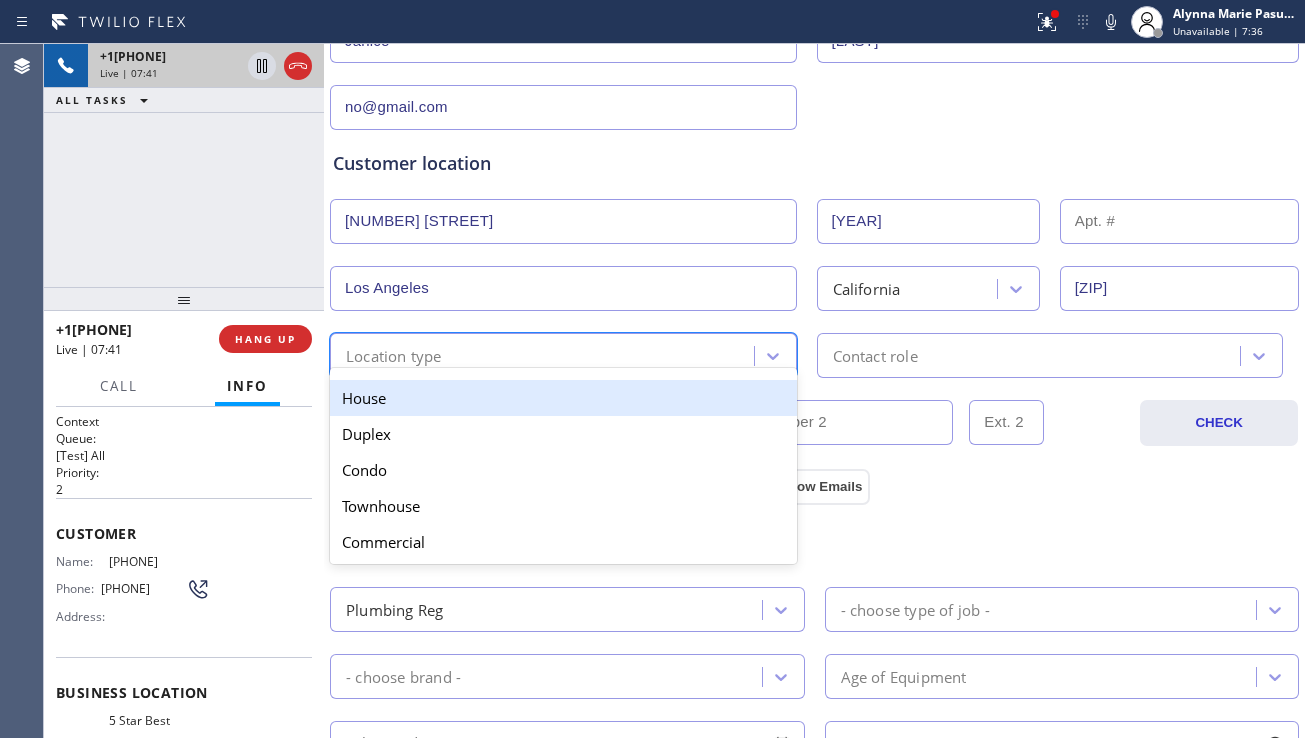 click on "House" at bounding box center (563, 398) 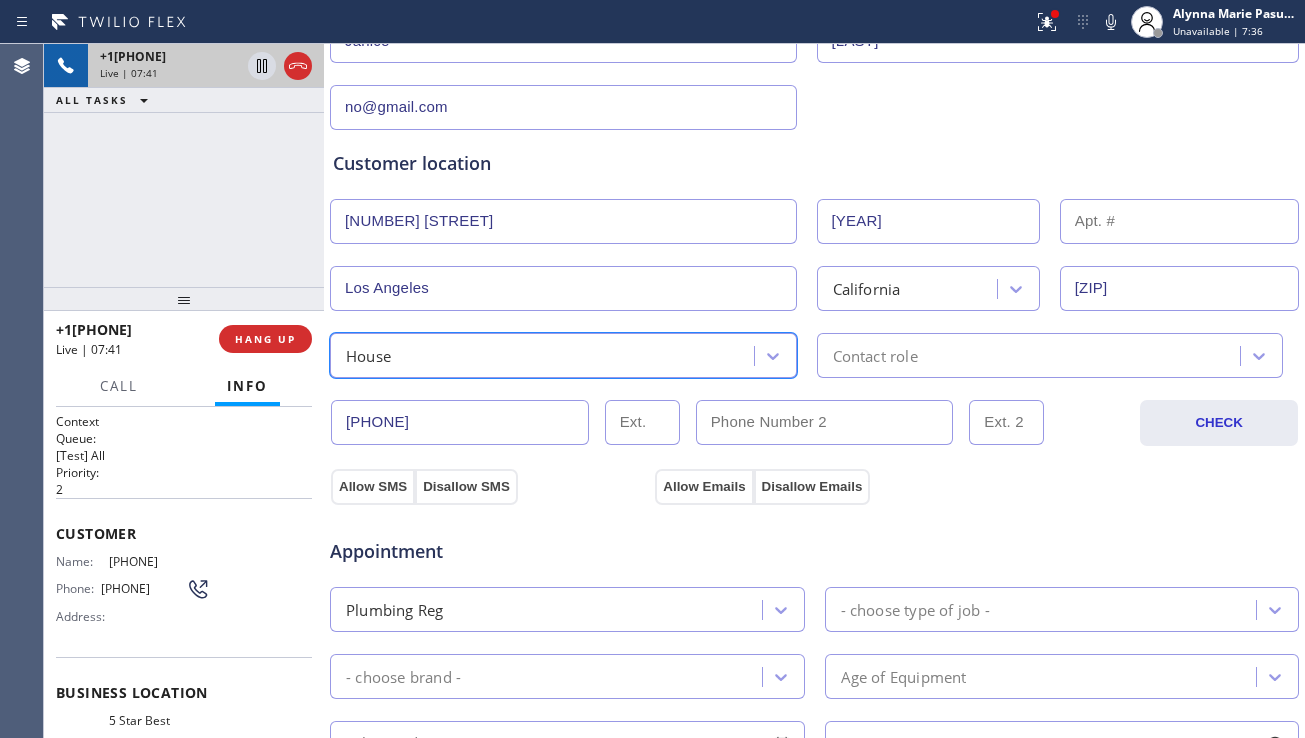 click on "Contact role" at bounding box center (875, 355) 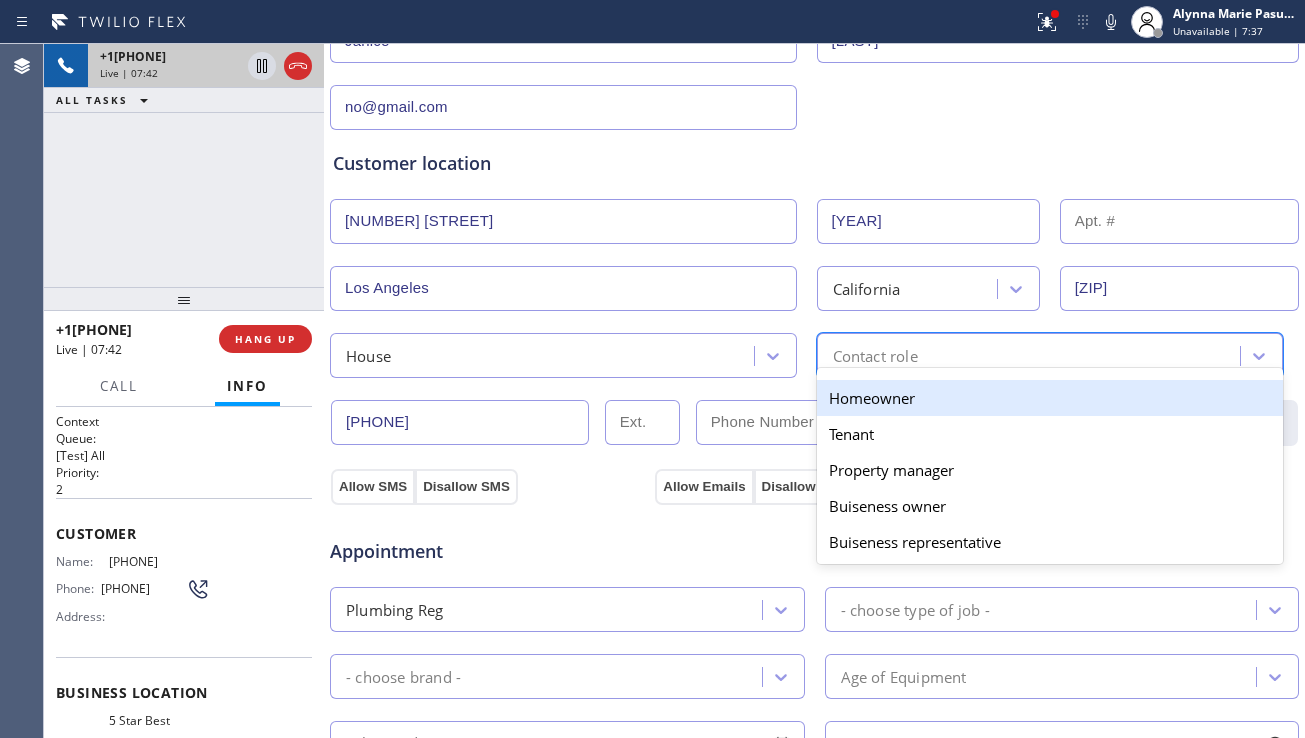 click on "Homeowner" at bounding box center [1050, 398] 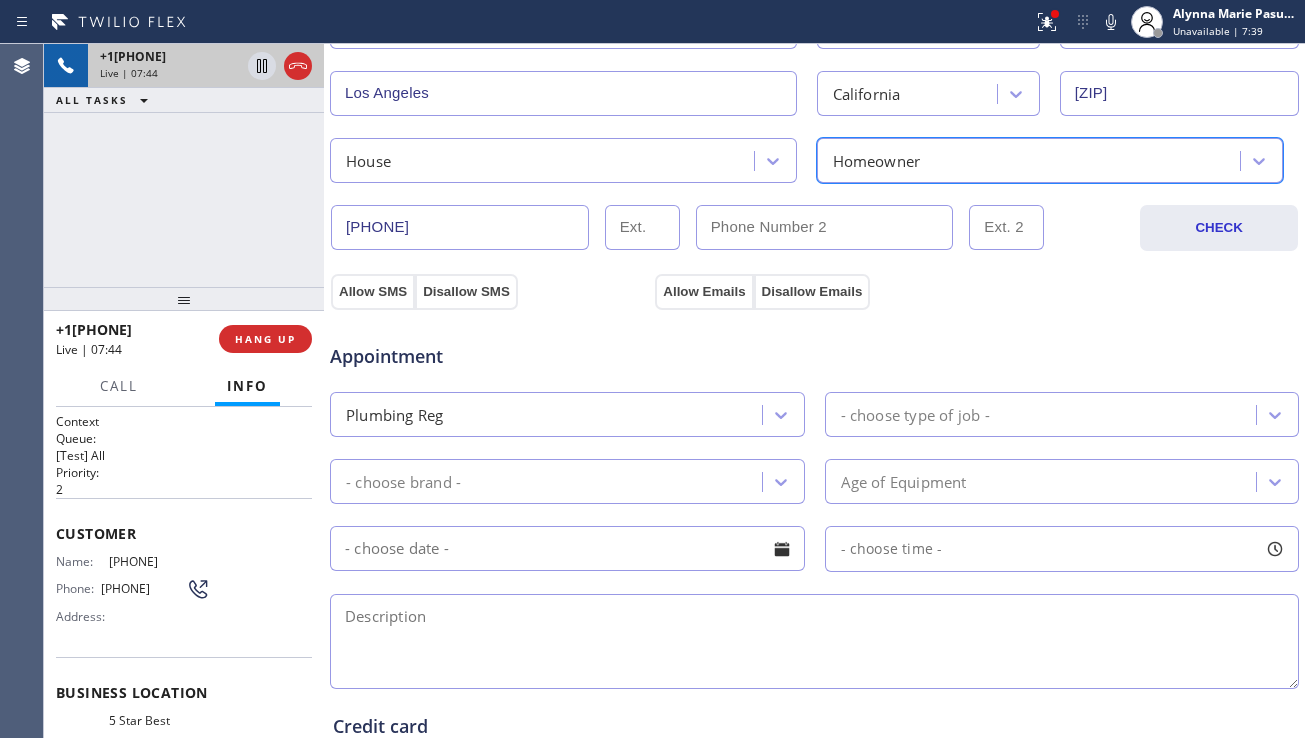 scroll, scrollTop: 500, scrollLeft: 0, axis: vertical 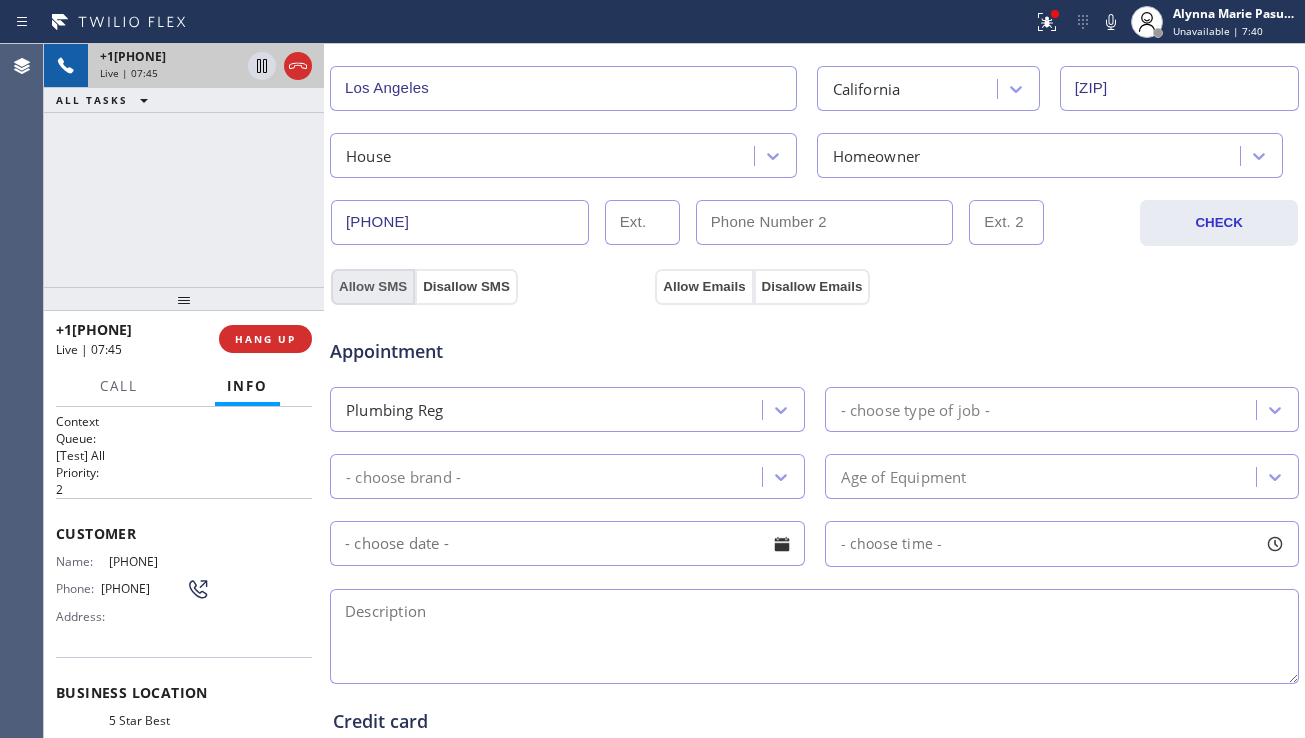 click on "Allow SMS" at bounding box center (373, 287) 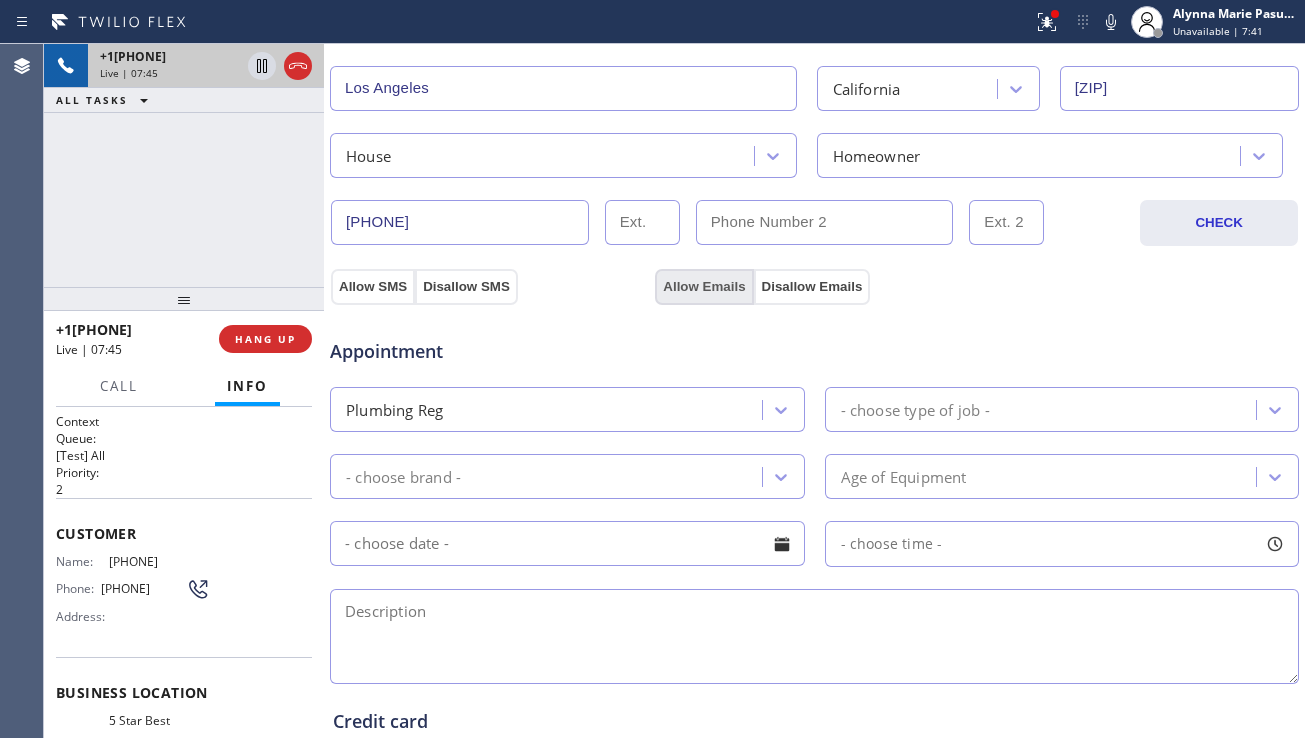 click on "Allow Emails" at bounding box center (704, 287) 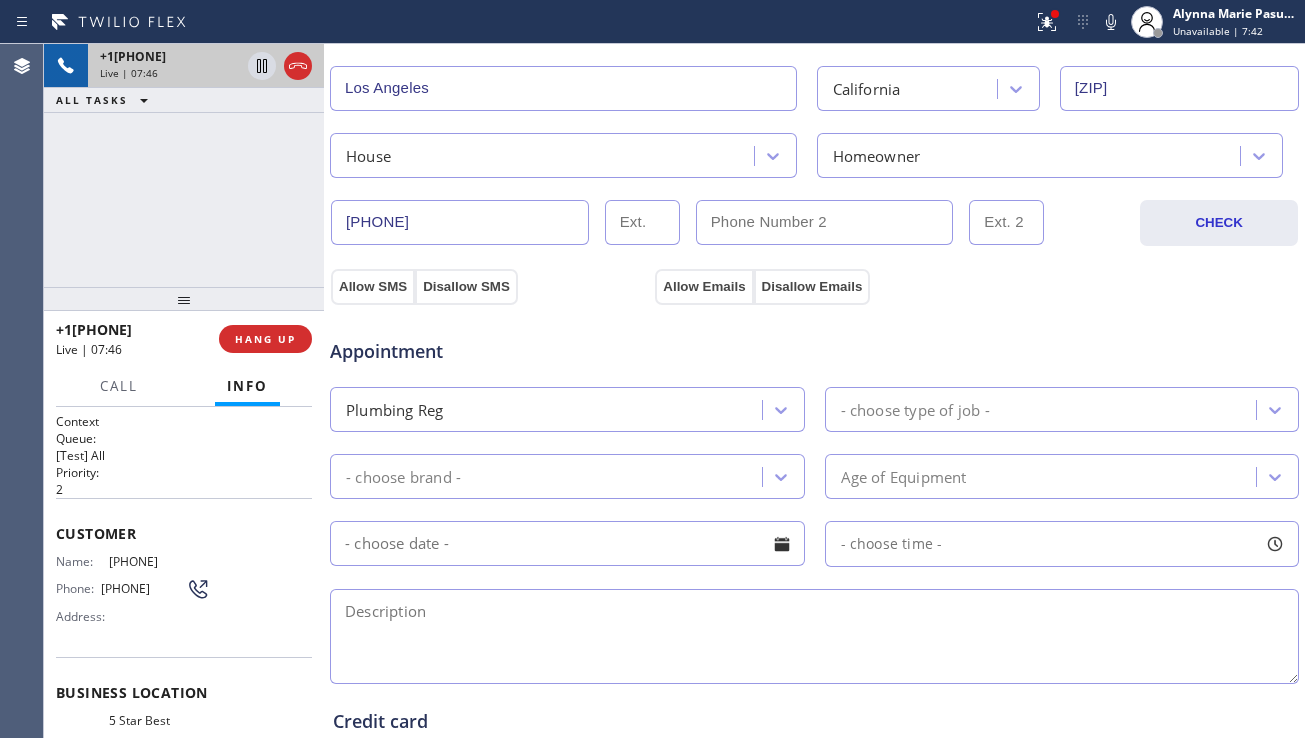 click on "- choose type of job -" at bounding box center [915, 409] 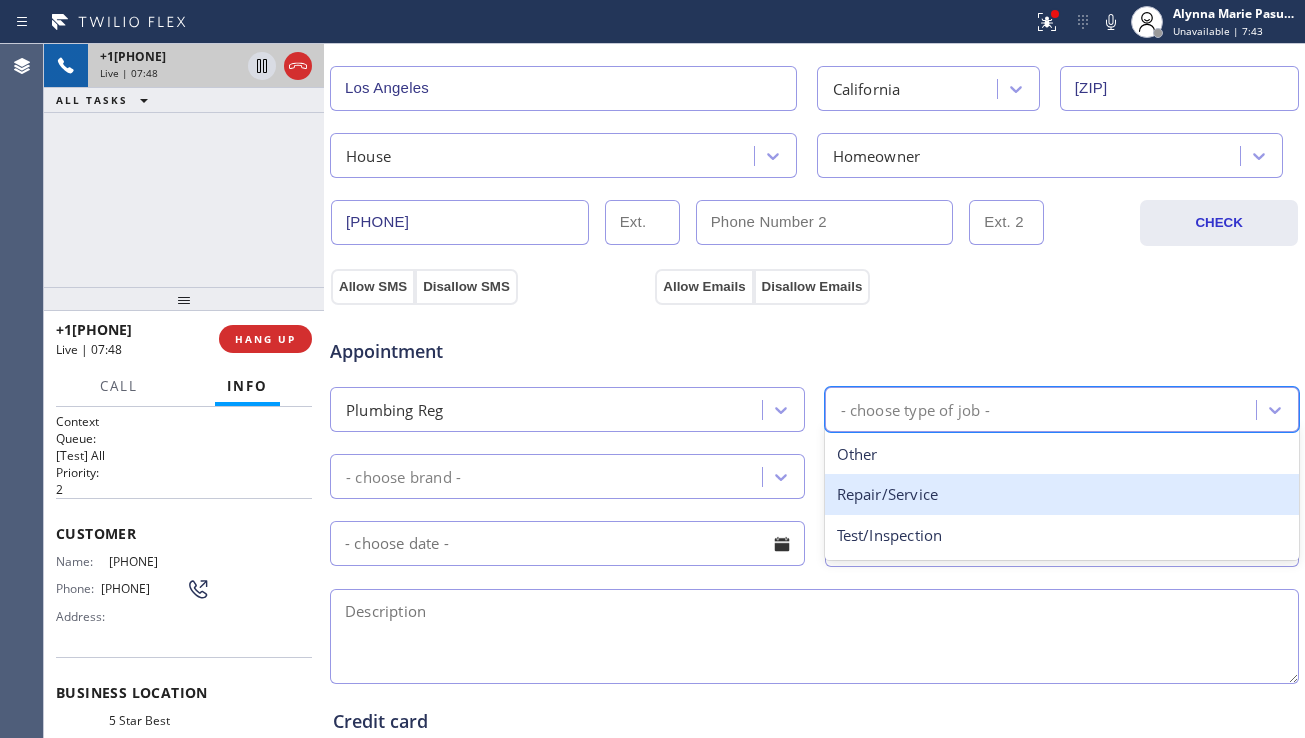 click on "Repair/Service" at bounding box center (1062, 494) 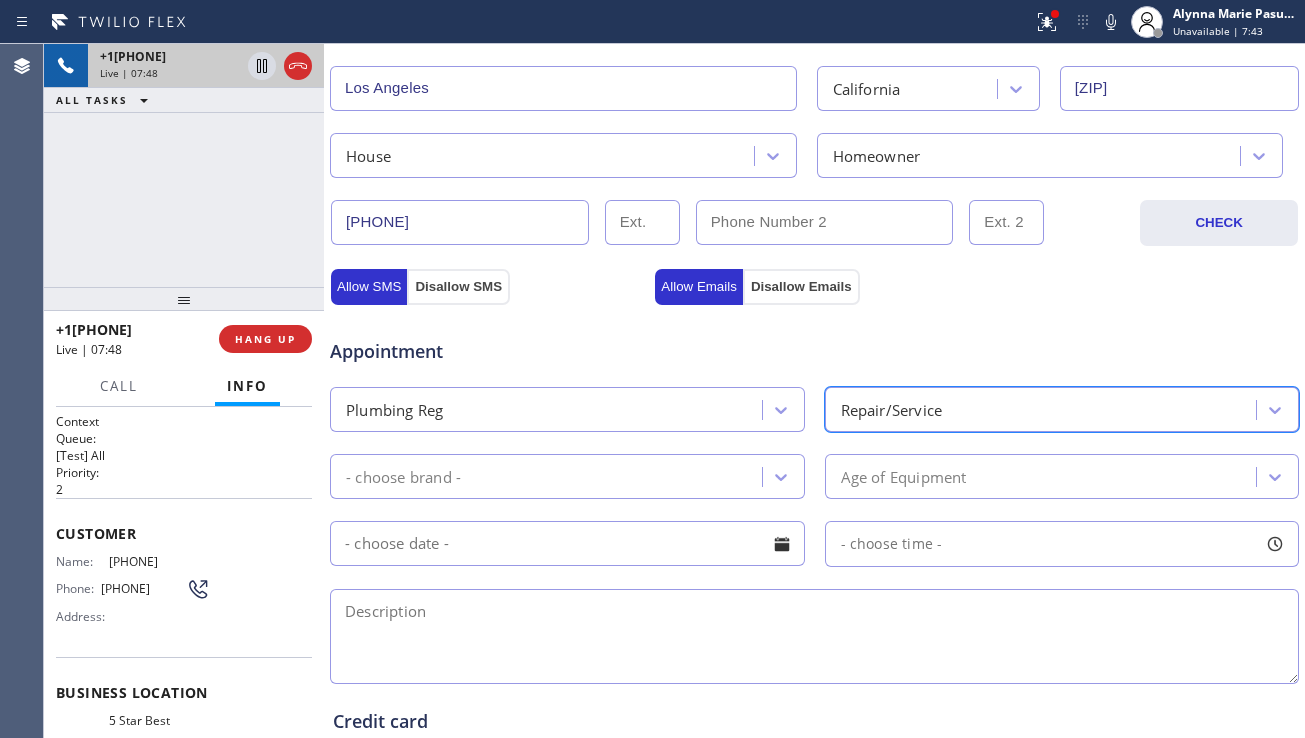 click on "- choose brand -" at bounding box center [549, 476] 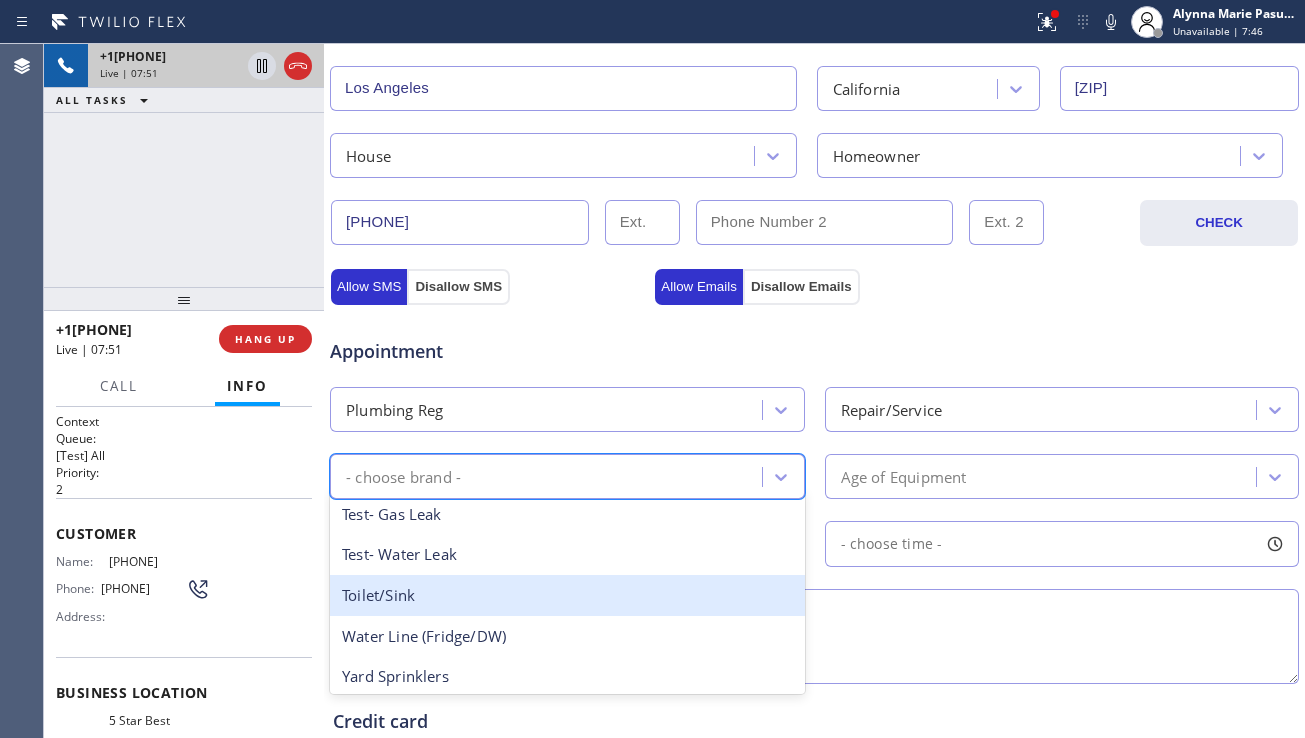 scroll, scrollTop: 420, scrollLeft: 0, axis: vertical 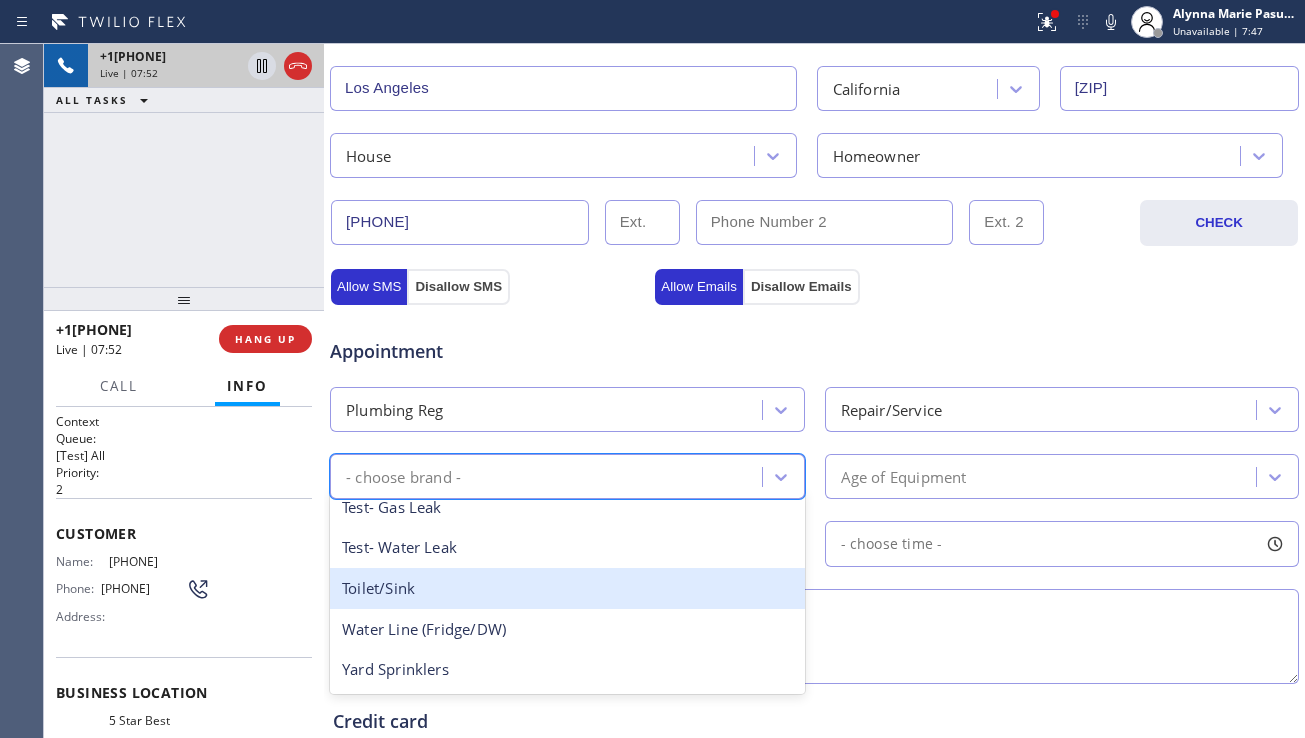 click on "Toilet/Sink" at bounding box center (567, 588) 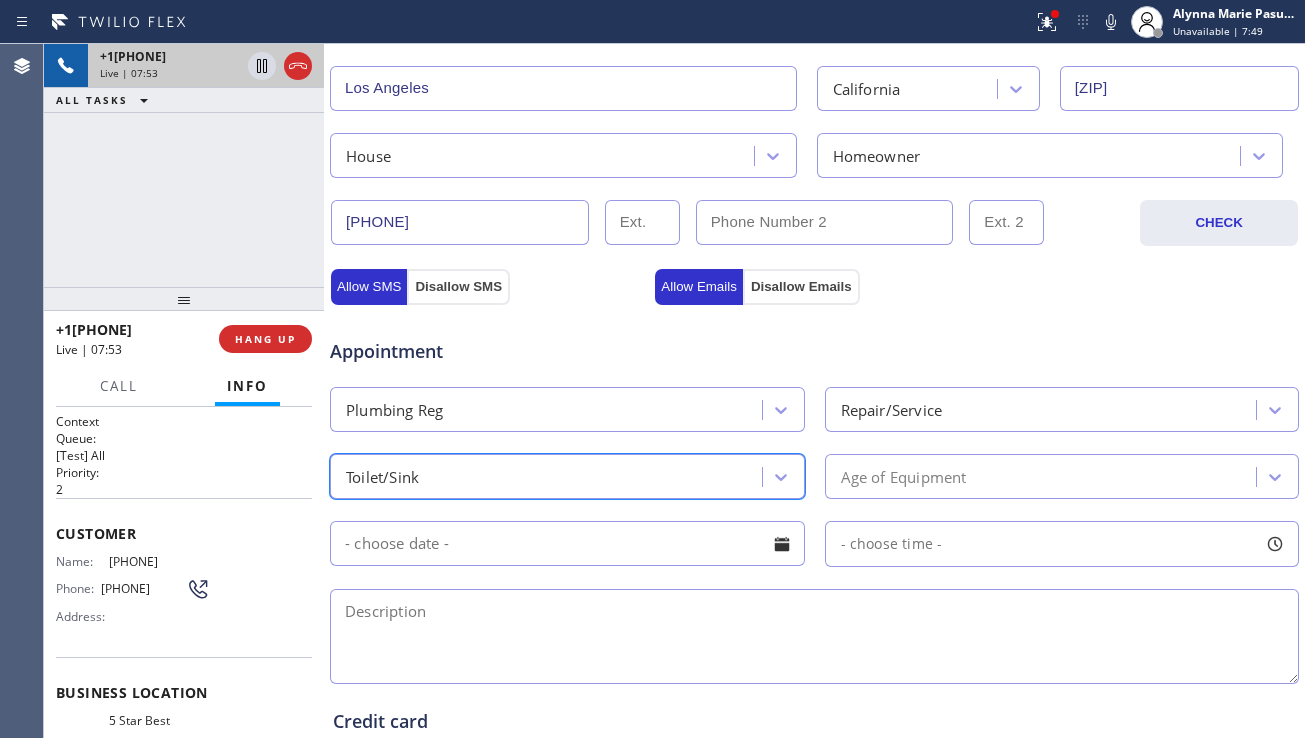 click on "Age of Equipment" at bounding box center [904, 476] 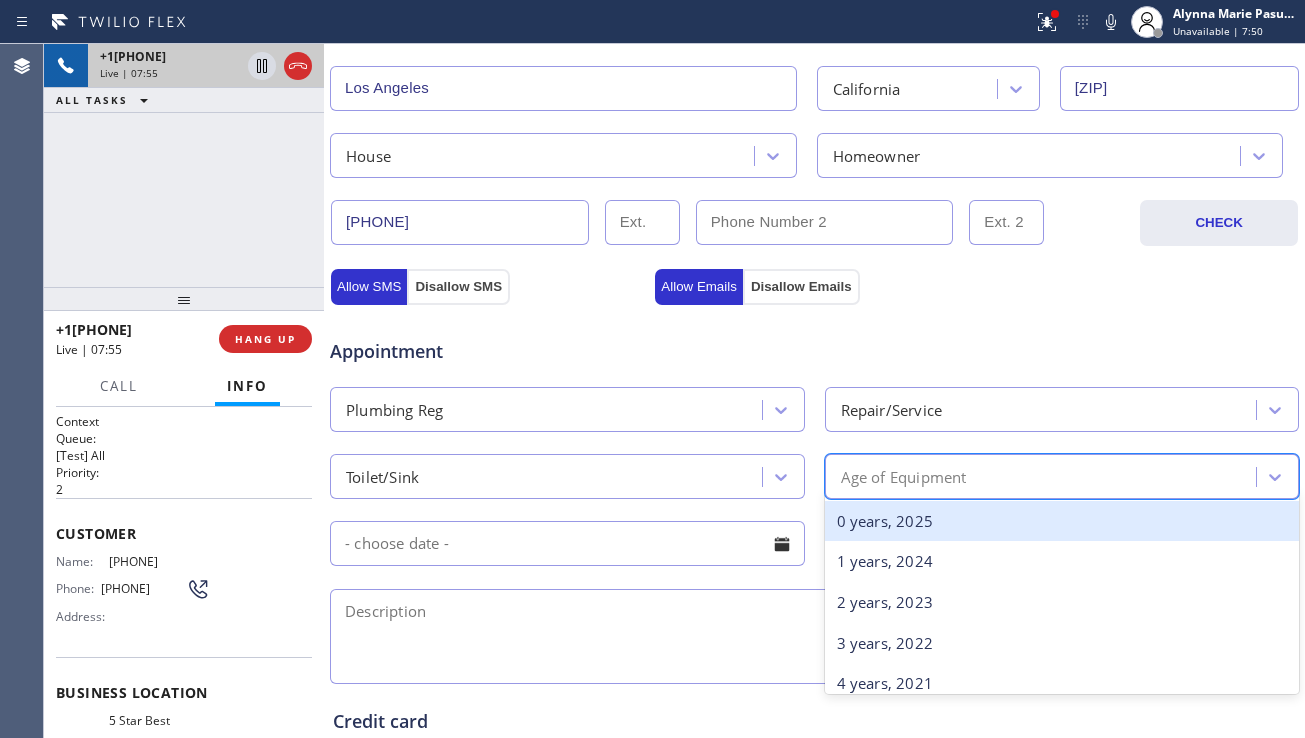 click at bounding box center [814, 636] 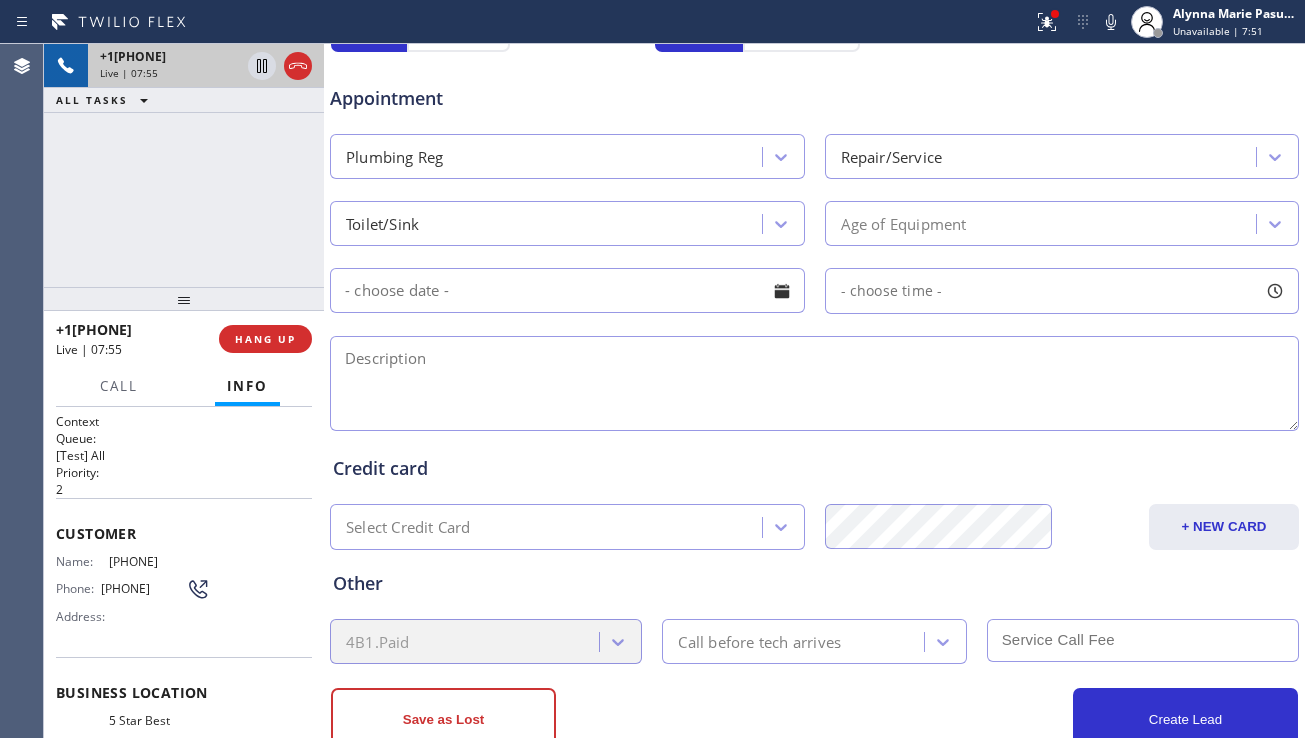 scroll, scrollTop: 800, scrollLeft: 0, axis: vertical 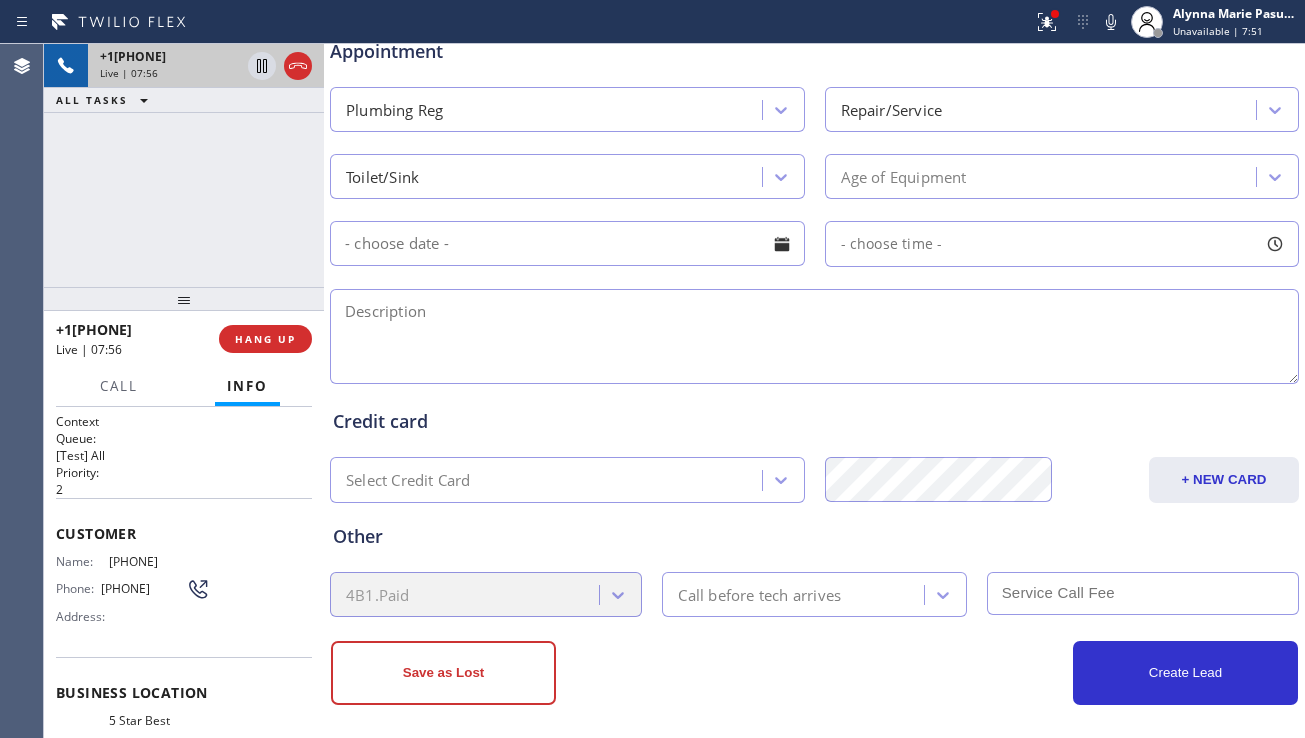 click at bounding box center (782, 244) 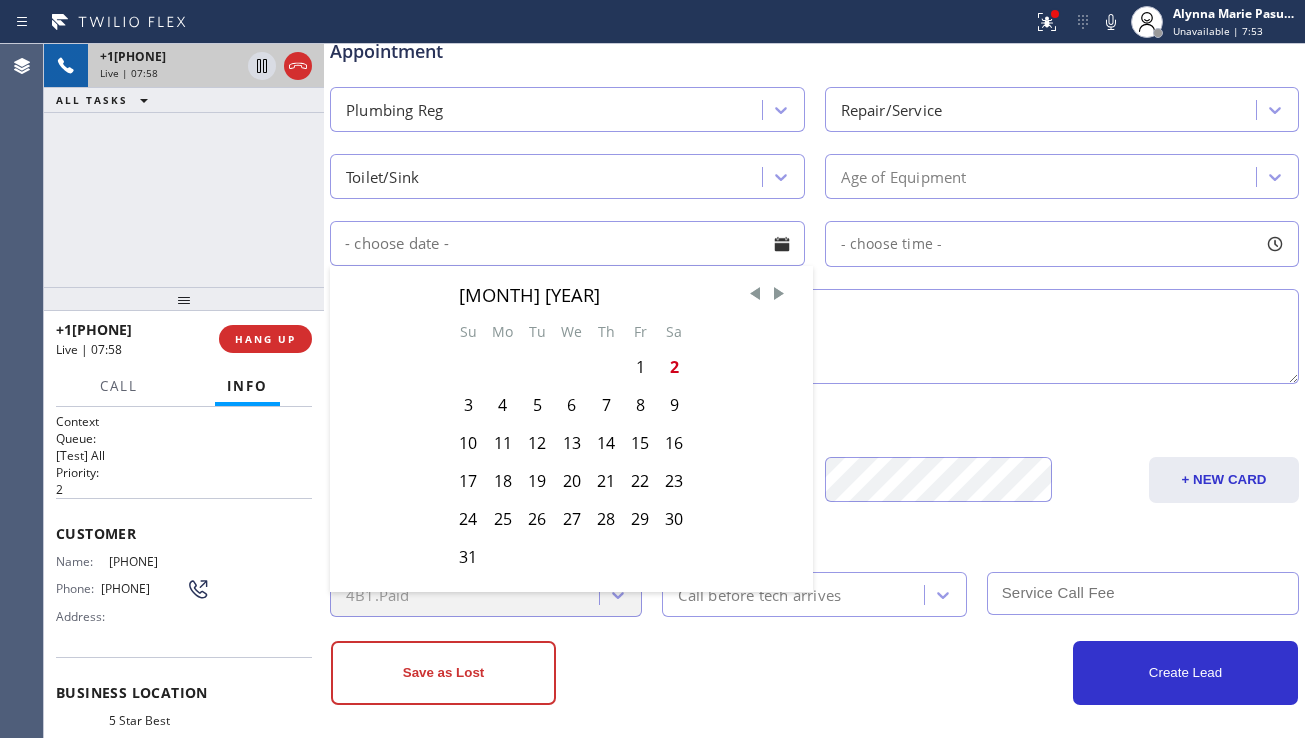 drag, startPoint x: 672, startPoint y: 363, endPoint x: 772, endPoint y: 325, distance: 106.97663 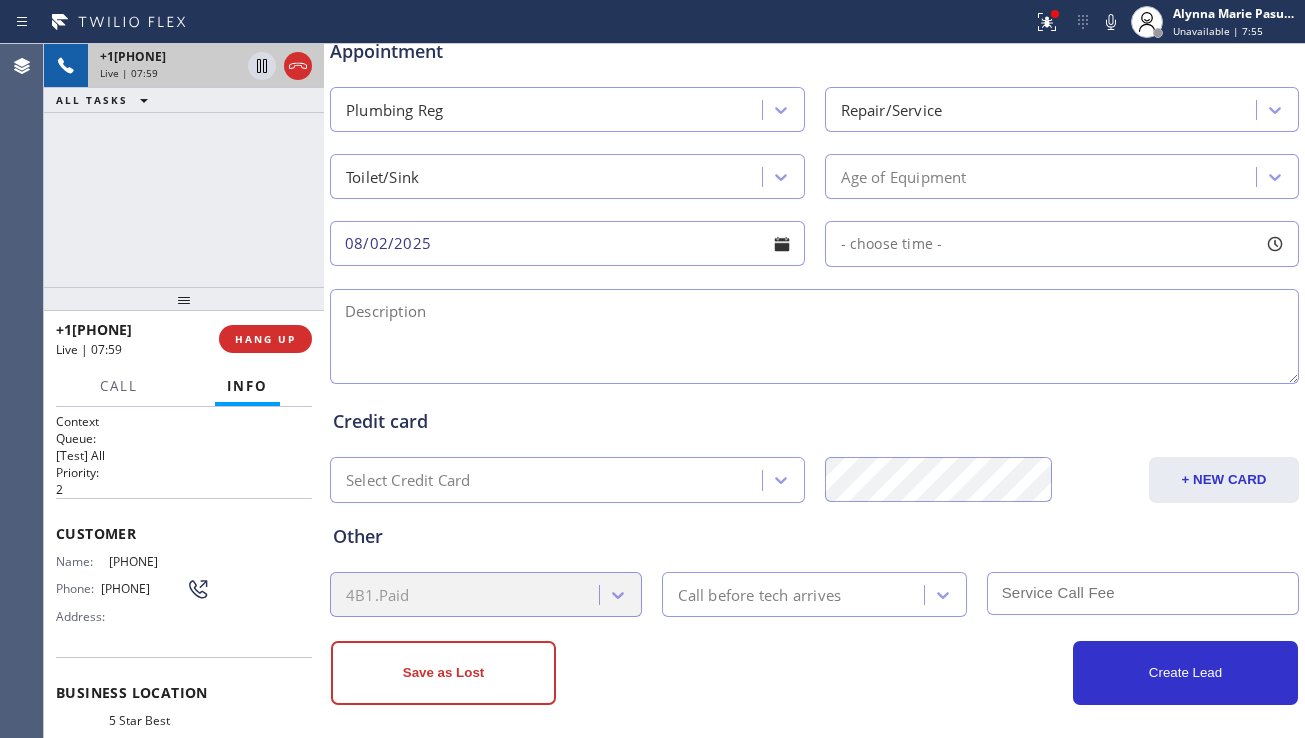 click on "- choose time -" at bounding box center (892, 243) 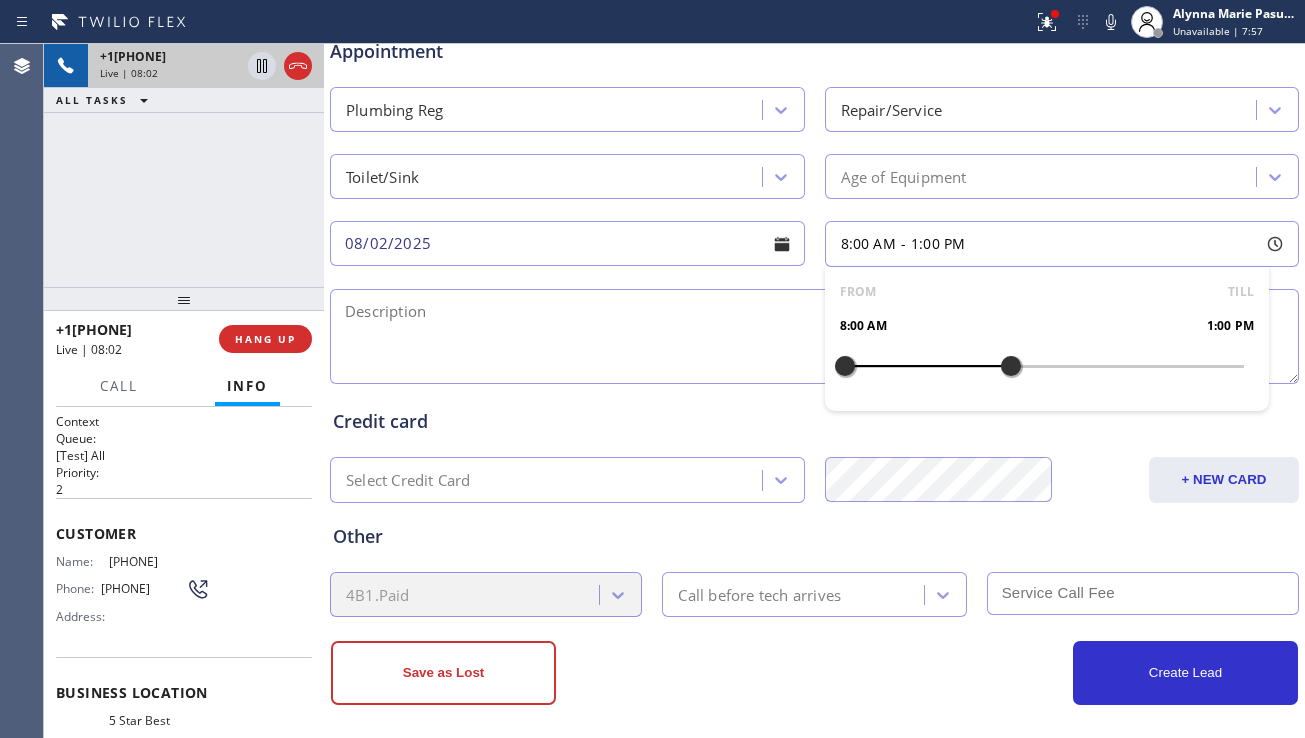 drag, startPoint x: 844, startPoint y: 365, endPoint x: 1002, endPoint y: 364, distance: 158.00316 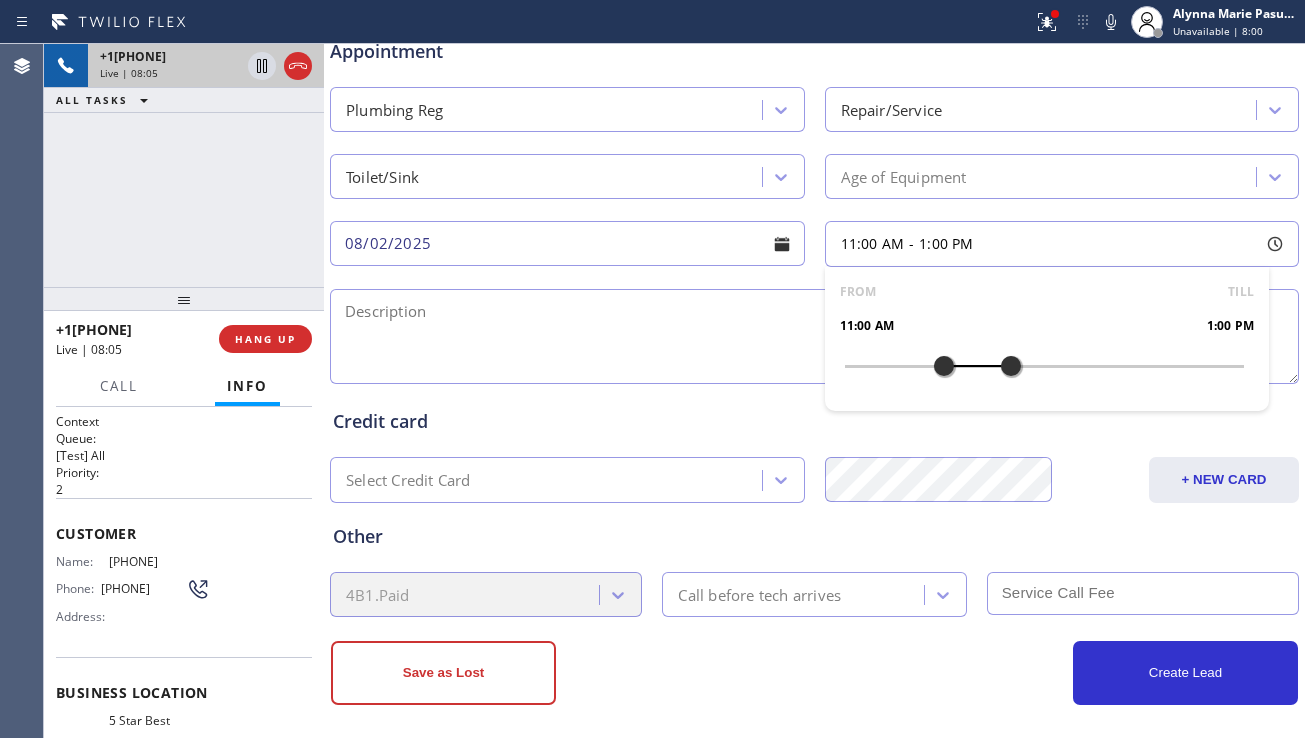 drag, startPoint x: 842, startPoint y: 369, endPoint x: 937, endPoint y: 368, distance: 95.005264 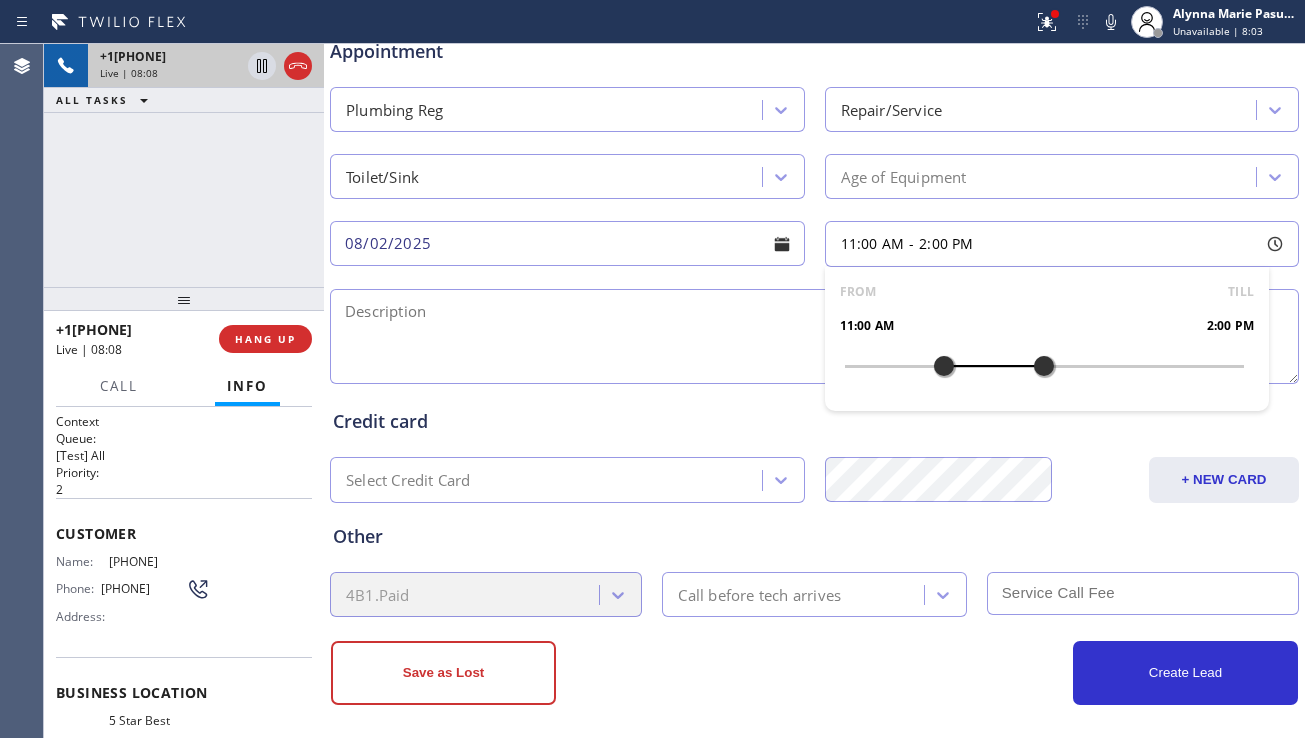 drag, startPoint x: 994, startPoint y: 359, endPoint x: 1027, endPoint y: 359, distance: 33 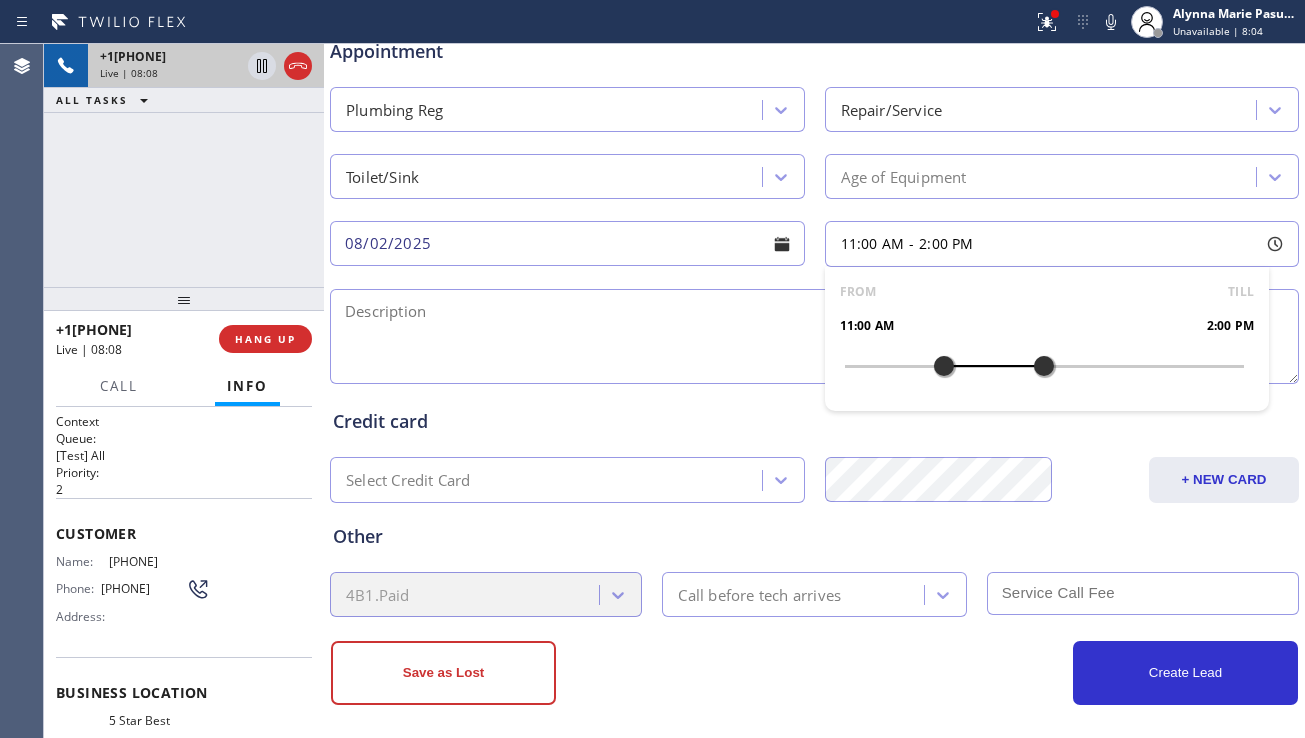 click at bounding box center [814, 336] 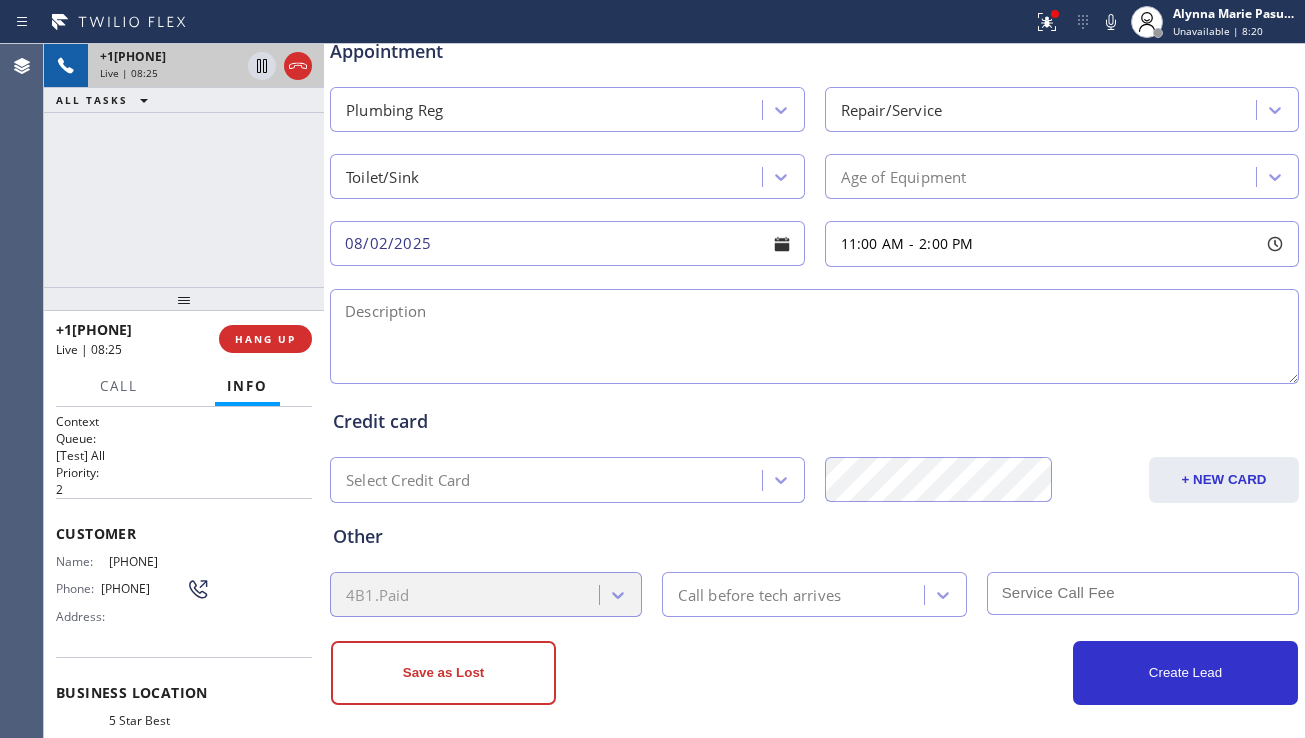 click at bounding box center [814, 336] 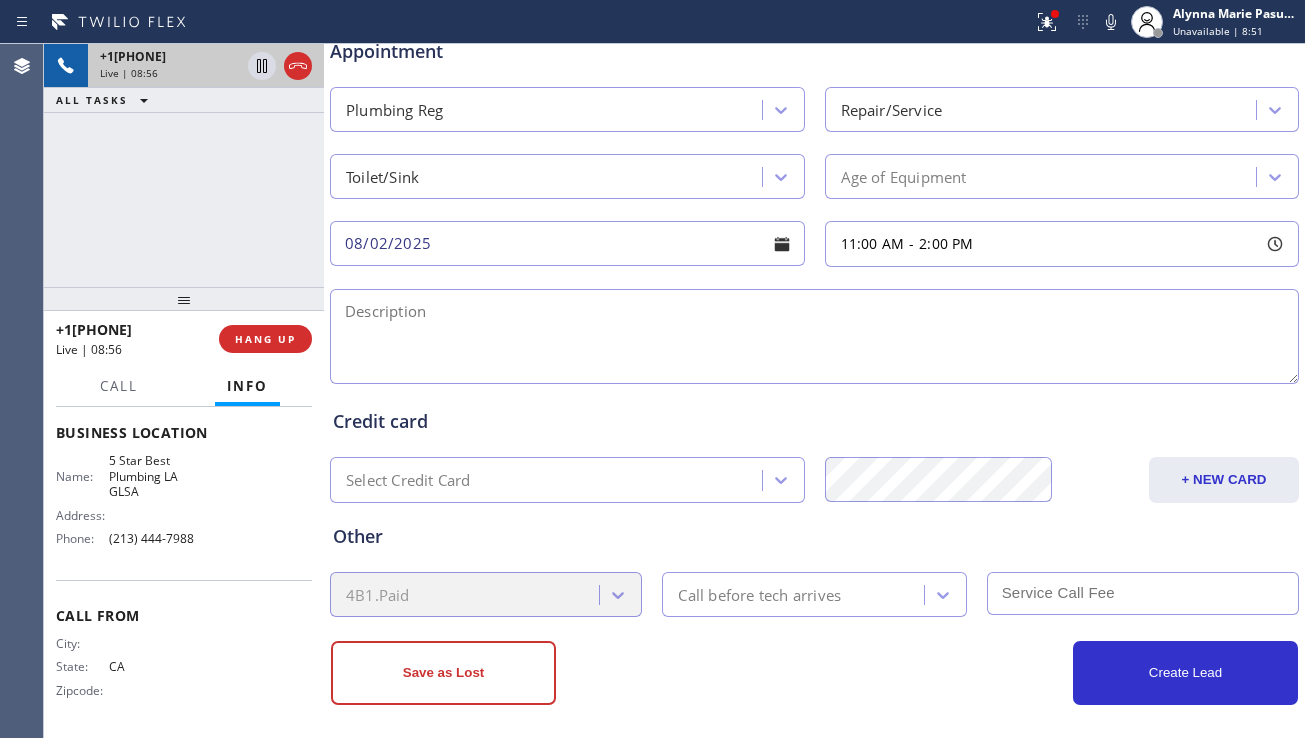 scroll, scrollTop: 266, scrollLeft: 0, axis: vertical 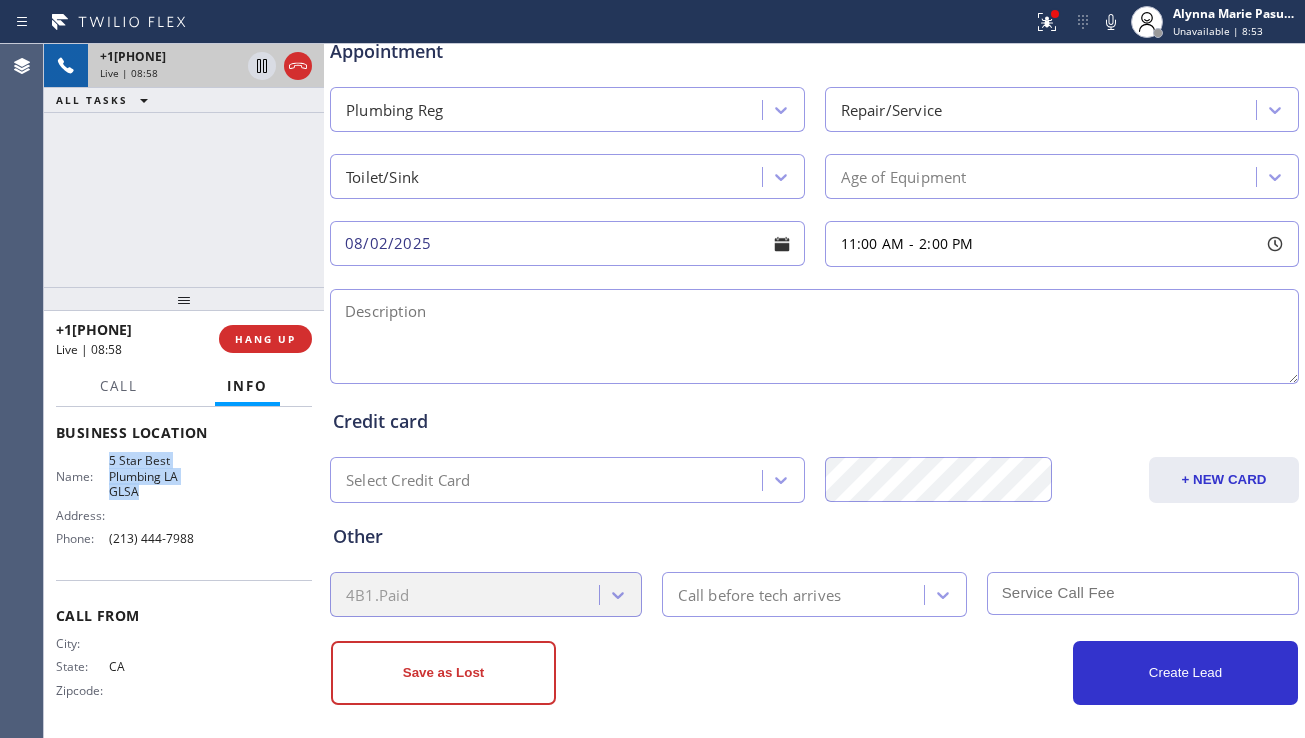 drag, startPoint x: 106, startPoint y: 464, endPoint x: 153, endPoint y: 497, distance: 57.428215 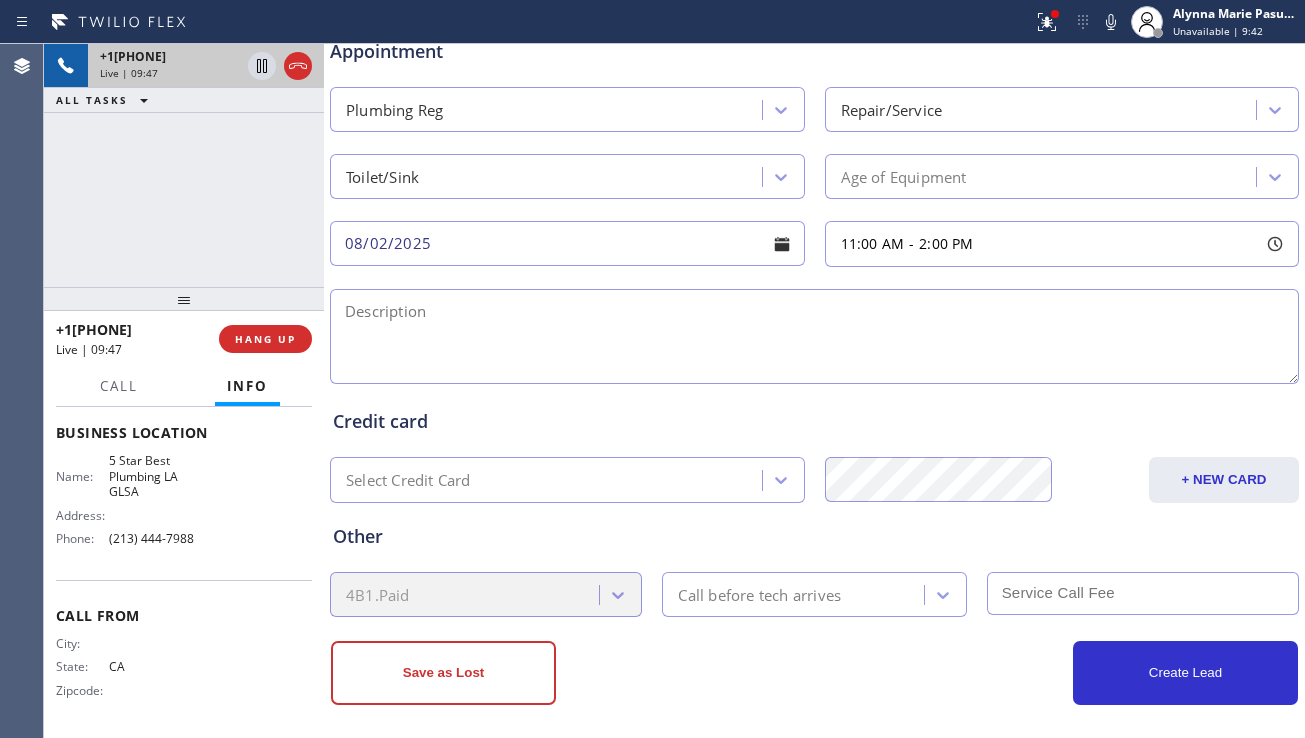 click at bounding box center (814, 336) 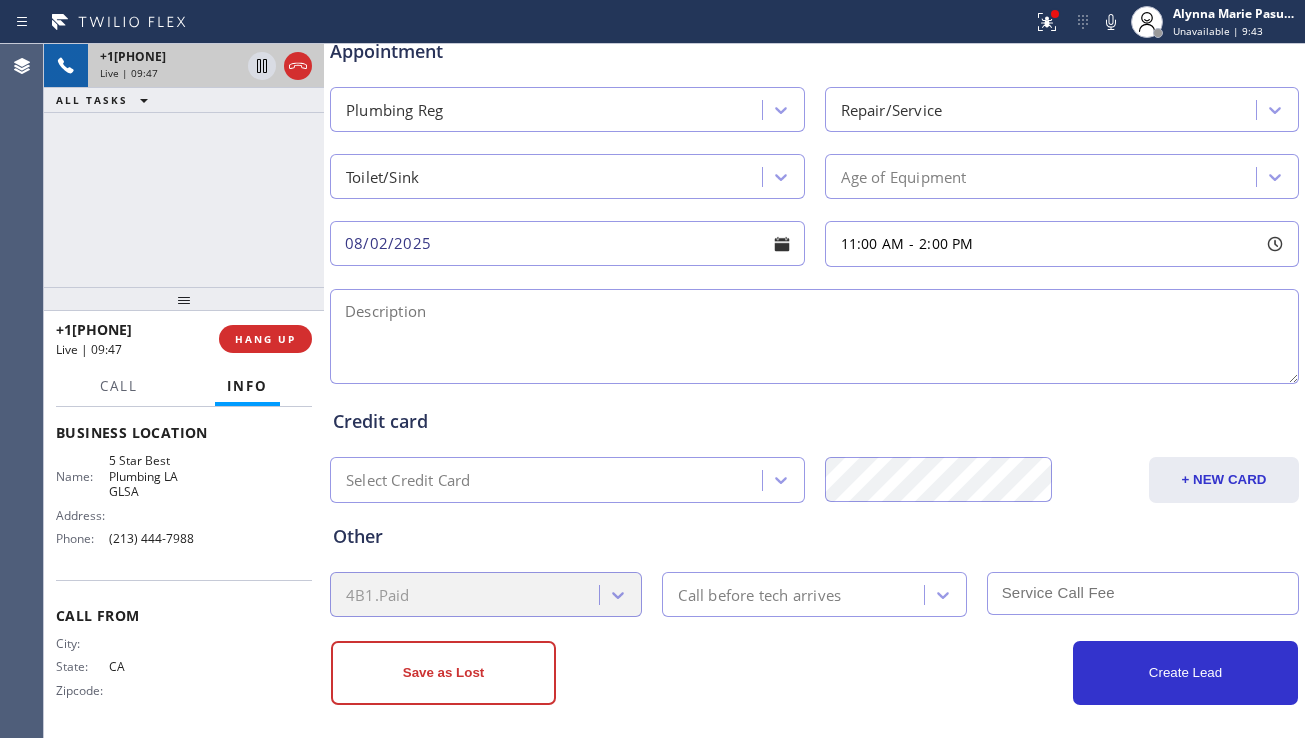 paste on "11-2 | no scf | toilet is clogged | house-ho | [NUMBER] [STREET][CITY], [STATE] [ZIP], USA | 5 Star Best Plumbing LA GLSA | please call 30mins prior | cx will need to leave after 12" 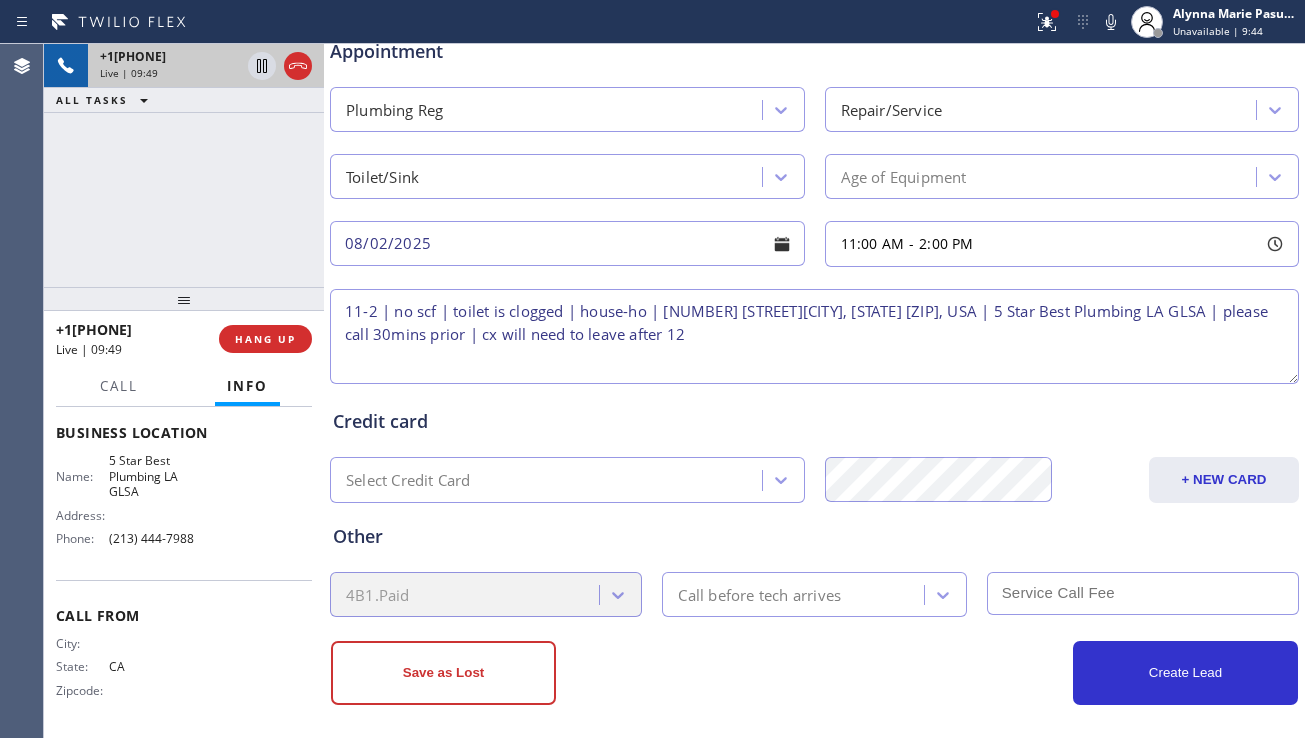 type on "11-2 | no scf | toilet is clogged | house-ho | [NUMBER] [STREET][CITY], [STATE] [ZIP], USA | 5 Star Best Plumbing LA GLSA | please call 30mins prior | cx will need to leave after 12" 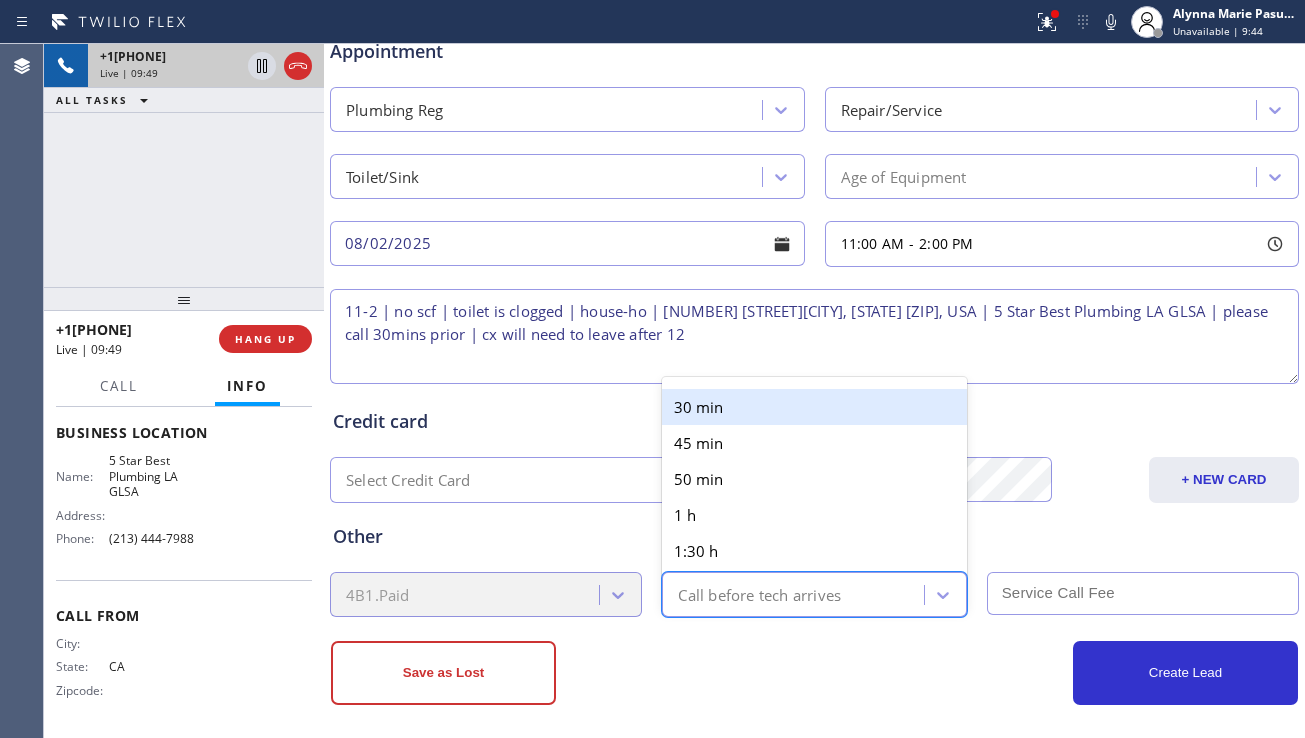 click on "Call before tech arrives" at bounding box center [759, 594] 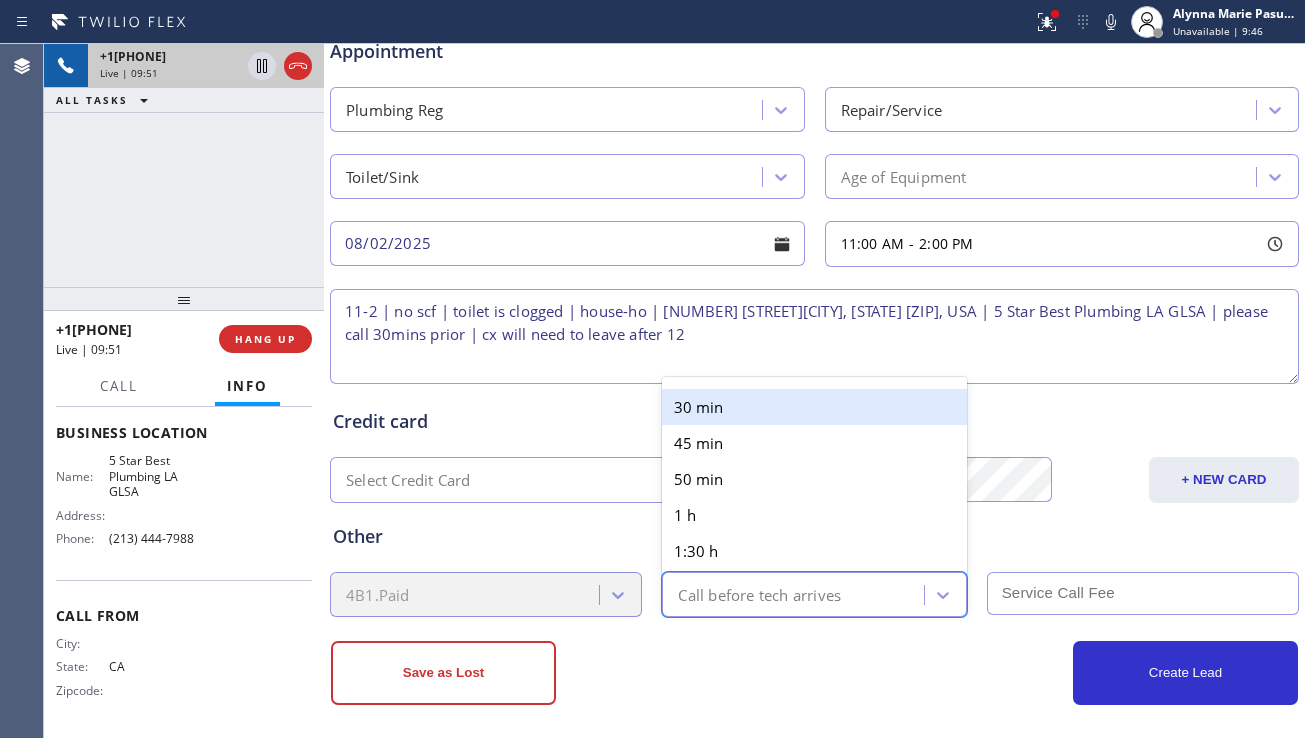 click on "30 min" at bounding box center (814, 407) 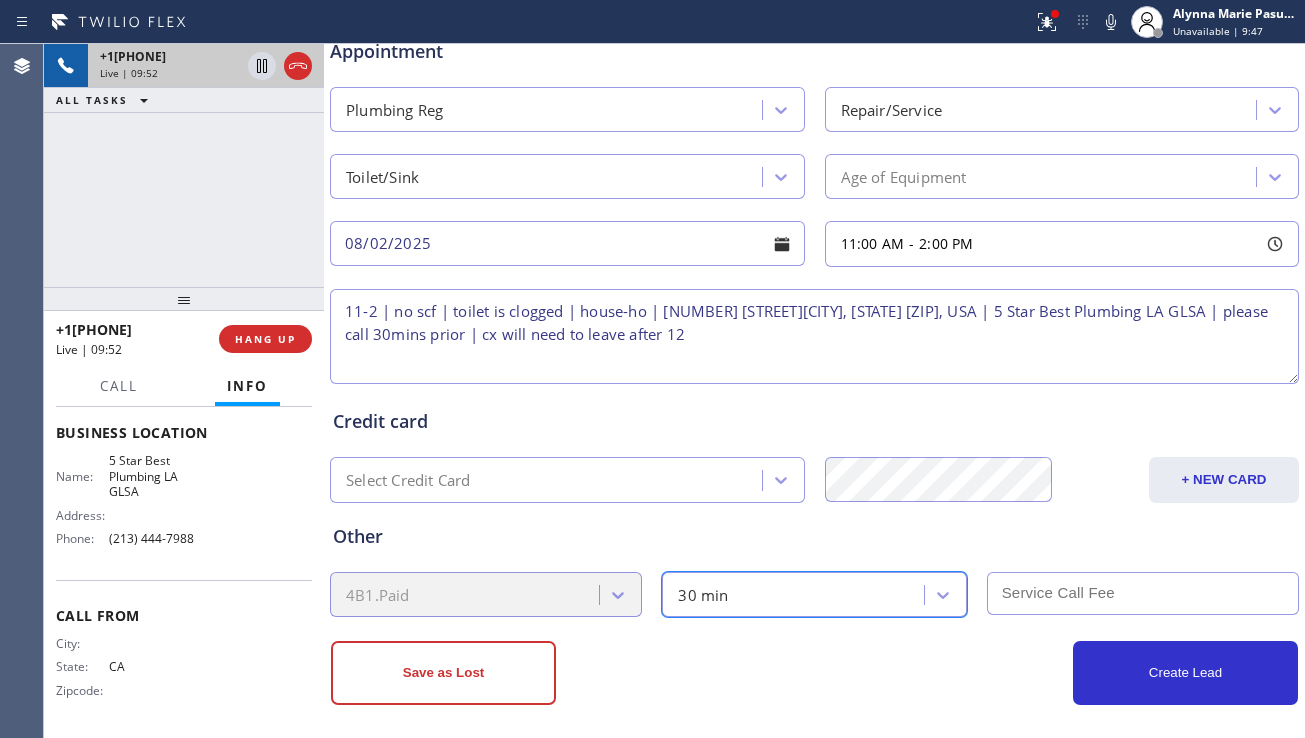 click at bounding box center [1143, 593] 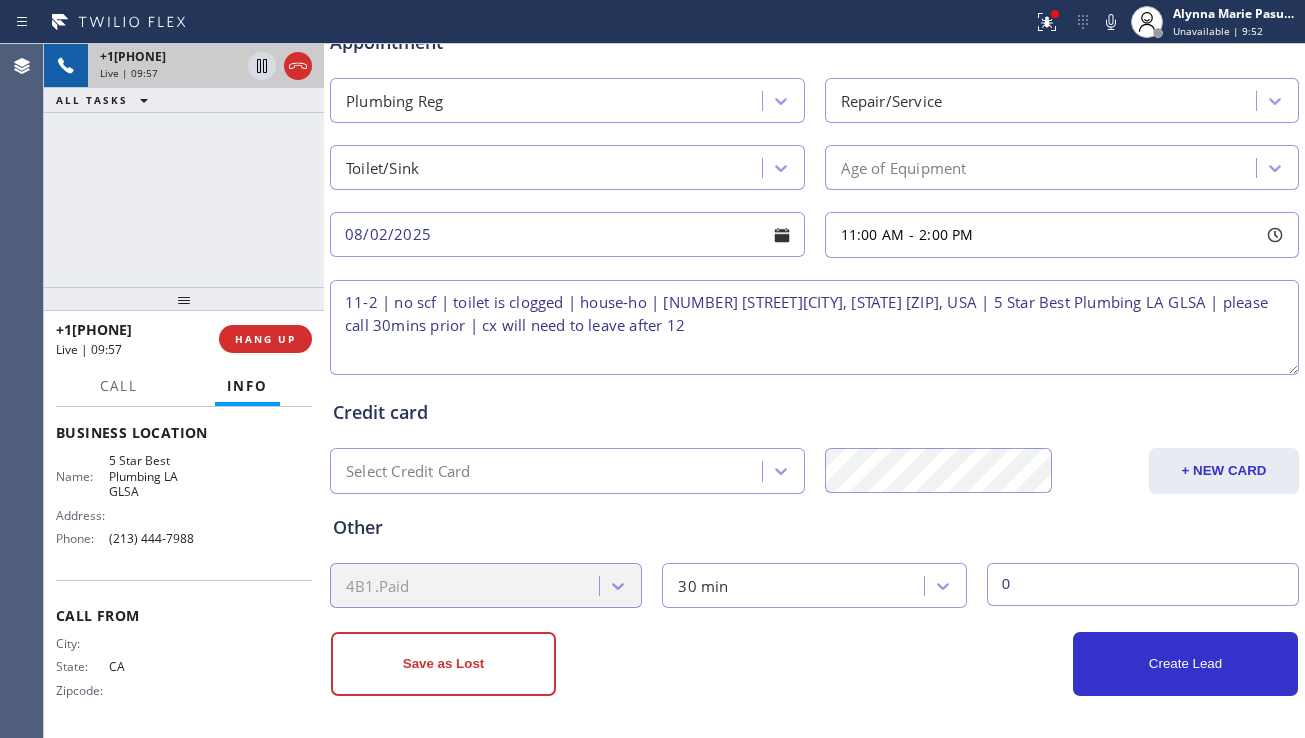 scroll, scrollTop: 812, scrollLeft: 0, axis: vertical 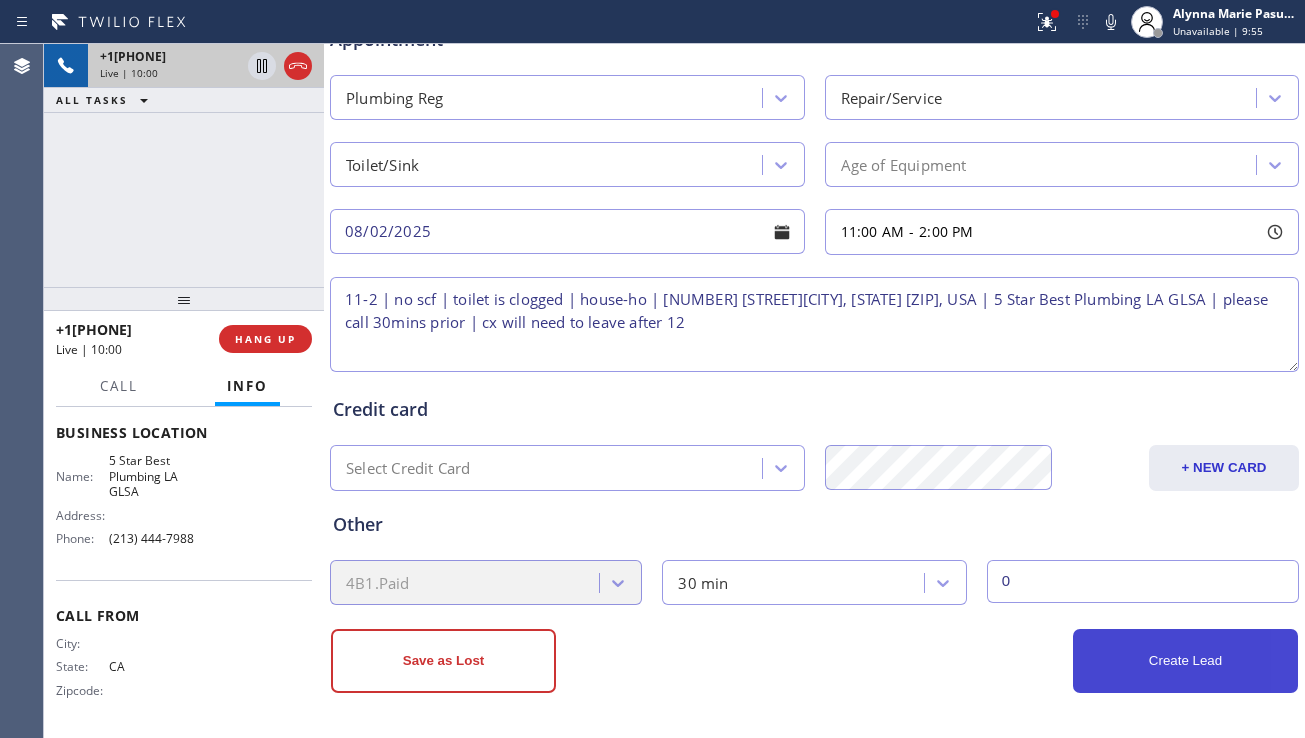 type on "0" 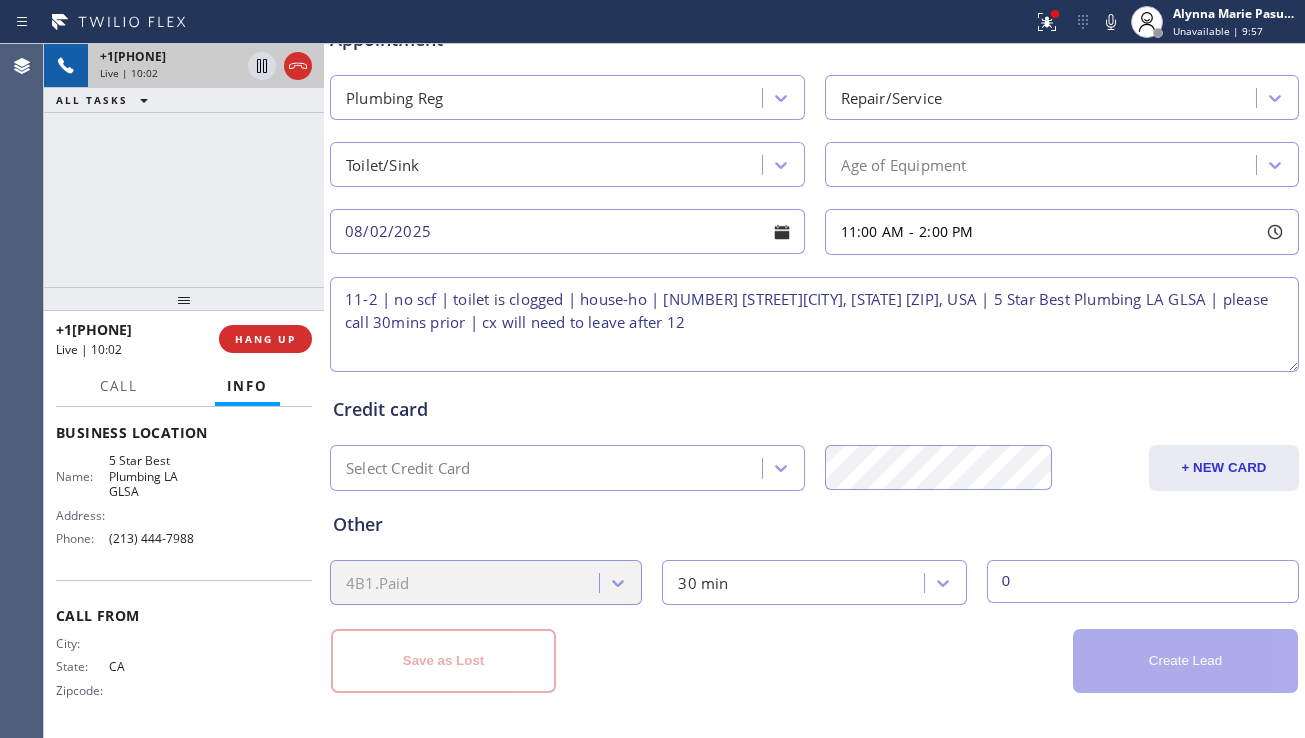 type 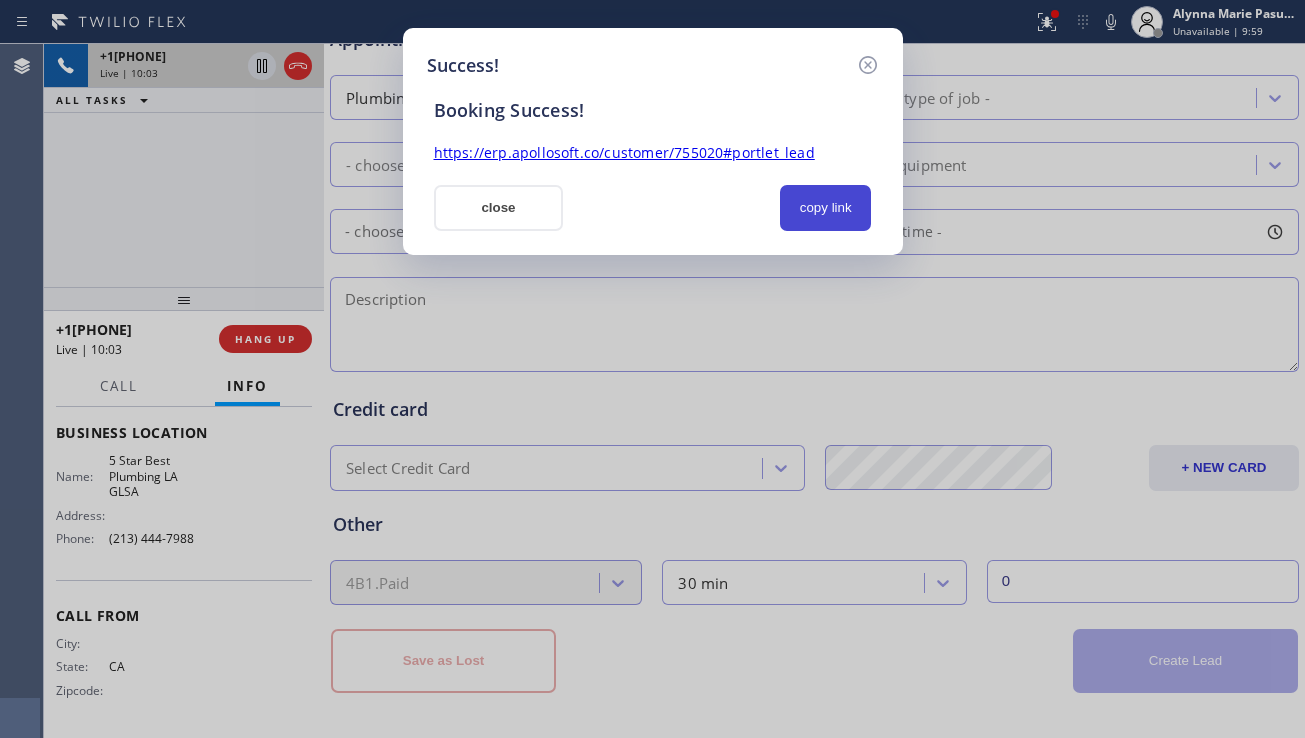 click on "copy link" at bounding box center [826, 208] 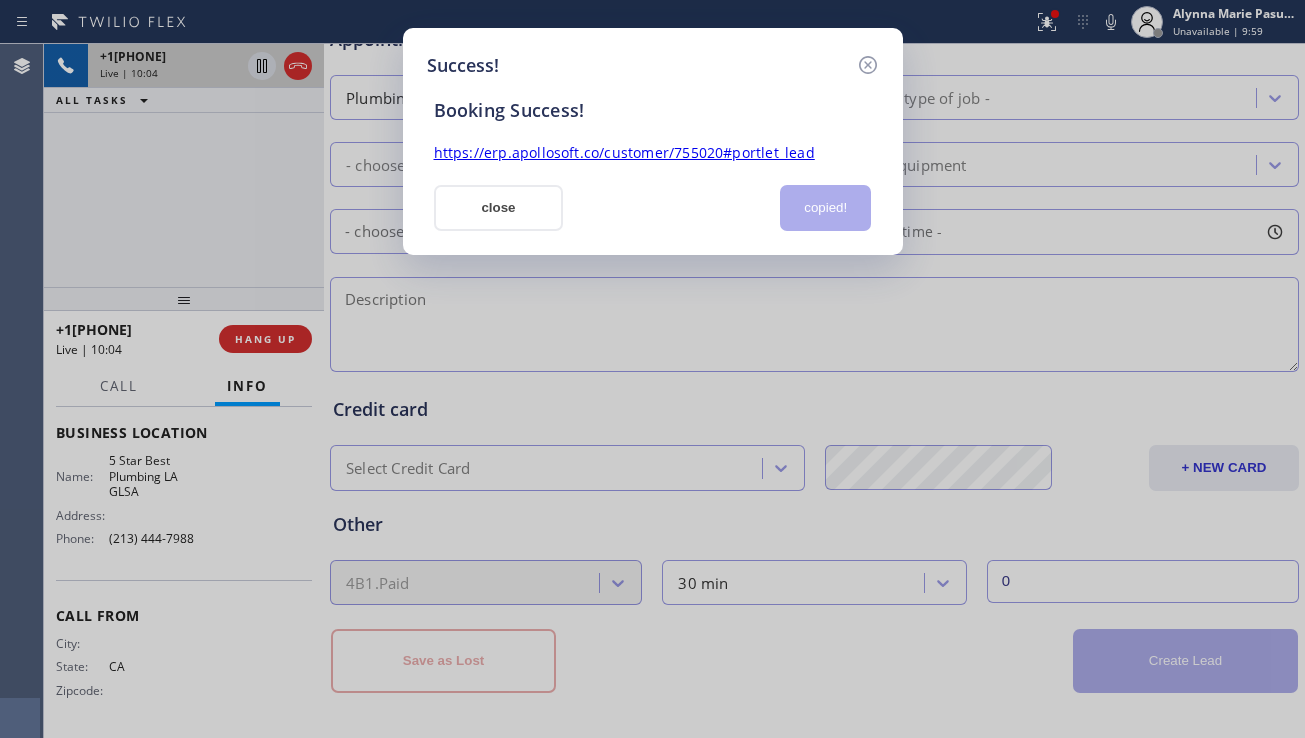 click on "https://erp.apollosoft.co/customer/755020#portlet_lead" at bounding box center [624, 152] 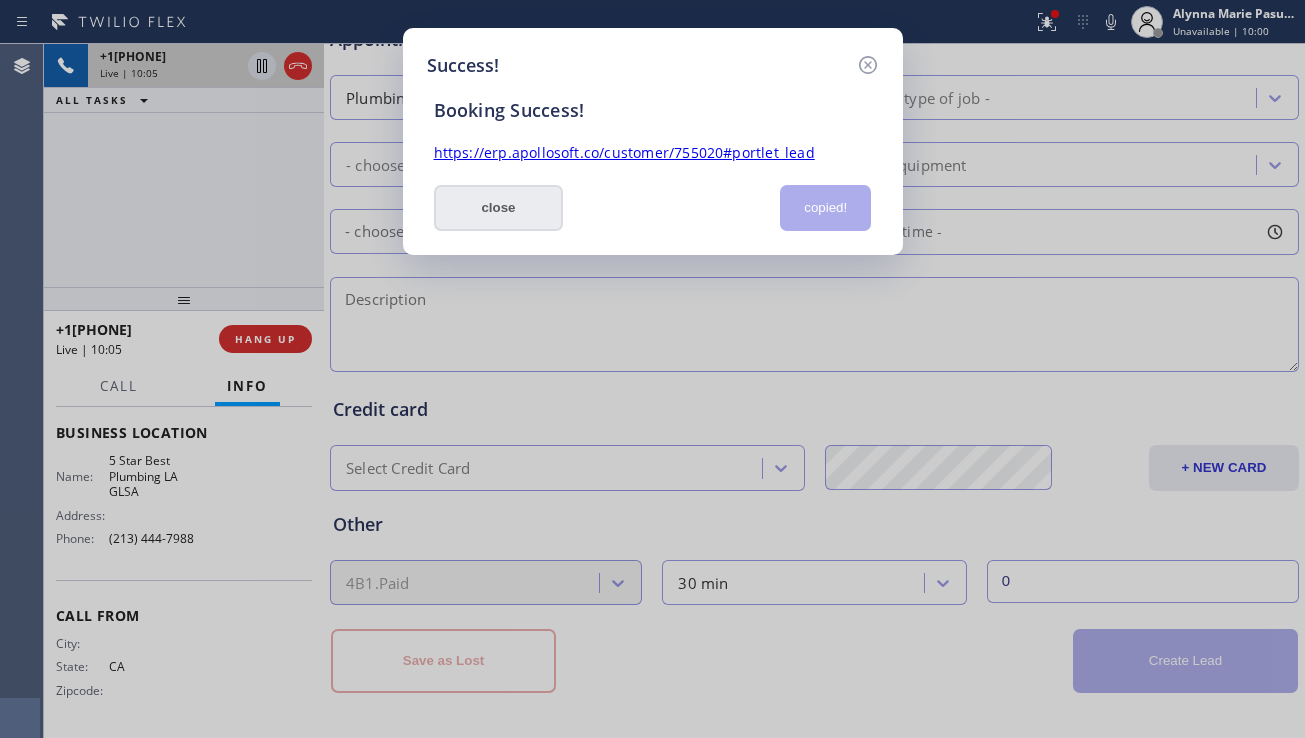 click on "close" at bounding box center [499, 208] 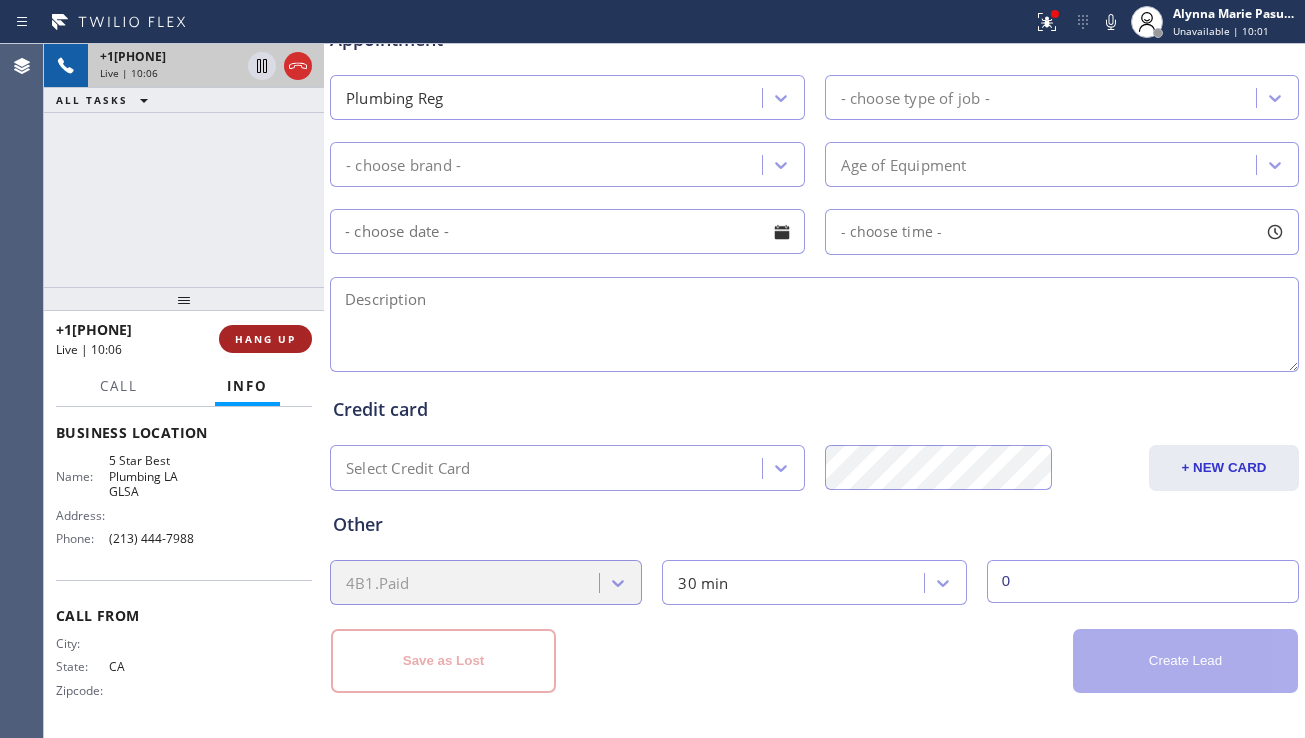 click on "HANG UP" at bounding box center (265, 339) 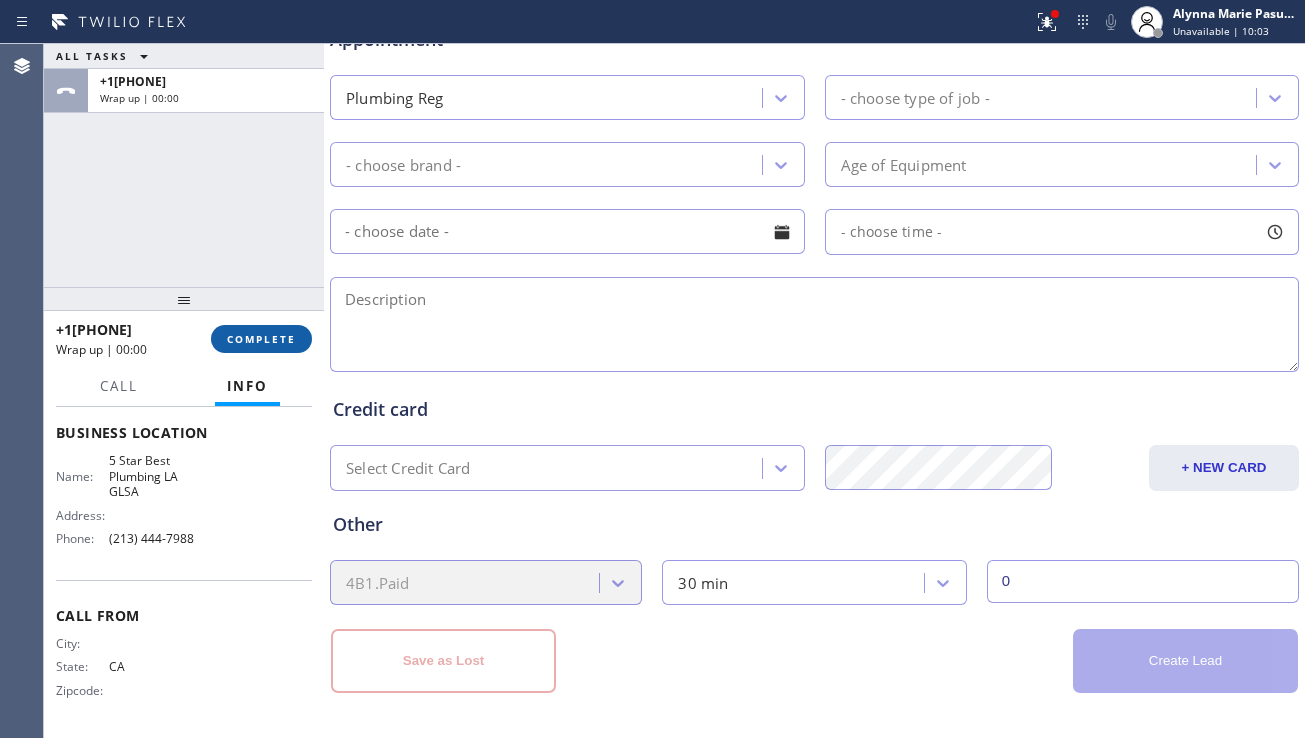 click on "COMPLETE" at bounding box center [261, 339] 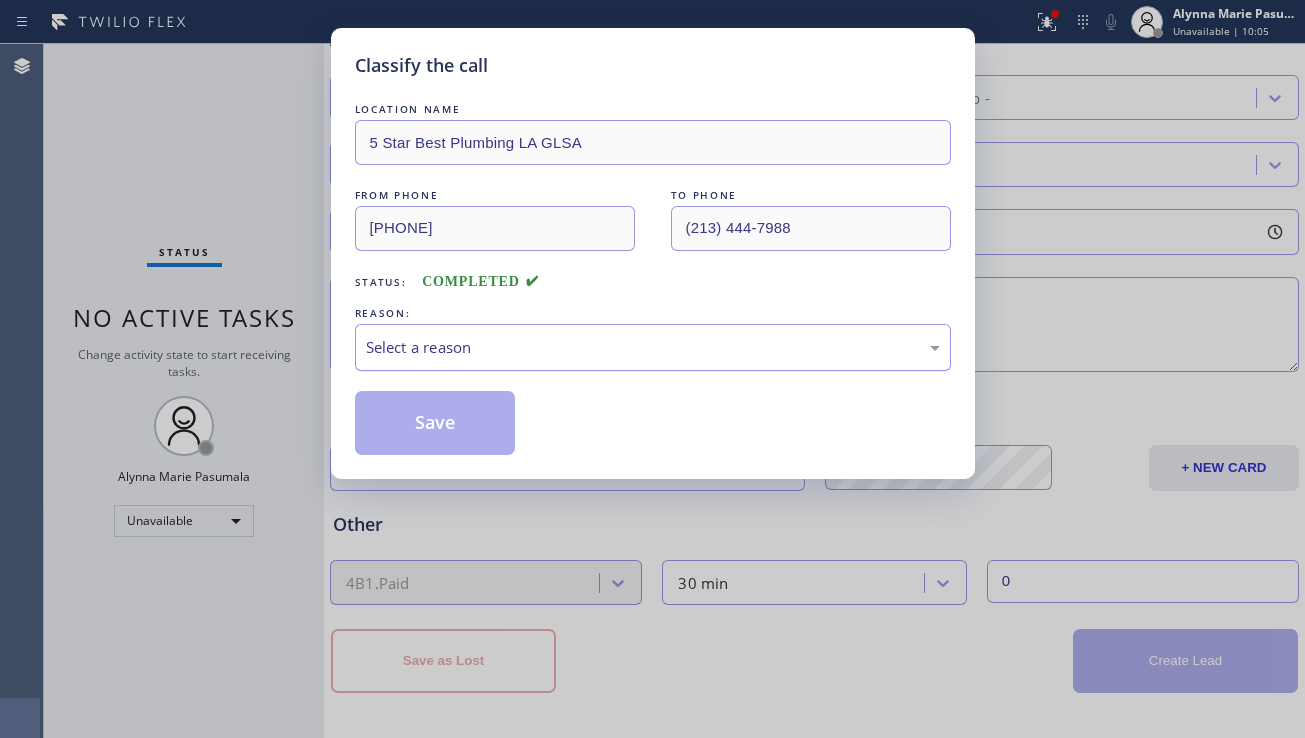click on "Select a reason" at bounding box center [653, 347] 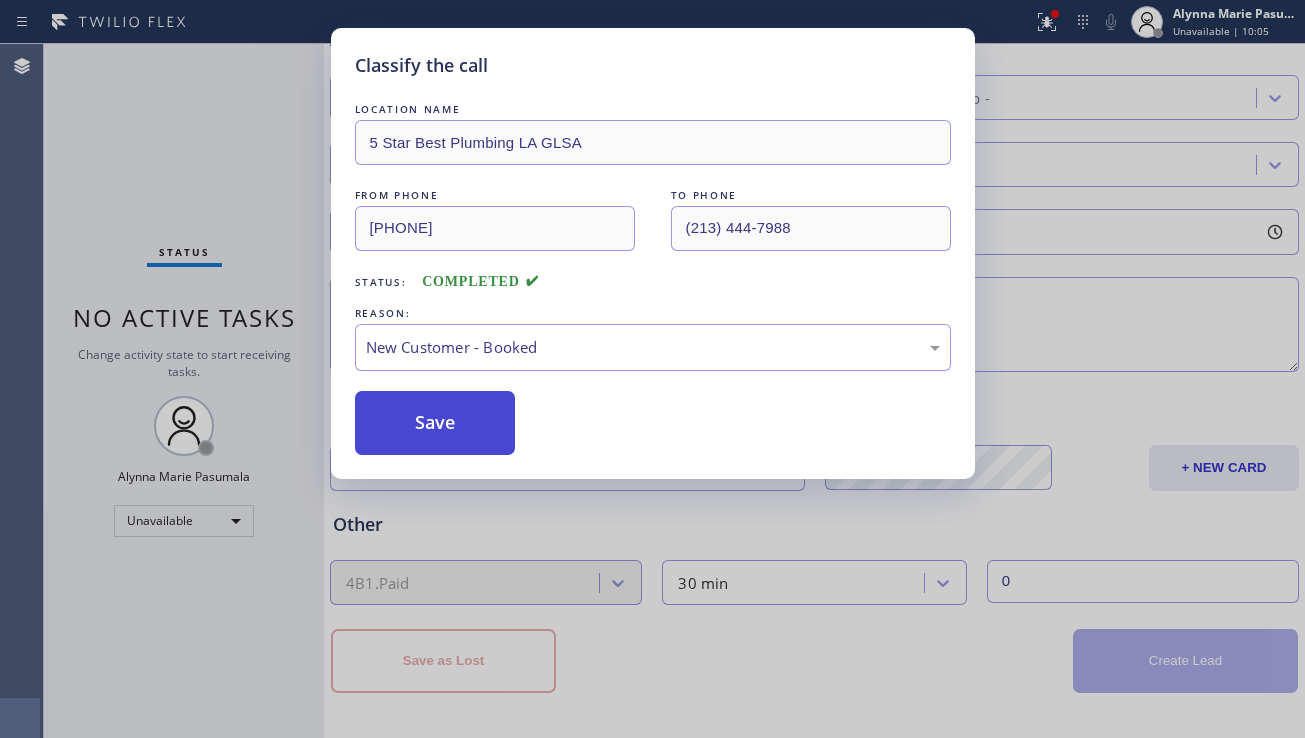 click on "Save" at bounding box center [435, 423] 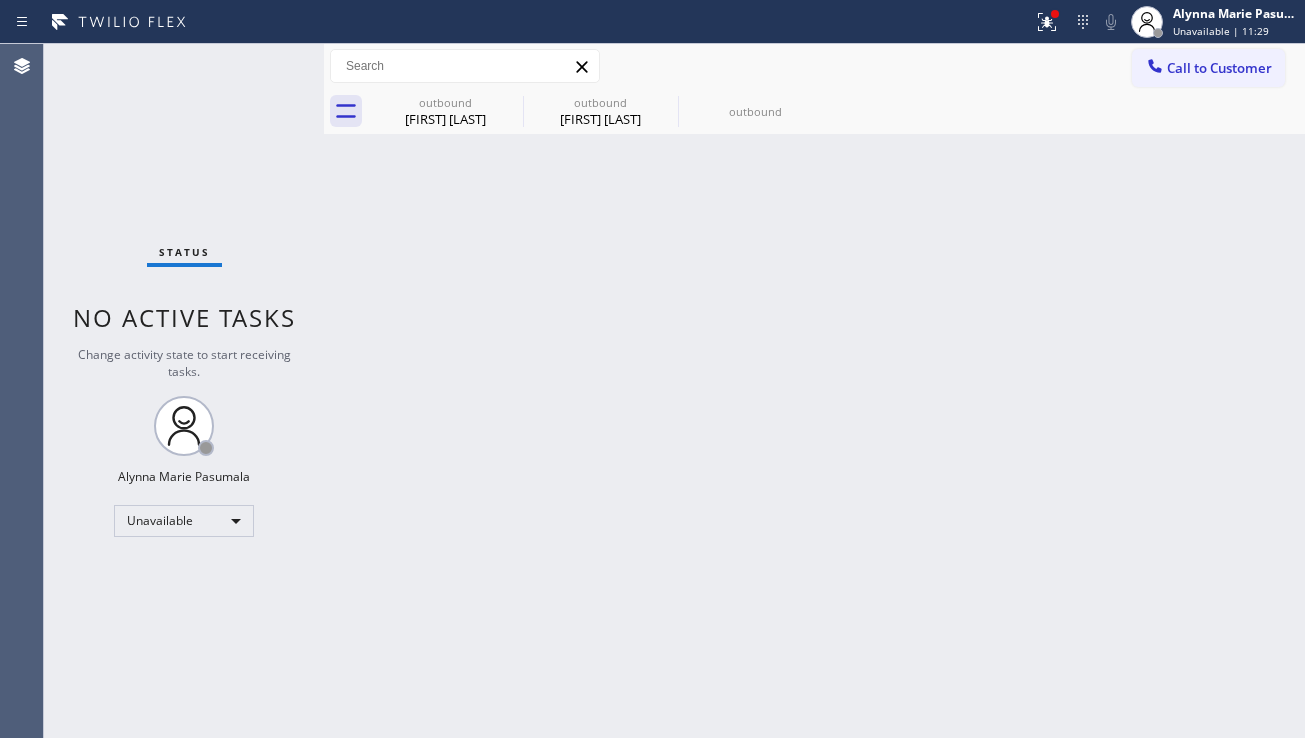 scroll, scrollTop: 0, scrollLeft: 0, axis: both 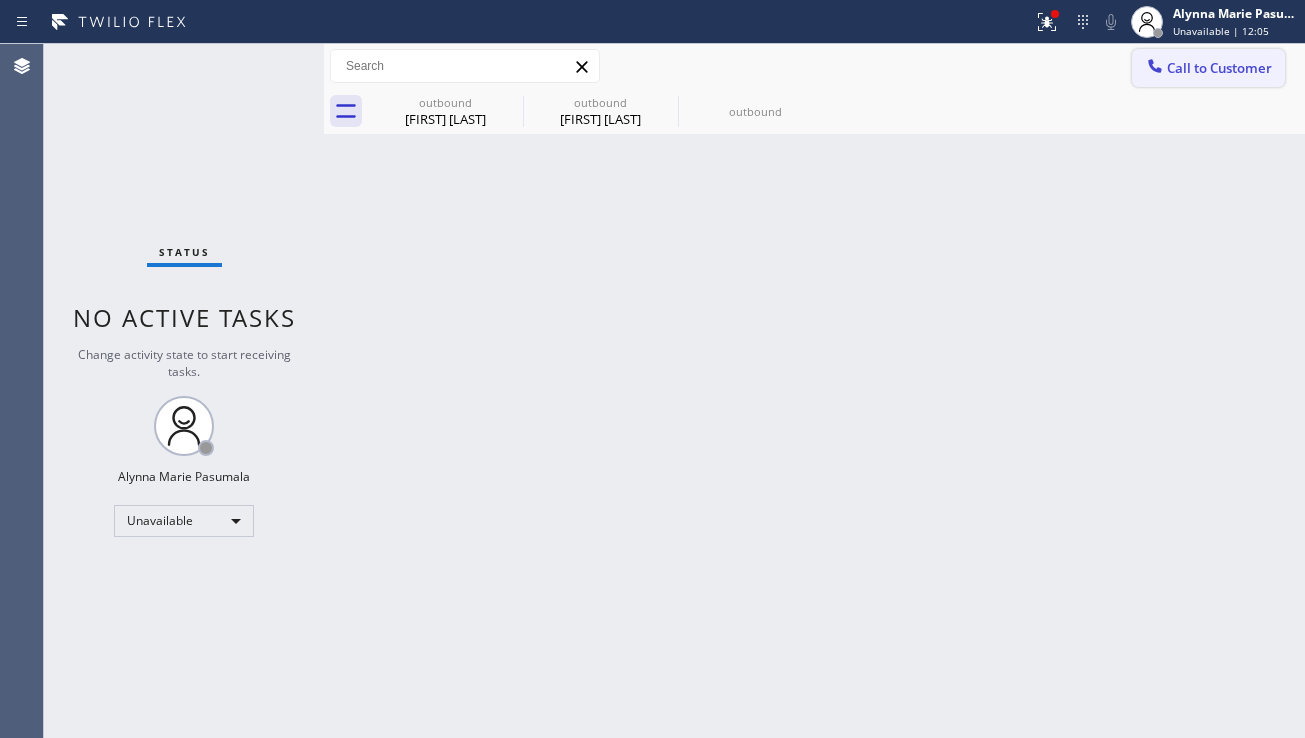 click on "Call to Customer" at bounding box center (1219, 68) 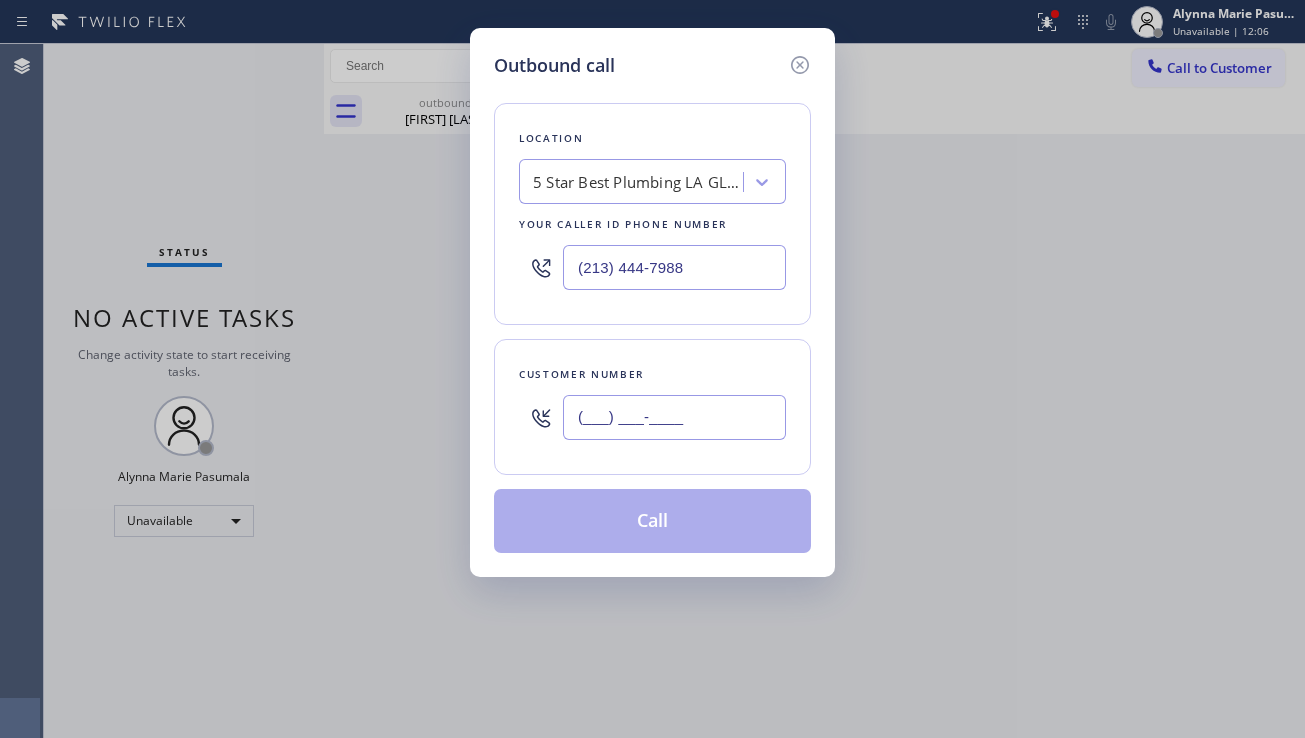 click on "(___) ___-____" at bounding box center [674, 417] 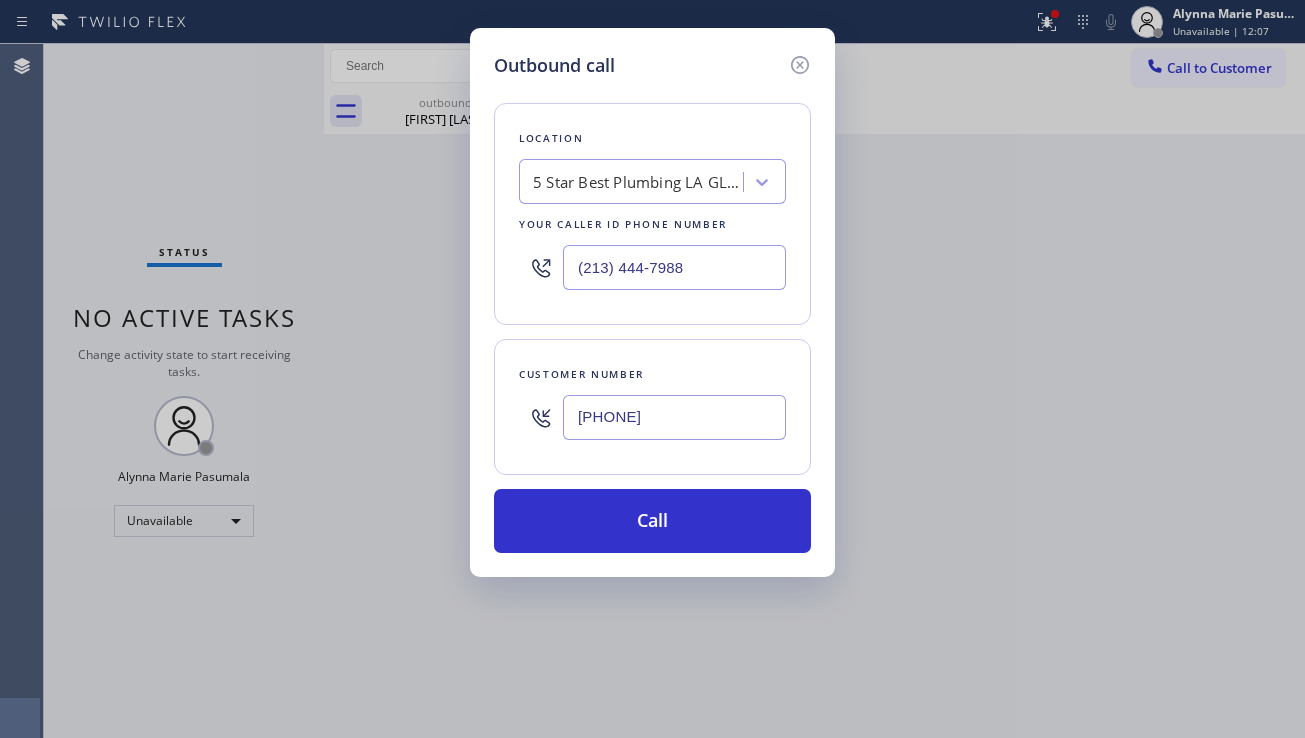type on "[PHONE]" 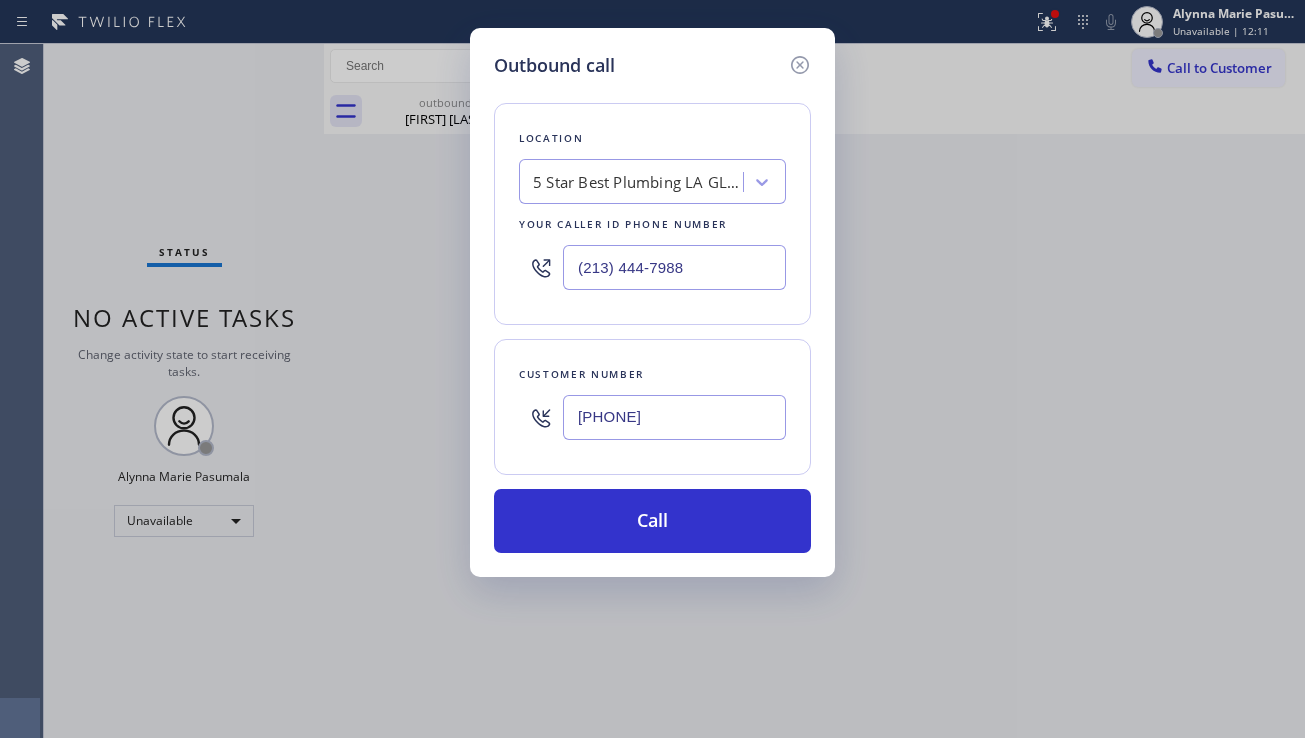 drag, startPoint x: 1168, startPoint y: 431, endPoint x: 966, endPoint y: 375, distance: 209.6187 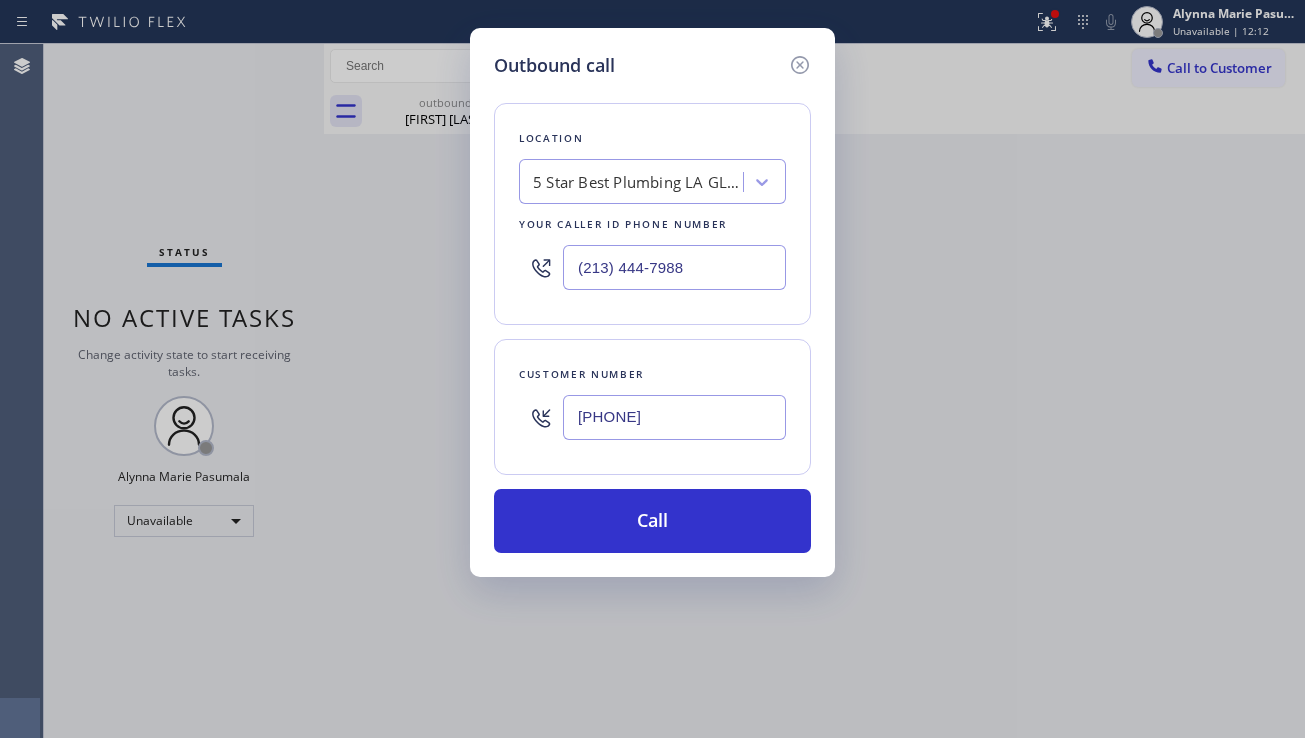 paste on "[PHONE]" 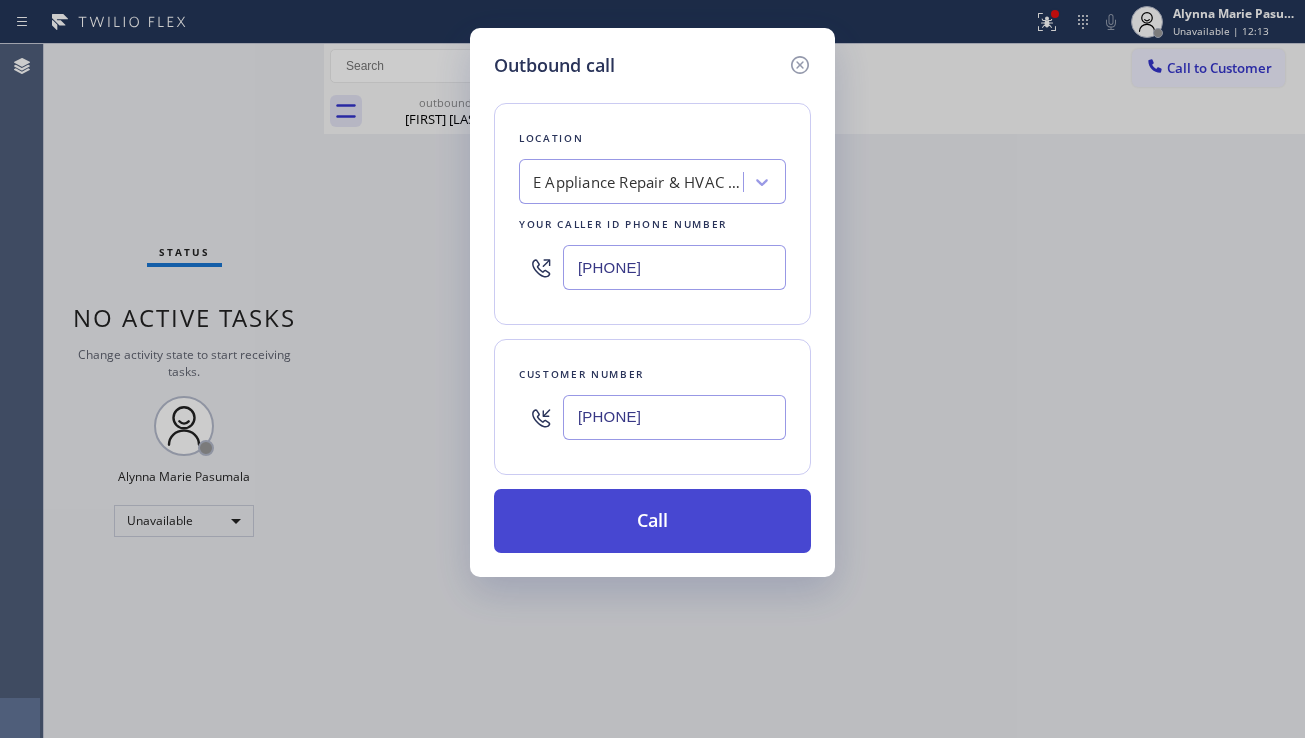 type on "[PHONE]" 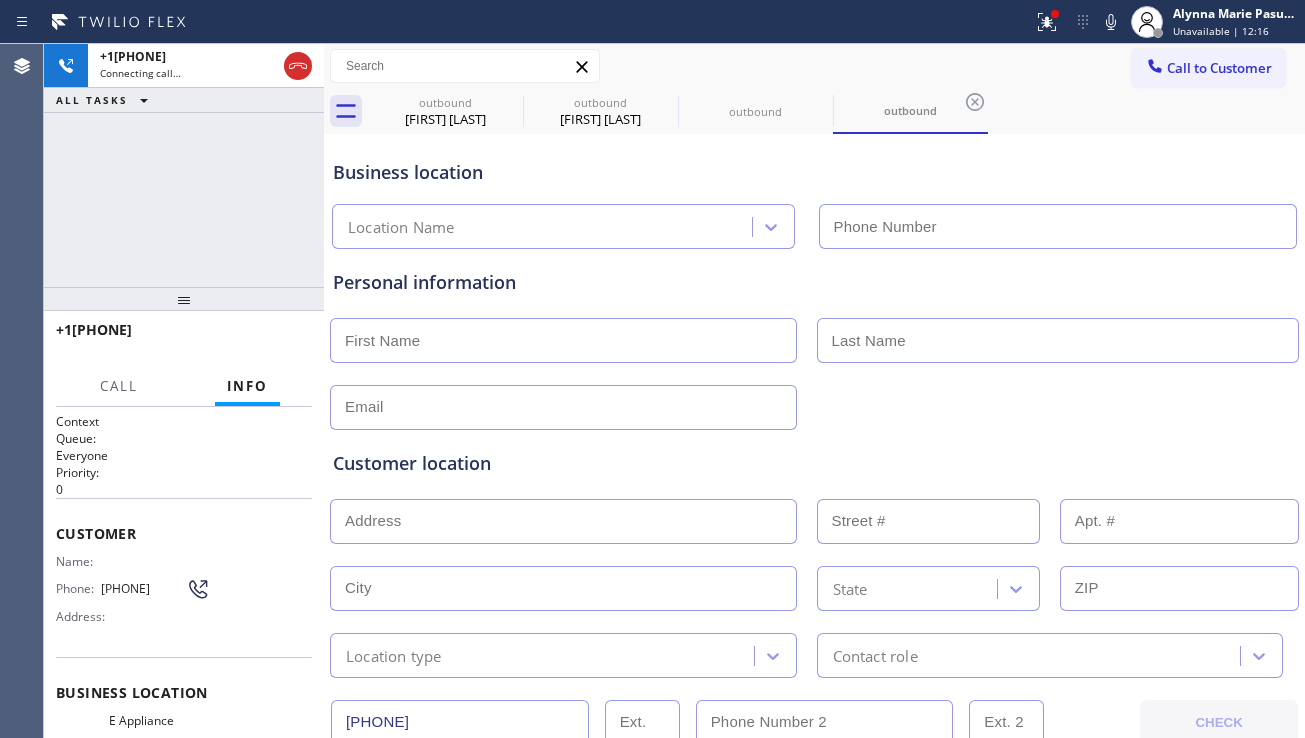 type on "[PHONE]" 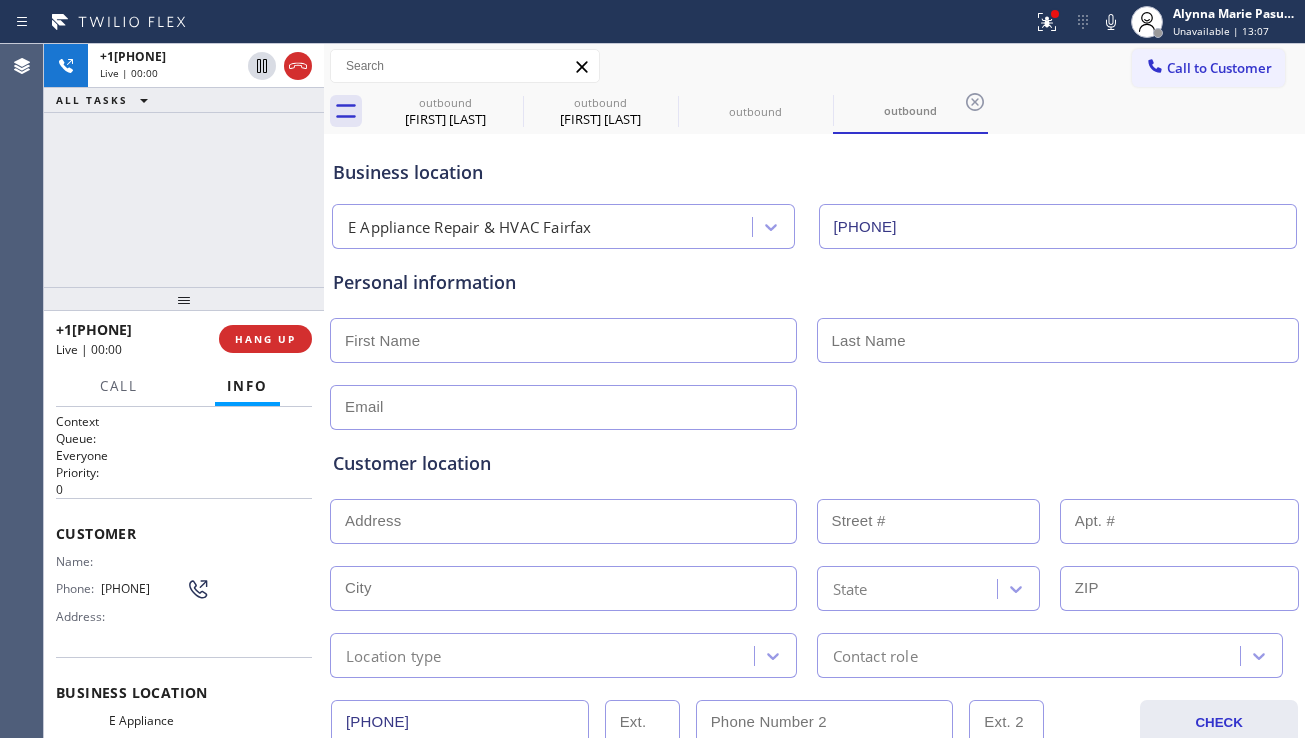 click at bounding box center (814, 405) 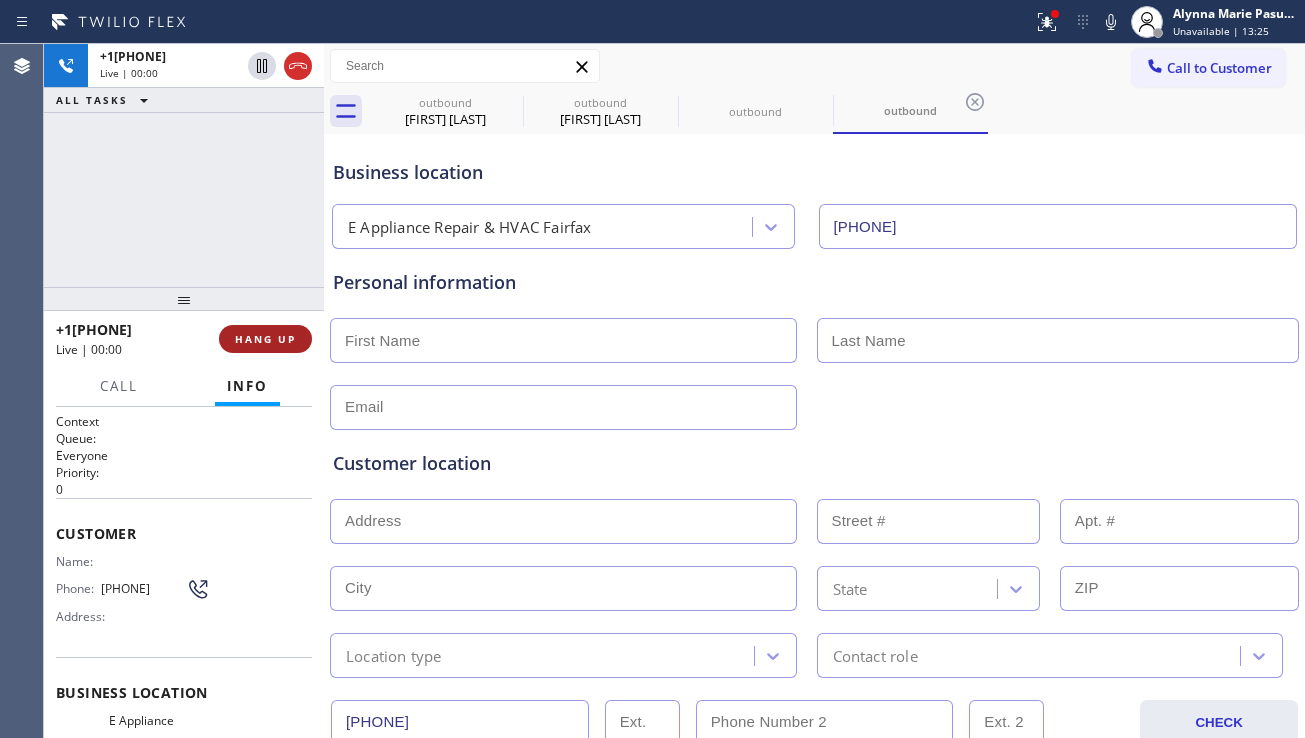 click on "HANG UP" at bounding box center (265, 339) 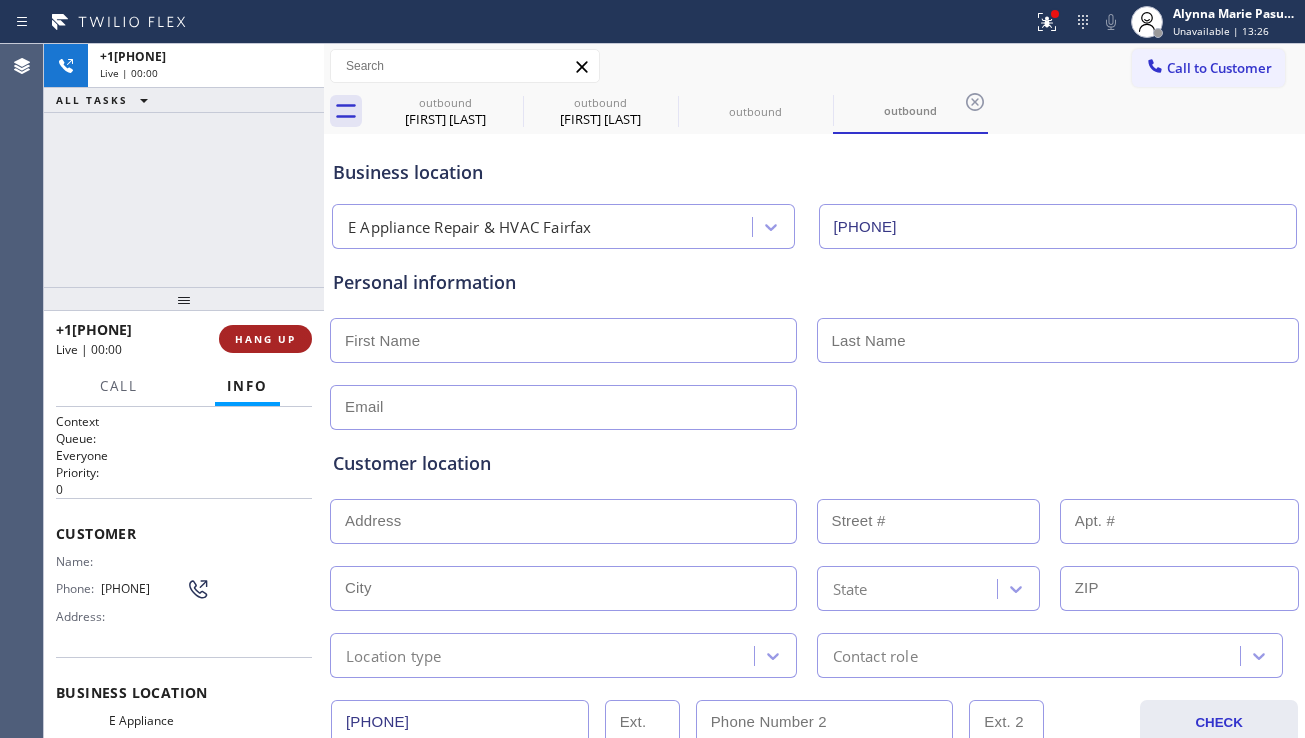 click on "HANG UP" at bounding box center [265, 339] 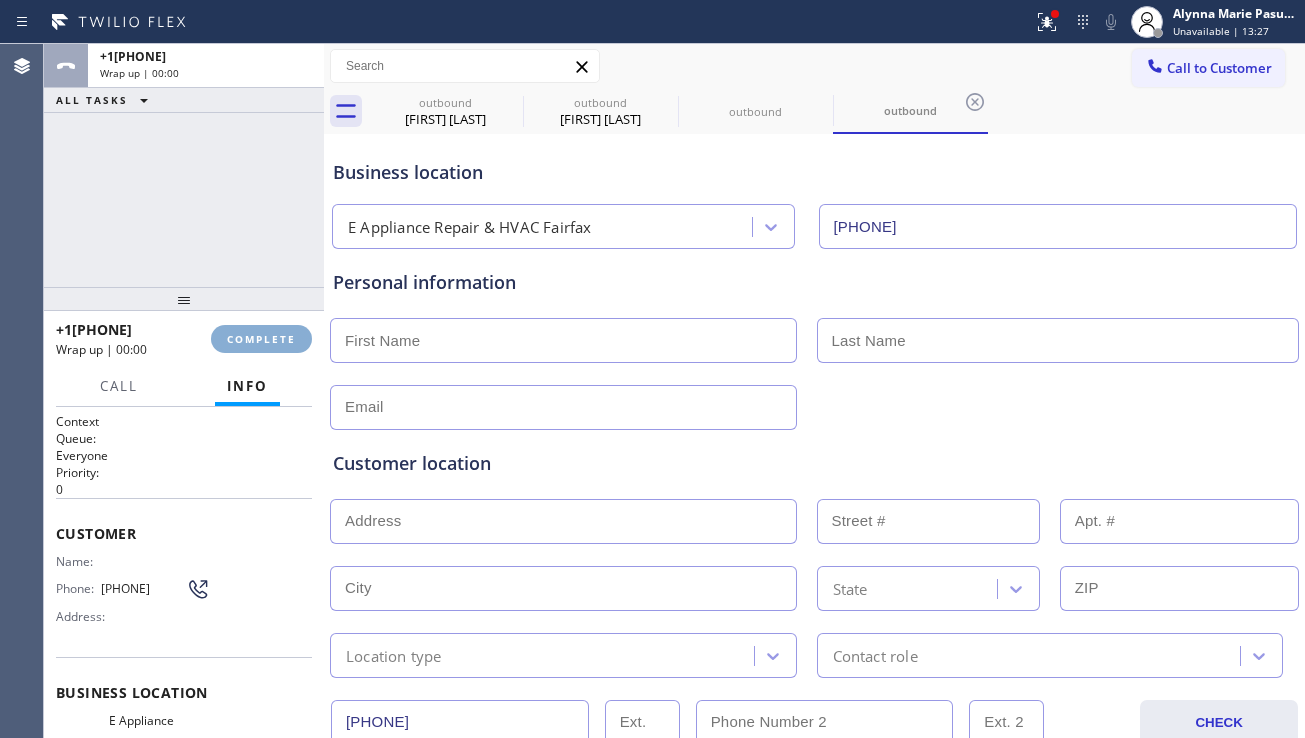 click on "COMPLETE" at bounding box center [261, 339] 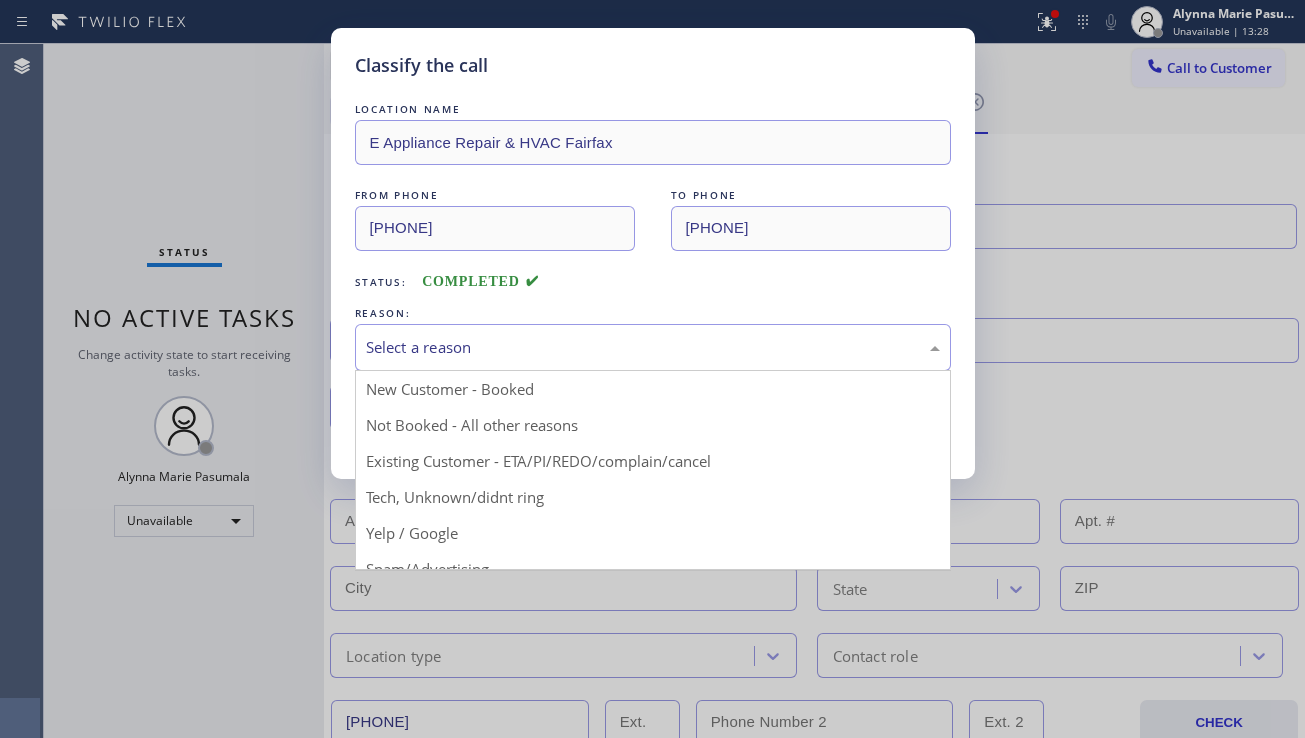 click on "Select a reason" at bounding box center (653, 347) 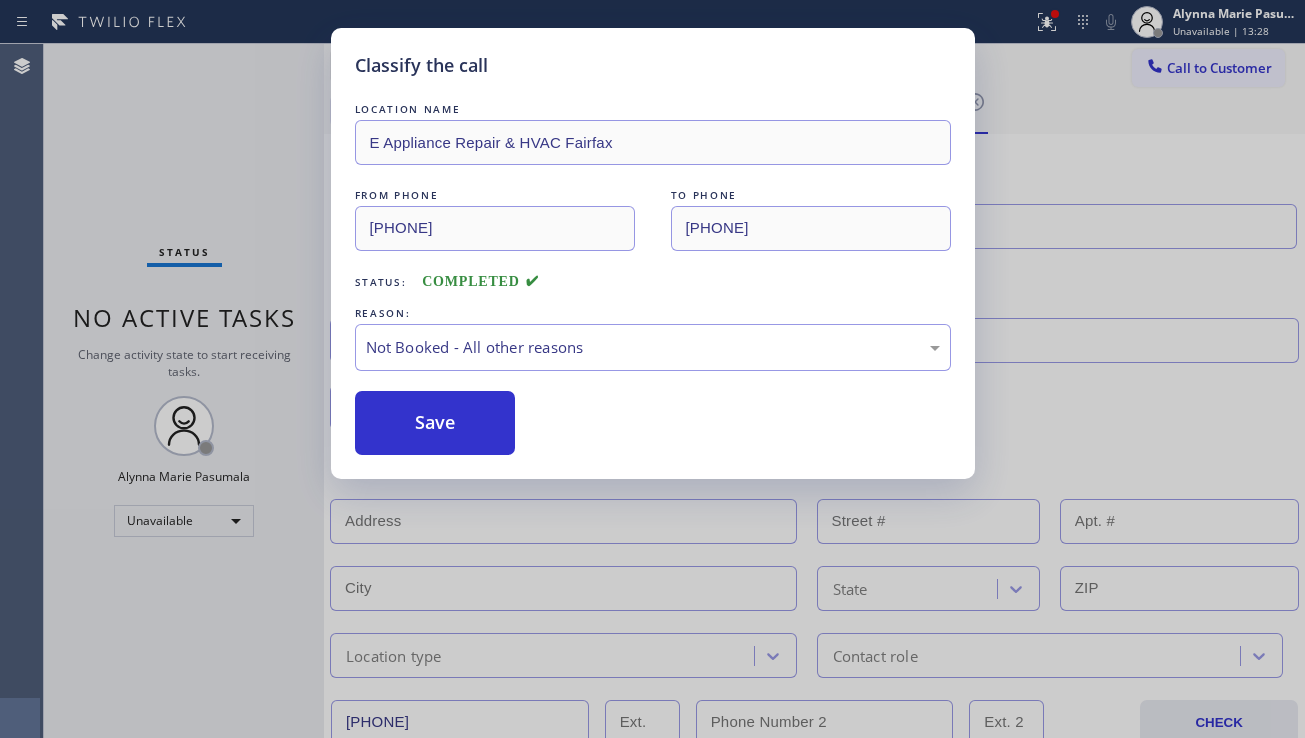 drag, startPoint x: 430, startPoint y: 427, endPoint x: 394, endPoint y: 655, distance: 230.82462 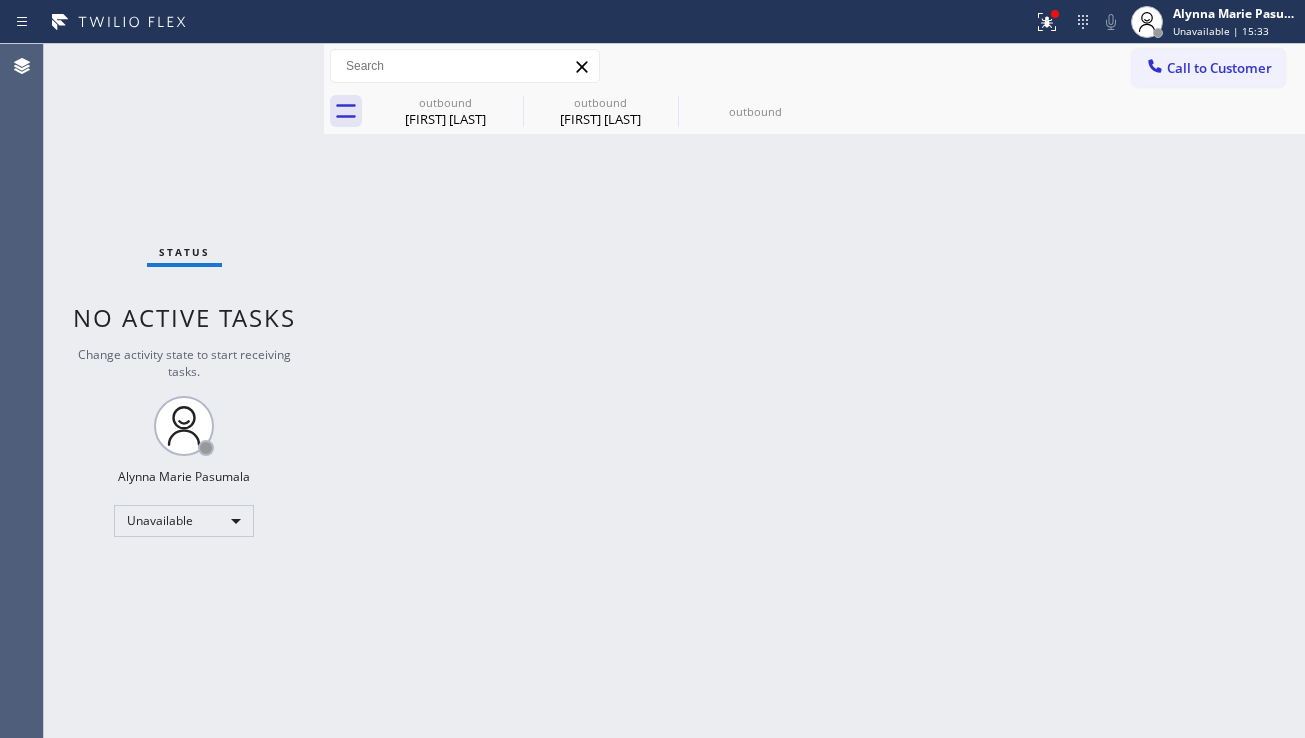 click on "Back to Dashboard Change Sender ID Customers Technicians Select a contact Outbound call Location Search location Your caller id phone number Customer number Call Customer info Name   Phone none Address none Change Sender ID HVAC +1[PHONE] 5 Star Appliance +1[PHONE] Appliance Repair +1[PHONE] Plumbing +1[PHONE] Air Duct Cleaning +1[PHONE]  Electricians +1[PHONE] Cancel Change Check personal SMS Reset Change outbound [FIRST] [LAST] outbound [FIRST] [LAST] outbound [FIRST] [LAST] Call to Customer Outbound call Location E Appliance Repair & HVAC [CITY] Your caller id phone number [PHONE] Customer number Call Outbound call Technician Search Technician Your caller id phone number Your caller id phone number Call outbound [FIRST] [LAST] outbound [FIRST] [LAST] outbound [FIRST]   [LAST] Since: [DATE] [MONTH] [YEAR] link to CRM copy Email [EMAIL]  Emails allowed Phone [PHONE]  Ext:  0 Phone2 none  Ext:  0  SMS allowed Primary address  [NUMBER] [STREET] [CITY], [POSTAL_CODE] [STATE] EDIT Outbound call Location" at bounding box center (814, 391) 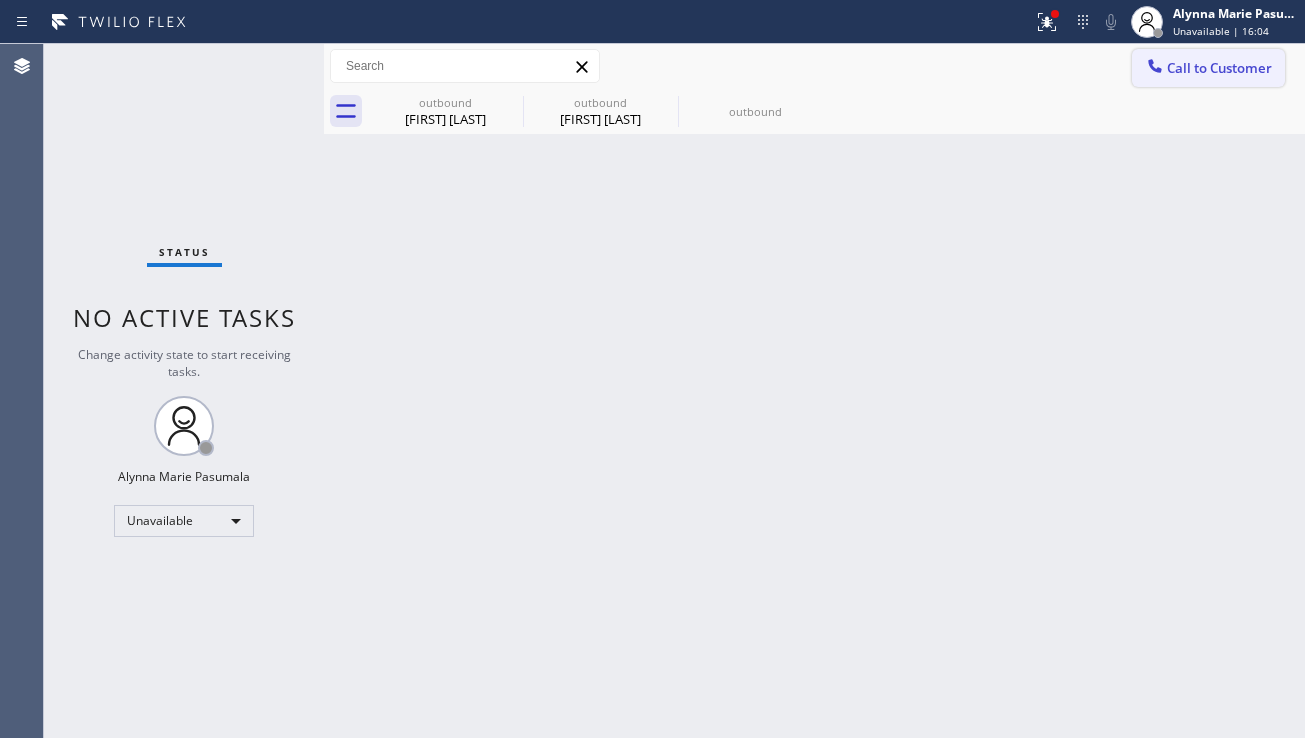 click on "Call to Customer" at bounding box center (1219, 68) 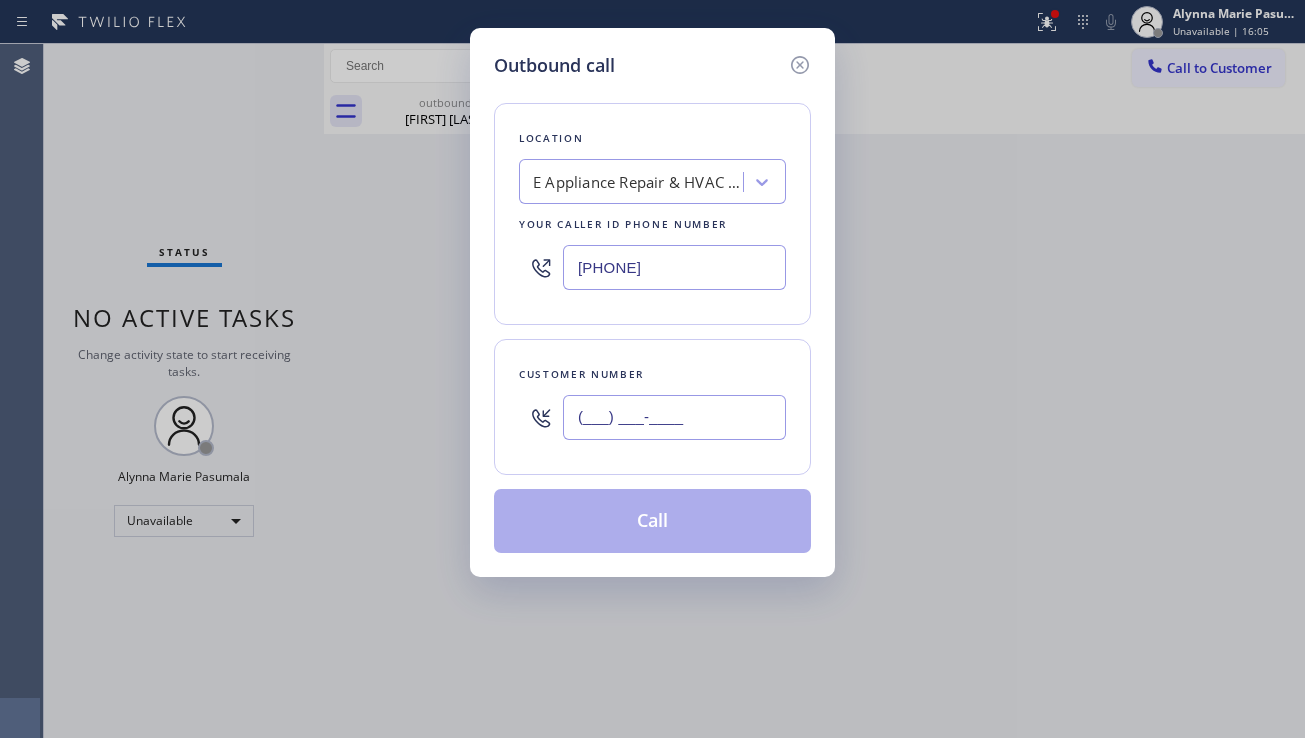 click on "(___) ___-____" at bounding box center [674, 417] 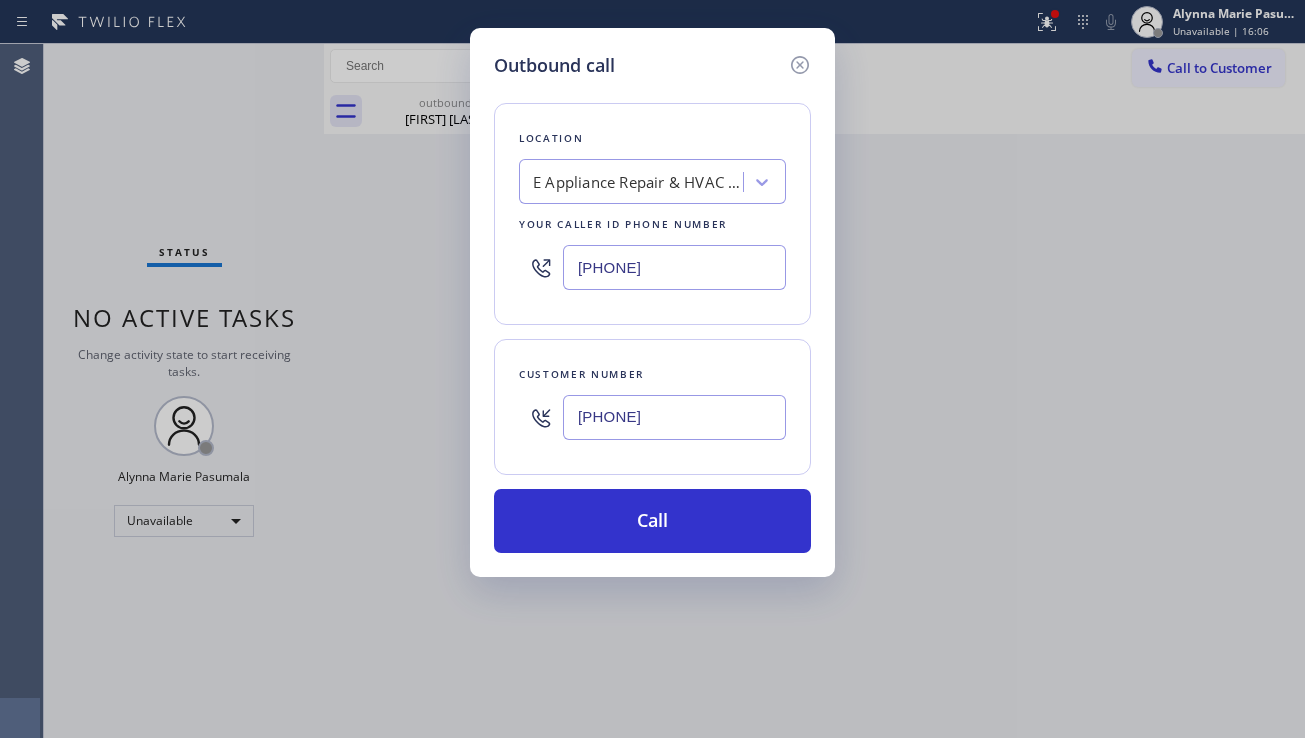 type on "[PHONE]" 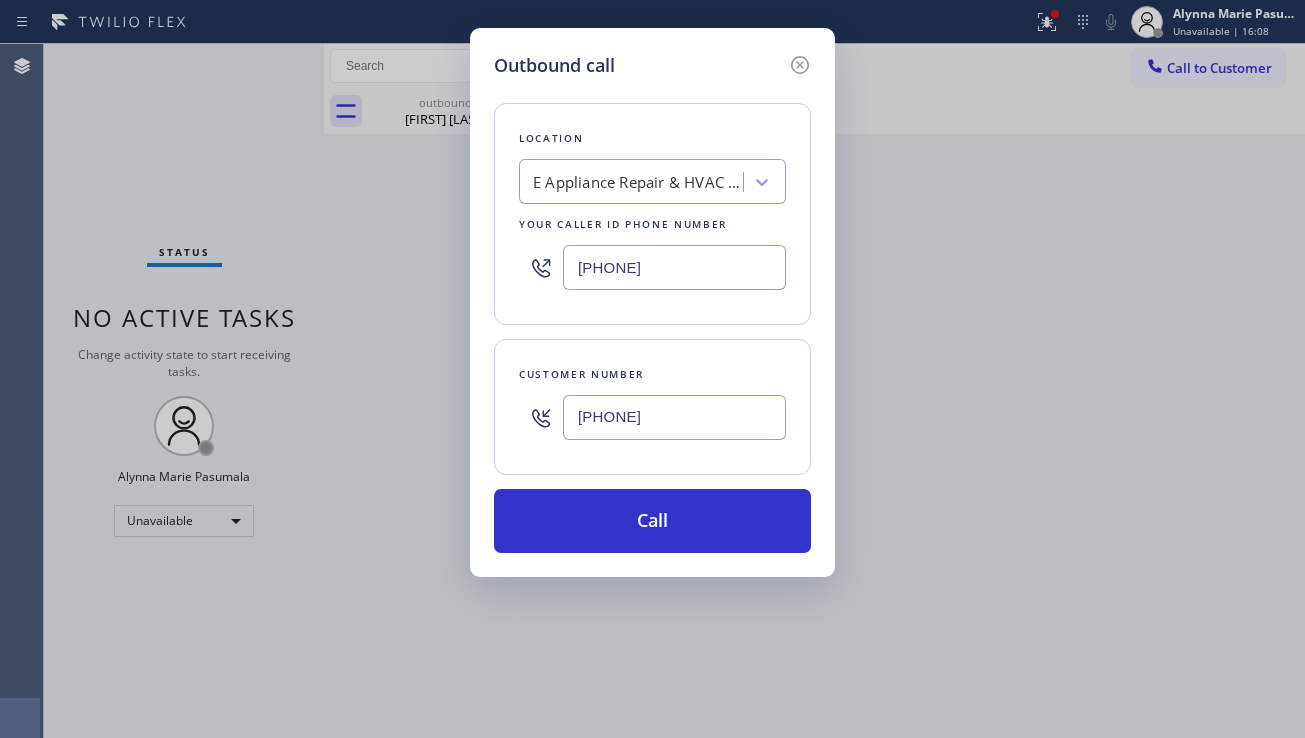 drag, startPoint x: 1186, startPoint y: 446, endPoint x: 1069, endPoint y: 404, distance: 124.3101 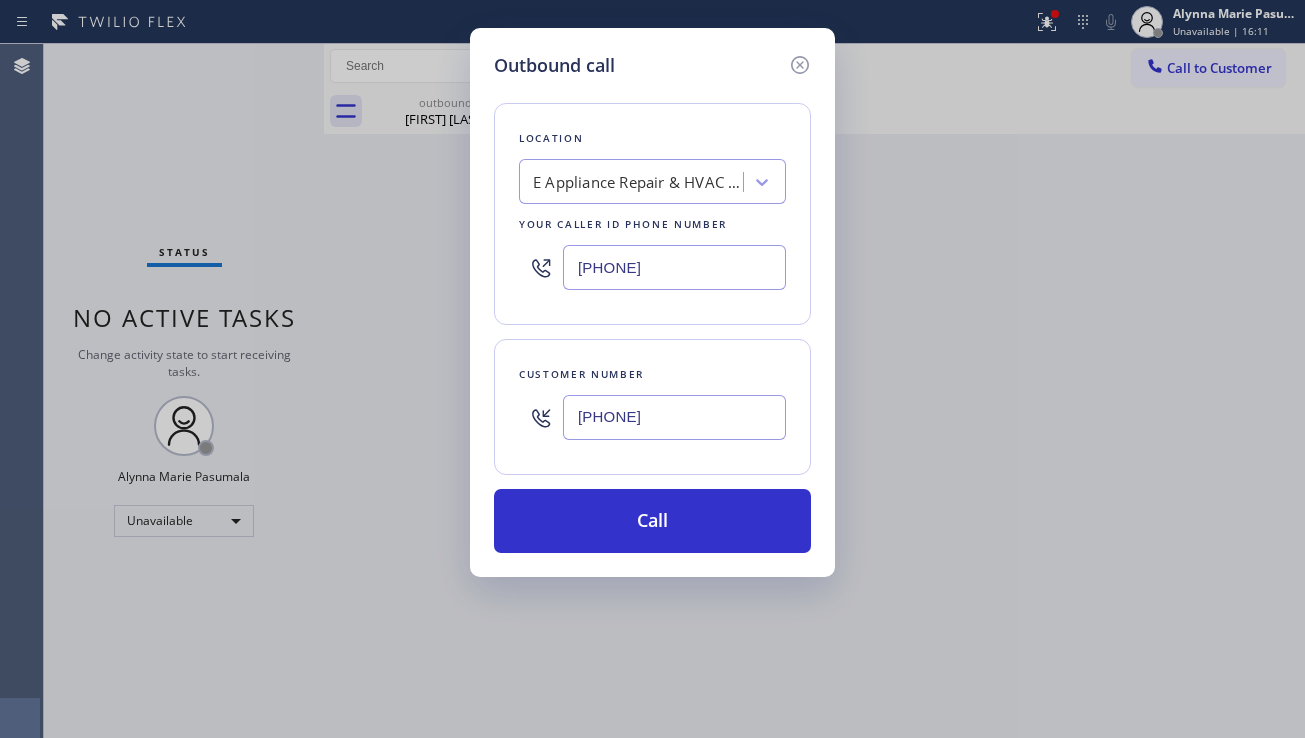 drag, startPoint x: 1145, startPoint y: 517, endPoint x: 942, endPoint y: 445, distance: 215.39035 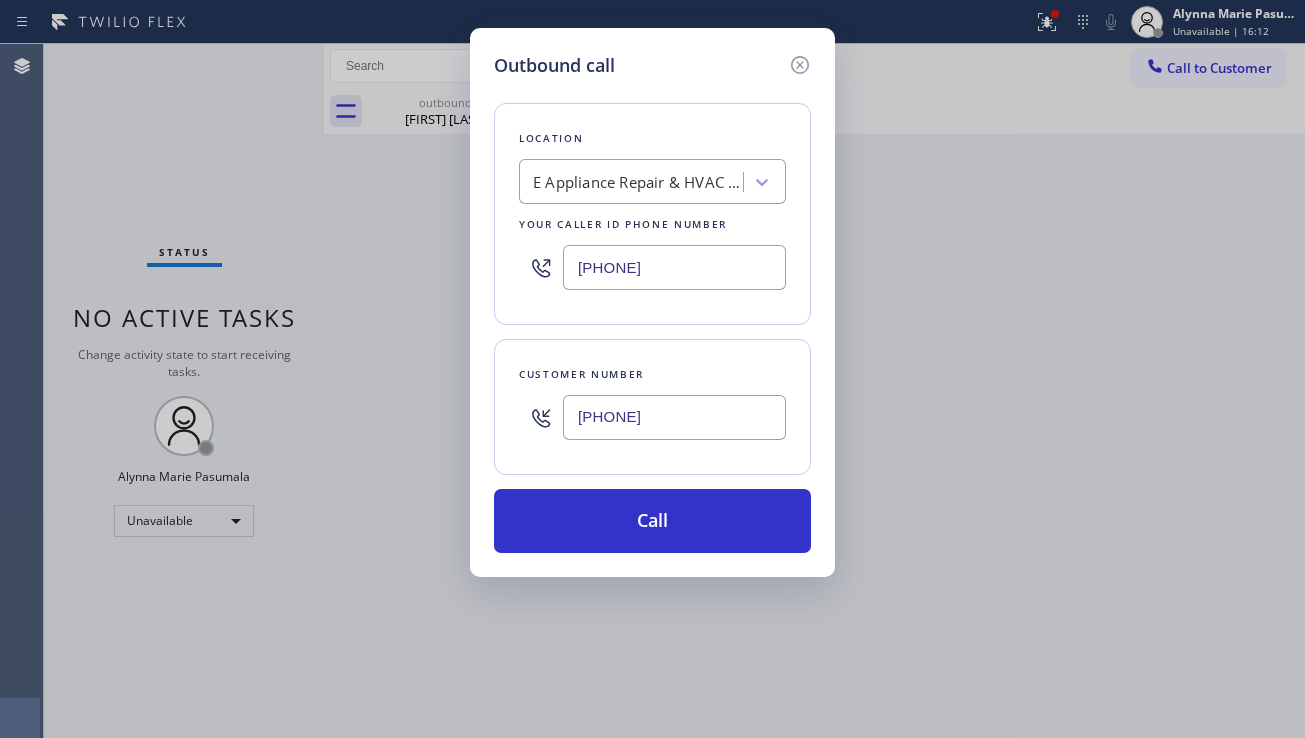 click on "E Appliance Repair & HVAC Fairfax" at bounding box center (638, 182) 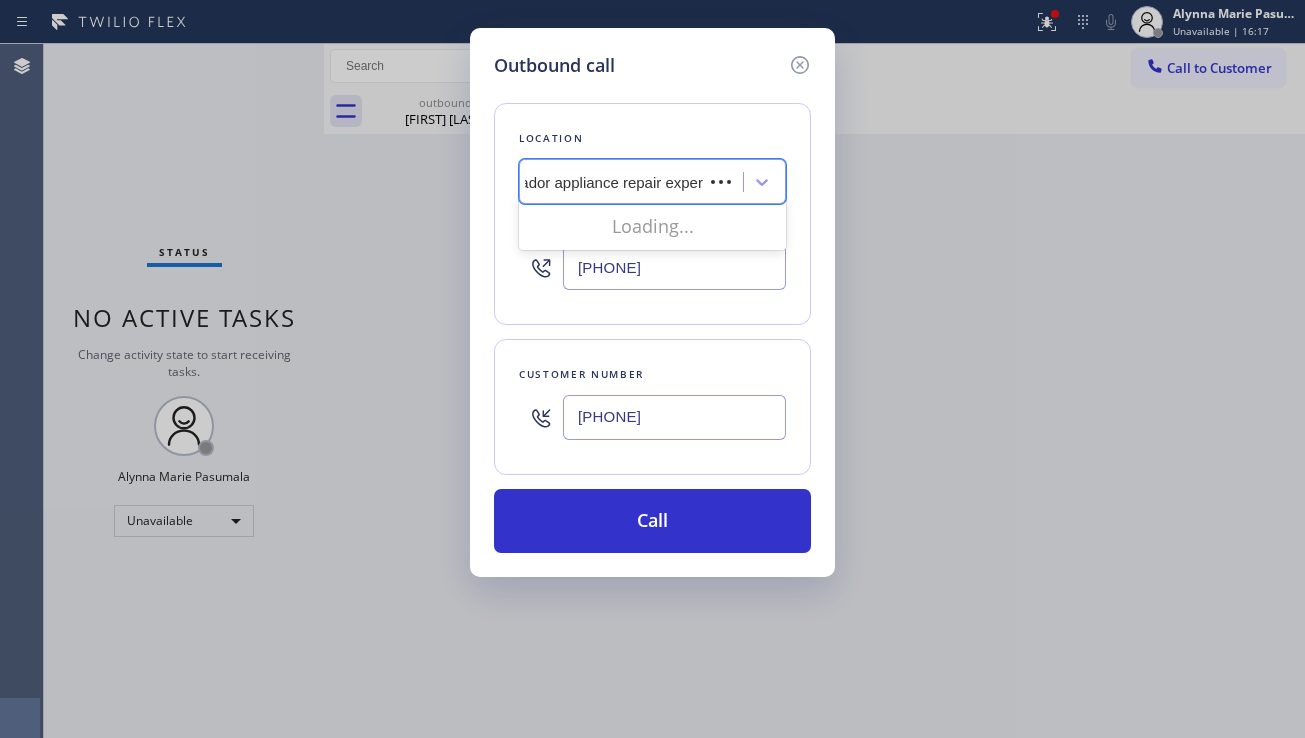 type on "thermador appliance repair expert" 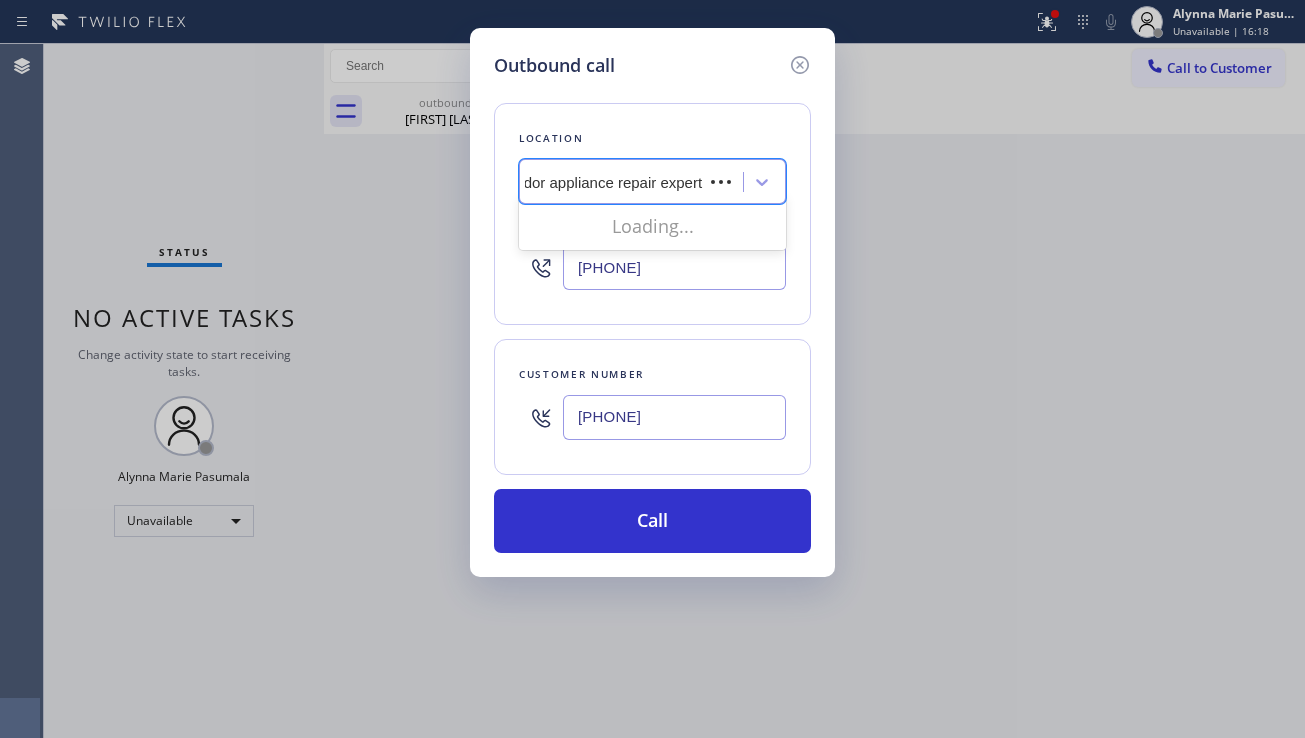 scroll, scrollTop: 0, scrollLeft: 29, axis: horizontal 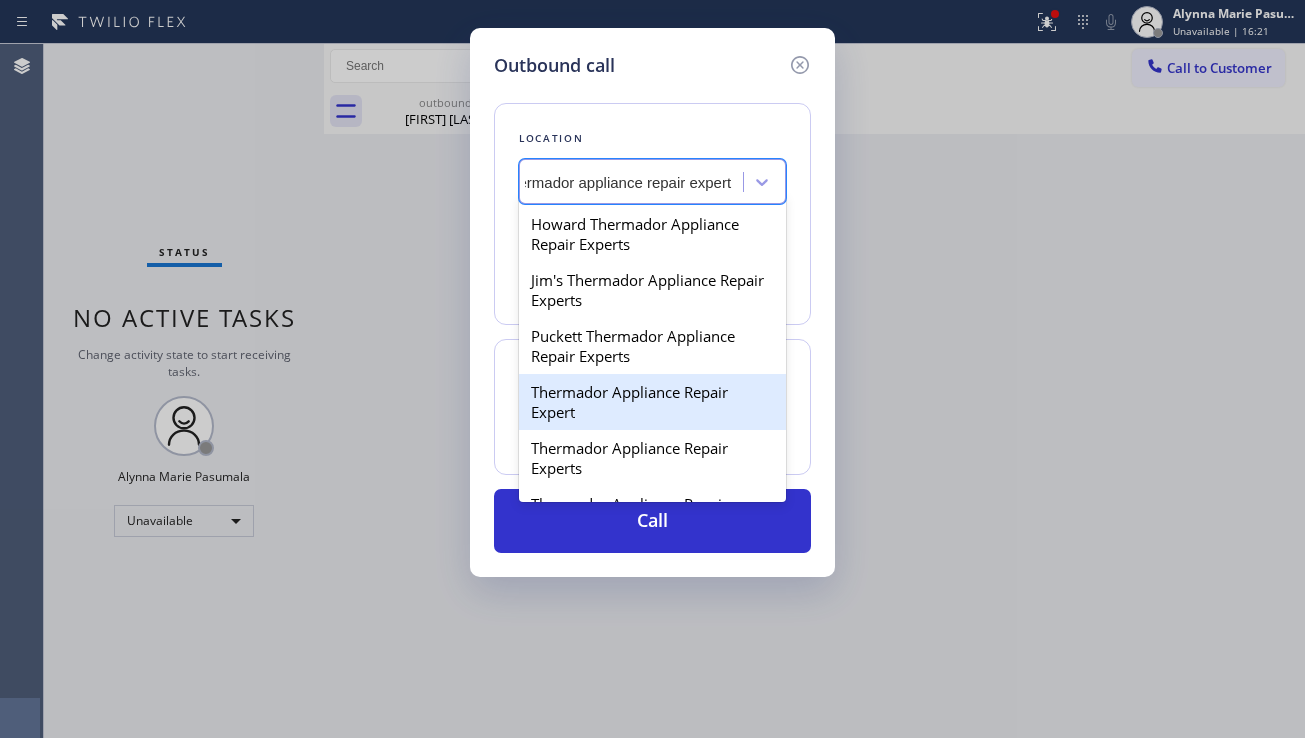 click on "Thermador Appliance Repair Expert" at bounding box center (652, 402) 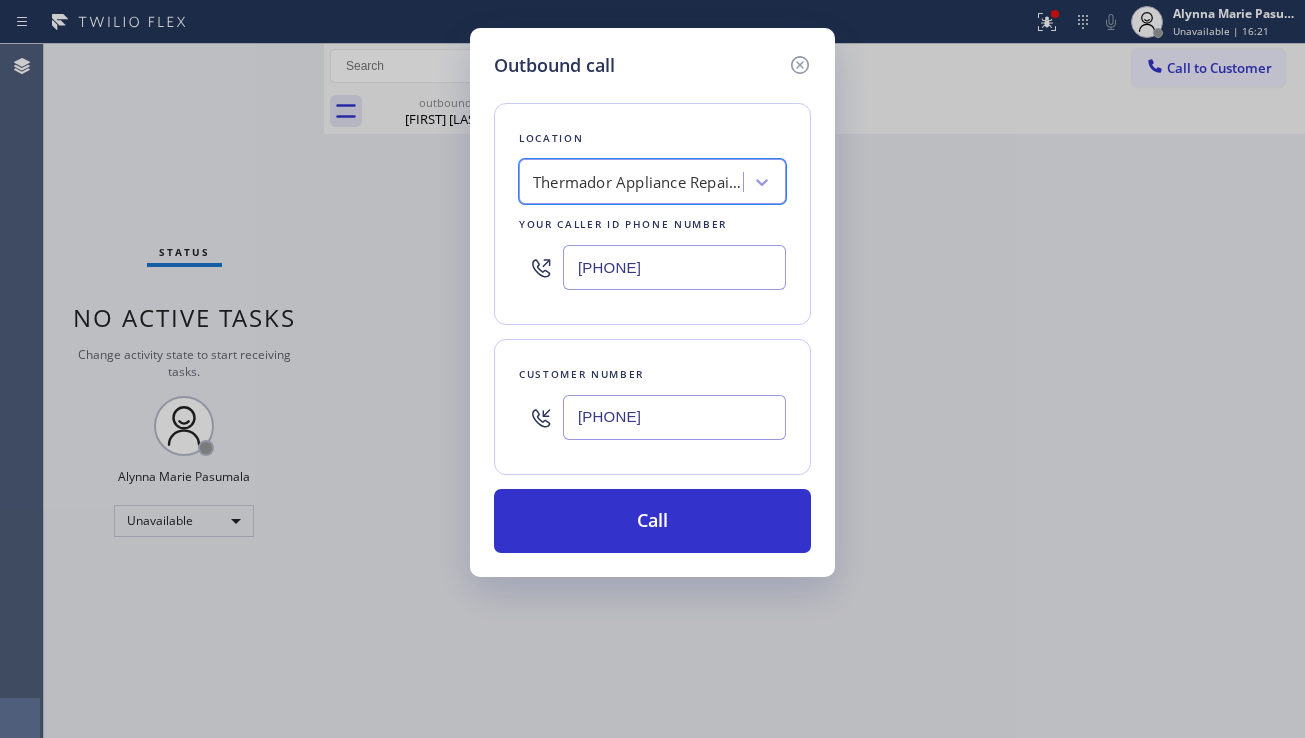 scroll, scrollTop: 0, scrollLeft: 2, axis: horizontal 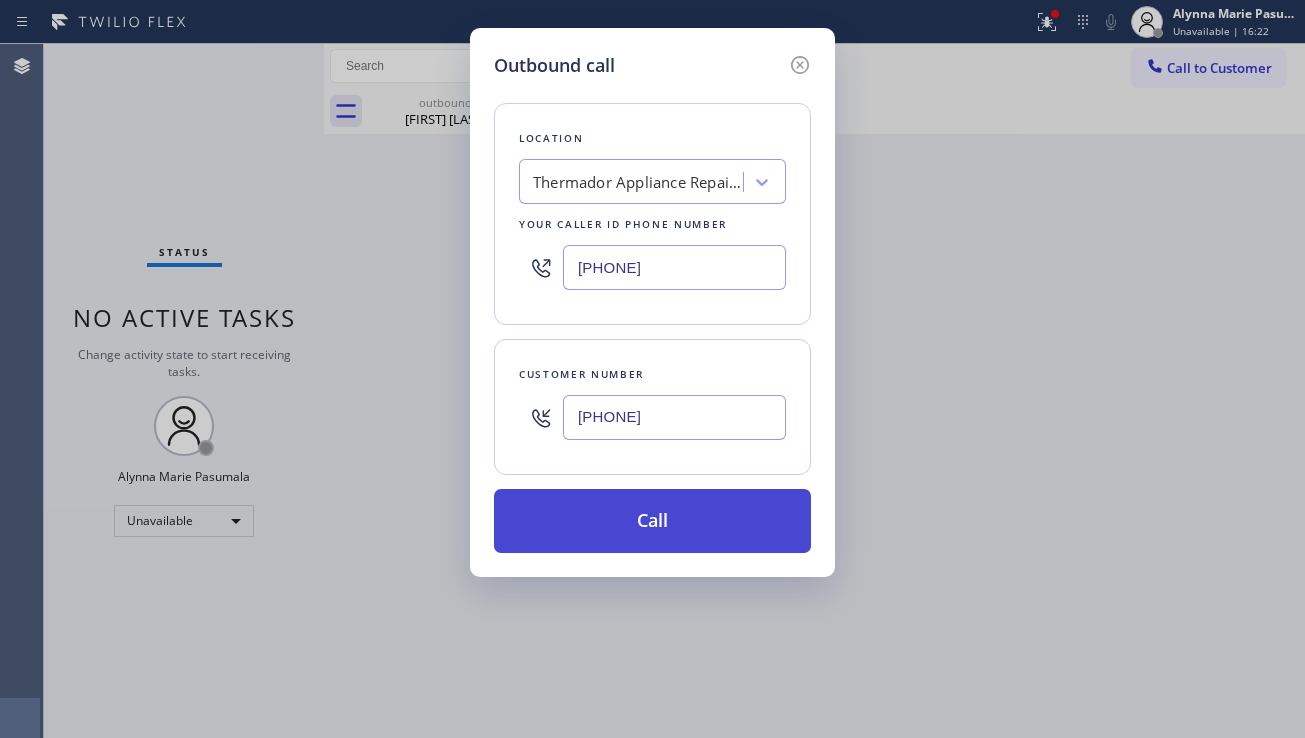 click on "Call" at bounding box center [652, 521] 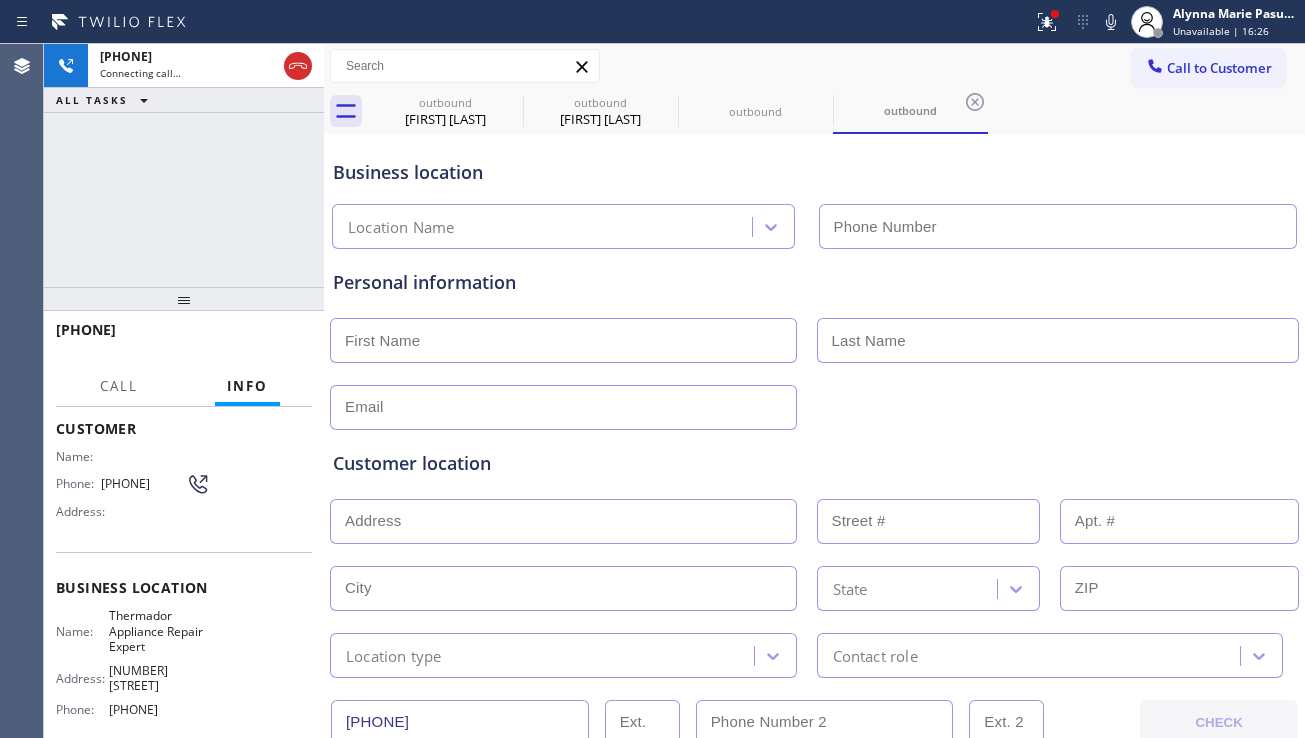 scroll, scrollTop: 100, scrollLeft: 0, axis: vertical 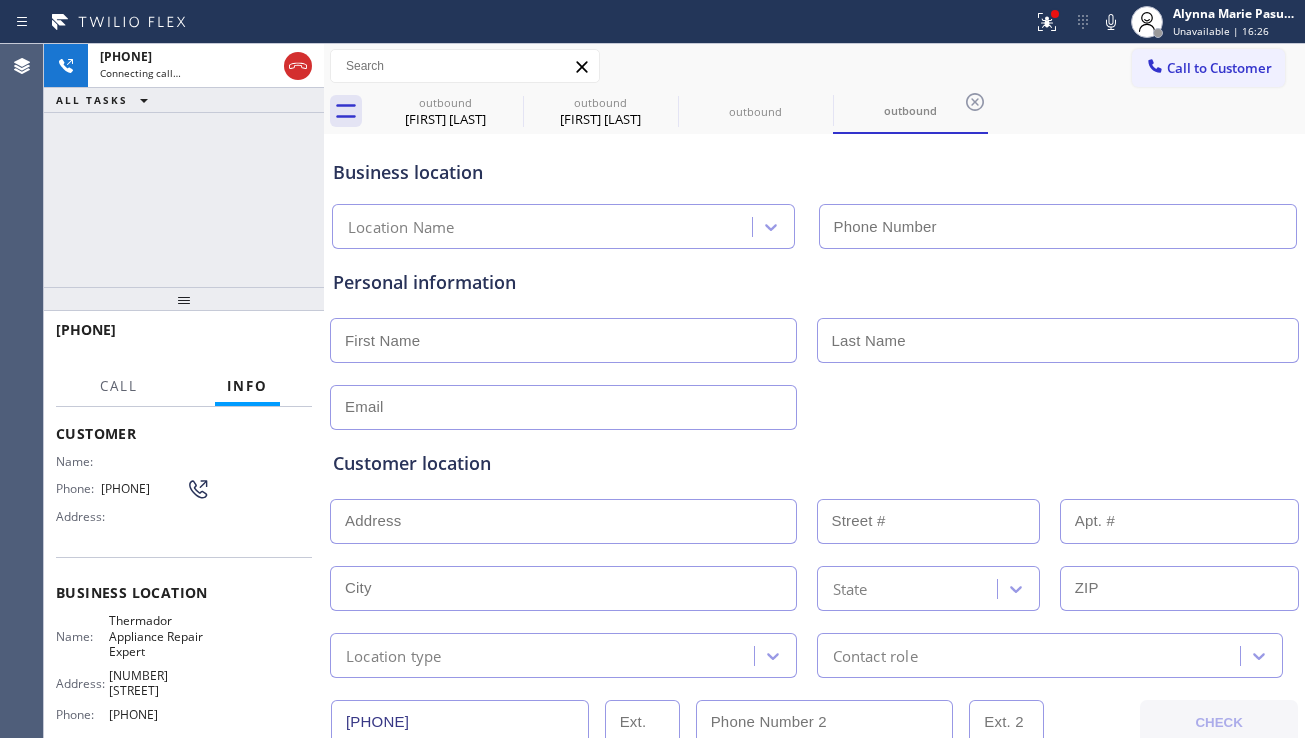 type on "[PHONE]" 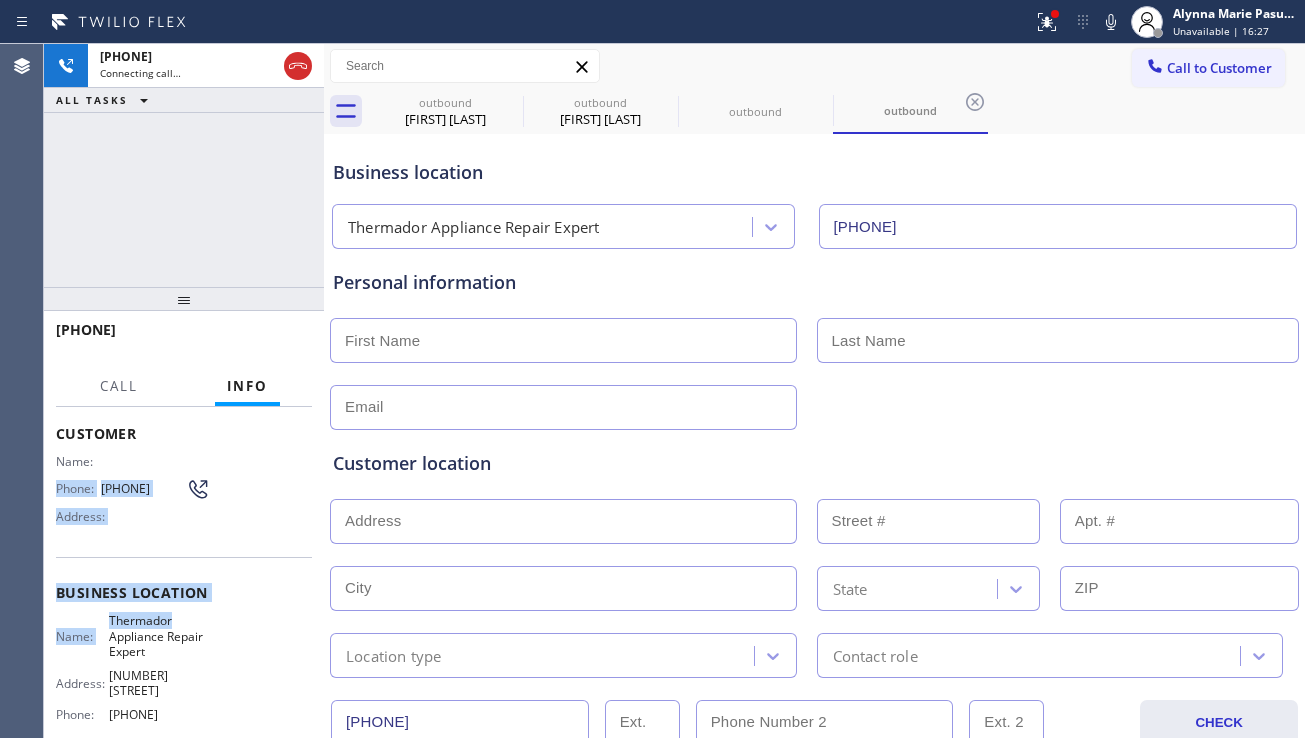 drag, startPoint x: 104, startPoint y: 529, endPoint x: 186, endPoint y: 627, distance: 127.78106 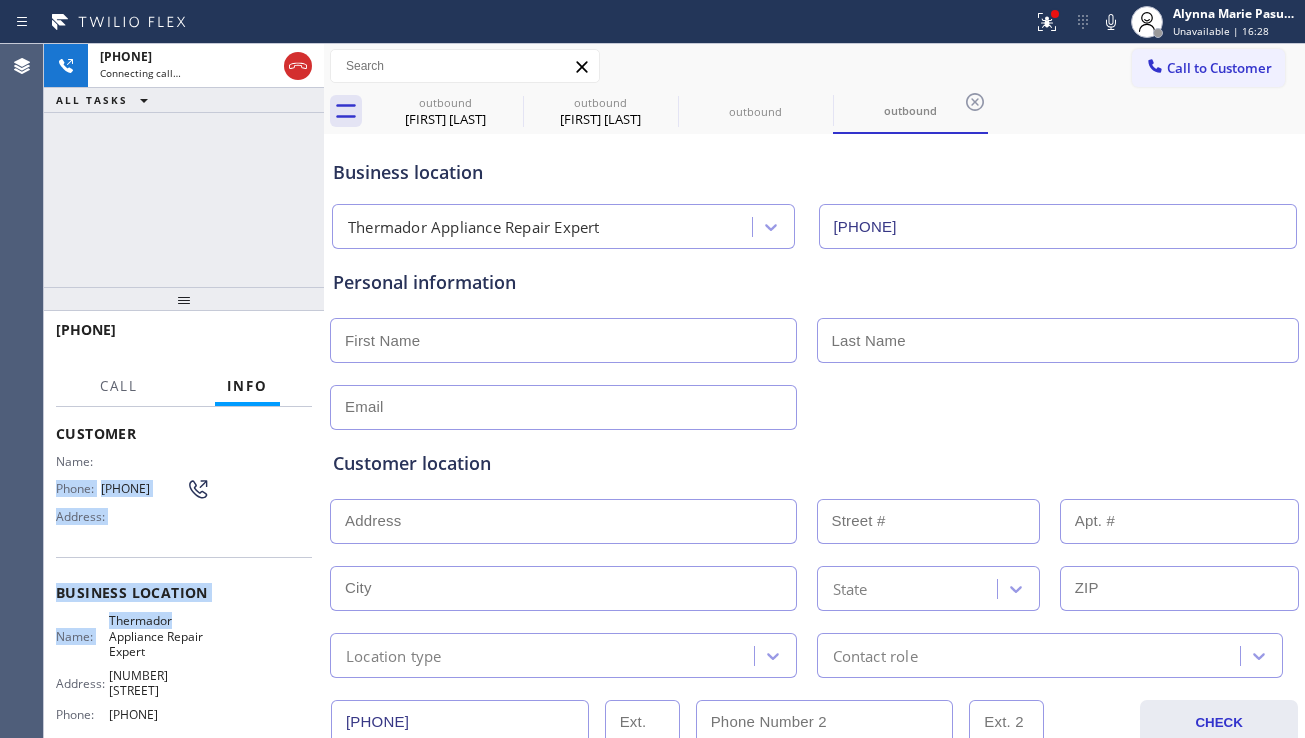 click on "Thermador Appliance Repair Expert" at bounding box center (159, 636) 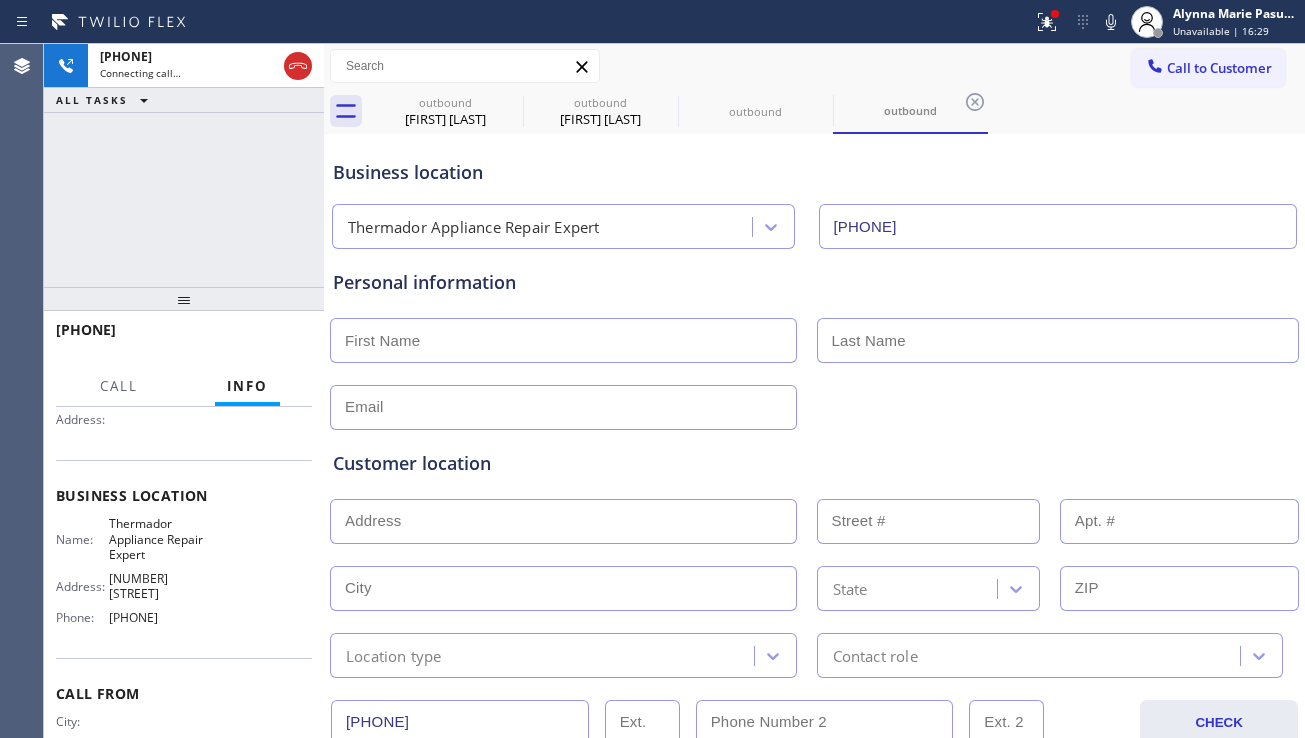 scroll, scrollTop: 200, scrollLeft: 0, axis: vertical 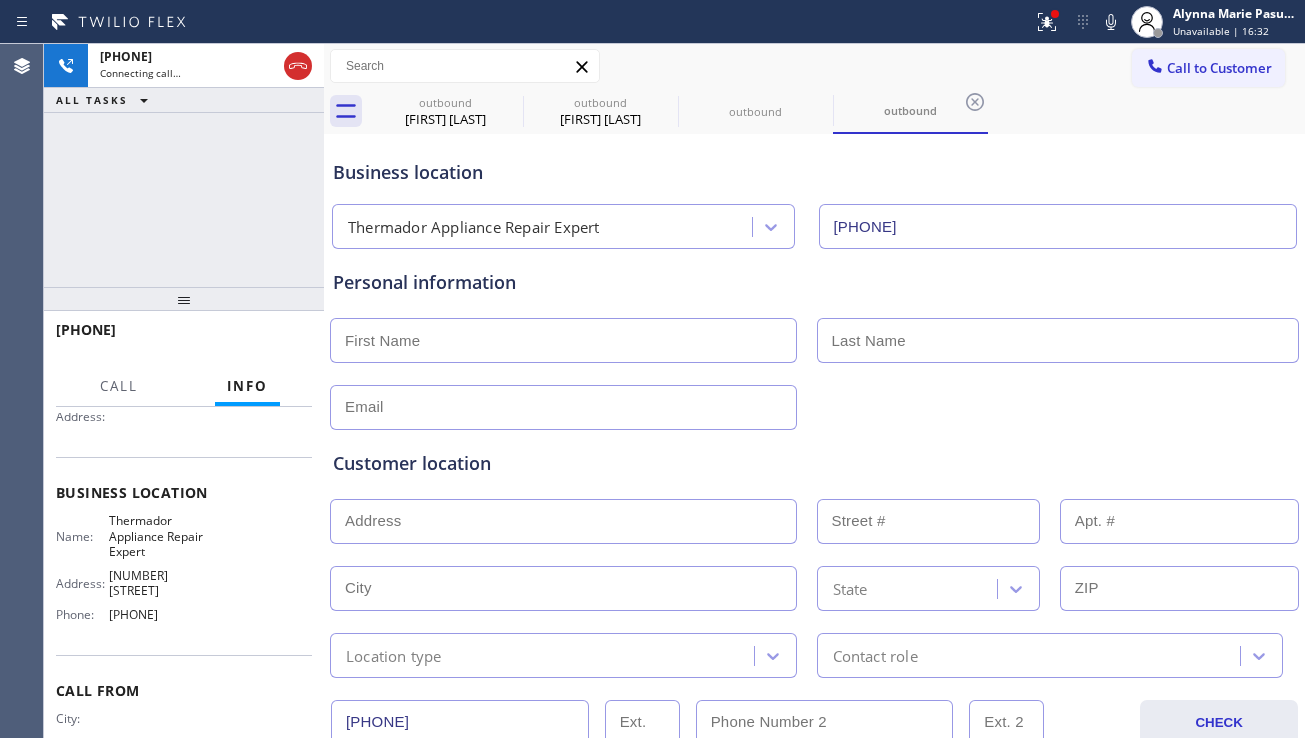drag, startPoint x: 102, startPoint y: 527, endPoint x: 196, endPoint y: 604, distance: 121.511314 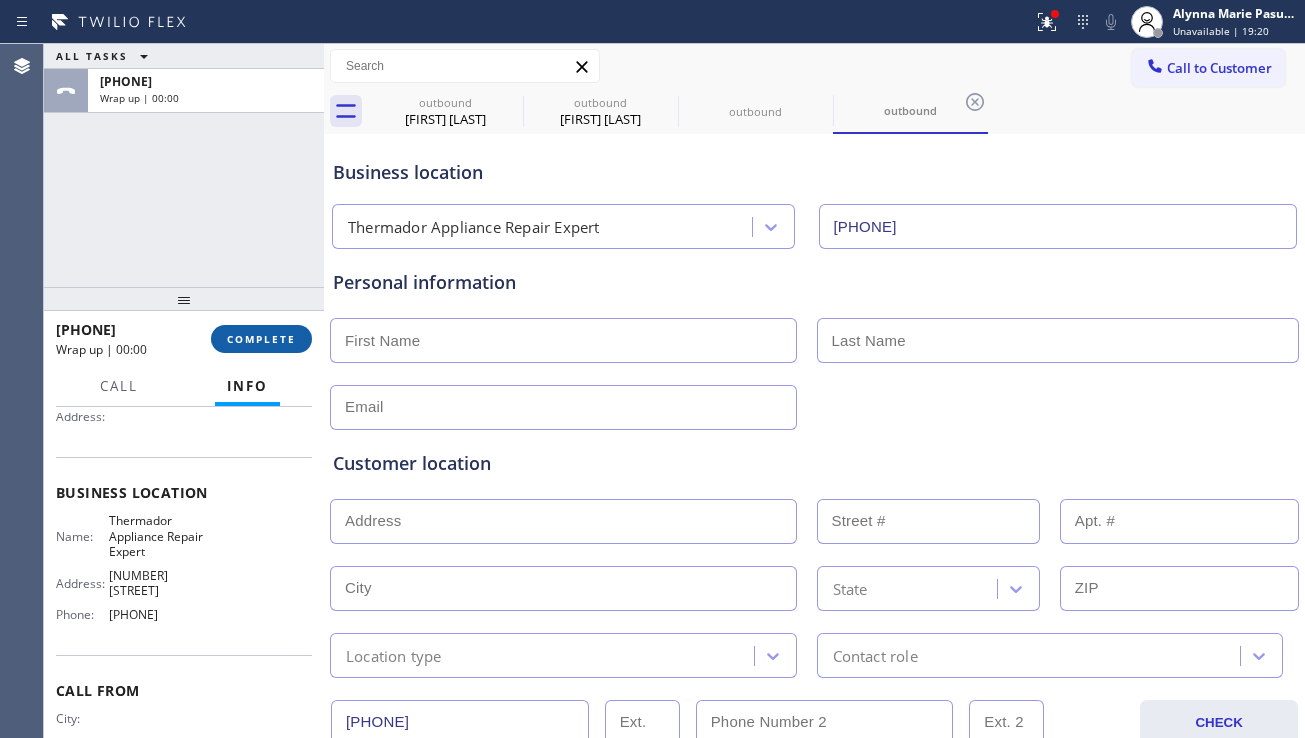 click on "COMPLETE" at bounding box center (261, 339) 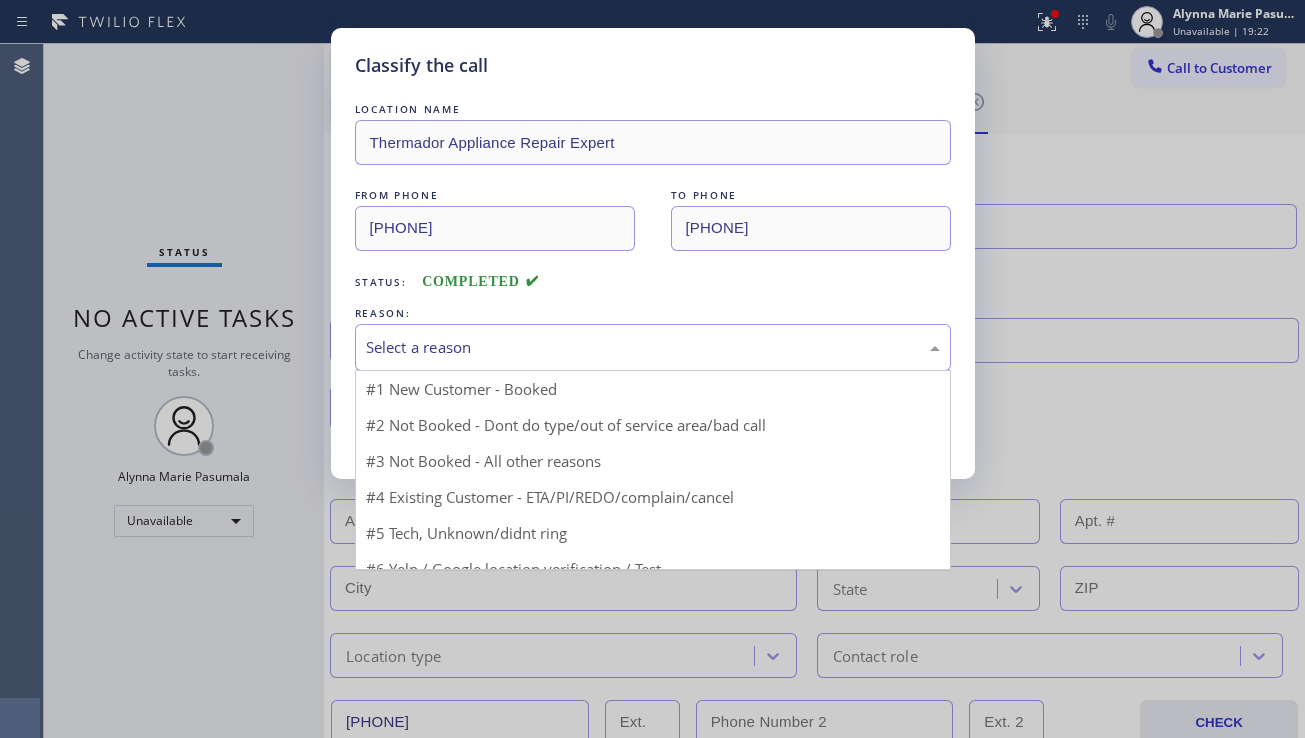 click on "Select a reason" at bounding box center (653, 347) 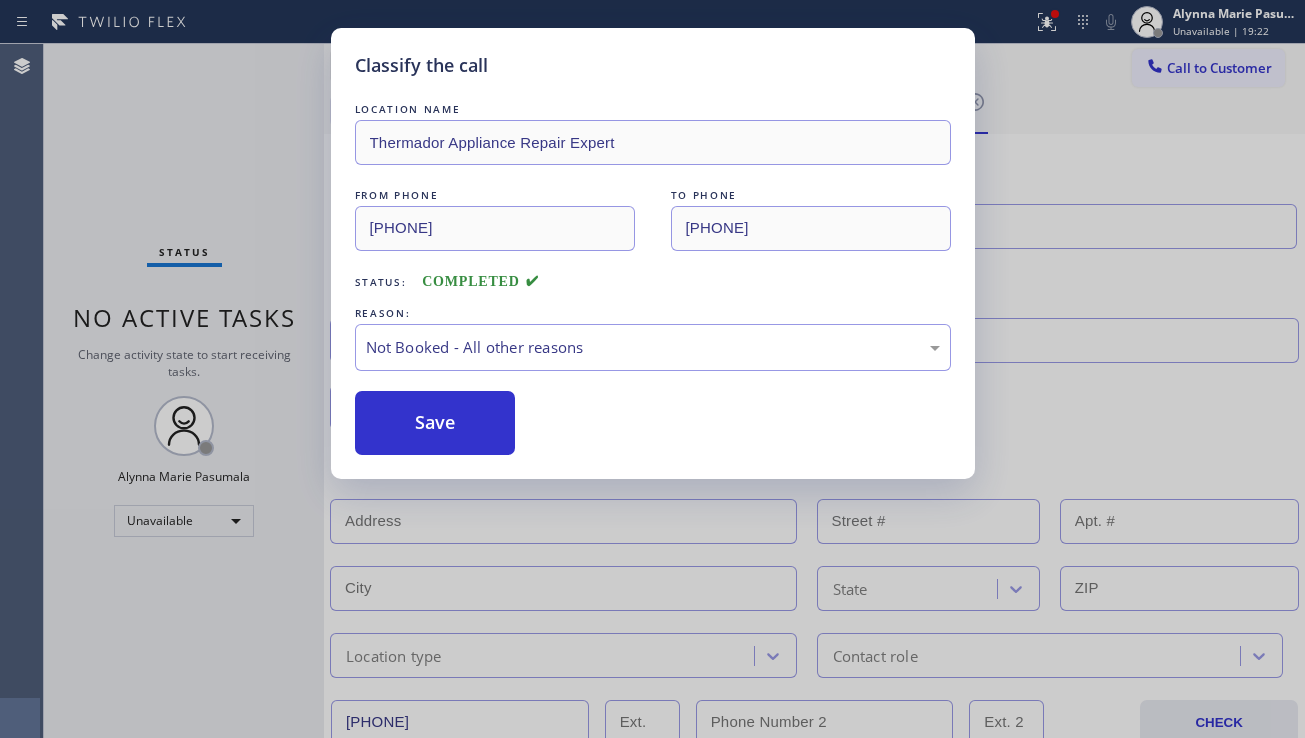 click on "Save" at bounding box center (435, 423) 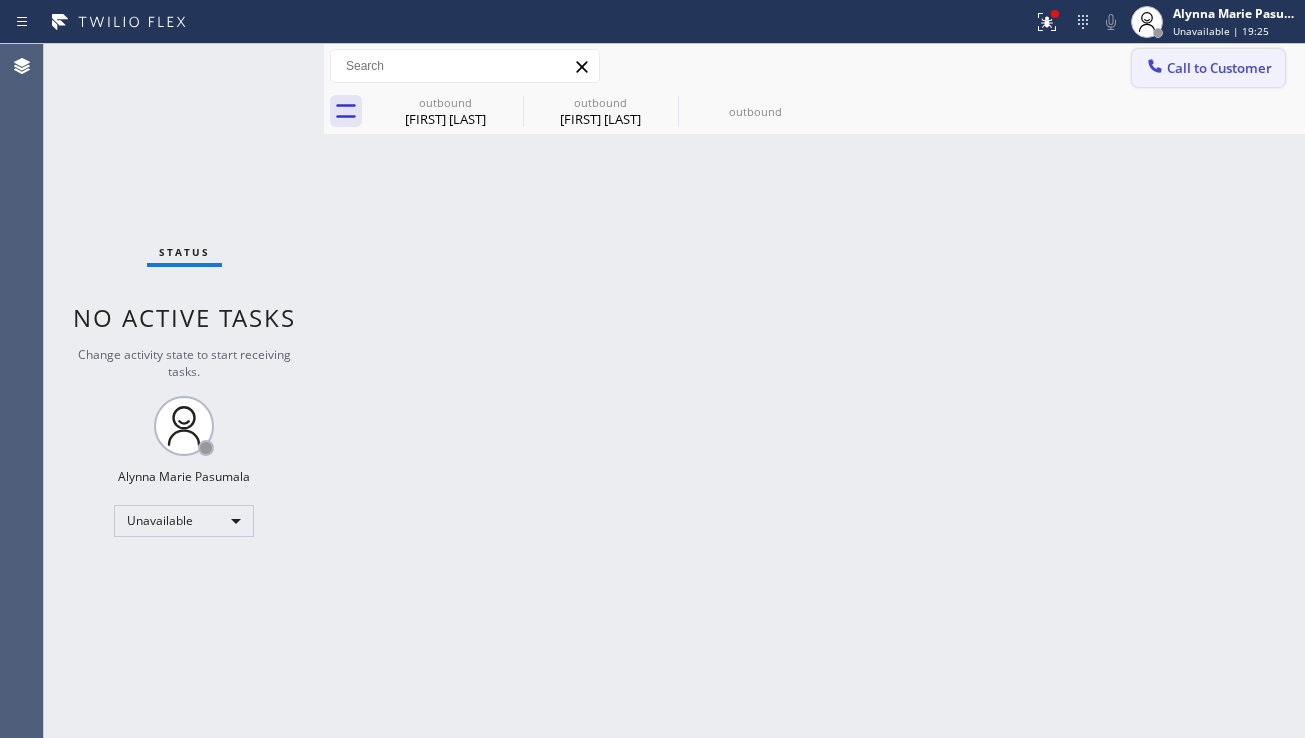 click on "Call to Customer" at bounding box center (1219, 68) 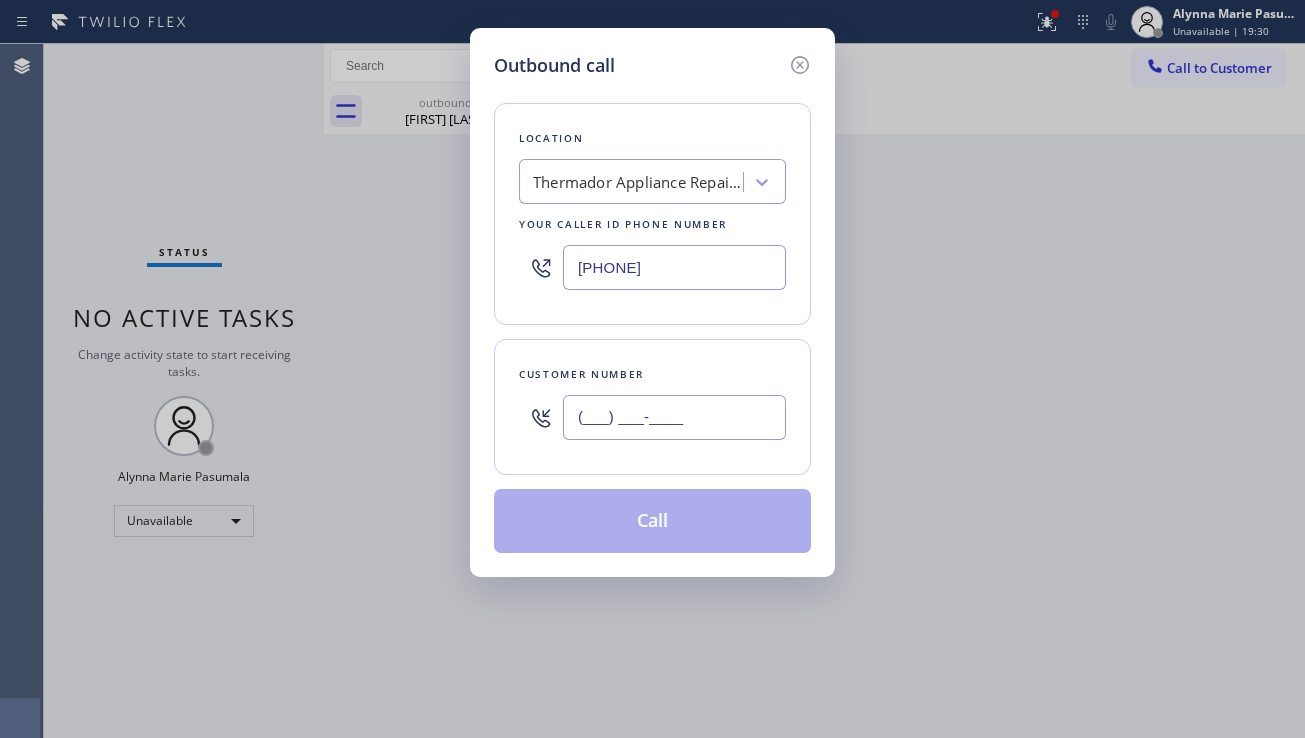 click on "(___) ___-____" at bounding box center (674, 417) 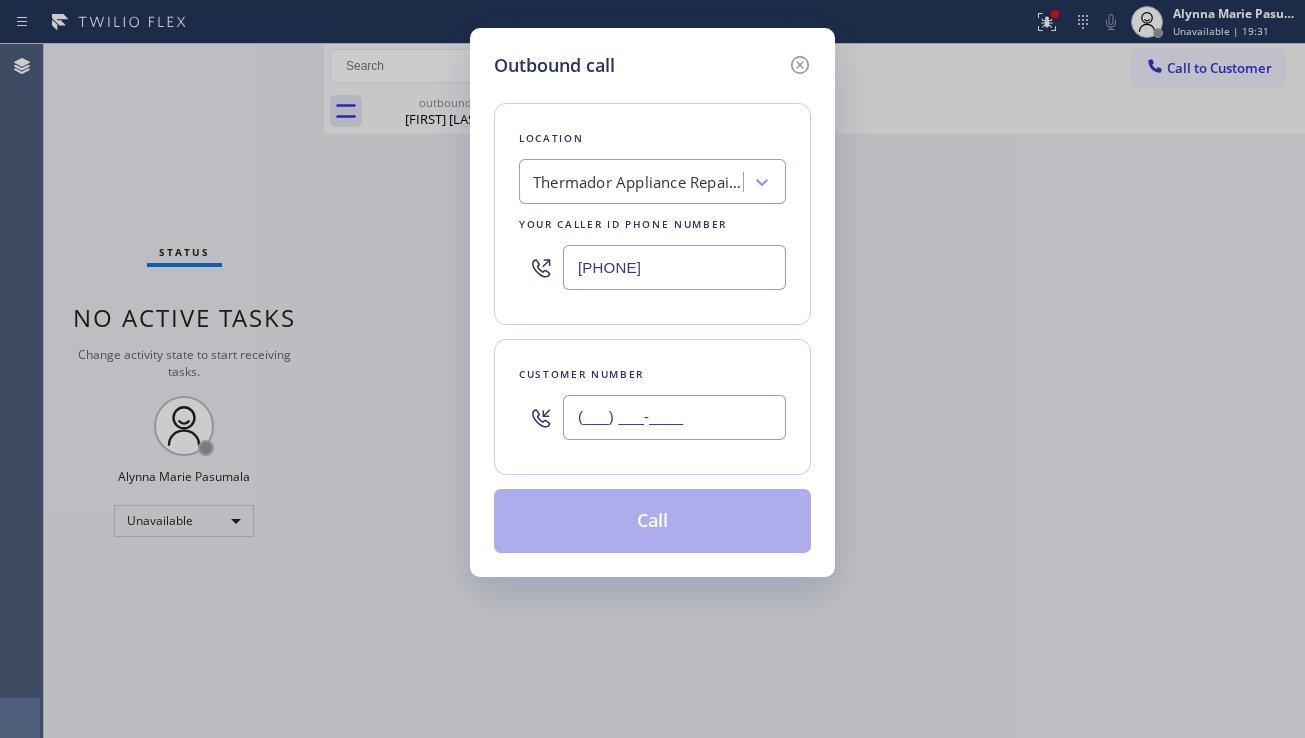 paste on "([PHONE]) [PHONE]" 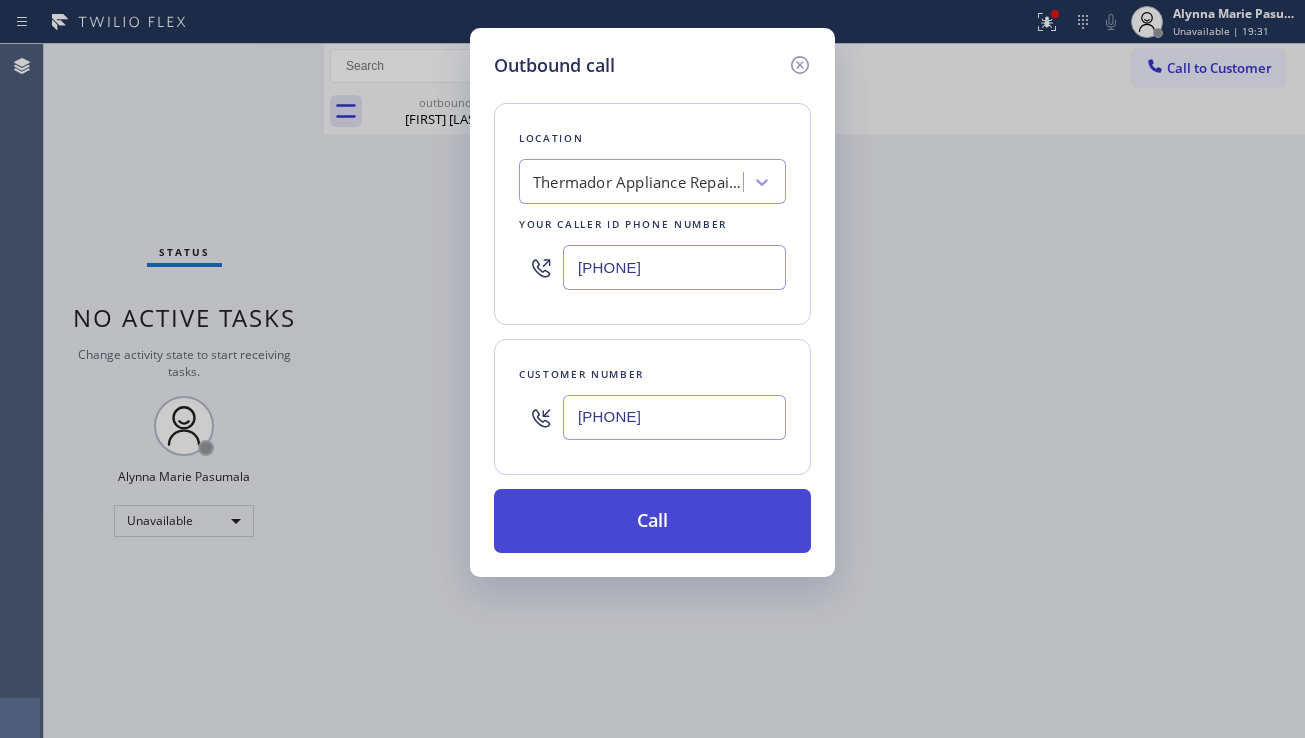 type on "[PHONE]" 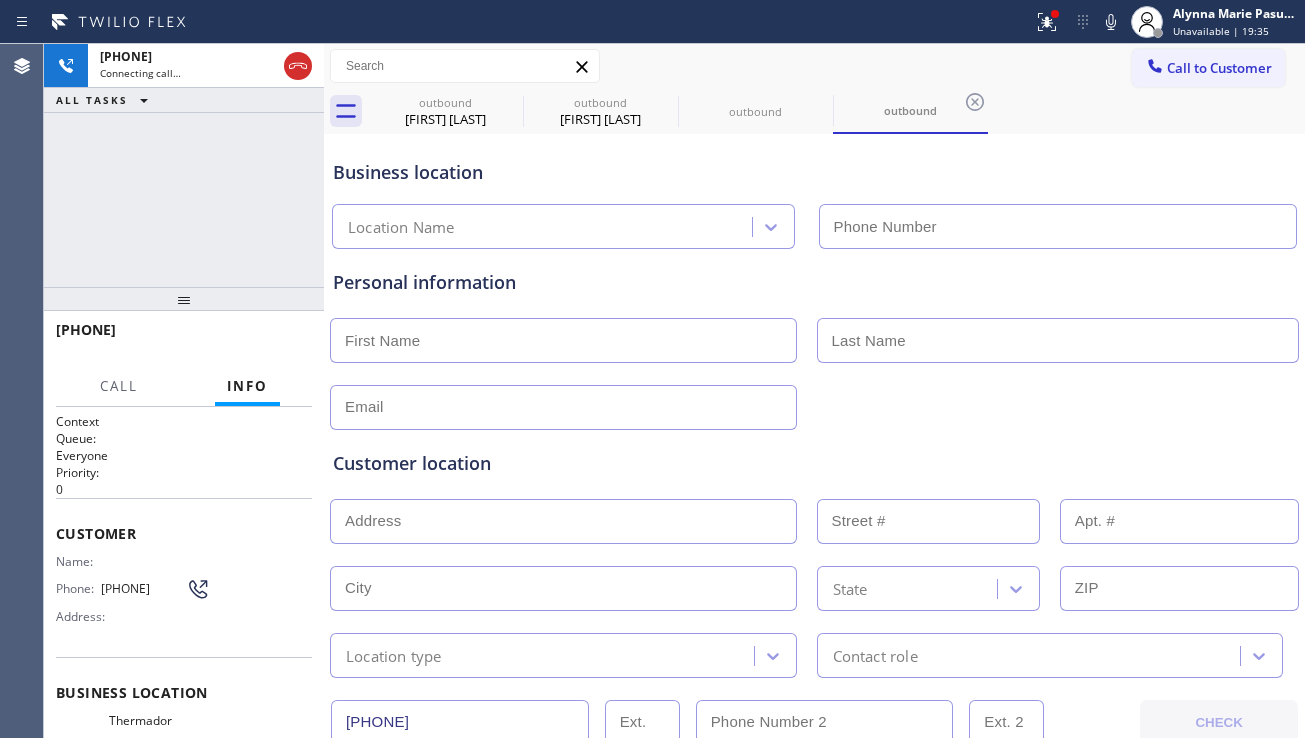 type on "[PHONE]" 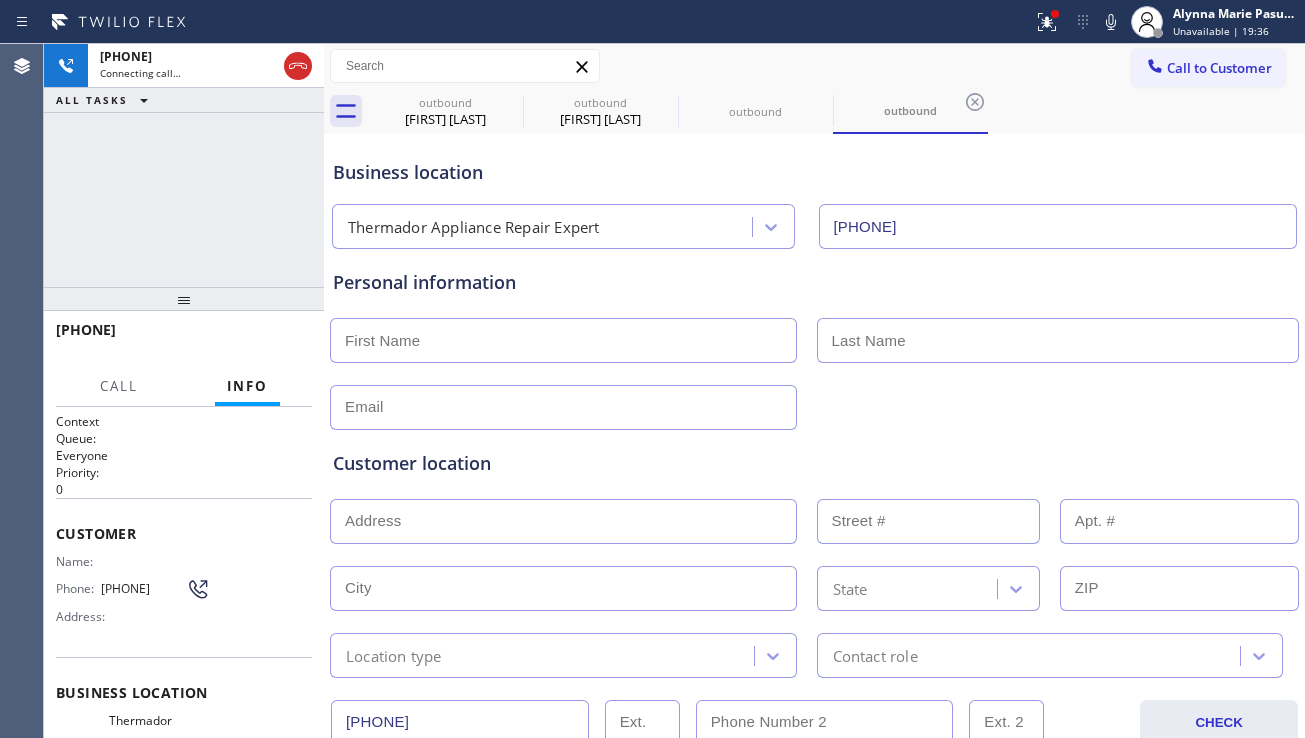 click on "Customer location" at bounding box center [814, 463] 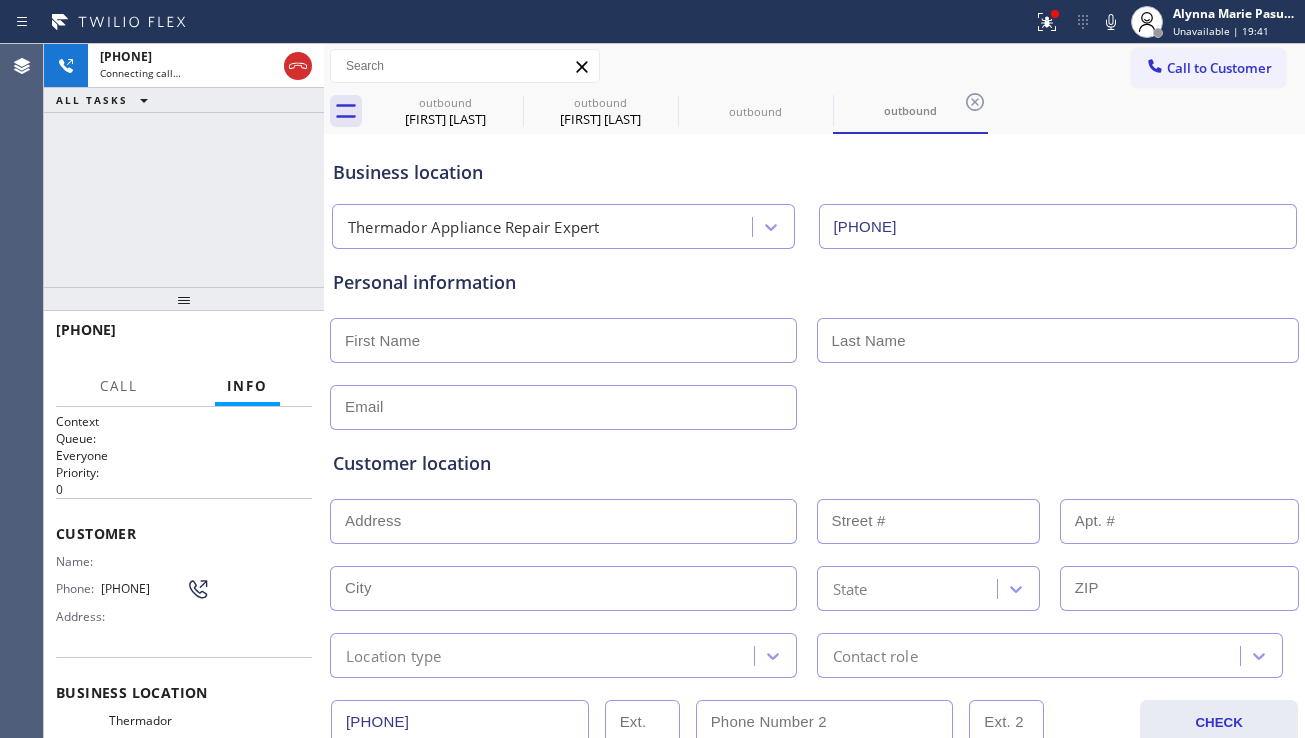 click at bounding box center (563, 340) 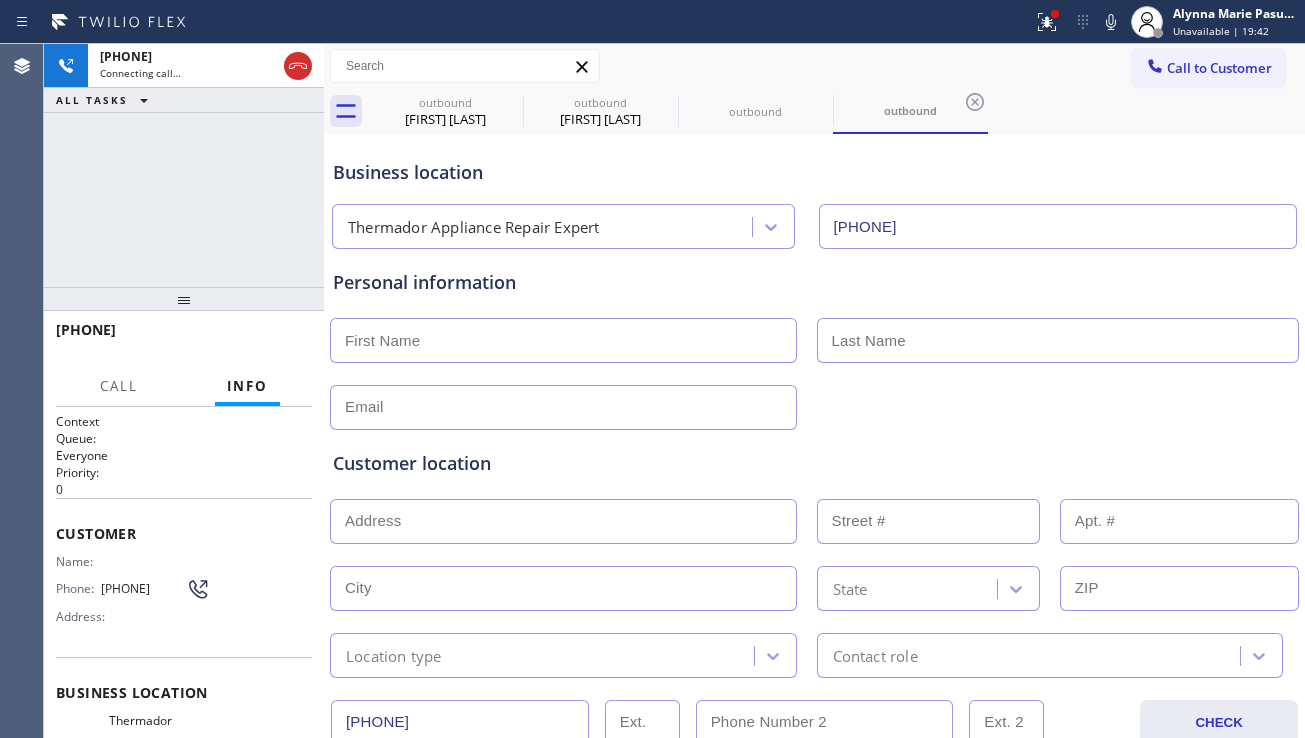 paste on "[FIRST]" 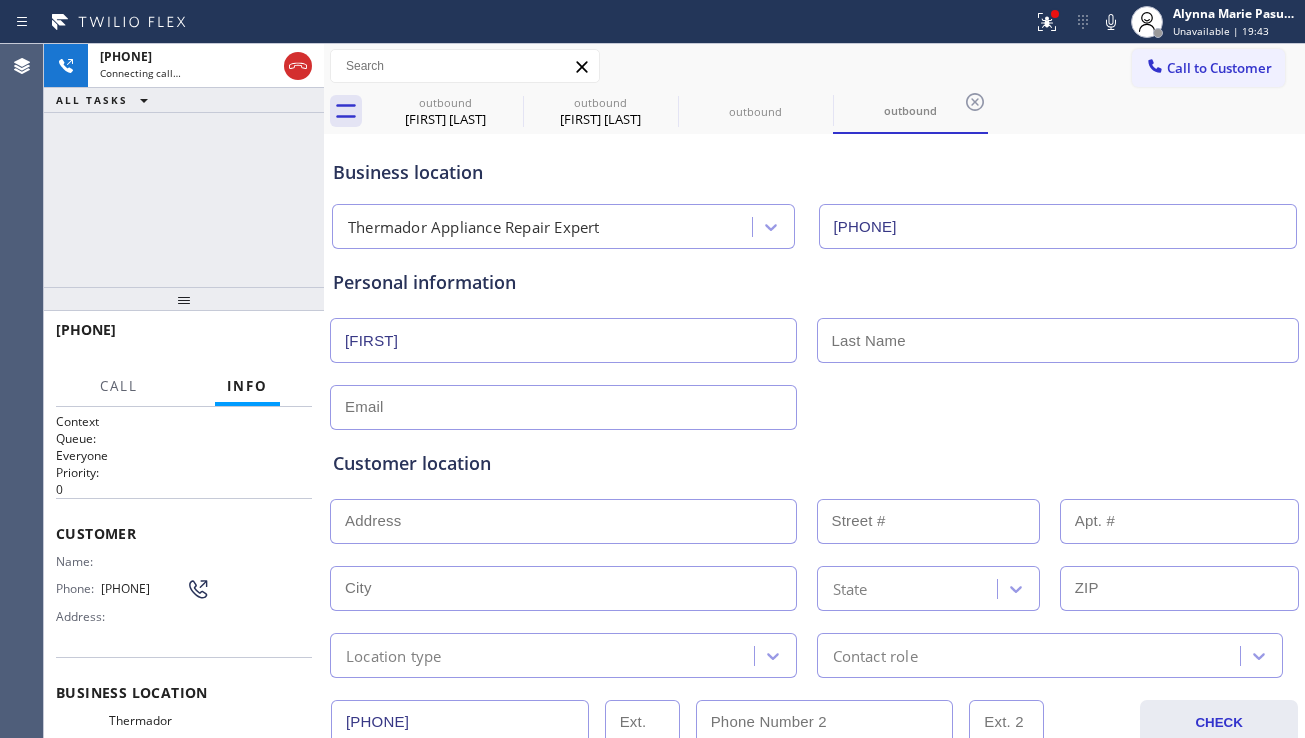 type on "[FIRST]" 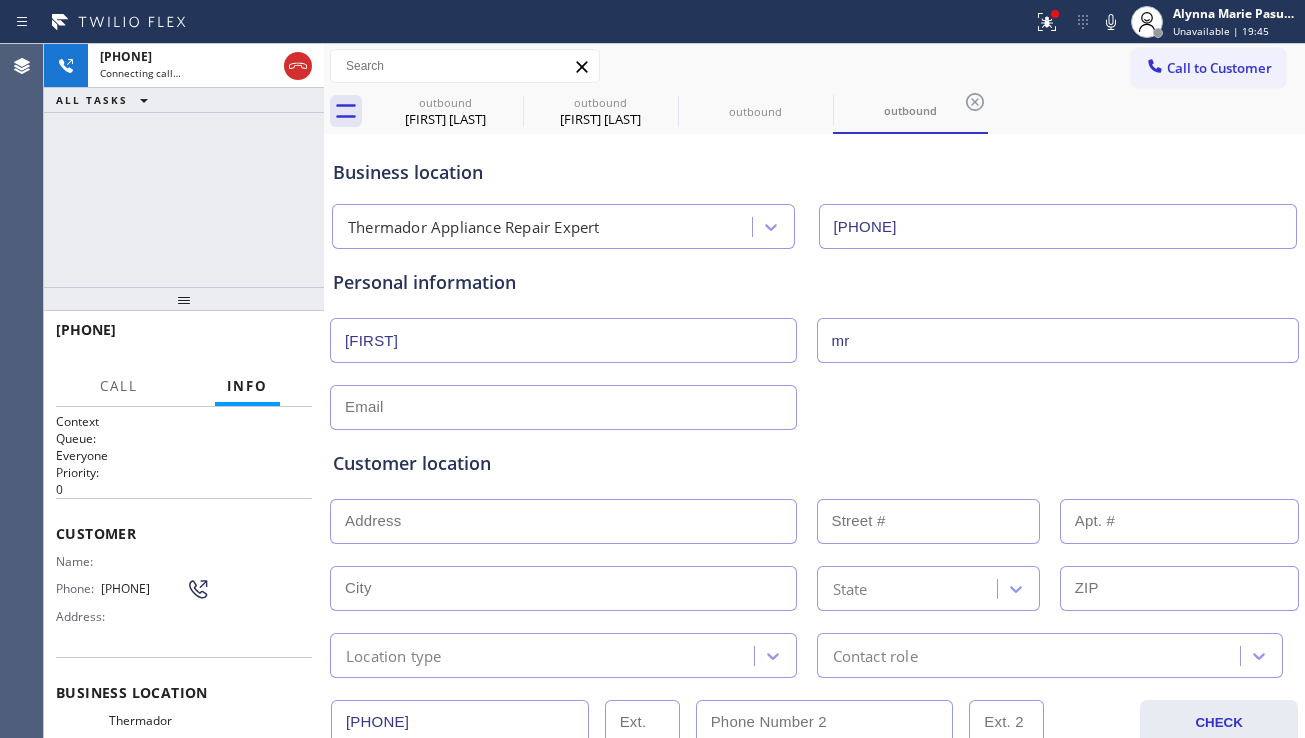 type on "mr" 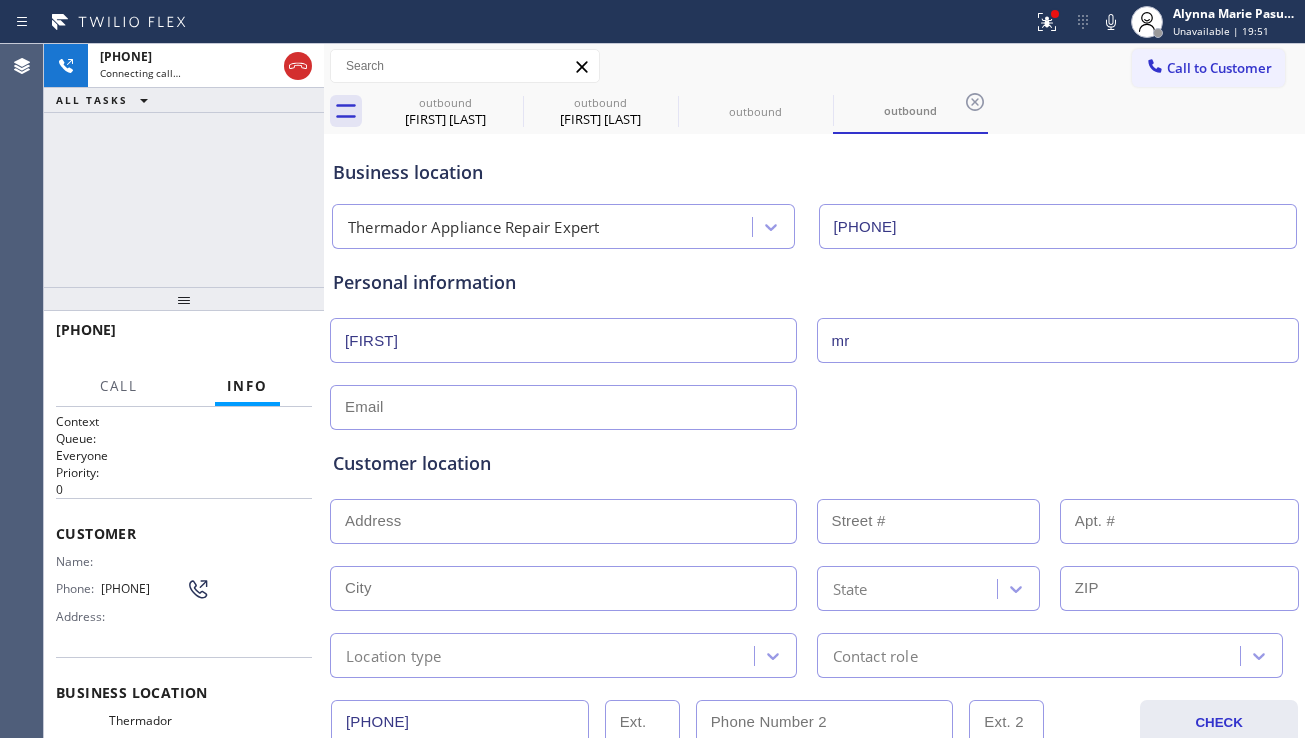click at bounding box center [563, 407] 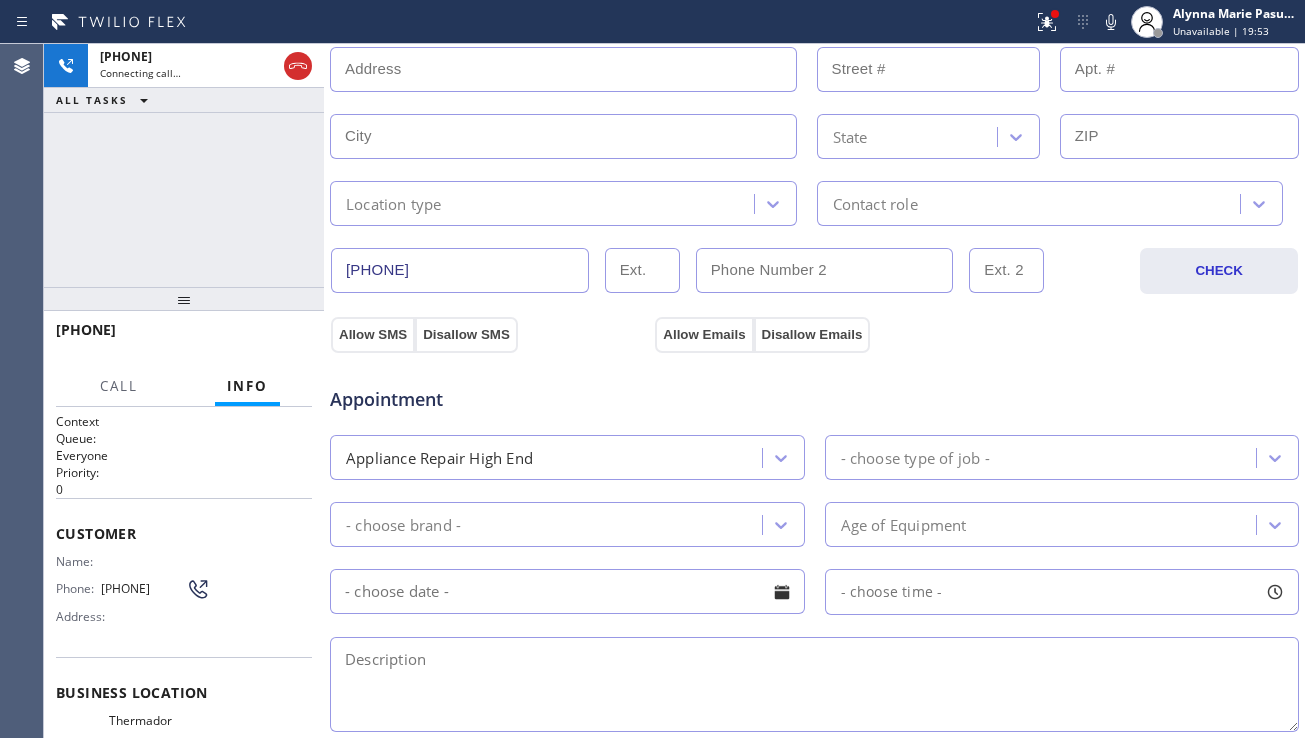 scroll, scrollTop: 600, scrollLeft: 0, axis: vertical 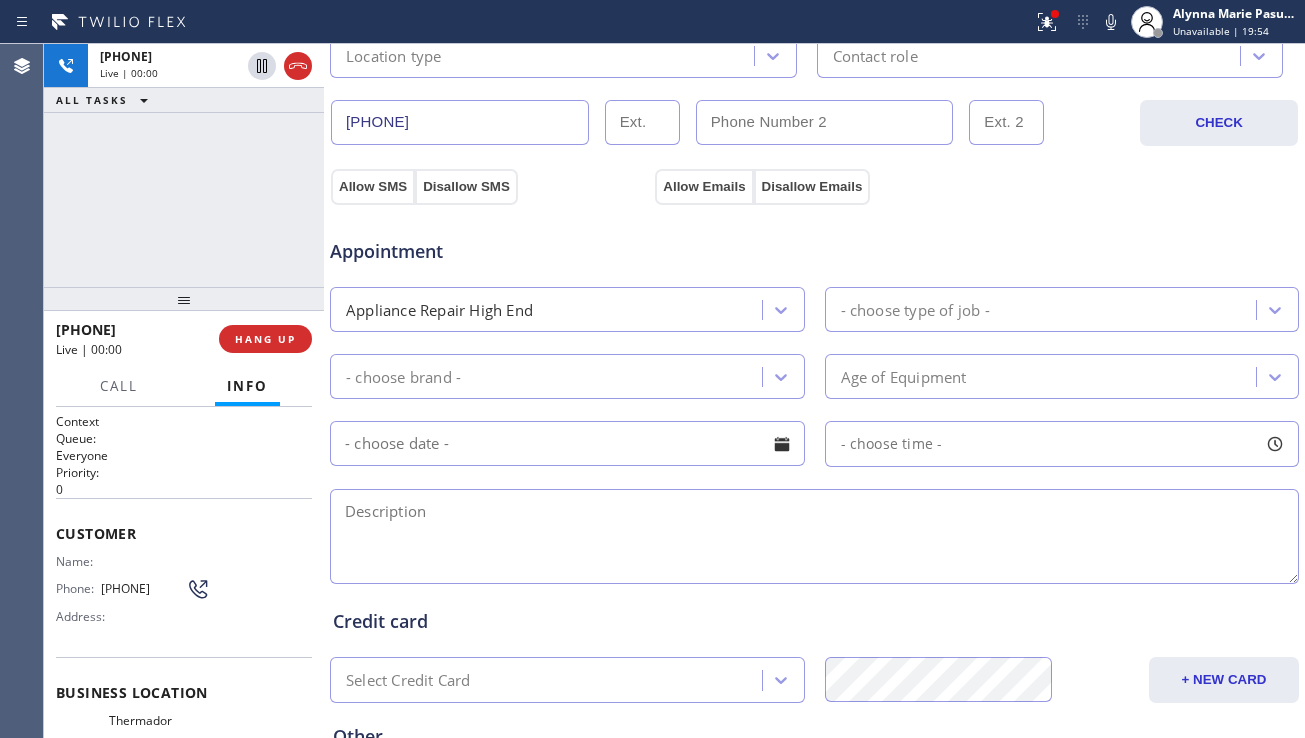 type on "[EMAIL]" 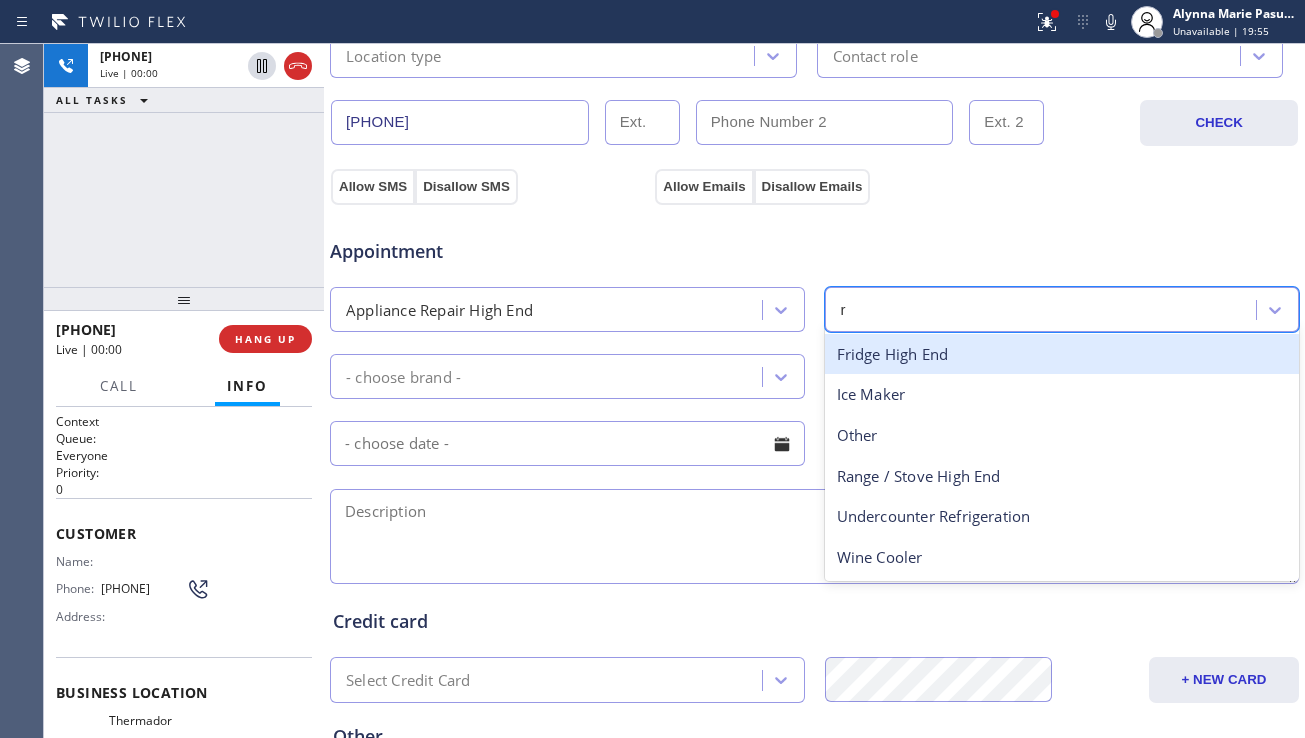 type on "ra" 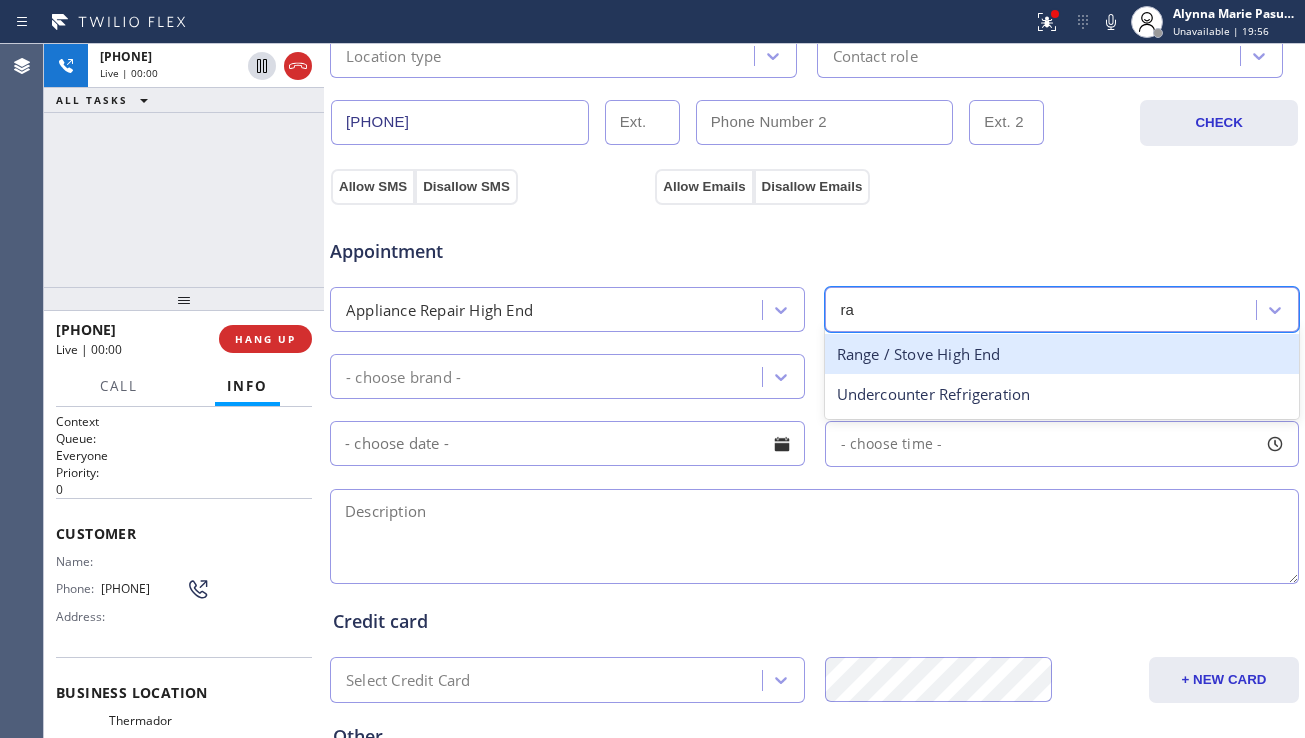click on "Range / Stove High End" at bounding box center (1062, 354) 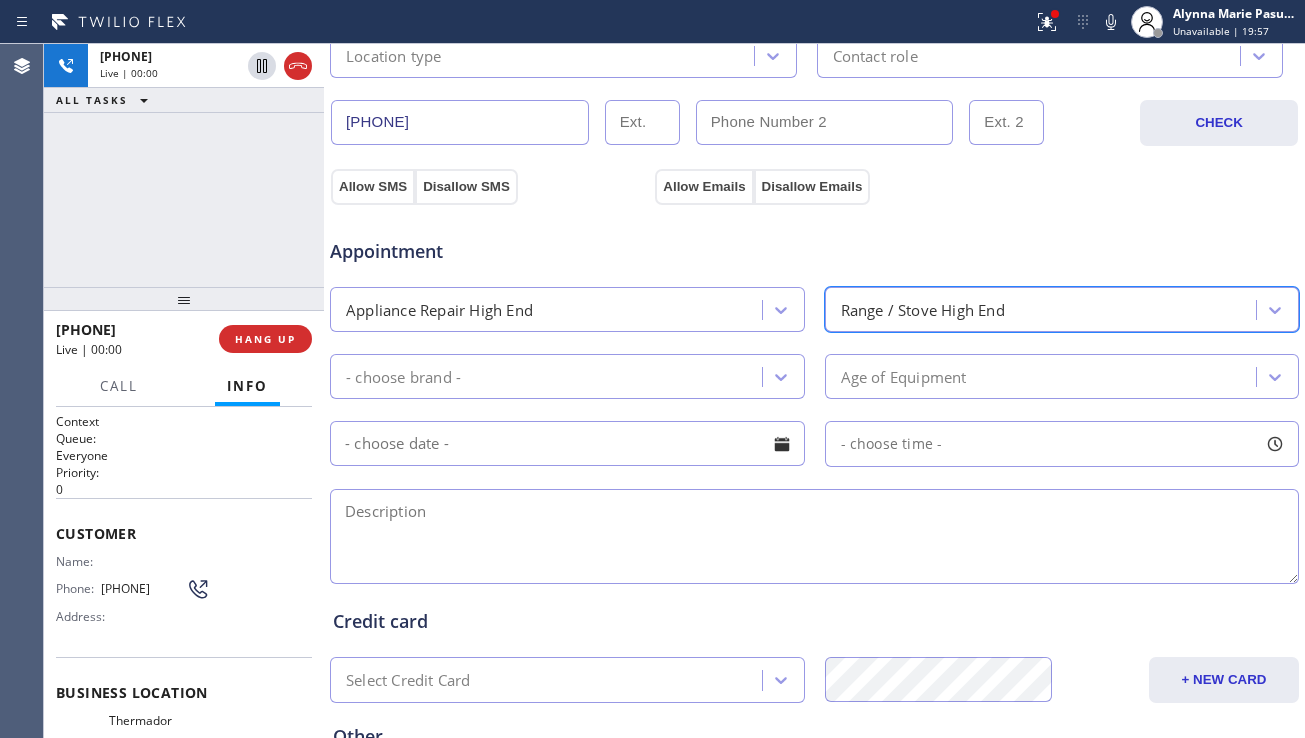 click on "- choose brand -" at bounding box center (549, 376) 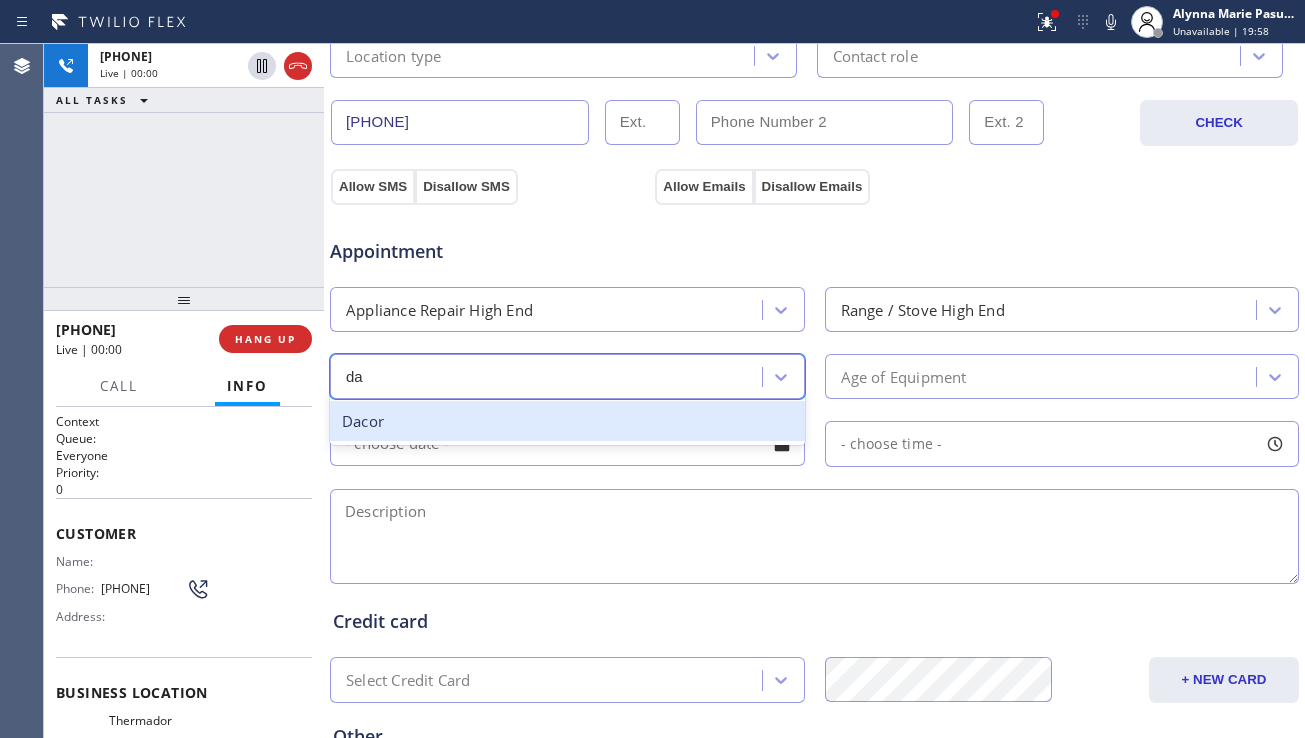 type on "dac" 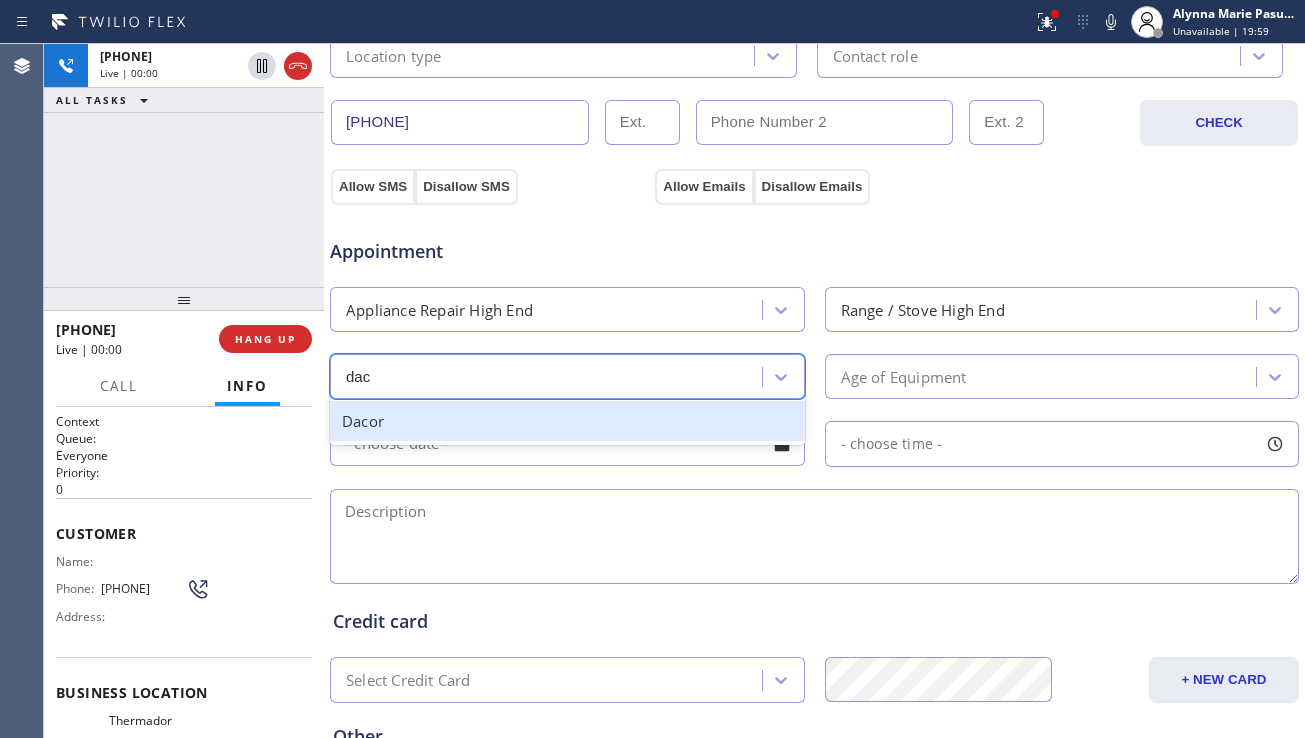 click on "Dacor" at bounding box center (567, 421) 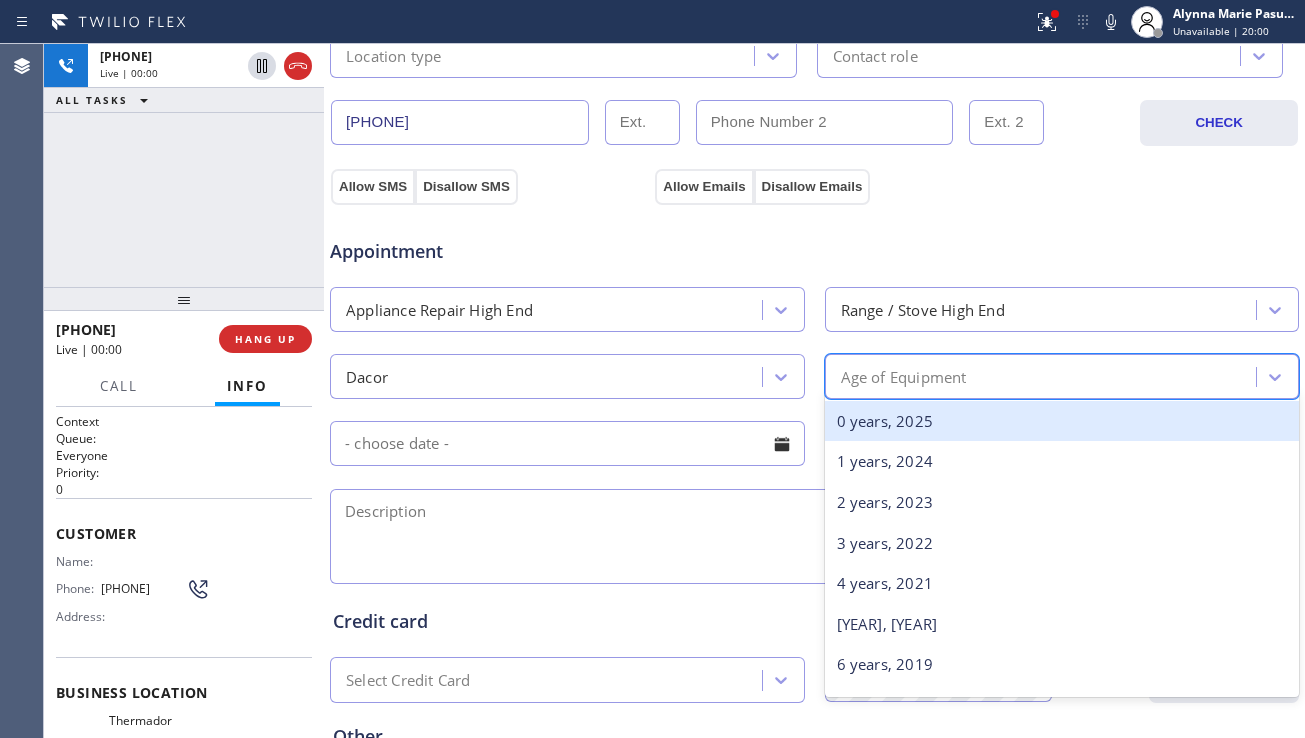 click on "Age of Equipment" at bounding box center (1044, 376) 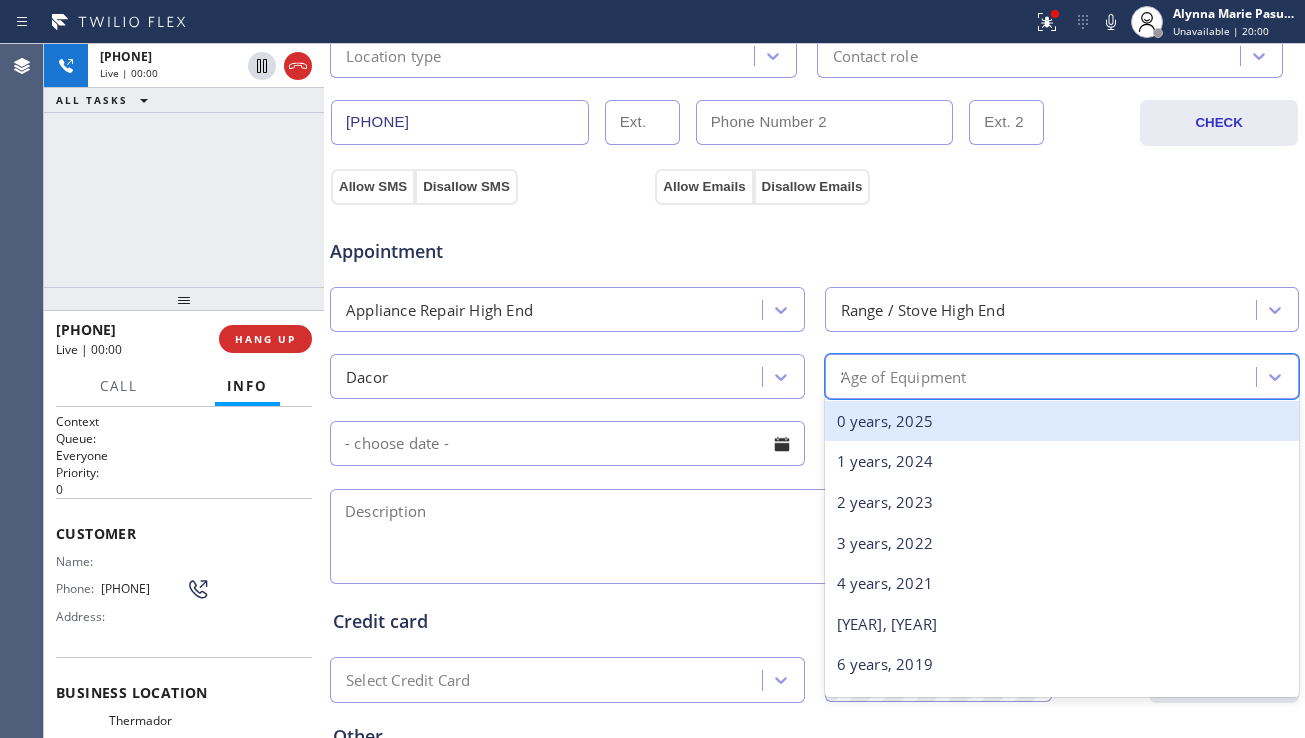 type on "21" 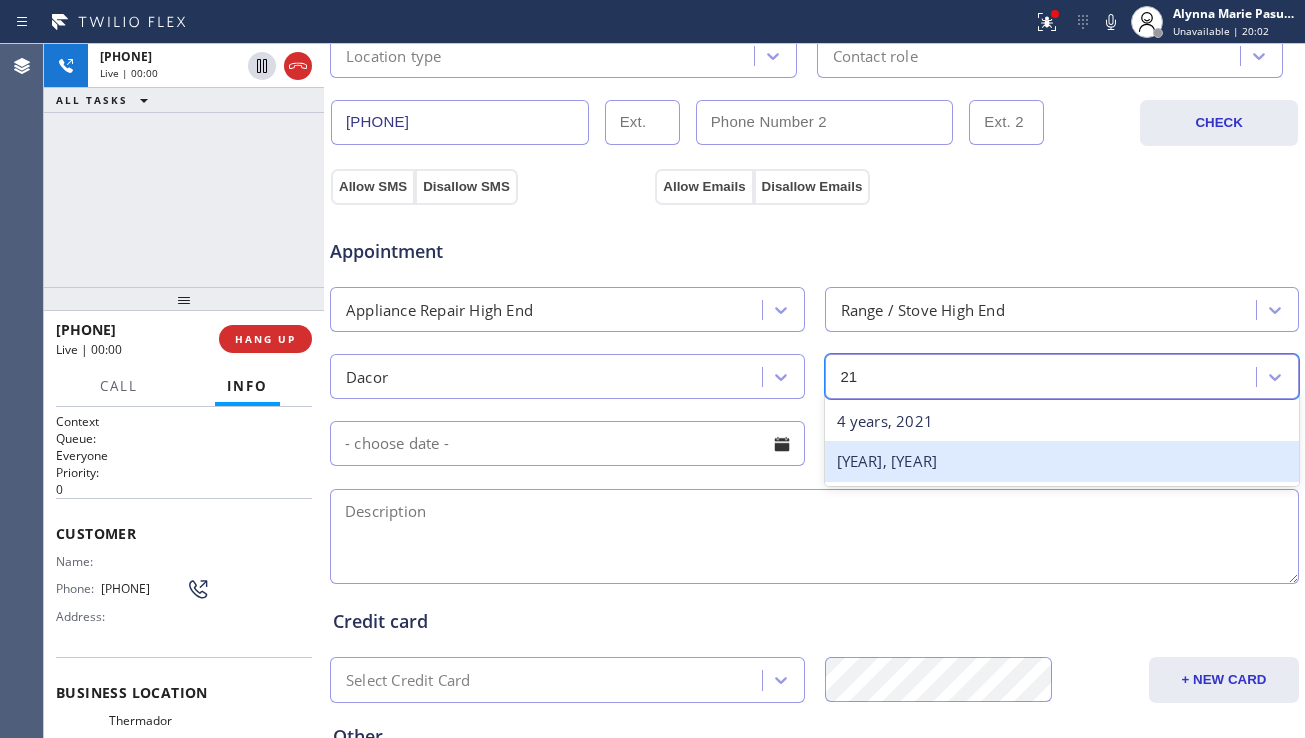 click on "[YEAR], [YEAR]" at bounding box center (1062, 461) 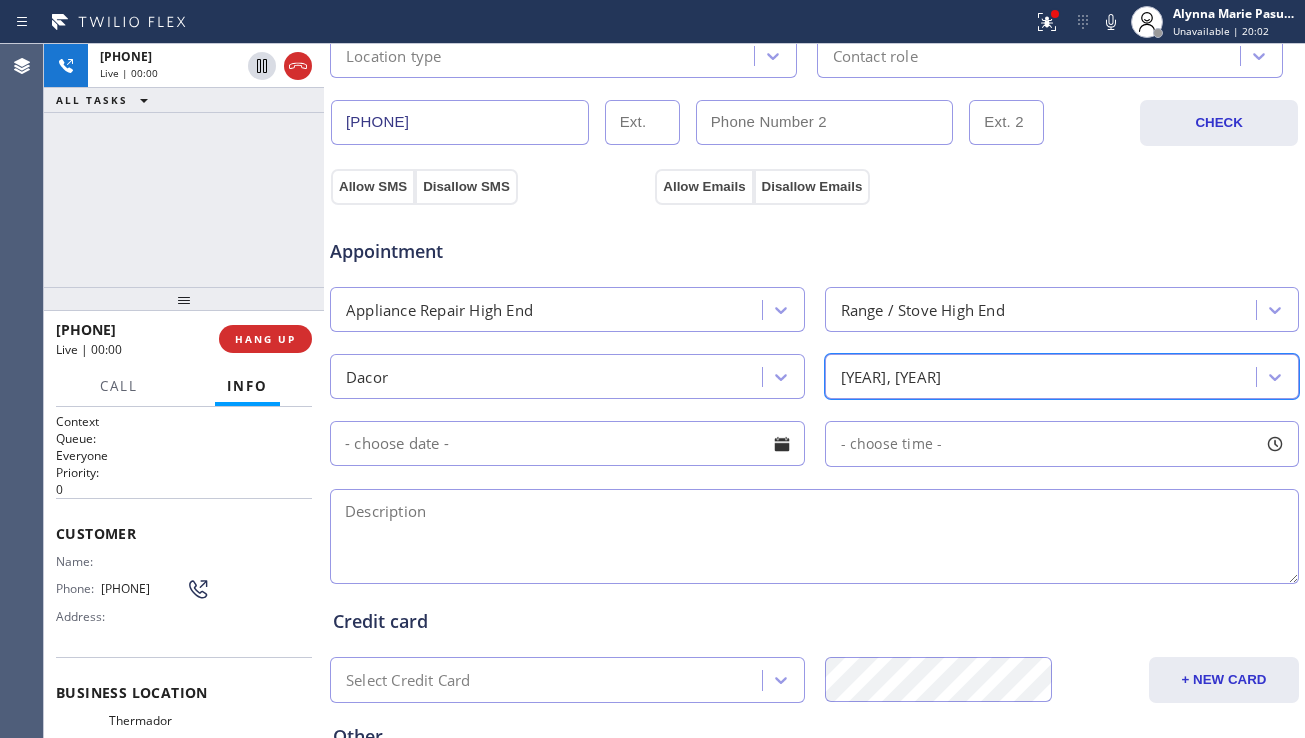 click at bounding box center (814, 536) 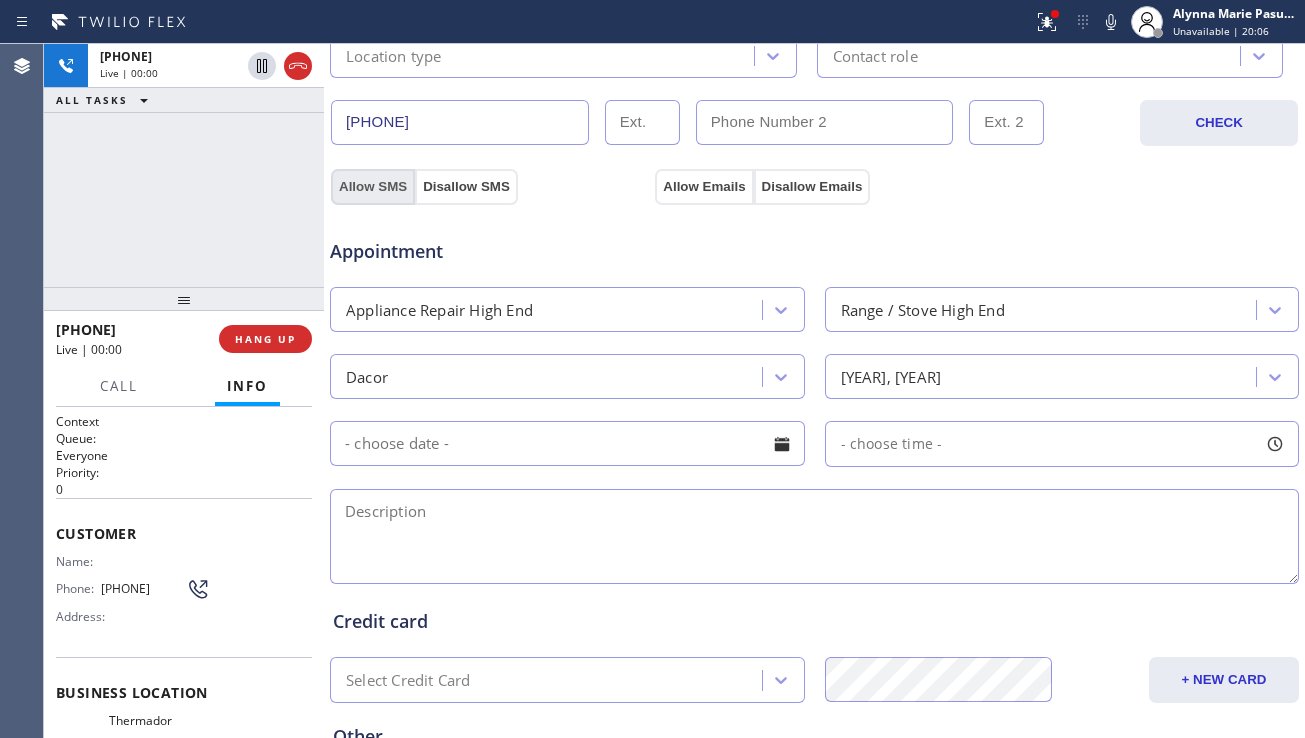click on "Allow SMS" at bounding box center (373, 187) 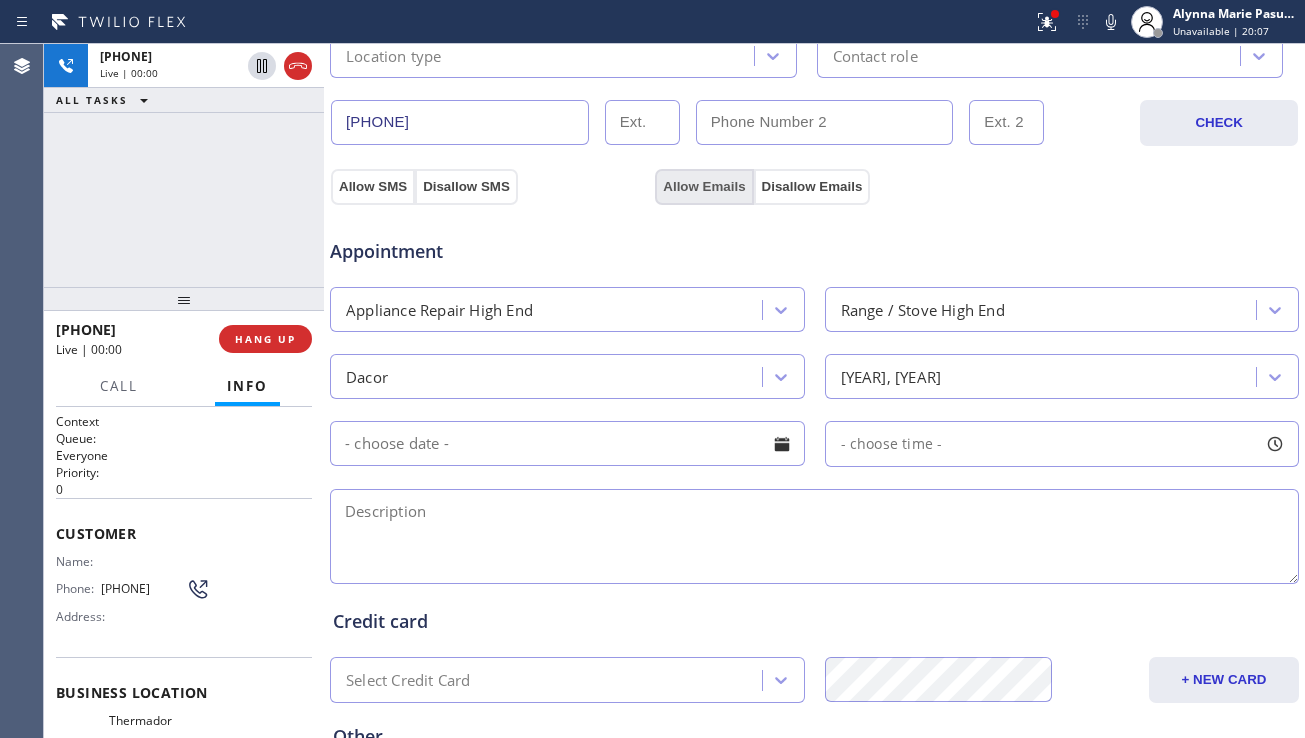 click on "Allow Emails" at bounding box center (704, 187) 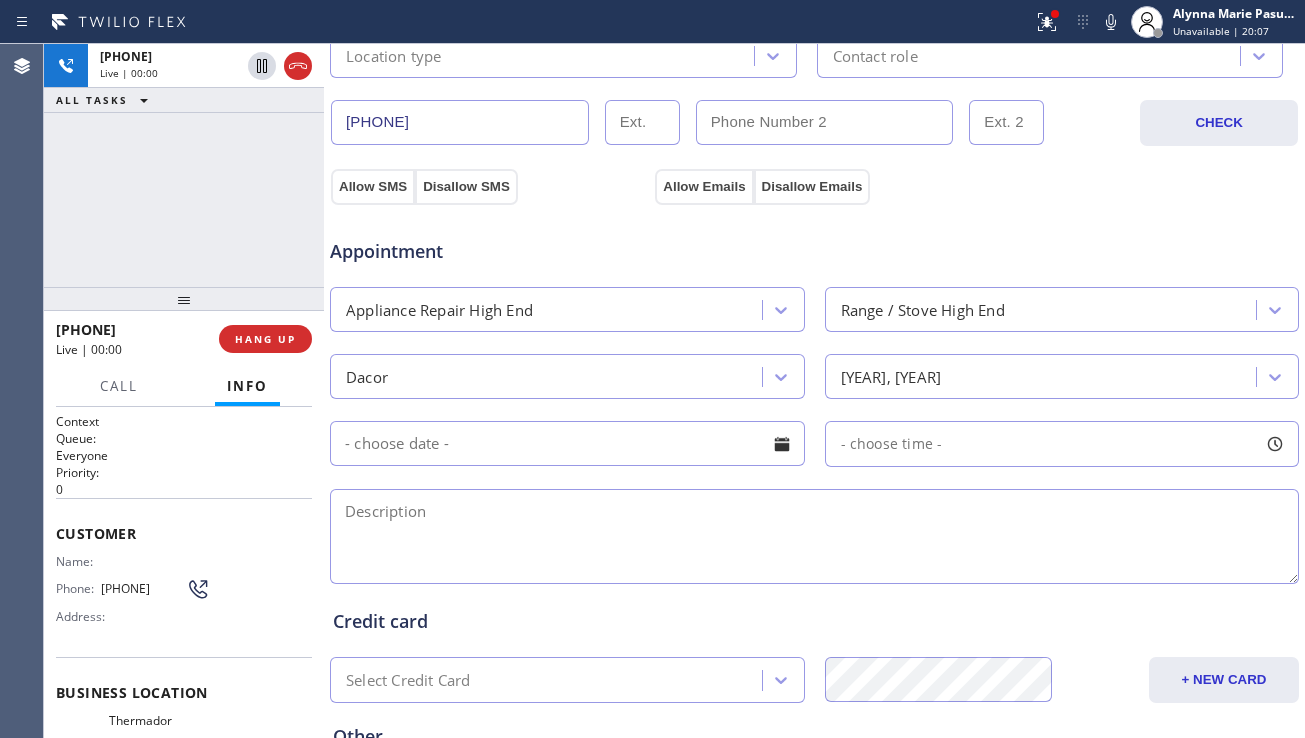click at bounding box center (814, 536) 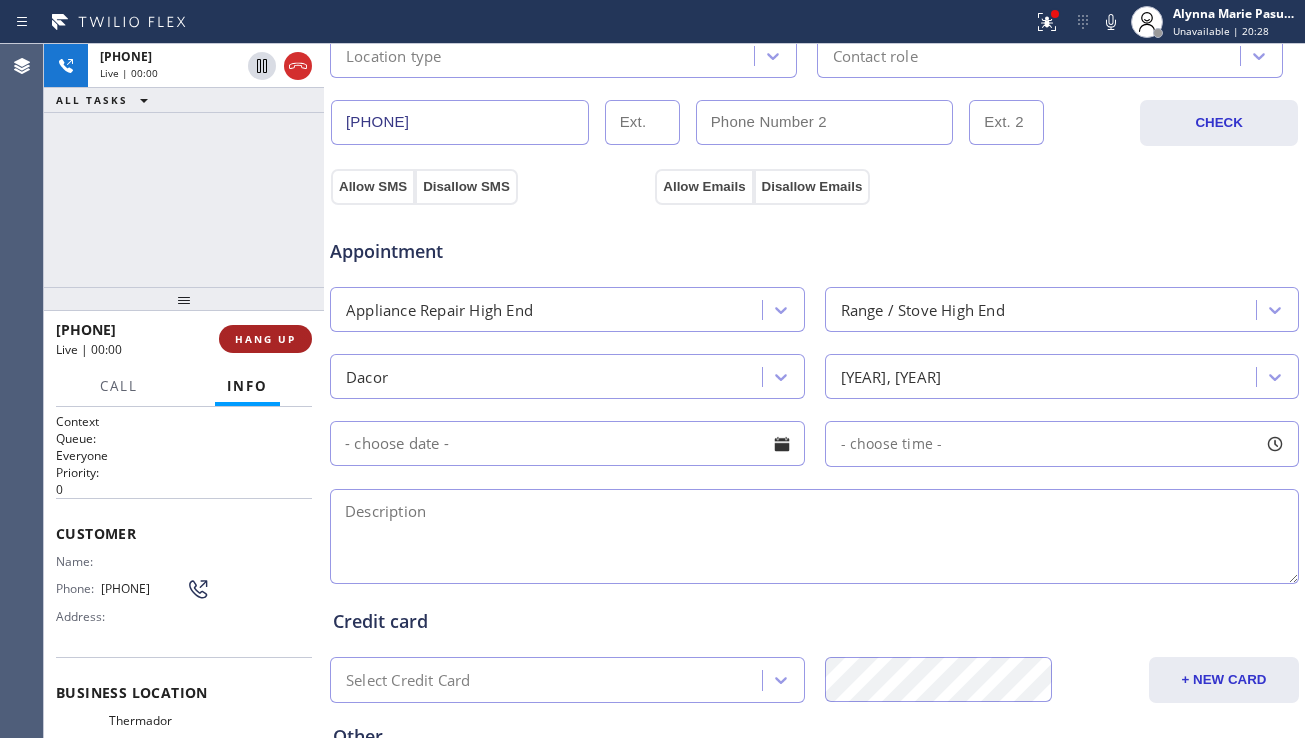 click on "HANG UP" at bounding box center (265, 339) 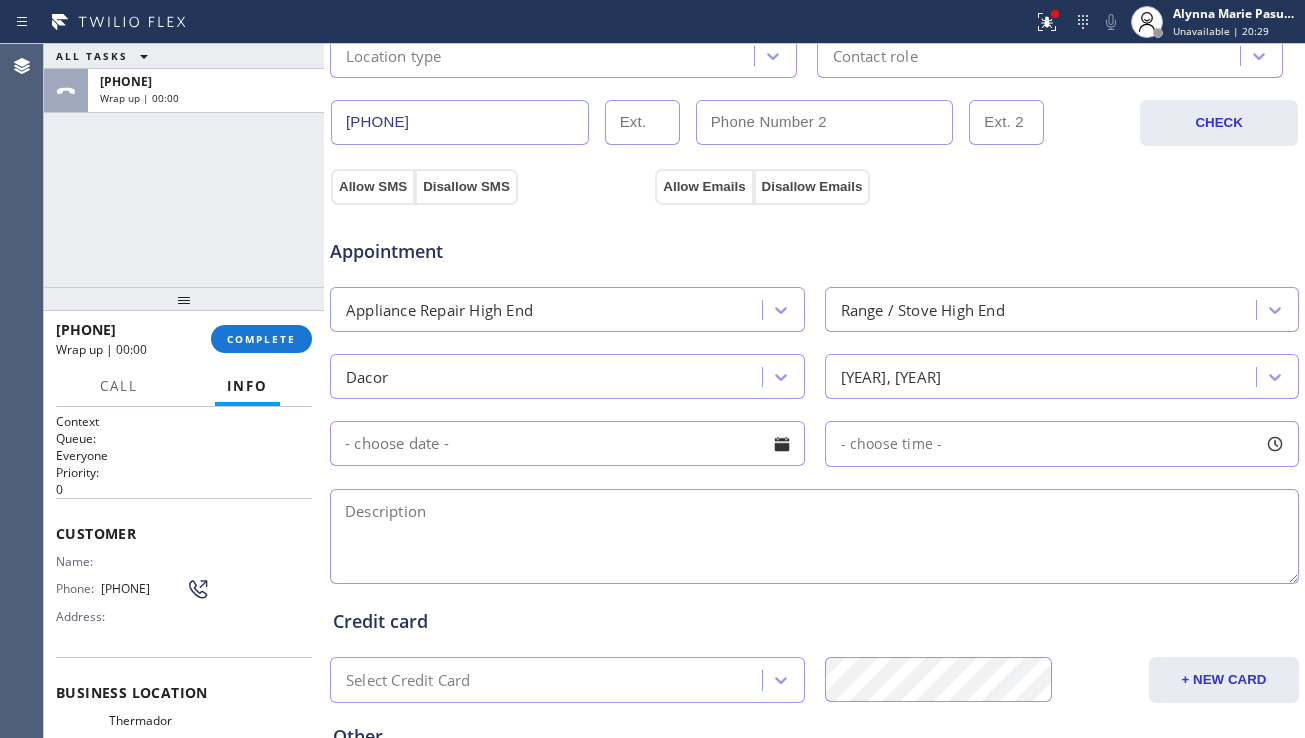 click at bounding box center [814, 536] 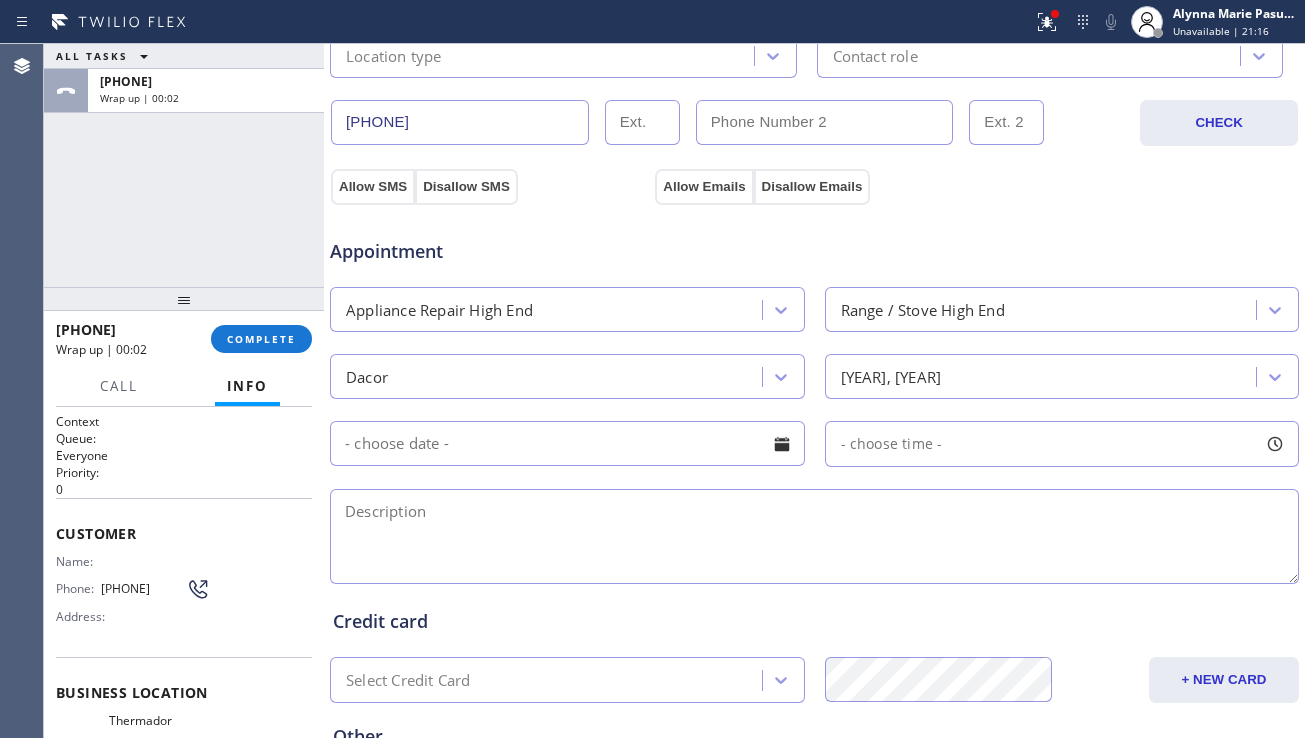 click at bounding box center (814, 536) 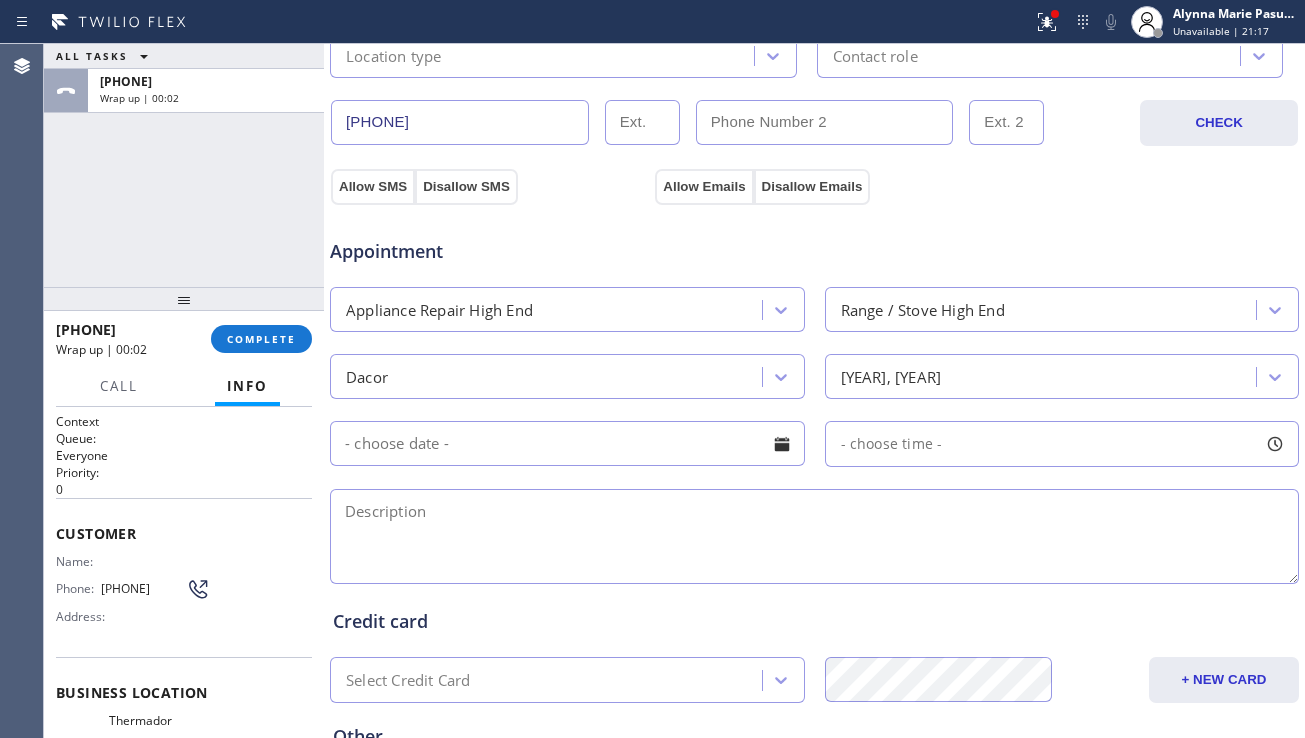 paste on "dacor | range | Fix burner ignition | 21yo | [NUMBER] [STREET][CITY], [STATE] [POSTAL_CODE], [COUNTRY] | oosa | cx hung up right away when i confirm the address and vta offered through sms" 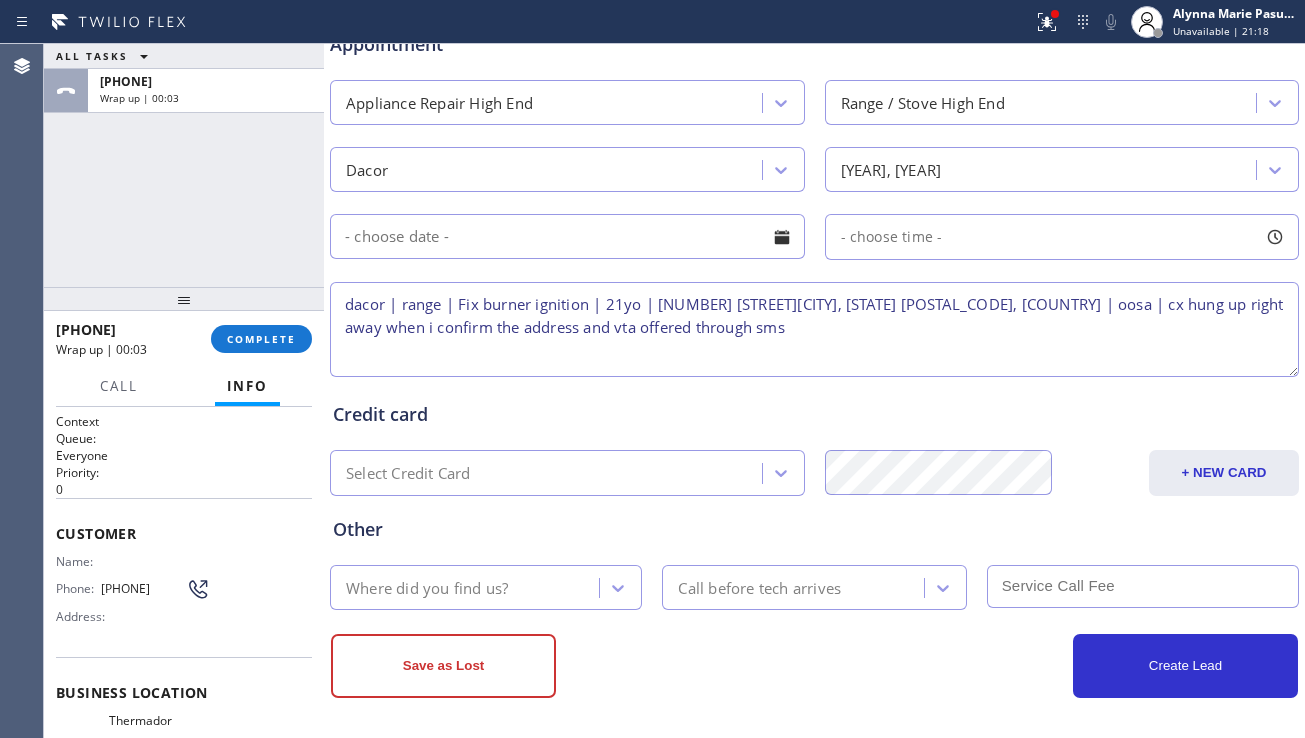 scroll, scrollTop: 812, scrollLeft: 0, axis: vertical 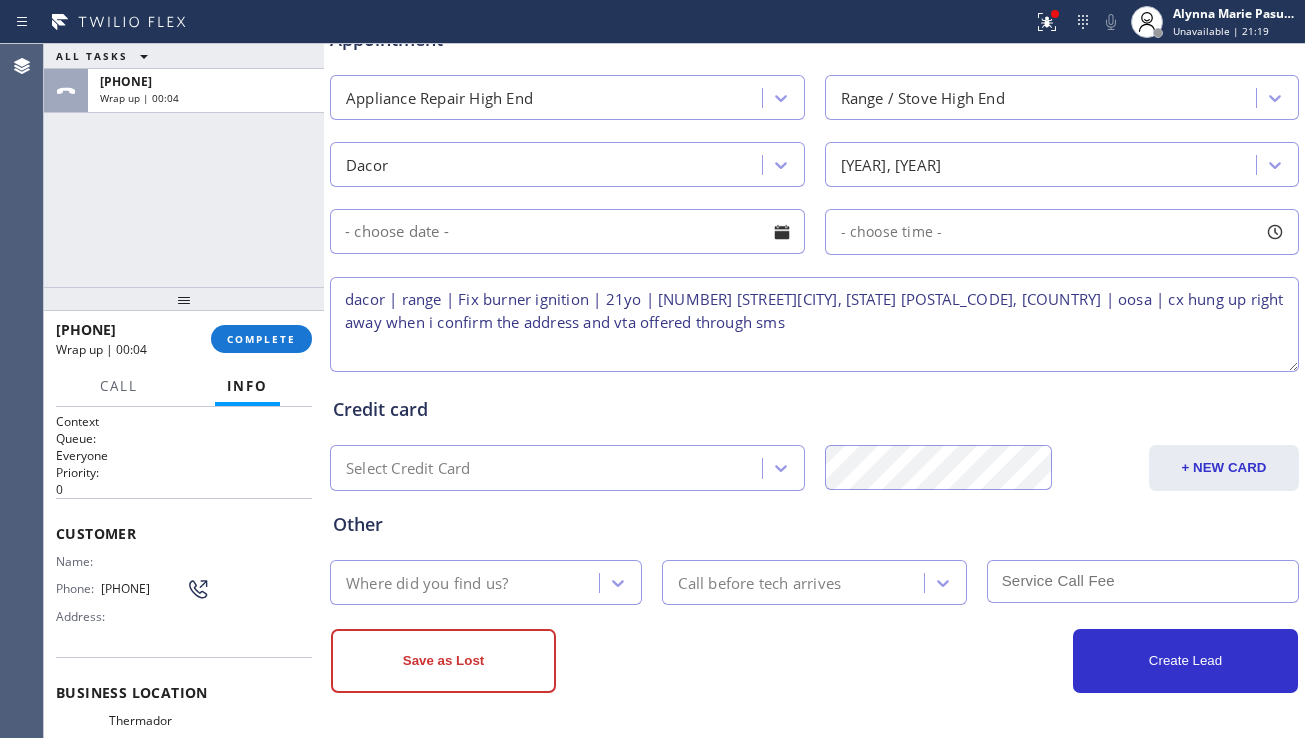 type on "dacor | range | Fix burner ignition | 21yo | [NUMBER] [STREET][CITY], [STATE] [POSTAL_CODE], [COUNTRY] | oosa | cx hung up right away when i confirm the address and vta offered through sms" 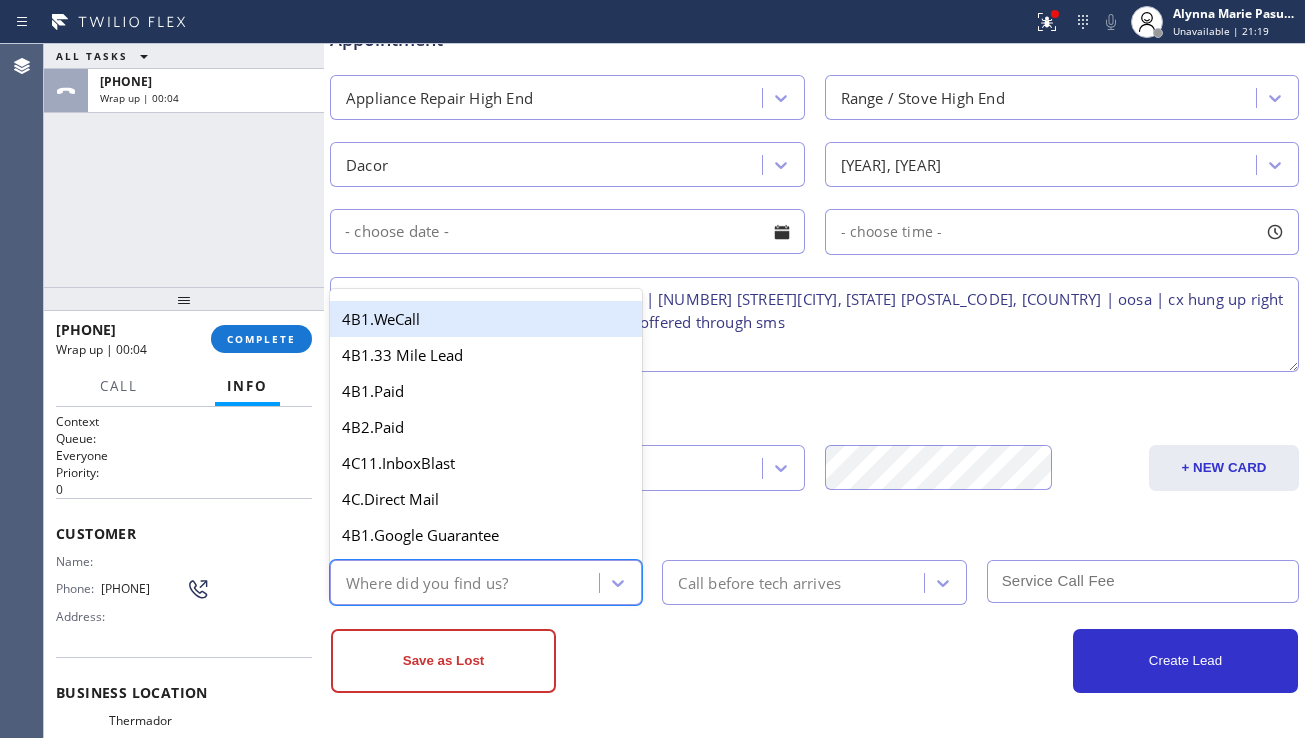 click on "Where did you find us?" at bounding box center [467, 582] 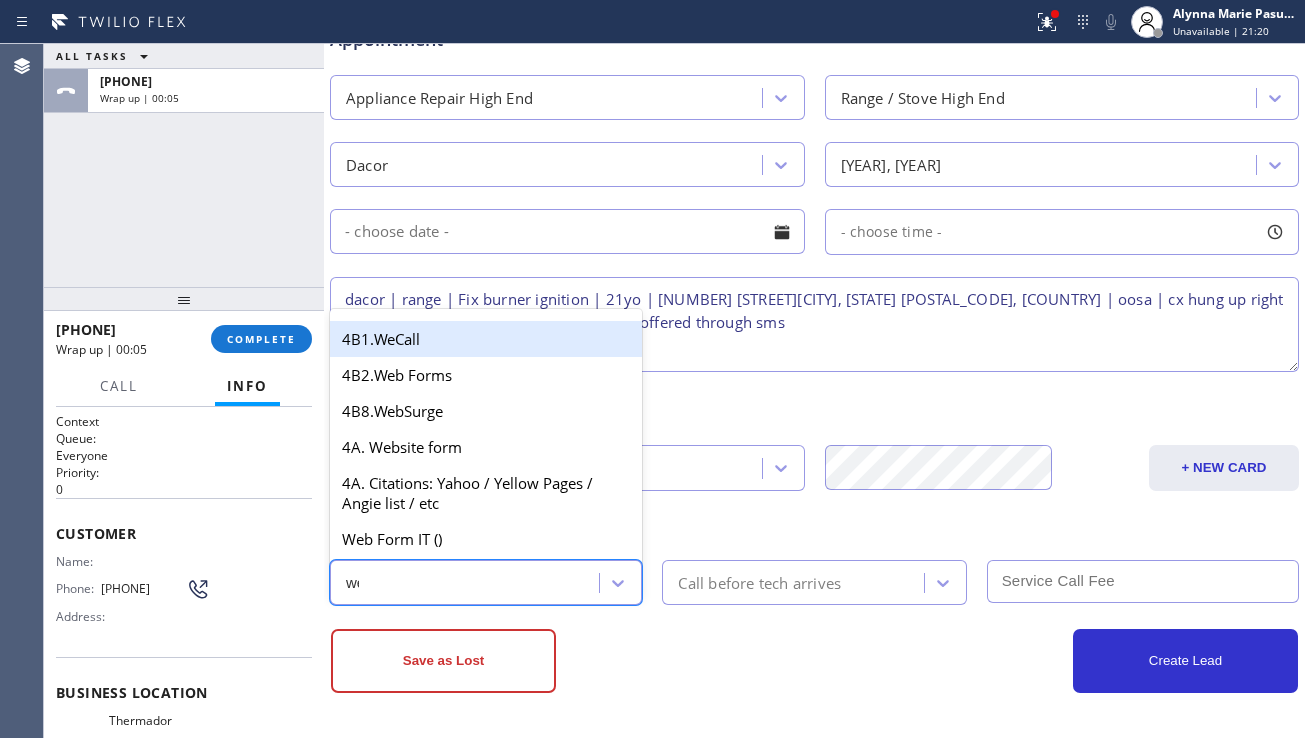 type on "web" 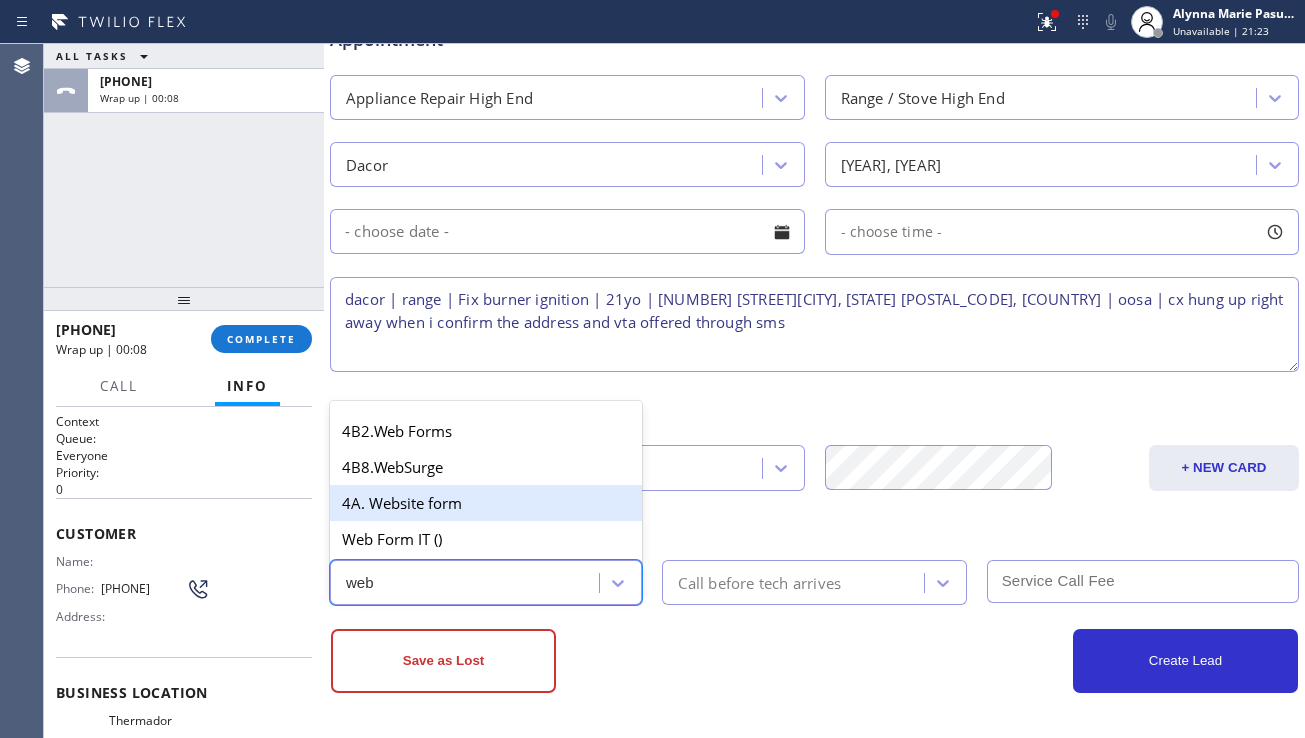 click on "4A. Website form" at bounding box center [486, 503] 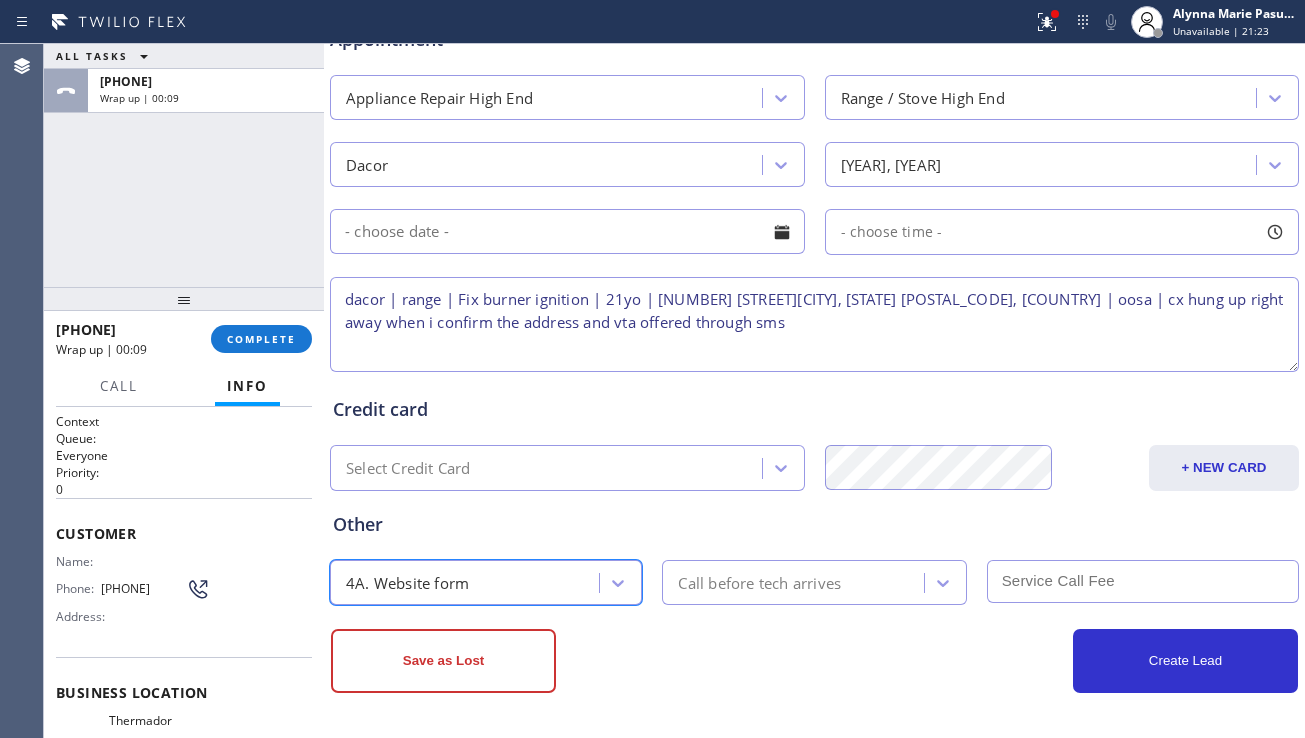click on "Call before tech arrives" at bounding box center (814, 582) 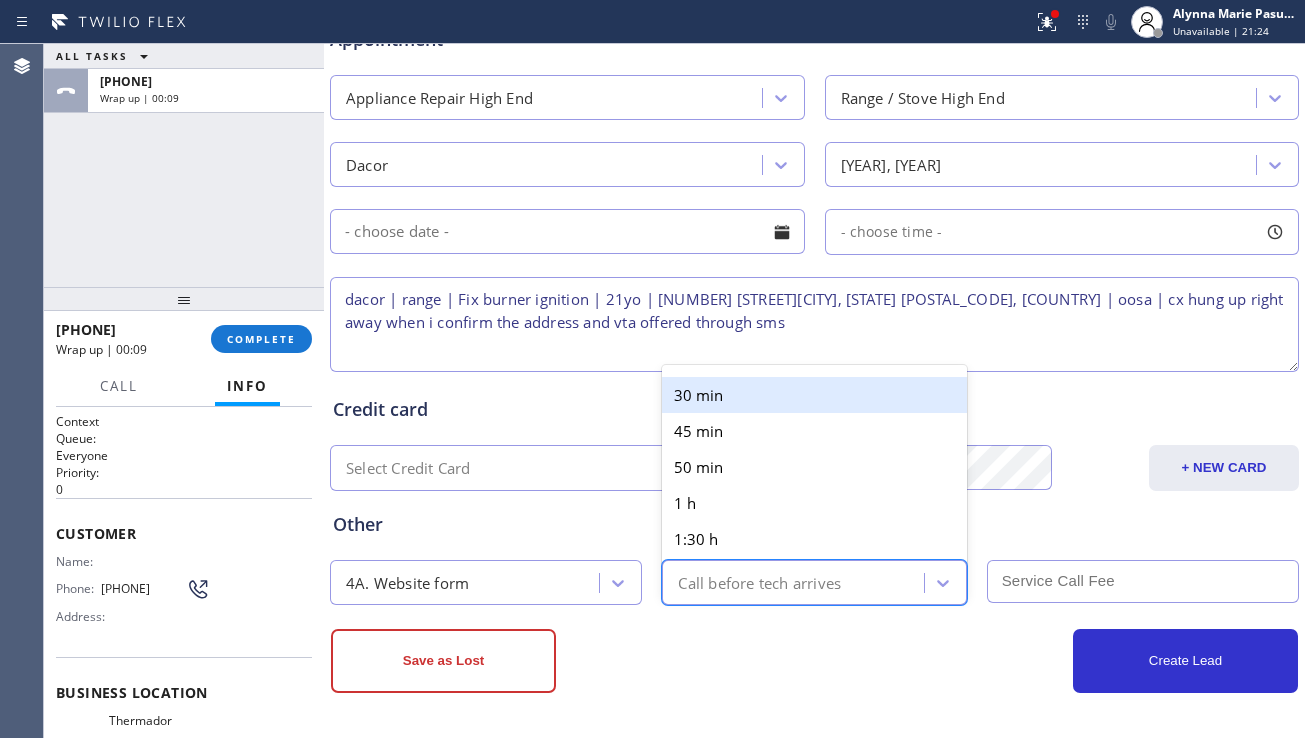 click on "Save as Lost" at bounding box center (573, 661) 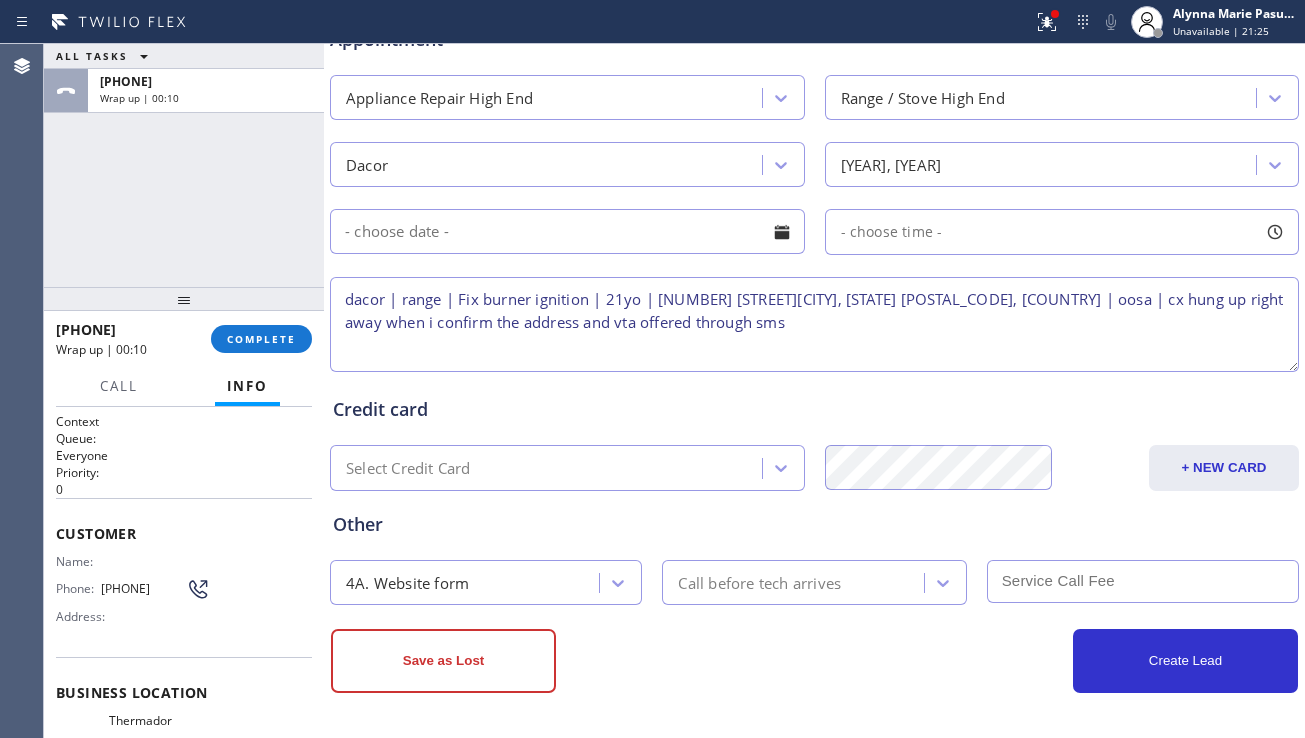 click on "dacor | range | Fix burner ignition | 21yo | [NUMBER] [STREET][CITY], [STATE] [POSTAL_CODE], [COUNTRY] | oosa | cx hung up right away when i confirm the address and vta offered through sms" at bounding box center (814, 324) 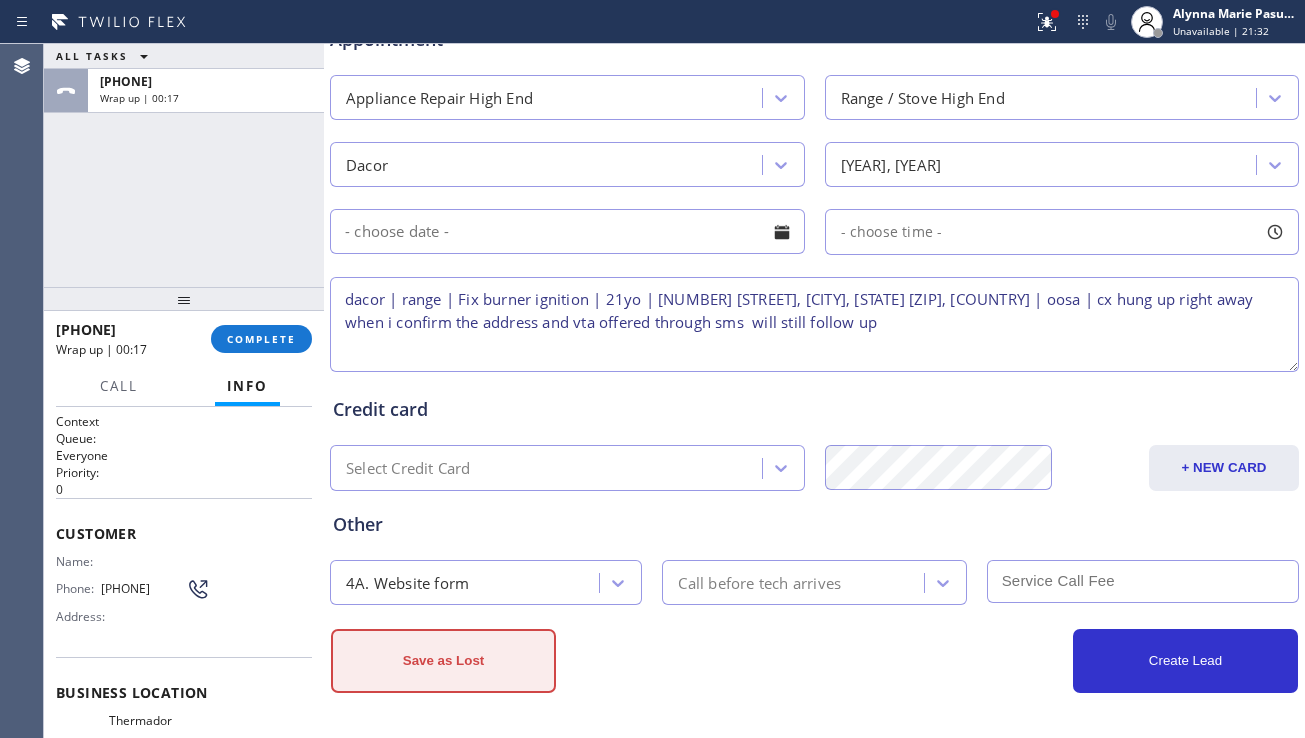 type on "dacor | range | Fix burner ignition | 21yo | [NUMBER] [STREET], [CITY], [STATE] [ZIP], [COUNTRY] | oosa | cx hung up right away when i confirm the address and vta offered through sms  will still follow up" 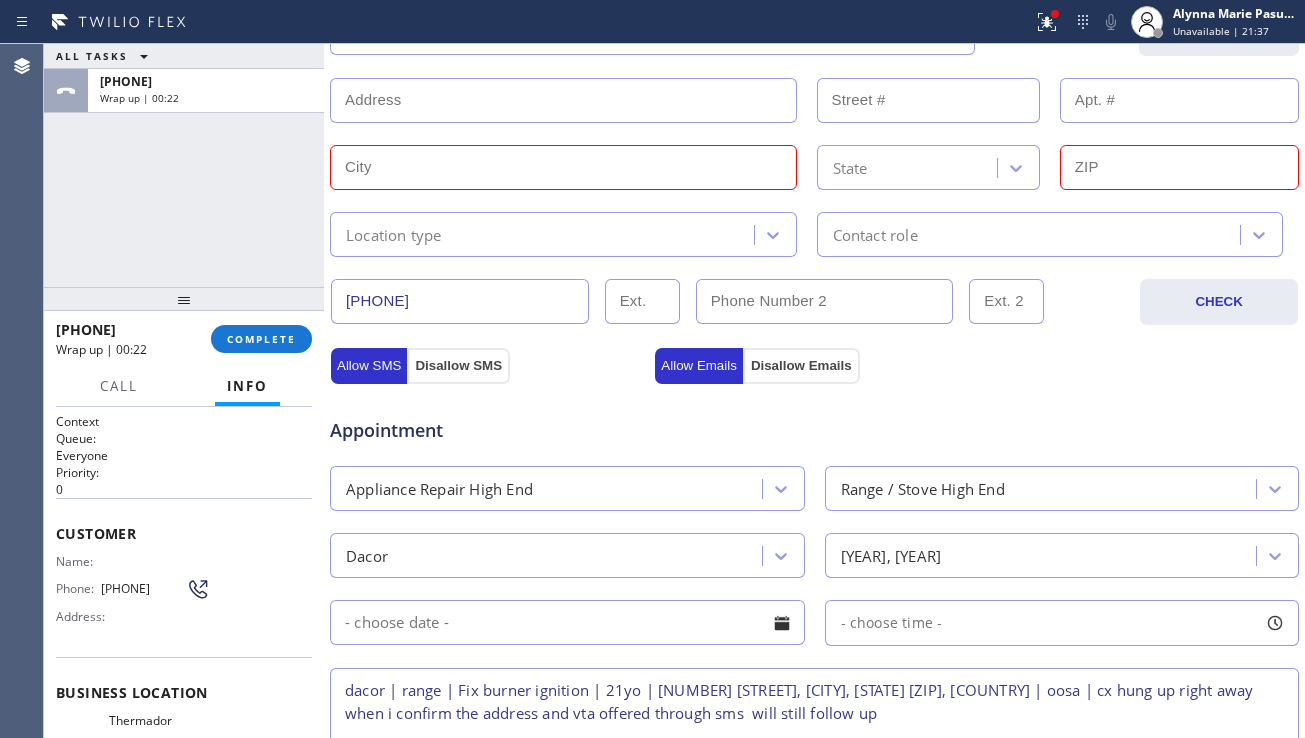 scroll, scrollTop: 680, scrollLeft: 0, axis: vertical 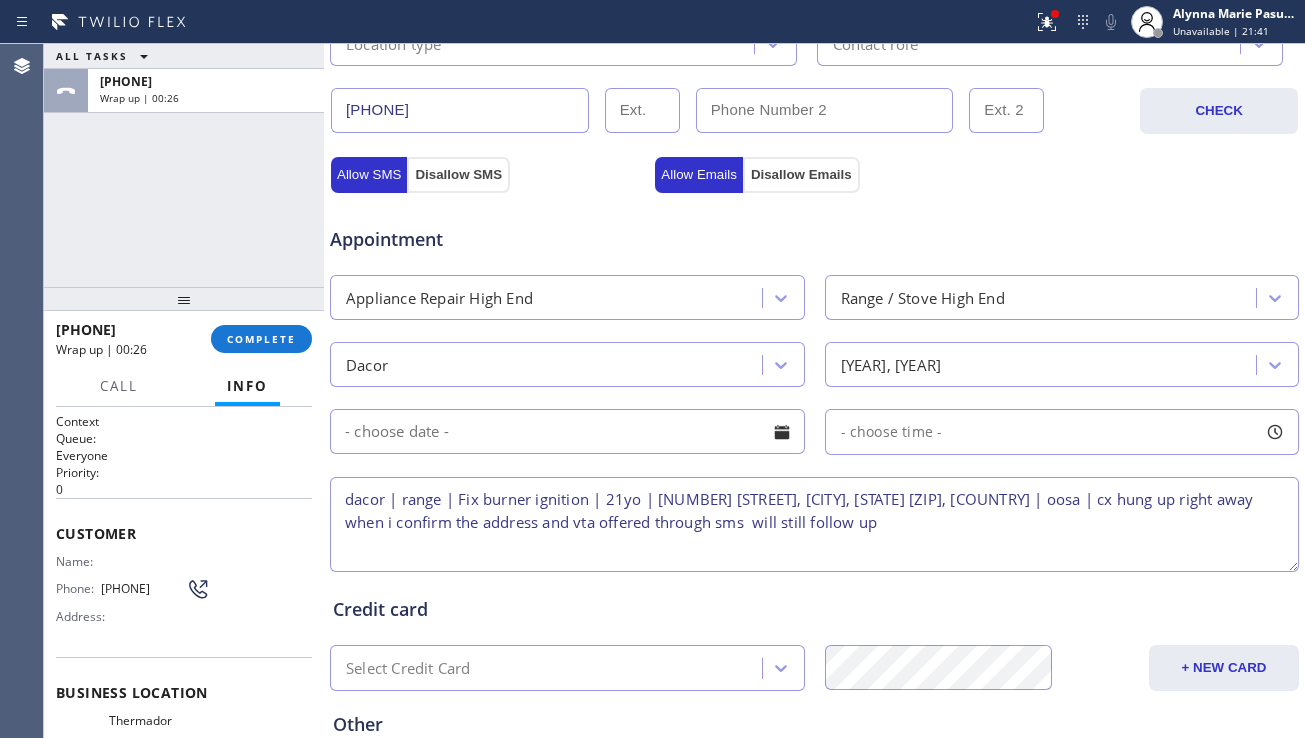 drag, startPoint x: 659, startPoint y: 504, endPoint x: 938, endPoint y: 503, distance: 279.0018 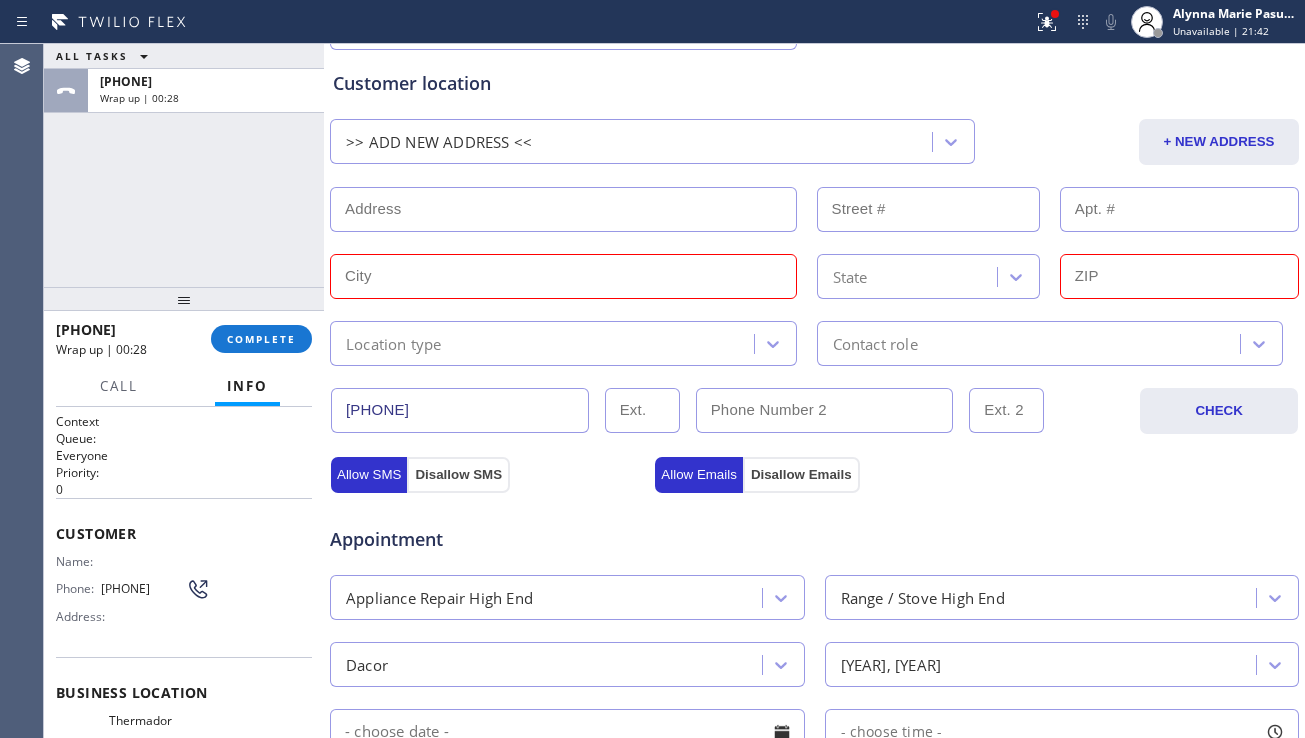 scroll, scrollTop: 80, scrollLeft: 0, axis: vertical 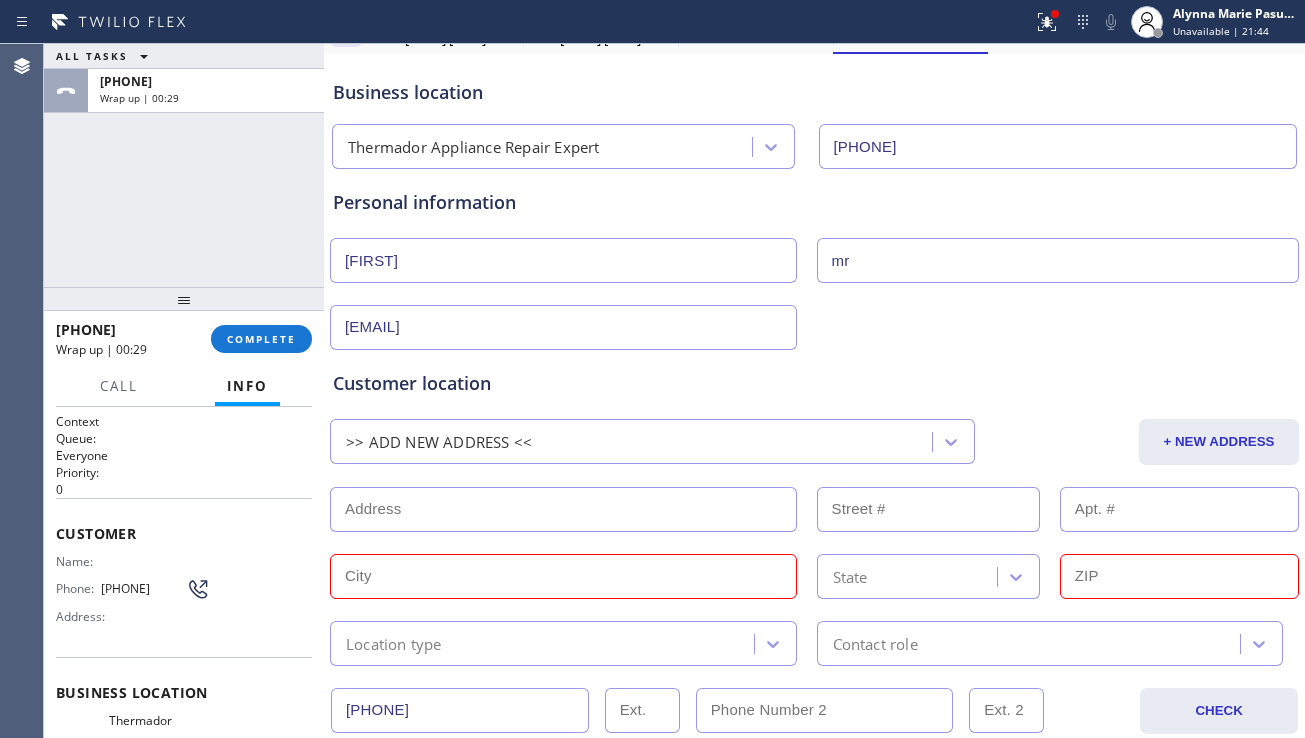 click at bounding box center (563, 509) 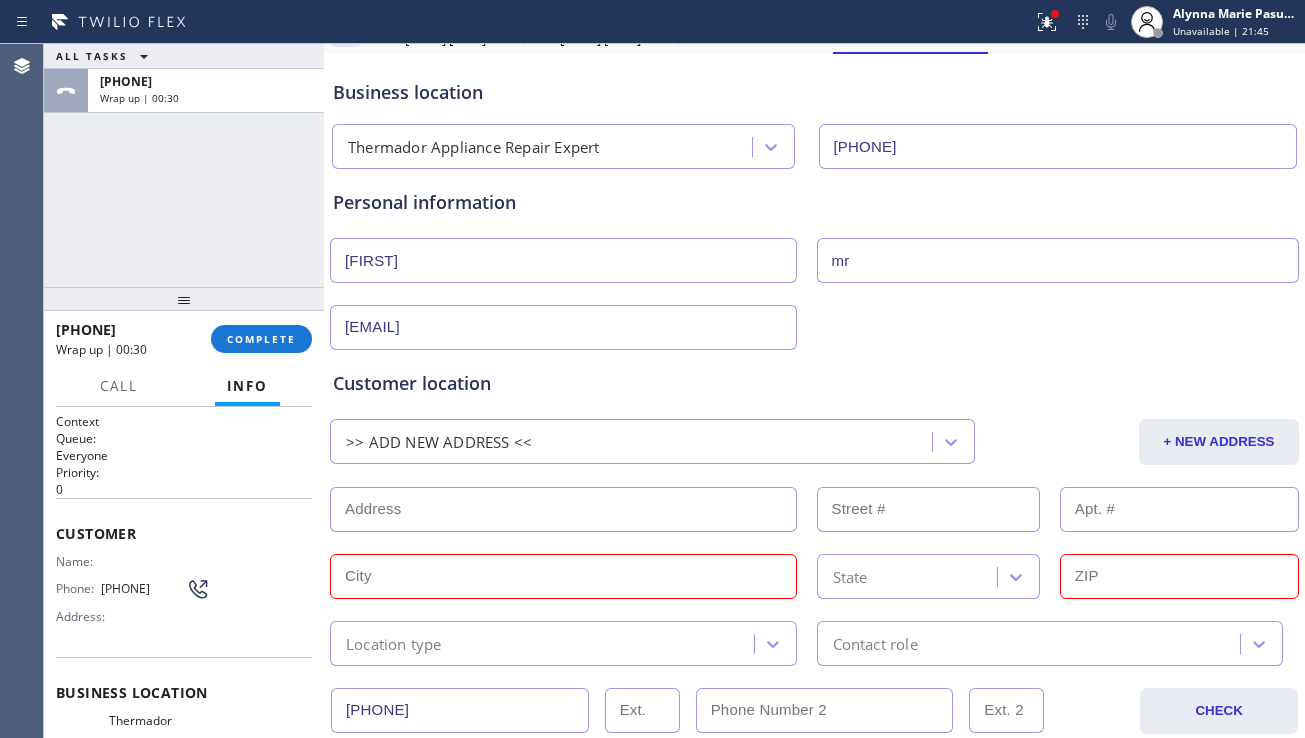 paste on "[NUMBER] [STREET][CITY], [STATE] [ZIP], [COUNTRY]" 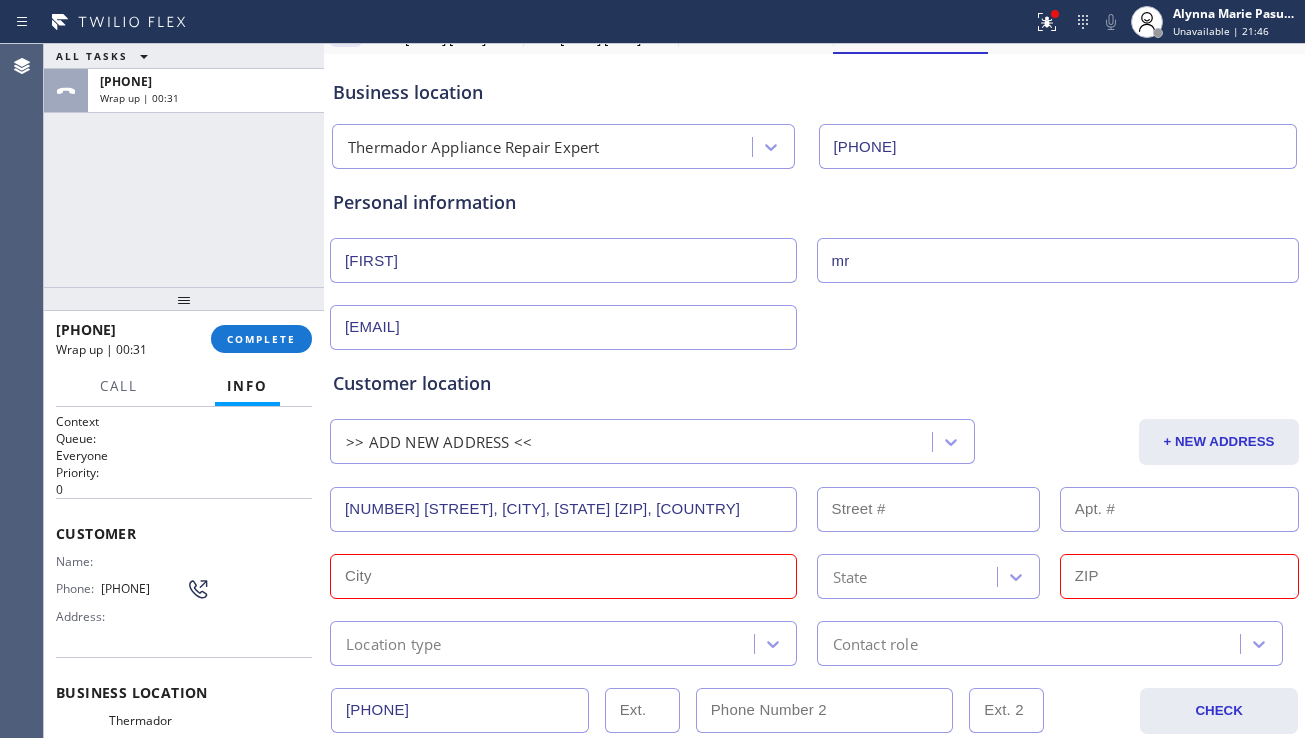 type on "[NUMBER] [STREET]" 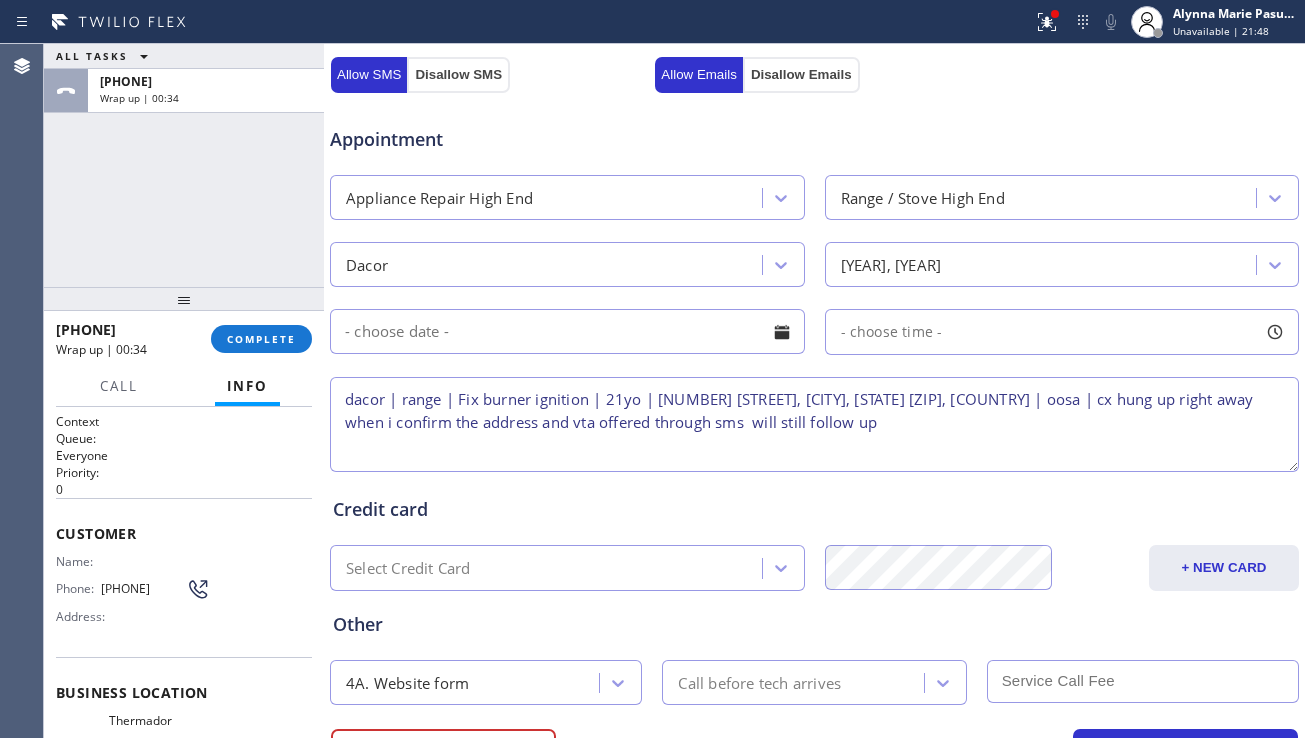 scroll, scrollTop: 880, scrollLeft: 0, axis: vertical 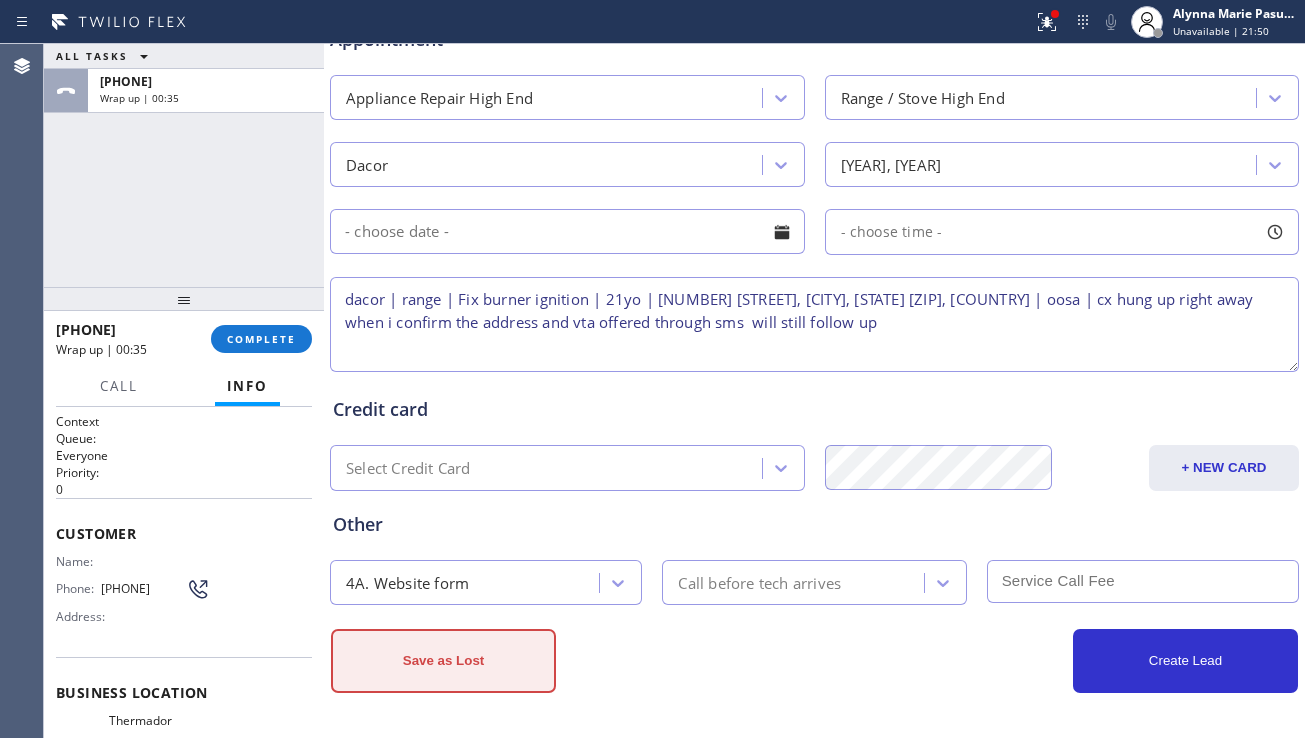 click on "Save as Lost" at bounding box center (443, 661) 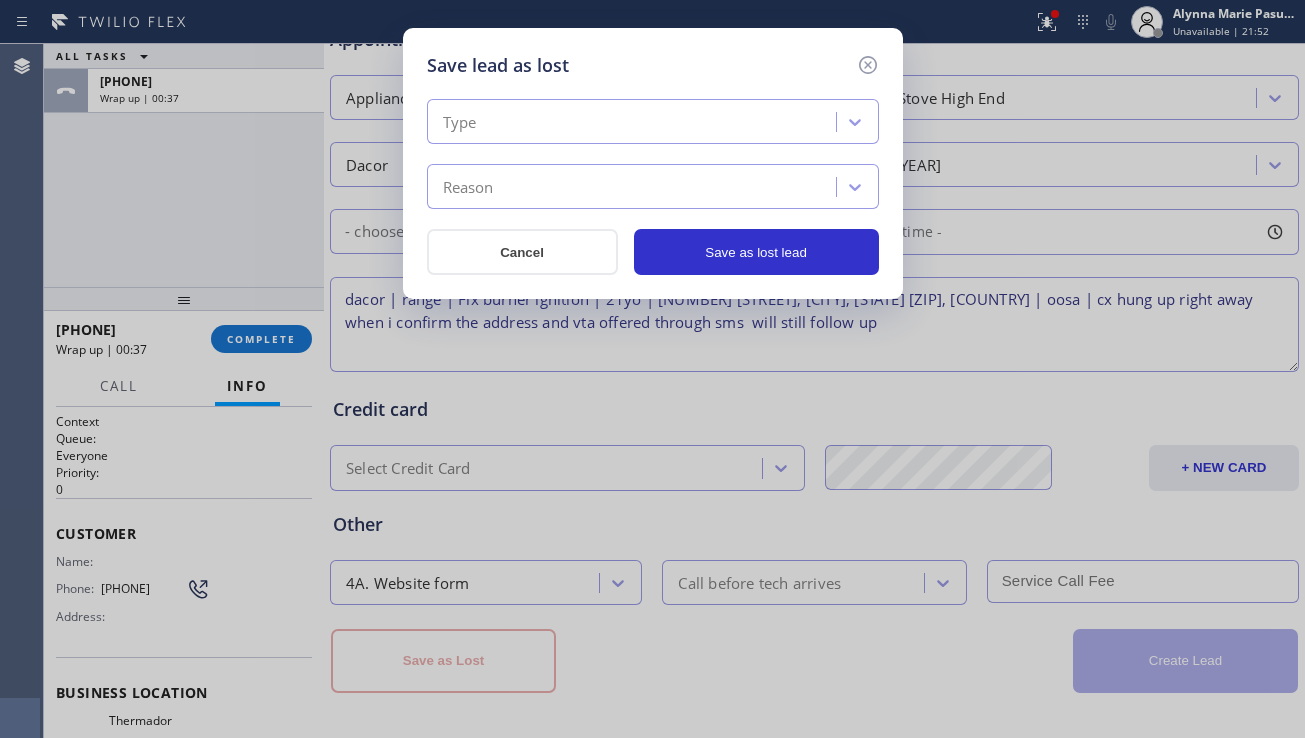 click on "Type" at bounding box center (634, 122) 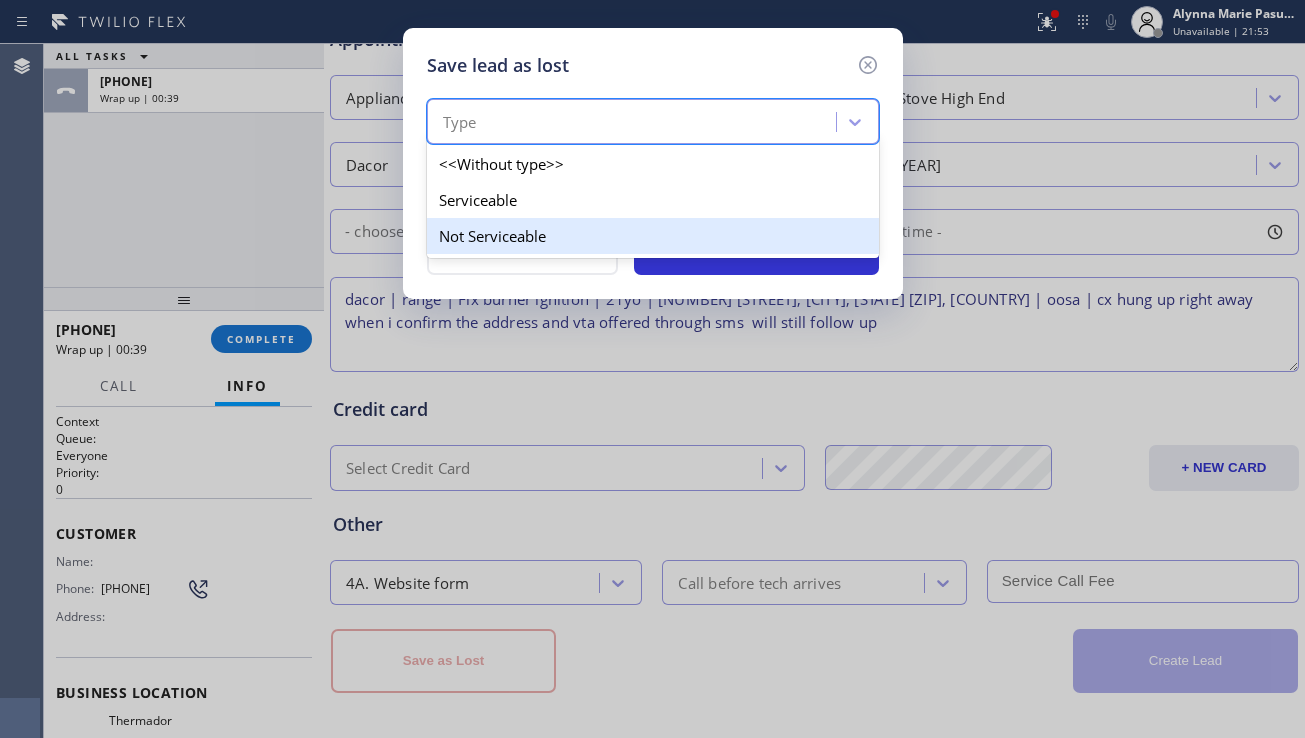 click on "Not Serviceable" at bounding box center [653, 236] 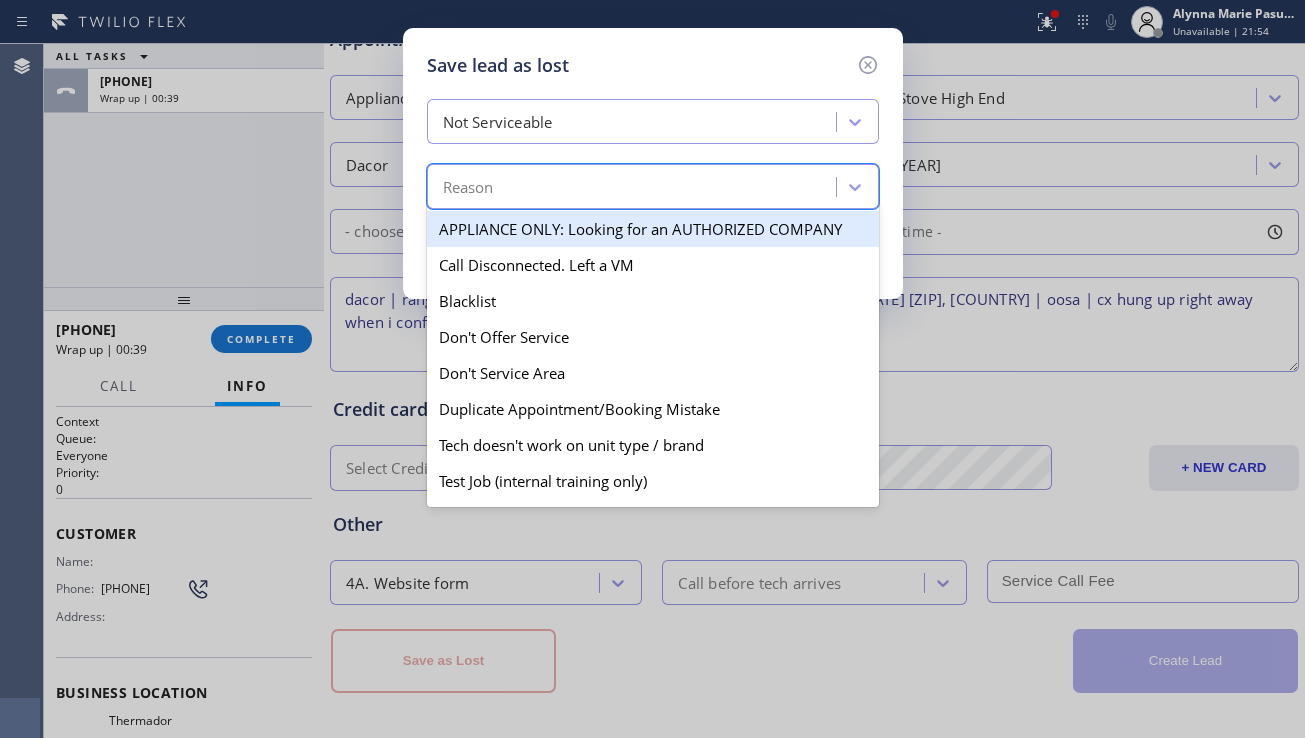 click on "Reason" at bounding box center [634, 187] 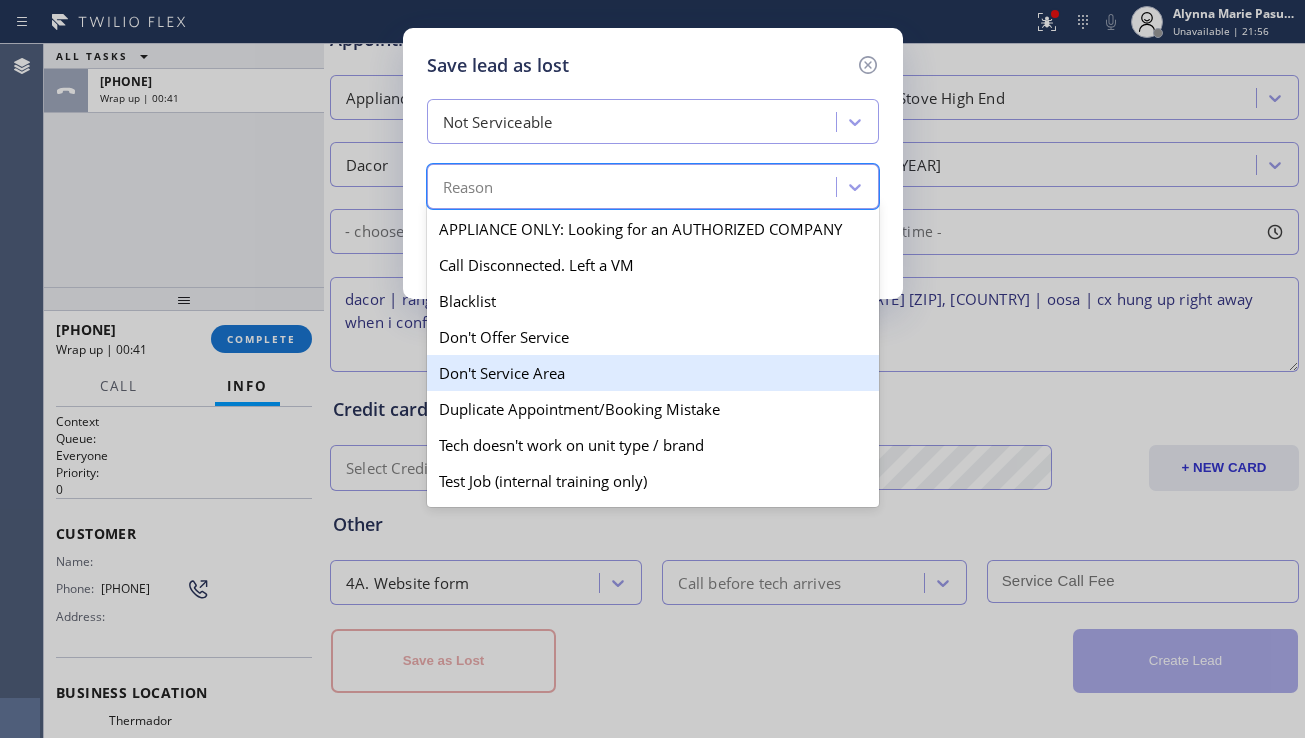 click on "Don't Service Area" at bounding box center [653, 373] 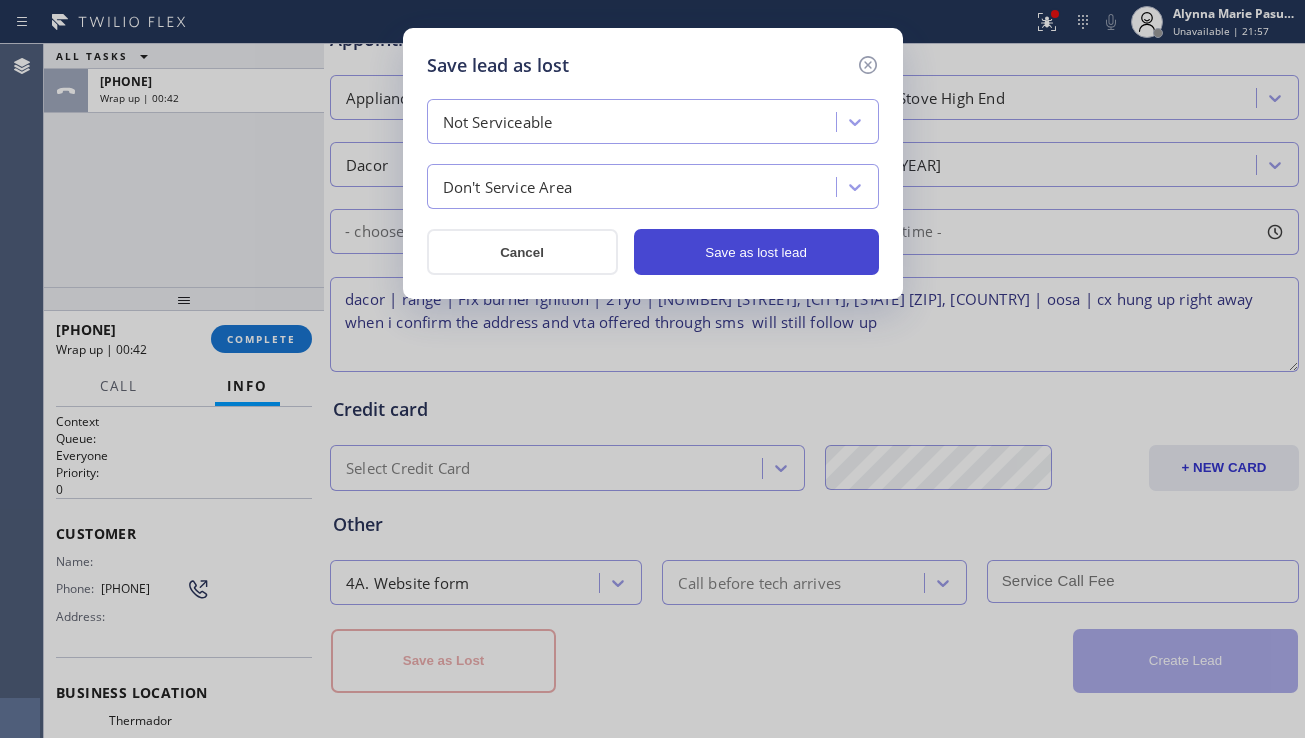 click on "Save as lost lead" at bounding box center [756, 252] 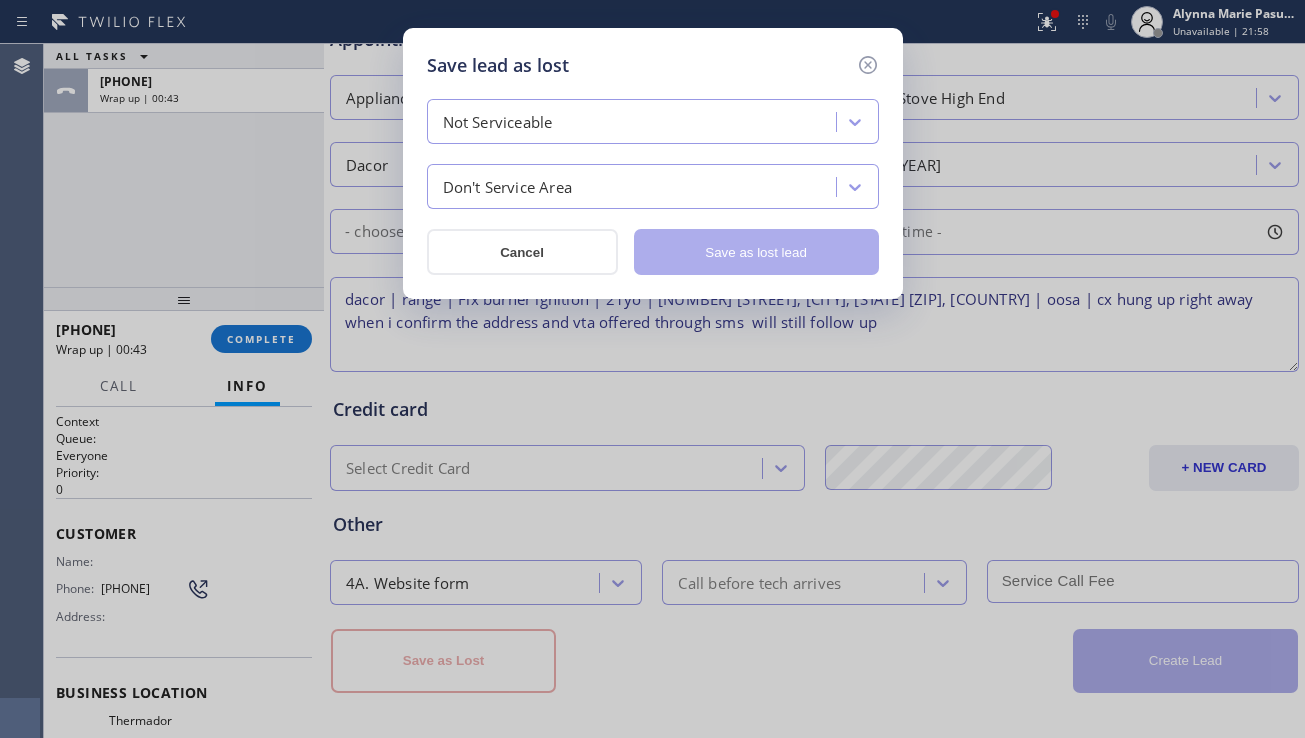 type 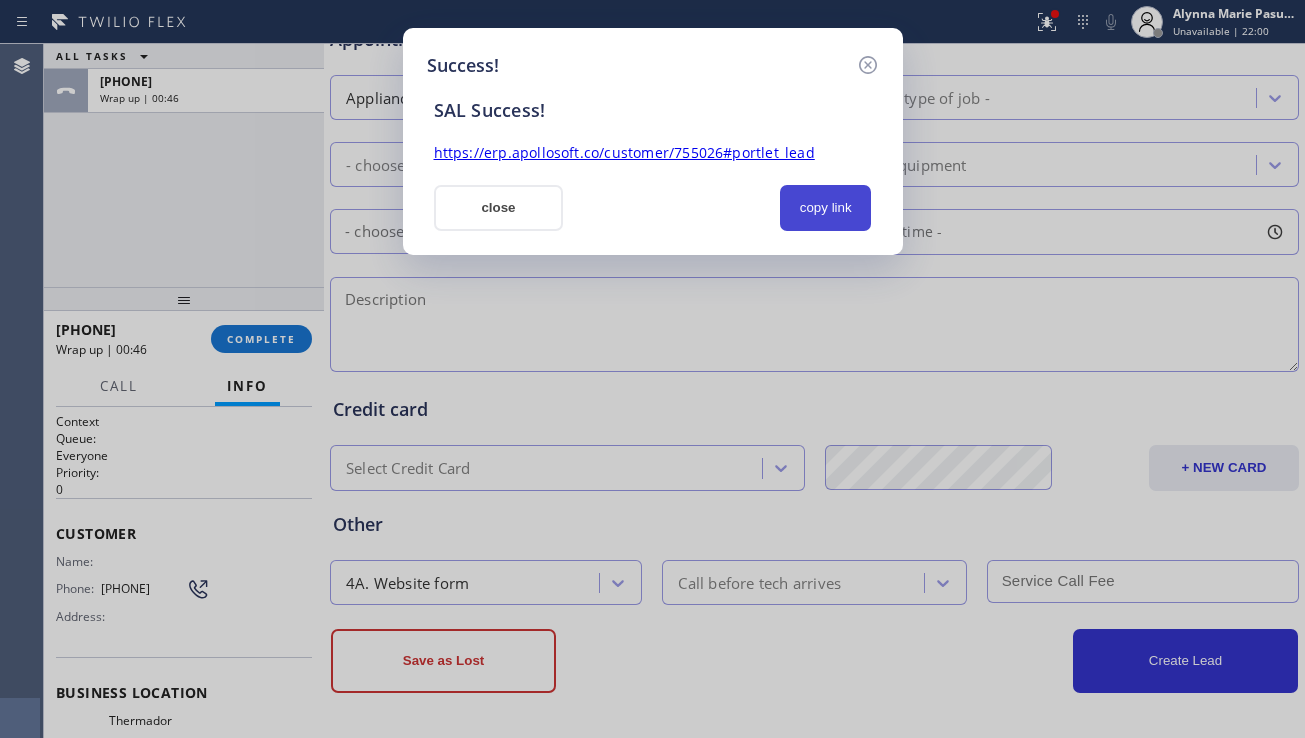 click on "copy link" at bounding box center (826, 208) 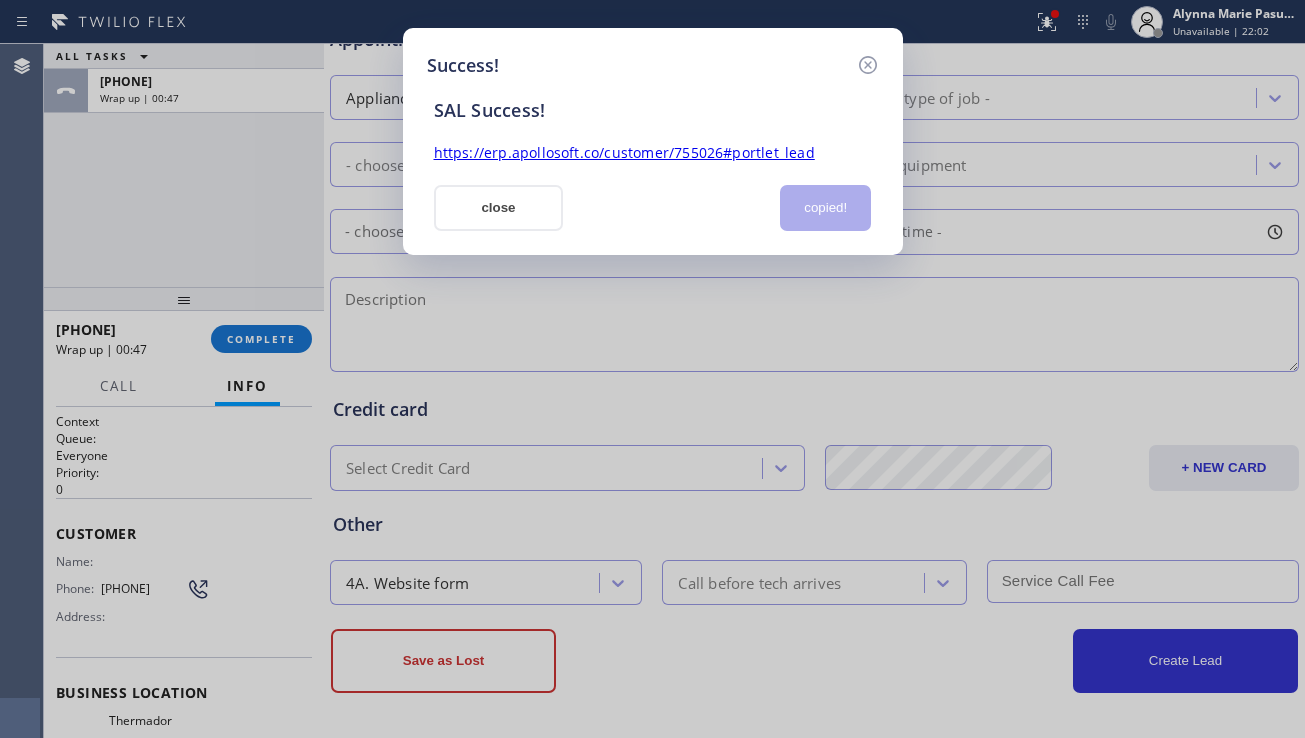 click on "https://erp.apollosoft.co/customer/755026#portlet_lead" at bounding box center (624, 152) 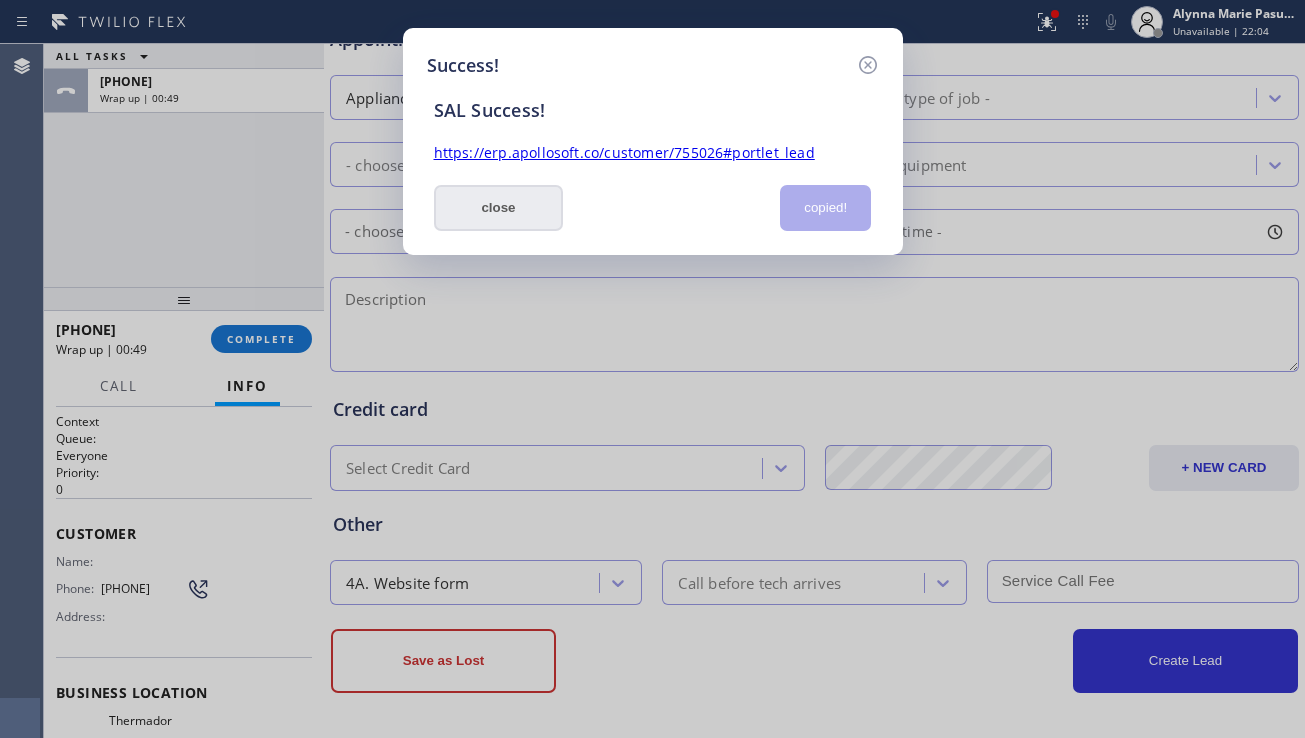 click on "close" at bounding box center (499, 208) 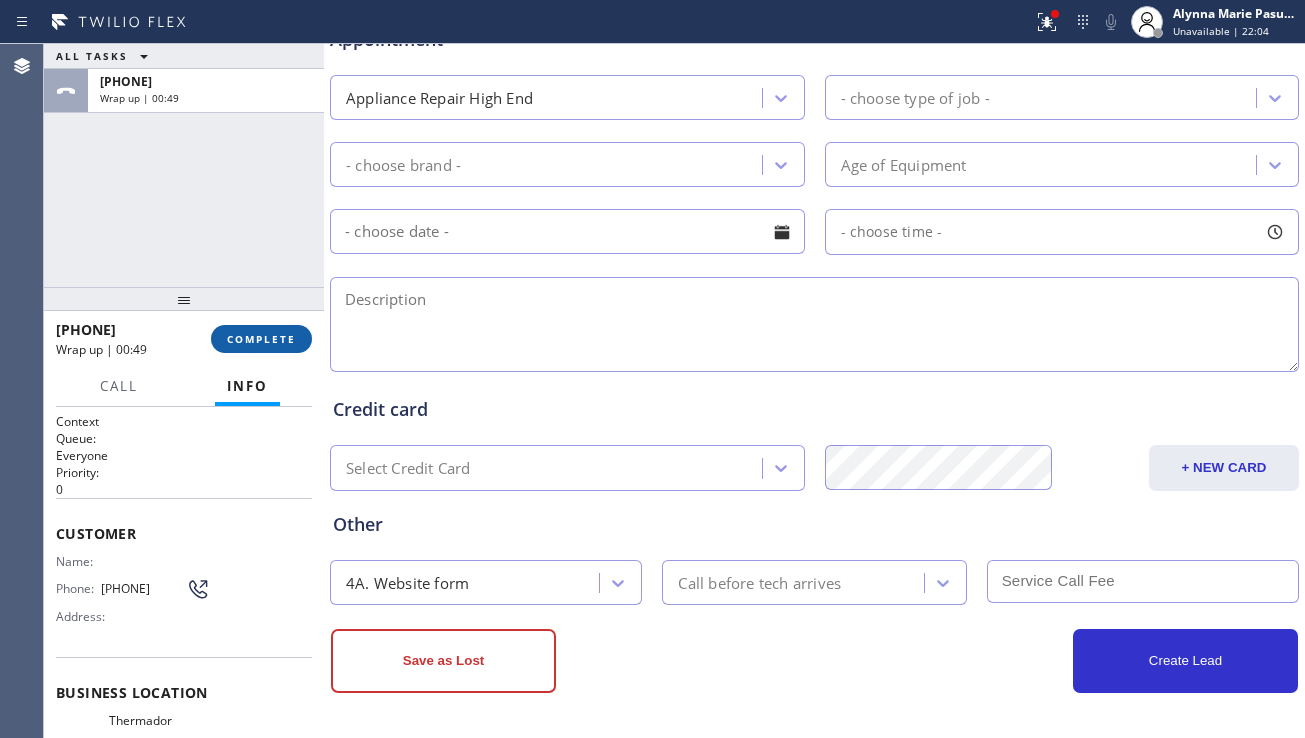 click on "COMPLETE" at bounding box center (261, 339) 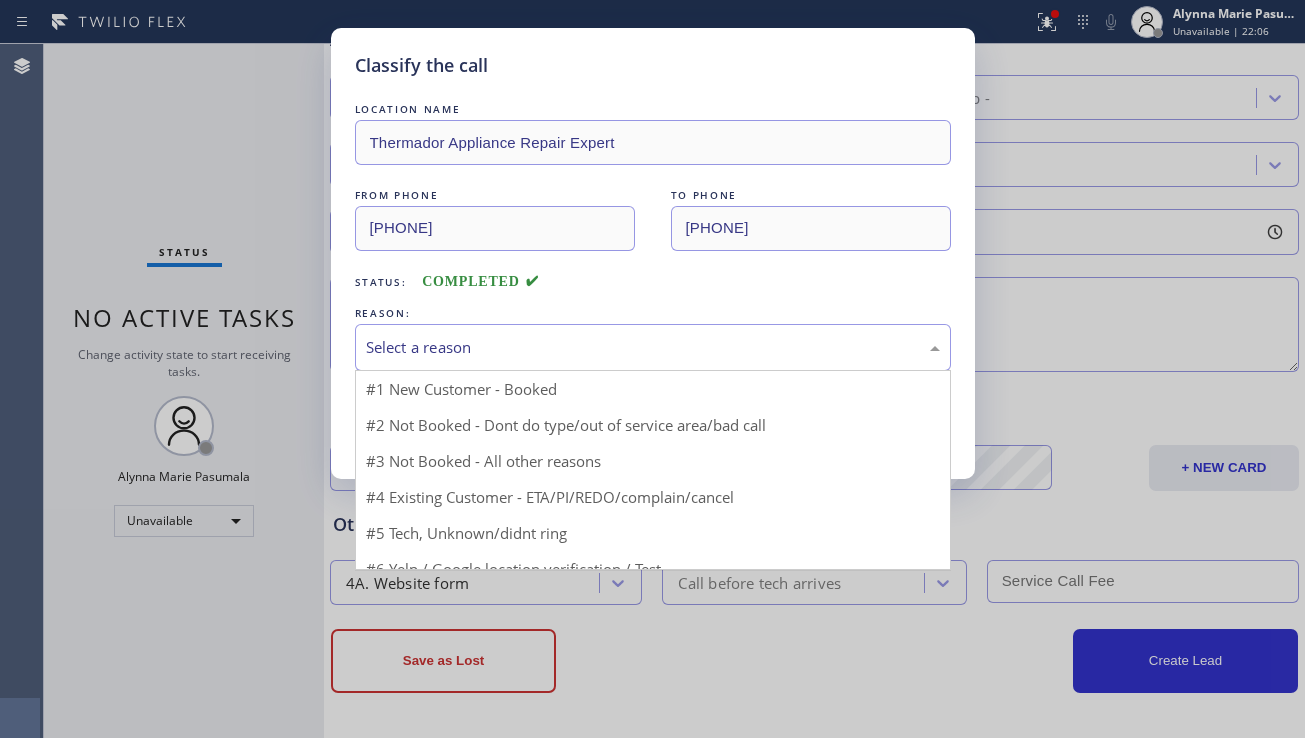 click on "Select a reason" at bounding box center [653, 347] 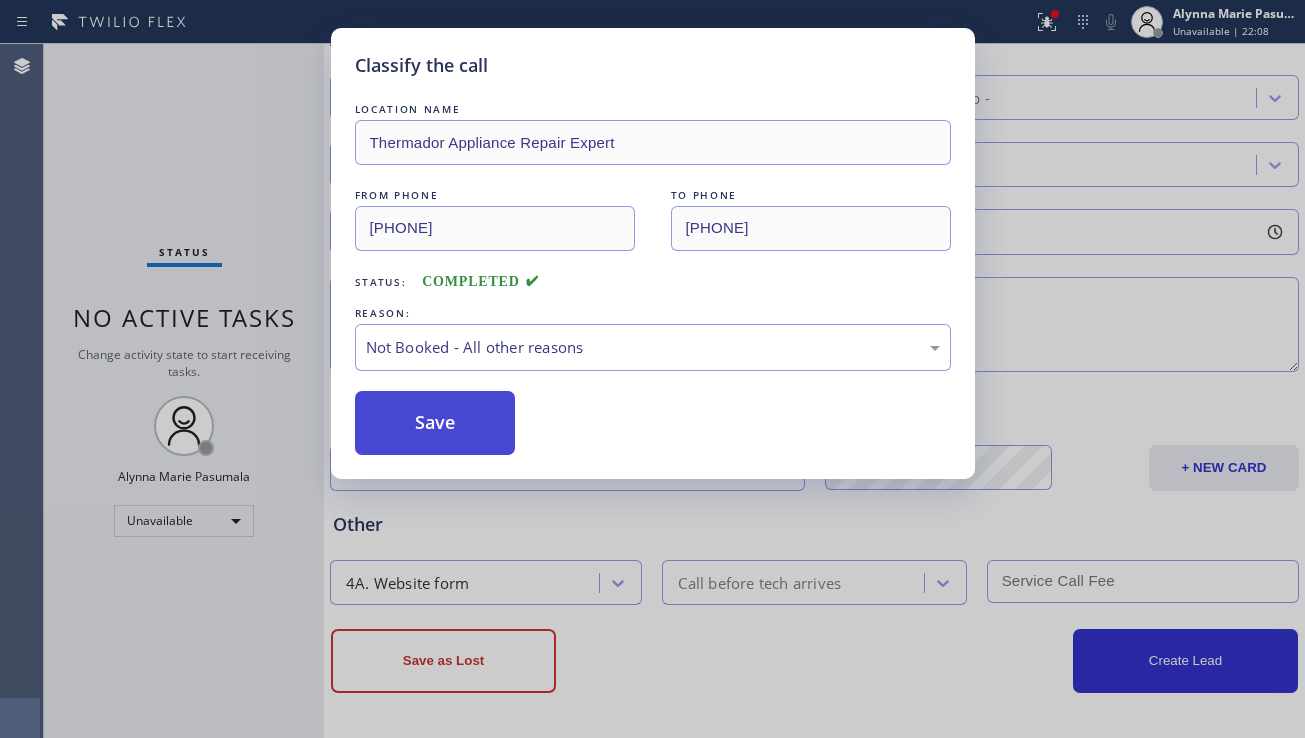 click on "Save" at bounding box center (435, 423) 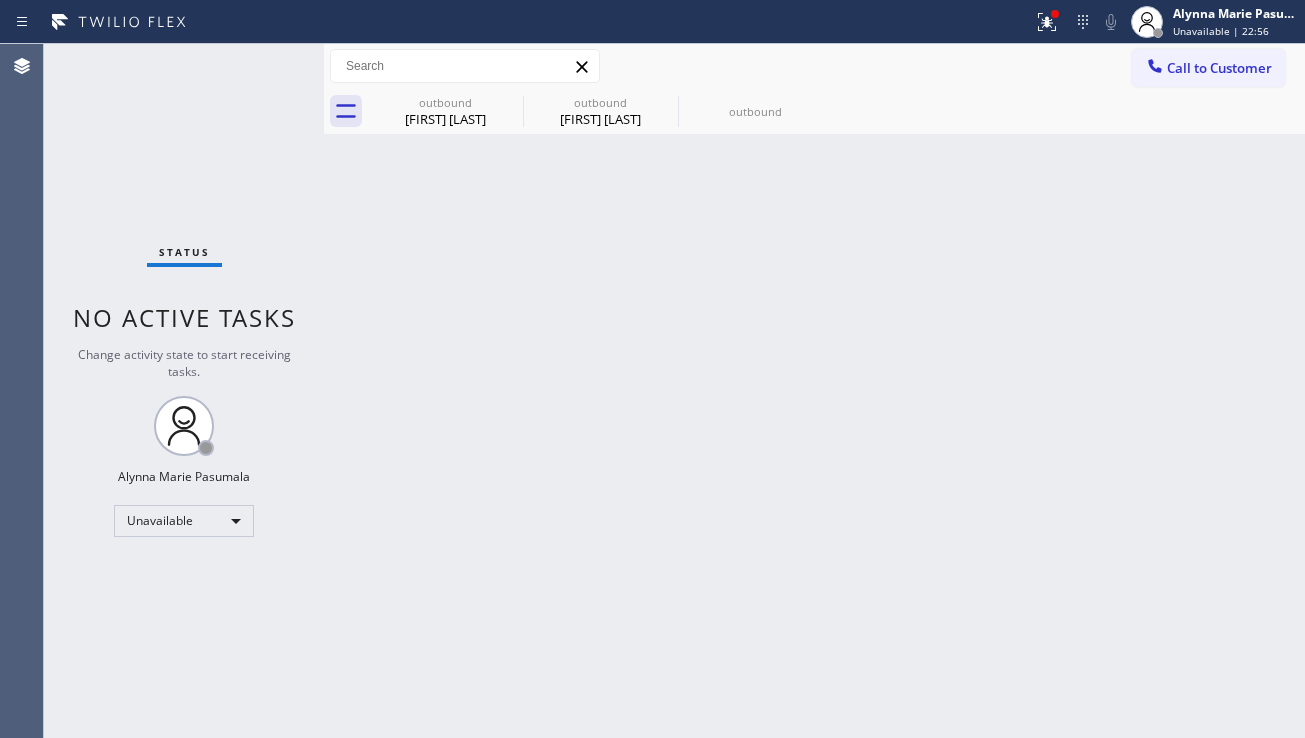 scroll, scrollTop: 0, scrollLeft: 0, axis: both 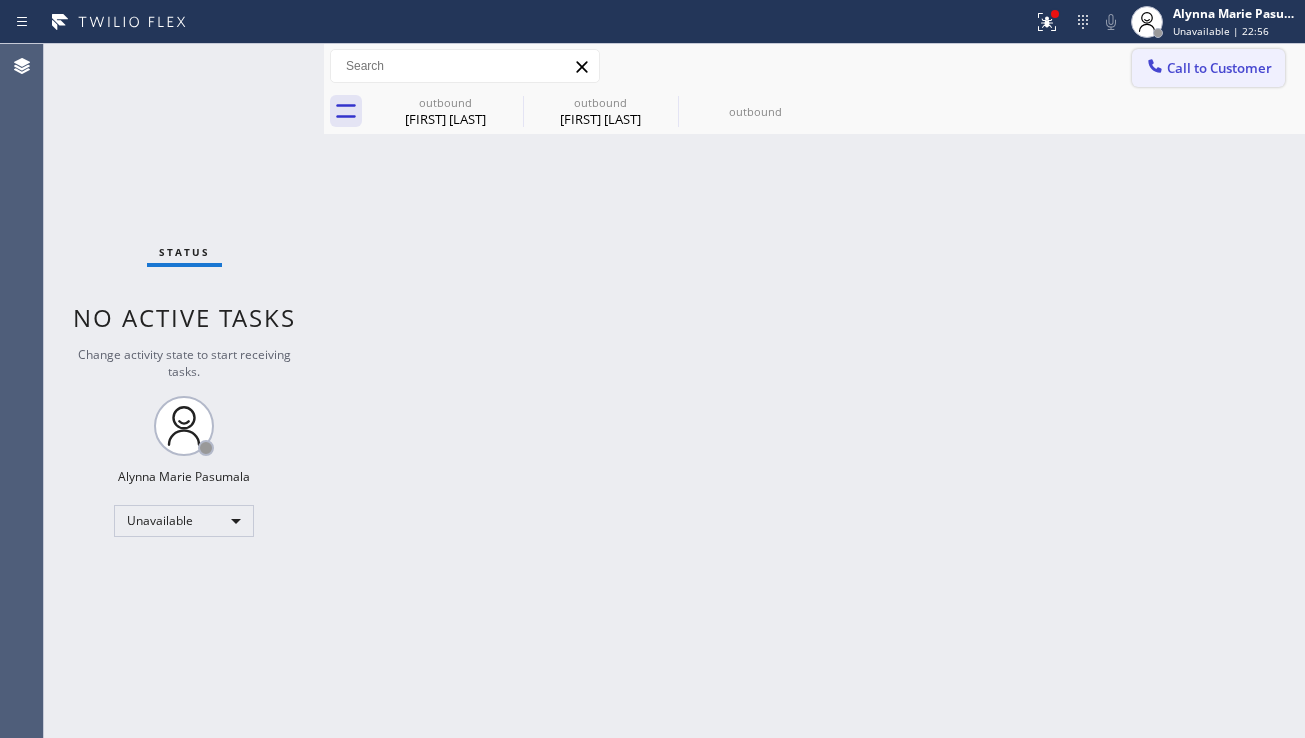 click on "Call to Customer" at bounding box center (1208, 68) 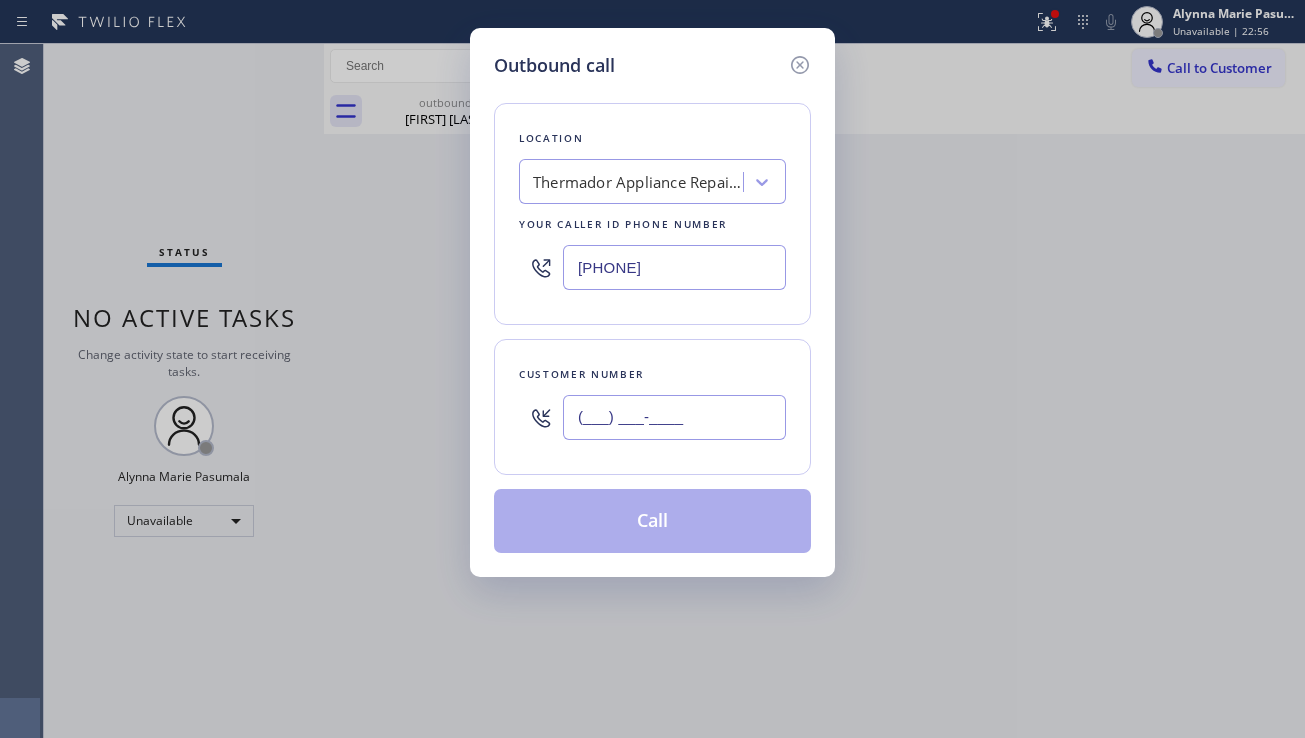 click on "(___) ___-____" at bounding box center [674, 417] 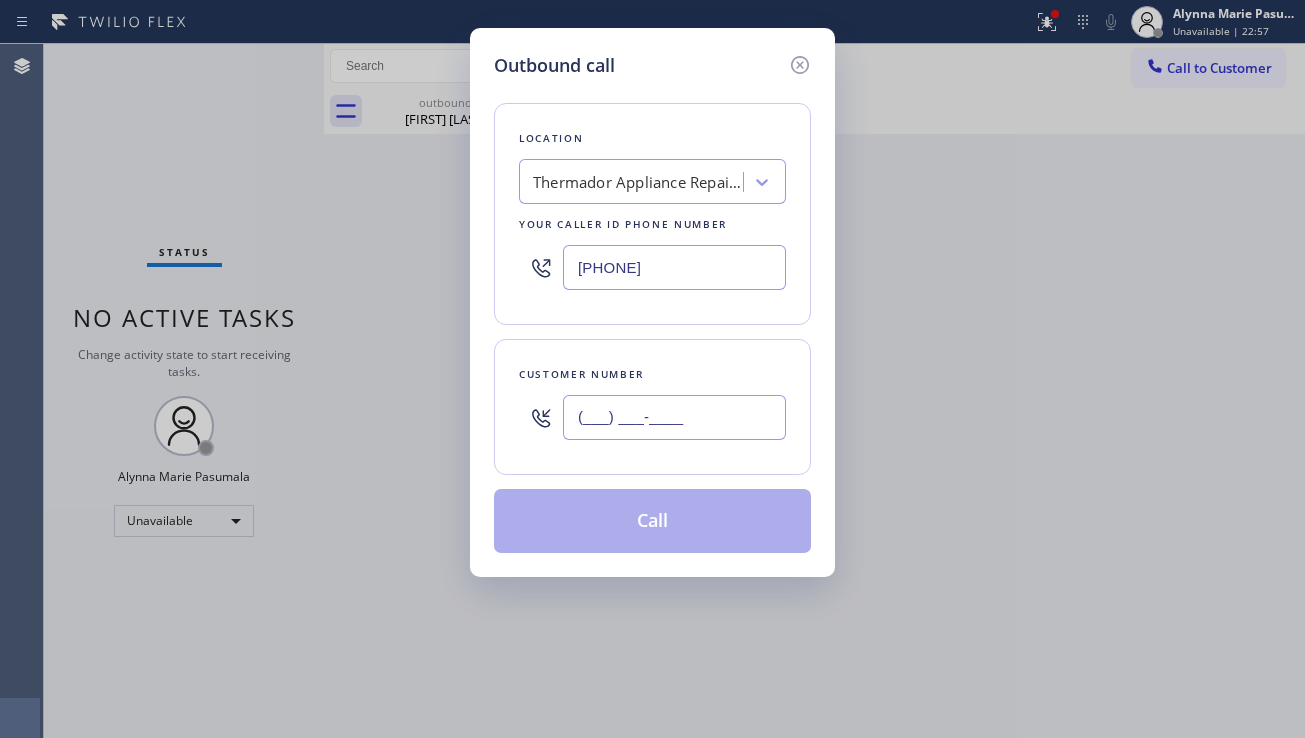 paste on "[PHONE]" 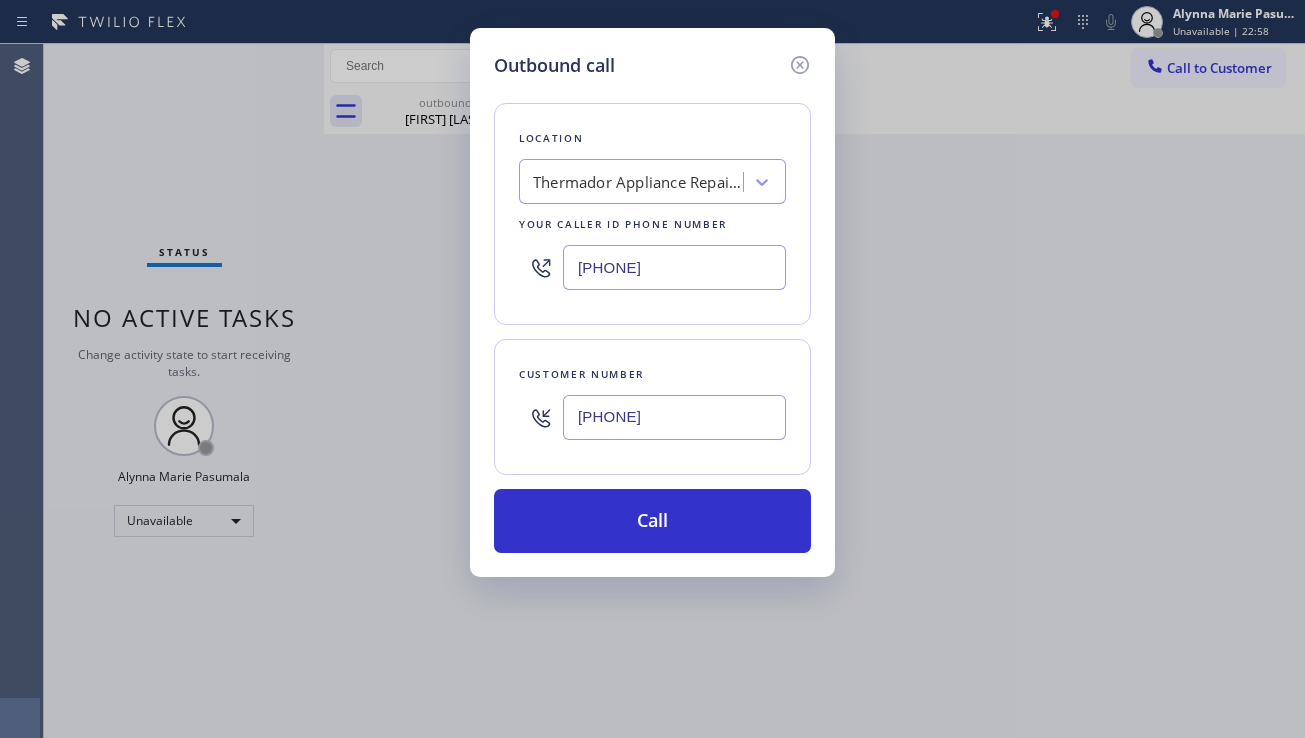 type on "[PHONE]" 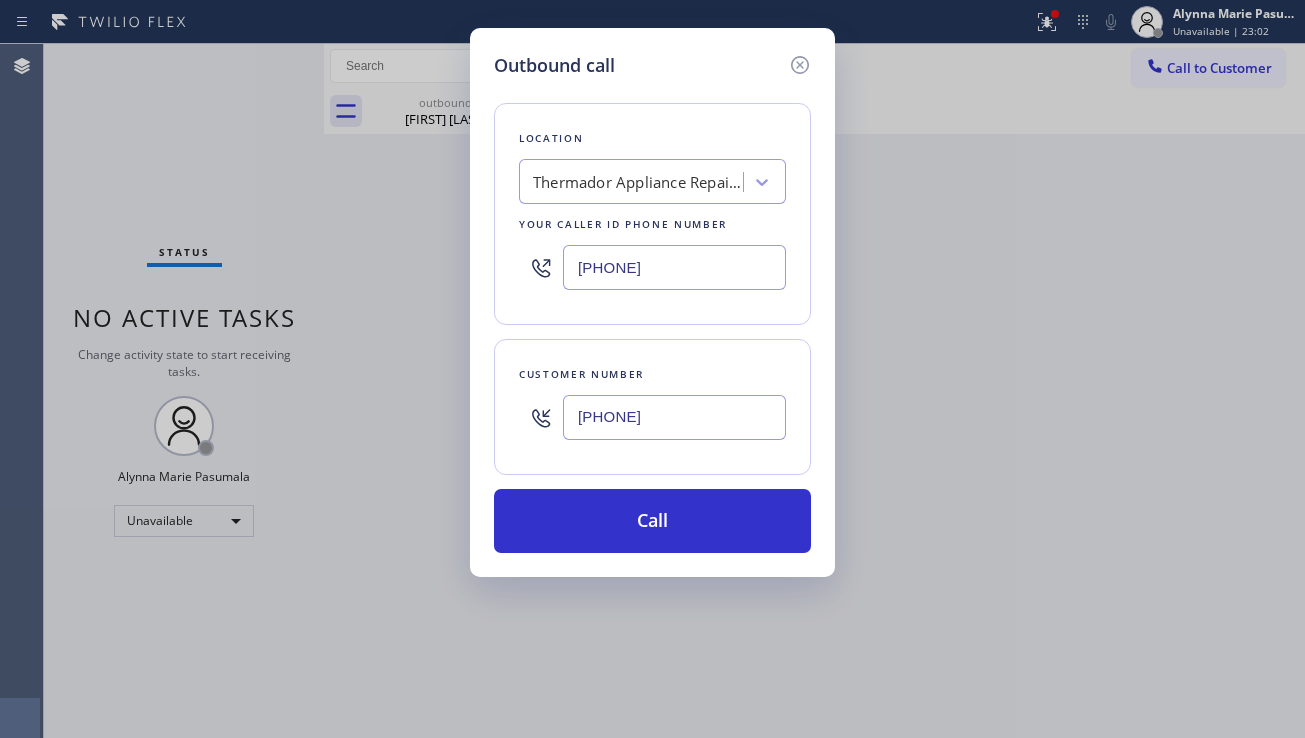 drag, startPoint x: 1202, startPoint y: 468, endPoint x: 872, endPoint y: 394, distance: 338.19522 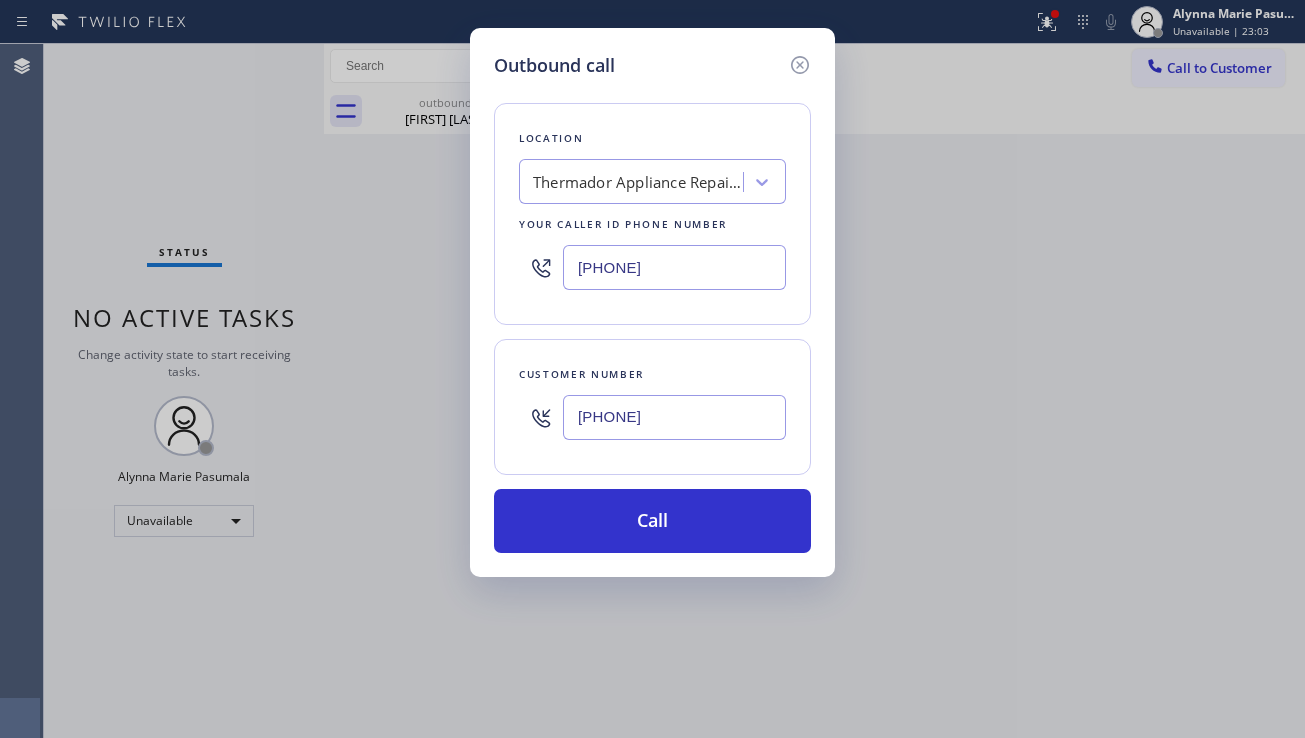 drag, startPoint x: 707, startPoint y: 278, endPoint x: 574, endPoint y: 276, distance: 133.01503 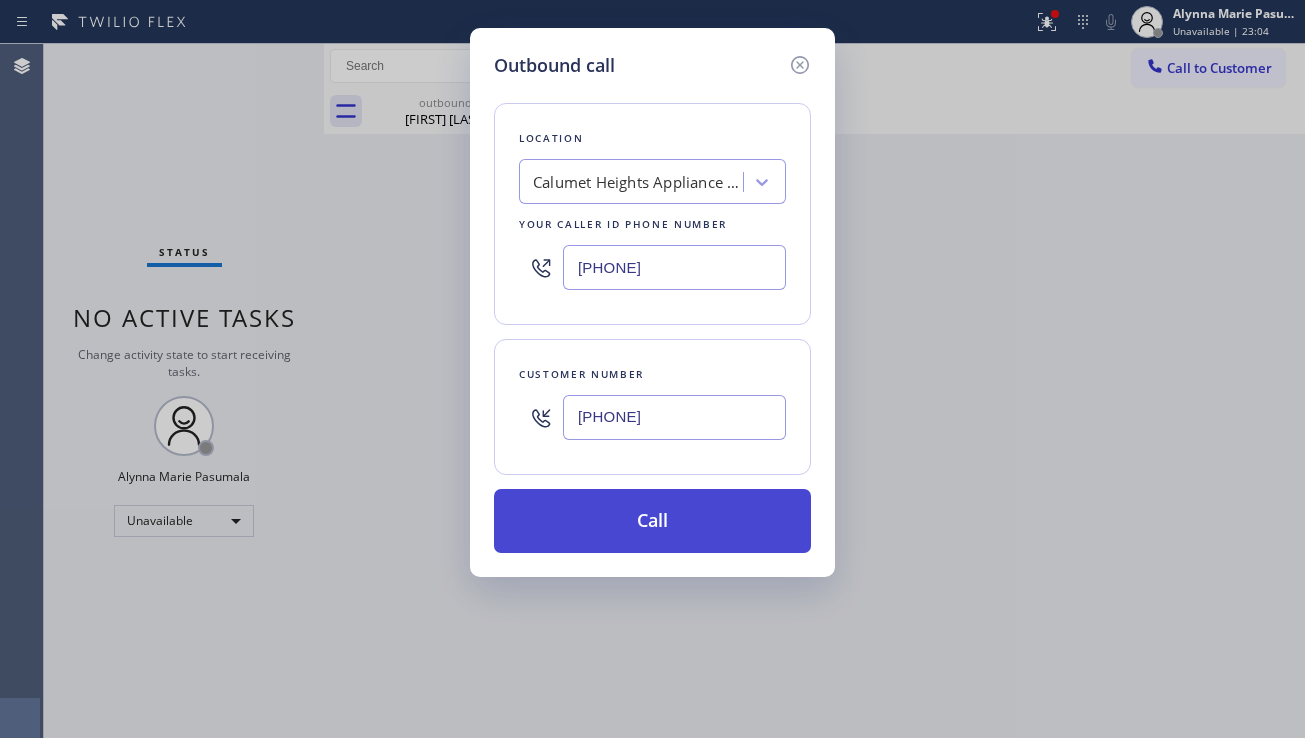 type on "[PHONE]" 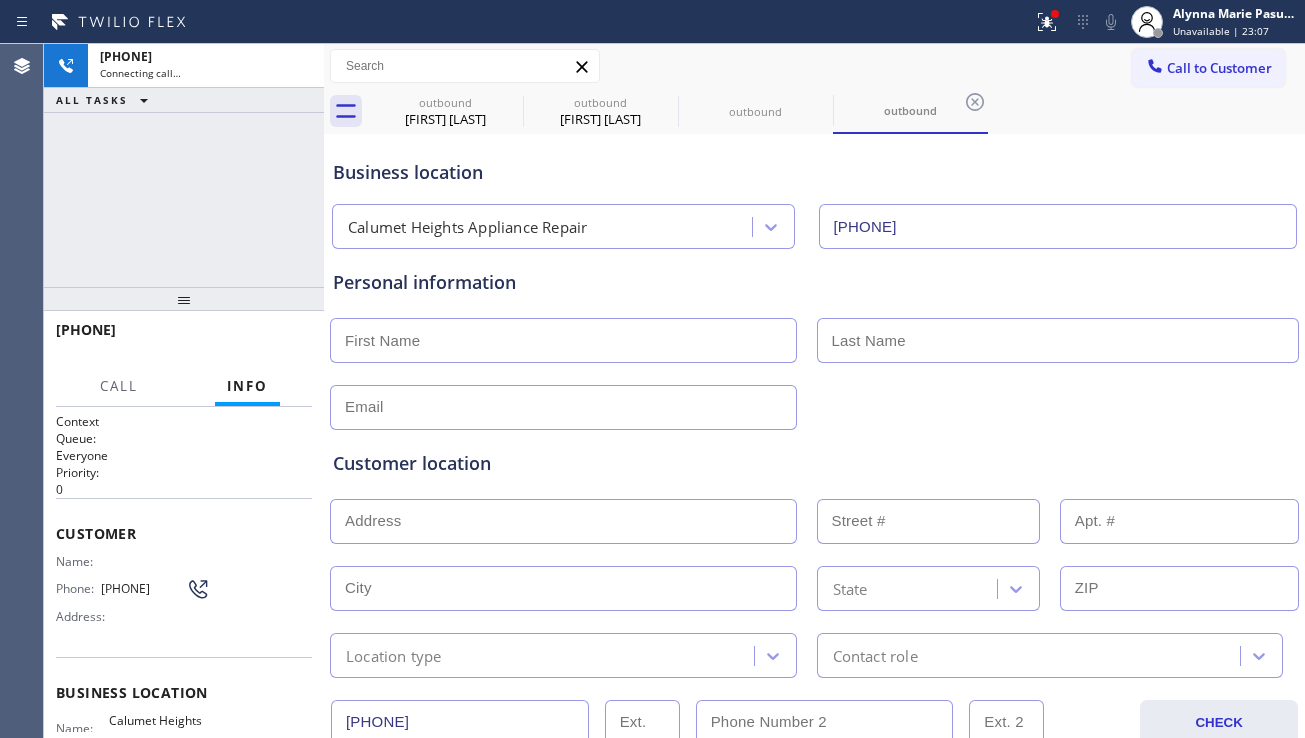 type on "[PHONE]" 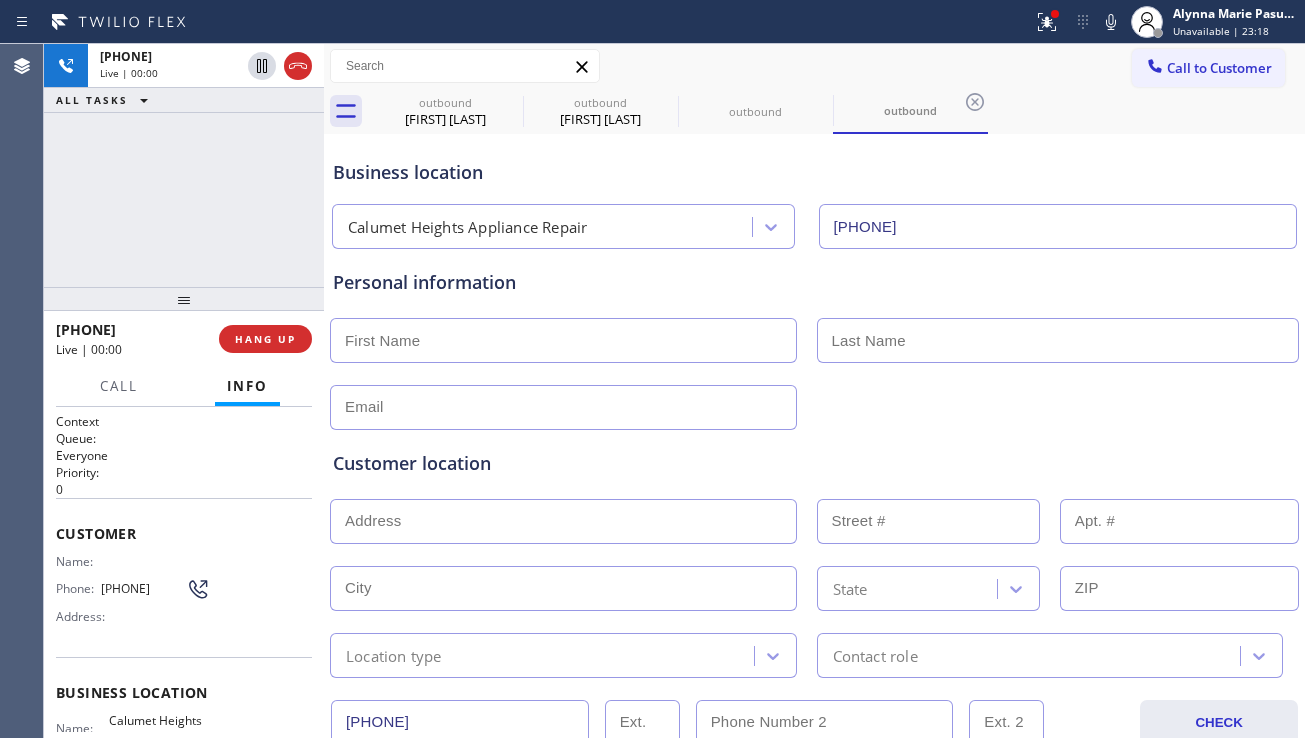 click on "Customer location" at bounding box center [814, 463] 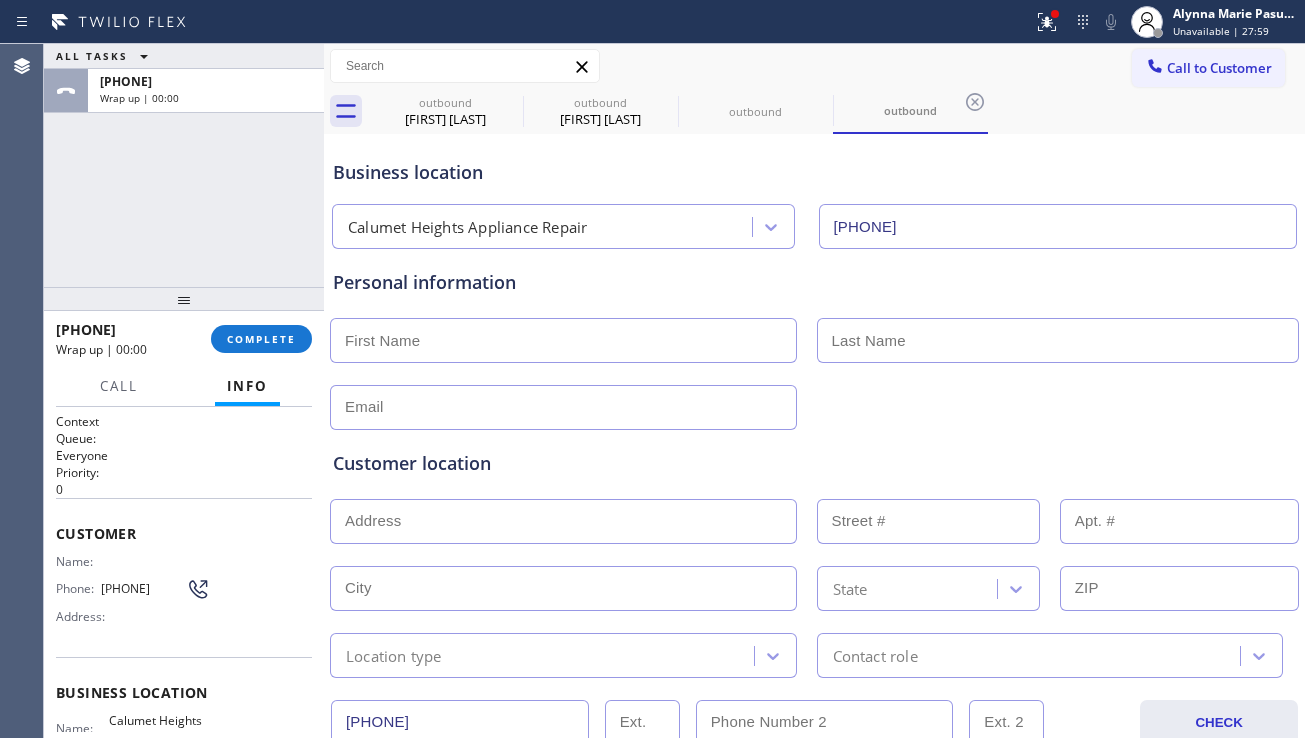 click at bounding box center [563, 340] 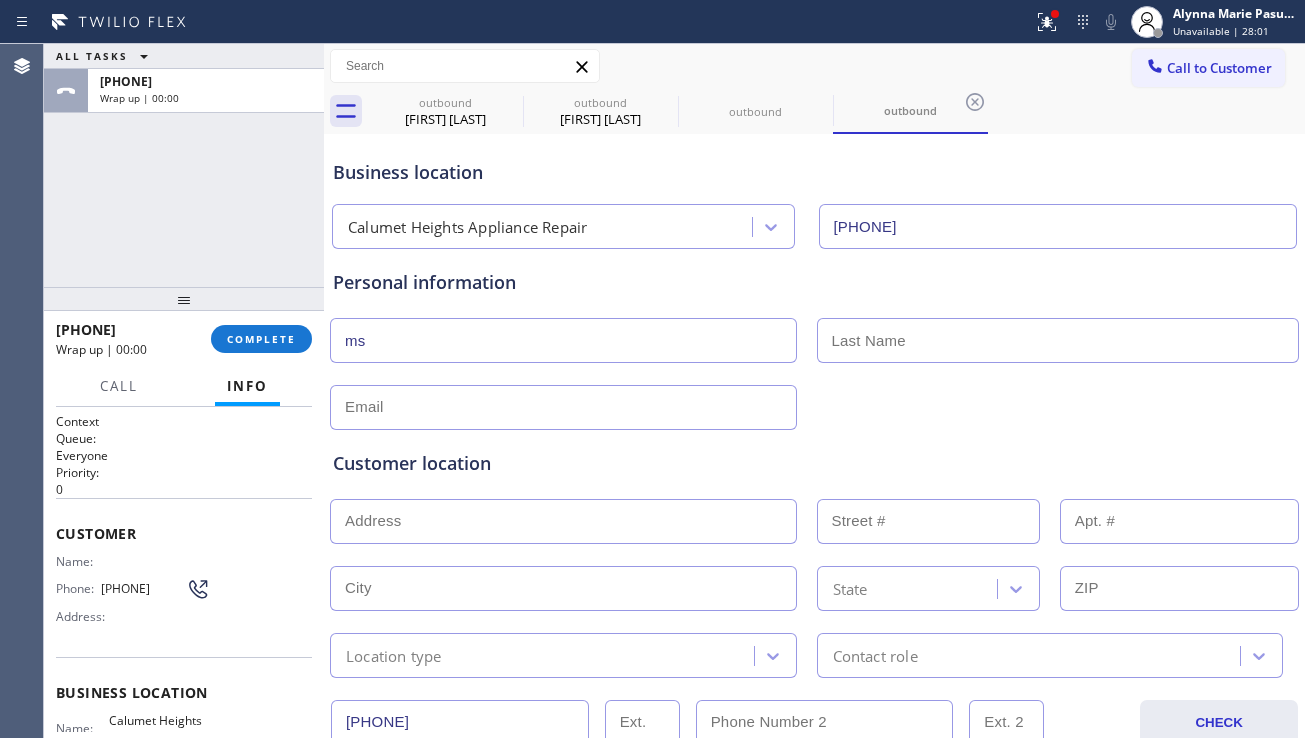 type on "ms" 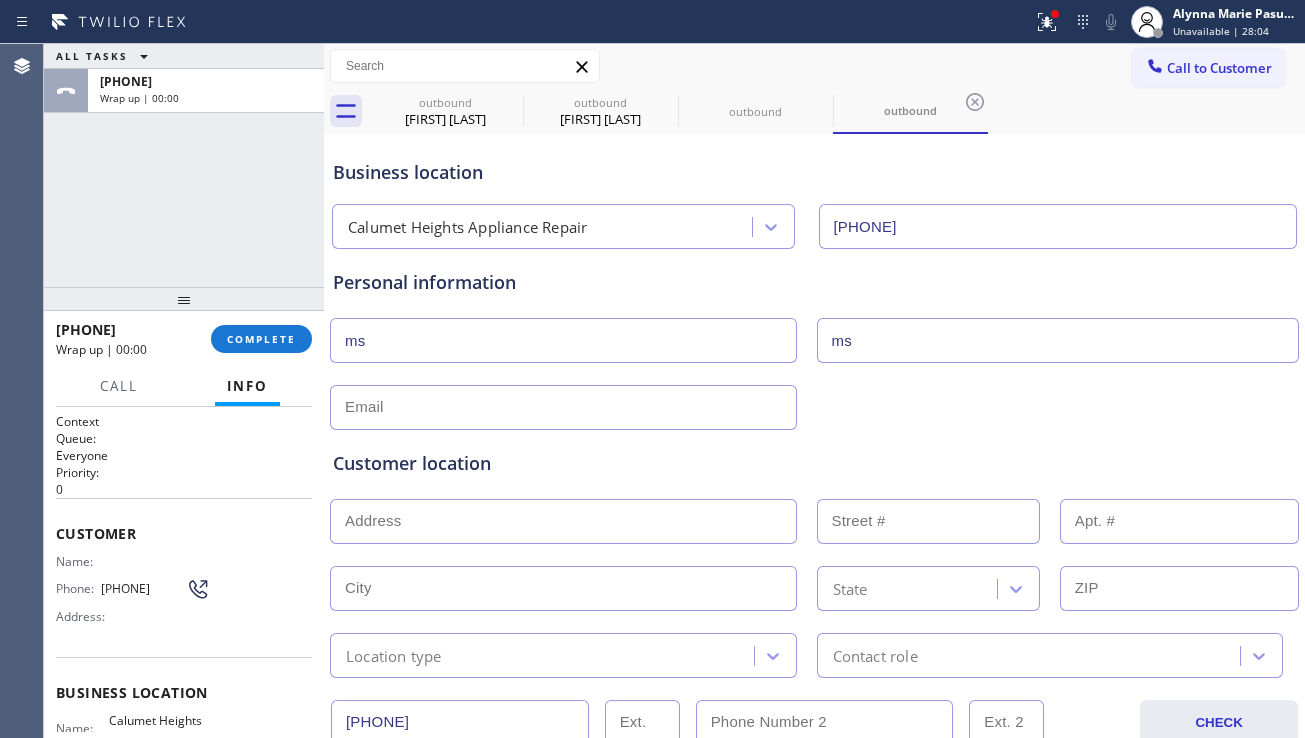type on "ms" 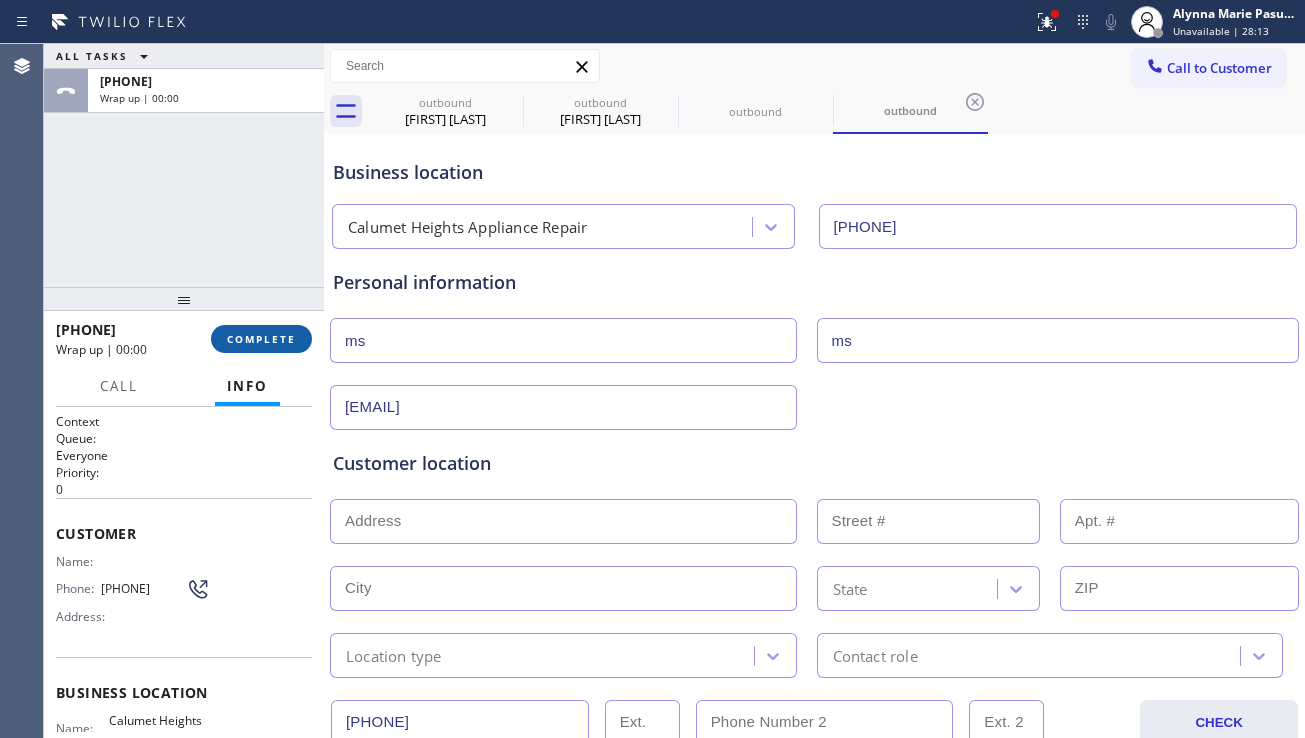 type on "[EMAIL]" 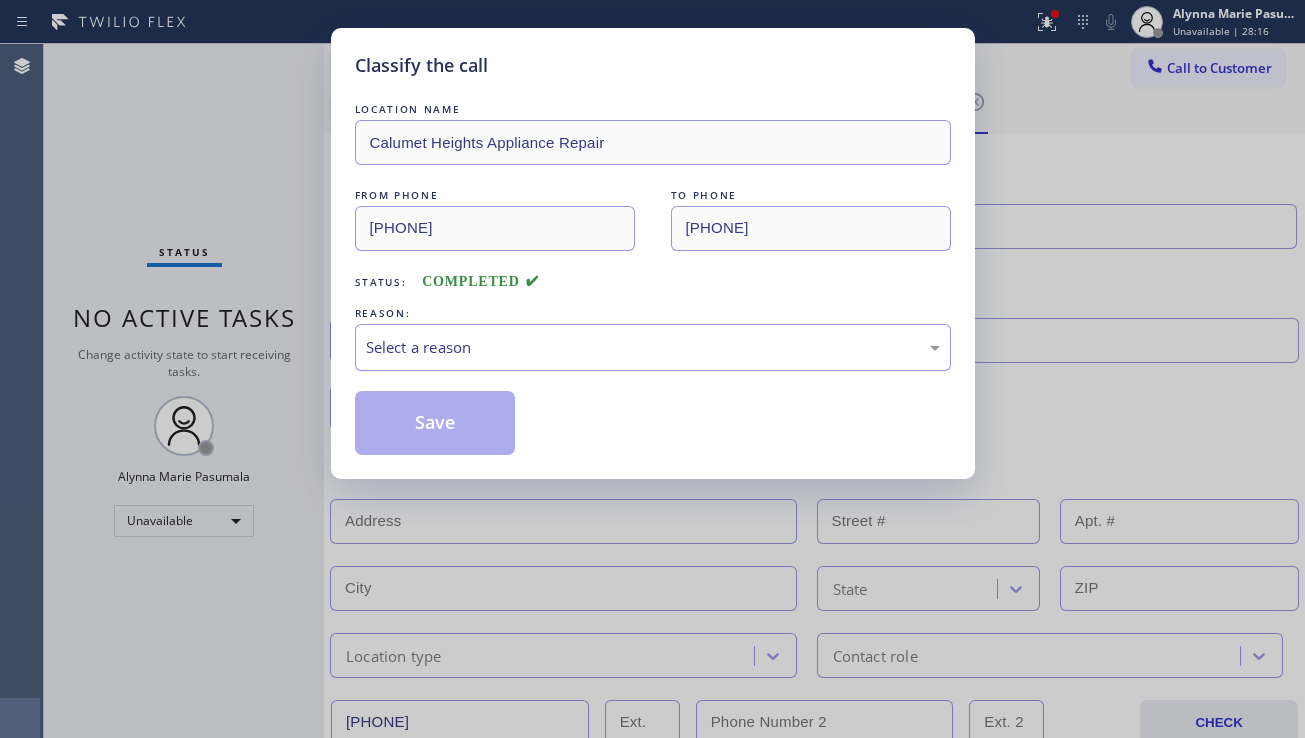 click on "Select a reason" at bounding box center [653, 347] 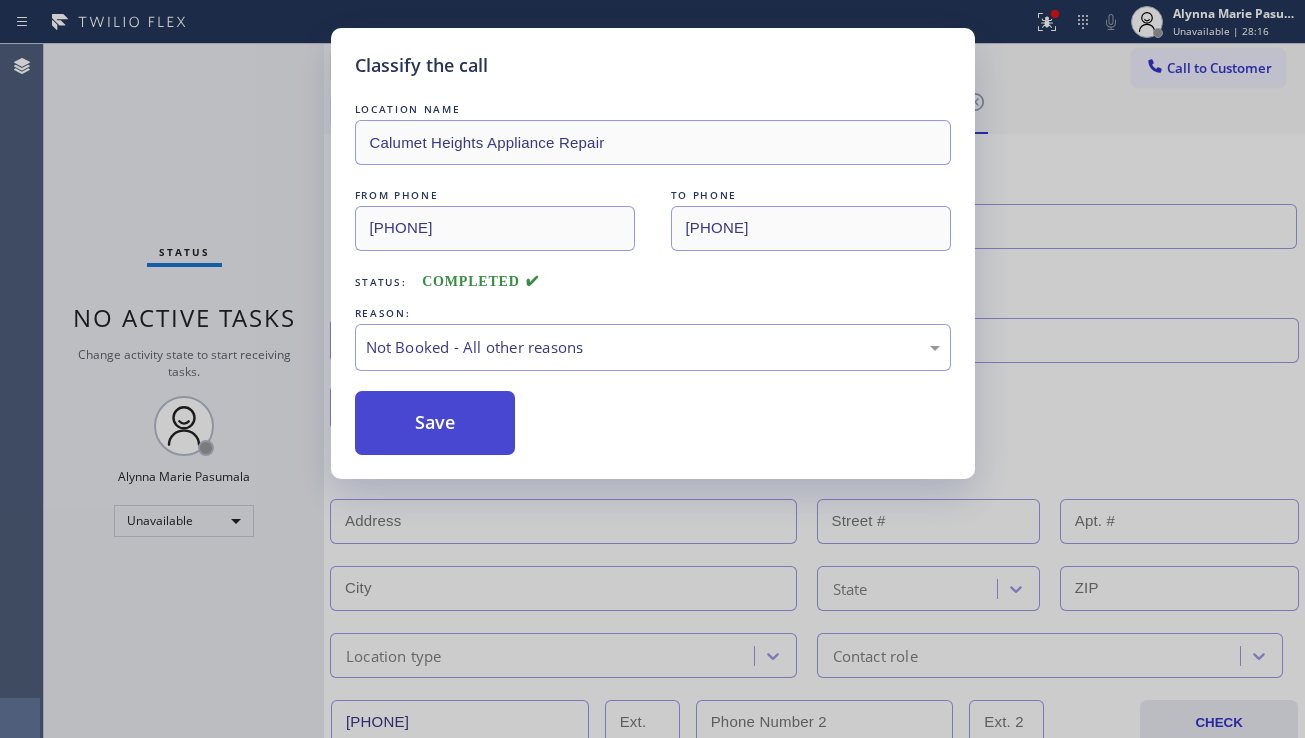 click on "Save" at bounding box center (435, 423) 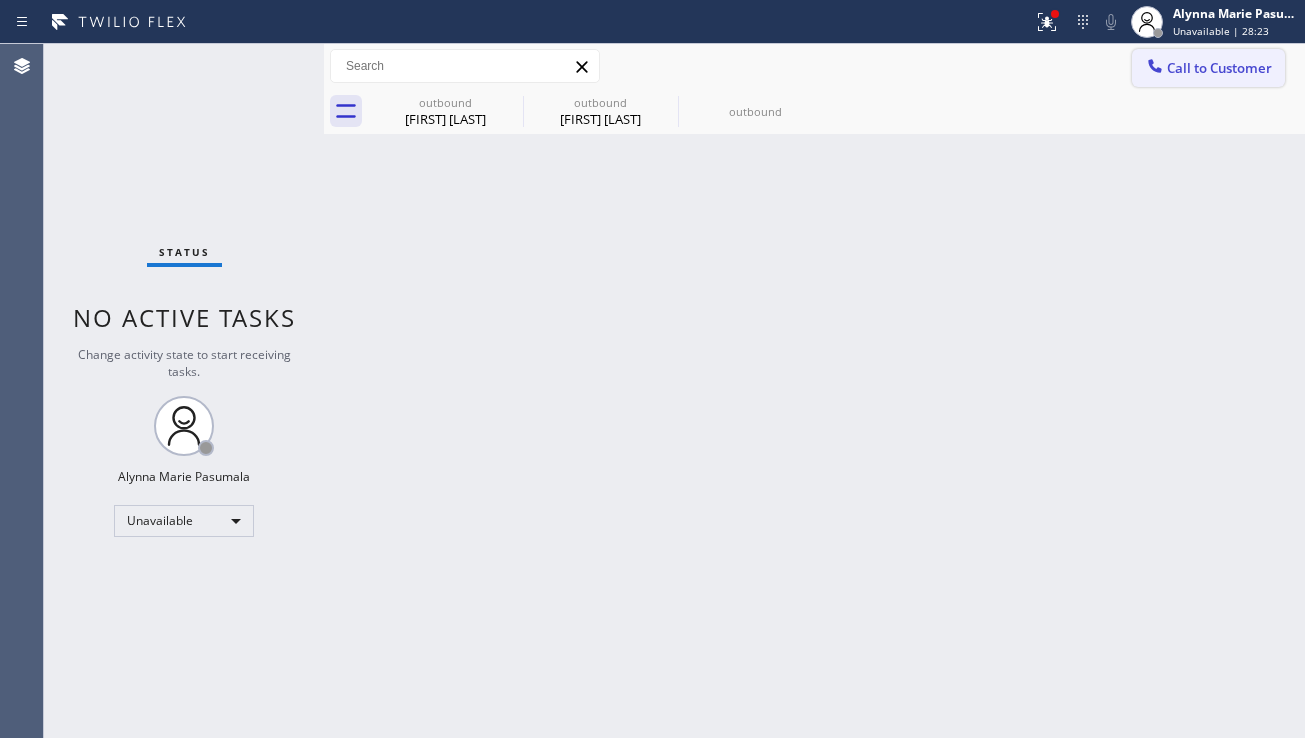click 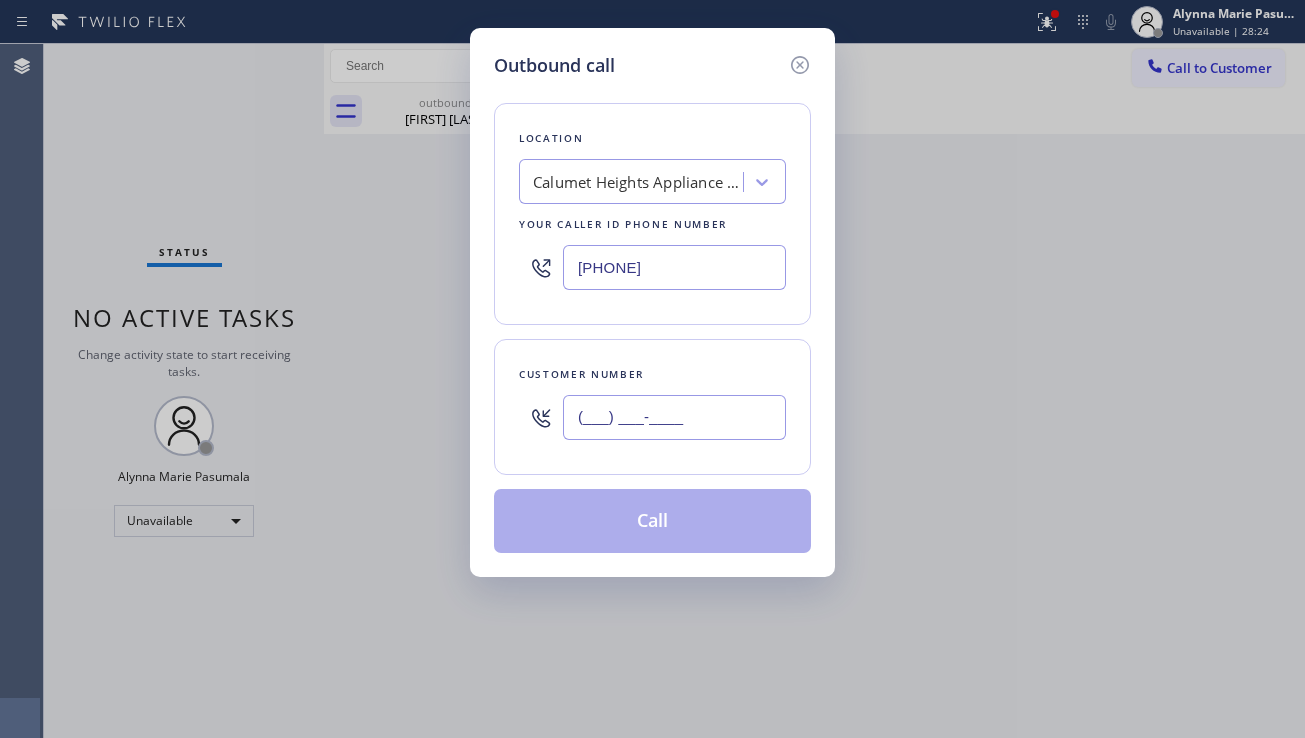 click on "(___) ___-____" at bounding box center [674, 417] 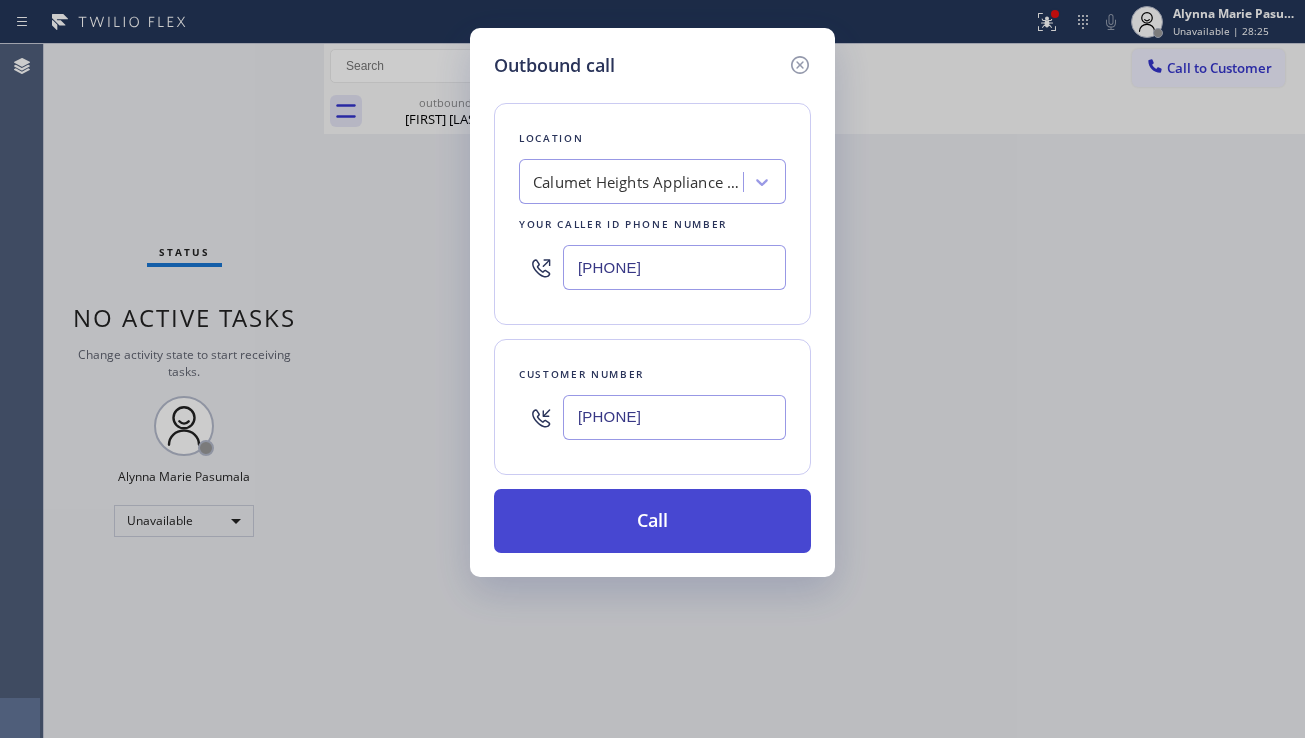 type on "[PHONE]" 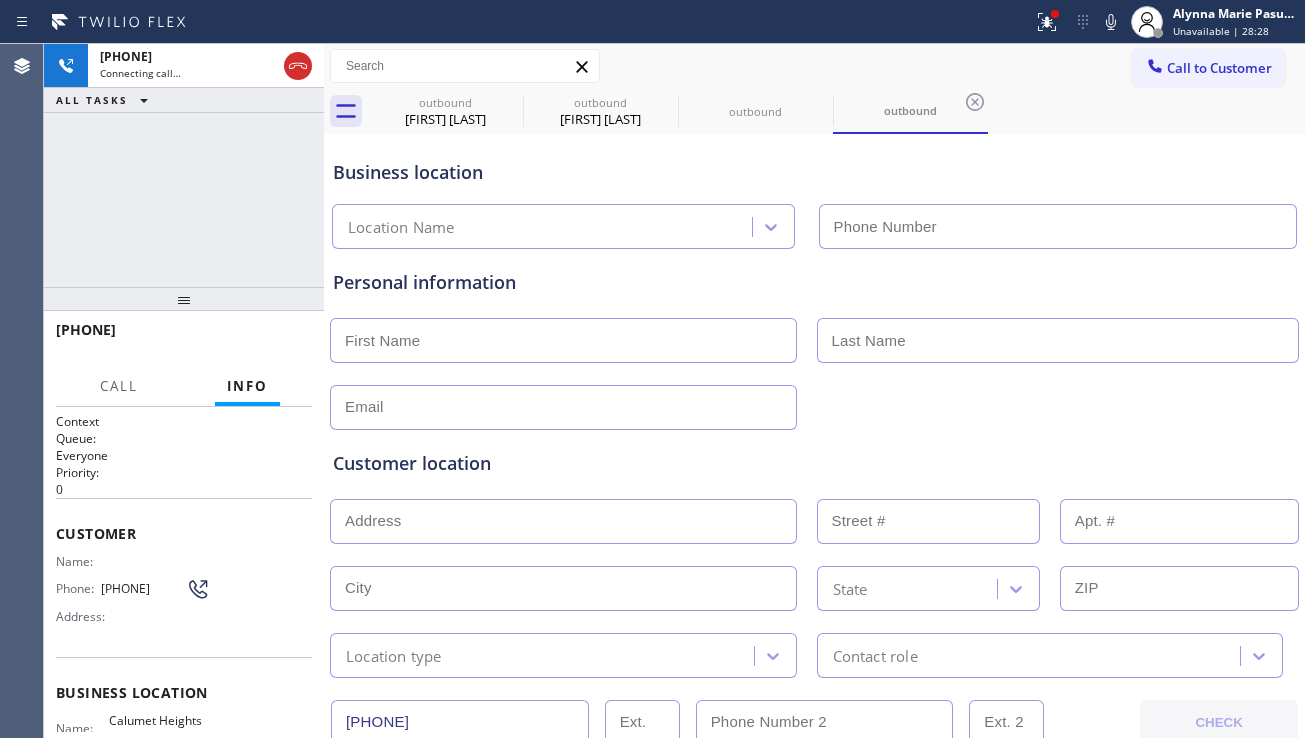 type on "[PHONE]" 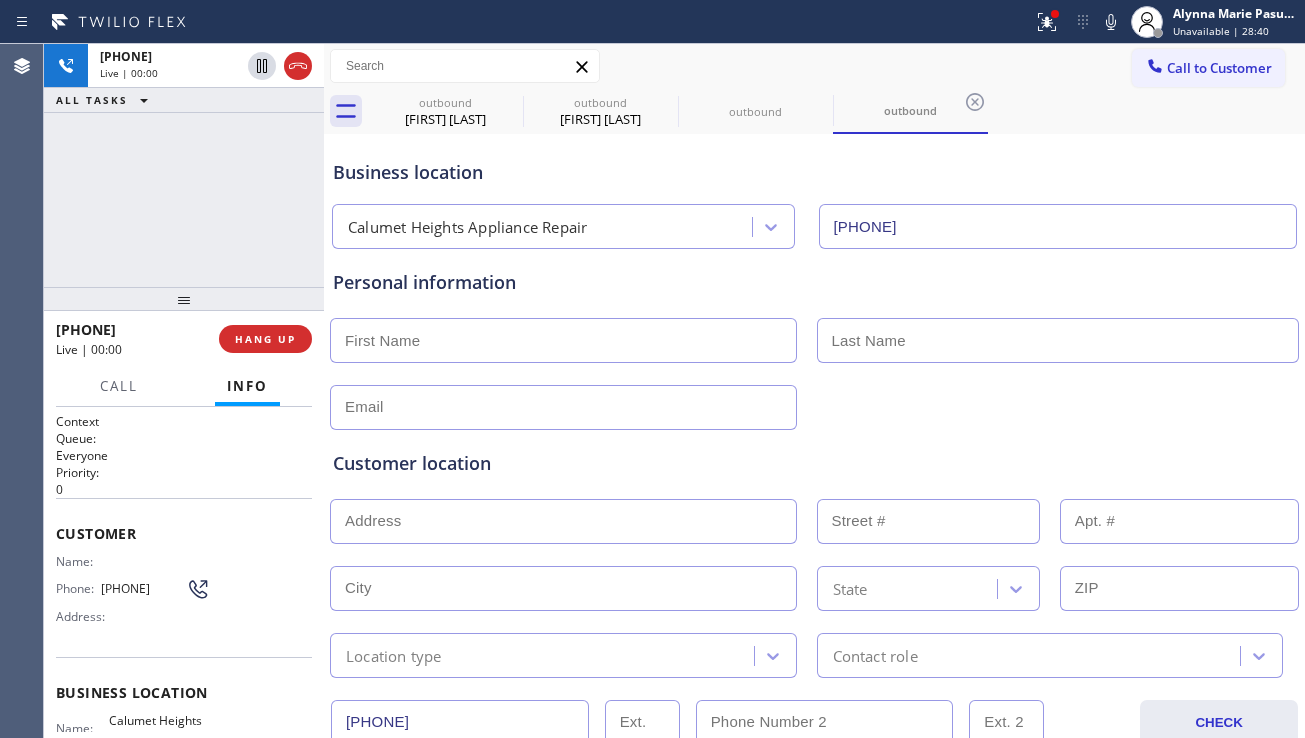 click on "Customer location" at bounding box center (814, 463) 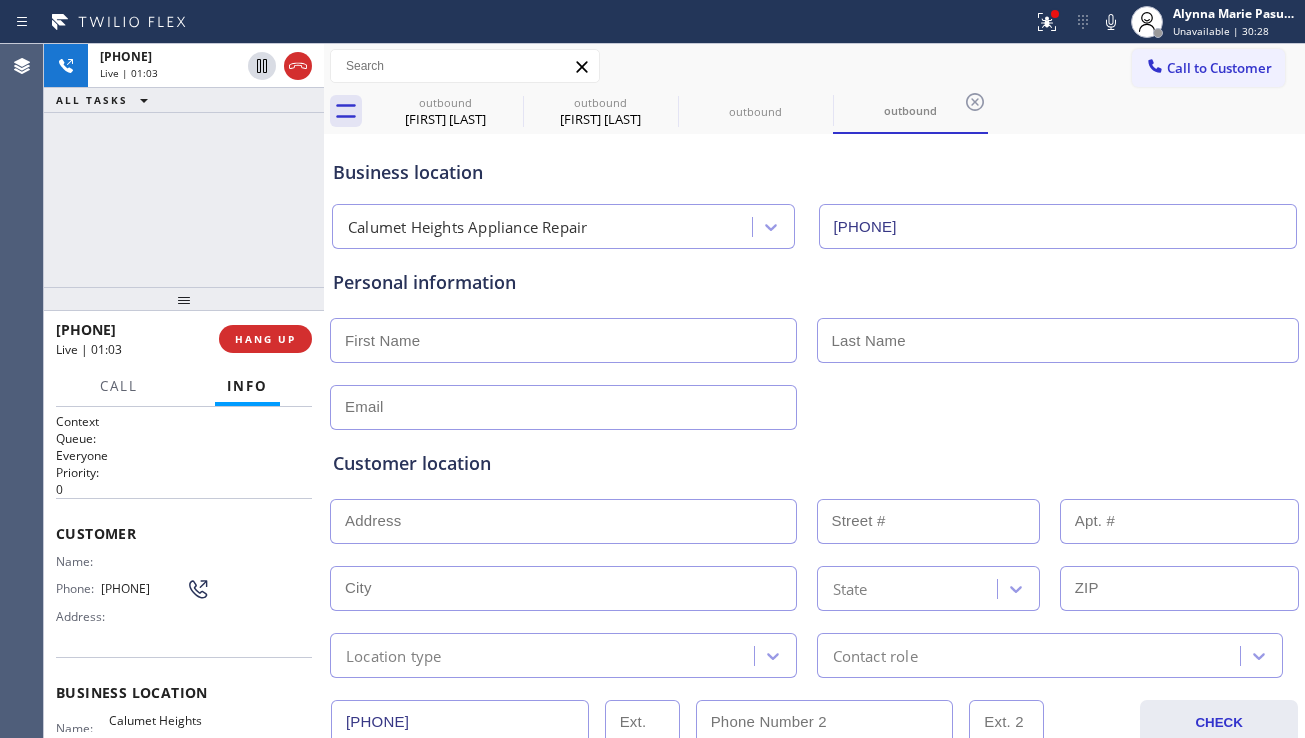 click at bounding box center (563, 340) 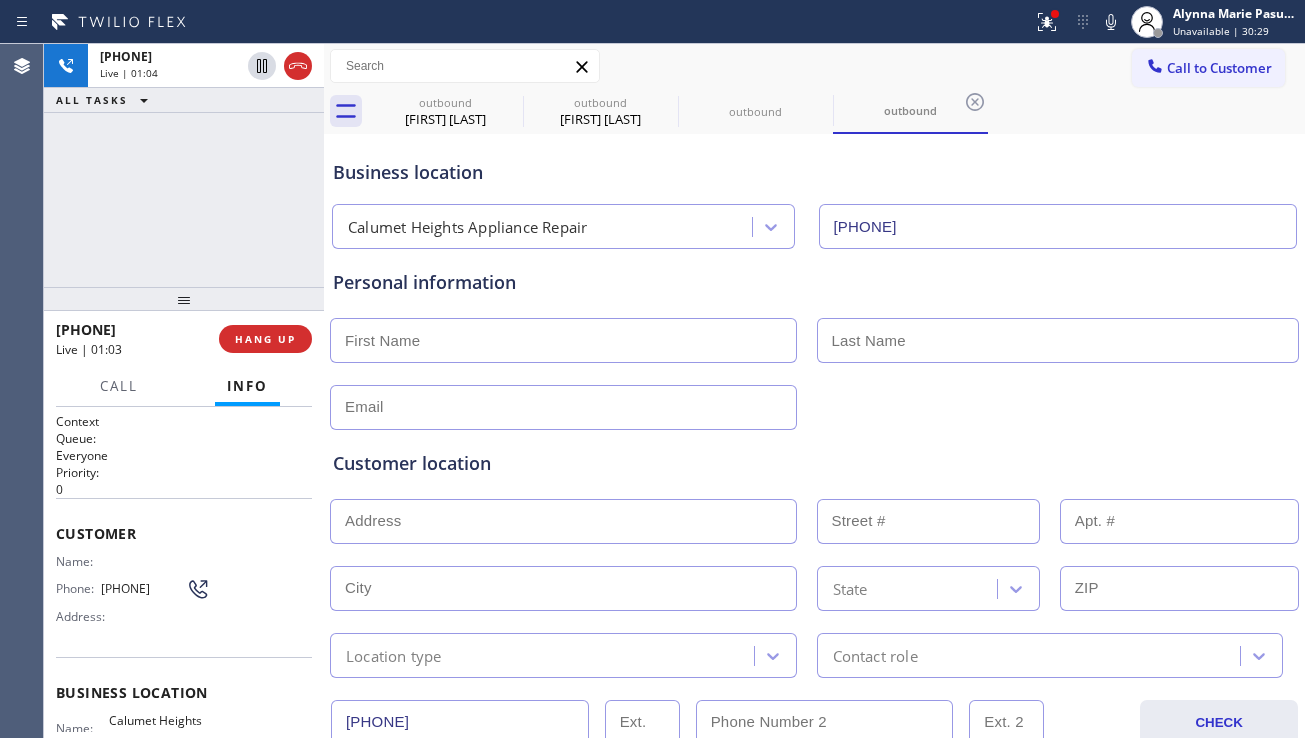 paste on "abril" 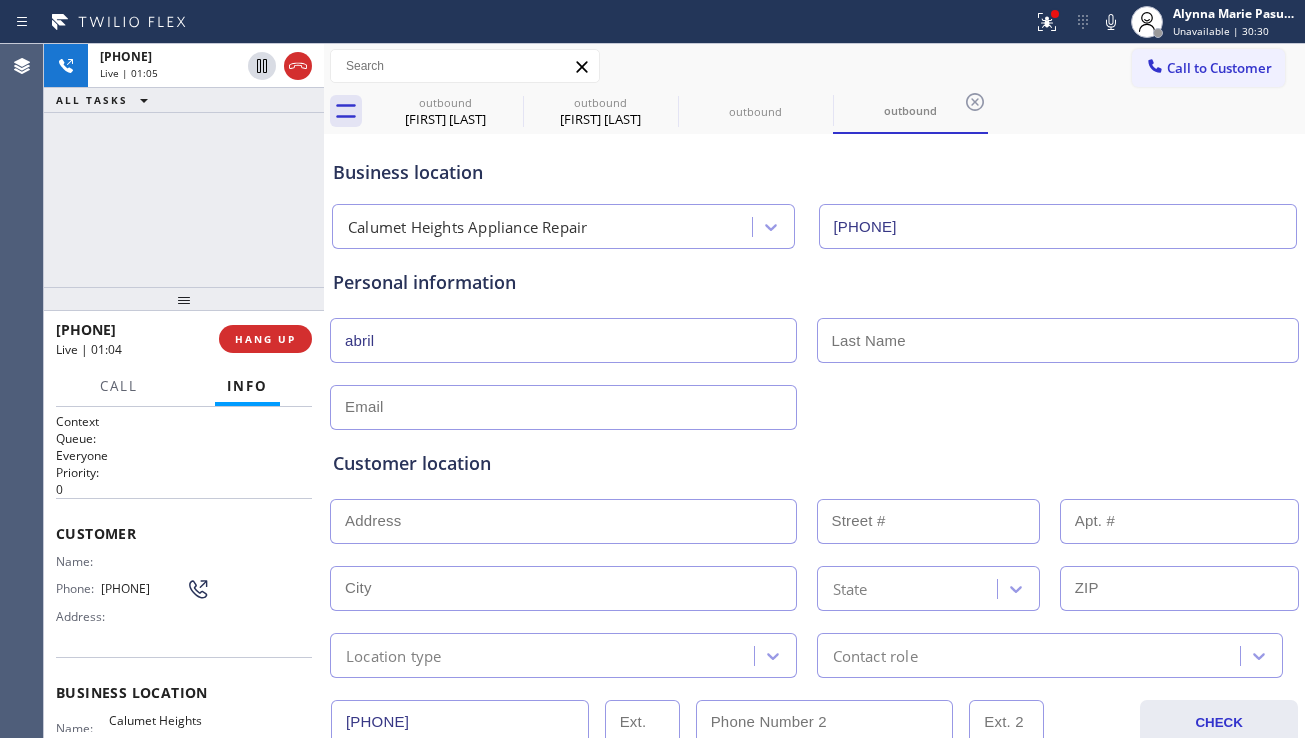 click on "abril" at bounding box center (563, 340) 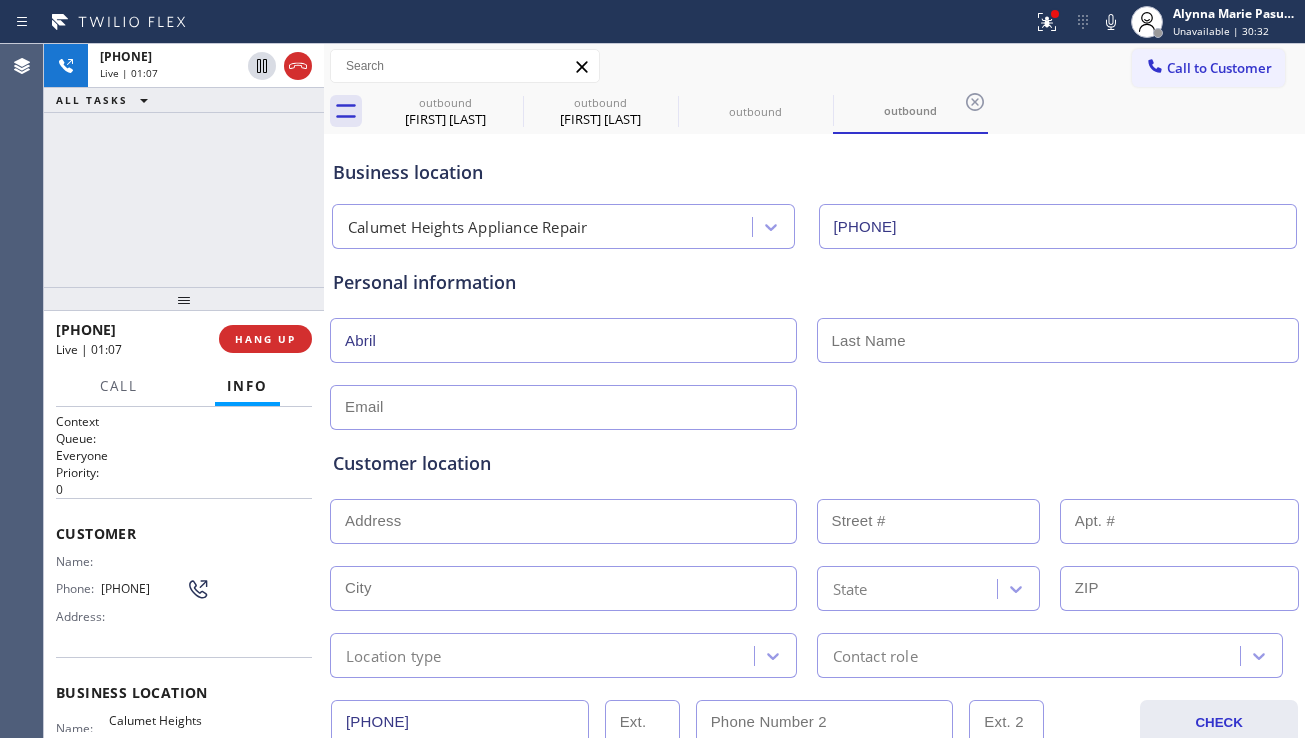 type on "Abril" 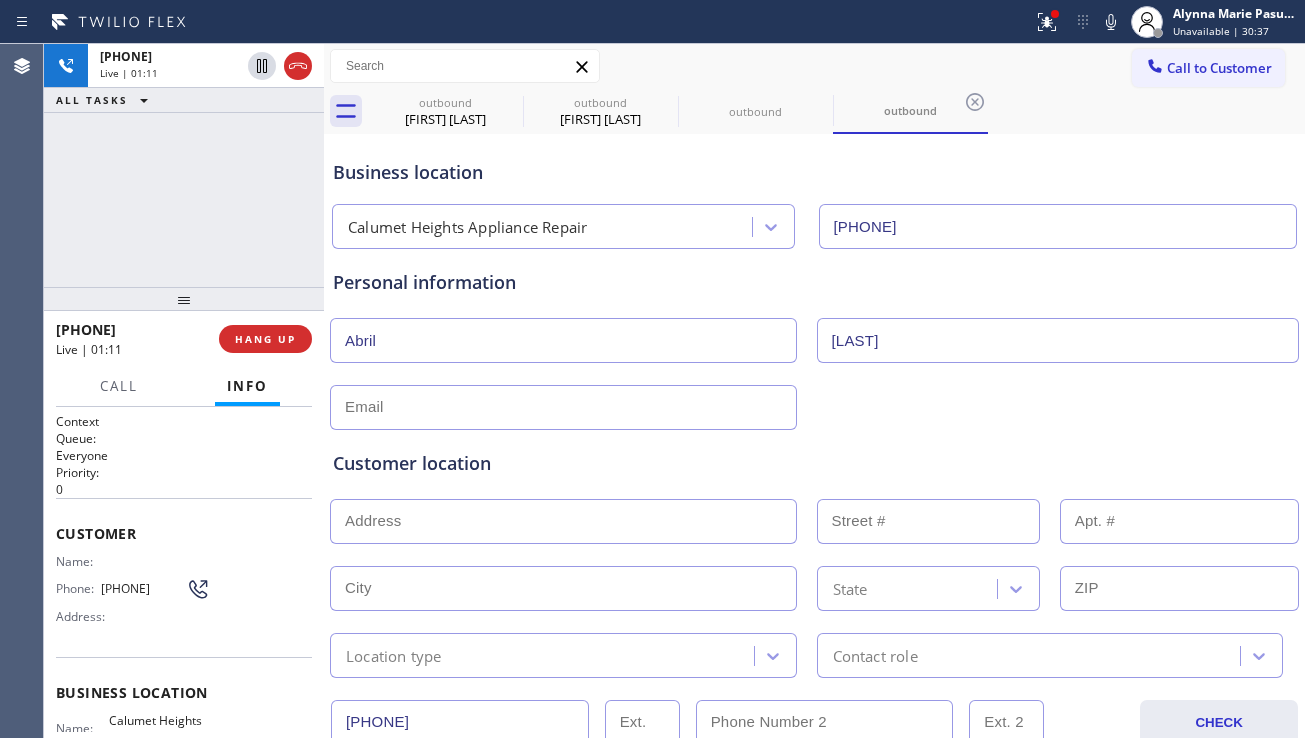 type on "[LAST]" 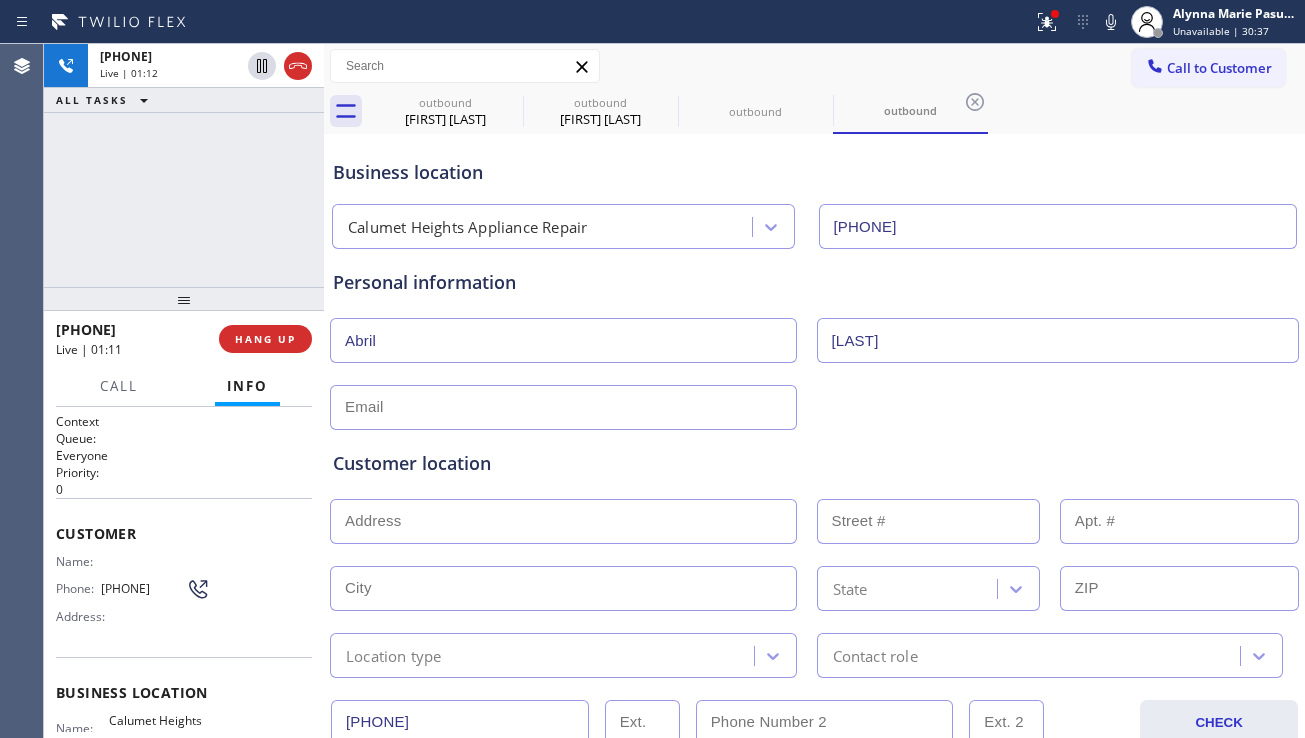 click at bounding box center [563, 407] 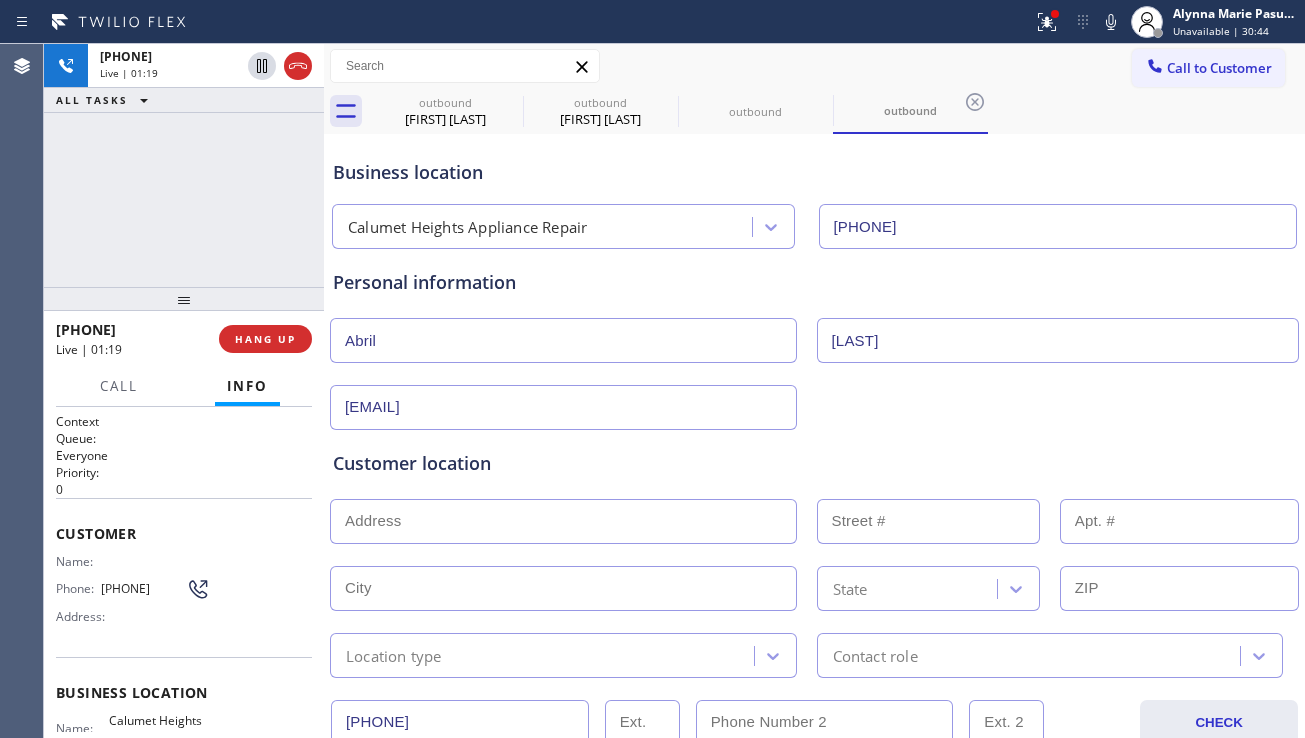 type on "[EMAIL]" 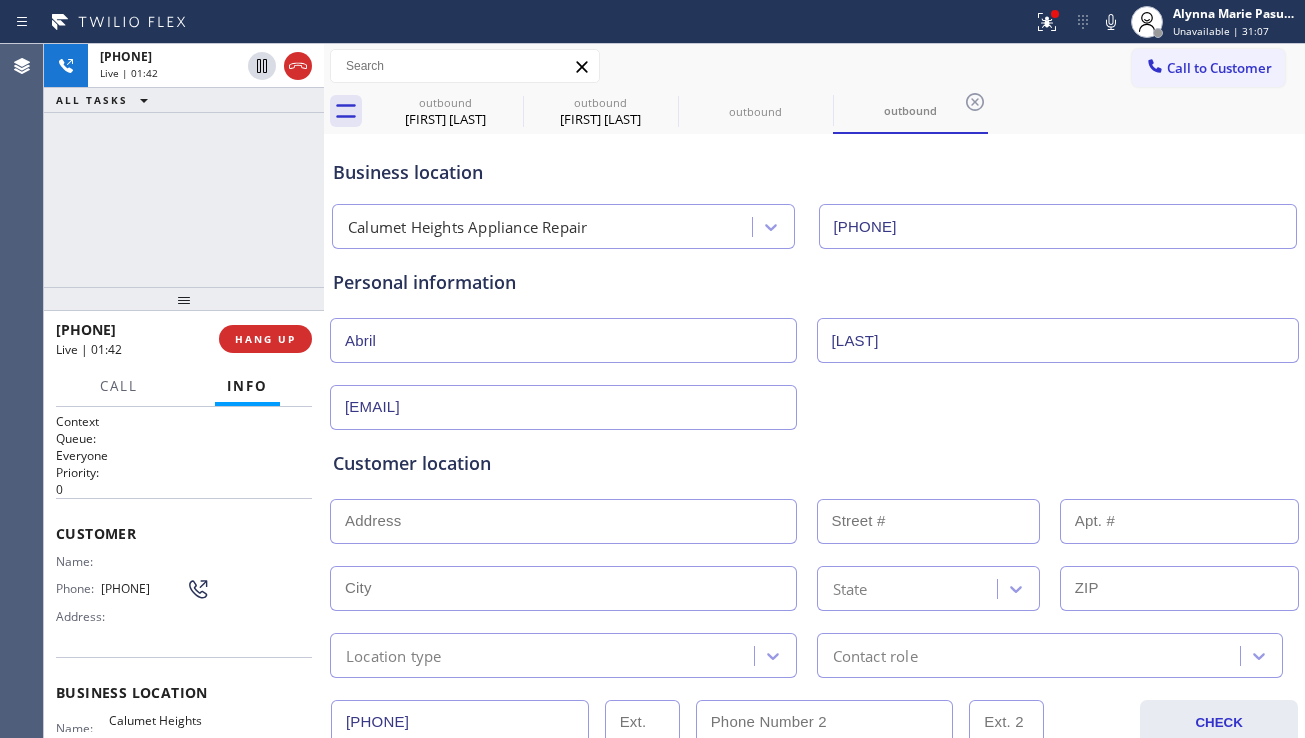 click at bounding box center (563, 521) 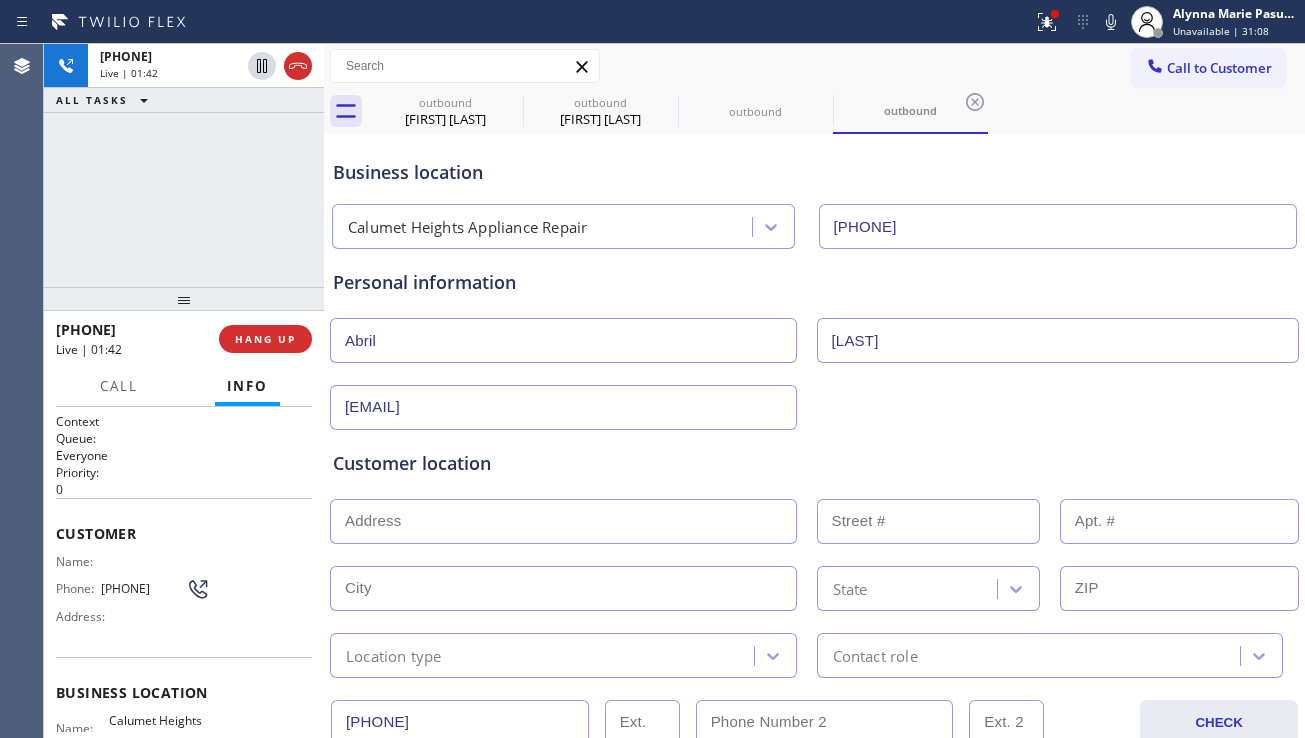 paste on "[NUMBER] [STREET][CITY], [STATE] [ZIP], USA" 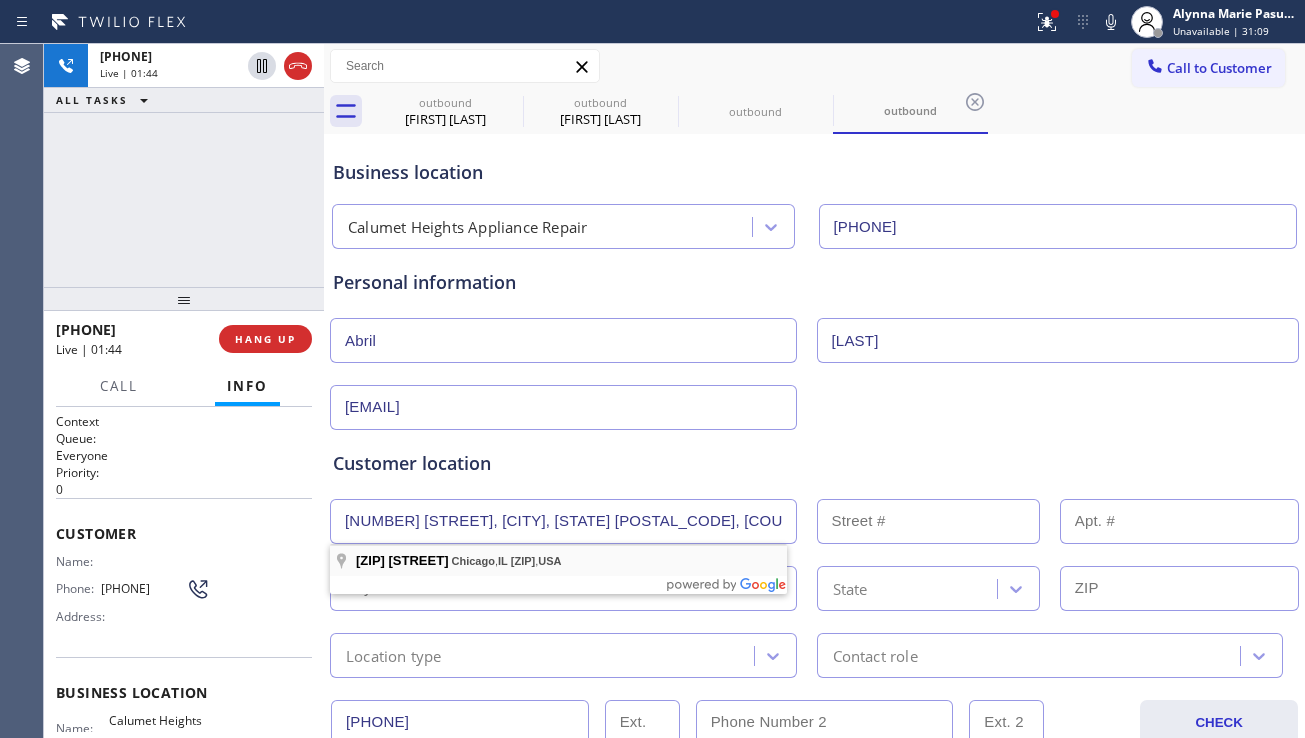 type on "[NUMBER] [STREET]" 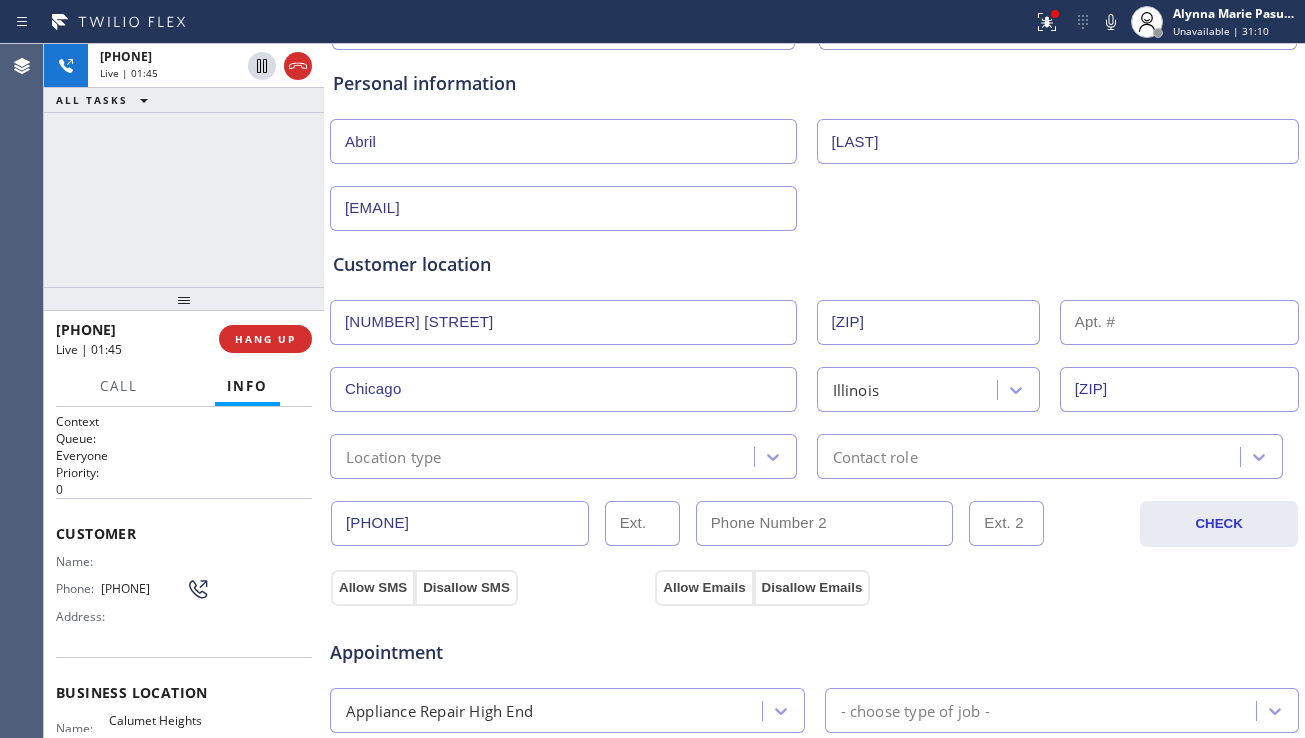 scroll, scrollTop: 200, scrollLeft: 0, axis: vertical 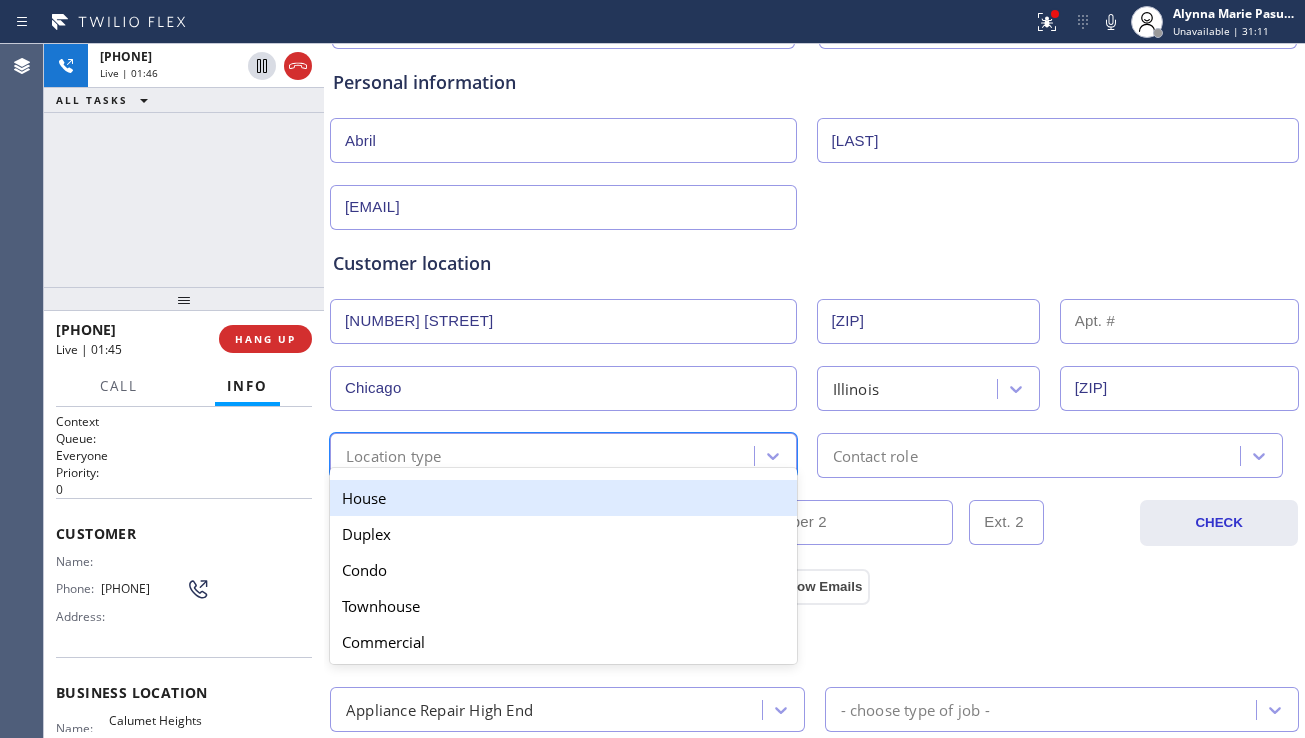 click on "option House focused, 1 of 5. 5 results available. Use Up and Down to choose options, press Enter to select the currently focused option, press Escape to exit the menu, press Tab to select the option and exit the menu. Location type House Duplex Condo Townhouse Commercial" at bounding box center (563, 455) 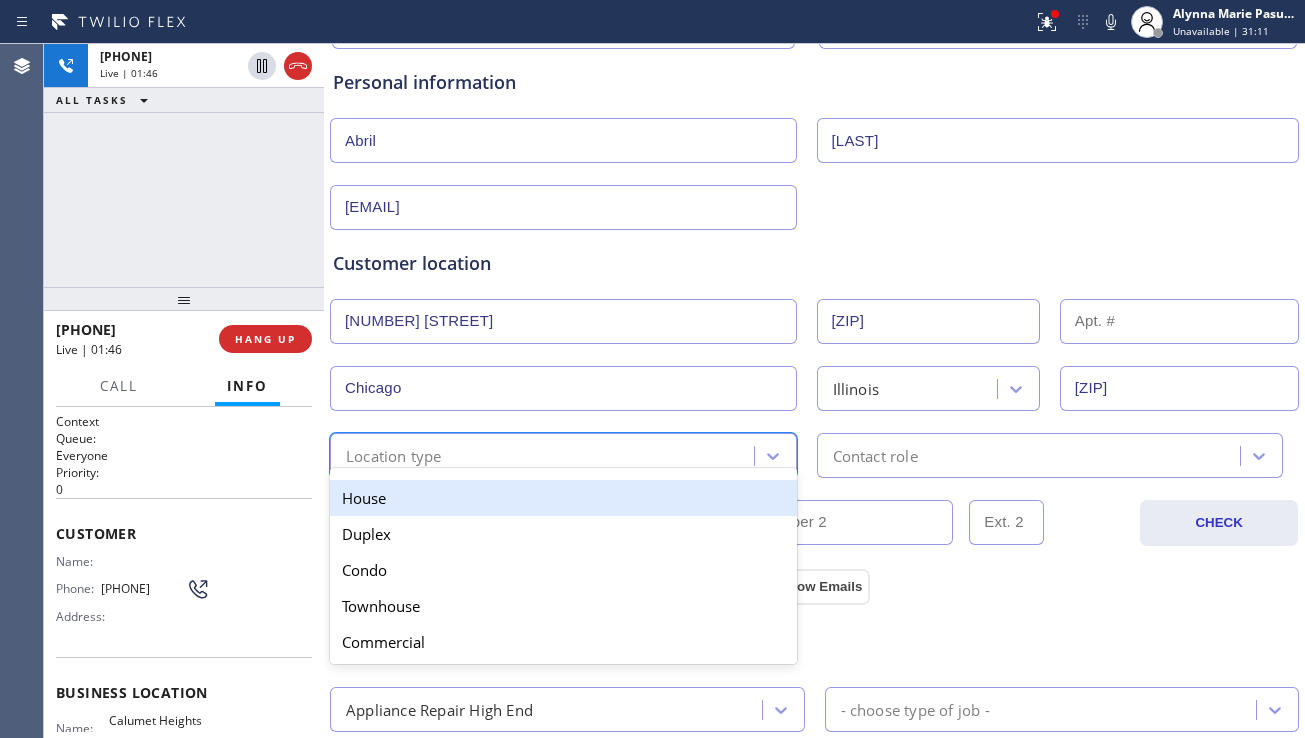 click on "House" at bounding box center (563, 498) 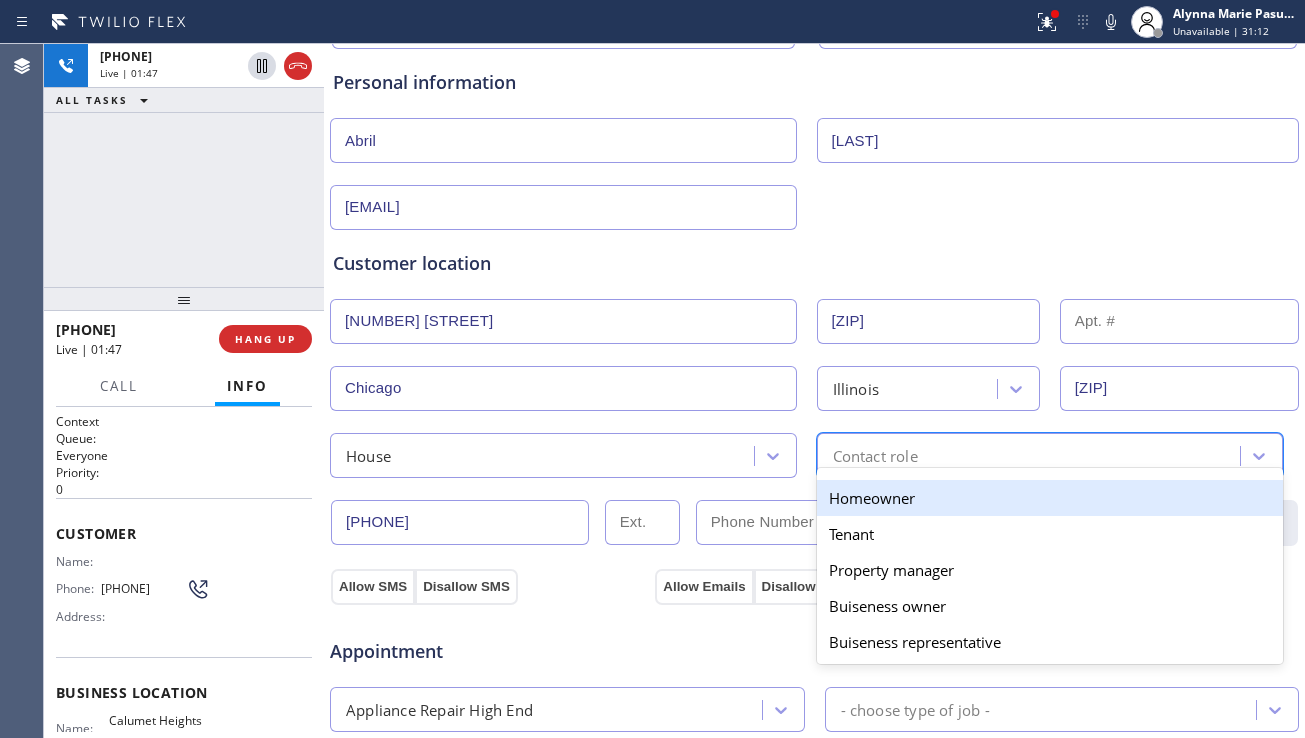 click on "Contact role" at bounding box center [875, 455] 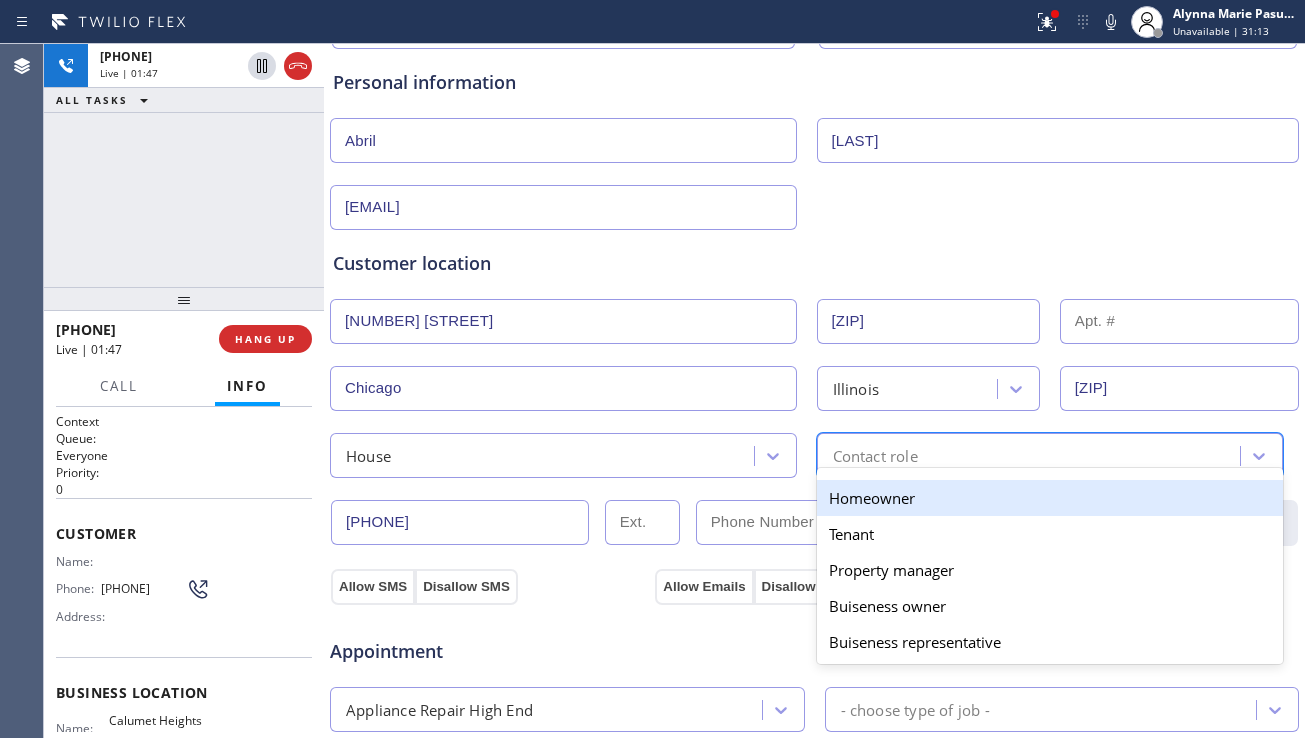 click on "Homeowner" at bounding box center [1050, 498] 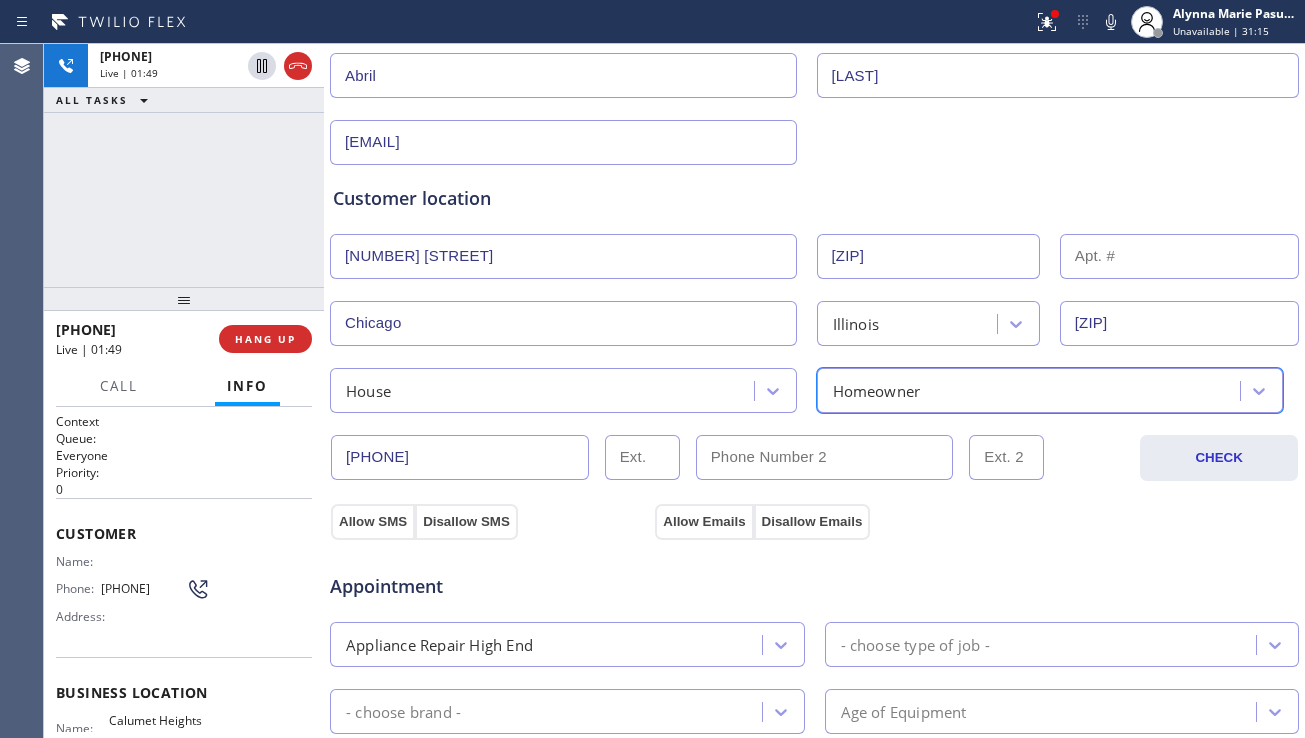 scroll, scrollTop: 300, scrollLeft: 0, axis: vertical 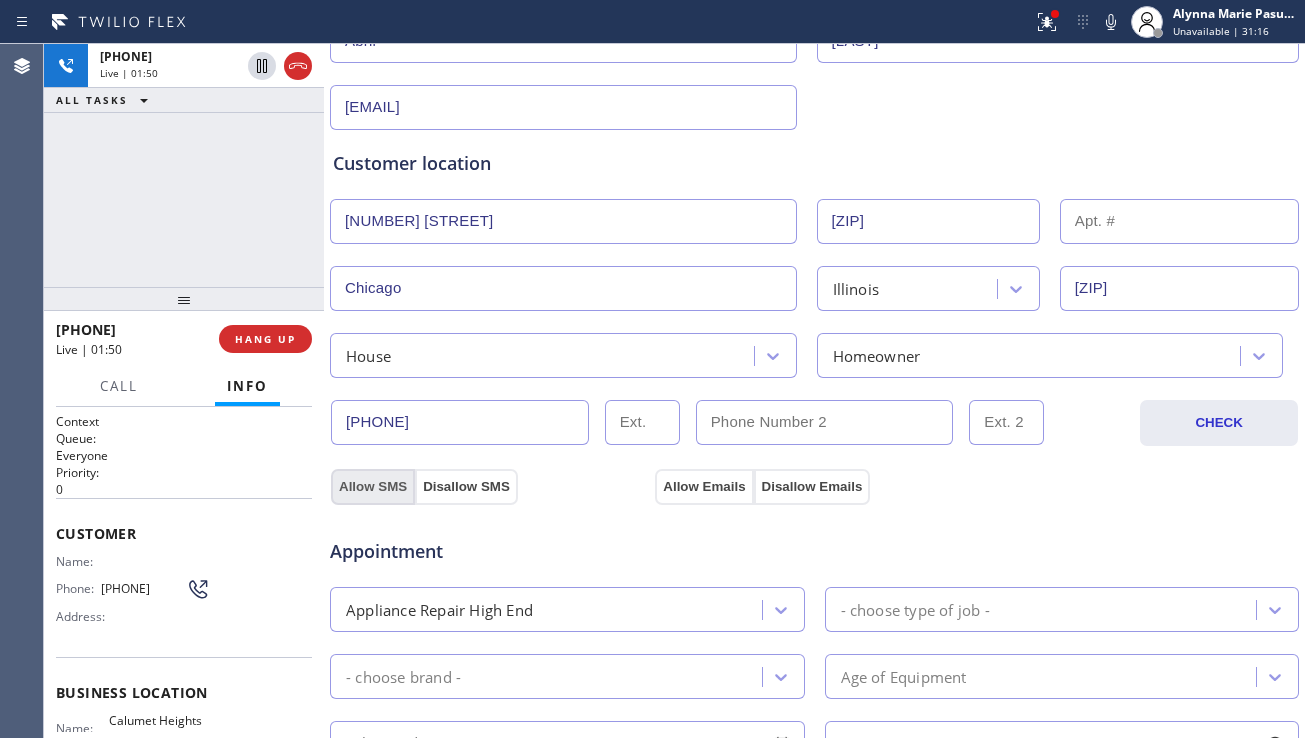 click on "Allow SMS" at bounding box center (373, 487) 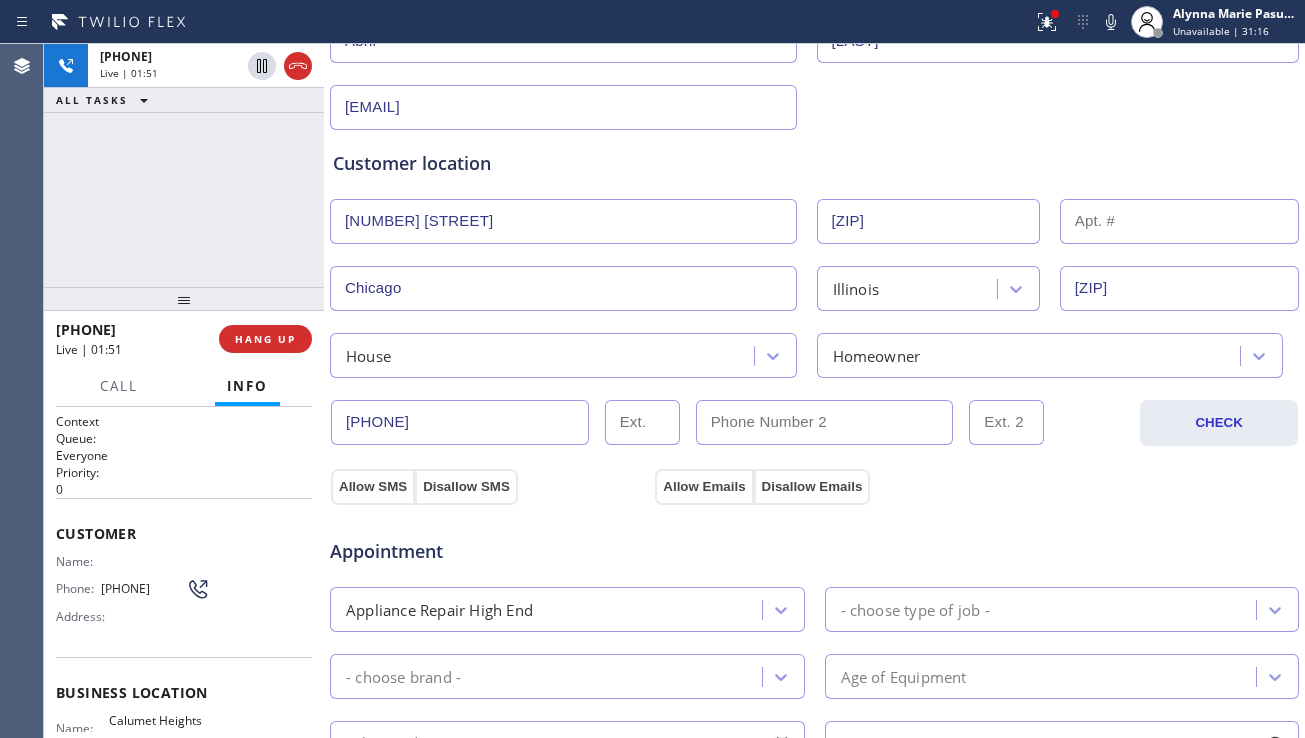 click on "Appointment Appliance Repair High End - choose type of job - - choose brand - Age of Equipment - choose time -" at bounding box center (814, 692) 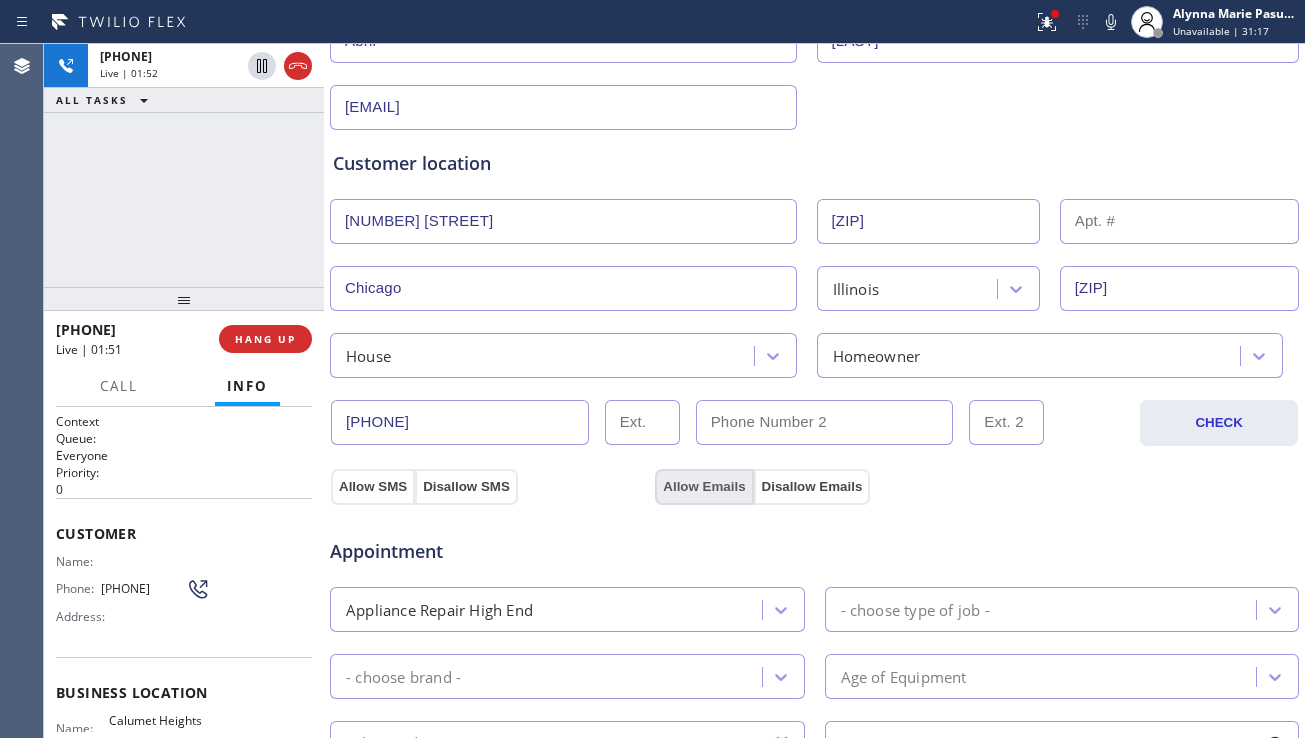 click on "Allow Emails" at bounding box center [704, 487] 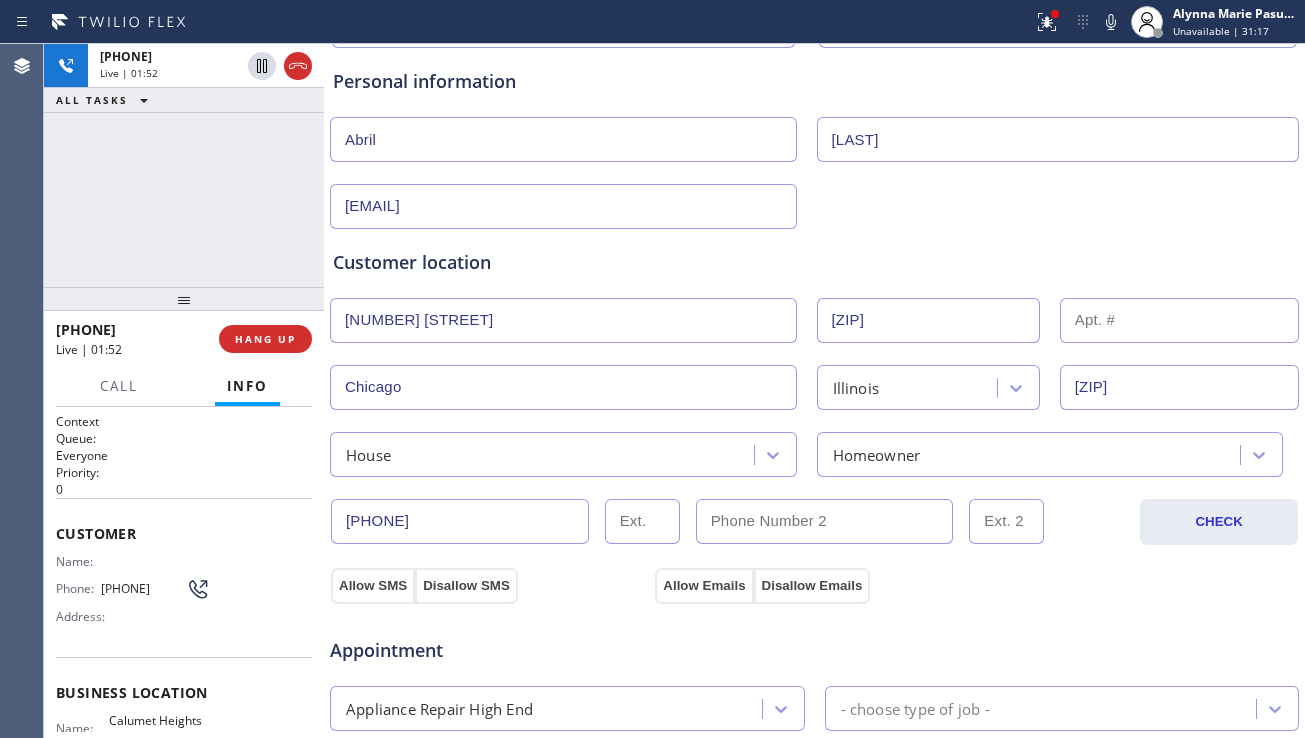 scroll, scrollTop: 0, scrollLeft: 0, axis: both 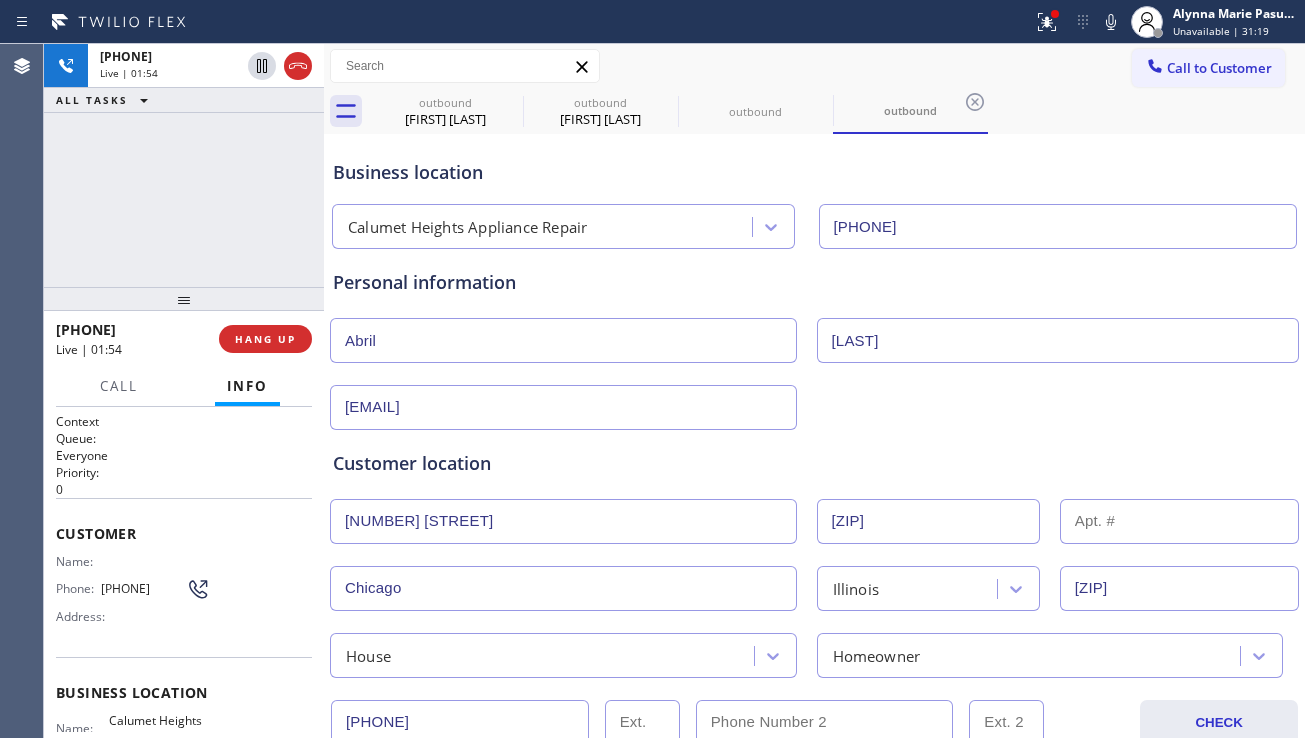 click on "[LAST]" at bounding box center [1058, 340] 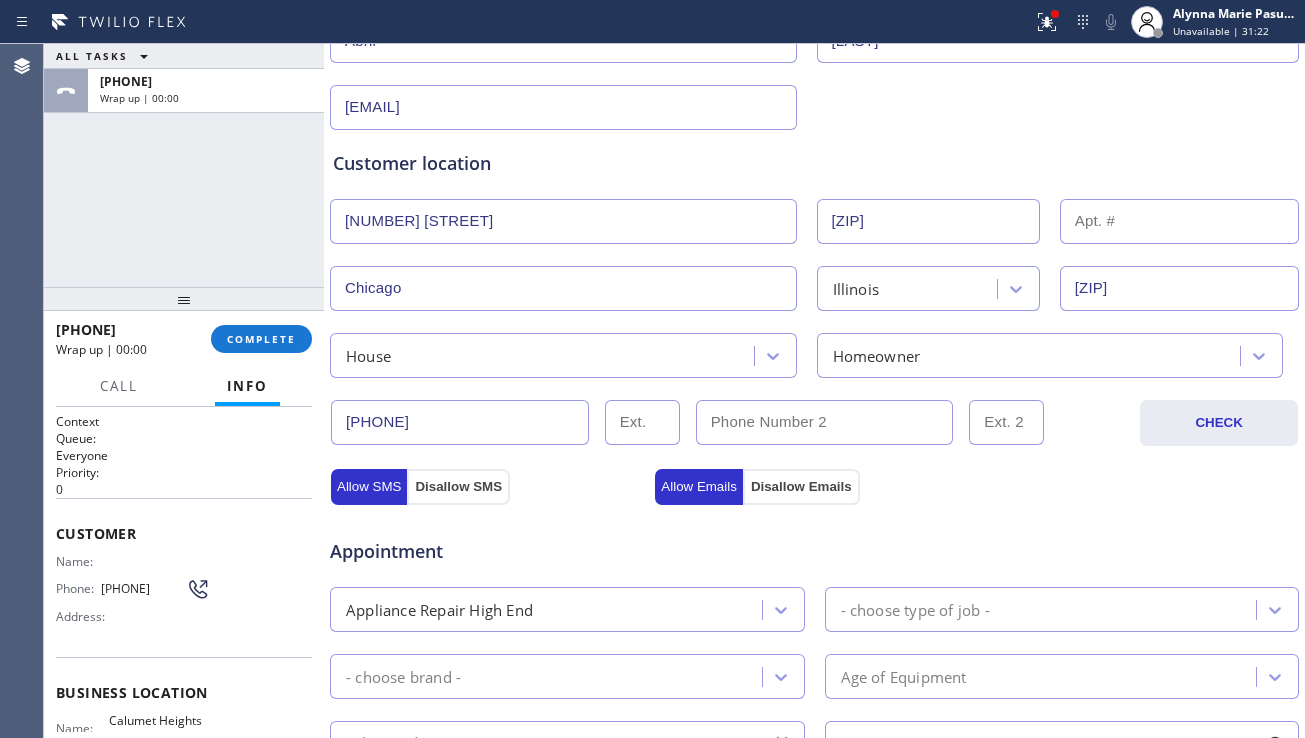 scroll, scrollTop: 500, scrollLeft: 0, axis: vertical 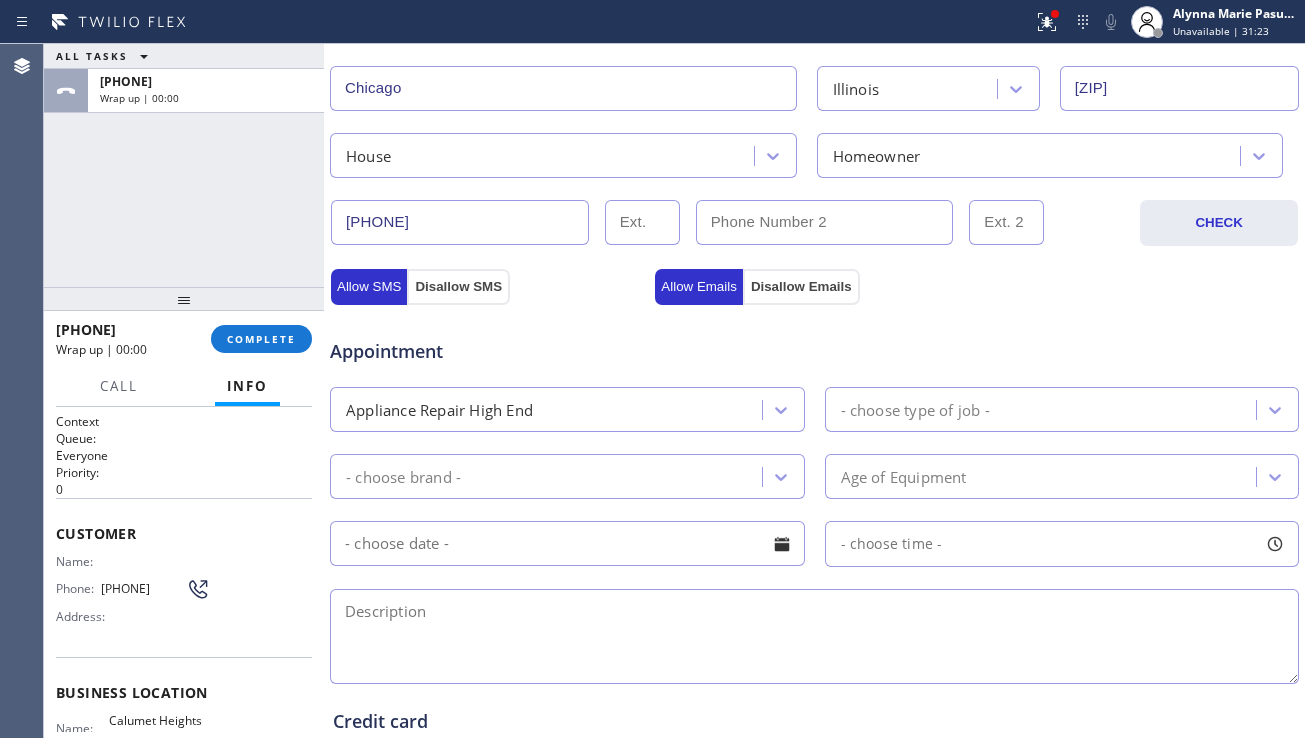 type on "[LAST]" 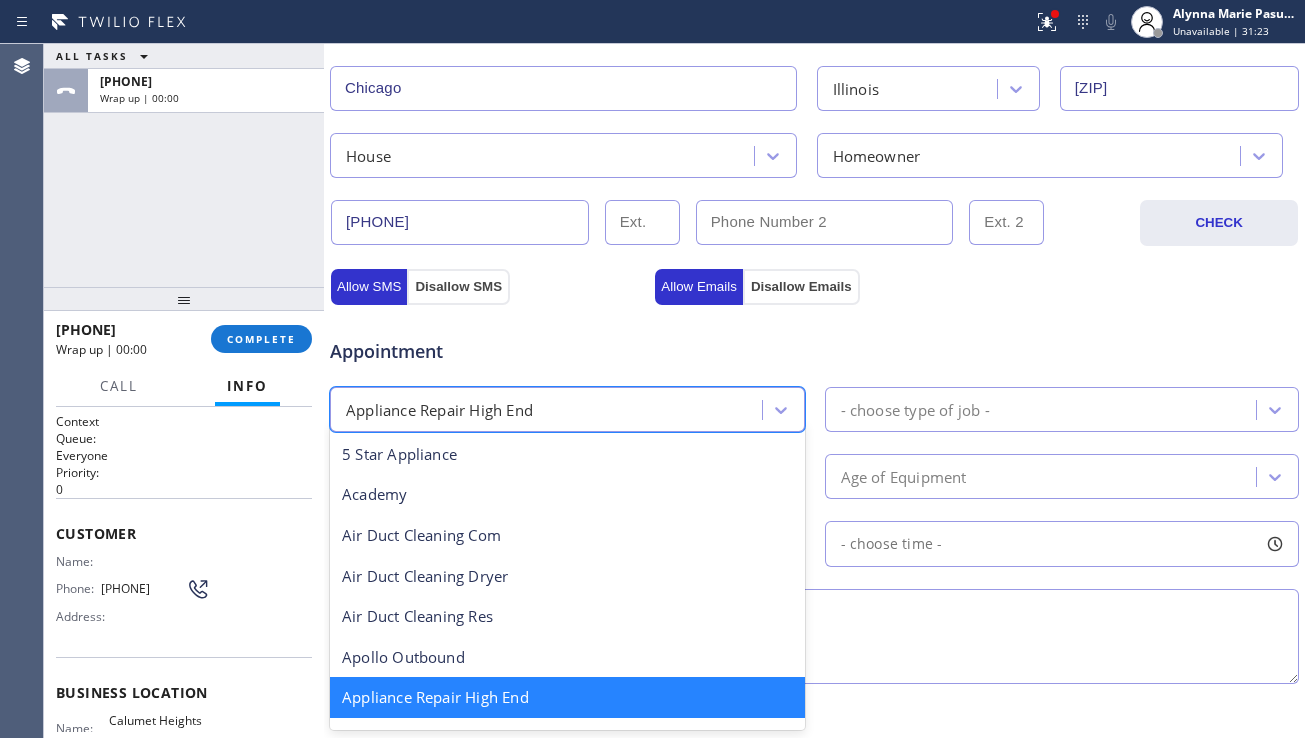 click on "Appliance Repair High End" at bounding box center [549, 409] 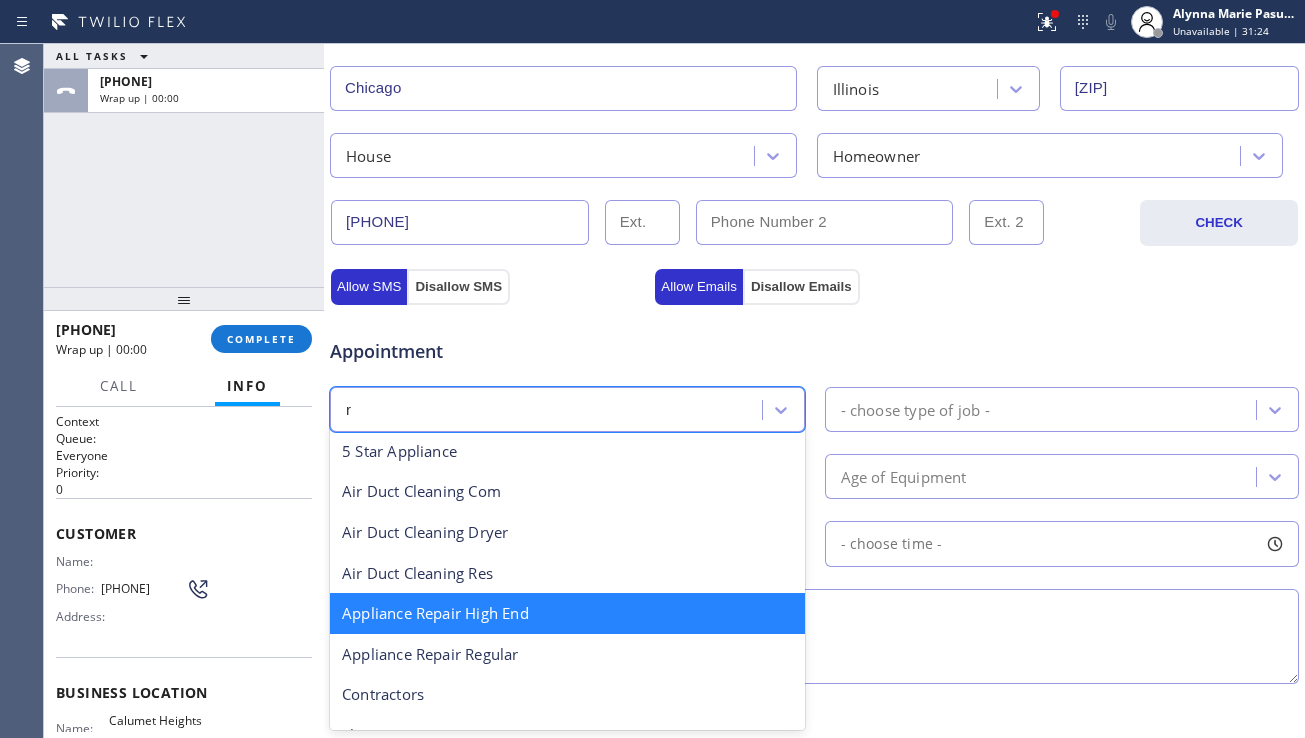 type on "re" 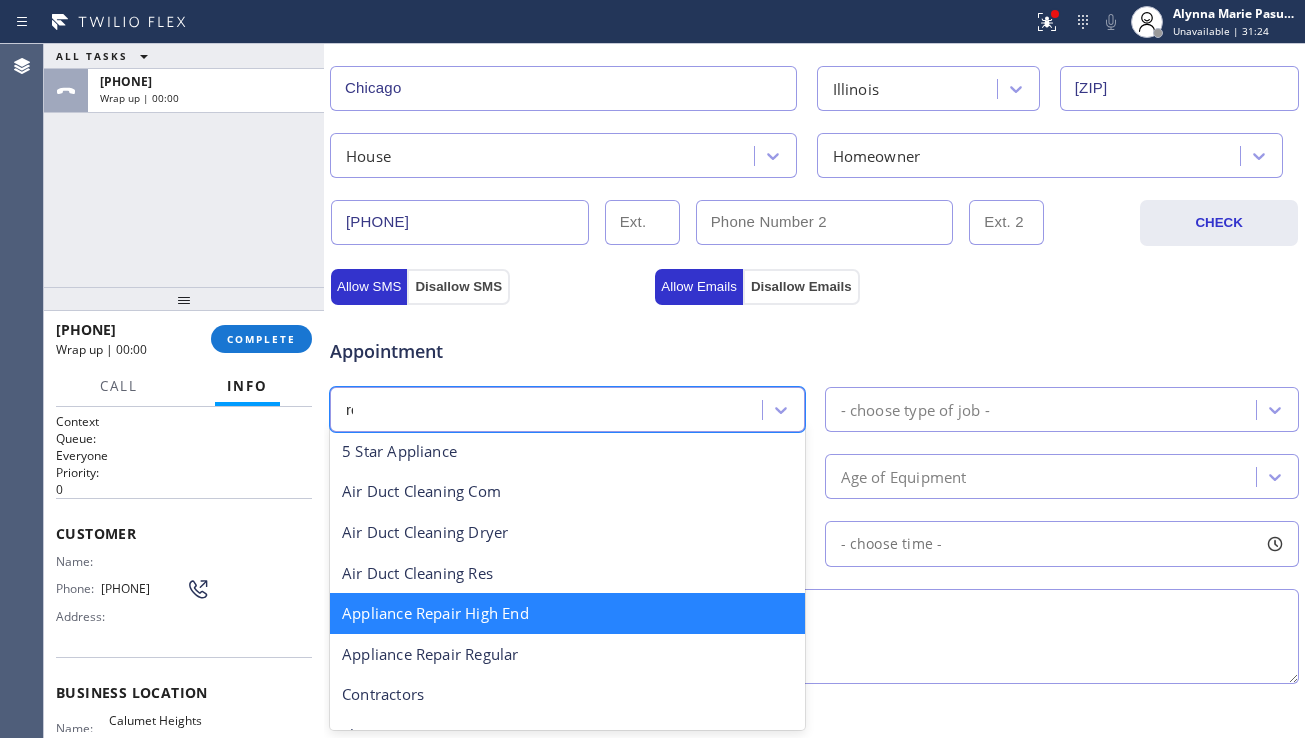 scroll, scrollTop: 0, scrollLeft: 0, axis: both 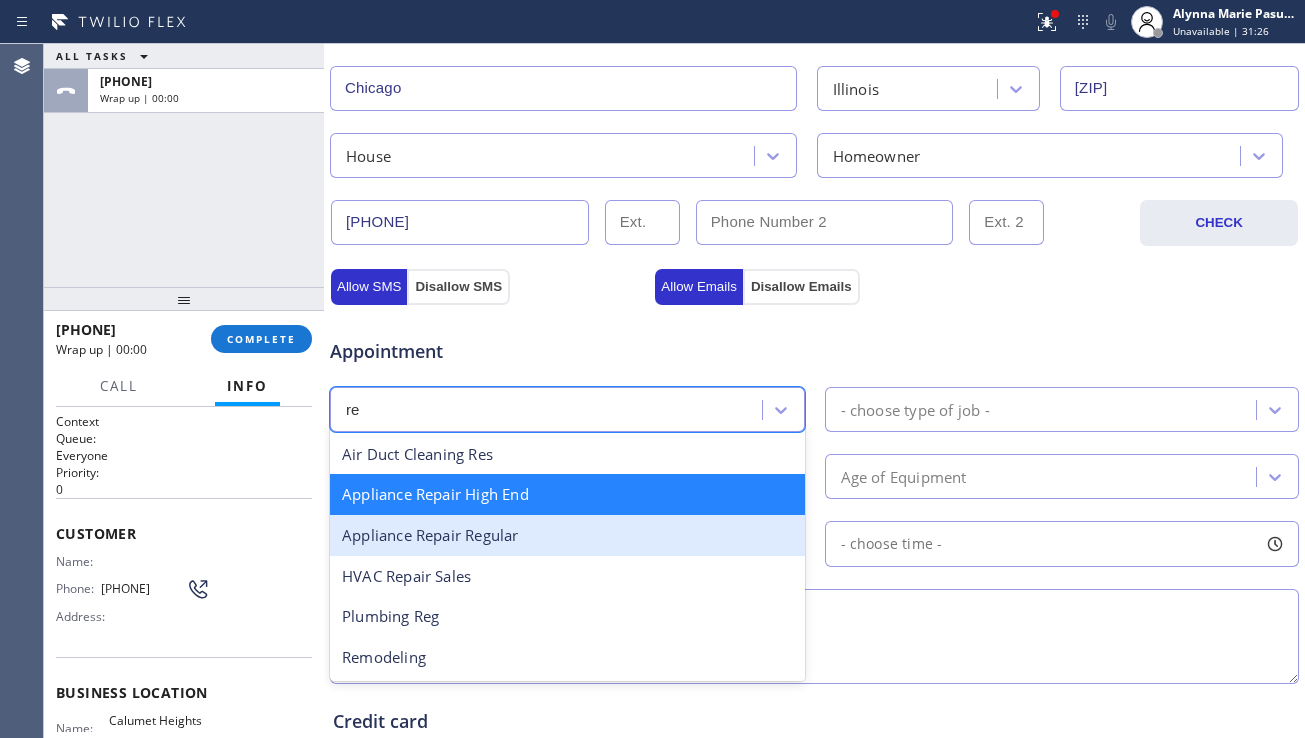 click on "Appliance Repair Regular" at bounding box center [567, 535] 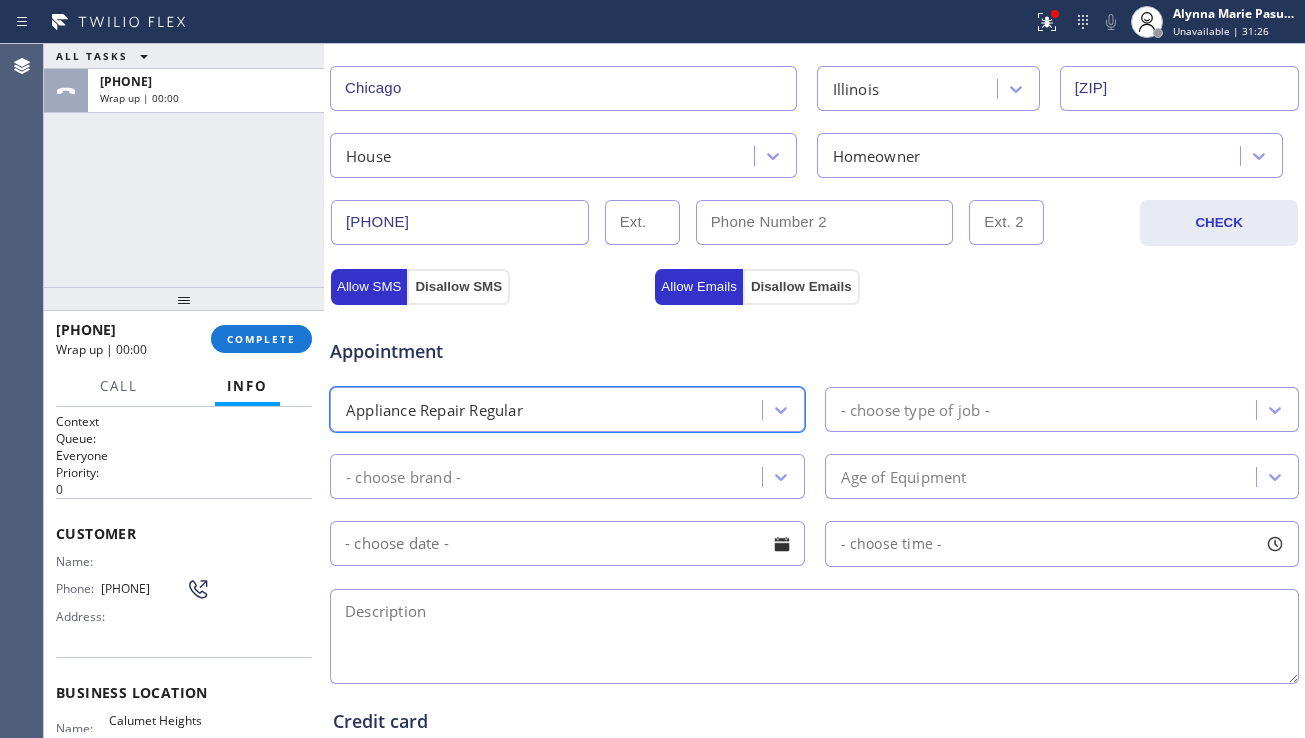 click on "- choose type of job -" at bounding box center (1044, 409) 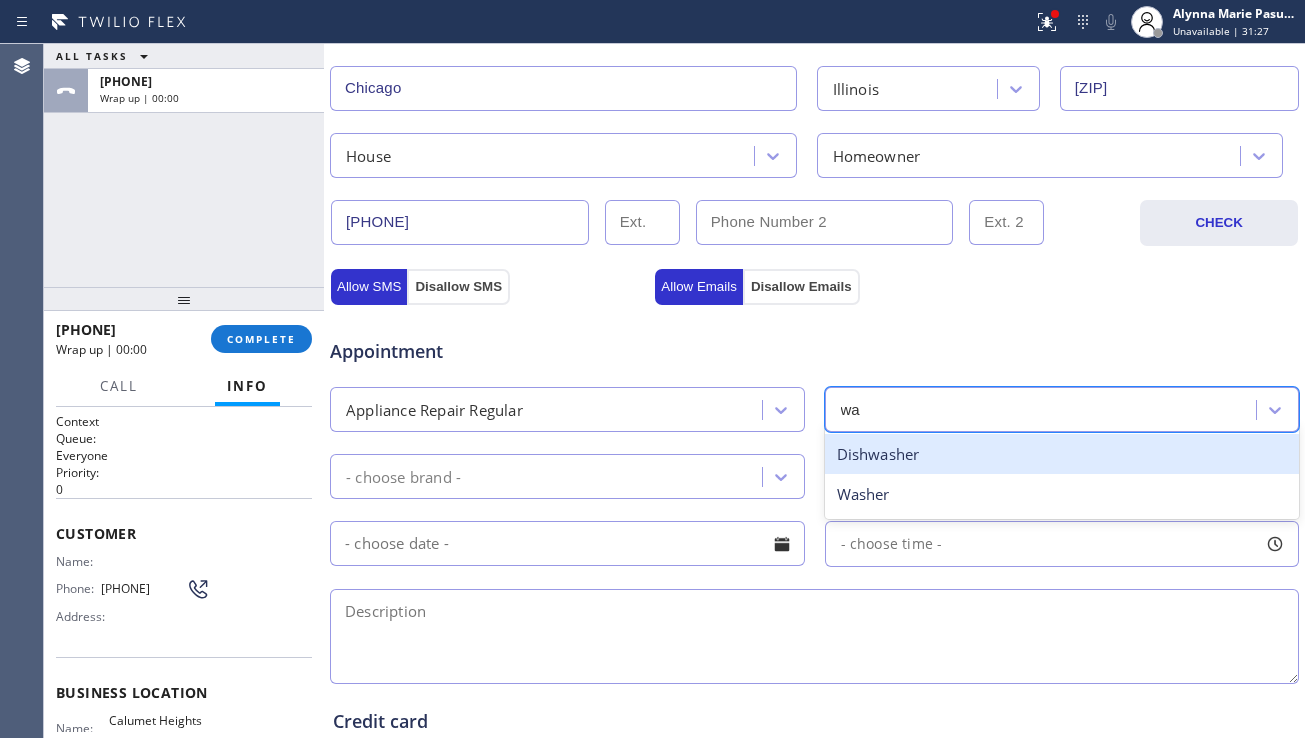 type on "was" 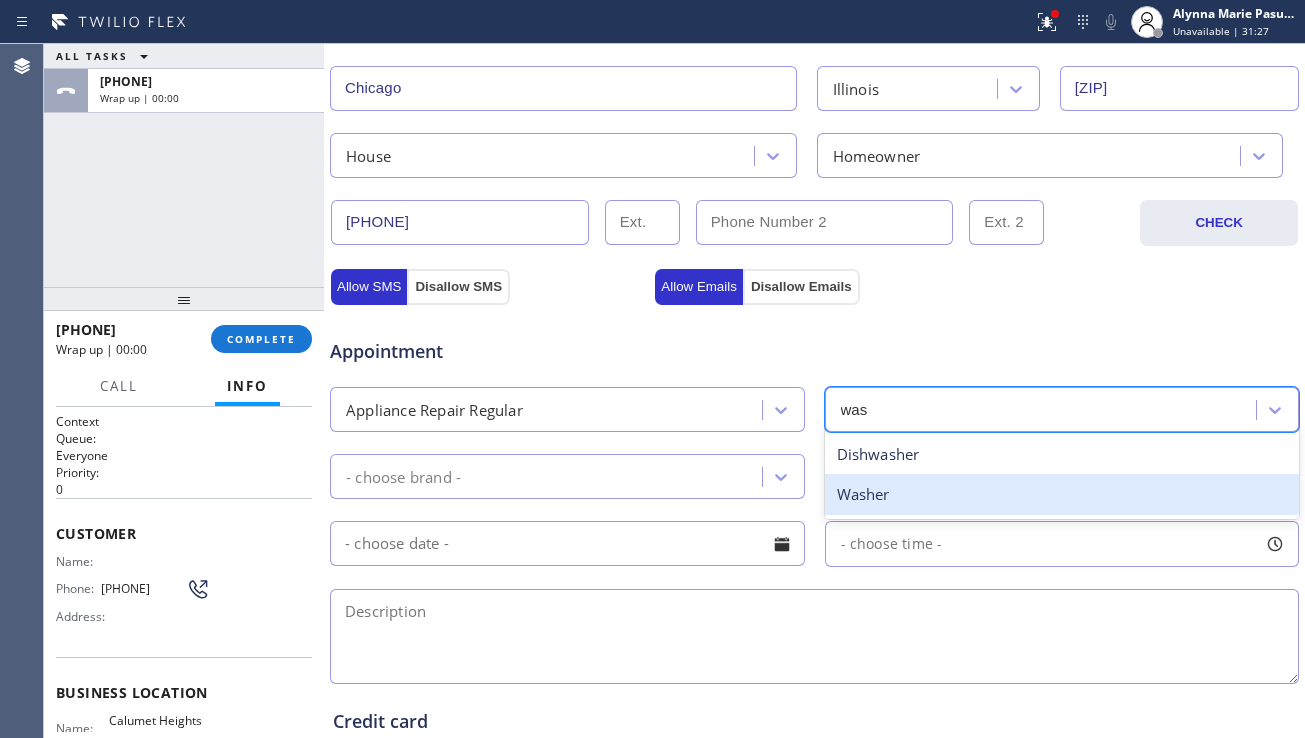 click on "Washer" at bounding box center [1062, 494] 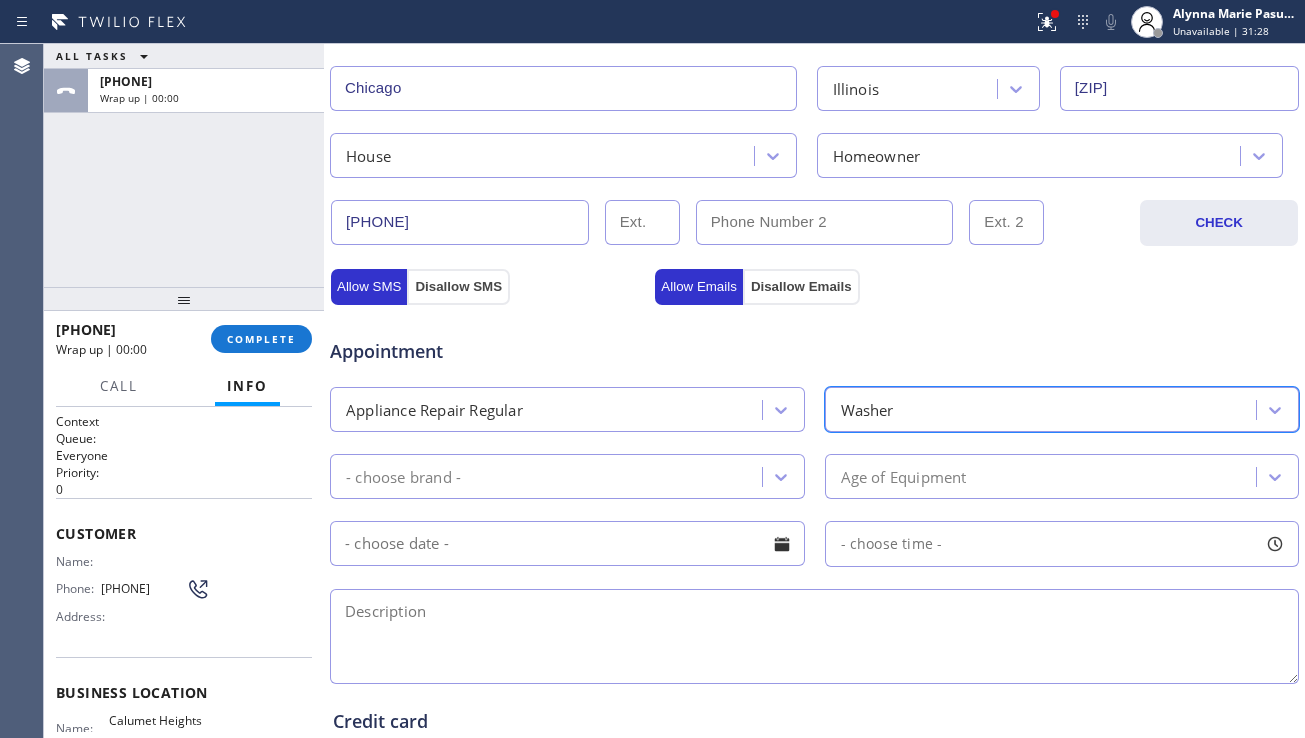 click on "- choose brand -" at bounding box center [549, 476] 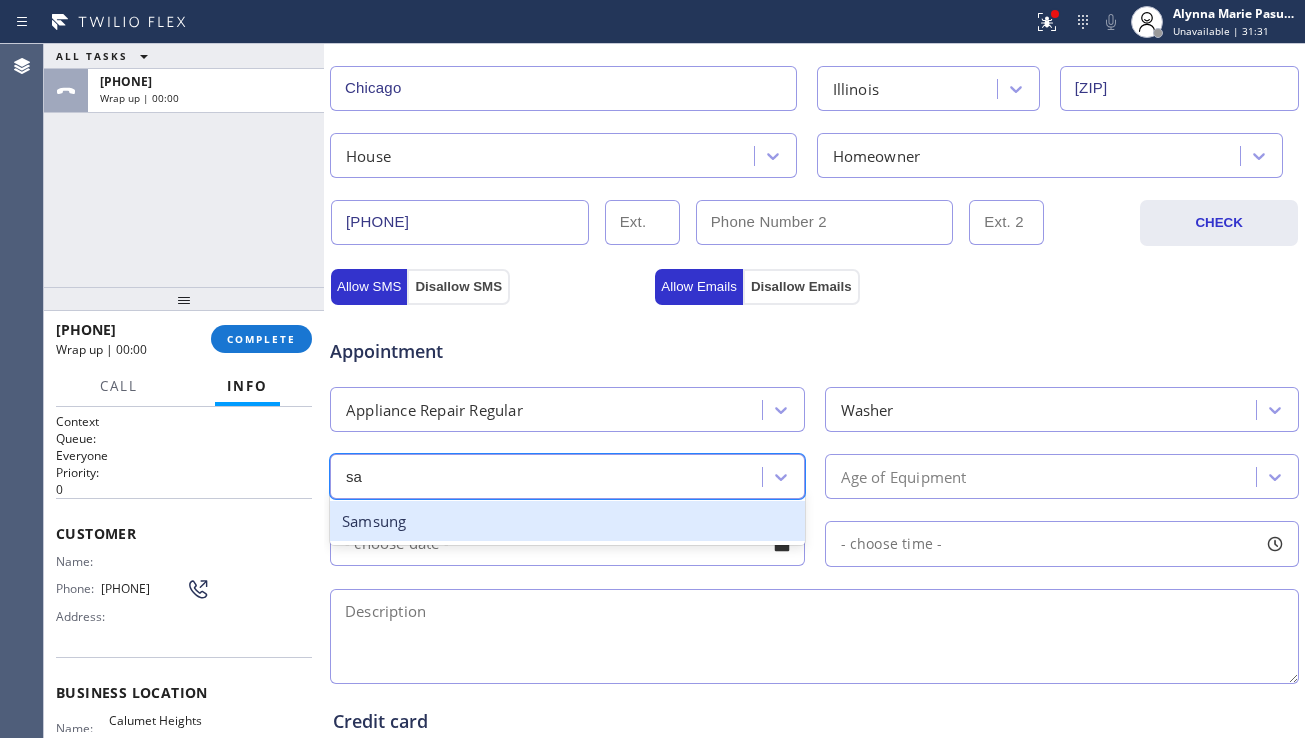 type on "[LAST]" 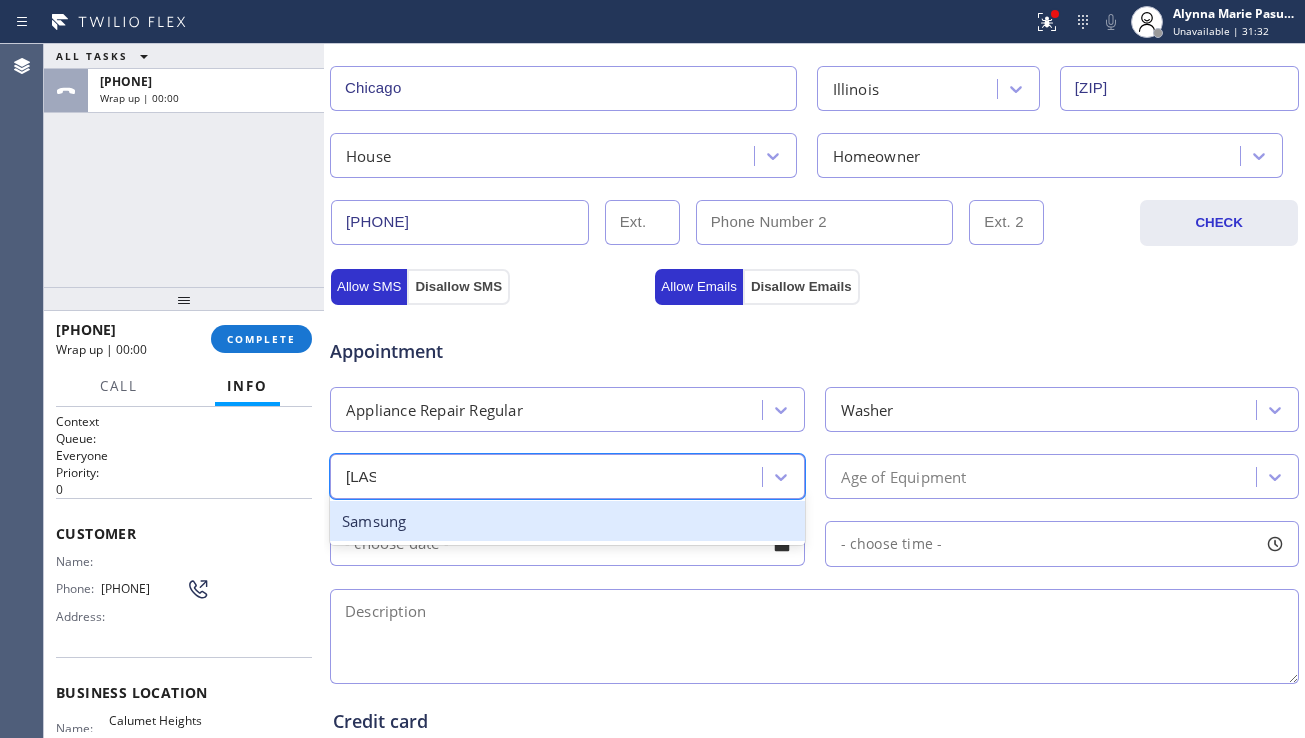 click on "Samsung" at bounding box center (567, 521) 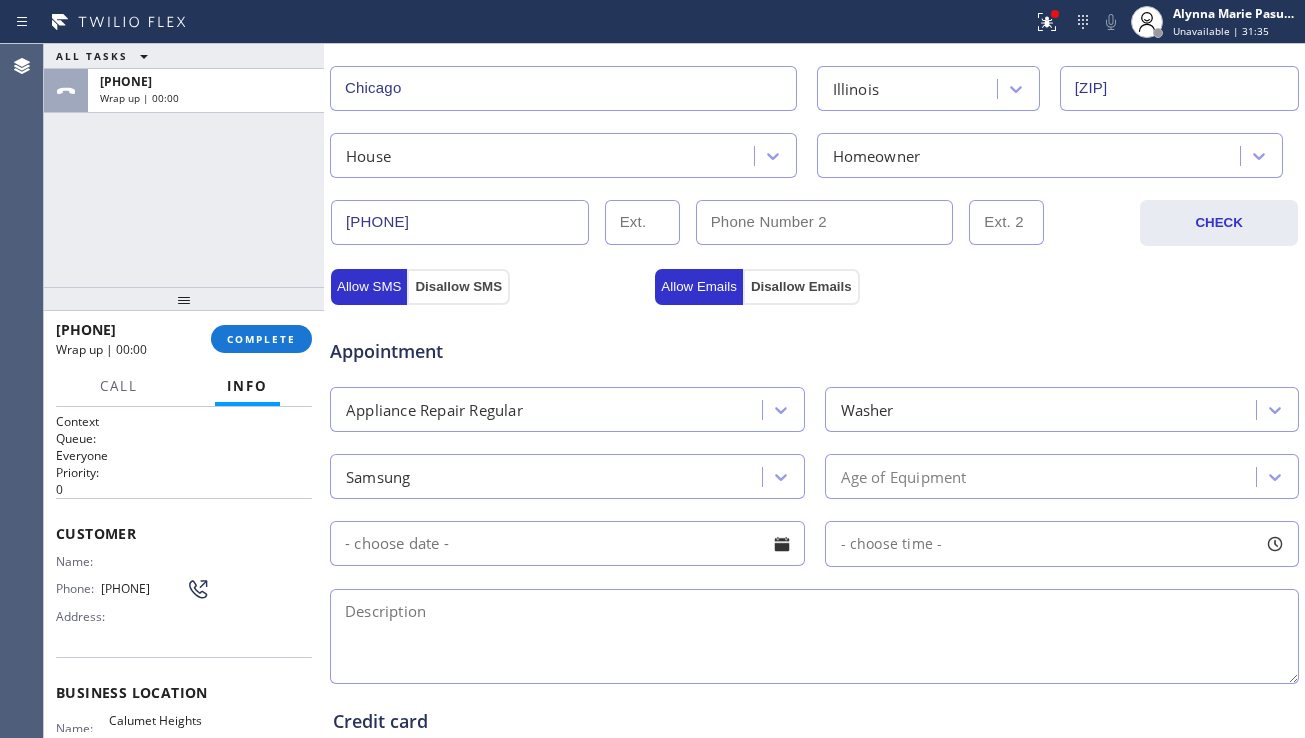 click at bounding box center (814, 636) 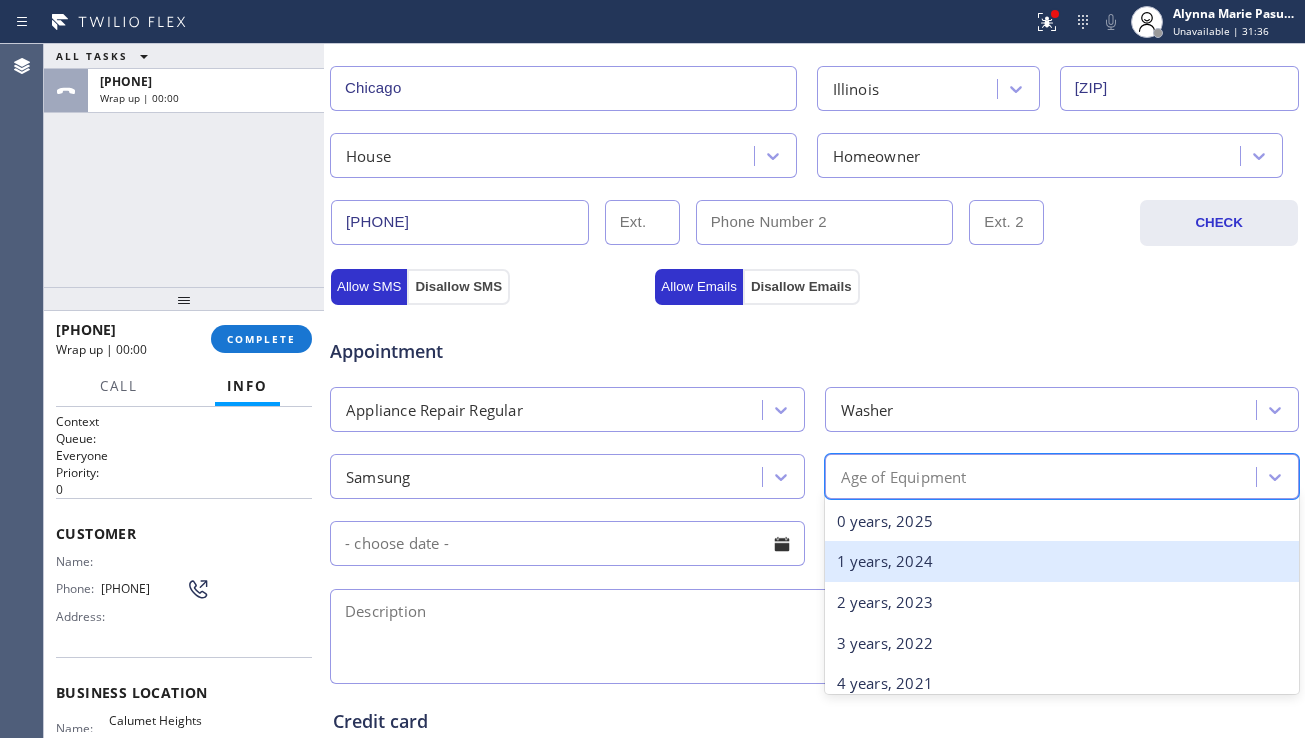 click on "1 years, 2024" at bounding box center (1062, 561) 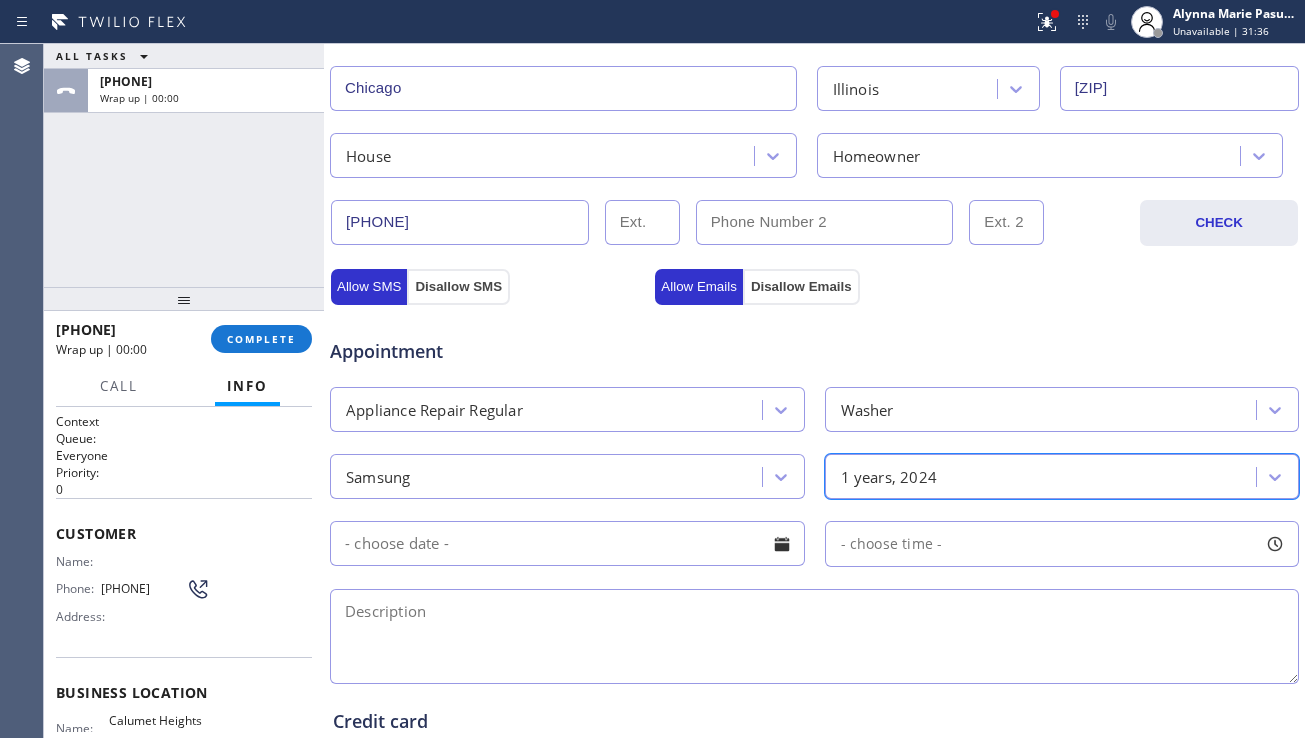click at bounding box center [814, 636] 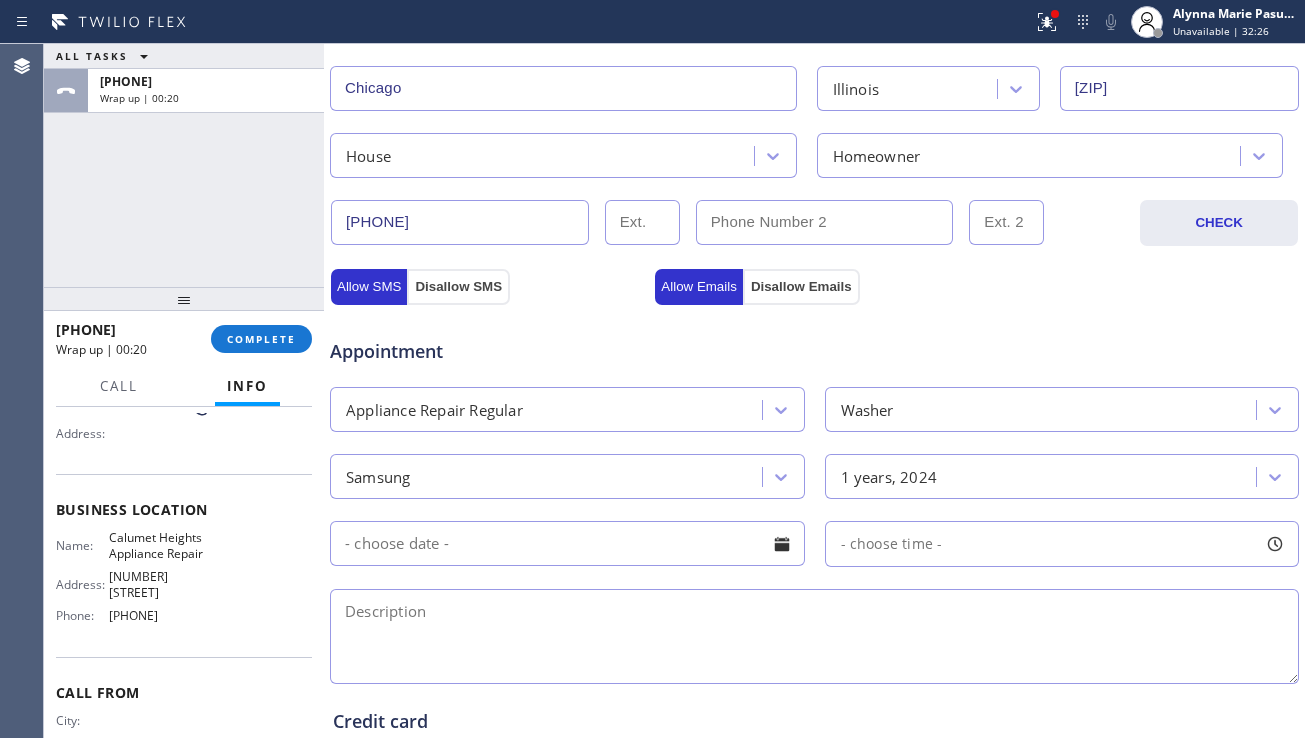 scroll, scrollTop: 200, scrollLeft: 0, axis: vertical 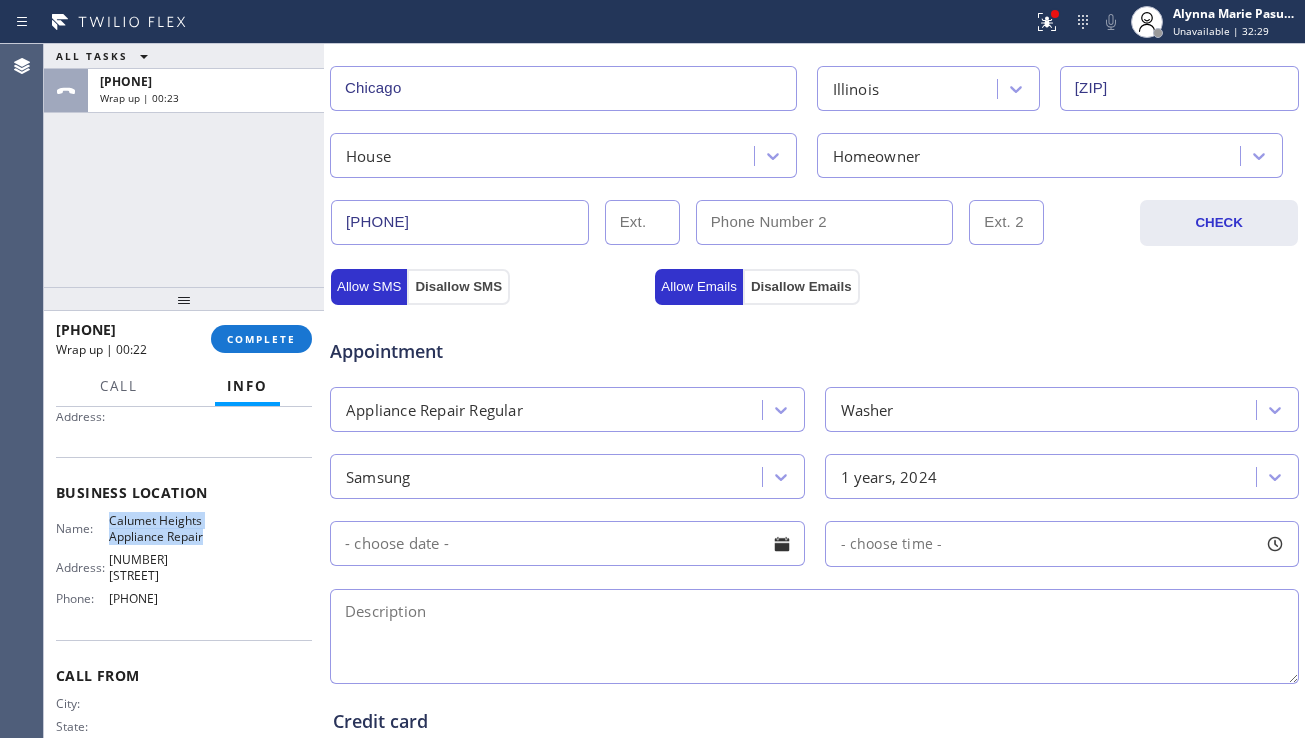 drag, startPoint x: 106, startPoint y: 528, endPoint x: 203, endPoint y: 544, distance: 98.31073 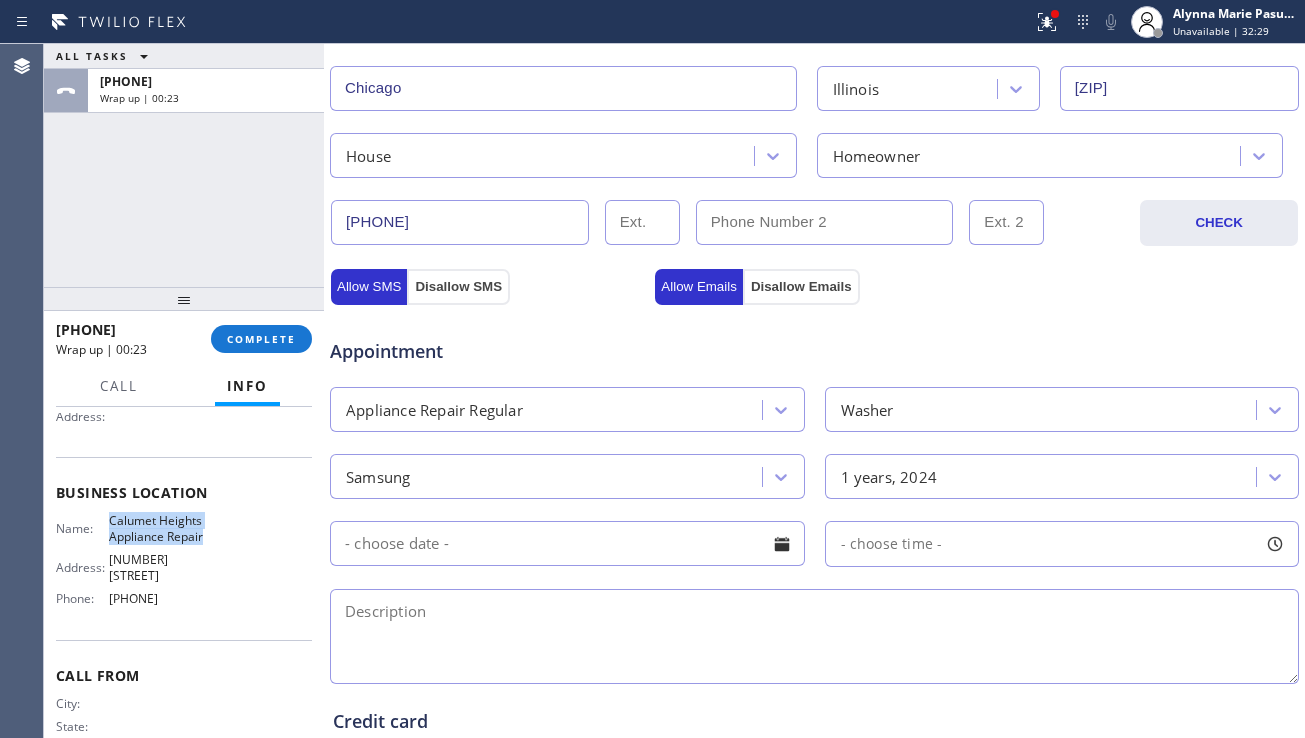 copy on "Calumet Heights Appliance Repair" 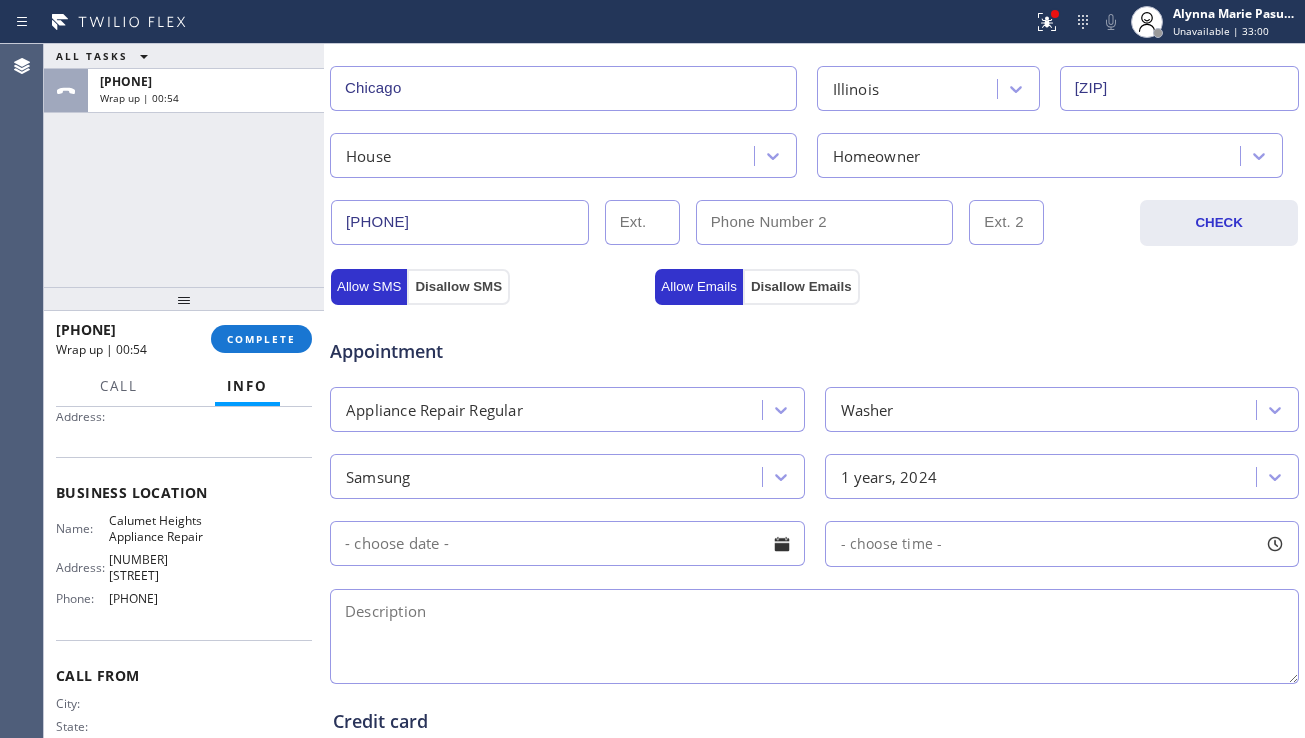 click at bounding box center (814, 636) 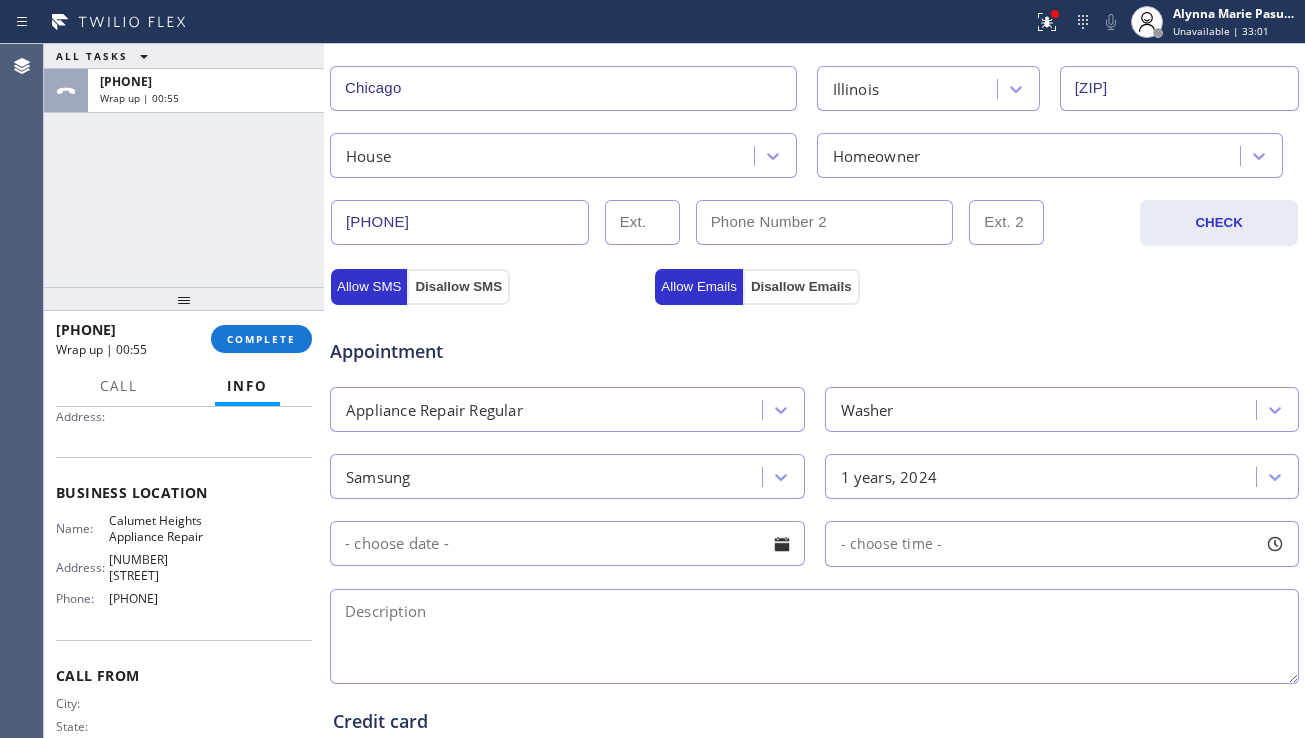 paste on "11-2 | $38 | washer | samsung | not completeing teh full cycle and after 2mins of starting the unit it will automatically drain the water | 1yo no warranty cx confirmed | house-ho | [NUMBER] [STREET][CITY], [STATE] [ZIP], [COUNTRY] | Calumet Heights Appliance Repair | please call 30mins prior" 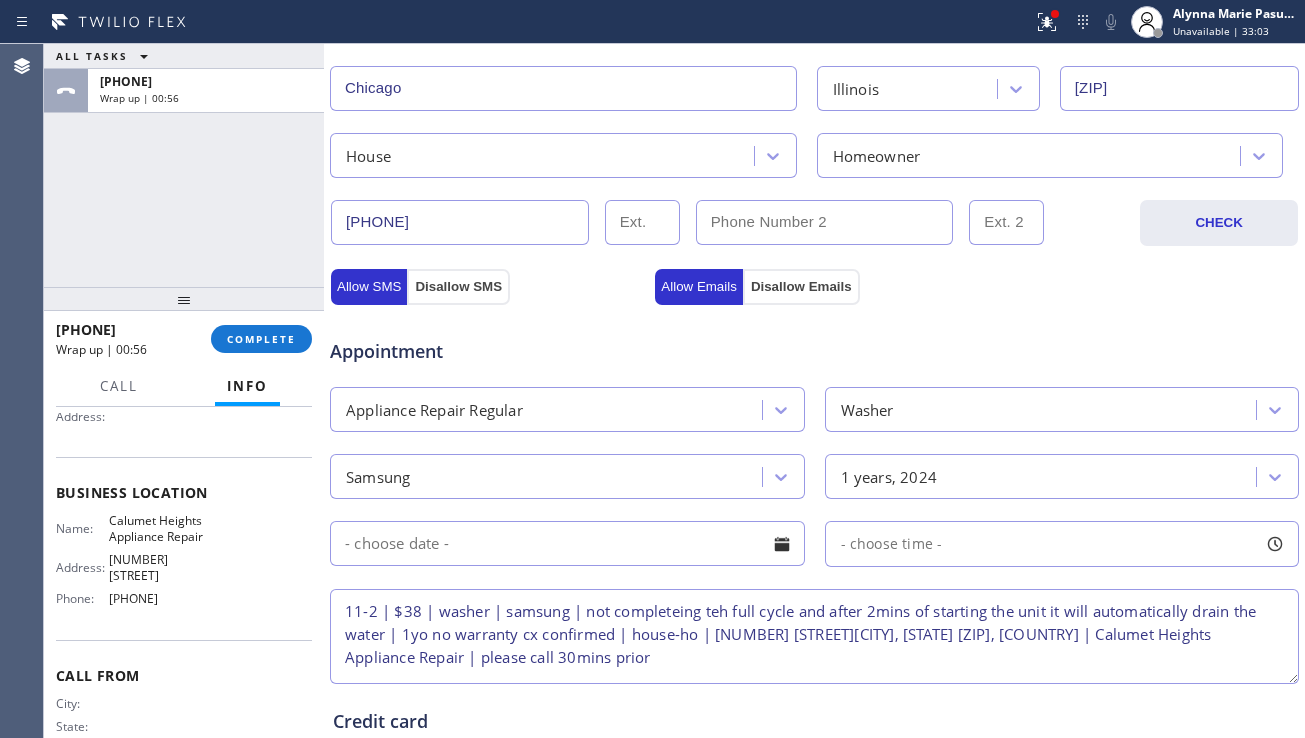 type on "11-2 | $38 | washer | samsung | not completeing teh full cycle and after 2mins of starting the unit it will automatically drain the water | 1yo no warranty cx confirmed | house-ho | [NUMBER] [STREET][CITY], [STATE] [ZIP], [COUNTRY] | Calumet Heights Appliance Repair | please call 30mins prior" 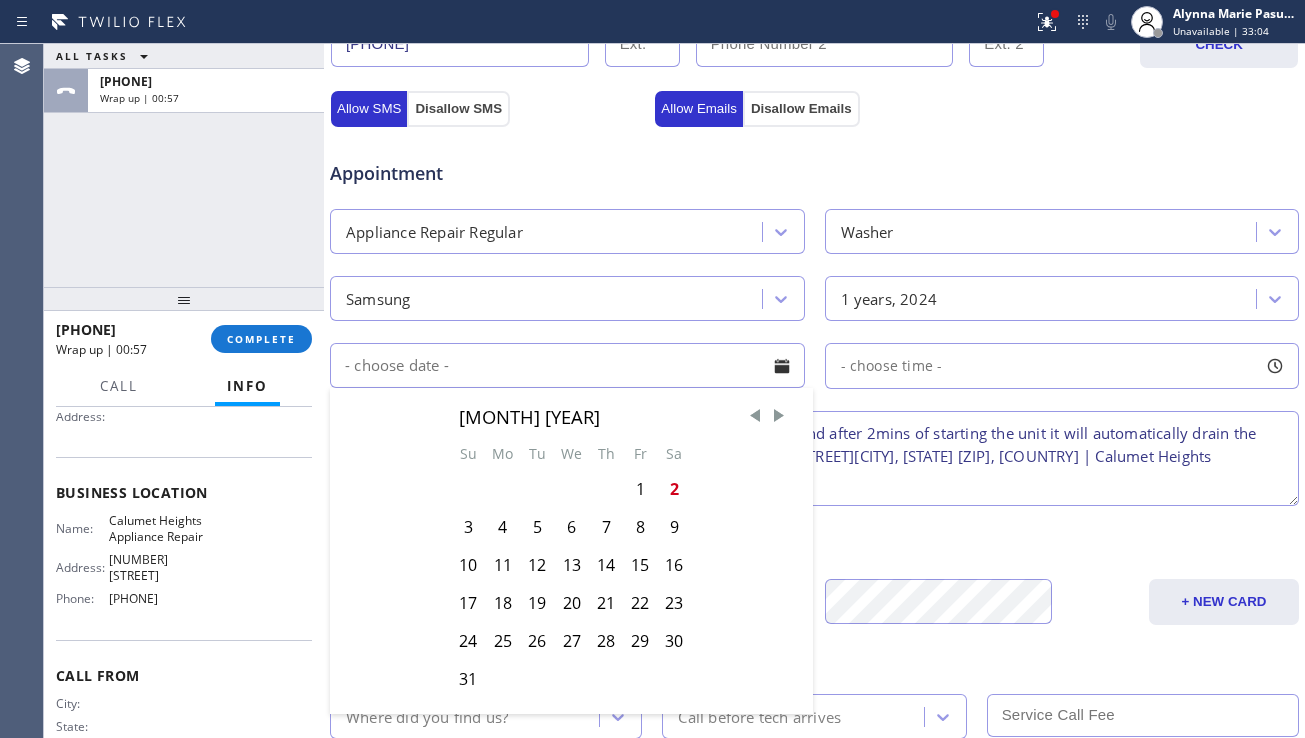 scroll, scrollTop: 700, scrollLeft: 0, axis: vertical 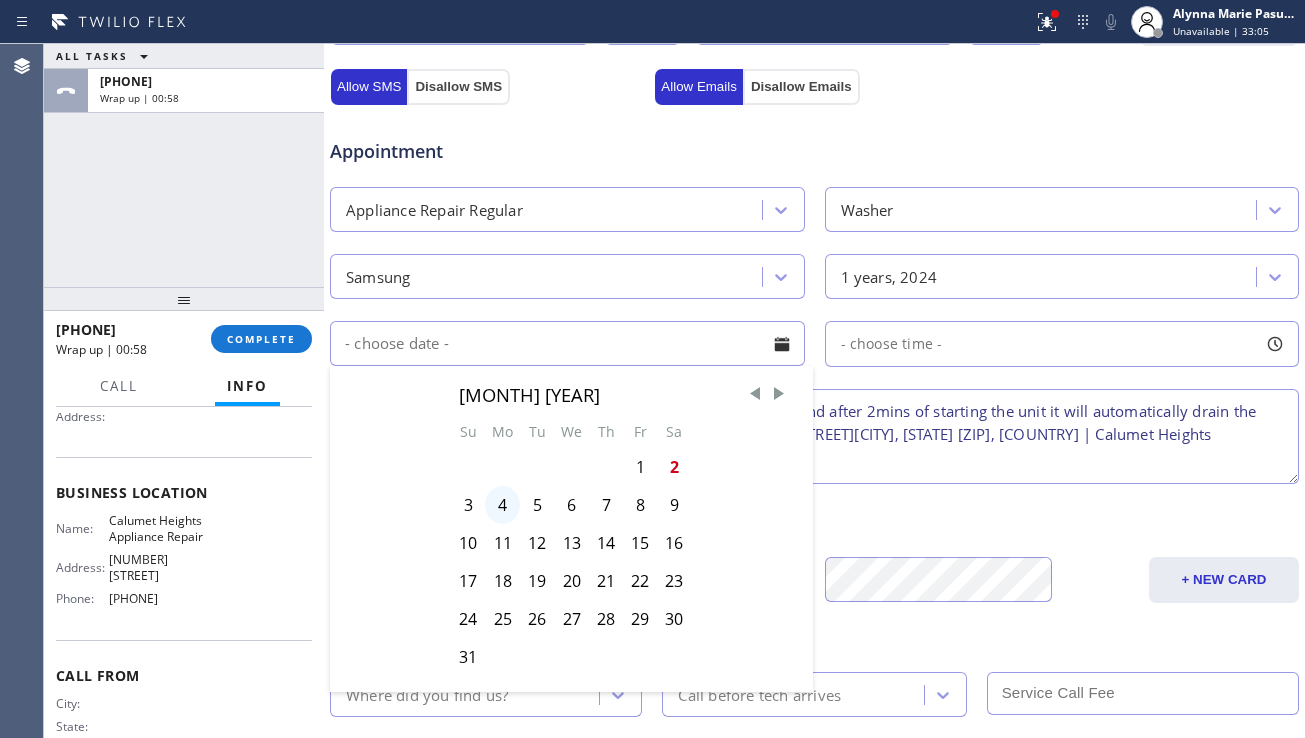 click on "4" at bounding box center [502, 505] 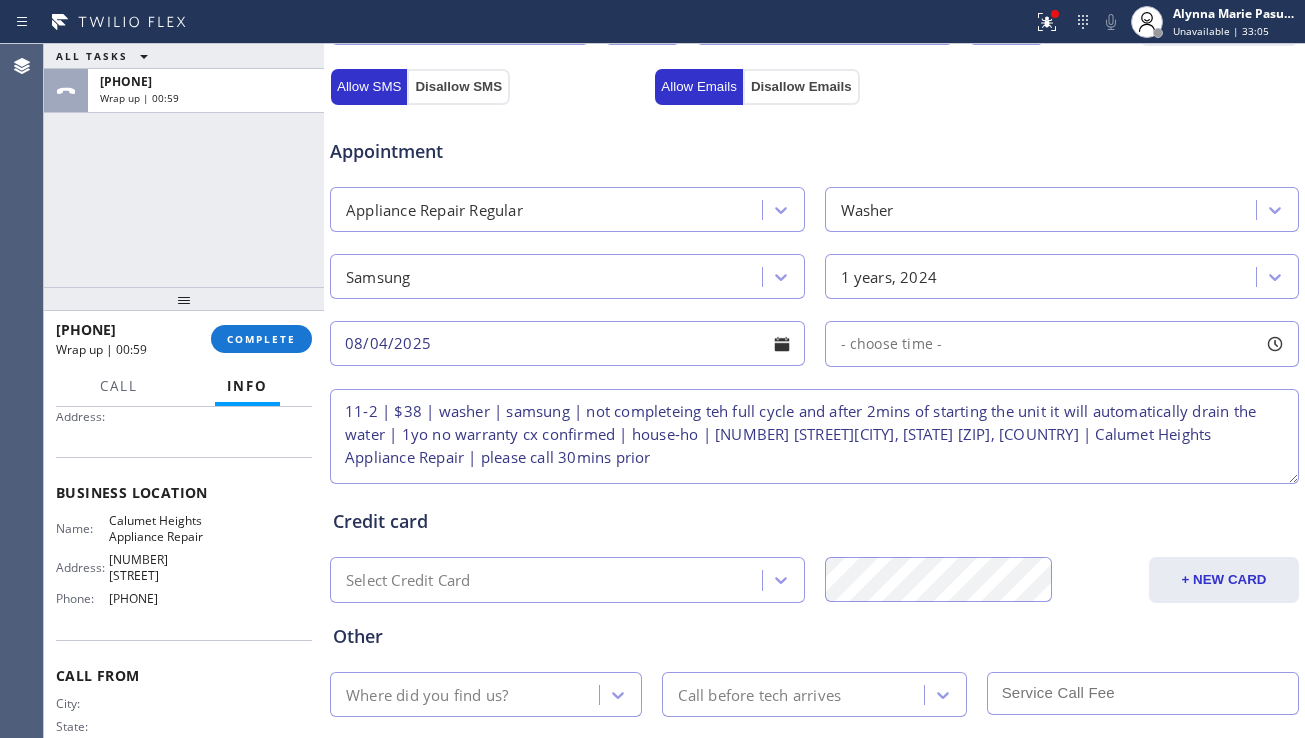click on "- choose time -" at bounding box center (1062, 344) 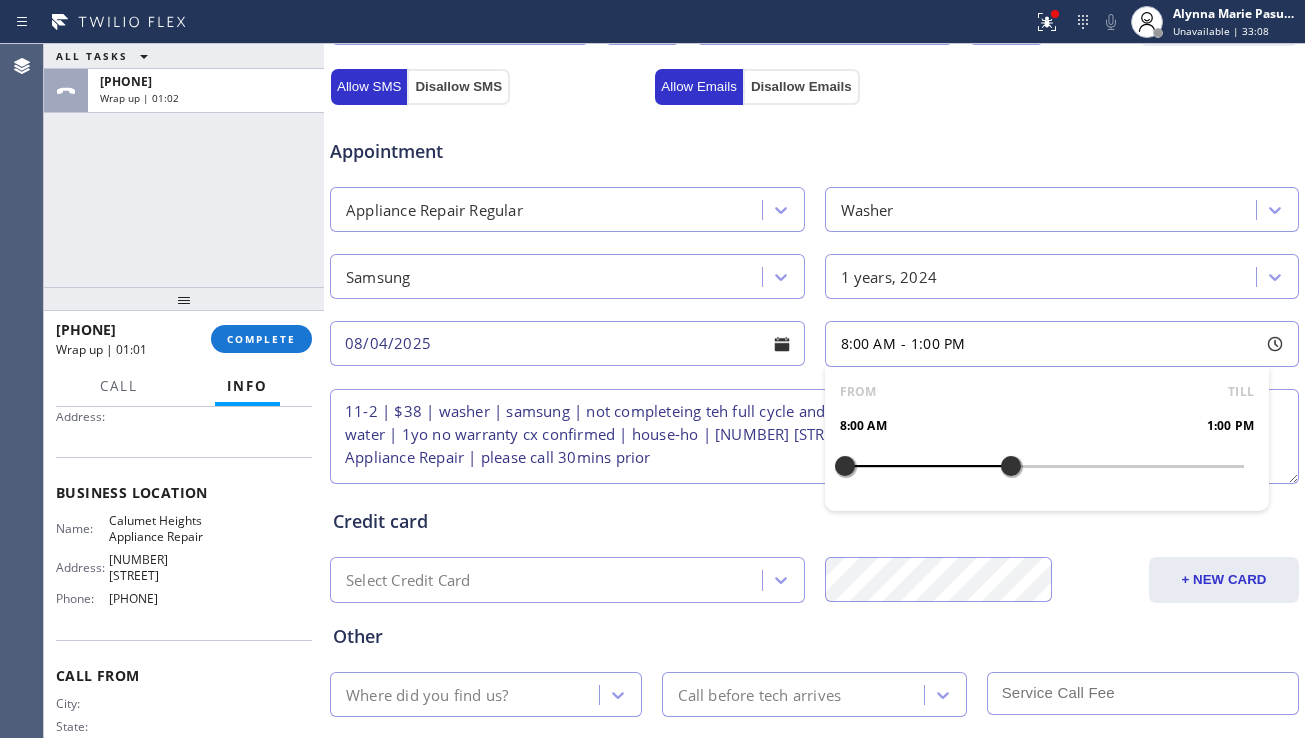 drag, startPoint x: 833, startPoint y: 459, endPoint x: 1001, endPoint y: 473, distance: 168.58232 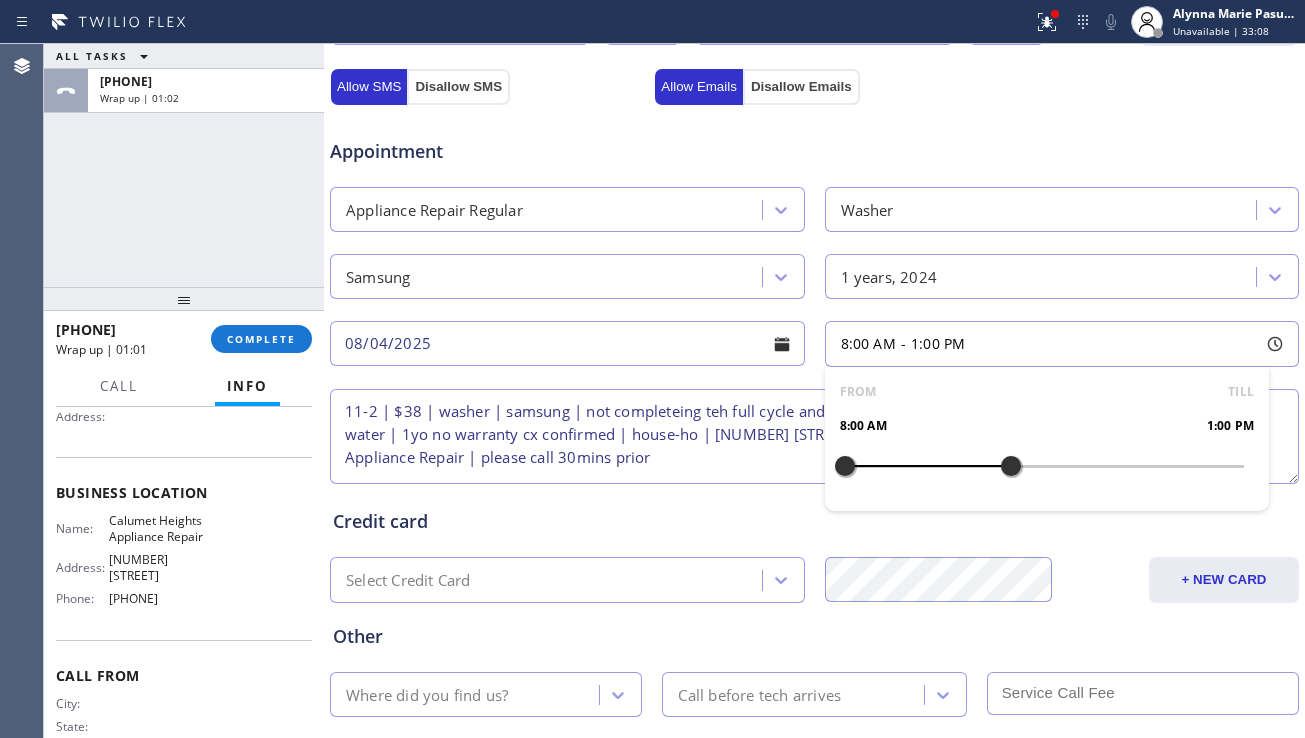 click at bounding box center (1011, 466) 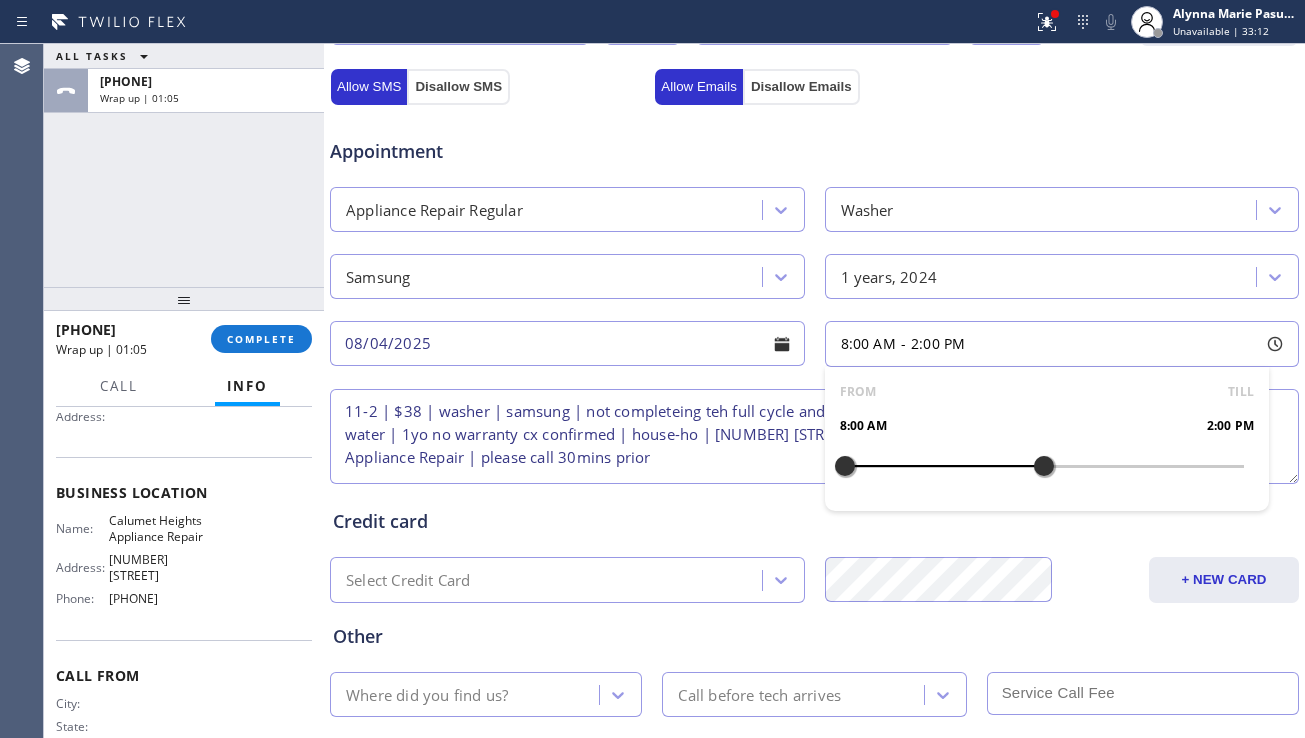drag, startPoint x: 1005, startPoint y: 465, endPoint x: 1029, endPoint y: 465, distance: 24 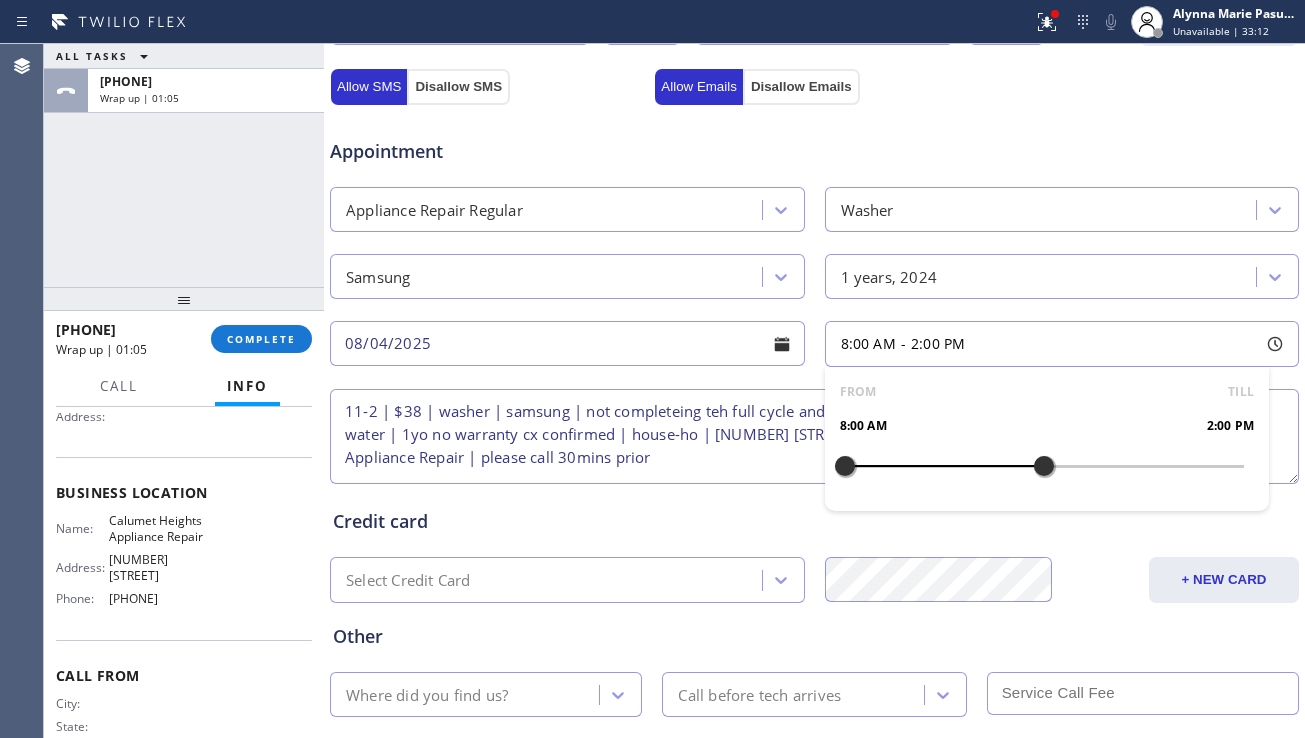 click at bounding box center (1044, 466) 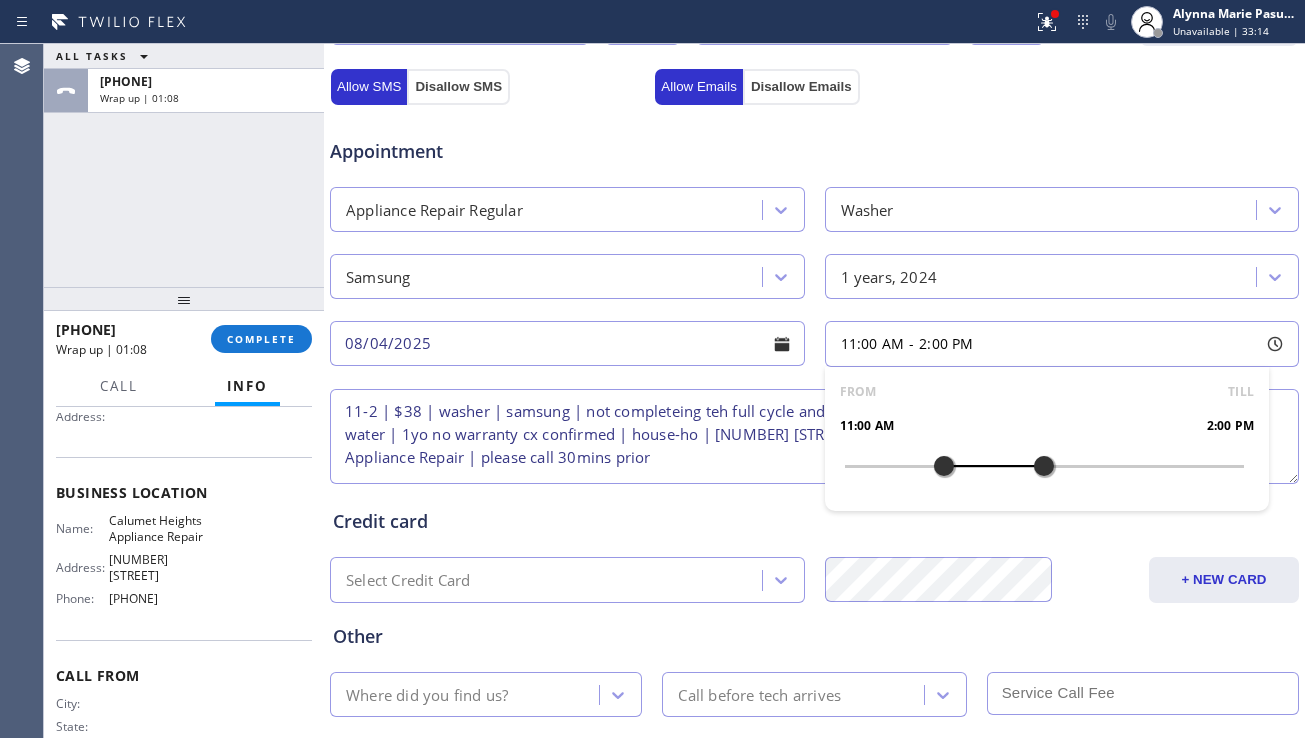 drag, startPoint x: 829, startPoint y: 461, endPoint x: 935, endPoint y: 467, distance: 106.16968 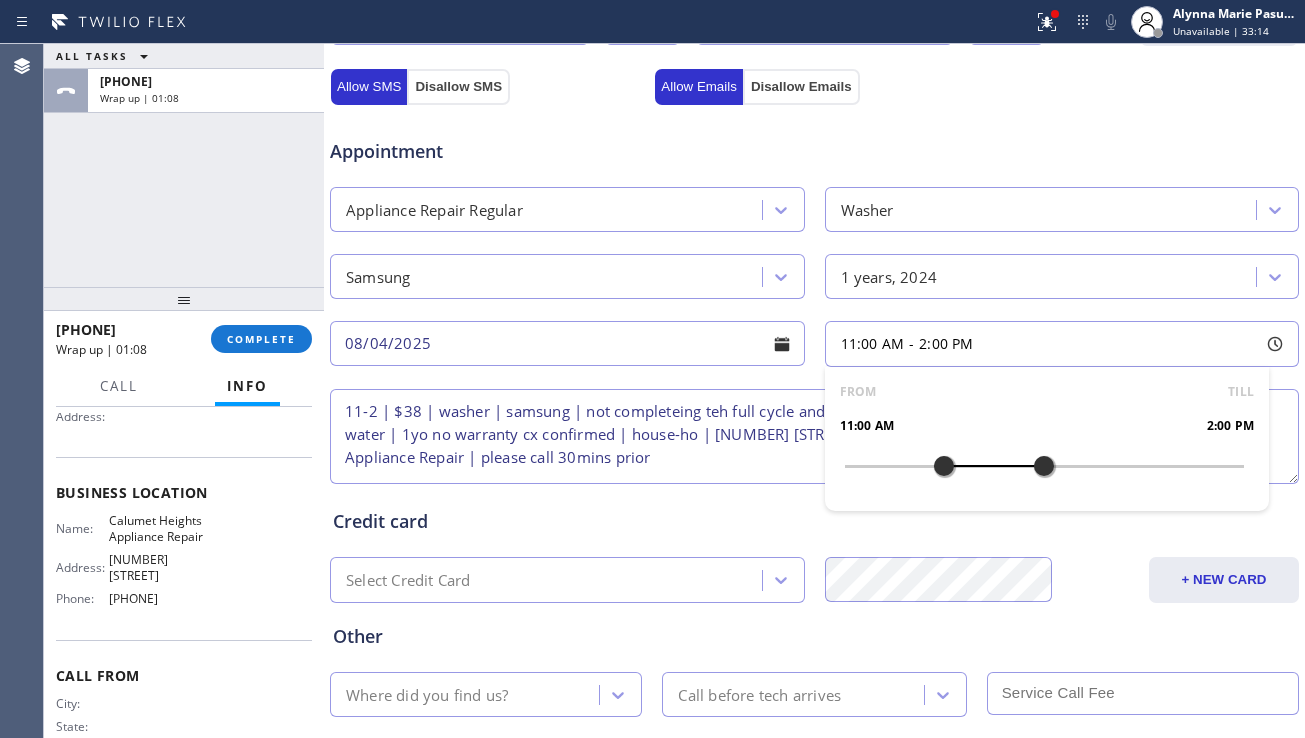 click at bounding box center [944, 466] 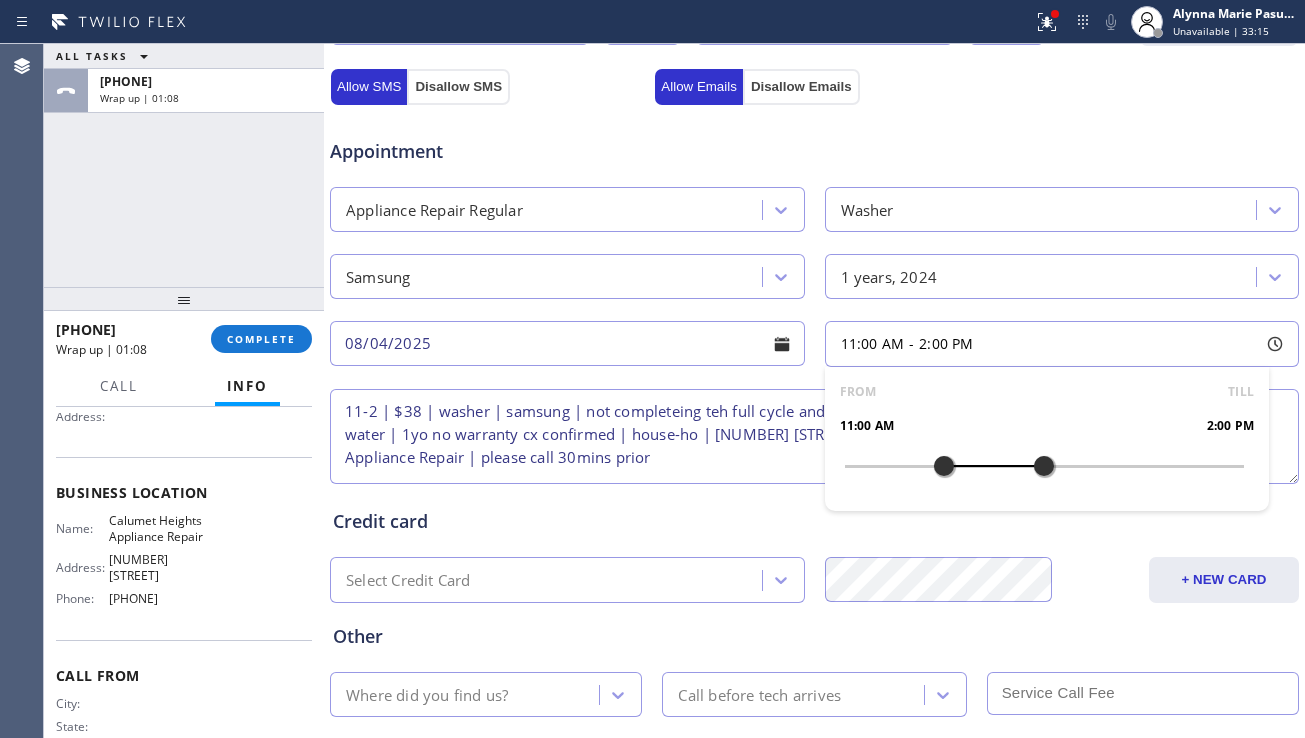 click on "11-2 | $38 | washer | samsung | not completeing teh full cycle and after 2mins of starting the unit it will automatically drain the water | 1yo no warranty cx confirmed | house-ho | [NUMBER] [STREET][CITY], [STATE] [ZIP], [COUNTRY] | Calumet Heights Appliance Repair | please call 30mins prior" at bounding box center (814, 436) 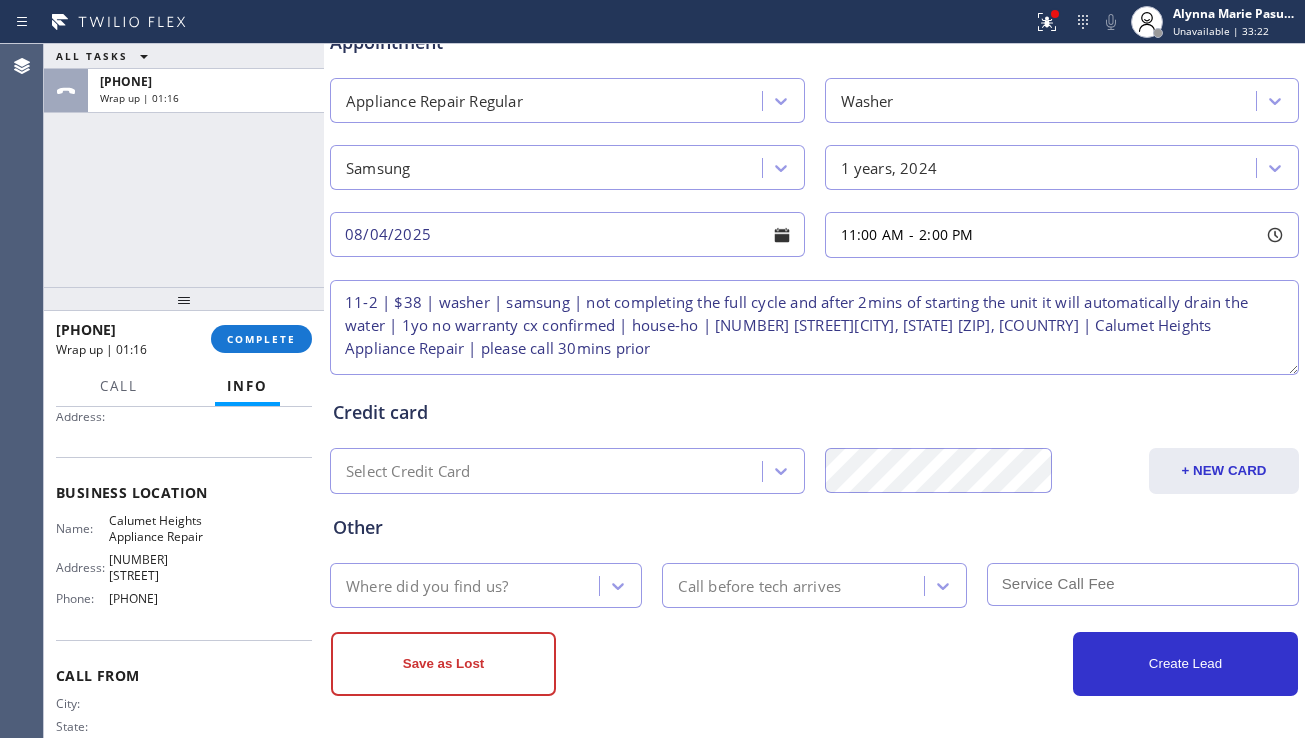 scroll, scrollTop: 812, scrollLeft: 0, axis: vertical 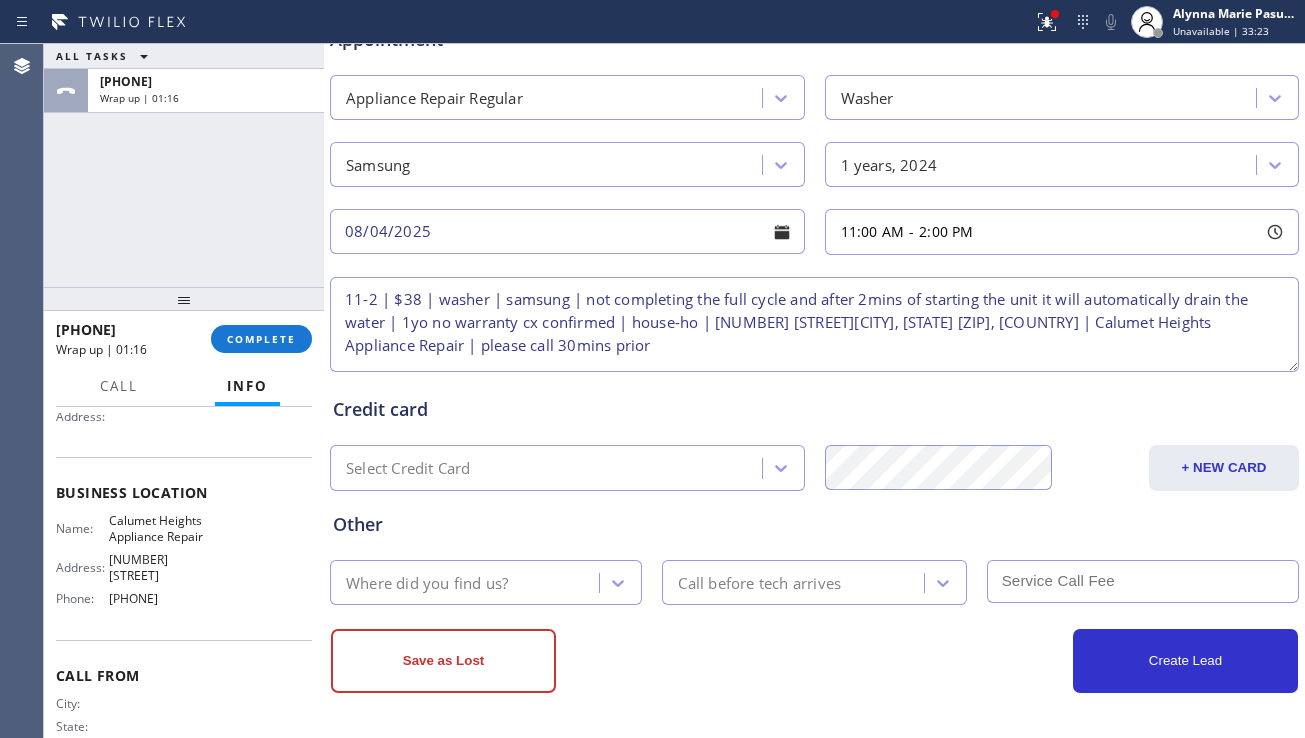 type on "11-2 | $38 | washer | samsung | not completing the full cycle and after 2mins of starting the unit it will automatically drain the water | 1yo no warranty cx confirmed | house-ho | [NUMBER] [STREET][CITY], [STATE] [ZIP], [COUNTRY] | Calumet Heights Appliance Repair | please call 30mins prior" 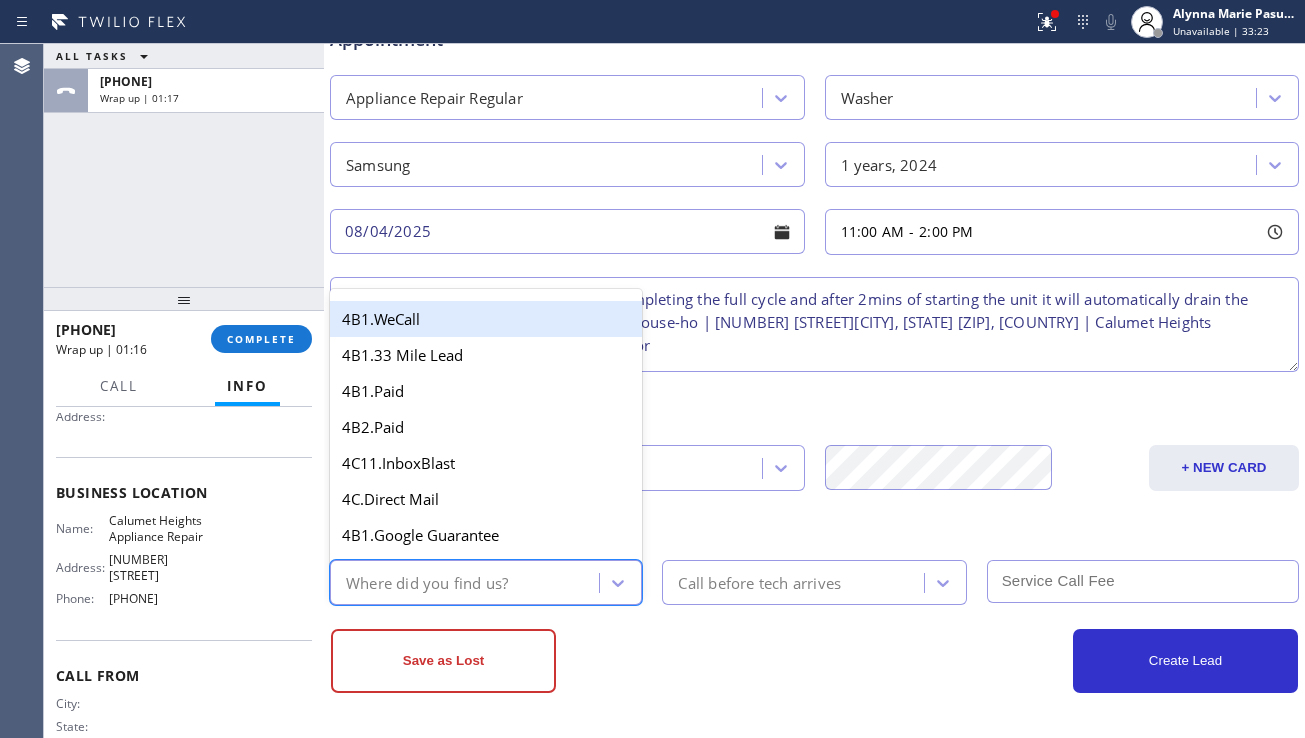 click on "Where did you find us?" at bounding box center [467, 582] 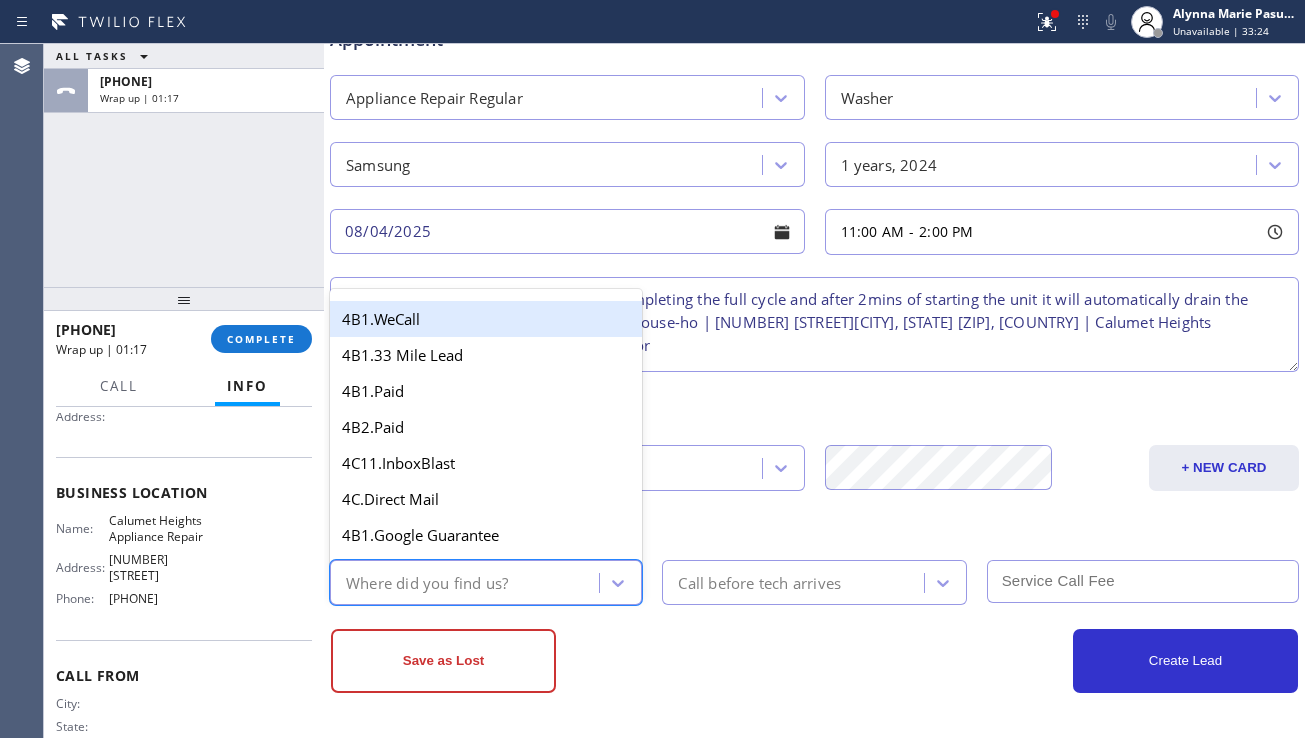 type on "w" 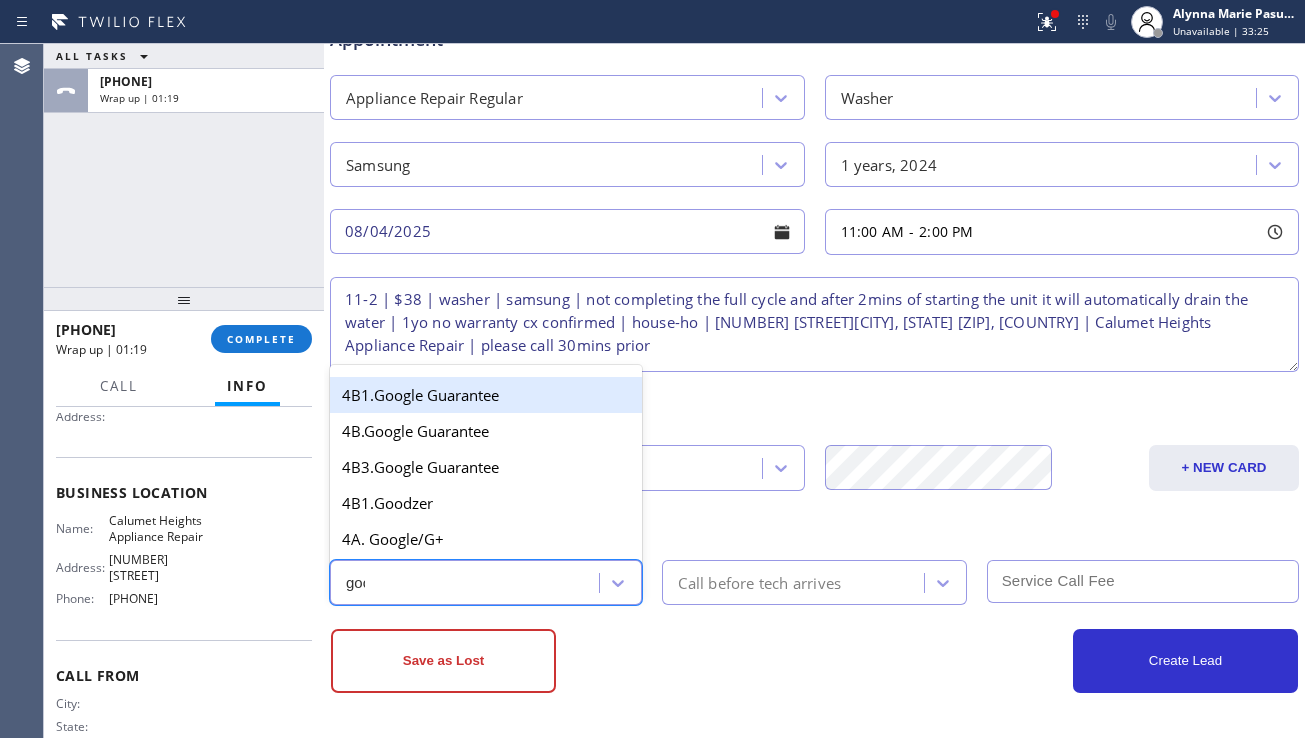 type on "goog" 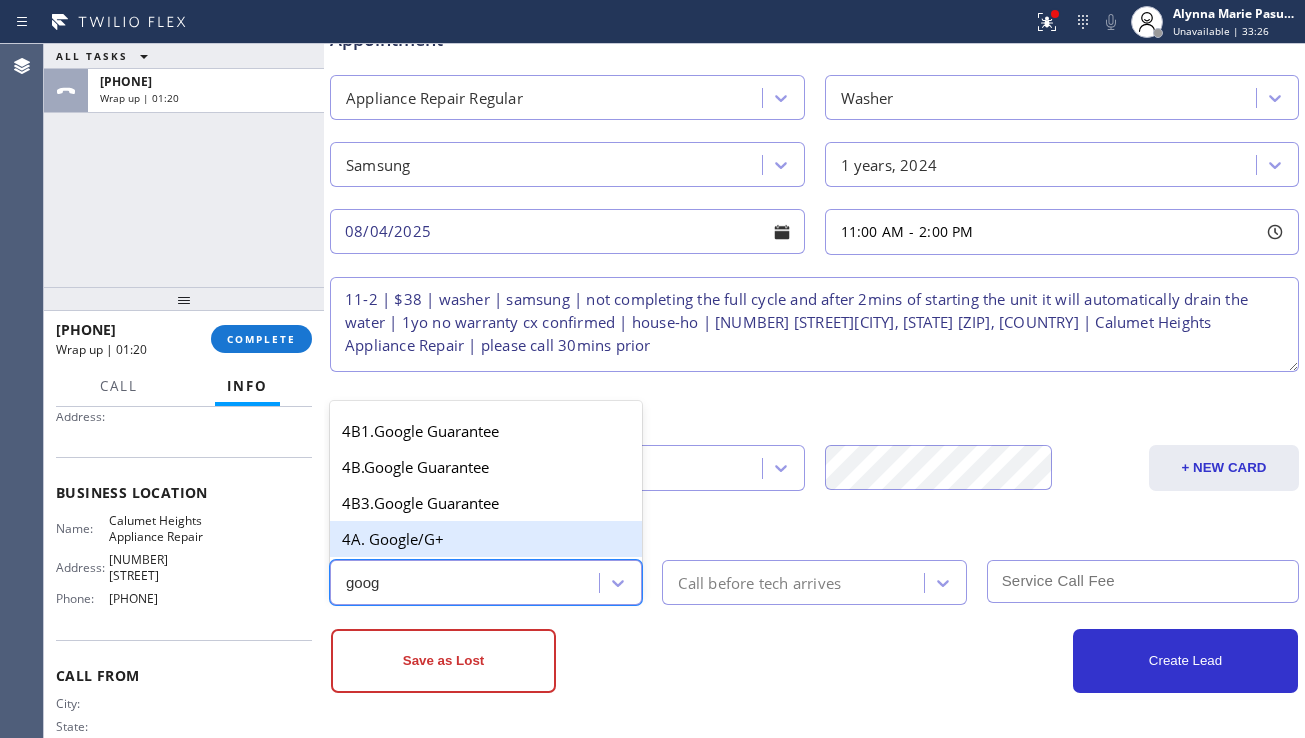 click on "4A. Google/G+" at bounding box center [486, 539] 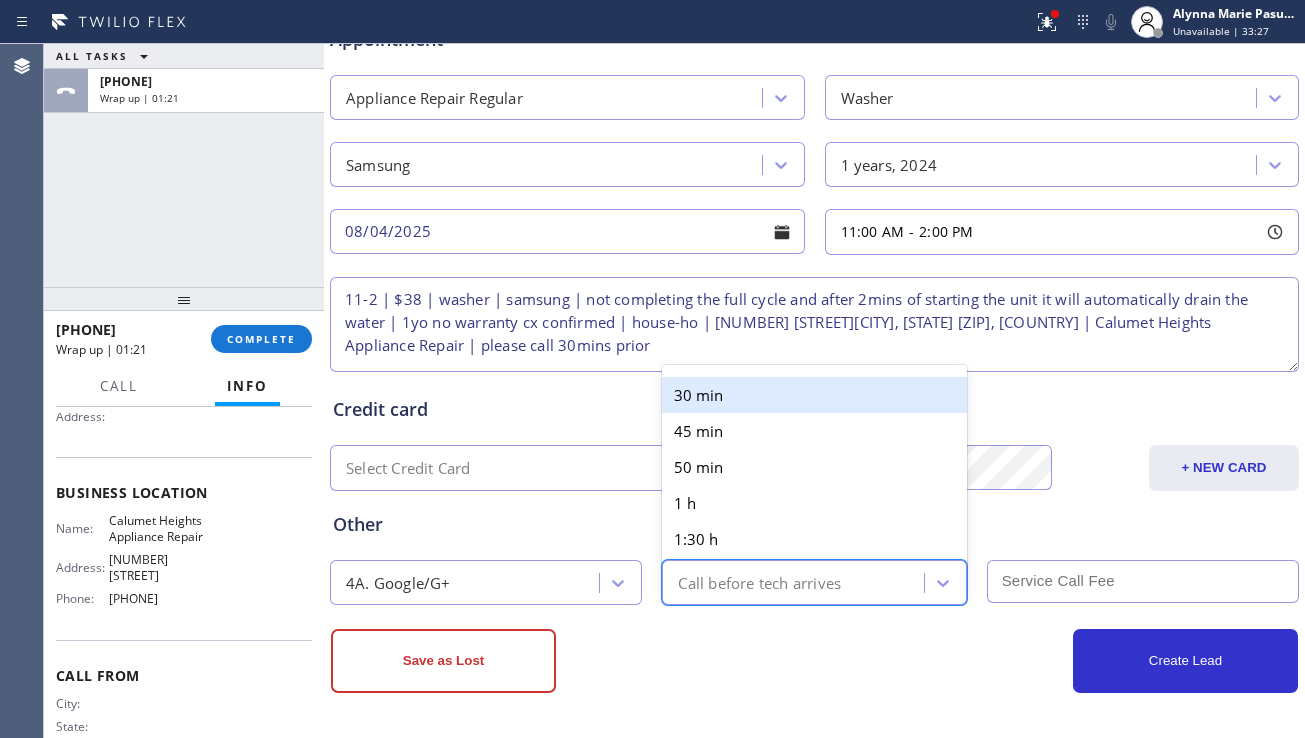 click on "Call before tech arrives" at bounding box center (759, 582) 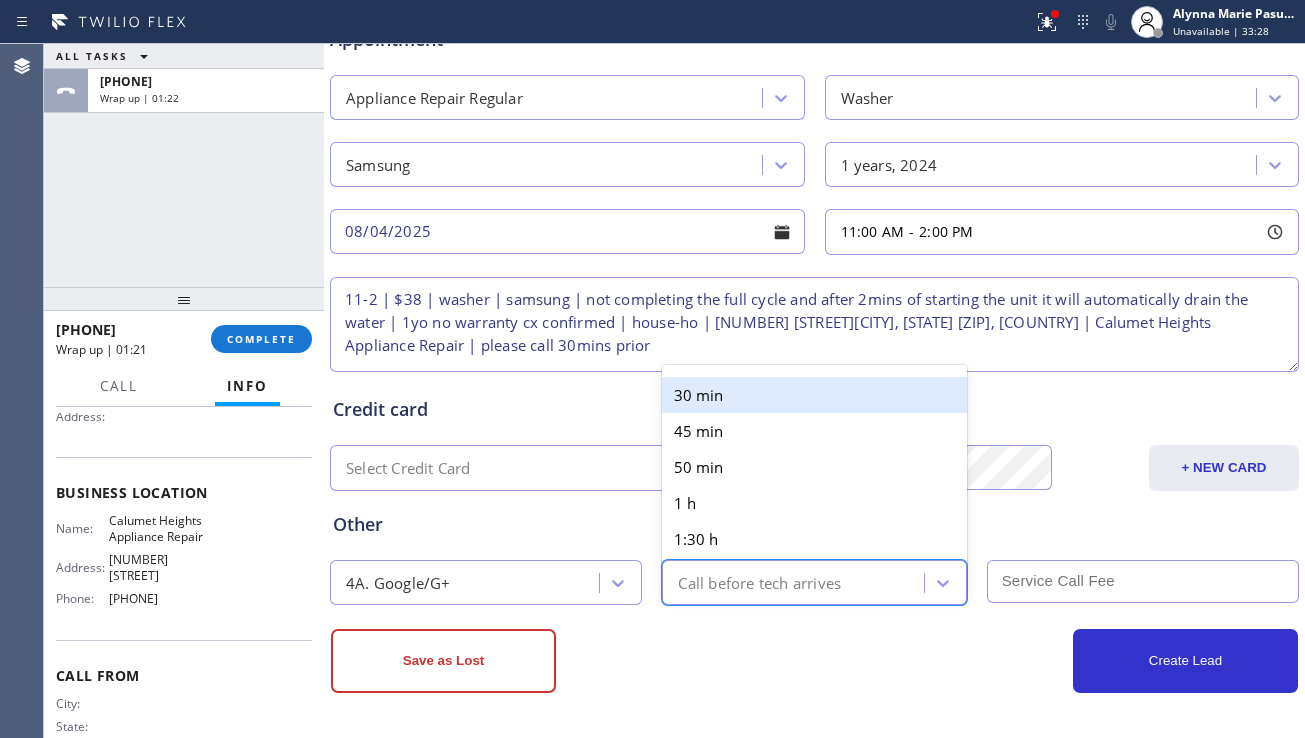 click on "30 min" at bounding box center [814, 395] 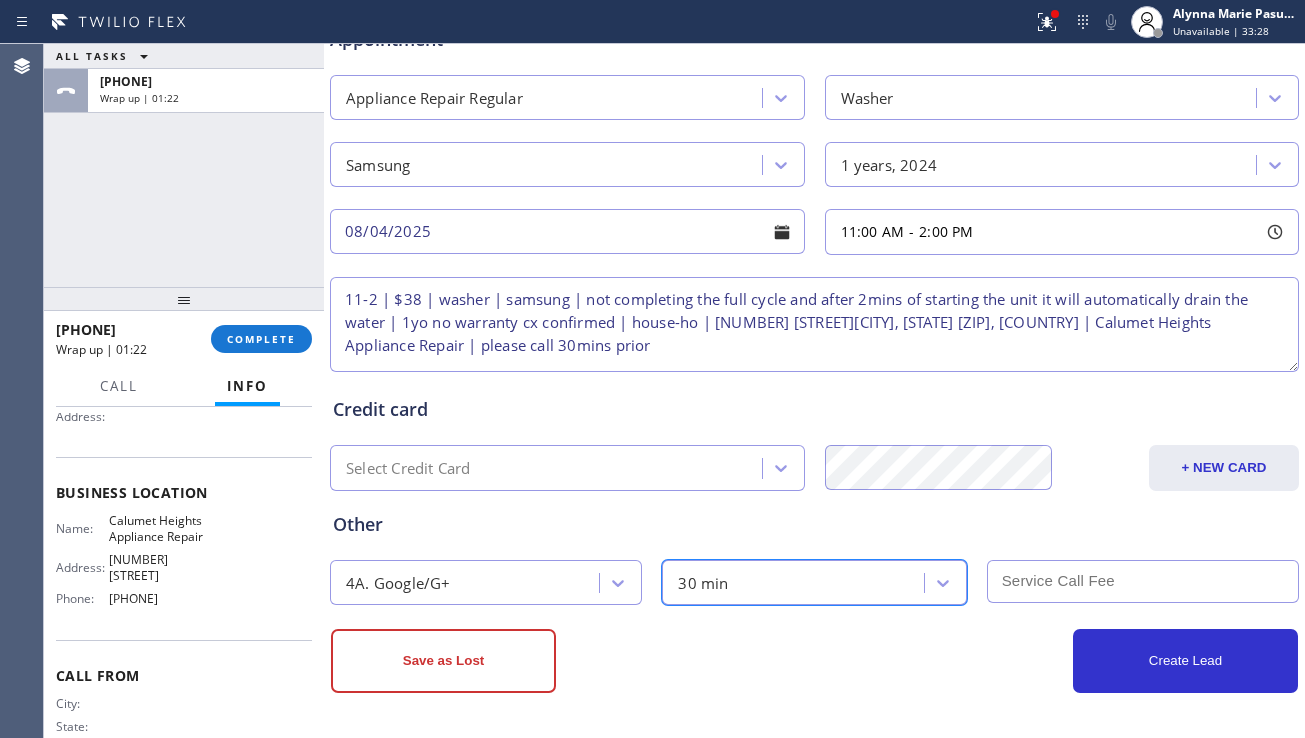 click at bounding box center [1143, 581] 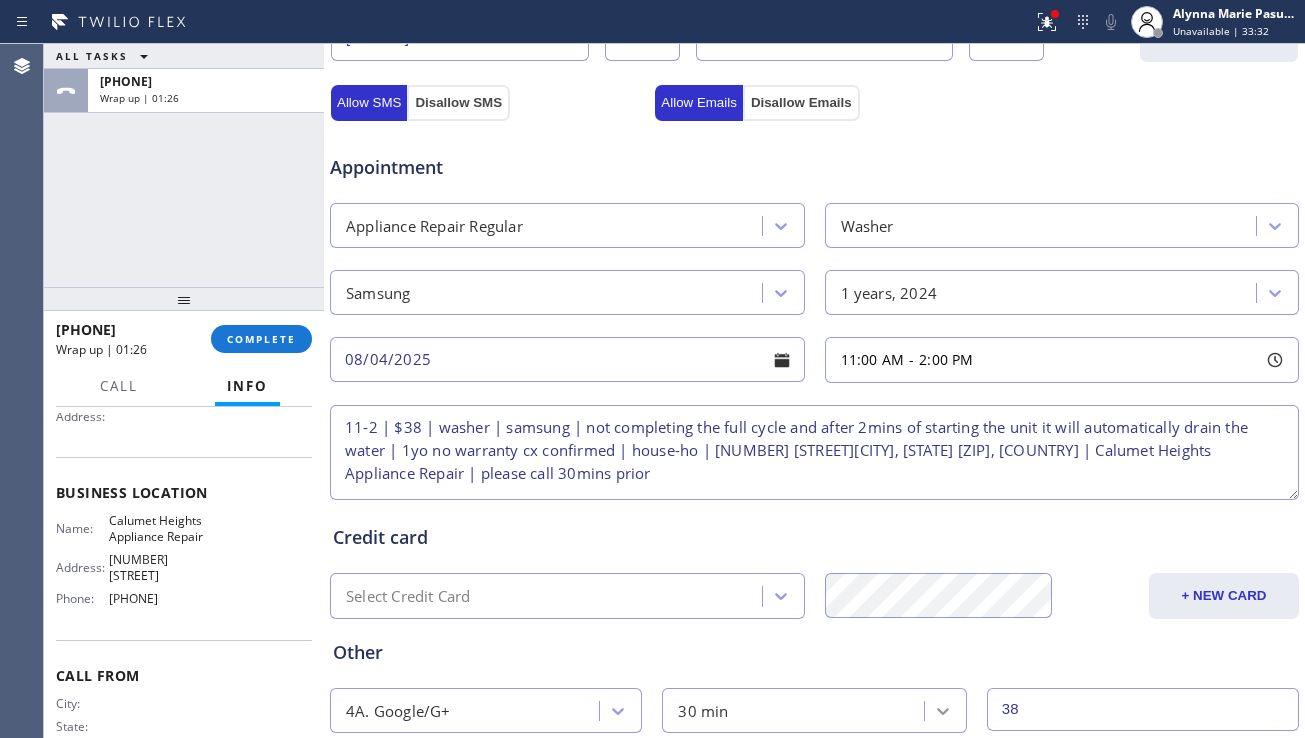 scroll, scrollTop: 812, scrollLeft: 0, axis: vertical 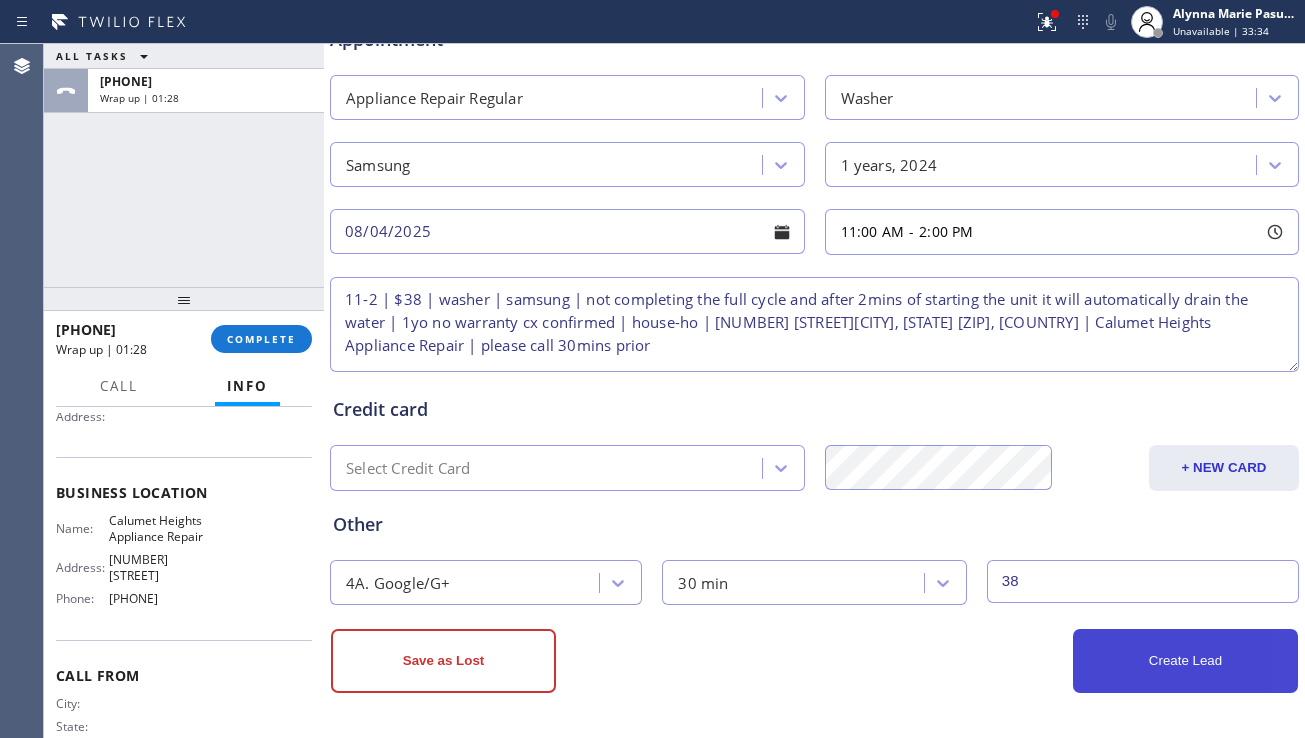 type on "38" 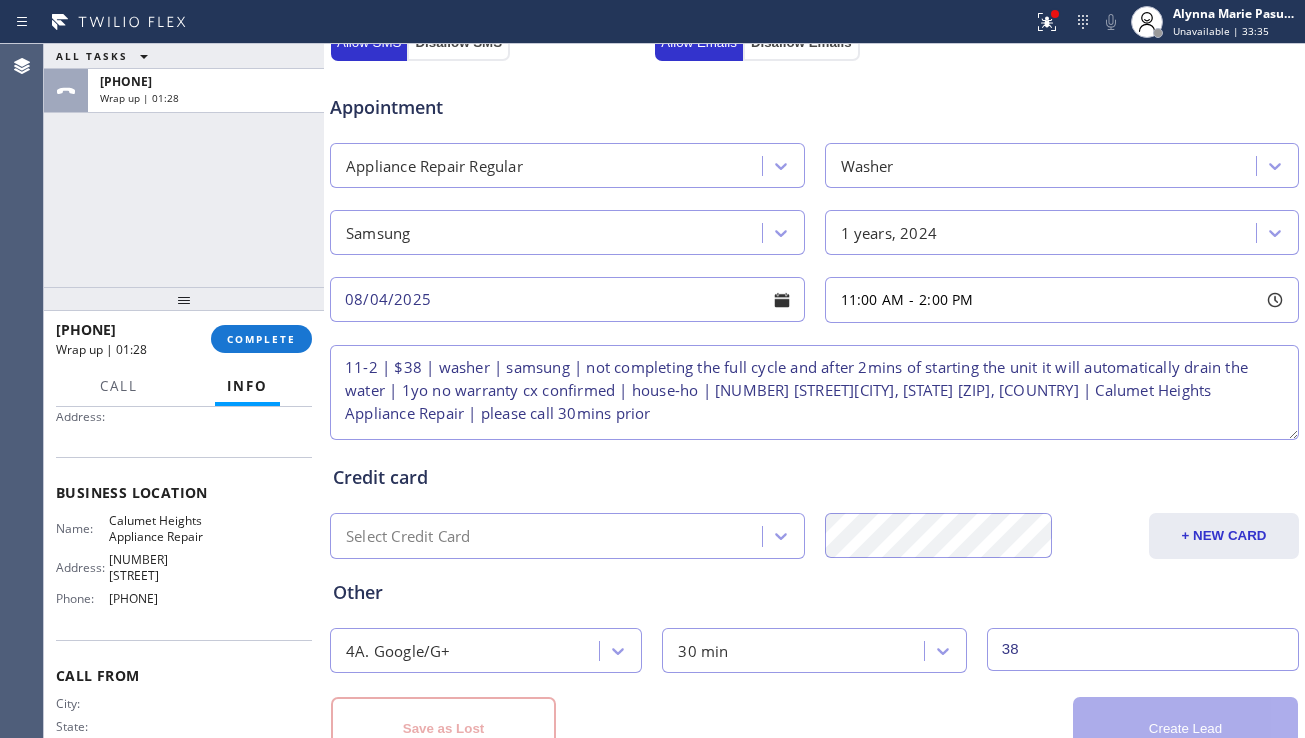 scroll, scrollTop: 880, scrollLeft: 0, axis: vertical 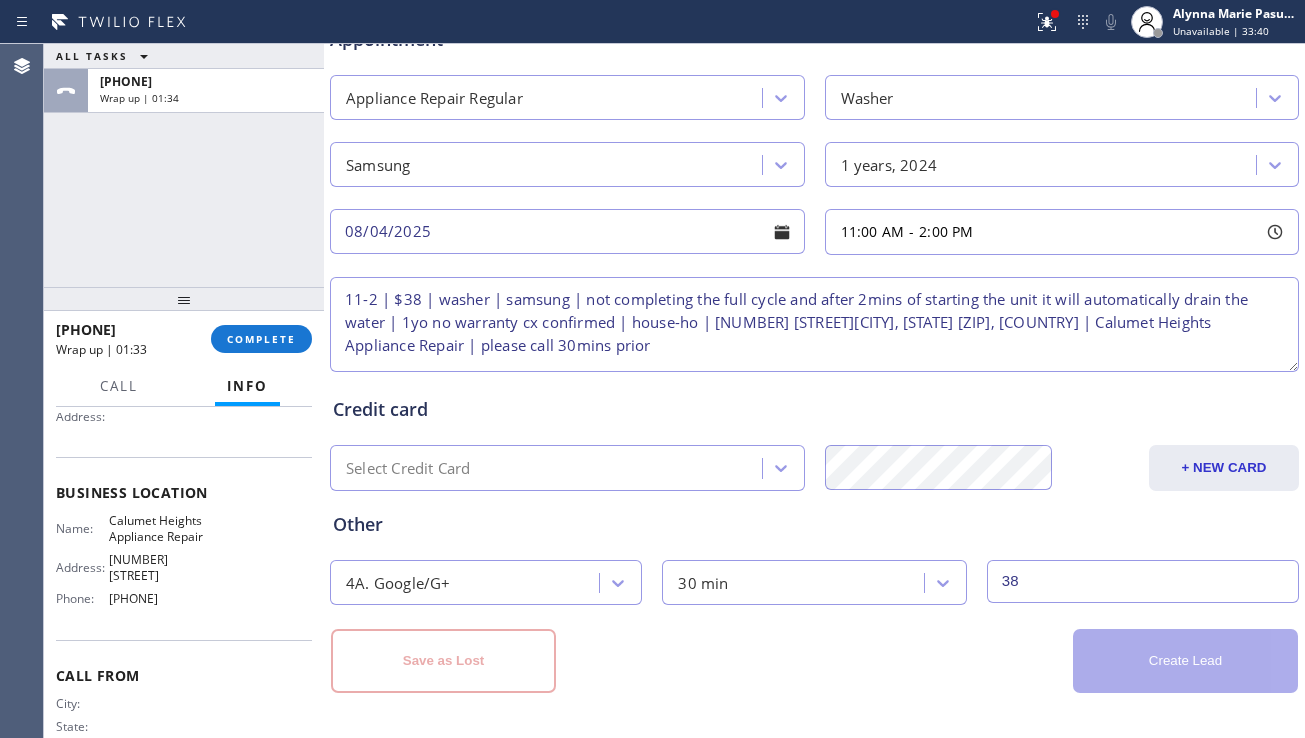 type 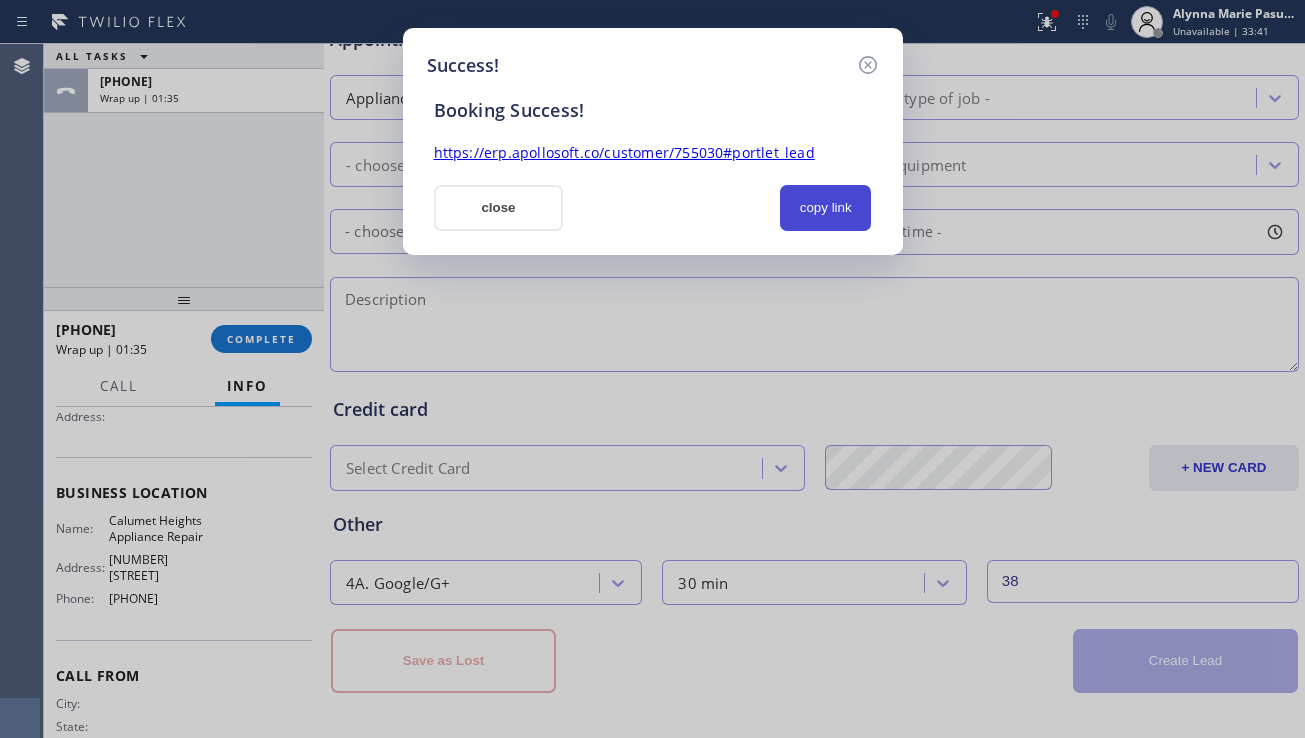click on "copy link" at bounding box center (826, 208) 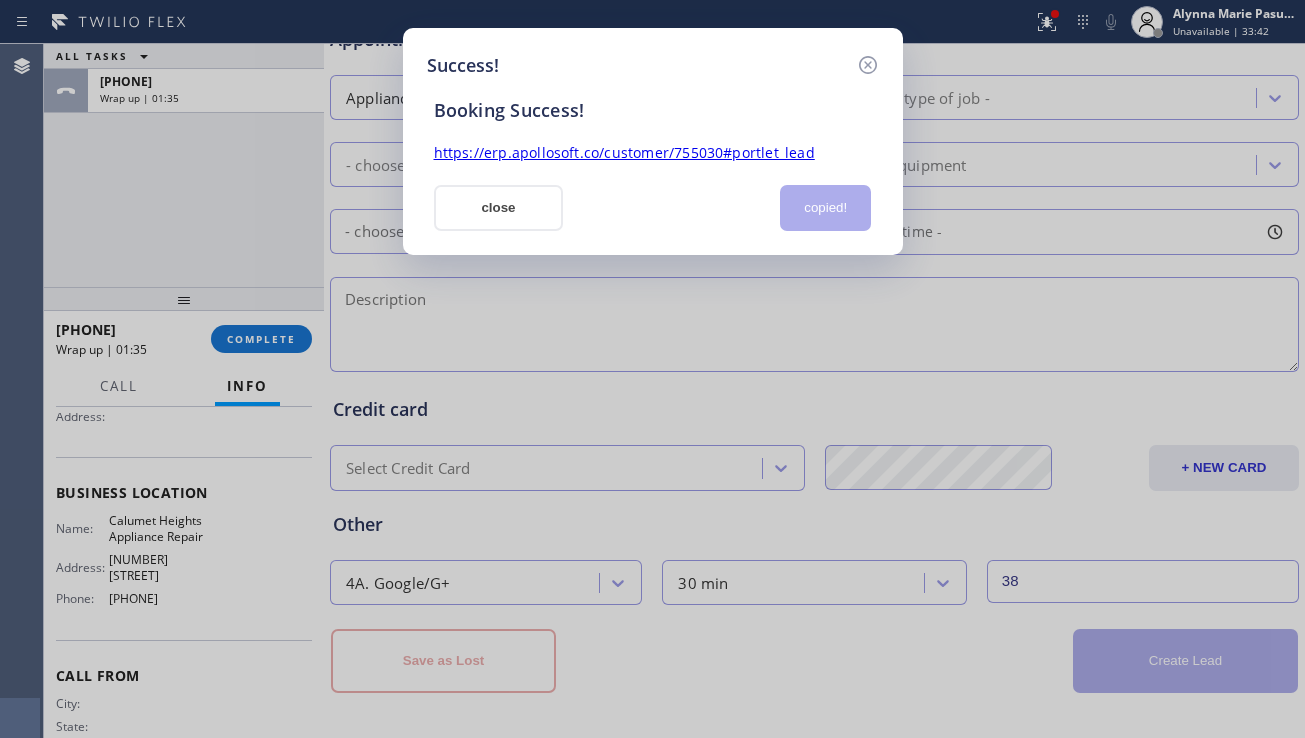click on "https://erp.apollosoft.co/customer/755030#portlet_lead" at bounding box center [624, 152] 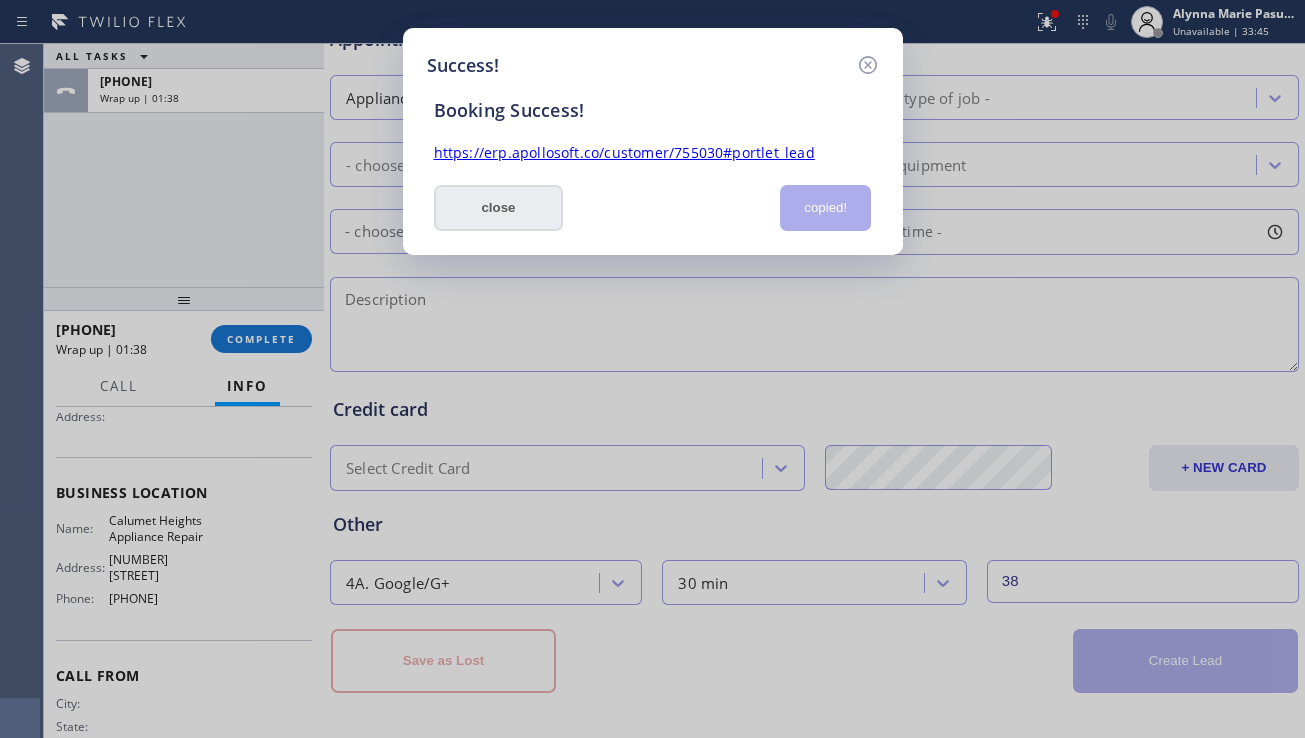 click on "close" at bounding box center (499, 208) 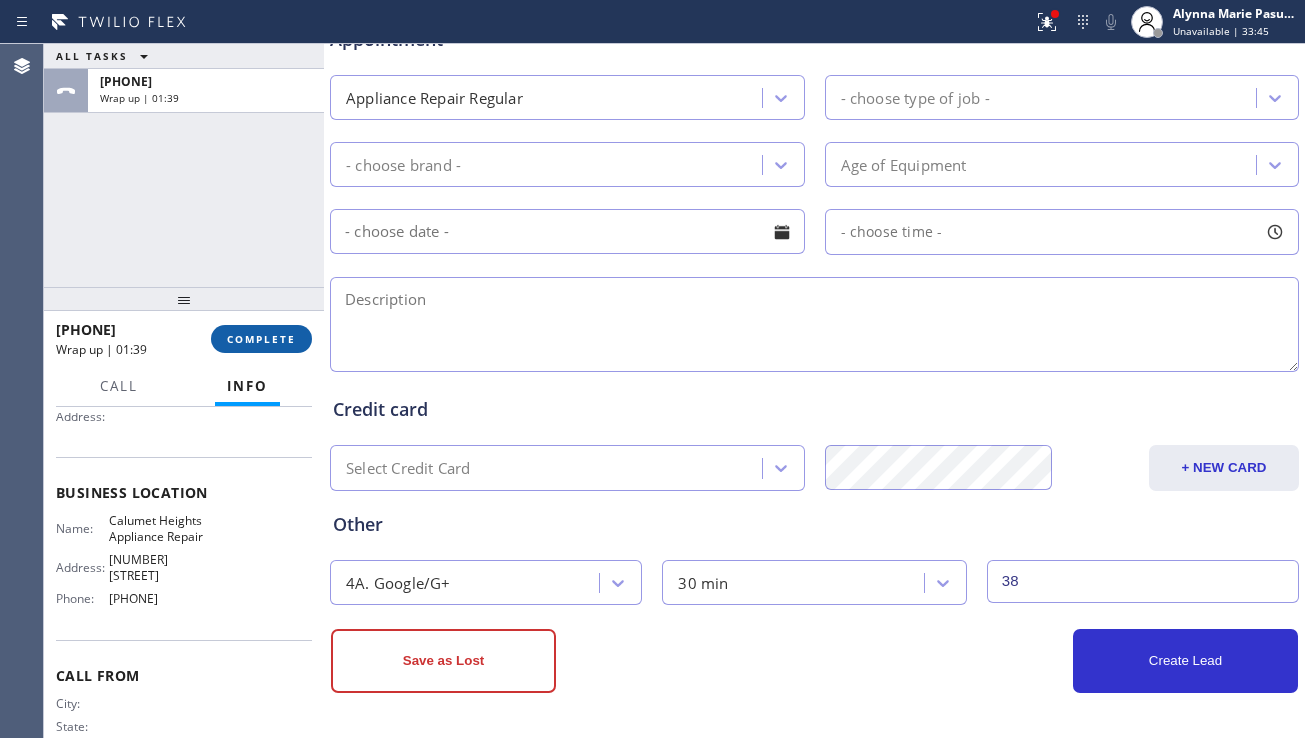 click on "COMPLETE" at bounding box center [261, 339] 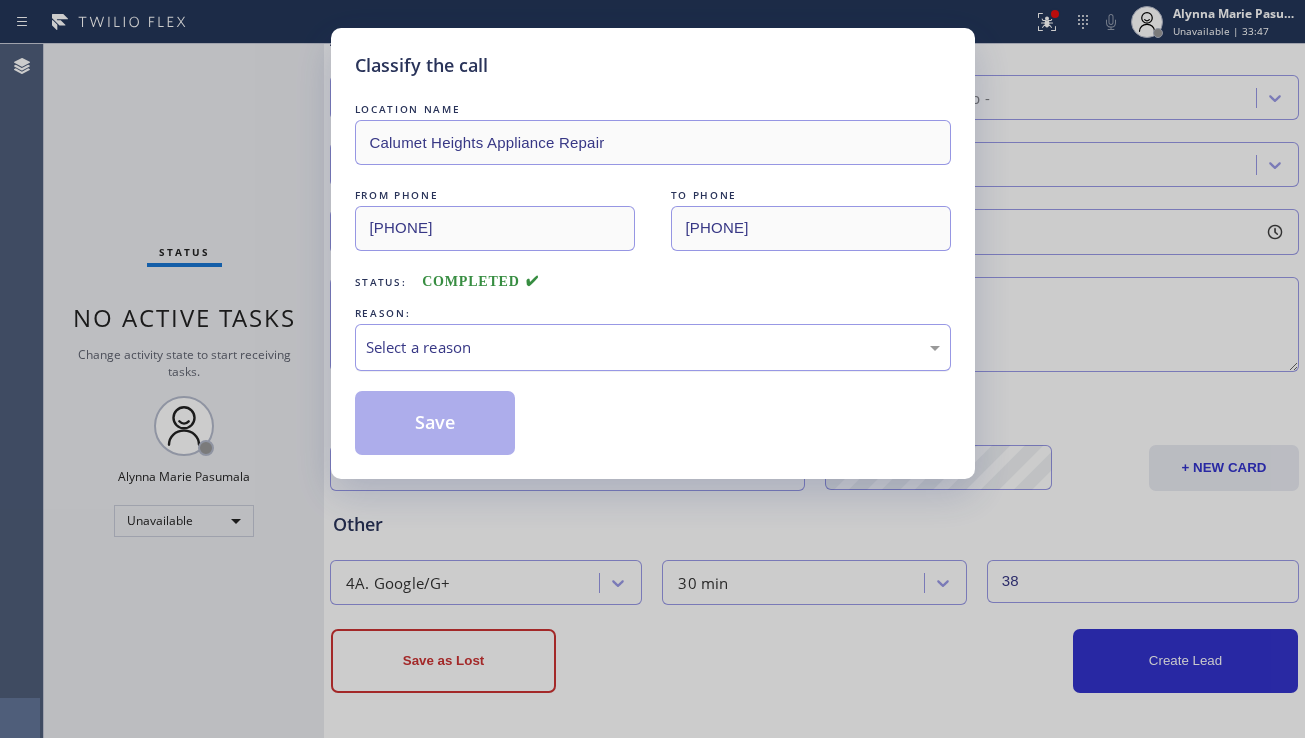 click on "Select a reason" at bounding box center [653, 347] 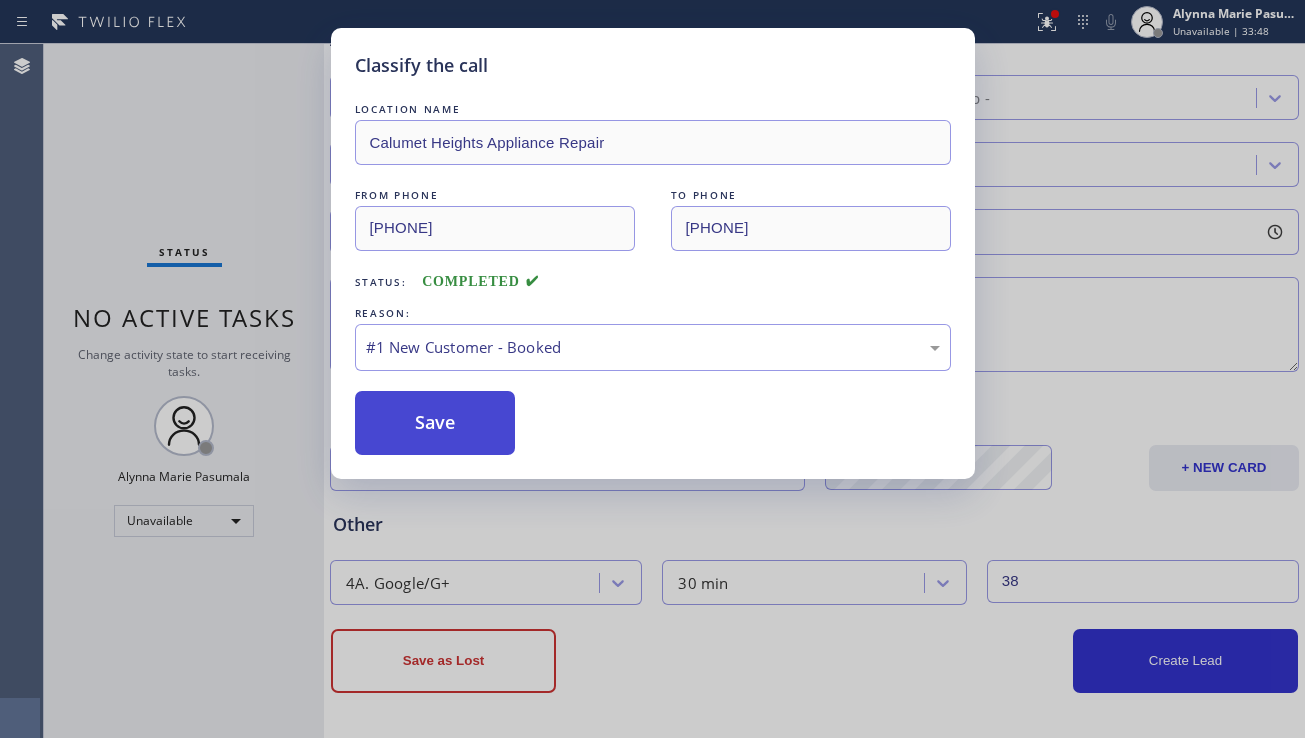 click on "Save" at bounding box center (435, 423) 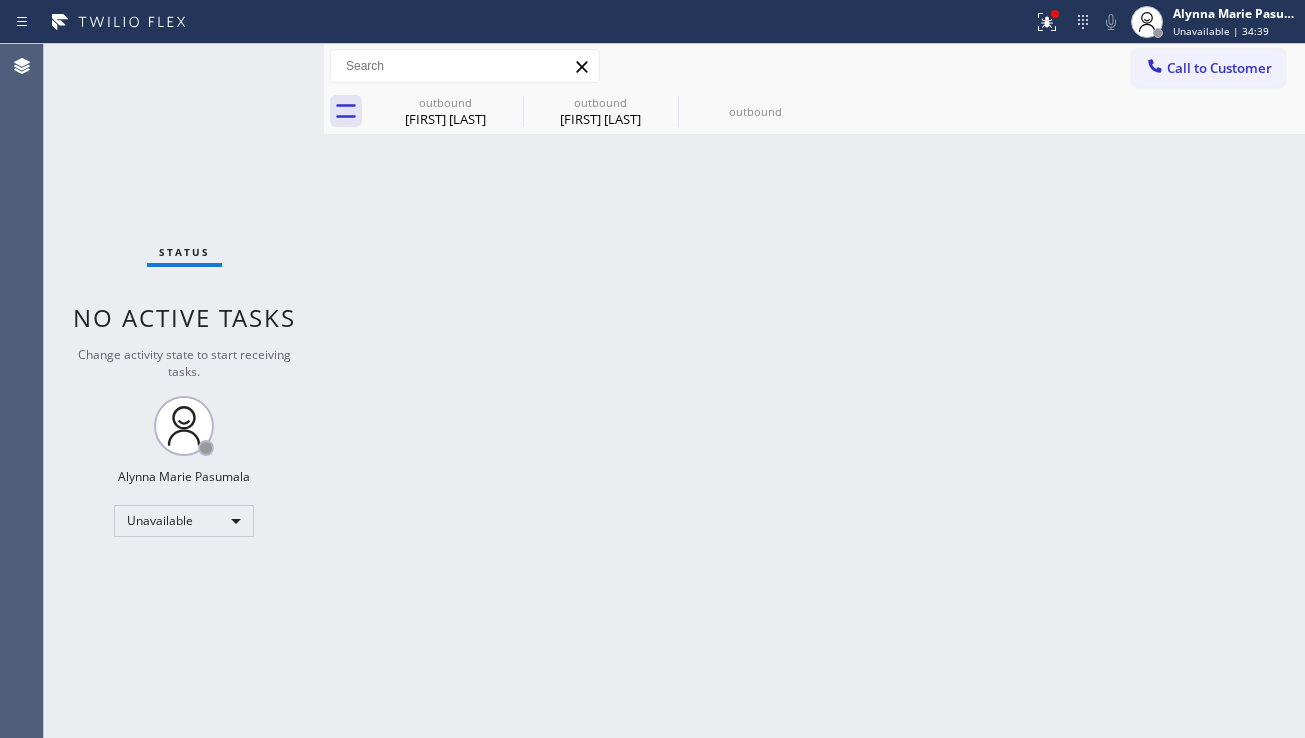 scroll, scrollTop: 0, scrollLeft: 0, axis: both 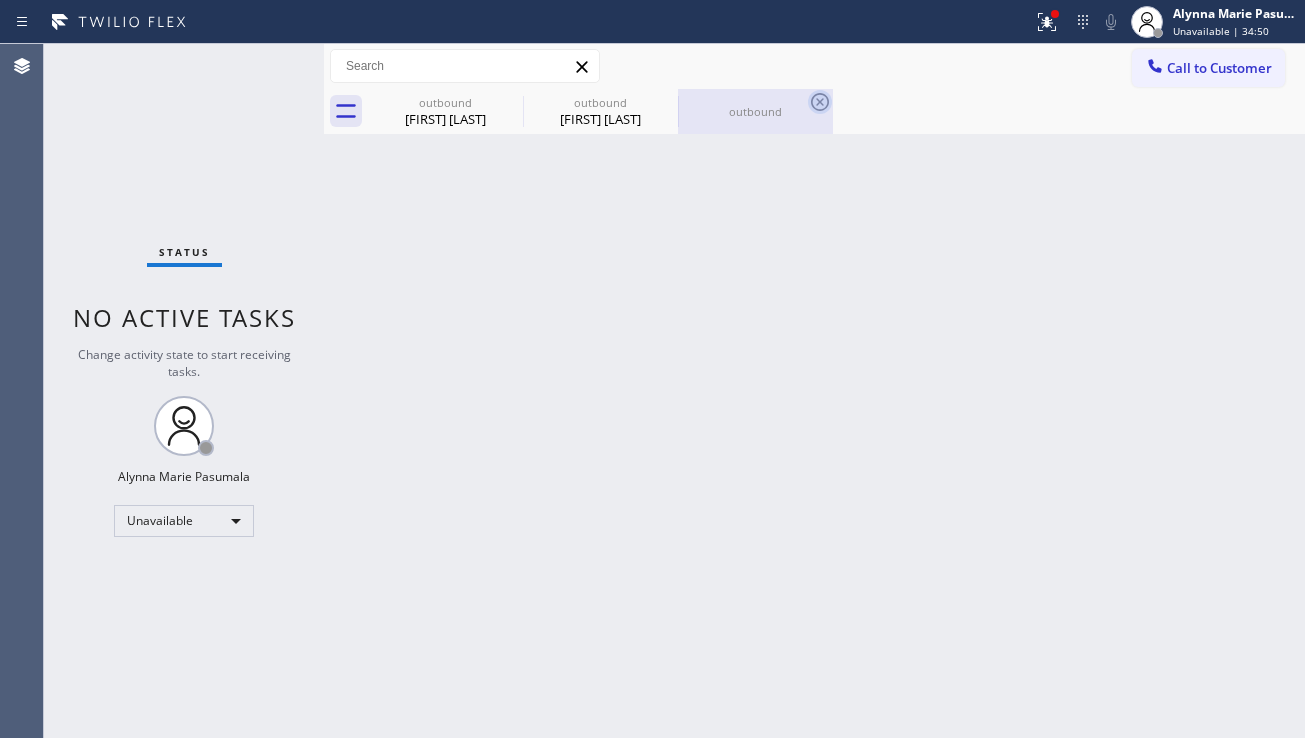 click 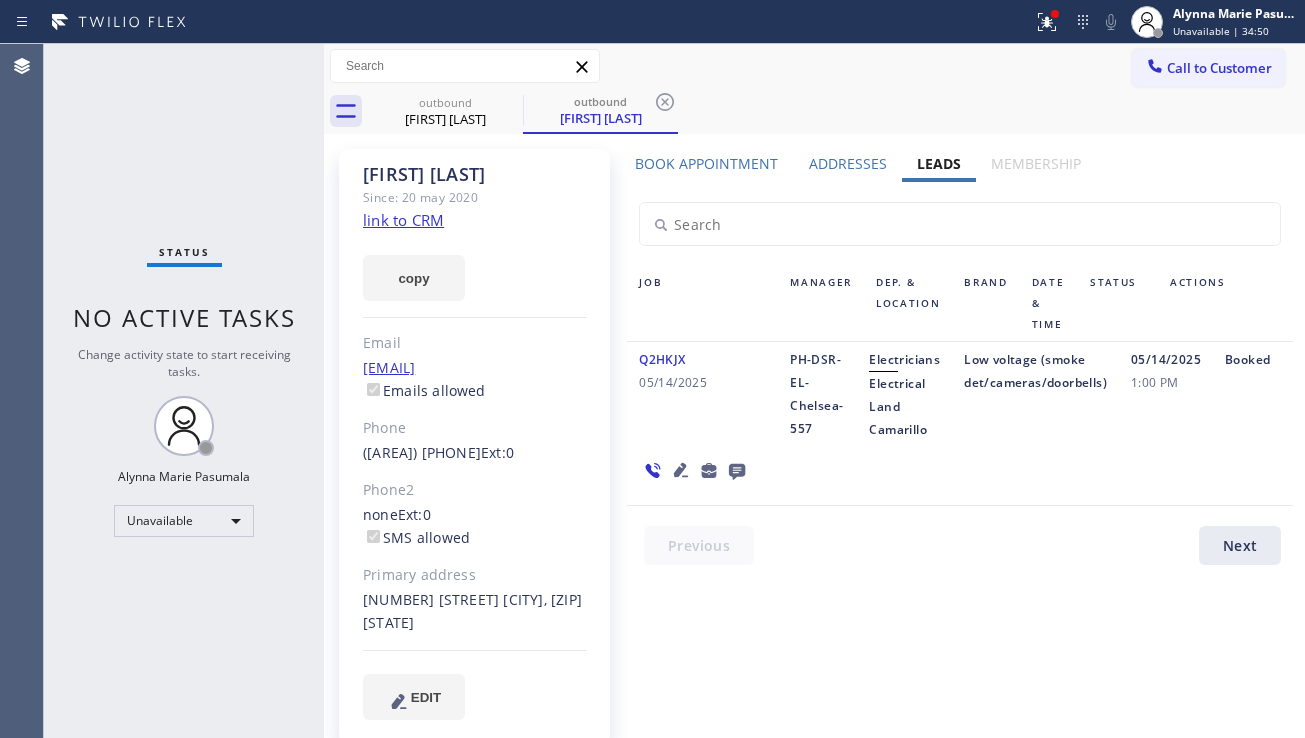 click on "Job" at bounding box center (702, 303) 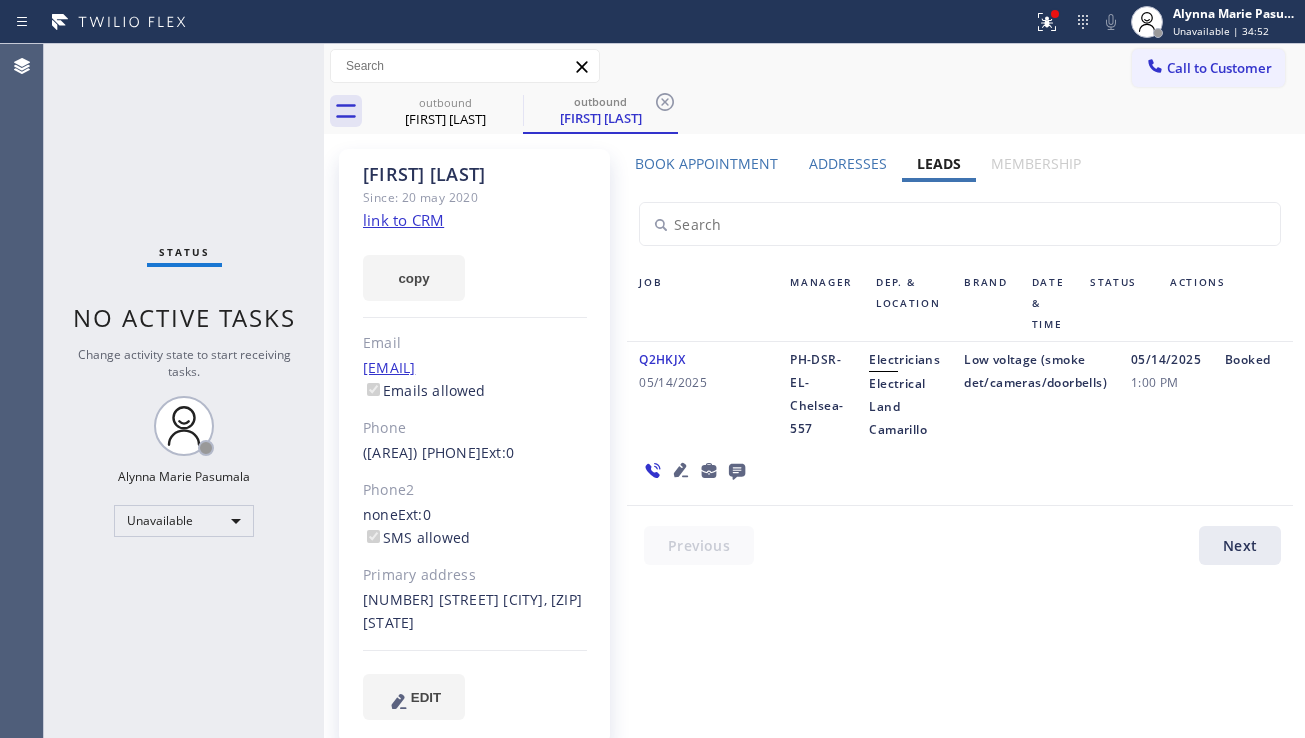 click on "Status   No active tasks     Change activity state to start receiving tasks.   Alynna Marie Pasumala Unavailable" at bounding box center [184, 391] 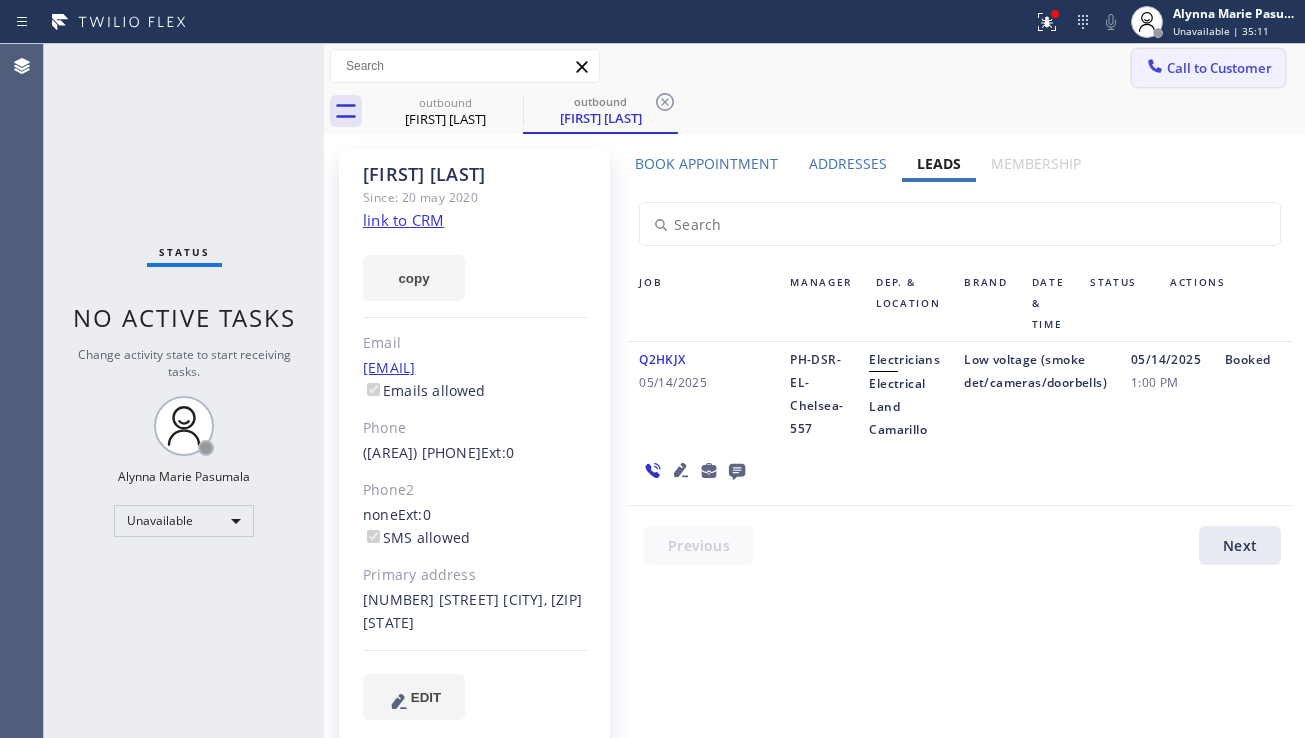 click on "Call to Customer" at bounding box center [1208, 68] 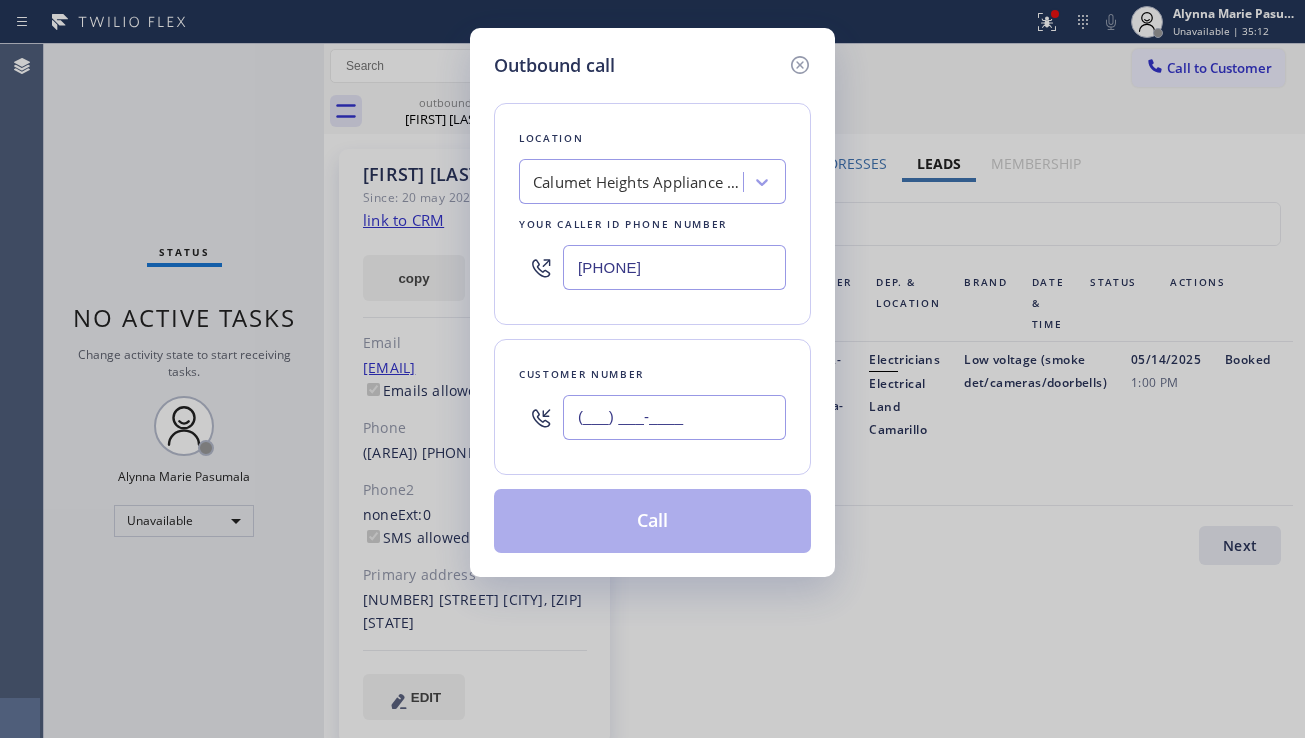 click on "(___) ___-____" at bounding box center (674, 417) 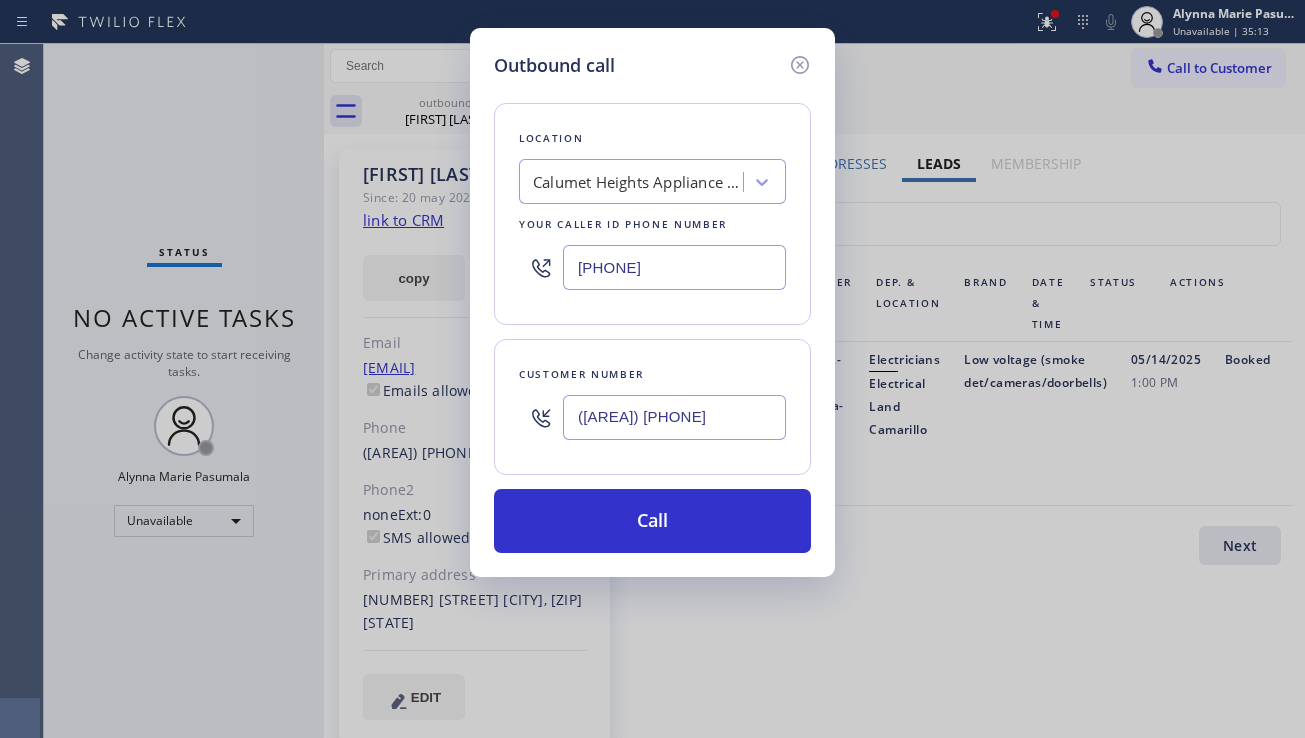 type on "([AREA]) [PHONE]" 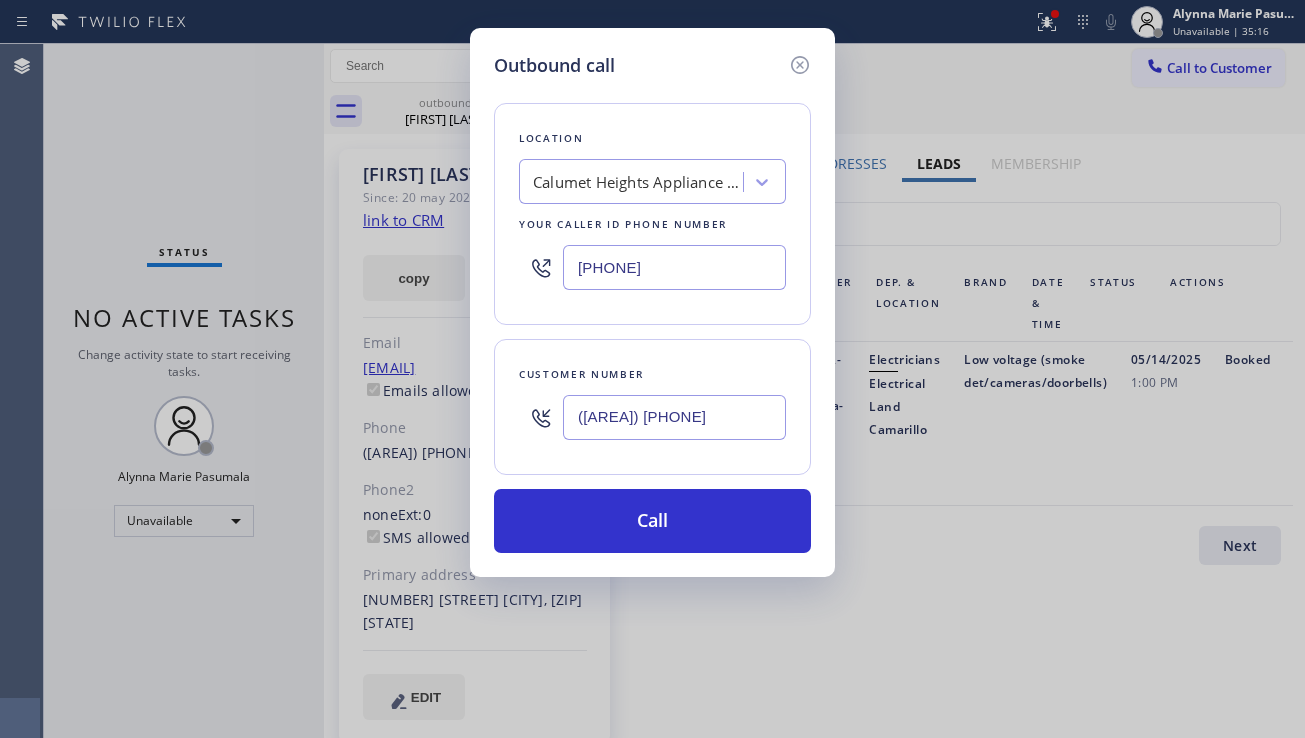drag, startPoint x: 718, startPoint y: 258, endPoint x: 546, endPoint y: 264, distance: 172.10461 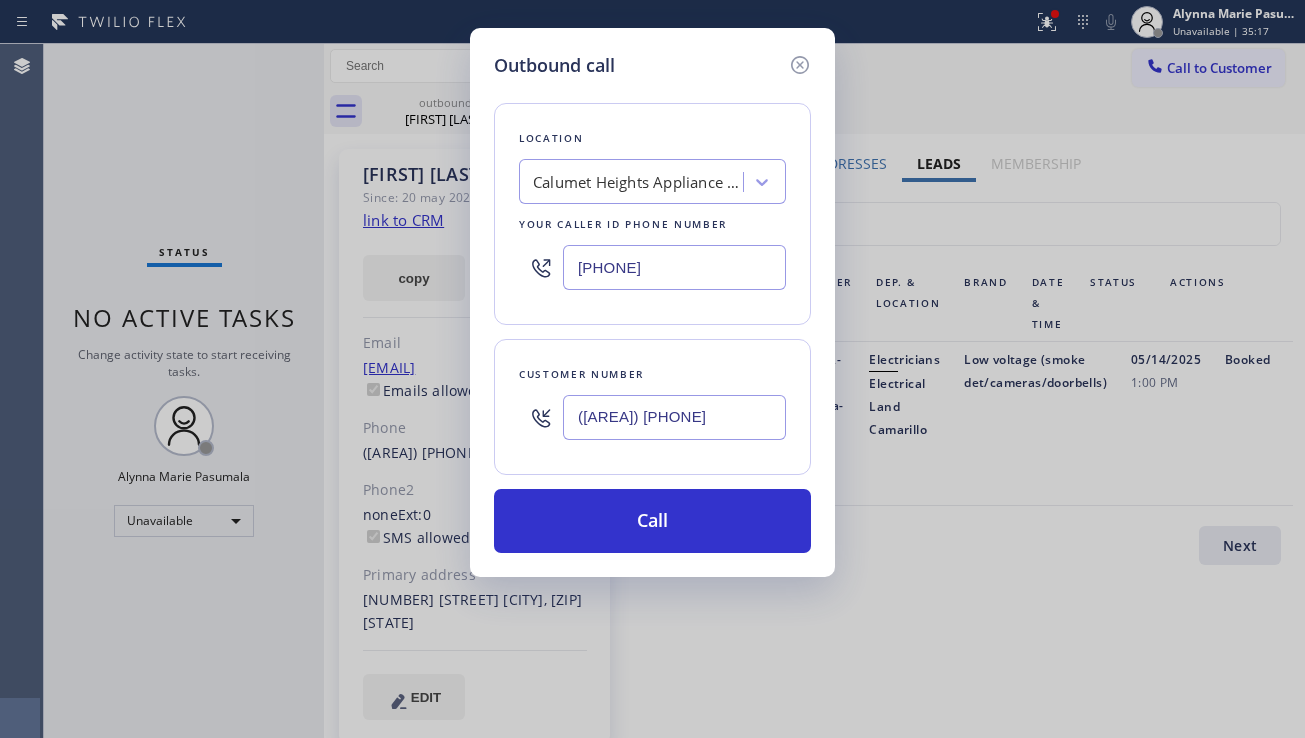 paste on "[PHONE]" 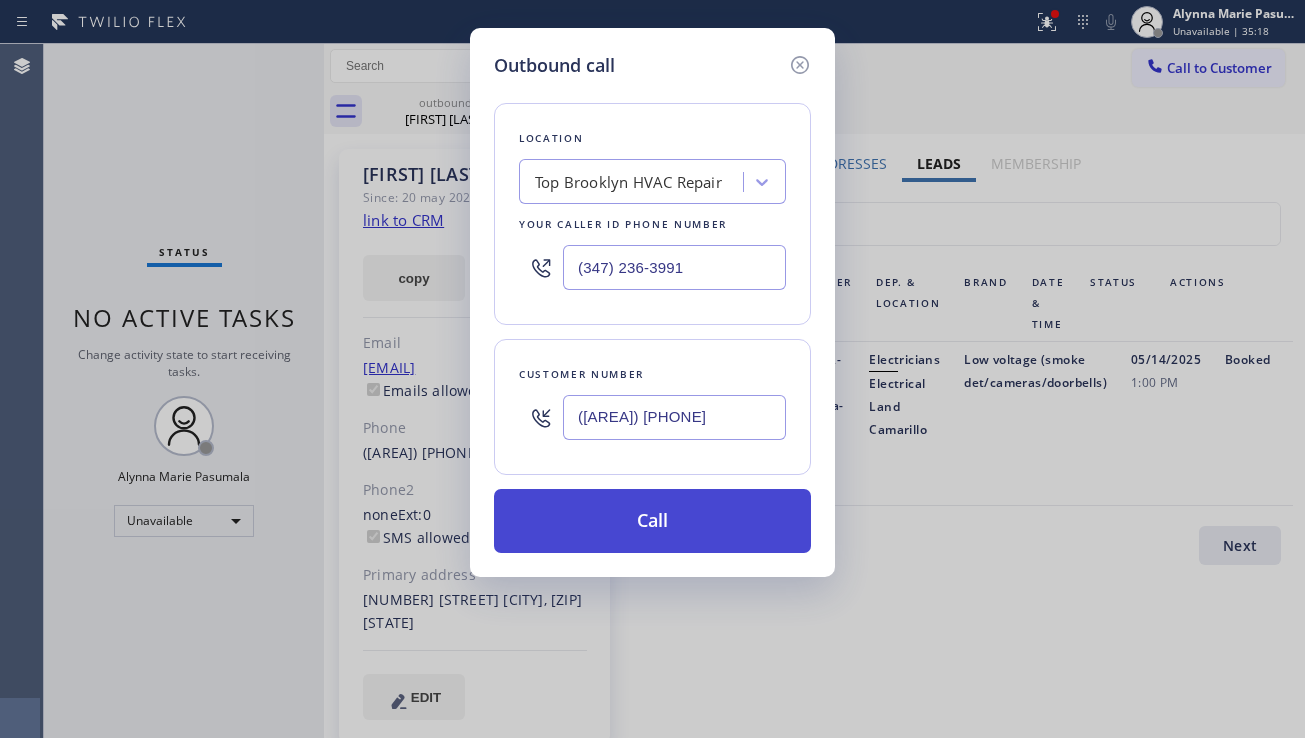 type on "(347) 236-3991" 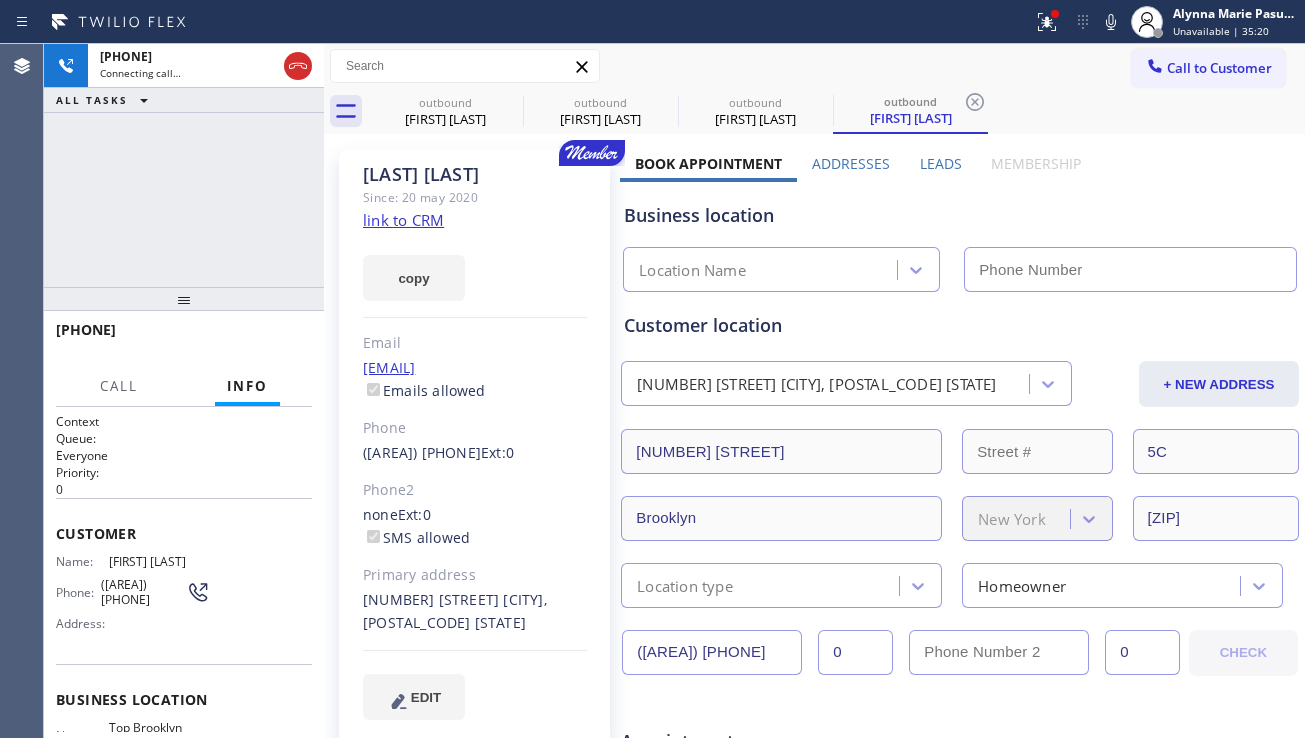 click on "Leads" at bounding box center (941, 163) 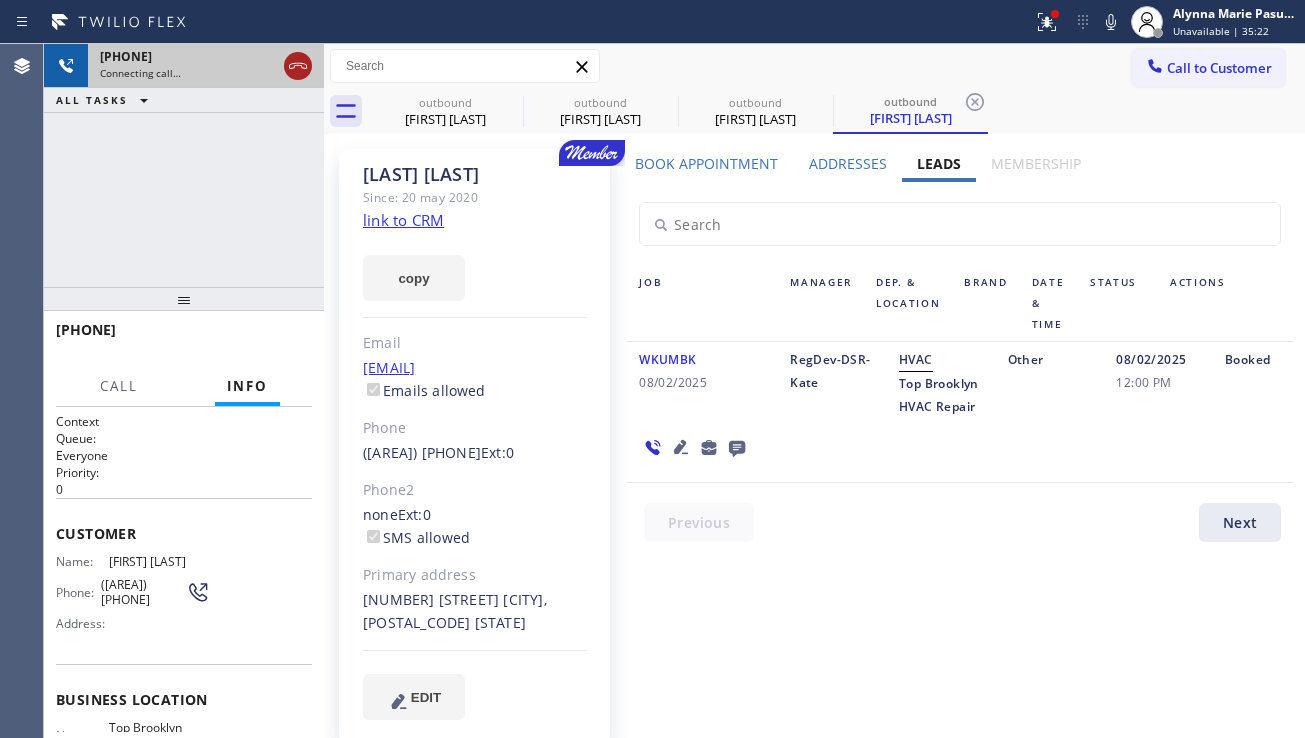 click 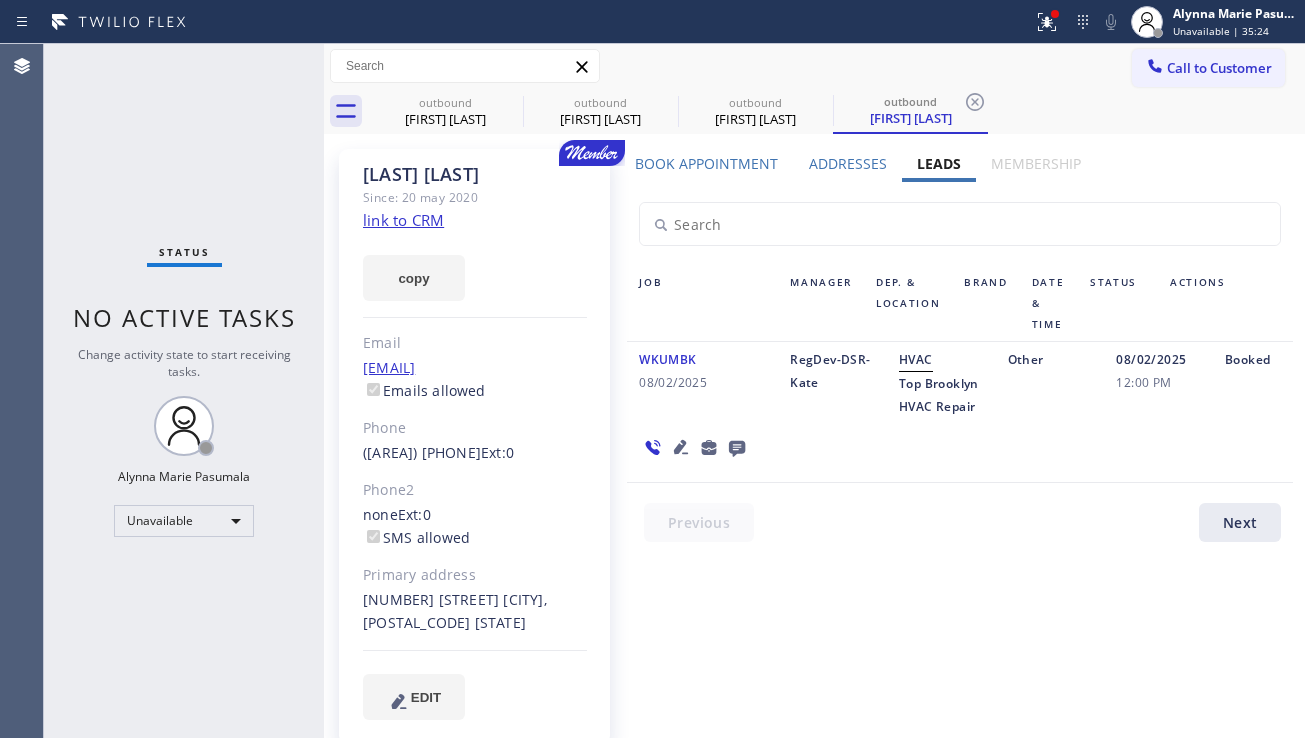click 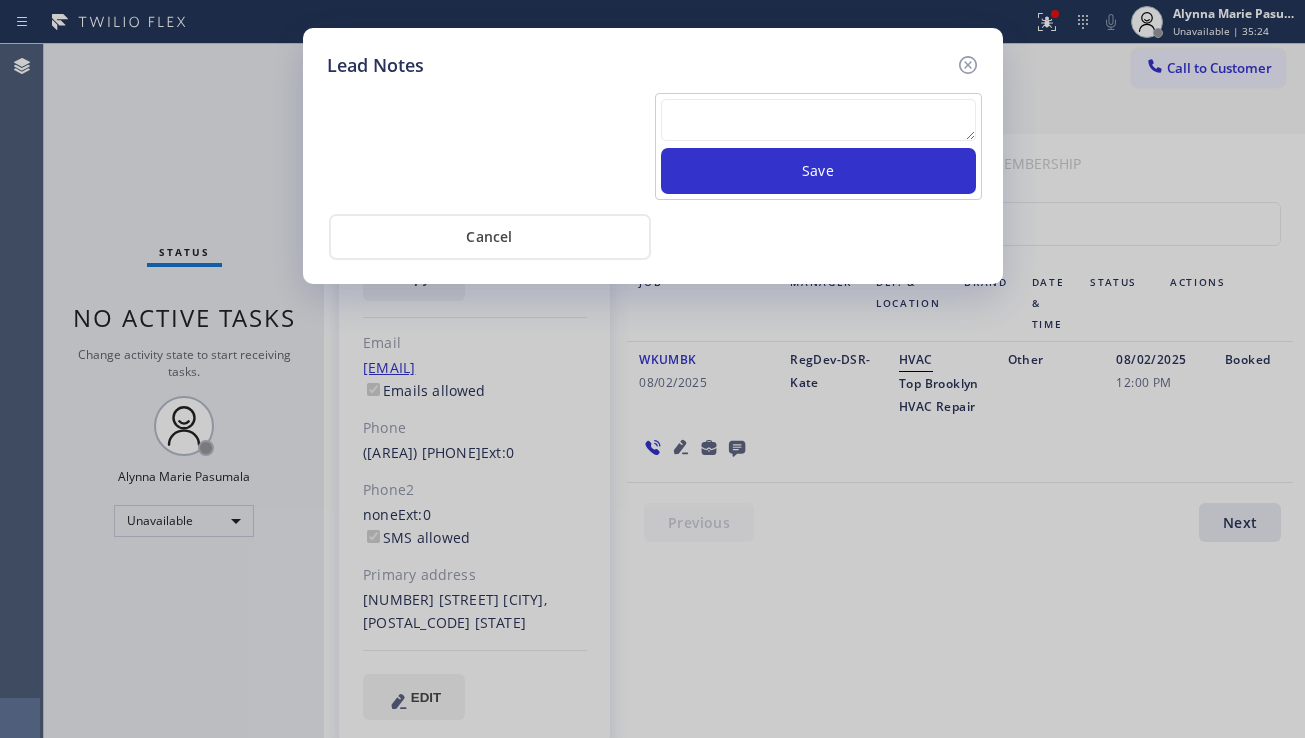 click at bounding box center [818, 120] 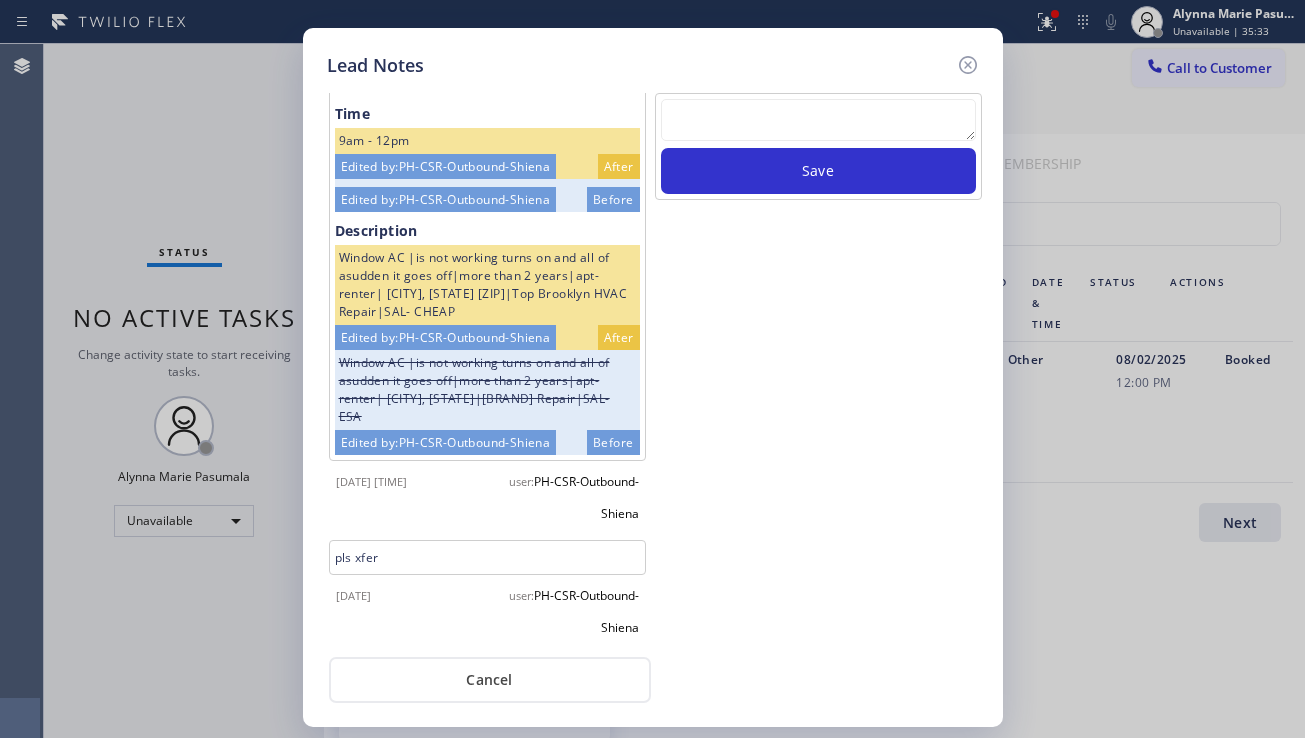 scroll, scrollTop: 0, scrollLeft: 0, axis: both 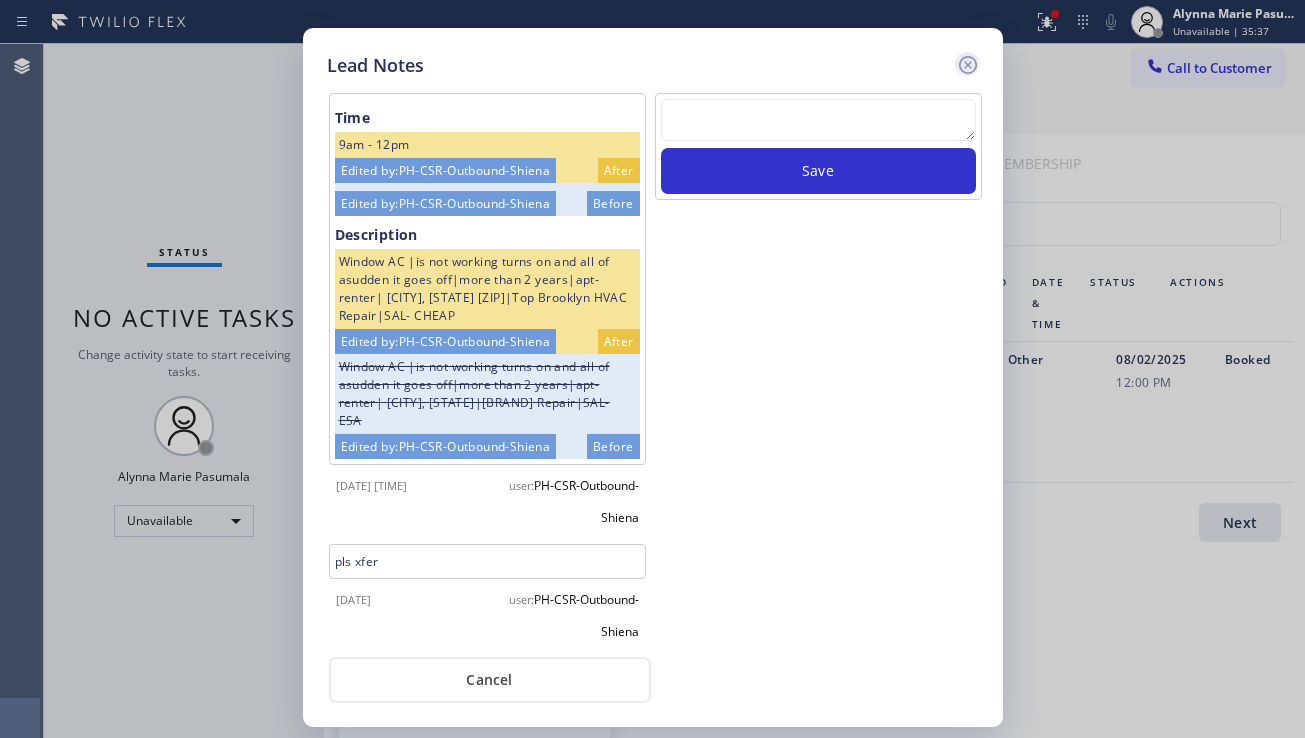 click 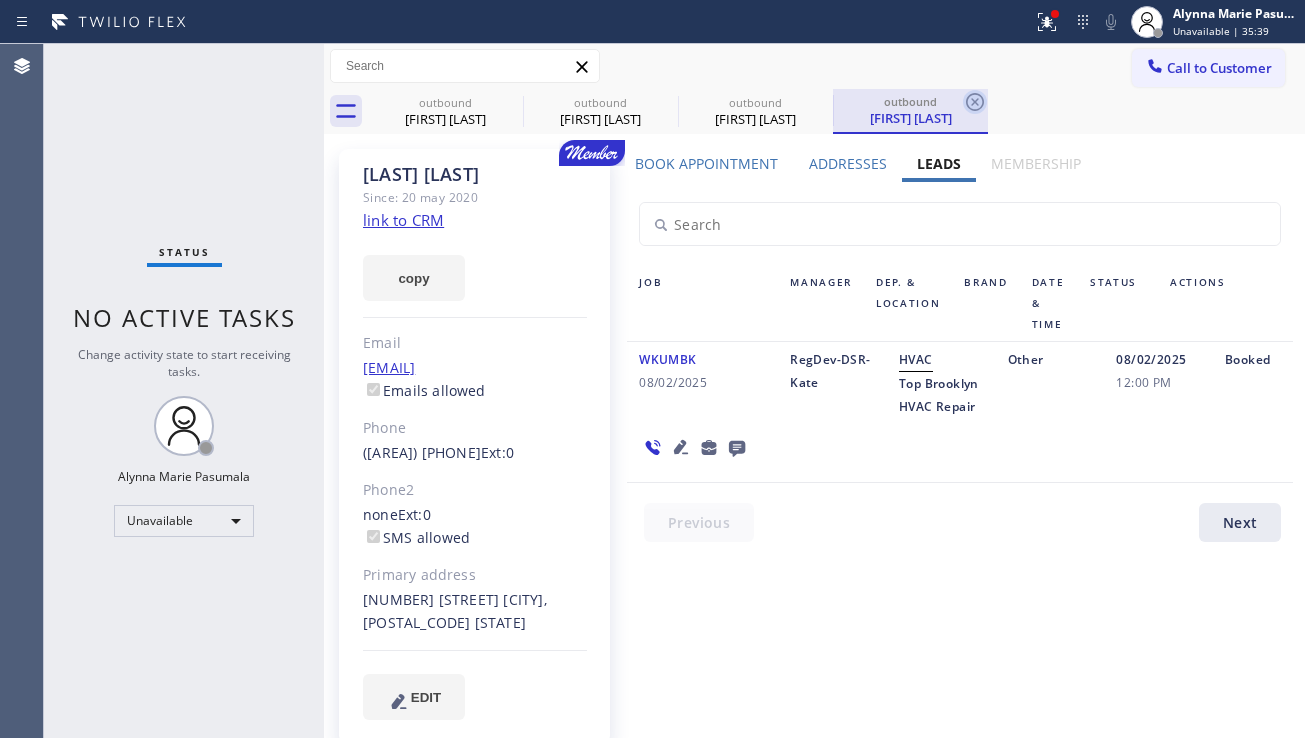 click 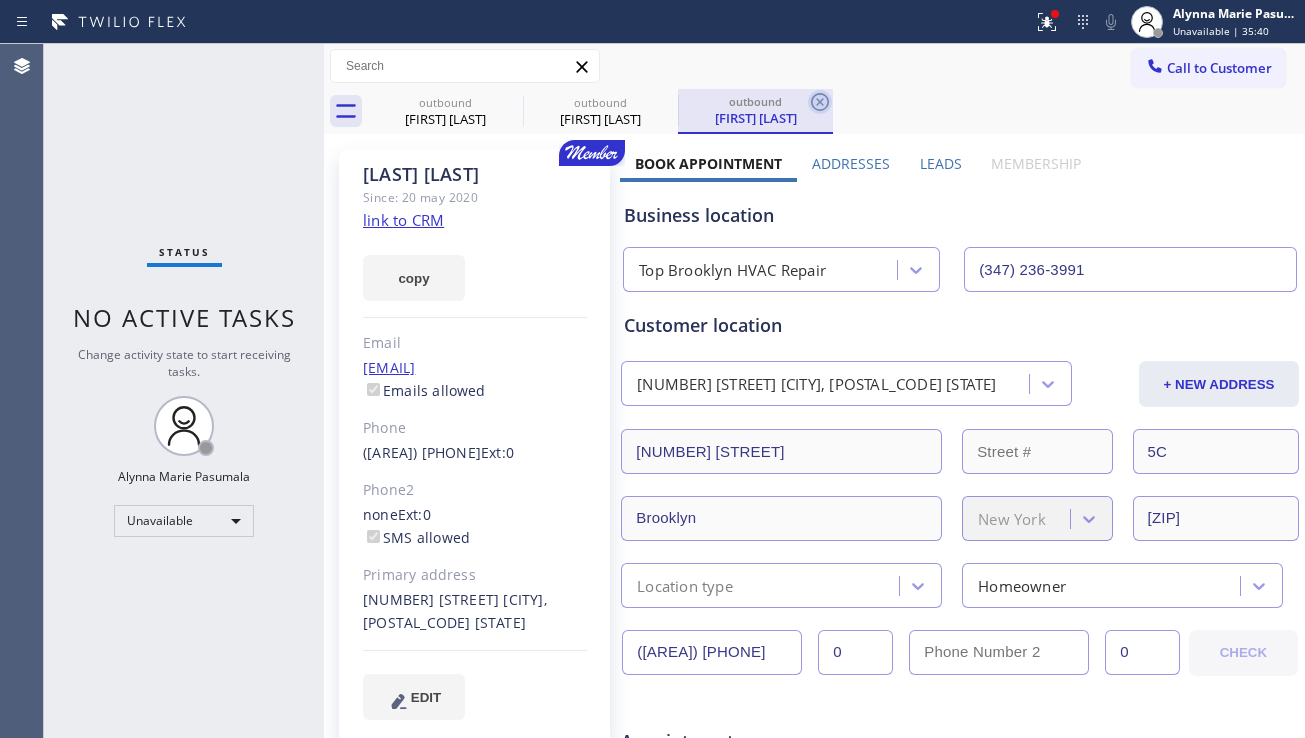 click 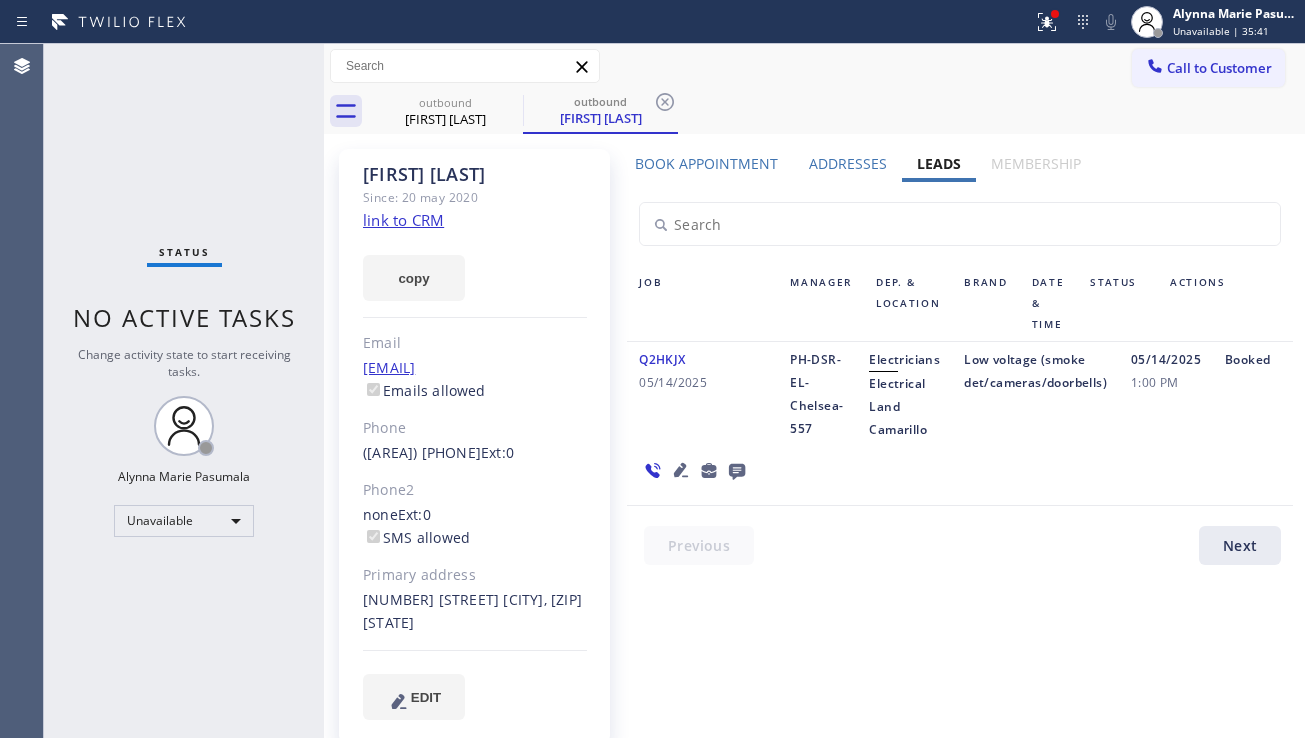 click on "[FIRST] [LAST] Since: [DATE] [YEAR] link to CRM copy Email [EMAIL] Emails allowed Phone [PHONE] Ext: 0 Phone2 none Ext: 0 SMS allowed Primary address [NUMBER] [STREET_NAME] [CITY], [ZIP] [STATE] EDIT" at bounding box center (474, 446) 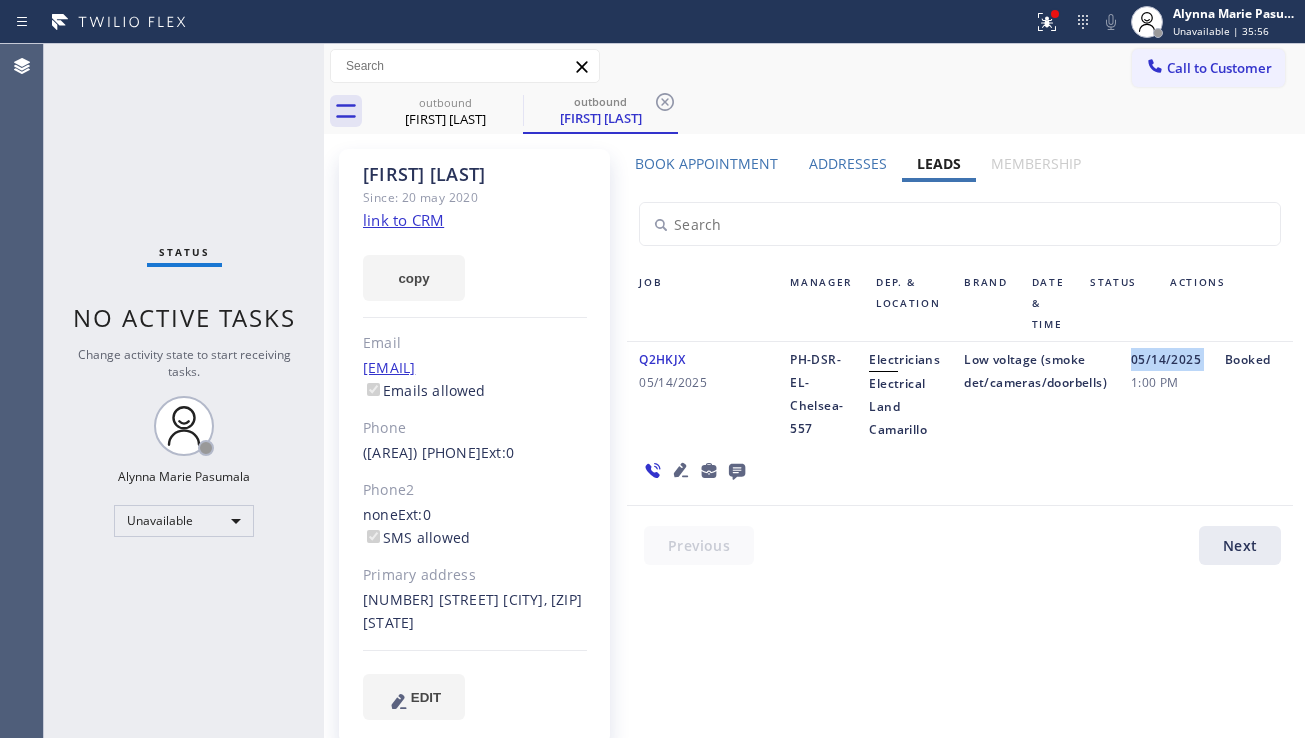 click on "Q2HKJX [DATE] PH-DSR-EL-Chelsea-557 Electricians Electrical Land Camarillo Low voltage (smoke det/cameras/doorbells) [DATE] [TIME] Booked" at bounding box center [960, 424] 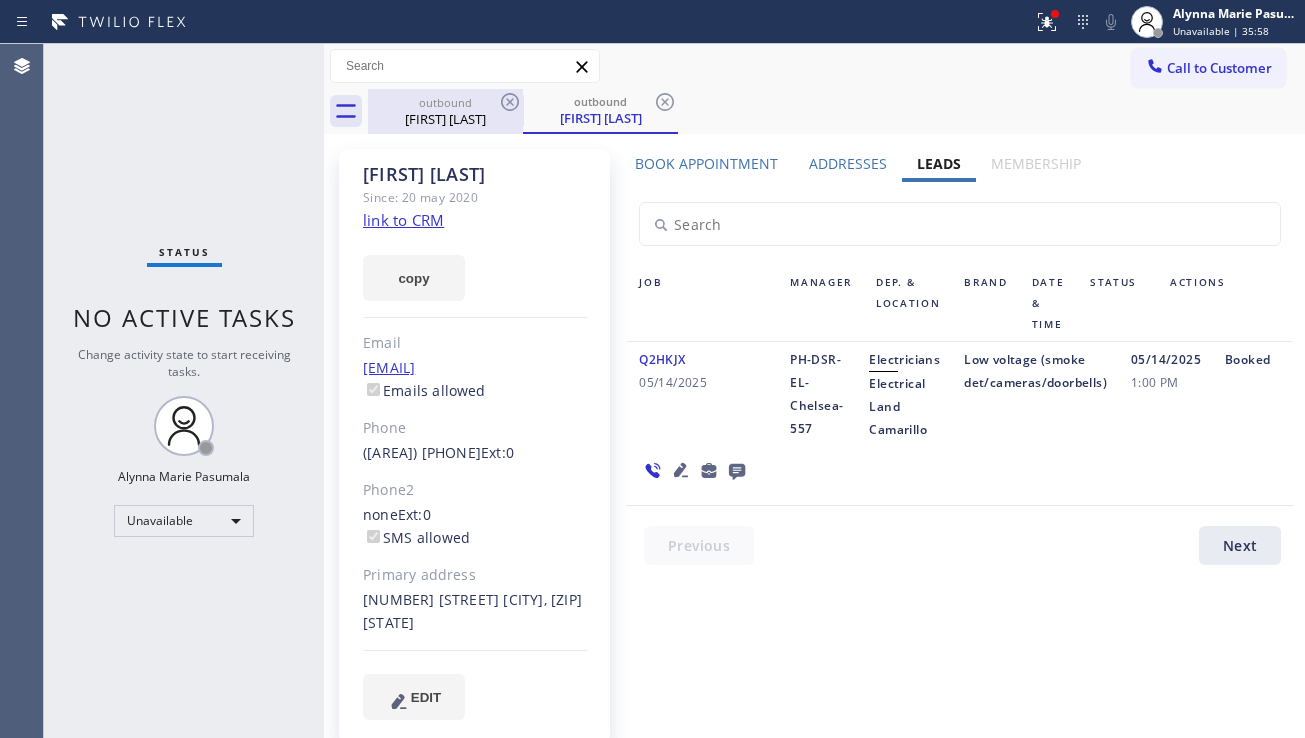 click on "outbound" at bounding box center (445, 102) 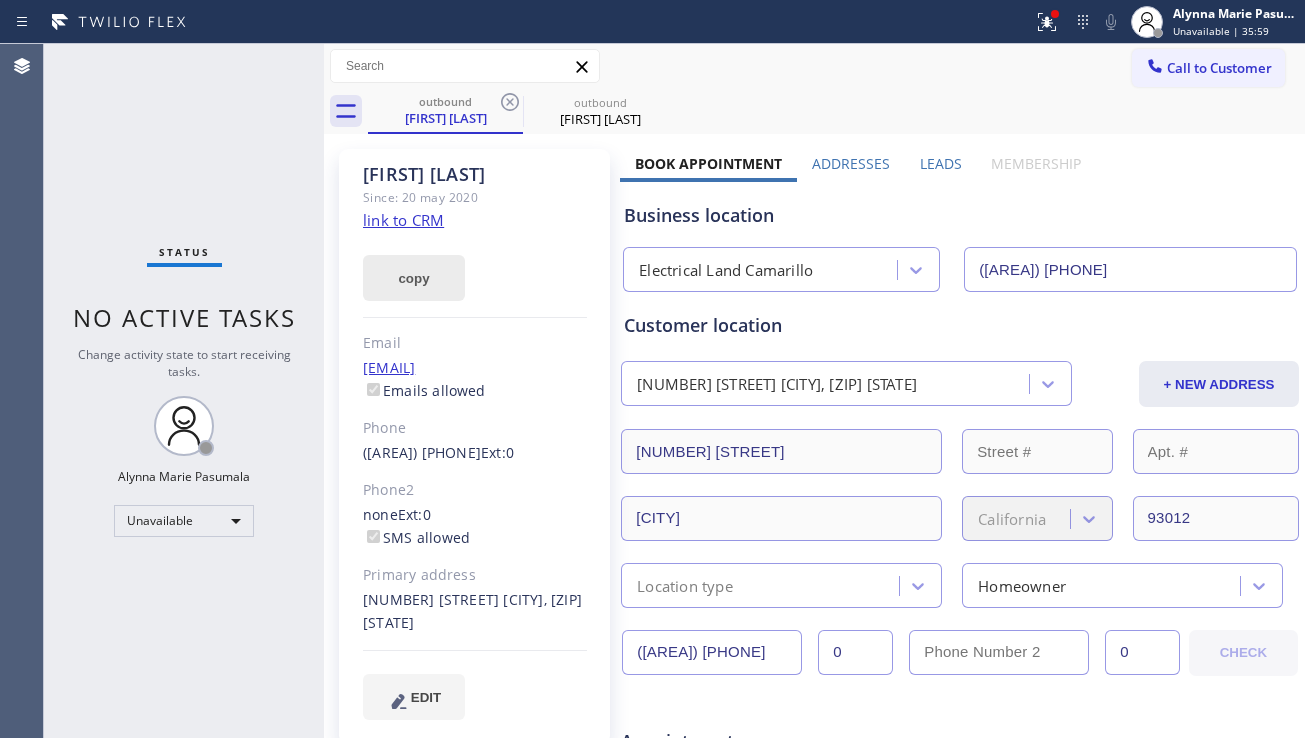 click on "copy" at bounding box center [414, 278] 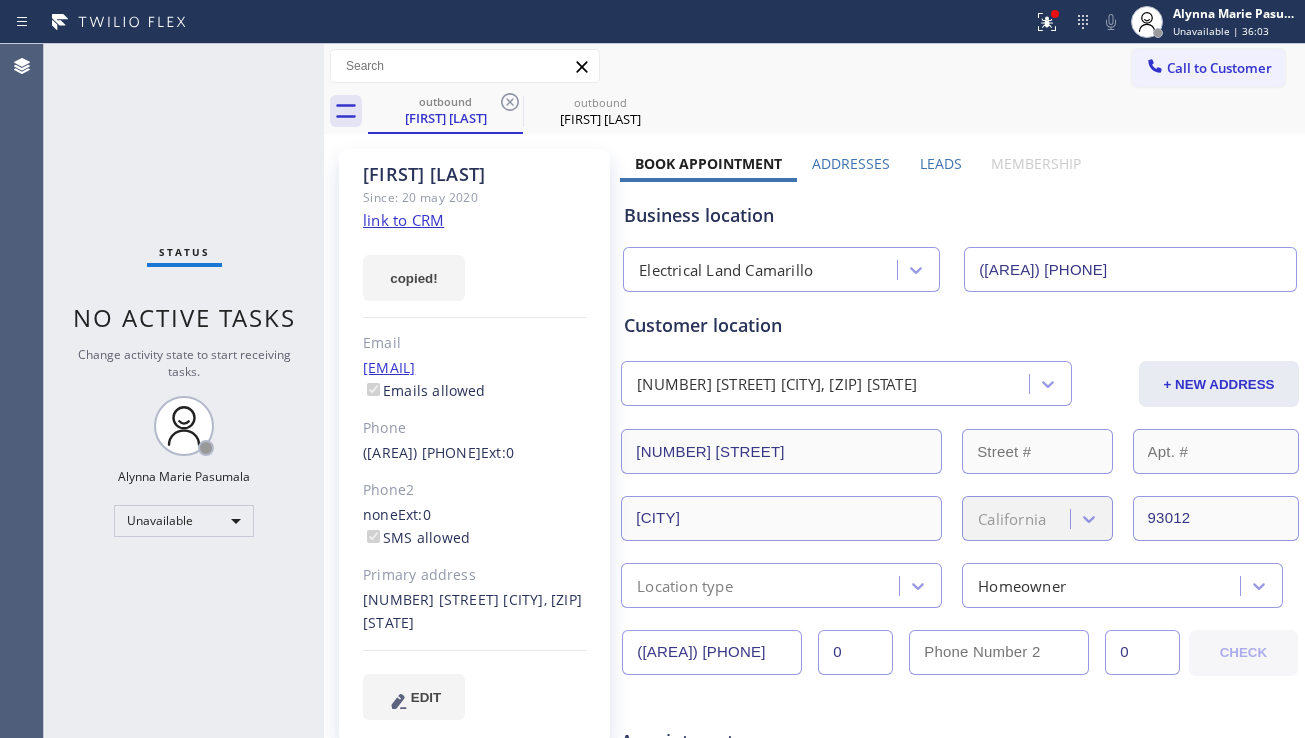 drag, startPoint x: 1153, startPoint y: 214, endPoint x: 1055, endPoint y: 229, distance: 99.14131 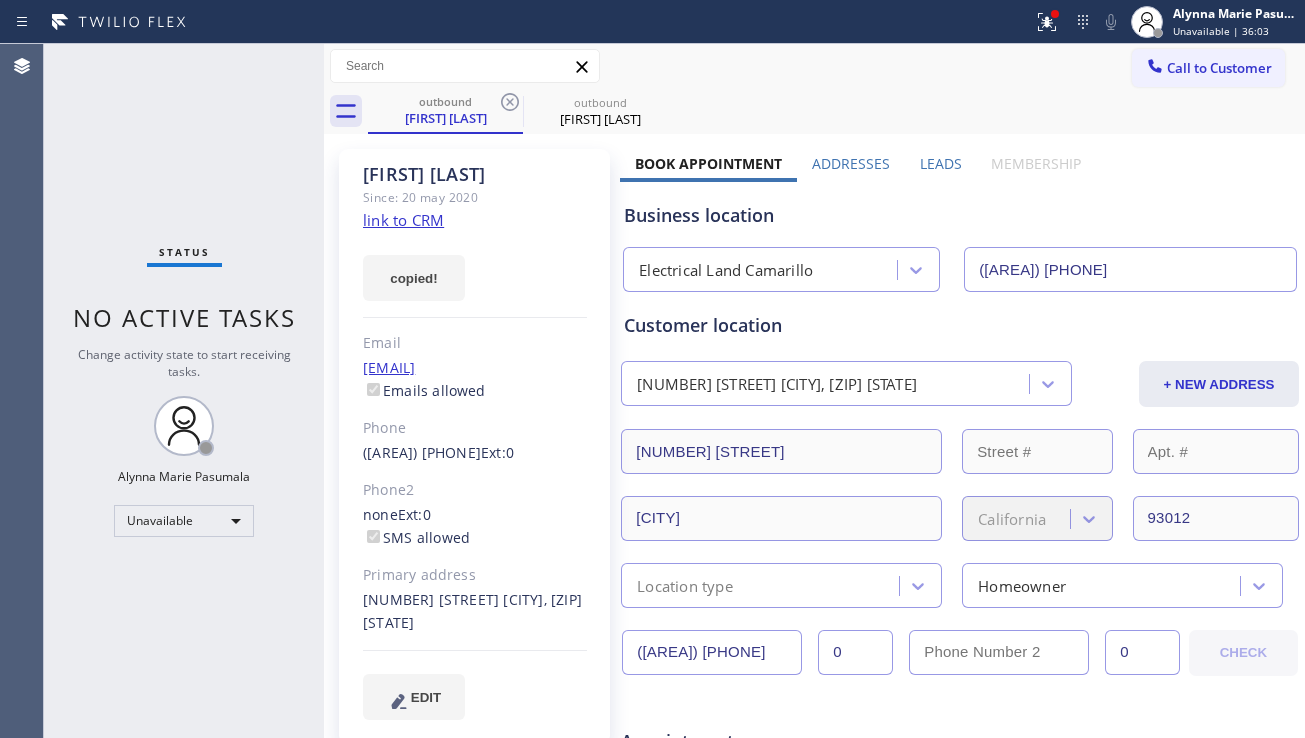 click on "Business location" at bounding box center [960, 215] 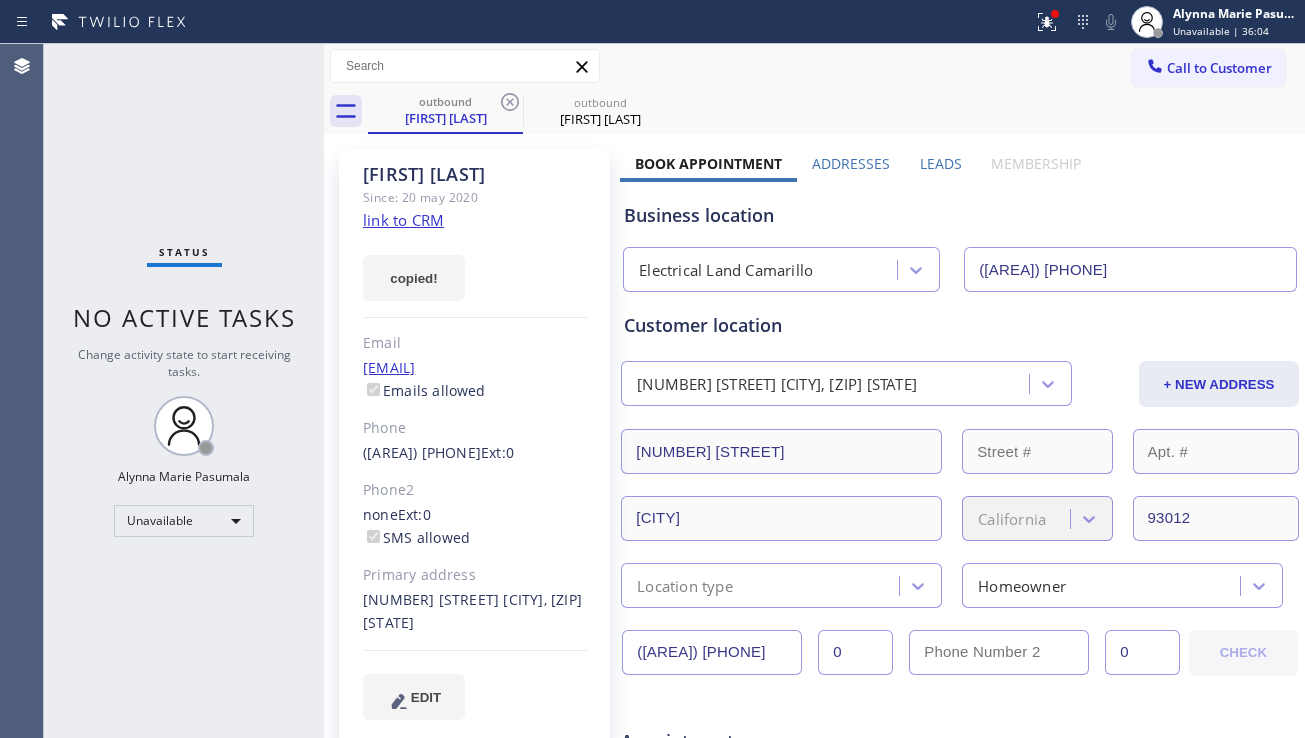 click on "link to CRM" 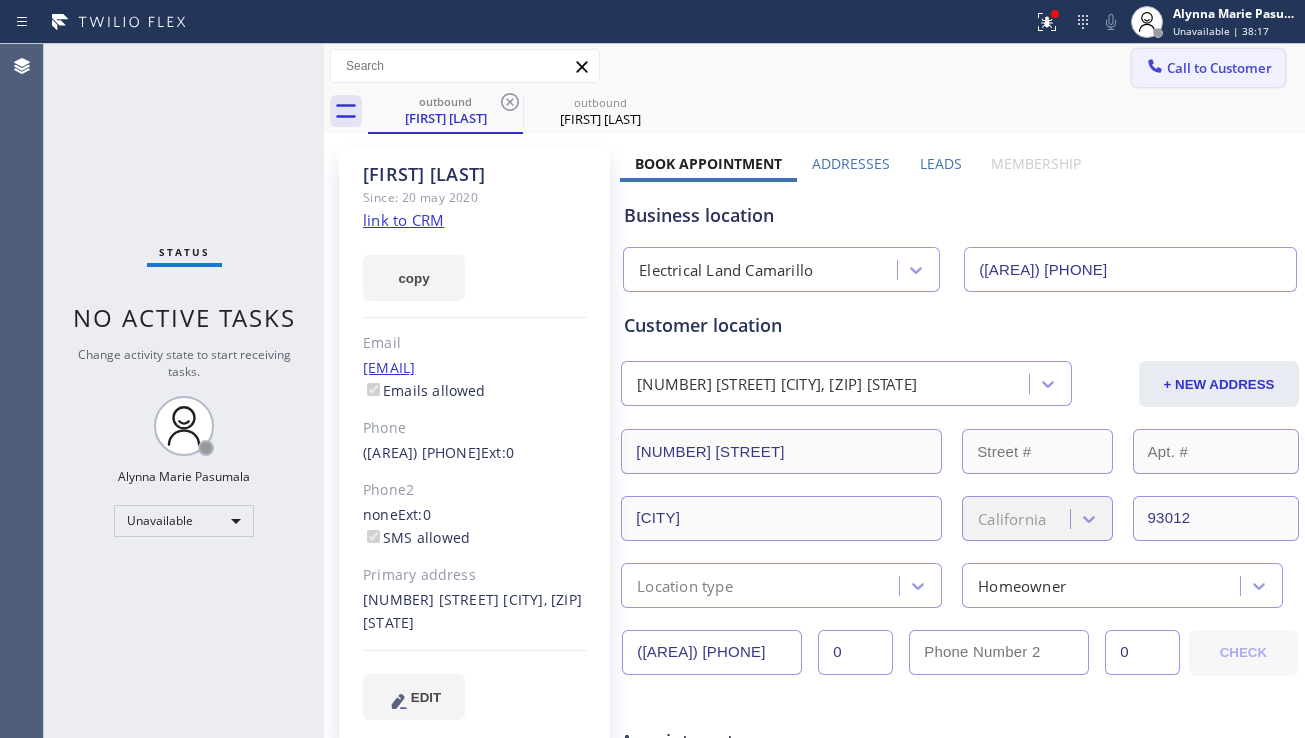 click on "Call to Customer" at bounding box center (1219, 68) 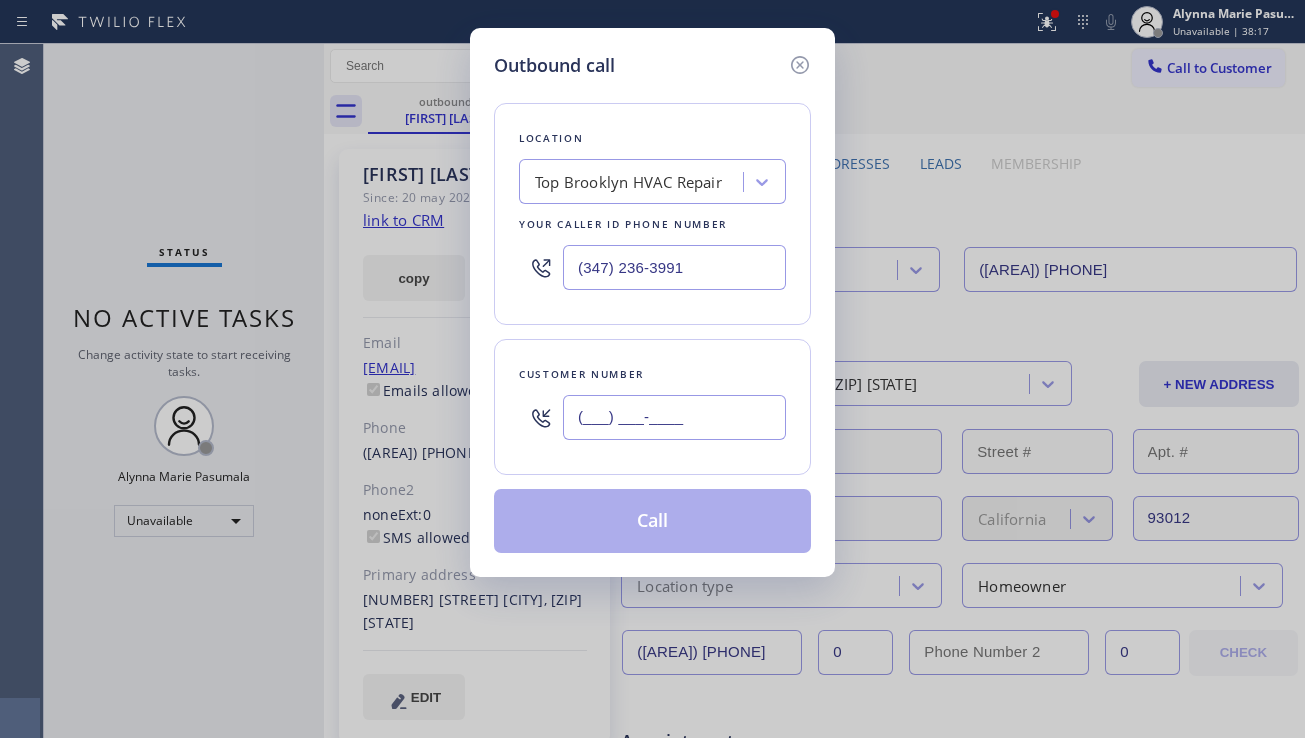click on "(___) ___-____" at bounding box center (674, 417) 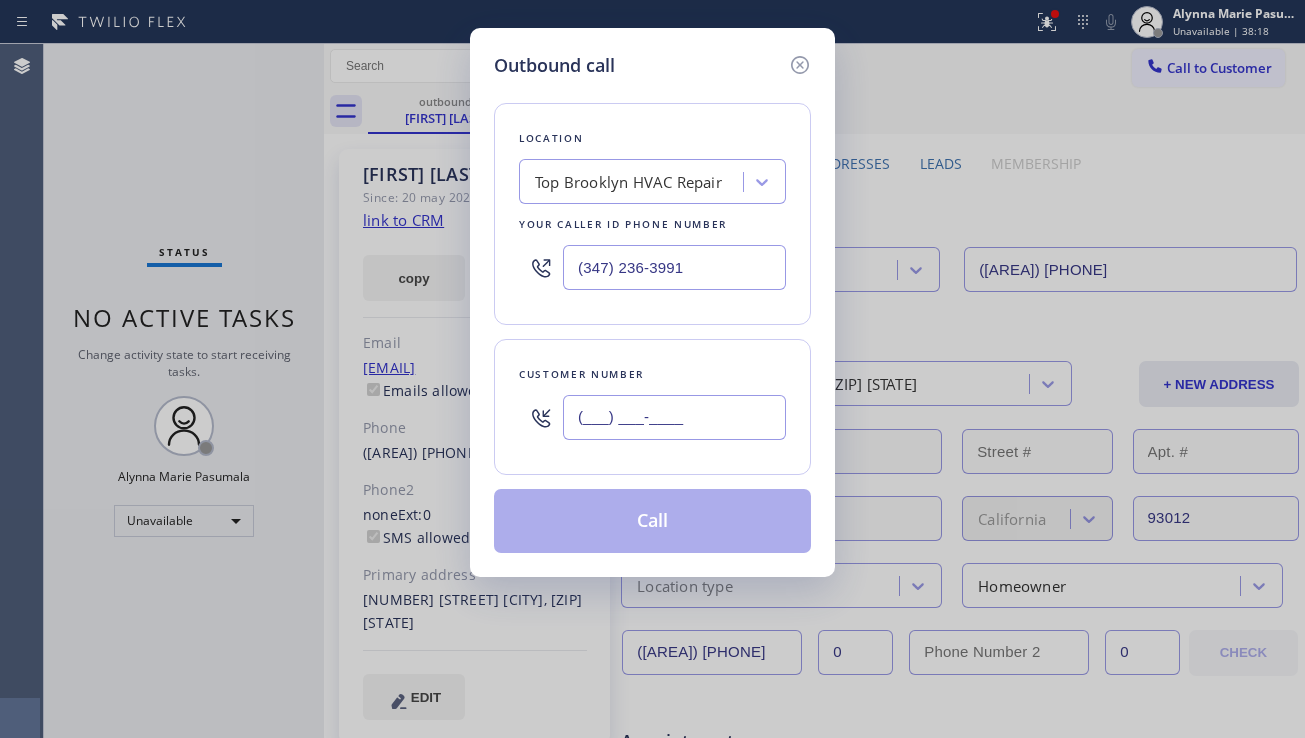 paste on "([PHONE]) [PHONE]" 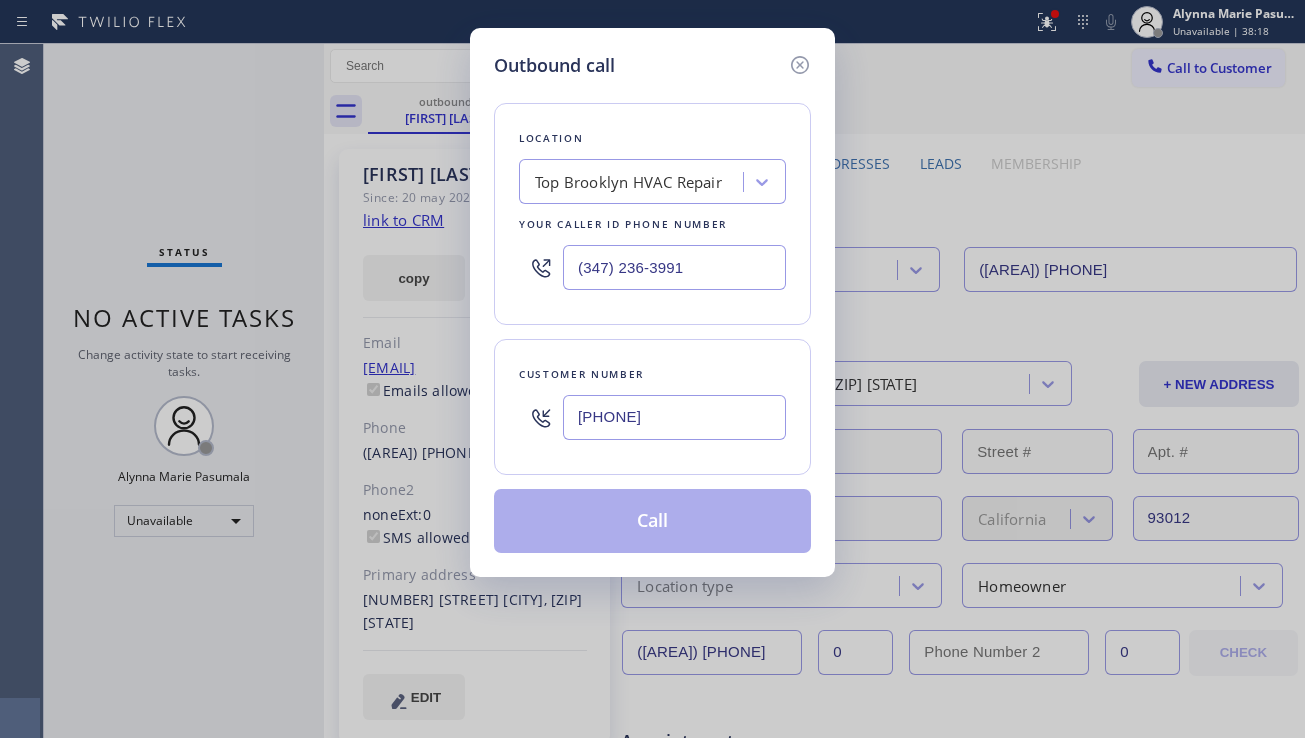 type on "[PHONE]" 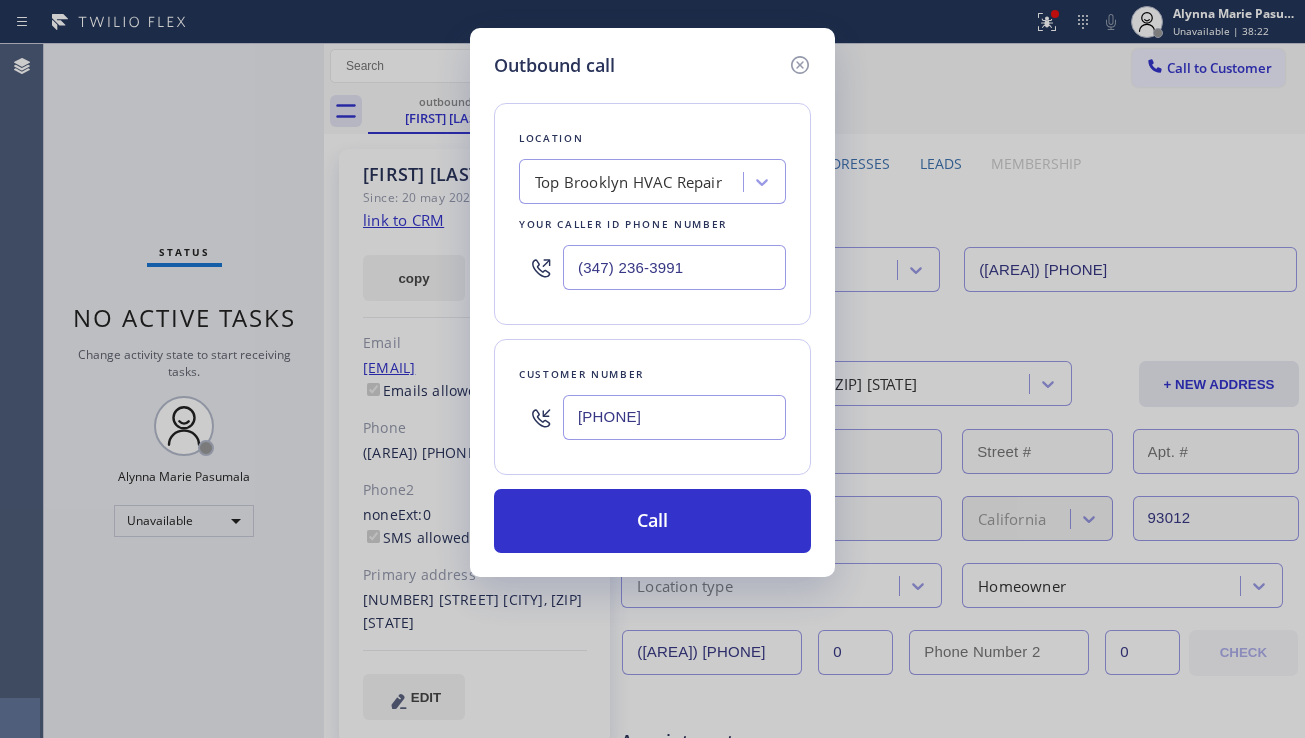 drag, startPoint x: 716, startPoint y: 265, endPoint x: 529, endPoint y: 278, distance: 187.45132 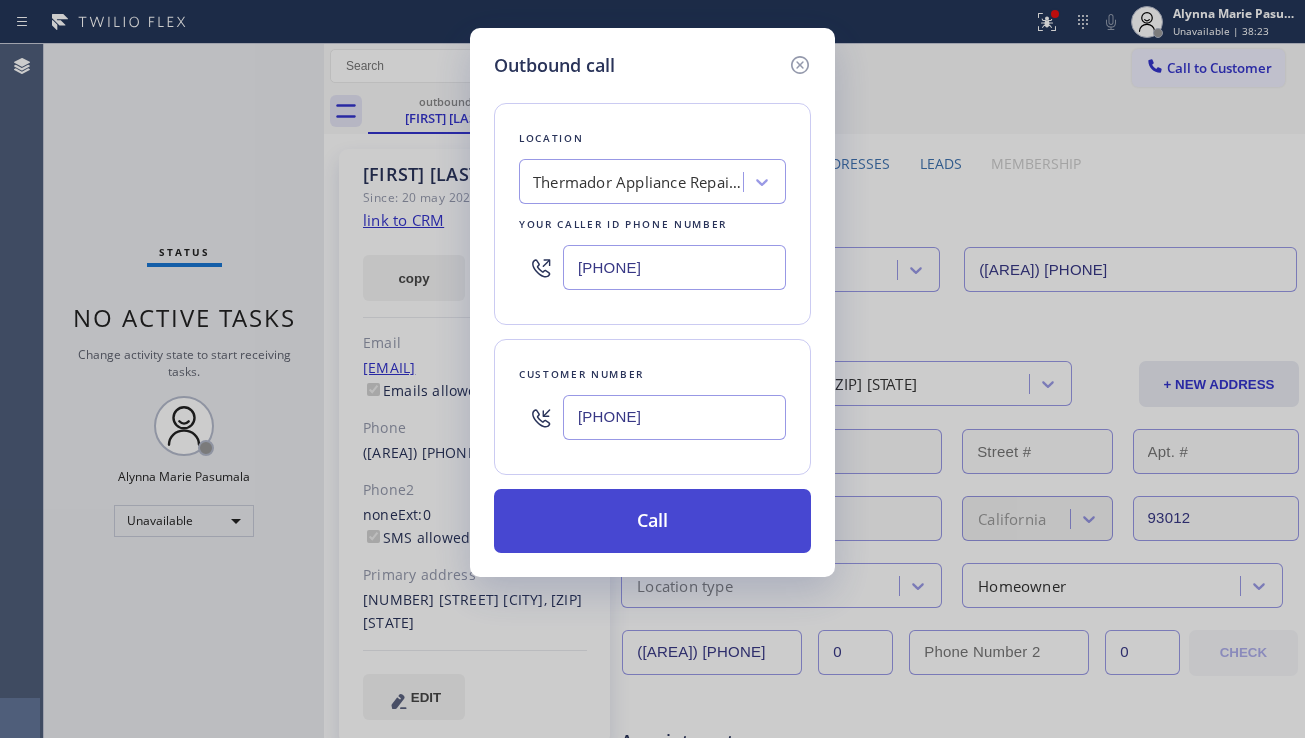 type on "[PHONE]" 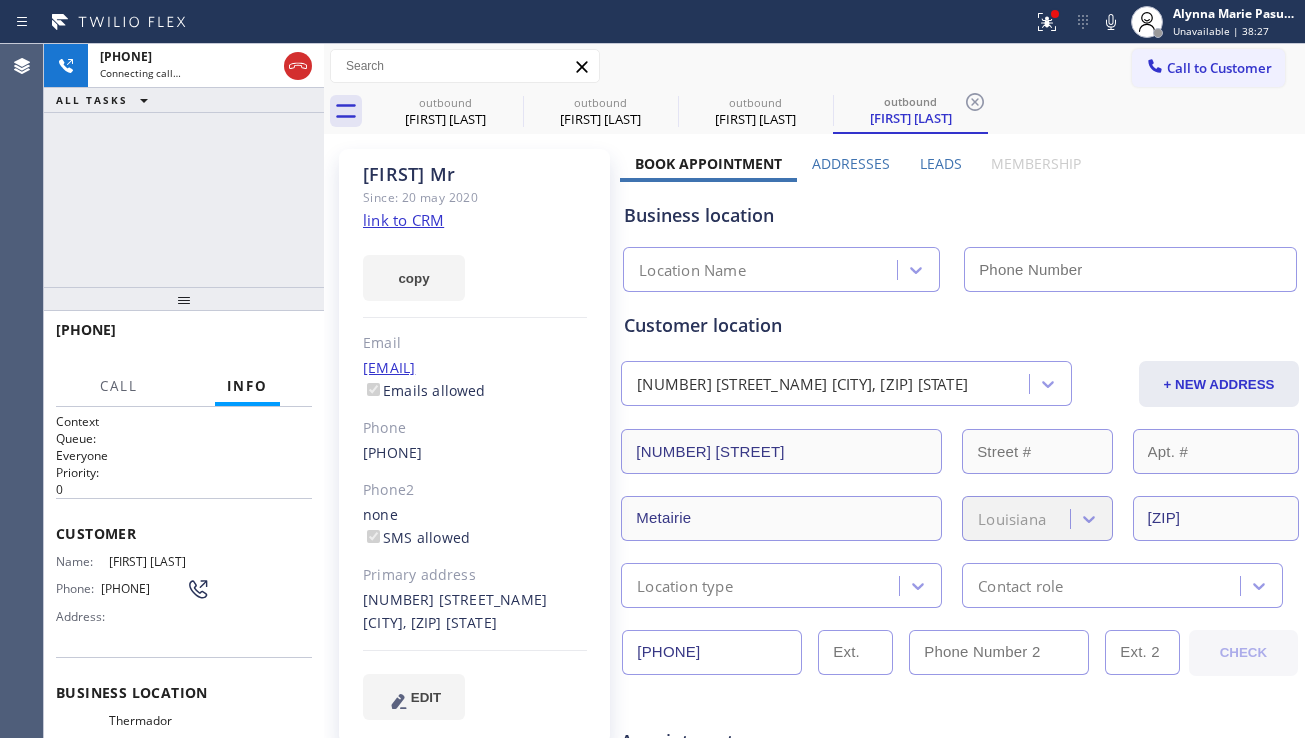 click on "Leads" at bounding box center (941, 163) 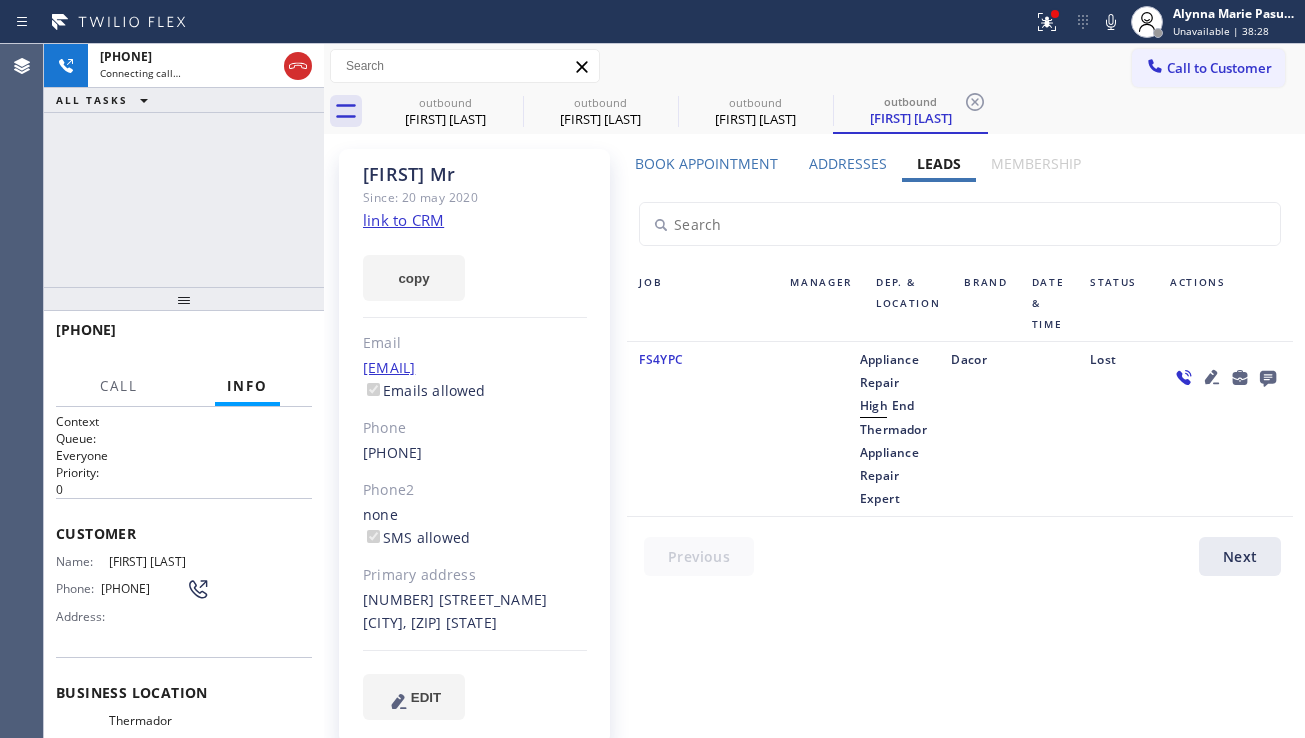 click 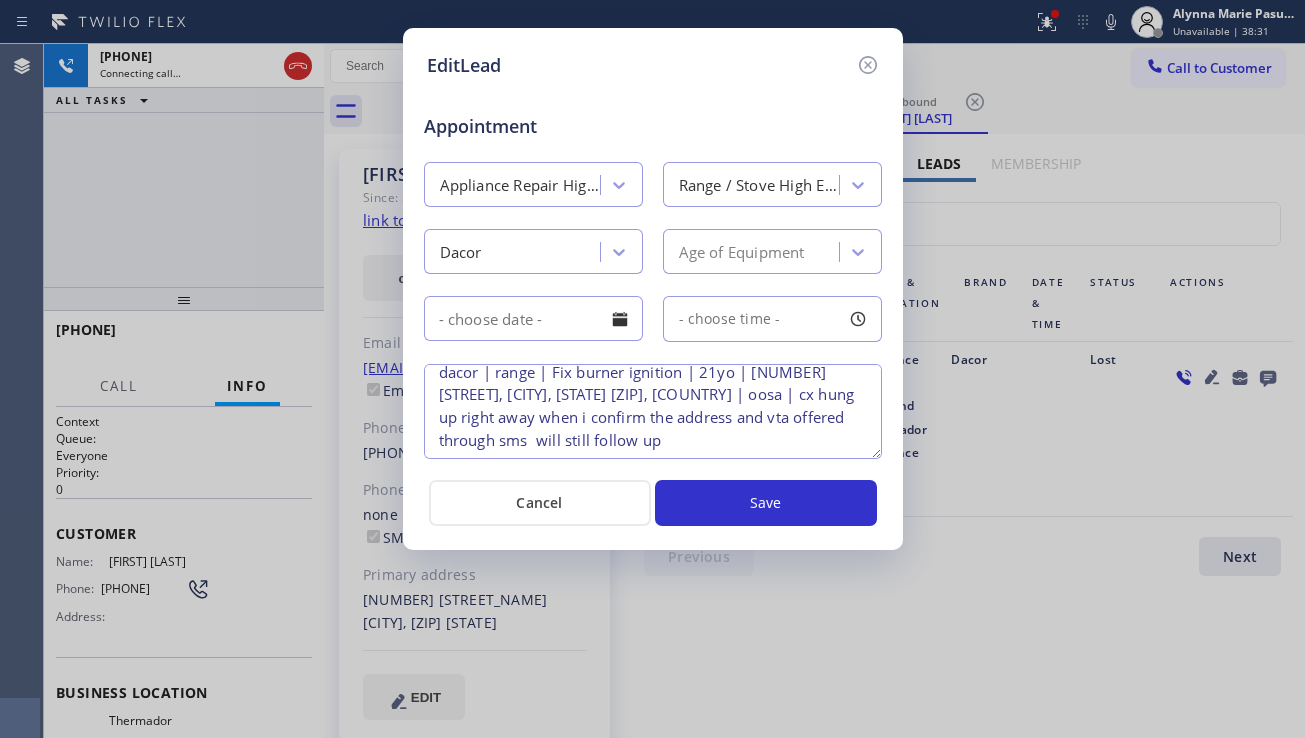scroll, scrollTop: 19, scrollLeft: 0, axis: vertical 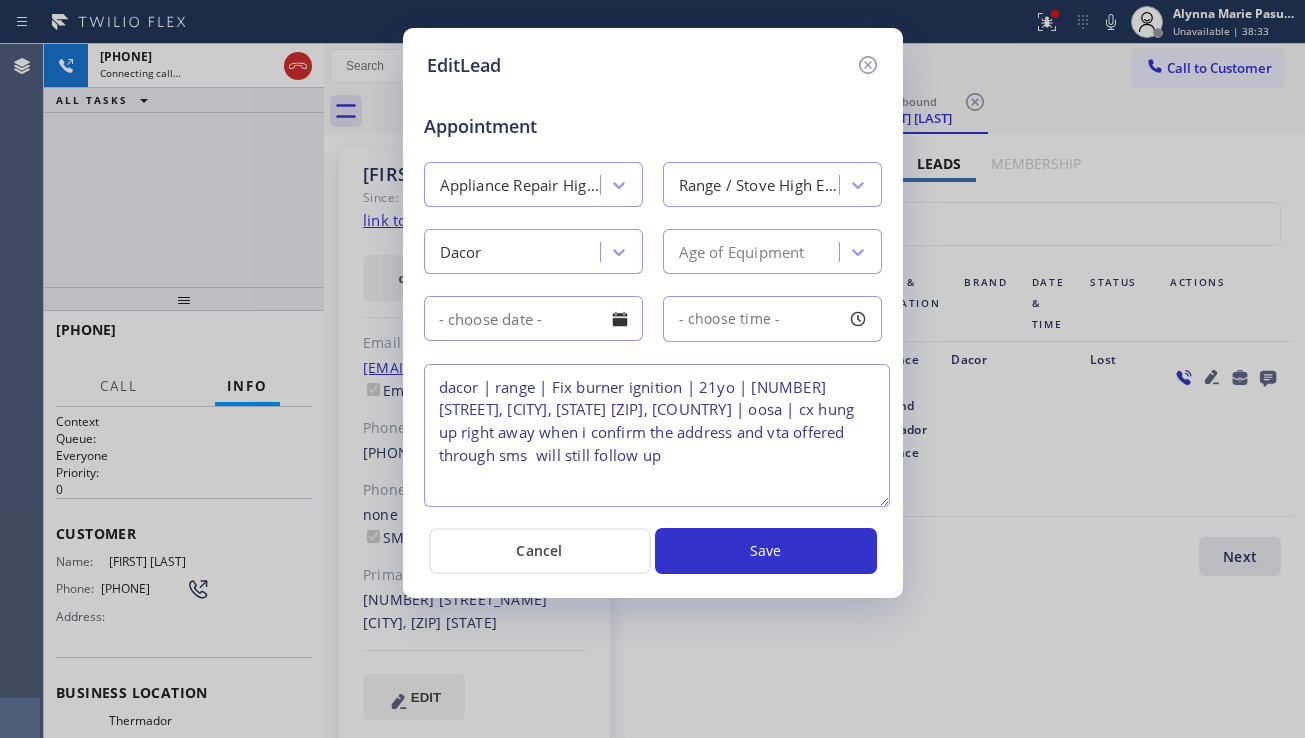 drag, startPoint x: 875, startPoint y: 452, endPoint x: 883, endPoint y: 500, distance: 48.6621 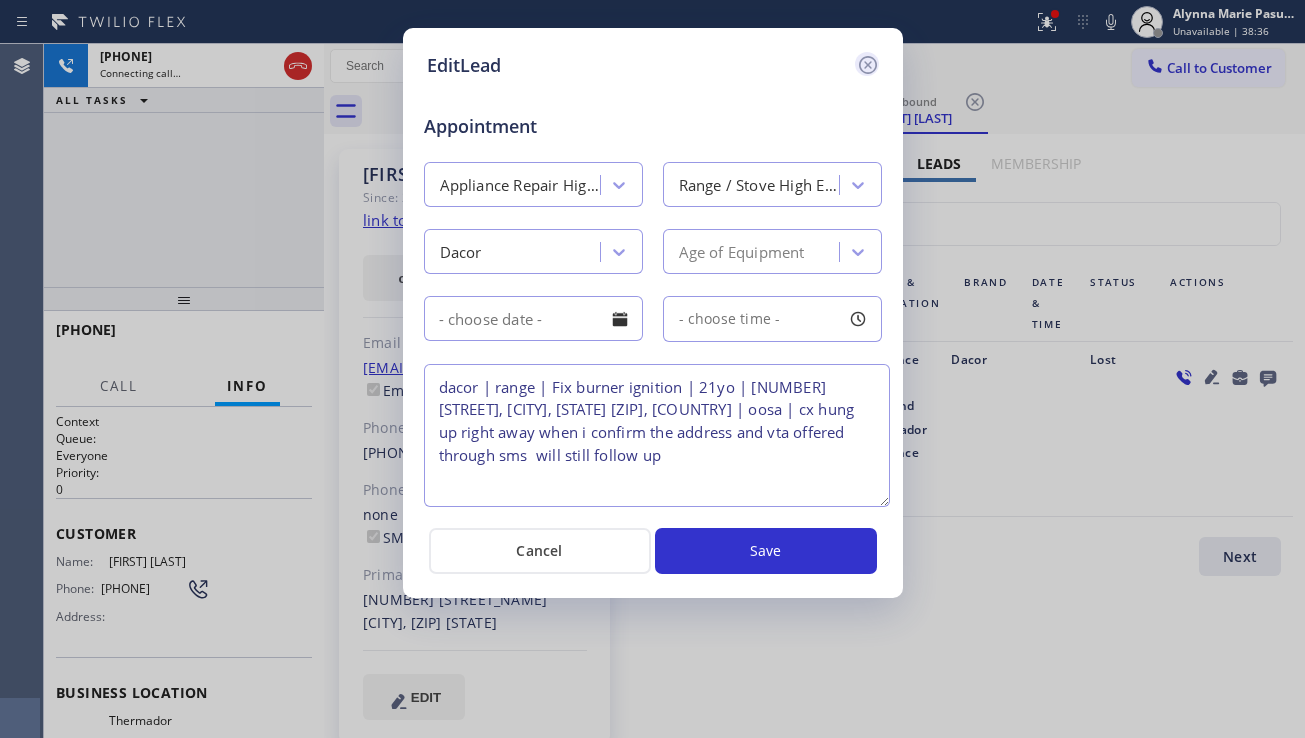 click 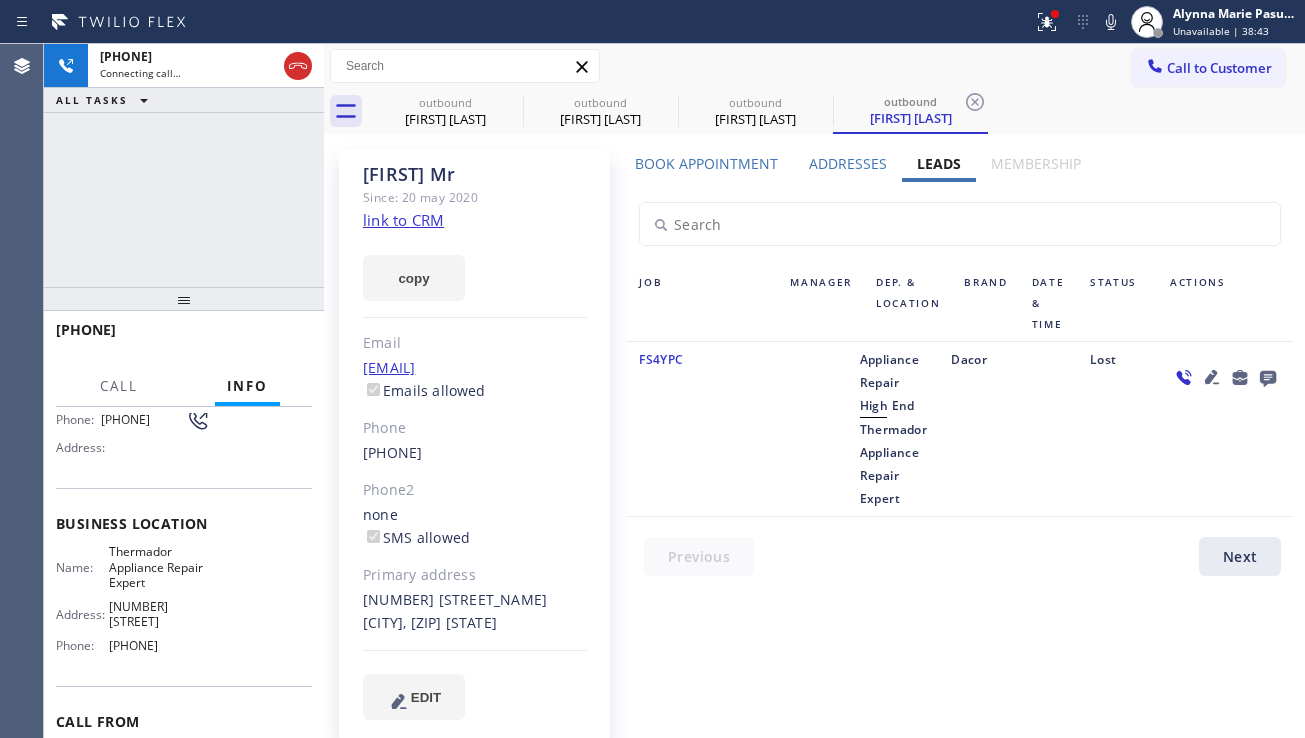 scroll, scrollTop: 0, scrollLeft: 0, axis: both 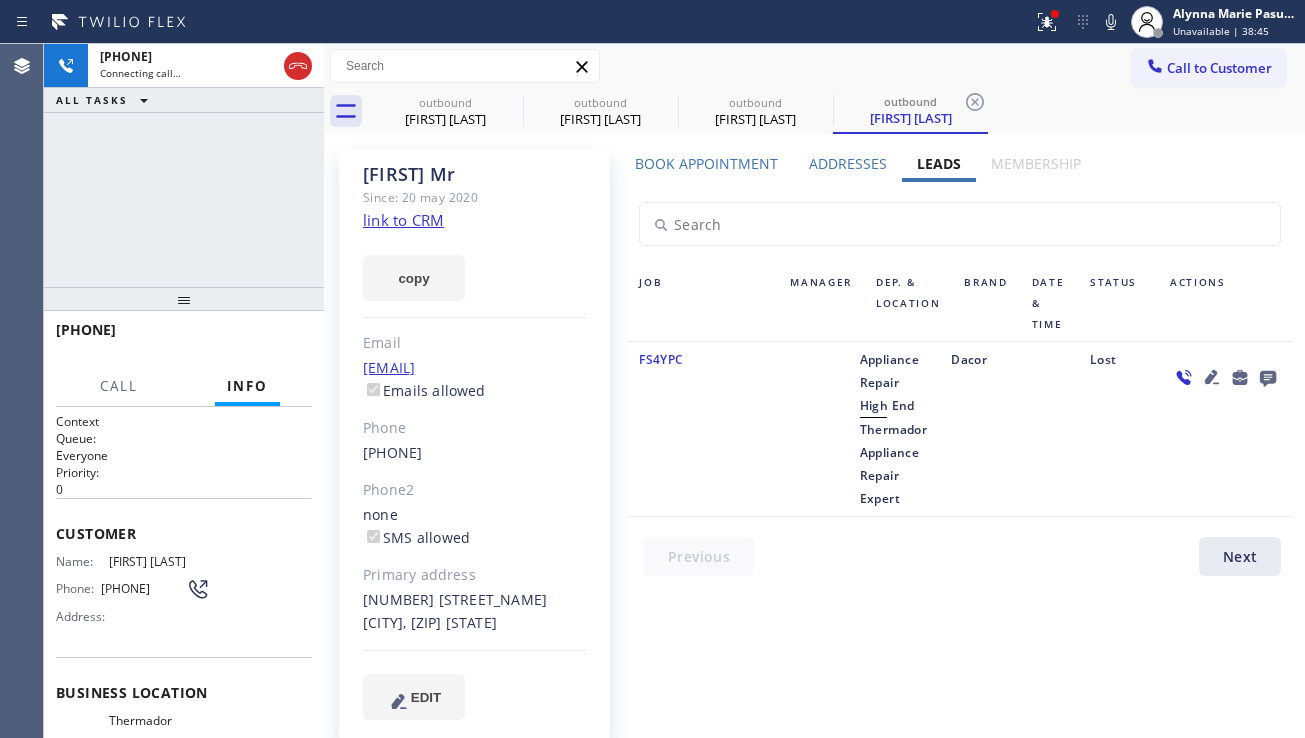 click 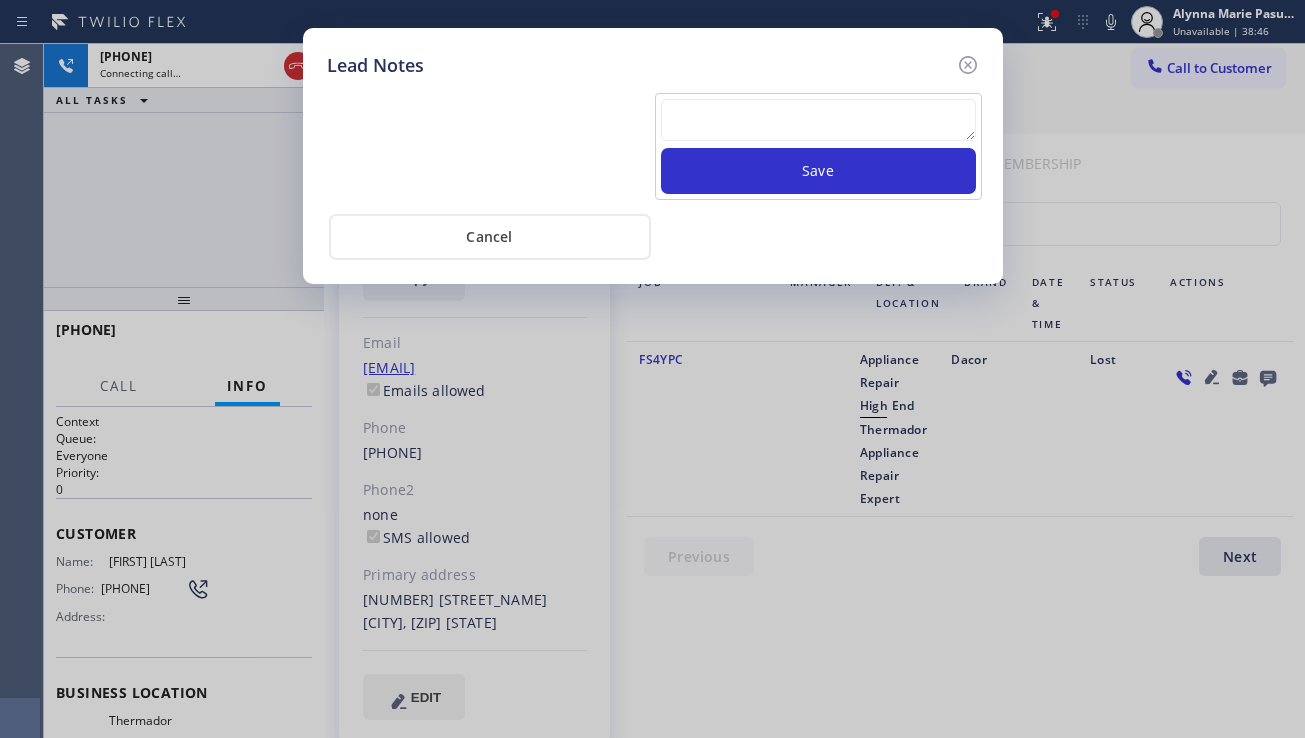 click at bounding box center (818, 120) 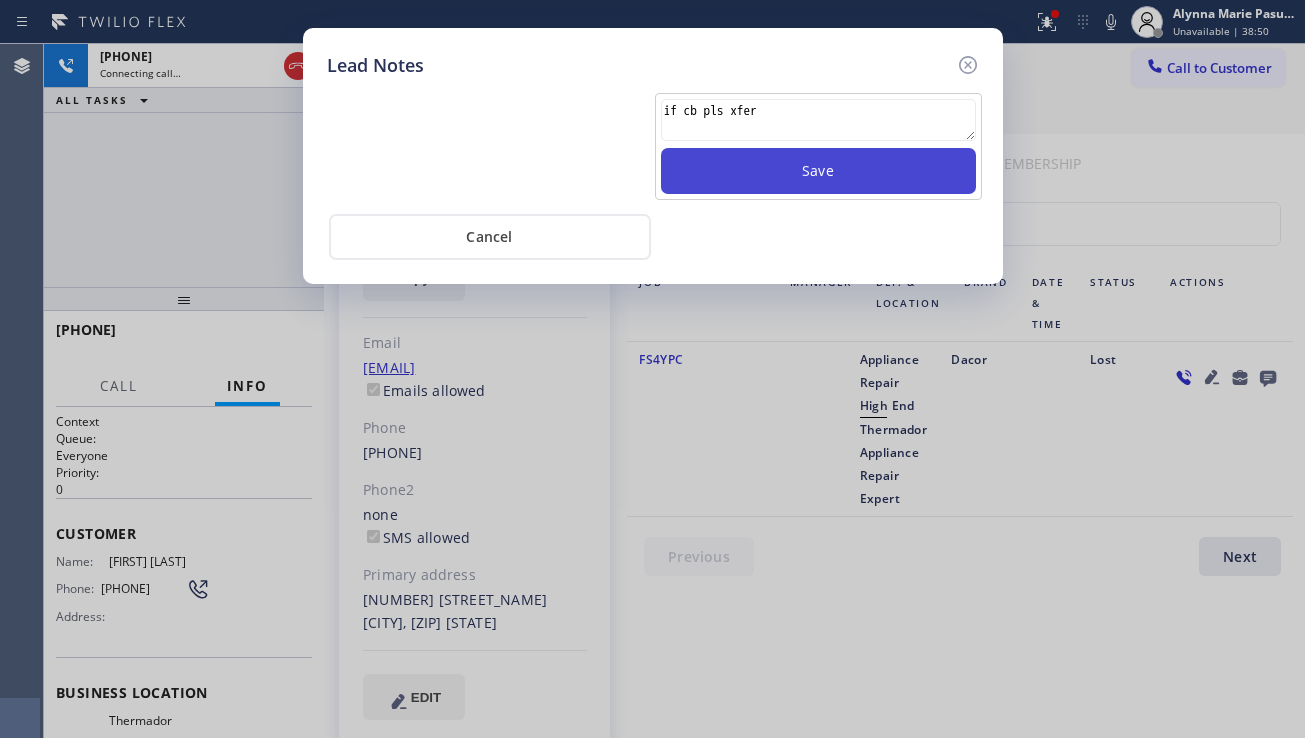 type on "if cb pls xfer" 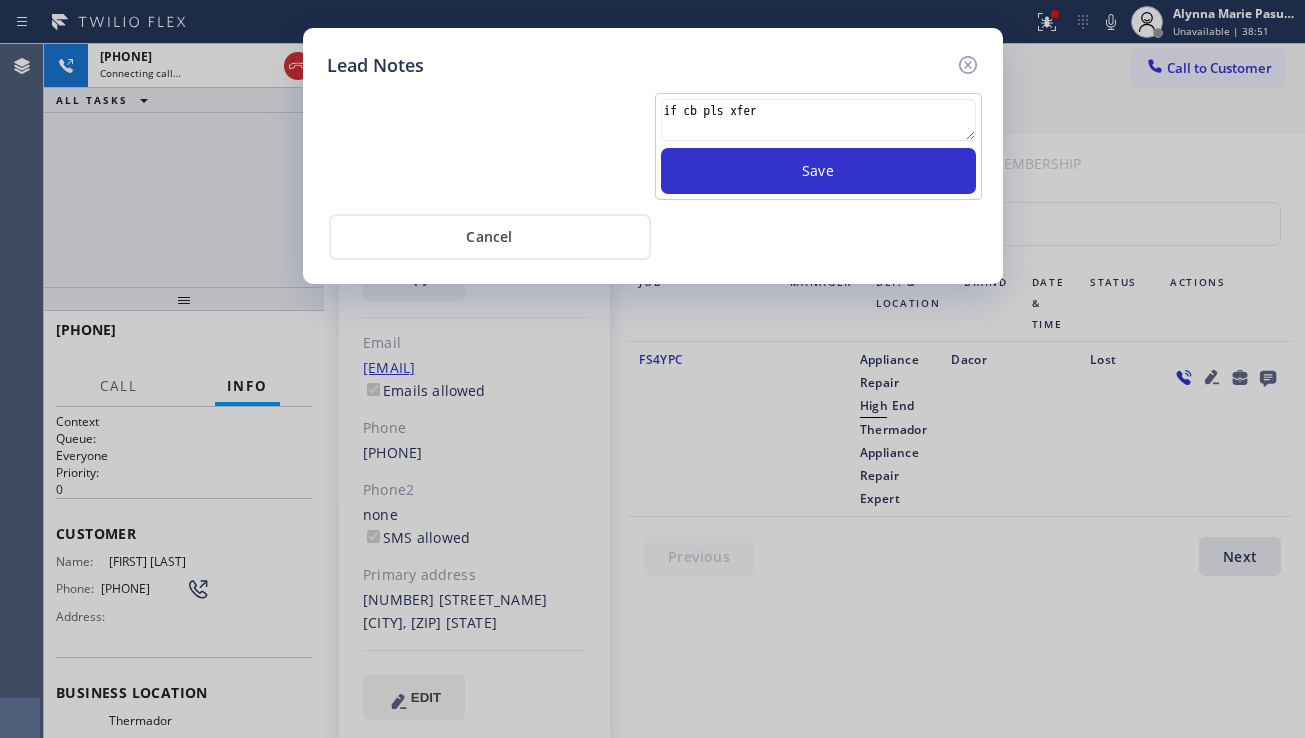 type 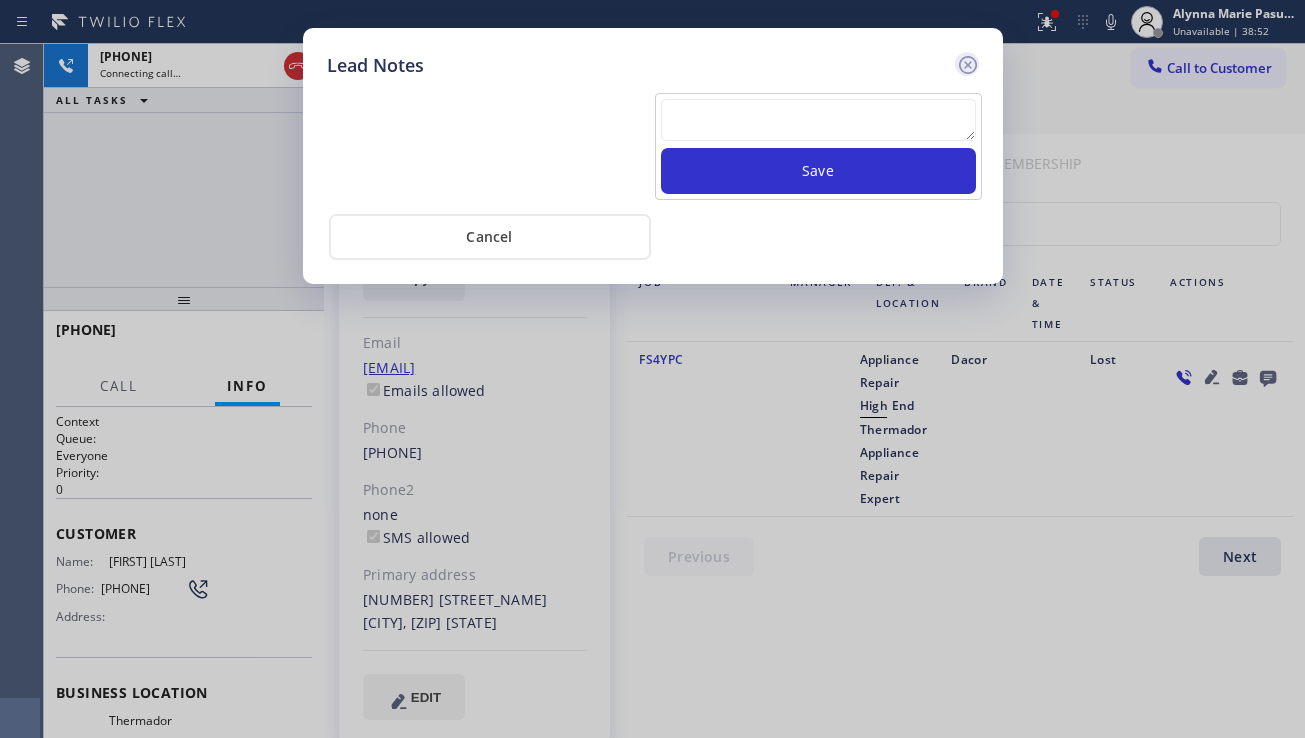 click 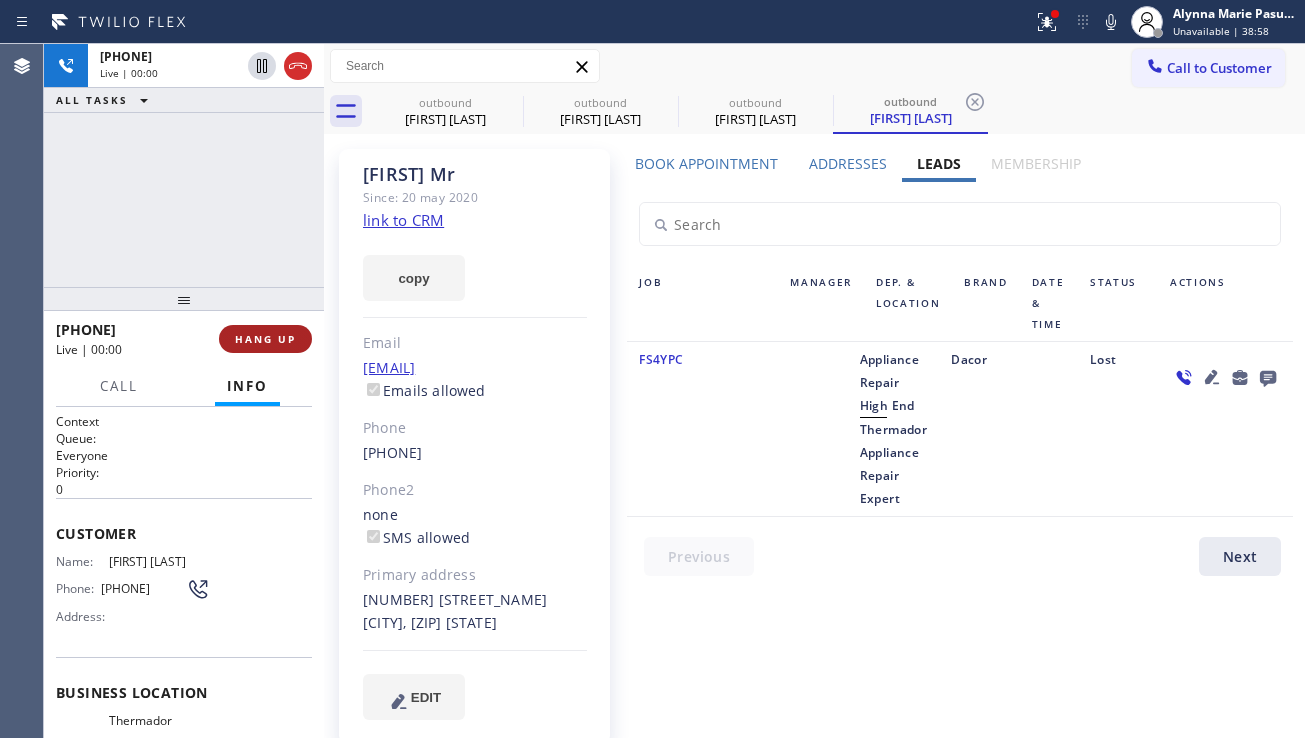 click on "HANG UP" at bounding box center (265, 339) 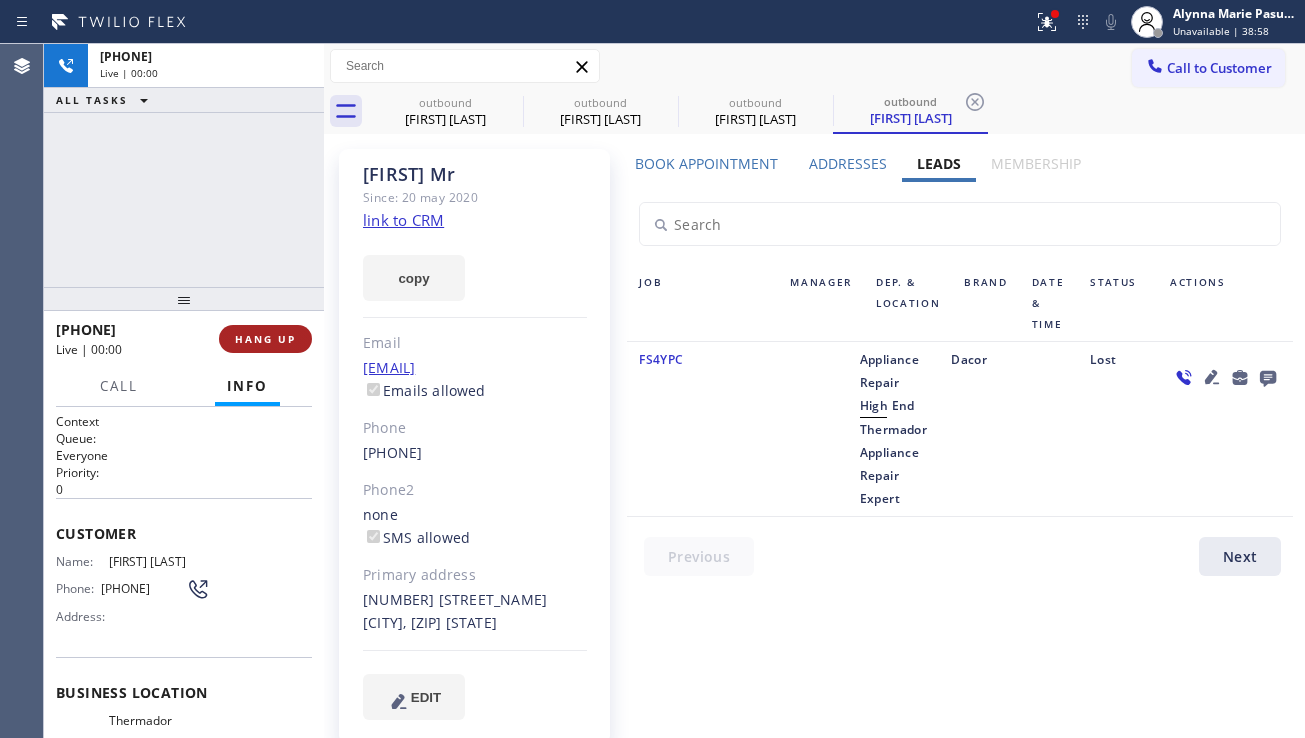 click on "HANG UP" at bounding box center [265, 339] 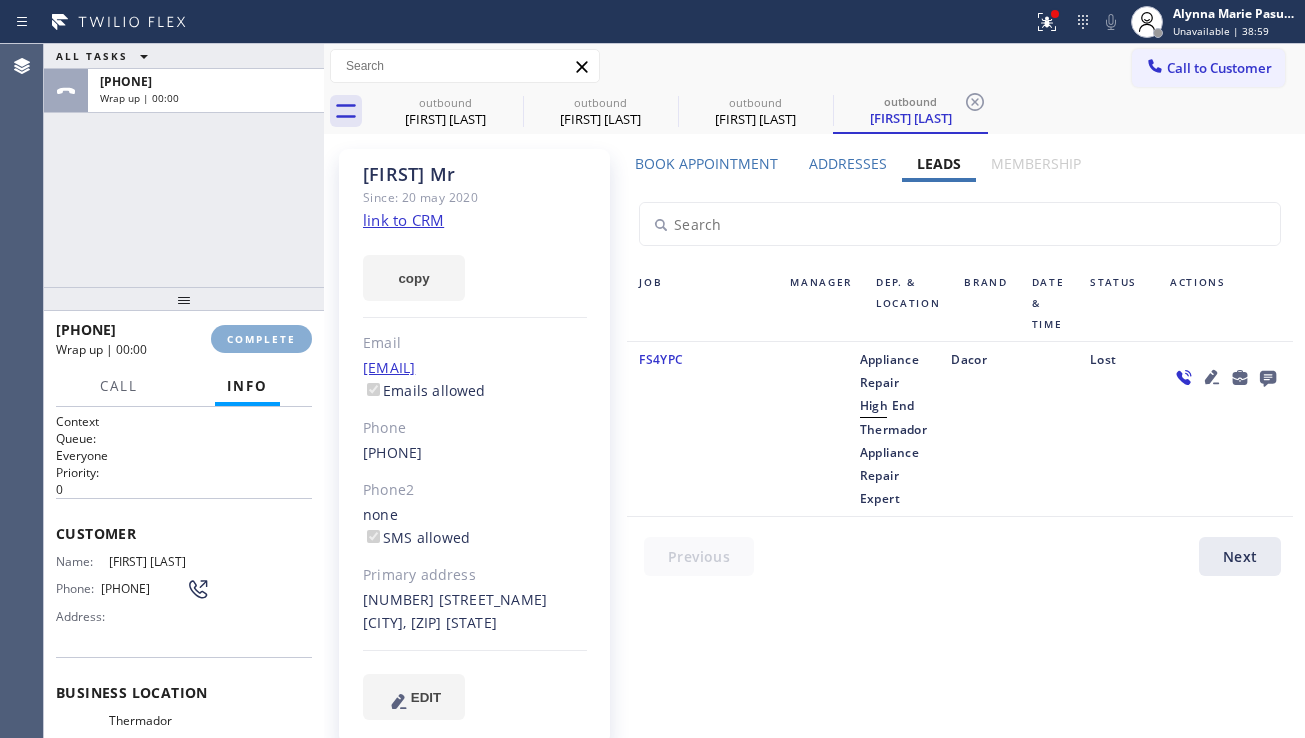 click on "COMPLETE" at bounding box center [261, 339] 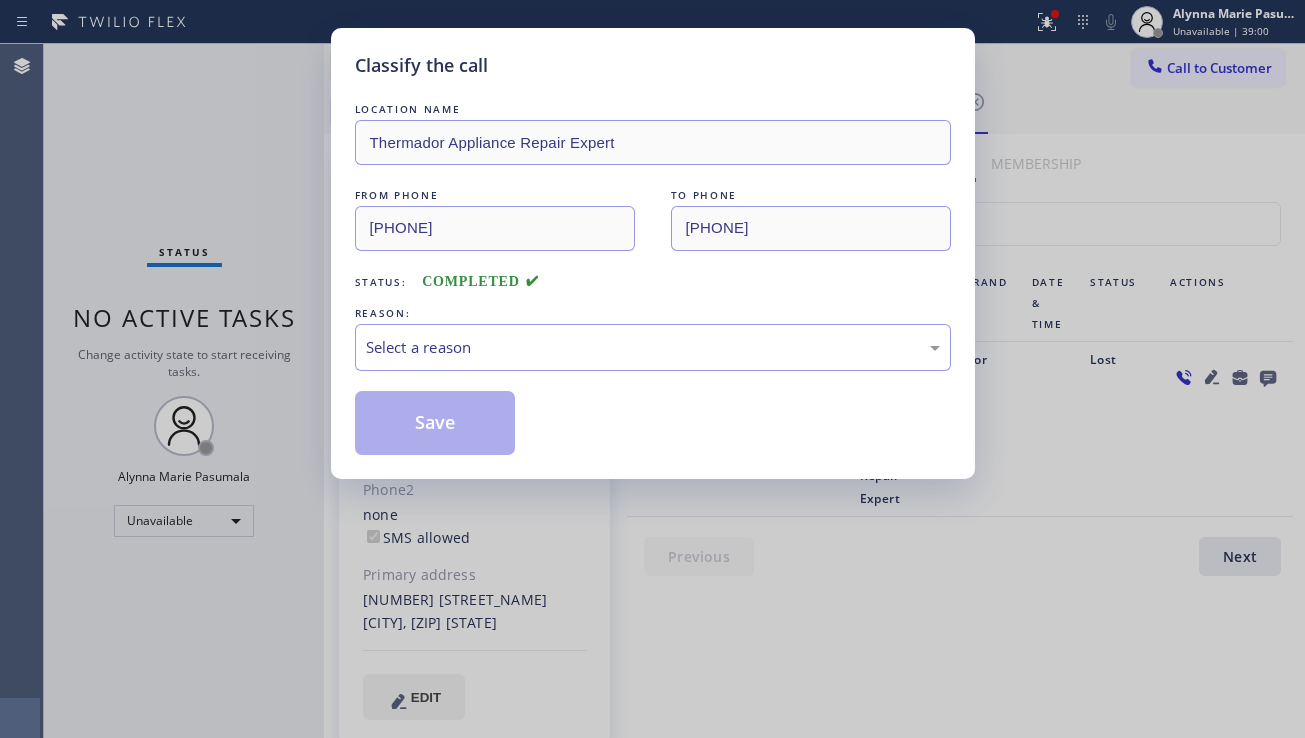 click on "Select a reason" at bounding box center (653, 347) 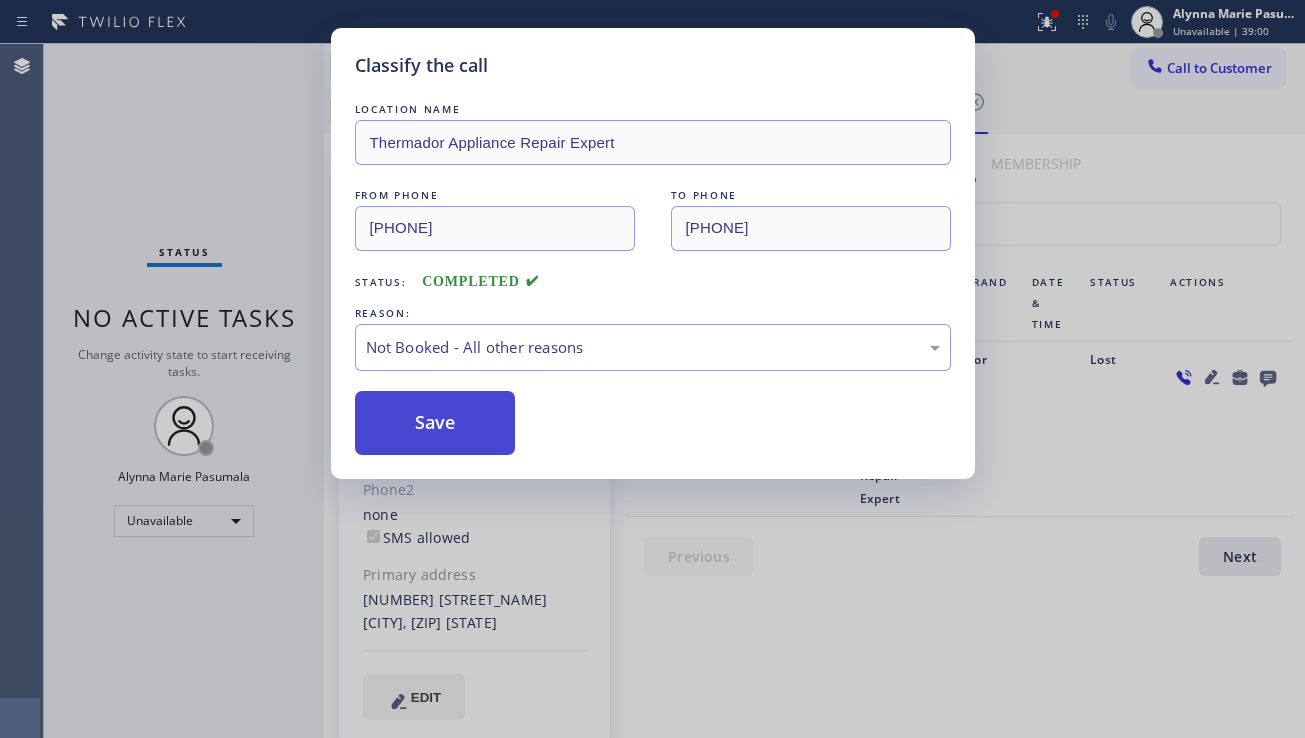 click on "Save" at bounding box center (435, 423) 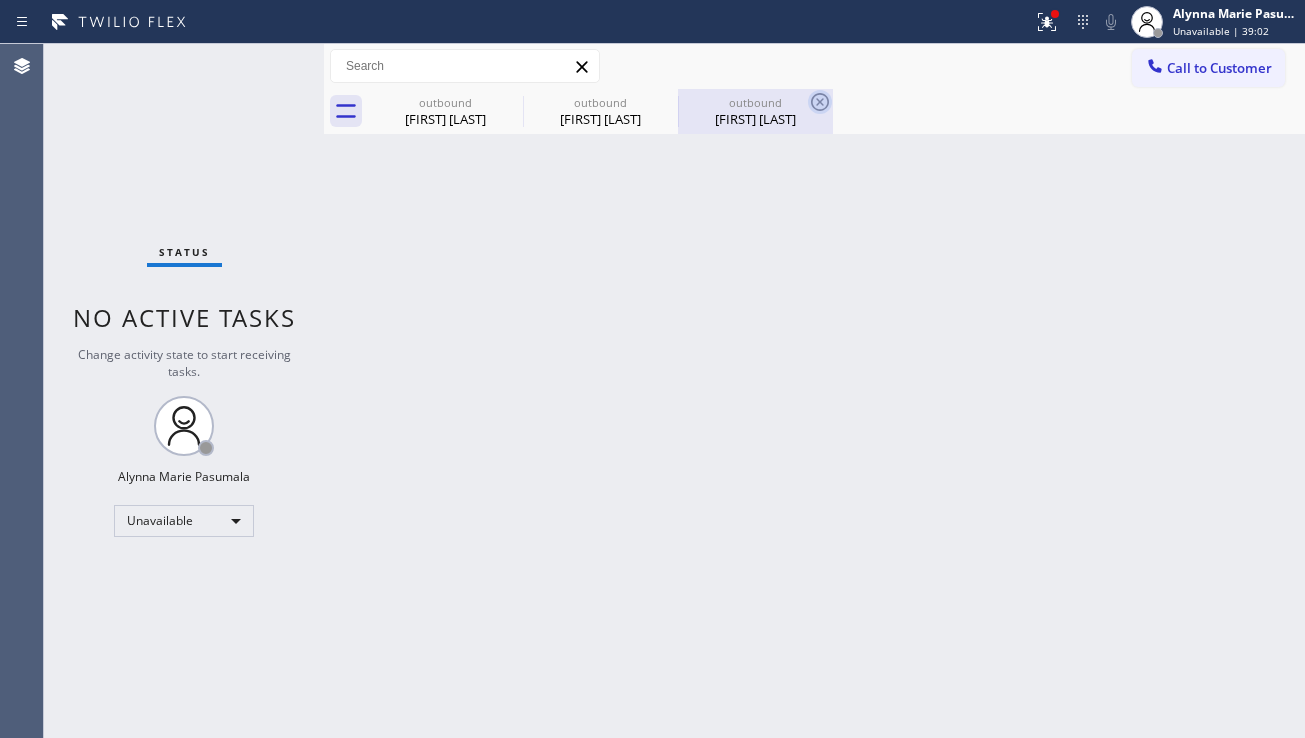 click 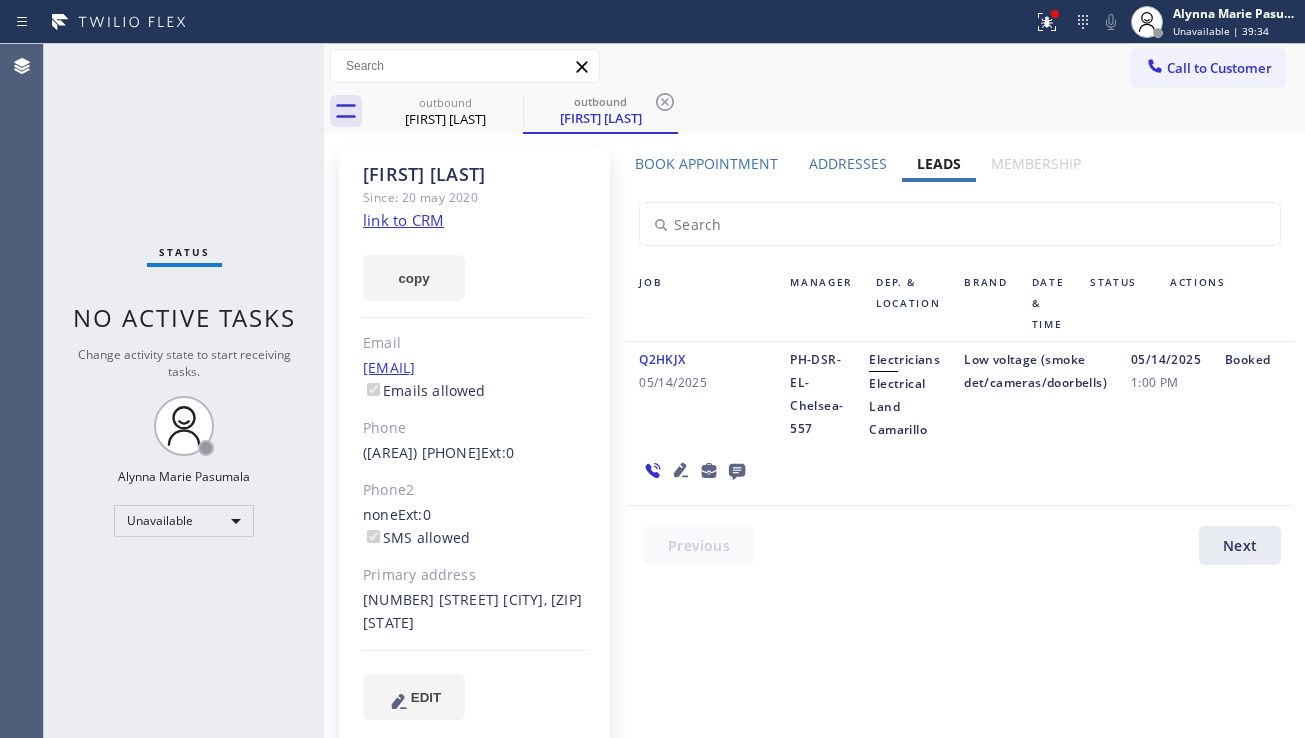 click on "Call to Customer" at bounding box center (1219, 68) 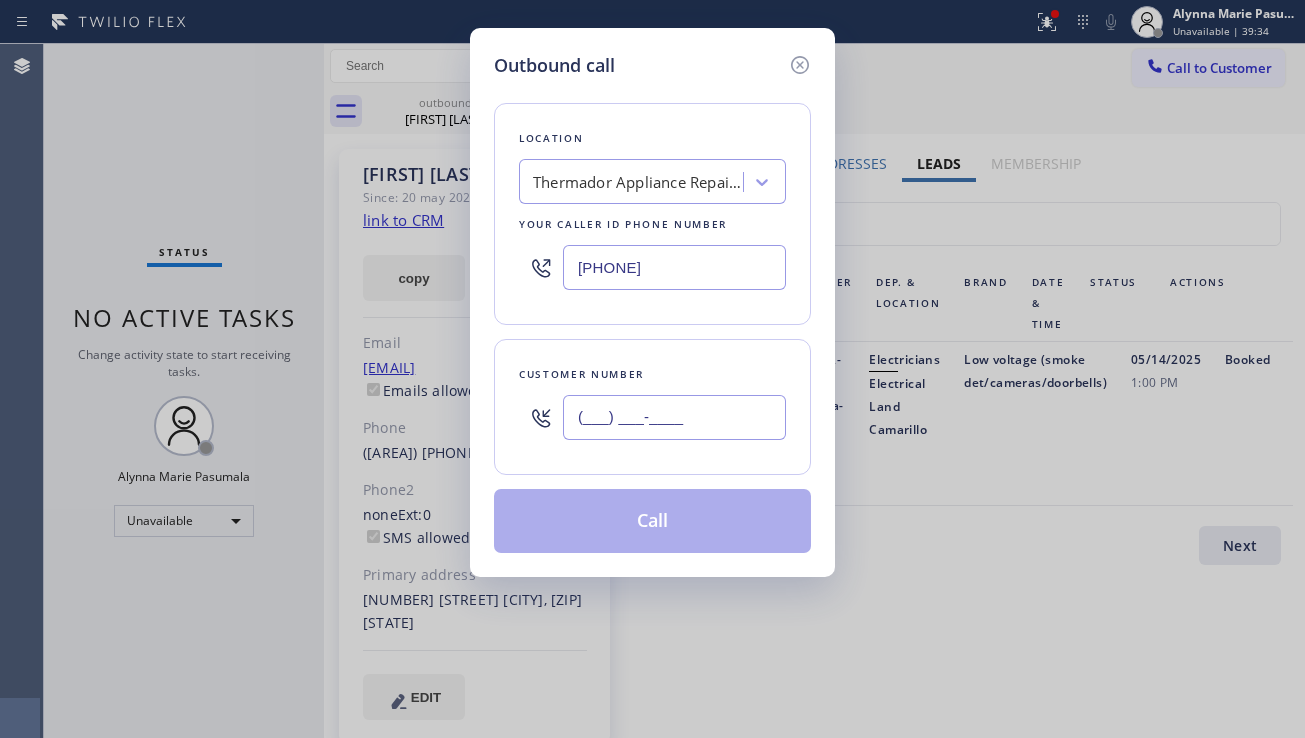 click on "(___) ___-____" at bounding box center [674, 417] 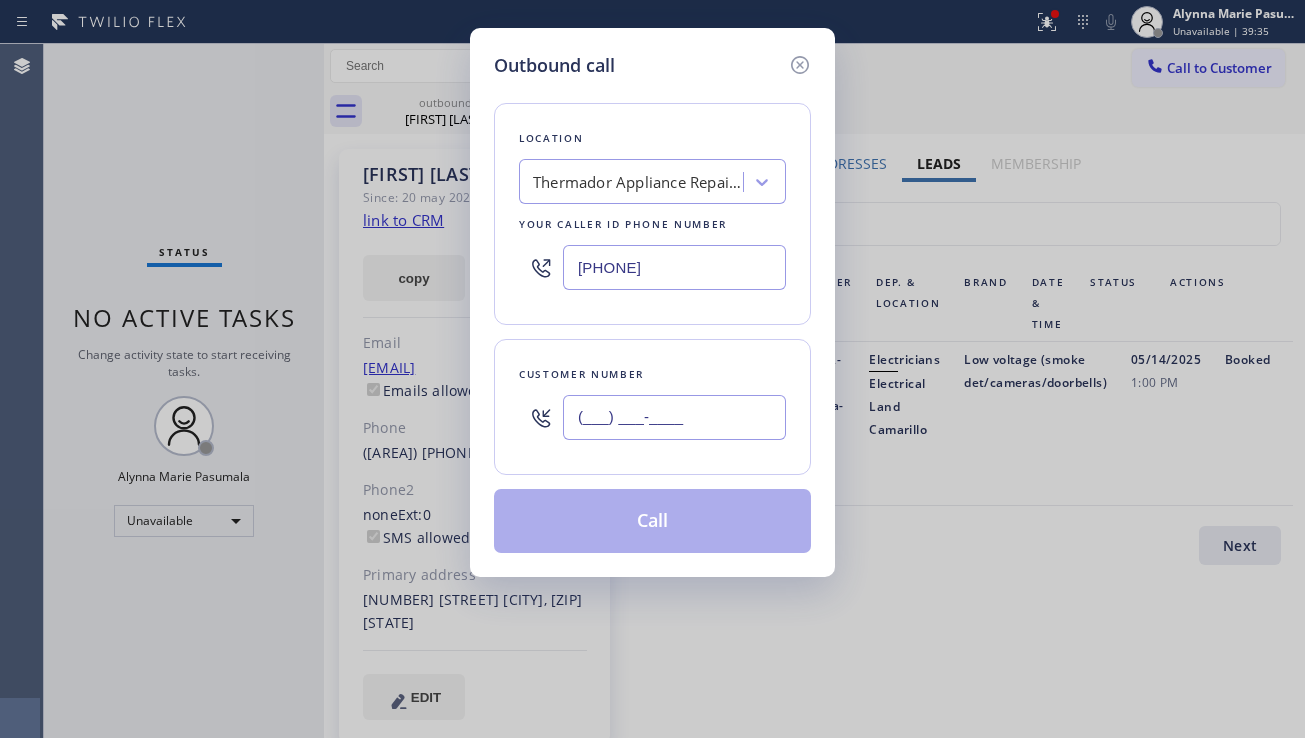 paste on "[PHONE]" 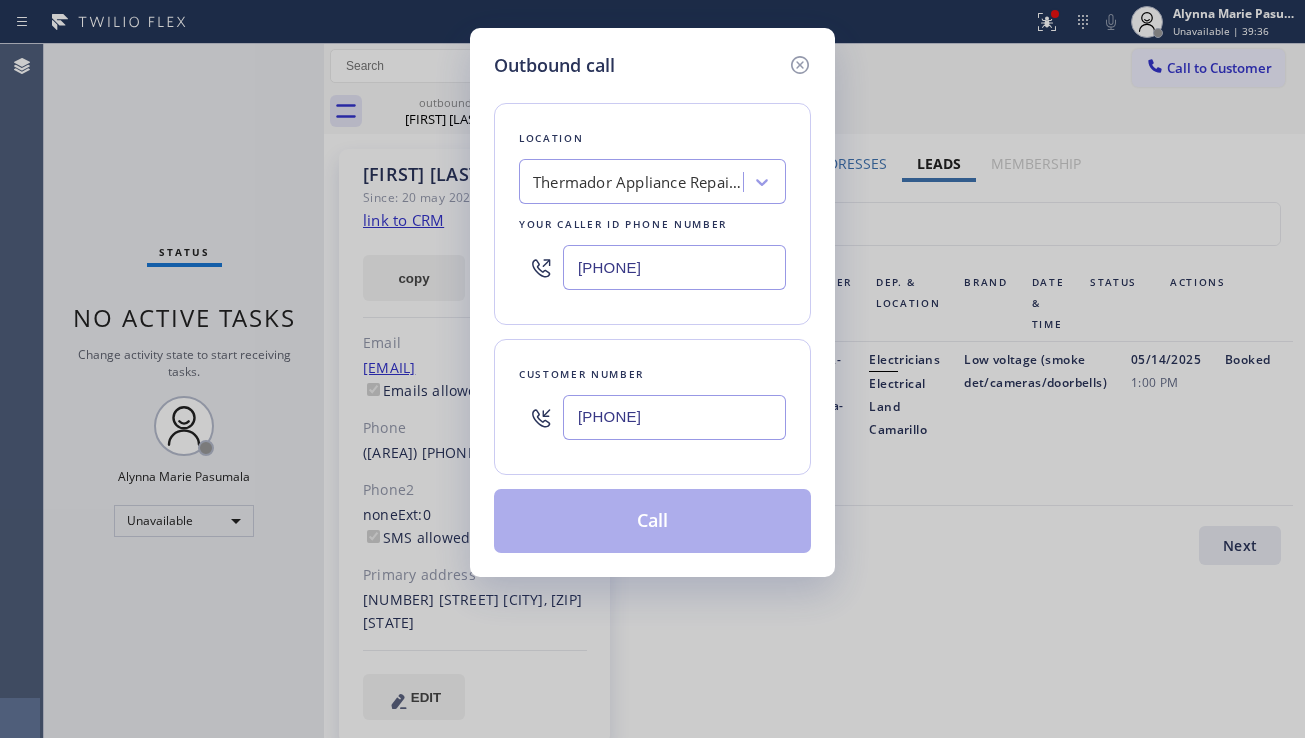 type on "[PHONE]" 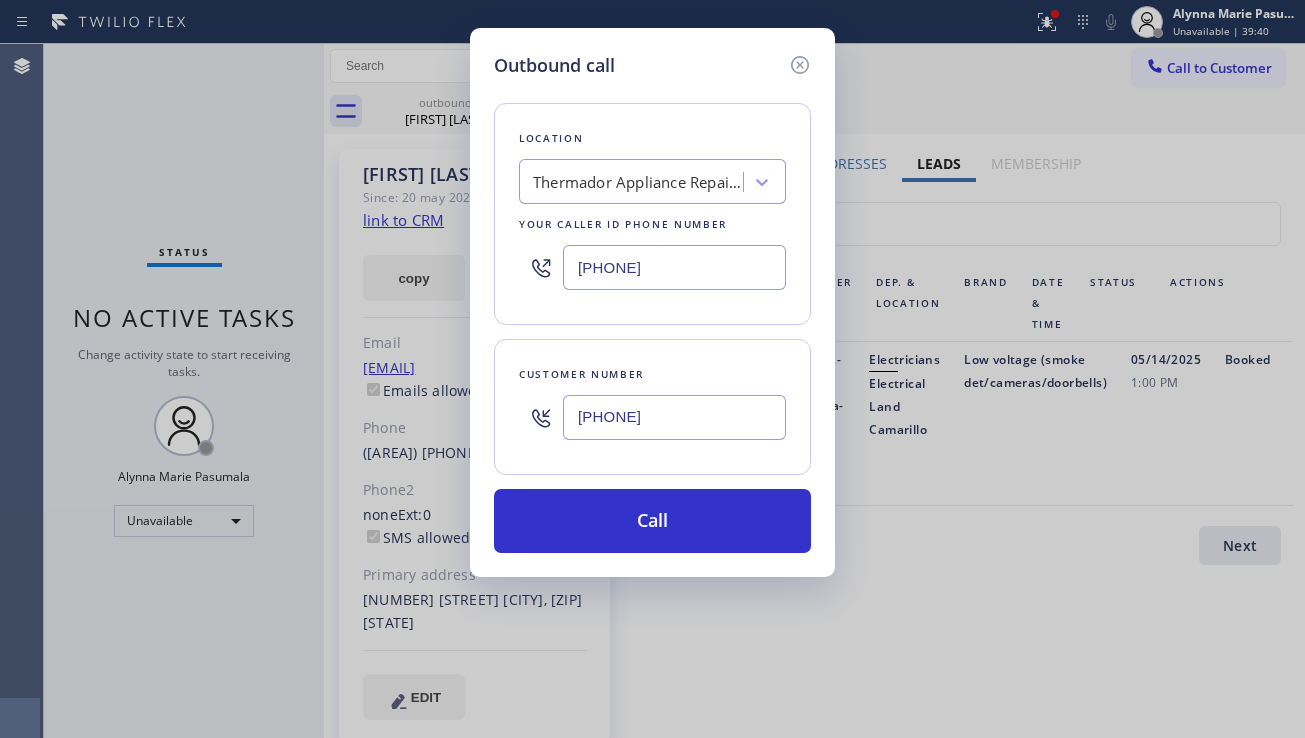 drag, startPoint x: 1131, startPoint y: 449, endPoint x: 916, endPoint y: 426, distance: 216.22673 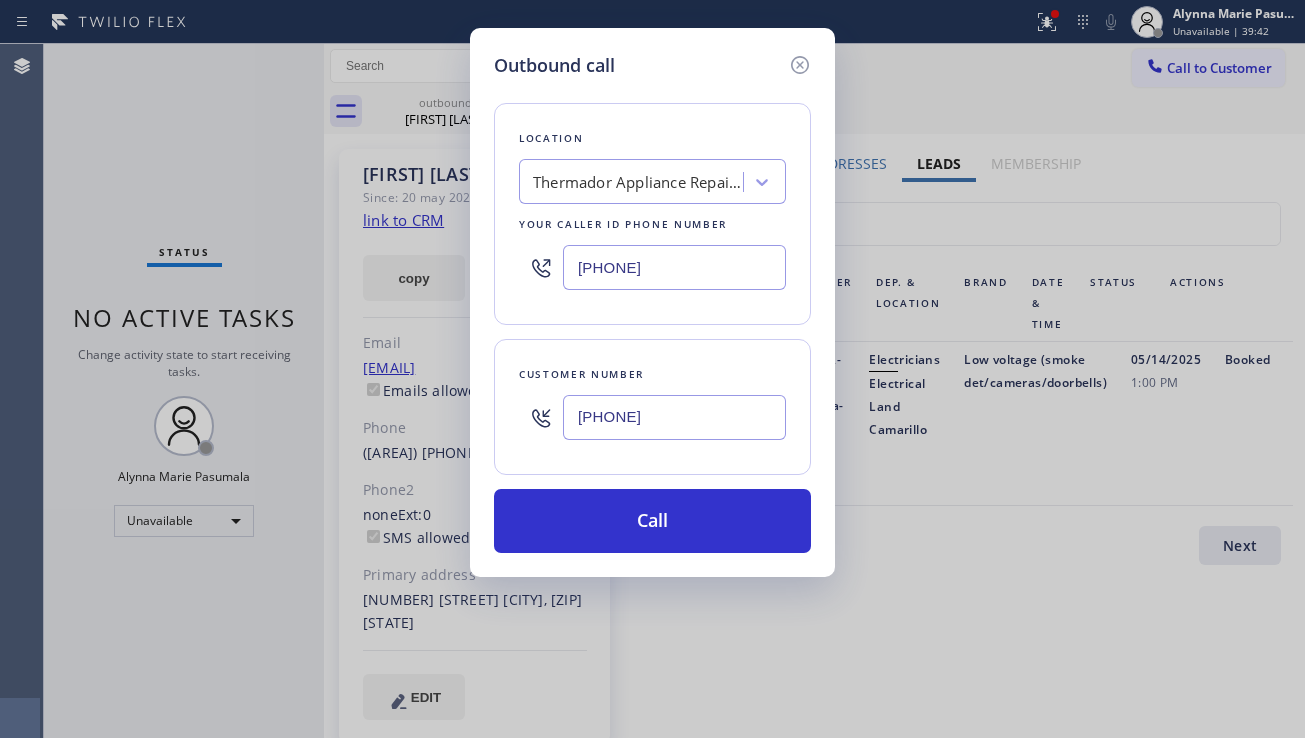 drag, startPoint x: 712, startPoint y: 265, endPoint x: 561, endPoint y: 282, distance: 151.95393 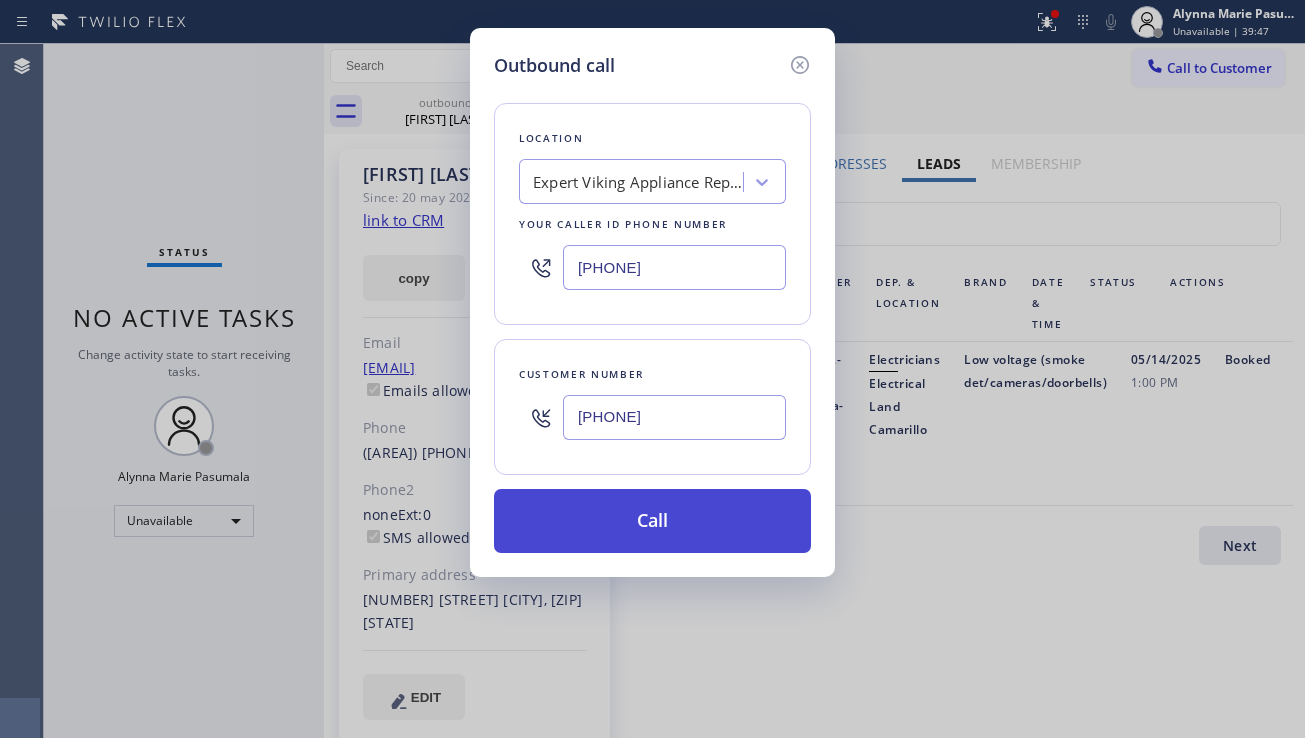 type on "[PHONE]" 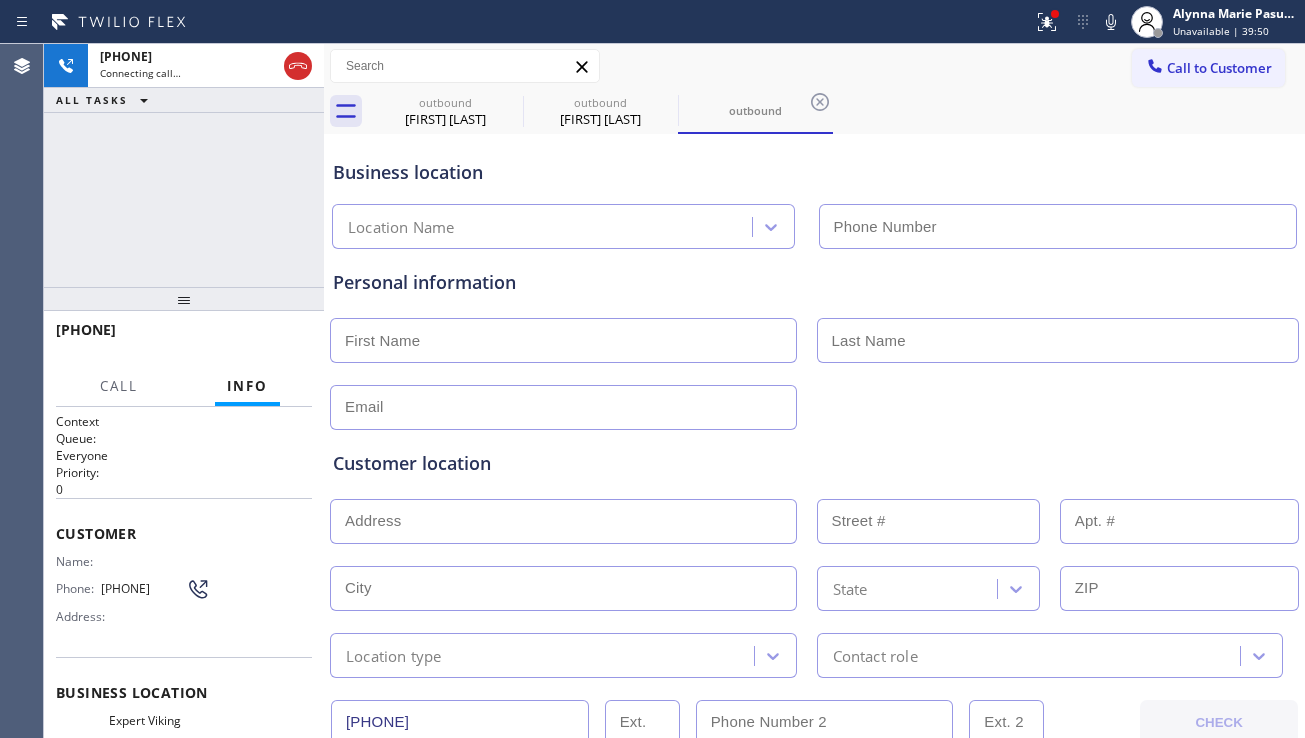 click on "Customer location" at bounding box center [814, 463] 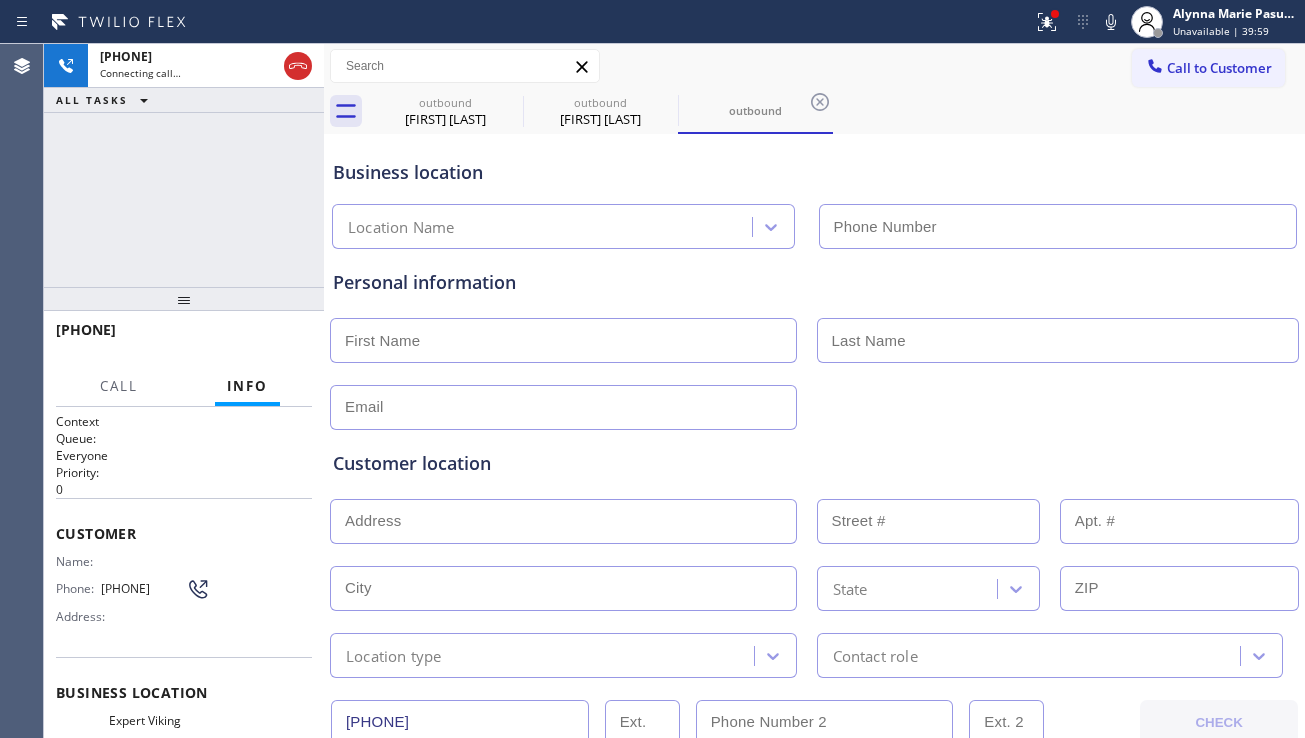 drag, startPoint x: 1164, startPoint y: 380, endPoint x: 1004, endPoint y: 388, distance: 160.19987 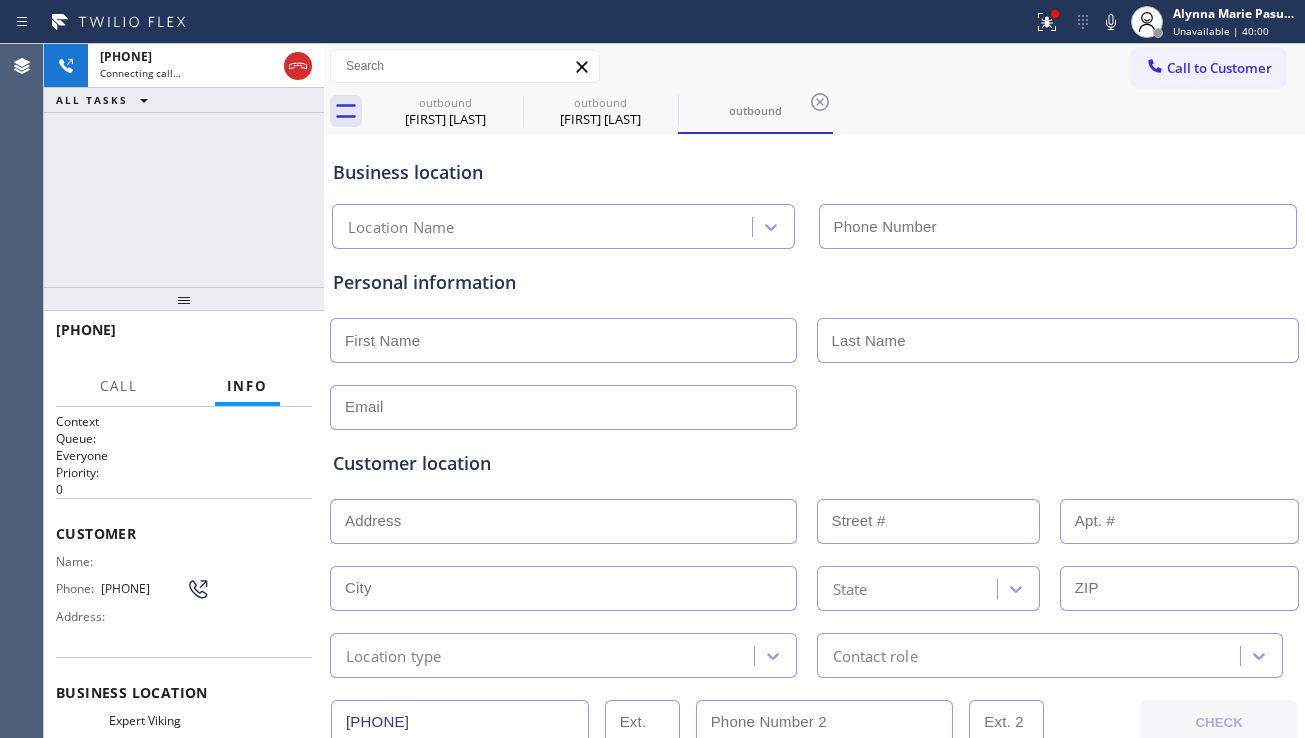 click at bounding box center (563, 340) 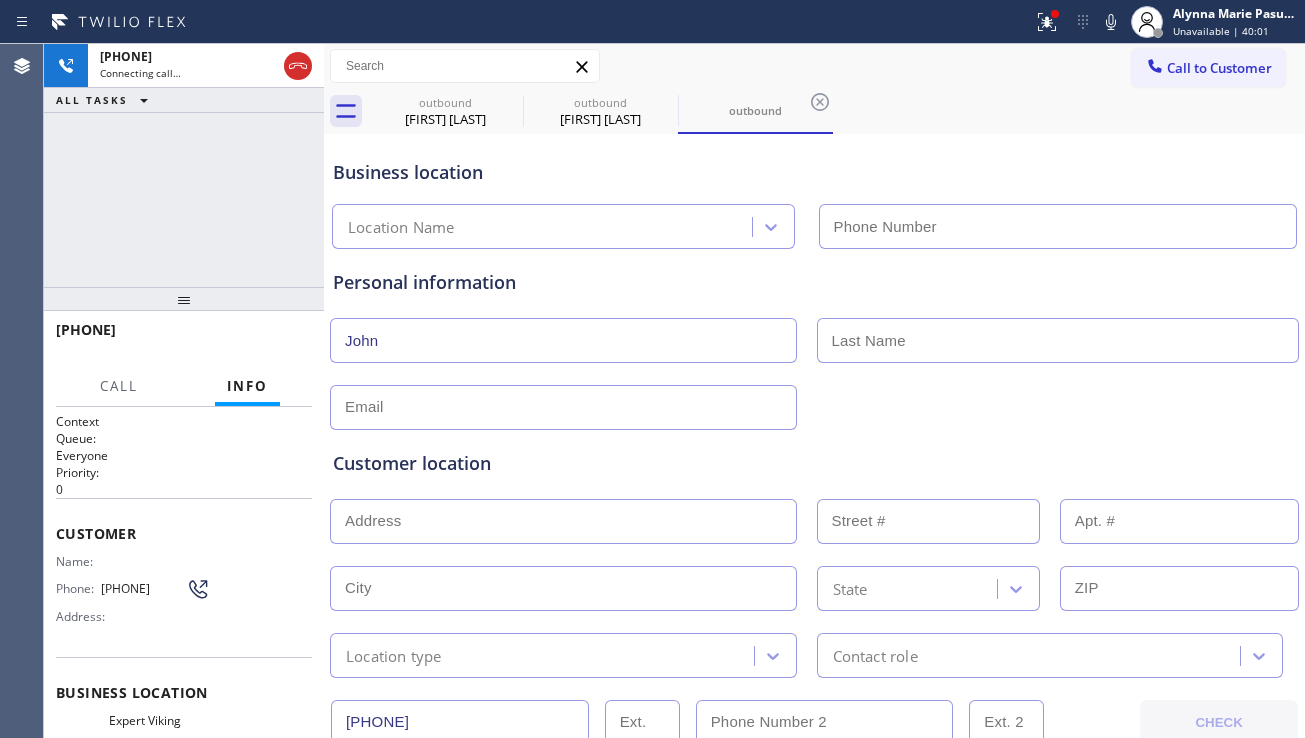 type on "John" 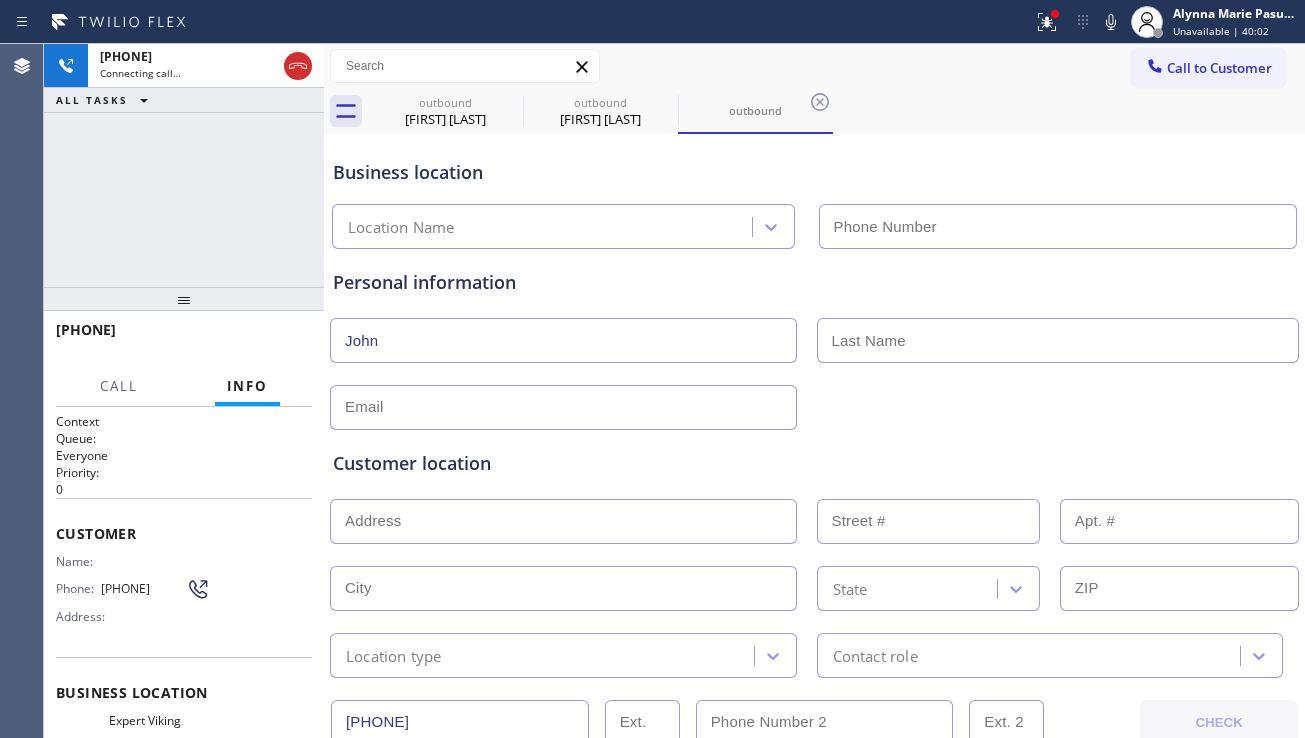 type on "[PHONE]" 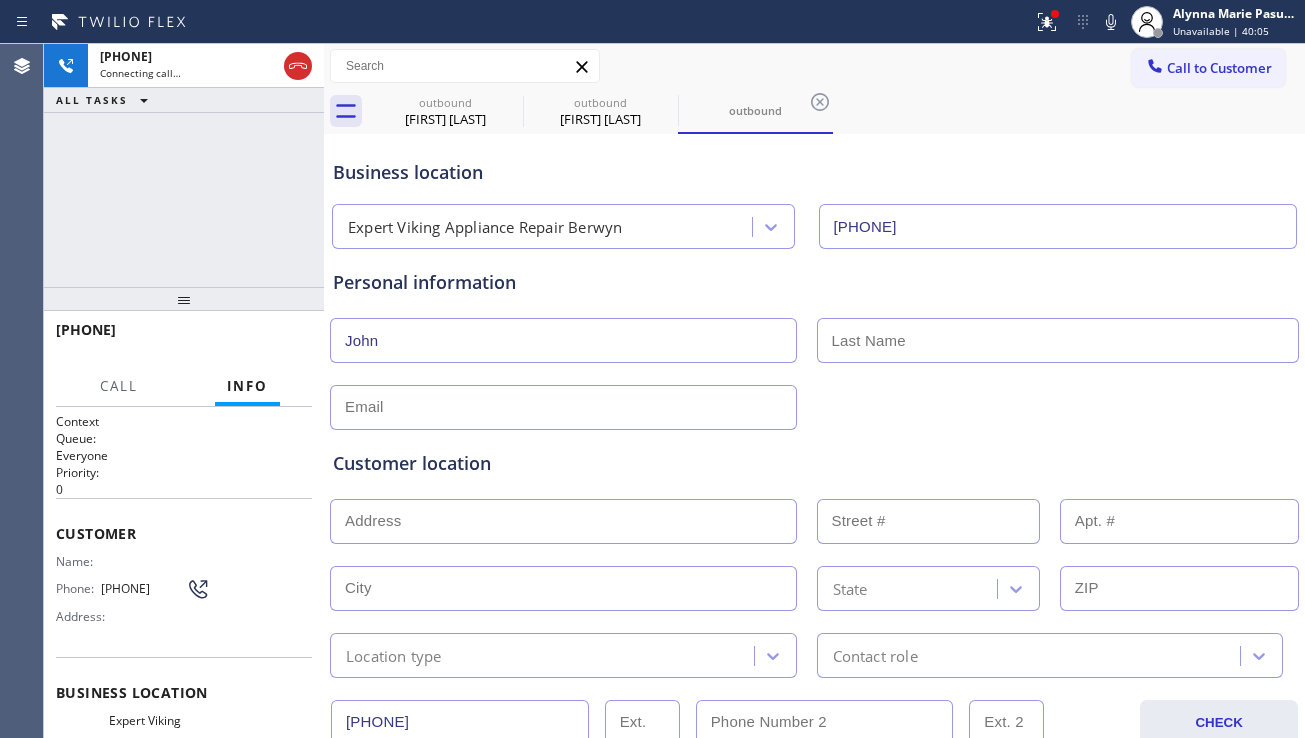 type 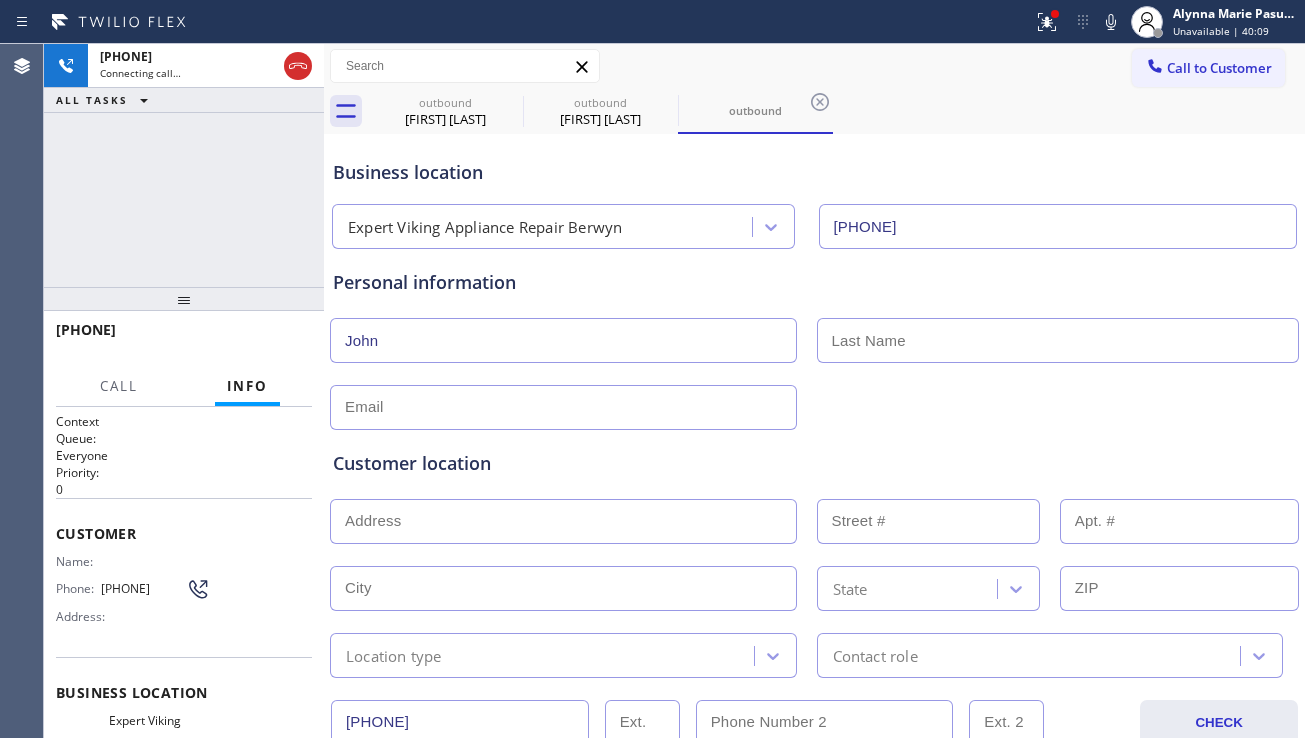 drag, startPoint x: 1175, startPoint y: 424, endPoint x: 1068, endPoint y: 394, distance: 111.12605 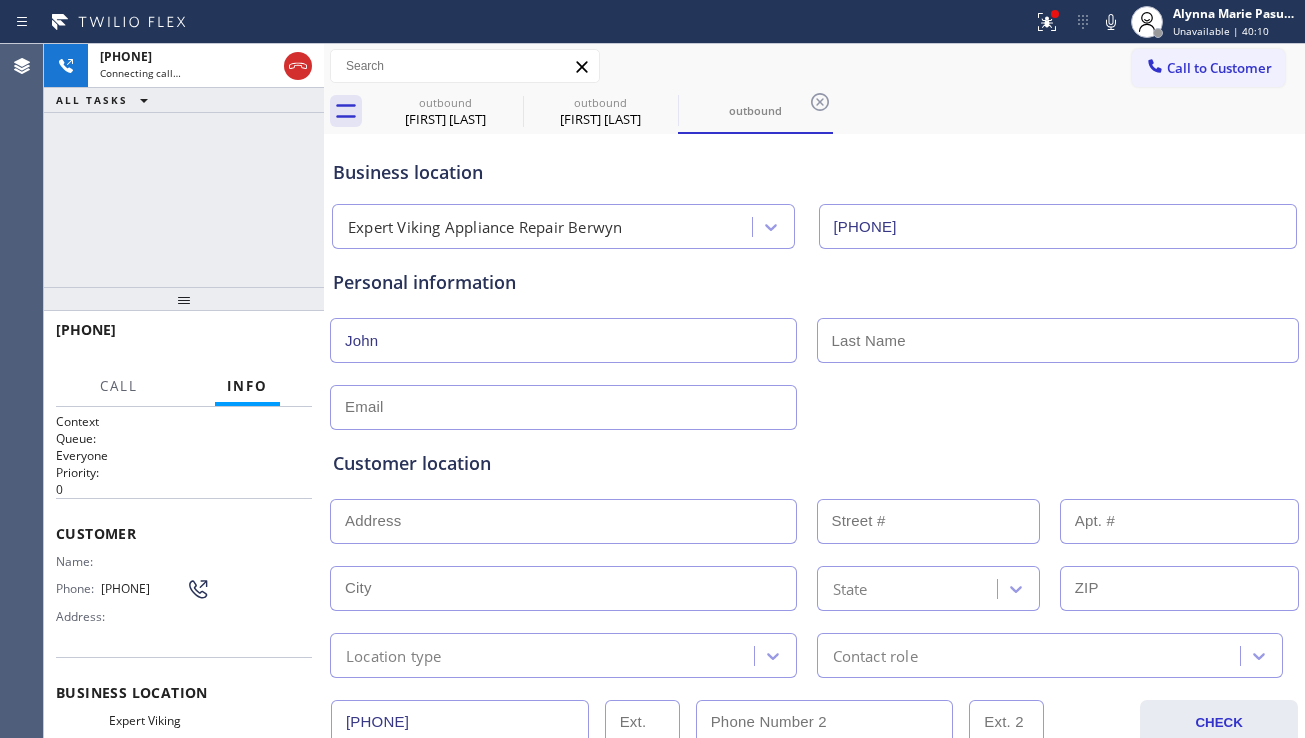 click at bounding box center (1058, 340) 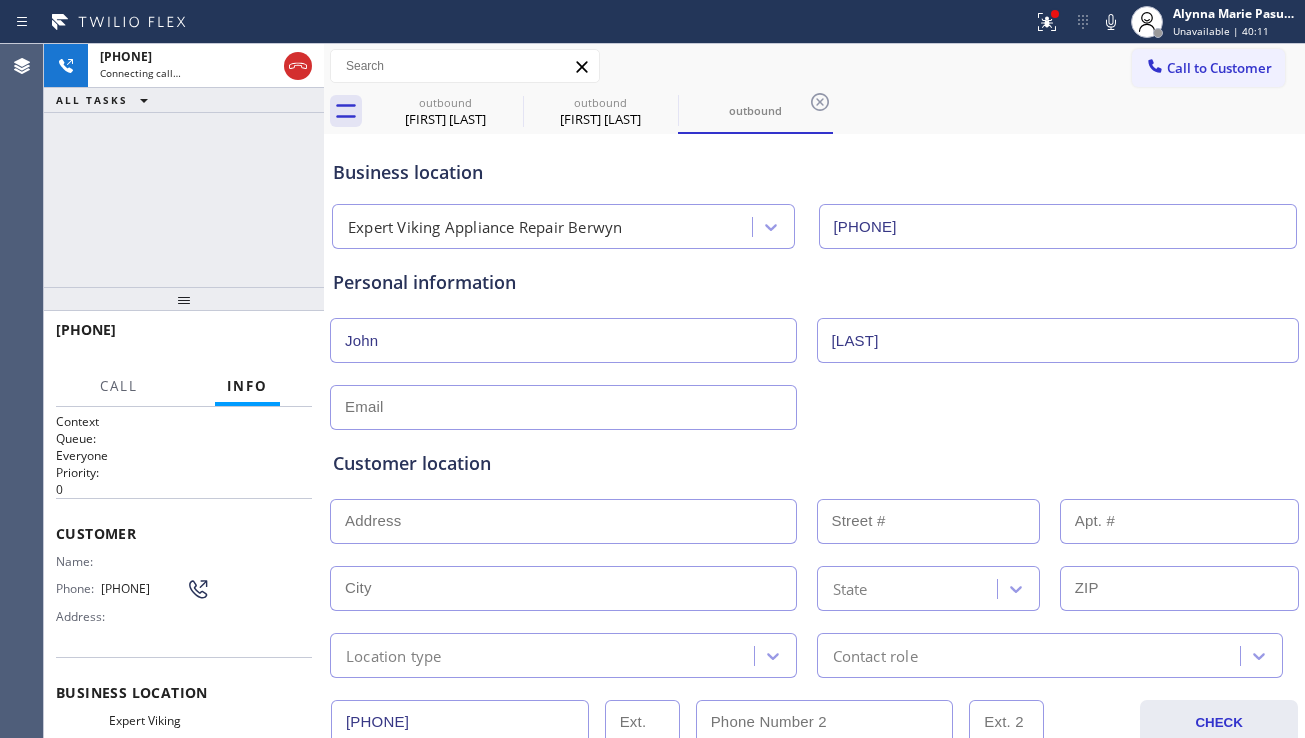 click at bounding box center (563, 407) 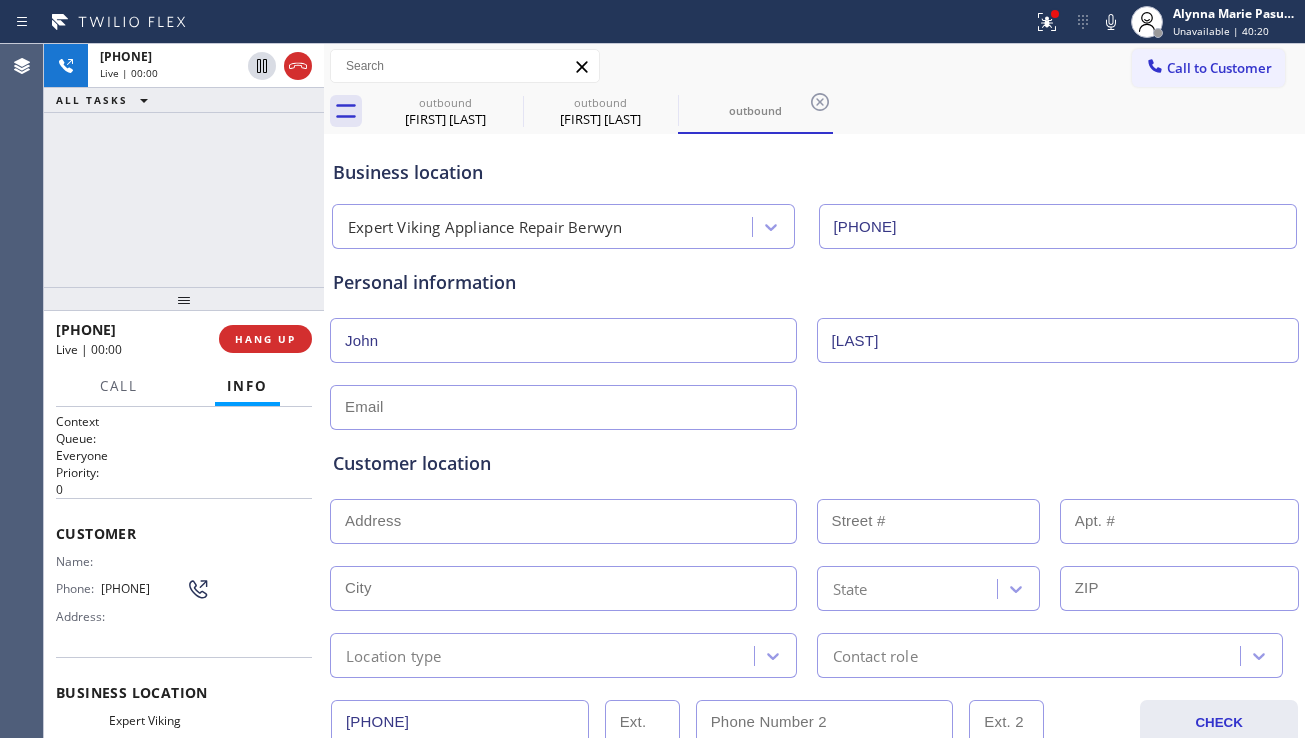 drag, startPoint x: 1211, startPoint y: 470, endPoint x: 880, endPoint y: 486, distance: 331.38647 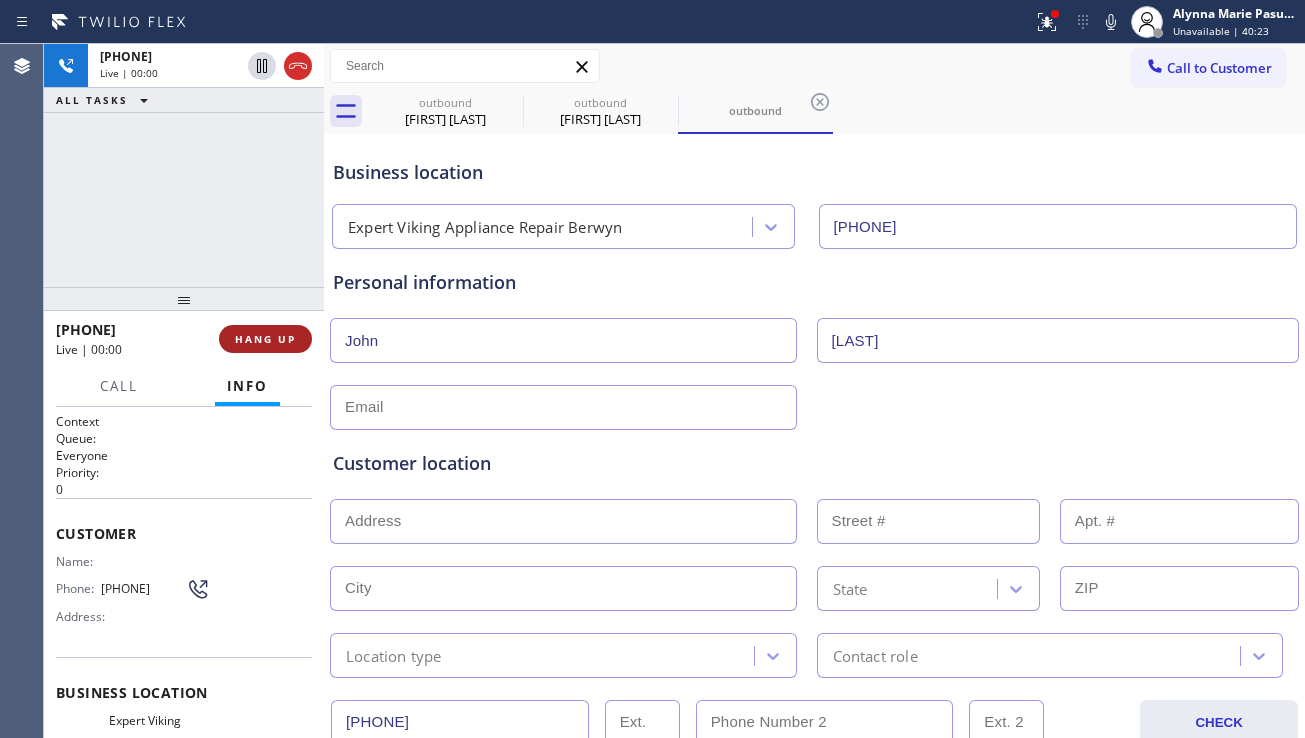 click on "HANG UP" at bounding box center [265, 339] 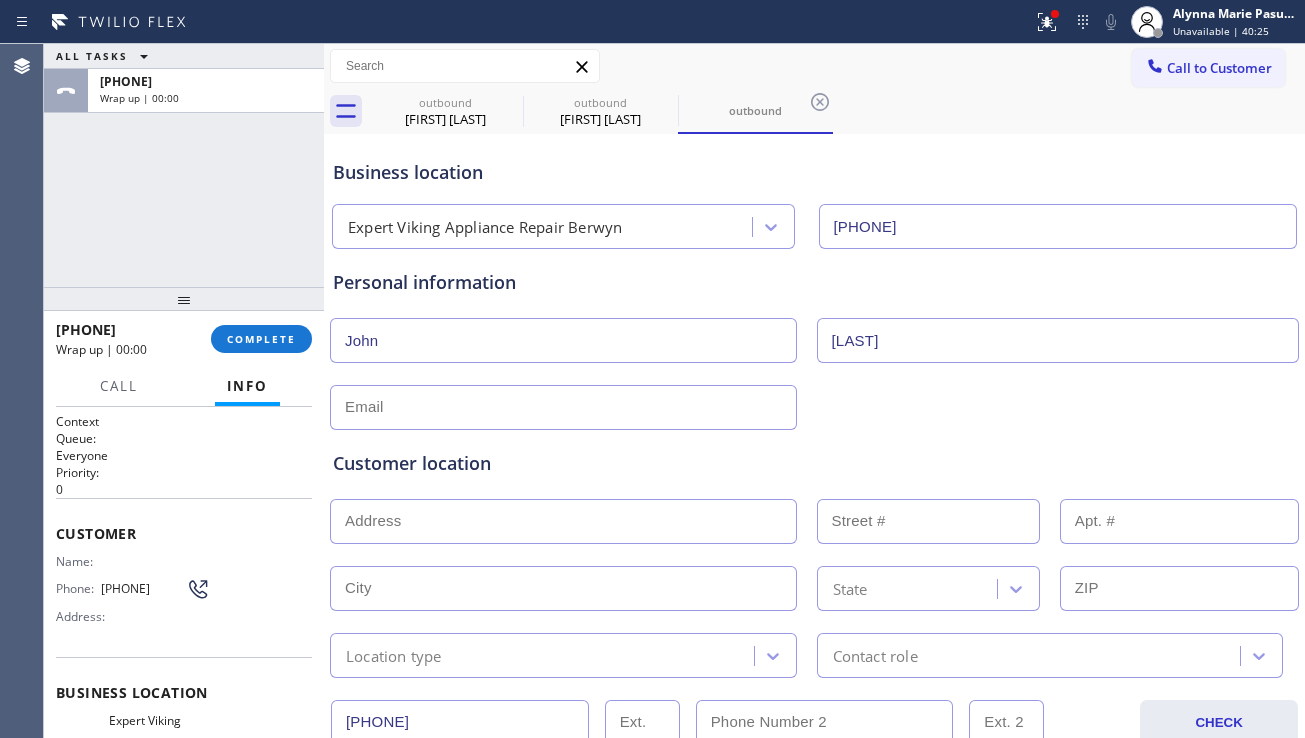 click at bounding box center [563, 407] 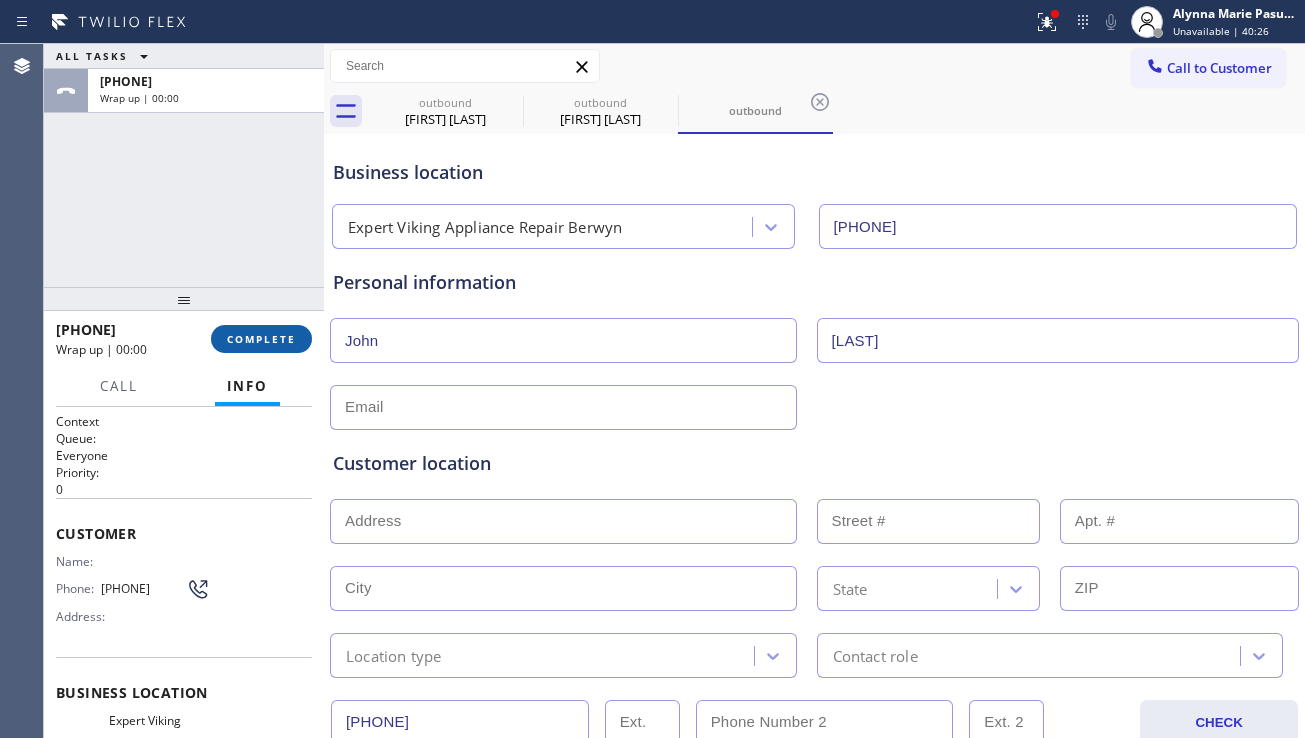 click on "COMPLETE" at bounding box center (261, 339) 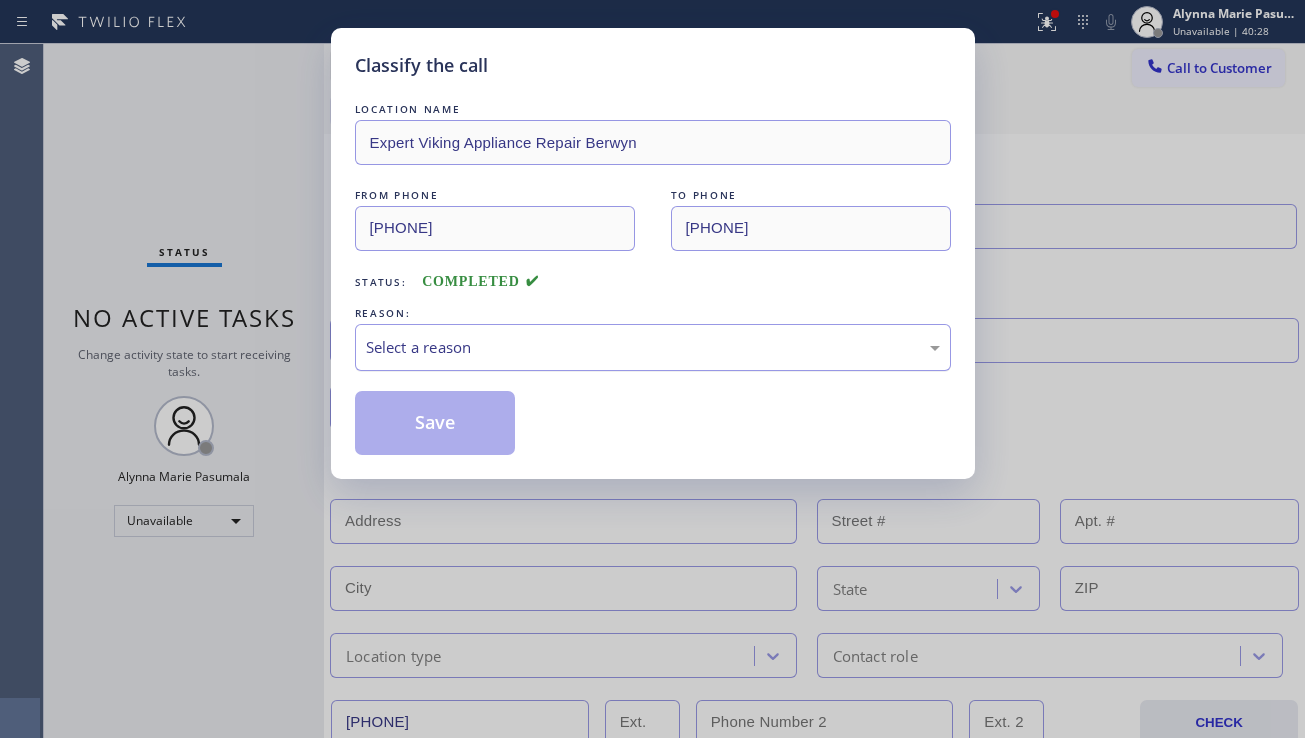 click on "Select a reason" at bounding box center (653, 347) 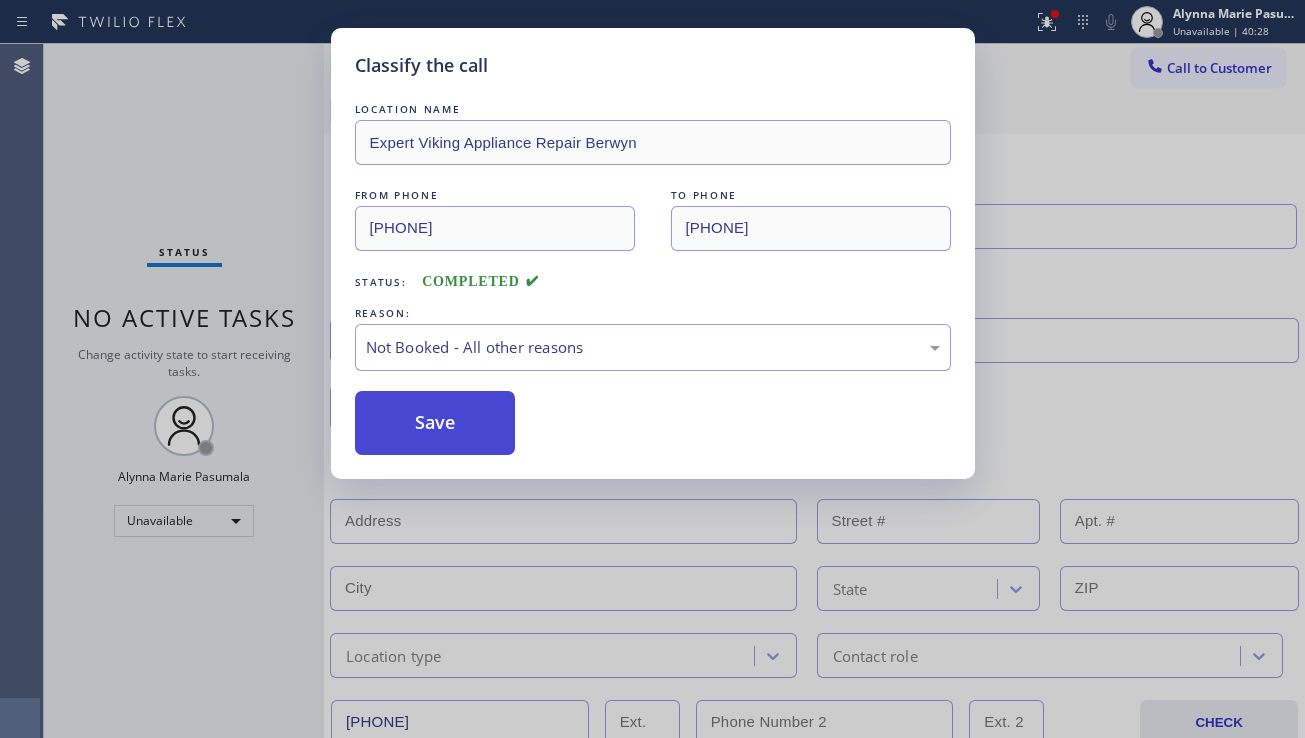 click on "Save" at bounding box center (435, 423) 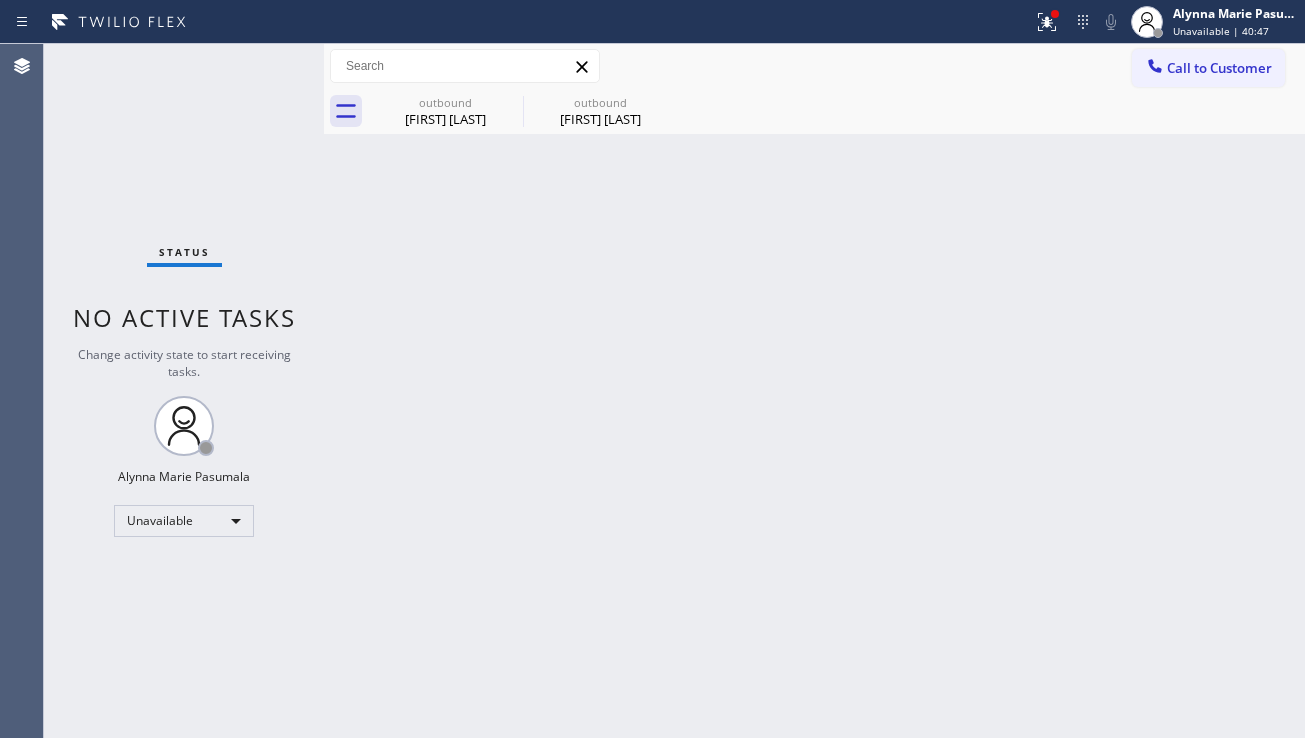 click on "Back to Dashboard Change Sender ID Customers Technicians Select a contact Outbound call Location Search location Your caller id phone number Customer number Call Customer info Name   Phone none Address none Change Sender ID HVAC +1[PHONE] 5 Star Appliance +1[PHONE] Appliance Repair +1[PHONE] Plumbing +1[PHONE] Air Duct Cleaning +1[PHONE]  Electricians +1[PHONE]  Cancel Change Check personal SMS Reset Change outbound [NAME] outbound [NAME] Call to Customer Outbound call Location Expert Viking Appliance Repair [CITY] Your caller id phone number ([AREA]) [PHONE] Customer number Call Outbound call Technician Search Technician Your caller id phone number Your caller id phone number Call outbound [NAME] outbound [NAME] [NAME]   [LAST] Since: [DATE] link to CRM copy Email [EMAIL]  Emails allowed Phone ([AREA]) [PHONE]  Ext:  0 Phone2 none  Ext:  0  SMS allowed Primary address  [NUMBER] [STREET] [CITY], [ZIP] [STATE] EDIT Outbound call Location ([AREA]) [PHONE]" at bounding box center [814, 391] 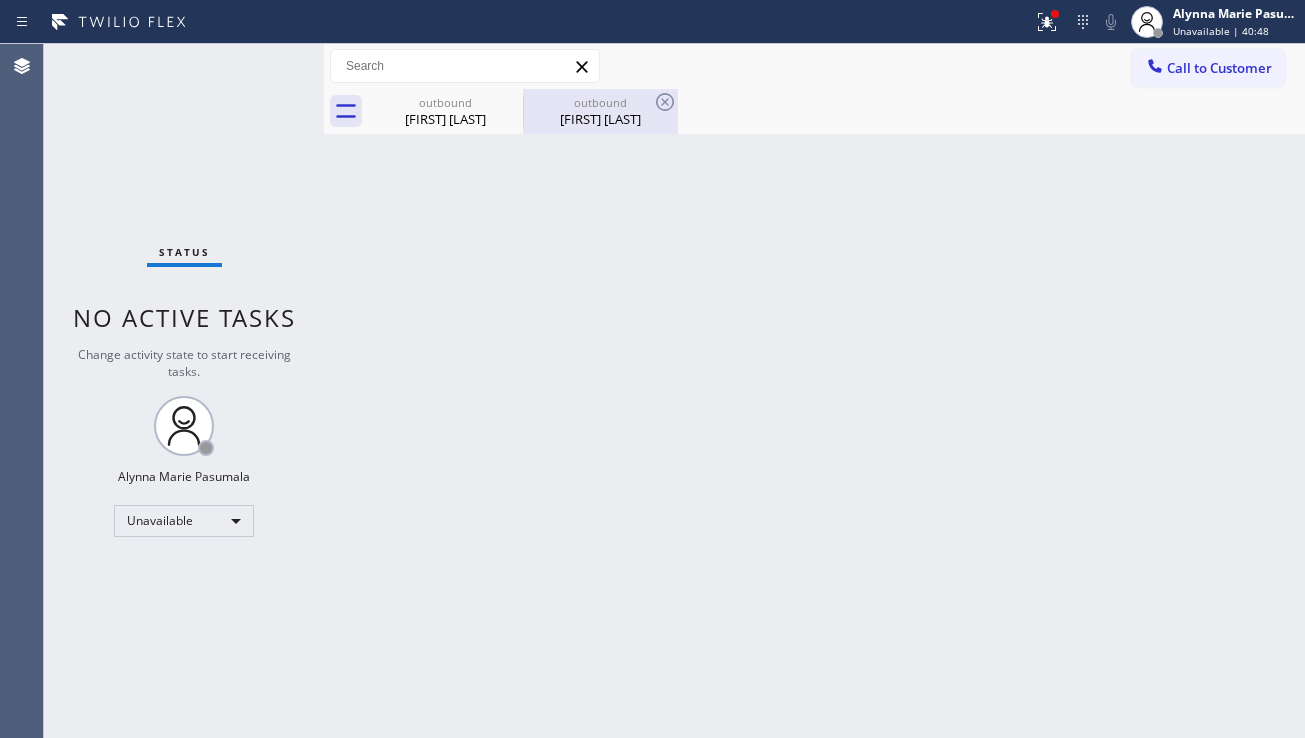 click on "[FIRST] [LAST]" at bounding box center [600, 119] 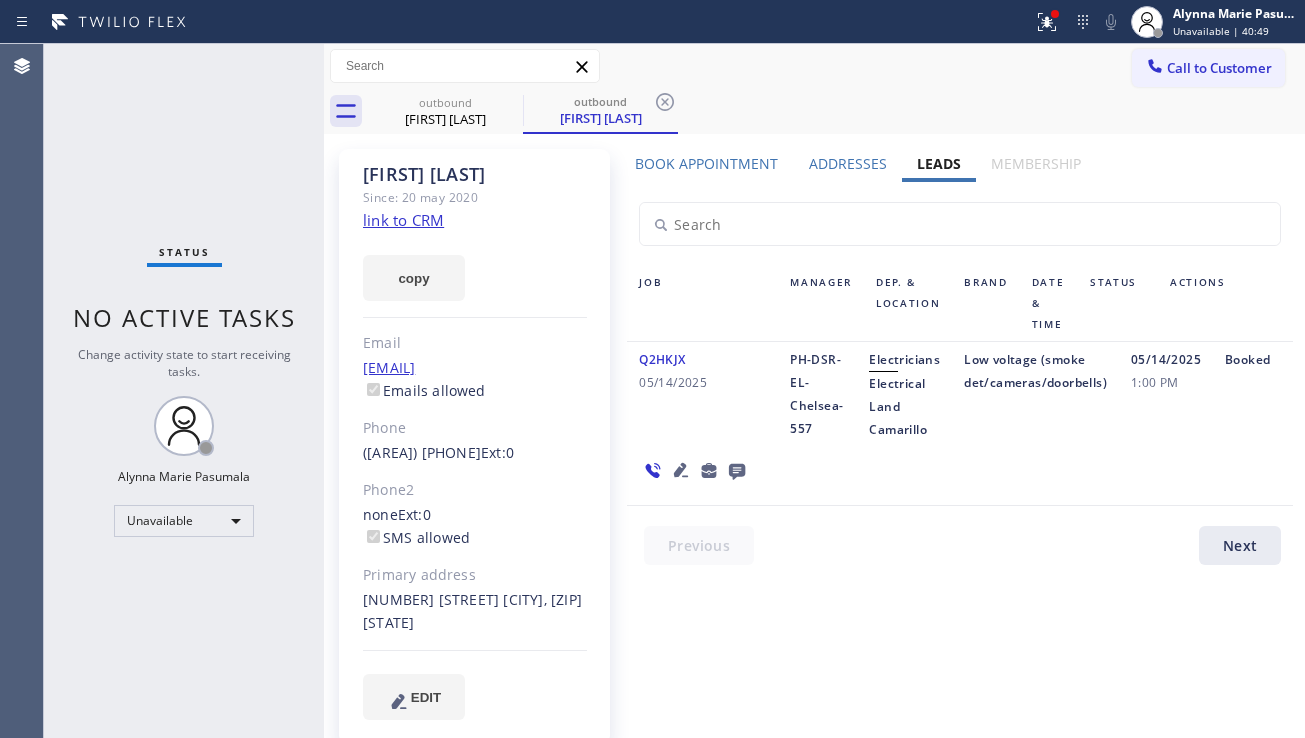 click on "[FIRST]   [LAST] Since: [DATE] [MONTH] [YEAR] link to CRM copy Email [EMAIL]  Emails allowed Phone [PHONE]  Ext:  0 Phone2 none  Ext:  0  SMS allowed Primary address  [NUMBER] [STREET] [CITY], [POSTAL_CODE] [STATE] EDIT Outbound call Location Electrical Land [CITY] Your caller id phone number [PHONE] Customer number Call Benefits  Book Appointment Addresses Leads Membership Business location Electrical Land [CITY] [PHONE] Personal information [FIRST] [LAST] [EMAIL] Customer location  [NUMBER] [STREET] [CITY], [POSTAL_CODE] [STATE] + NEW ADDRESS [NUMBER] [STREET] [CITY] [STATE] [POSTAL_CODE] Location type Homeowner [PHONE] 0 0 CHECK Appointment Electricians - choose type of job - - choose brand - Age of Equipment - choose time - Credit card Select Credit Card + NEW CARD CANCEL SAVE Other Where did you find us? Call before tech arrives Save as Lost Create Lead Success! Booking Success! https://erp.apollosoft.co/customer/744154#portlet_lead close copy link Save lead as lost Type" at bounding box center (814, 446) 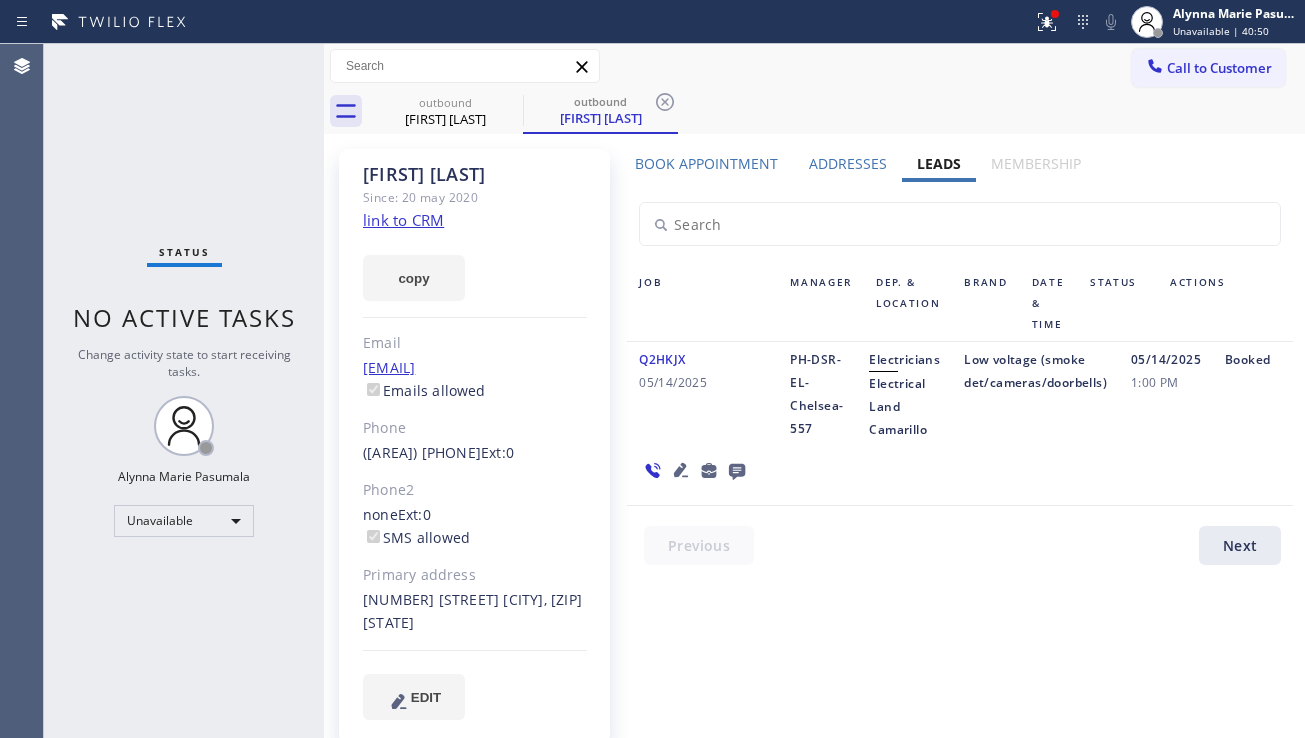click on "Book Appointment" at bounding box center [706, 163] 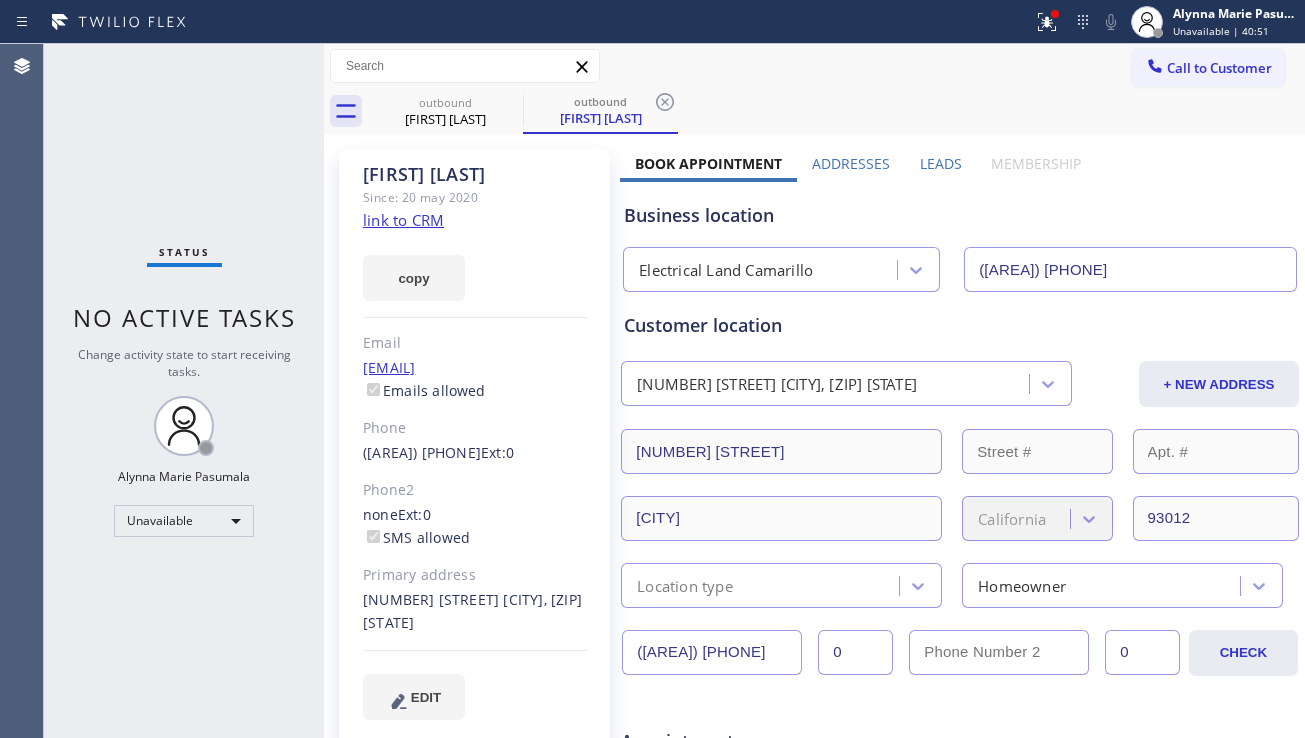 drag, startPoint x: 741, startPoint y: 651, endPoint x: 605, endPoint y: 651, distance: 136 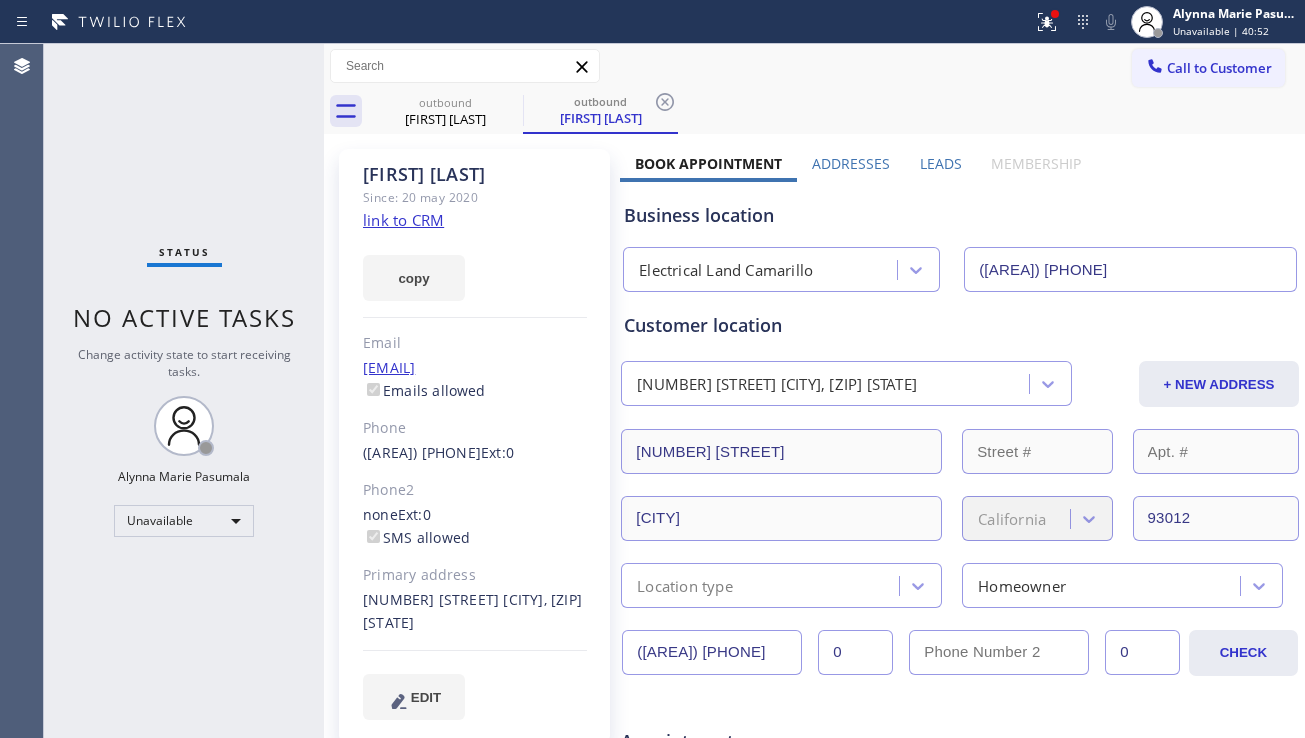 drag, startPoint x: 1099, startPoint y: 276, endPoint x: 926, endPoint y: 280, distance: 173.04623 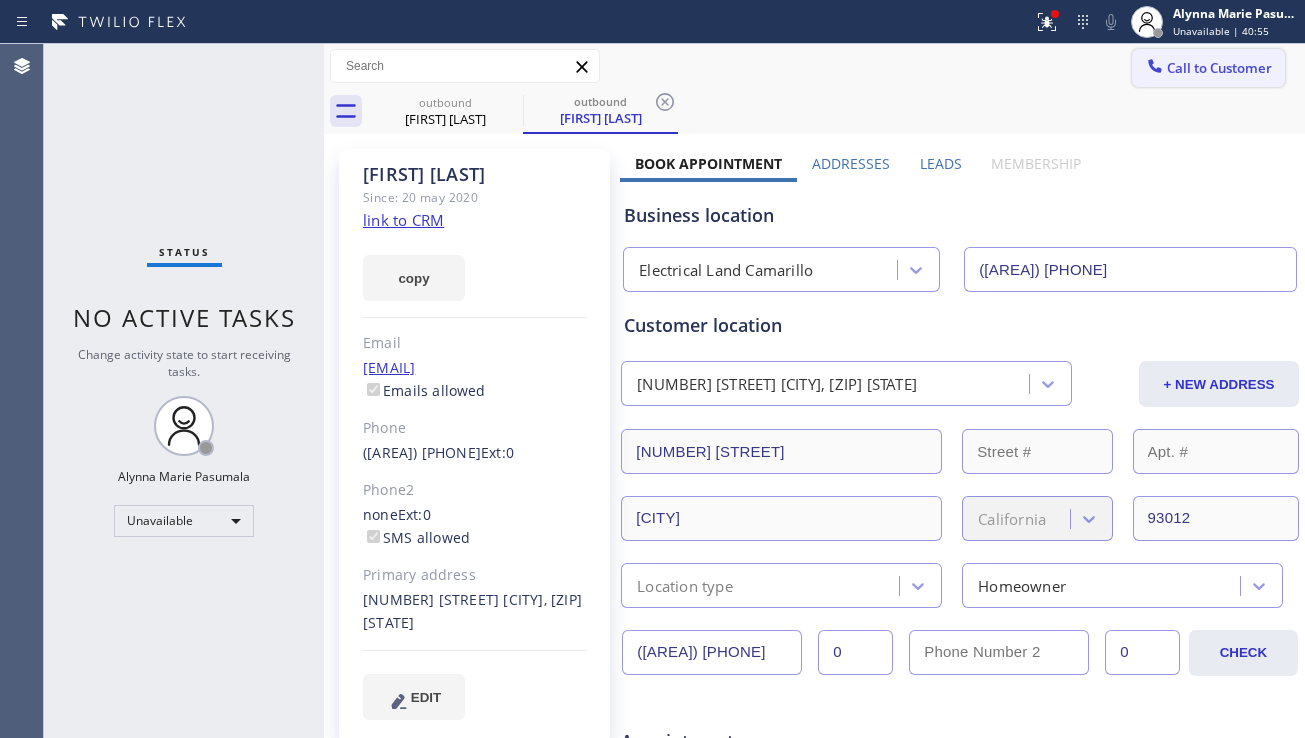 click on "Call to Customer" at bounding box center [1219, 68] 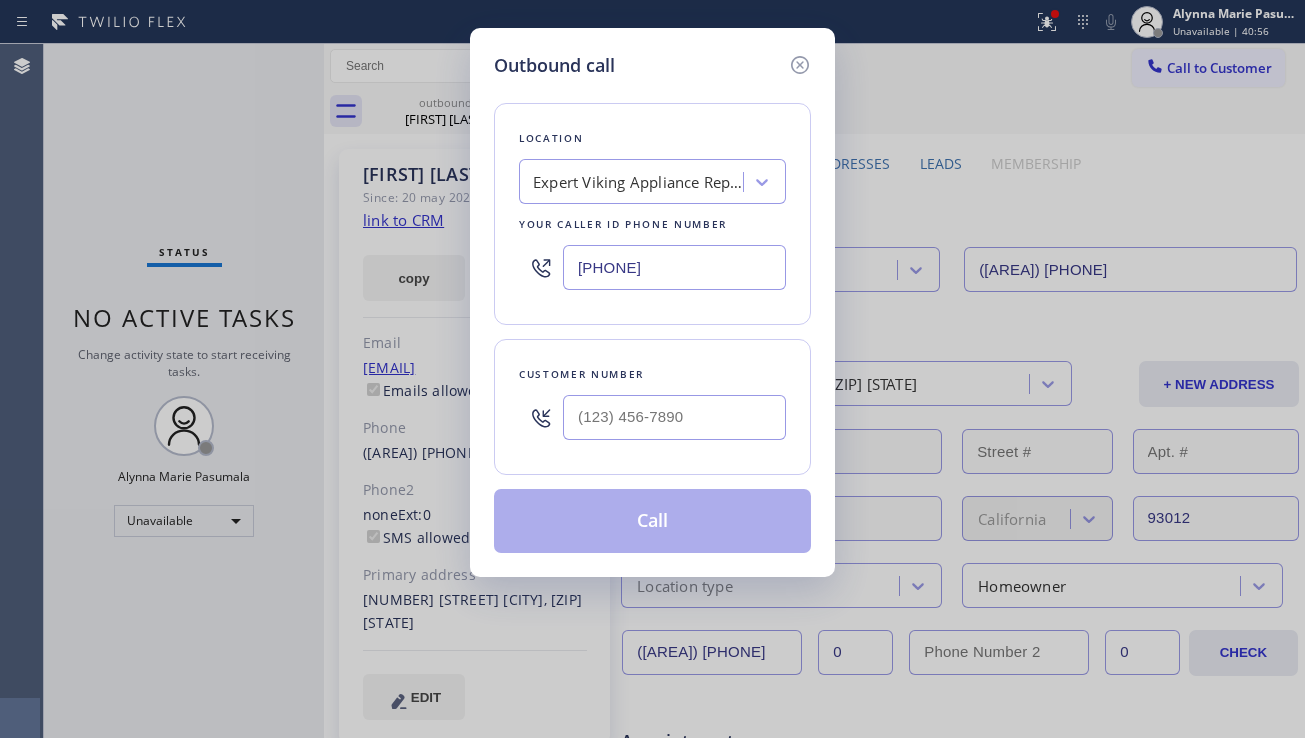 drag, startPoint x: 691, startPoint y: 282, endPoint x: 530, endPoint y: 285, distance: 161.02795 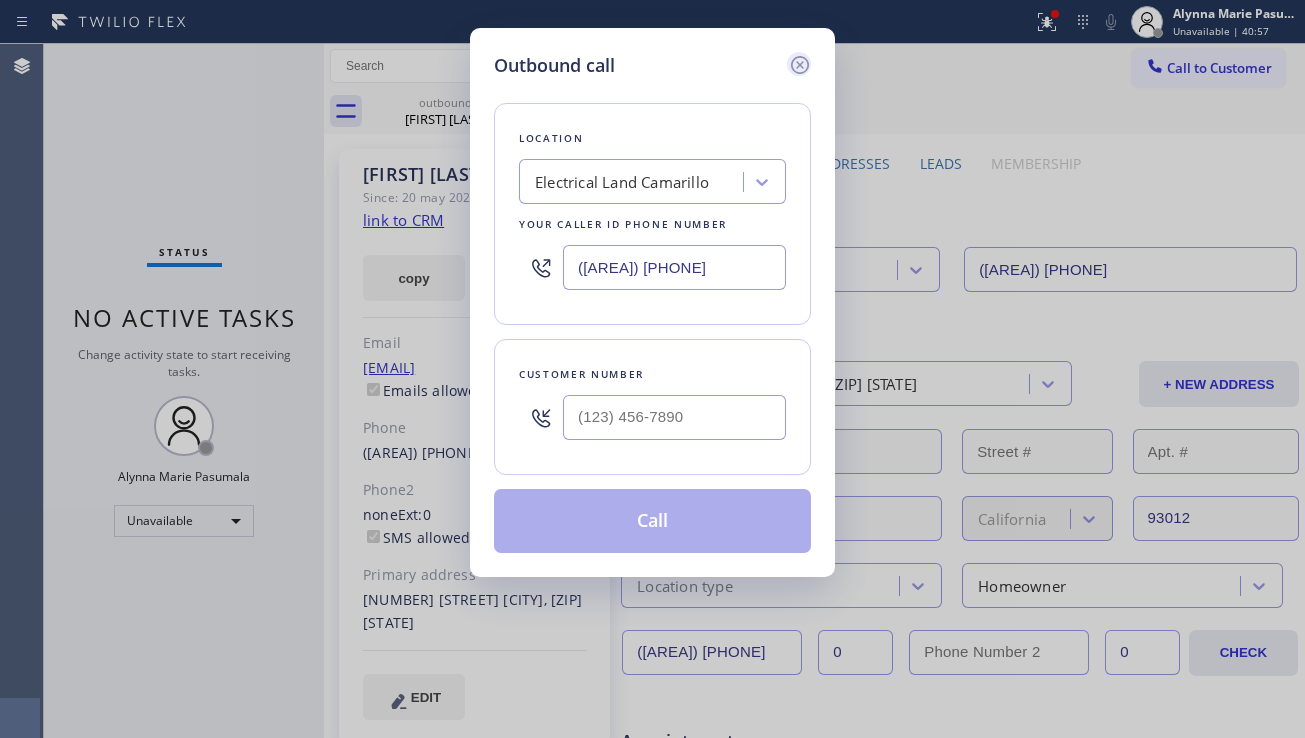 click 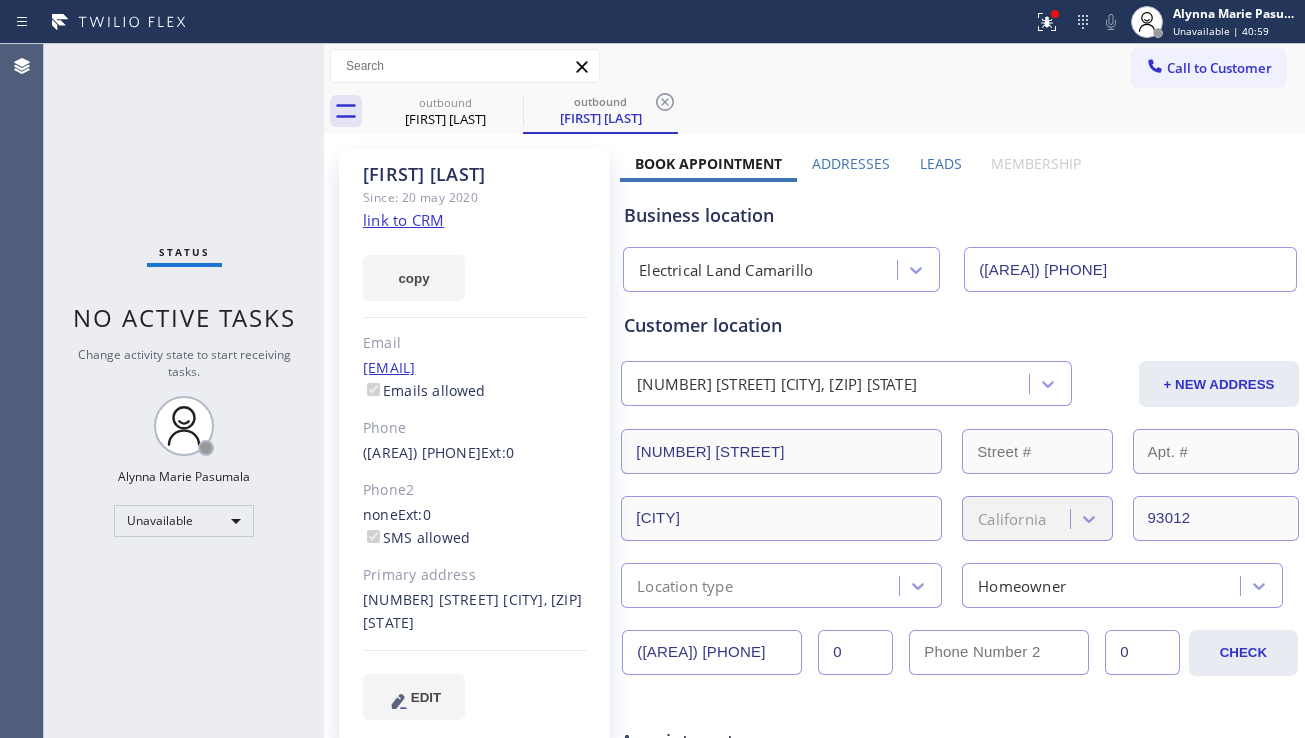 drag, startPoint x: 748, startPoint y: 647, endPoint x: 588, endPoint y: 653, distance: 160.11246 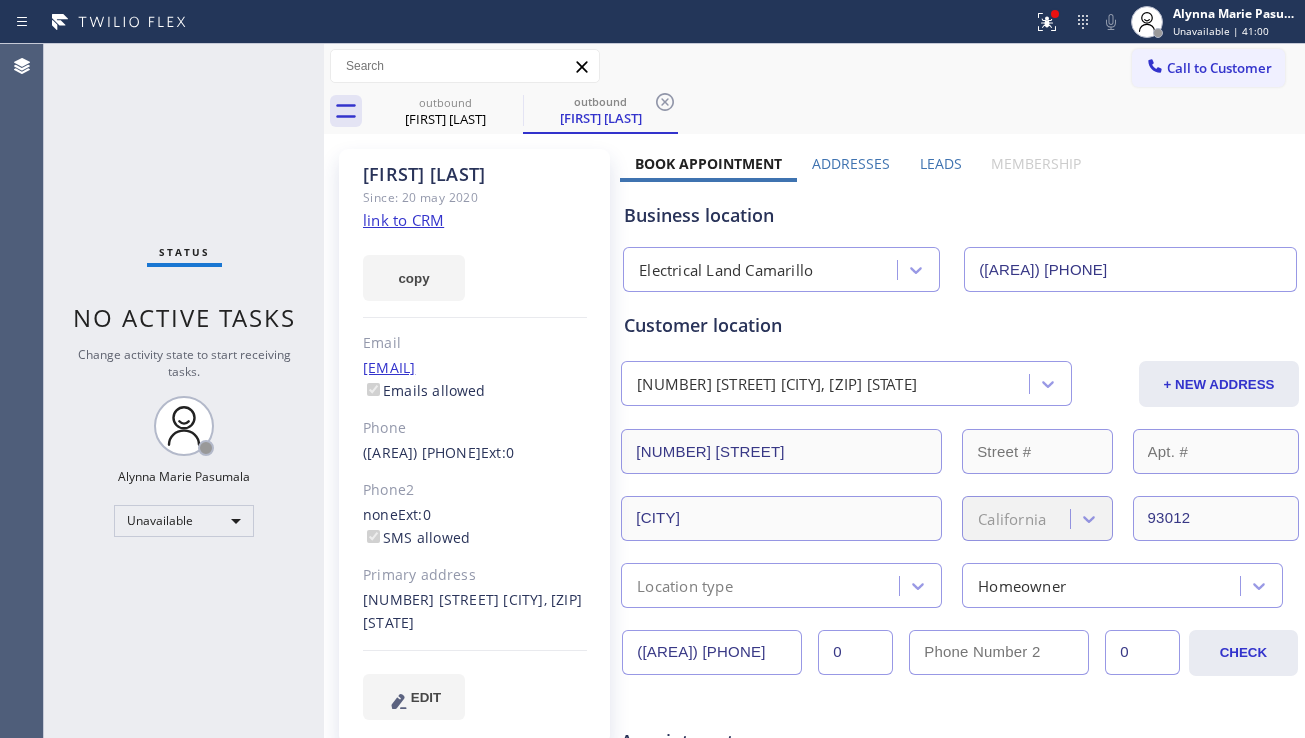 click on "Call to Customer" at bounding box center [1208, 68] 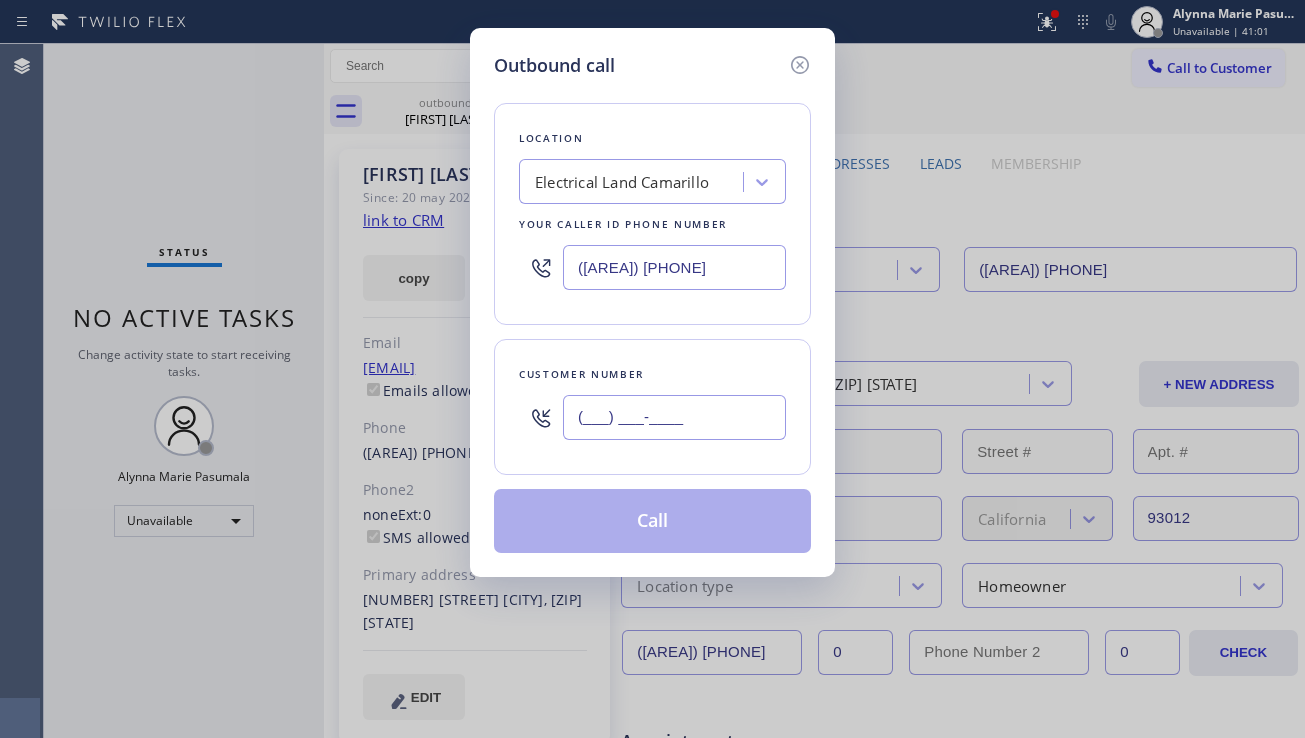 click on "(___) ___-____" at bounding box center [674, 417] 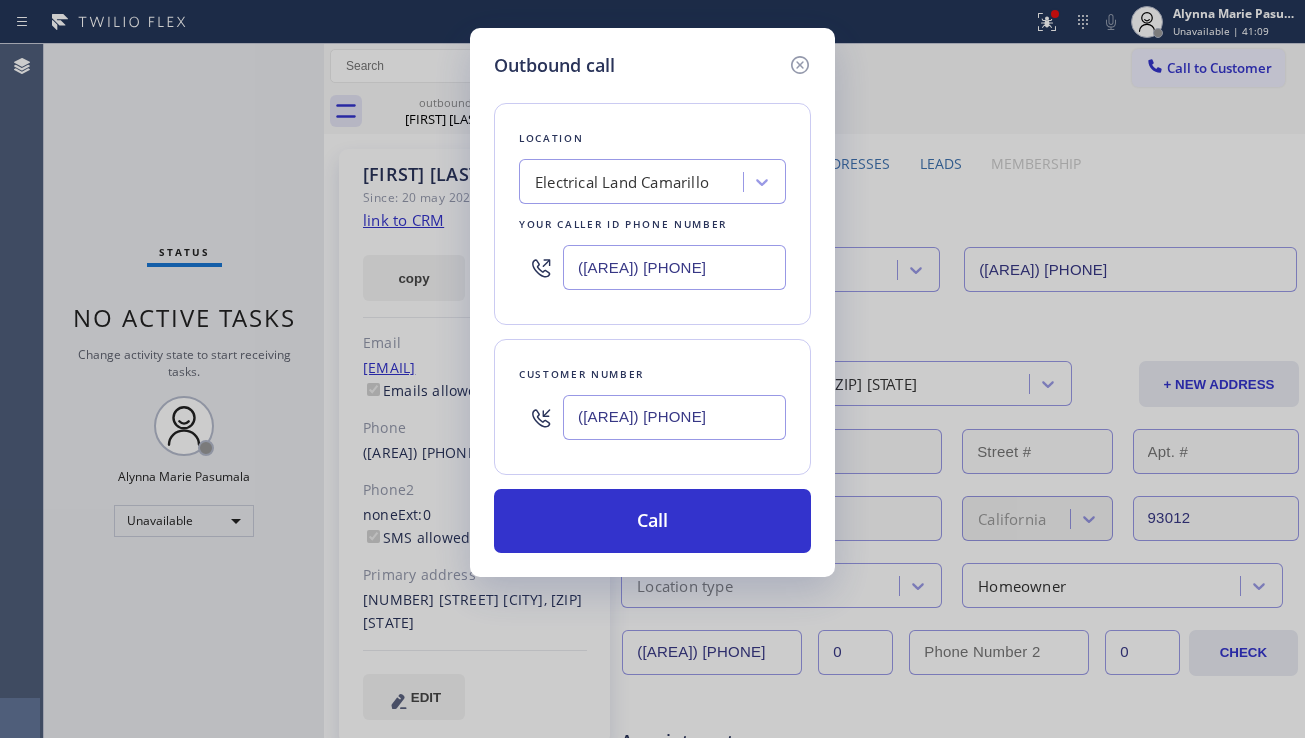 drag, startPoint x: 709, startPoint y: 429, endPoint x: 563, endPoint y: 424, distance: 146.08559 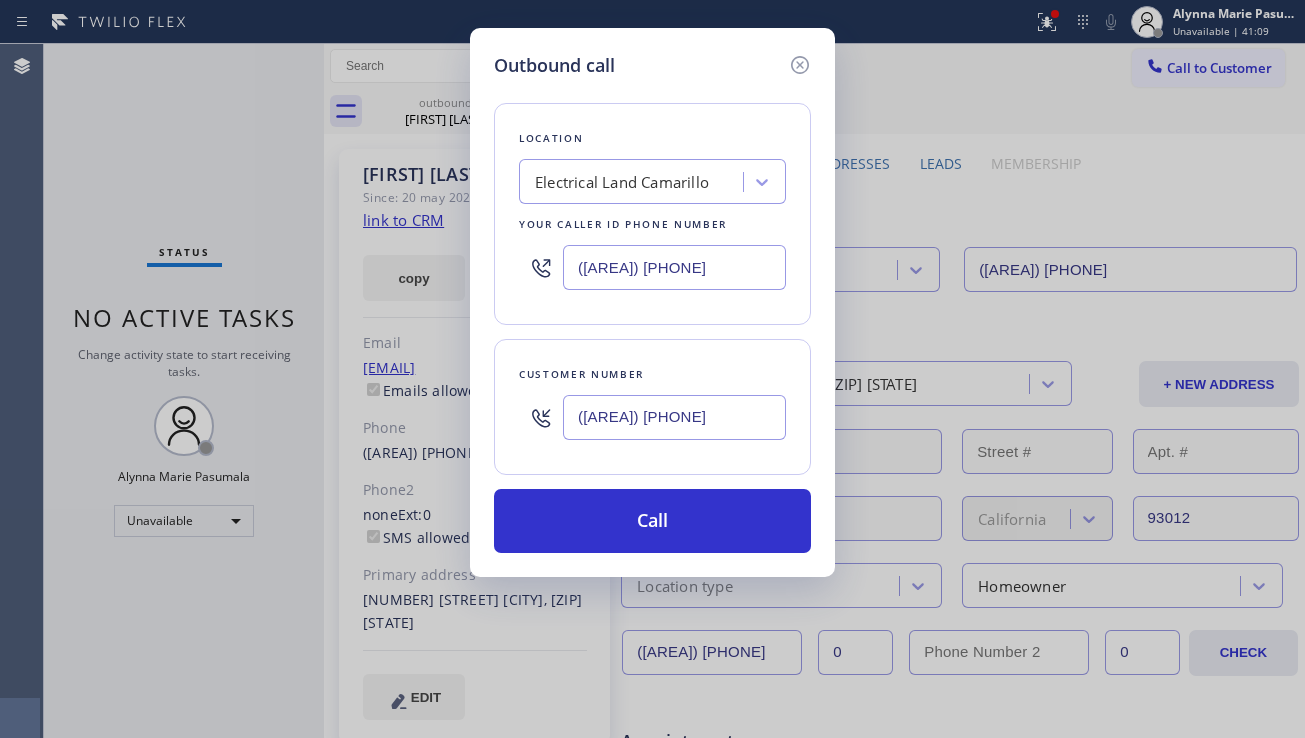 click on "([AREA]) [PHONE]" at bounding box center [674, 417] 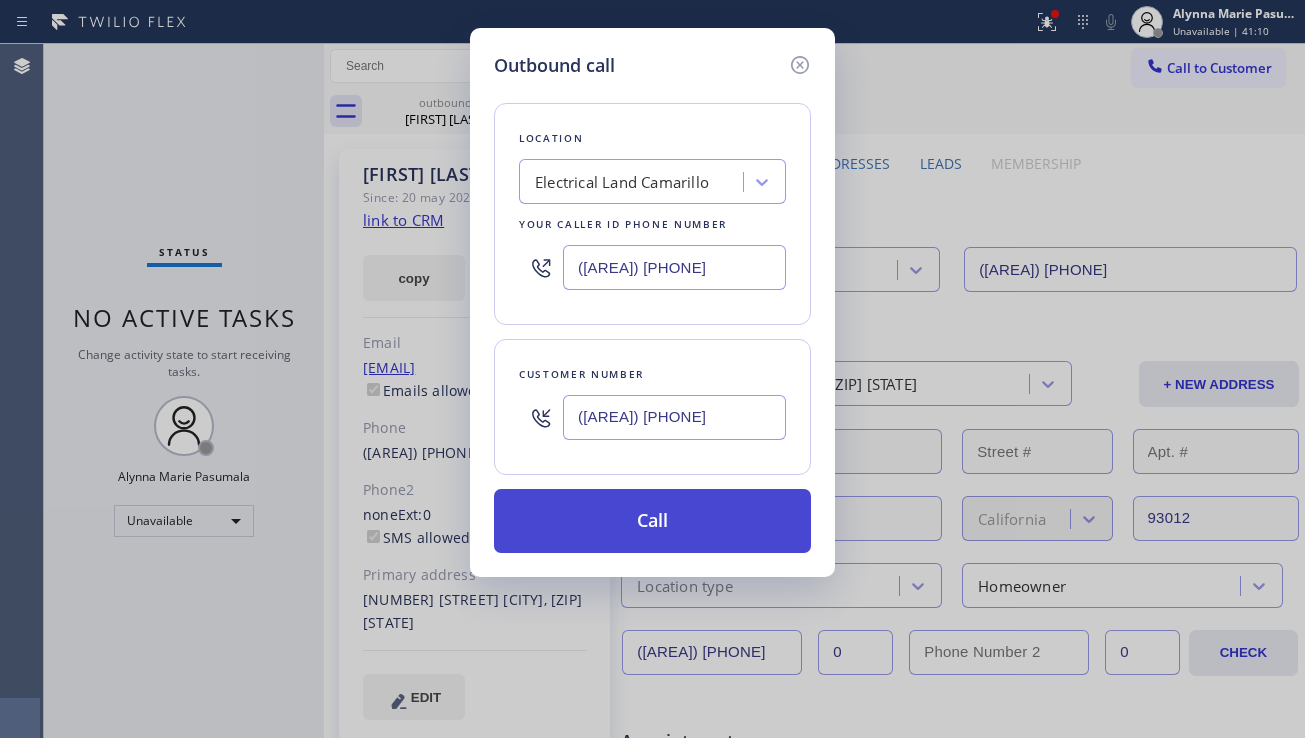 click on "Call" at bounding box center (652, 521) 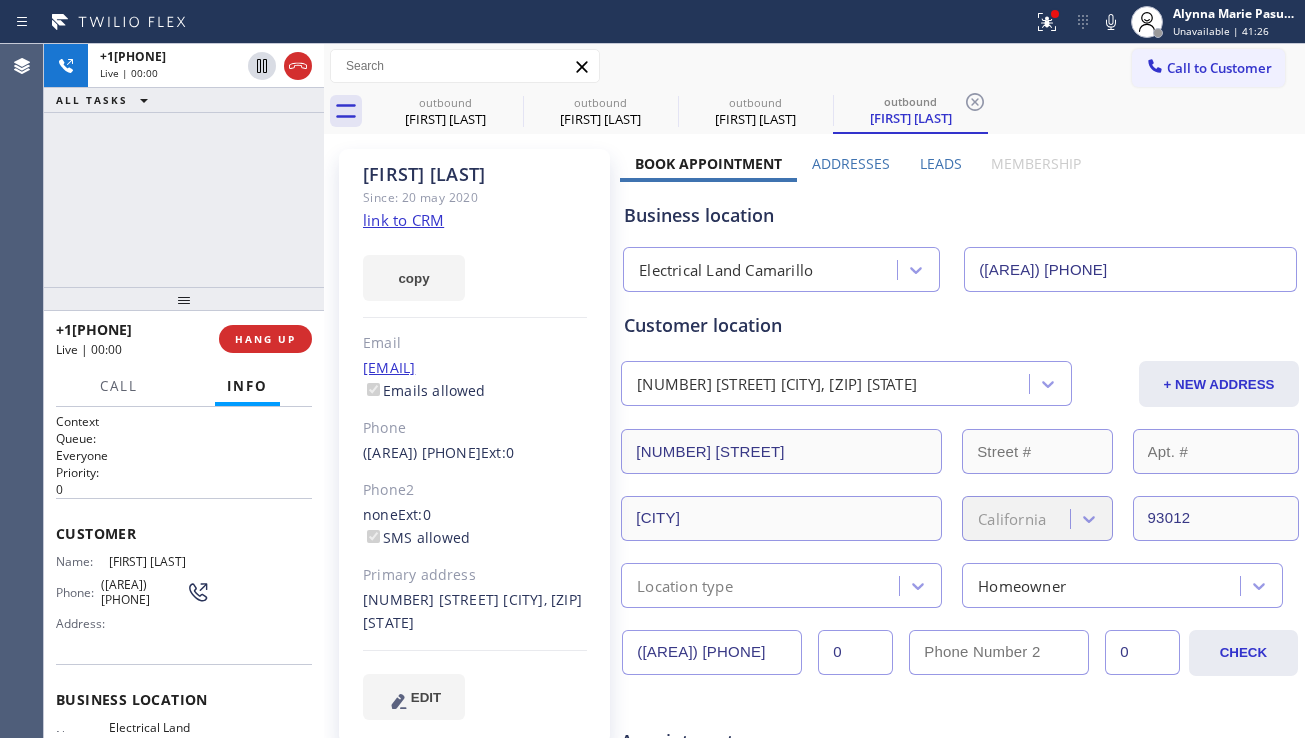 click on "Book Appointment Addresses Leads Membership Business location Electrical Land Camarillo ([PHONE]) [PHONE] Personal information Alyson Soter [EMAIL] Customer location  [NUMBER] [STREET] [CITY], [ZIP] [STATE] + NEW ADDRESS [NUMBER] [STREET] [CITY] [STATE] [ZIP] Location type Homeowner ([PHONE]) [PHONE] 0 0 CHECK Appointment Electricians - choose type of job - - choose brand - Age of Equipment - choose time - Credit card Select Credit Card + NEW CARD CANCEL SAVE Other Where did you find us? Call before tech arrives Save as Lost Create Lead Success! Booking Success! https://erp.apollosoft.co/customer/744154#portlet_lead close copy link Save lead as lost Type Reason Cancel Save as lost lead Not serviceable MON dd/mm TUE dd/mm WED dd/mm THU dd/mm FRI dd/mm SAT dd/mm SUN dd/mm 08:00 12:00 - - - - - - - 12:00 16:00 - - - - - - - 16:00 19:00 - - - - - - - Add New Location ADDRESS PHONE ZIP ACTIONS  [NUMBER] [STREET] [CITY], [ZIP] [STATE]  USA ([PHONE]) [PHONE] [ZIP] edit Add customer location State Contact role" at bounding box center [960, 794] 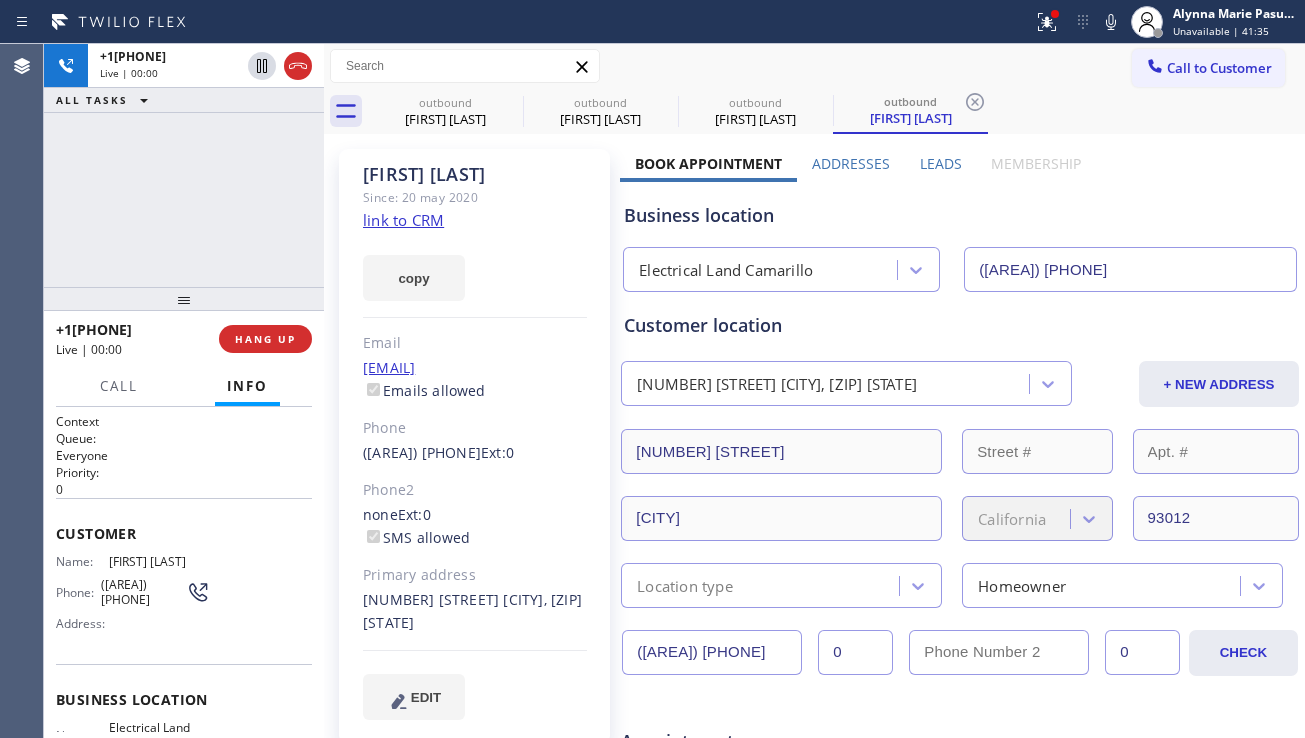 click on "Leads" at bounding box center [941, 163] 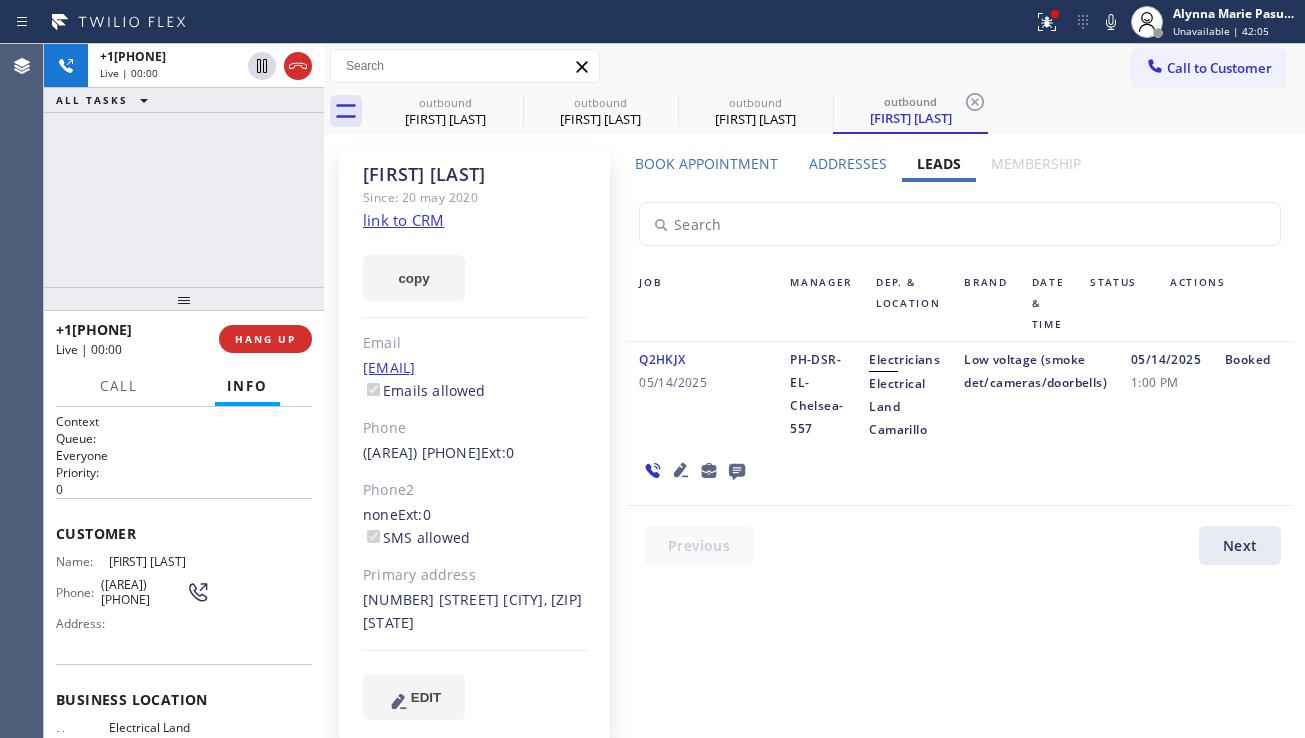 click on "Q2HKJX [DATE] PH-DSR-EL-Chelsea-557 Electricians Electrical Land Camarillo Low voltage (smoke det/cameras/doorbells) [DATE] [TIME] Booked" at bounding box center [960, 424] 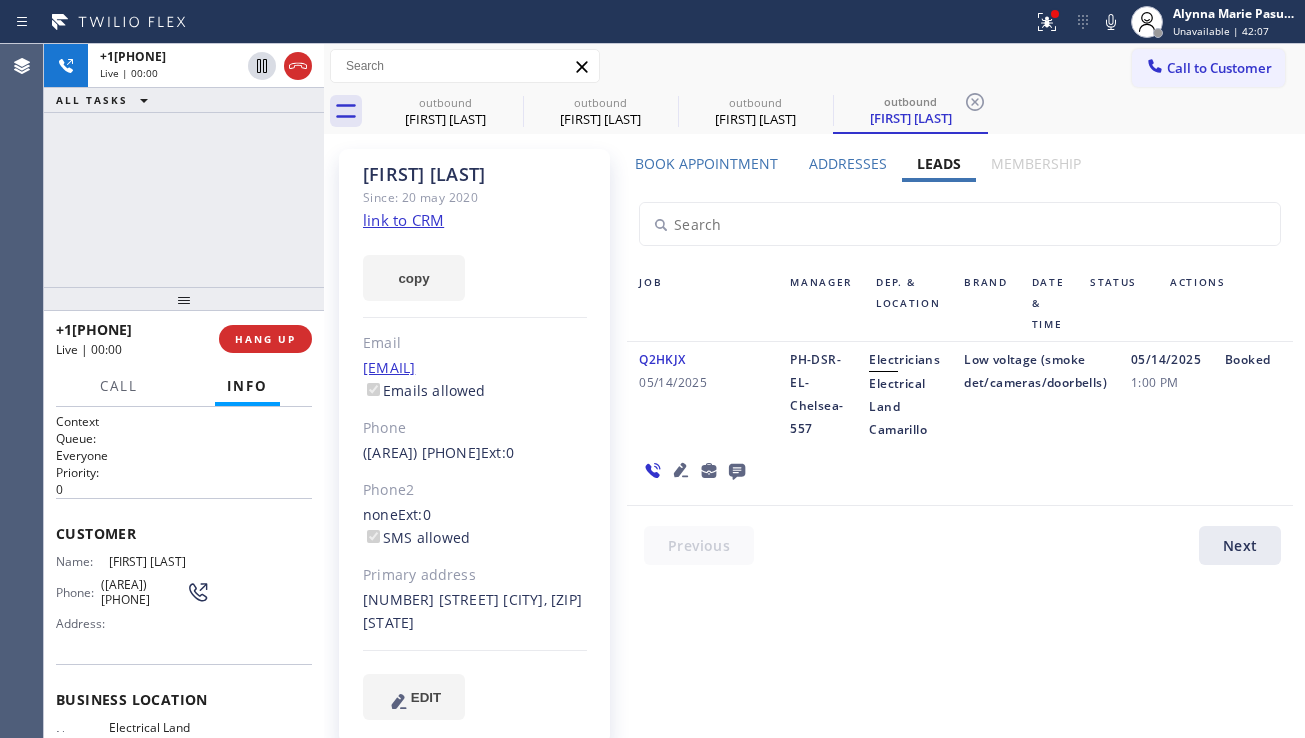click 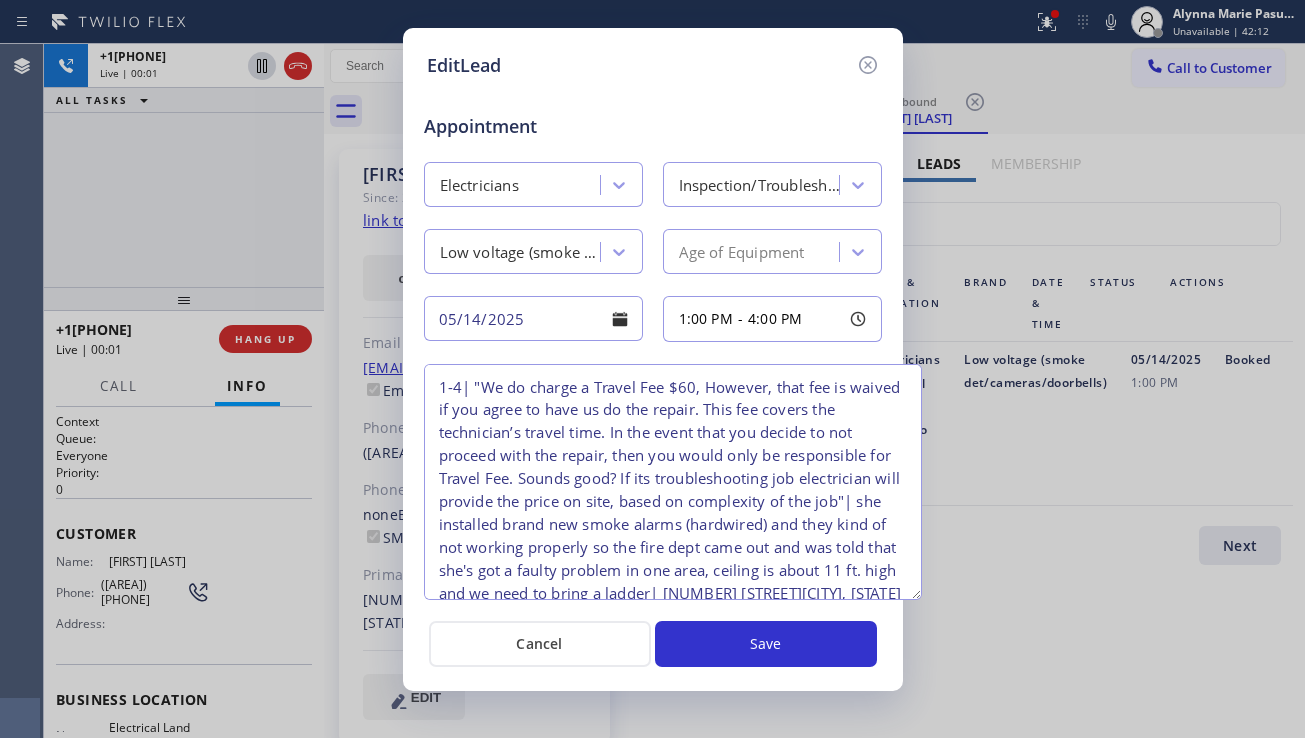 drag, startPoint x: 869, startPoint y: 453, endPoint x: 909, endPoint y: 594, distance: 146.56398 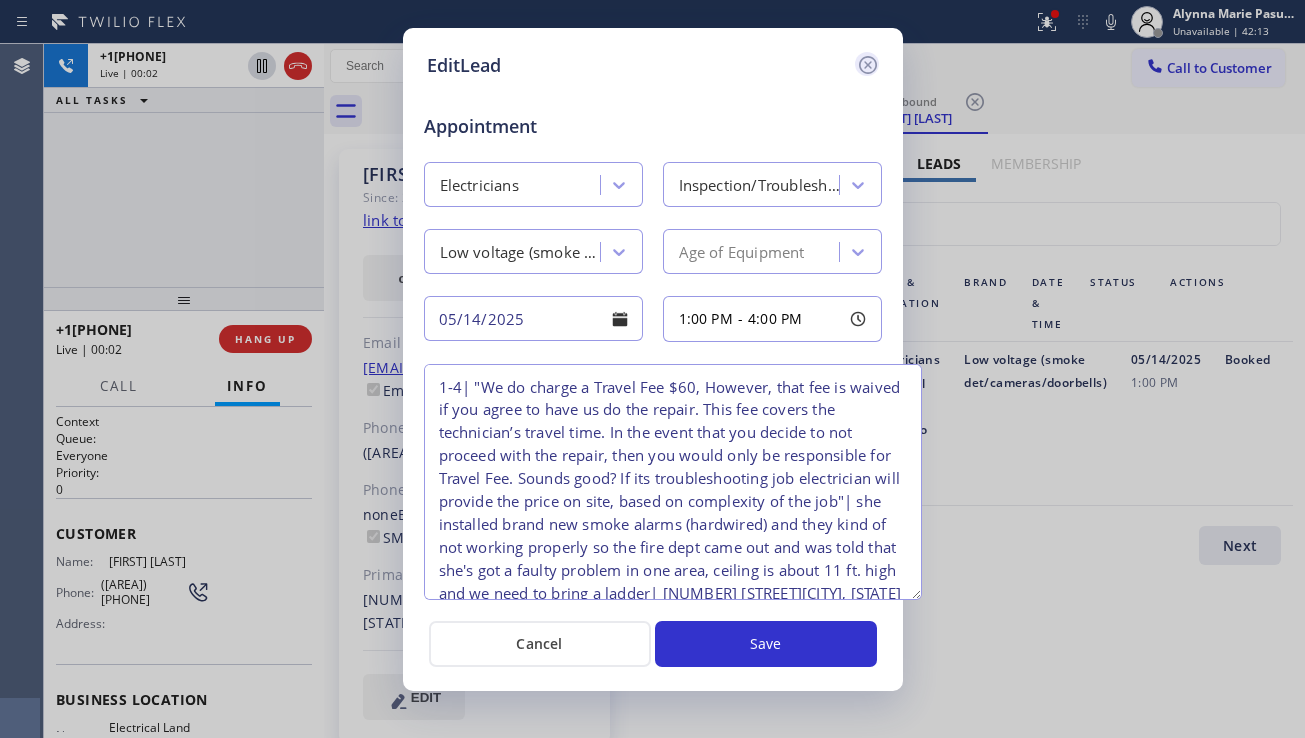 click 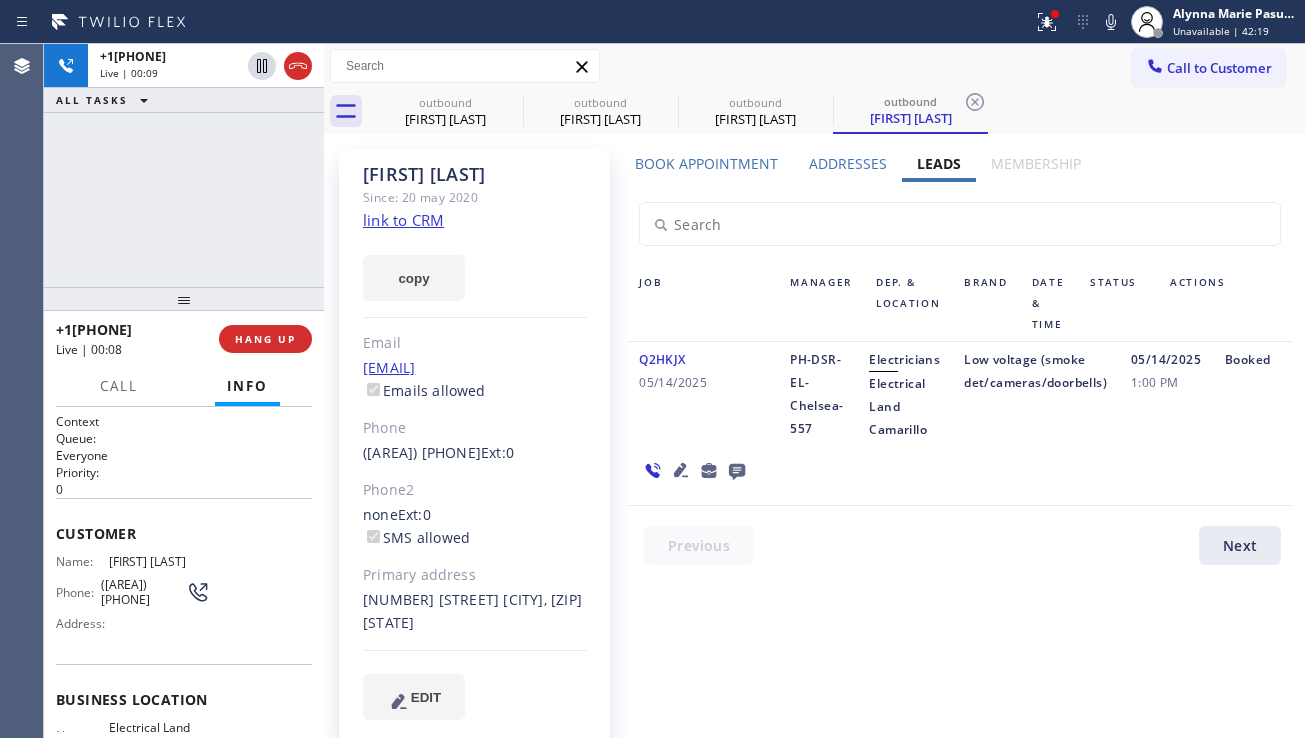 click on "link to CRM" 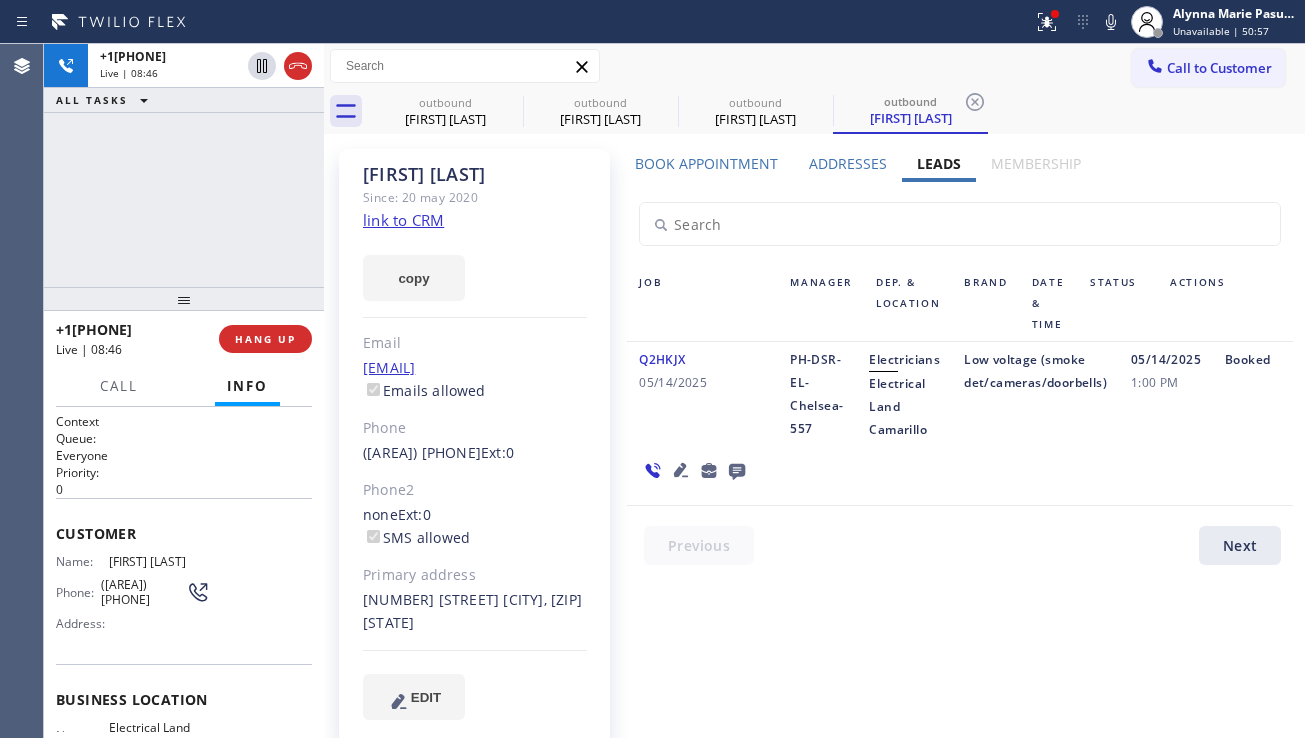click on "Q2HKJX [DATE] PH-DSR-EL-Chelsea-557 Electricians Electrical Land Camarillo Low voltage (smoke det/cameras/doorbells) [DATE] [TIME] Booked" at bounding box center (960, 424) 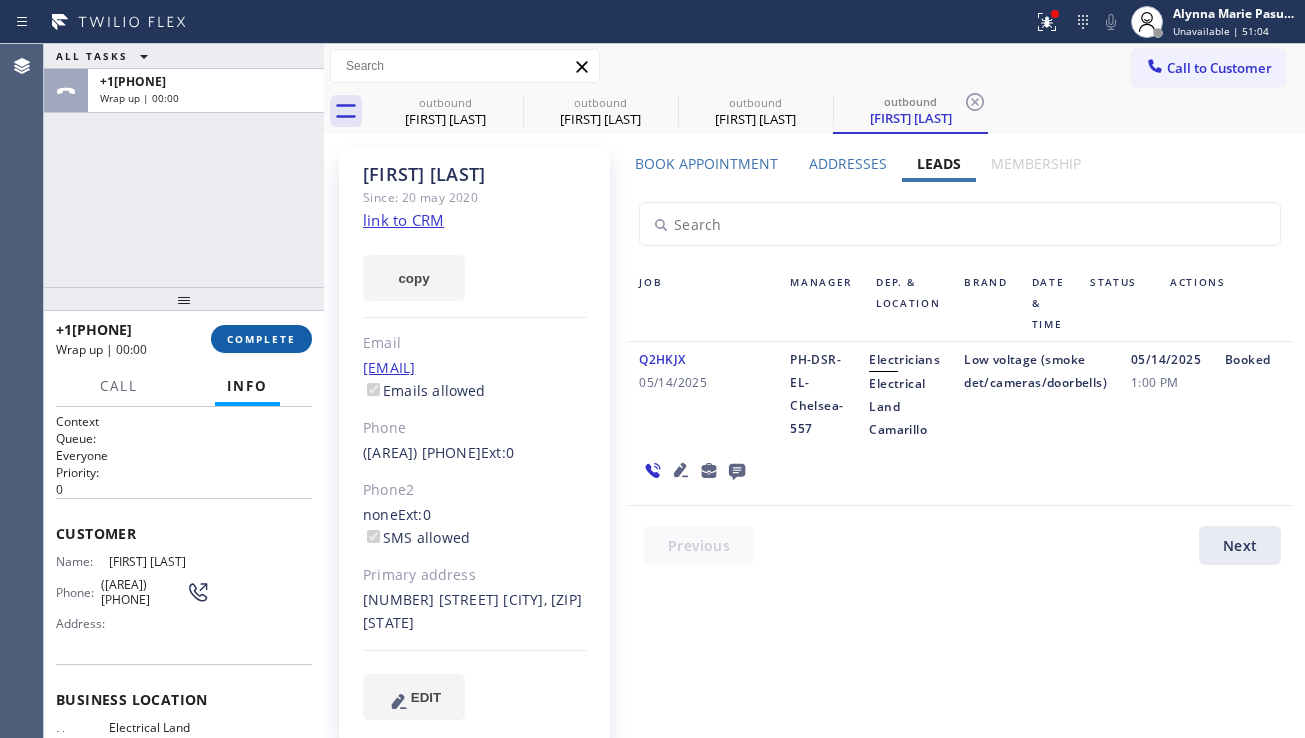 click on "COMPLETE" at bounding box center (261, 339) 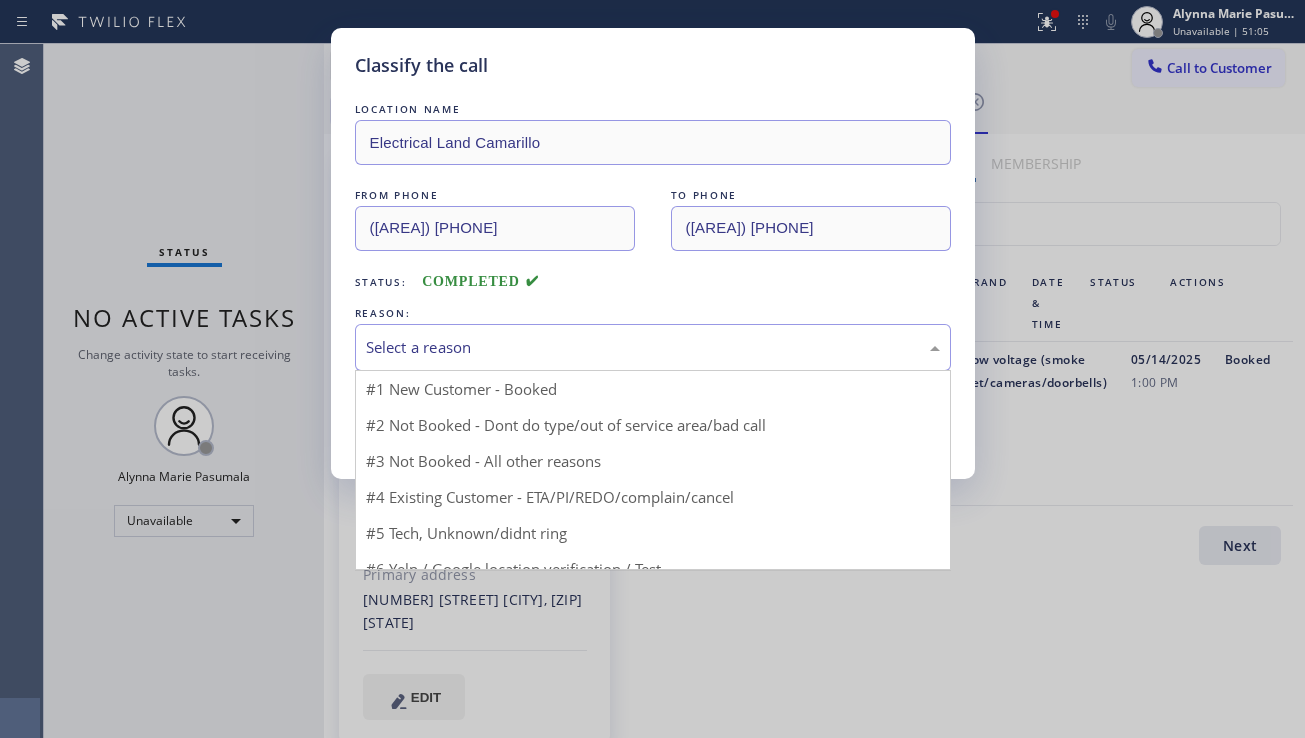 click on "Select a reason" at bounding box center (653, 347) 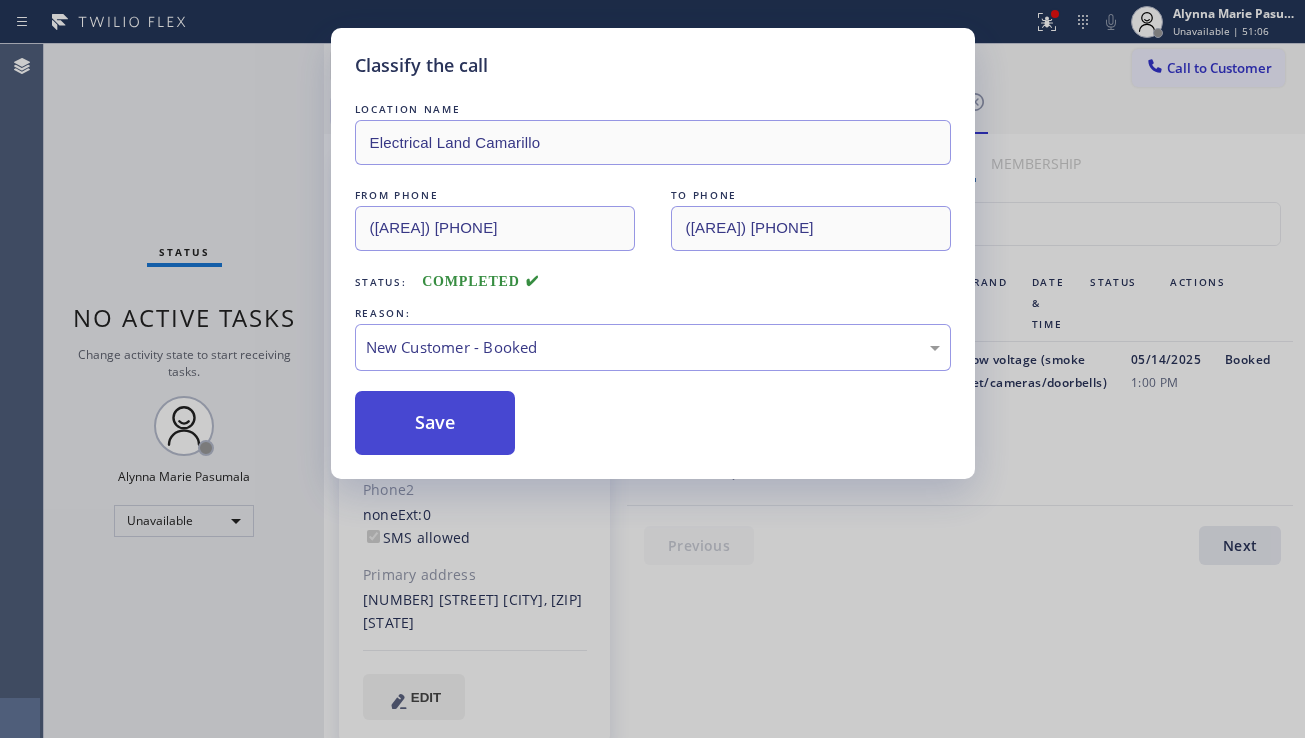 click on "Save" at bounding box center (435, 423) 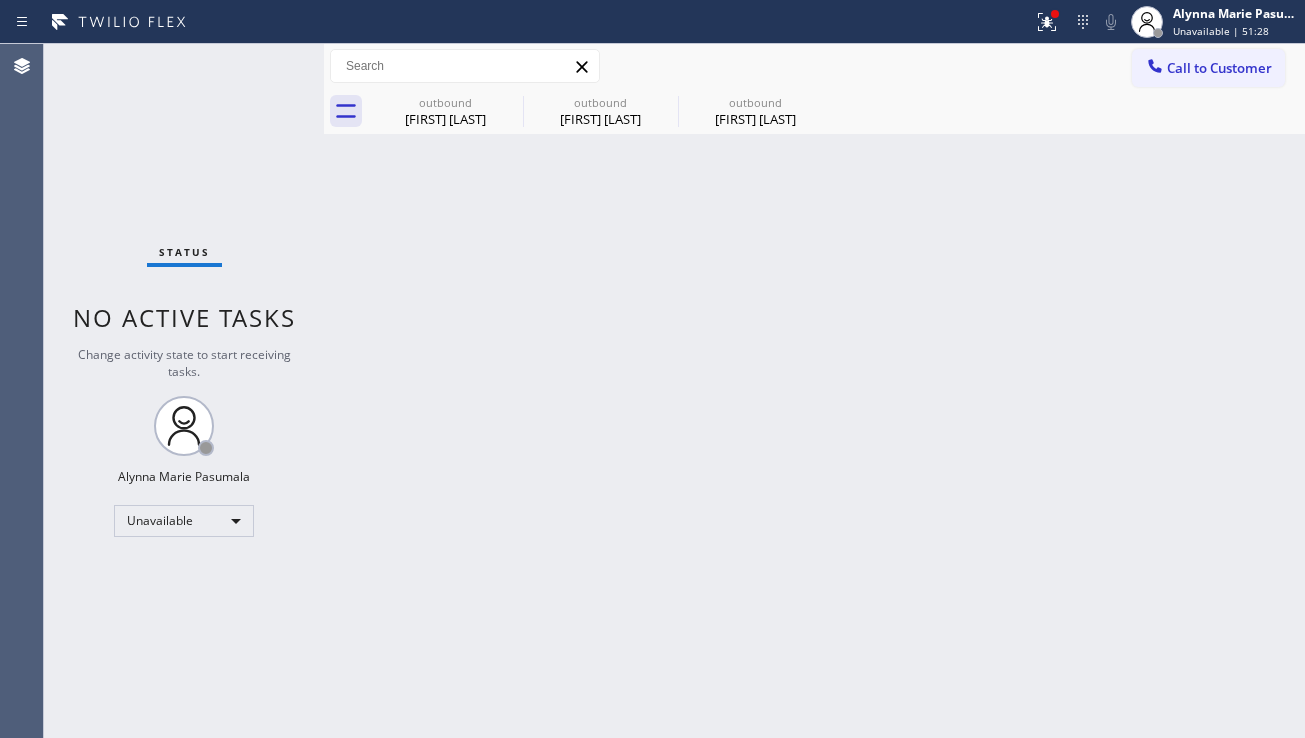 click on "Back to Dashboard Change Sender ID Customers Technicians Select a contact Outbound call Location Search location Your caller id phone number Customer number Call Customer info Name   Phone none Address none Change Sender ID HVAC +1[PHONE] 5 Star Appliance +1[PHONE] Appliance Repair +1[PHONE] Plumbing +1[PHONE] Air Duct Cleaning +1[PHONE]  Electricians +1[PHONE] Cancel Change Check personal SMS Reset Change outbound [FIRST] [LAST] outbound [FIRST] [LAST] outbound [FIRST] [LAST] Call to Customer Outbound call Location Electrical Land [CITY] Your caller id phone number [PHONE] Customer number Call Outbound call Technician Search Technician Your caller id phone number Your caller id phone number Call outbound [FIRST] [LAST] outbound [FIRST] [LAST] outbound [FIRST] [LAST] [FIRST]   [LAST] Since: [DATE] [MONTH] [YEAR] link to CRM copy Email [EMAIL]  Emails allowed Phone [PHONE]  Ext:  0 Phone2 none  Ext:  0  SMS allowed Primary address  [NUMBER] [STREET] [CITY], [POSTAL_CODE] [STATE] EDIT Call" at bounding box center [814, 391] 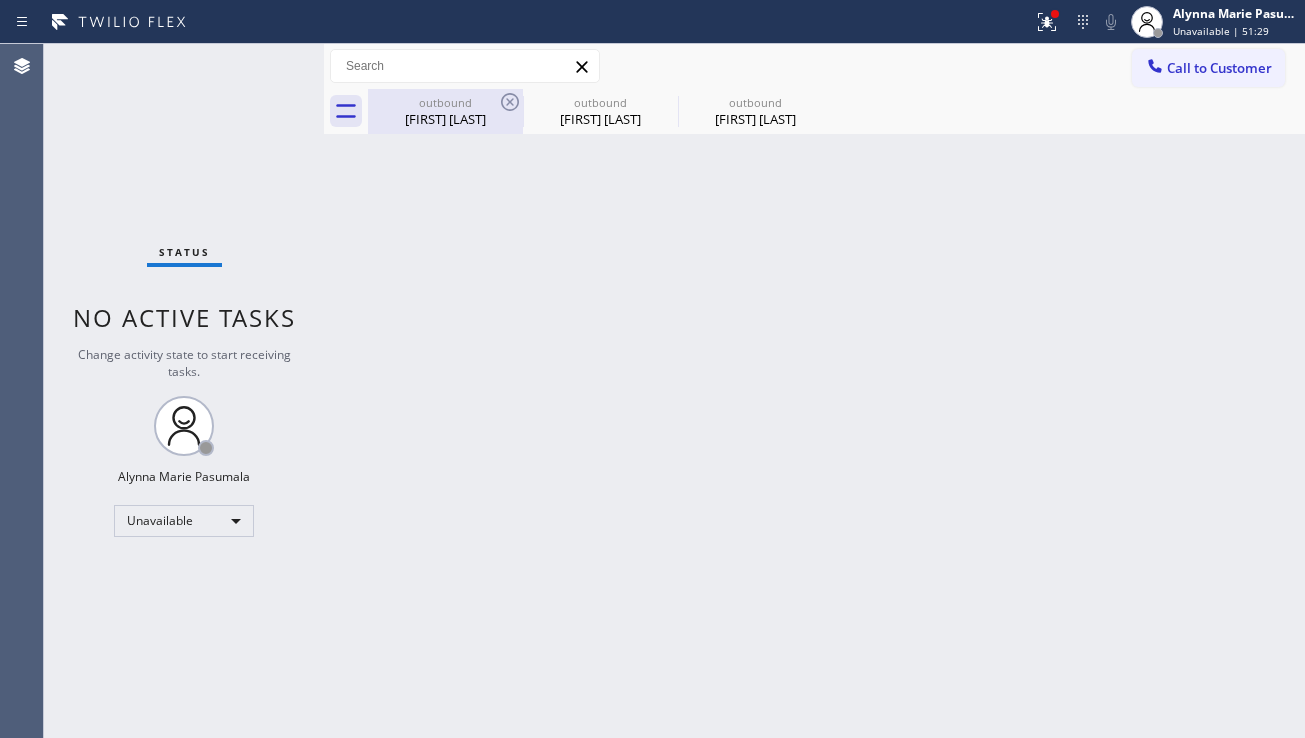 click on "[FIRST] [LAST]" at bounding box center [445, 119] 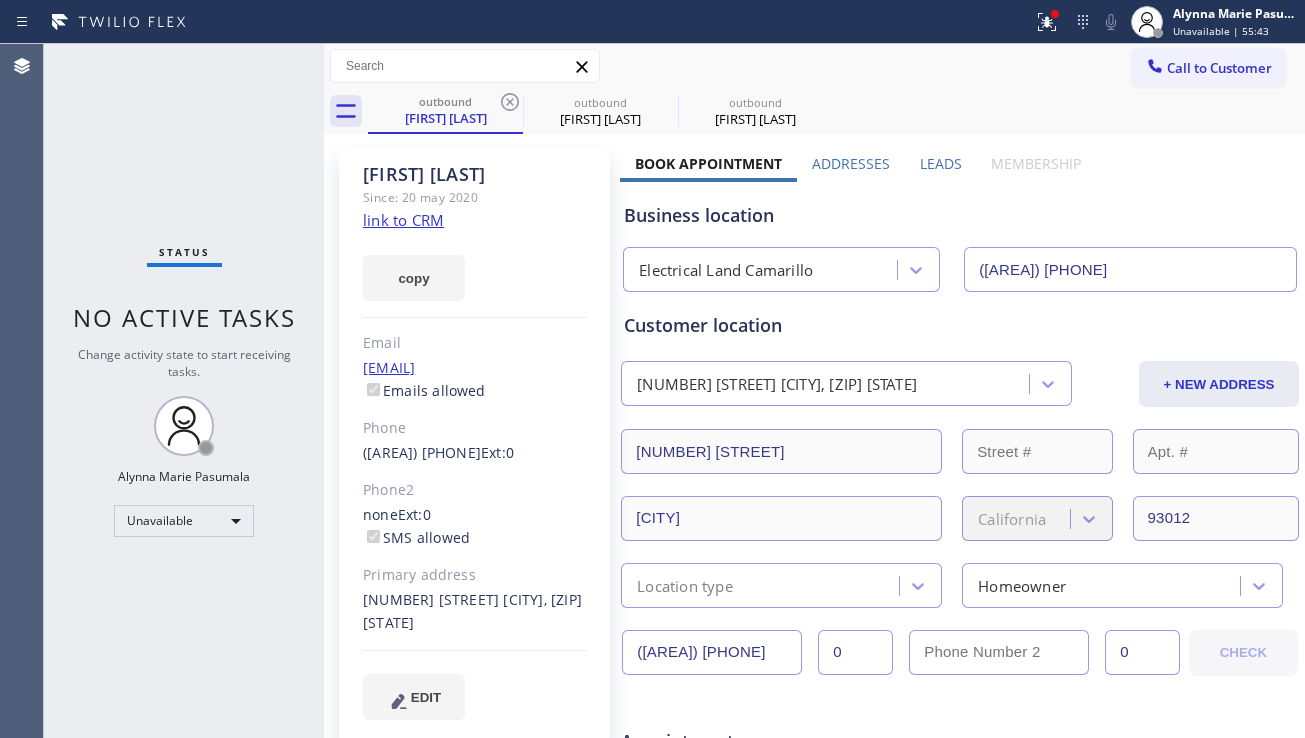 drag, startPoint x: 1085, startPoint y: 264, endPoint x: 934, endPoint y: 274, distance: 151.33076 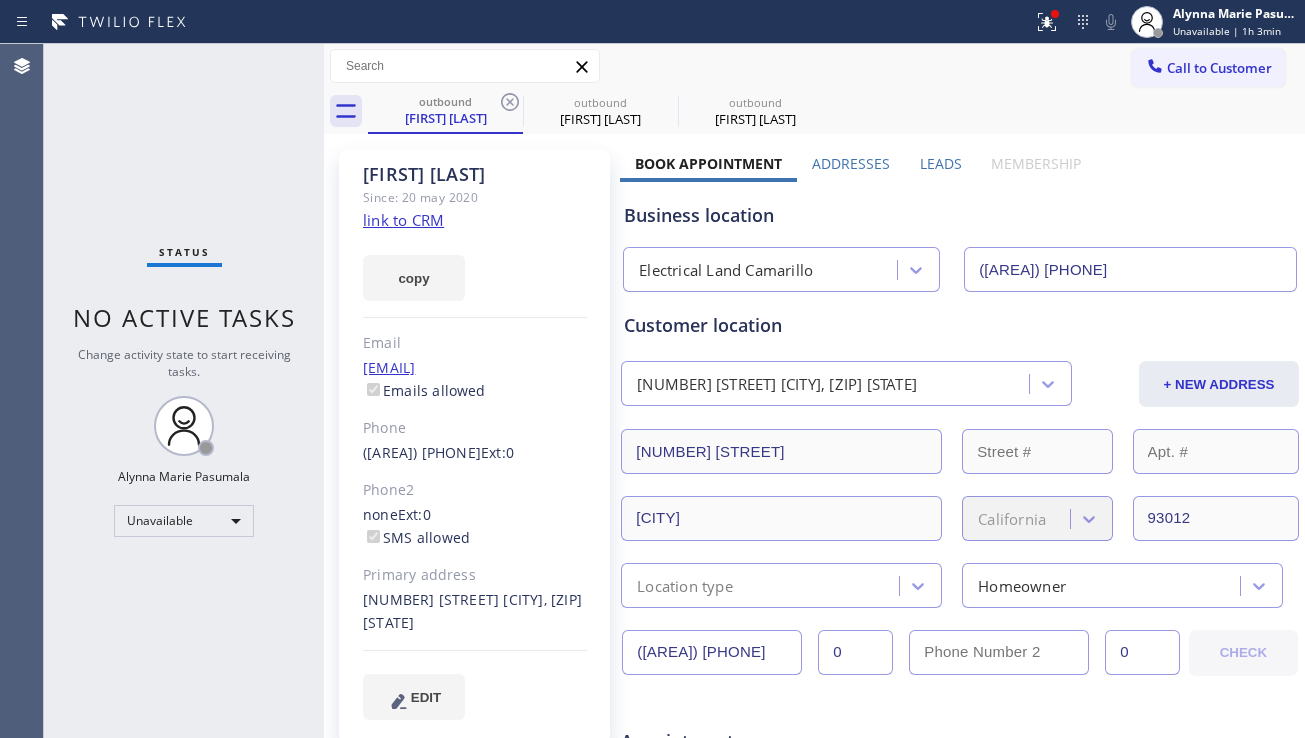 click on "Call to Customer Outbound call Location Electrical Land Camarillo Your caller id phone number ([AREA]) [PHONE] Customer number Call Outbound call Technician Search Technician Your caller id phone number Your caller id phone number Call" at bounding box center [814, 66] 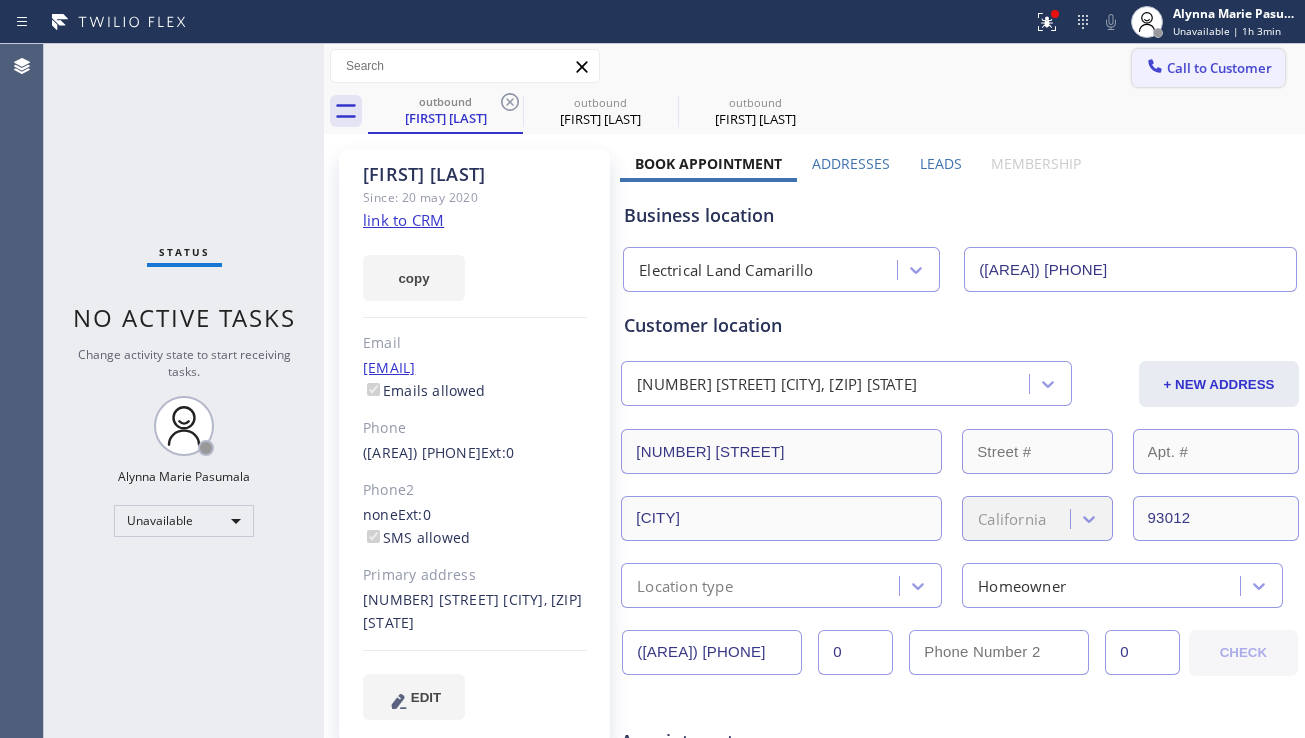 click on "Call to Customer" at bounding box center (1219, 68) 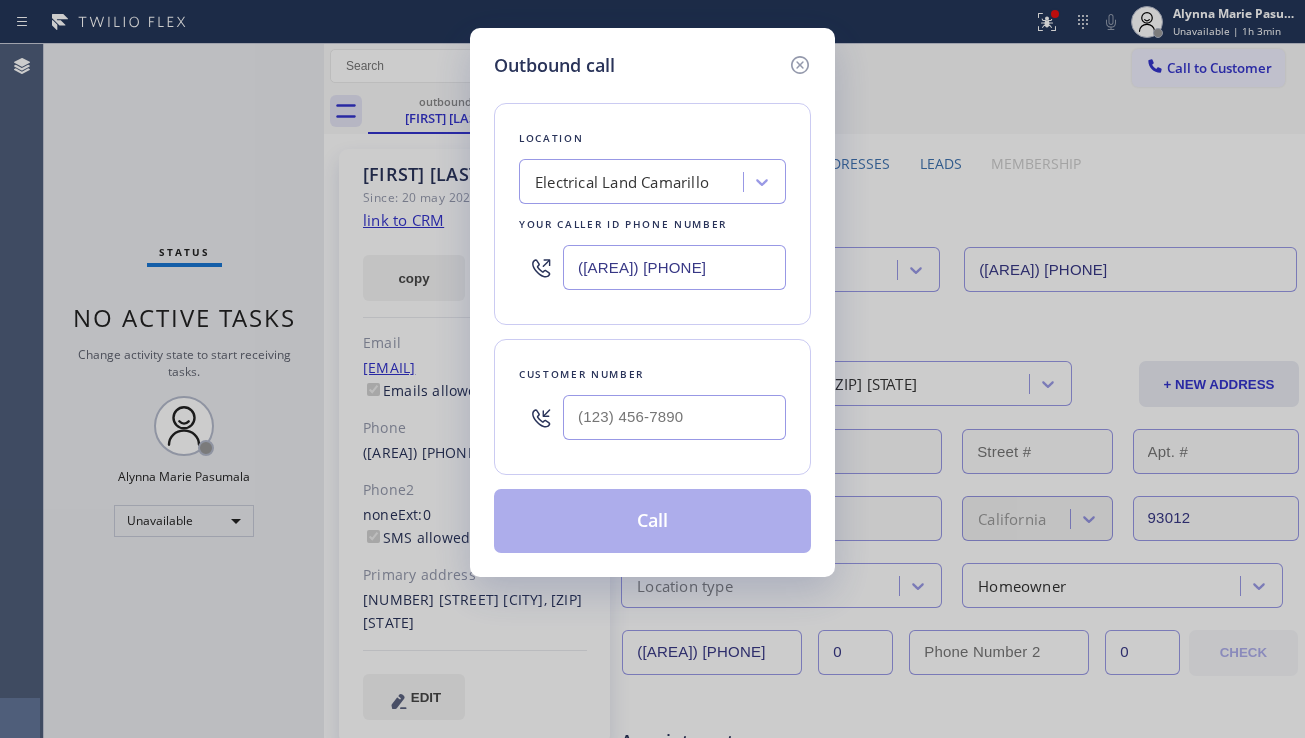 click at bounding box center (674, 417) 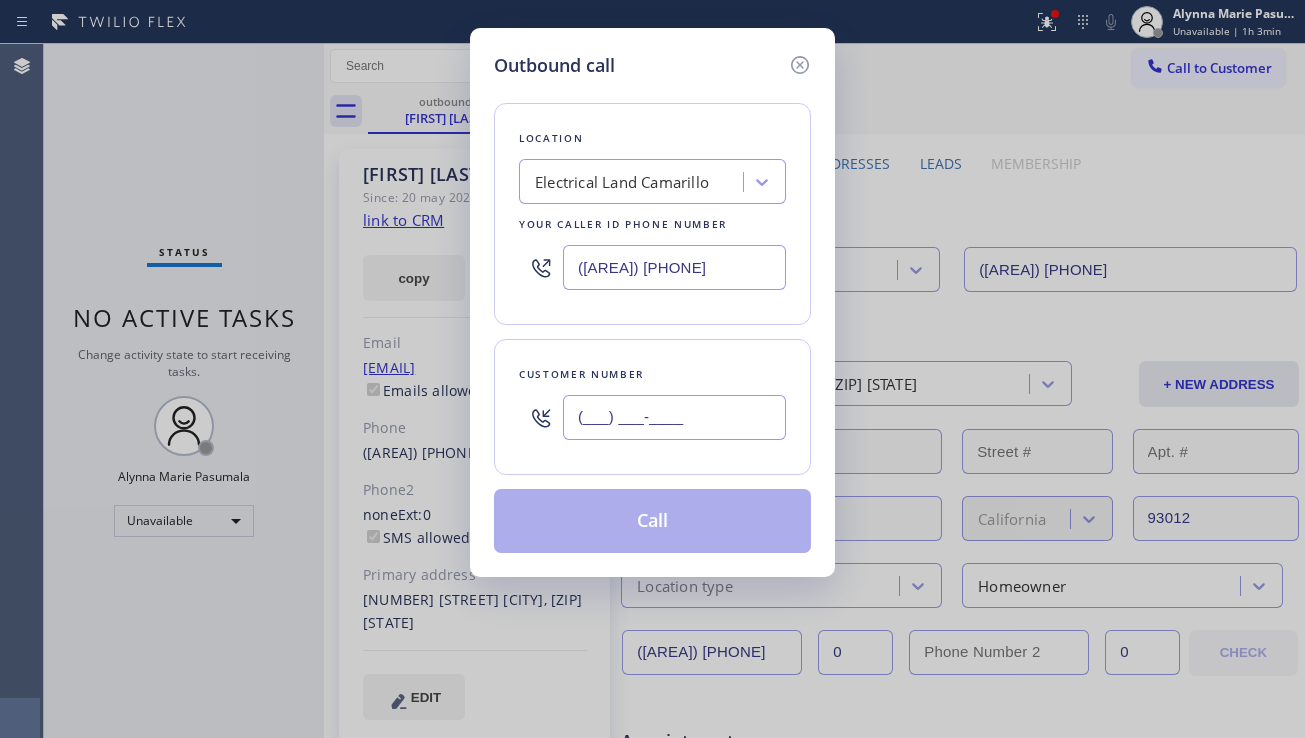 click on "(___) ___-____" at bounding box center (674, 417) 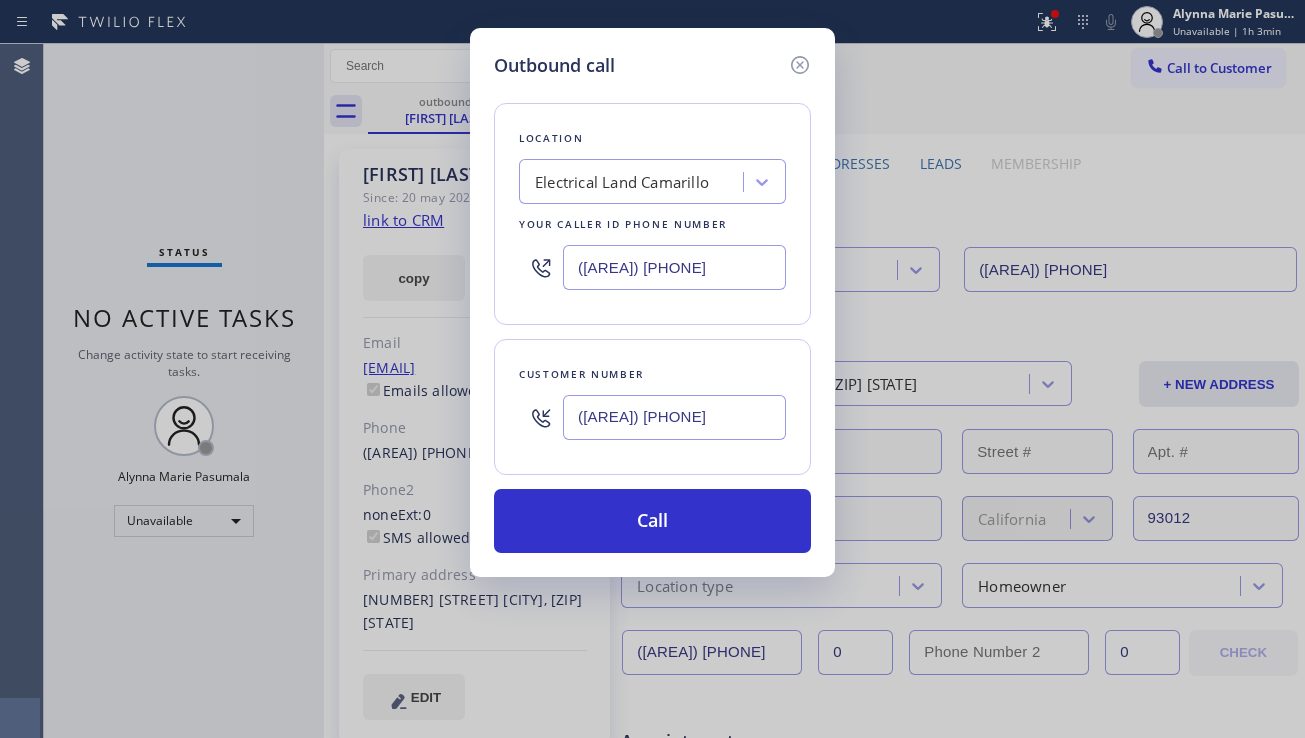 drag, startPoint x: 707, startPoint y: 274, endPoint x: 572, endPoint y: 274, distance: 135 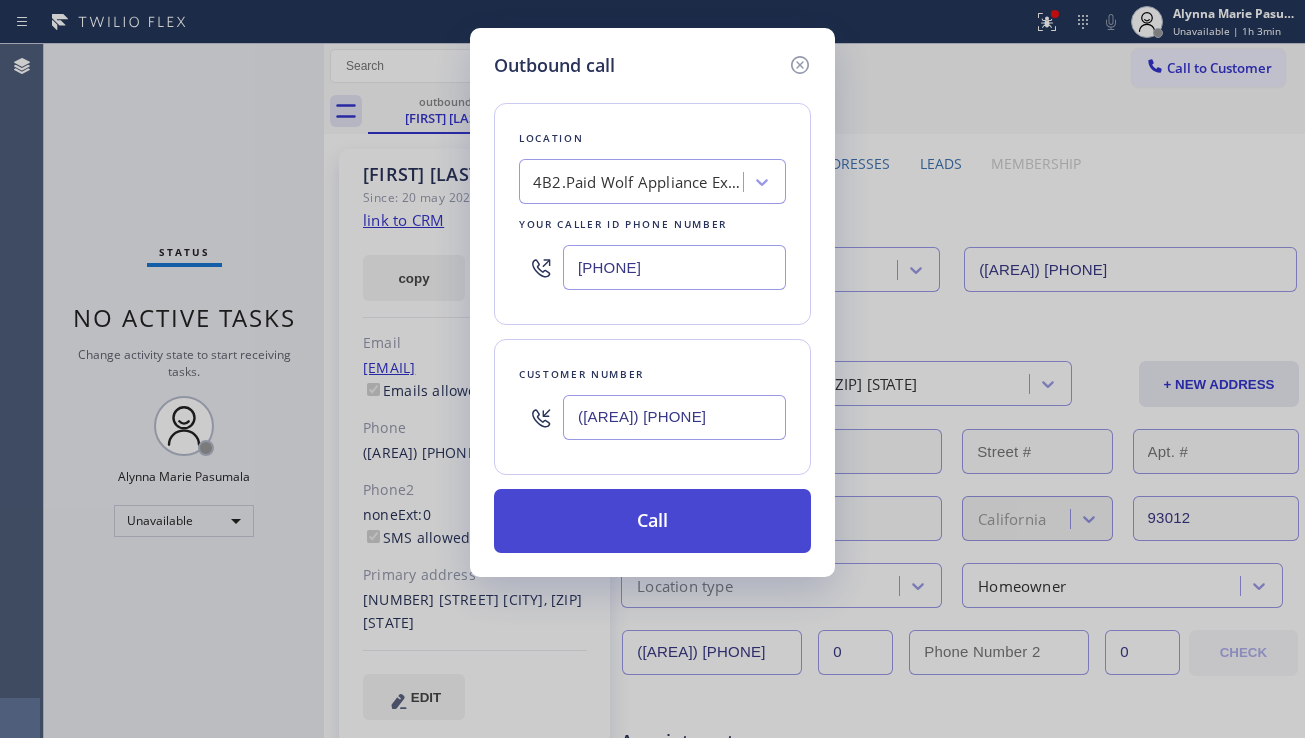click on "Call" at bounding box center [652, 521] 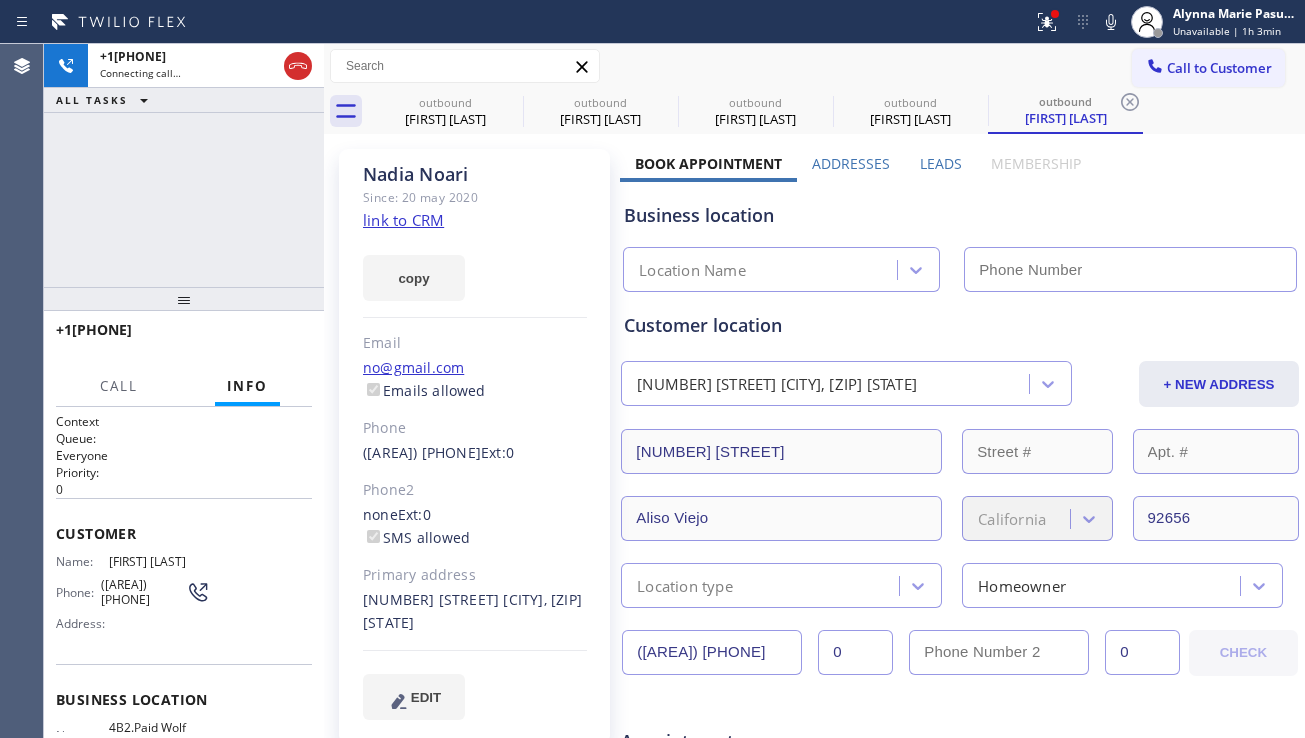 click on "Leads" at bounding box center [941, 163] 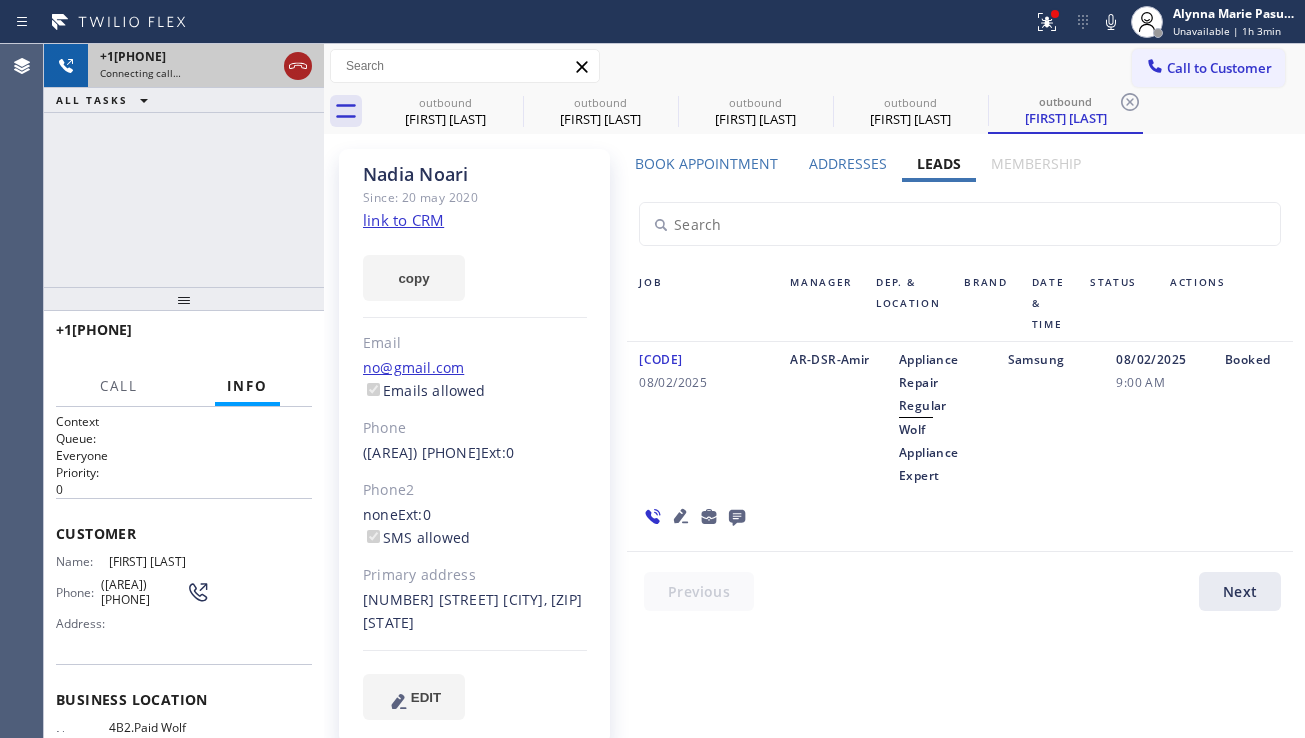 click 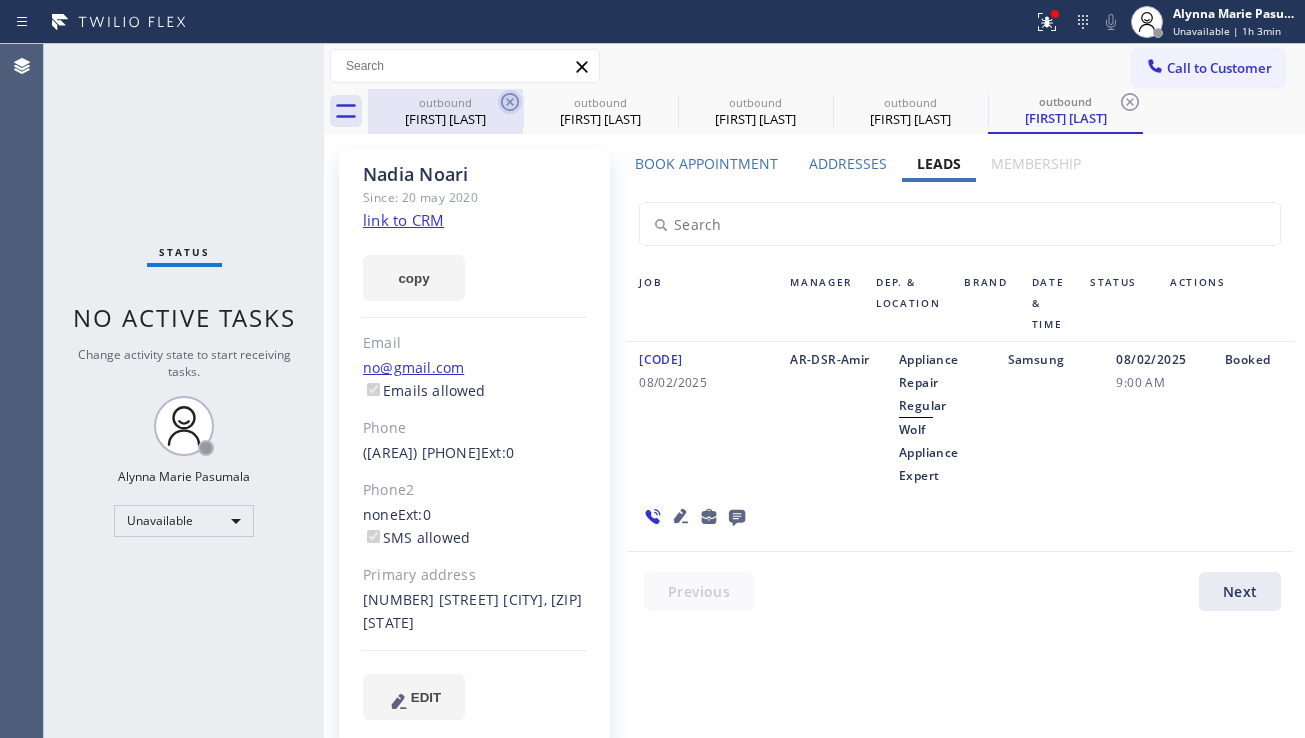 click 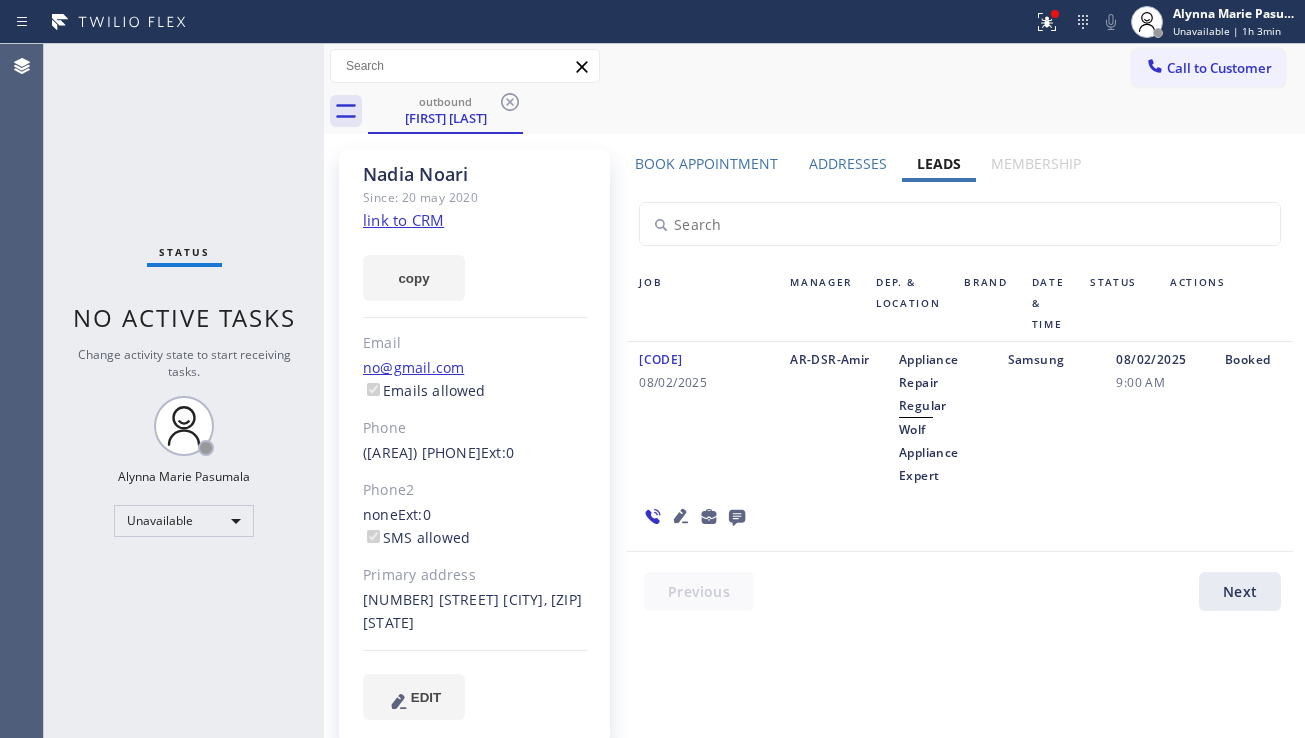 click 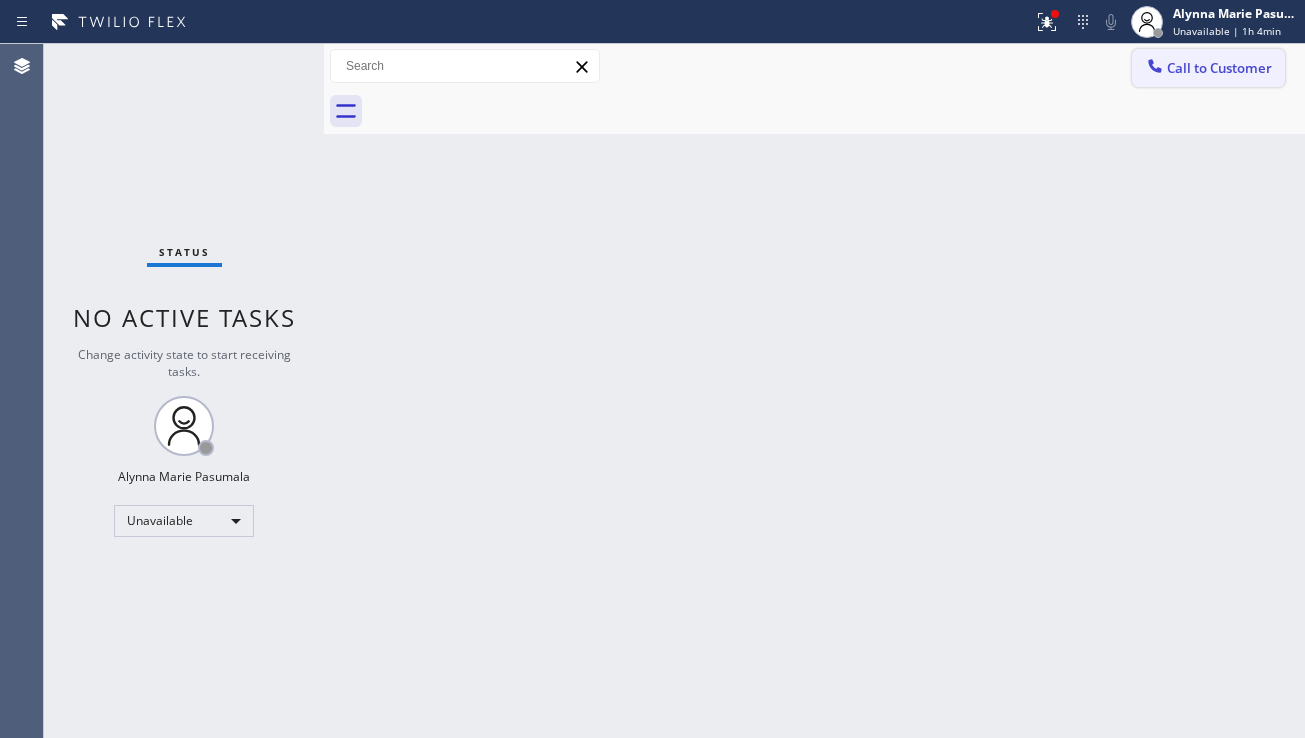 click on "Call to Customer" at bounding box center [1208, 68] 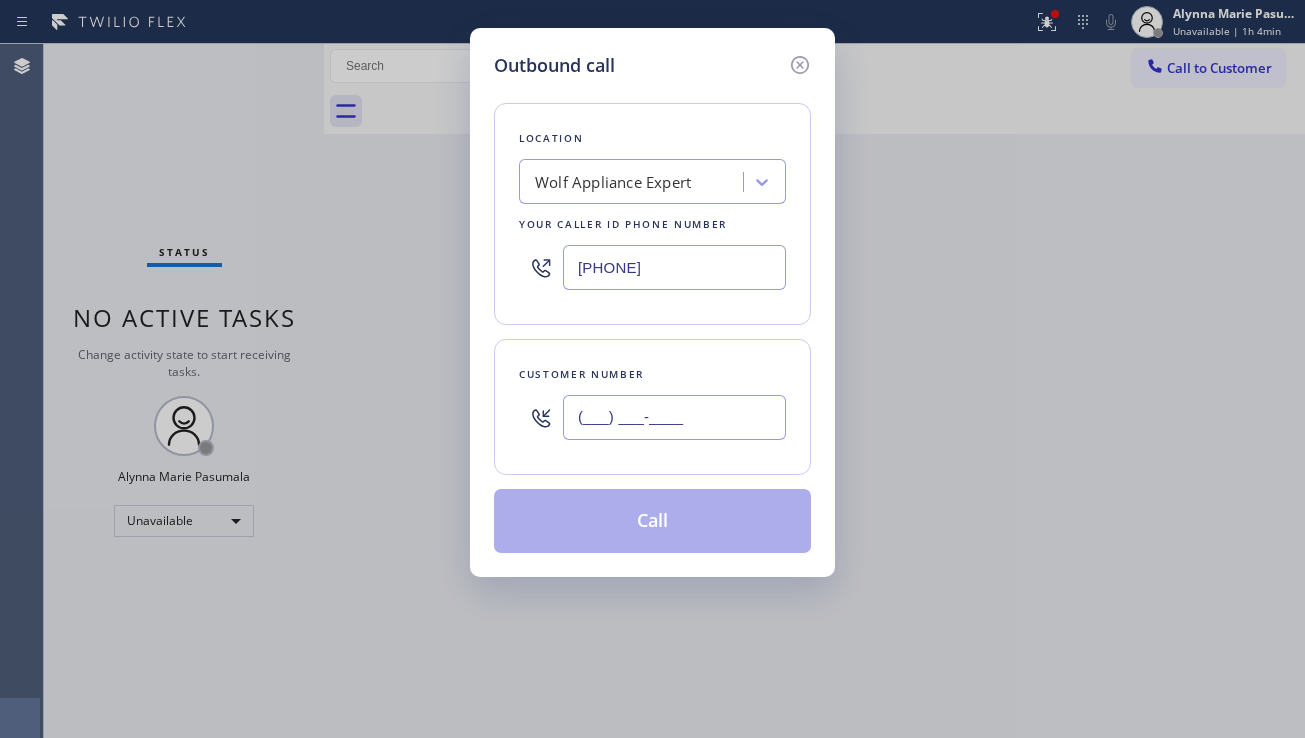click on "(___) ___-____" at bounding box center [674, 417] 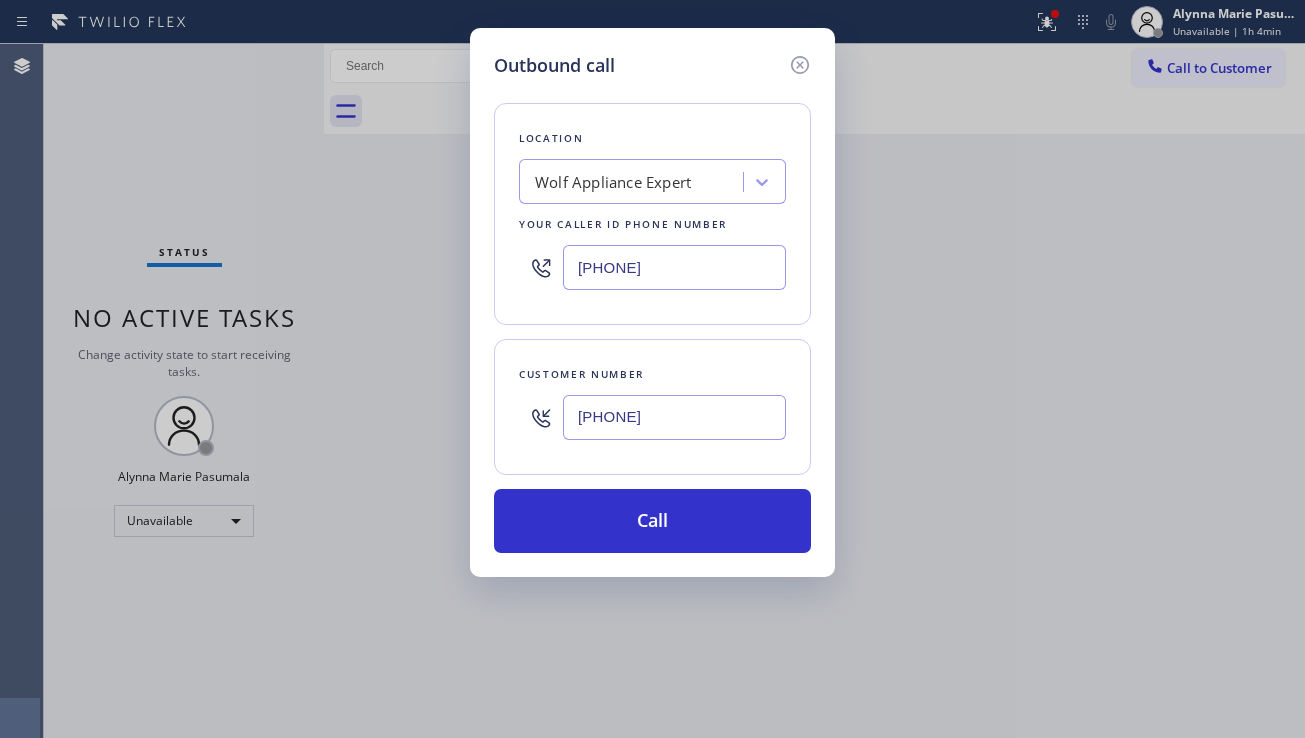 drag, startPoint x: 702, startPoint y: 278, endPoint x: 549, endPoint y: 274, distance: 153.05228 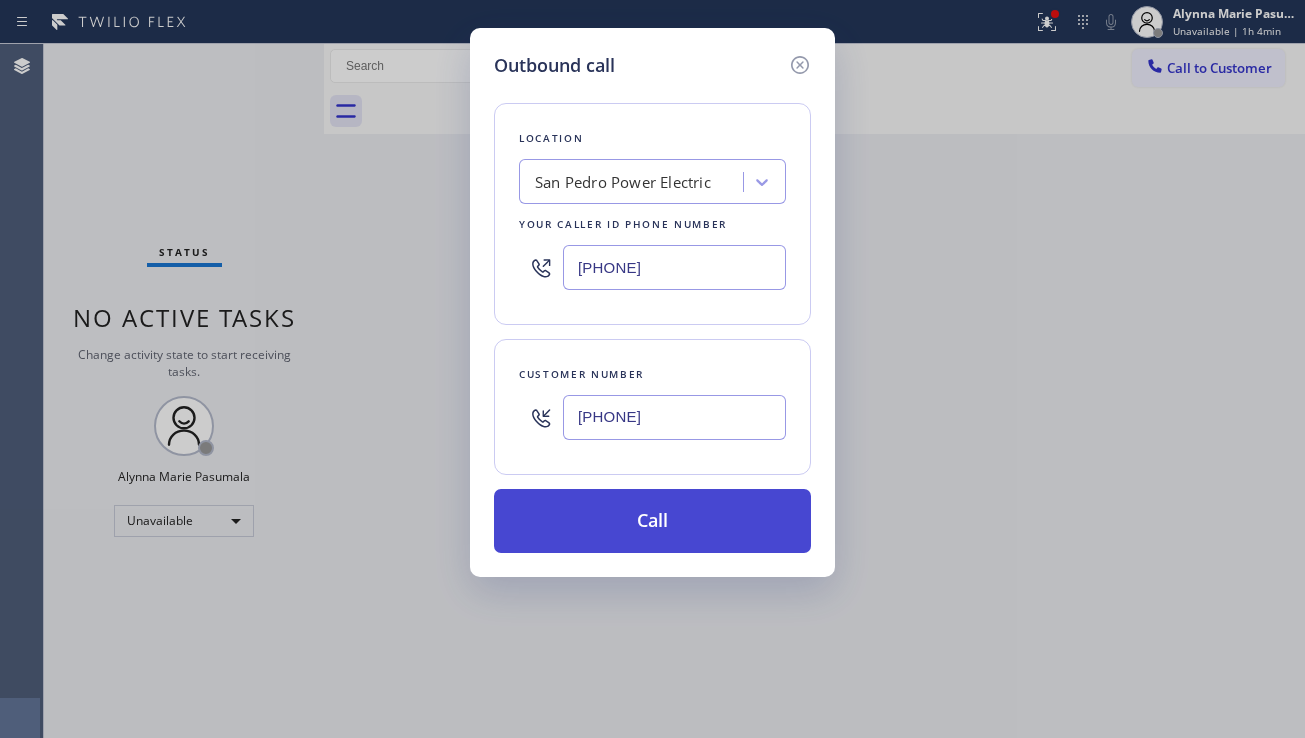 click on "Call" at bounding box center (652, 521) 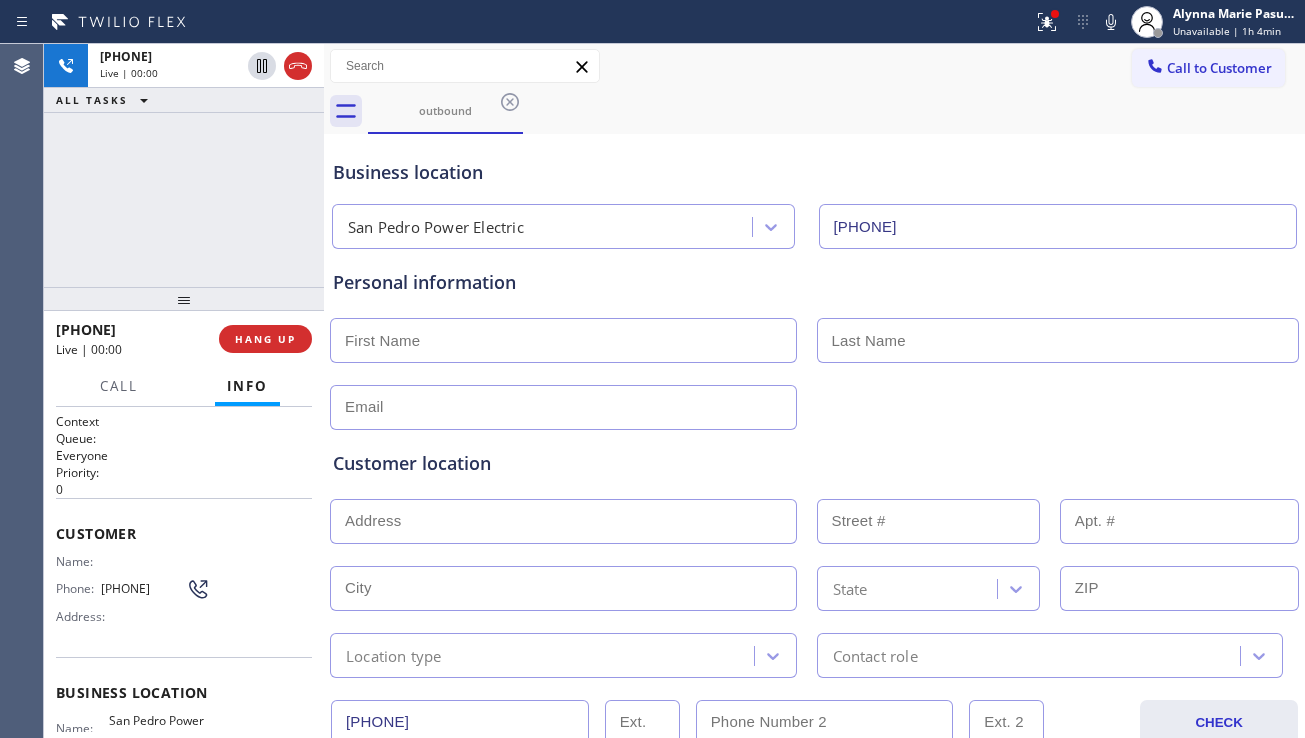 click on "Customer location" at bounding box center (814, 463) 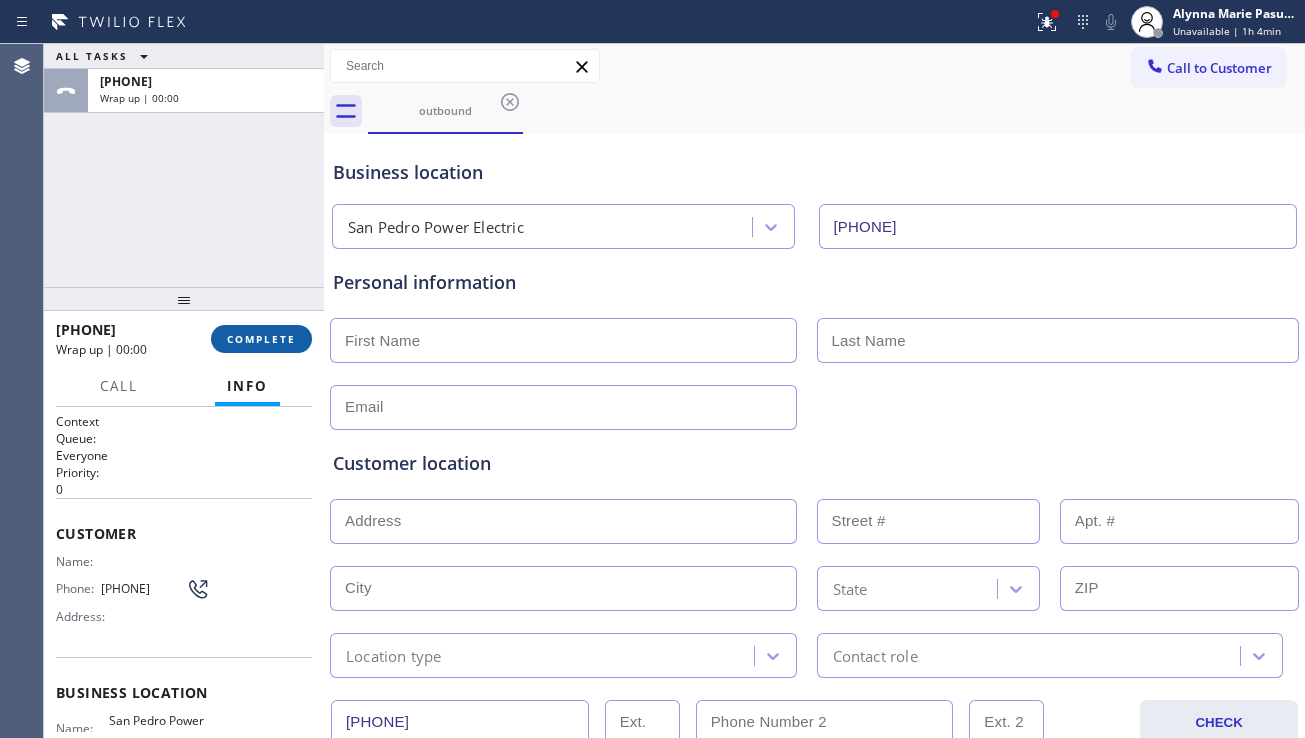 click on "COMPLETE" at bounding box center (261, 339) 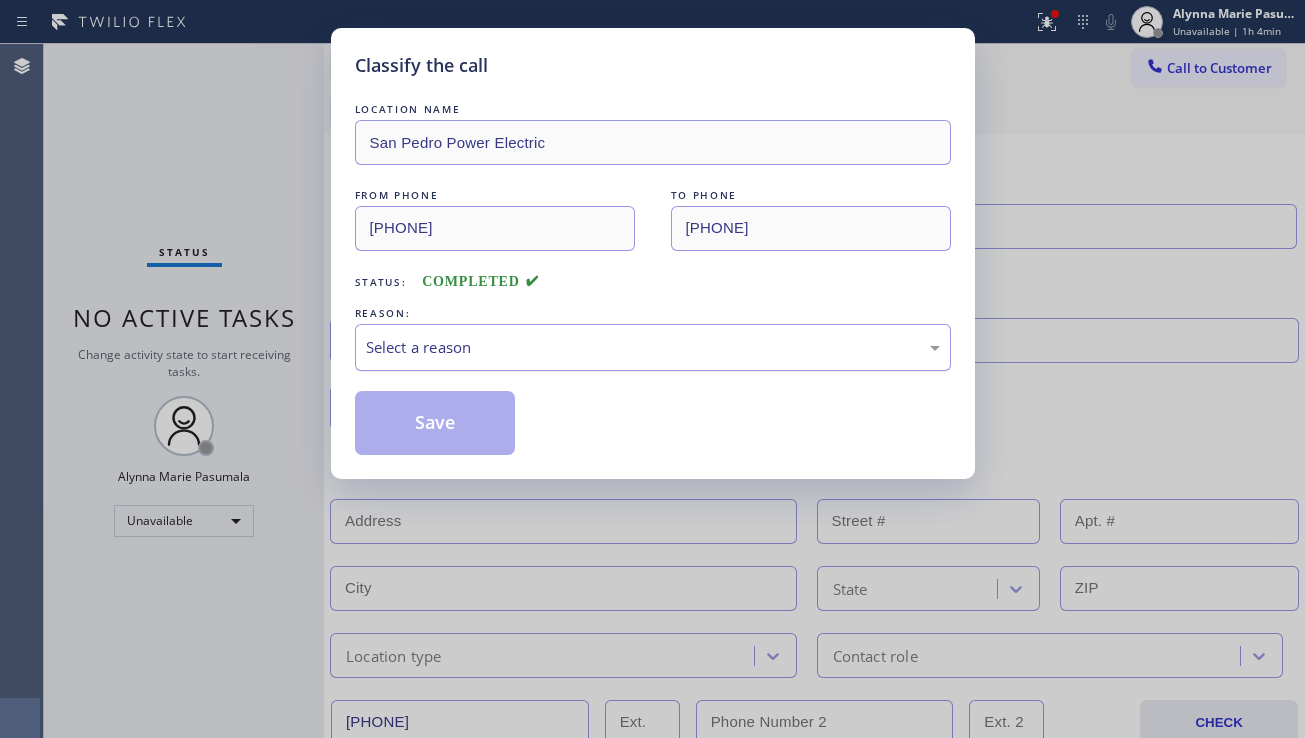 click on "Select a reason" at bounding box center [653, 347] 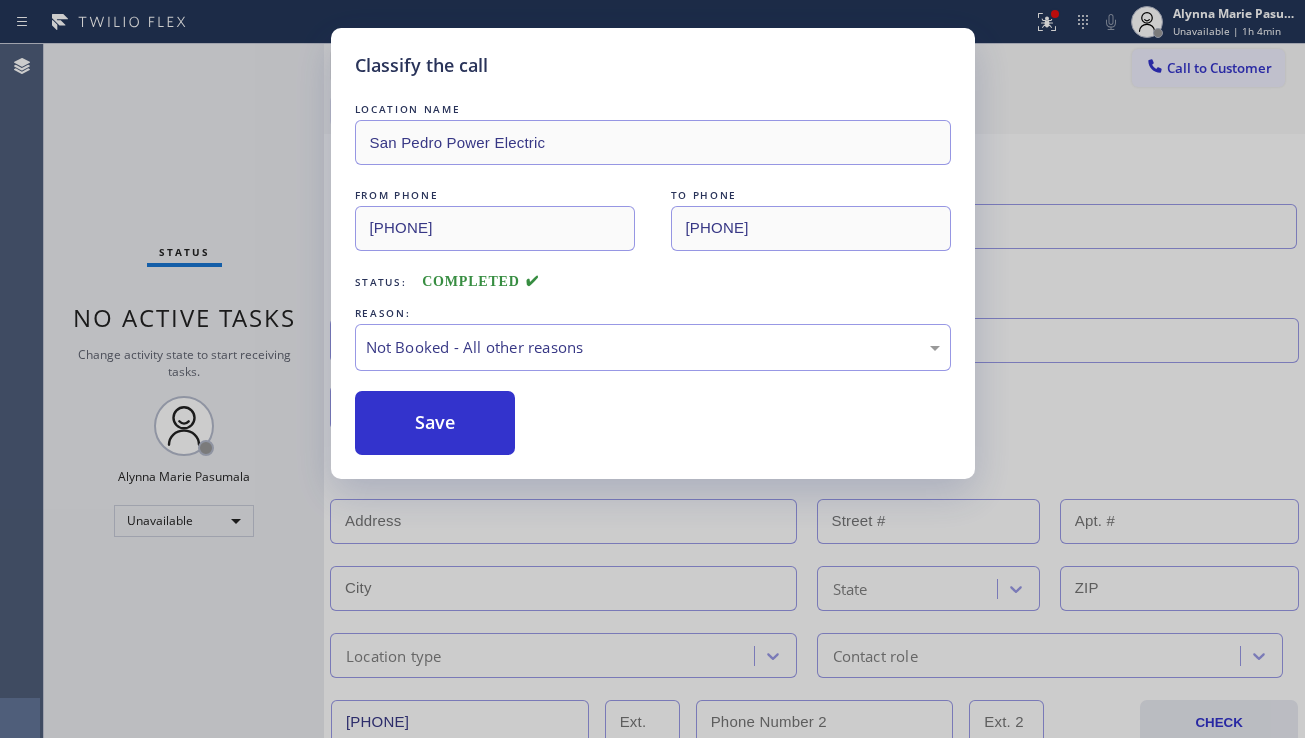 drag, startPoint x: 425, startPoint y: 433, endPoint x: 262, endPoint y: 501, distance: 176.6154 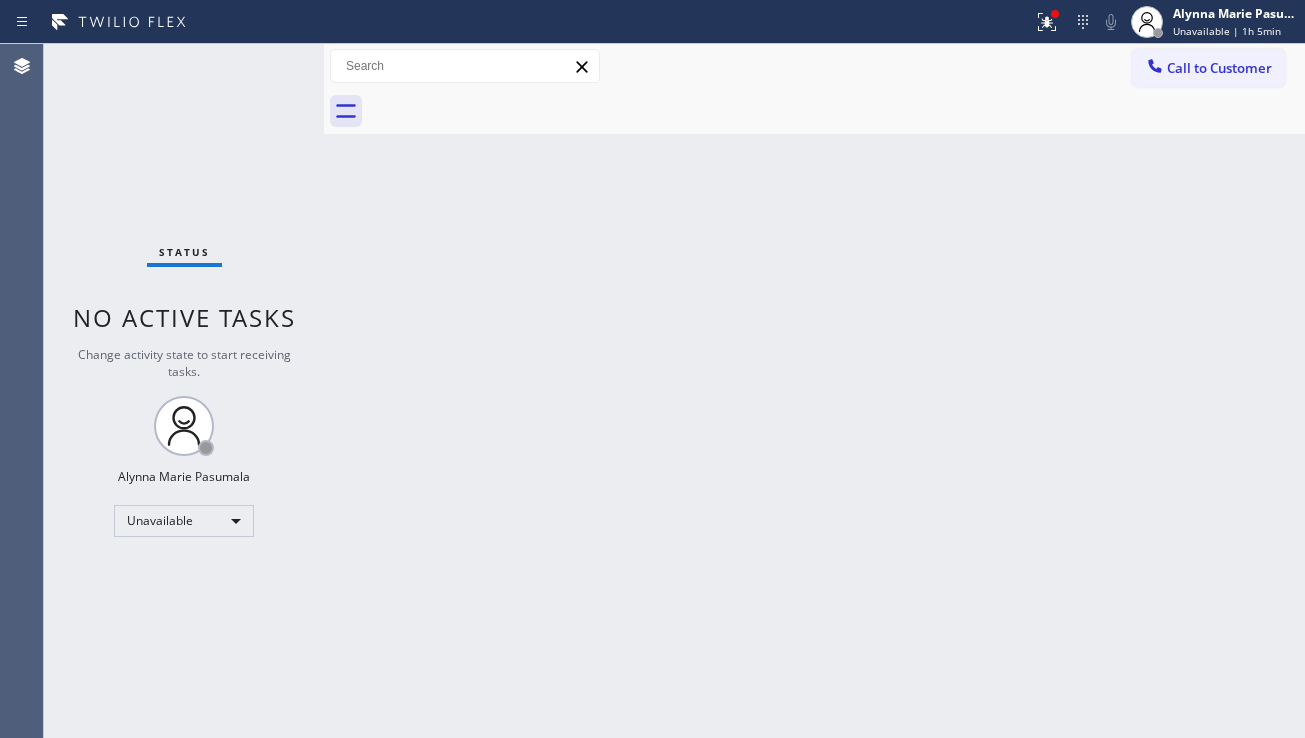 click on "Call to Customer" at bounding box center [1208, 68] 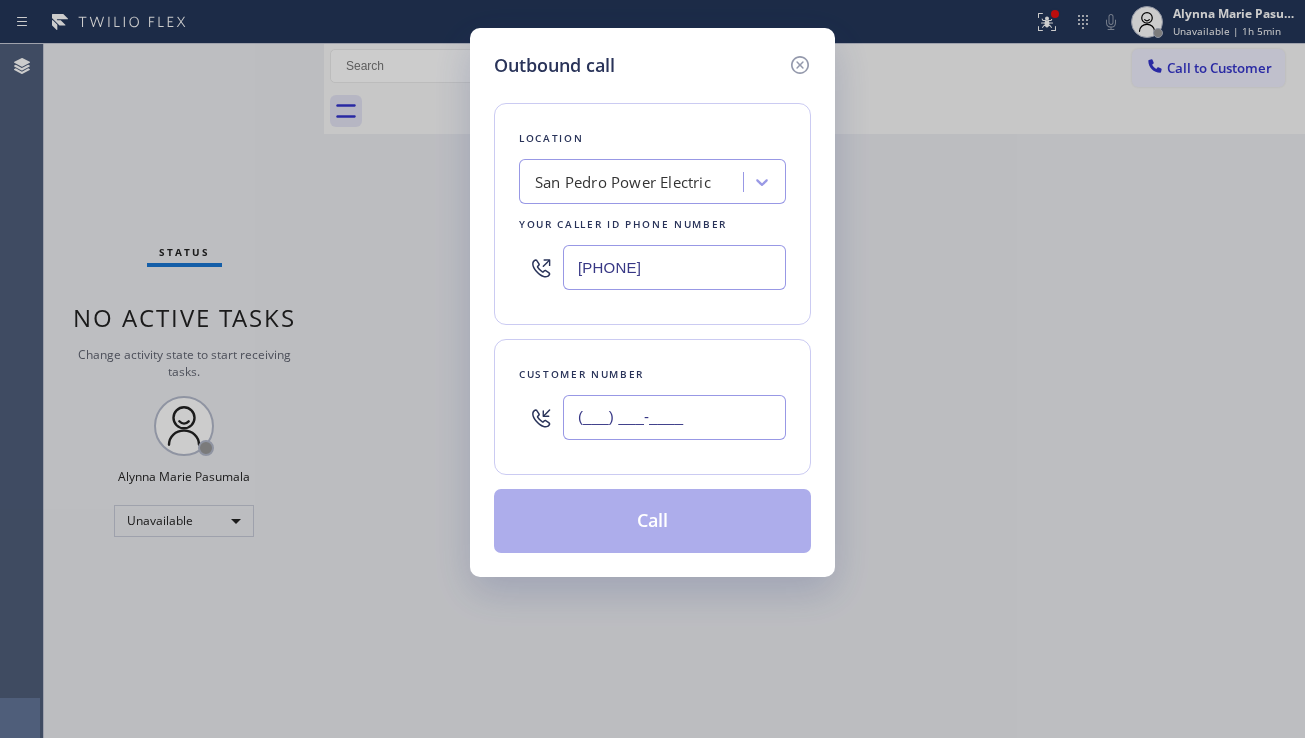 click on "(___) ___-____" at bounding box center [674, 417] 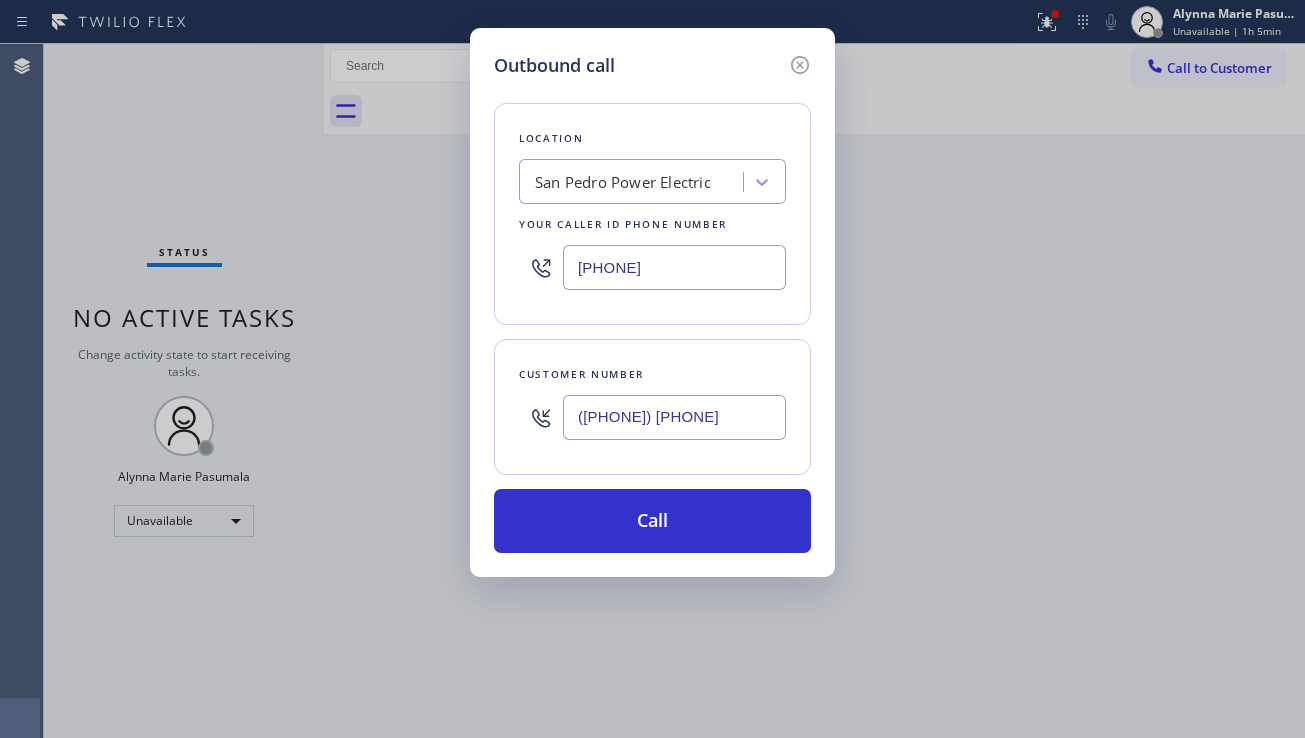 drag, startPoint x: 736, startPoint y: 274, endPoint x: 572, endPoint y: 289, distance: 164.68454 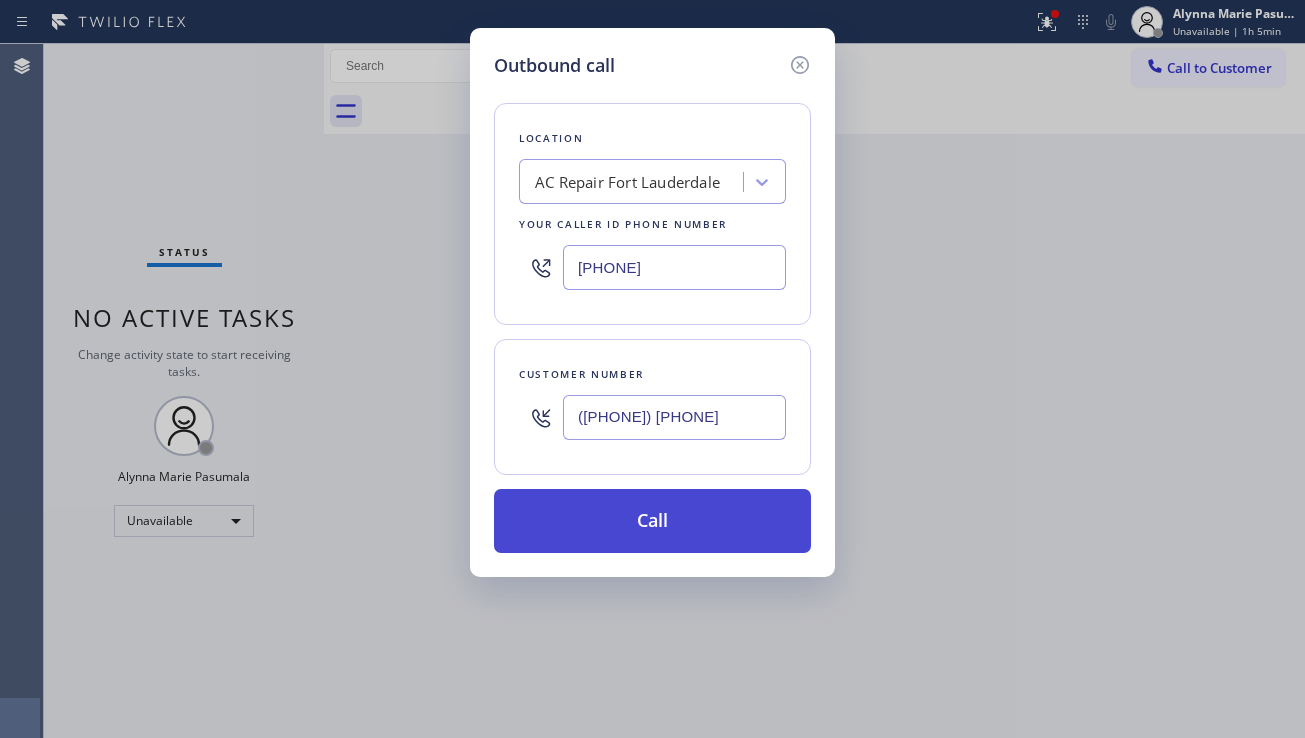 click on "Call" at bounding box center [652, 521] 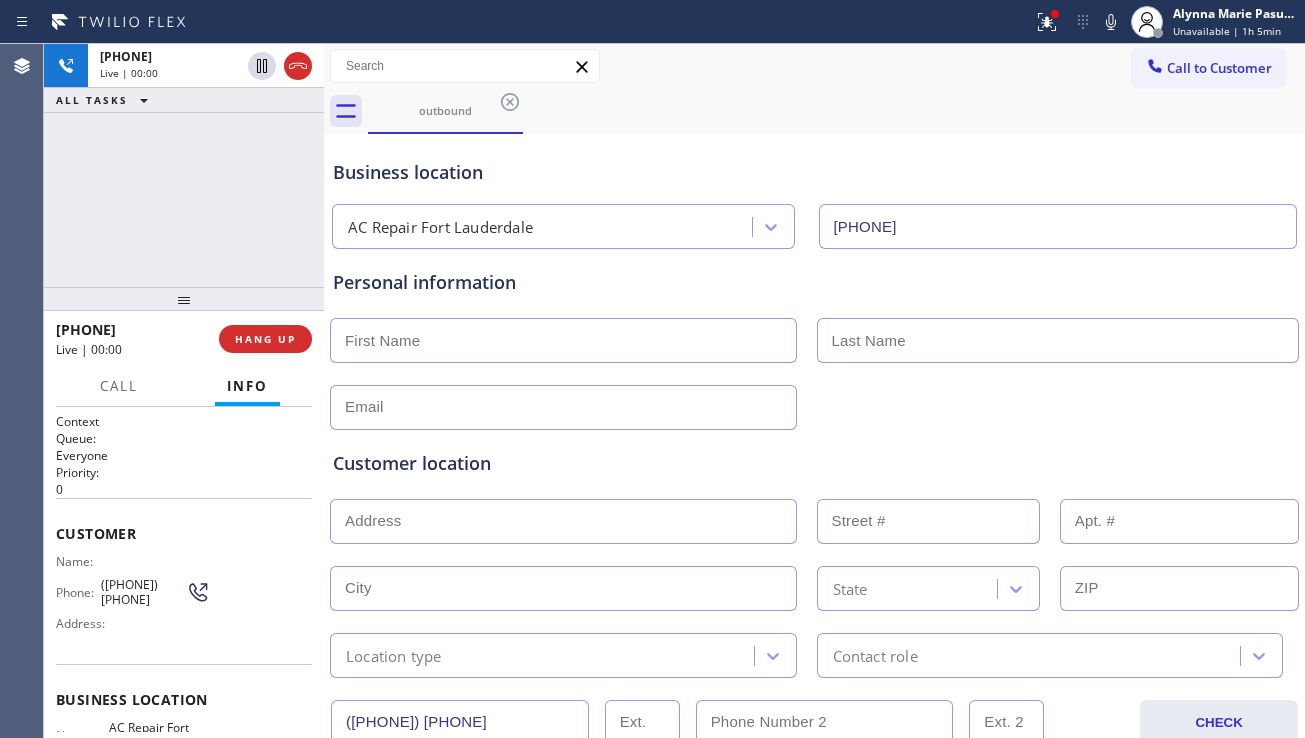 drag, startPoint x: 1177, startPoint y: 432, endPoint x: 1118, endPoint y: 430, distance: 59.03389 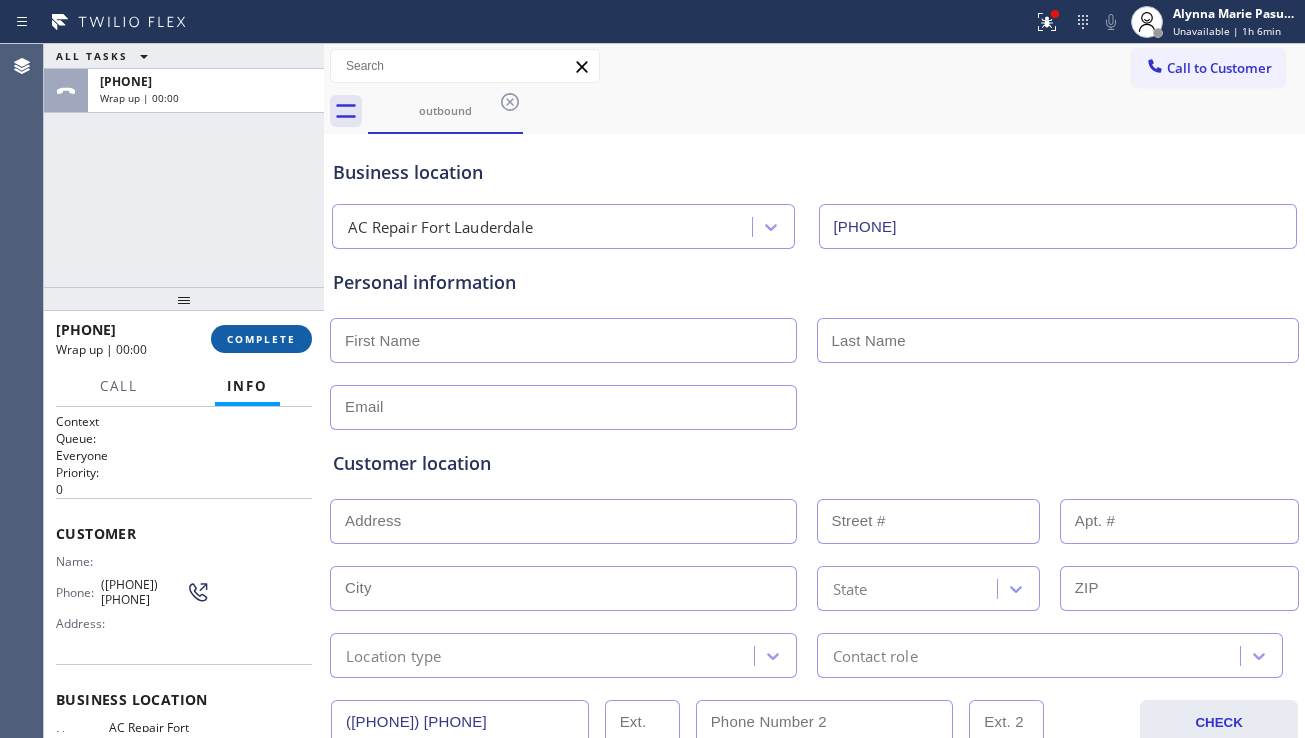 click on "COMPLETE" at bounding box center [261, 339] 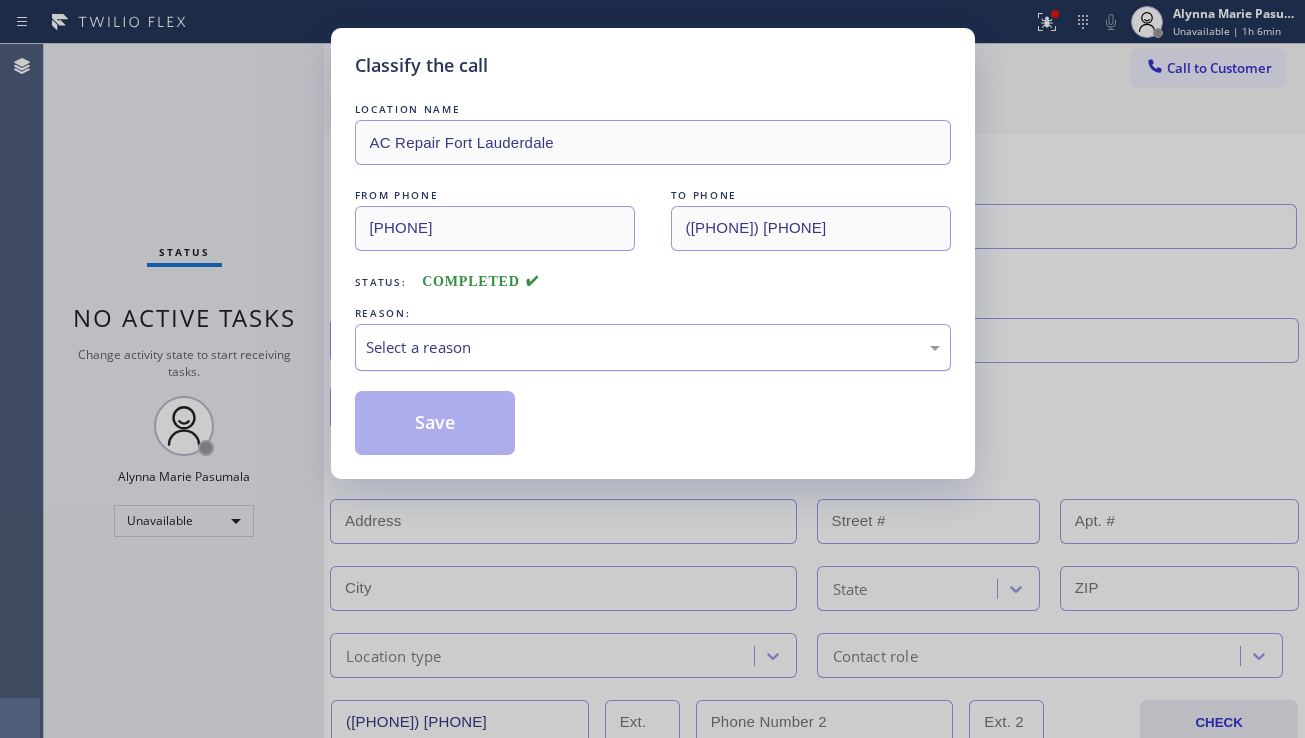 click on "Select a reason" at bounding box center (653, 347) 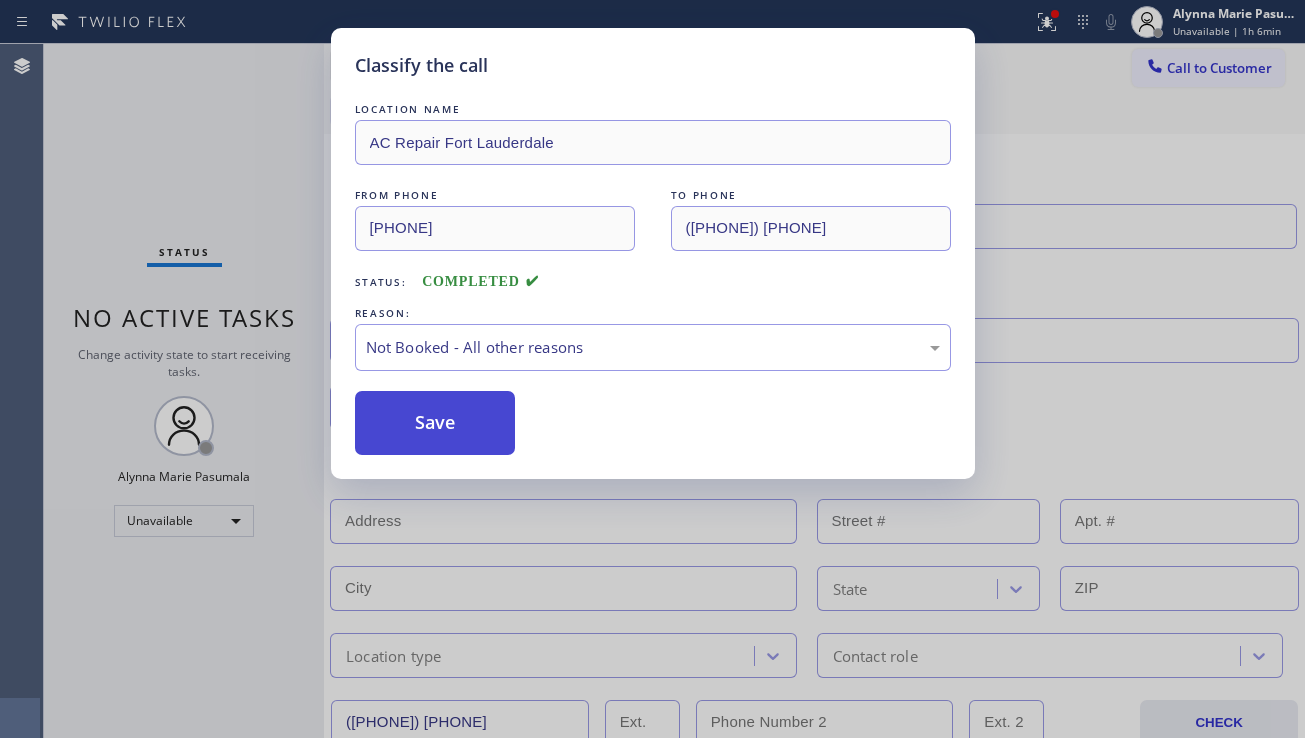 click on "Save" at bounding box center [435, 423] 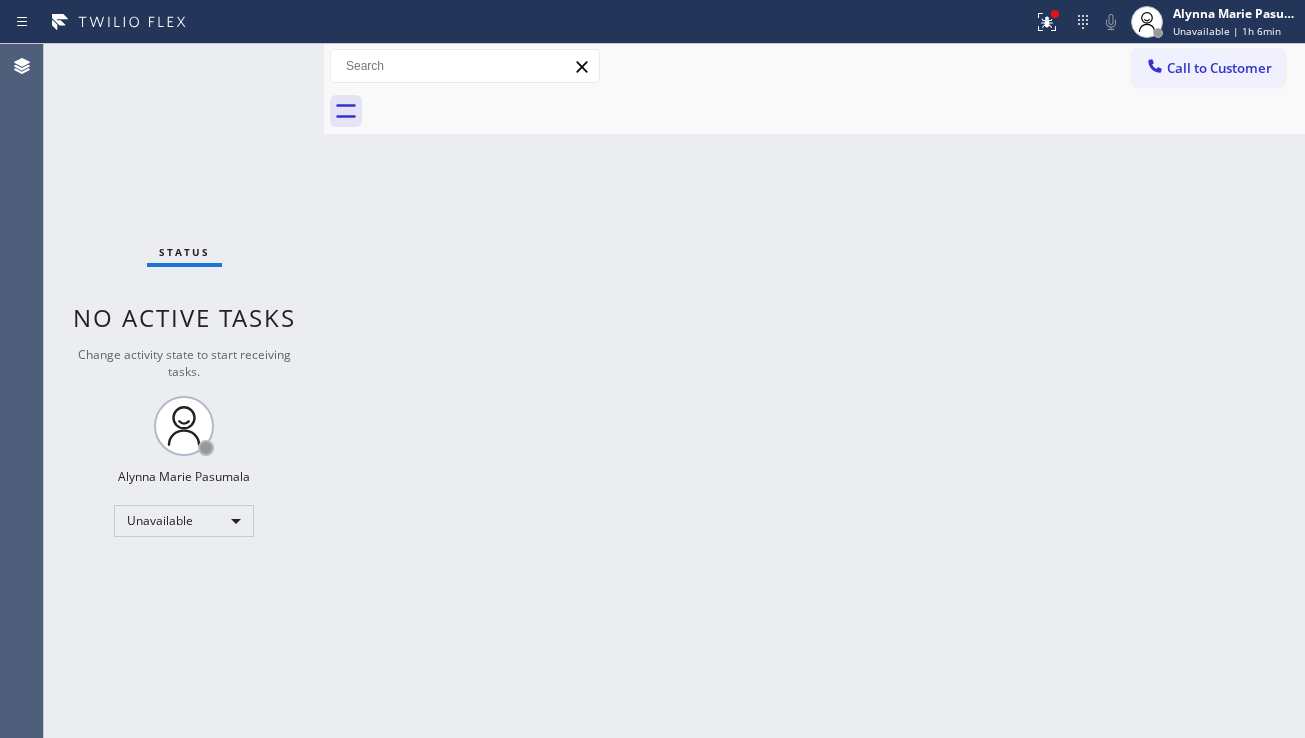 drag, startPoint x: 1189, startPoint y: 73, endPoint x: 1157, endPoint y: 86, distance: 34.539833 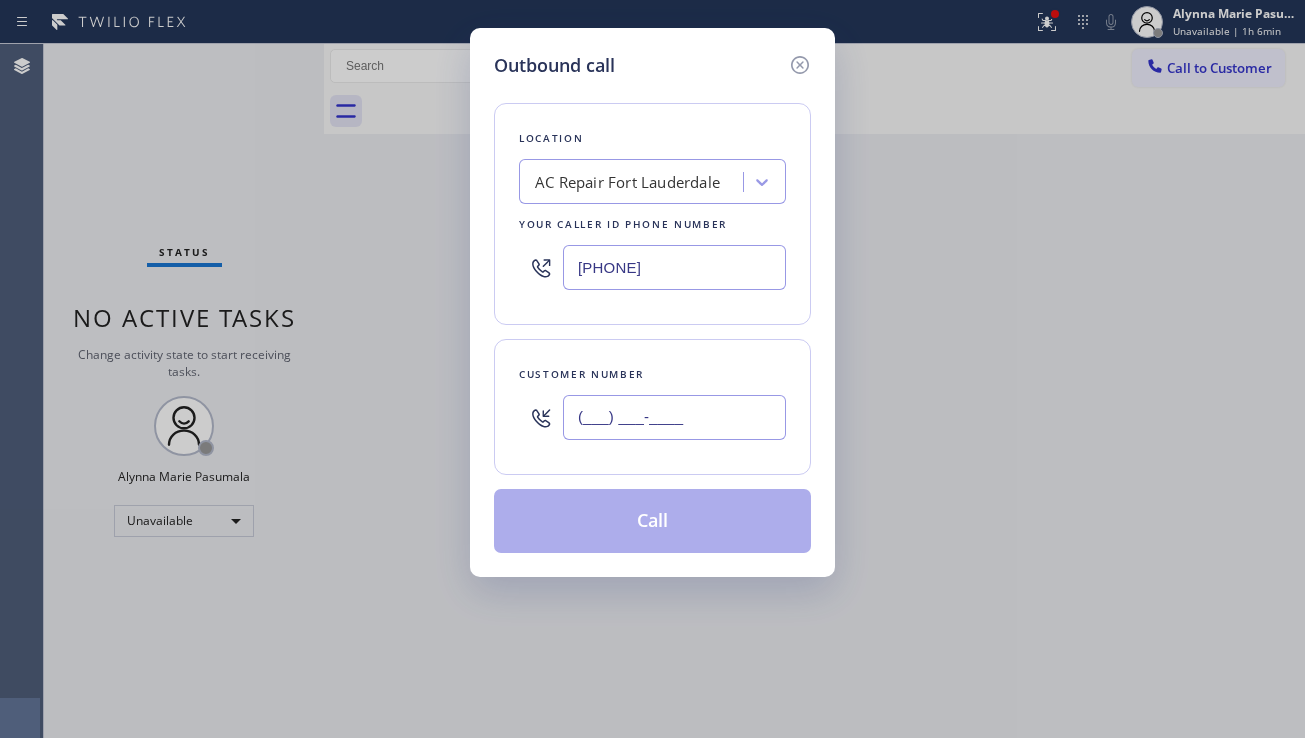 click on "(___) ___-____" at bounding box center [674, 417] 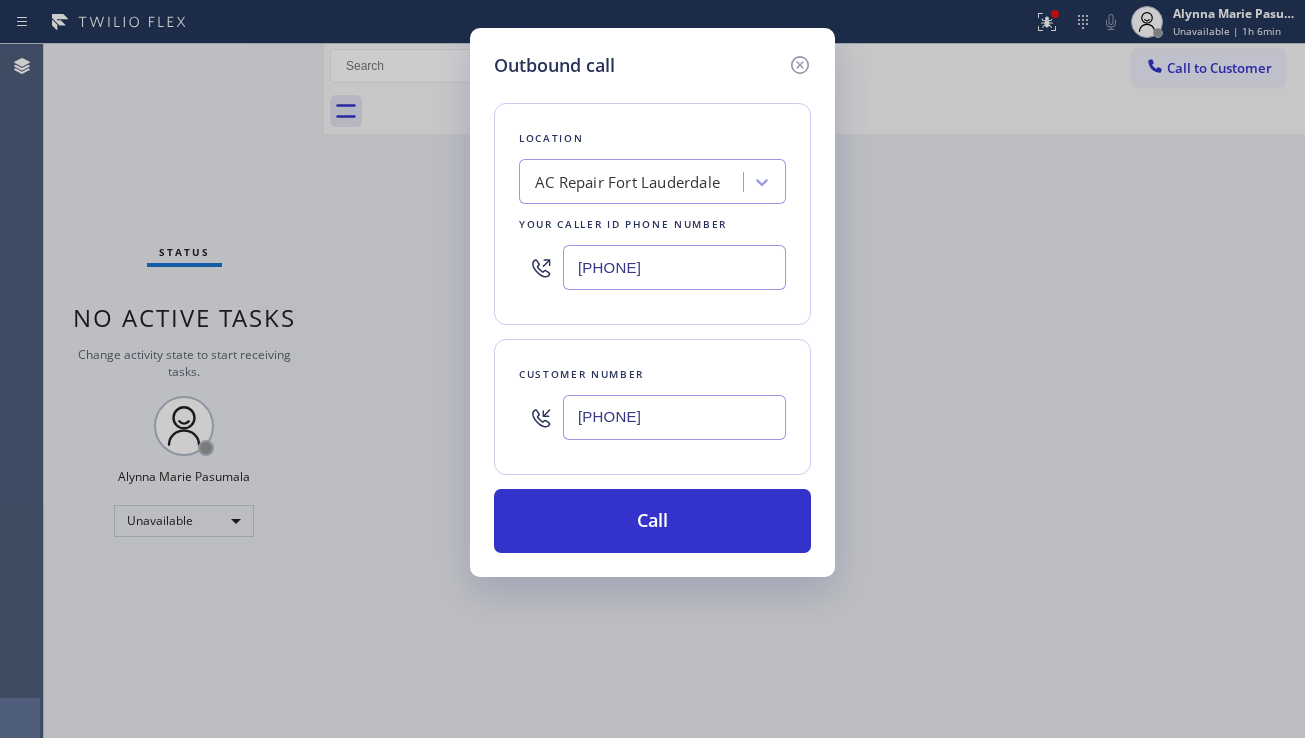 drag, startPoint x: 717, startPoint y: 266, endPoint x: 553, endPoint y: 273, distance: 164.14932 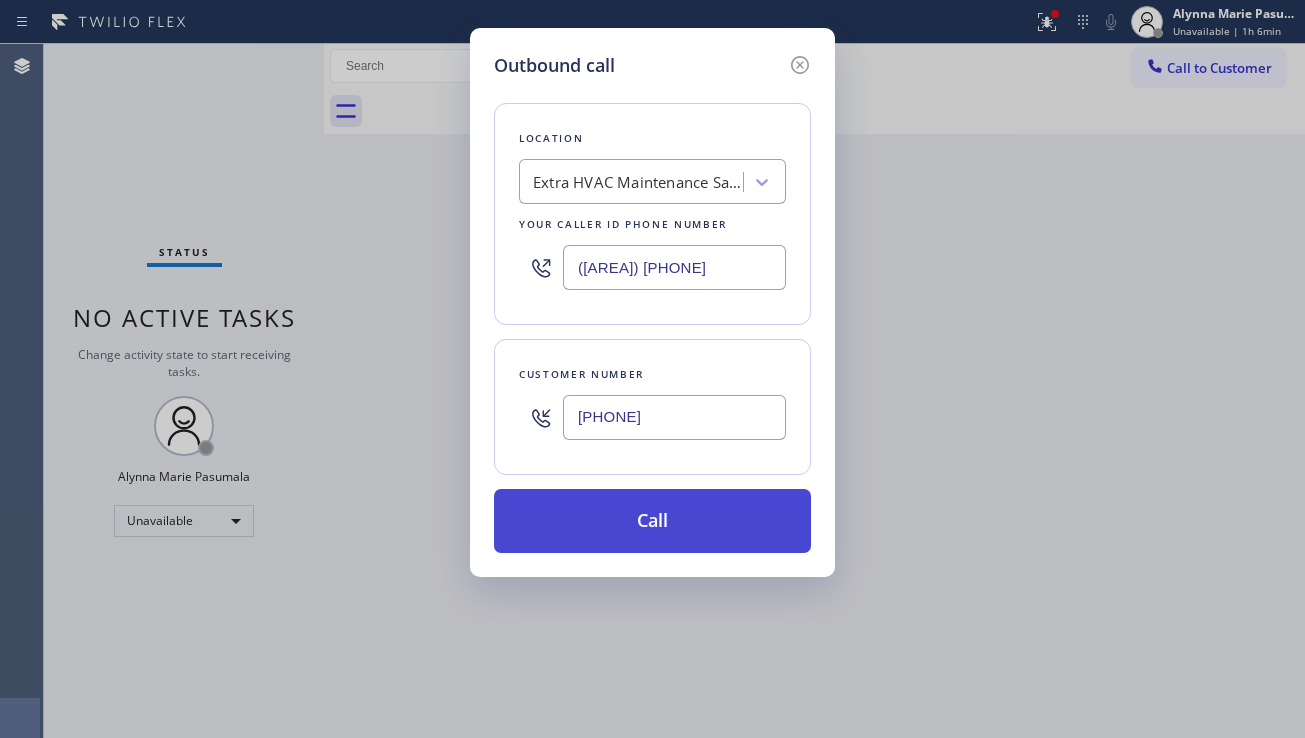click on "Call" at bounding box center (652, 521) 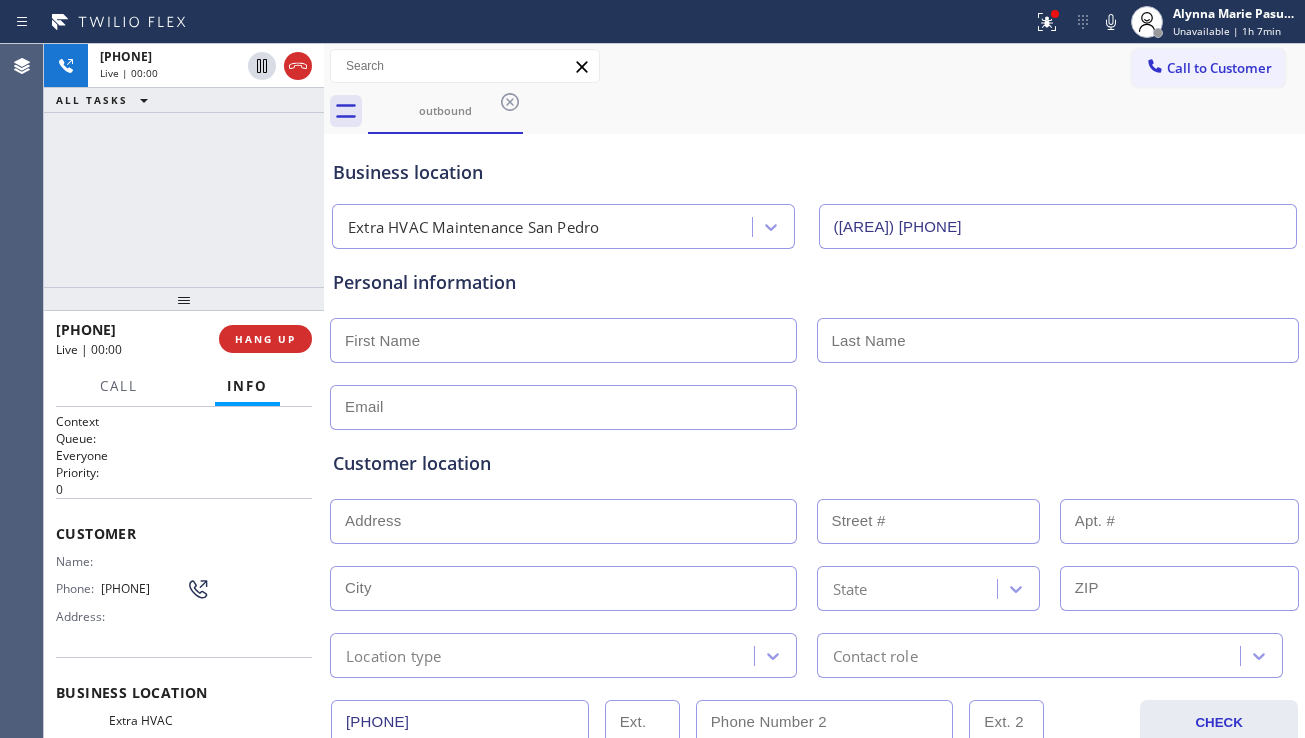 click on "Customer location >> ADD NEW ADDRESS << + NEW ADDRESS State Location type Contact role" at bounding box center (814, 554) 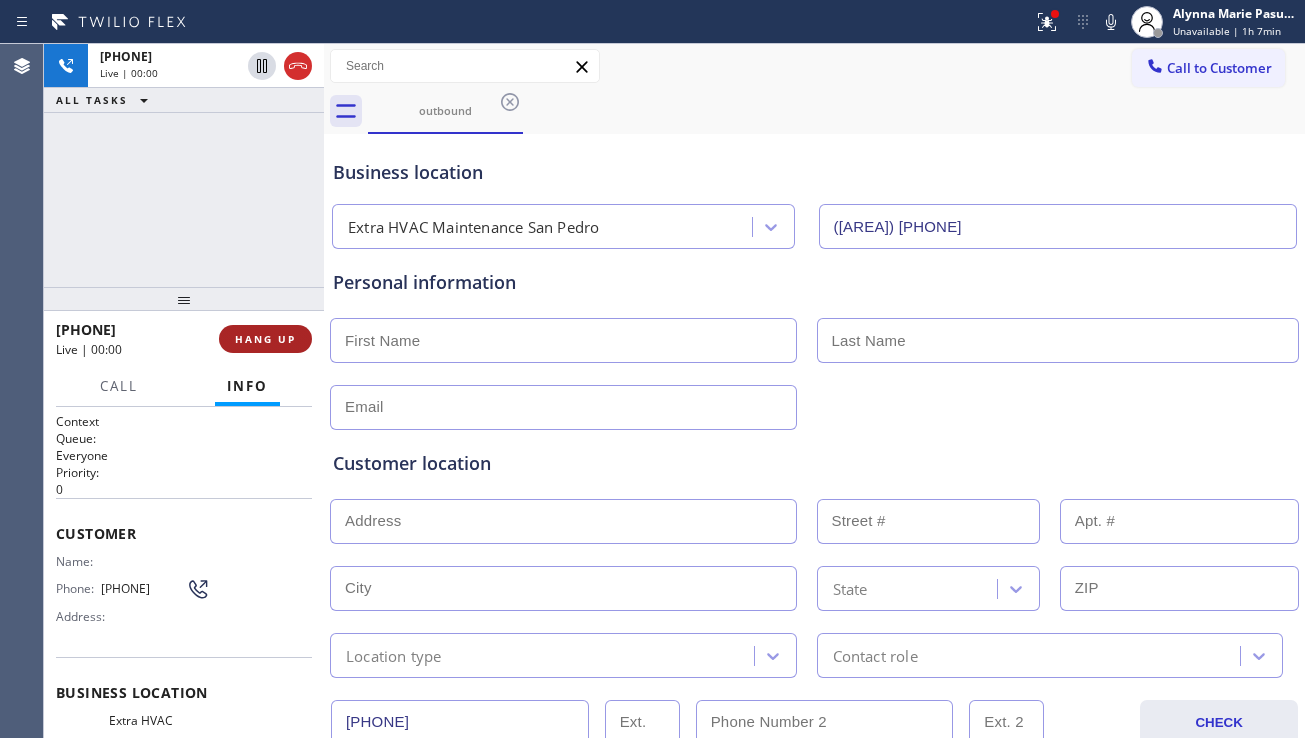 click on "HANG UP" at bounding box center [265, 339] 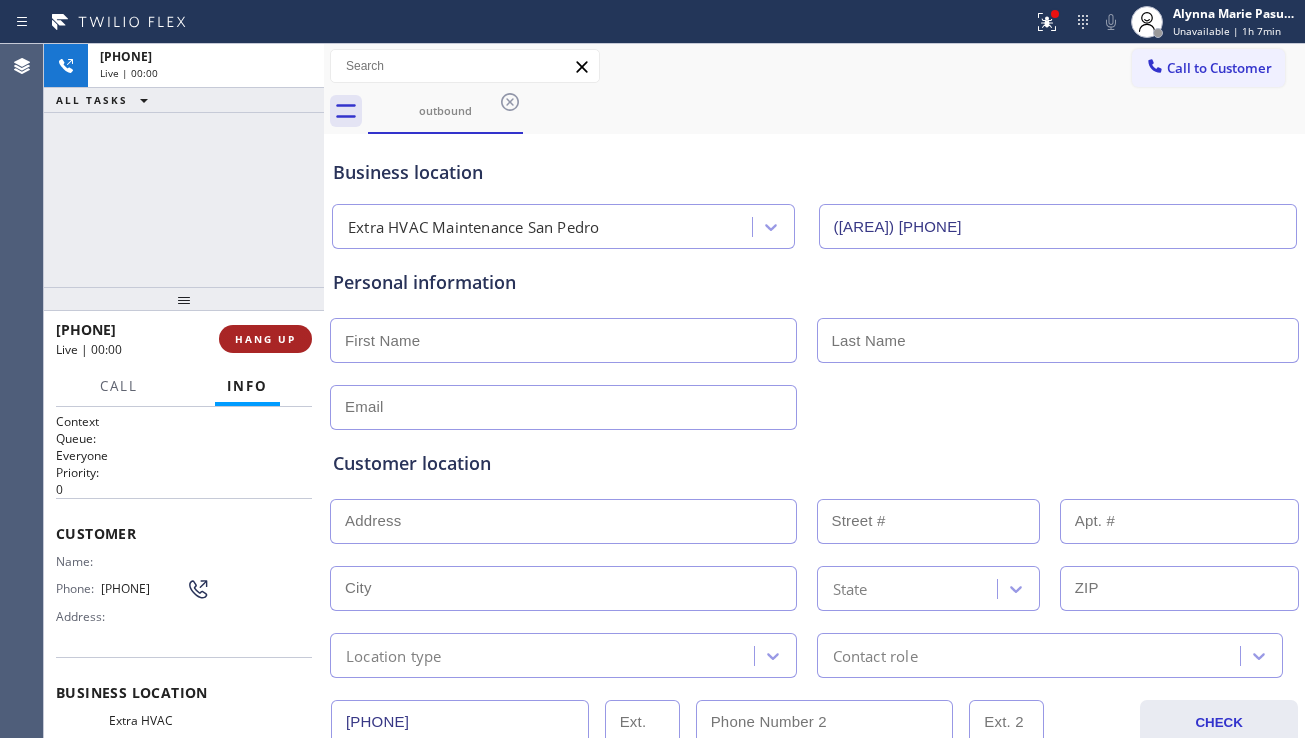 click on "HANG UP" at bounding box center [265, 339] 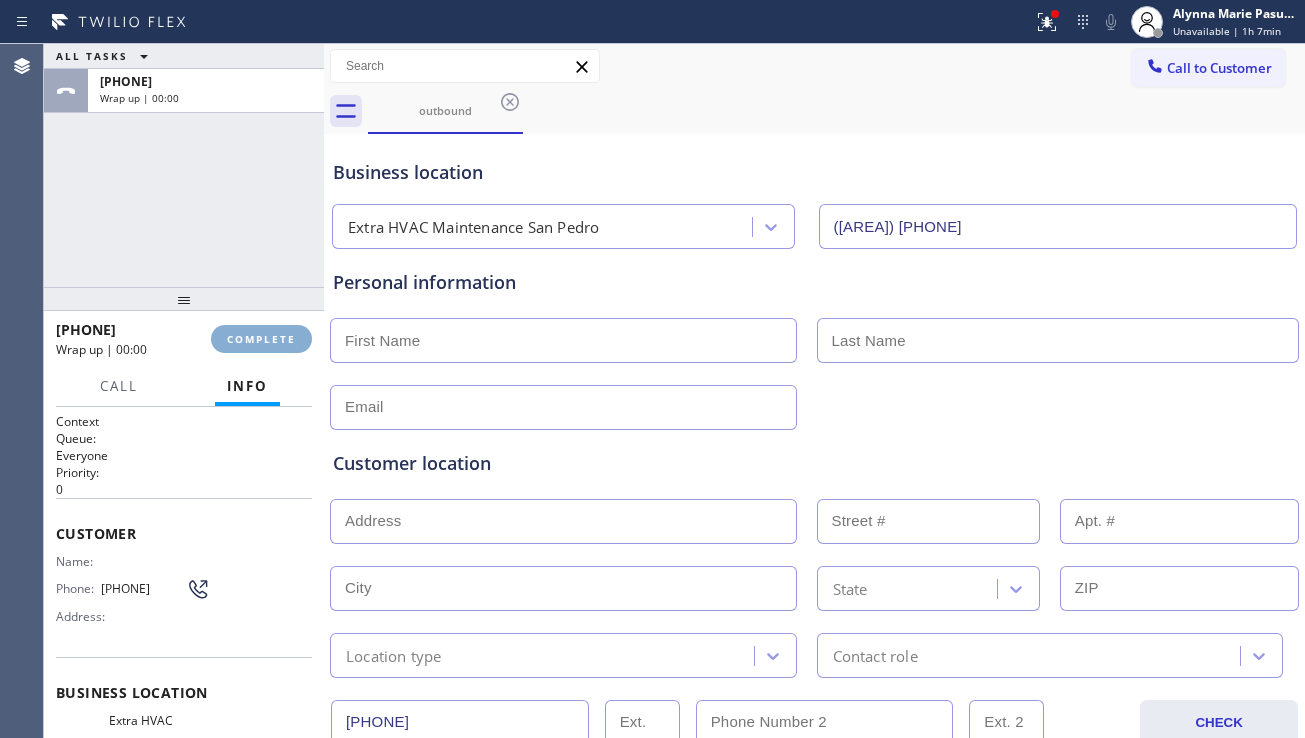 click on "COMPLETE" at bounding box center (261, 339) 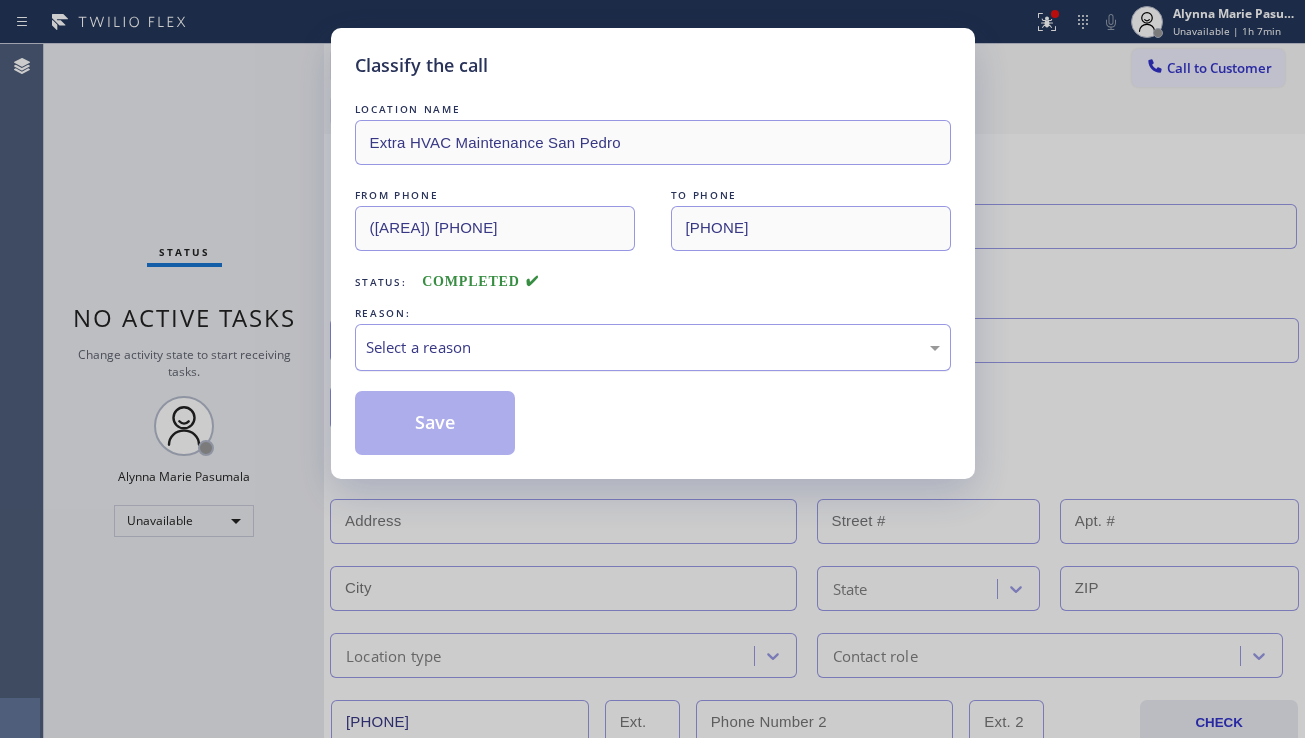 click on "Select a reason" at bounding box center [653, 347] 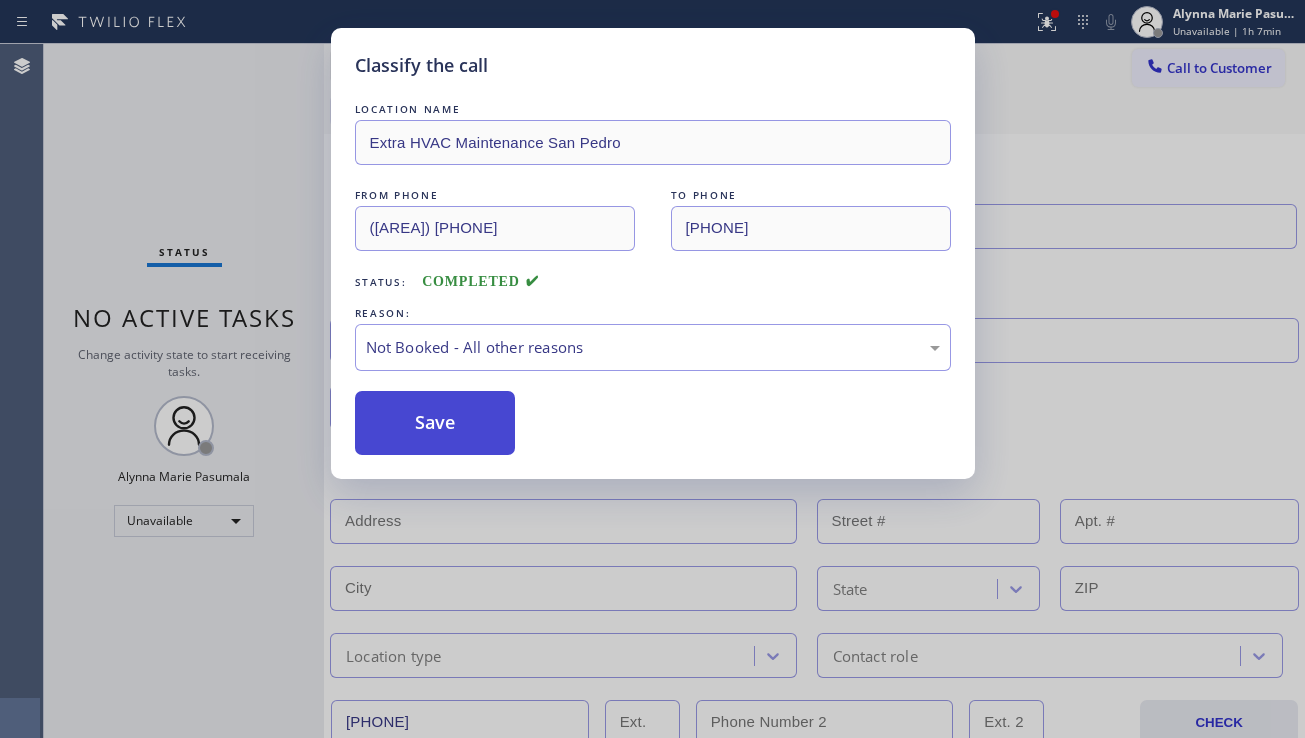click on "Save" at bounding box center (435, 423) 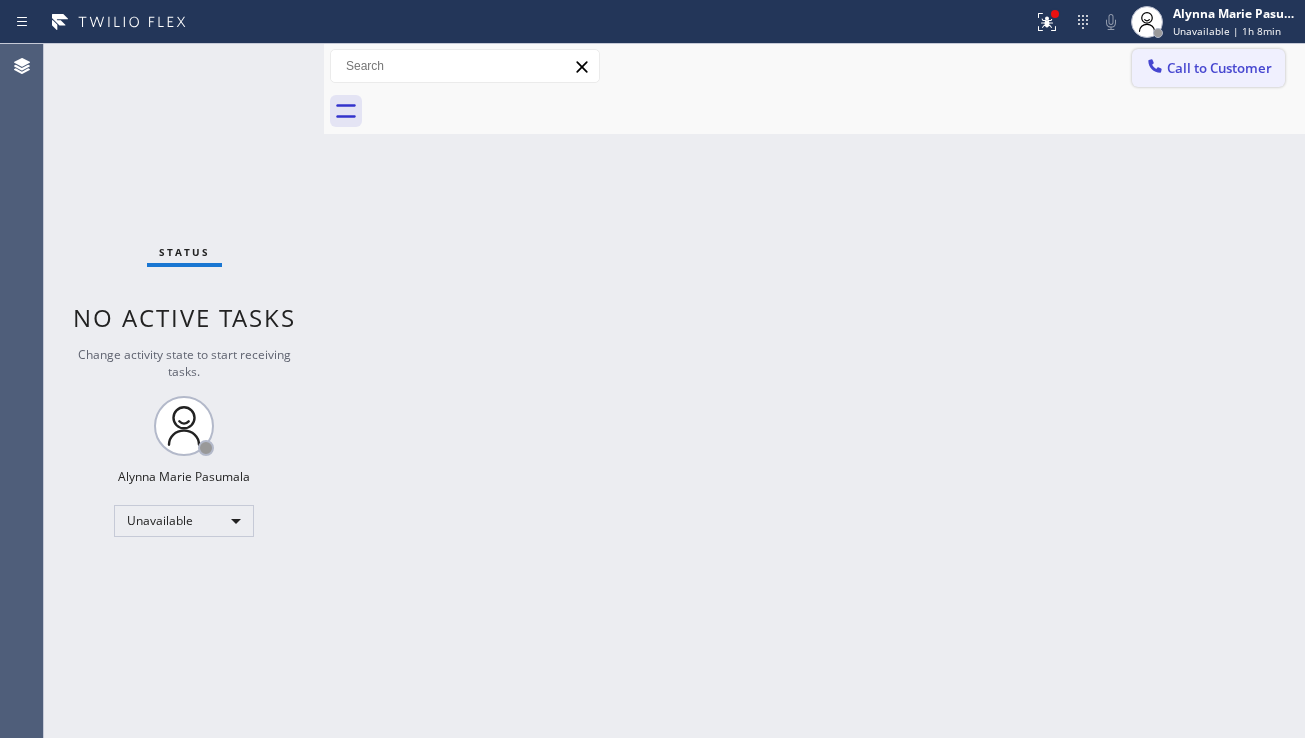 click at bounding box center (1155, 68) 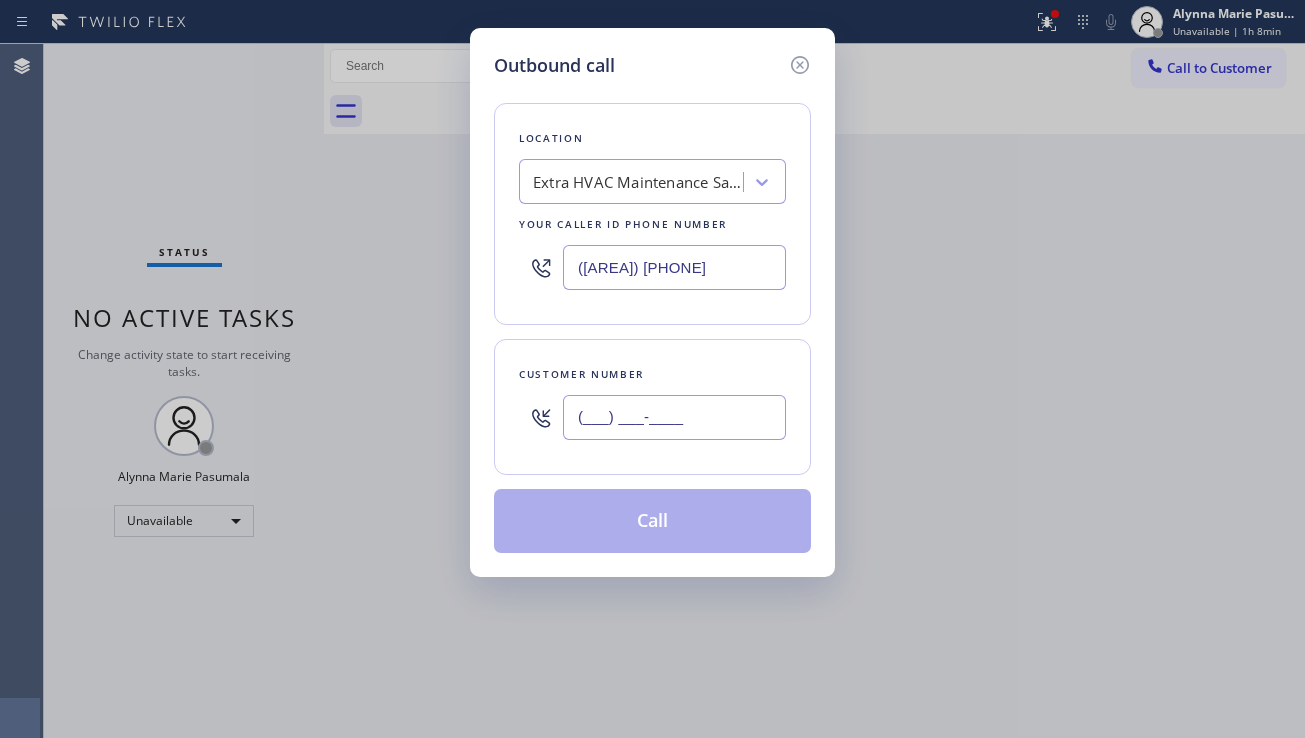 click on "(___) ___-____" at bounding box center [674, 417] 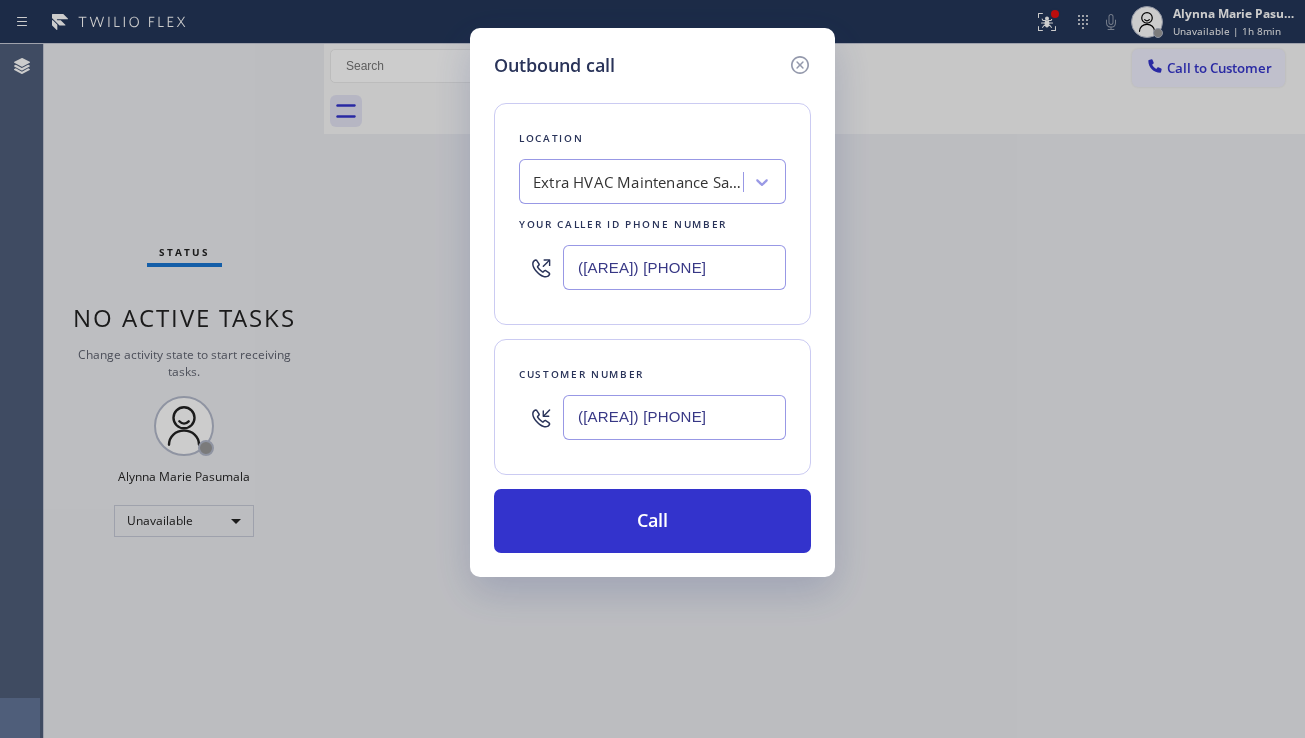 drag, startPoint x: 696, startPoint y: 280, endPoint x: 514, endPoint y: 284, distance: 182.04395 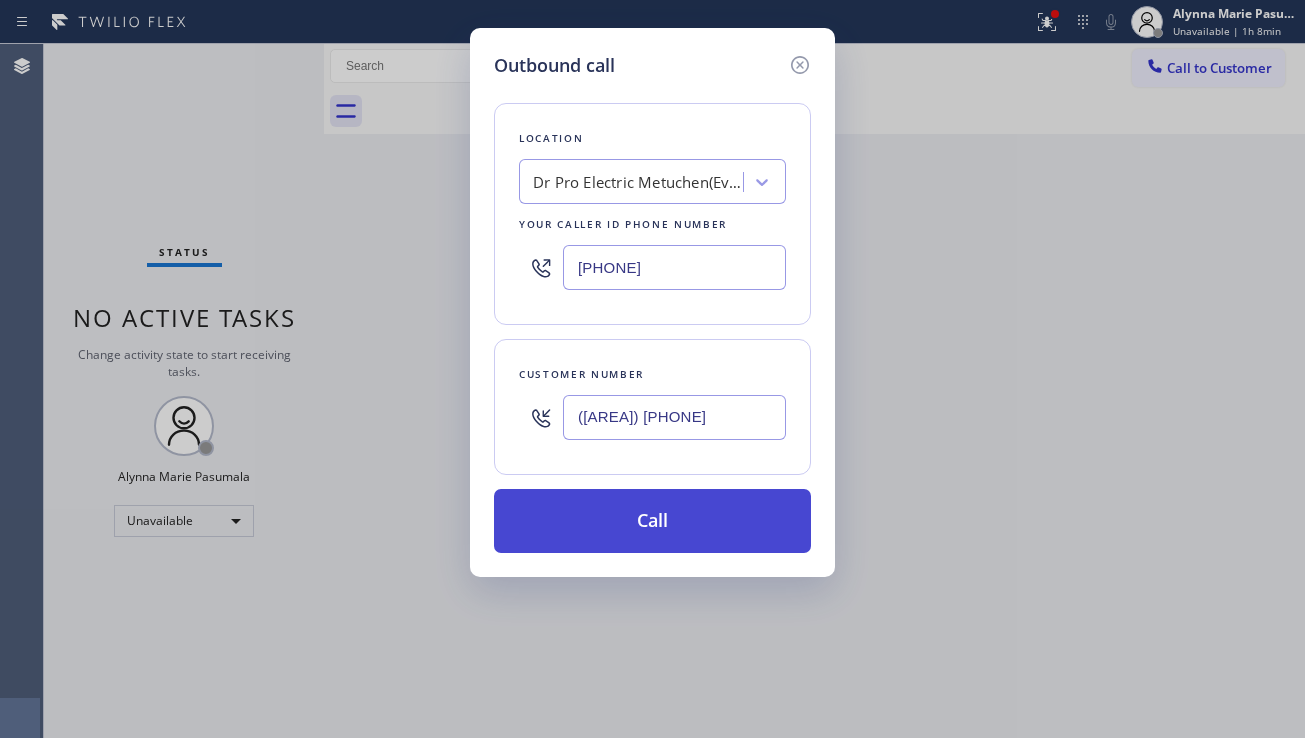 click on "Call" at bounding box center [652, 521] 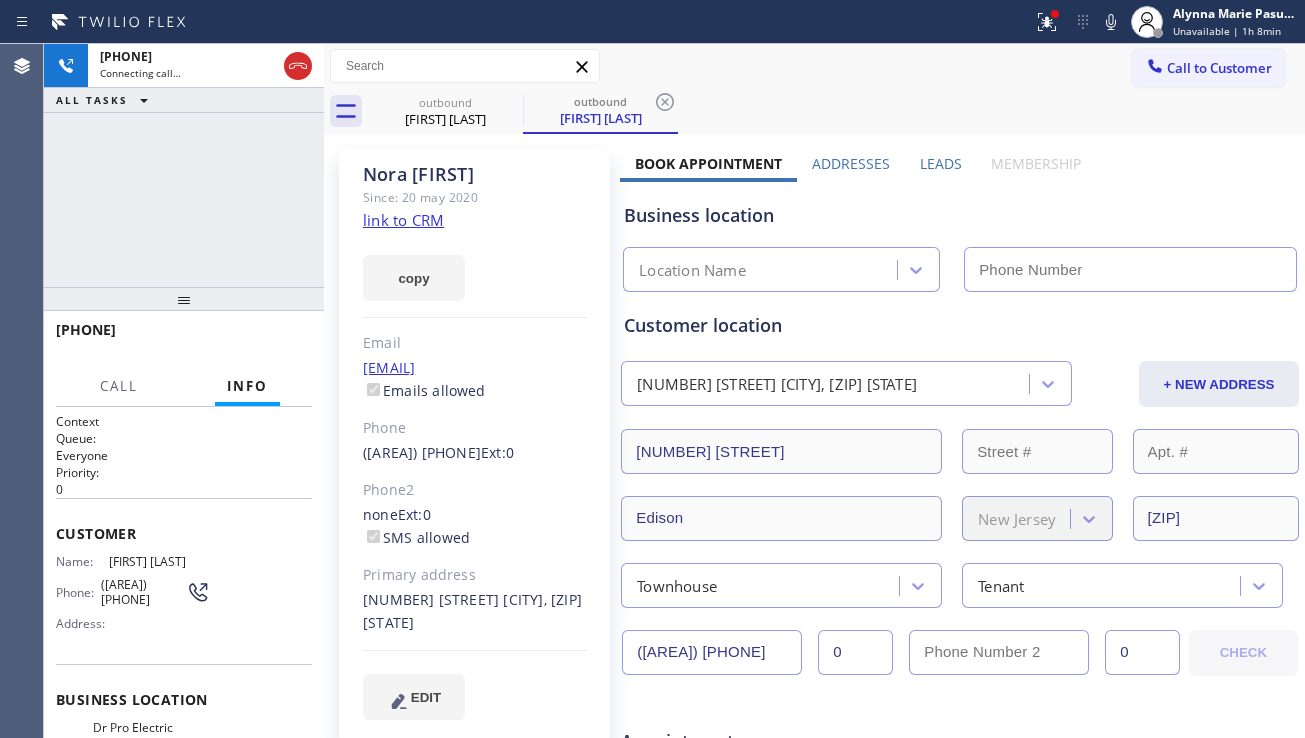 drag, startPoint x: 540, startPoint y: 293, endPoint x: 577, endPoint y: 275, distance: 41.14608 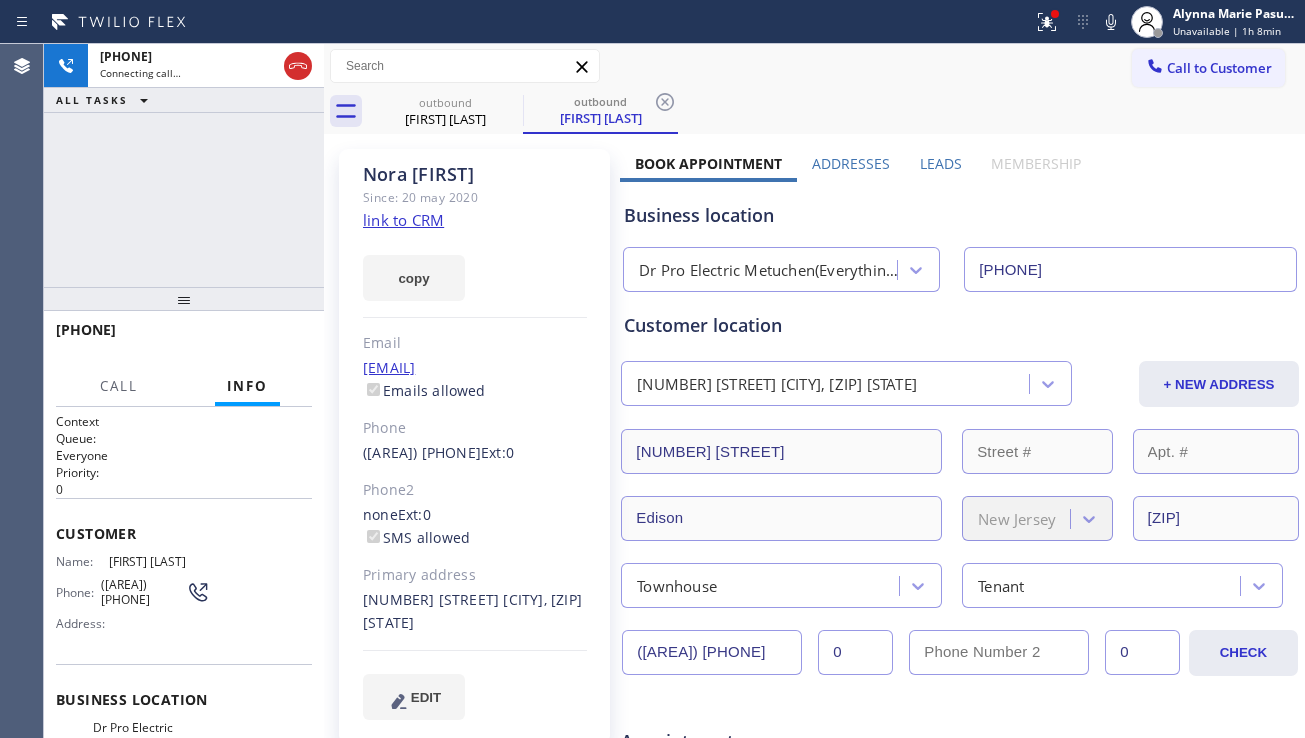 click on "Leads" at bounding box center [941, 168] 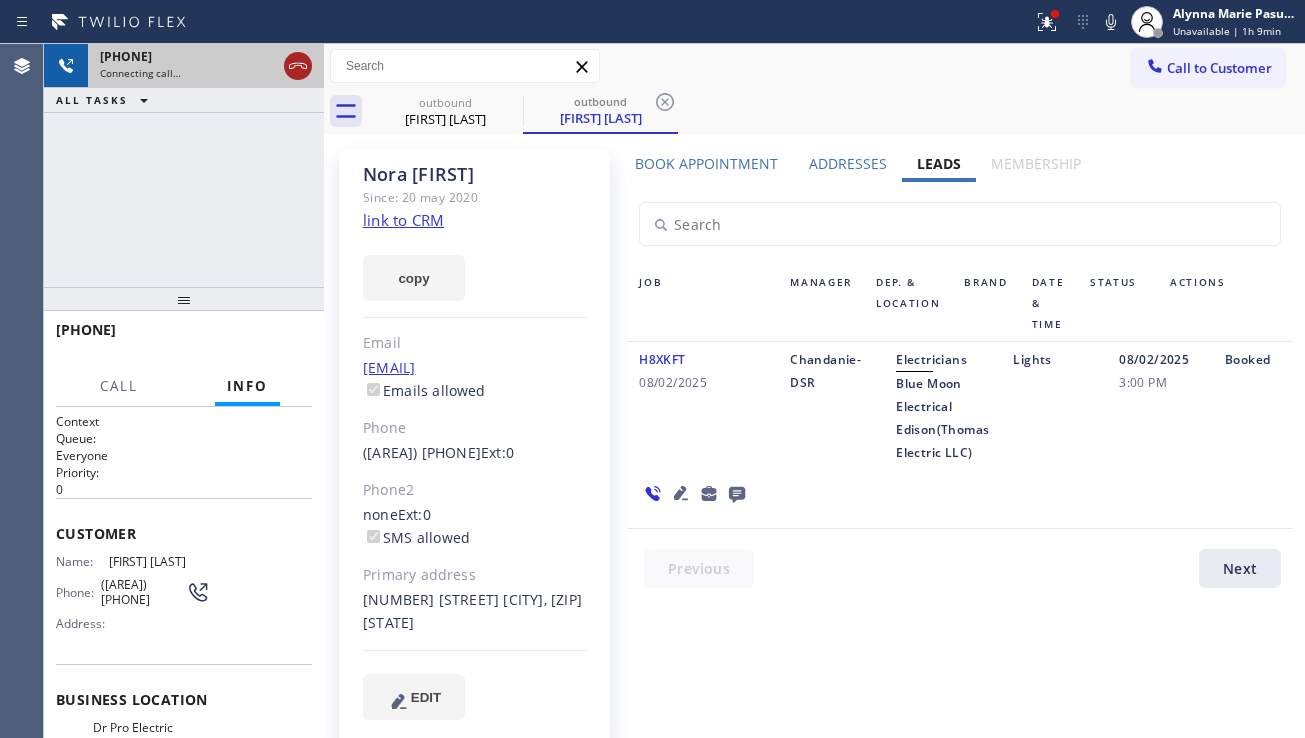 click 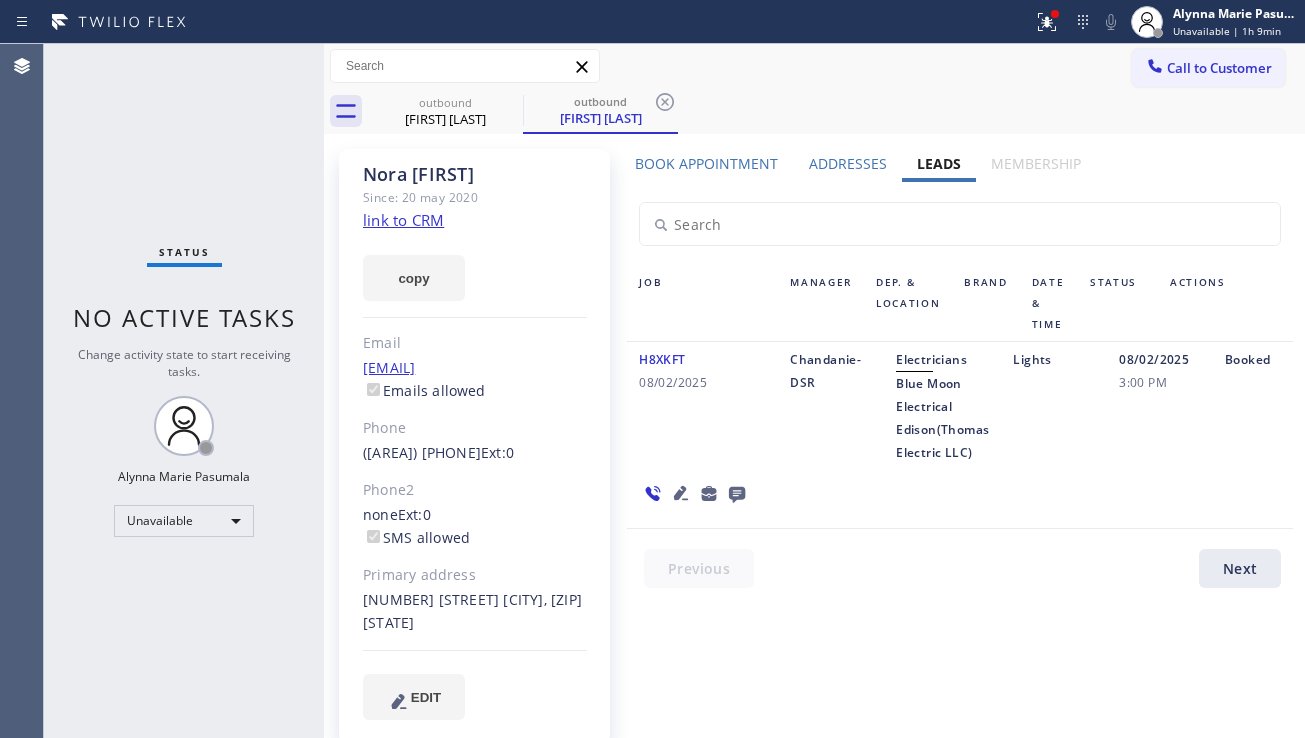 click on "link to CRM" 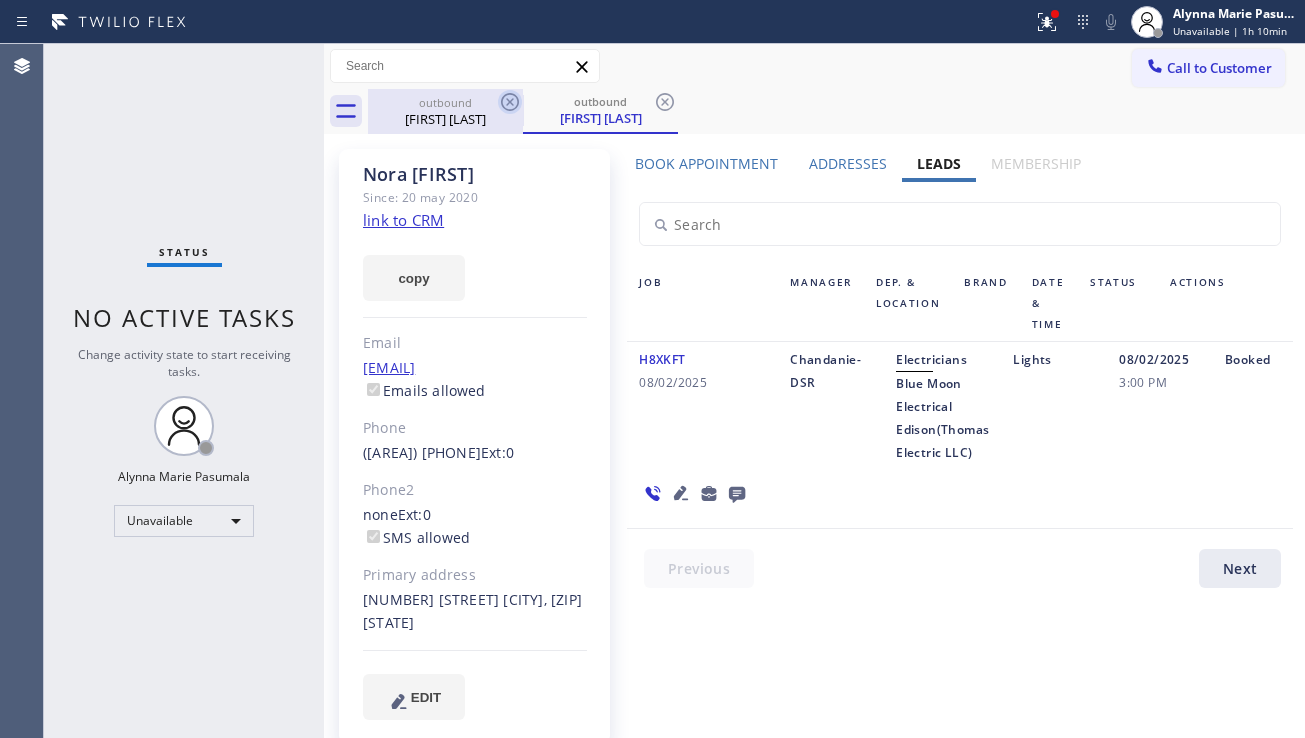 click 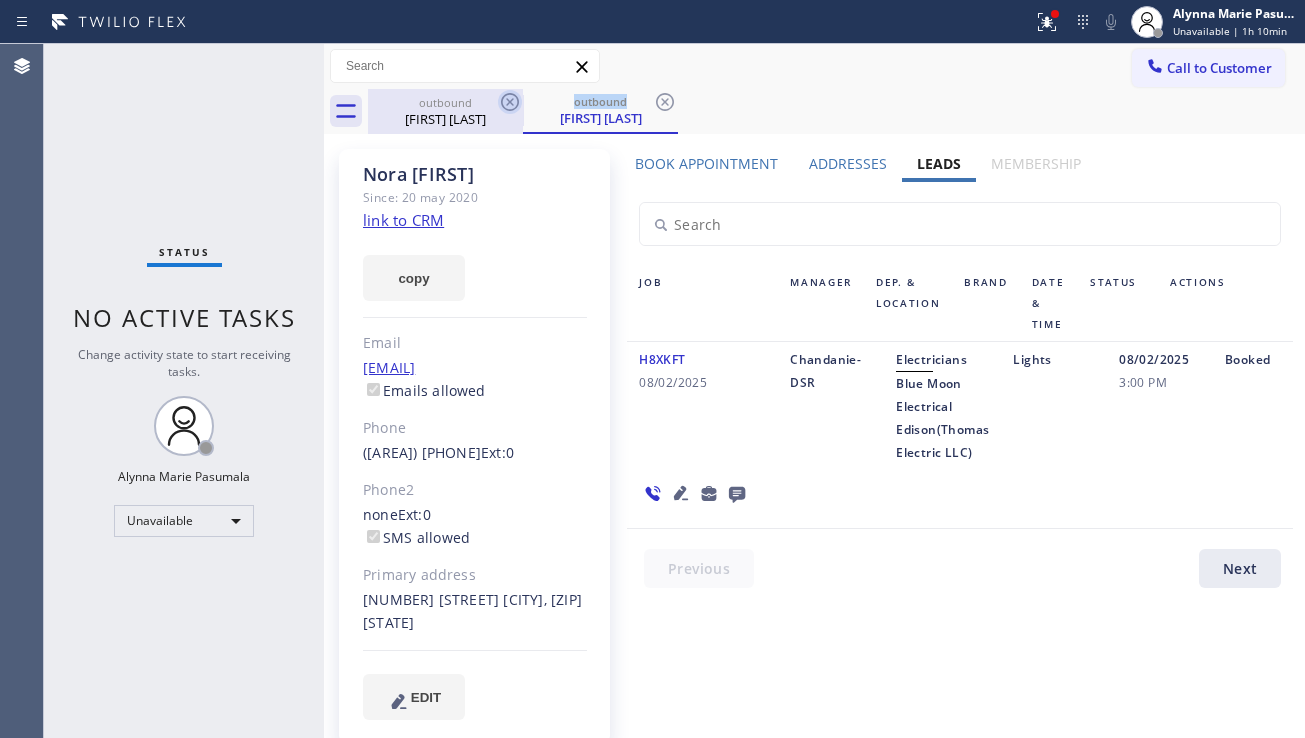 click 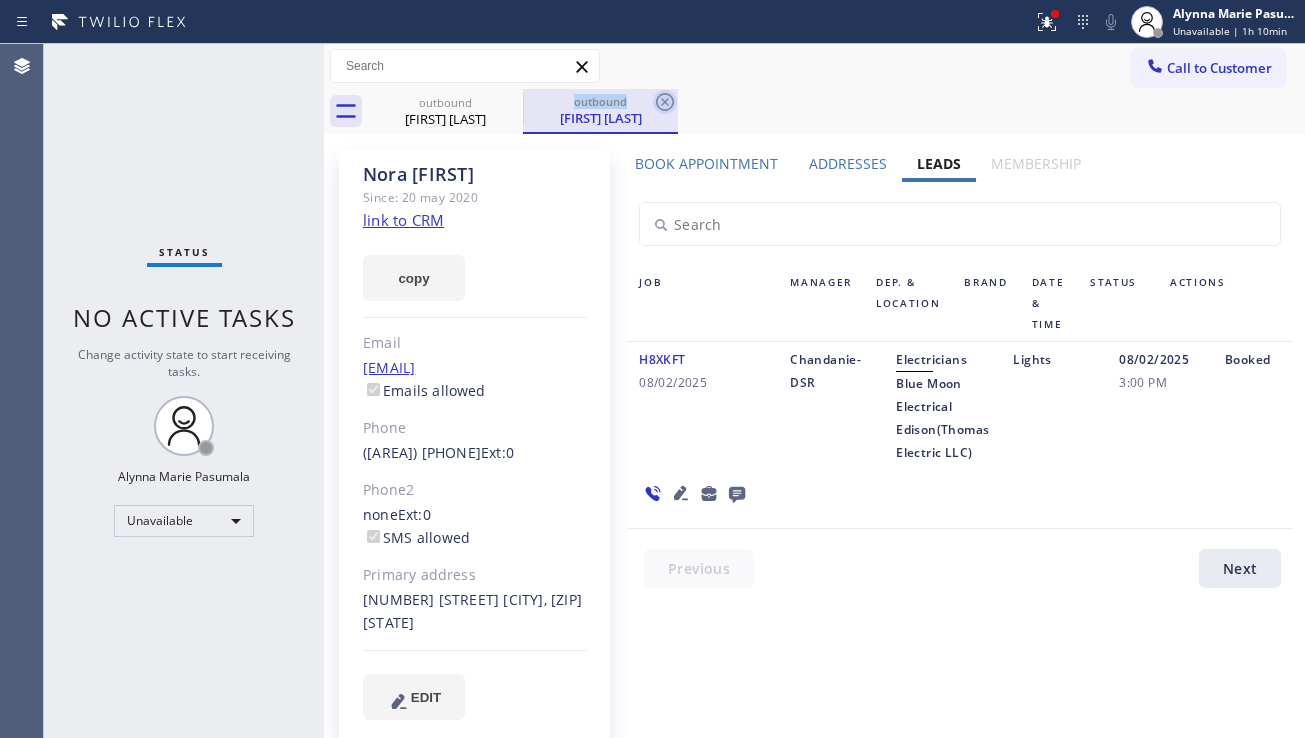 click 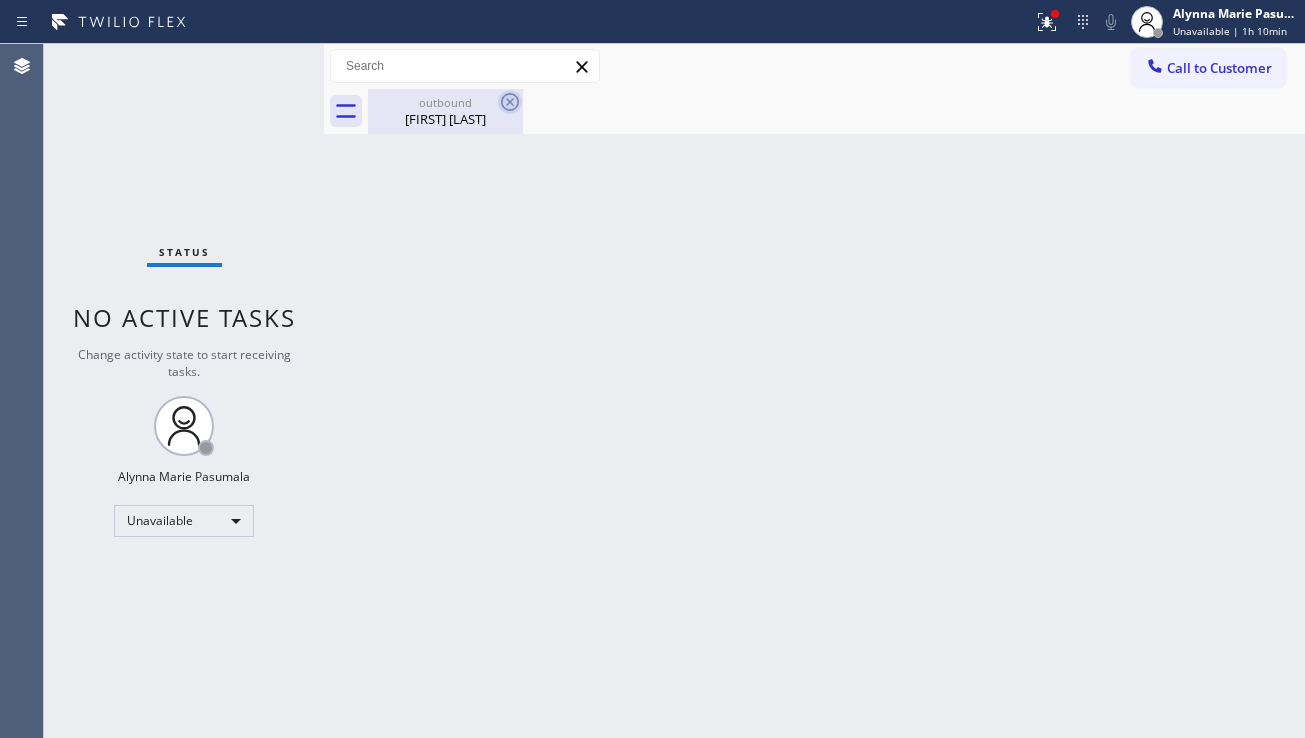 click 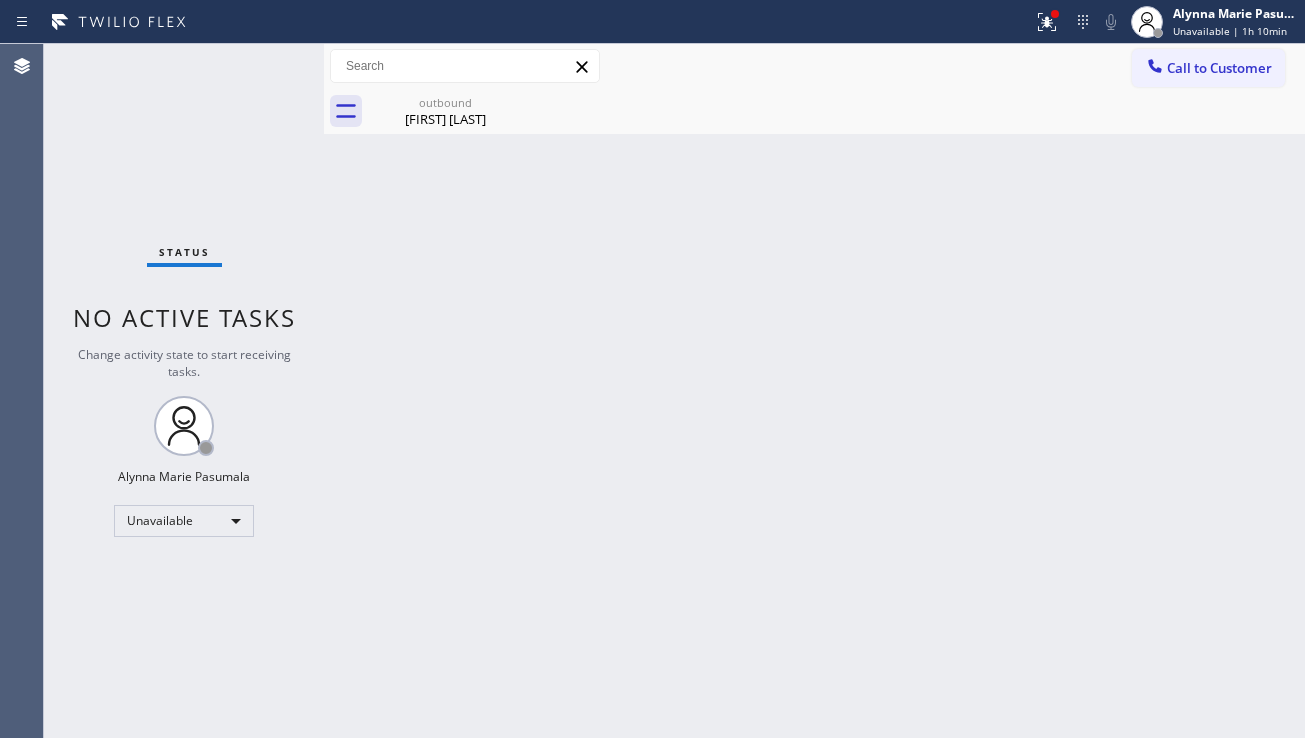 drag, startPoint x: 1198, startPoint y: 79, endPoint x: 1029, endPoint y: 207, distance: 212.00237 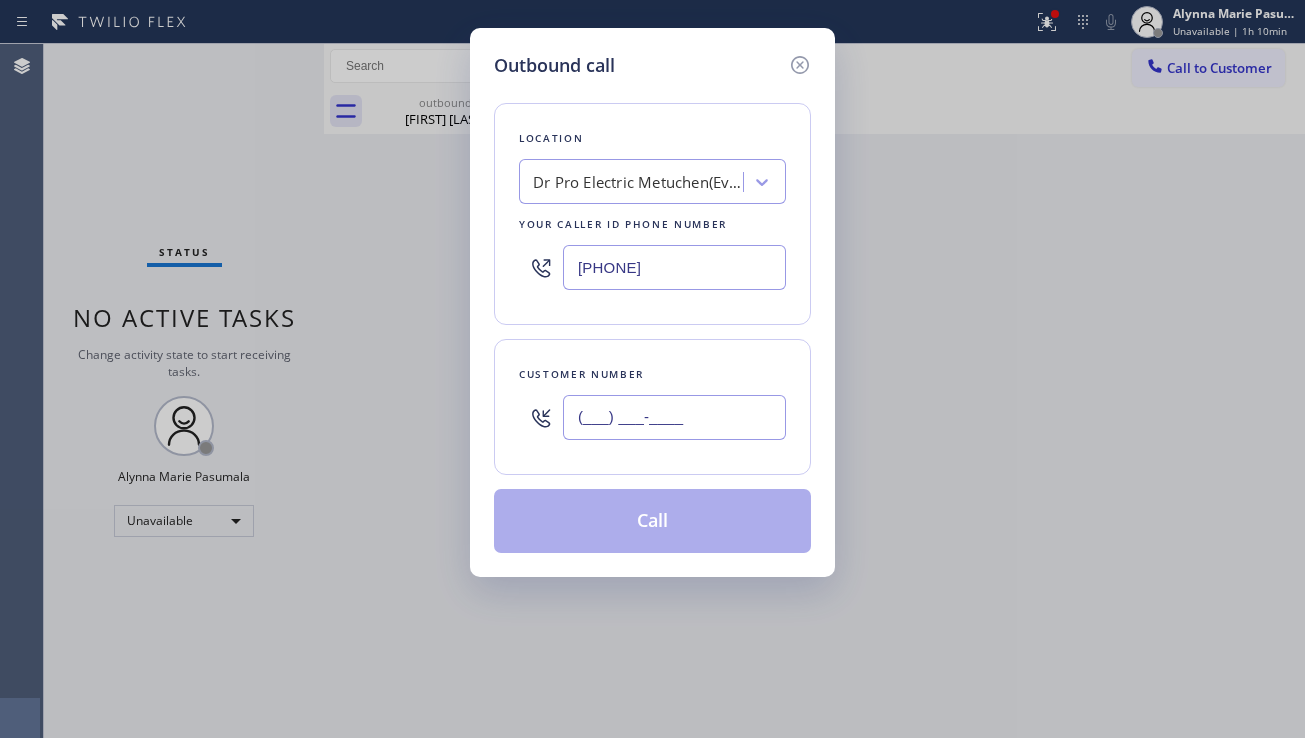 click on "(___) ___-____" at bounding box center (674, 417) 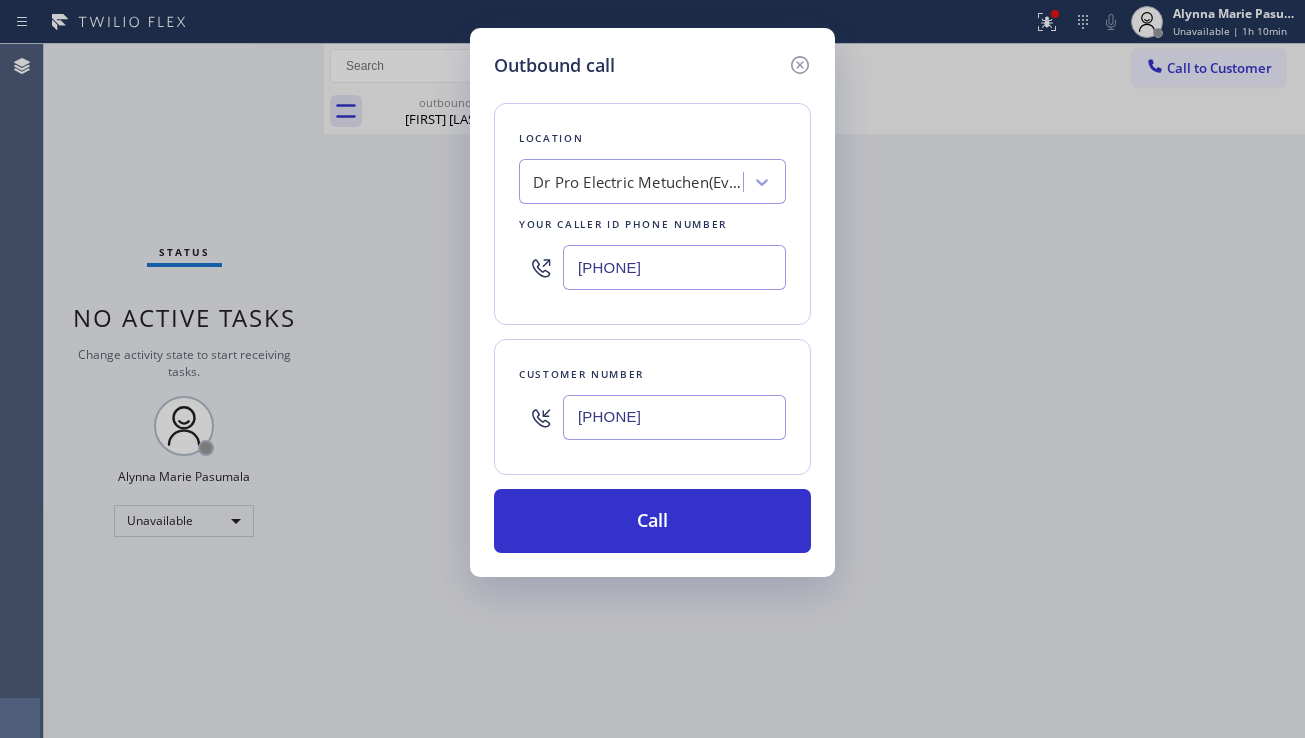 click on "Outbound call Location Dr Pro Electric [CITY](Everything Electric) Your caller id phone number [PHONE] Customer number [PHONE] Call" at bounding box center (652, 369) 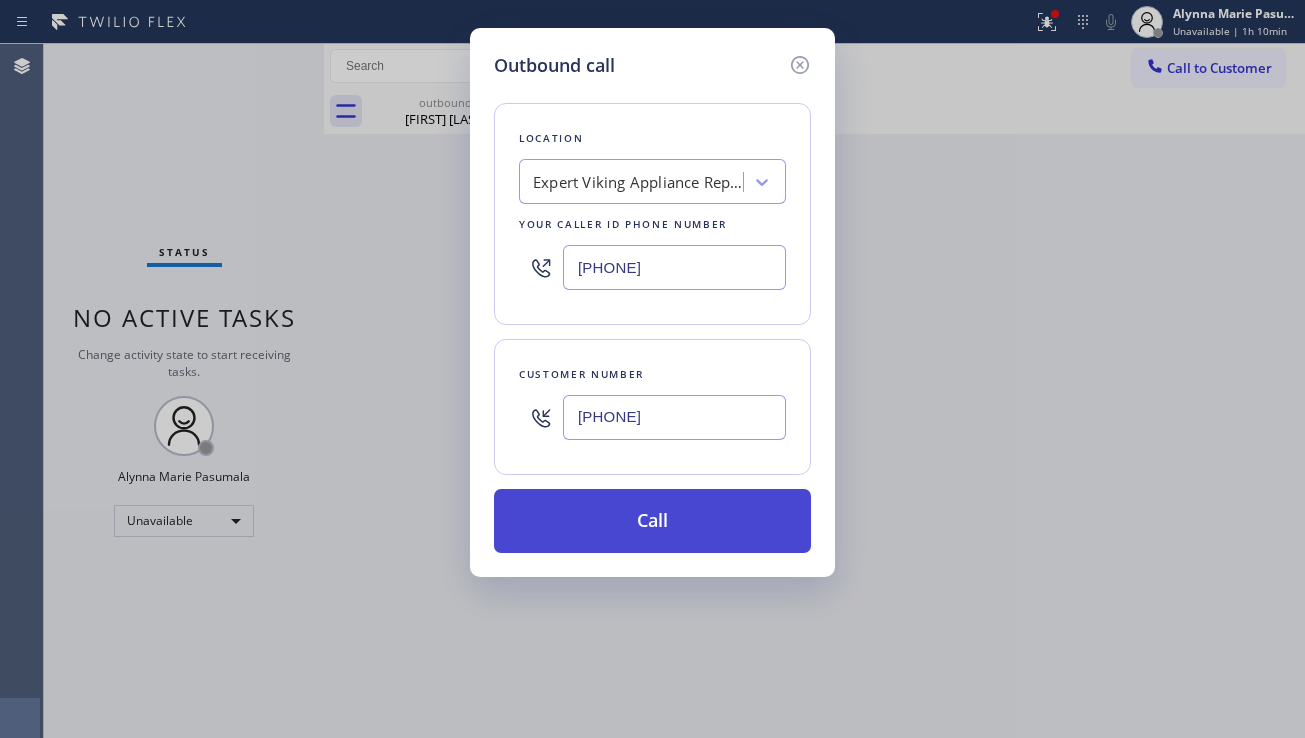 click on "Call" at bounding box center (652, 521) 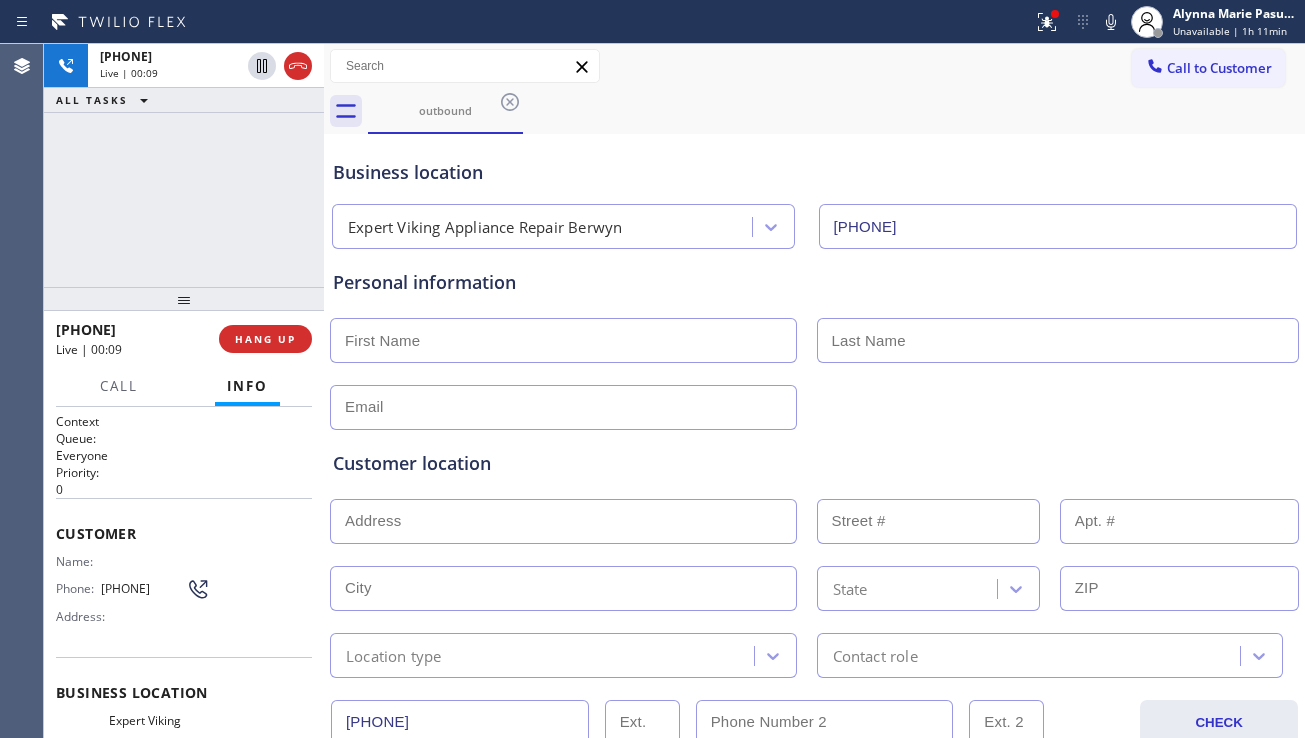 click on "Customer location" at bounding box center [814, 463] 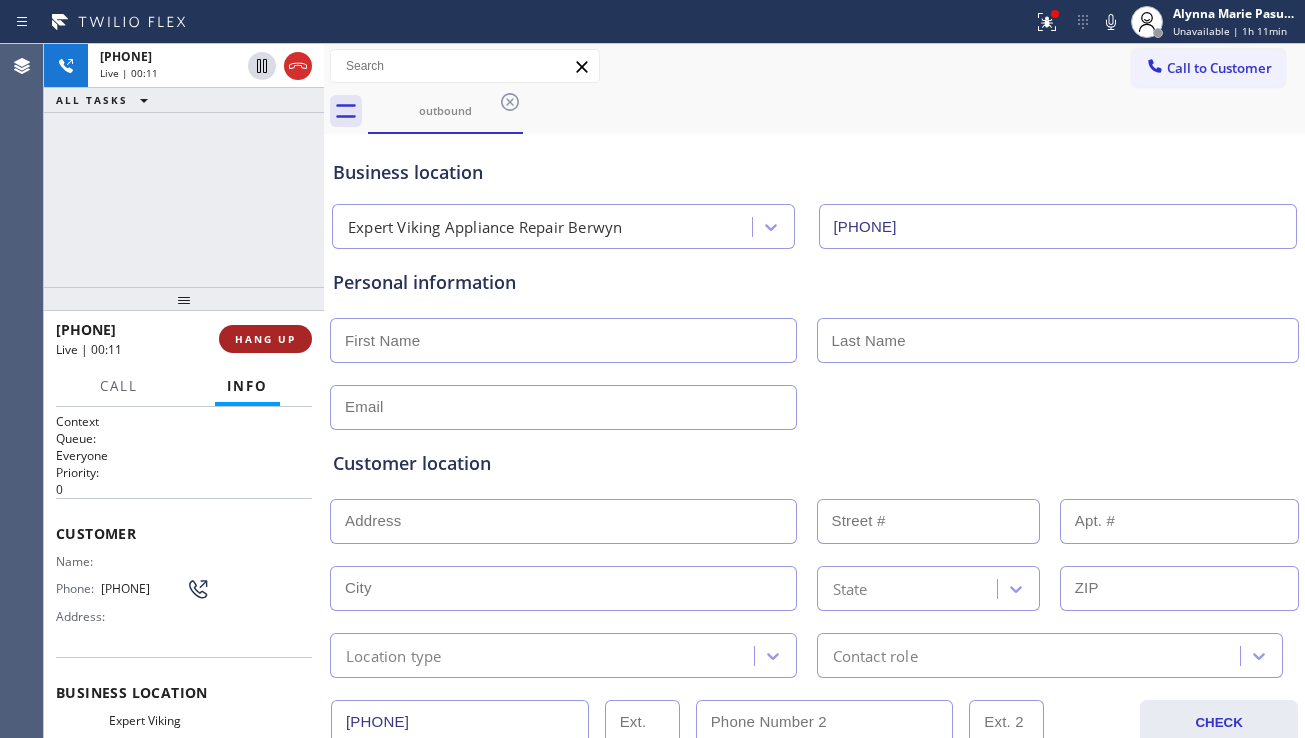 click on "HANG UP" at bounding box center (265, 339) 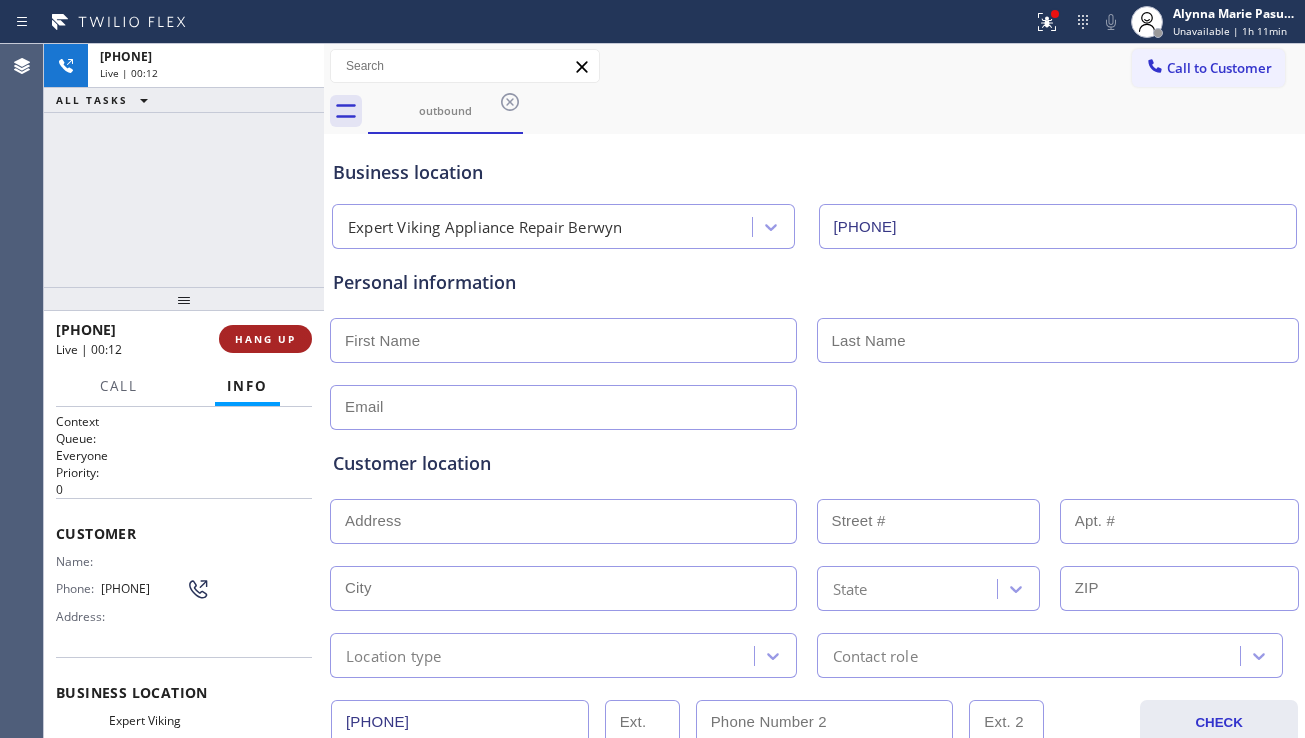 click on "HANG UP" at bounding box center (265, 339) 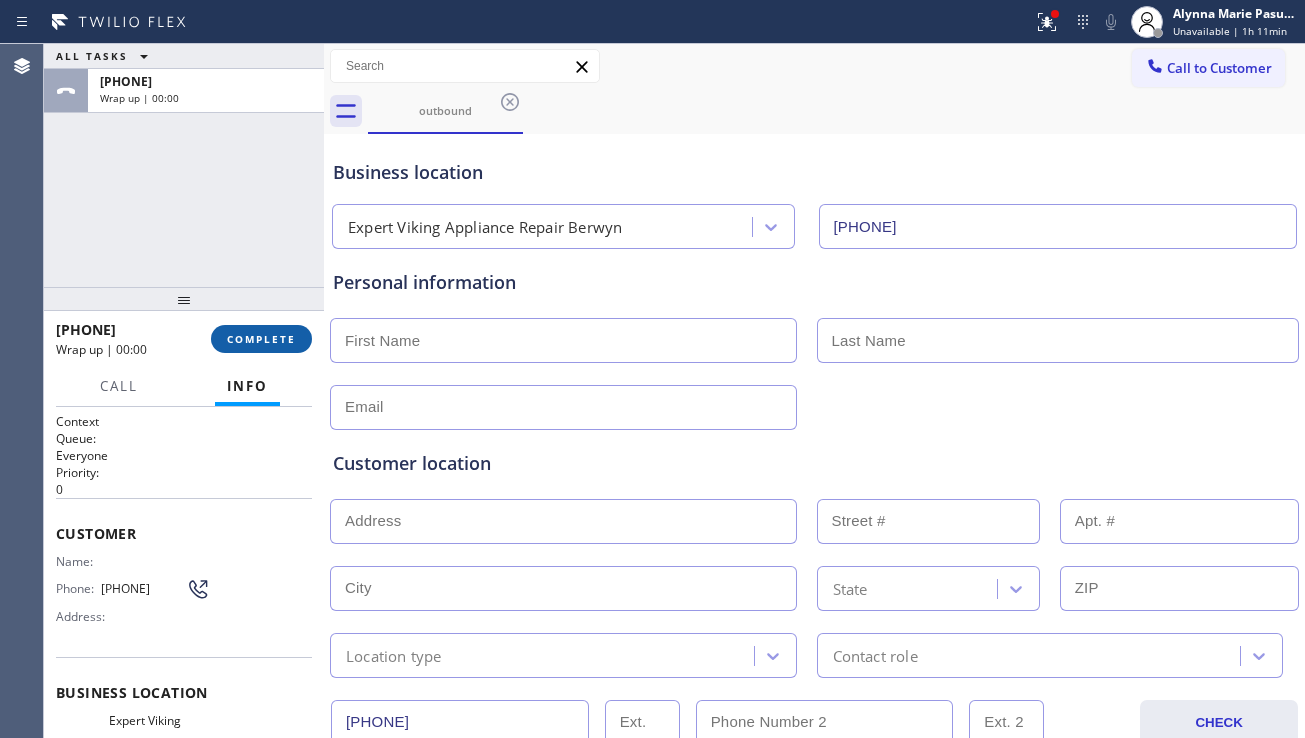 click on "COMPLETE" at bounding box center (261, 339) 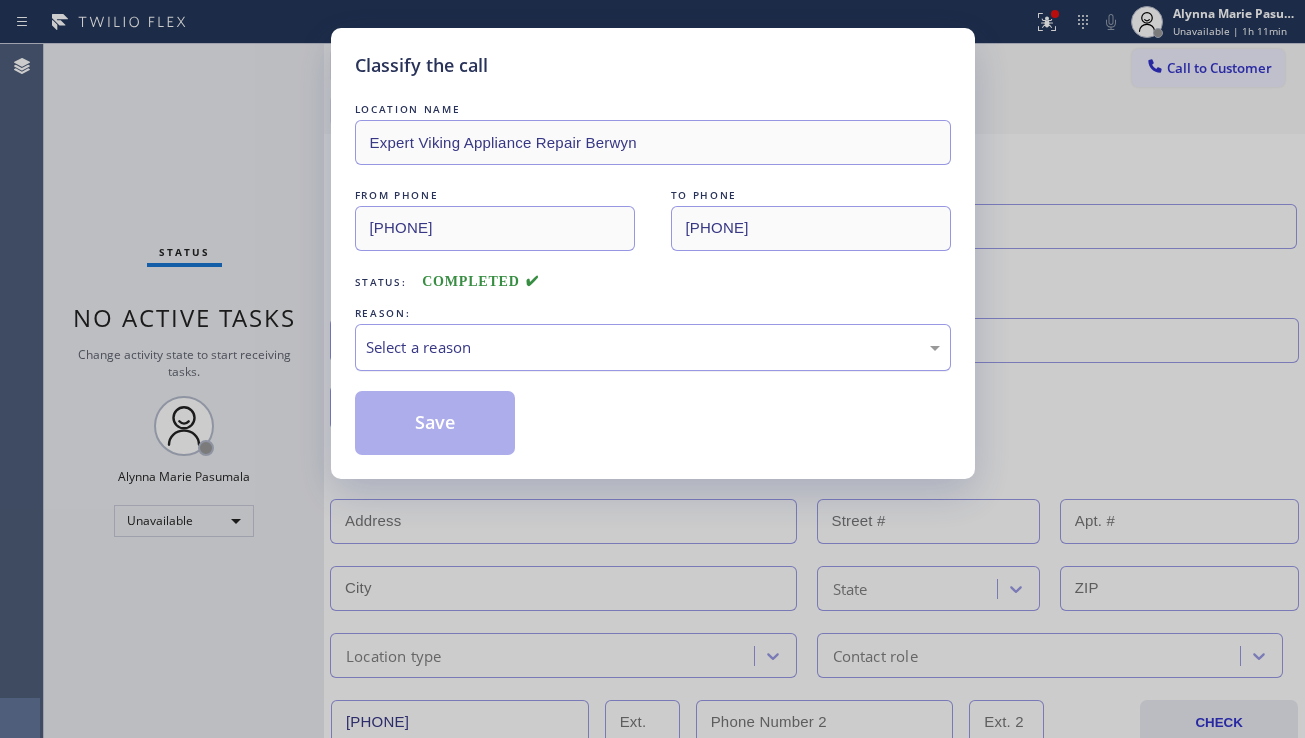 click on "Select a reason" at bounding box center (653, 347) 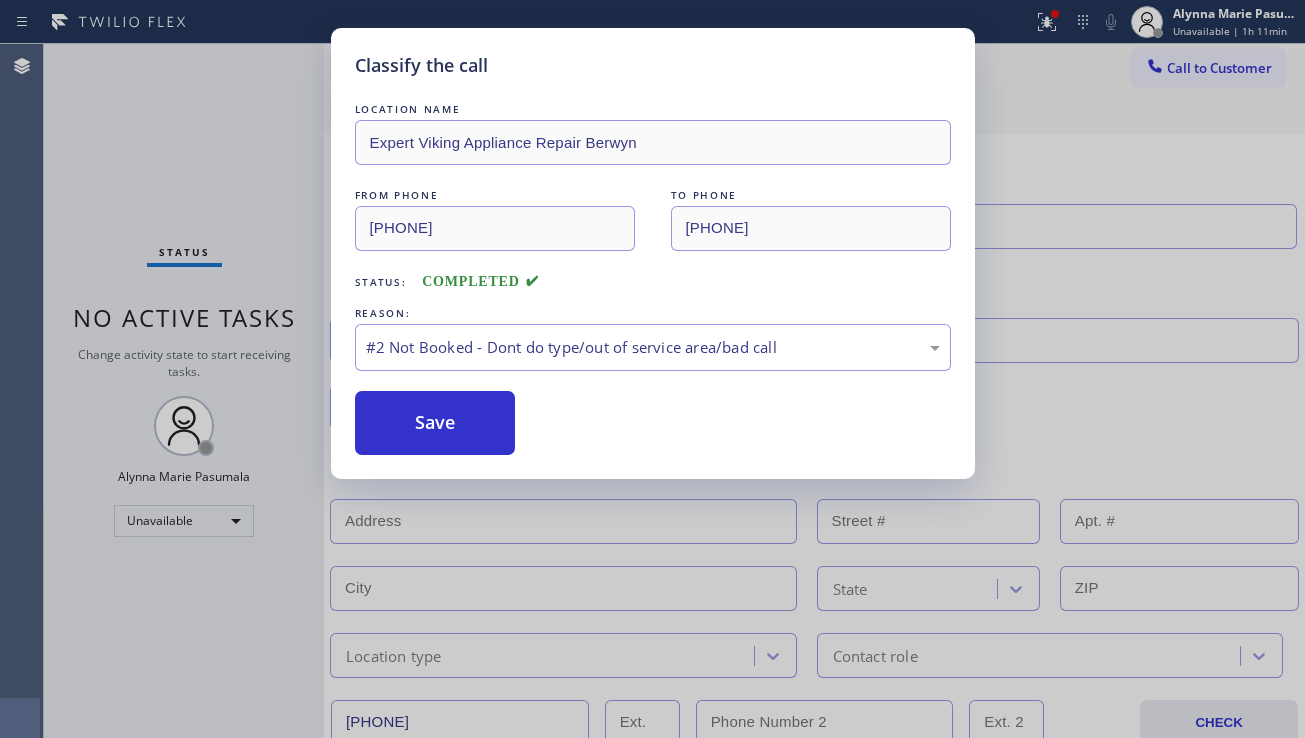 drag, startPoint x: 426, startPoint y: 427, endPoint x: 414, endPoint y: 472, distance: 46.572525 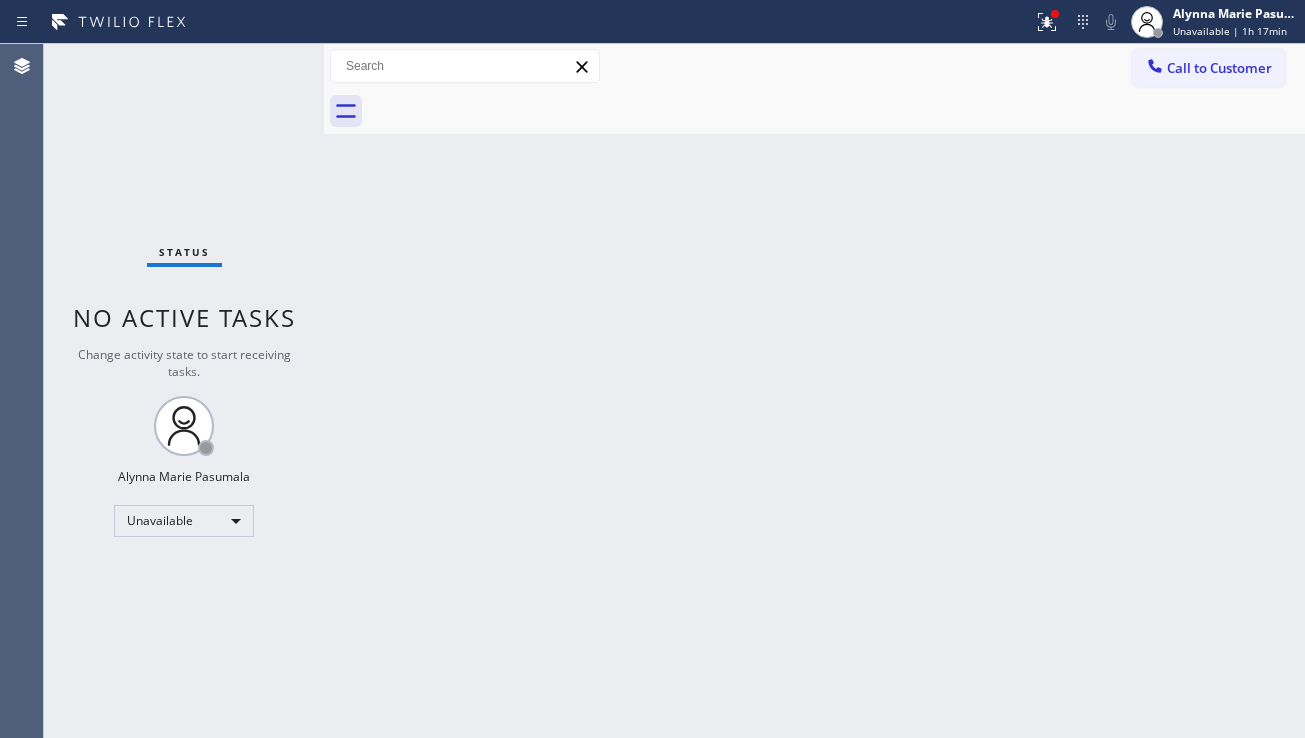 click on "Back to Dashboard Change Sender ID Customers Technicians Select a contact Outbound call Location Search location Your caller id phone number Customer number Call Customer info Name   Phone none Address none Change Sender ID HVAC +1[PHONE] 5 Star Appliance +1[PHONE] Appliance Repair +1[PHONE] Plumbing +1[PHONE] Air Duct Cleaning +1[PHONE]  Electricians +1[PHONE]  Cancel Change Check personal SMS Reset Change No tabs Call to Customer Outbound call Location Expert Viking Appliance Repair [CITY] Your caller id phone number ([AREA]) [PHONE] Customer number Call Outbound call Technician Search Technician Your caller id phone number Your caller id phone number Call" at bounding box center (814, 391) 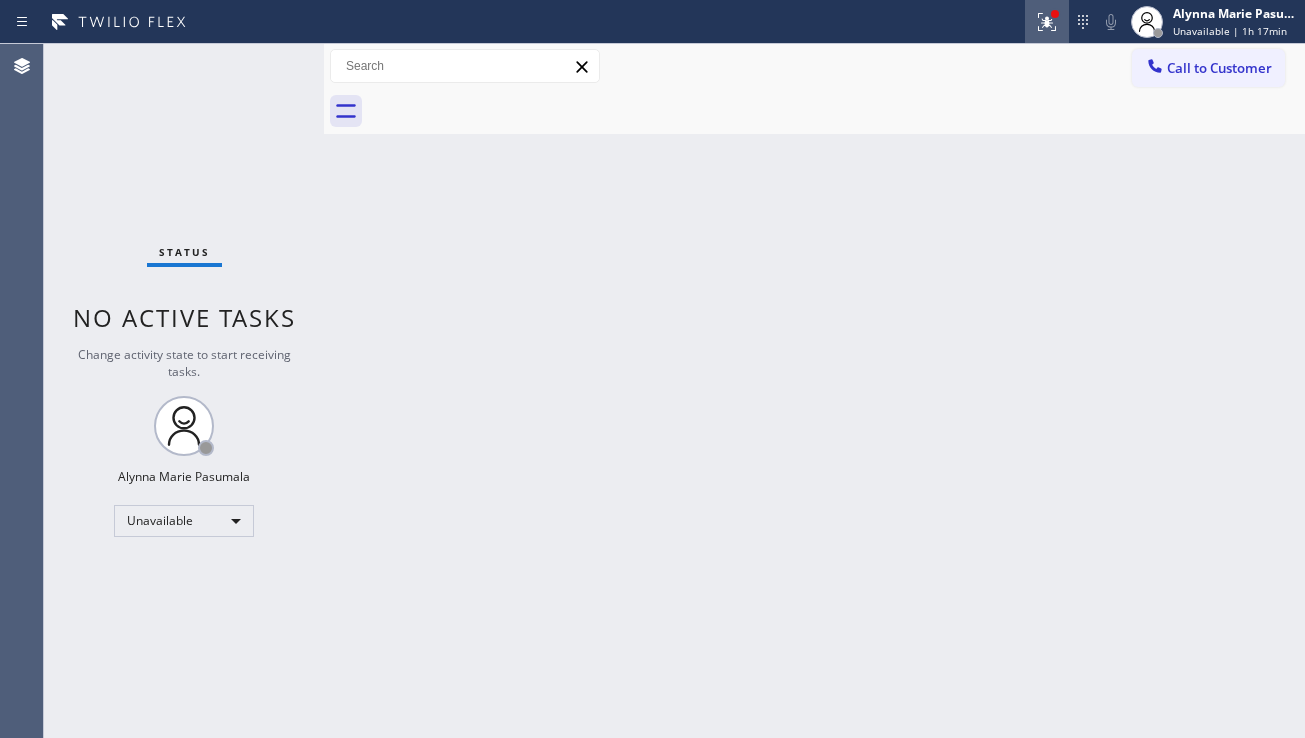 click 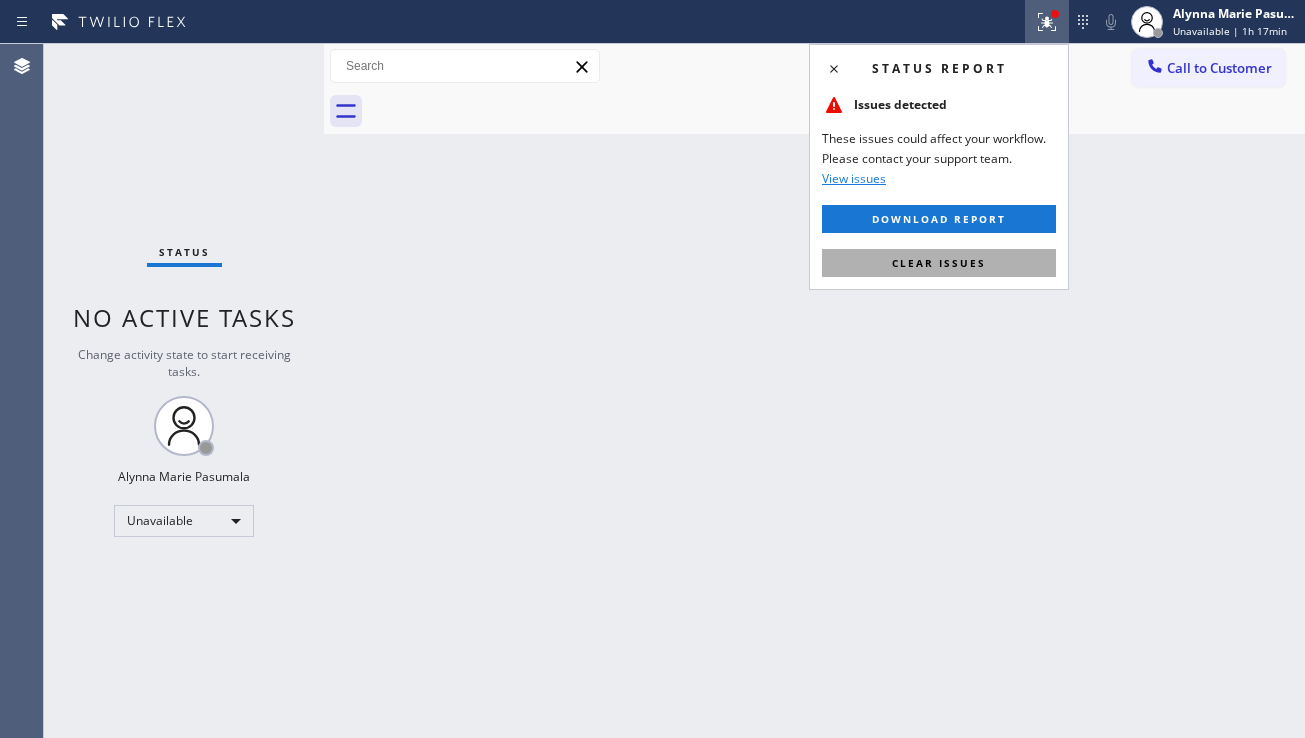click on "Clear issues" at bounding box center [939, 263] 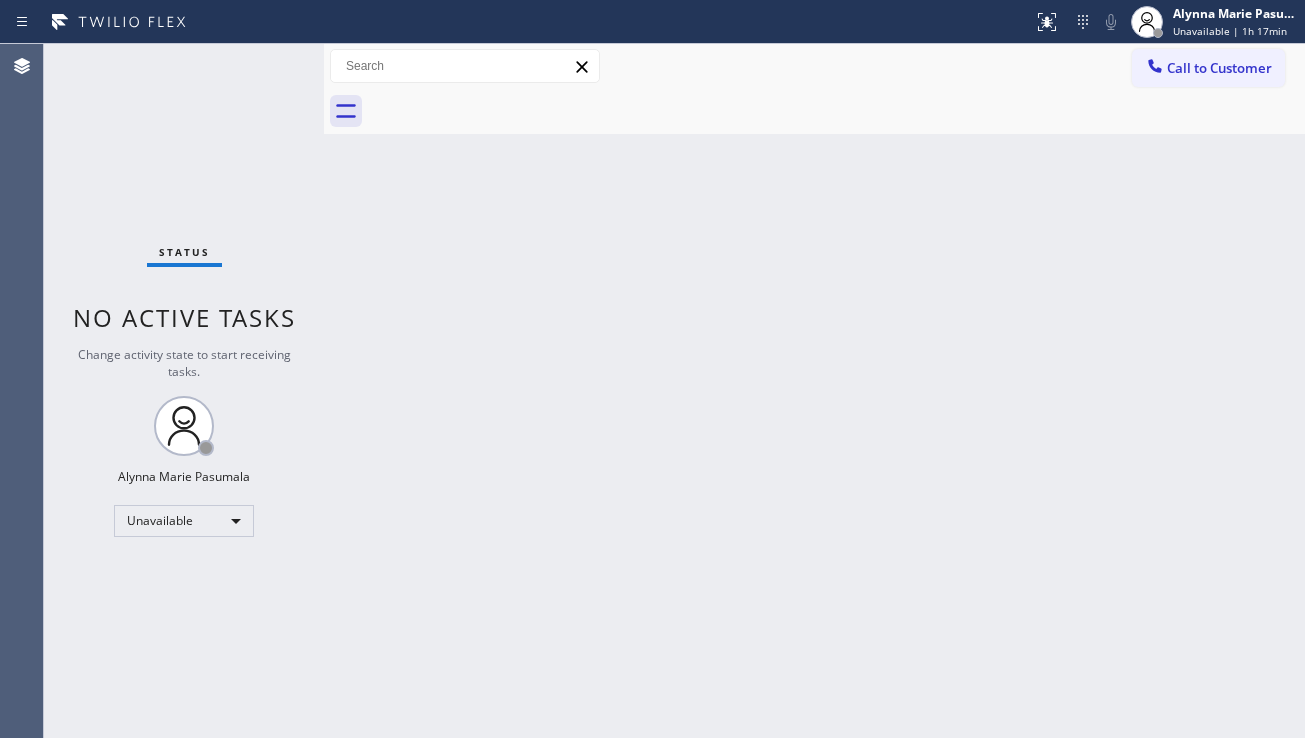 click on "Back to Dashboard Change Sender ID Customers Technicians Select a contact Outbound call Location Search location Your caller id phone number Customer number Call Customer info Name   Phone none Address none Change Sender ID HVAC +1[PHONE] 5 Star Appliance +1[PHONE] Appliance Repair +1[PHONE] Plumbing +1[PHONE] Air Duct Cleaning +1[PHONE]  Electricians +1[PHONE]  Cancel Change Check personal SMS Reset Change No tabs Call to Customer Outbound call Location Expert Viking Appliance Repair [CITY] Your caller id phone number ([AREA]) [PHONE] Customer number Call Outbound call Technician Search Technician Your caller id phone number Your caller id phone number Call" at bounding box center (814, 391) 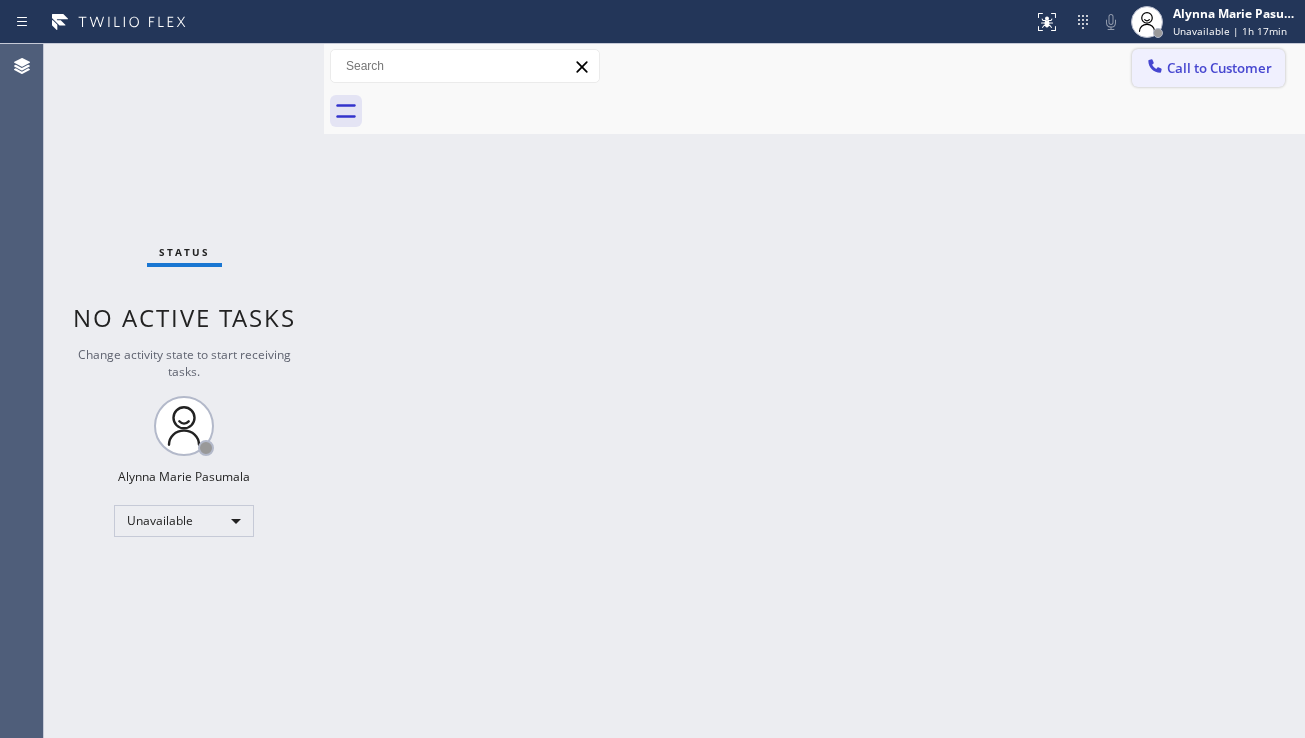 click on "Call to Customer" at bounding box center (1208, 68) 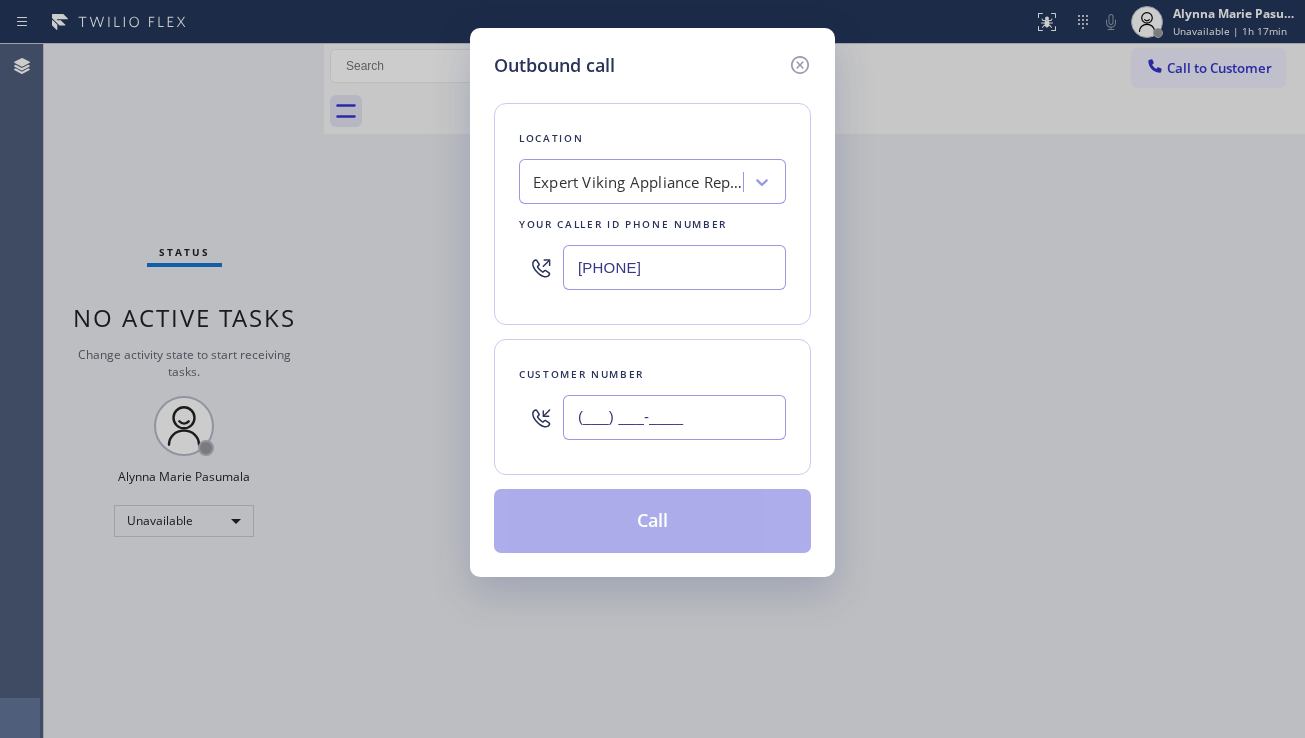 click on "(___) ___-____" at bounding box center (674, 417) 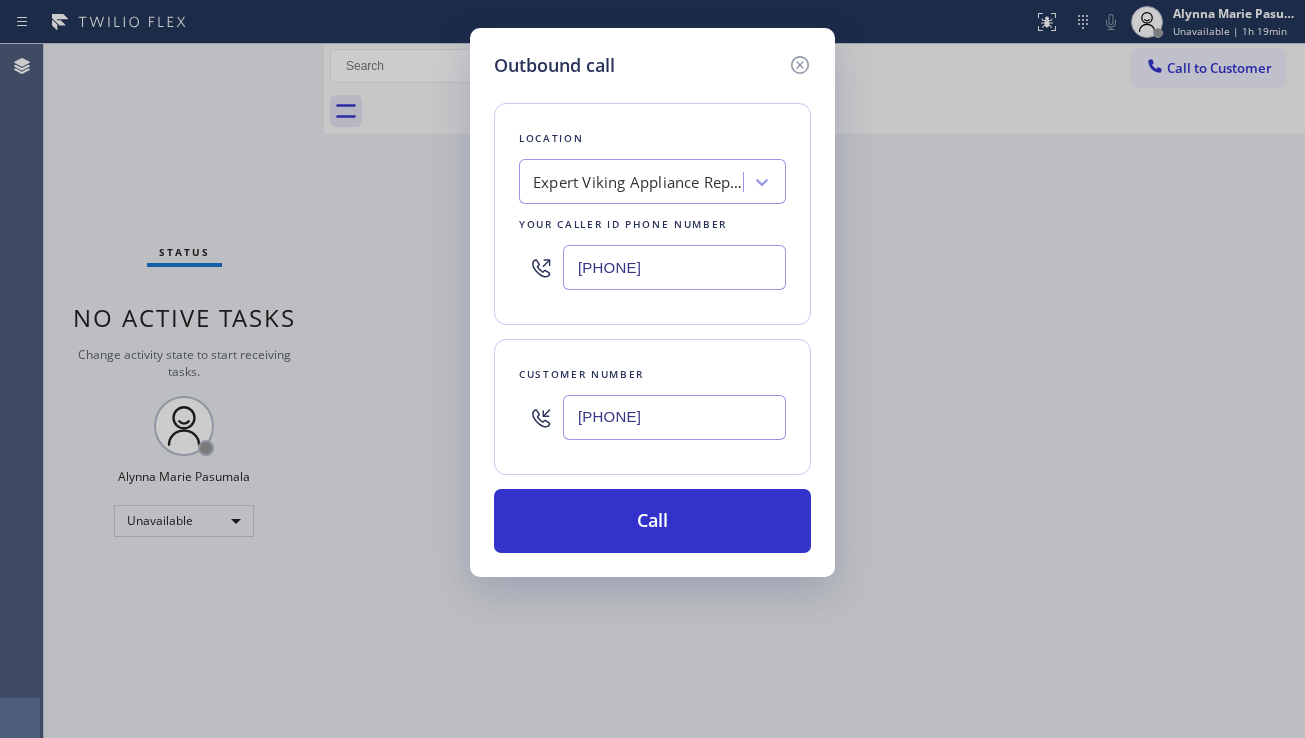 drag, startPoint x: 1188, startPoint y: 382, endPoint x: 1016, endPoint y: 325, distance: 181.19879 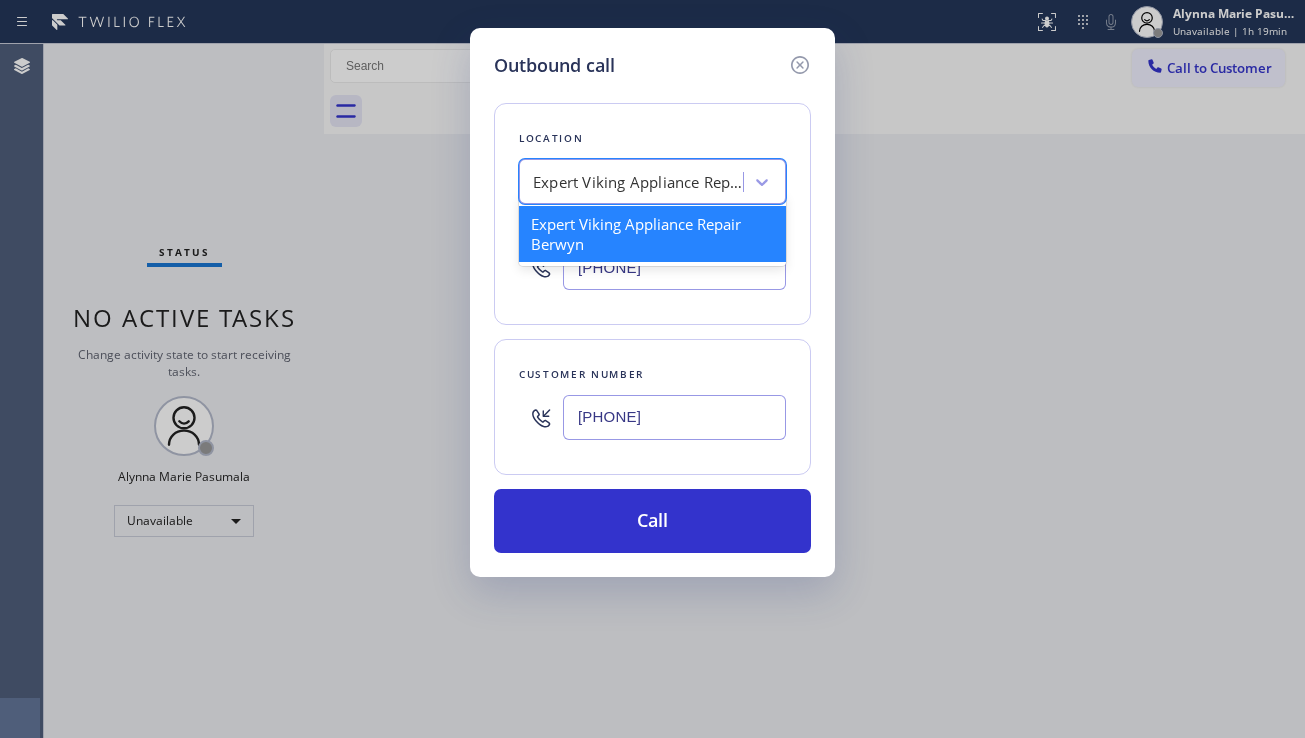 click on "Expert Viking Appliance Repair Berwyn" at bounding box center [638, 182] 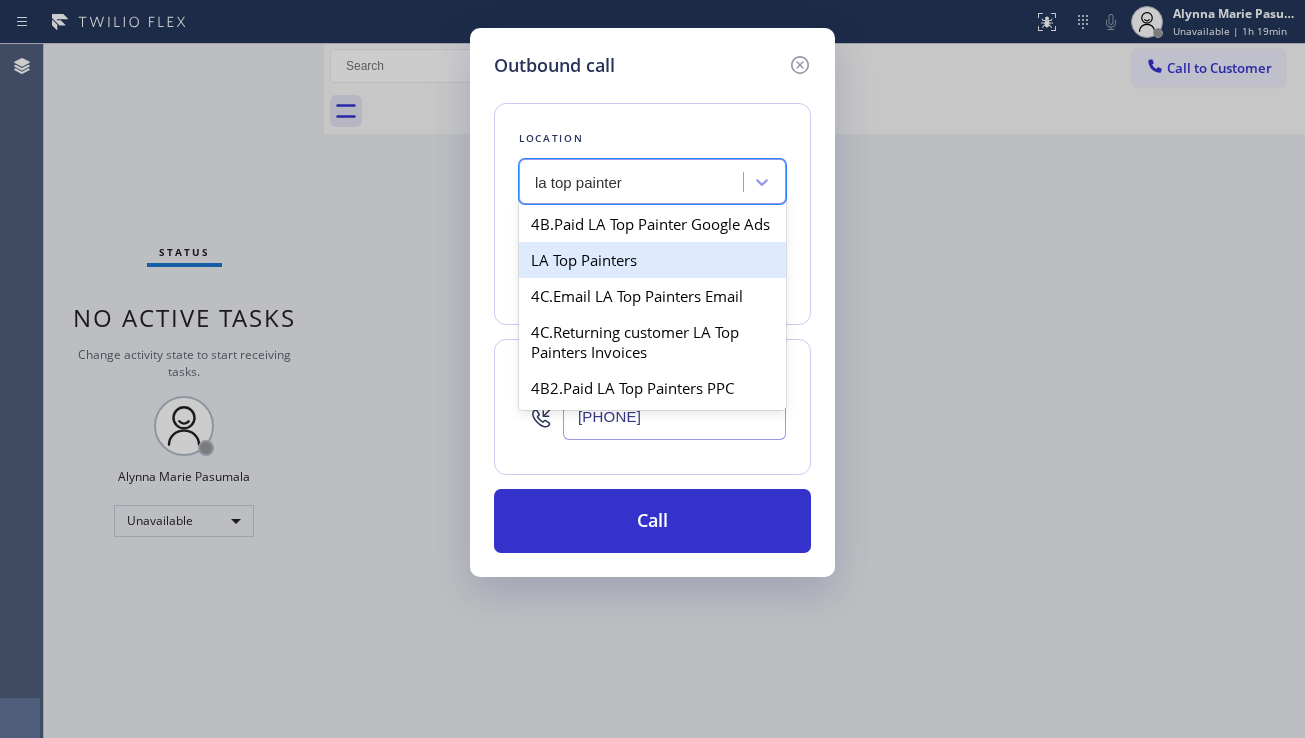 click on "LA Top Painters" at bounding box center [652, 260] 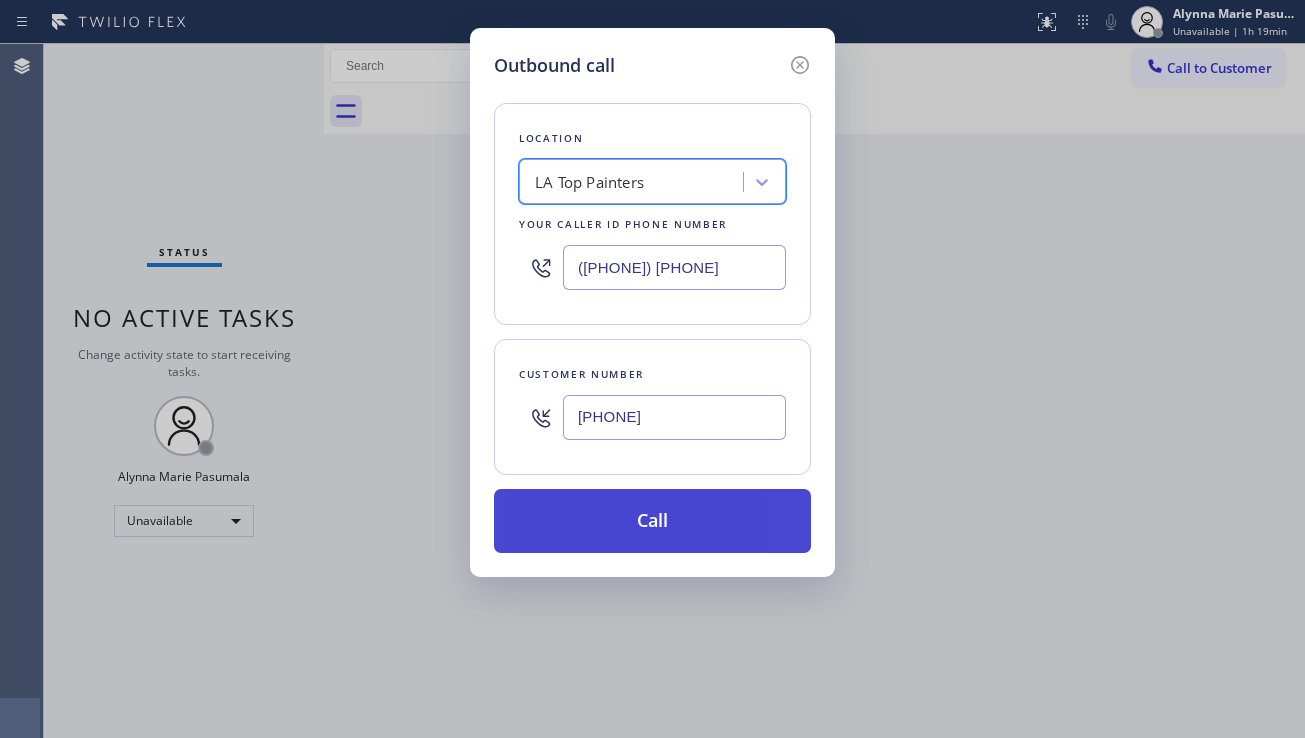 click on "Call" at bounding box center (652, 521) 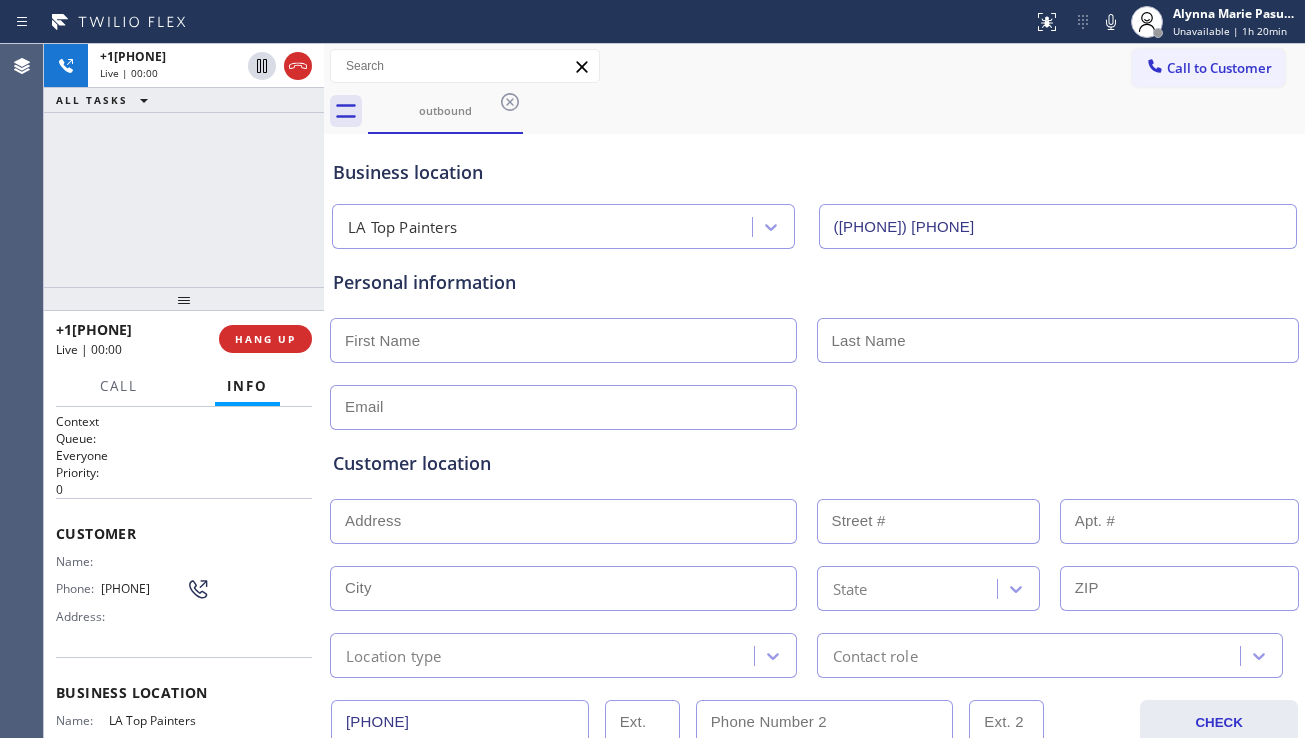 click on "Customer location >> ADD NEW ADDRESS << + NEW ADDRESS State Location type Contact role" at bounding box center (814, 550) 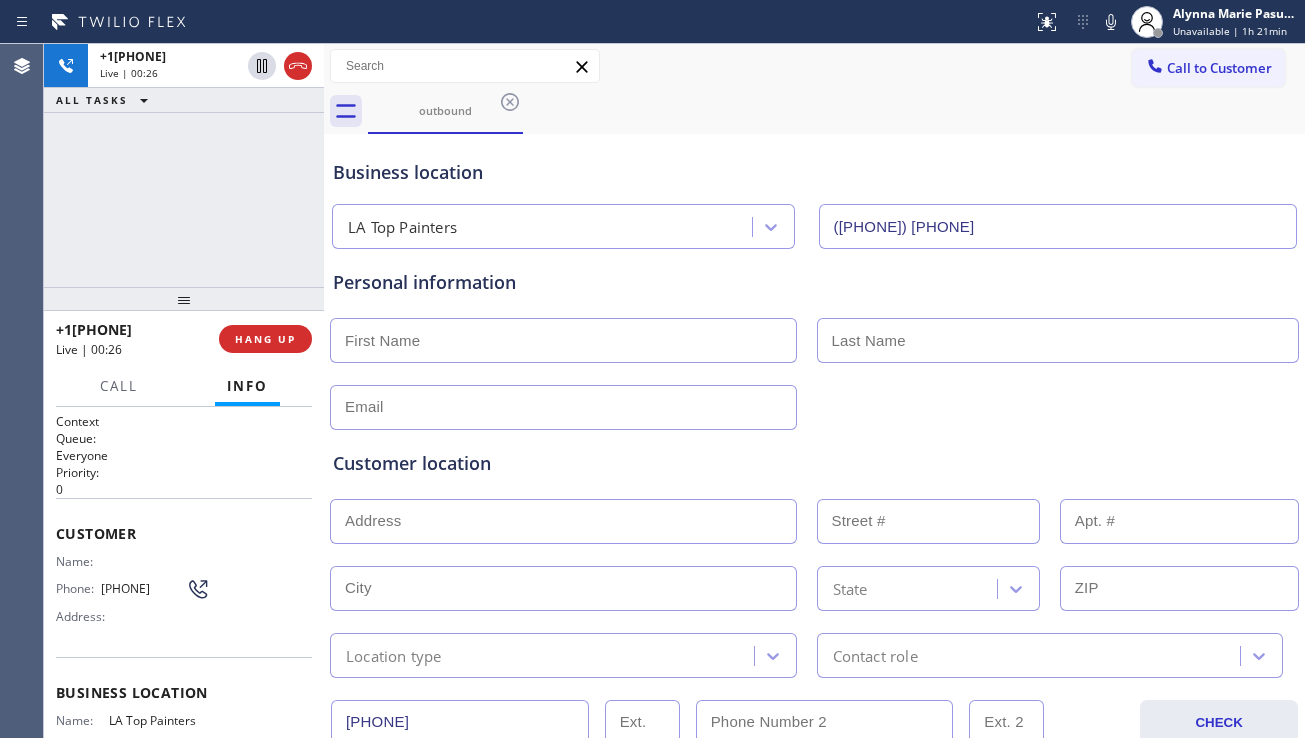 click on "[PHONE] Live | 00:26 ALL TASKS ALL TASKS ACTIVE TASKS TASKS IN WRAP UP" at bounding box center [184, 165] 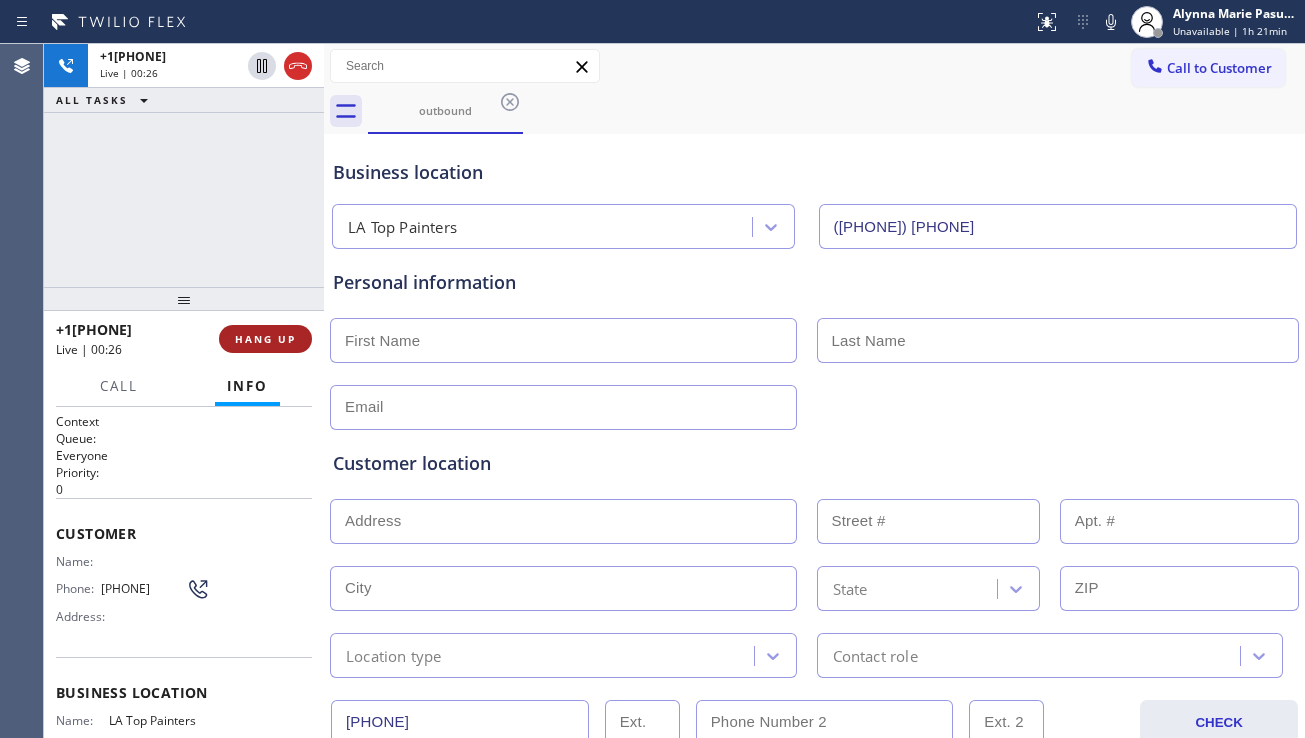 click on "HANG UP" at bounding box center [265, 339] 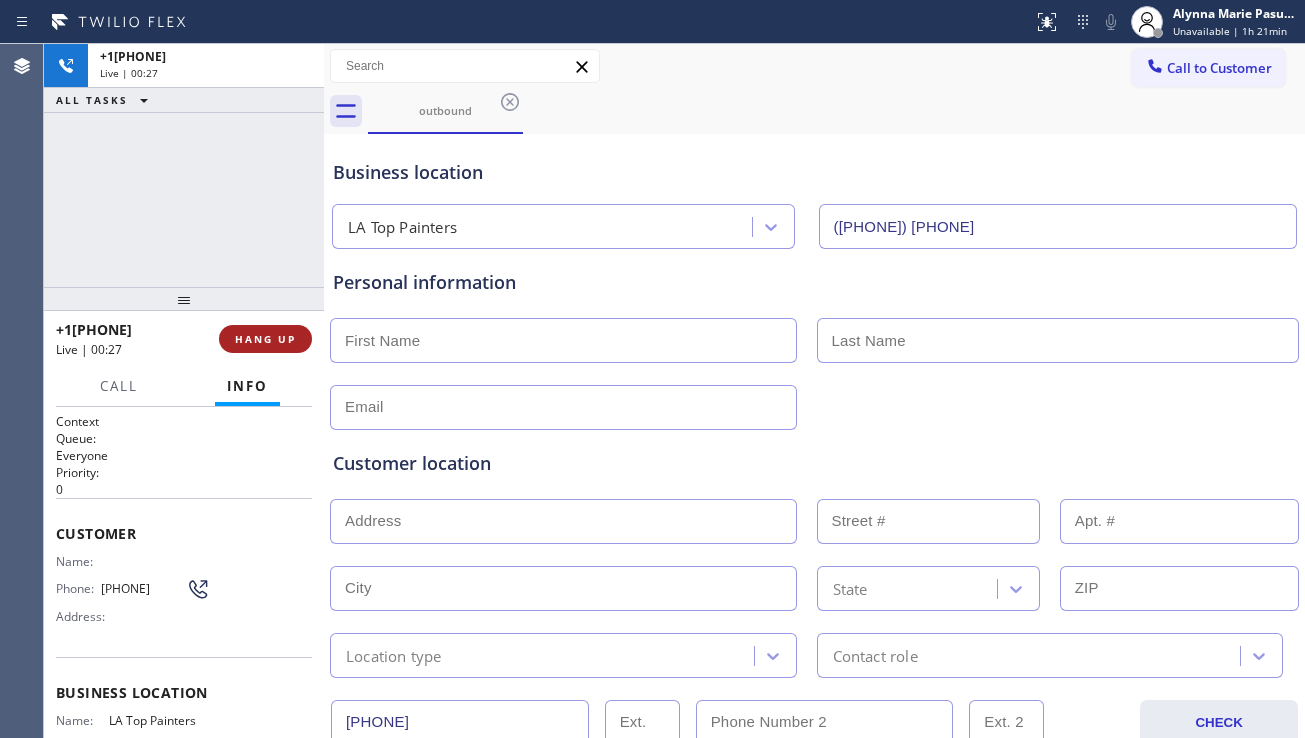 click on "HANG UP" at bounding box center (265, 339) 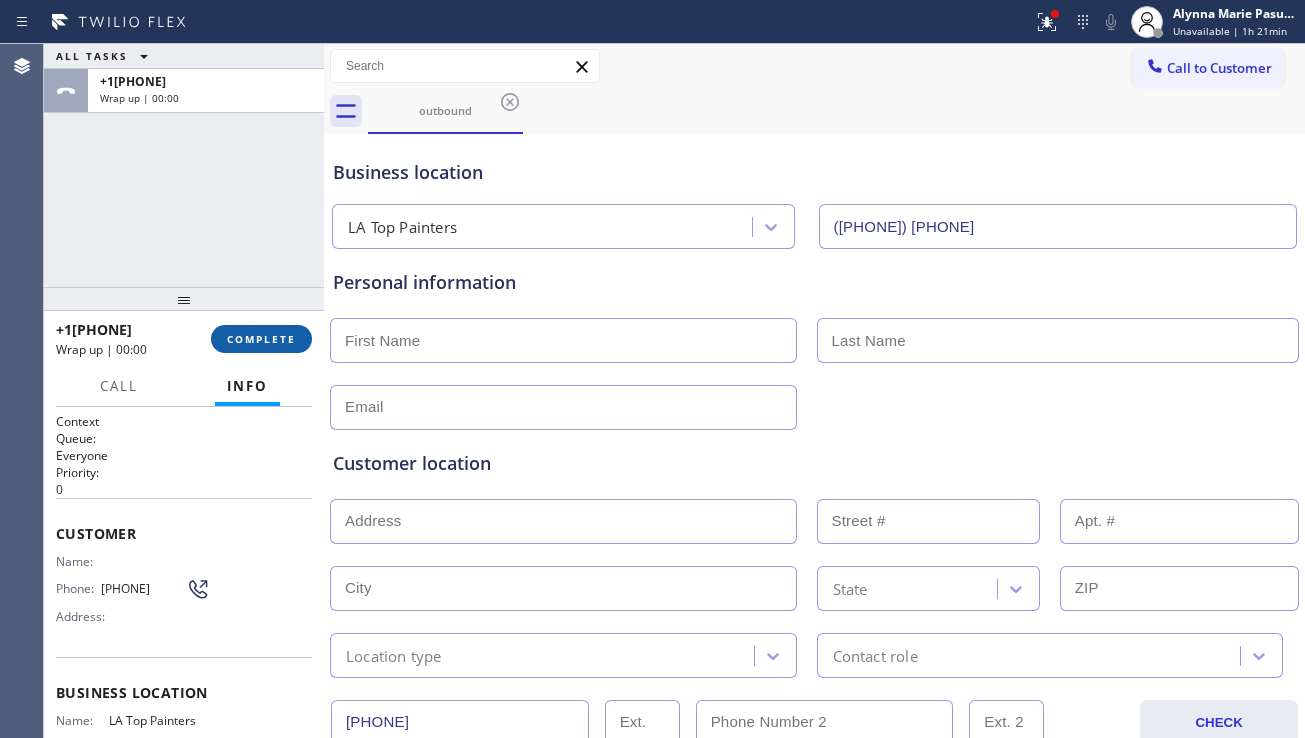 click on "COMPLETE" at bounding box center [261, 339] 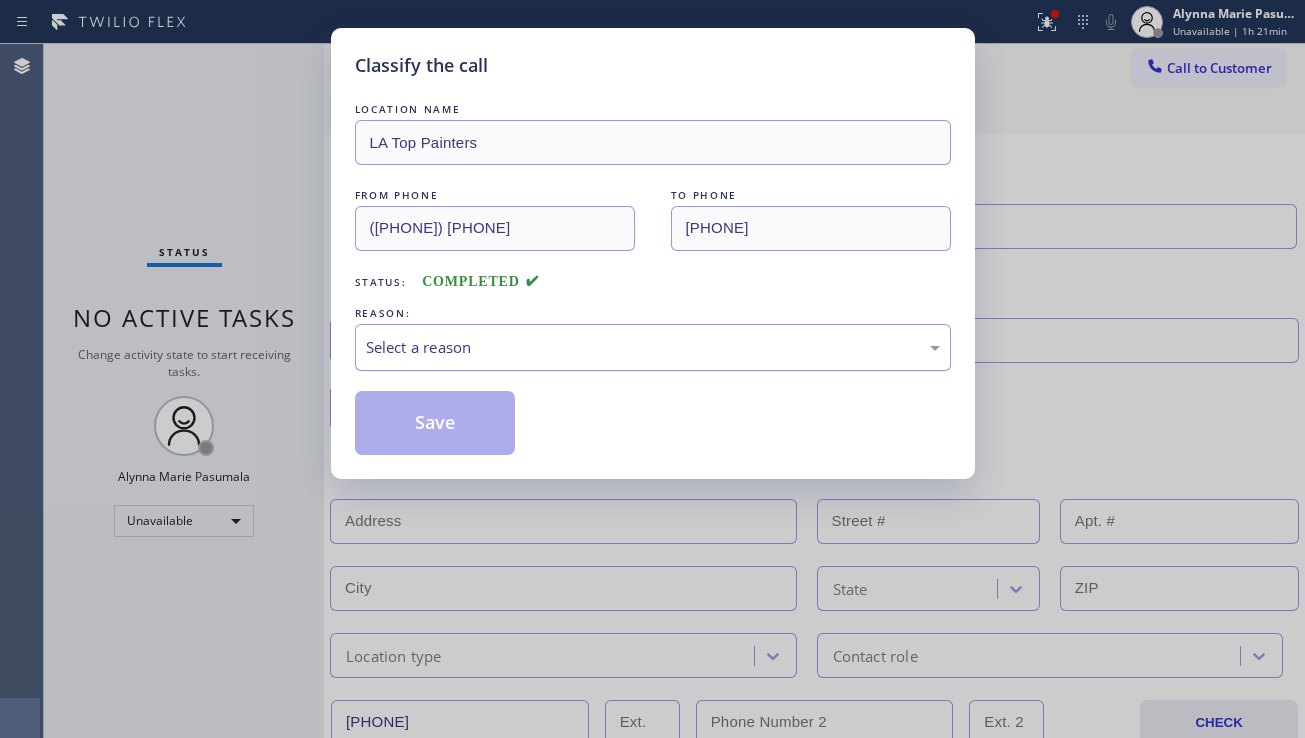 click on "Select a reason" at bounding box center [653, 347] 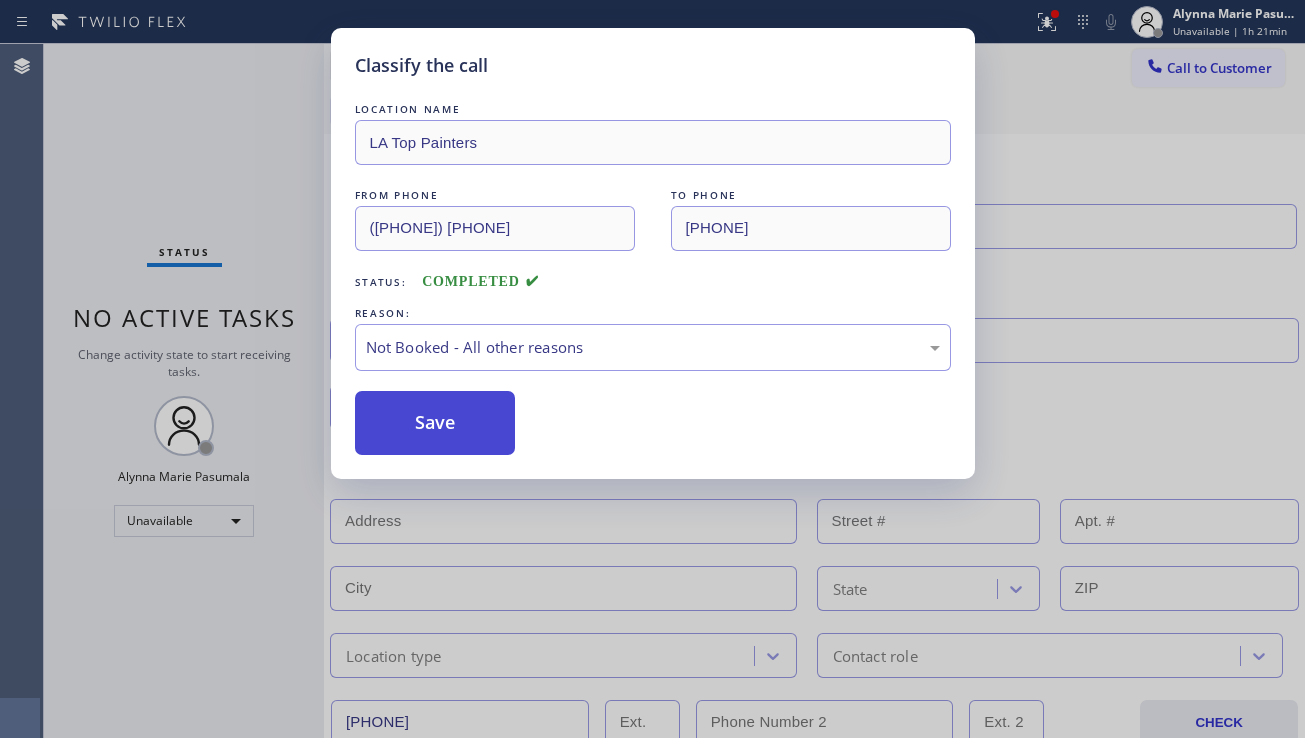 click on "Save" at bounding box center (435, 423) 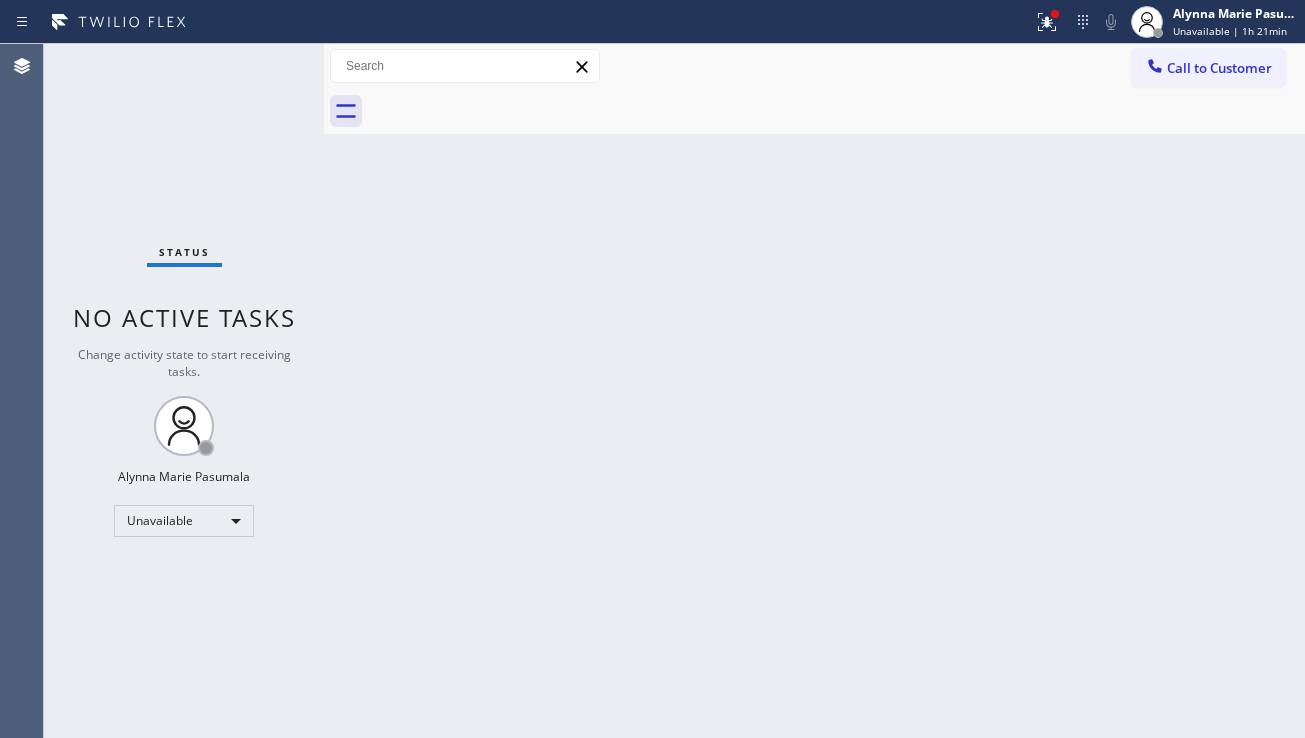 click on "Status   No active tasks     Change activity state to start receiving tasks.   Alynna Marie Pasumala Unavailable" at bounding box center (184, 391) 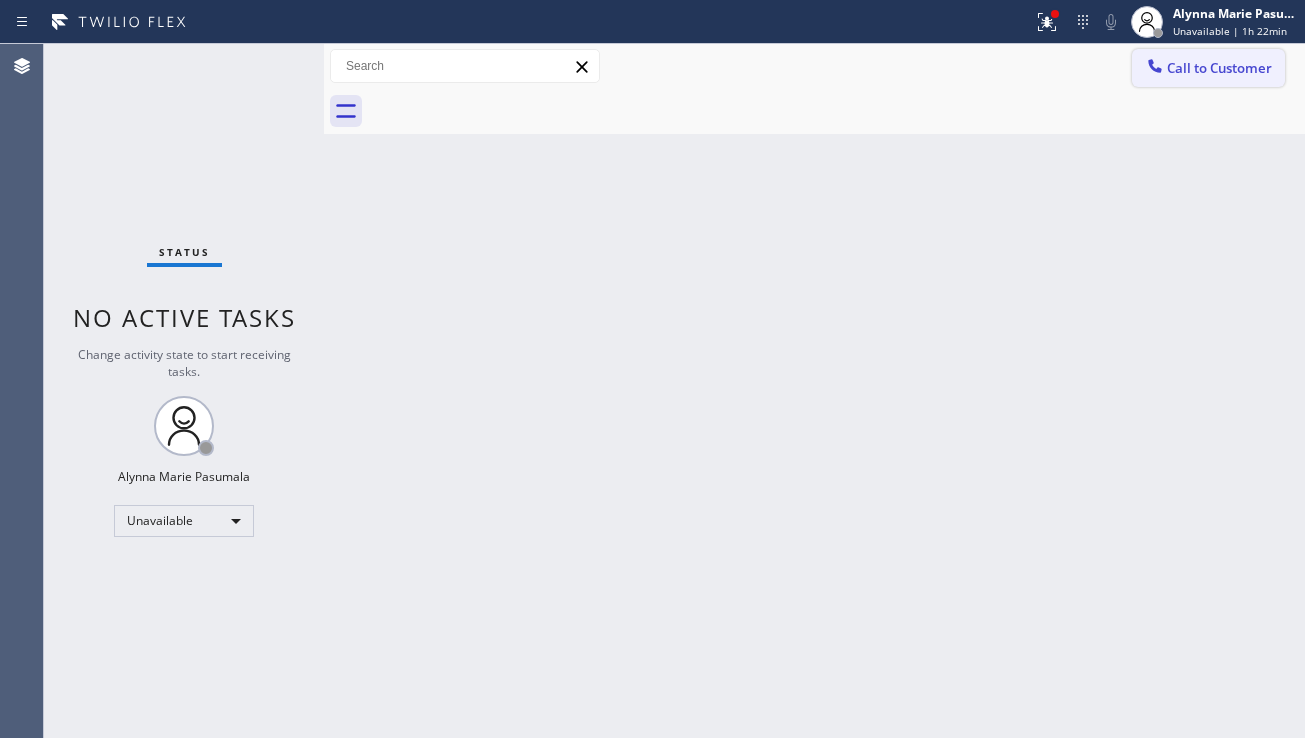 click on "Call to Customer" at bounding box center [1219, 68] 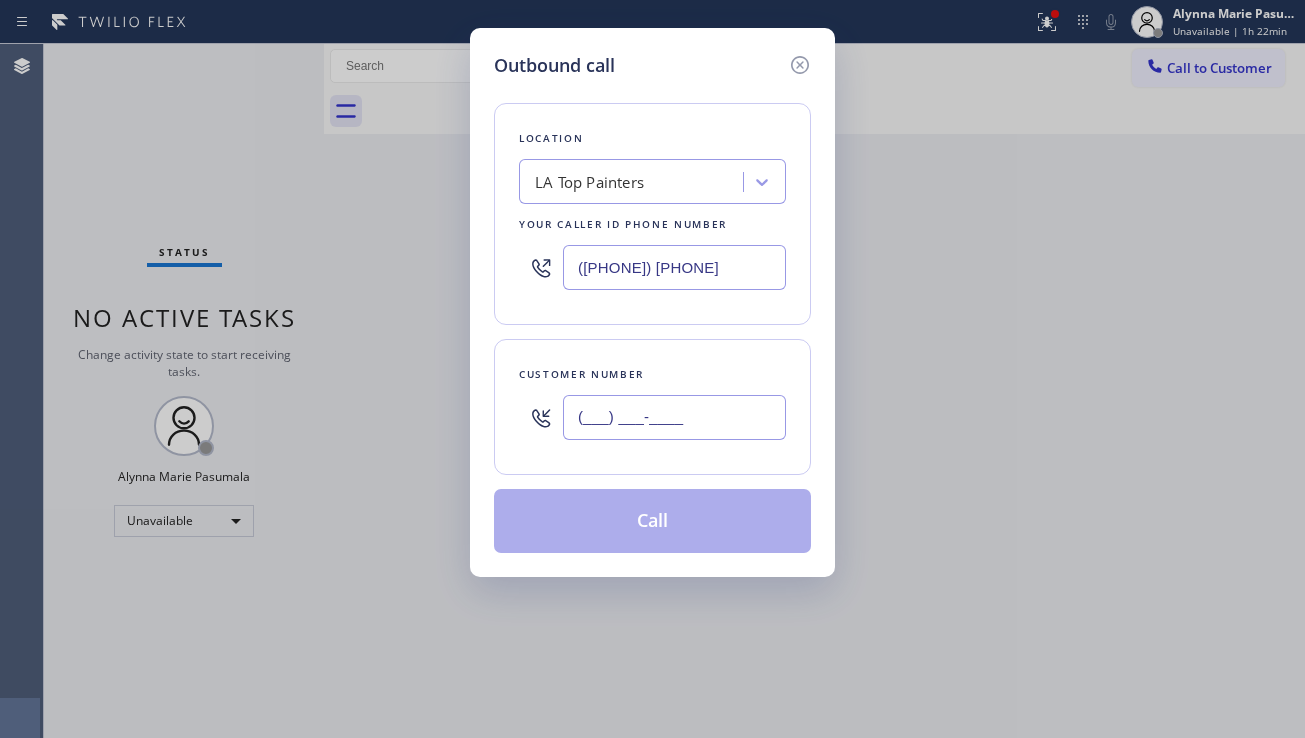 click on "(___) ___-____" at bounding box center (674, 417) 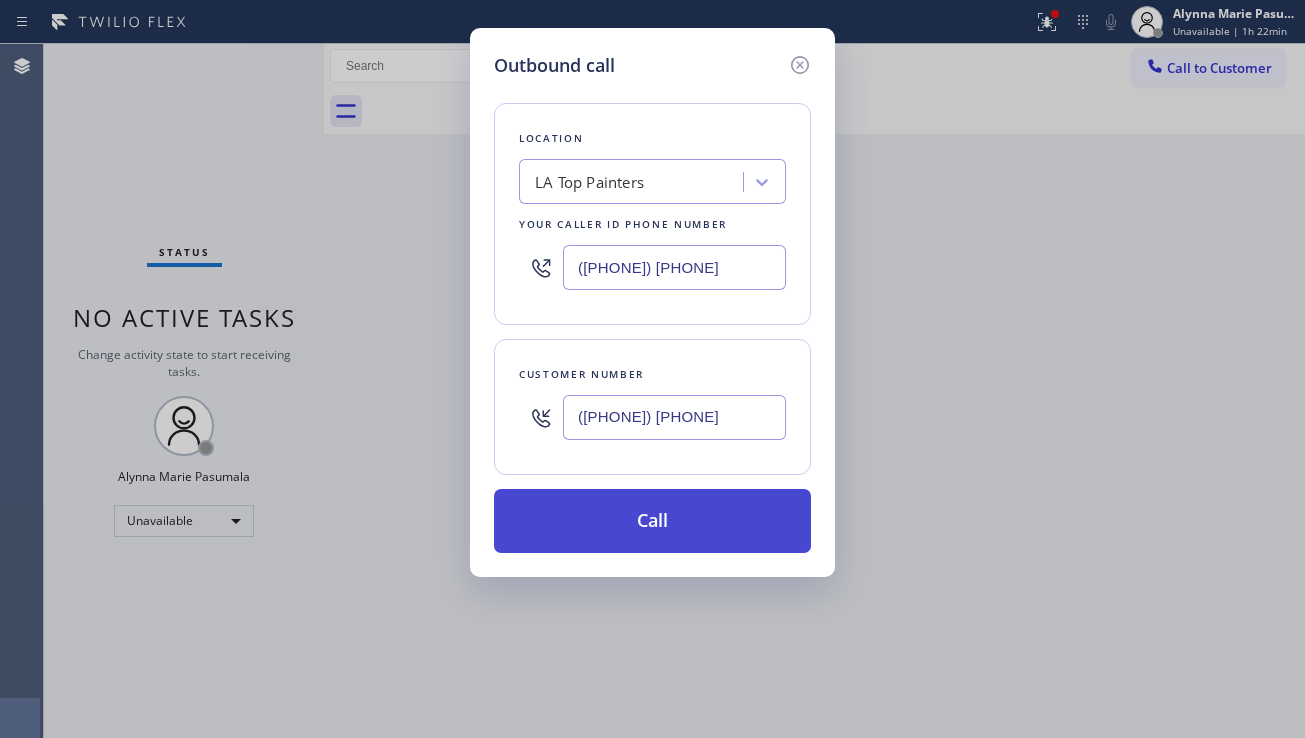 click on "Call" at bounding box center (652, 521) 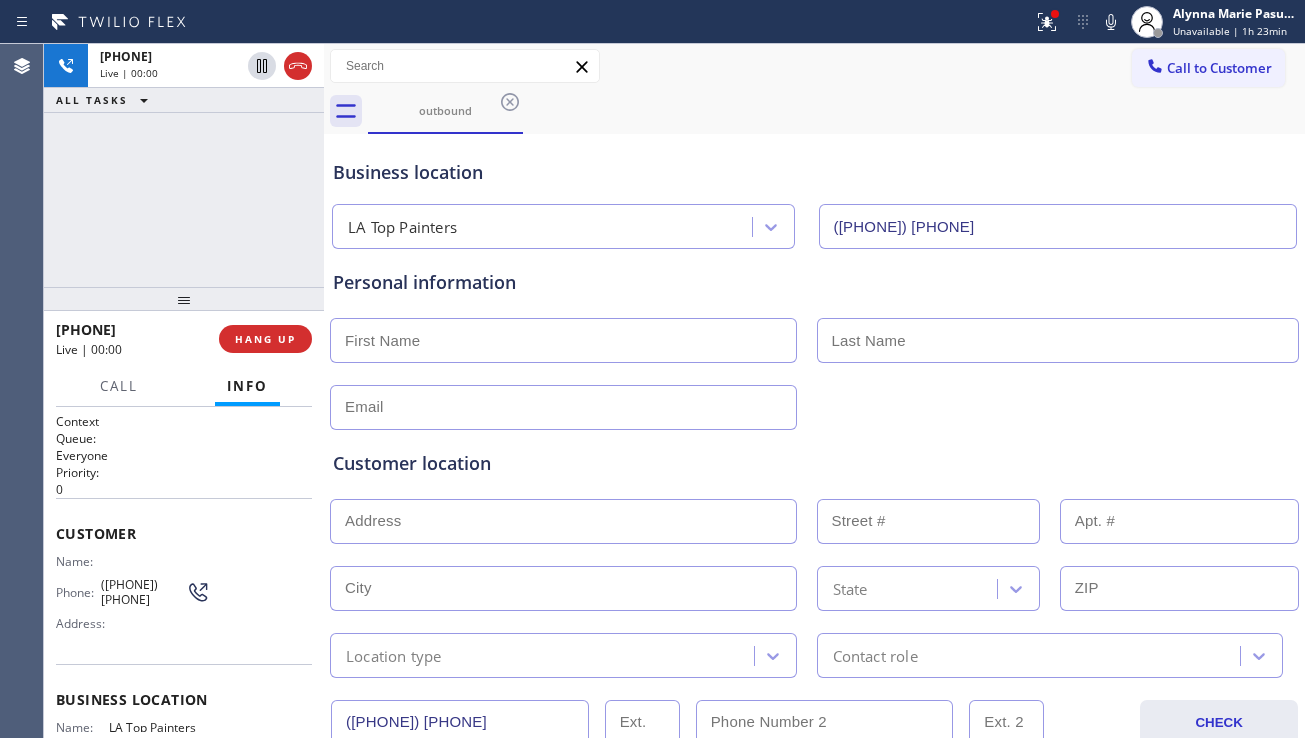 drag, startPoint x: 1208, startPoint y: 413, endPoint x: 1105, endPoint y: 447, distance: 108.46658 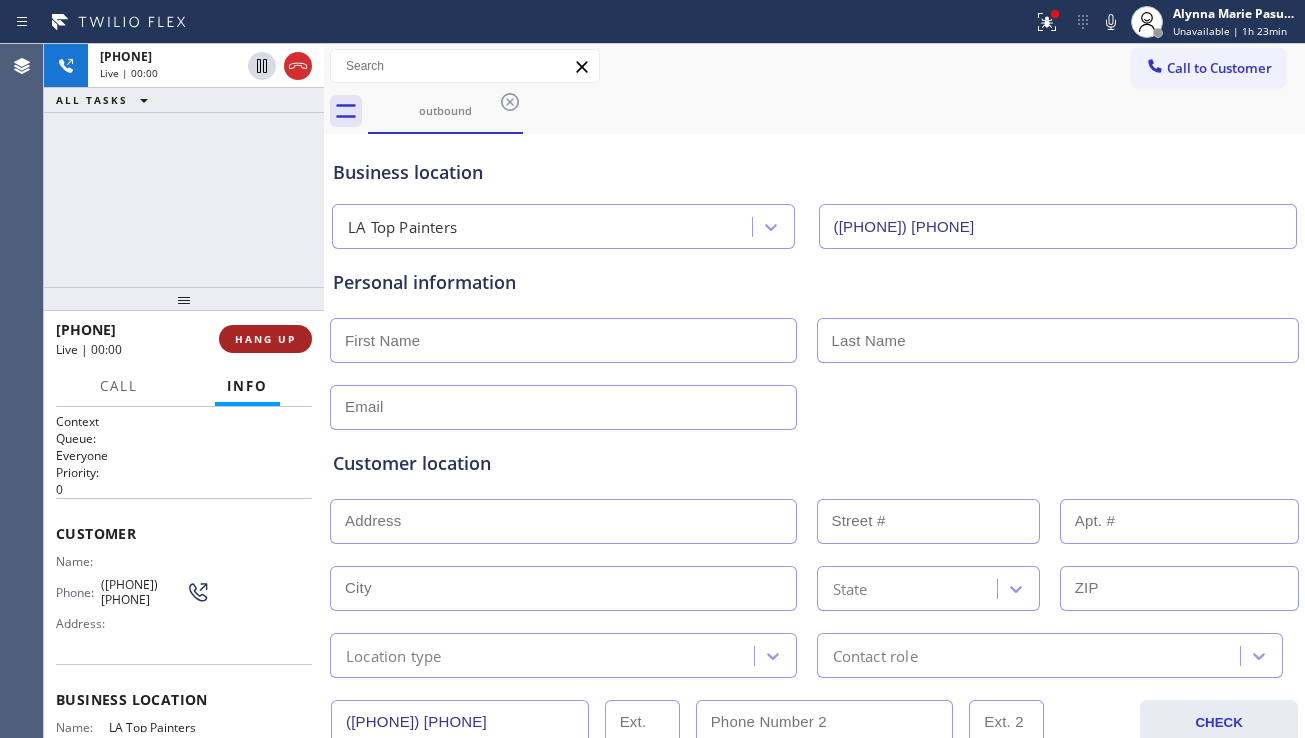 click on "HANG UP" at bounding box center (265, 339) 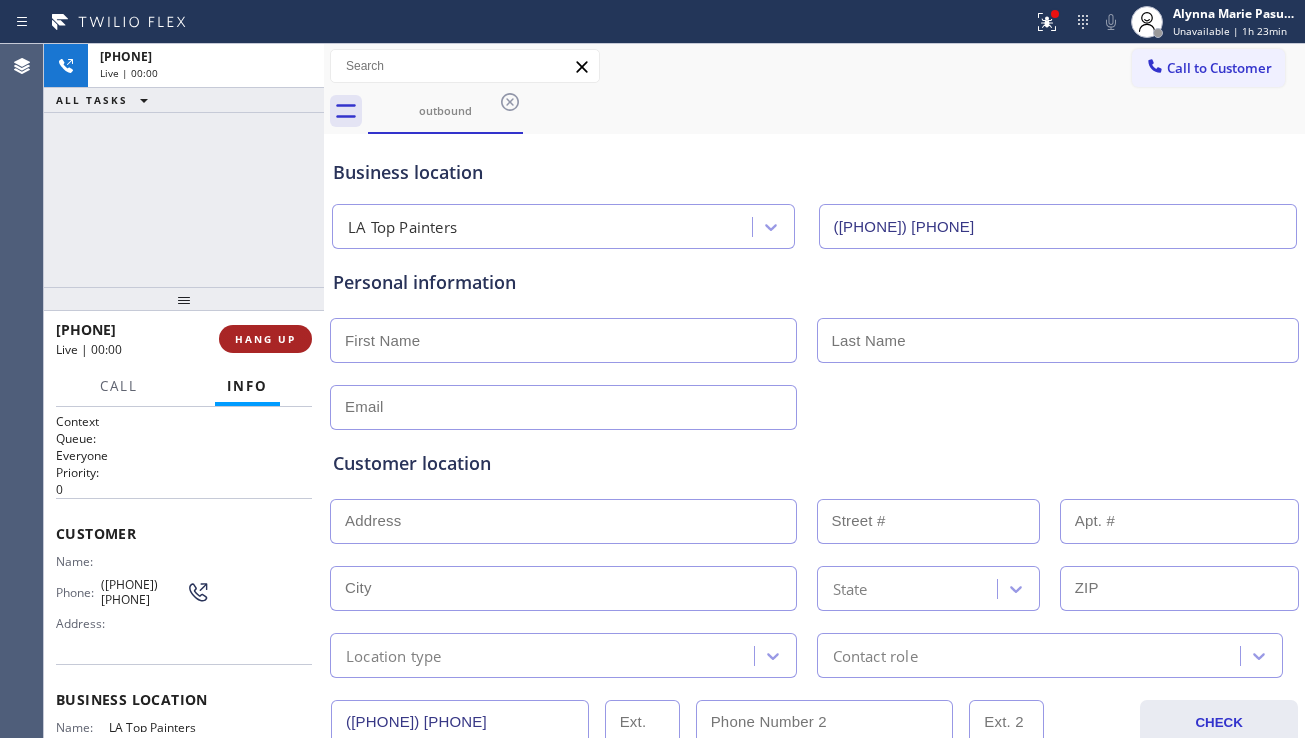 click on "HANG UP" at bounding box center (265, 339) 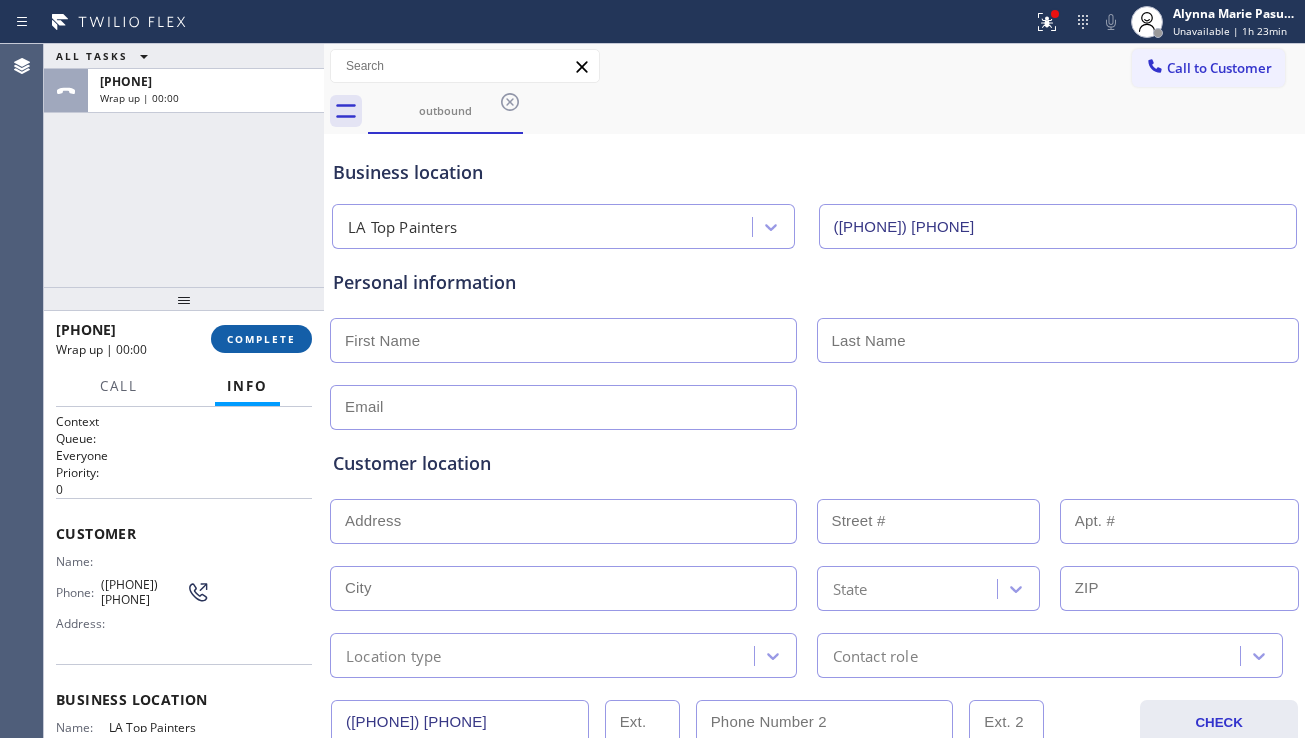 click on "COMPLETE" at bounding box center [261, 339] 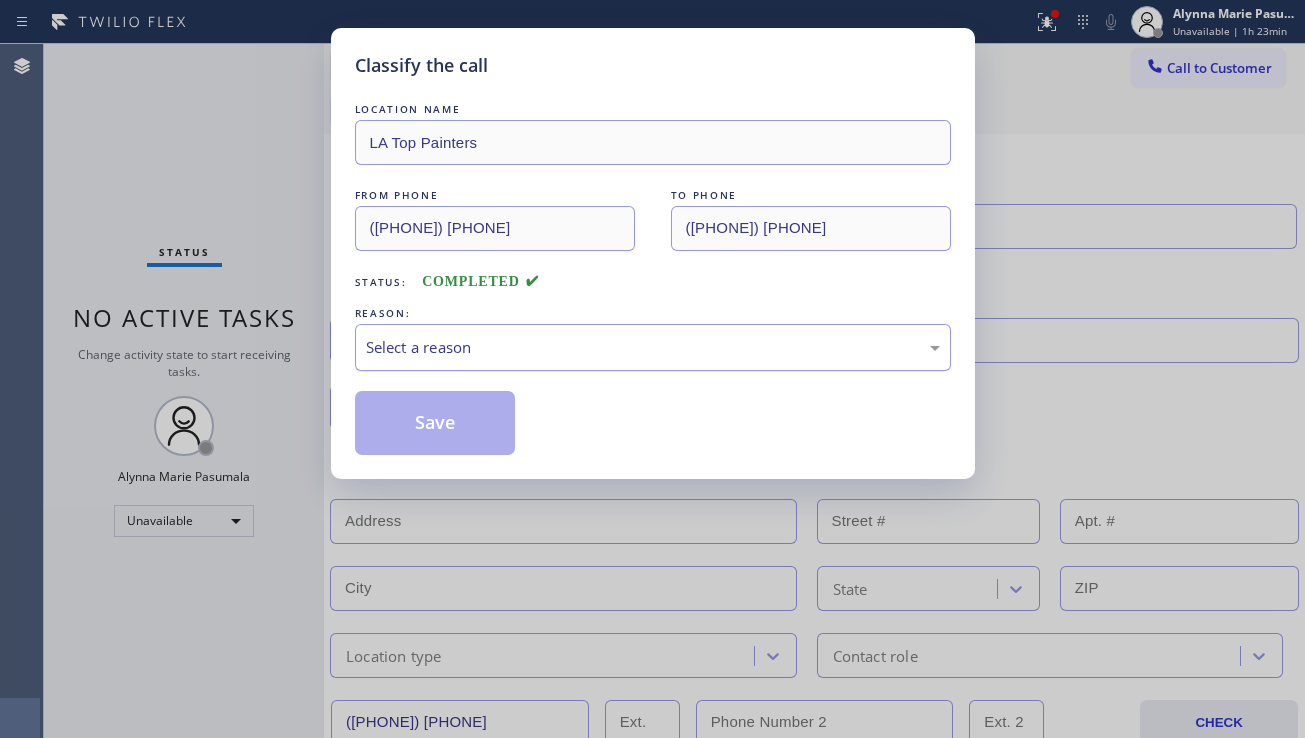 click on "Select a reason" at bounding box center [653, 347] 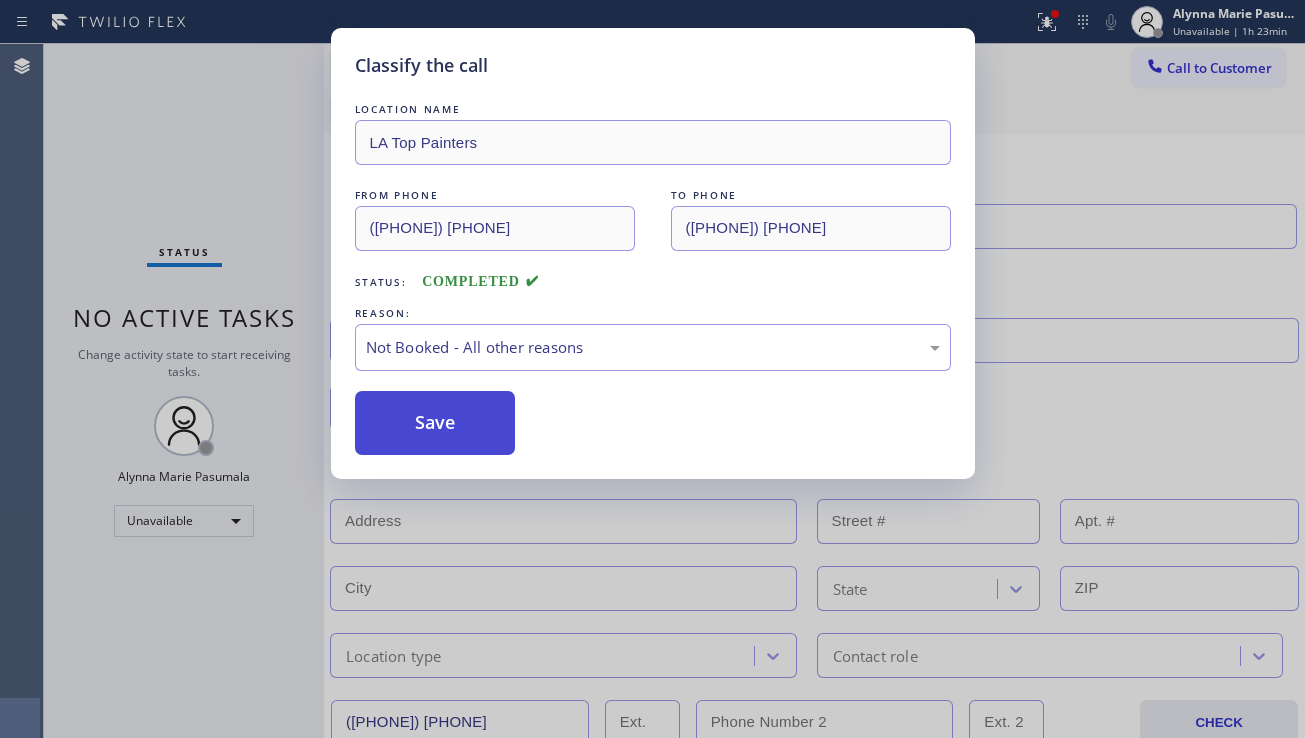 click on "Save" at bounding box center (435, 423) 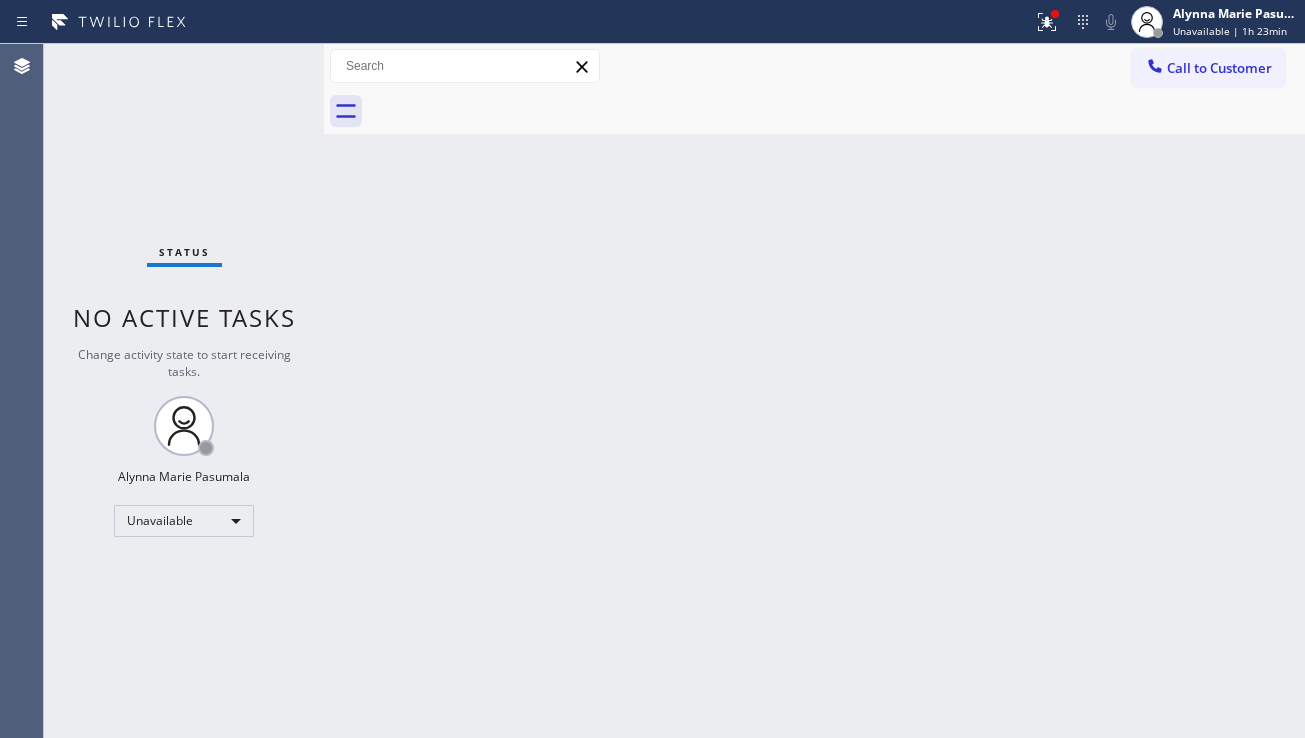 drag, startPoint x: 1244, startPoint y: 414, endPoint x: 1238, endPoint y: 398, distance: 17.088007 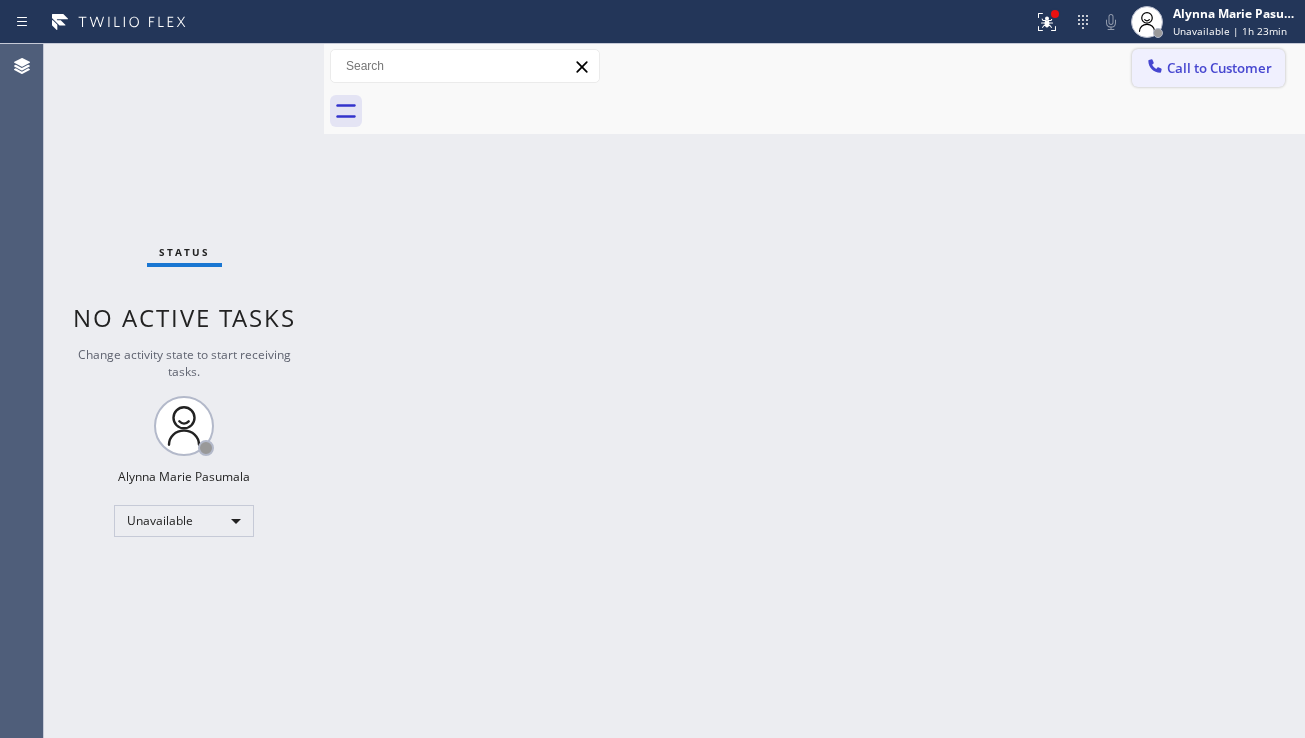 click on "Call to Customer" at bounding box center (1208, 68) 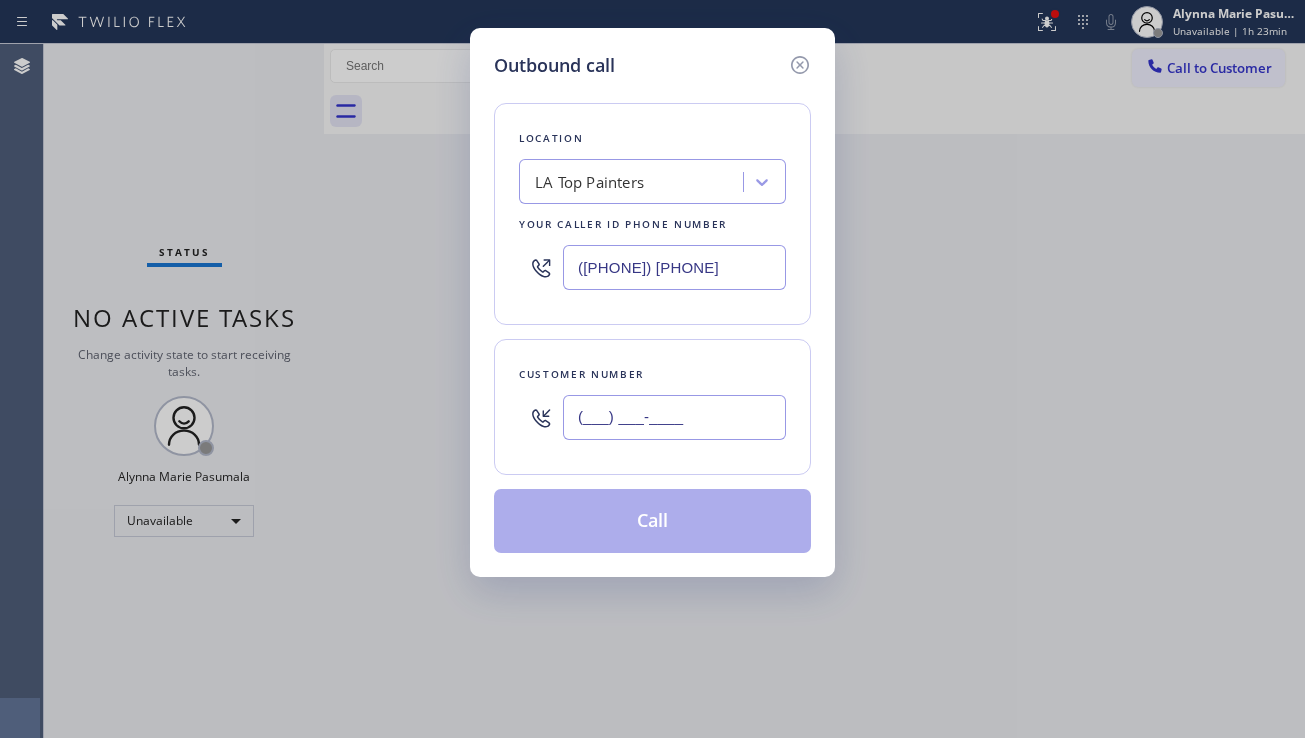 click on "(___) ___-____" at bounding box center (674, 417) 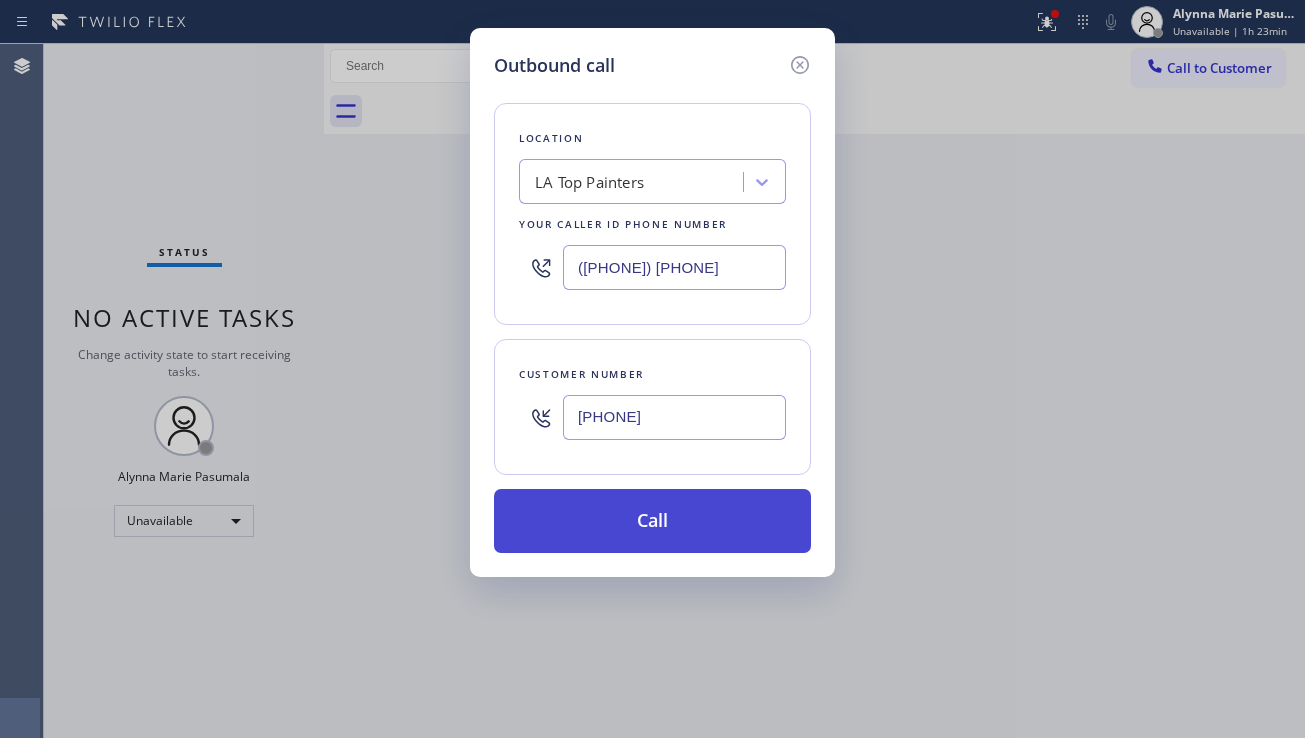 click on "Call" at bounding box center [652, 521] 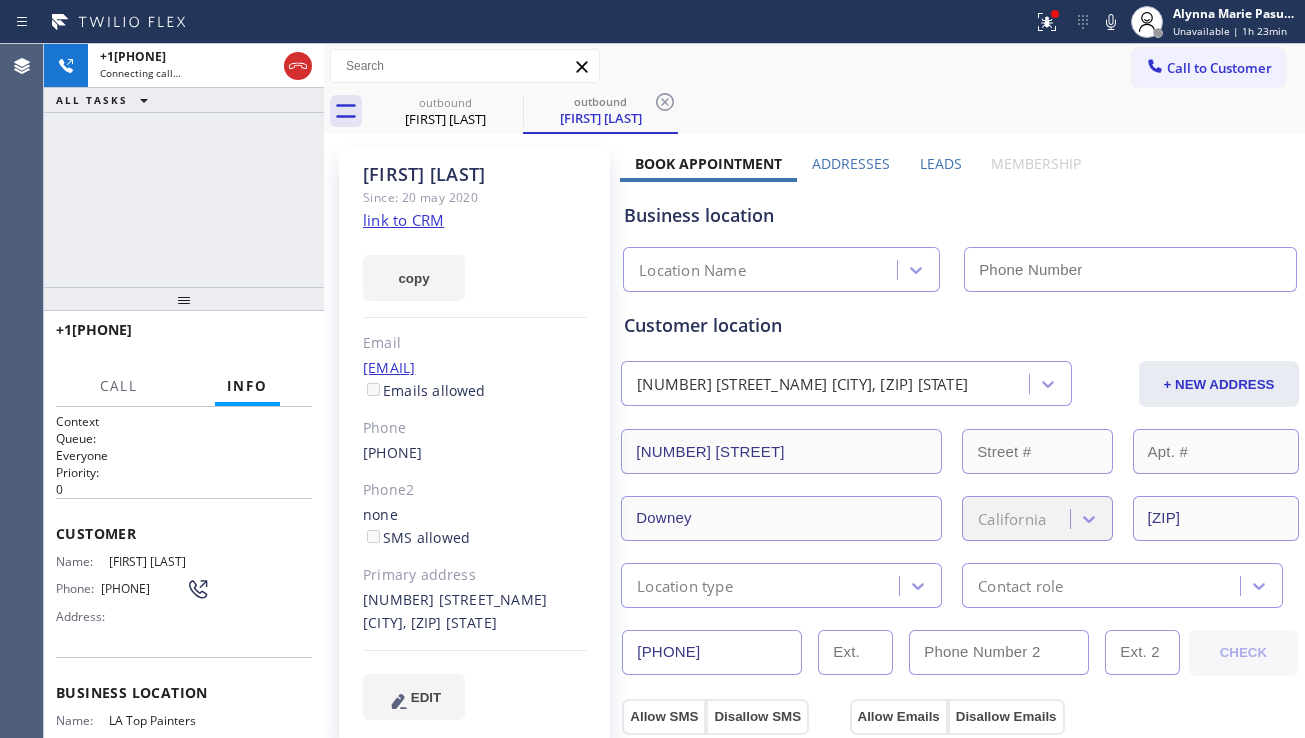 click on "Leads" at bounding box center (941, 163) 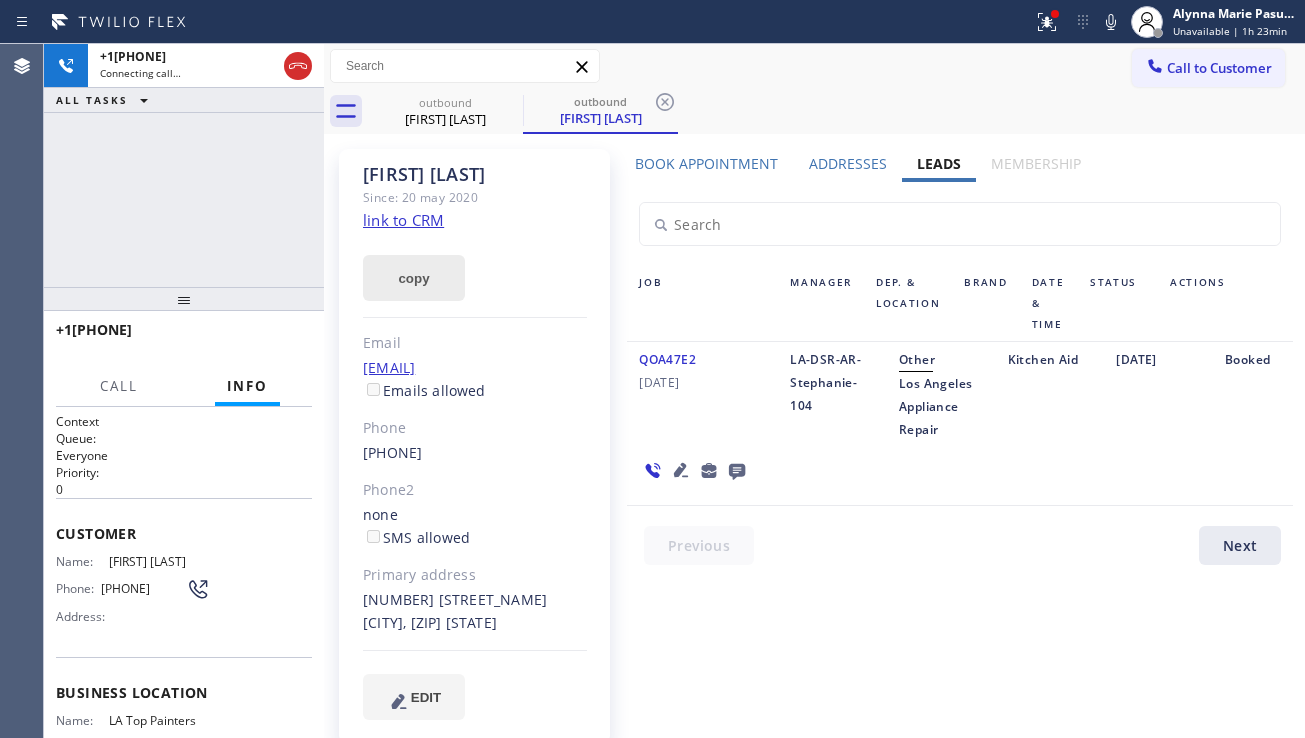 click on "copy" at bounding box center [414, 278] 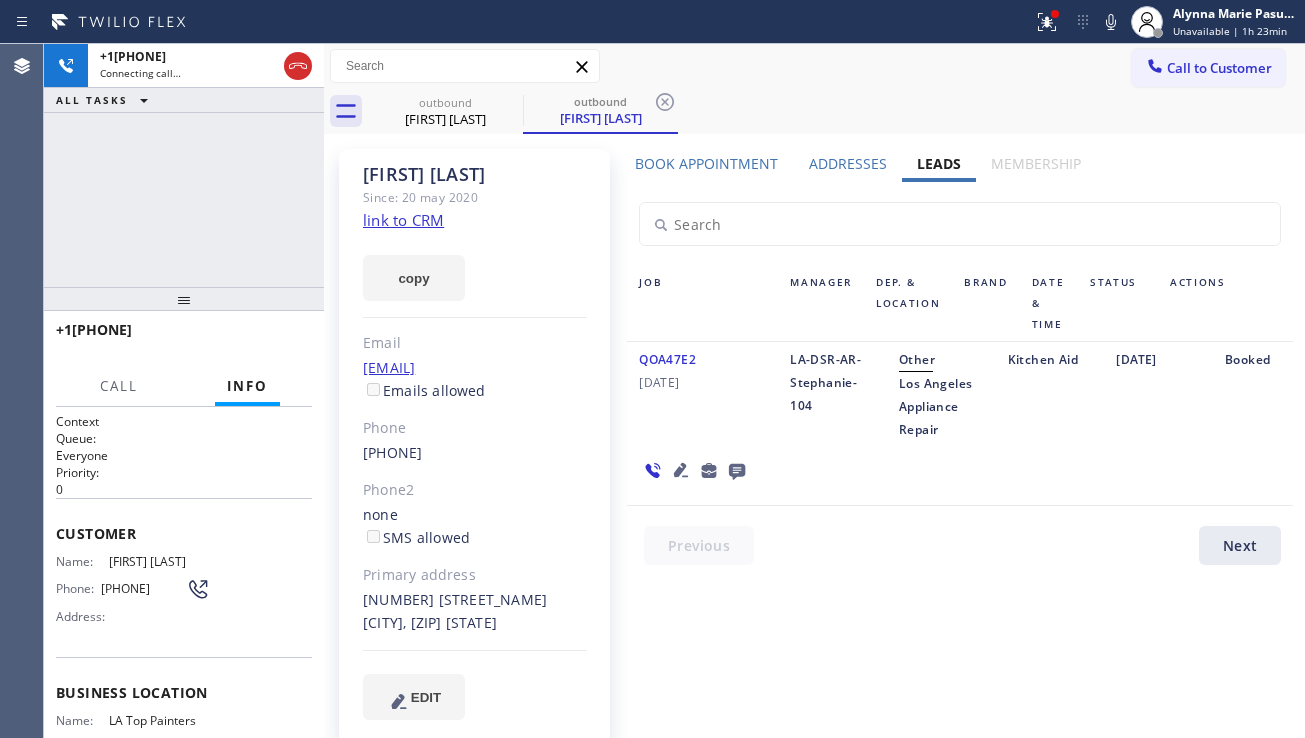 click on "Booked" at bounding box center [1253, 394] 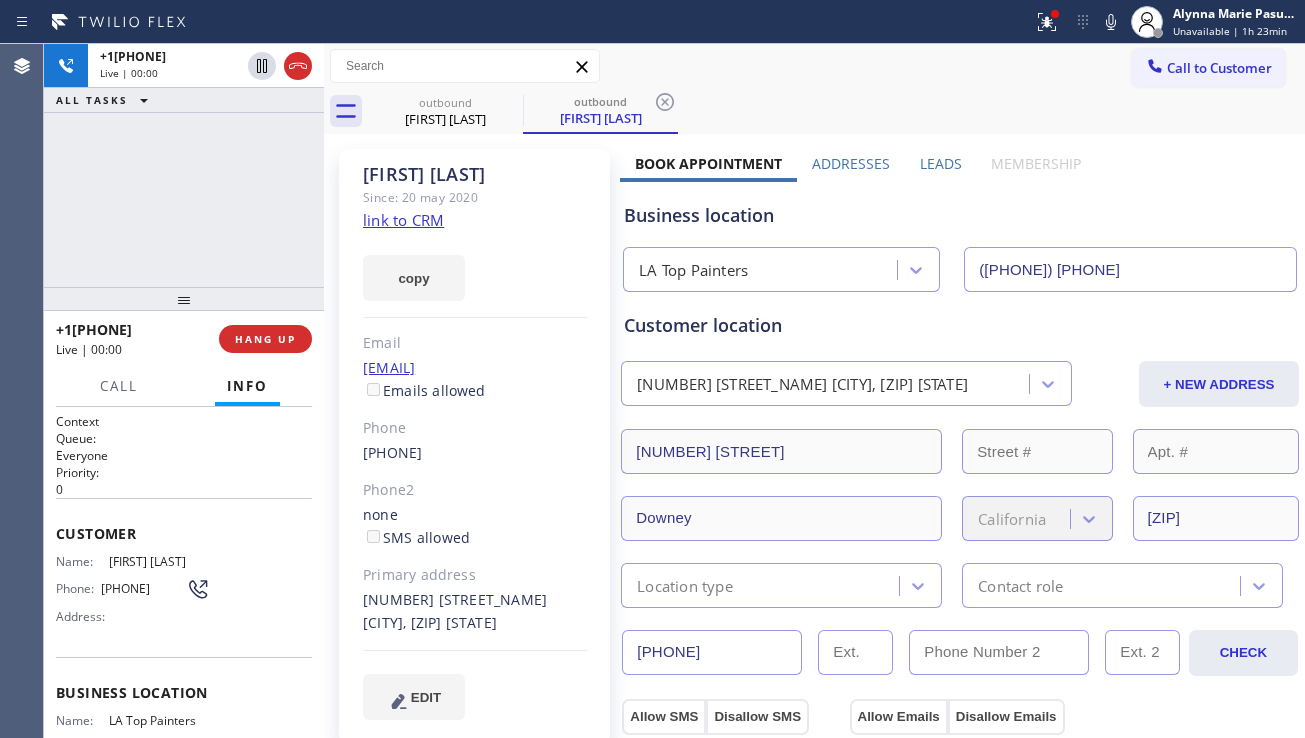 click on "Business location" at bounding box center (960, 215) 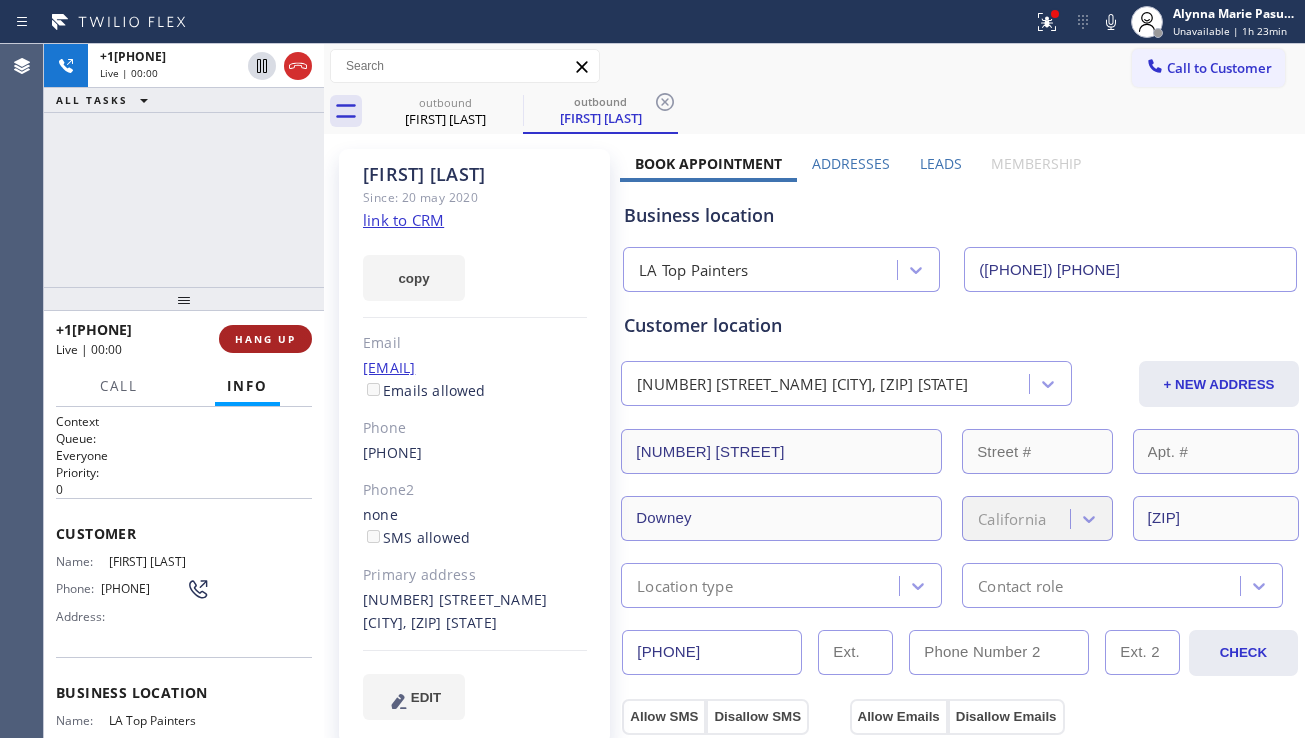 click on "HANG UP" at bounding box center [265, 339] 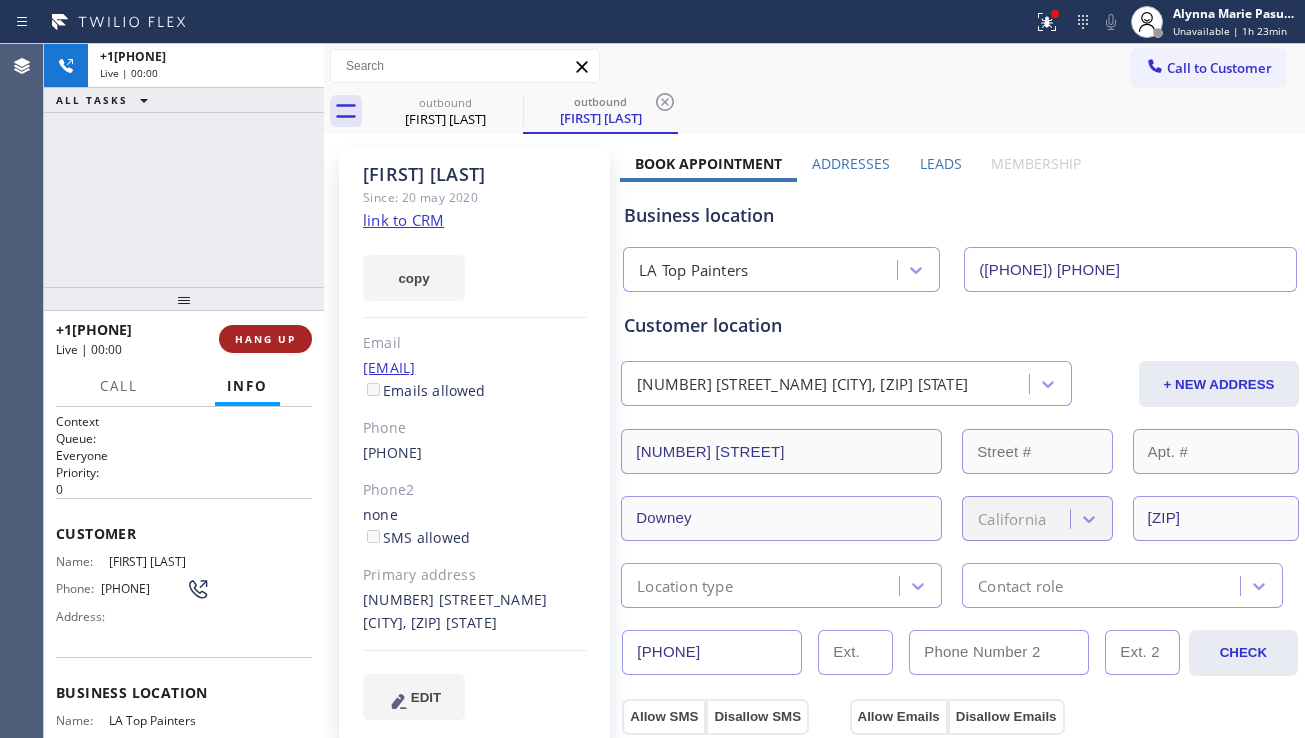 click on "HANG UP" at bounding box center [265, 339] 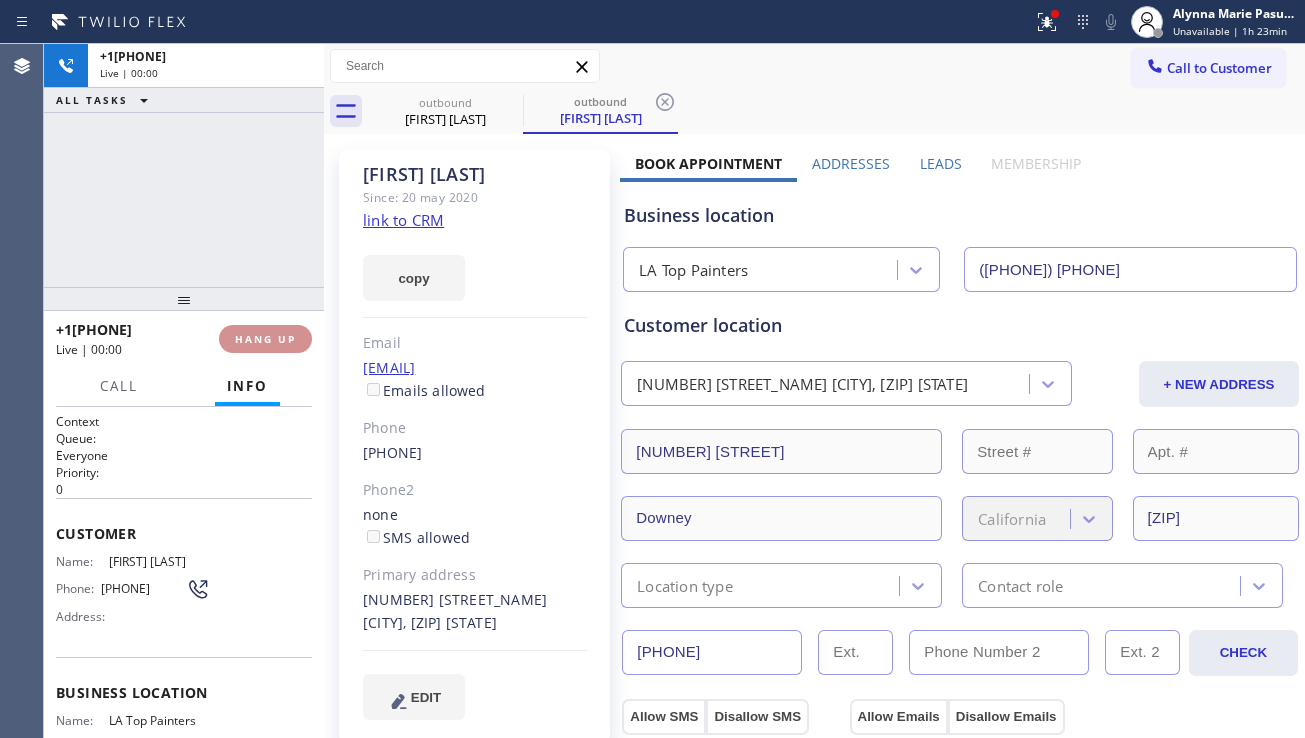 click on "HANG UP" at bounding box center (265, 339) 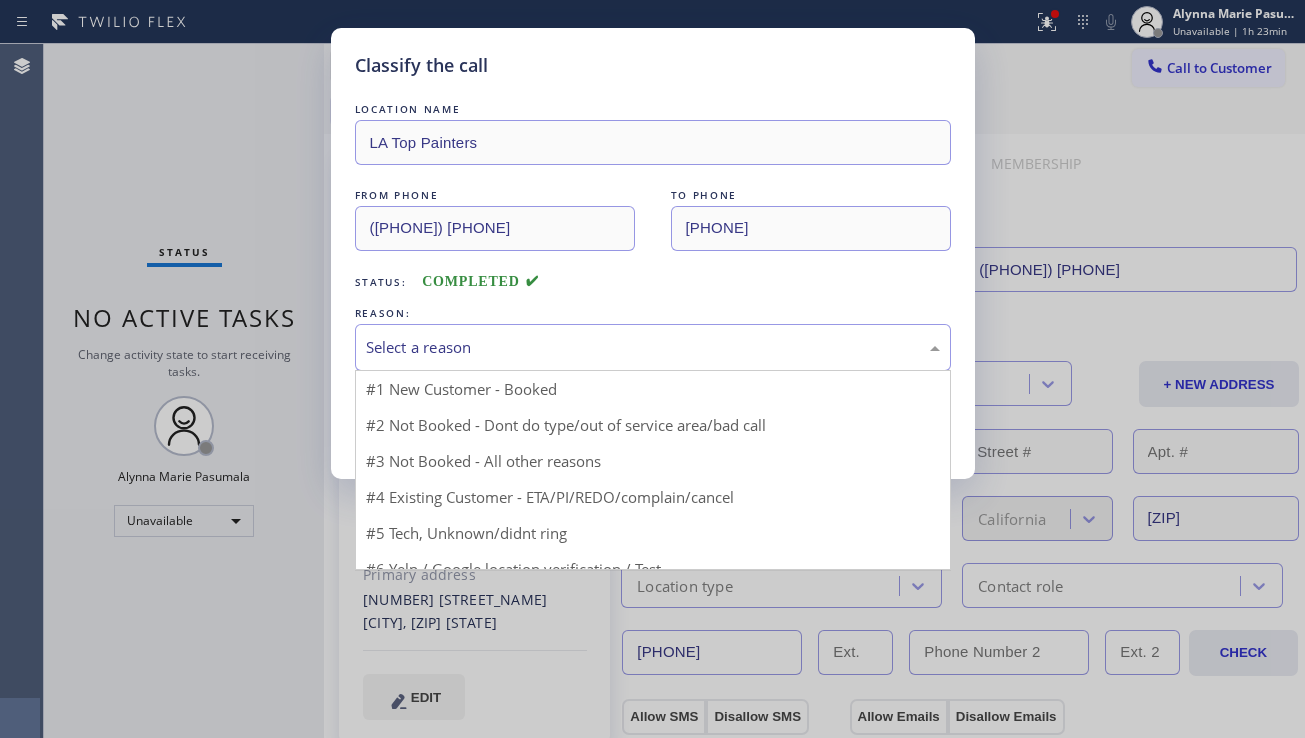 click on "Select a reason" at bounding box center (653, 347) 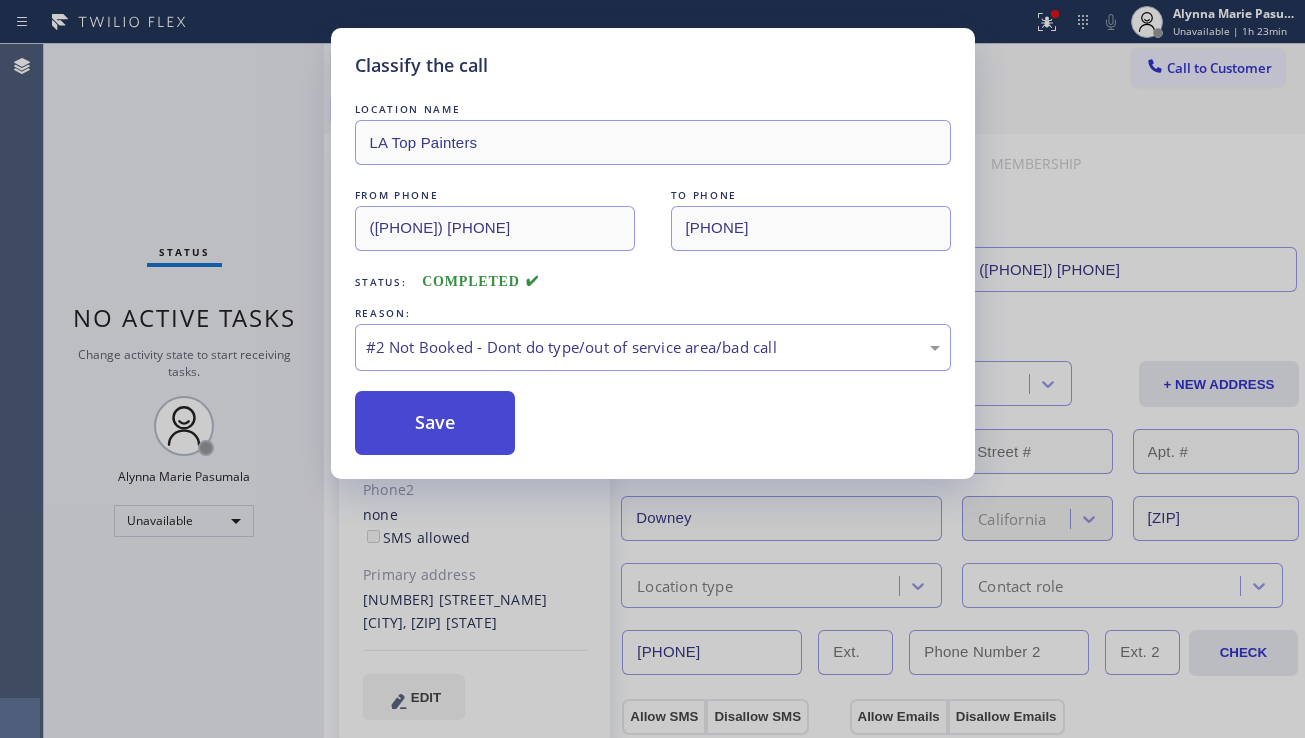 click on "Save" at bounding box center (435, 423) 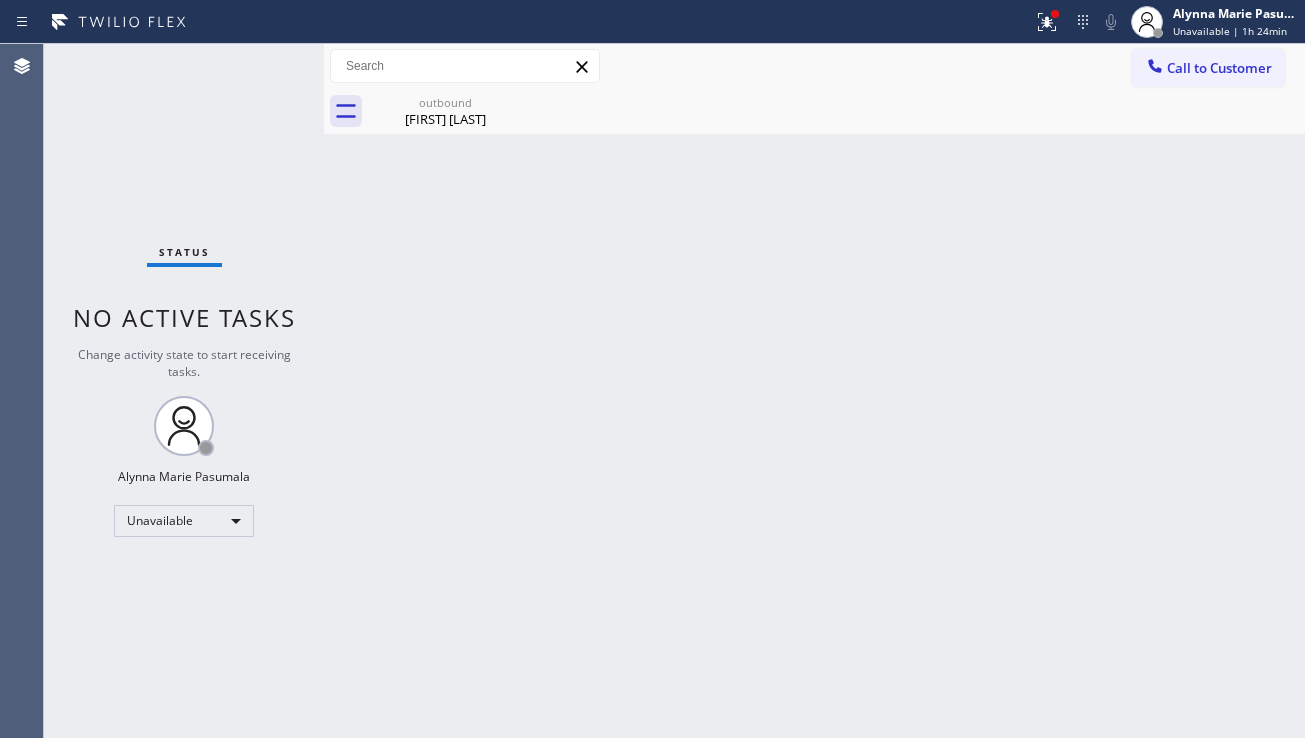 click on "Call to Customer" at bounding box center [1208, 68] 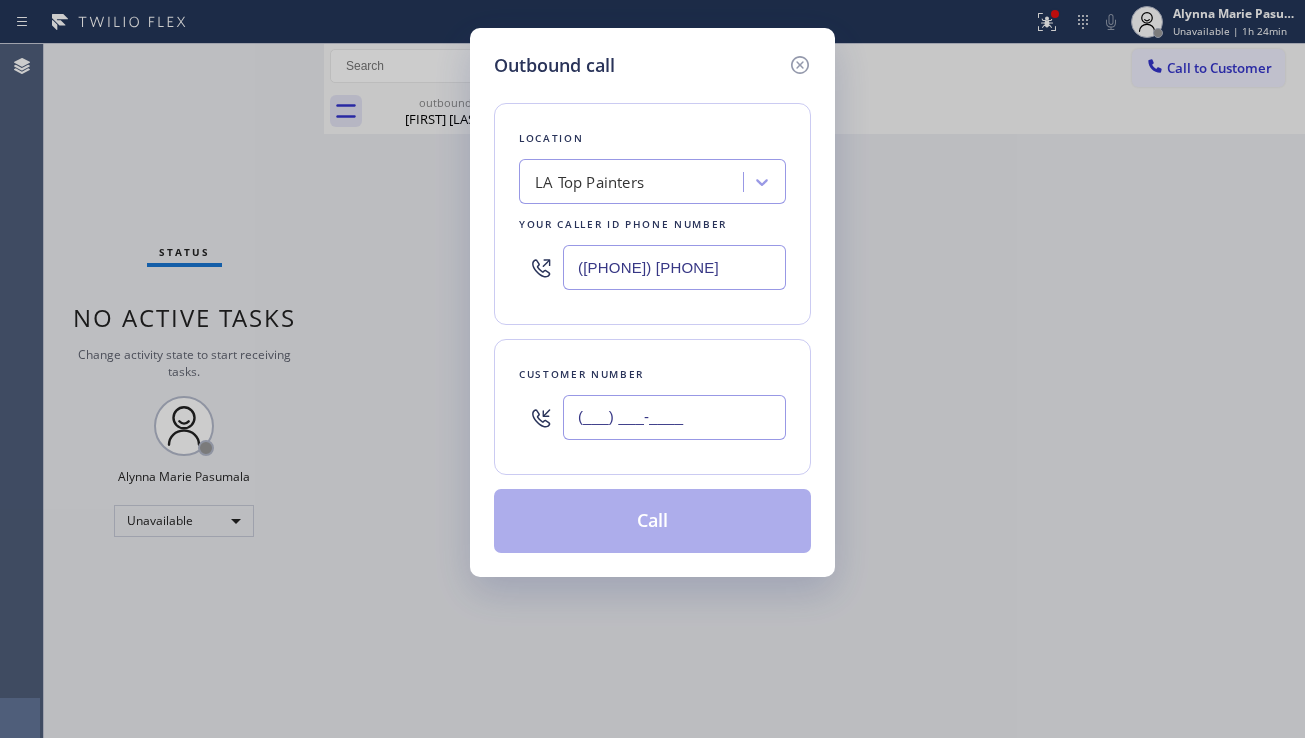 click on "(___) ___-____" at bounding box center [674, 417] 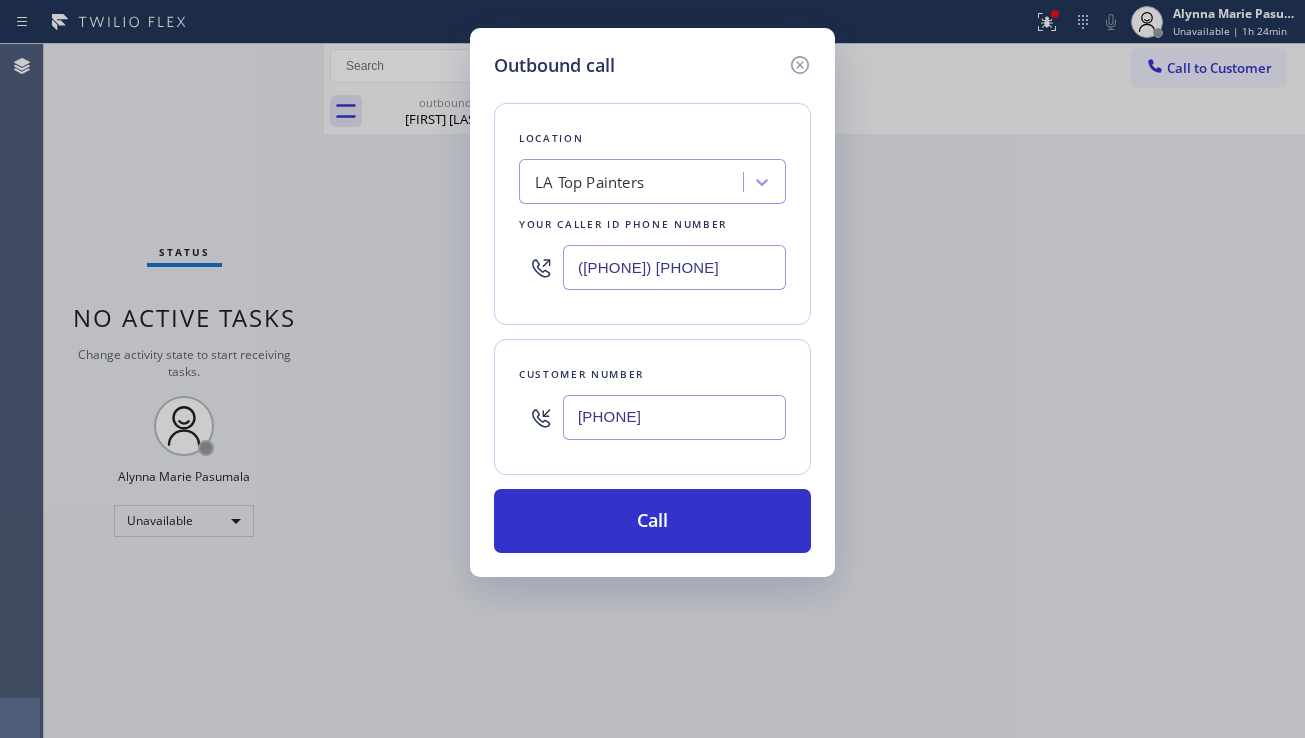 click on "Outbound call Location LA Top Painters Your caller id phone number ([PHONE]) [PHONE] Customer number ([PHONE]) [PHONE] Call" at bounding box center (652, 369) 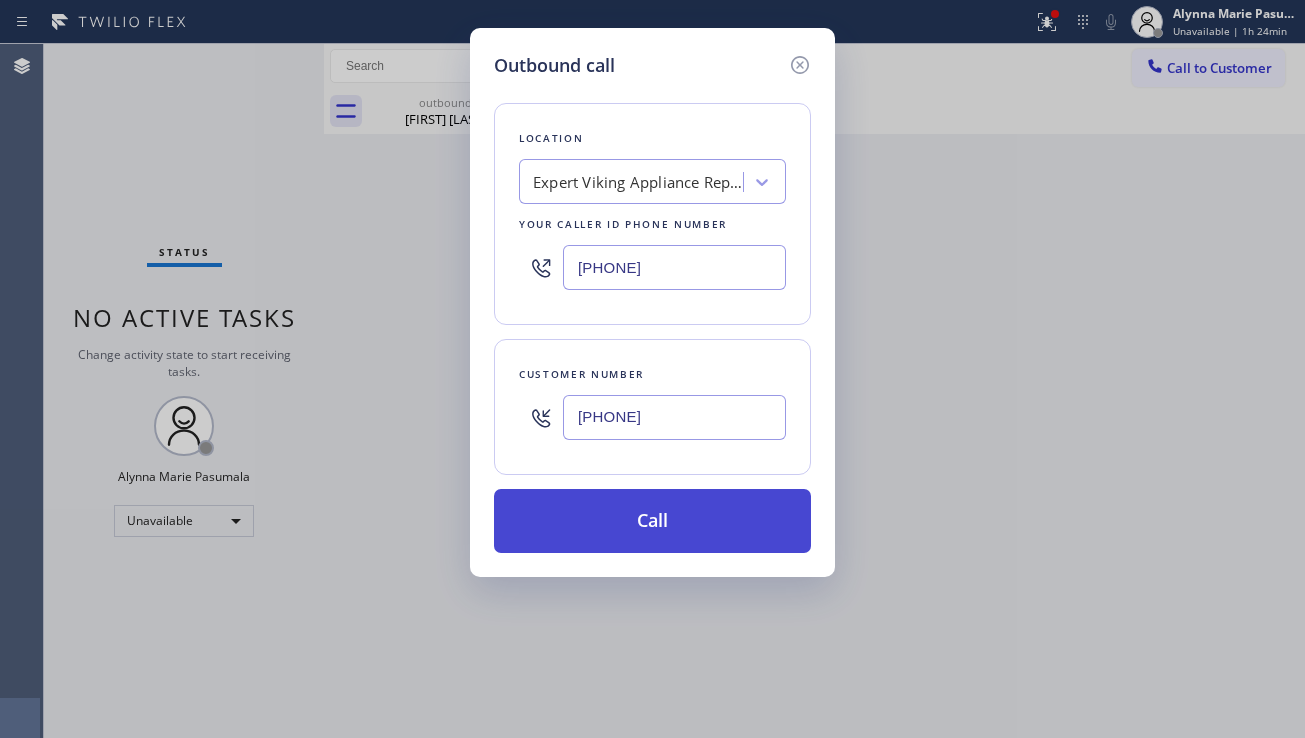 click on "Call" at bounding box center (652, 521) 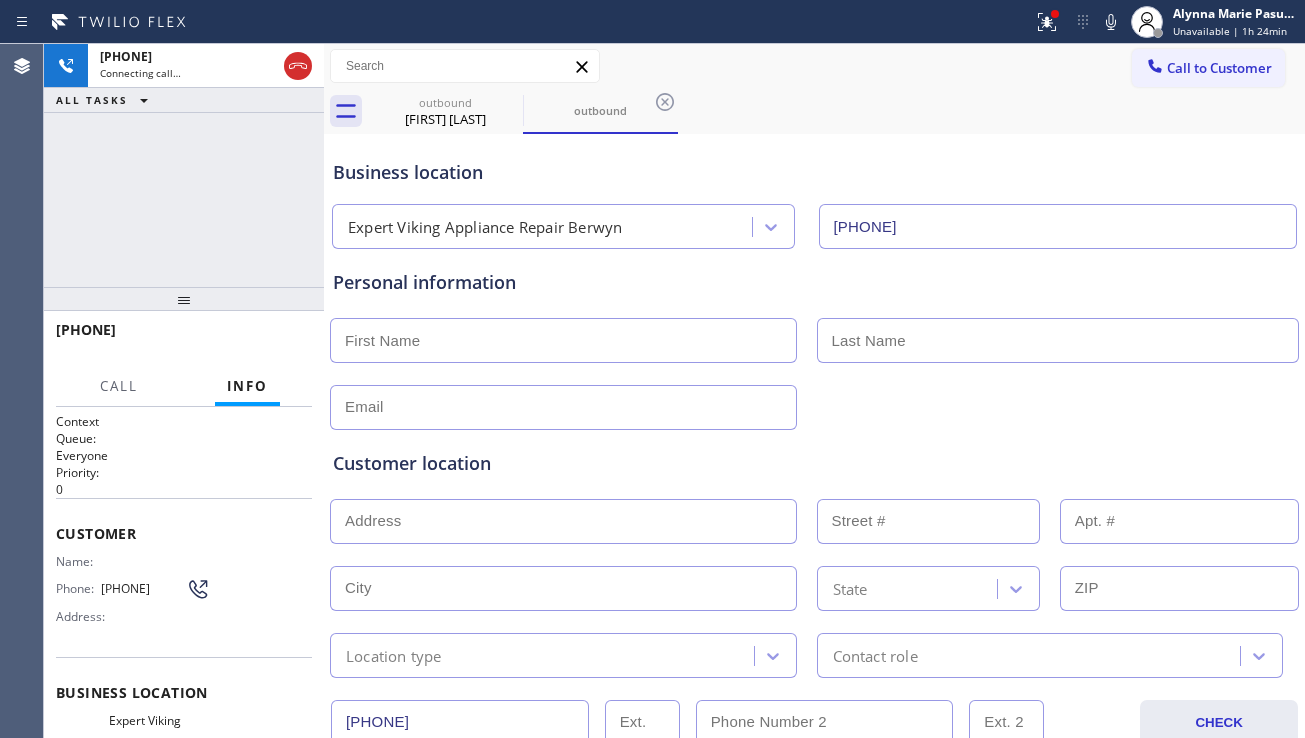 click on "Personal information" at bounding box center [814, 282] 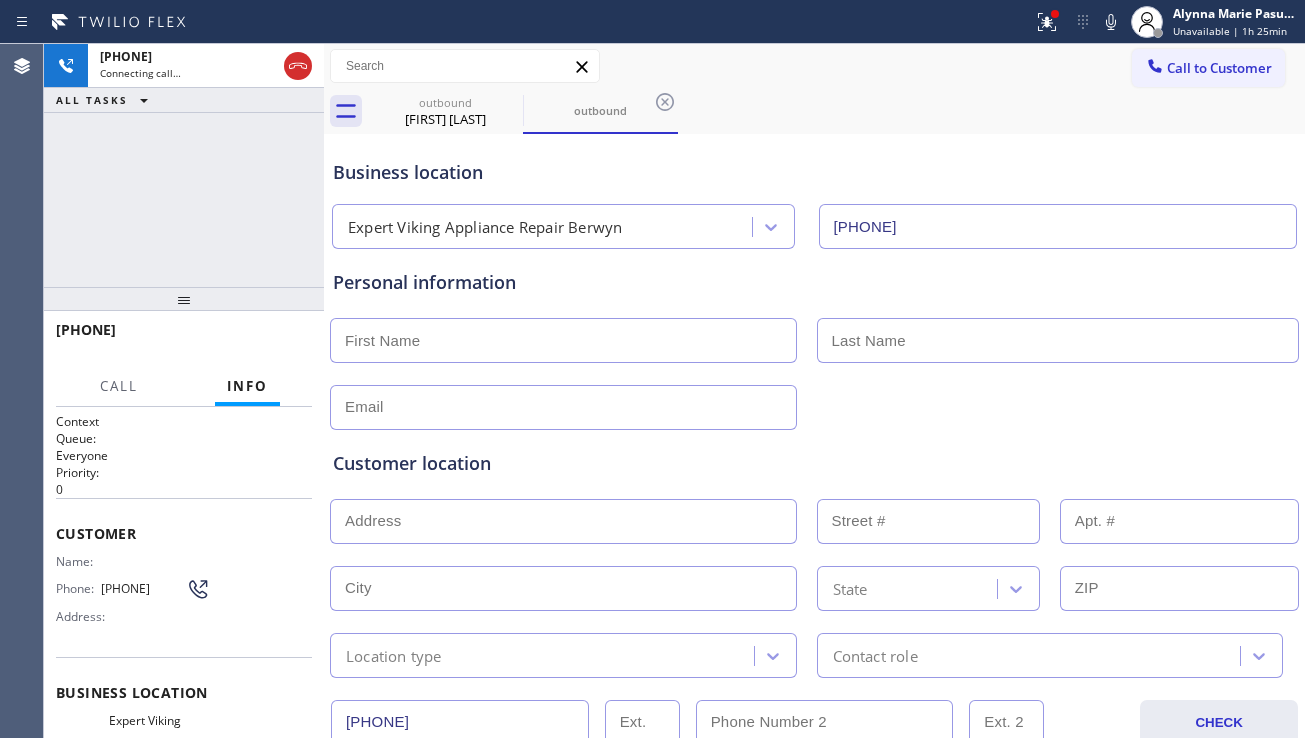 click on "Personal information" at bounding box center (814, 282) 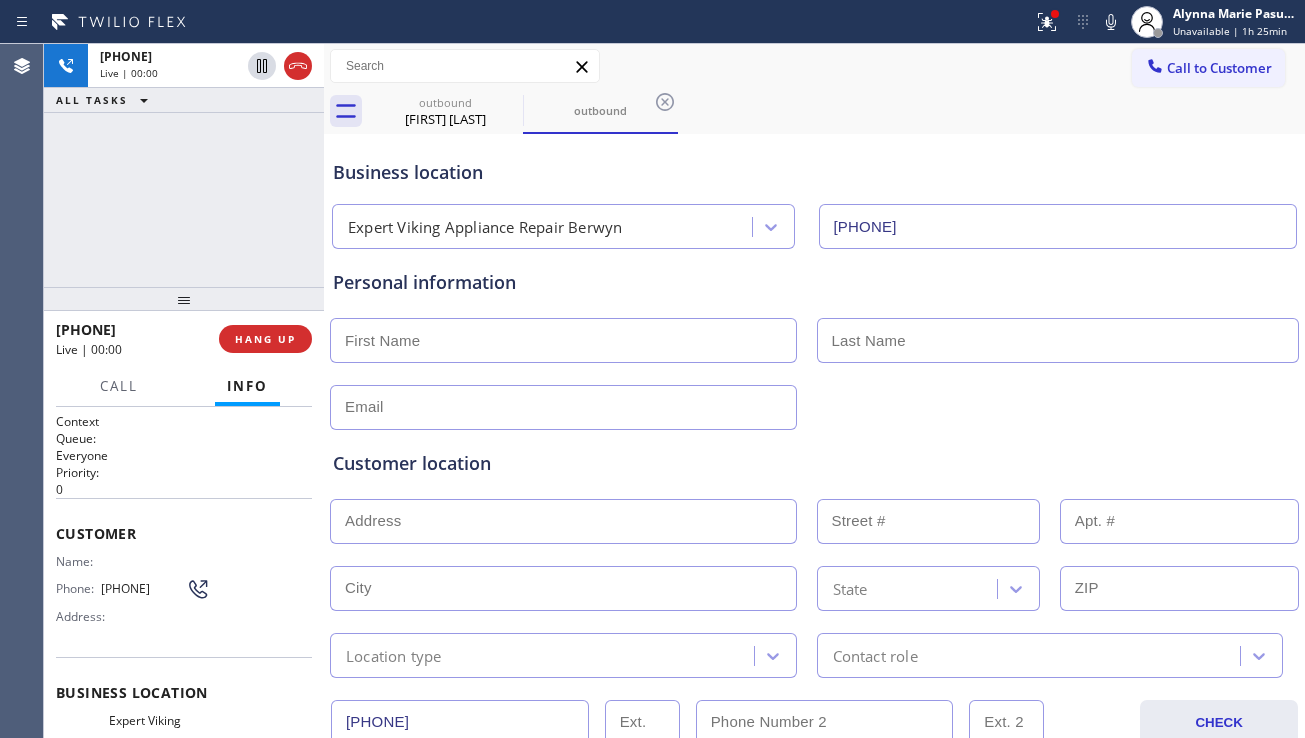 click on "Personal information" at bounding box center [814, 282] 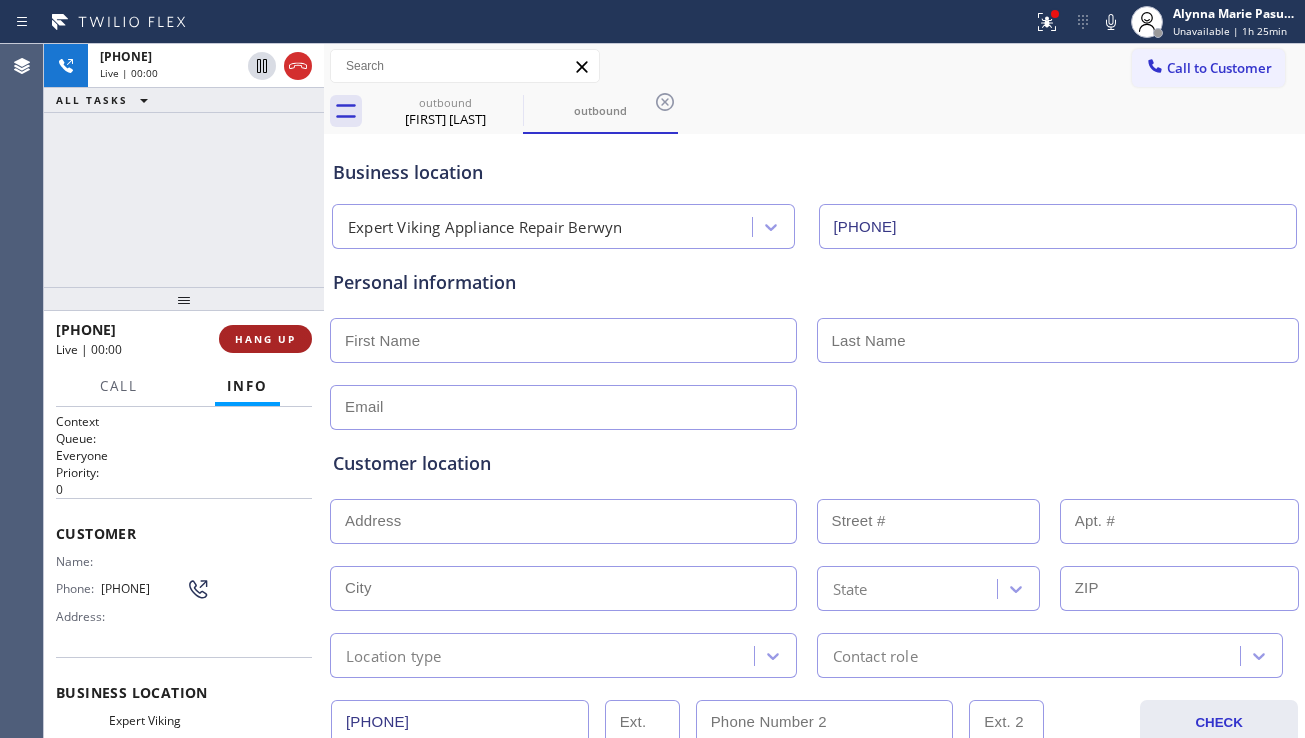 click on "HANG UP" at bounding box center [265, 339] 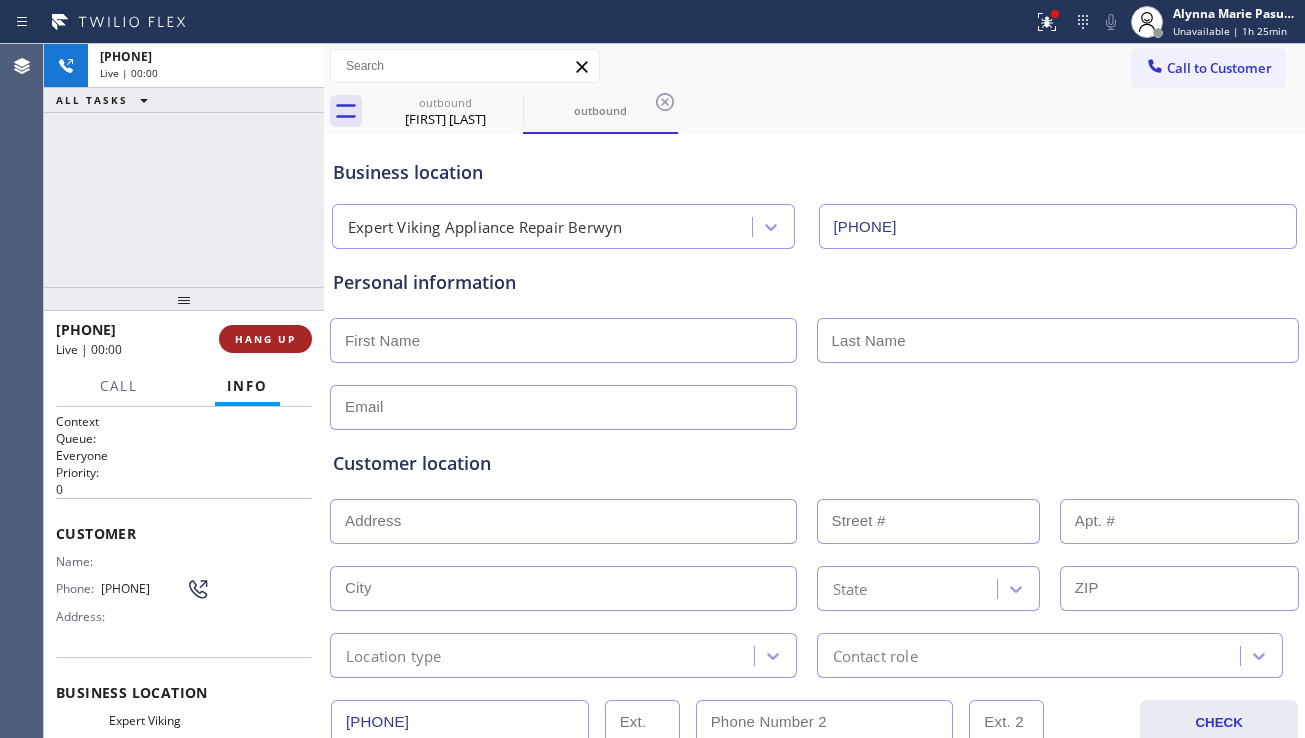 click on "HANG UP" at bounding box center [265, 339] 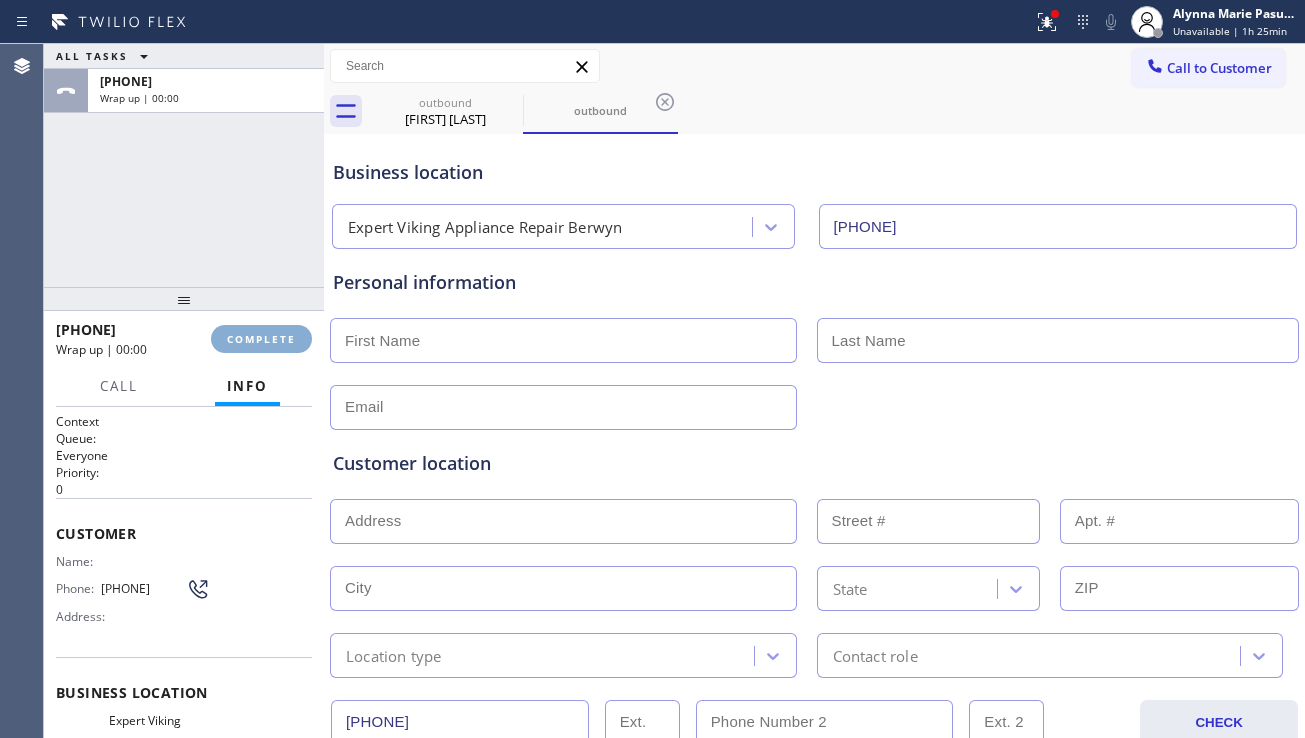 click on "COMPLETE" at bounding box center (261, 339) 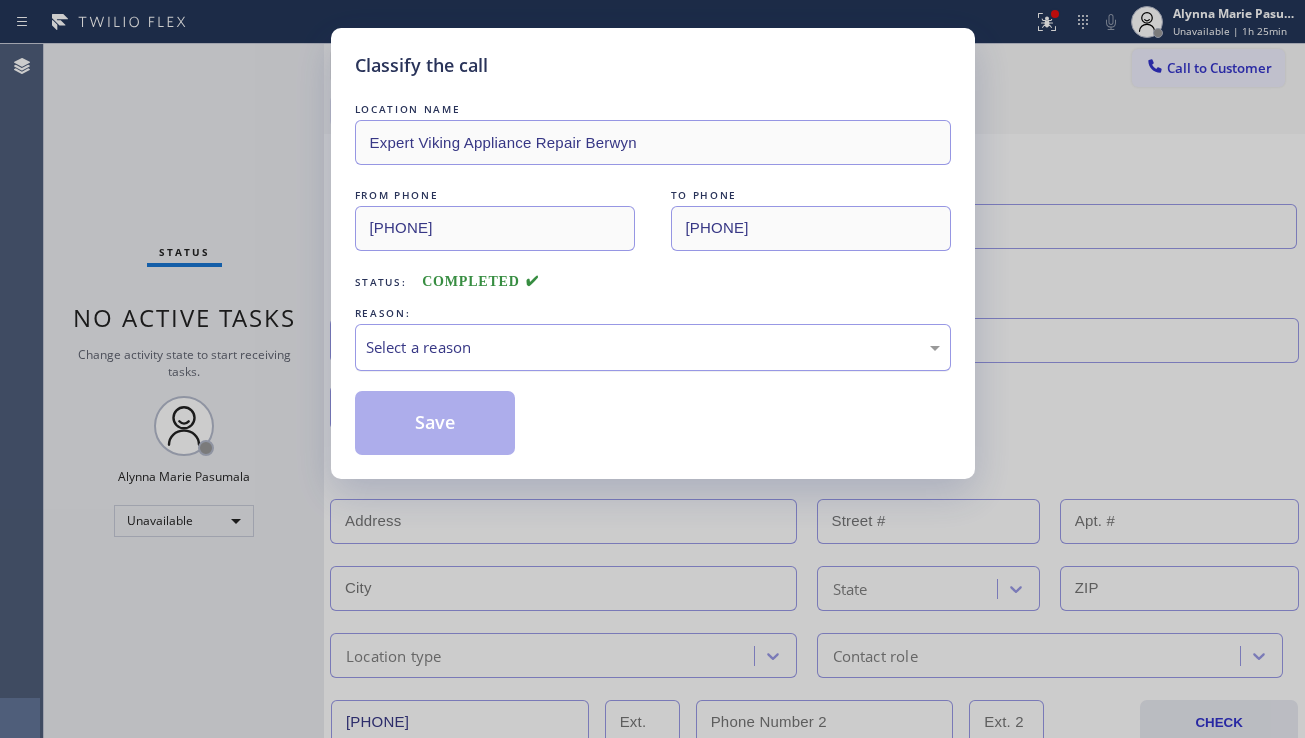 click on "Select a reason" at bounding box center (653, 347) 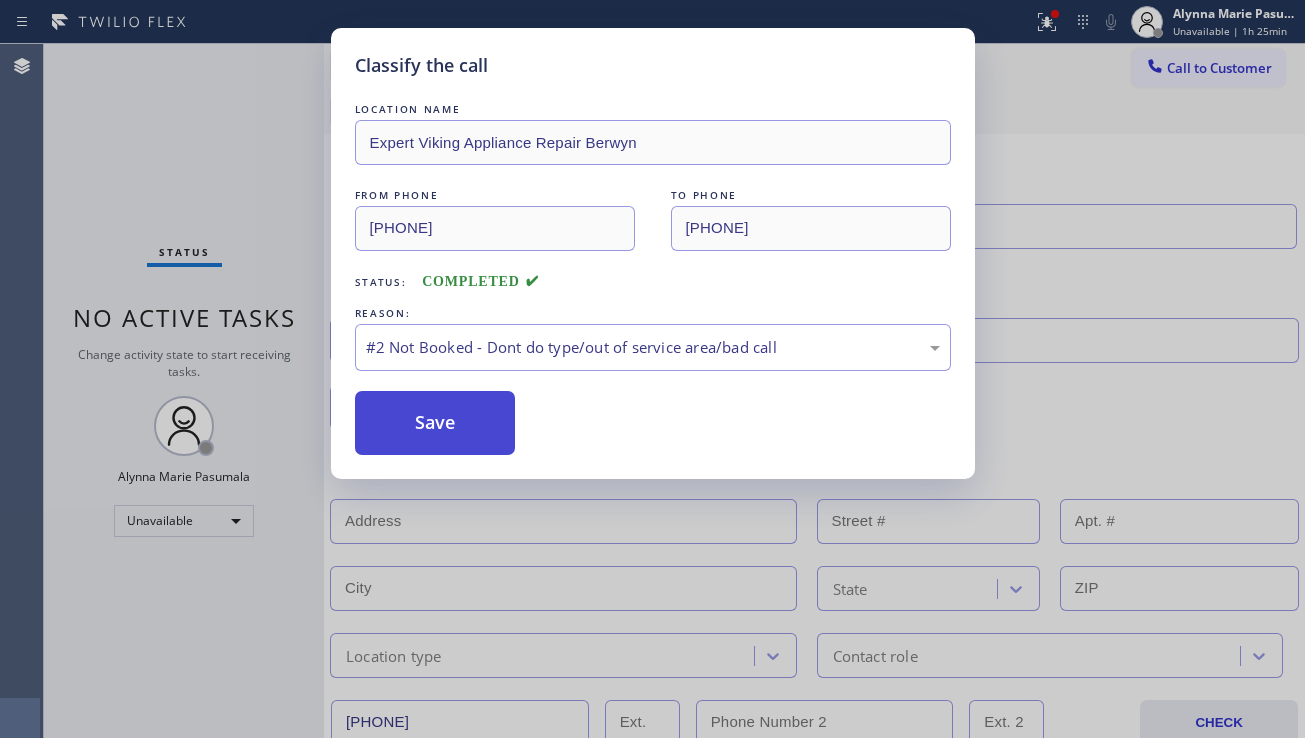 drag, startPoint x: 426, startPoint y: 411, endPoint x: 423, endPoint y: 421, distance: 10.440307 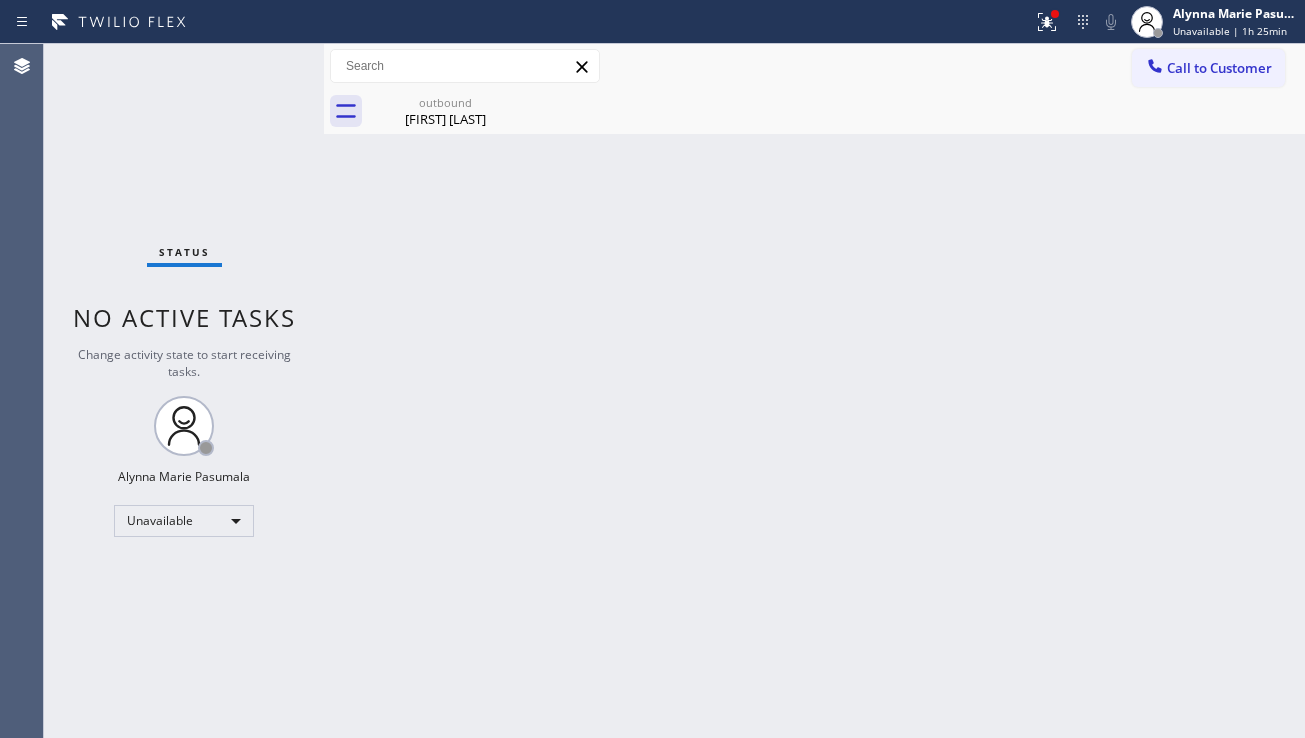 drag, startPoint x: 1212, startPoint y: 72, endPoint x: 1192, endPoint y: 82, distance: 22.36068 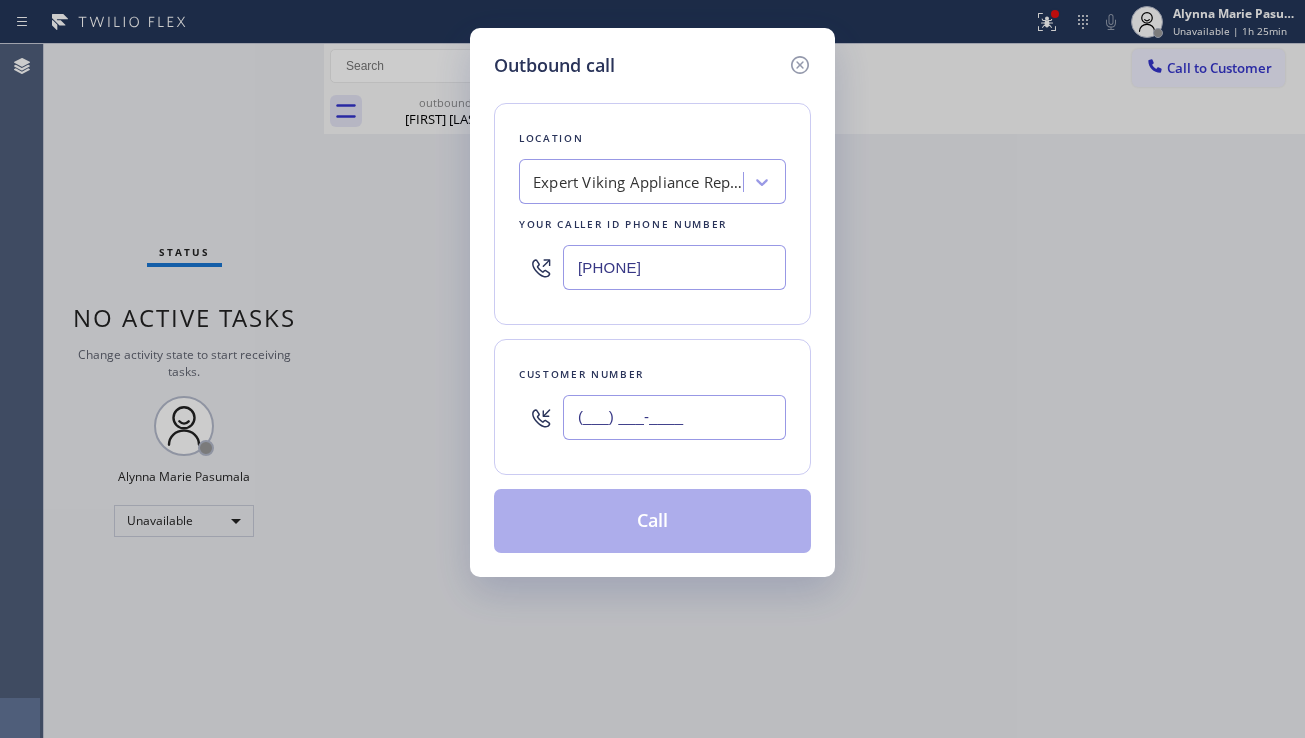 click on "(___) ___-____" at bounding box center (674, 417) 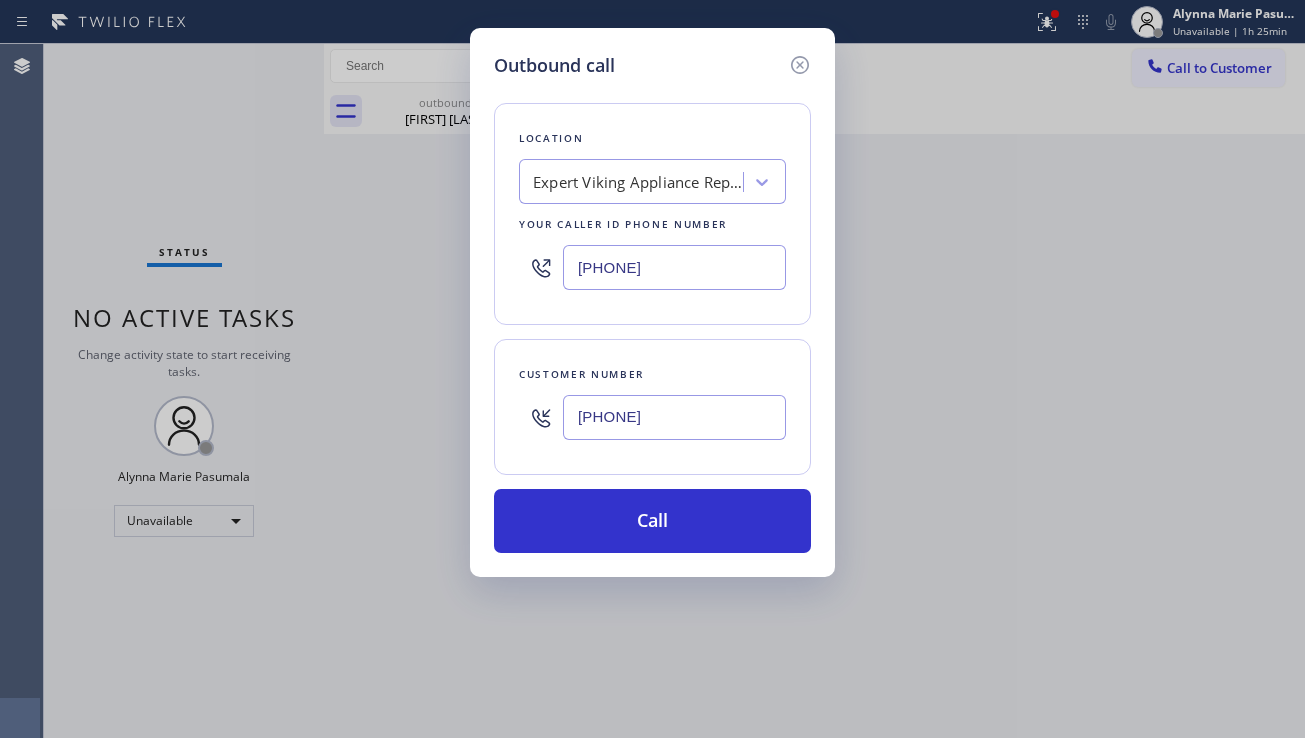 drag, startPoint x: 749, startPoint y: 265, endPoint x: 509, endPoint y: 264, distance: 240.00209 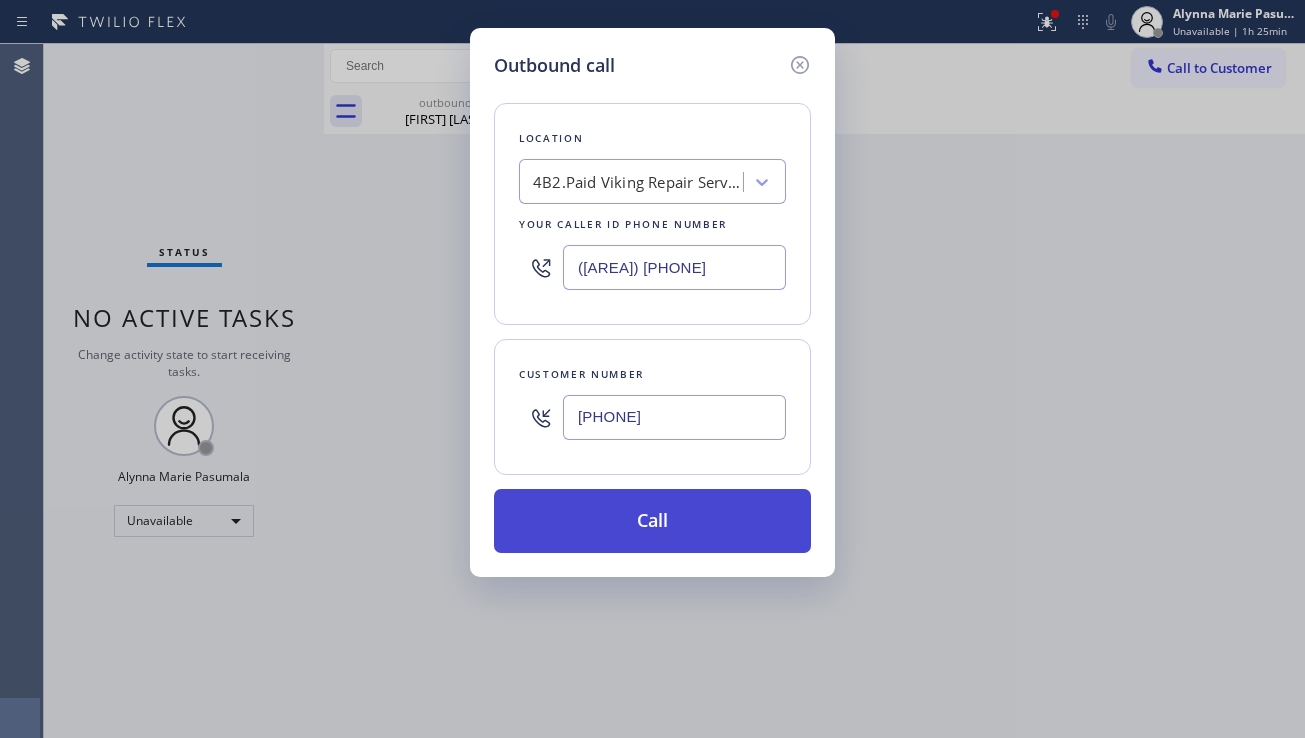 click on "Call" at bounding box center [652, 521] 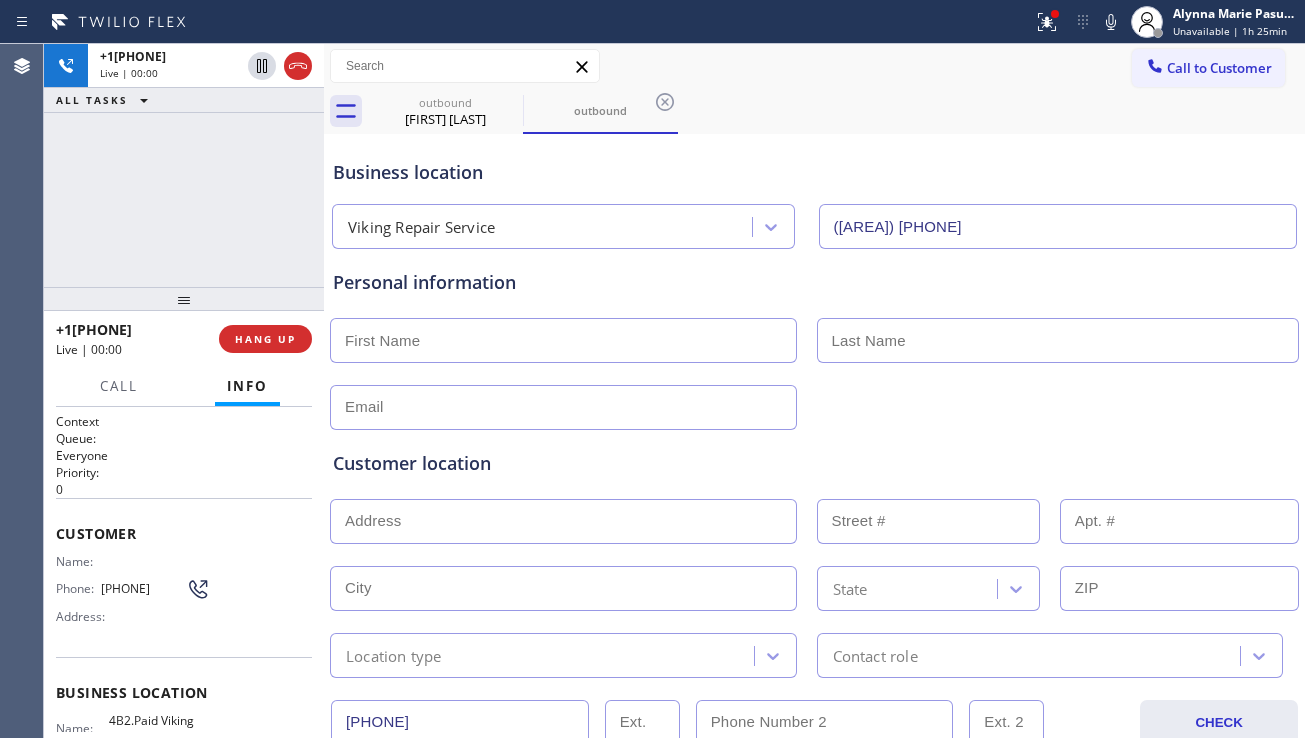 click on "Customer location" at bounding box center [814, 463] 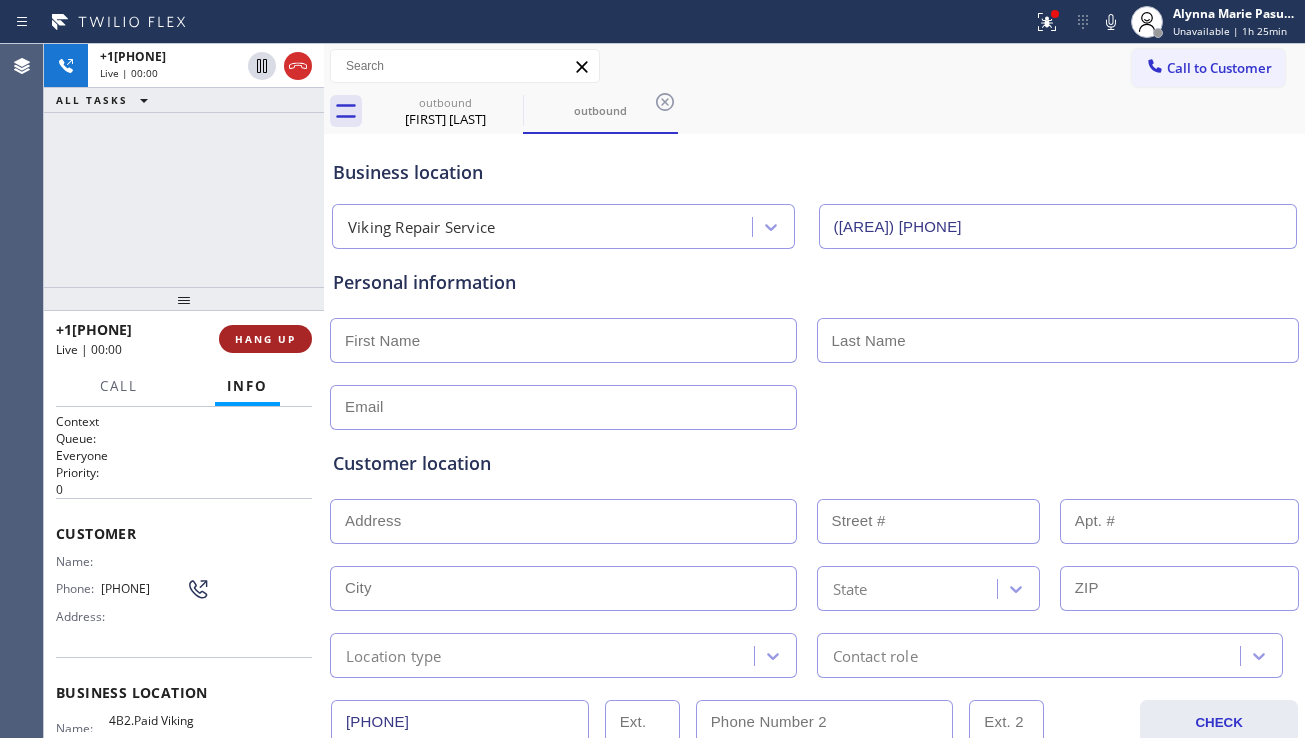 click on "HANG UP" at bounding box center [265, 339] 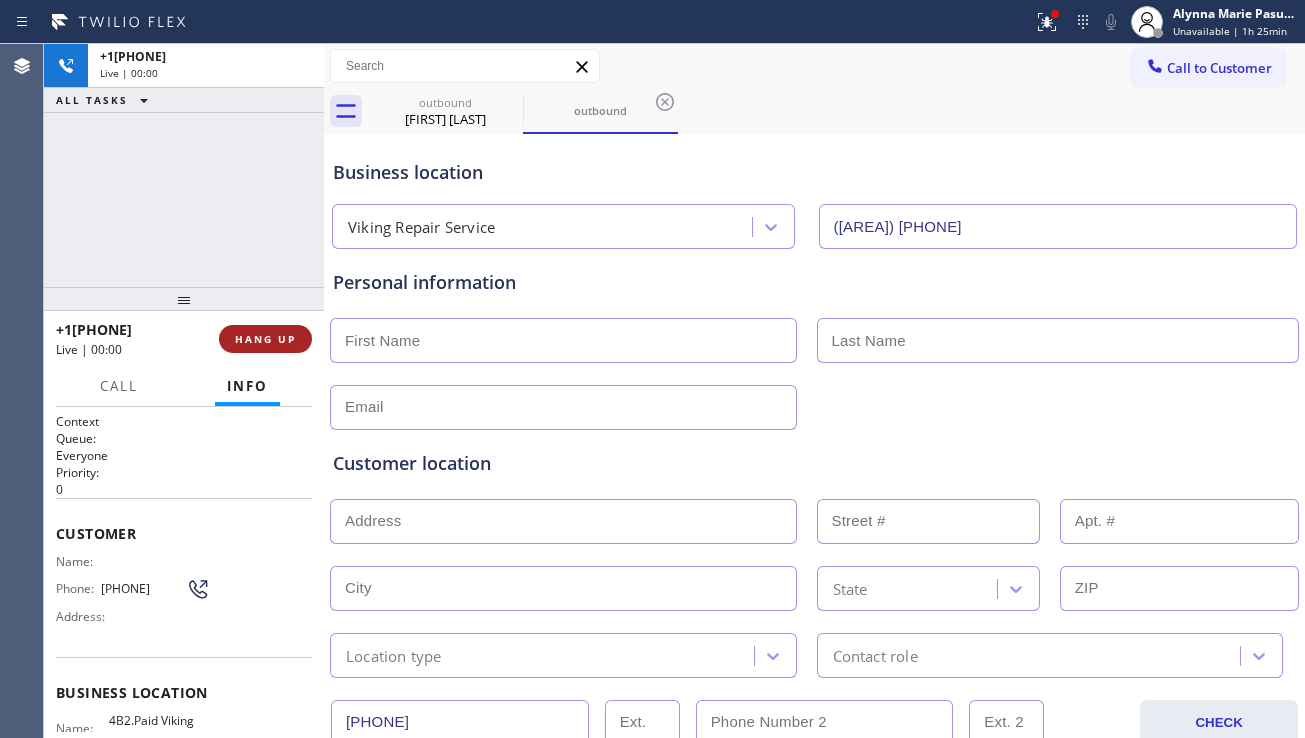 click on "HANG UP" at bounding box center (265, 339) 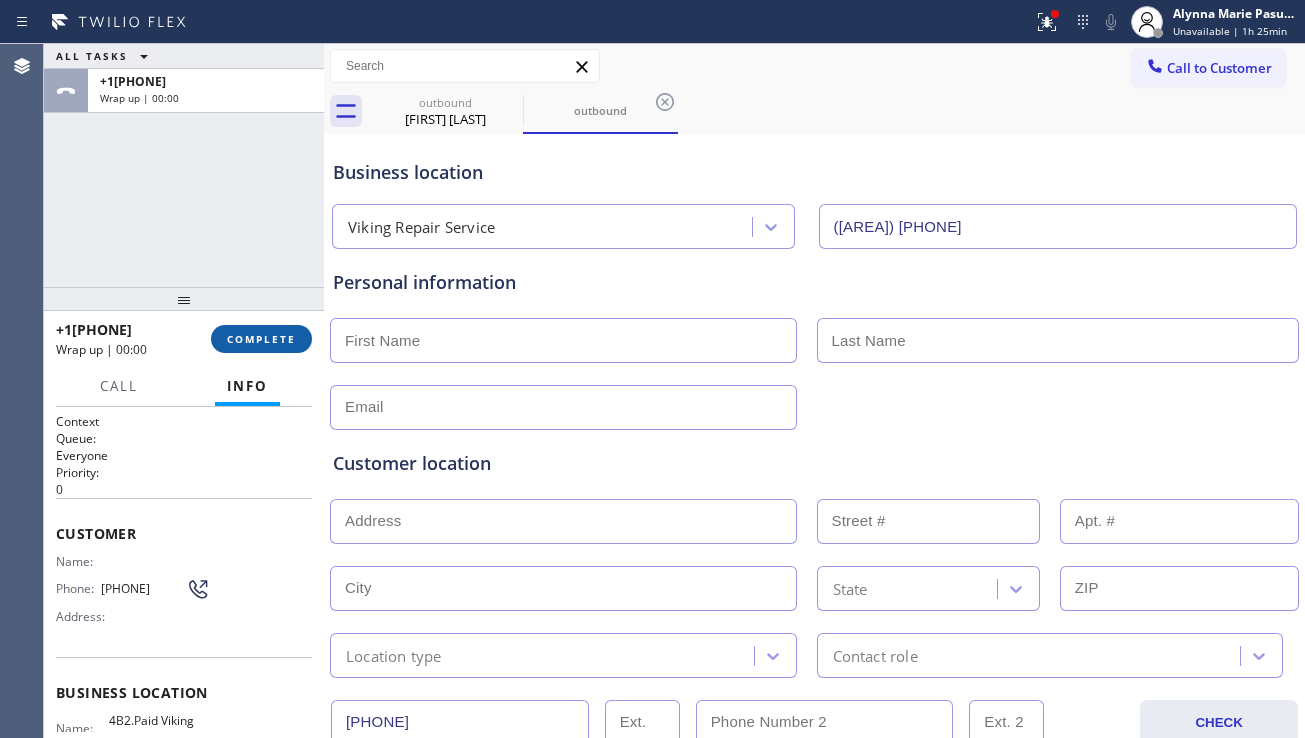 click on "COMPLETE" at bounding box center [261, 339] 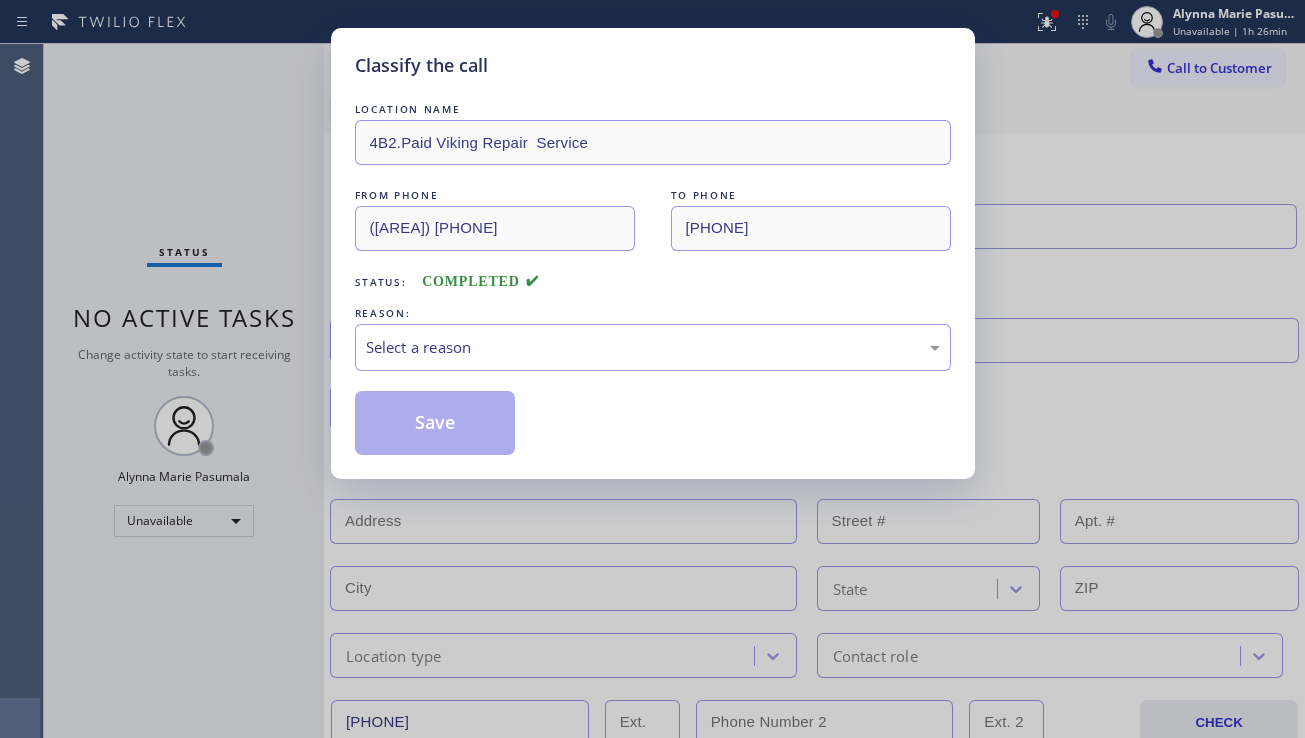 click on "Select a reason" at bounding box center [653, 347] 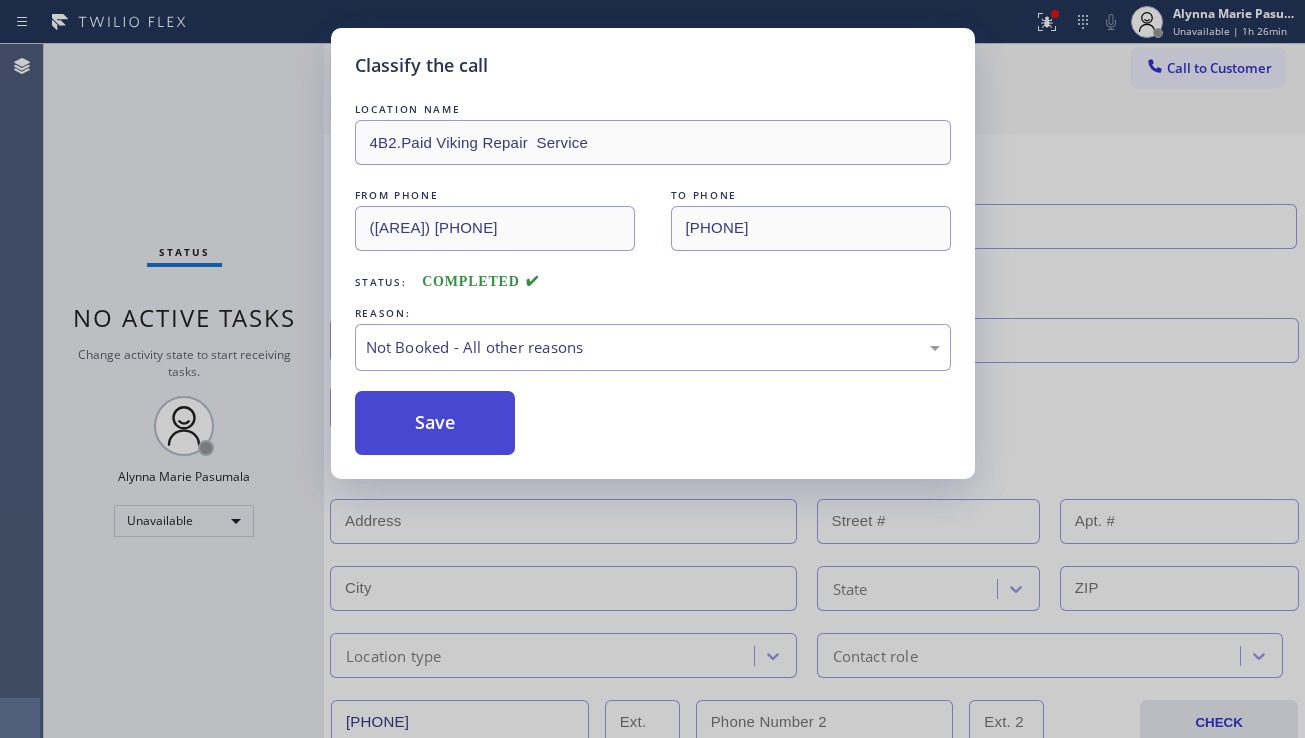 click on "Save" at bounding box center (435, 423) 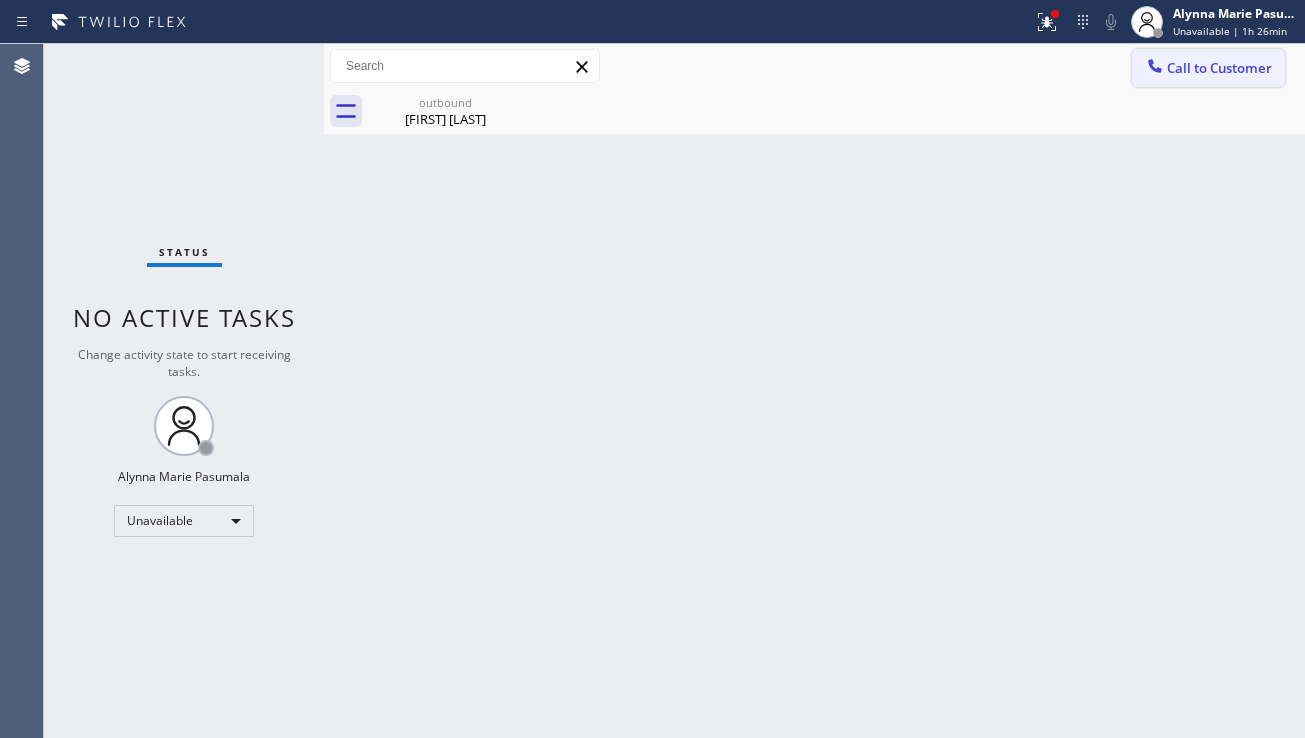 click on "Call to Customer" at bounding box center (1219, 68) 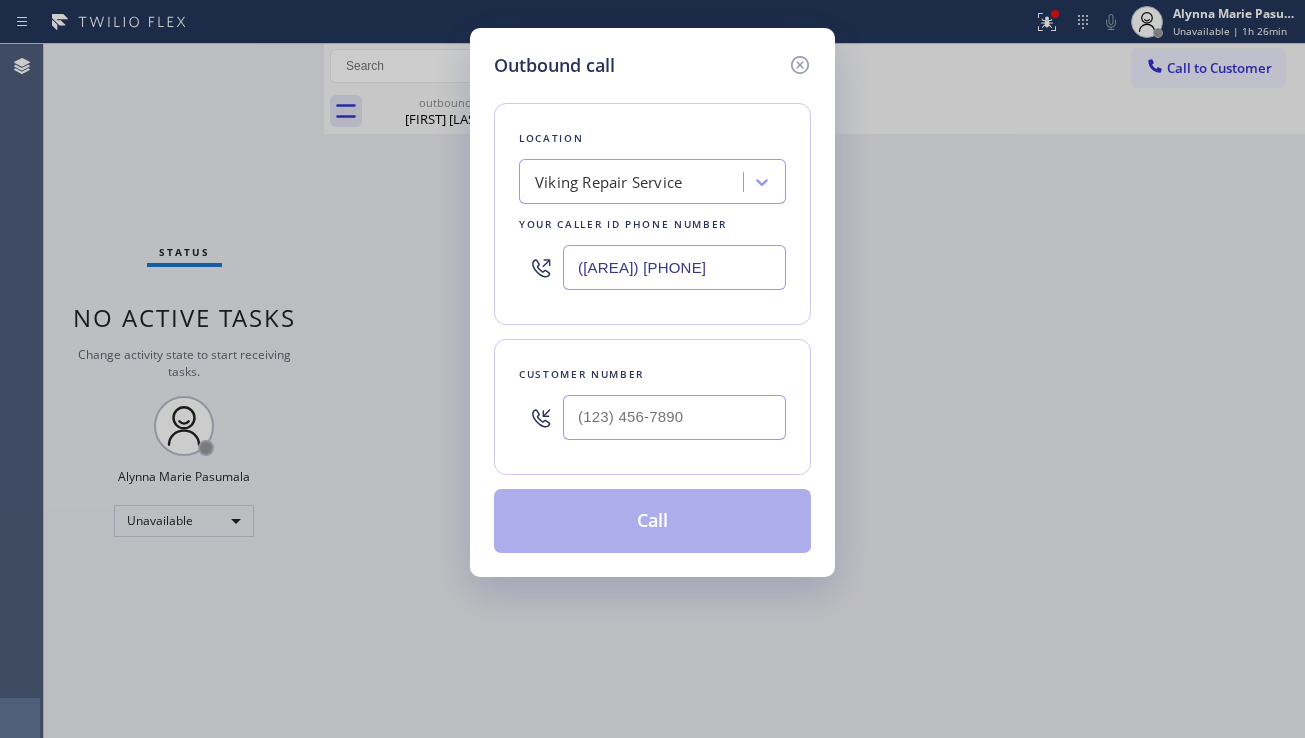 drag, startPoint x: 1301, startPoint y: 380, endPoint x: 884, endPoint y: 359, distance: 417.52844 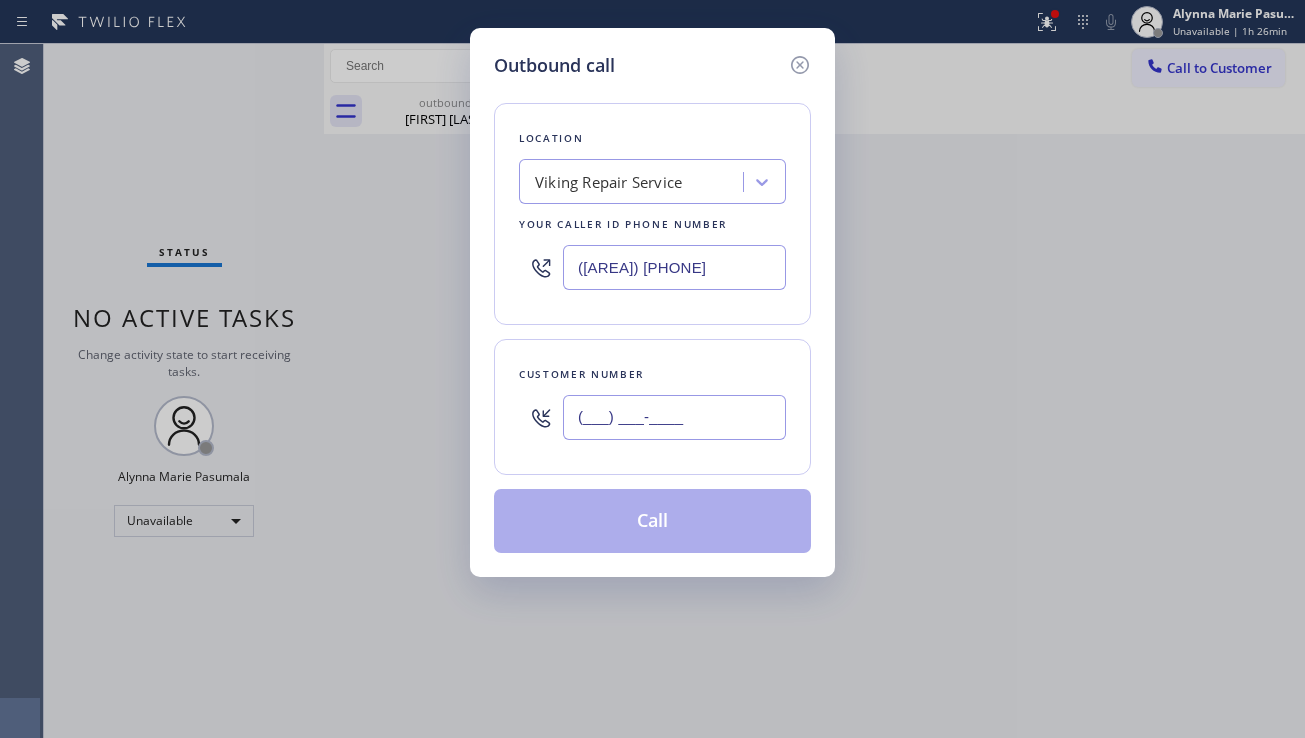 click on "(___) ___-____" at bounding box center (674, 417) 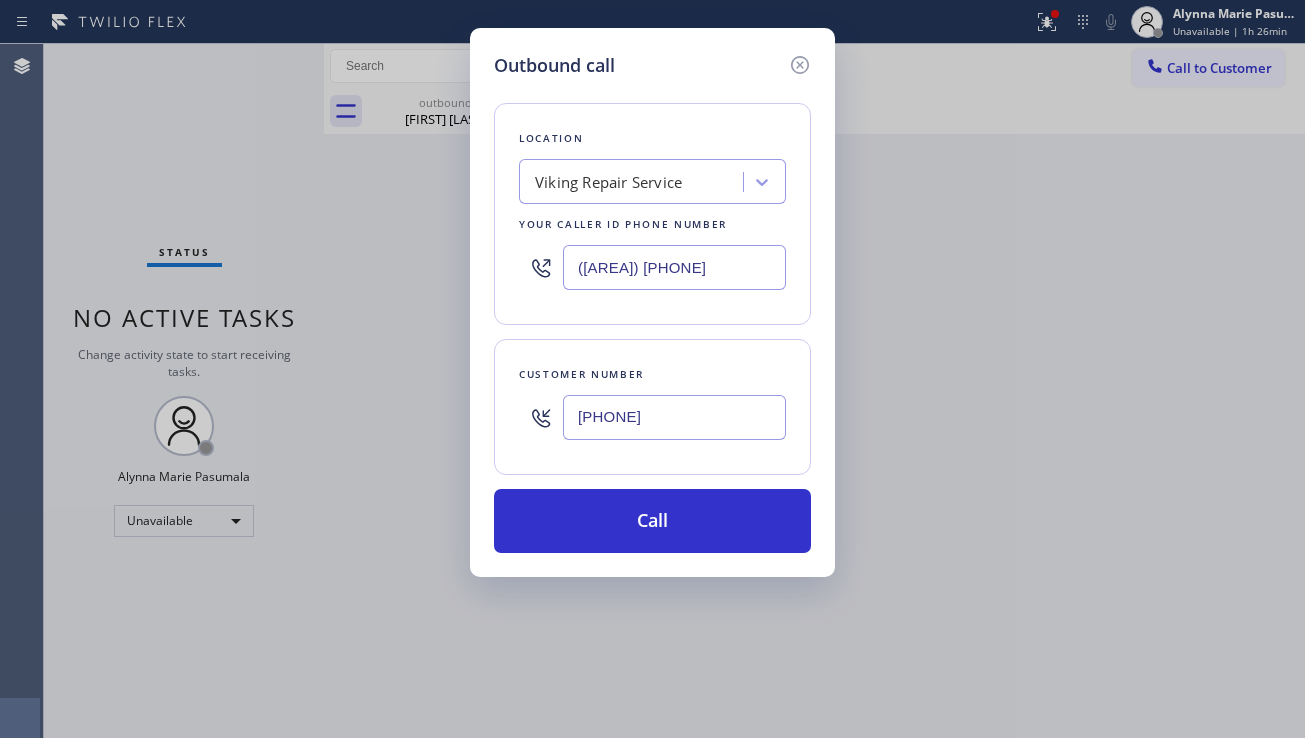 click on "Outbound call Location Viking Repair Service Your caller id phone number ([PHONE]) [PHONE] Customer number ([PHONE]) [PHONE] Call" at bounding box center [652, 369] 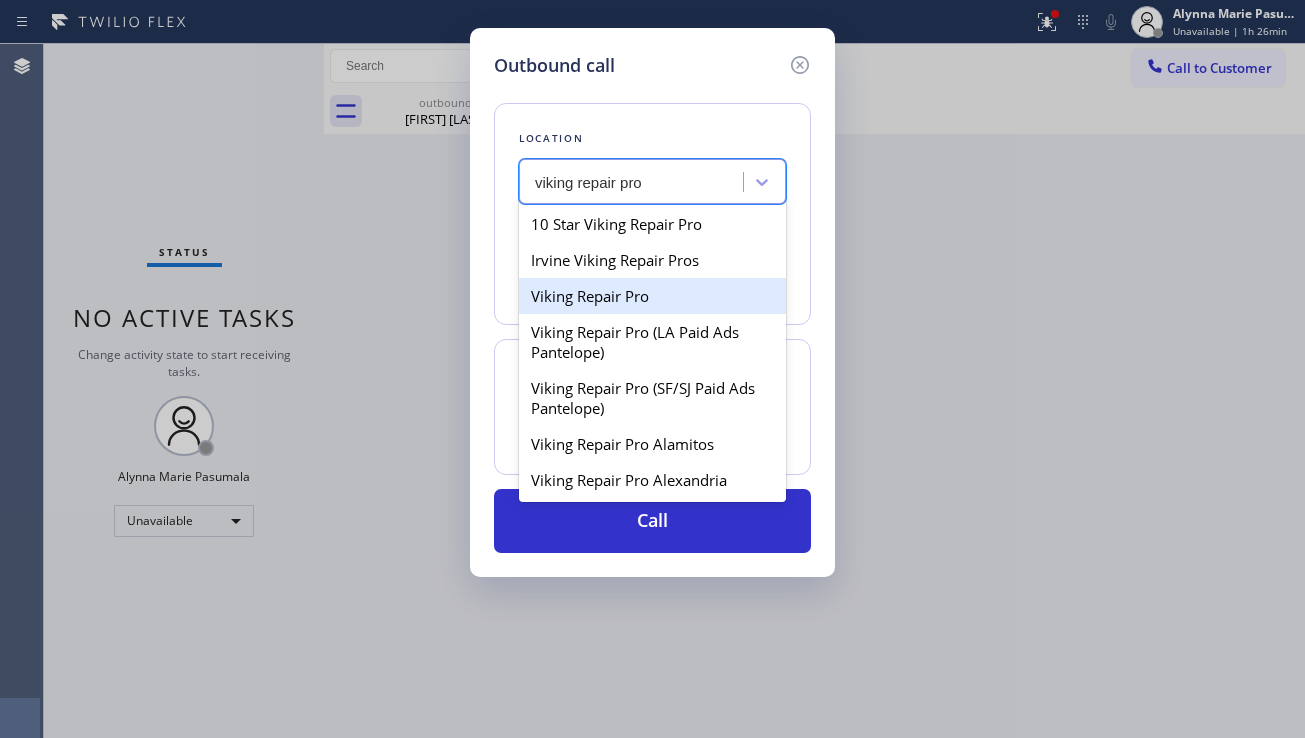 click on "Viking Repair Pro" at bounding box center [652, 296] 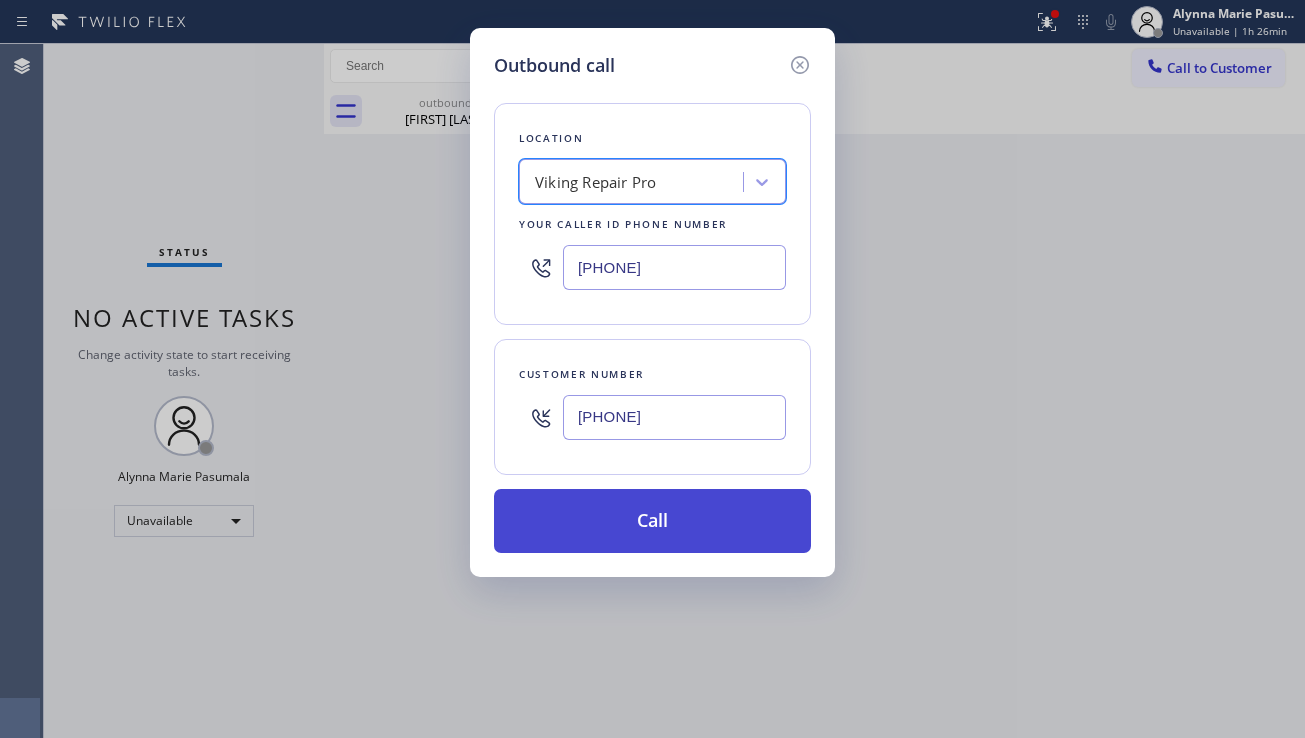 click on "Call" at bounding box center [652, 521] 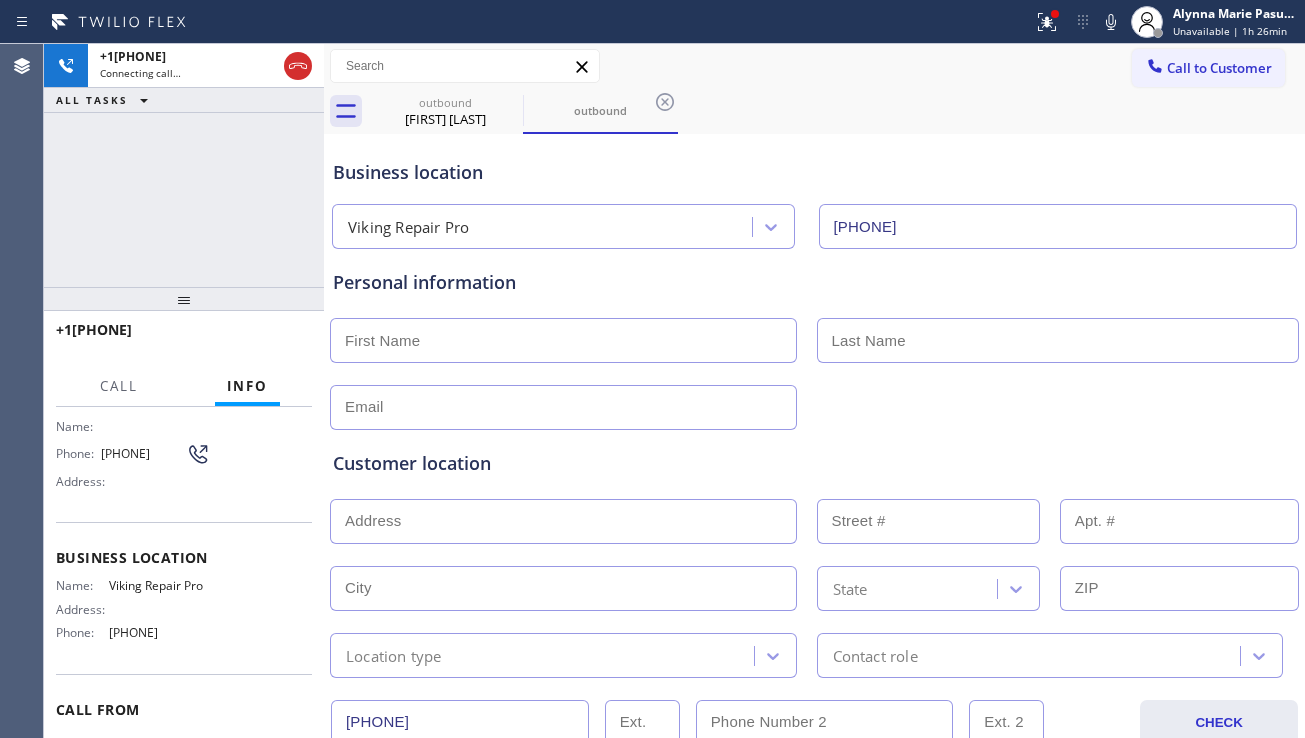 scroll, scrollTop: 100, scrollLeft: 0, axis: vertical 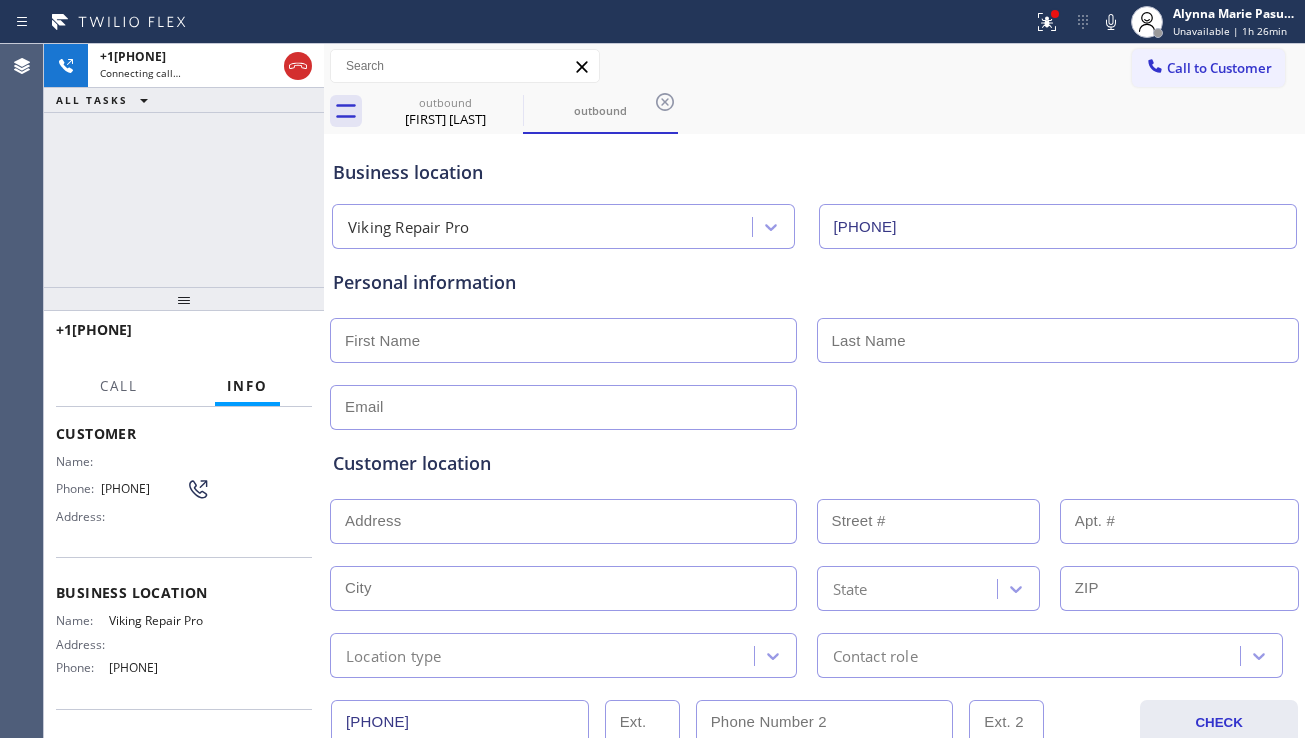 drag, startPoint x: 52, startPoint y: 492, endPoint x: 189, endPoint y: 685, distance: 236.68121 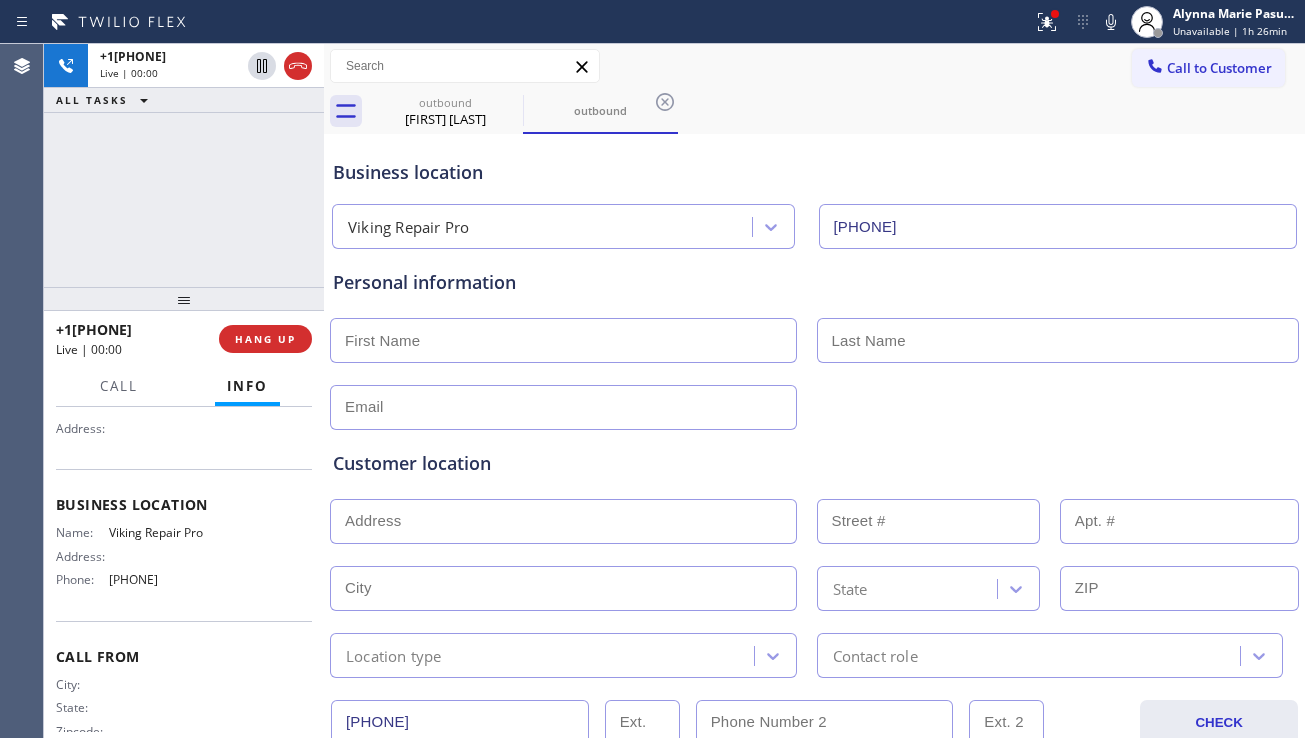 scroll, scrollTop: 200, scrollLeft: 0, axis: vertical 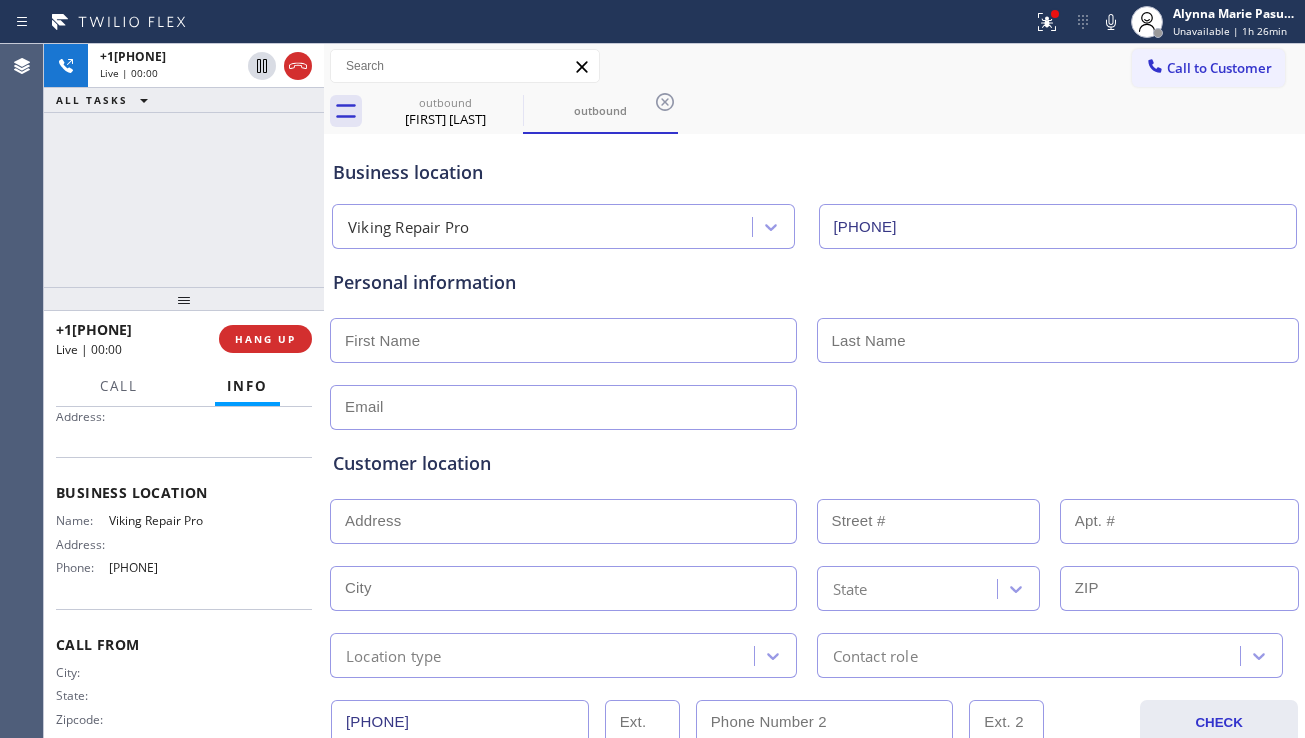 drag, startPoint x: 104, startPoint y: 529, endPoint x: 189, endPoint y: 585, distance: 101.788994 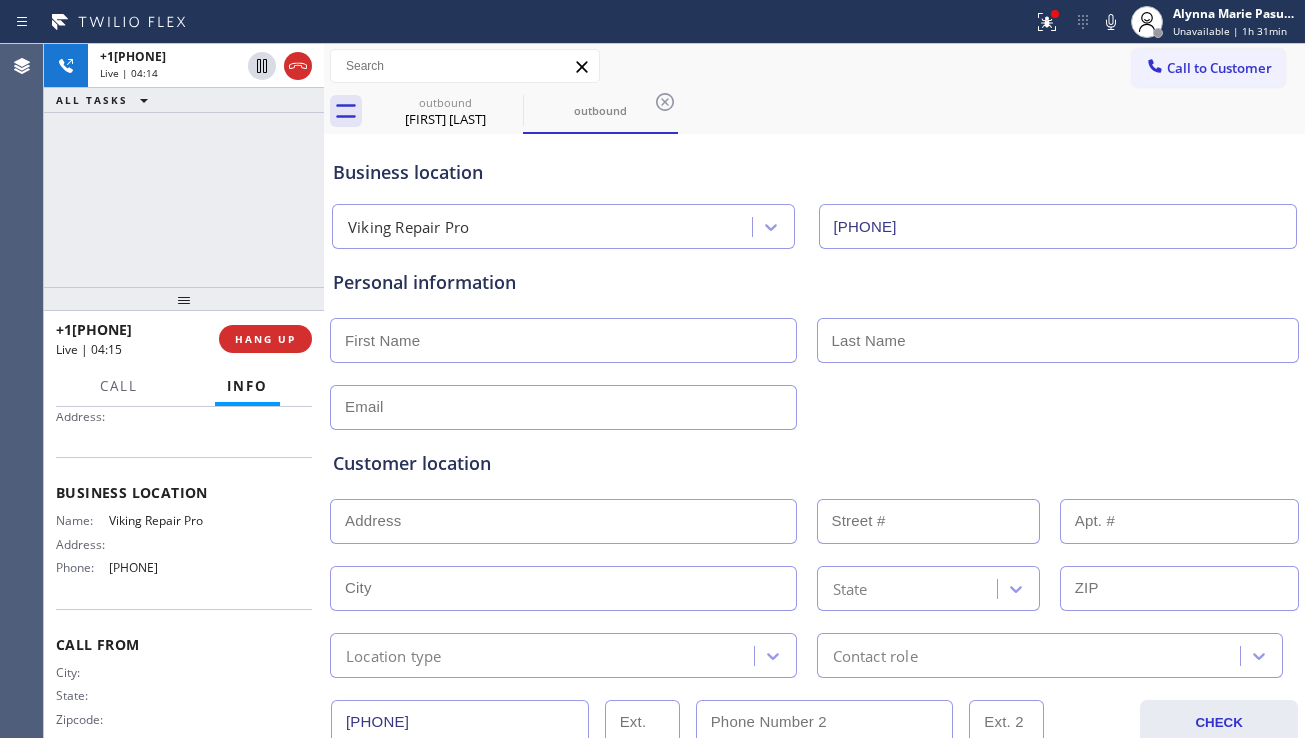click at bounding box center (563, 340) 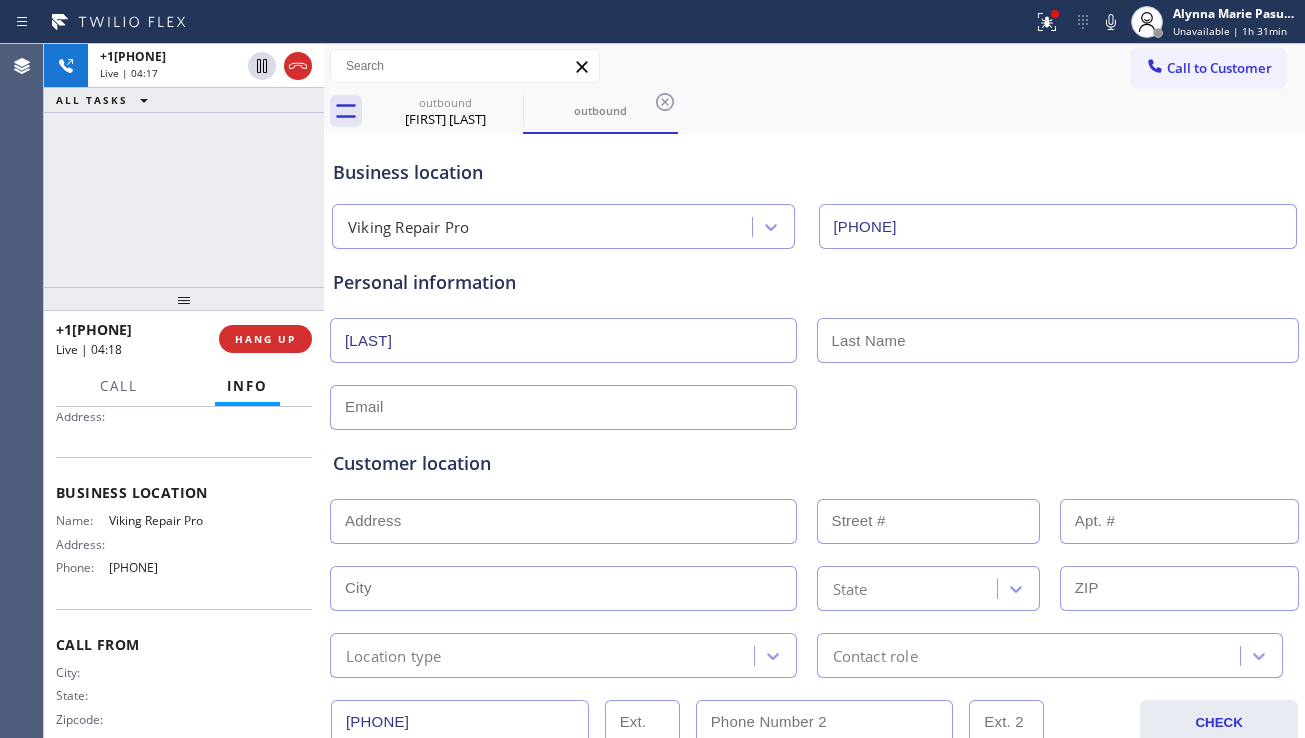 click at bounding box center (1058, 340) 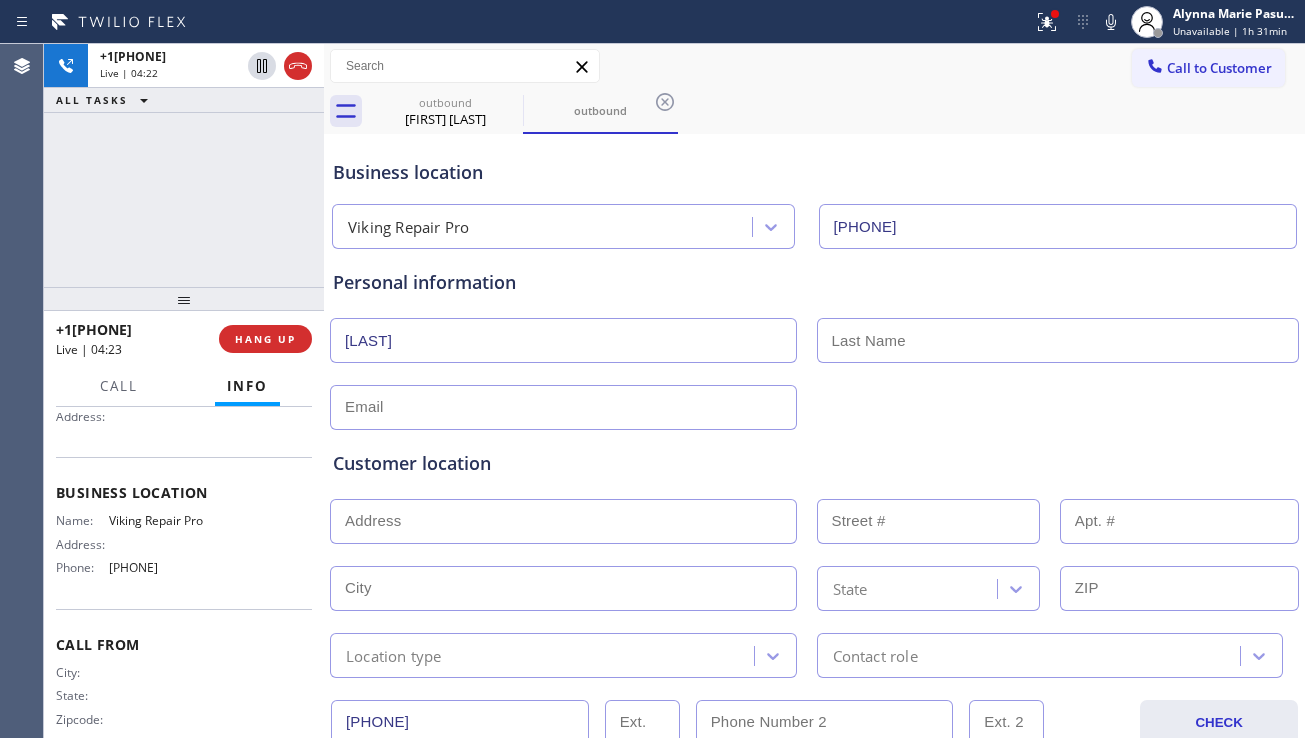 click at bounding box center [1058, 340] 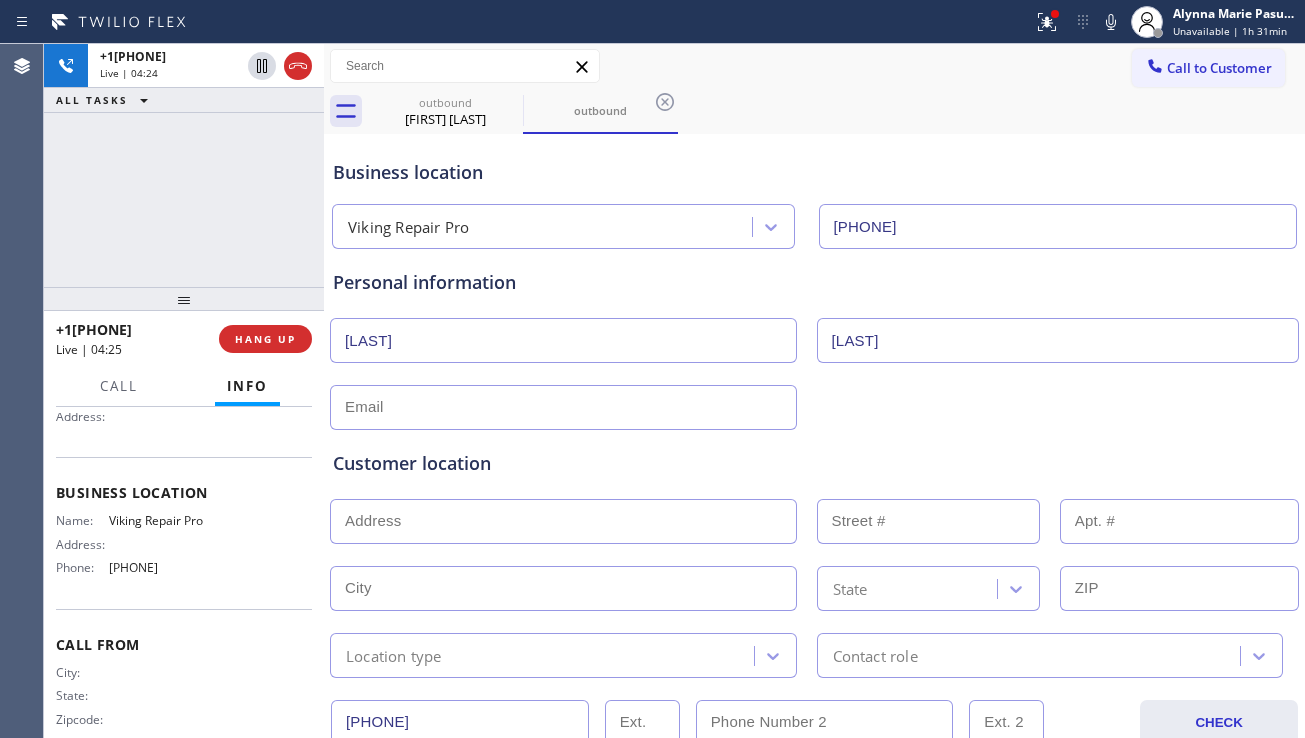 click on "[LAST]" at bounding box center [1058, 340] 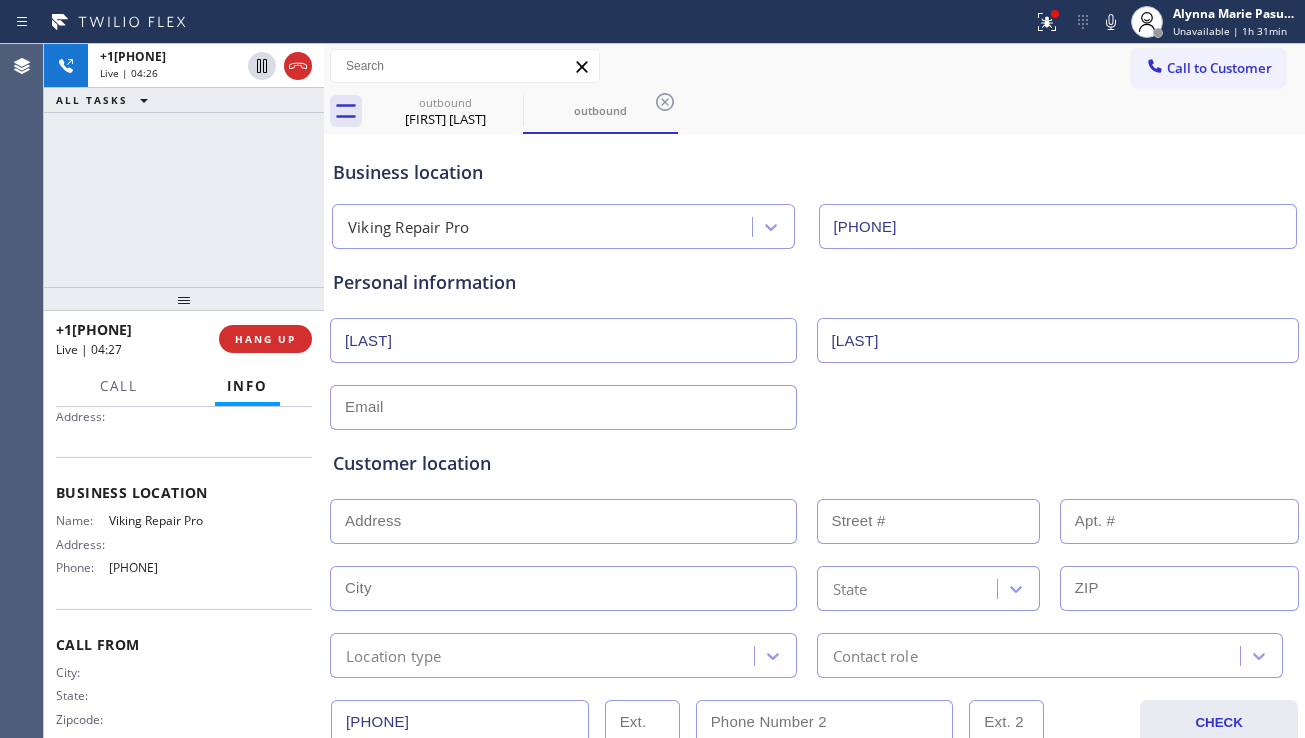 click at bounding box center (563, 407) 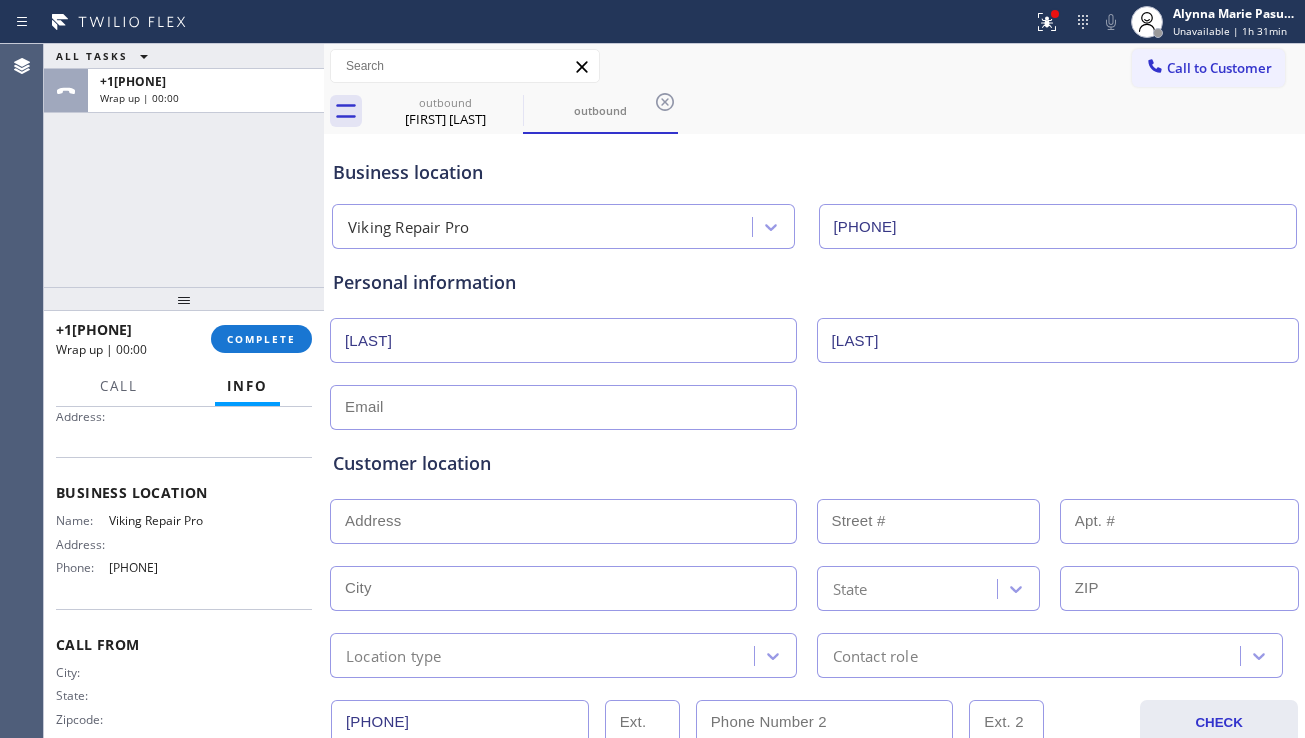 click at bounding box center (563, 407) 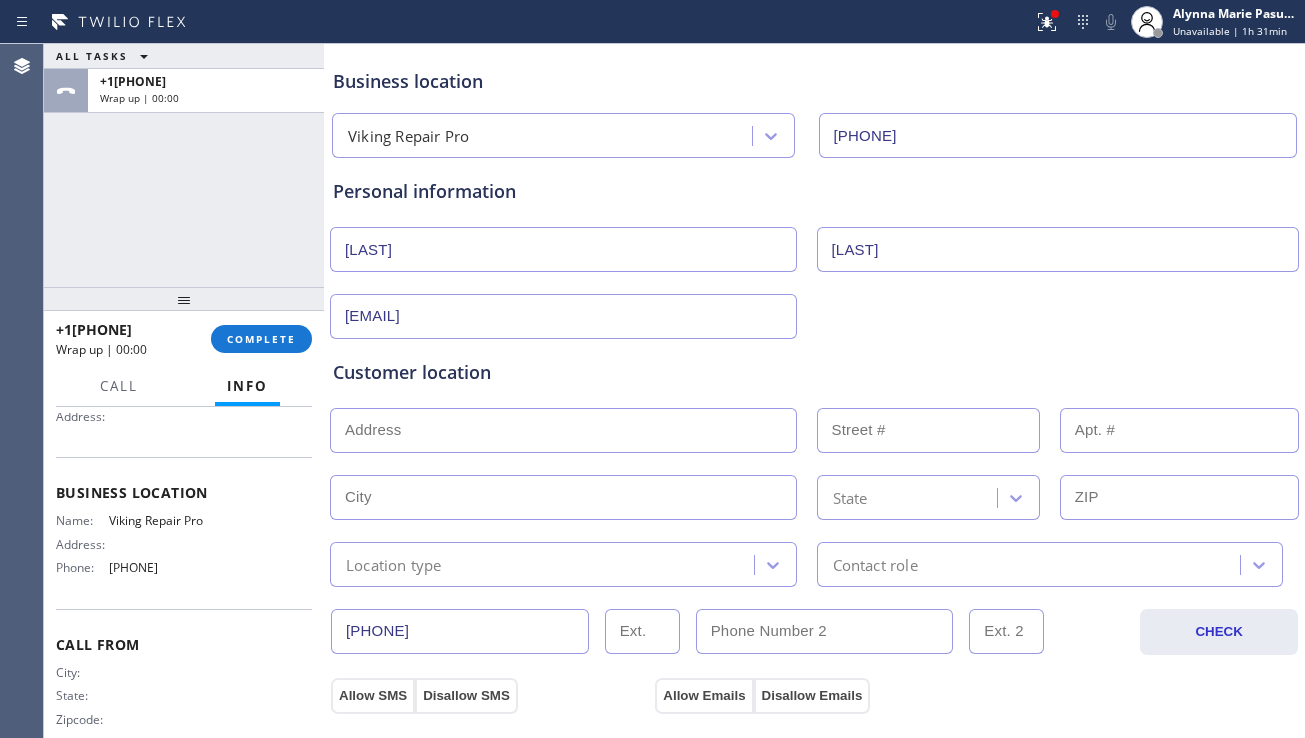 scroll, scrollTop: 200, scrollLeft: 0, axis: vertical 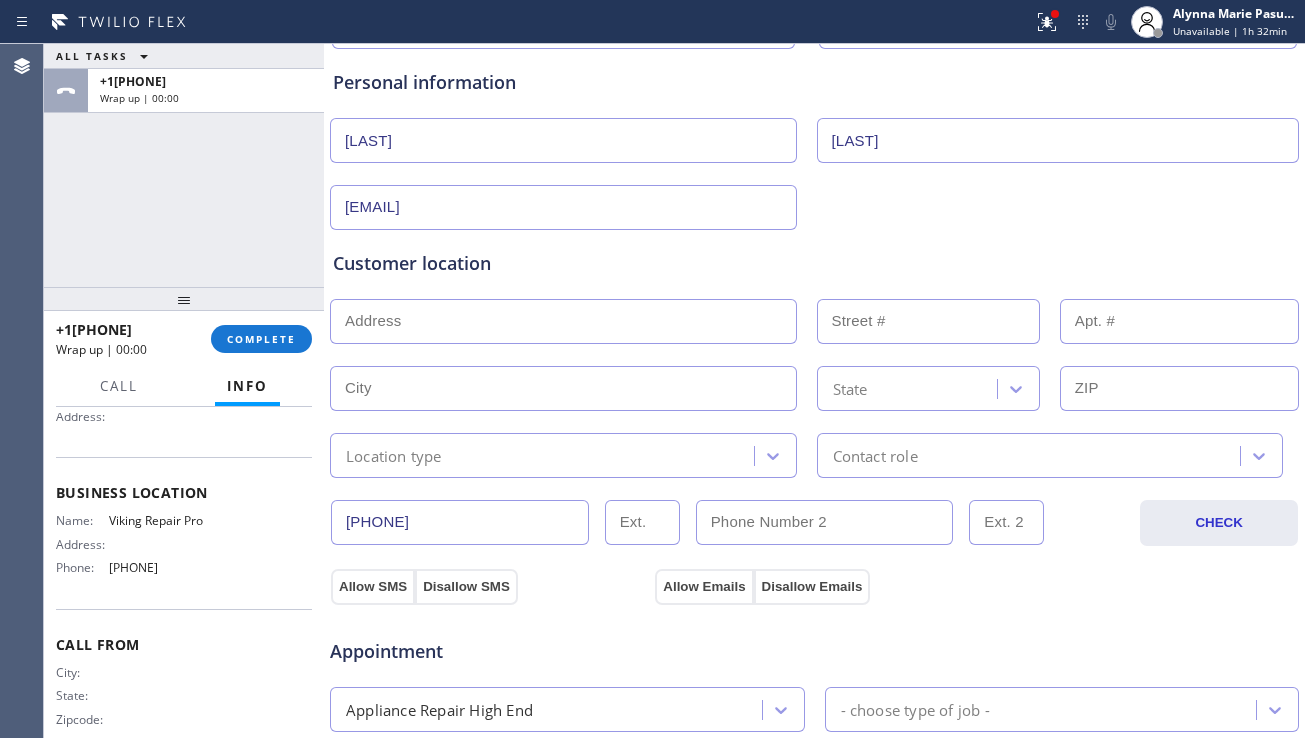 click at bounding box center (563, 321) 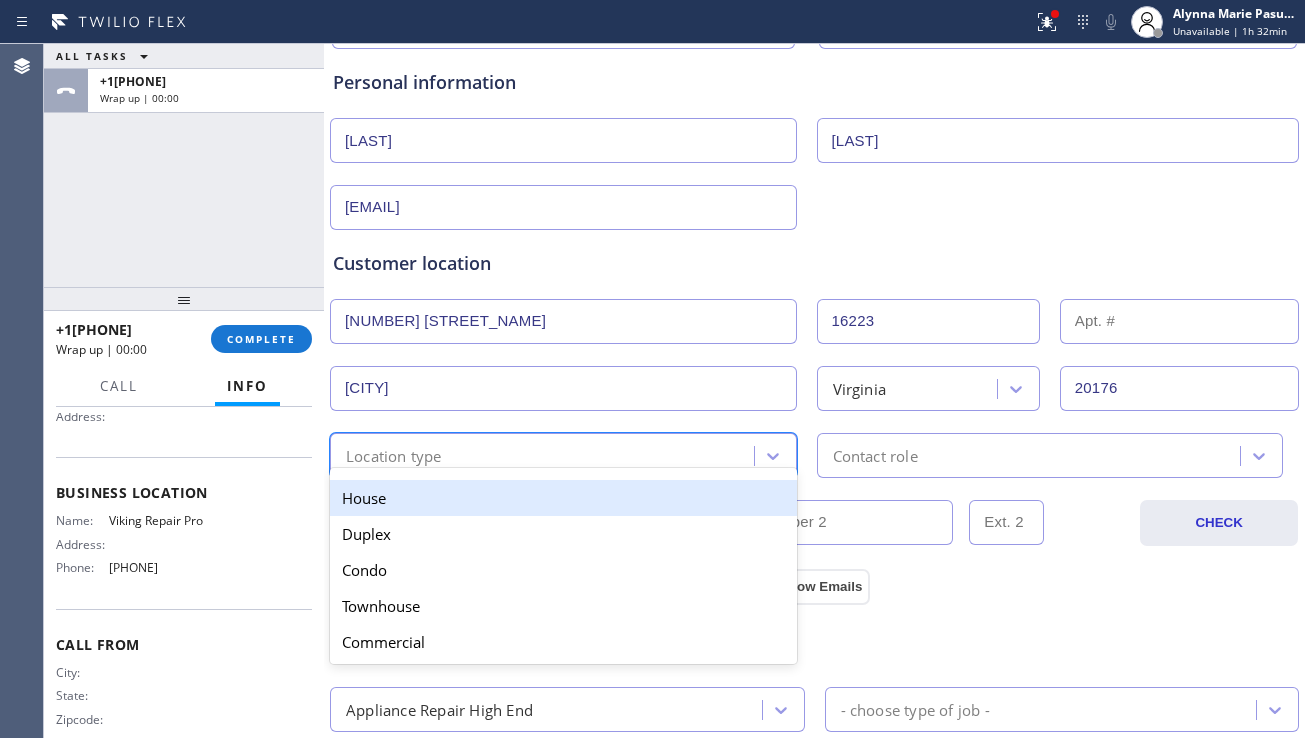click on "option House focused, 1 of 5. 5 results available. Use Up and Down to choose options, press Enter to select the currently focused option, press Escape to exit the menu, press Tab to select the option and exit the menu. Location type House Duplex Condo Townhouse Commercial" at bounding box center (563, 455) 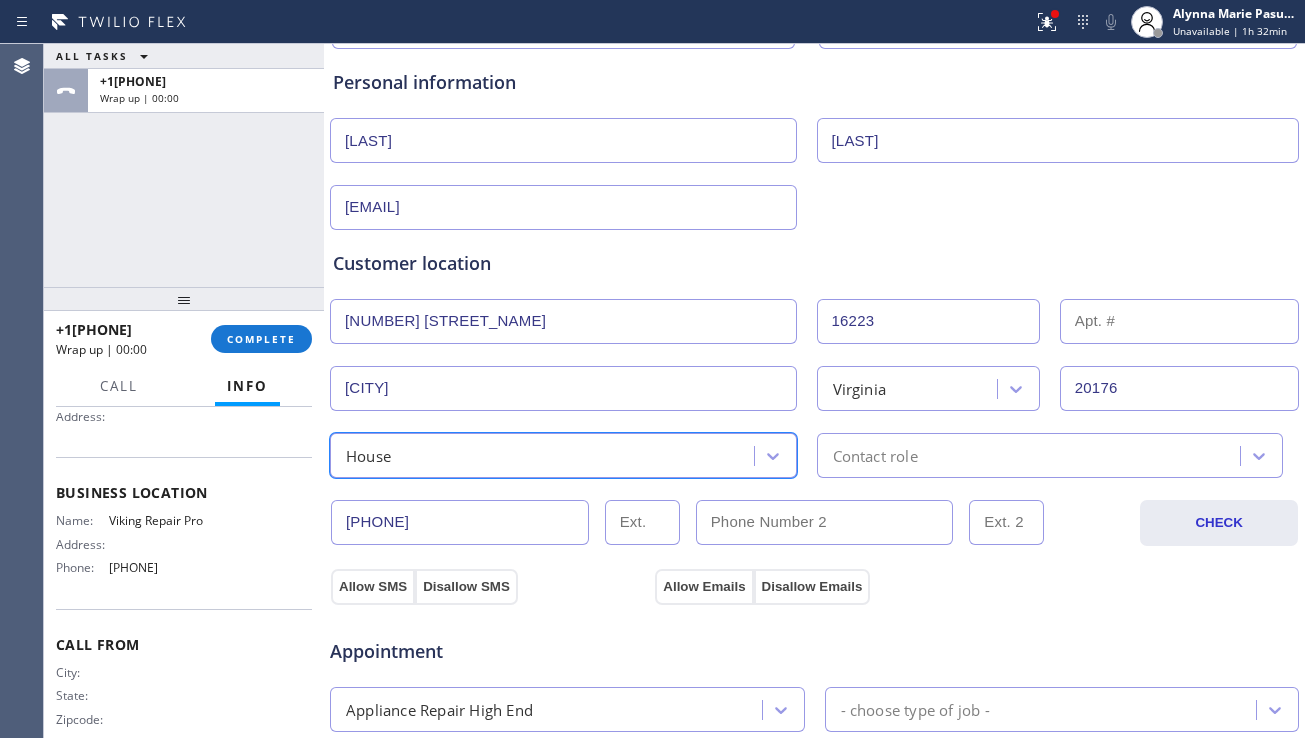 click on "Contact role" at bounding box center (1050, 455) 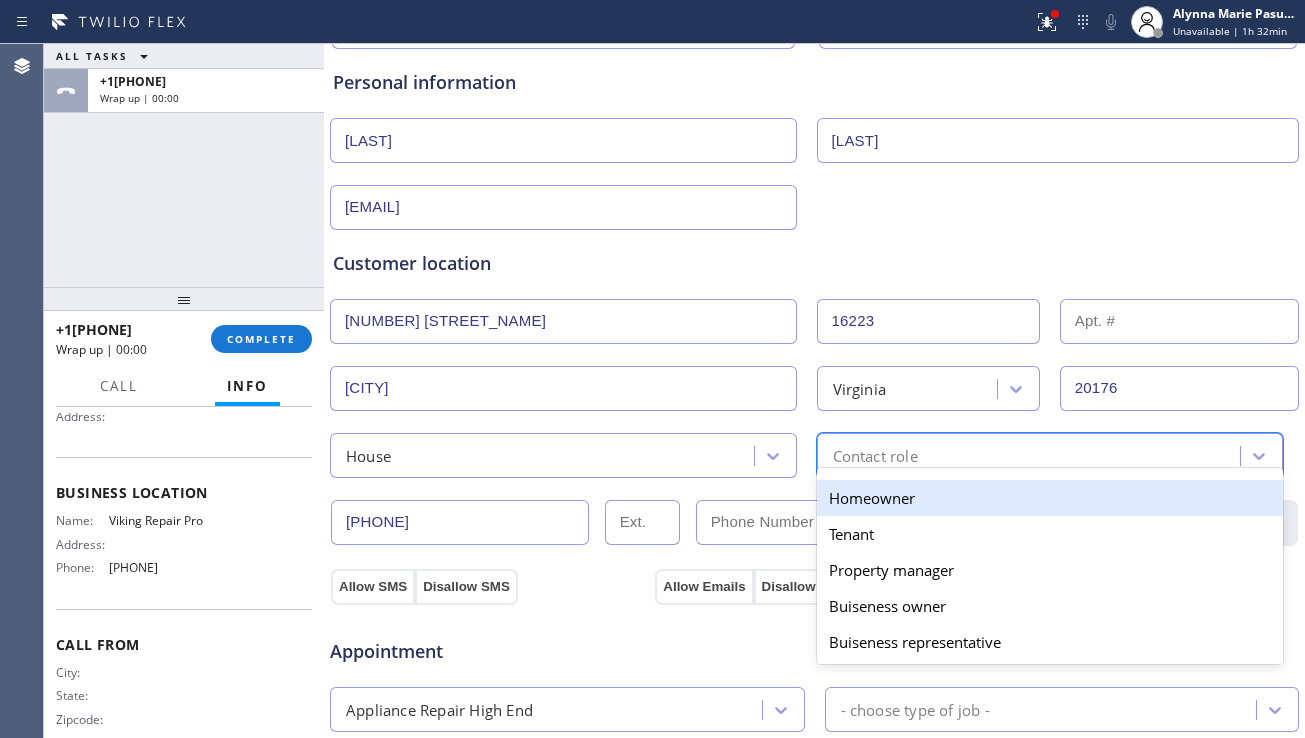 click on "Homeowner" at bounding box center [1050, 498] 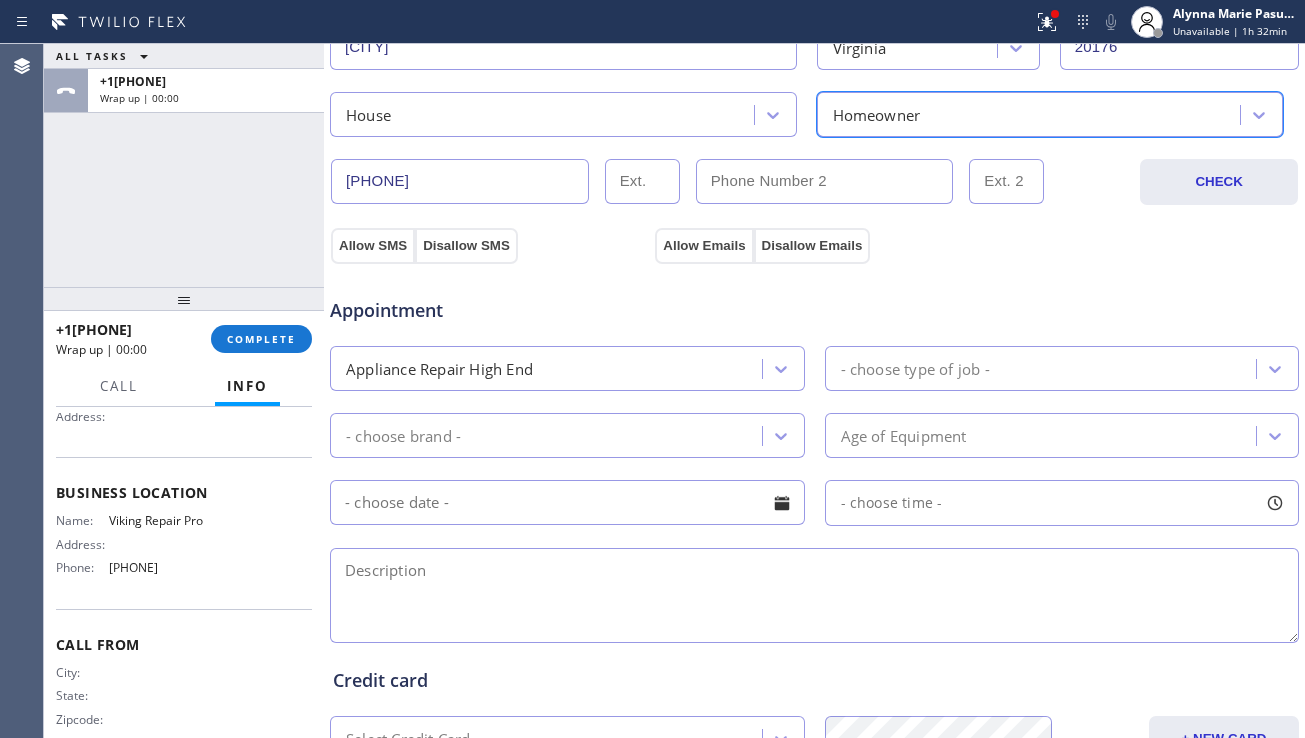 scroll, scrollTop: 600, scrollLeft: 0, axis: vertical 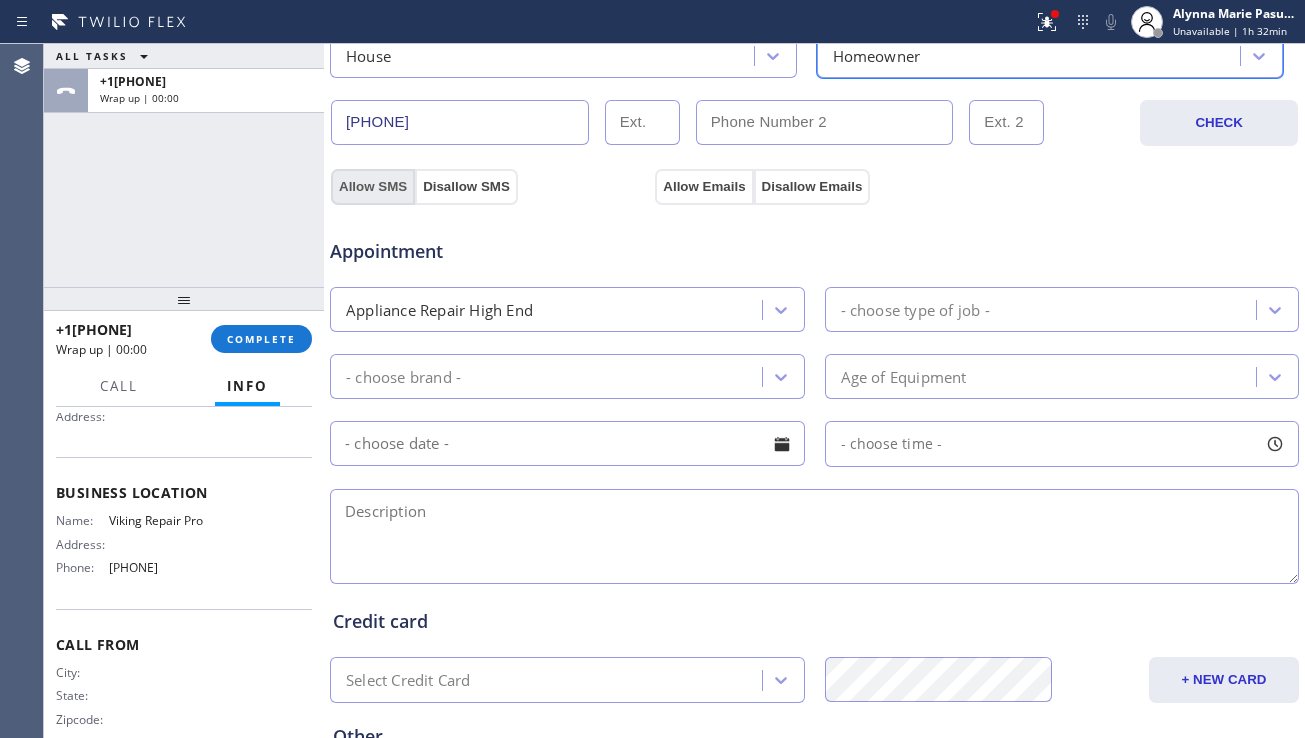 click on "Allow SMS" at bounding box center [373, 187] 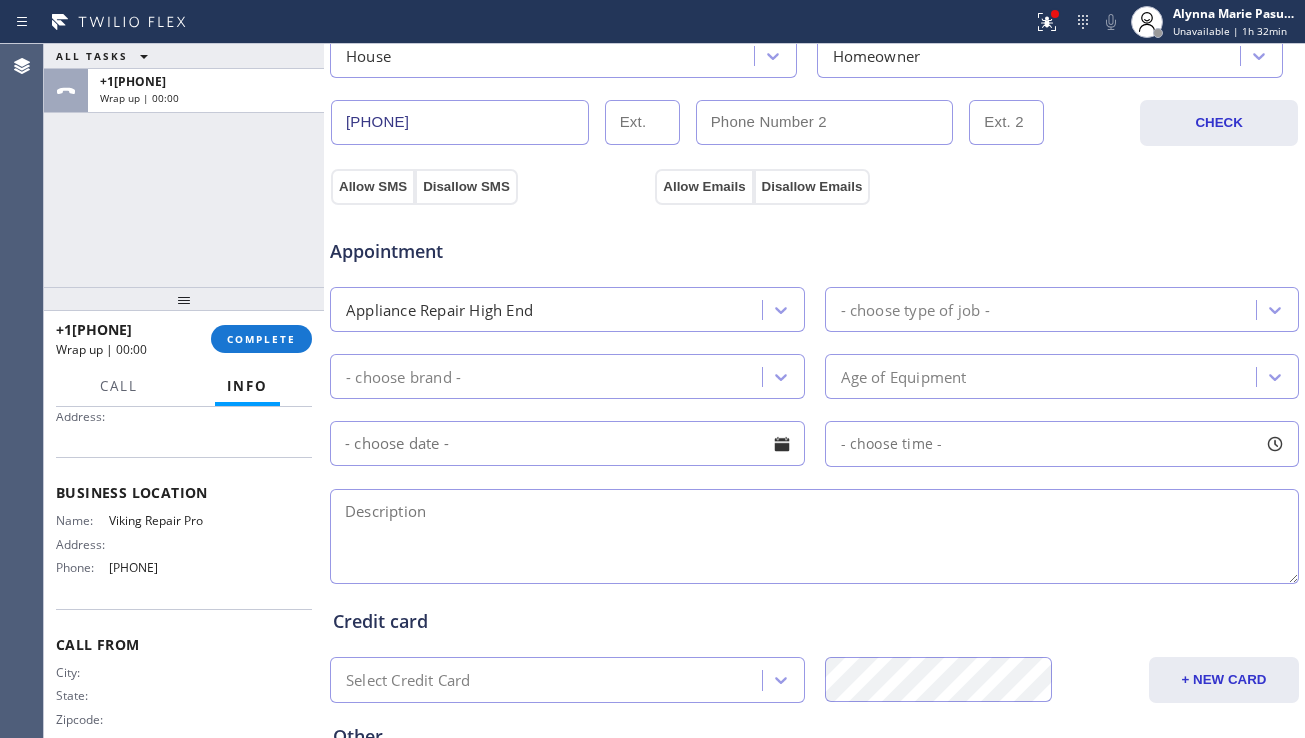 click on "Appointment Appliance Repair High End - choose type of job - - choose brand - Age of Equipment - choose time -" at bounding box center [814, 392] 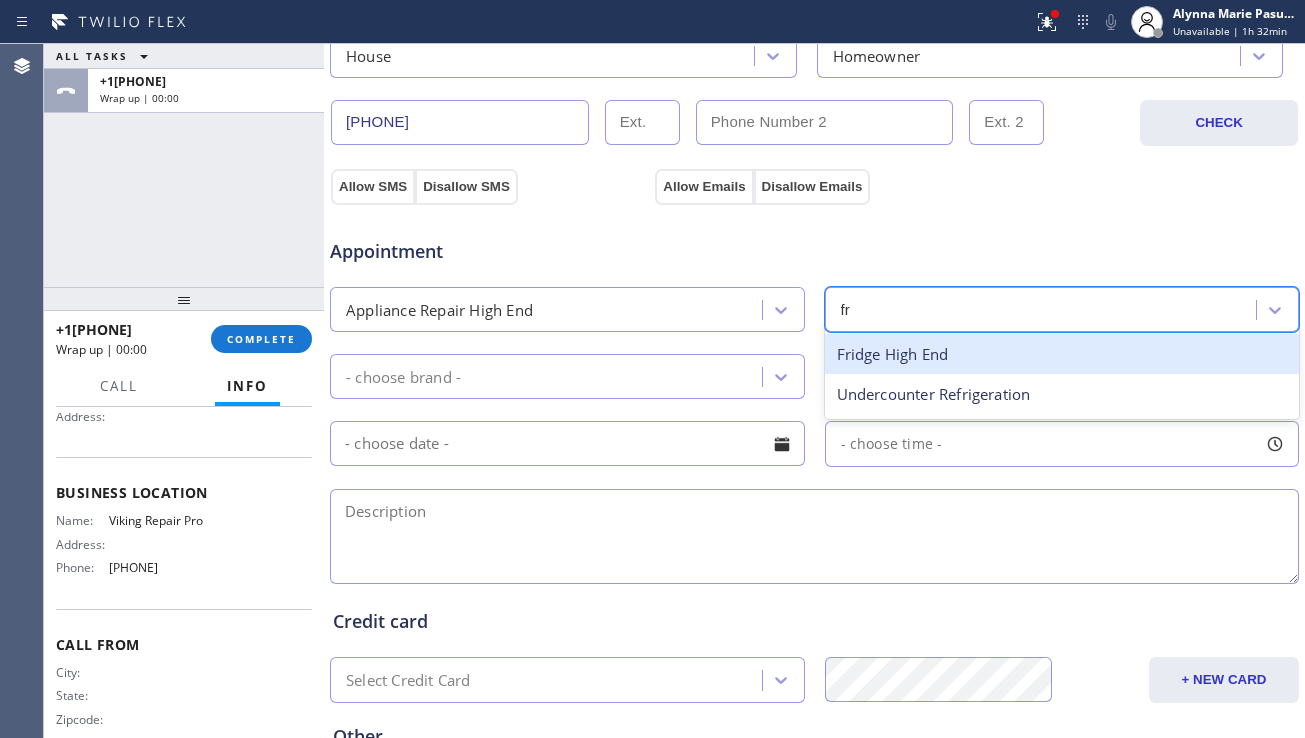 drag, startPoint x: 911, startPoint y: 349, endPoint x: 718, endPoint y: 395, distance: 198.40614 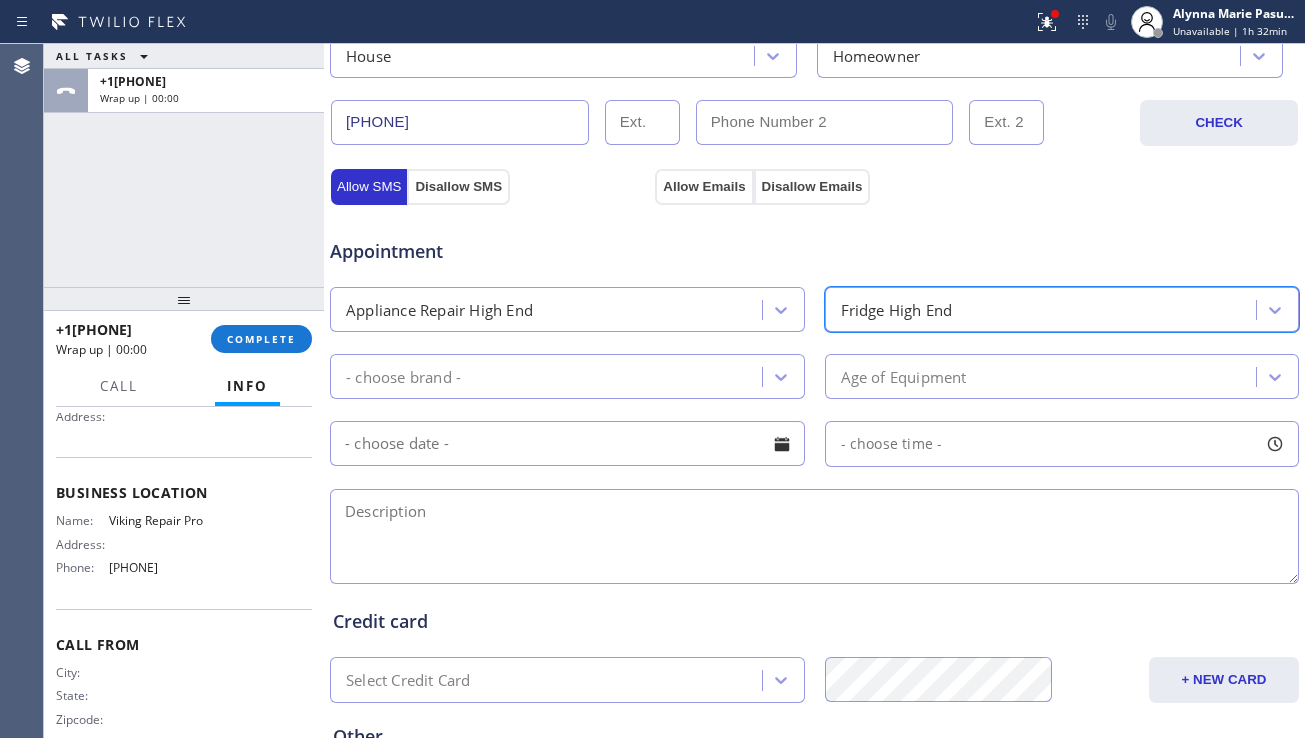 click on "- choose brand -" at bounding box center (549, 376) 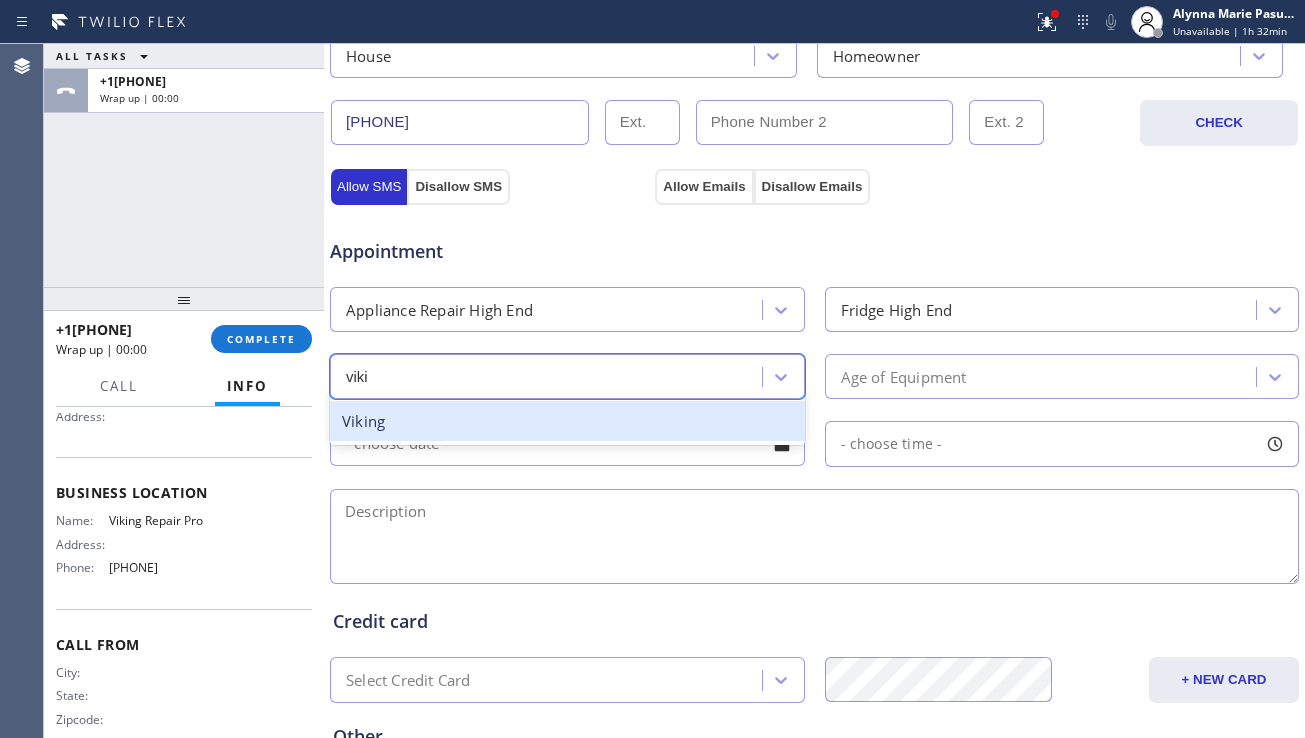 click on "Viking" at bounding box center (567, 421) 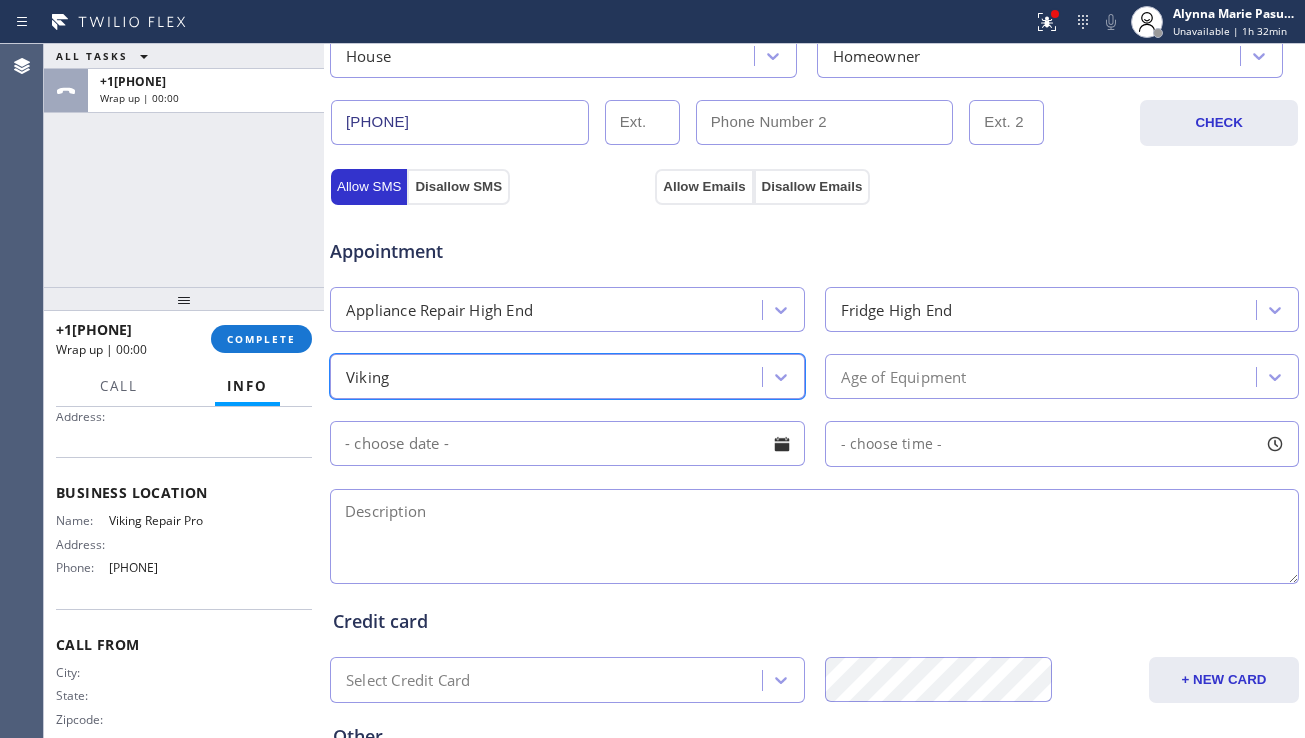 click on "Age of Equipment" at bounding box center (904, 376) 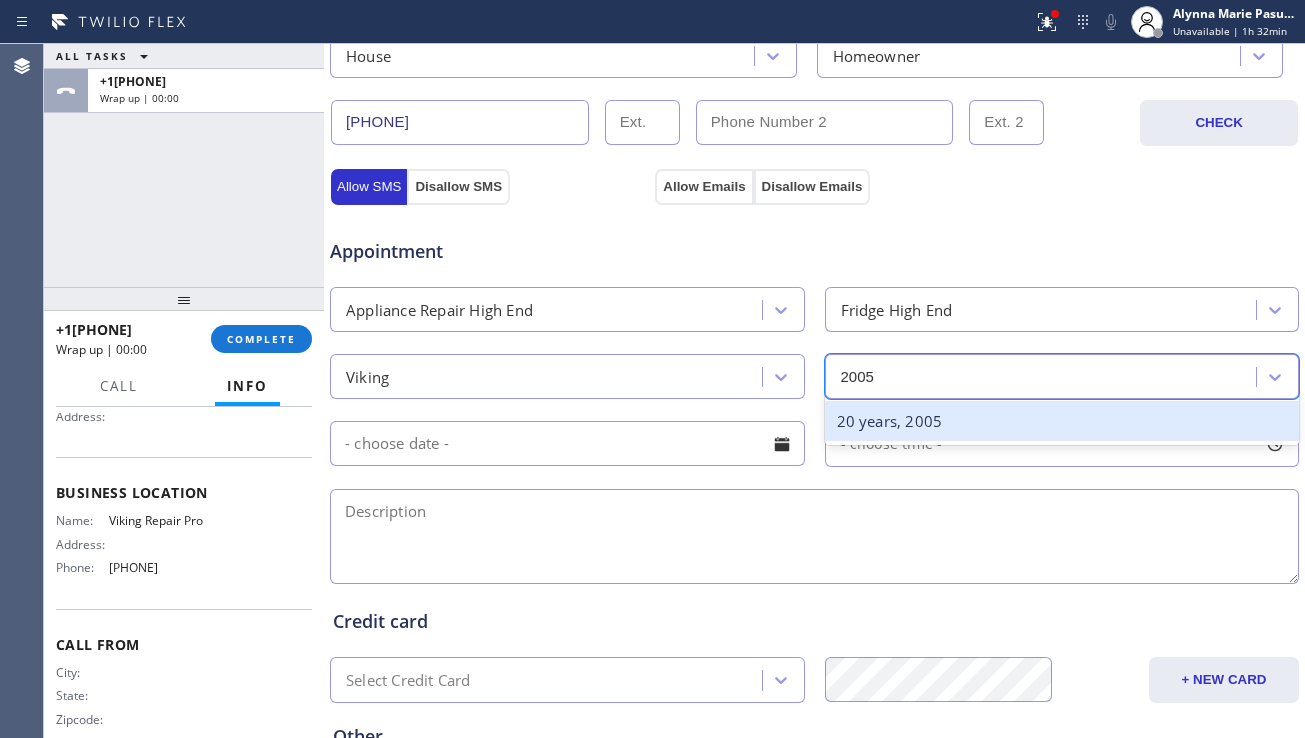 click on "20 years, 2005" at bounding box center (1062, 421) 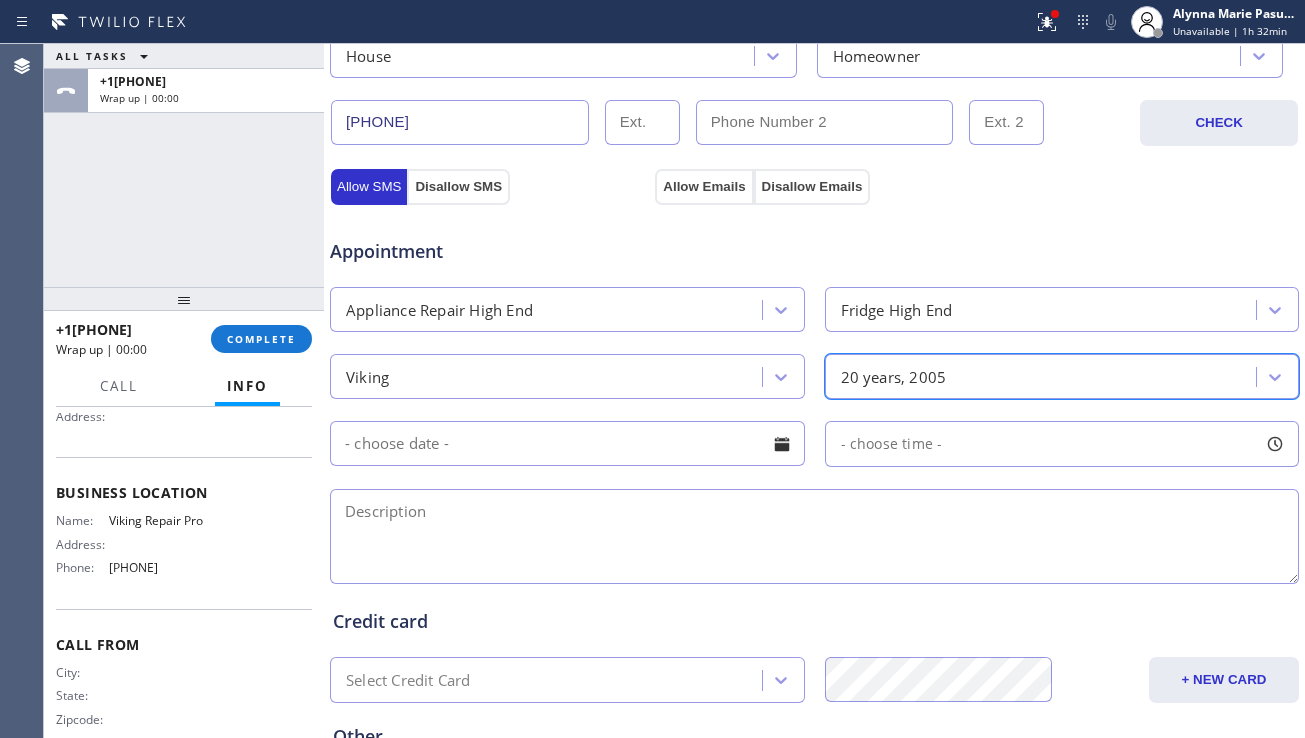 click at bounding box center [814, 536] 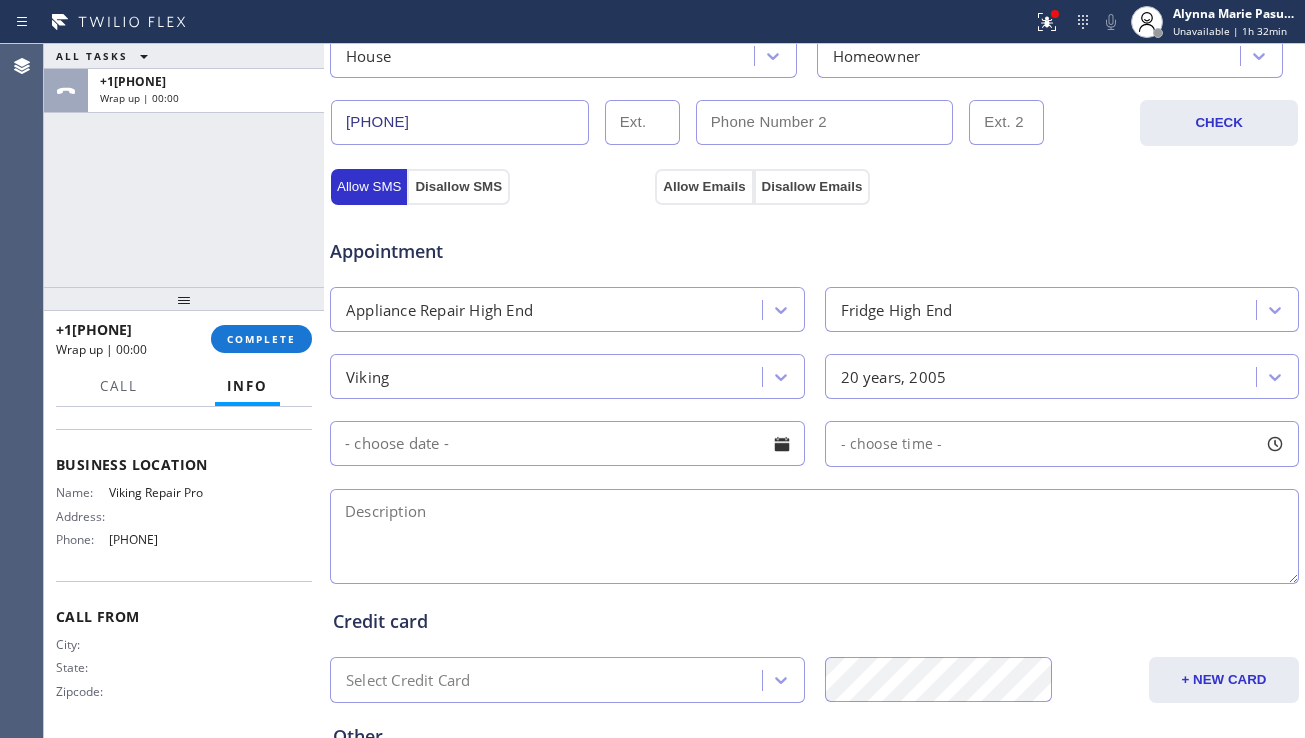 scroll, scrollTop: 251, scrollLeft: 0, axis: vertical 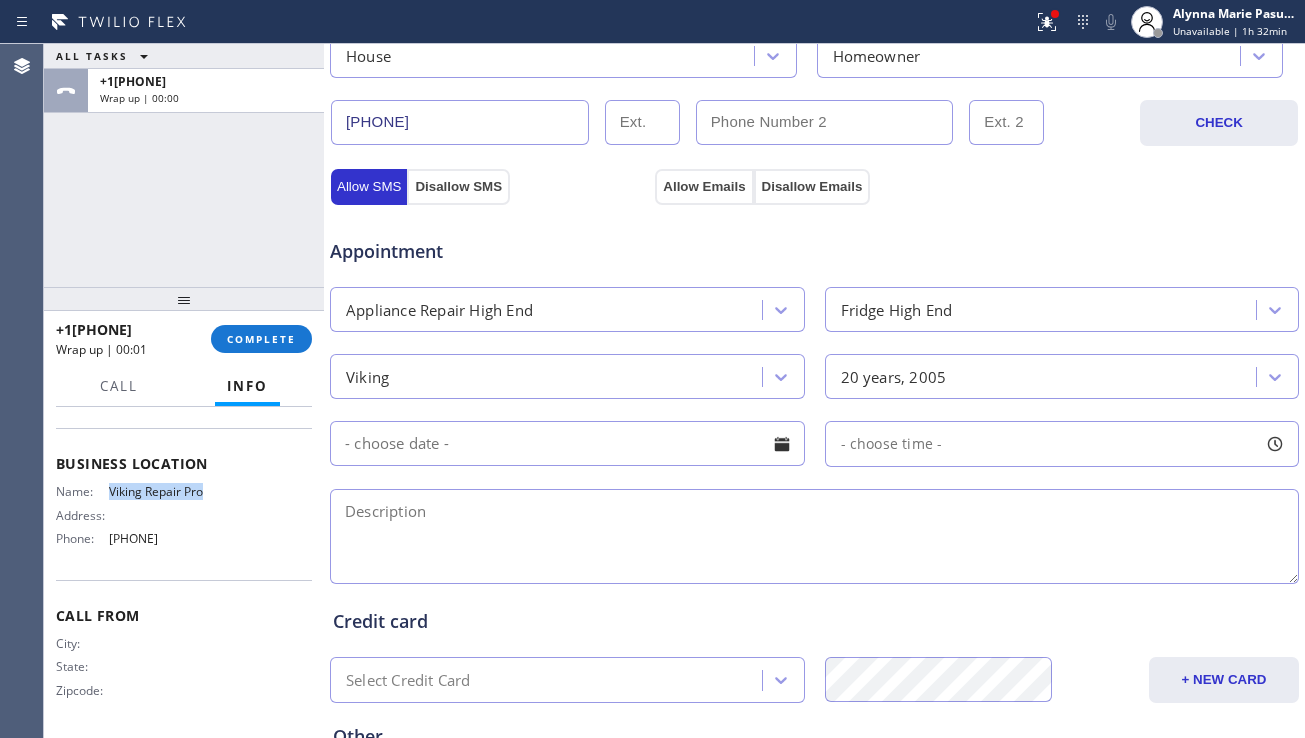 drag, startPoint x: 105, startPoint y: 471, endPoint x: 124, endPoint y: 494, distance: 29.832869 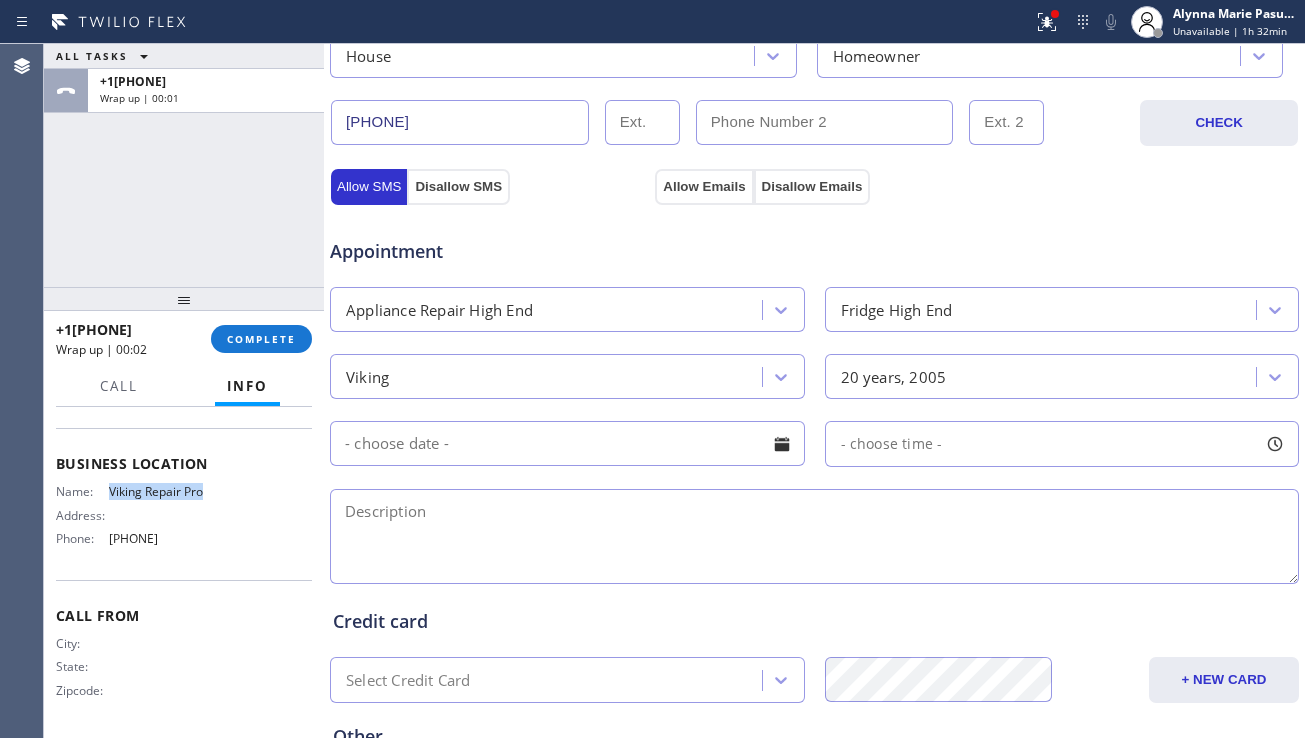 copy on "Viking Repair Pro" 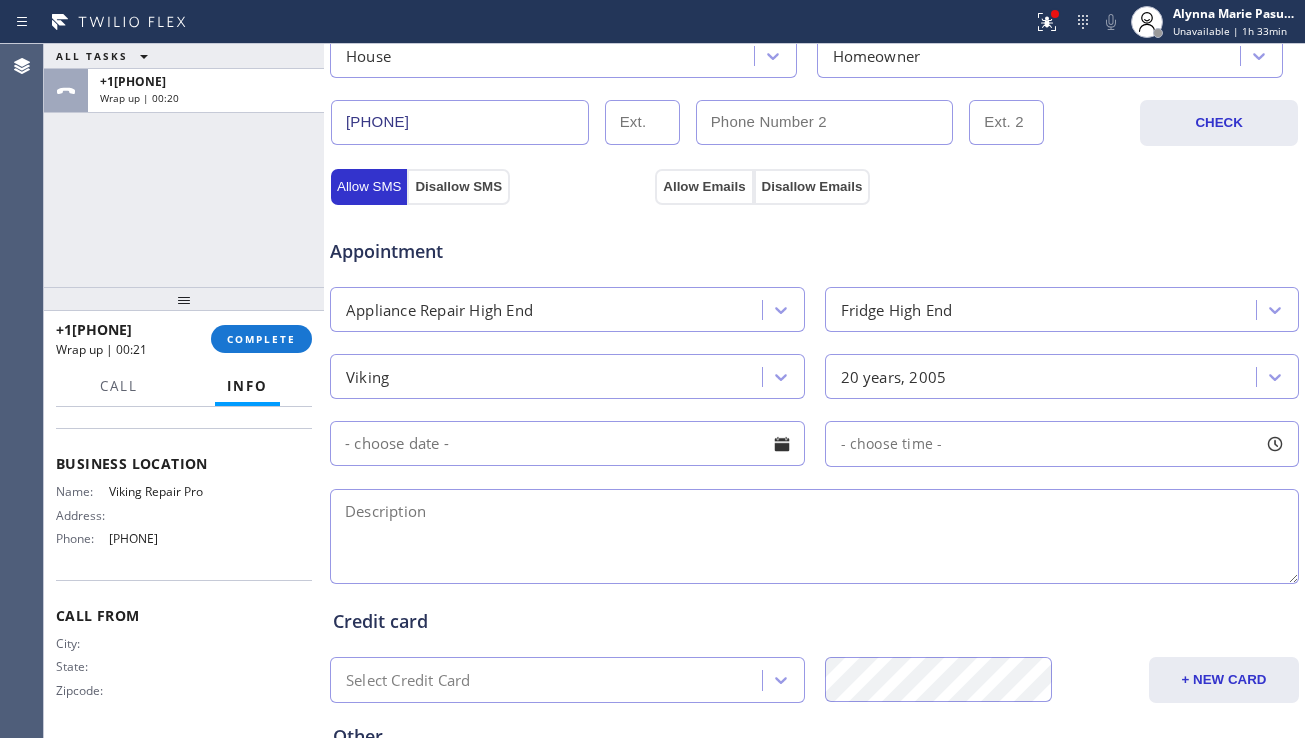 click at bounding box center [814, 536] 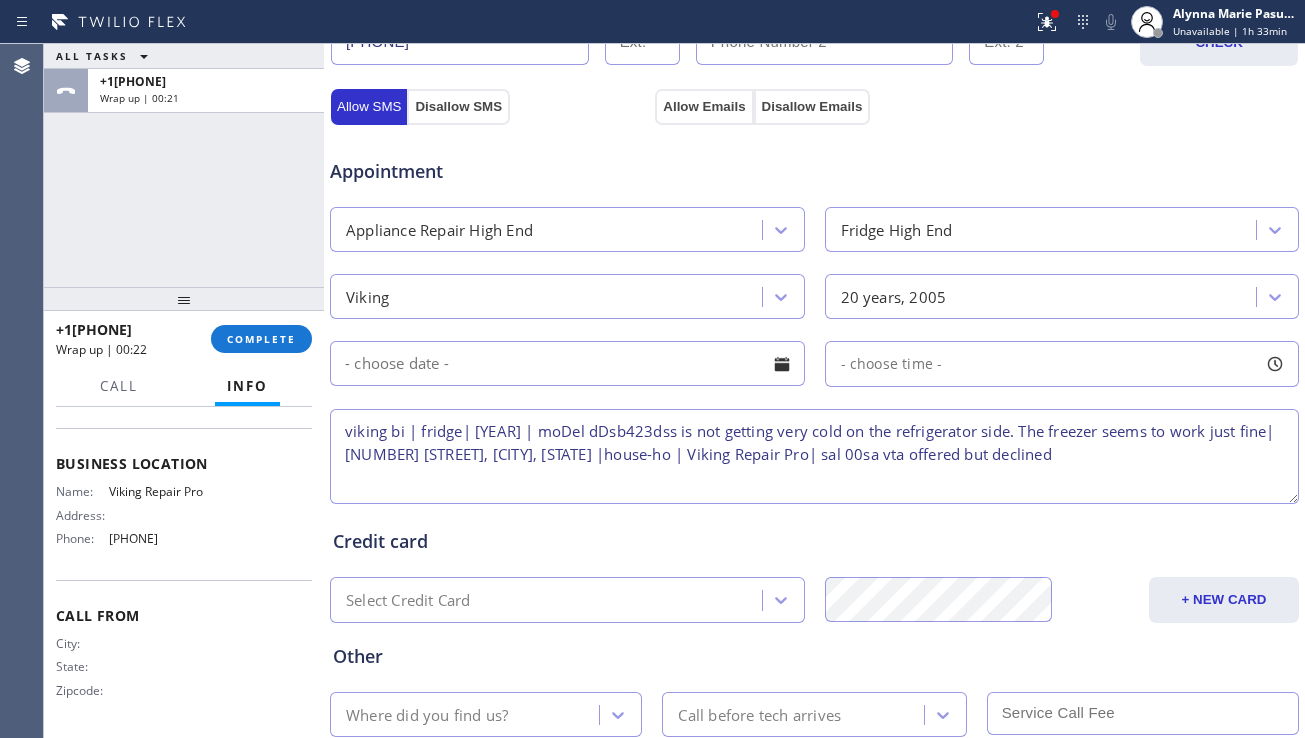 scroll, scrollTop: 800, scrollLeft: 0, axis: vertical 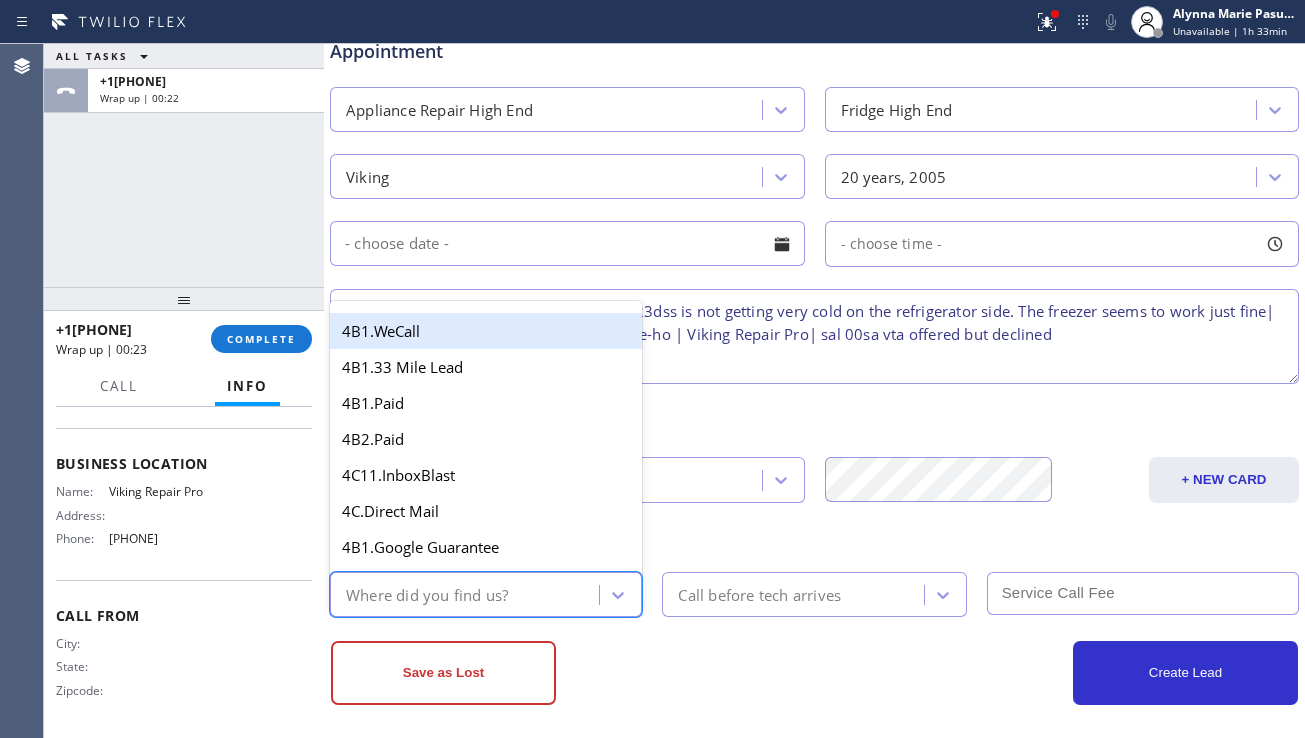 click on "Where did you find us?" at bounding box center [467, 594] 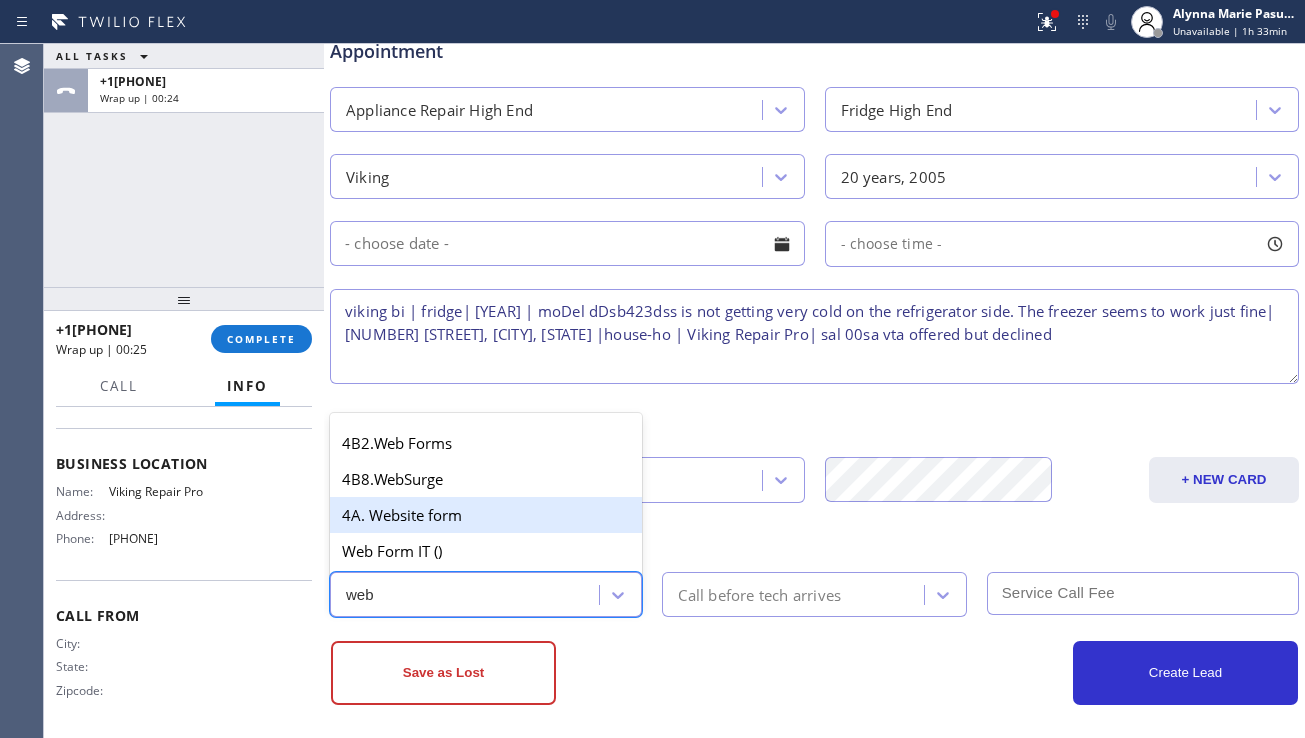 drag, startPoint x: 516, startPoint y: 531, endPoint x: 571, endPoint y: 529, distance: 55.03635 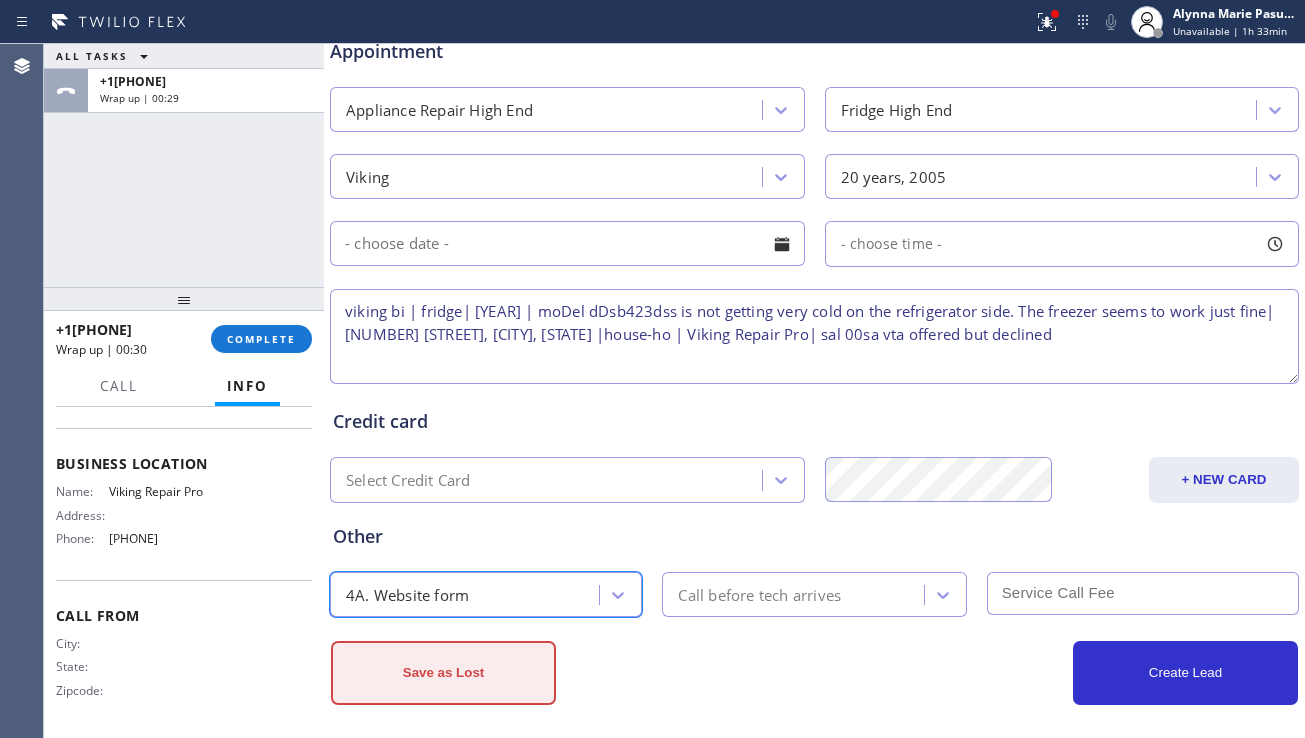 click on "Save as Lost" at bounding box center [443, 673] 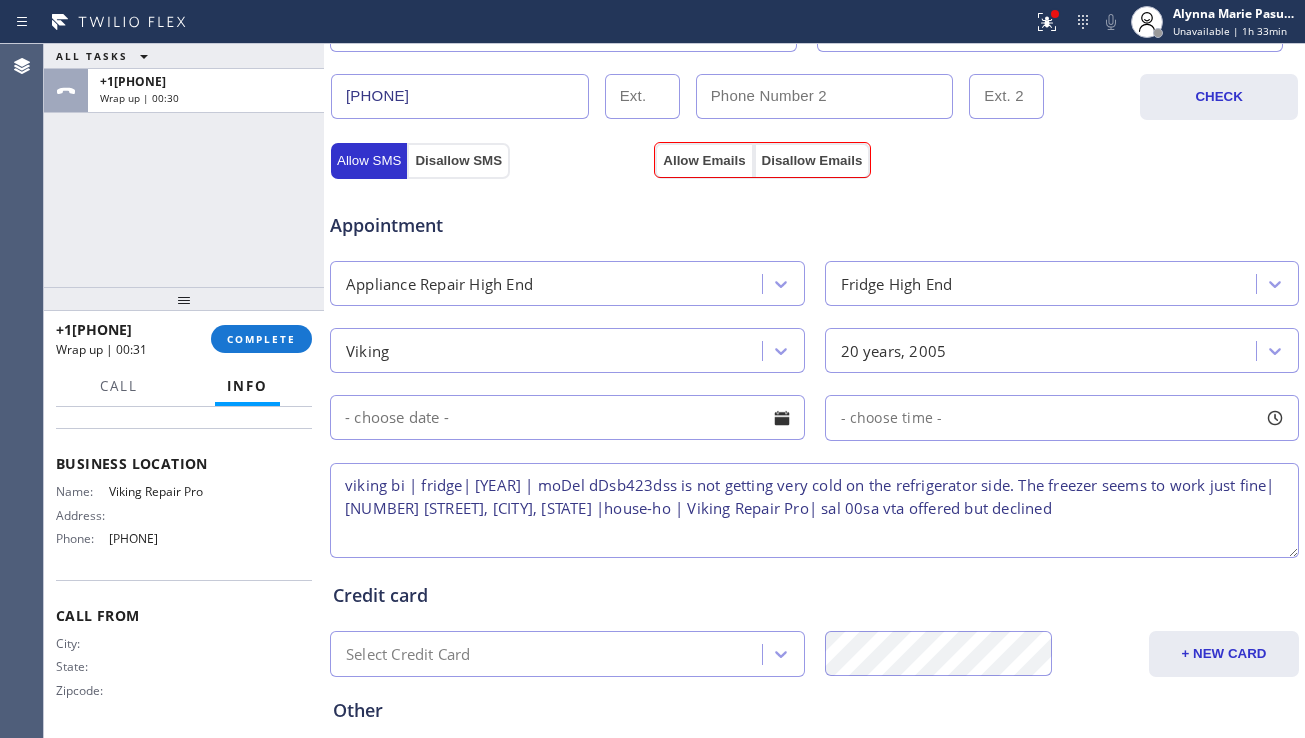 scroll, scrollTop: 568, scrollLeft: 0, axis: vertical 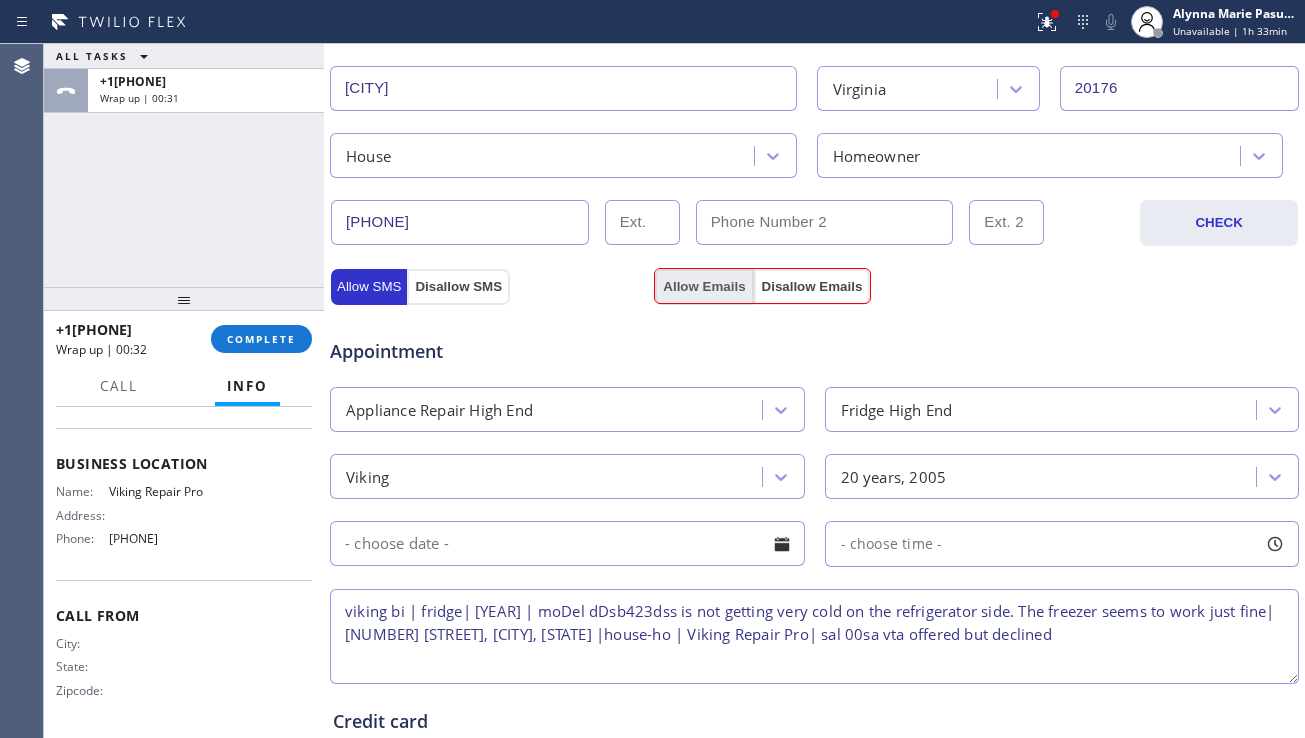 click on "Allow Emails" at bounding box center [704, 287] 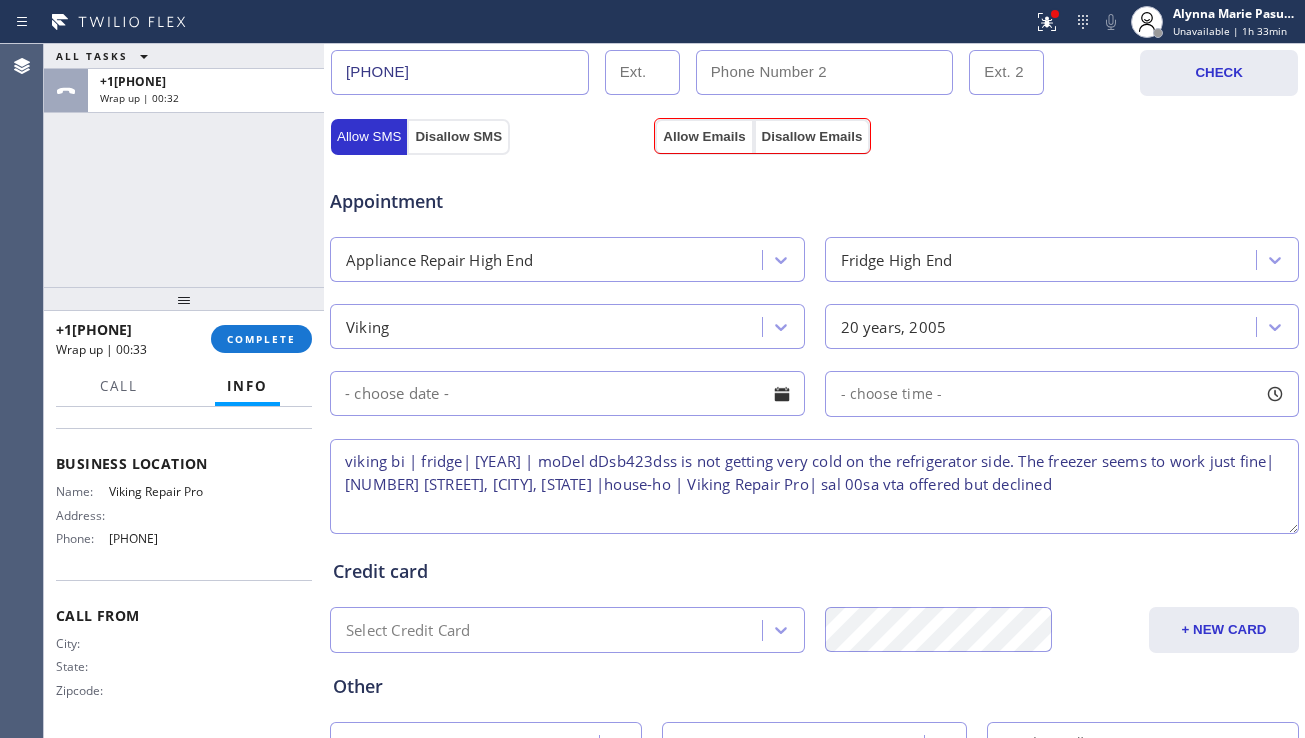 scroll, scrollTop: 880, scrollLeft: 0, axis: vertical 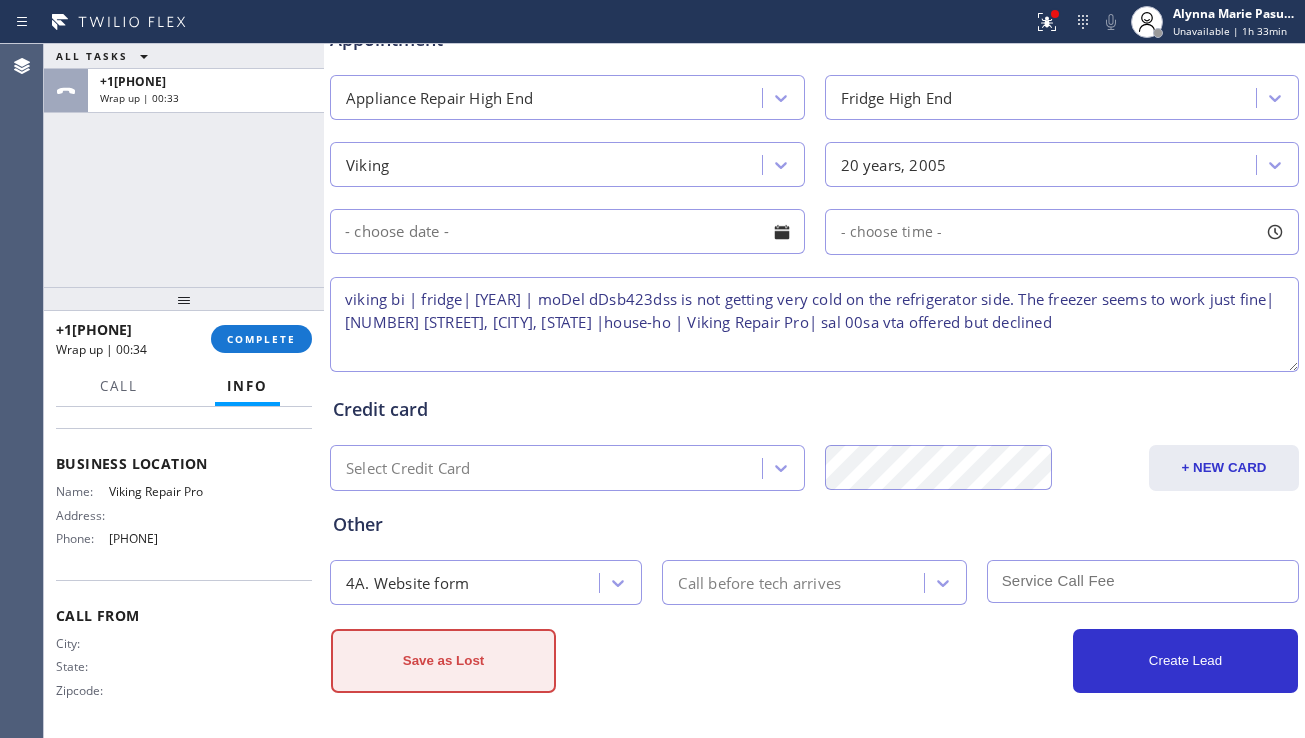 click on "Save as Lost" at bounding box center (443, 661) 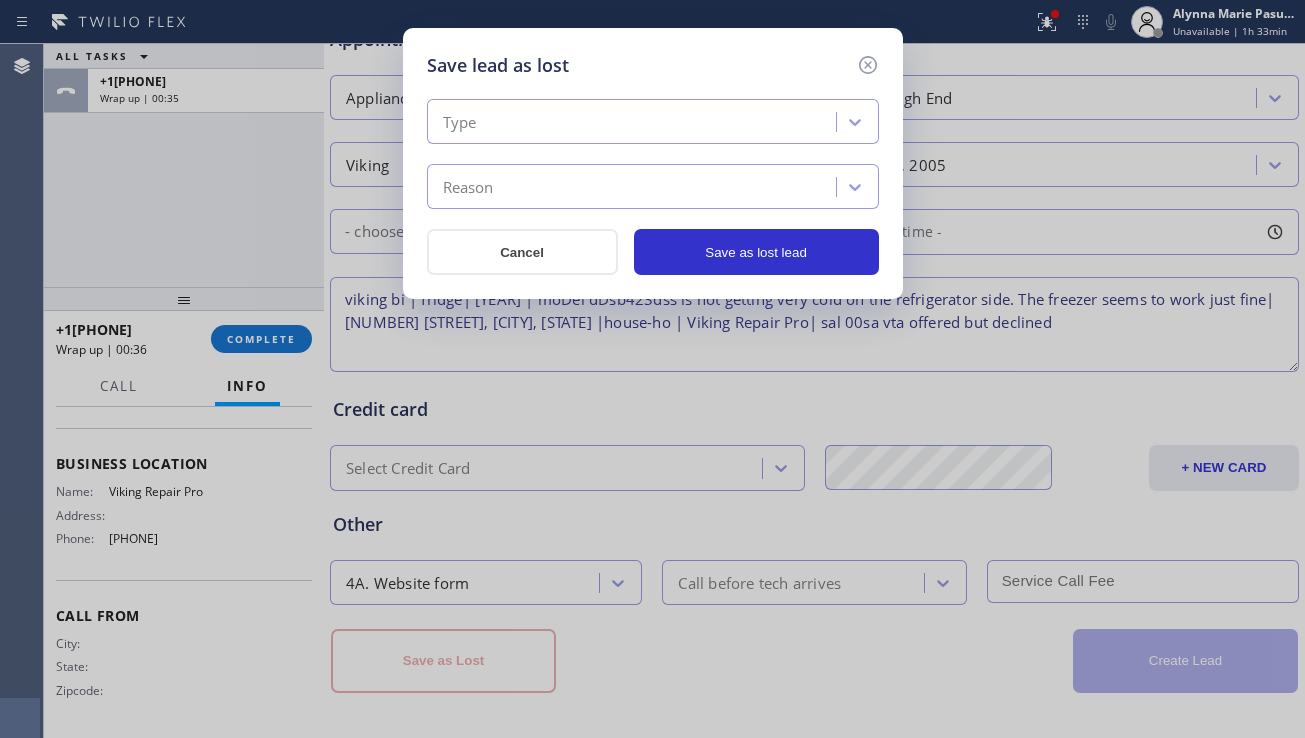 click on "Type" at bounding box center (634, 122) 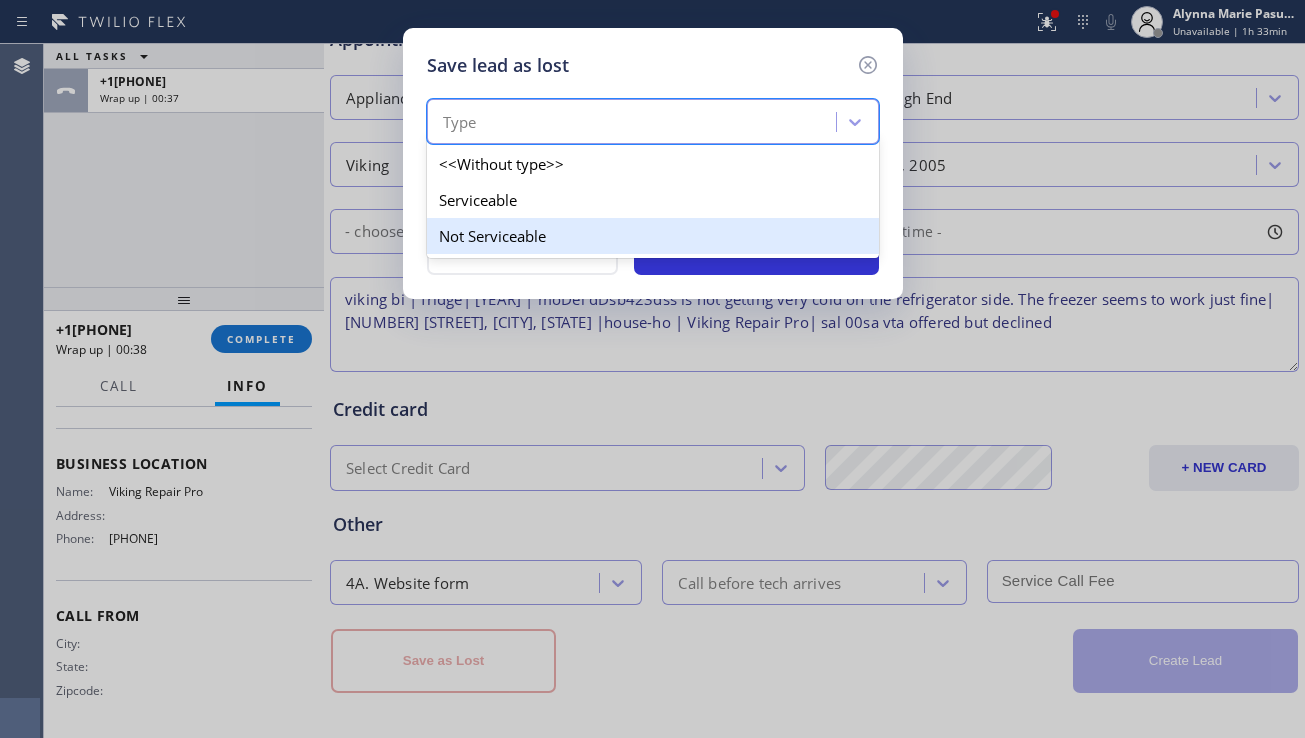 click on "Not Serviceable" at bounding box center (653, 236) 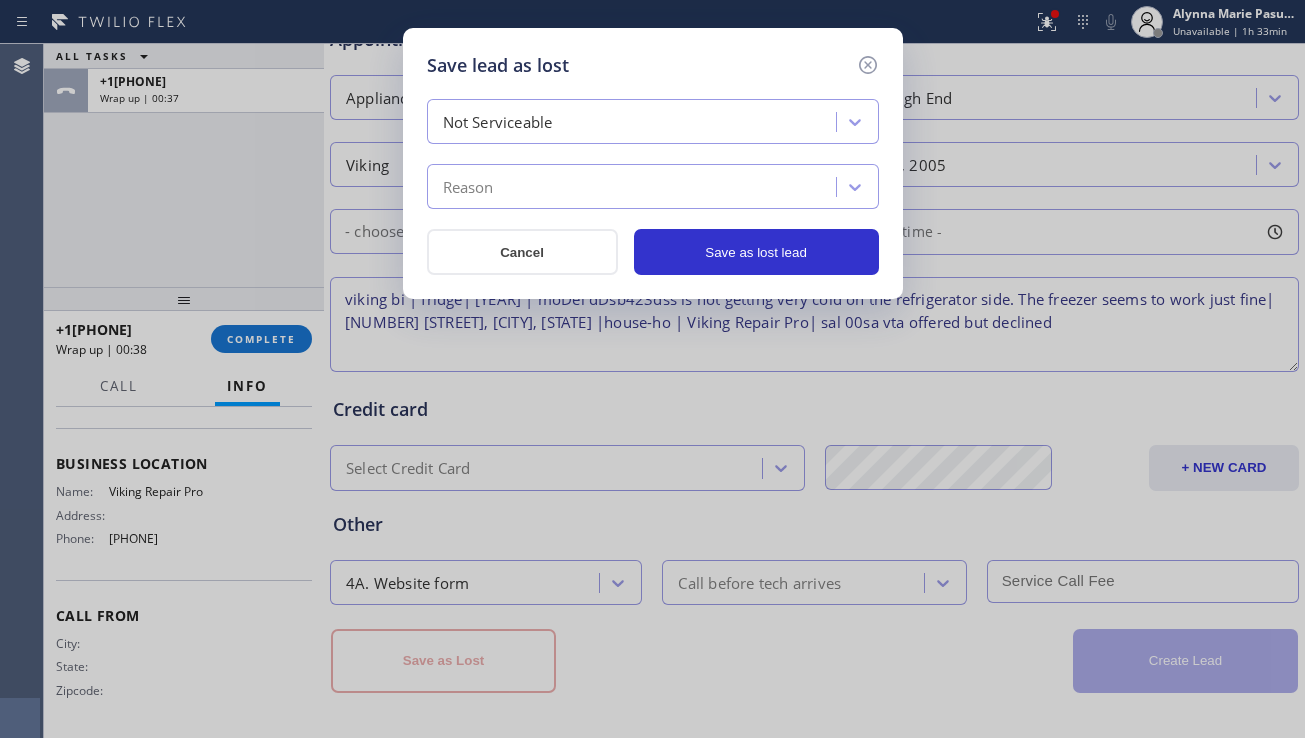 click on "Reason" at bounding box center (634, 187) 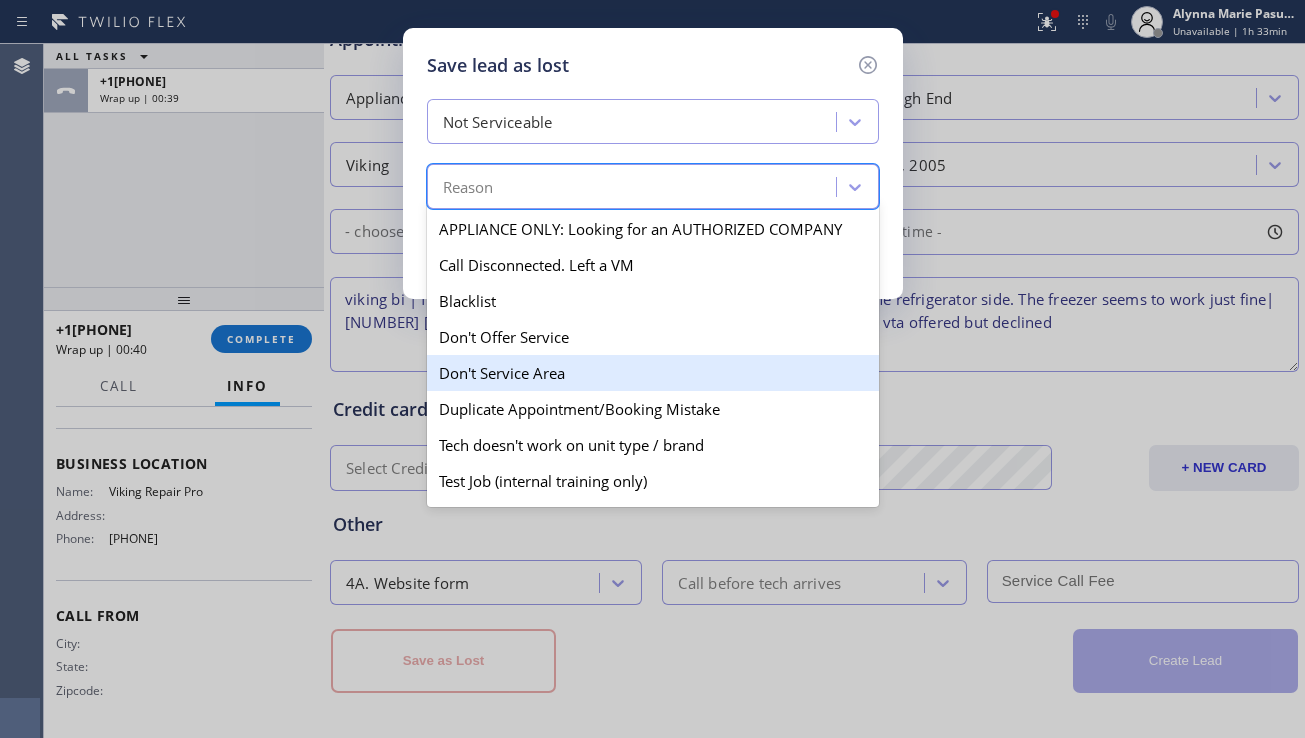 click on "Don't Service Area" at bounding box center (653, 373) 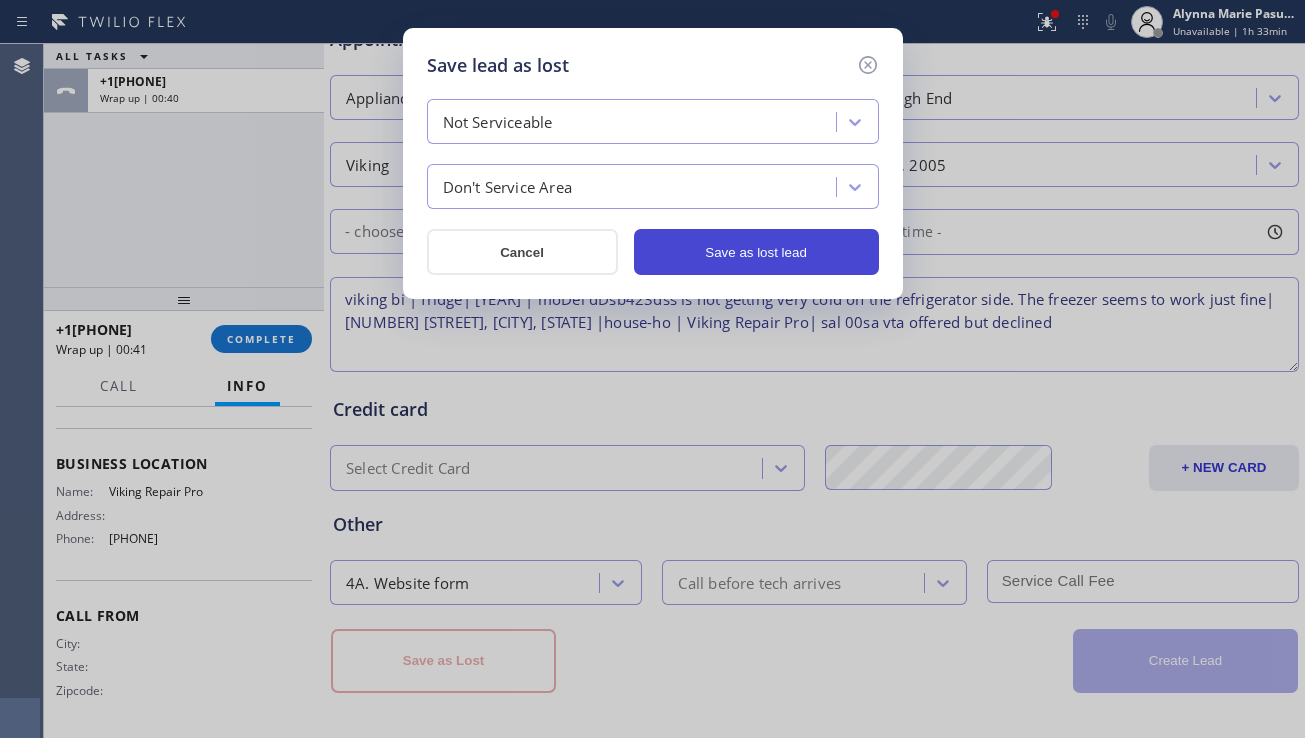 click on "Save as lost lead" at bounding box center [756, 252] 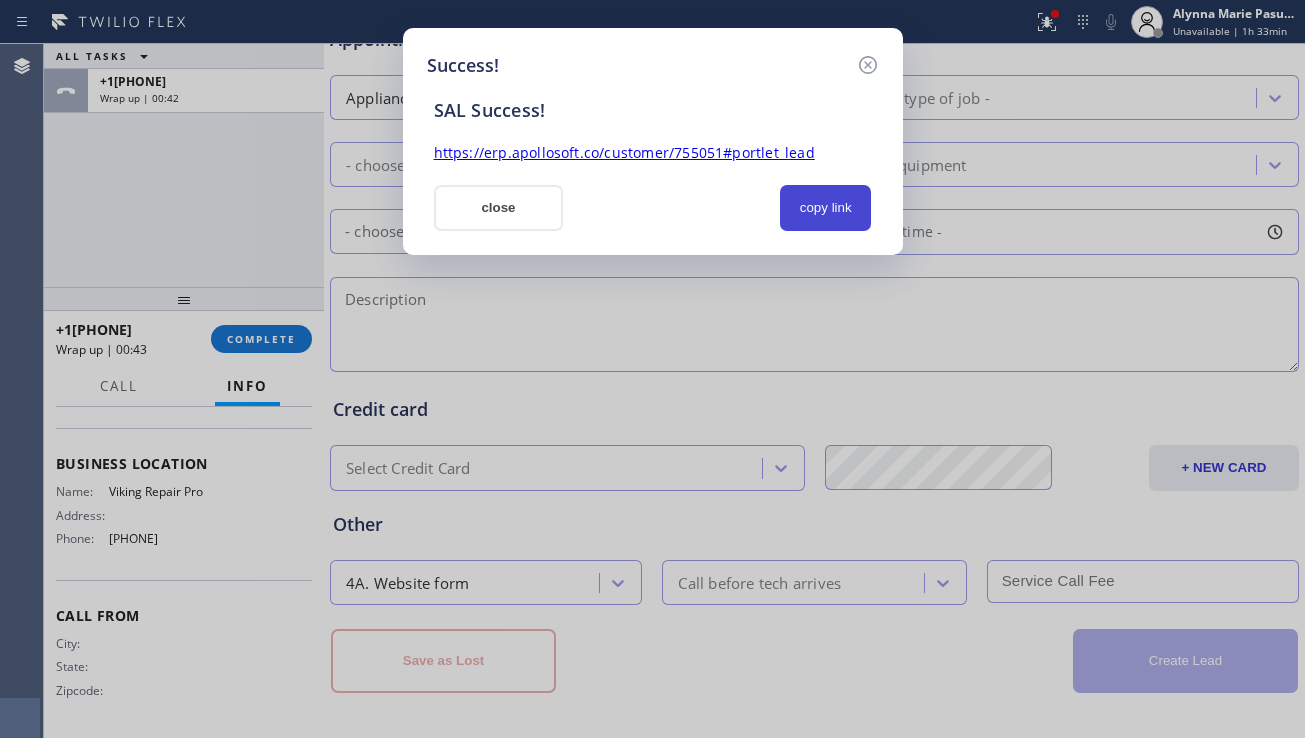 click on "copy link" at bounding box center (826, 208) 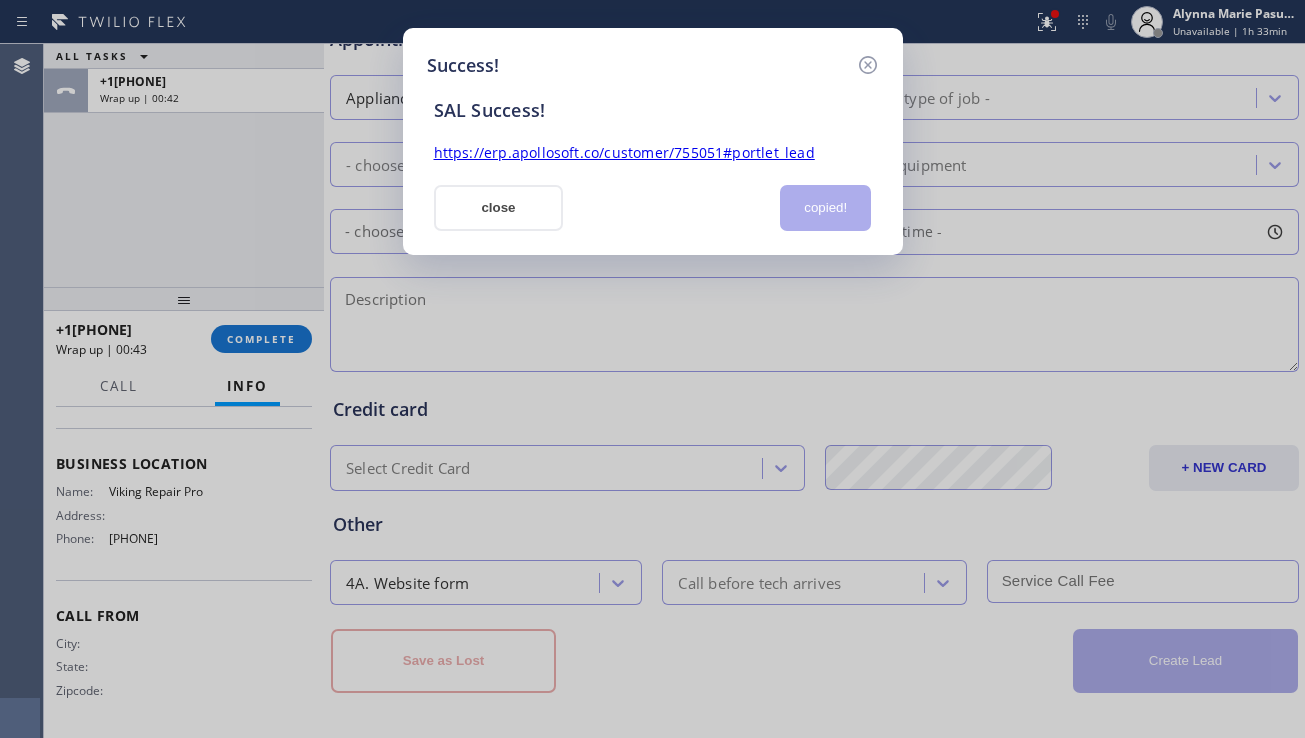 click on "https://erp.apollosoft.co/customer/755051#portlet_lead" at bounding box center (624, 152) 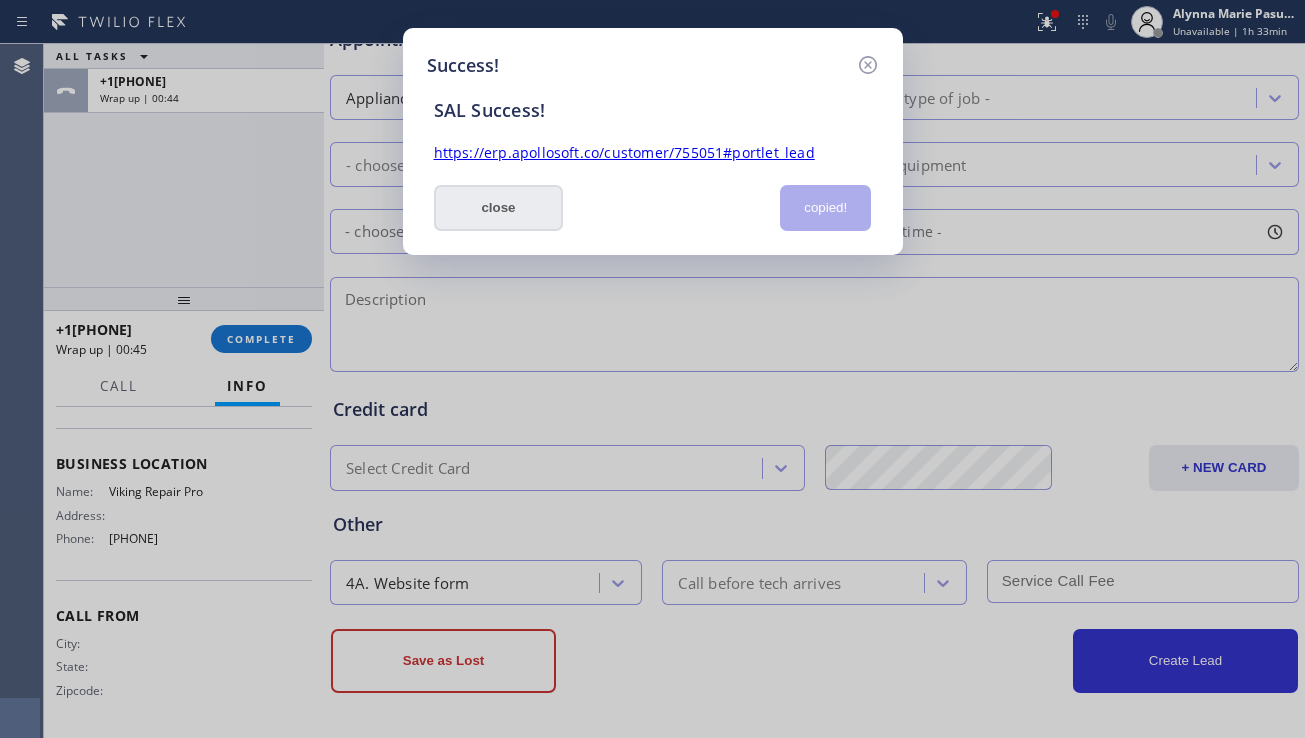 click on "close" at bounding box center (499, 208) 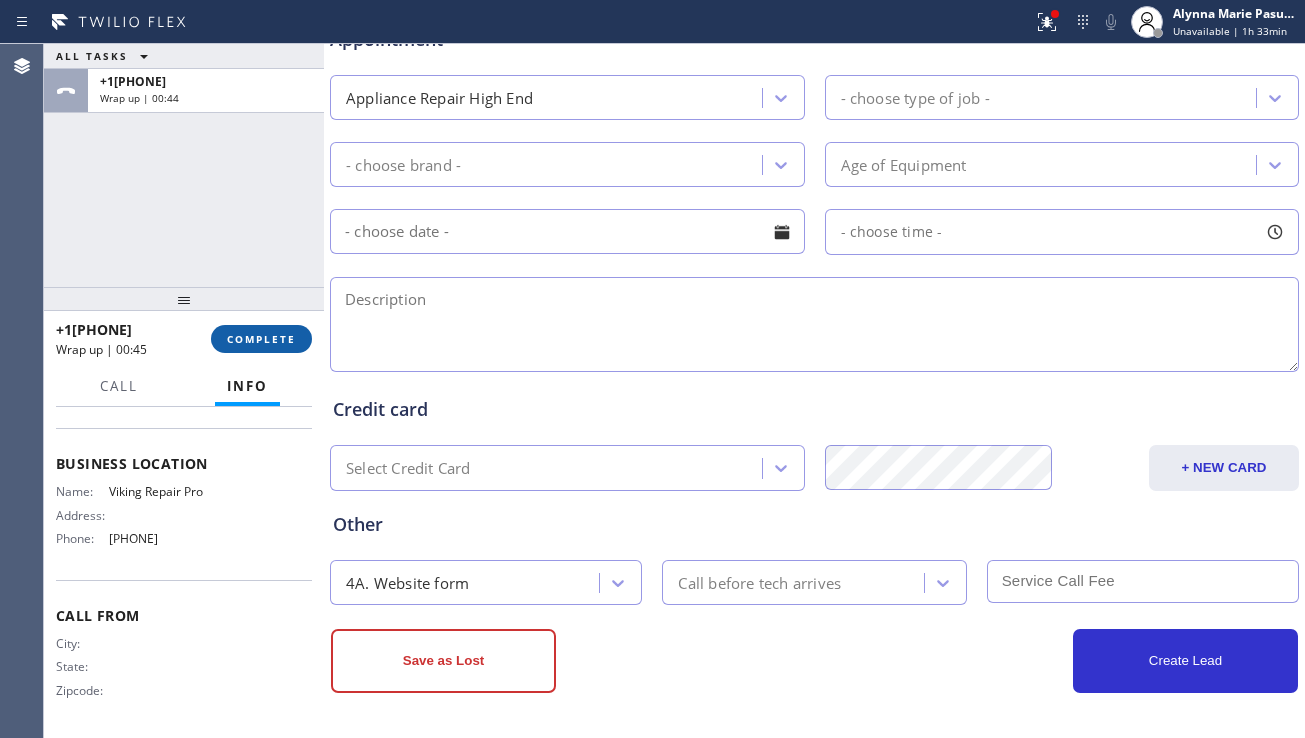 click on "COMPLETE" at bounding box center [261, 339] 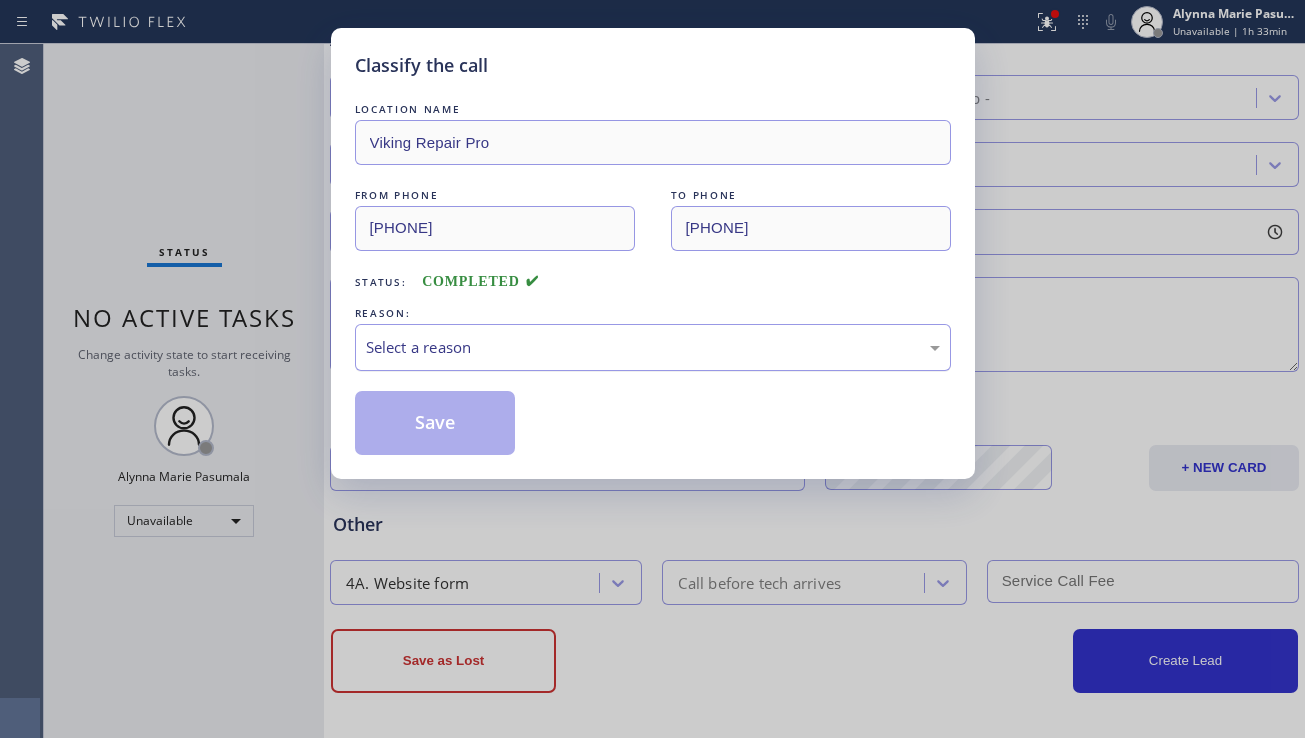 click on "Select a reason" at bounding box center (653, 347) 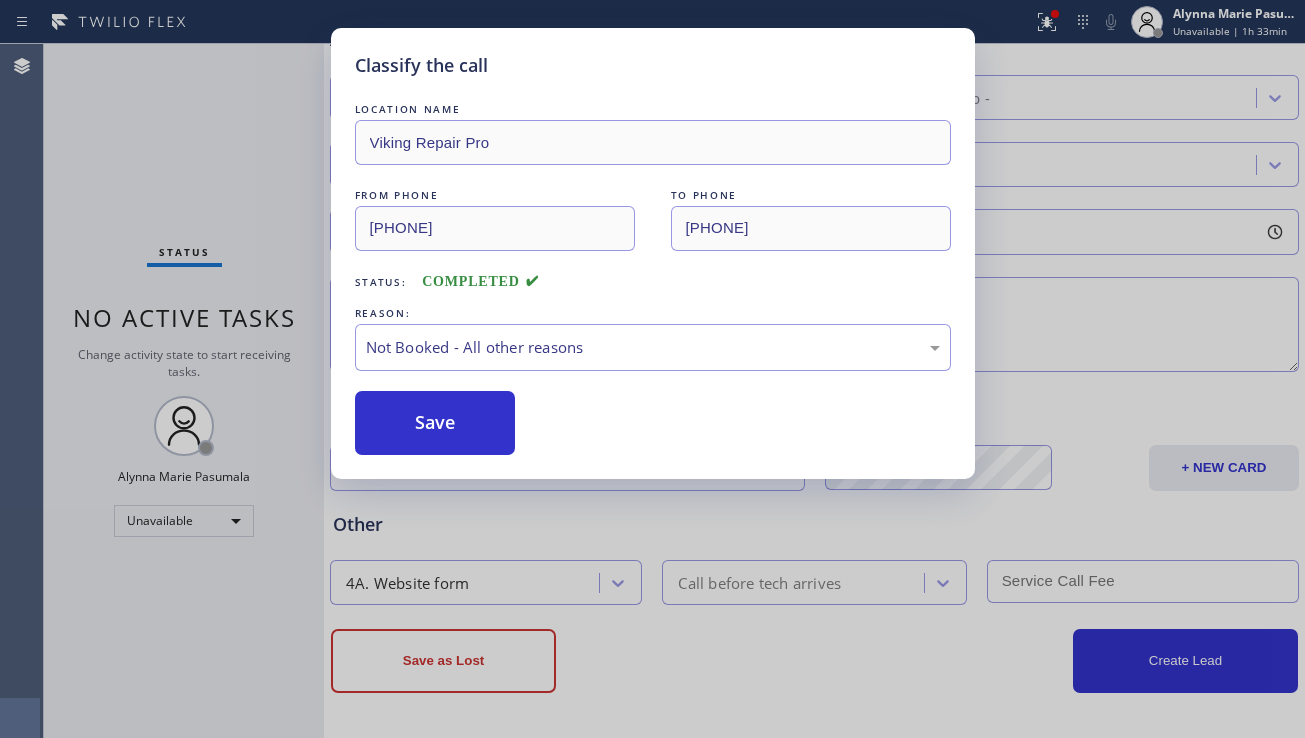 click on "Save" at bounding box center [435, 423] 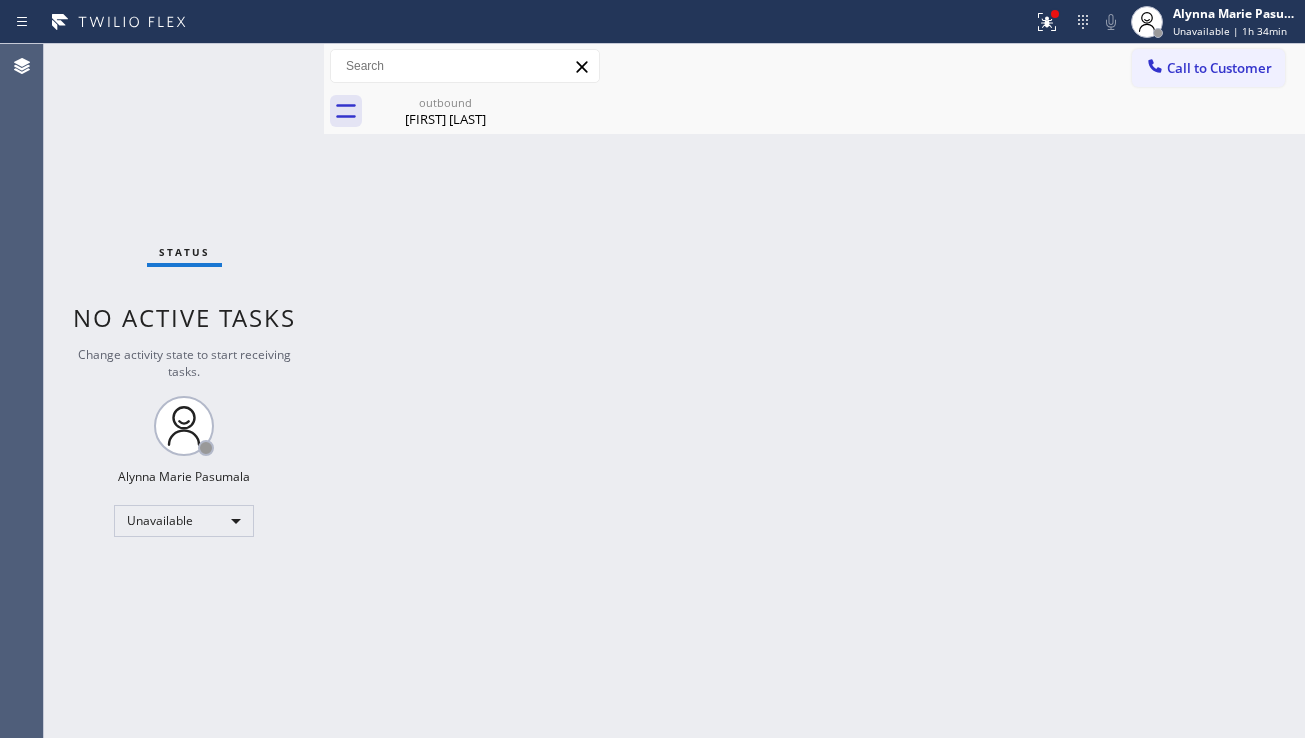 scroll, scrollTop: 0, scrollLeft: 0, axis: both 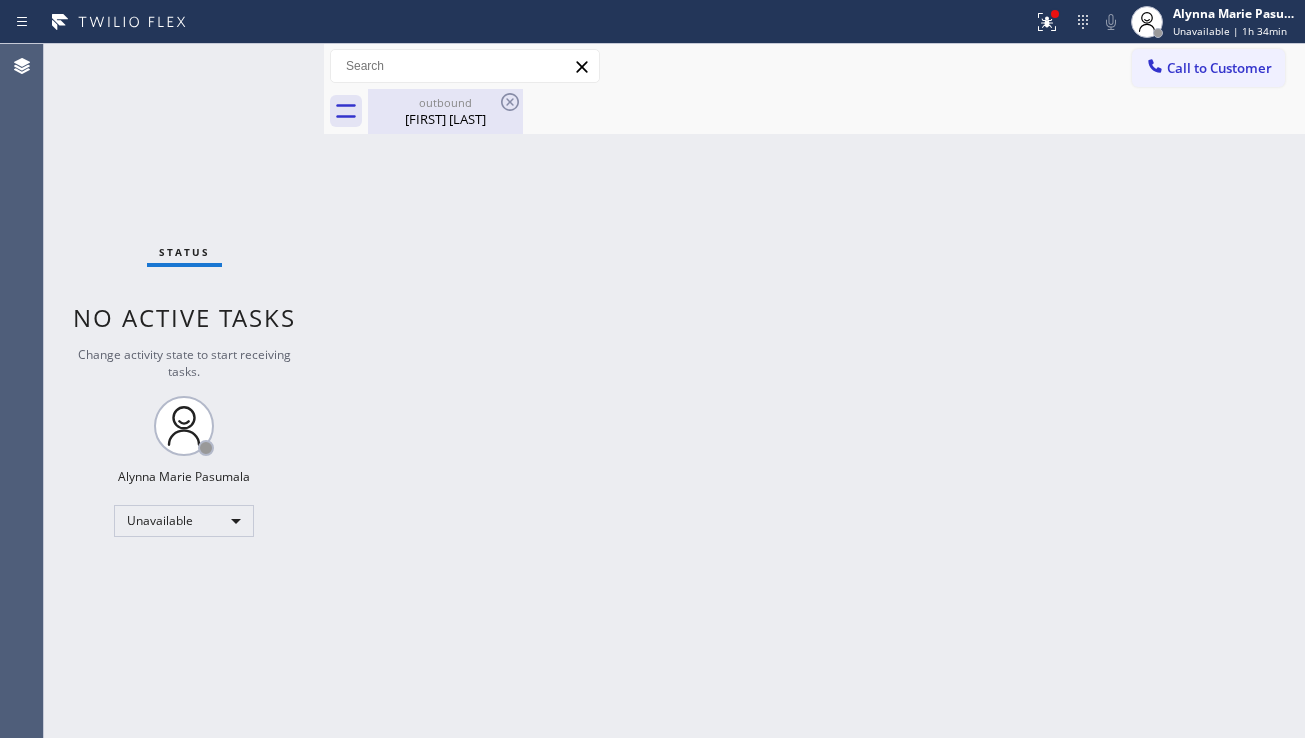 click on "[FIRST] [LAST]" at bounding box center (445, 119) 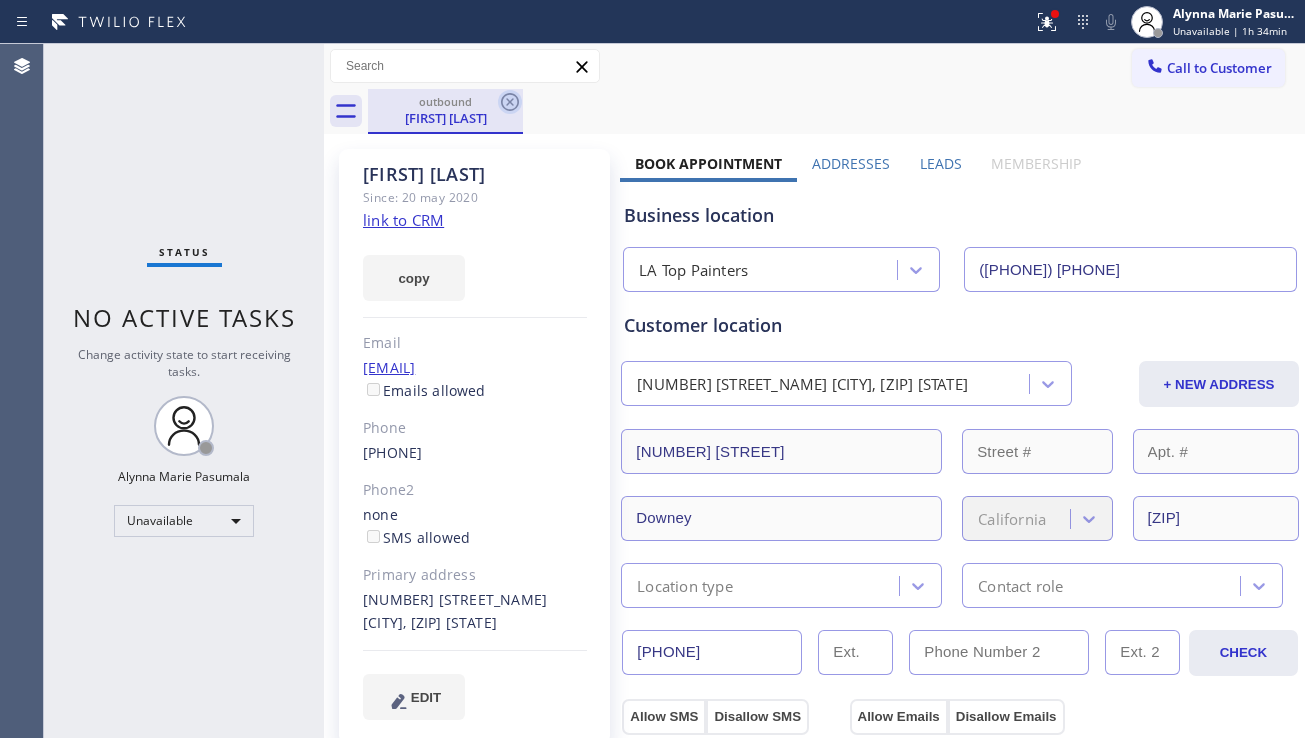 click 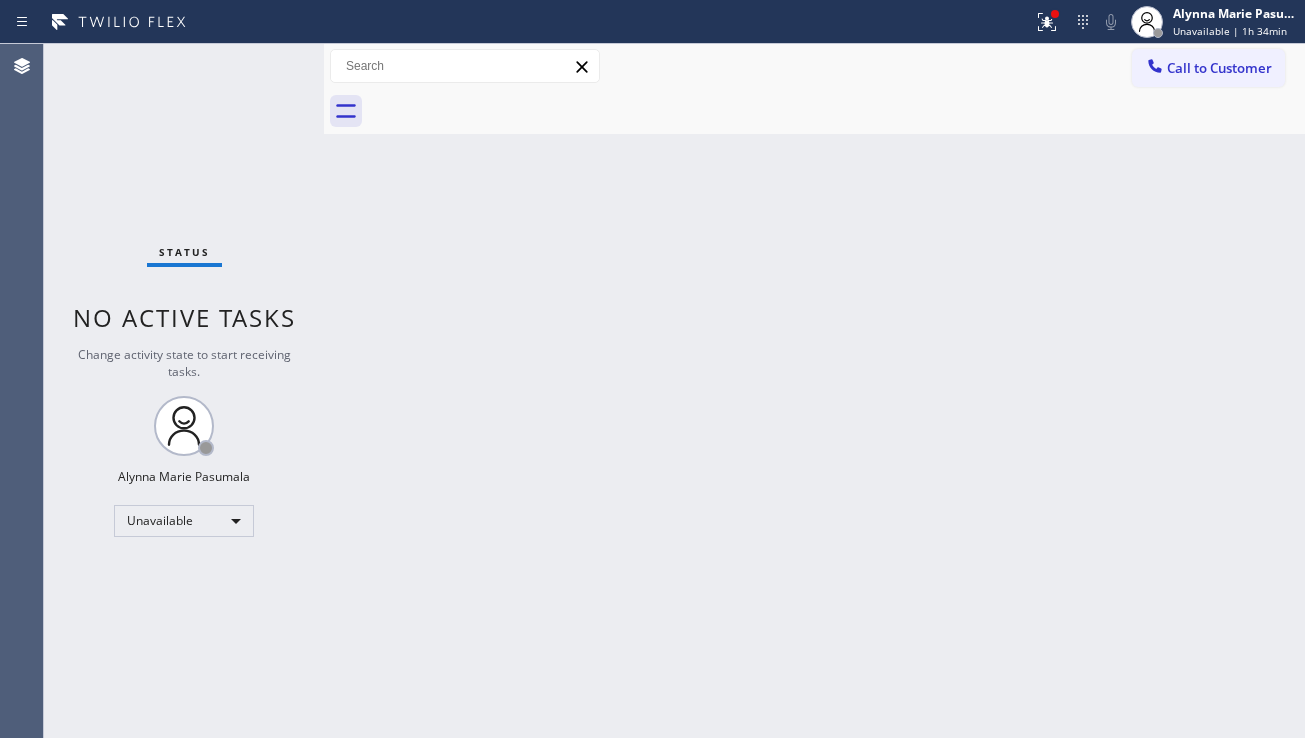 click on "Back to Dashboard Change Sender ID Customers Technicians Select a contact Outbound call Location Search location Your caller id phone number Customer number Call Customer info Name   Phone none Address none Change Sender ID HVAC +18559994417 5 Star Appliance +18557314952 Appliance Repair +18554611149 Plumbing +18889090120 Air Duct Cleaning +18006865038  Electricians +18005688664 Cancel Change Check personal SMS Reset Change No tabs Call to Customer Outbound call Location Viking Repair Pro Your caller id phone number (844) 988-0068 Customer number Call Outbound call Technician Search Technician Your caller id phone number Your caller id phone number Call" at bounding box center [814, 391] 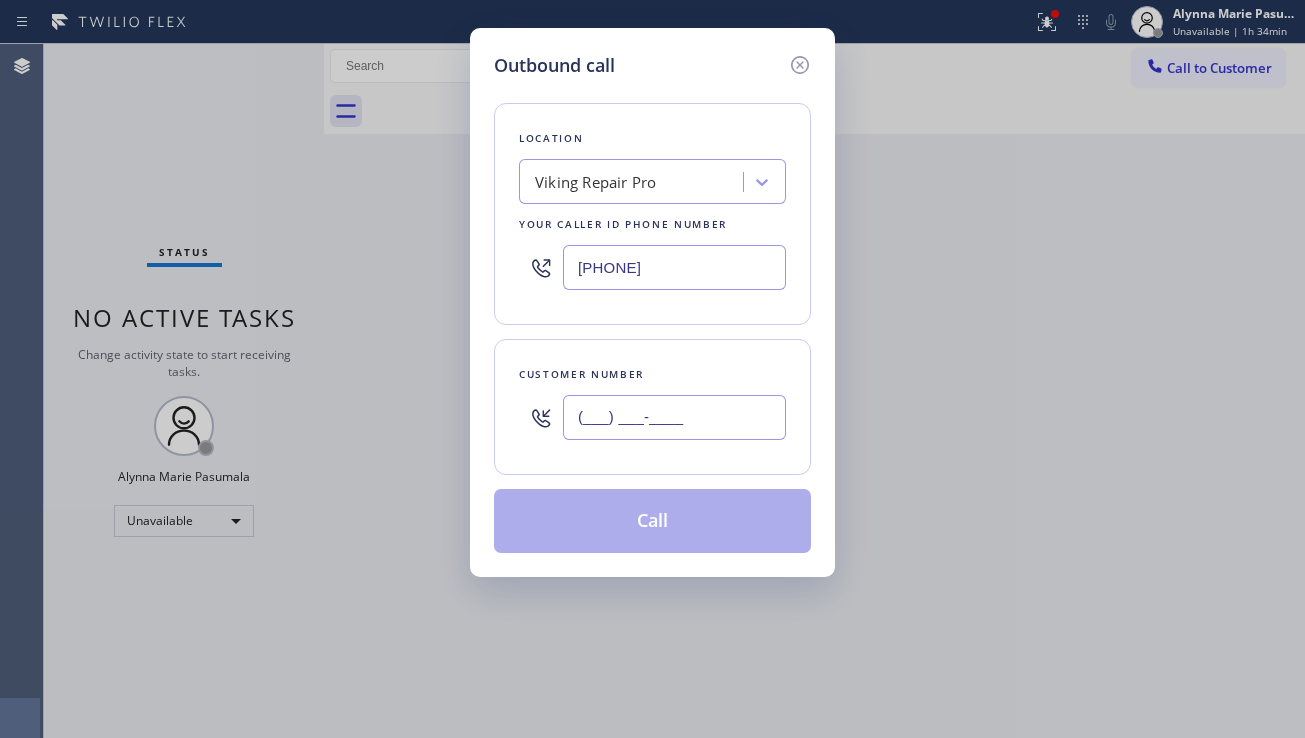 click on "(___) ___-____" at bounding box center [674, 417] 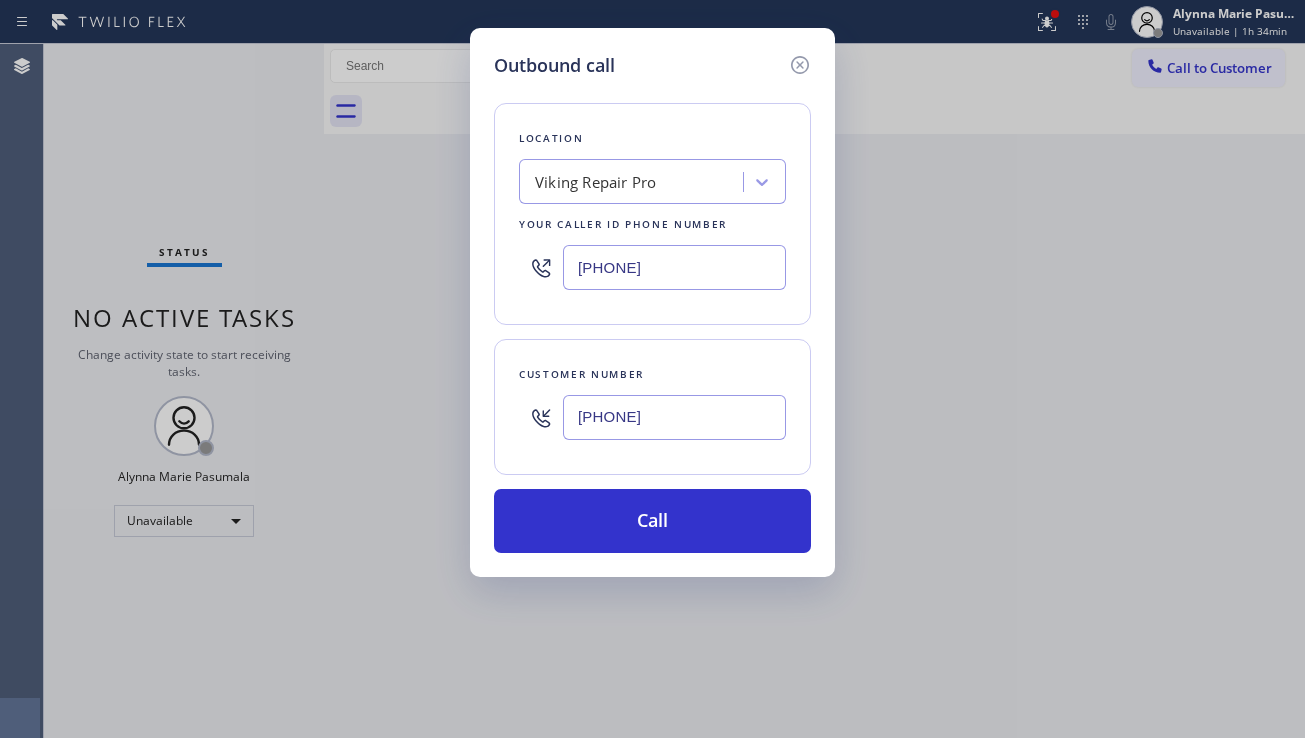 drag, startPoint x: 1301, startPoint y: 471, endPoint x: 1158, endPoint y: 431, distance: 148.48906 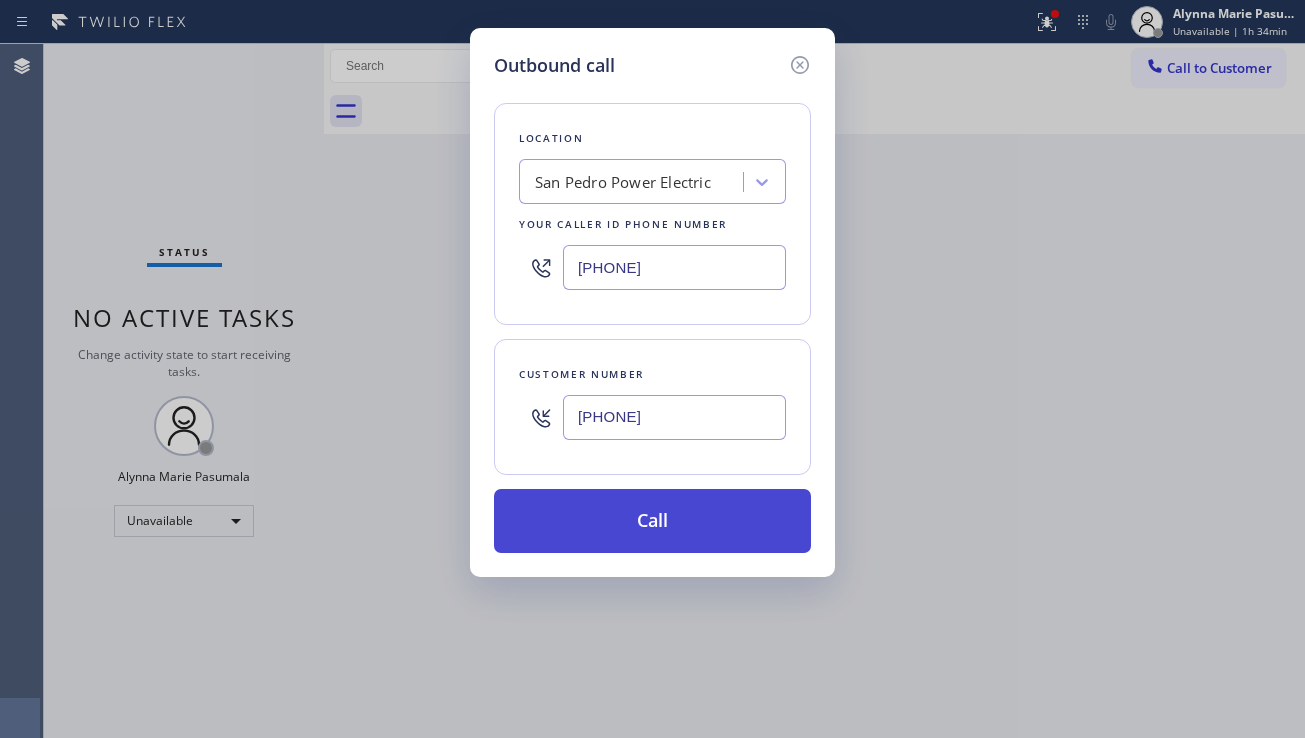click on "Call" at bounding box center [652, 521] 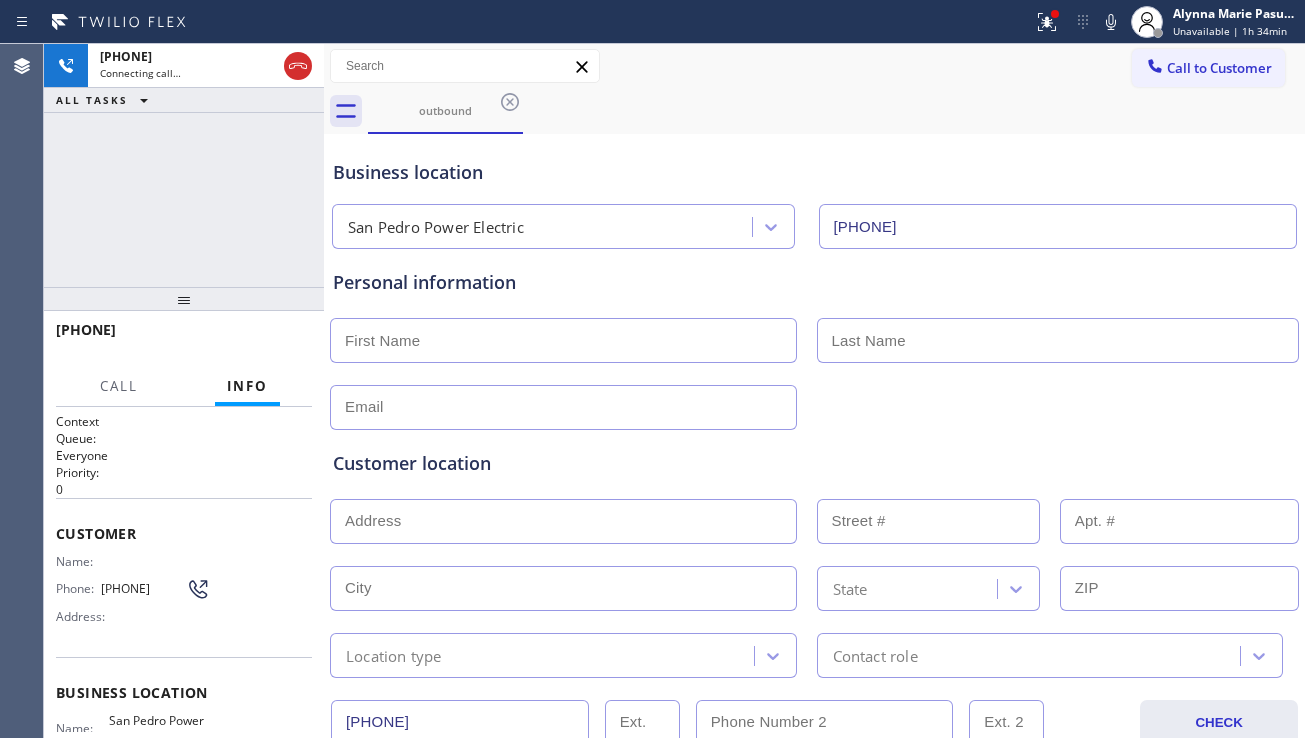 click on "Customer location" at bounding box center [814, 463] 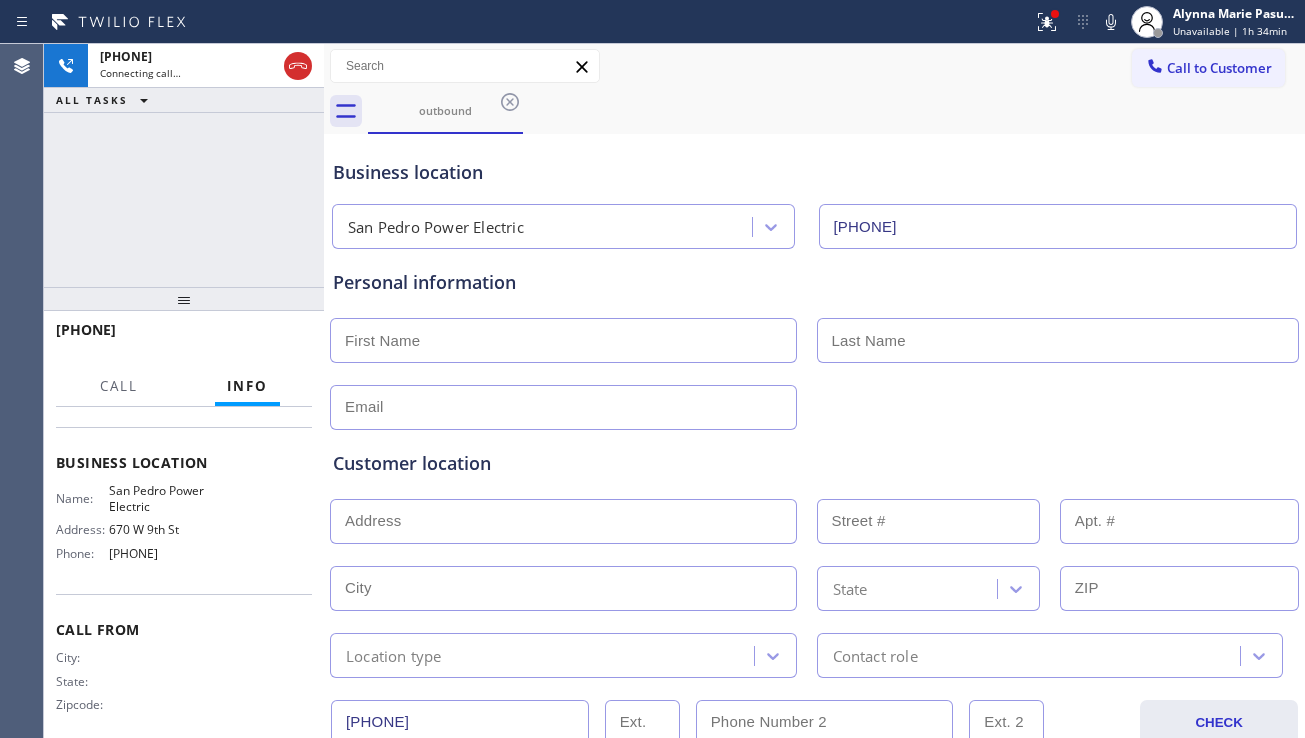 scroll, scrollTop: 251, scrollLeft: 0, axis: vertical 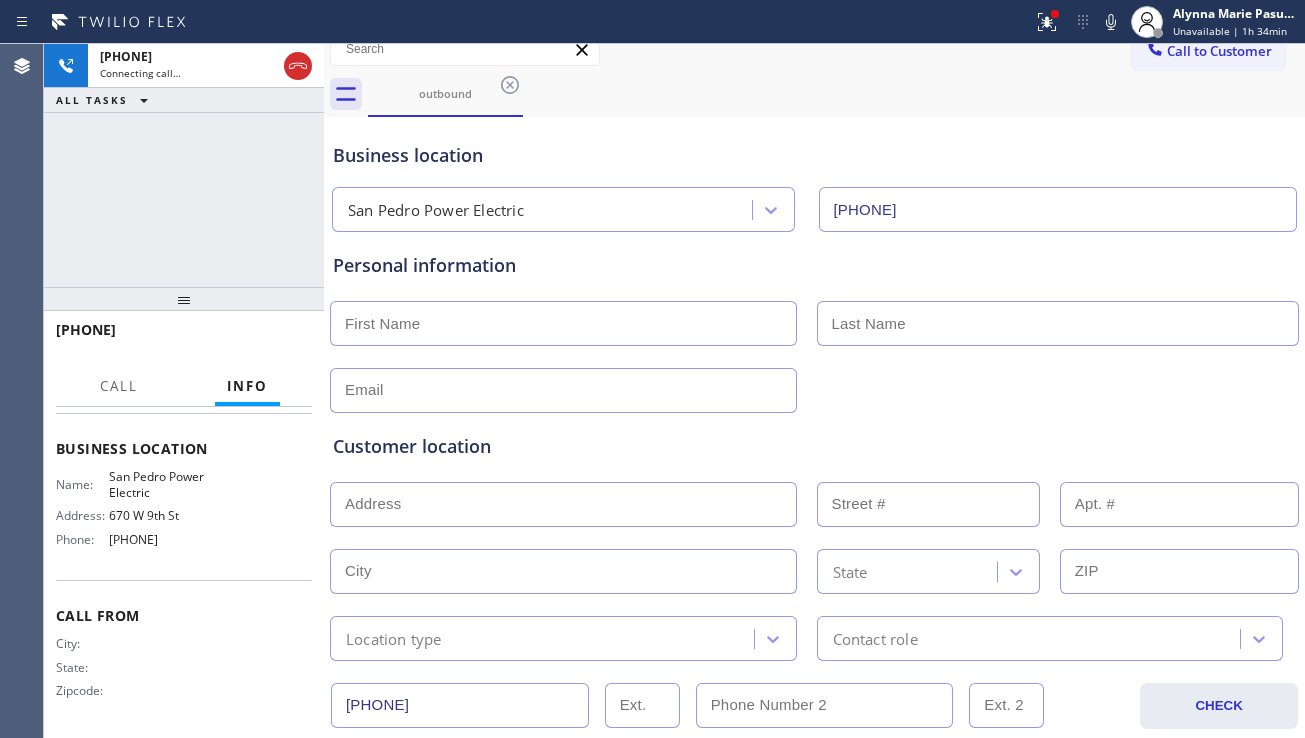 drag, startPoint x: 464, startPoint y: 709, endPoint x: 324, endPoint y: 717, distance: 140.22838 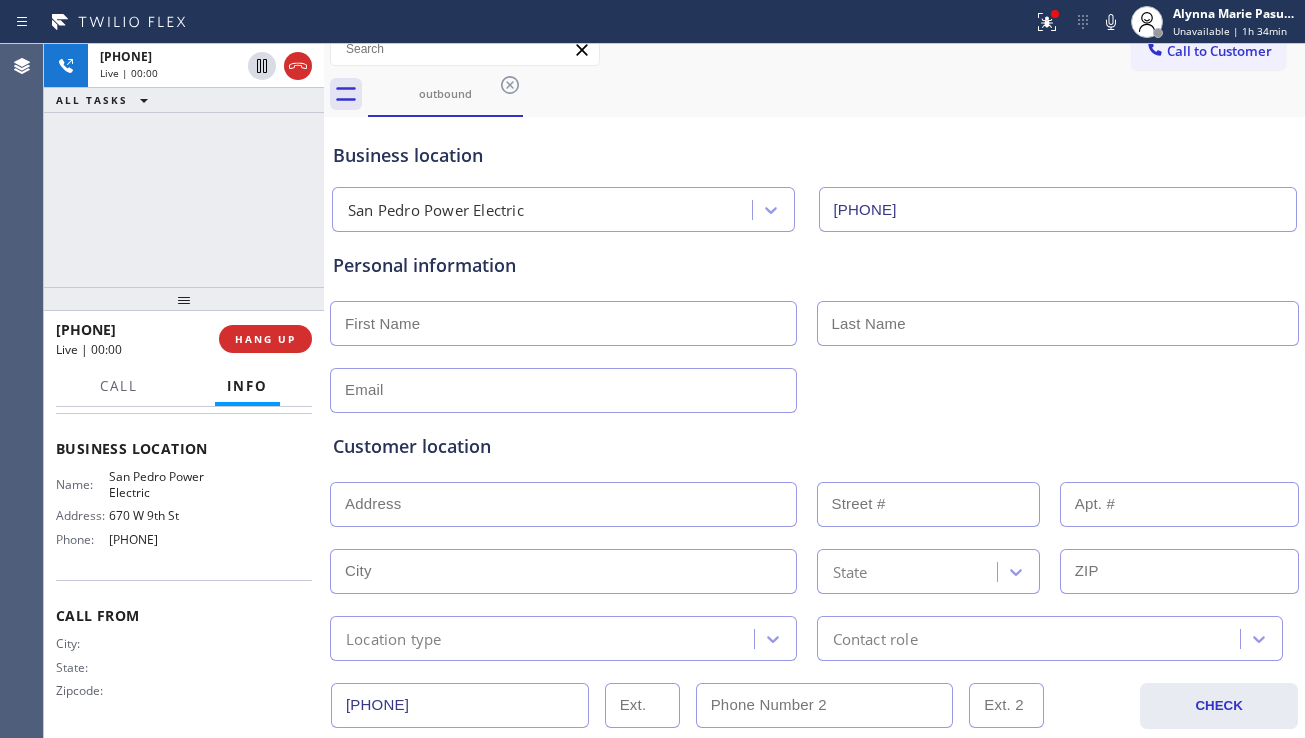 click on "Customer location >> ADD NEW ADDRESS << + NEW ADDRESS State Location type Contact role" at bounding box center [814, 547] 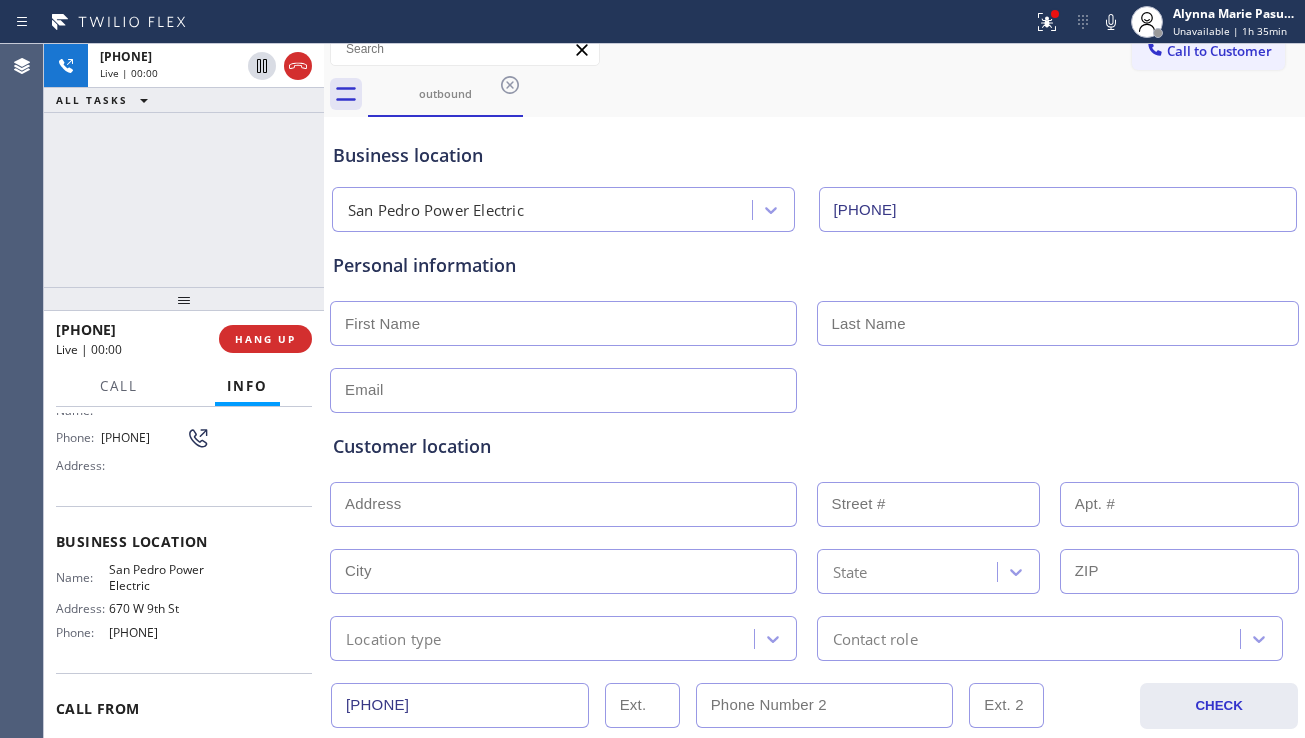 scroll, scrollTop: 51, scrollLeft: 0, axis: vertical 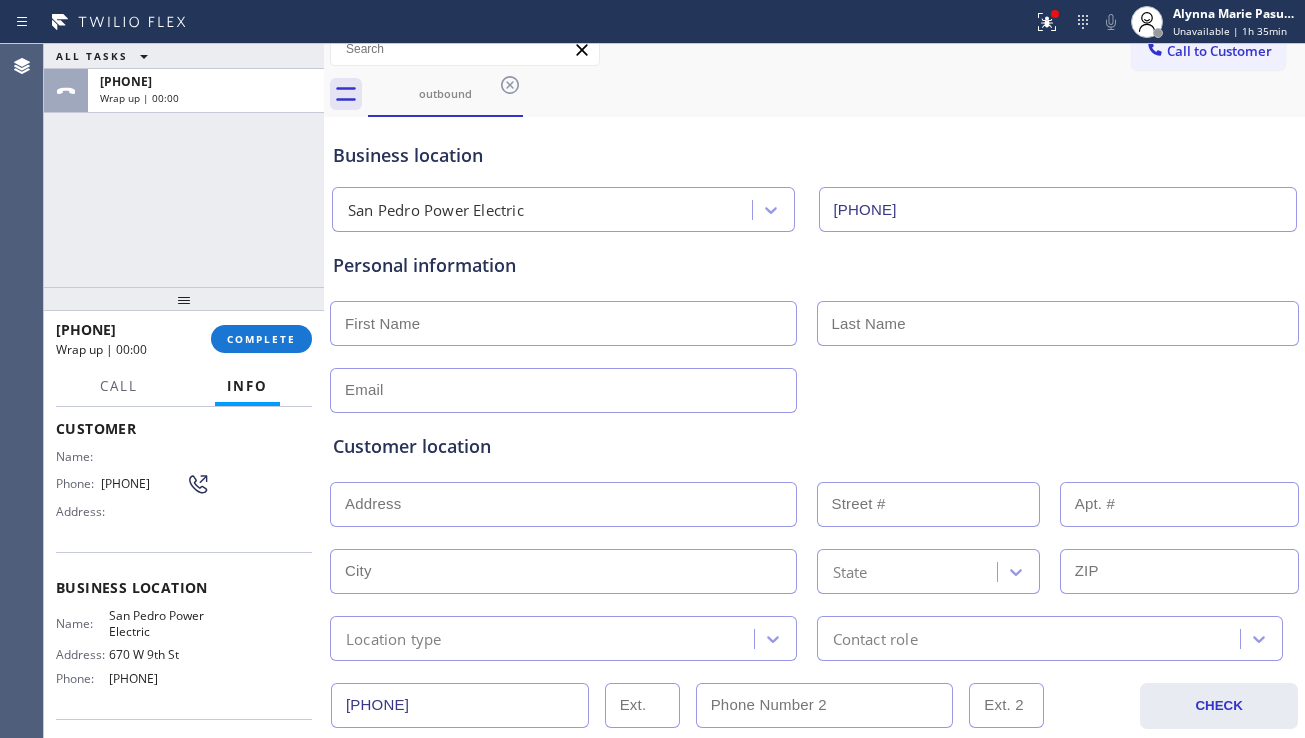 click on "[PHONE] Wrap up | [TIME] COMPLETE" at bounding box center (184, 339) 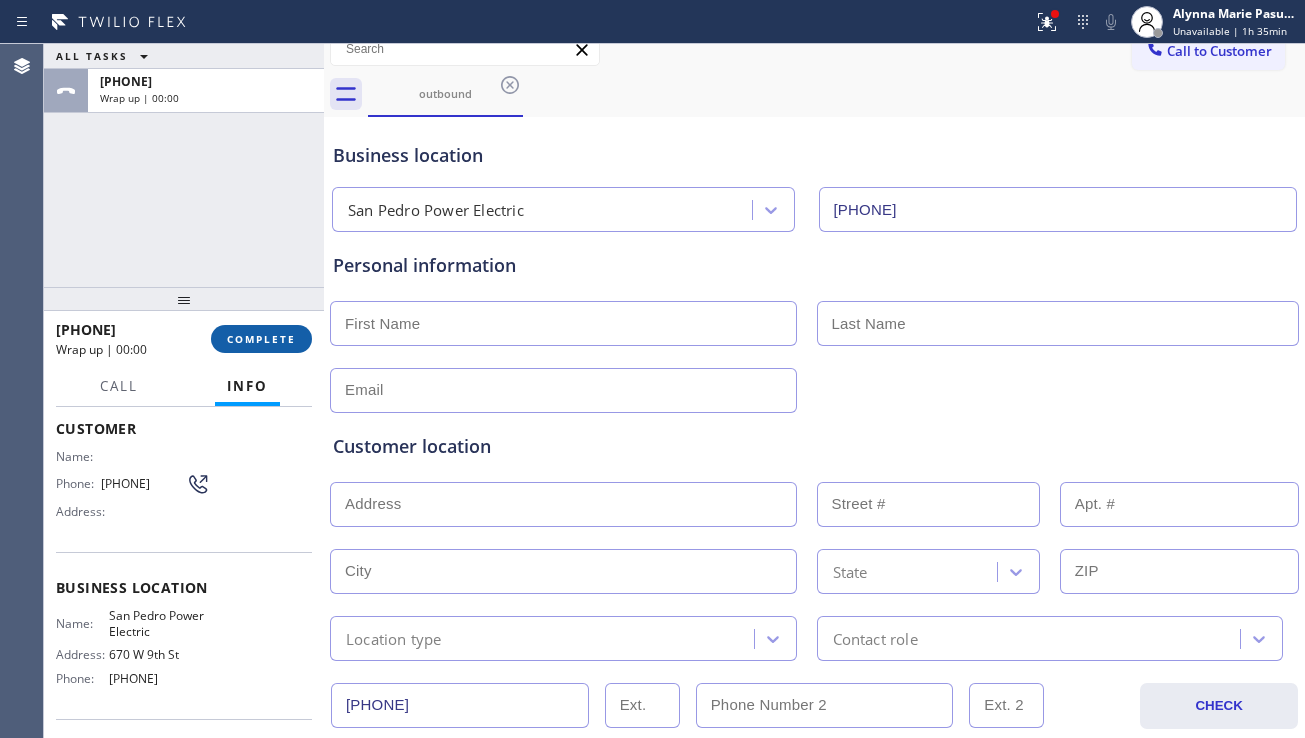 click on "COMPLETE" at bounding box center [261, 339] 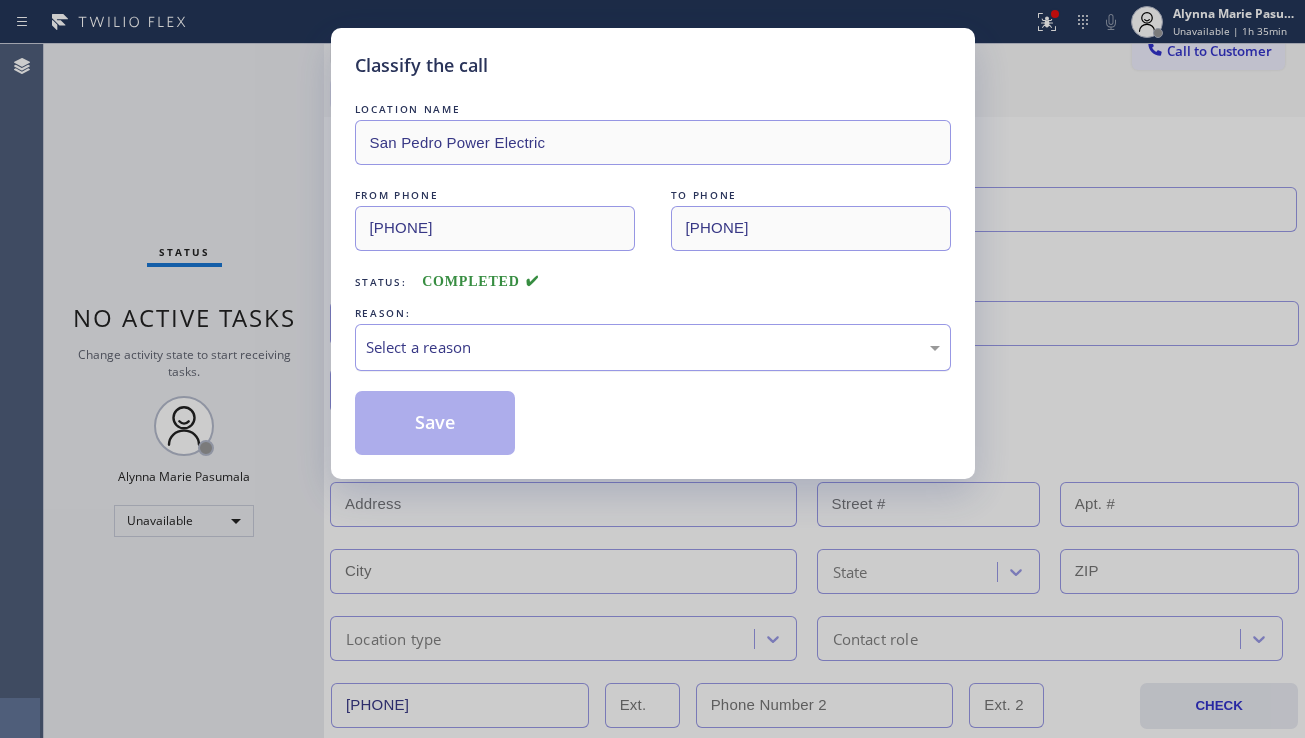 click on "Select a reason" at bounding box center (653, 347) 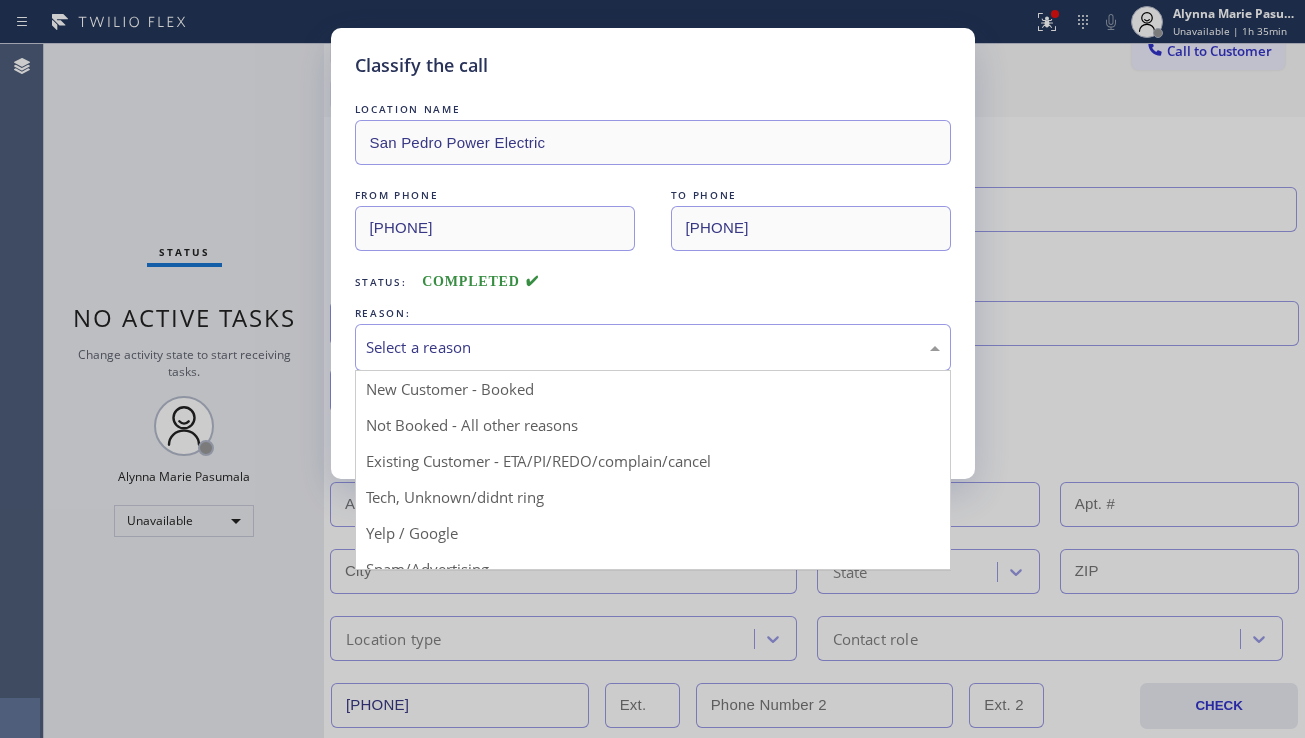 drag, startPoint x: 461, startPoint y: 419, endPoint x: 439, endPoint y: 428, distance: 23.769728 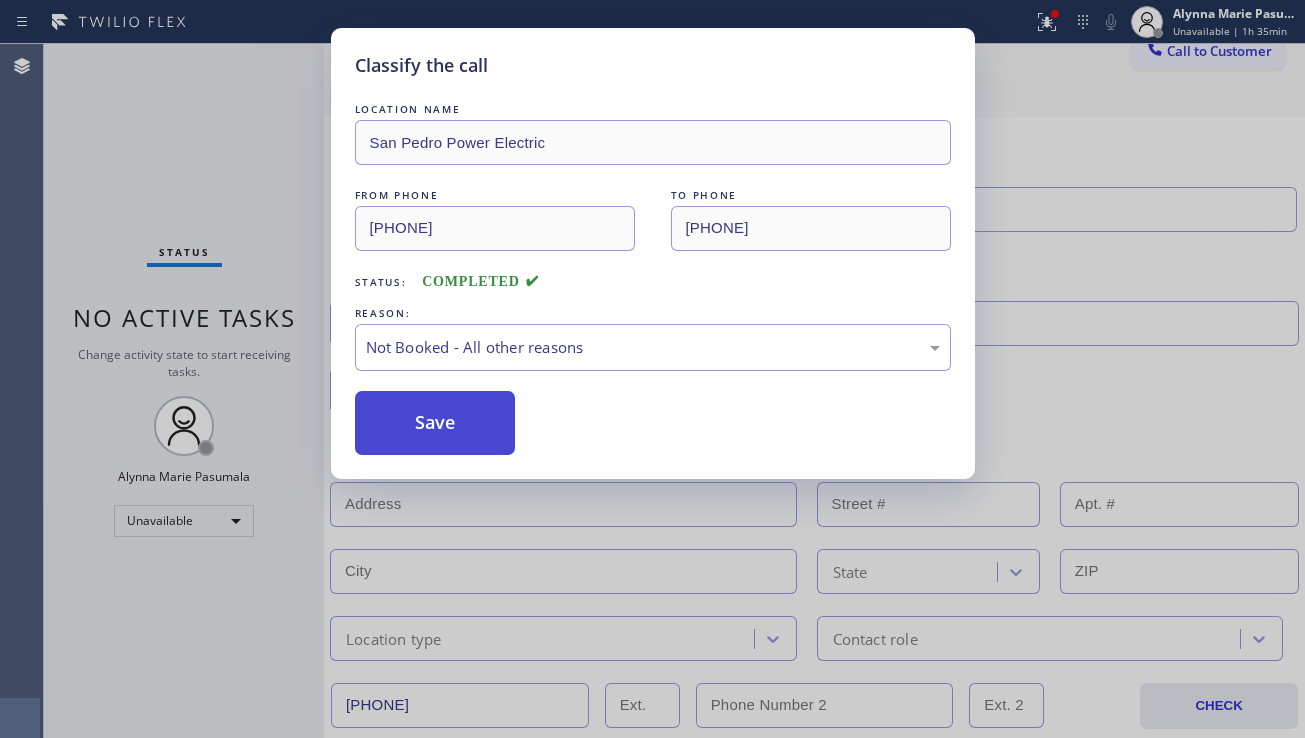 click on "Save" at bounding box center (435, 423) 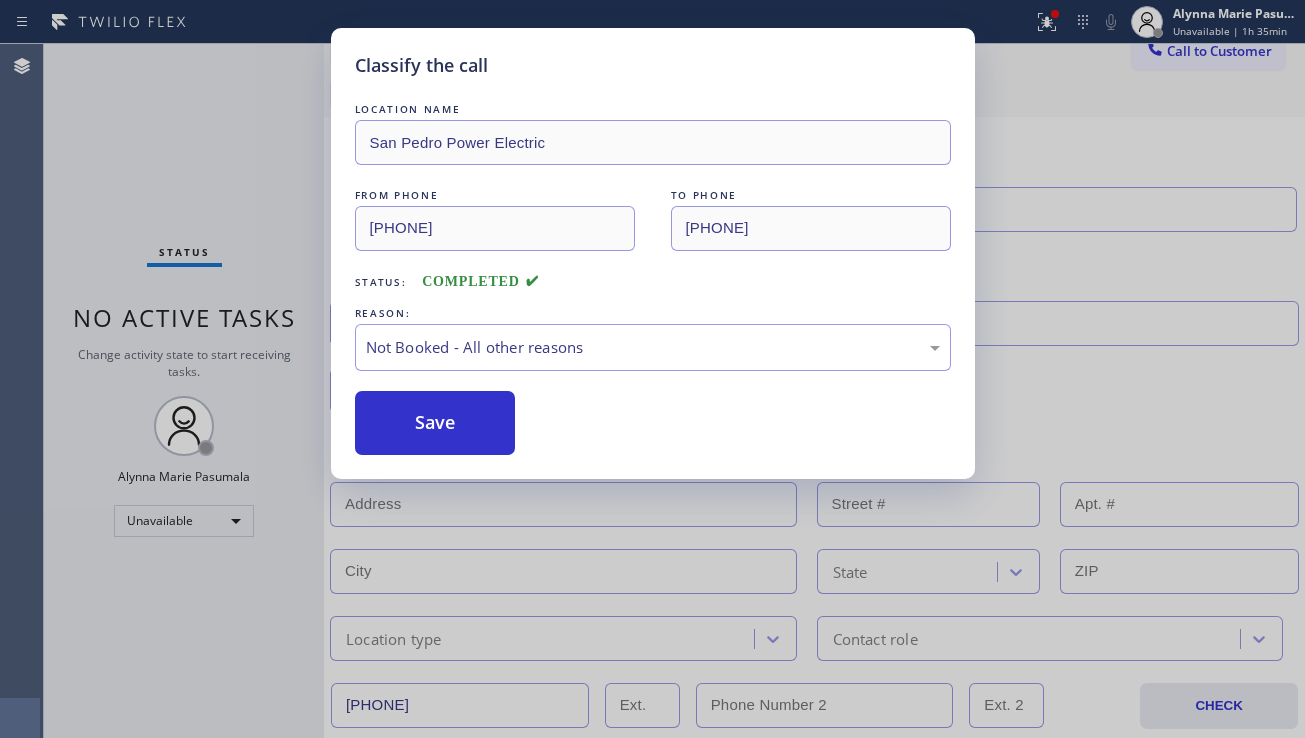 scroll, scrollTop: 0, scrollLeft: 0, axis: both 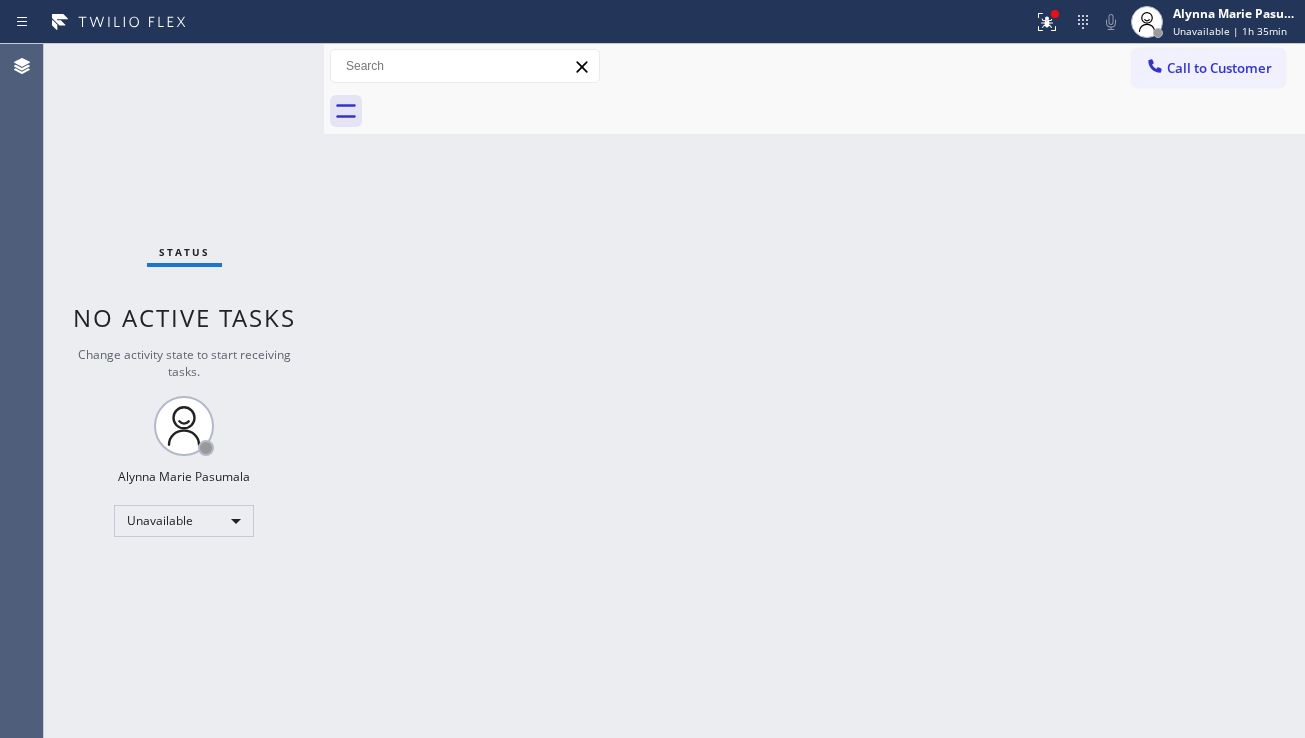 drag, startPoint x: 455, startPoint y: 595, endPoint x: 426, endPoint y: 705, distance: 113.758514 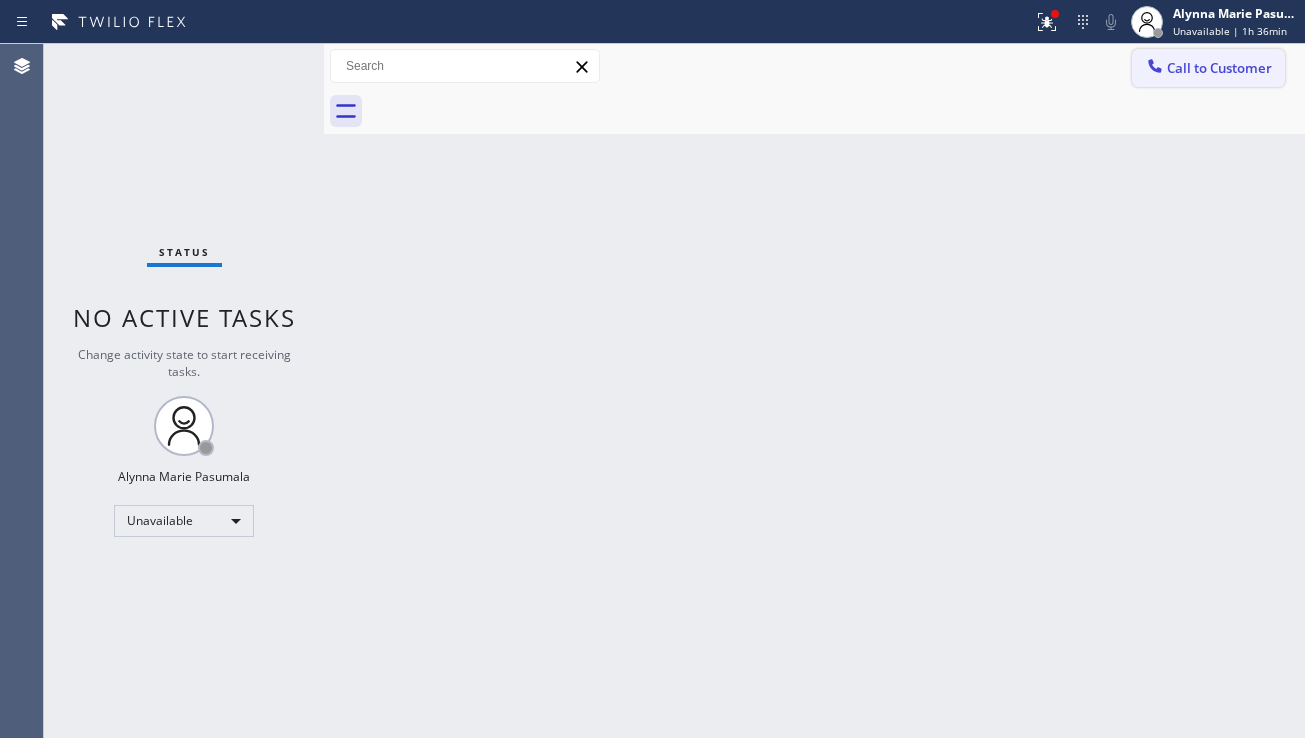 click on "Call to Customer" at bounding box center (1208, 68) 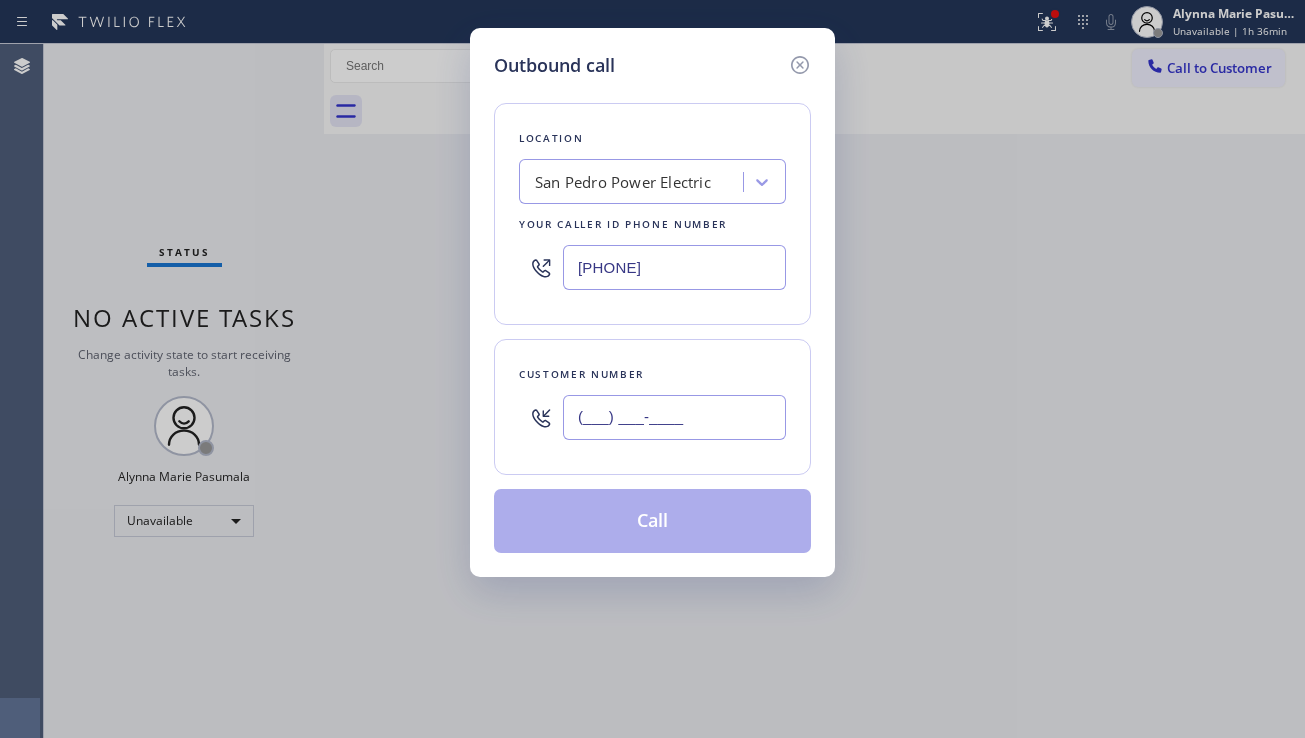 click on "(___) ___-____" at bounding box center (674, 417) 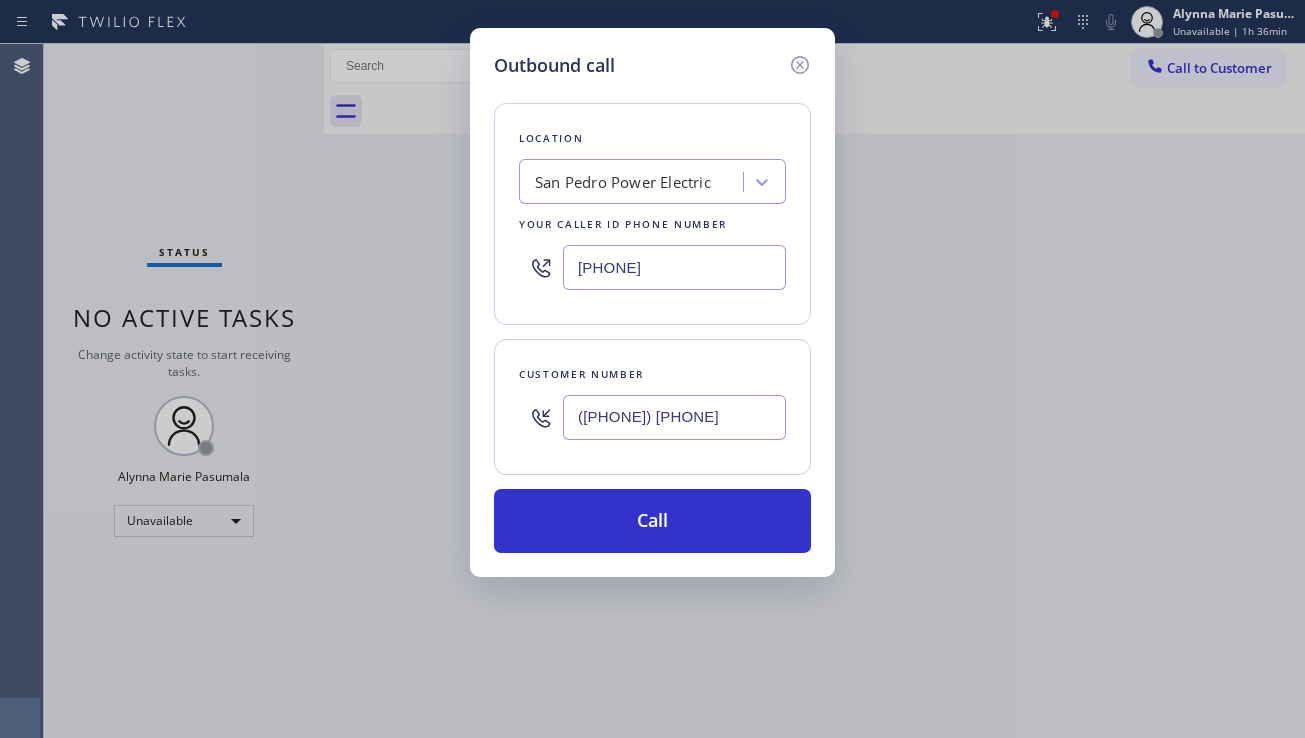 click on "Outbound call Location San Pedro Power Electric Your caller id phone number [PHONE] Customer number [PHONE] Call" at bounding box center [652, 369] 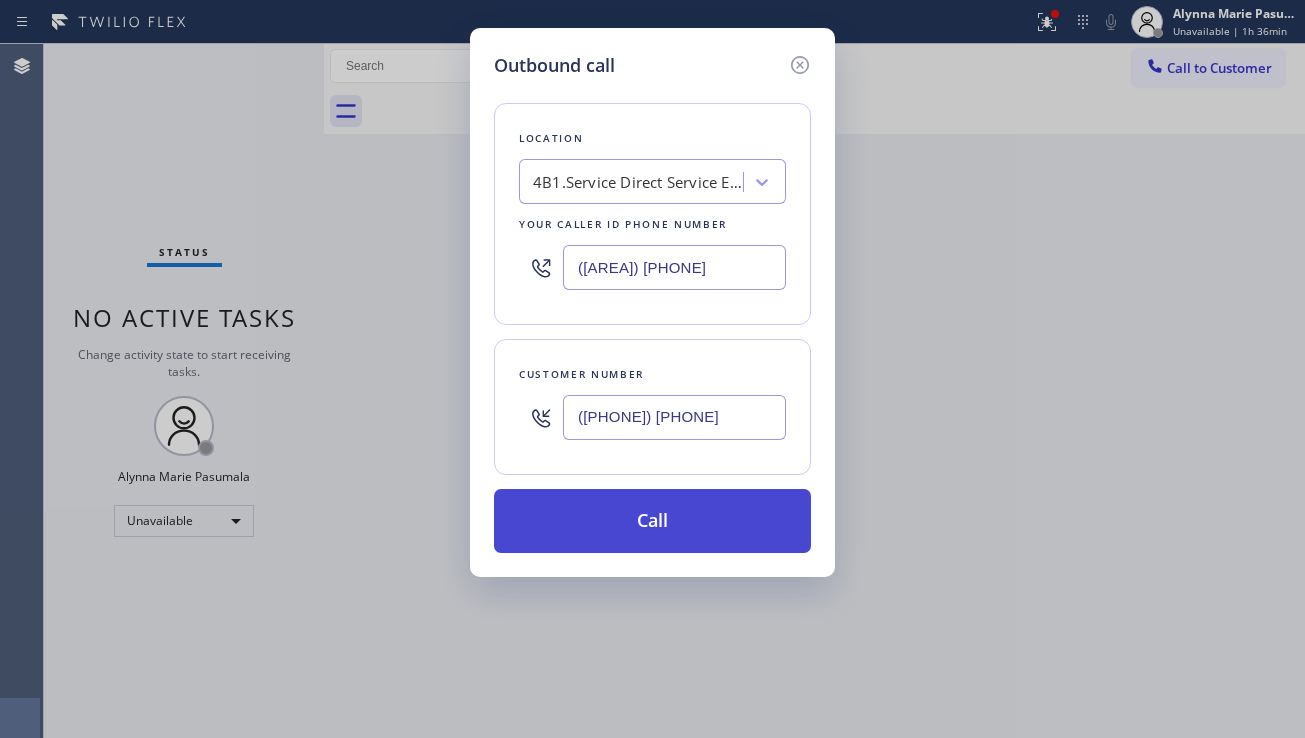 click on "Call" at bounding box center (652, 521) 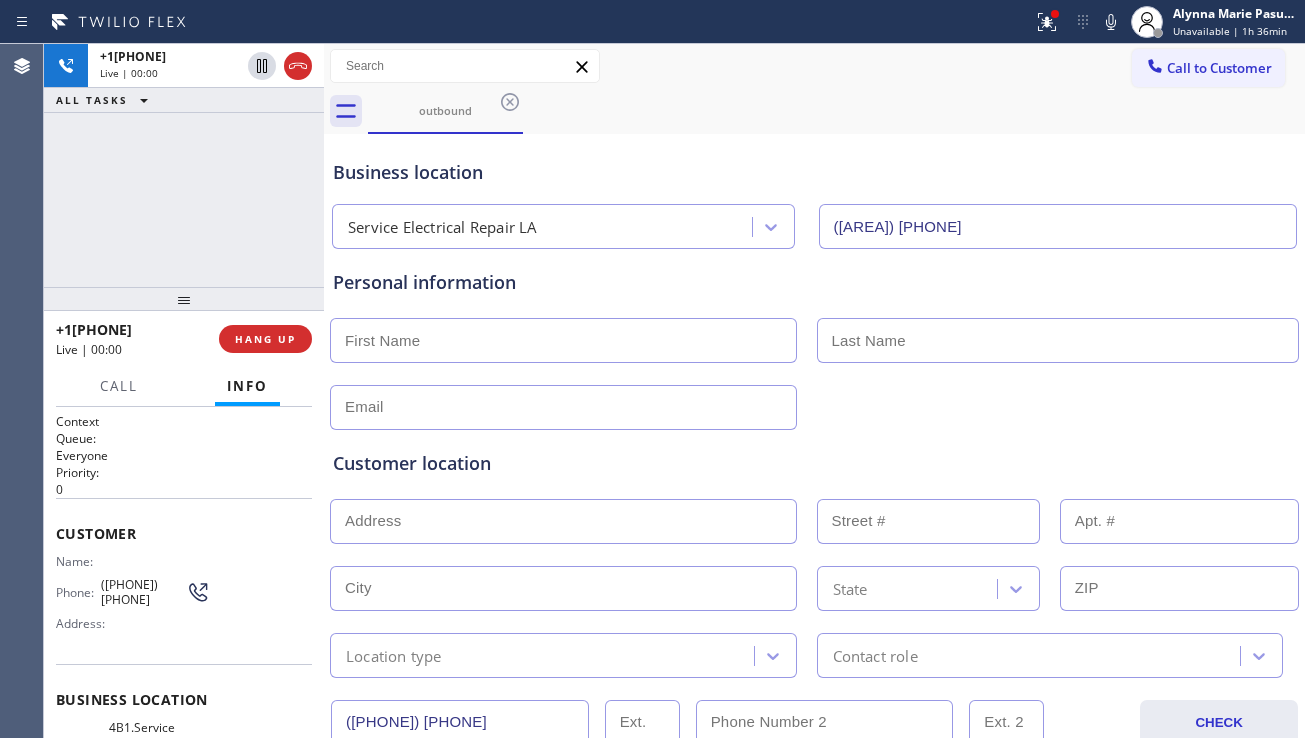 drag, startPoint x: 1131, startPoint y: 414, endPoint x: 1109, endPoint y: 420, distance: 22.803509 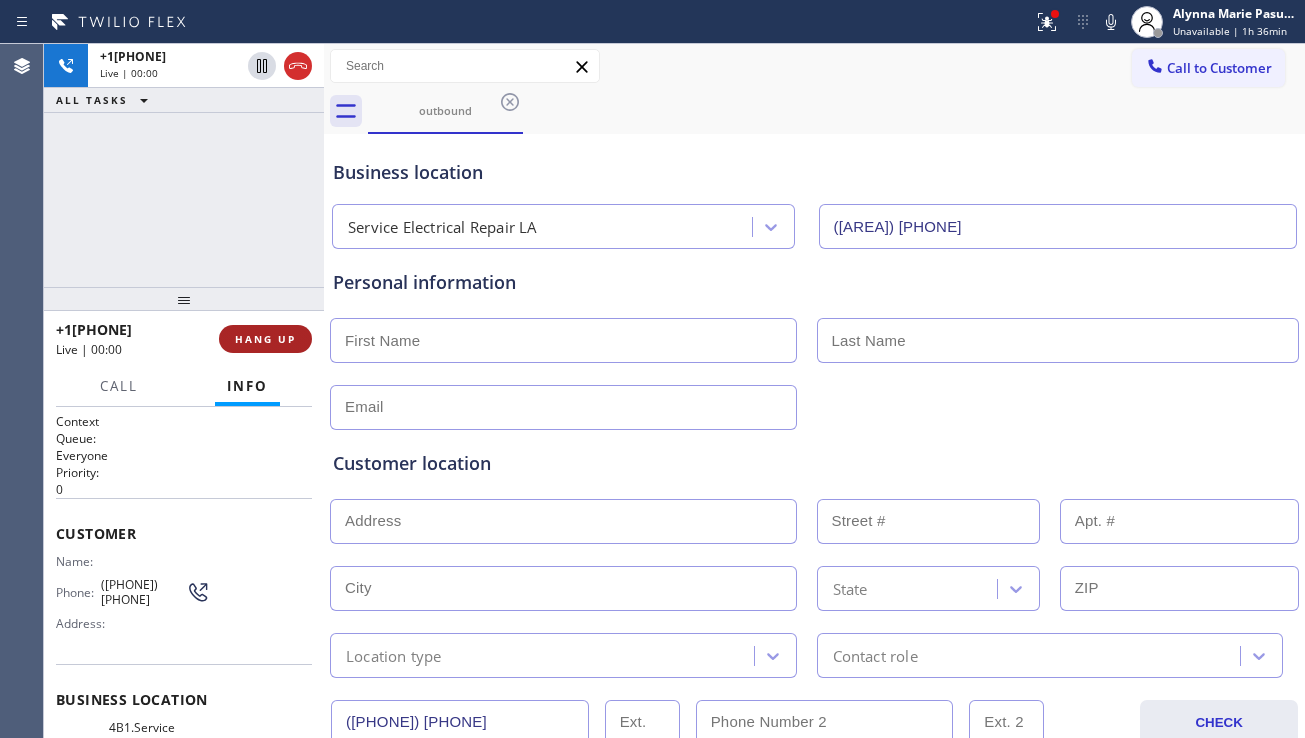 click on "HANG UP" at bounding box center (265, 339) 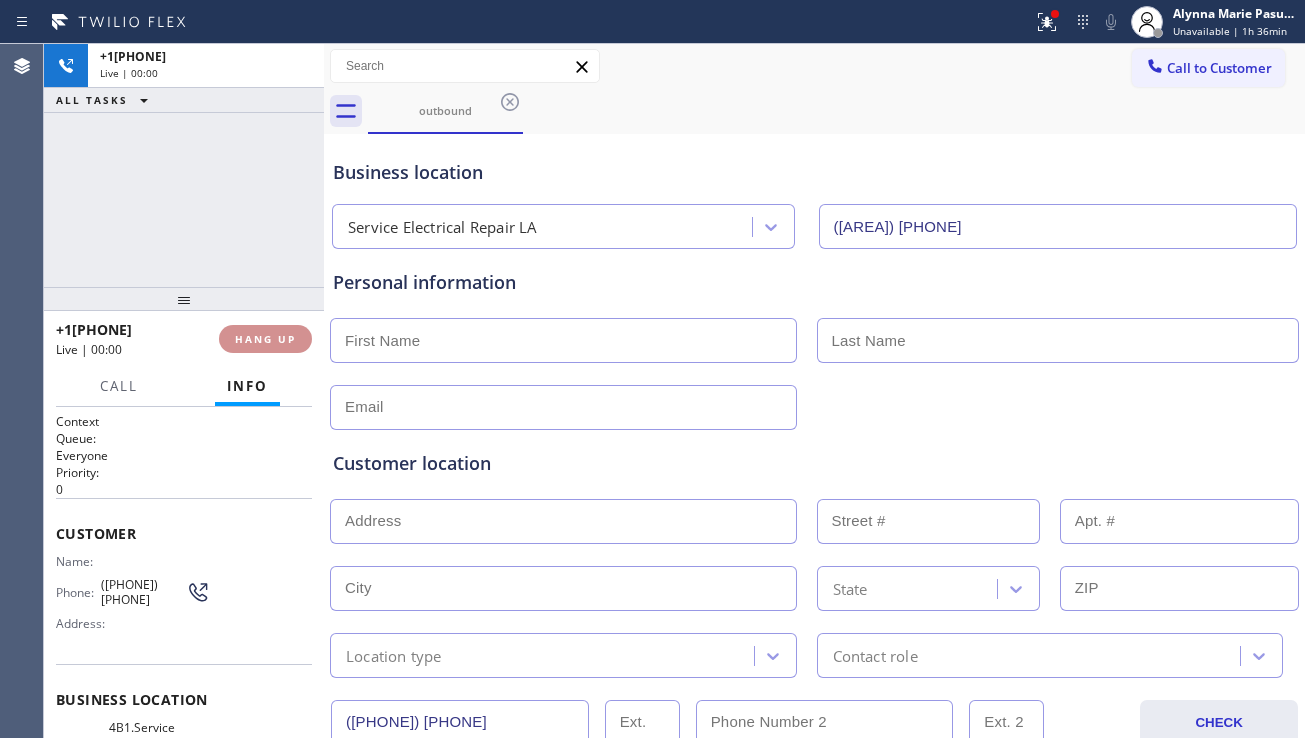 click on "HANG UP" at bounding box center (265, 339) 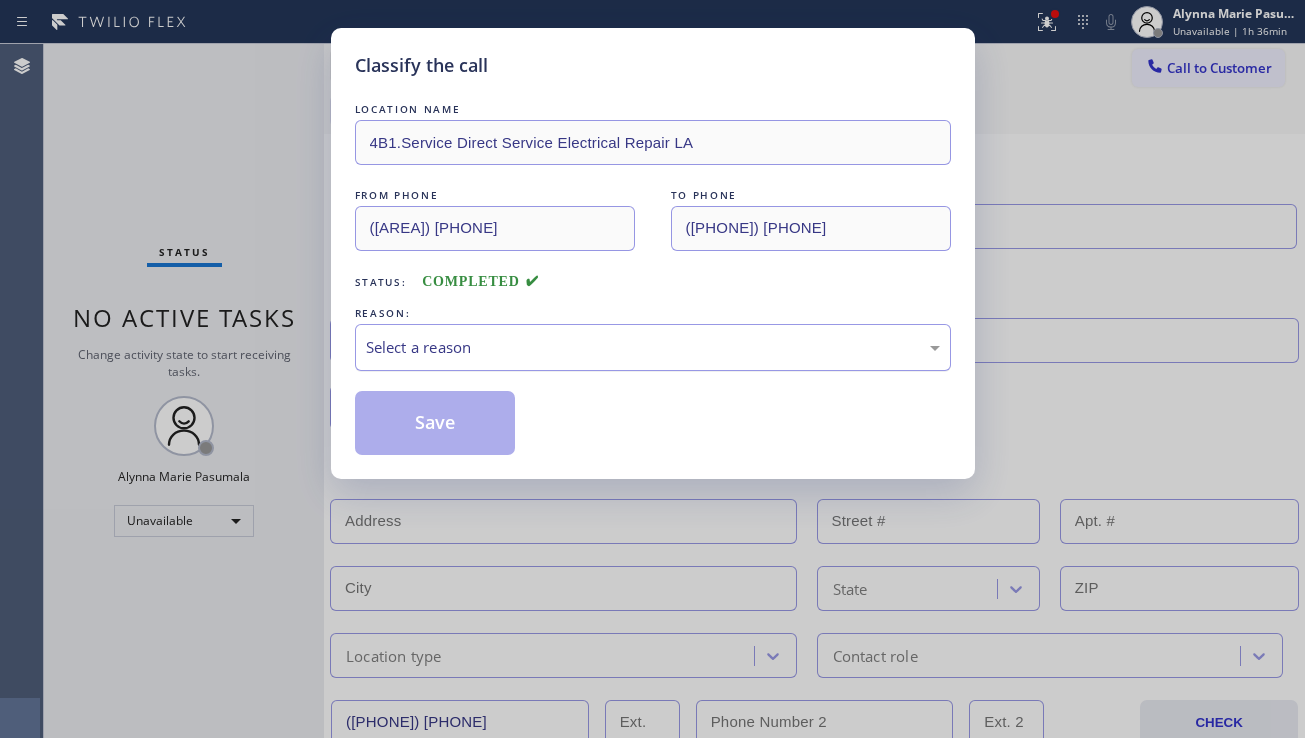 click on "Select a reason" at bounding box center (653, 347) 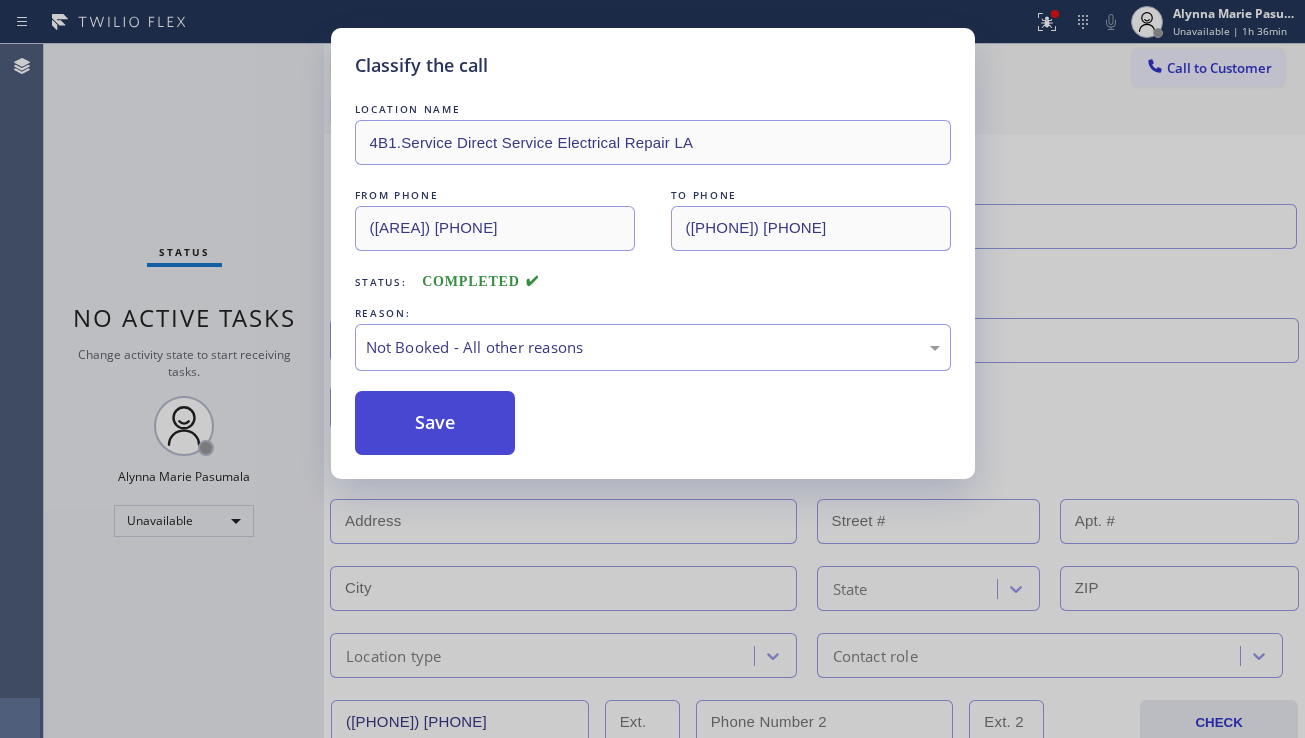 click on "Save" at bounding box center (435, 423) 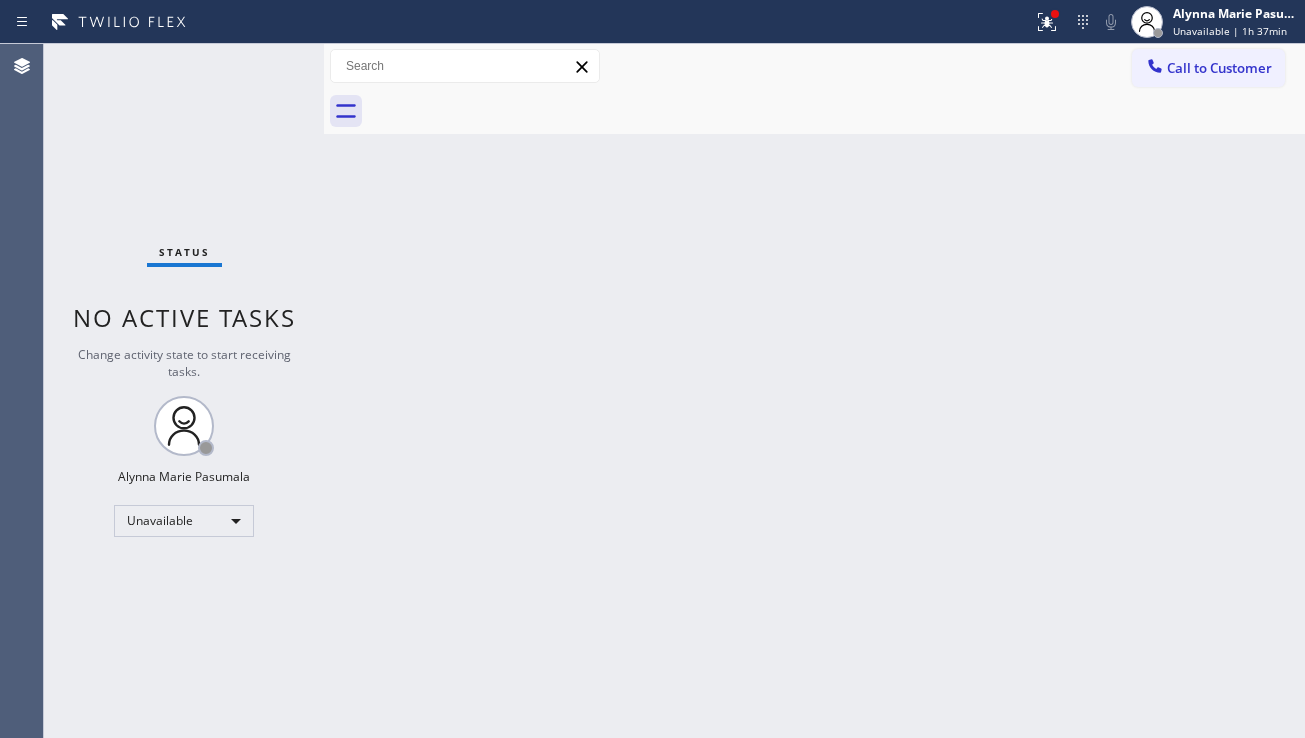 click on "Back to Dashboard Change Sender ID Customers Technicians Select a contact Outbound call Location Search location Your caller id phone number Customer number Call Customer info Name Phone none Address none Change Sender ID HVAC [PHONE] 5 Star Appliance [PHONE] Appliance Repair [PHONE] Plumbing [PHONE] Air Duct Cleaning [PHONE] Electricians [PHONE] Cancel Change Check personal SMS Reset Change No tabs Call to Customer Outbound call Location Service Electrical Repair LA Your caller id phone number [PHONE] Customer number Call Outbound call Technician Search Technician Your caller id phone number Your caller id phone number Call" at bounding box center (814, 391) 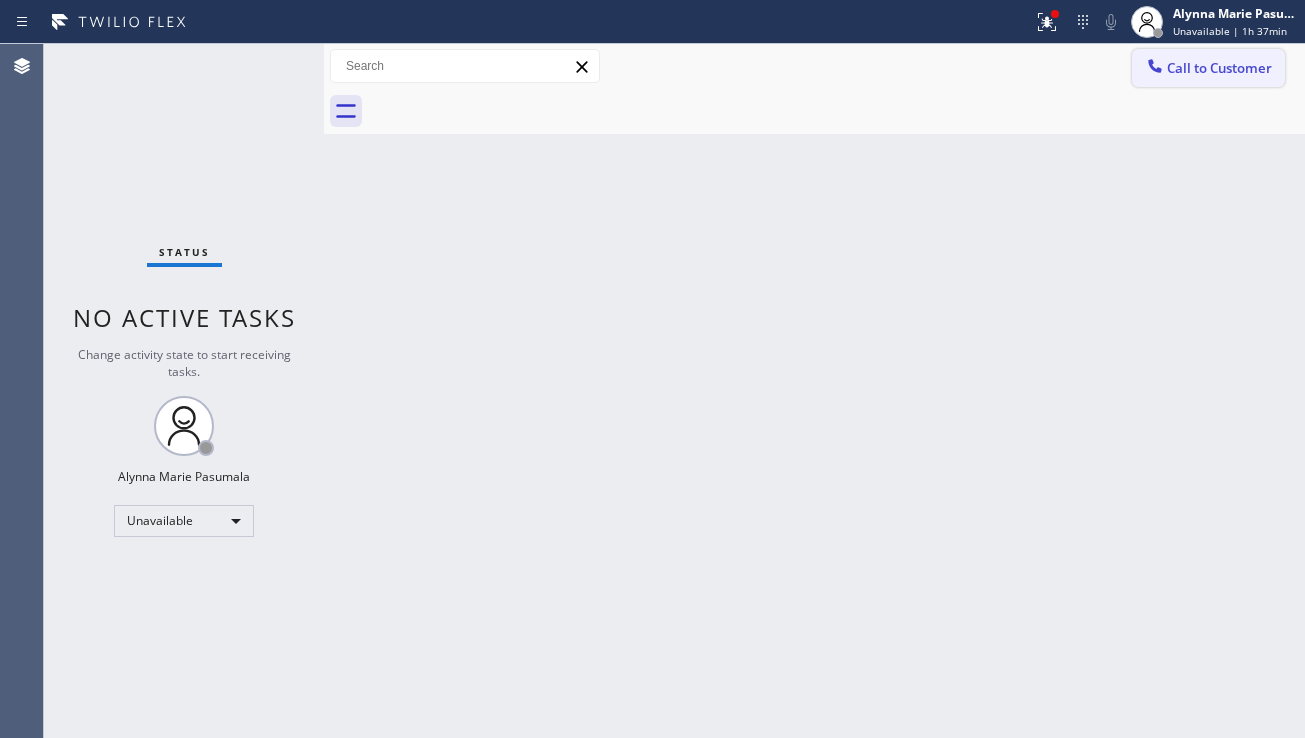 click on "Call to Customer" at bounding box center (1208, 68) 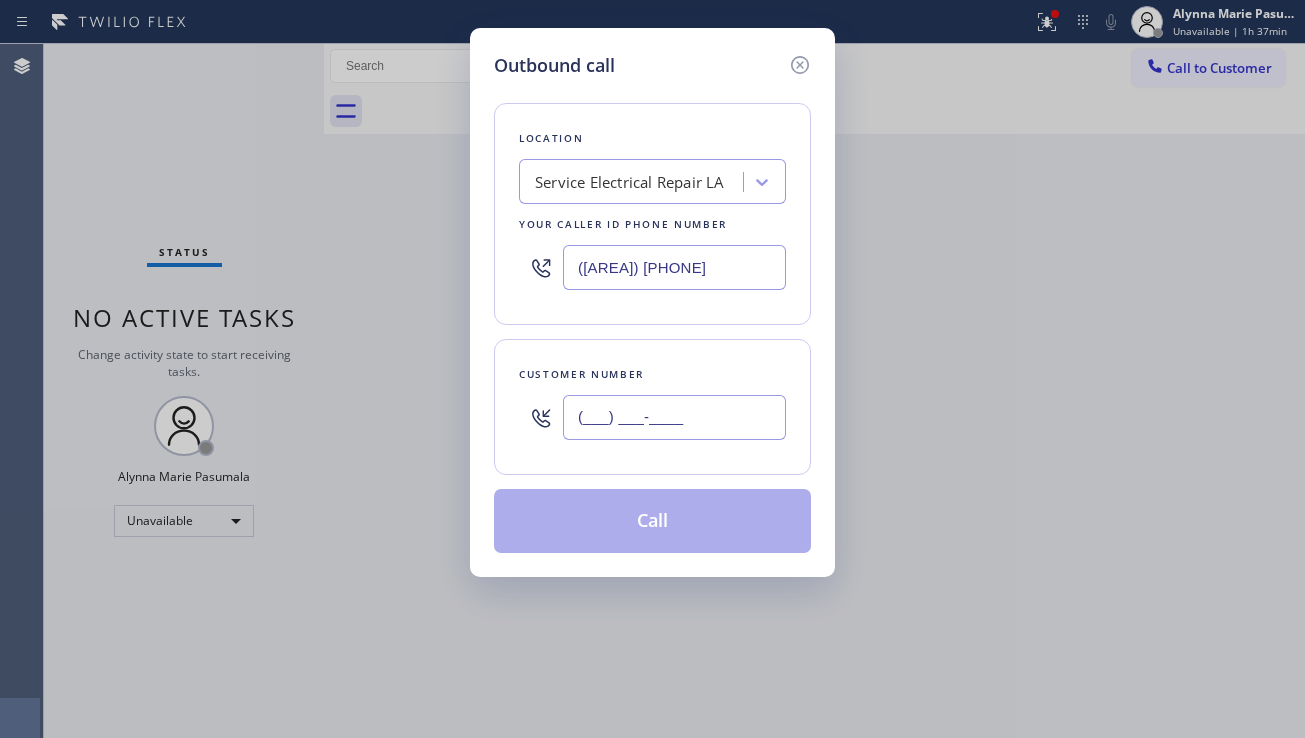 click on "(___) ___-____" at bounding box center [674, 417] 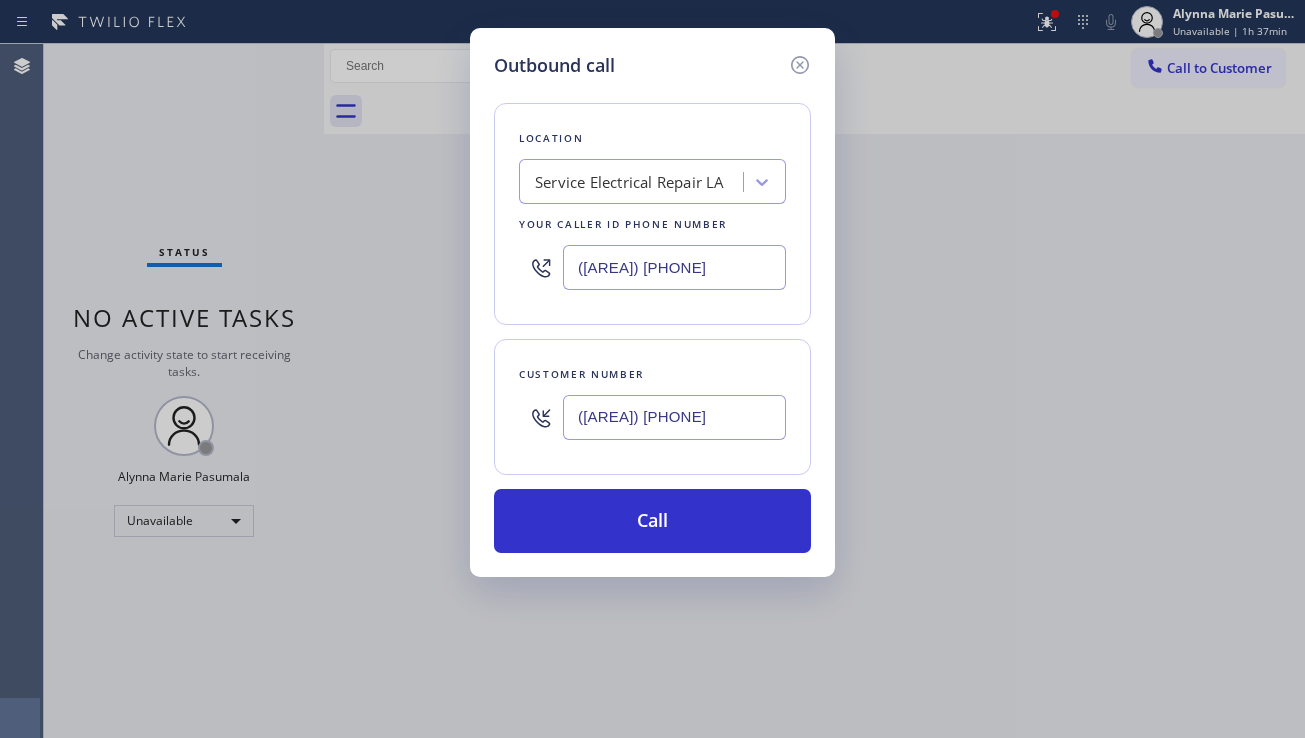click on "Outbound call Location Service Electrical Repair LA Your caller id phone number [PHONE] Customer number [PHONE] Call" at bounding box center [652, 369] 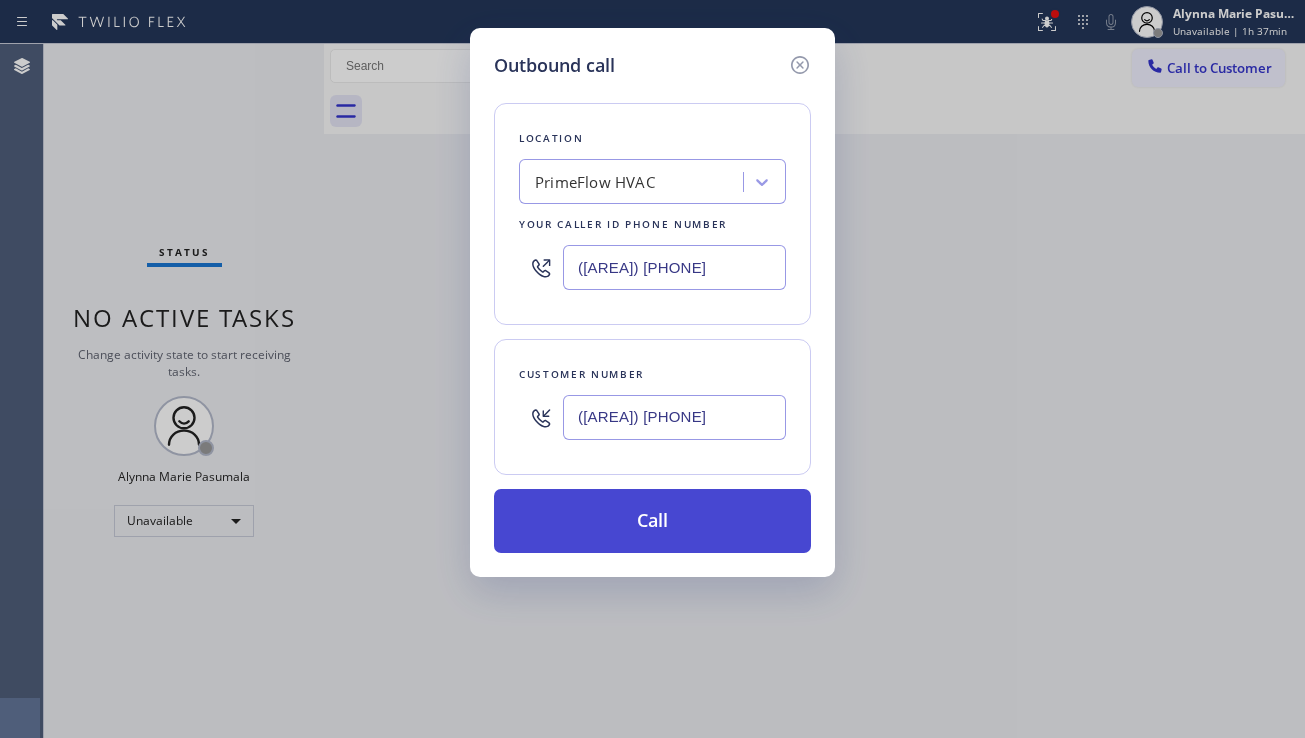 click on "Call" at bounding box center (652, 521) 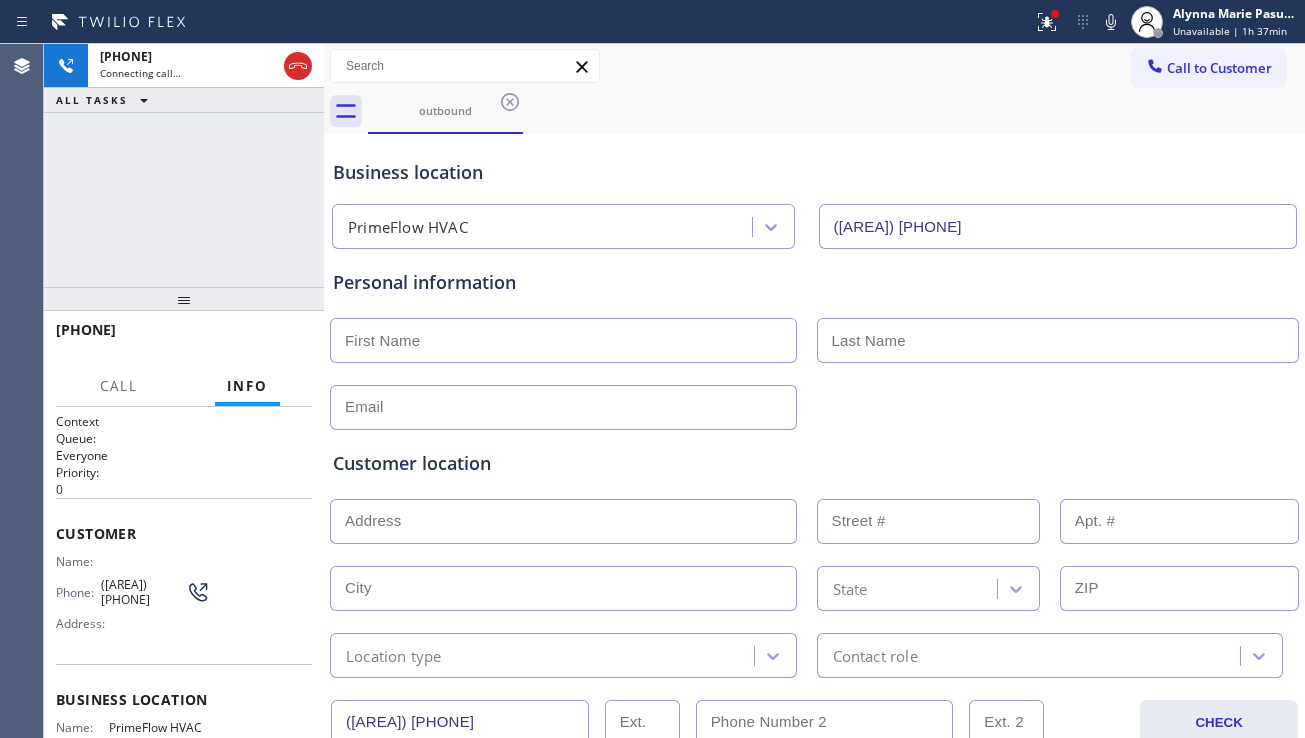 click at bounding box center [814, 405] 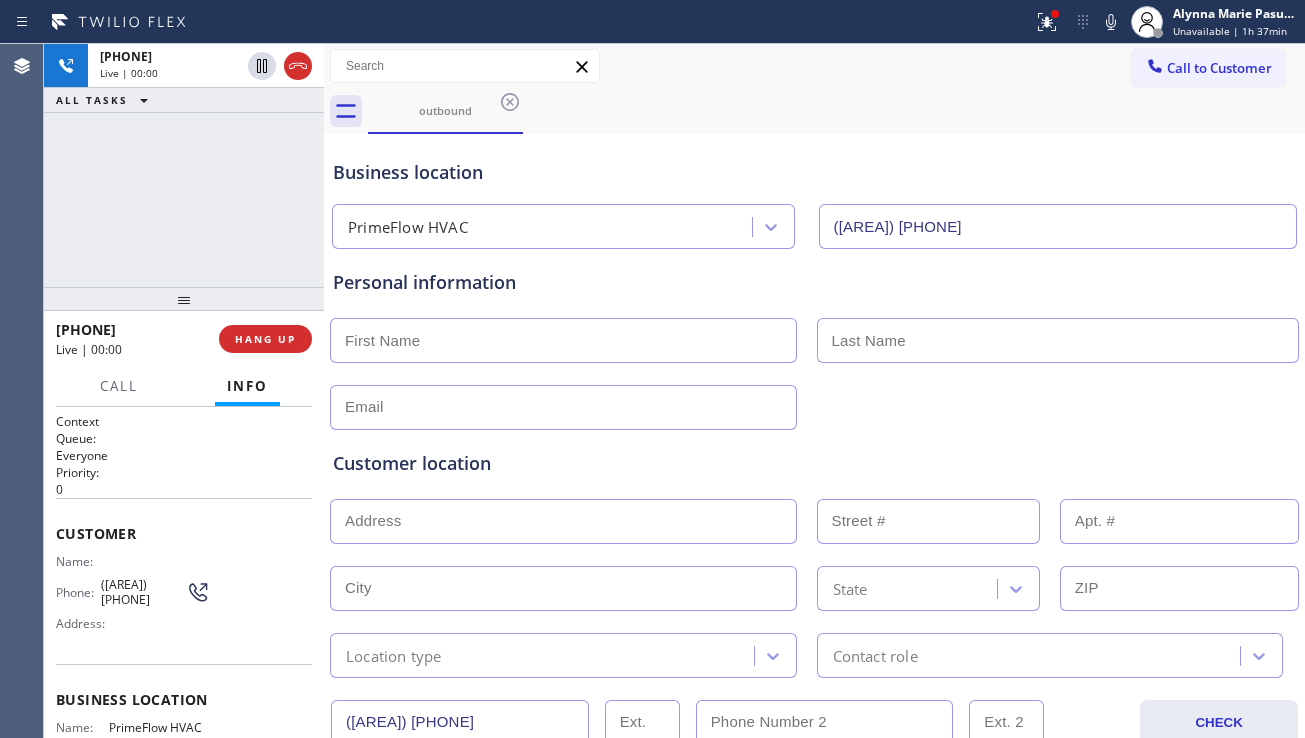 click on "Customer location" at bounding box center (814, 463) 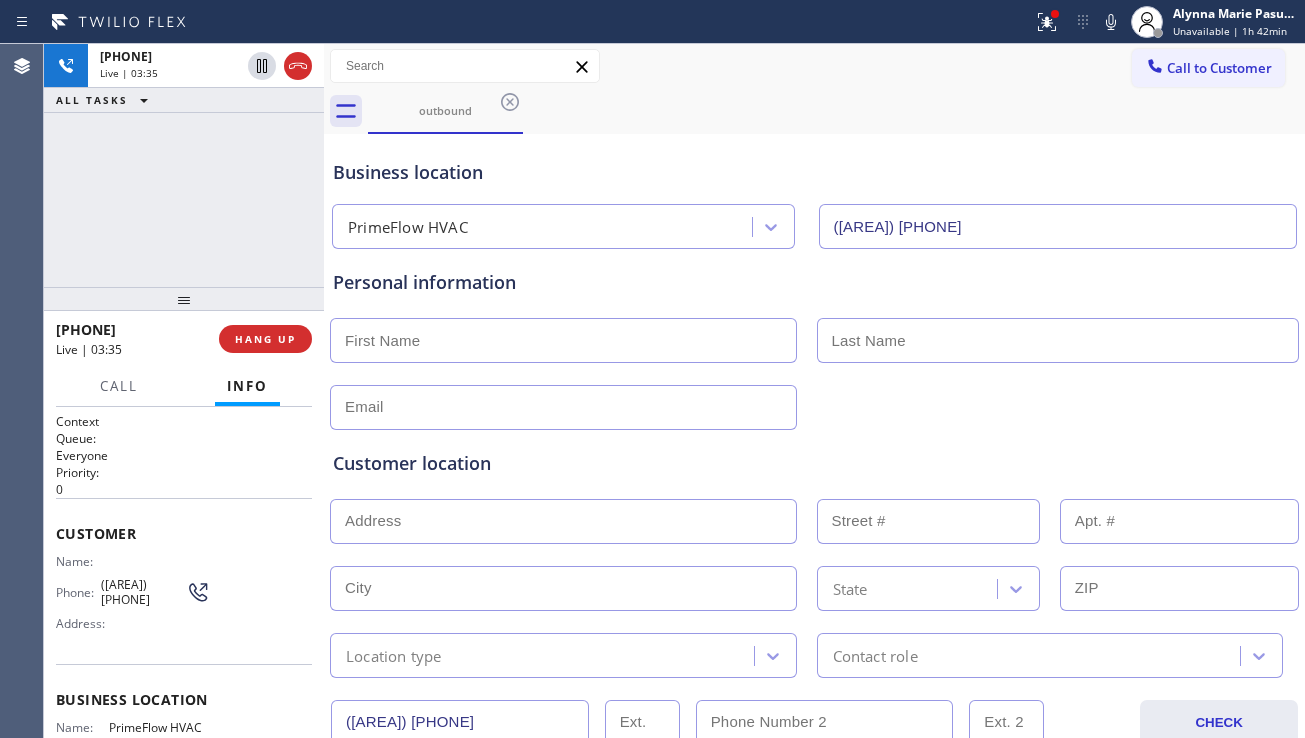 click on "Customer location >> ADD NEW ADDRESS << + NEW ADDRESS State Location type Contact role" at bounding box center [814, 554] 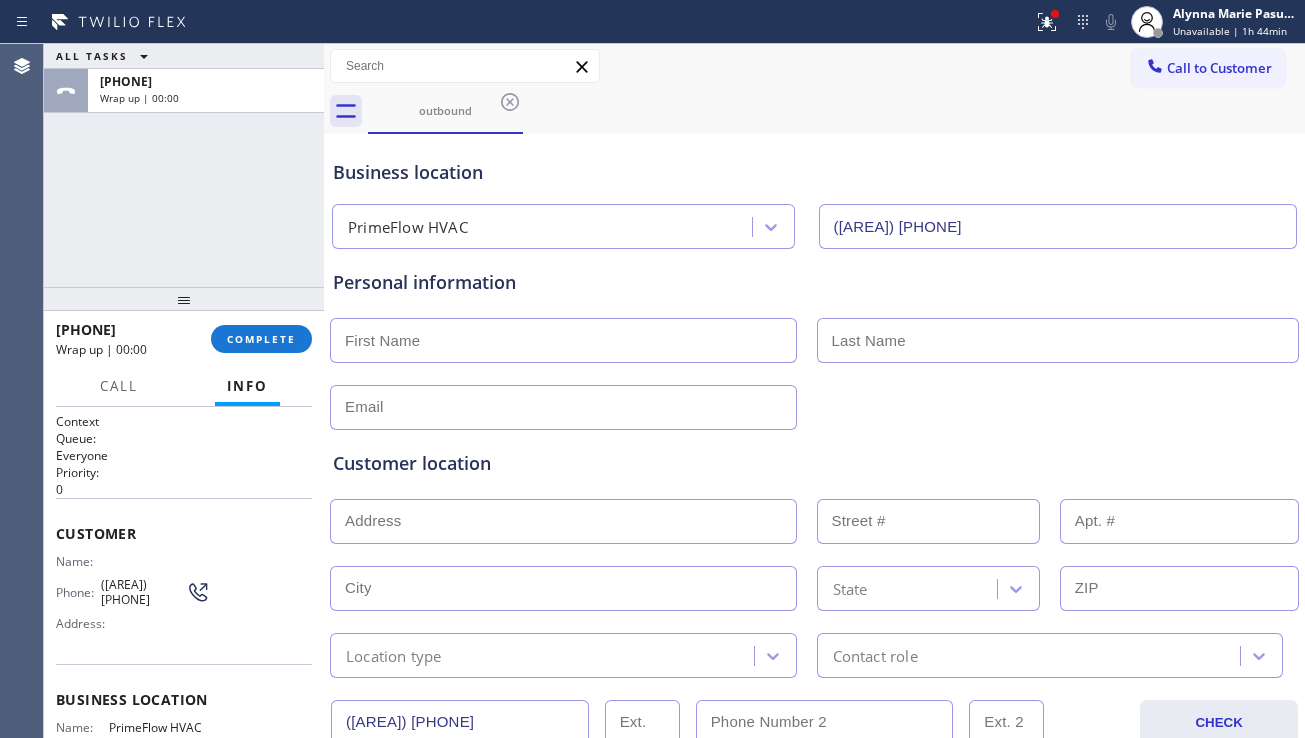 click at bounding box center (563, 521) 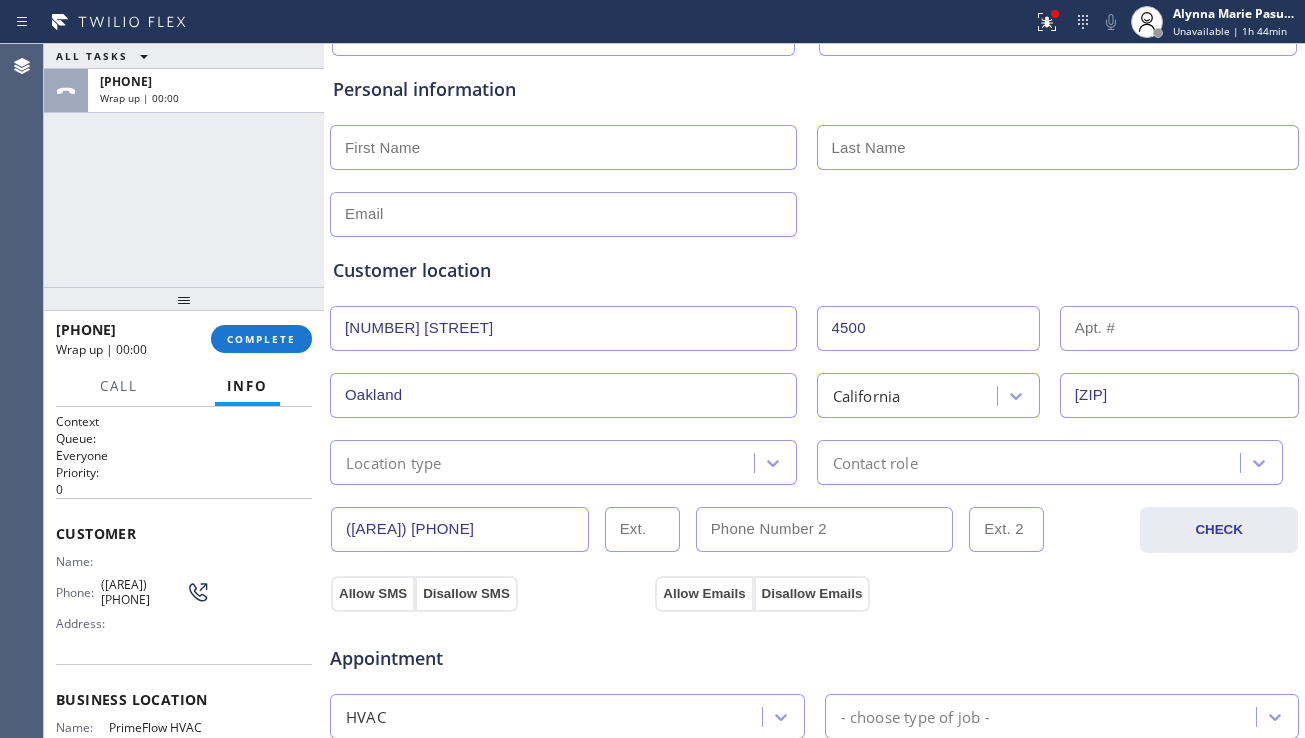 scroll, scrollTop: 200, scrollLeft: 0, axis: vertical 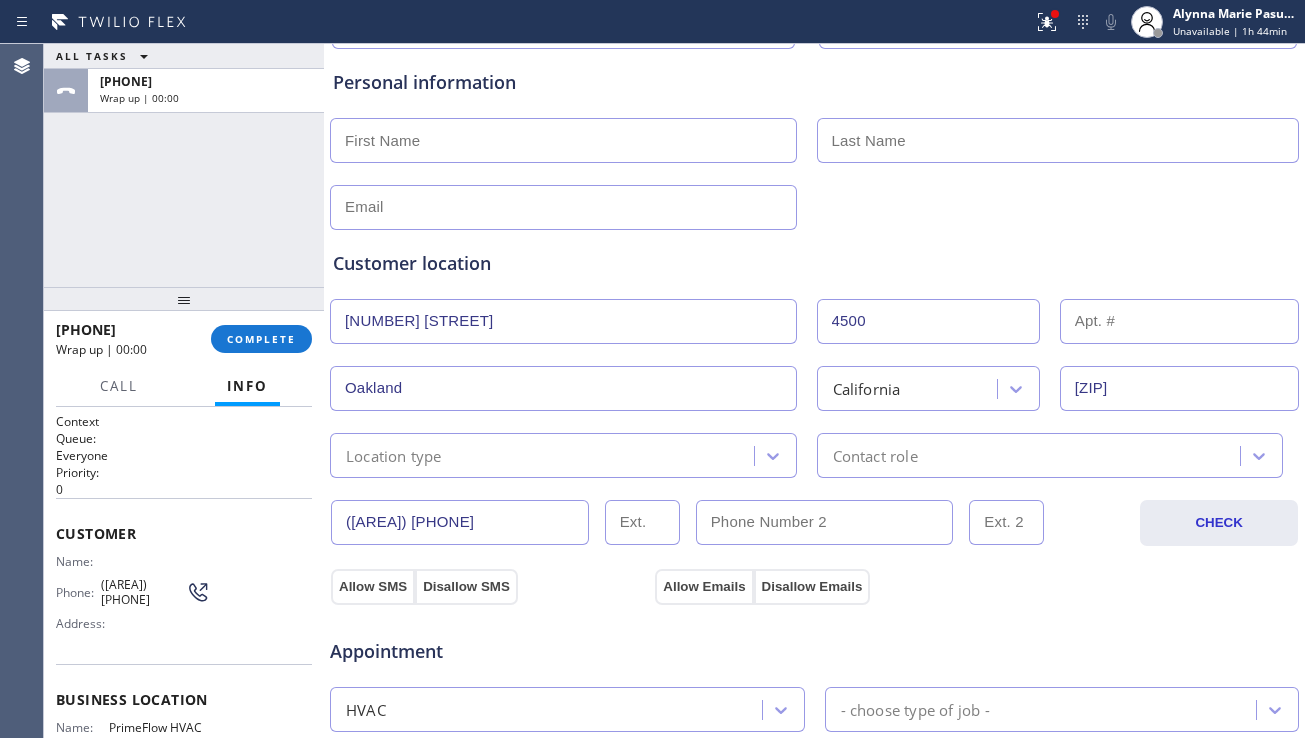 click on "Location type" at bounding box center [545, 455] 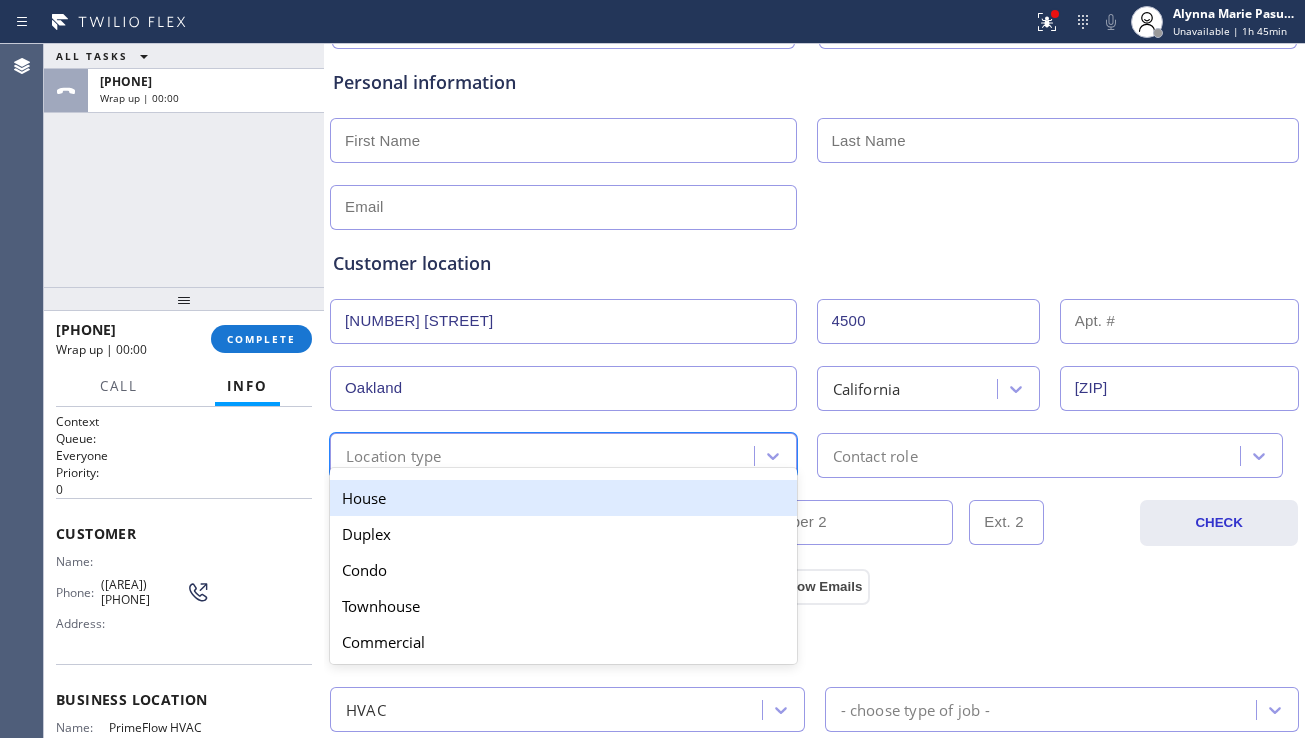 drag, startPoint x: 547, startPoint y: 505, endPoint x: 825, endPoint y: 472, distance: 279.95178 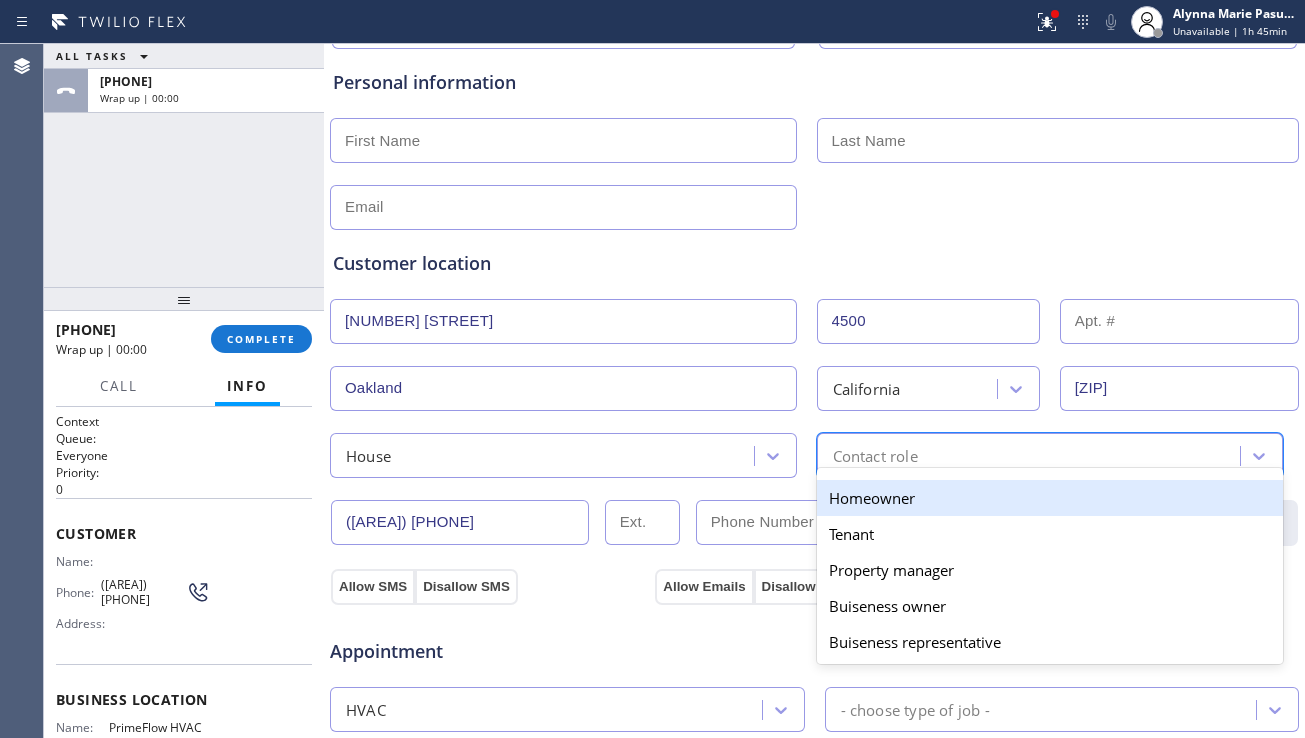 click on "Contact role" at bounding box center (875, 455) 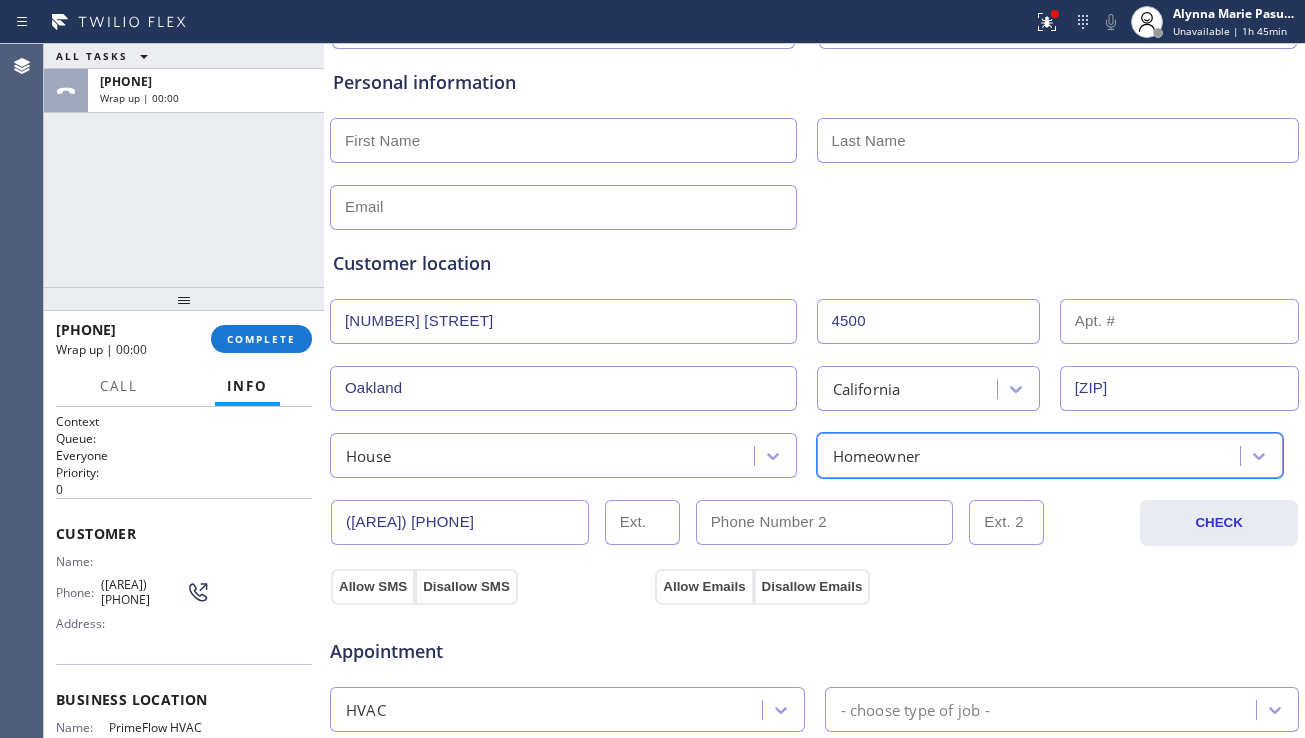 scroll, scrollTop: 100, scrollLeft: 0, axis: vertical 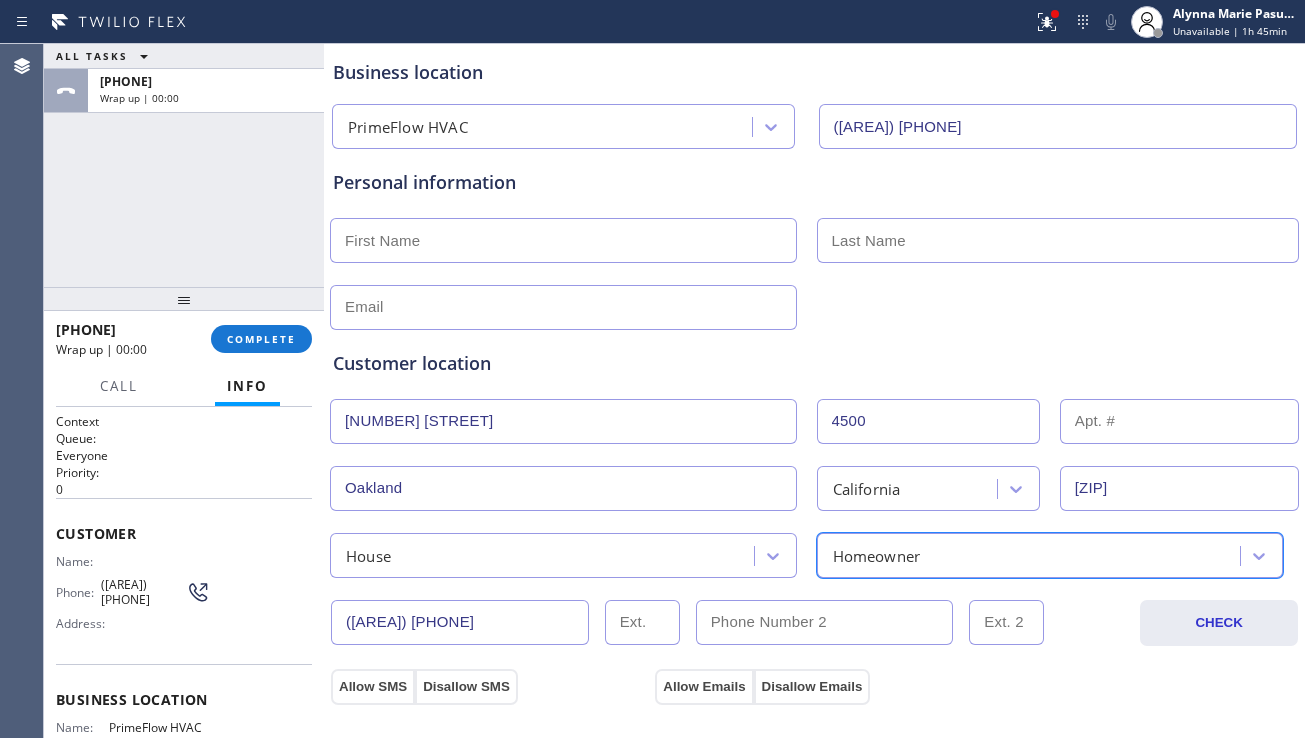 click at bounding box center [563, 240] 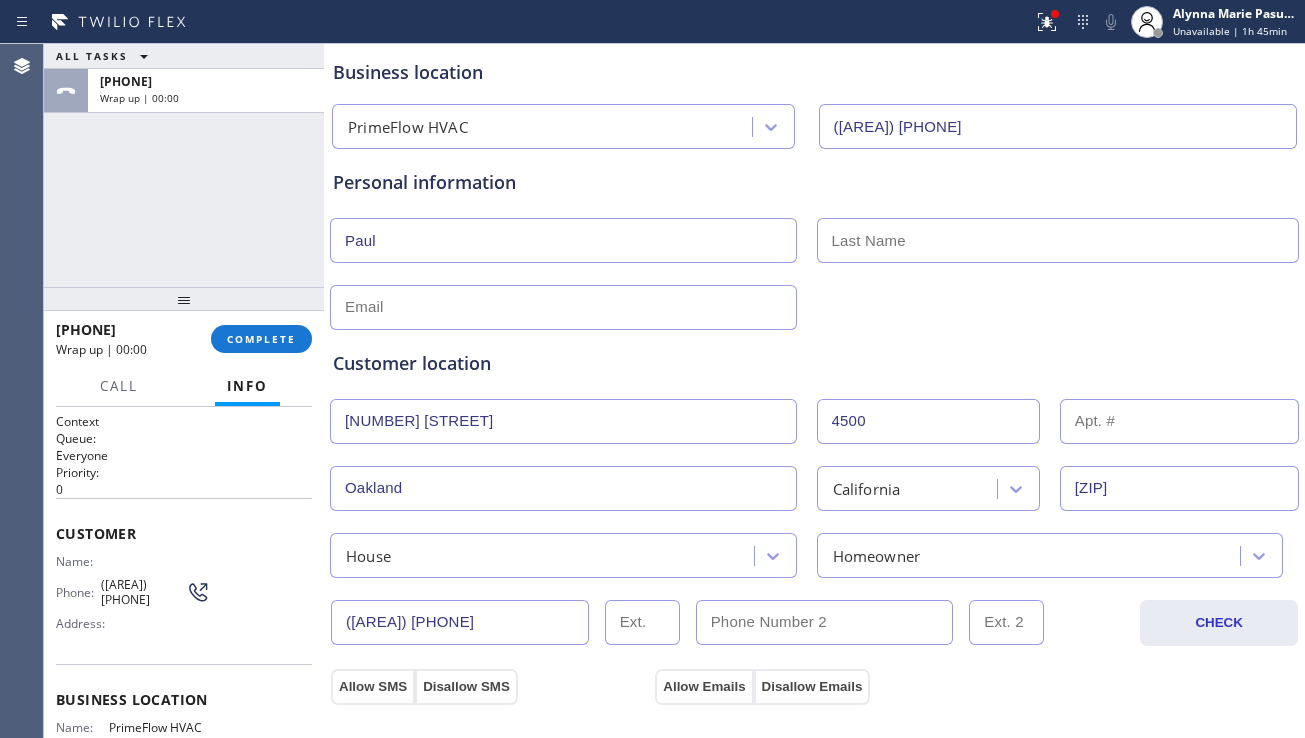 click at bounding box center [1058, 240] 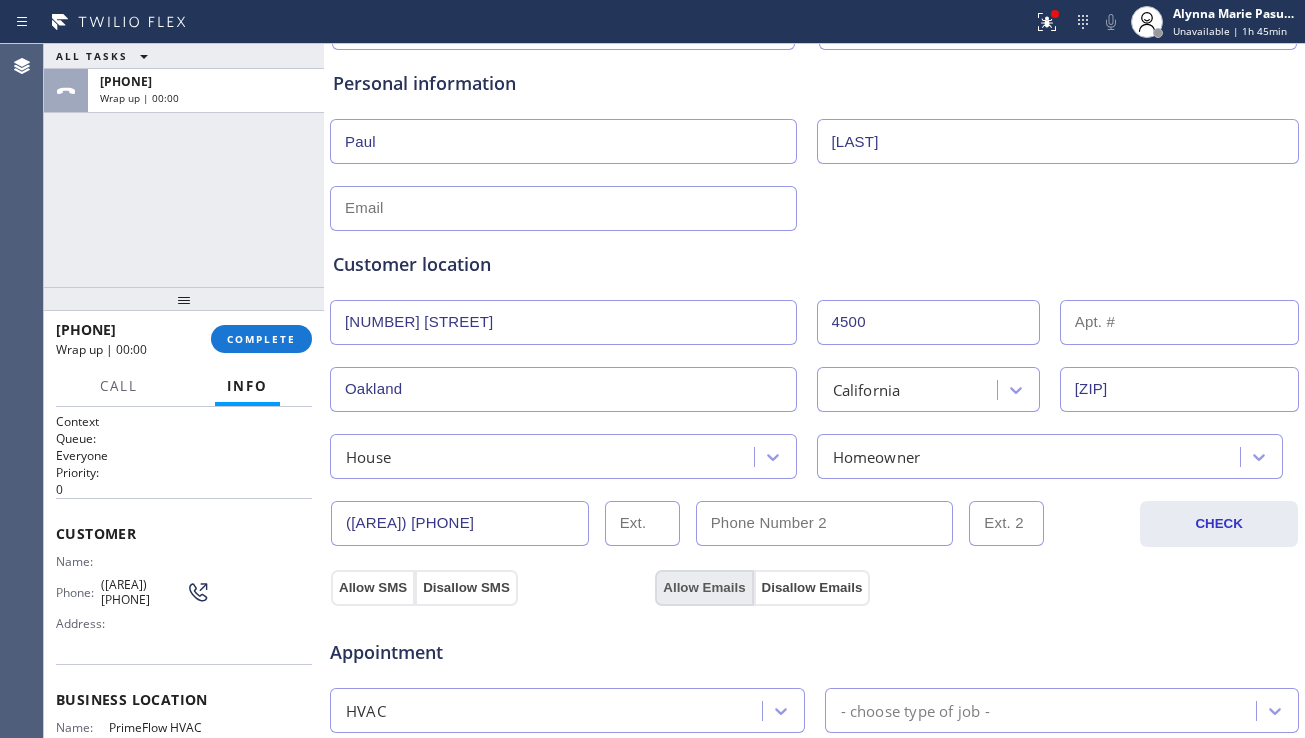 scroll, scrollTop: 400, scrollLeft: 0, axis: vertical 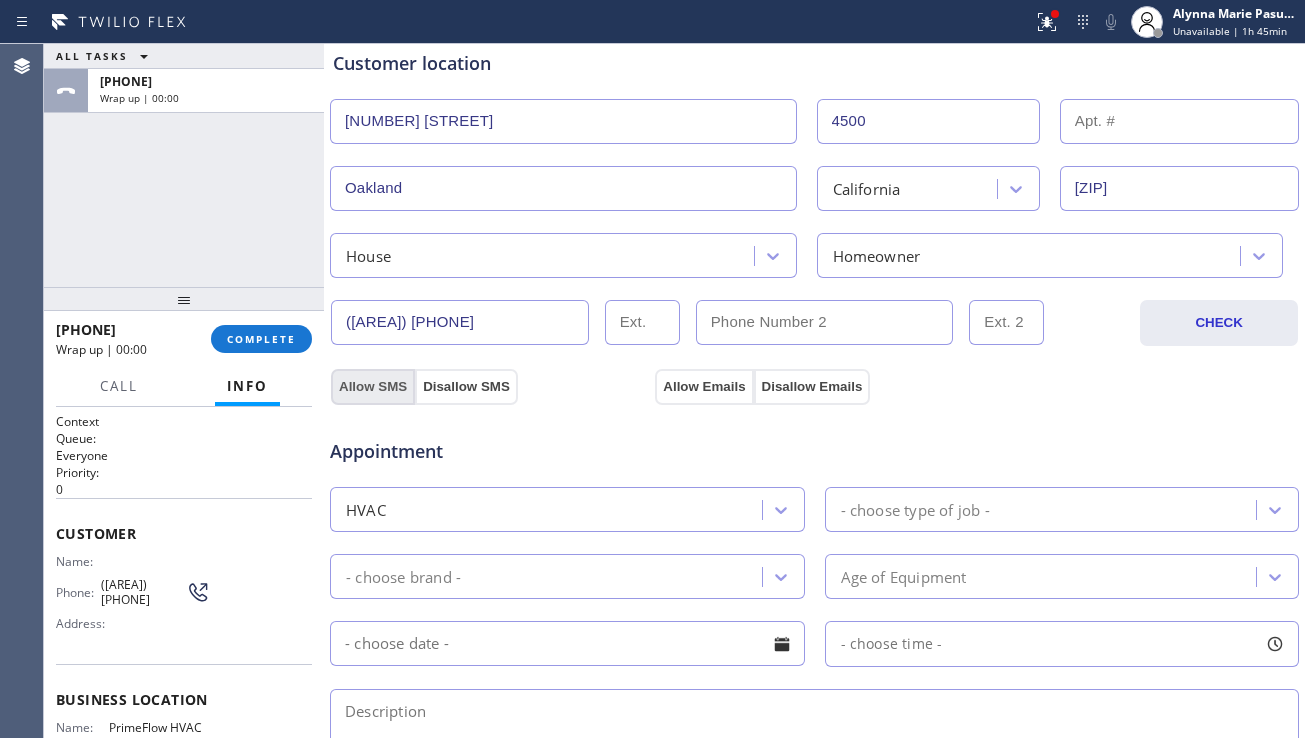 drag, startPoint x: 407, startPoint y: 379, endPoint x: 591, endPoint y: 378, distance: 184.00272 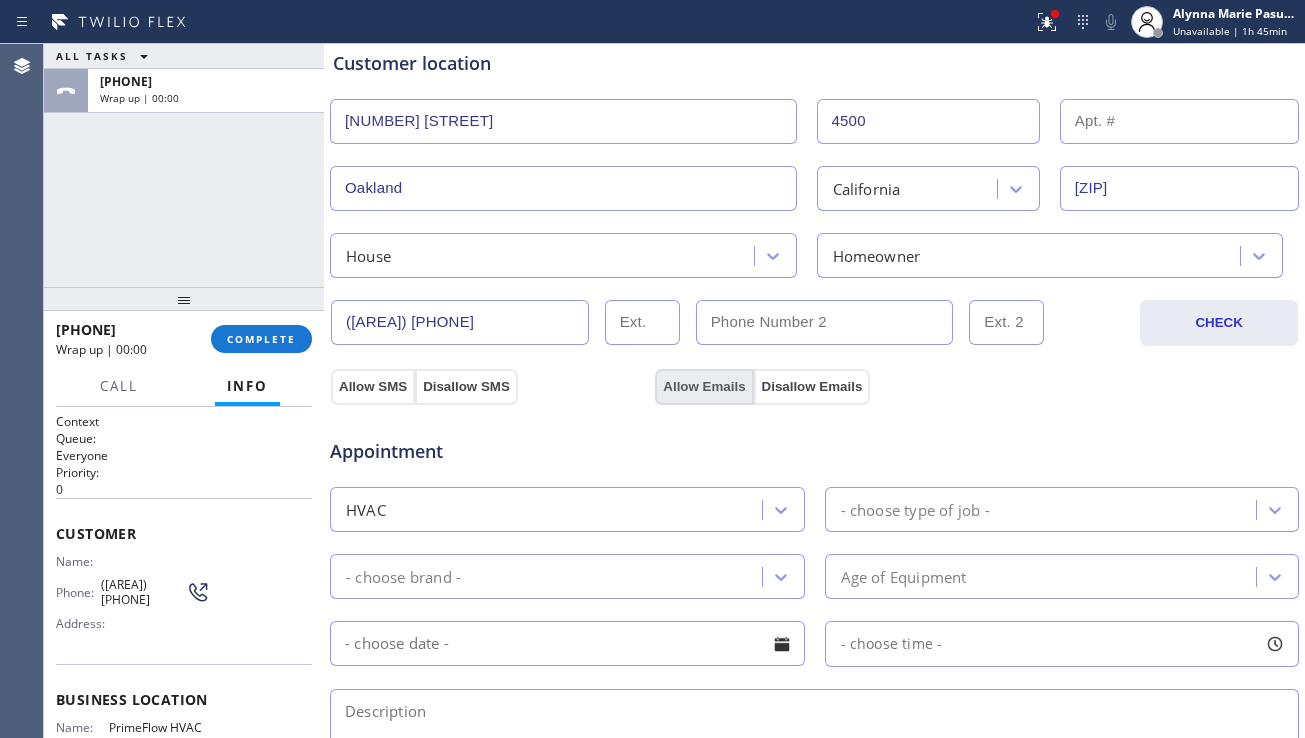 click on "Allow Emails" at bounding box center (704, 387) 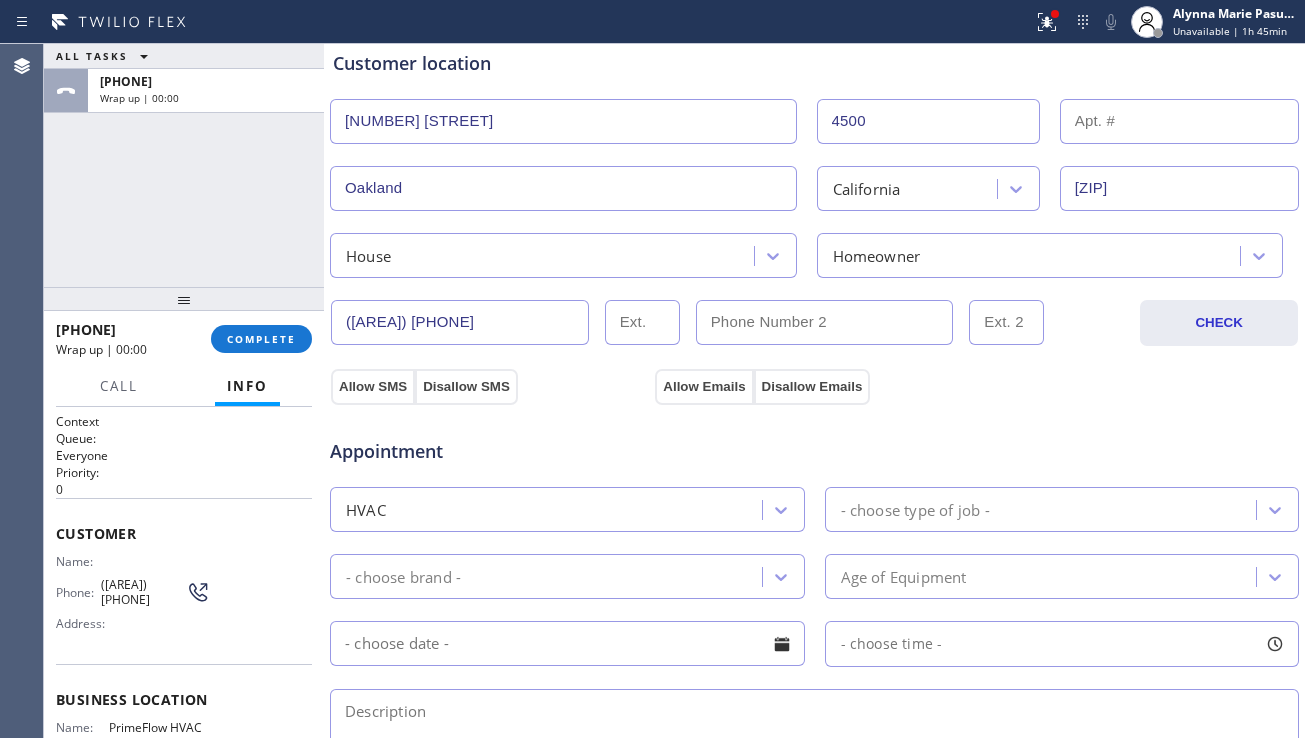 click on "- choose type of job -" at bounding box center [915, 509] 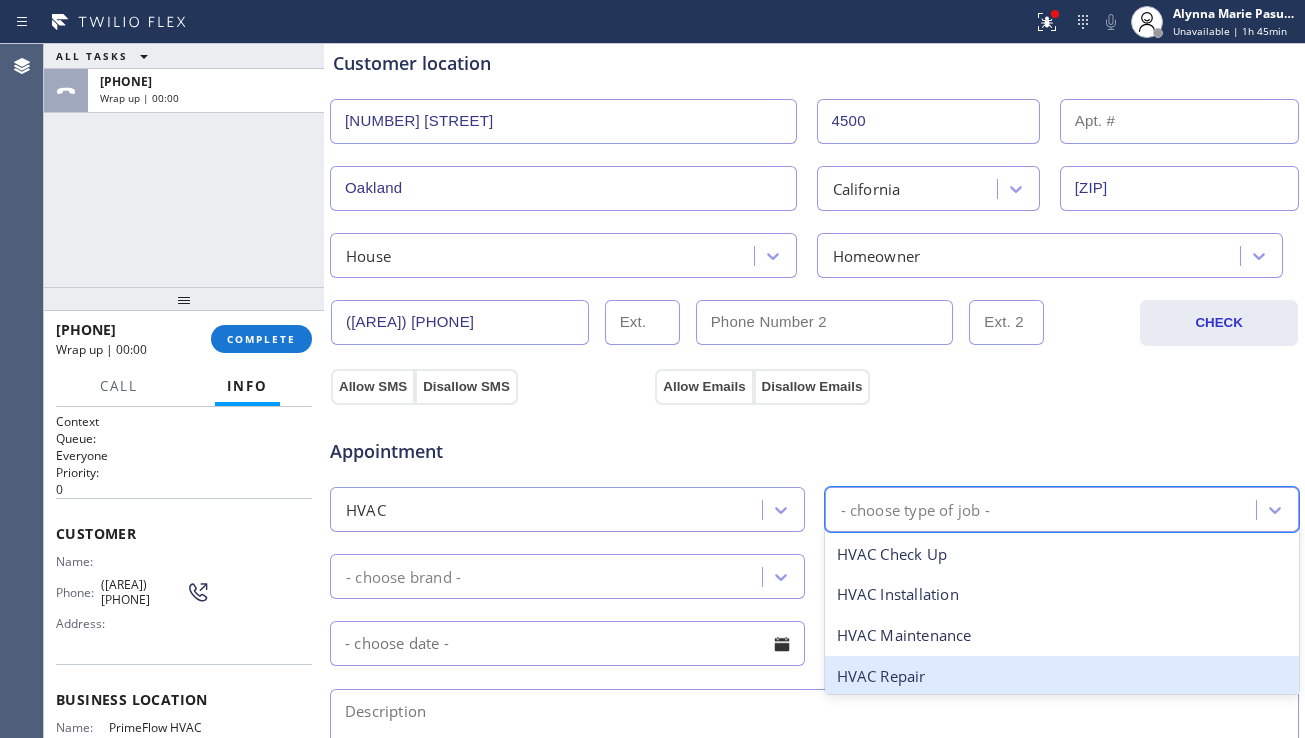 click on "HVAC Repair" at bounding box center [1062, 676] 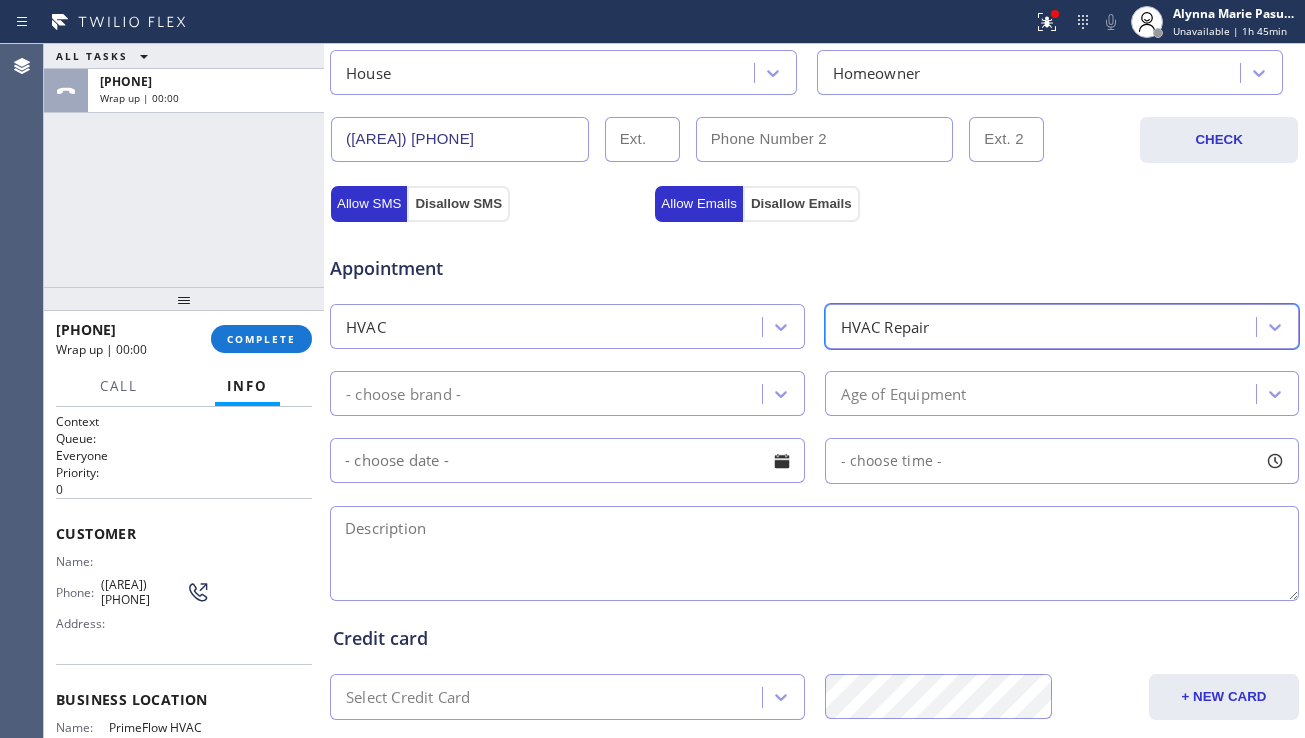 scroll, scrollTop: 600, scrollLeft: 0, axis: vertical 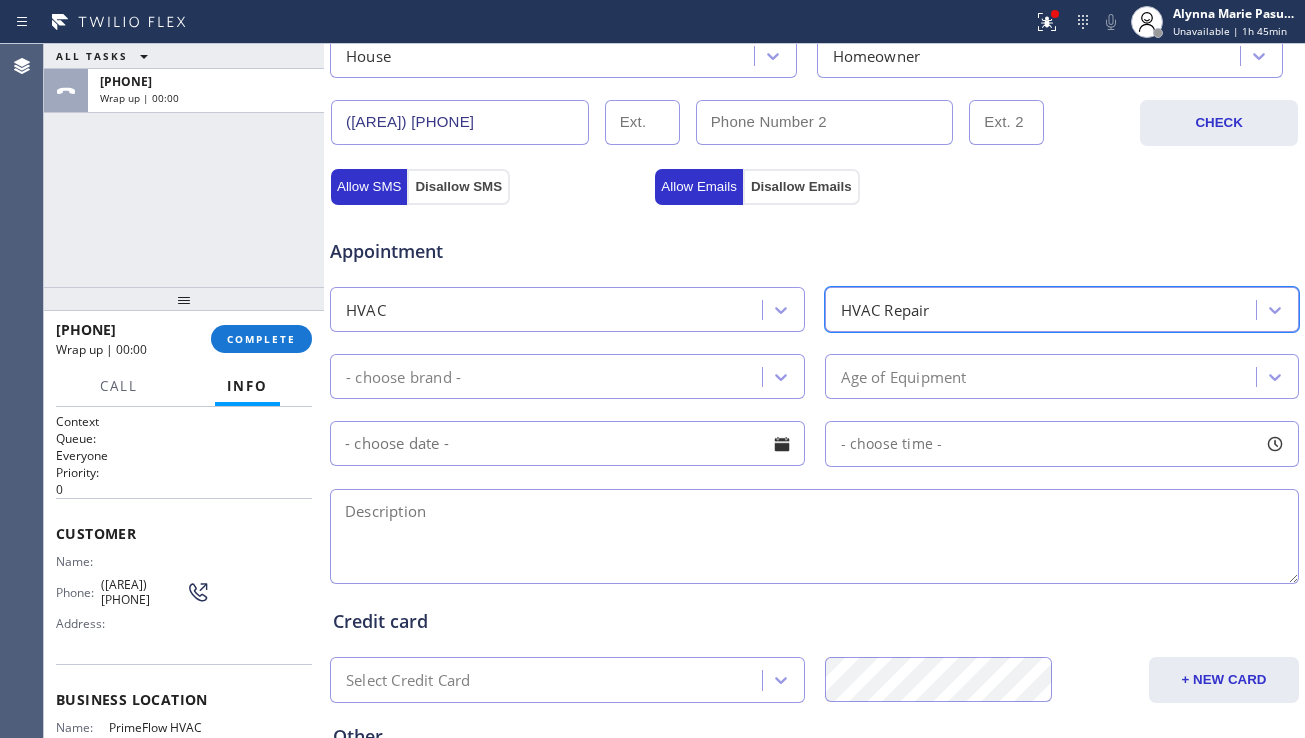 click on "- choose brand -" at bounding box center (549, 376) 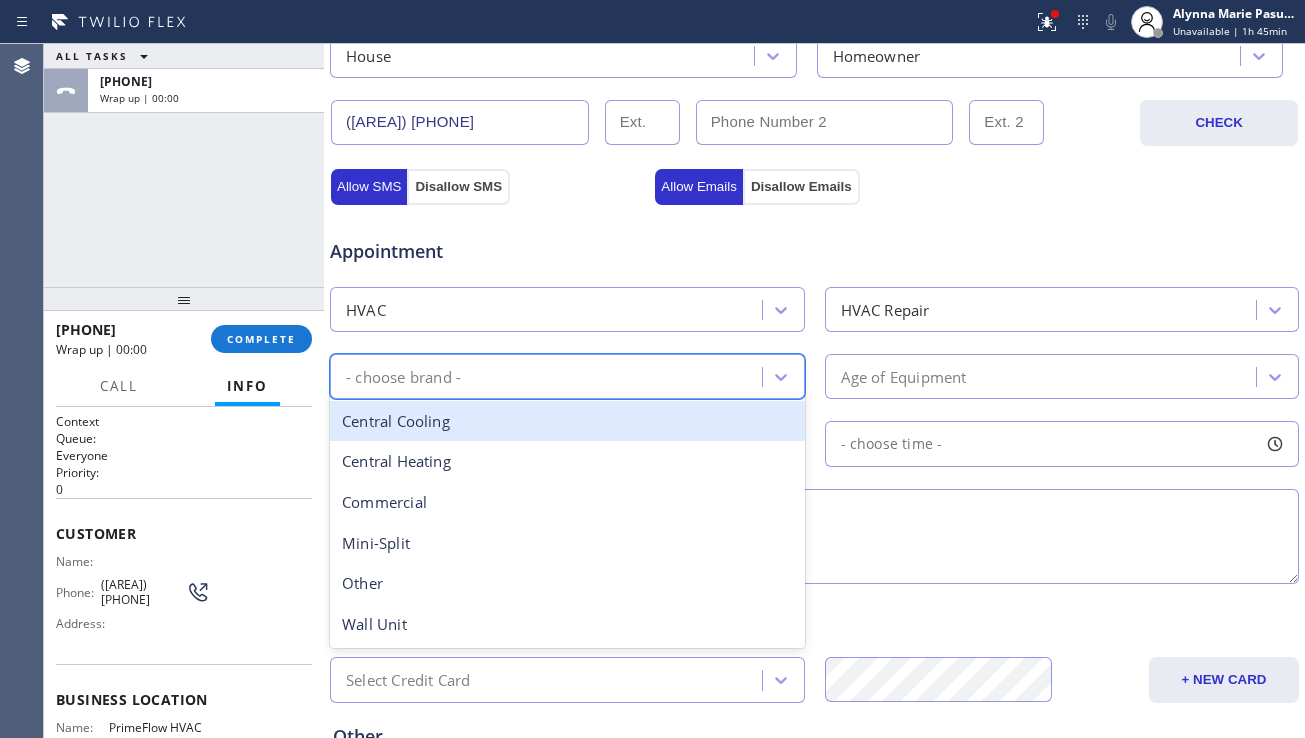 click on "Central Cooling" at bounding box center [567, 421] 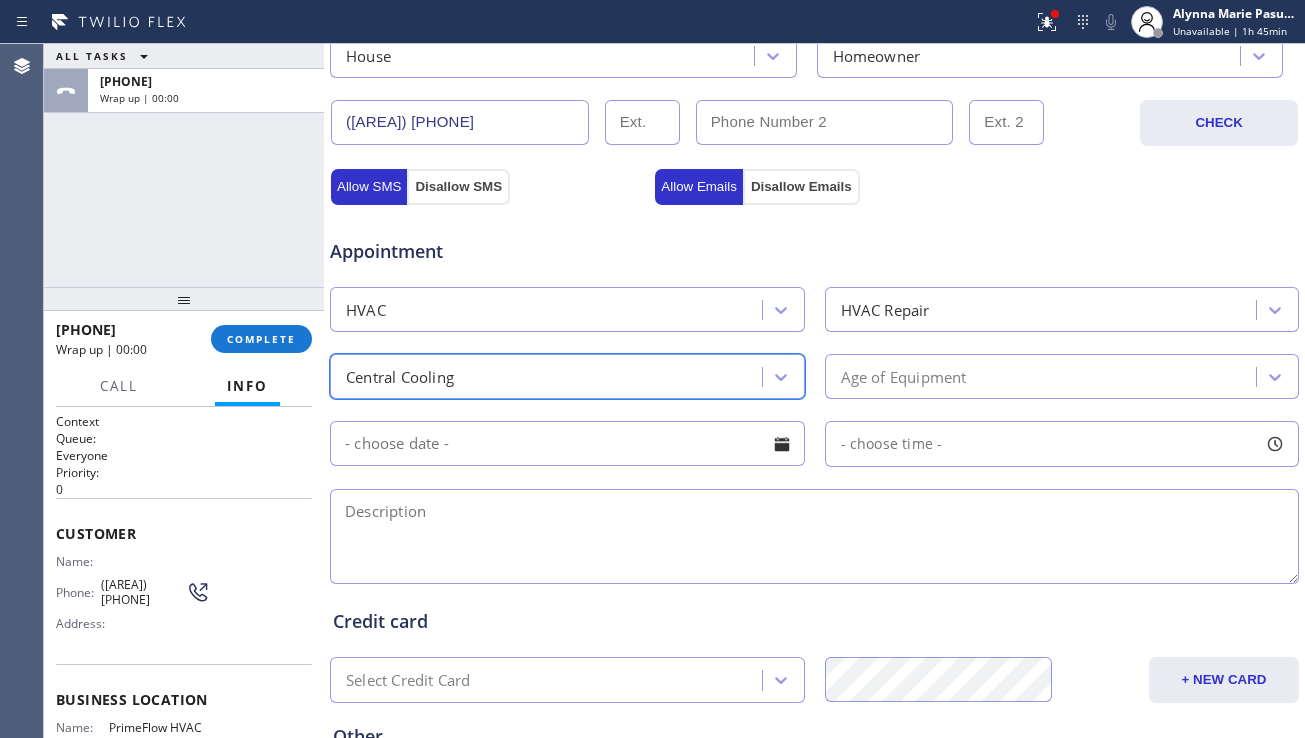 click on "Age of Equipment" at bounding box center (1062, 376) 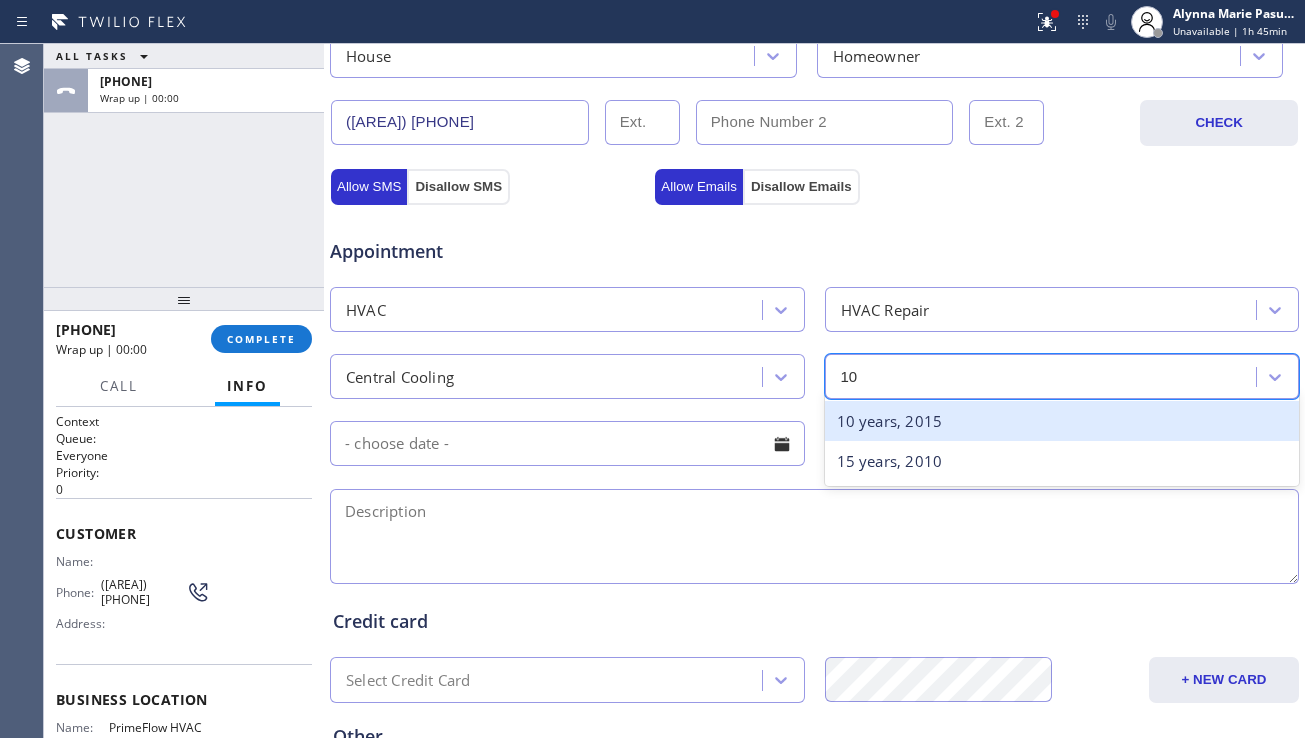 click on "10 years, 2015" at bounding box center (1062, 421) 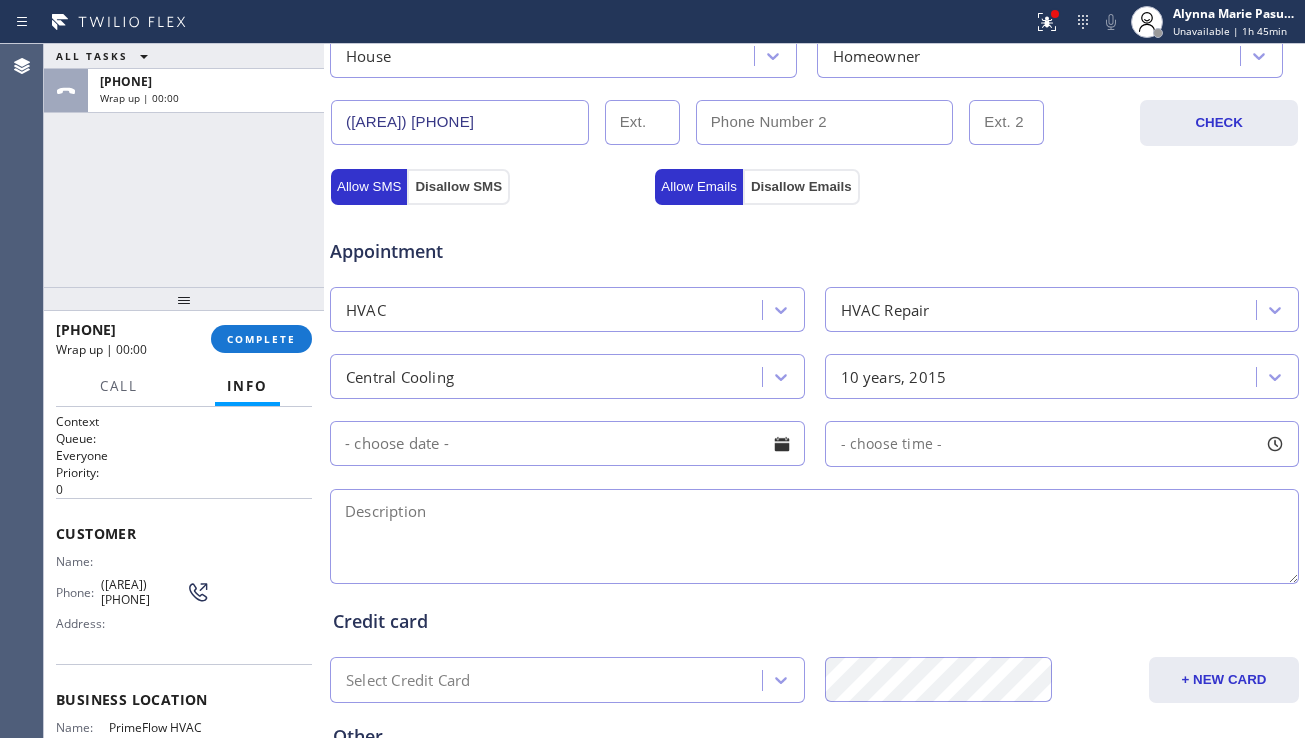click at bounding box center (814, 536) 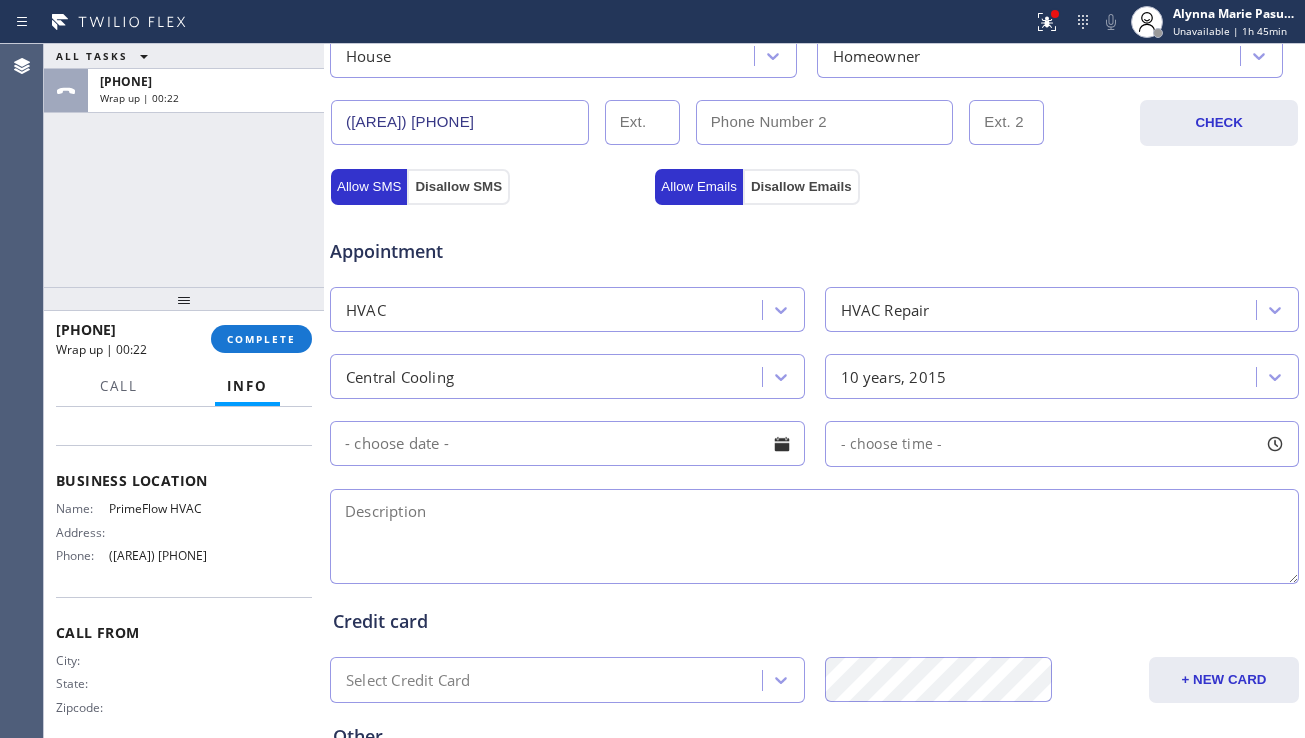 scroll, scrollTop: 235, scrollLeft: 0, axis: vertical 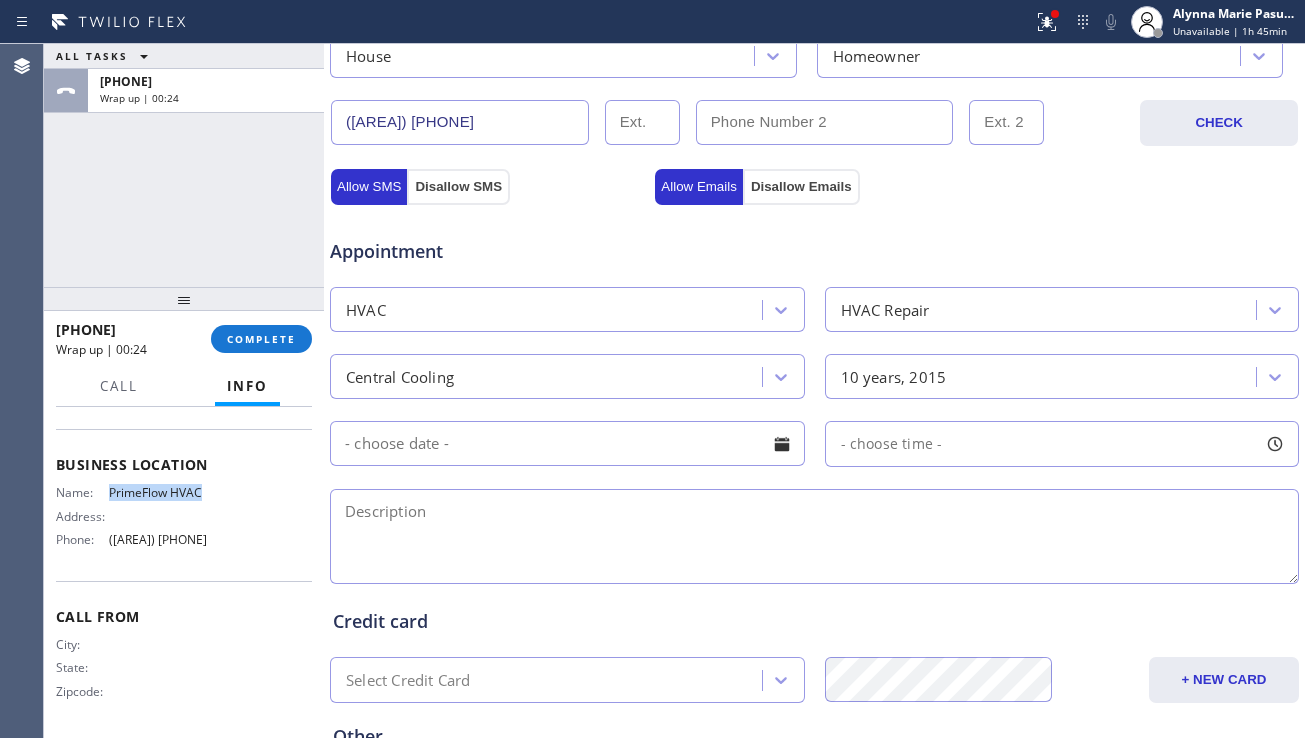 drag, startPoint x: 198, startPoint y: 495, endPoint x: 108, endPoint y: 492, distance: 90.04999 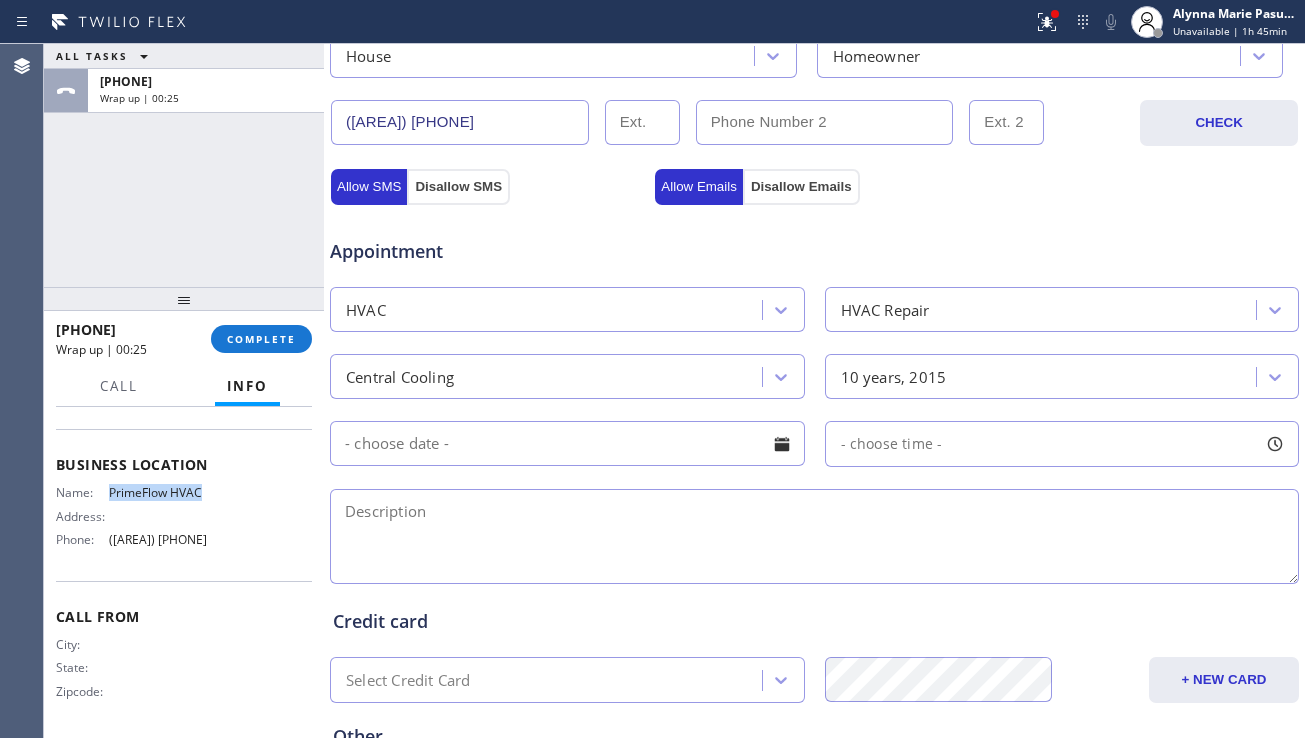 copy on "PrimeFlow HVAC" 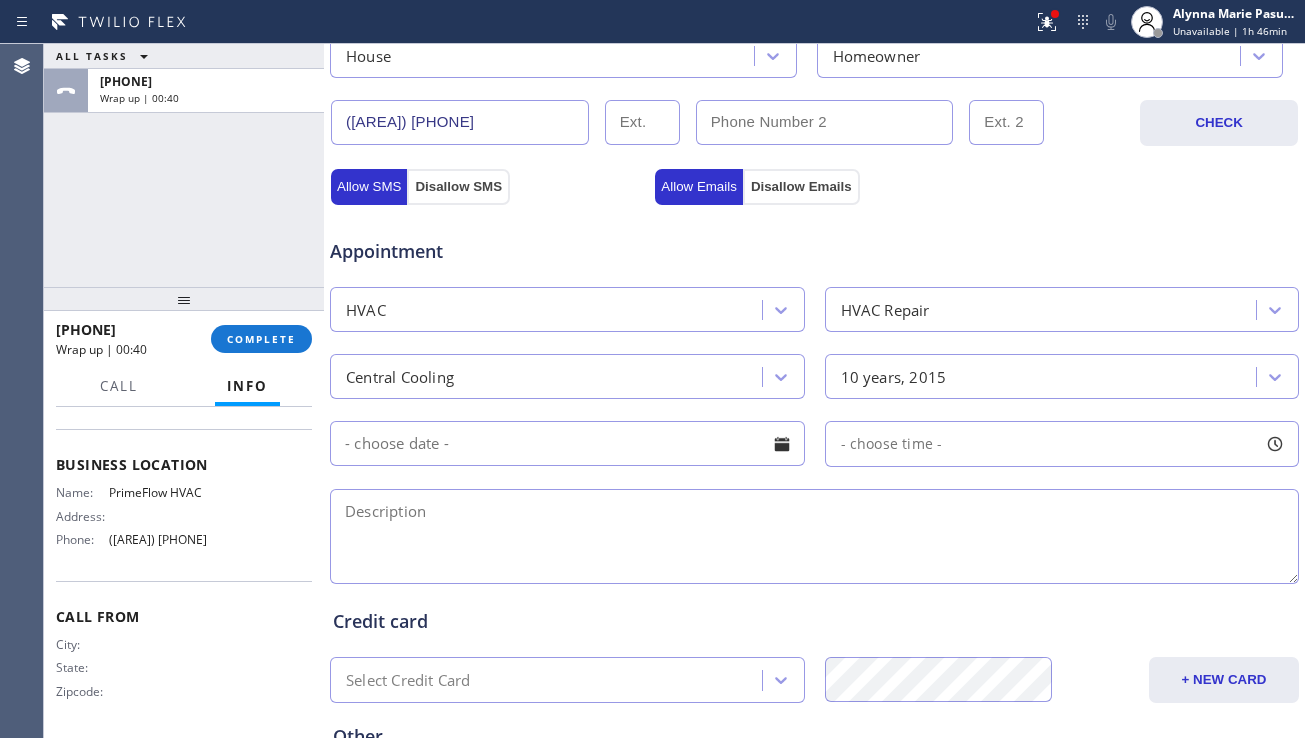 click at bounding box center [814, 536] 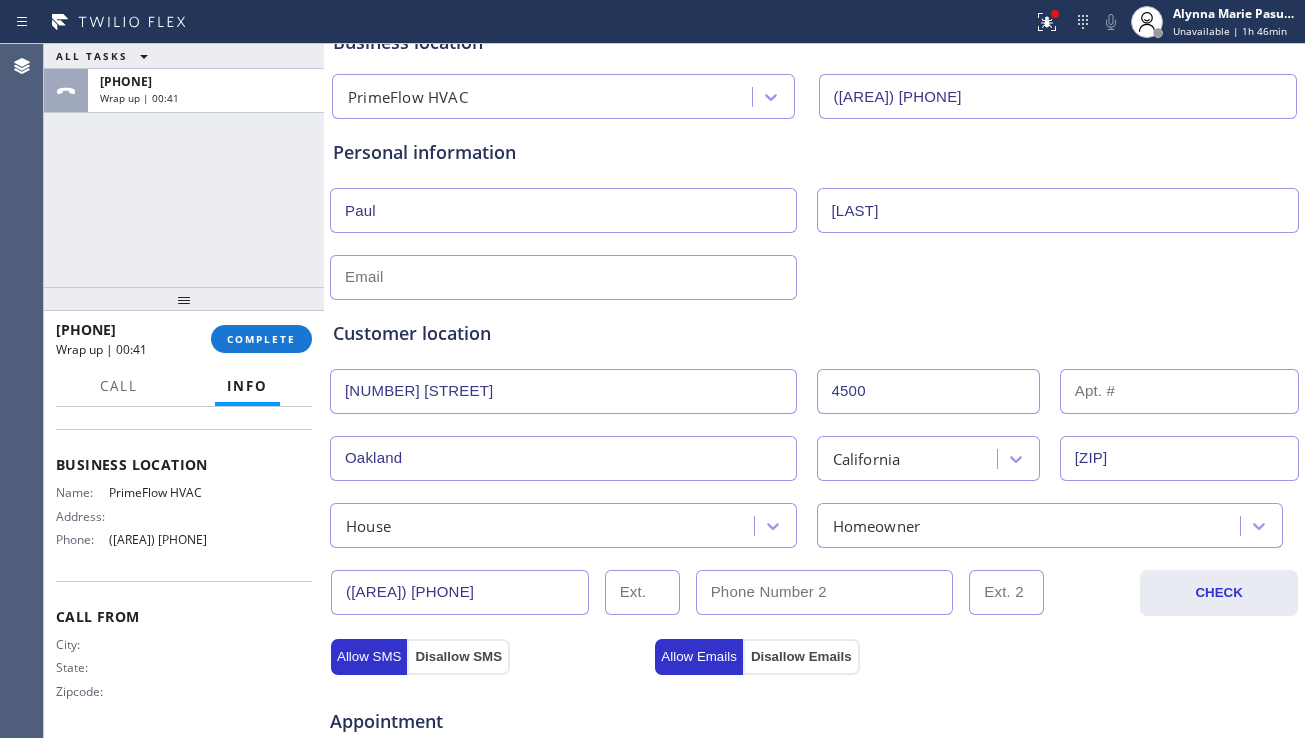 scroll, scrollTop: 0, scrollLeft: 0, axis: both 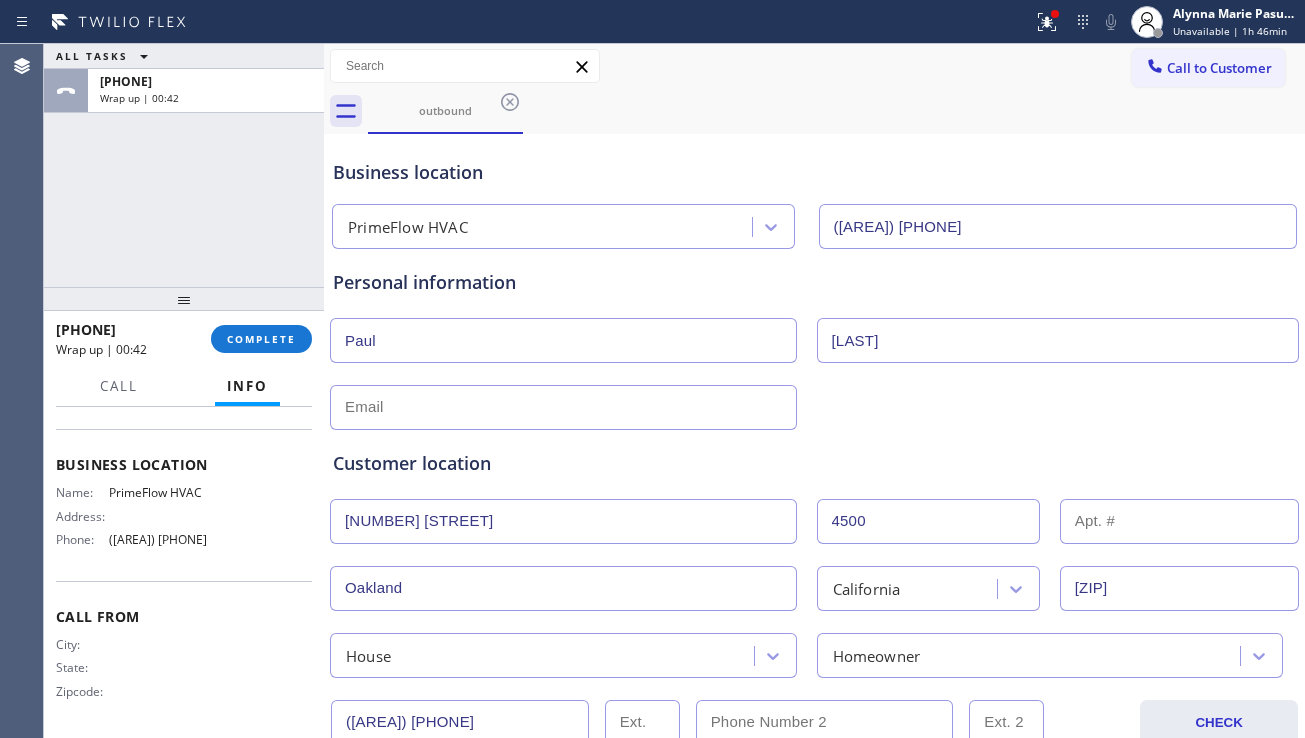 click at bounding box center (563, 407) 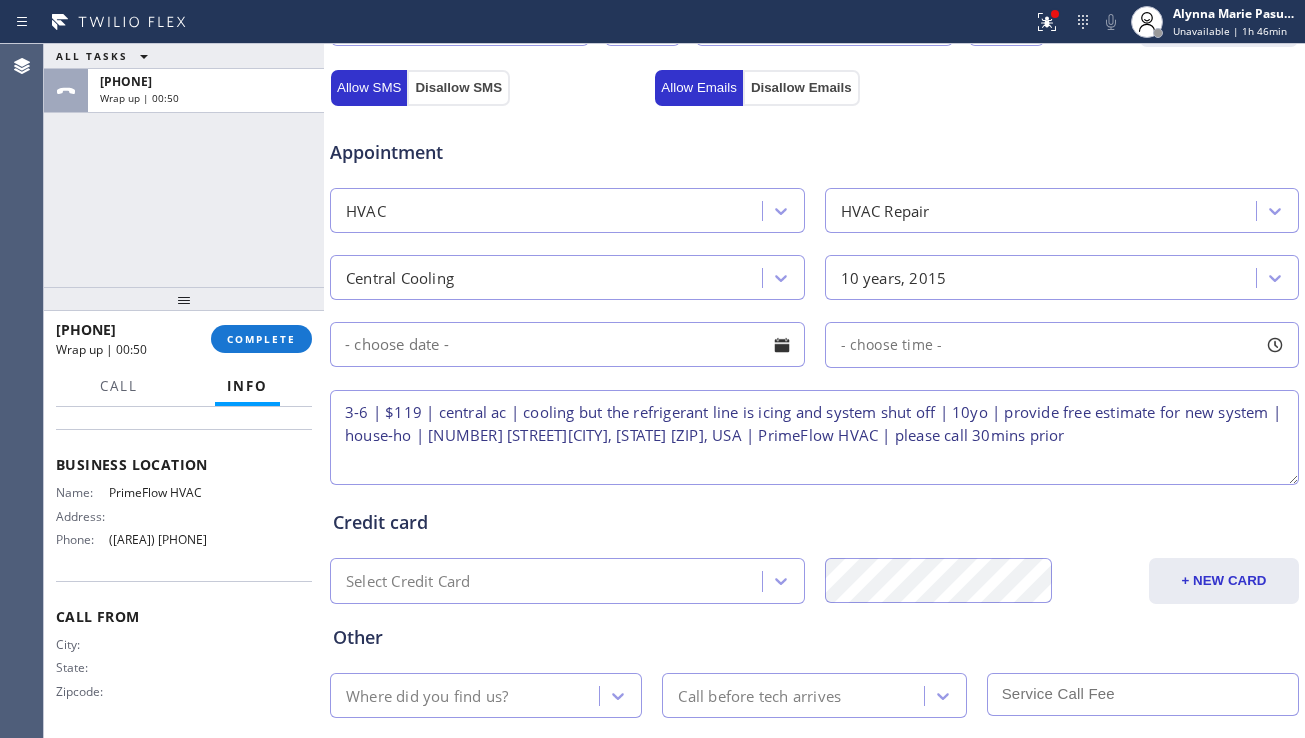 scroll, scrollTop: 700, scrollLeft: 0, axis: vertical 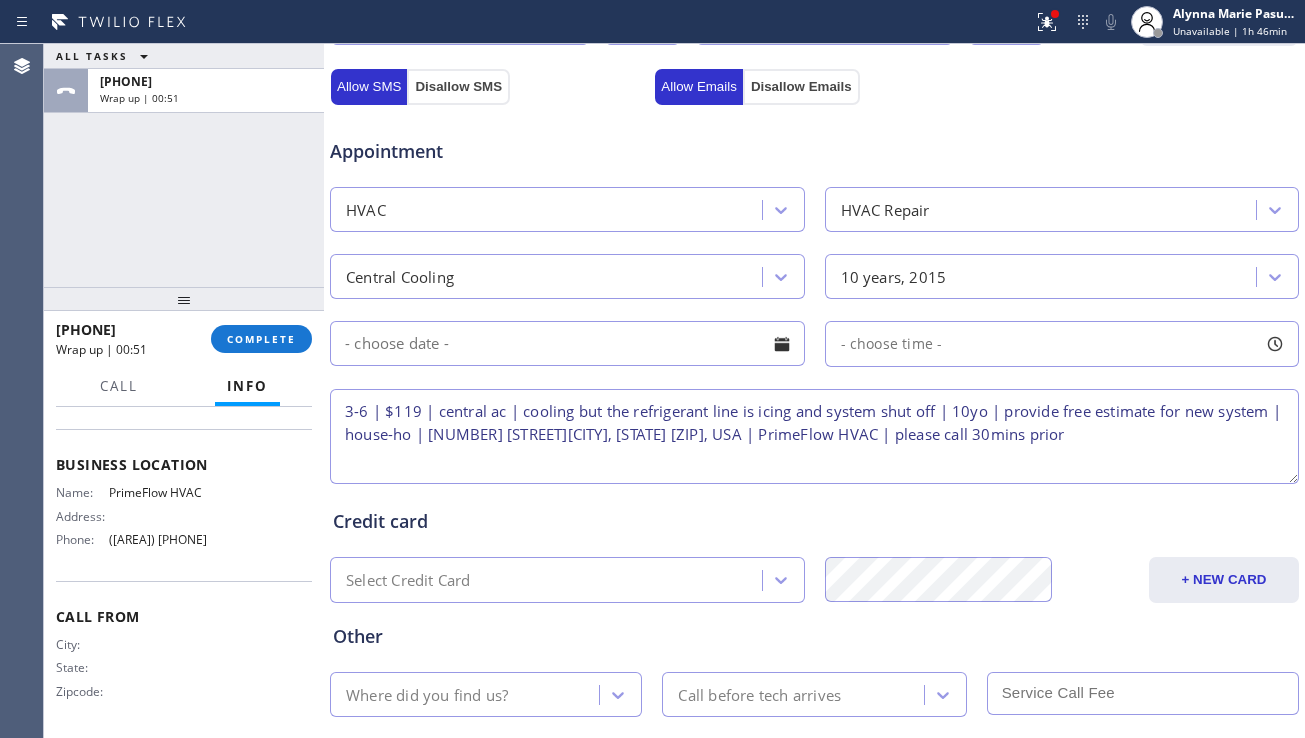click on "3-6 | $119 | central ac | cooling but the refrigerant line is icing and system shut off | 10yo | provide free estimate for new system | house-ho | [NUMBER] [STREET][CITY], [STATE] [ZIP], USA | PrimeFlow HVAC | please call 30mins prior" at bounding box center [814, 436] 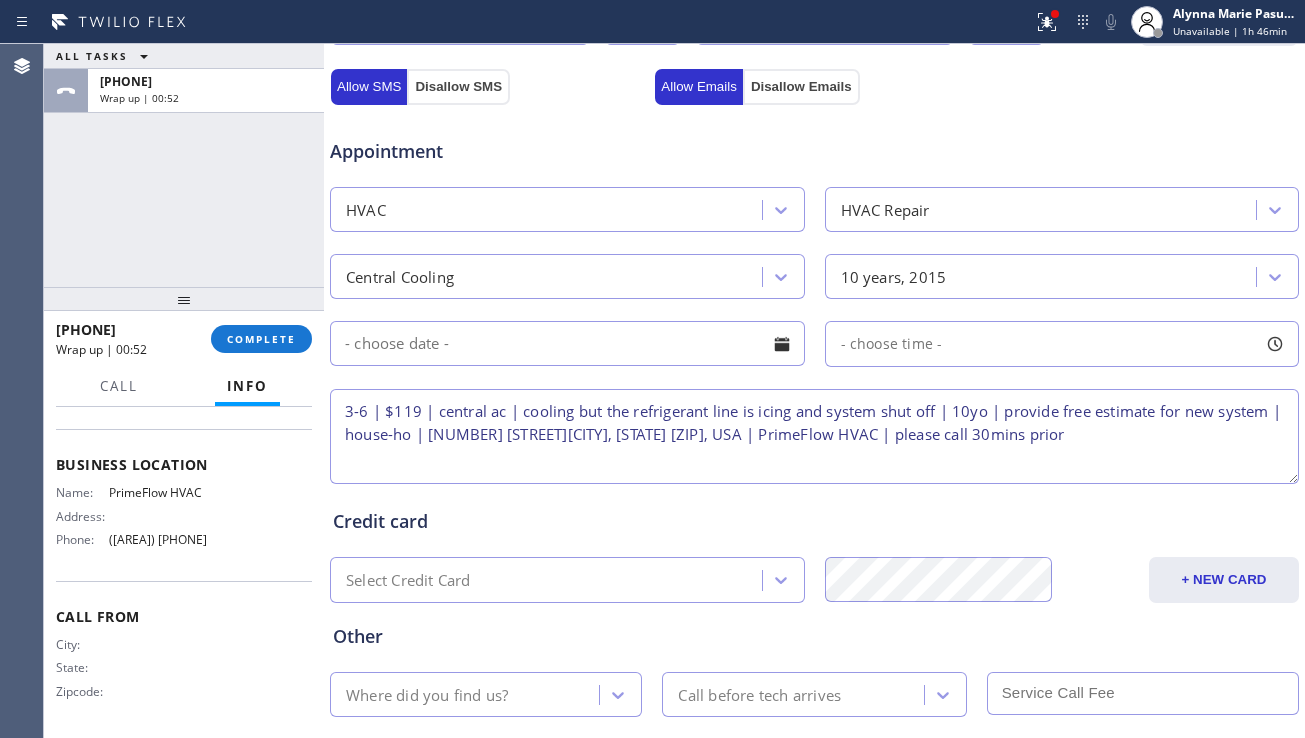 click on "Where did you find us?" at bounding box center [467, 694] 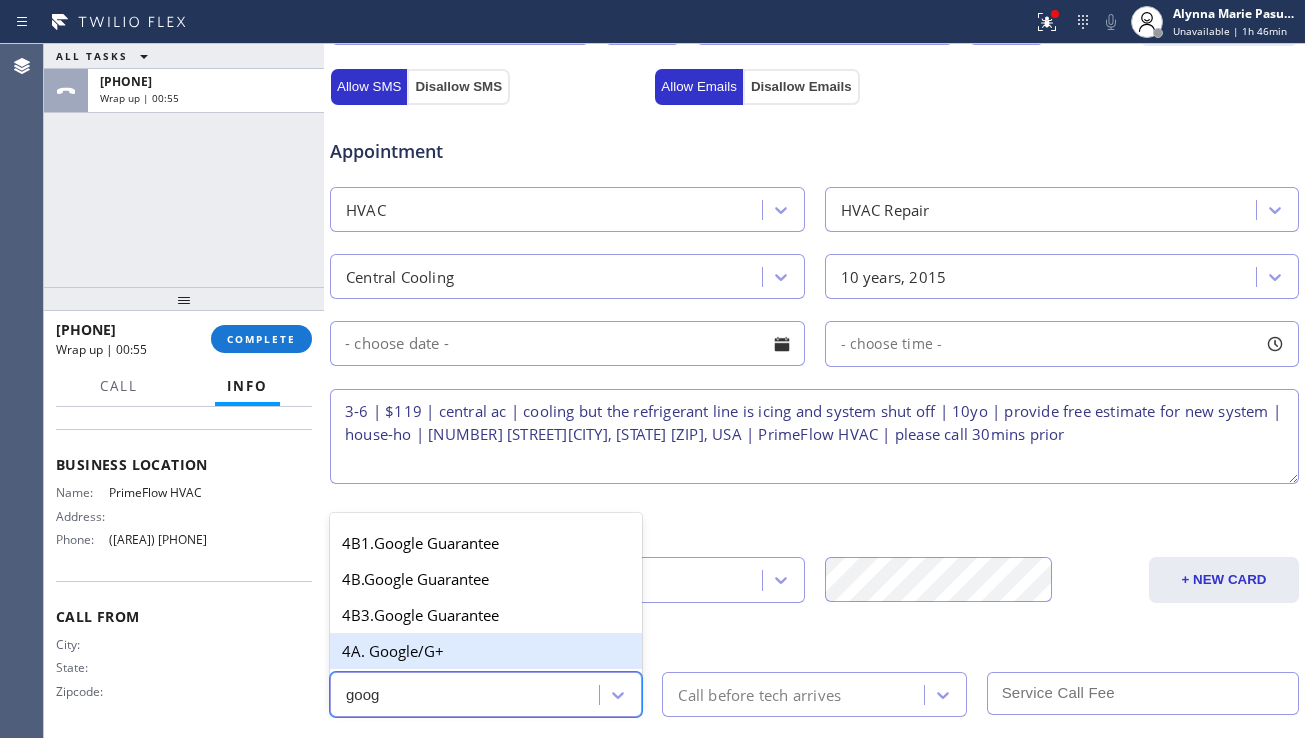 click on "4A. Google/G+" at bounding box center (486, 651) 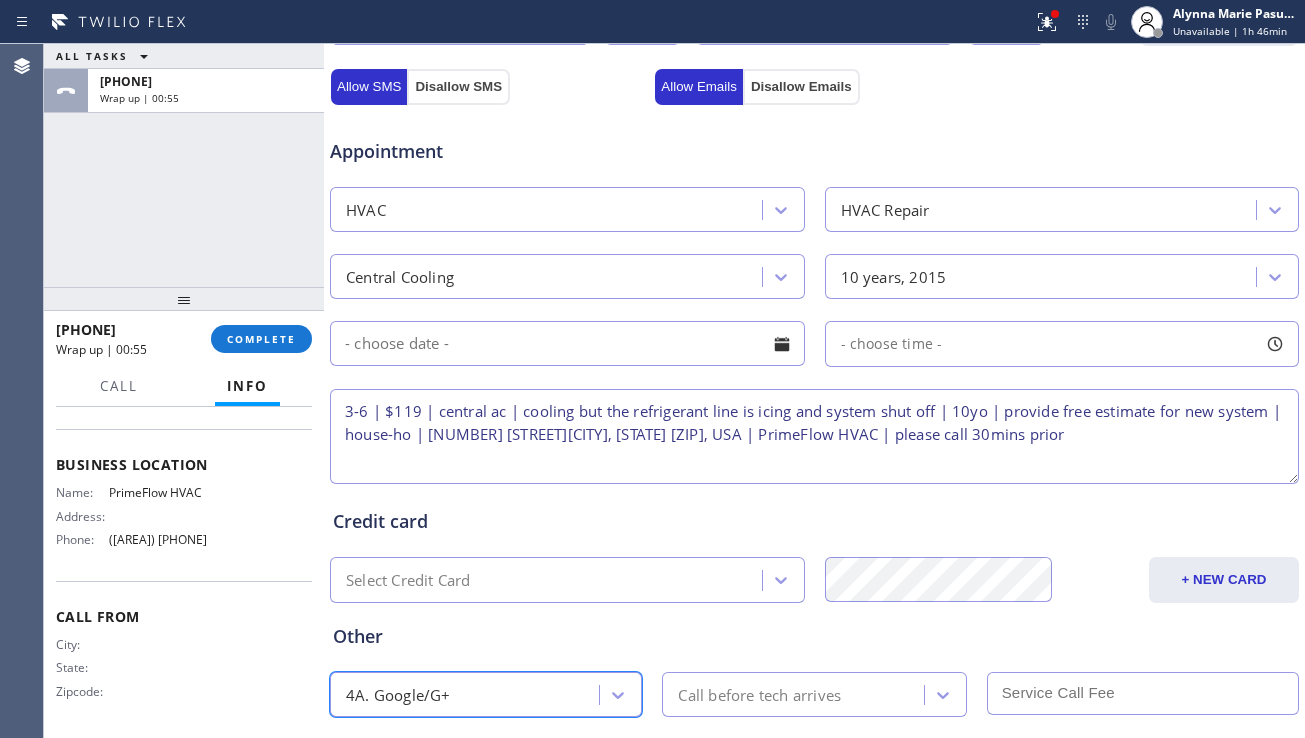 click on "Call before tech arrives" at bounding box center [759, 694] 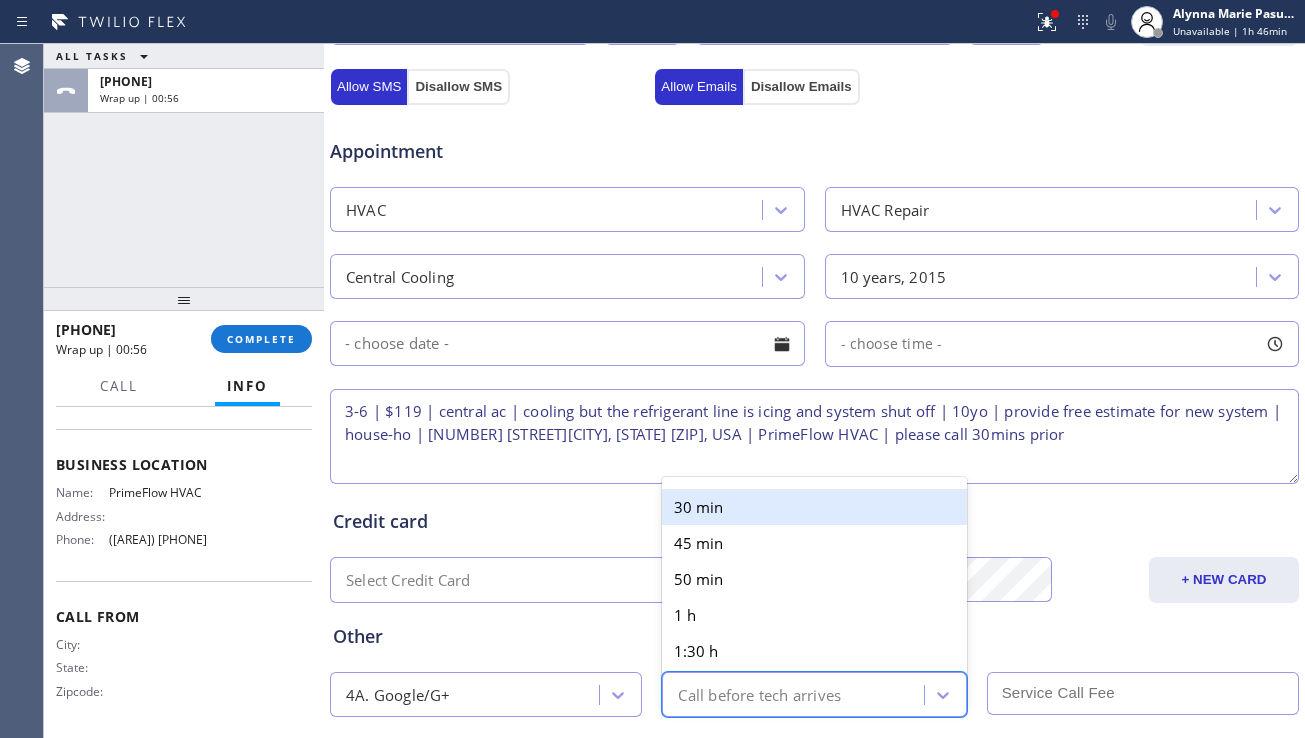 click on "30 min" at bounding box center [814, 507] 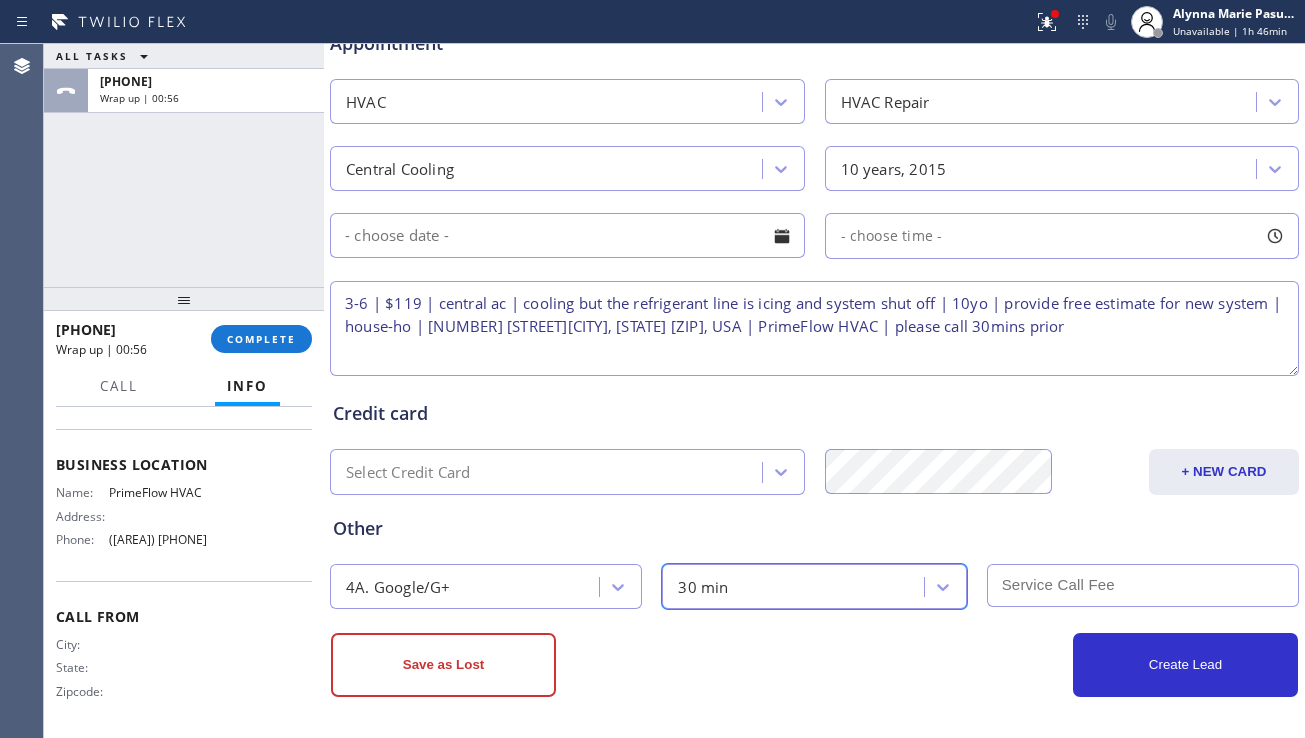 scroll, scrollTop: 812, scrollLeft: 0, axis: vertical 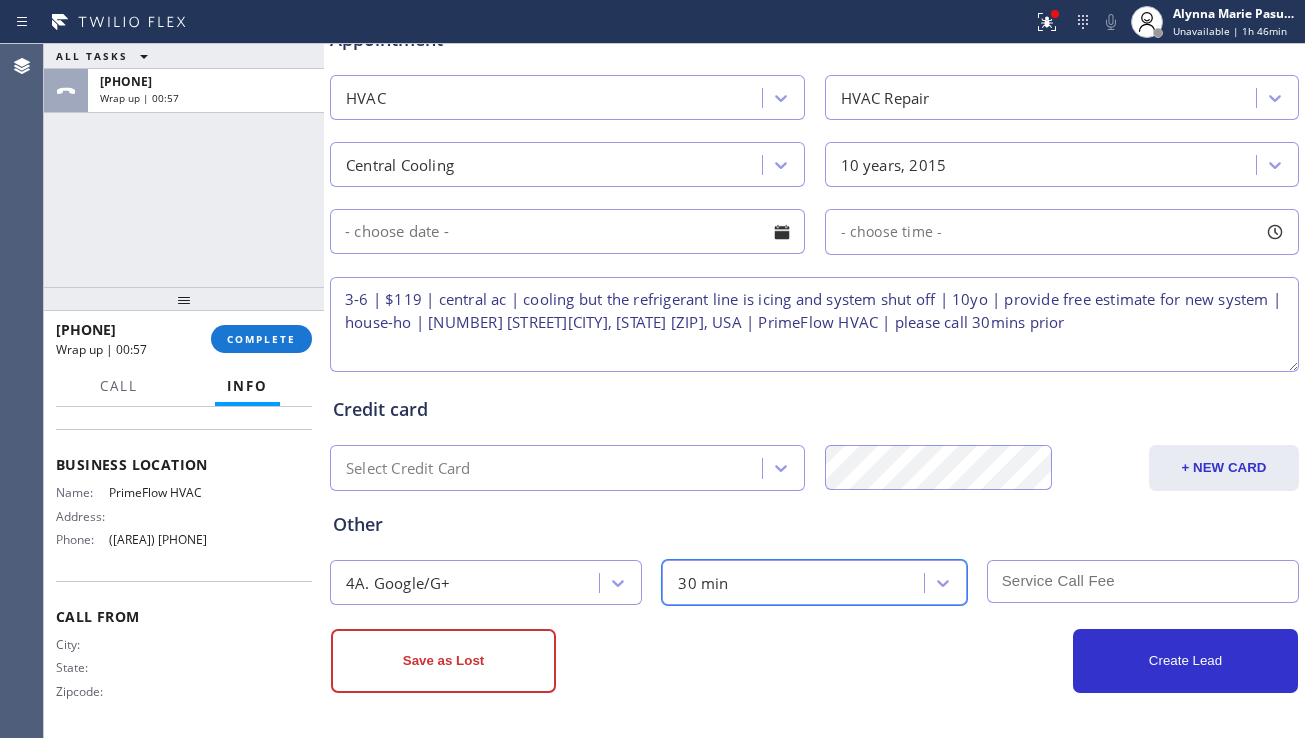 click at bounding box center [1143, 581] 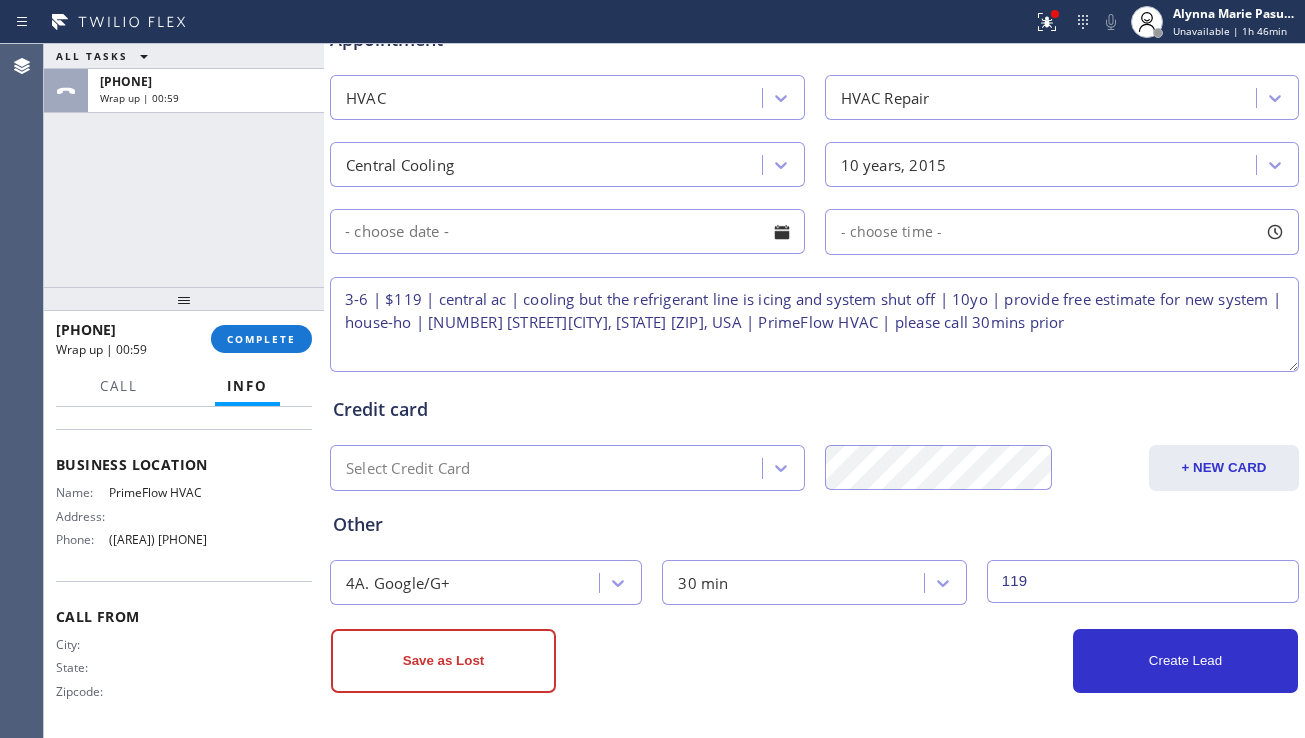 click on "3-6 | $119 | central ac | cooling but the refrigerant line is icing and system shut off | 10yo | provide free estimate for new system | house-ho | [NUMBER] [STREET][CITY], [STATE] [ZIP], USA | PrimeFlow HVAC | please call 30mins prior" at bounding box center (814, 324) 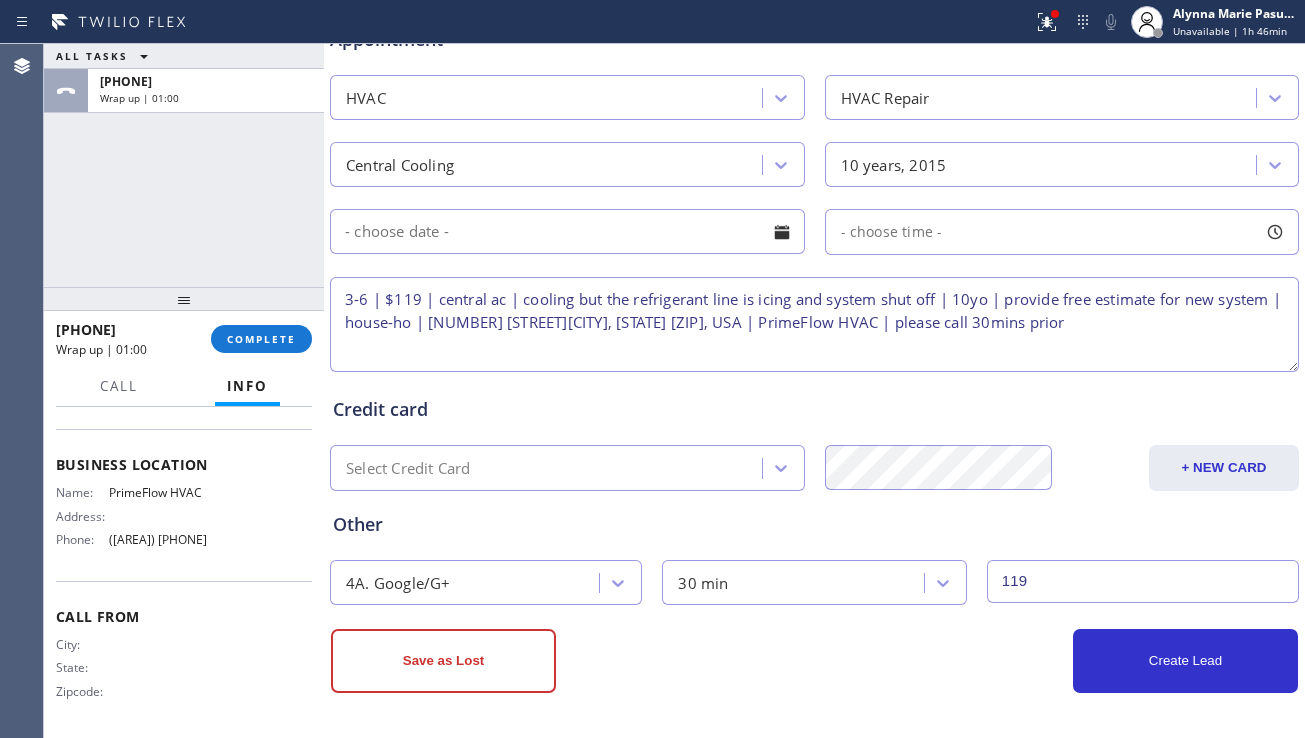 click at bounding box center [782, 232] 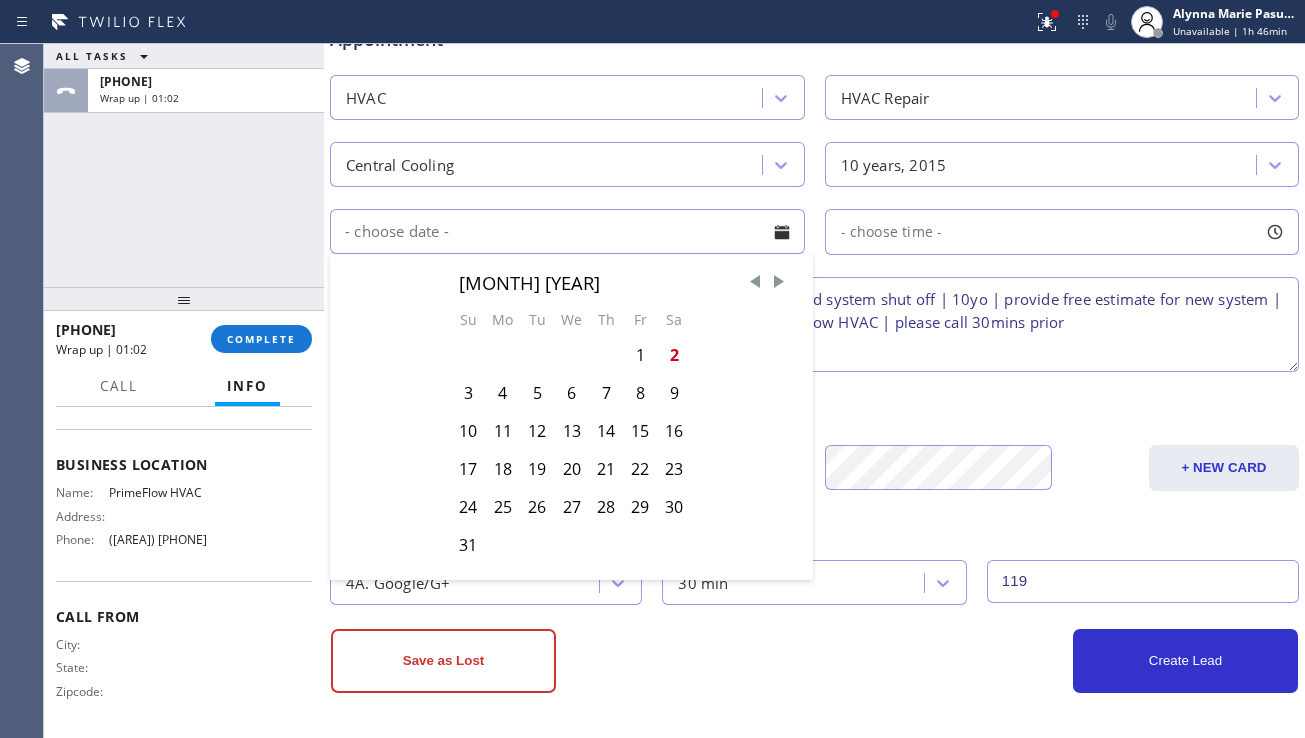 drag, startPoint x: 669, startPoint y: 355, endPoint x: 859, endPoint y: 263, distance: 211.10187 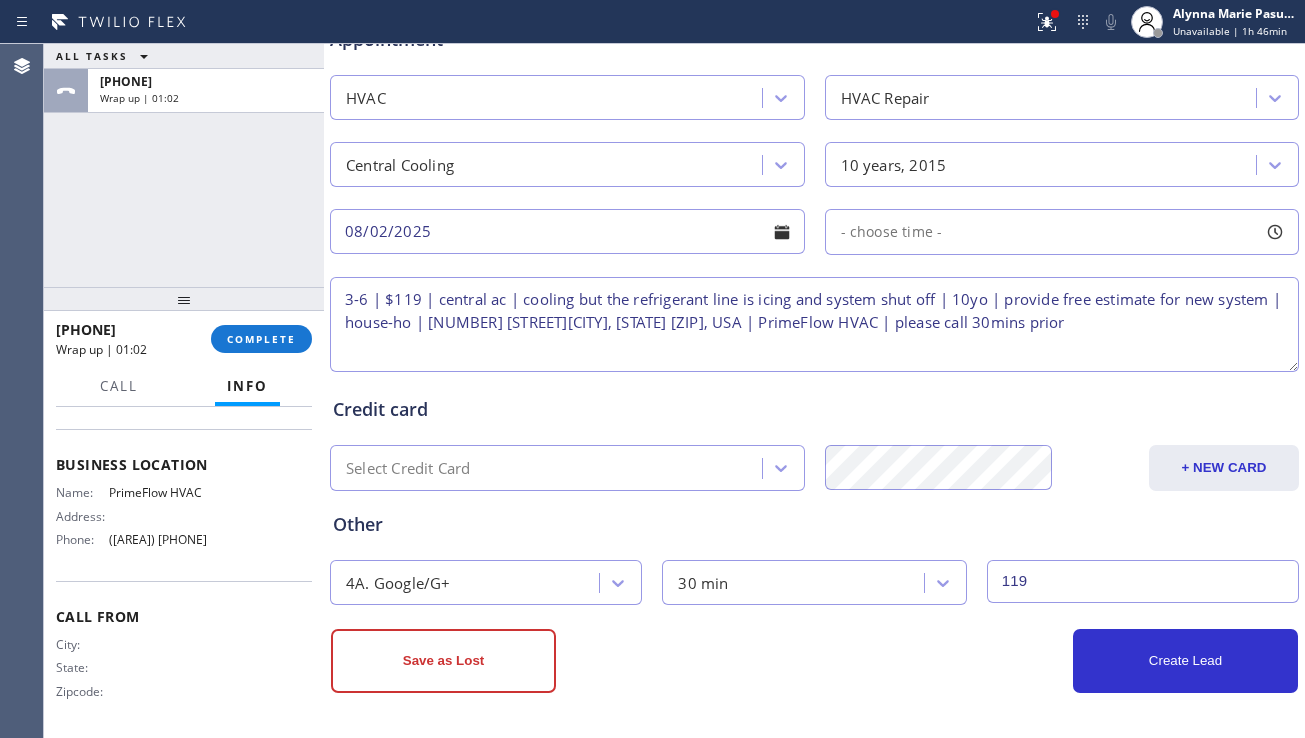 click on "- choose time -" at bounding box center [892, 231] 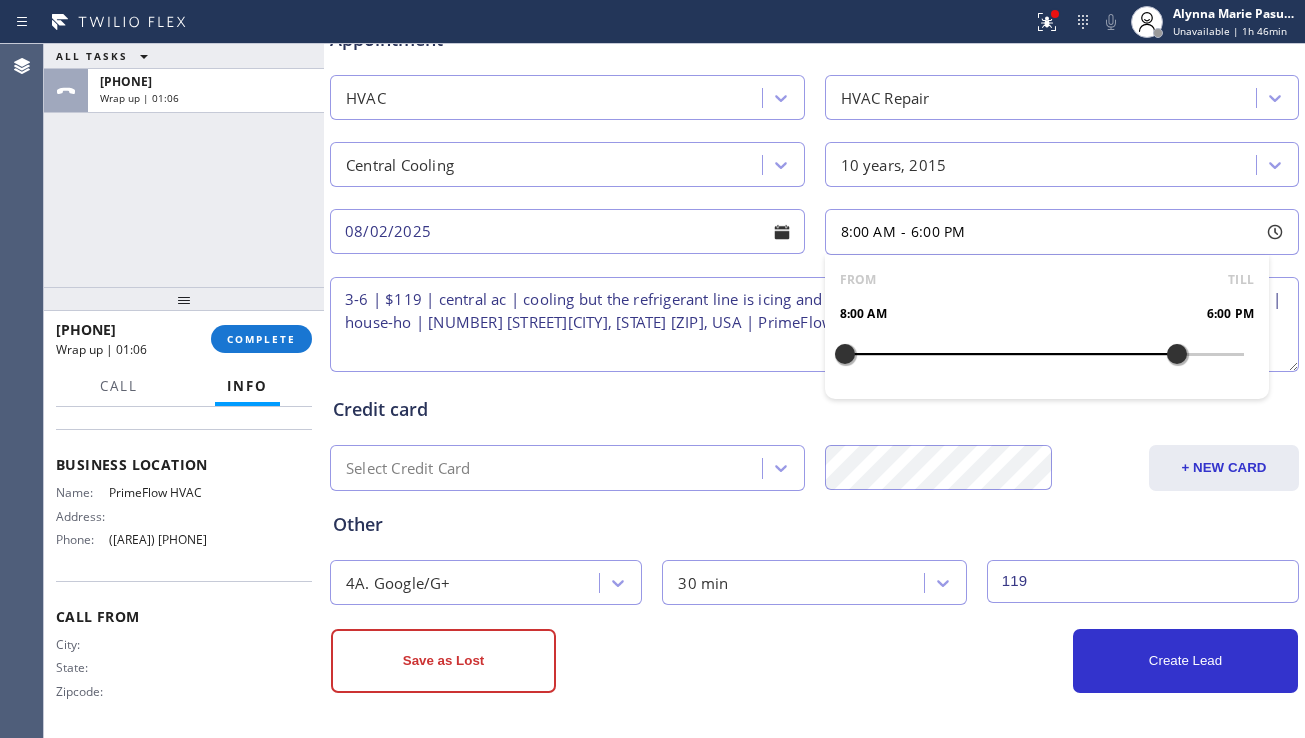 drag, startPoint x: 838, startPoint y: 351, endPoint x: 1161, endPoint y: 351, distance: 323 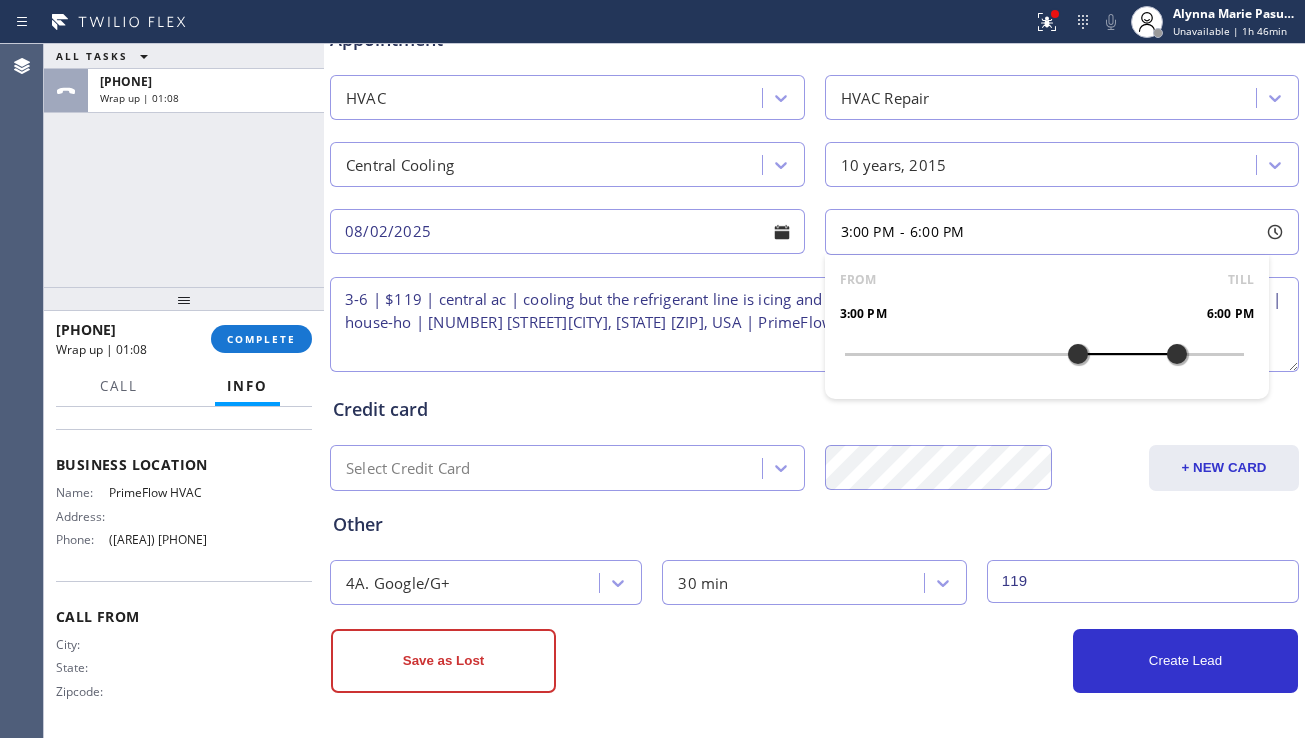 drag, startPoint x: 845, startPoint y: 354, endPoint x: 1063, endPoint y: 360, distance: 218.08255 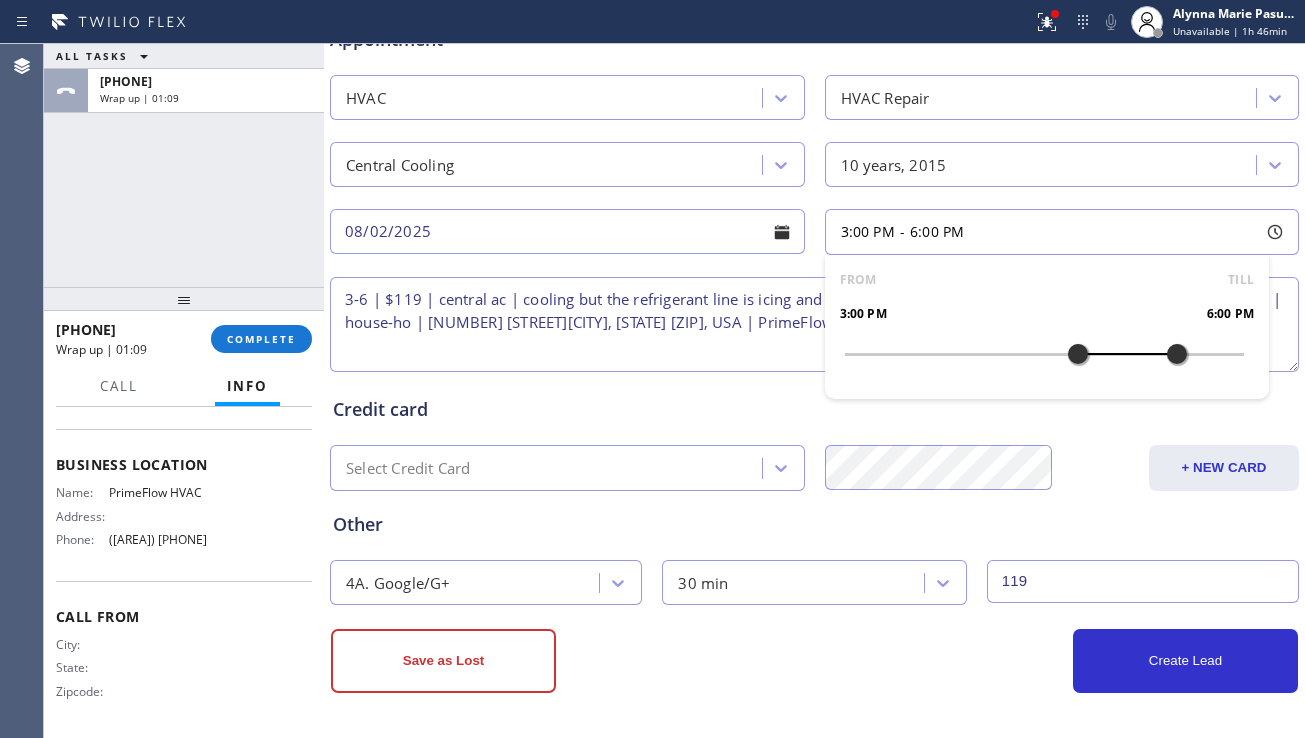 click on "3-6 | $119 | central ac | cooling but the refrigerant line is icing and system shut off | 10yo | provide free estimate for new system | house-ho | [NUMBER] [STREET][CITY], [STATE] [ZIP], USA | PrimeFlow HVAC | please call 30mins prior" at bounding box center (814, 324) 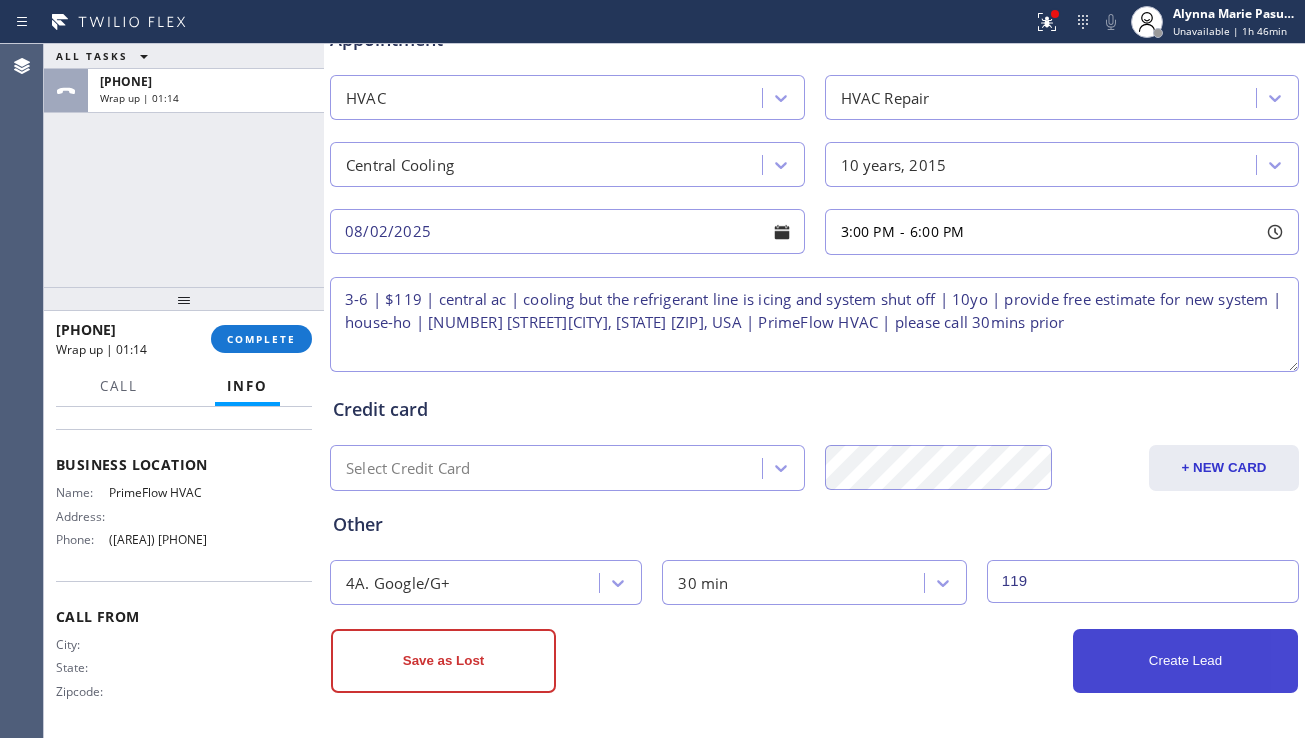 click on "Create Lead" at bounding box center [1185, 661] 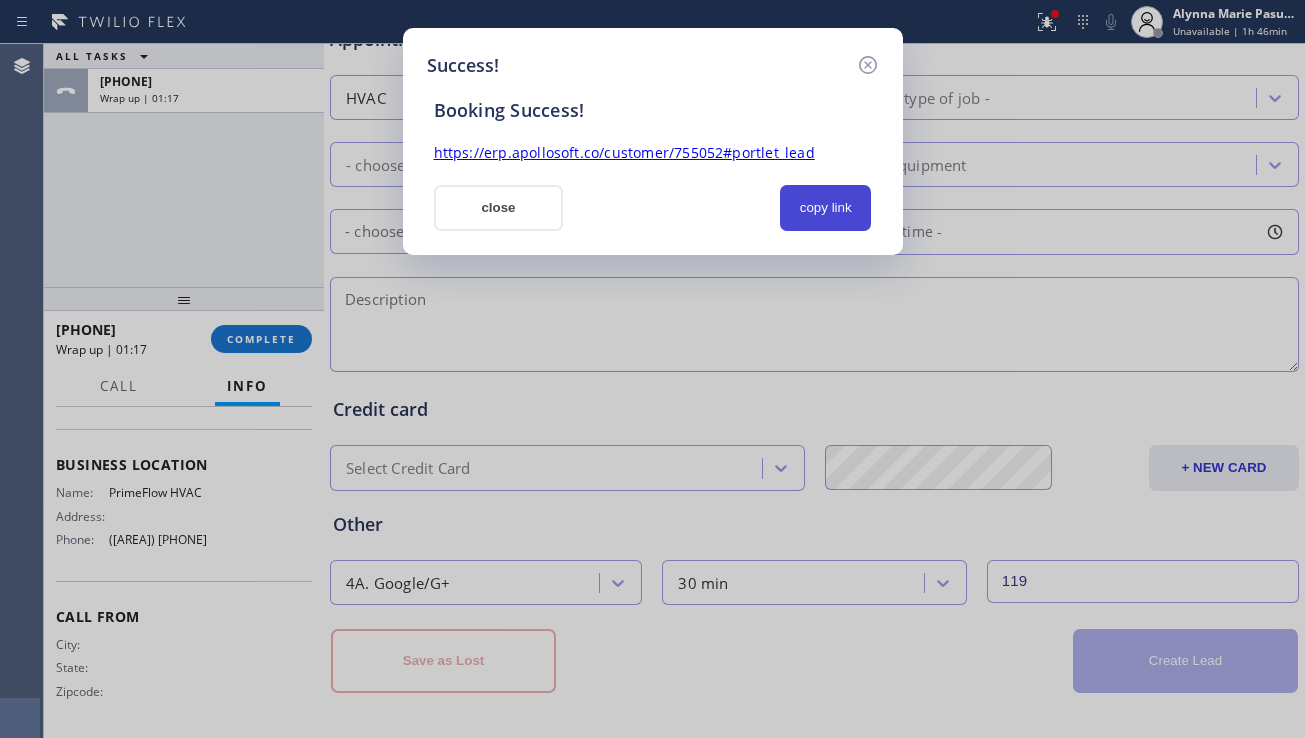 click on "copy link" at bounding box center [826, 208] 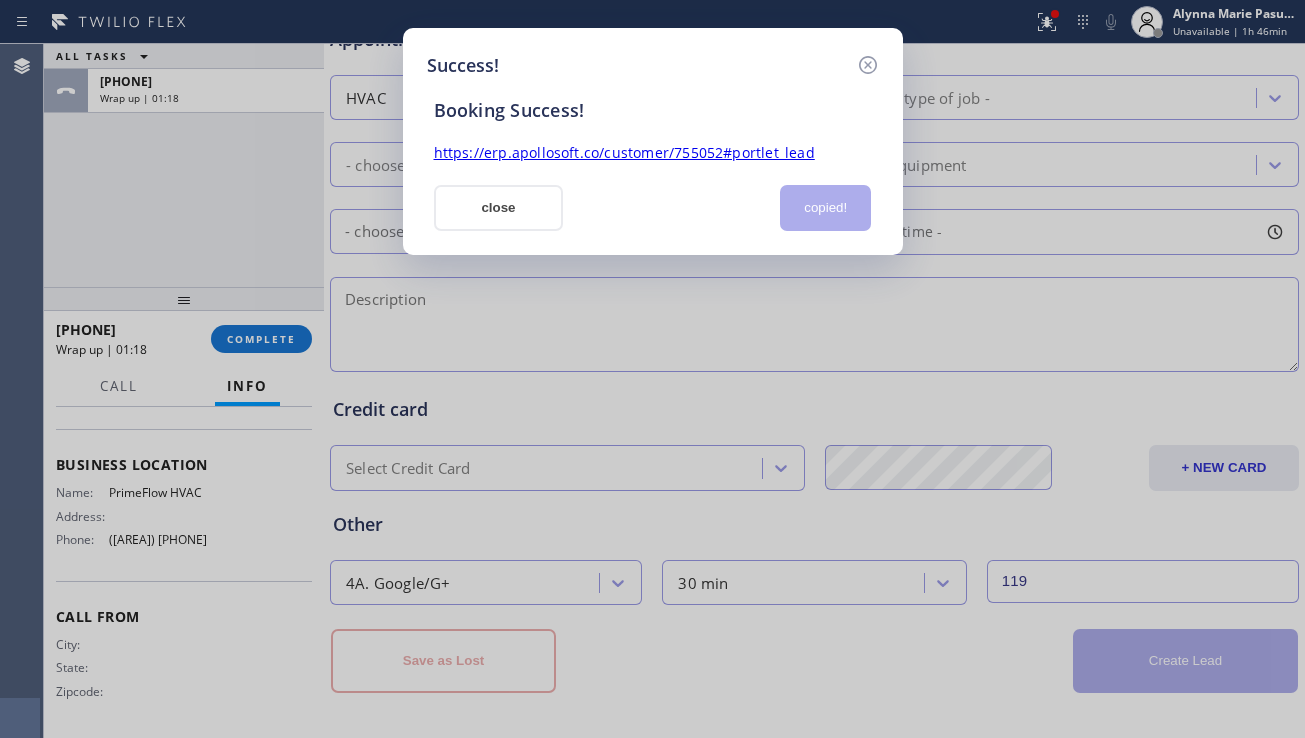 click on "https://erp.apollosoft.co/customer/755052#portlet_lead" at bounding box center [624, 152] 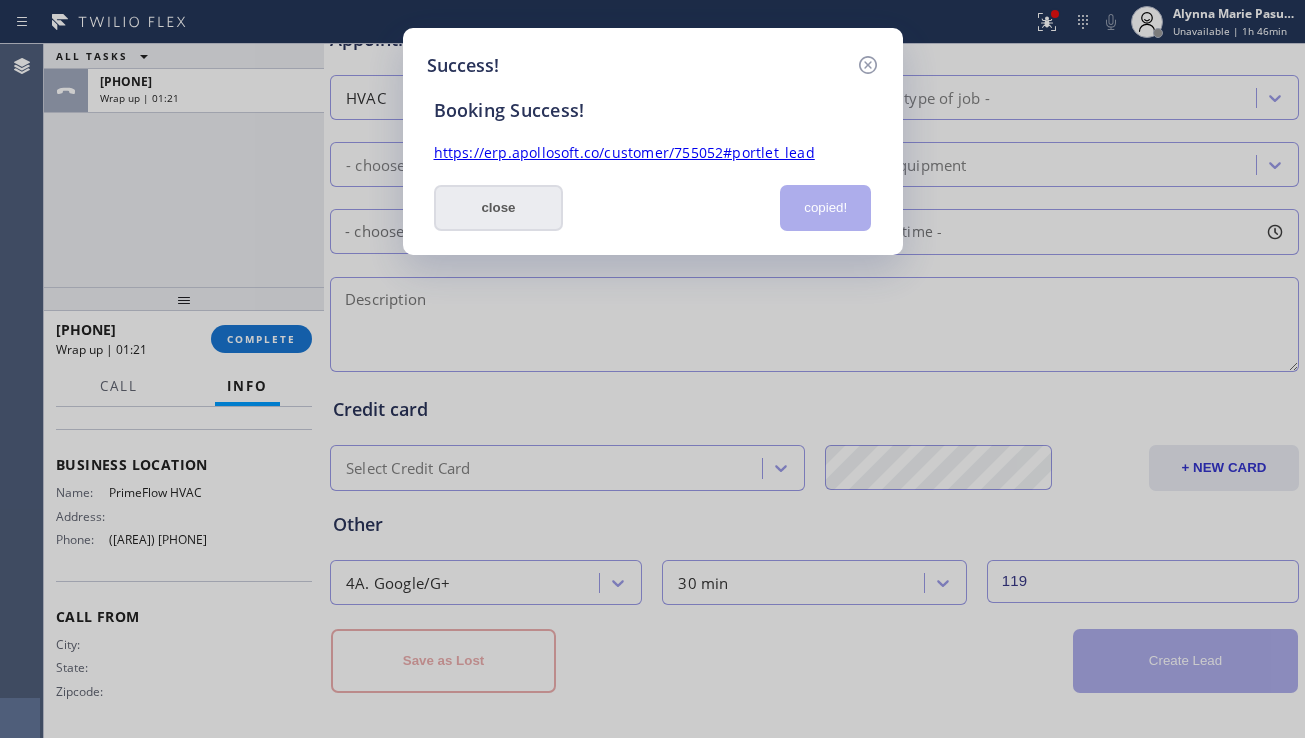 click on "close" at bounding box center [499, 208] 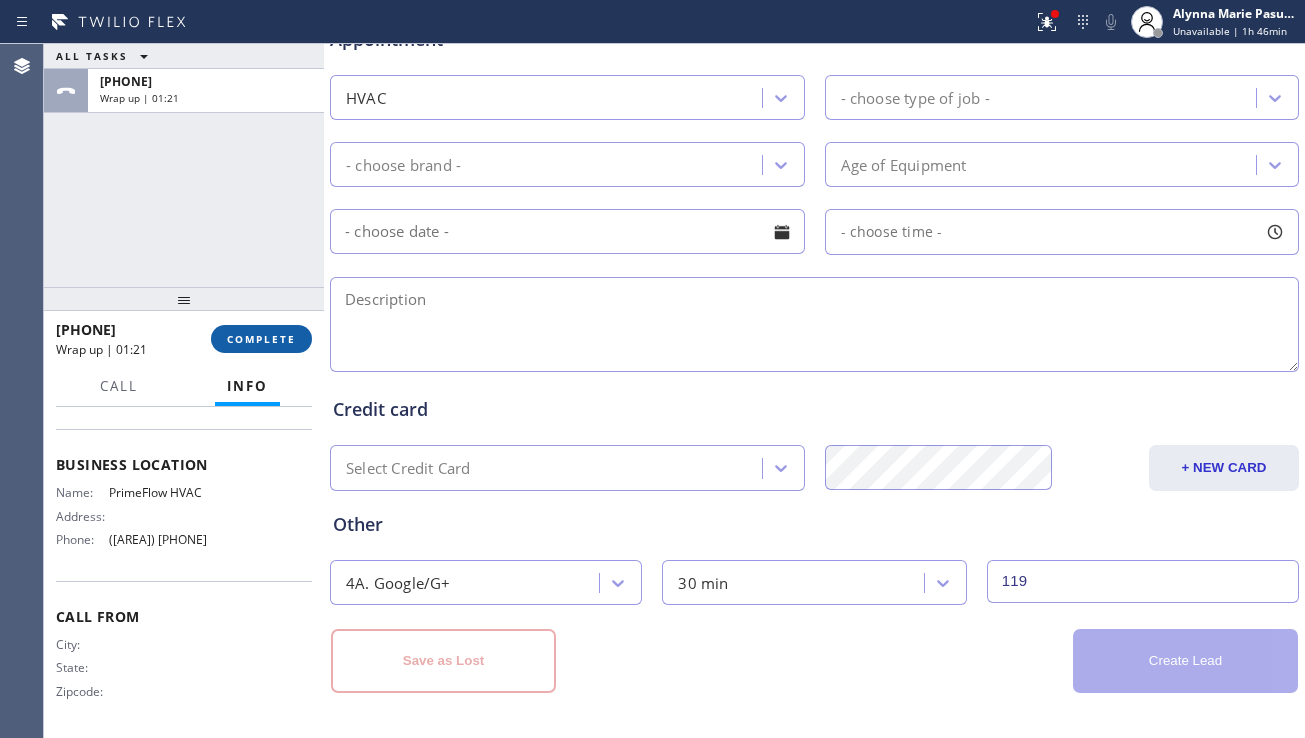 click on "COMPLETE" at bounding box center [261, 339] 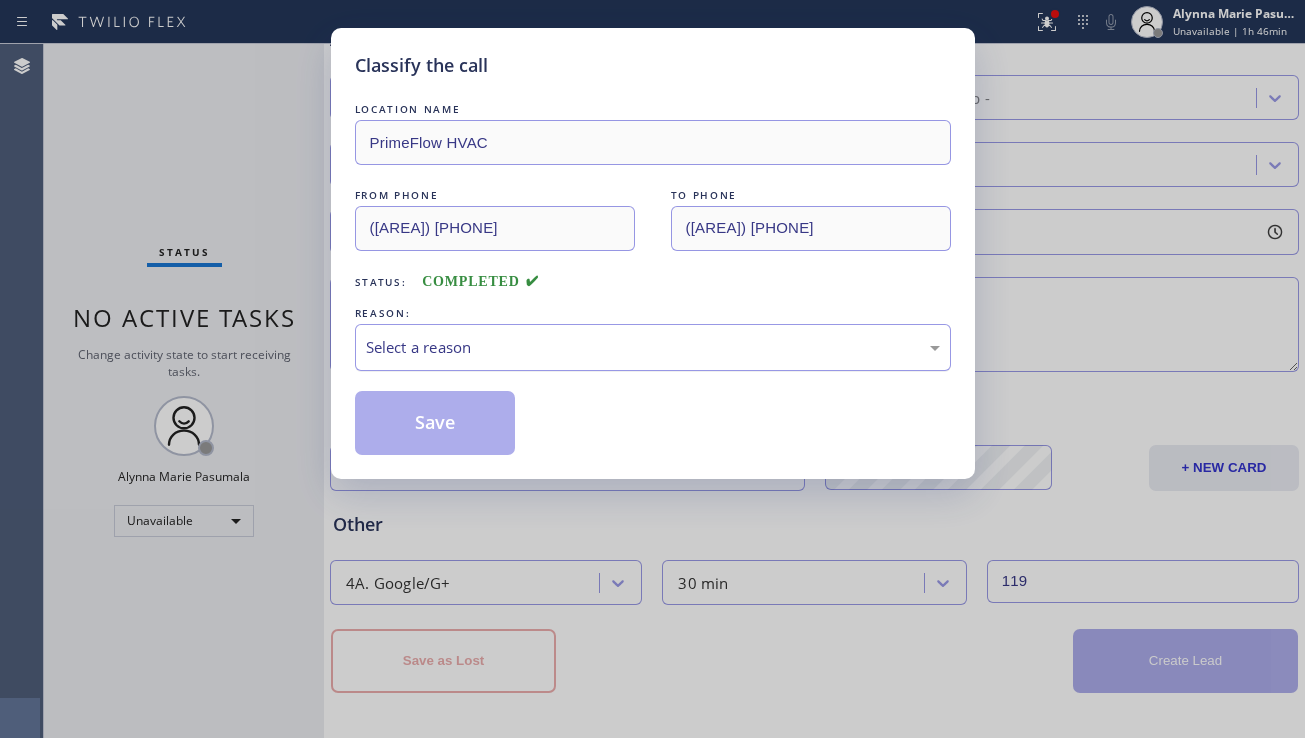 click on "Select a reason" at bounding box center (653, 347) 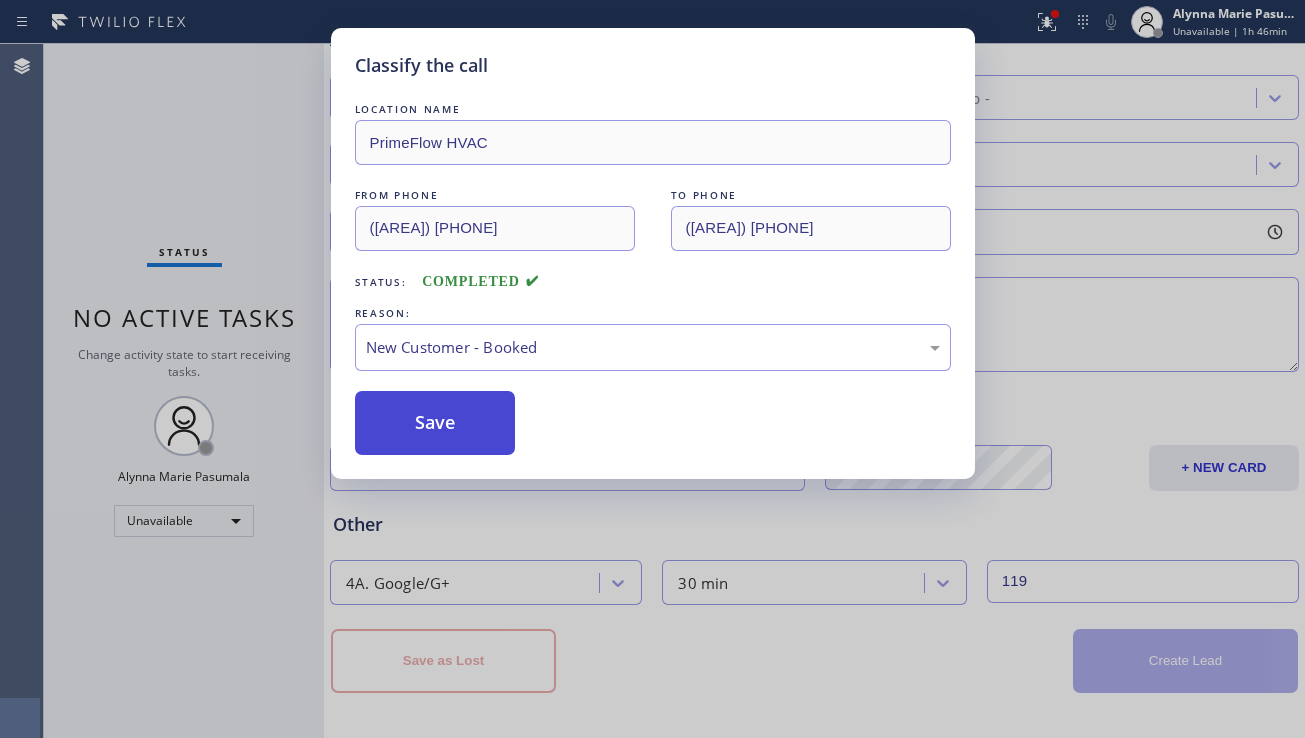 click on "Save" at bounding box center [435, 423] 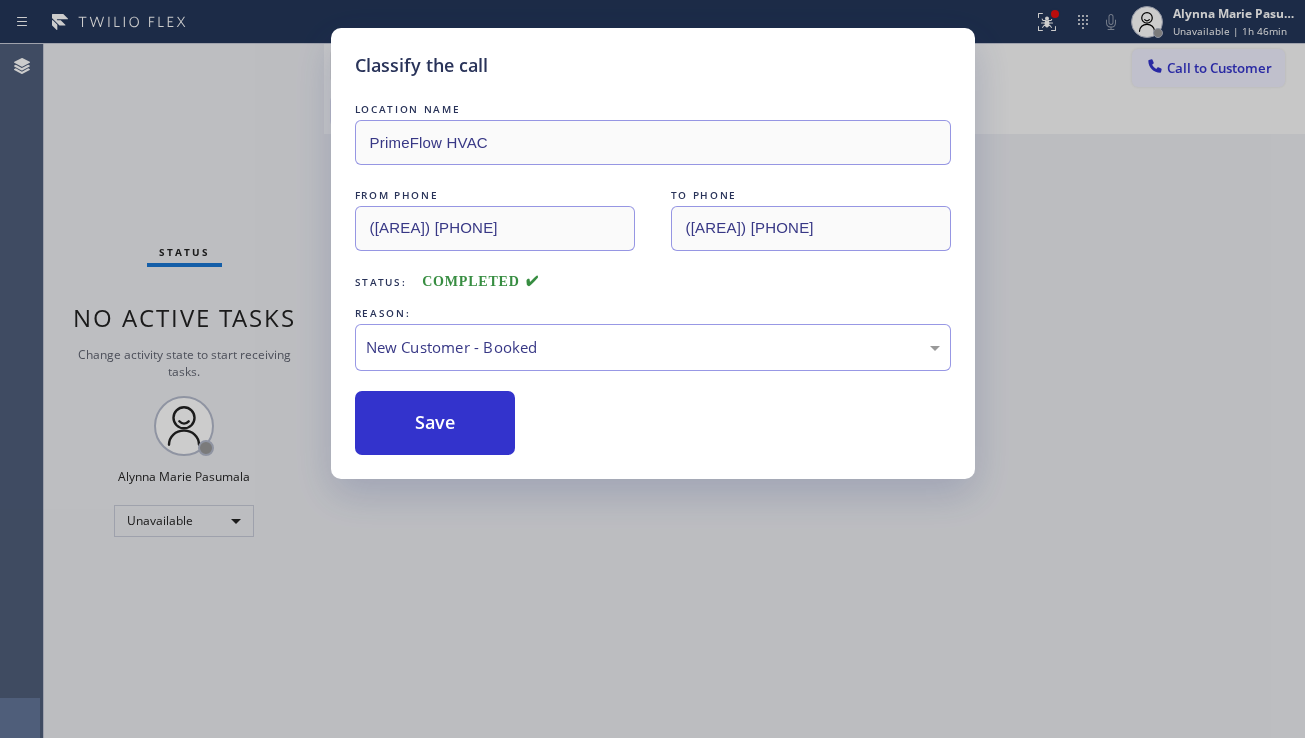 scroll, scrollTop: 0, scrollLeft: 0, axis: both 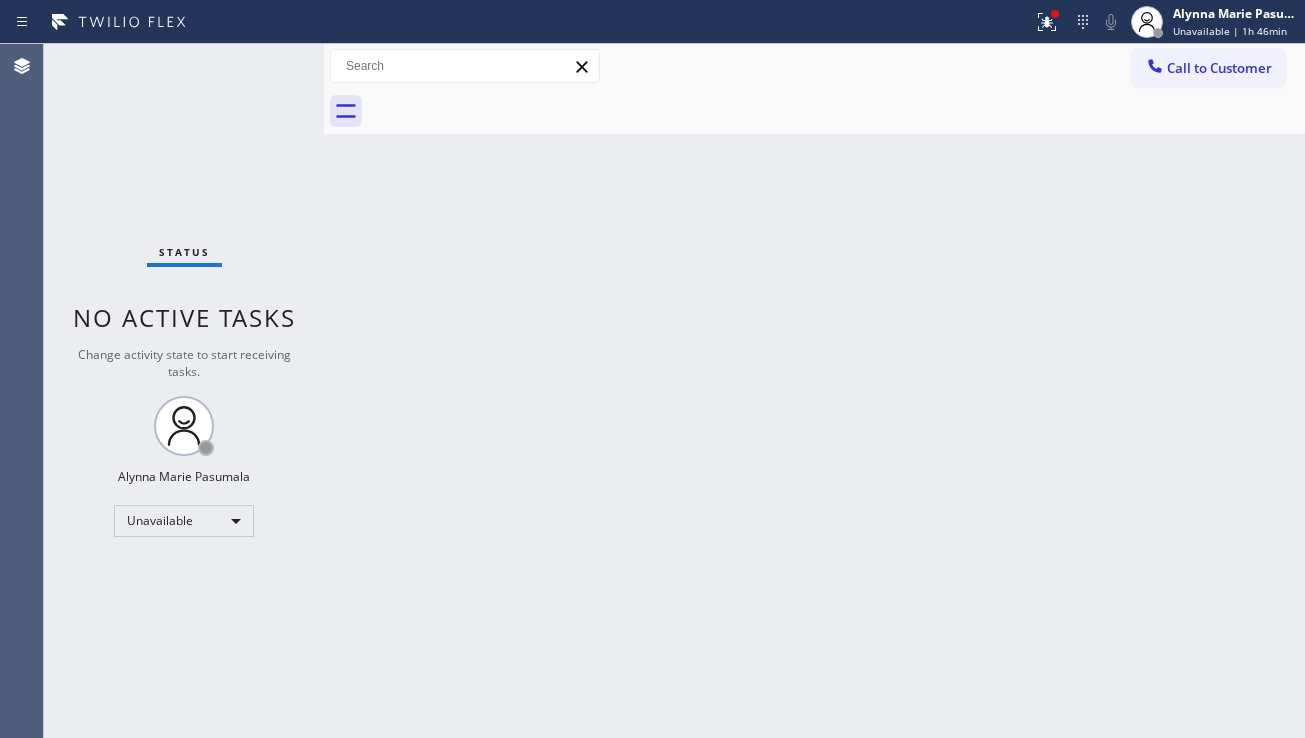 click on "Back to Dashboard Change Sender ID Customers Technicians Select a contact Outbound call Location Search location Your caller id phone number Customer number Call Customer info Name Phone none Address none Change Sender ID HVAC [PHONE] 5 Star Appliance [PHONE] Appliance Repair [PHONE] Plumbing [PHONE] Air Duct Cleaning [PHONE] Electricians [PHONE] Cancel Change Check personal SMS Reset Change outbound [FIRST] [LAST] outbound [FIRST] [LAST] outbound Call to Customer Outbound call Location 5 Star Best Plumbing [CITY] GLSA Your caller id phone number [PHONE] Customer number Call Outbound call Technician Search Technician Your caller id phone number Your caller id phone number Call outbound [FIRST] [LAST] outbound [FIRST] [LAST] outbound [FIRST] [LAST] Since: [DATE] [YEAR] link to CRM copy Email [EMAIL] Emails allowed Phone [PHONE] Ext: 0 Phone2 none Ext: 0 SMS allowed Primary address [NUMBER] [STREET_NAME] [CITY], [ZIP] [STATE] EDIT Outbound call Location Call" at bounding box center [814, 391] 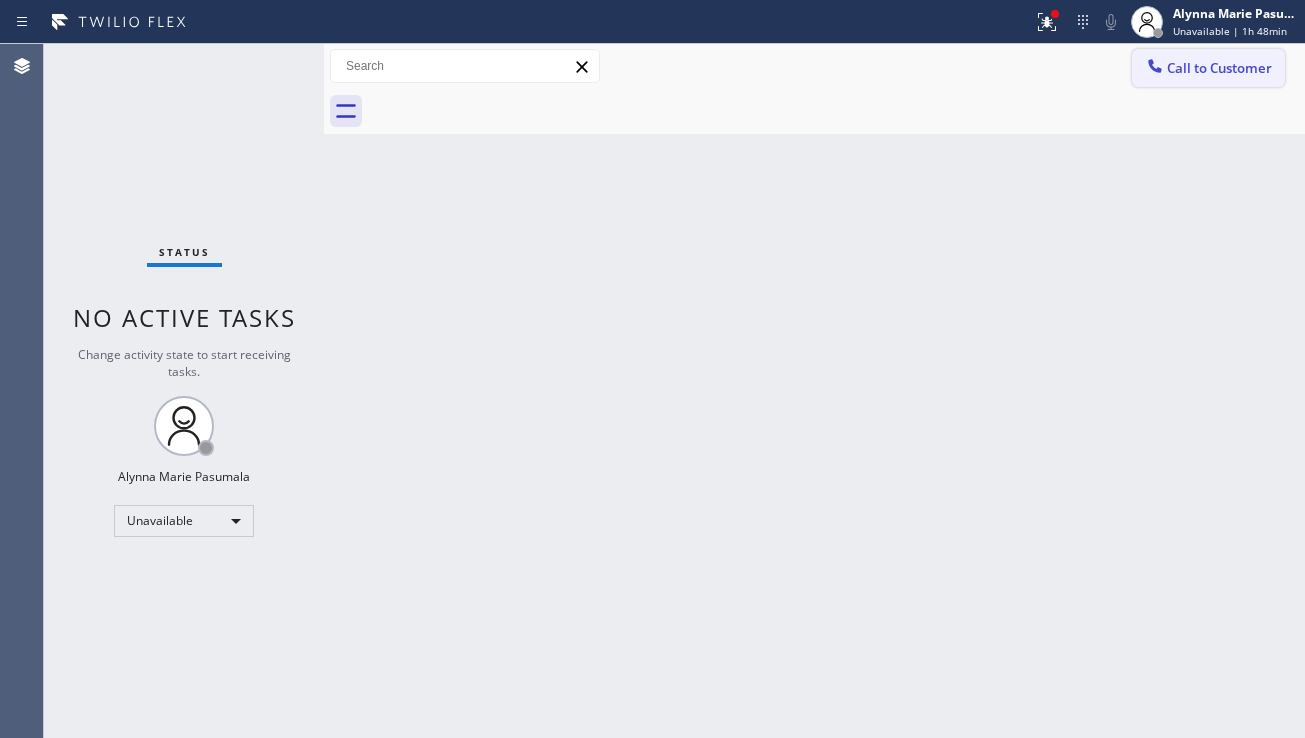 click on "Call to Customer" at bounding box center [1219, 68] 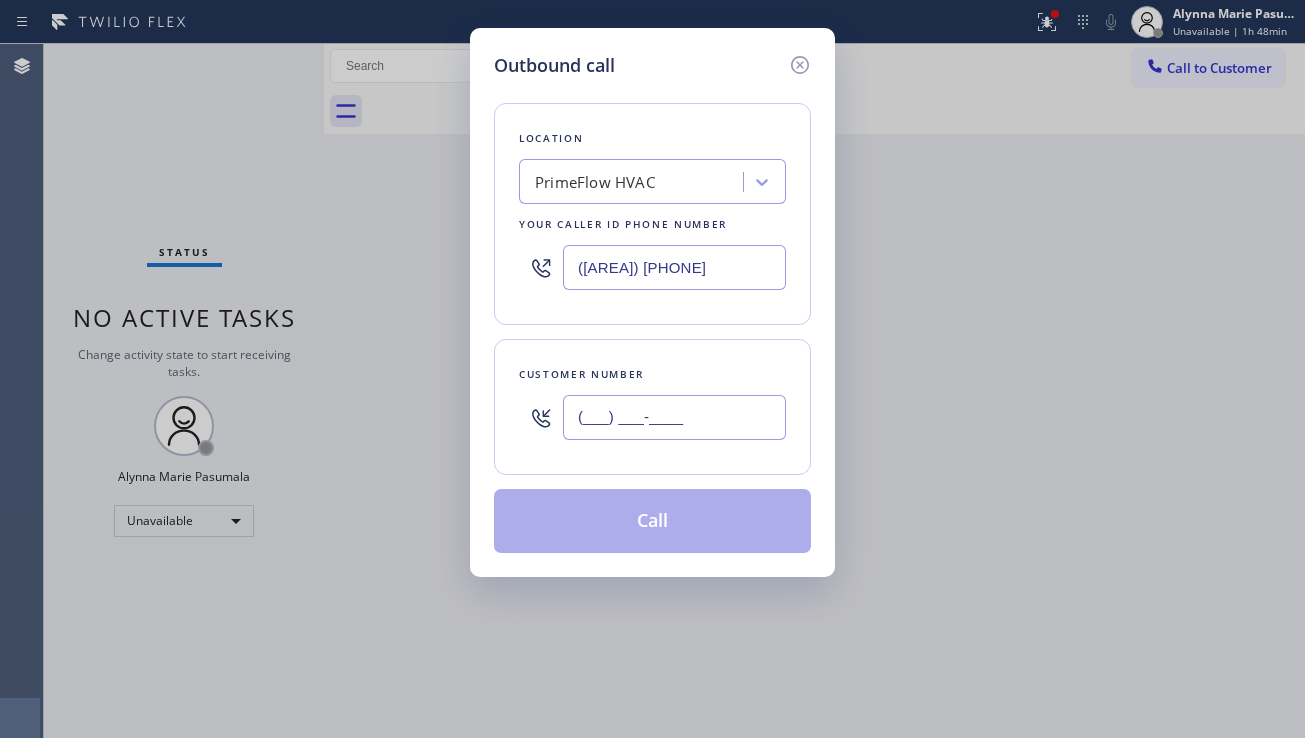 click on "(___) ___-____" at bounding box center [674, 417] 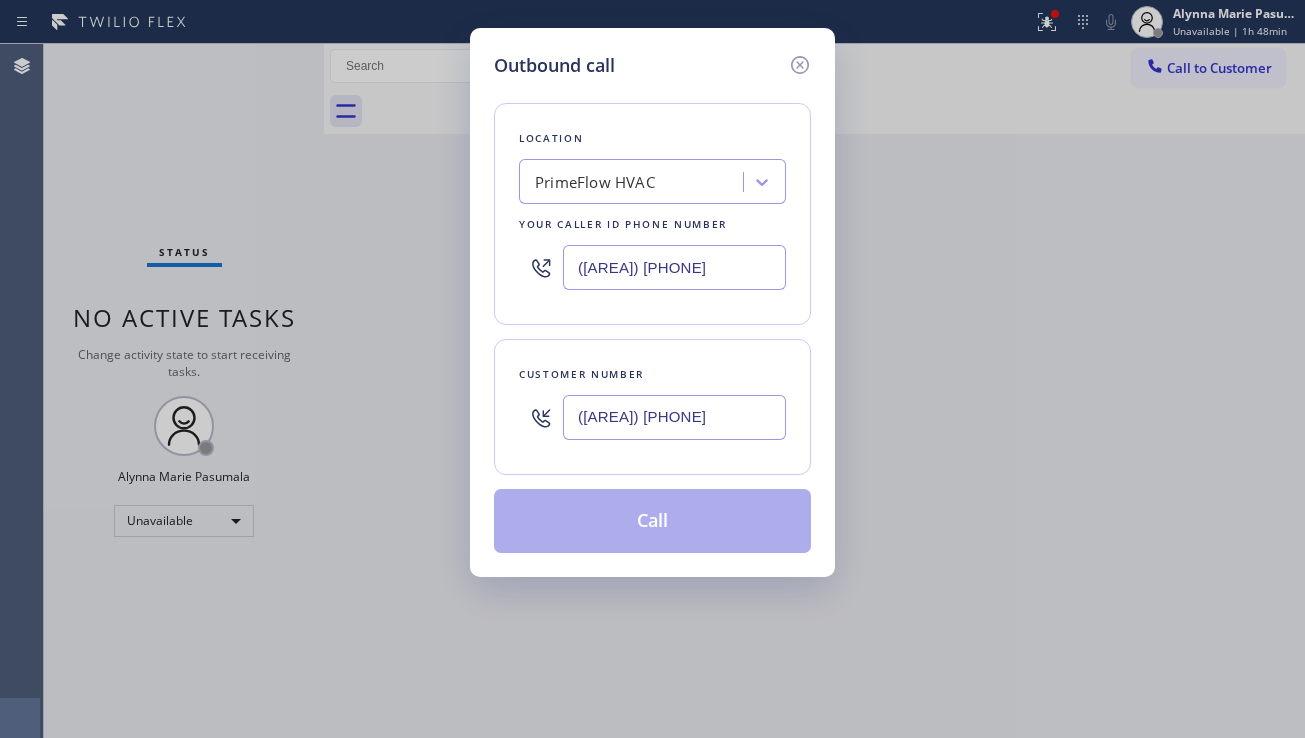 drag, startPoint x: 1178, startPoint y: 483, endPoint x: 1148, endPoint y: 469, distance: 33.105892 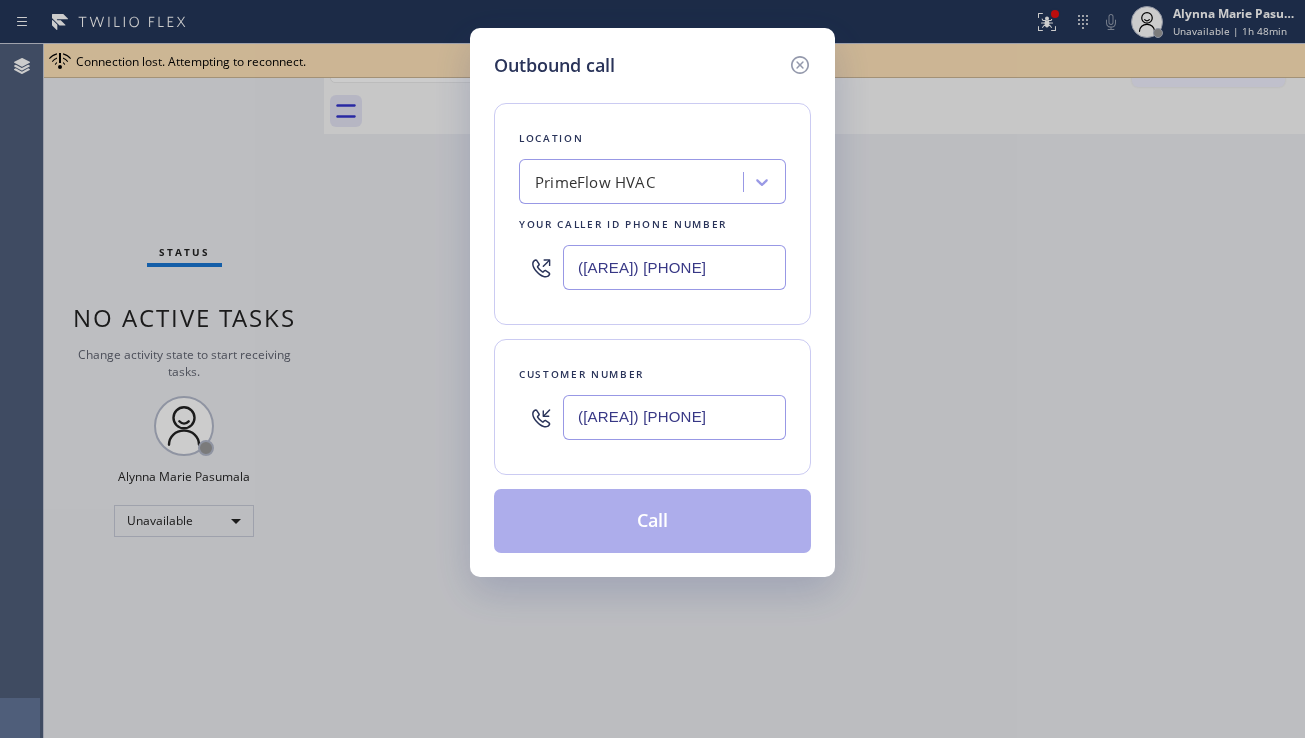 drag, startPoint x: 701, startPoint y: 274, endPoint x: 576, endPoint y: 274, distance: 125 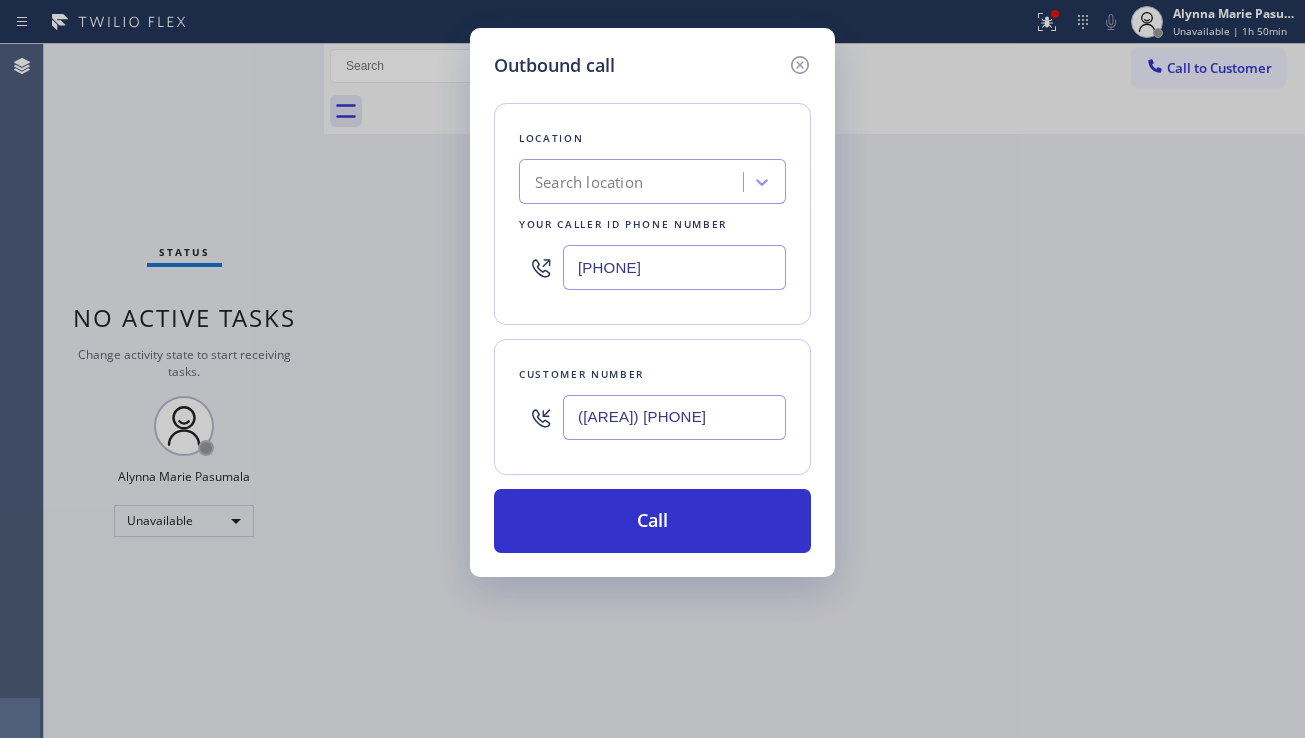 click on "Outbound call Location Search location Your caller id phone number ([AREA]) [PHONE] Customer number ([AREA]) [PHONE] Call" at bounding box center [652, 369] 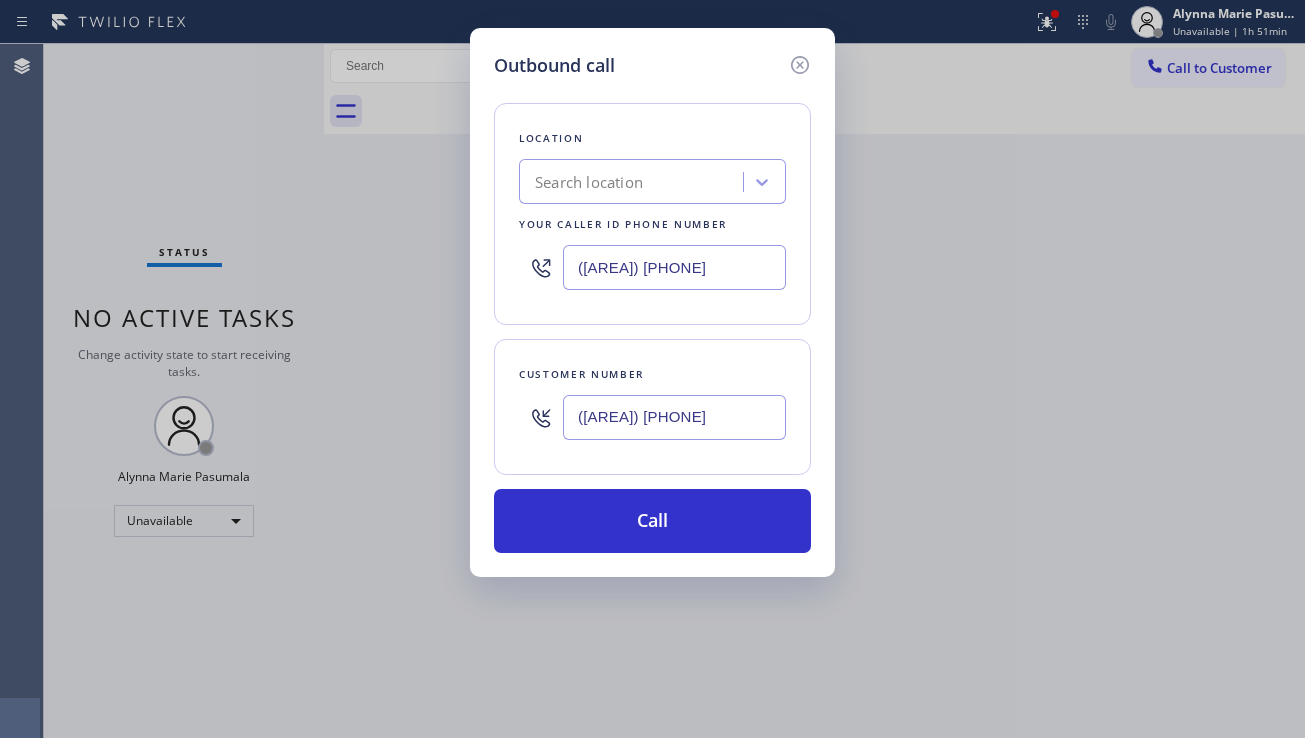 click on "Location Search location Your caller id phone number ([PHONE]) [PHONE]" at bounding box center [652, 214] 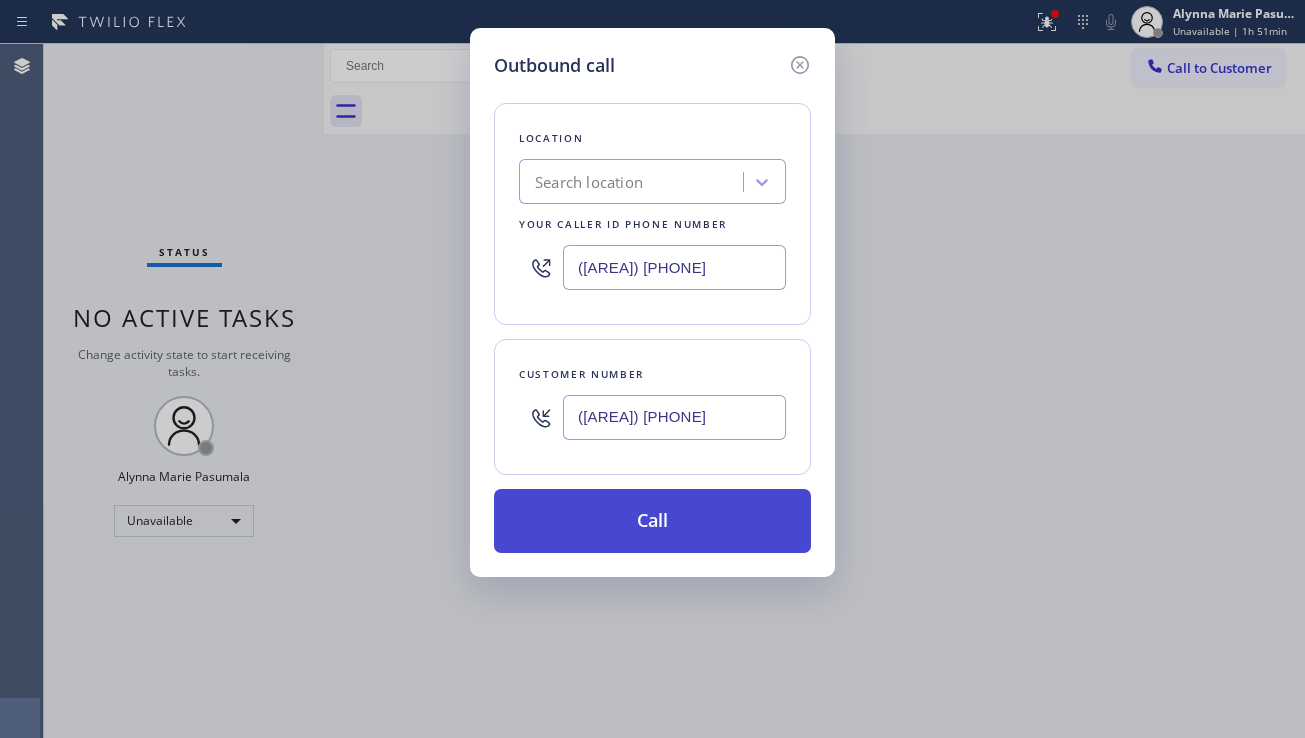 click on "Call" at bounding box center (652, 521) 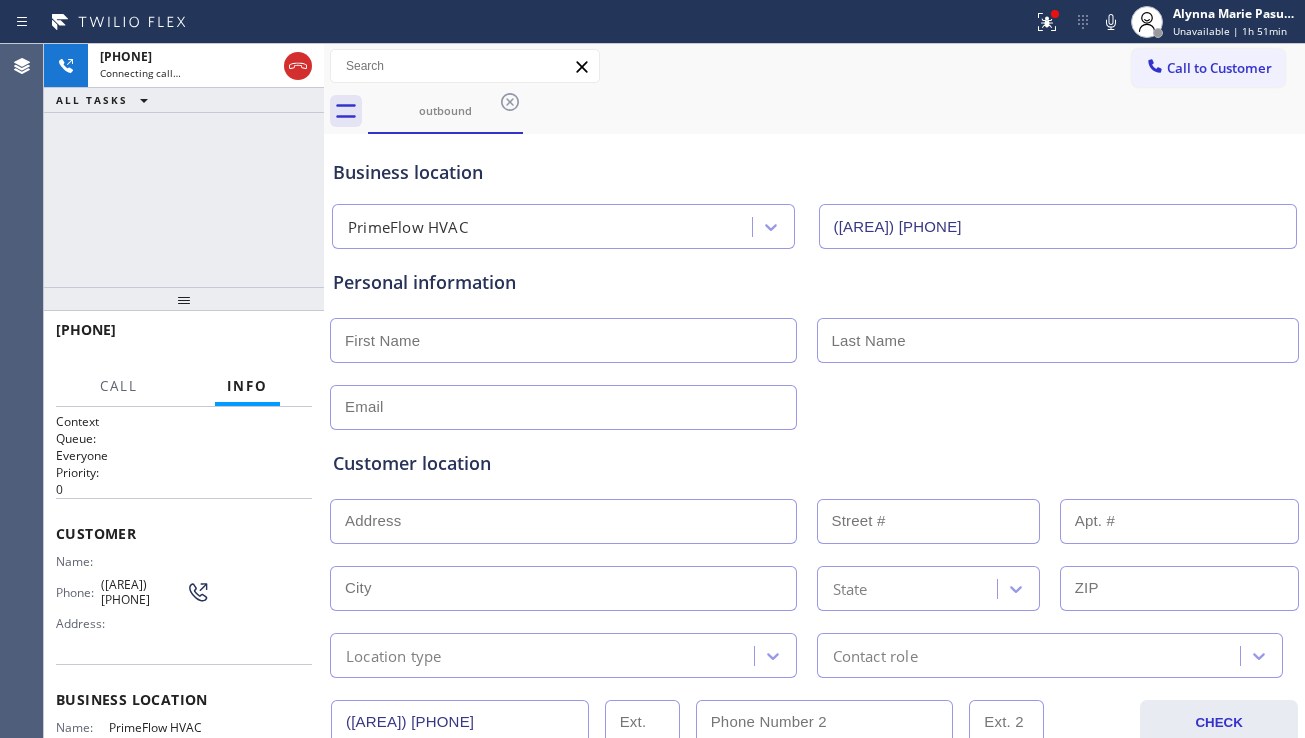 drag, startPoint x: 1167, startPoint y: 466, endPoint x: 860, endPoint y: 396, distance: 314.87933 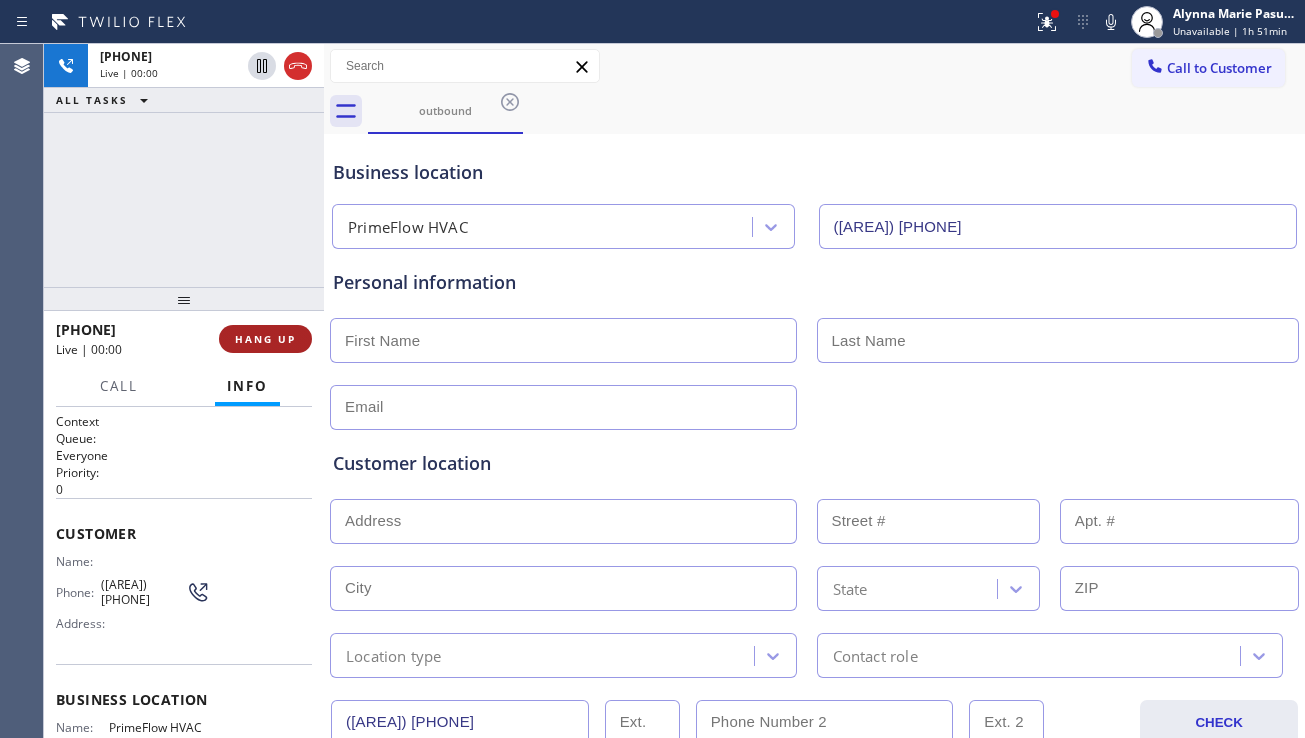 click on "HANG UP" at bounding box center (265, 339) 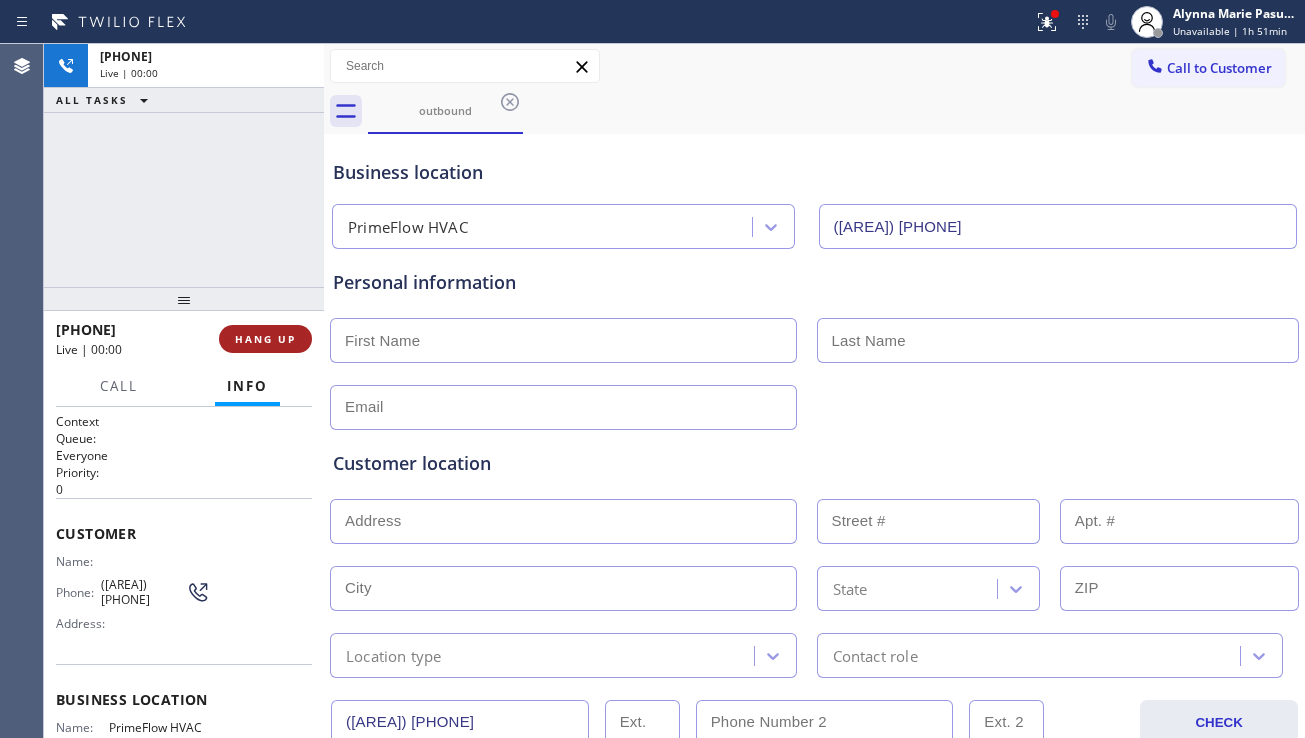 click on "HANG UP" at bounding box center [265, 339] 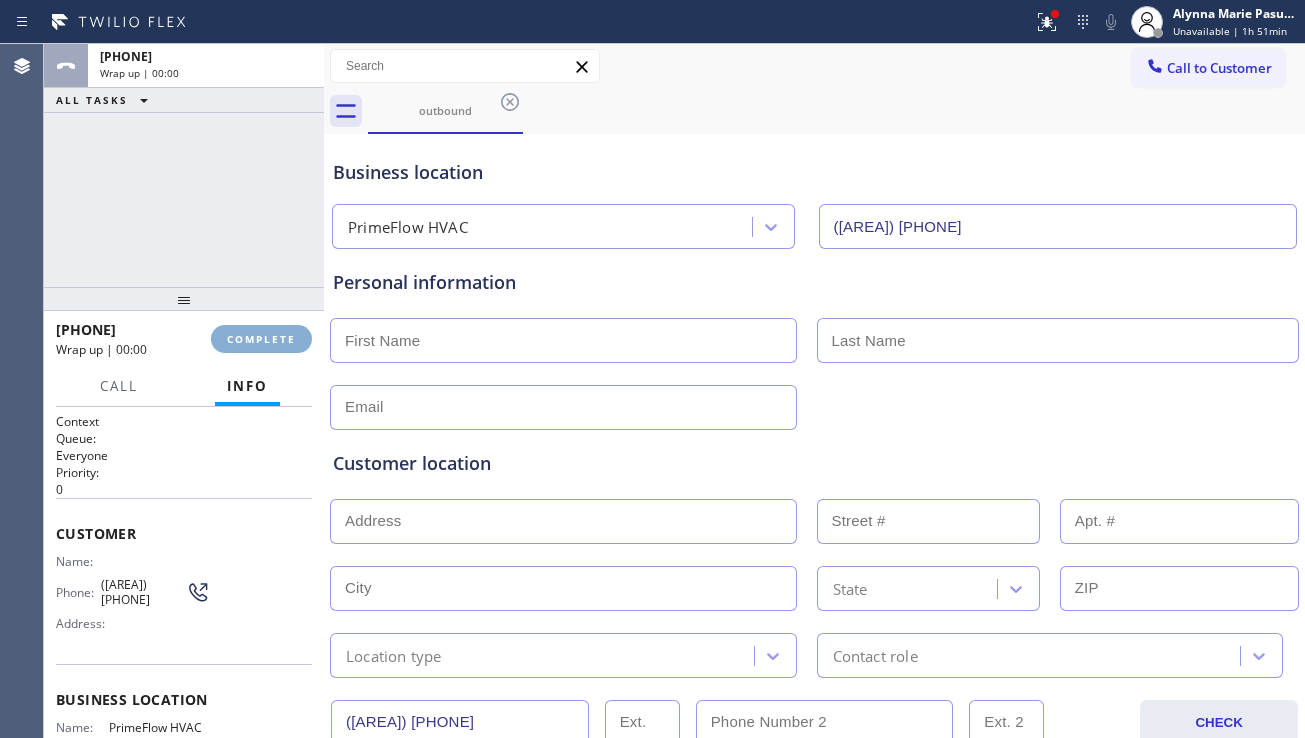 click on "COMPLETE" at bounding box center [261, 339] 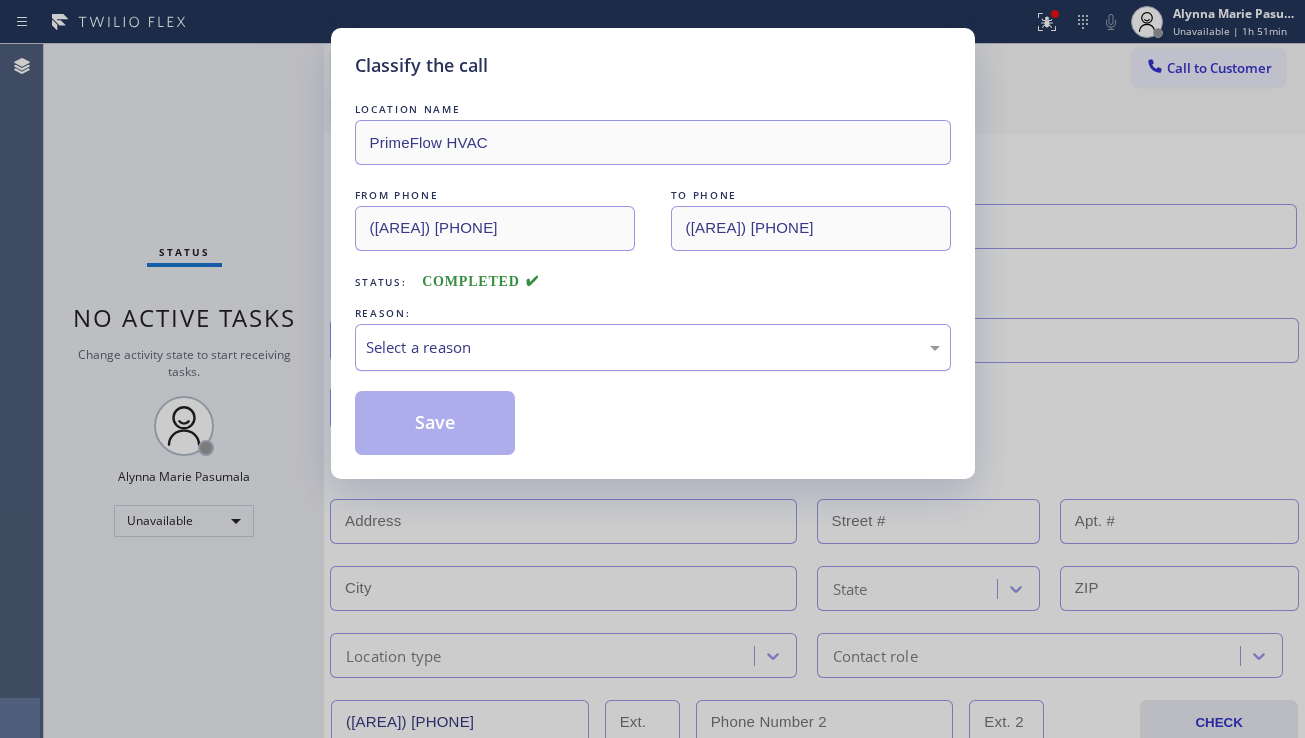 click on "Select a reason" at bounding box center [653, 347] 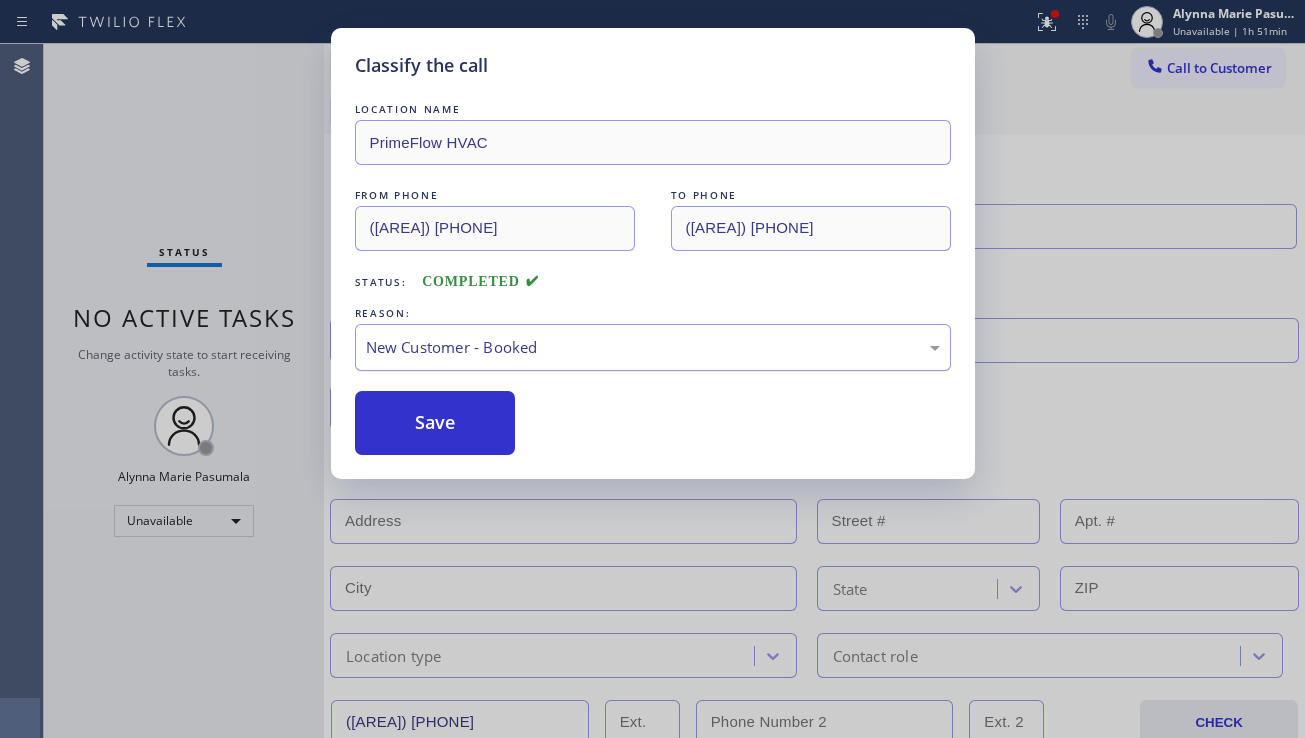 click on "New Customer - Booked" at bounding box center [653, 347] 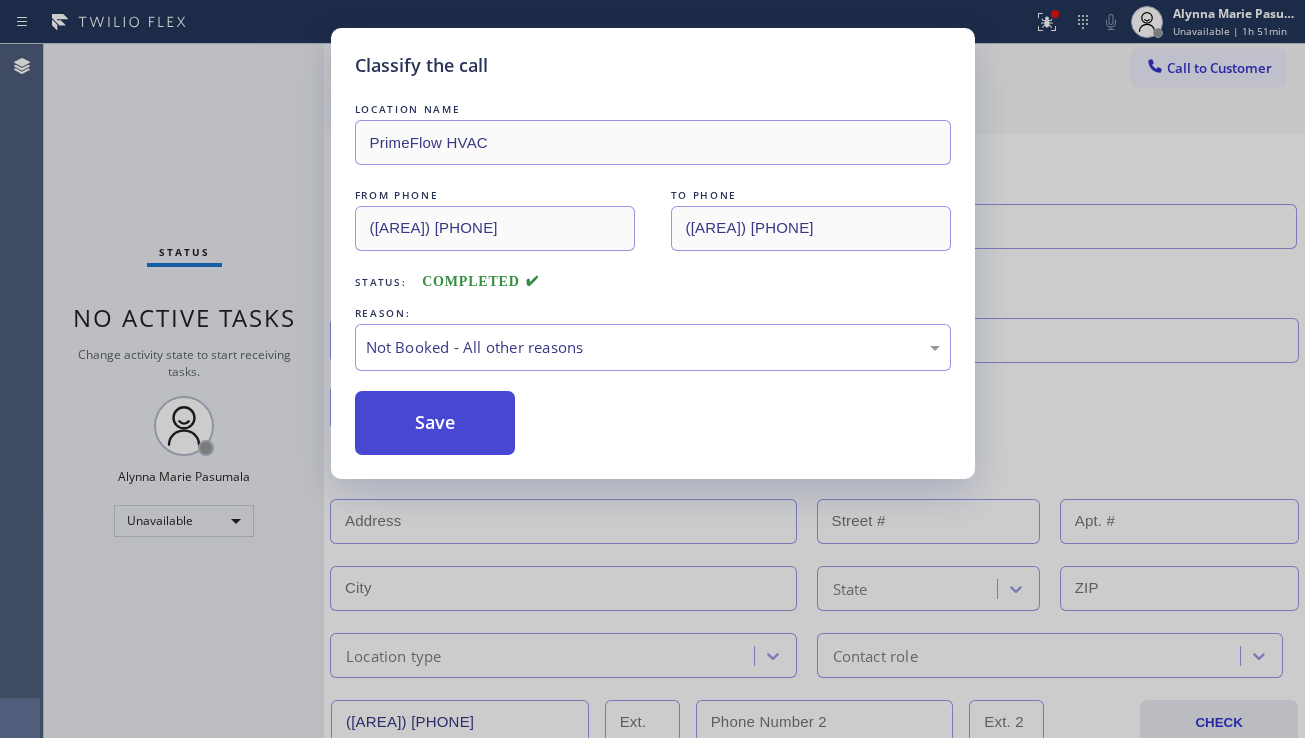 click on "Save" at bounding box center [435, 423] 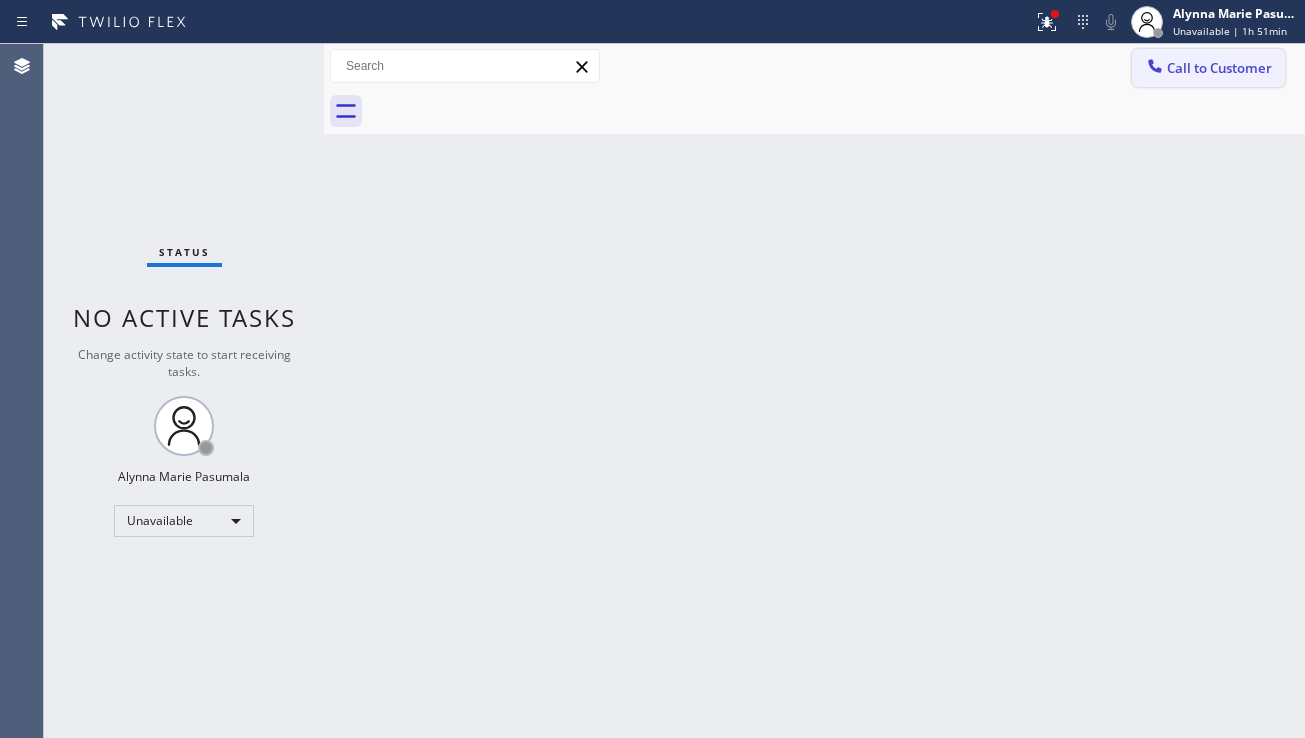 click on "Call to Customer" at bounding box center [1219, 68] 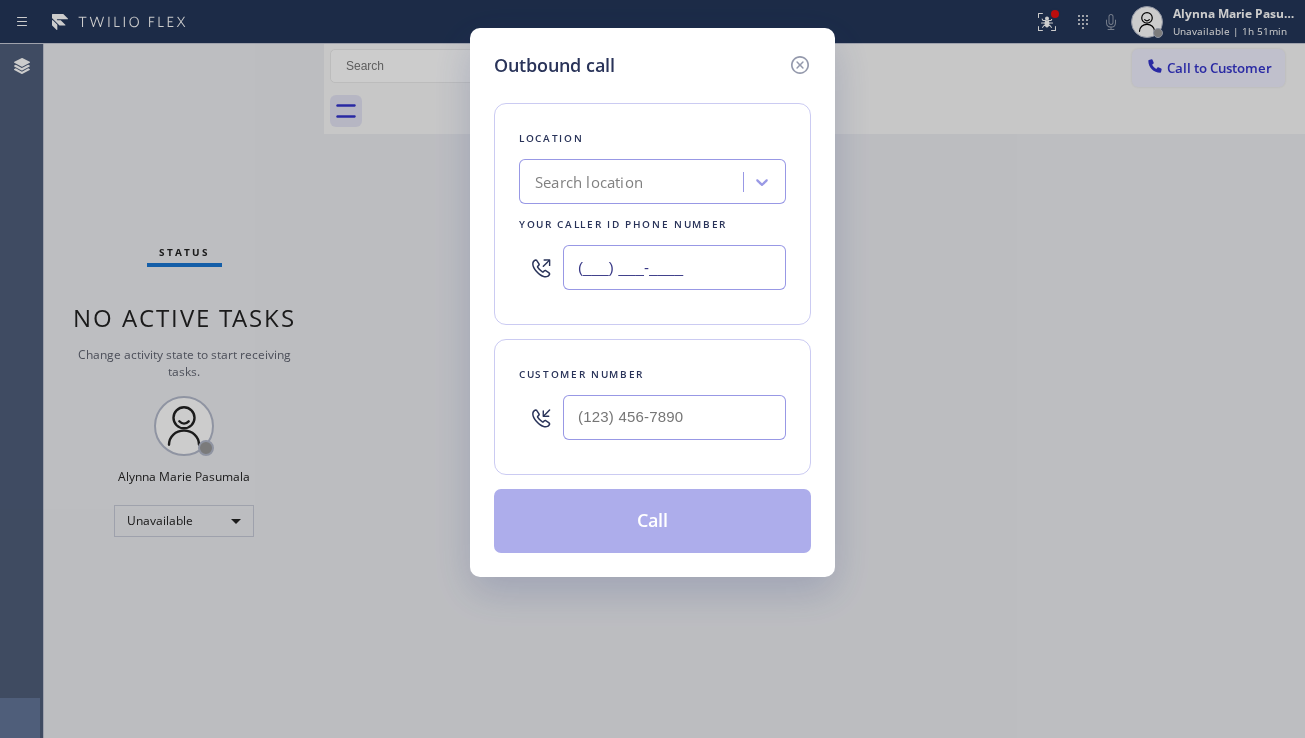 drag, startPoint x: 761, startPoint y: 273, endPoint x: 487, endPoint y: 241, distance: 275.86227 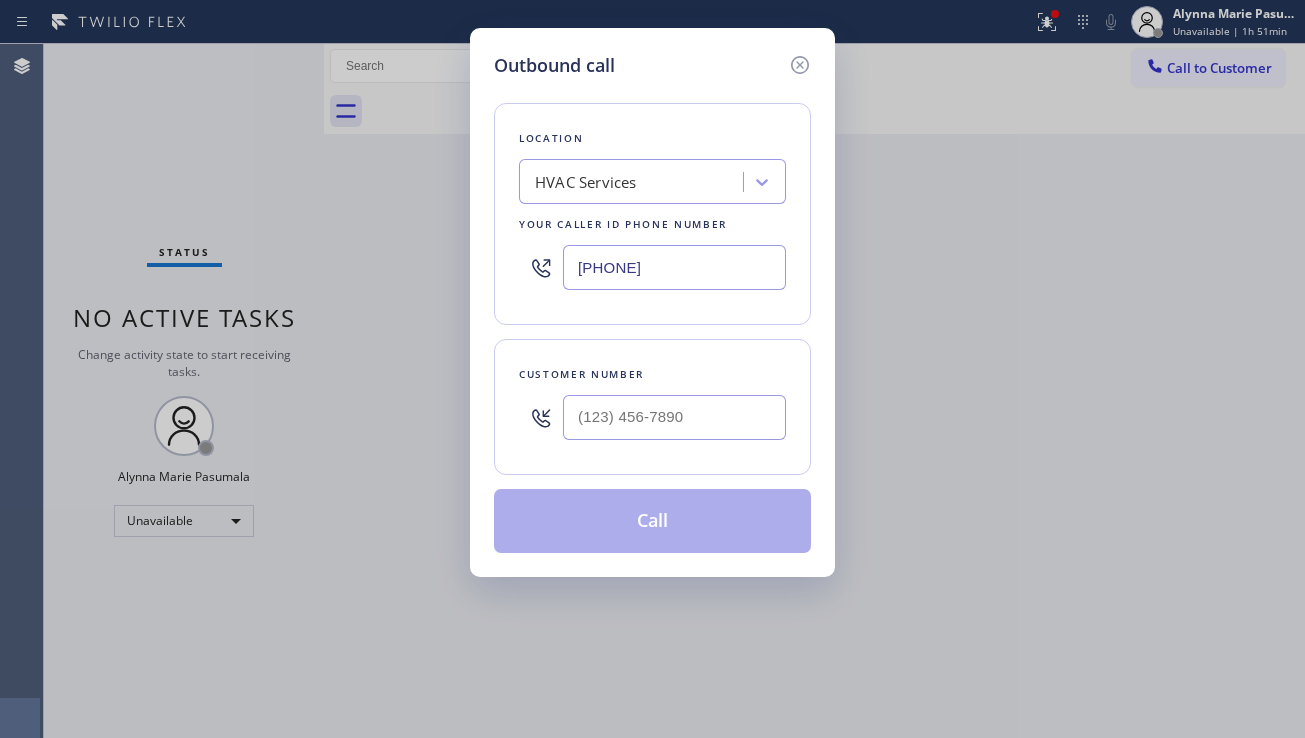 drag, startPoint x: 1177, startPoint y: 425, endPoint x: 1158, endPoint y: 424, distance: 19.026299 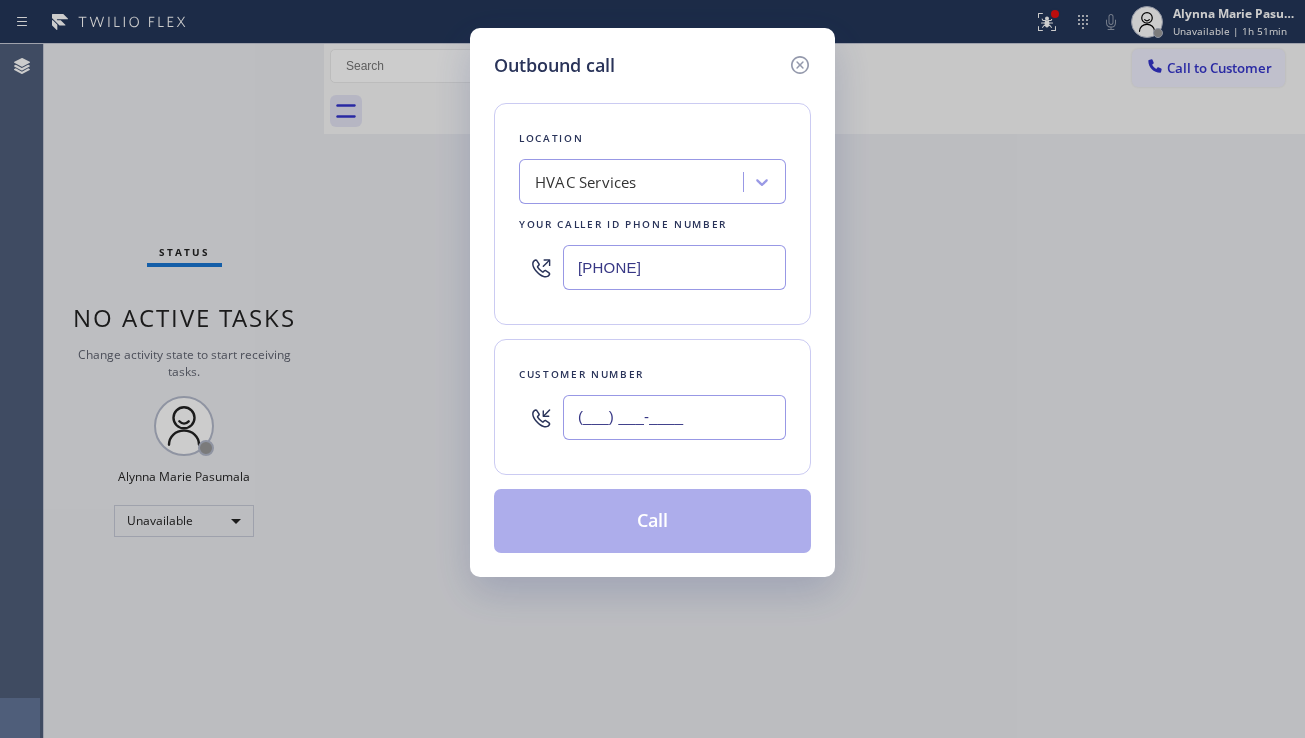 click on "(___) ___-____" at bounding box center [674, 417] 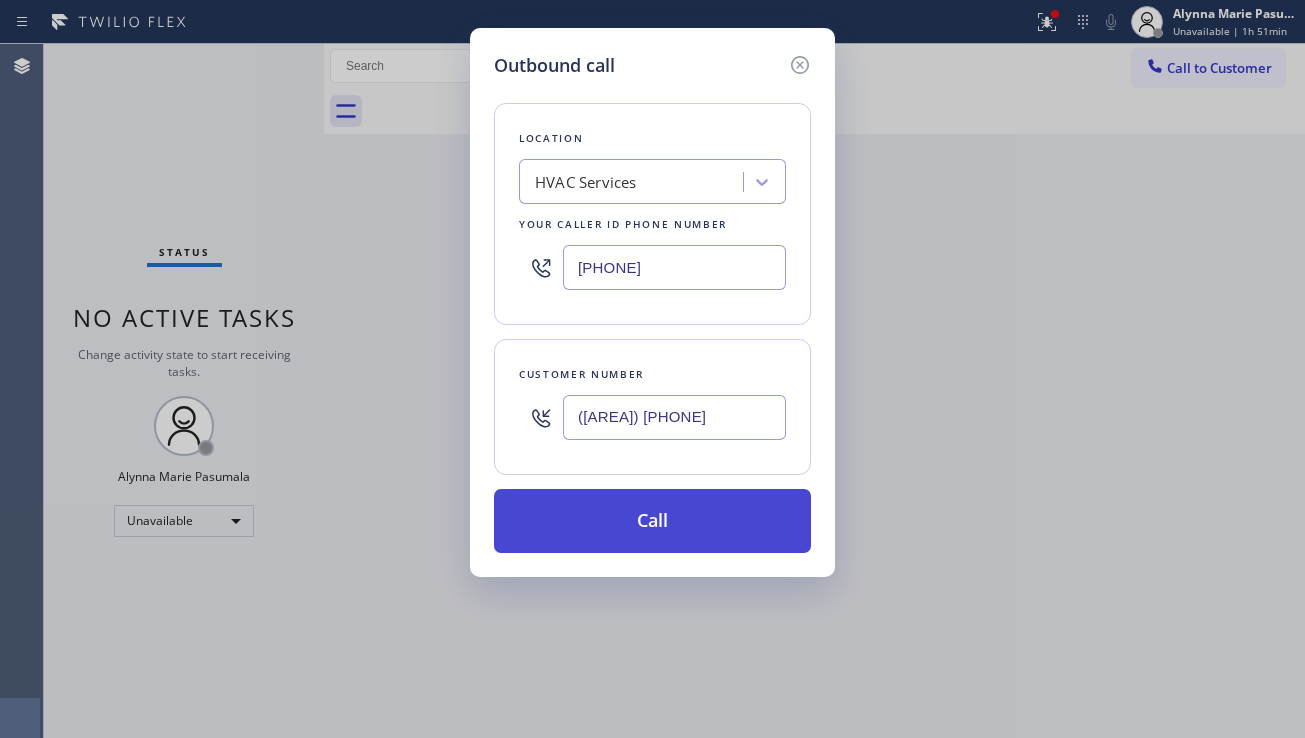 click on "Call" at bounding box center (652, 521) 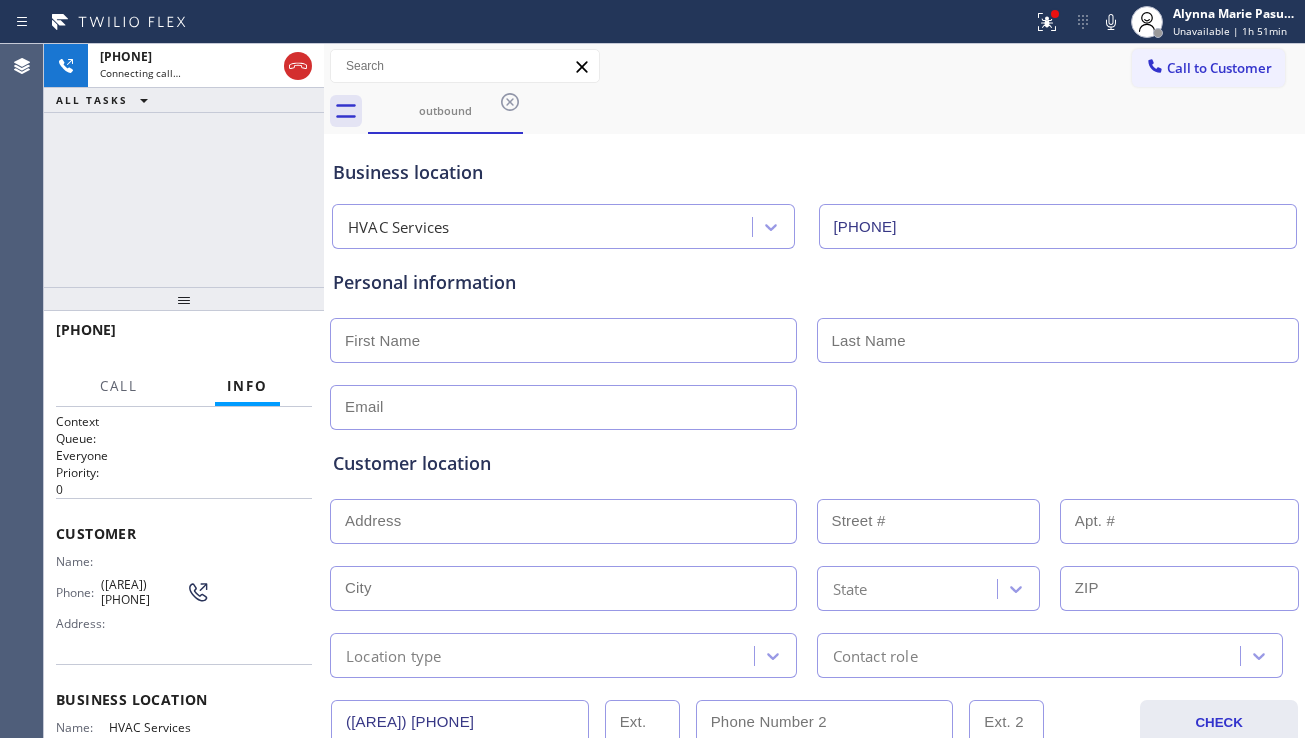 click on "Customer location >> ADD NEW ADDRESS << + NEW ADDRESS State Location type Contact role" at bounding box center (814, 554) 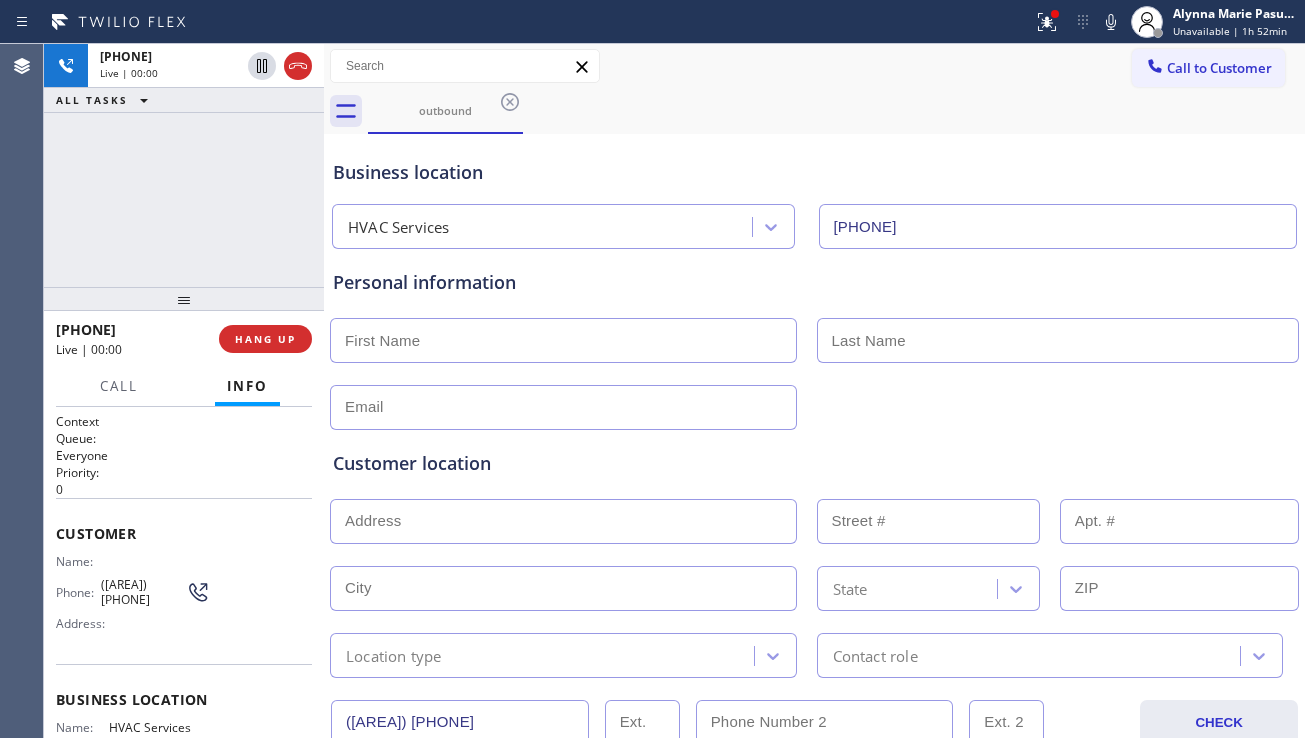 click on "Customer location >> ADD NEW ADDRESS << + NEW ADDRESS State Location type Contact role" at bounding box center (814, 554) 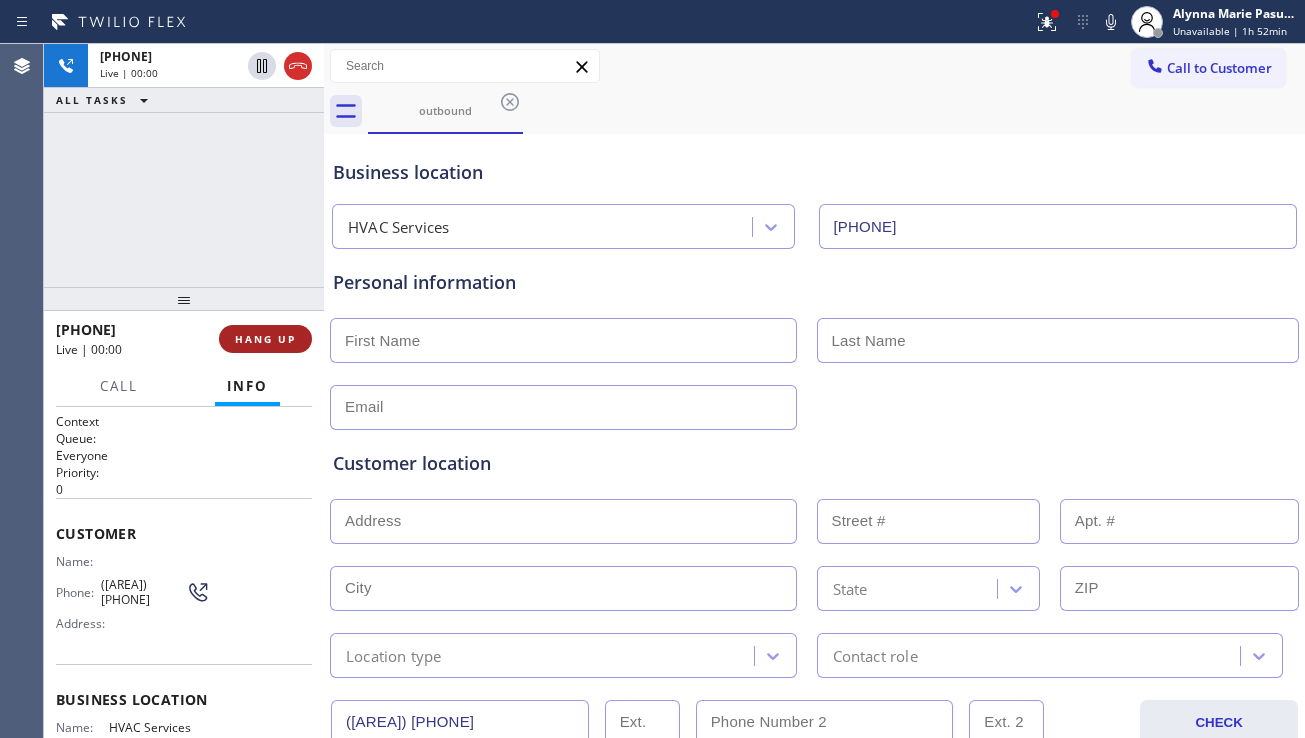 click on "HANG UP" at bounding box center [265, 339] 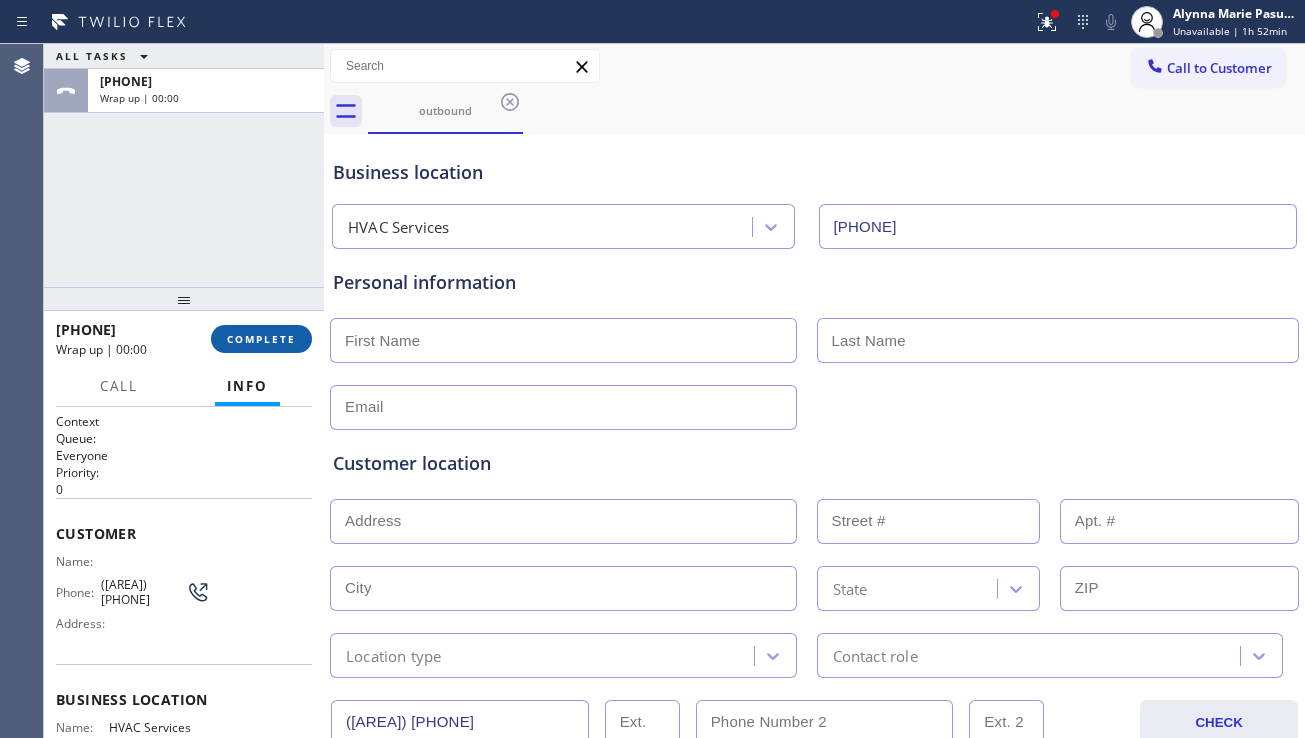click on "COMPLETE" at bounding box center (261, 339) 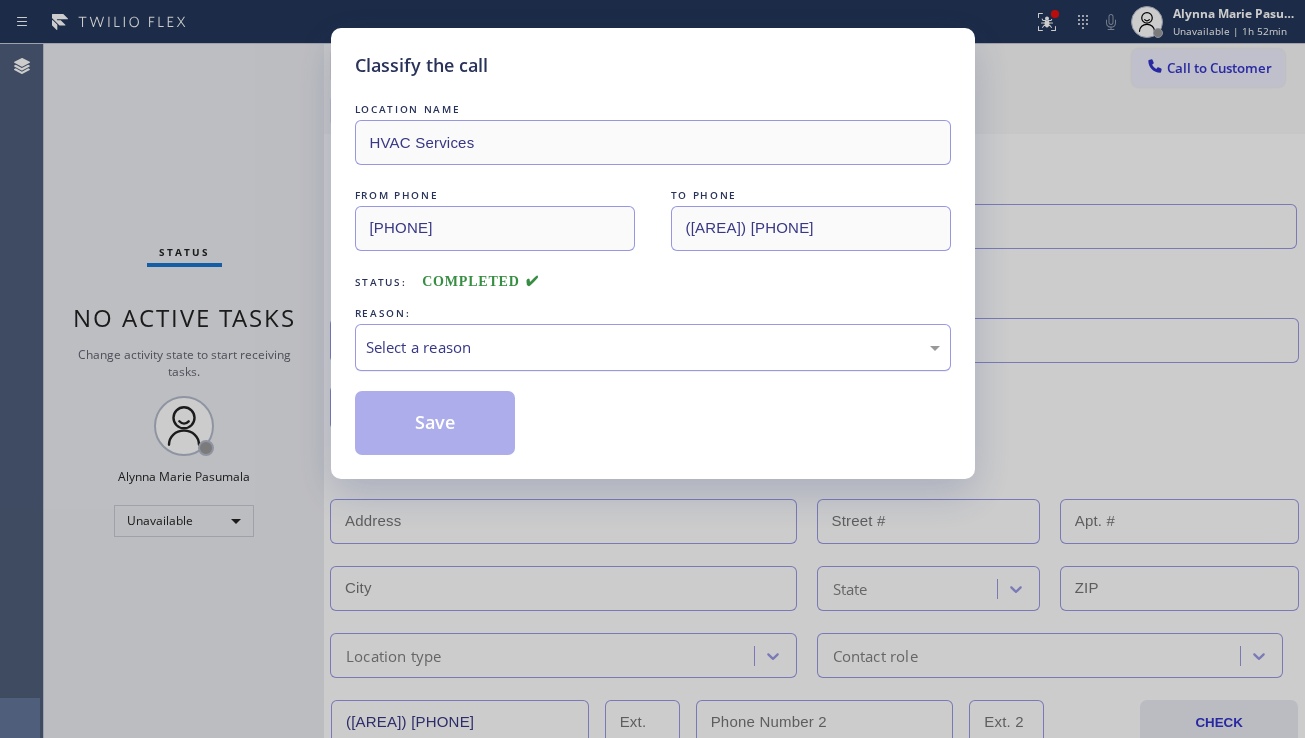 click on "Select a reason" at bounding box center (653, 347) 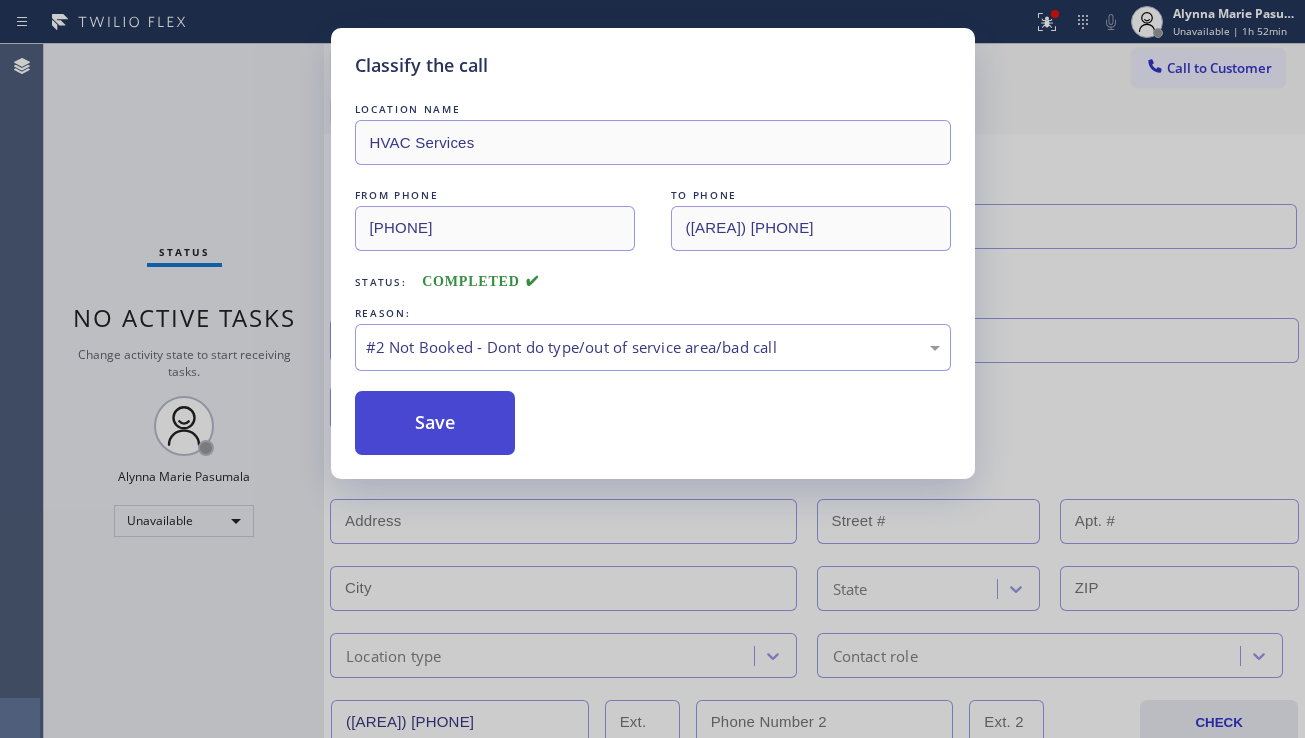 click on "Save" at bounding box center [435, 423] 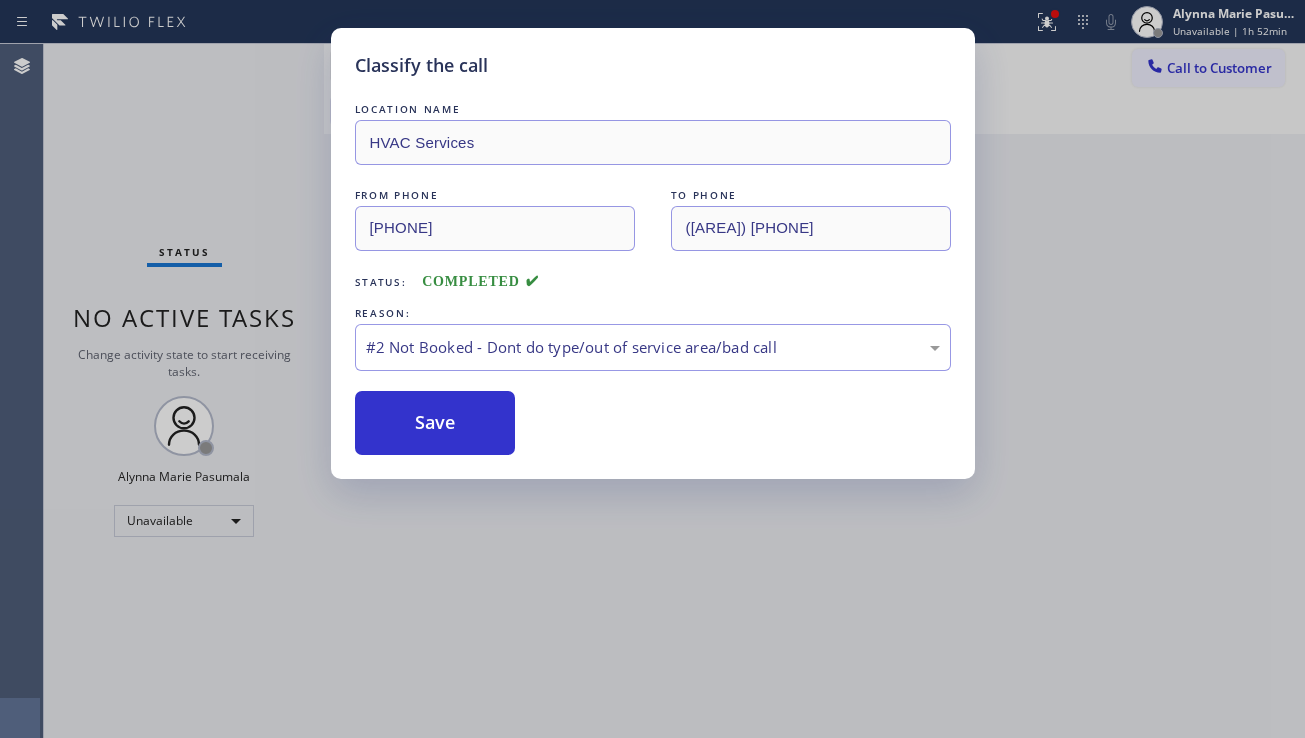 click on "Classify the call LOCATION NAME HVAC Services FROM PHONE [PHONE] TO PHONE [PHONE] Status: COMPLETED REASON: #2 Not Booked - Dont do type/out of service area/bad call Save" at bounding box center [652, 369] 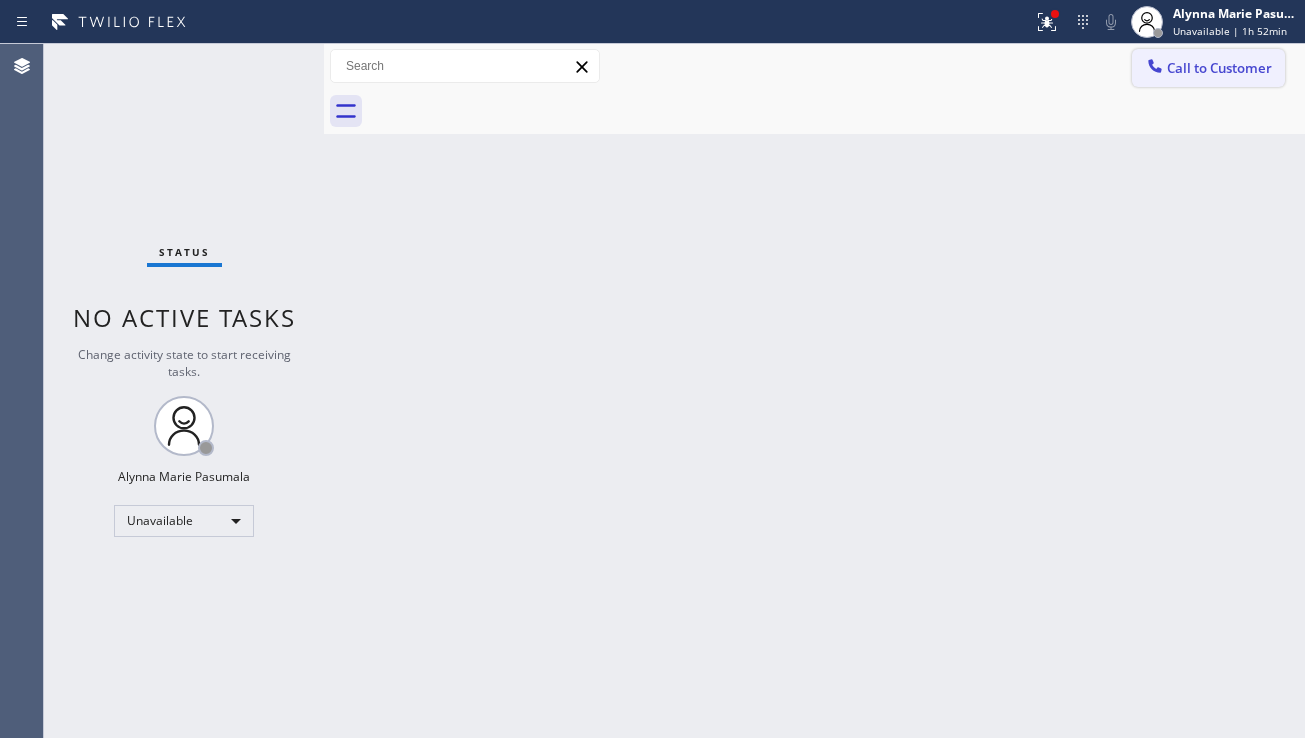 click on "Call to Customer" at bounding box center (1219, 68) 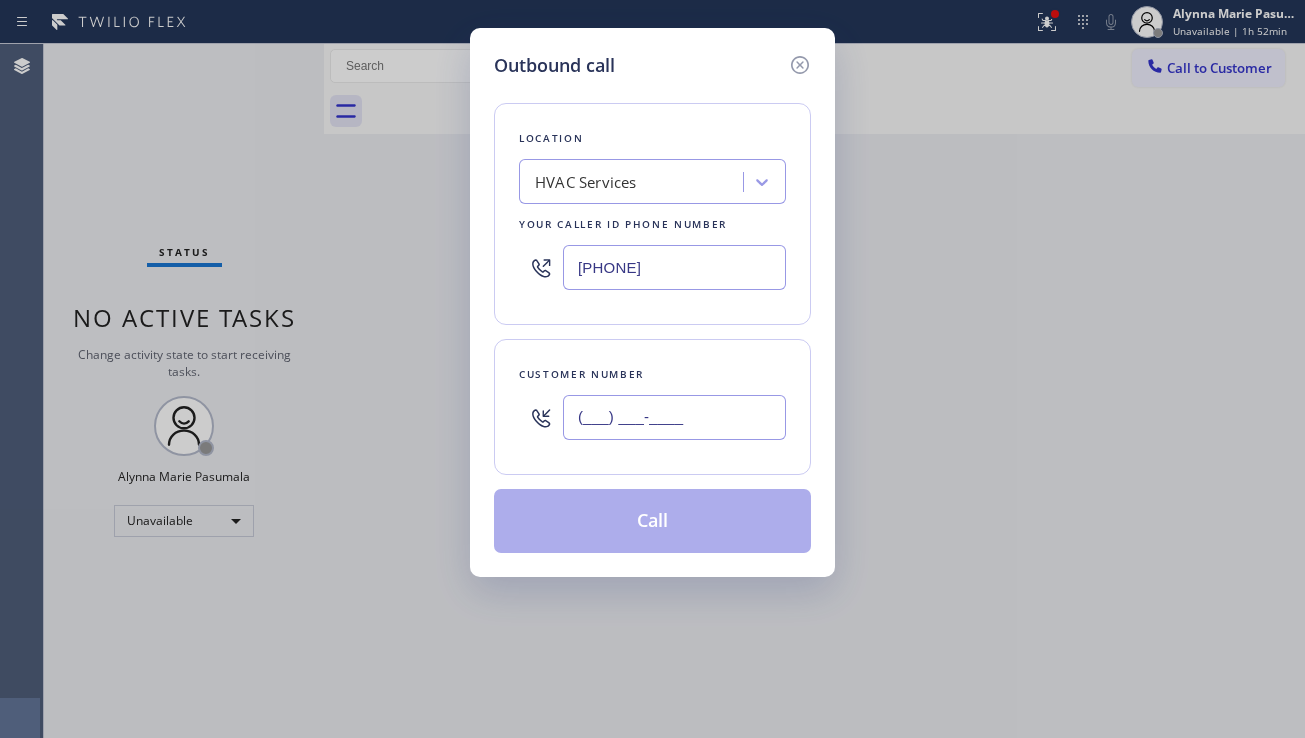 click on "(___) ___-____" at bounding box center (674, 417) 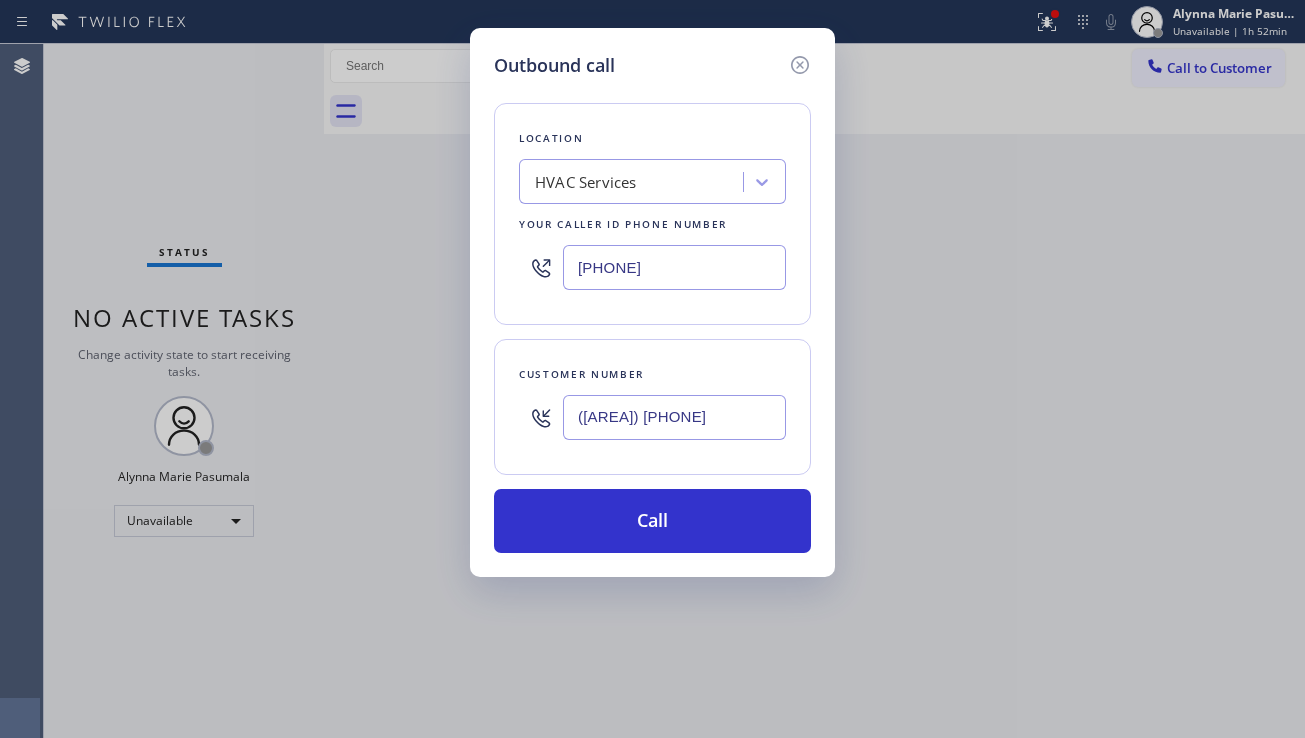 drag, startPoint x: 1157, startPoint y: 389, endPoint x: 1072, endPoint y: 377, distance: 85.84288 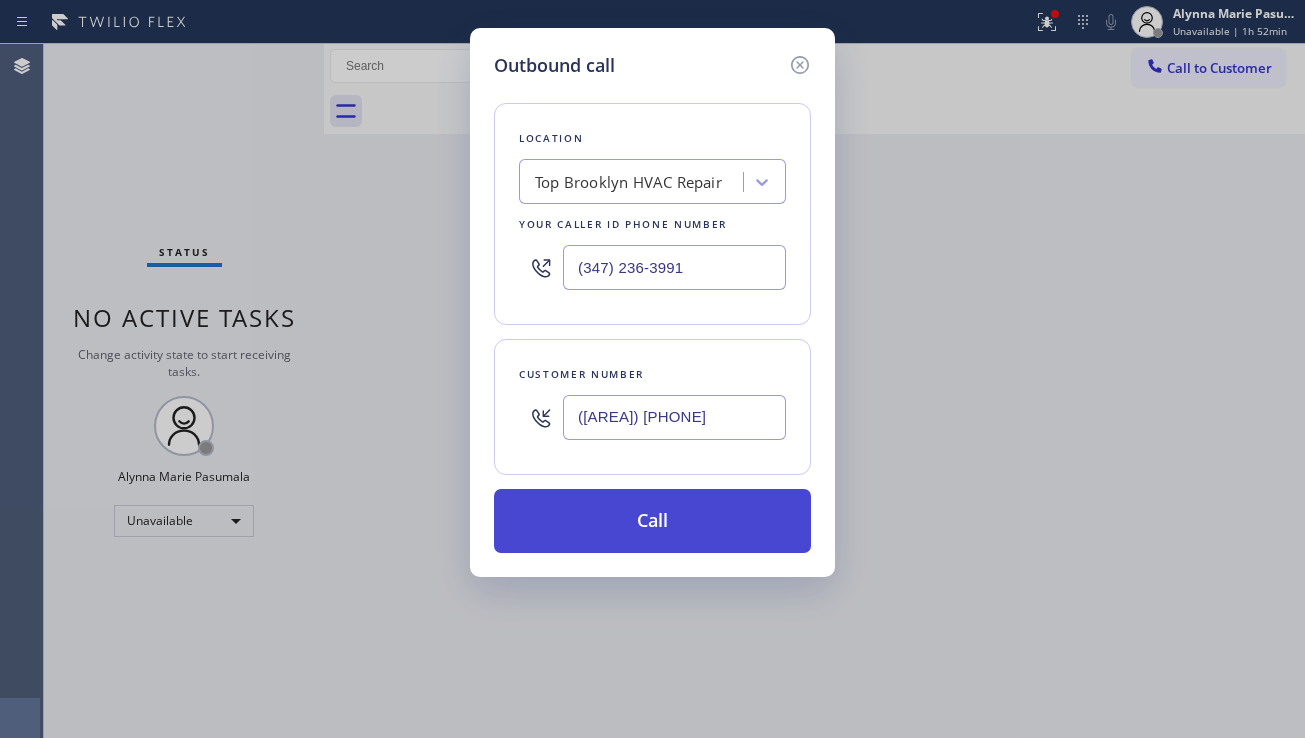 click on "Call" at bounding box center (652, 521) 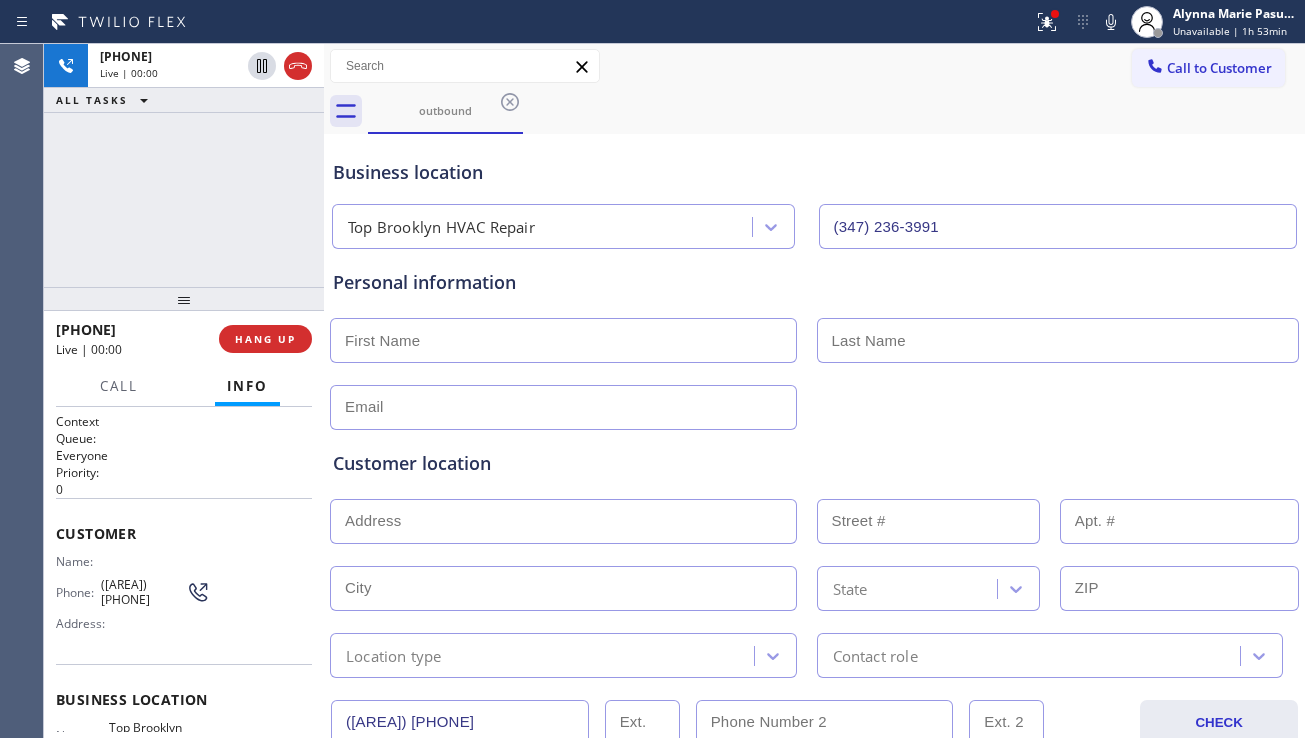 click on "Customer location >> ADD NEW ADDRESS << + NEW ADDRESS State Location type Contact role" at bounding box center [814, 554] 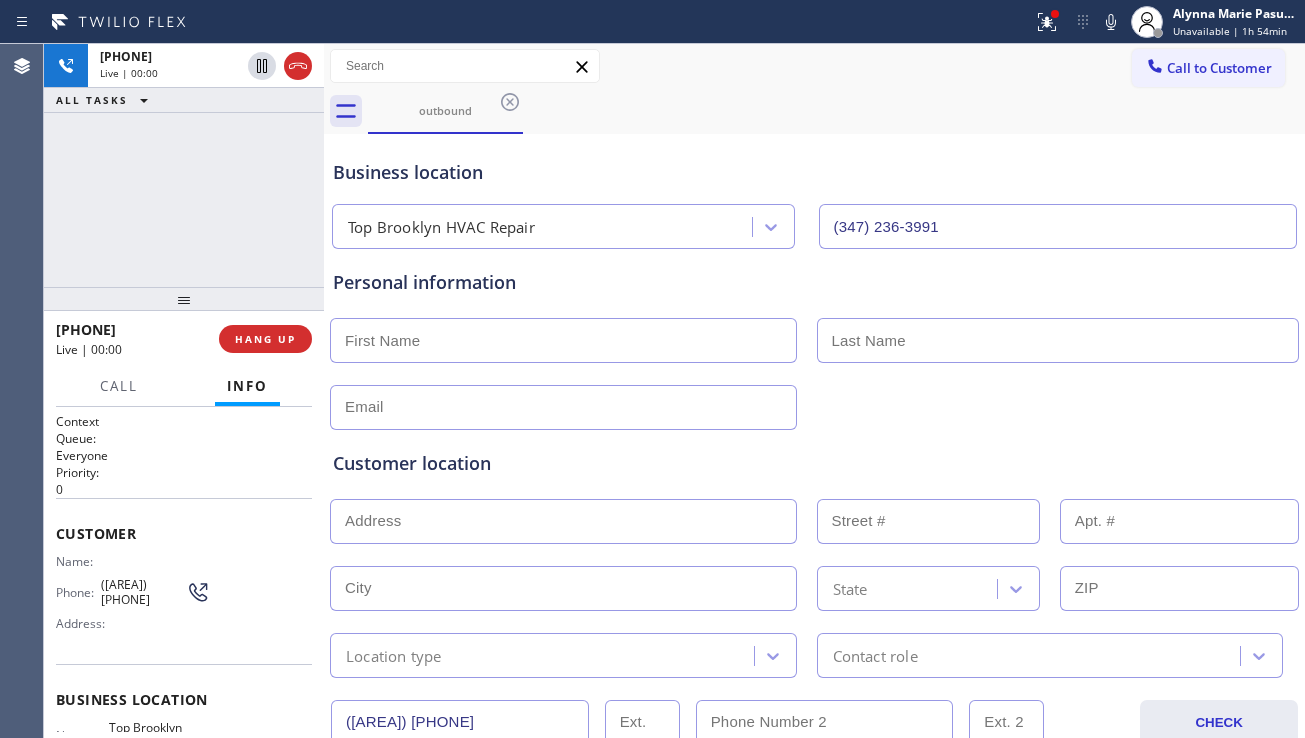 click on "Customer location >> ADD NEW ADDRESS << + NEW ADDRESS State Location type Contact role" at bounding box center [814, 554] 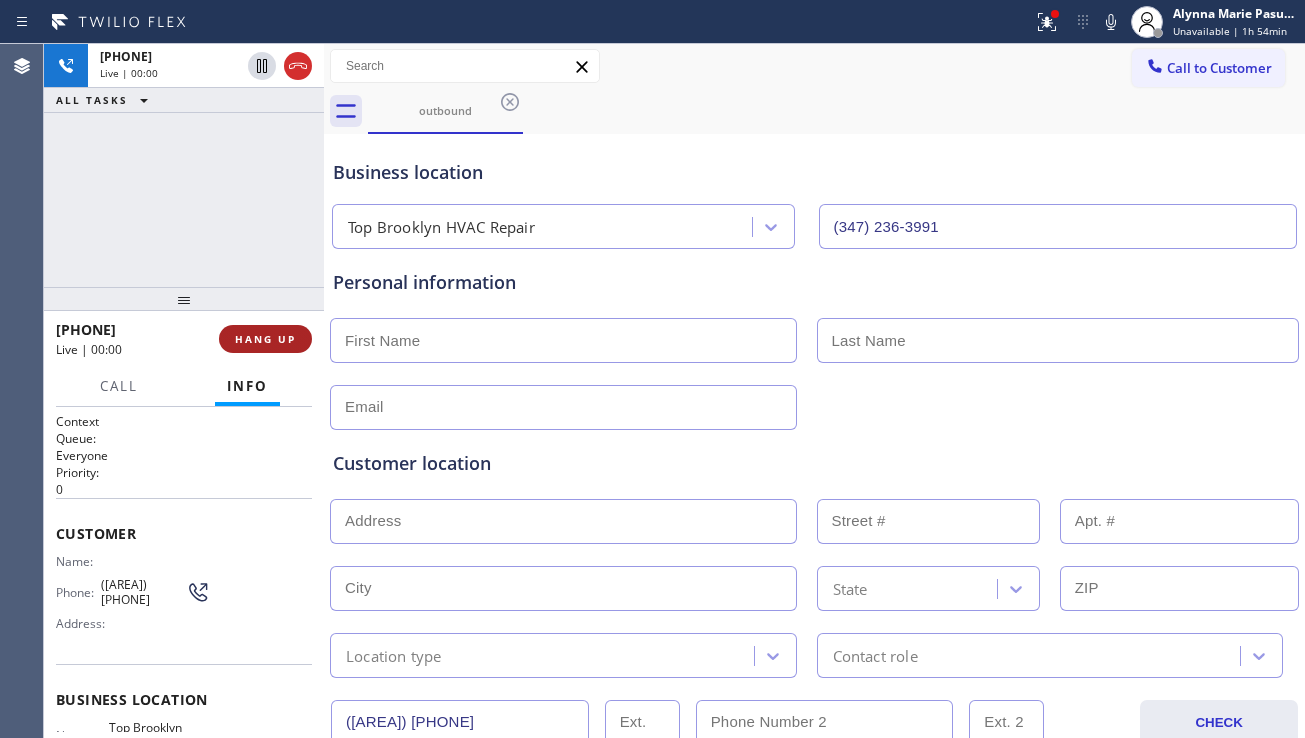 click on "HANG UP" at bounding box center [265, 339] 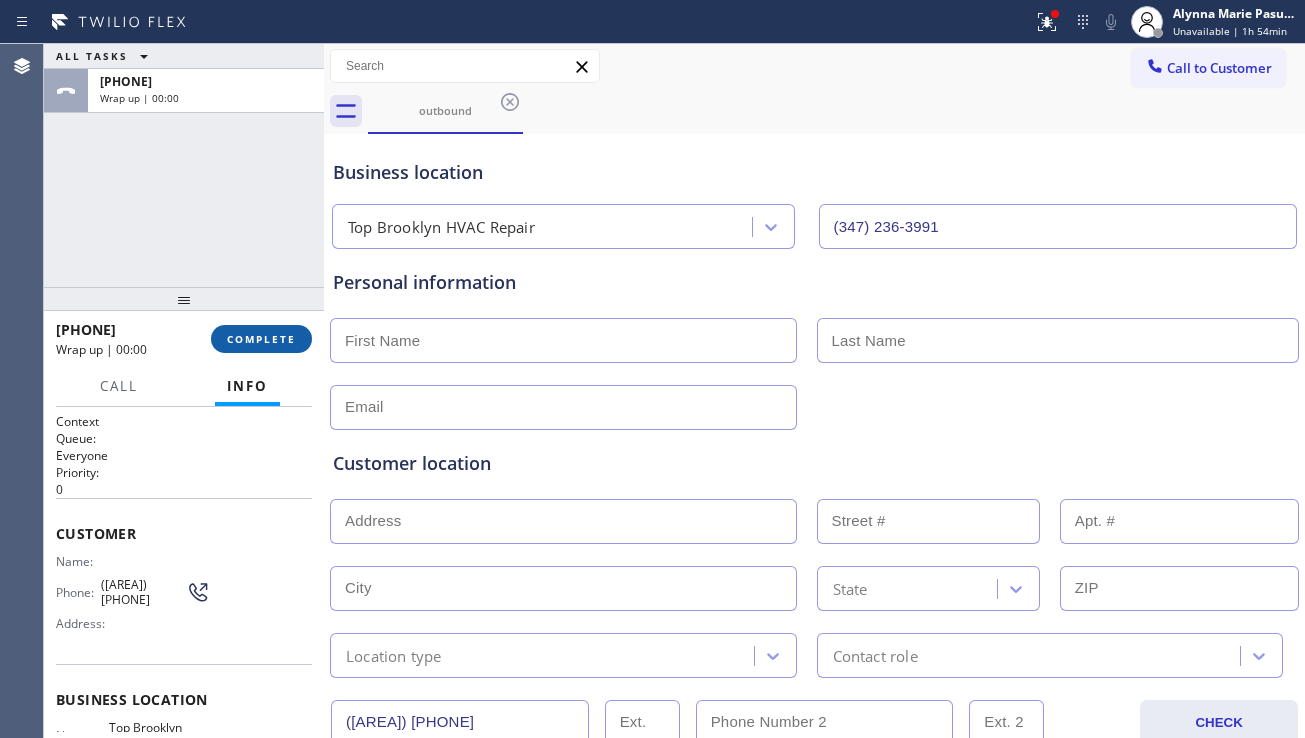 click on "COMPLETE" at bounding box center (261, 339) 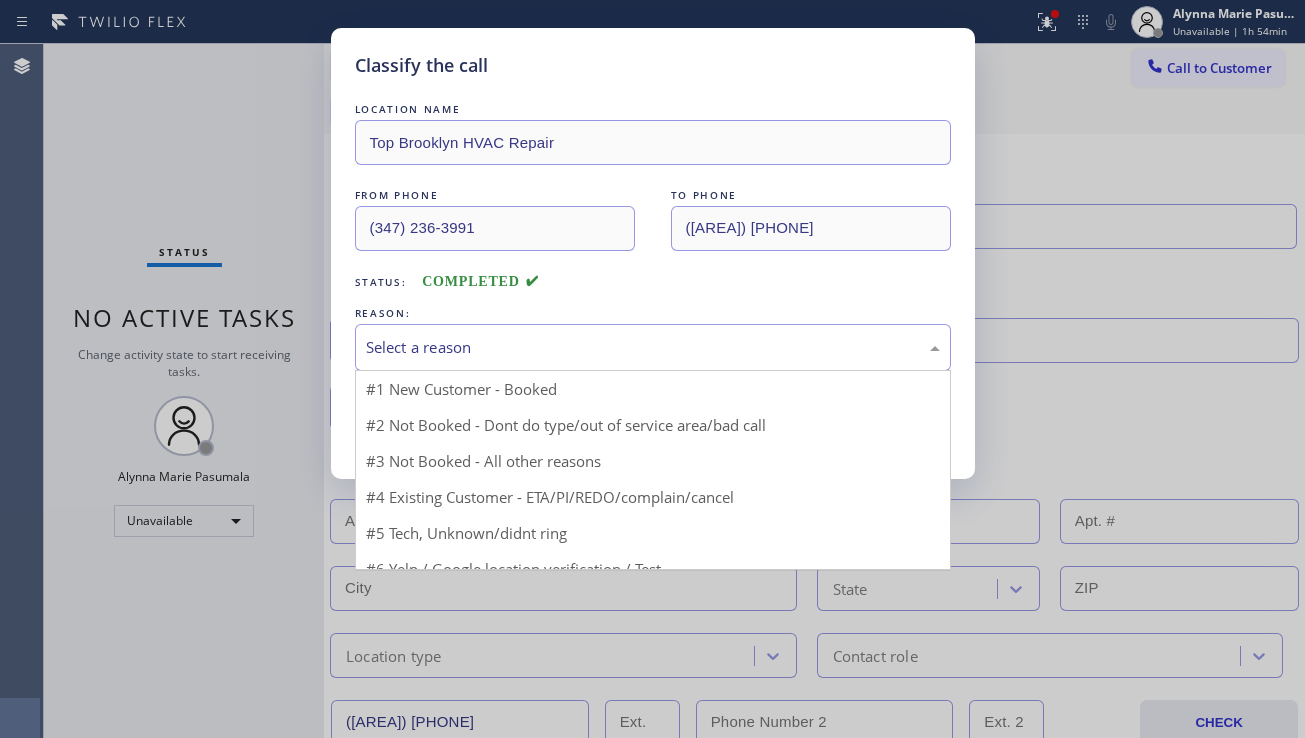 click on "Select a reason" at bounding box center (653, 347) 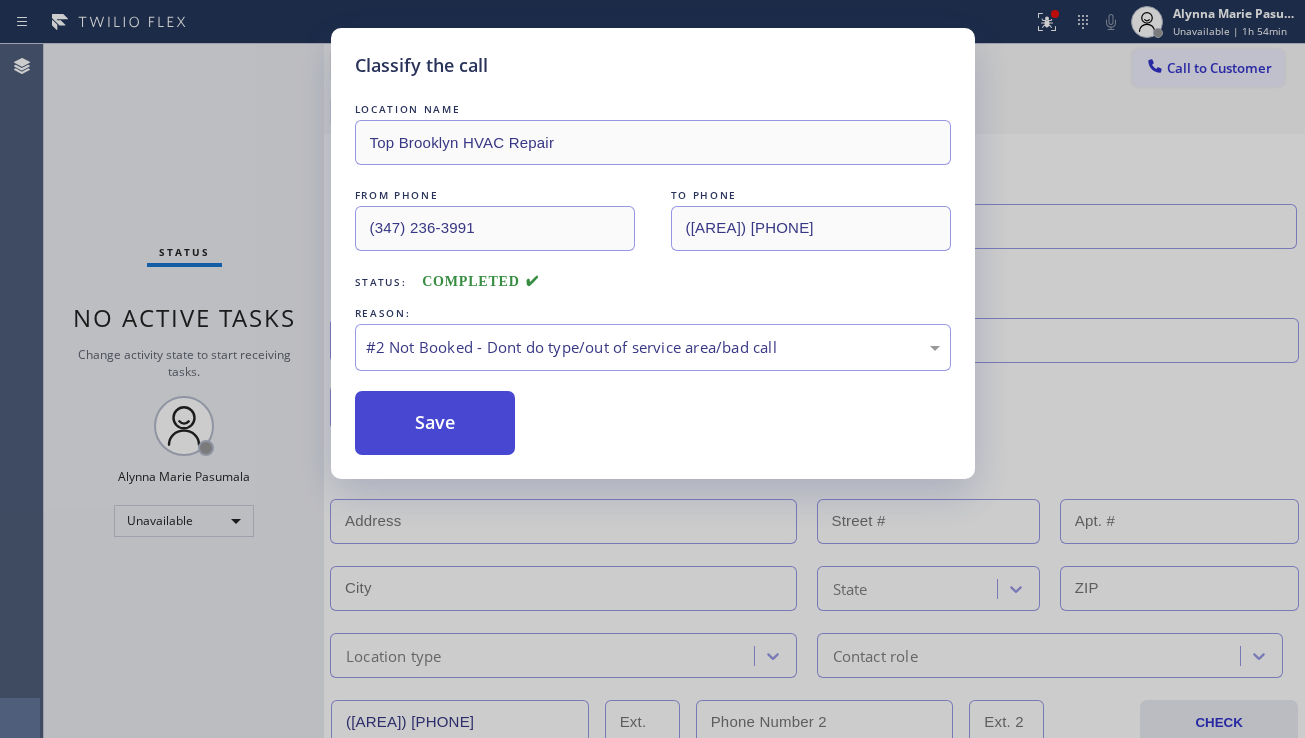 click on "Save" at bounding box center (435, 423) 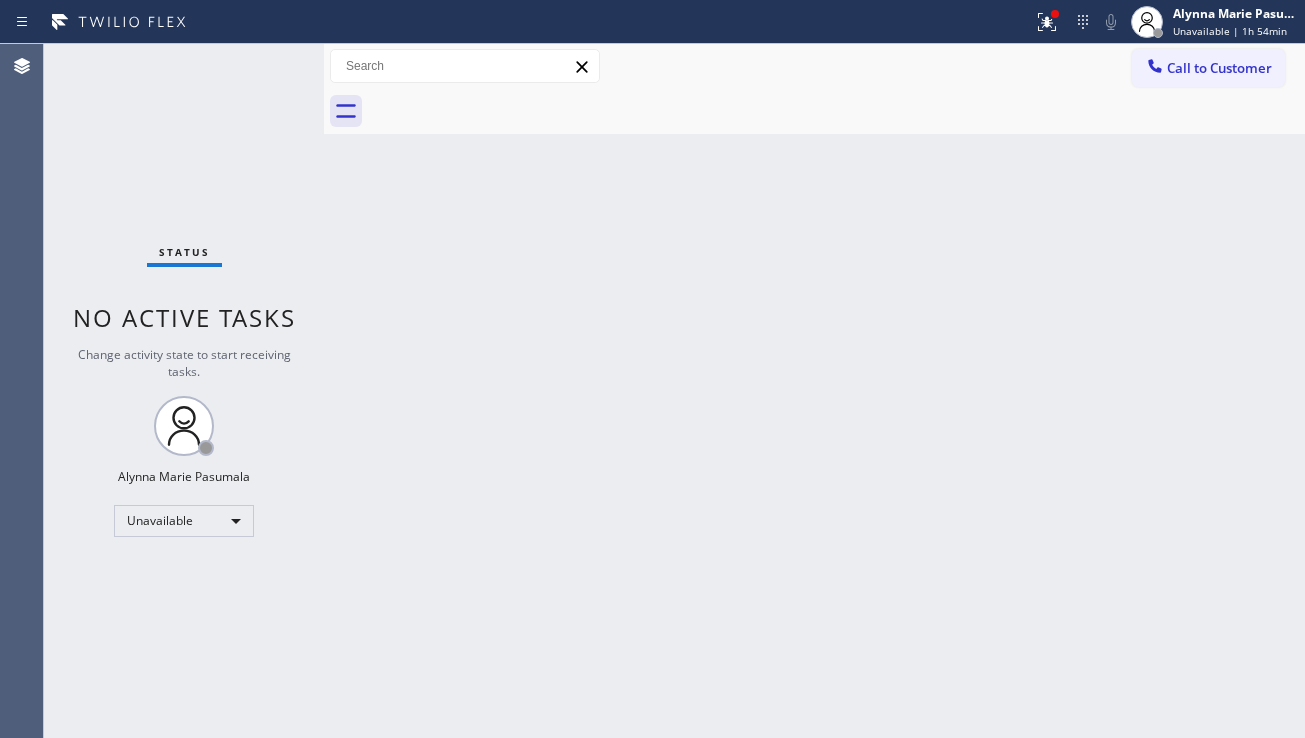 drag, startPoint x: 1242, startPoint y: 437, endPoint x: 1232, endPoint y: 408, distance: 30.675724 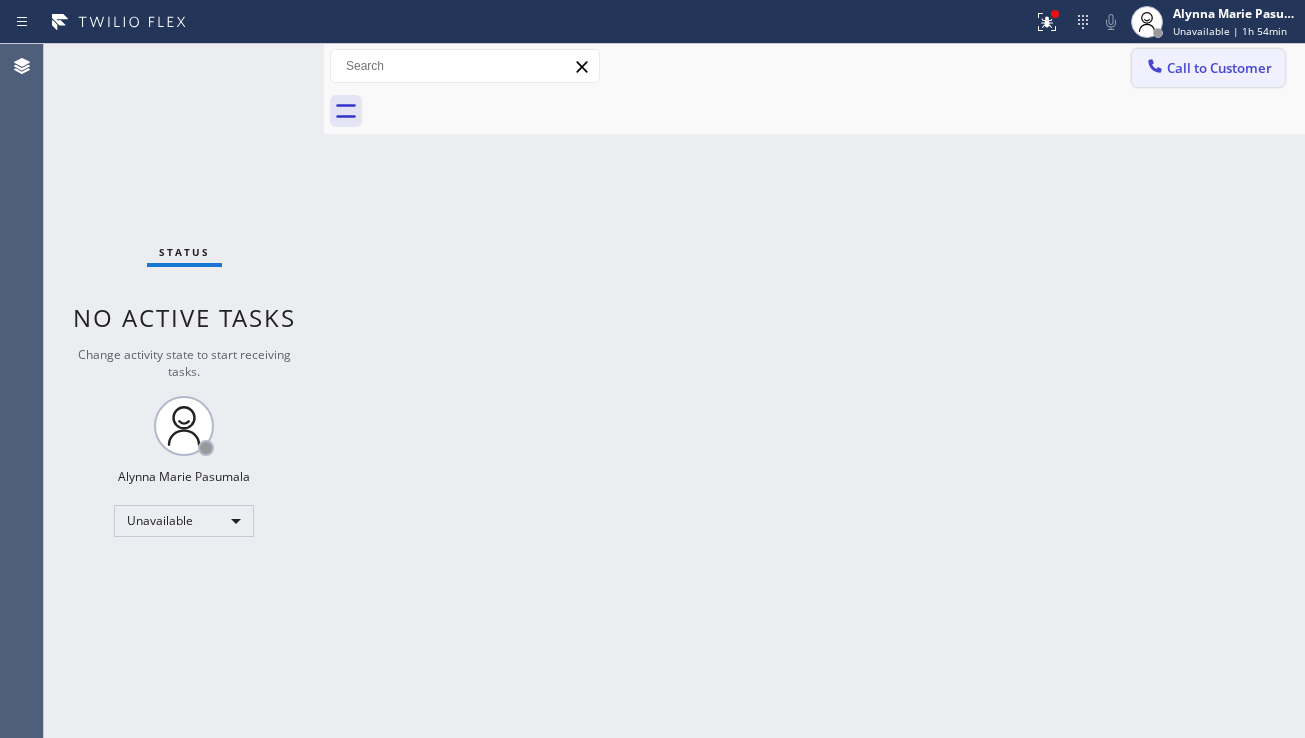 click on "Call to Customer" at bounding box center (1208, 68) 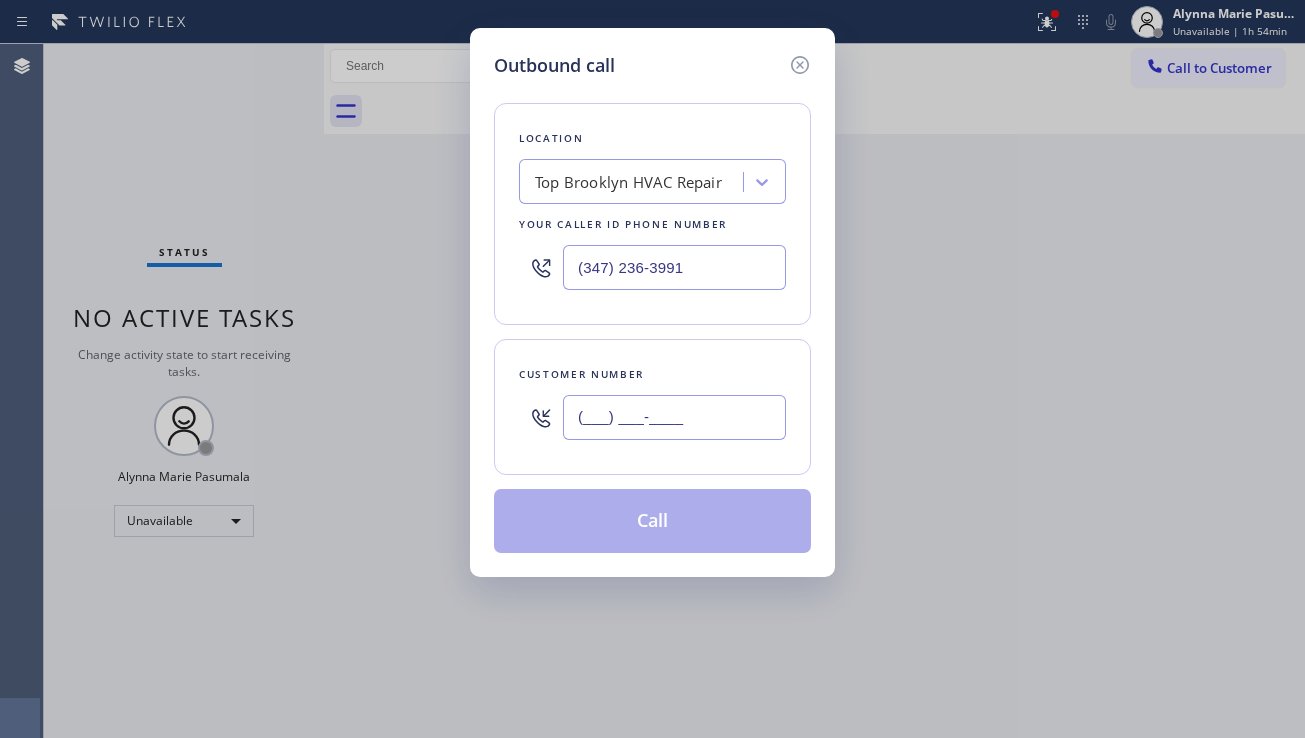 click on "(___) ___-____" at bounding box center [674, 417] 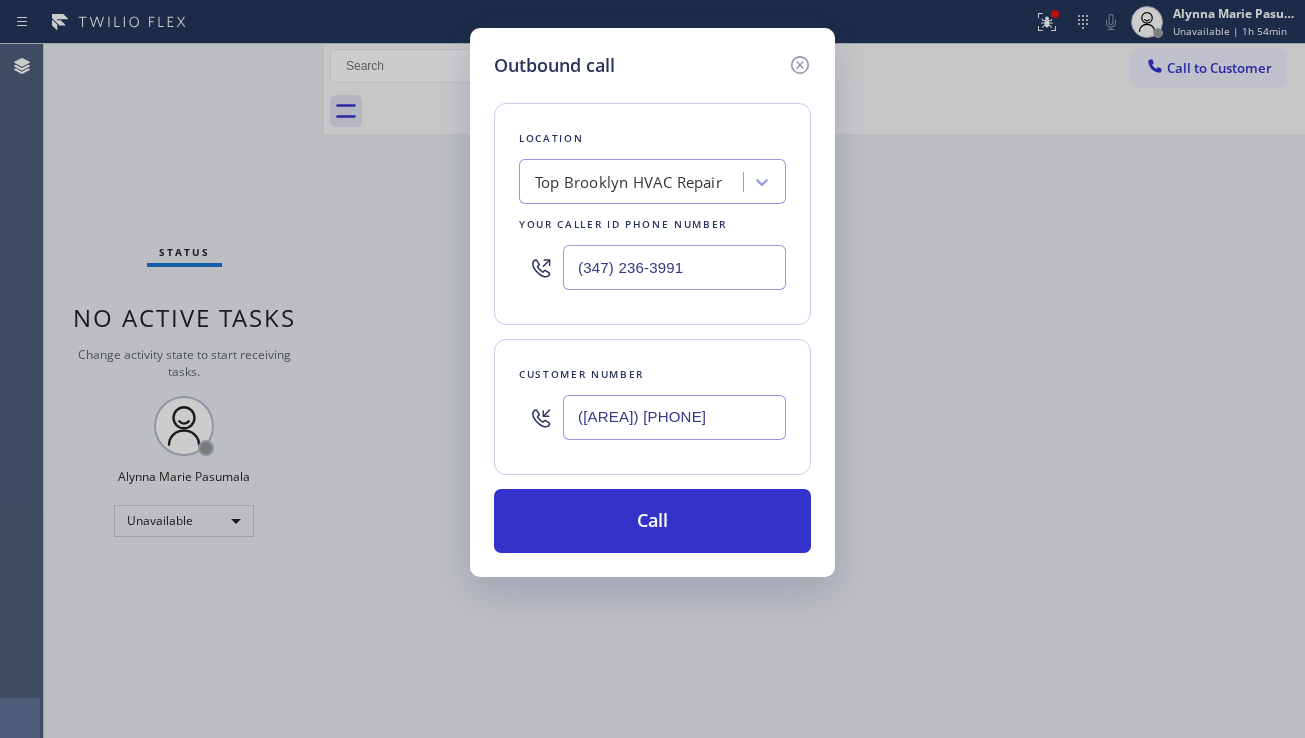 drag, startPoint x: 724, startPoint y: 418, endPoint x: 540, endPoint y: 420, distance: 184.01086 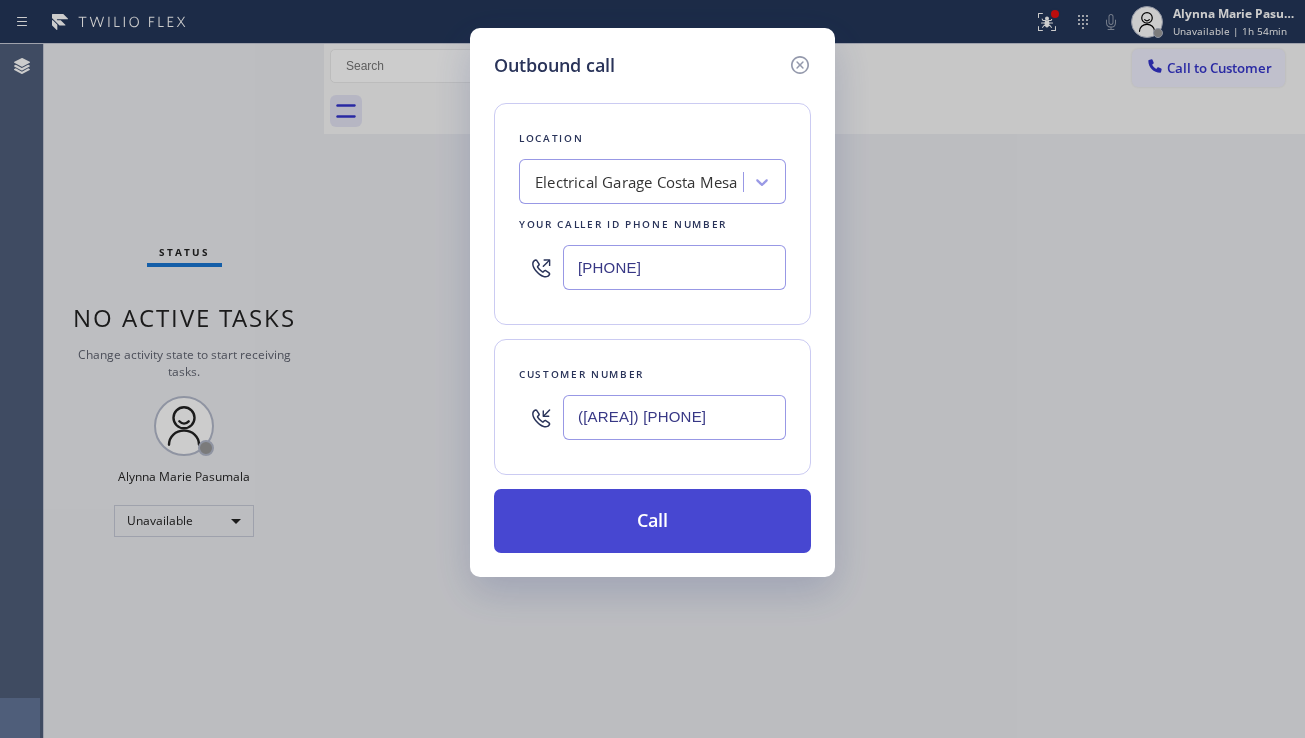 click on "Call" at bounding box center (652, 521) 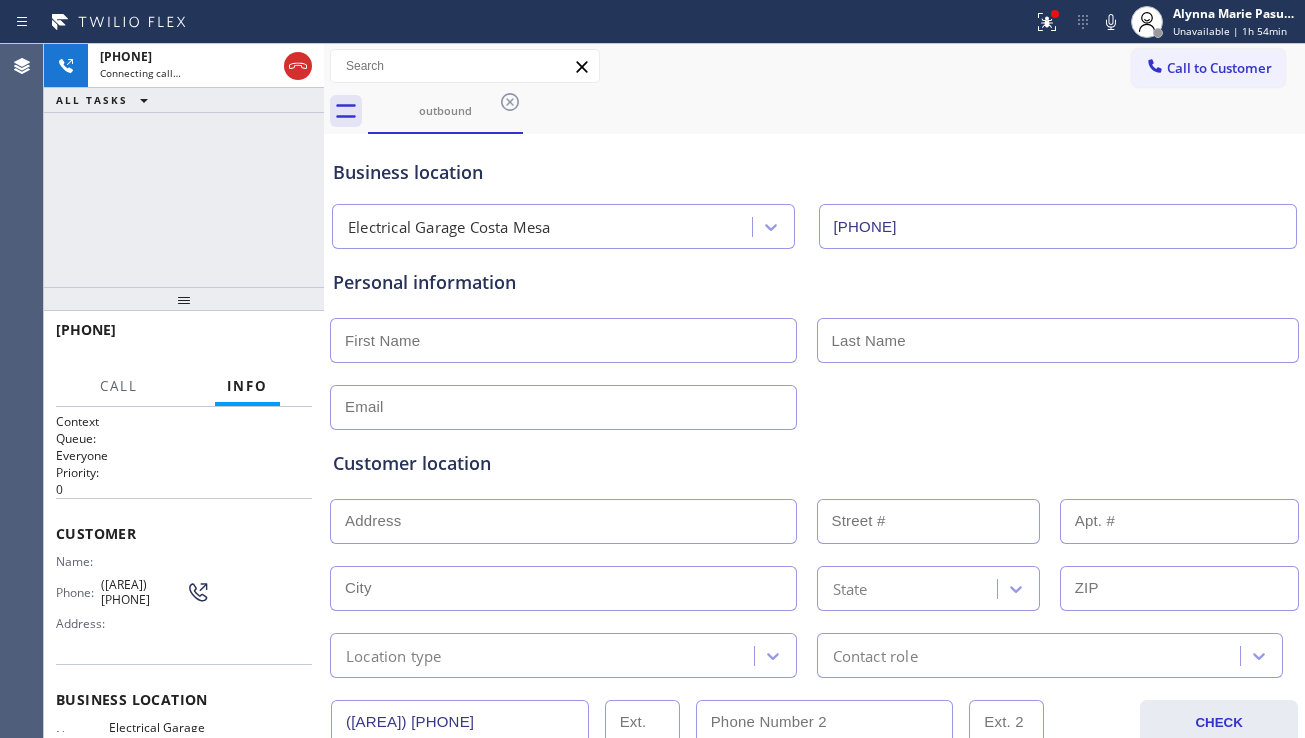 scroll, scrollTop: 8, scrollLeft: 0, axis: vertical 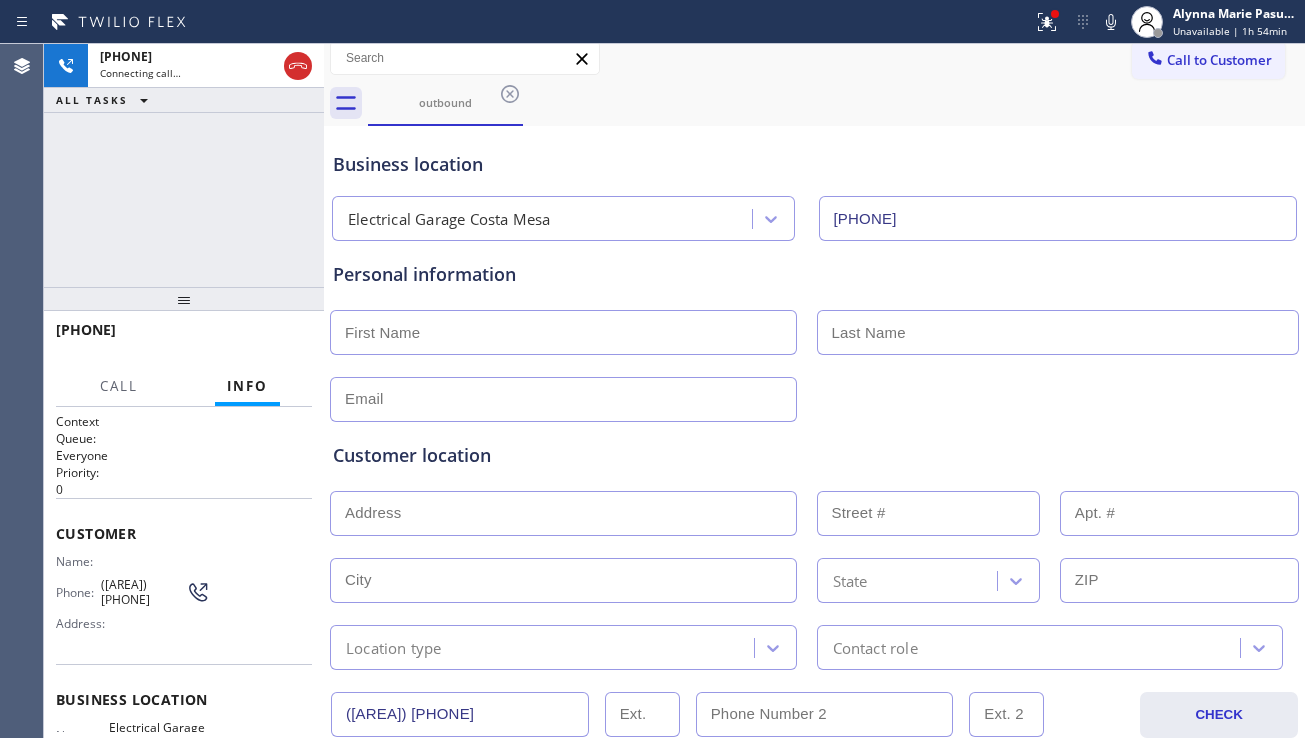drag, startPoint x: 462, startPoint y: 719, endPoint x: 327, endPoint y: 716, distance: 135.03333 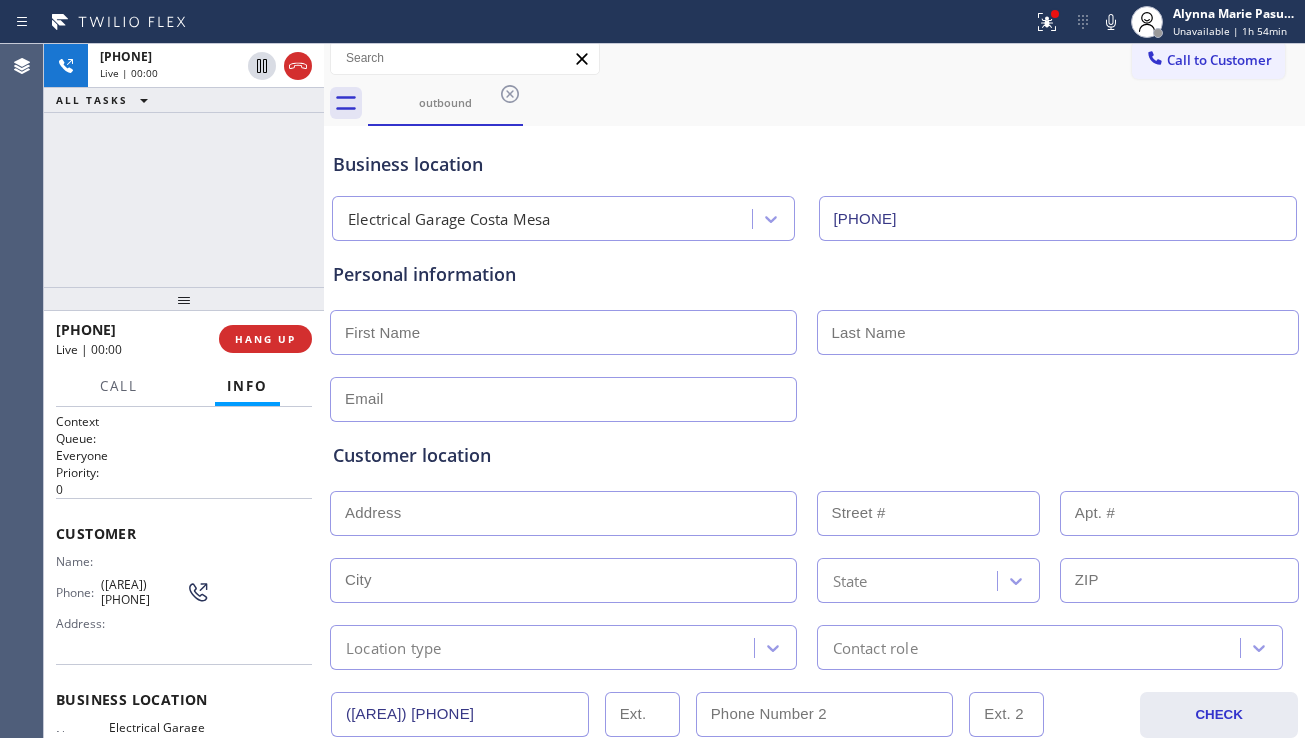 click on "Customer location" at bounding box center (814, 455) 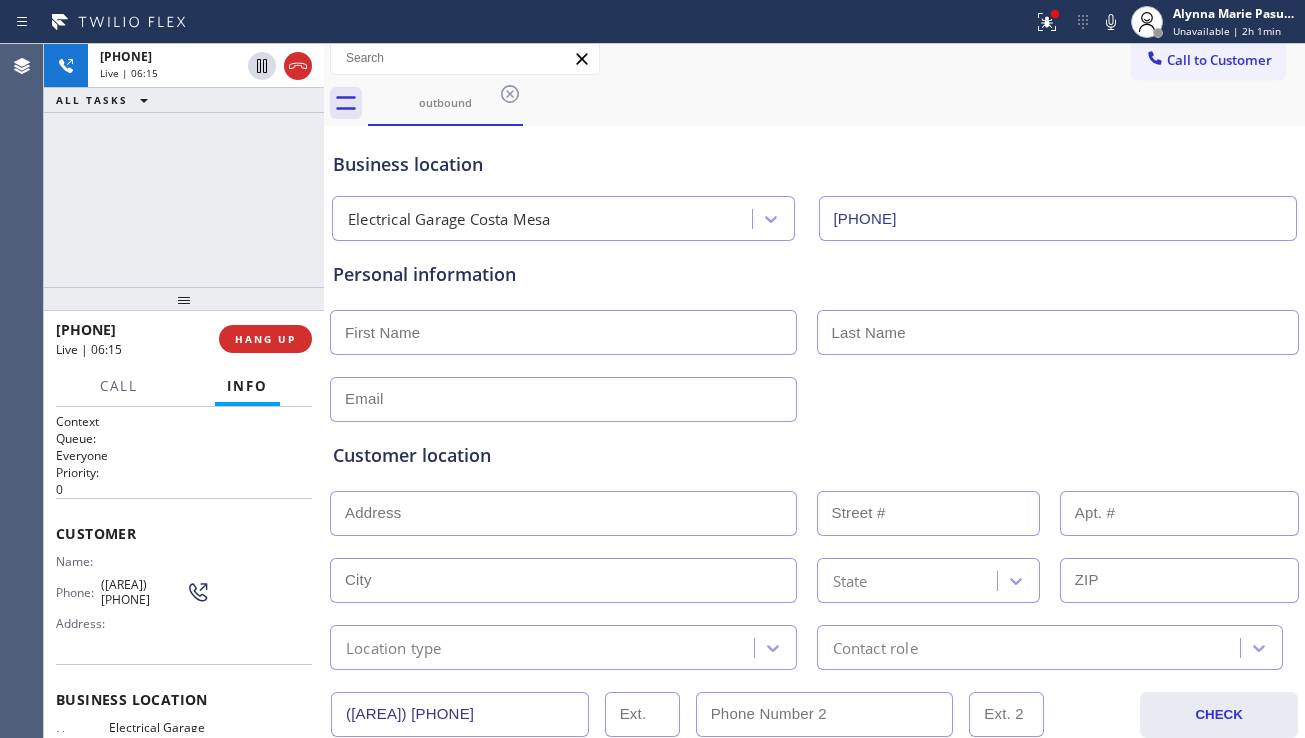 click on "Customer location" at bounding box center [814, 455] 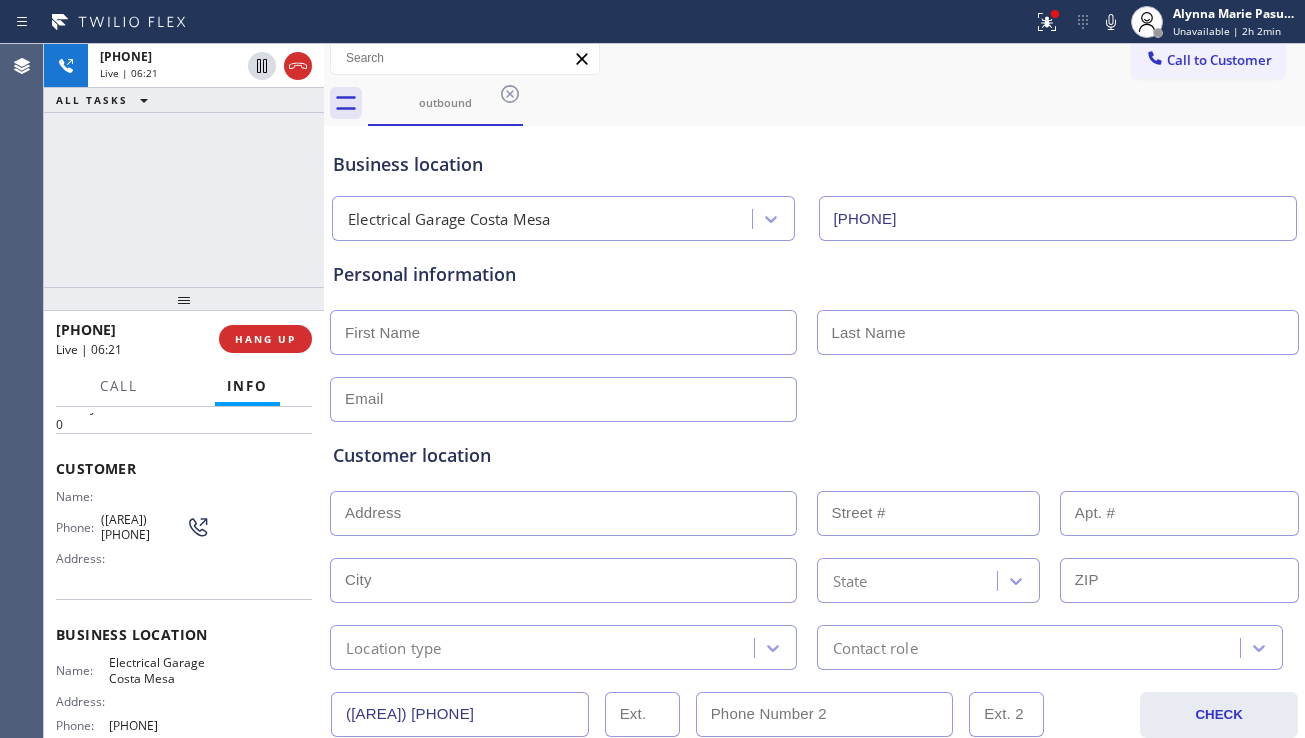 scroll, scrollTop: 100, scrollLeft: 0, axis: vertical 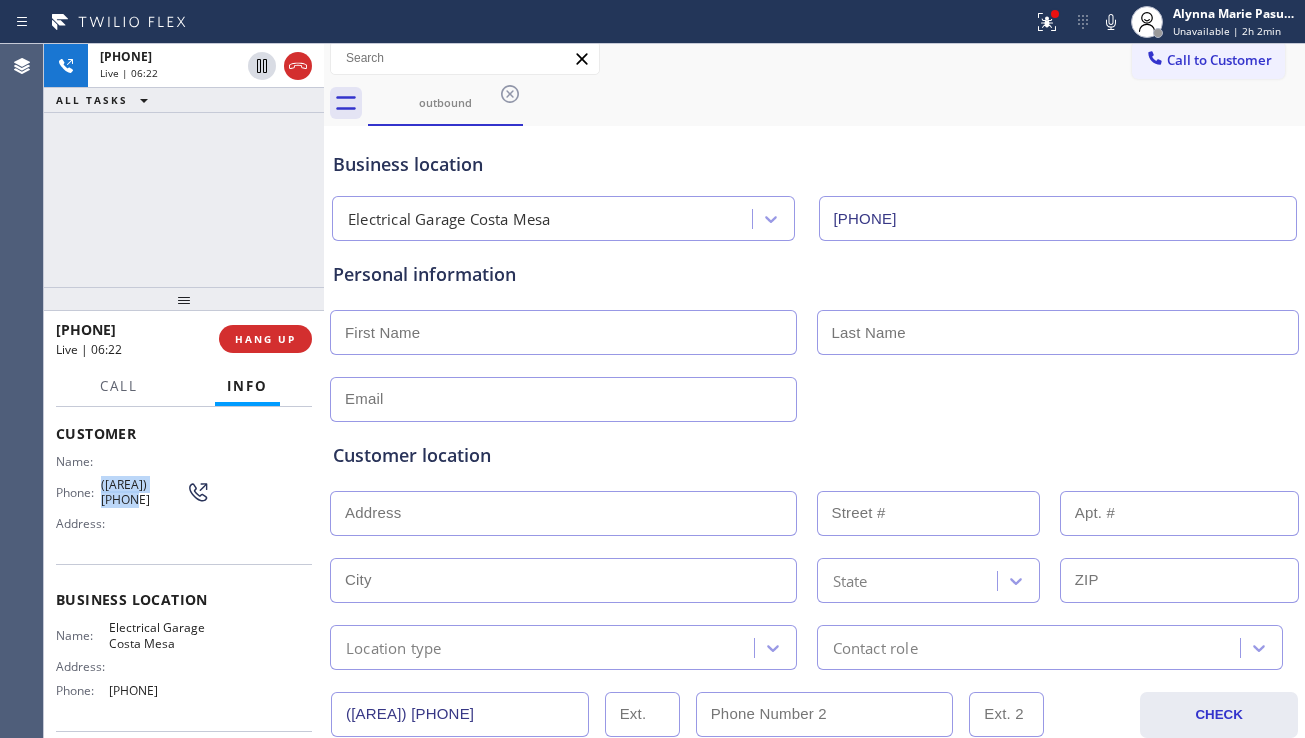 drag, startPoint x: 125, startPoint y: 499, endPoint x: 96, endPoint y: 487, distance: 31.38471 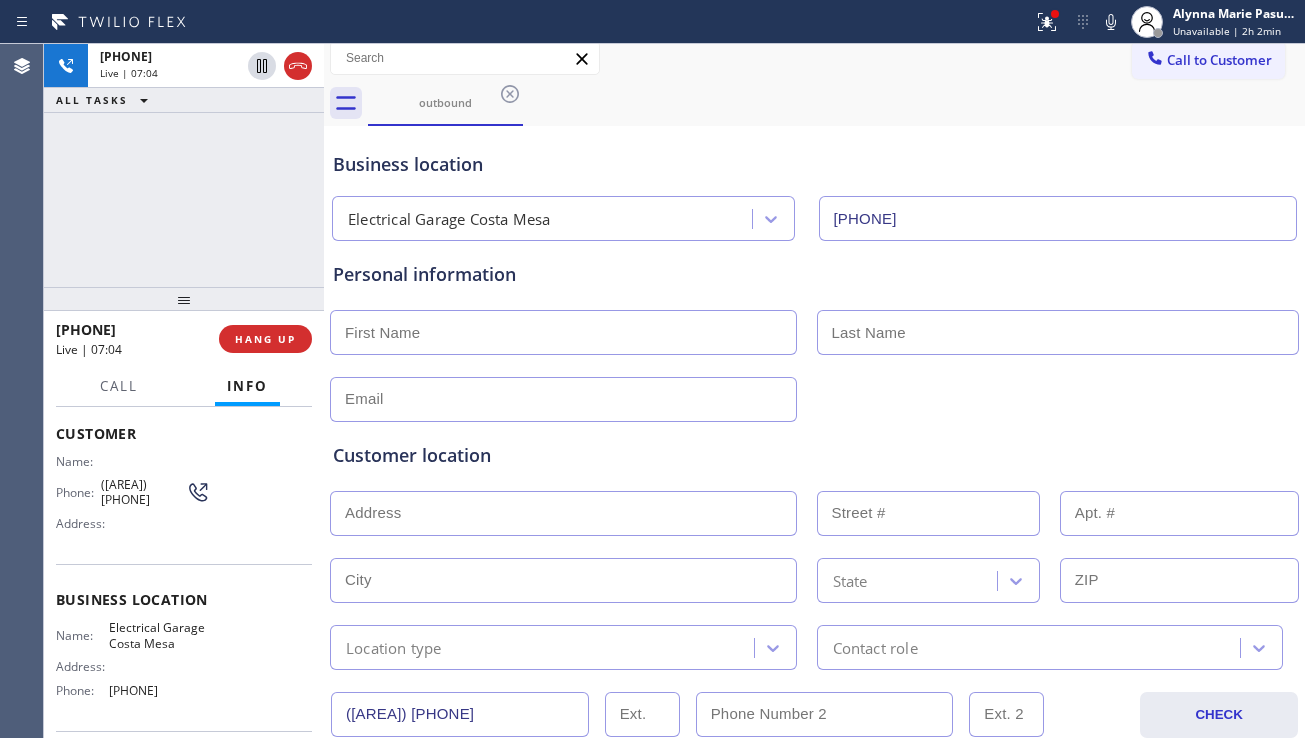 click on "Customer location" at bounding box center (814, 455) 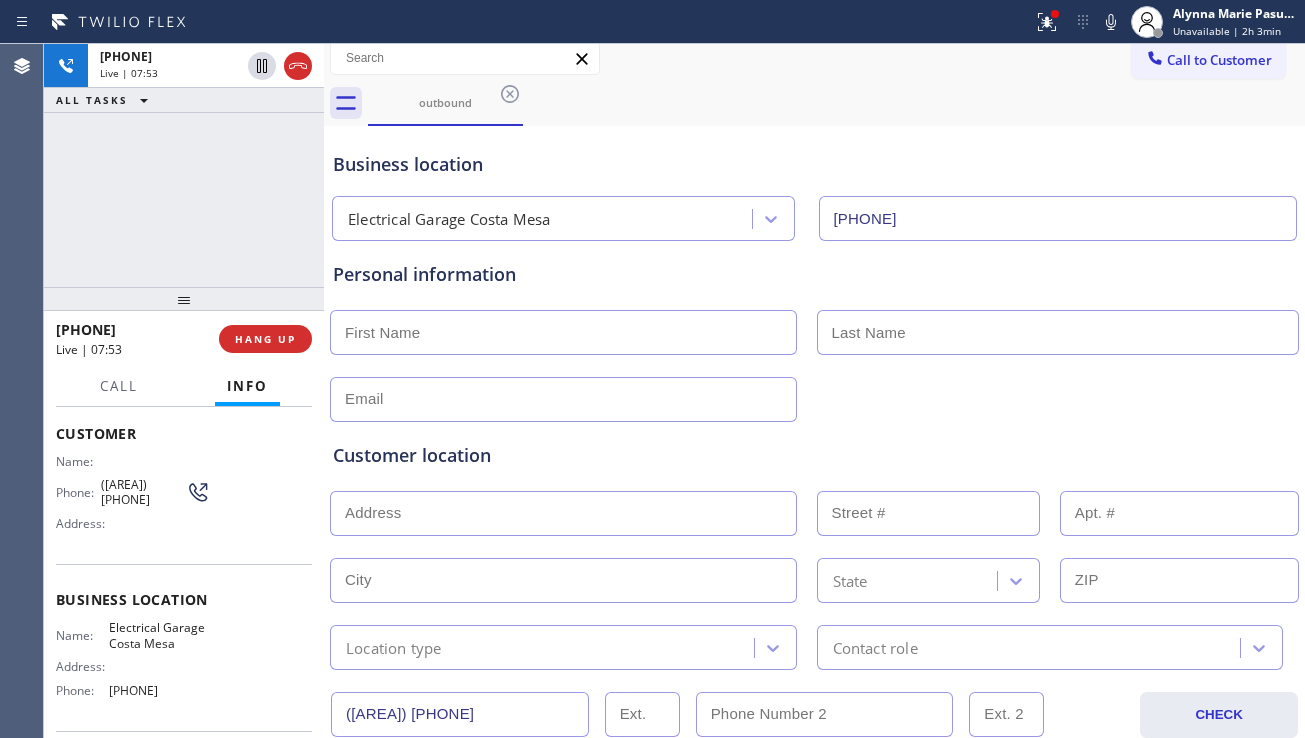 click on "Customer location" at bounding box center (814, 455) 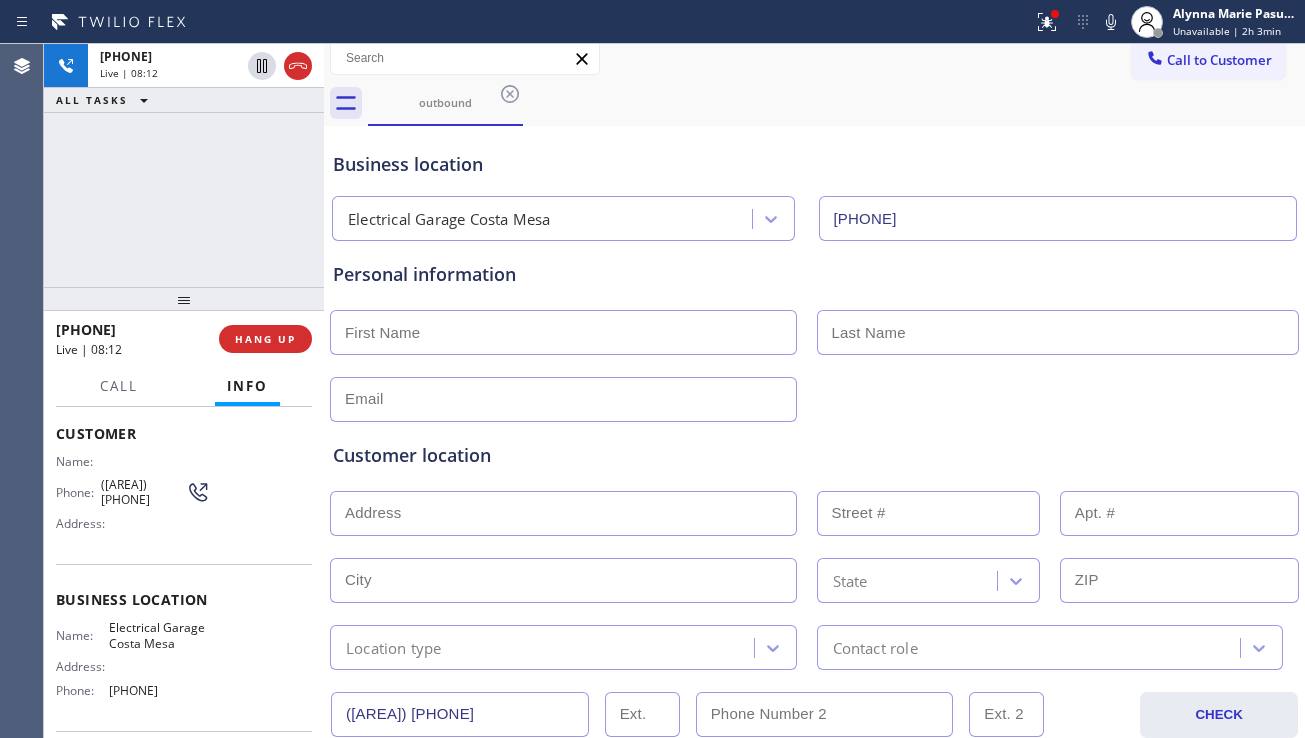 click on "Customer location >> ADD NEW ADDRESS << + NEW ADDRESS State Location type Contact role" at bounding box center (814, 556) 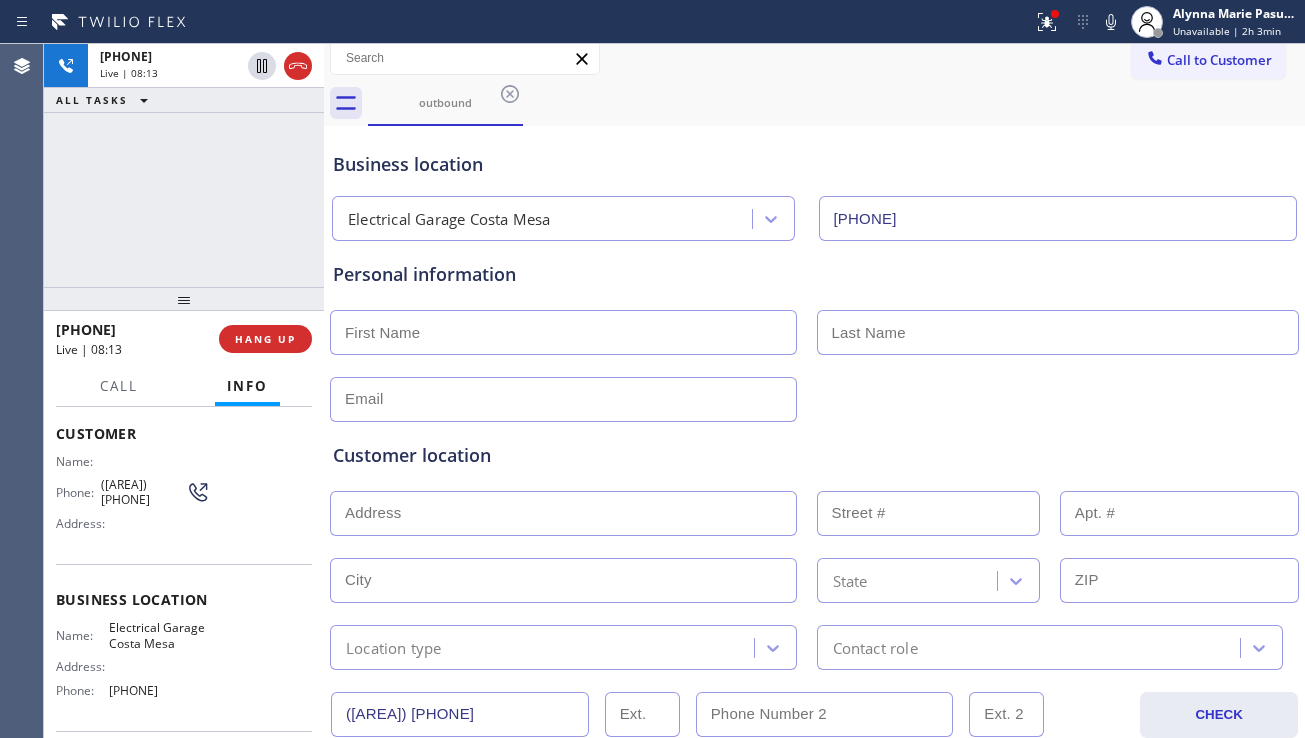 click at bounding box center (563, 513) 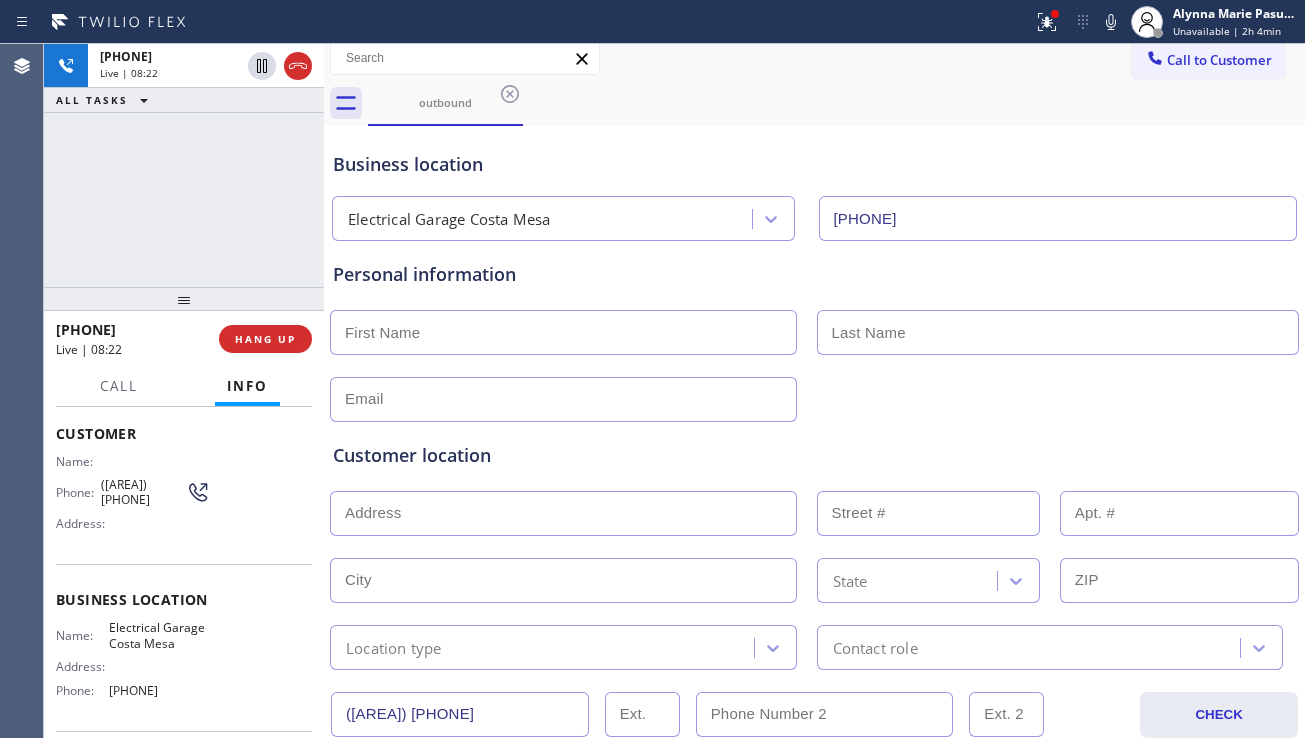 click on "Customer location" at bounding box center [814, 455] 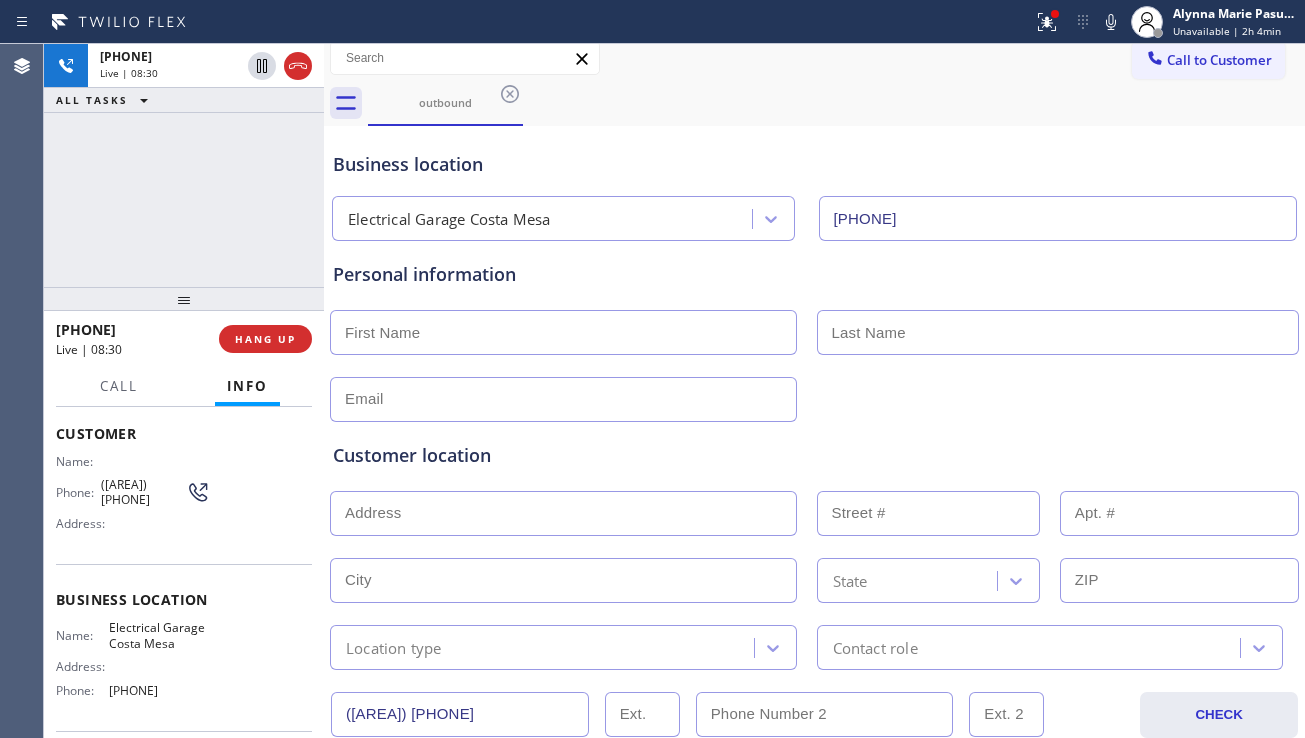 click on "Customer location" at bounding box center (814, 455) 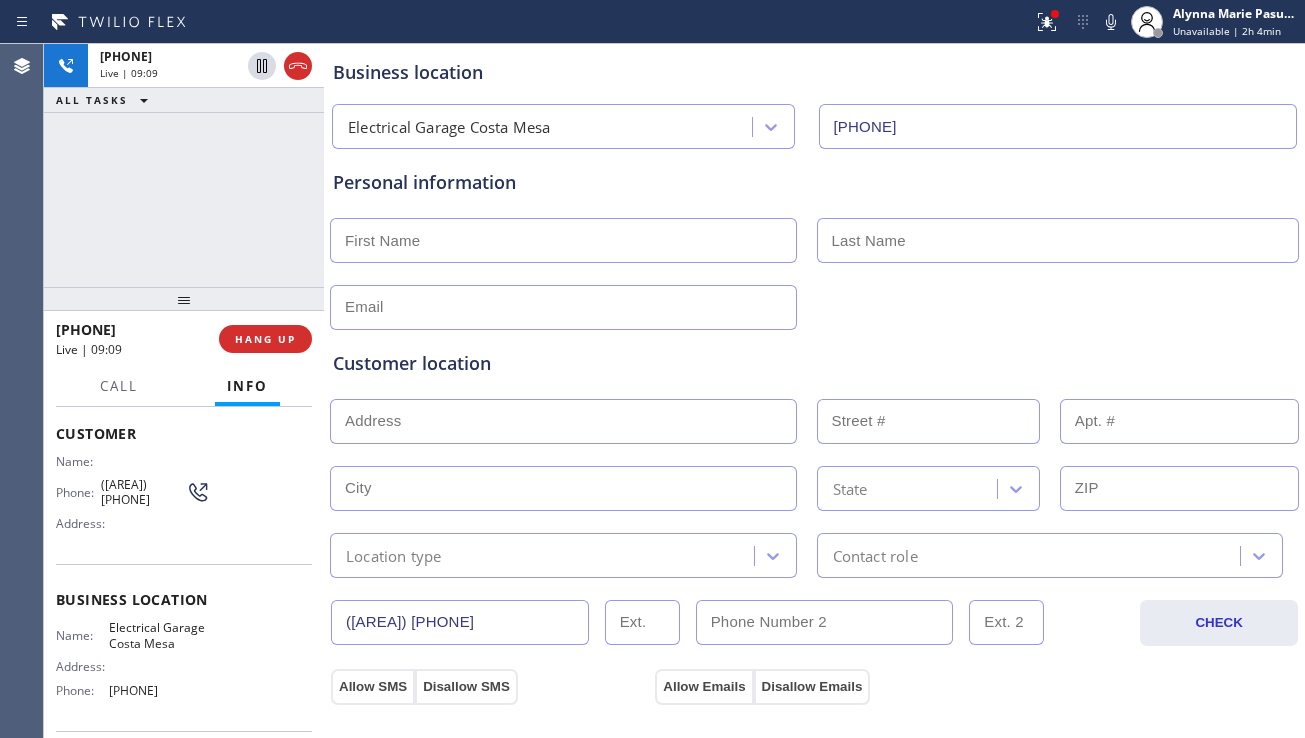 scroll, scrollTop: 0, scrollLeft: 0, axis: both 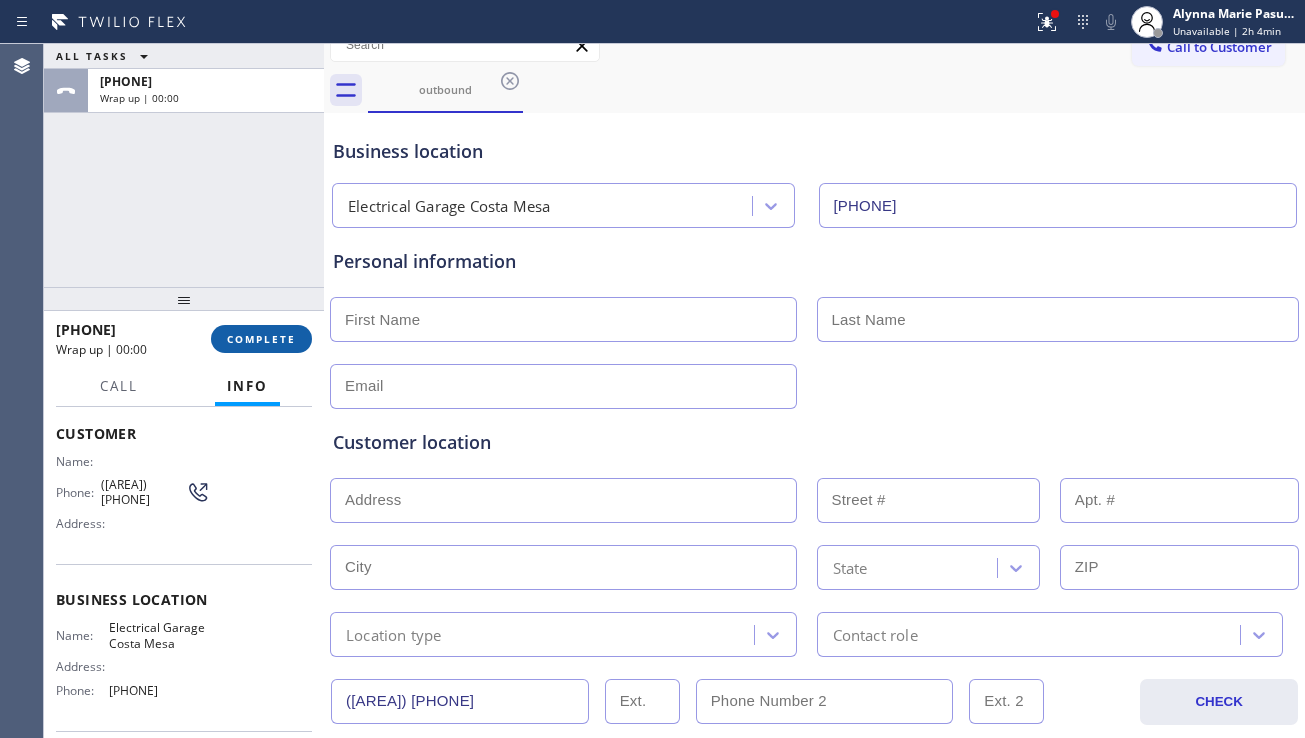 click on "COMPLETE" at bounding box center (261, 339) 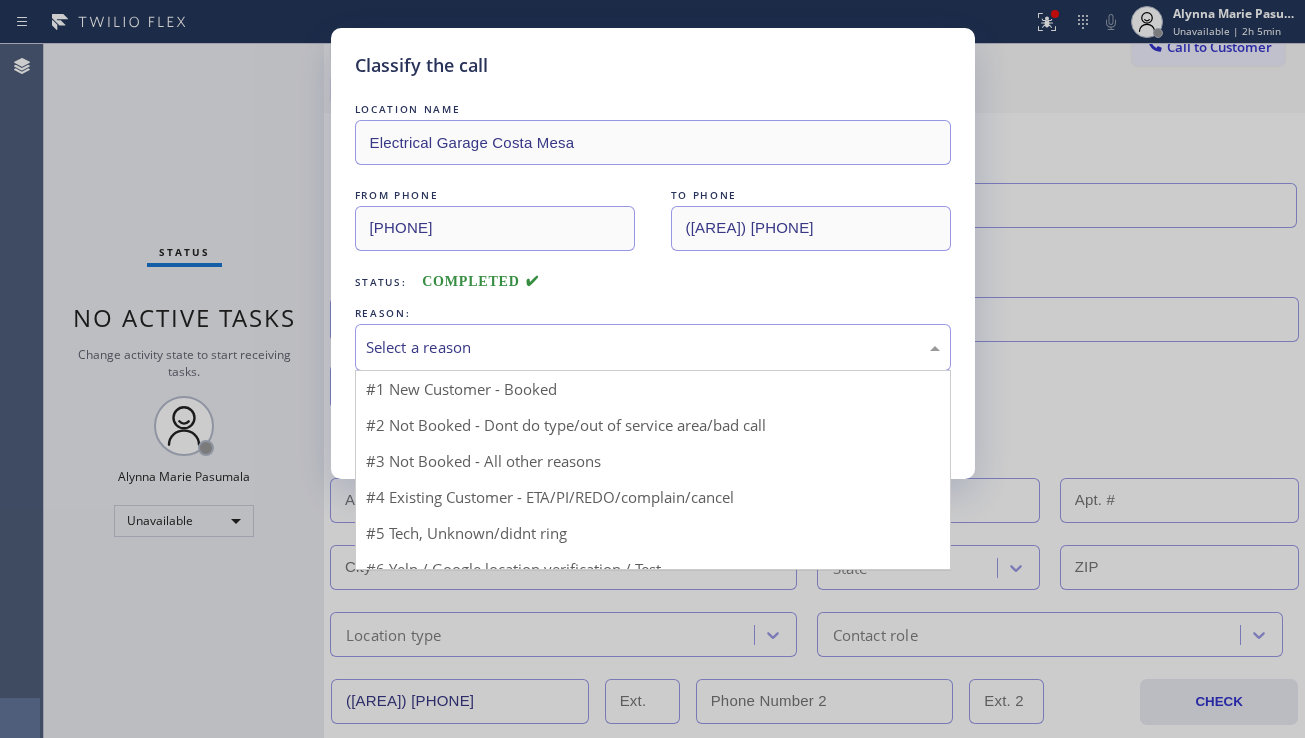 click on "Select a reason" at bounding box center (653, 347) 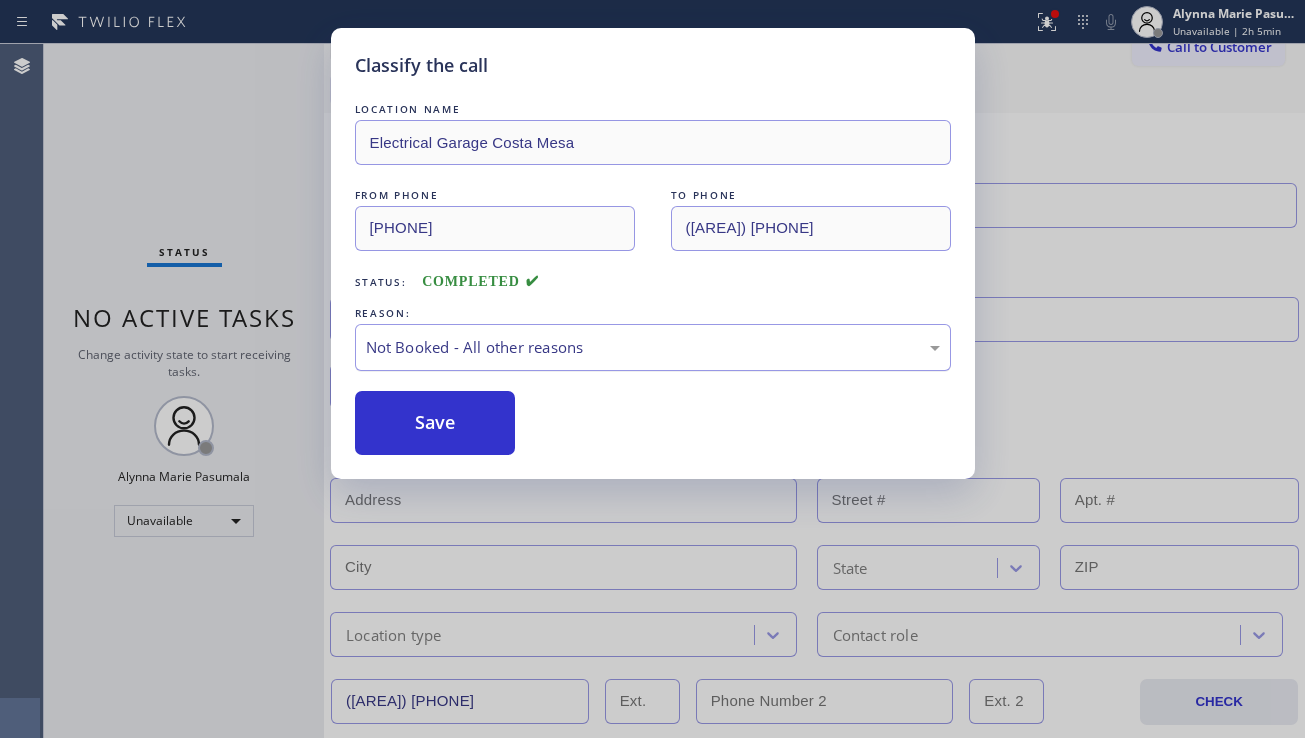 click on "Not Booked - All other reasons" at bounding box center (653, 347) 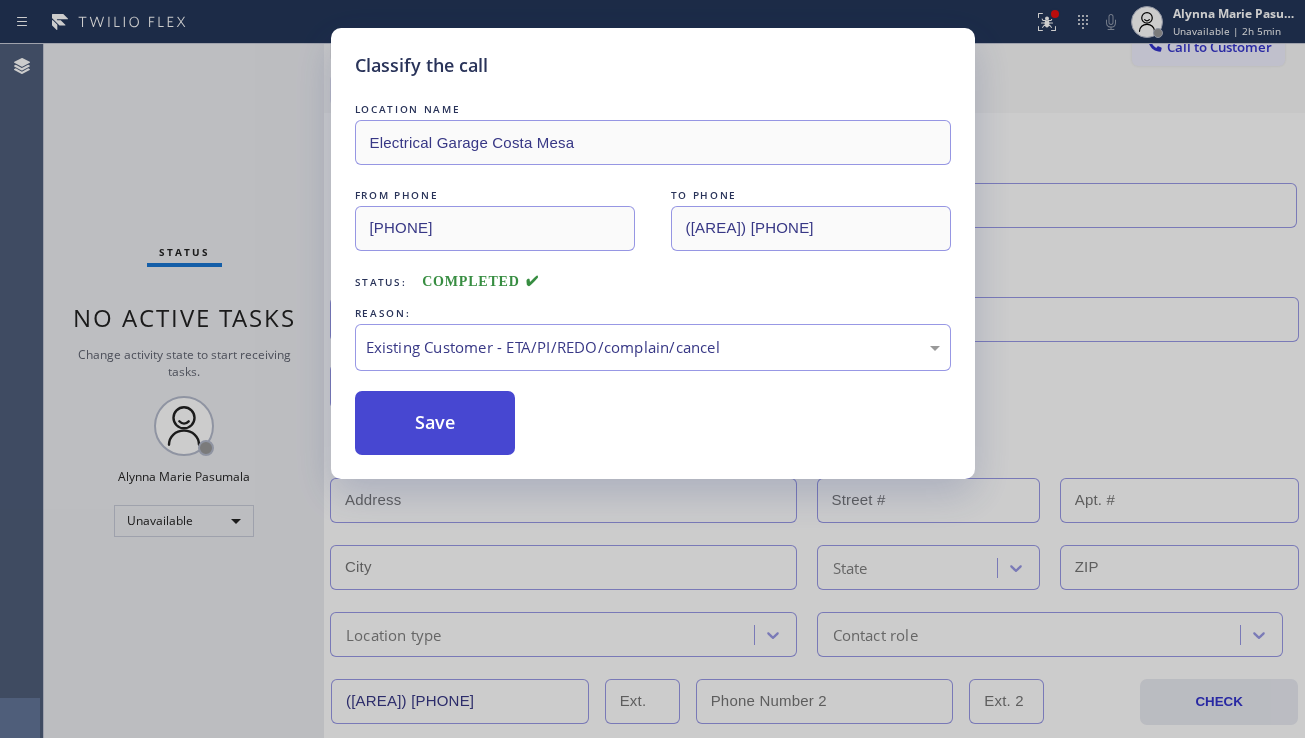 click on "Save" at bounding box center (435, 423) 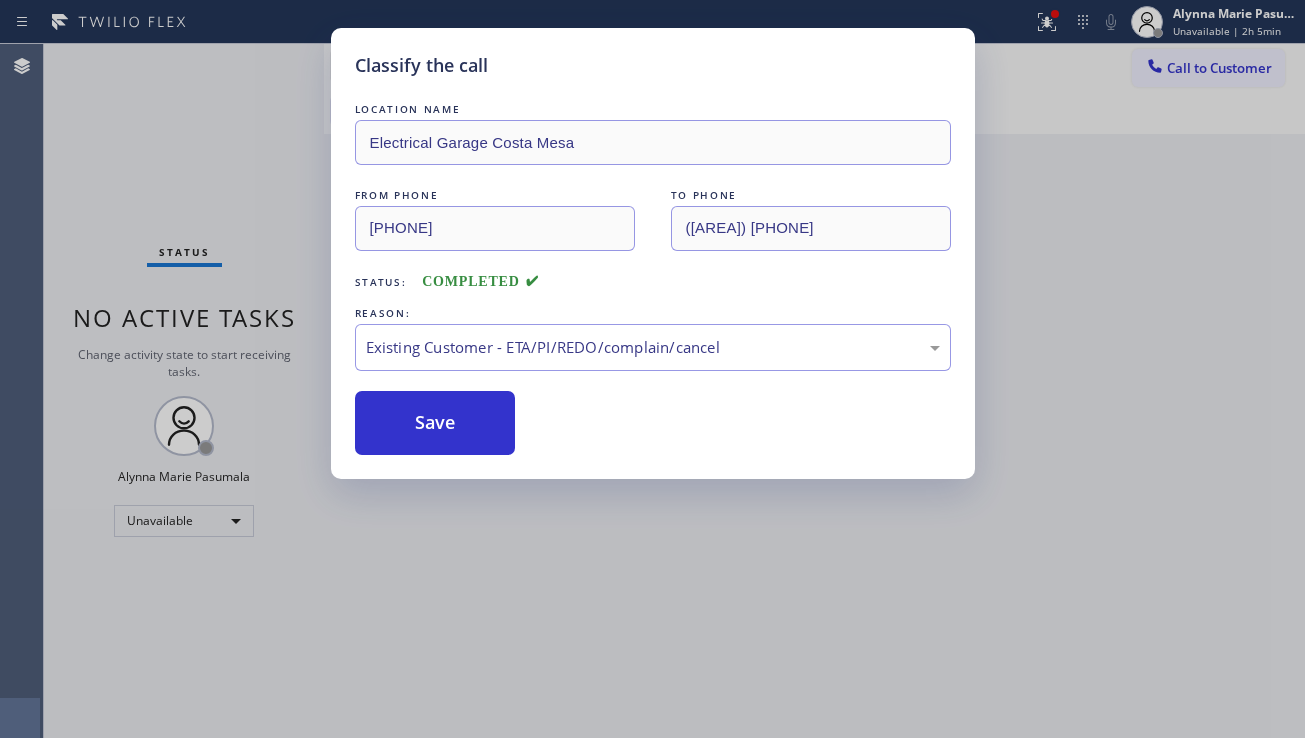 scroll, scrollTop: 0, scrollLeft: 0, axis: both 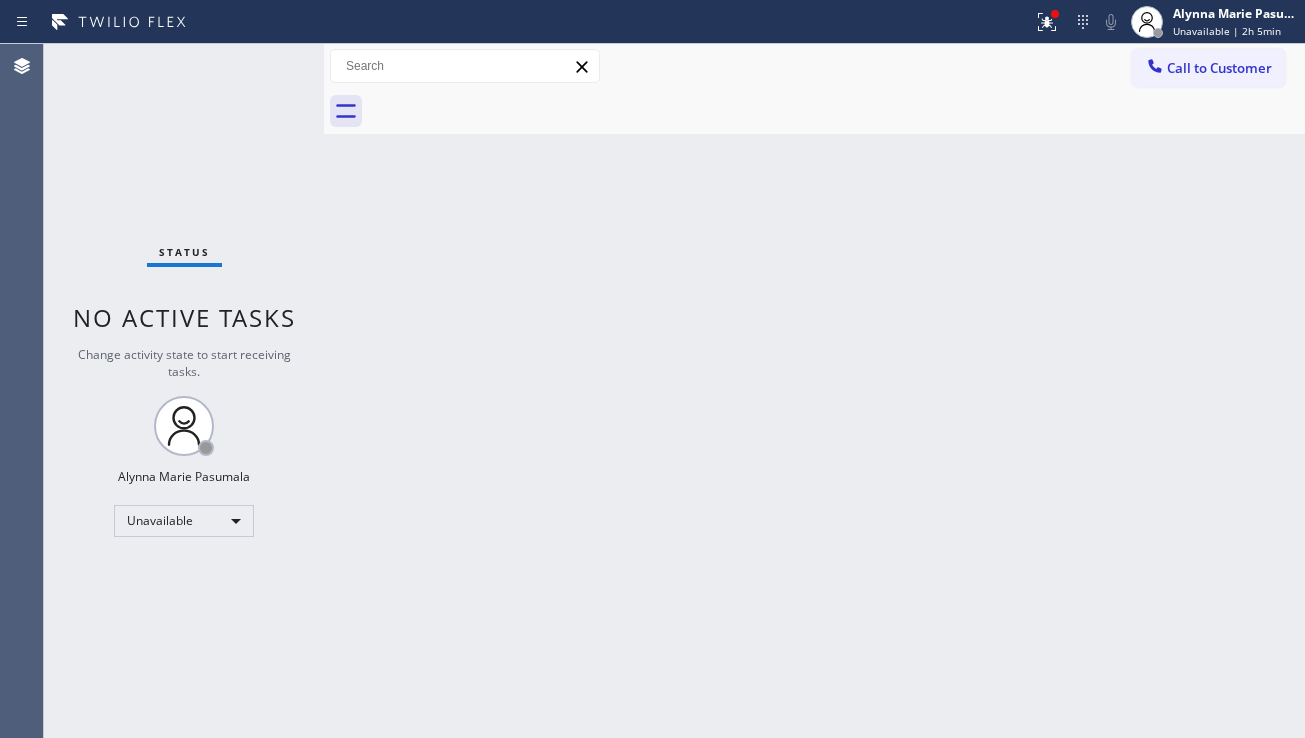 click 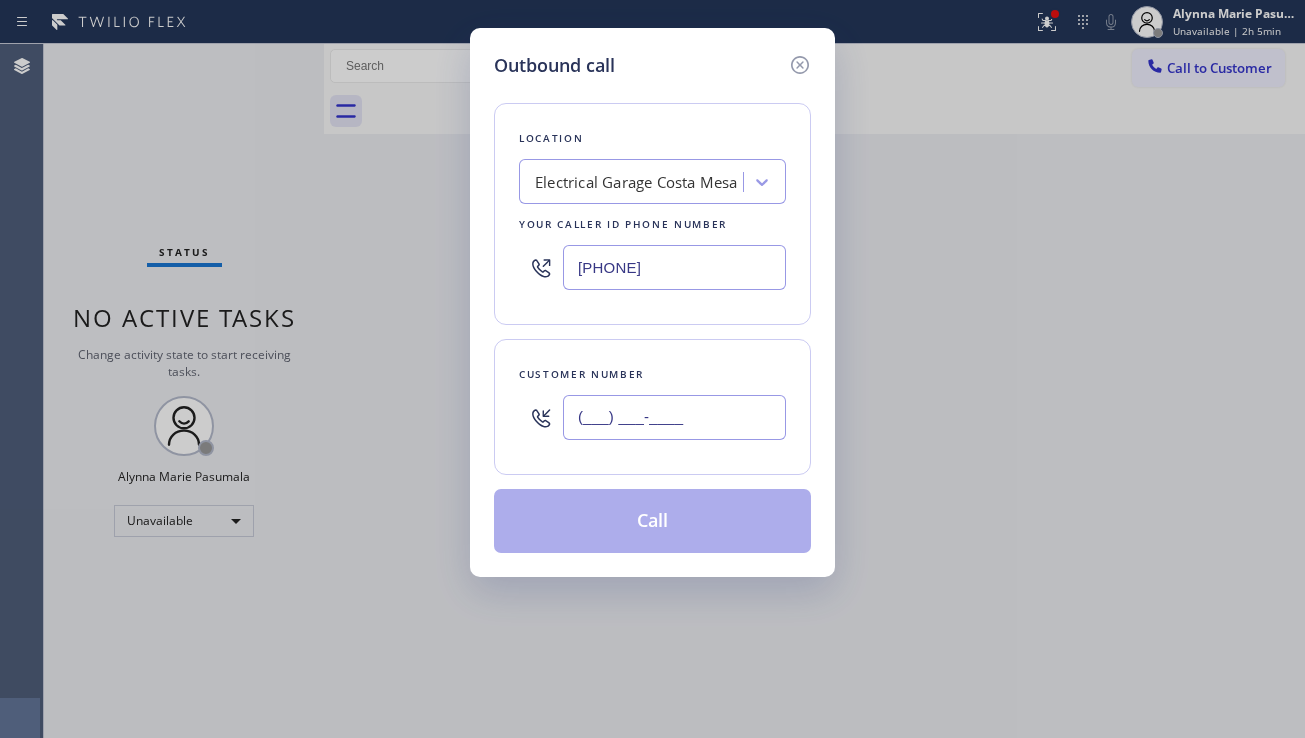 click on "(___) ___-____" at bounding box center [674, 417] 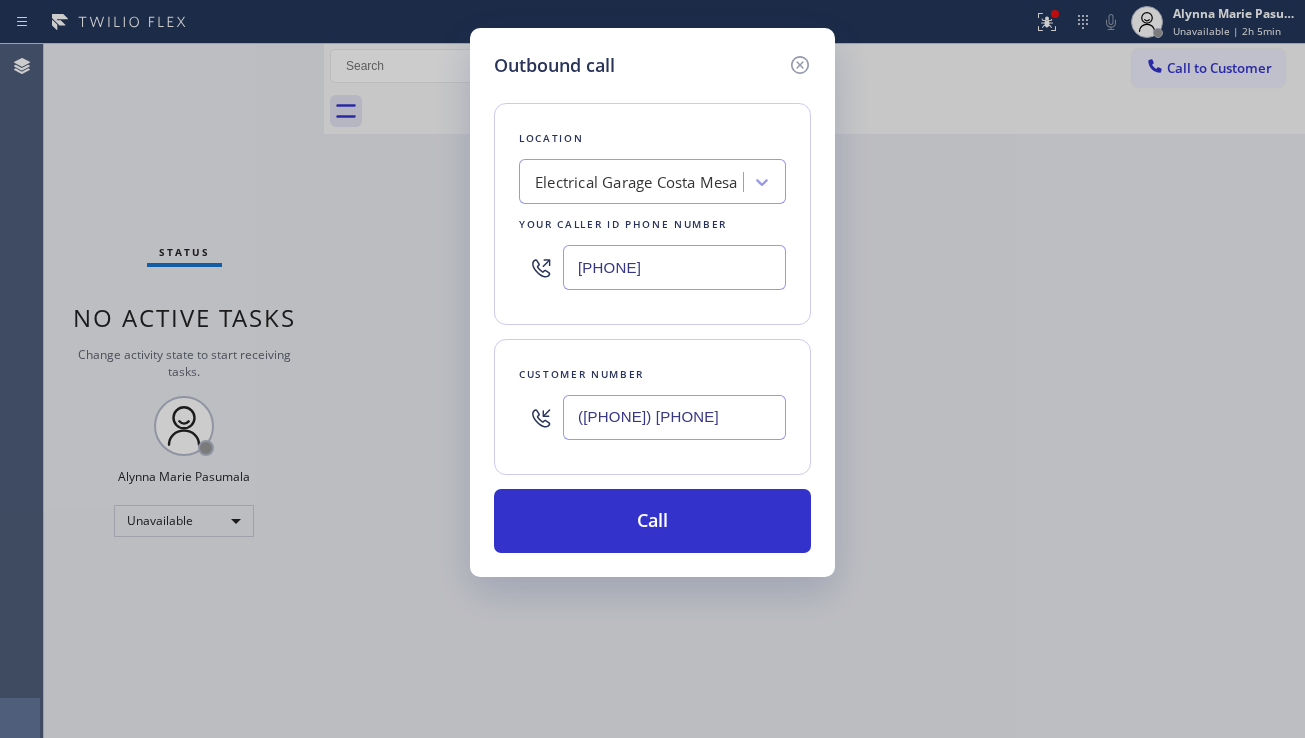 drag, startPoint x: 716, startPoint y: 259, endPoint x: 541, endPoint y: 266, distance: 175.13994 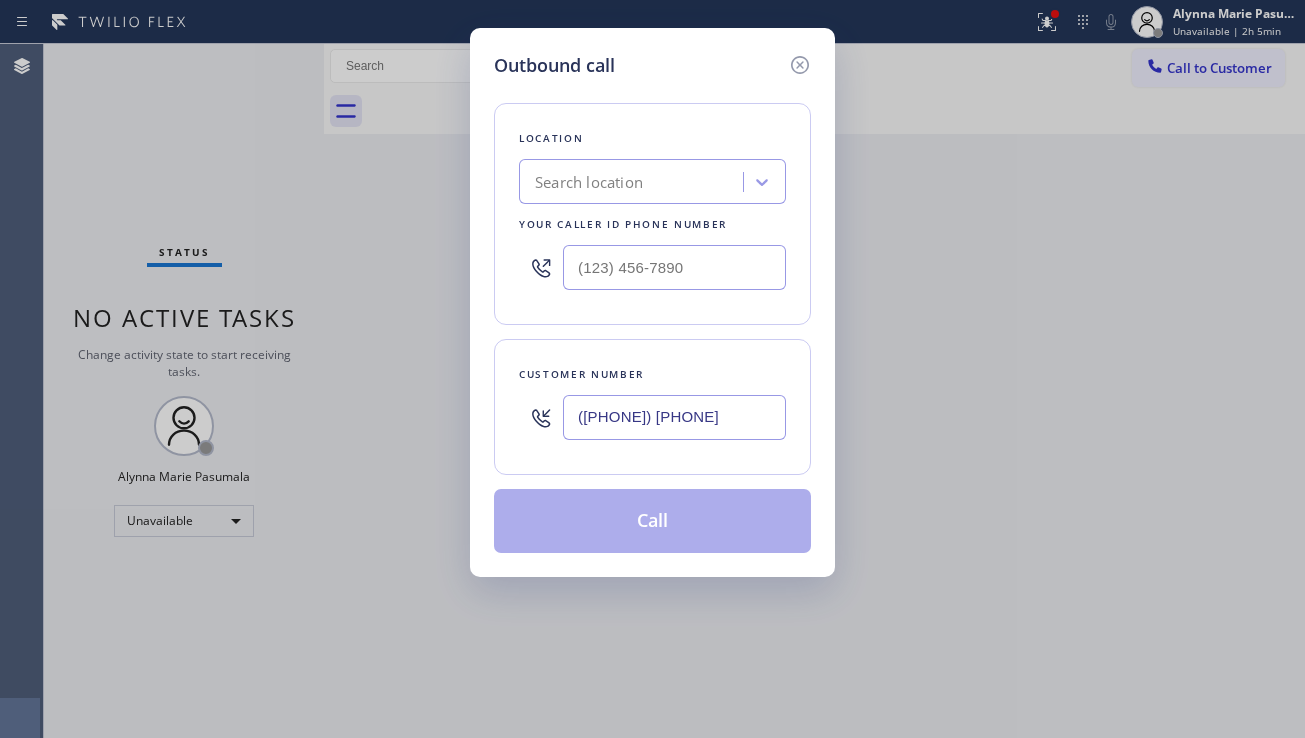 click on "Location Search location Your caller id phone number" at bounding box center (652, 214) 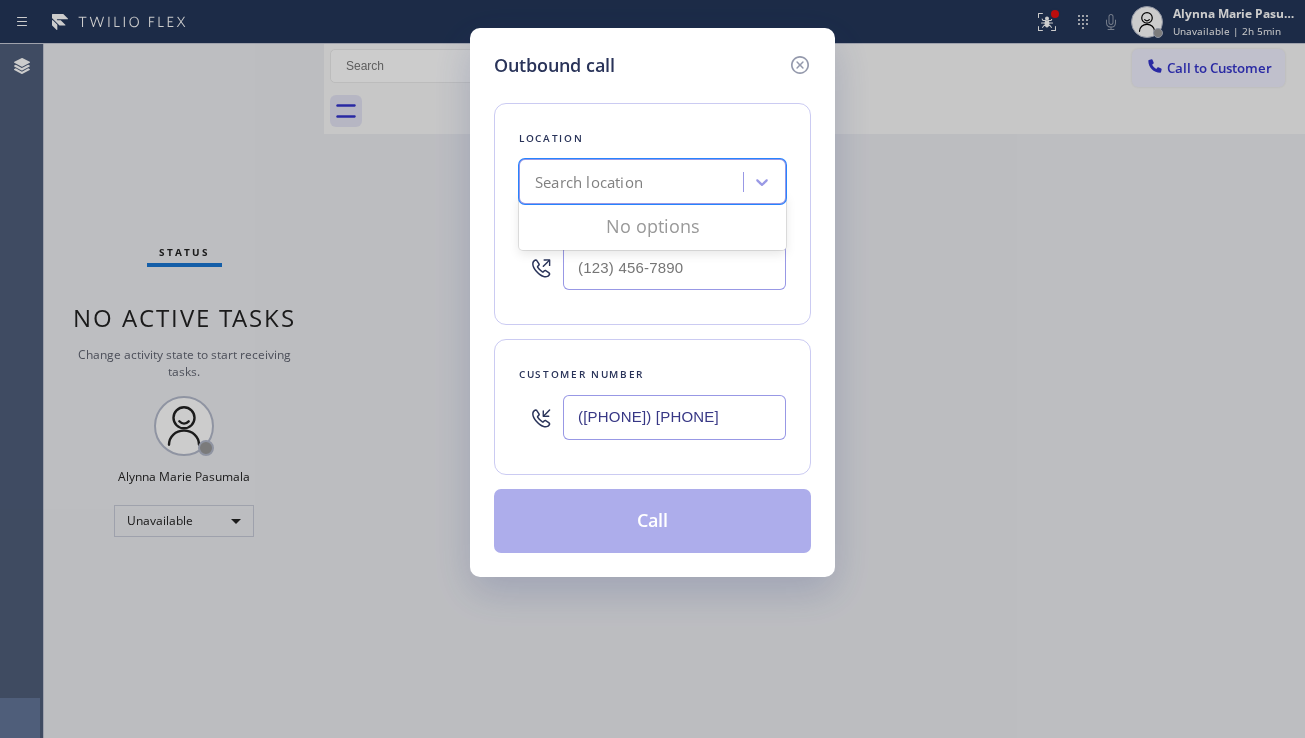 click on "Search location" at bounding box center [589, 182] 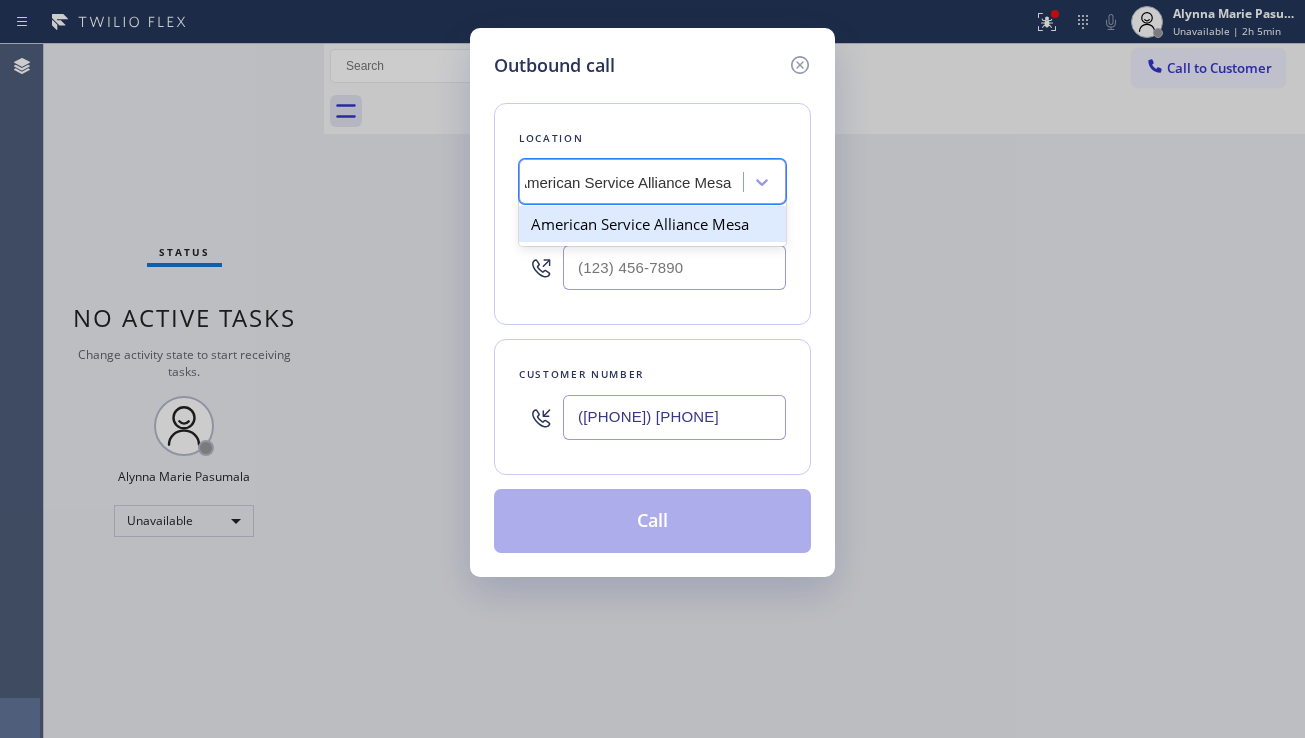 click on "American Service Alliance Mesa" at bounding box center (652, 224) 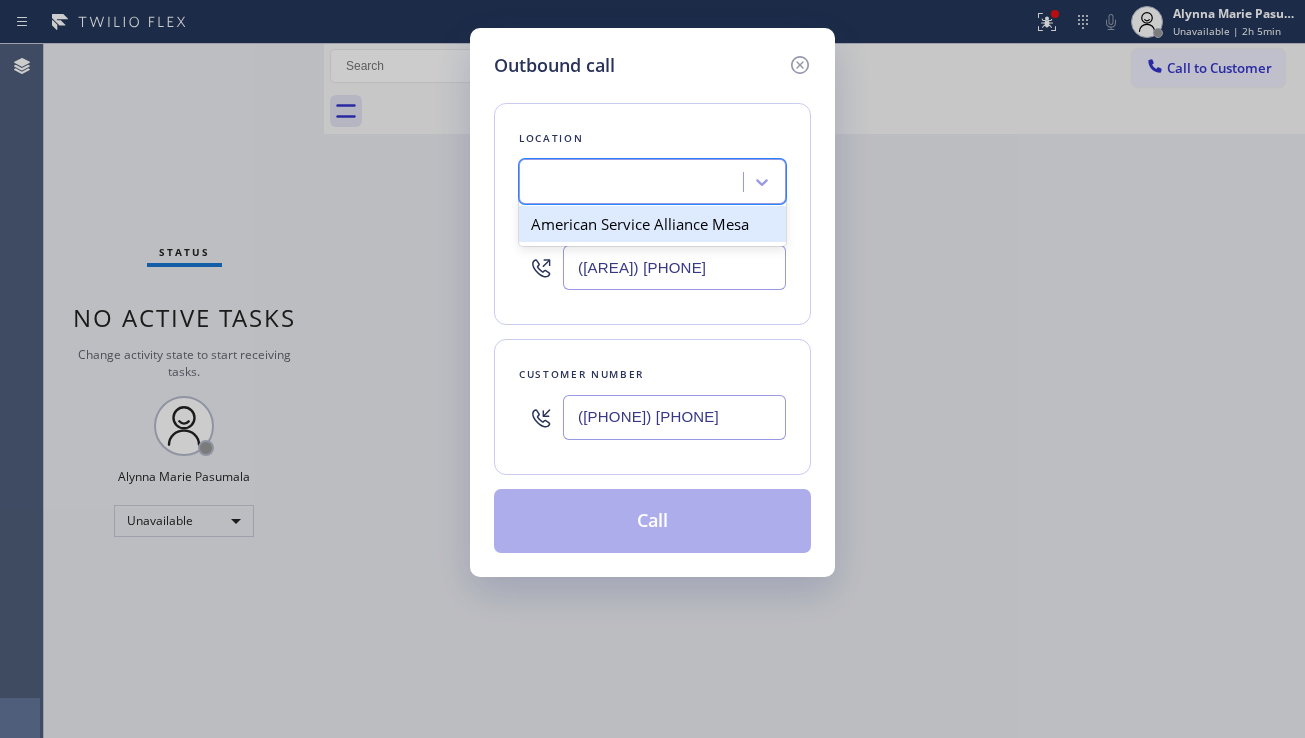 scroll, scrollTop: 0, scrollLeft: 2, axis: horizontal 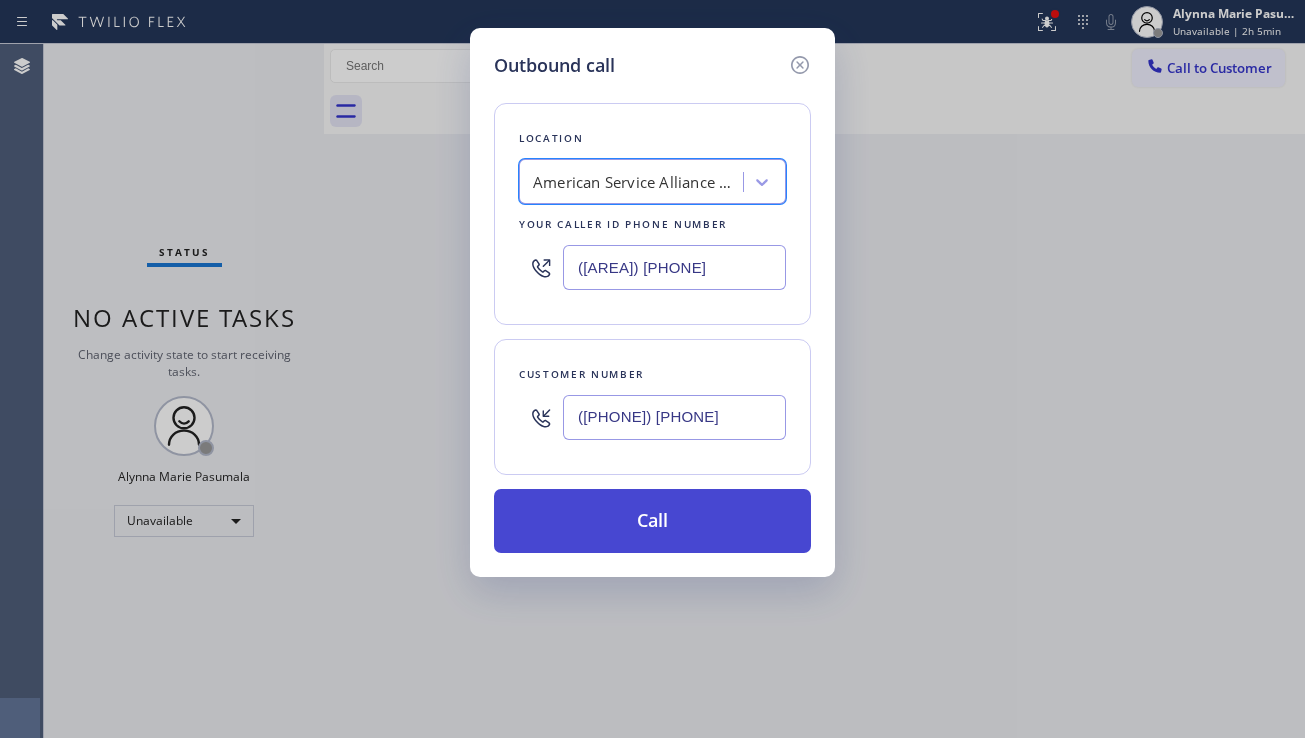click on "Call" at bounding box center [652, 521] 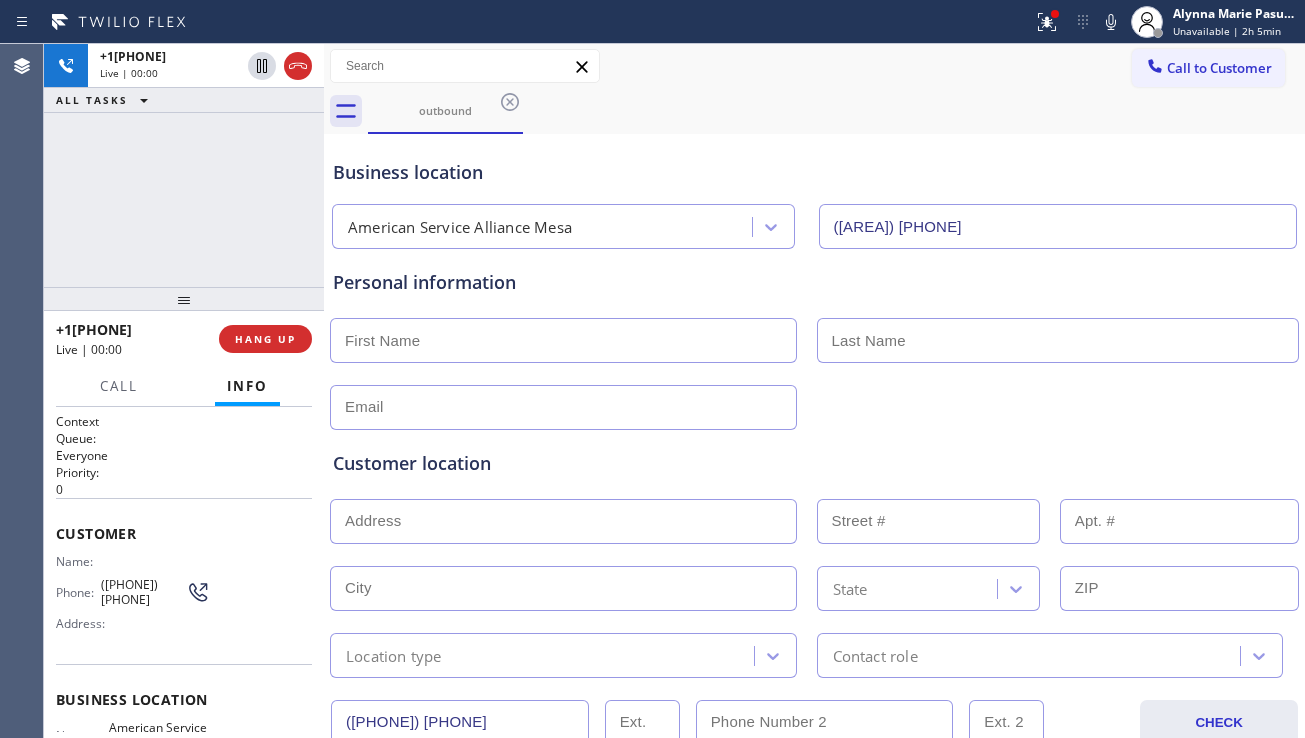 click on "Customer location" at bounding box center (814, 463) 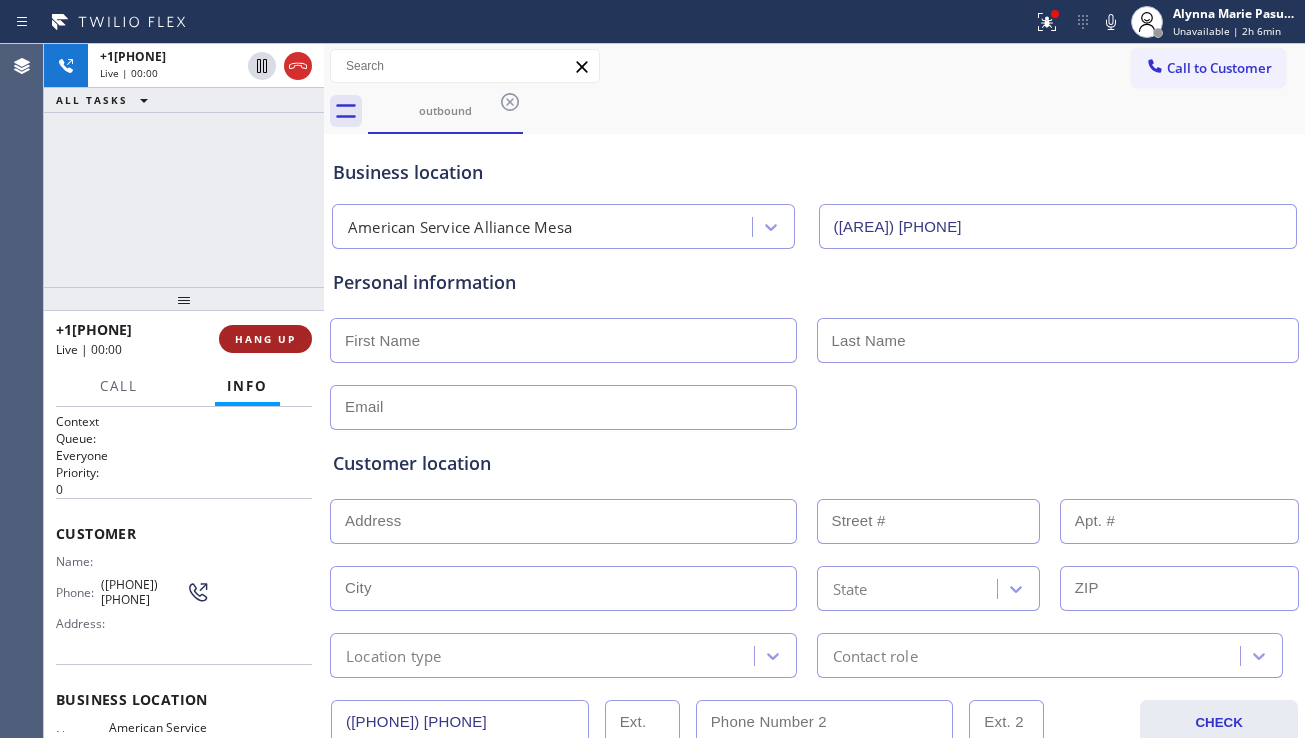 click on "HANG UP" at bounding box center (265, 339) 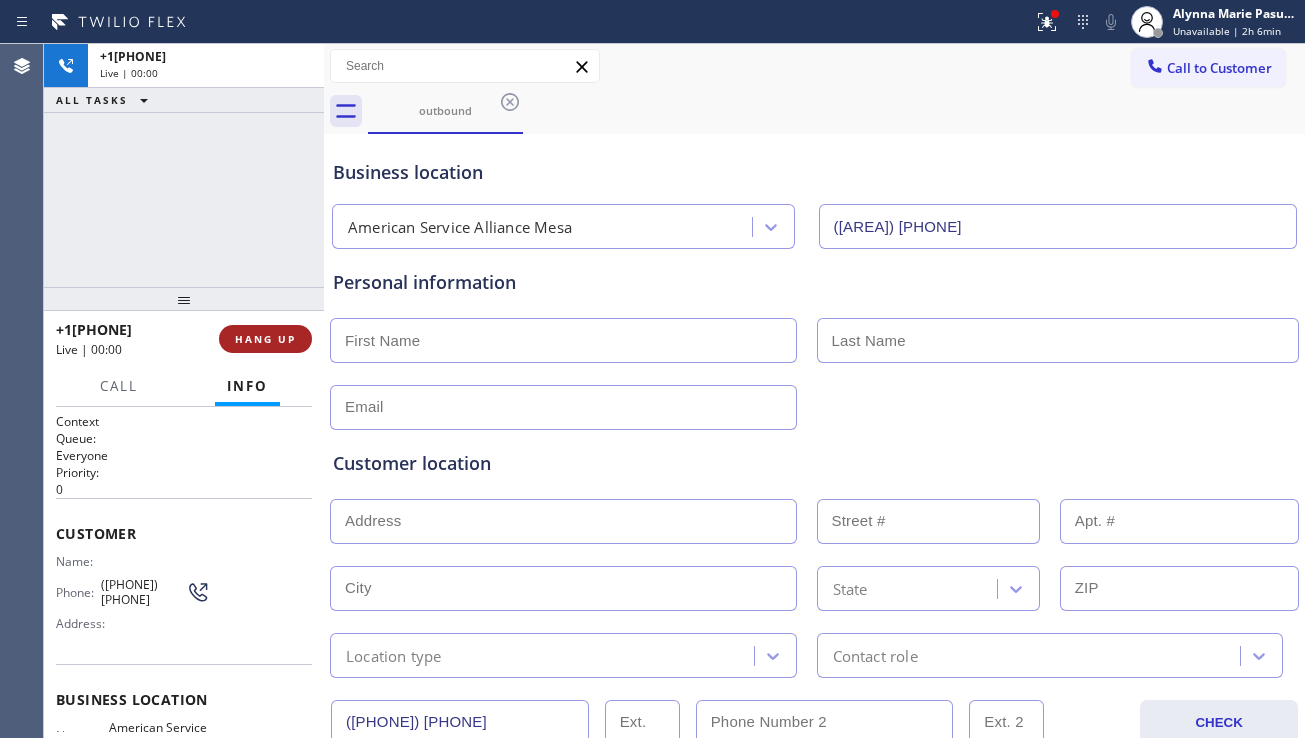 click on "HANG UP" at bounding box center [265, 339] 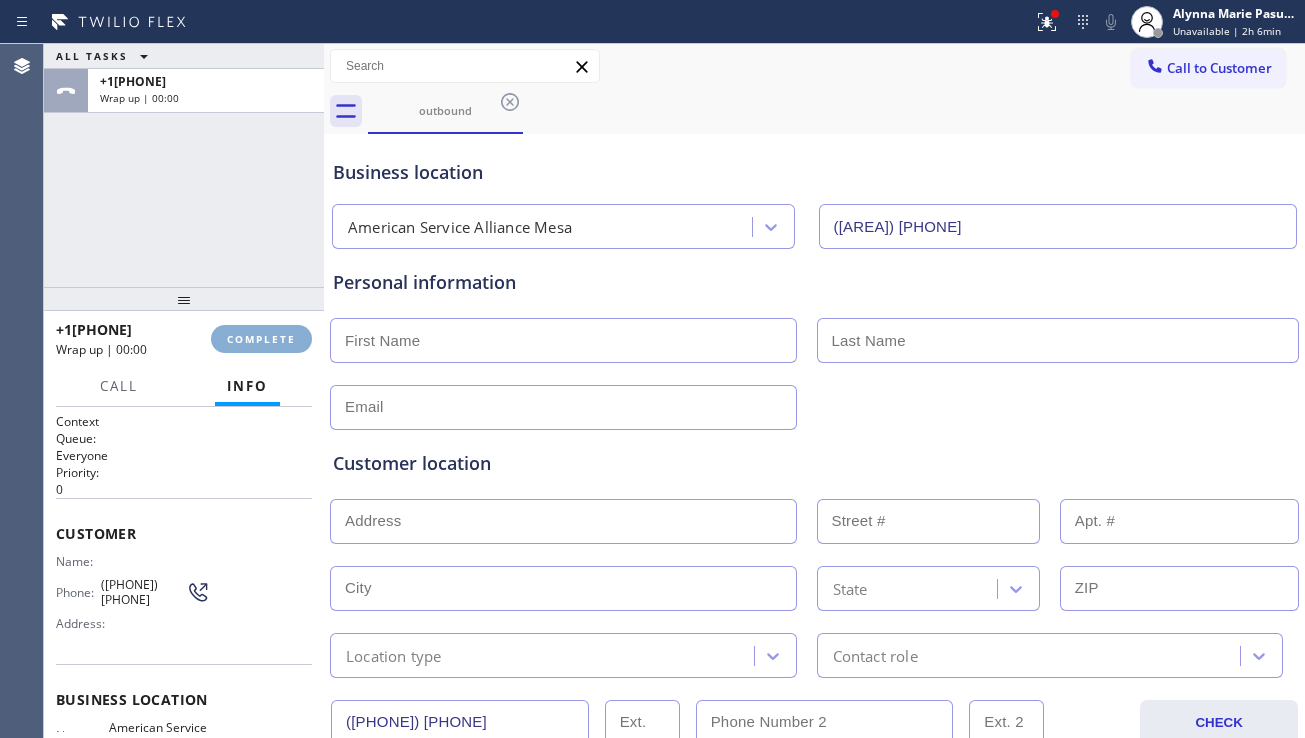 click on "COMPLETE" at bounding box center [261, 339] 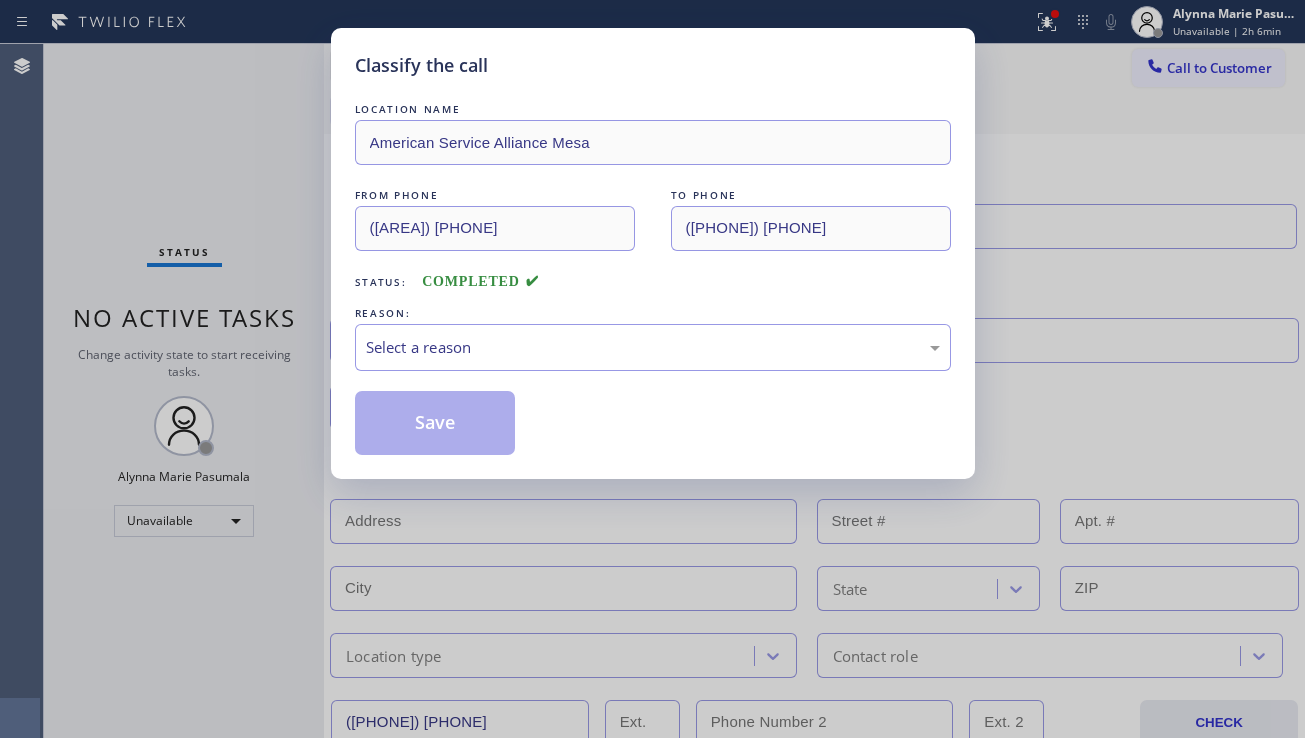 click on "Select a reason" at bounding box center (653, 347) 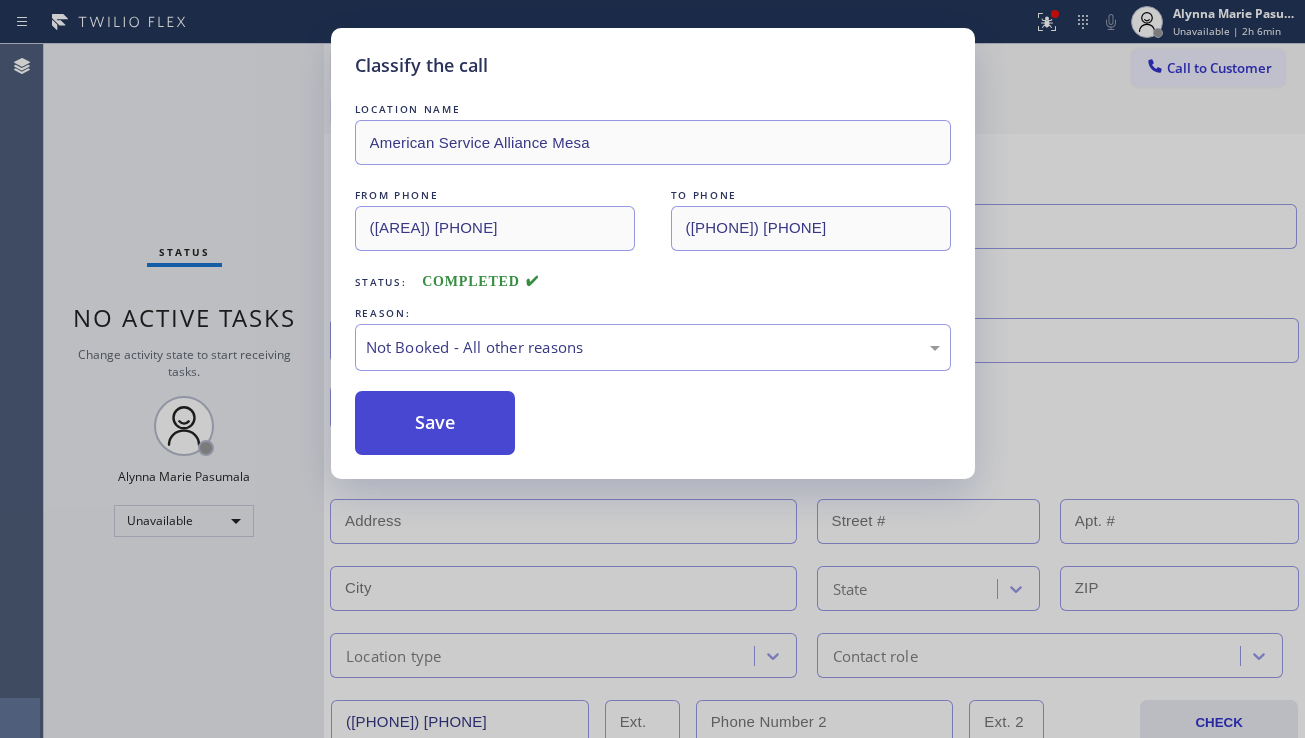 click on "Save" at bounding box center (435, 423) 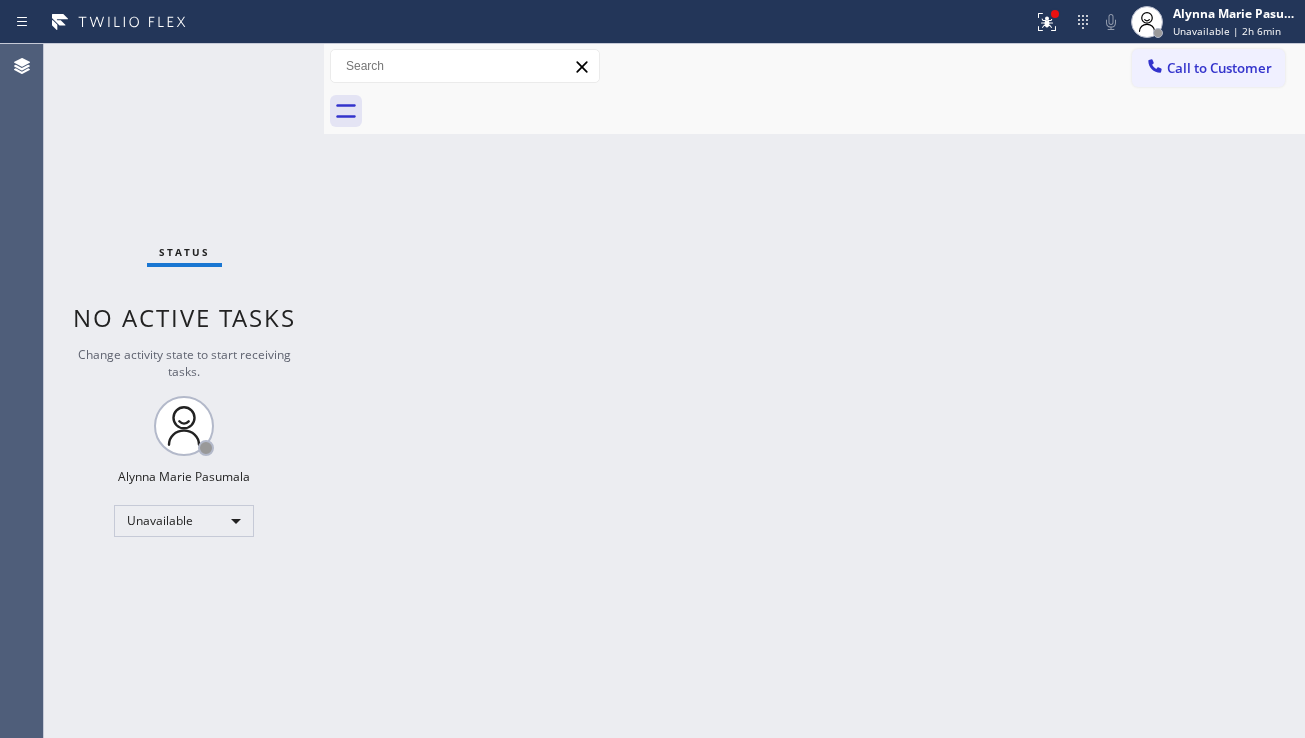 click on "Back to Dashboard Change Sender ID Customers Technicians Select a contact Outbound call Location Search location Your caller id phone number Customer number Call Customer info Name   Phone none Address none Change Sender ID HVAC +1[PHONE] 5 Star Appliance +1[PHONE] Appliance Repair +1[PHONE] Plumbing +1[PHONE] Air Duct Cleaning +1[PHONE]  Electricians +1[PHONE]  Cancel Change Check personal SMS Reset Change No tabs Call to Customer Outbound call Location American Service Alliance [CITY] Your caller id phone number ([AREA]) [PHONE] Customer number Call Outbound call Technician Search Technician Your caller id phone number Your caller id phone number Call" at bounding box center (814, 391) 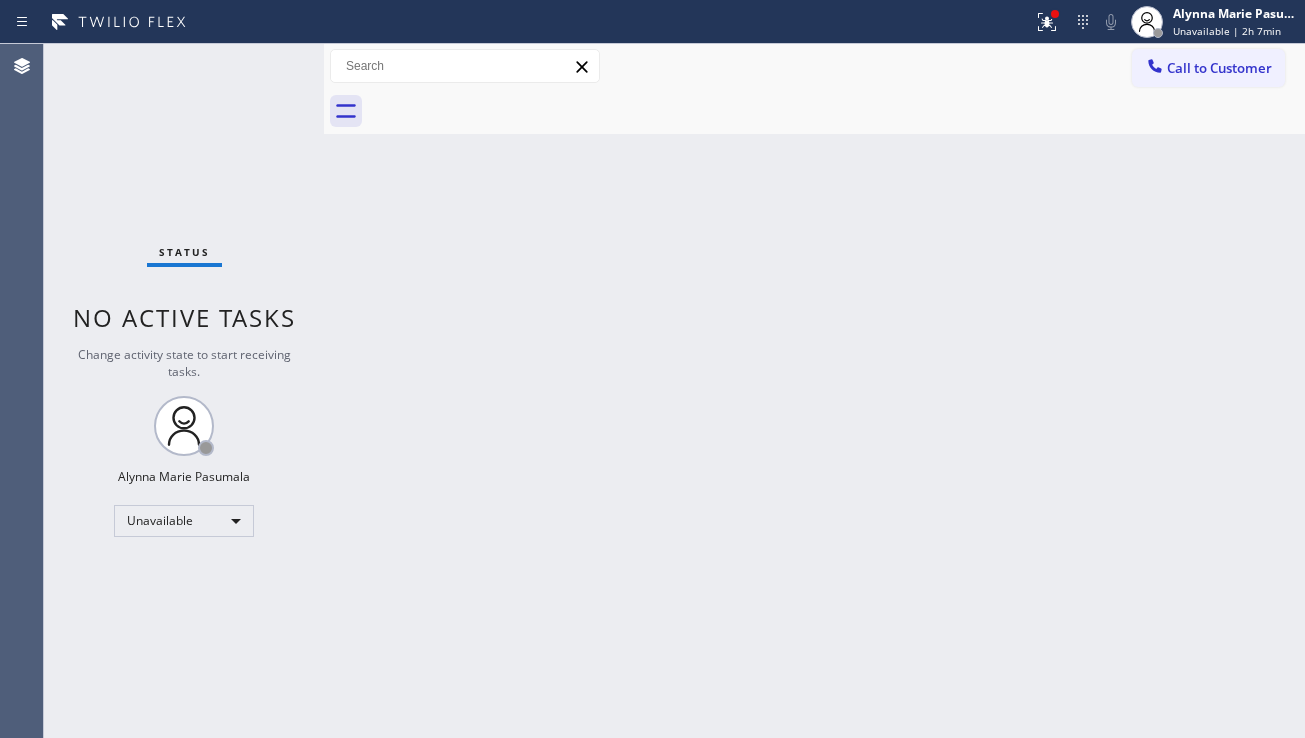 drag, startPoint x: 1245, startPoint y: 81, endPoint x: 1091, endPoint y: 129, distance: 161.30716 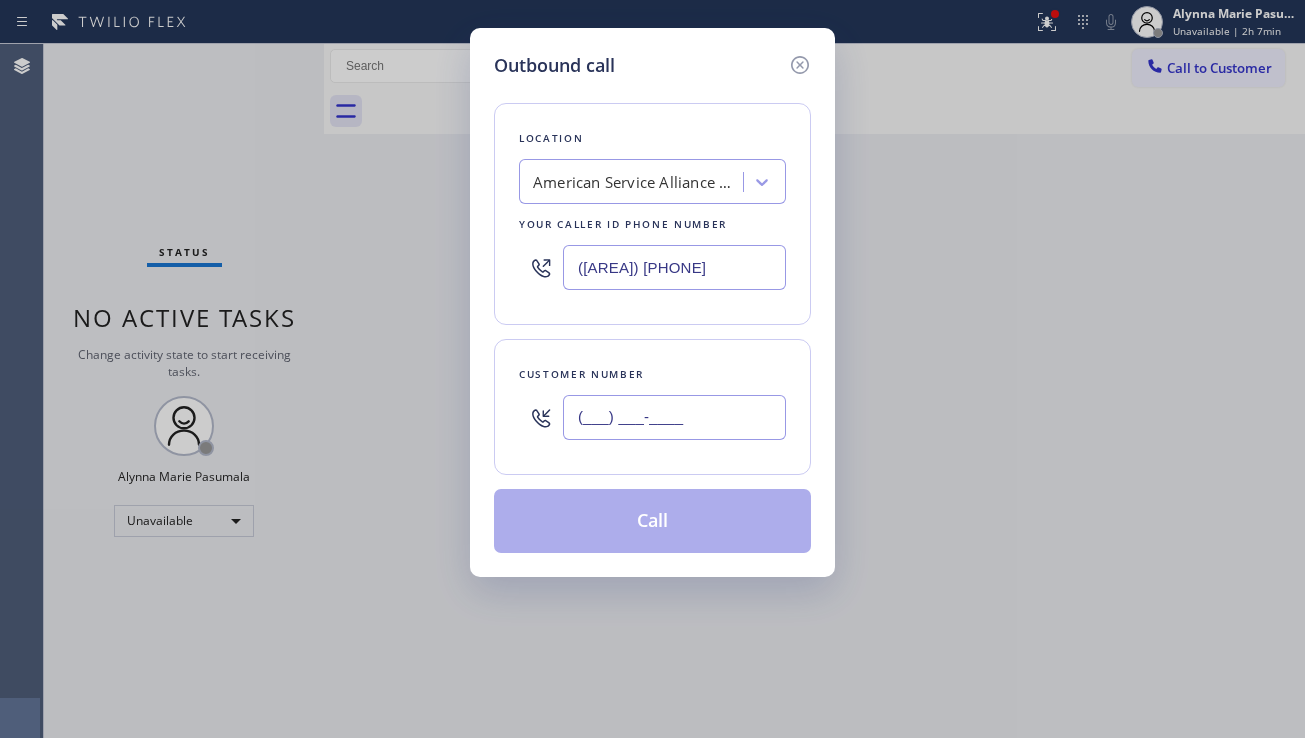 click on "(___) ___-____" at bounding box center (674, 417) 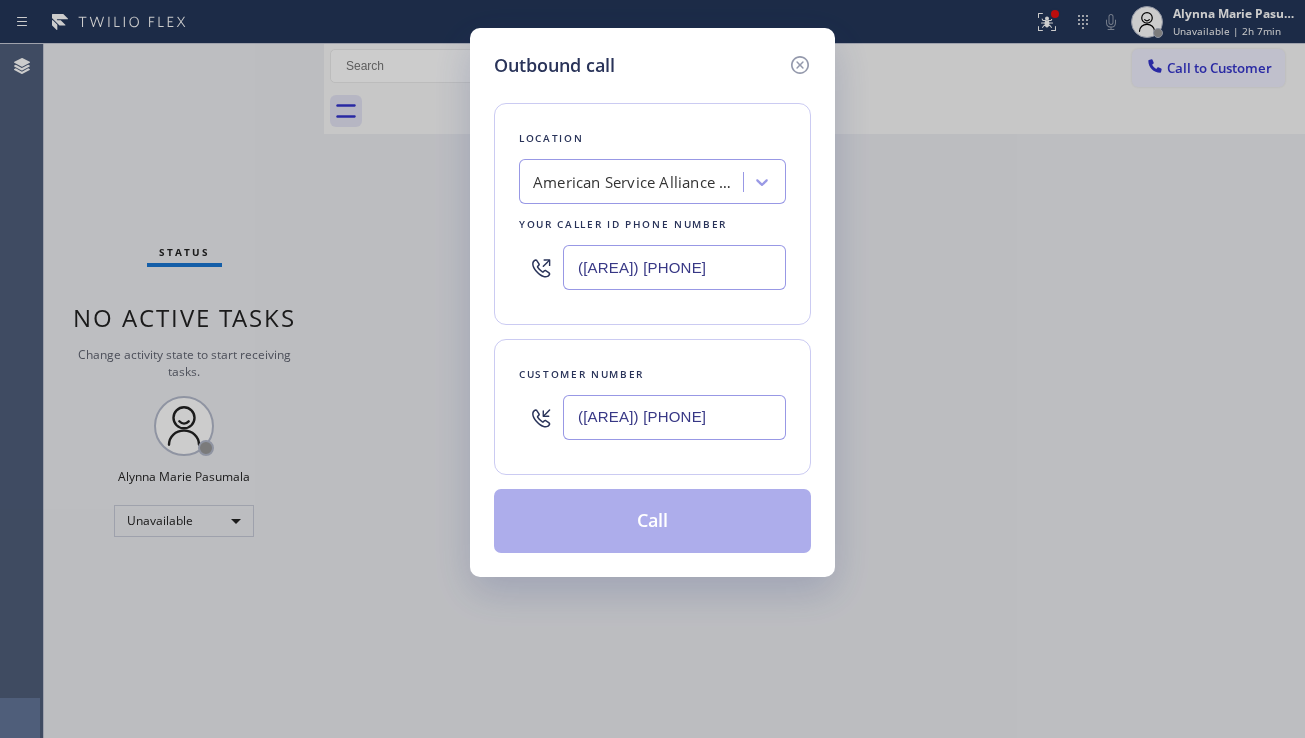 click on "American Service Alliance Mesa" at bounding box center (638, 182) 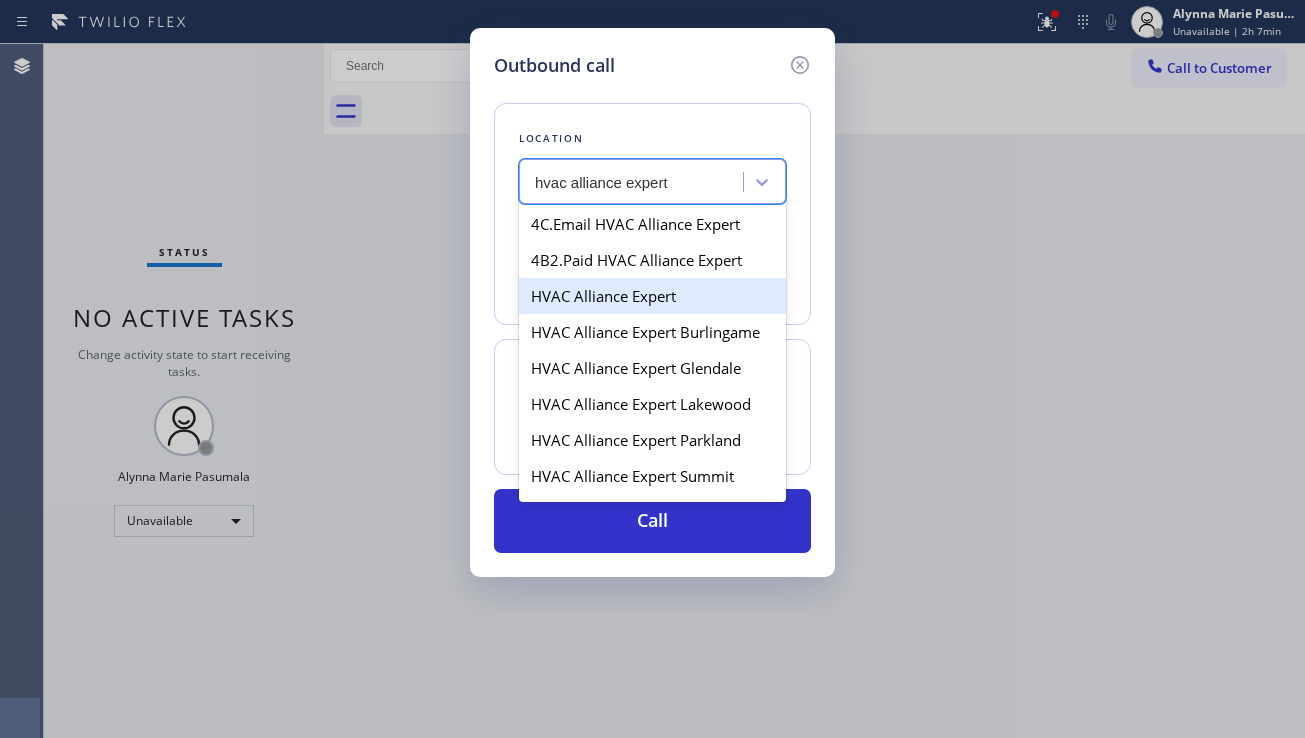 click on "HVAC Alliance Expert" at bounding box center (652, 296) 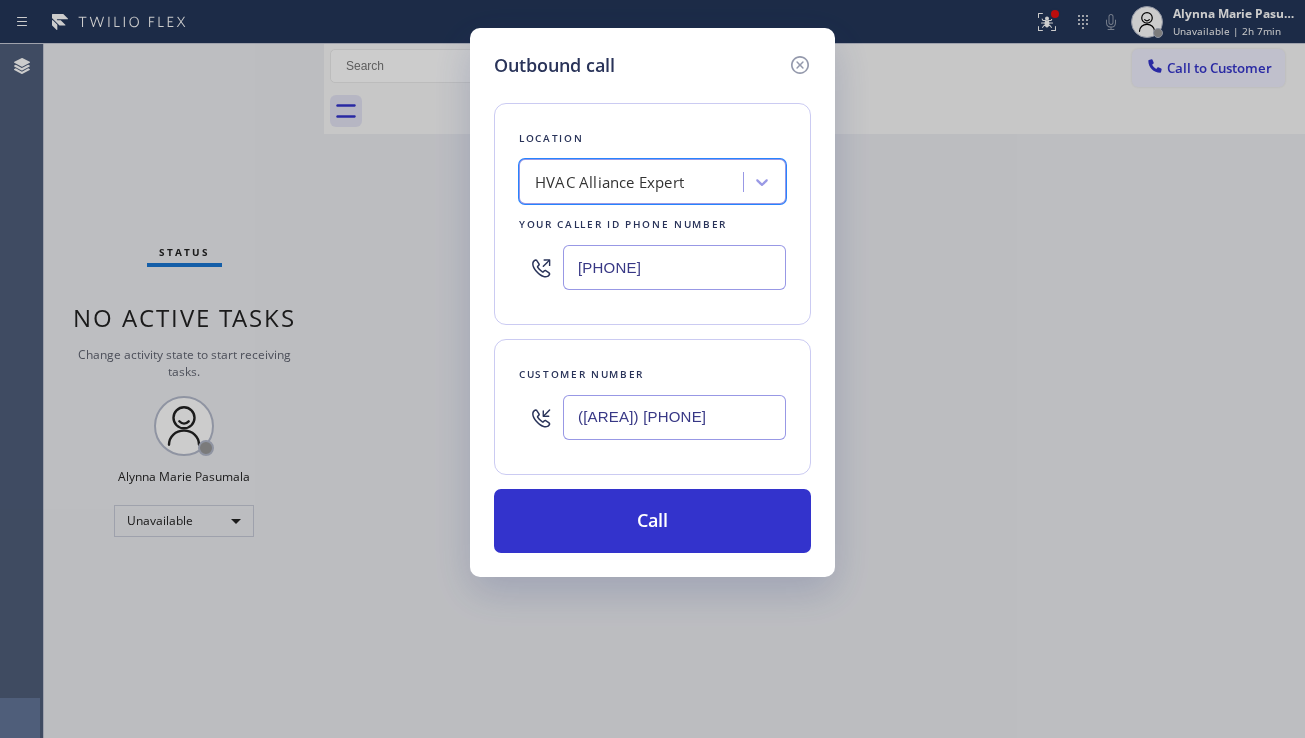 click on "HVAC Alliance Expert" at bounding box center (634, 182) 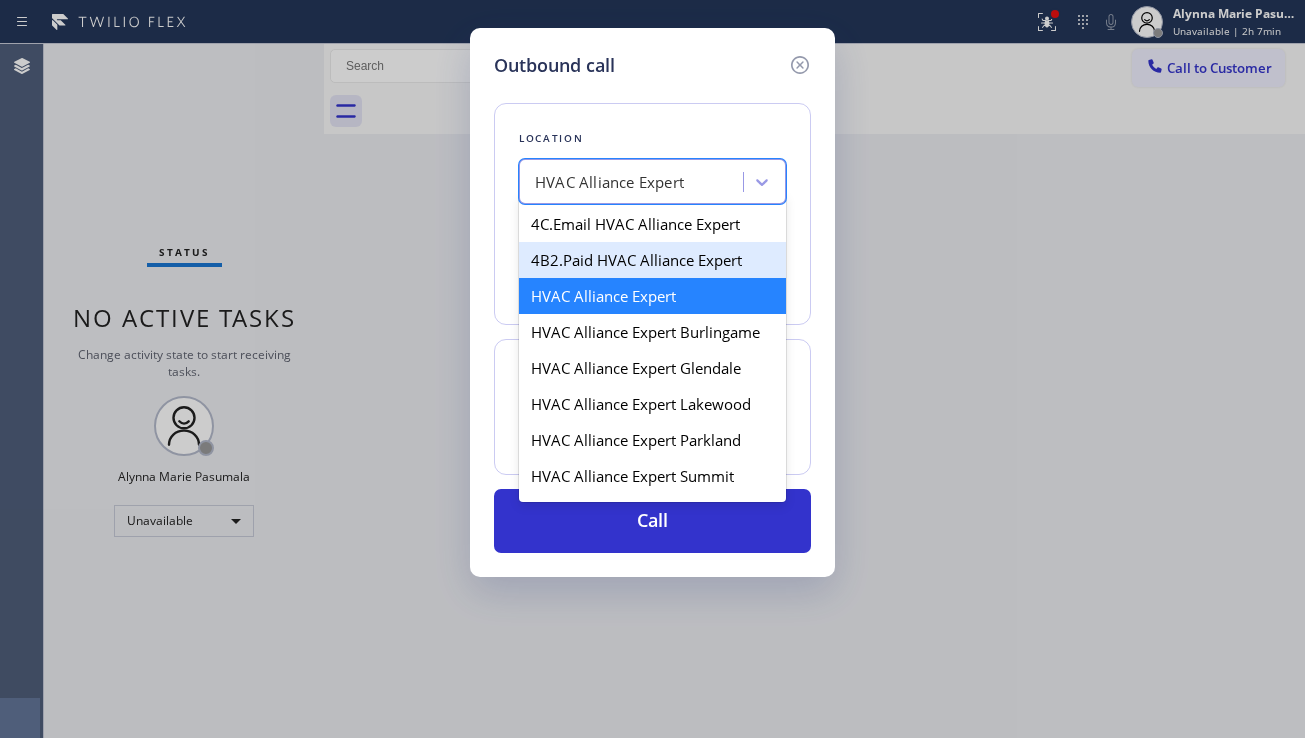 click on "4B2.Paid HVAC Alliance Expert" at bounding box center [652, 260] 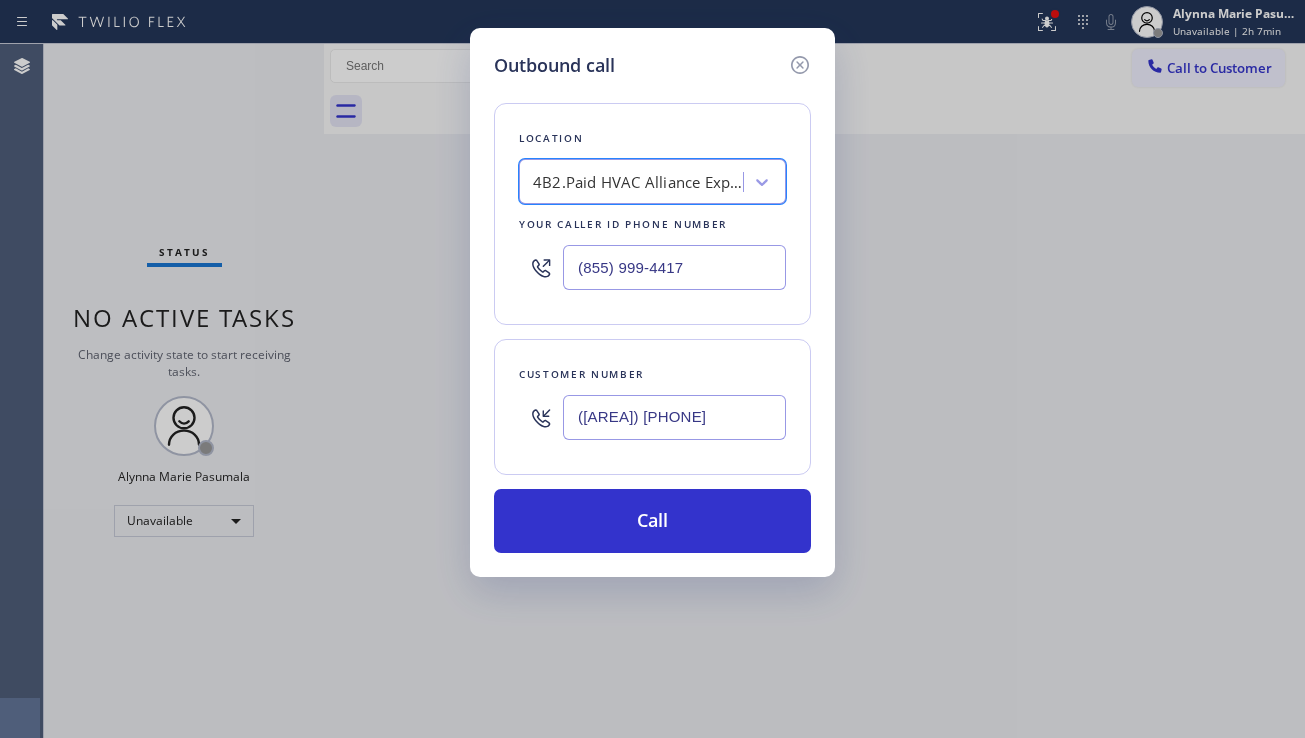 click on "Call" at bounding box center [652, 521] 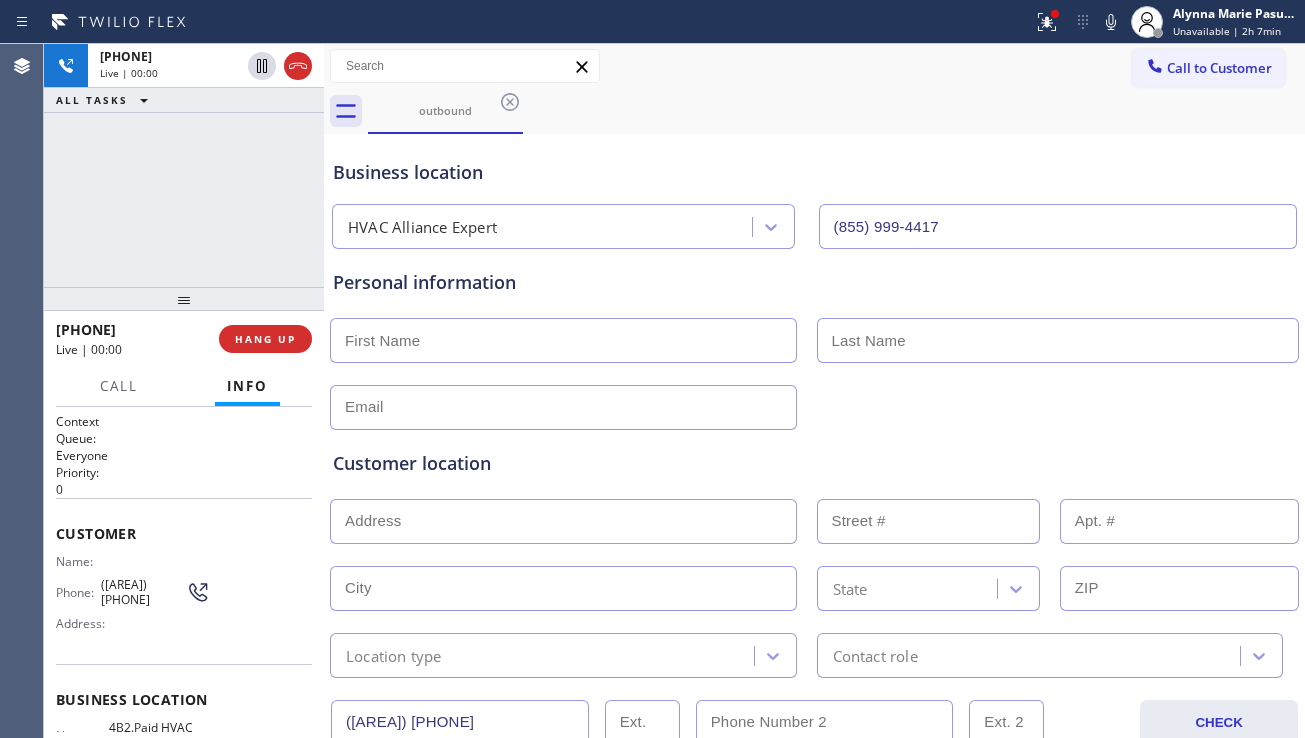 click on "Customer location >> ADD NEW ADDRESS << + NEW ADDRESS State Location type Contact role" at bounding box center (814, 550) 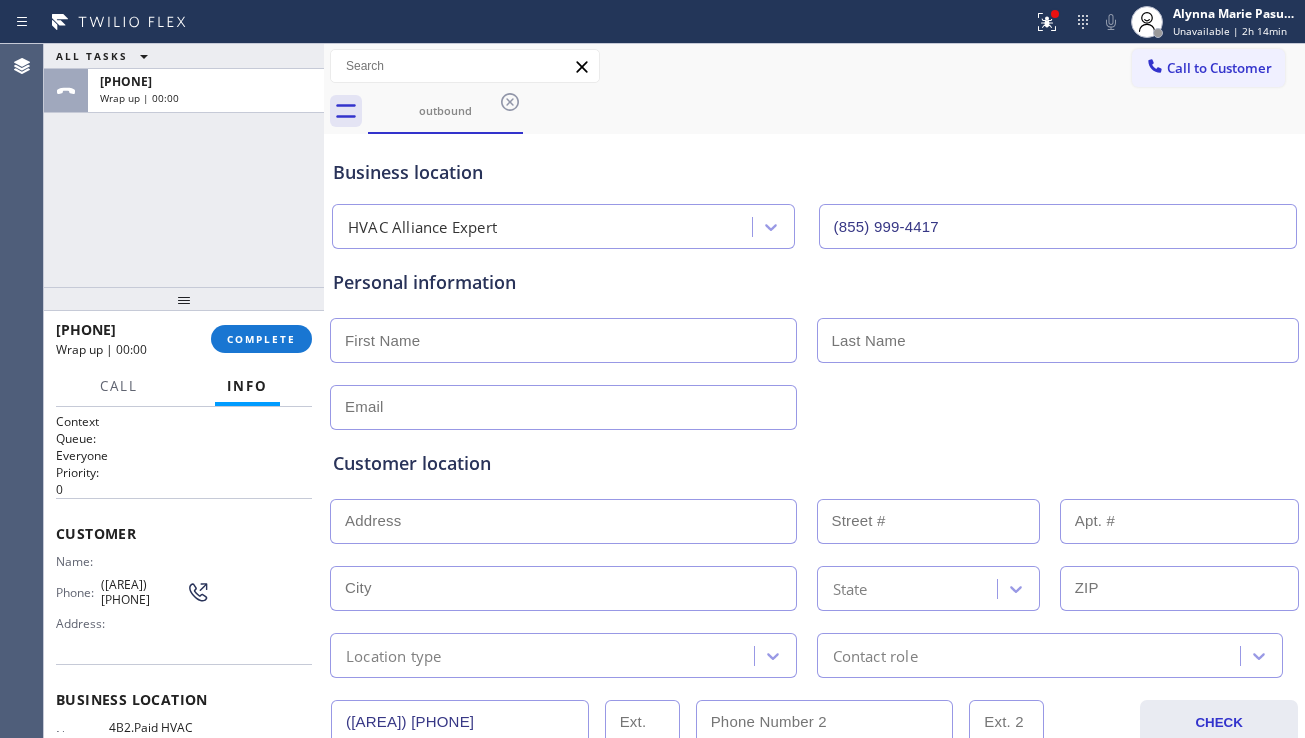 click on "ALL TASKS ALL TASKS ACTIVE TASKS TASKS IN WRAP UP +1[PHONE] Wrap up | 00:00" at bounding box center [184, 165] 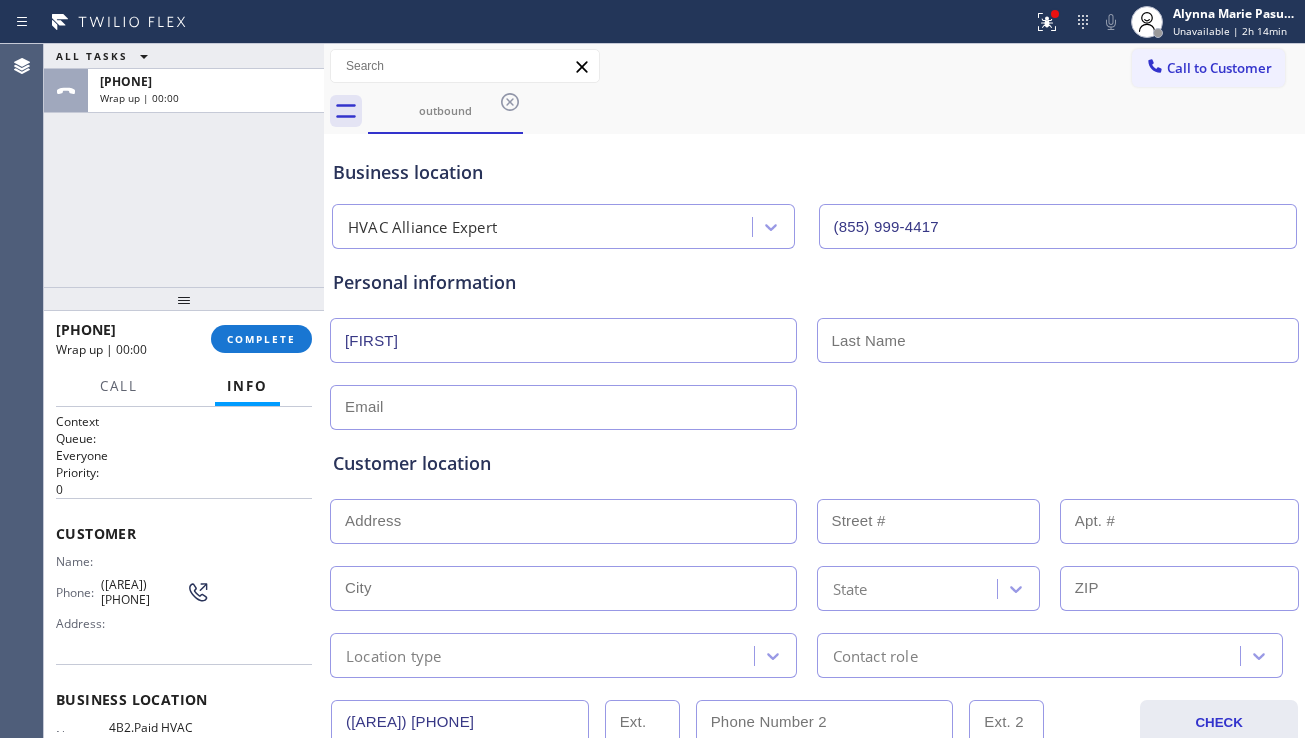 click at bounding box center [1058, 340] 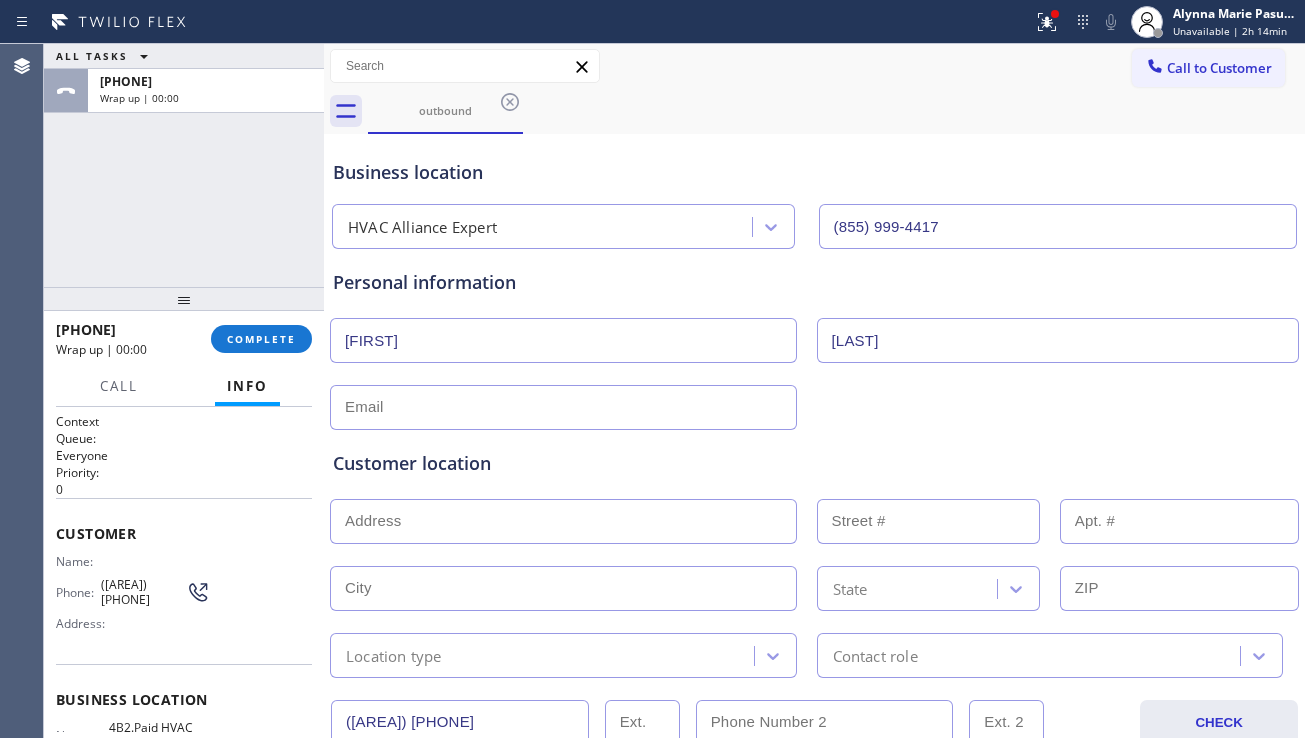 click on "Customer location >> ADD NEW ADDRESS << + NEW ADDRESS State Location type Contact role" at bounding box center (814, 550) 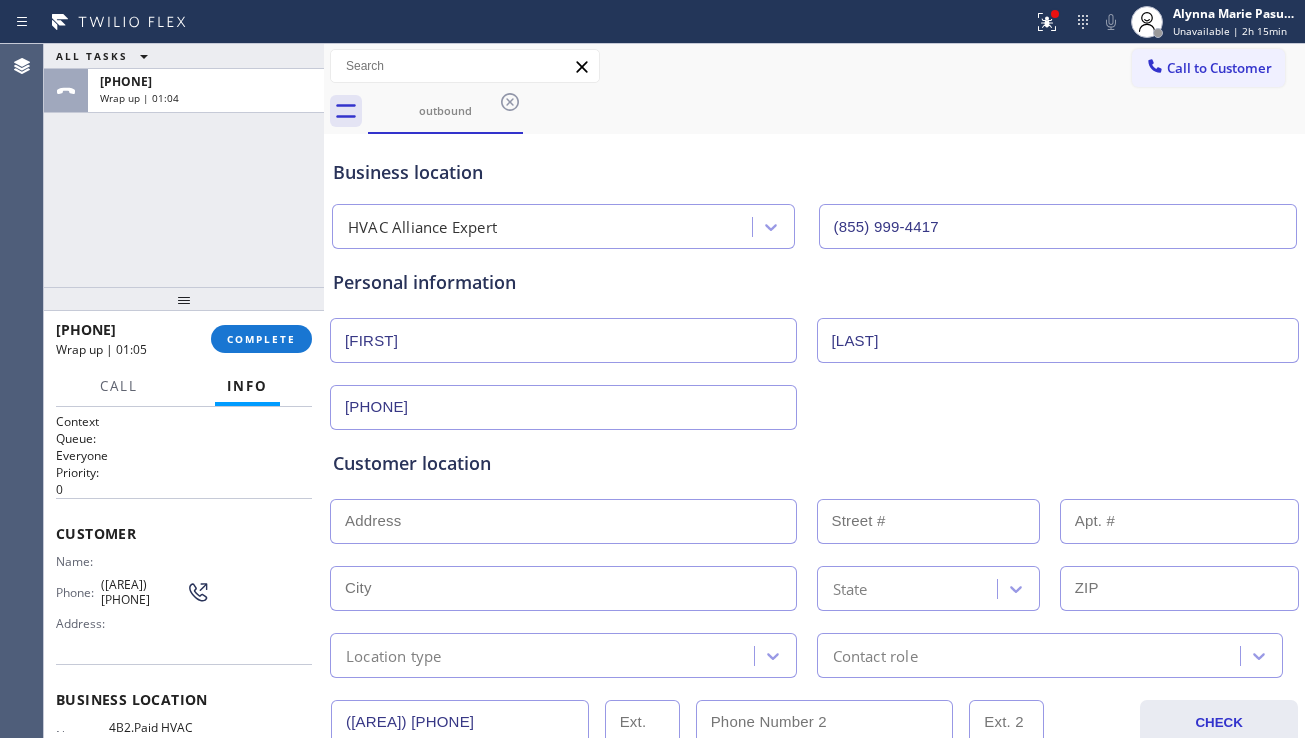 click on "Customer location" at bounding box center (814, 463) 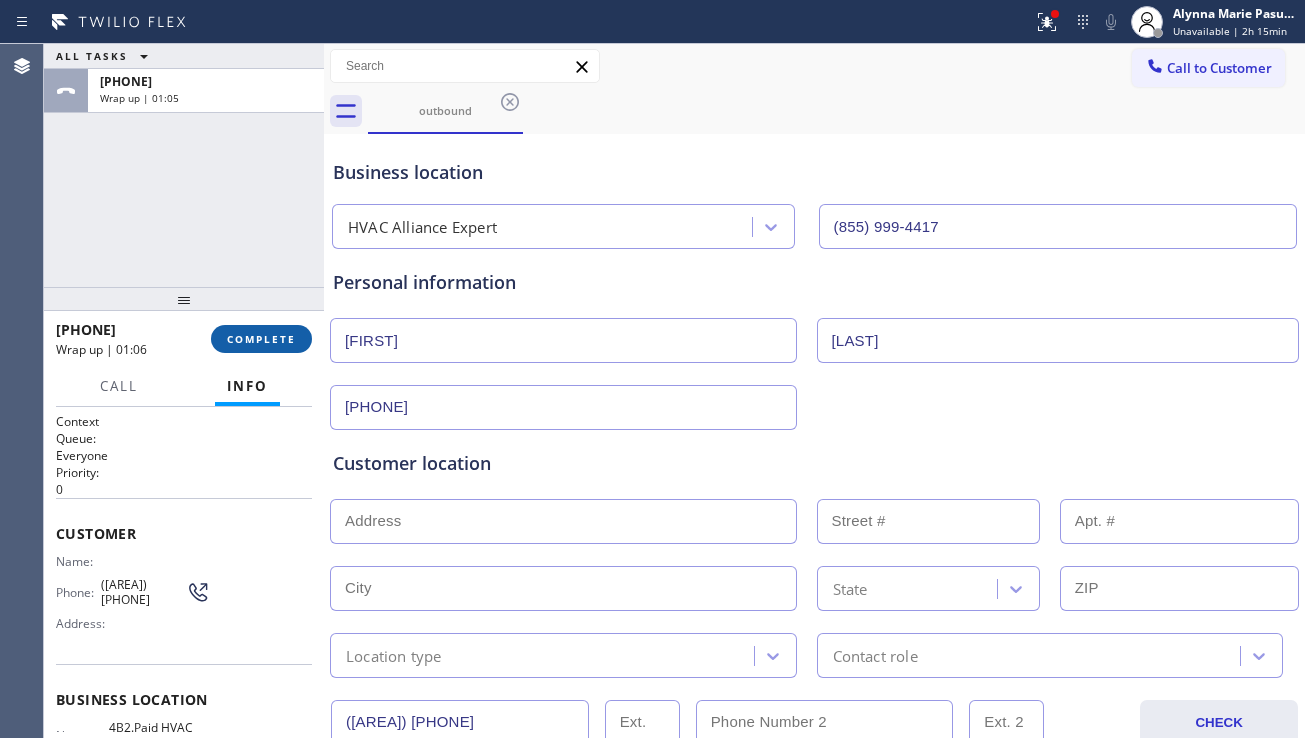click on "COMPLETE" at bounding box center [261, 339] 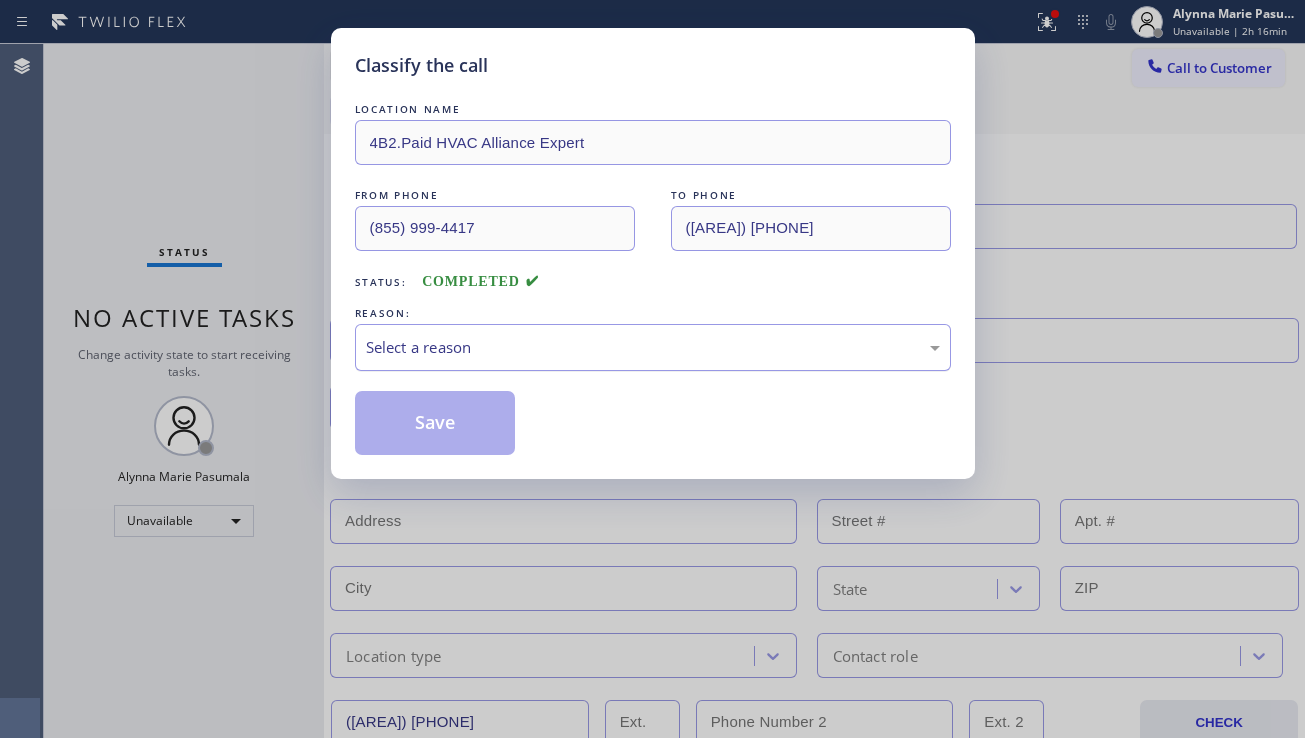 click on "Select a reason" at bounding box center [653, 347] 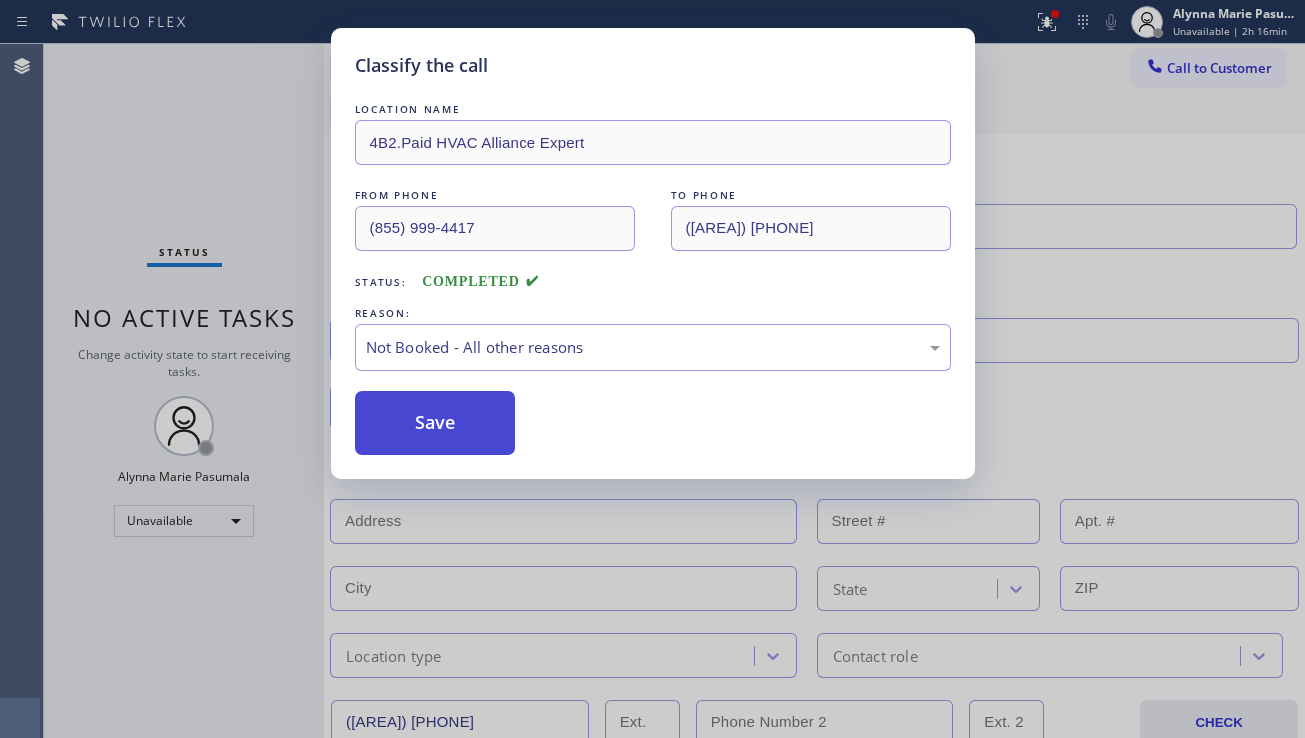 click on "Save" at bounding box center [435, 423] 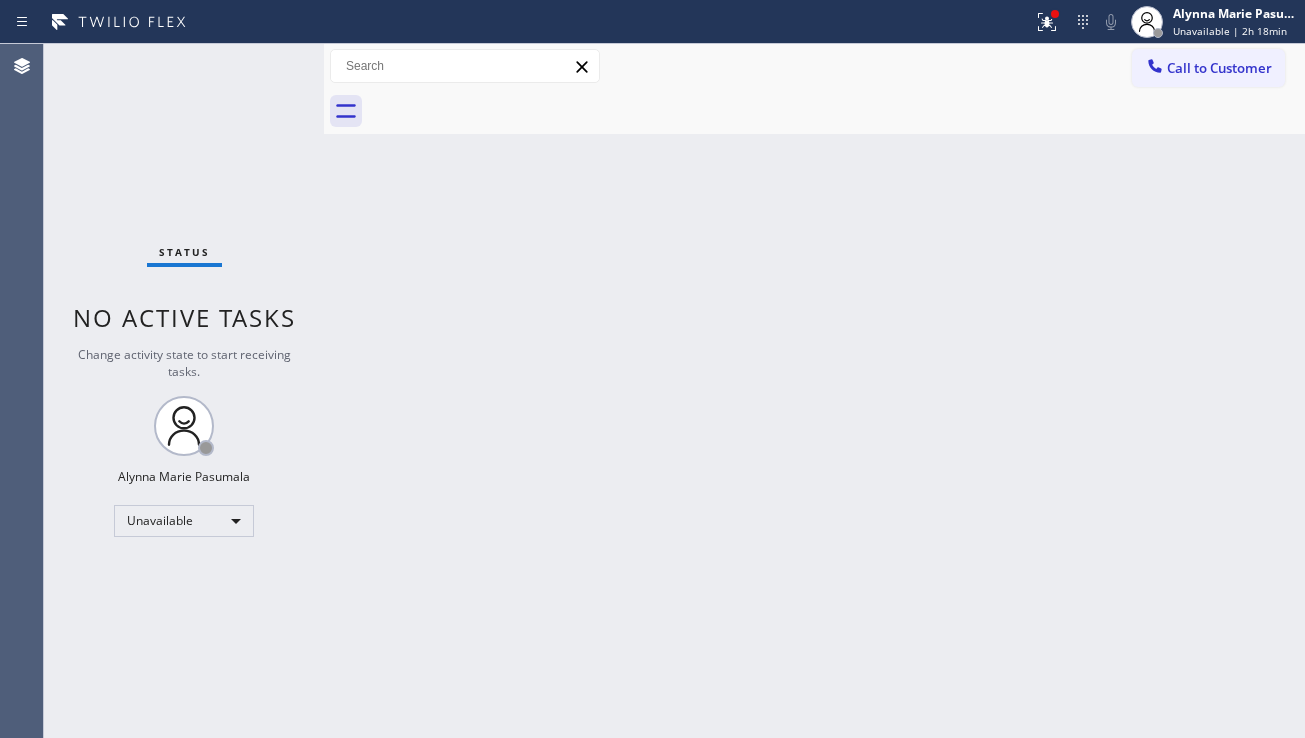 click on "Back to Dashboard Change Sender ID Customers Technicians Select a contact Outbound call Location Search location Your caller id phone number Customer number Call Customer info Name   Phone none Address none Change Sender ID HVAC +1[PHONE] 5 Star Appliance +1[PHONE] Appliance Repair +1[PHONE] Plumbing +1[PHONE] Air Duct Cleaning +1[PHONE]  Electricians +1[PHONE]  Cancel Change Check personal SMS Reset Change No tabs Call to Customer Outbound call Location HVAC Alliance Expert Your caller id phone number ([AREA]) [PHONE] Customer number Call Outbound call Technician Search Technician Your caller id phone number Your caller id phone number Call" at bounding box center [814, 391] 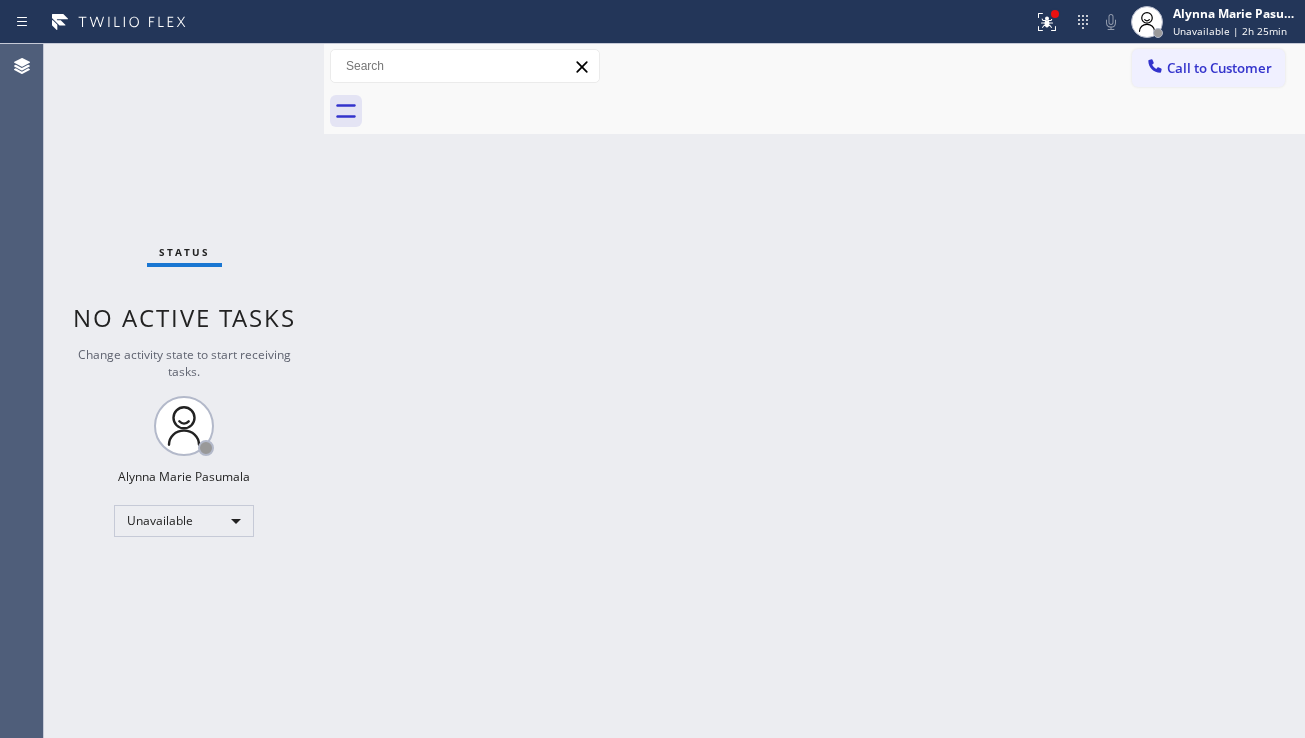 click on "Back to Dashboard Change Sender ID Customers Technicians Select a contact Outbound call Location Search location Your caller id phone number Customer number Call Customer info Name   Phone none Address none Change Sender ID HVAC +1[PHONE] 5 Star Appliance +1[PHONE] Appliance Repair +1[PHONE] Plumbing +1[PHONE] Air Duct Cleaning +1[PHONE]  Electricians +1[PHONE]  Cancel Change Check personal SMS Reset Change No tabs Call to Customer Outbound call Location HVAC Alliance Expert Your caller id phone number ([AREA]) [PHONE] Customer number Call Outbound call Technician Search Technician Your caller id phone number Your caller id phone number Call" at bounding box center (814, 391) 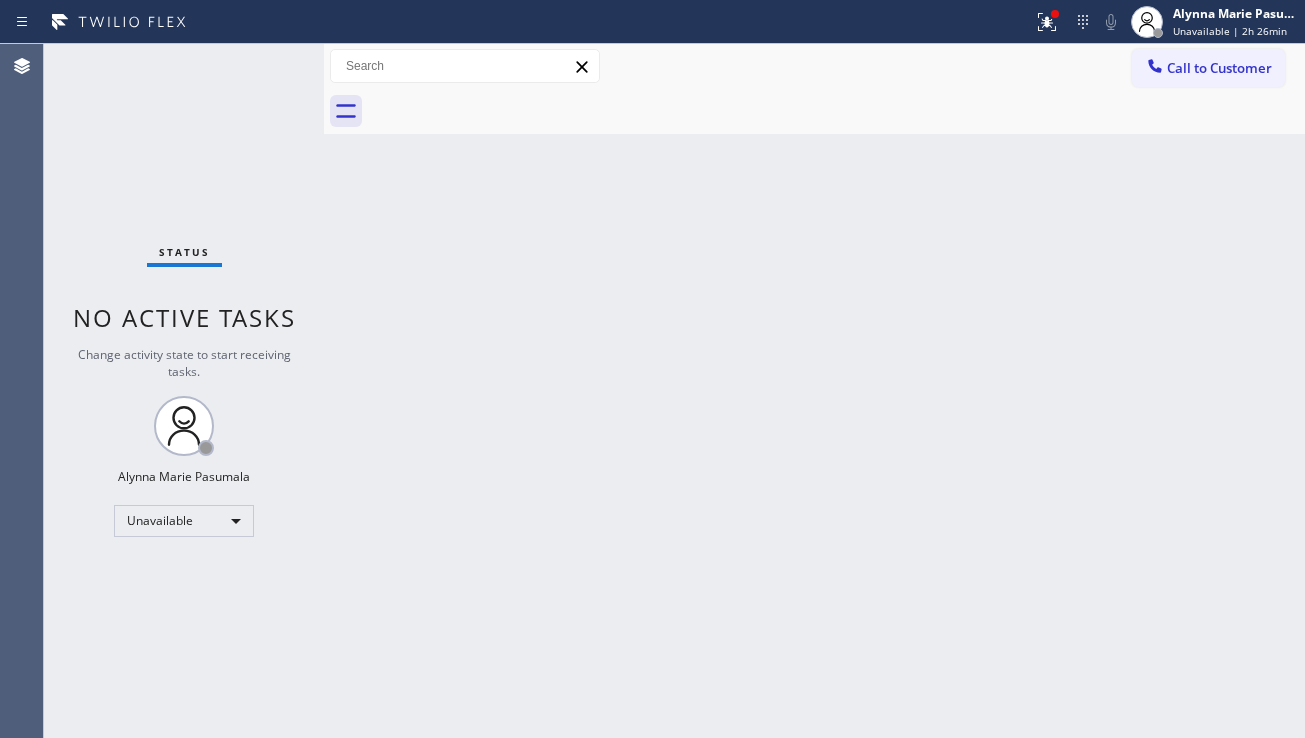 click on "Back to Dashboard Change Sender ID Customers Technicians Select a contact Outbound call Location Search location Your caller id phone number Customer number Call Customer info Name   Phone none Address none Change Sender ID HVAC +1[PHONE] 5 Star Appliance +1[PHONE] Appliance Repair +1[PHONE] Plumbing +1[PHONE] Air Duct Cleaning +1[PHONE]  Electricians +1[PHONE]  Cancel Change Check personal SMS Reset Change No tabs Call to Customer Outbound call Location HVAC Alliance Expert Your caller id phone number ([AREA]) [PHONE] Customer number Call Outbound call Technician Search Technician Your caller id phone number Your caller id phone number Call" at bounding box center [814, 391] 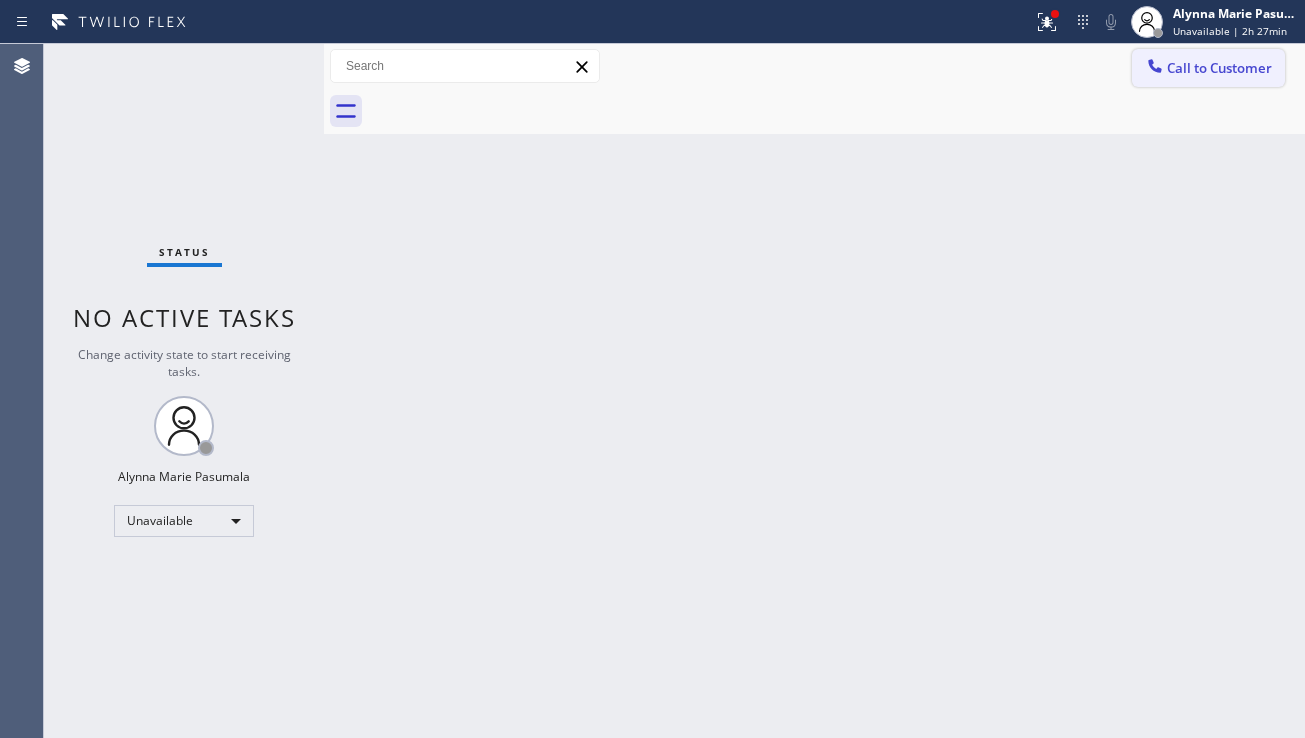 click on "Call to Customer" at bounding box center (1219, 68) 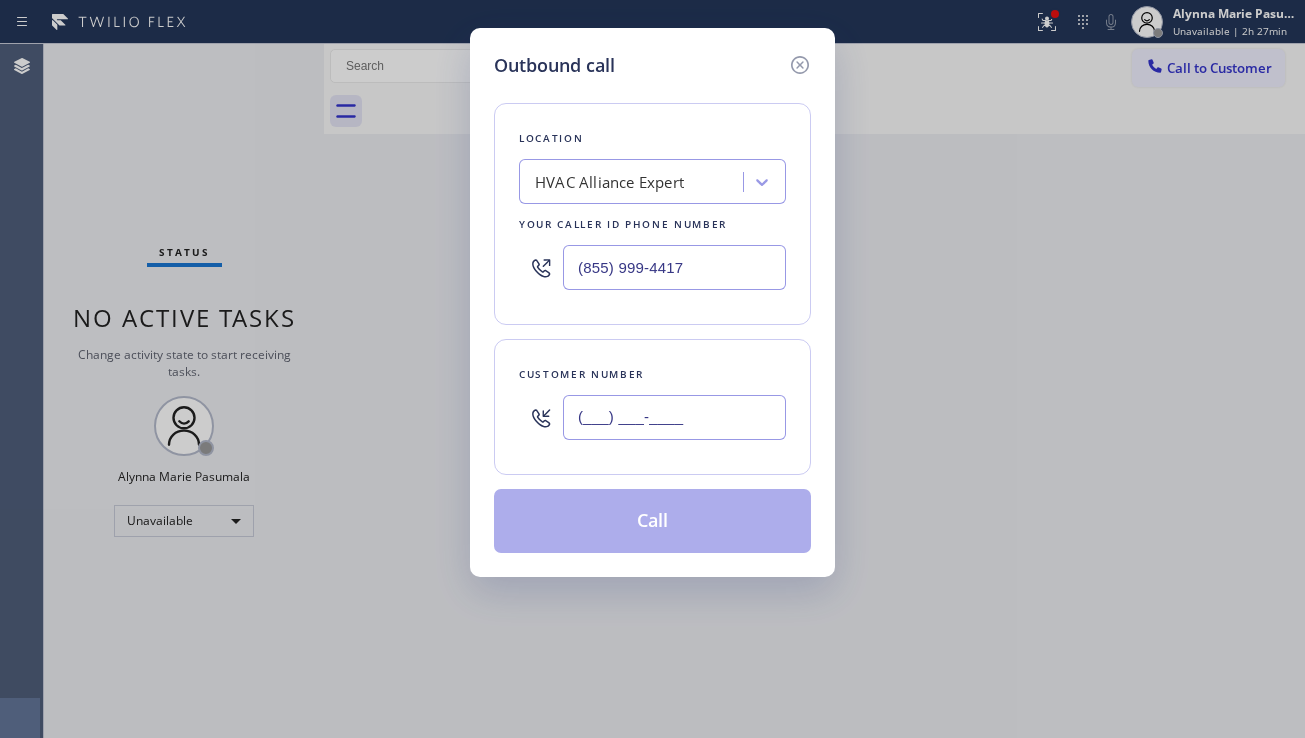click on "(___) ___-____" at bounding box center (674, 417) 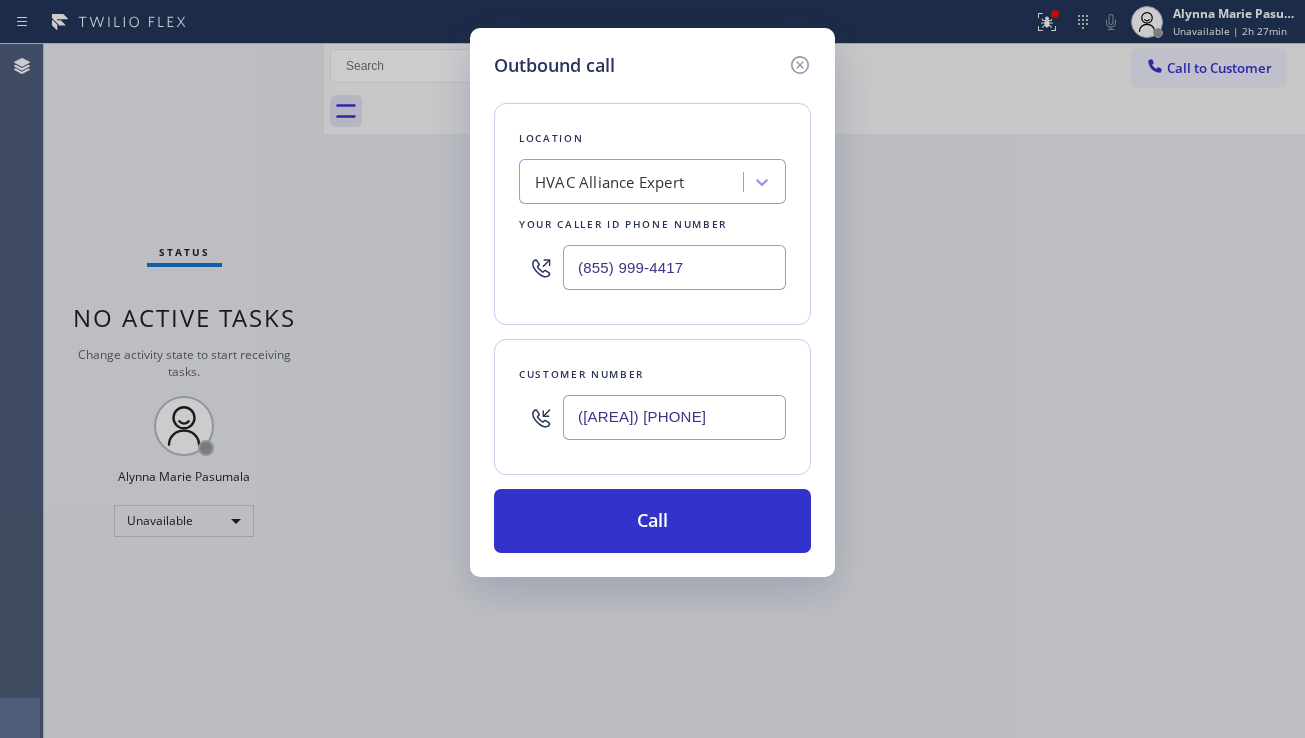 drag, startPoint x: 1260, startPoint y: 480, endPoint x: 722, endPoint y: 287, distance: 571.5706 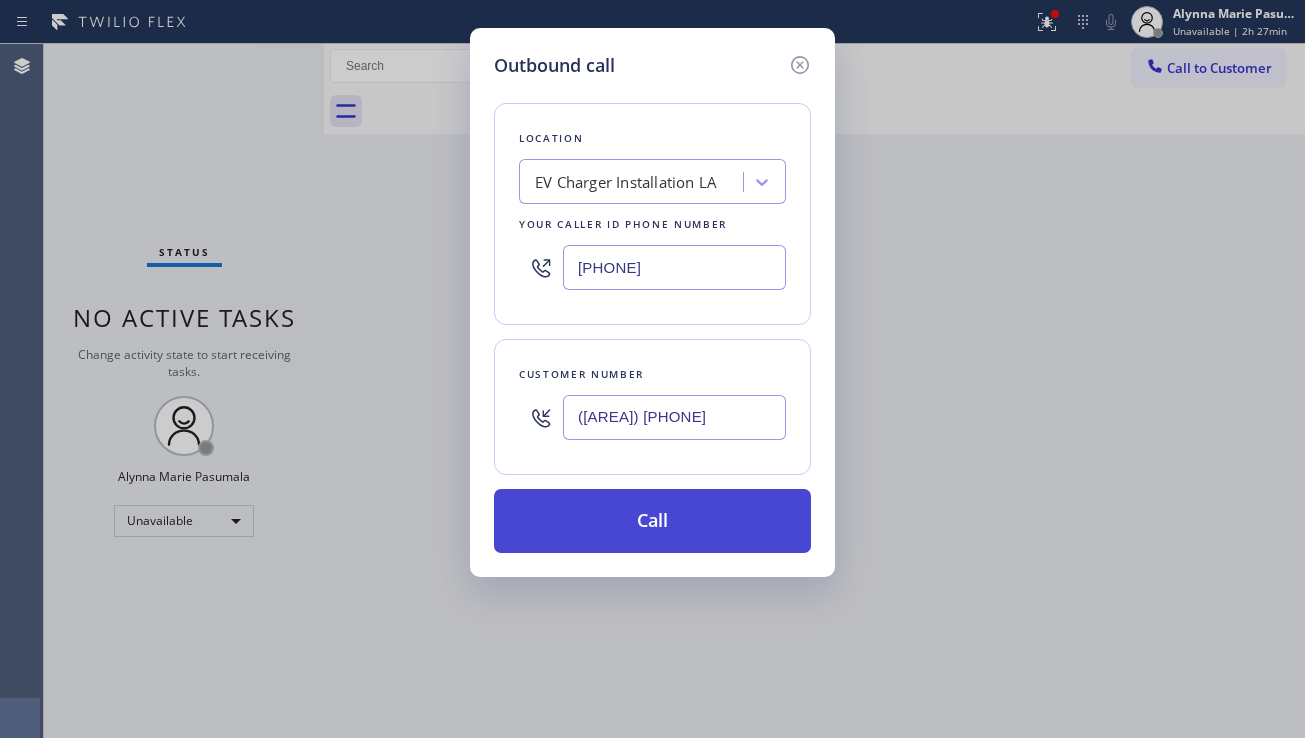 click on "Call" at bounding box center [652, 521] 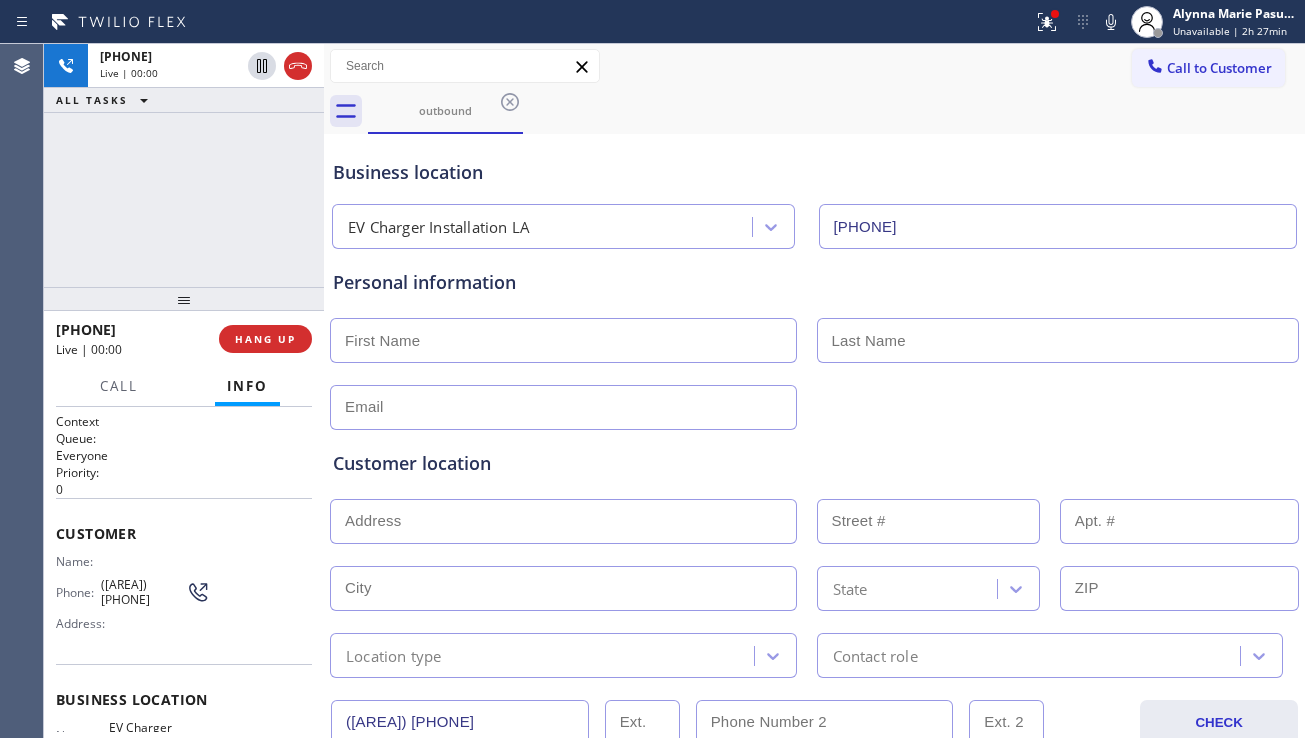 click on "Customer location >> ADD NEW ADDRESS << + NEW ADDRESS State Location type Contact role" at bounding box center [814, 554] 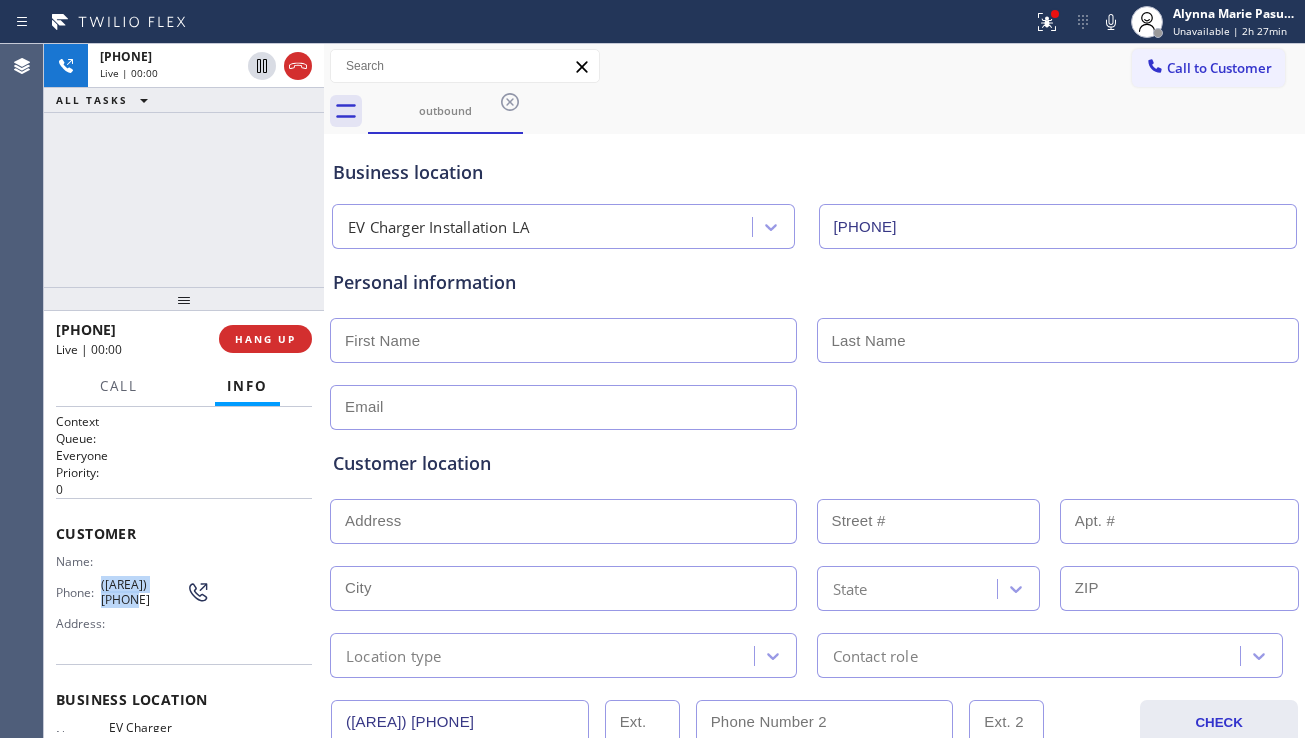 drag, startPoint x: 135, startPoint y: 601, endPoint x: 97, endPoint y: 581, distance: 42.941822 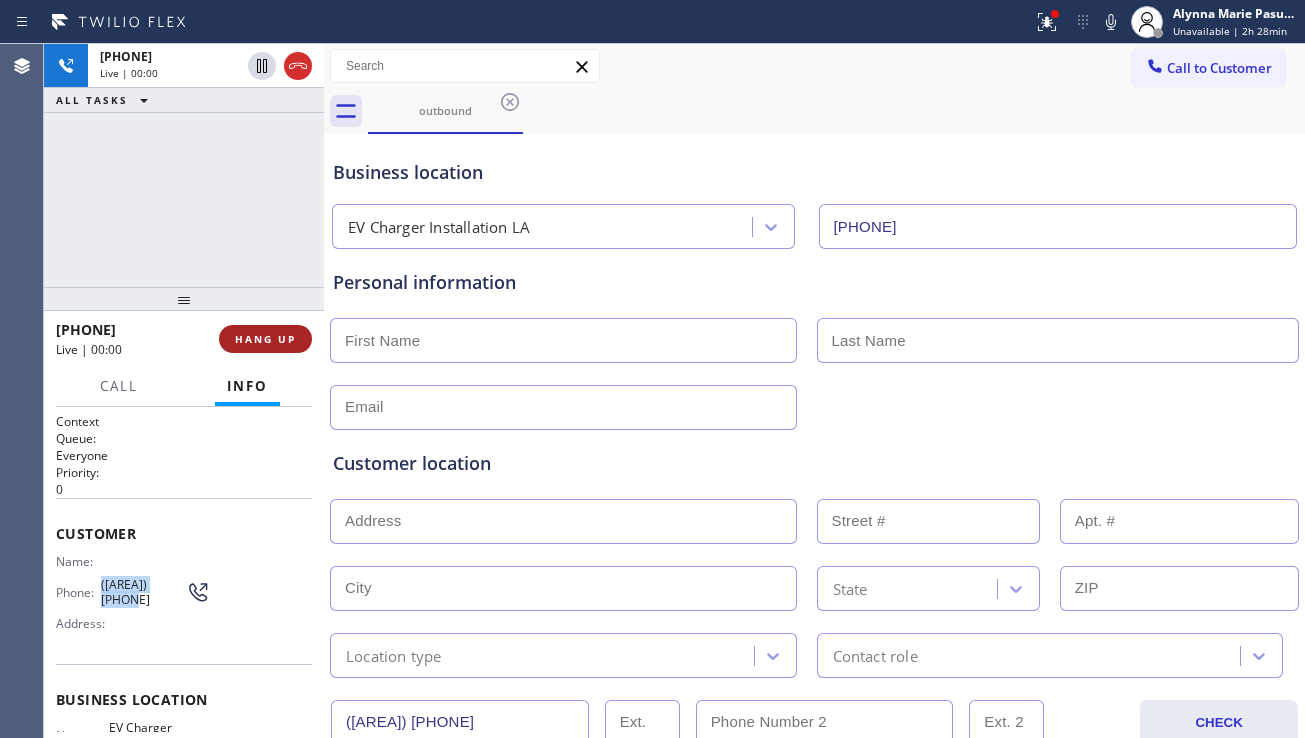 click on "HANG UP" at bounding box center (265, 339) 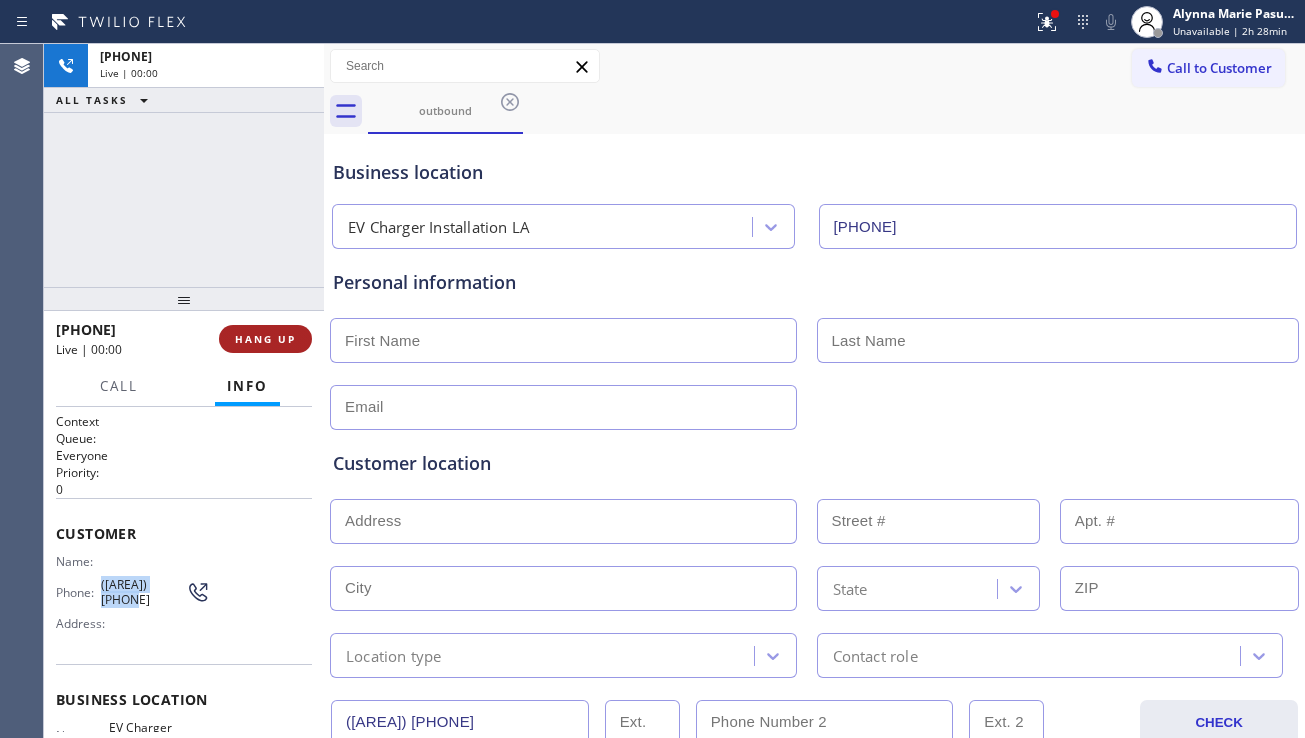 click on "HANG UP" at bounding box center [265, 339] 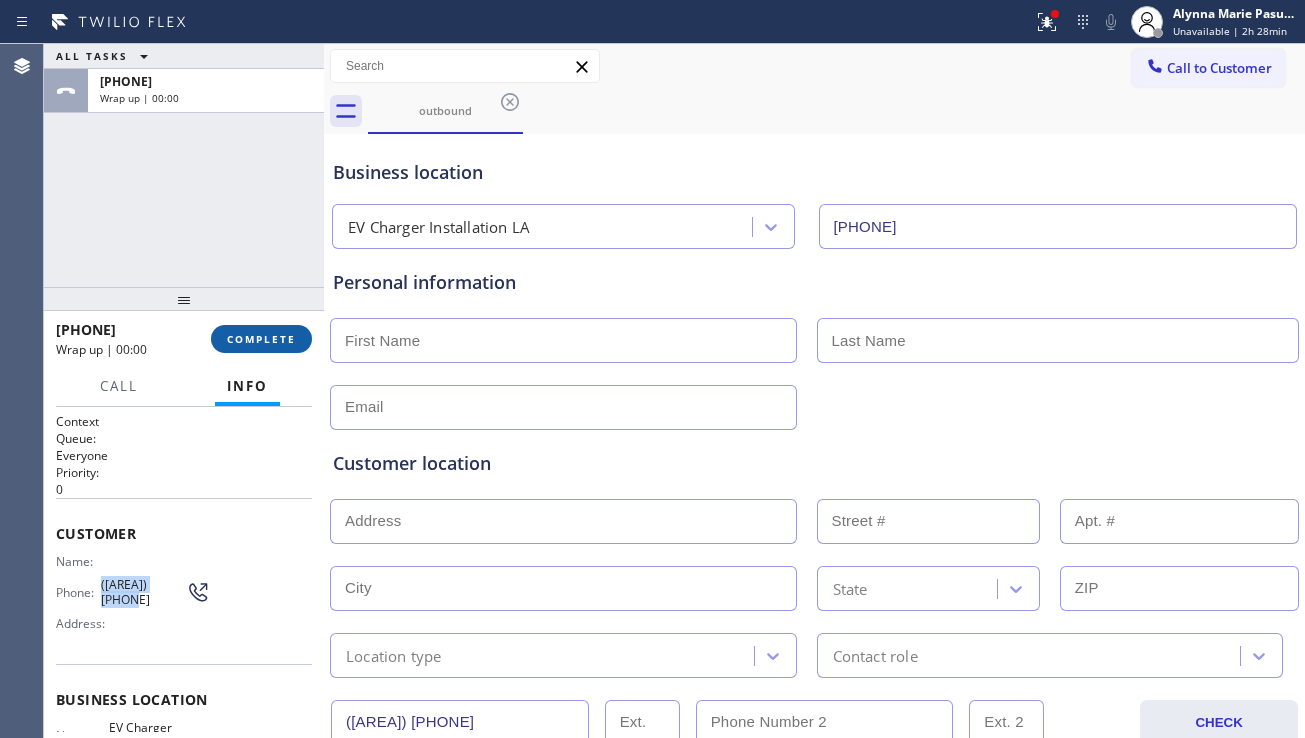 click on "COMPLETE" at bounding box center (261, 339) 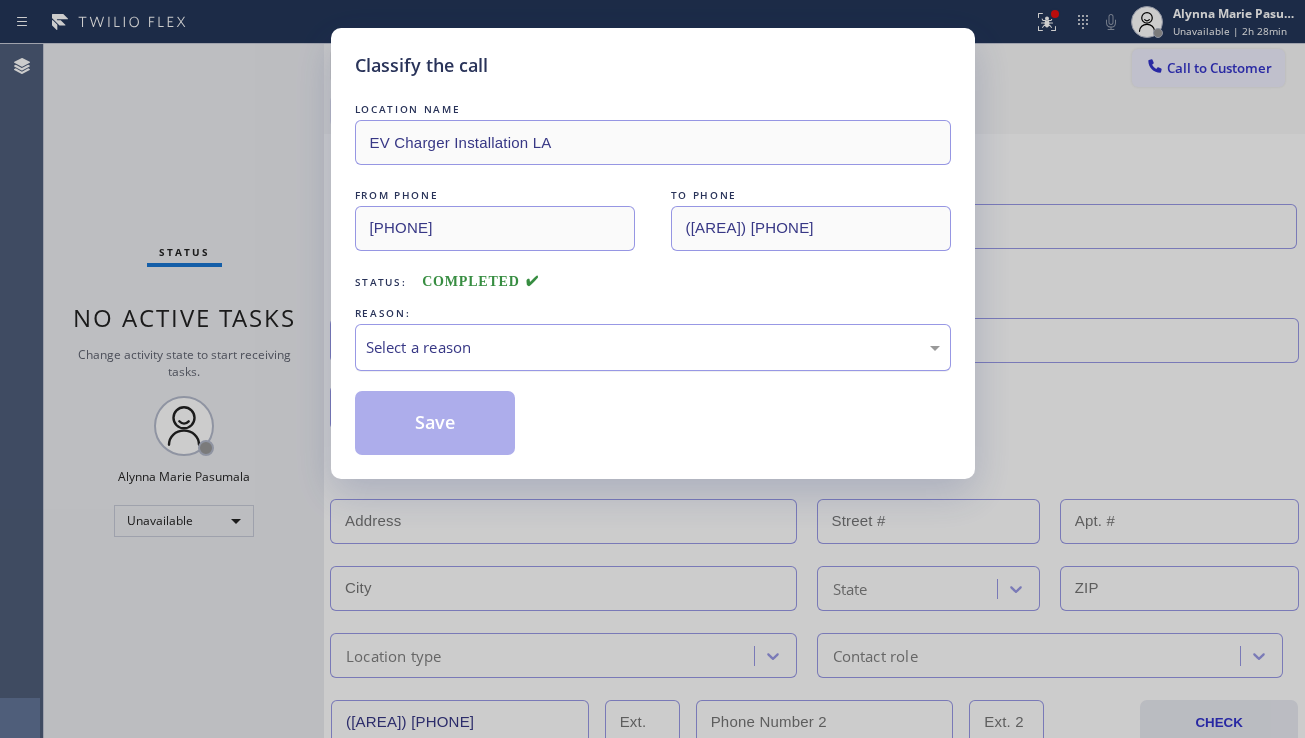 click on "Select a reason" at bounding box center [653, 347] 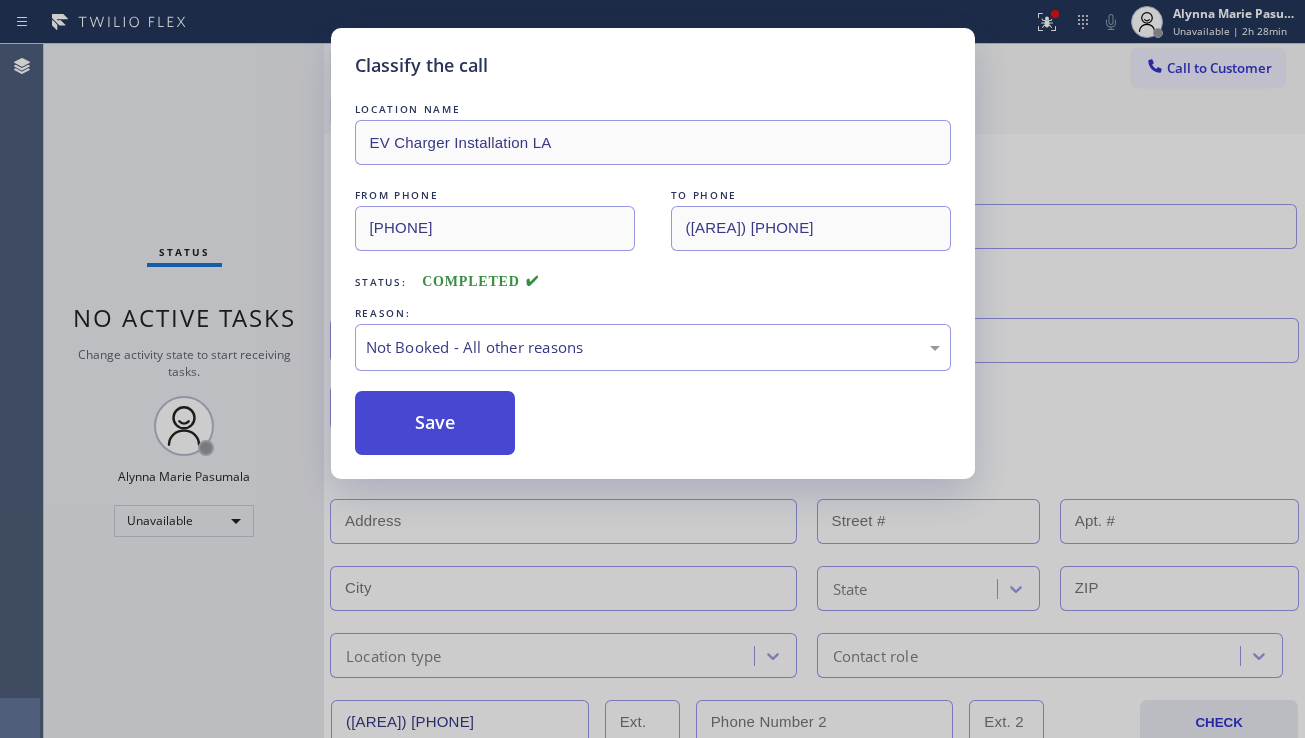 click on "Save" at bounding box center [435, 423] 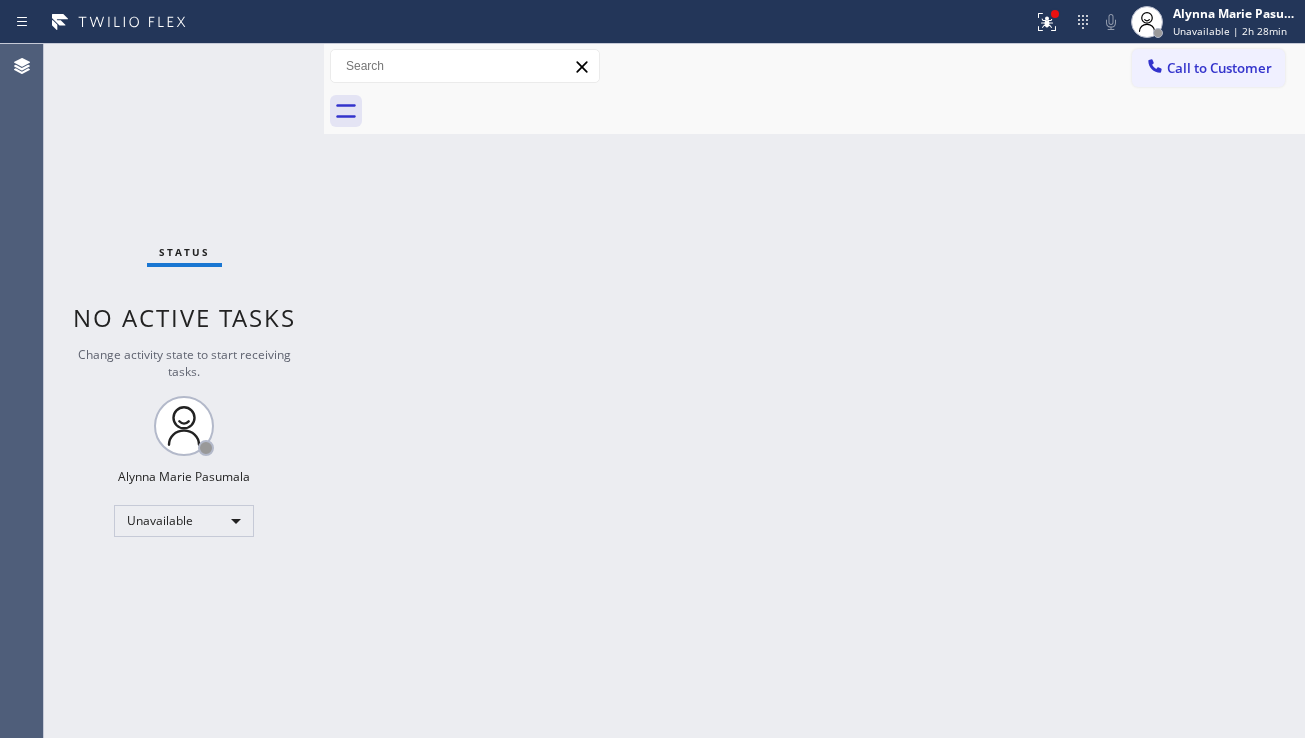 drag, startPoint x: 1234, startPoint y: 488, endPoint x: 1131, endPoint y: 516, distance: 106.738 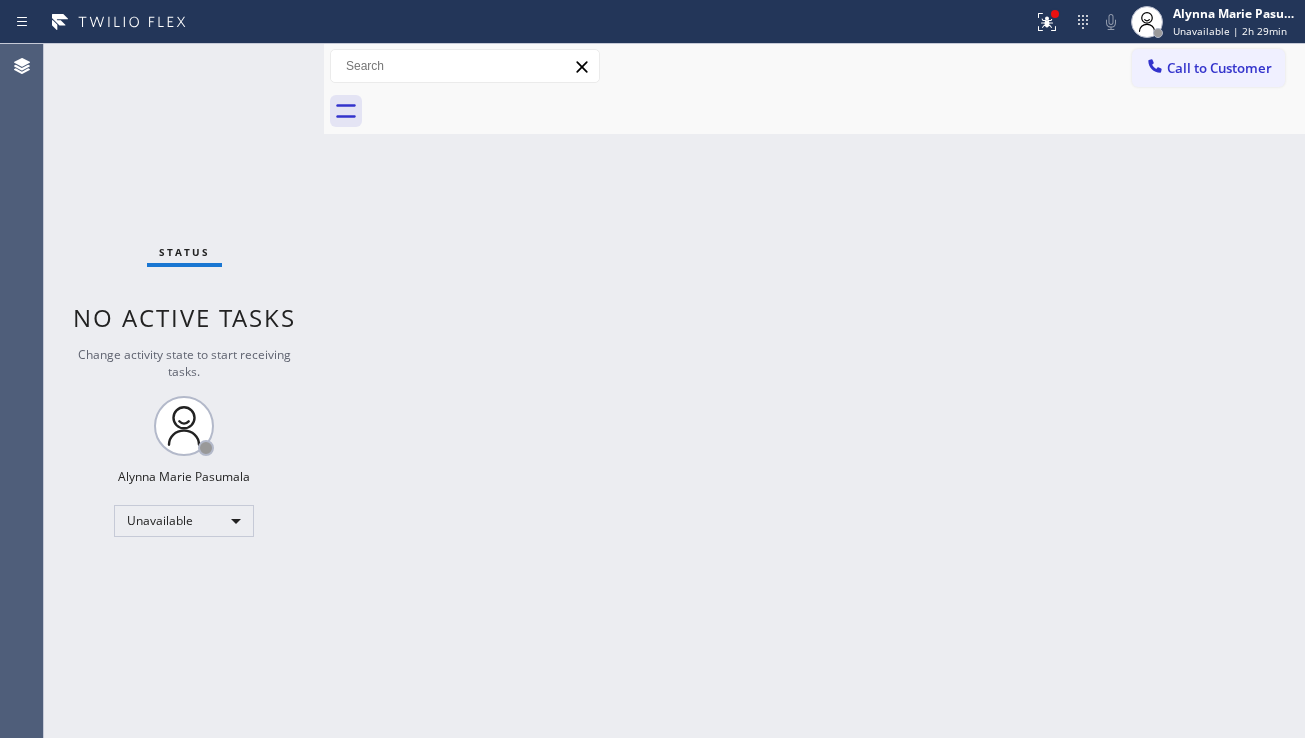 drag, startPoint x: 1222, startPoint y: 428, endPoint x: 1216, endPoint y: 357, distance: 71.25307 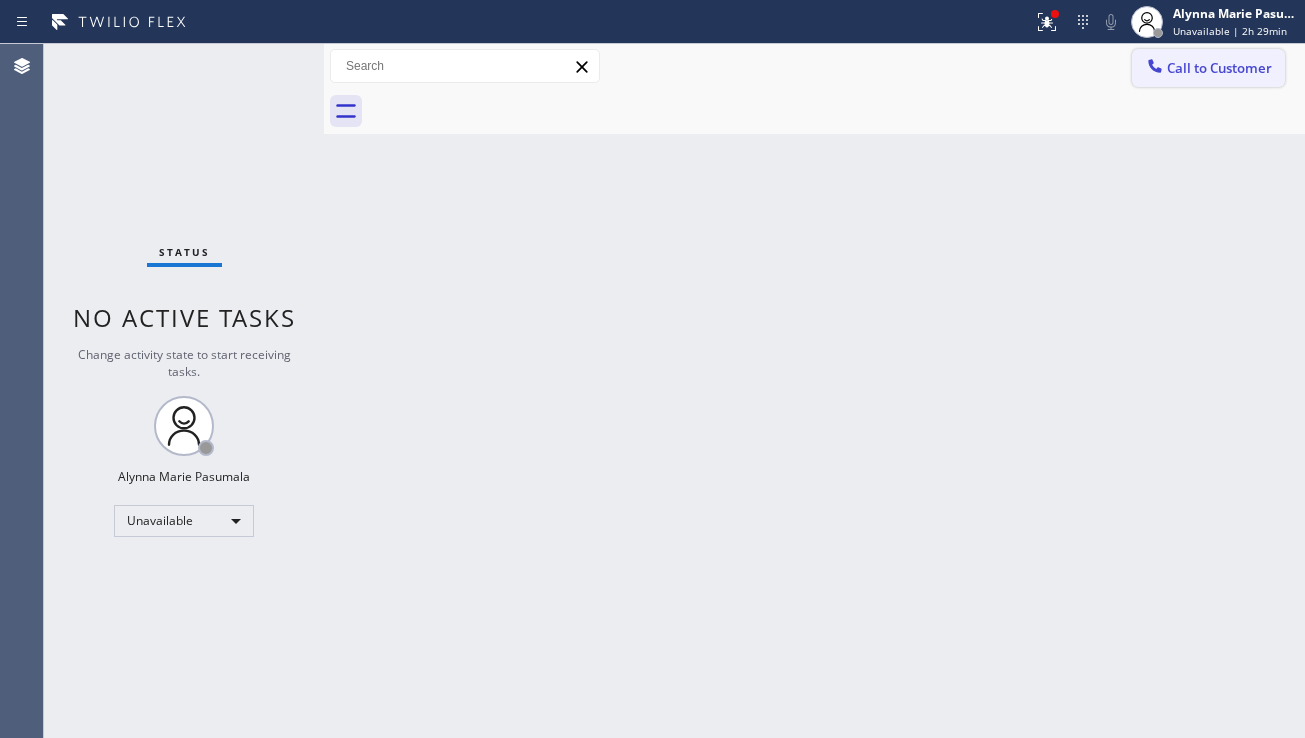 click on "Call to Customer" at bounding box center (1219, 68) 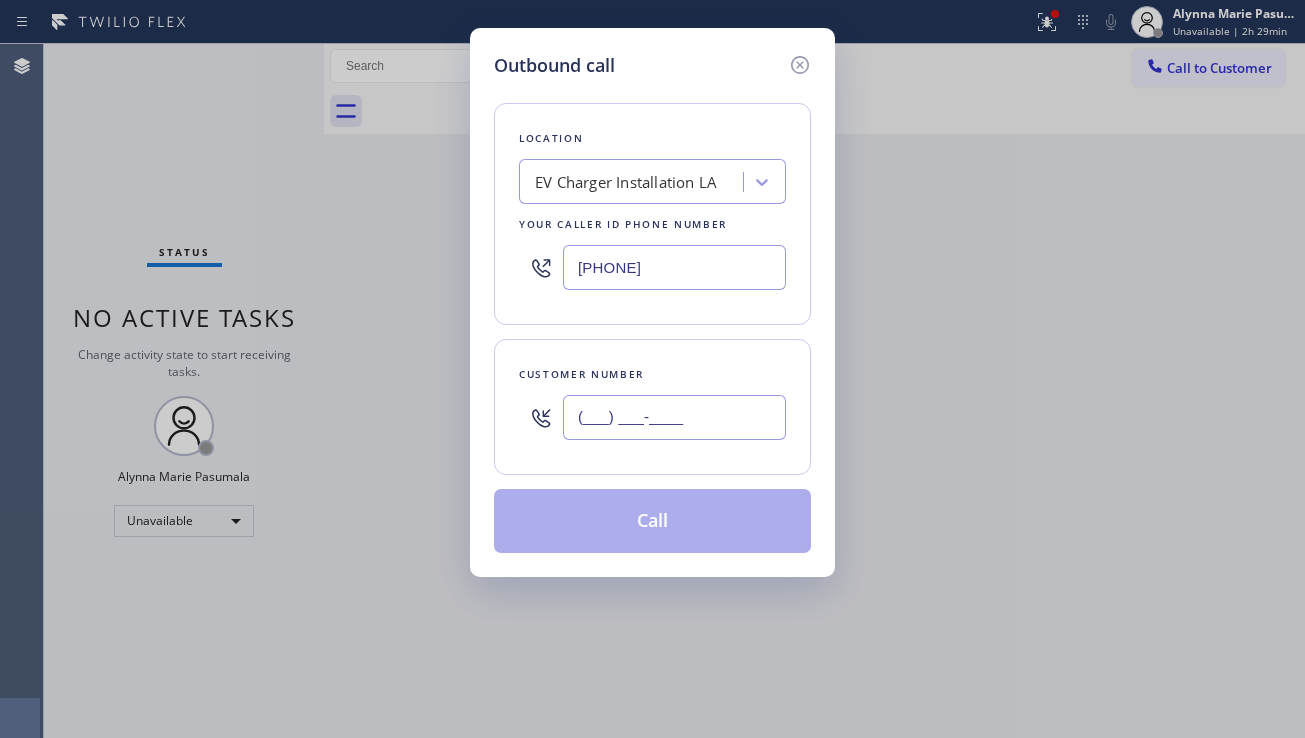 click on "(___) ___-____" at bounding box center [674, 417] 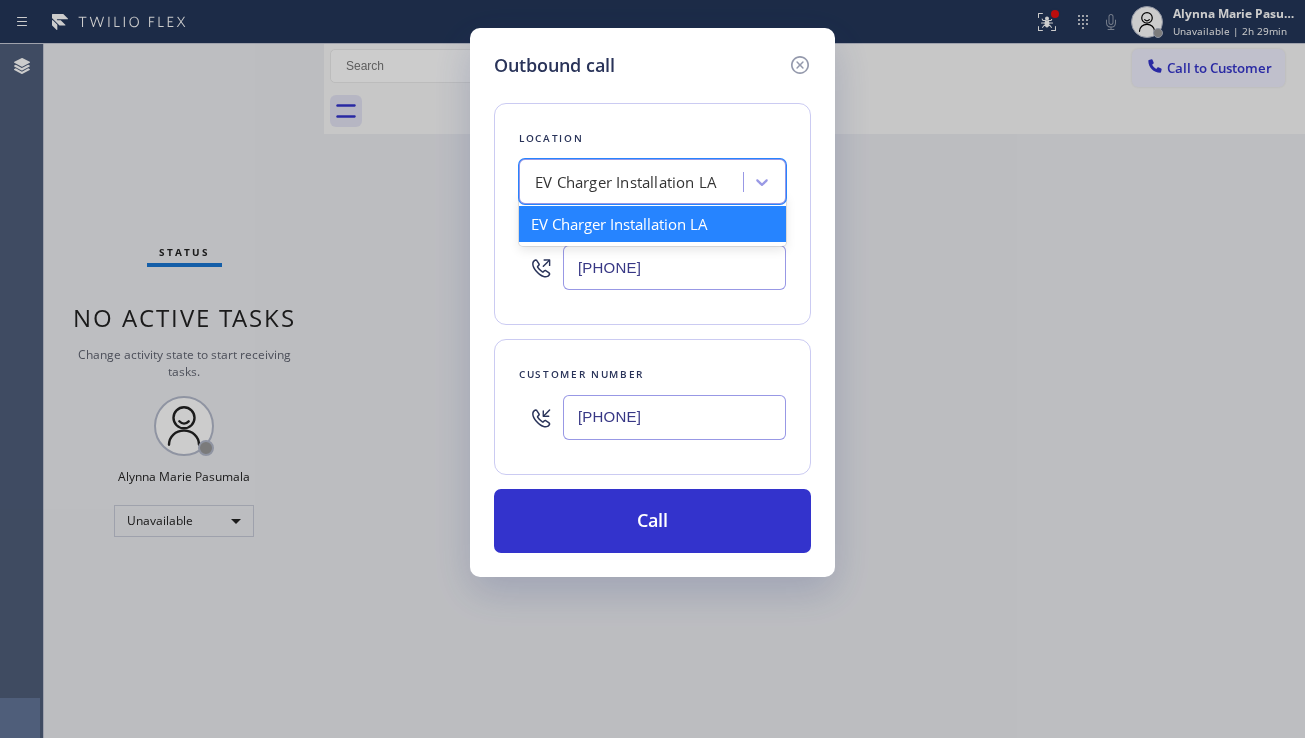 click on "EV Charger Installation LA" at bounding box center (626, 182) 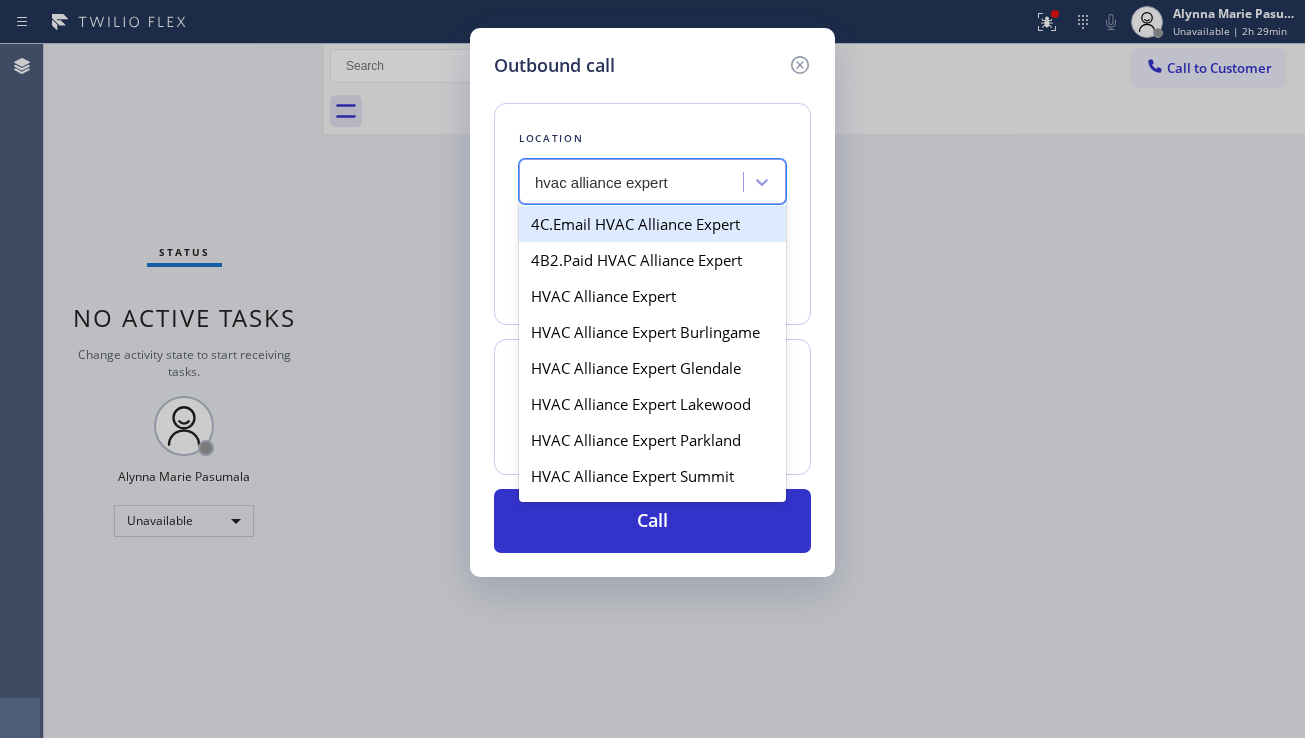 click on "4C.Email HVAC Alliance Expert" at bounding box center [652, 224] 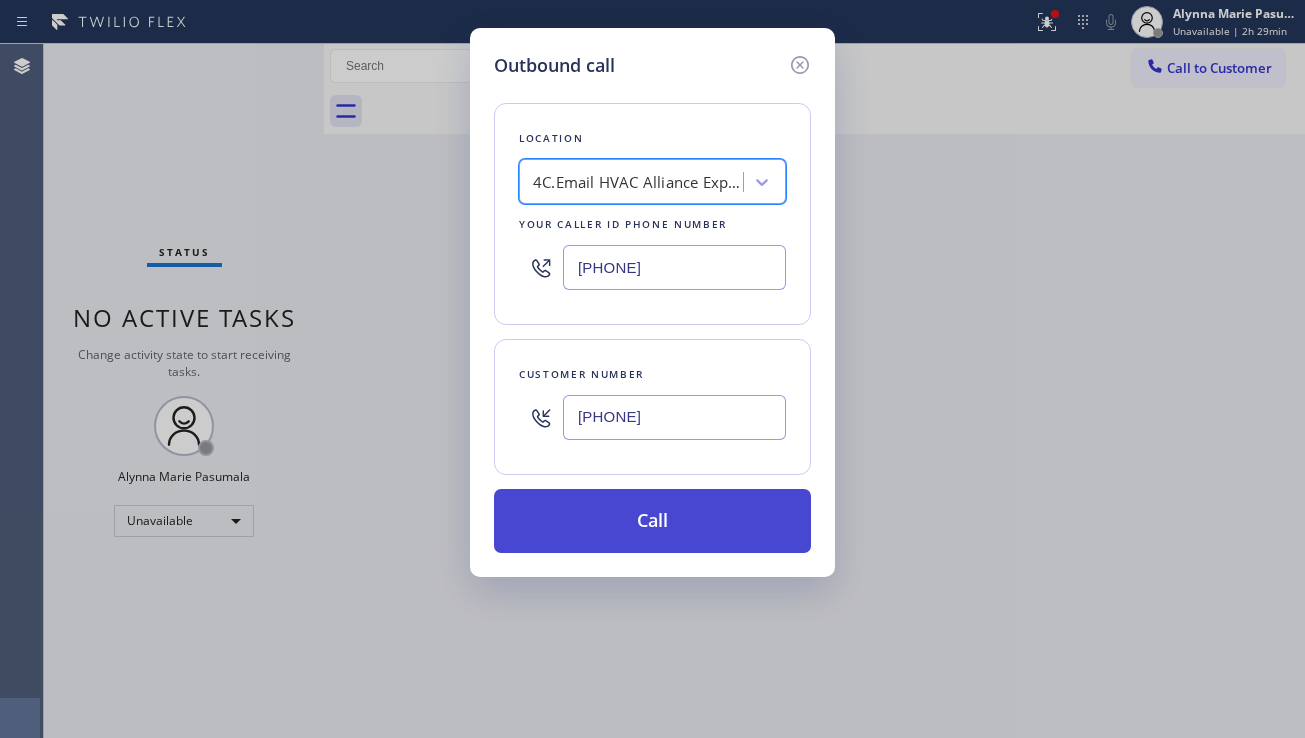 click on "Call" at bounding box center (652, 521) 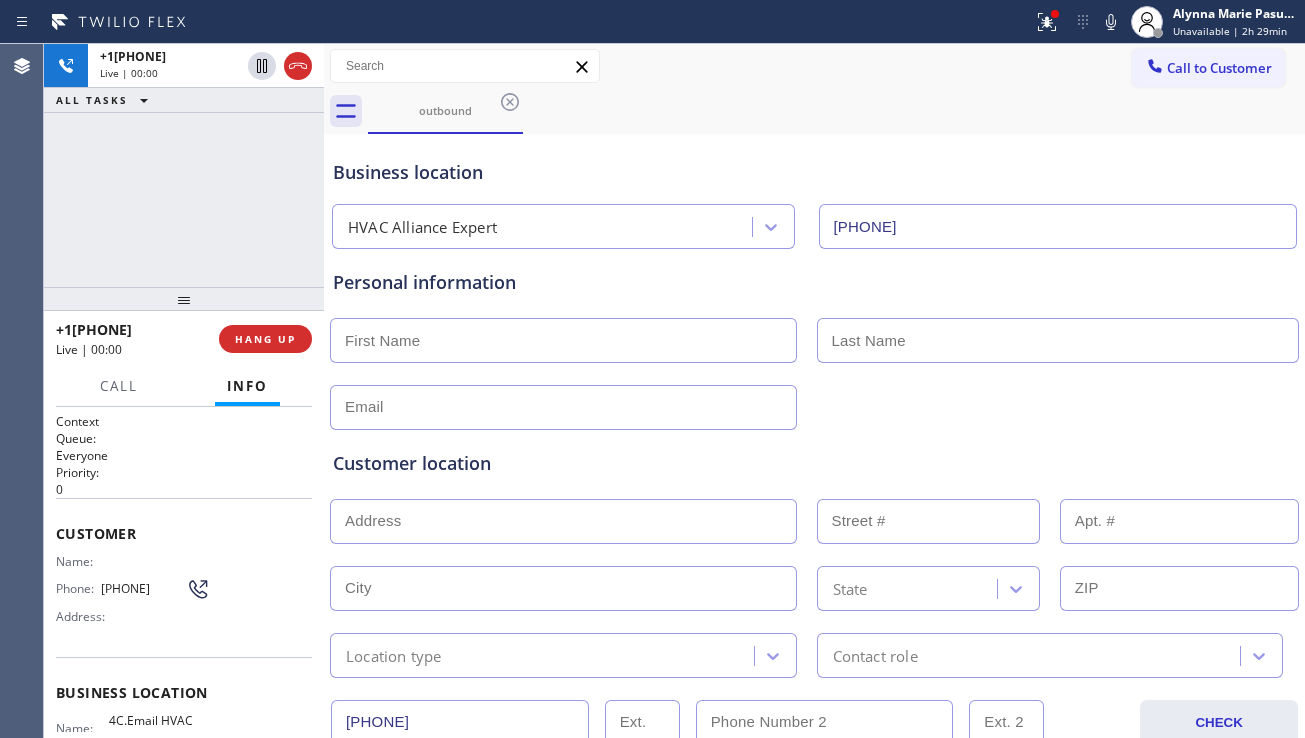 click on "Customer location" at bounding box center (814, 463) 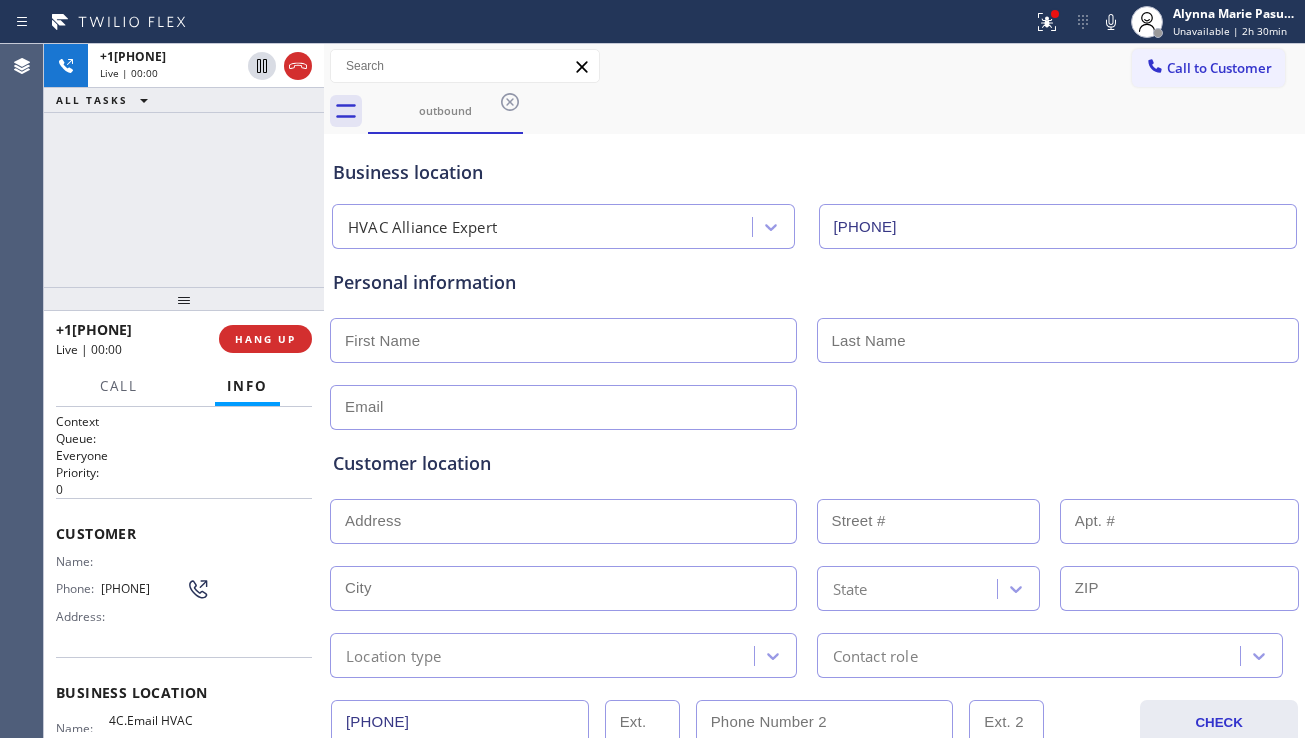 click on "Customer location >> ADD NEW ADDRESS << + NEW ADDRESS State Location type Contact role" at bounding box center (814, 554) 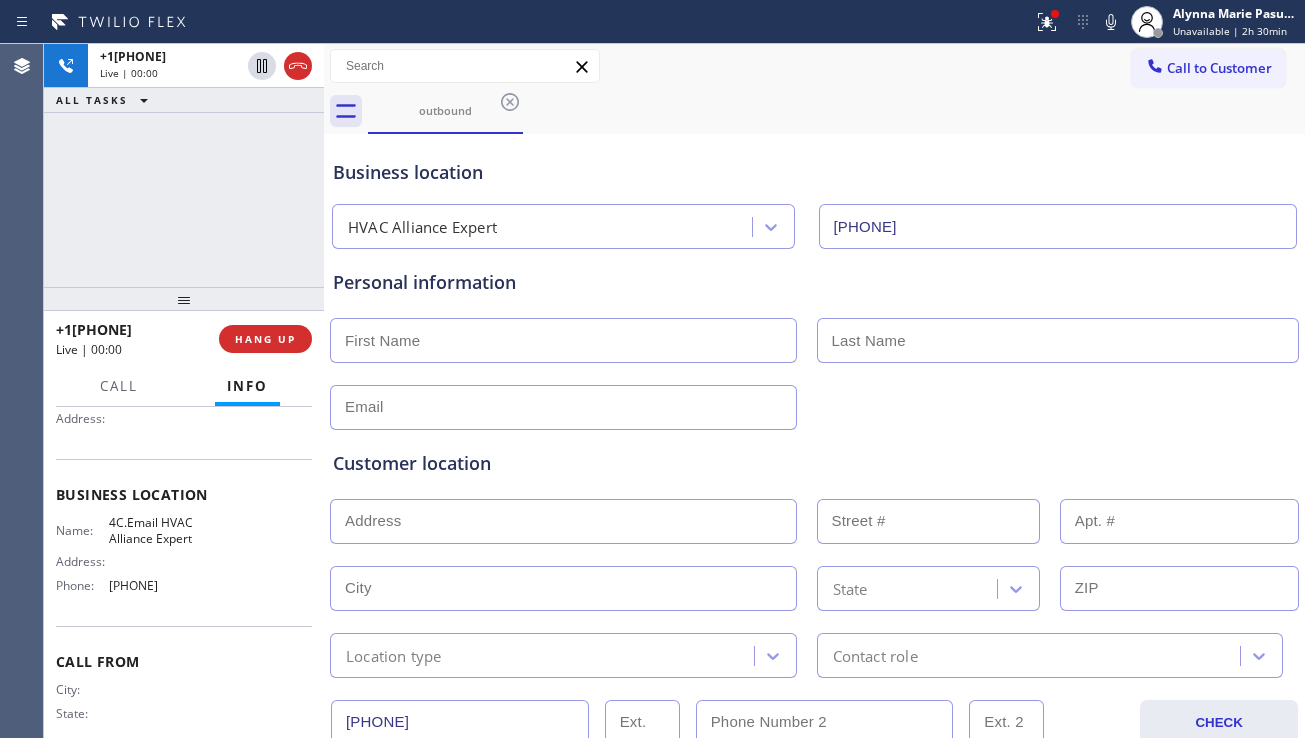 scroll, scrollTop: 200, scrollLeft: 0, axis: vertical 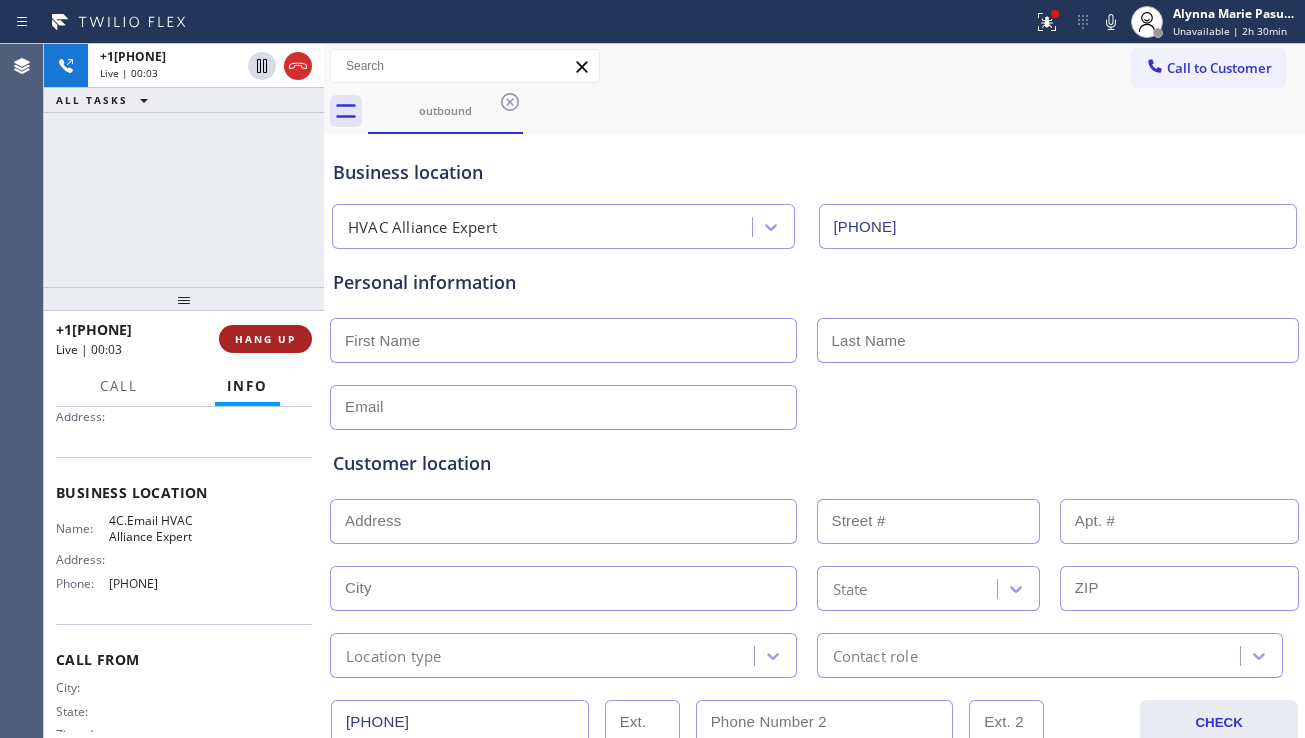 click on "HANG UP" at bounding box center [265, 339] 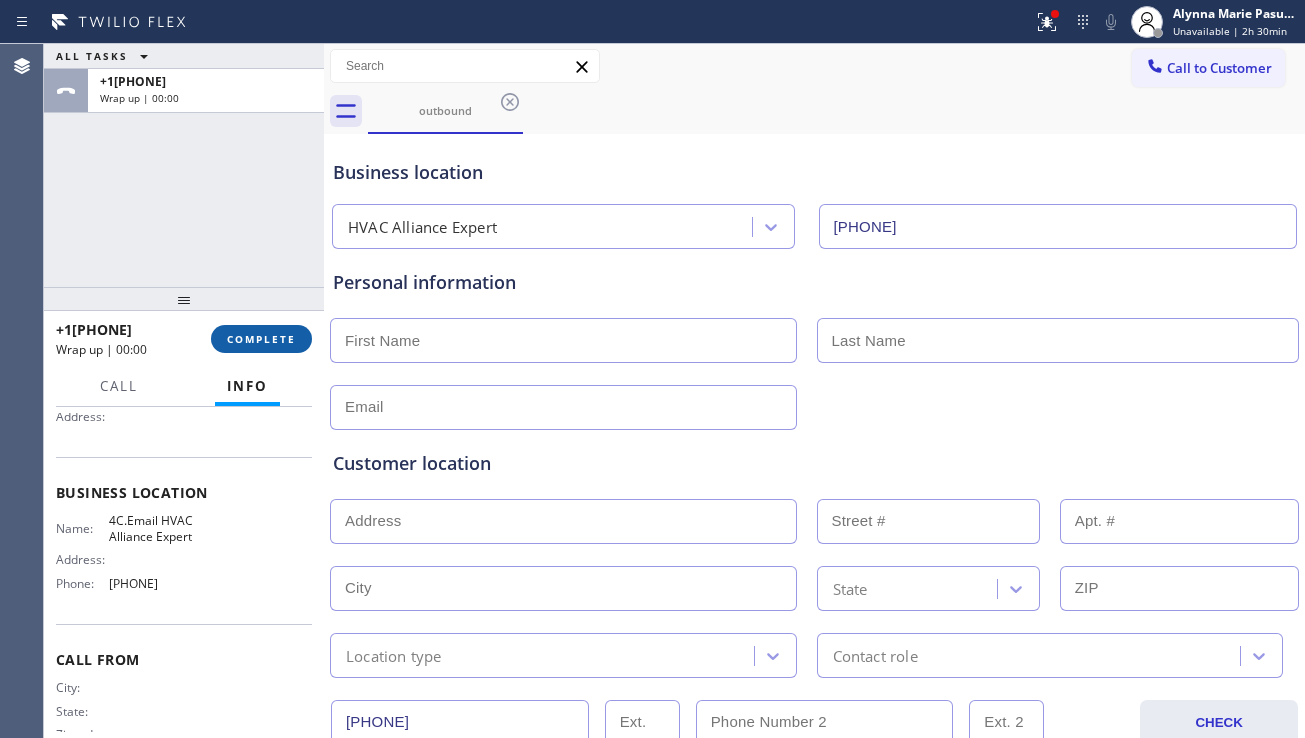 click on "COMPLETE" at bounding box center (261, 339) 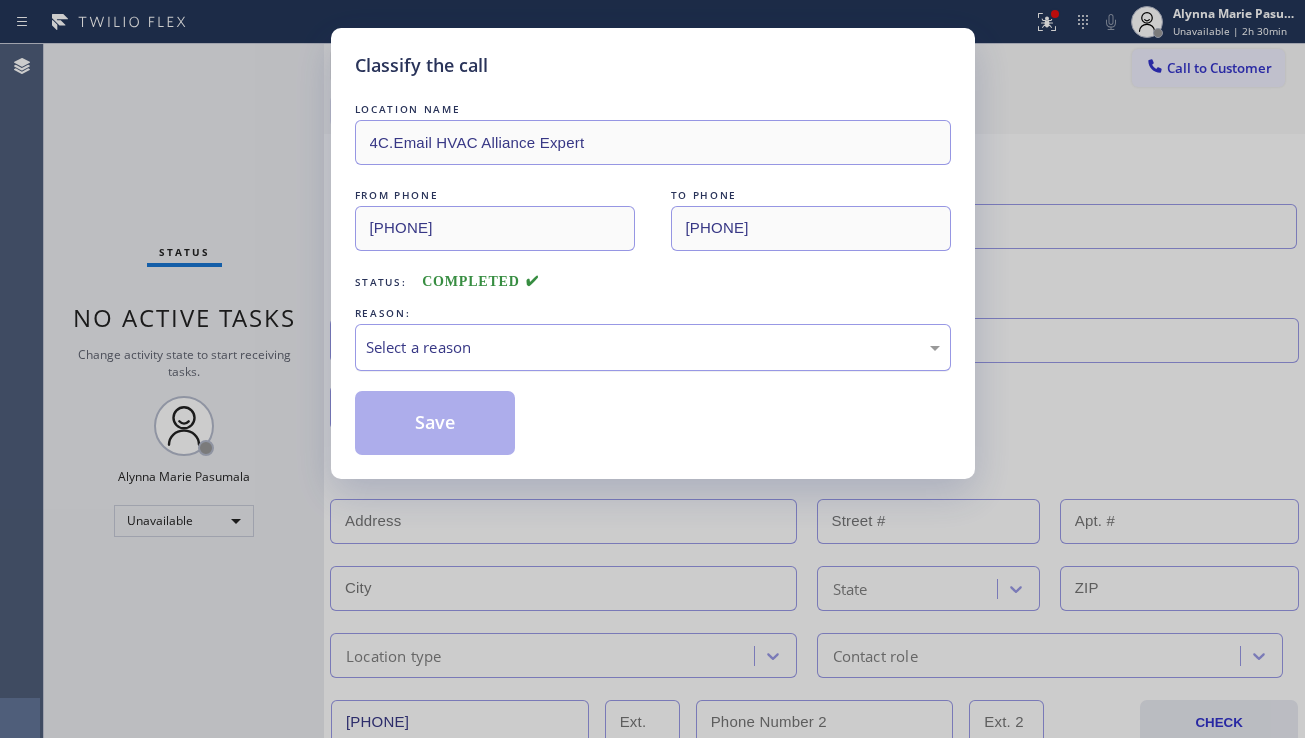 click on "Select a reason" at bounding box center [653, 347] 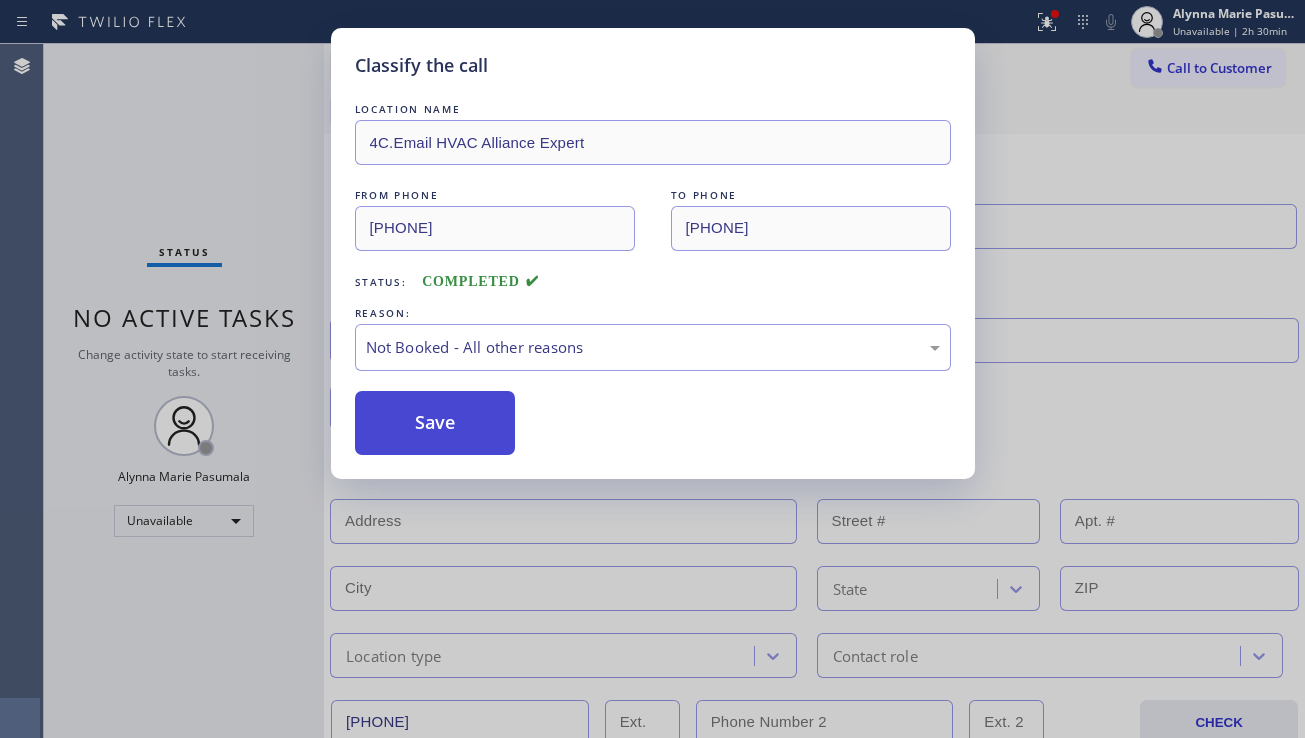 click on "Save" at bounding box center (435, 423) 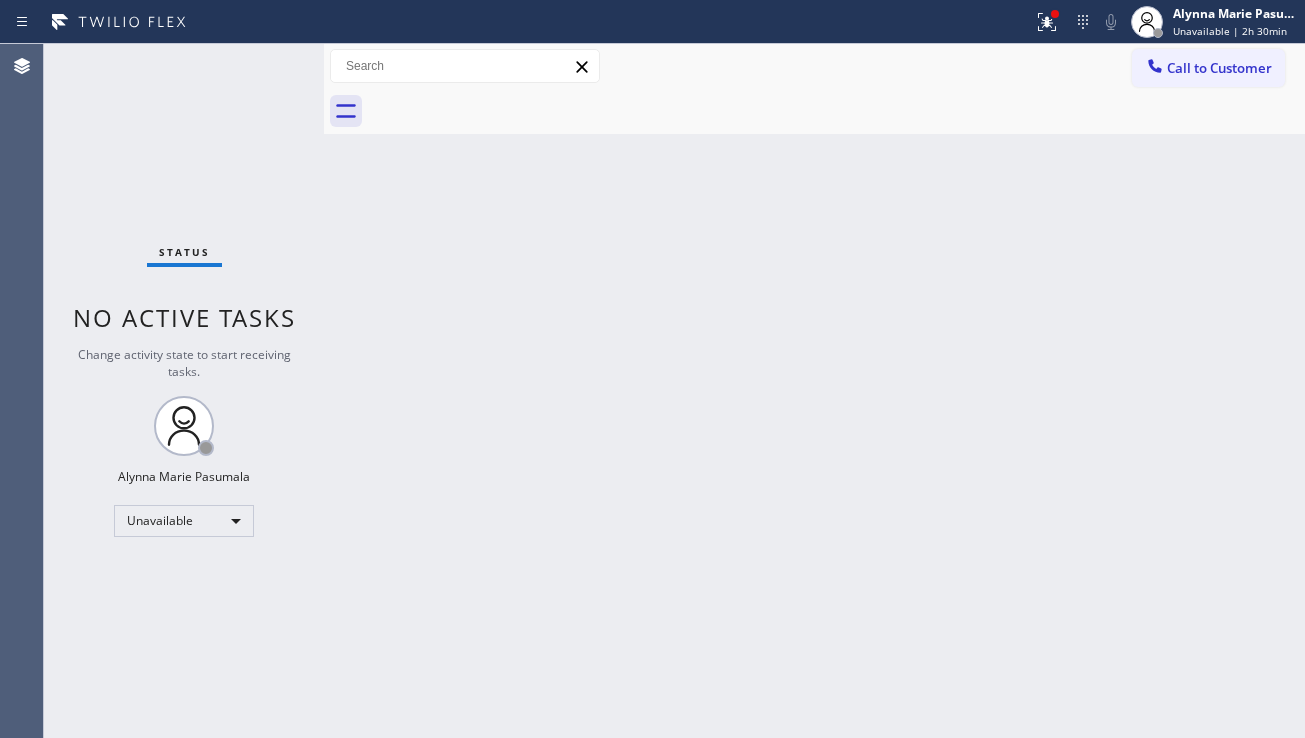 drag, startPoint x: 1219, startPoint y: 426, endPoint x: 1116, endPoint y: 448, distance: 105.32331 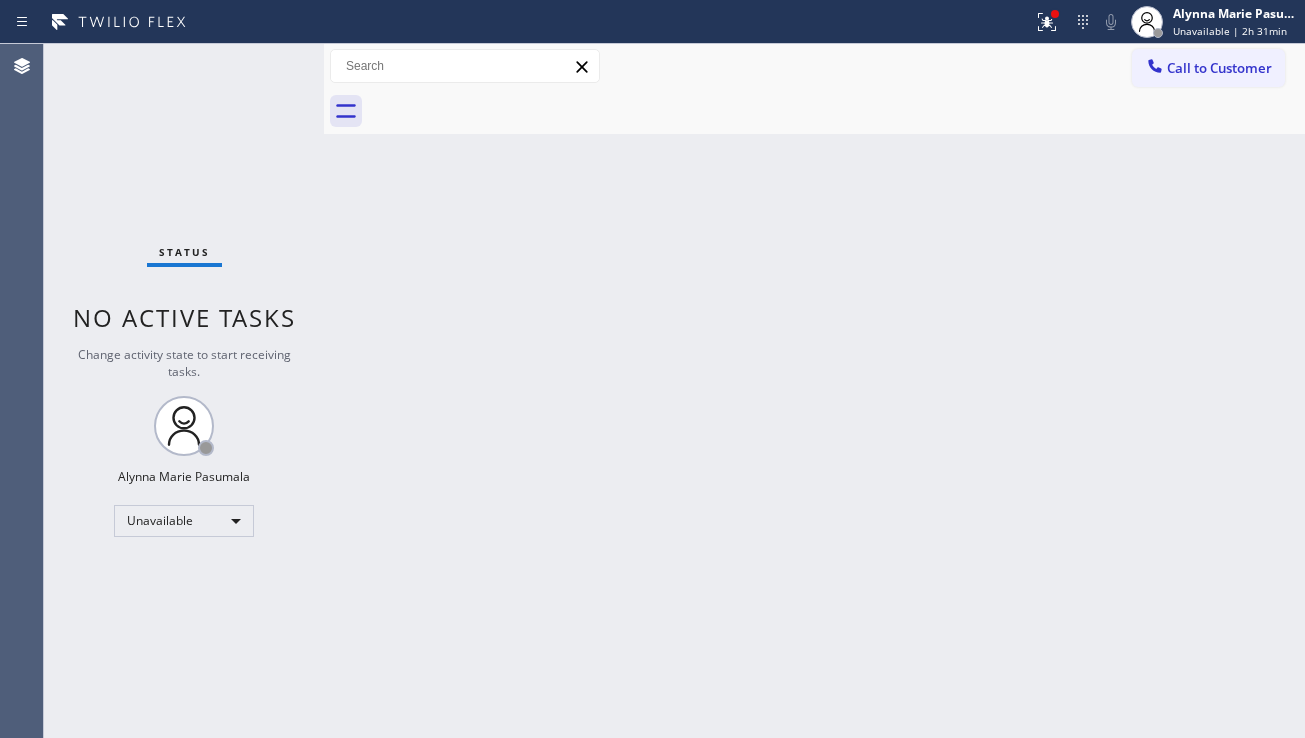 drag, startPoint x: 1196, startPoint y: 74, endPoint x: 1074, endPoint y: 172, distance: 156.48642 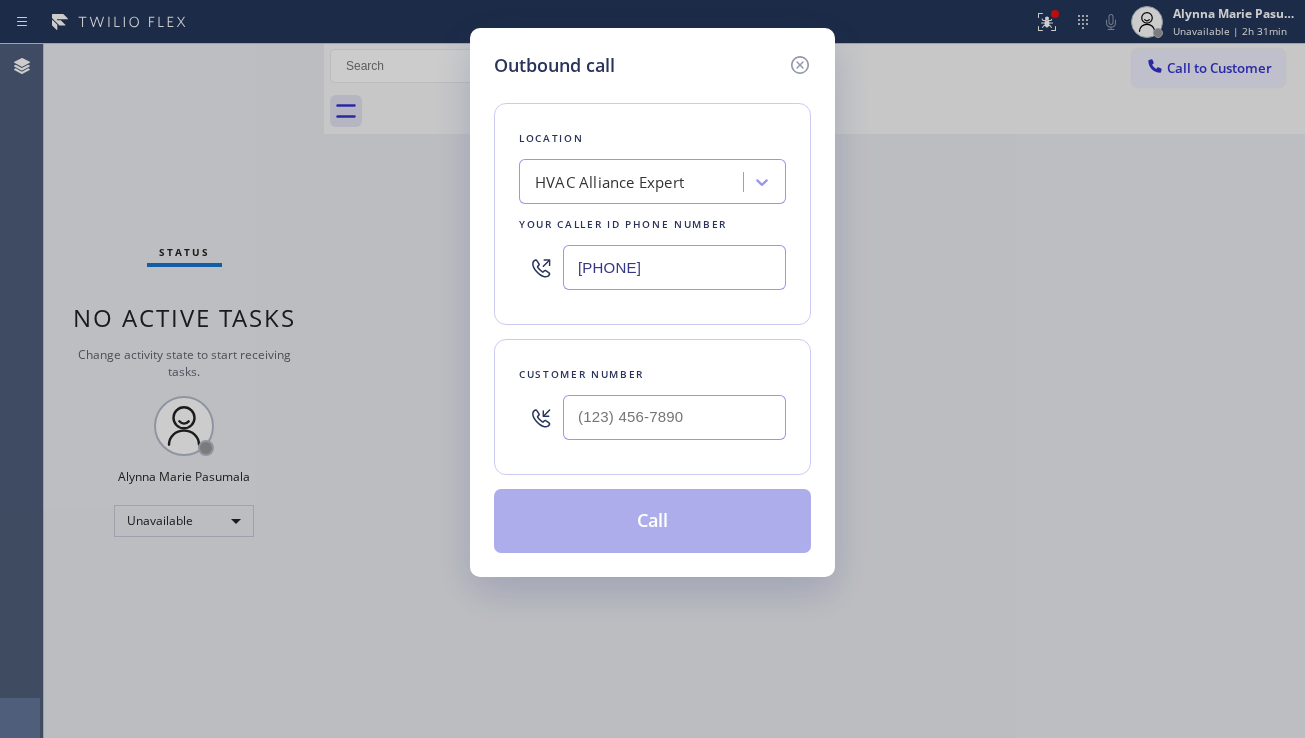 click at bounding box center (541, 417) 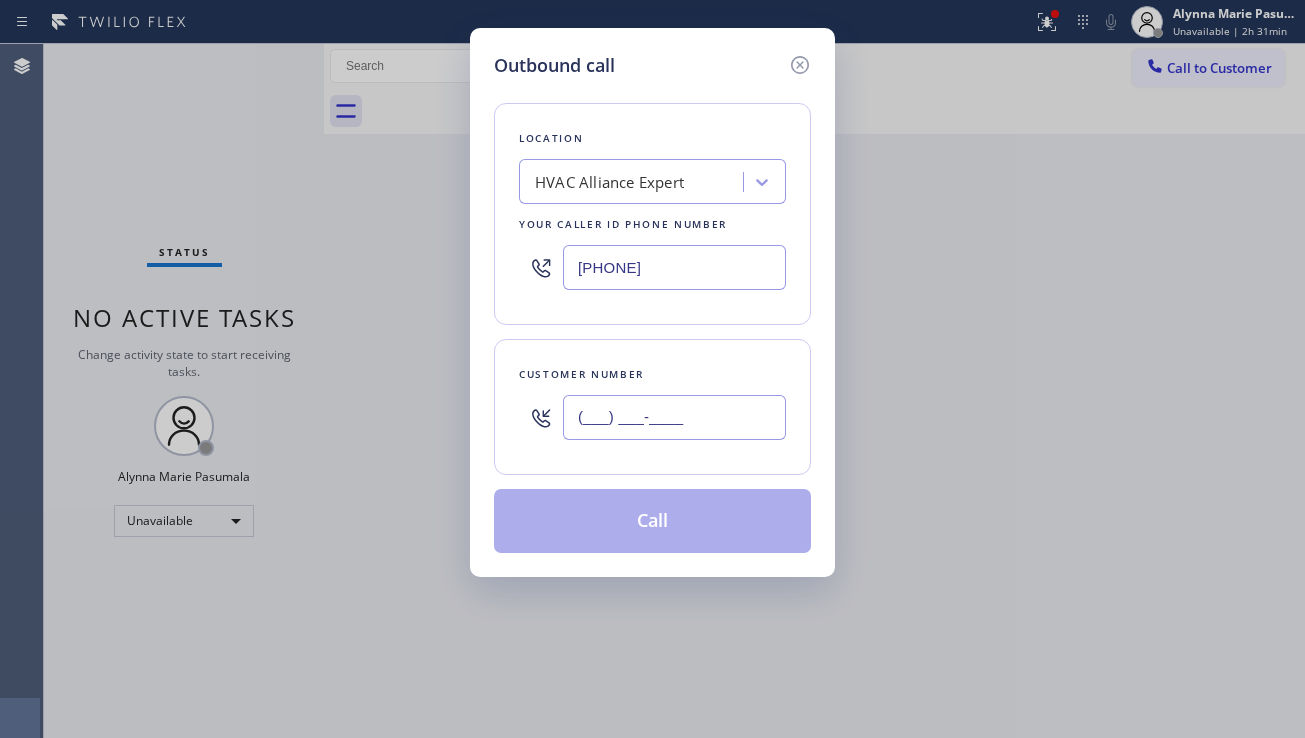 click on "(___) ___-____" at bounding box center (674, 417) 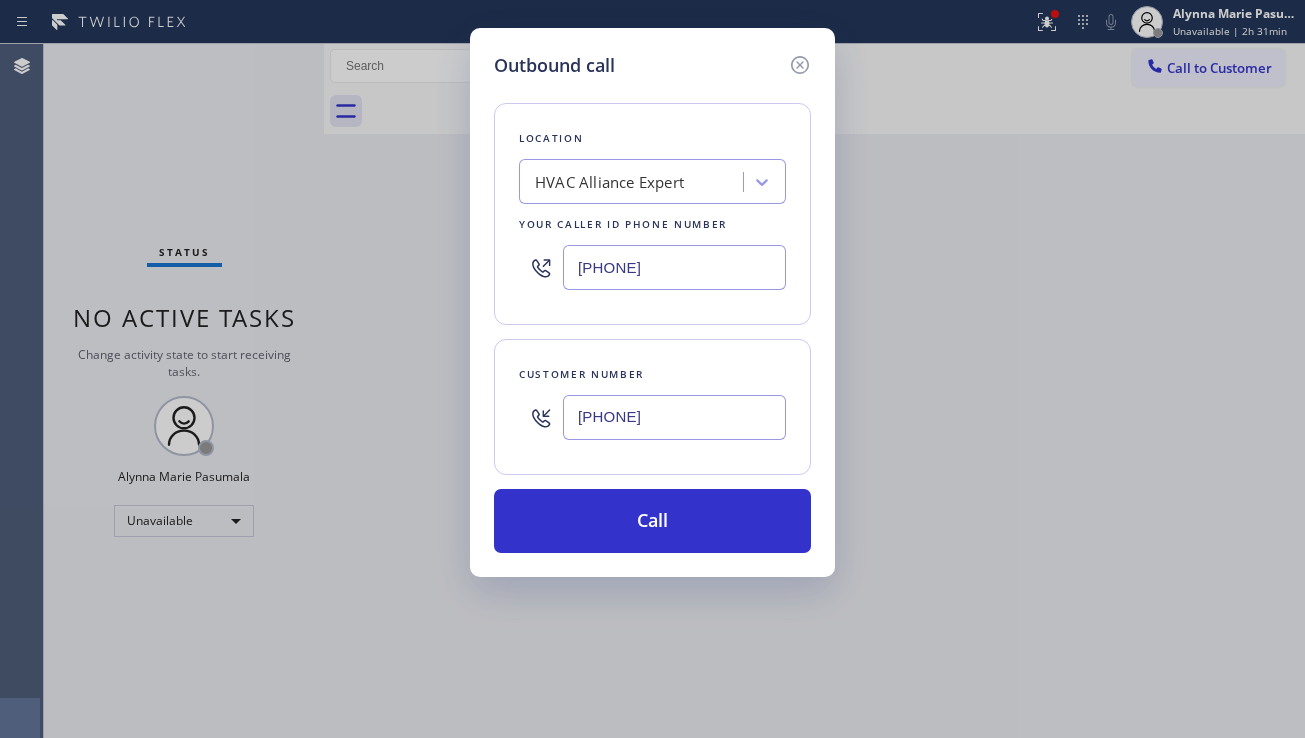 click on "Outbound call Location HVAC Alliance Expert Your caller id phone number ([AREA]) [PHONE] Customer number ([AREA]) [PHONE] Call" at bounding box center (652, 369) 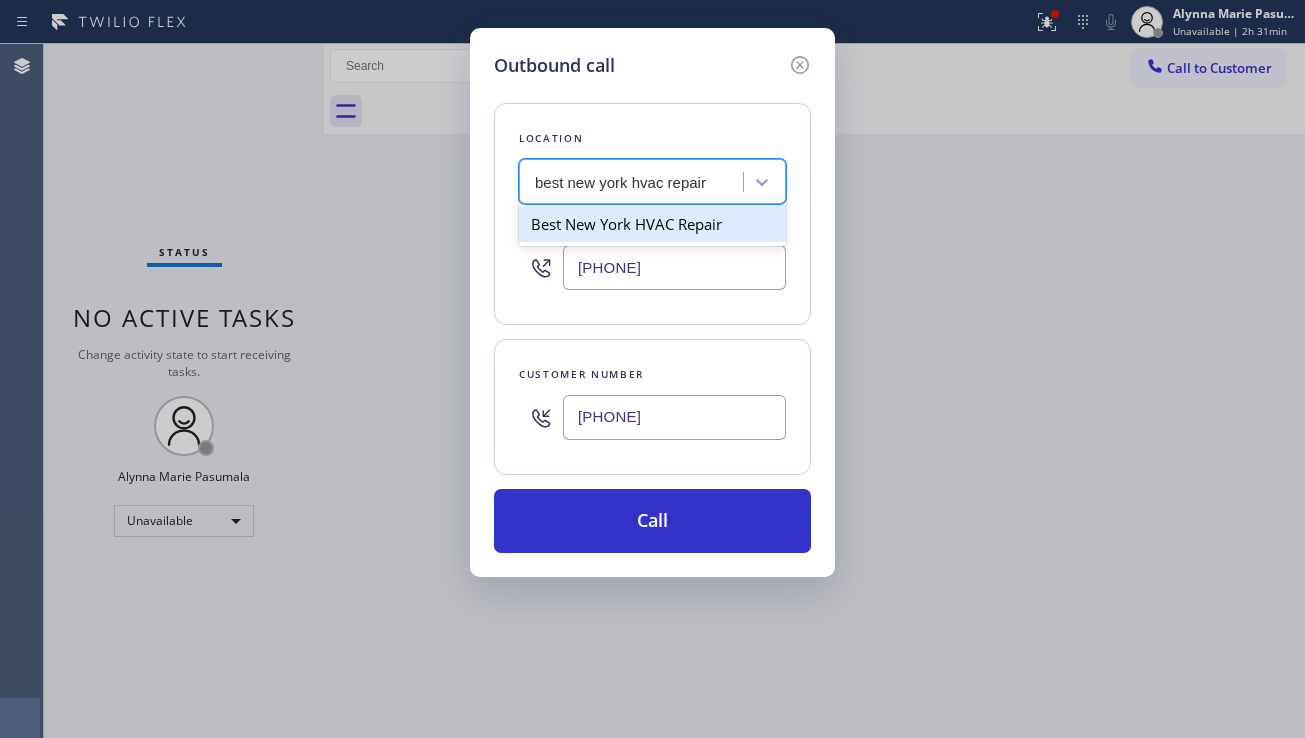 scroll, scrollTop: 0, scrollLeft: 0, axis: both 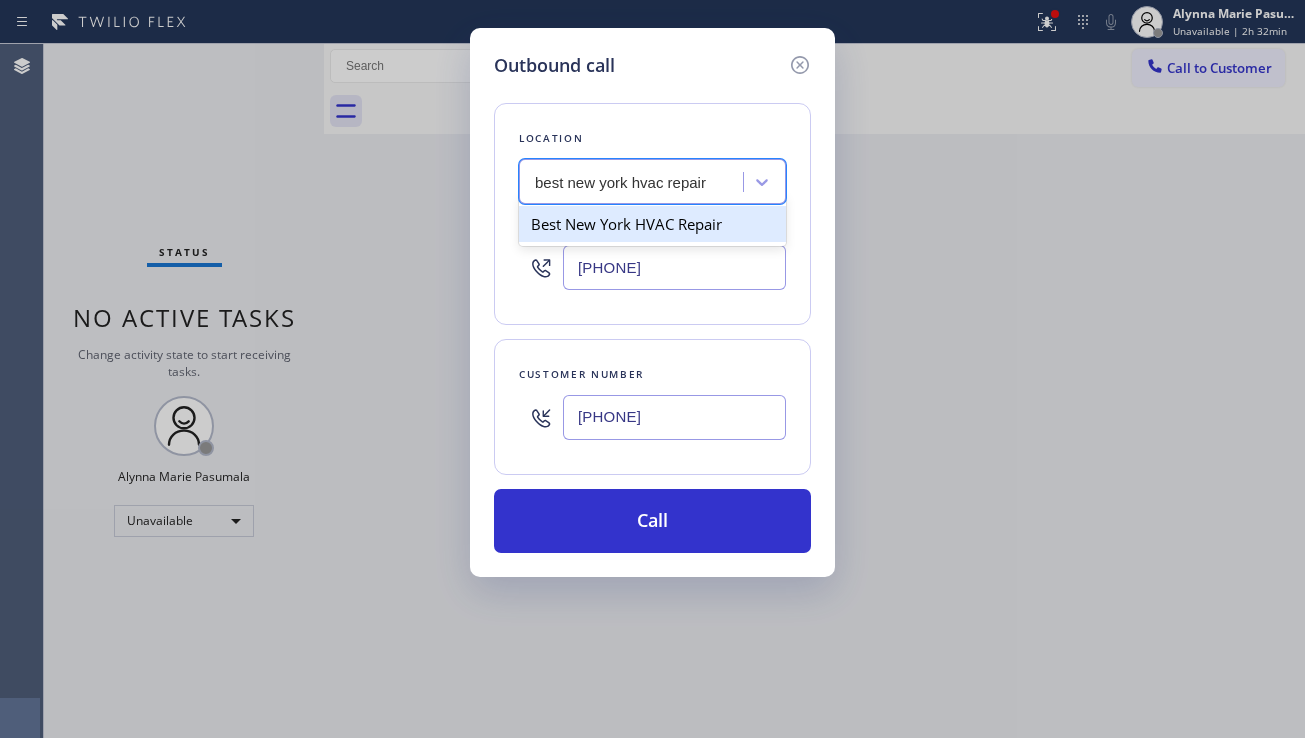 click on "Best New York HVAC Repair" at bounding box center [652, 224] 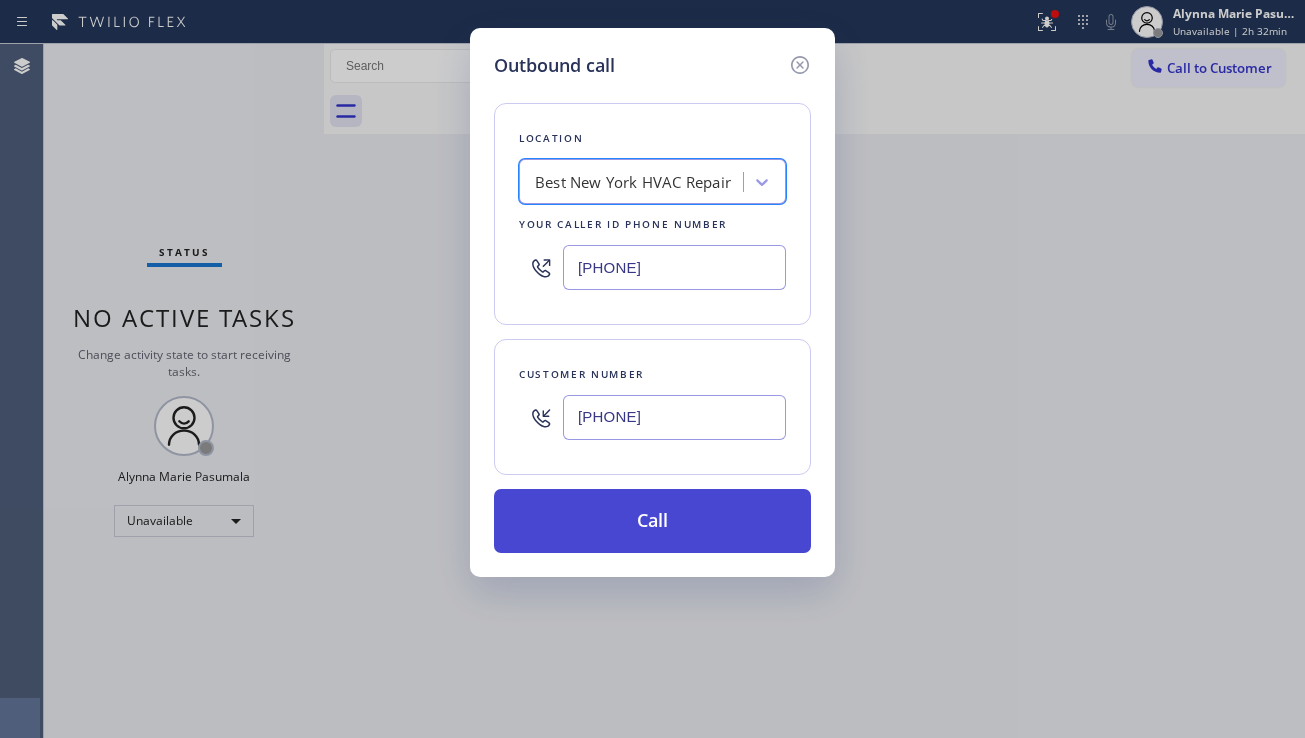 click on "Call" at bounding box center (652, 521) 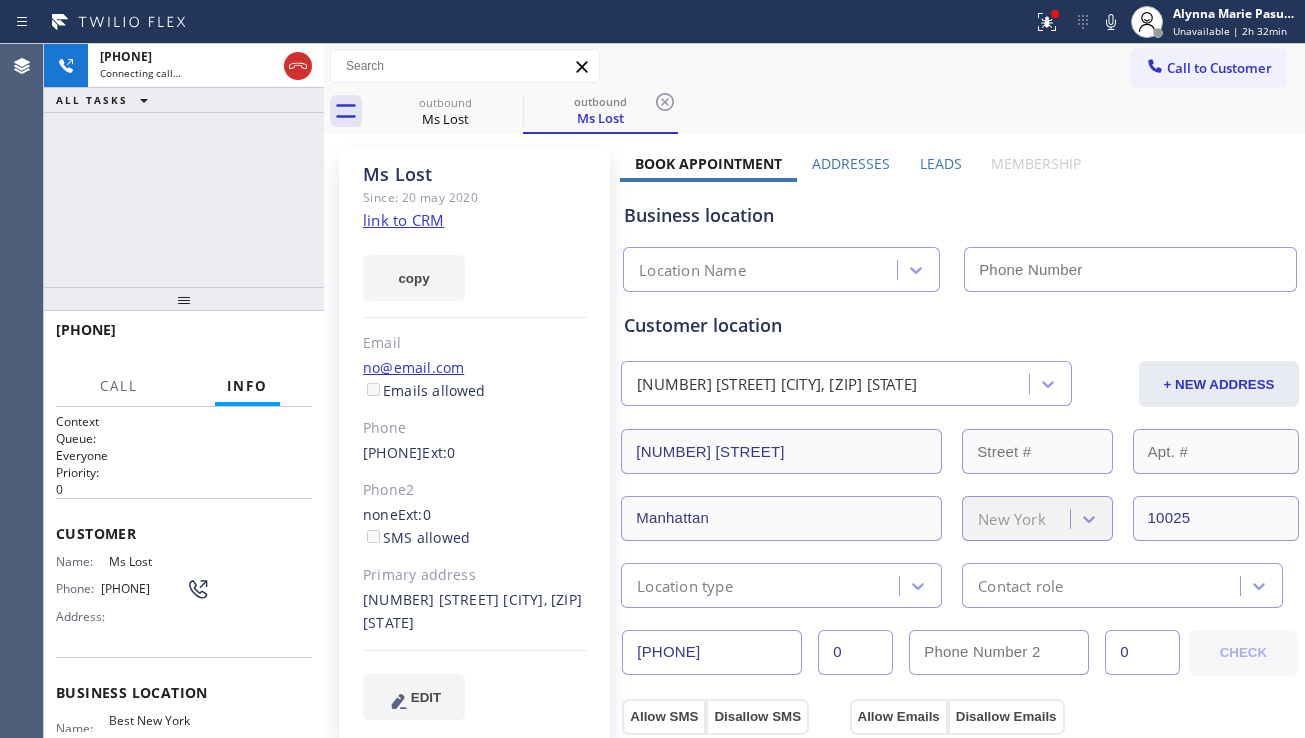 click on "Leads" at bounding box center (941, 163) 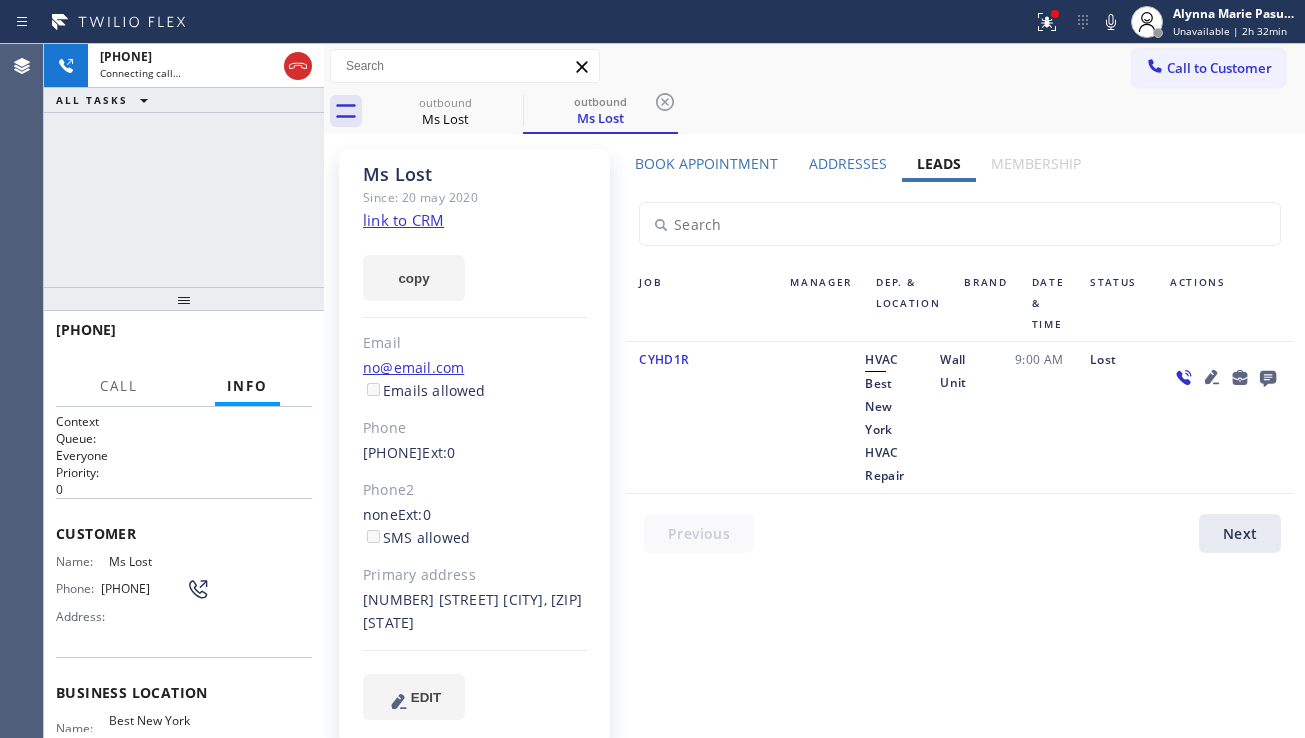 click on "link to CRM" 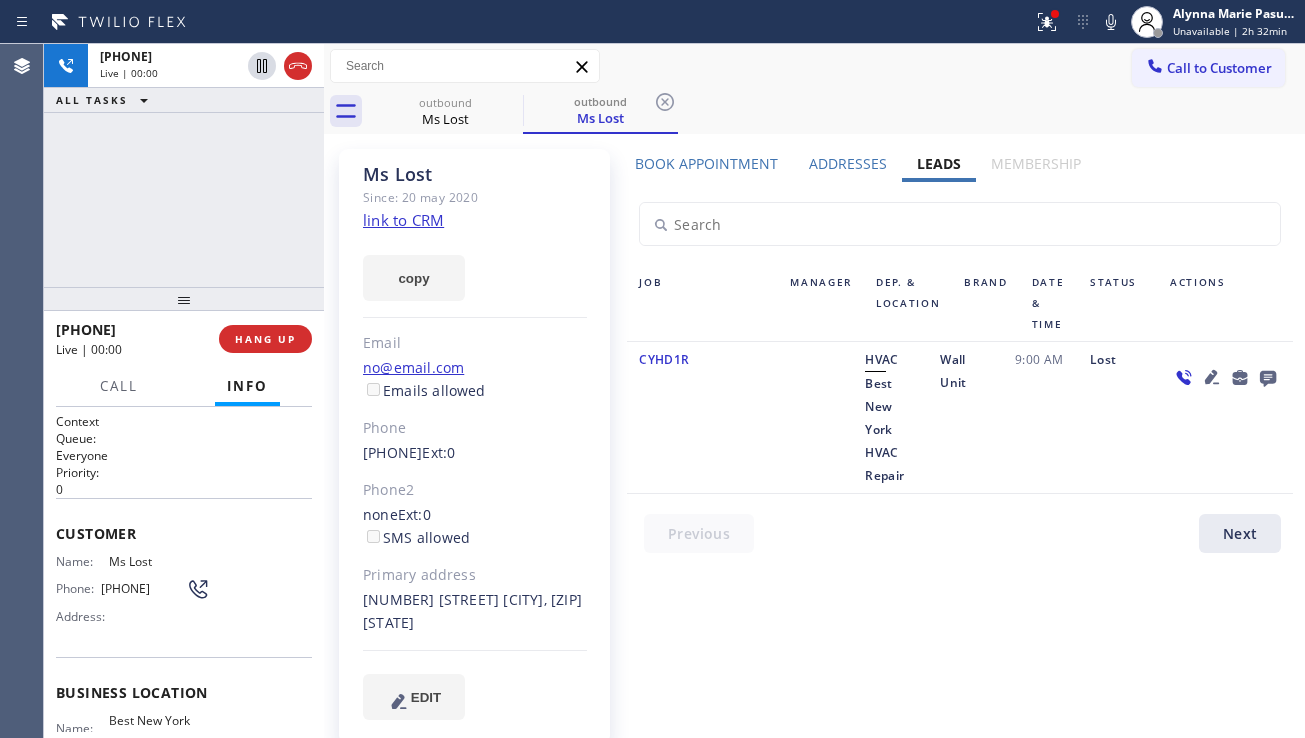 click at bounding box center [1225, 417] 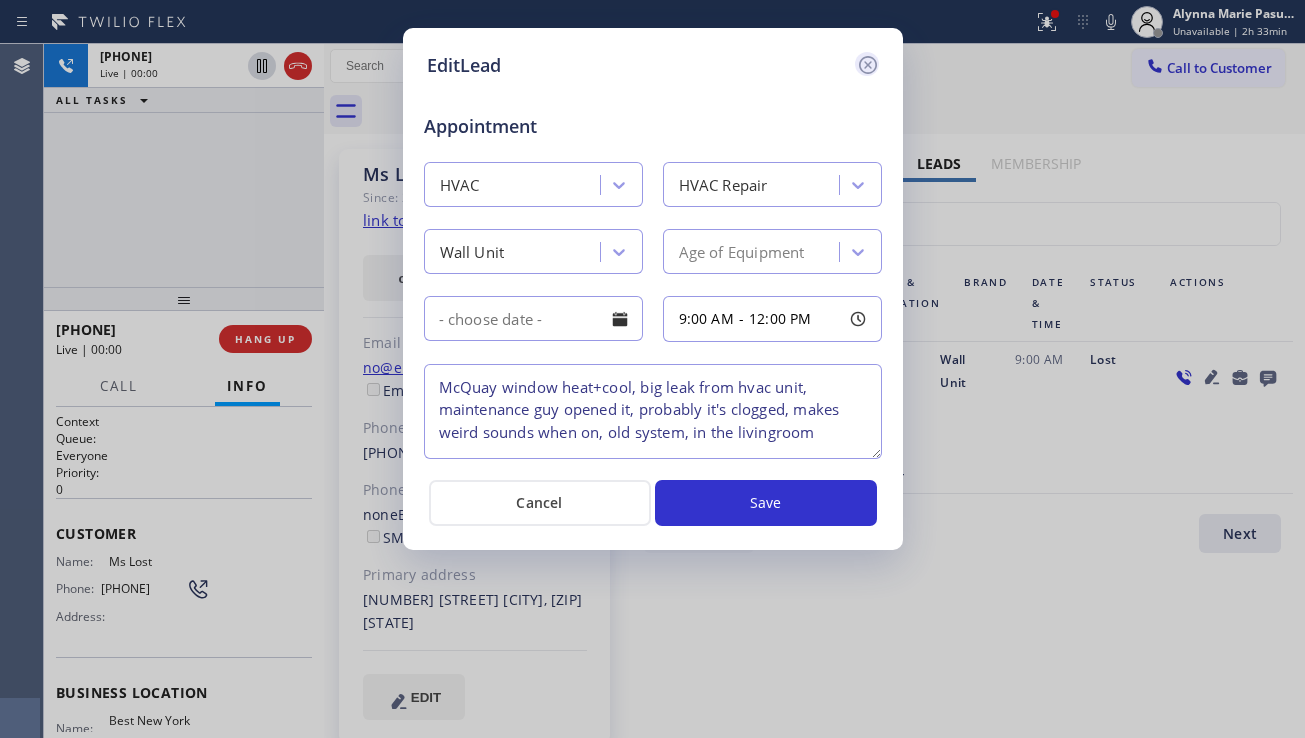 click 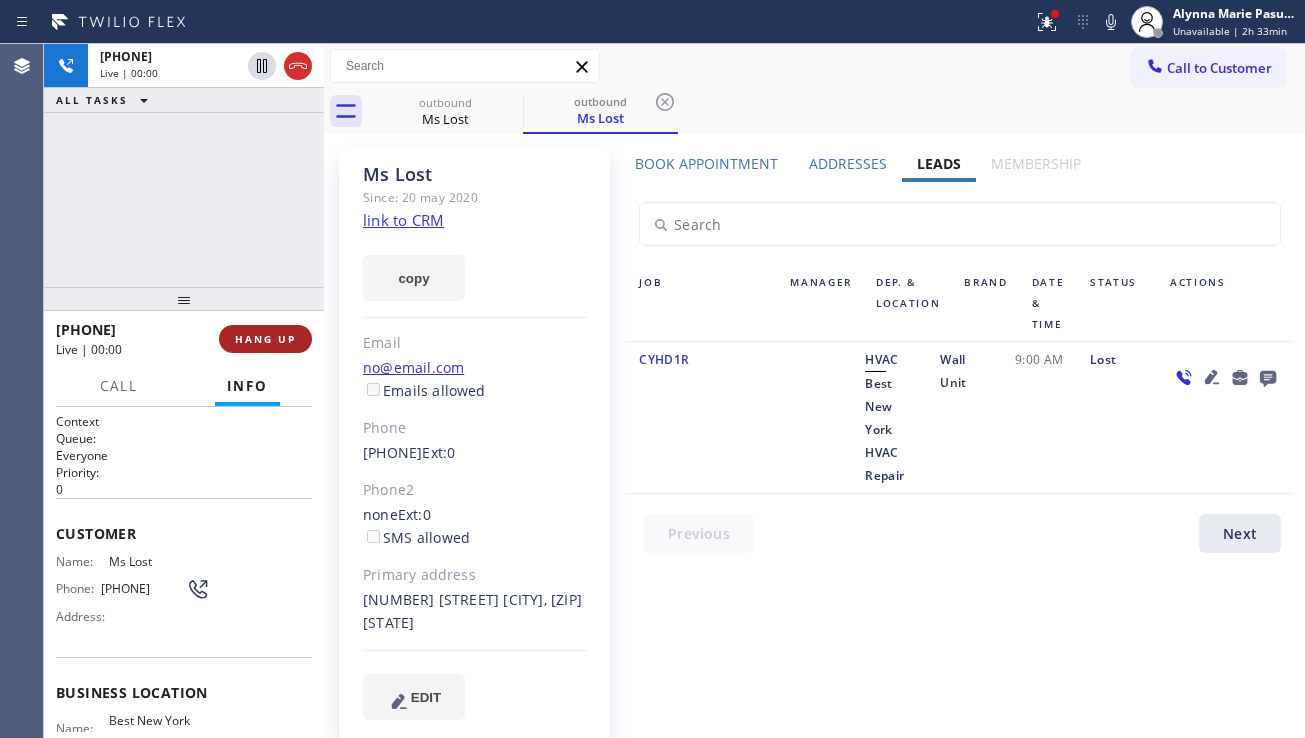 click on "HANG UP" at bounding box center (265, 339) 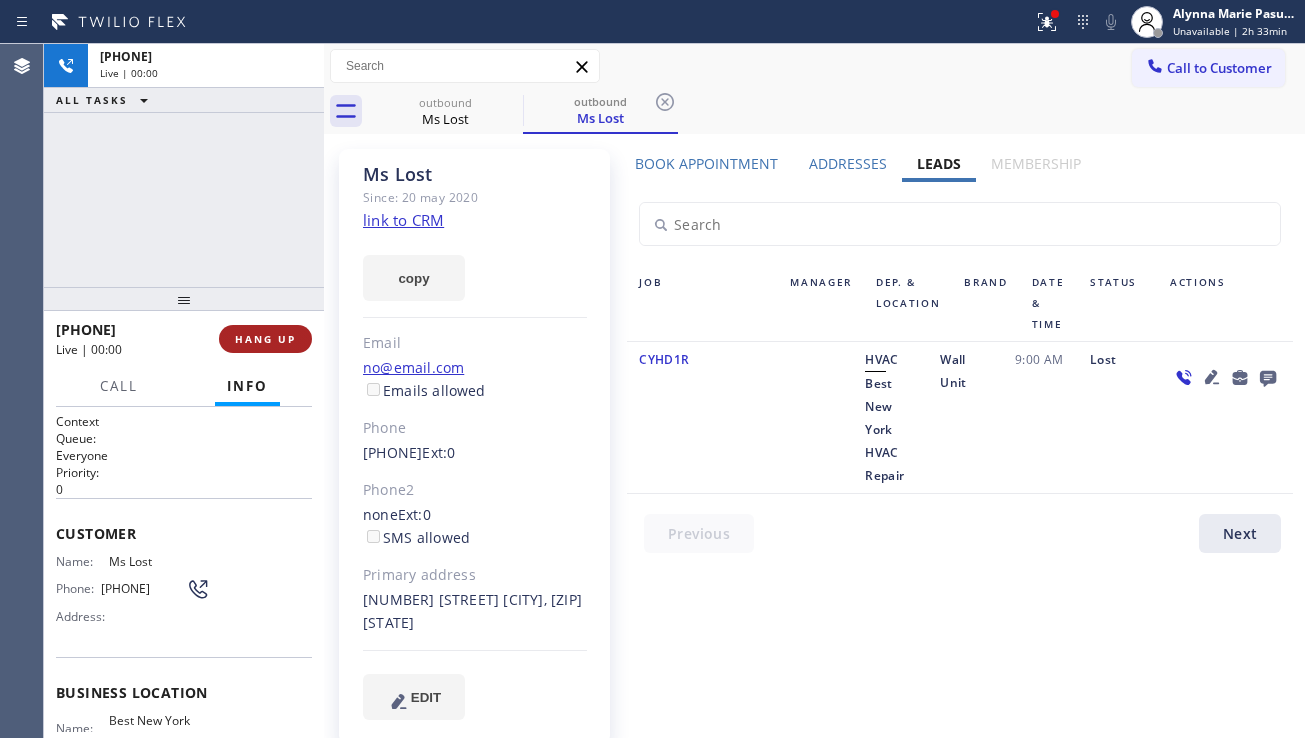 click on "HANG UP" at bounding box center (265, 339) 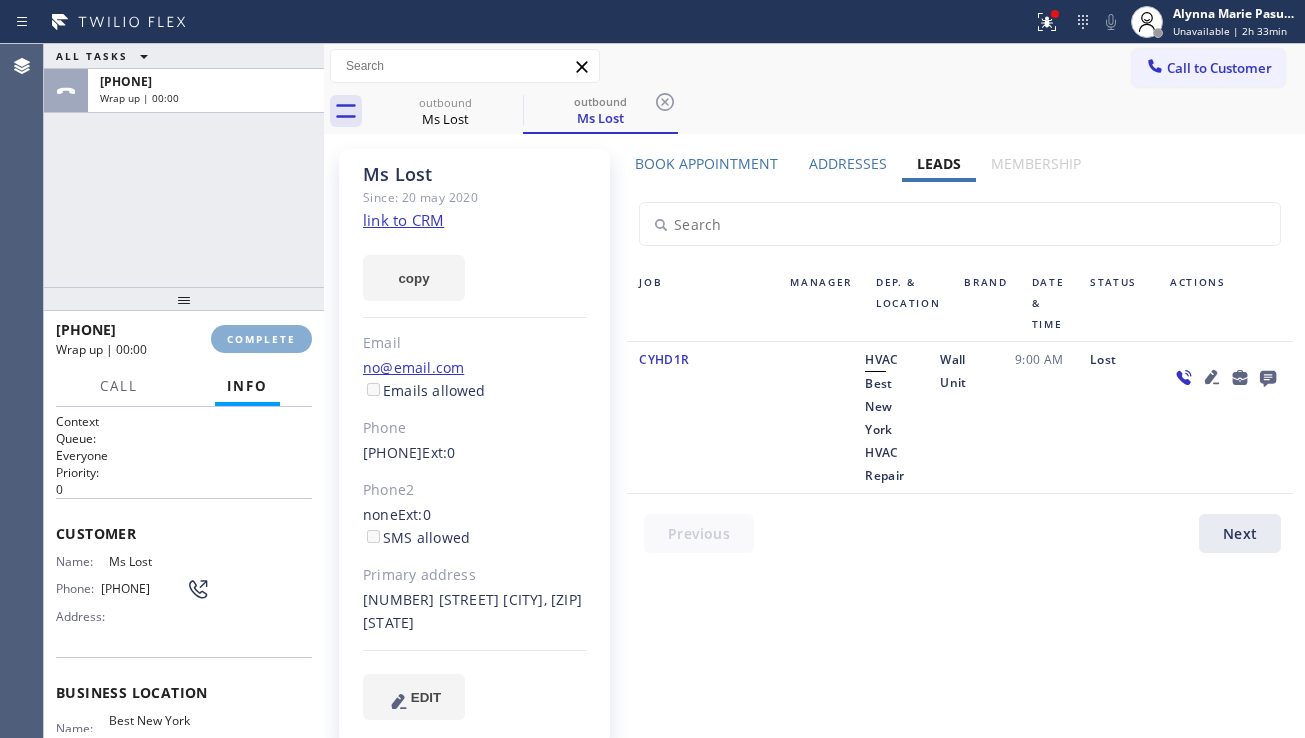 click on "COMPLETE" at bounding box center [261, 339] 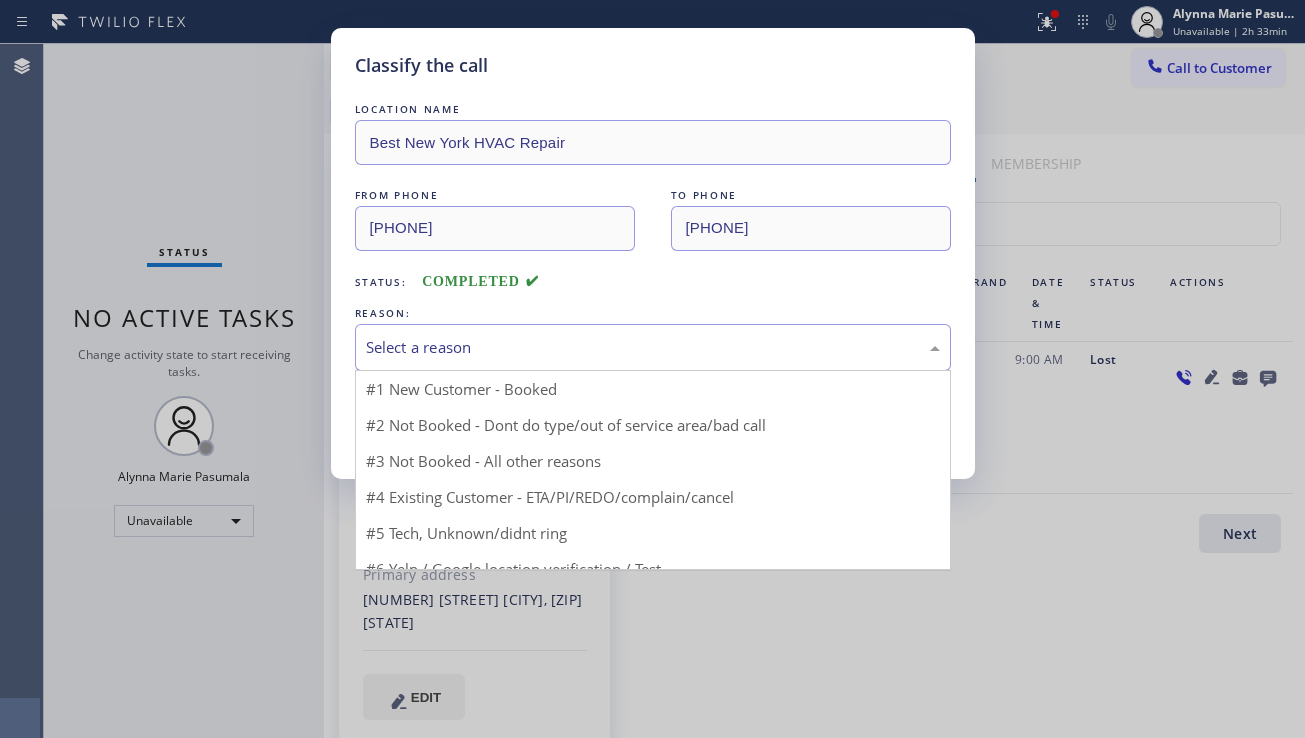click on "Select a reason" at bounding box center [653, 347] 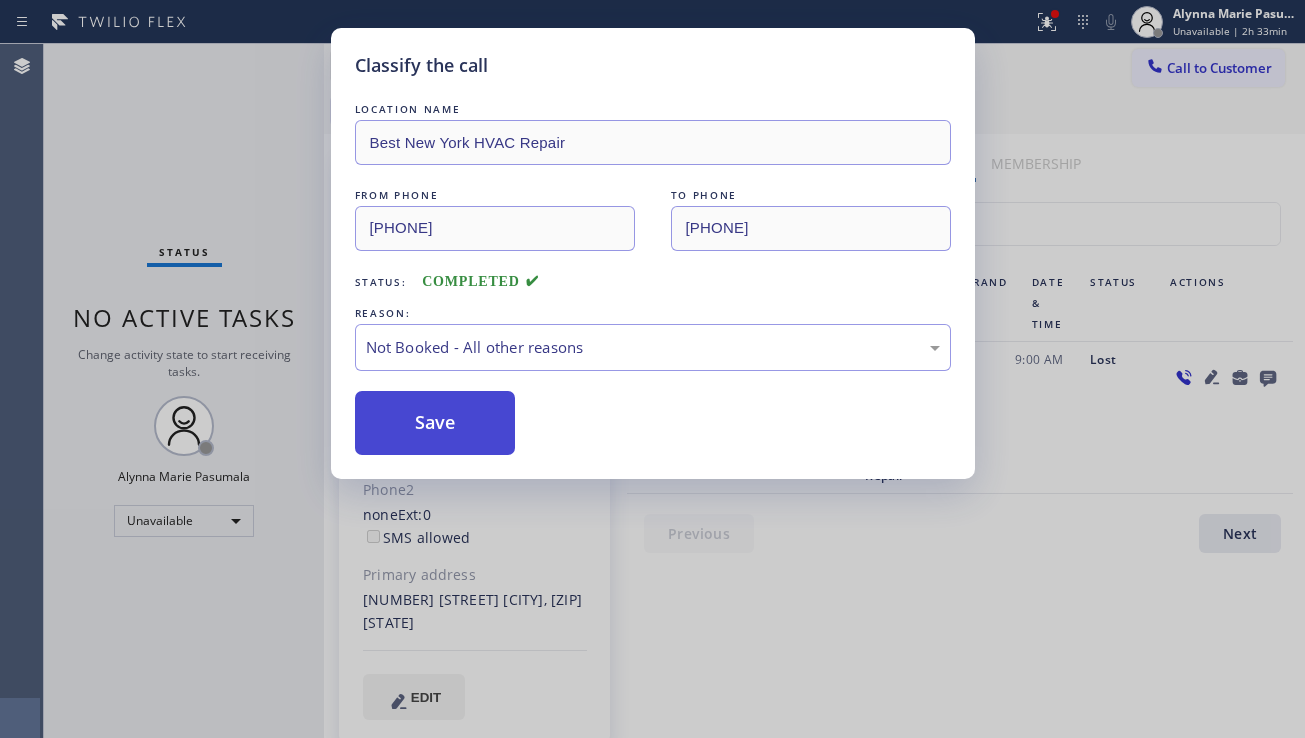 click on "Save" at bounding box center (435, 423) 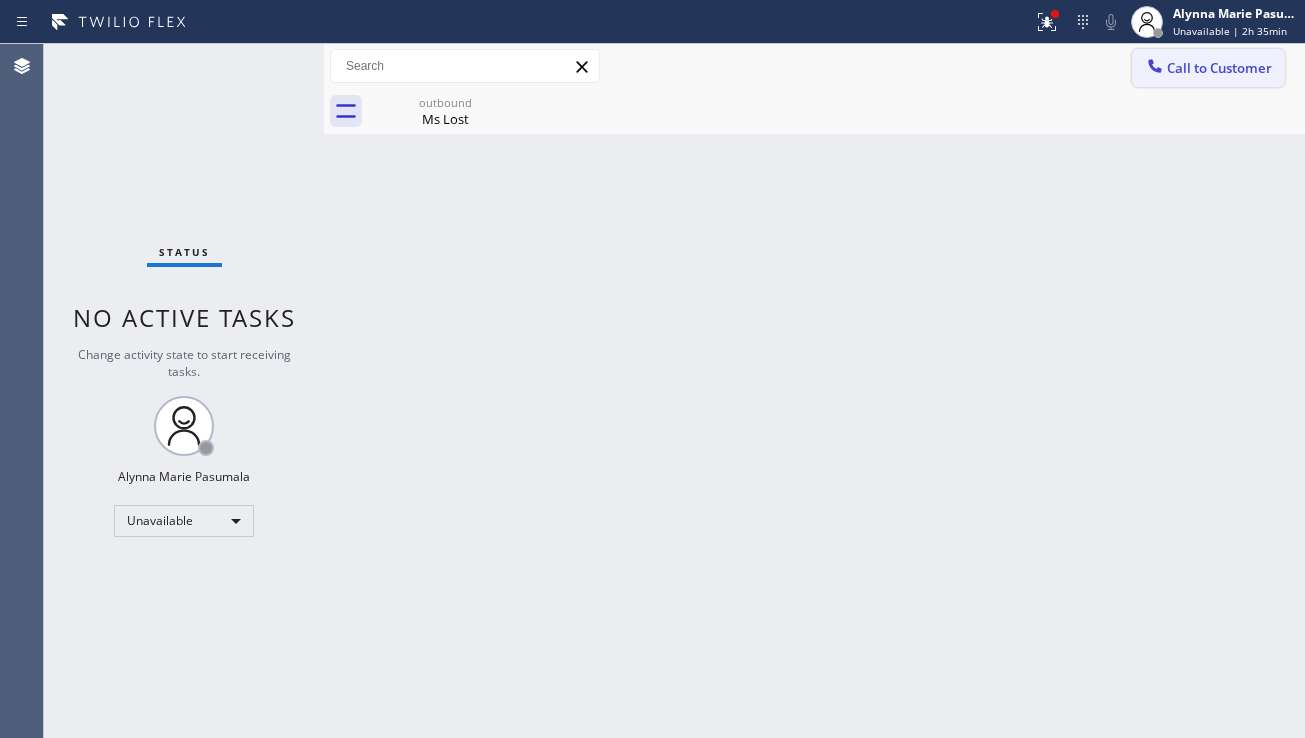 click on "Call to Customer" at bounding box center [1208, 68] 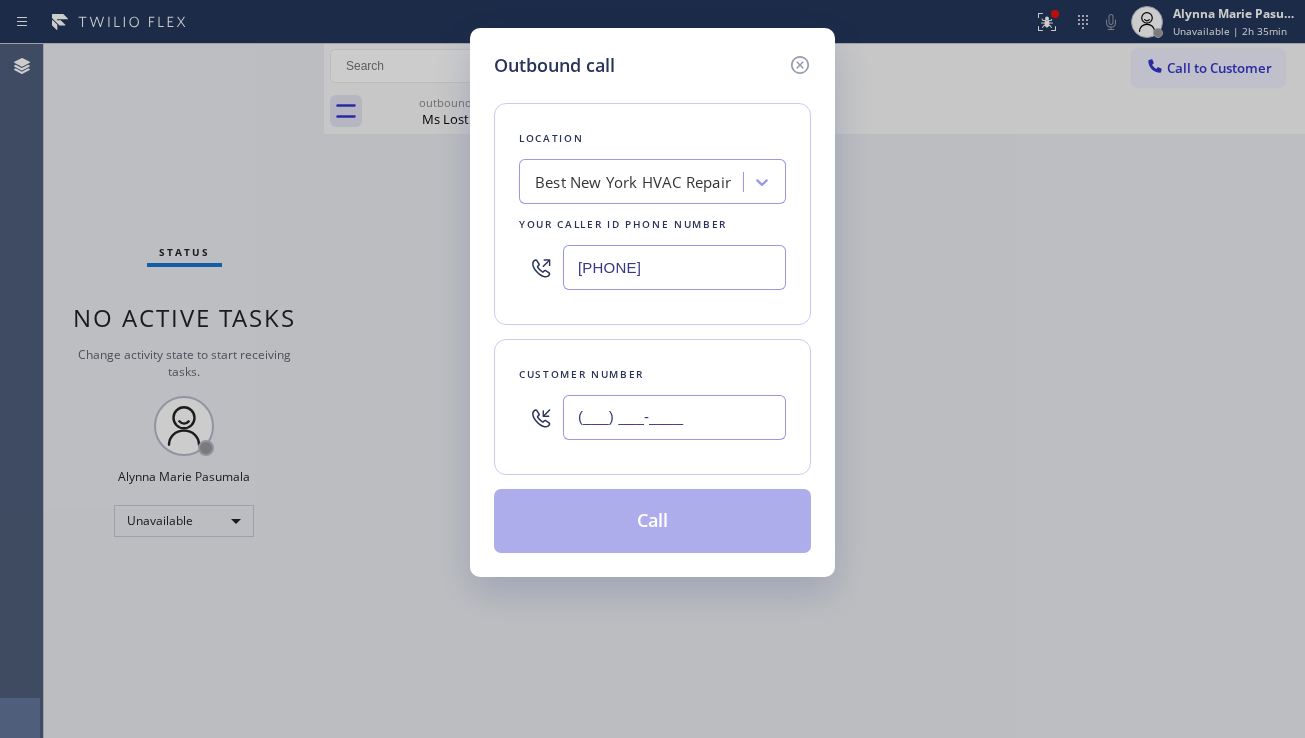 click on "(___) ___-____" at bounding box center (674, 417) 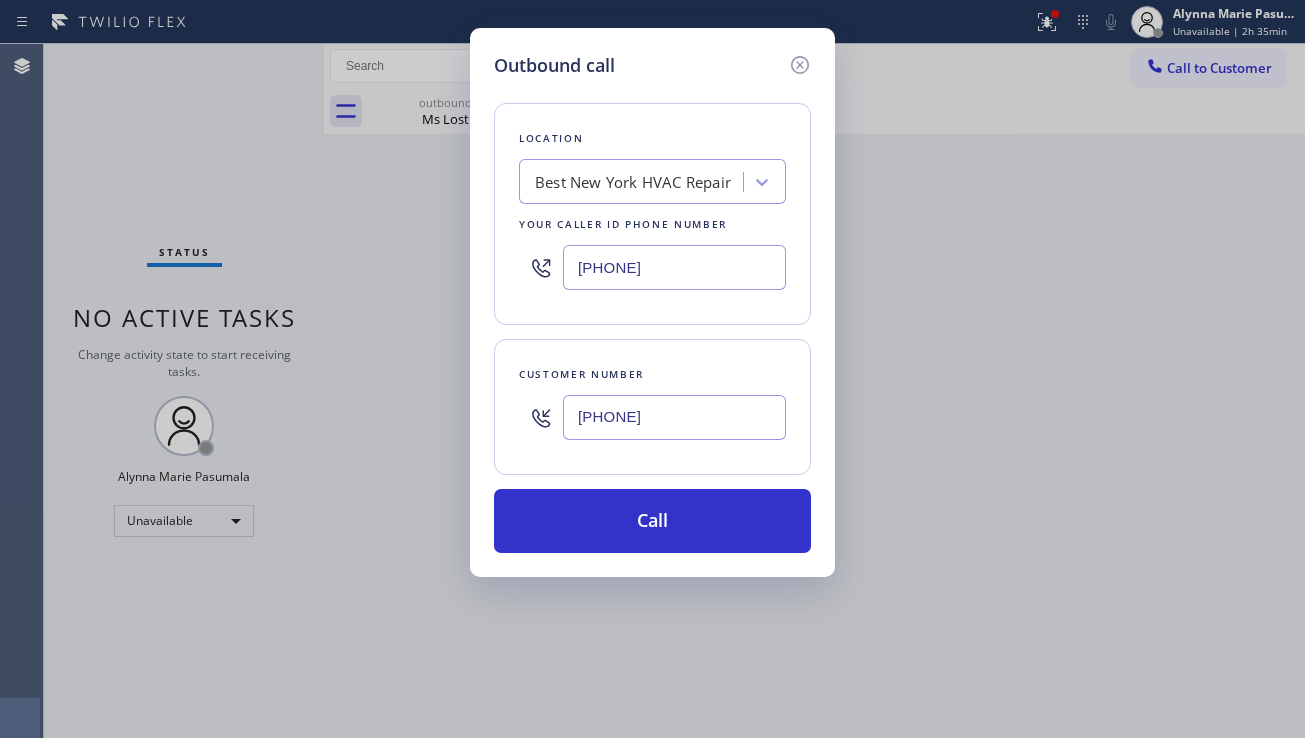 click on "Outbound call Location Best New York HVAC Repair Your caller id phone number ([PHONE]) [PHONE] Customer number +1[PHONE] Call" at bounding box center [652, 369] 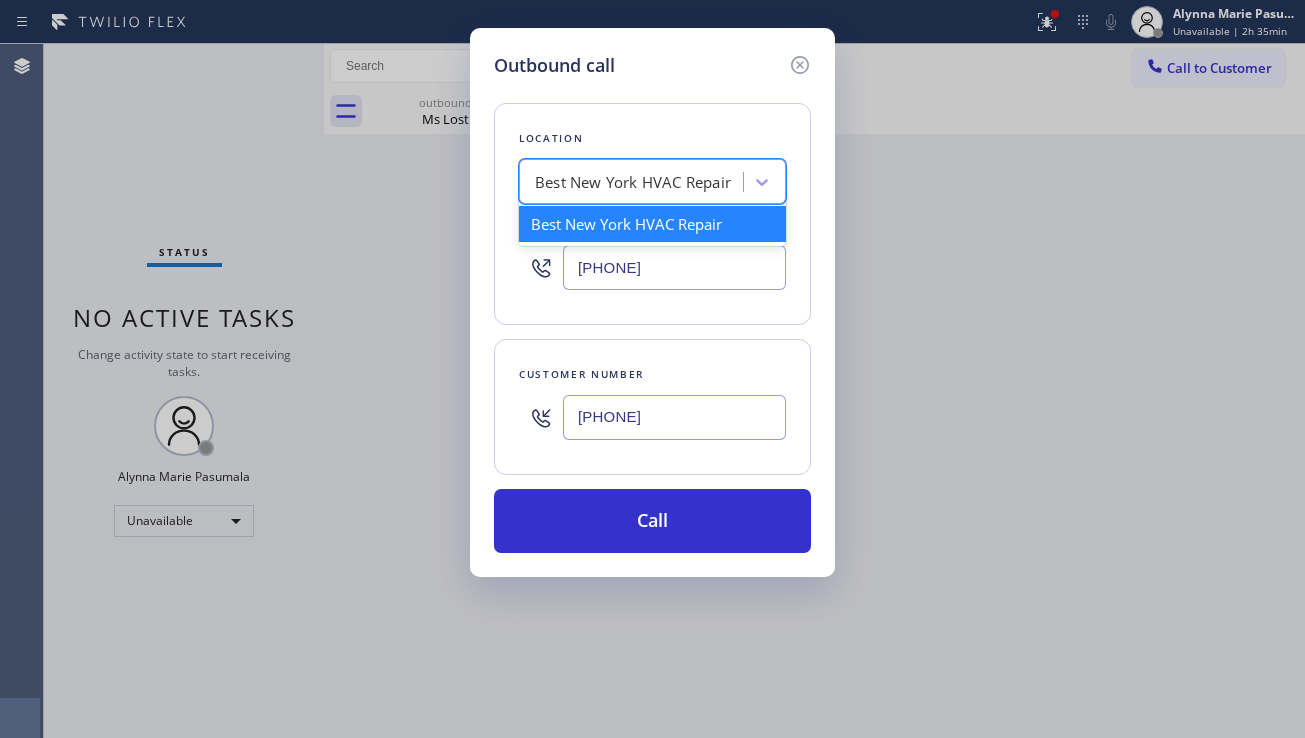 click on "Best New York HVAC Repair" at bounding box center [633, 182] 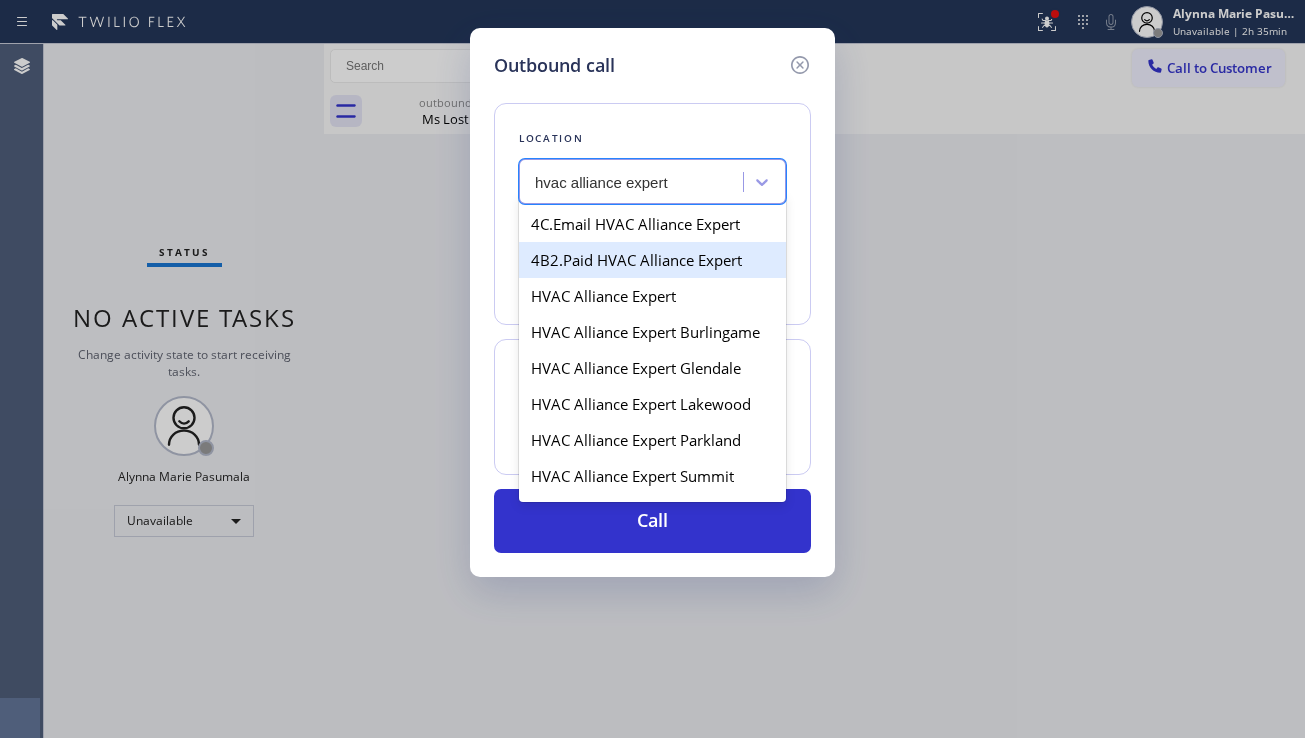click on "4B2.Paid HVAC Alliance Expert" at bounding box center (652, 260) 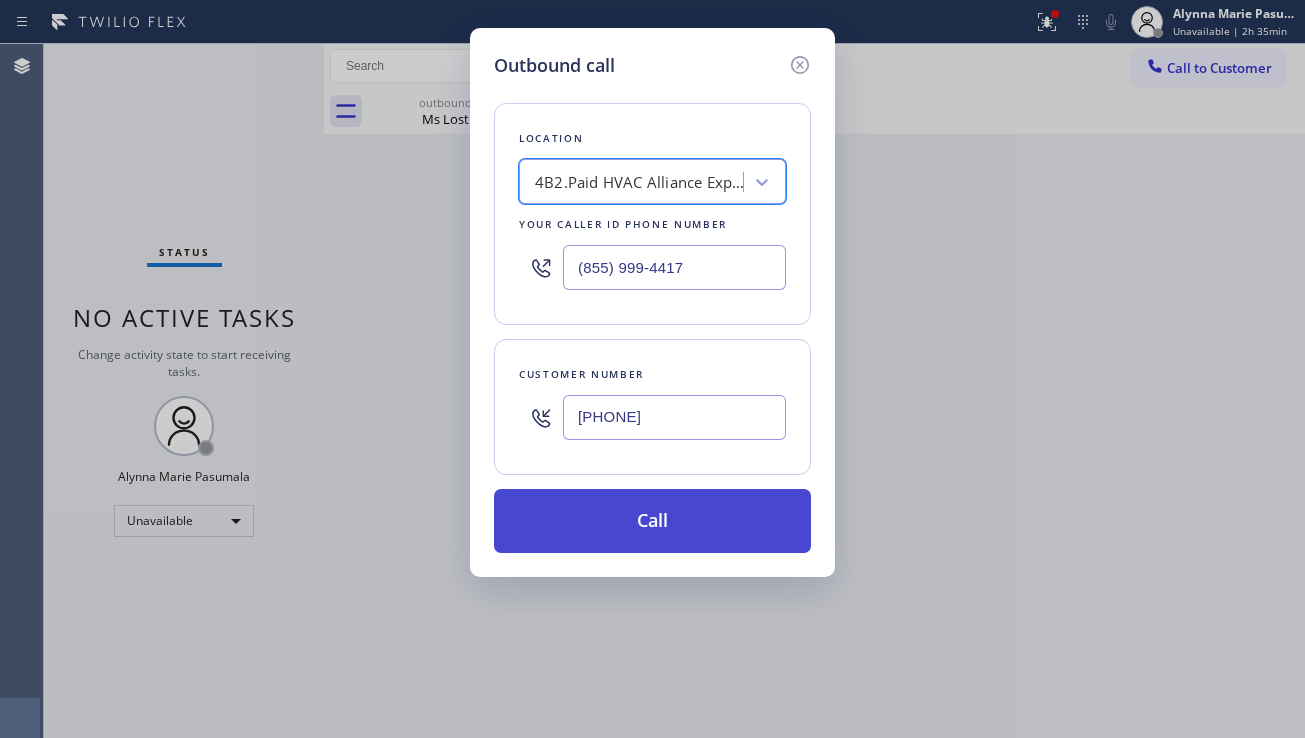 click on "Call" at bounding box center [652, 521] 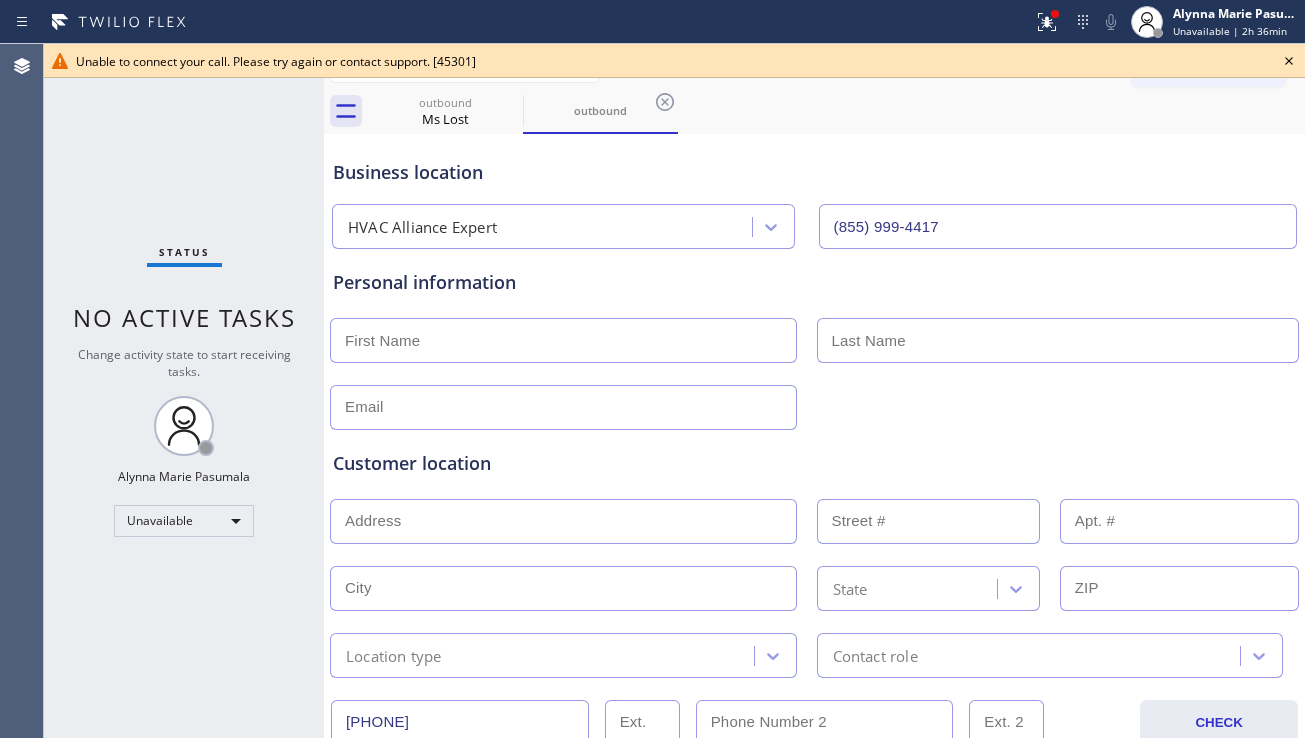 click on "Personal information" at bounding box center (814, 339) 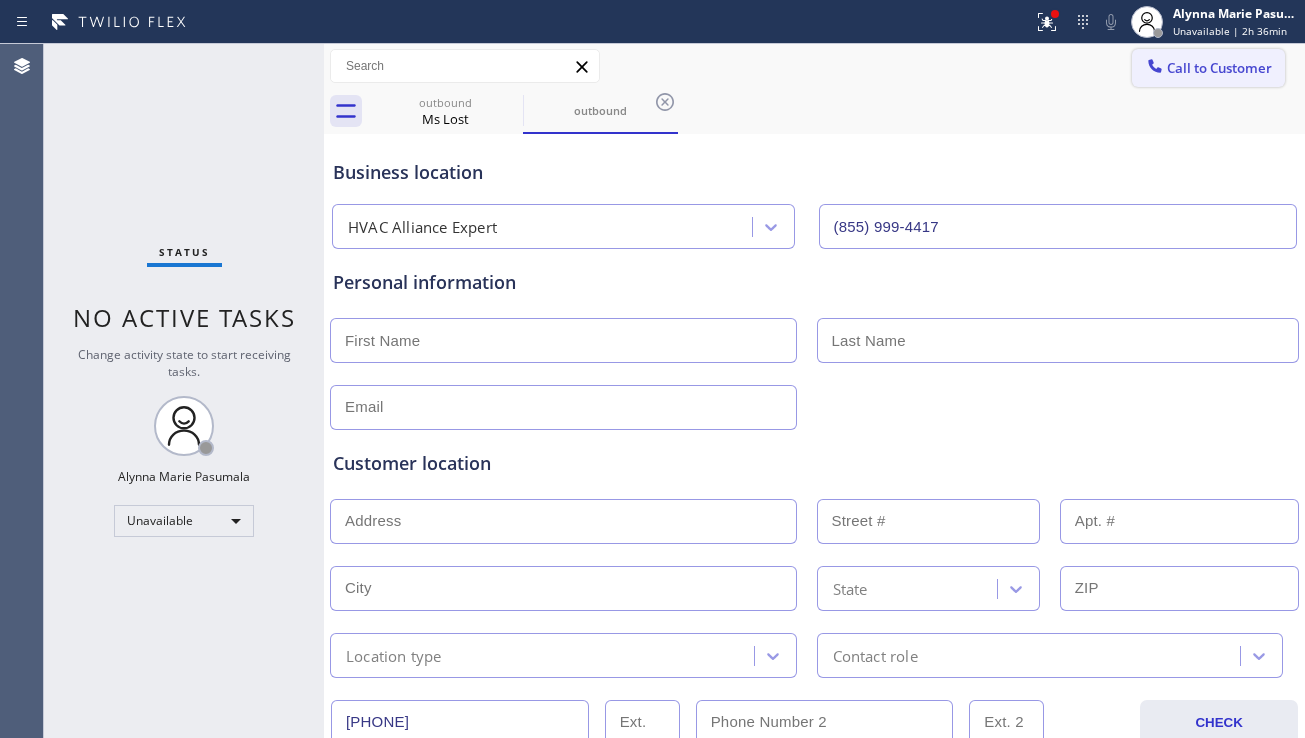 click on "Call to Customer" at bounding box center [1208, 68] 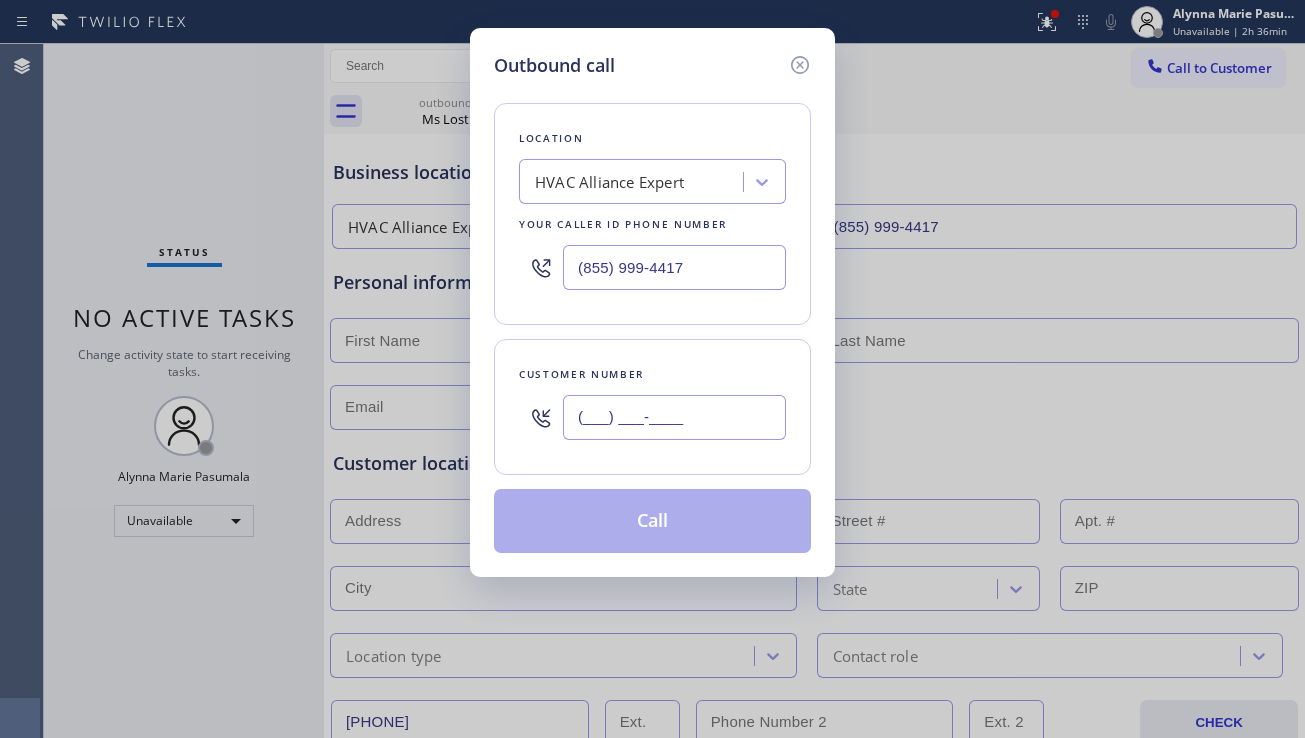 click on "(___) ___-____" at bounding box center [674, 417] 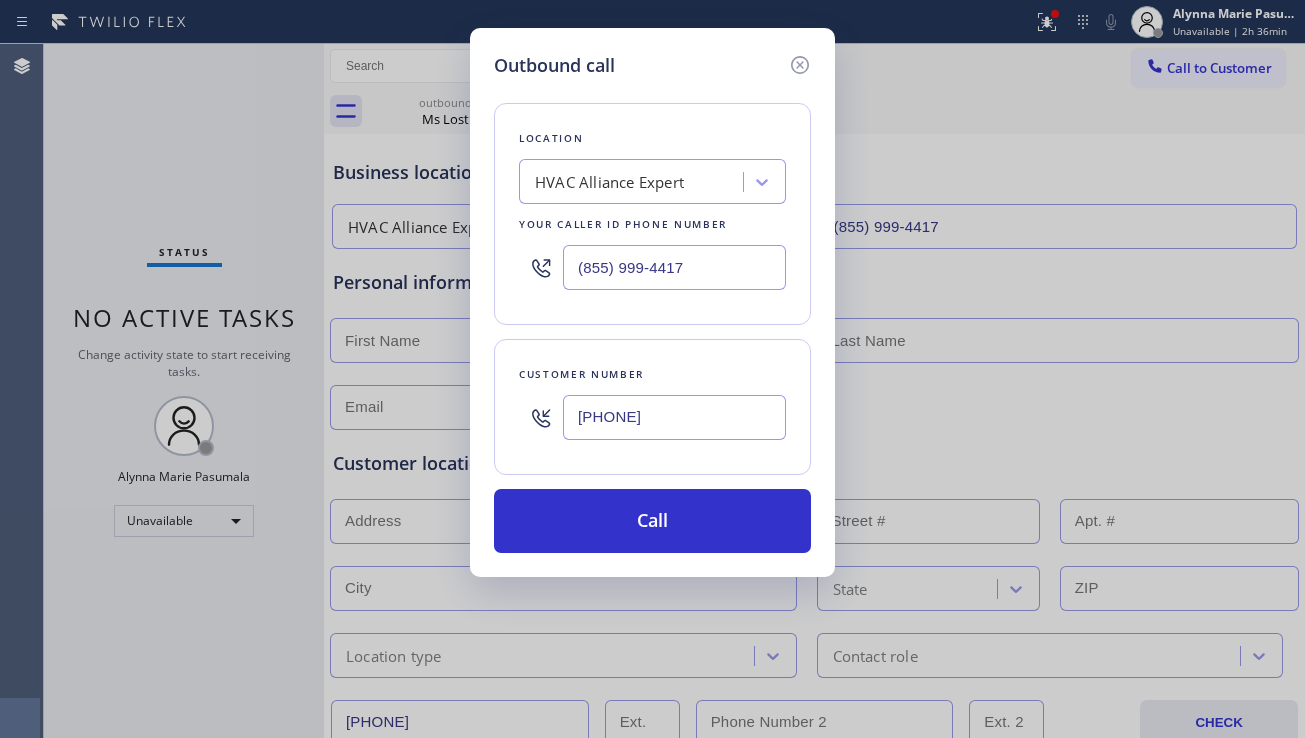 drag, startPoint x: 1193, startPoint y: 402, endPoint x: 1161, endPoint y: 404, distance: 32.06244 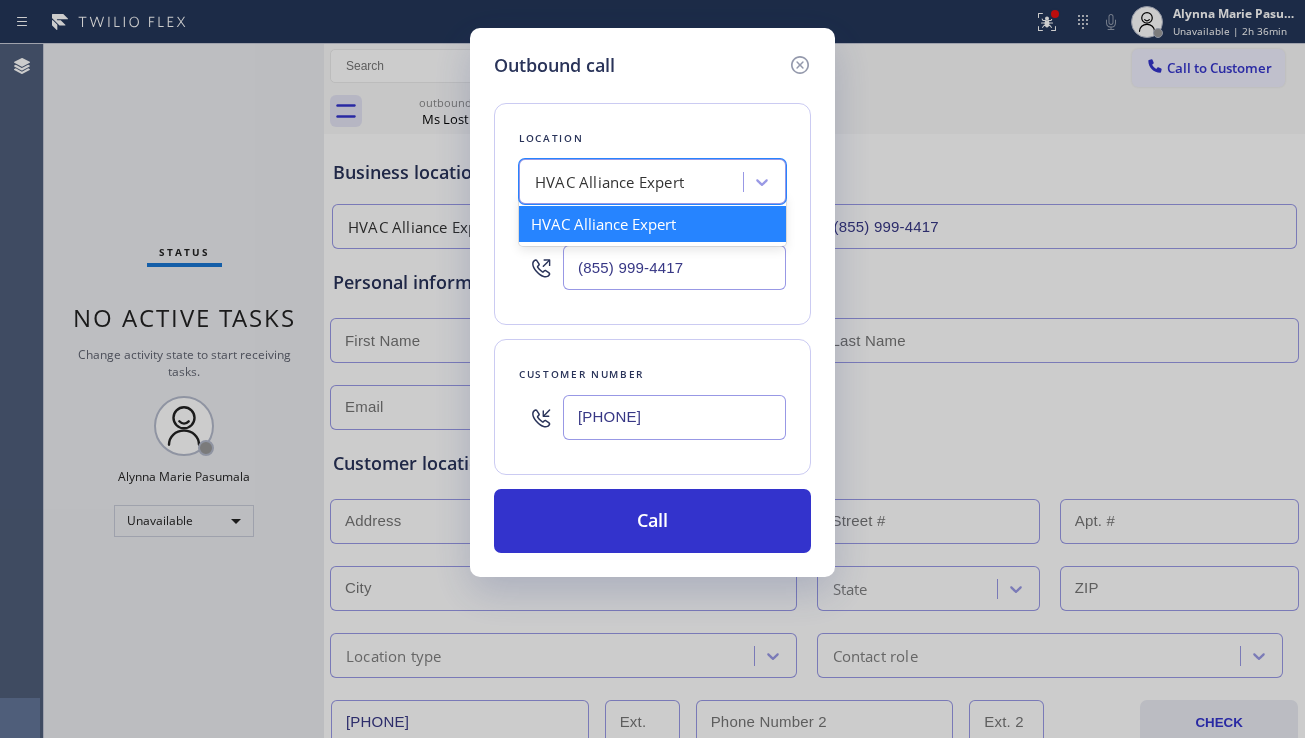 click on "HVAC Alliance Expert" at bounding box center (609, 182) 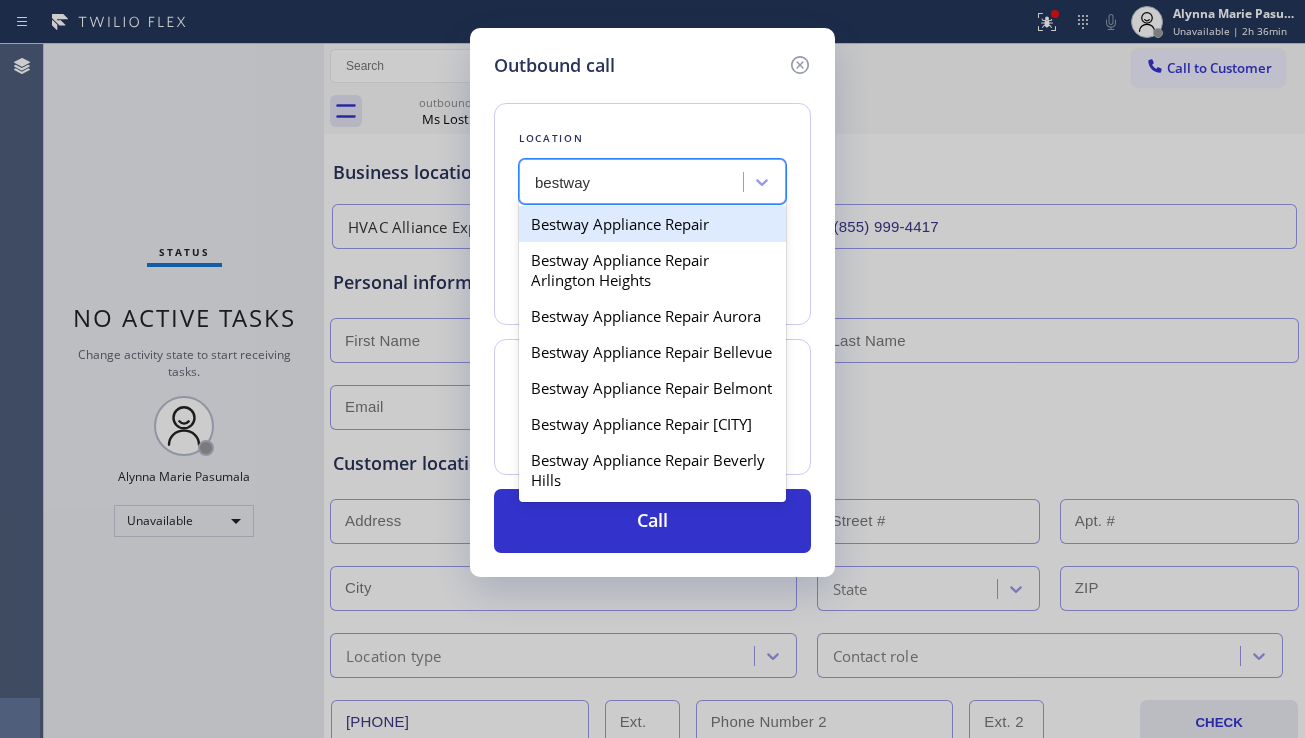 click on "Bestway Appliance Repair" at bounding box center [652, 224] 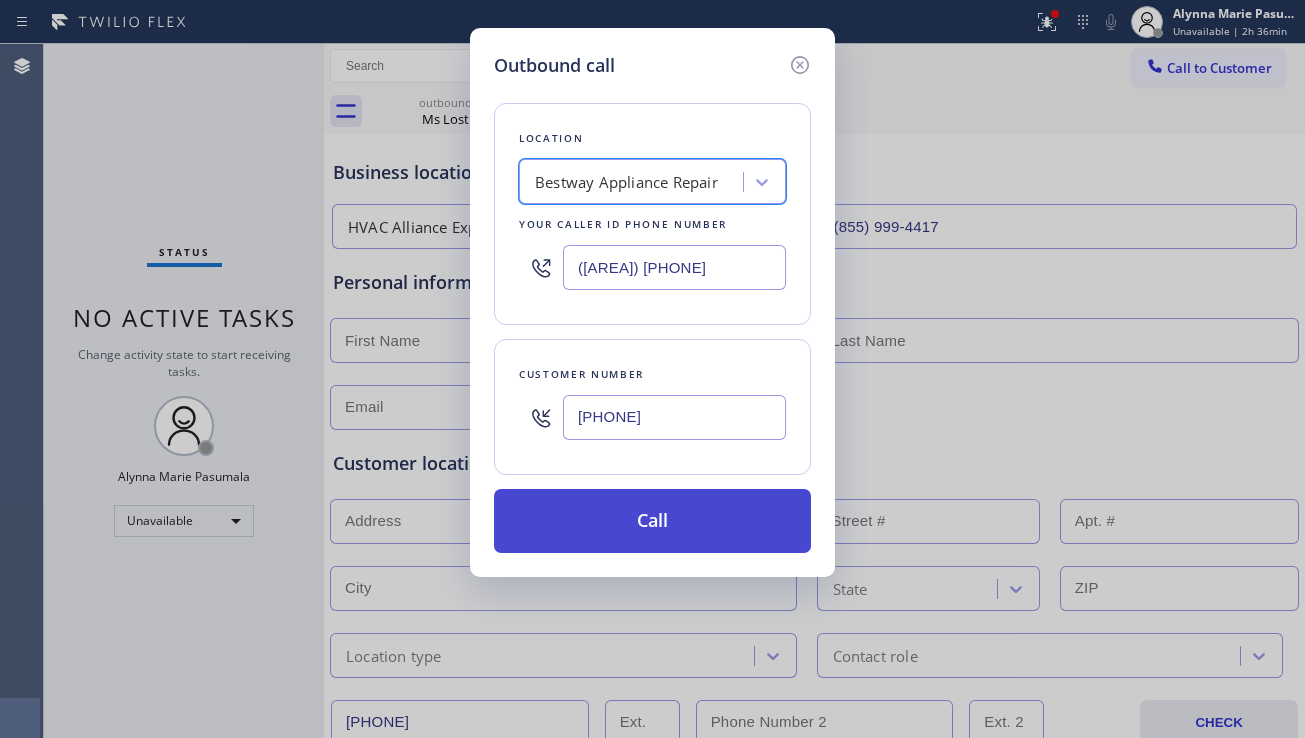 click on "Call" at bounding box center [652, 521] 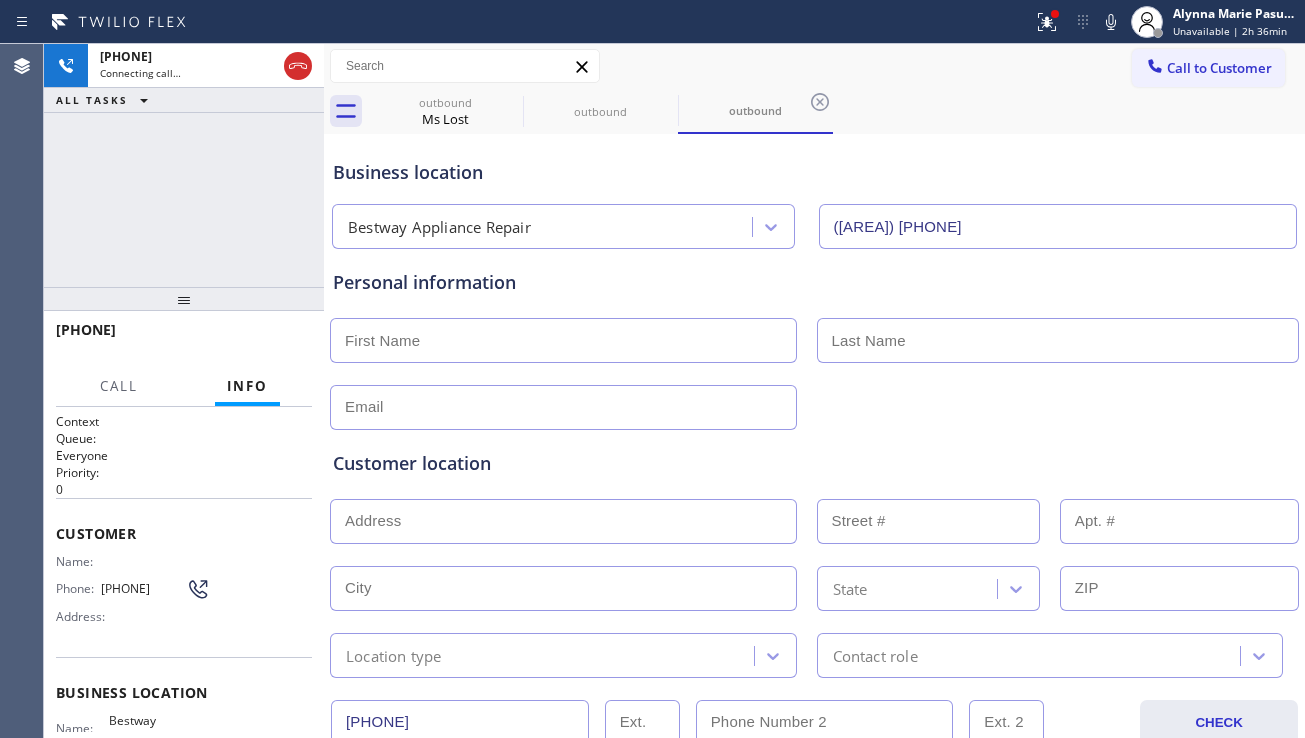 click on "Customer location >> ADD NEW ADDRESS << + NEW ADDRESS State Location type Contact role" at bounding box center (814, 554) 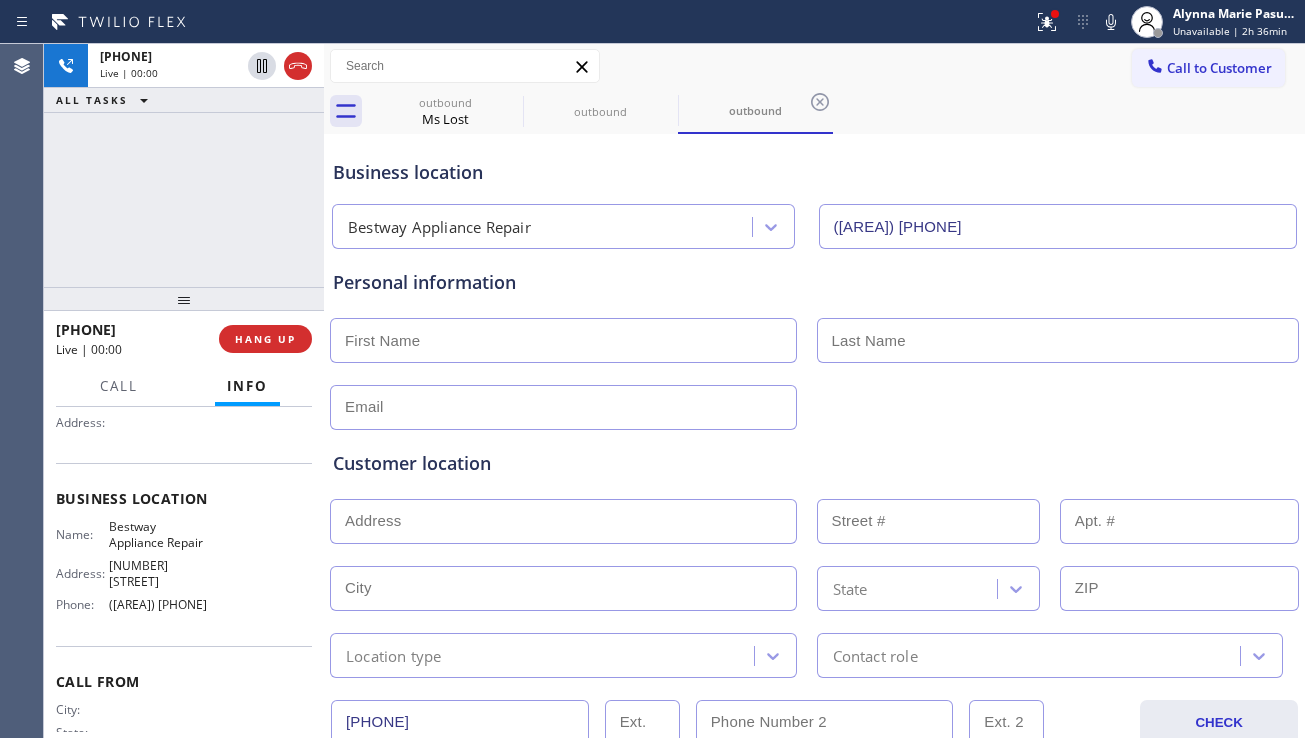 scroll, scrollTop: 200, scrollLeft: 0, axis: vertical 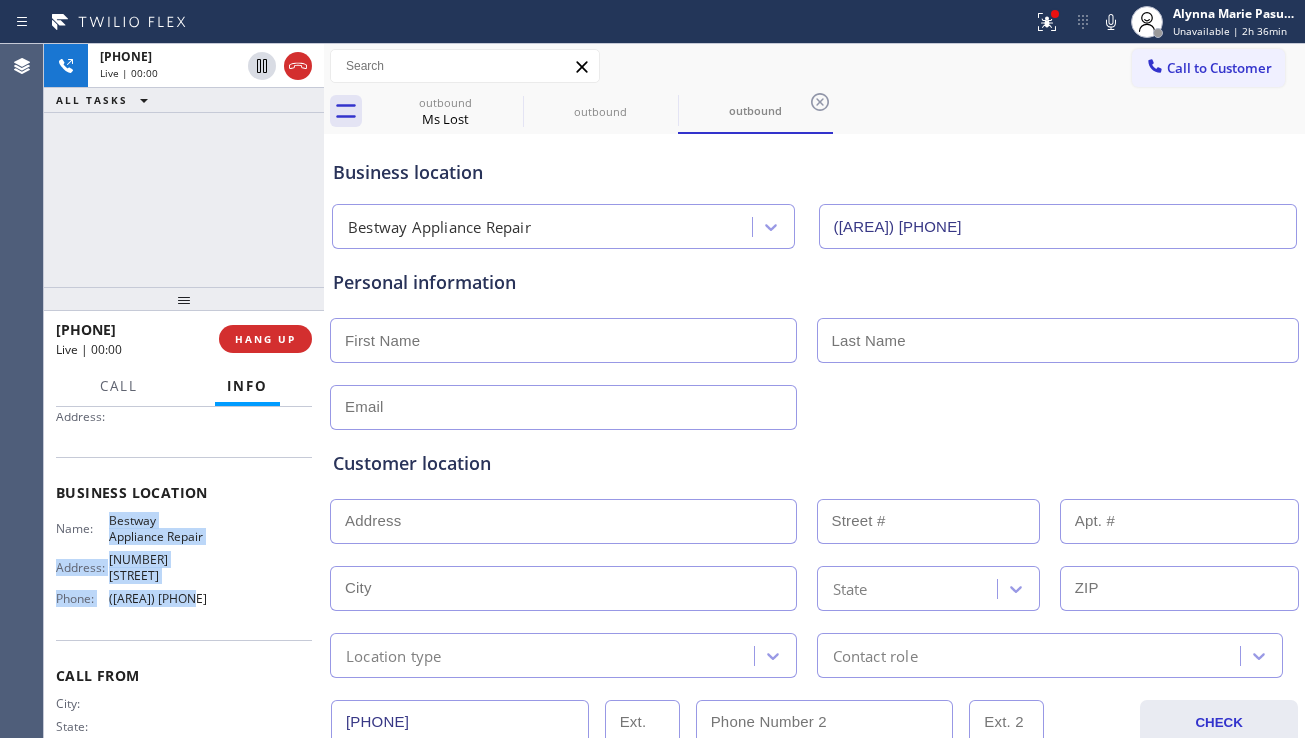 drag, startPoint x: 106, startPoint y: 531, endPoint x: 190, endPoint y: 587, distance: 100.95544 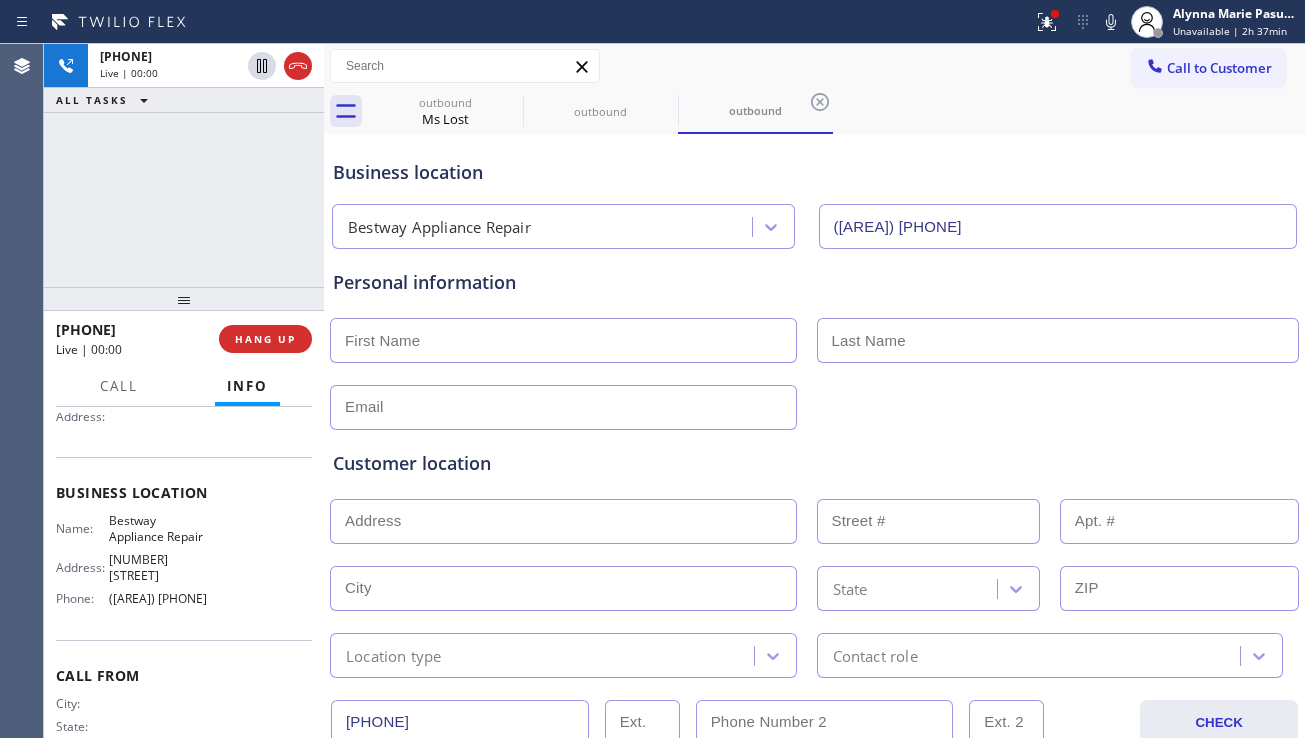 click at bounding box center [563, 340] 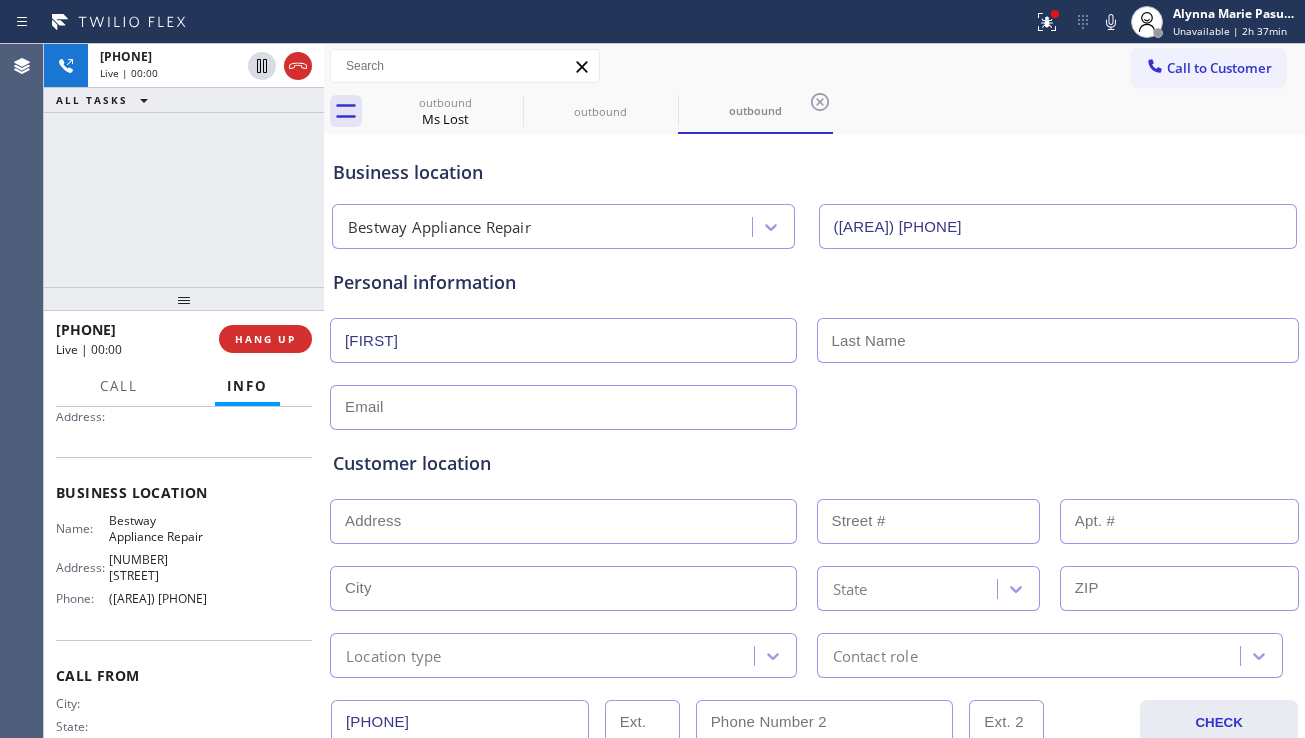 click at bounding box center [1058, 340] 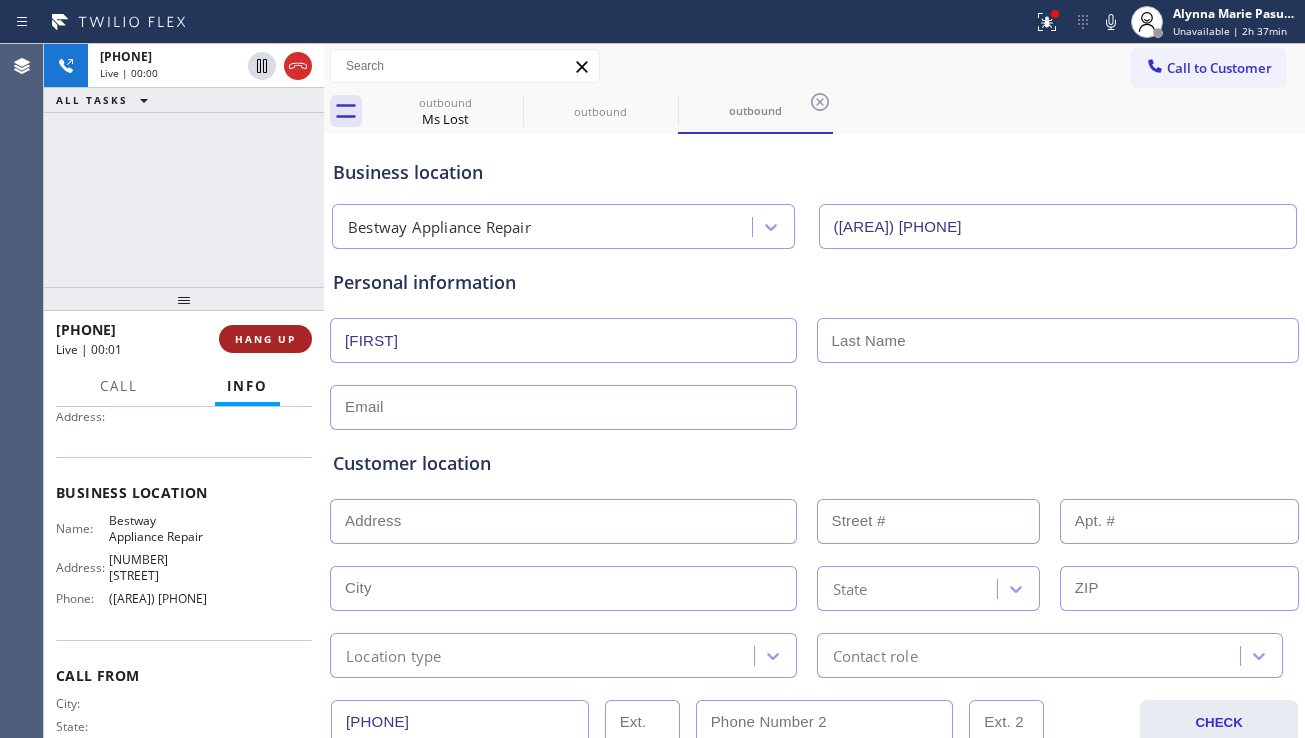 click on "HANG UP" at bounding box center (265, 339) 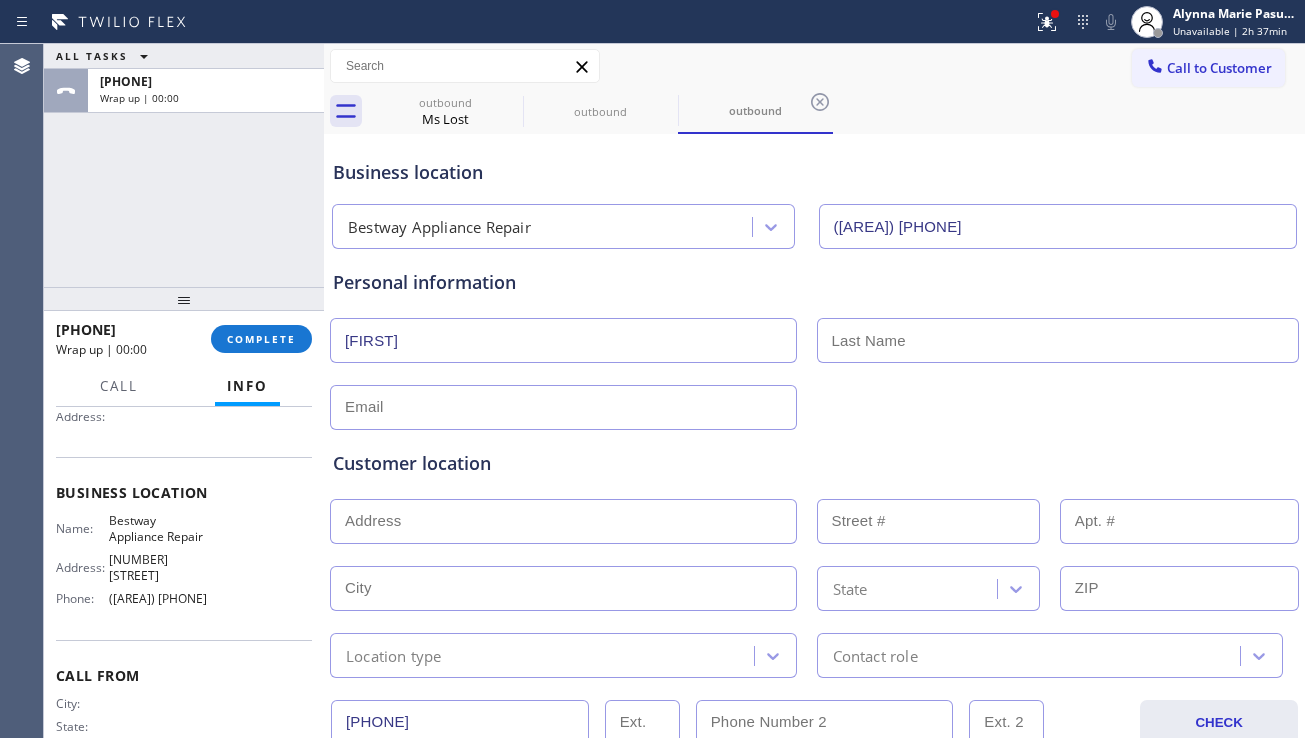 drag, startPoint x: 606, startPoint y: 465, endPoint x: 448, endPoint y: 432, distance: 161.40942 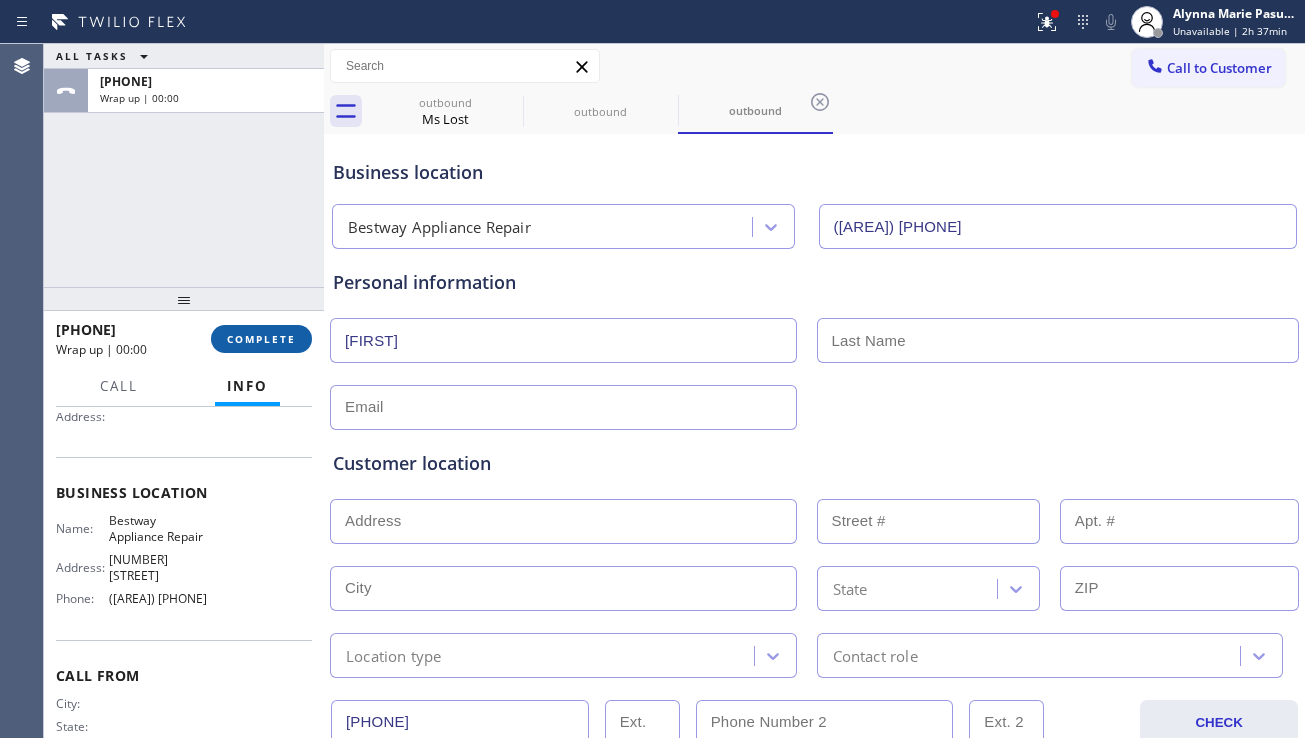 click on "COMPLETE" at bounding box center (261, 339) 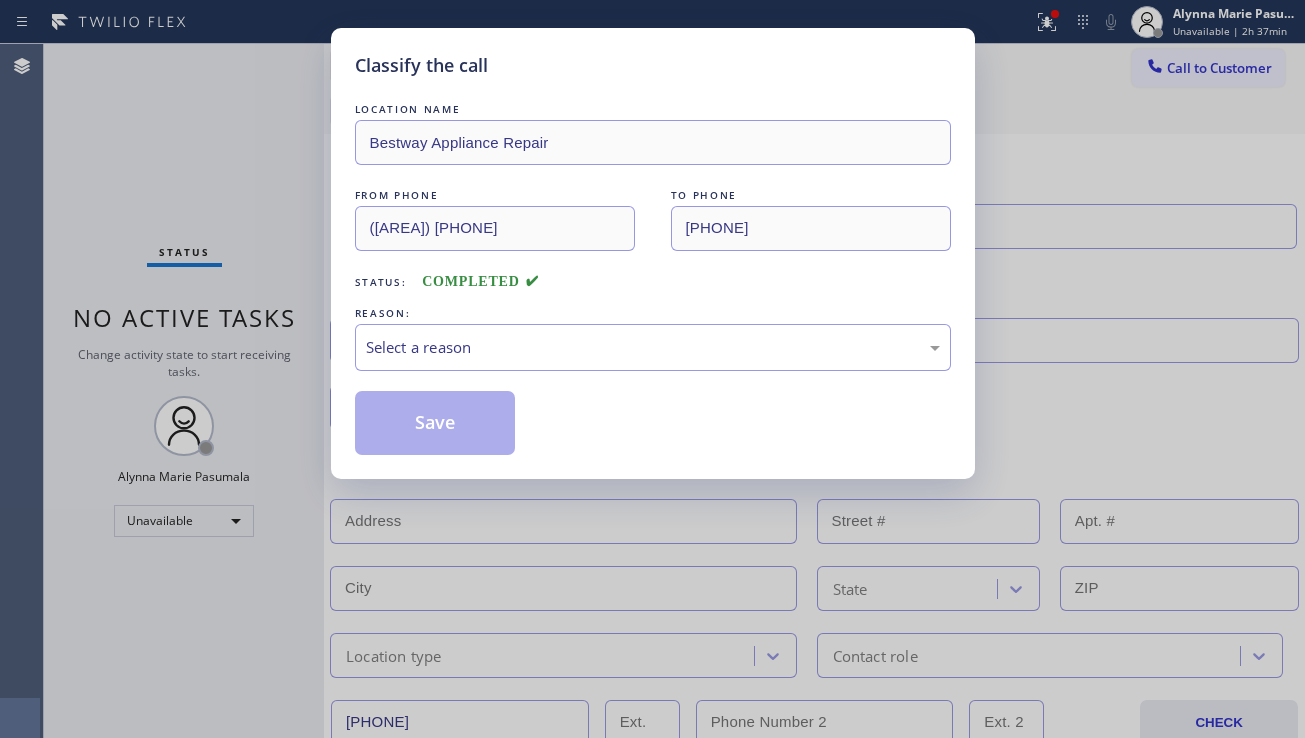 click on "LOCATION NAME Bestway Appliance Repair FROM PHONE +1[PHONE] TO PHONE +1[PHONE] Status: COMPLETED REASON: Select a reason Save" at bounding box center (653, 277) 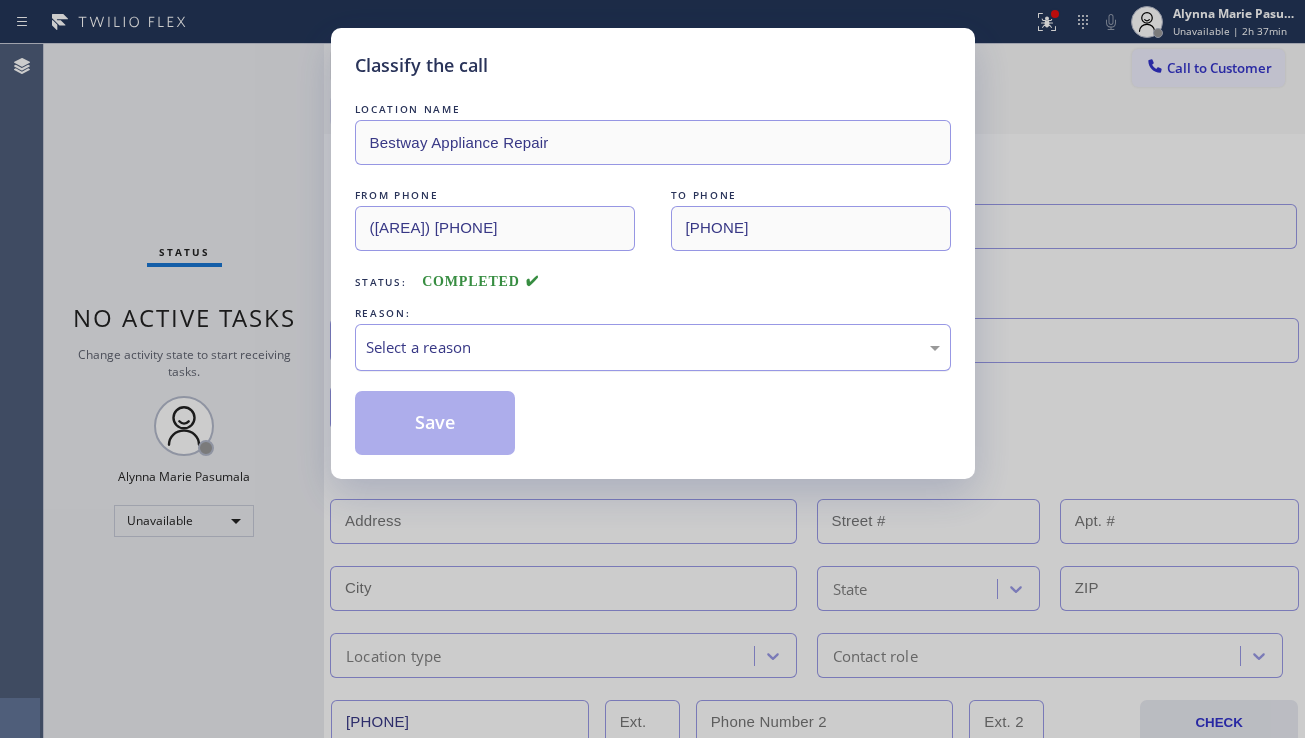 click on "Select a reason" at bounding box center [653, 347] 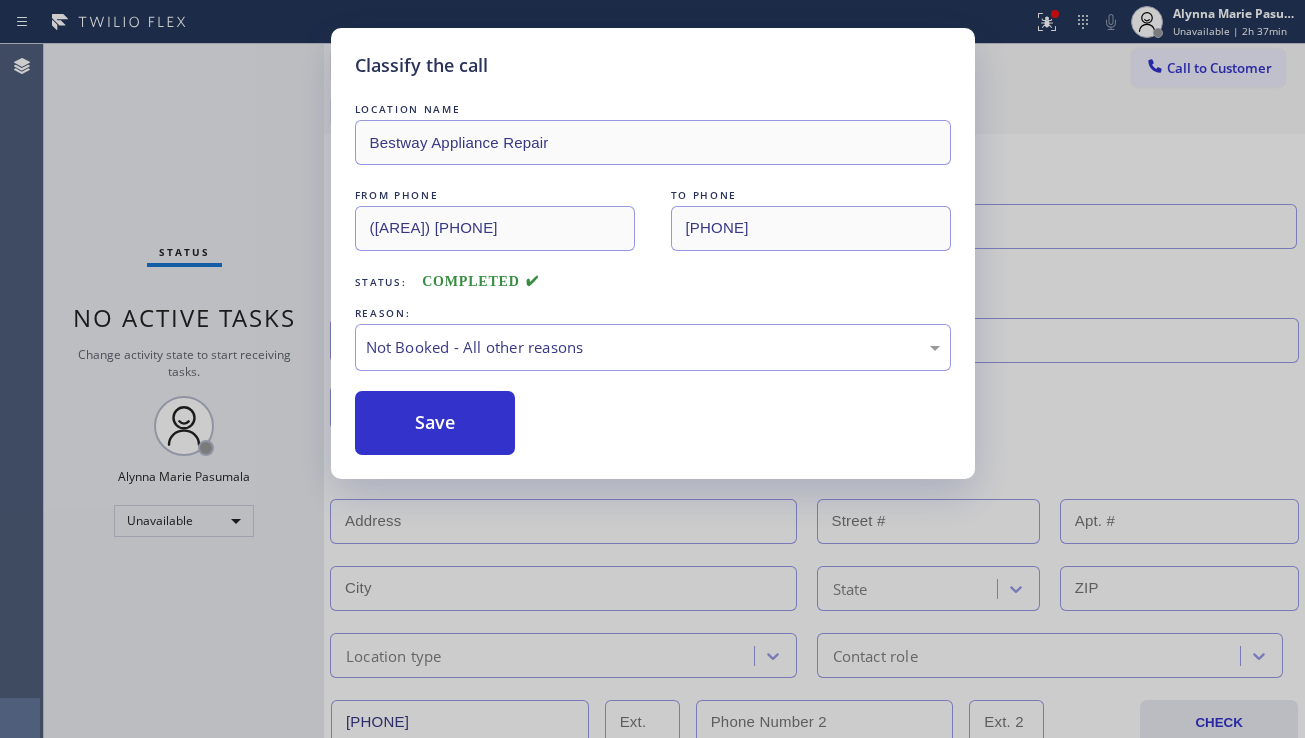 drag, startPoint x: 430, startPoint y: 424, endPoint x: 440, endPoint y: 564, distance: 140.35669 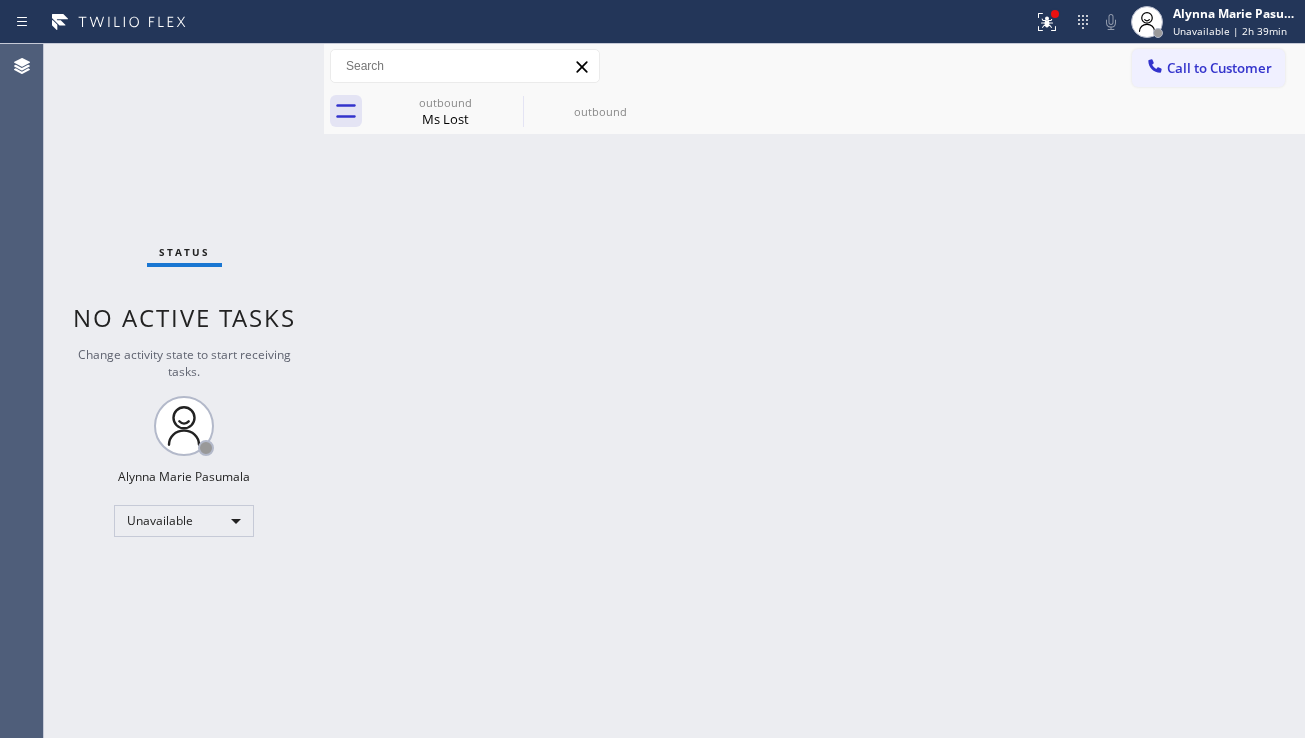 click on "Status   No active tasks     Change activity state to start receiving tasks.   Alynna Marie Pasumala Unavailable" at bounding box center (184, 391) 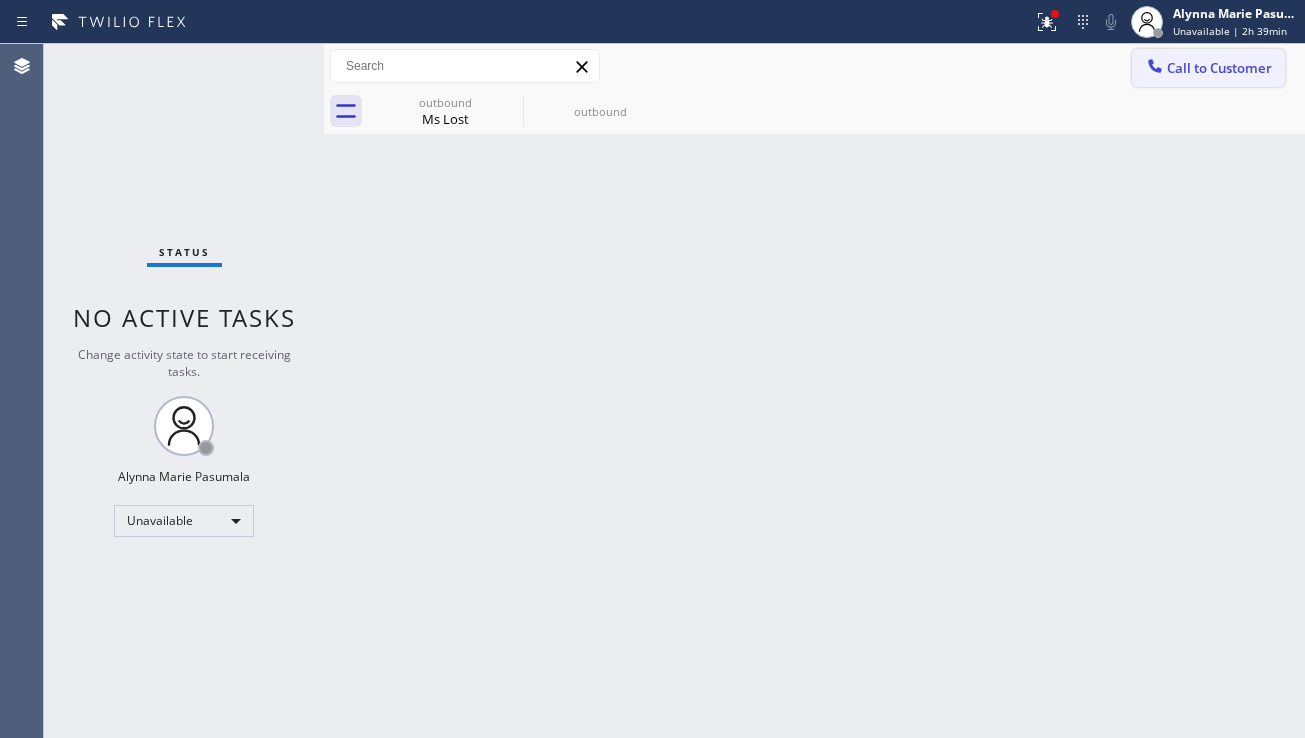 click on "Call to Customer" at bounding box center [1208, 68] 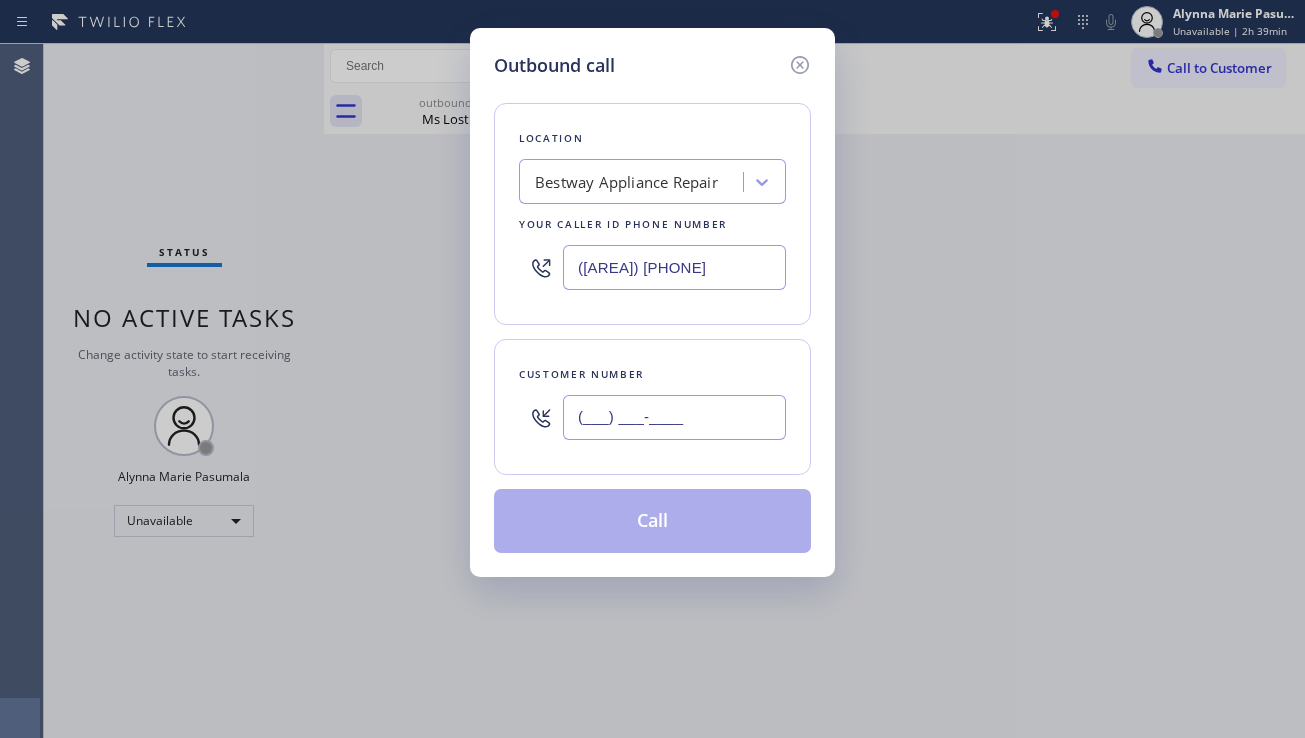 click on "(___) ___-____" at bounding box center [674, 417] 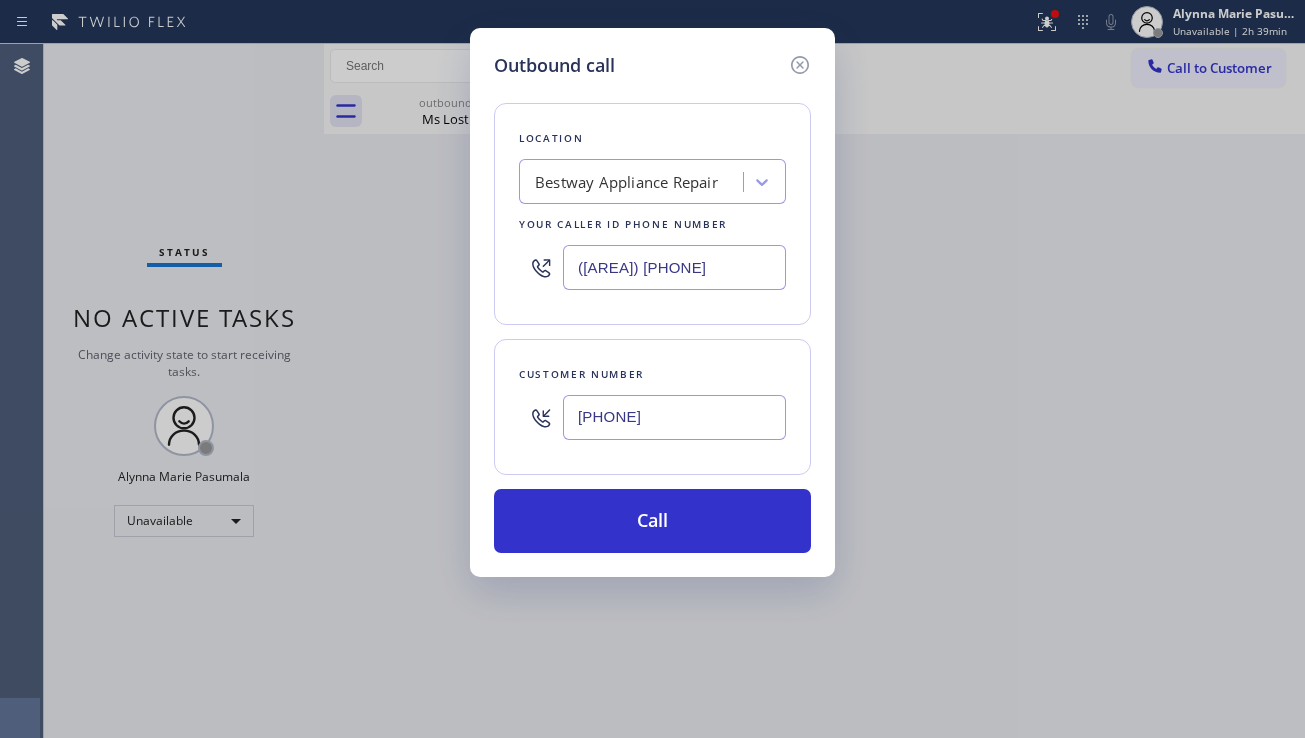 click on "Outbound call Location Bestway Appliance Repair Your caller id phone number [PHONE] Customer number [PHONE] Call" at bounding box center (652, 369) 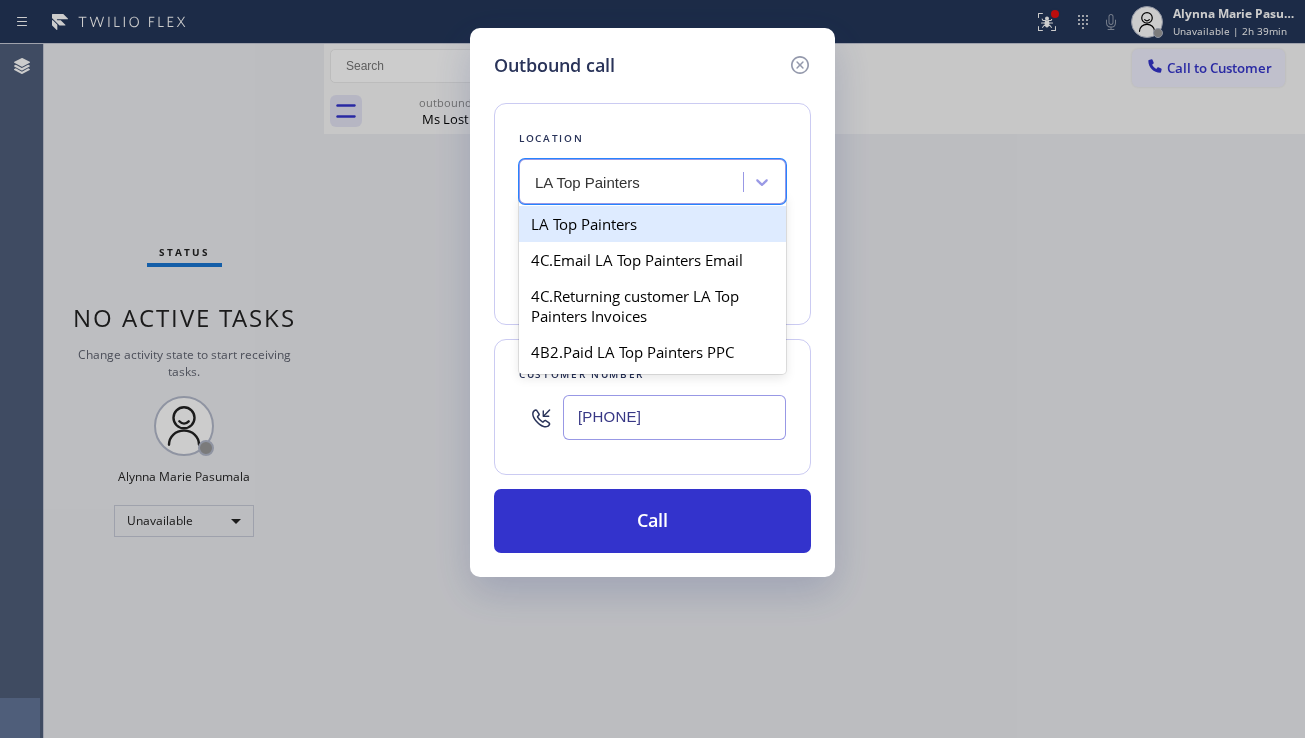 click on "LA Top Painters" at bounding box center [652, 224] 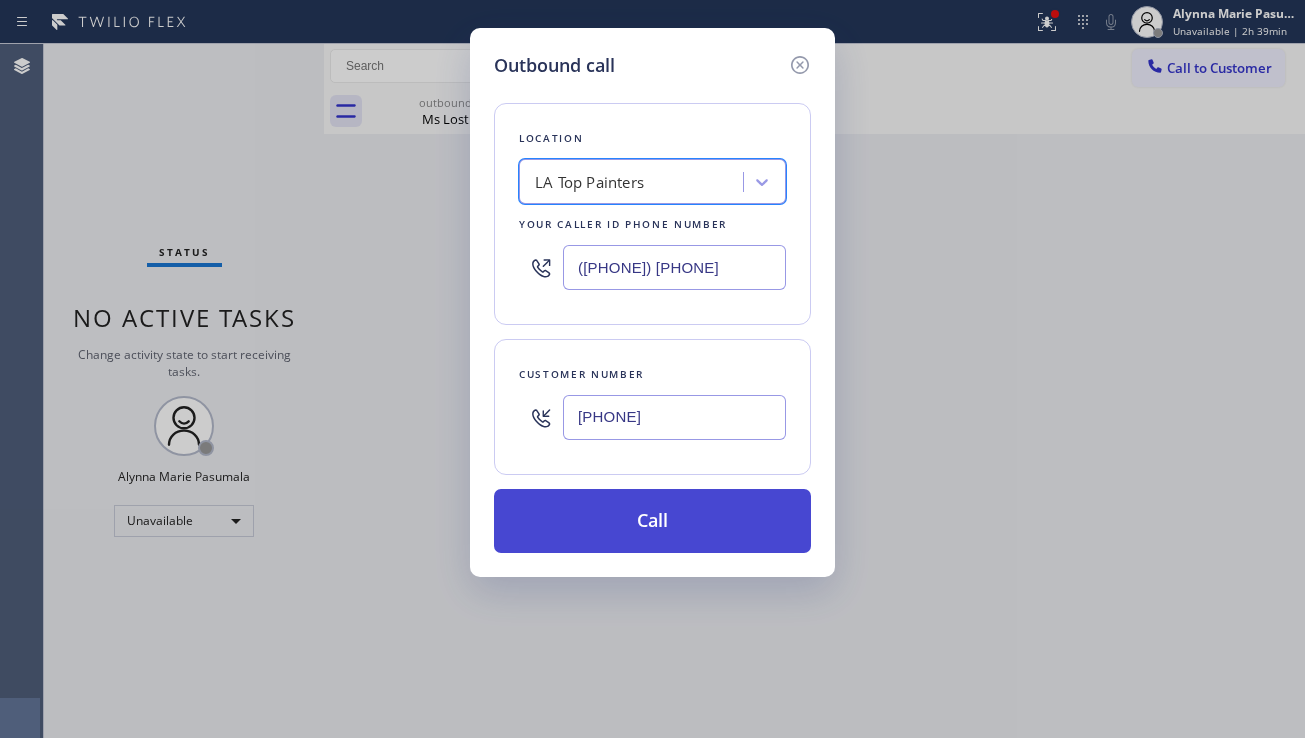 click on "Call" at bounding box center (652, 521) 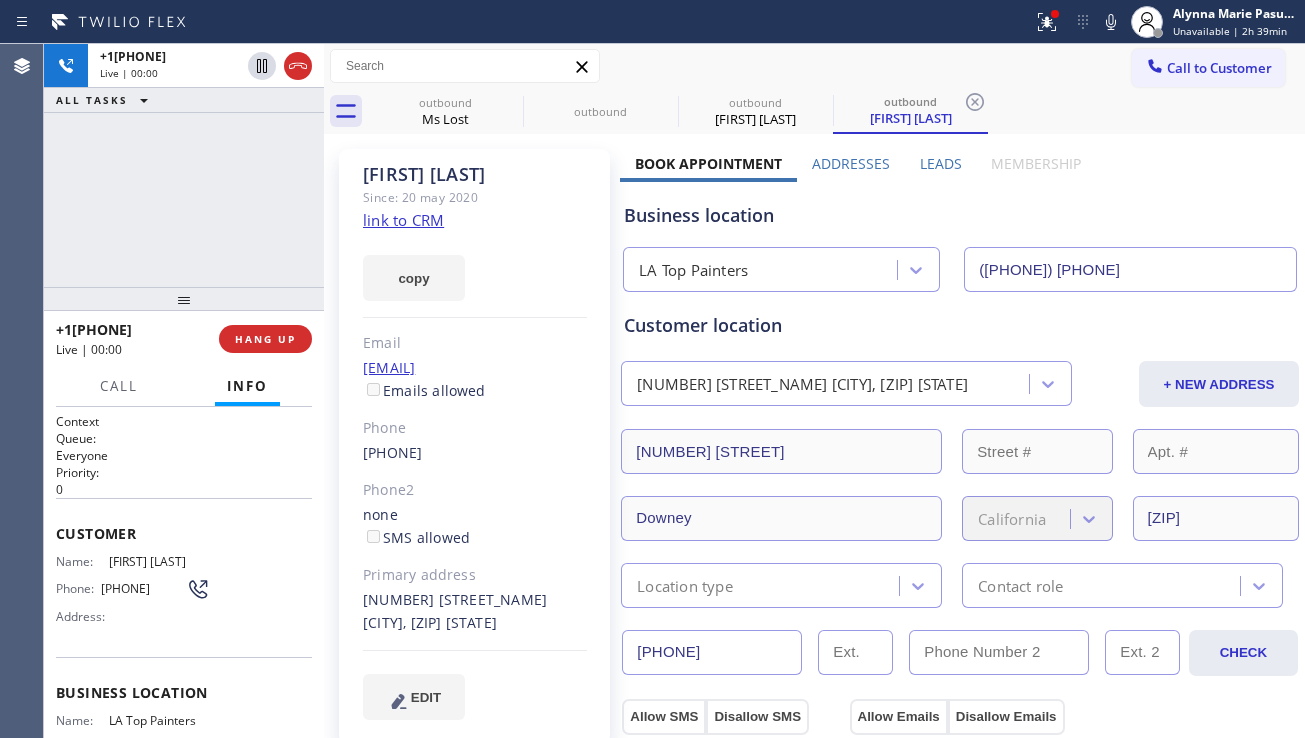click on "Business location" at bounding box center (960, 215) 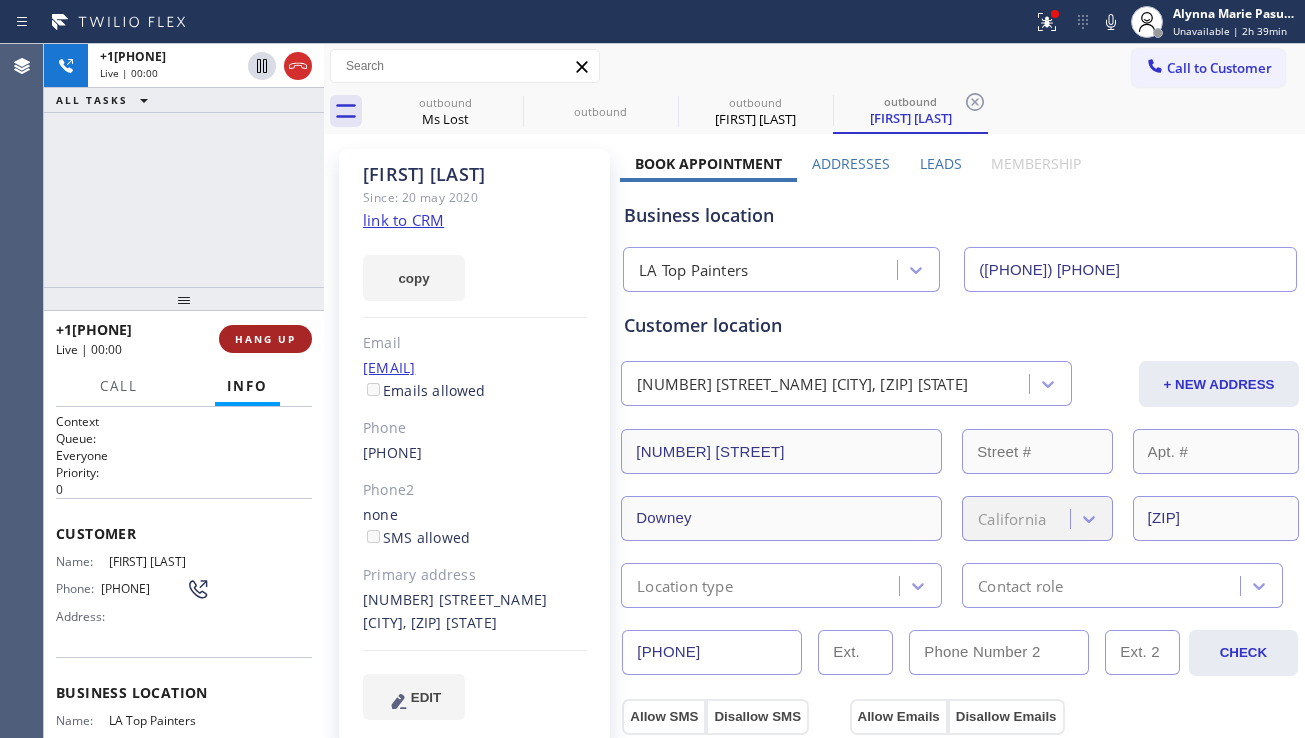 click on "HANG UP" at bounding box center (265, 339) 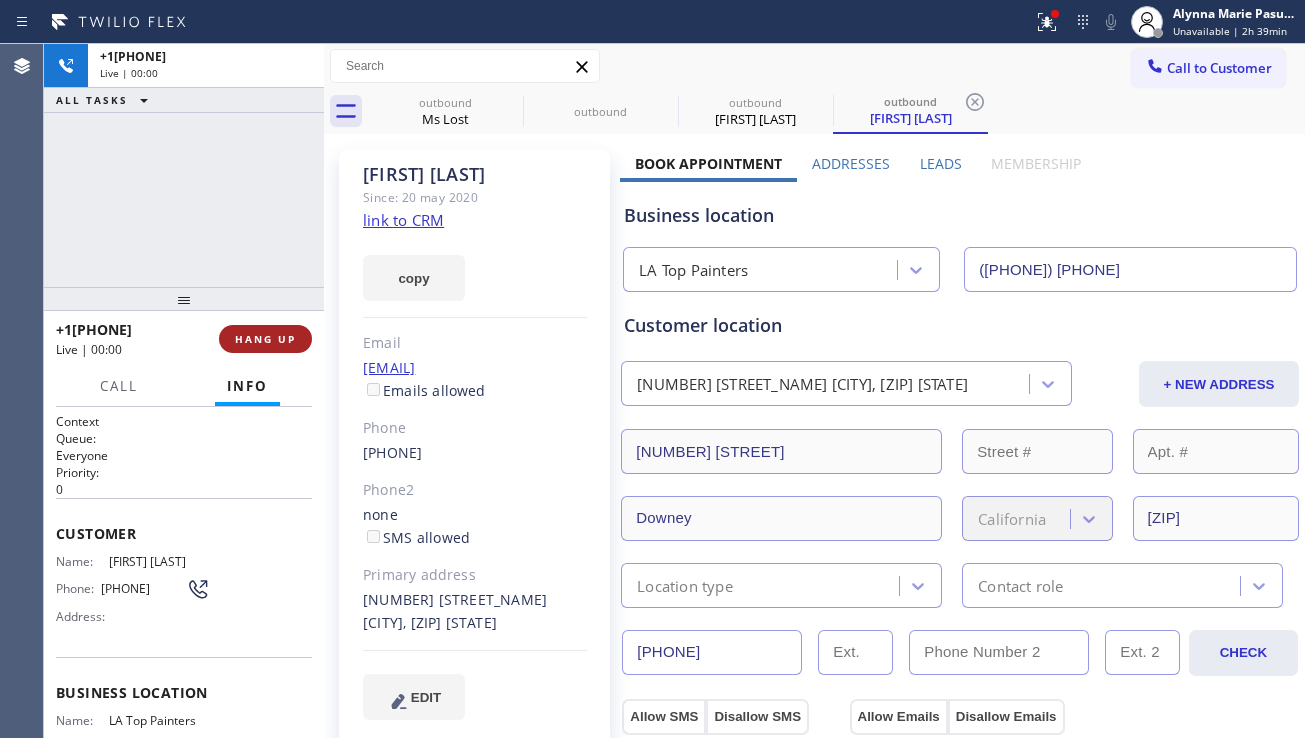 click on "HANG UP" at bounding box center [265, 339] 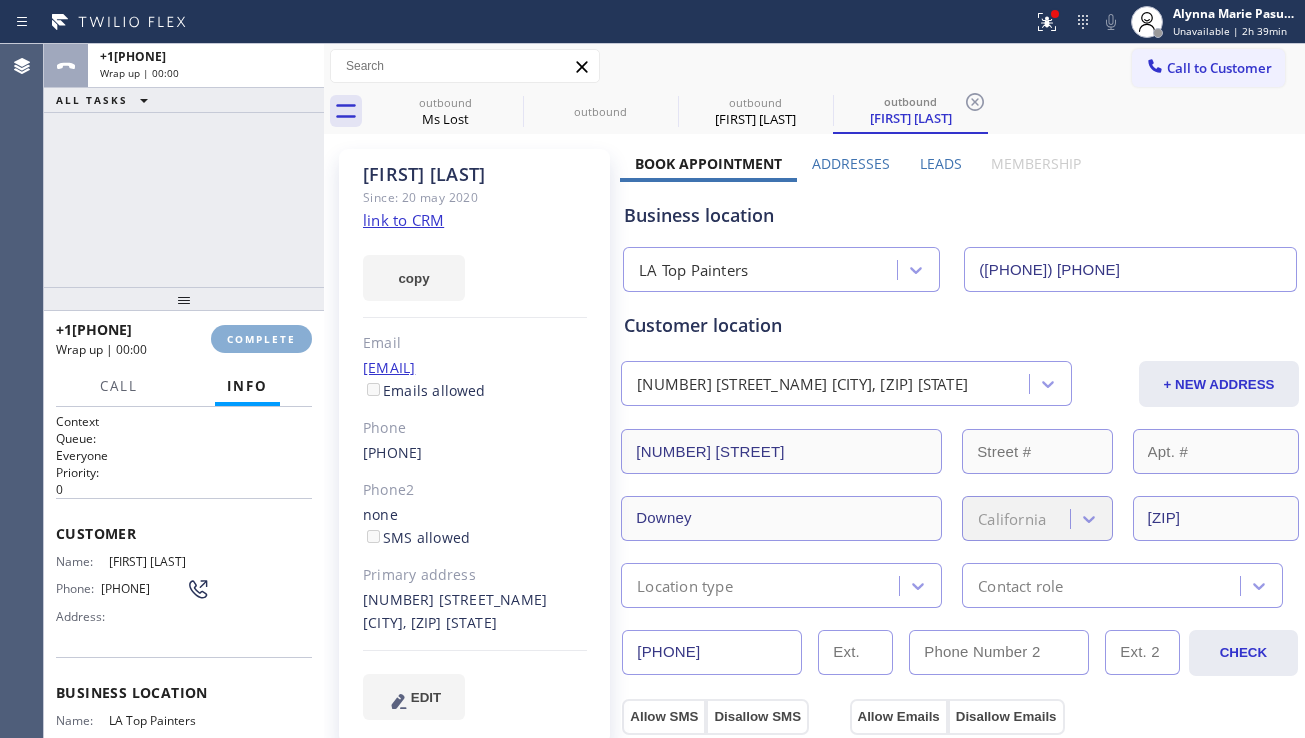 click on "COMPLETE" at bounding box center (261, 339) 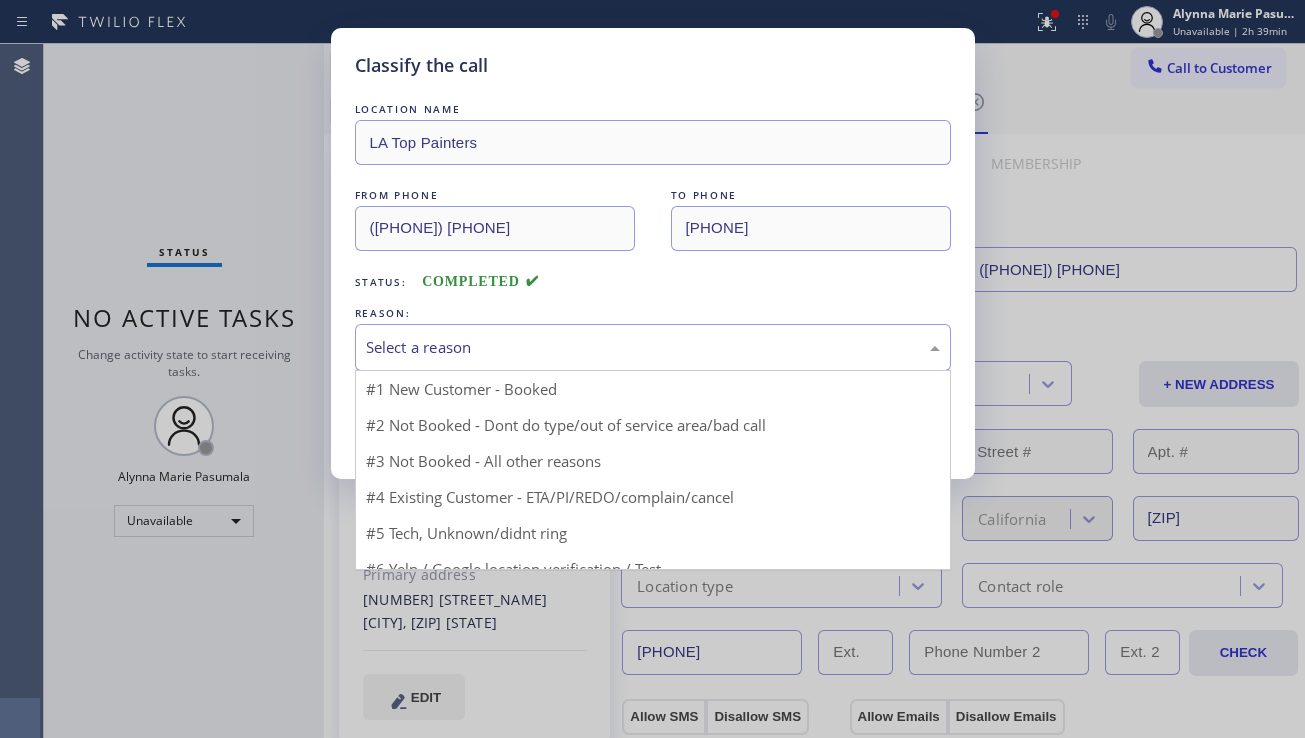 click on "Select a reason" at bounding box center [653, 347] 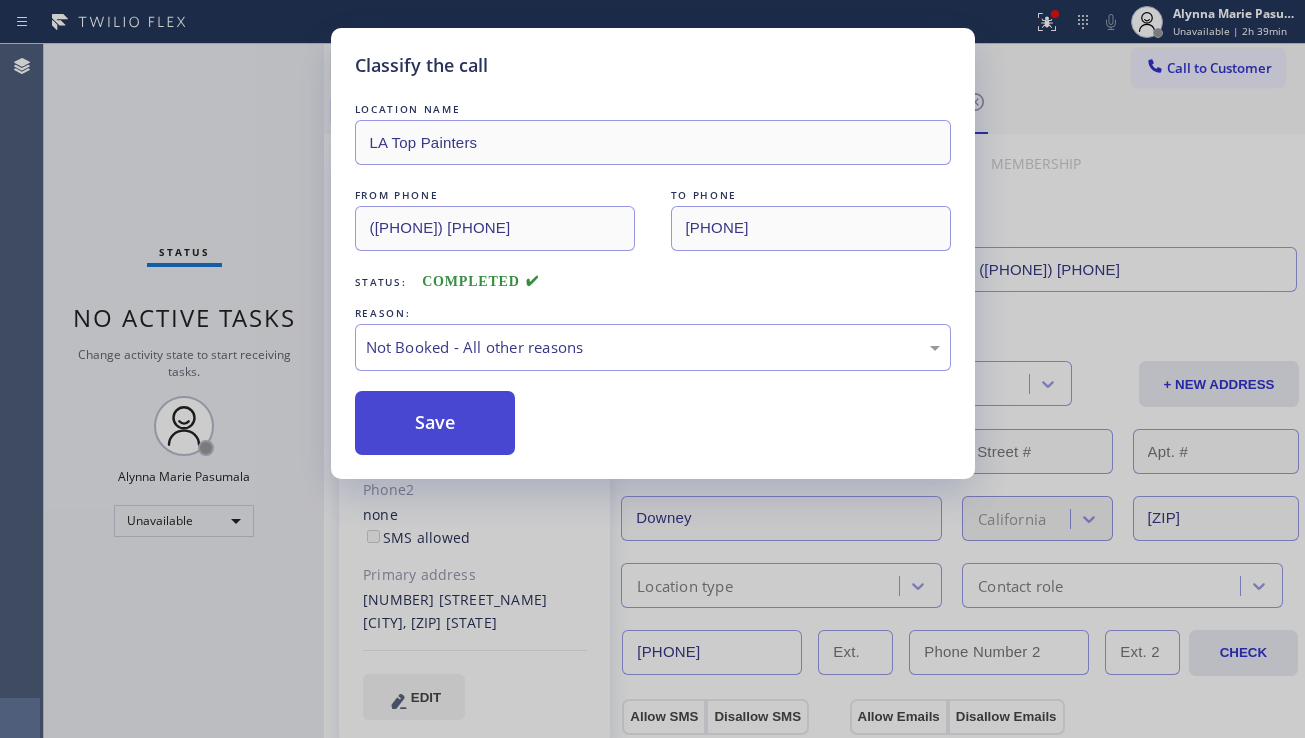click on "Save" at bounding box center (435, 423) 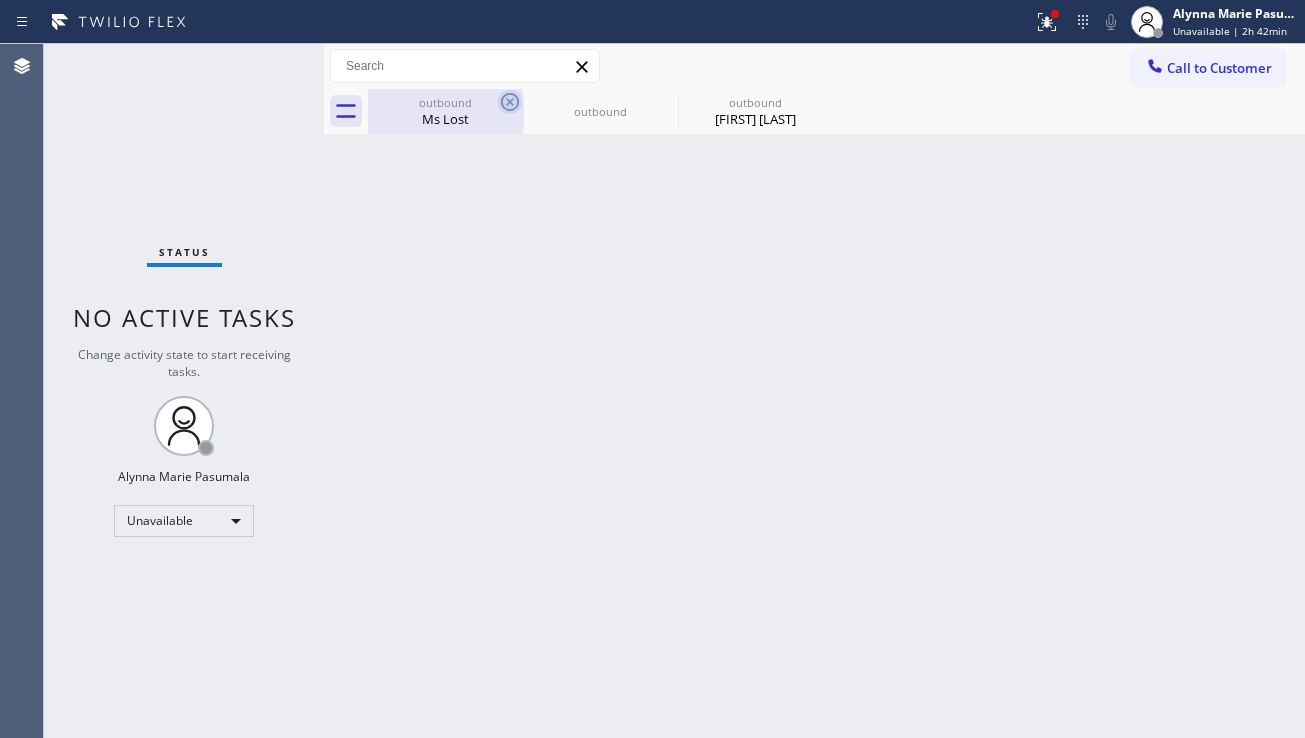 click 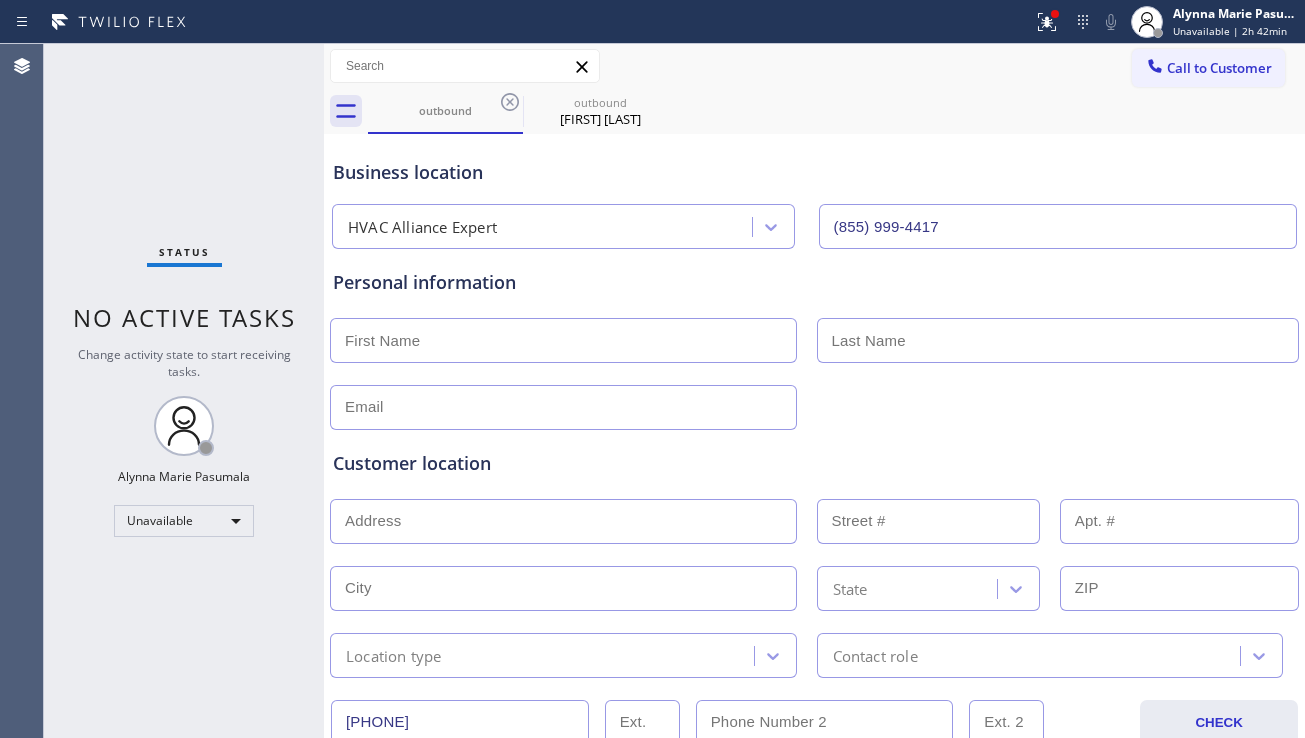 click 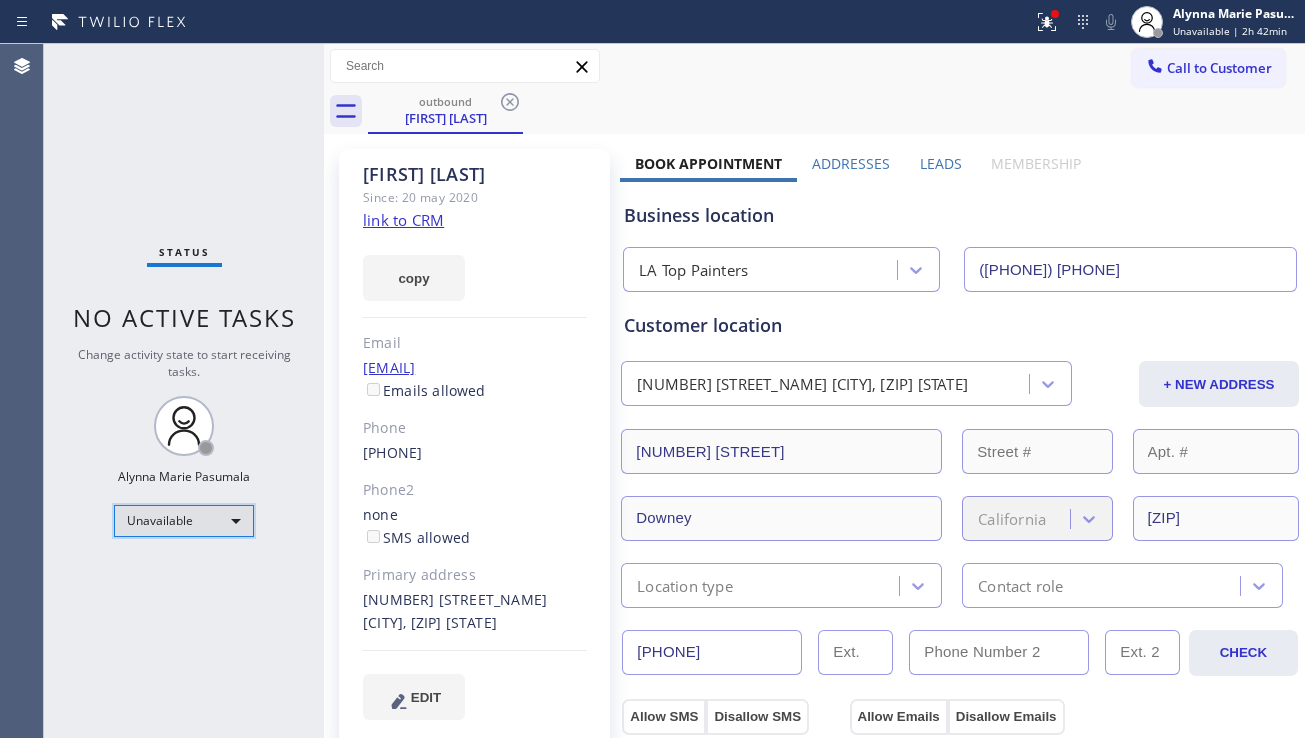 click on "Unavailable" at bounding box center [184, 521] 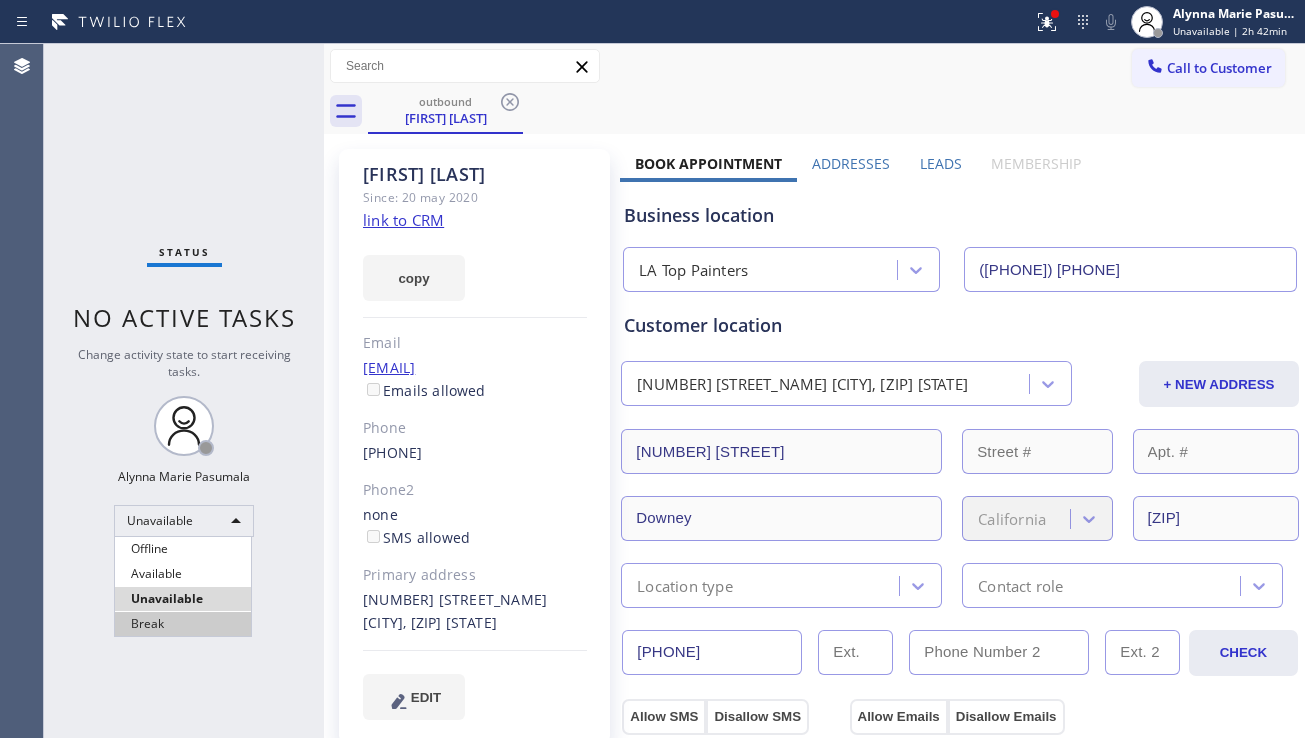 click on "Break" at bounding box center (183, 624) 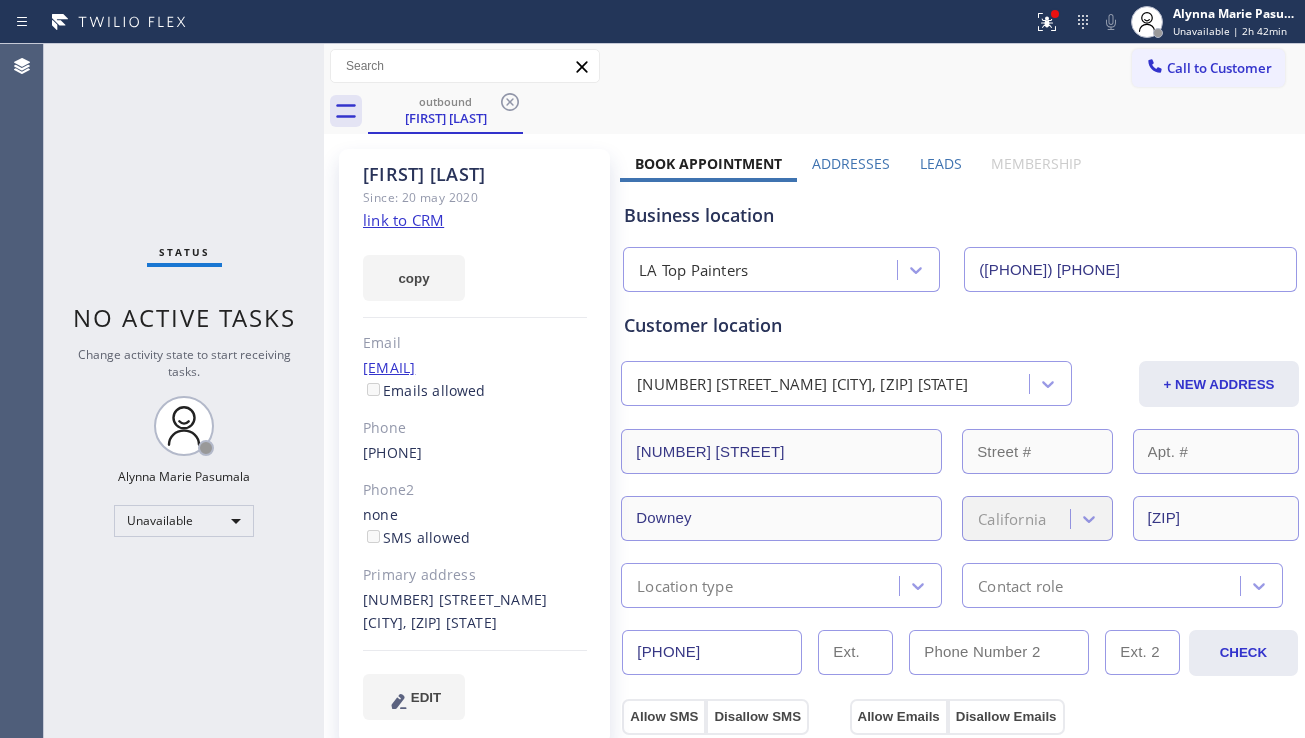 click on "Status   No active tasks     Change activity state to start receiving tasks.   Alynna Marie Pasumala Unavailable" at bounding box center (184, 391) 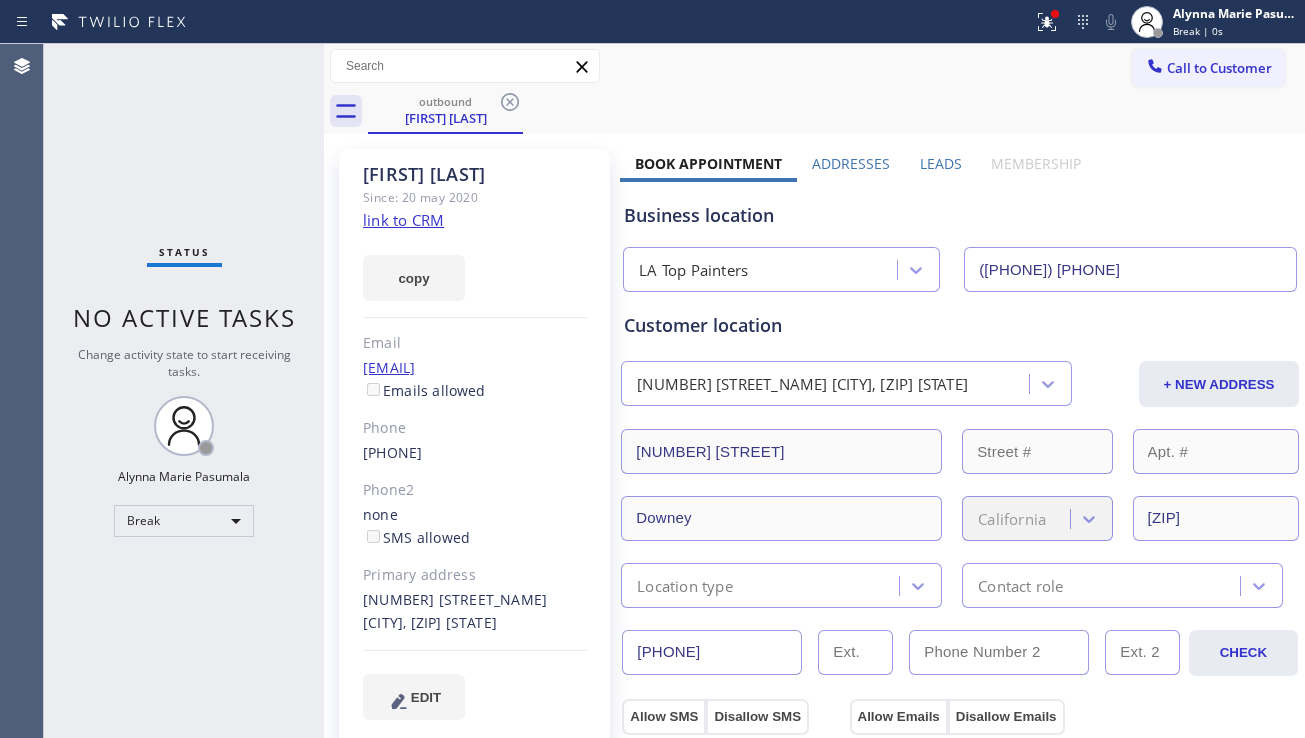 click on "Status   No active tasks     Change activity state to start receiving tasks.   Alynna Marie Pasumala Break" at bounding box center [184, 391] 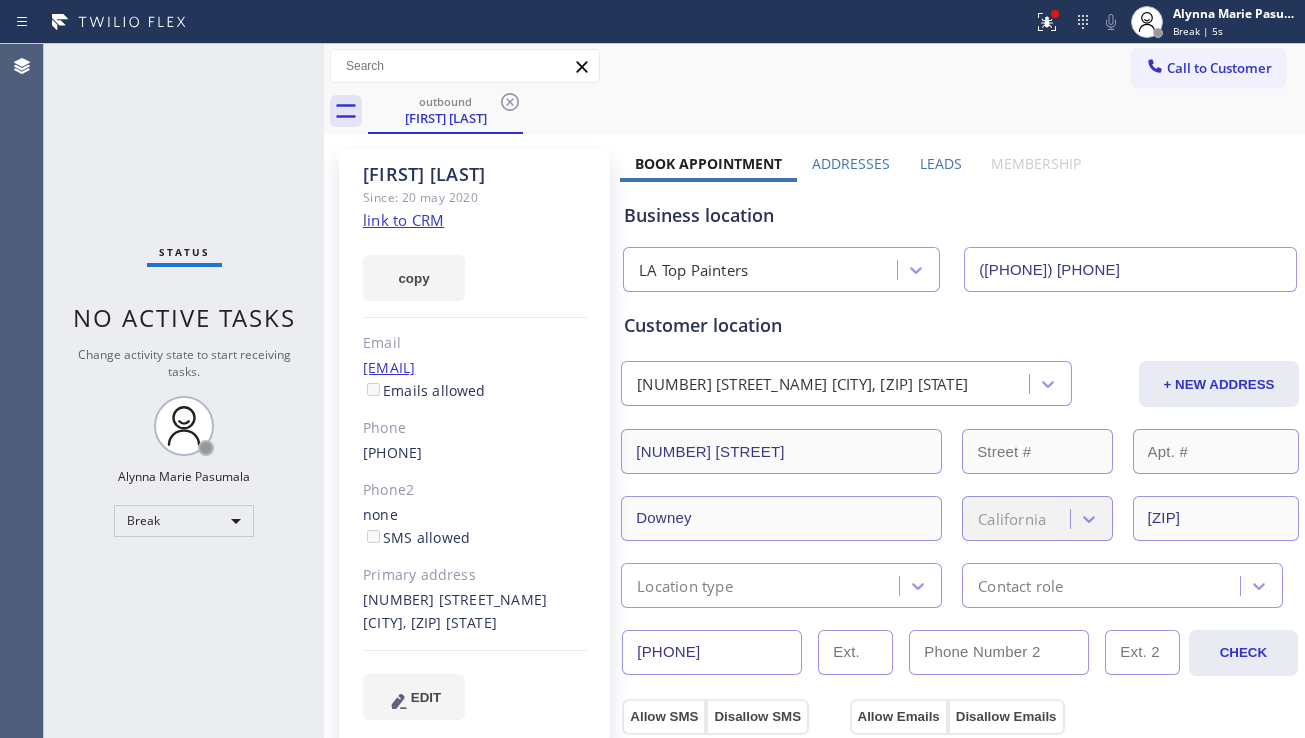 click on "Status   No active tasks     Change activity state to start receiving tasks.   Alynna Marie Pasumala Break" at bounding box center (184, 391) 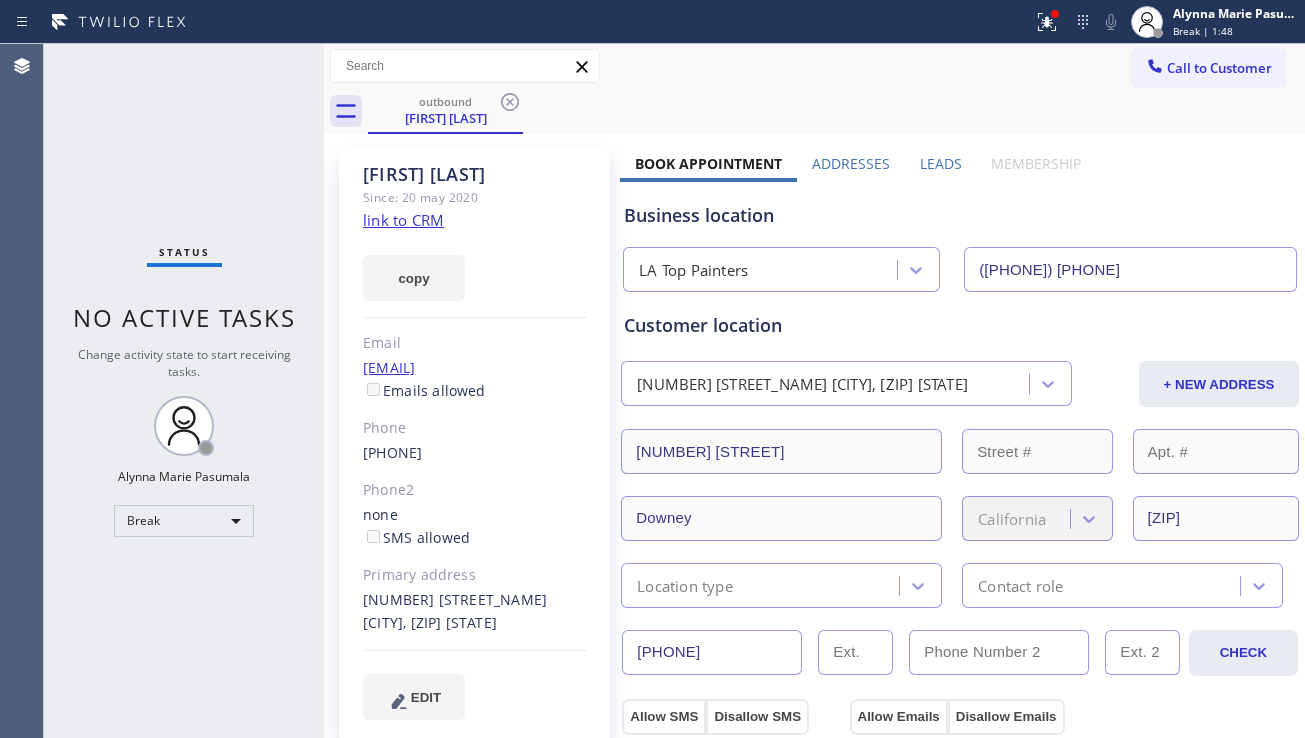 click on "Call to Customer" at bounding box center (1219, 68) 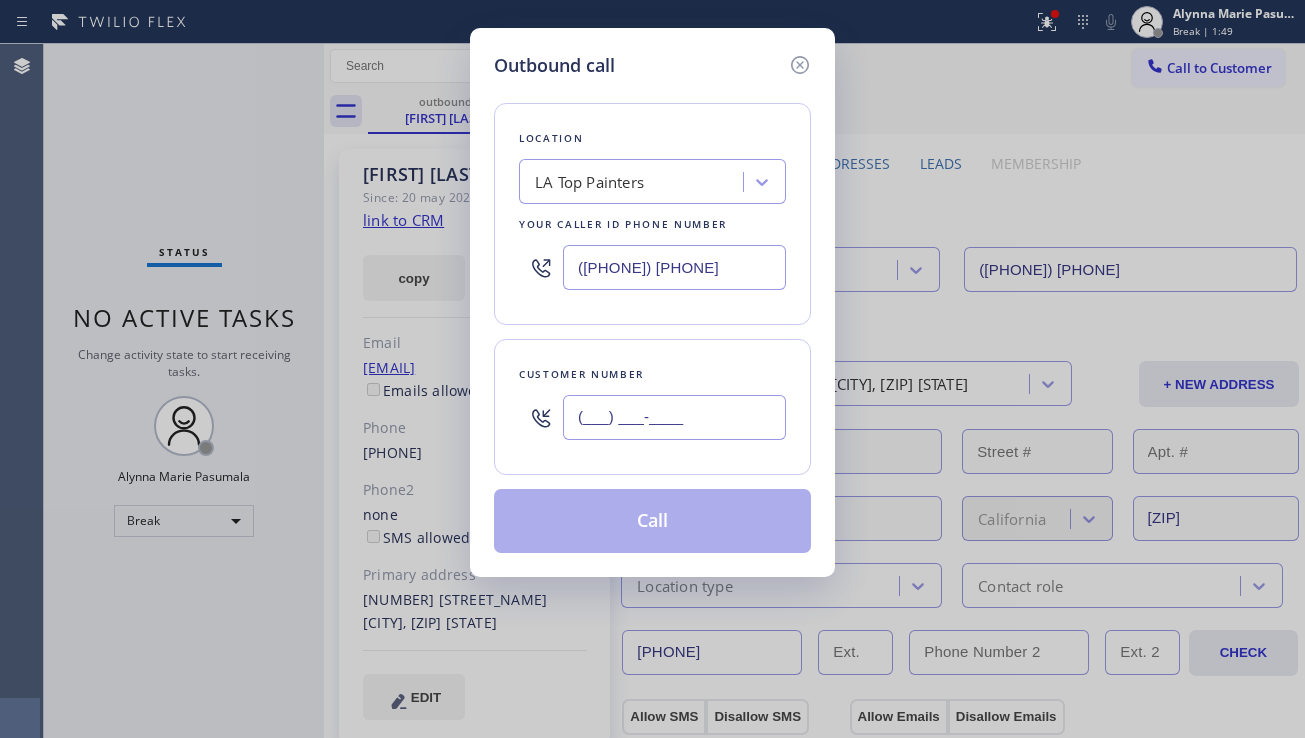 click on "(___) ___-____" at bounding box center [674, 417] 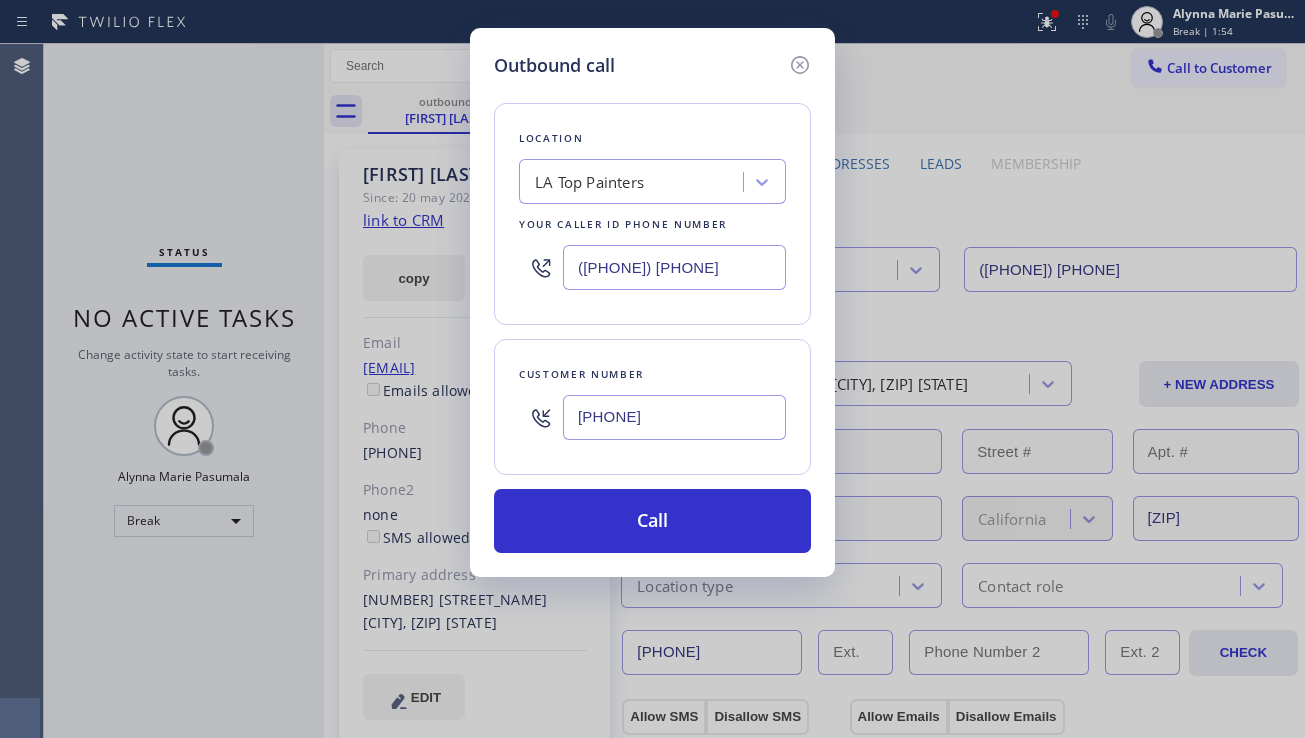 click on "Outbound call Location LA Top Painters Your caller id phone number ([PHONE]) [PHONE] Customer number ([PHONE]) [PHONE] Call" at bounding box center (652, 369) 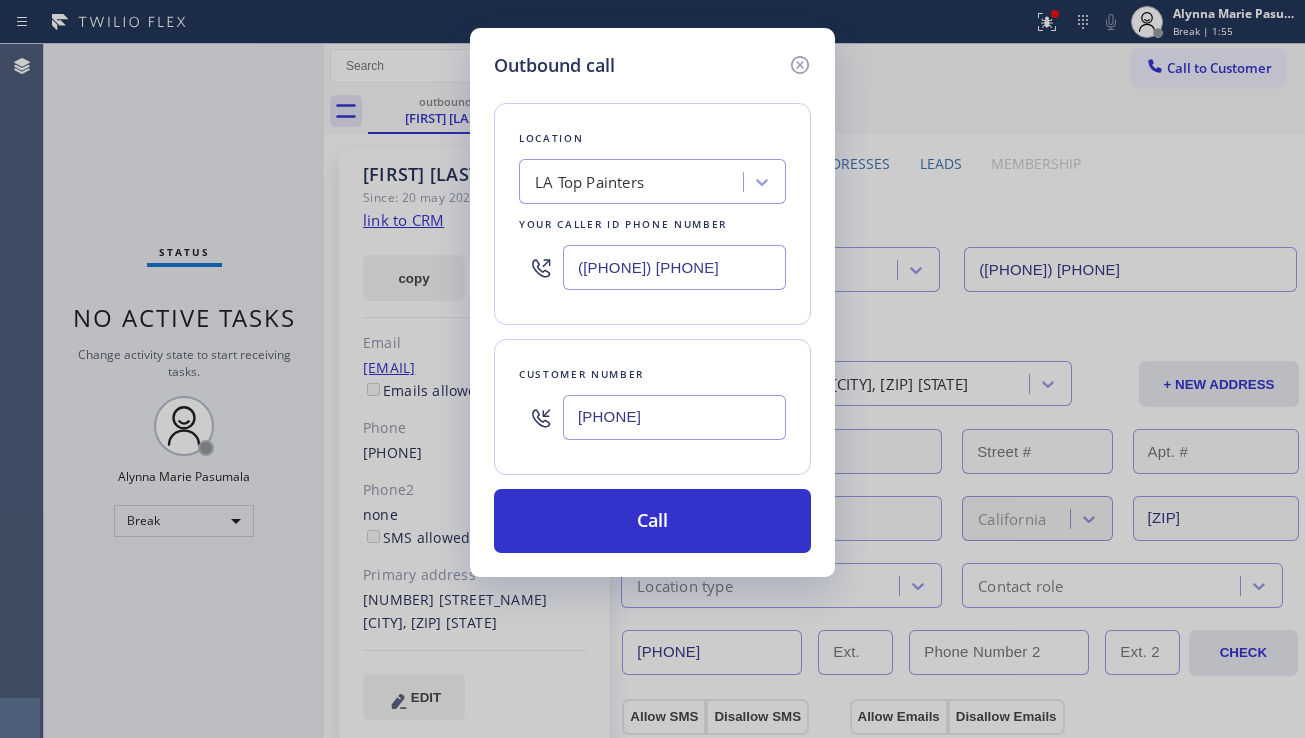 drag, startPoint x: 715, startPoint y: 275, endPoint x: 506, endPoint y: 287, distance: 209.34421 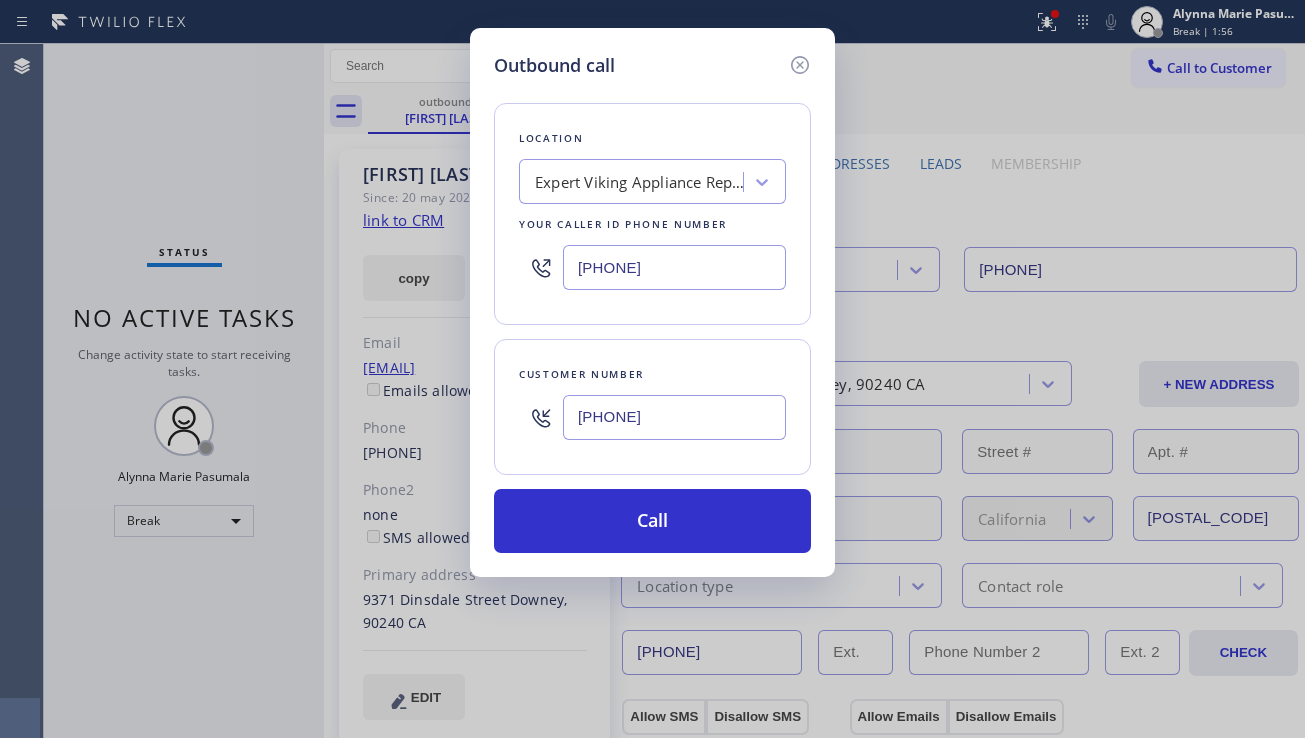 scroll, scrollTop: 0, scrollLeft: 0, axis: both 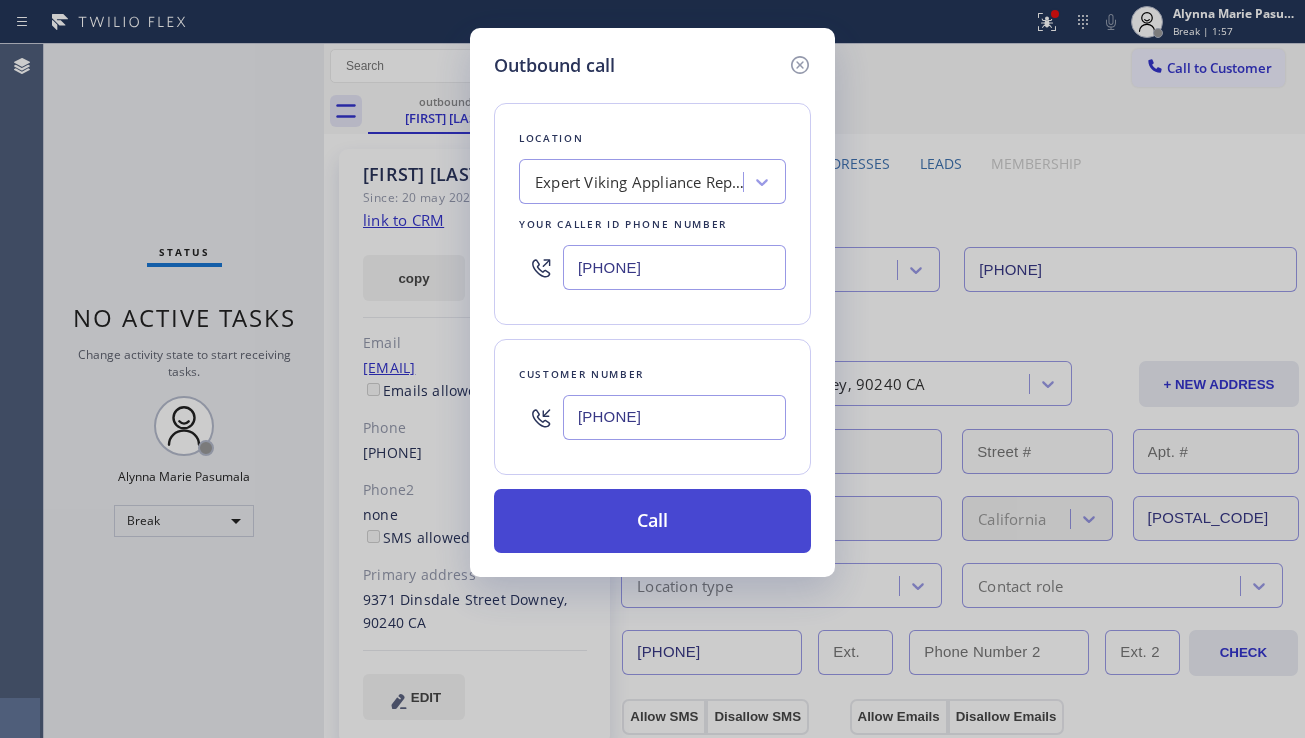 type on "[PHONE]" 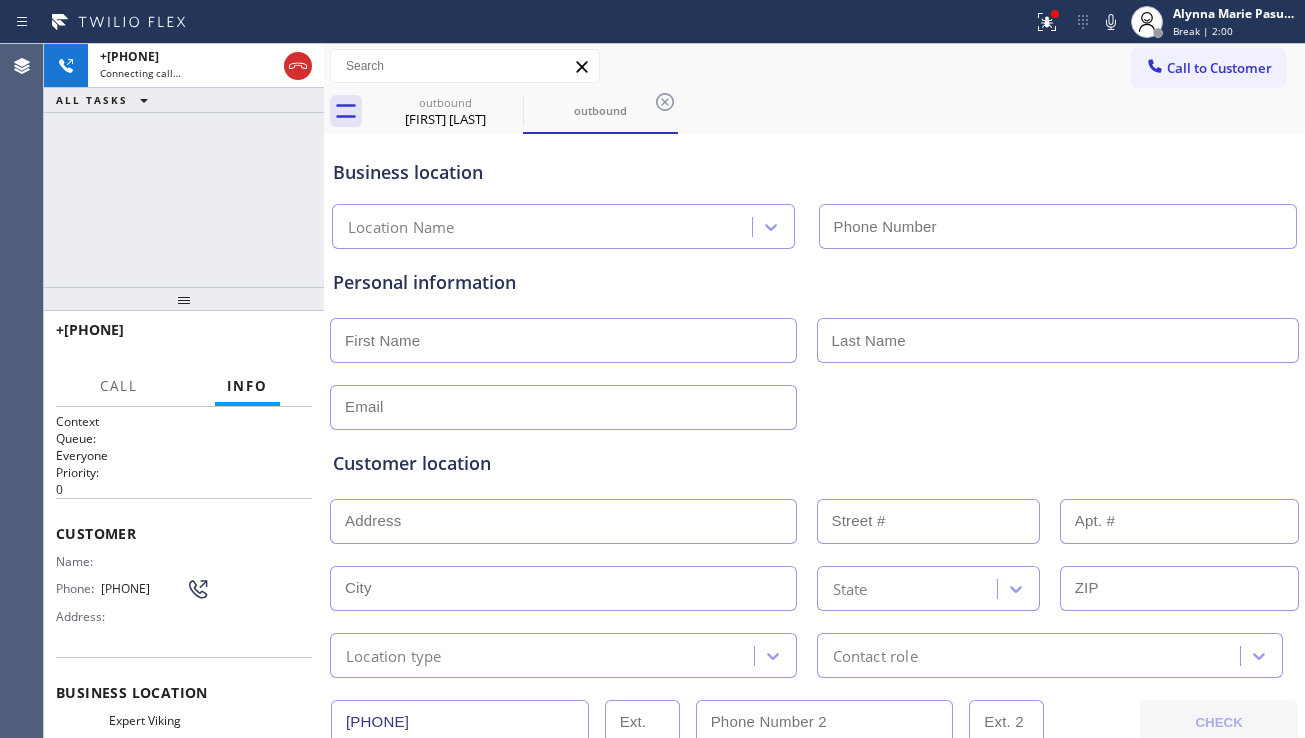 drag, startPoint x: 1201, startPoint y: 402, endPoint x: 1164, endPoint y: 416, distance: 39.56008 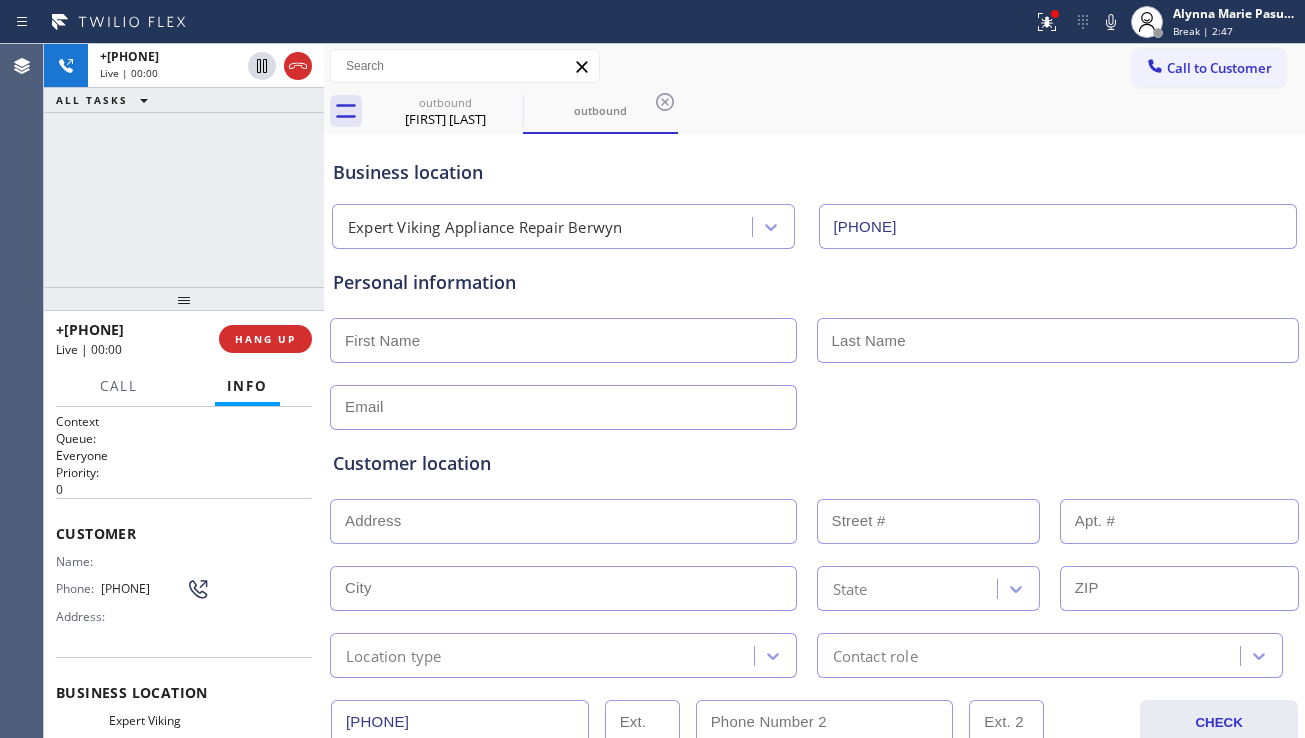 scroll, scrollTop: 607, scrollLeft: 0, axis: vertical 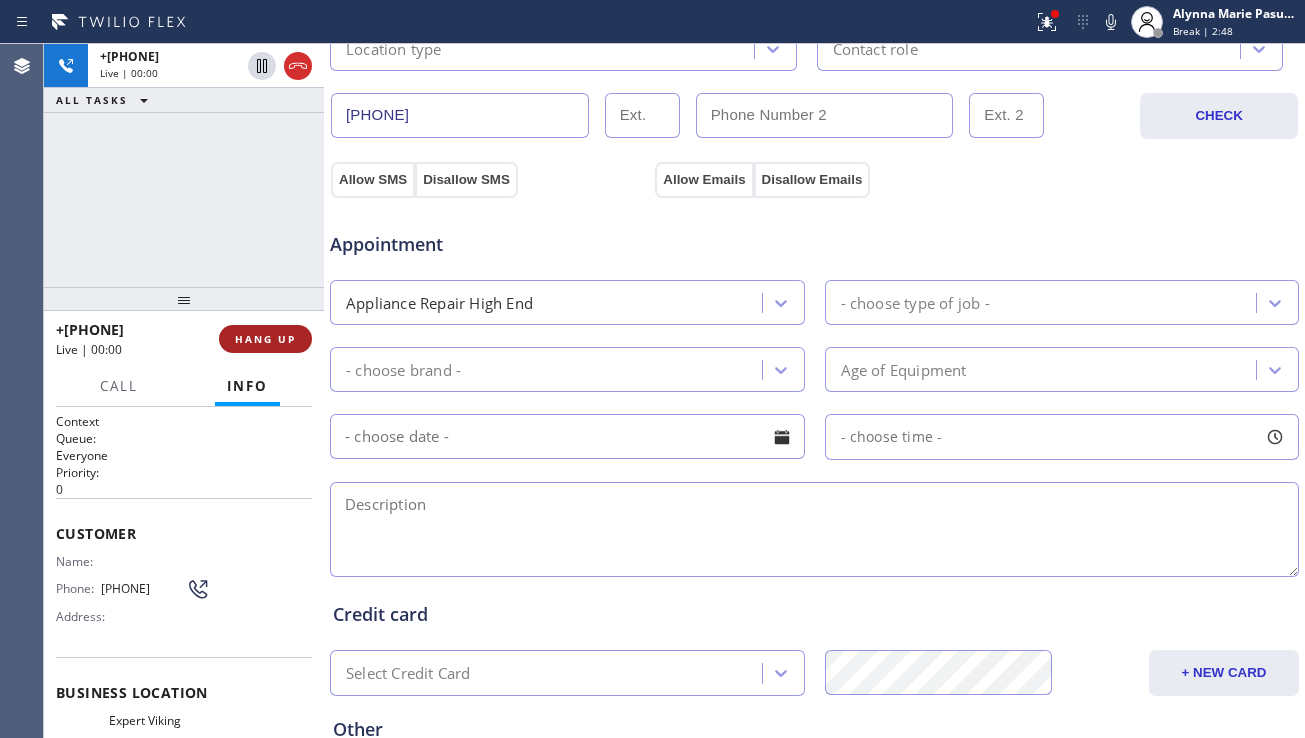 click on "HANG UP" at bounding box center (265, 339) 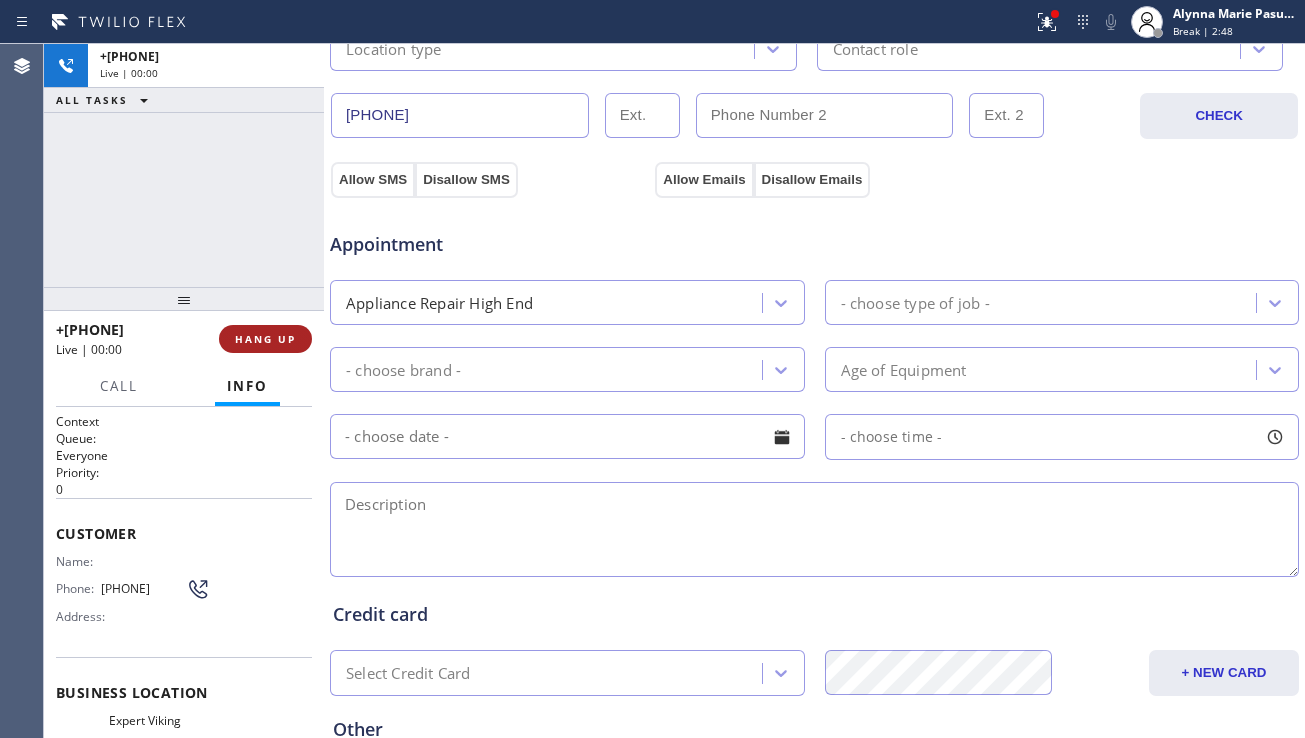 click on "HANG UP" at bounding box center [265, 339] 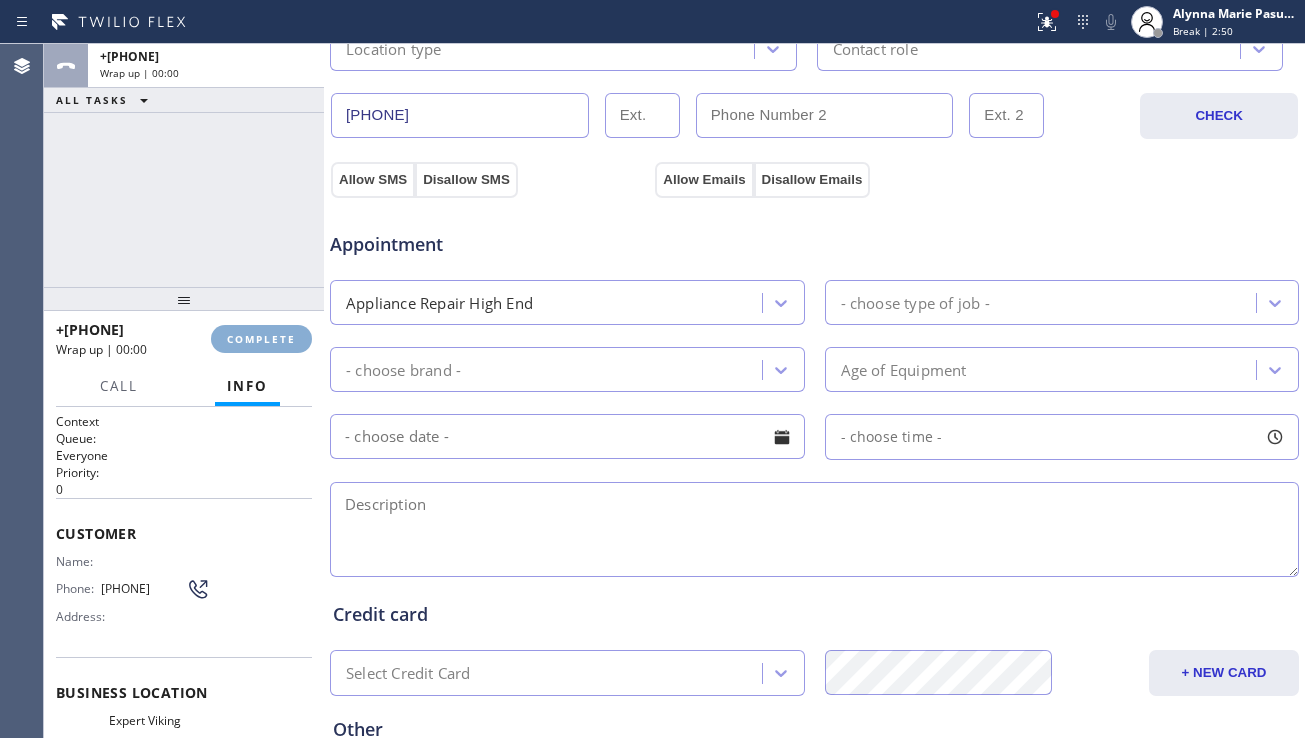 click on "COMPLETE" at bounding box center (261, 339) 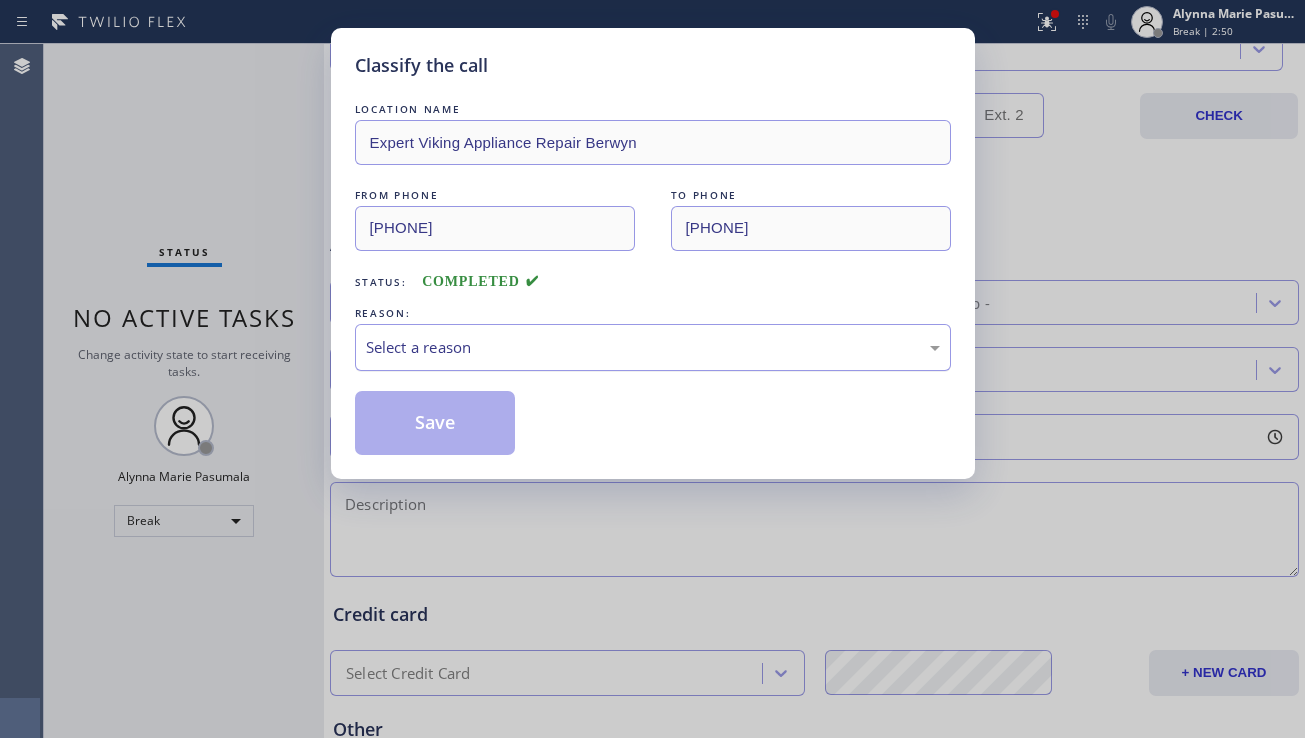 click on "Select a reason" at bounding box center [653, 347] 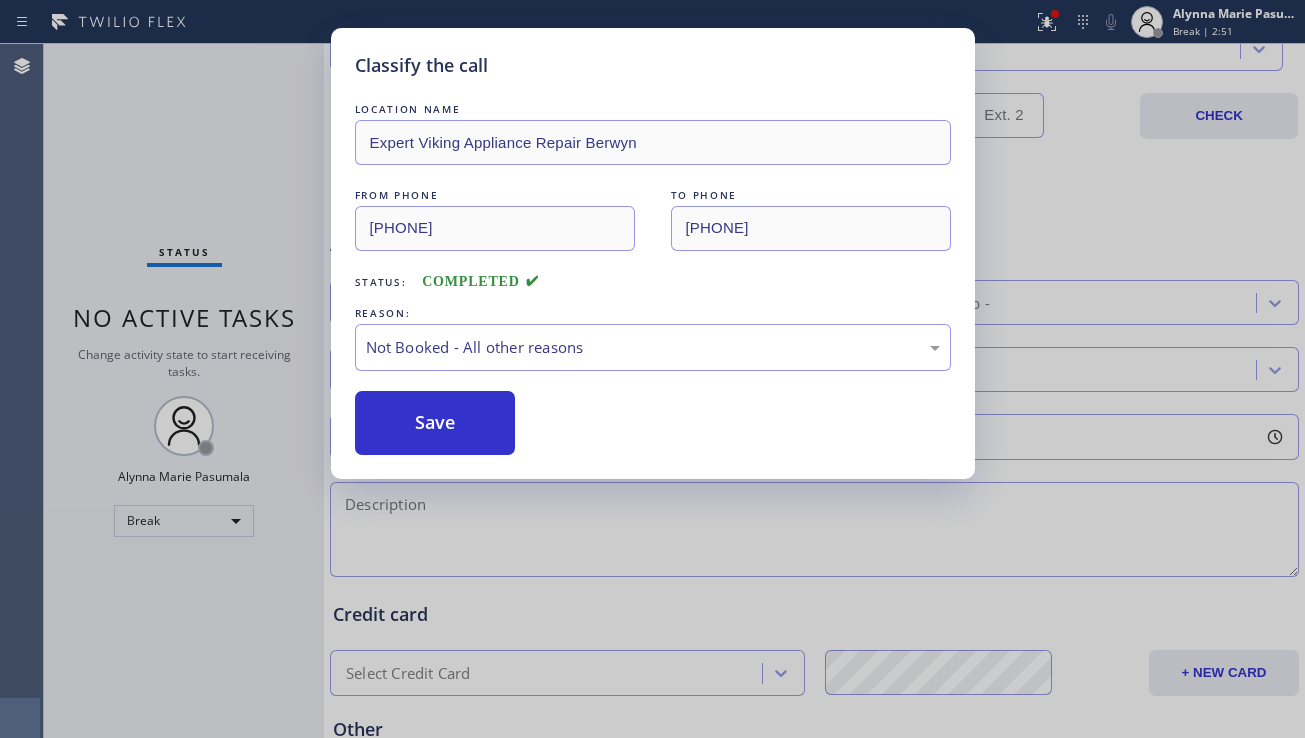 click on "Save" at bounding box center (435, 423) 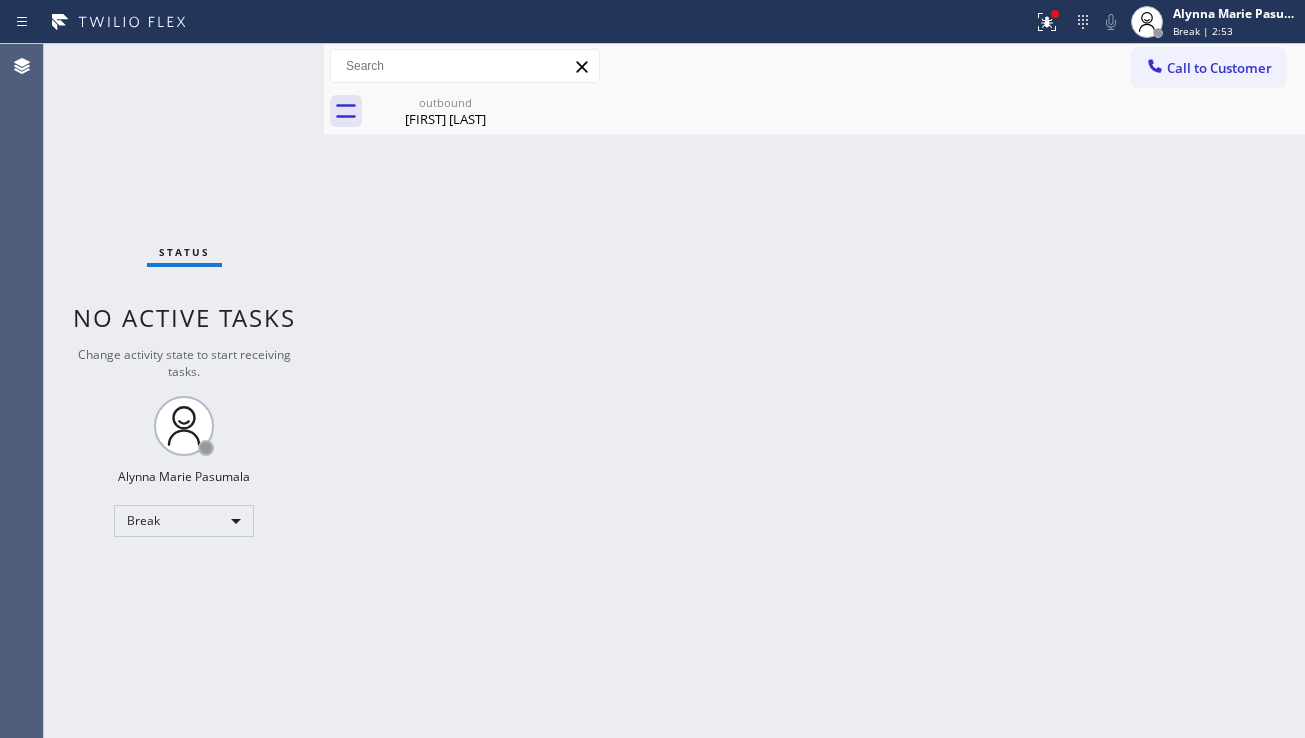 scroll, scrollTop: 0, scrollLeft: 0, axis: both 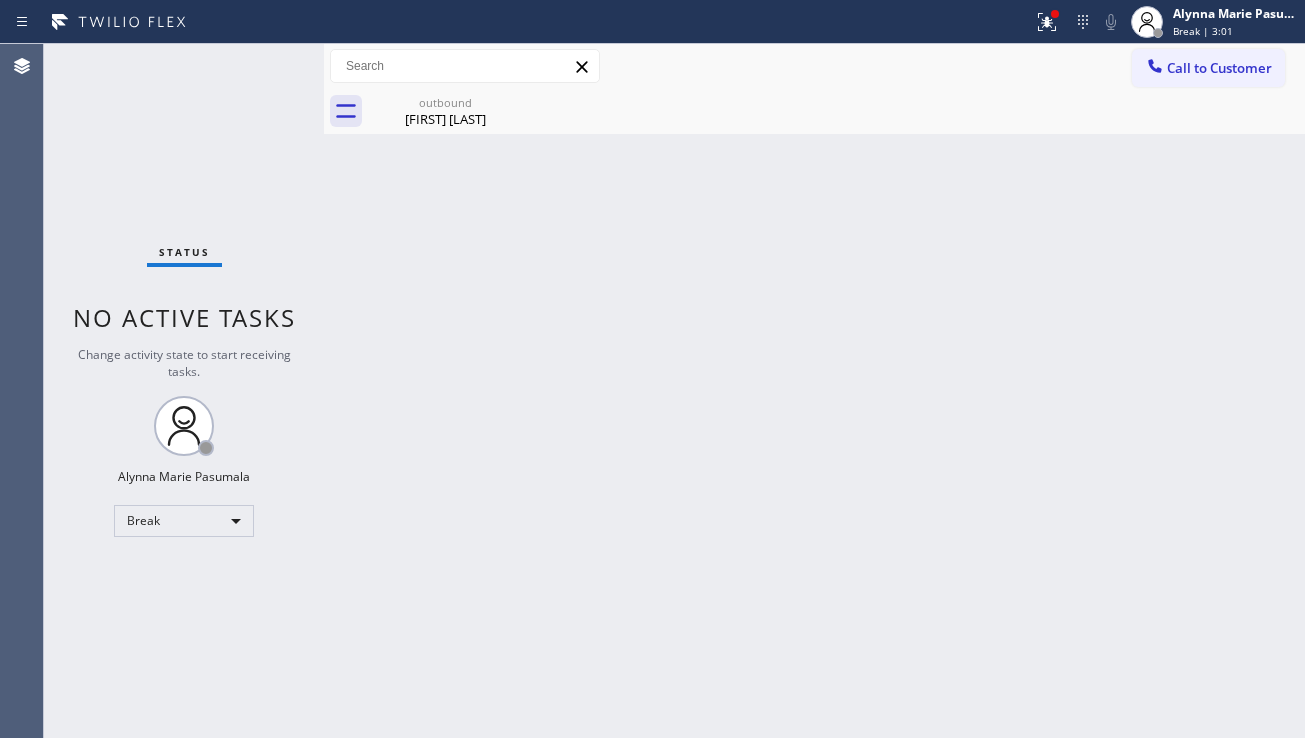 drag, startPoint x: 1237, startPoint y: 413, endPoint x: 1200, endPoint y: 203, distance: 213.23462 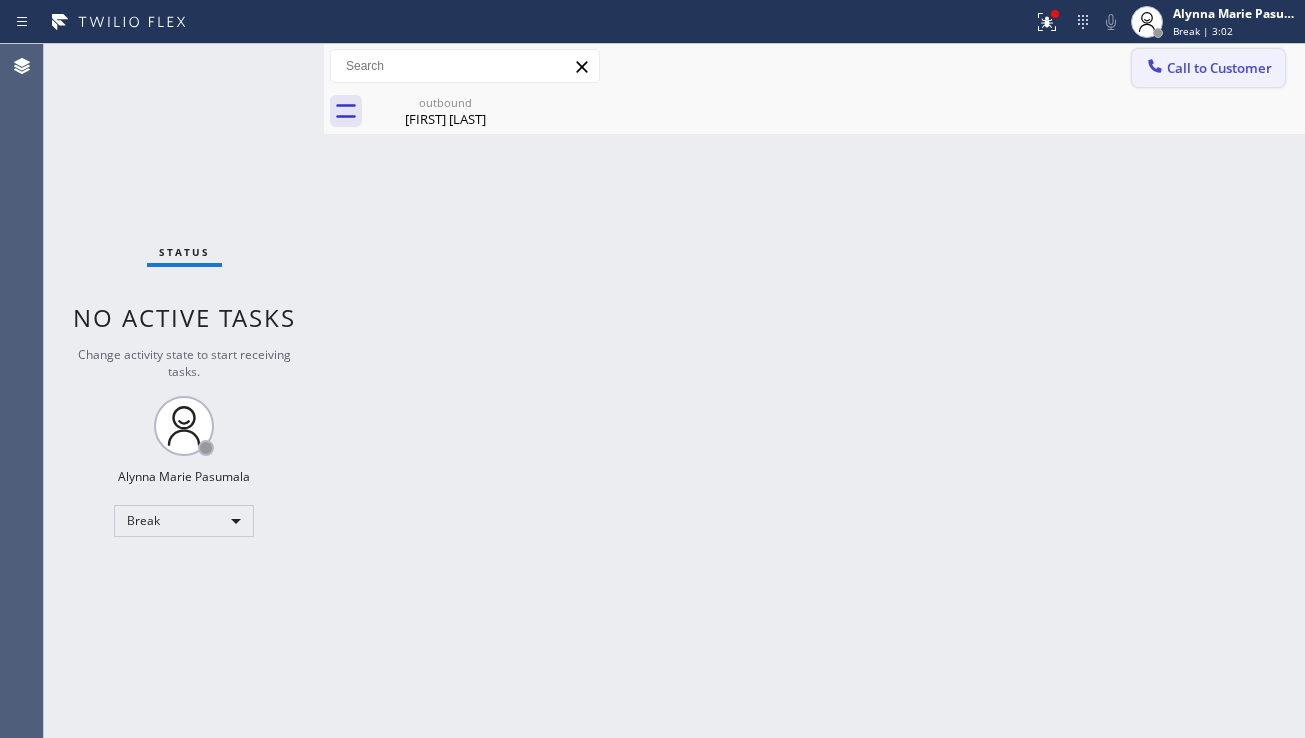 click on "Call to Customer" at bounding box center (1219, 68) 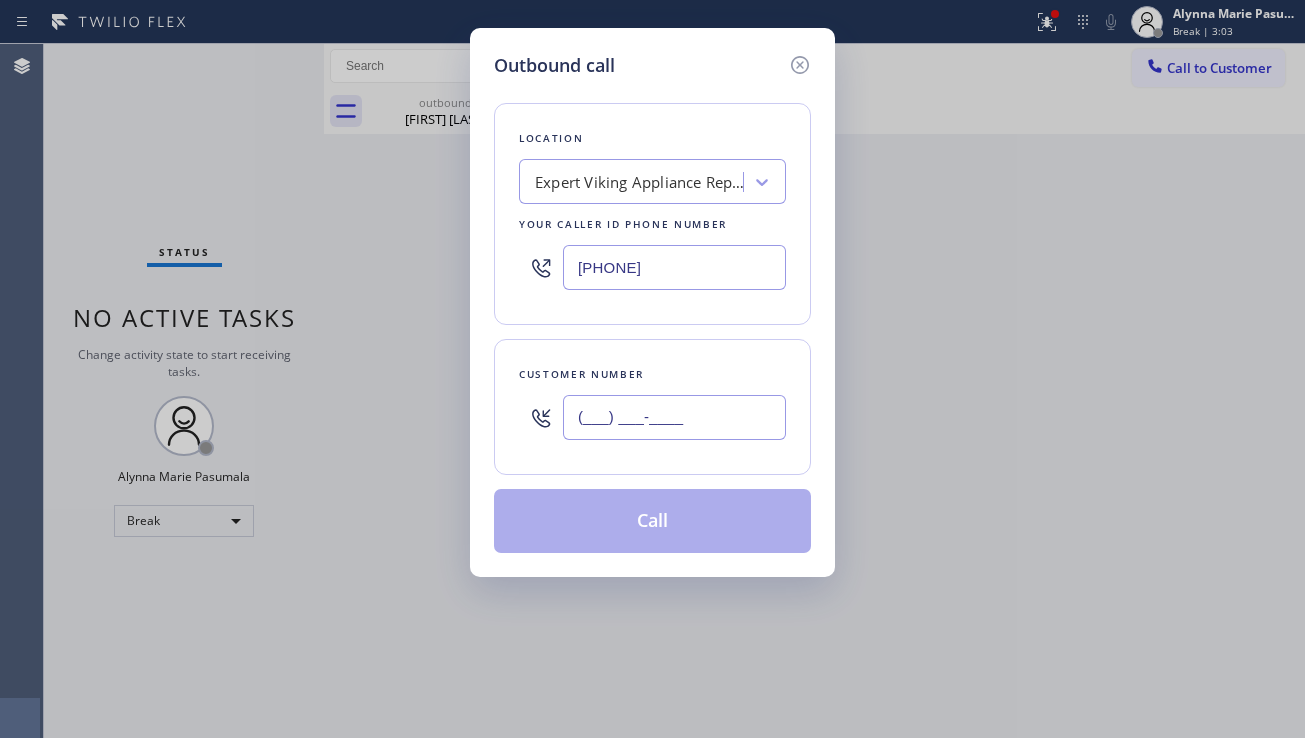 click on "(___) ___-____" at bounding box center (674, 417) 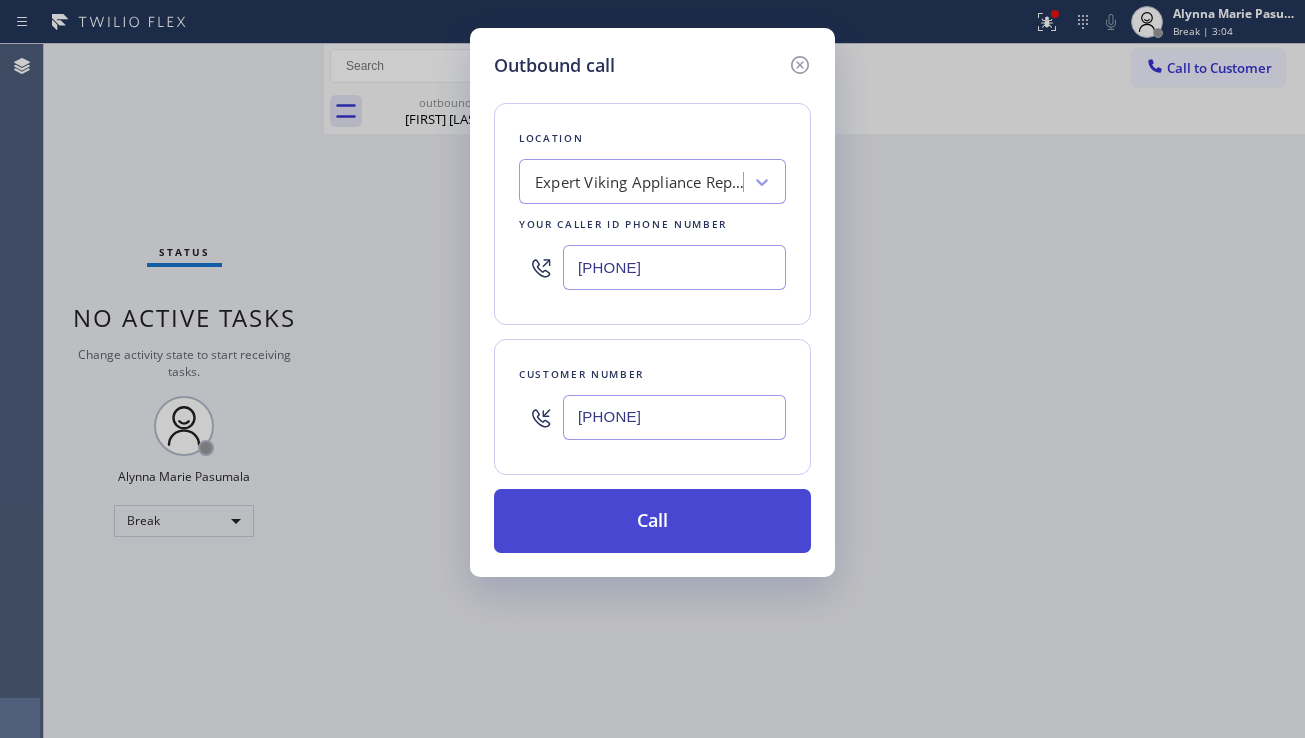type on "[PHONE]" 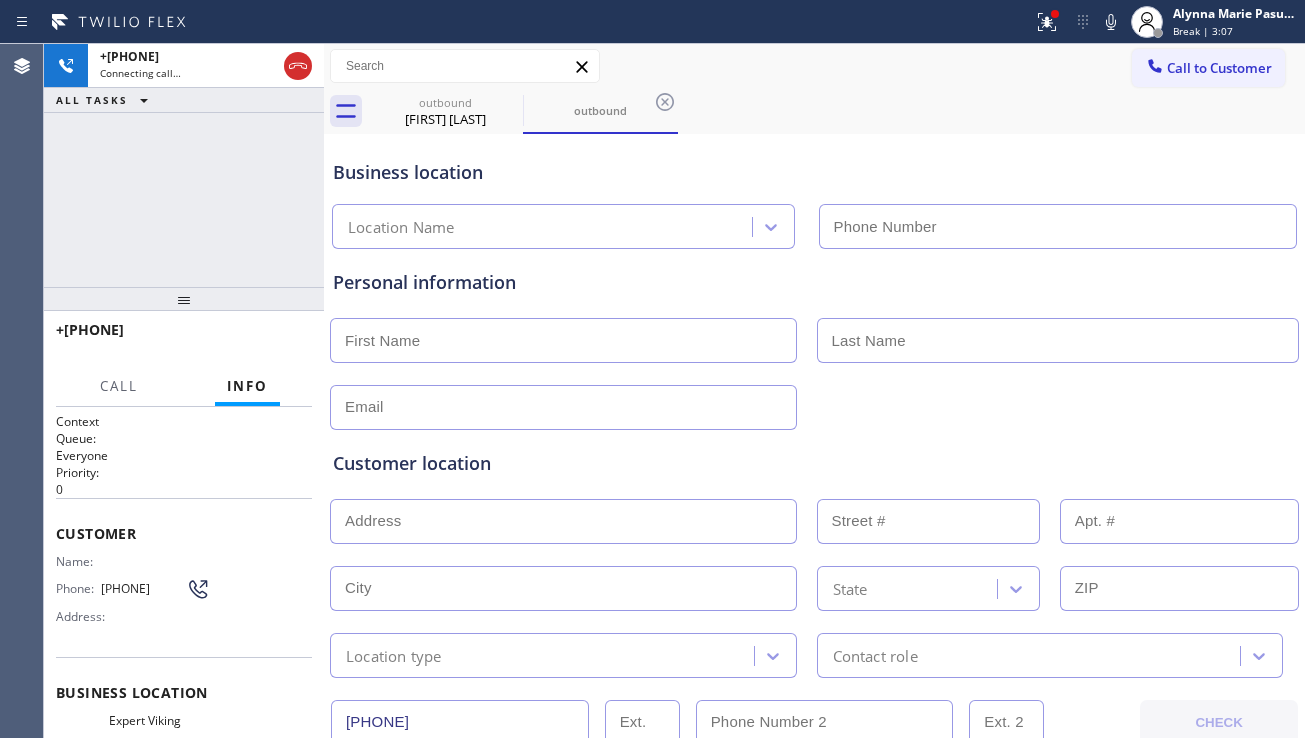 type on "[PHONE]" 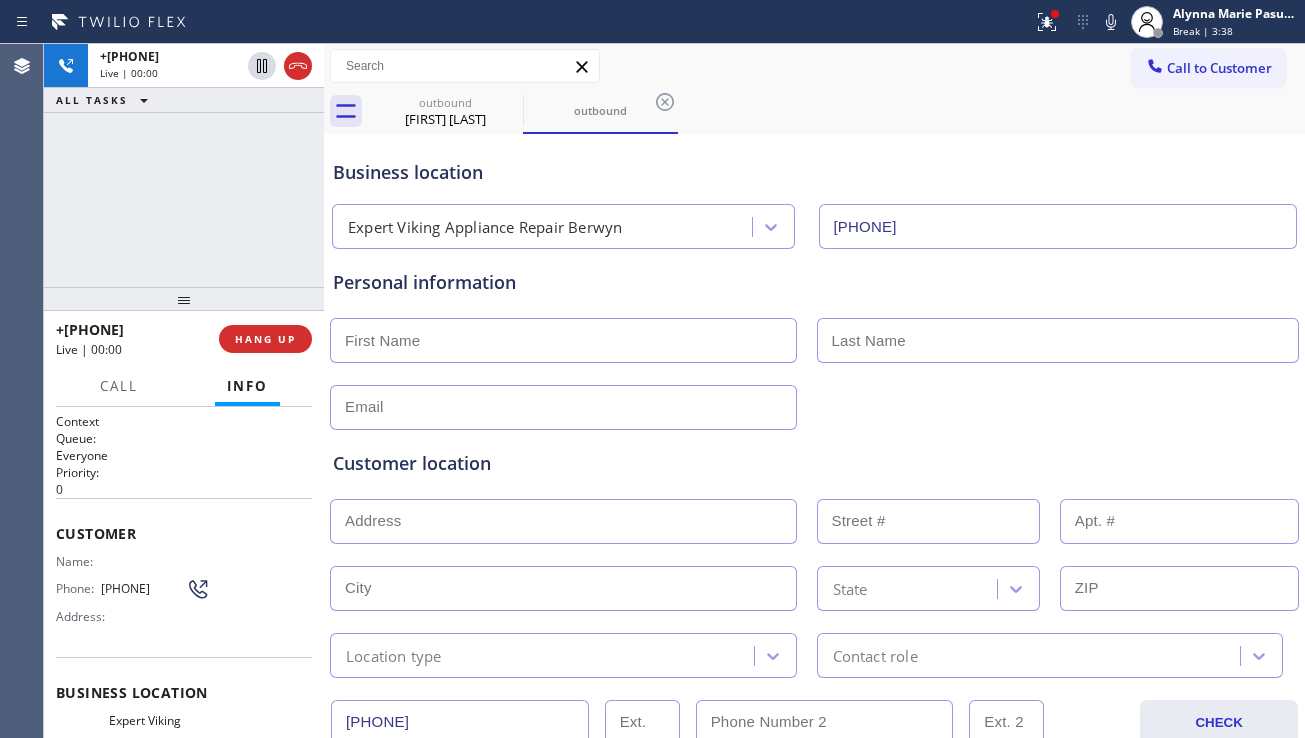 click at bounding box center (814, 405) 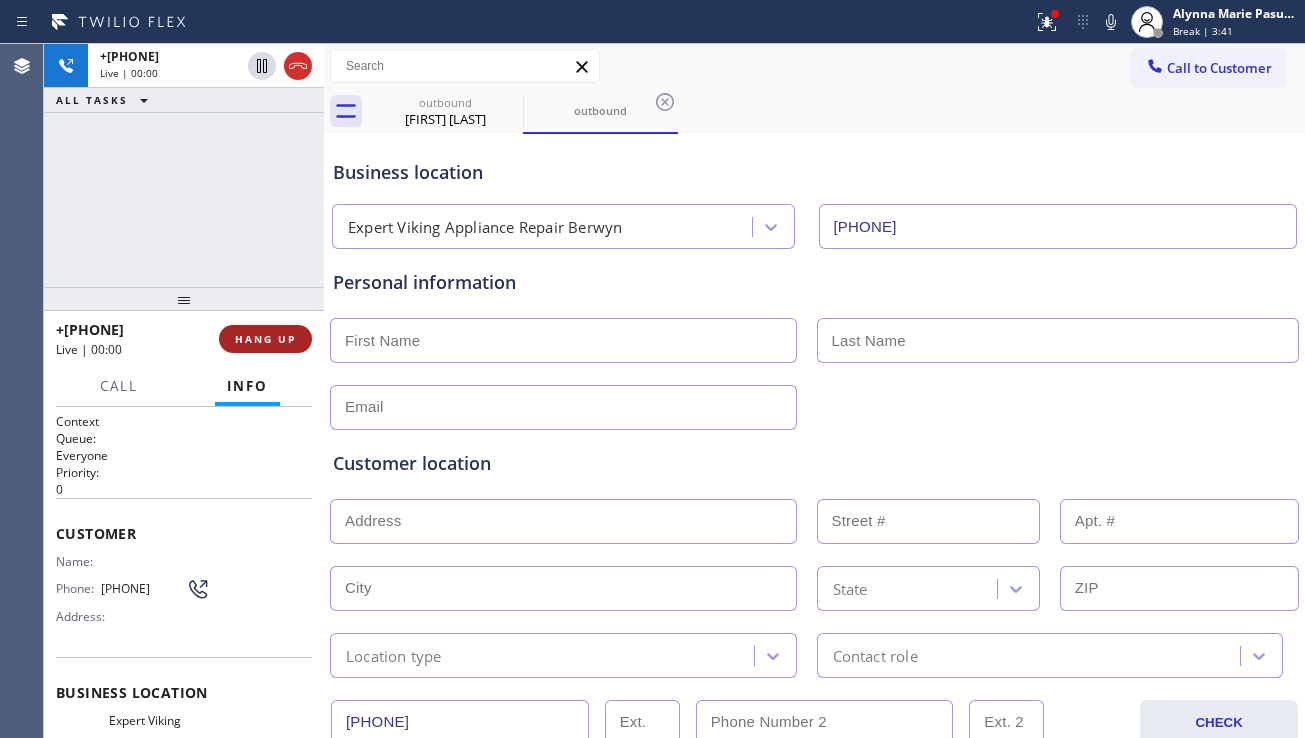 click on "HANG UP" at bounding box center (265, 339) 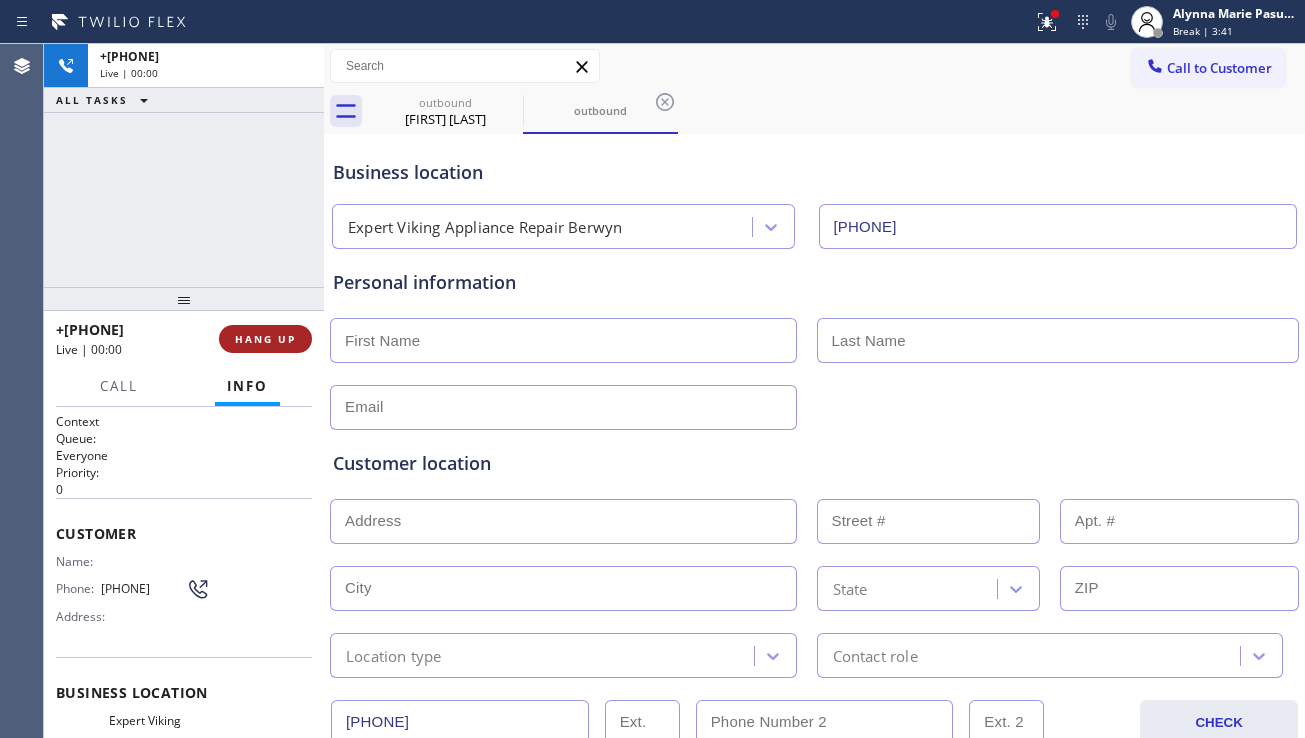 click on "HANG UP" at bounding box center [265, 339] 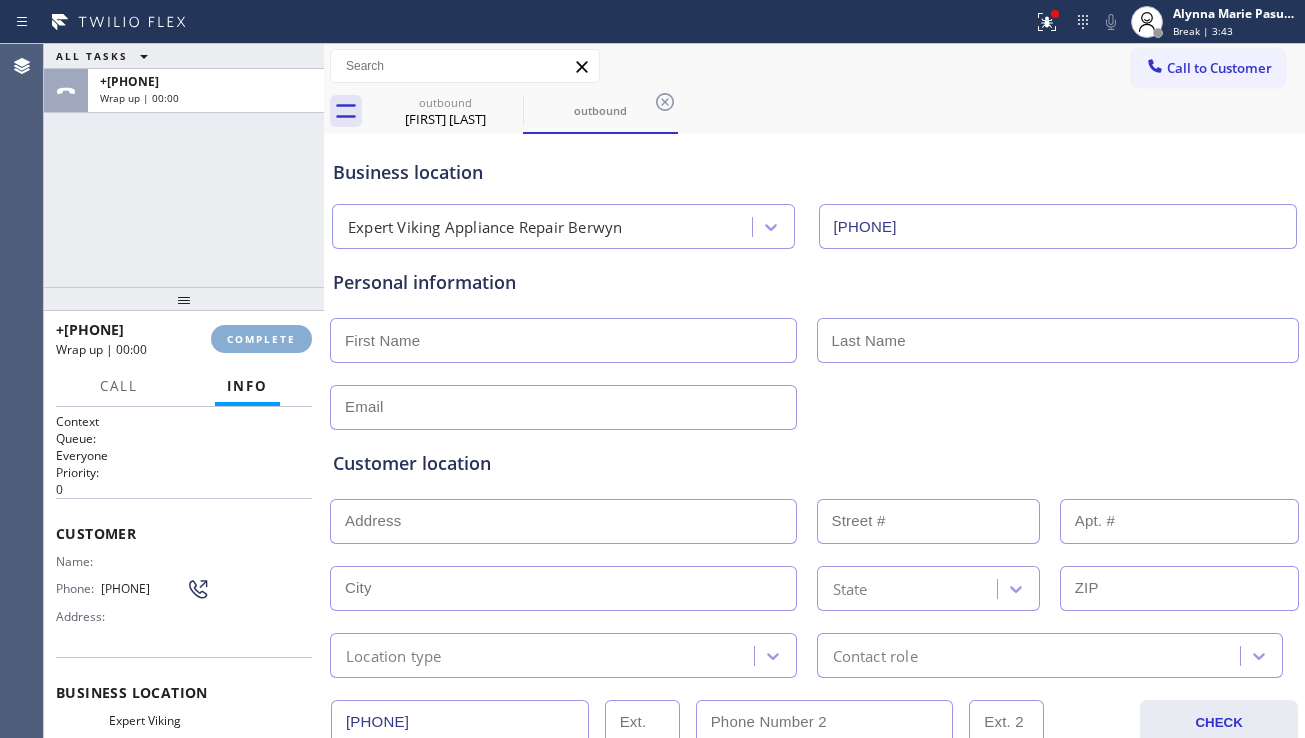 click on "COMPLETE" at bounding box center (261, 339) 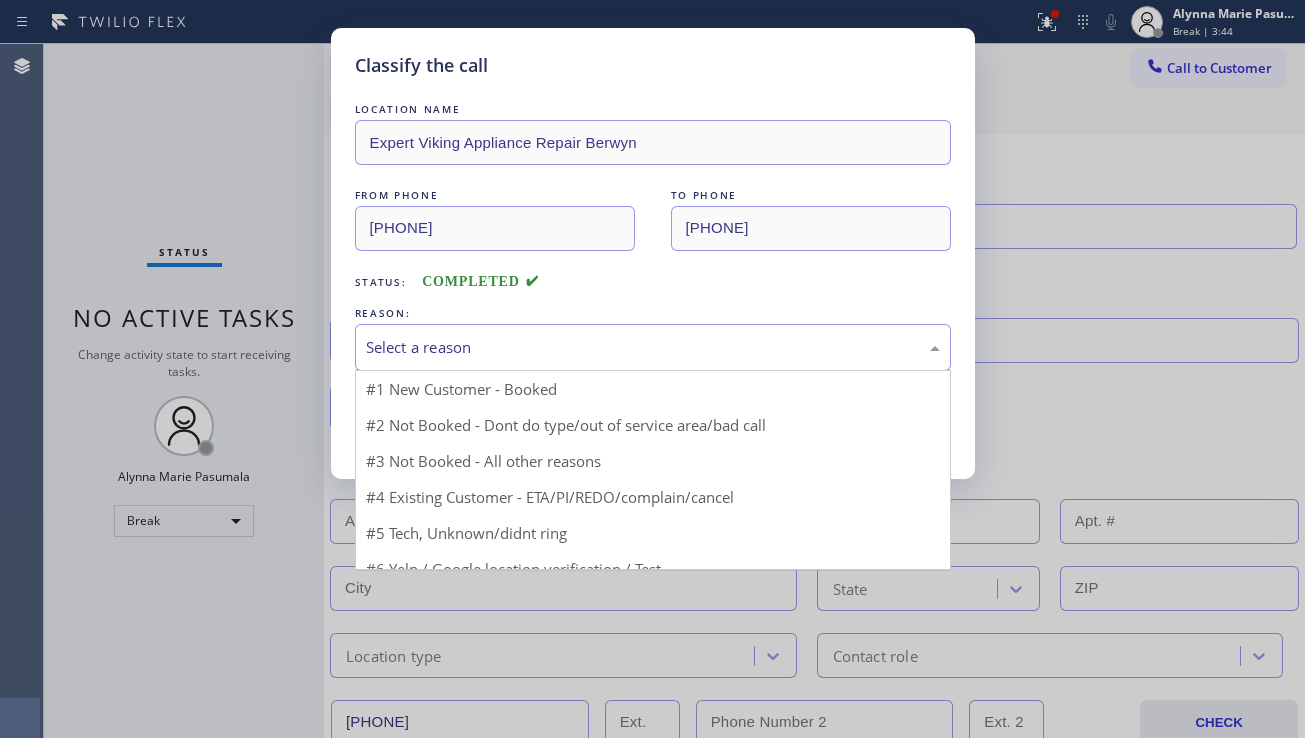 click on "Select a reason" at bounding box center (653, 347) 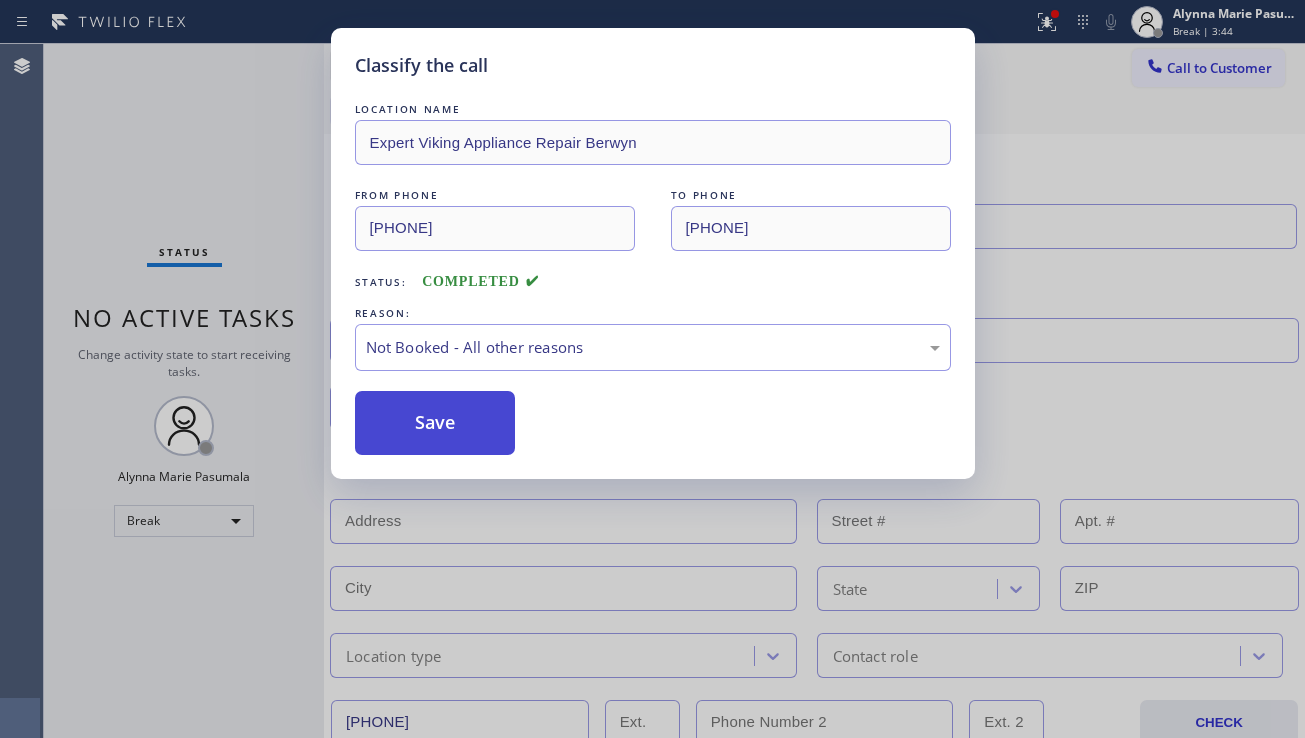 click on "Save" at bounding box center [435, 423] 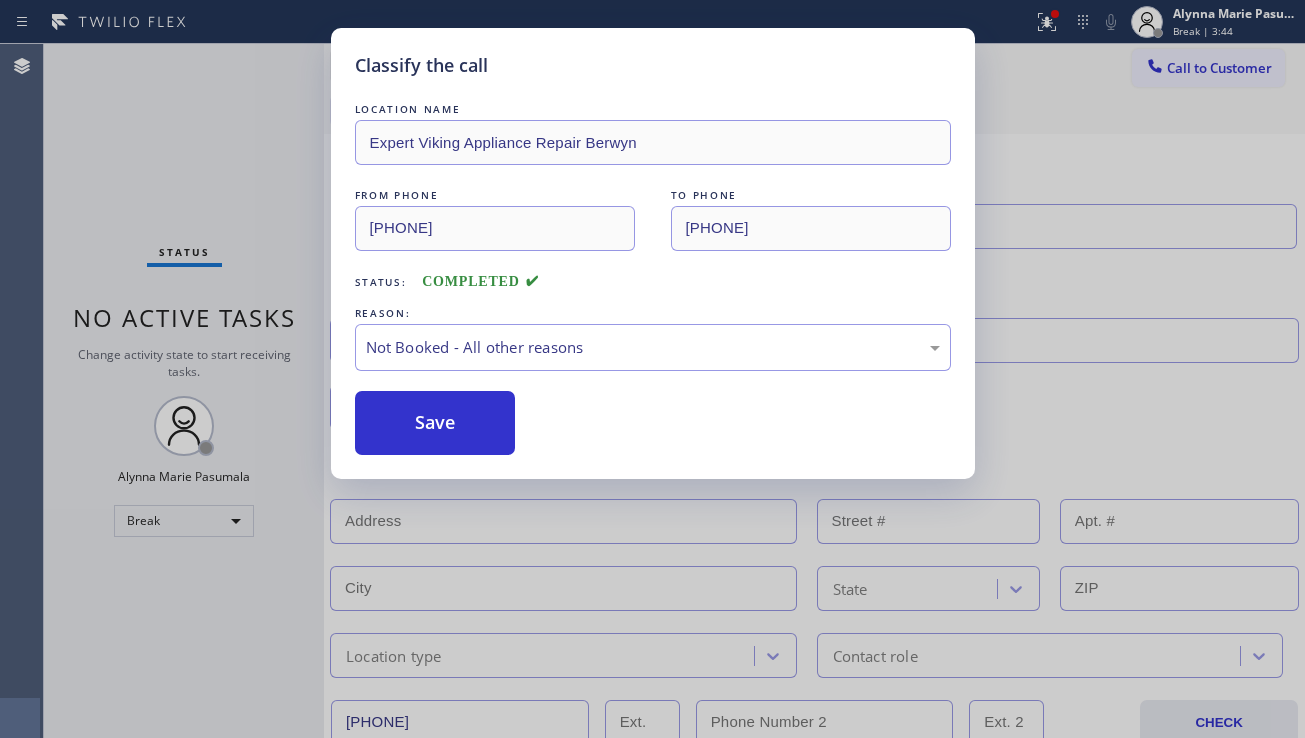 type on "([PHONE]) [PHONE]" 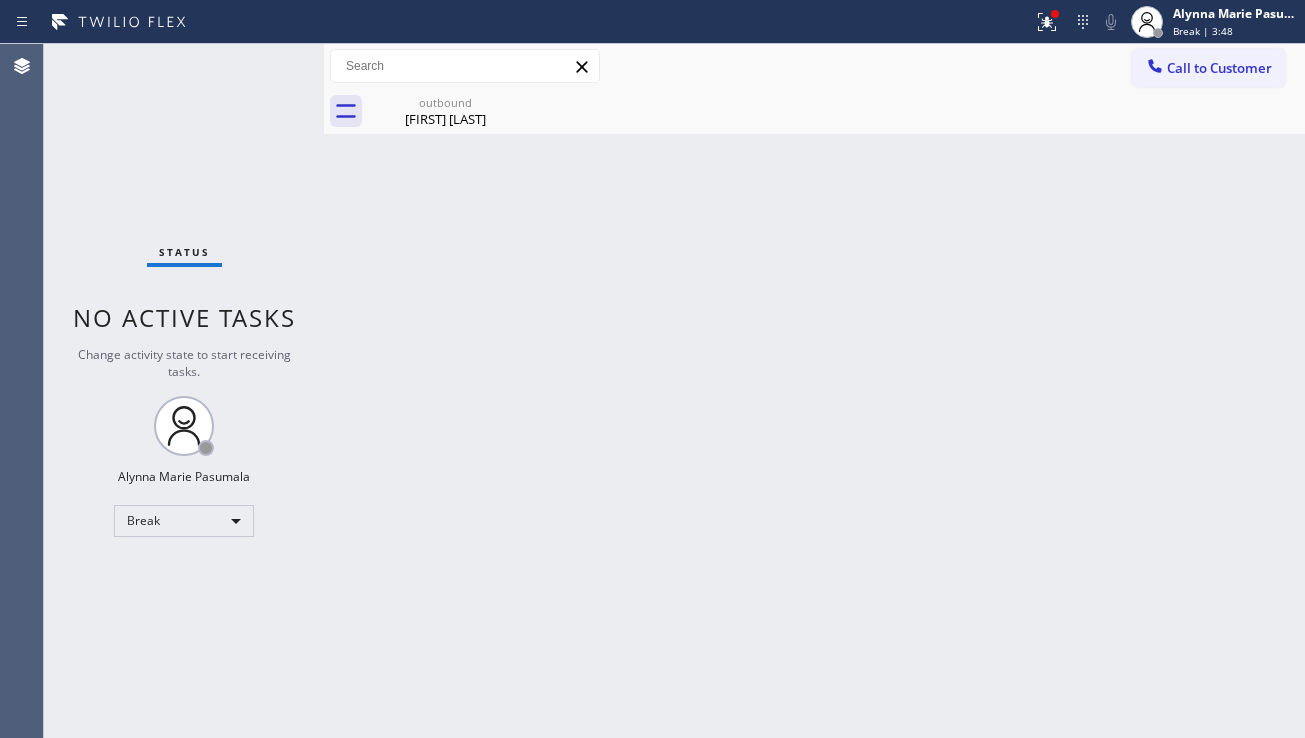 drag, startPoint x: 1214, startPoint y: 526, endPoint x: 1172, endPoint y: 524, distance: 42.047592 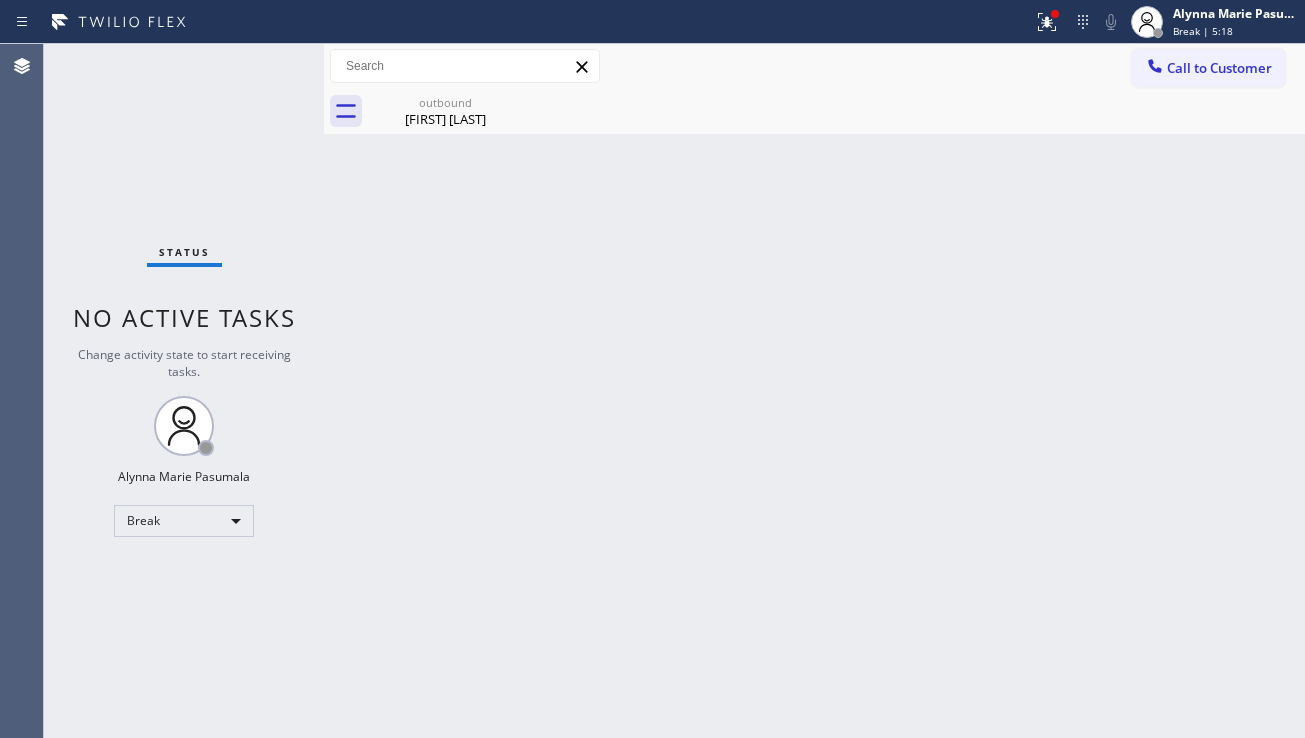 click on "Back to Dashboard Change Sender ID Customers Technicians Select a contact Outbound call Location Search location Your caller id phone number Customer number Call Customer info Name   Phone none Address none Change Sender ID HVAC +18559994417 5 Star Appliance +18557314952 Appliance Repair +18554611149 Plumbing +18889090120 Air Duct Cleaning +18006865038  Electricians +18005688664 Cancel Change Check personal SMS Reset Change outbound Cecilie Cano Call to Customer Outbound call Location Expert Viking Appliance Repair Berwyn Your caller id phone number (708) 616-1689 Customer number Call Outbound call Technician Search Technician Your caller id phone number Your caller id phone number Call outbound Cecilie Cano Cecilie   Cano Since: 20 may 2020 link to CRM copy Email cmcano12@hotmail.com  Emails allowed Phone (818) 515-1905 Phone2 none  SMS allowed Primary address  9371 Dinsdale Street Downey, 90240 CA EDIT Outbound call Location LA Top Painters Your caller id phone number (888) 788-8090 Customer number Call MON" at bounding box center (814, 391) 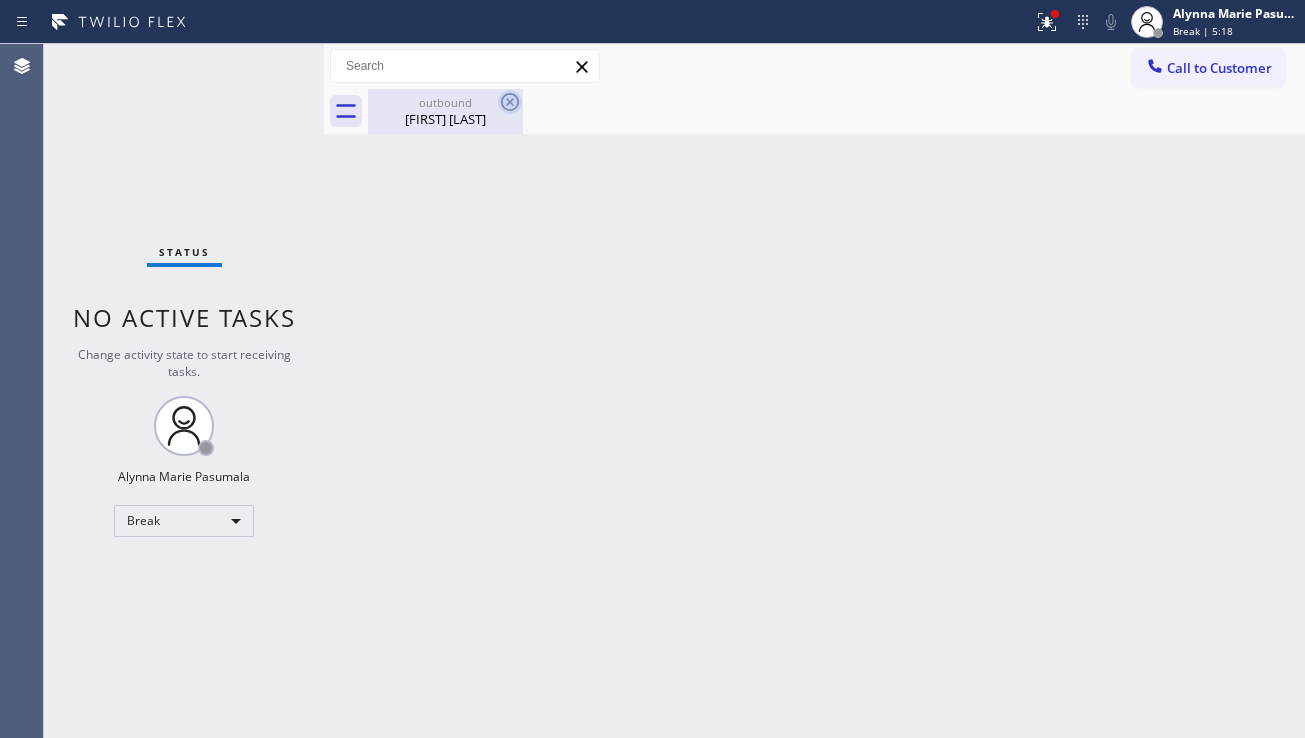 click at bounding box center [510, 102] 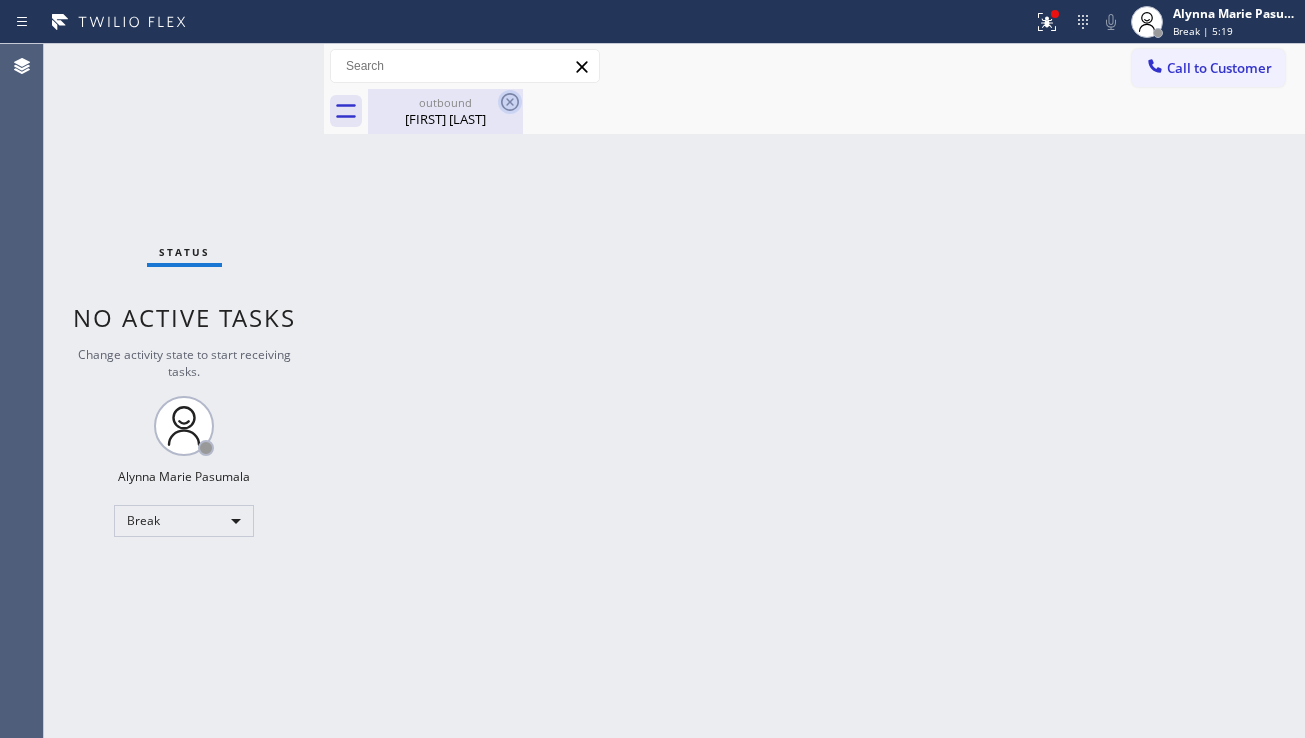 click 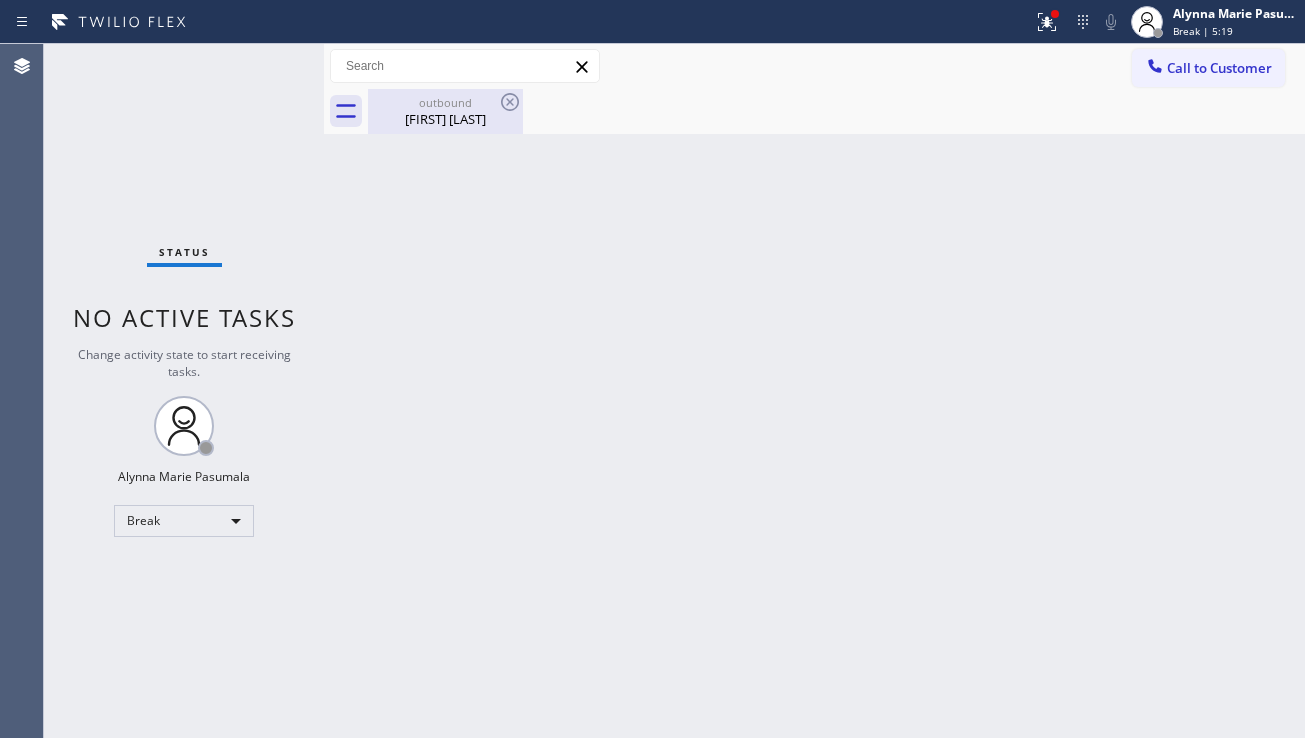 click on "[FIRST] [LAST]" at bounding box center (445, 119) 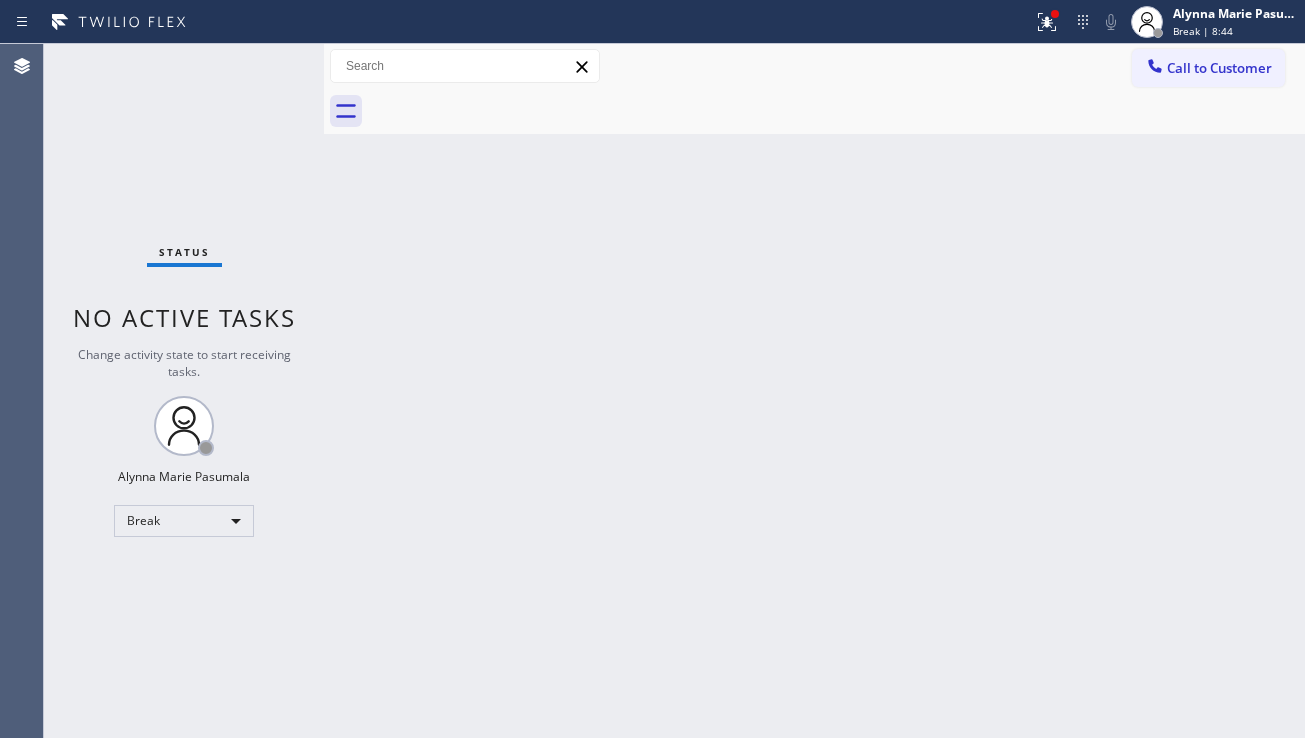 click on "Back to Dashboard Change Sender ID Customers Technicians Select a contact Outbound call Location Search location Your caller id phone number Customer number Call Customer info Name   Phone none Address none Change Sender ID HVAC +1[PHONE] 5 Star Appliance +1[PHONE] Appliance Repair +1[PHONE] Plumbing +1[PHONE] Air Duct Cleaning +1[PHONE]  Electricians +1[PHONE]  Cancel Change Check personal SMS Reset Change No tabs Call to Customer Outbound call Location Expert Viking Appliance Repair [CITY] Your caller id phone number ([AREA]) [PHONE] Customer number Call Outbound call Technician Search Technician Your caller id phone number Your caller id phone number Call" at bounding box center (814, 391) 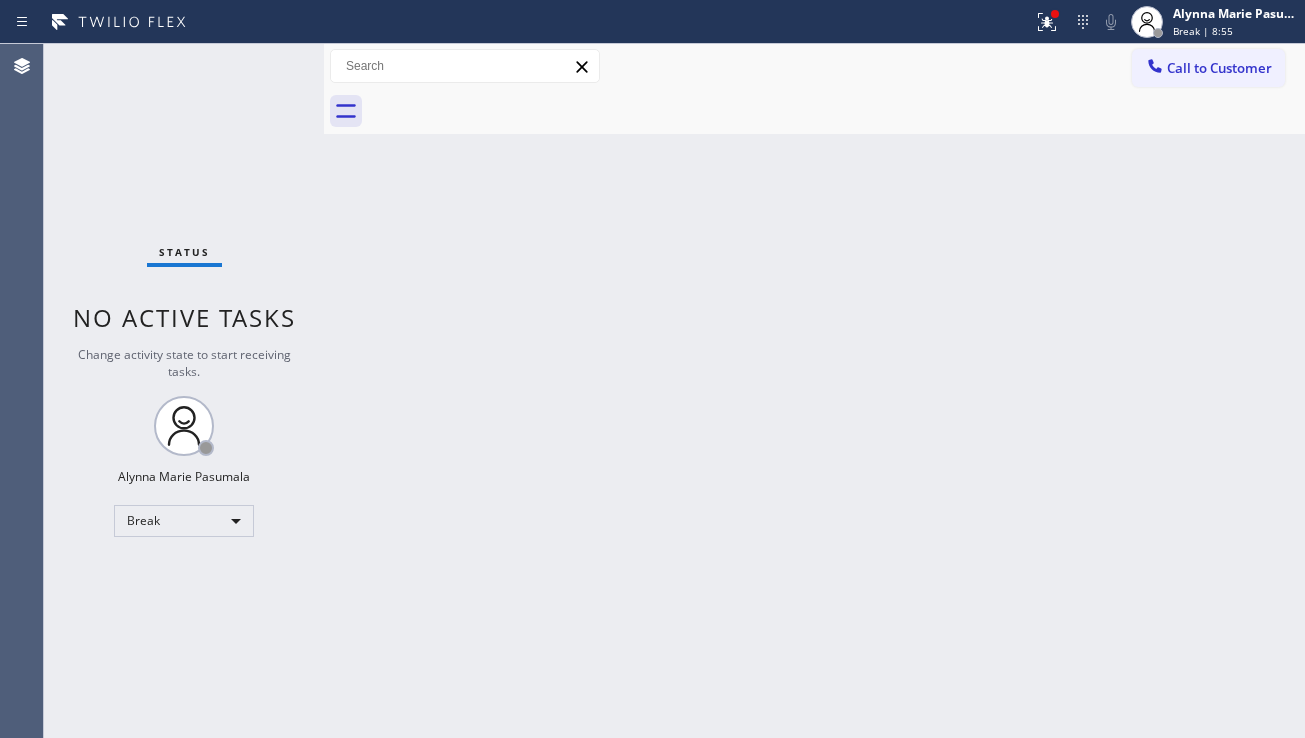 click on "Back to Dashboard Change Sender ID Customers Technicians Select a contact Outbound call Location Search location Your caller id phone number Customer number Call Customer info Name   Phone none Address none Change Sender ID HVAC +1[PHONE] 5 Star Appliance +1[PHONE] Appliance Repair +1[PHONE] Plumbing +1[PHONE] Air Duct Cleaning +1[PHONE]  Electricians +1[PHONE]  Cancel Change Check personal SMS Reset Change No tabs Call to Customer Outbound call Location Expert Viking Appliance Repair [CITY] Your caller id phone number ([AREA]) [PHONE] Customer number Call Outbound call Technician Search Technician Your caller id phone number Your caller id phone number Call" at bounding box center (814, 391) 